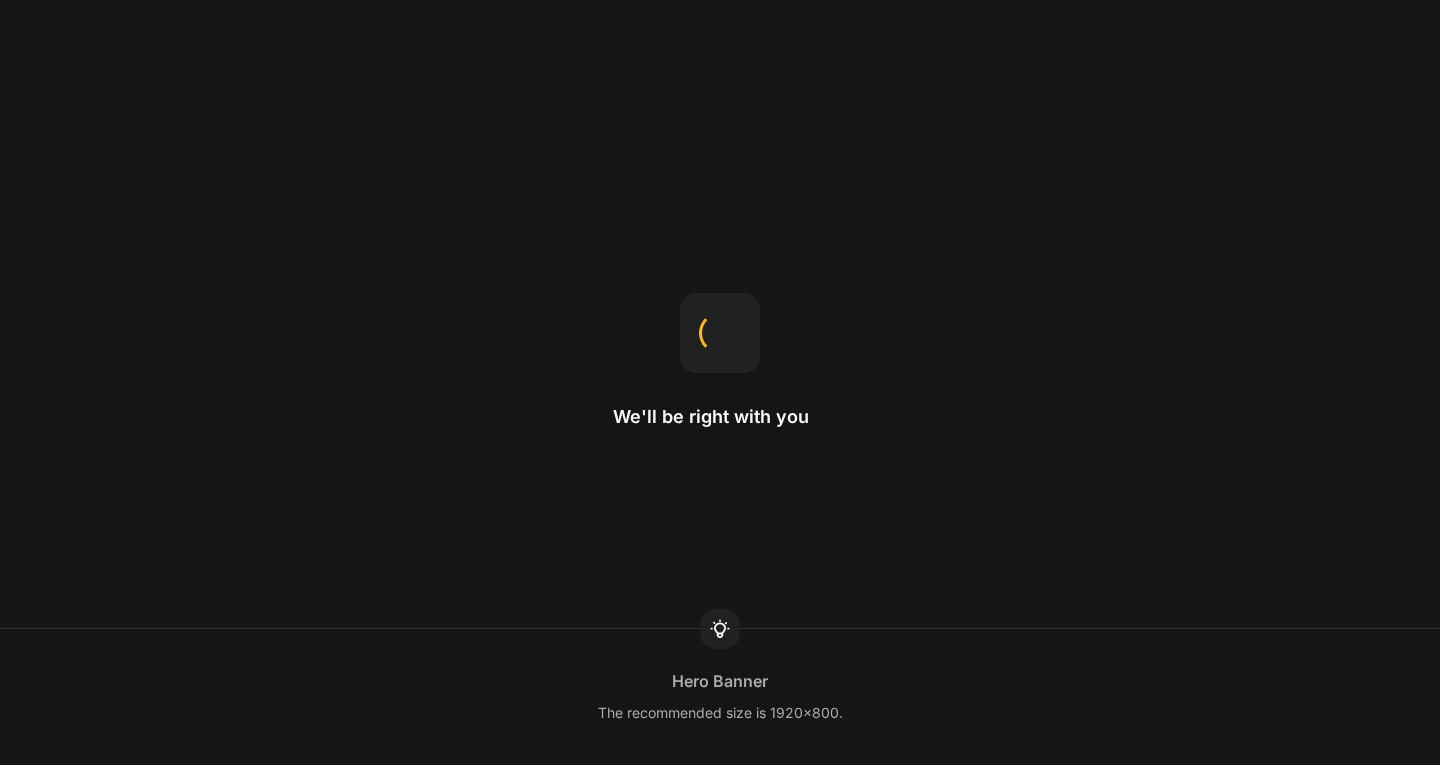 scroll, scrollTop: 0, scrollLeft: 0, axis: both 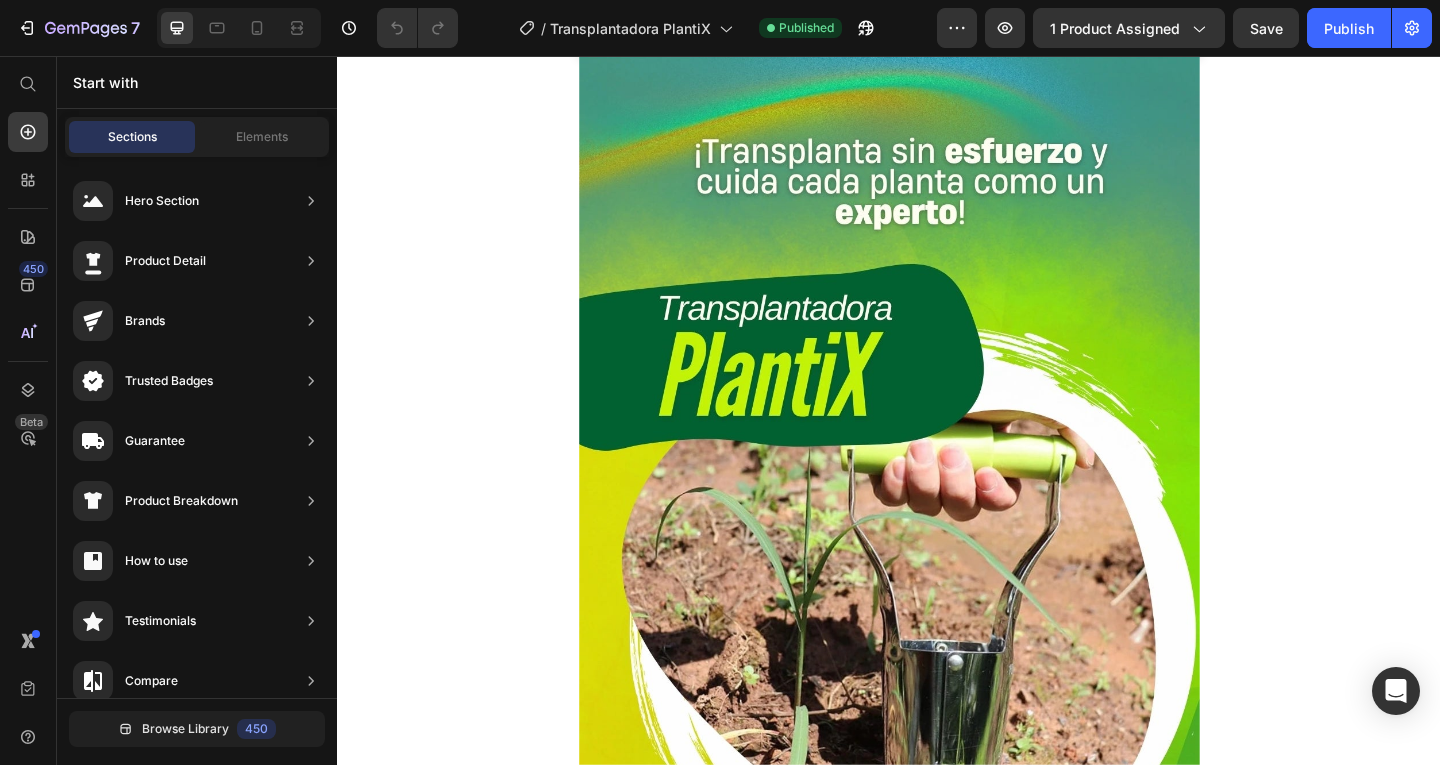 click on "Compra Ahora y Paga en Casa" at bounding box center (937, 25) 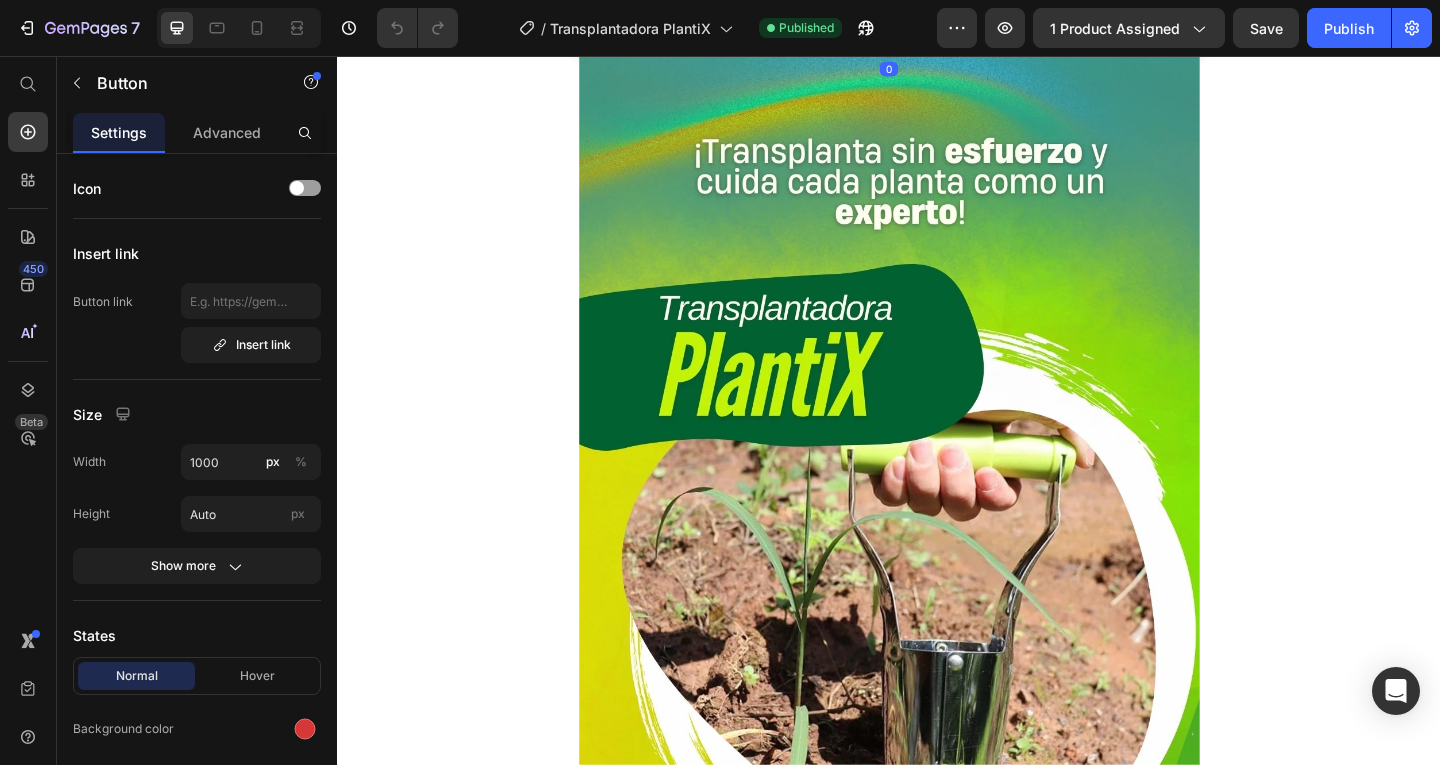click on "Button" at bounding box center [647, -22] 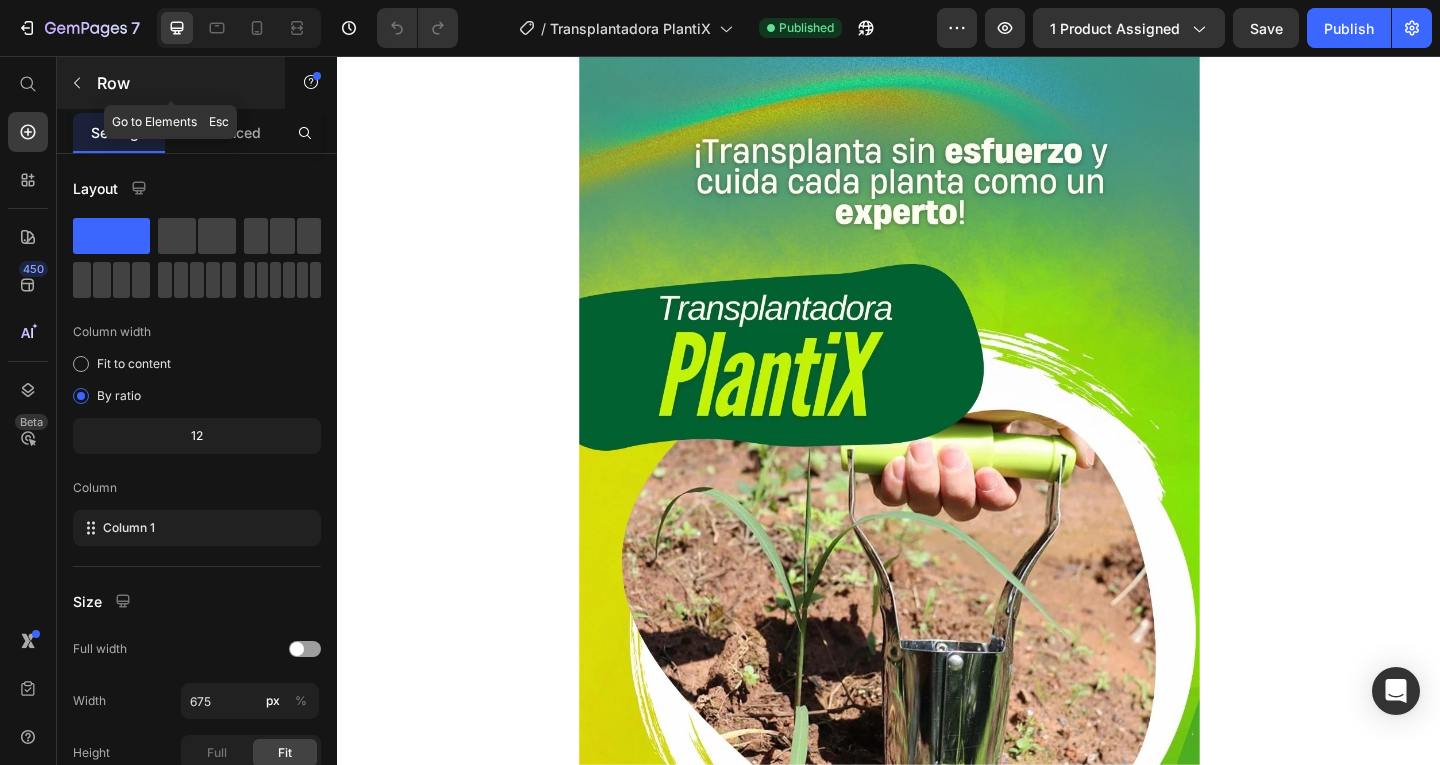 click on "Row" at bounding box center [182, 83] 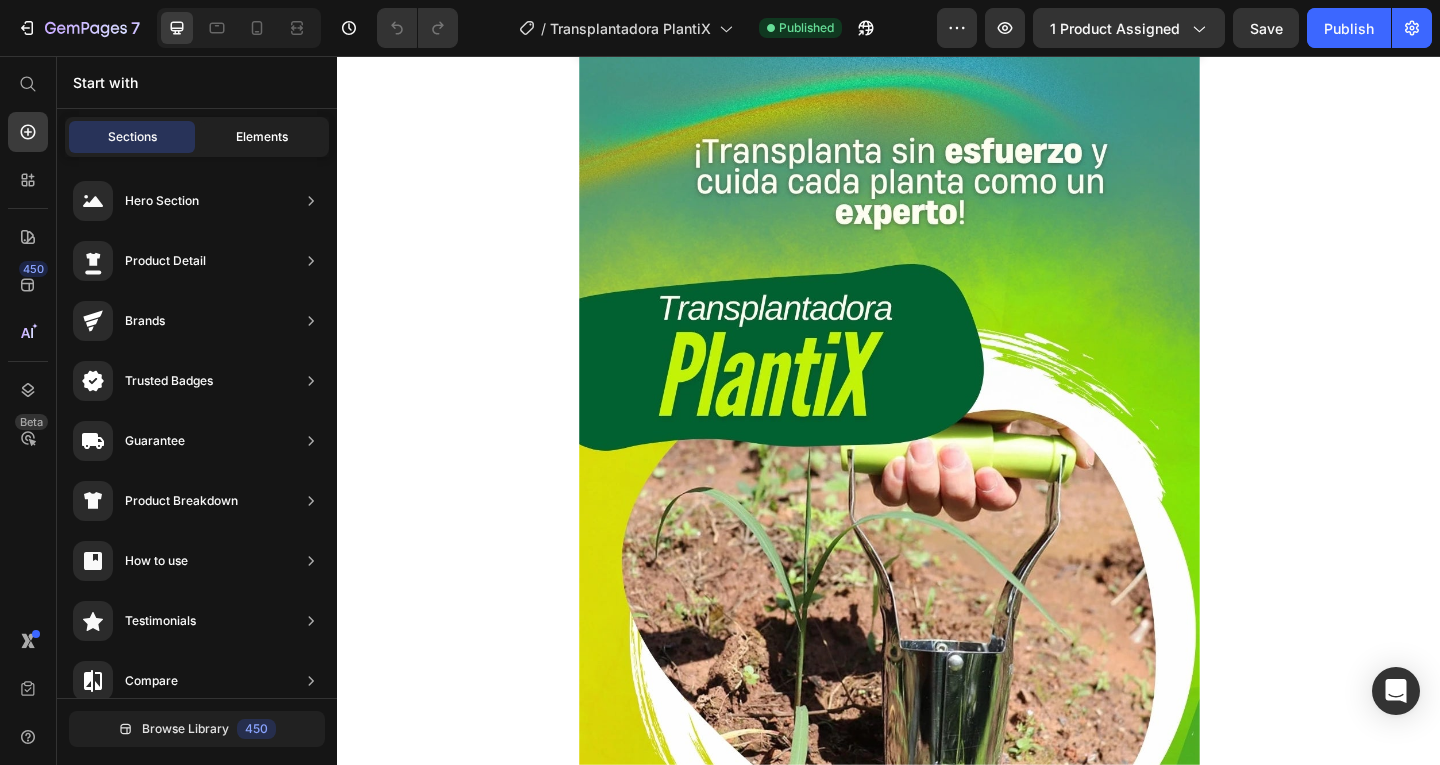 click on "Elements" at bounding box center [262, 137] 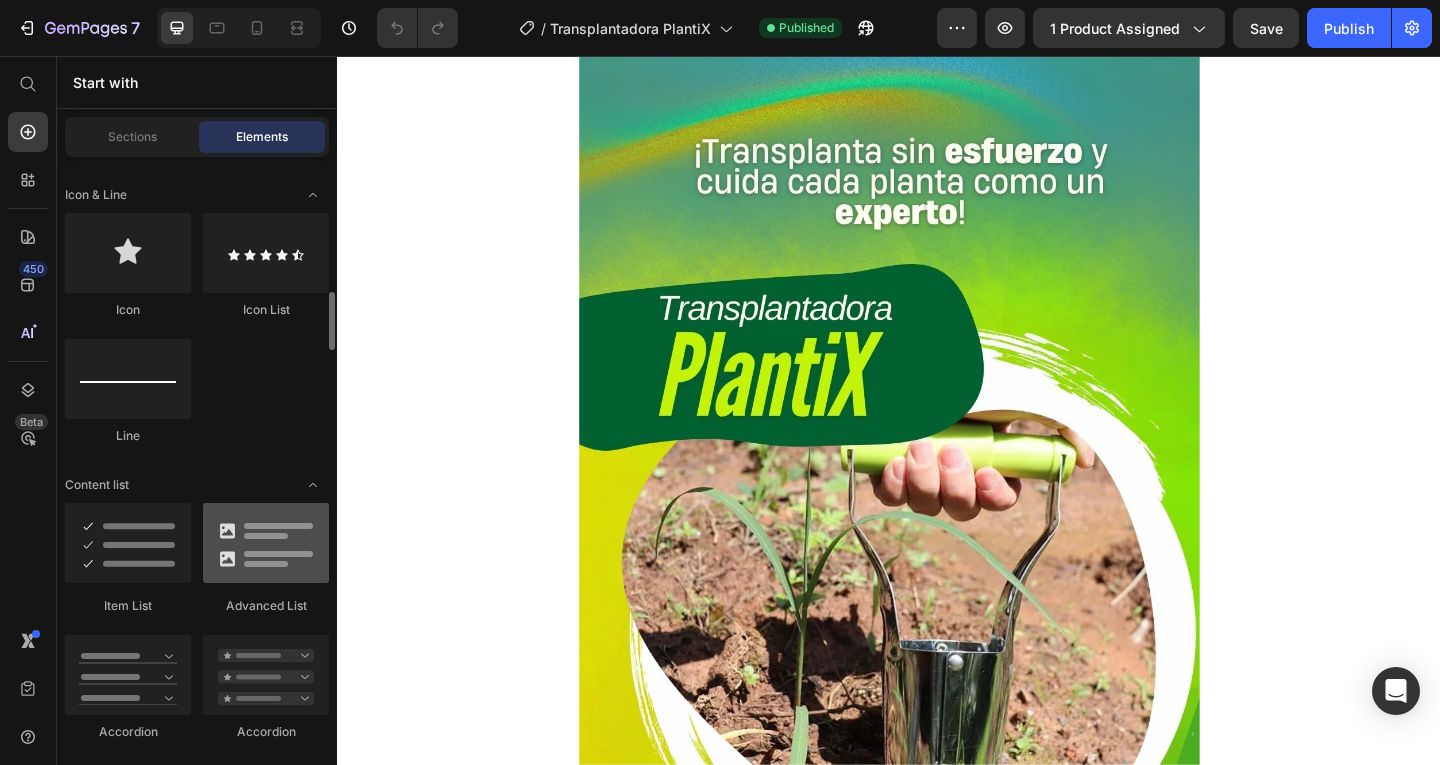 scroll, scrollTop: 1500, scrollLeft: 0, axis: vertical 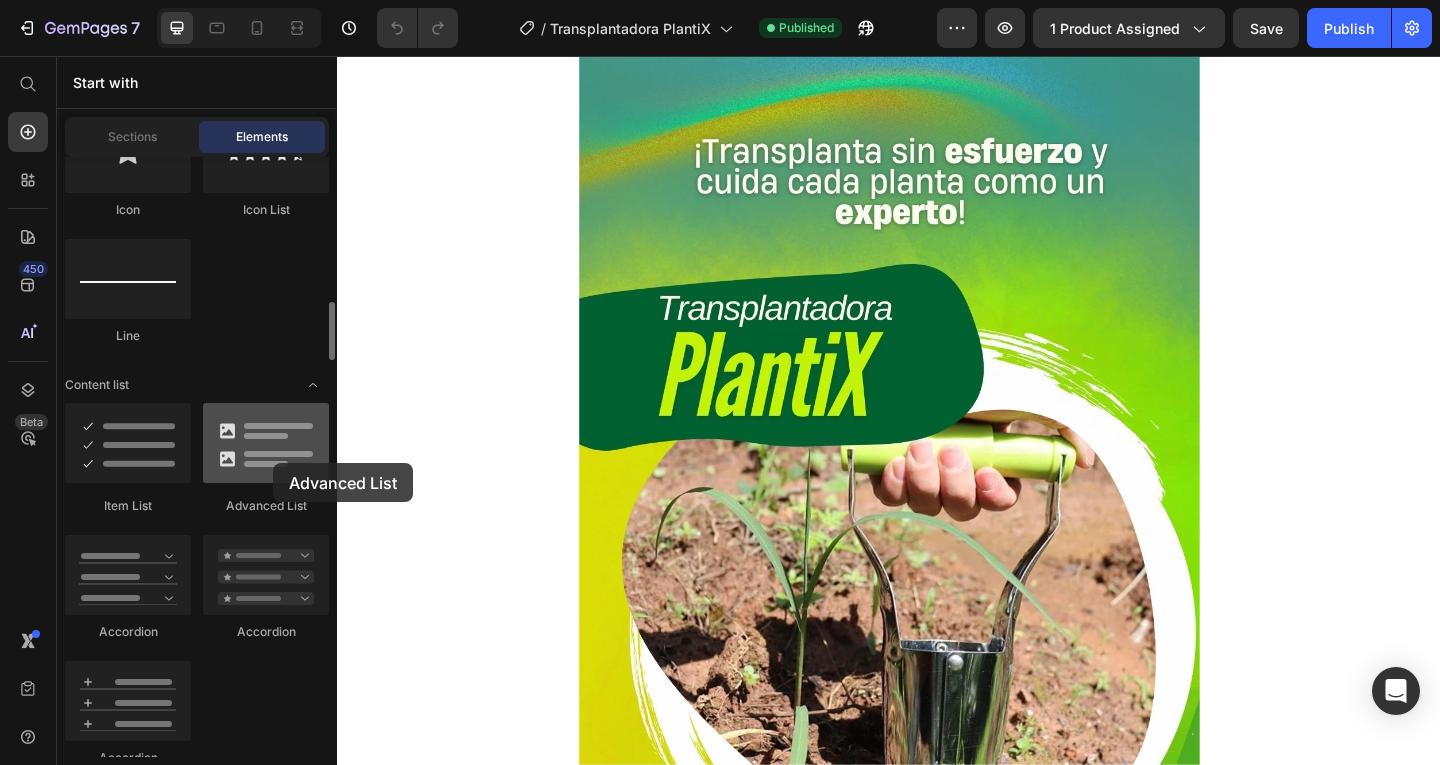 click at bounding box center [266, 443] 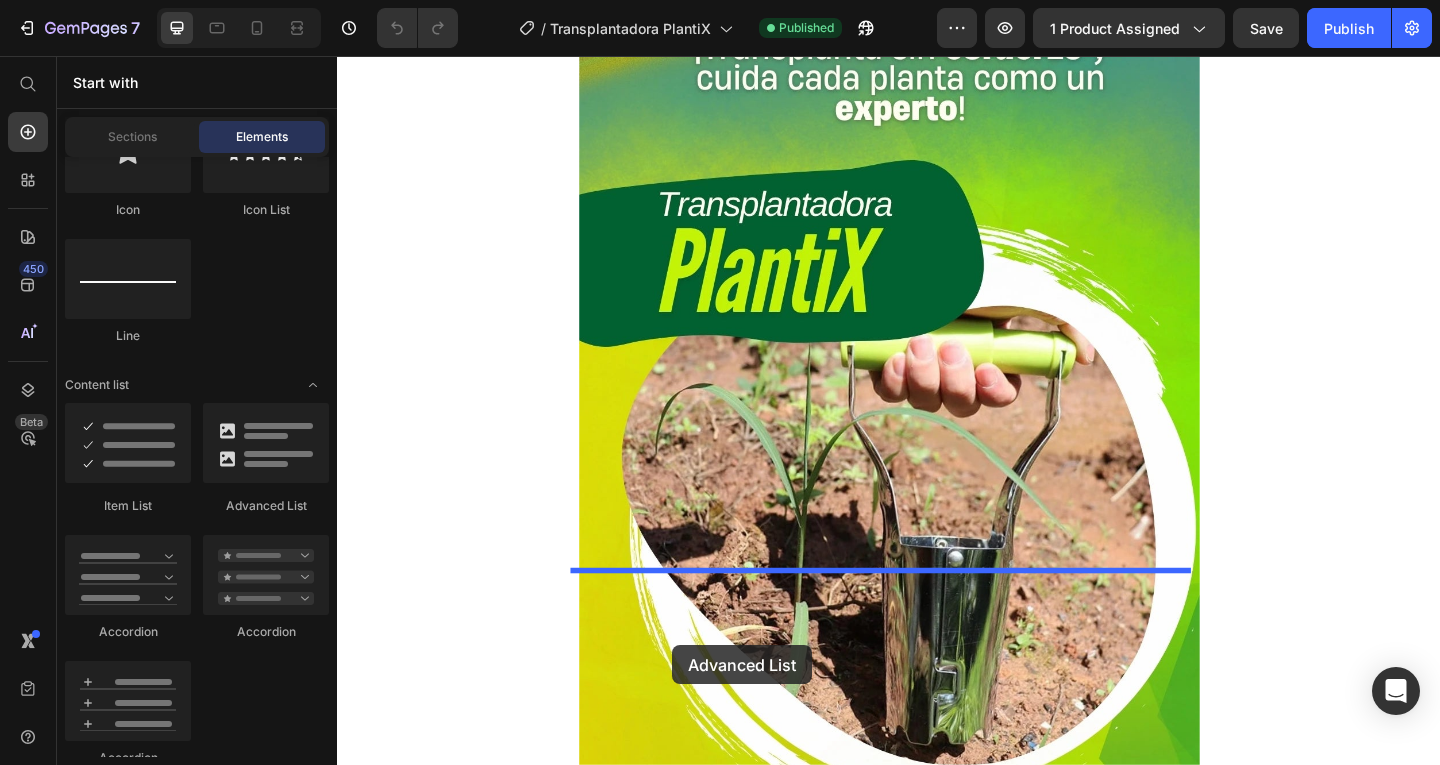 scroll, scrollTop: 284, scrollLeft: 0, axis: vertical 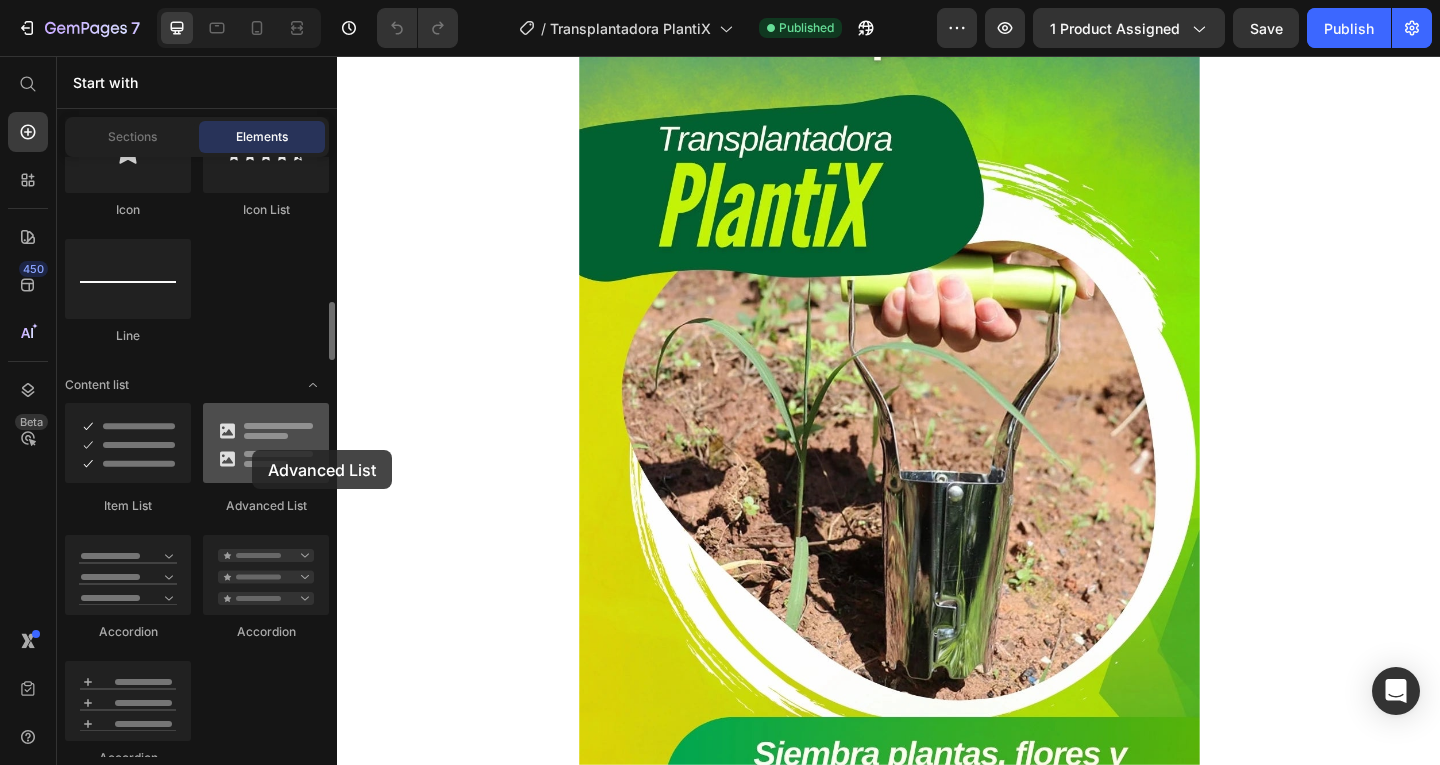 drag, startPoint x: 273, startPoint y: 461, endPoint x: 238, endPoint y: 442, distance: 39.824615 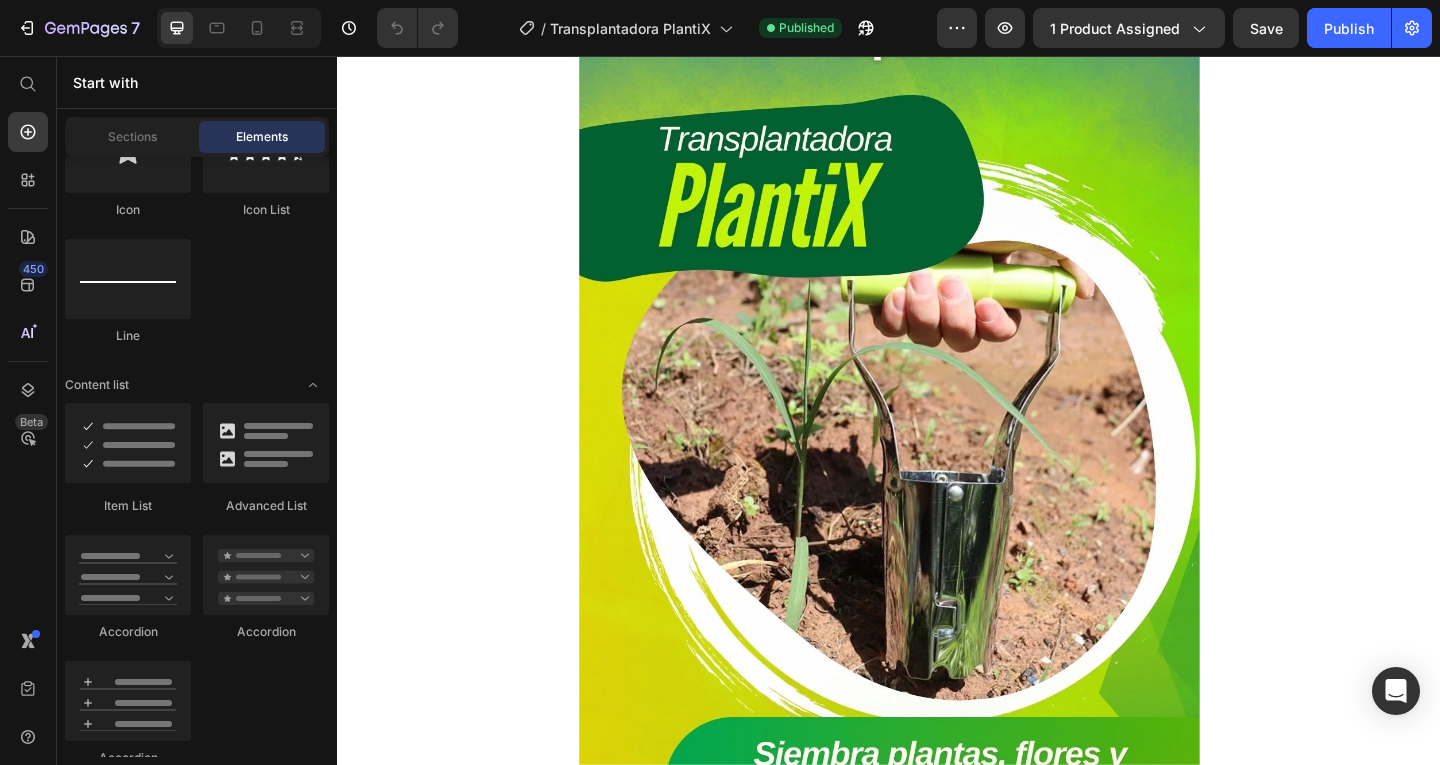 click on "Compra Ahora y Paga en Casa" at bounding box center (937, -159) 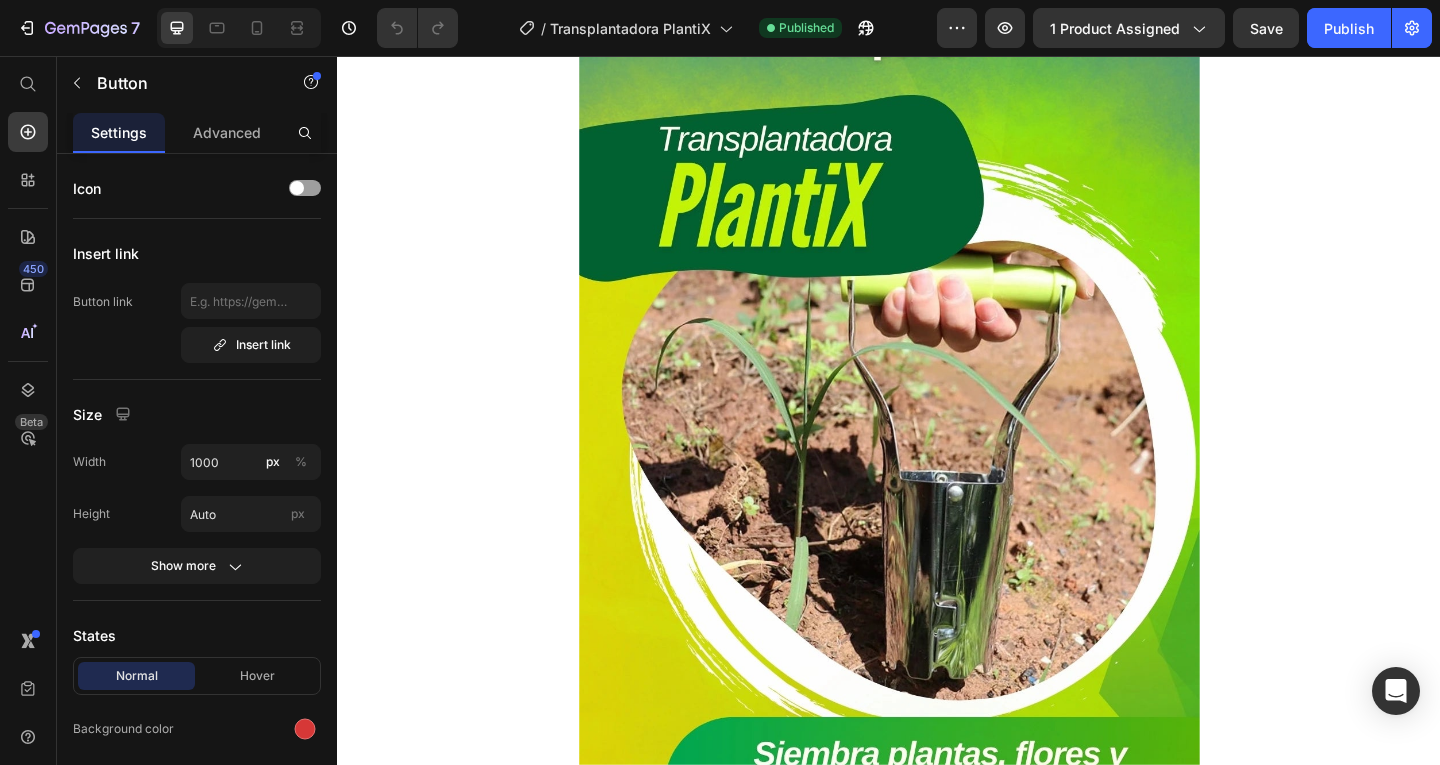click on "Button" at bounding box center (647, -206) 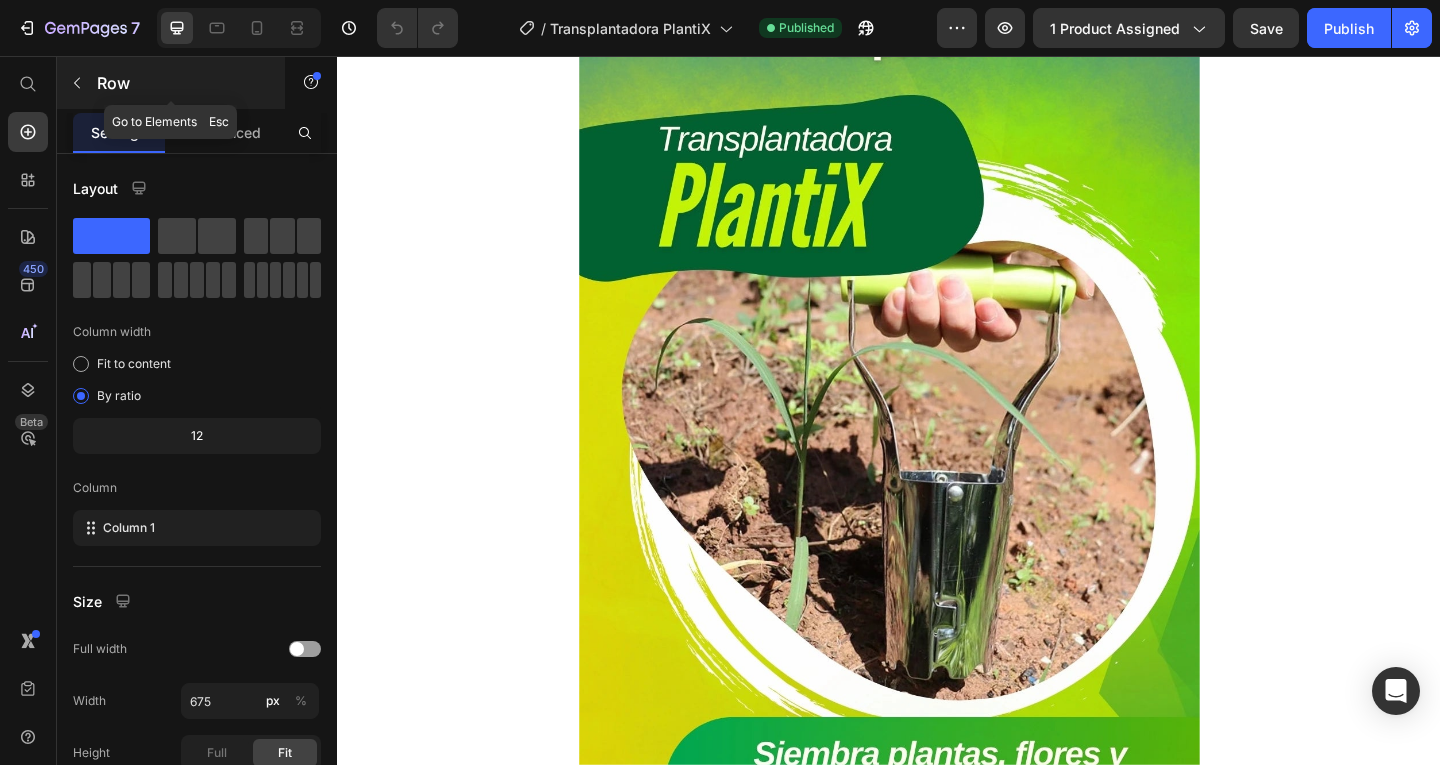 click at bounding box center (77, 83) 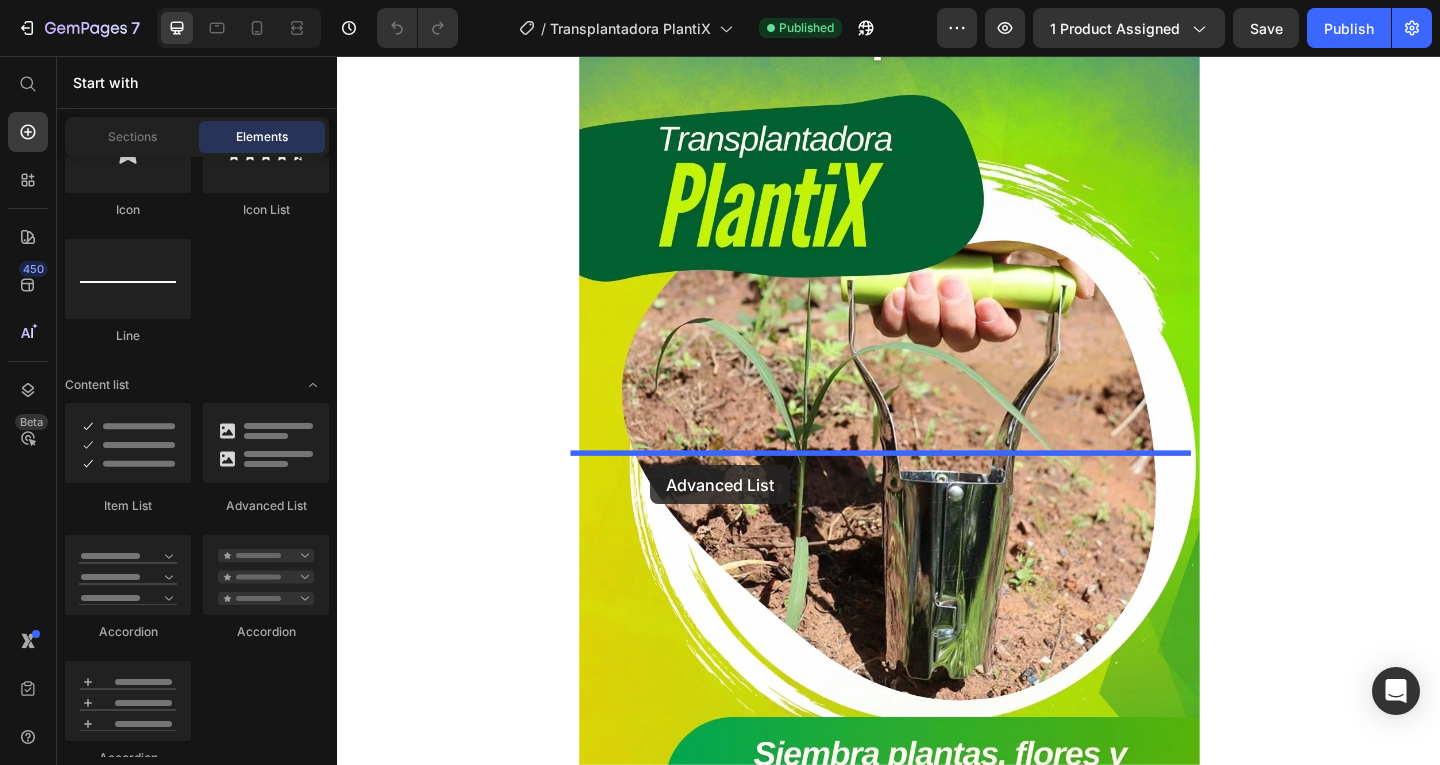 drag, startPoint x: 582, startPoint y: 524, endPoint x: 678, endPoint y: 501, distance: 98.71677 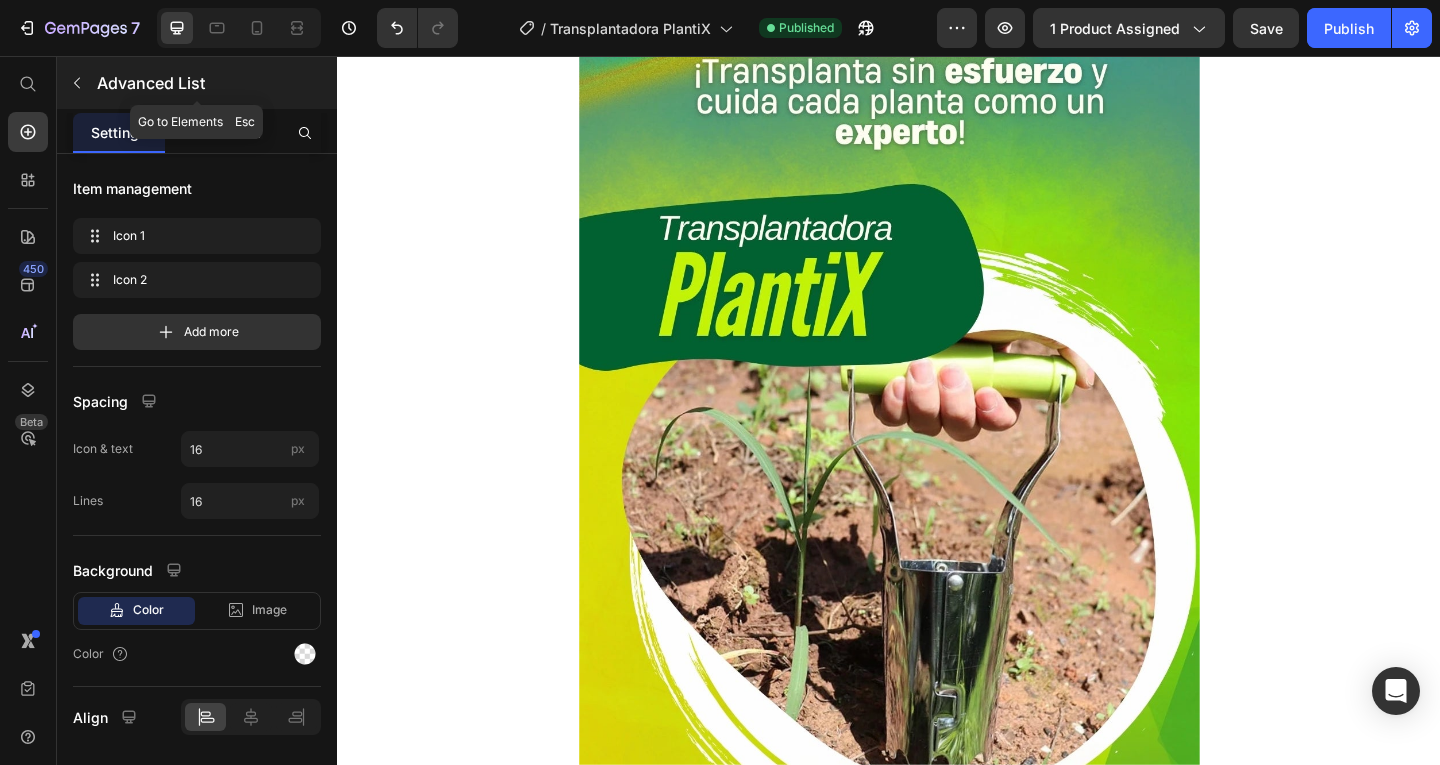 click on "Advanced List" at bounding box center (197, 83) 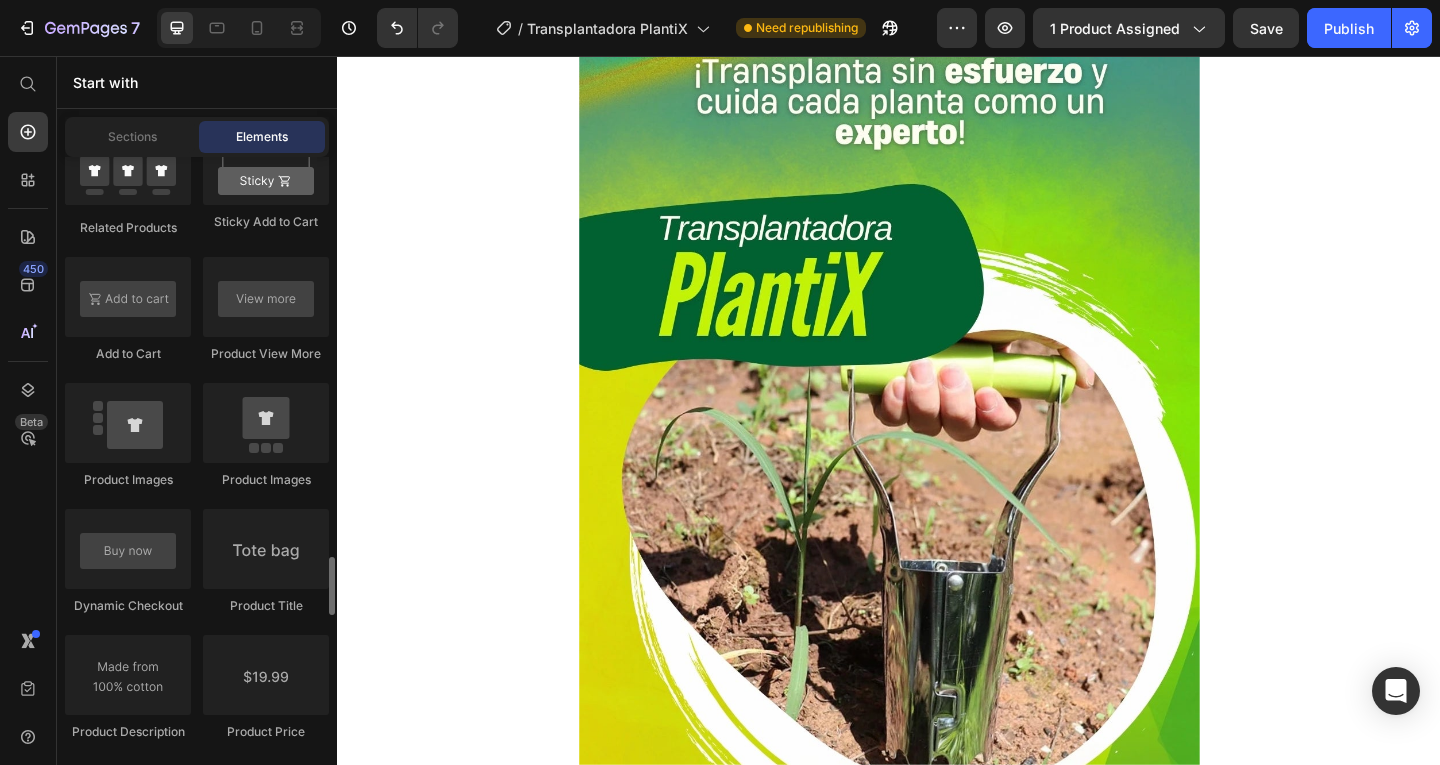 scroll, scrollTop: 3100, scrollLeft: 0, axis: vertical 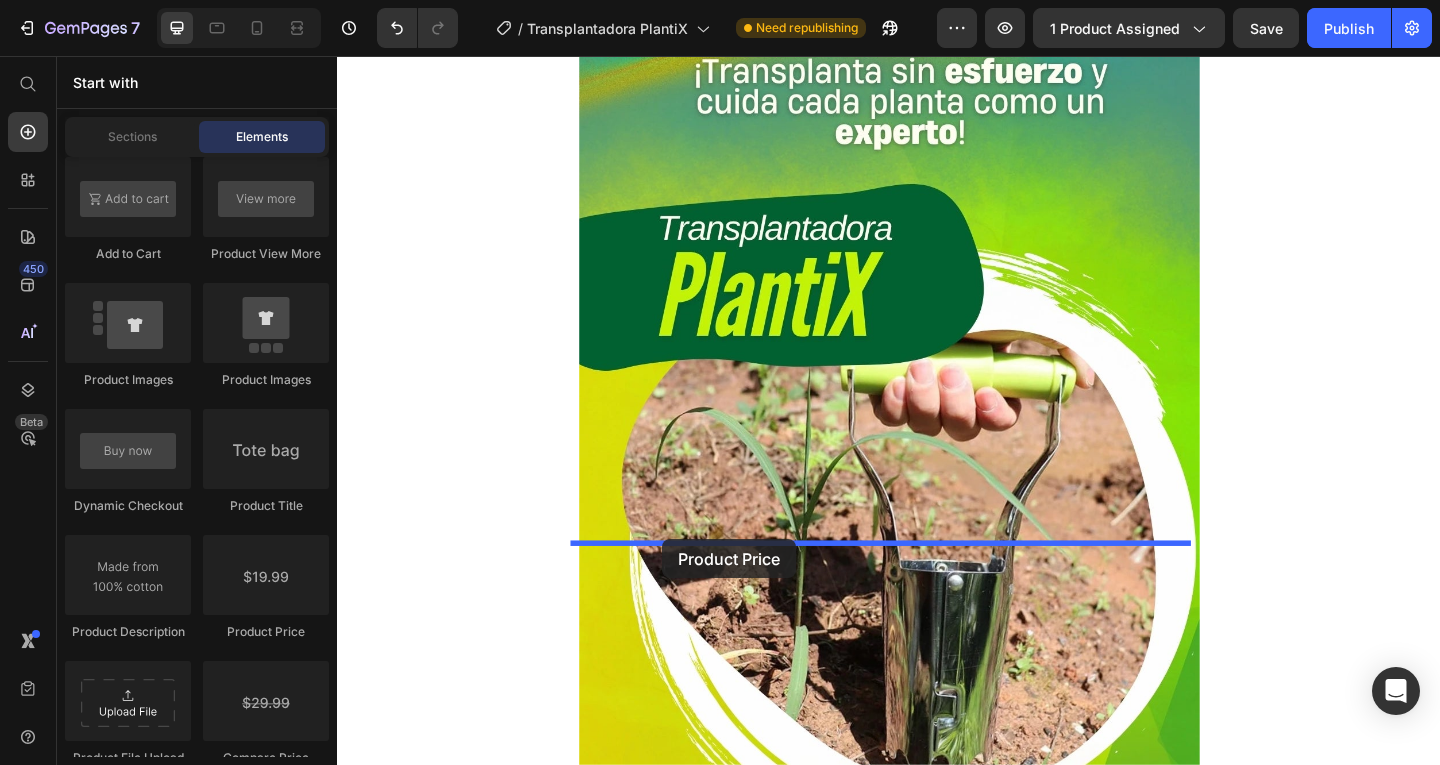drag, startPoint x: 593, startPoint y: 653, endPoint x: 691, endPoint y: 582, distance: 121.016525 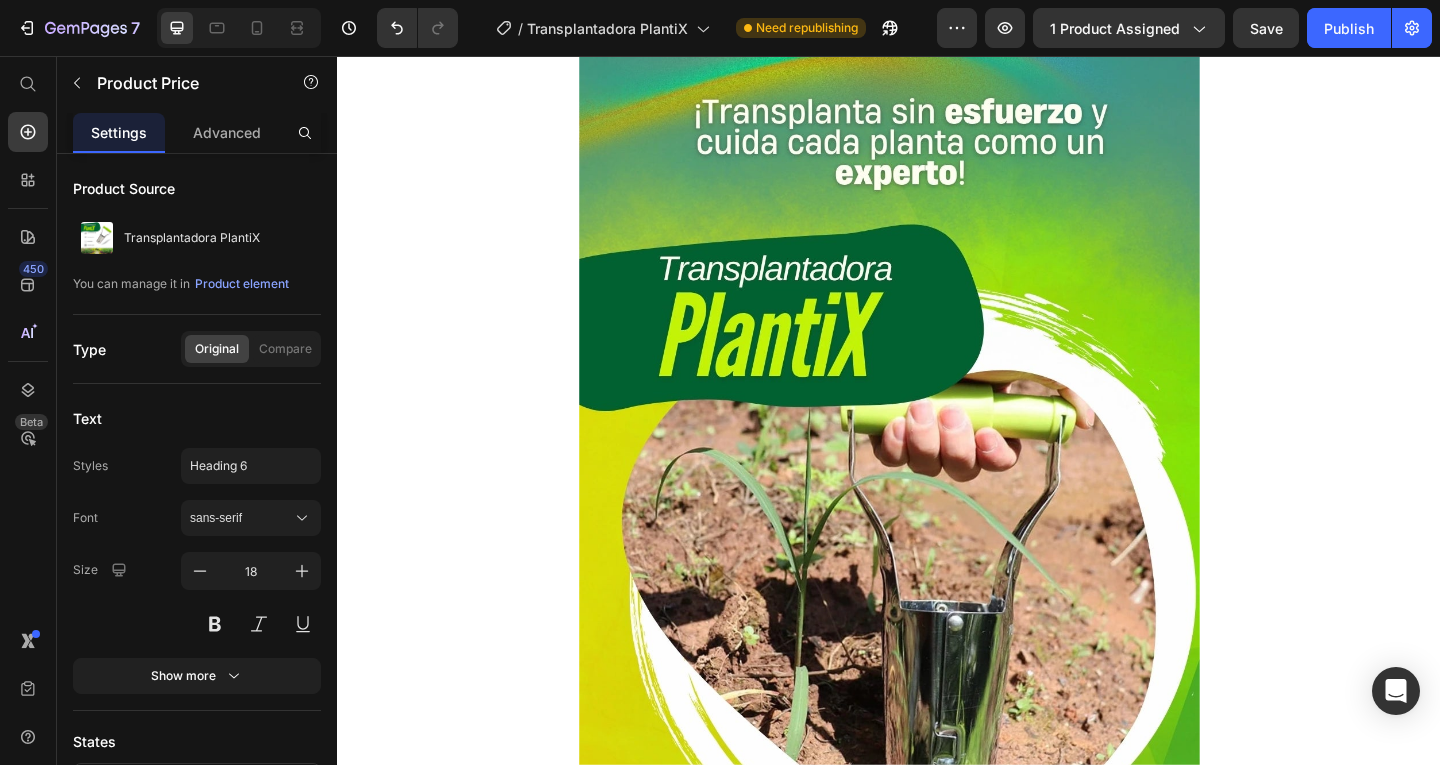 click on "$74,900" at bounding box center (937, -76) 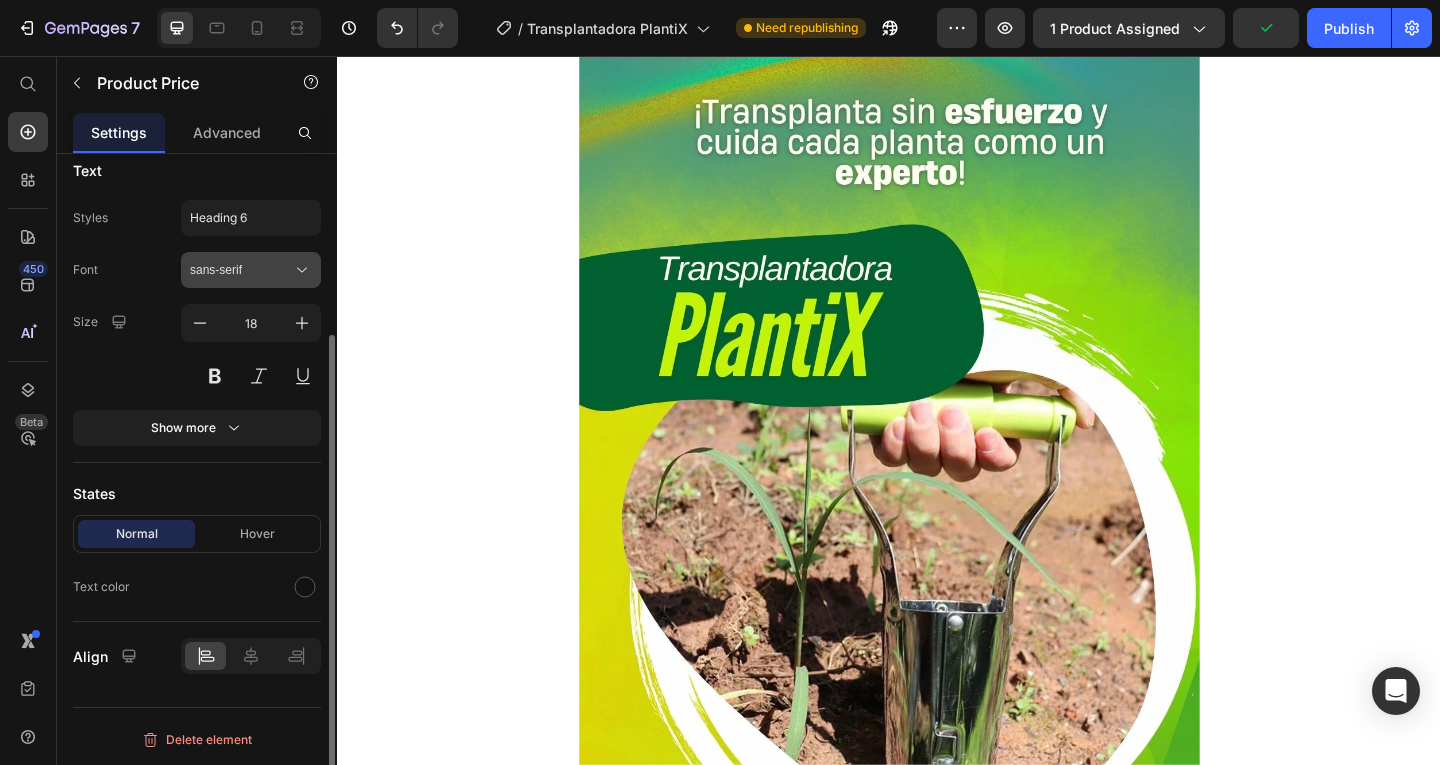 scroll, scrollTop: 0, scrollLeft: 0, axis: both 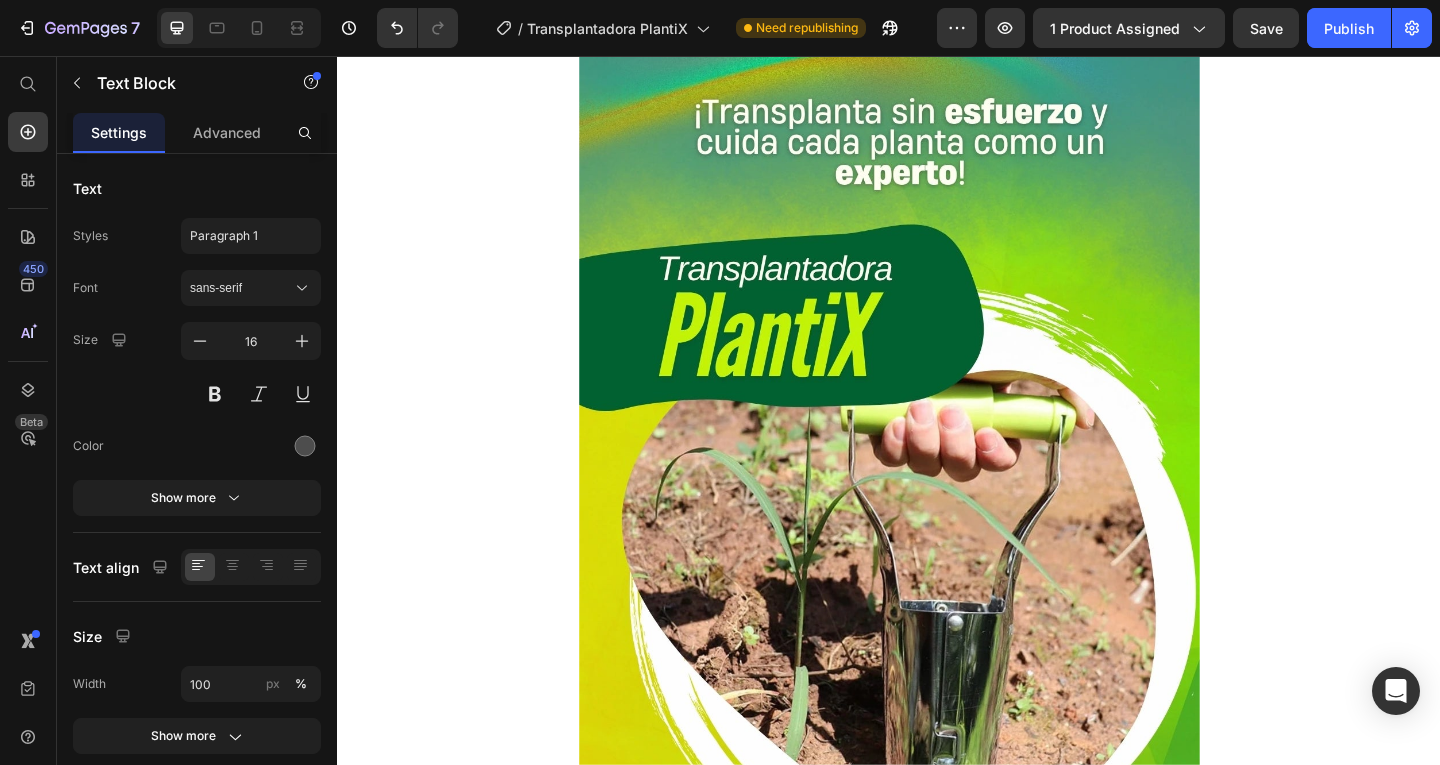 click on "Your custom text goes here" at bounding box center (744, -171) 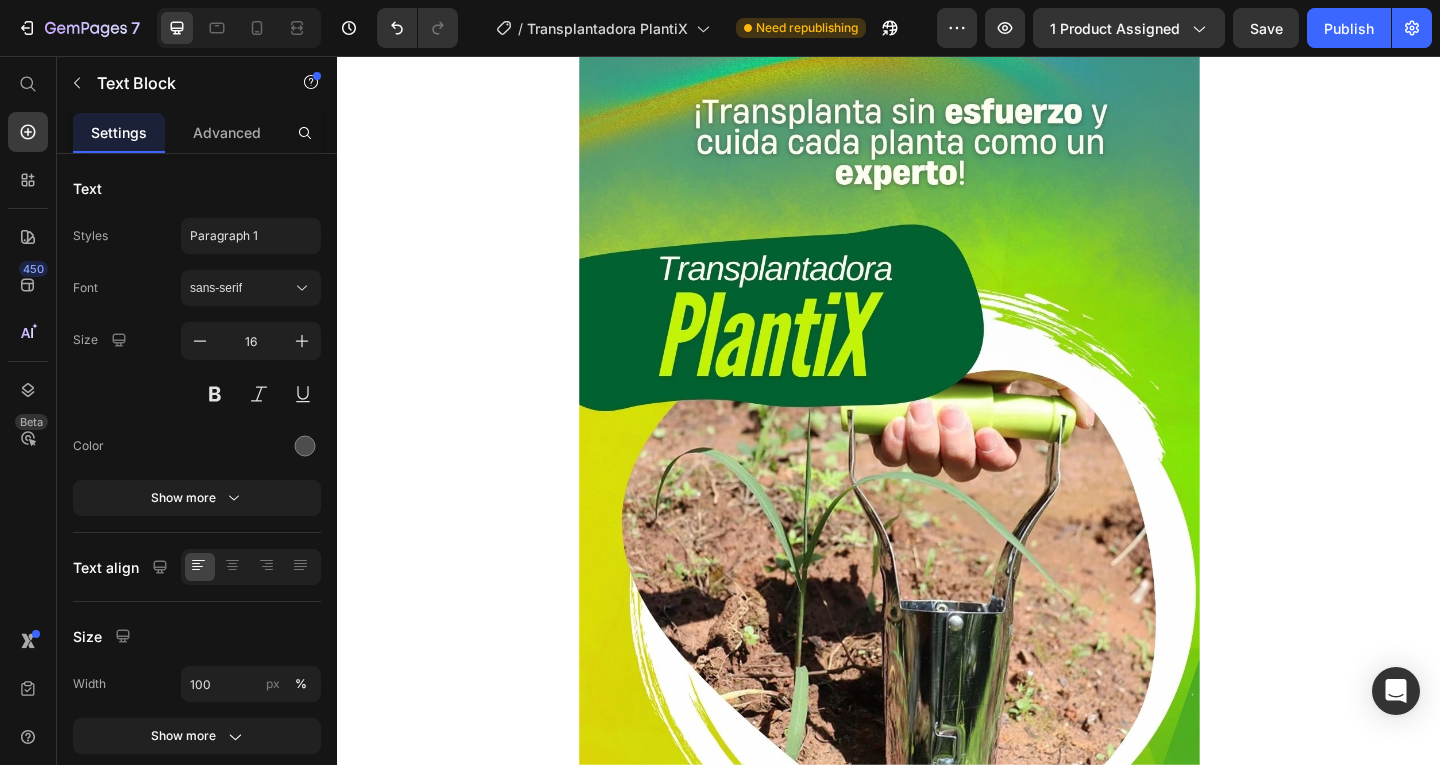 click on "Image Your custom text goes here Text Block   0 Image Your custom text goes here Text Block" at bounding box center (937, -146) 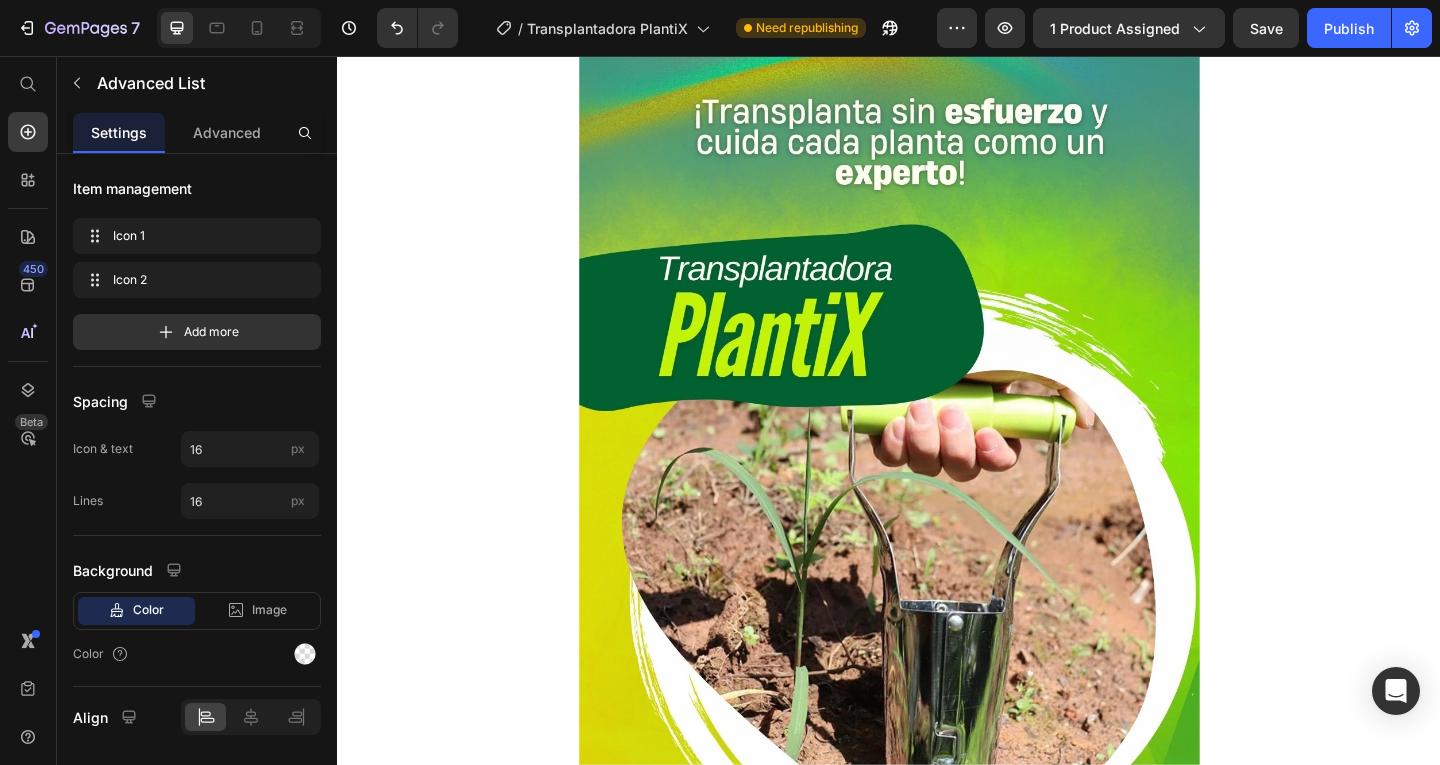drag, startPoint x: 990, startPoint y: 506, endPoint x: 1012, endPoint y: 502, distance: 22.36068 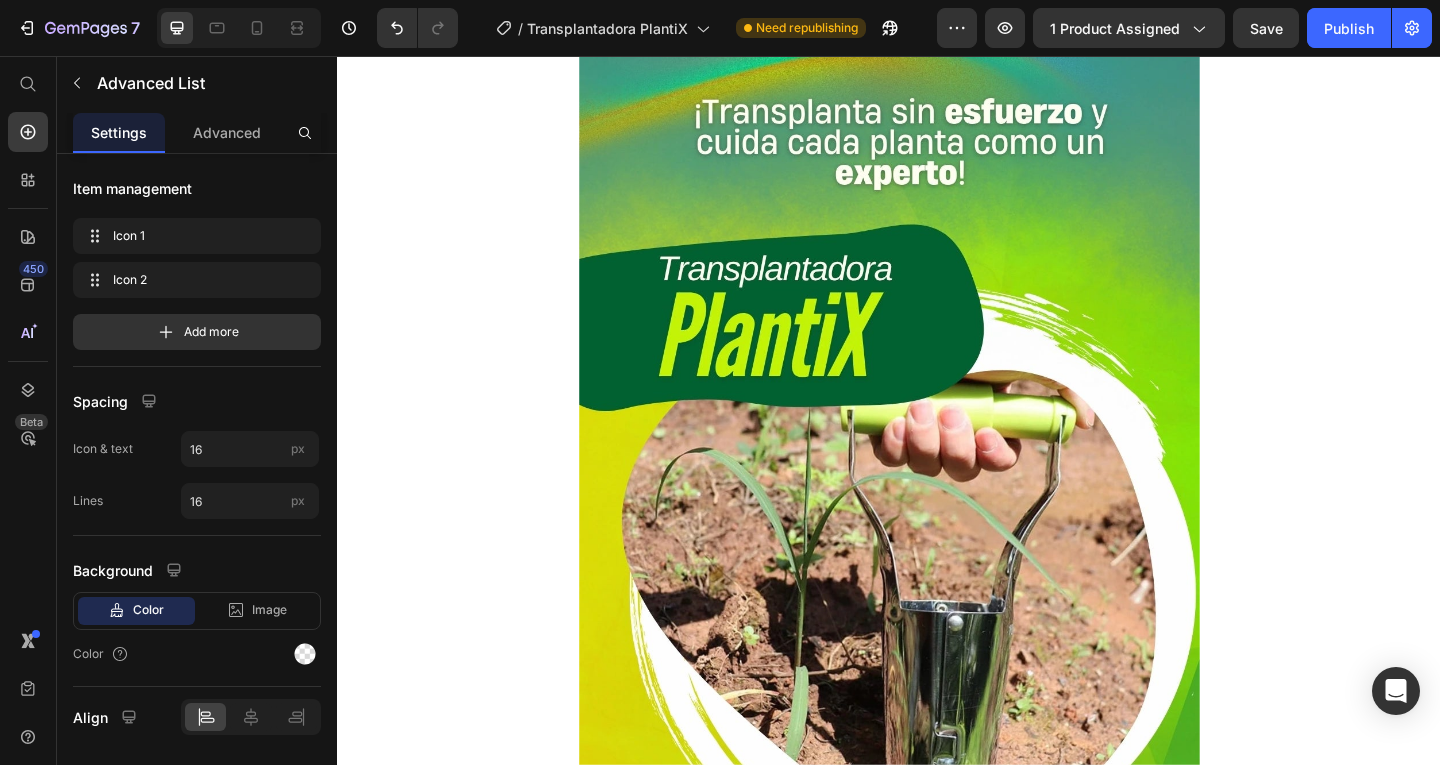 click 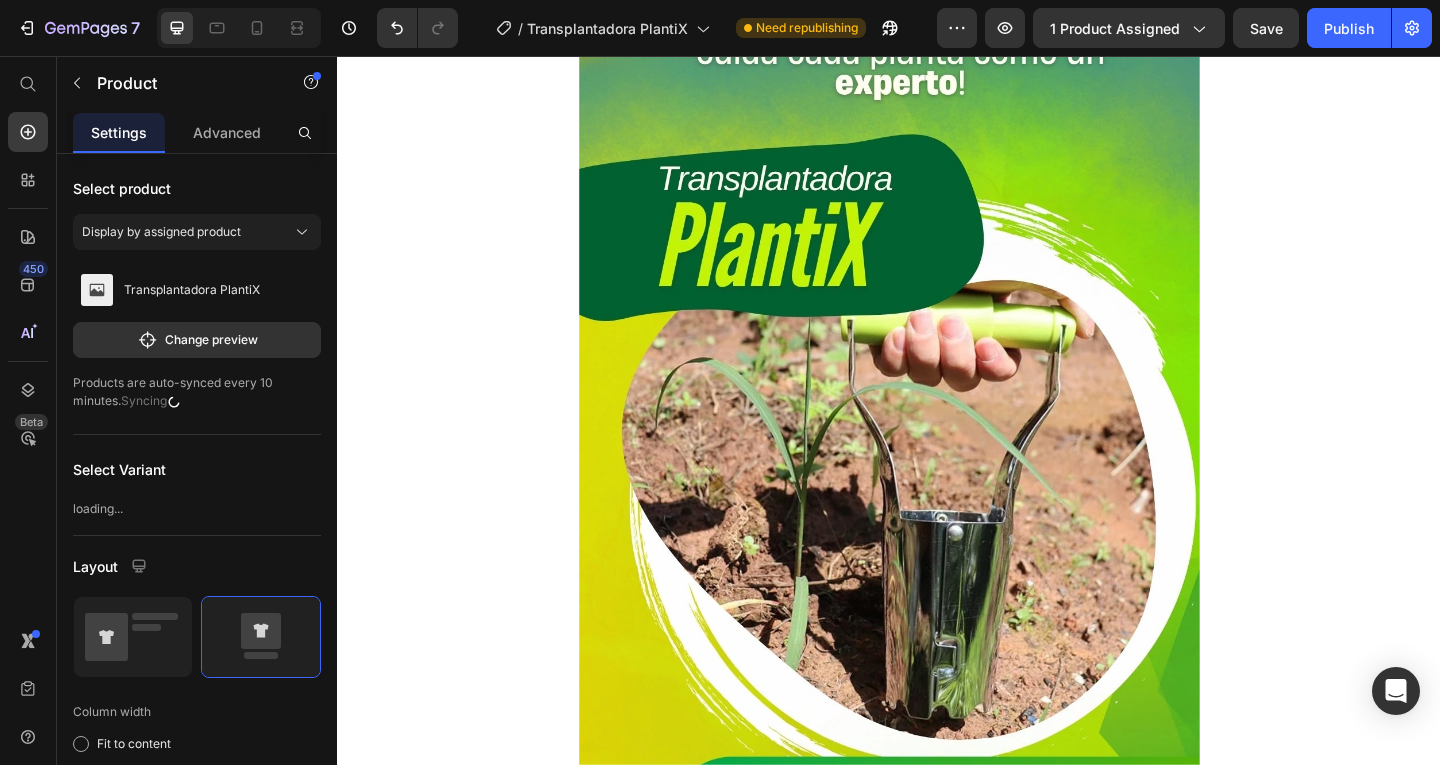 click on "$74,900 Product Price Compra Ahora y Paga en Casa Button" at bounding box center (937, -137) 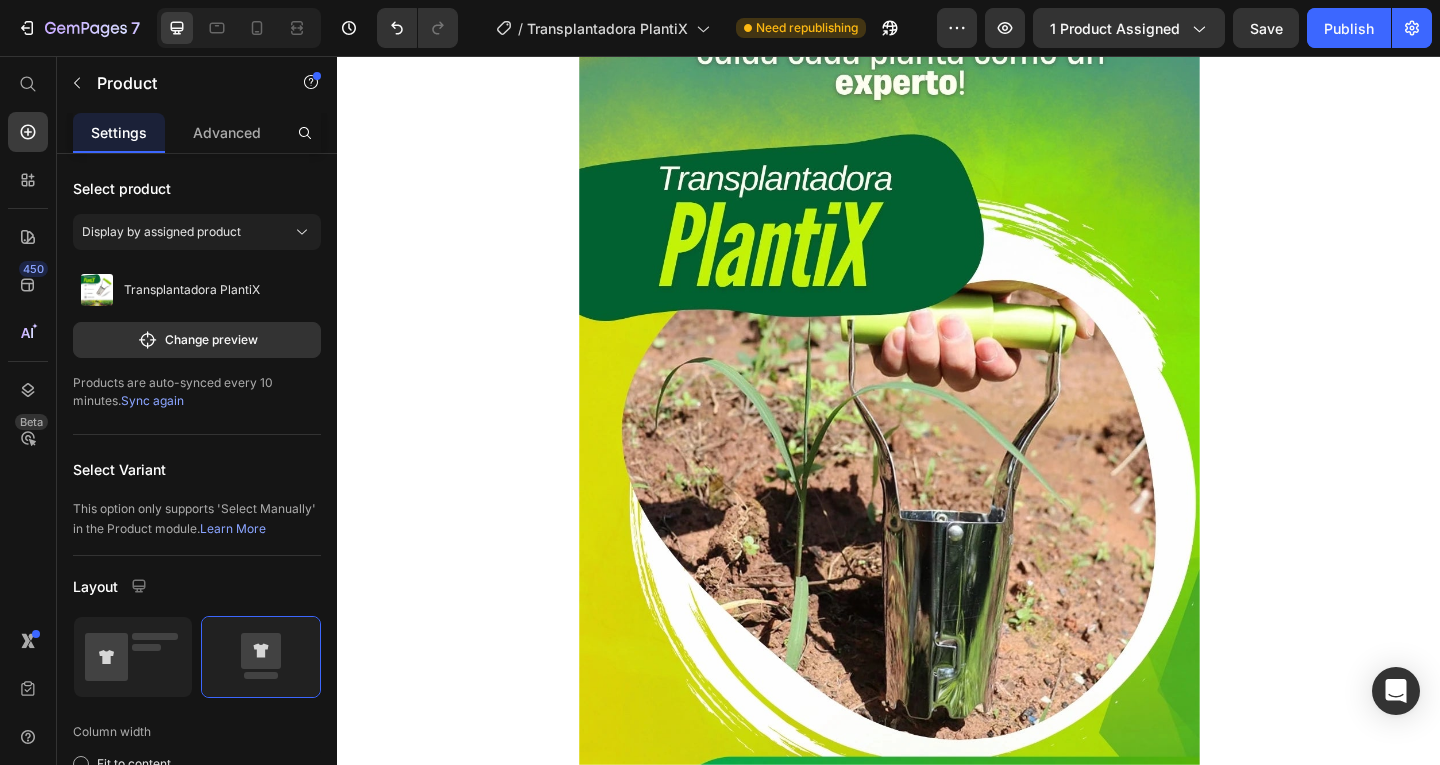 click on "$74,900" at bounding box center [937, -174] 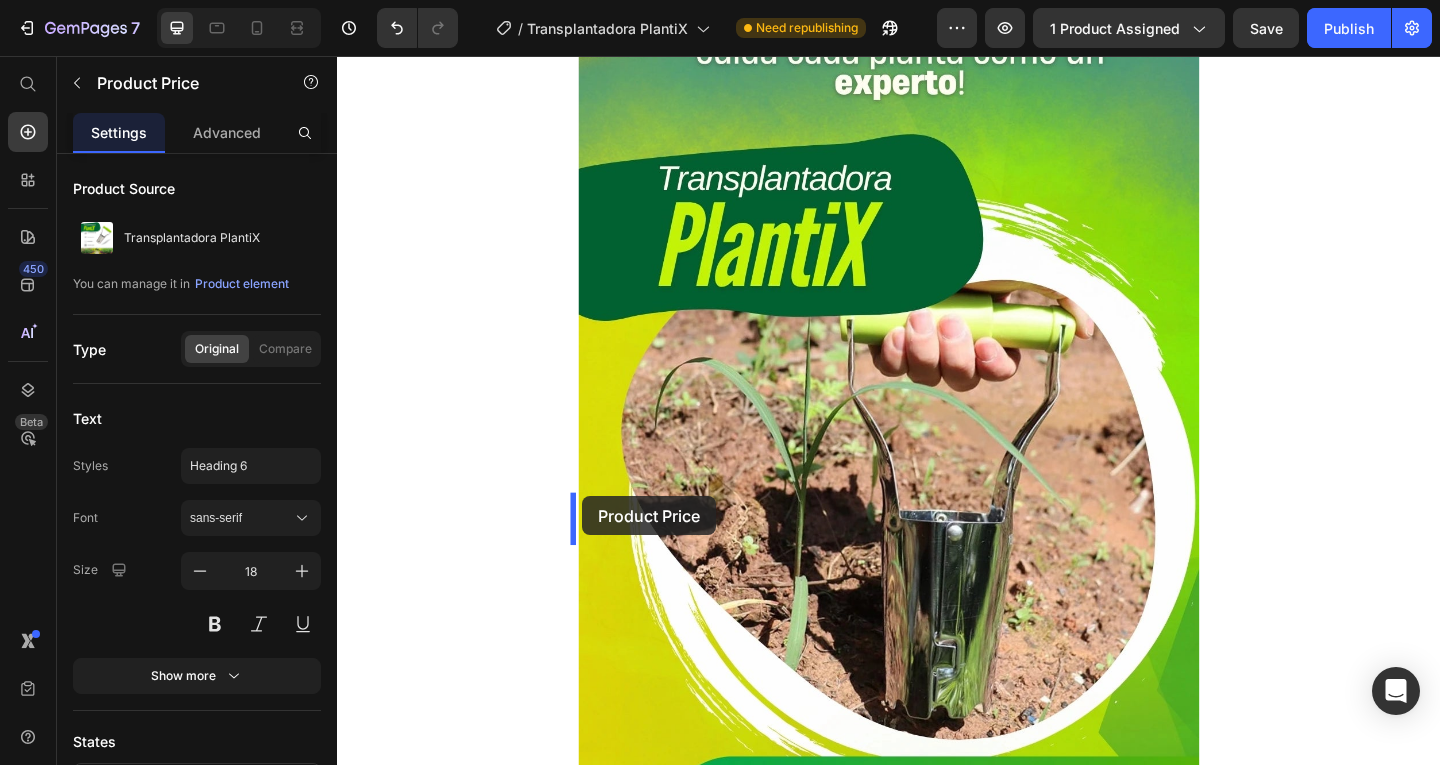 drag, startPoint x: 745, startPoint y: 502, endPoint x: 604, endPoint y: 535, distance: 144.81023 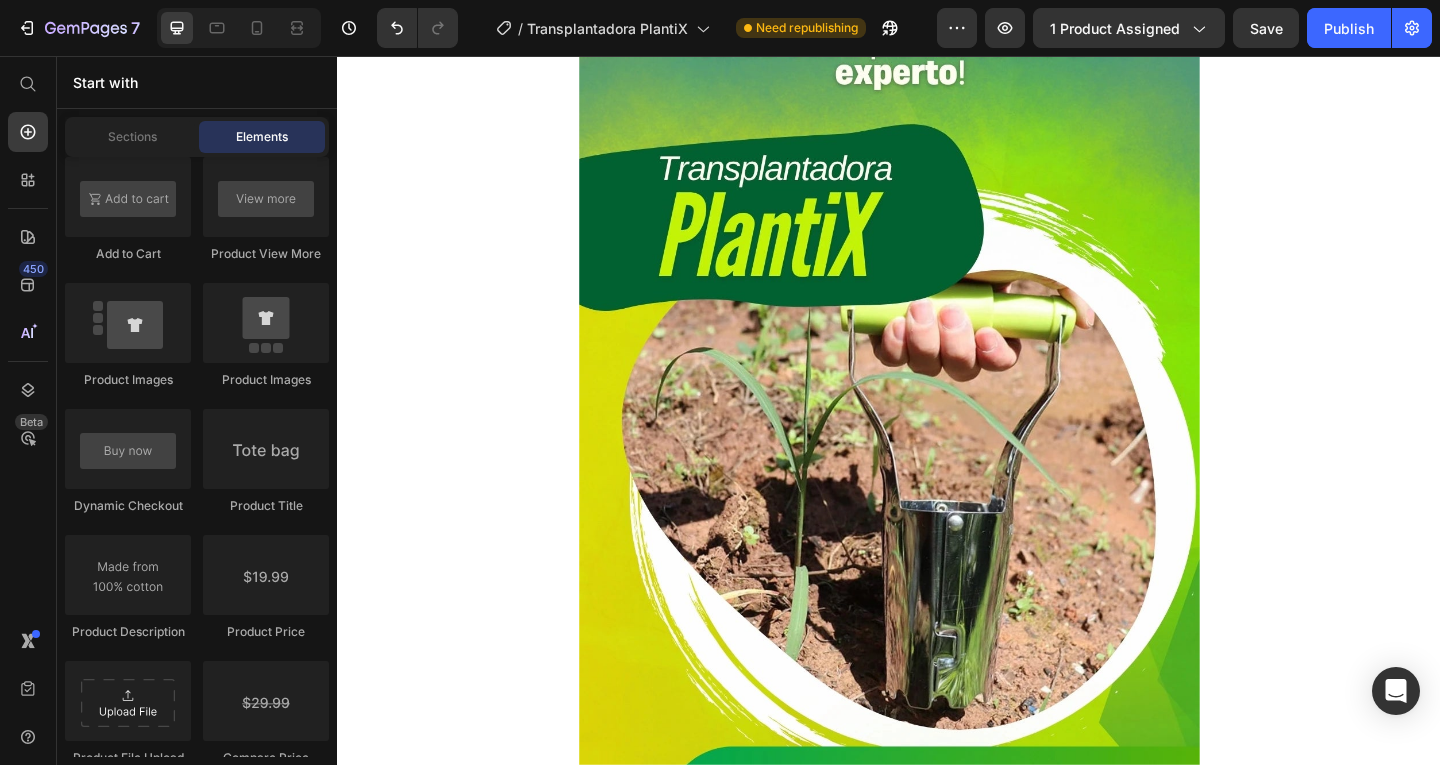 click on "Image Image Image Image
Carousel Row Section 1 $74,900 Product Price   Edit content in Shopify 0 Compra Ahora y Paga en Casa Button Product Row Section 2 Image Compra Ahora y Paga en Casa Button Product Row Image Image Image Compra Ahora y Paga en Casa Button Row Section 3 Root" at bounding box center [937, 3664] 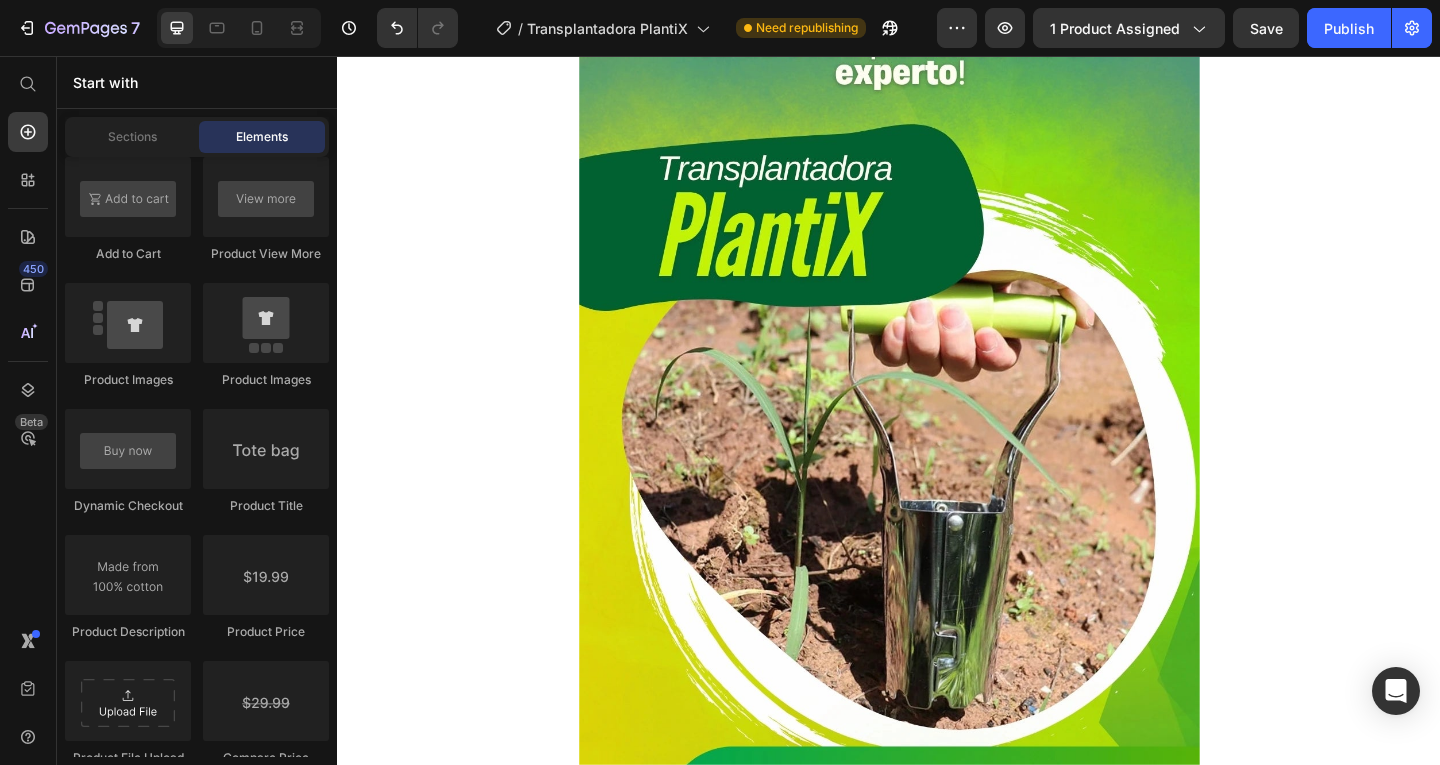 click on "$74,900" at bounding box center (761, -174) 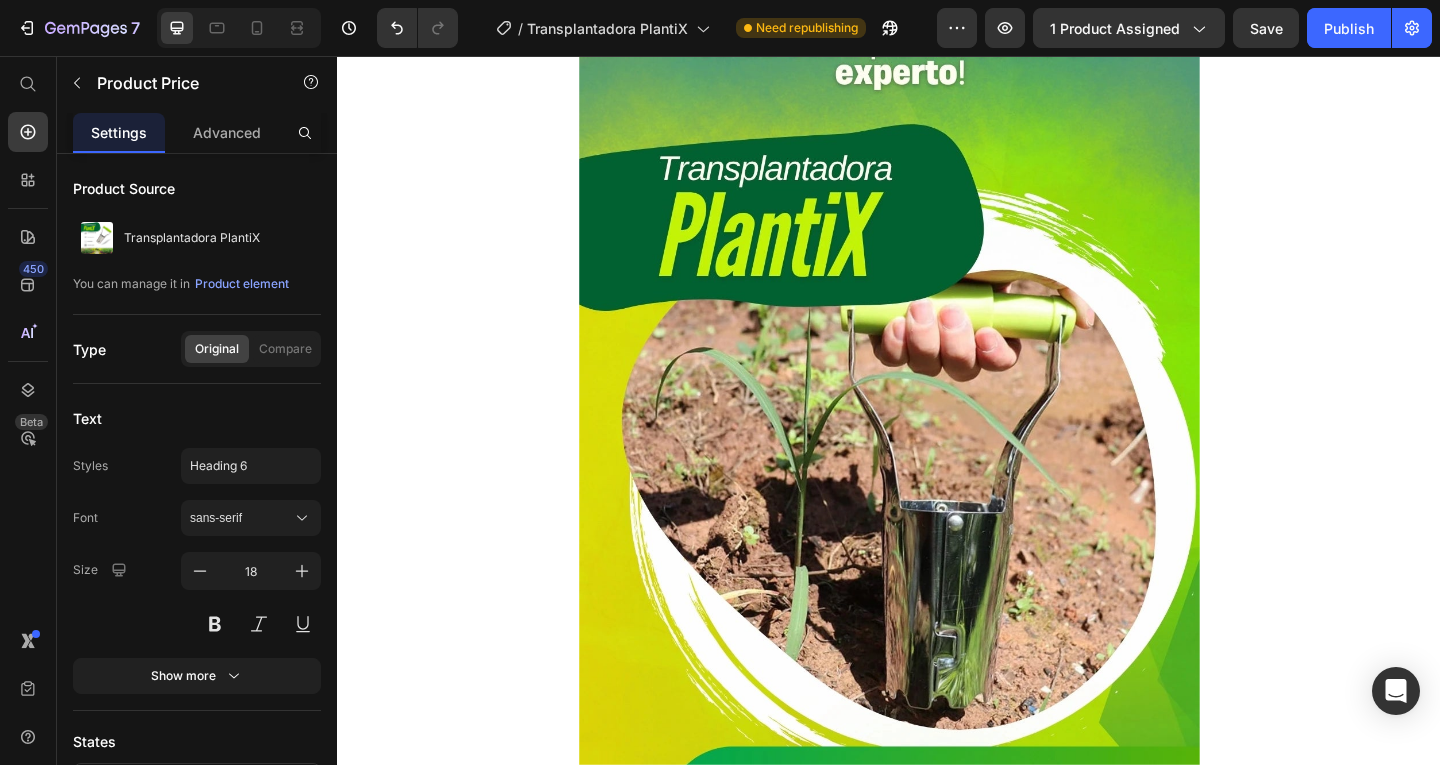 click on "$74,900" at bounding box center (761, -174) 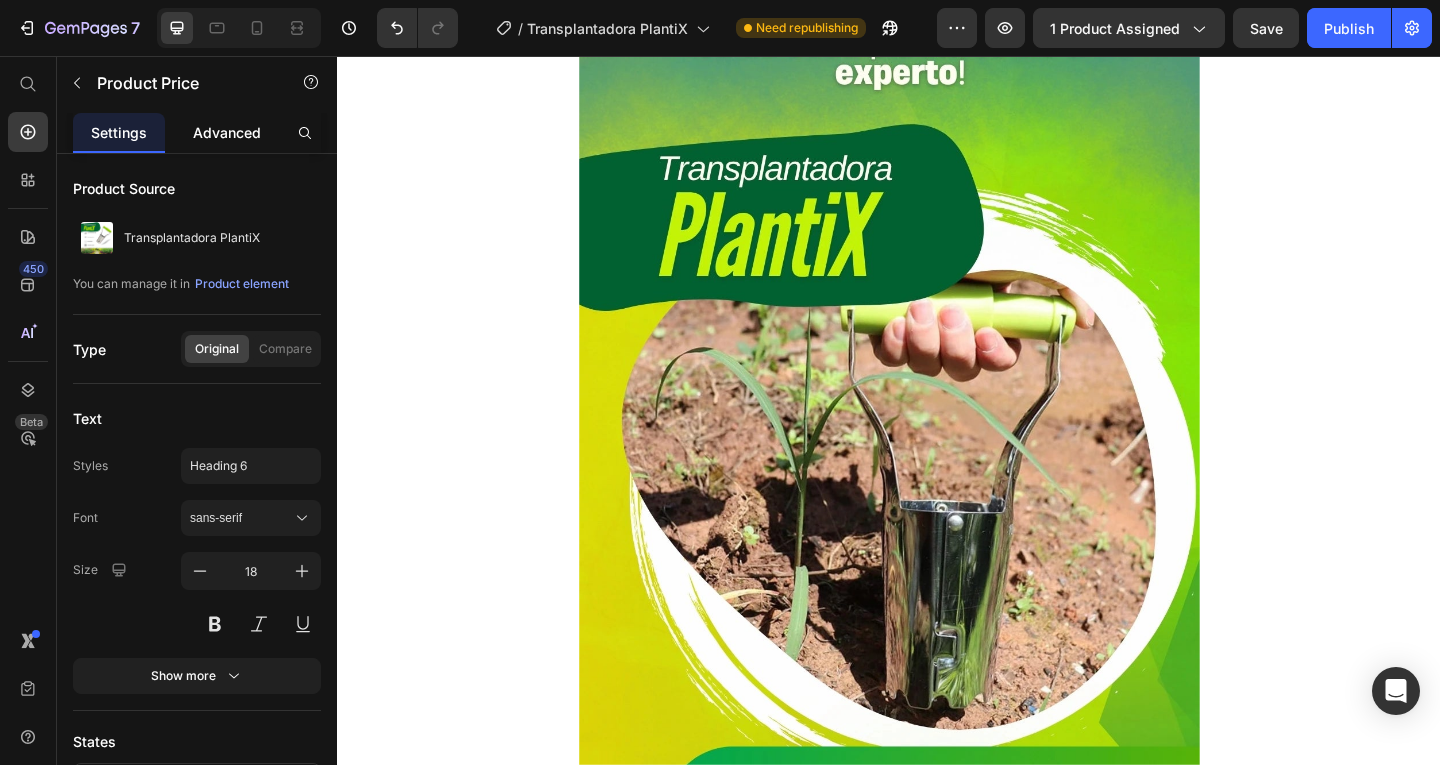 click on "Advanced" at bounding box center [227, 132] 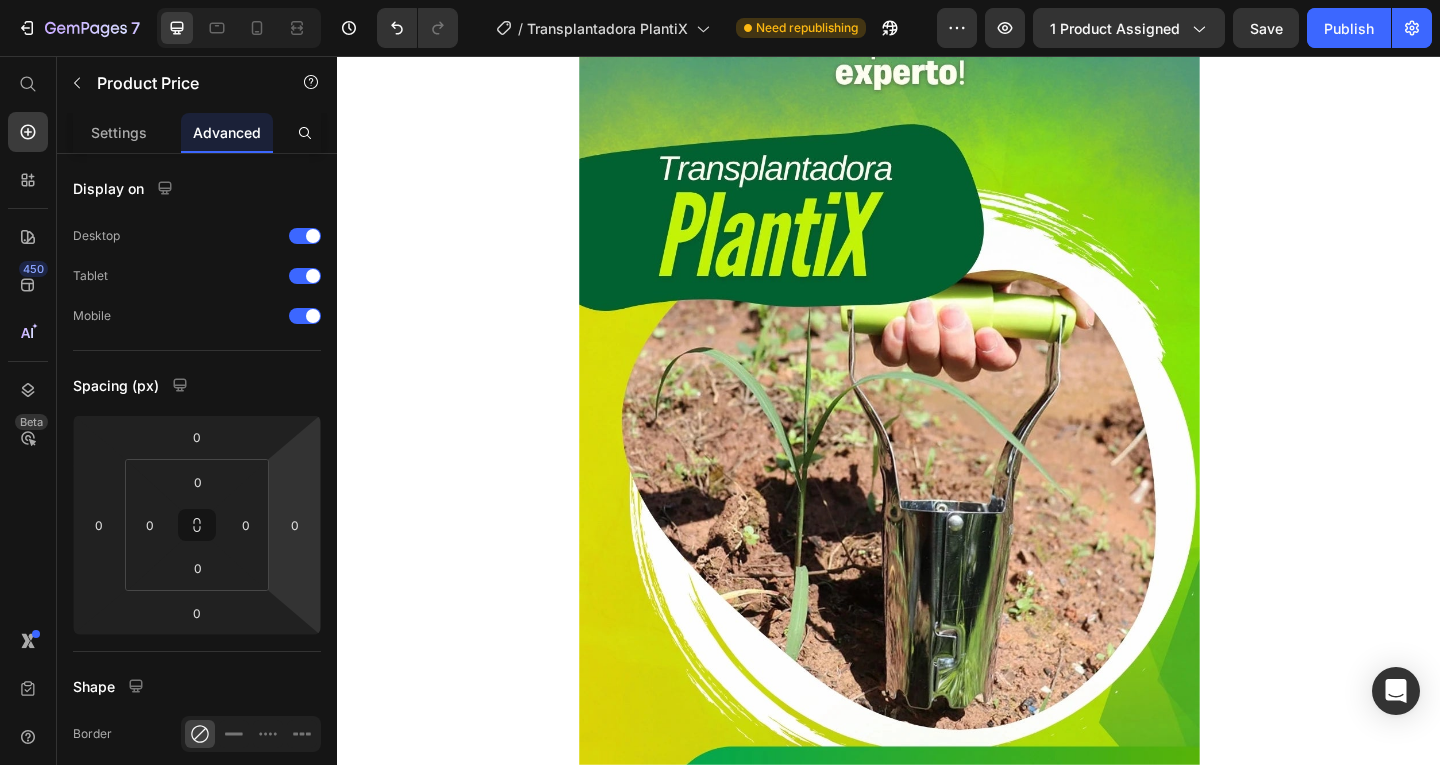 click on "Product Price" at bounding box center [668, -206] 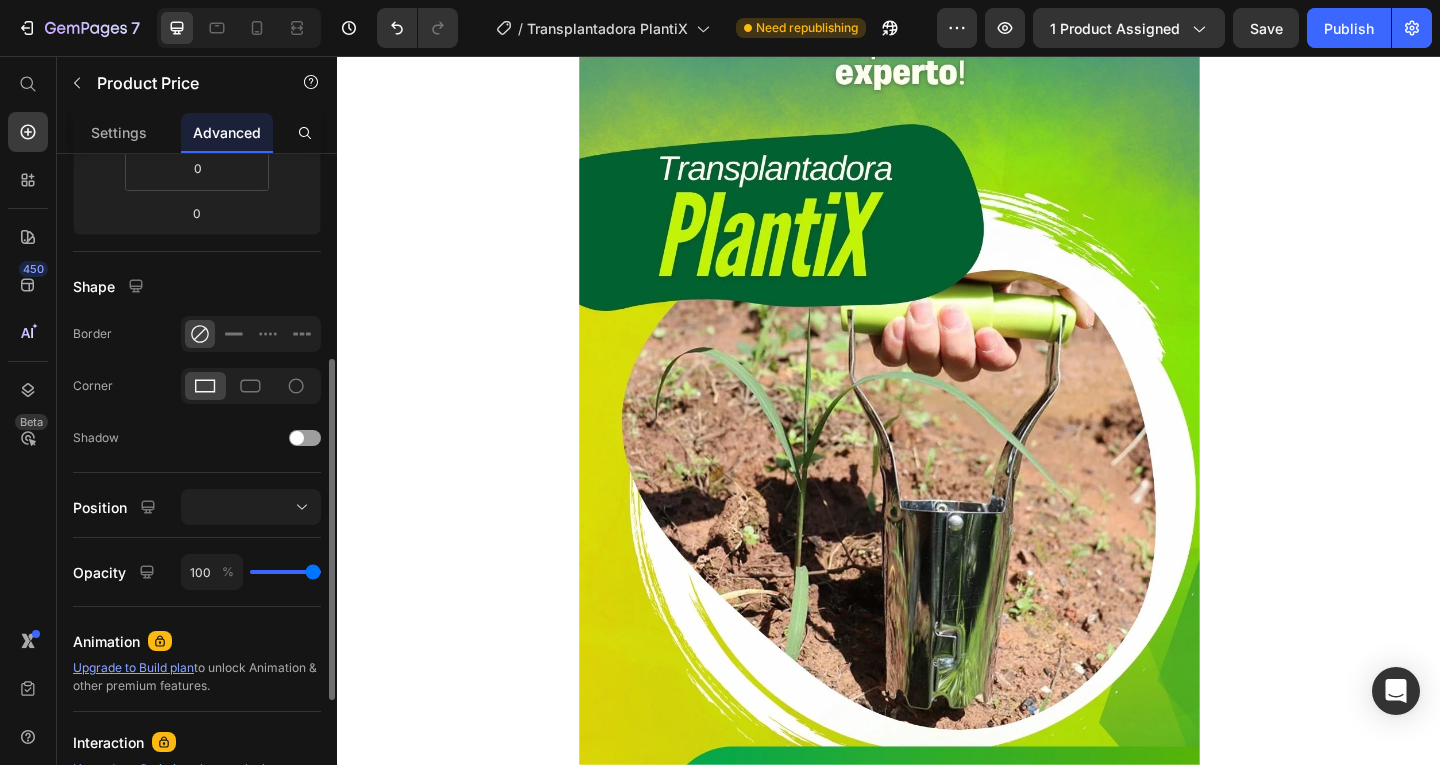 scroll, scrollTop: 500, scrollLeft: 0, axis: vertical 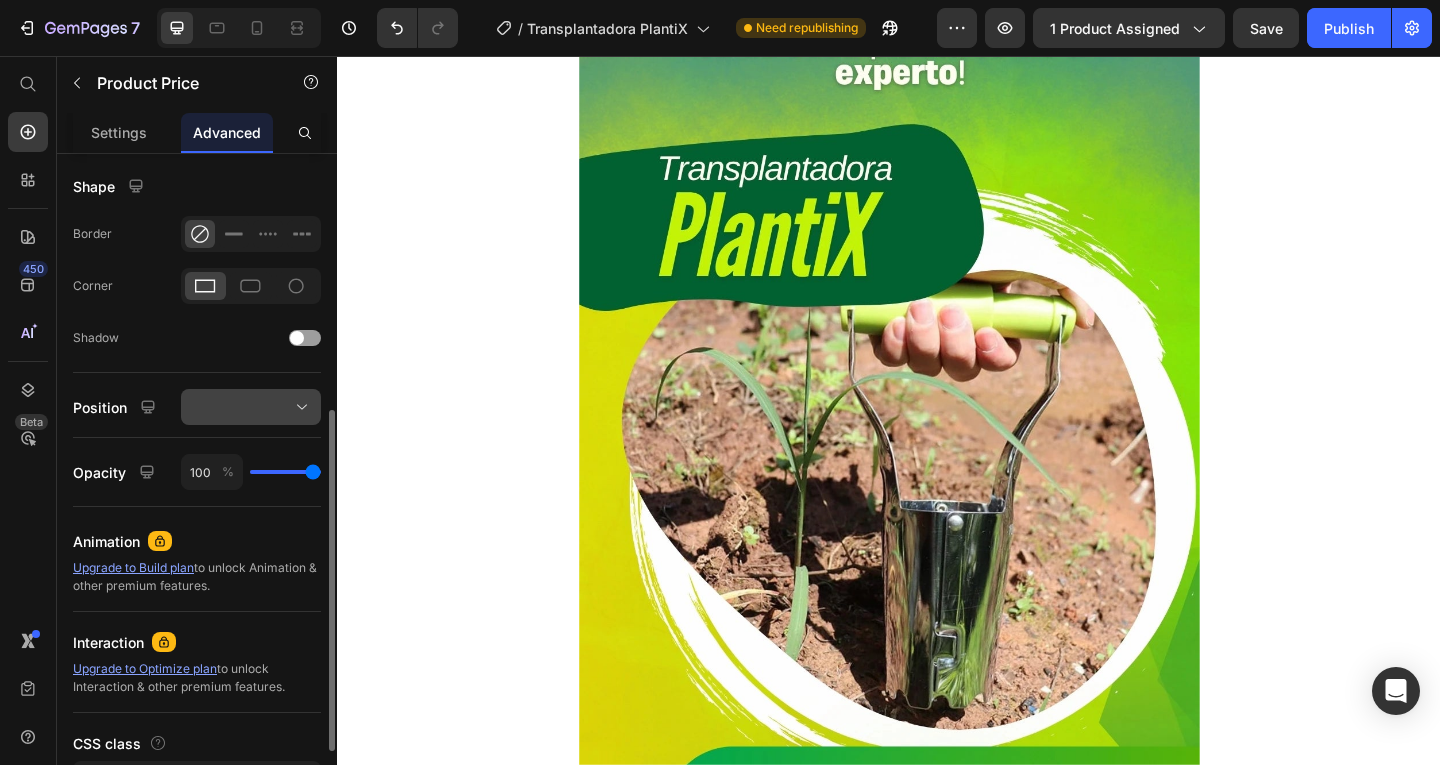click at bounding box center (251, 407) 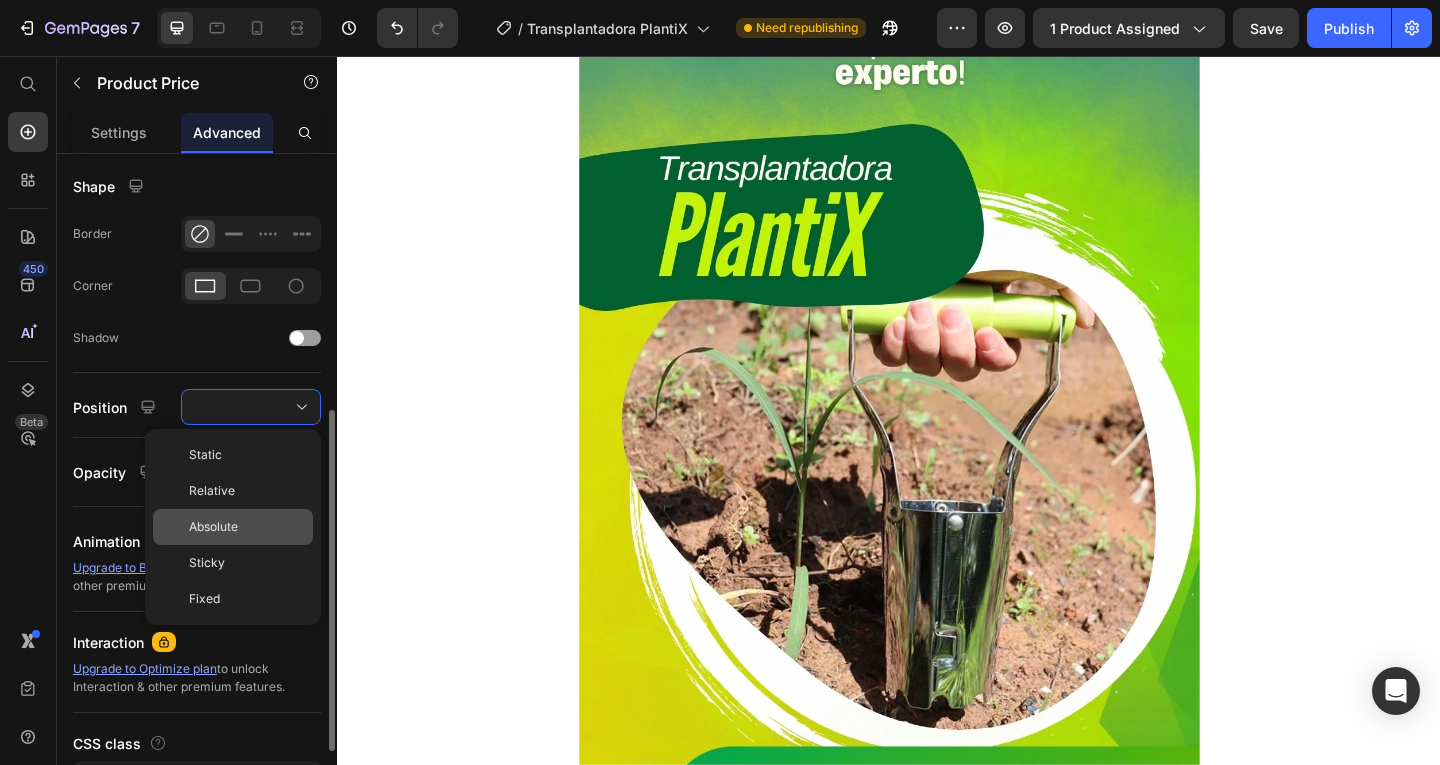 click on "Absolute" at bounding box center [247, 527] 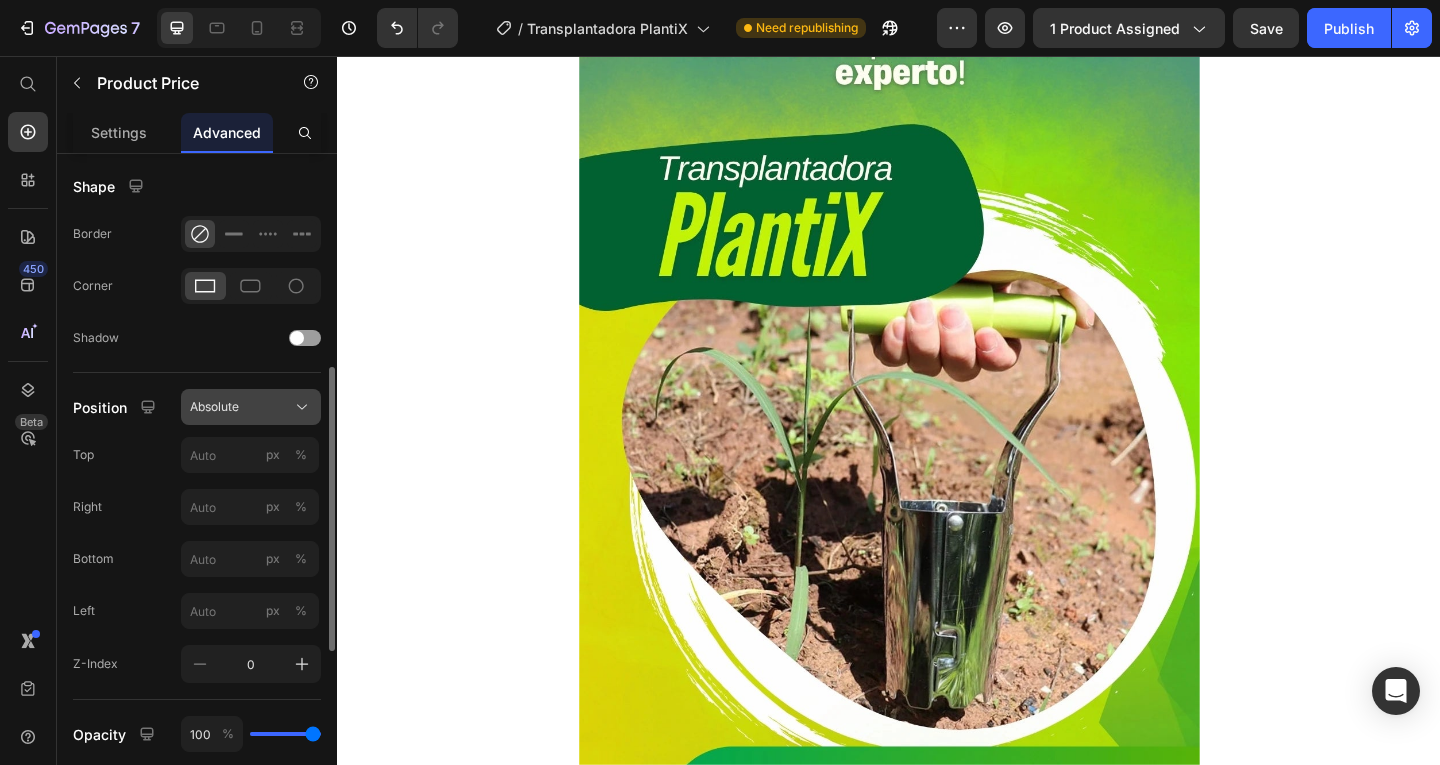 click on "Absolute" at bounding box center (214, 407) 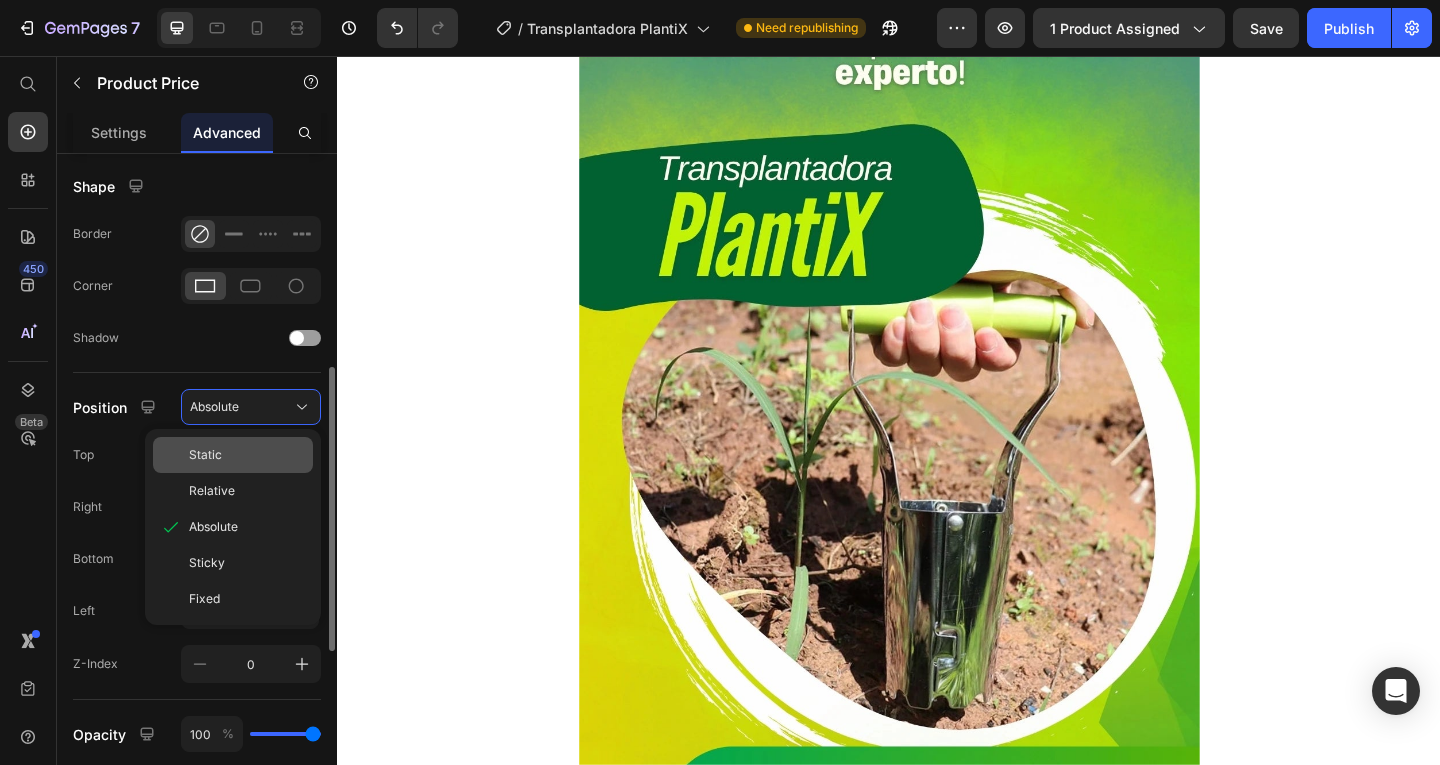 click on "Static" at bounding box center (247, 455) 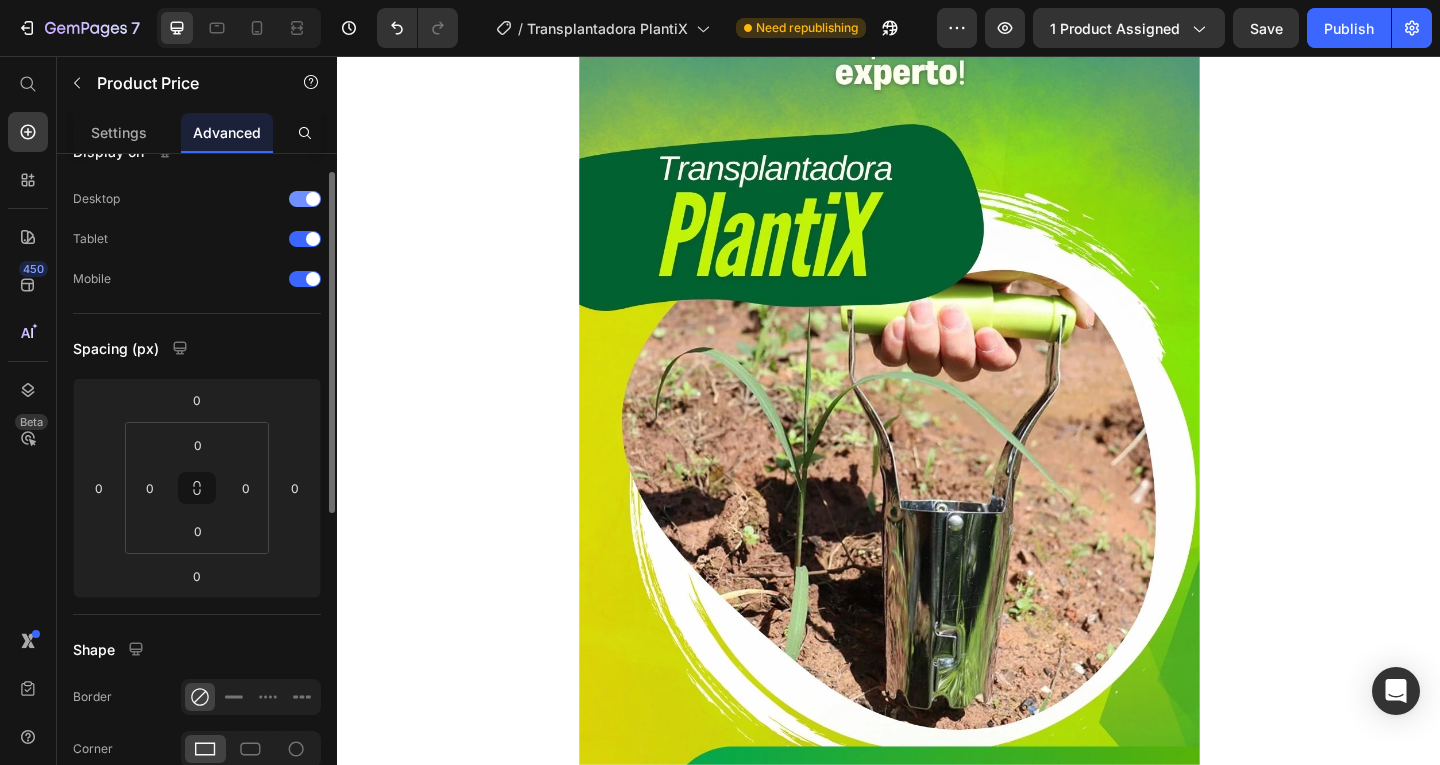 scroll, scrollTop: 0, scrollLeft: 0, axis: both 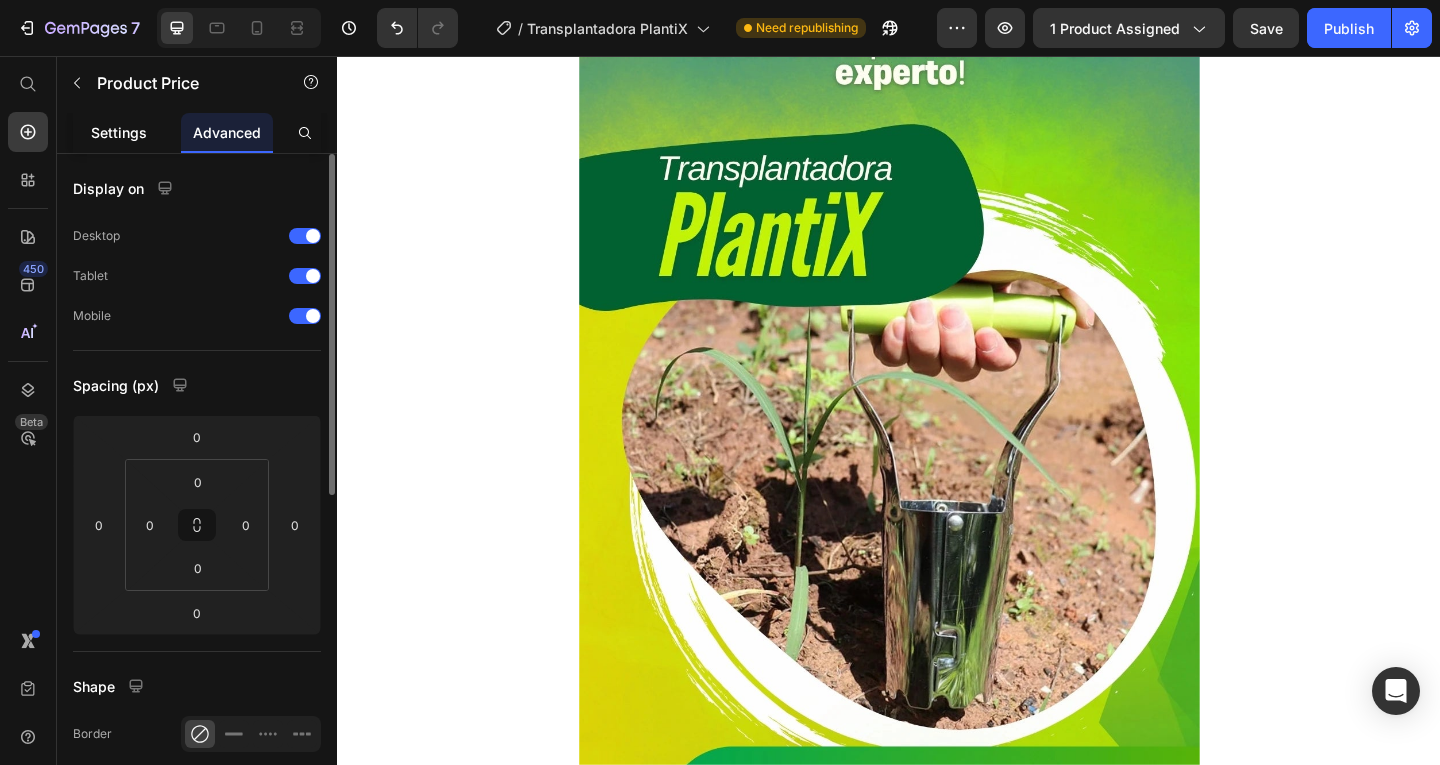 click on "Settings" at bounding box center (119, 132) 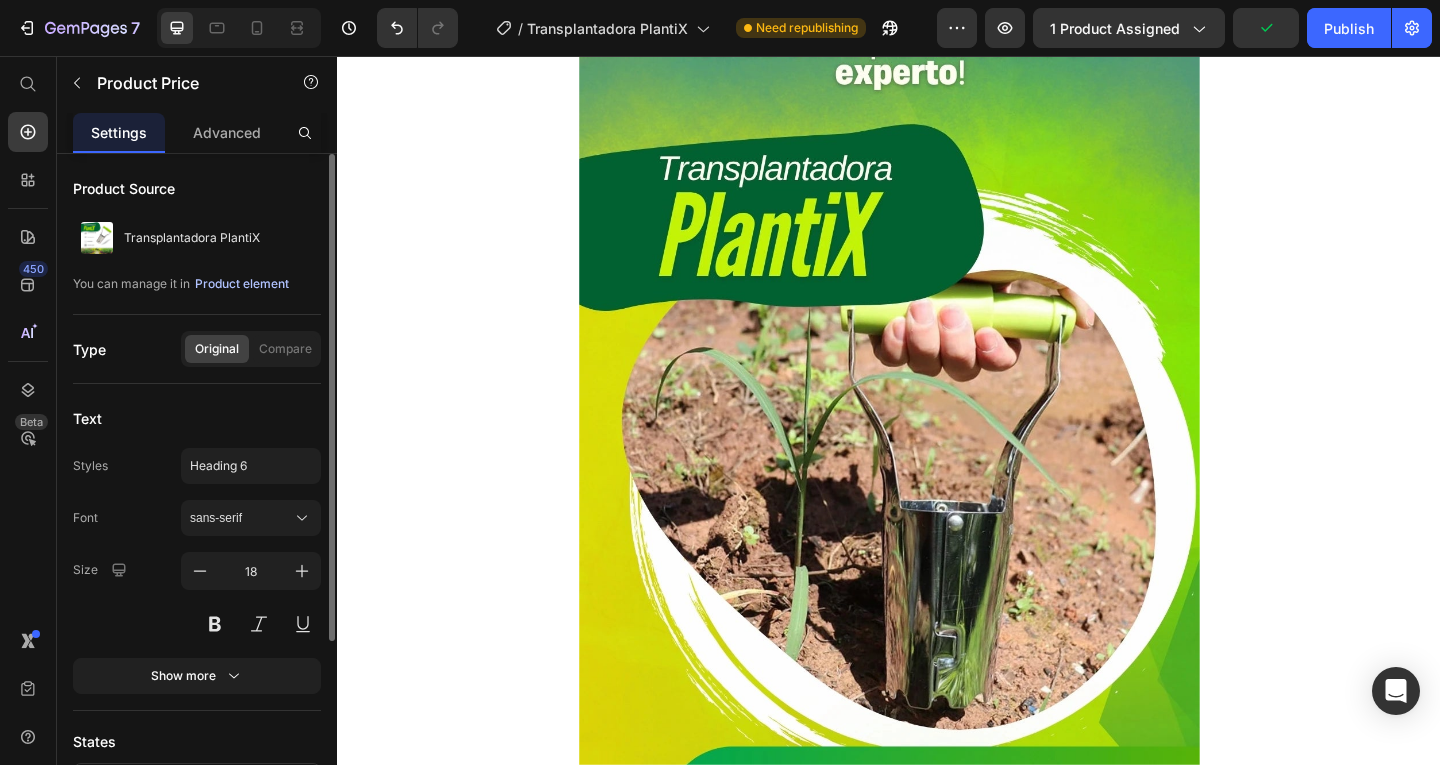 click on "Product element" at bounding box center (242, 284) 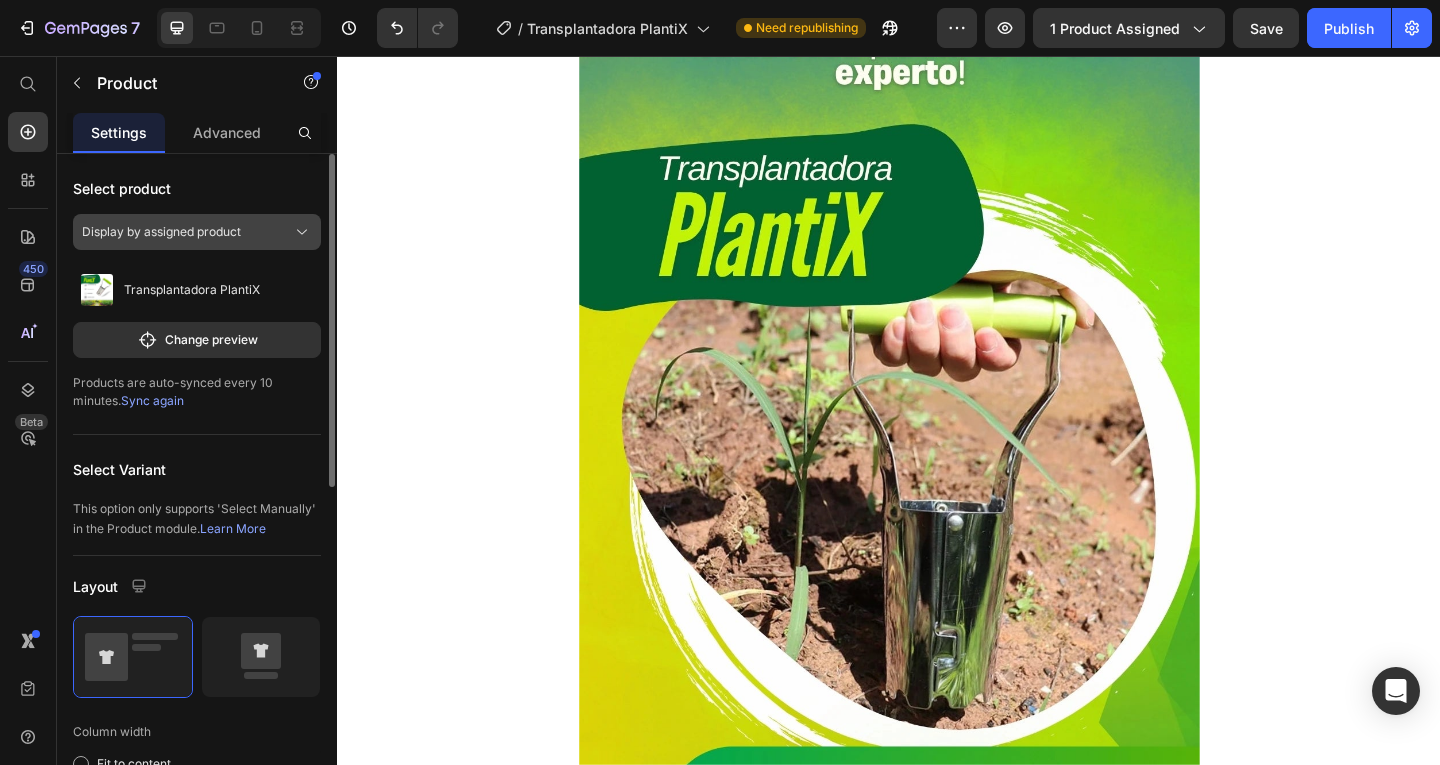click on "Display by assigned product" at bounding box center [161, 232] 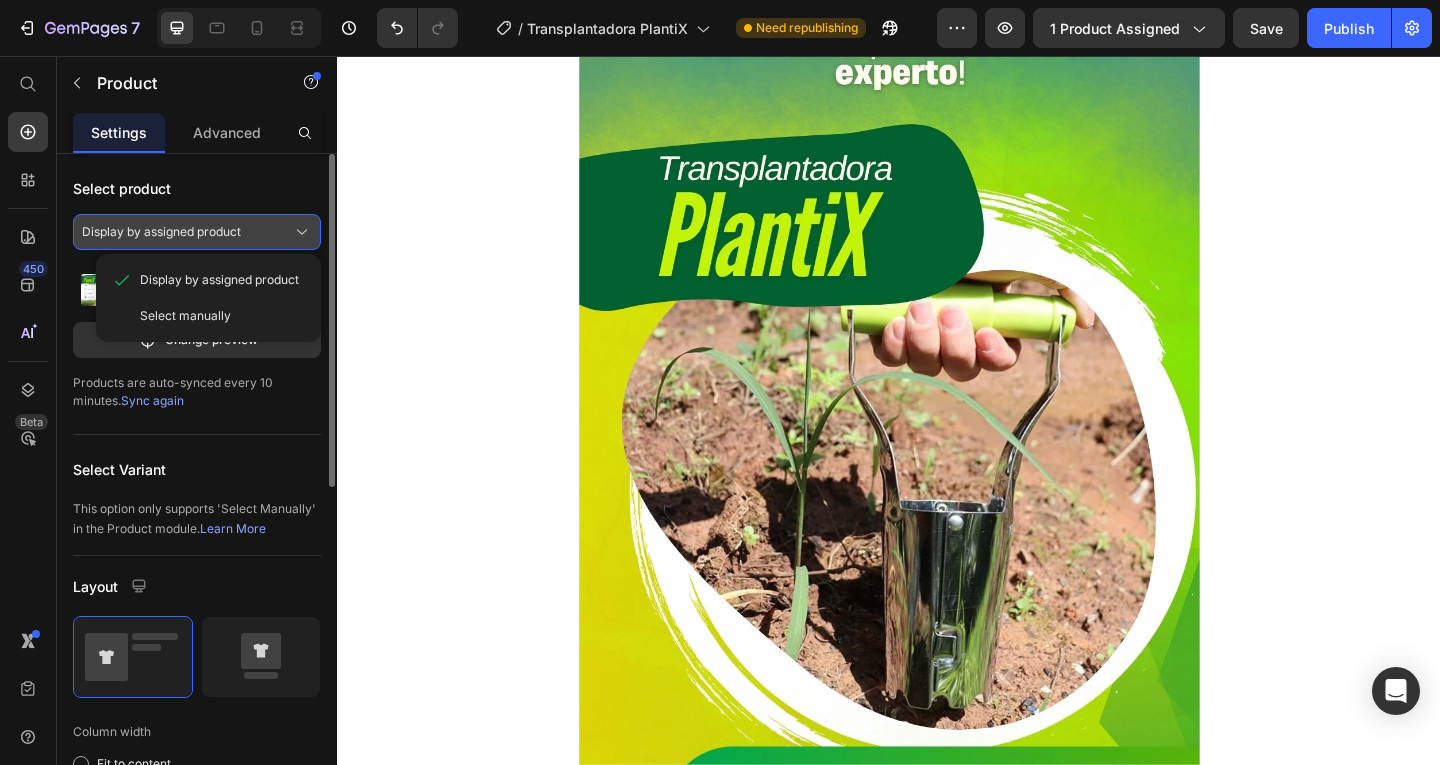 click on "Display by assigned product" at bounding box center (161, 232) 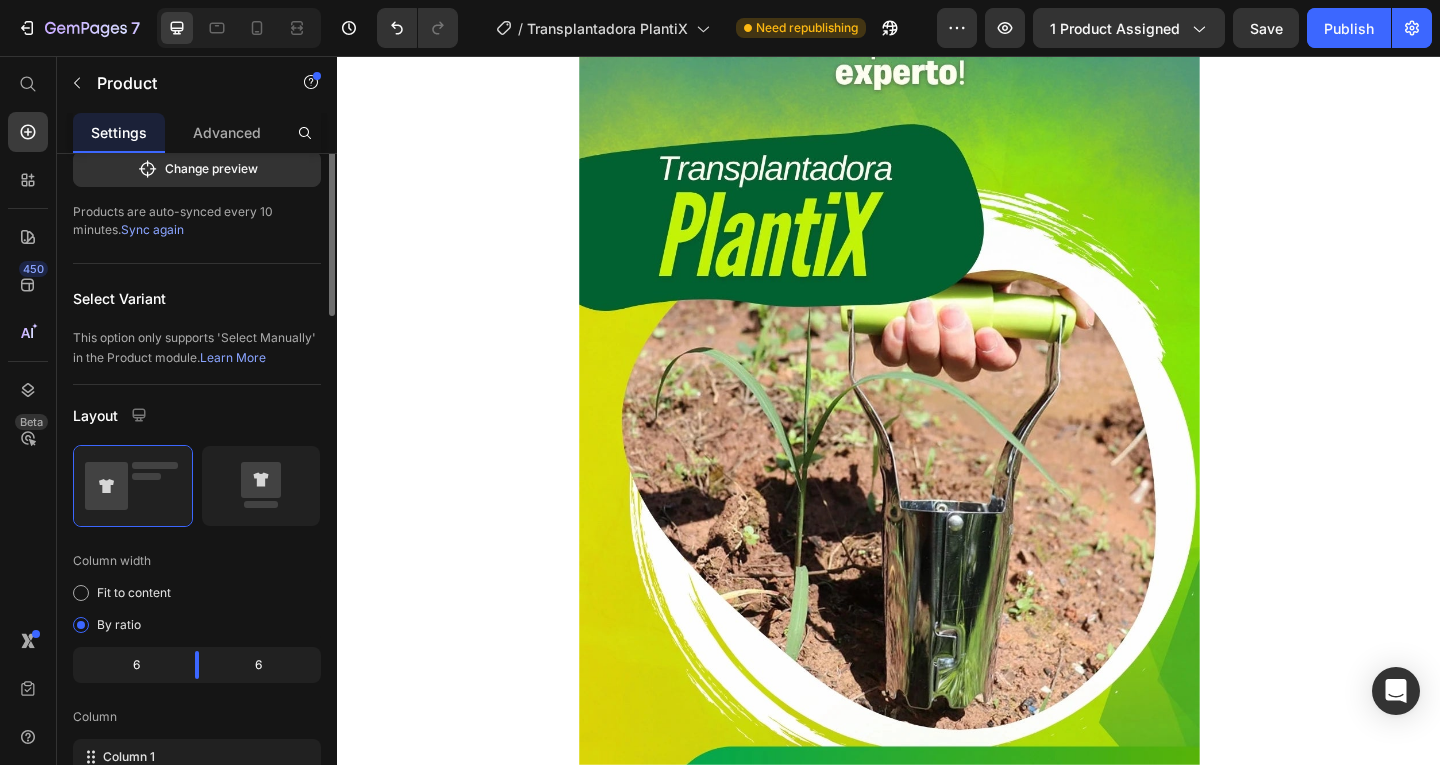scroll, scrollTop: 0, scrollLeft: 0, axis: both 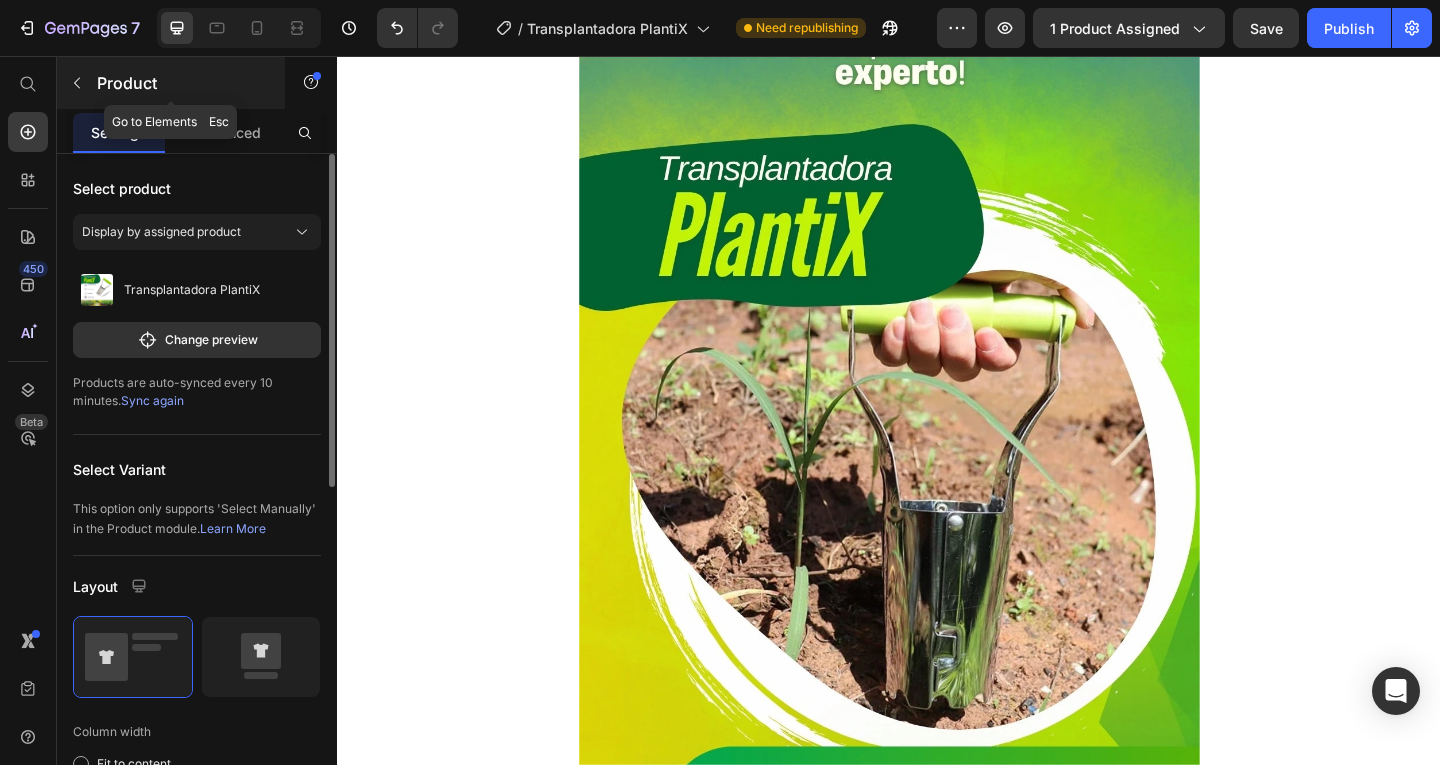 click 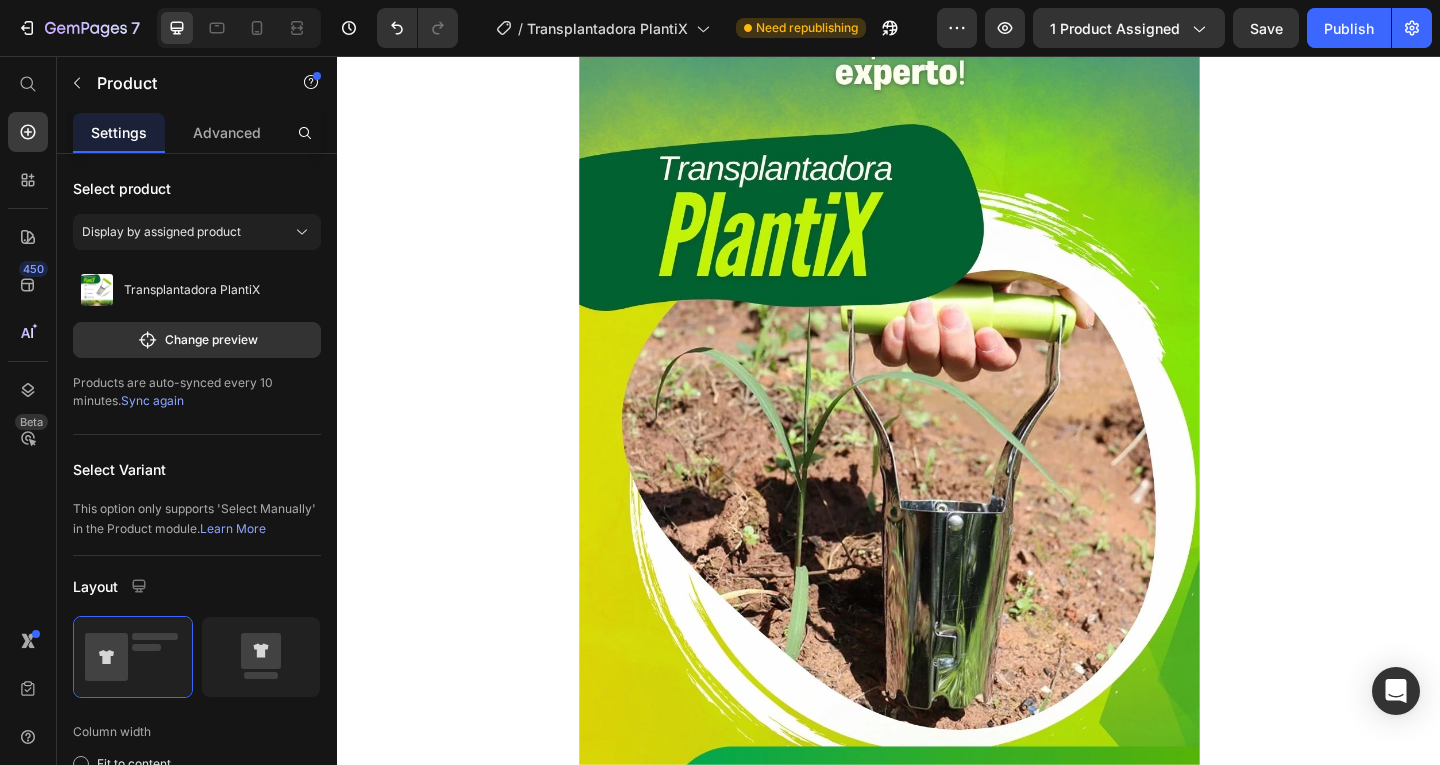 click on "$74,900 Product Price" at bounding box center [761, -143] 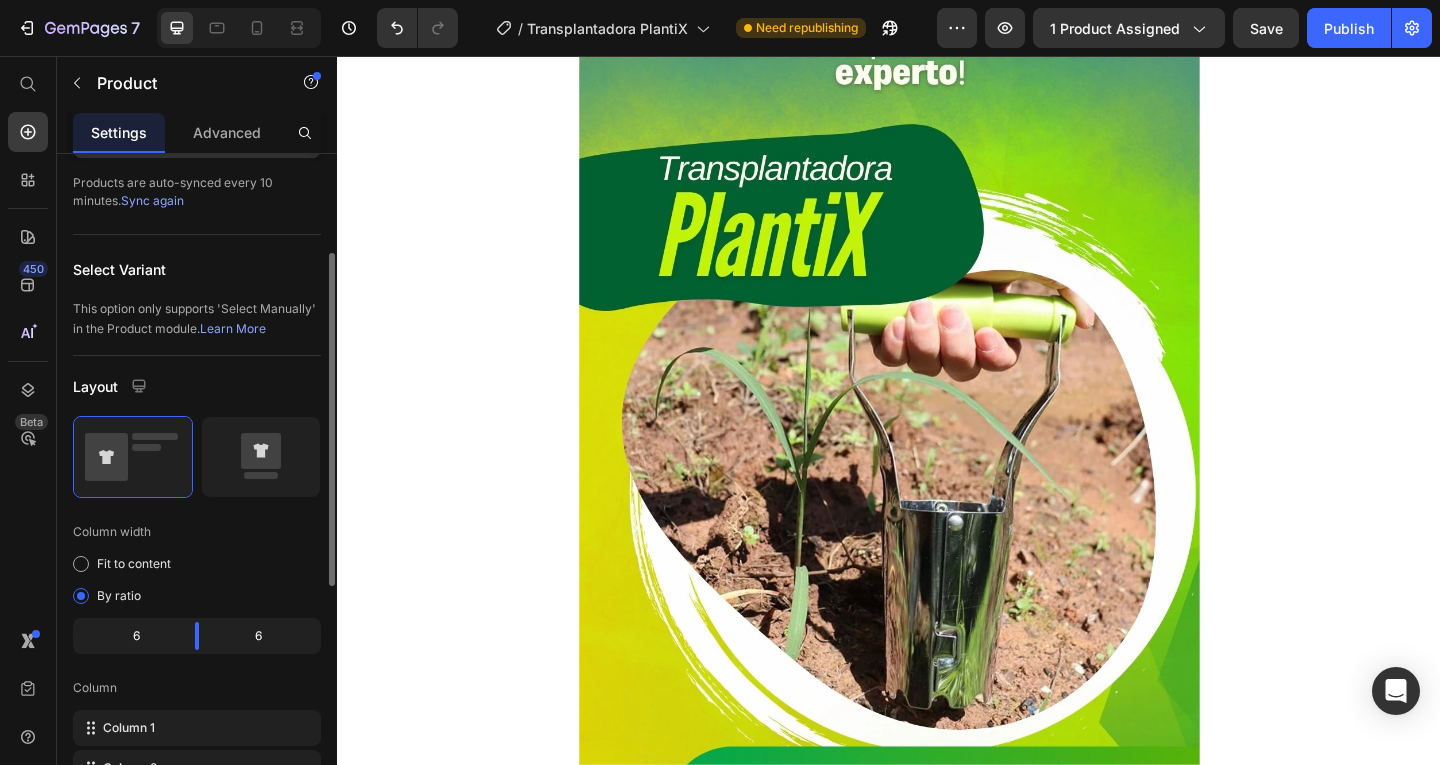 scroll, scrollTop: 300, scrollLeft: 0, axis: vertical 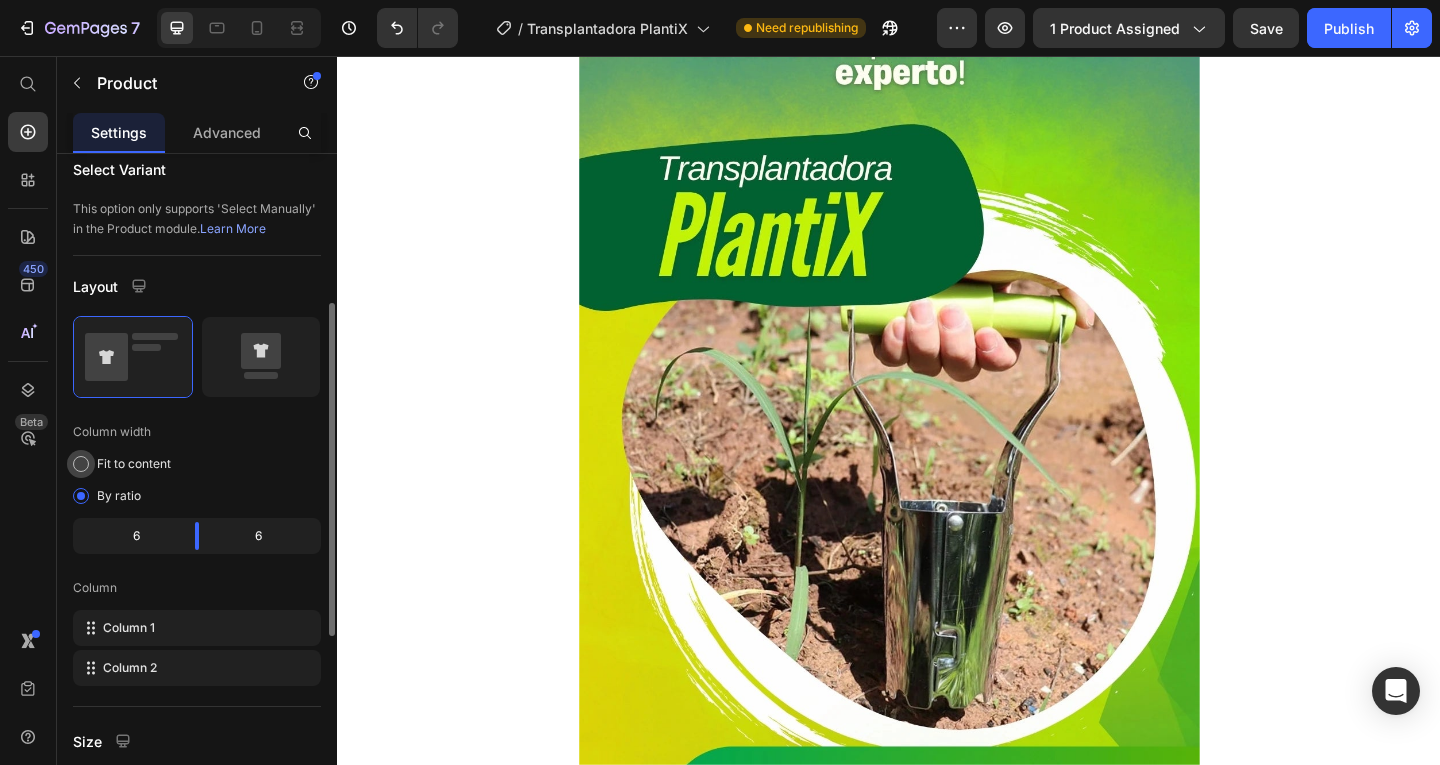 click at bounding box center [81, 464] 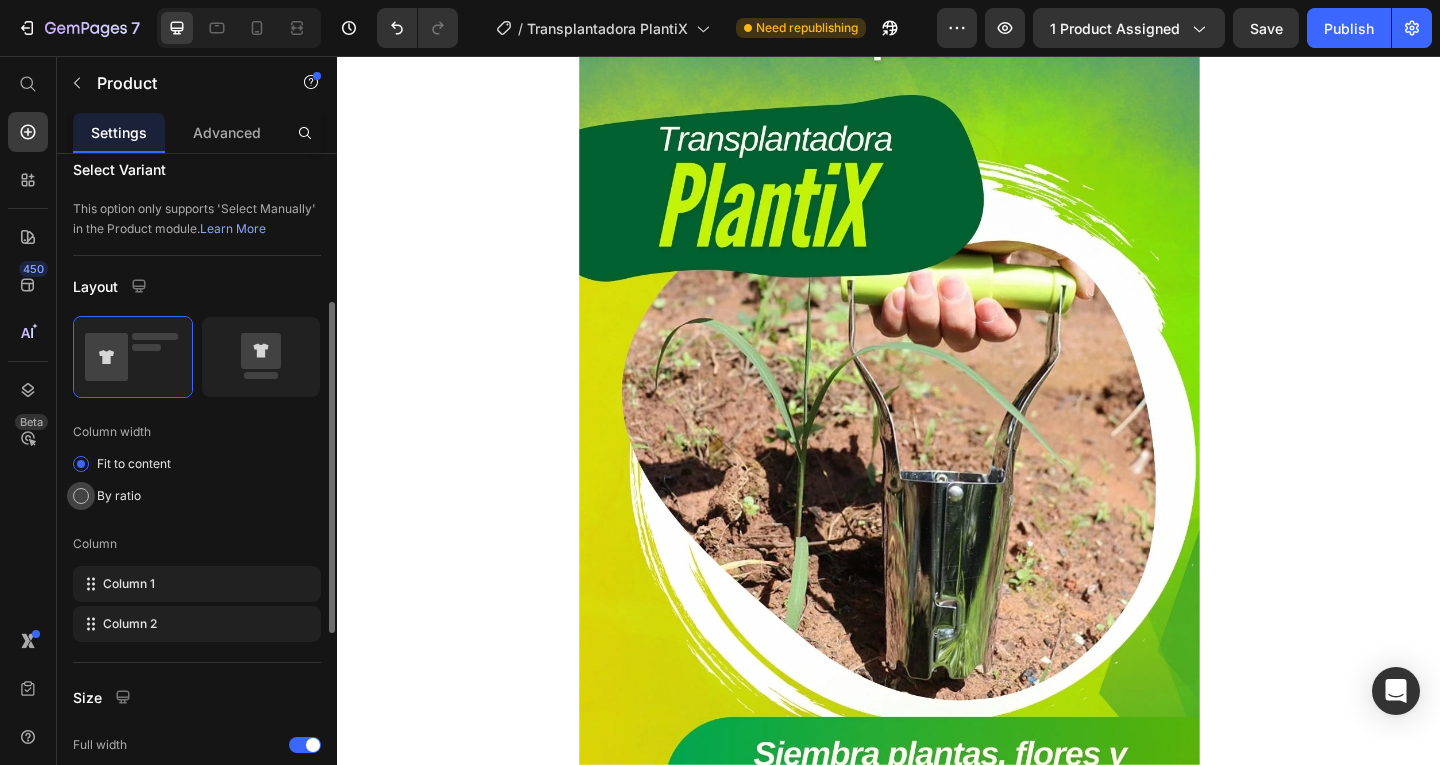 click on "By ratio" 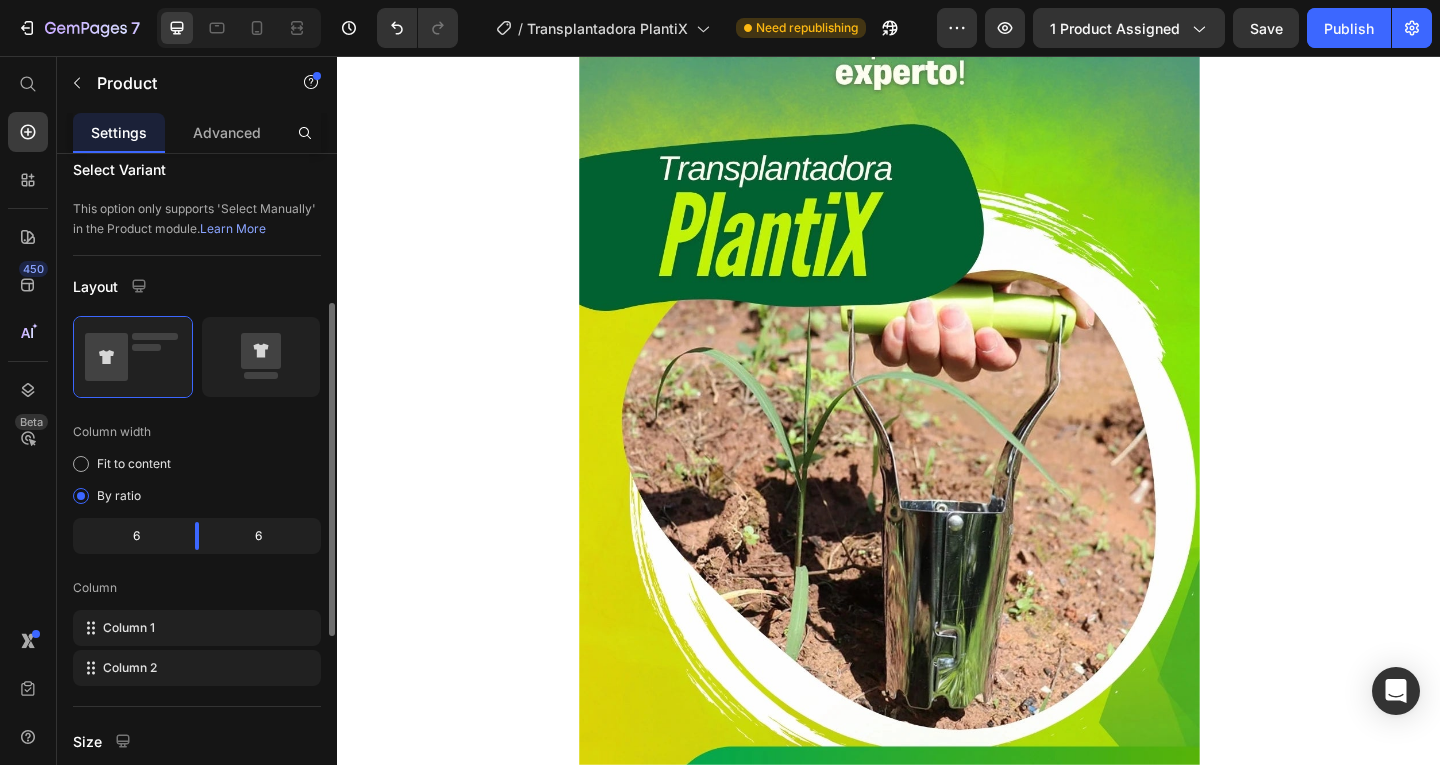 scroll, scrollTop: 400, scrollLeft: 0, axis: vertical 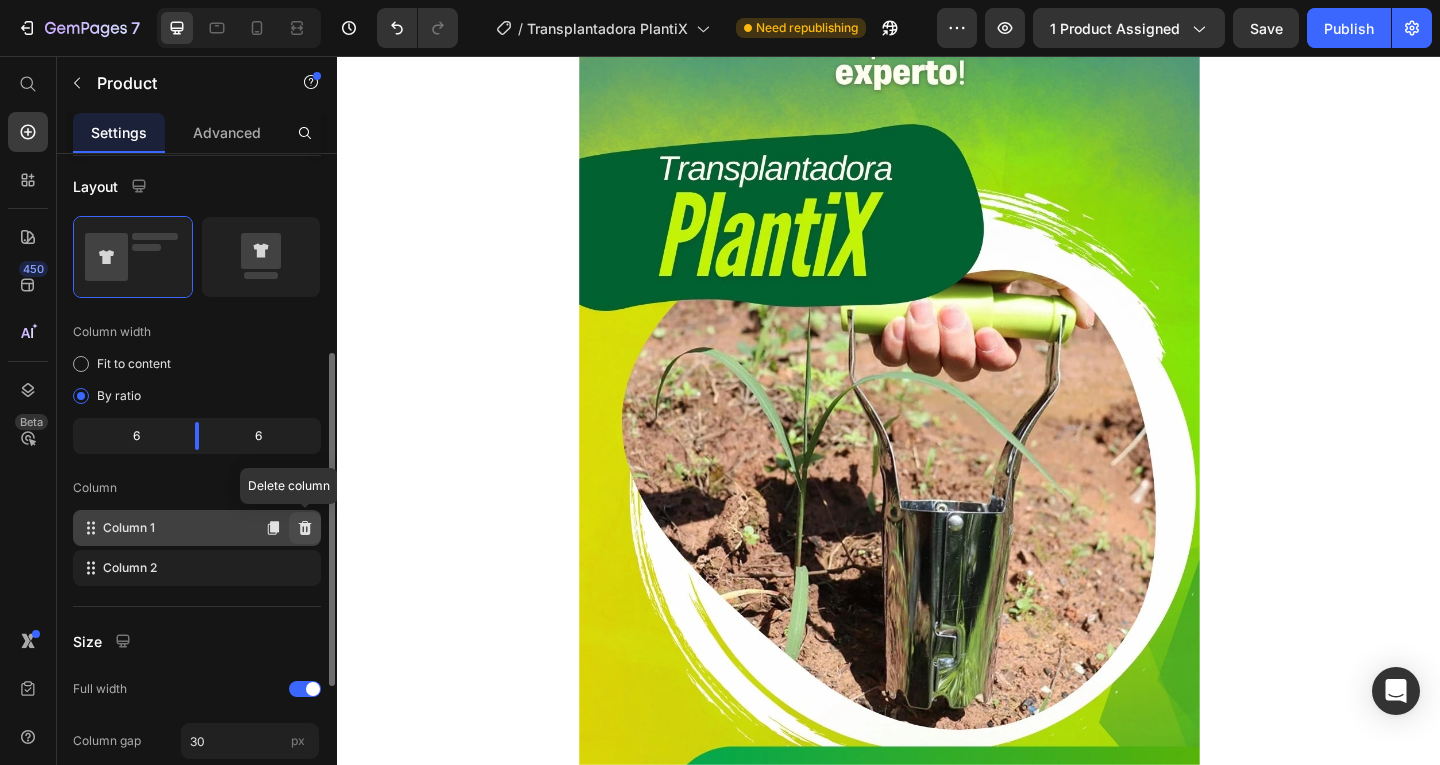 click 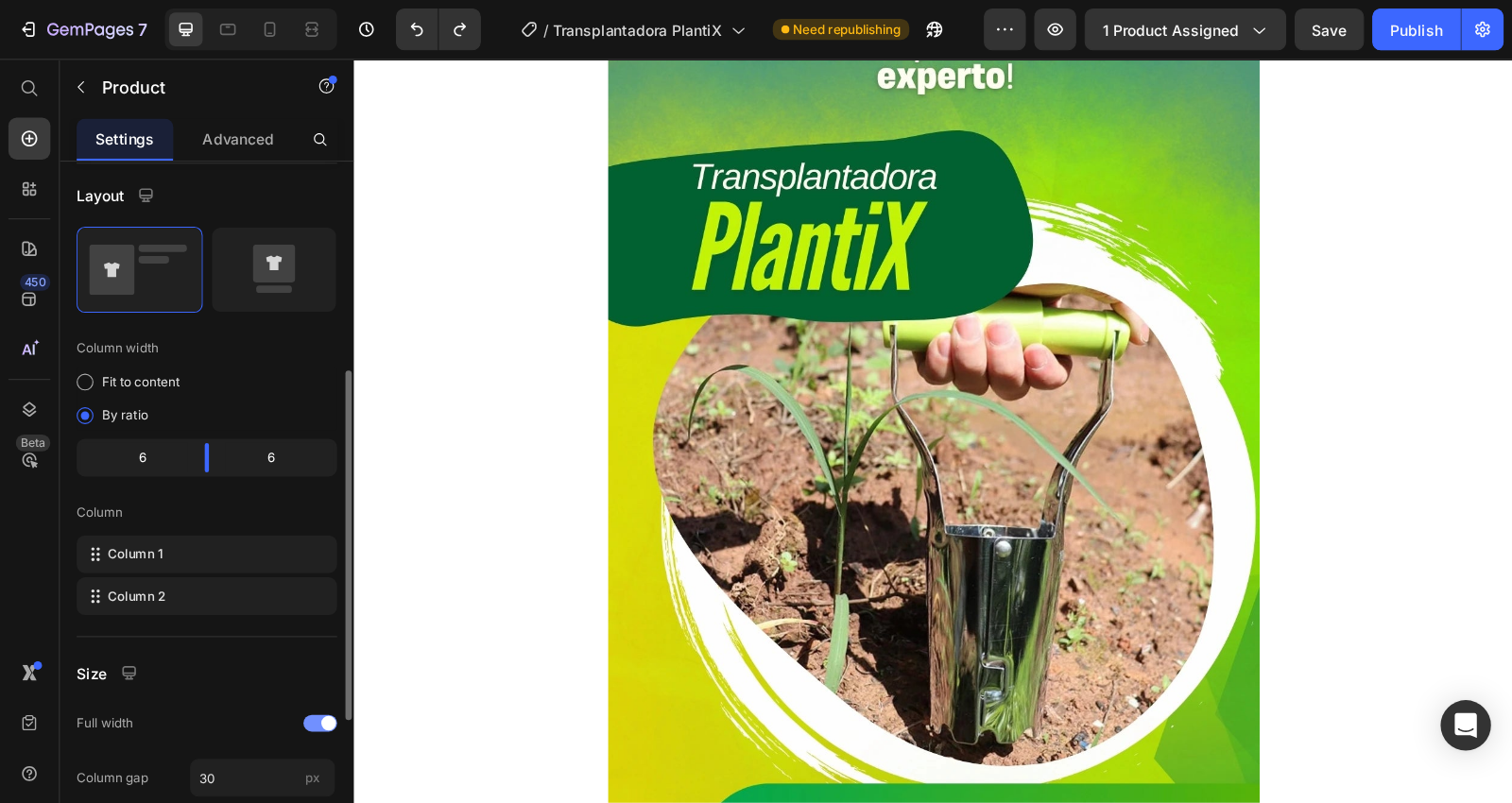 scroll, scrollTop: 472, scrollLeft: 0, axis: vertical 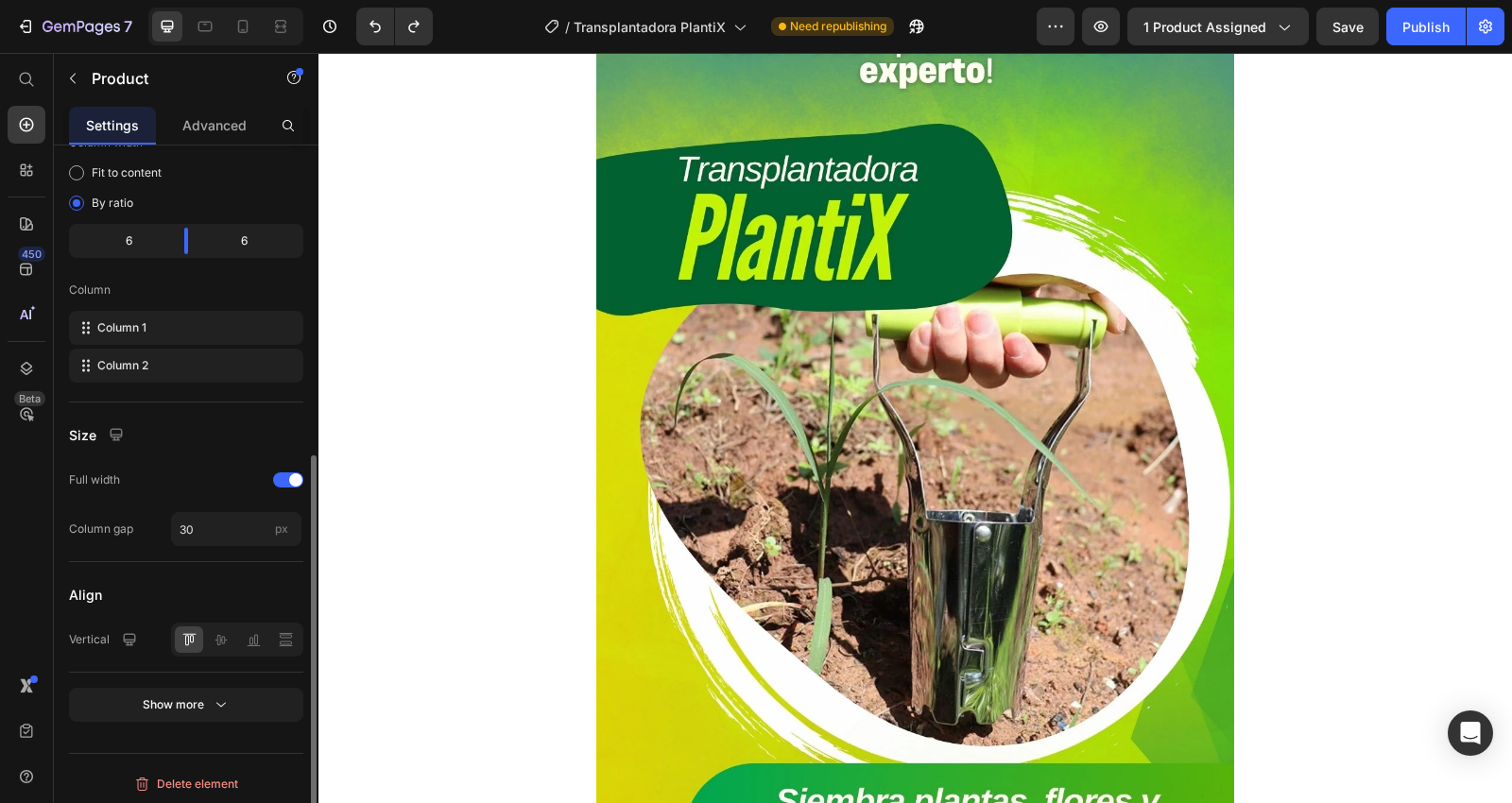 click on "$74,900" at bounding box center [748, -163] 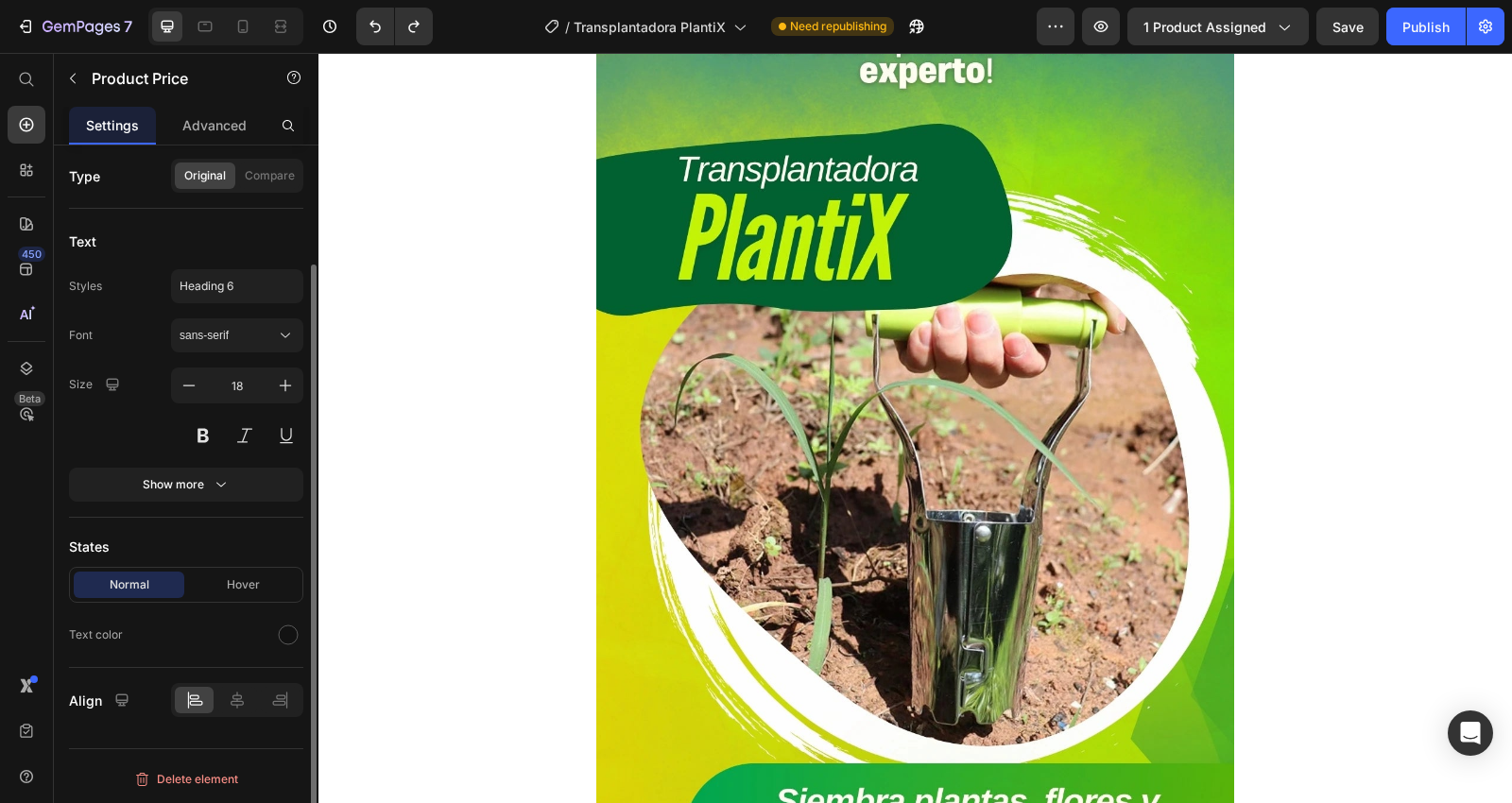scroll, scrollTop: 0, scrollLeft: 0, axis: both 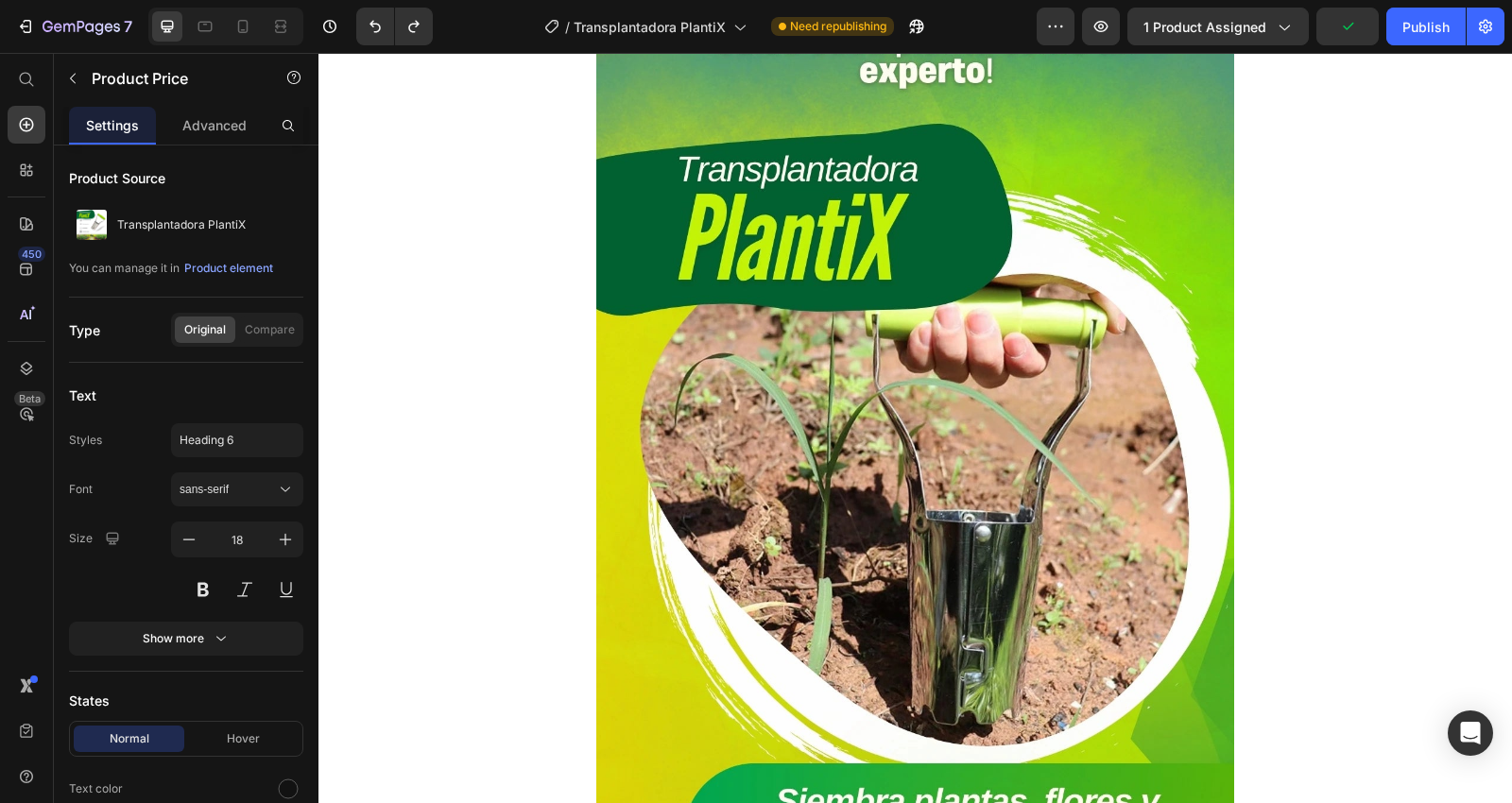 click on "Product Price" at bounding box center (661, -194) 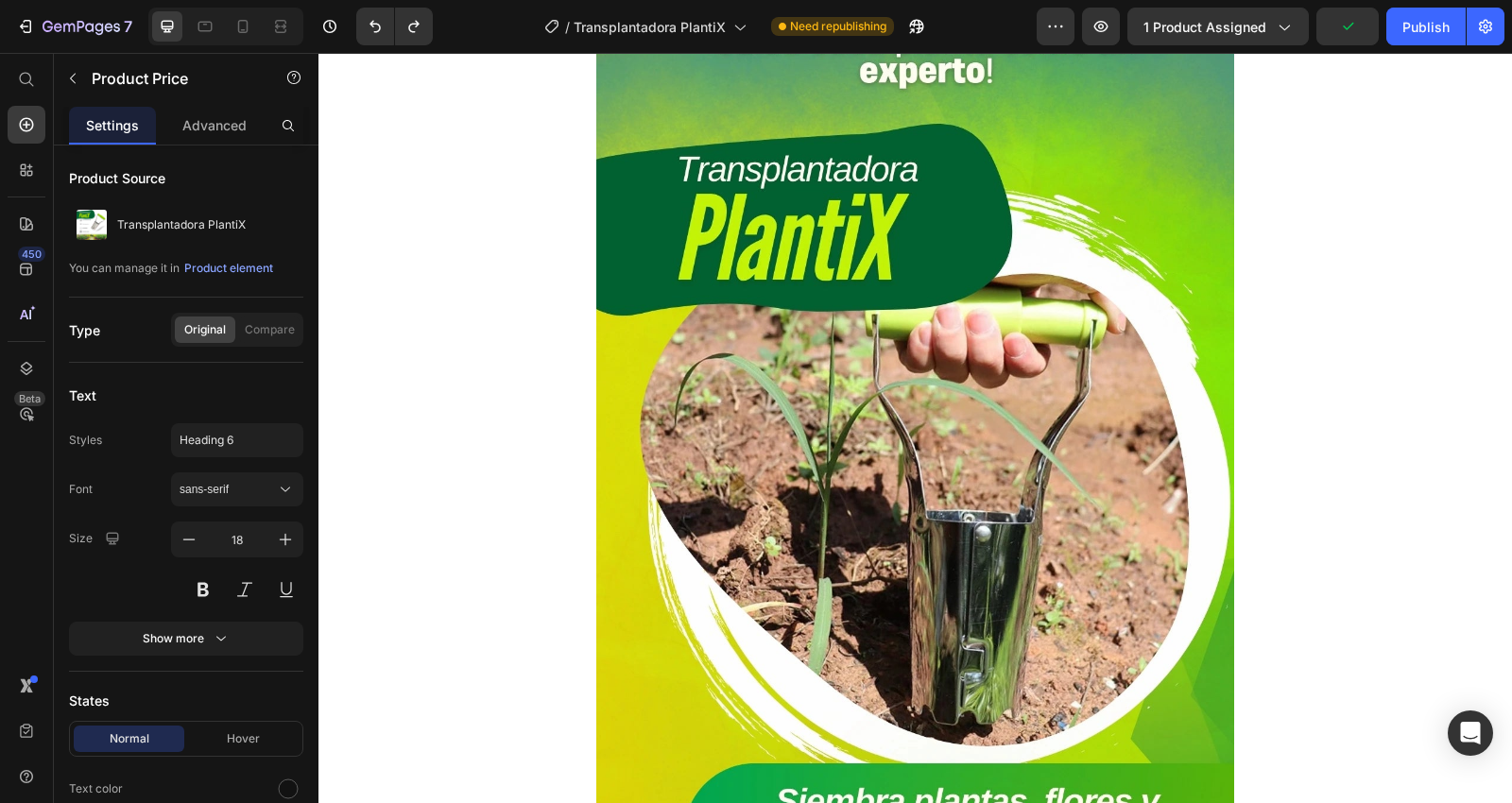 click on "Product" at bounding box center (629, -227) 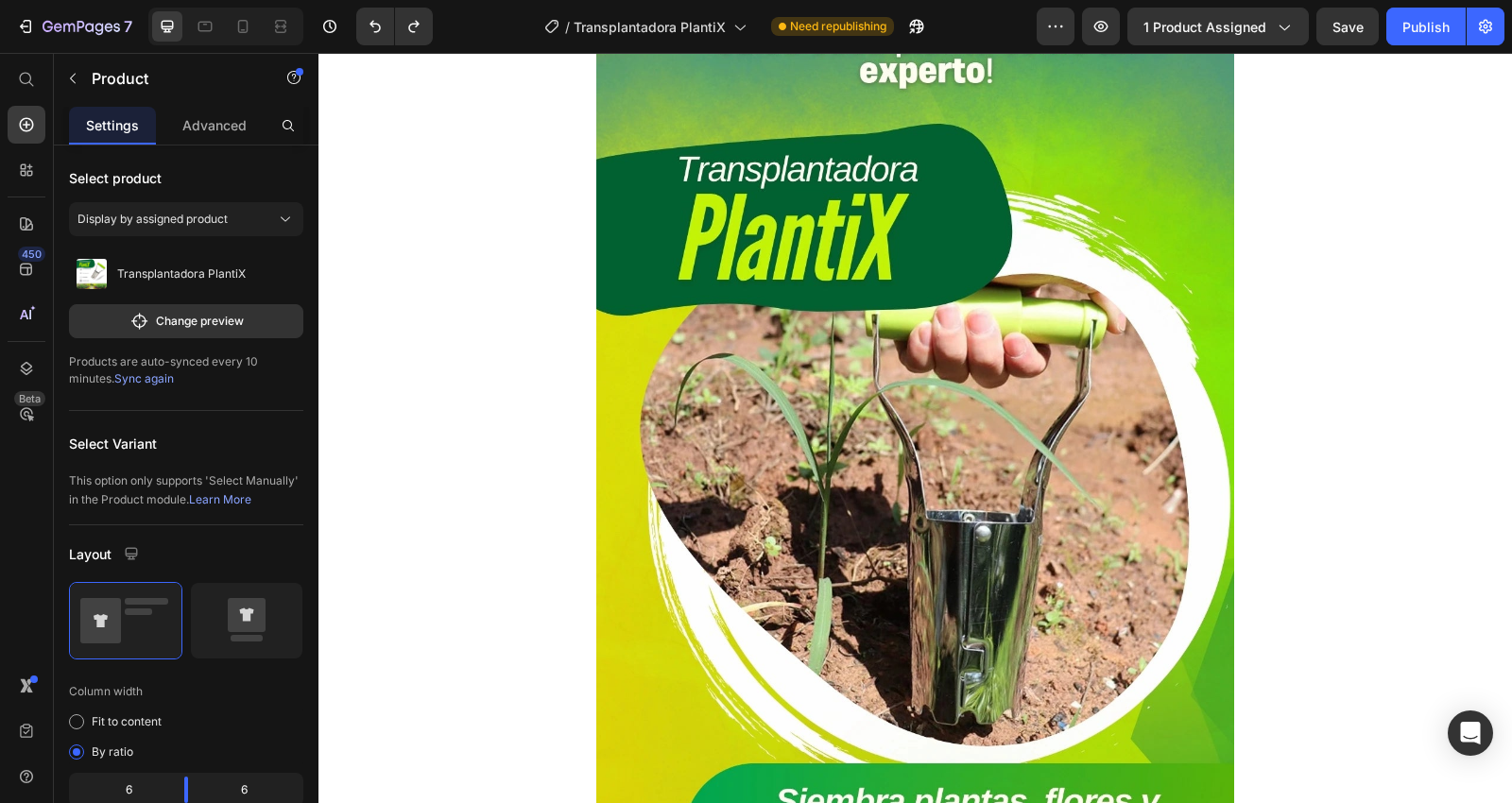 click on "$74,900" at bounding box center [748, -163] 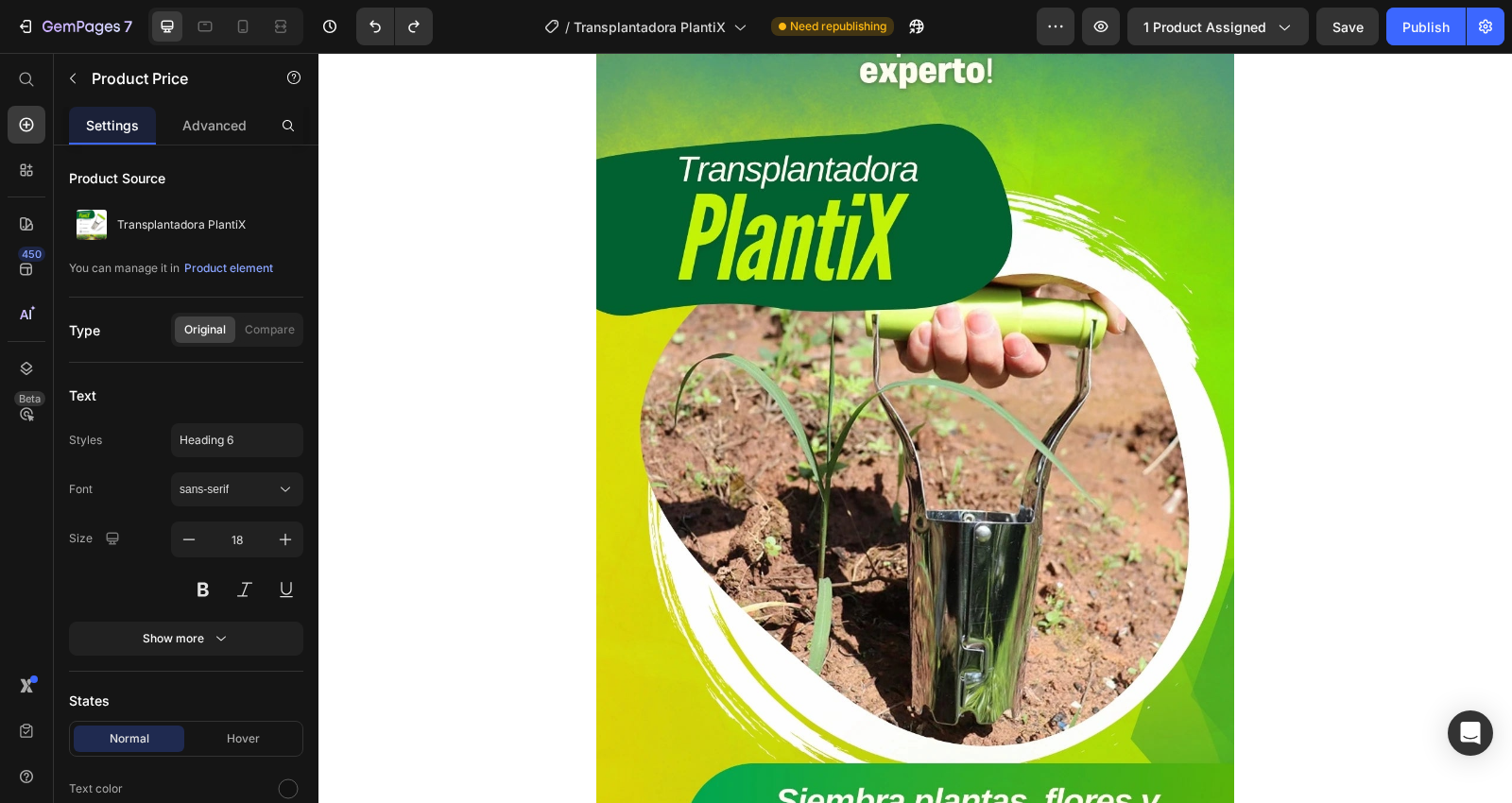 click on "Product Price" at bounding box center [661, -194] 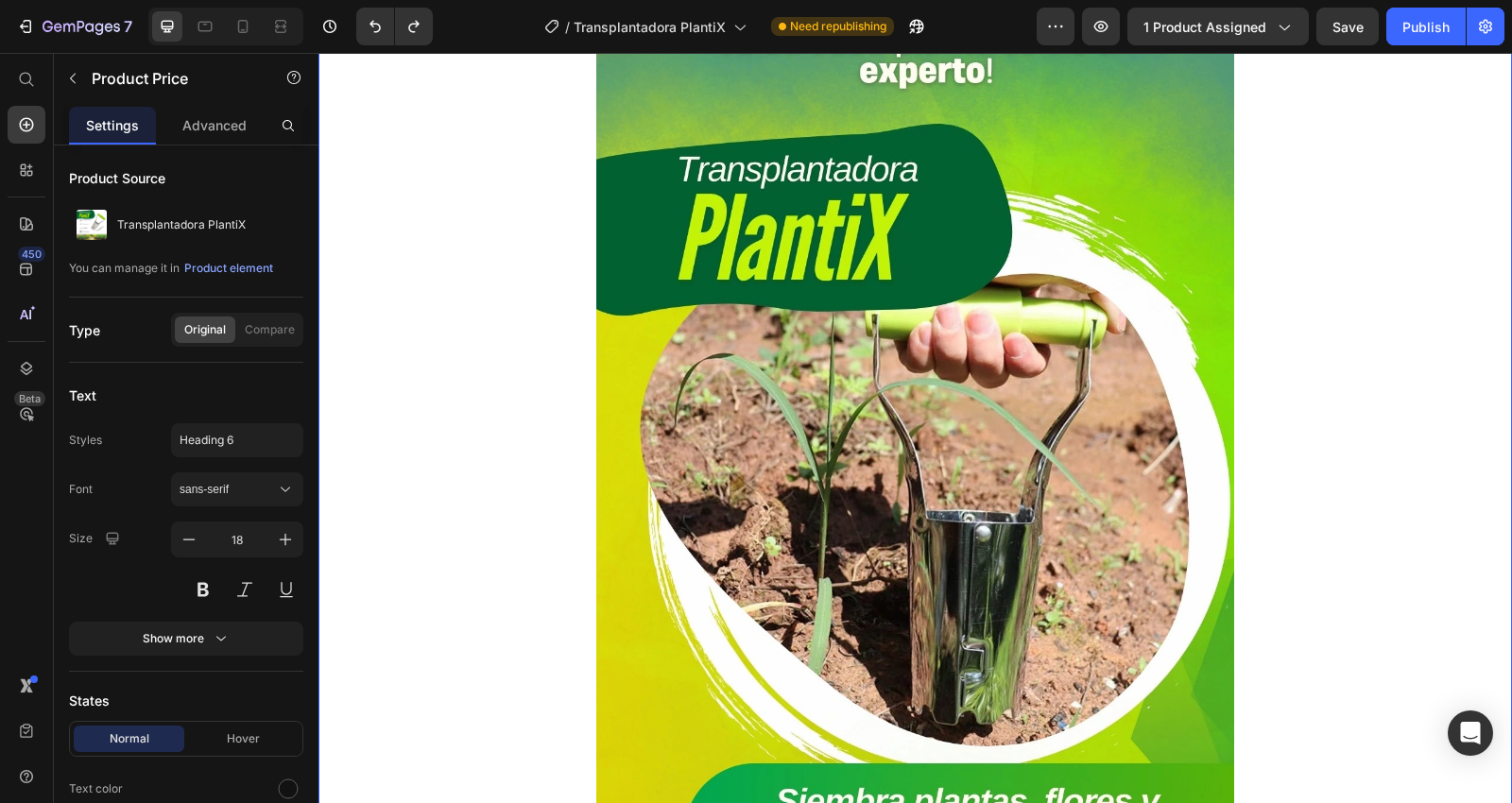 click on "Image Compra Ahora y Paga en Casa Button Product Row Image Image Image Compra Ahora y Paga en Casa Button Row" at bounding box center (915, 3504) 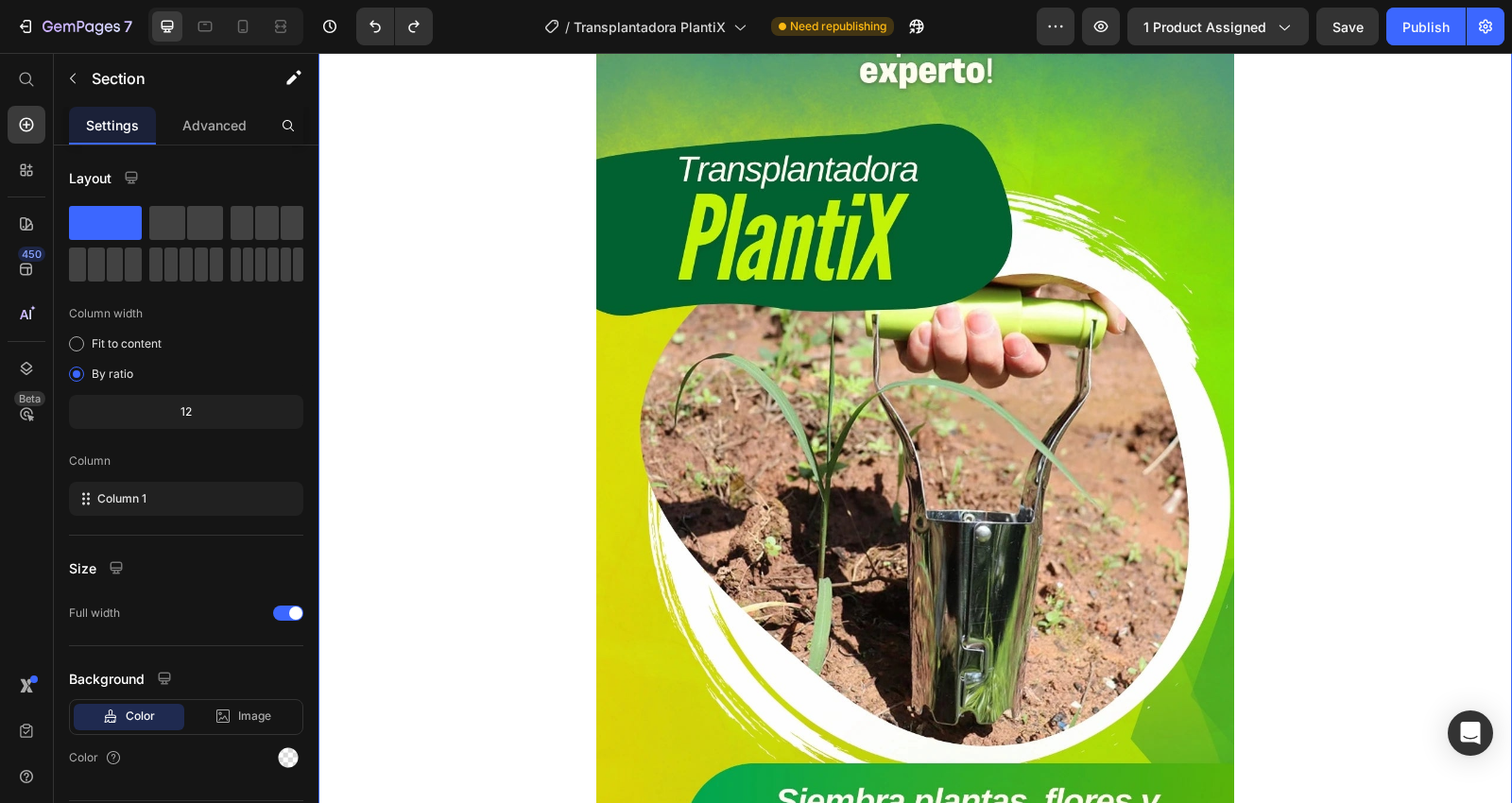 click on "Image Image Image Image
Carousel Row" at bounding box center (915, -176) 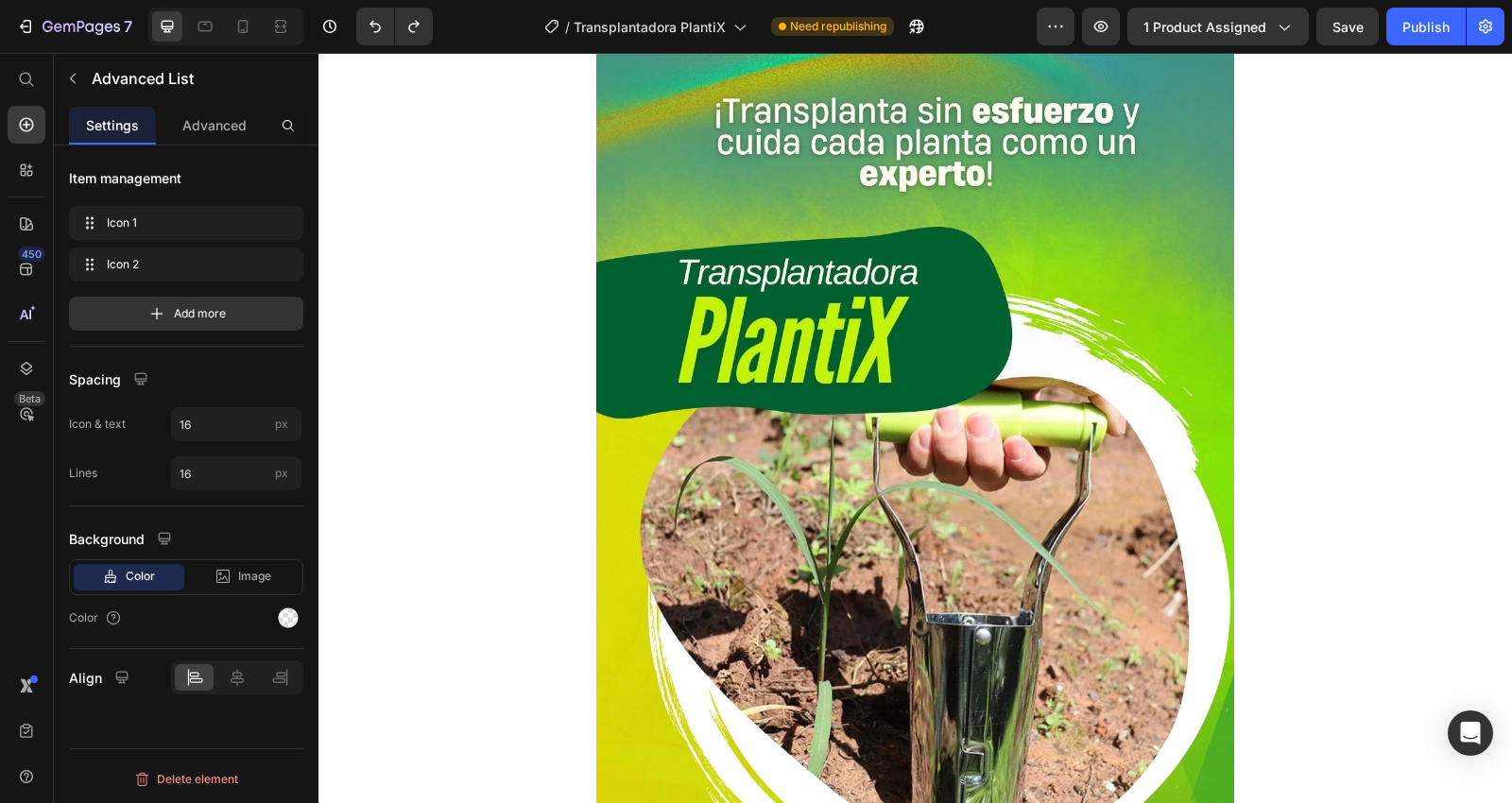 click on "Image Your custom text goes here Text Block Image Your custom text goes here Text Block" at bounding box center (915, -137) 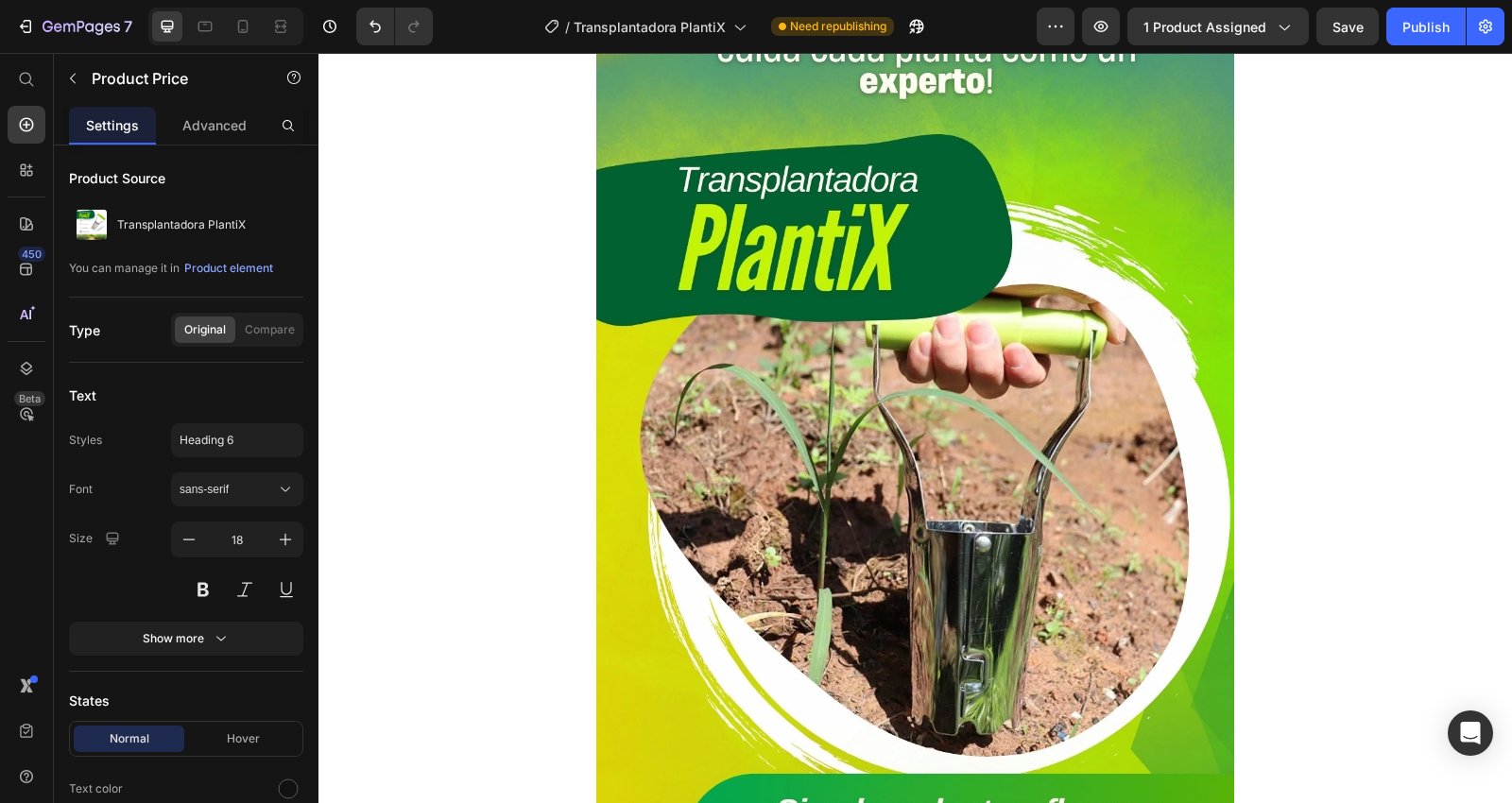 click on "$74,900" at bounding box center (915, -163) 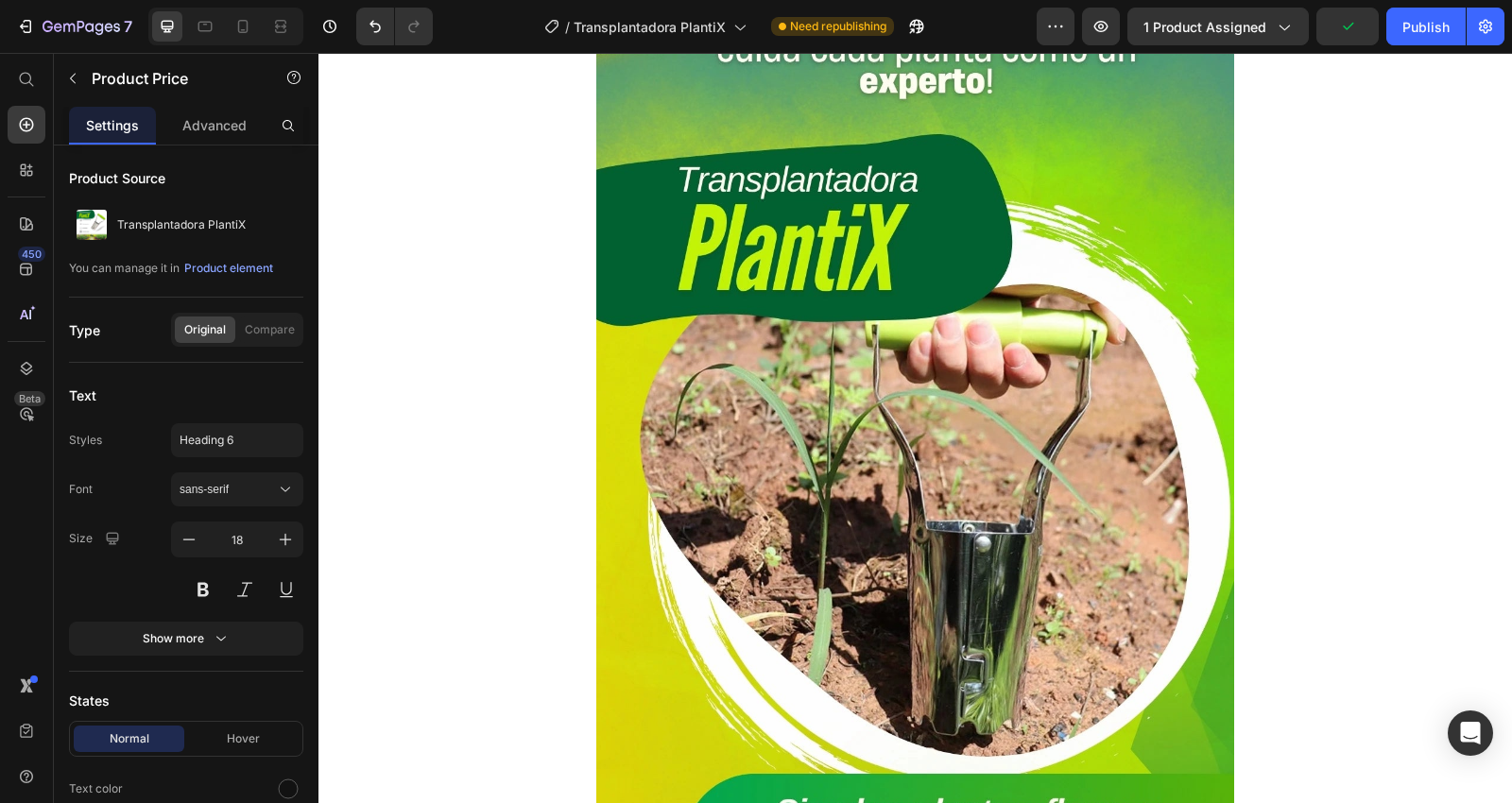 click on "16" at bounding box center [915, -143] 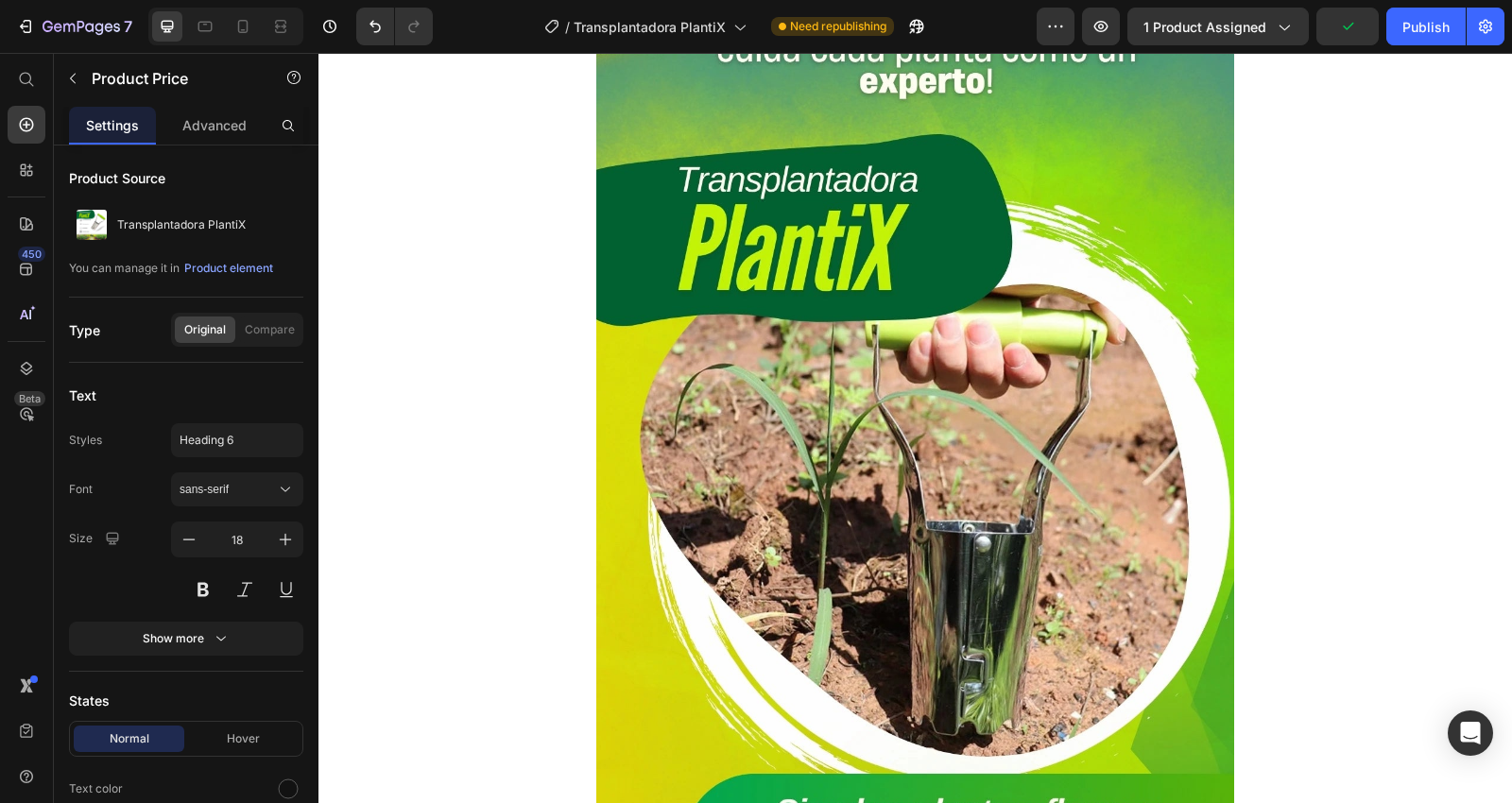 click on "Compra Ahora y Paga en Casa" at bounding box center [915, -109] 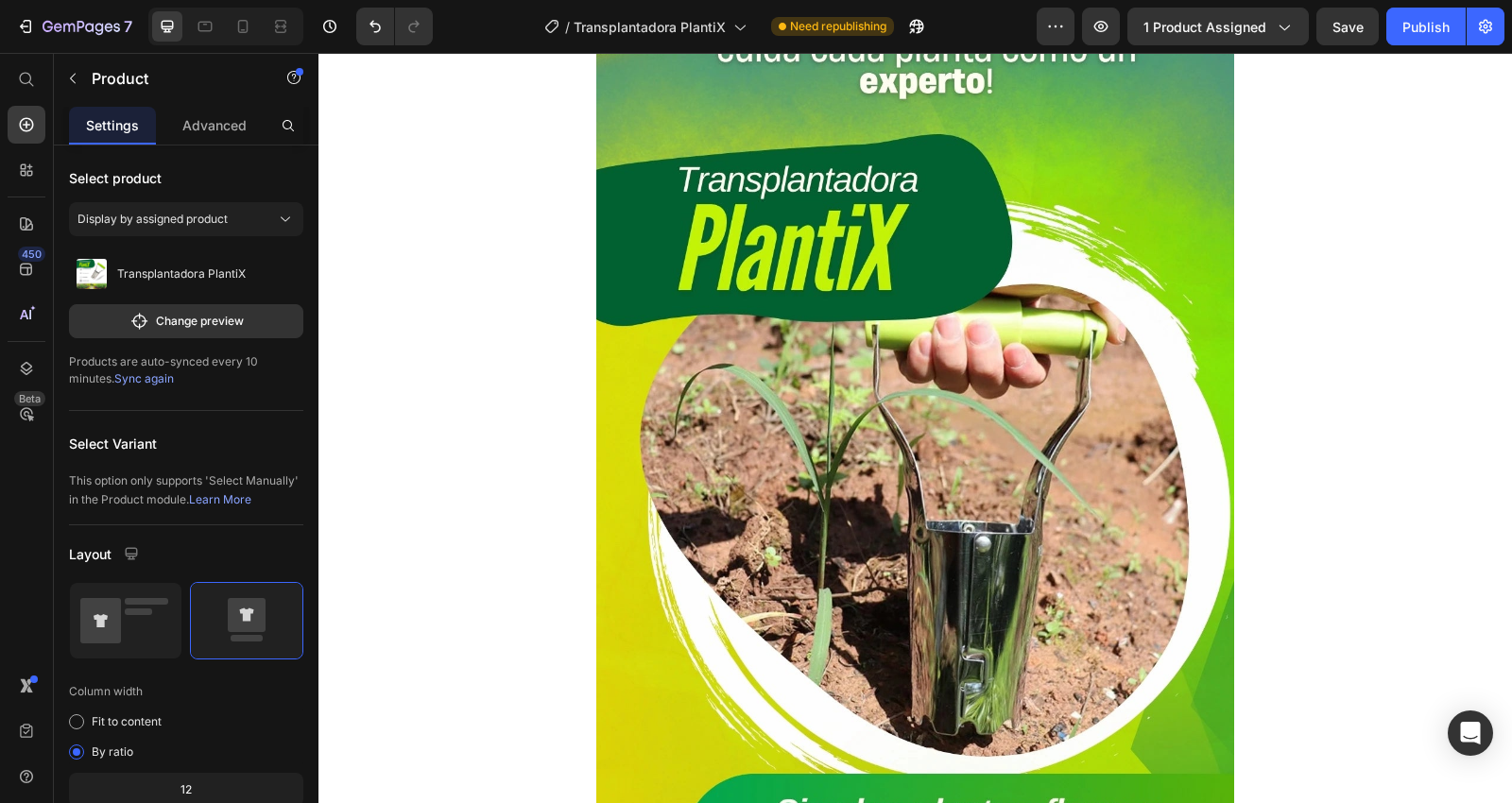 click on "$74,900 Product Price Compra Ahora y Paga en Casa Button   0" at bounding box center [915, -128] 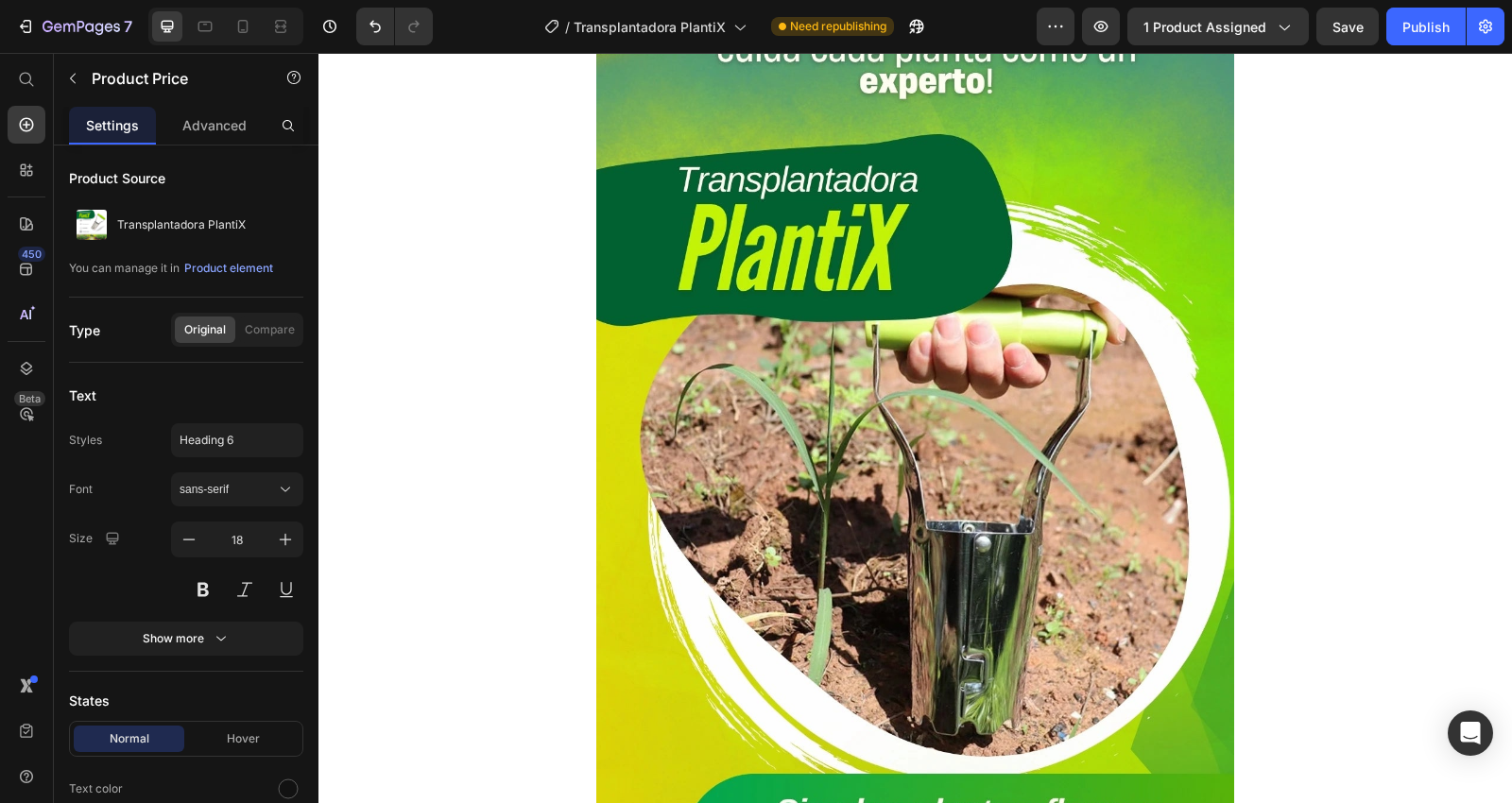 click on "$74,900" at bounding box center [915, -163] 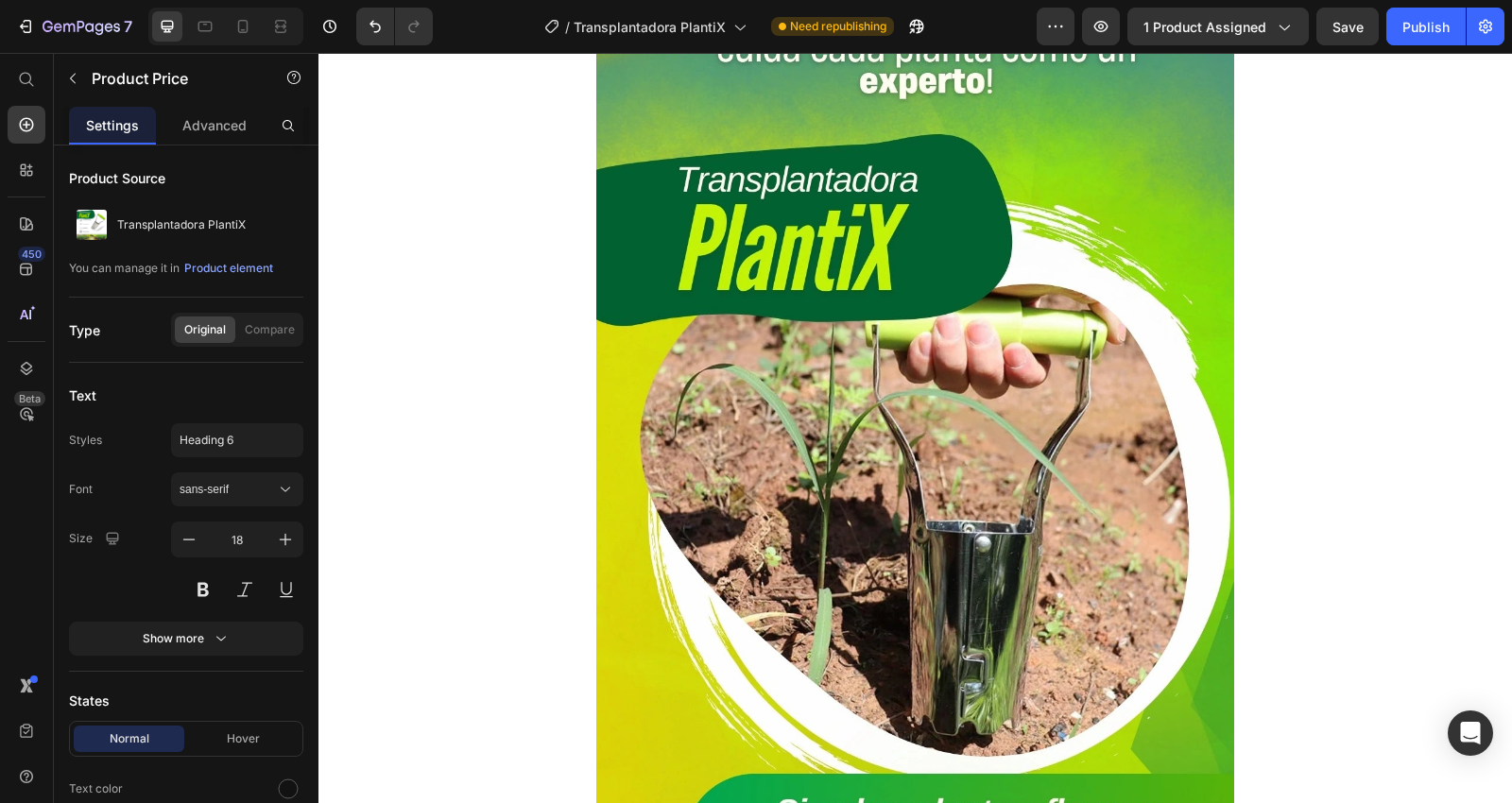 click on "Product" at bounding box center [629, -227] 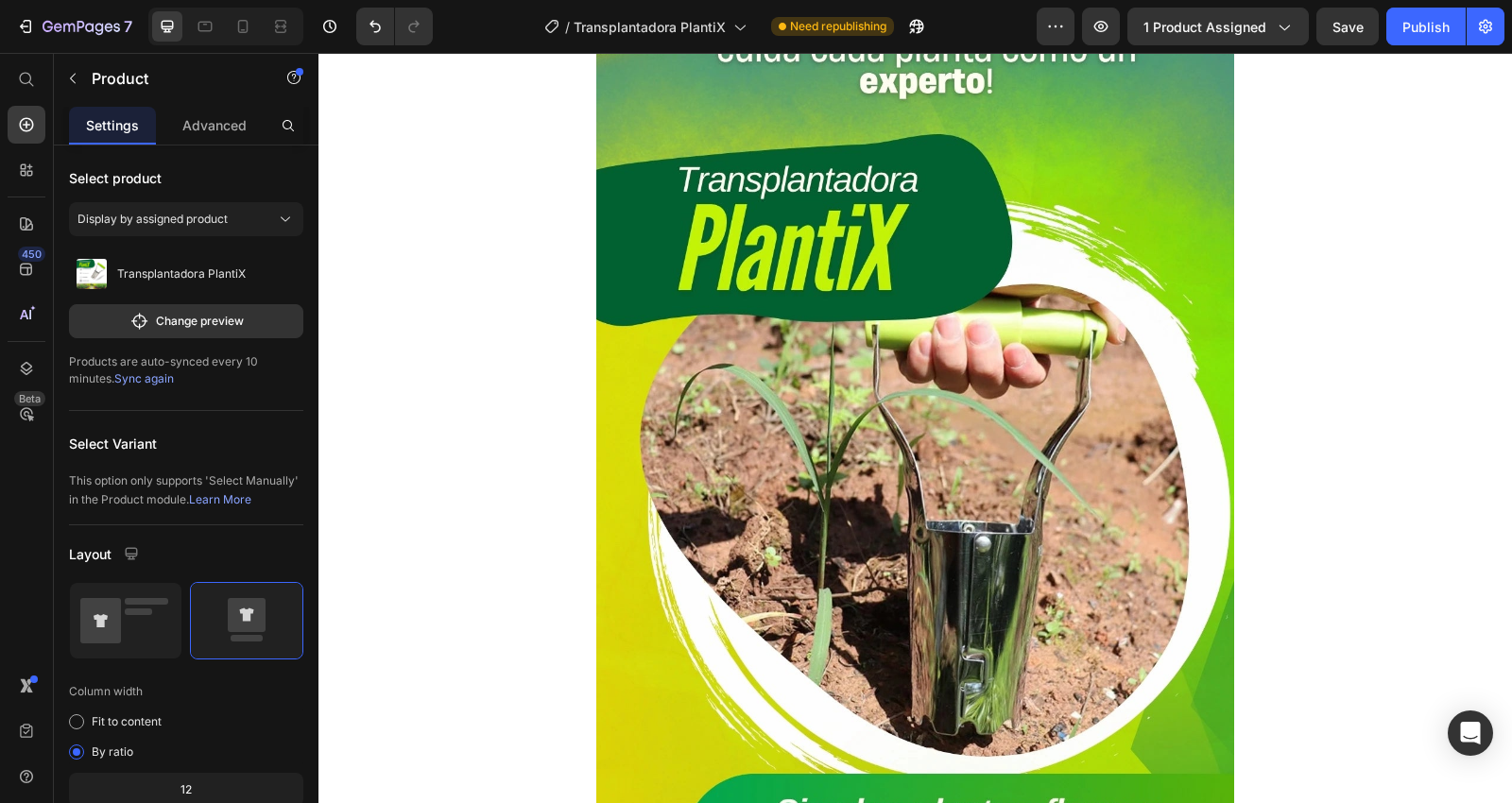 click on "Compra Ahora y Paga en Casa" at bounding box center (915, -109) 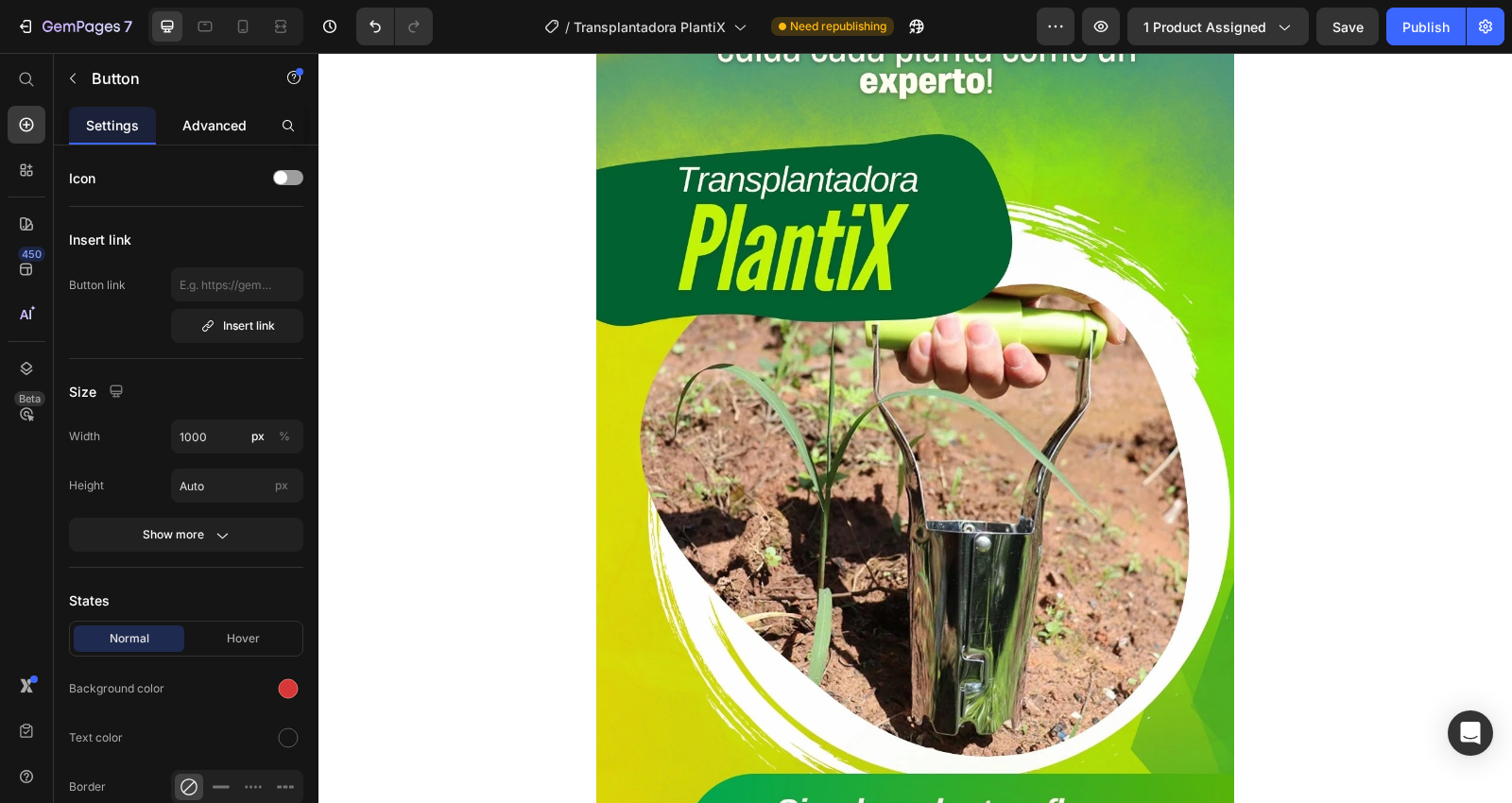 click on "Advanced" at bounding box center (215, 125) 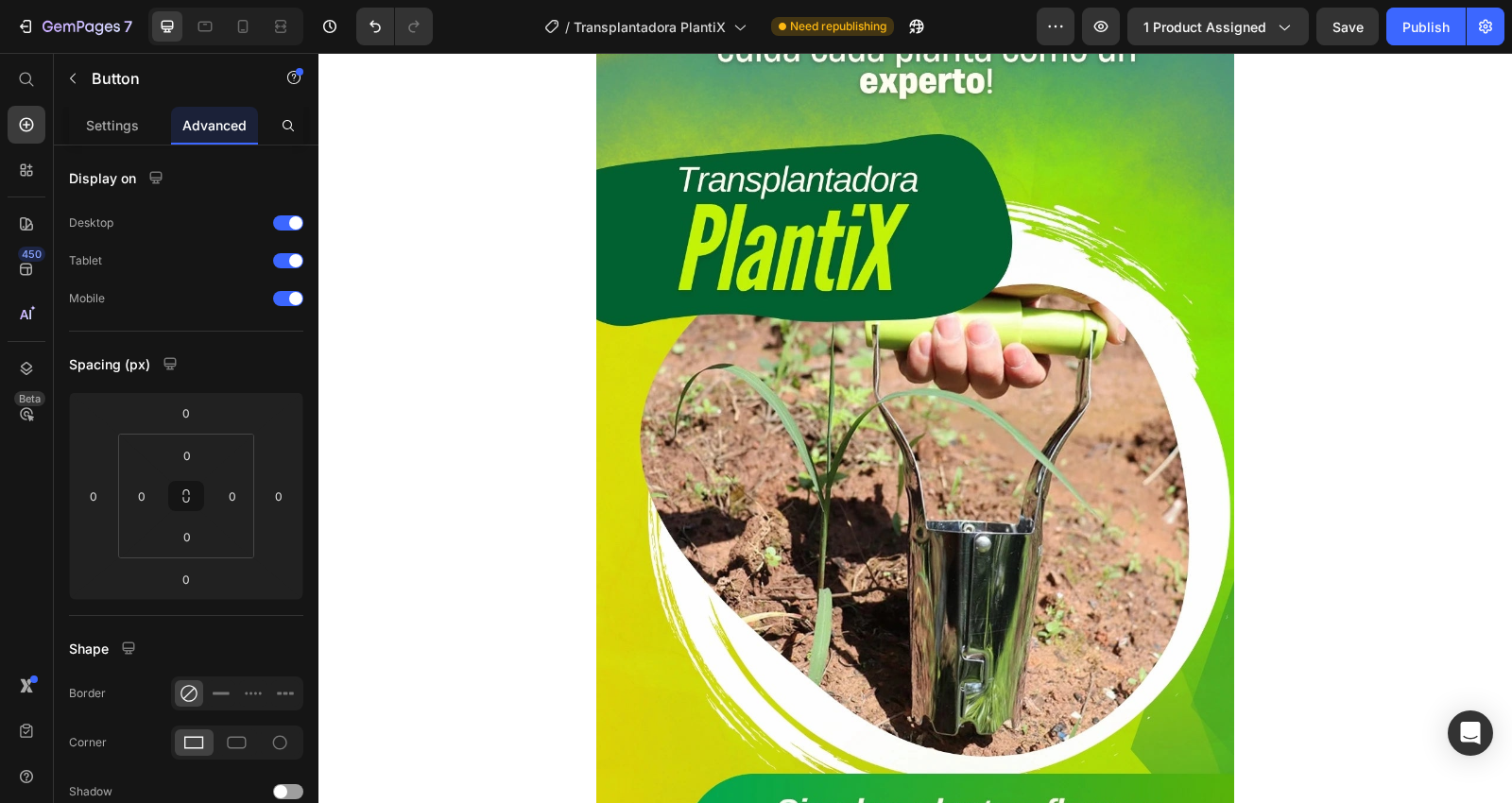 click on "Compra Ahora y Paga en Casa" at bounding box center [915, -109] 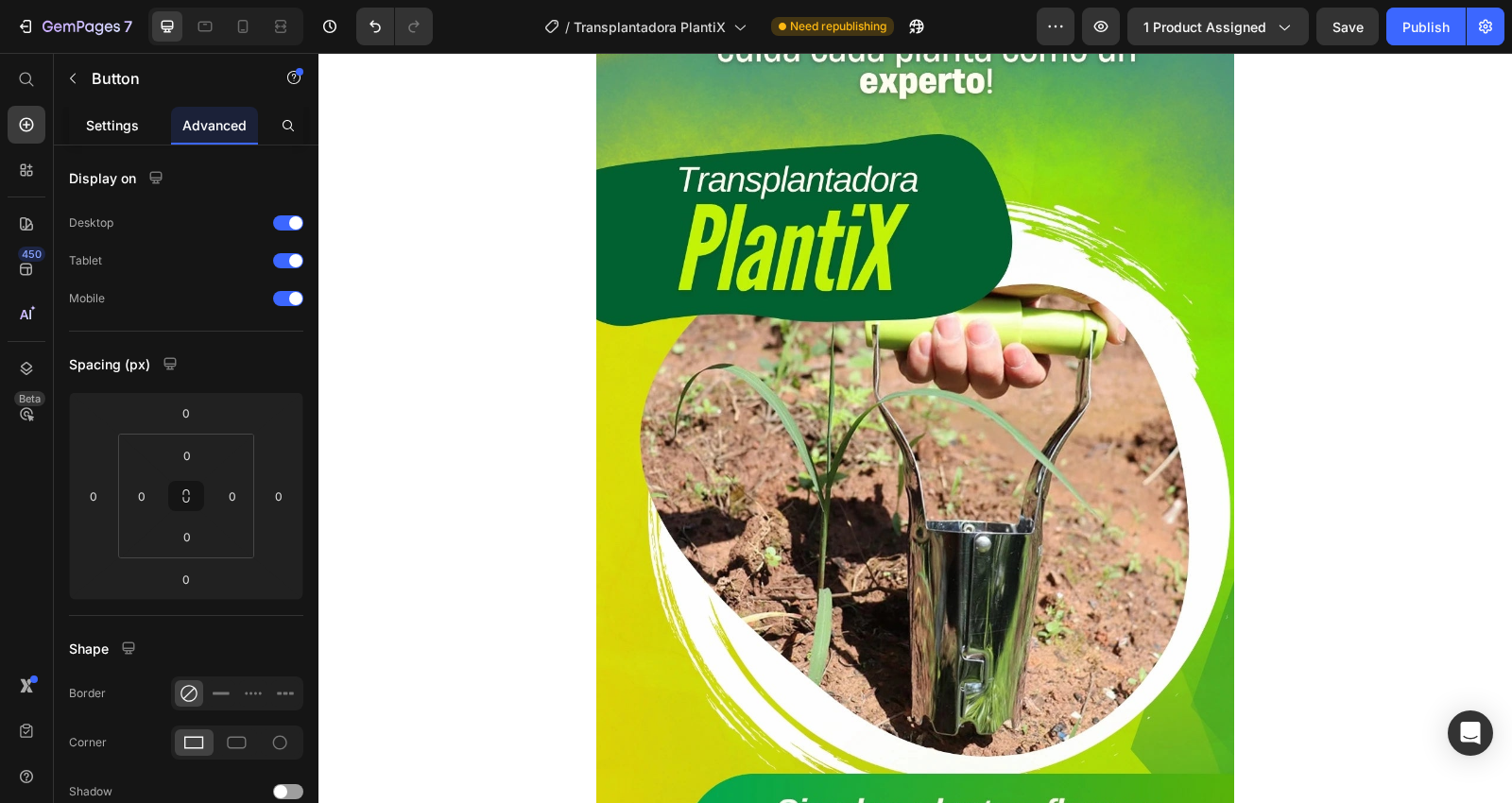 click on "Settings" at bounding box center [112, 125] 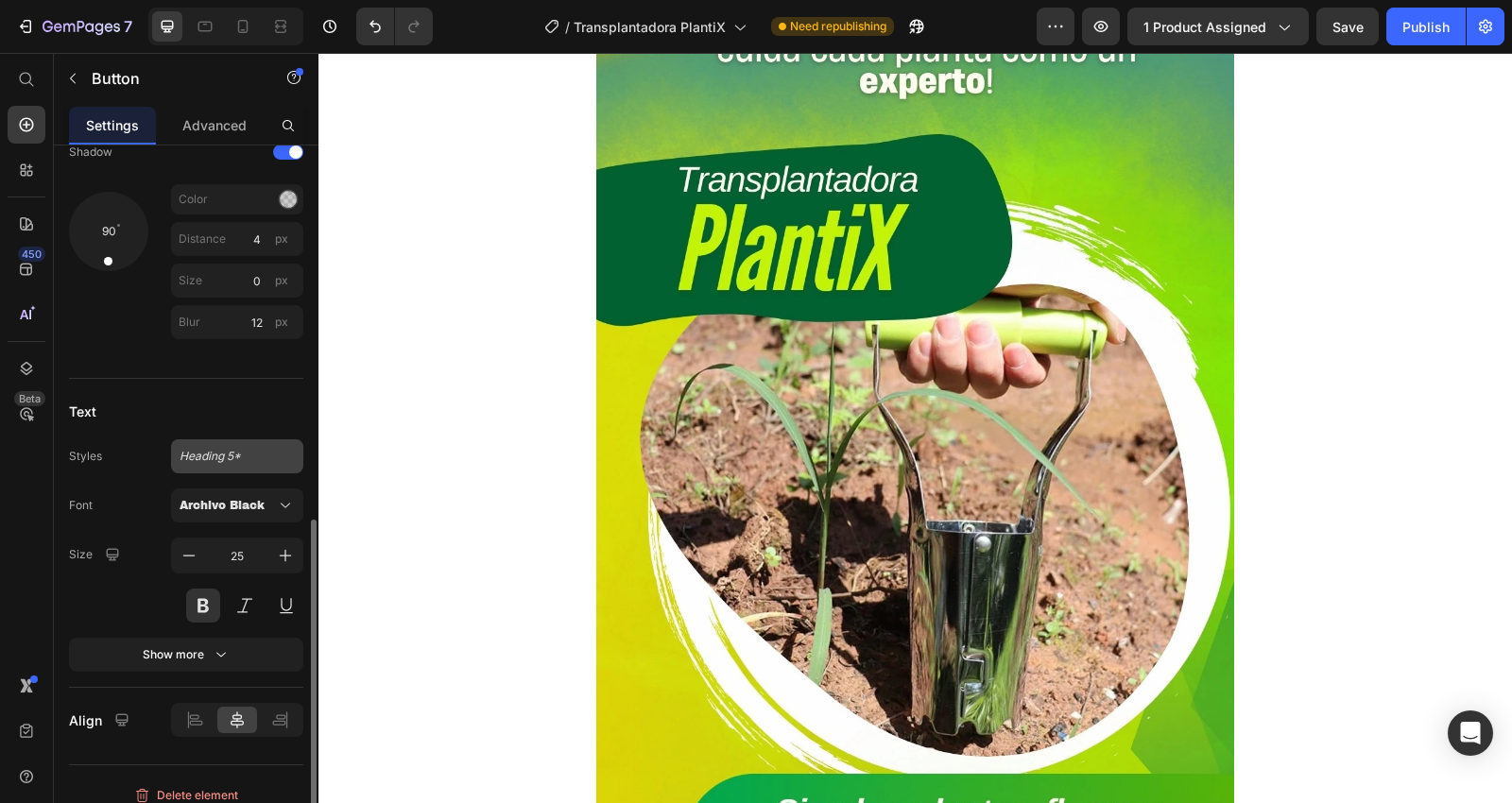 scroll, scrollTop: 743, scrollLeft: 0, axis: vertical 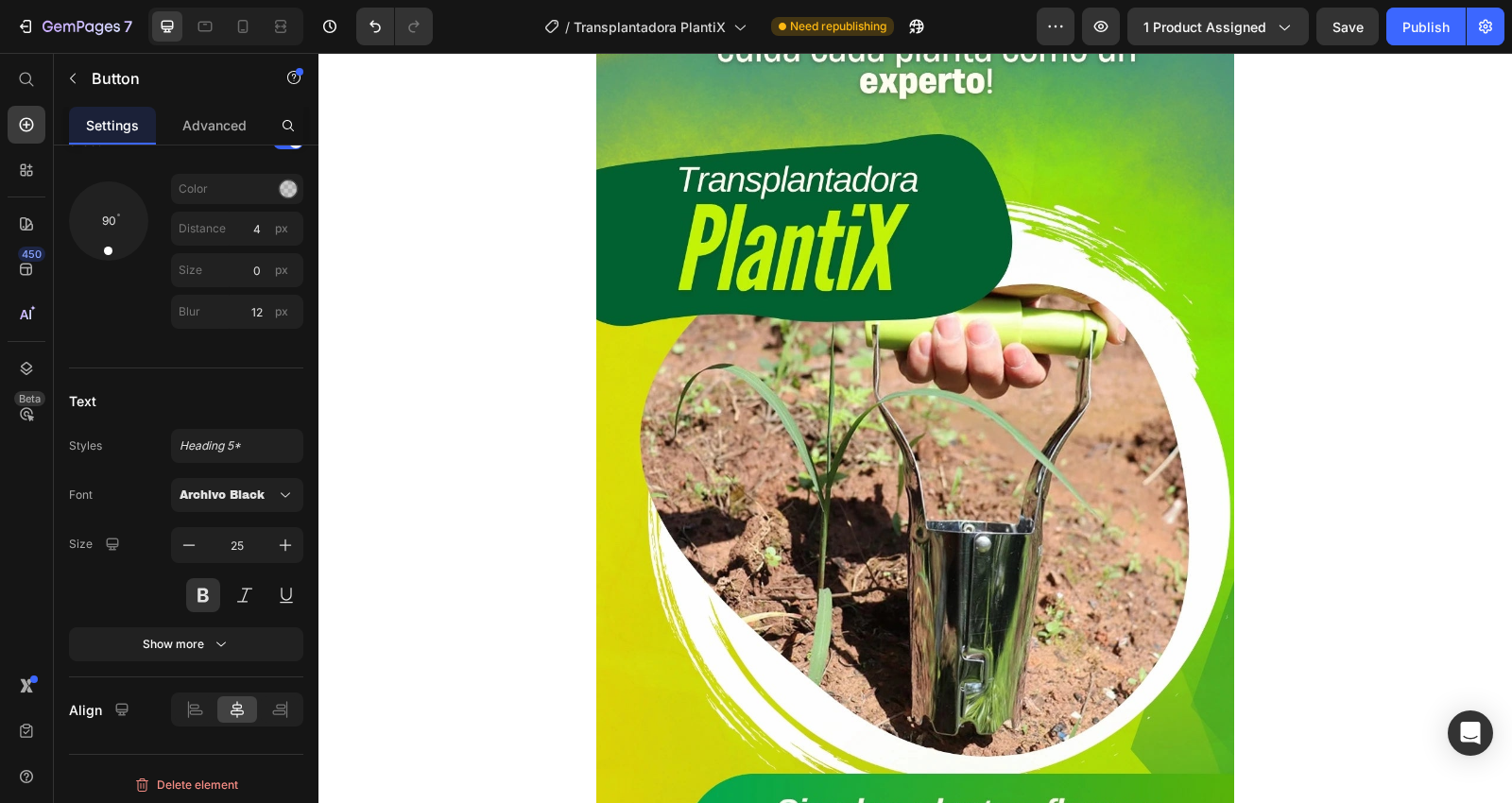 click on "Image Image Image Image
Carousel Row Section 1 $74,900 Product Price Compra Ahora y Paga en Casa Button   0 Product Row Section 2 Image Compra Ahora y Paga en Casa Button Product Row Image Image Image Compra Ahora y Paga en Casa Button Row Section 3 Root" at bounding box center [915, 3467] 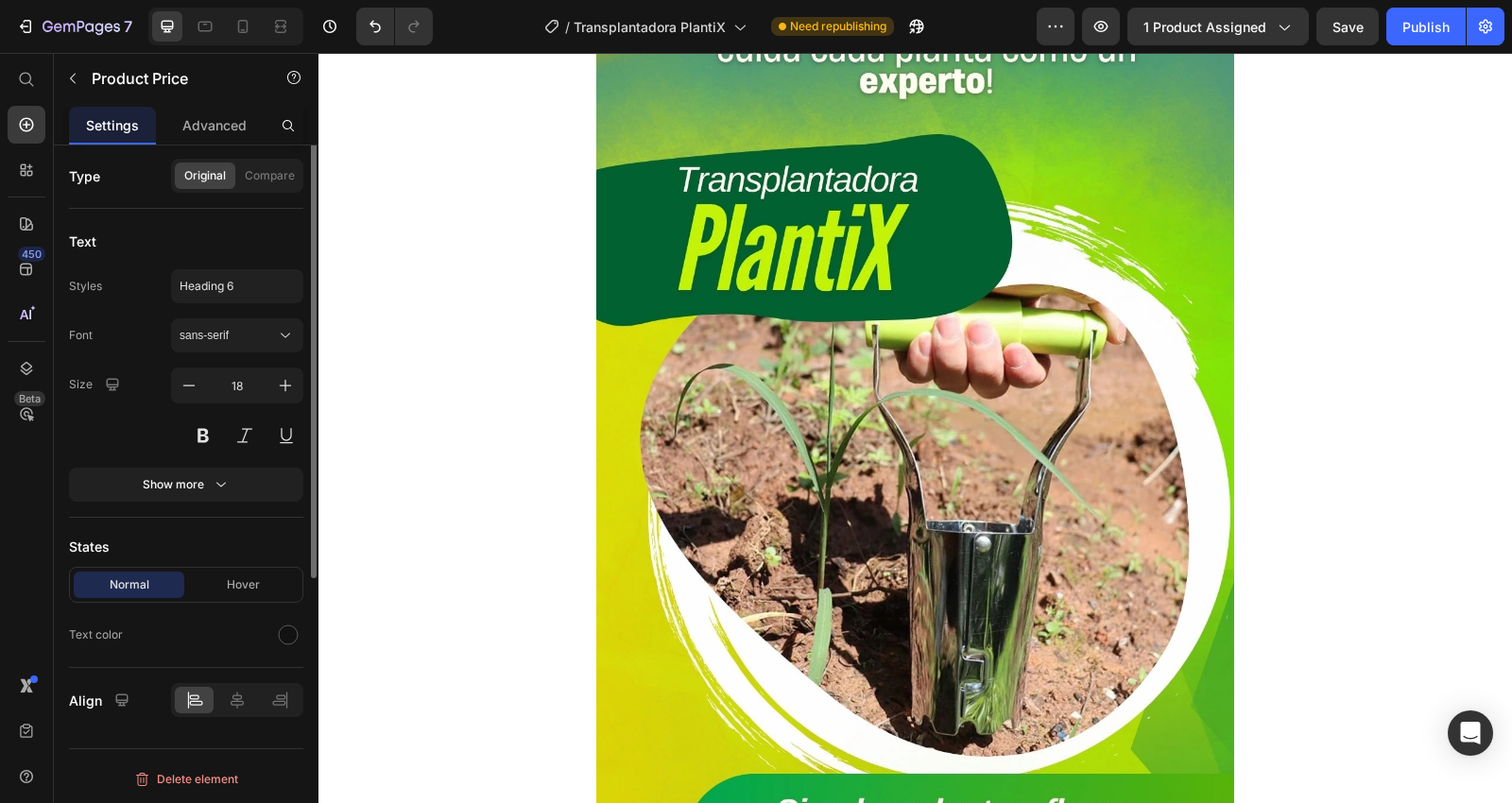 scroll, scrollTop: 0, scrollLeft: 0, axis: both 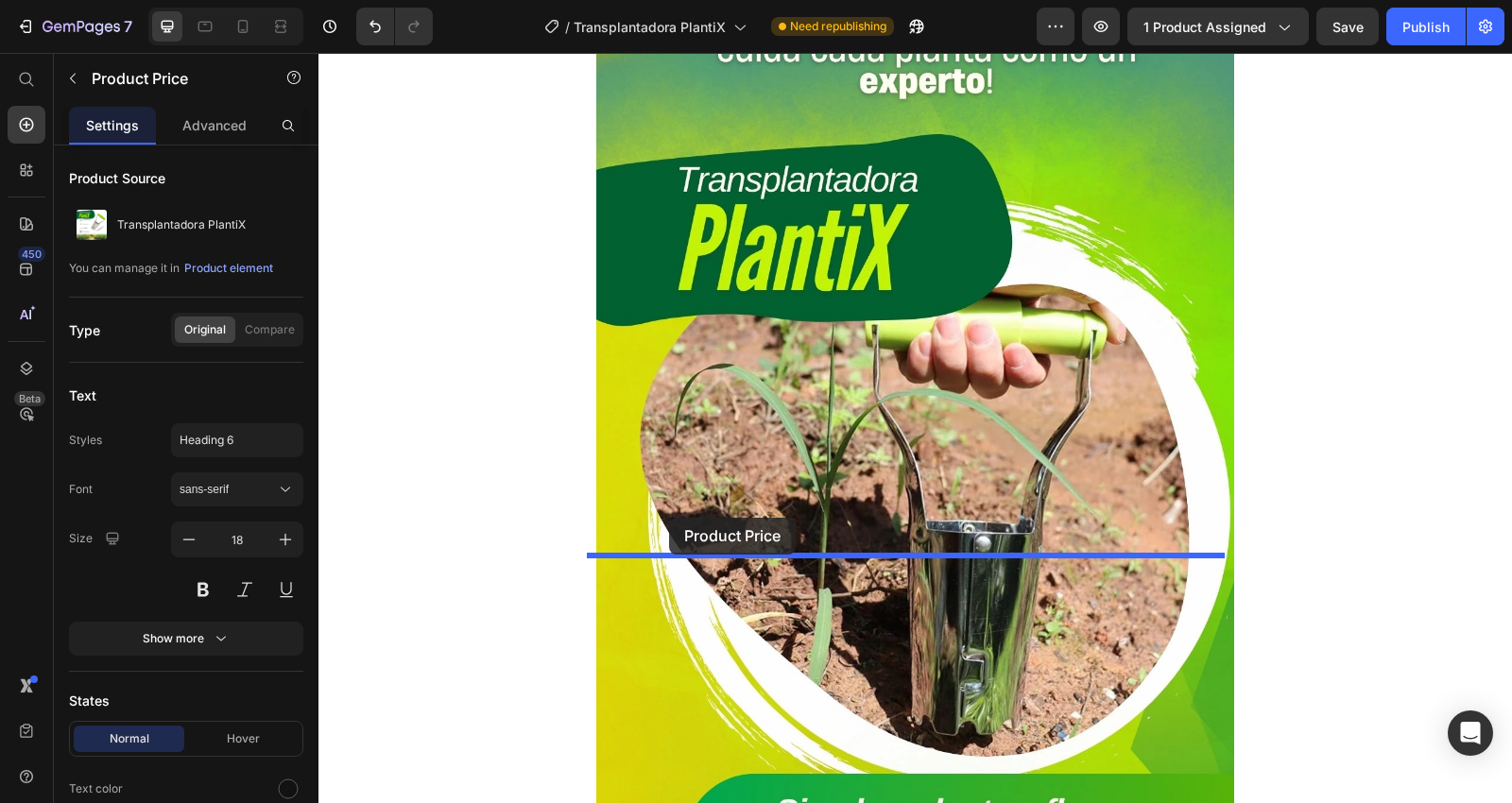 drag, startPoint x: 668, startPoint y: 473, endPoint x: 669, endPoint y: 521, distance: 48.01 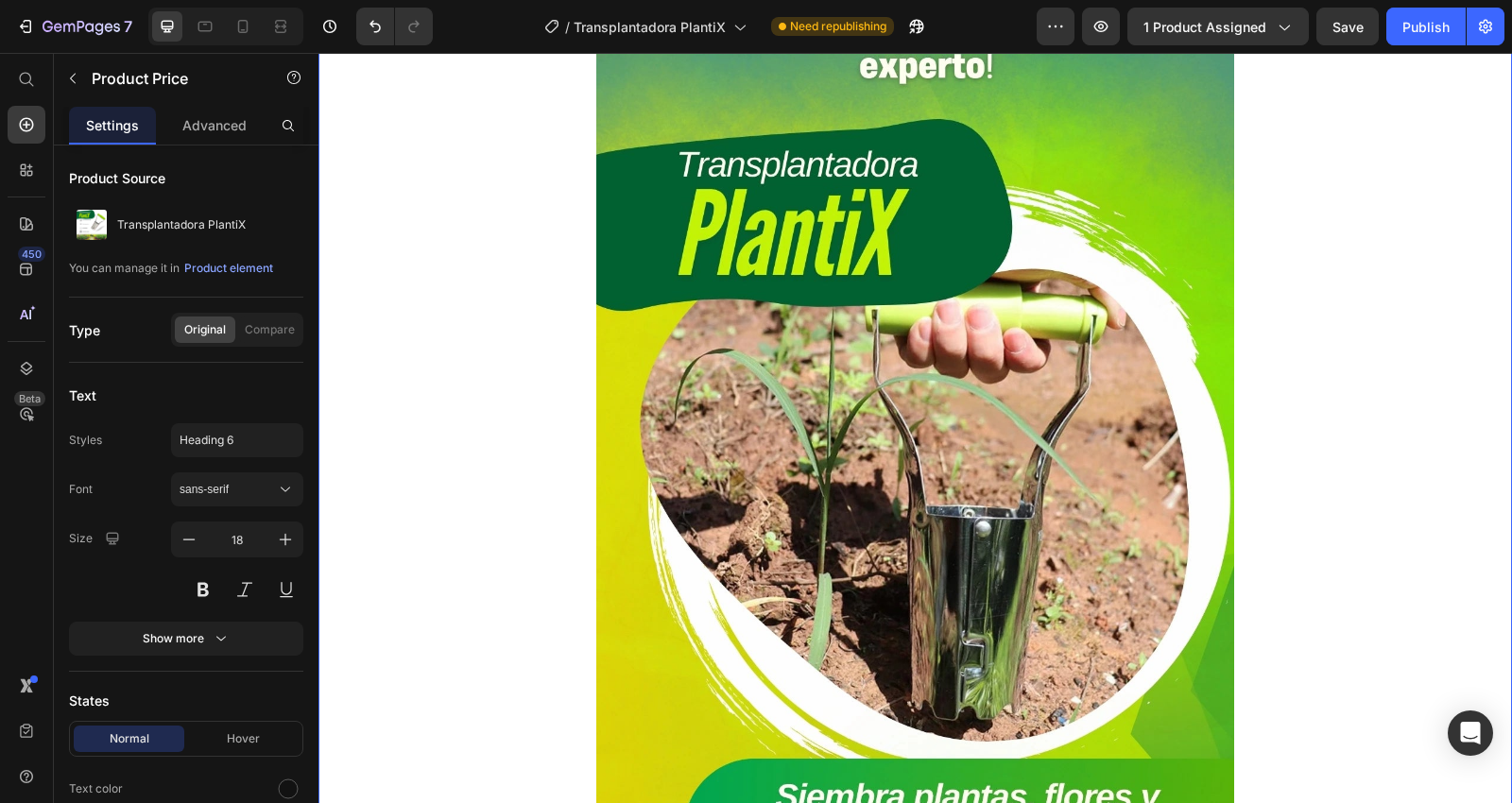 click on "Image Compra Ahora y Paga en Casa Button Product Row Image Image Image Compra Ahora y Paga en Casa Button Row" at bounding box center [915, 3499] 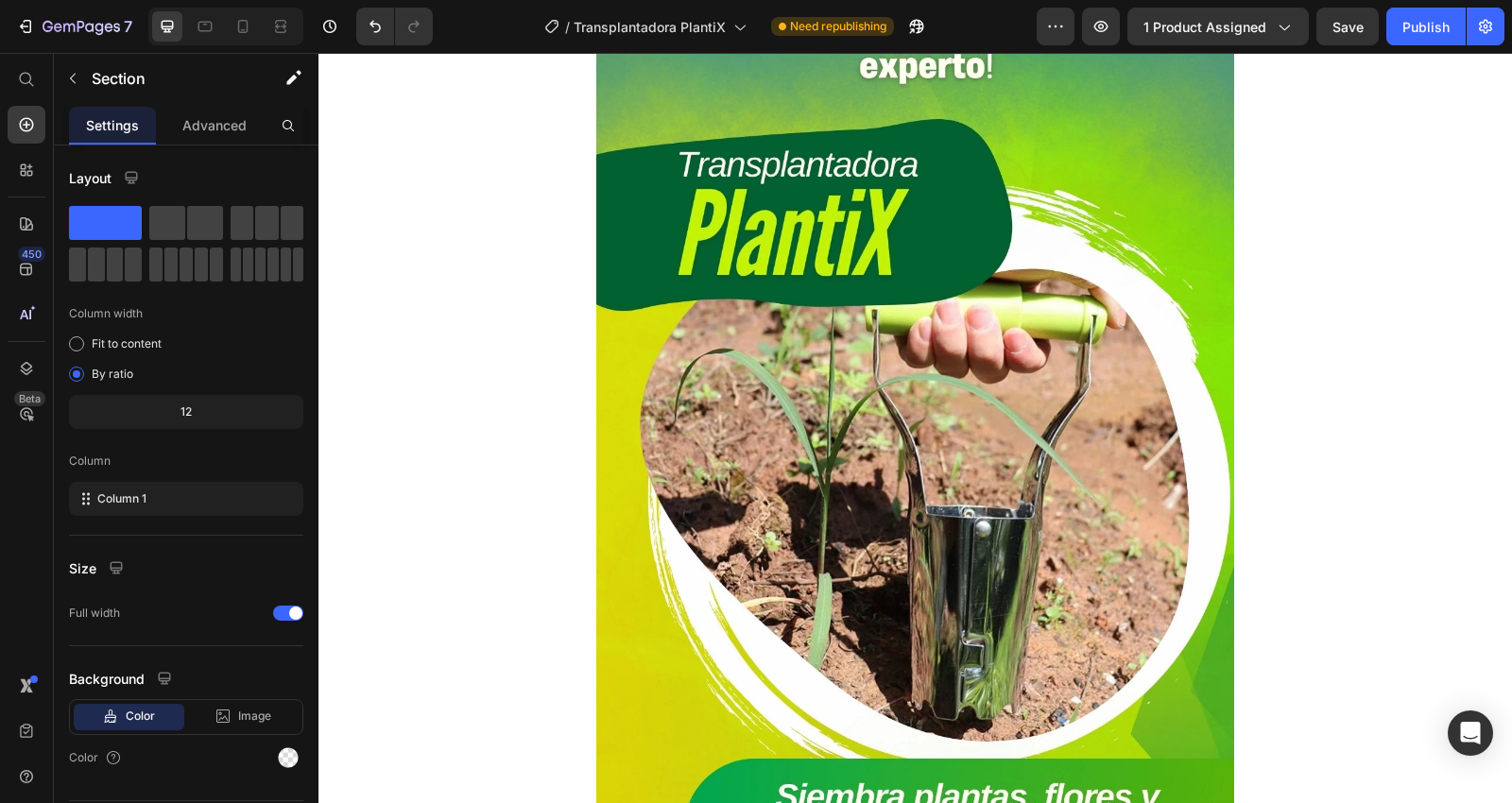 click on "$74,900" at bounding box center (915, -110) 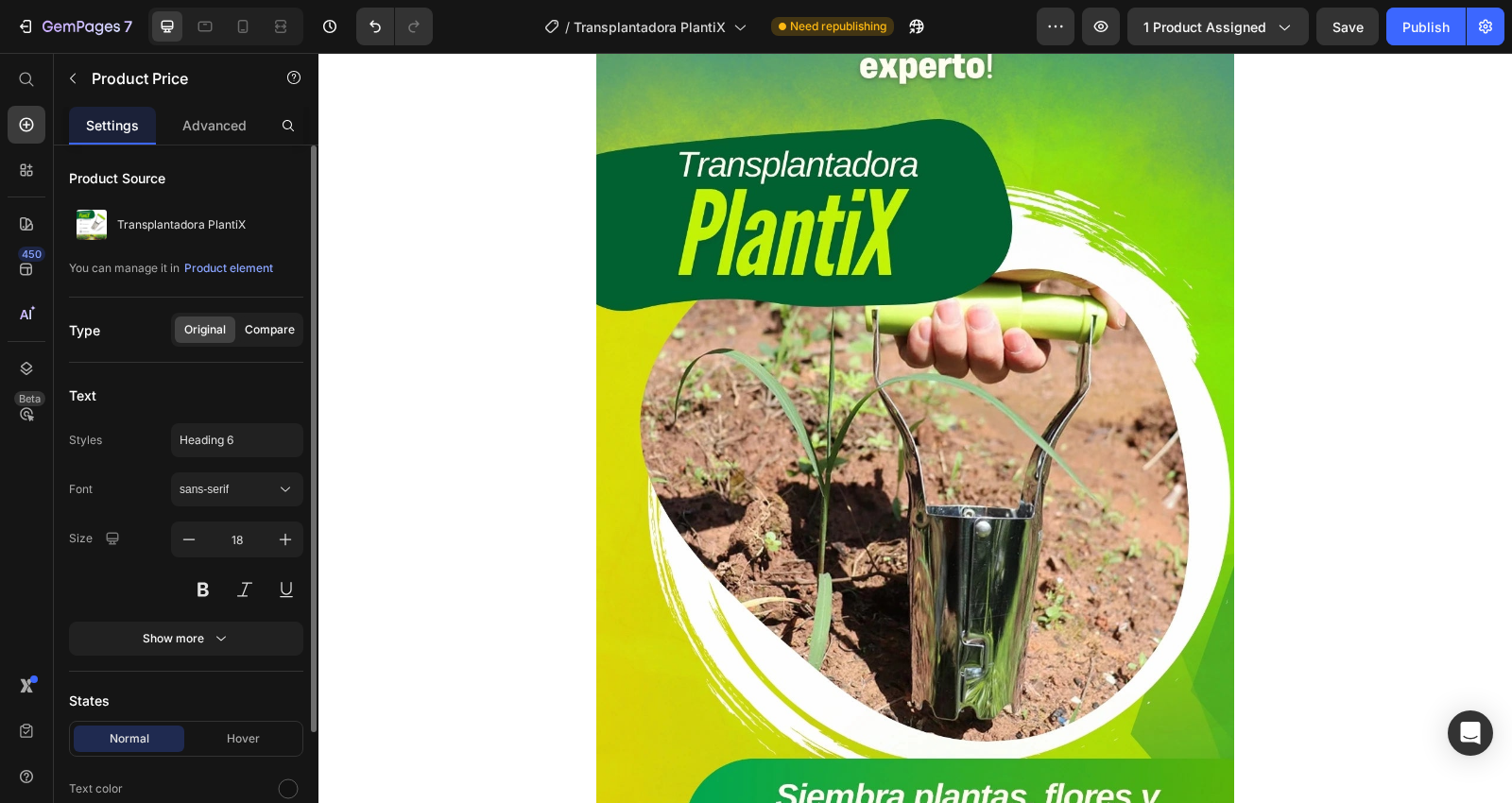 click on "Compare" 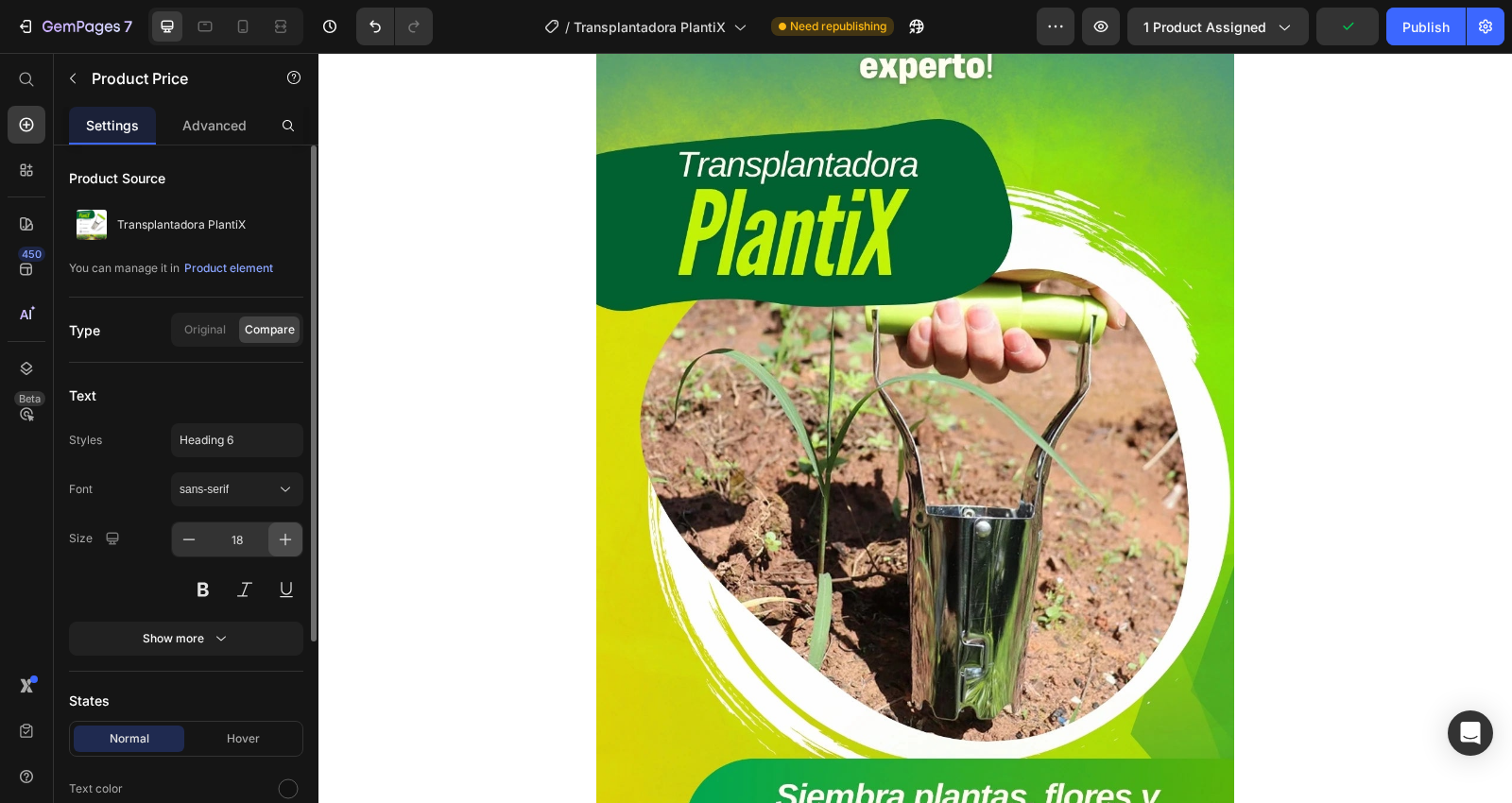 click 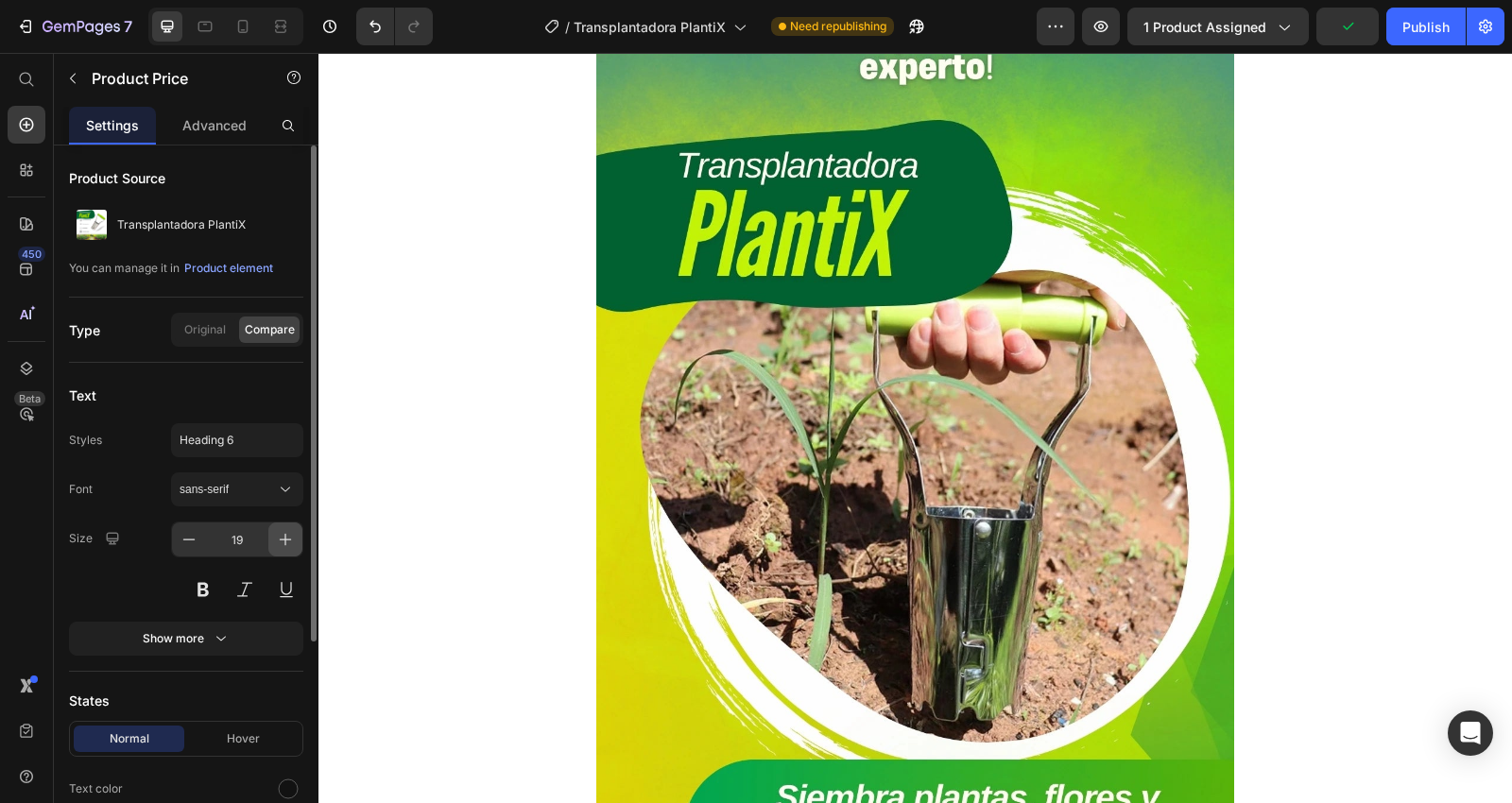 click 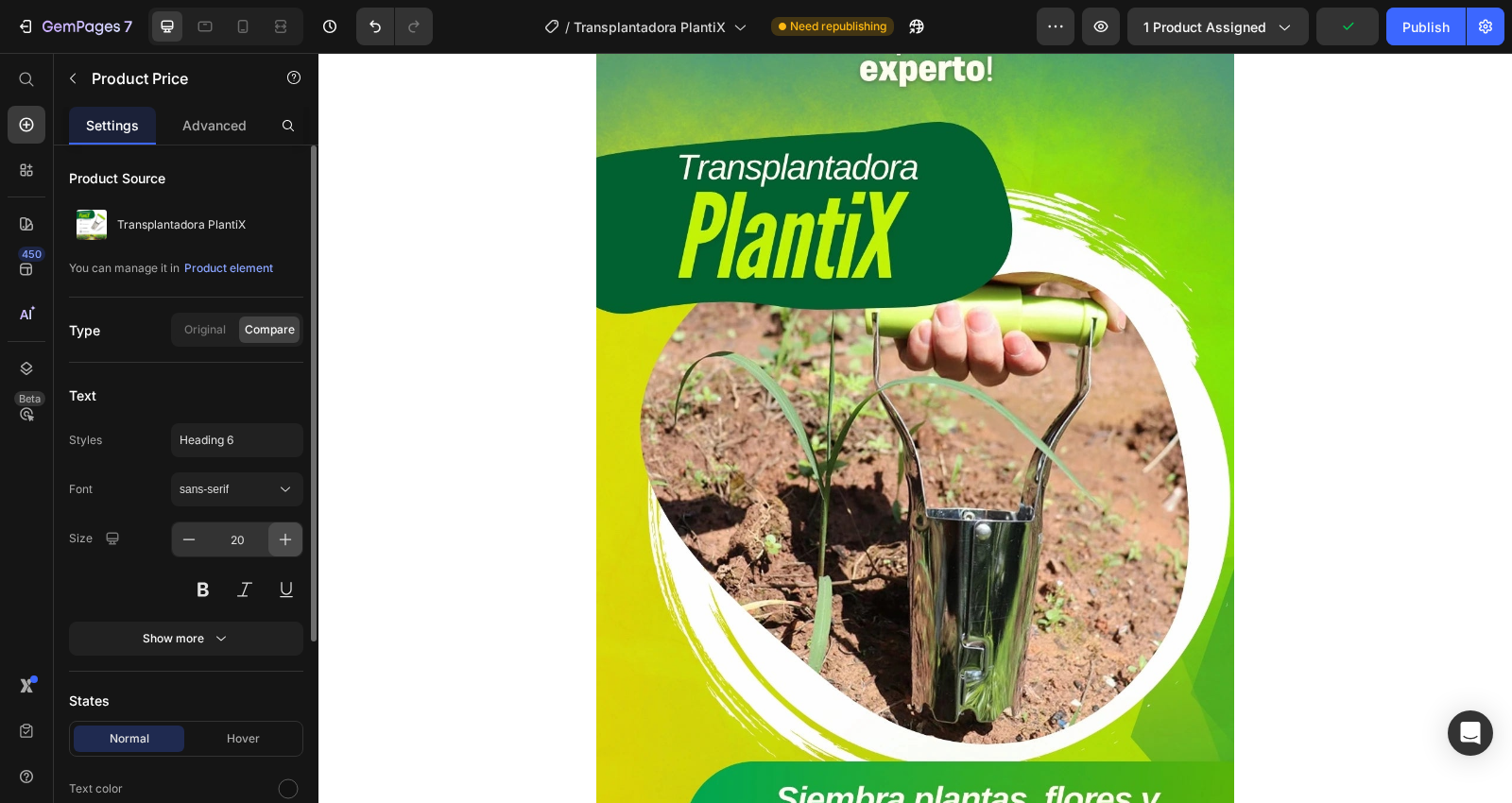 click 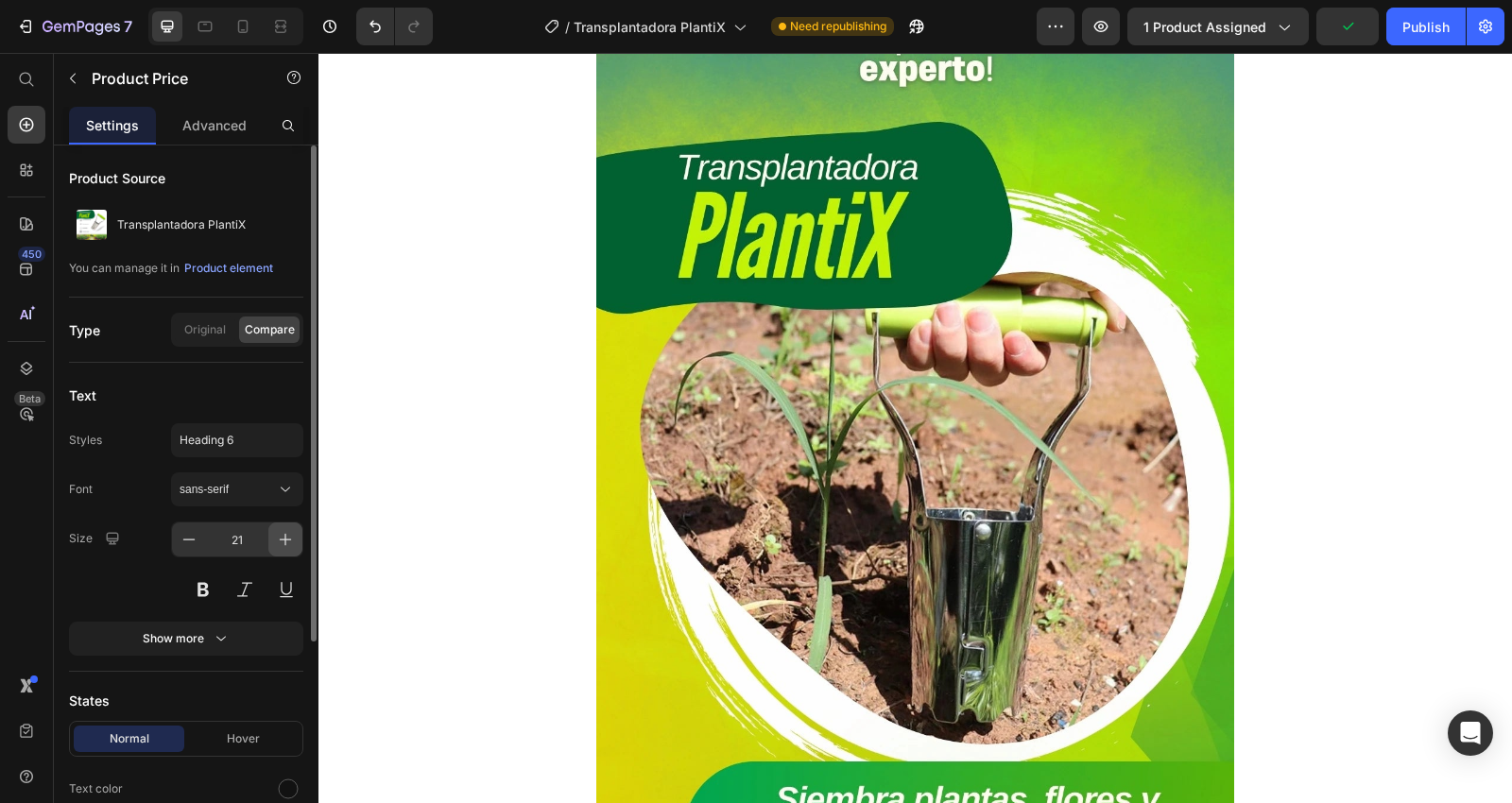 click 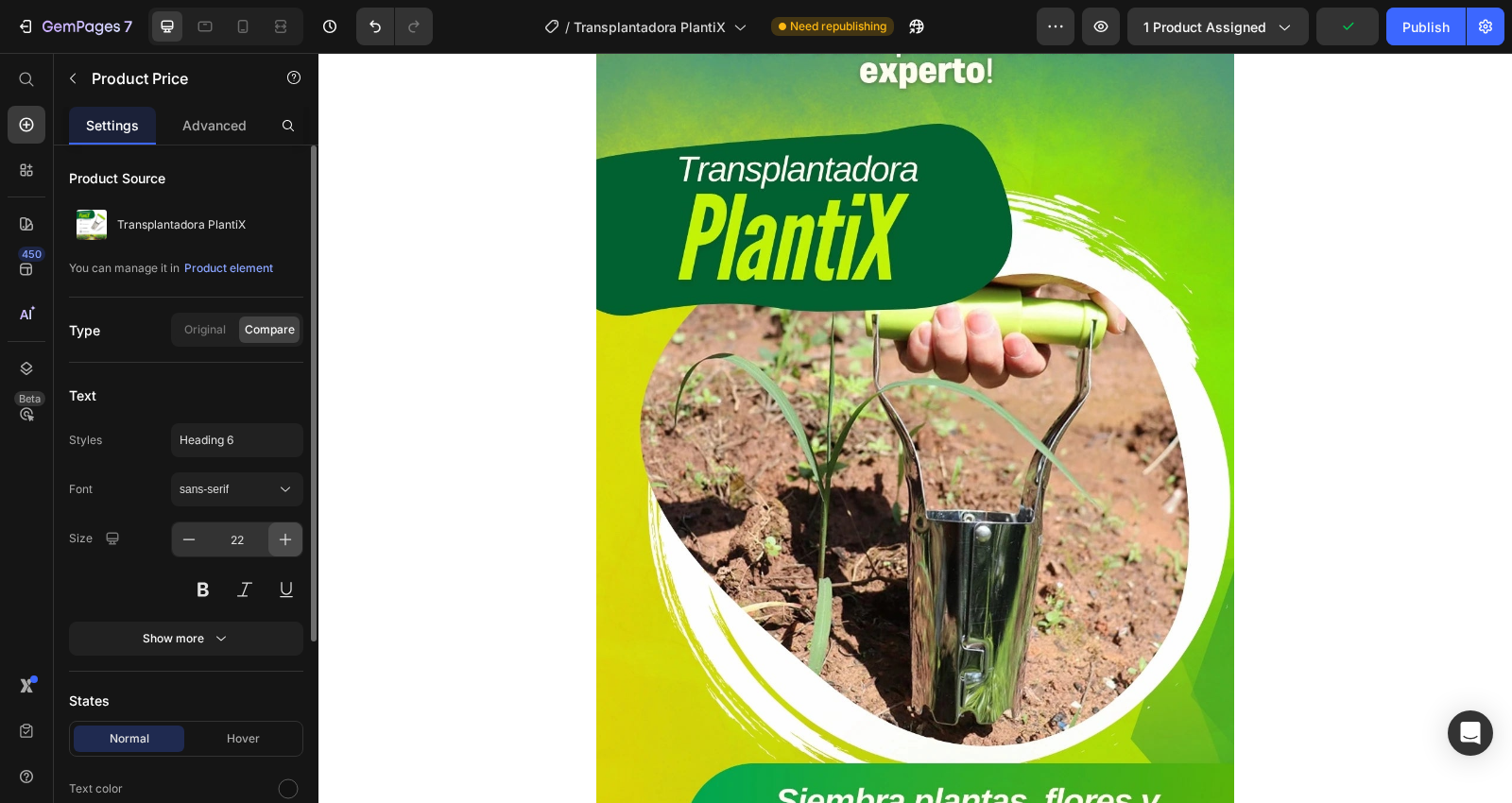 click 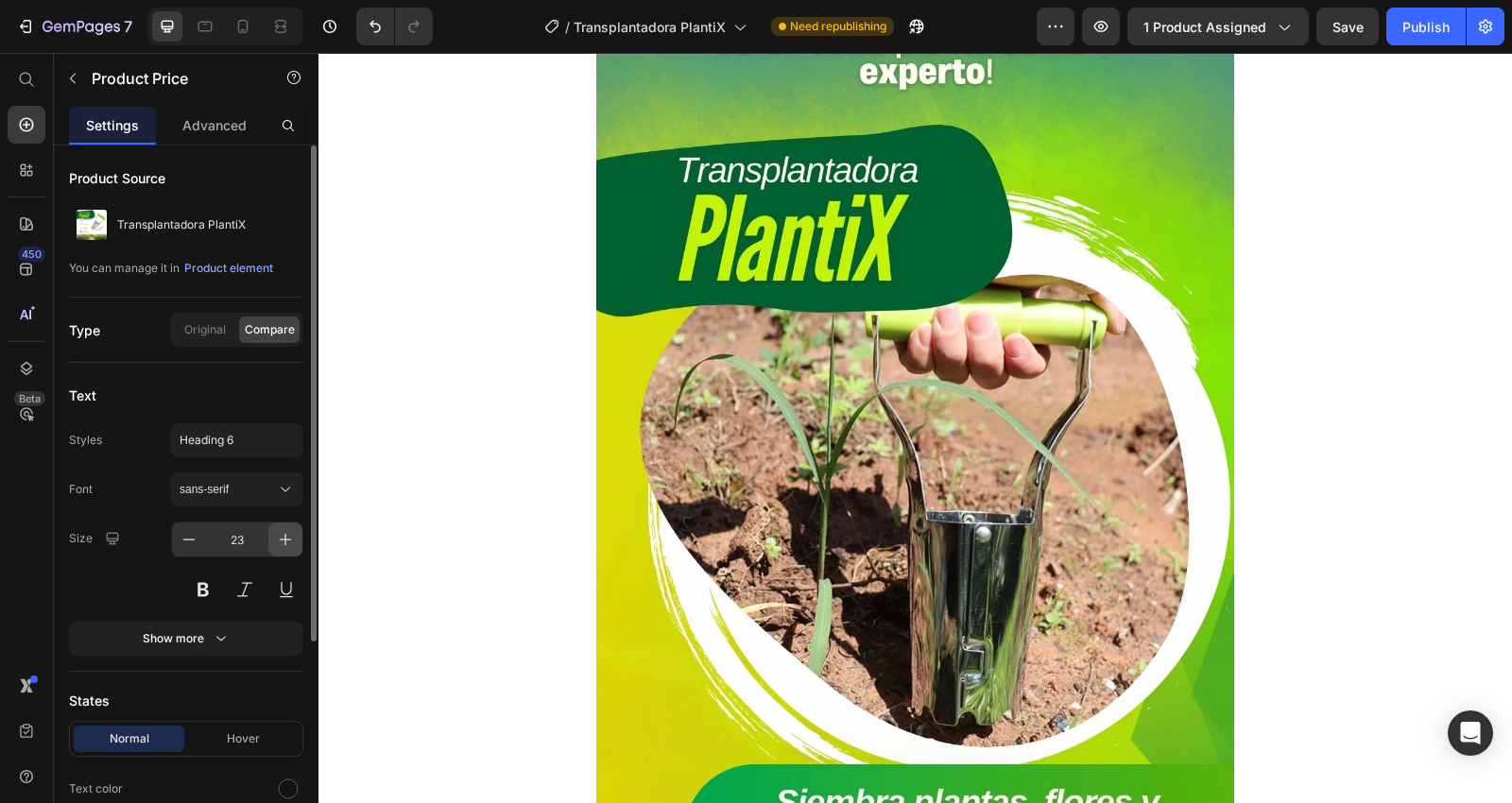 click 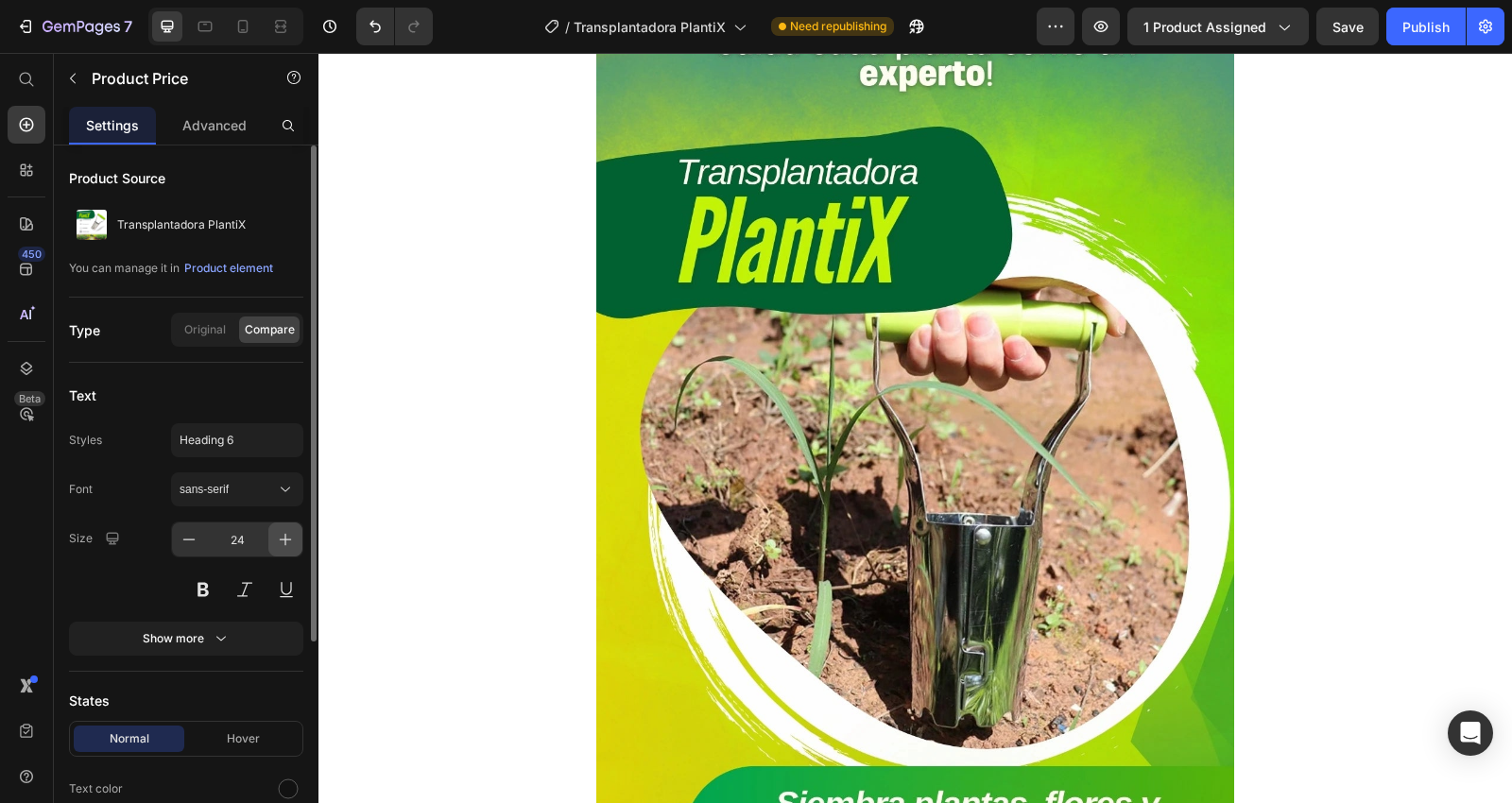click 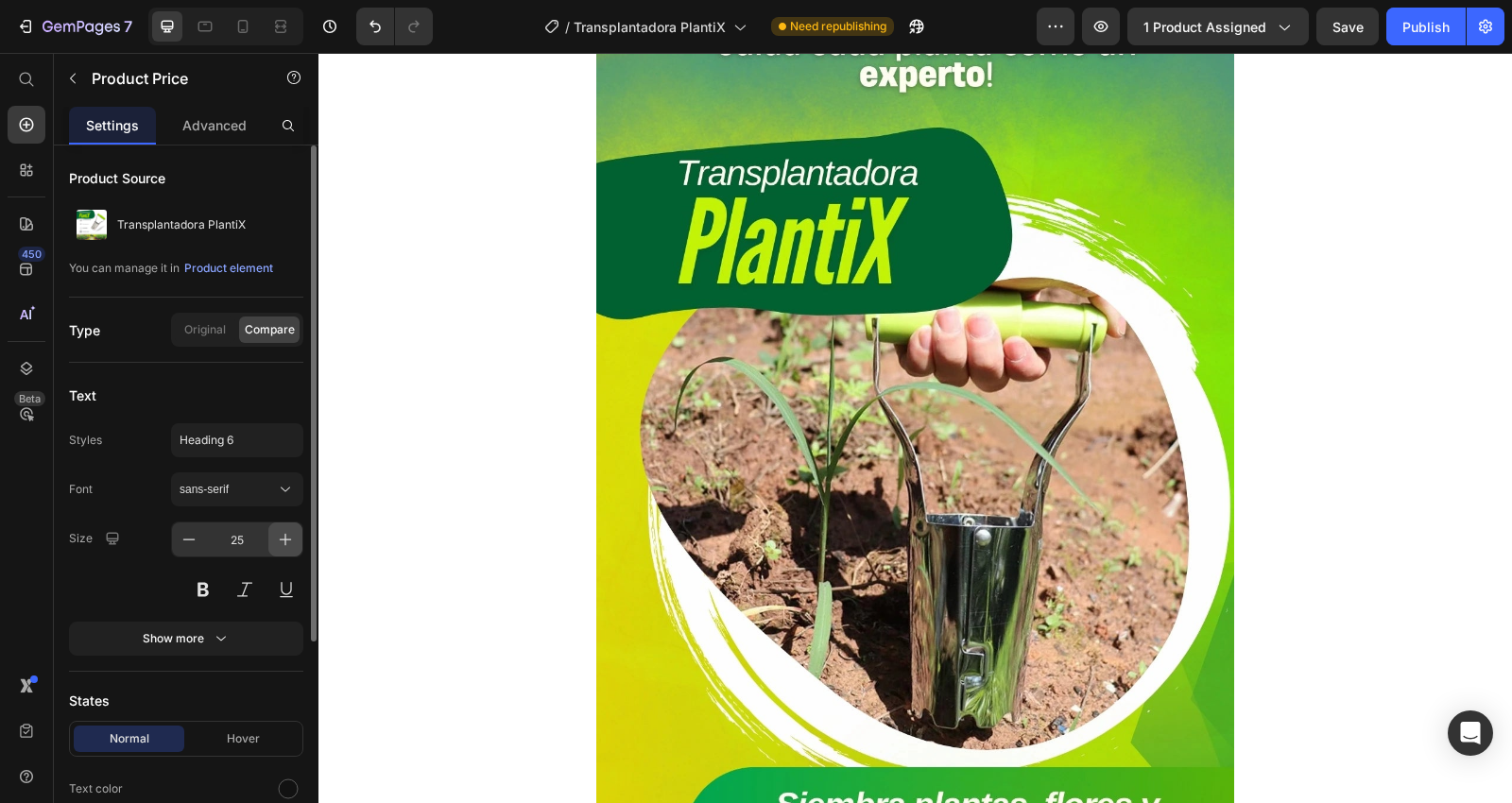 click 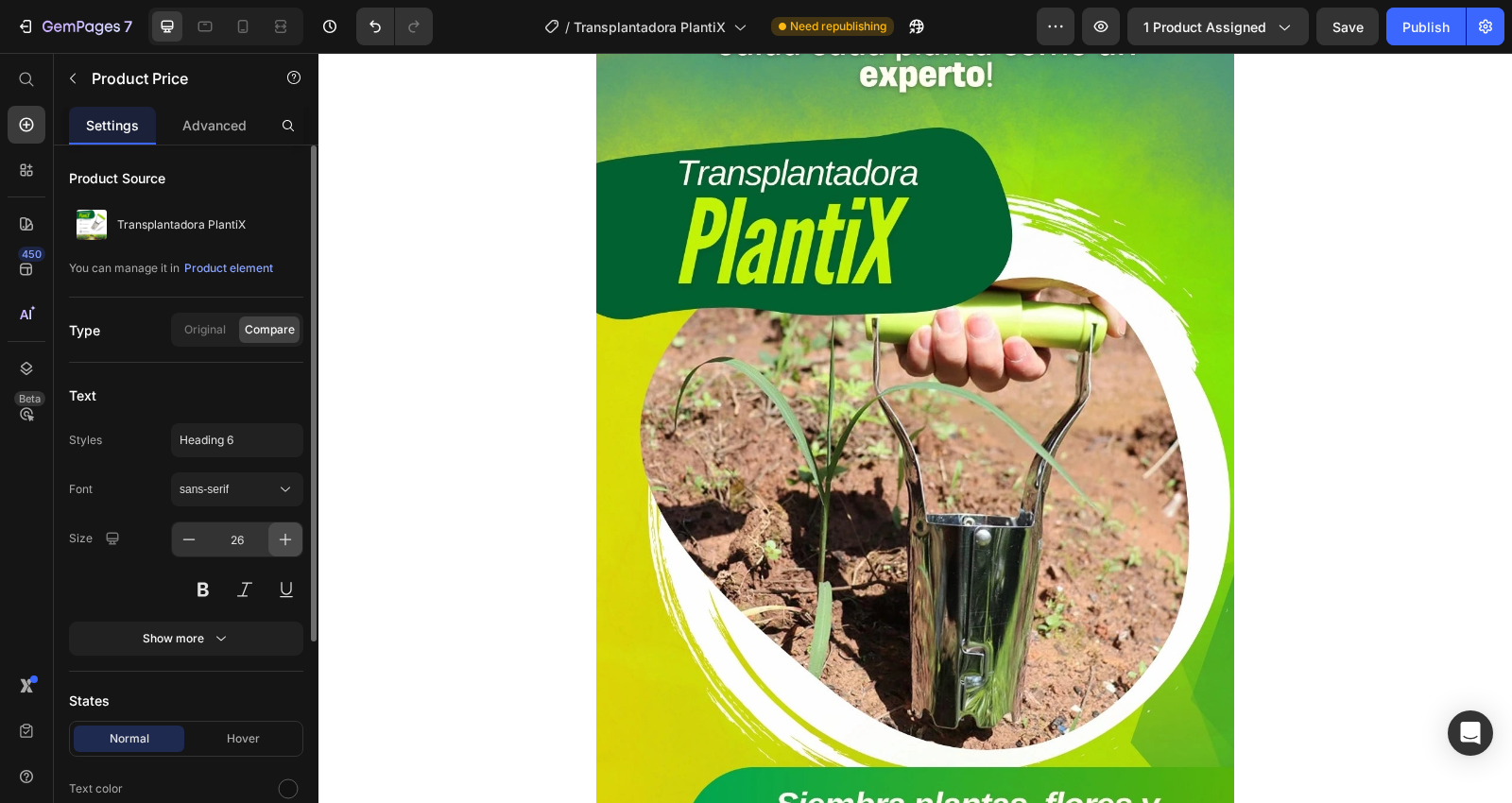 click 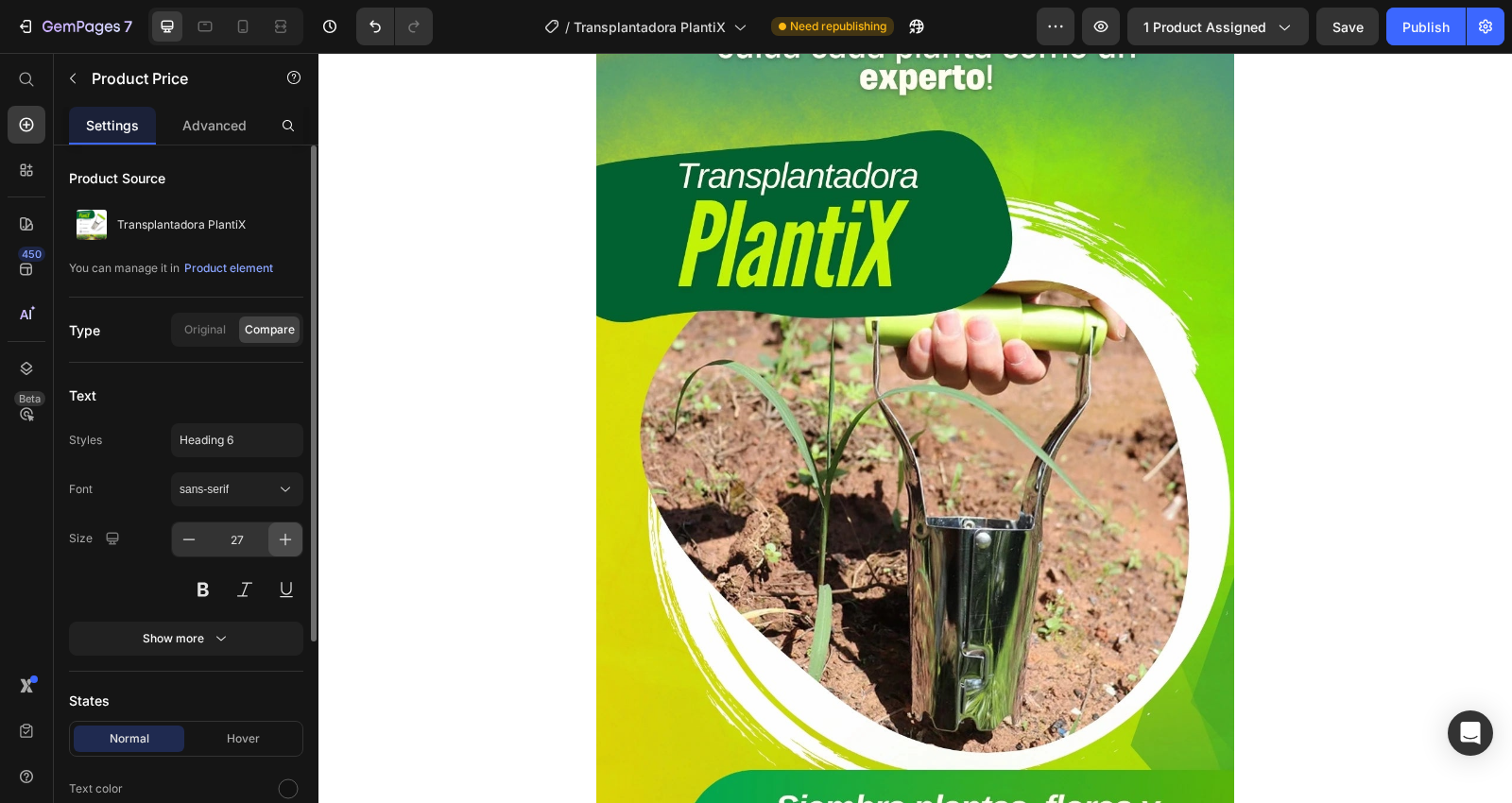 click 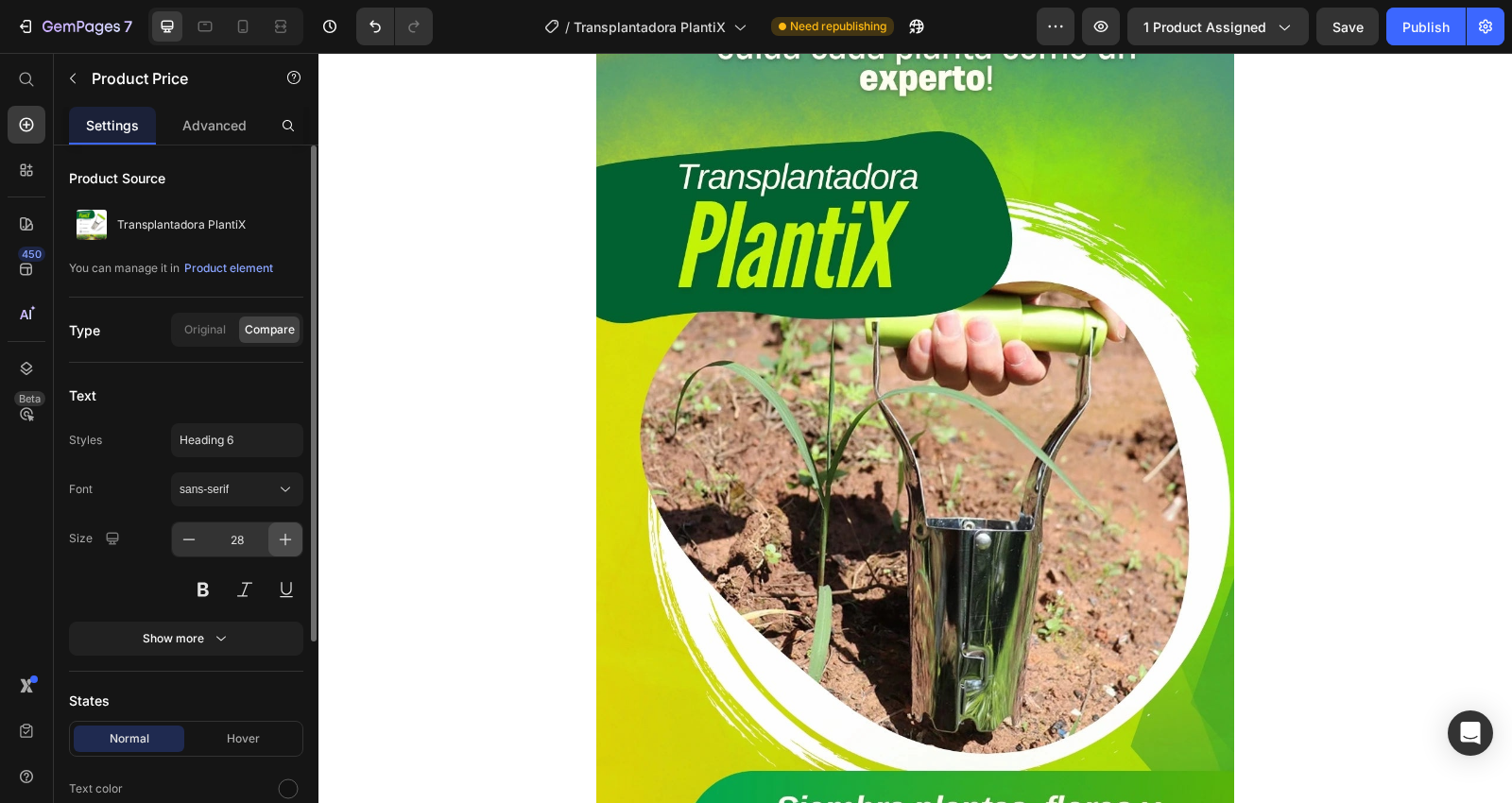 click 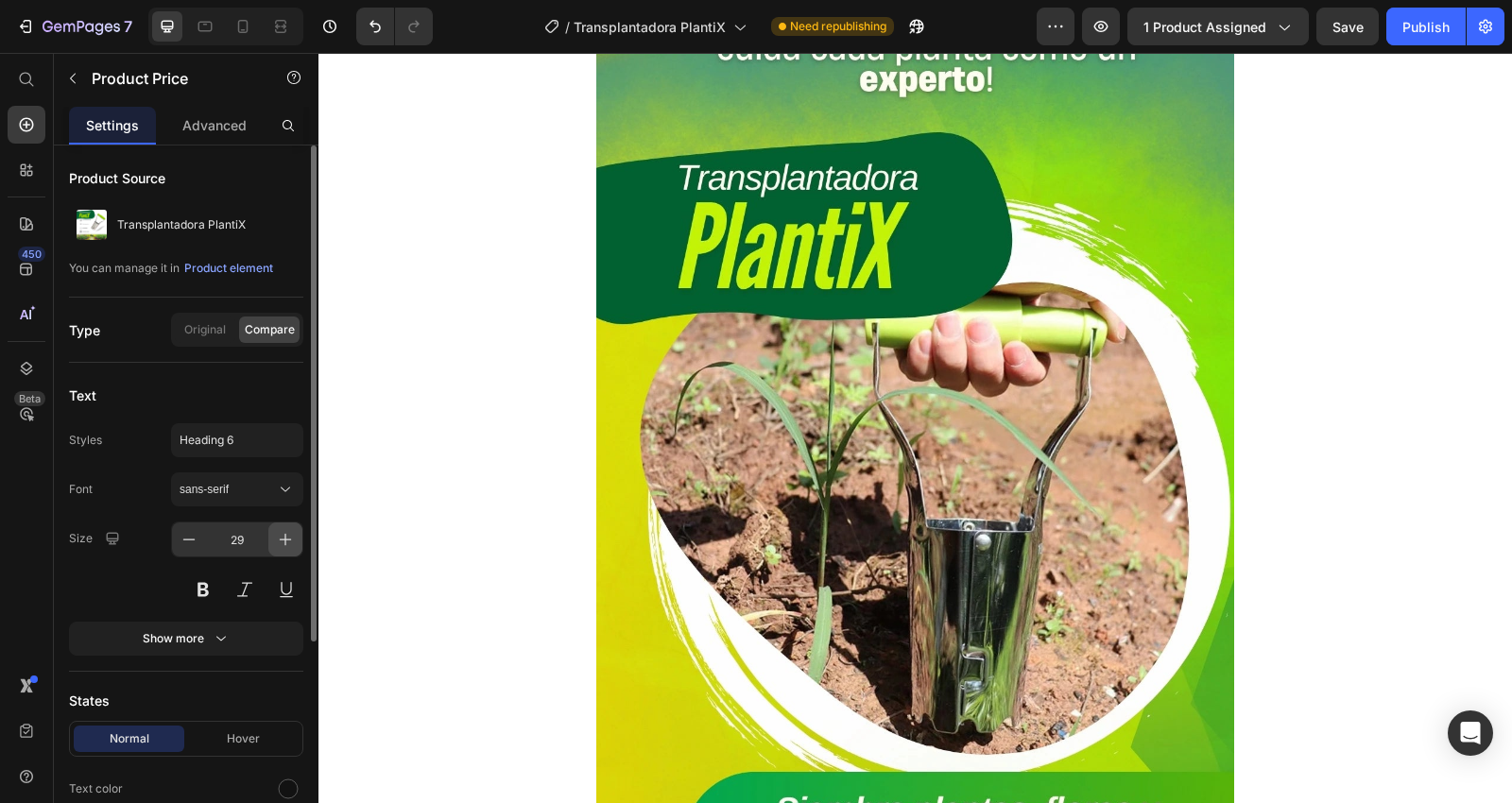 click 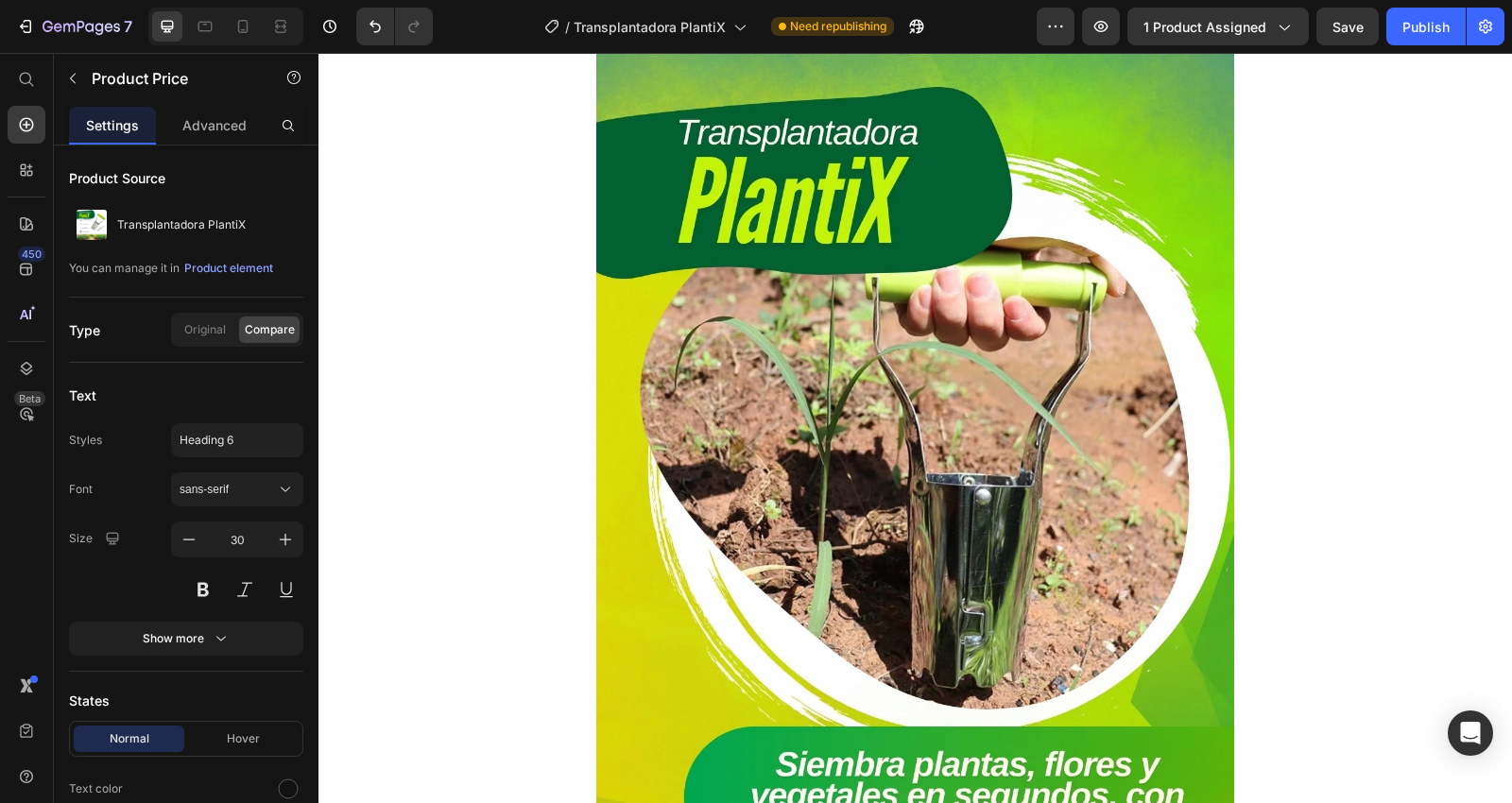 scroll, scrollTop: 419, scrollLeft: 0, axis: vertical 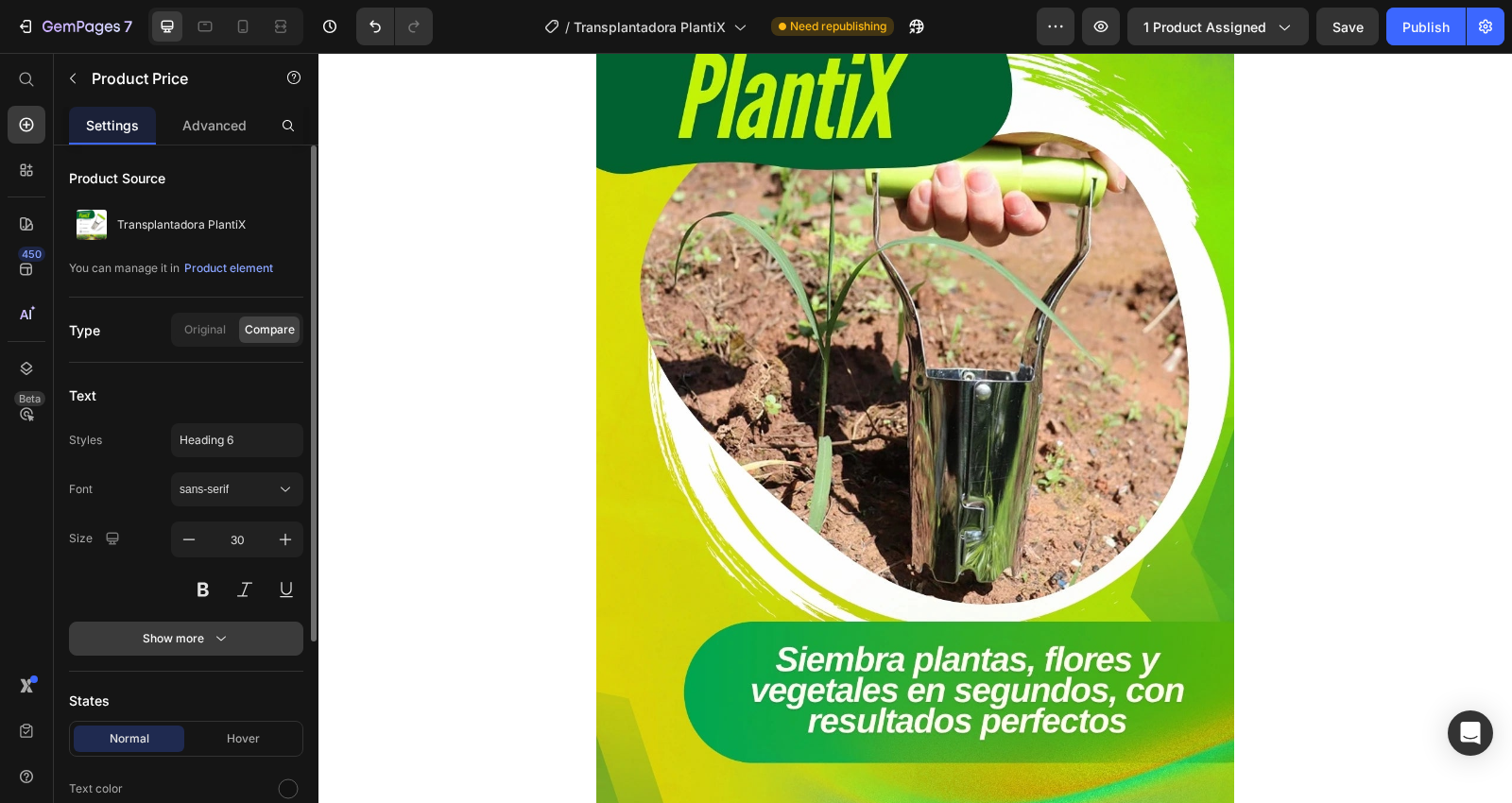 click 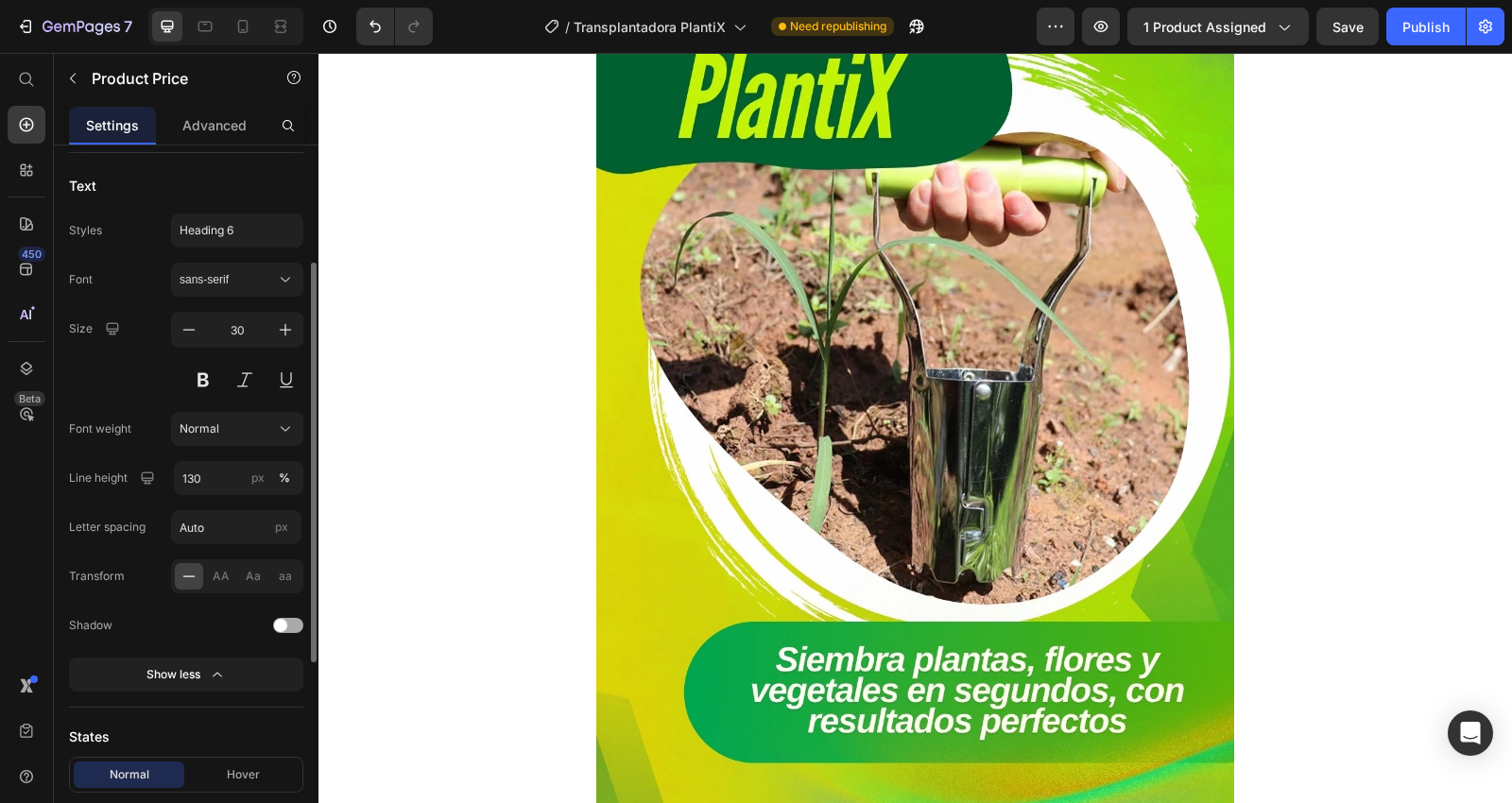 scroll, scrollTop: 315, scrollLeft: 0, axis: vertical 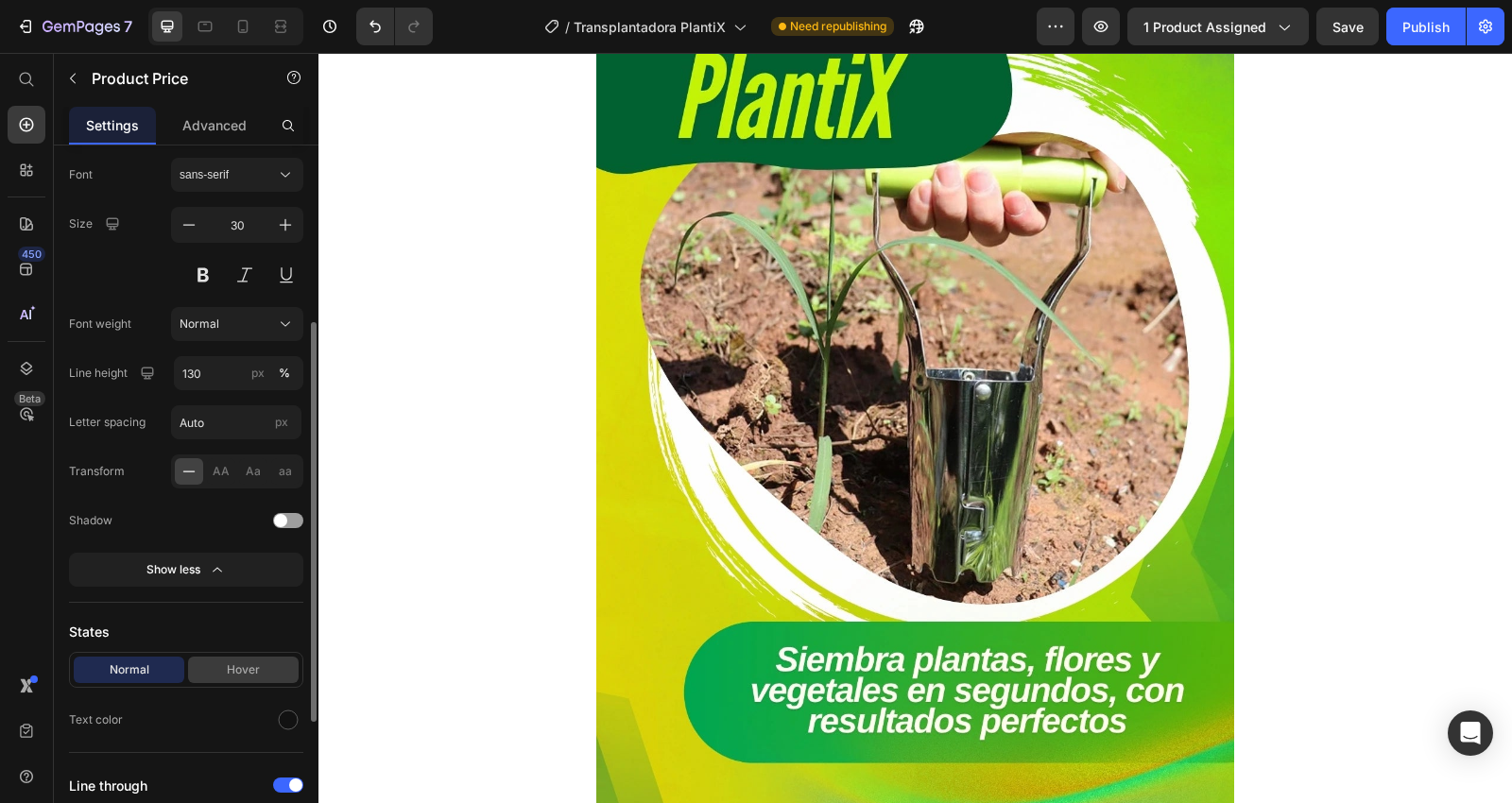 click on "Hover" at bounding box center [243, 670] 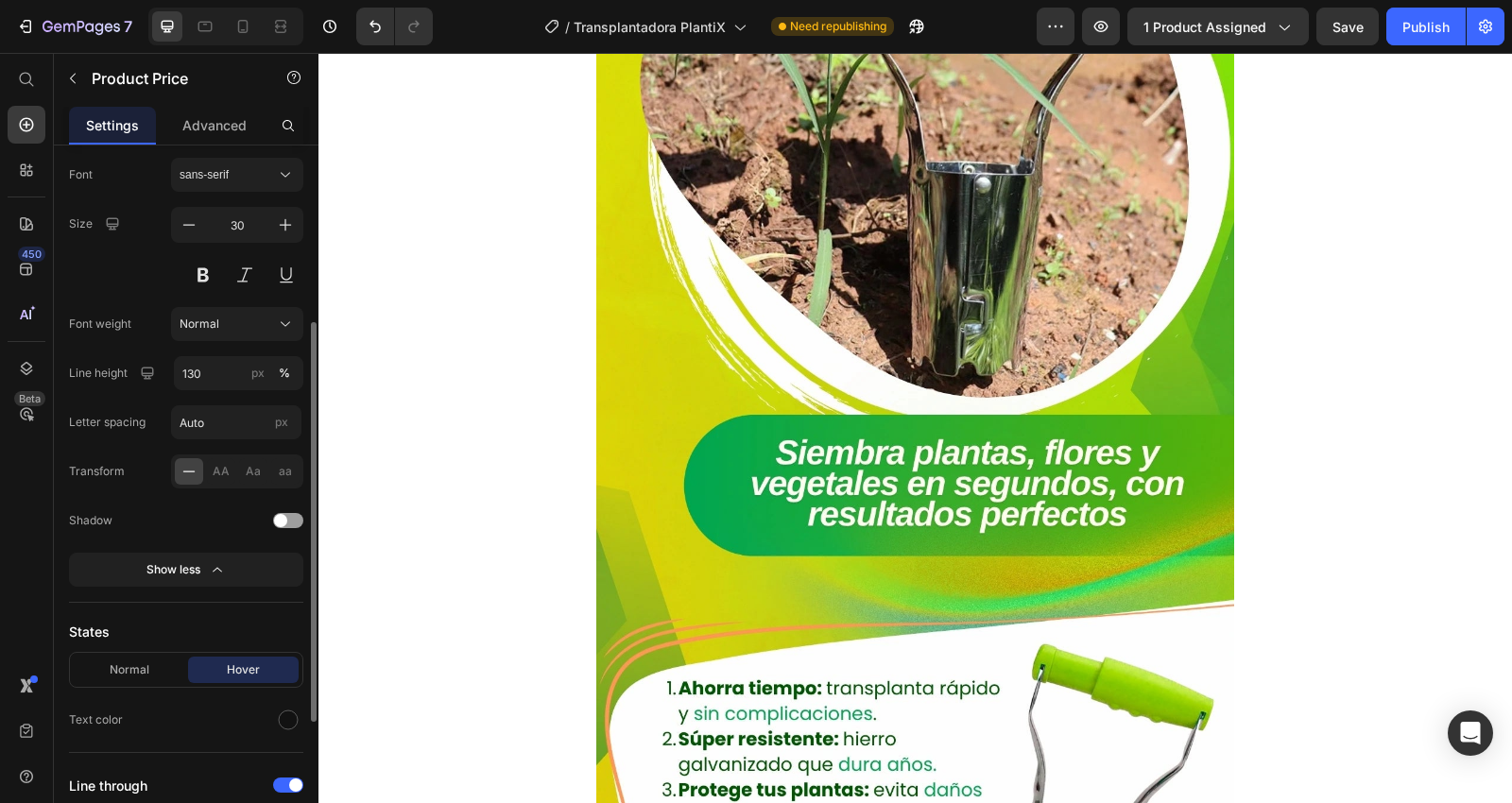scroll, scrollTop: 629, scrollLeft: 0, axis: vertical 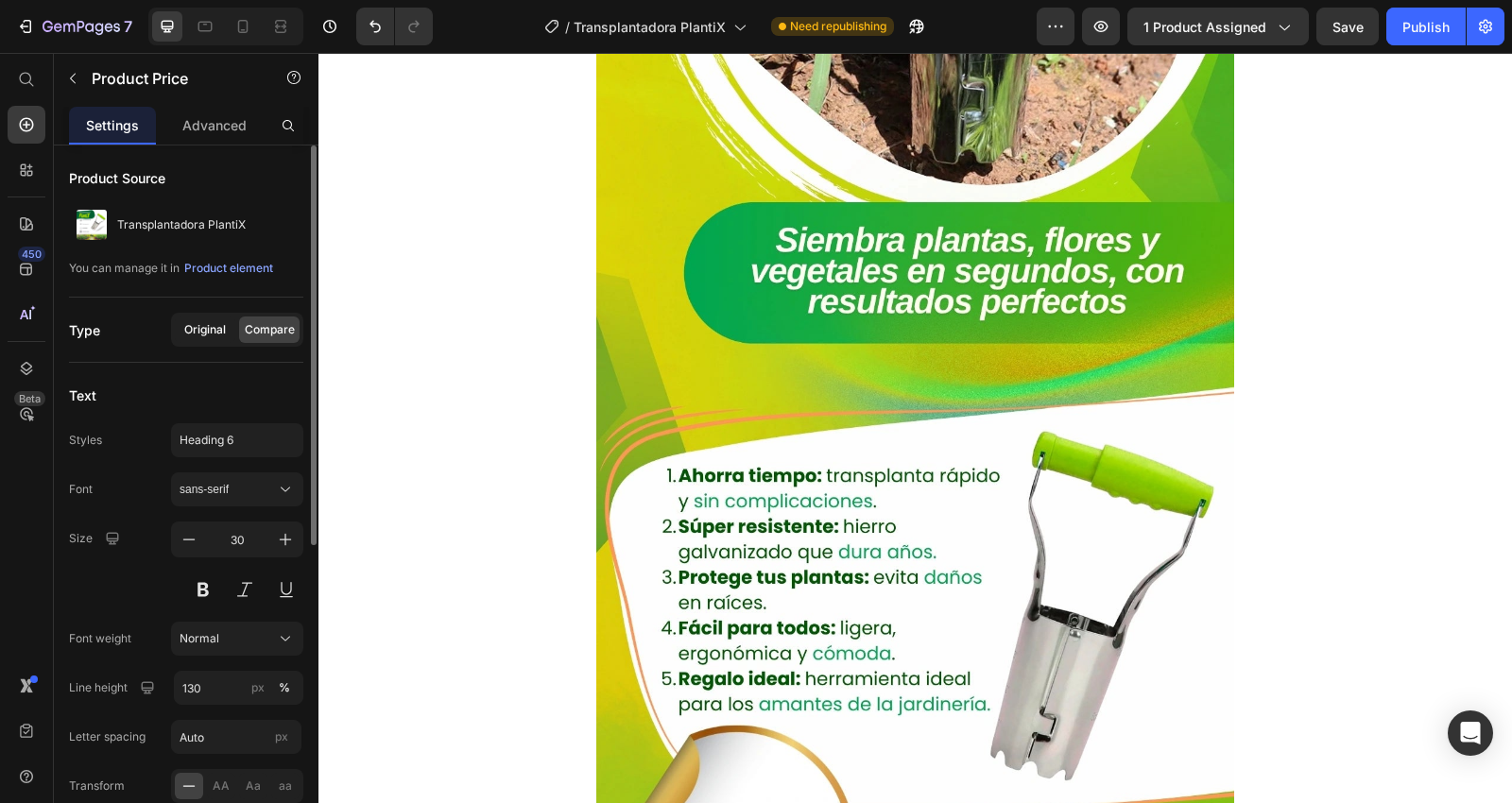click on "Original" 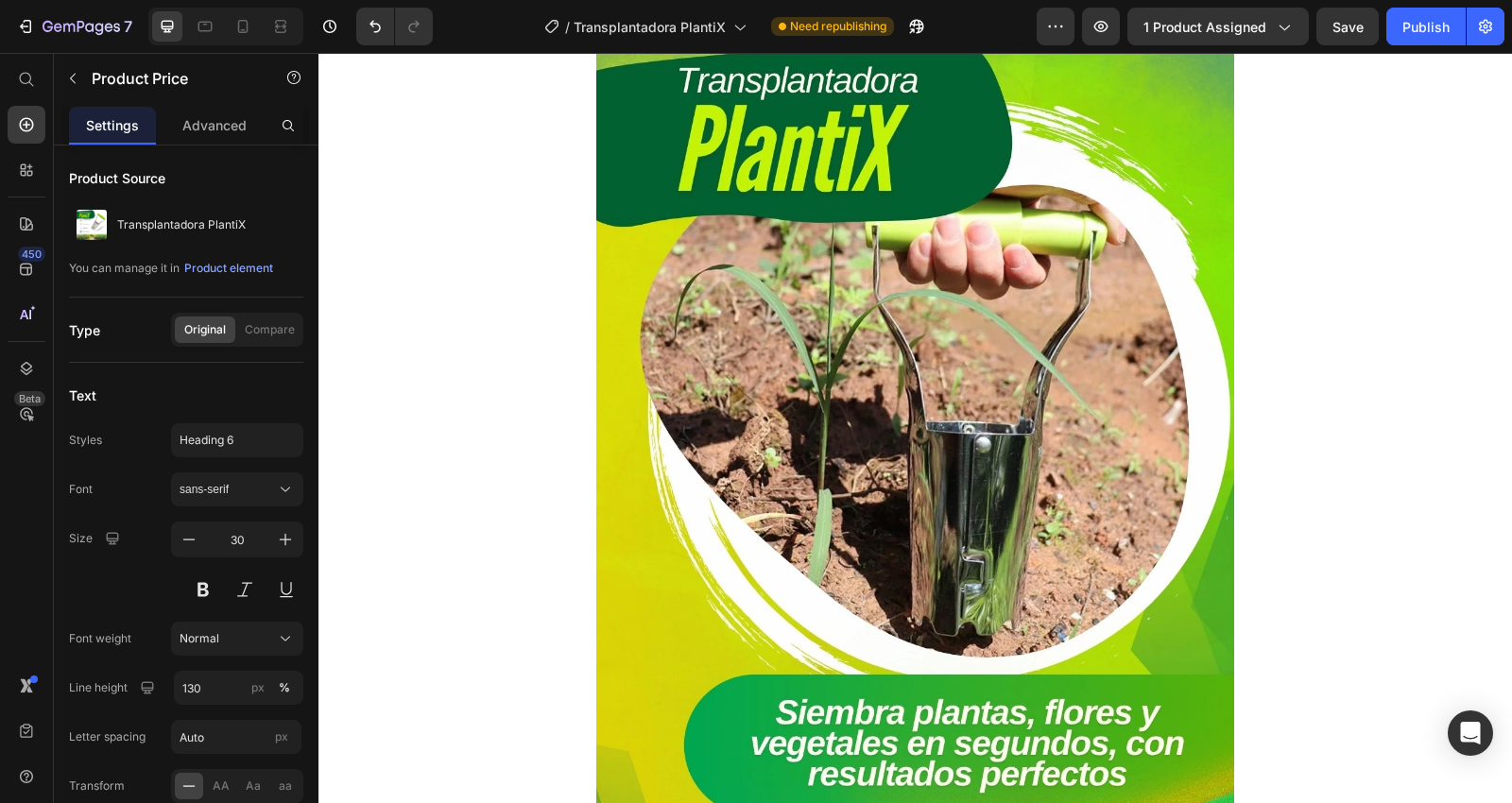 scroll, scrollTop: 315, scrollLeft: 0, axis: vertical 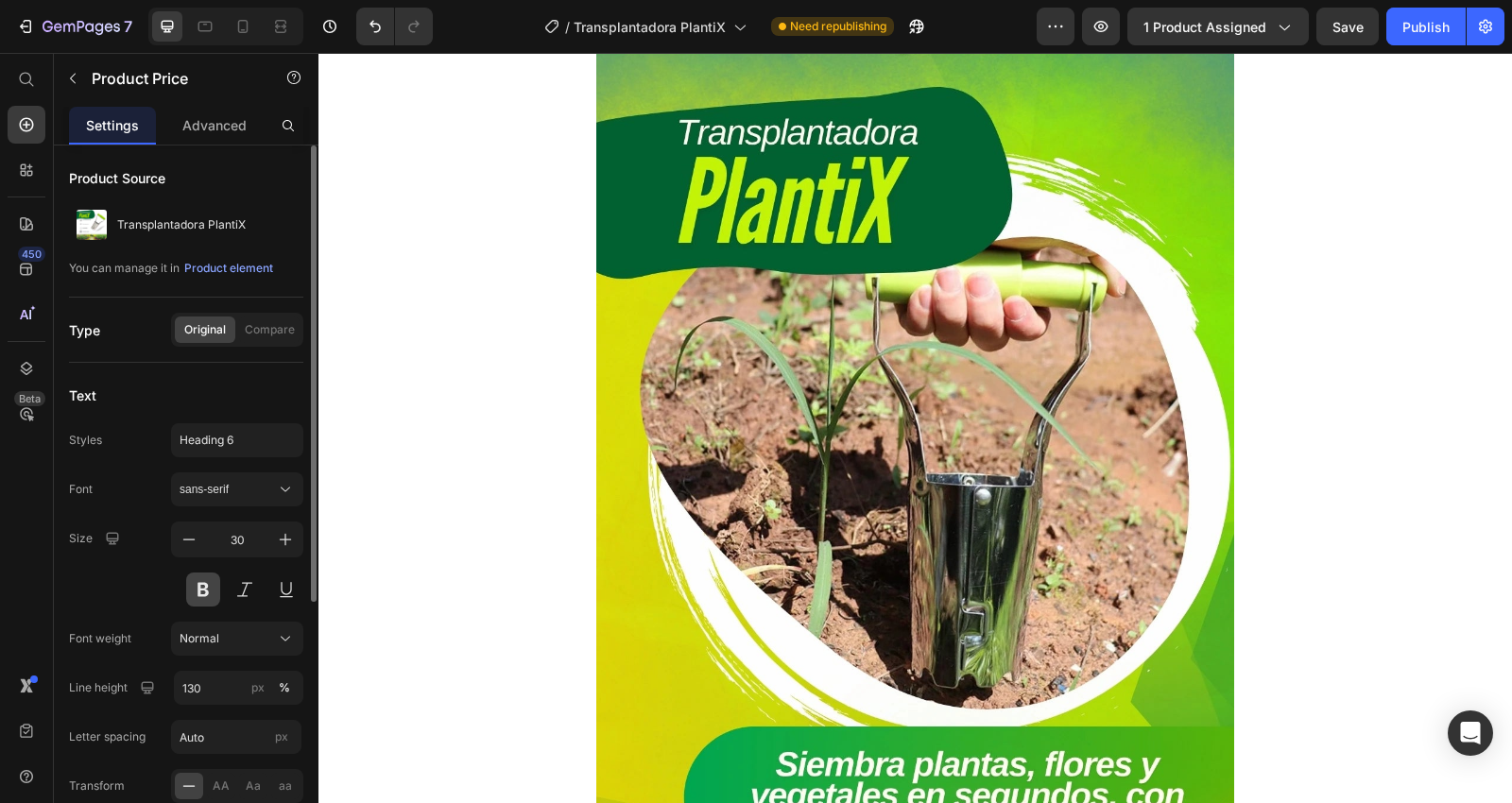 click at bounding box center [203, 589] 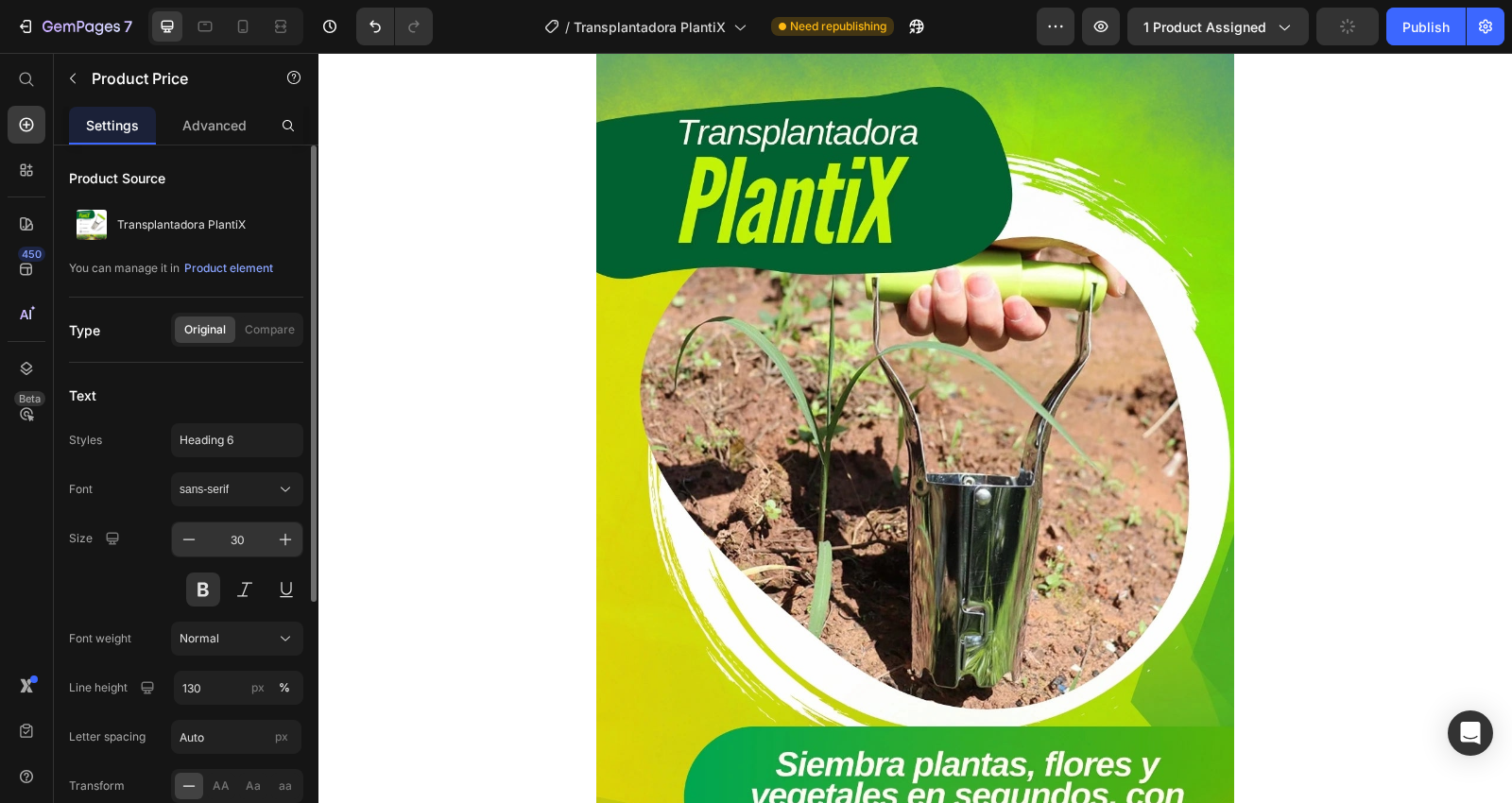 type 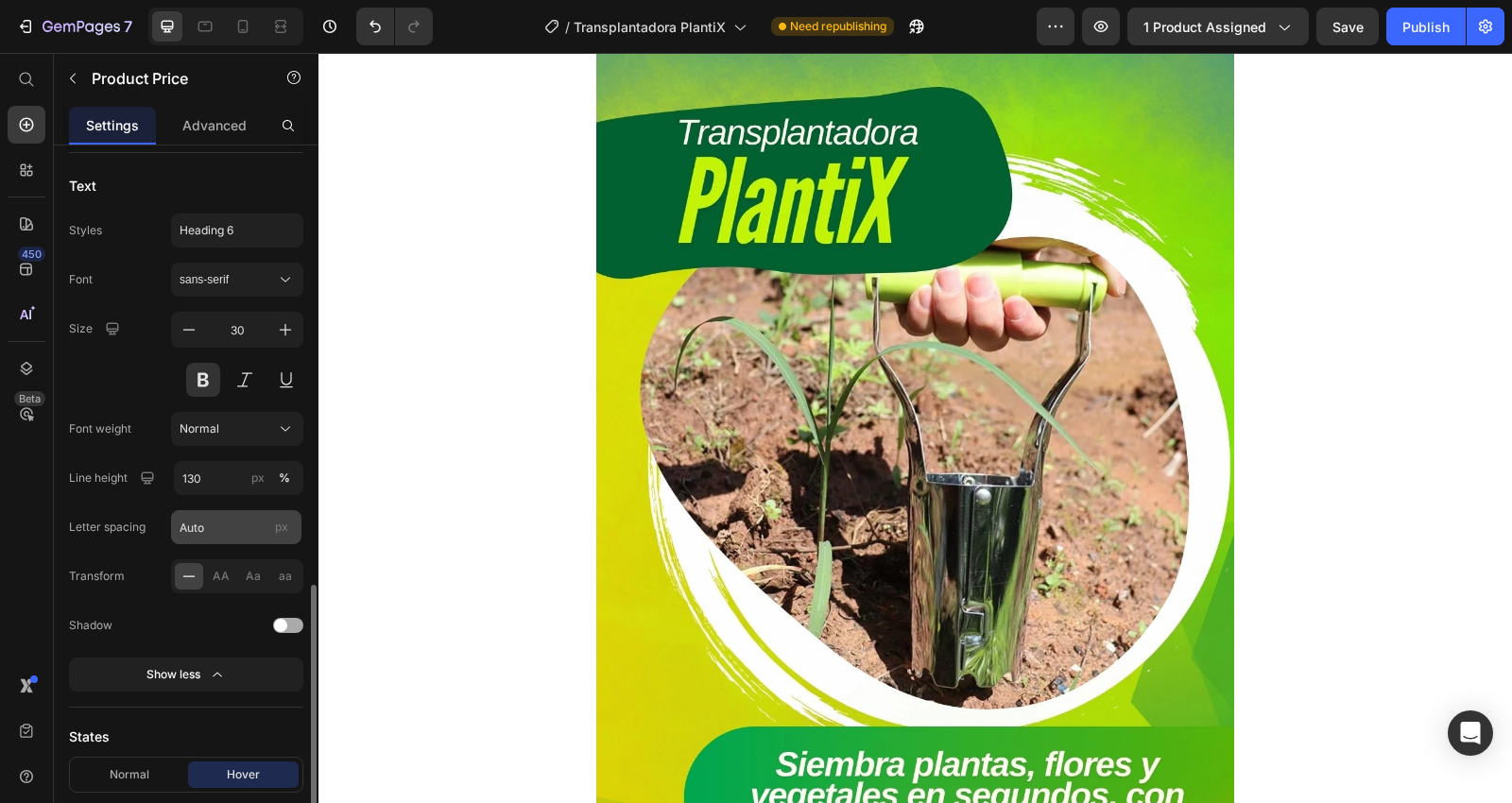 scroll, scrollTop: 395, scrollLeft: 0, axis: vertical 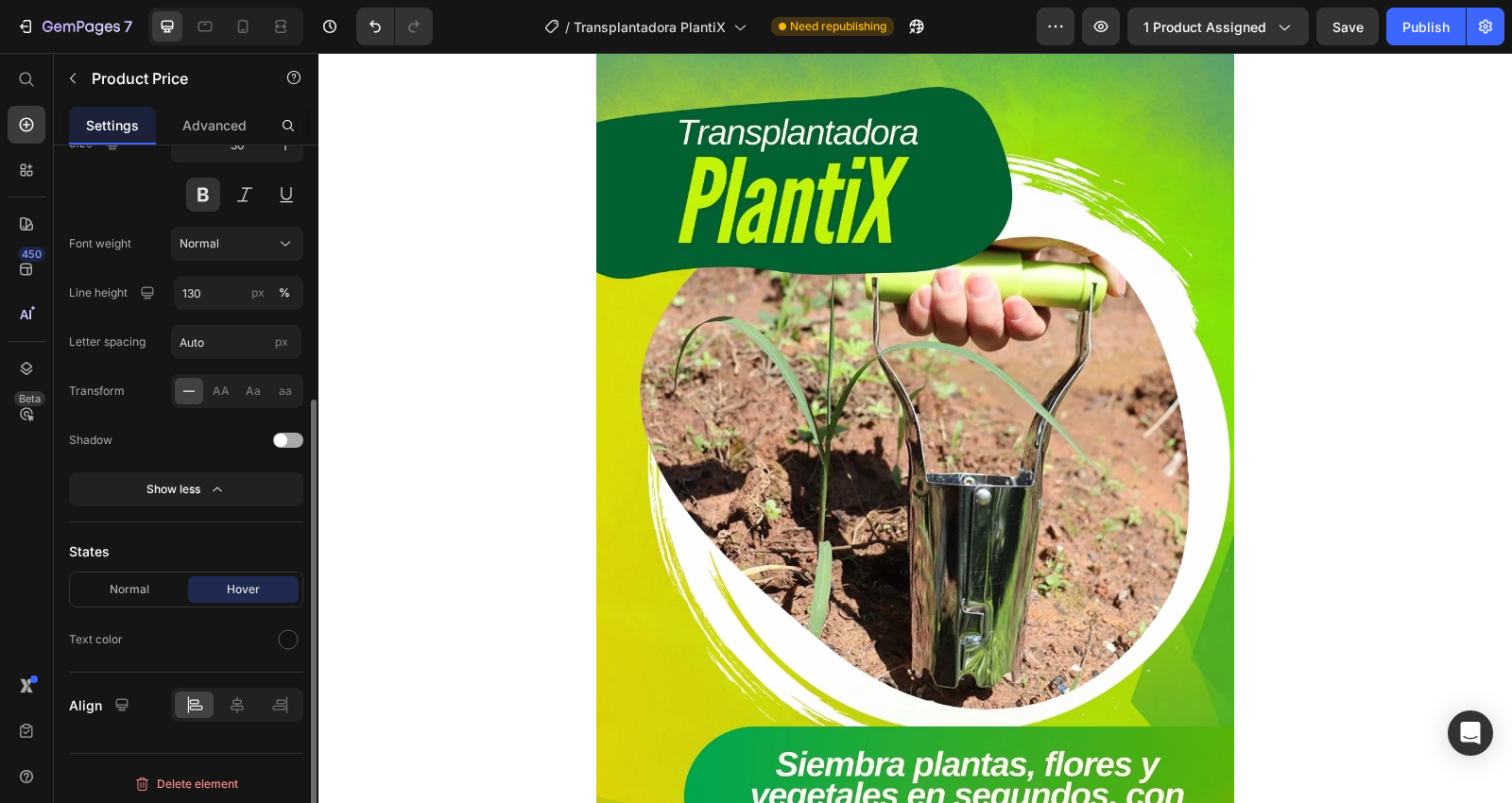 click at bounding box center (288, 440) 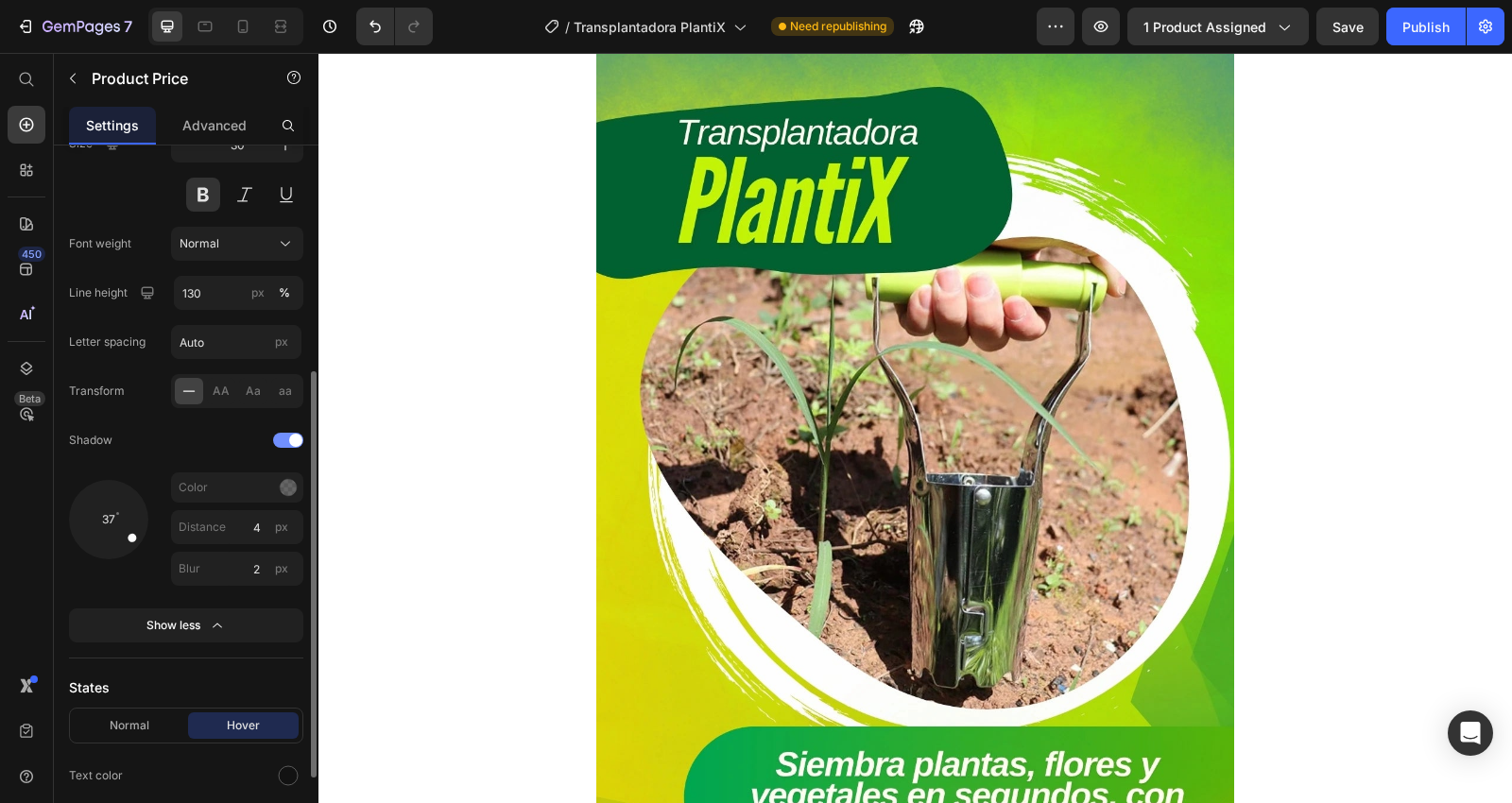click at bounding box center [288, 440] 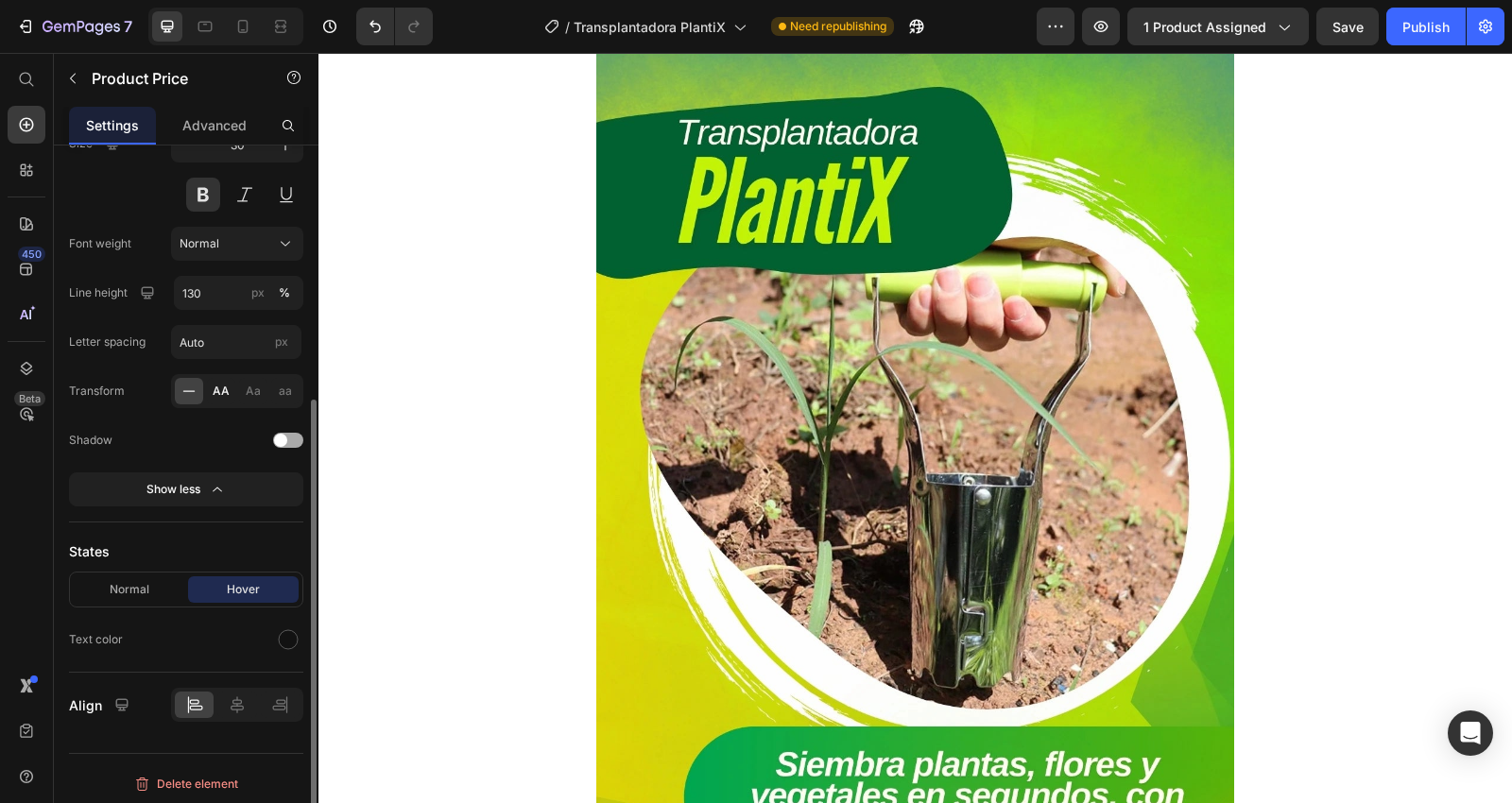 click on "AA" 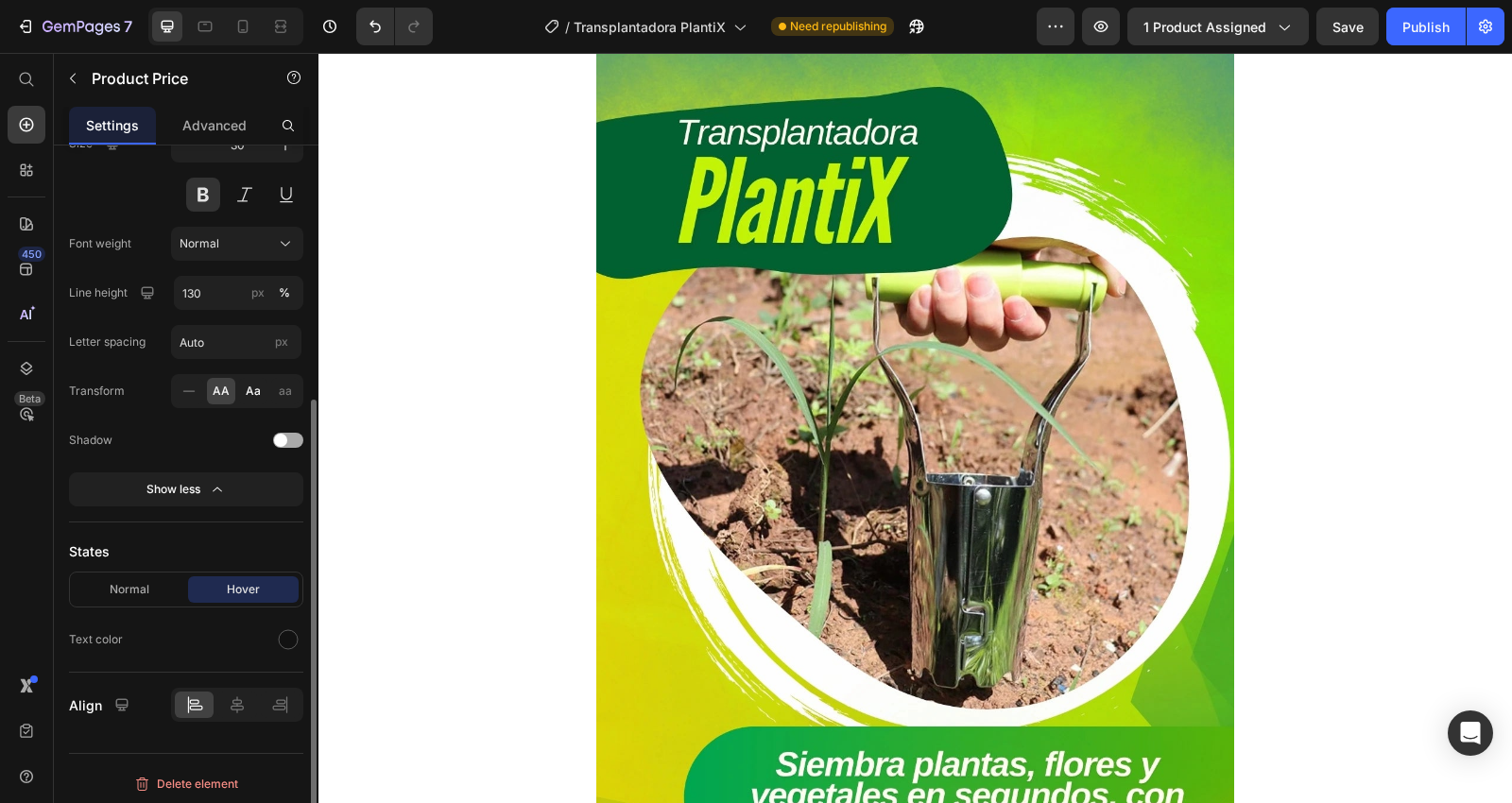 click on "Aa" 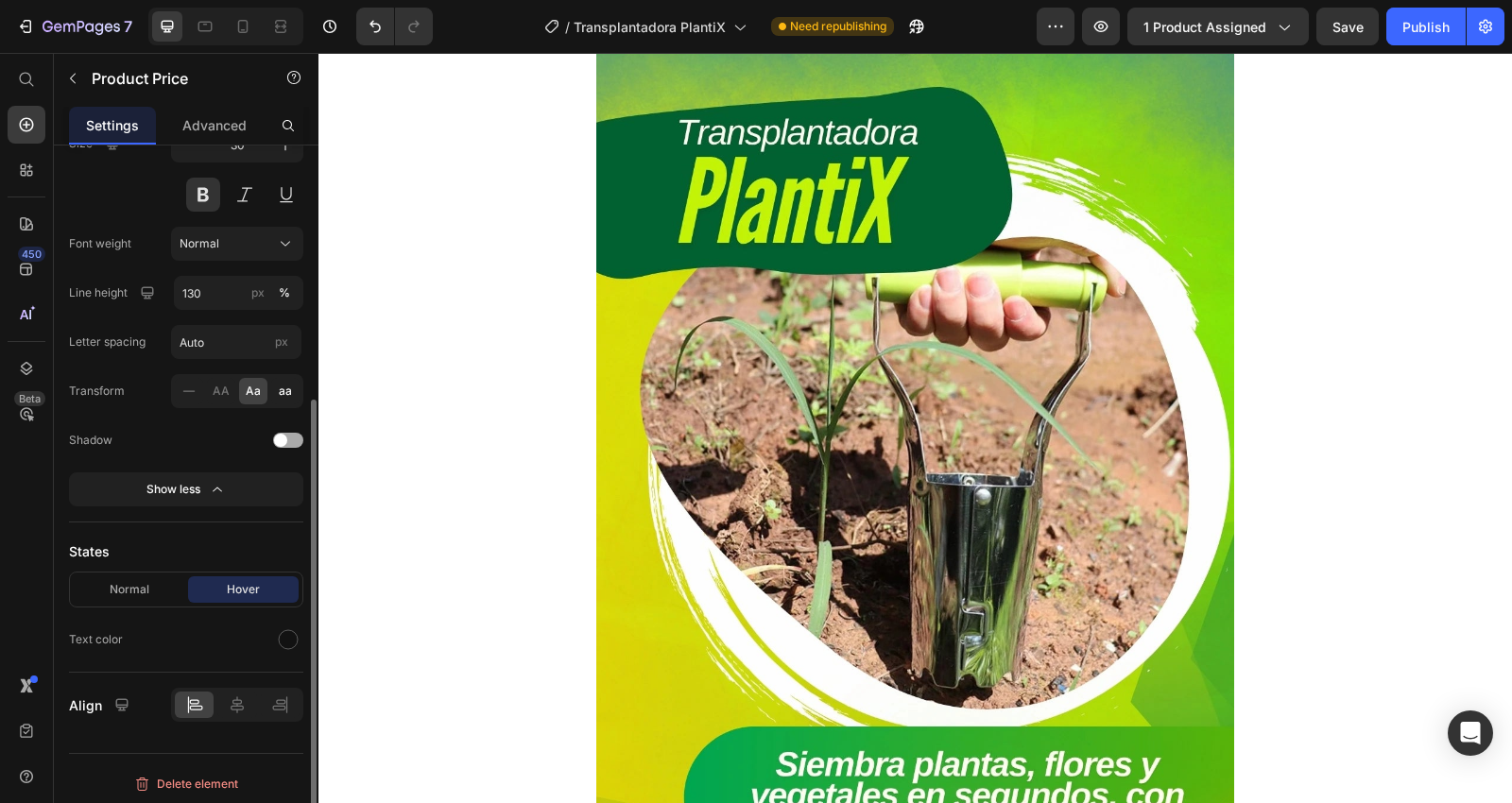 click on "aa" 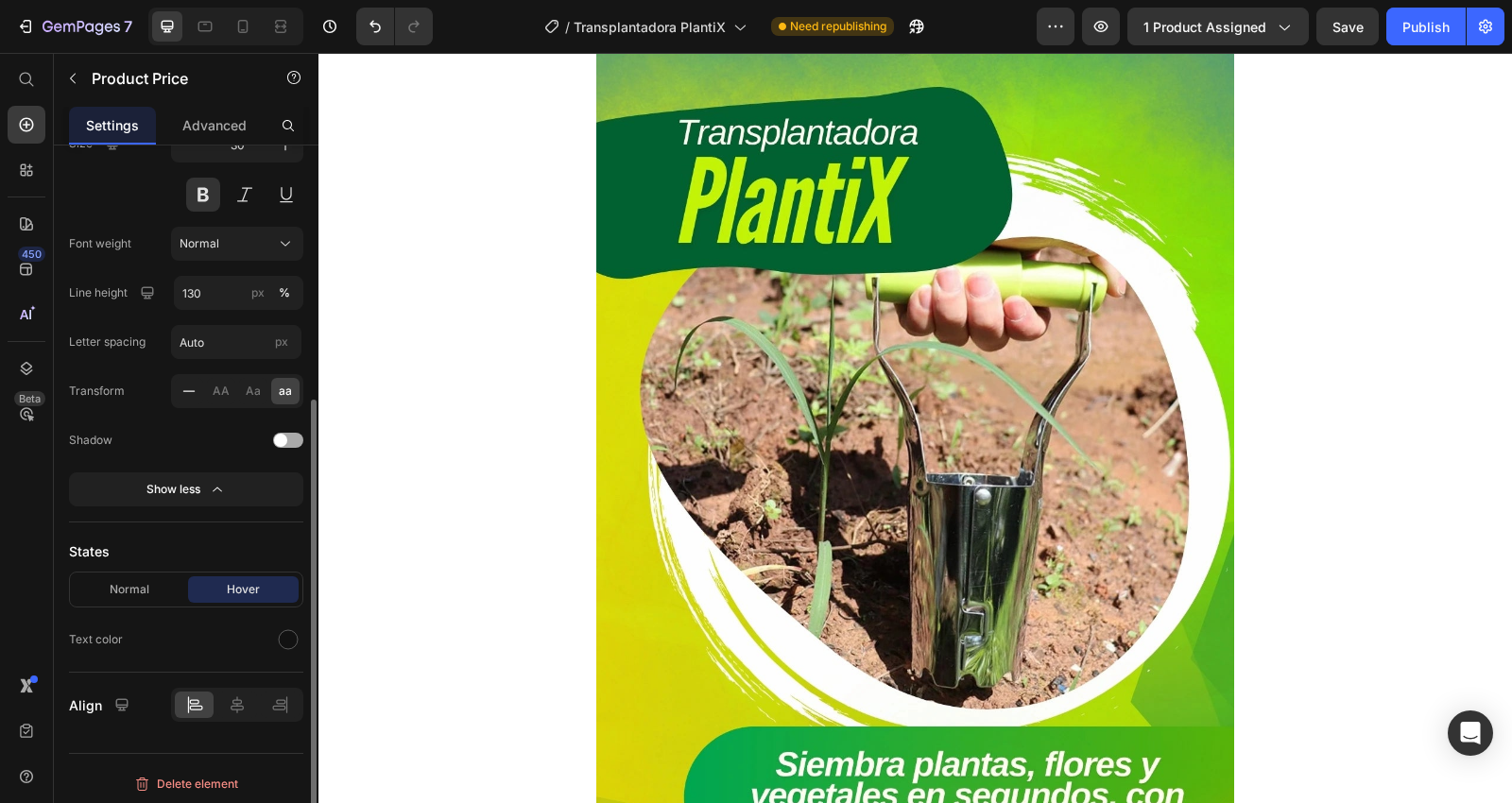 click 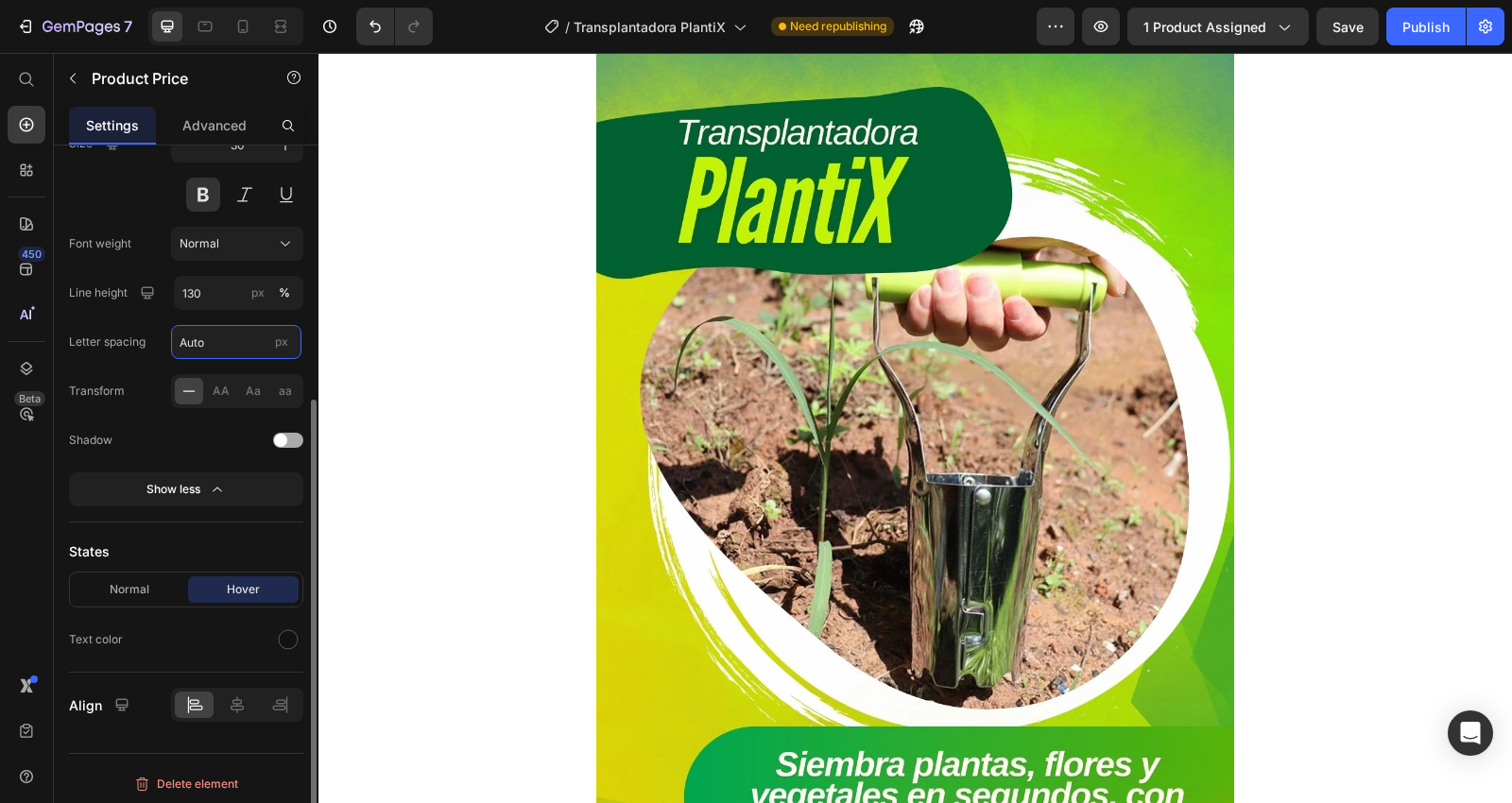click on "Auto" at bounding box center [236, 342] 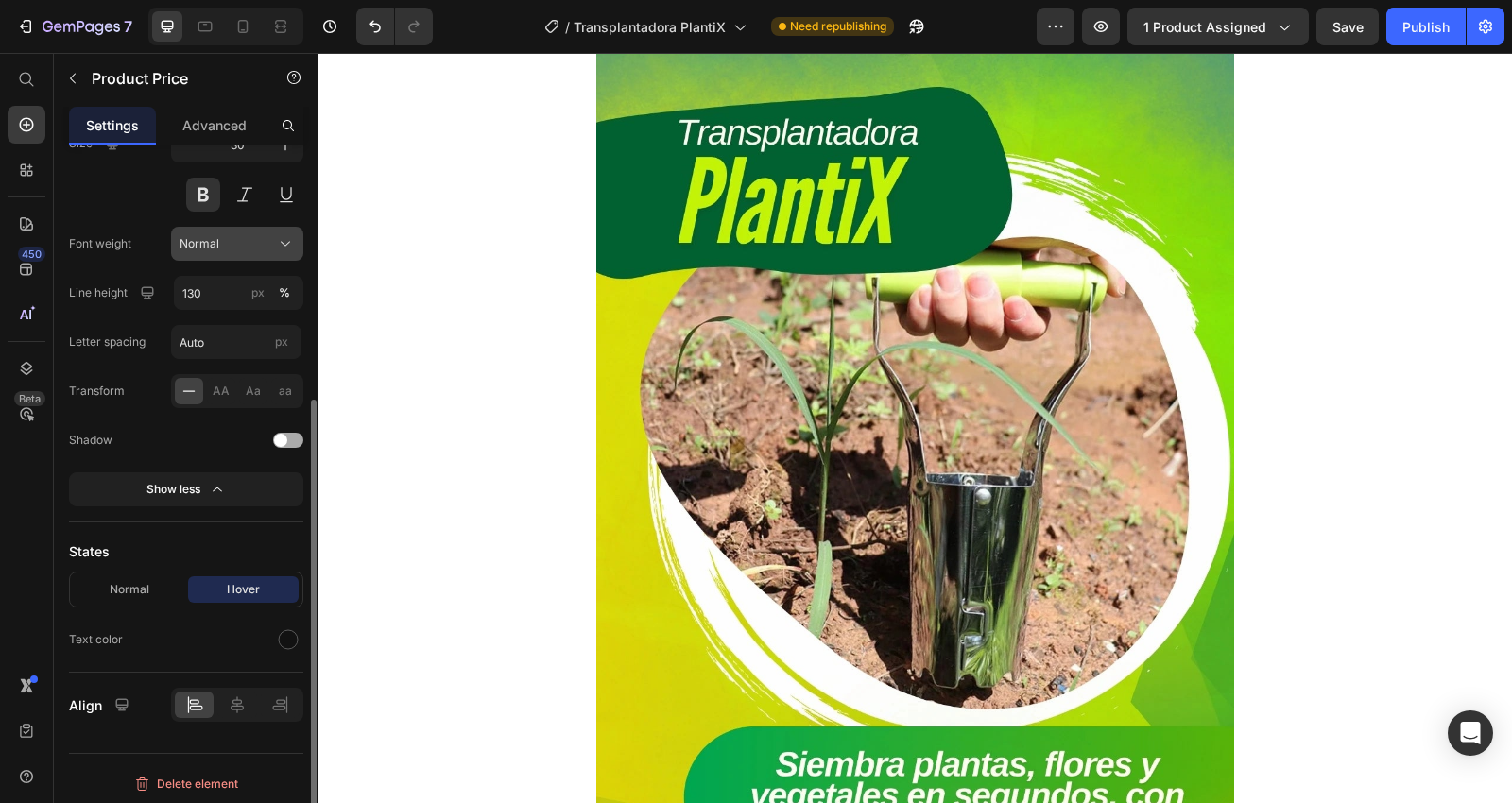 click on "Normal" 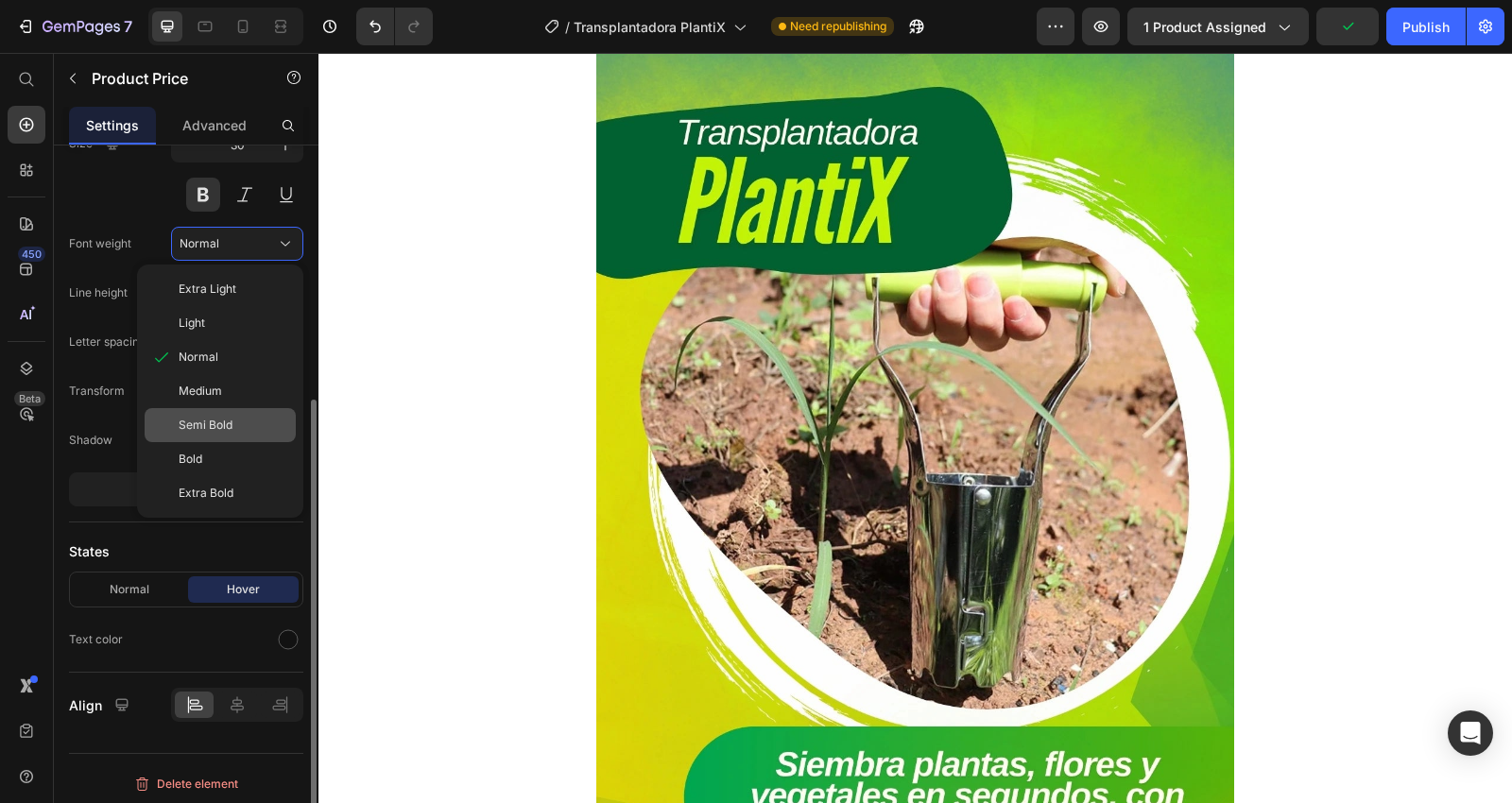 click on "Semi Bold" at bounding box center (205, 425) 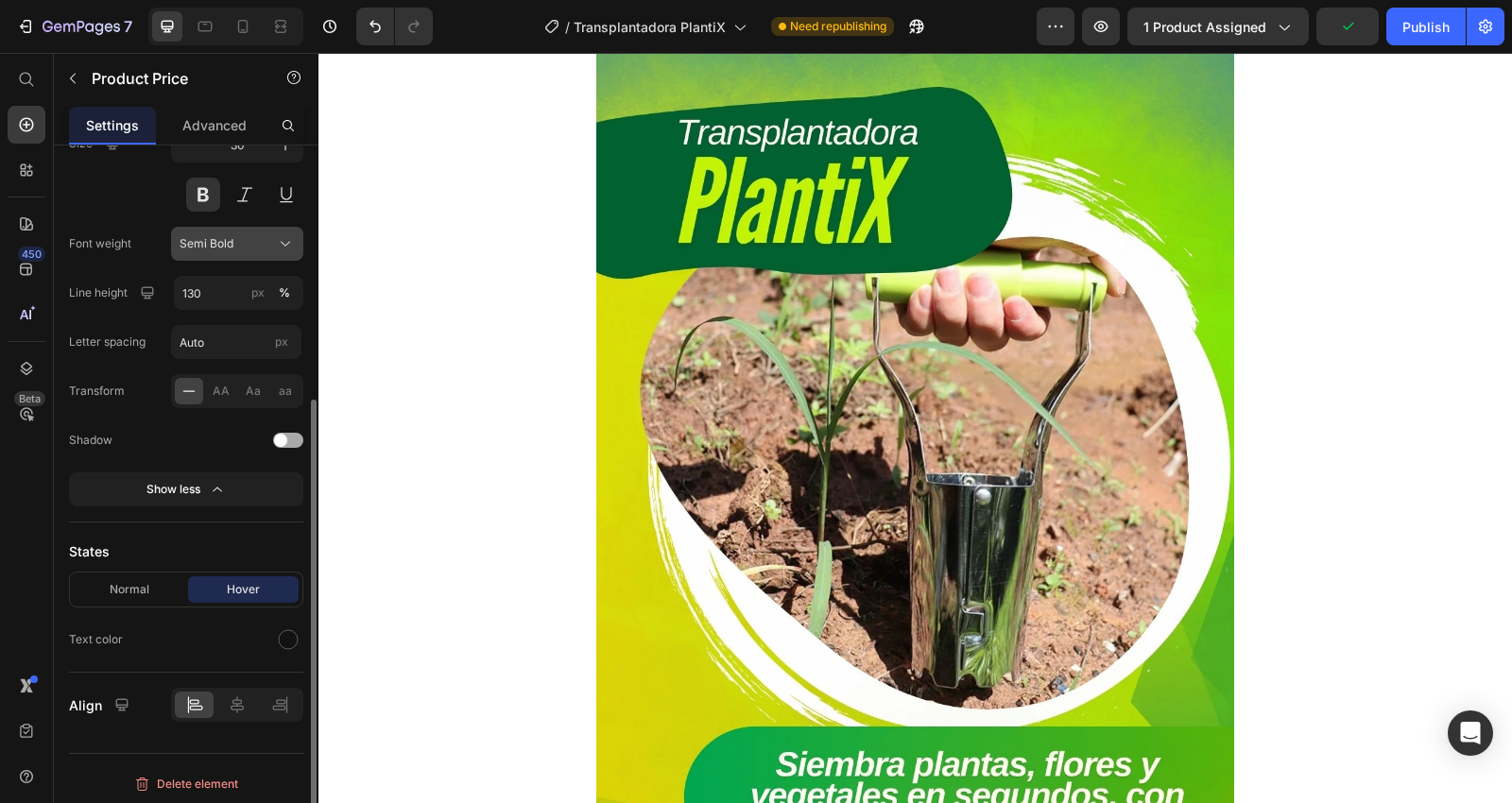 click on "Semi Bold" at bounding box center [237, 244] 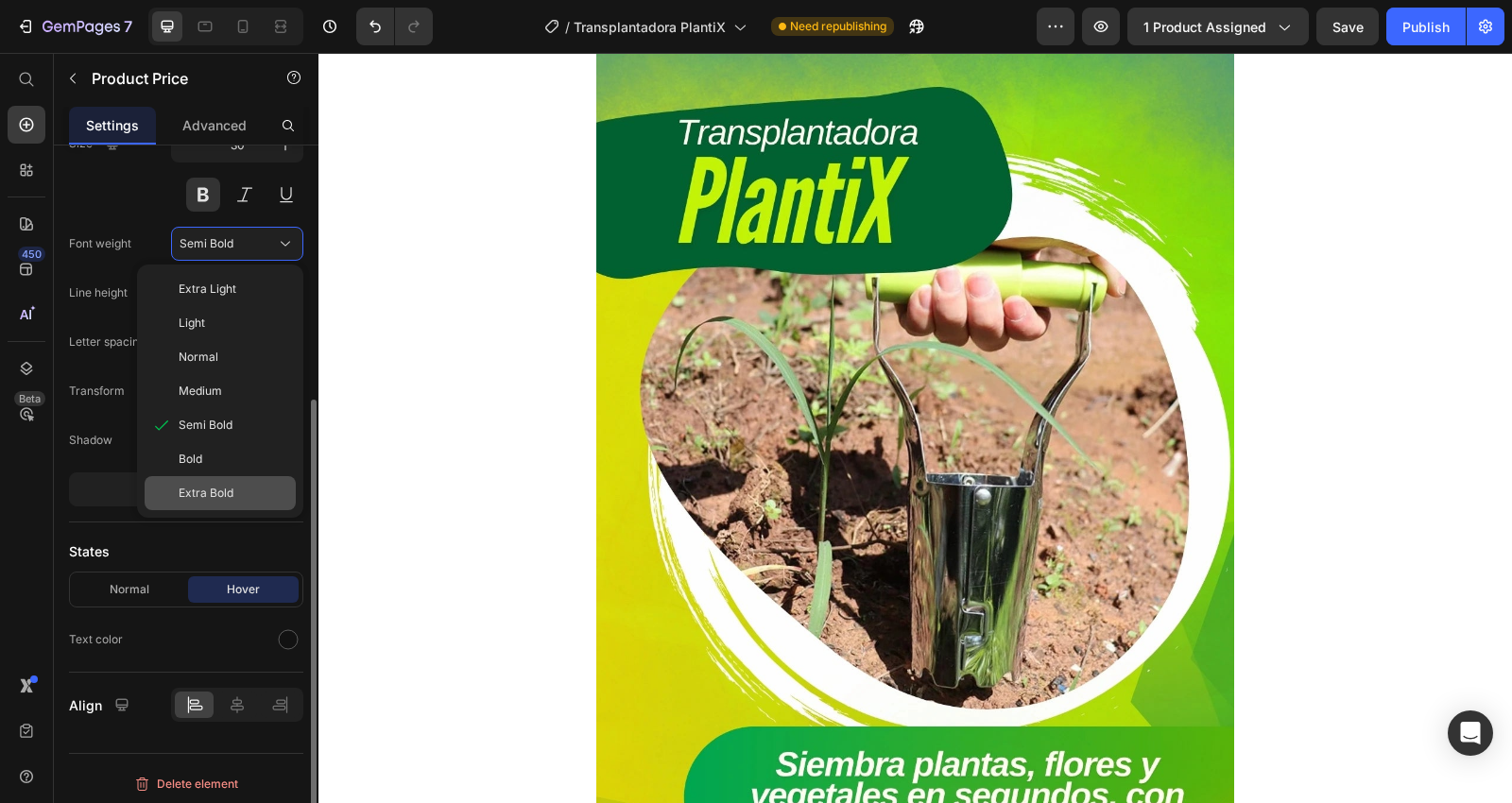 click on "Extra Bold" at bounding box center (206, 493) 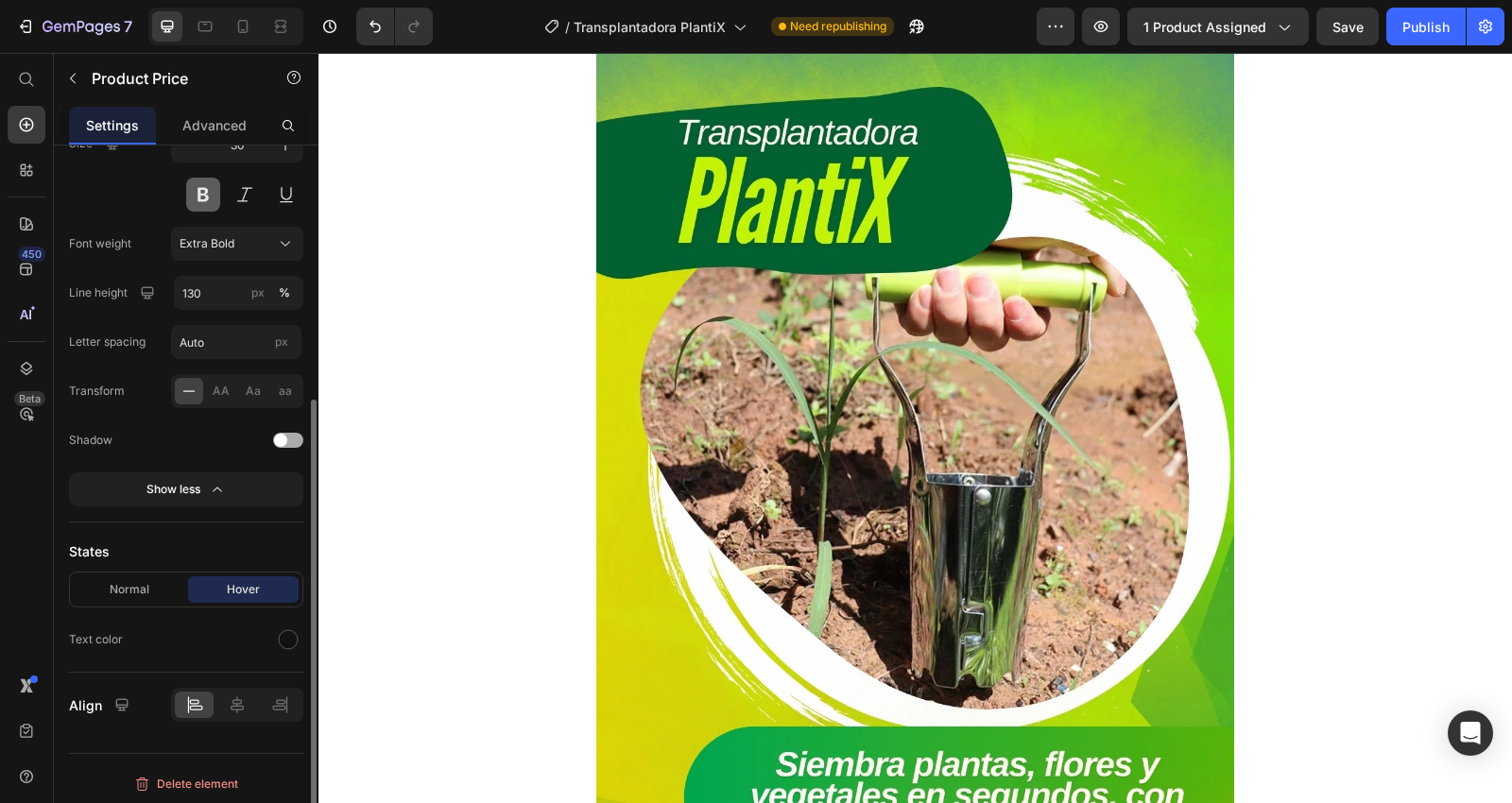 click at bounding box center [203, 195] 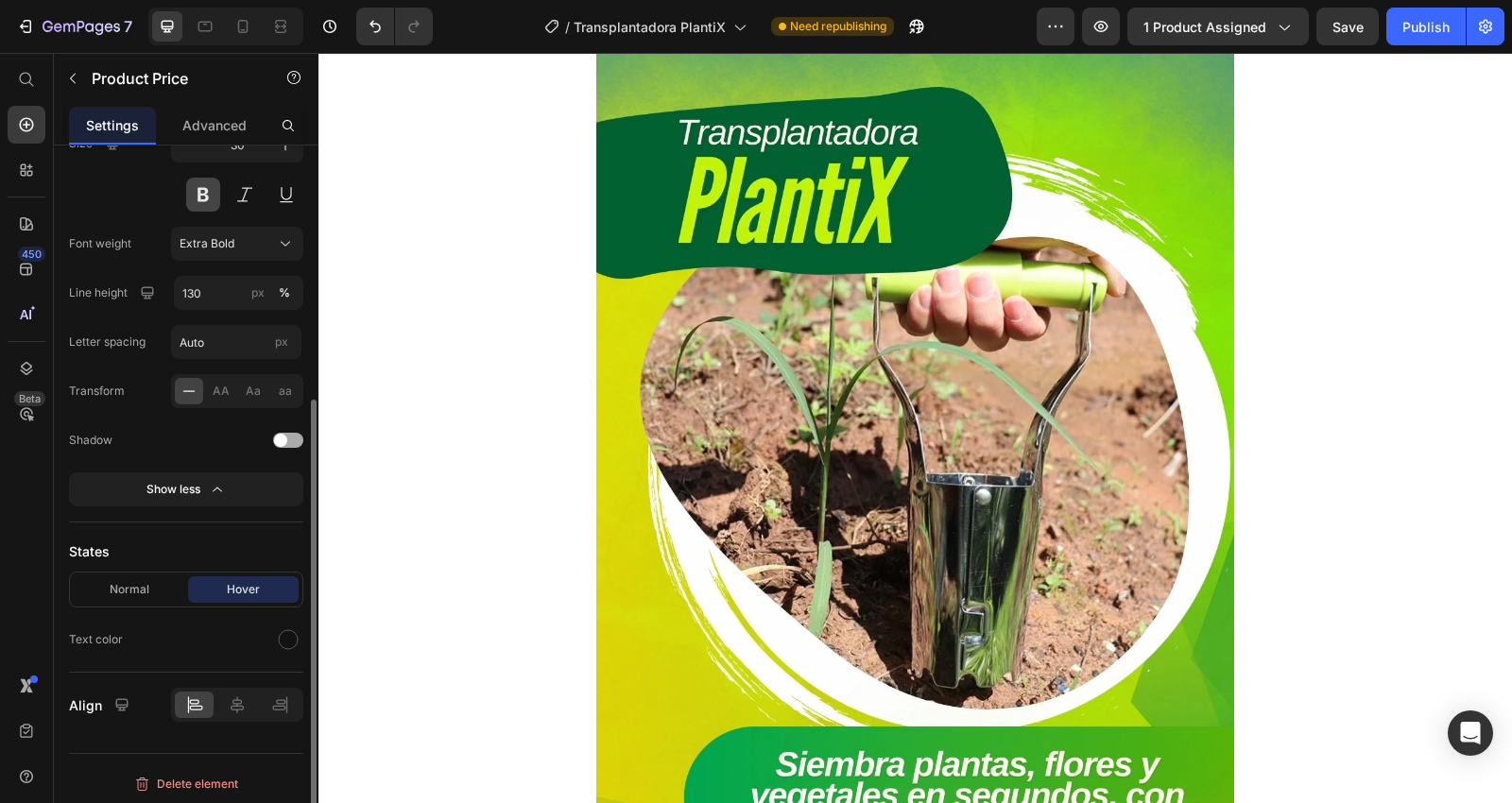 click at bounding box center (203, 195) 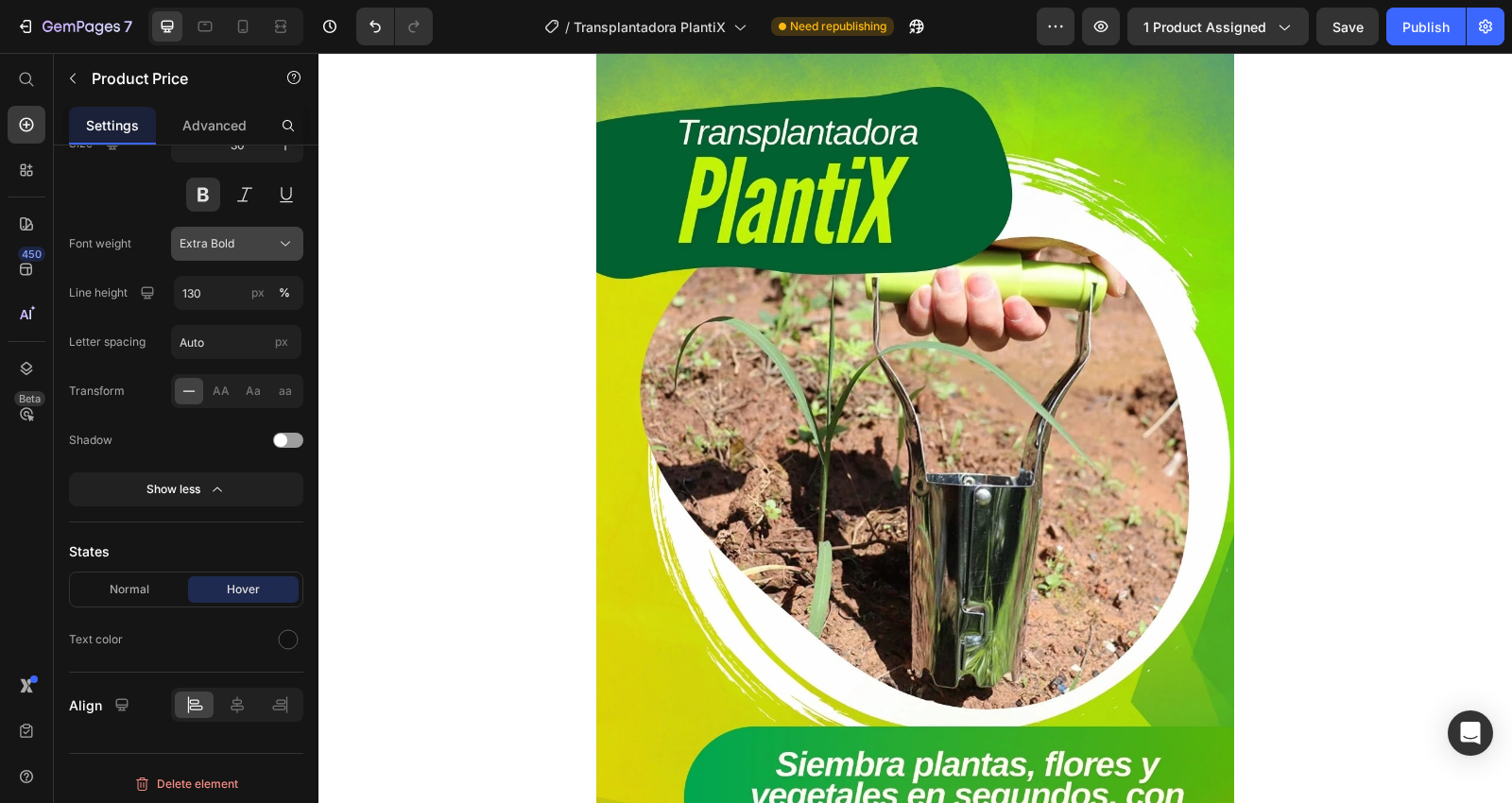click on "Extra Bold" 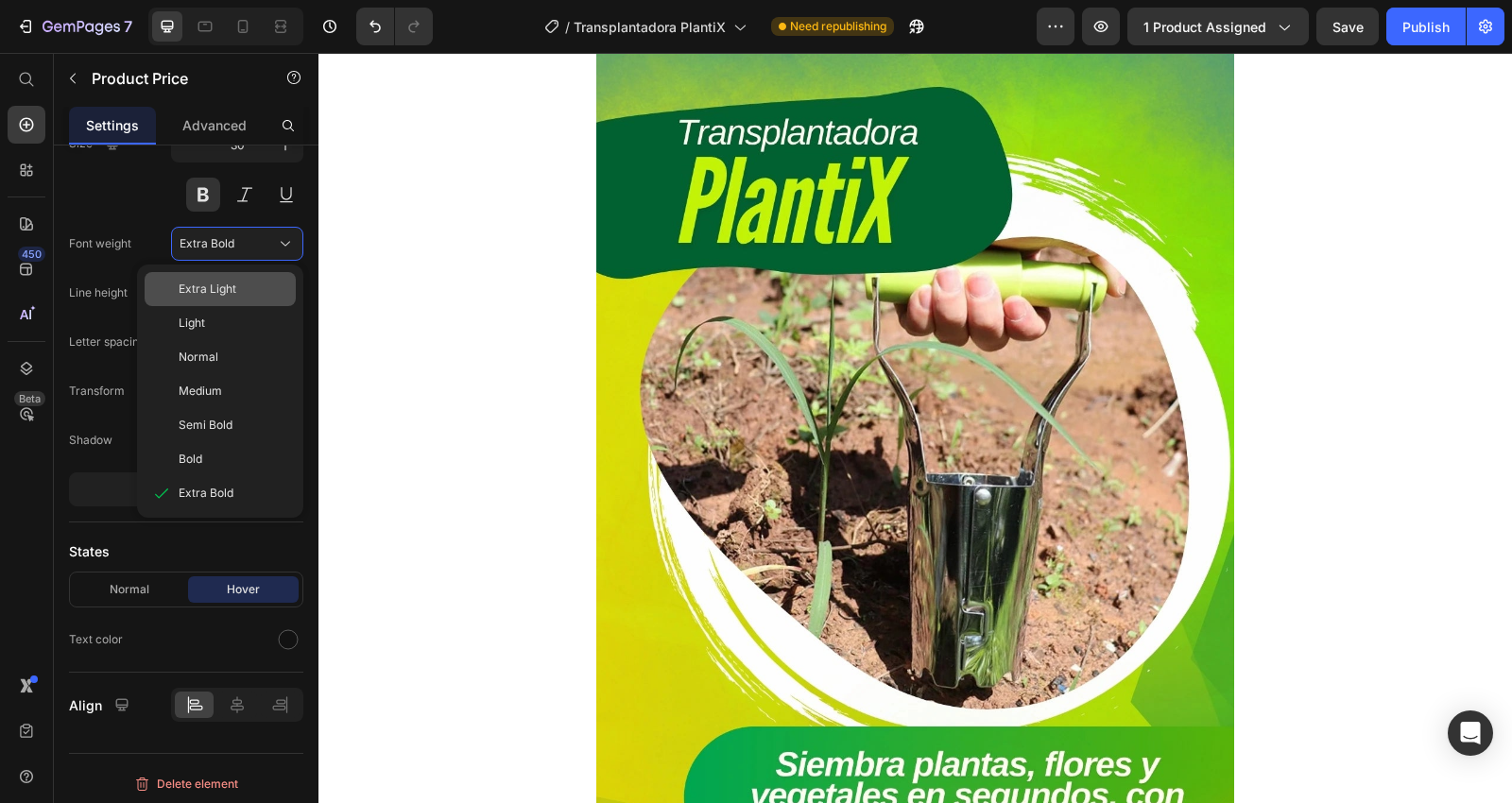 click on "Extra Light" at bounding box center [207, 289] 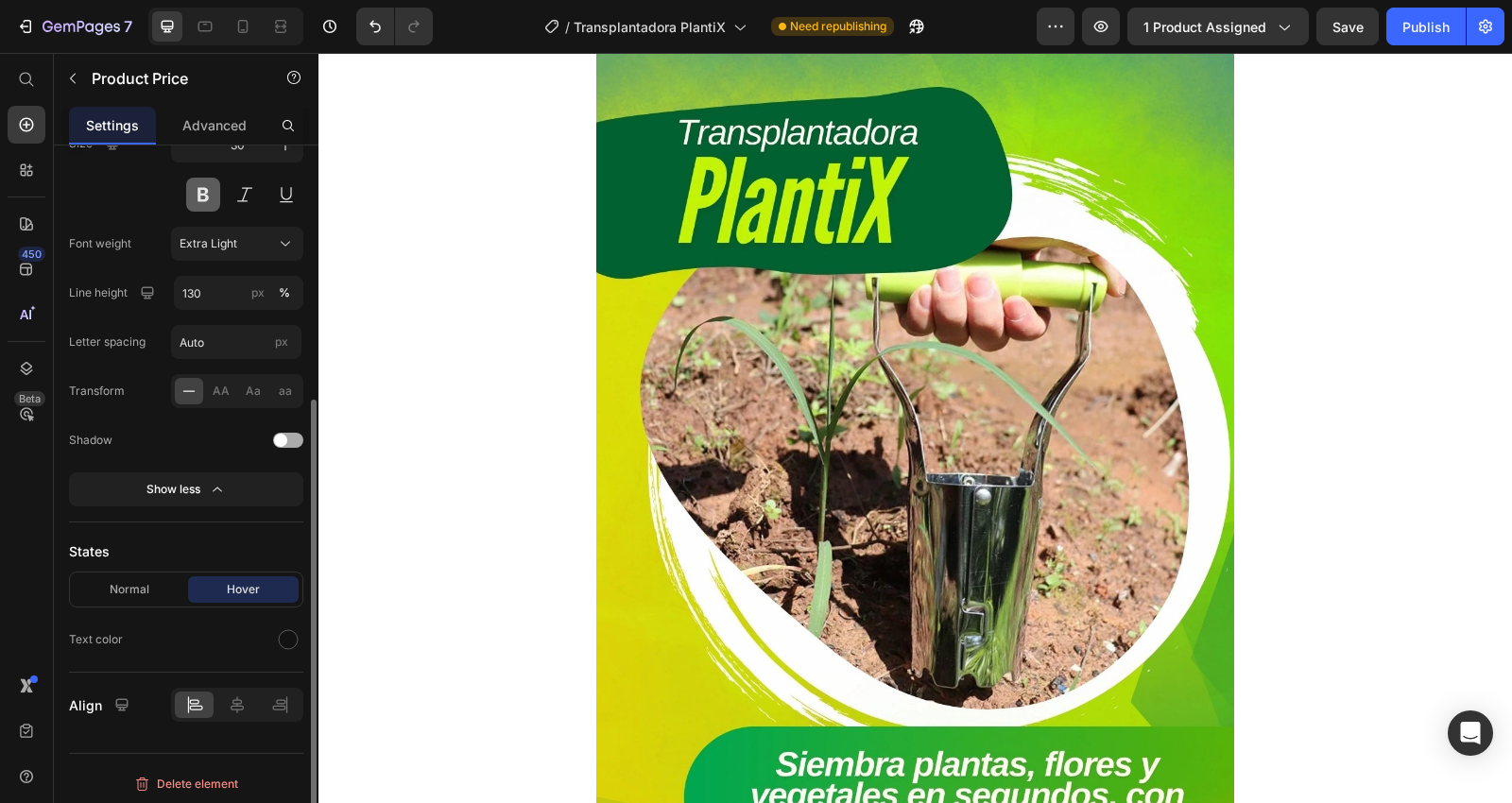 click at bounding box center [203, 195] 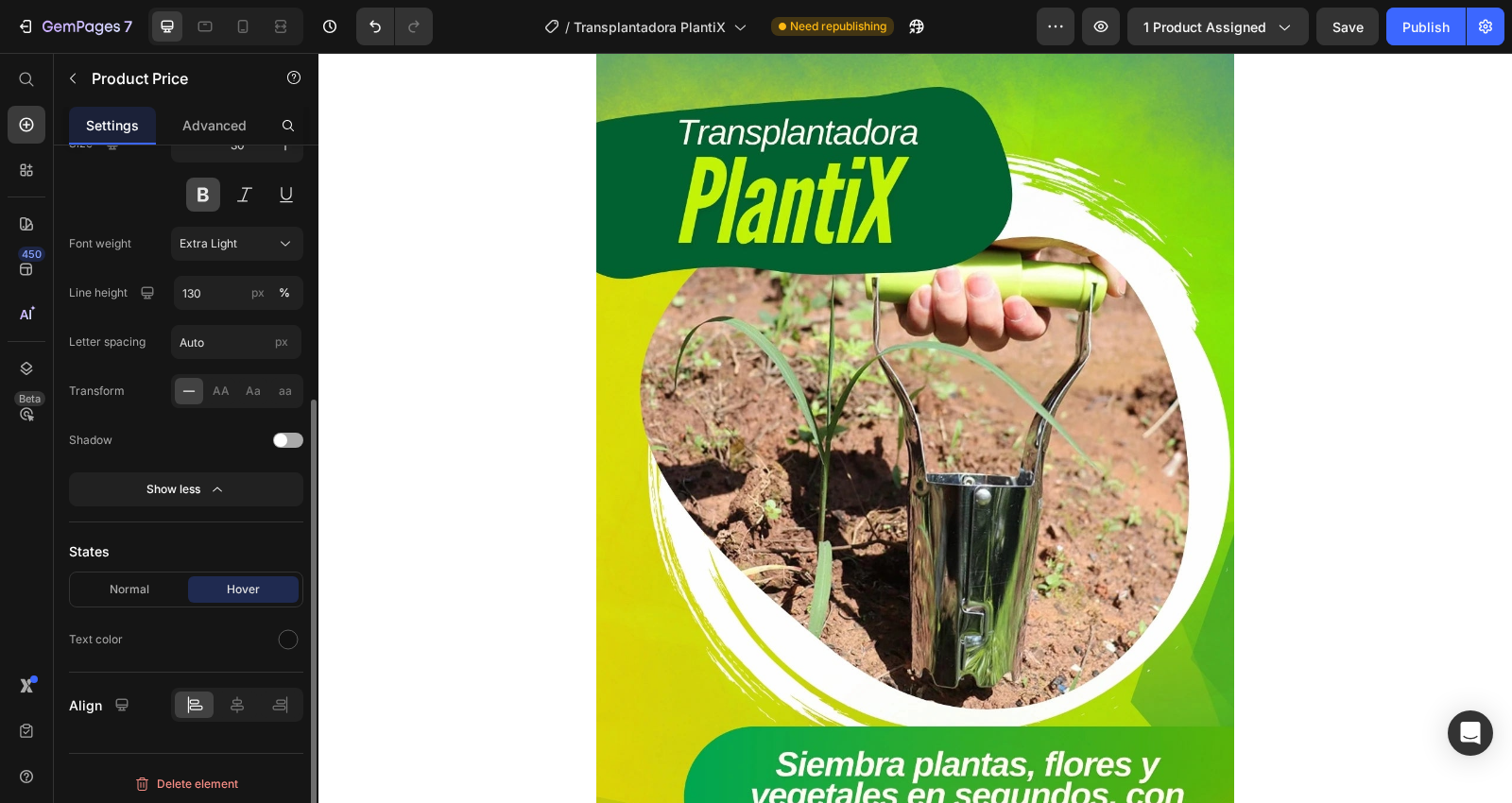 click at bounding box center (203, 195) 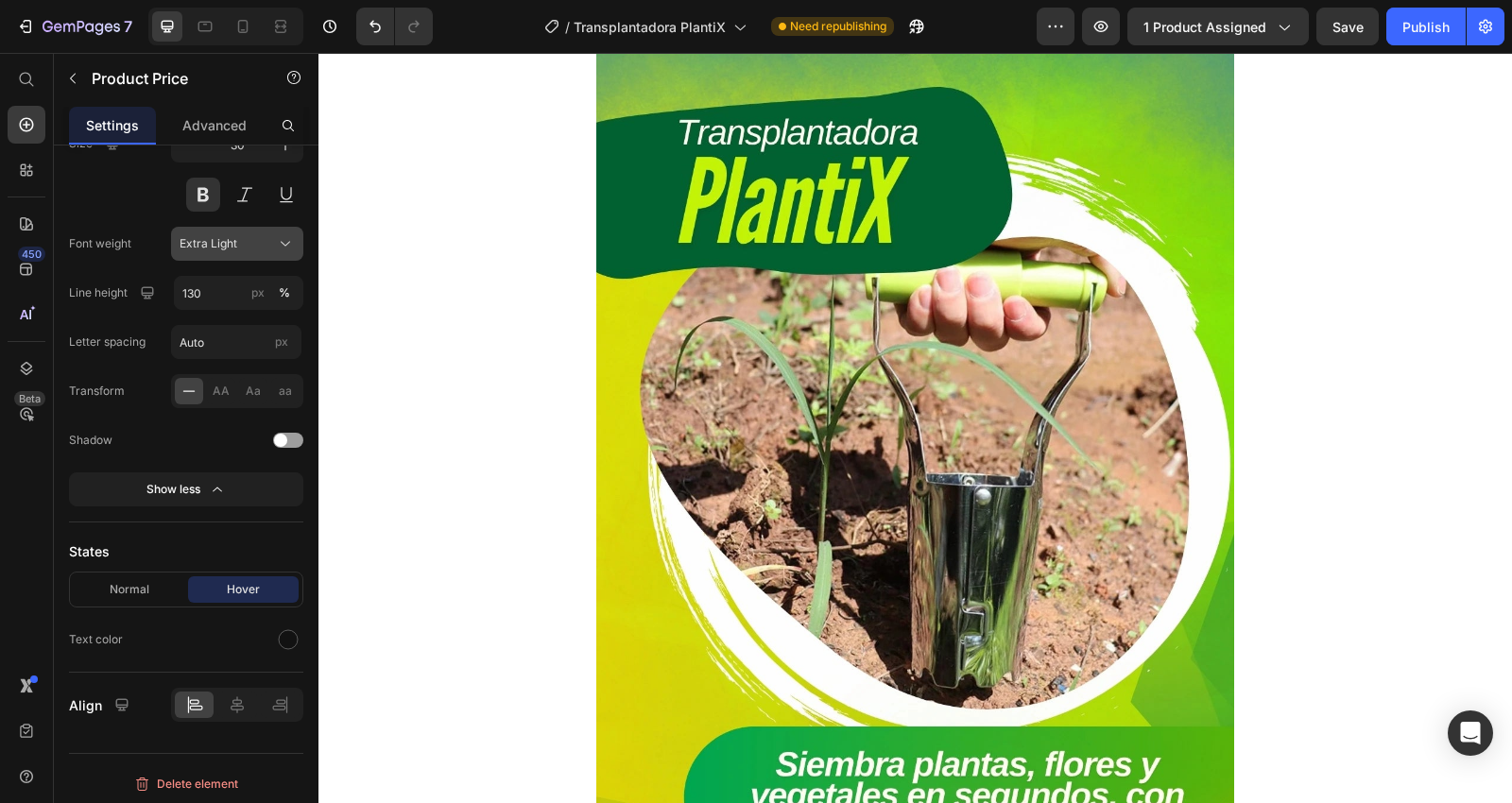 click on "Extra Light" at bounding box center [237, 244] 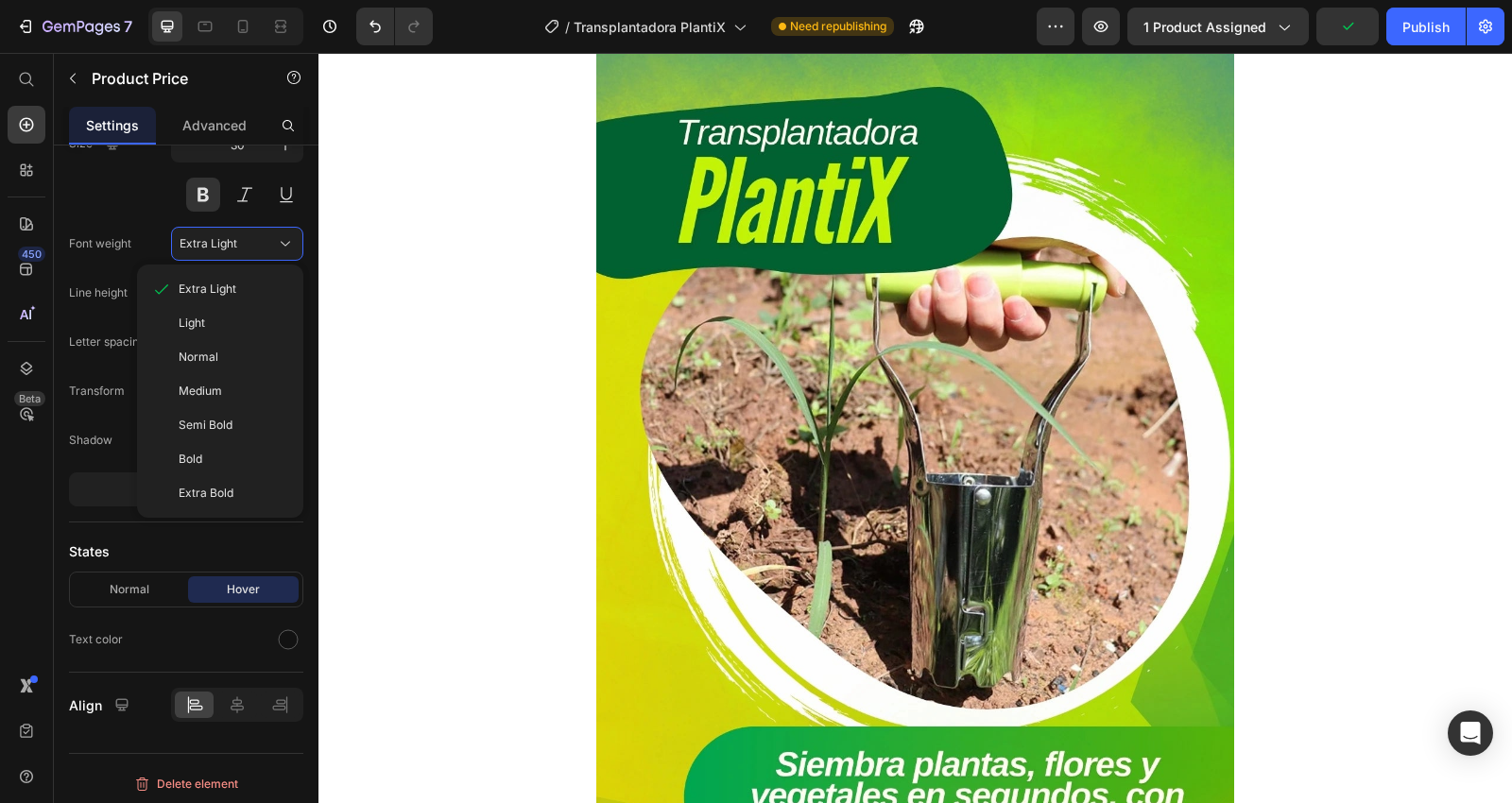 click on "Medium" at bounding box center [233, 391] 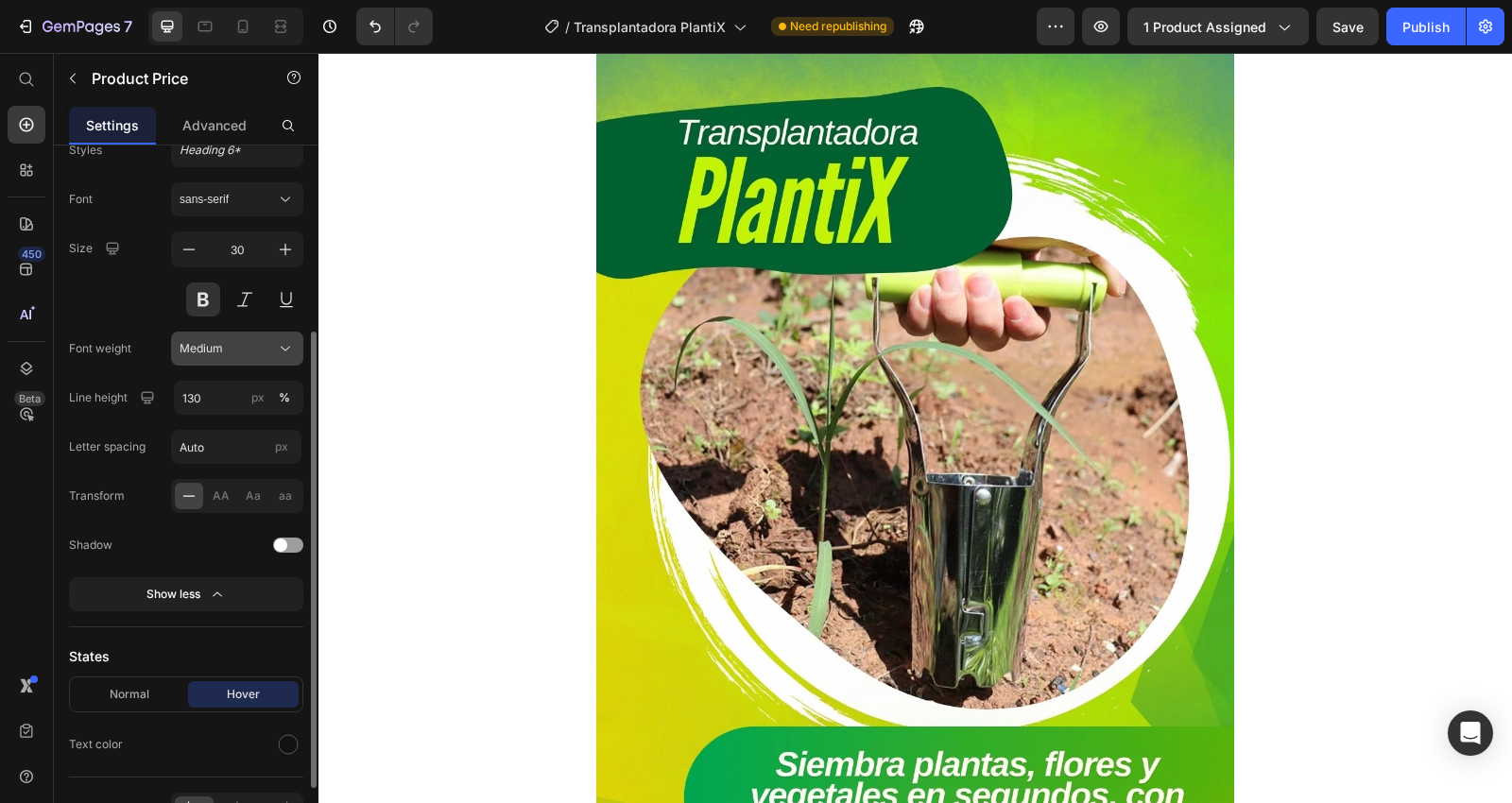 scroll, scrollTop: 185, scrollLeft: 0, axis: vertical 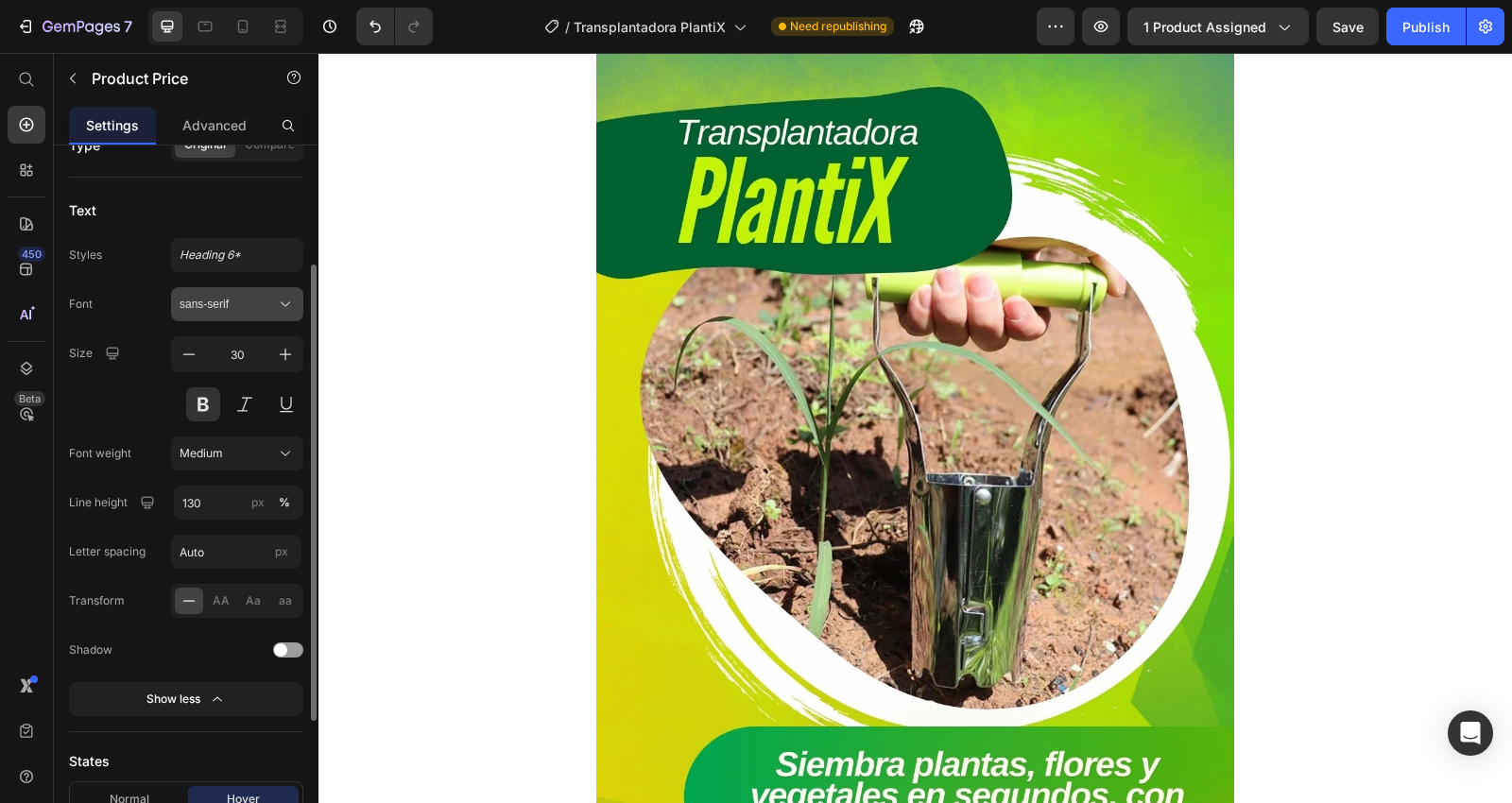 click 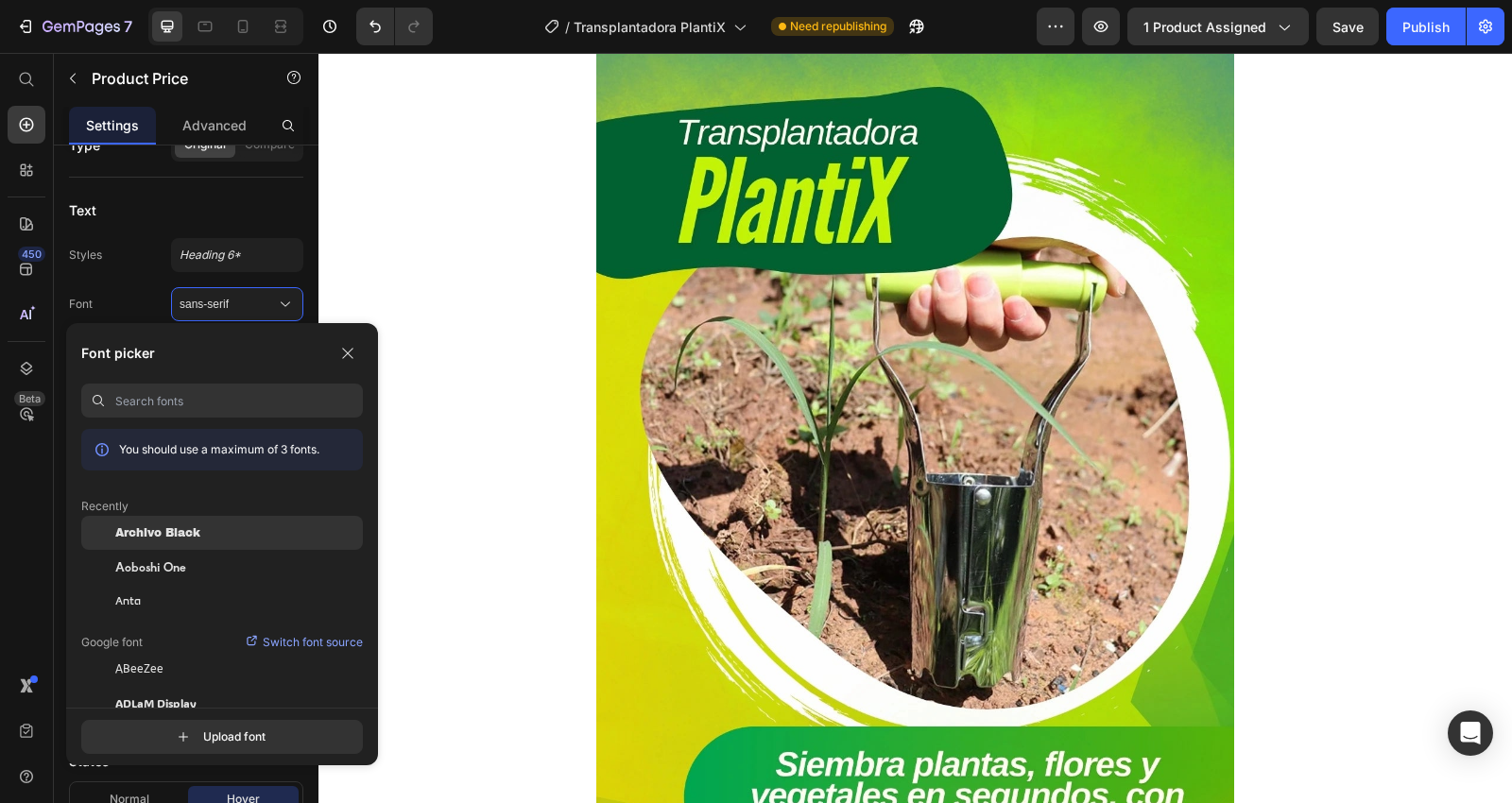 click on "Archivo Black" at bounding box center [158, 533] 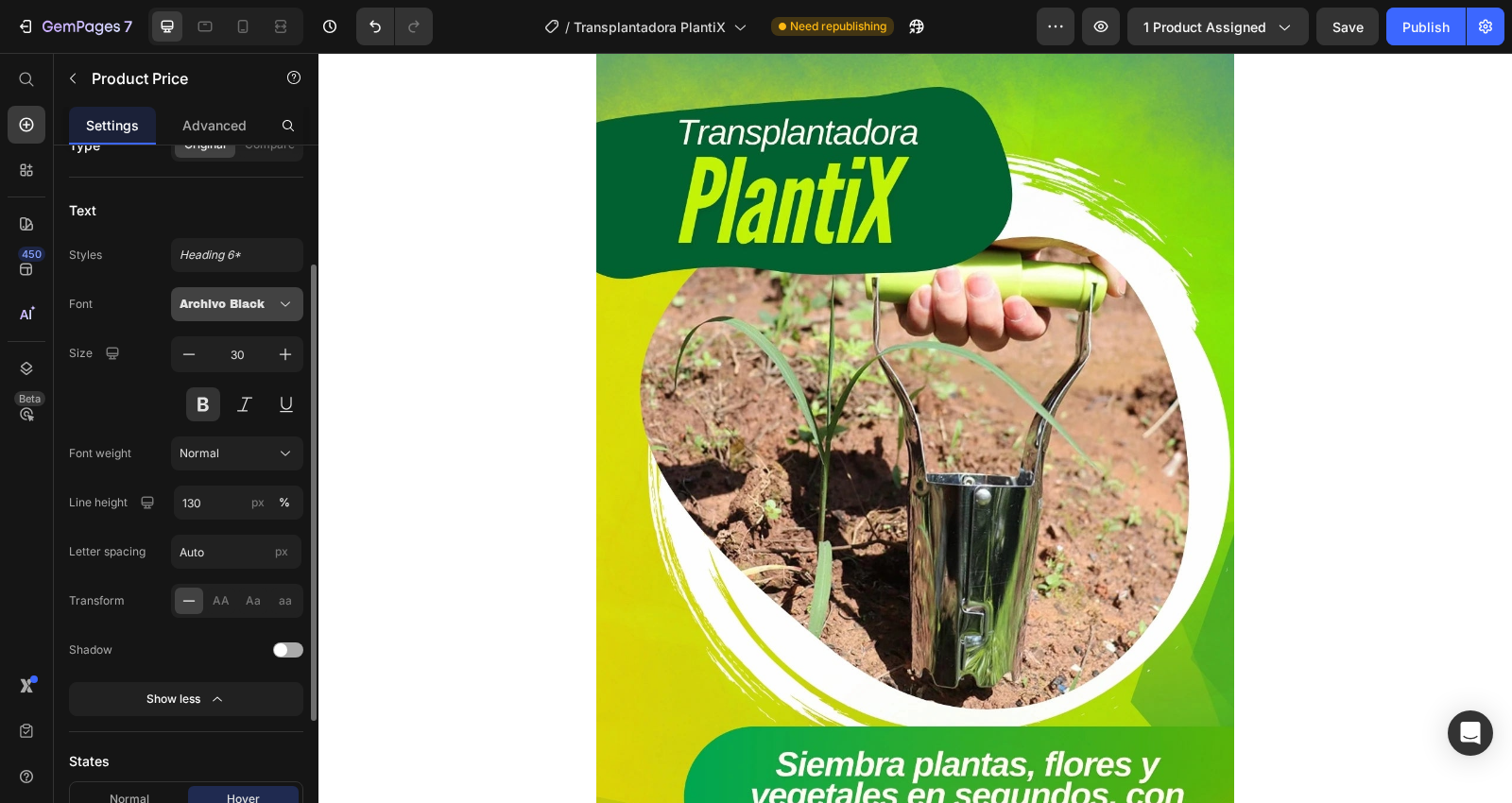 click on "Archivo Black" at bounding box center [228, 304] 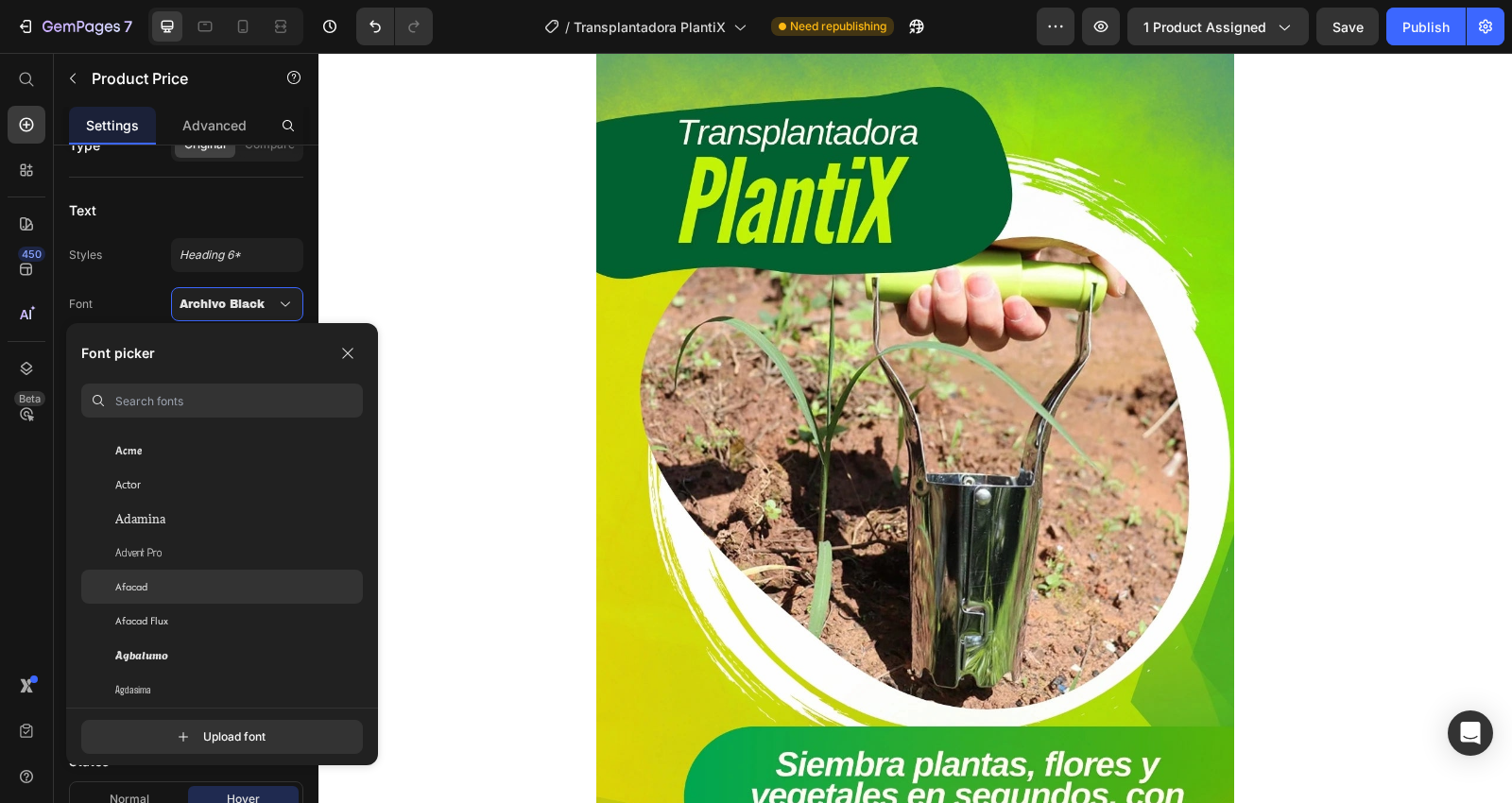 scroll, scrollTop: 419, scrollLeft: 0, axis: vertical 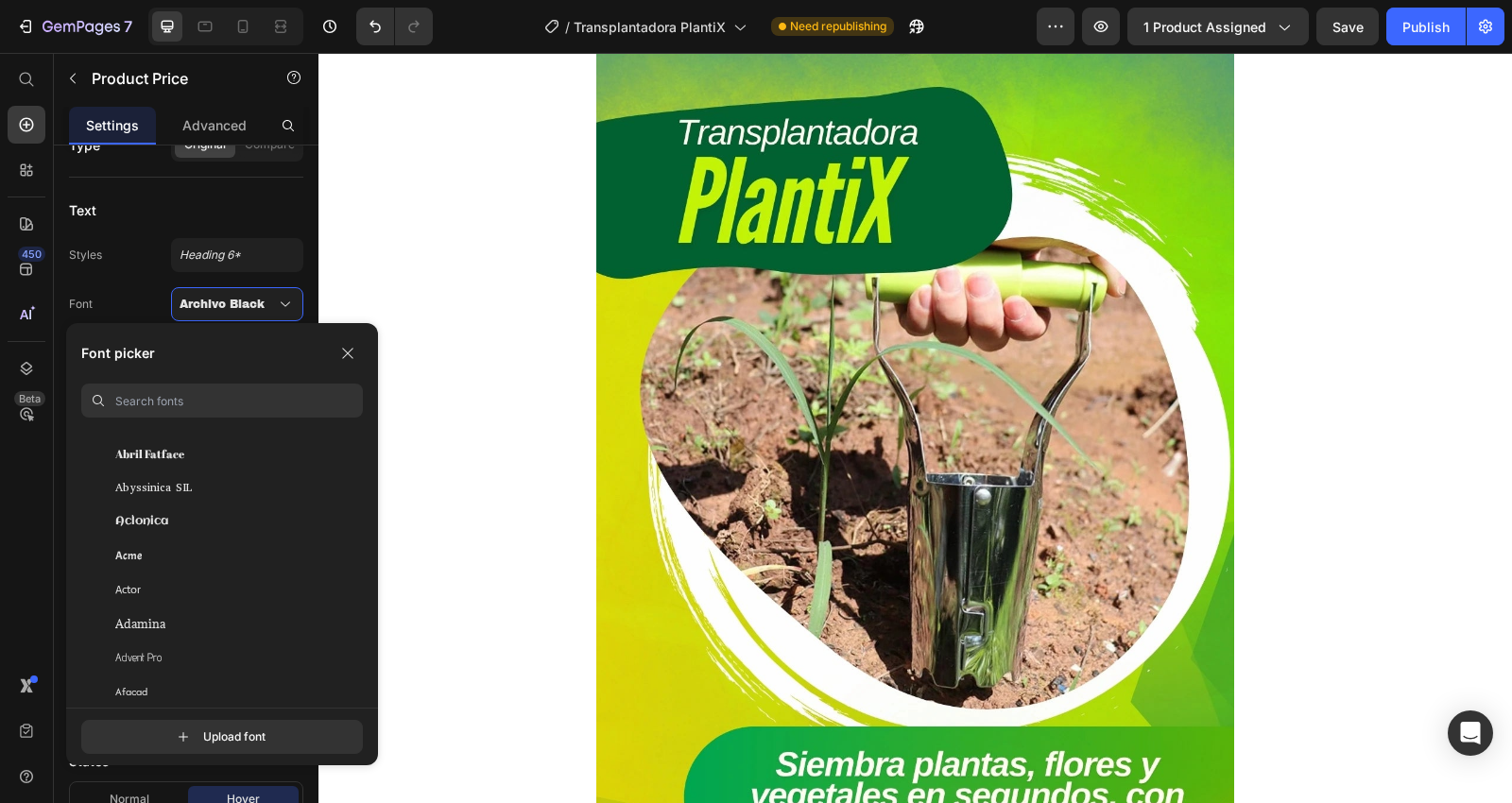 click on "Compra Ahora y Paga en Casa" at bounding box center [915, -196] 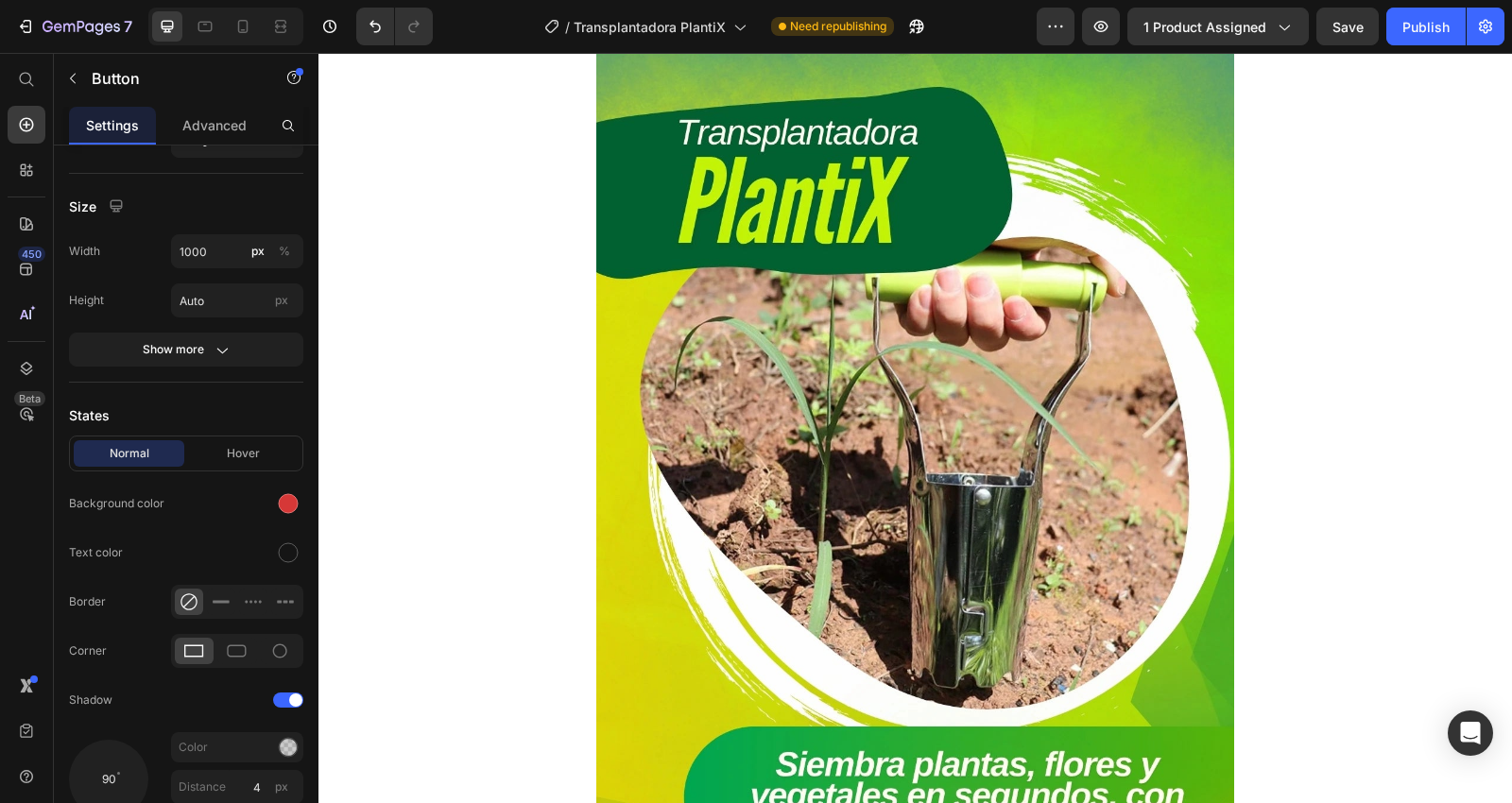 scroll, scrollTop: 0, scrollLeft: 0, axis: both 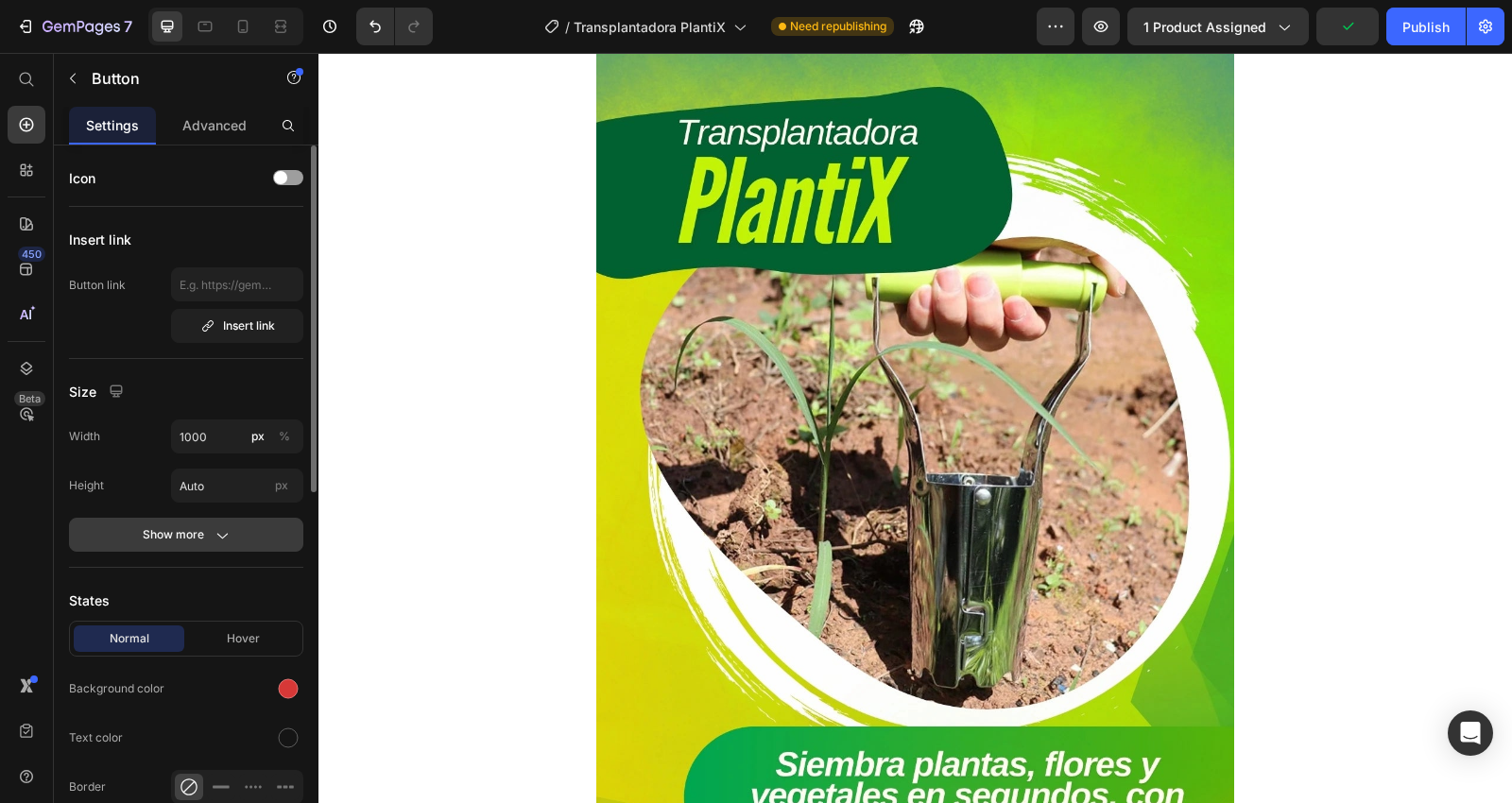 click on "Show more" 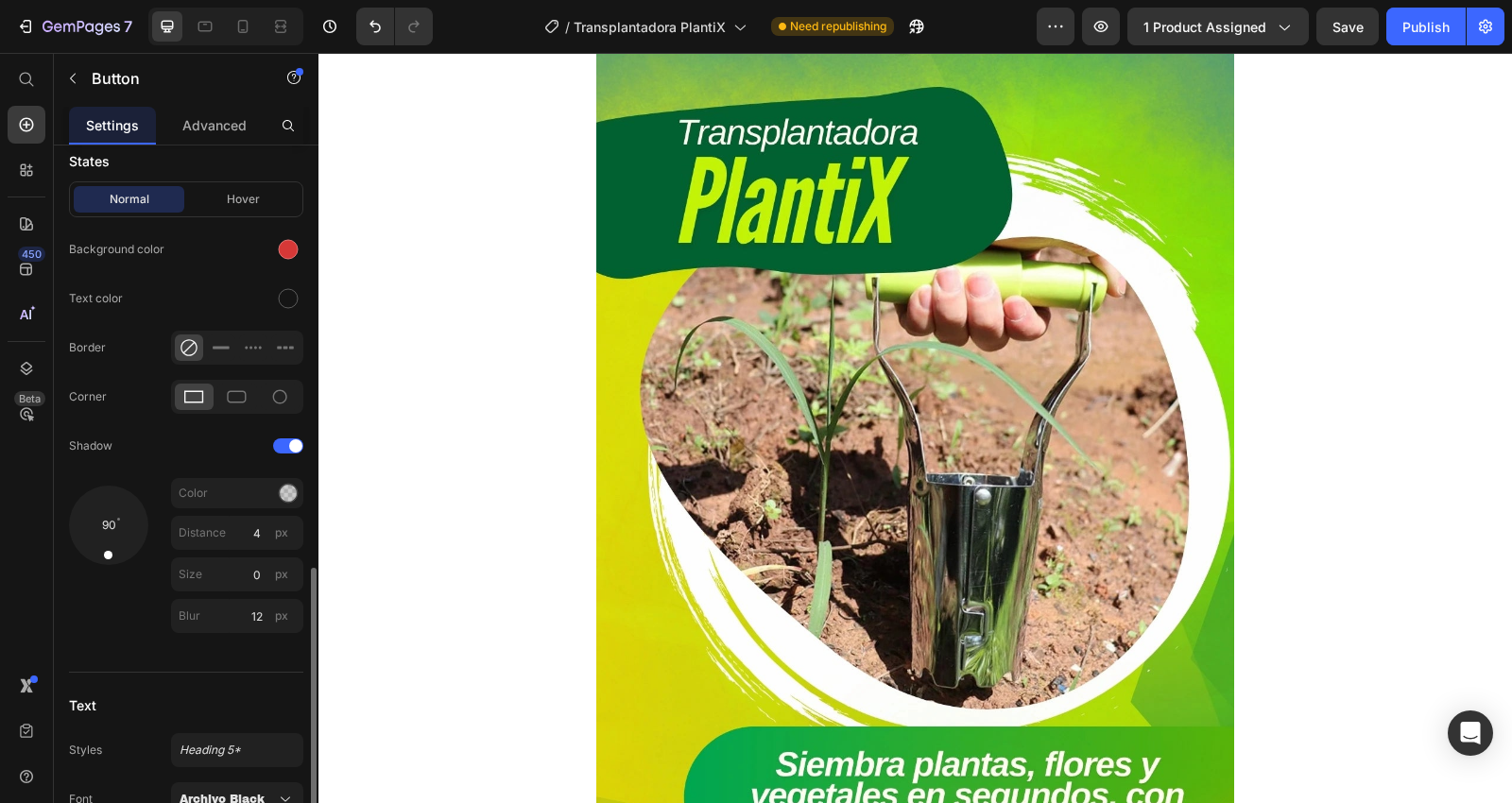 scroll, scrollTop: 733, scrollLeft: 0, axis: vertical 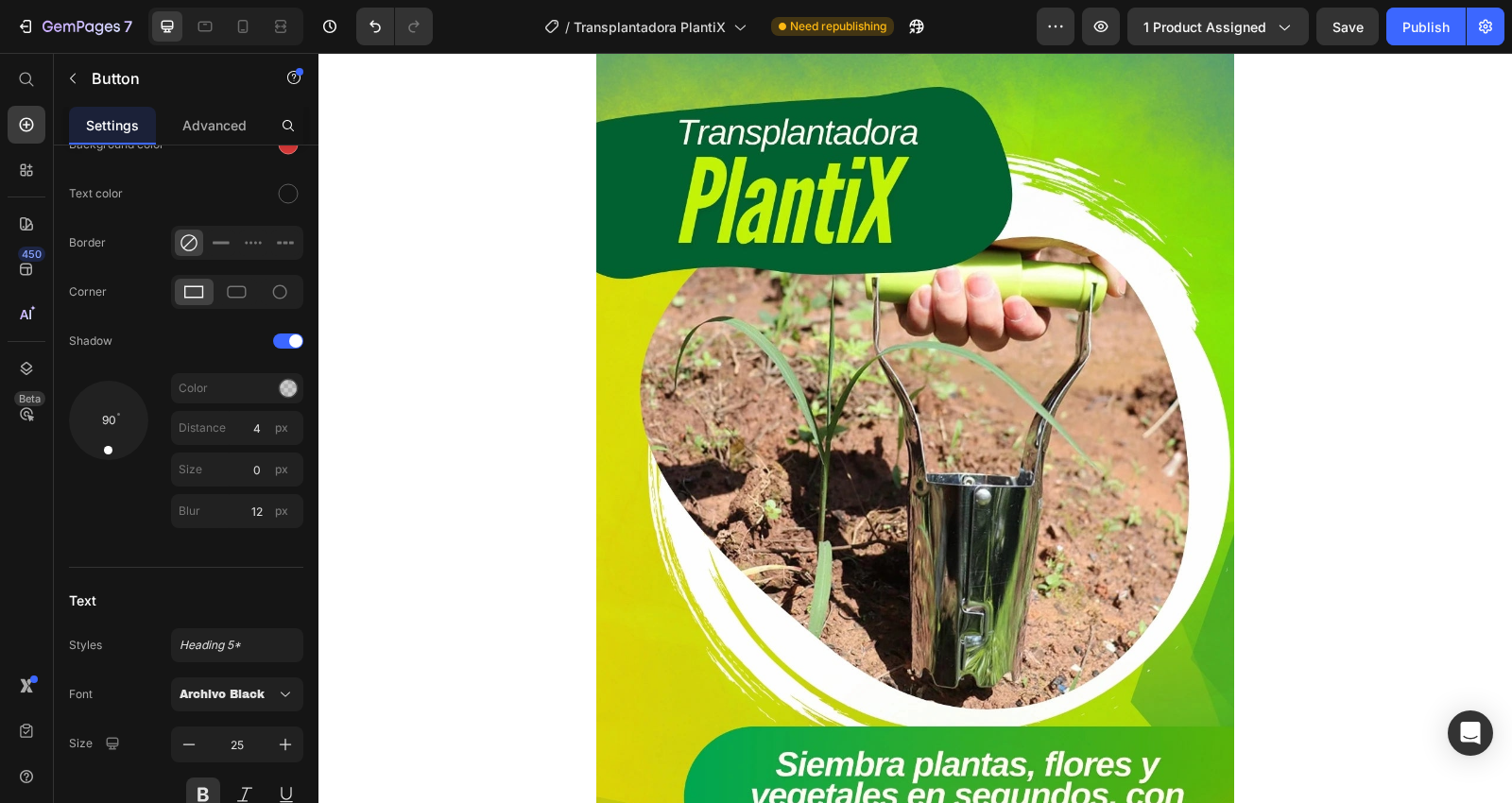 click on "$74,900" at bounding box center (915, -149) 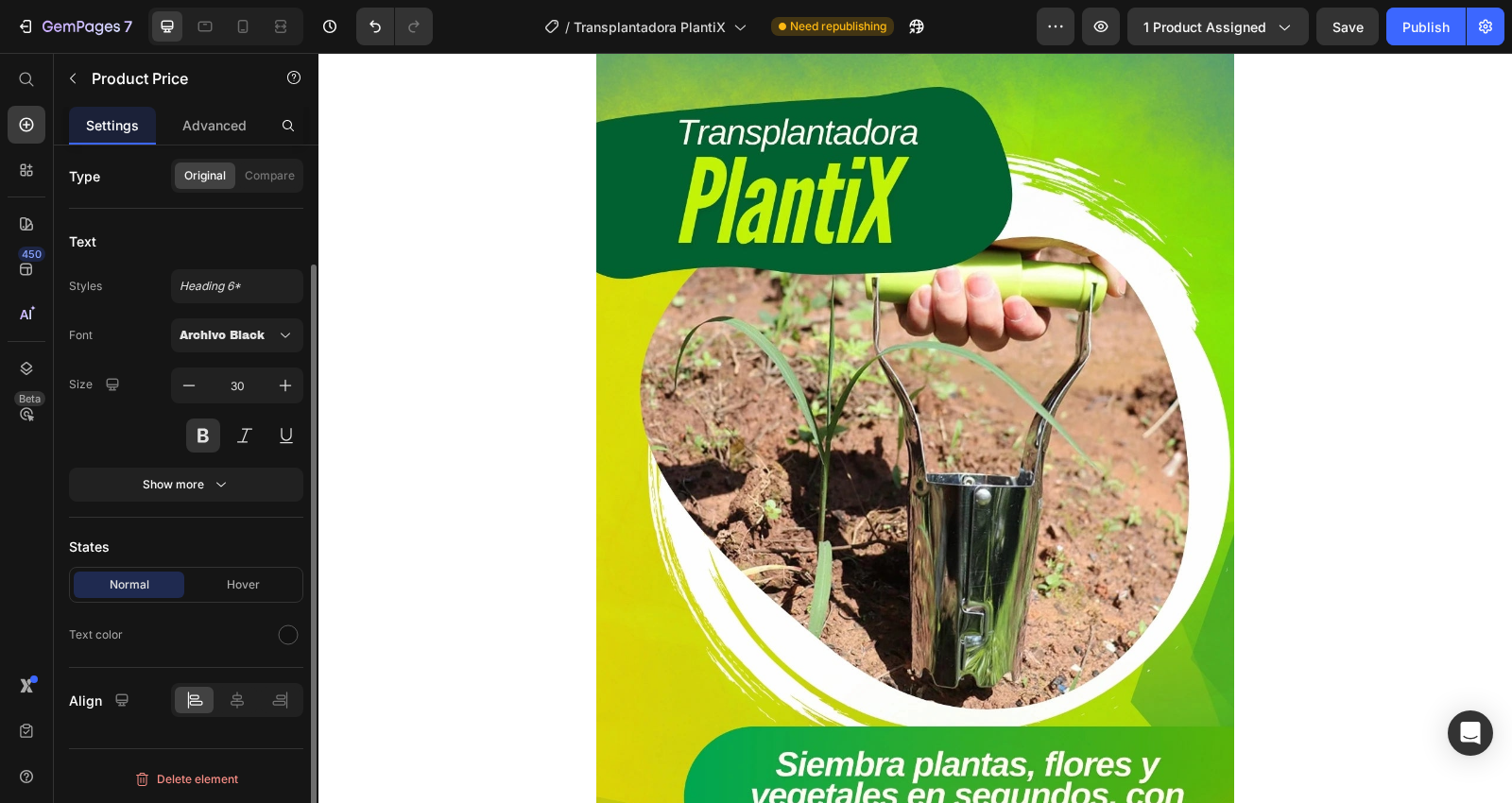 scroll, scrollTop: 0, scrollLeft: 0, axis: both 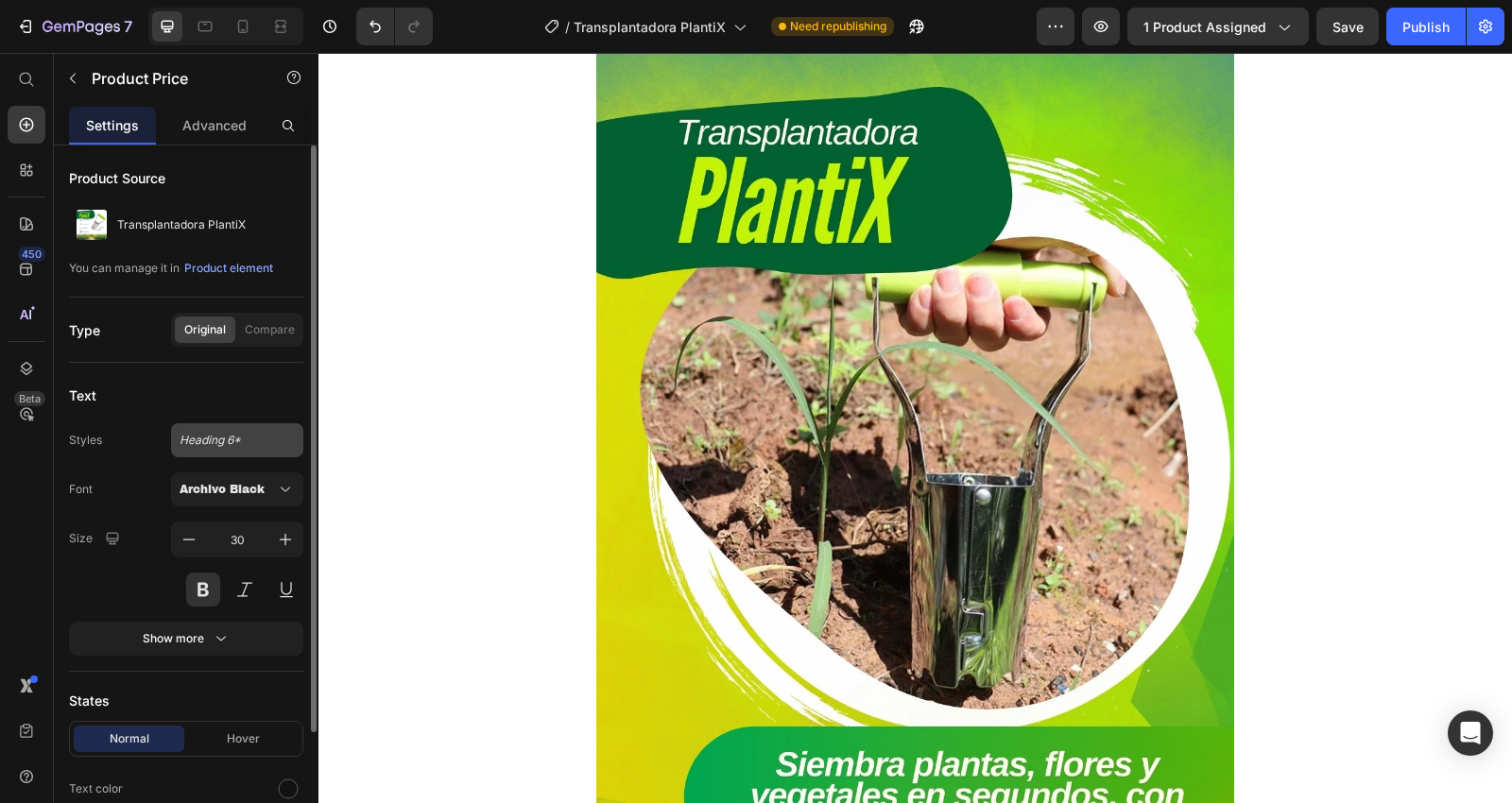 click on "Heading 6*" at bounding box center (237, 440) 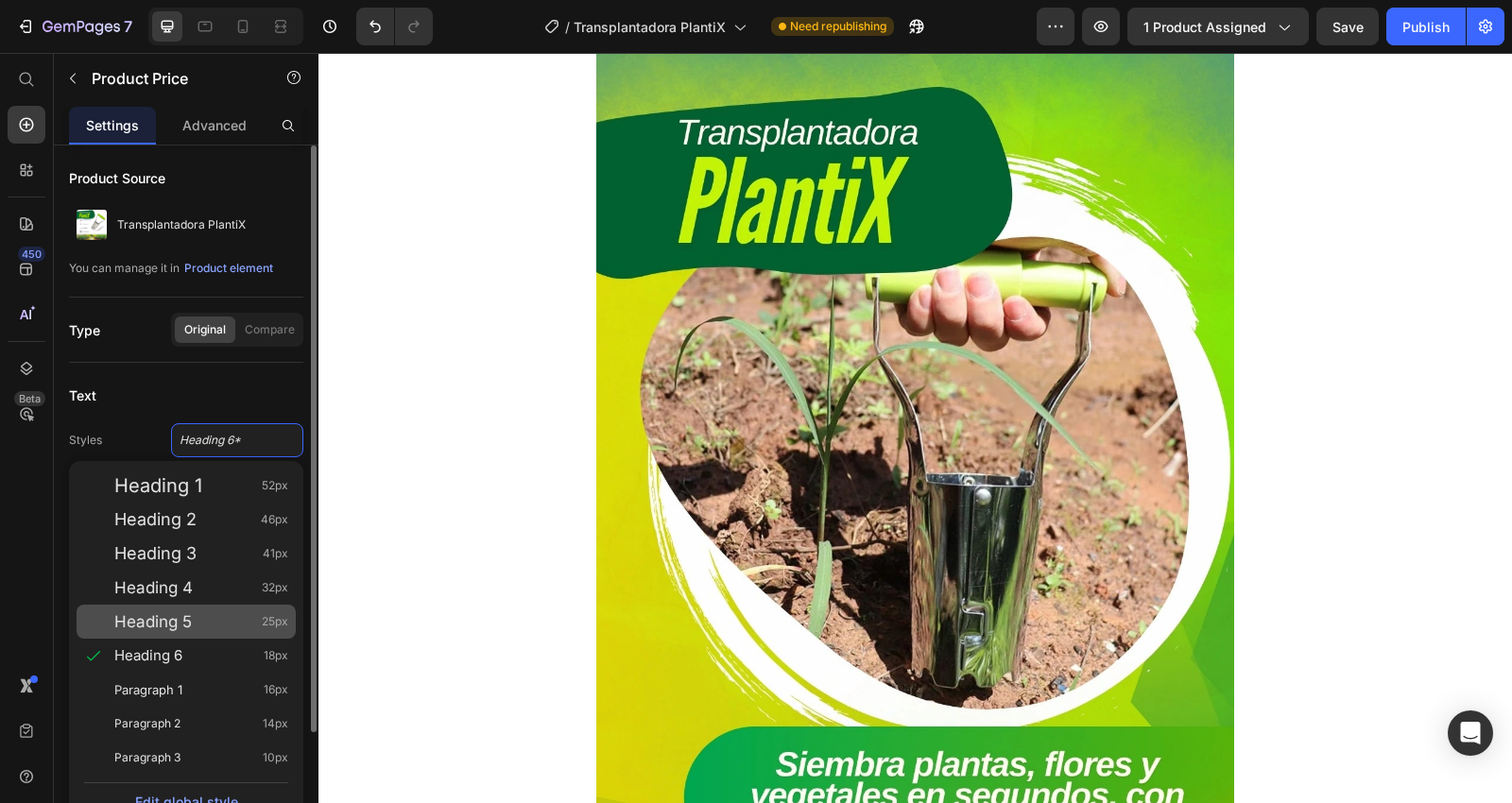 click on "Heading 5" at bounding box center [153, 622] 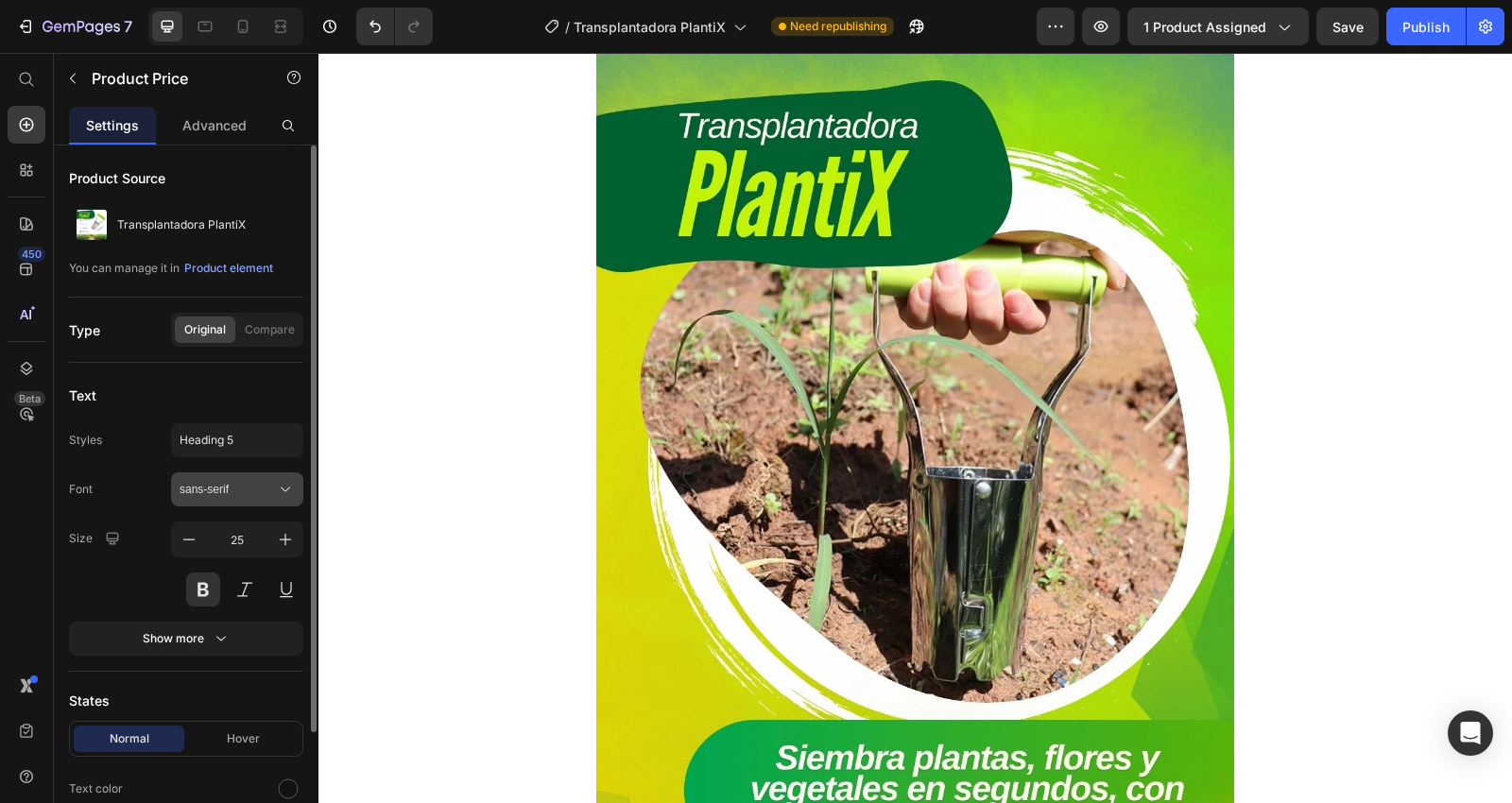 click on "sans-serif" at bounding box center [228, 489] 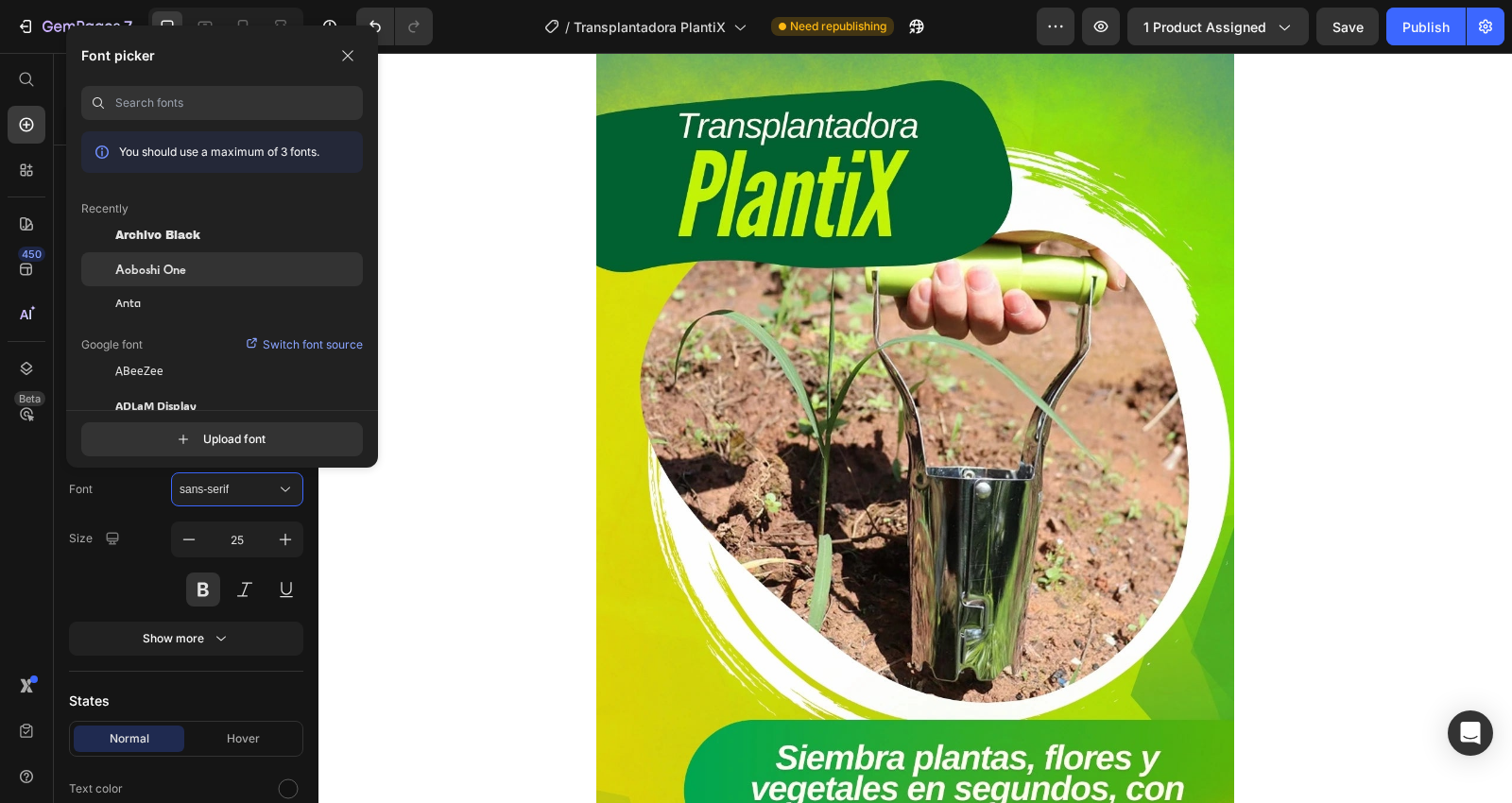 click on "Aoboshi One" at bounding box center [150, 269] 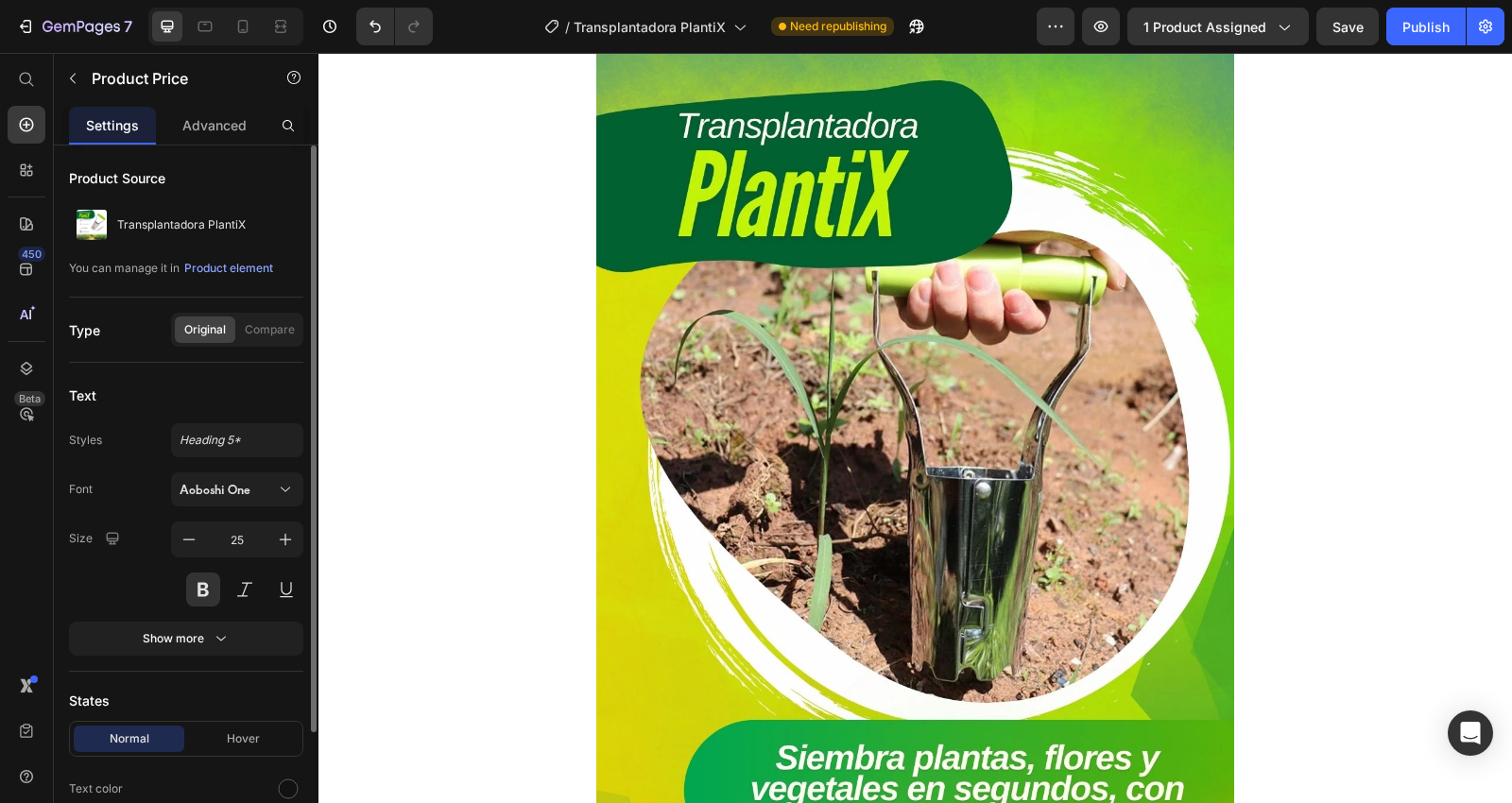 click on "Aoboshi One" at bounding box center [237, 489] 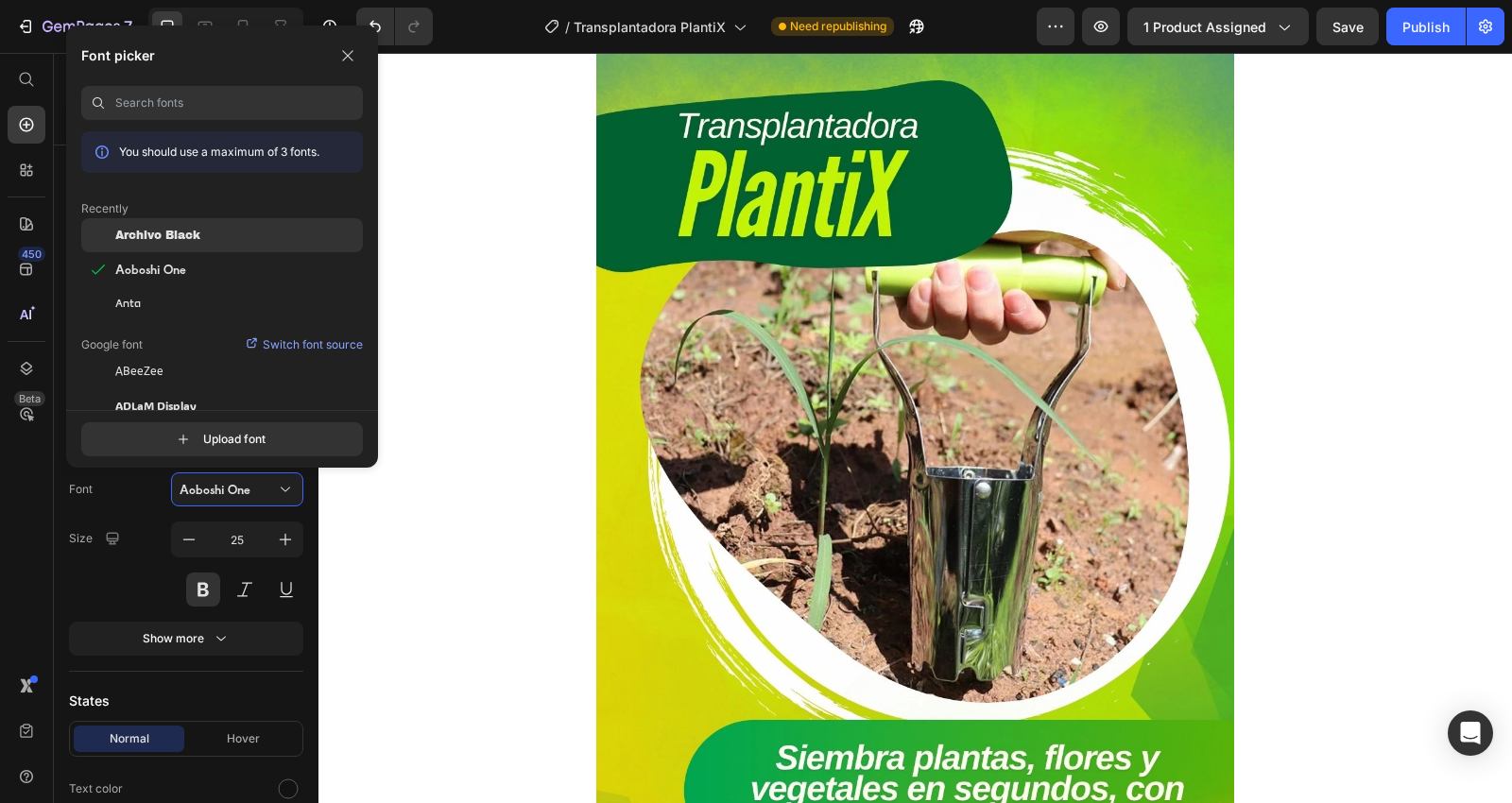 click on "Archivo Black" at bounding box center (158, 235) 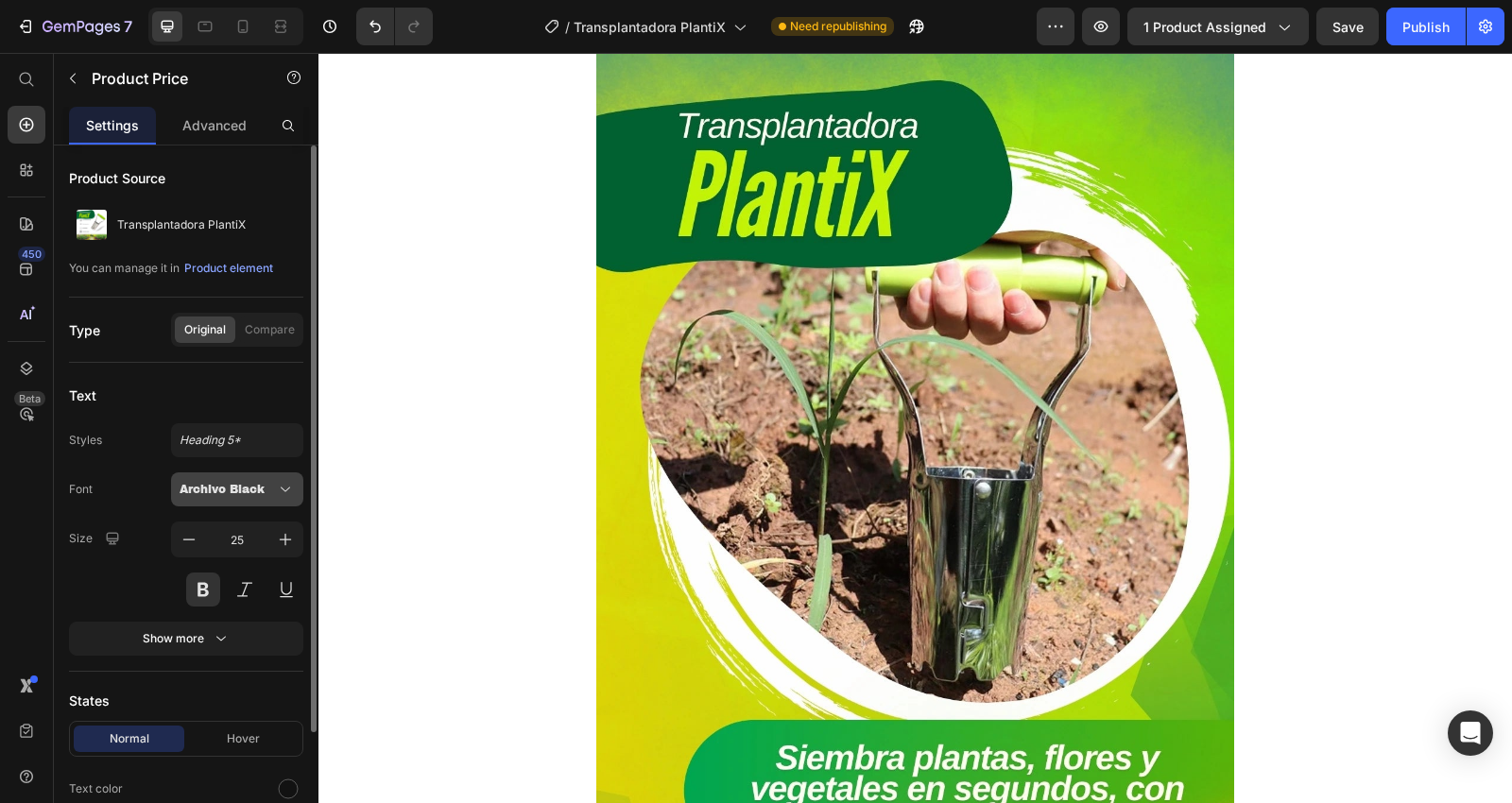 click on "Archivo Black" at bounding box center [228, 489] 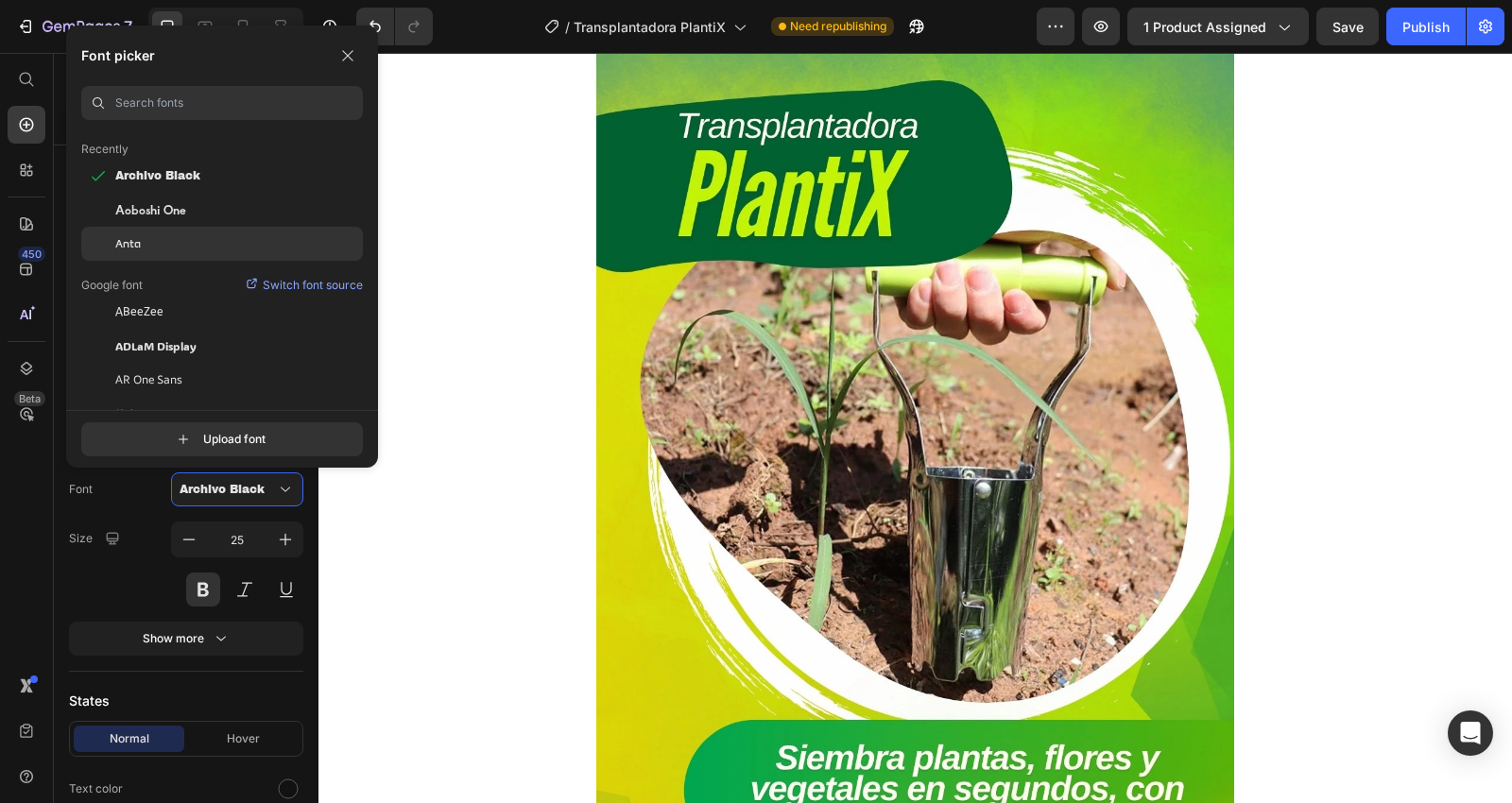 scroll, scrollTop: 105, scrollLeft: 0, axis: vertical 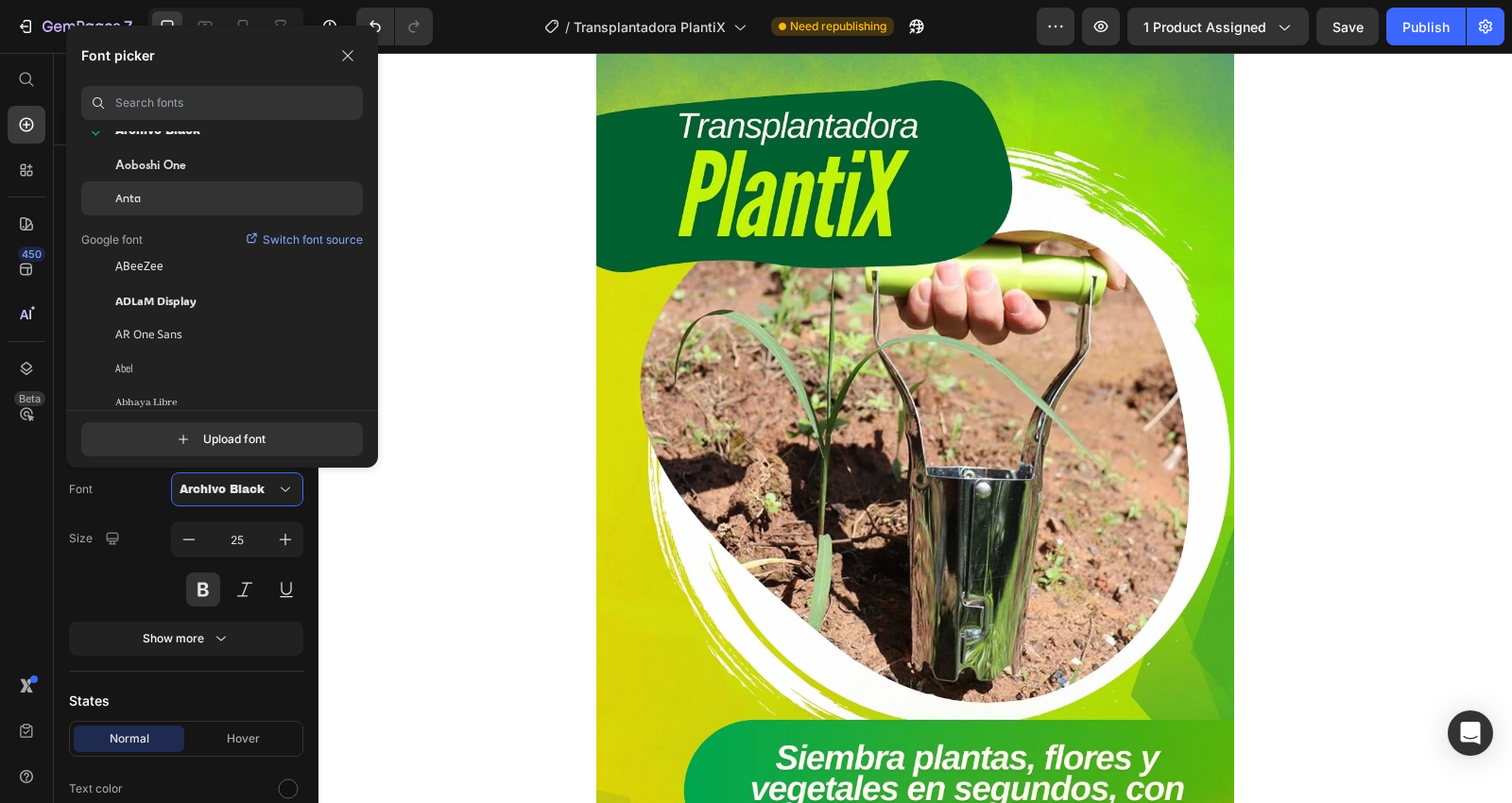 click on "Anta" at bounding box center (128, 198) 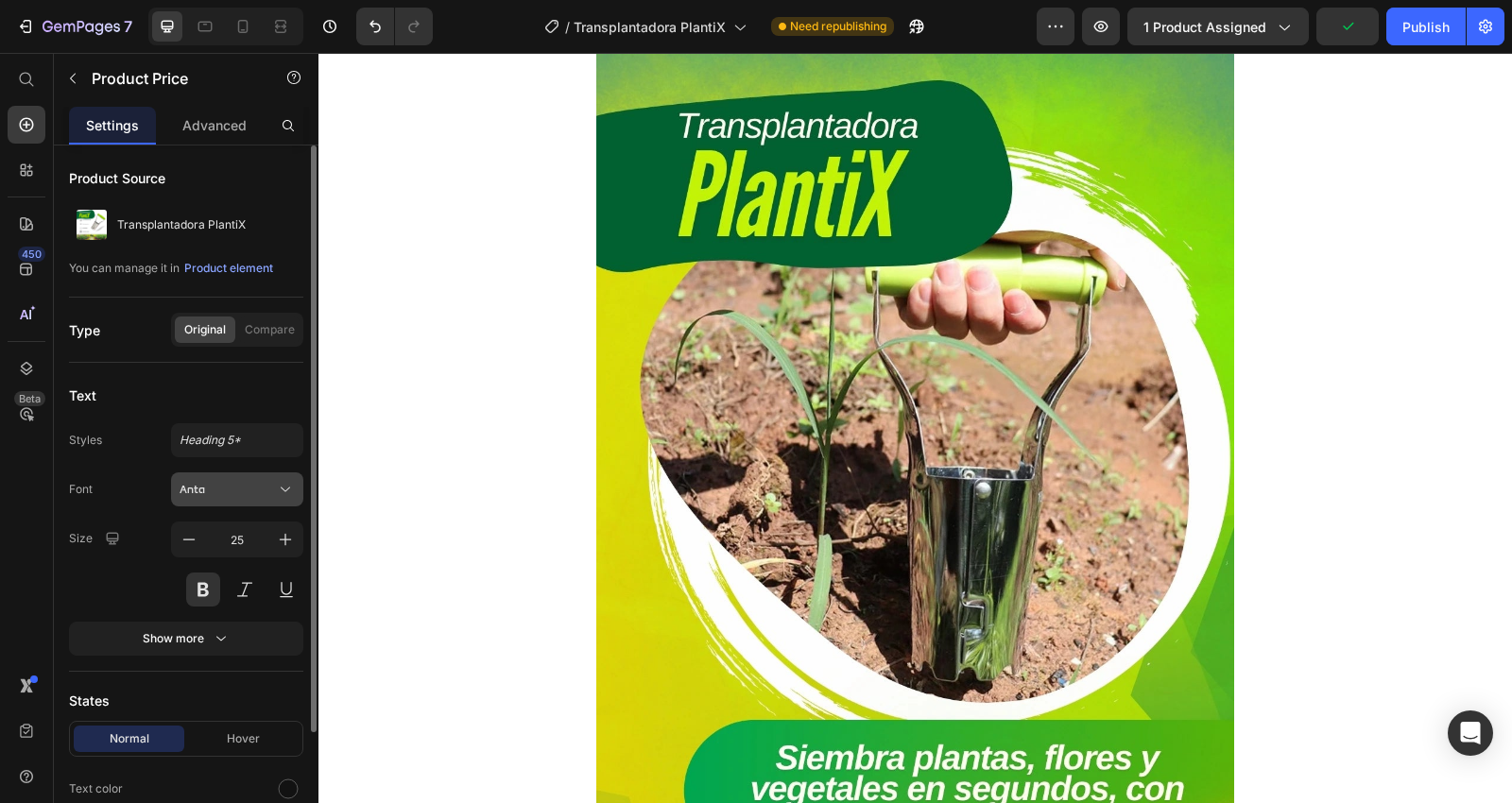 click on "Anta" at bounding box center (228, 489) 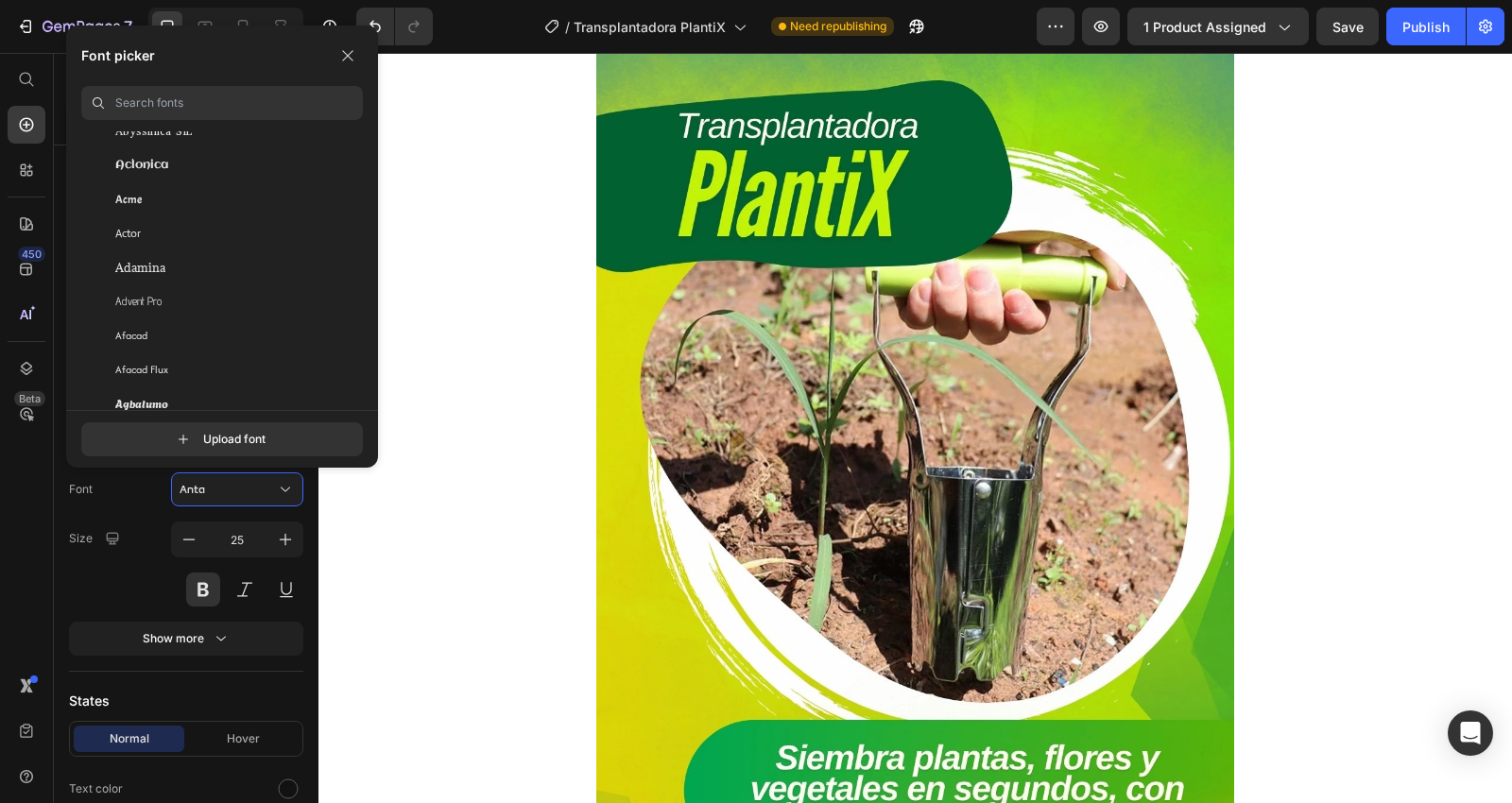 scroll, scrollTop: 524, scrollLeft: 0, axis: vertical 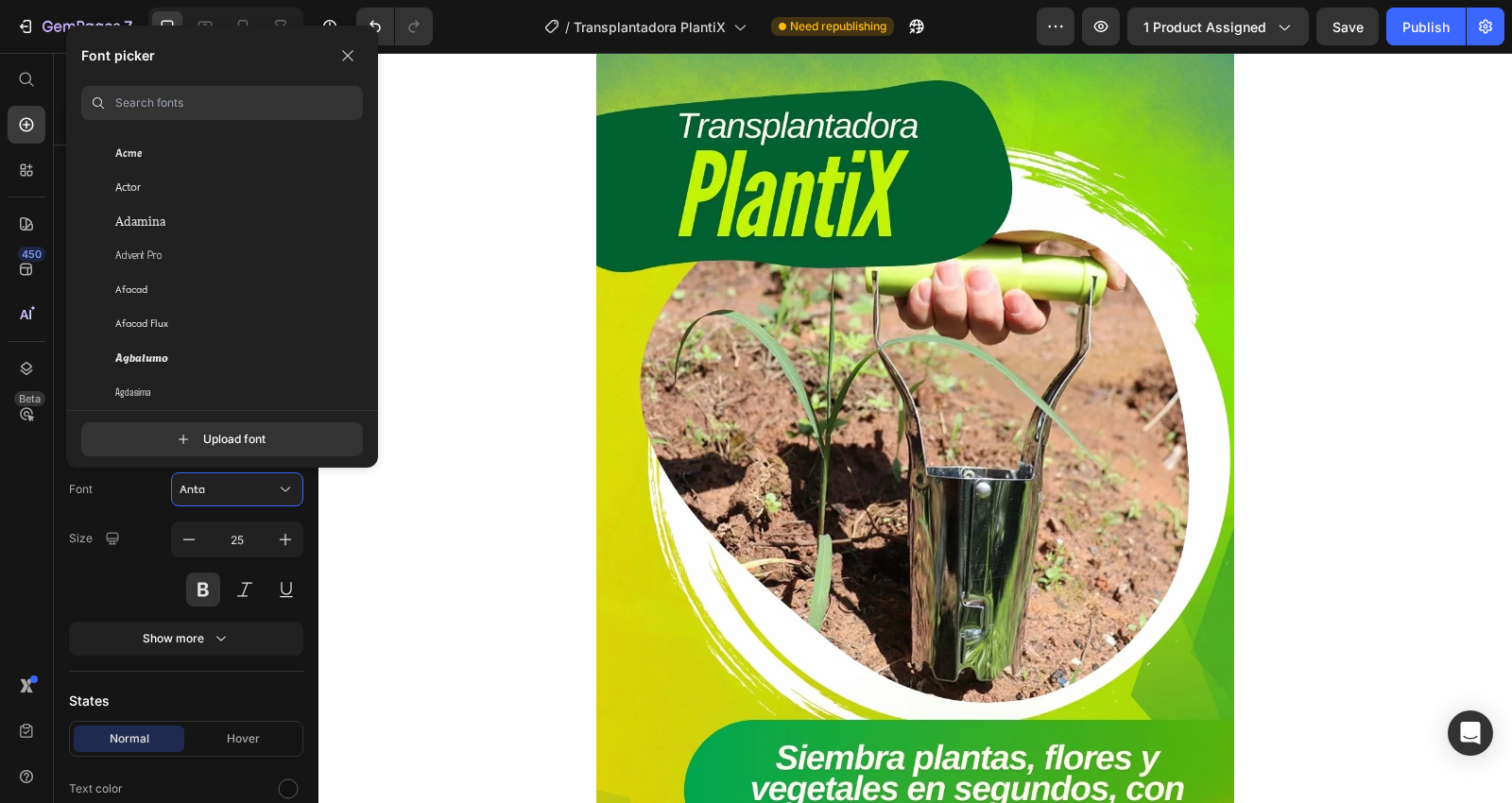 click at bounding box center (239, 103) 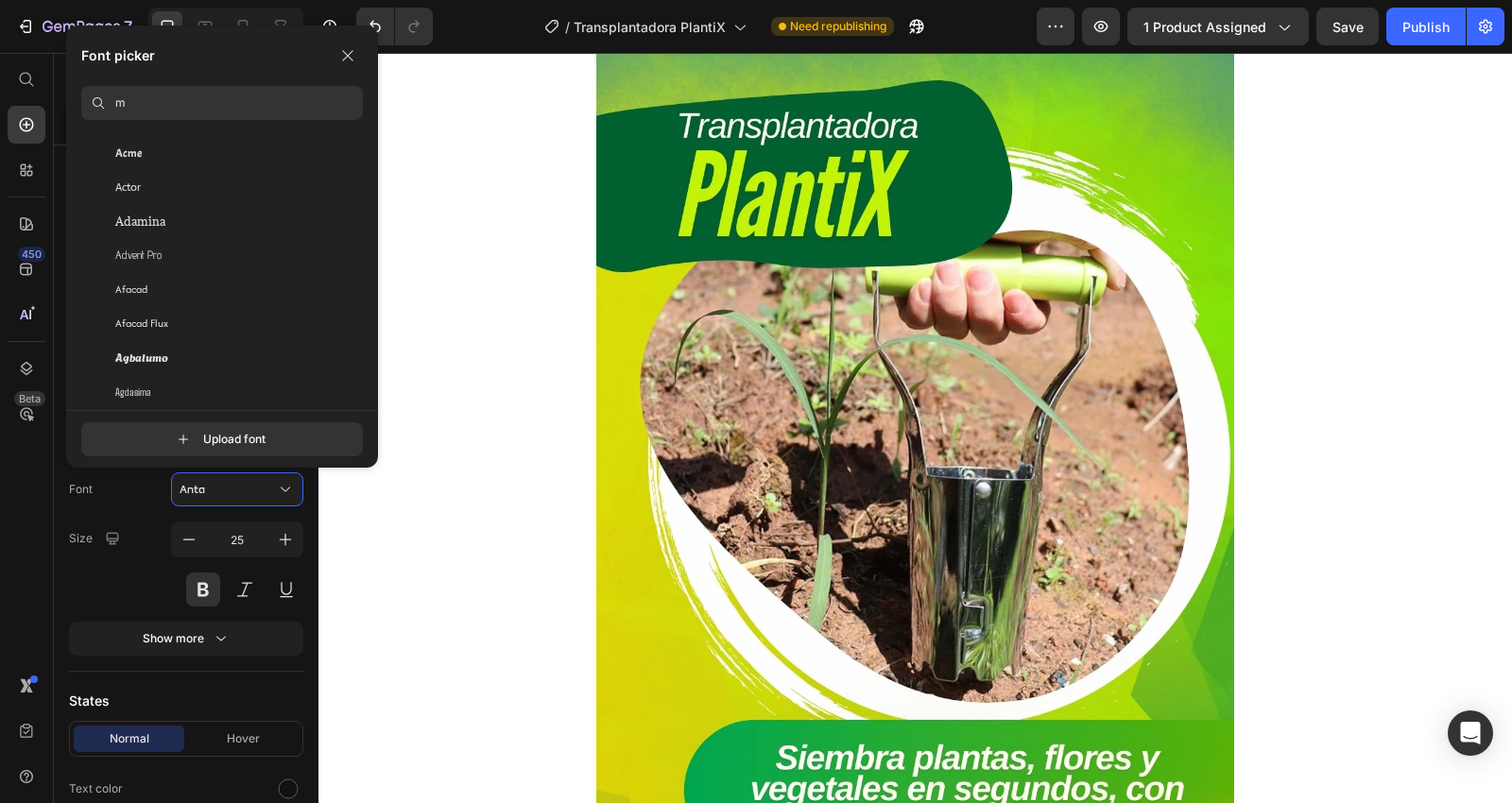 scroll, scrollTop: 0, scrollLeft: 0, axis: both 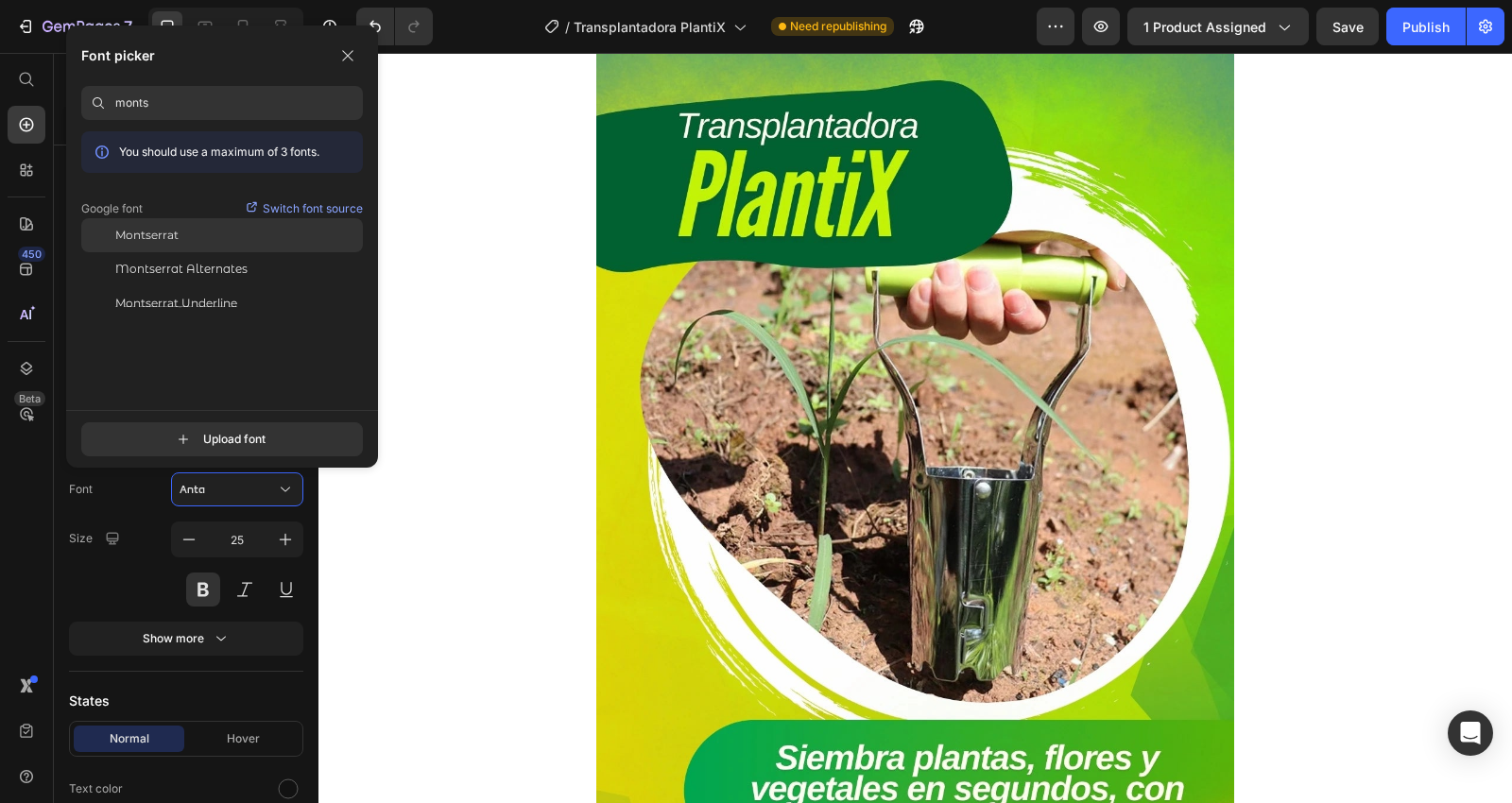 click on "Montserrat" at bounding box center [146, 235] 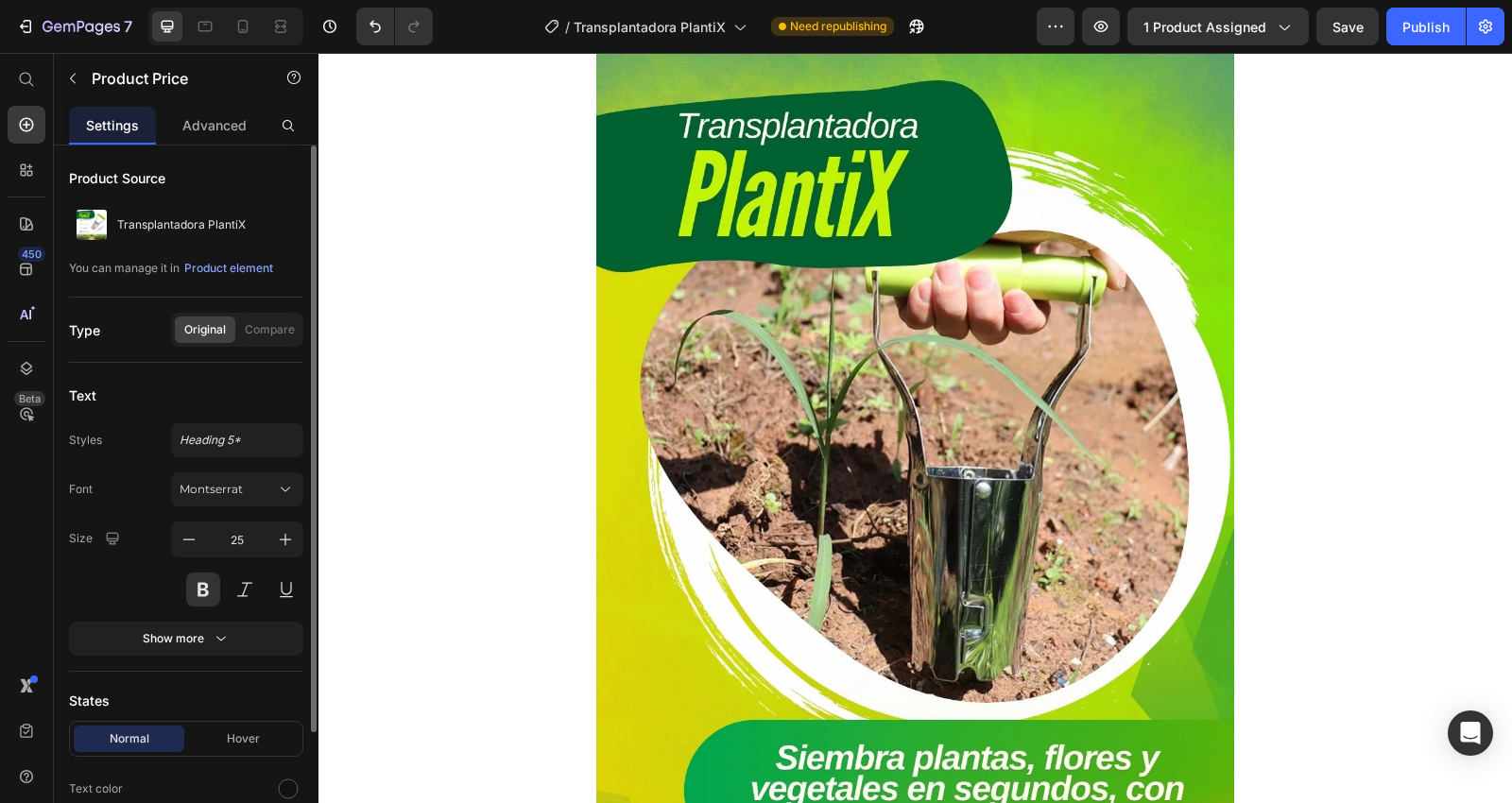 click on "Original" 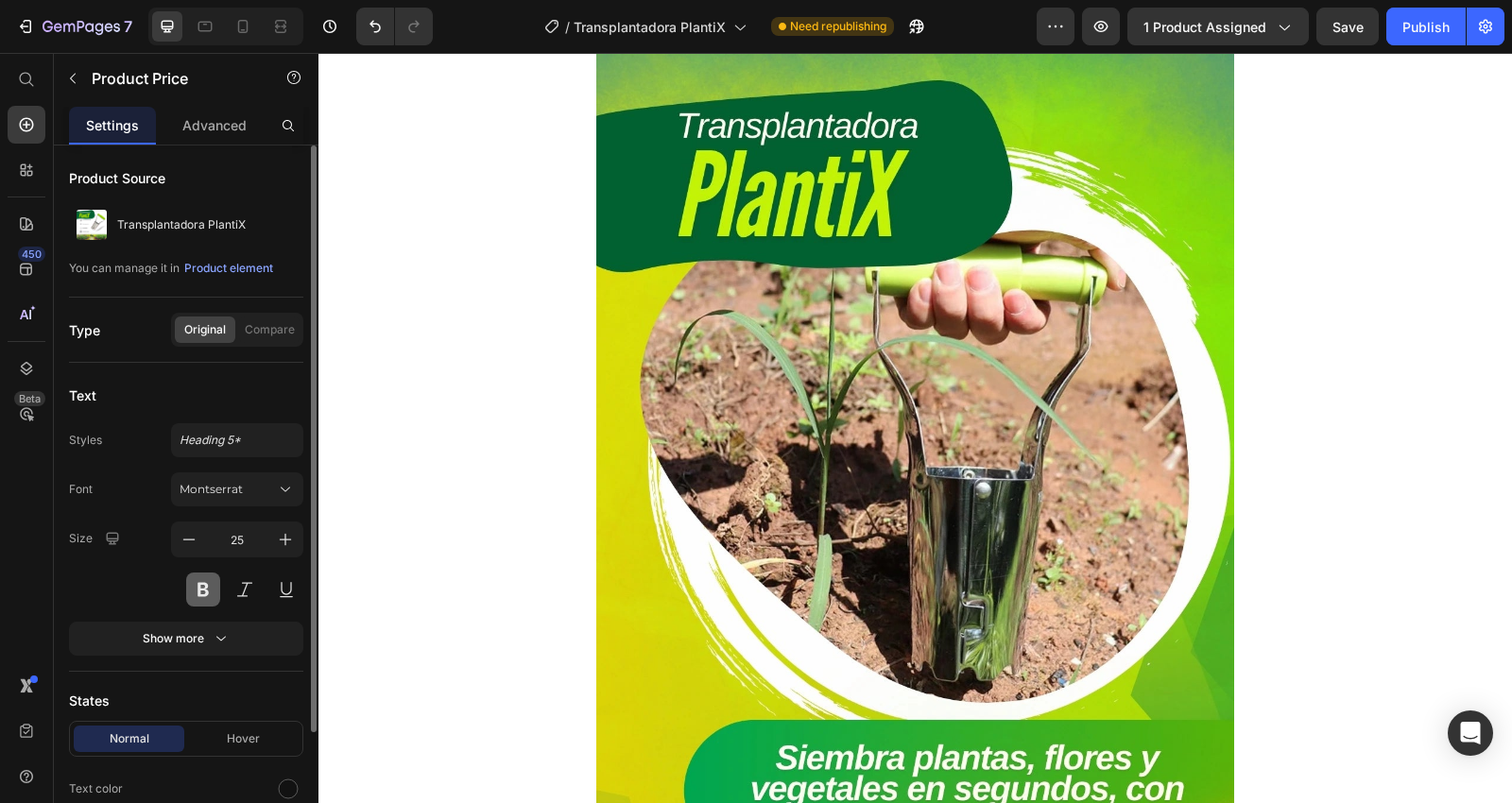 click at bounding box center (203, 589) 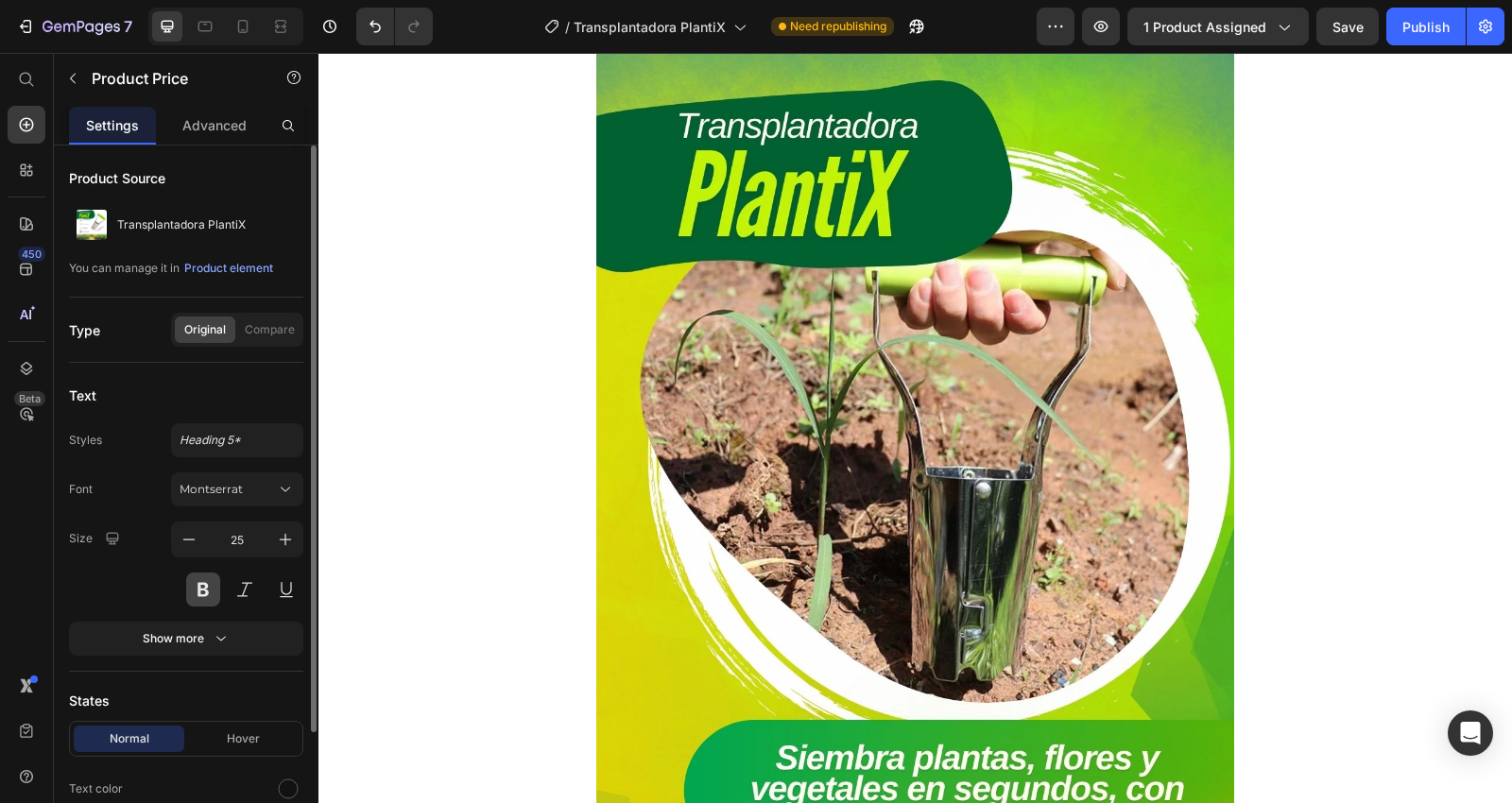 click at bounding box center (203, 589) 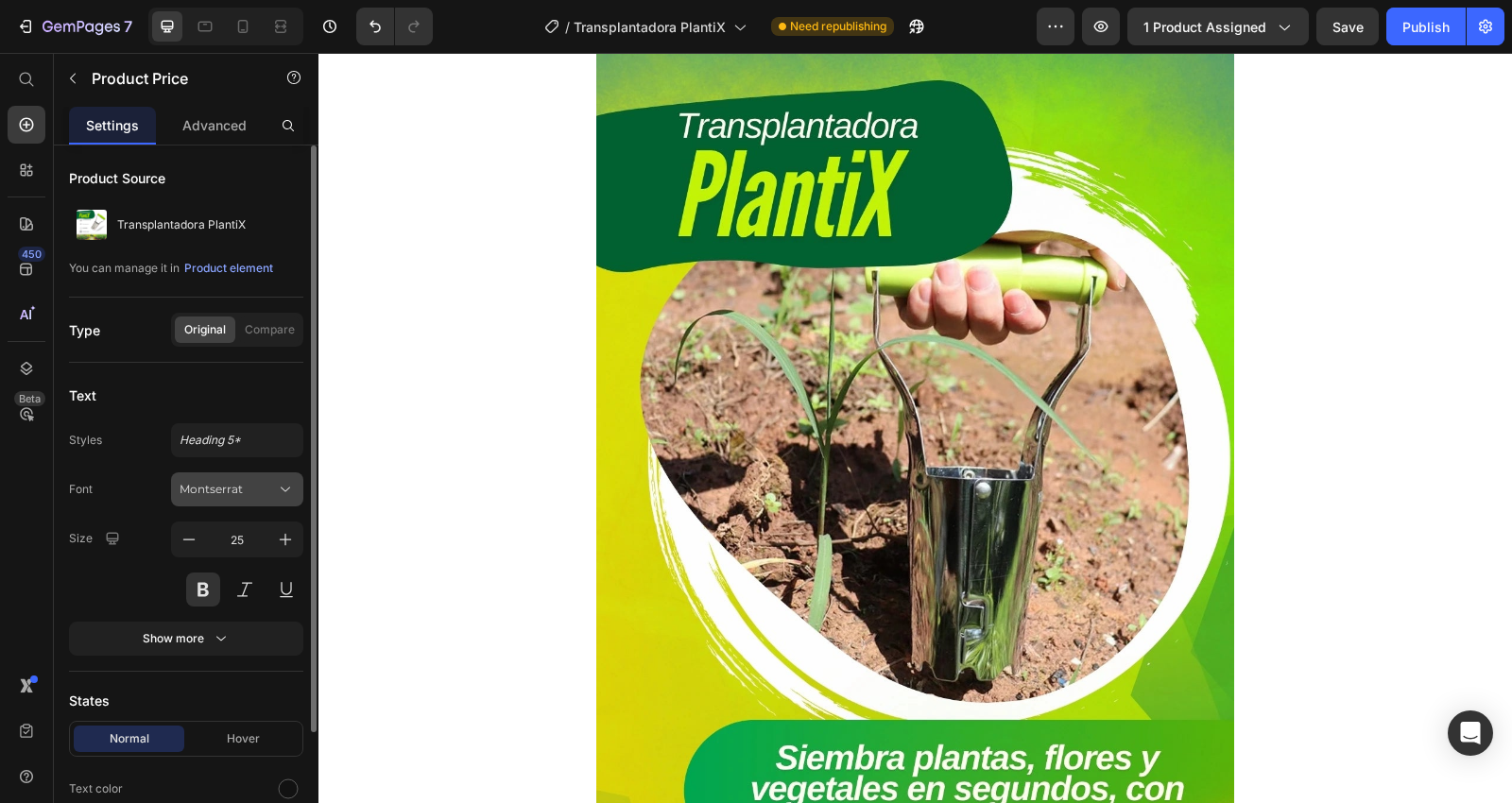 click on "Montserrat" at bounding box center (237, 489) 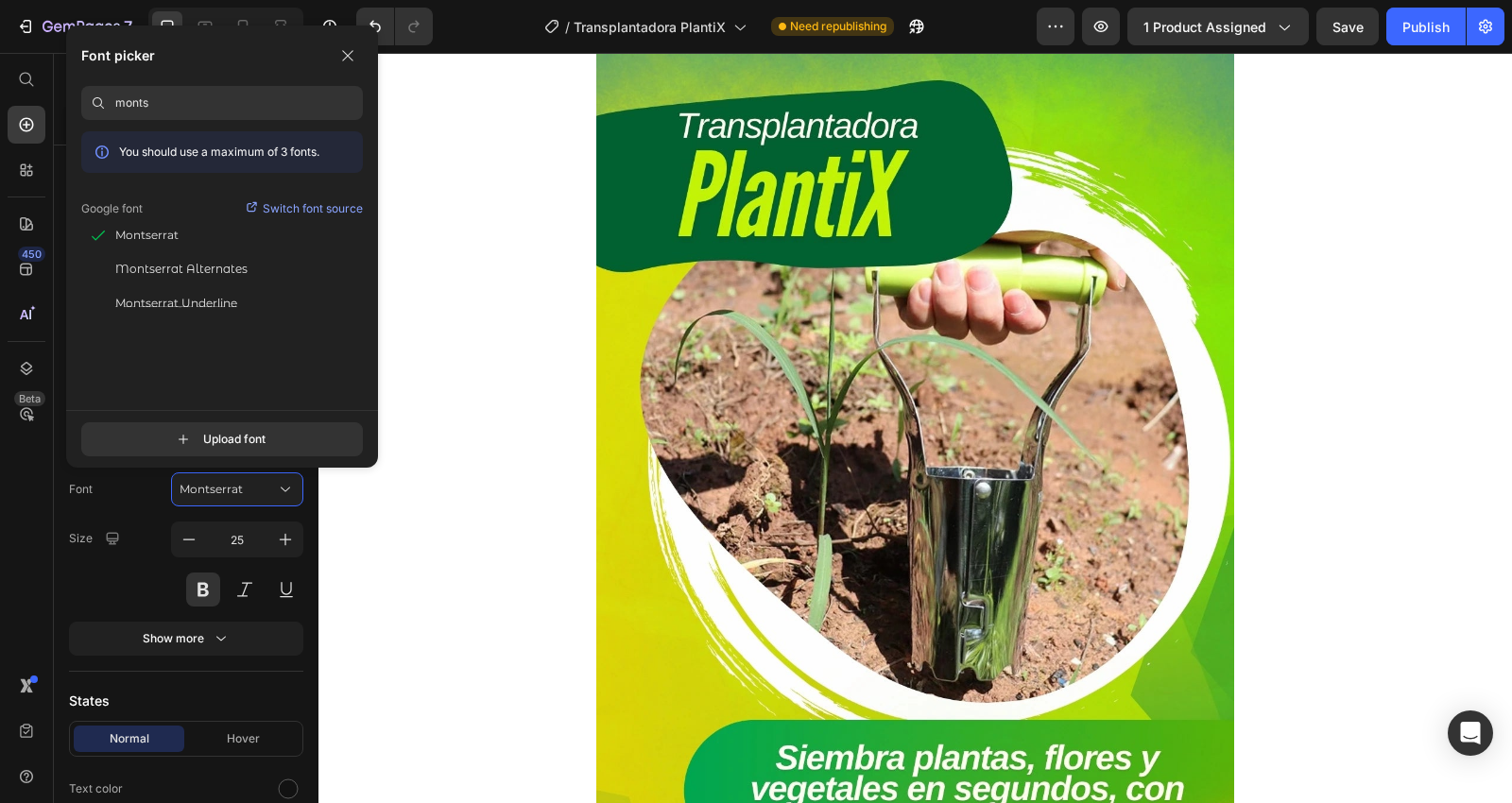 drag, startPoint x: 163, startPoint y: 106, endPoint x: 104, endPoint y: 98, distance: 59.539903 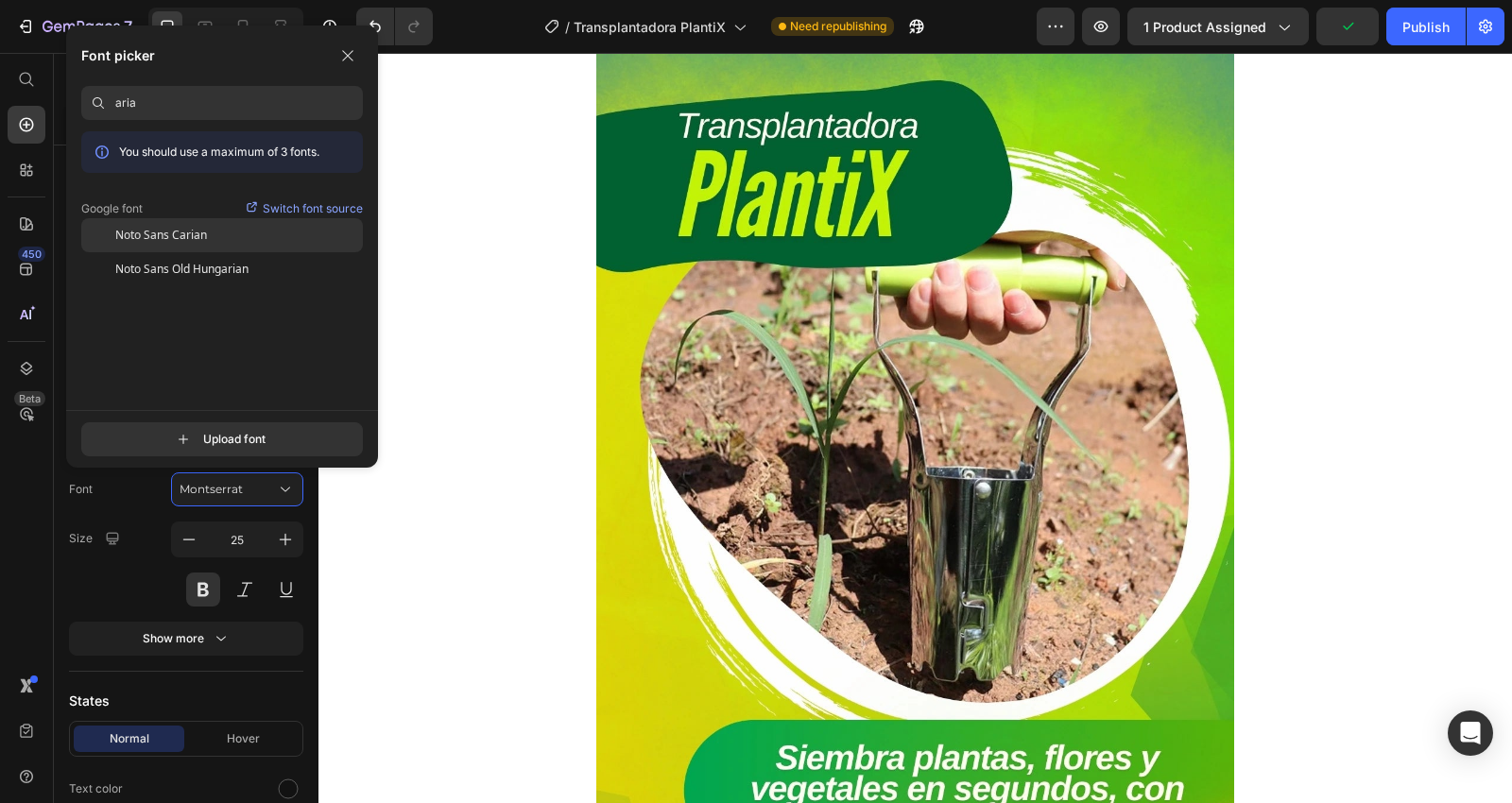 click on "Noto Sans Carian" at bounding box center (161, 235) 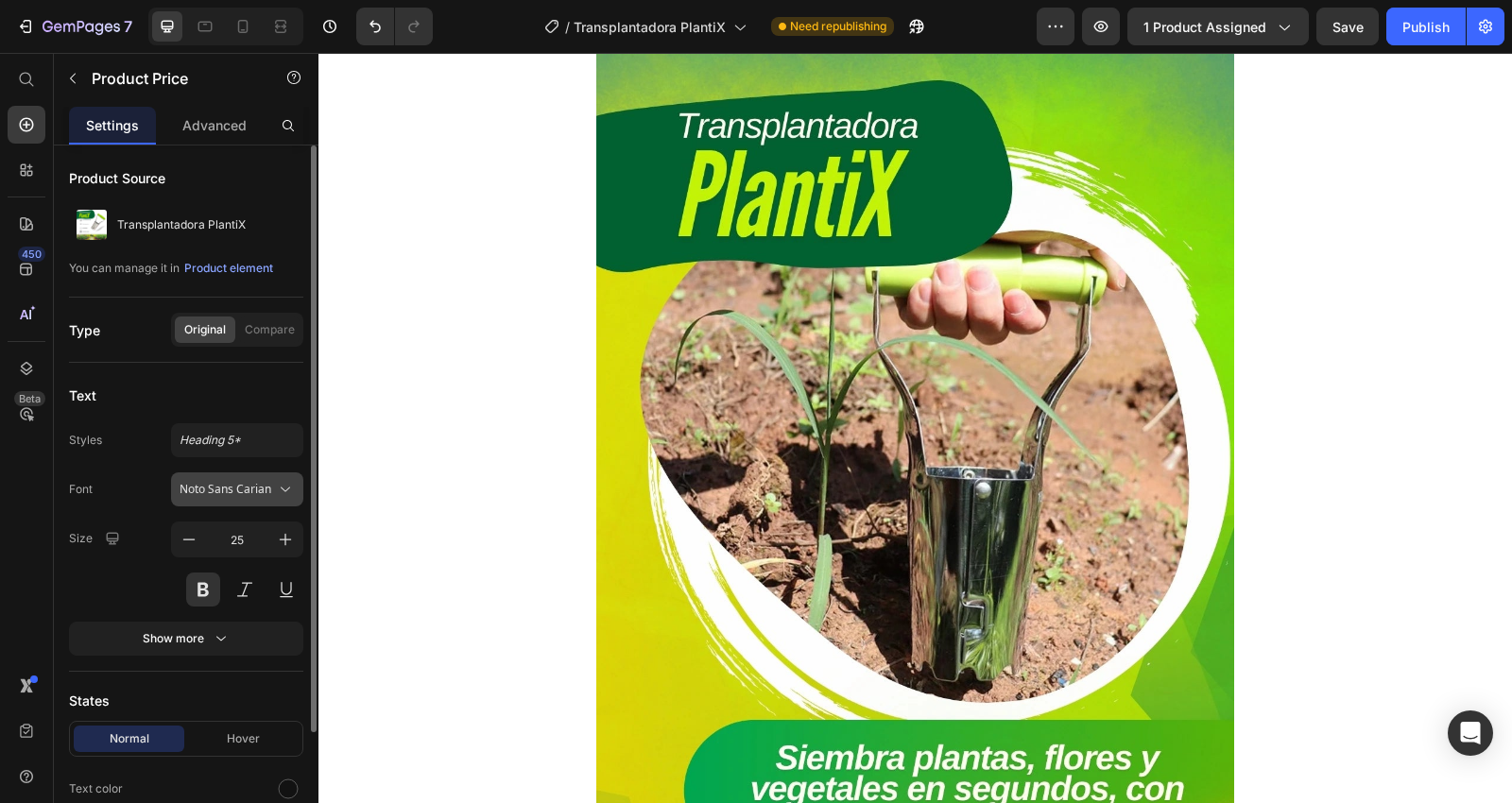 click on "Noto Sans Carian" at bounding box center (228, 489) 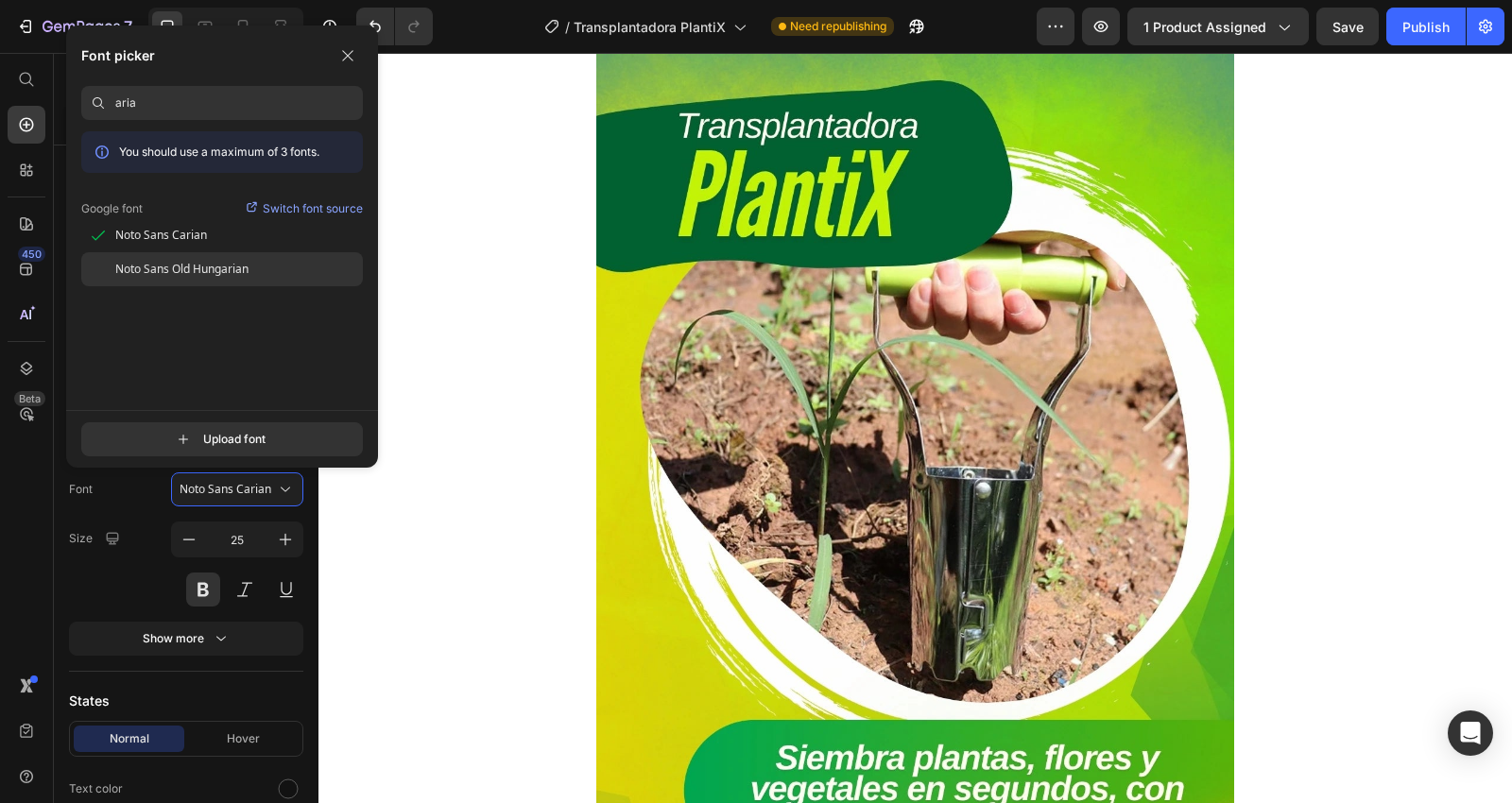click on "Noto Sans Old Hungarian" 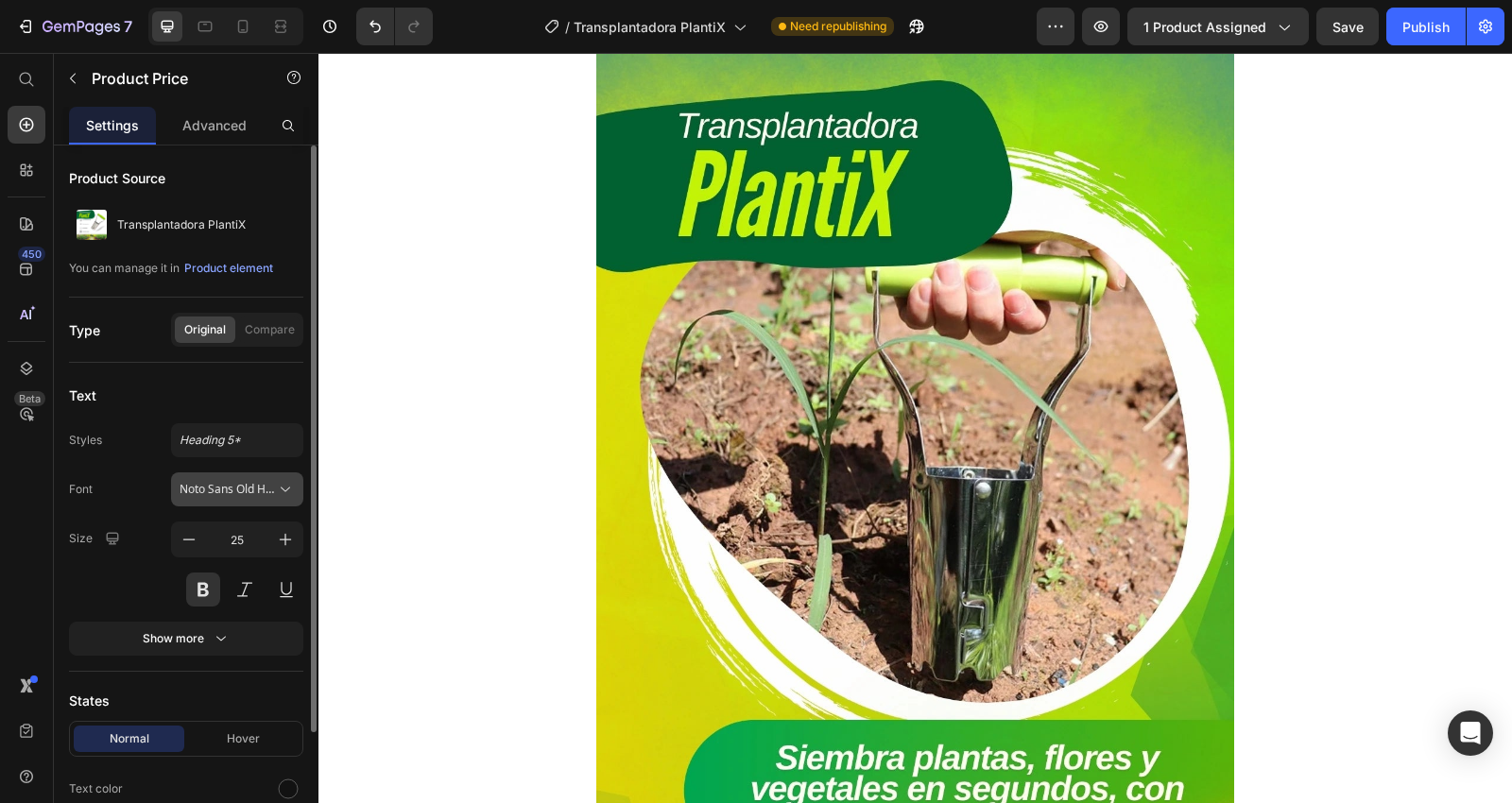 click on "Noto Sans Old Hungarian" at bounding box center (228, 489) 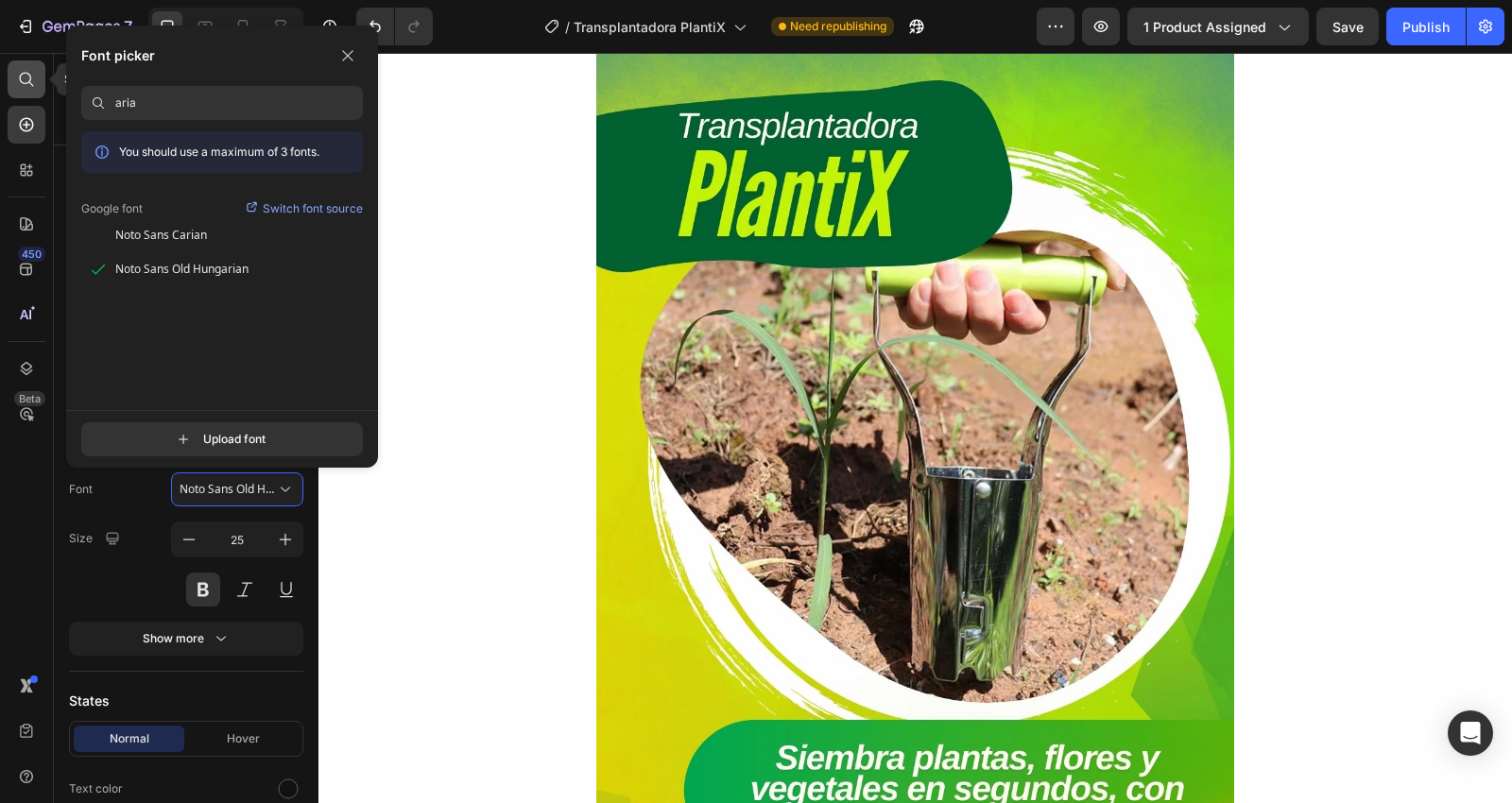 drag, startPoint x: 192, startPoint y: 107, endPoint x: 30, endPoint y: 88, distance: 163.11039 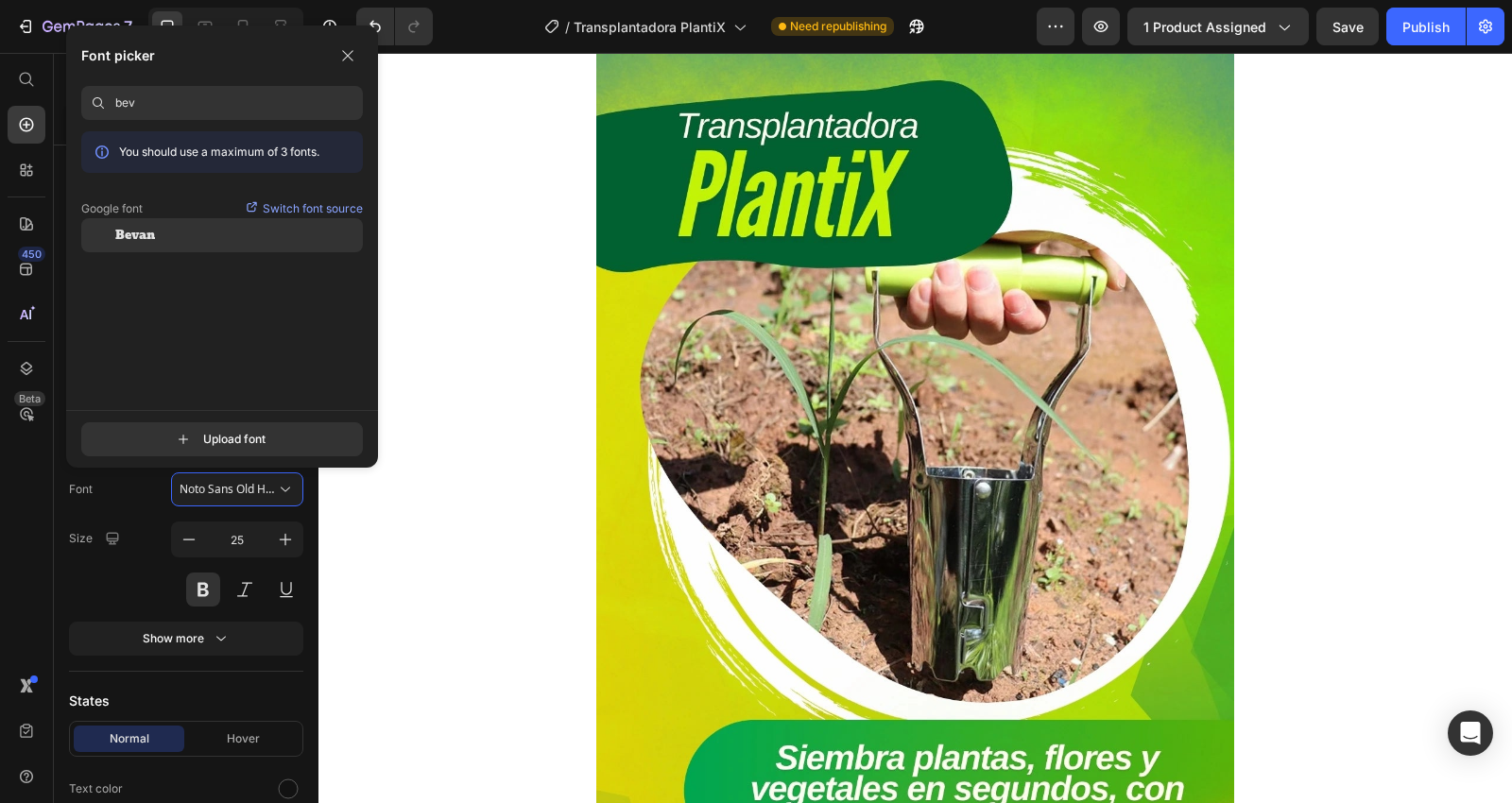 click on "Bevan" at bounding box center [135, 235] 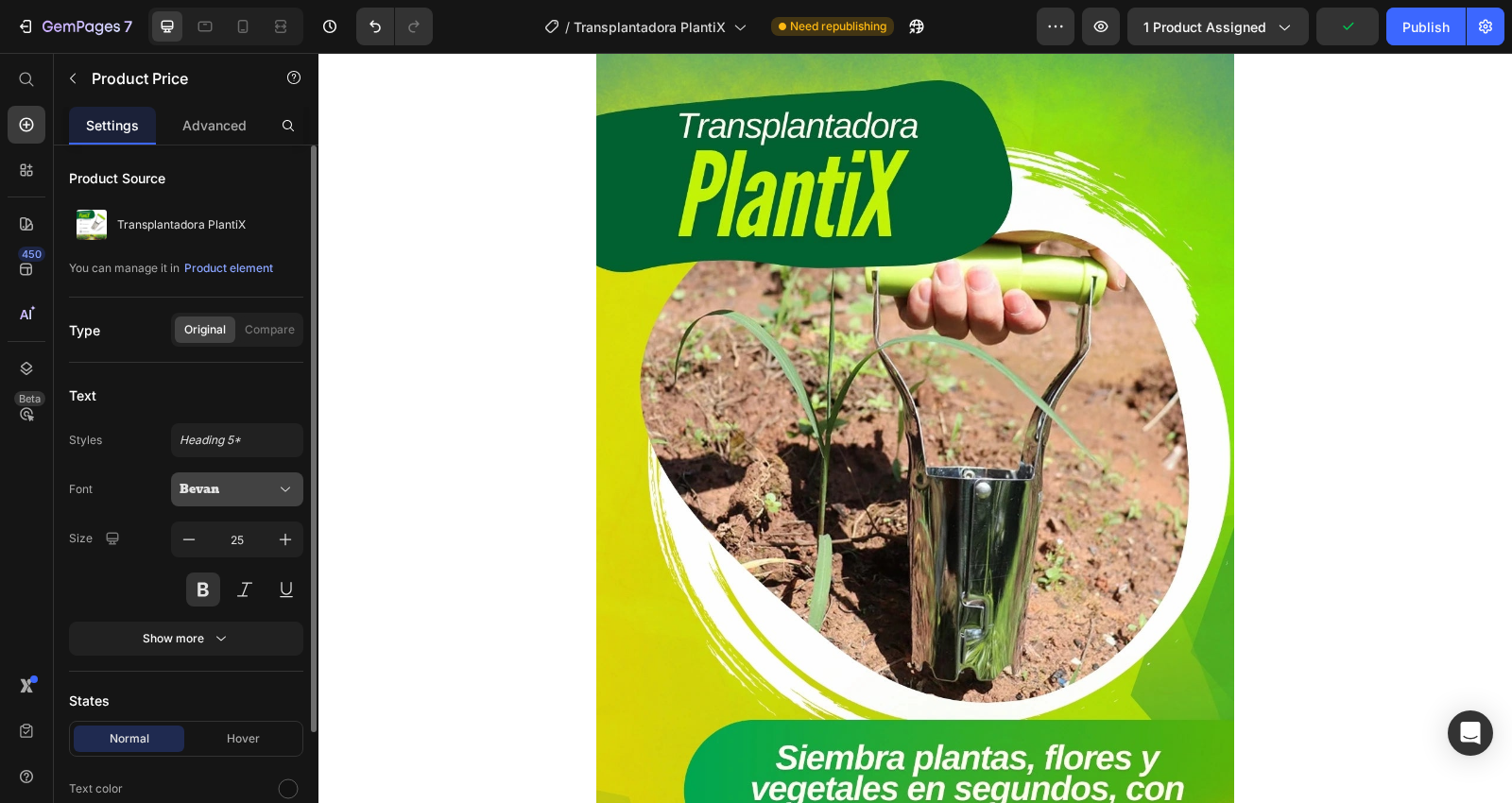 click on "Bevan" at bounding box center [237, 489] 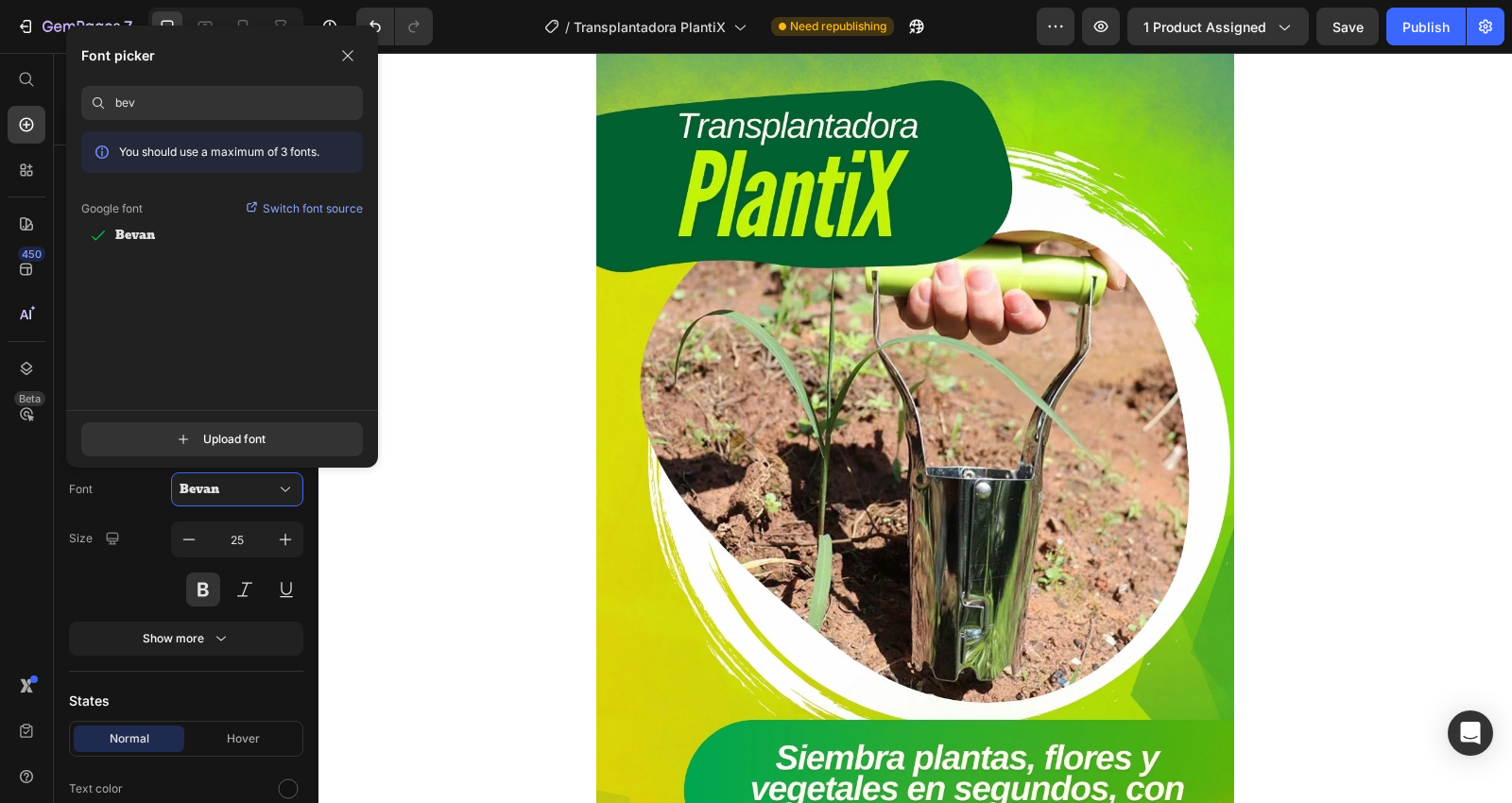 drag, startPoint x: 210, startPoint y: 102, endPoint x: 96, endPoint y: 96, distance: 114.15779 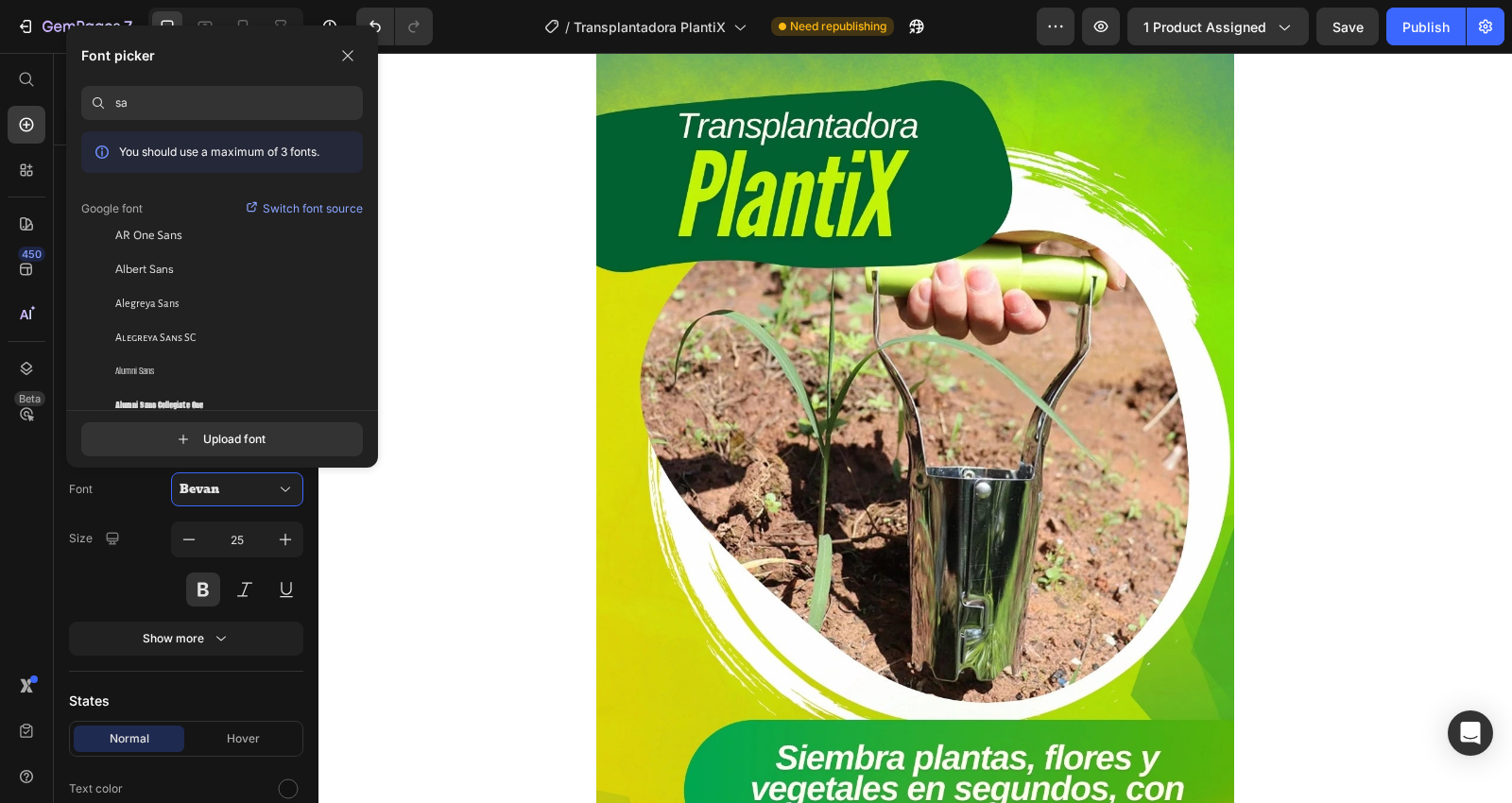 type on "s" 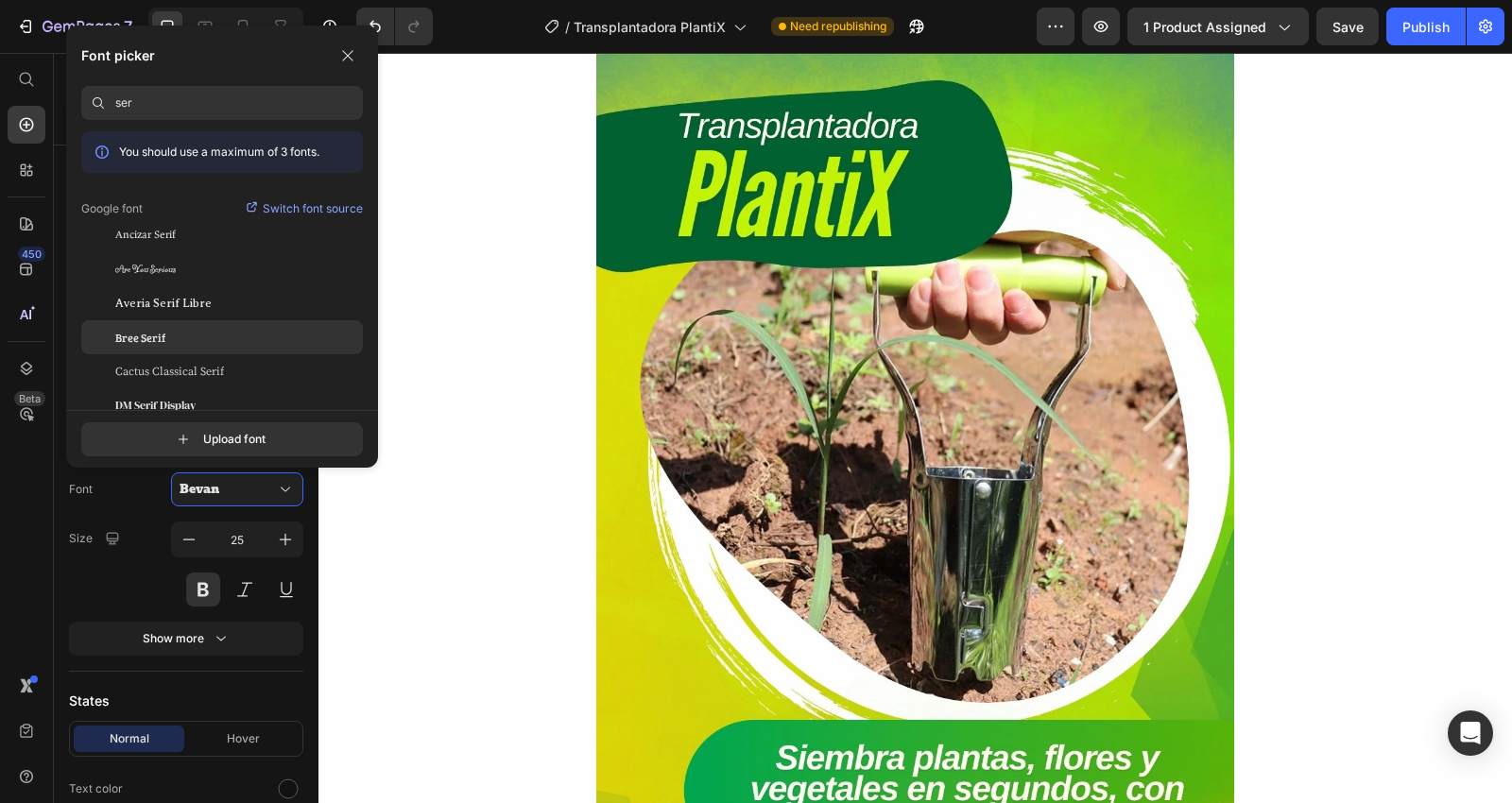 type on "ser" 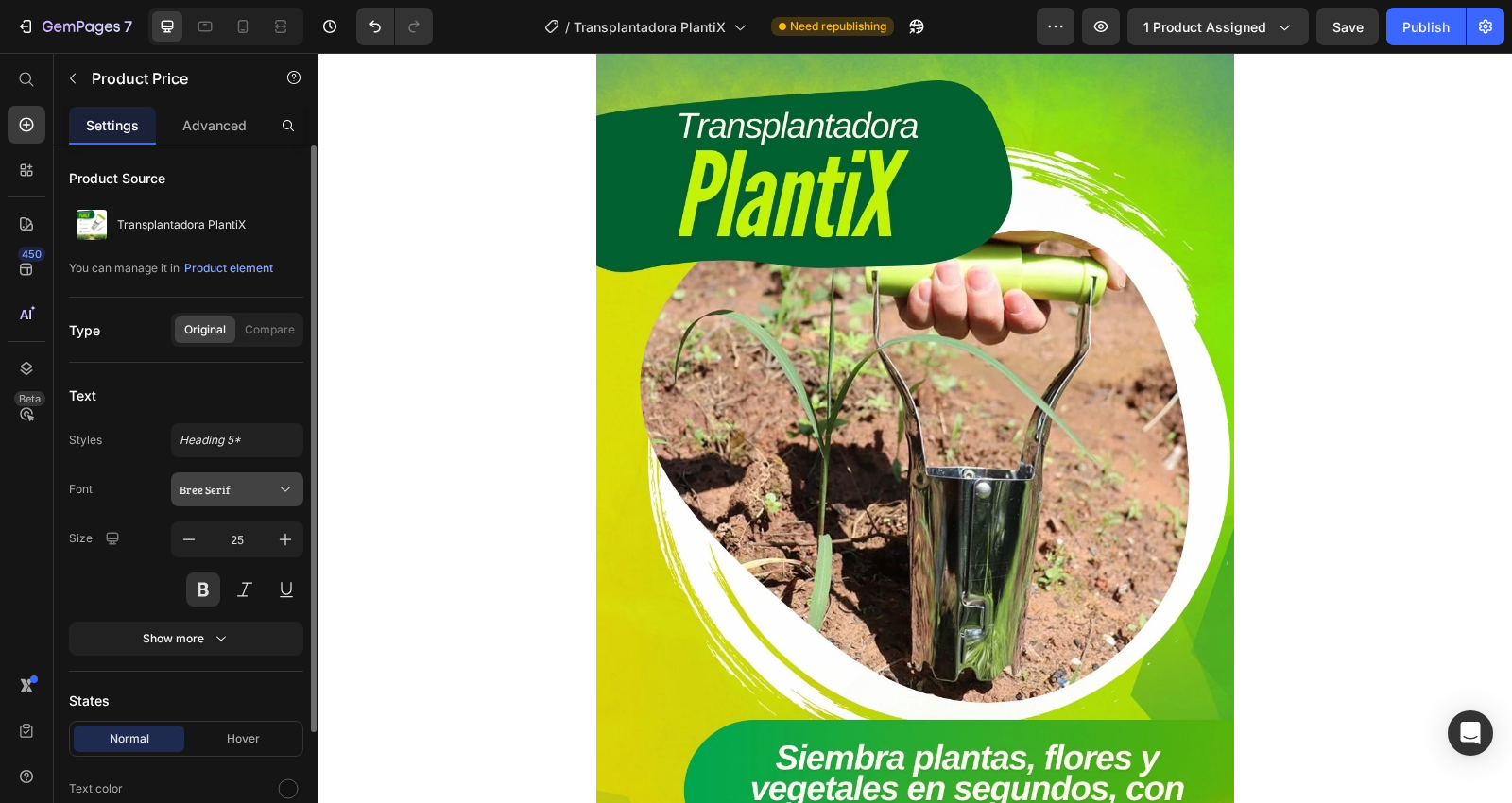 click on "Bree Serif" at bounding box center (228, 489) 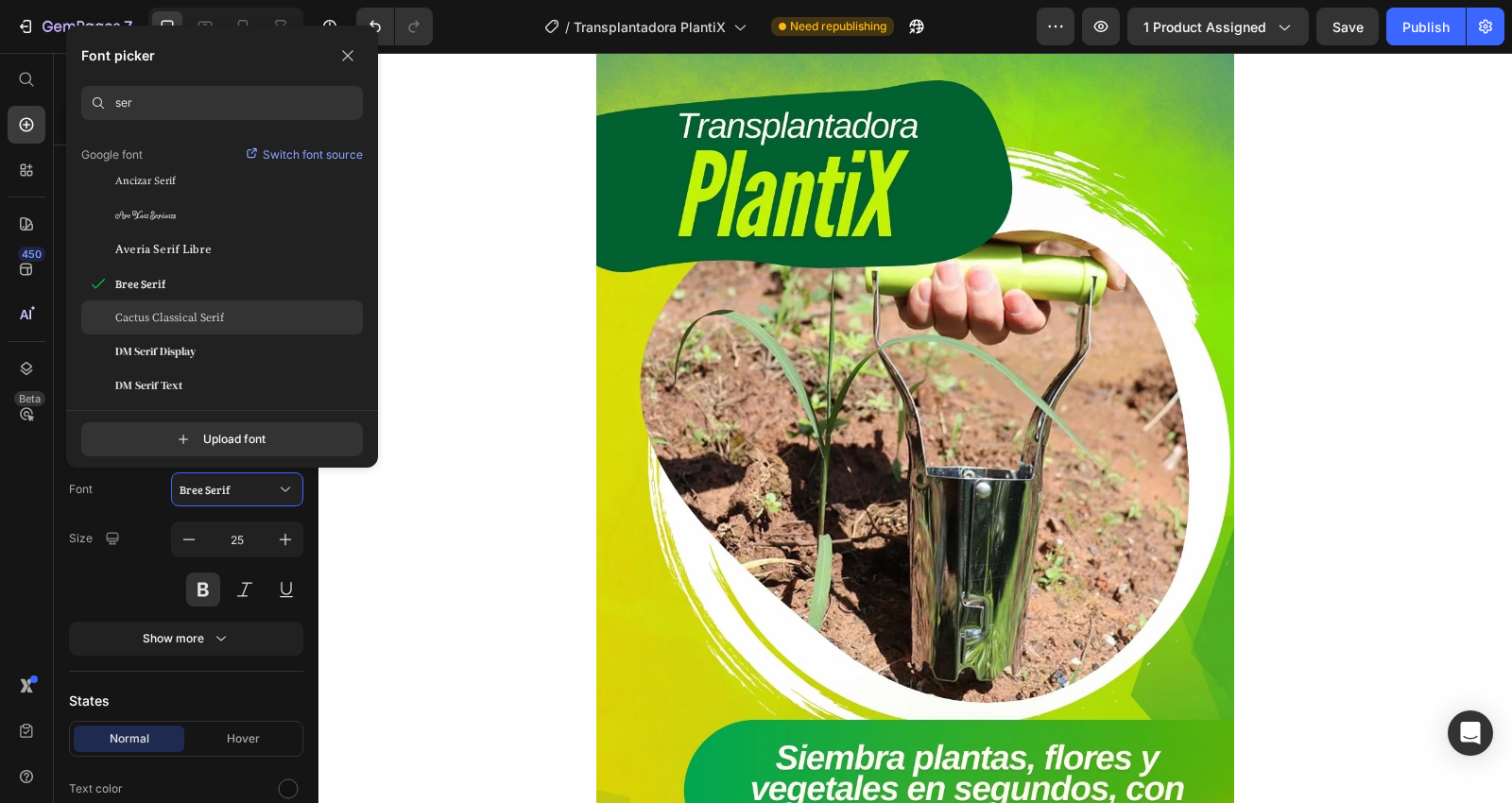 scroll, scrollTop: 105, scrollLeft: 0, axis: vertical 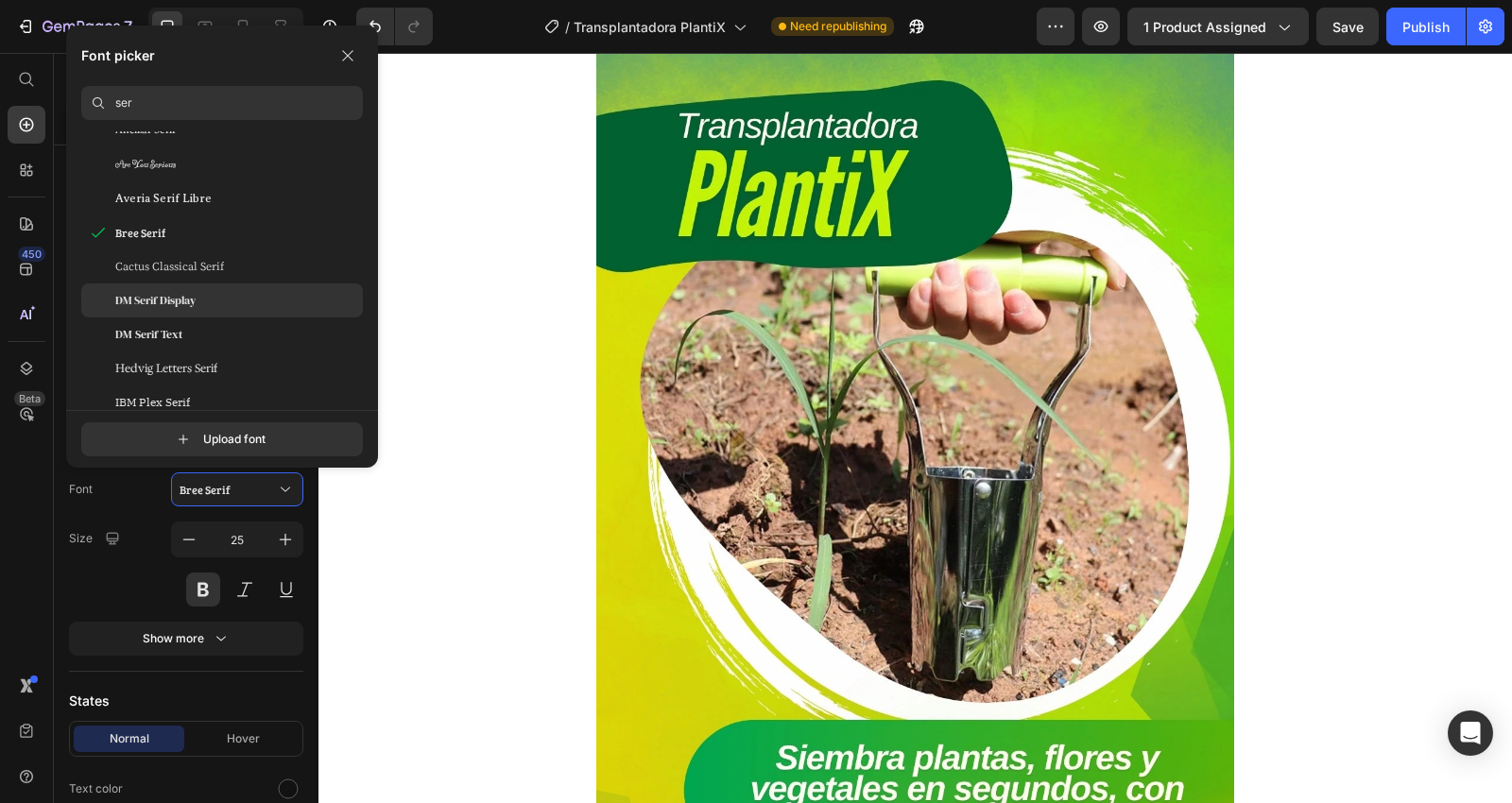 click on "DM Serif Display" 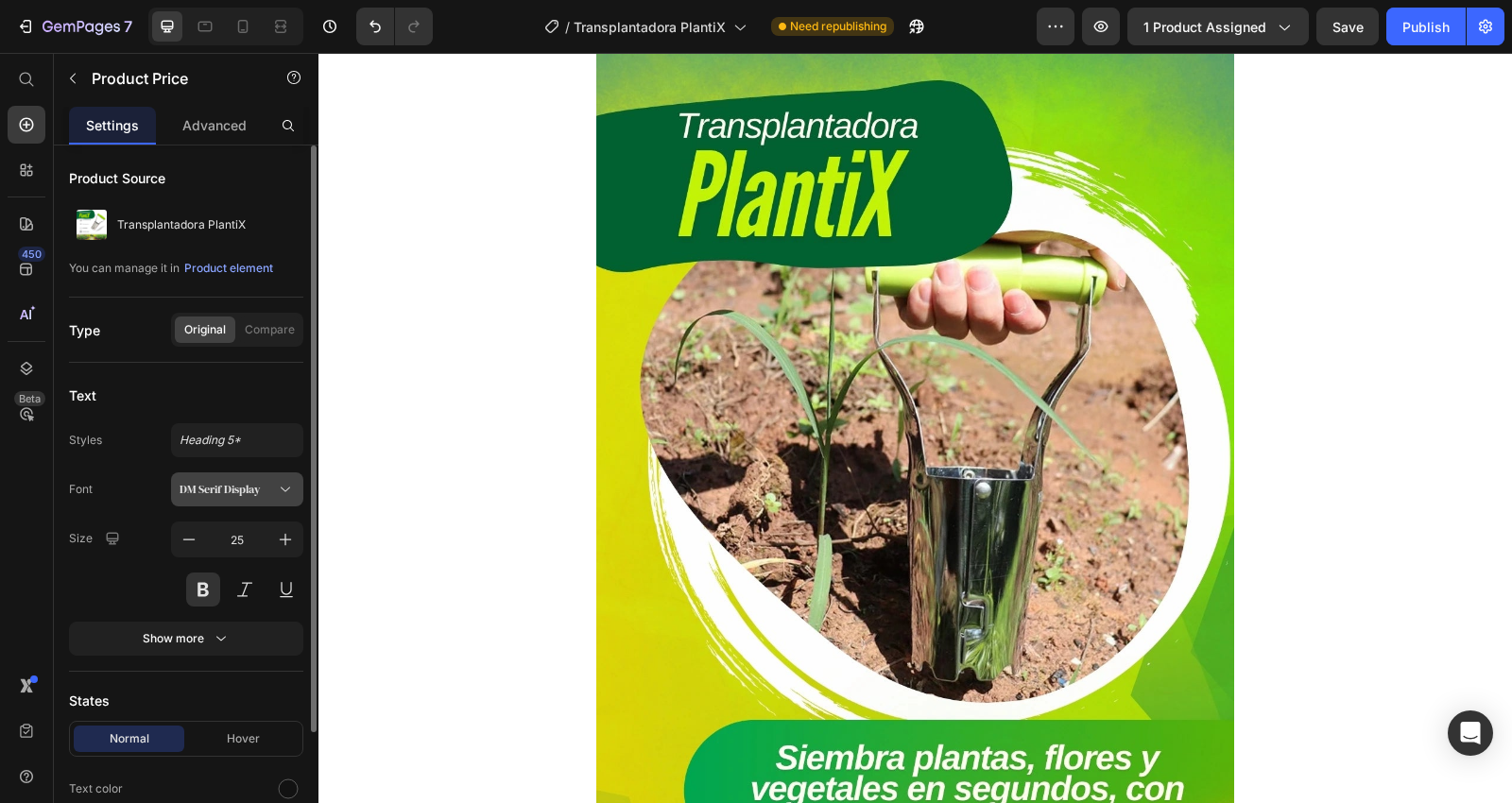 click on "DM Serif Display" at bounding box center [228, 489] 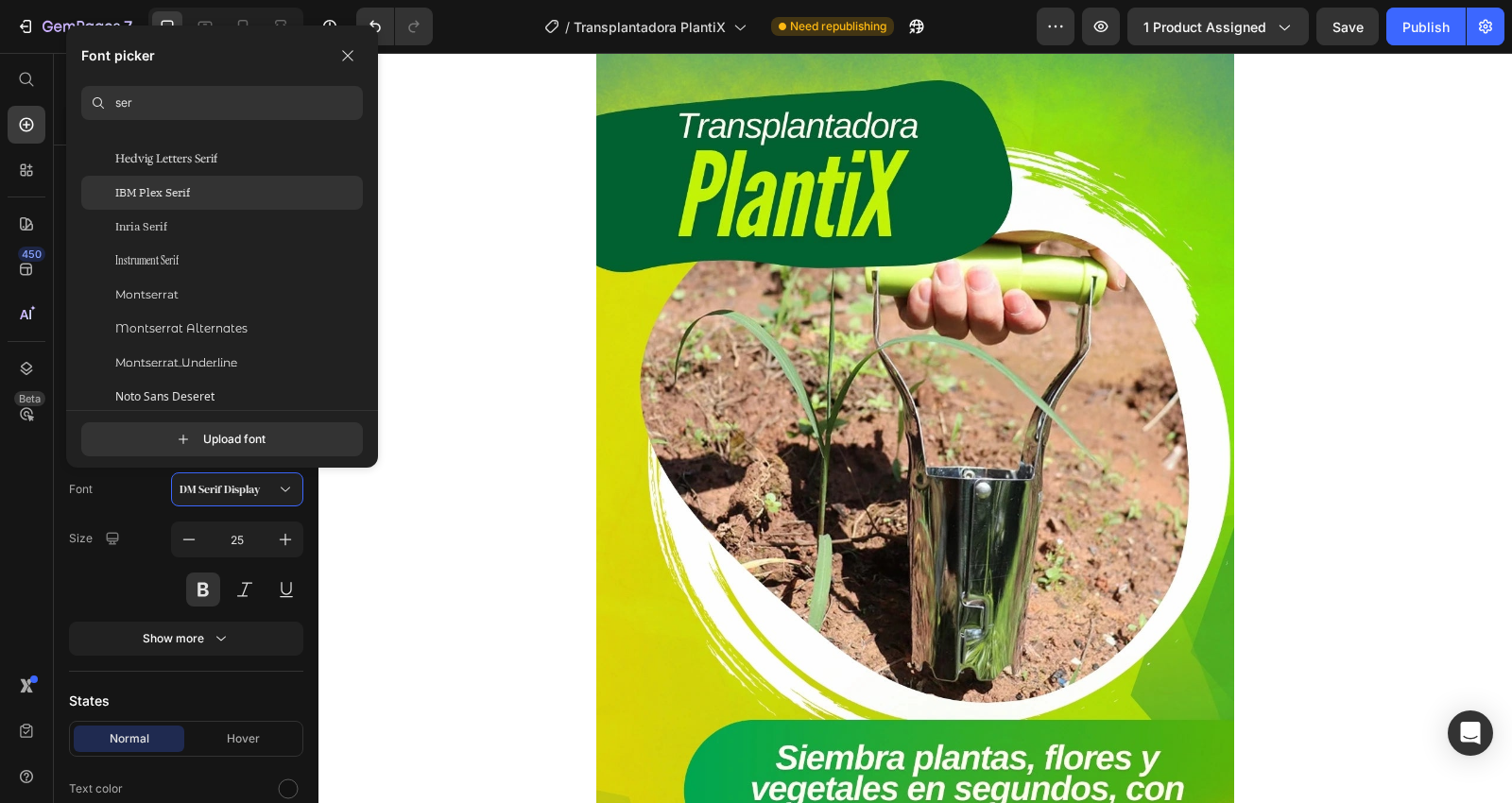 scroll, scrollTop: 419, scrollLeft: 0, axis: vertical 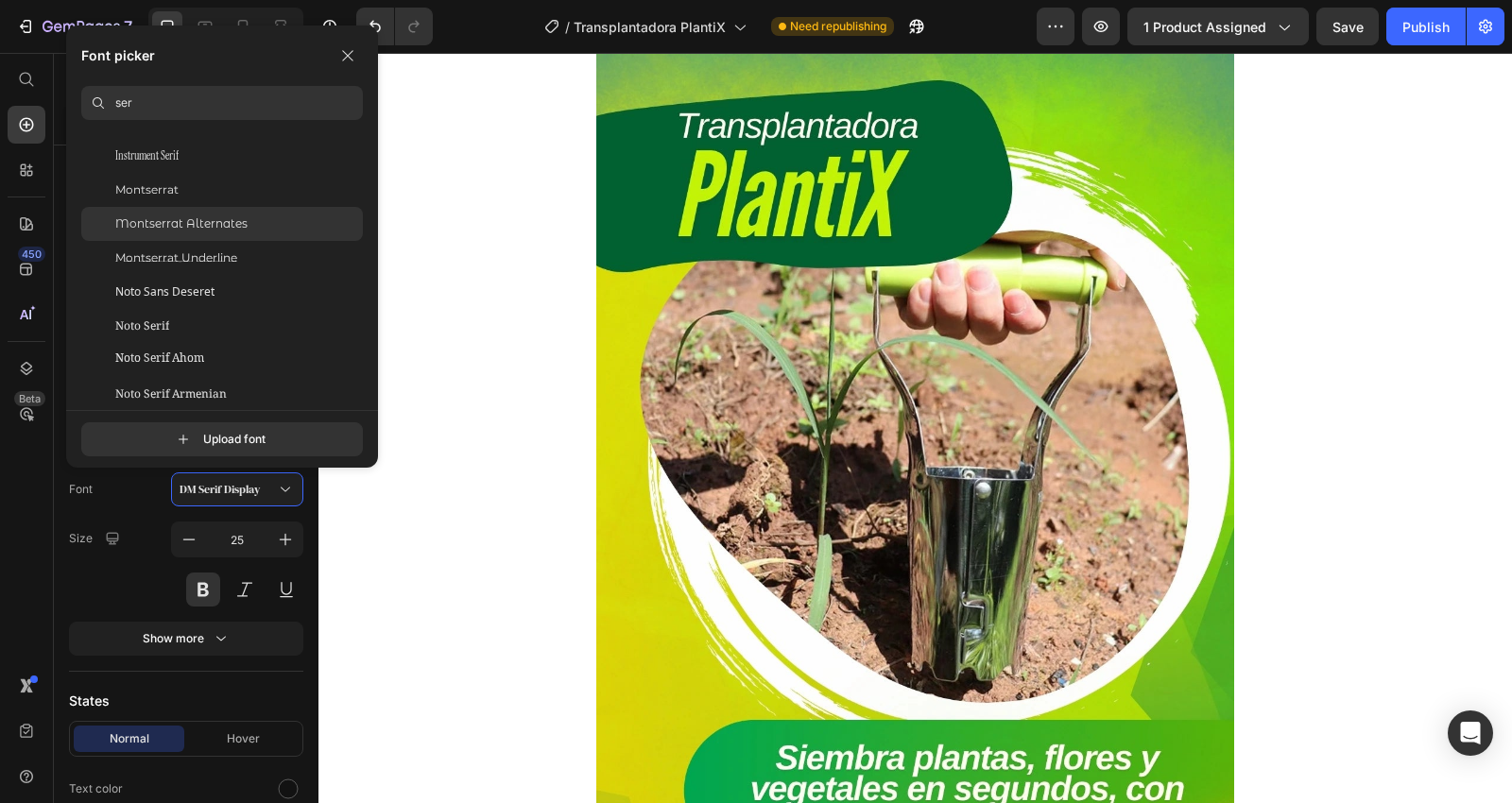 click on "Montserrat Alternates" at bounding box center [181, 224] 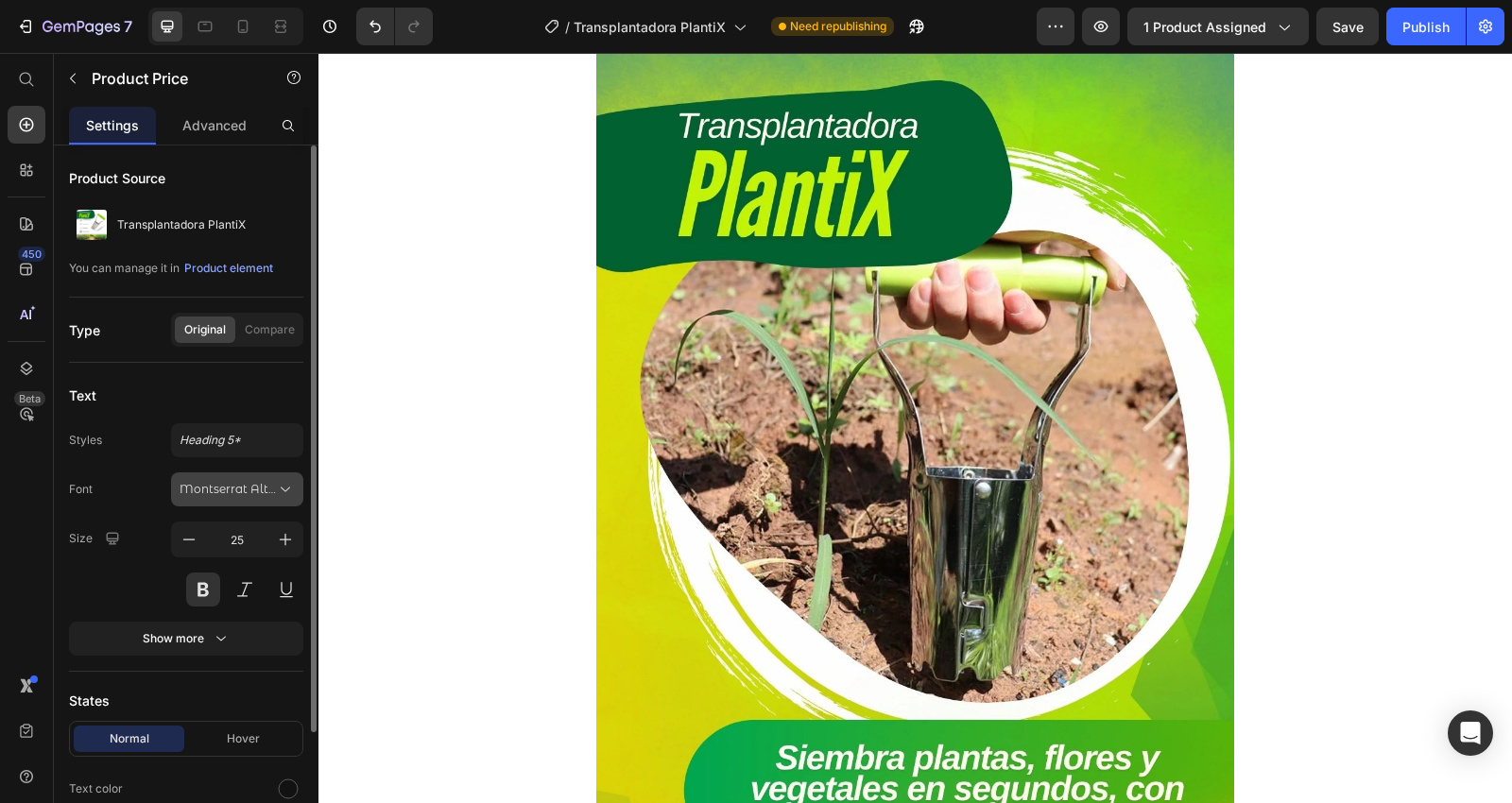 click 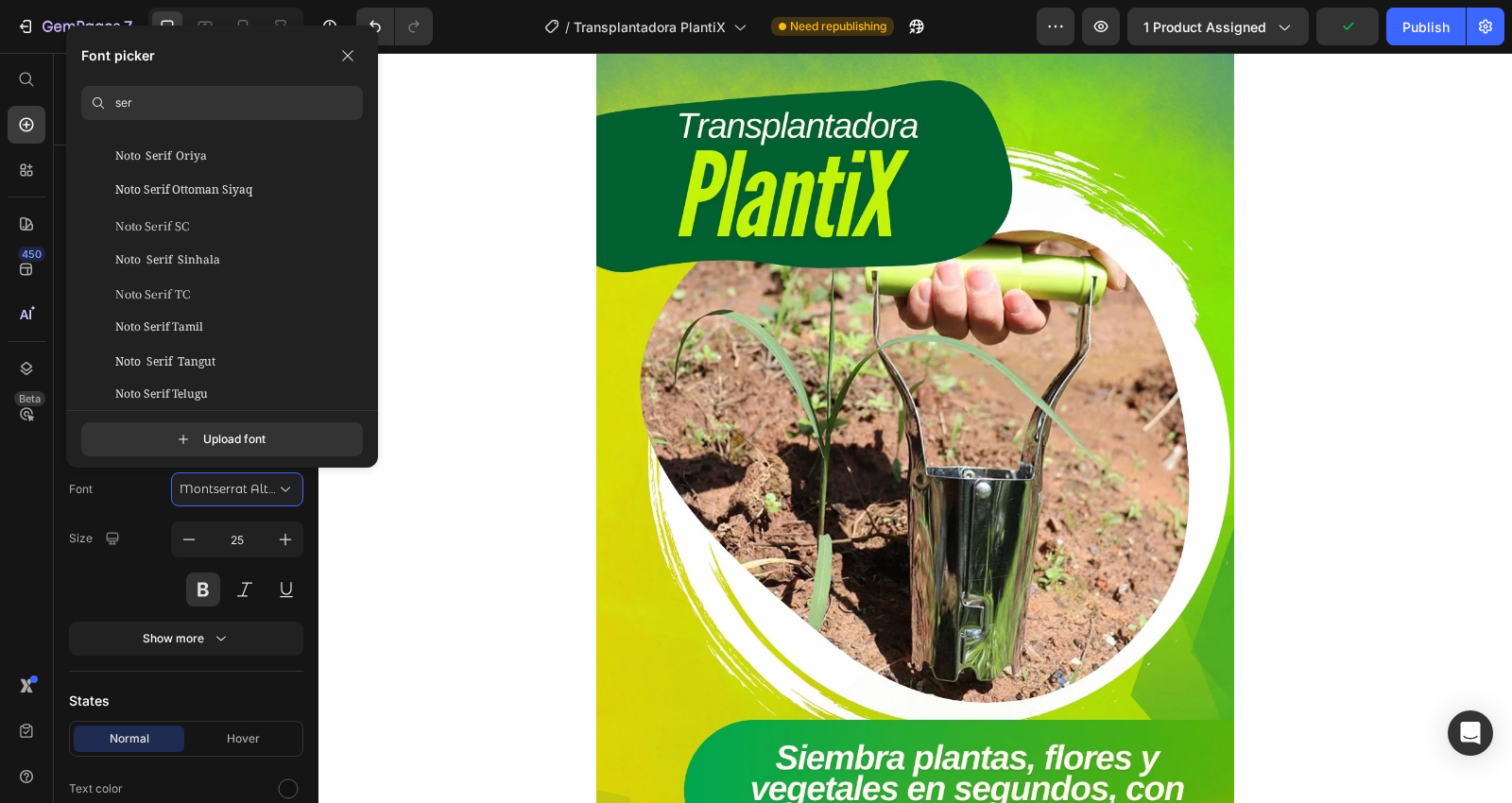 scroll, scrollTop: 1984, scrollLeft: 0, axis: vertical 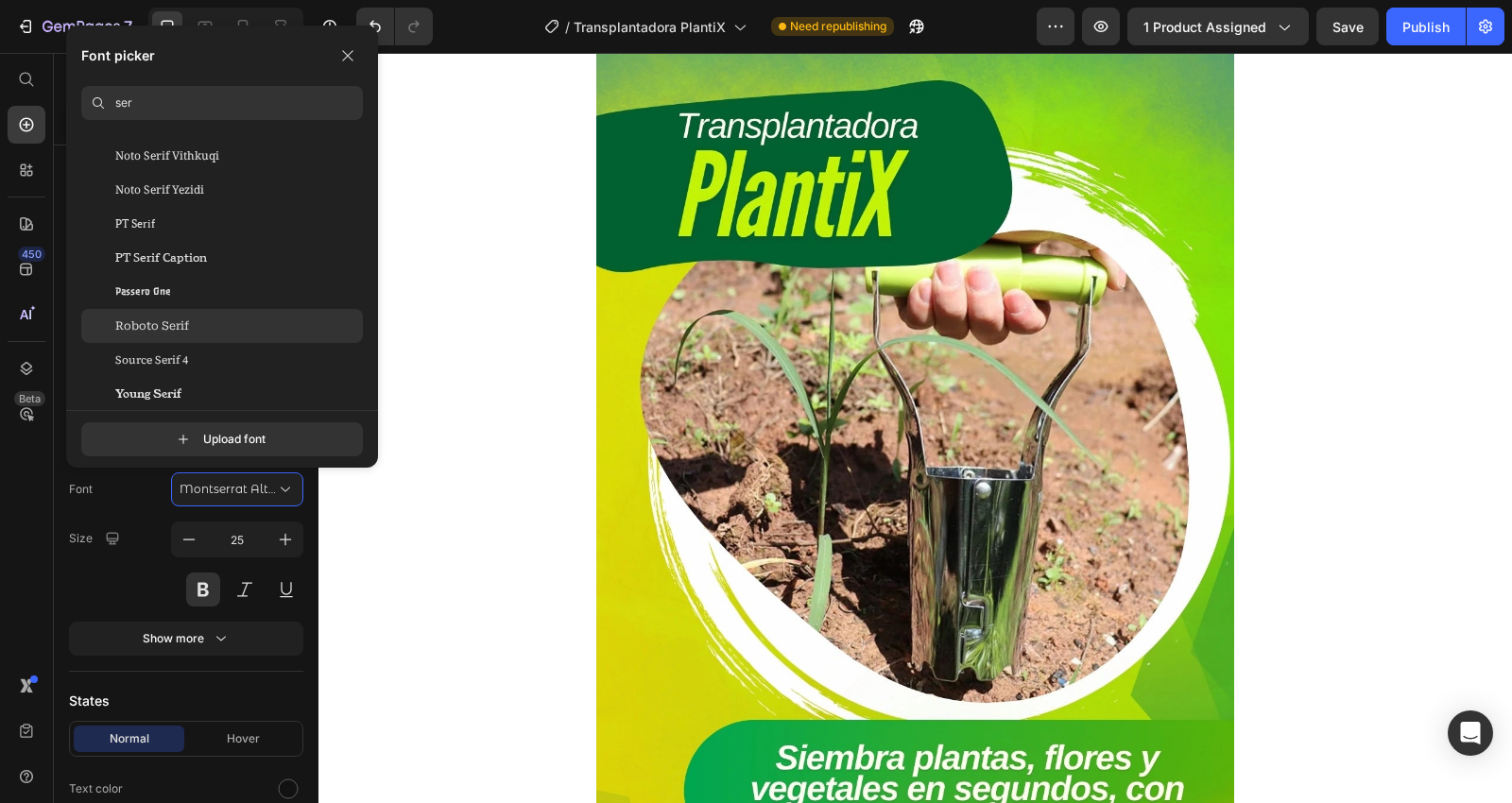 click on "Roboto Serif" 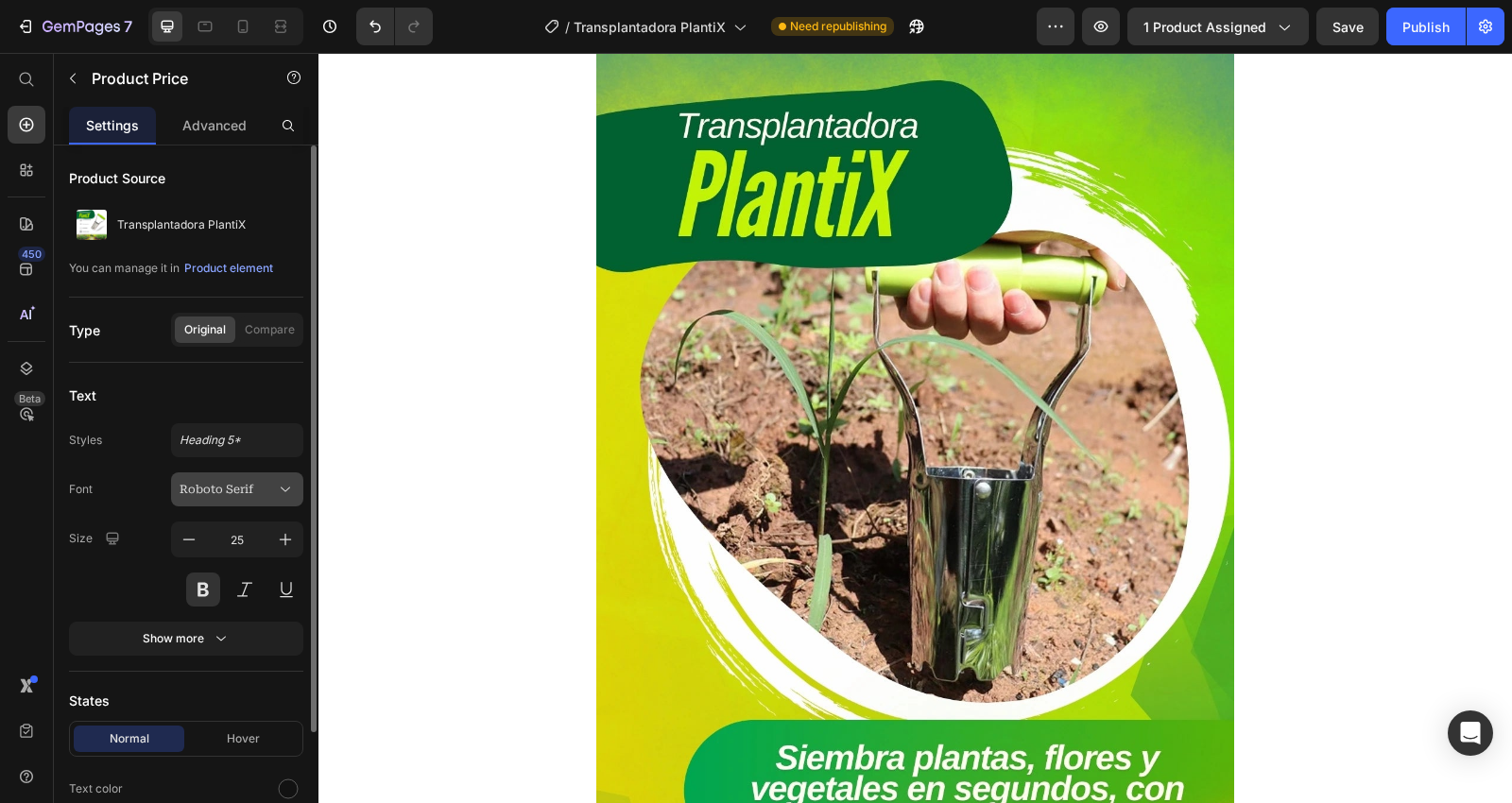 click on "Roboto Serif" at bounding box center [228, 489] 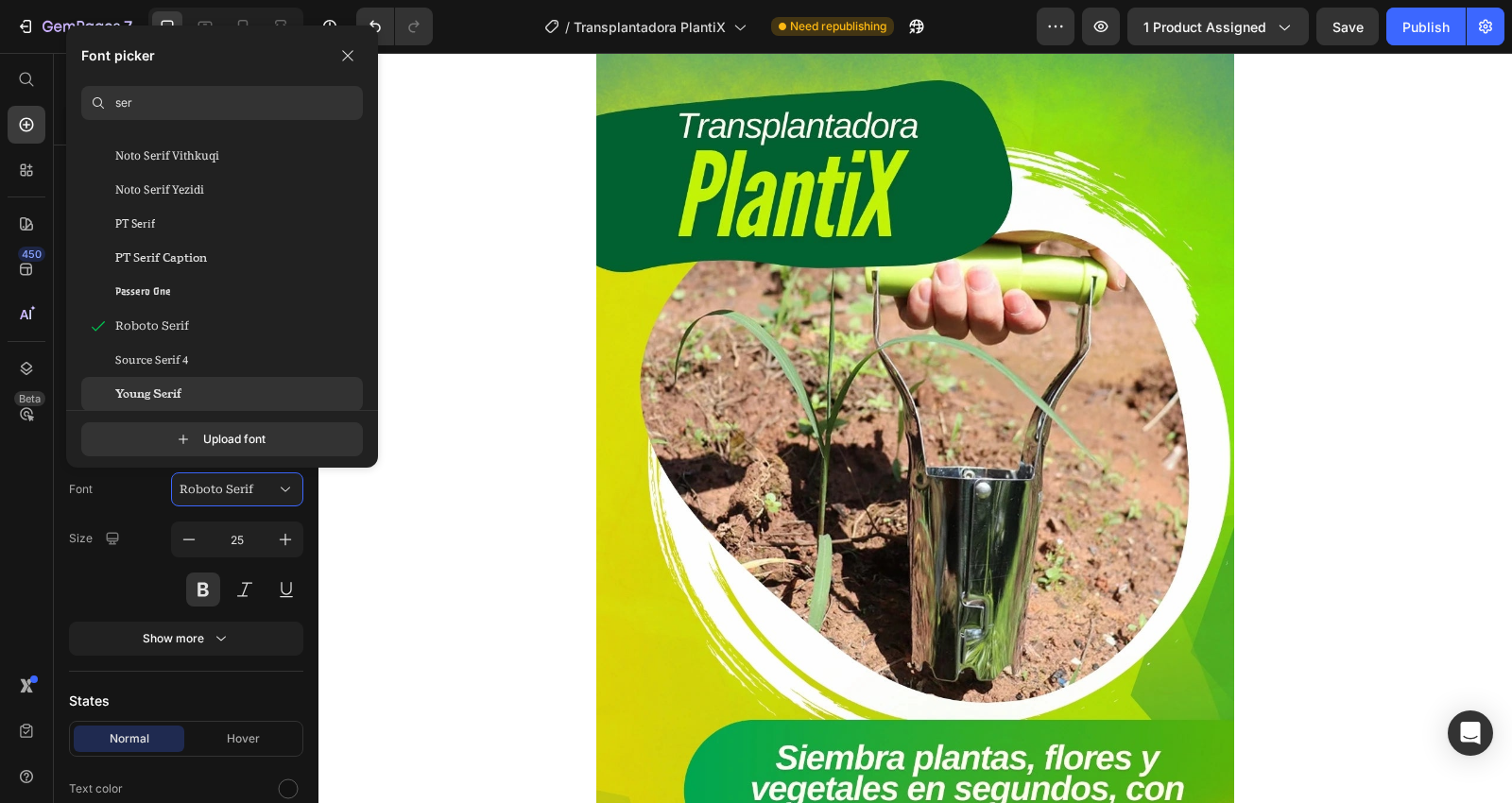 click on "Young Serif" 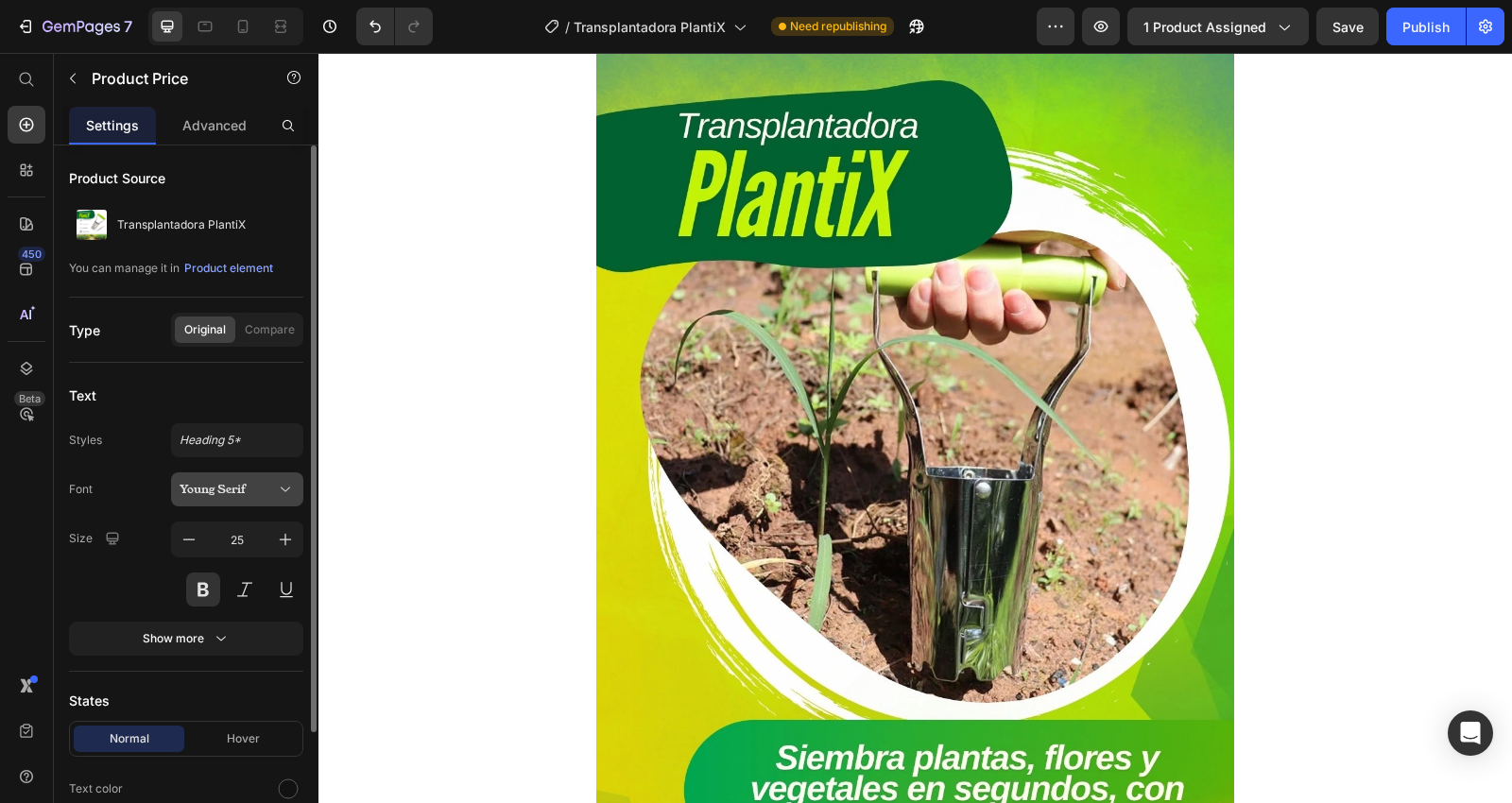 click on "Young Serif" at bounding box center (228, 489) 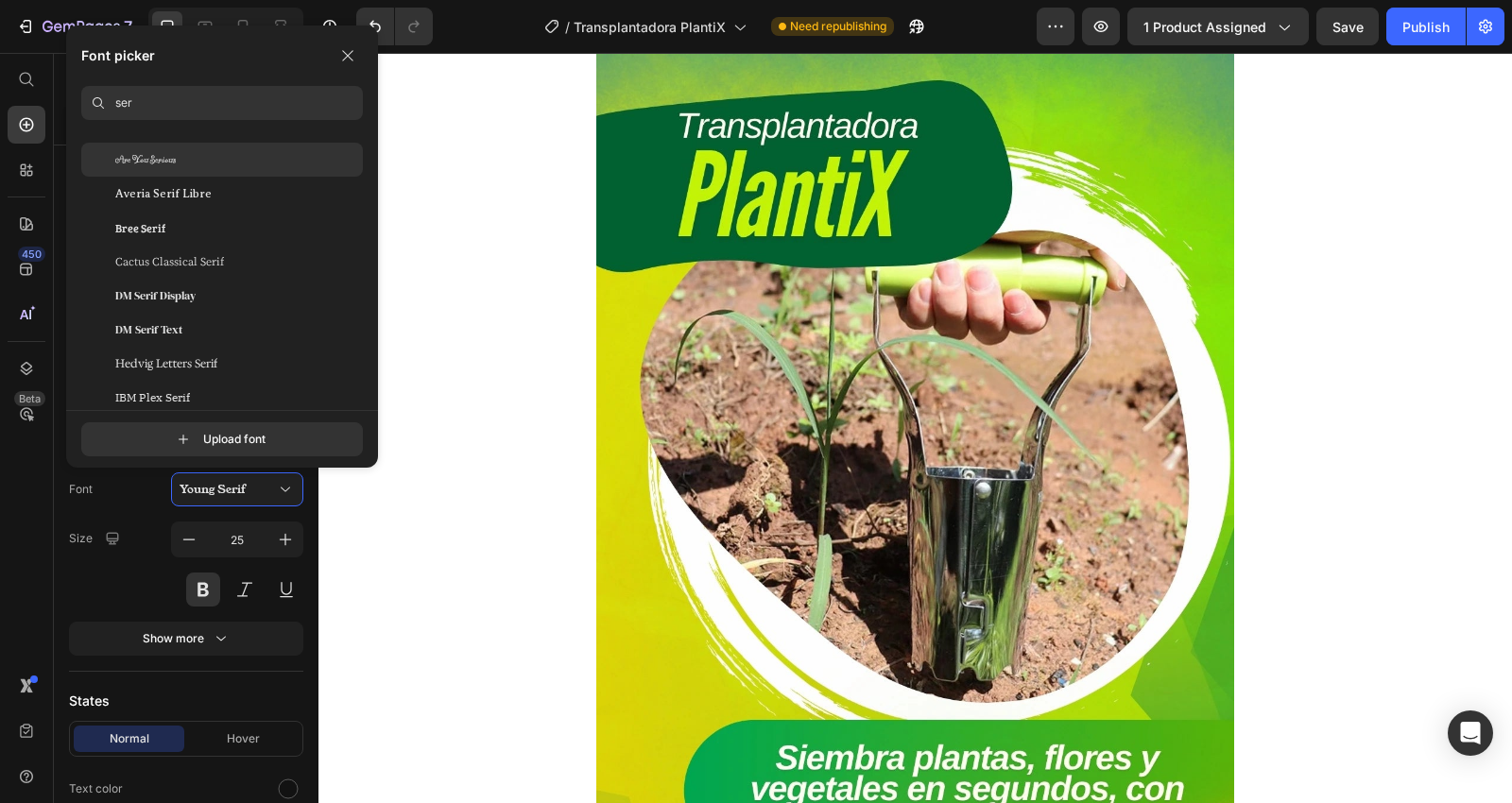 scroll, scrollTop: 0, scrollLeft: 0, axis: both 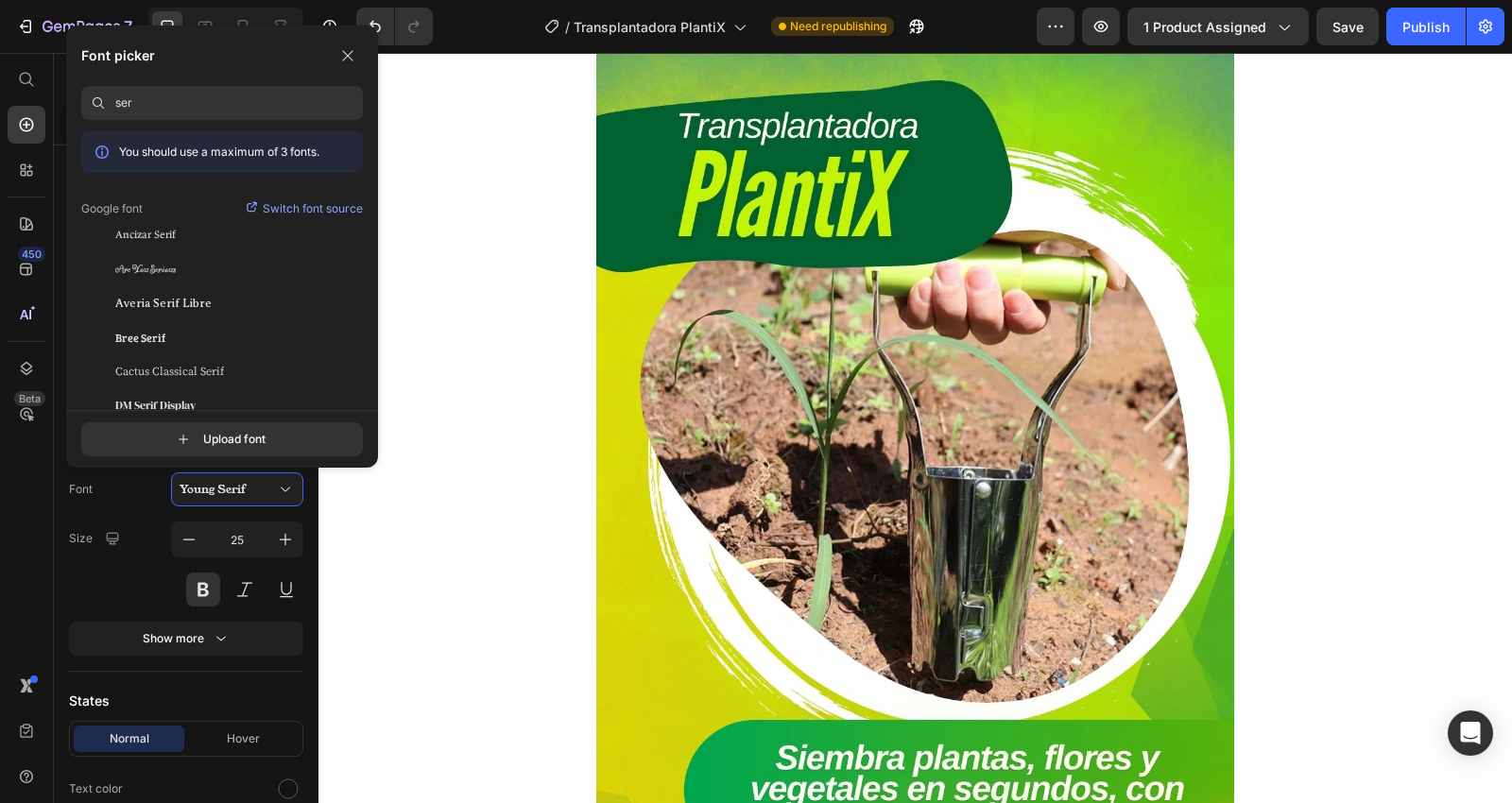 drag, startPoint x: 140, startPoint y: 109, endPoint x: 0, endPoint y: 109, distance: 140 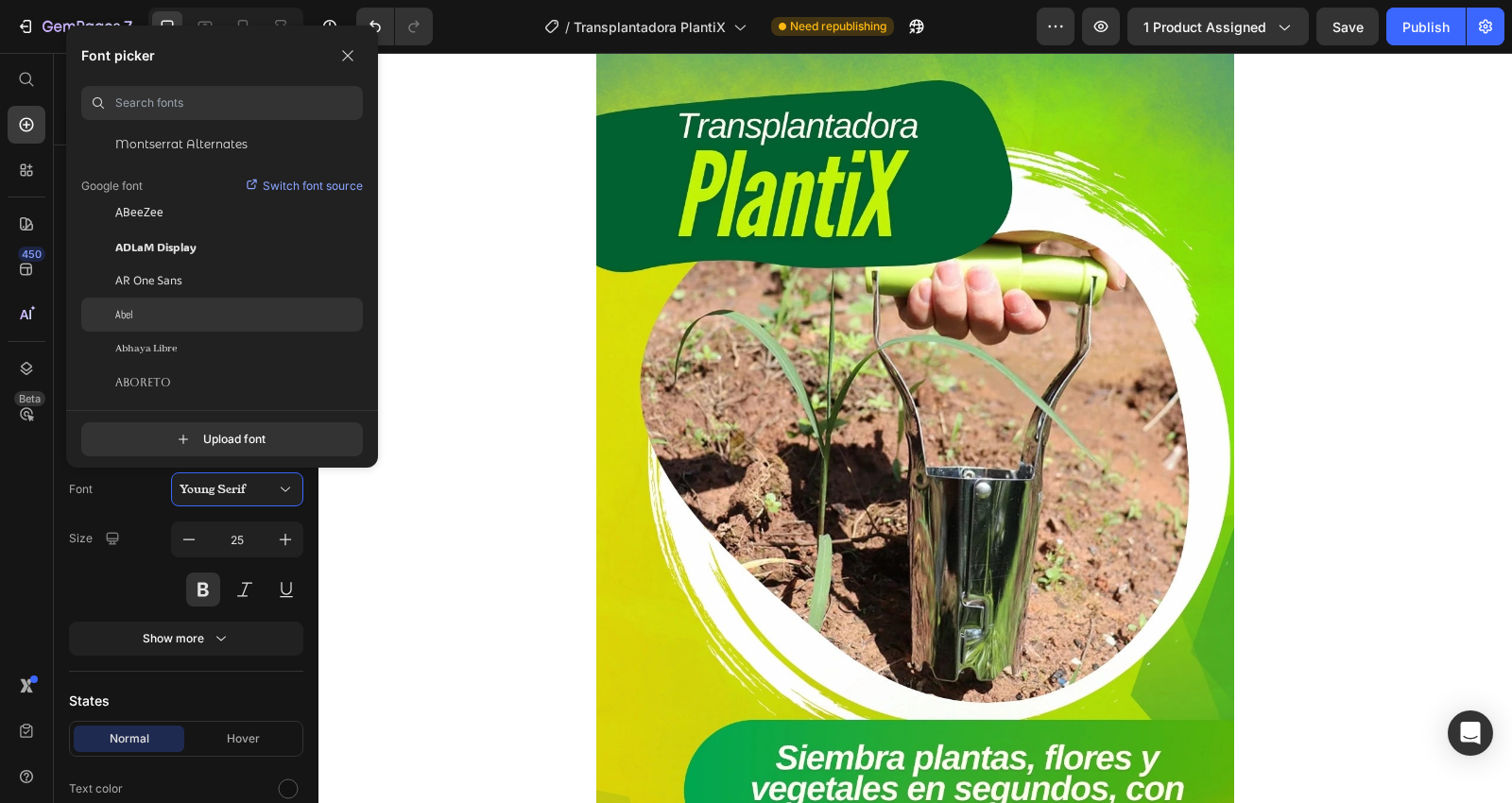 scroll, scrollTop: 210, scrollLeft: 0, axis: vertical 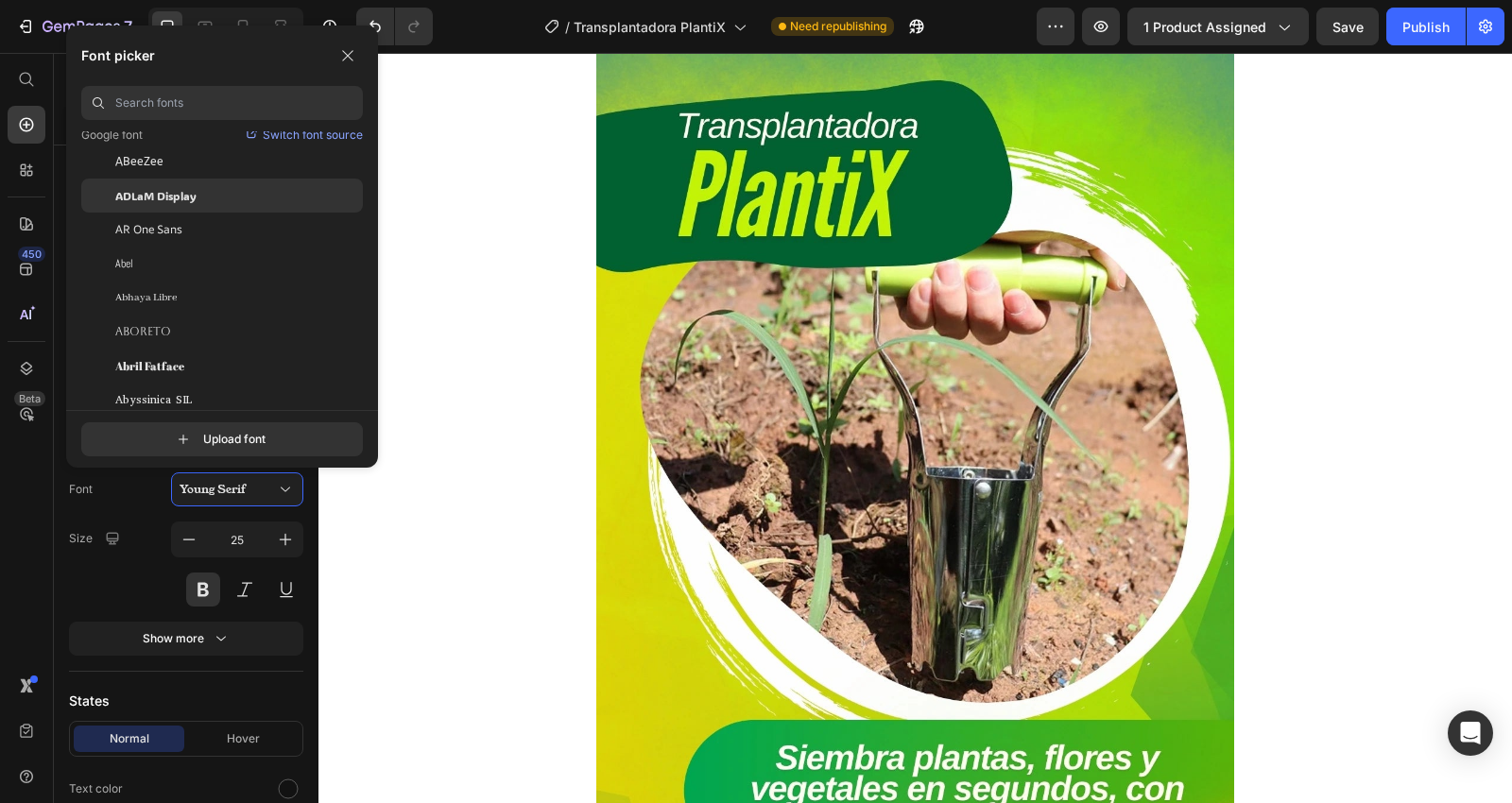 type 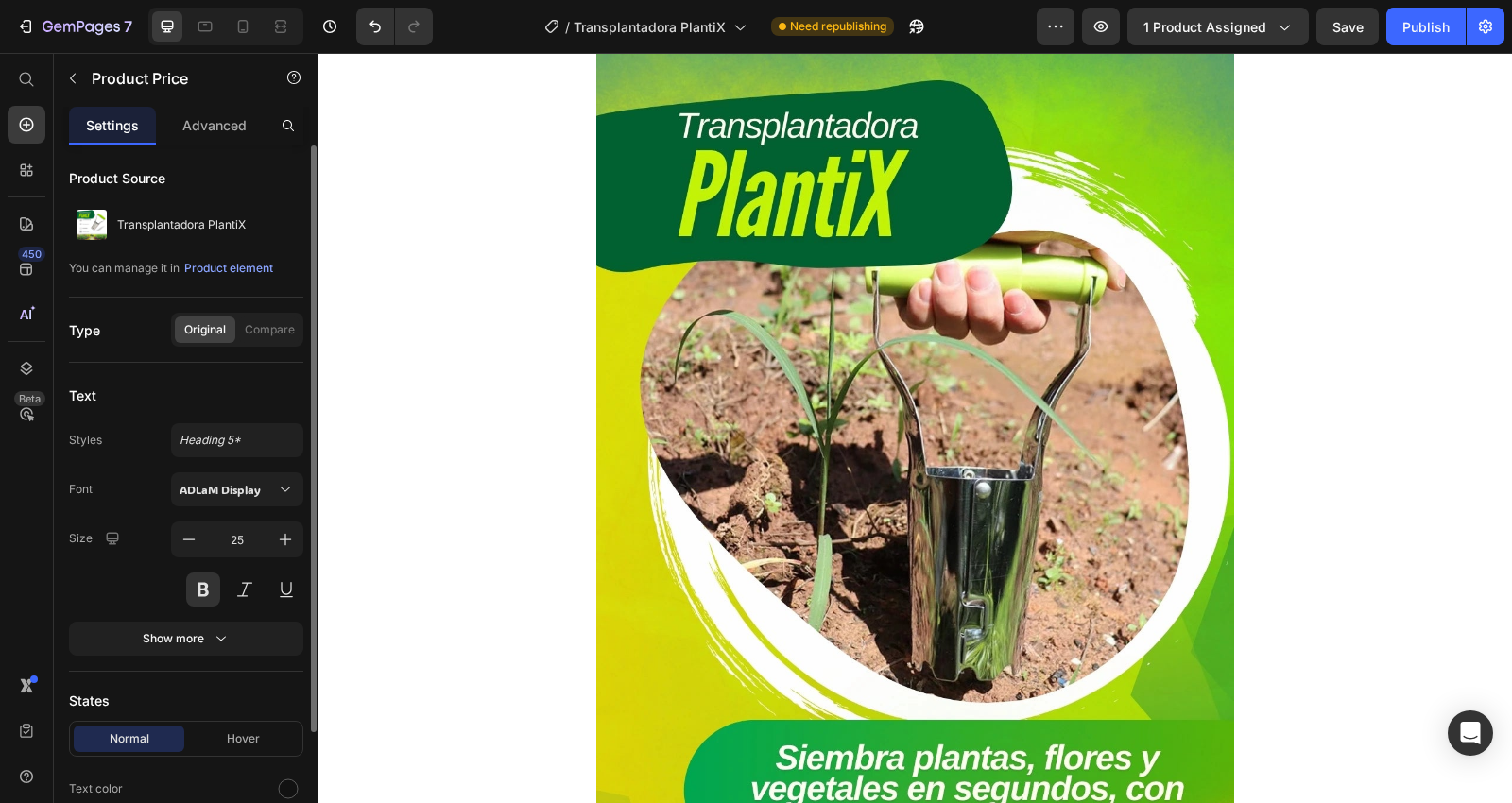click on "Font ADLaM Display Size 25 Show more" at bounding box center (186, 564) 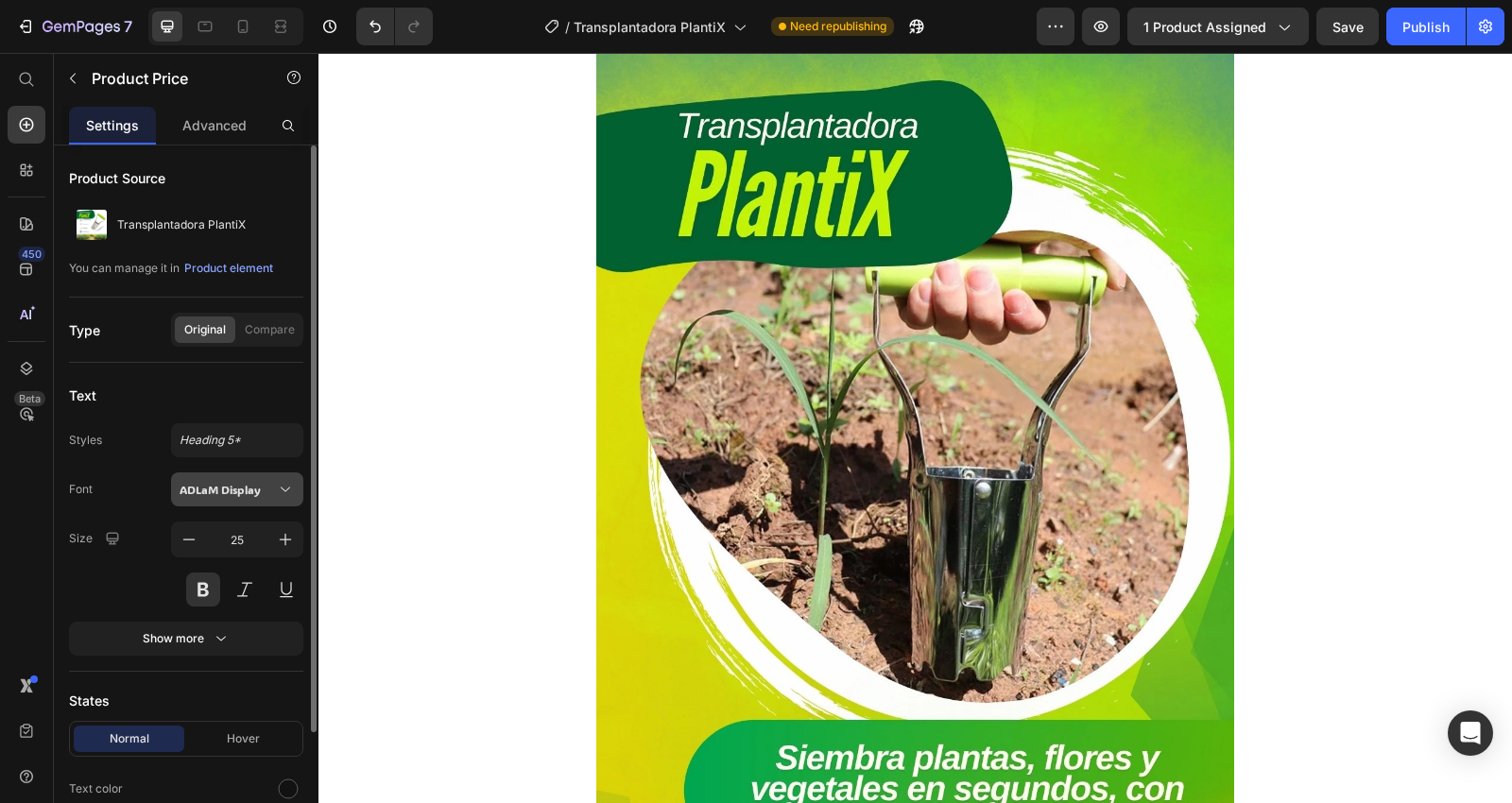 click on "ADLaM Display" at bounding box center (228, 489) 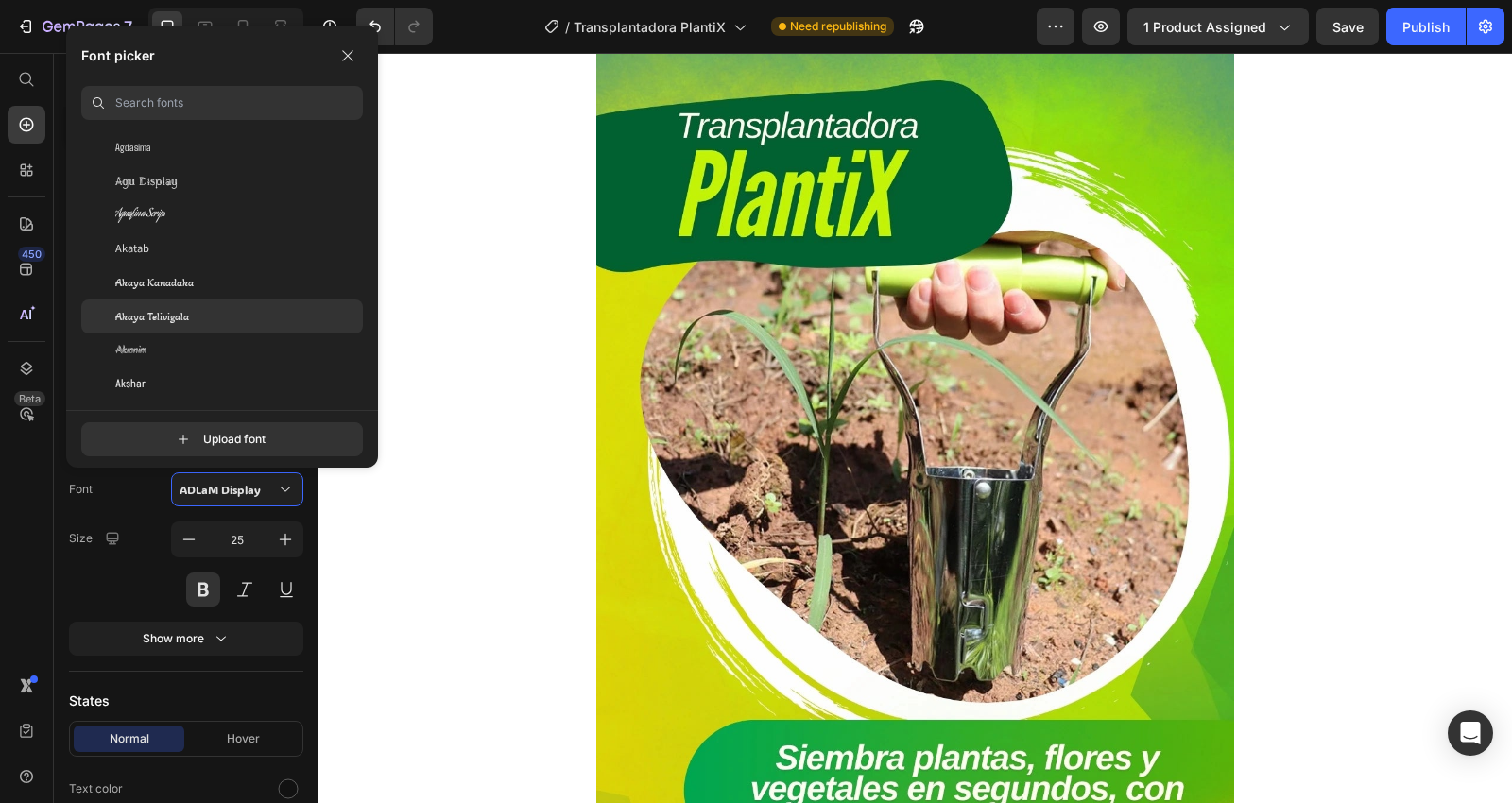 scroll, scrollTop: 839, scrollLeft: 0, axis: vertical 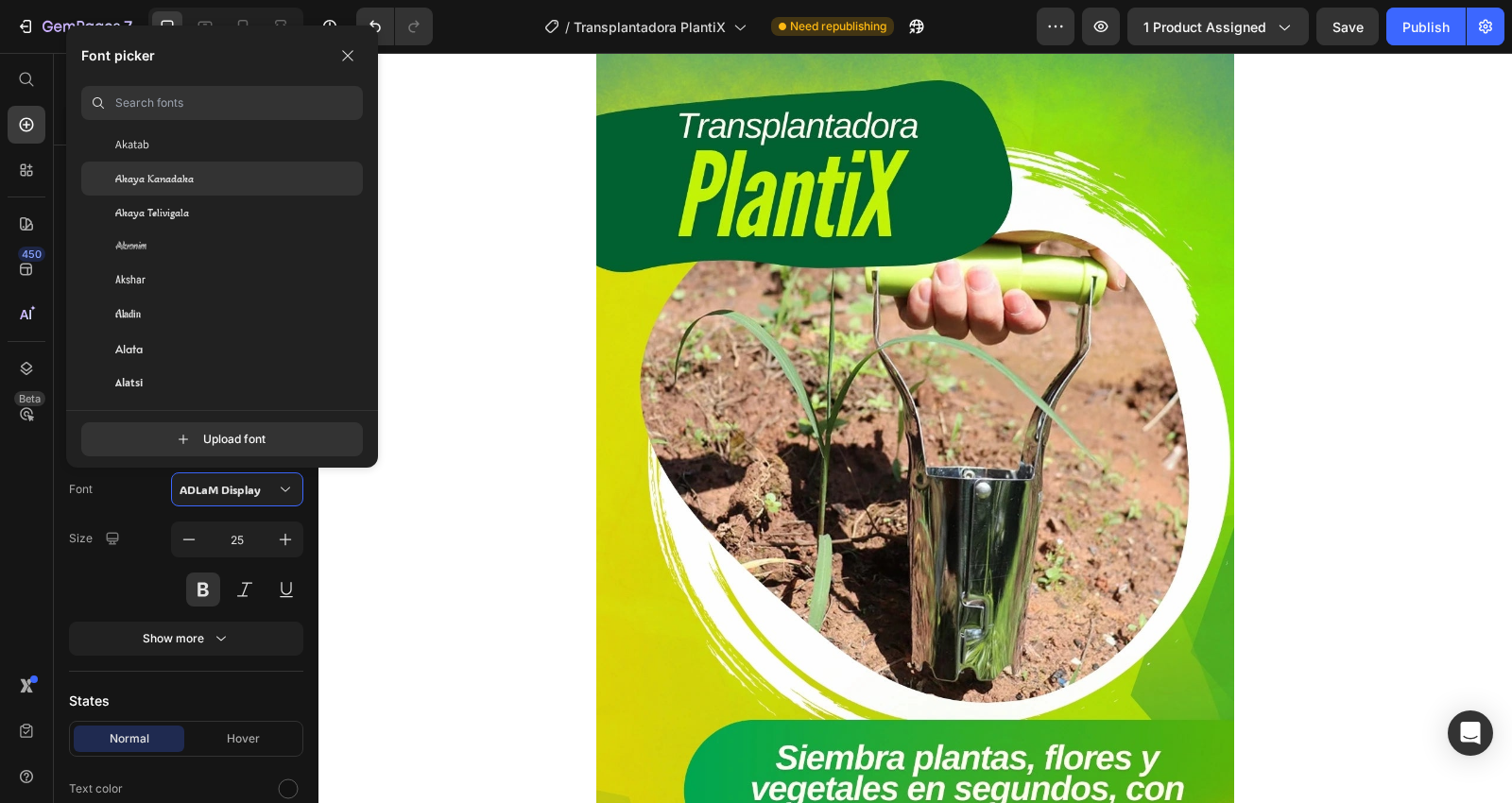 click on "Akaya Kanadaka" at bounding box center (154, 179) 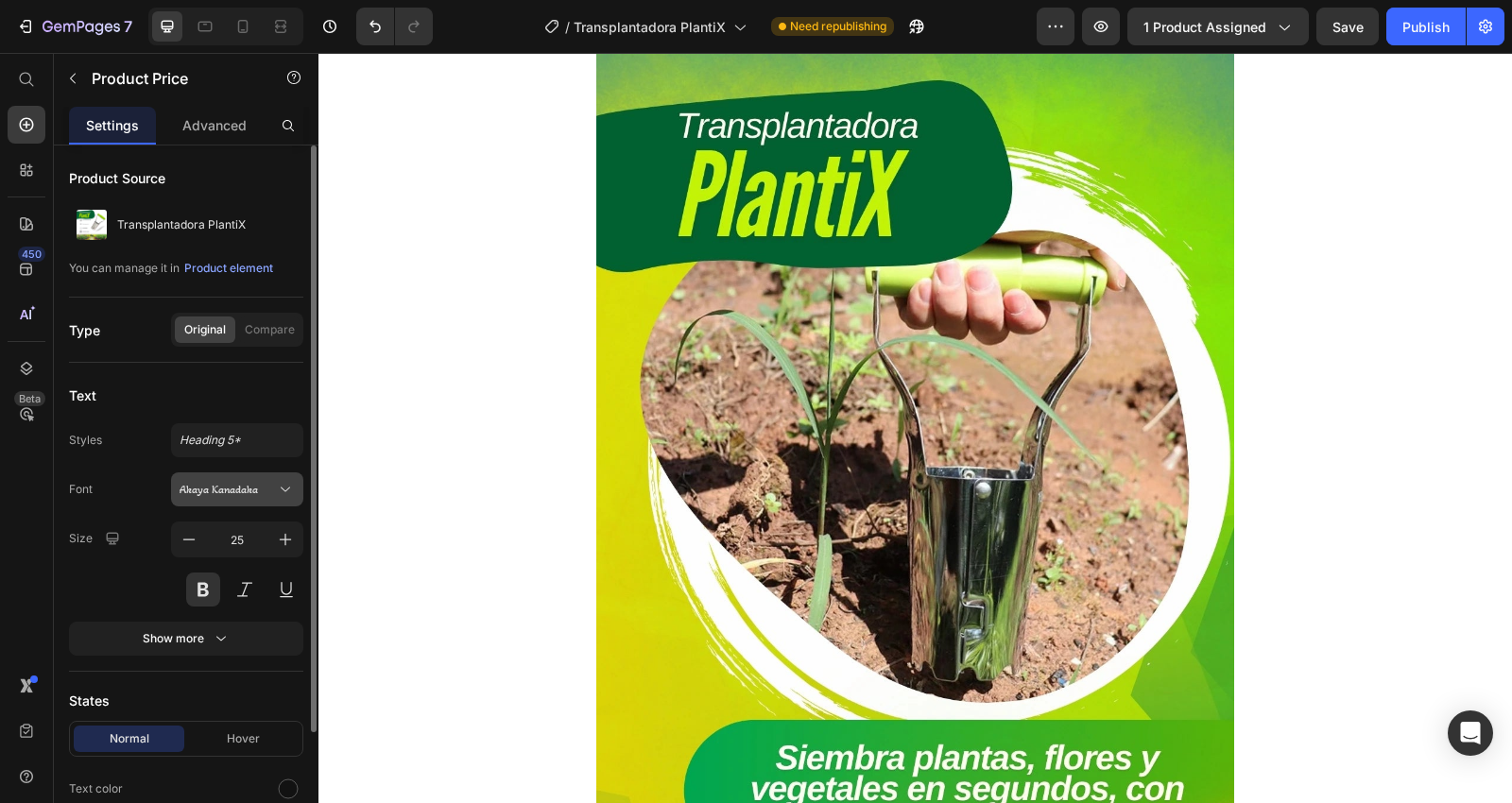 click 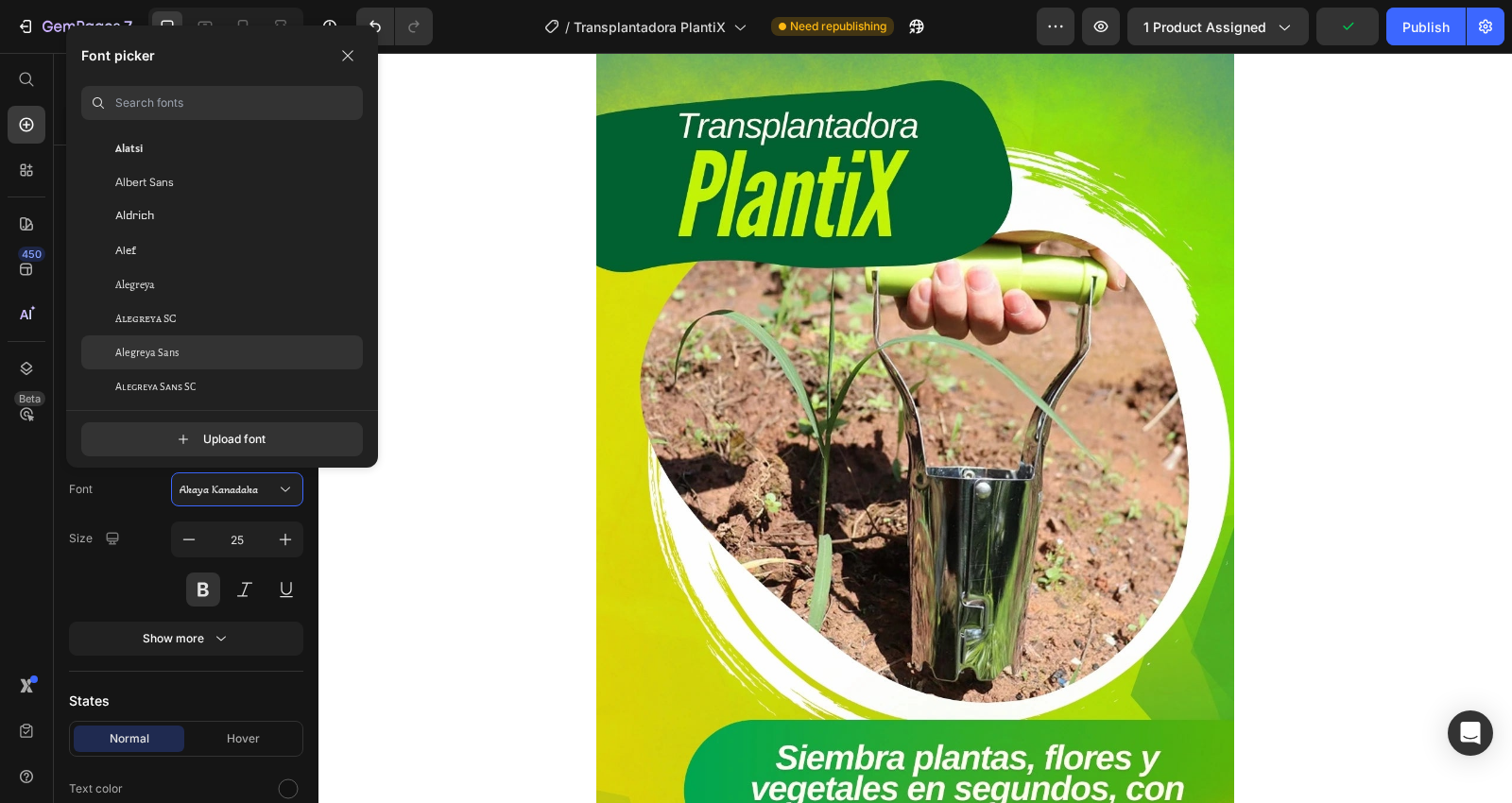 scroll, scrollTop: 1050, scrollLeft: 0, axis: vertical 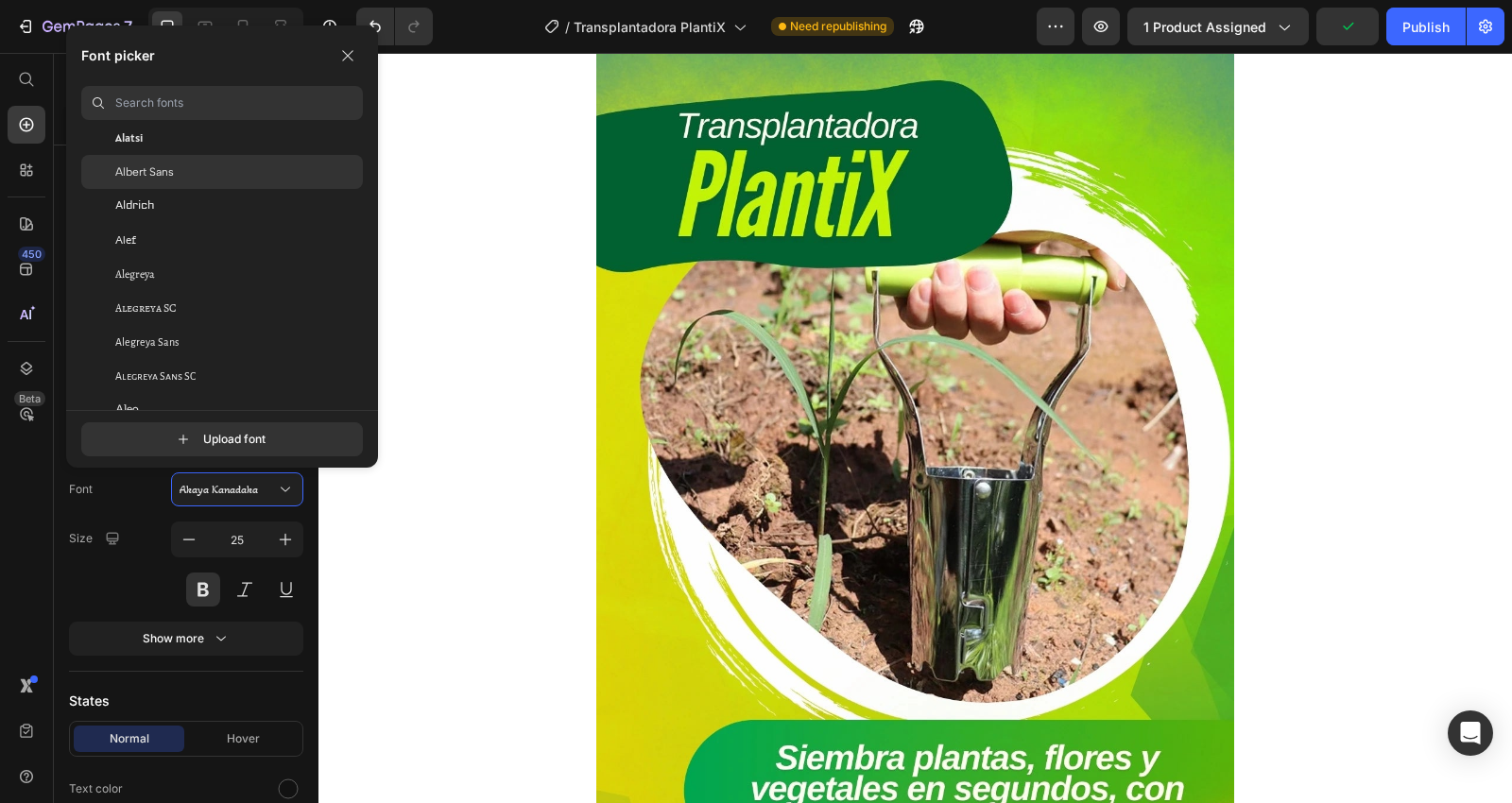 click on "Albert Sans" 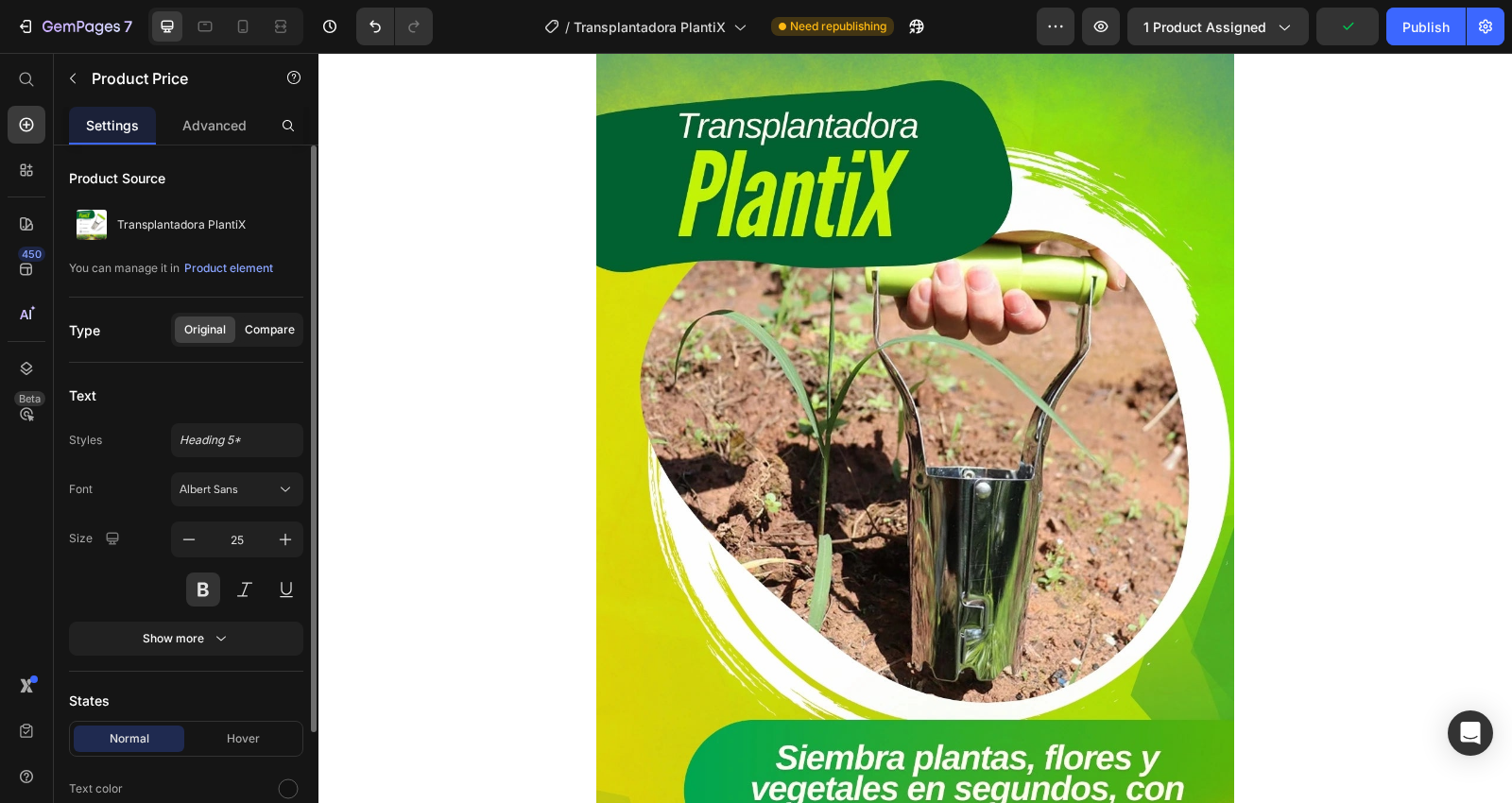 click on "Compare" 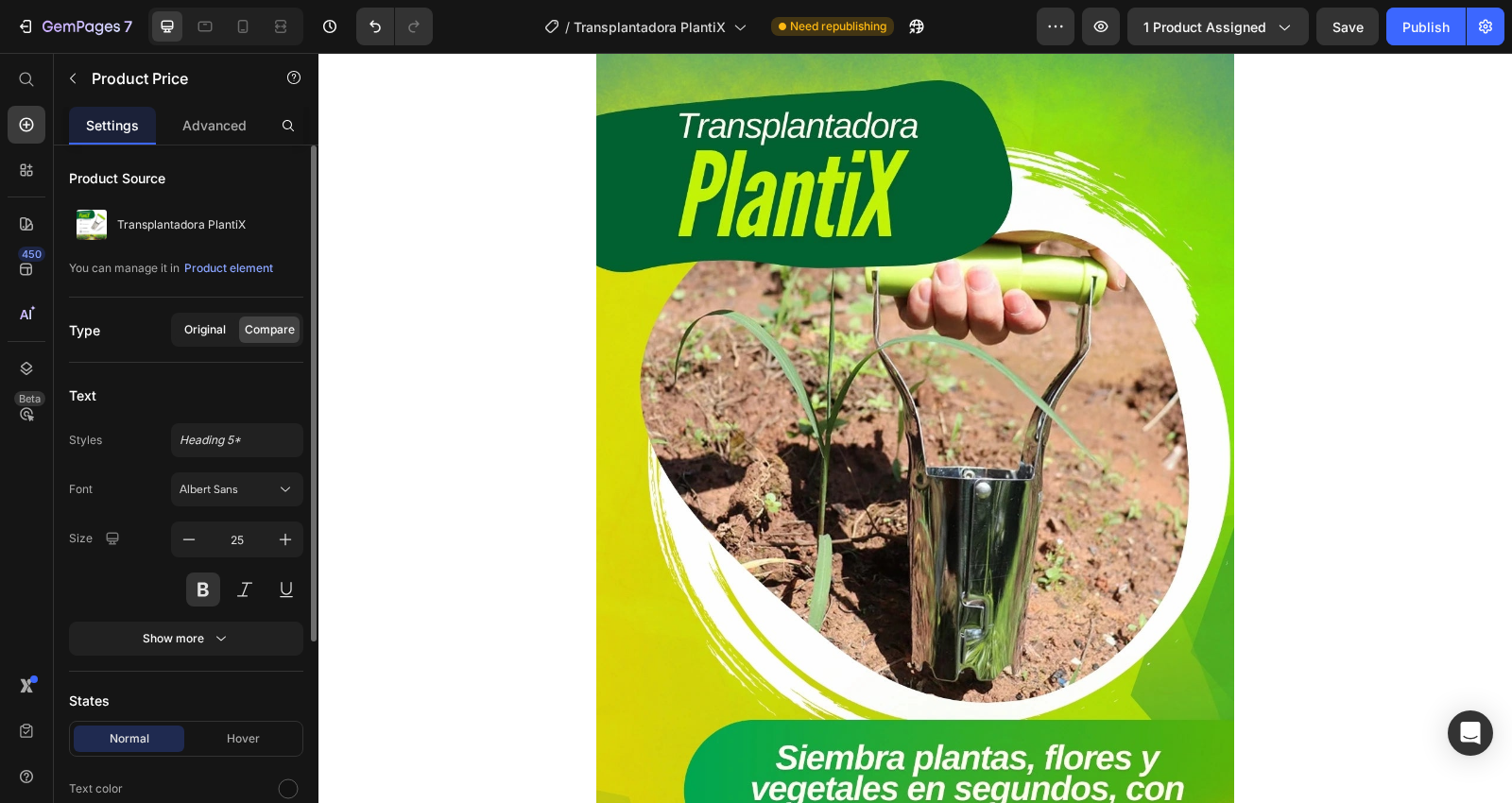 click on "Original" 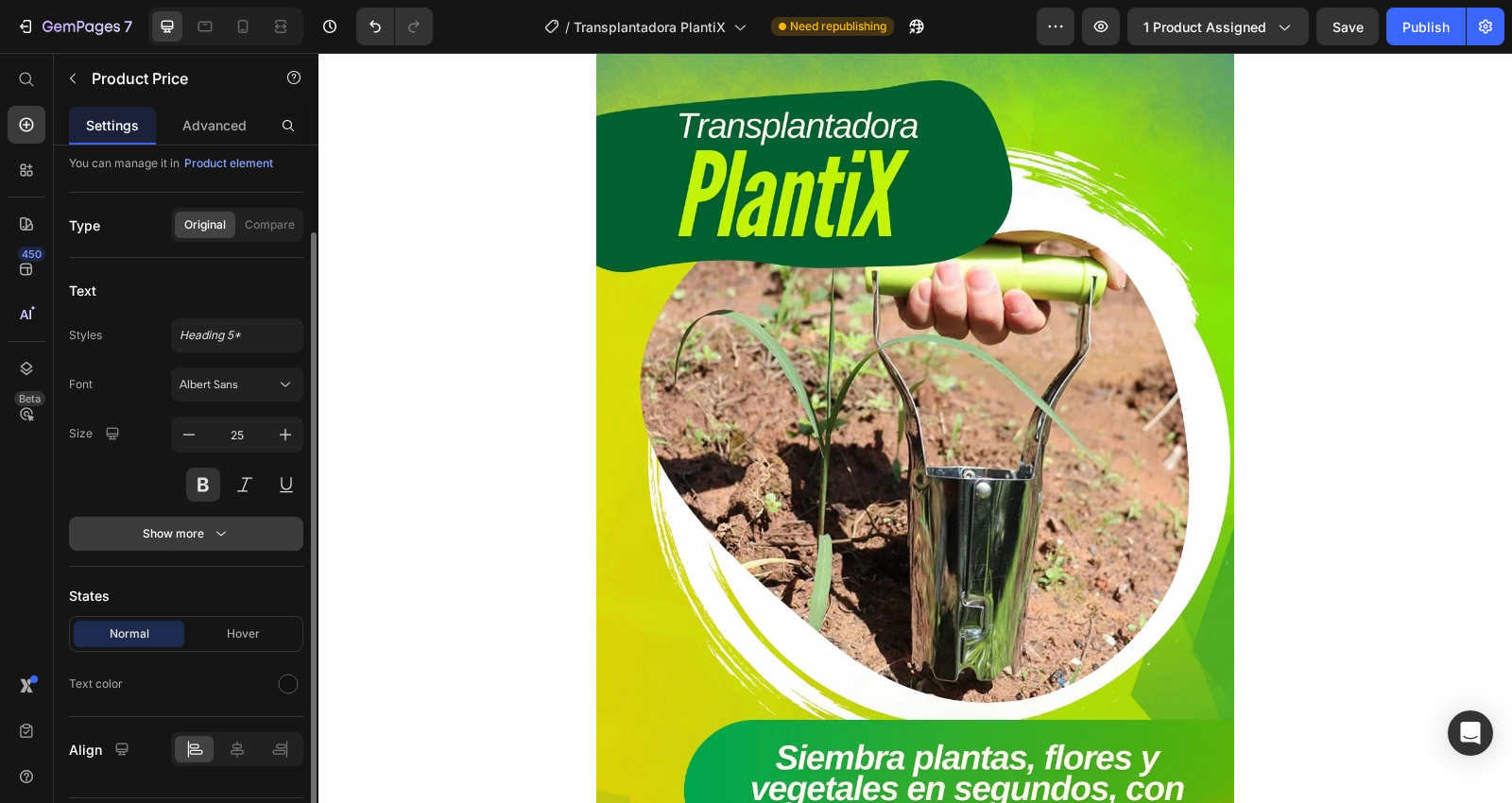 scroll, scrollTop: 149, scrollLeft: 0, axis: vertical 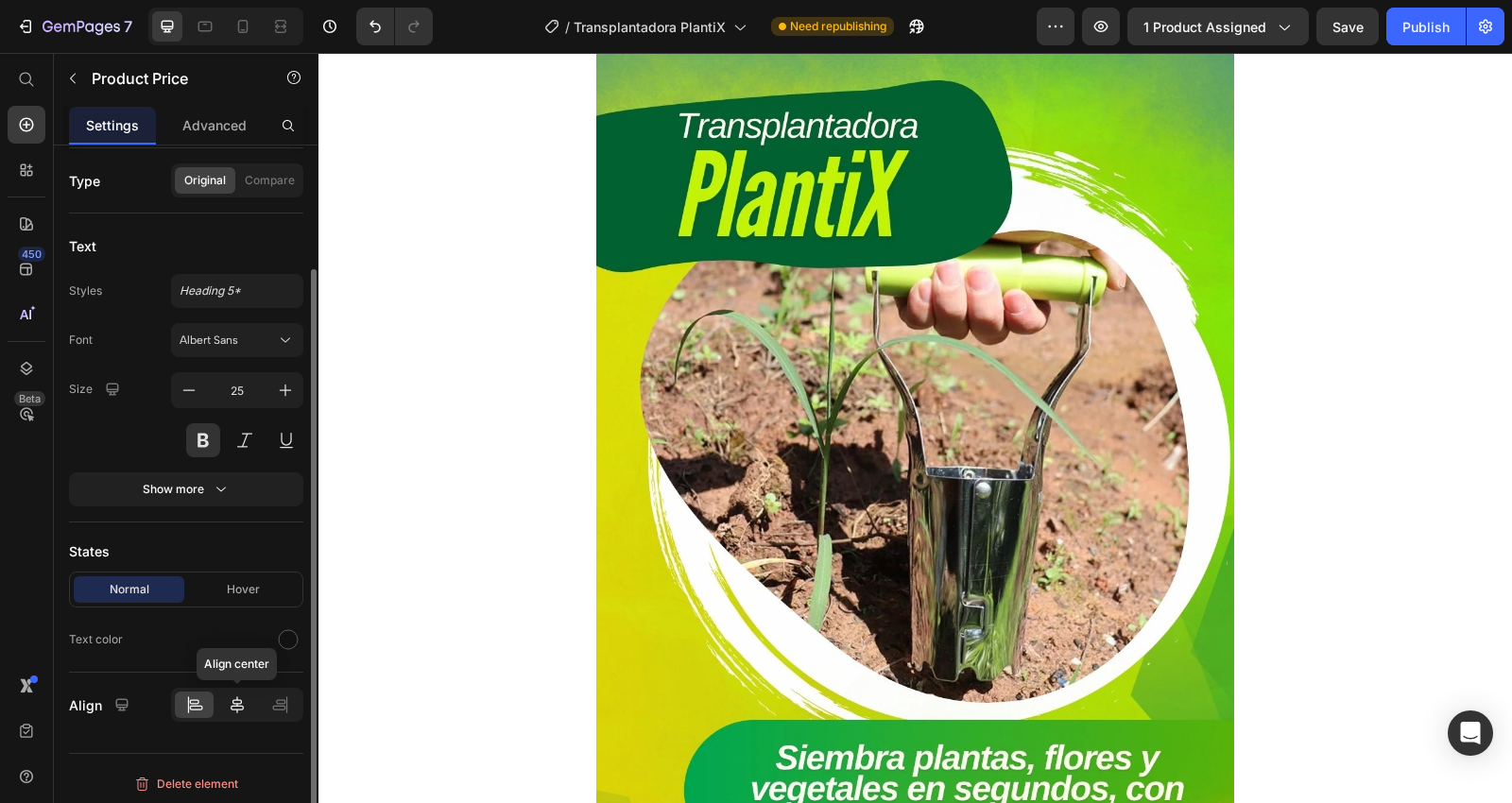 click 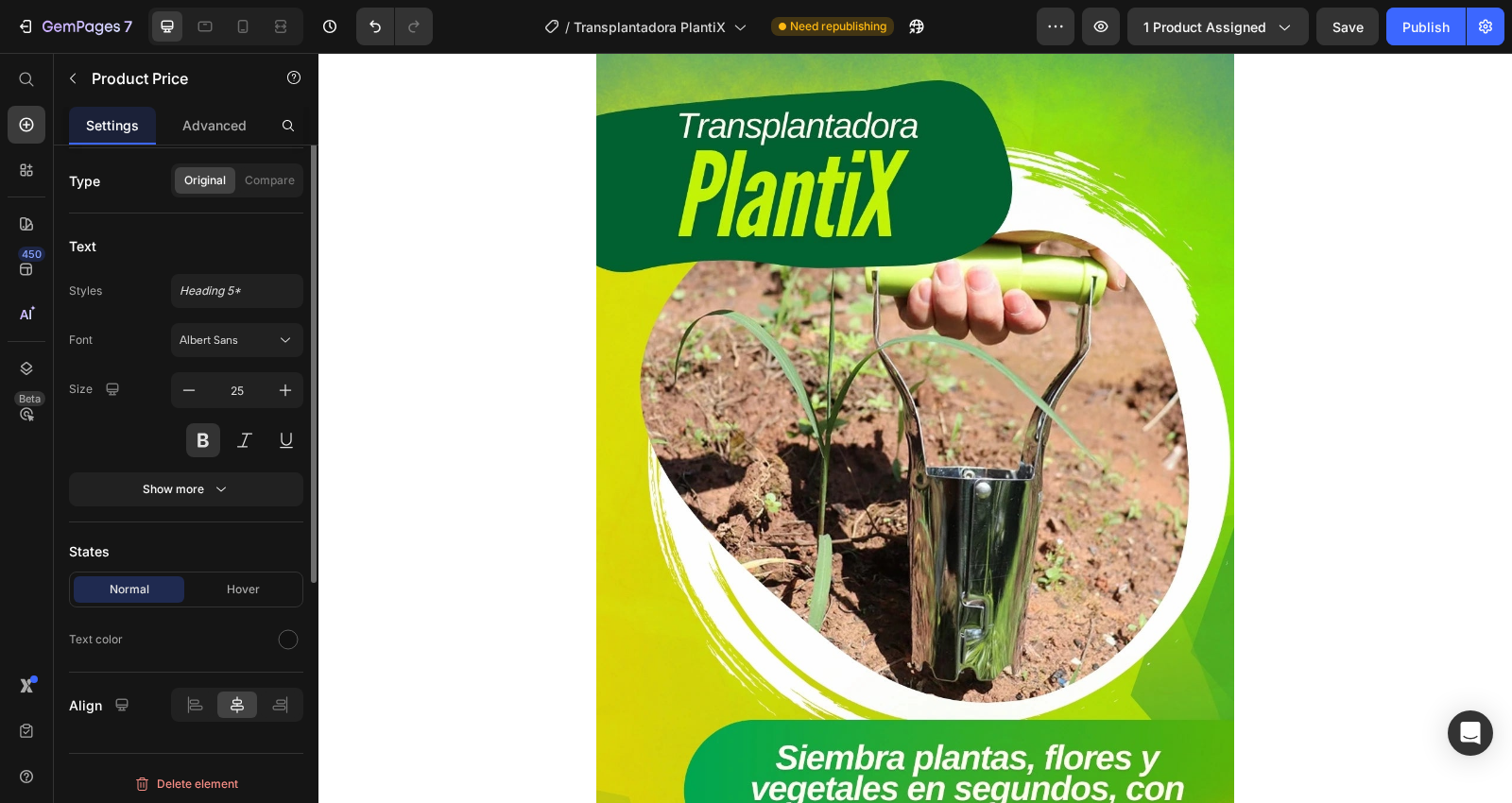 scroll, scrollTop: 0, scrollLeft: 0, axis: both 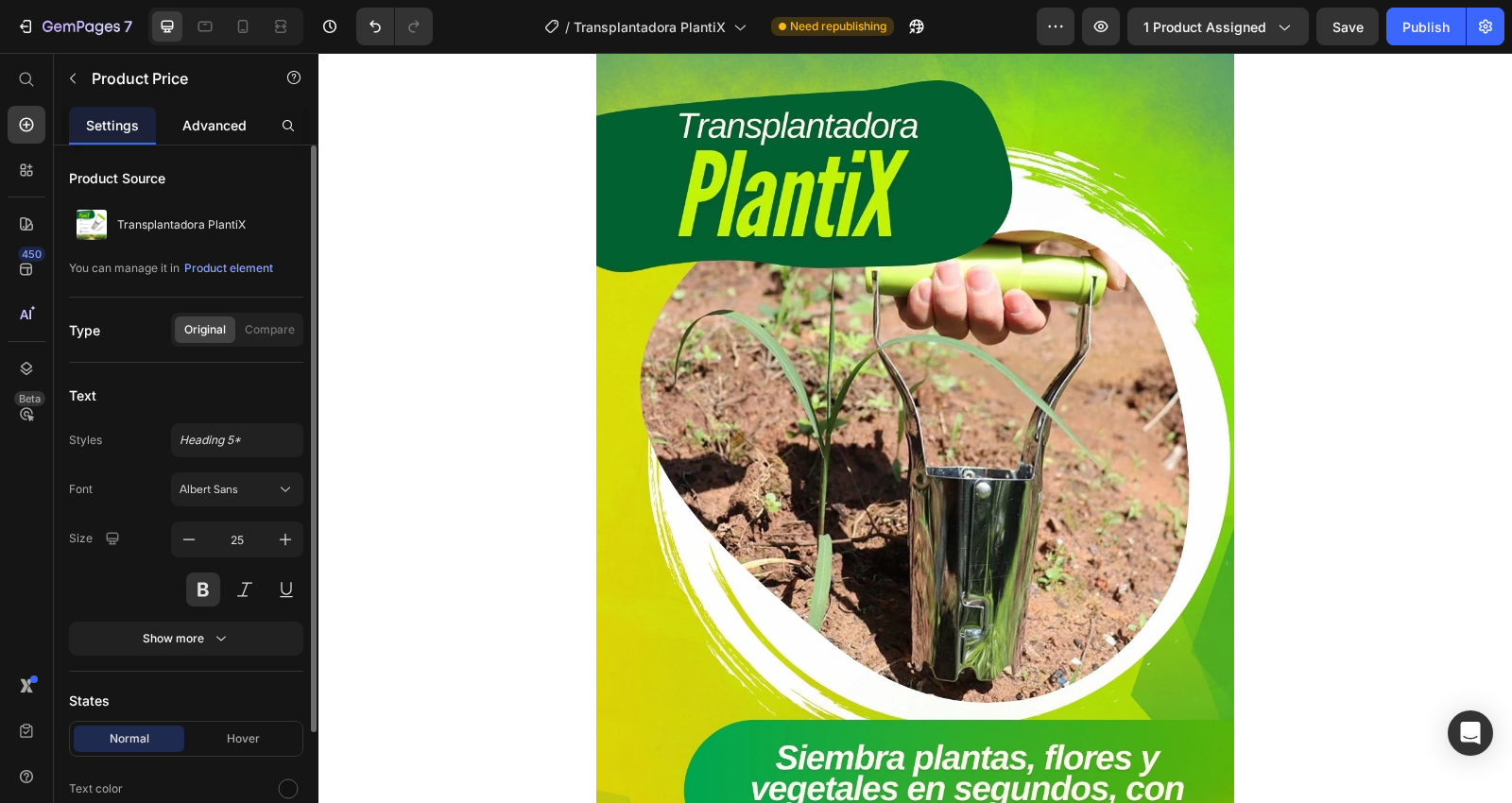 click on "Advanced" 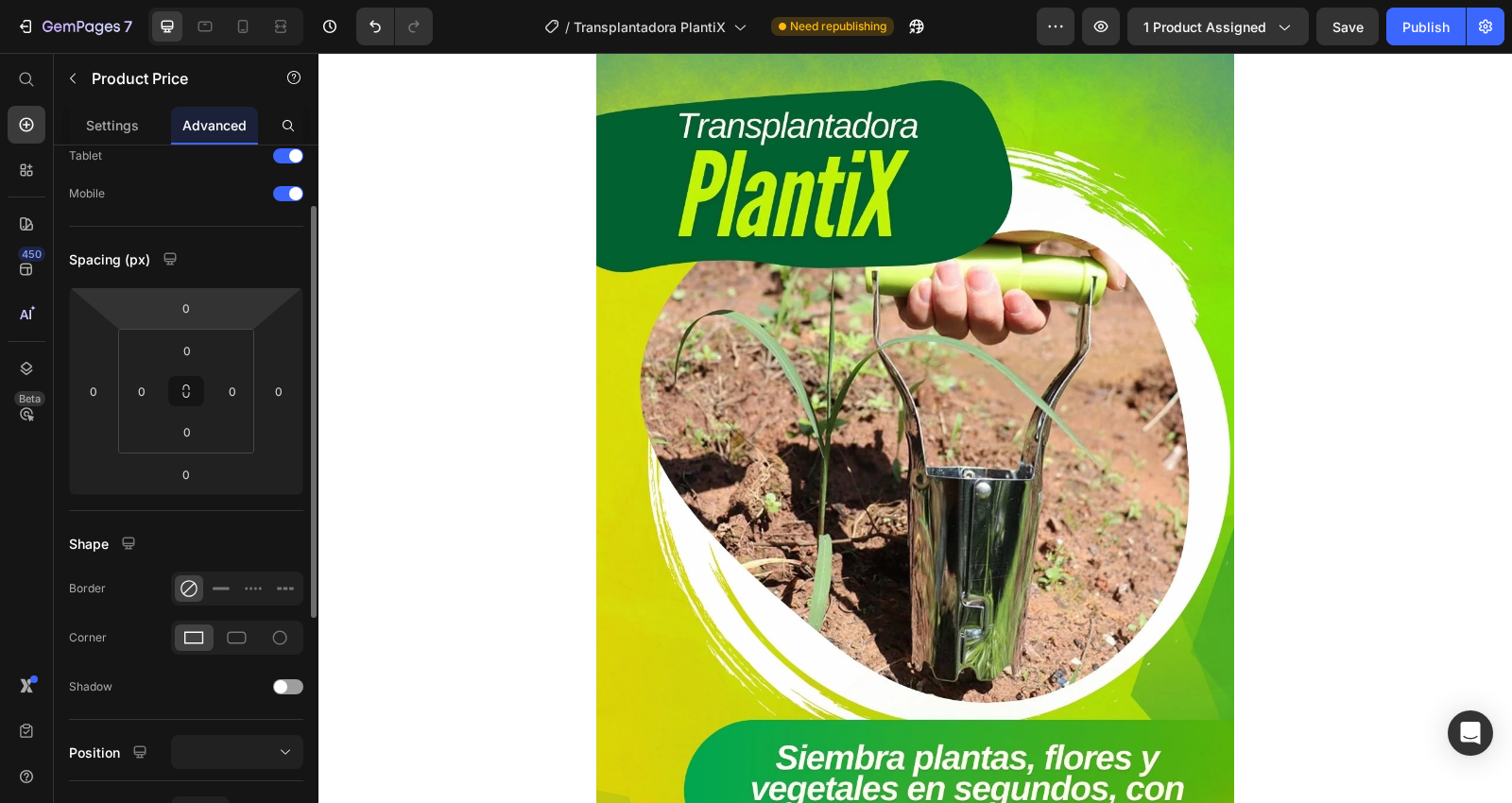 scroll, scrollTop: 315, scrollLeft: 0, axis: vertical 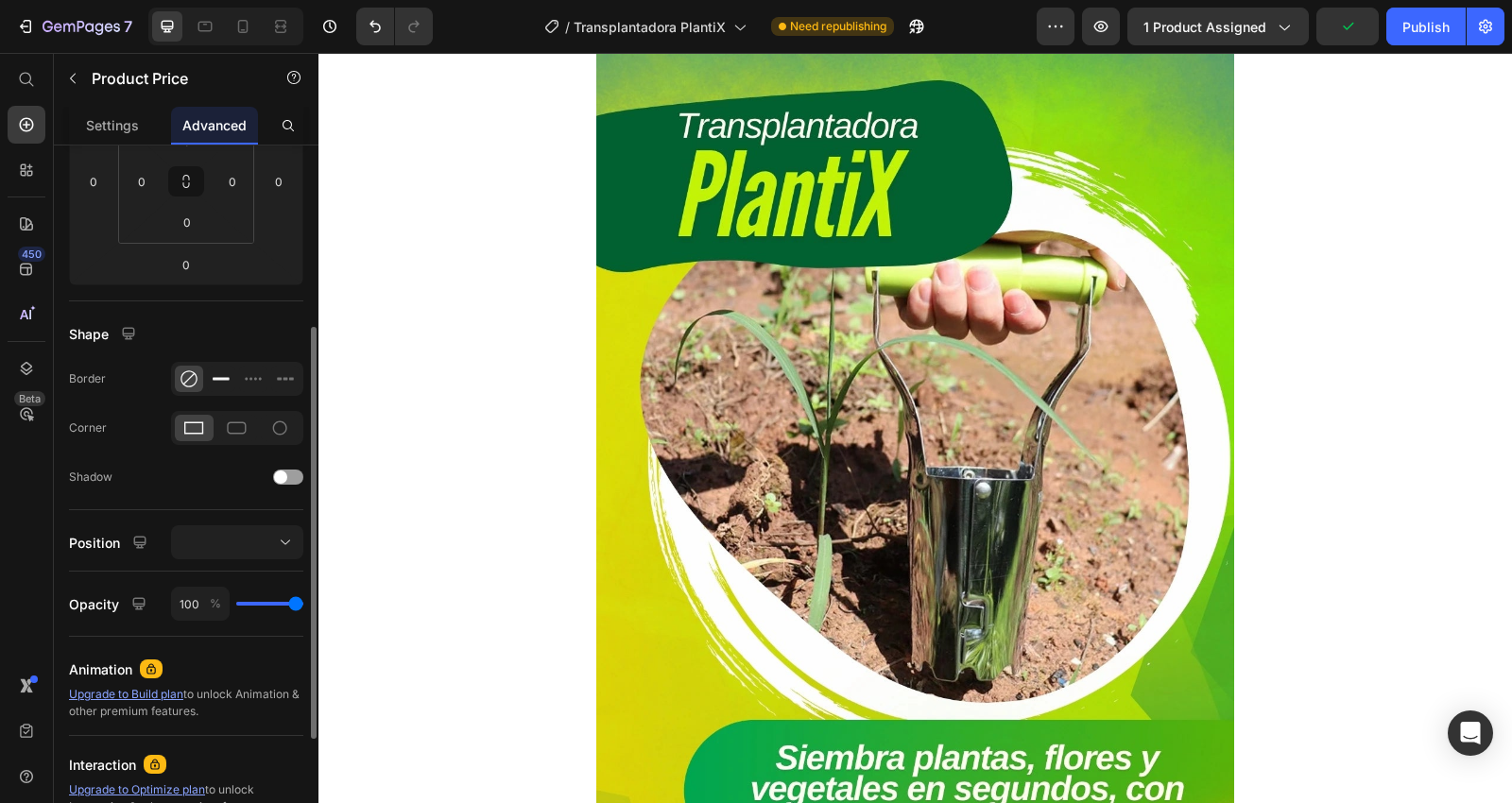 click 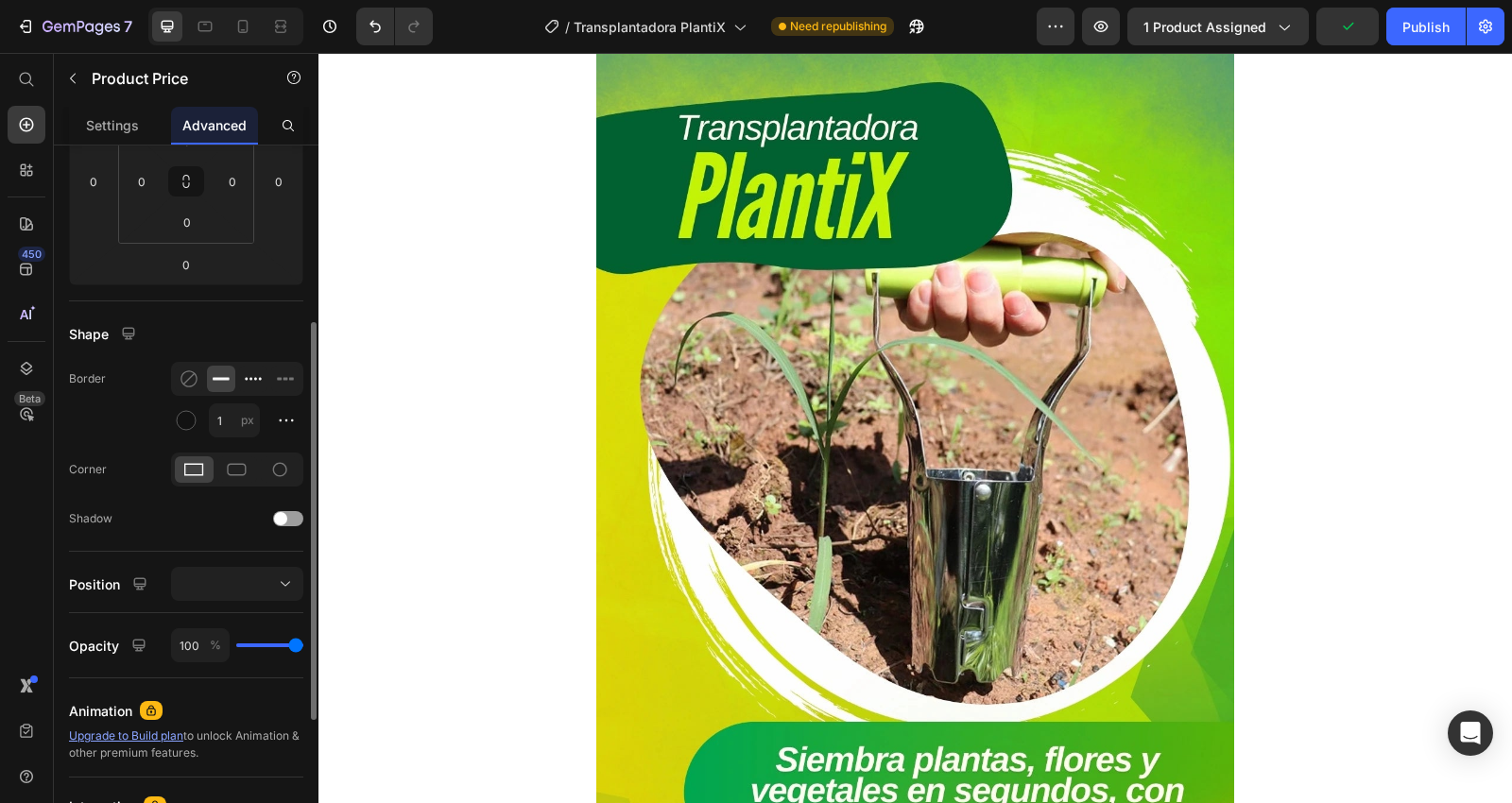 click 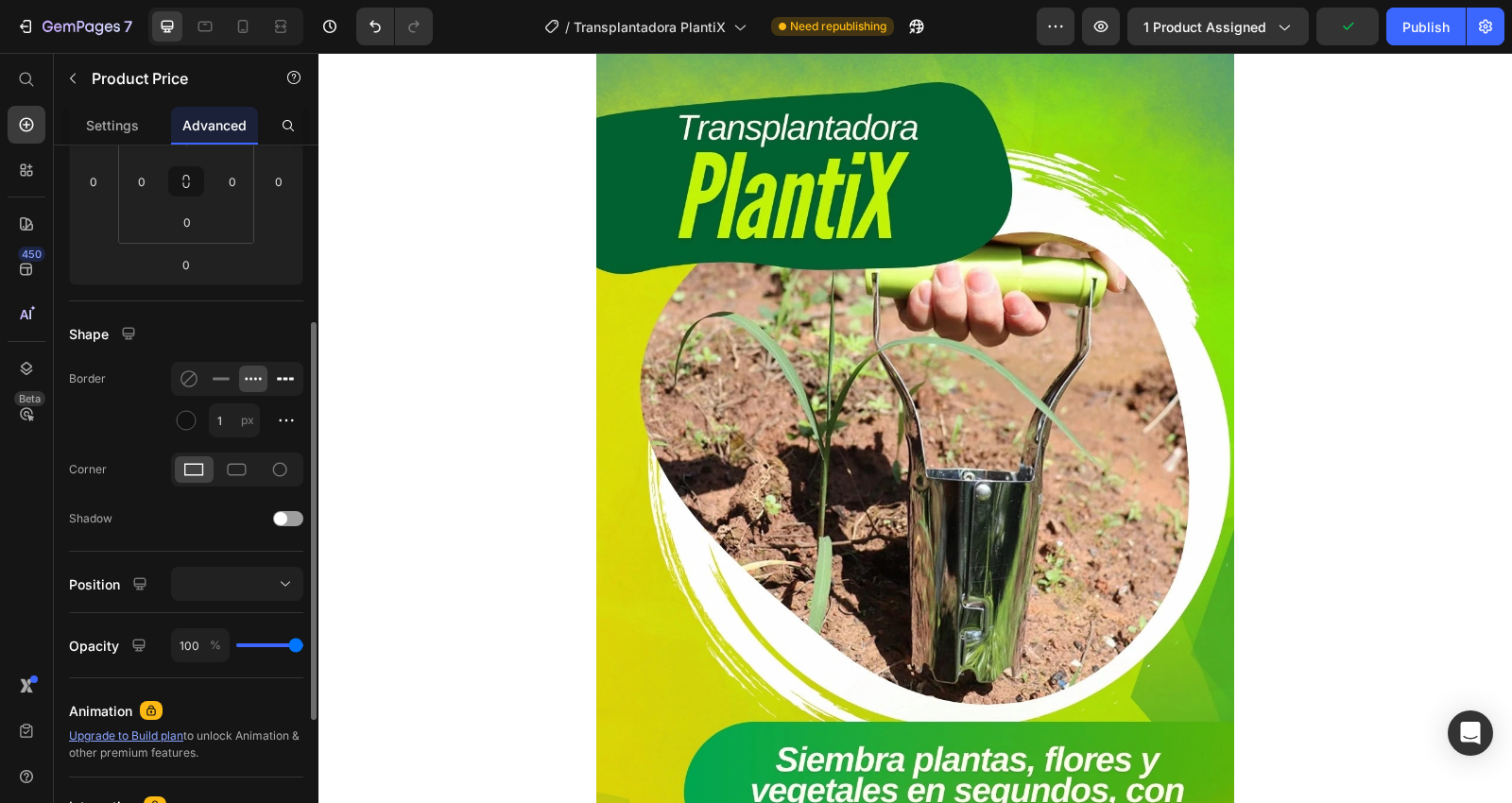 click 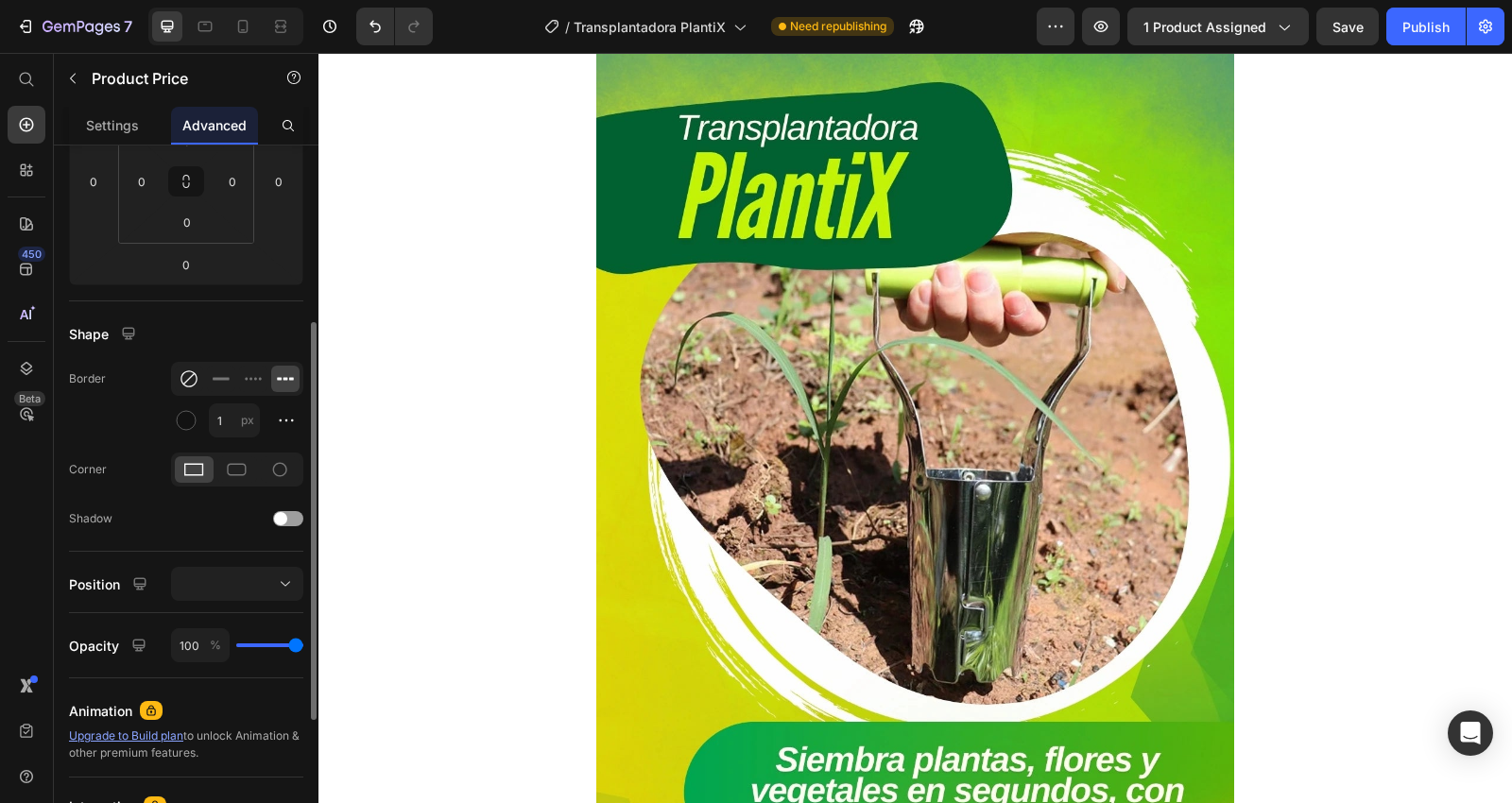 click 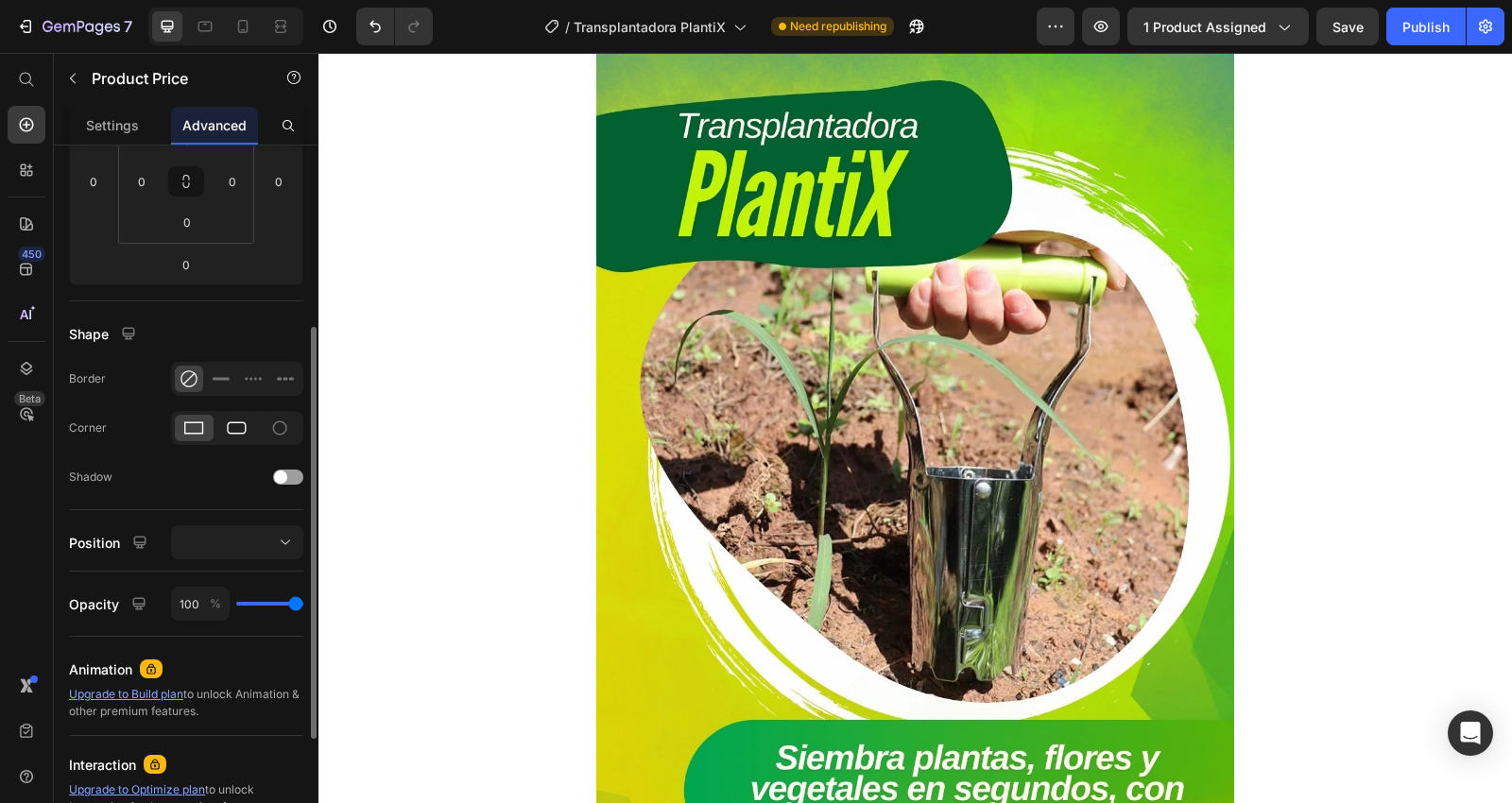 click 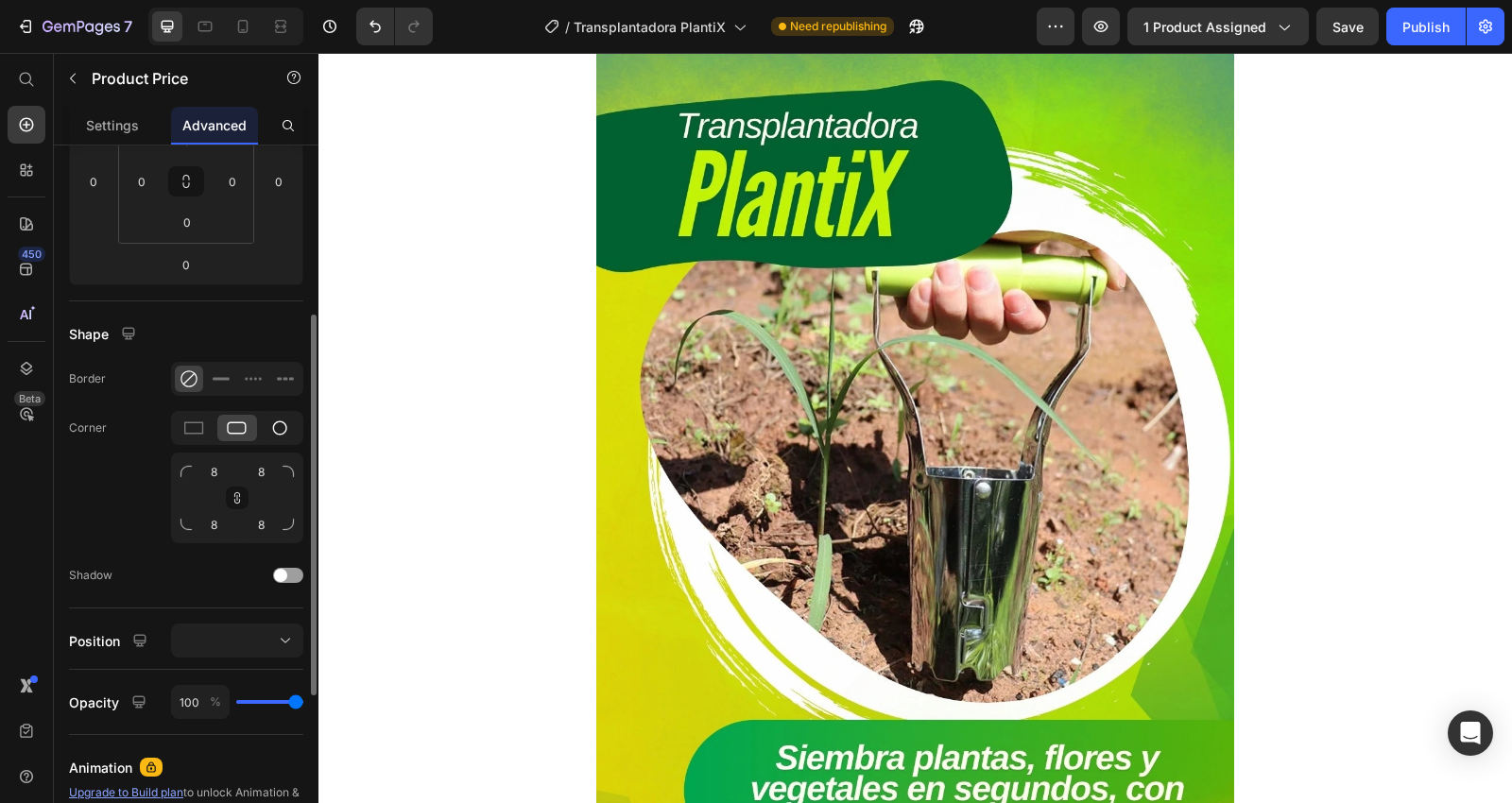 click 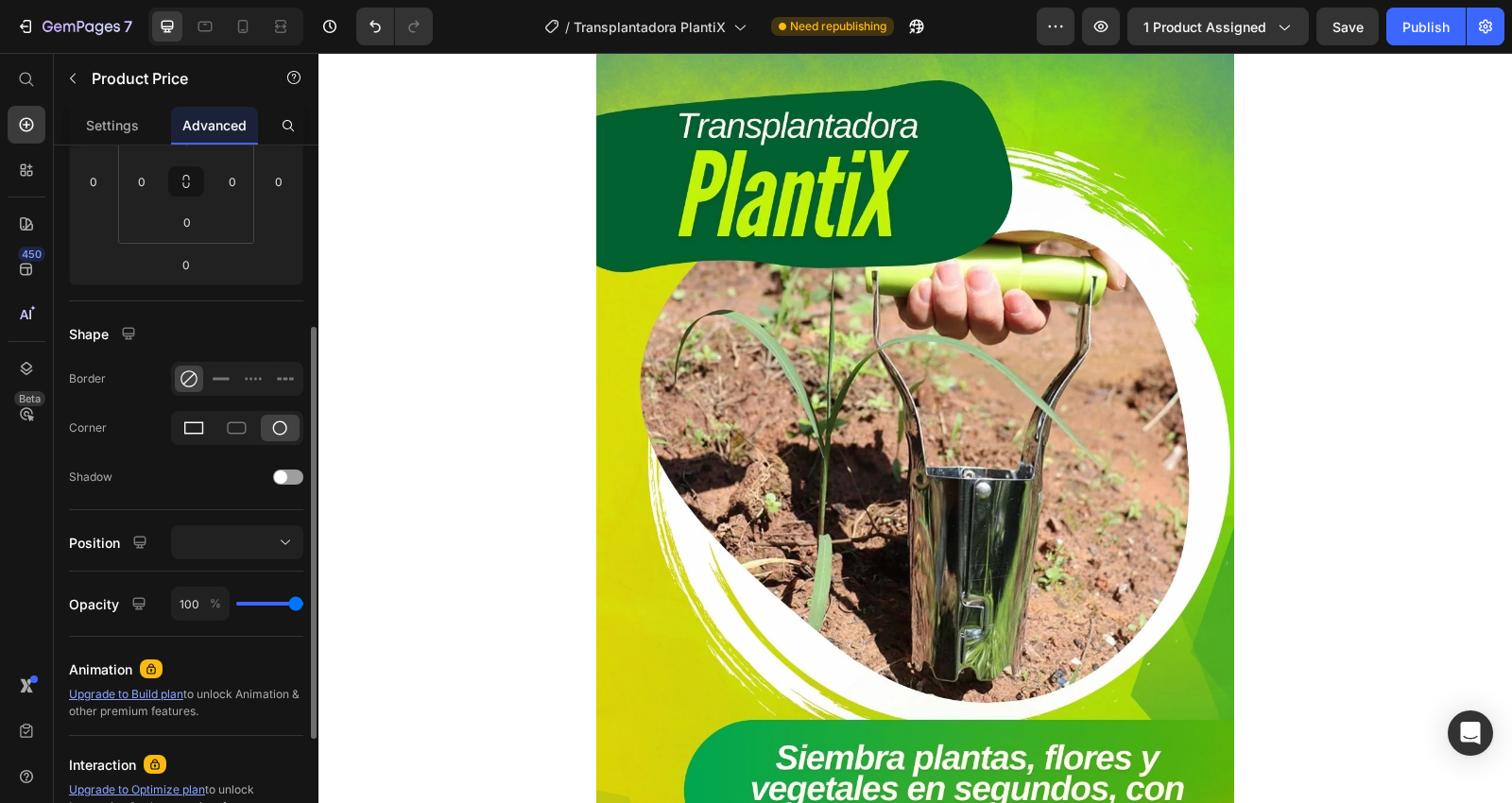 click 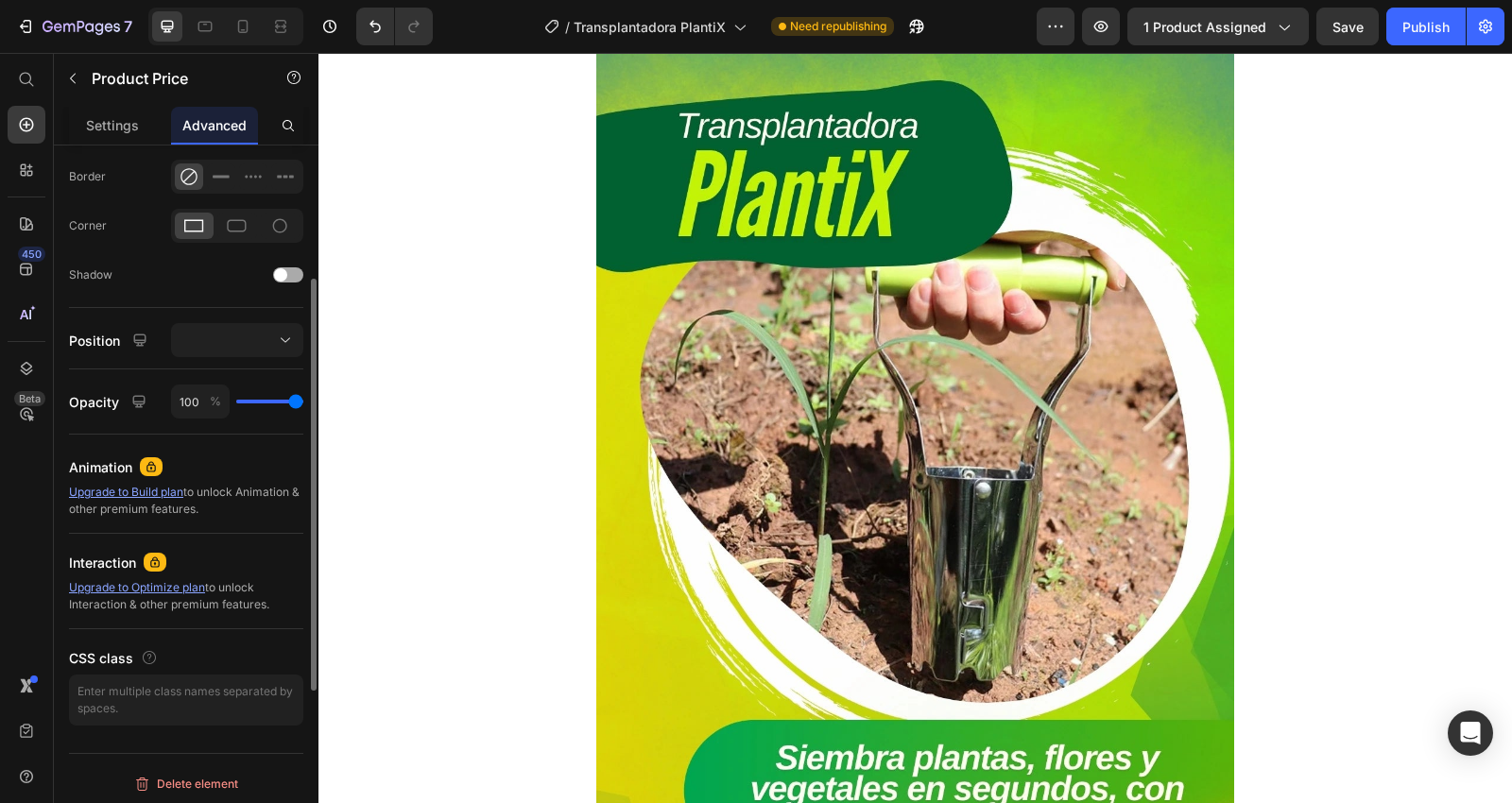 scroll, scrollTop: 96, scrollLeft: 0, axis: vertical 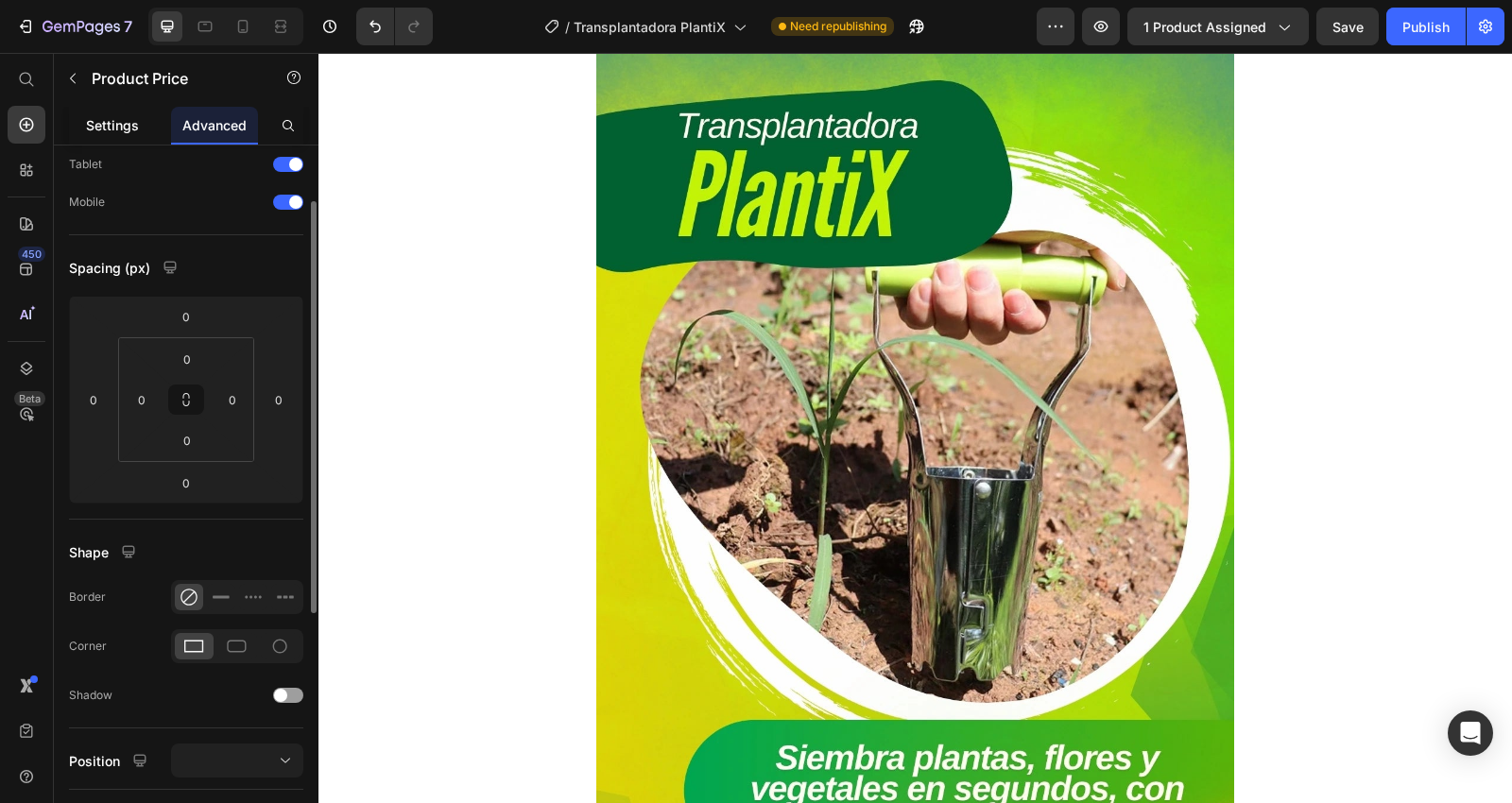click on "Settings" at bounding box center [112, 125] 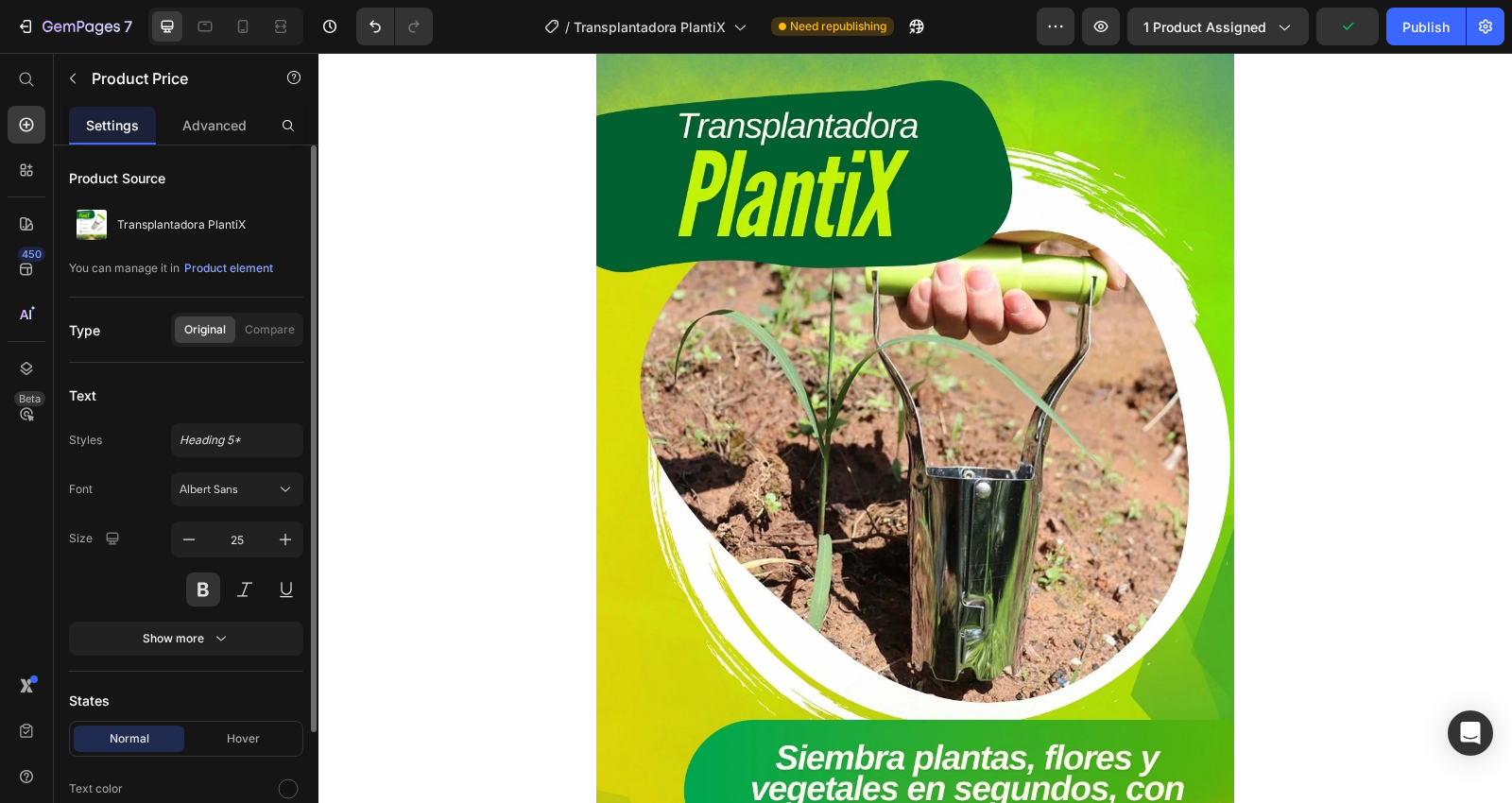 scroll, scrollTop: 105, scrollLeft: 0, axis: vertical 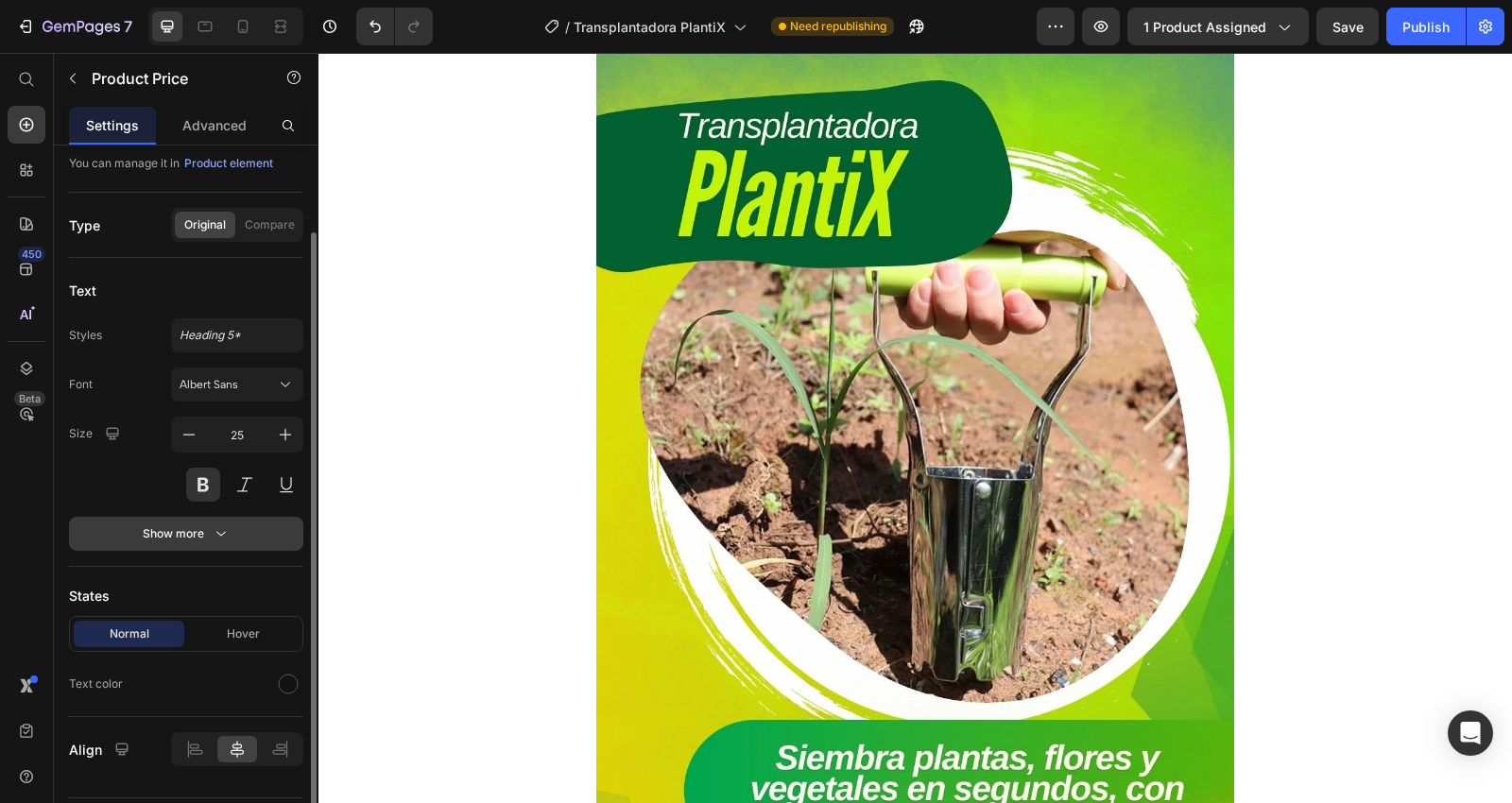 click 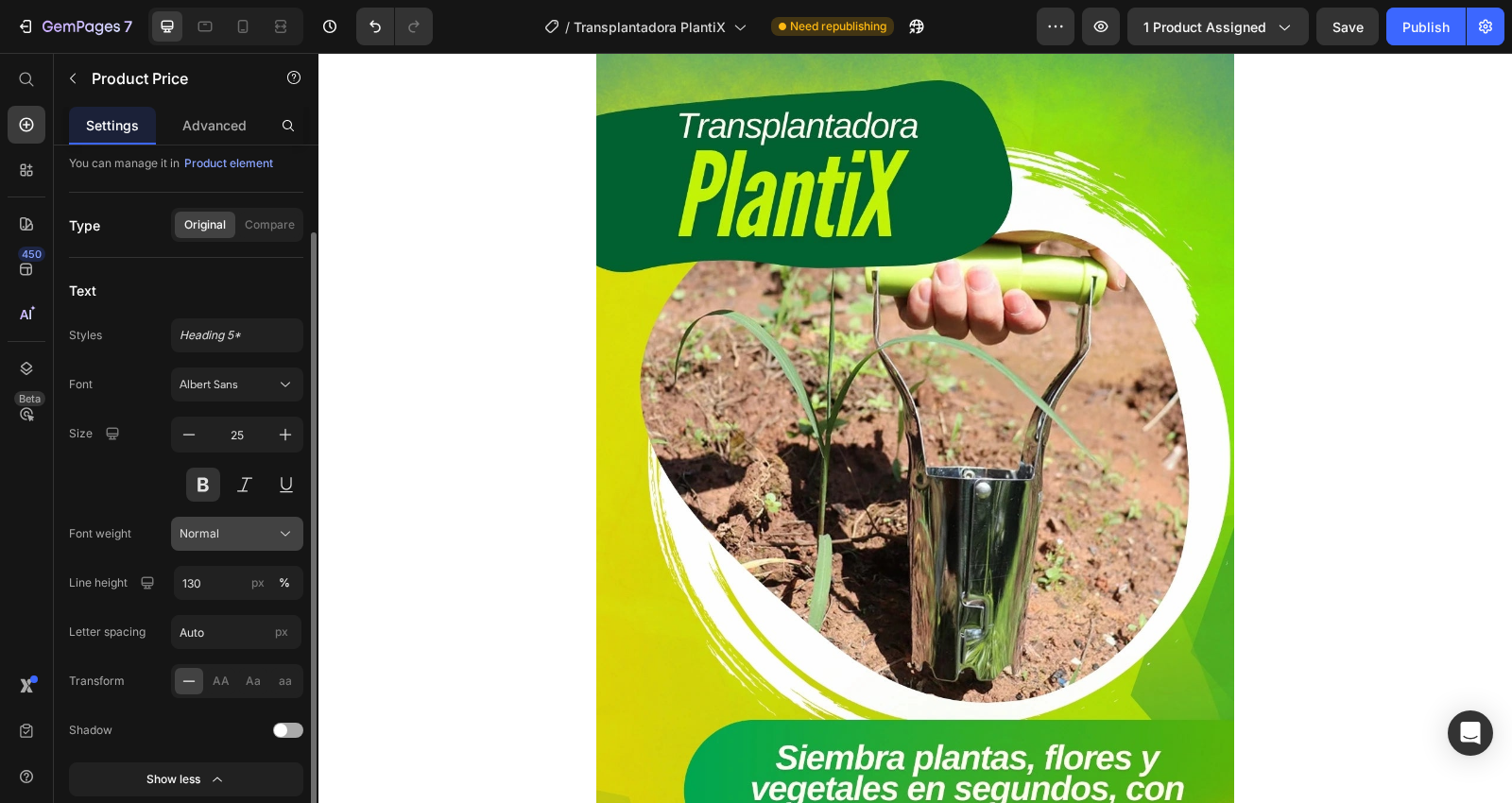 click on "Normal" 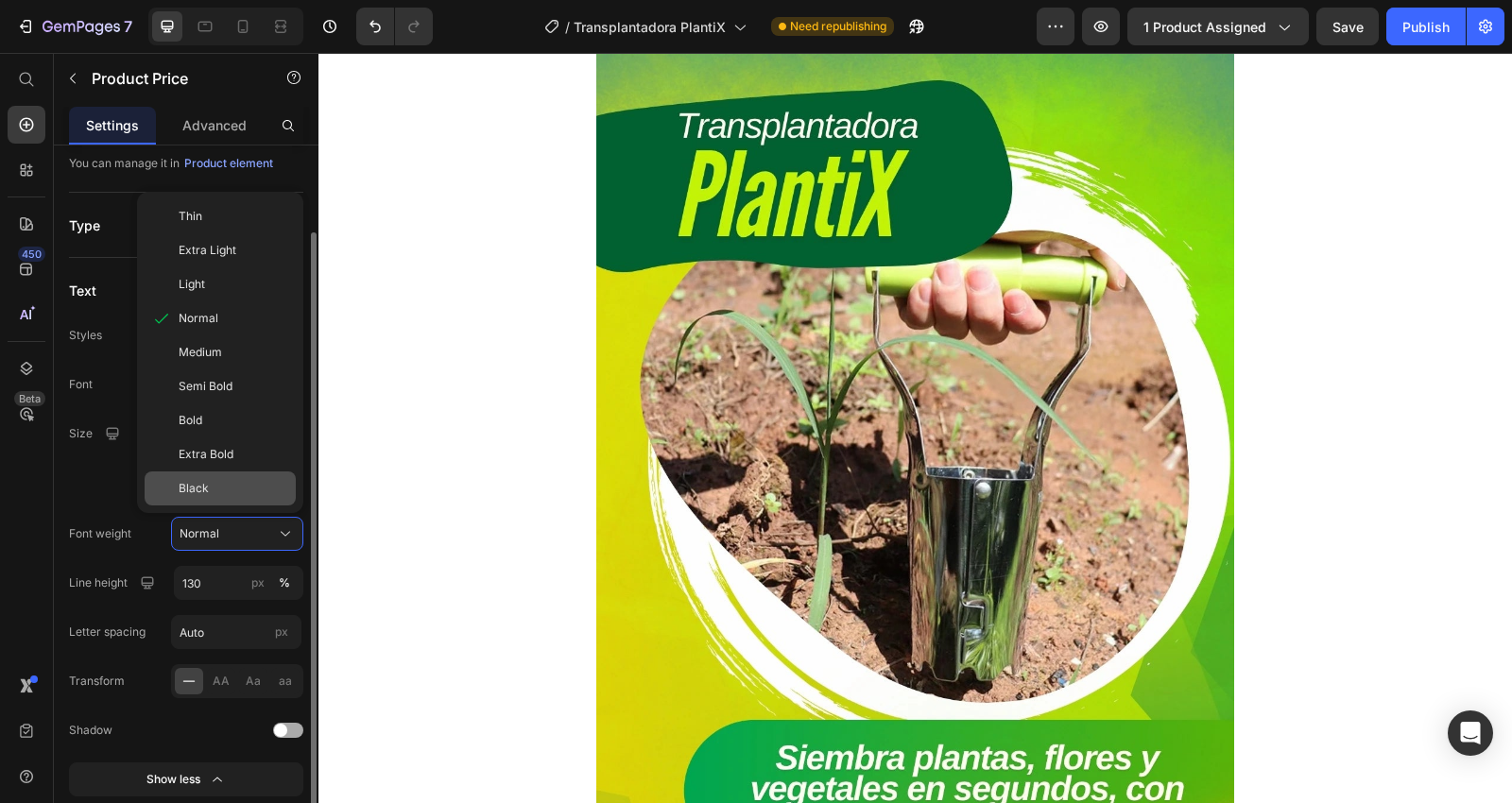 click on "Black" 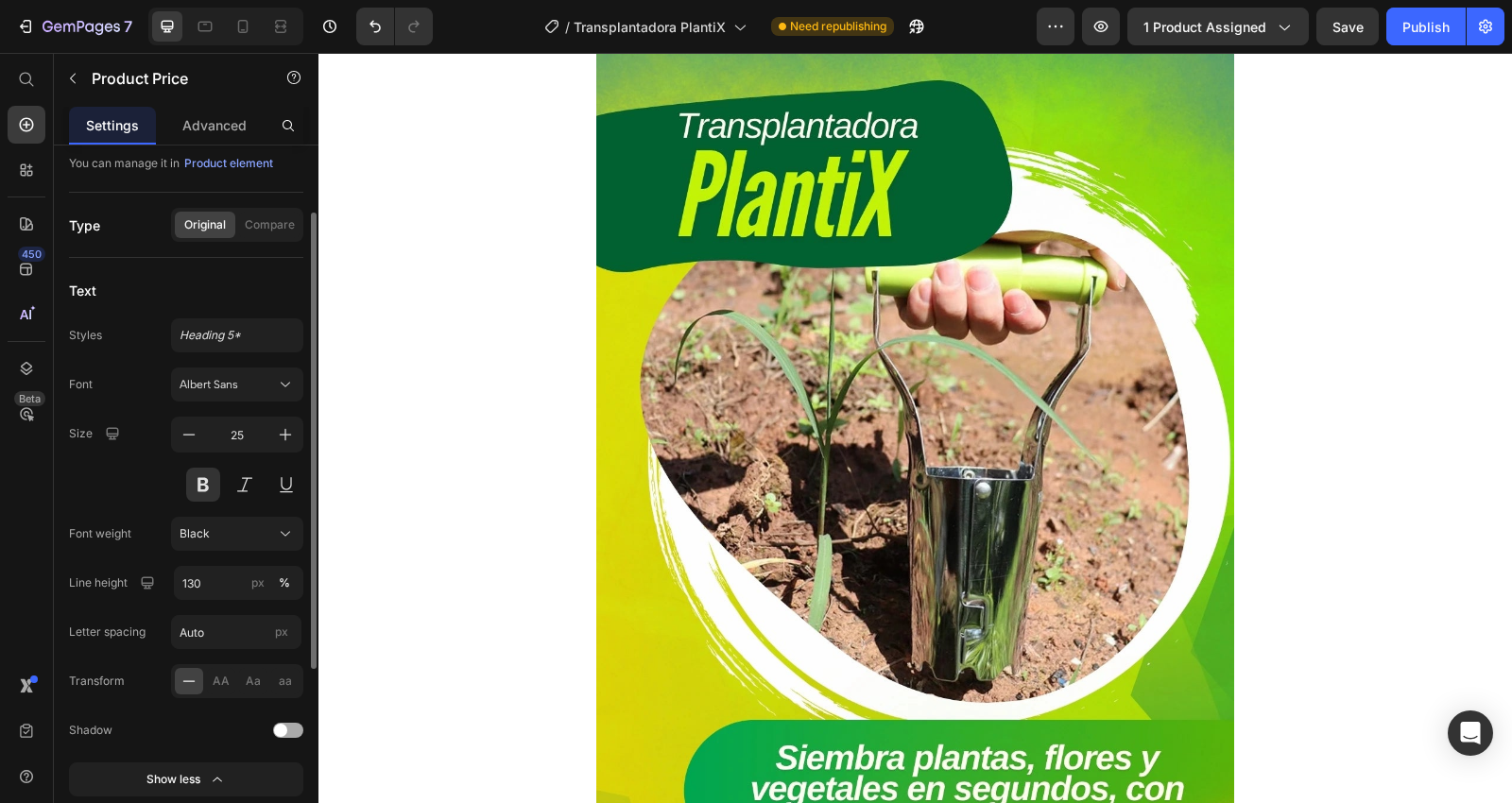 scroll, scrollTop: 210, scrollLeft: 0, axis: vertical 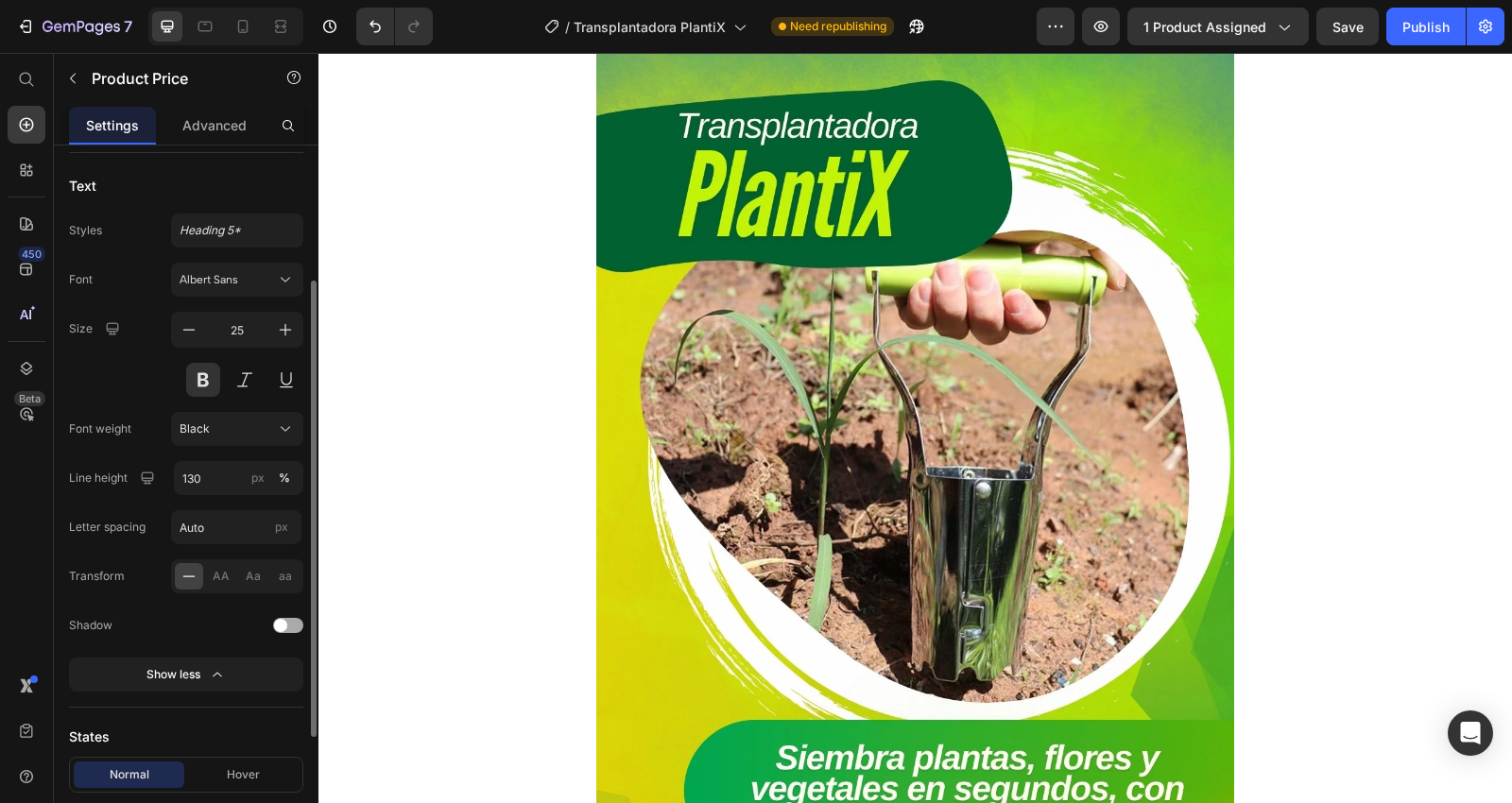 click at bounding box center (281, 625) 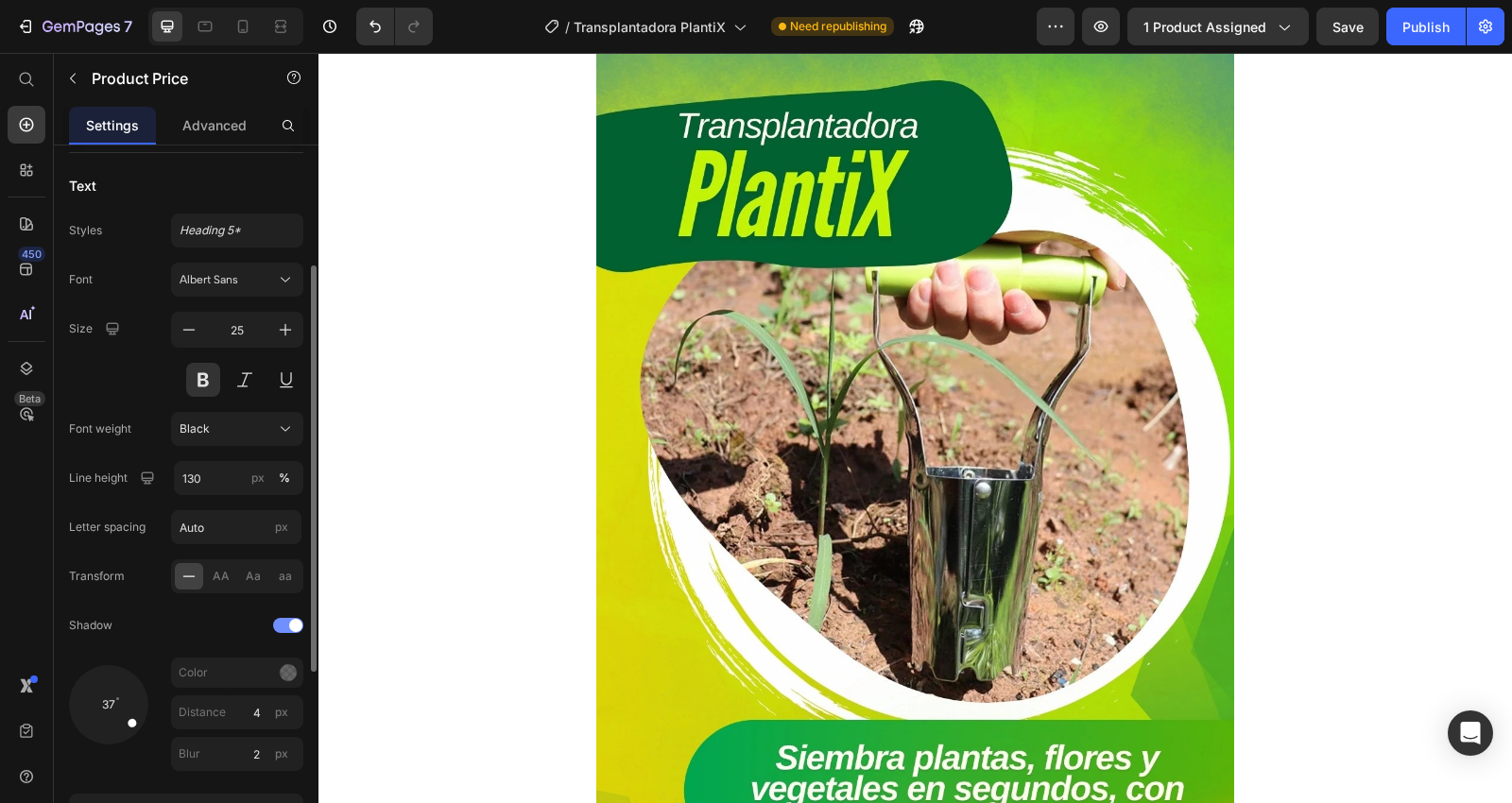 click at bounding box center (288, 625) 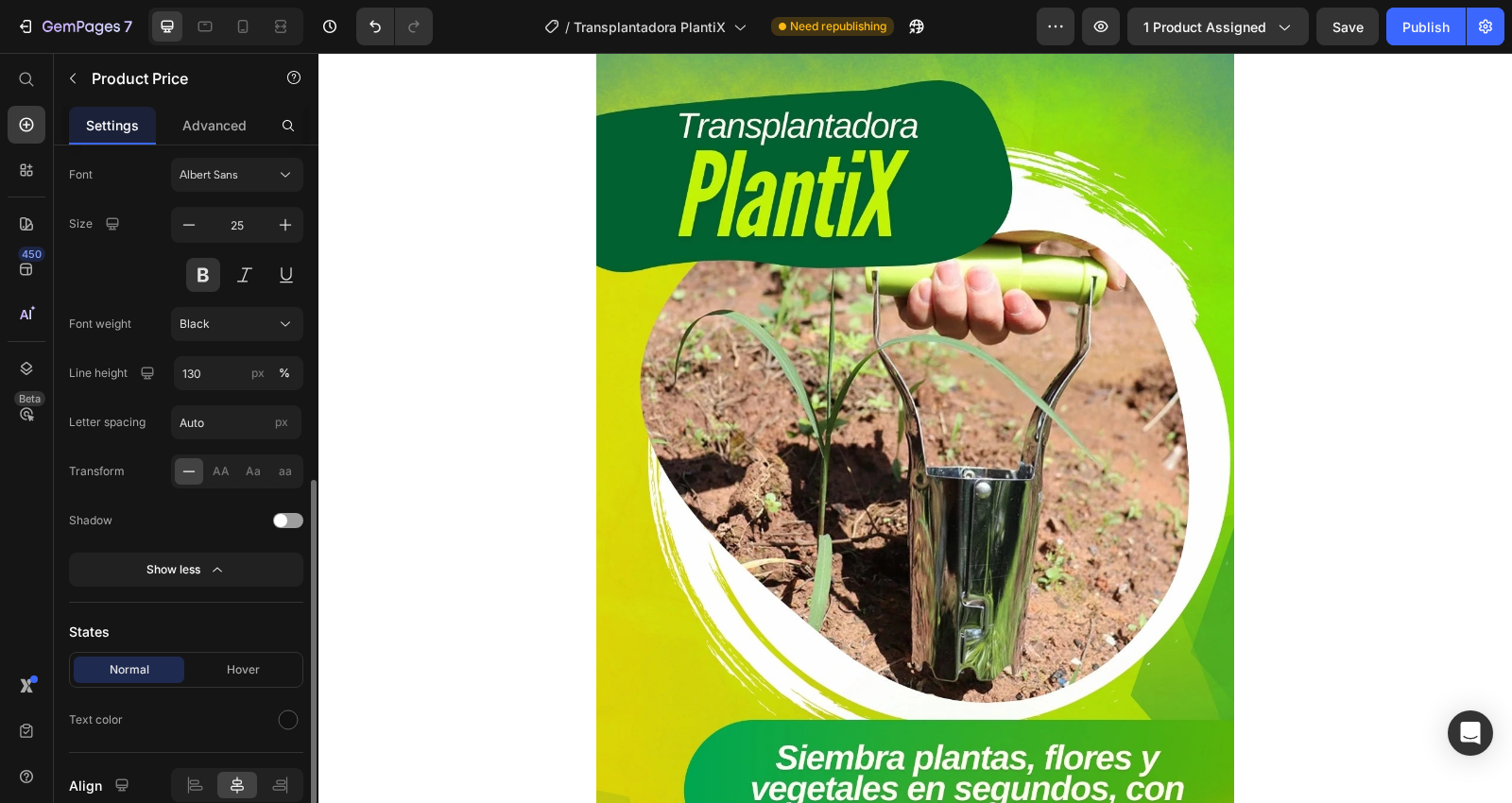 scroll, scrollTop: 395, scrollLeft: 0, axis: vertical 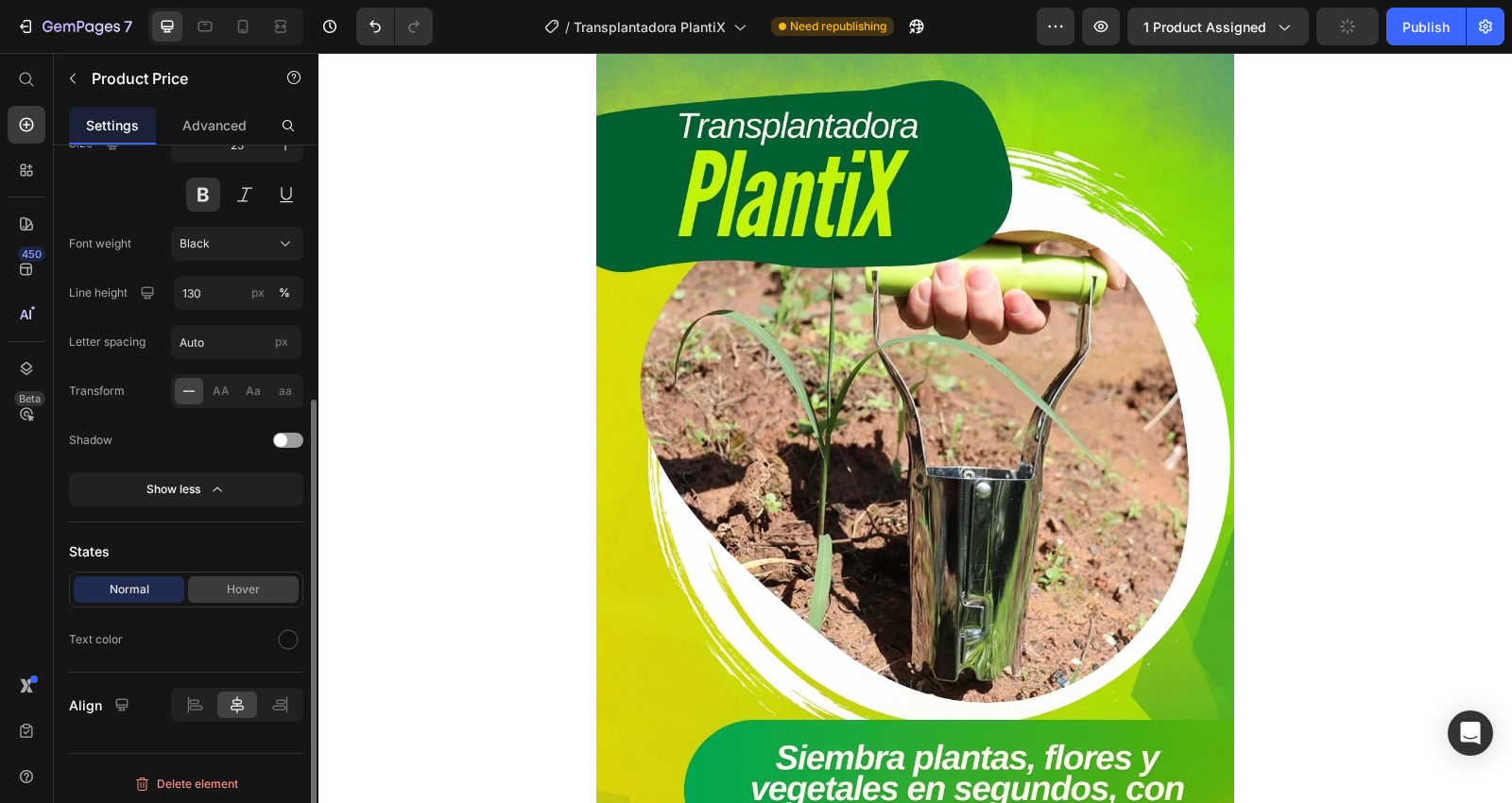 click on "Hover" at bounding box center (243, 589) 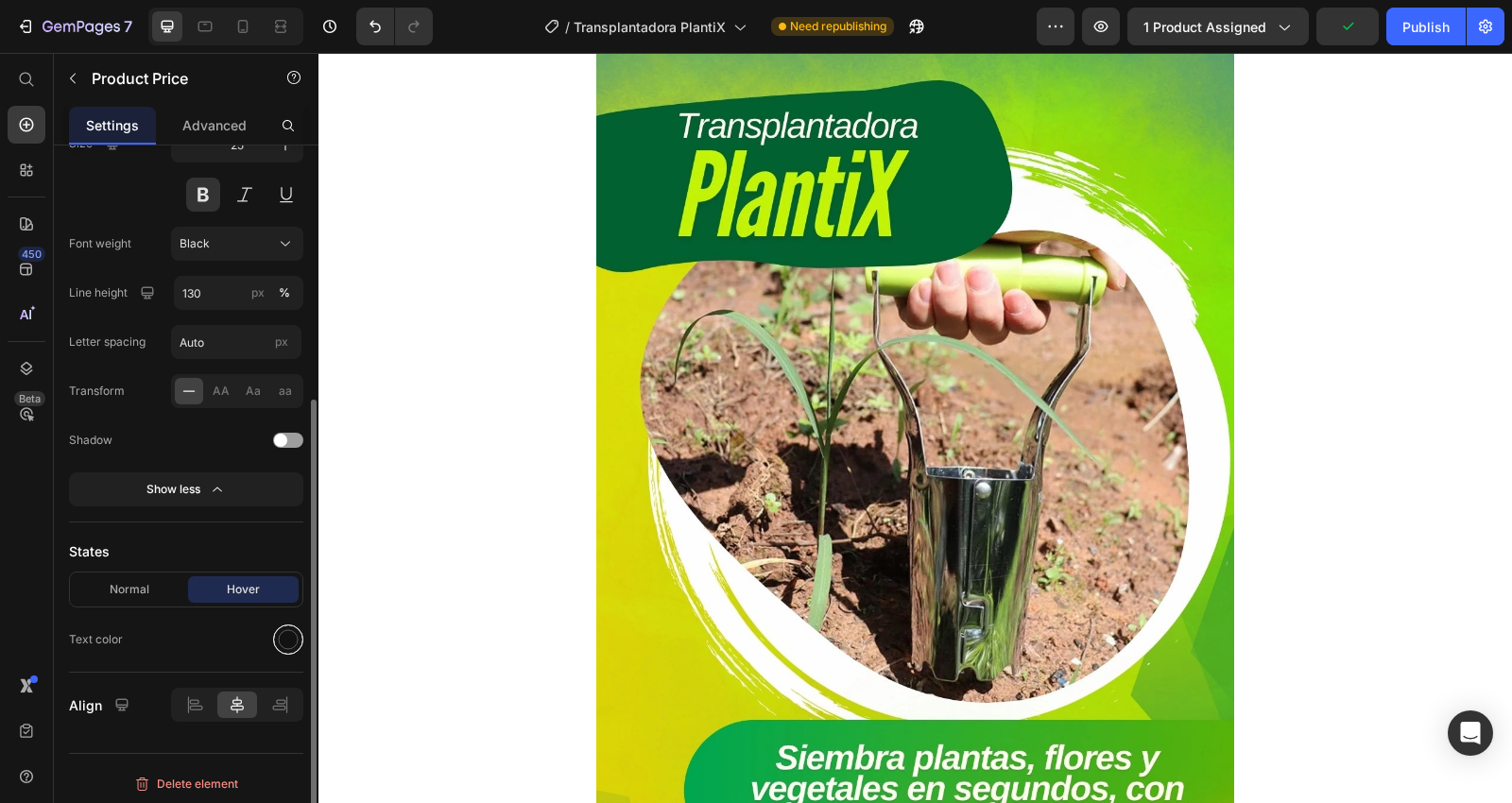 click at bounding box center (288, 640) 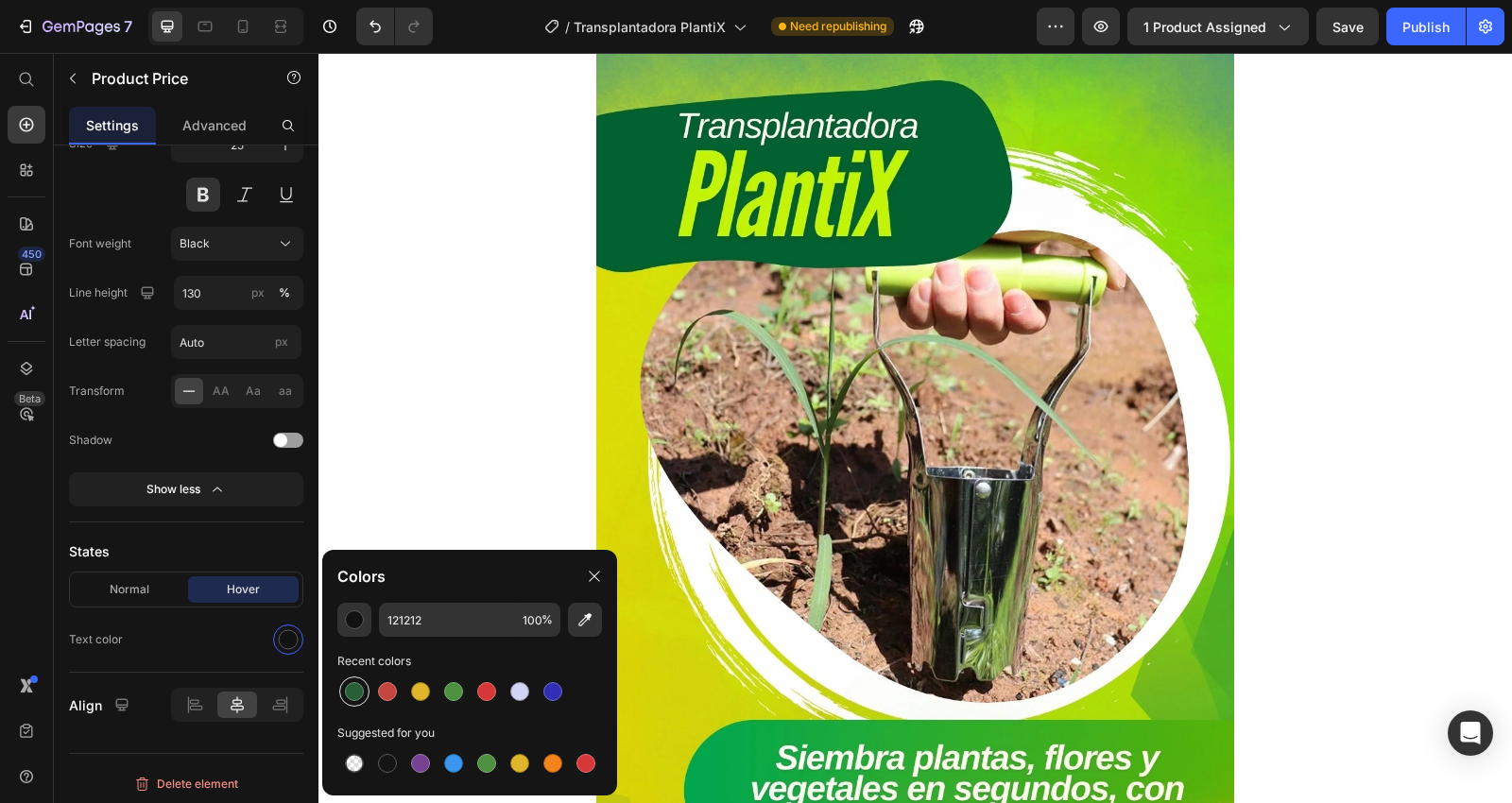 click at bounding box center [354, 692] 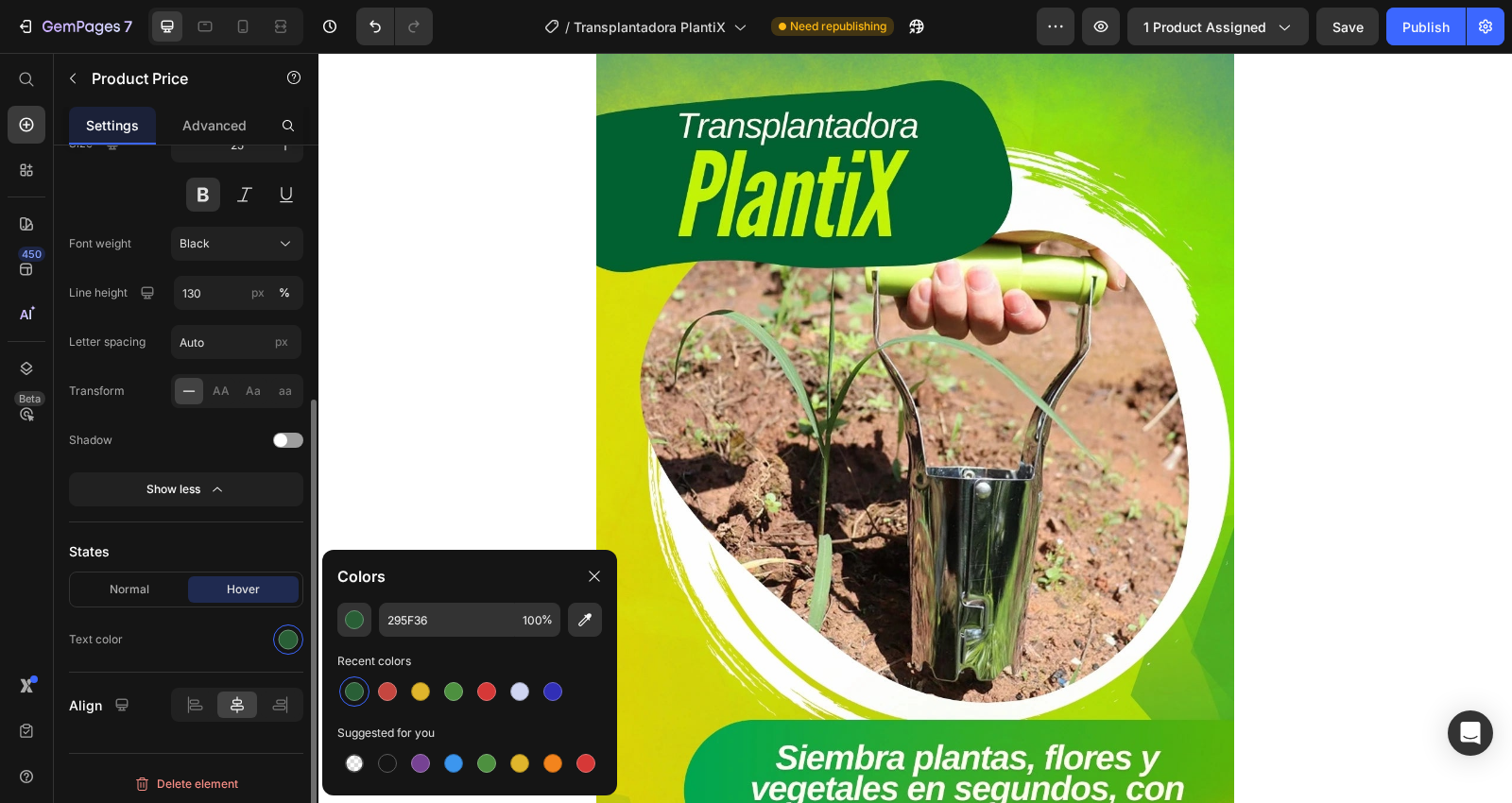 click on "Text color" 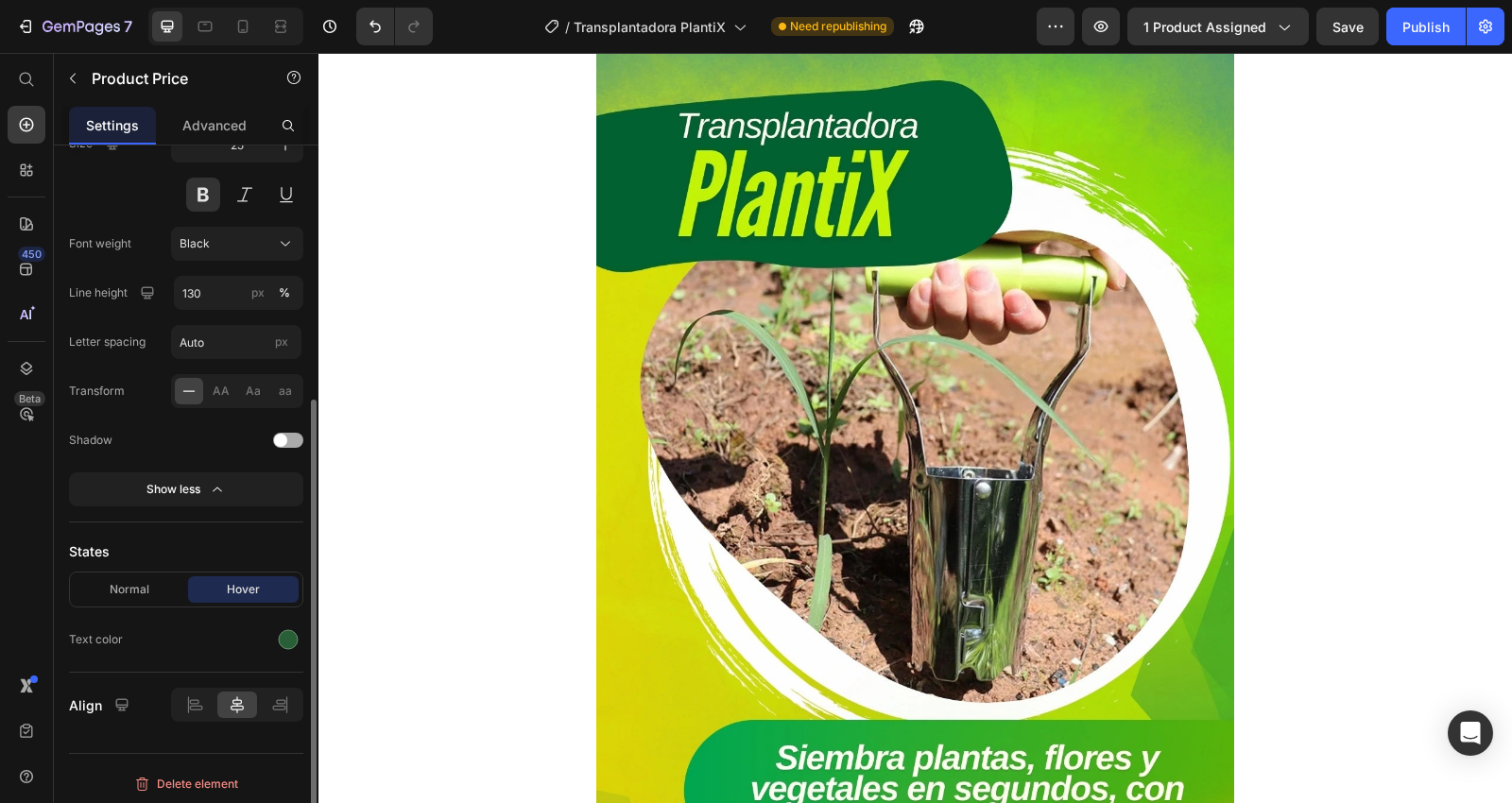 scroll, scrollTop: 0, scrollLeft: 0, axis: both 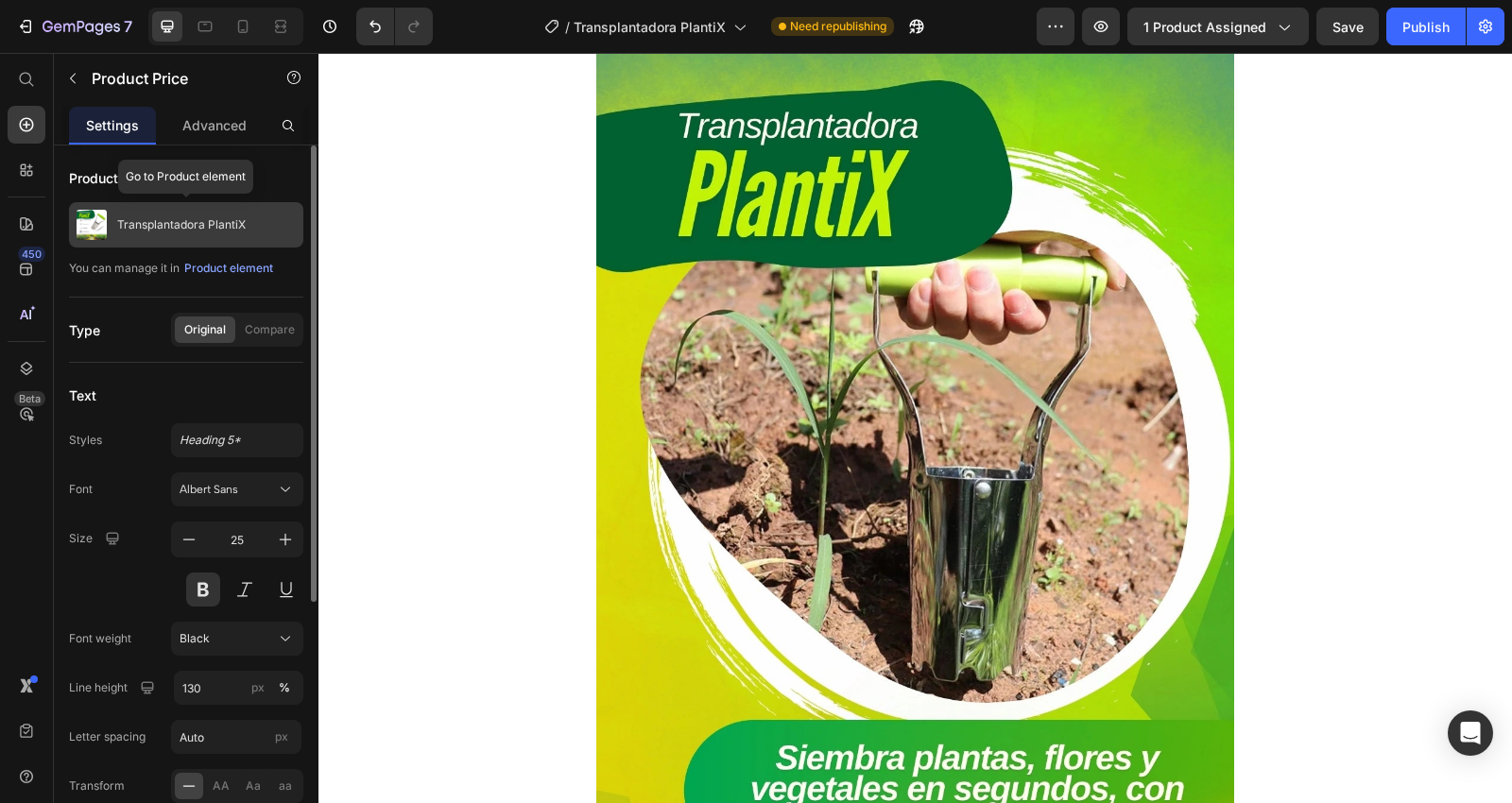 click on "Transplantadora PlantiX" at bounding box center (181, 225) 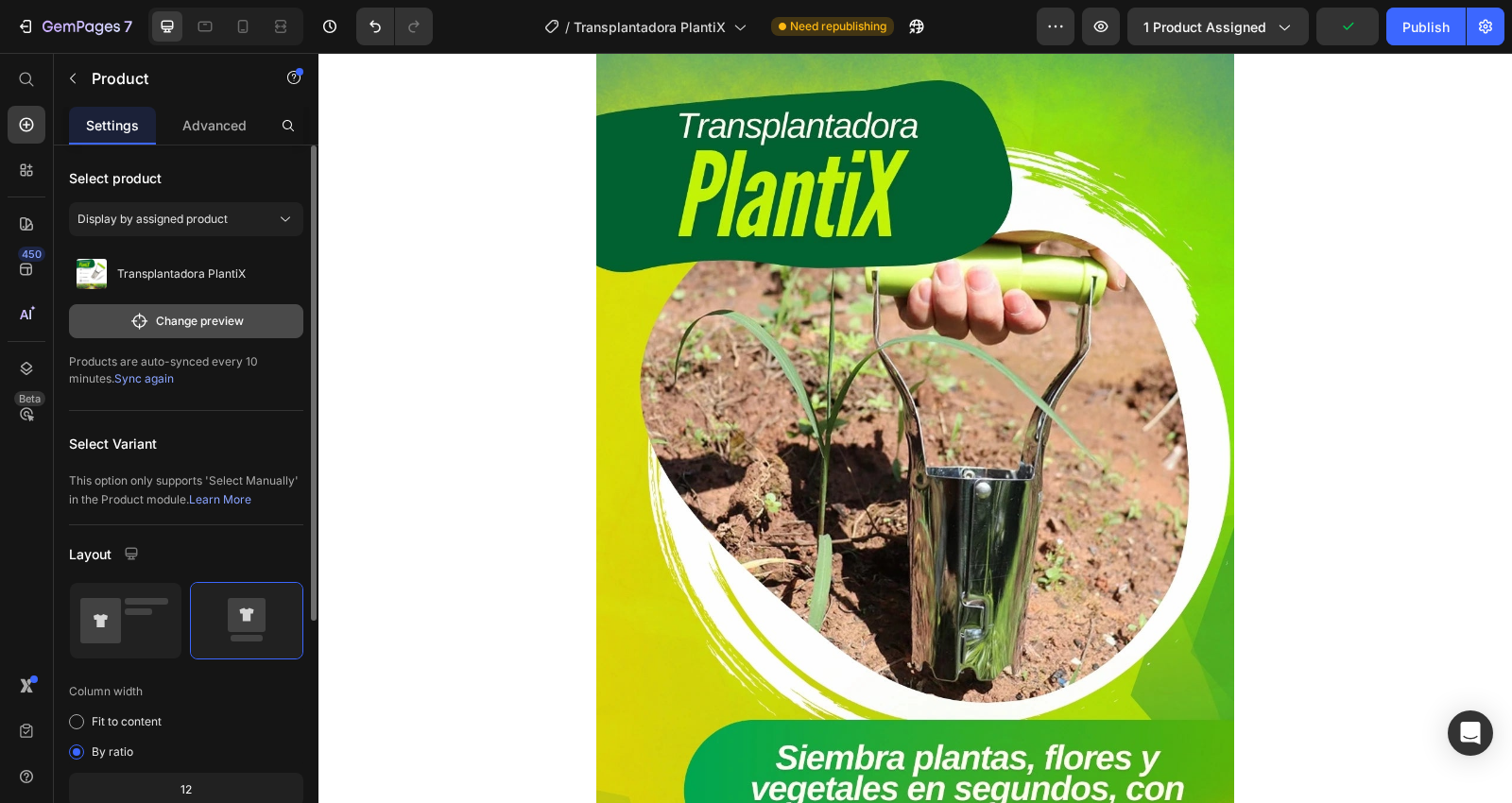 drag, startPoint x: 247, startPoint y: 307, endPoint x: 234, endPoint y: 308, distance: 13.038405 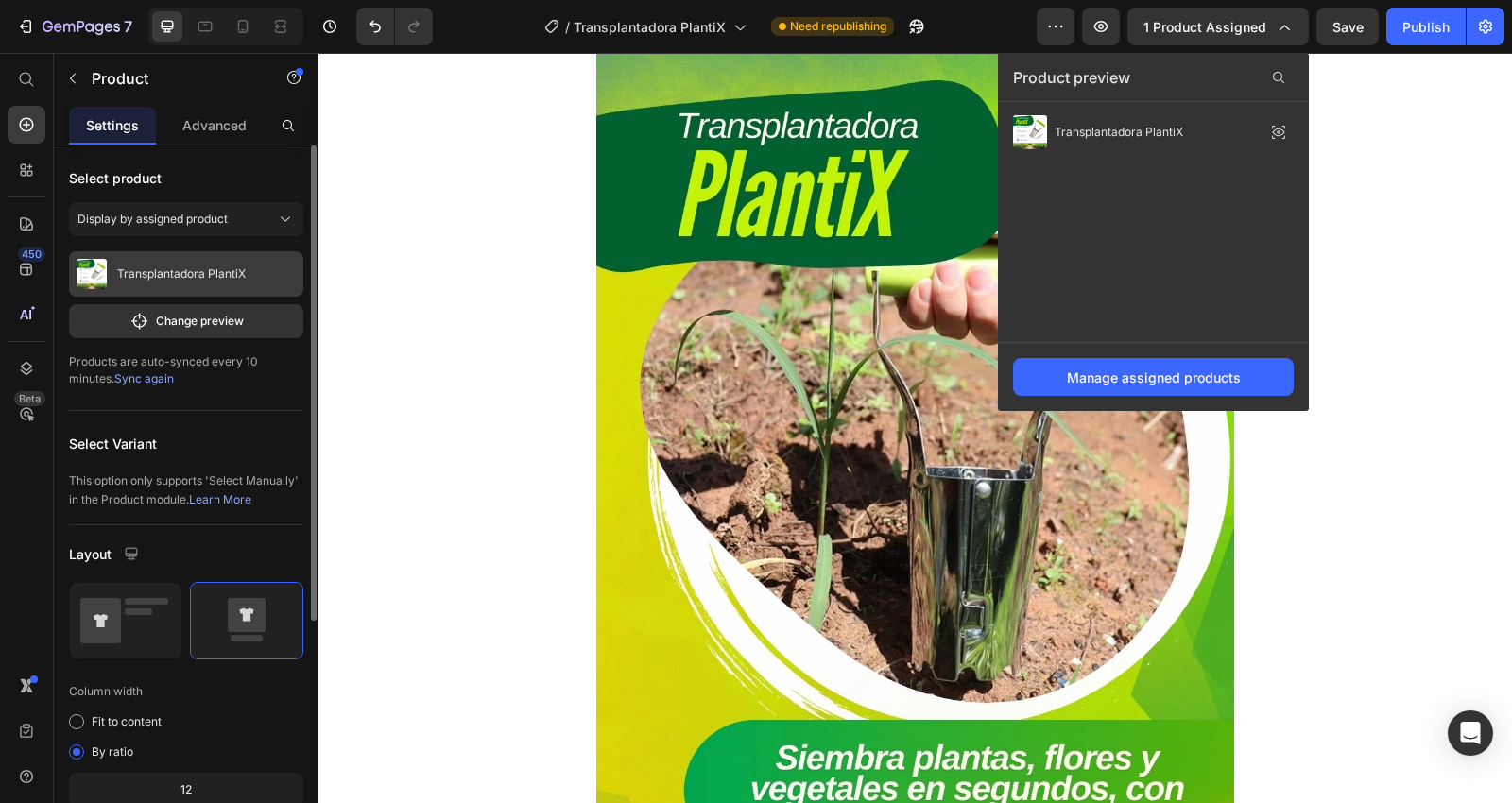click on "Transplantadora PlantiX" at bounding box center [181, 274] 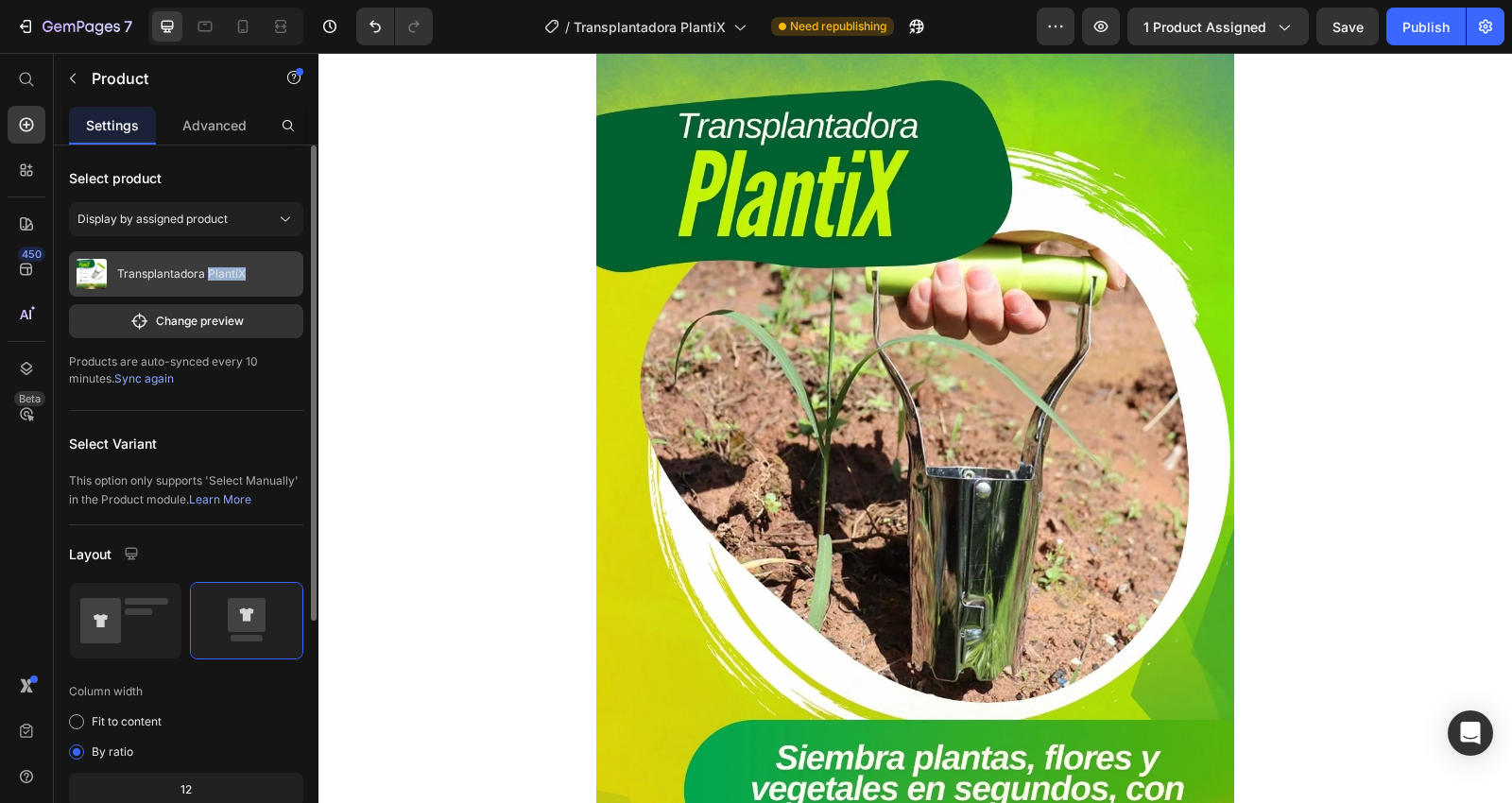 click on "Transplantadora PlantiX" at bounding box center [181, 274] 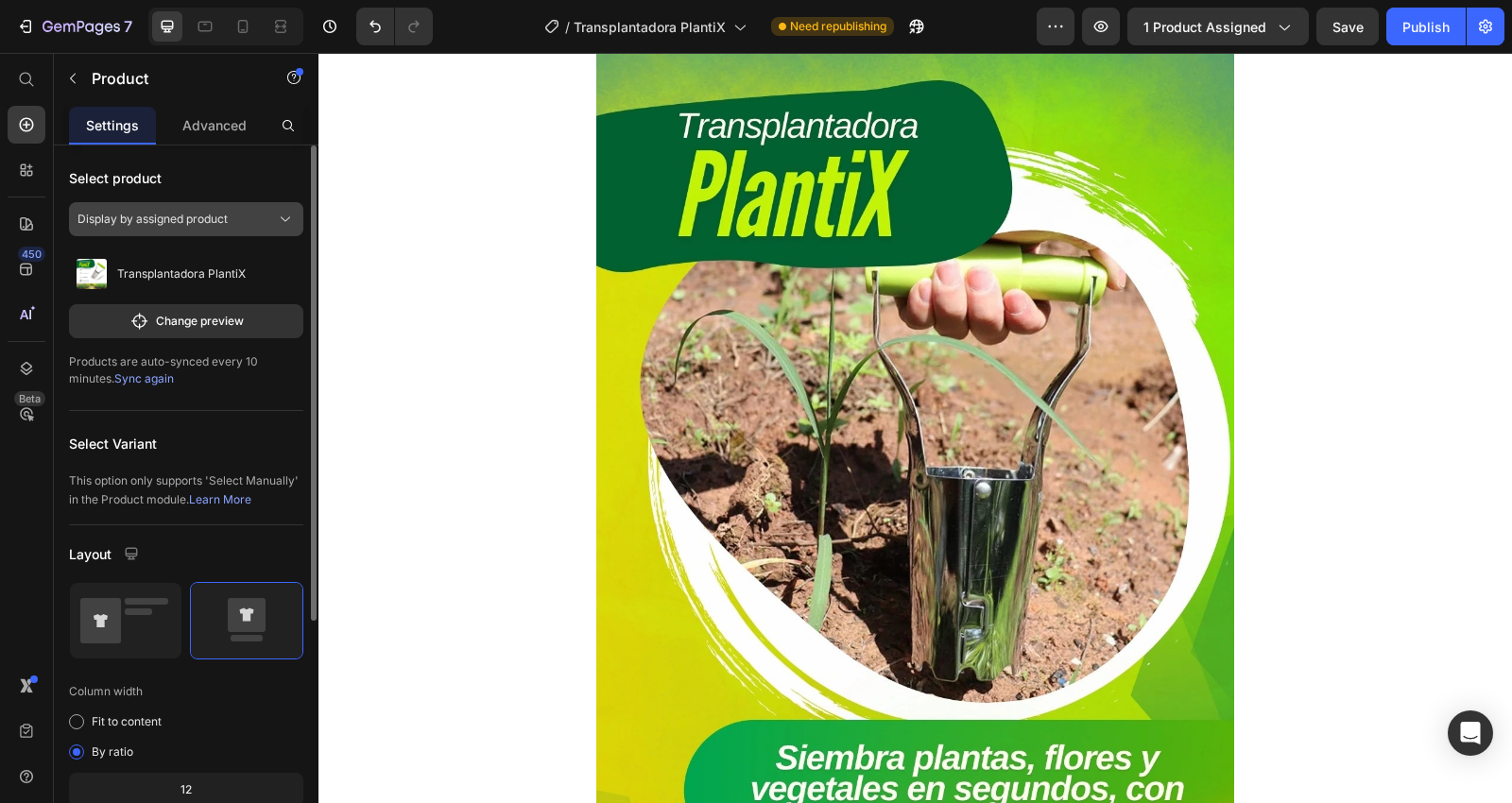 click 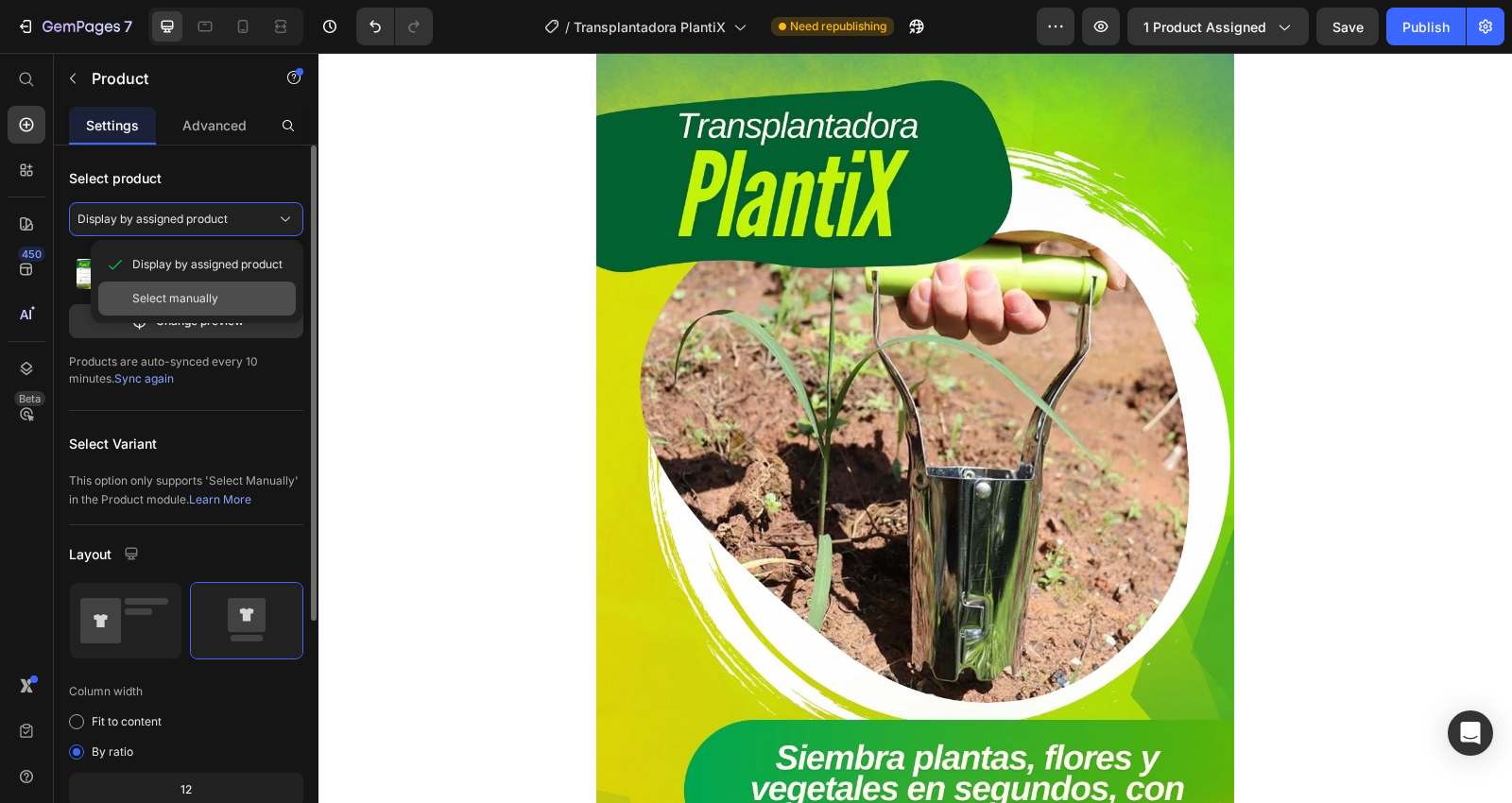 click on "Select manually" at bounding box center (210, 299) 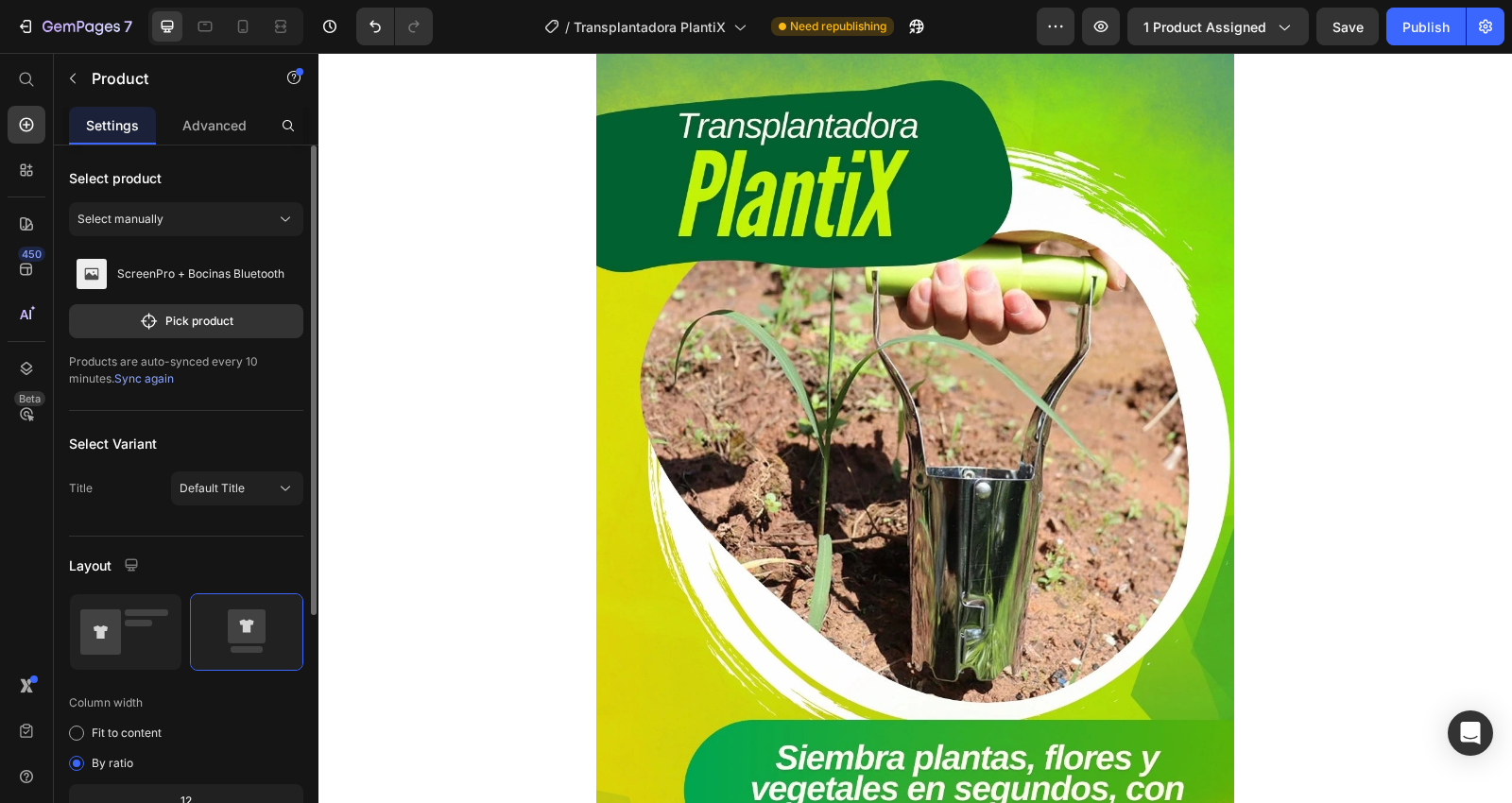 click on "$129,900" at bounding box center (915, -152) 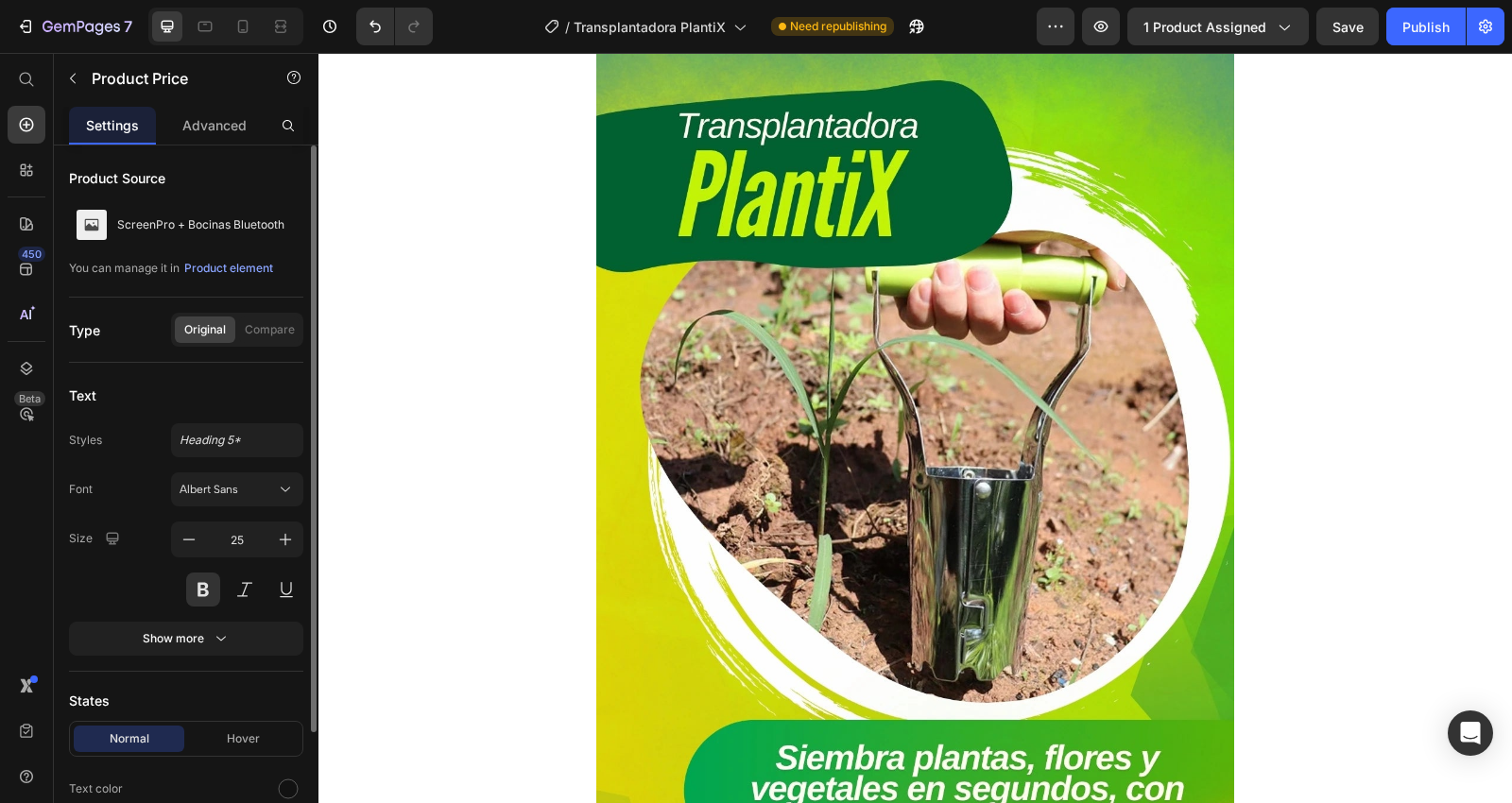 click on "$129,900" at bounding box center [915, -152] 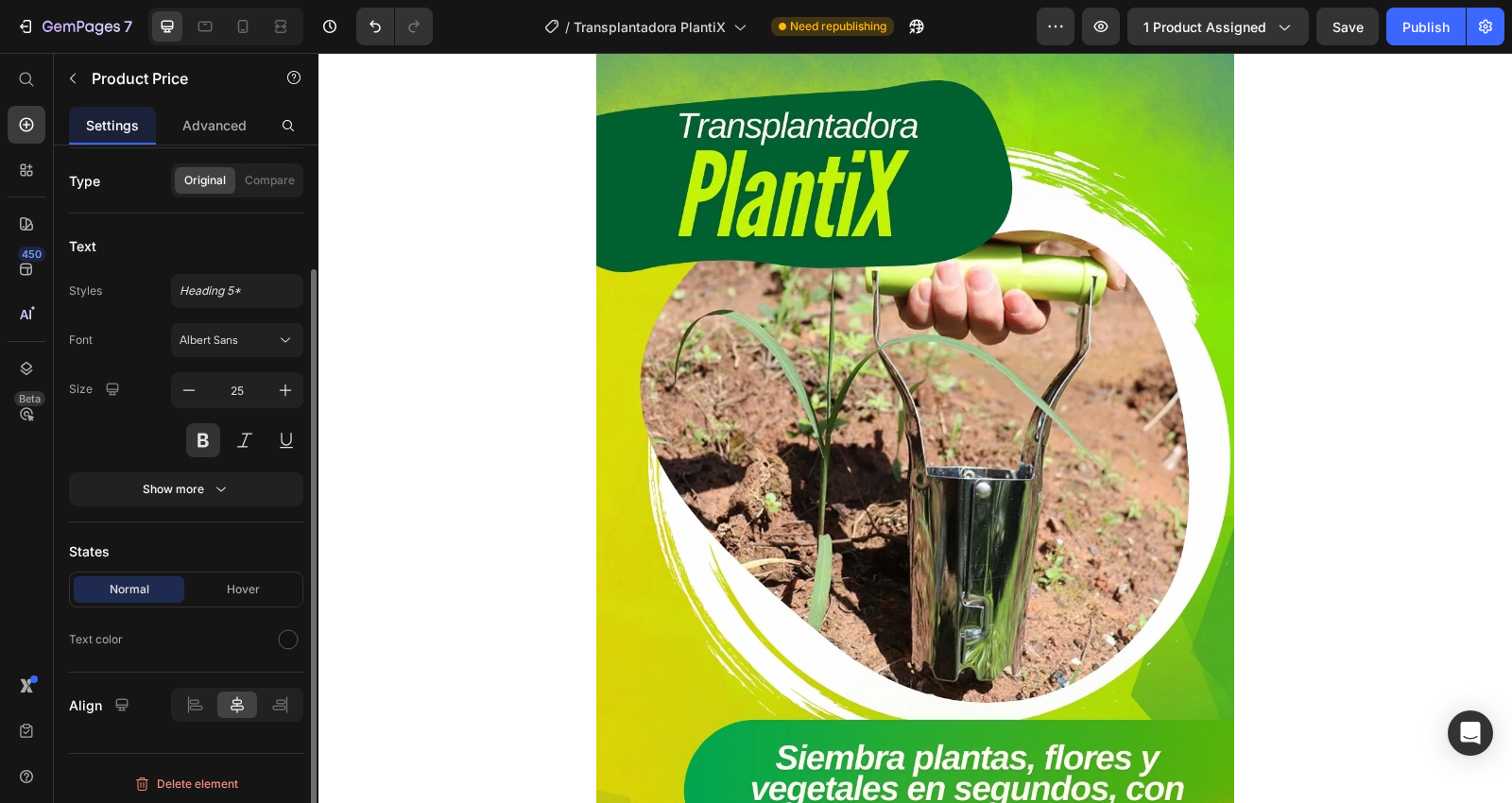 scroll, scrollTop: 0, scrollLeft: 0, axis: both 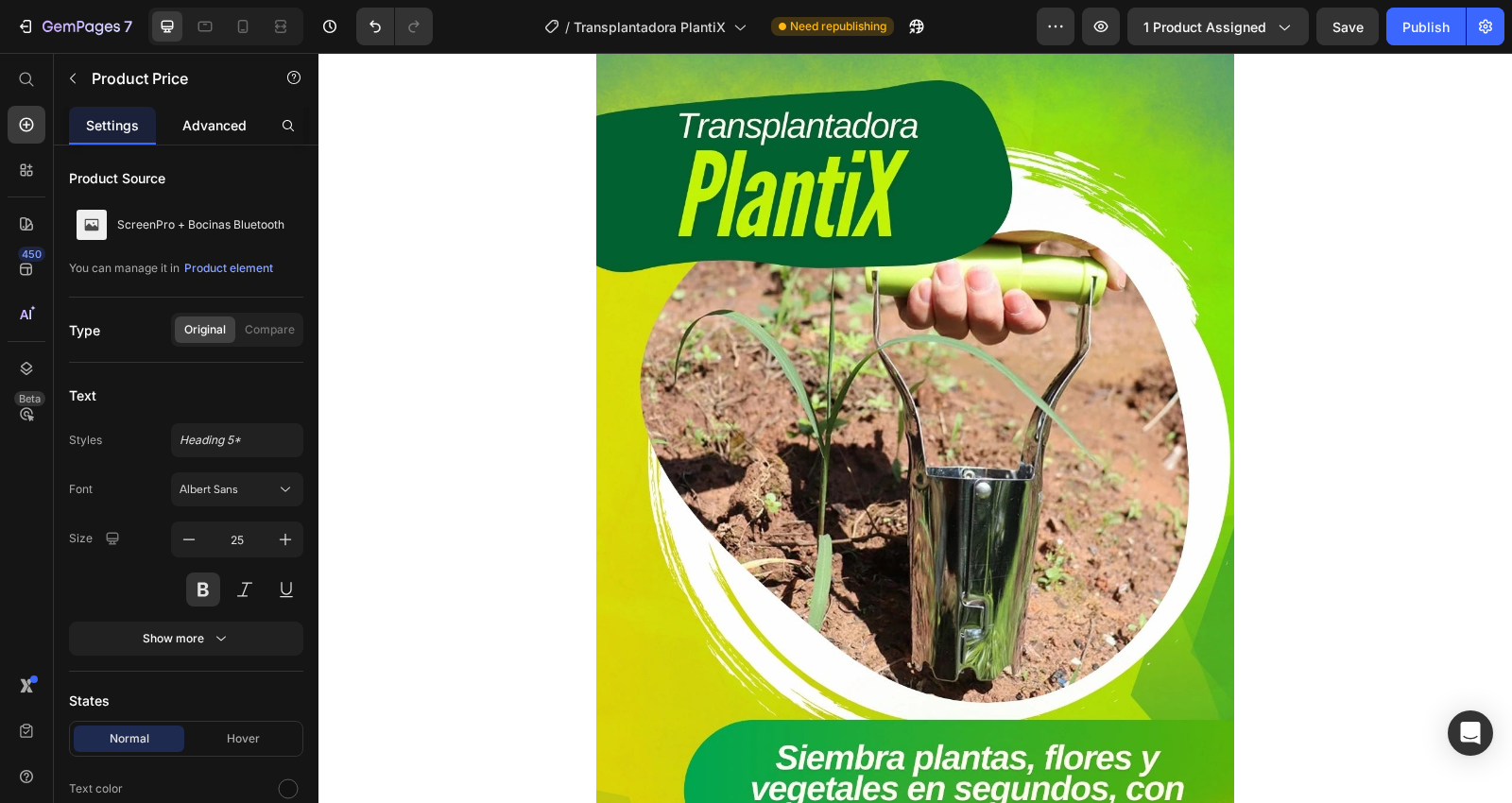 click on "Advanced" at bounding box center (215, 125) 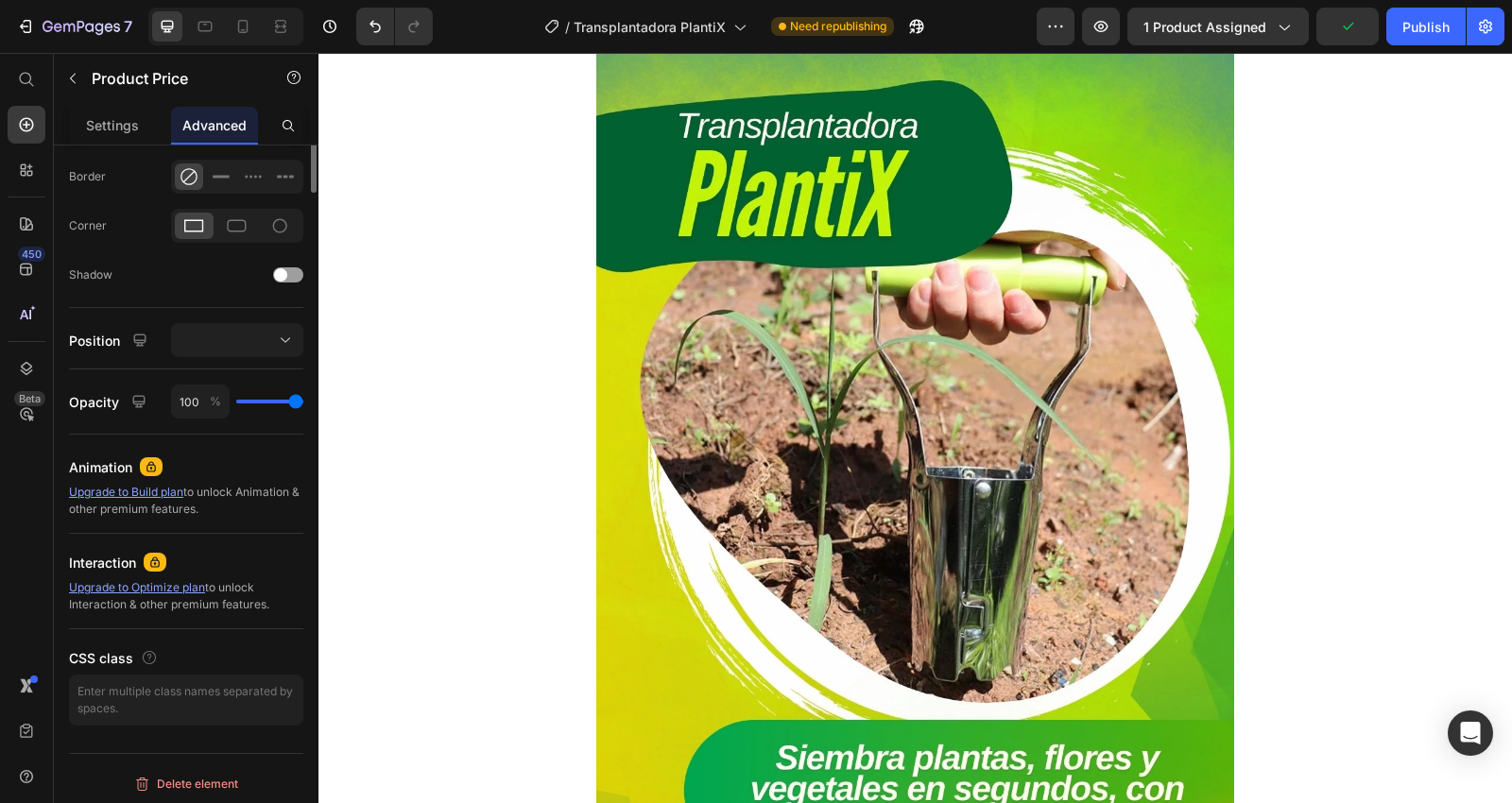 scroll, scrollTop: 0, scrollLeft: 0, axis: both 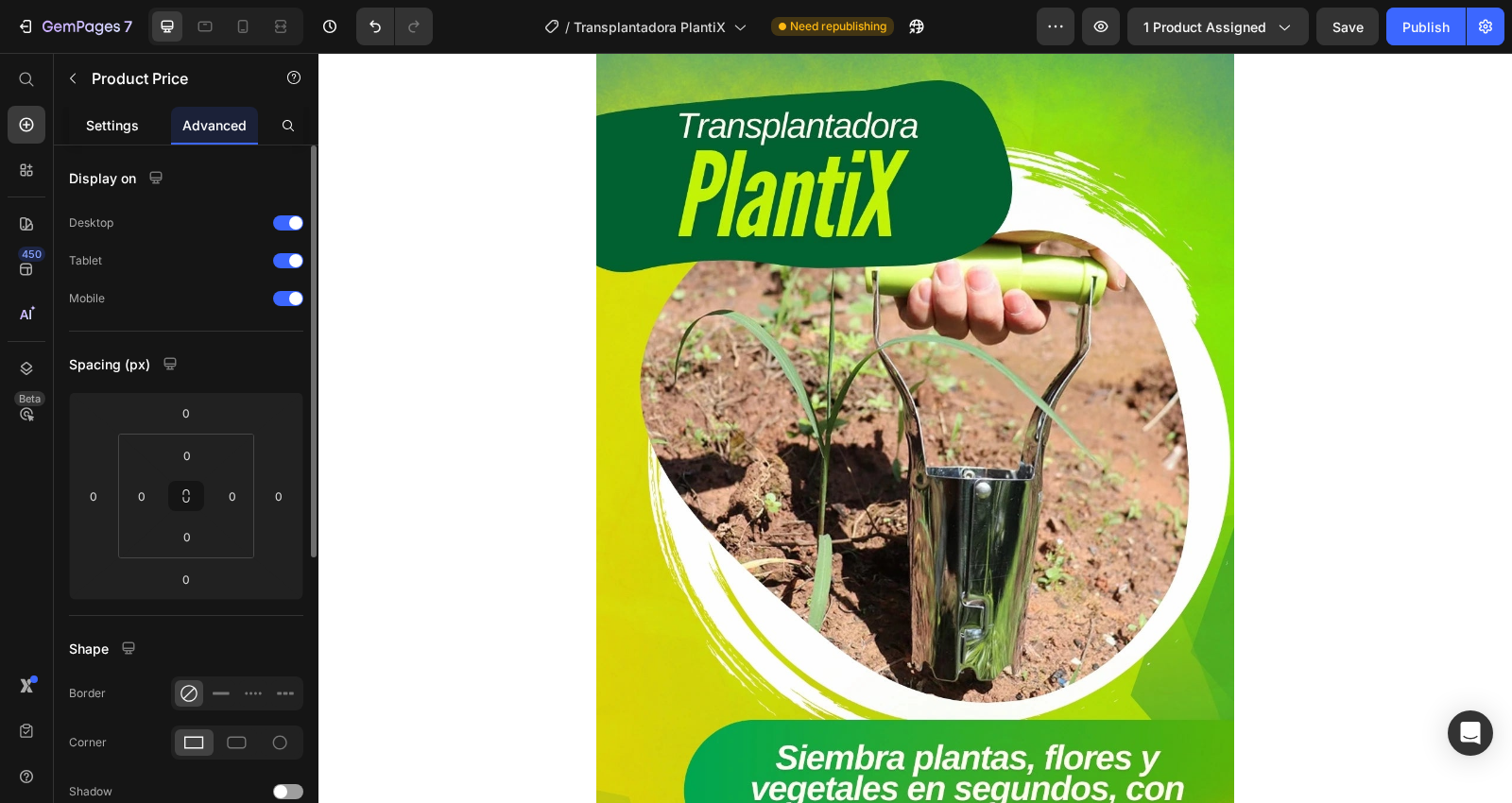 click on "Settings" at bounding box center (112, 125) 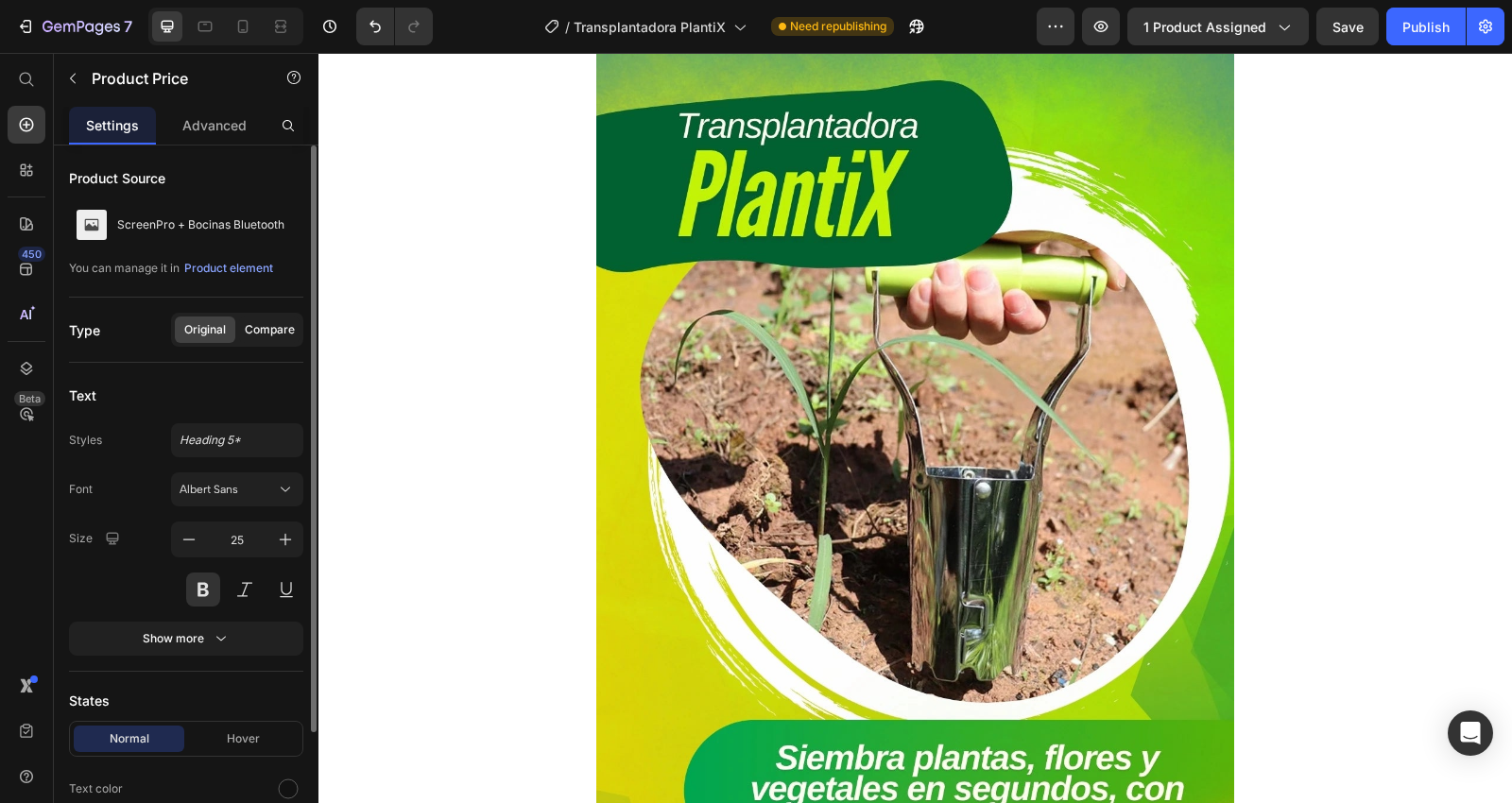 click on "Compare" 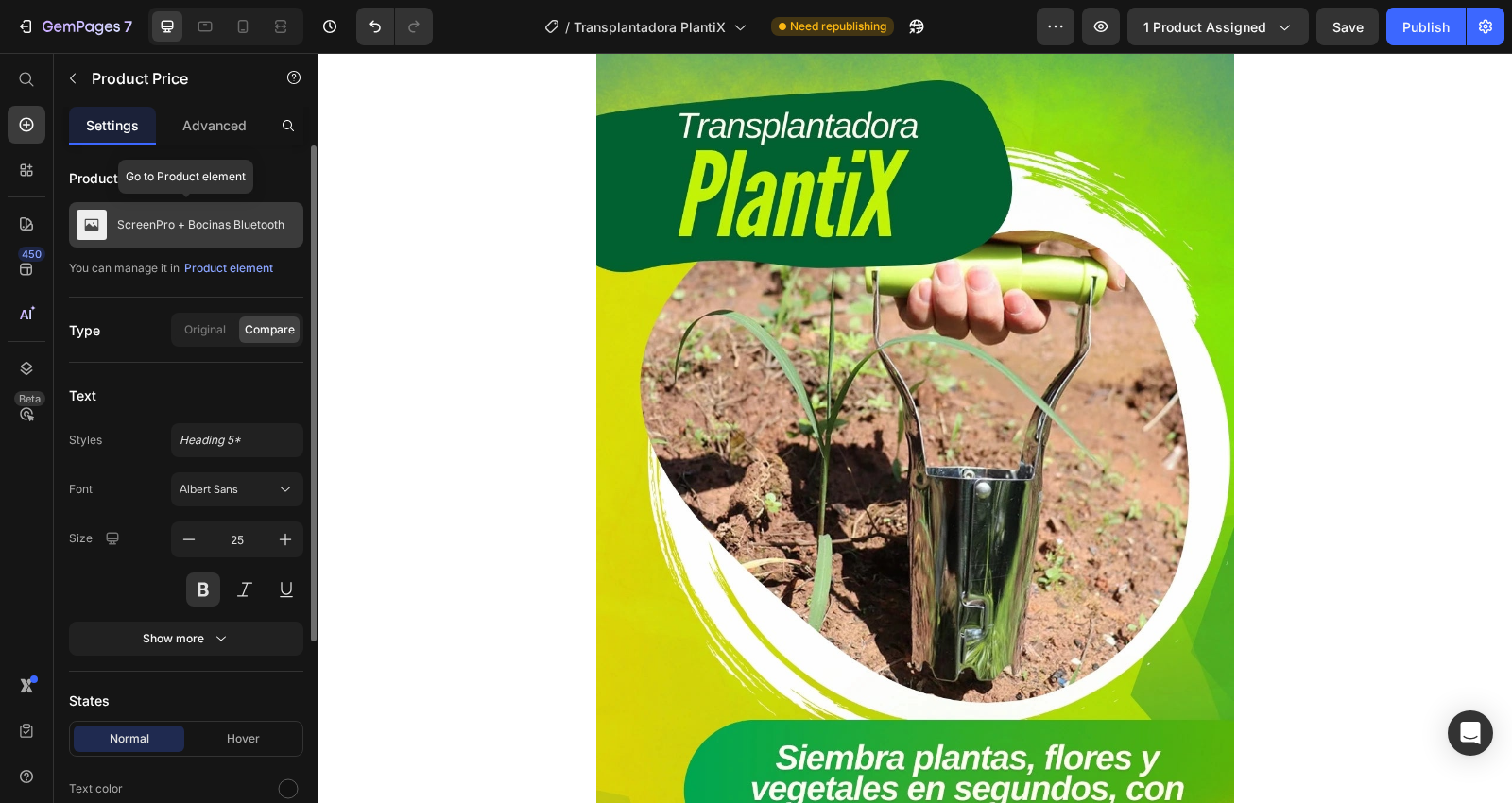 click on "ScreenPro + Bocinas Bluetooth" at bounding box center (186, 225) 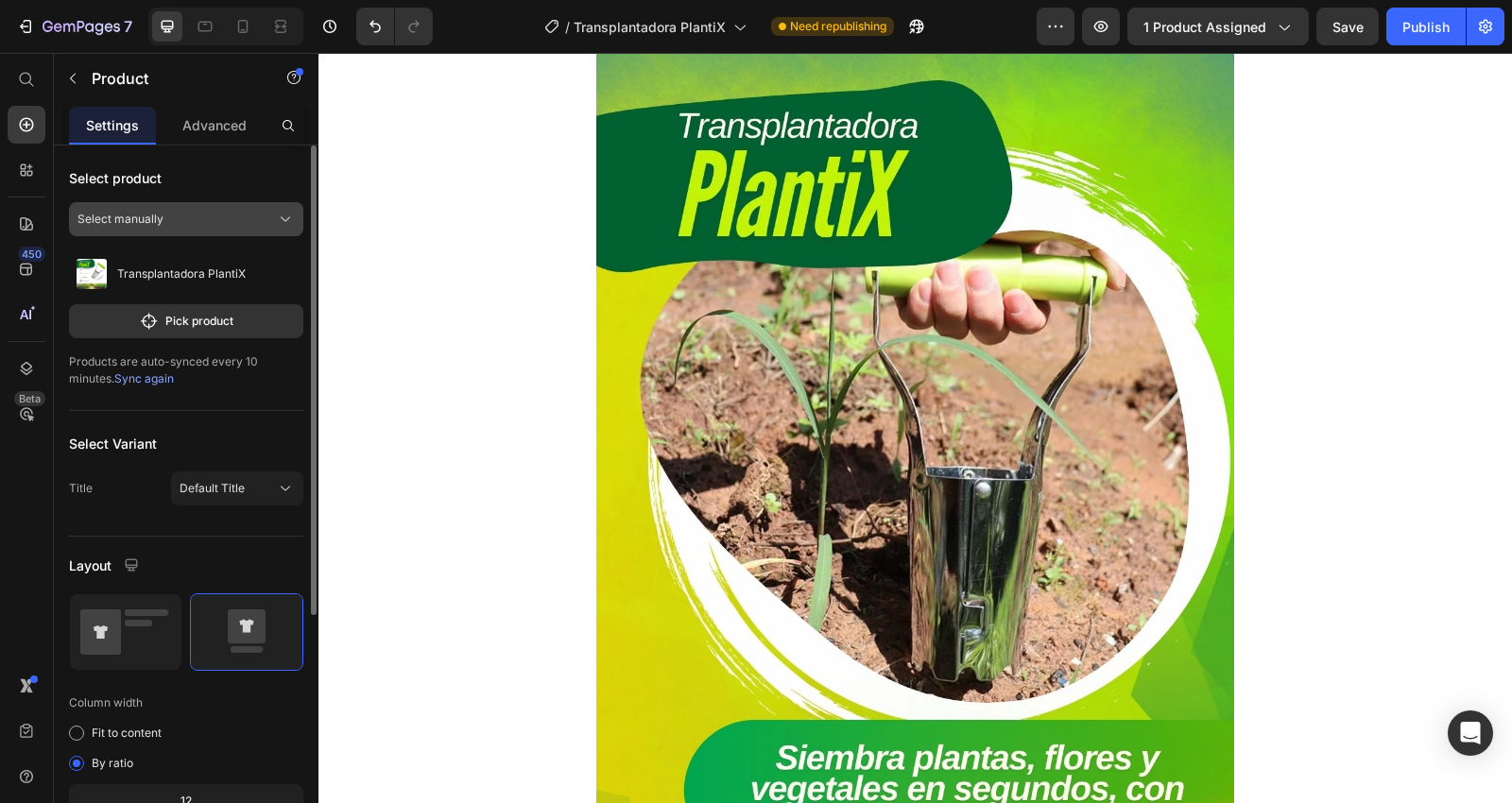 click on "Select manually" at bounding box center [186, 219] 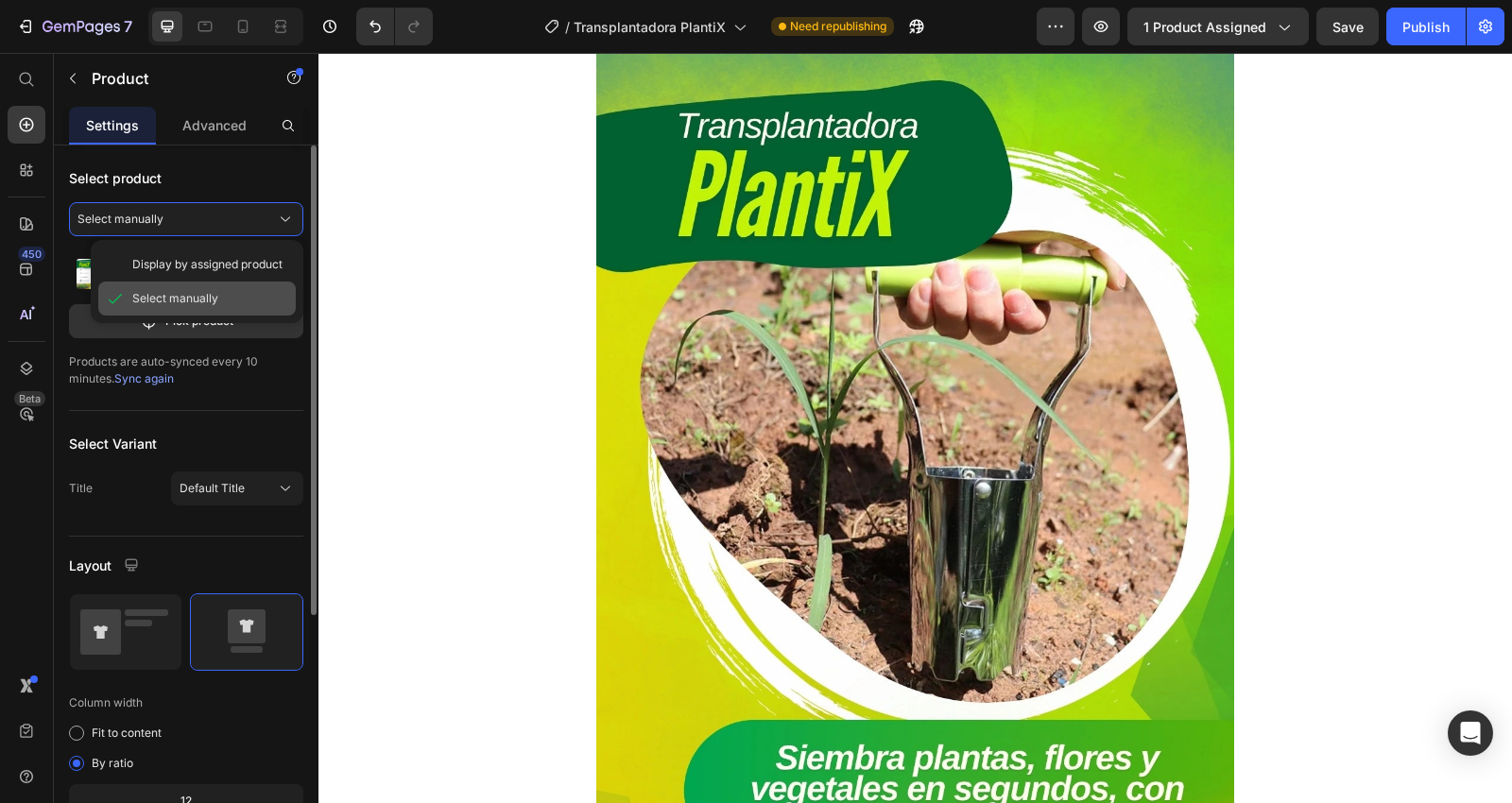 click on "Select manually" at bounding box center [210, 299] 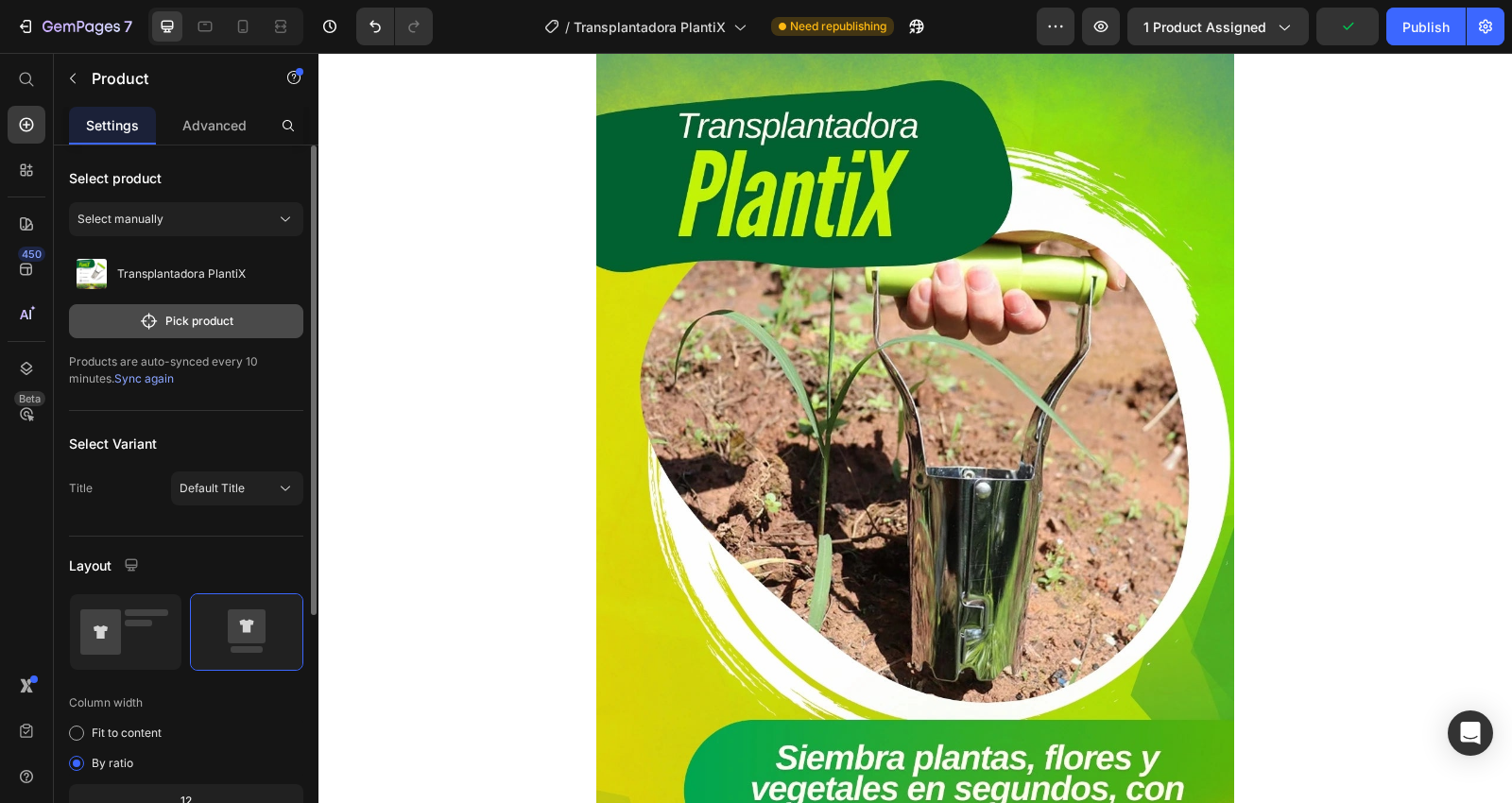 click on "Pick product" at bounding box center [186, 321] 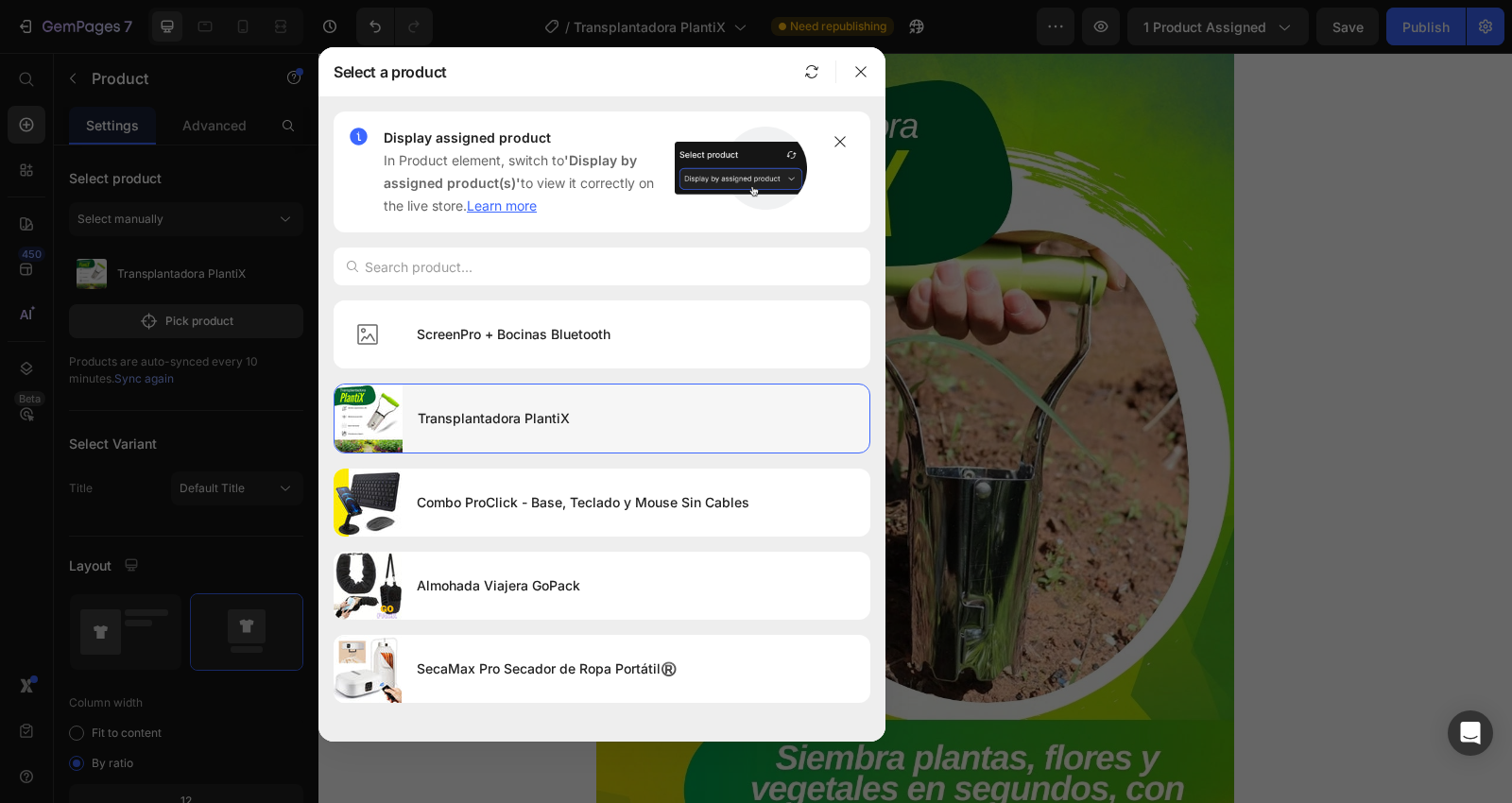 click on "Transplantadora PlantiX" at bounding box center [636, 419] 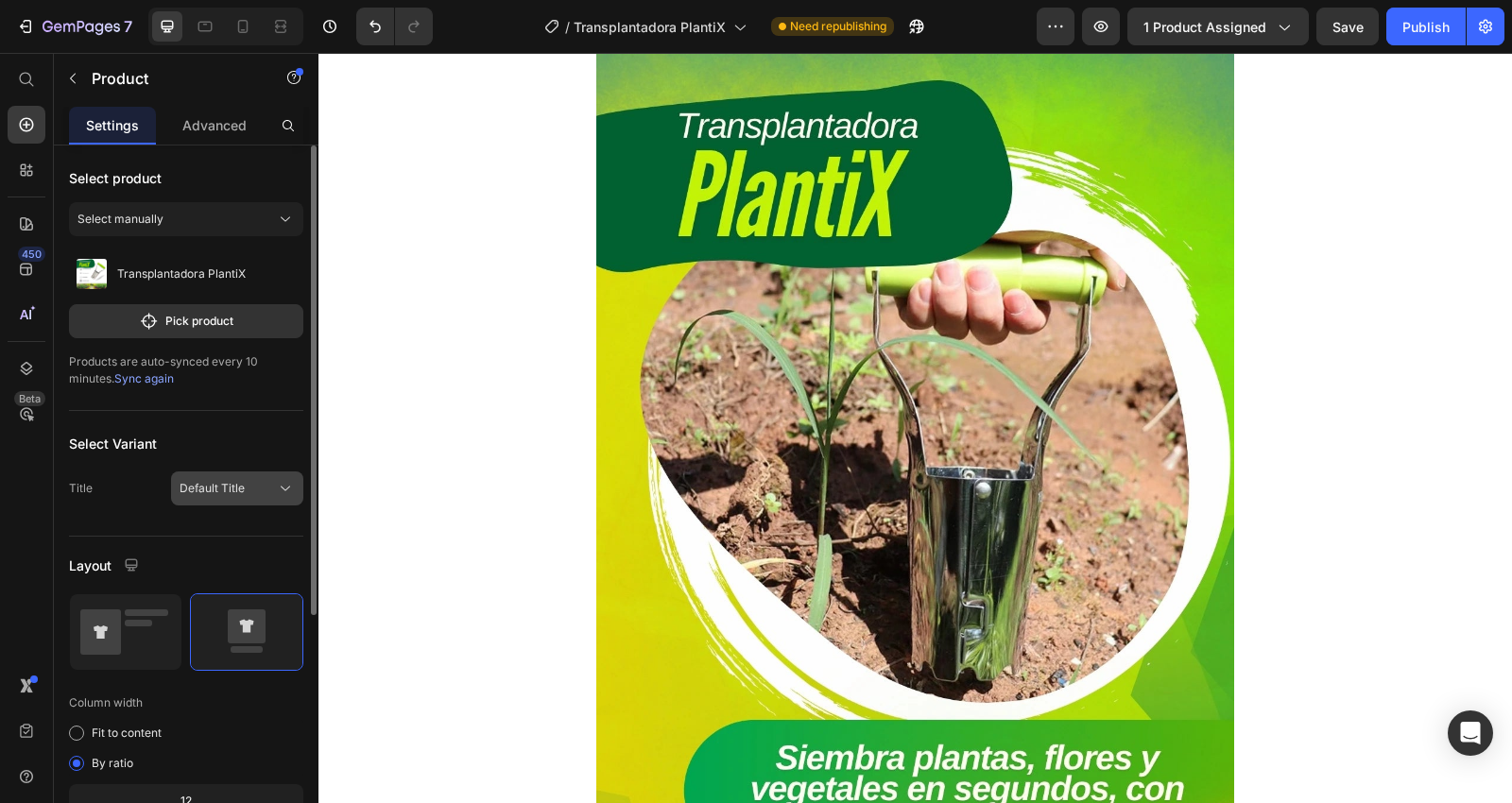 click on "Default Title" at bounding box center [212, 488] 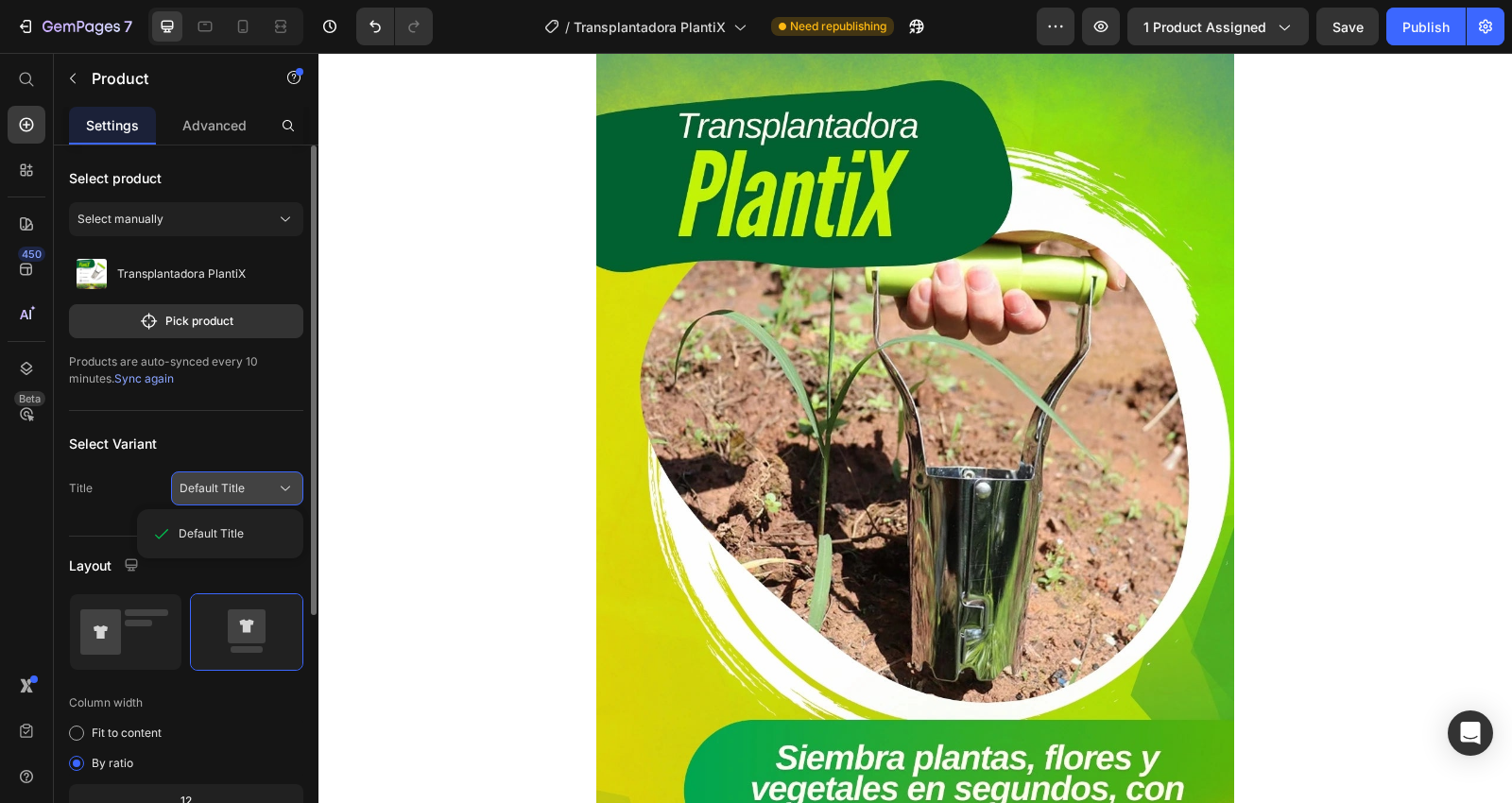 click on "Default Title" at bounding box center (212, 488) 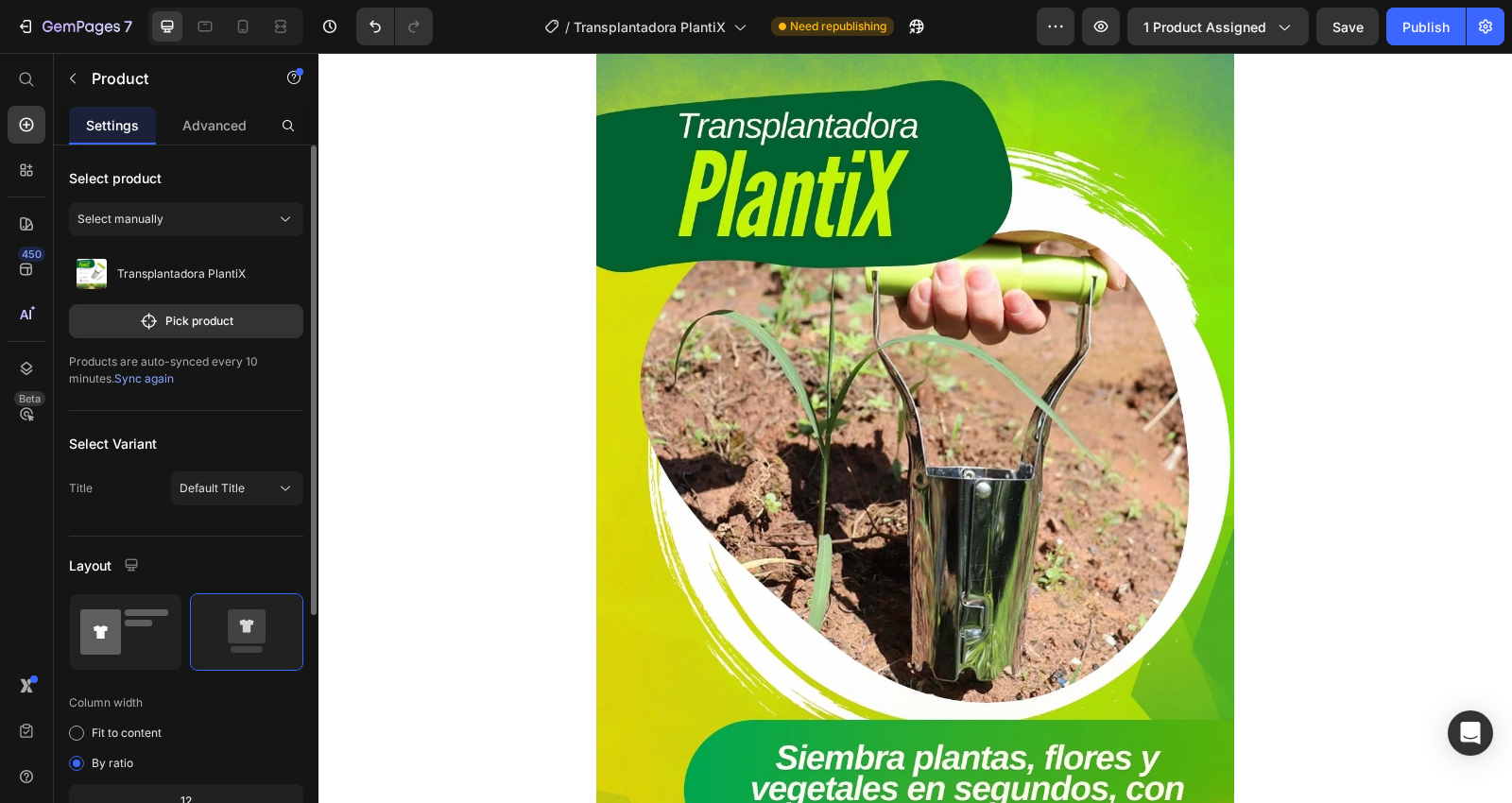 click 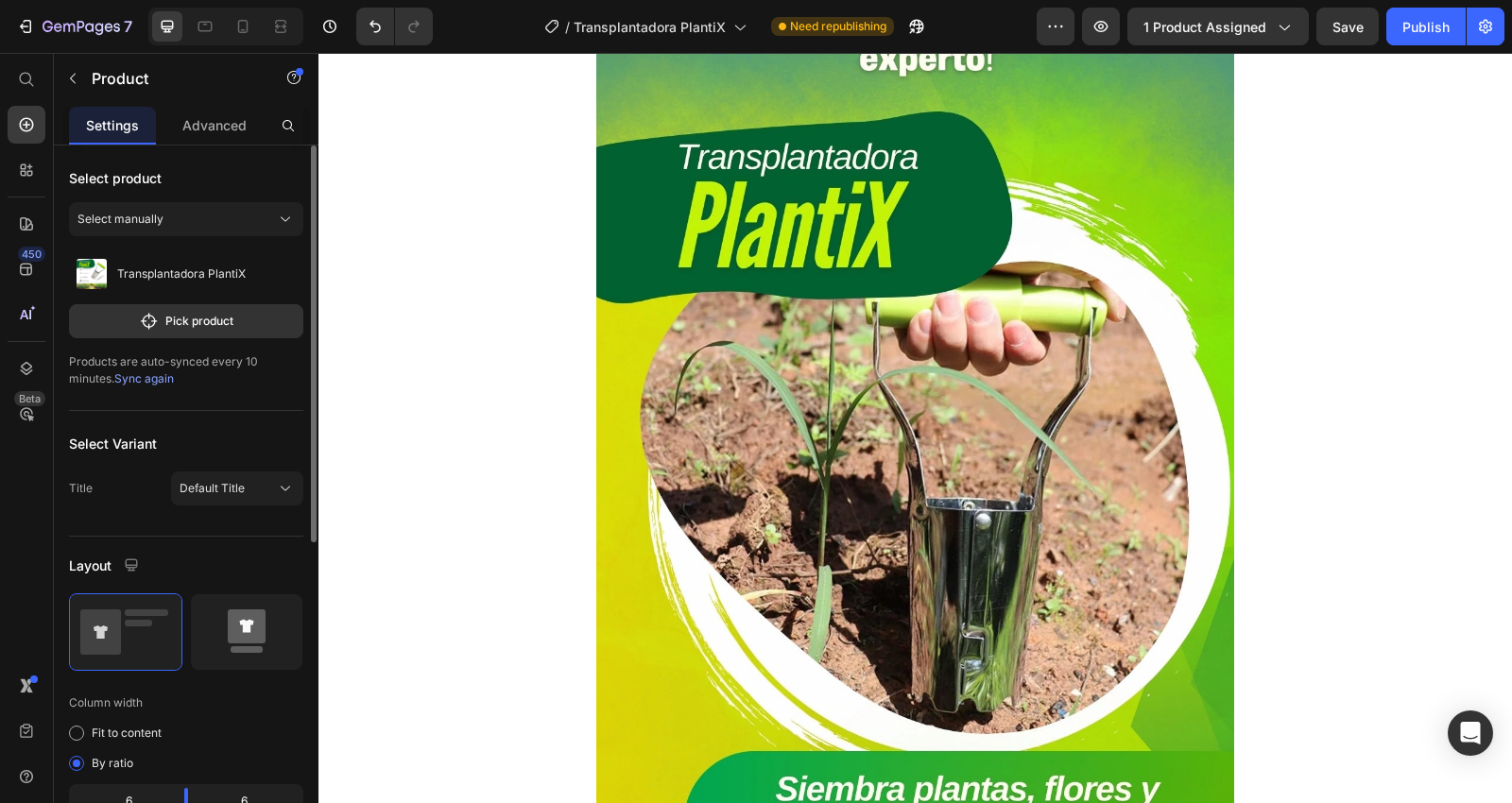 click 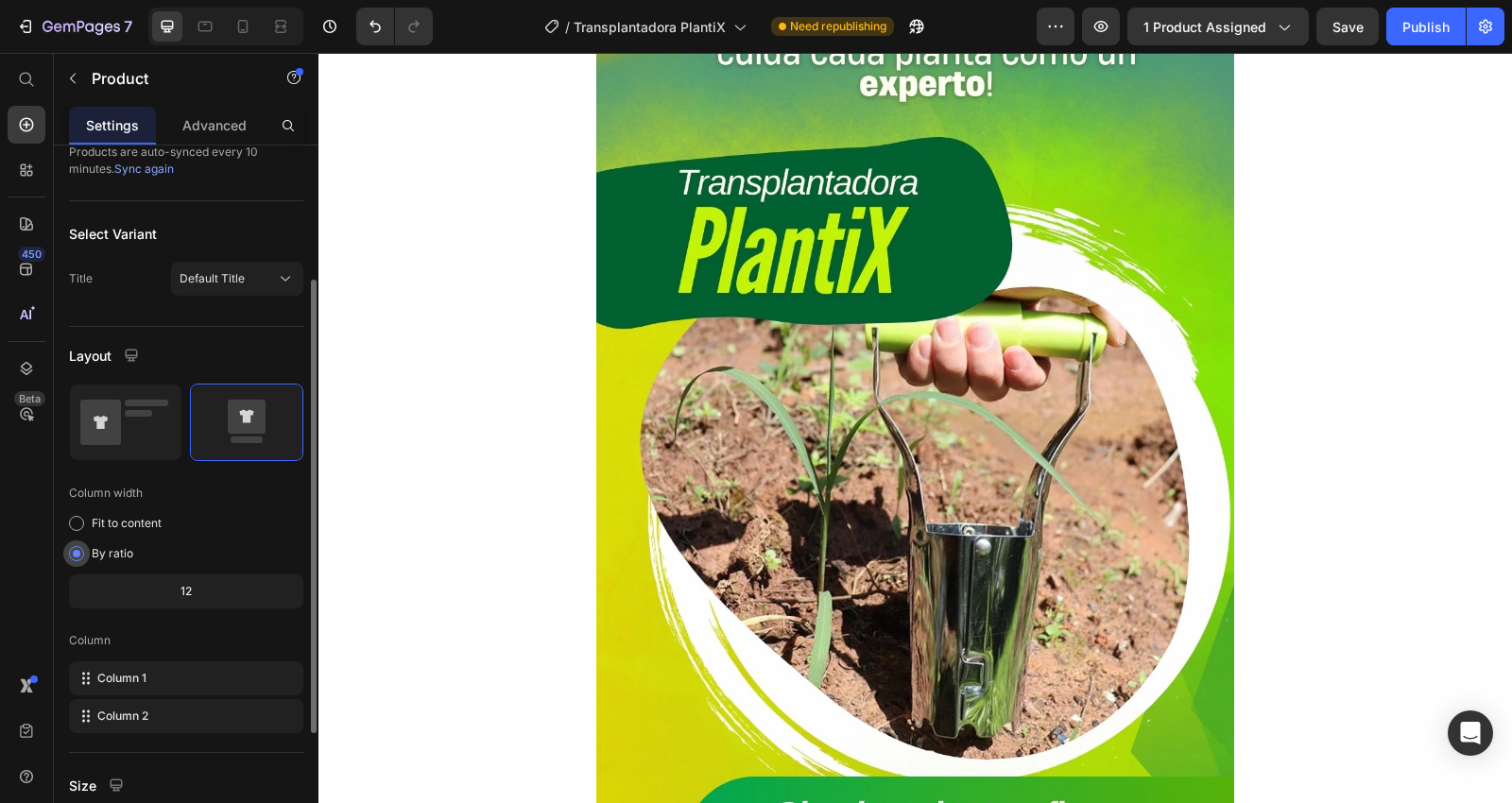 scroll, scrollTop: 315, scrollLeft: 0, axis: vertical 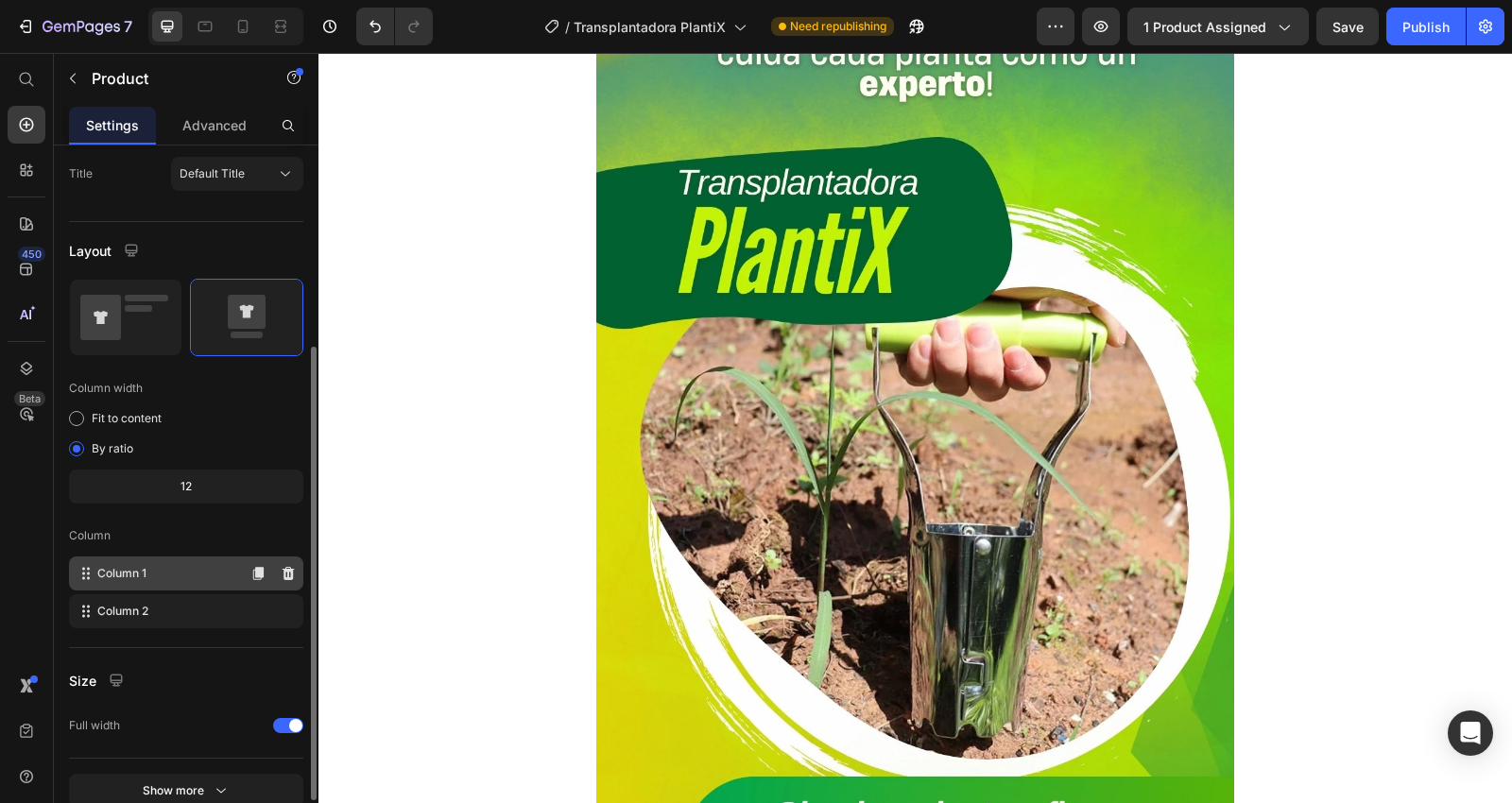 click on "Column 1" 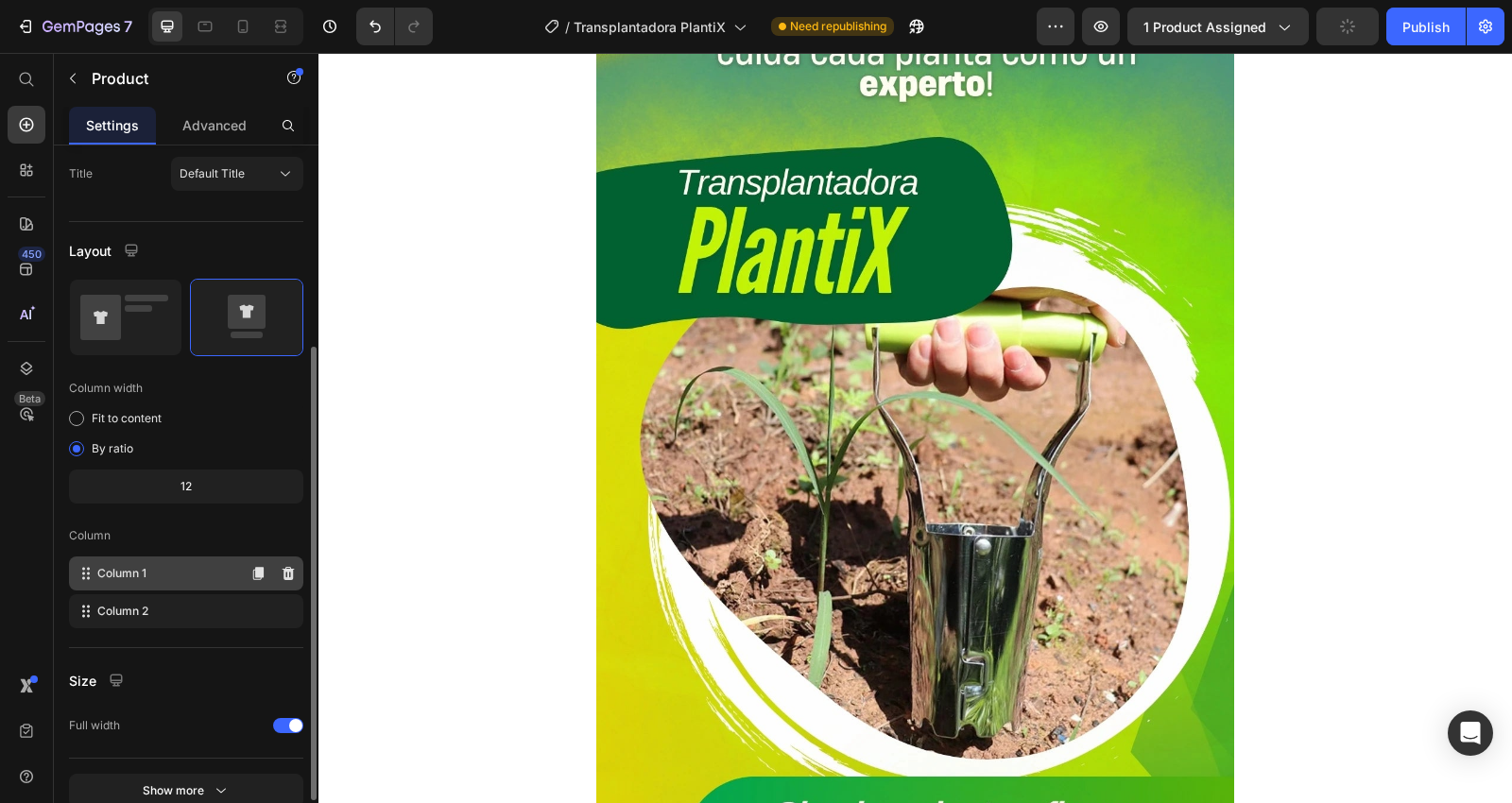 click on "Column 1" 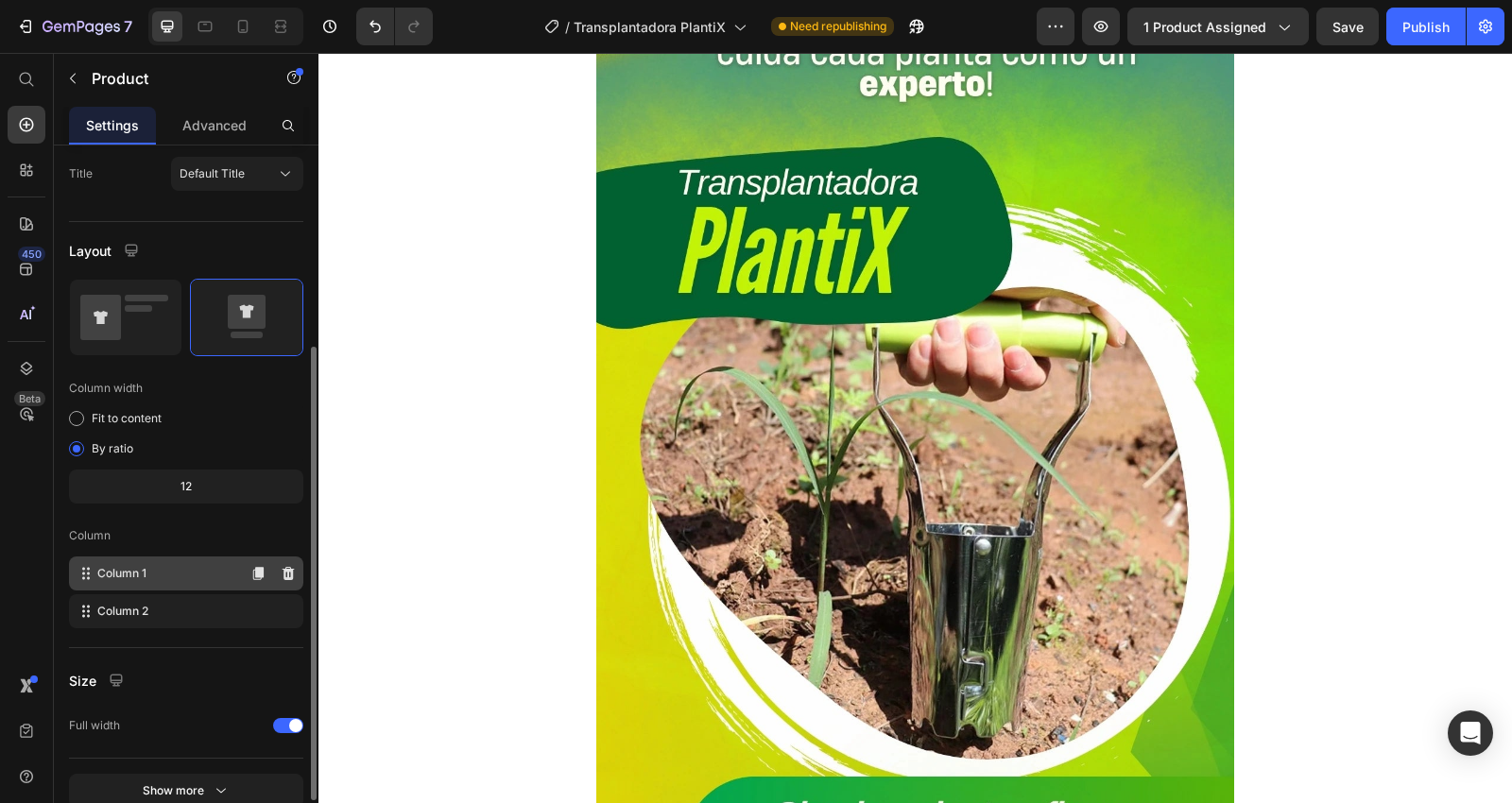 click on "Column 1" 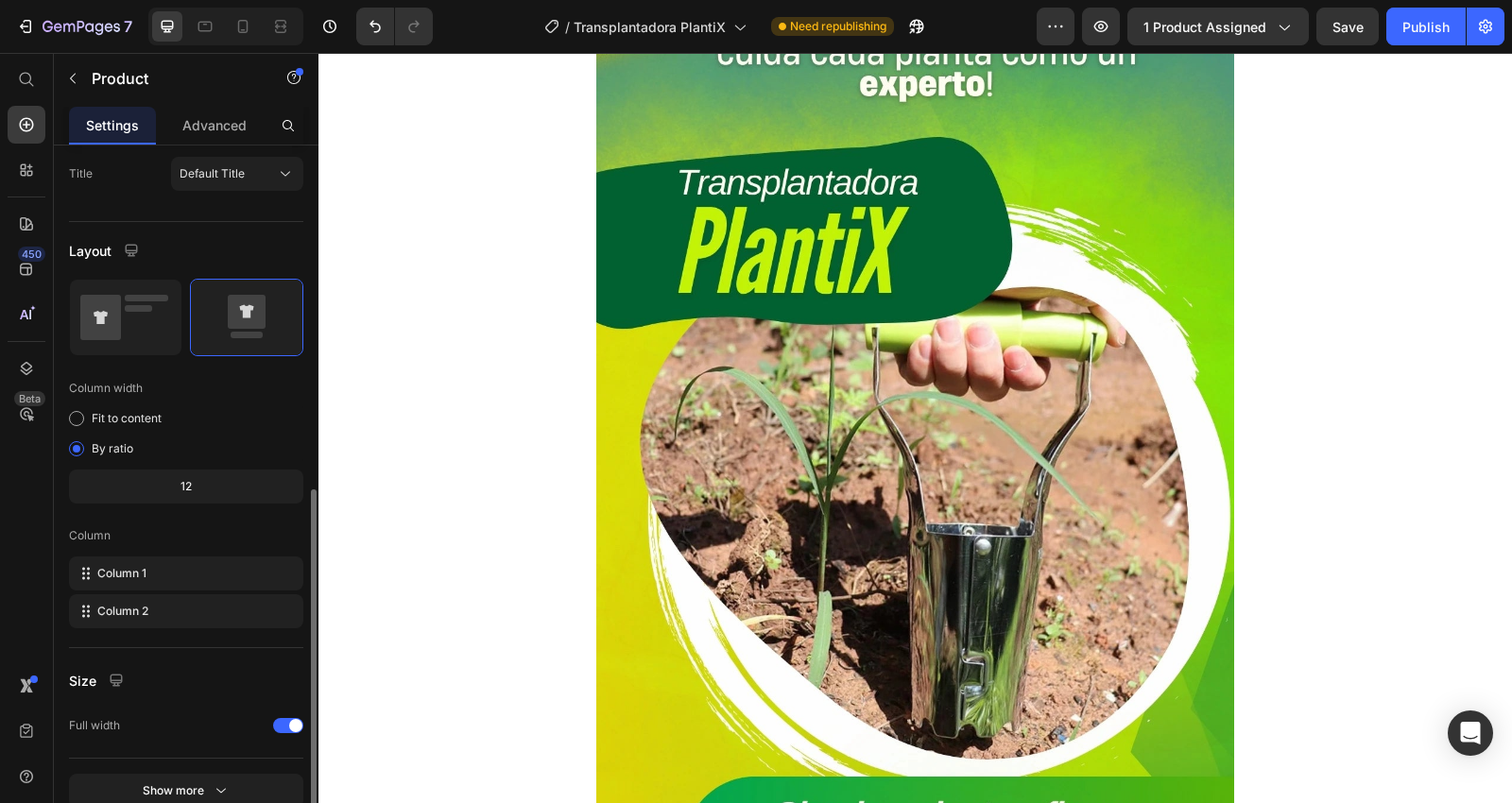 scroll, scrollTop: 402, scrollLeft: 0, axis: vertical 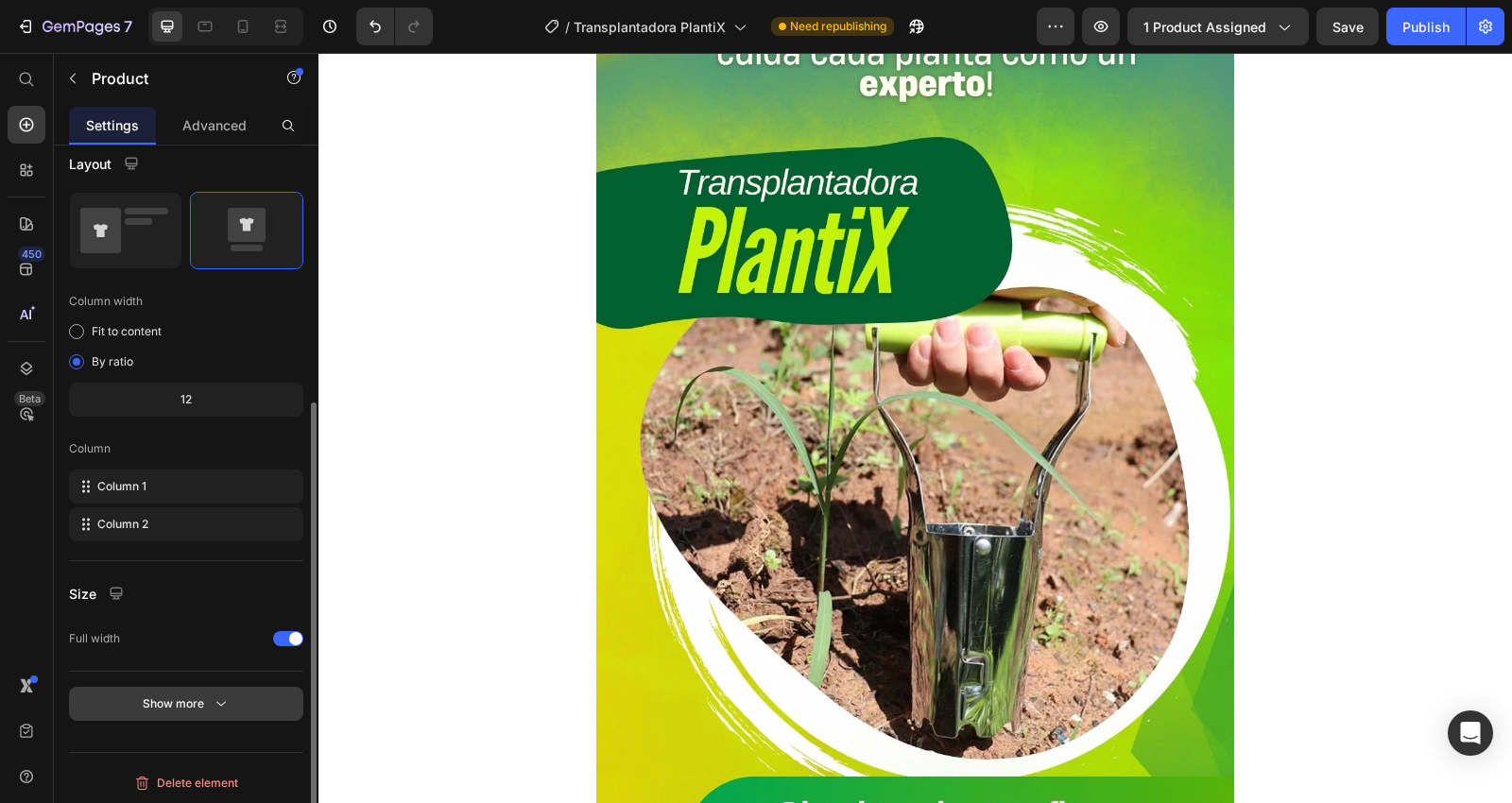 click on "Show more" at bounding box center (186, 704) 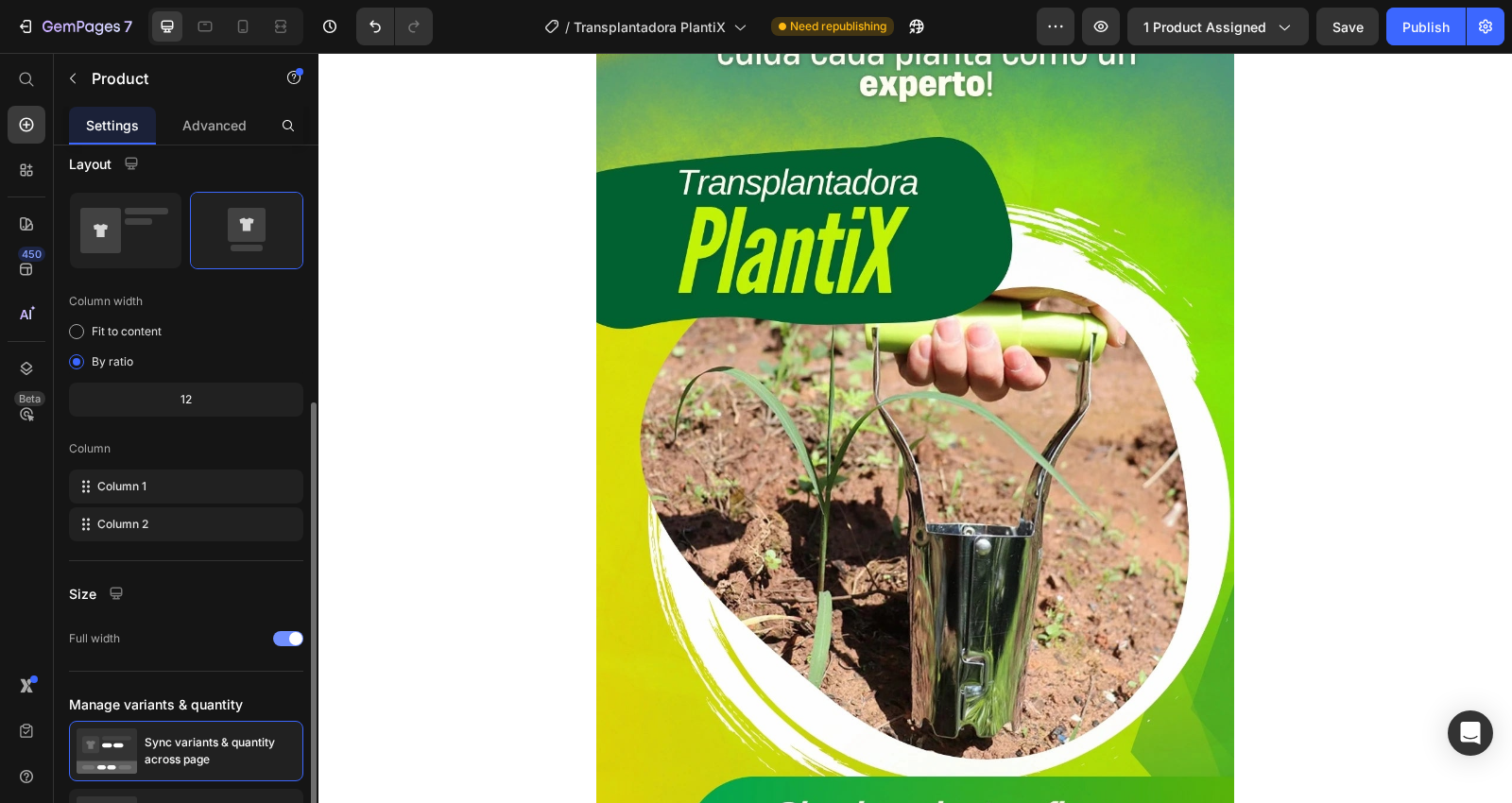 scroll, scrollTop: 573, scrollLeft: 0, axis: vertical 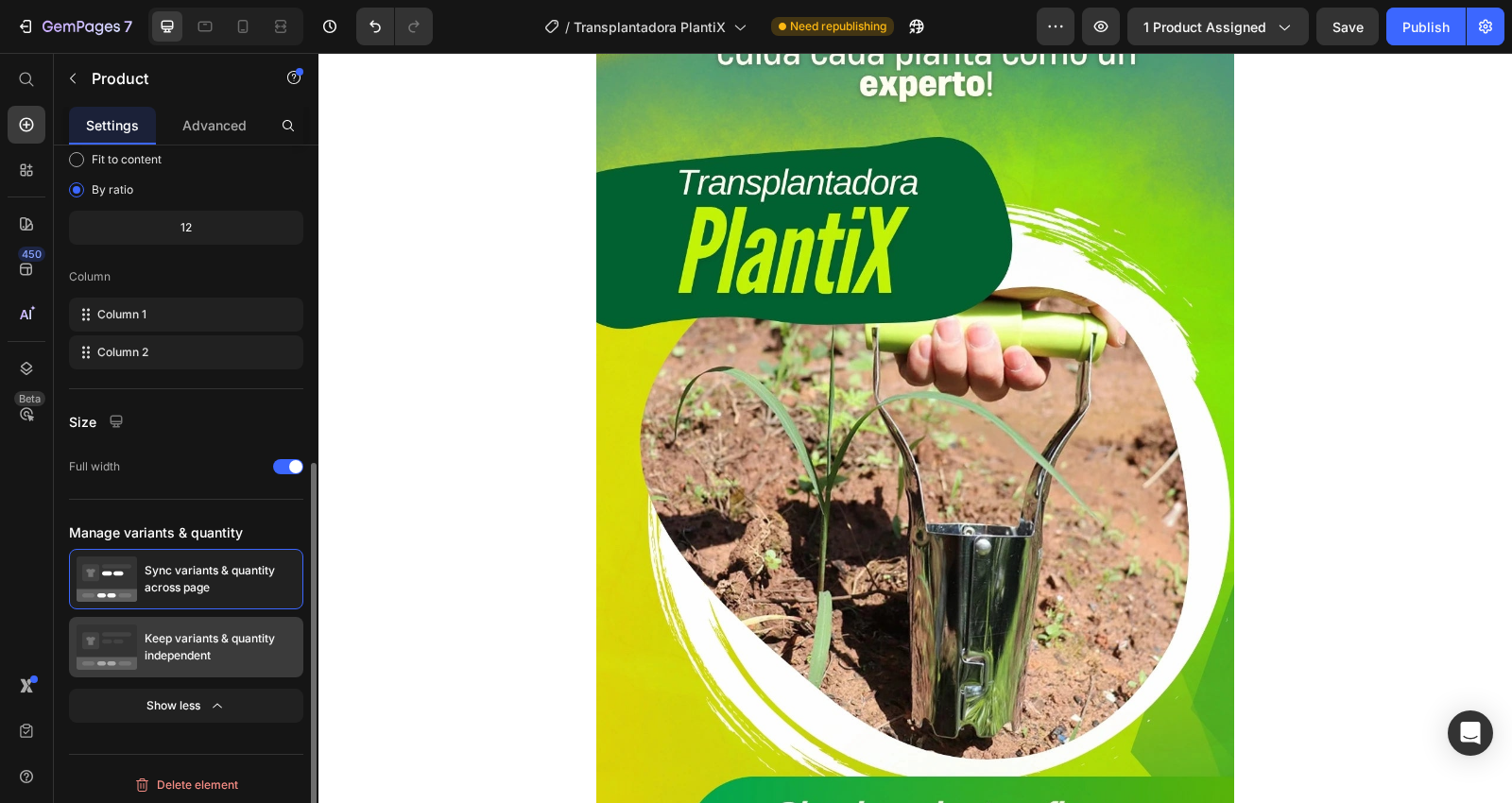click on "Keep variants & quantity independent" at bounding box center (220, 647) 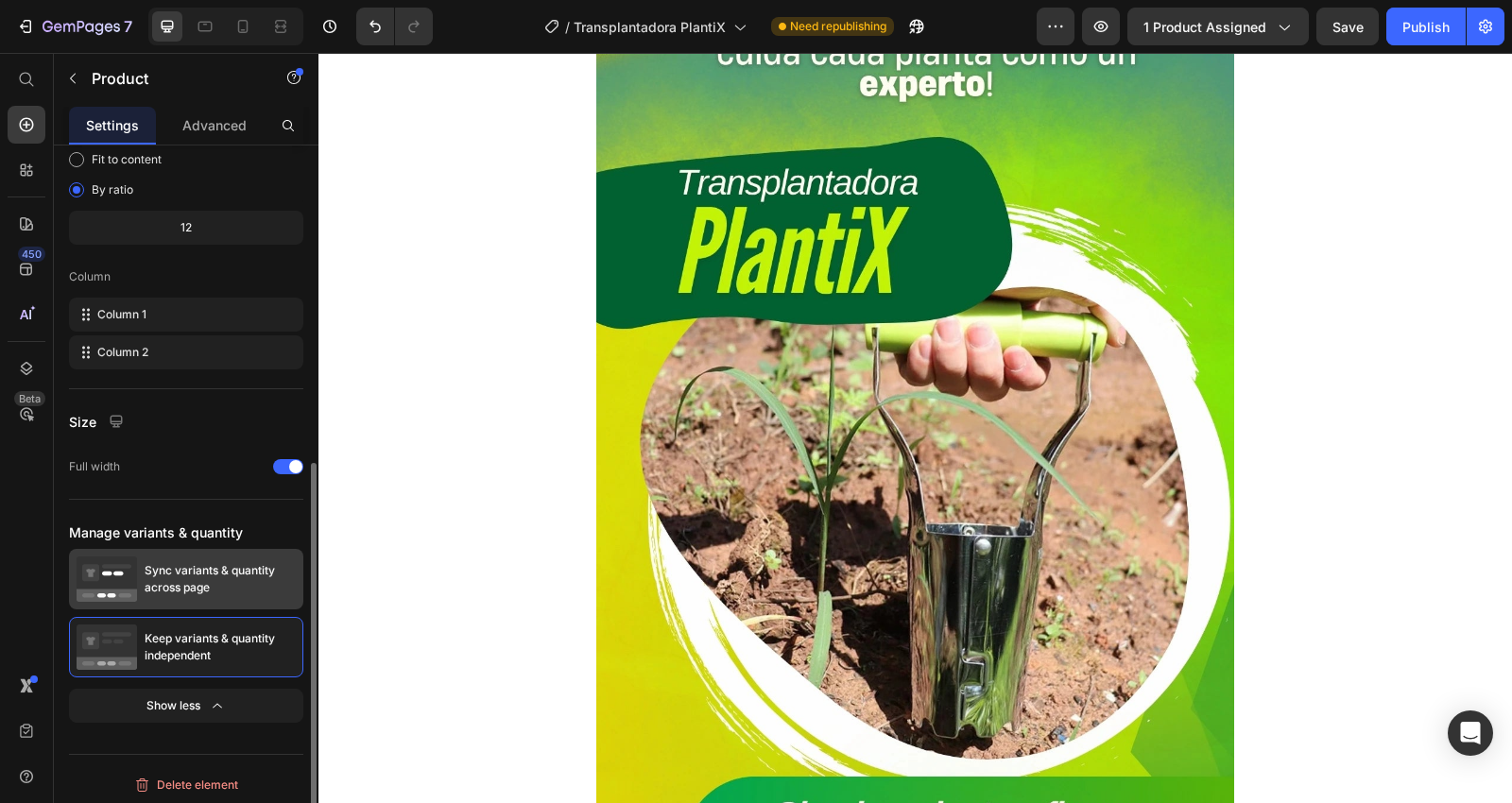 click on "Sync variants & quantity across page" at bounding box center [220, 579] 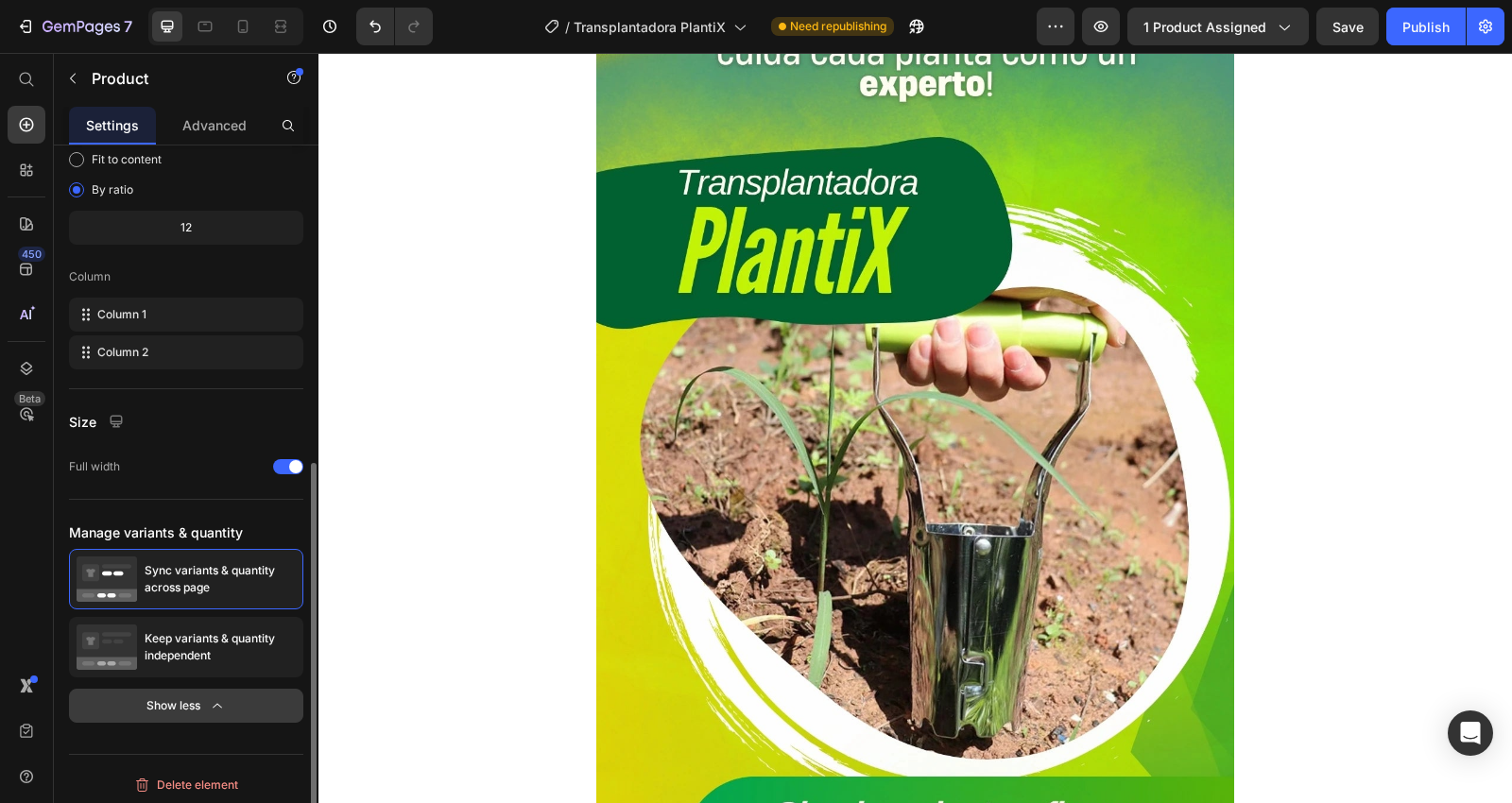 click 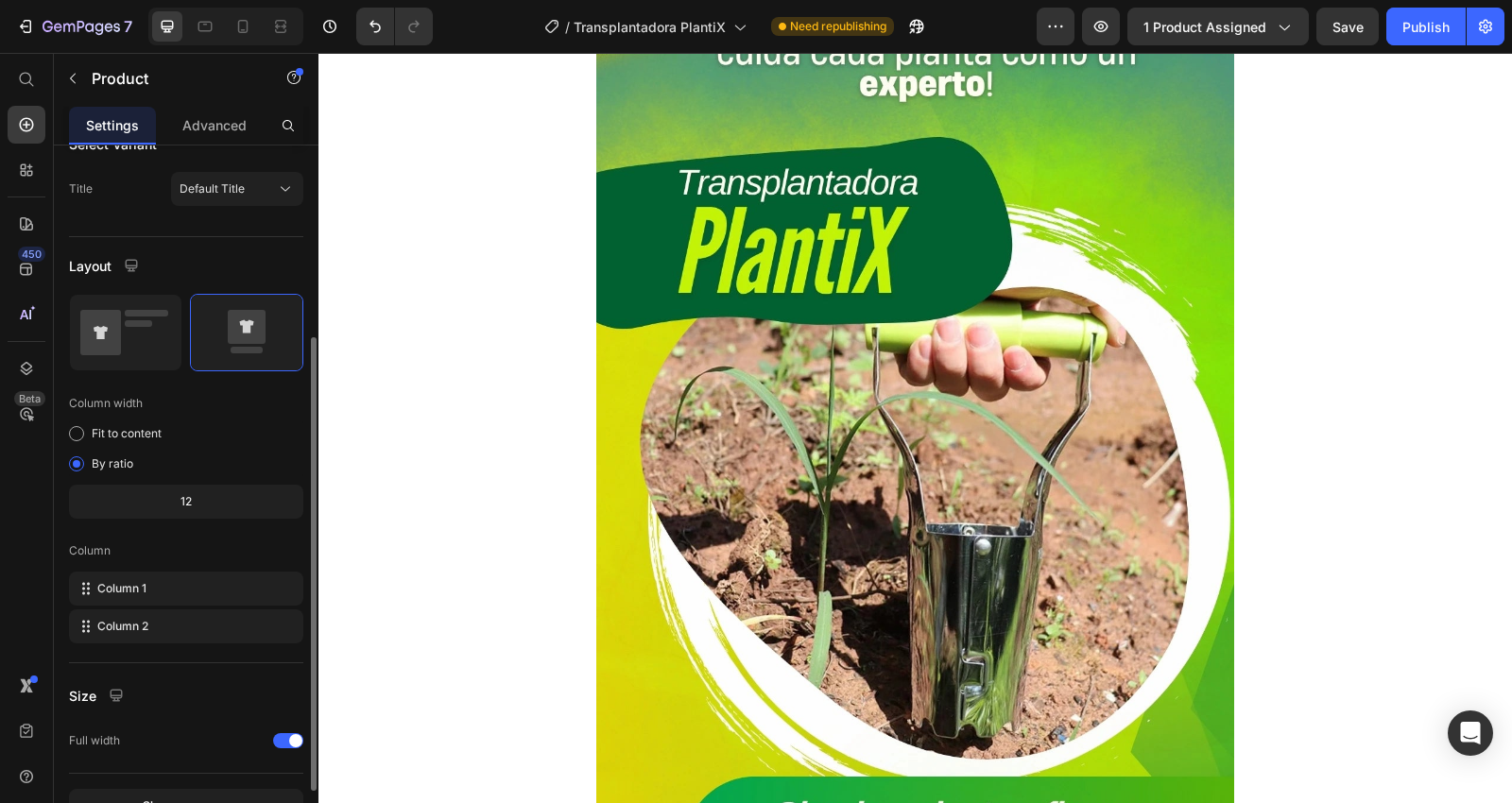scroll, scrollTop: 0, scrollLeft: 0, axis: both 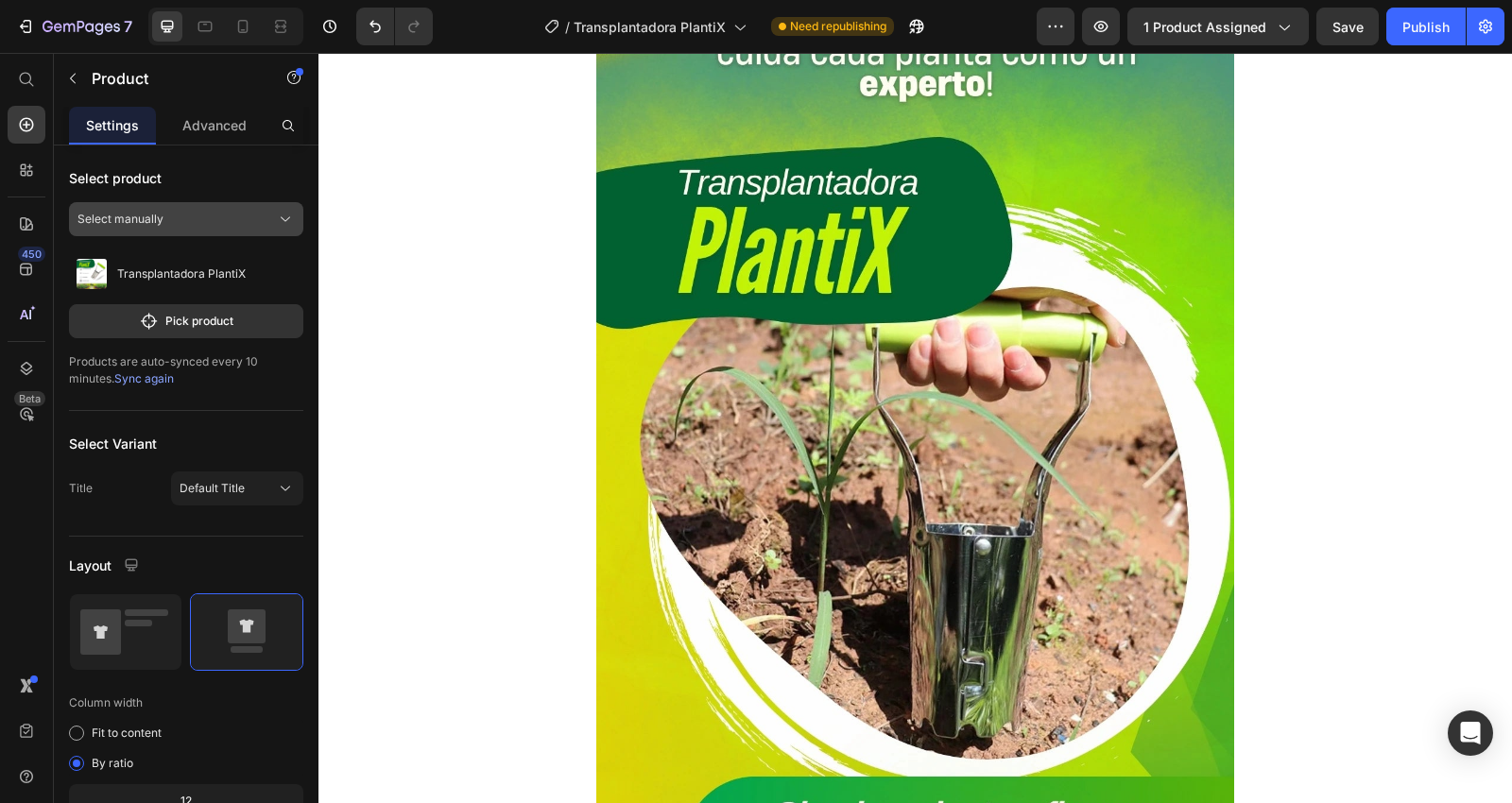click on "Select manually" 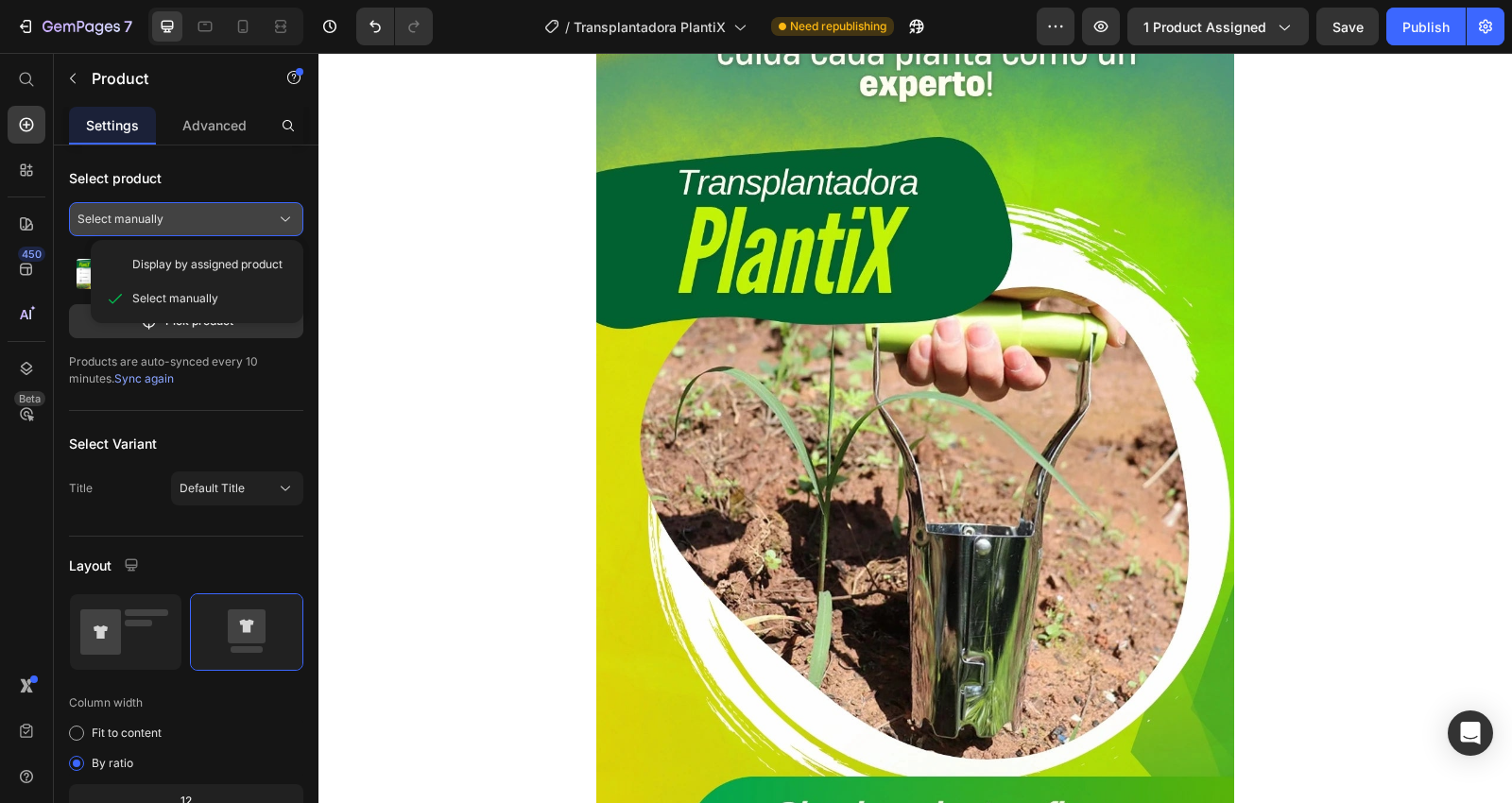 click on "Select manually" 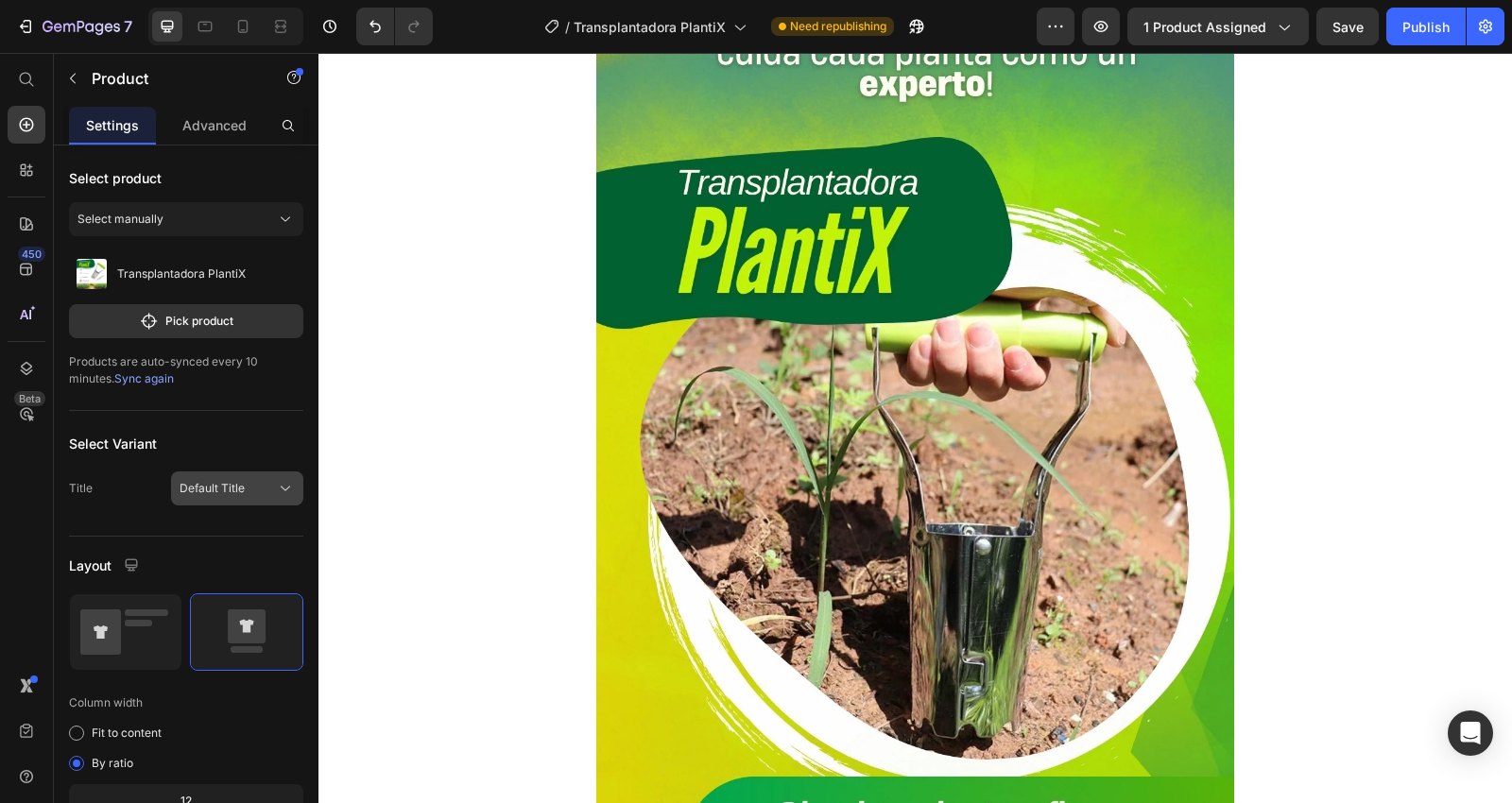 click on "Default Title" at bounding box center (237, 488) 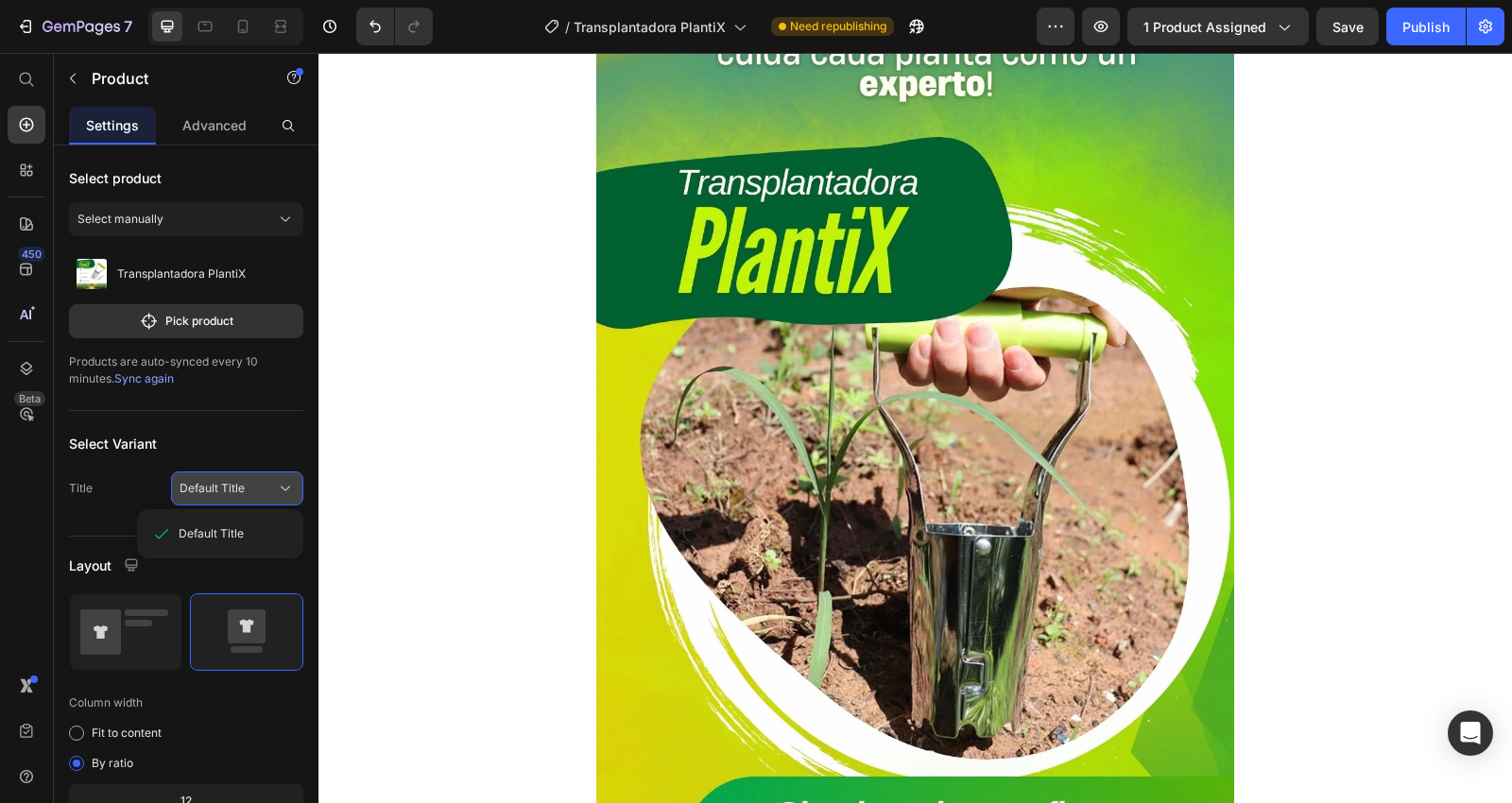 click on "Default Title" at bounding box center [237, 488] 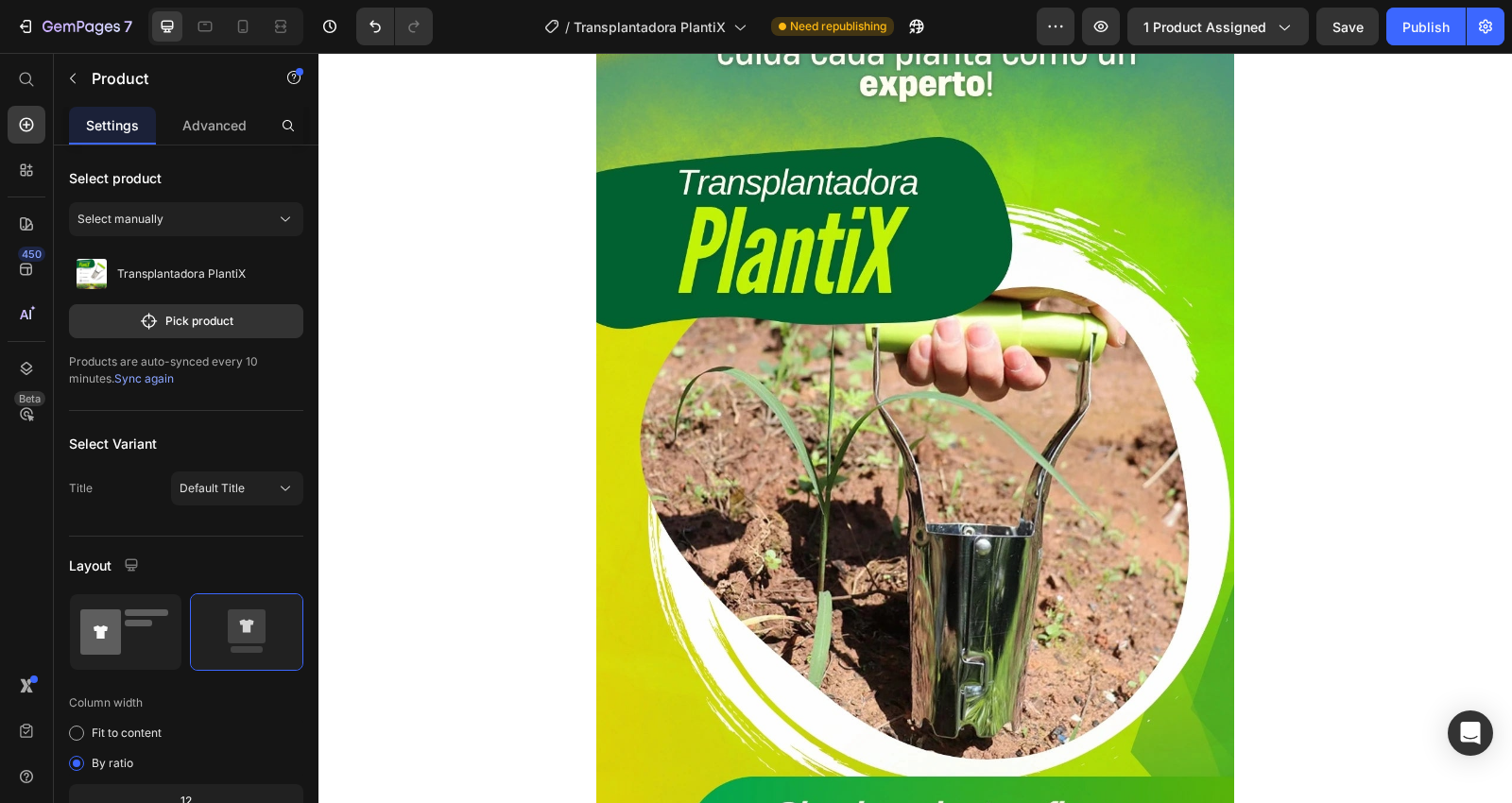 scroll, scrollTop: 105, scrollLeft: 0, axis: vertical 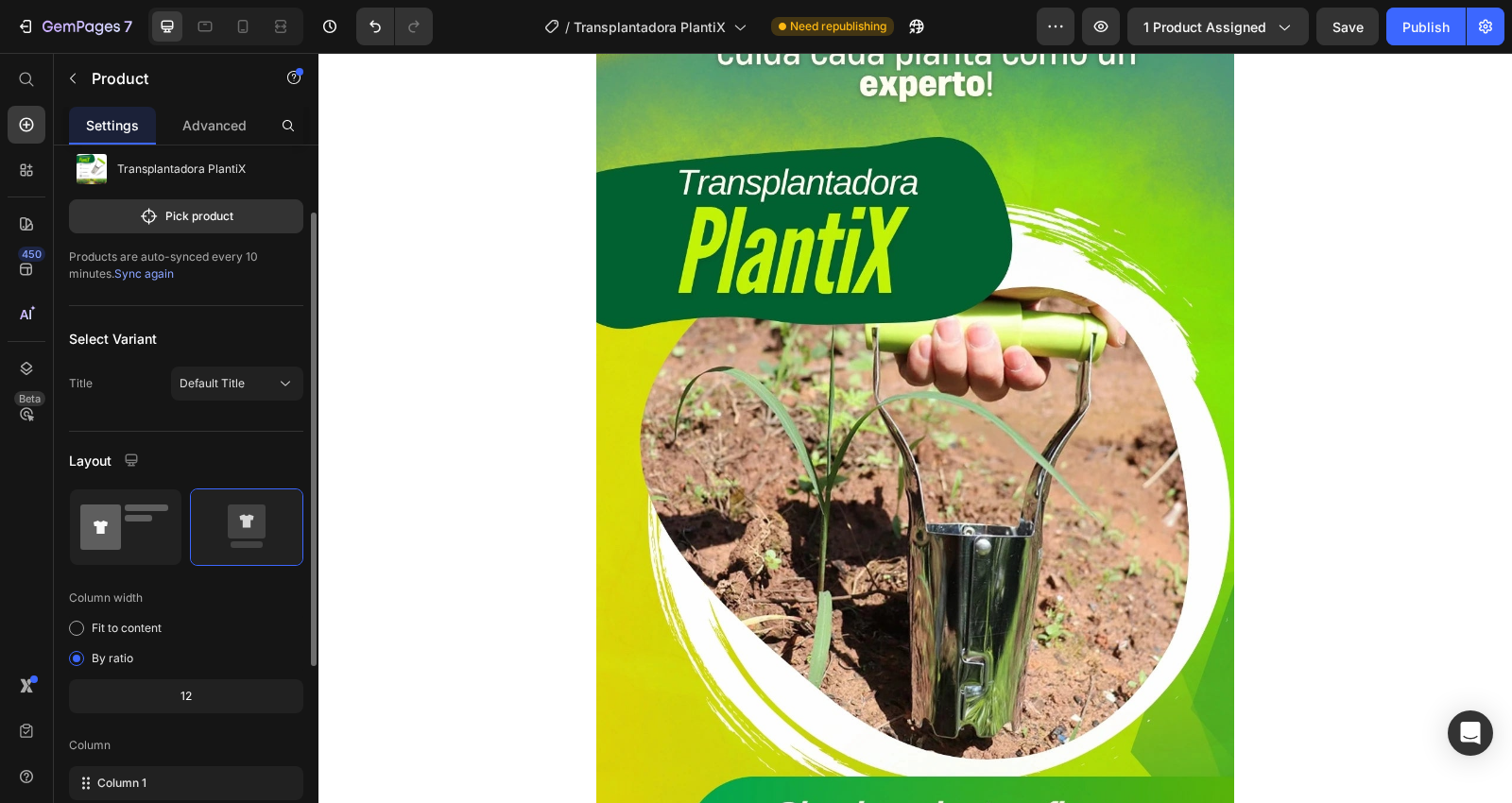click 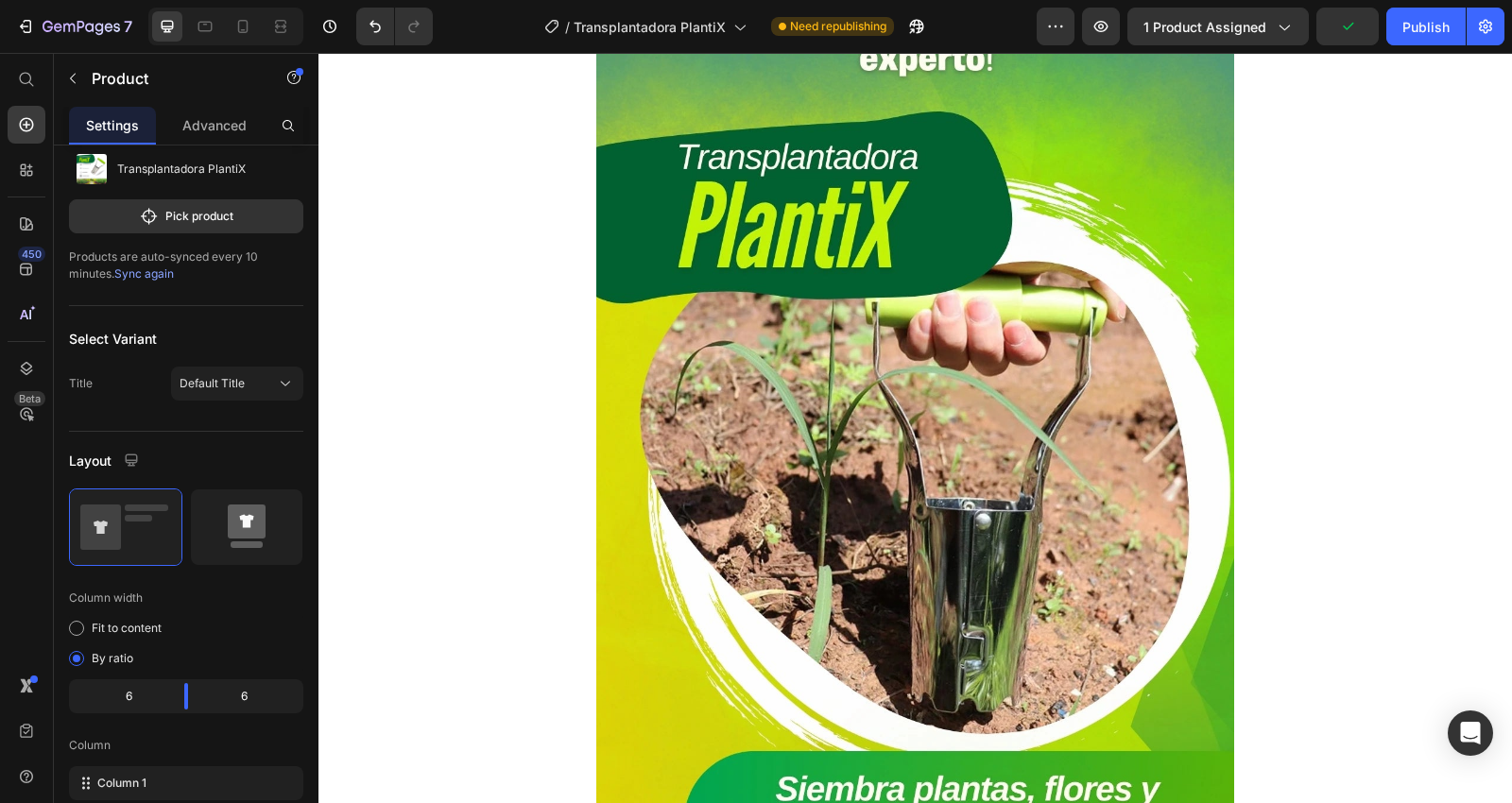 click 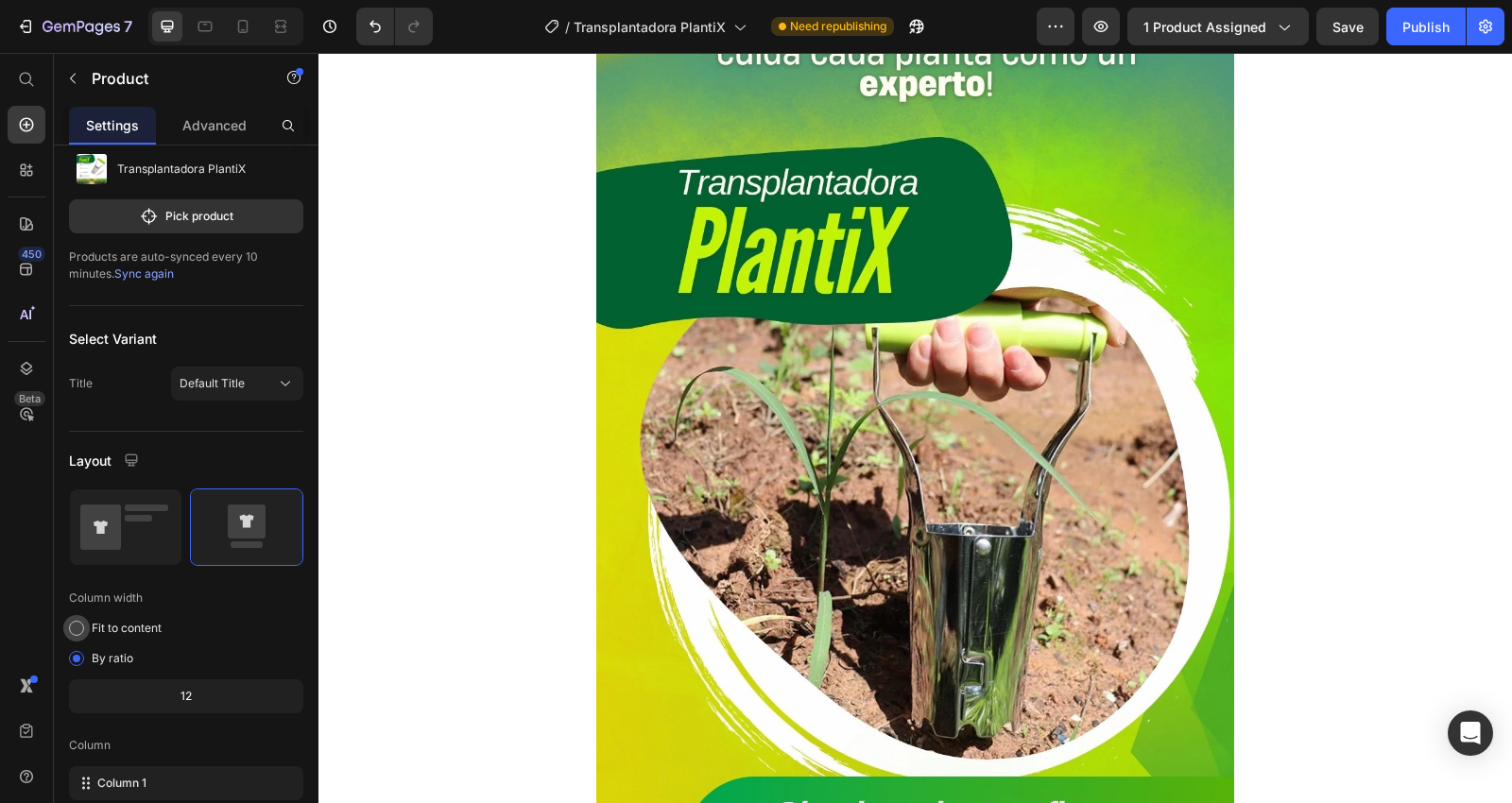 click on "Fit to content" at bounding box center [127, 628] 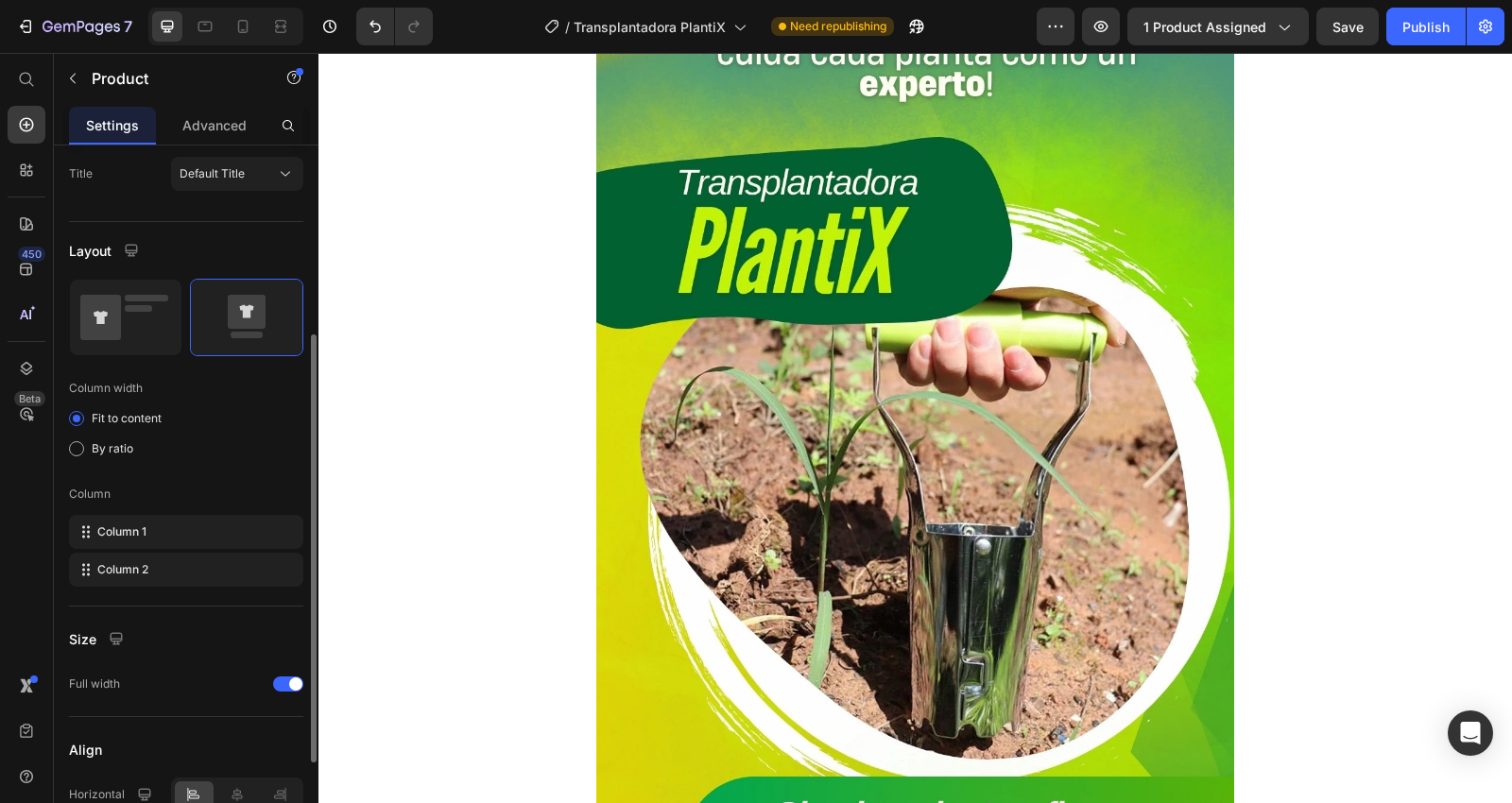 scroll, scrollTop: 419, scrollLeft: 0, axis: vertical 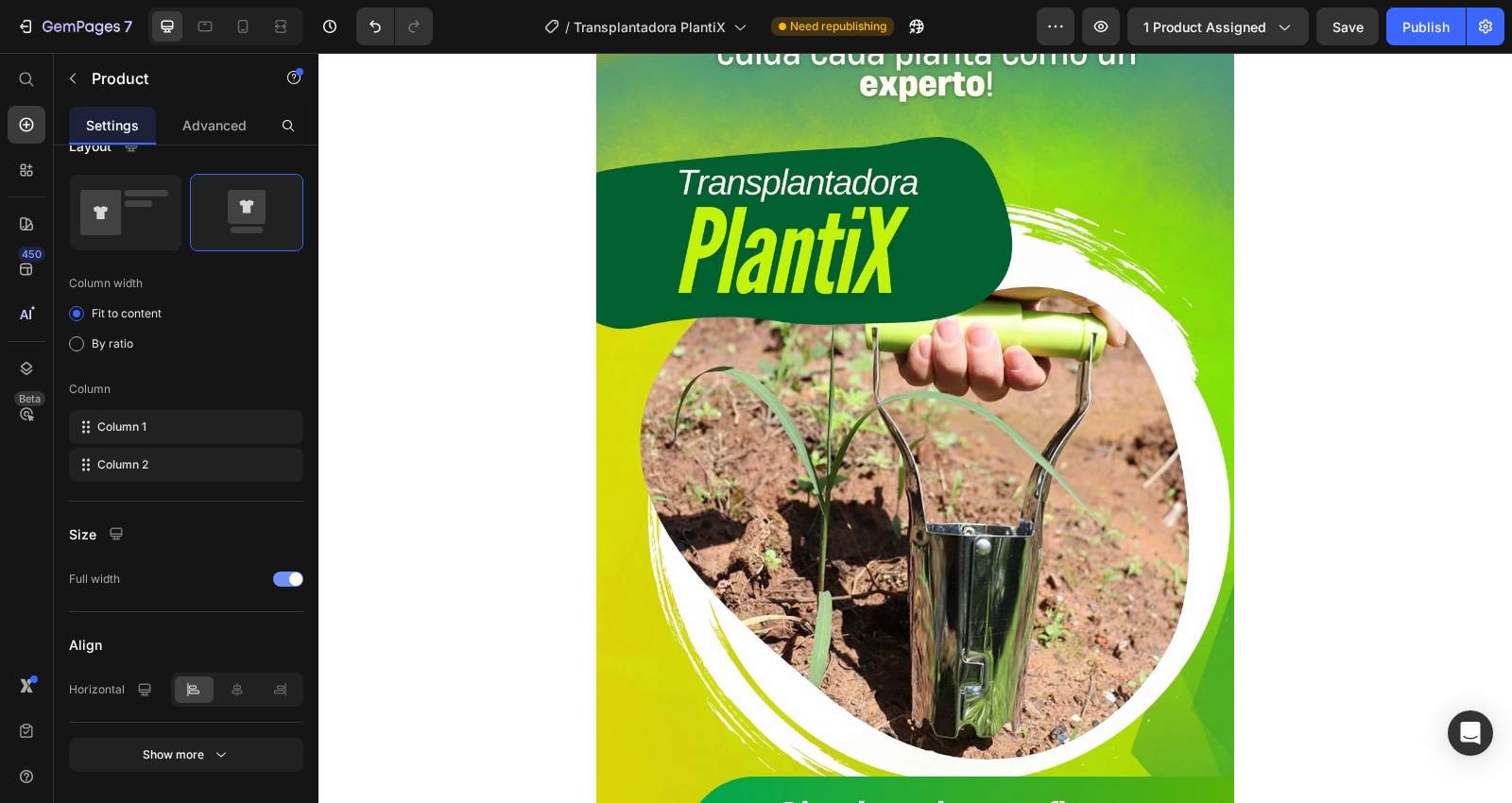 click on "Full width" 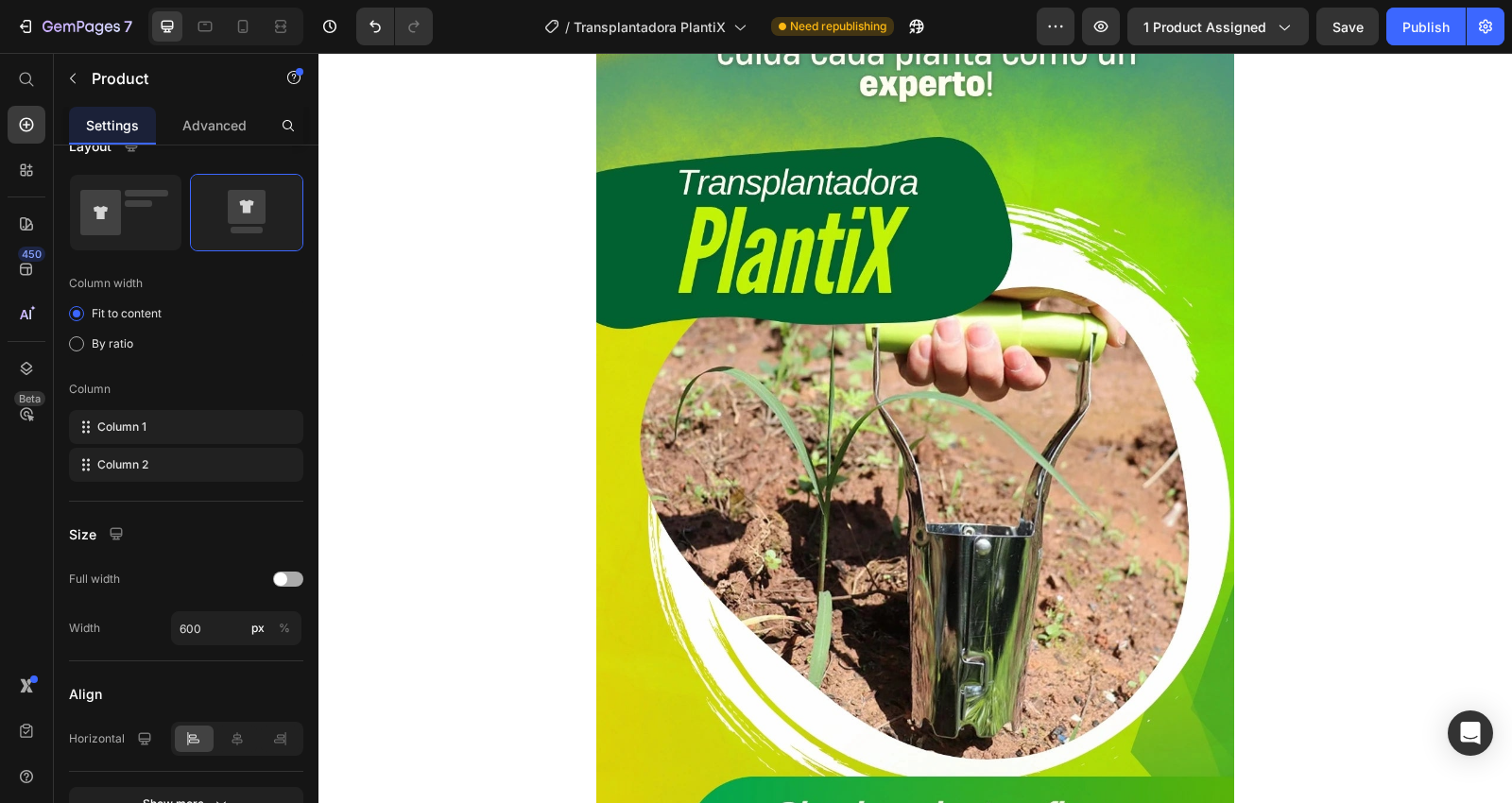 click at bounding box center (288, 579) 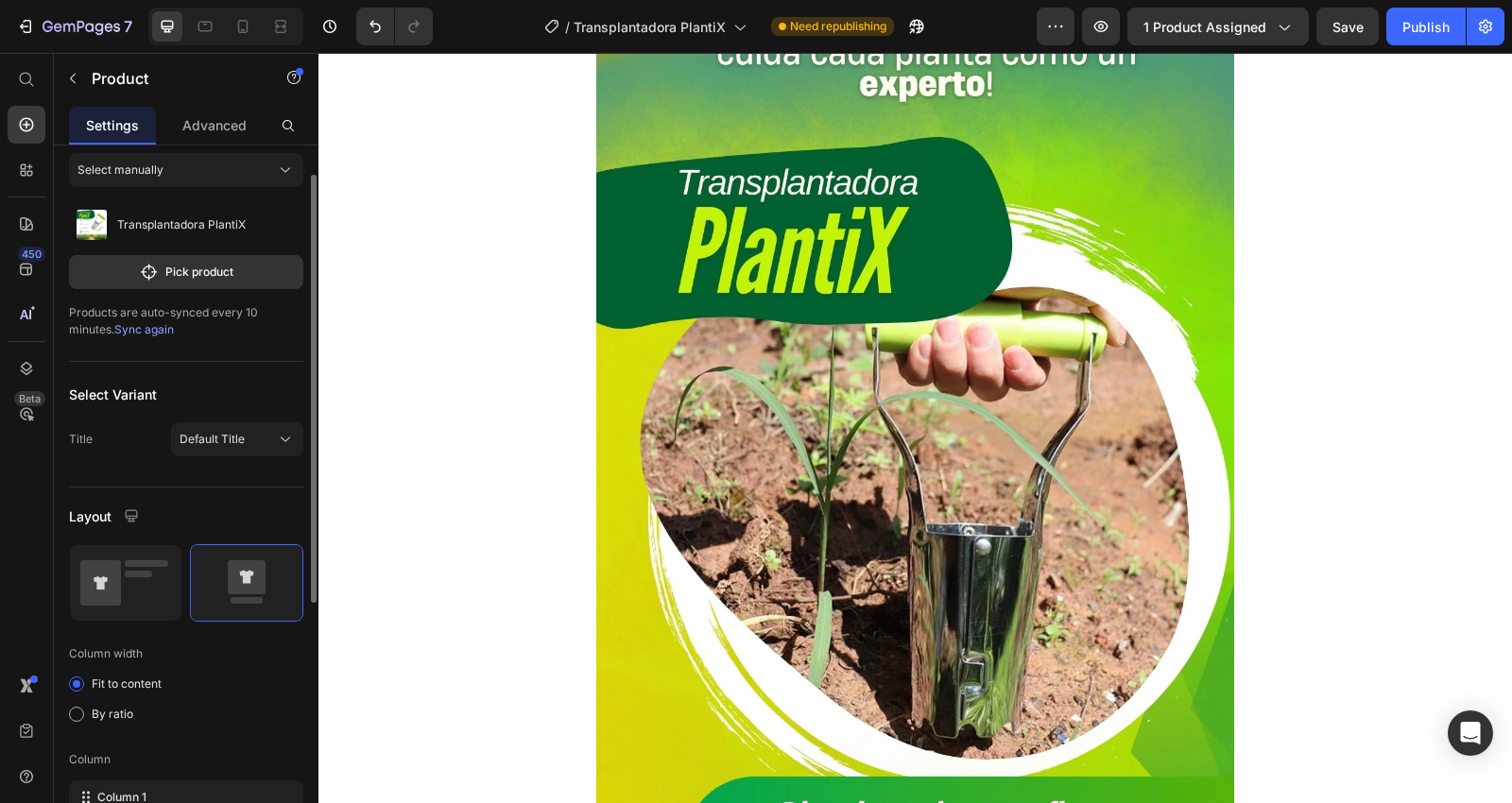 scroll, scrollTop: 0, scrollLeft: 0, axis: both 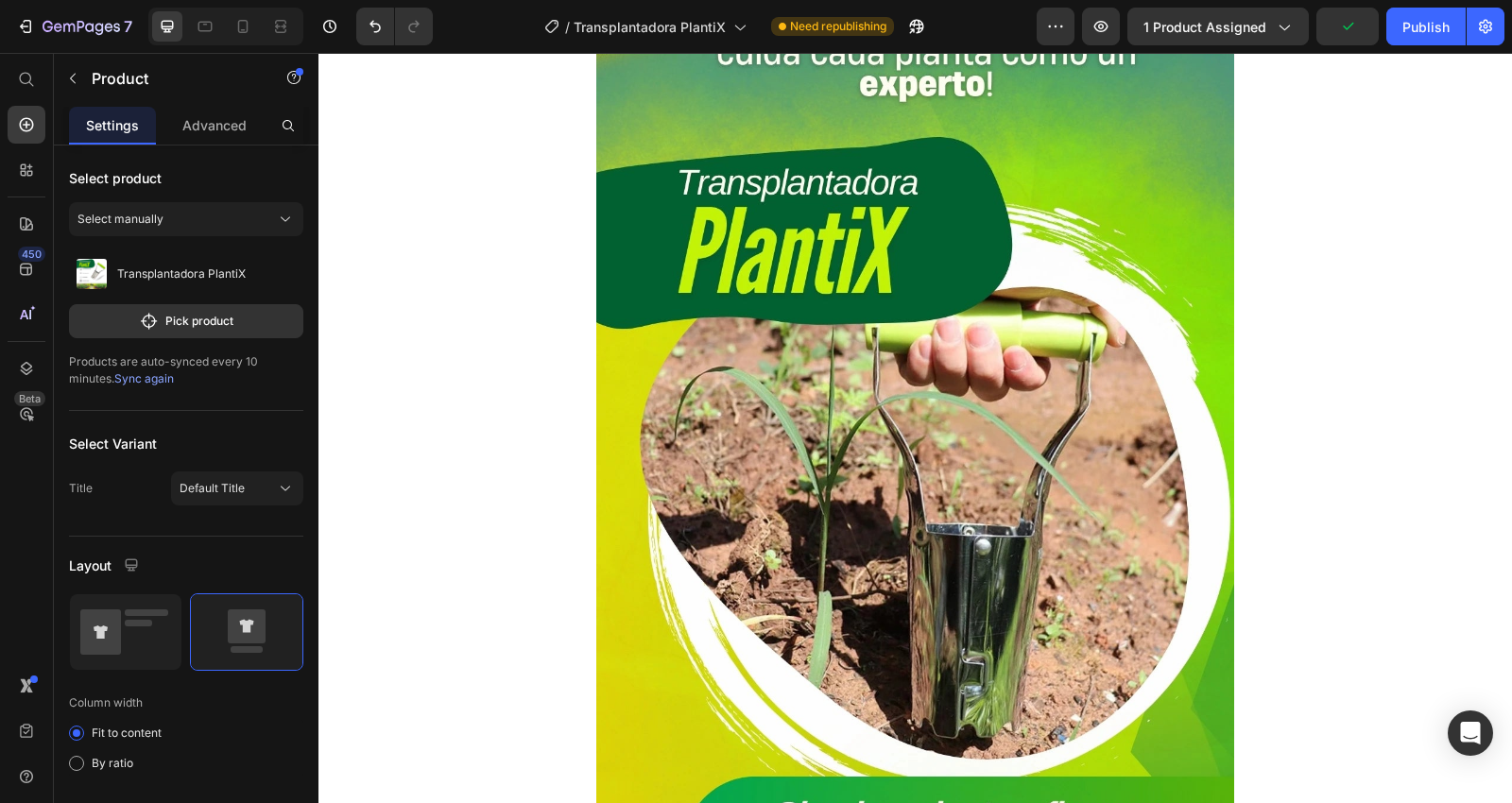 click on "$89,900" at bounding box center (915, -152) 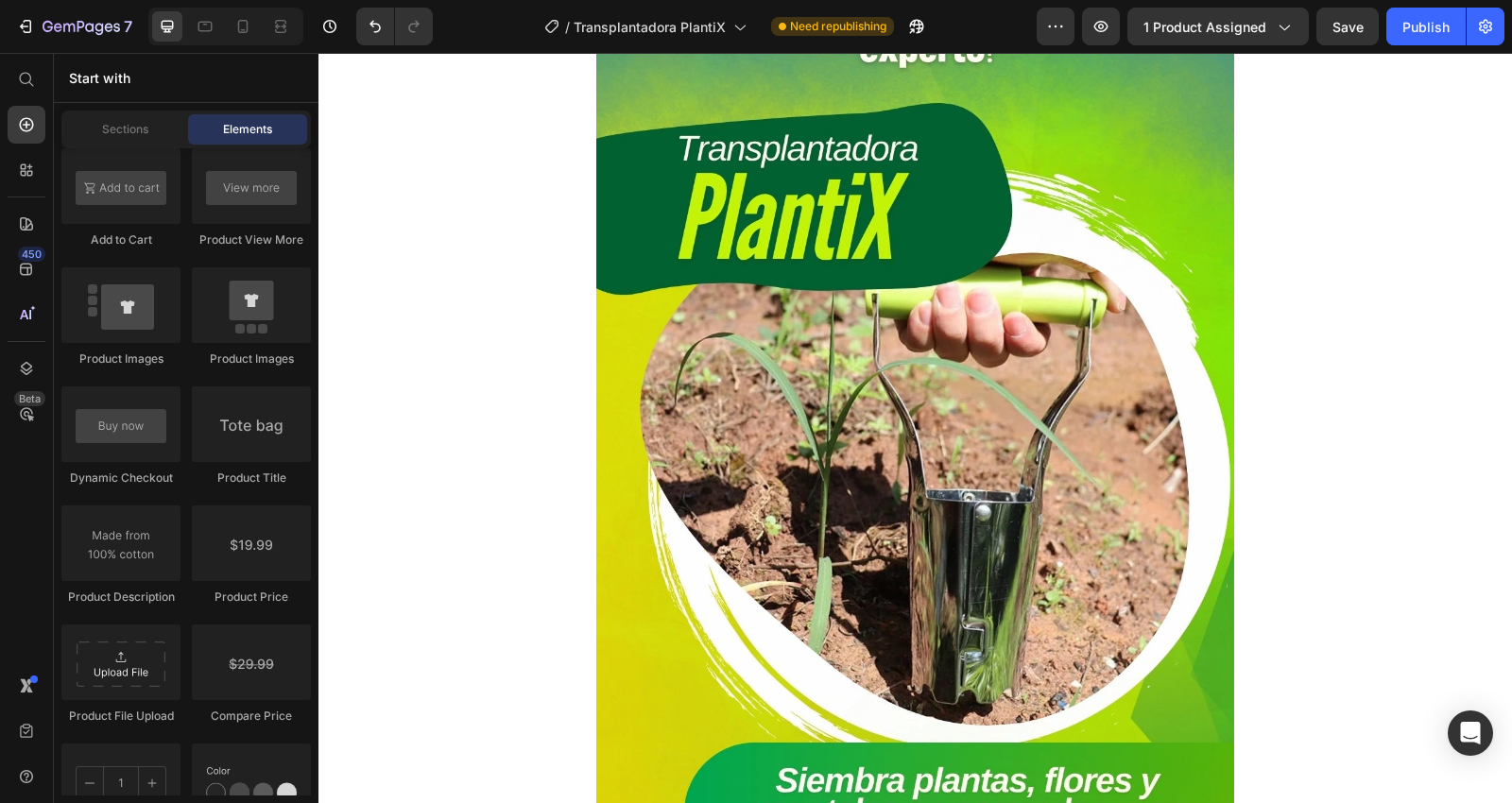 click on "Drop element here" at bounding box center [915, -141] 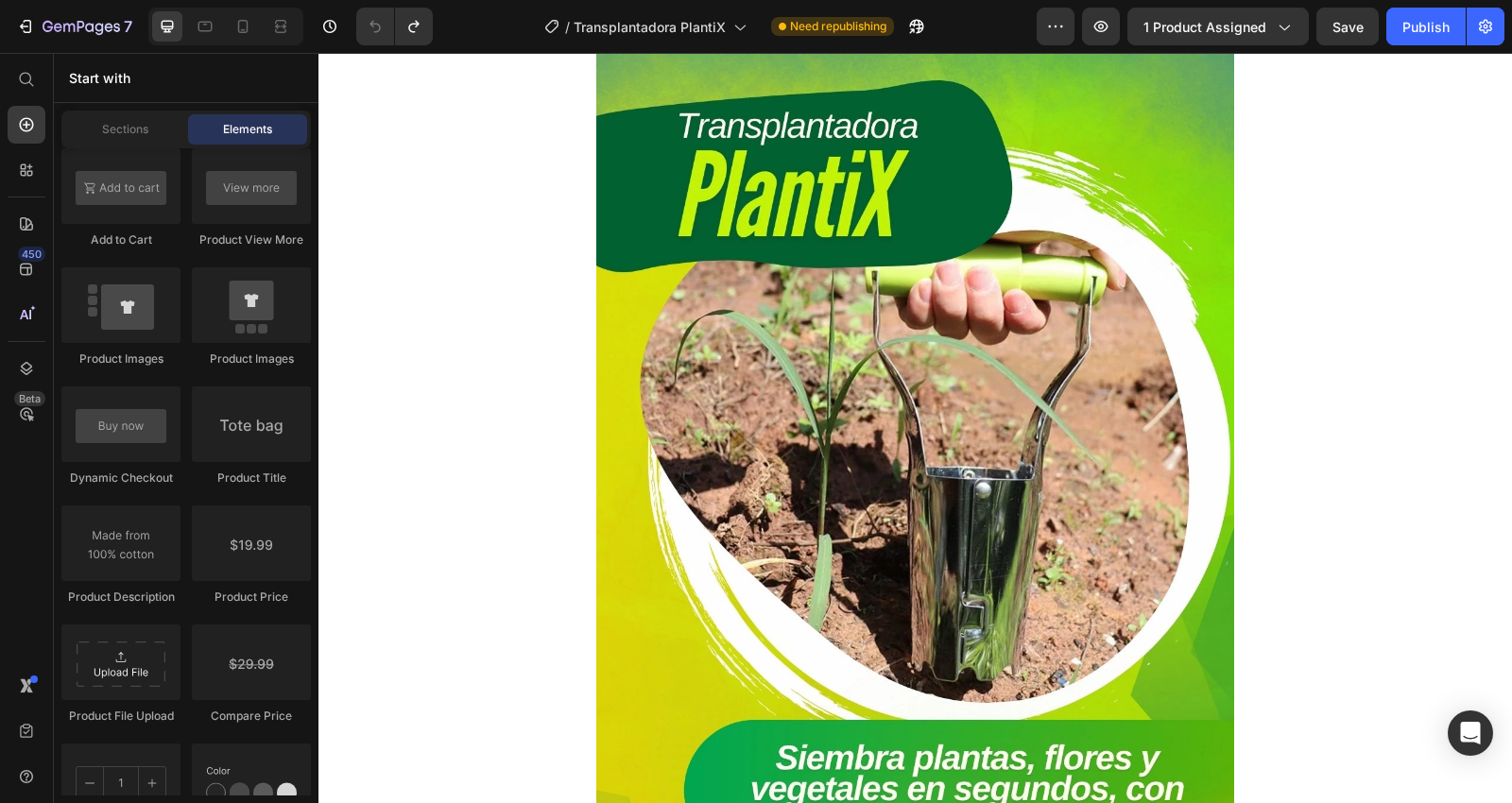 click on "$74,900" at bounding box center (915, -152) 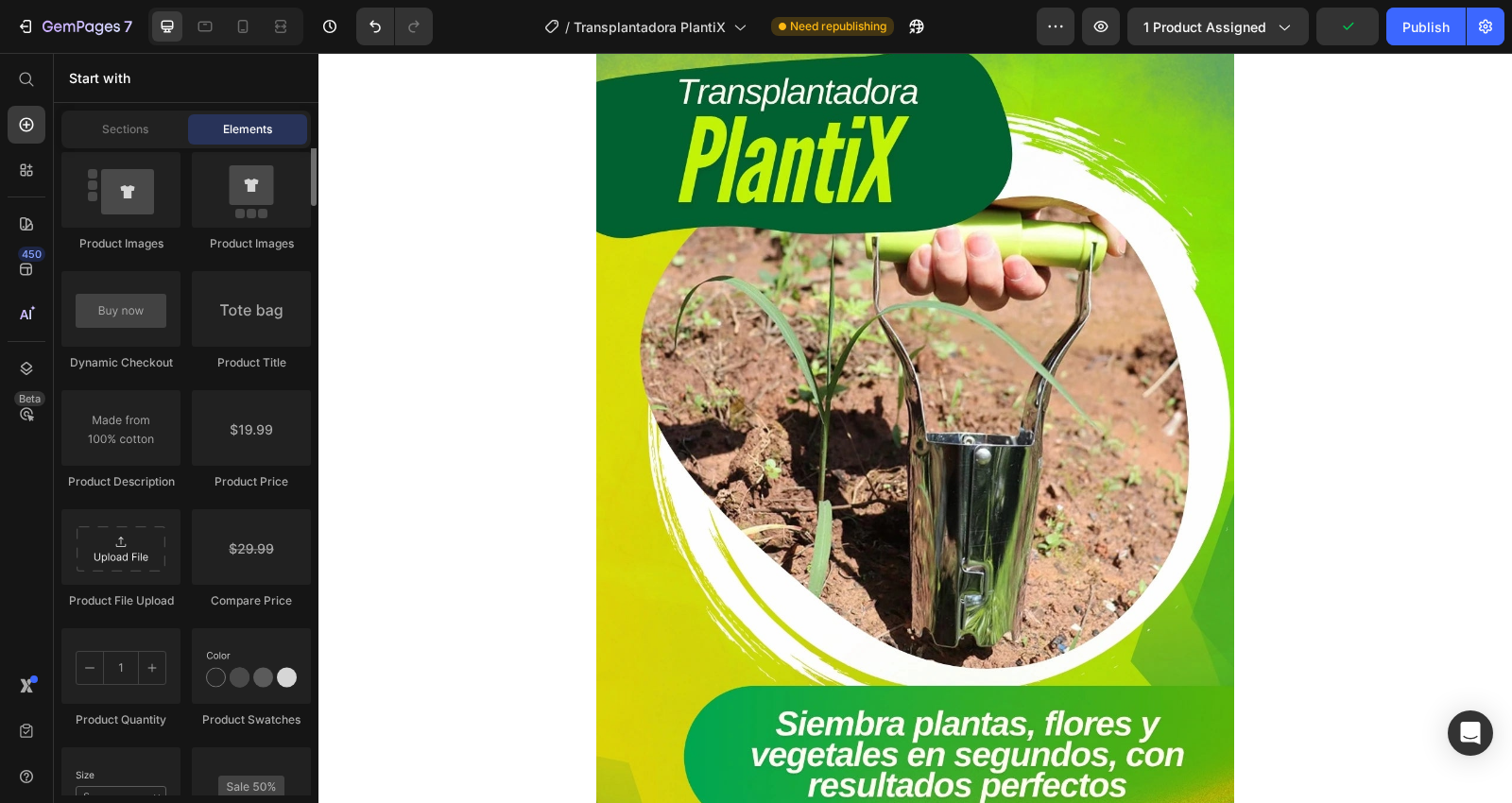 scroll, scrollTop: 2623, scrollLeft: 0, axis: vertical 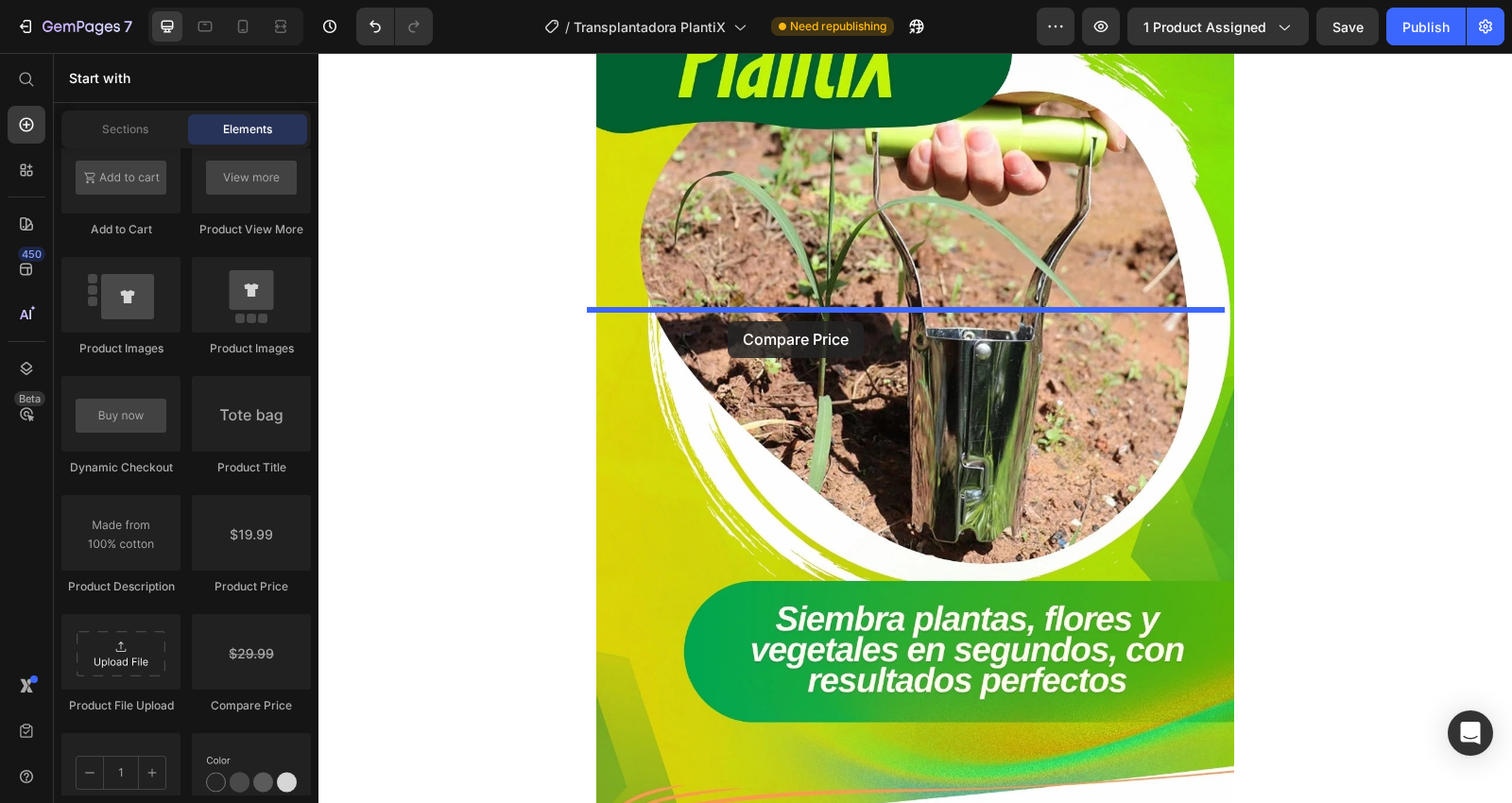 drag, startPoint x: 572, startPoint y: 711, endPoint x: 728, endPoint y: 321, distance: 420.0429 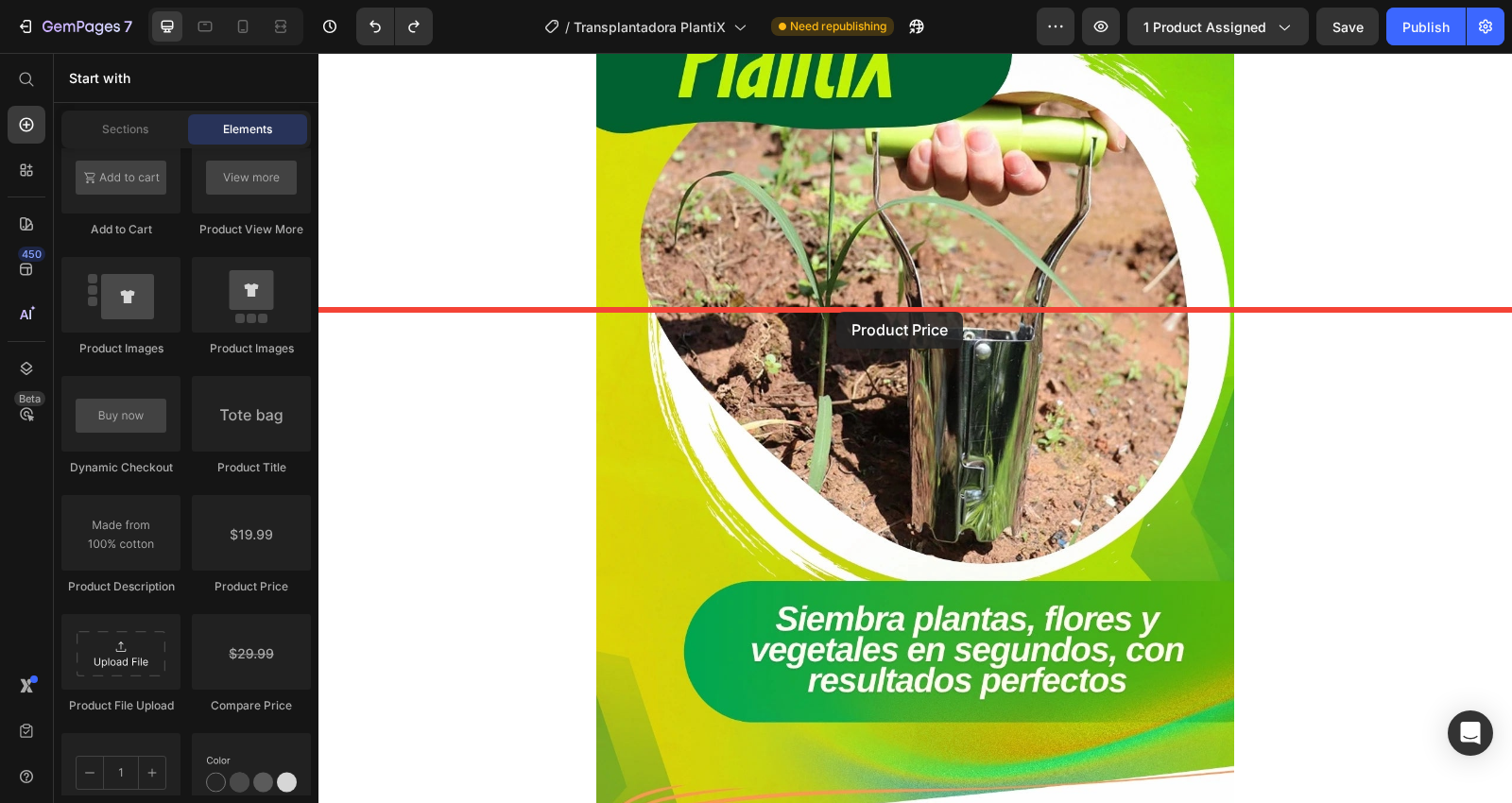 drag, startPoint x: 538, startPoint y: 594, endPoint x: 834, endPoint y: 310, distance: 410.2097 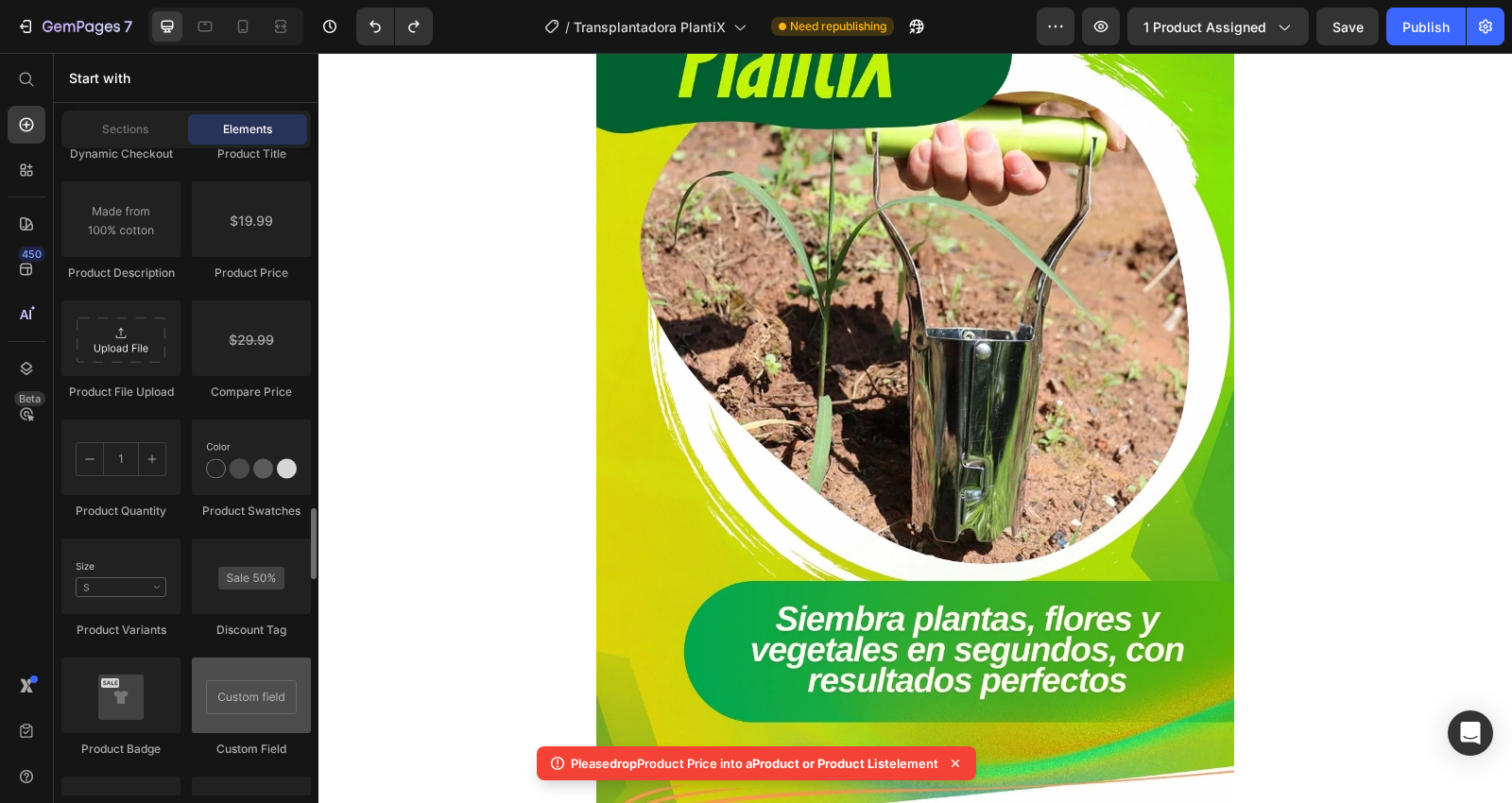 scroll, scrollTop: 3358, scrollLeft: 0, axis: vertical 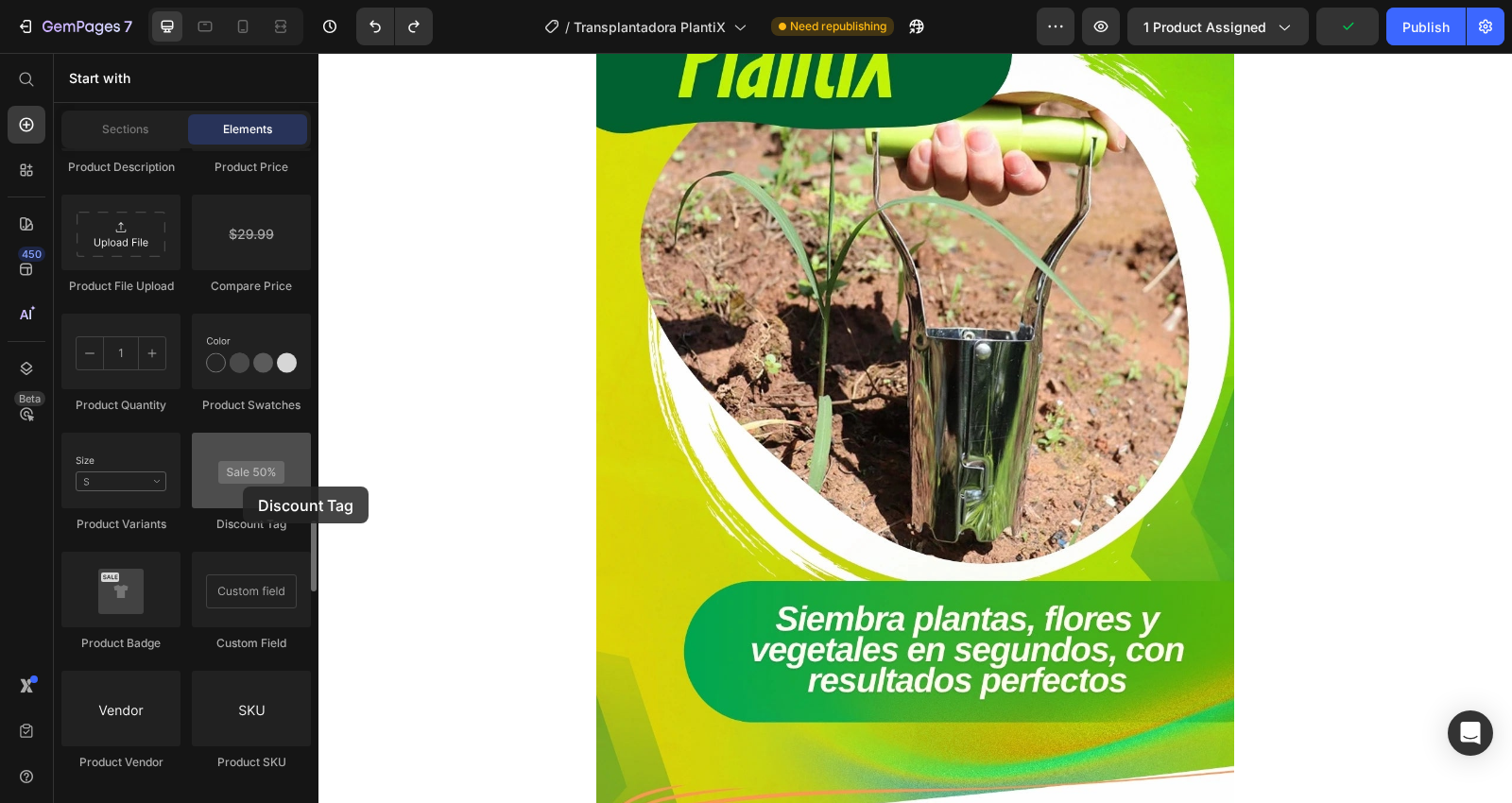 click at bounding box center (251, 470) 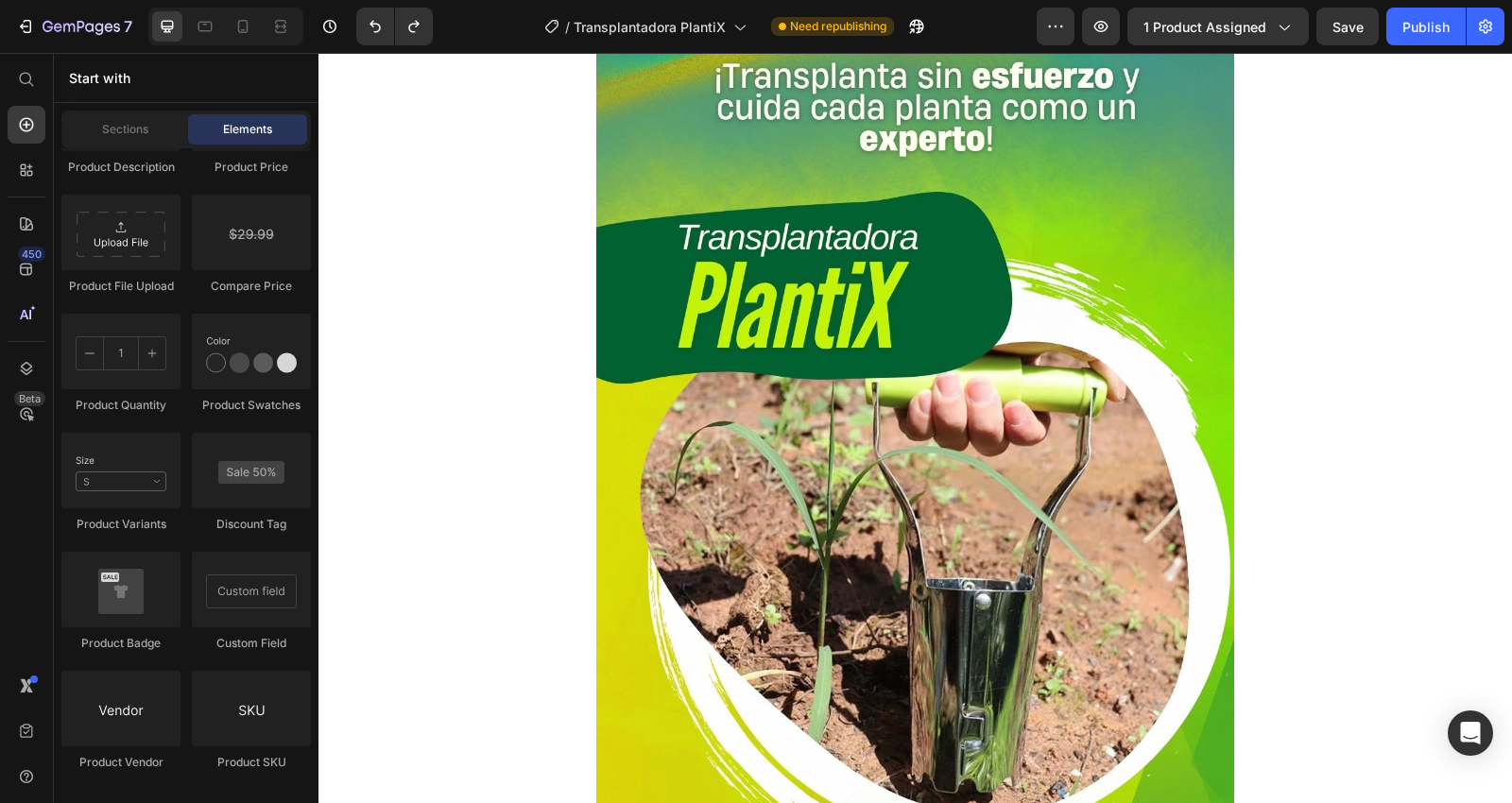 scroll, scrollTop: 210, scrollLeft: 0, axis: vertical 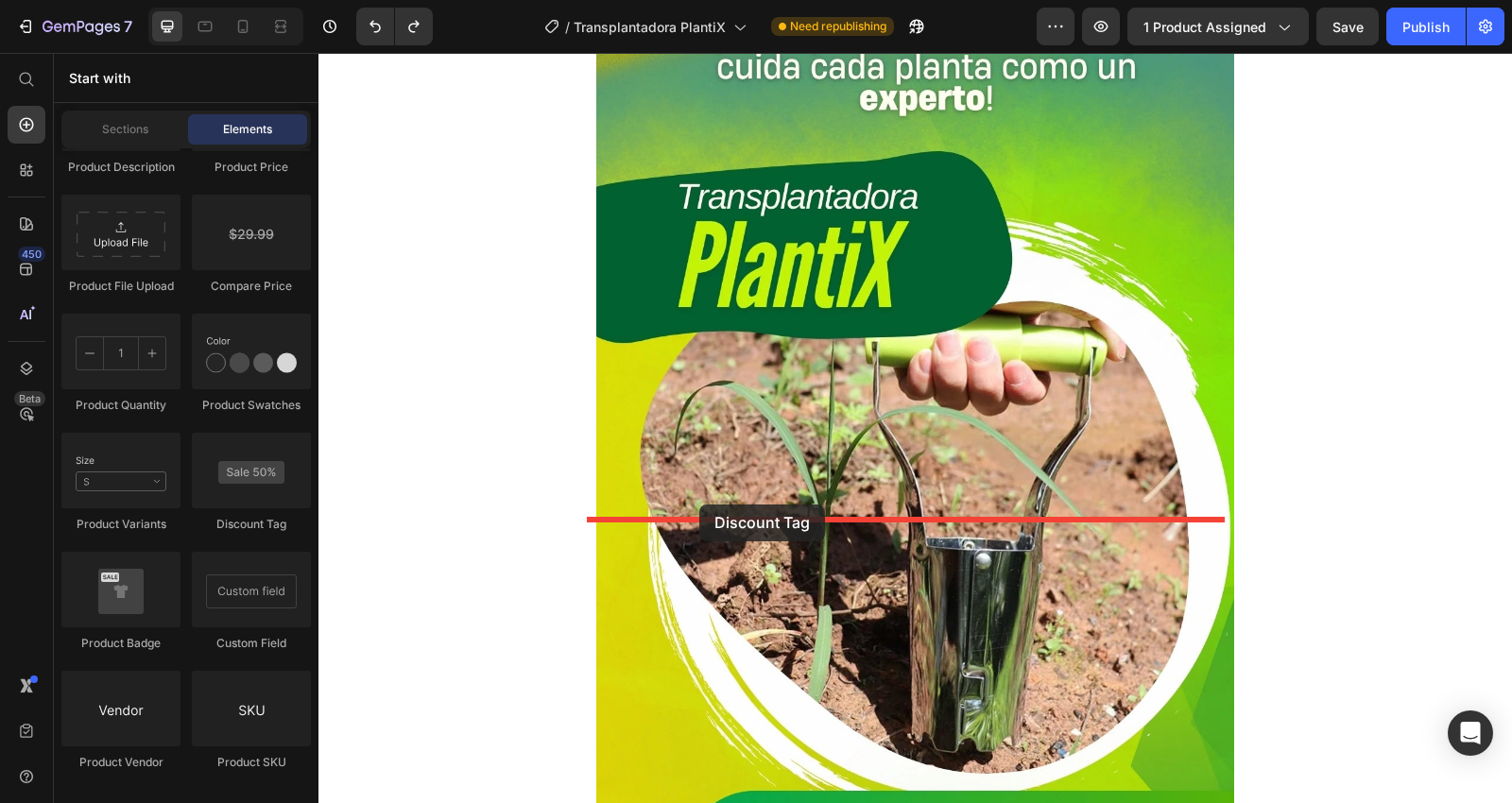 drag, startPoint x: 557, startPoint y: 525, endPoint x: 699, endPoint y: 507, distance: 143.1363 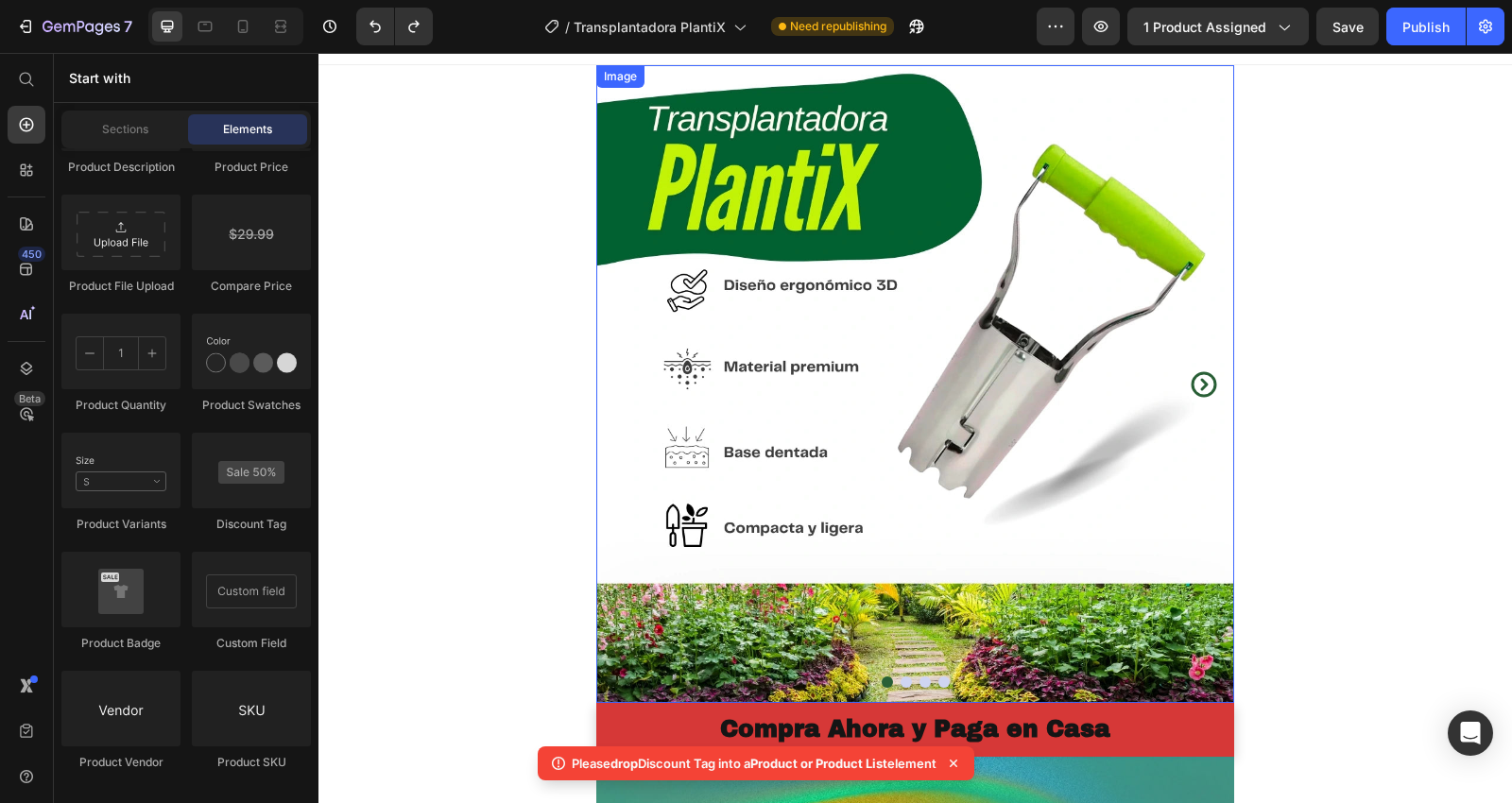 scroll, scrollTop: 0, scrollLeft: 0, axis: both 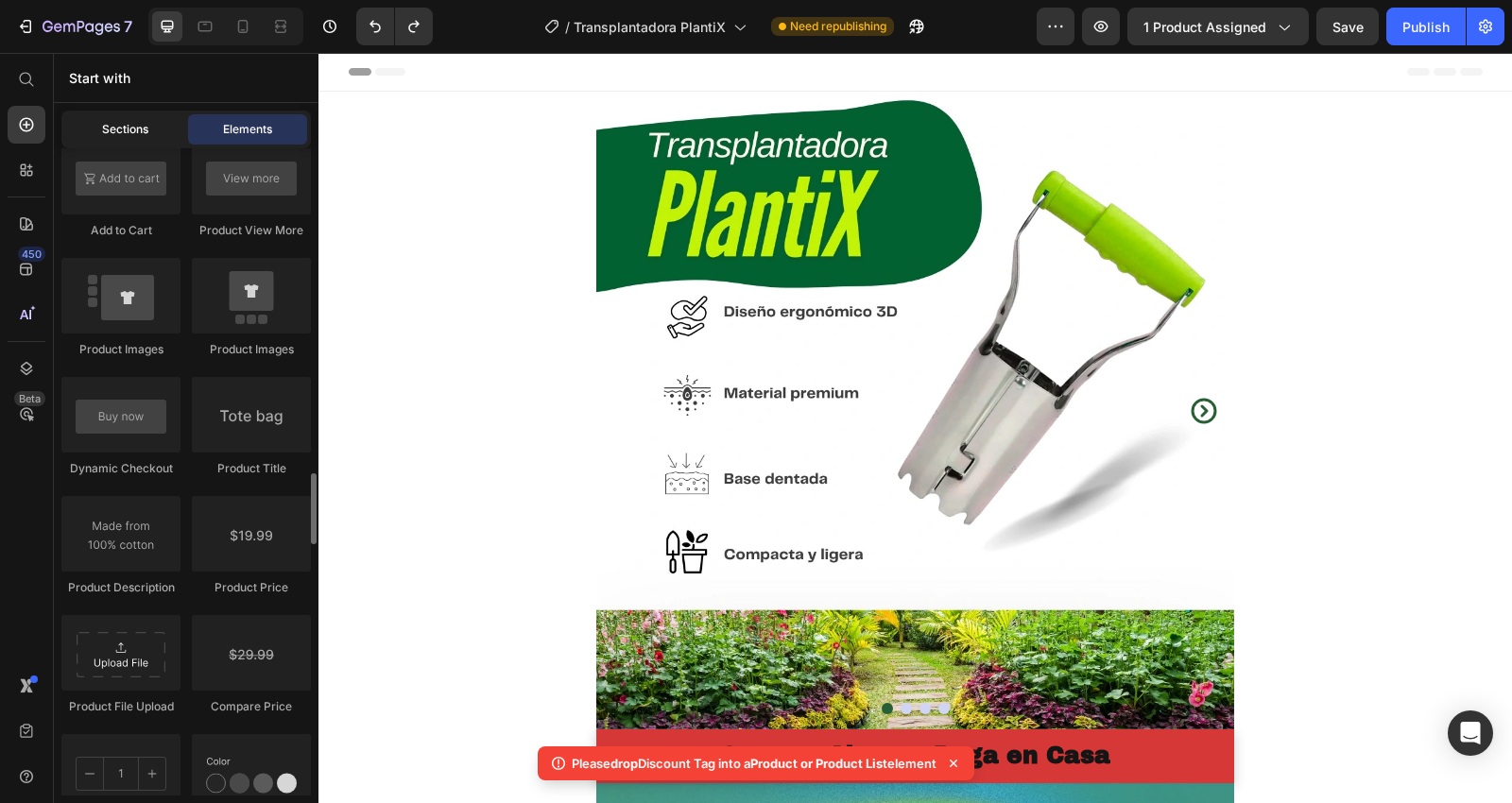 click on "Sections" 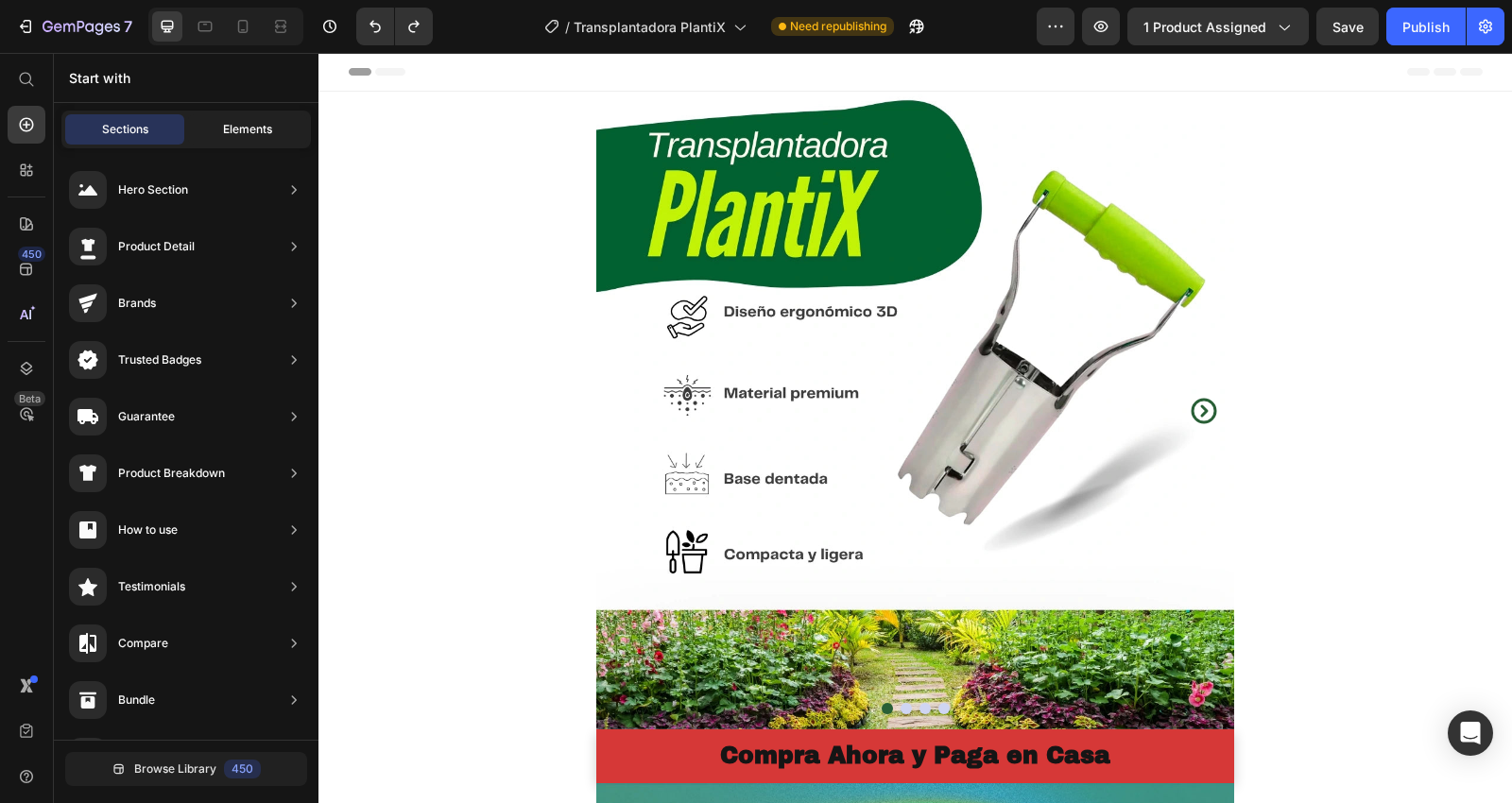 click on "Elements" 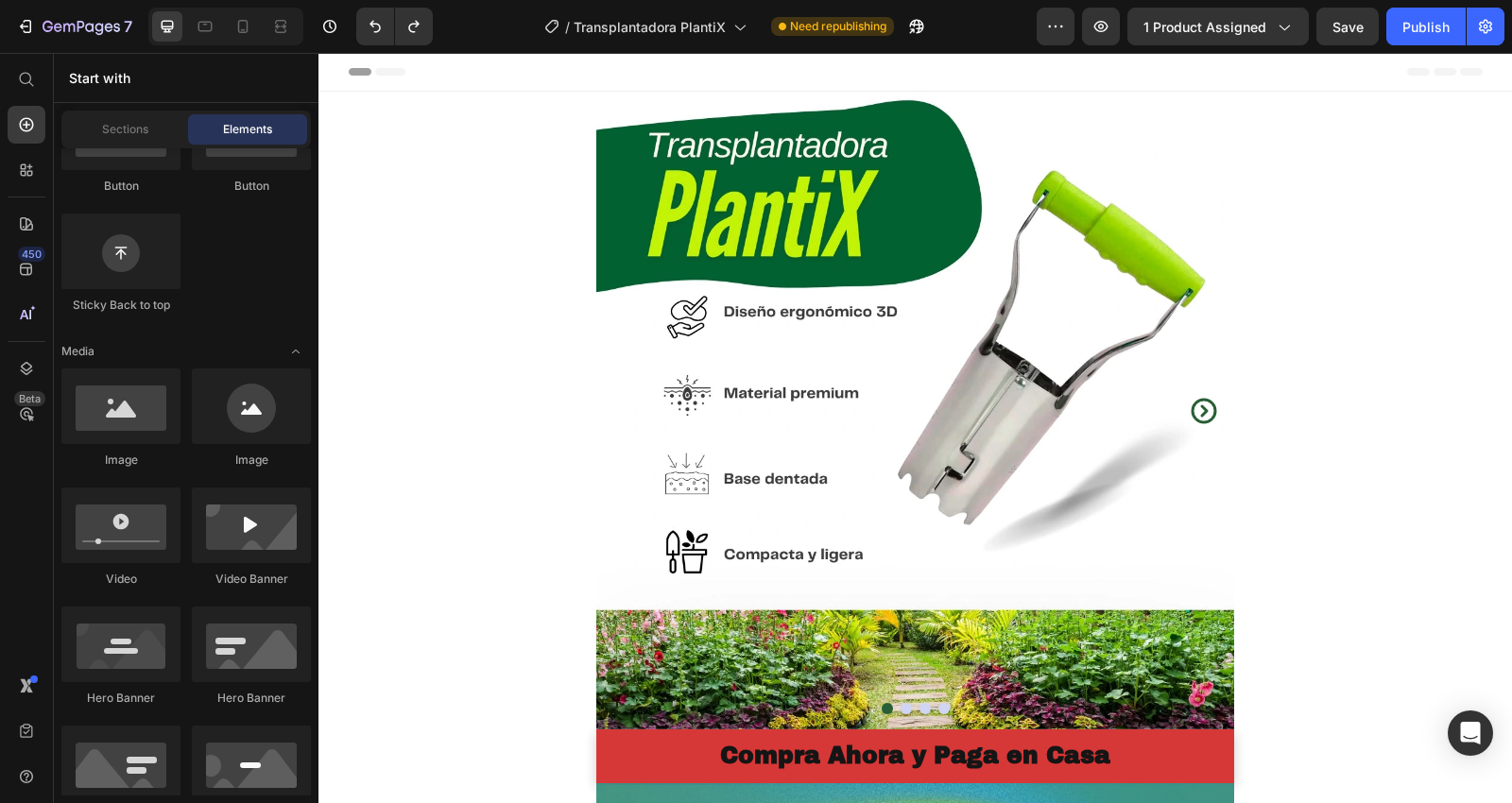 scroll, scrollTop: 0, scrollLeft: 0, axis: both 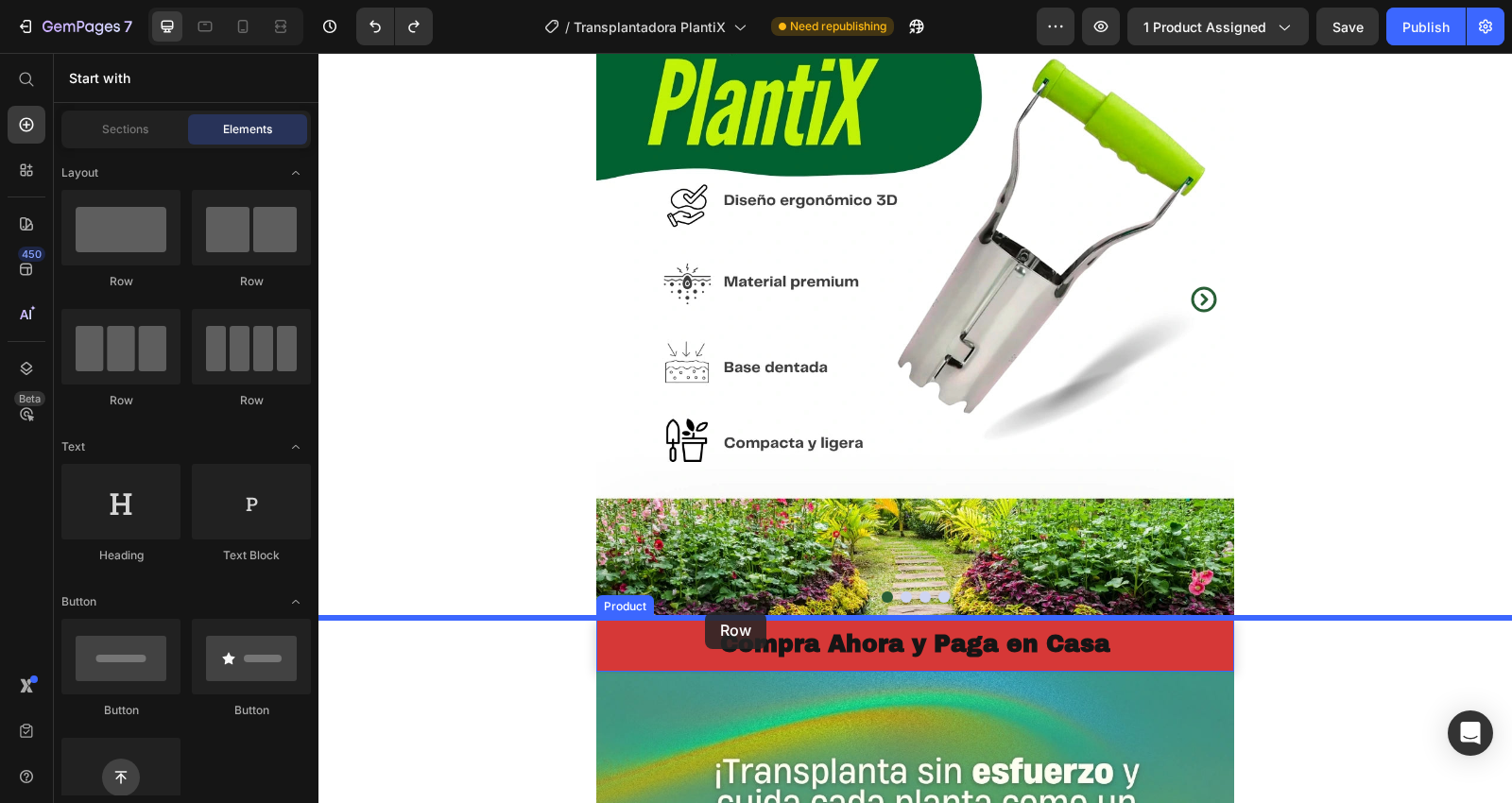 drag, startPoint x: 421, startPoint y: 301, endPoint x: 706, endPoint y: 611, distance: 421.09975 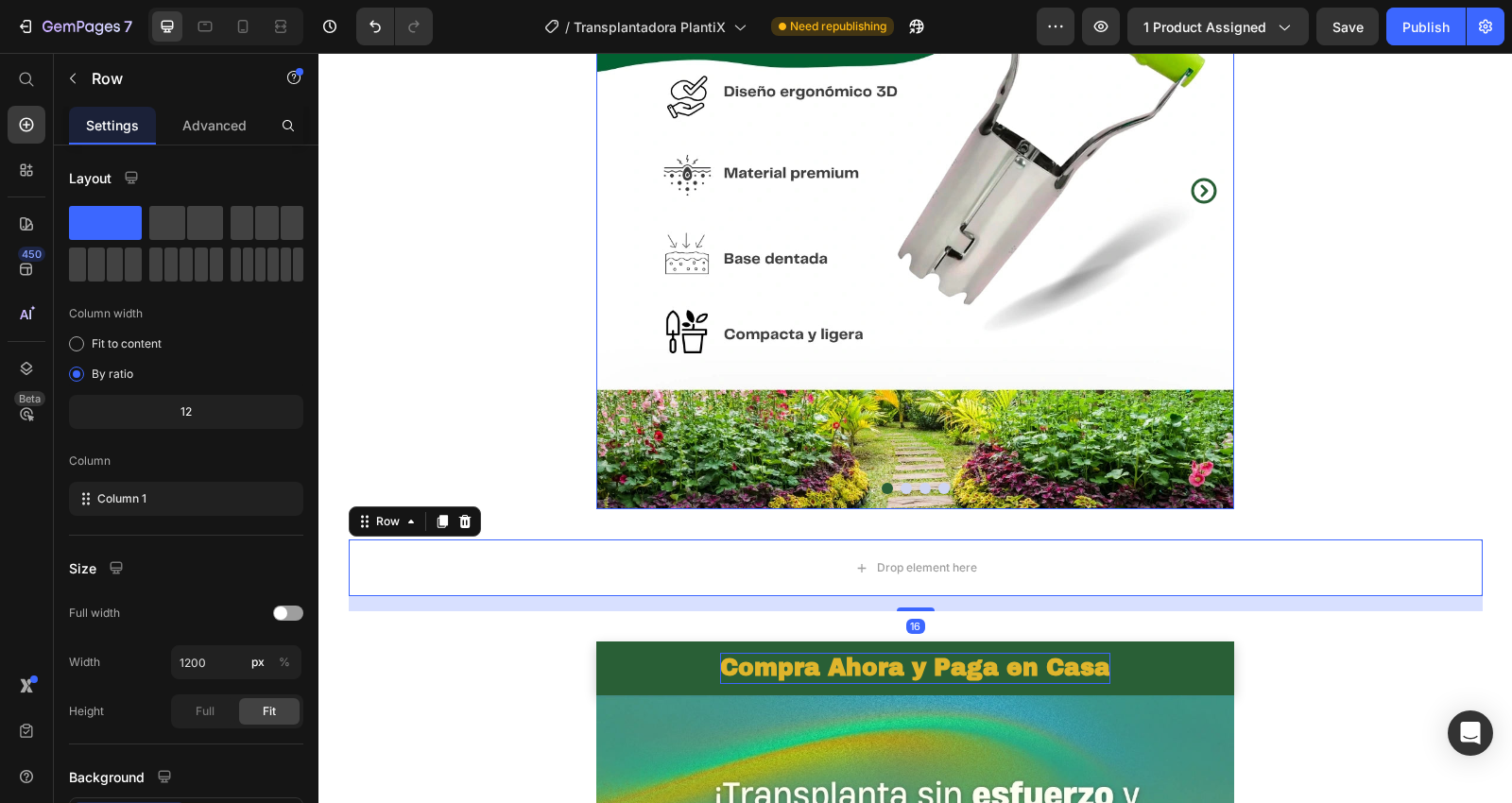 scroll, scrollTop: 321, scrollLeft: 0, axis: vertical 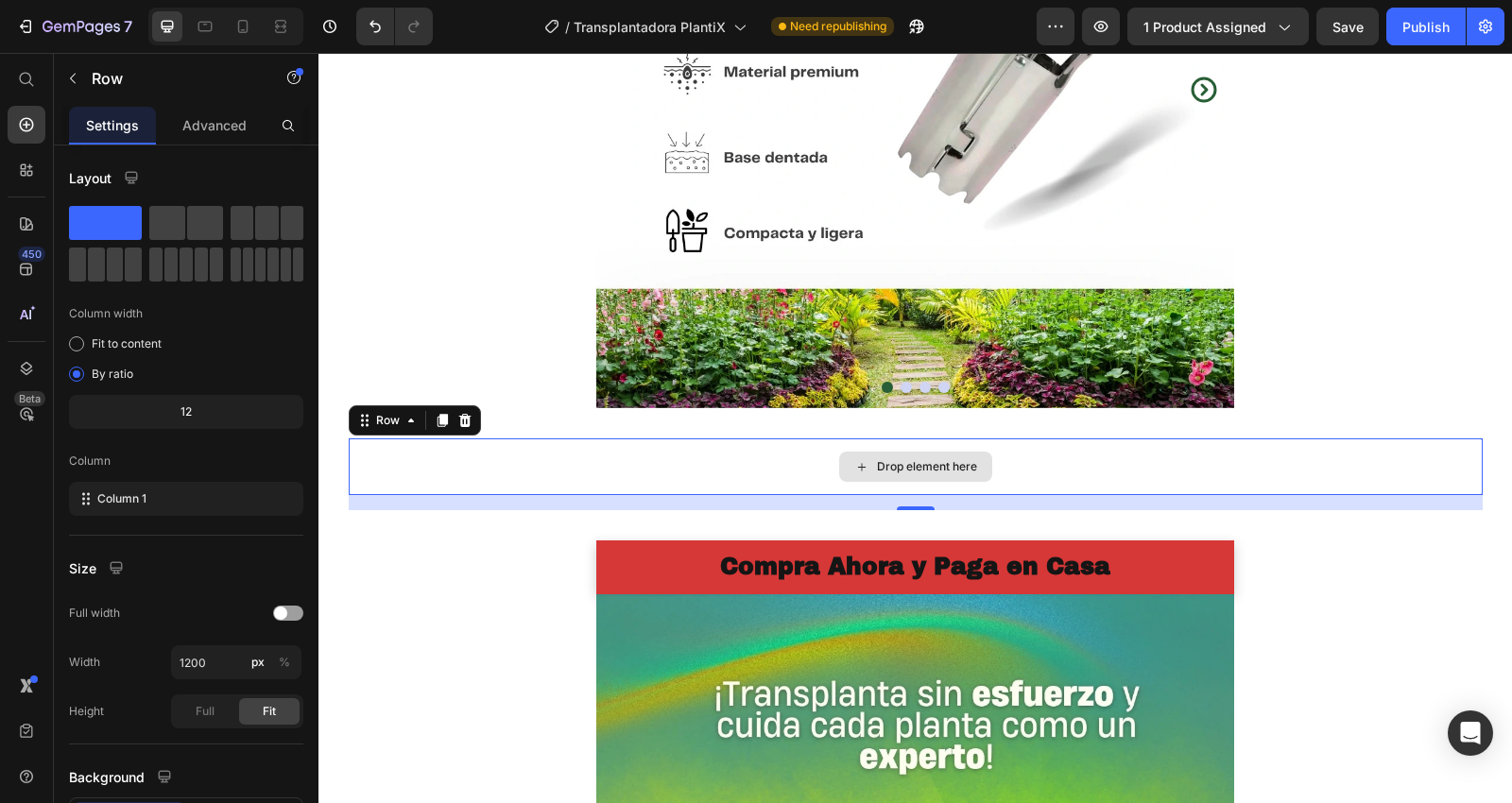 click on "Drop element here" at bounding box center [916, 467] 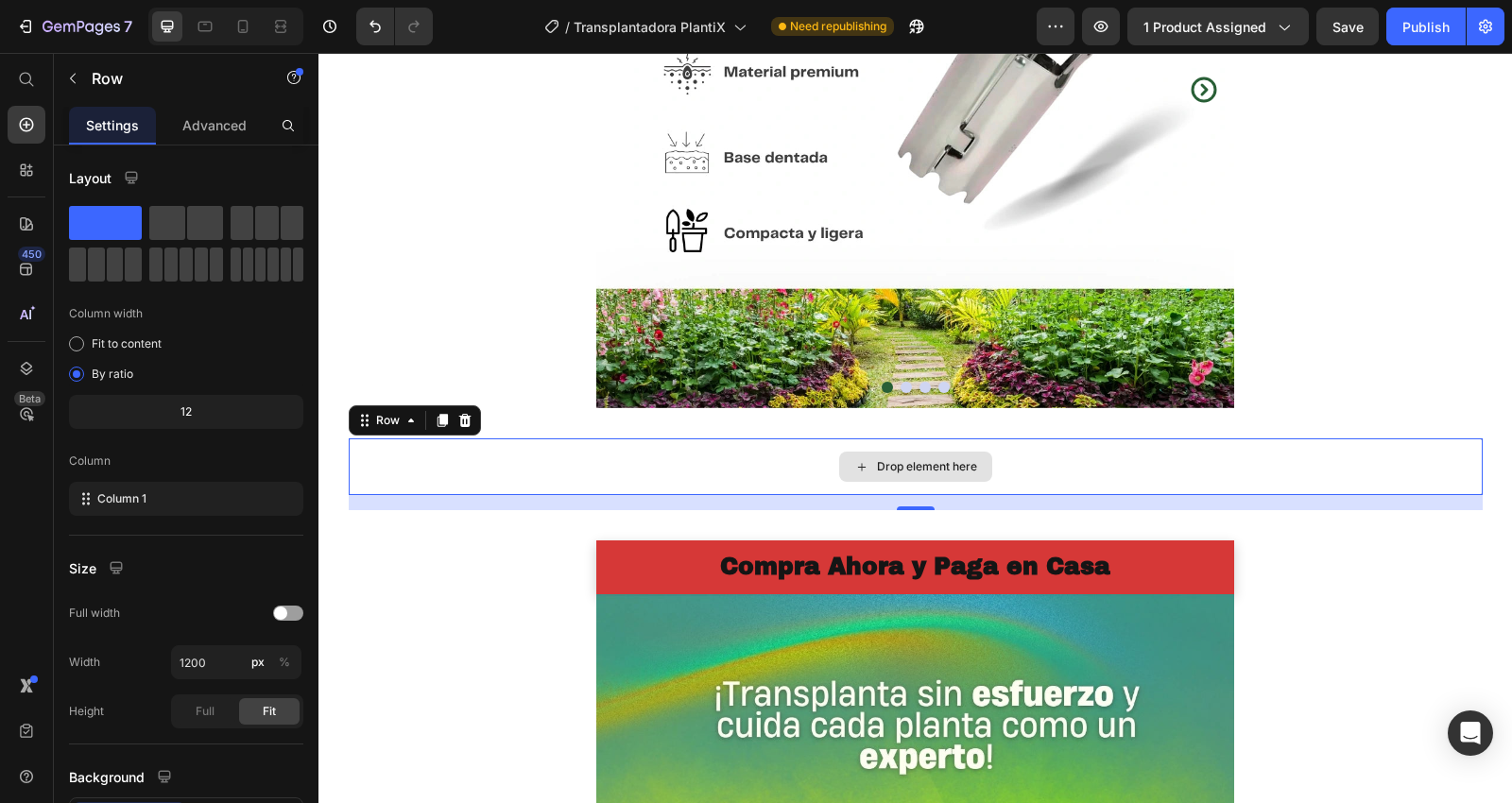 click on "Drop element here" at bounding box center [916, 467] 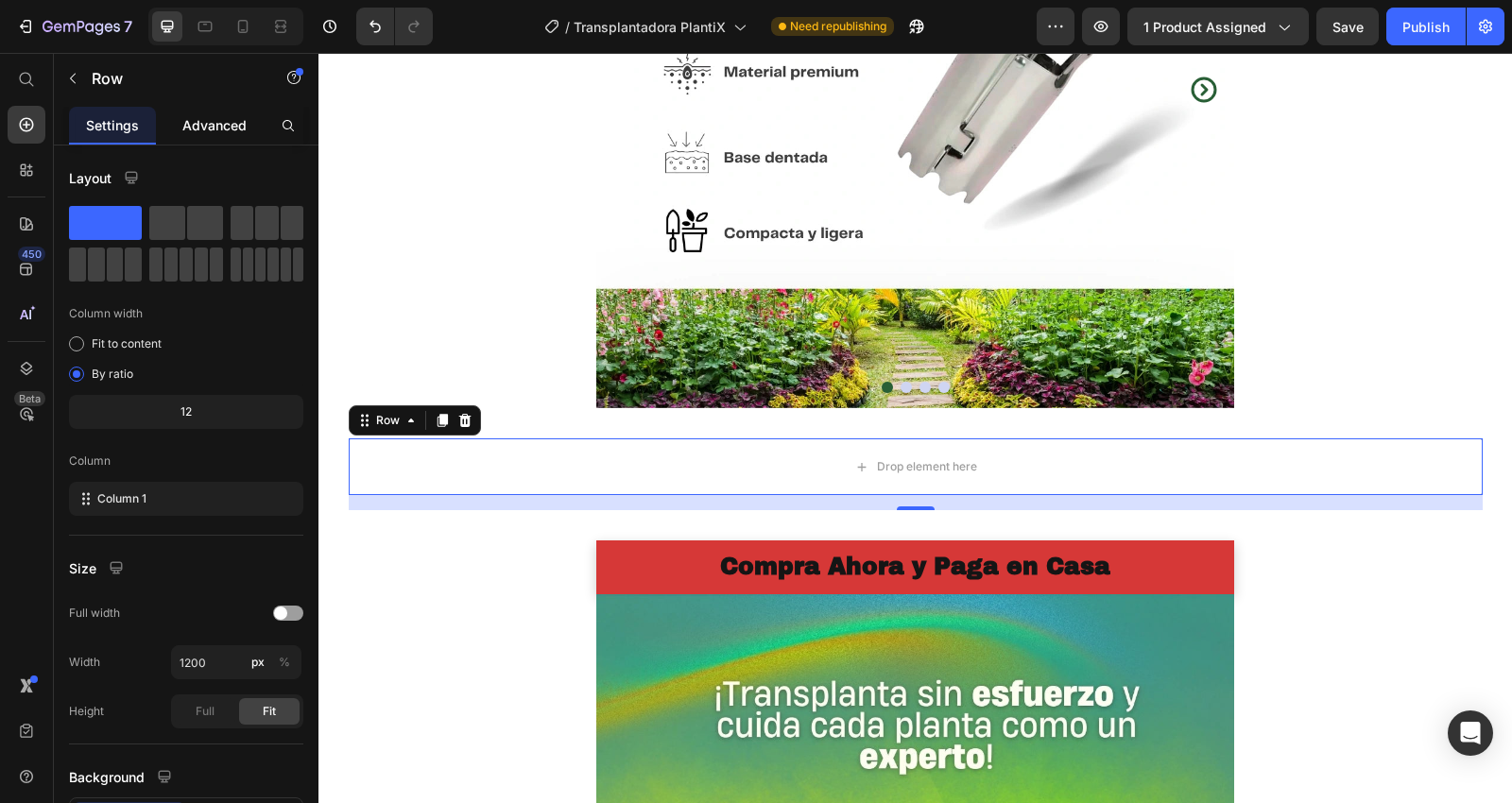 click on "Advanced" at bounding box center (215, 125) 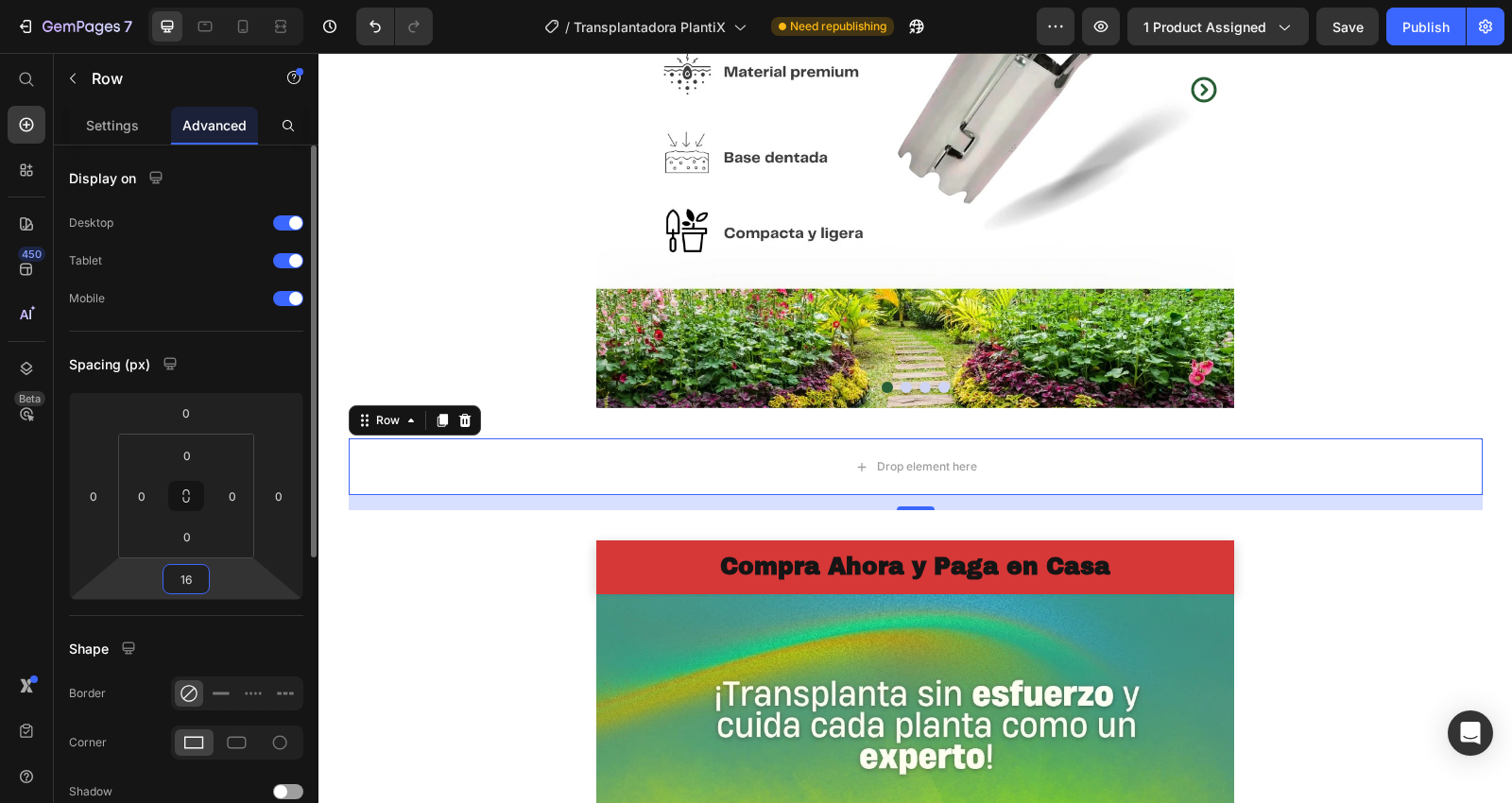 click on "16" at bounding box center (186, 579) 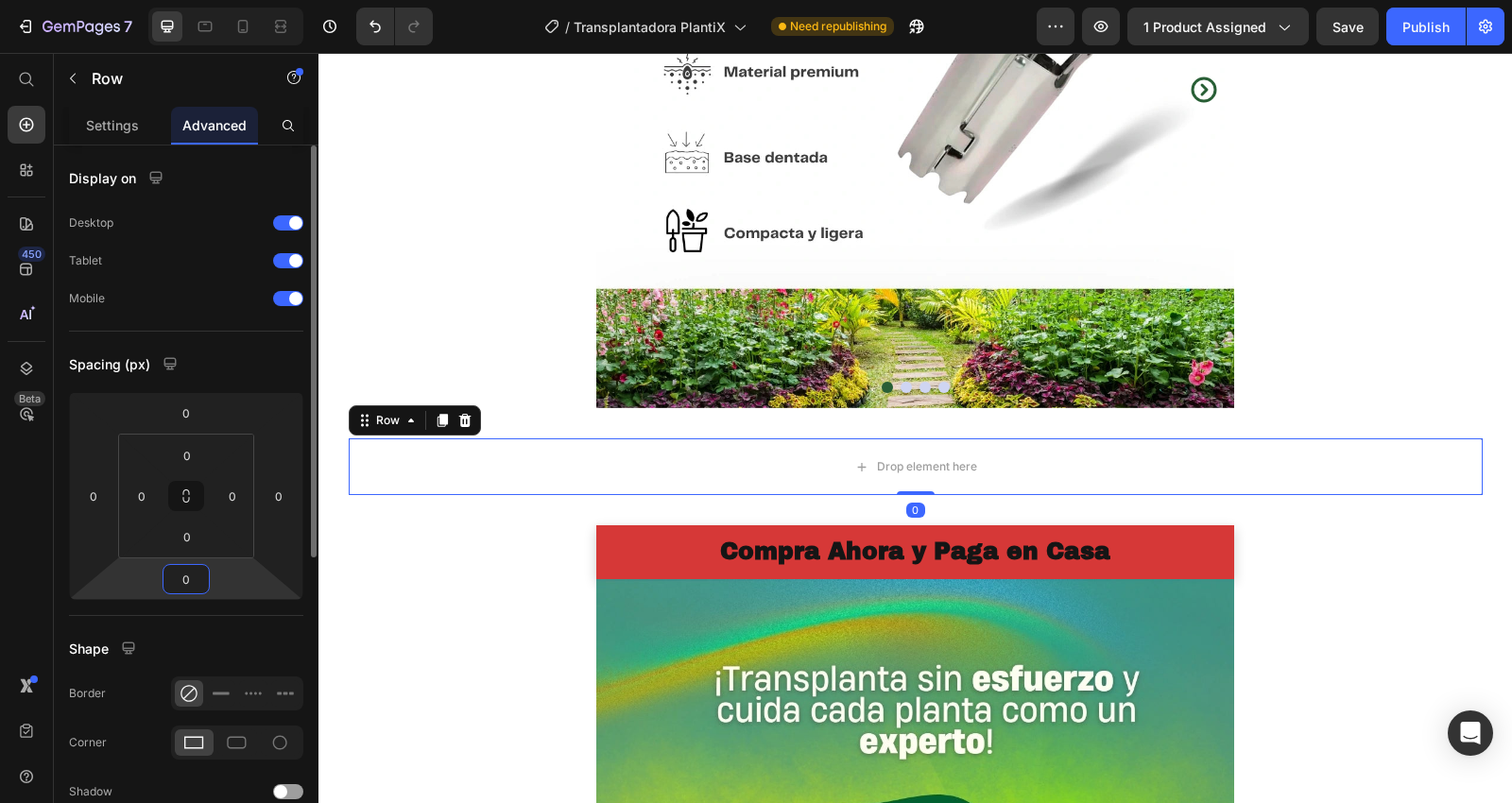 type on "0" 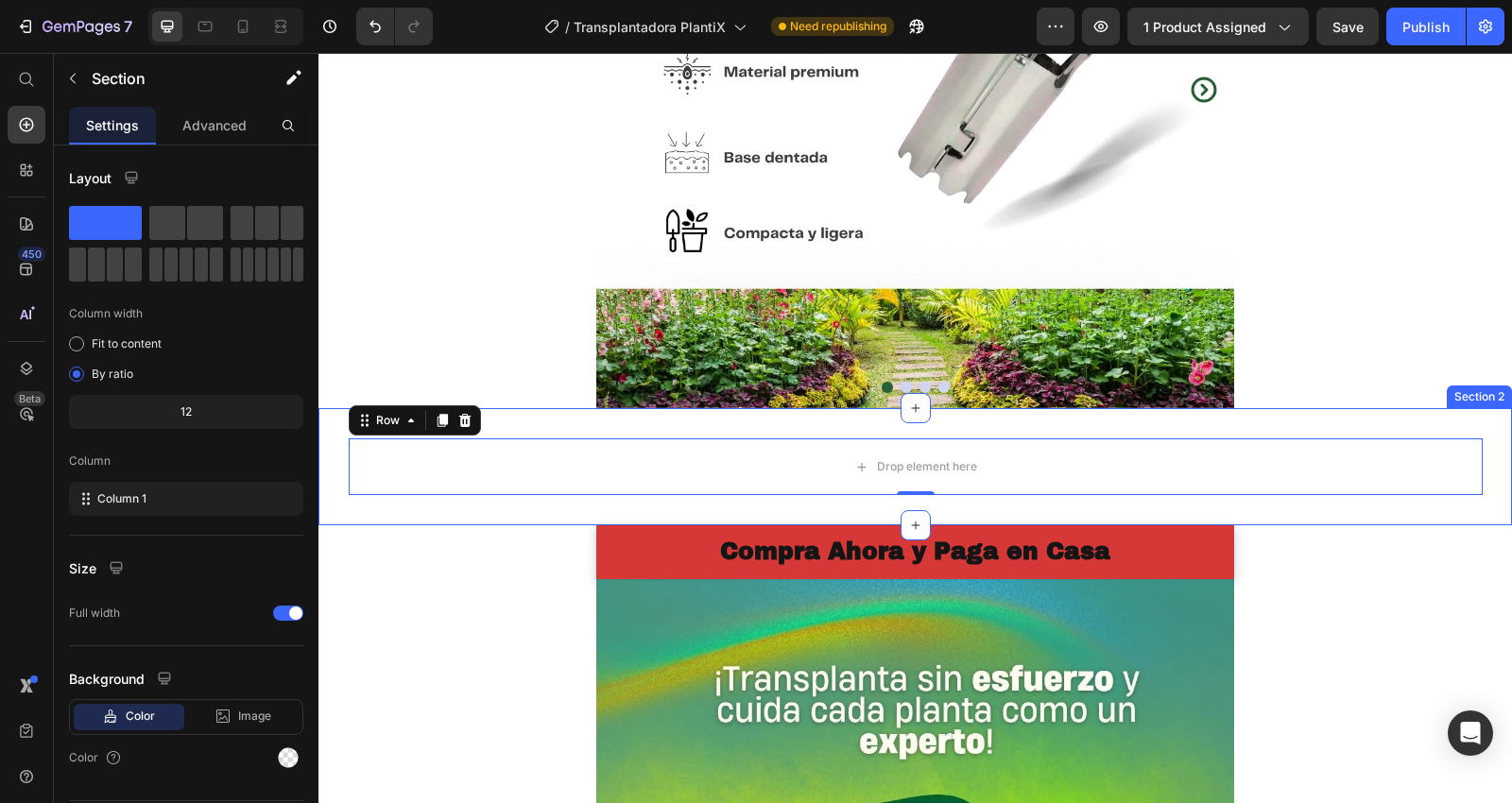 click on "Drop element here Row   0 Section 2" at bounding box center [915, 467] 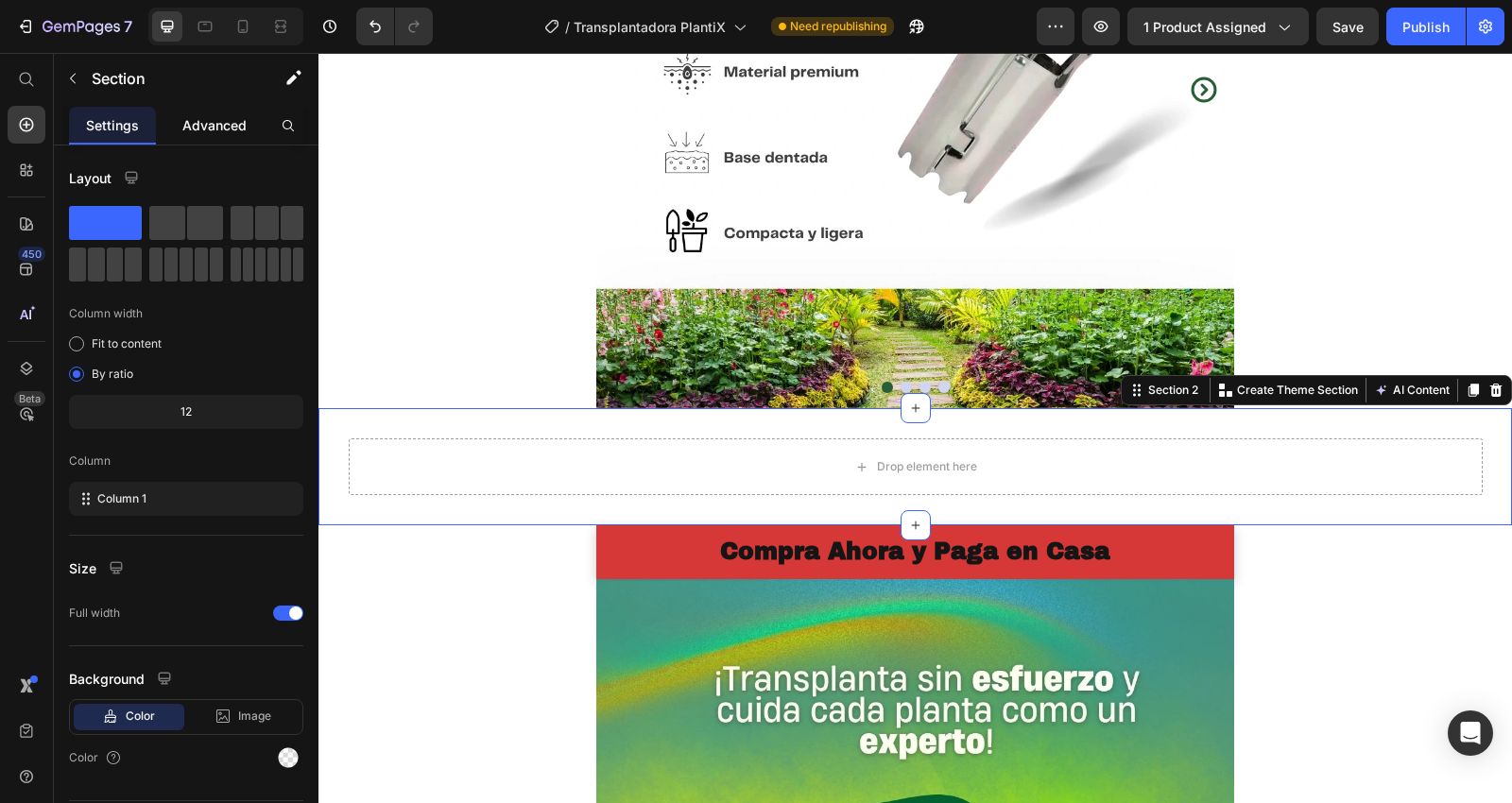 click on "Advanced" at bounding box center (215, 125) 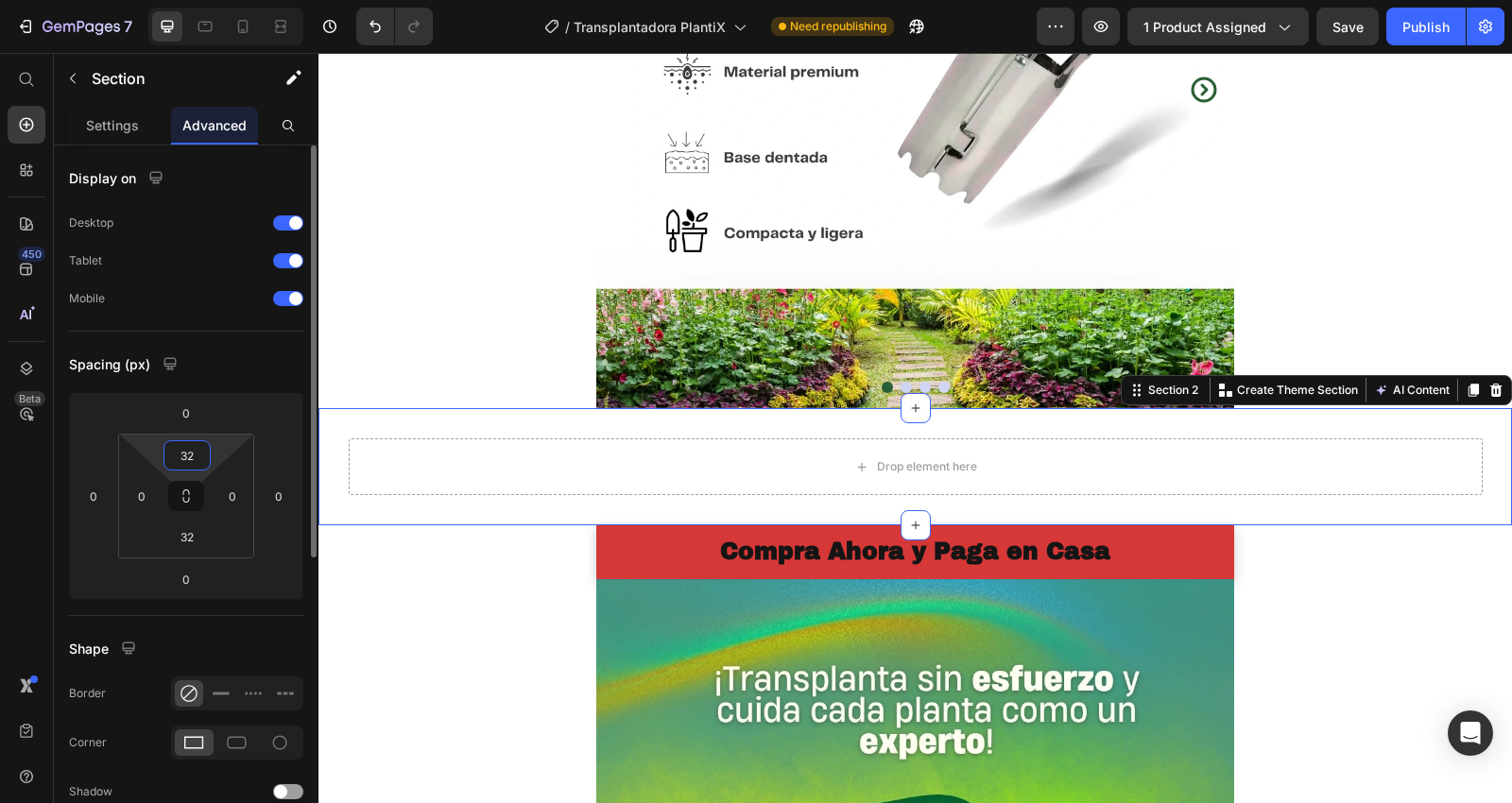 click on "32" at bounding box center (187, 455) 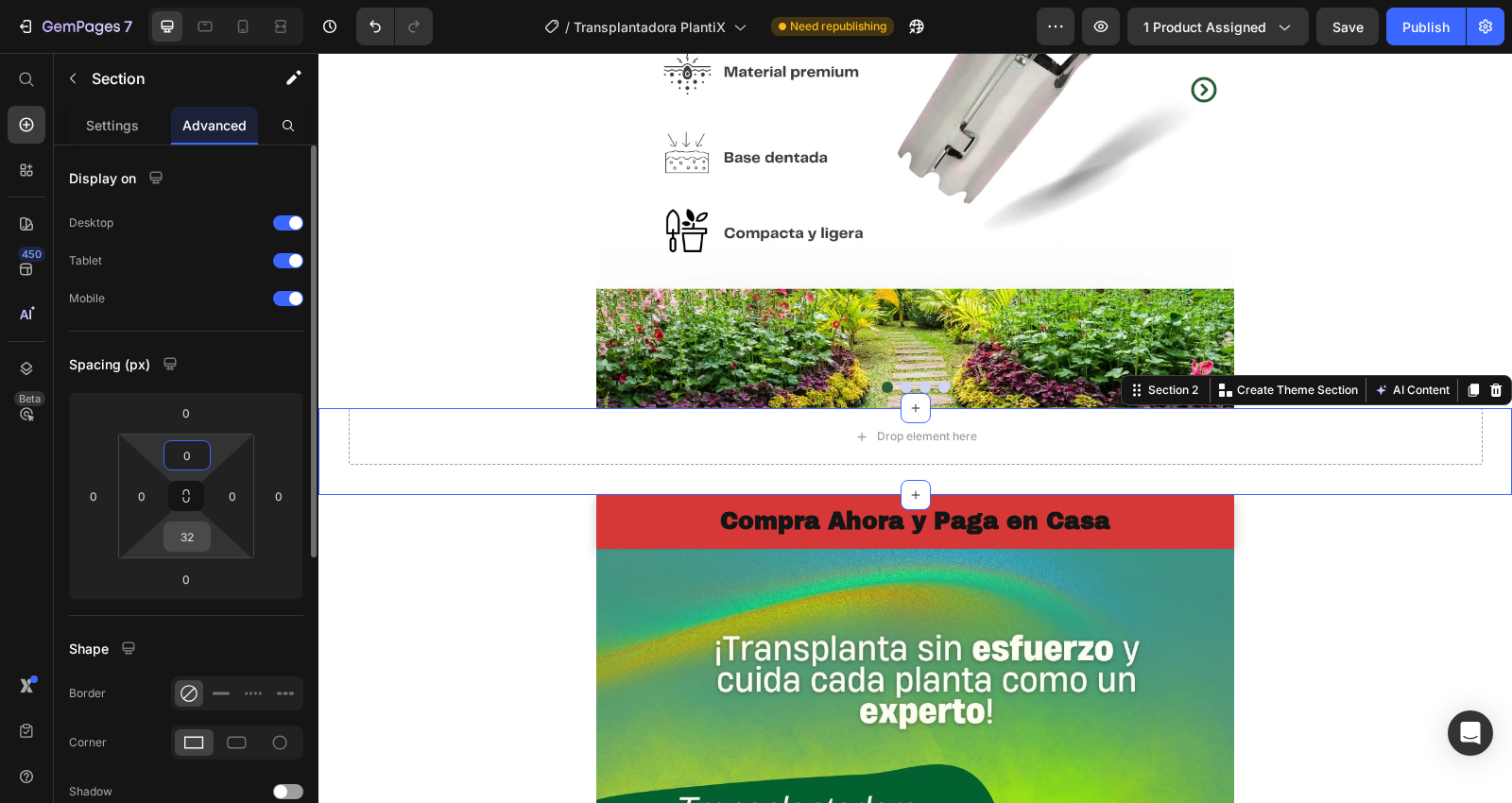 type on "0" 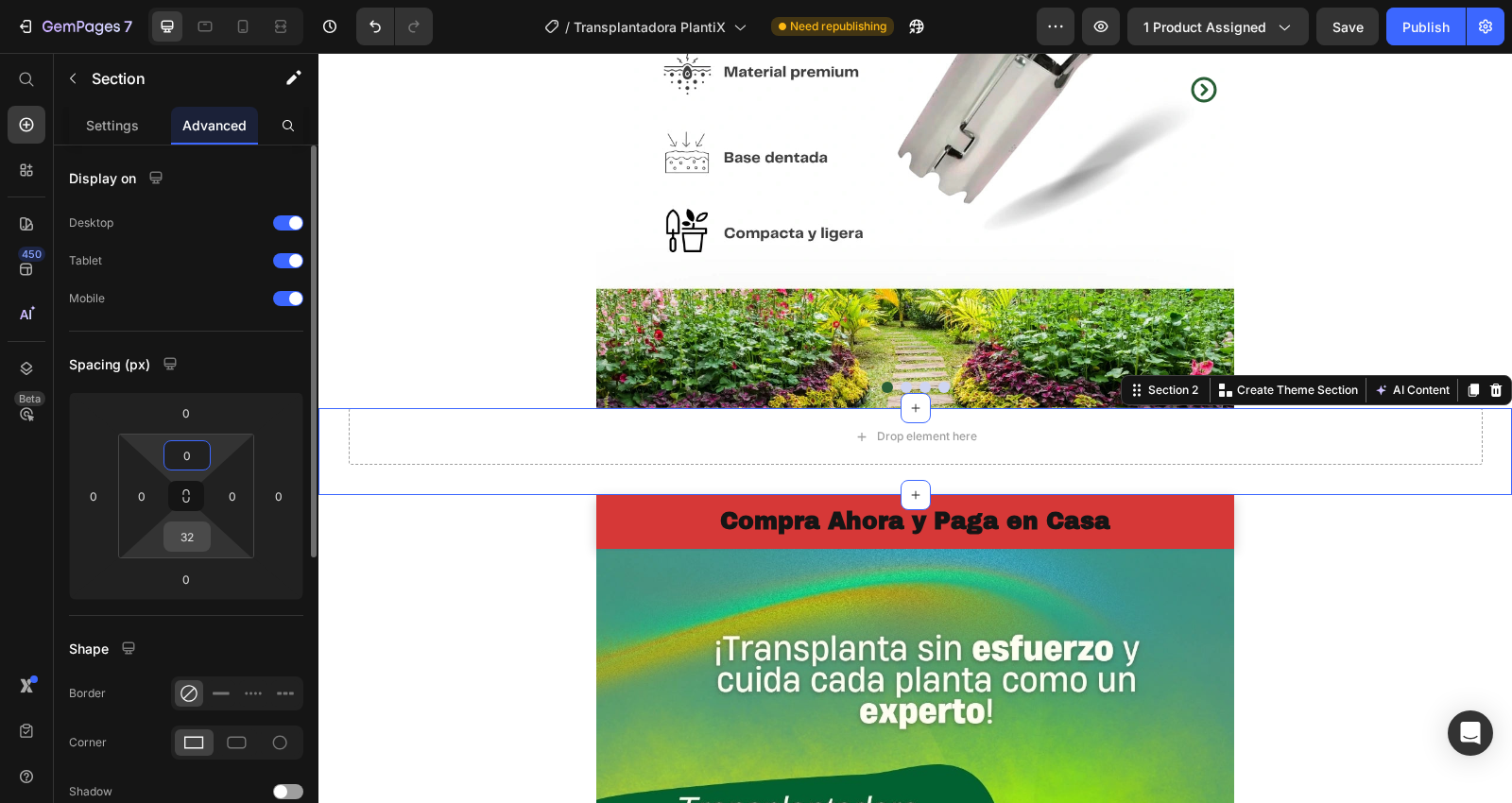 click on "32" at bounding box center (187, 537) 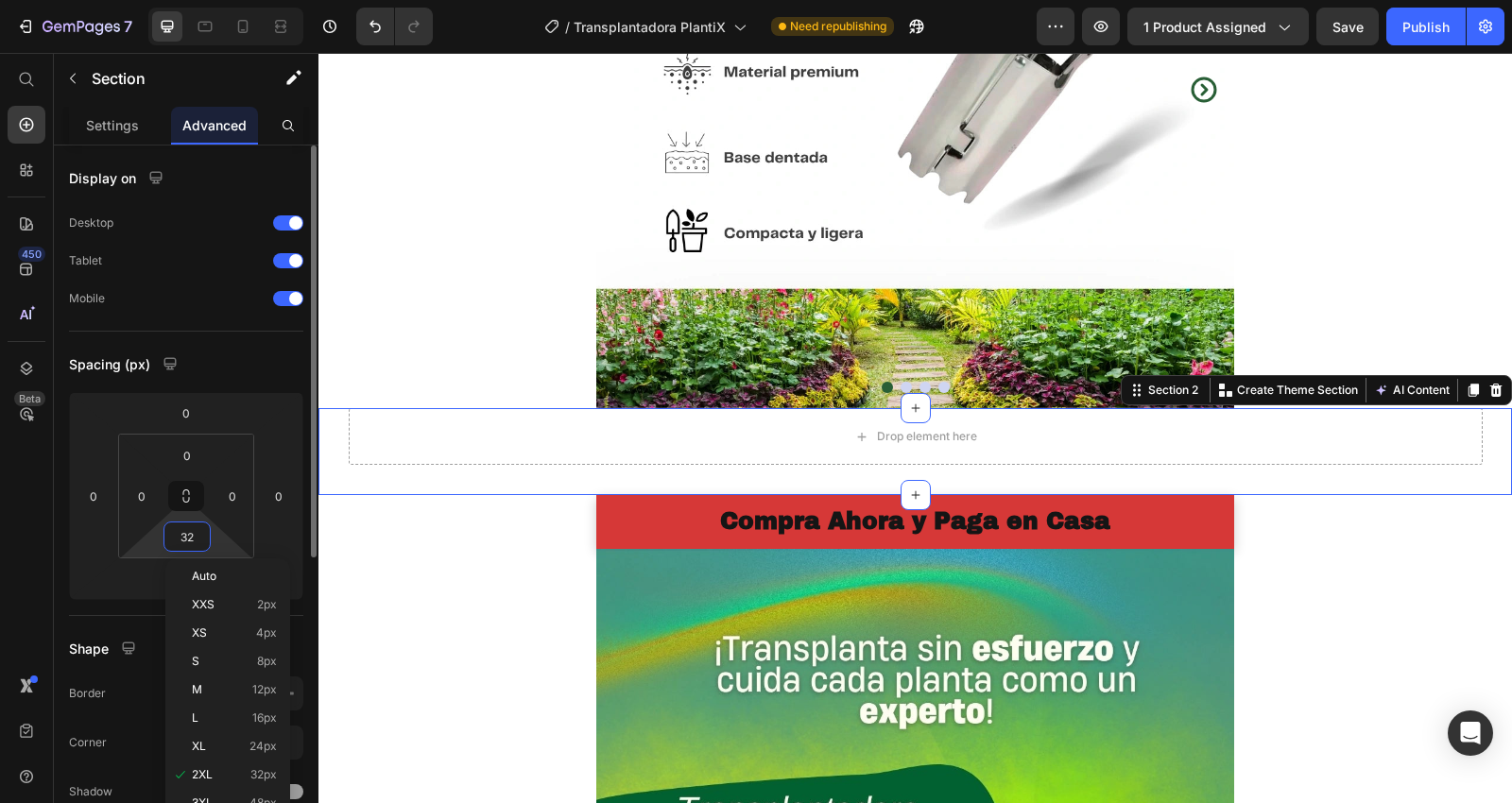 type on "0" 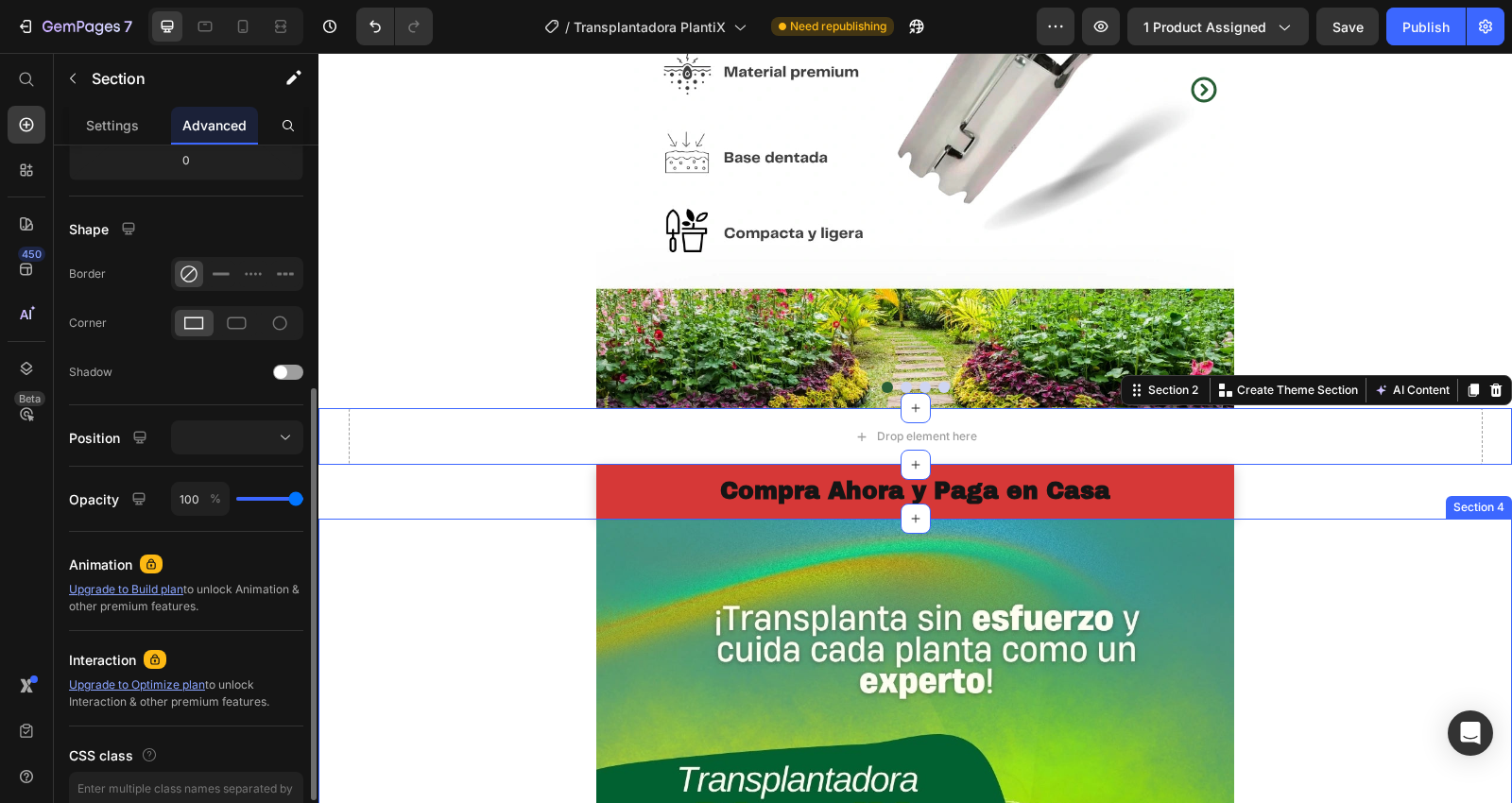 click on "Image Compra Ahora y Paga en Casa Button Product Row Image Image Image Compra Ahora y Paga en Casa Button Row" at bounding box center (915, 4114) 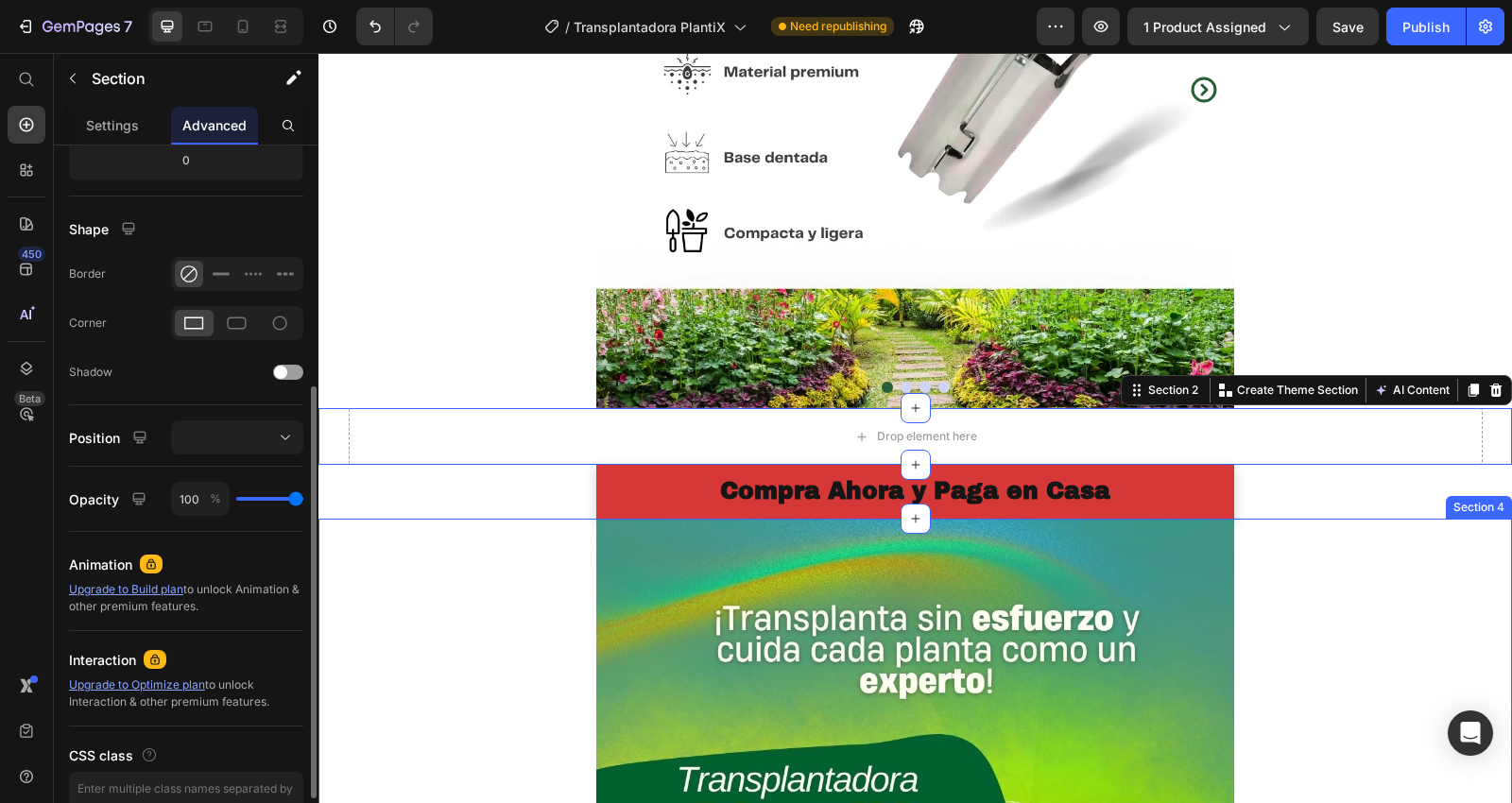 scroll, scrollTop: 419, scrollLeft: 0, axis: vertical 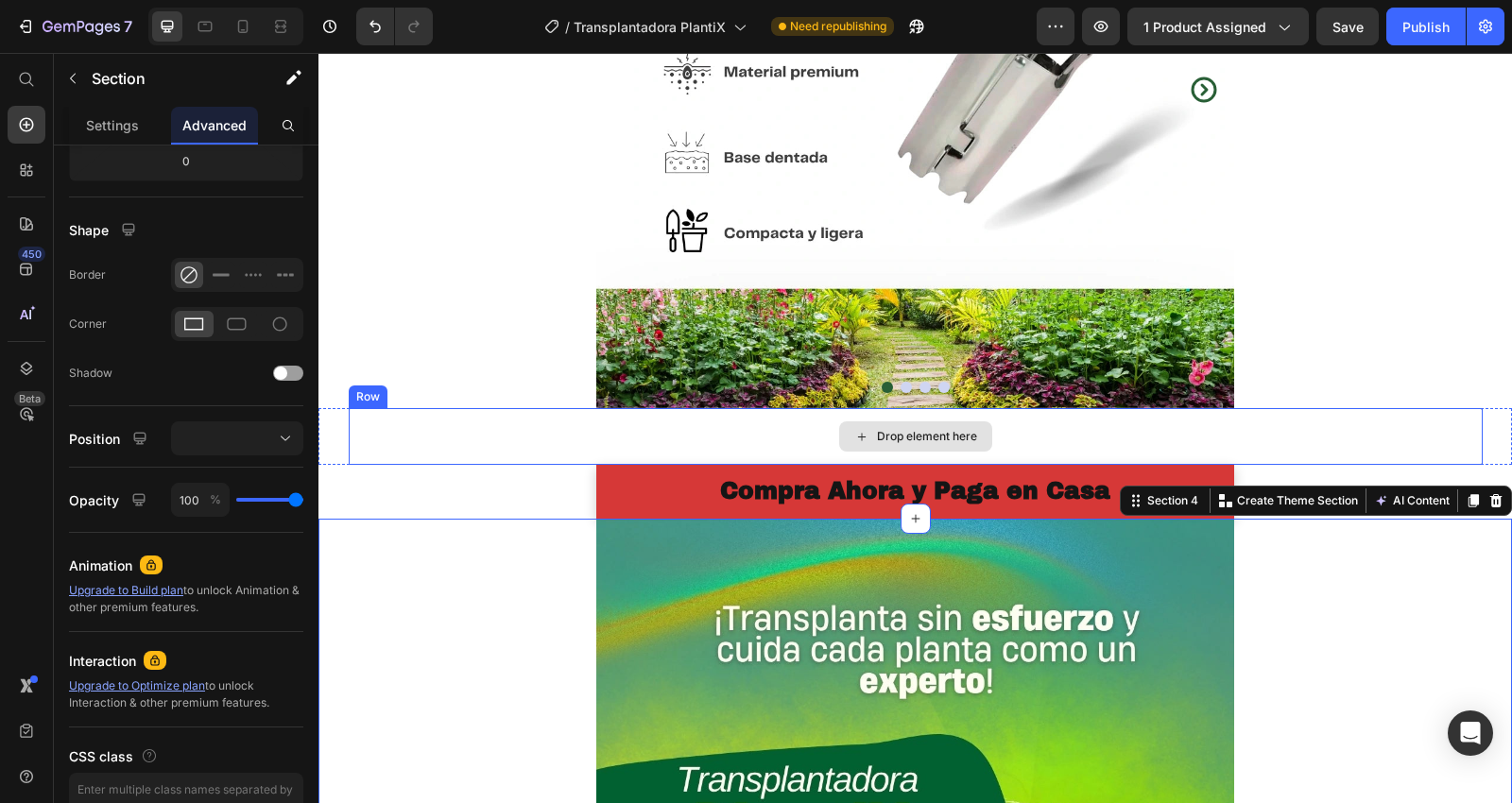 click on "Drop element here" at bounding box center [916, 436] 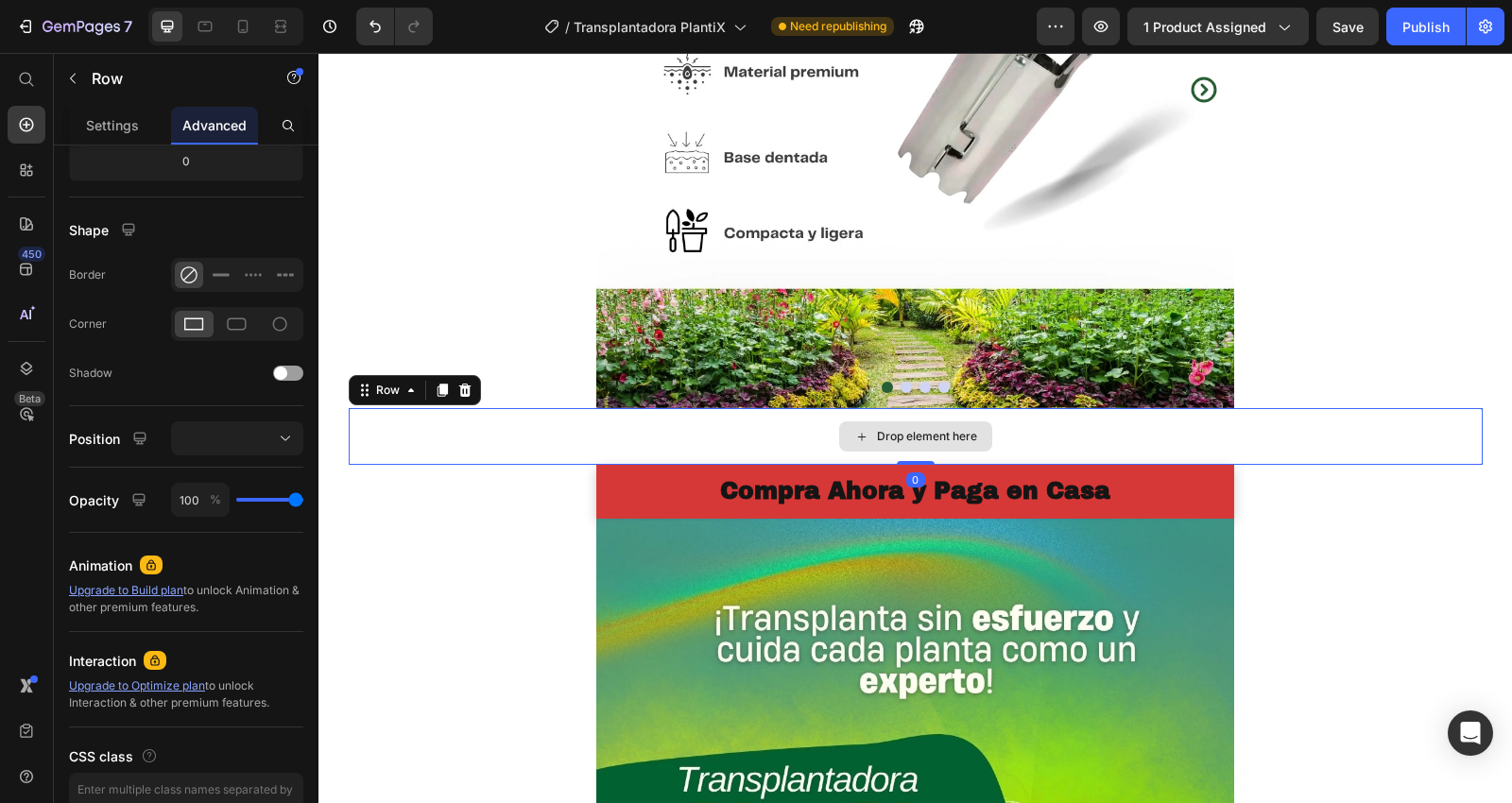 scroll, scrollTop: 0, scrollLeft: 0, axis: both 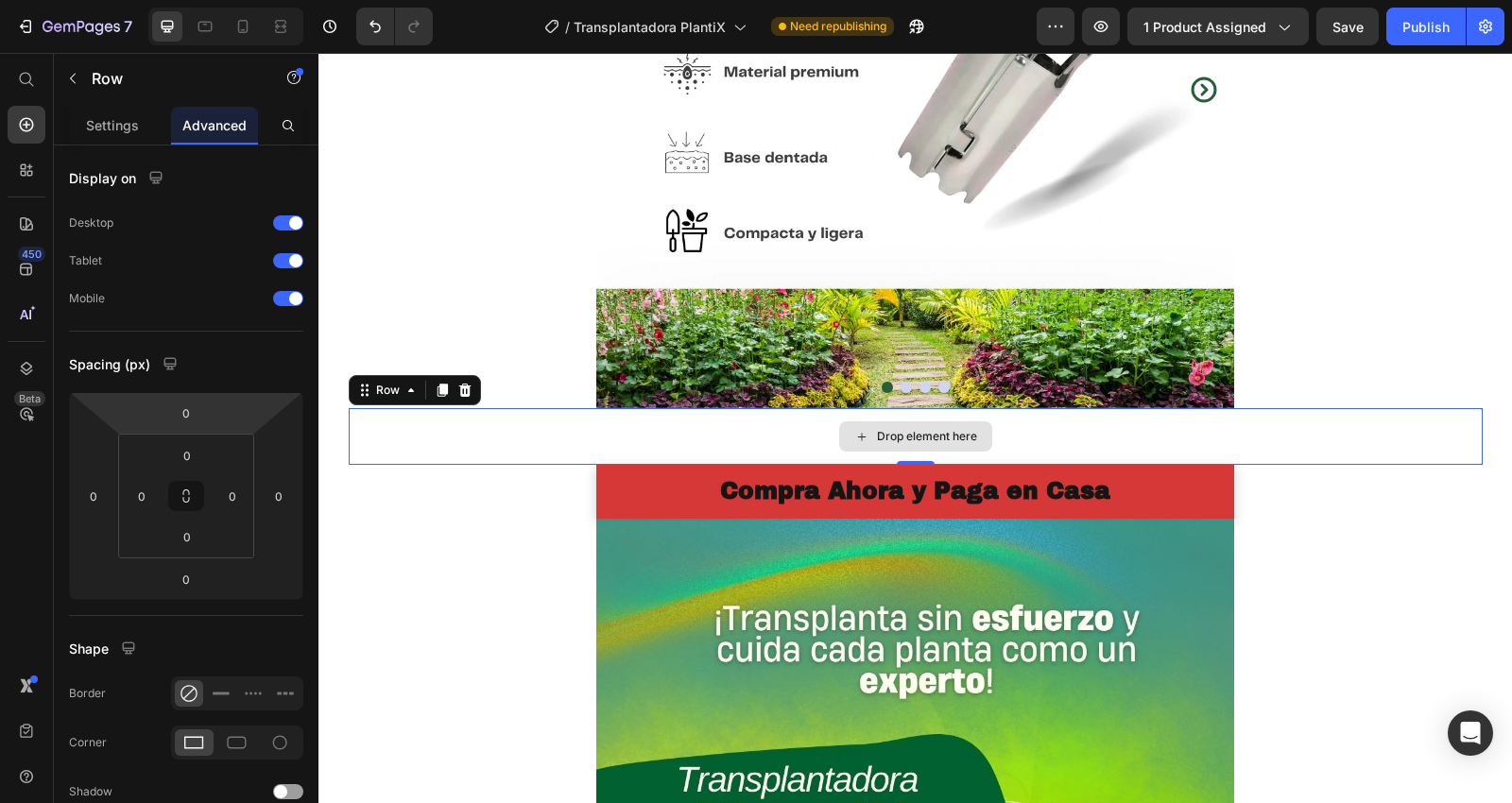 click on "Drop element here" at bounding box center (916, 436) 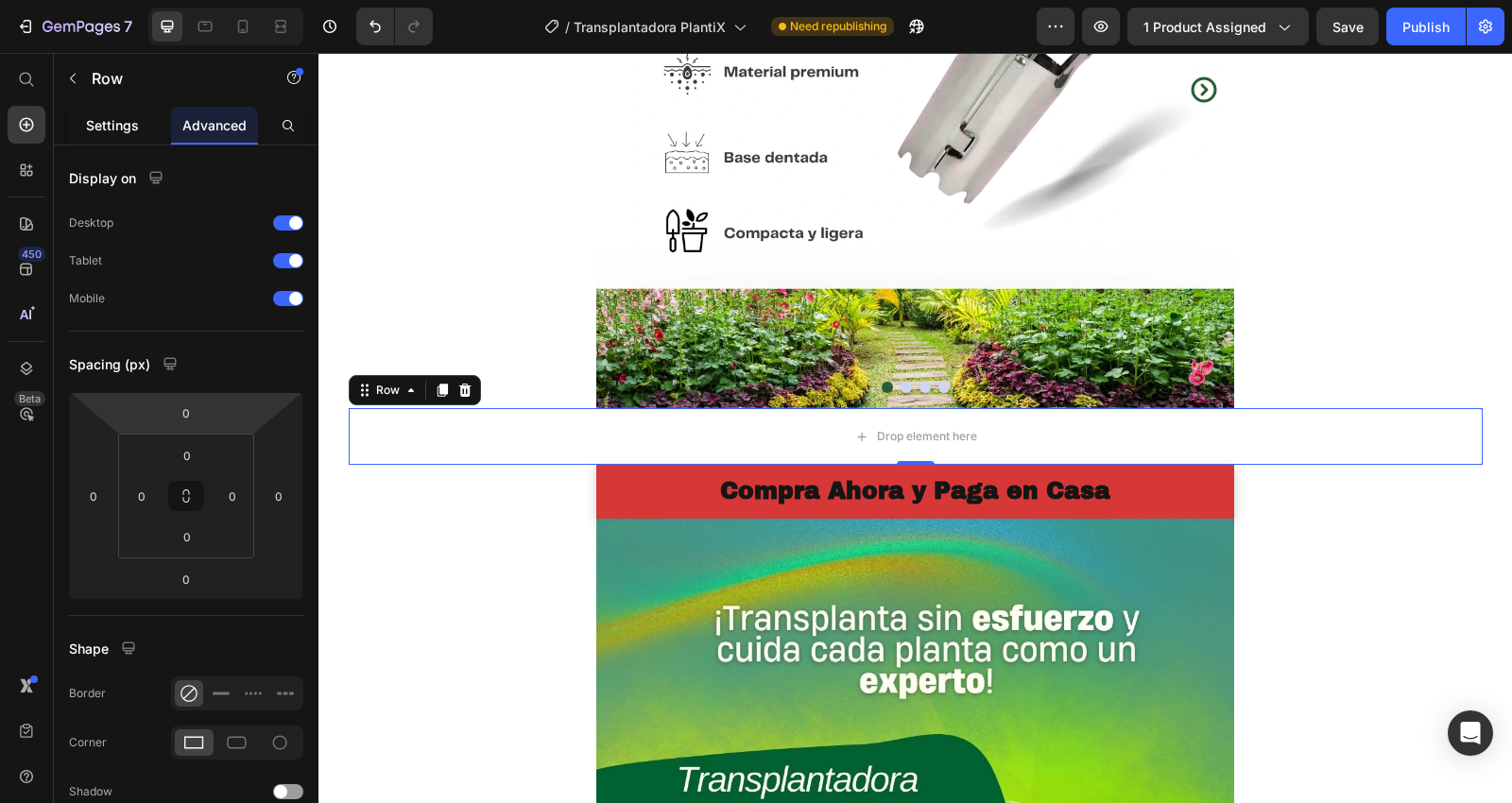 click on "Settings" 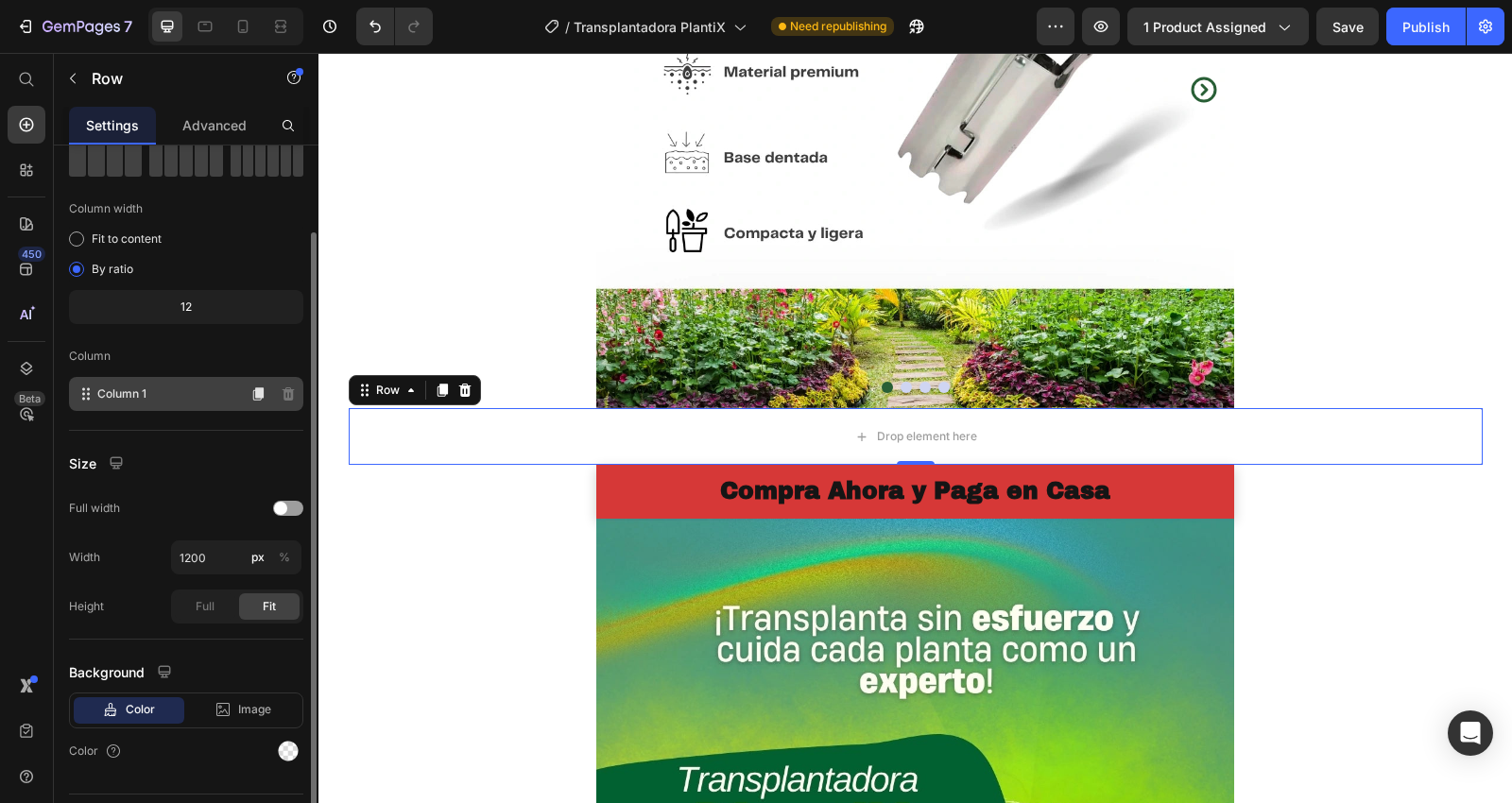 scroll, scrollTop: 147, scrollLeft: 0, axis: vertical 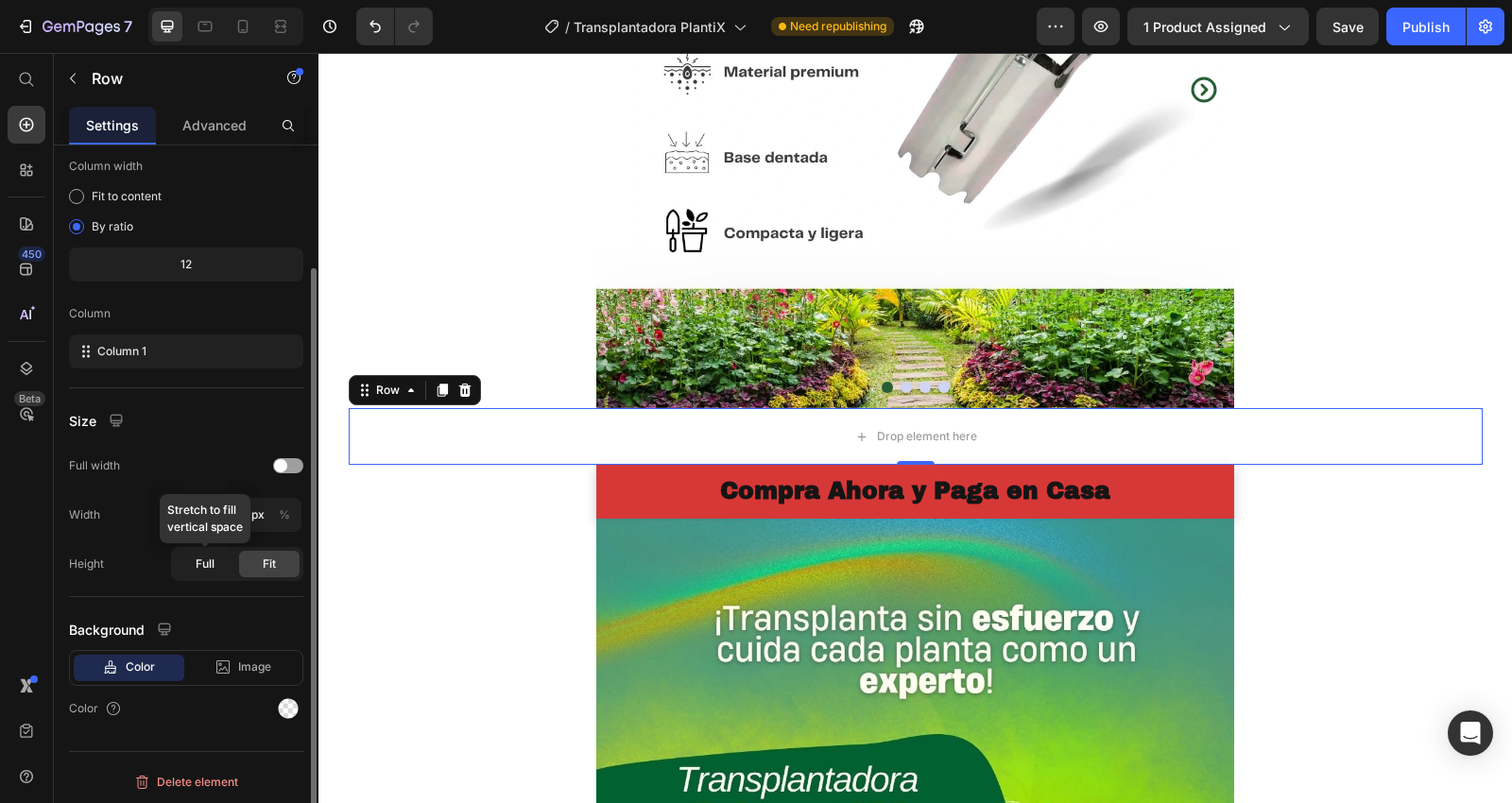 click on "Full" 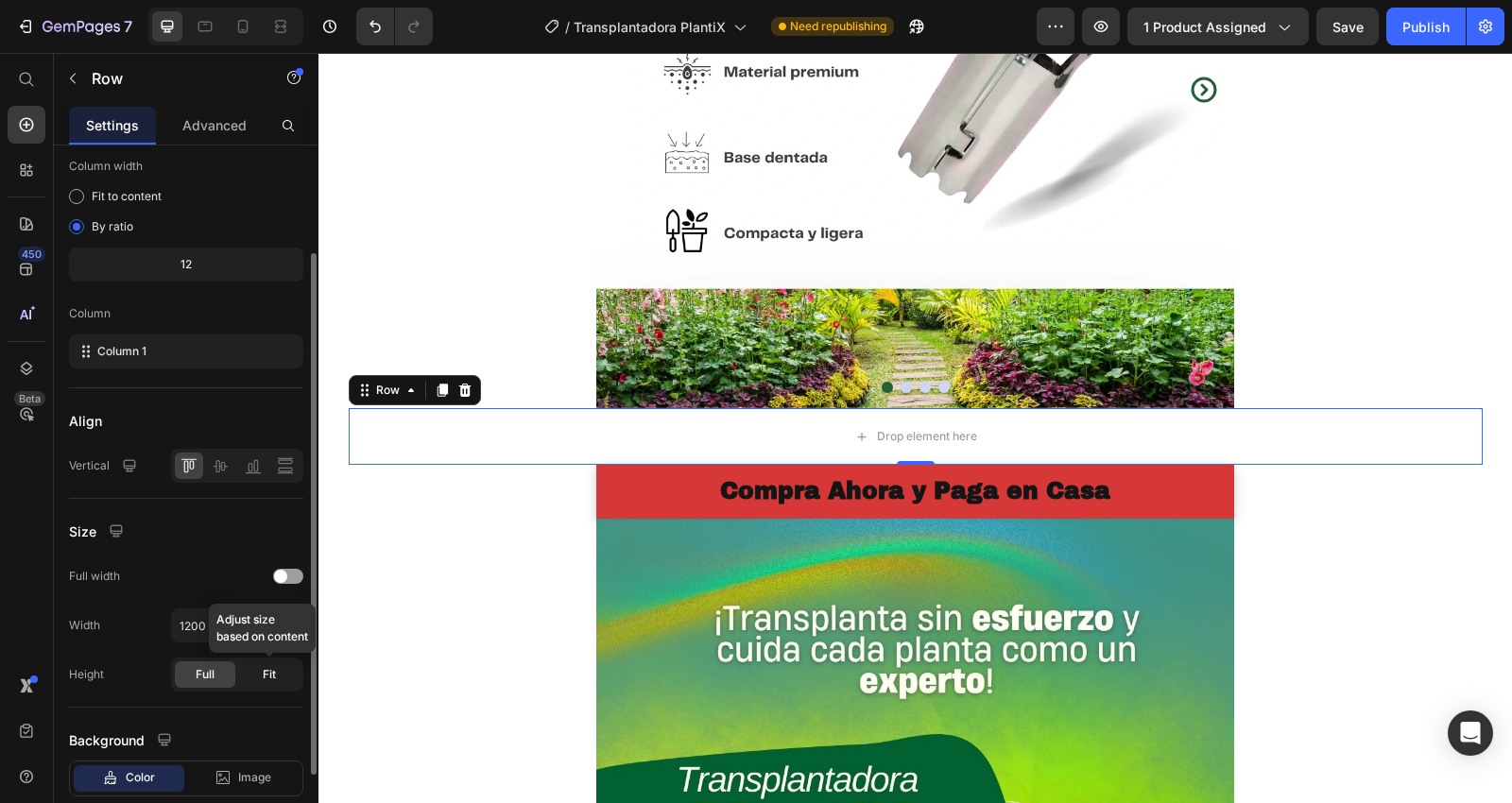click on "Fit" 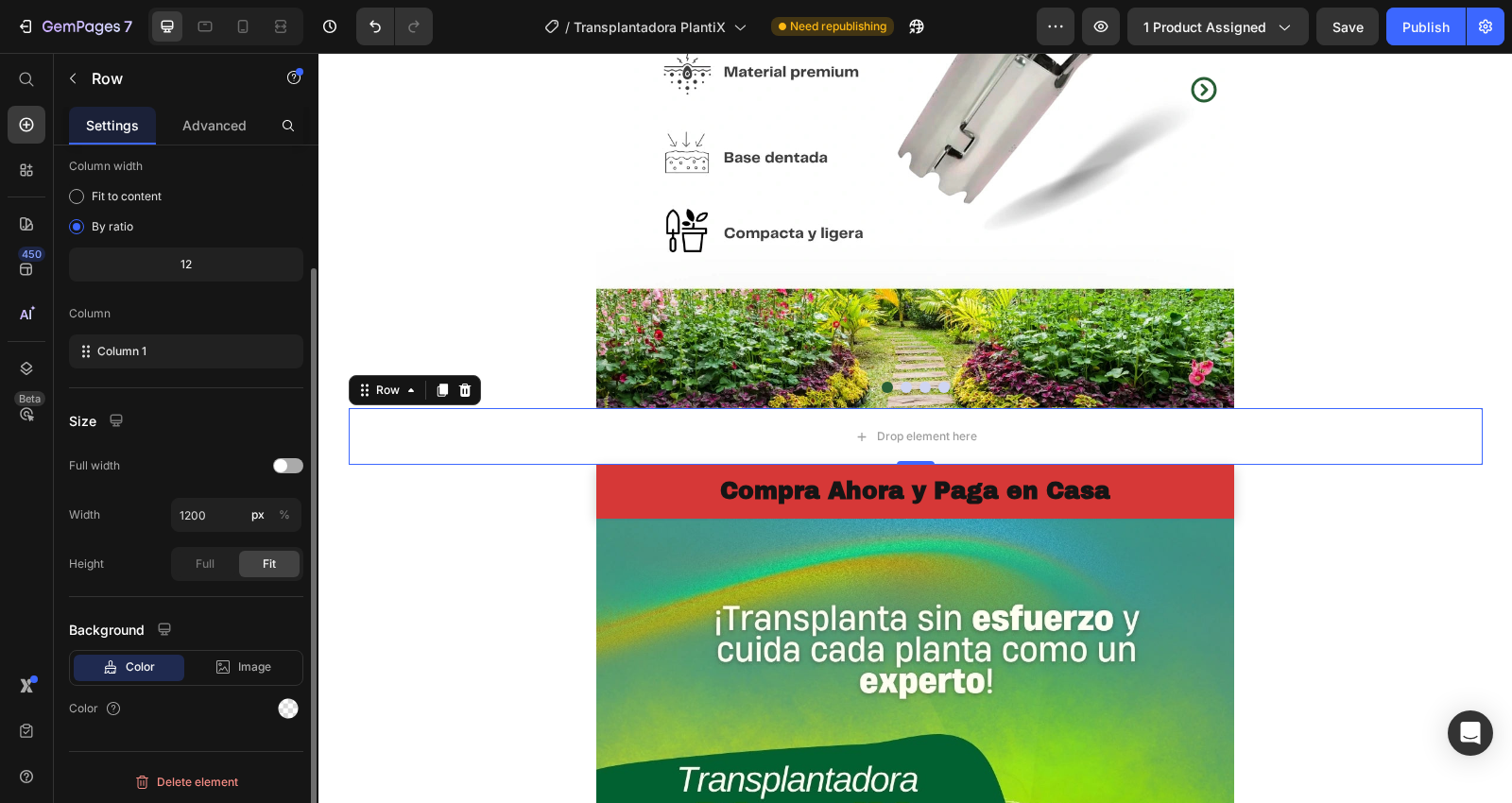 click at bounding box center [288, 466] 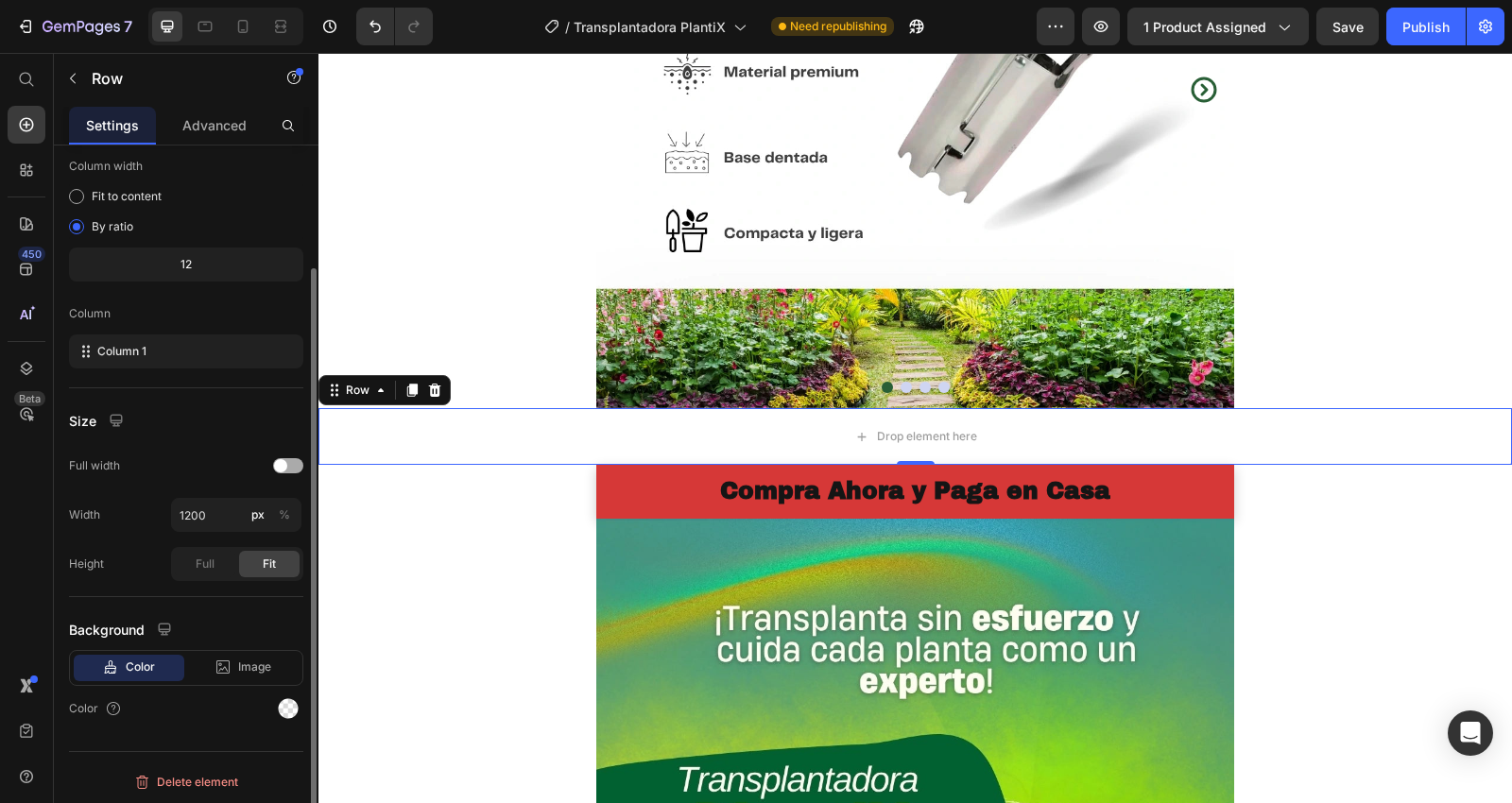 scroll, scrollTop: 97, scrollLeft: 0, axis: vertical 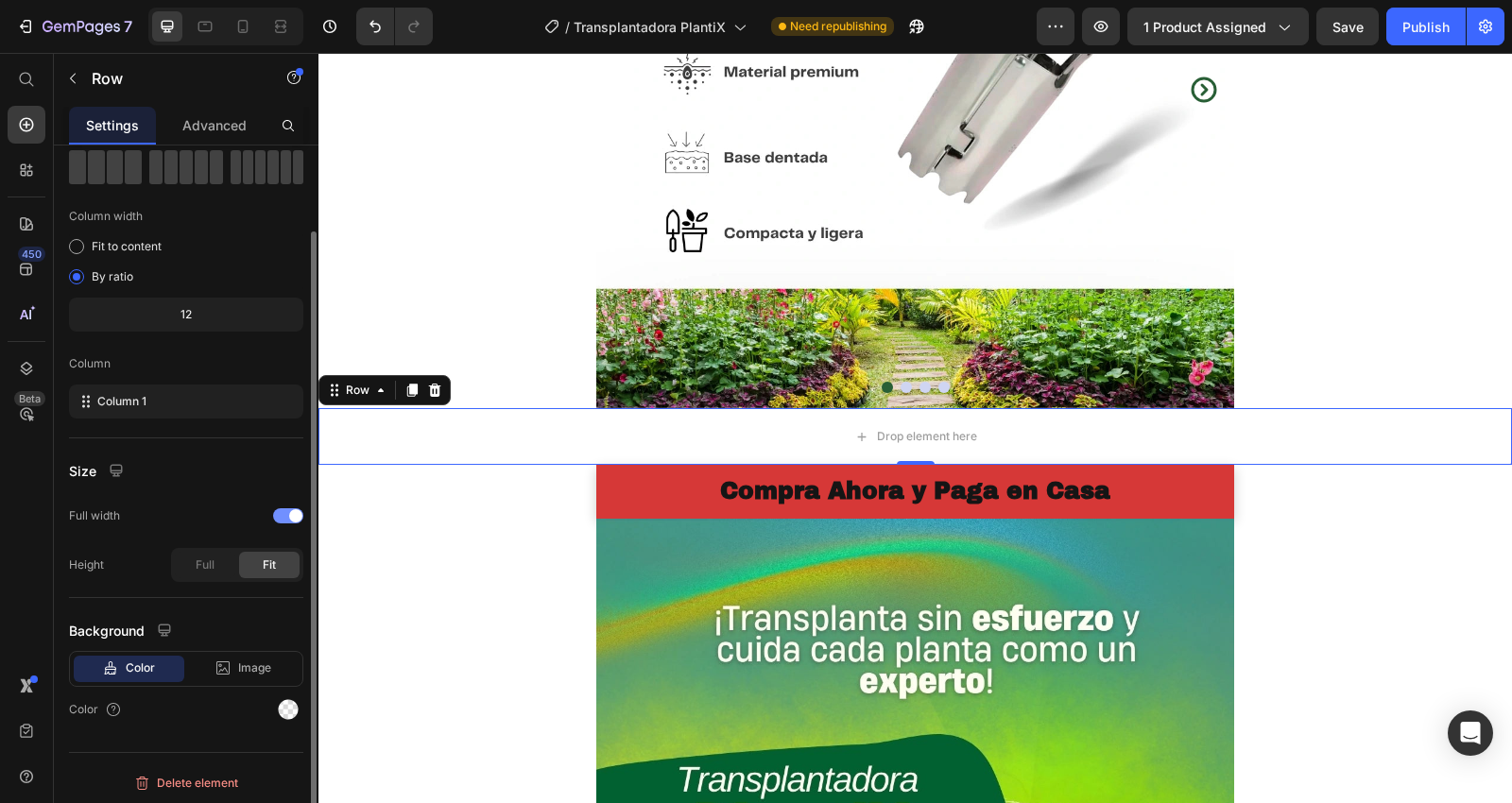 click at bounding box center [288, 516] 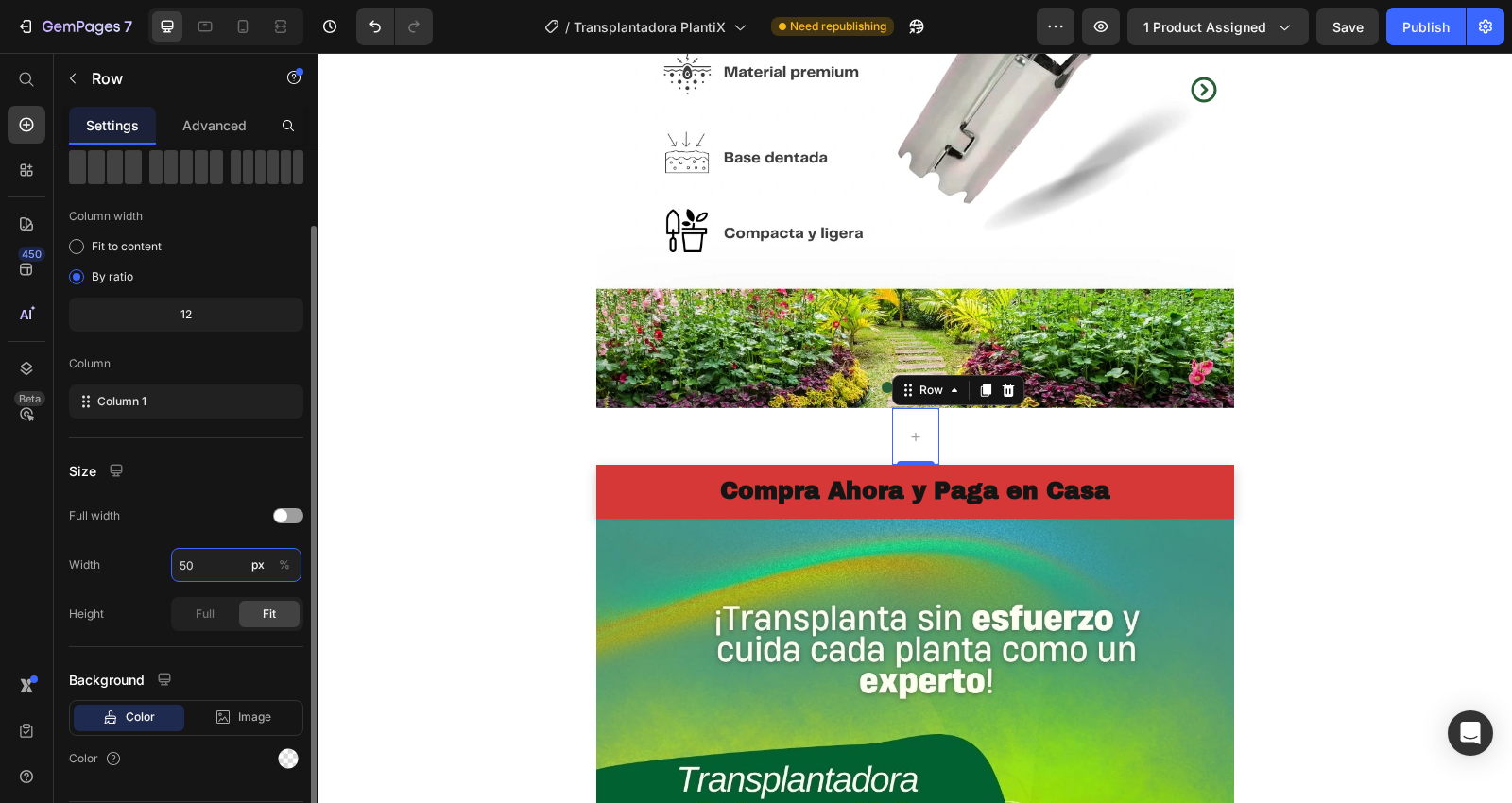 type on "5" 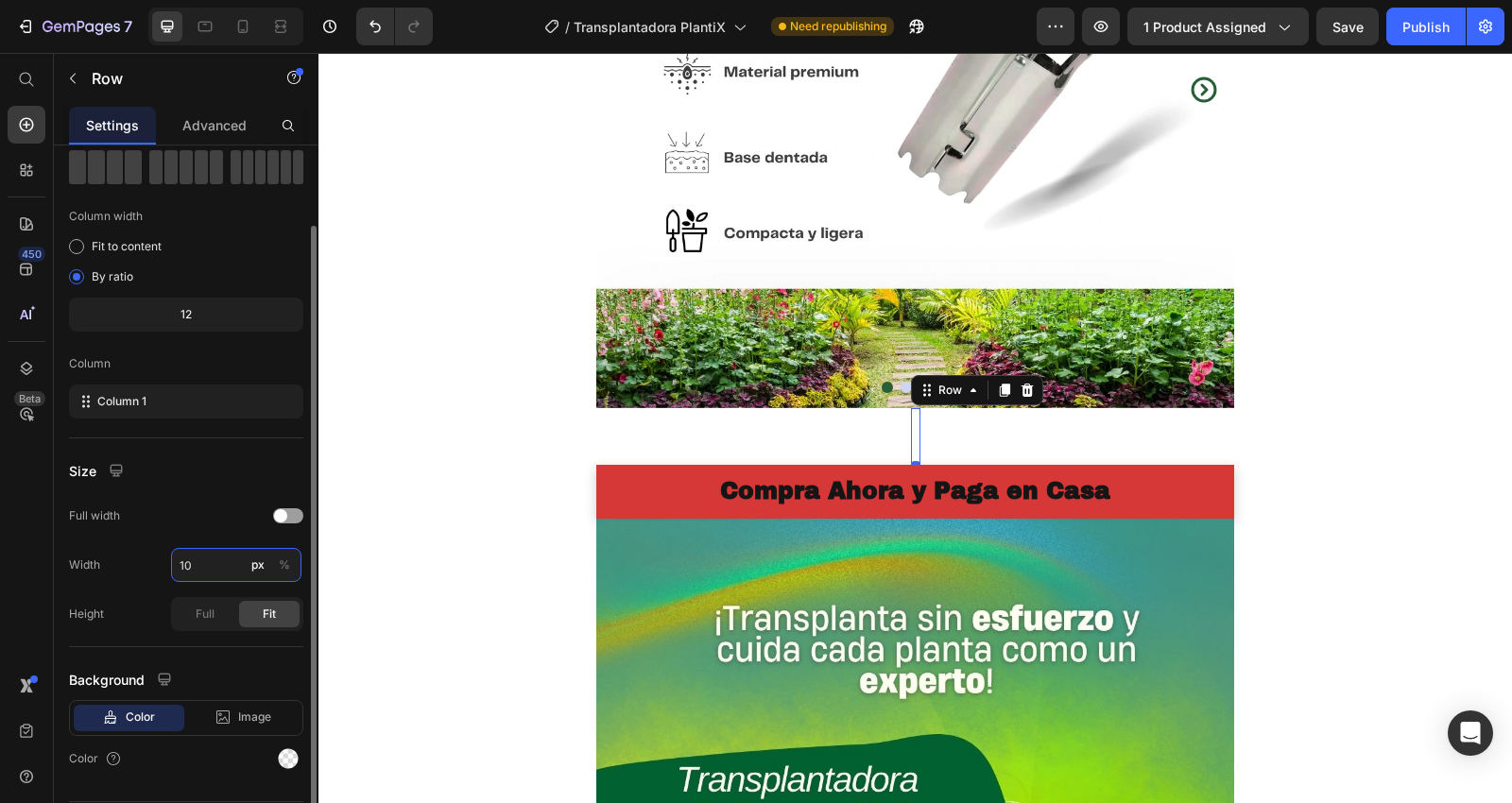type on "1" 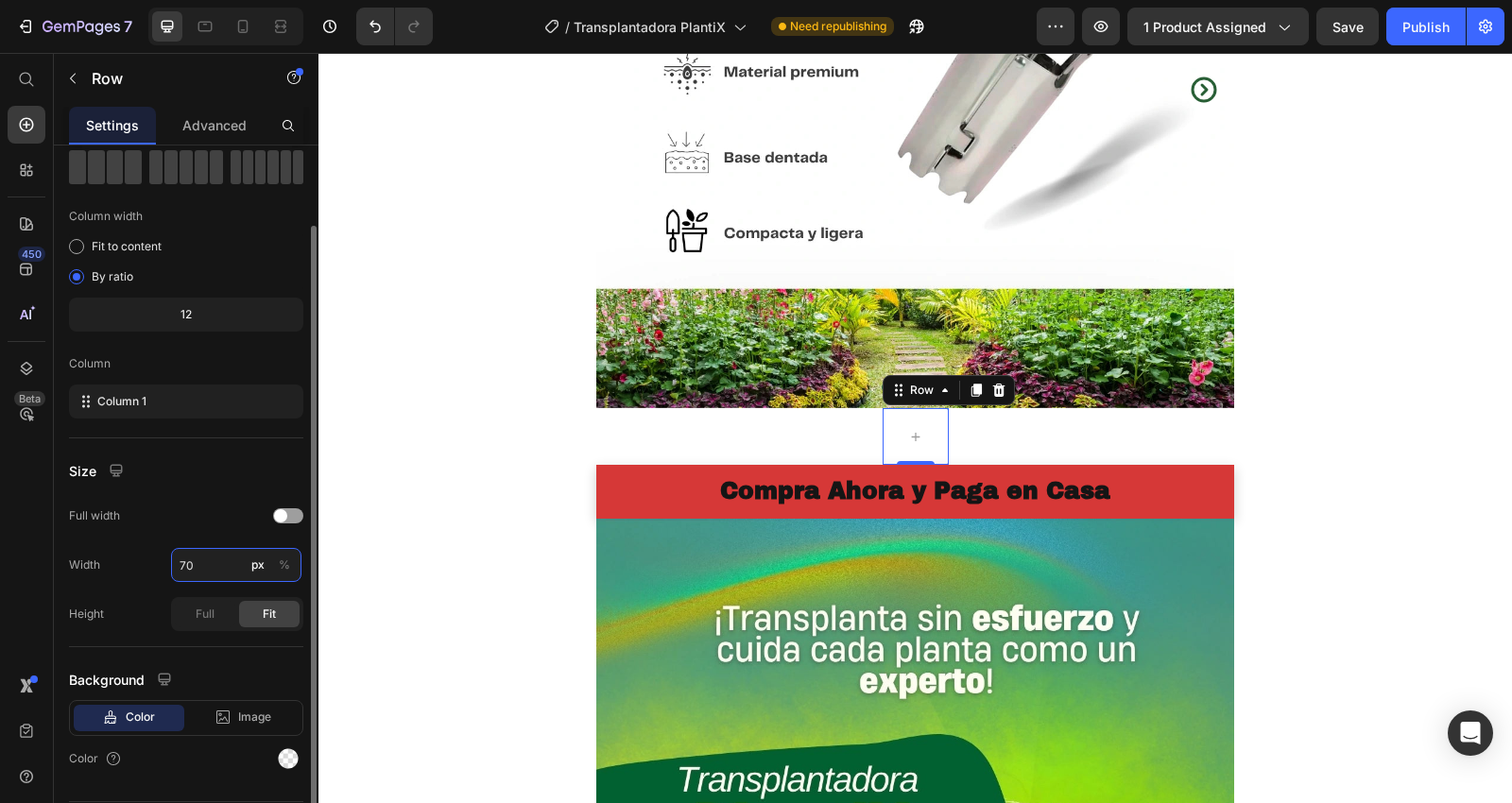 type on "7" 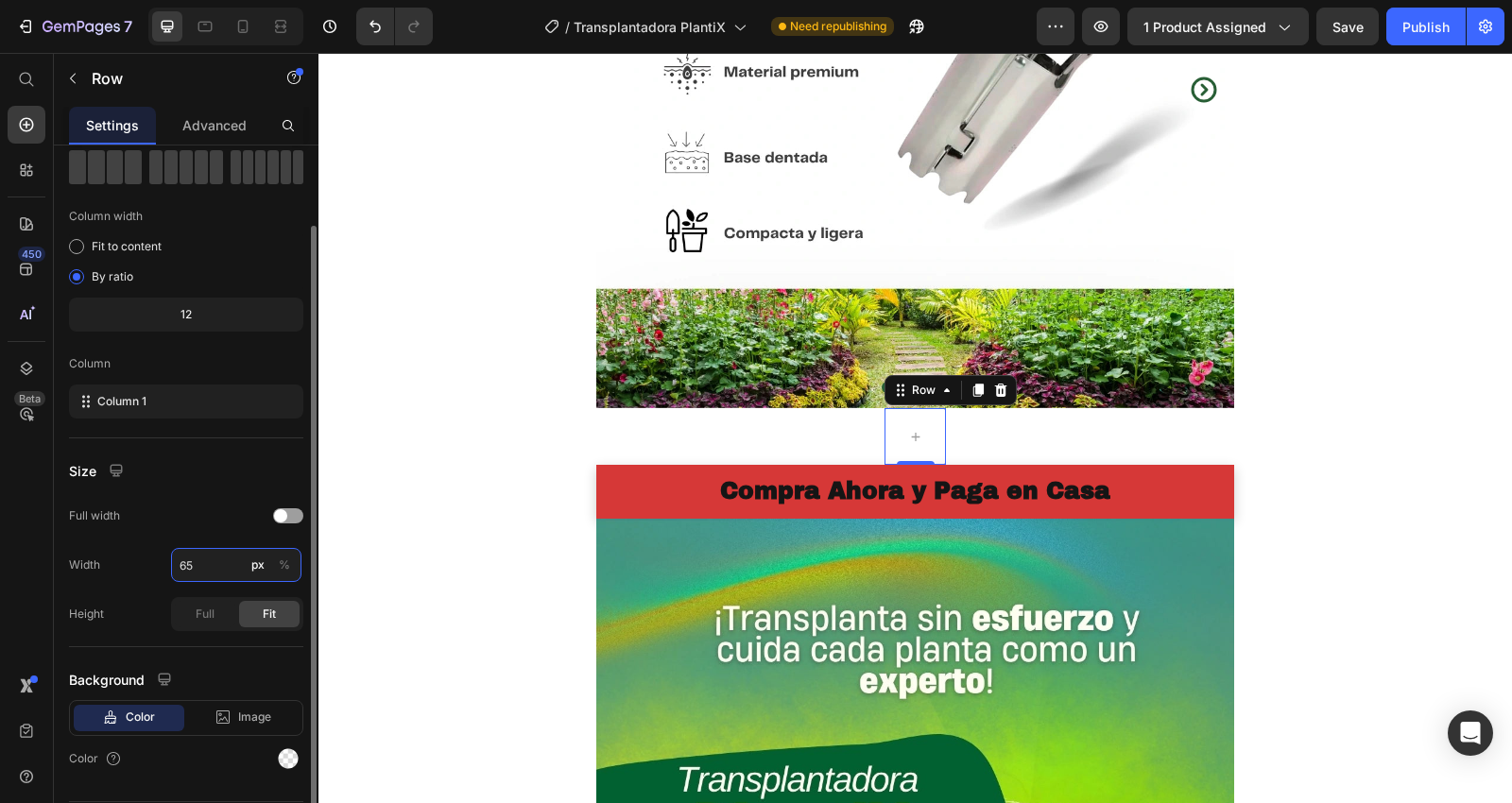 type on "6" 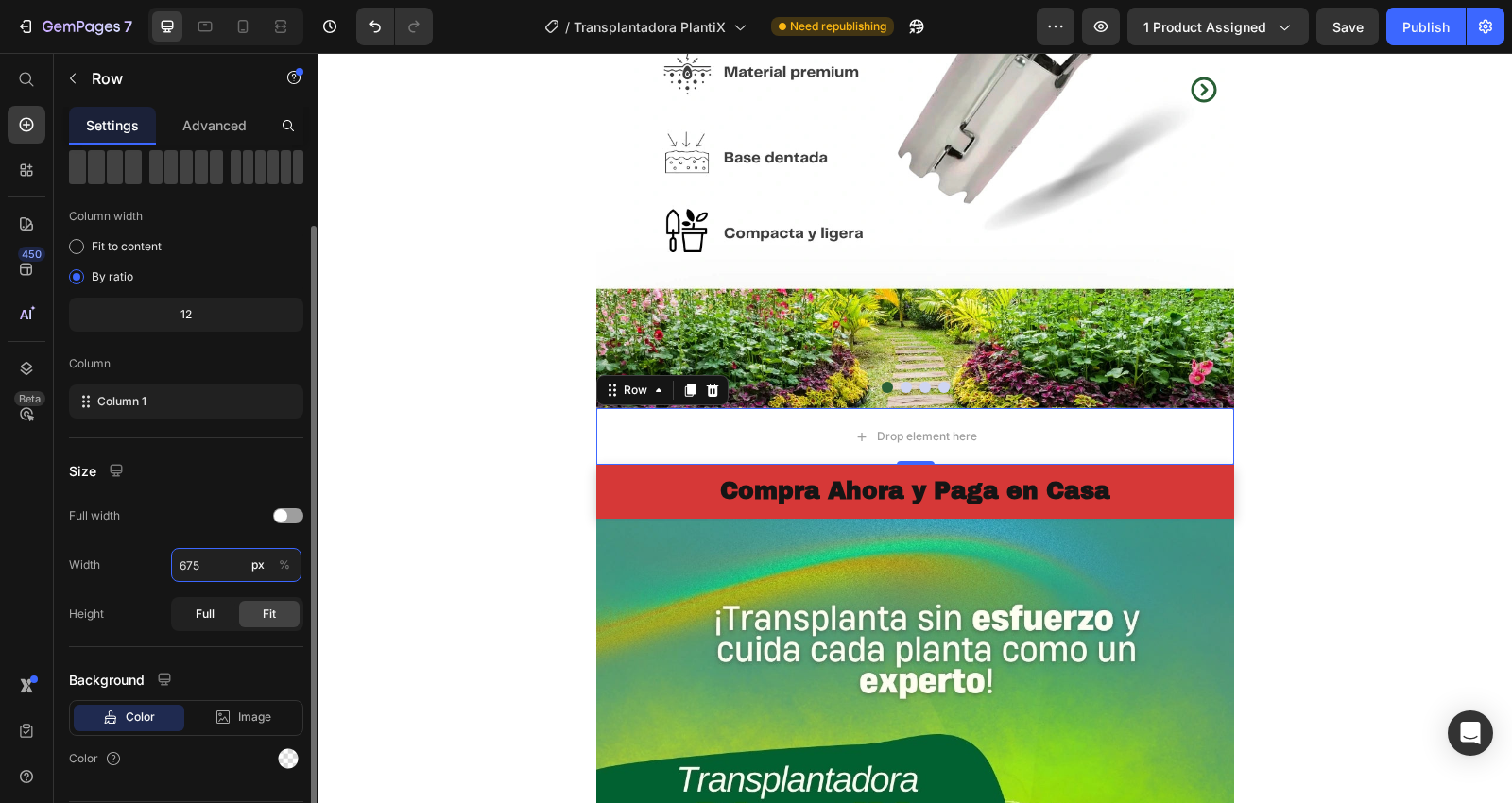 type on "675" 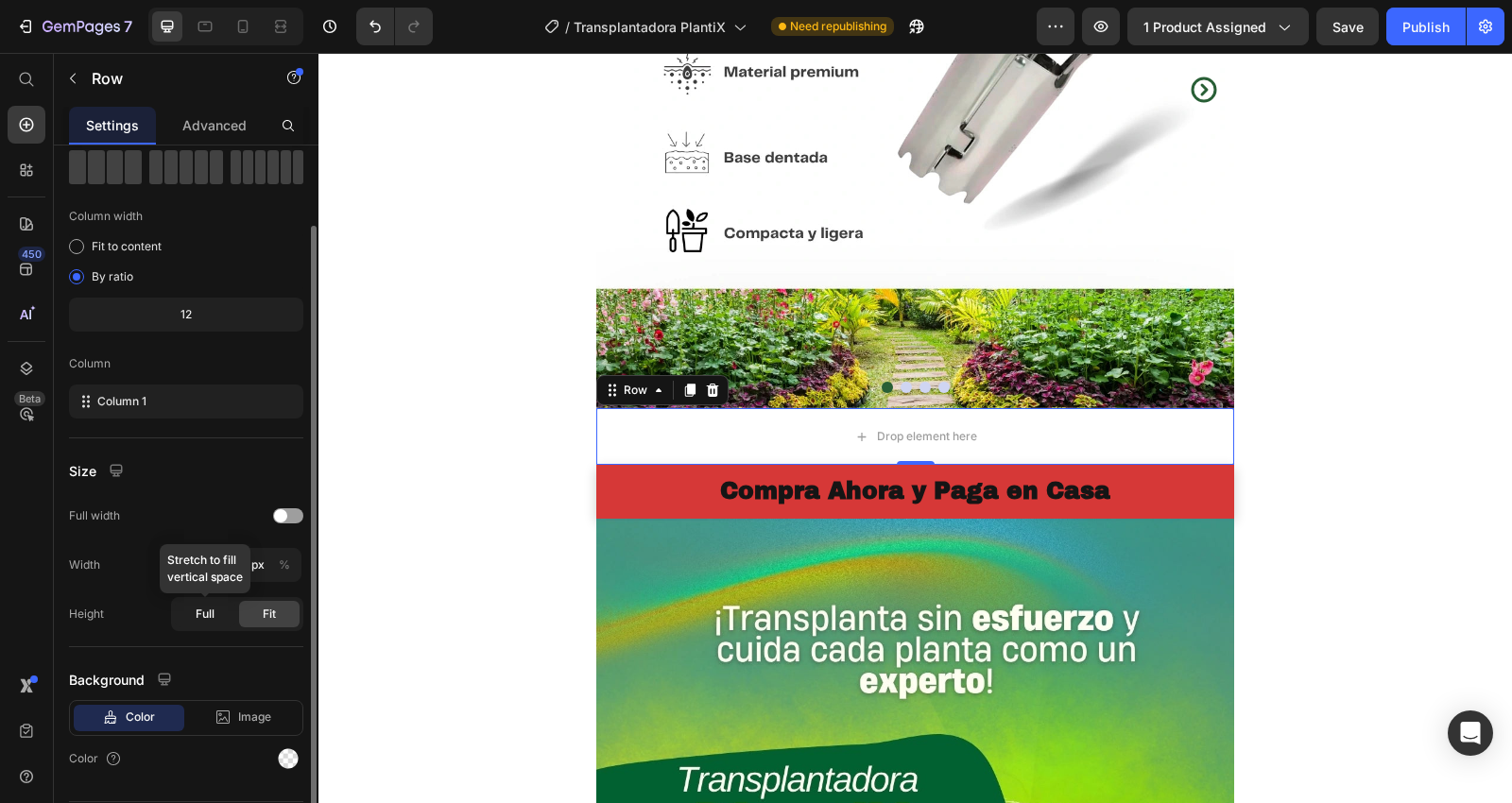 click on "Full" 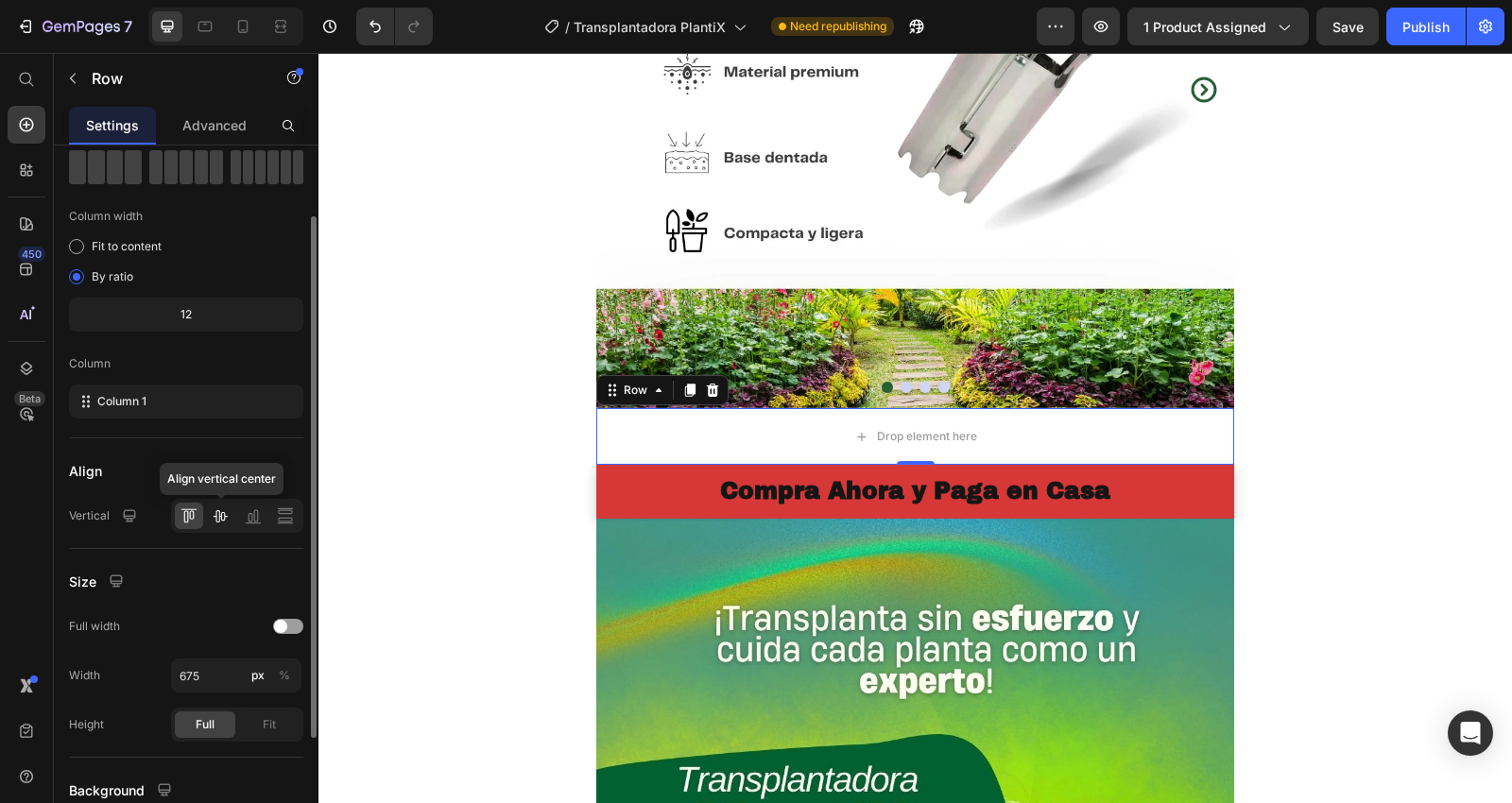 click 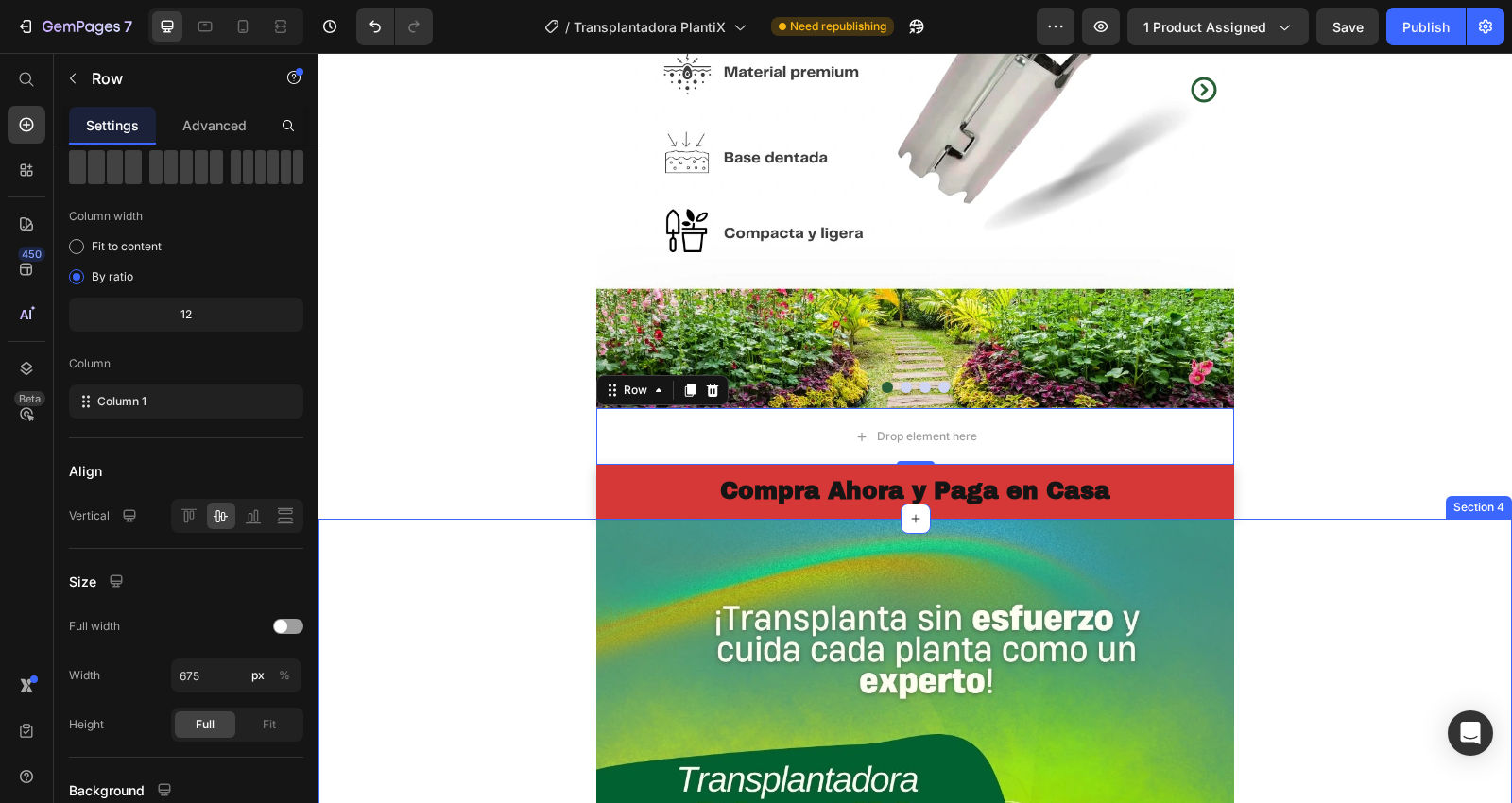 click on "Image Compra Ahora y Paga en Casa Button Product Row Image Image Image Compra Ahora y Paga en Casa Button Row" at bounding box center [915, 4114] 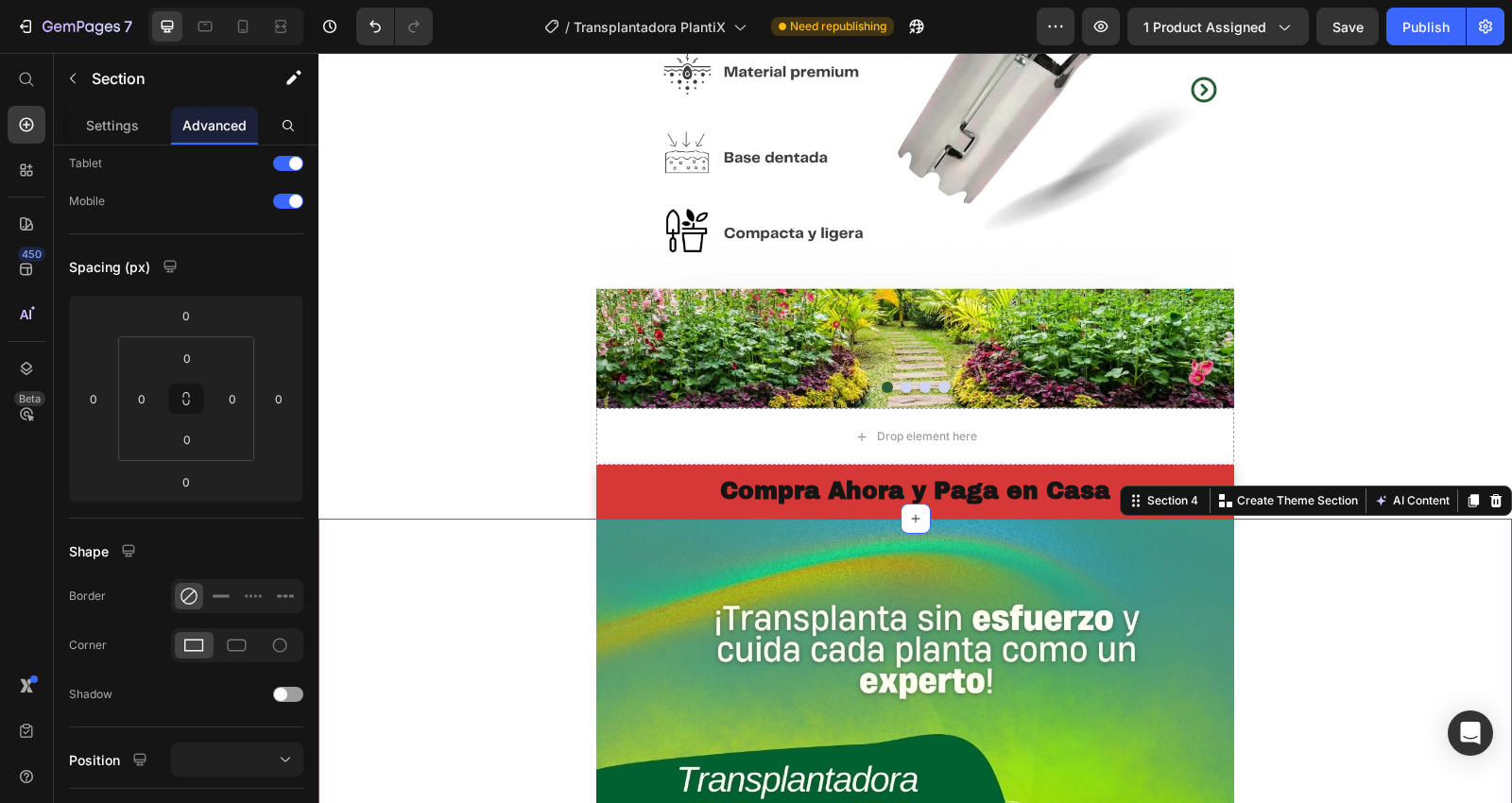 scroll, scrollTop: 0, scrollLeft: 0, axis: both 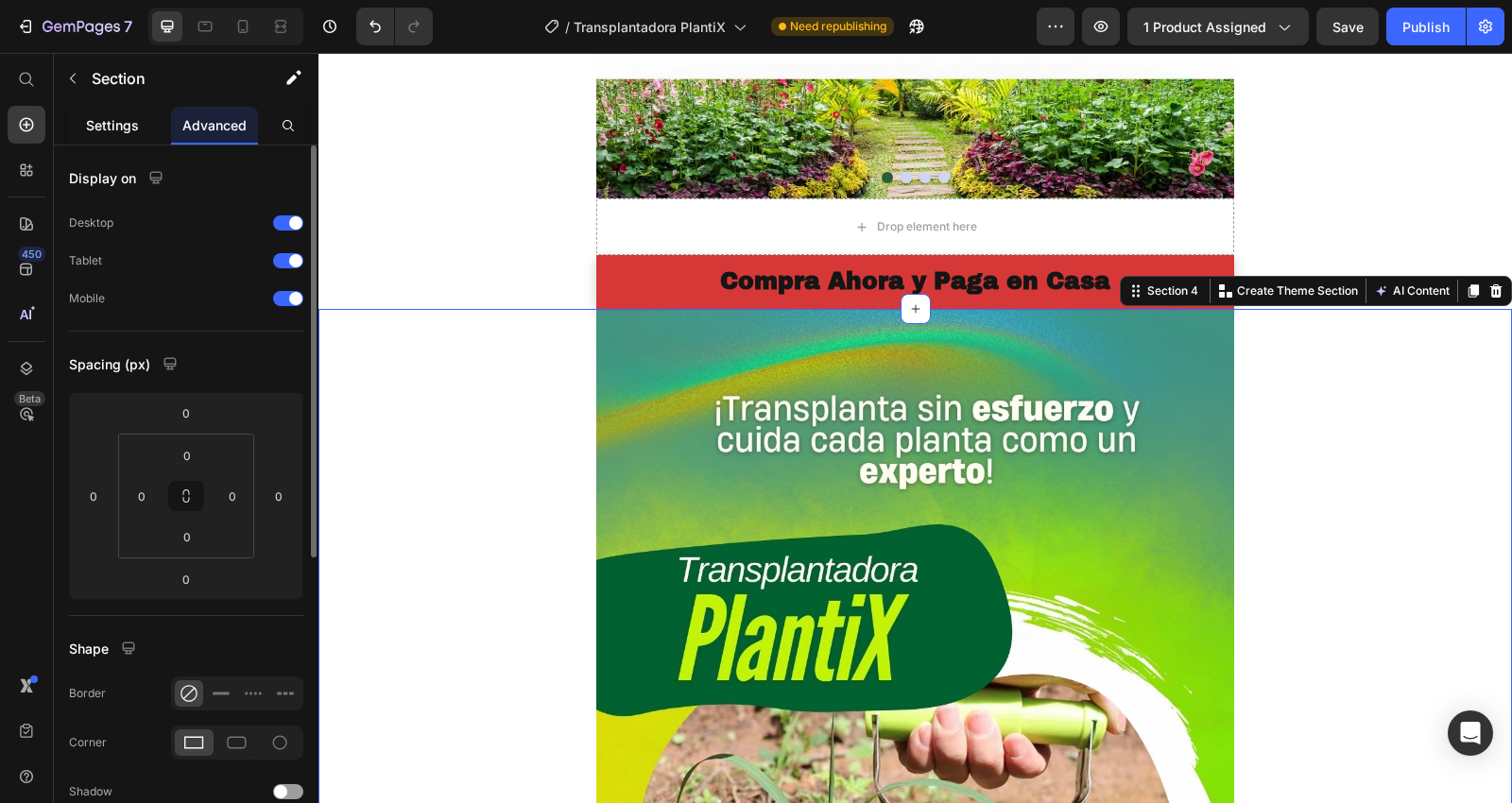 click on "Settings" 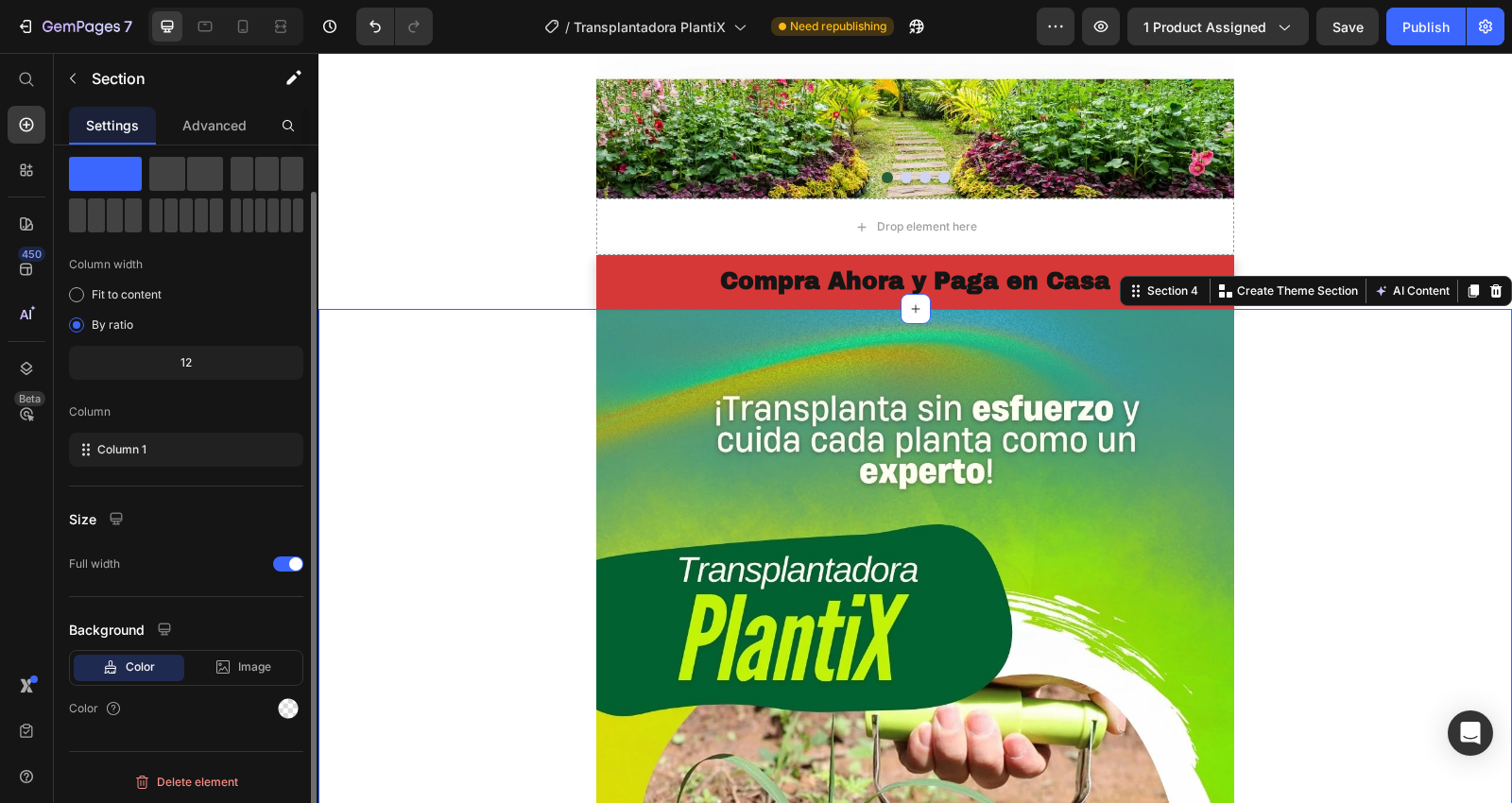scroll, scrollTop: 0, scrollLeft: 0, axis: both 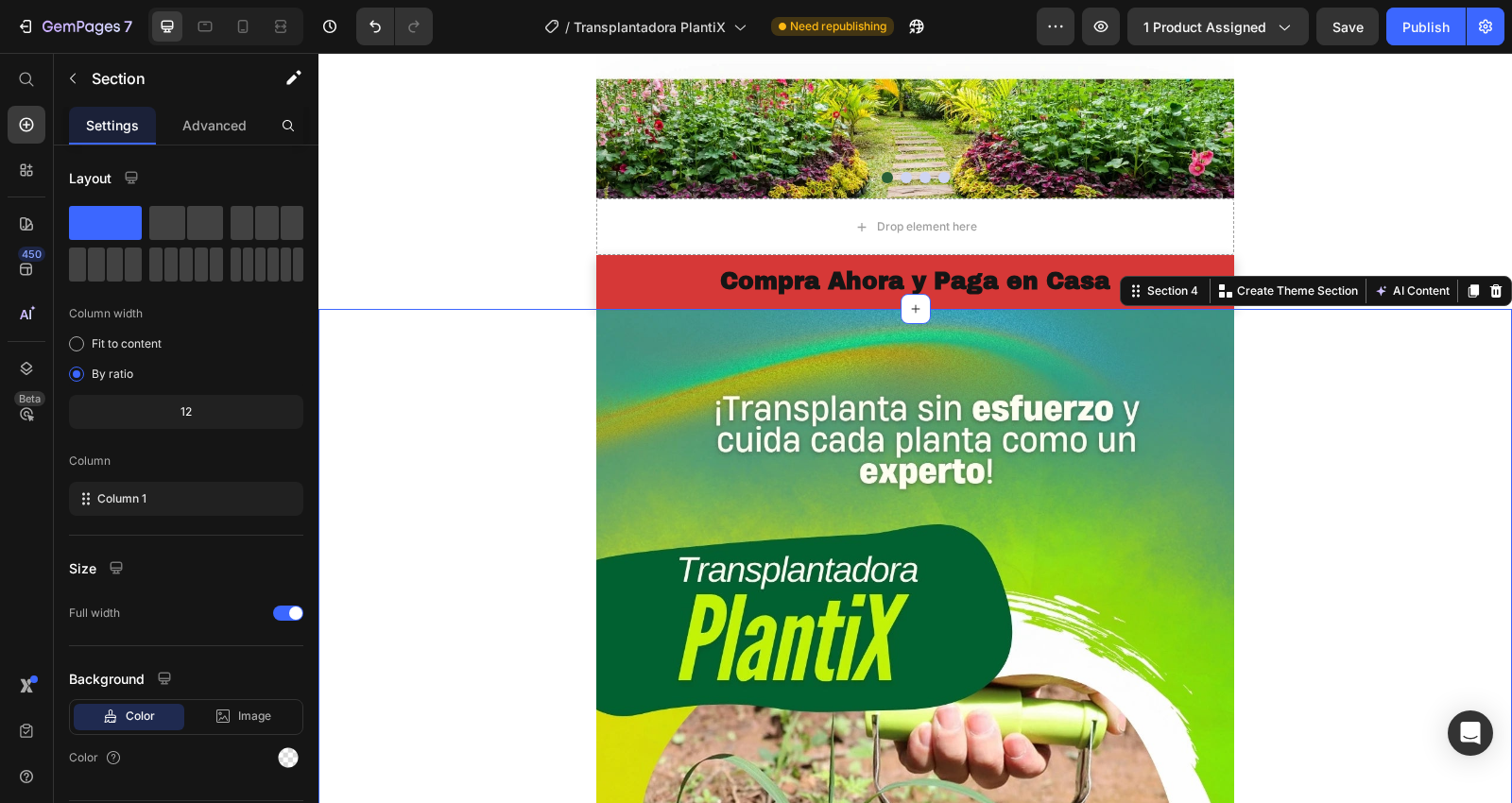 click on "Image Compra Ahora y Paga en Casa Button Product Row Image Image Image Compra Ahora y Paga en Casa Button Row" at bounding box center (915, 3904) 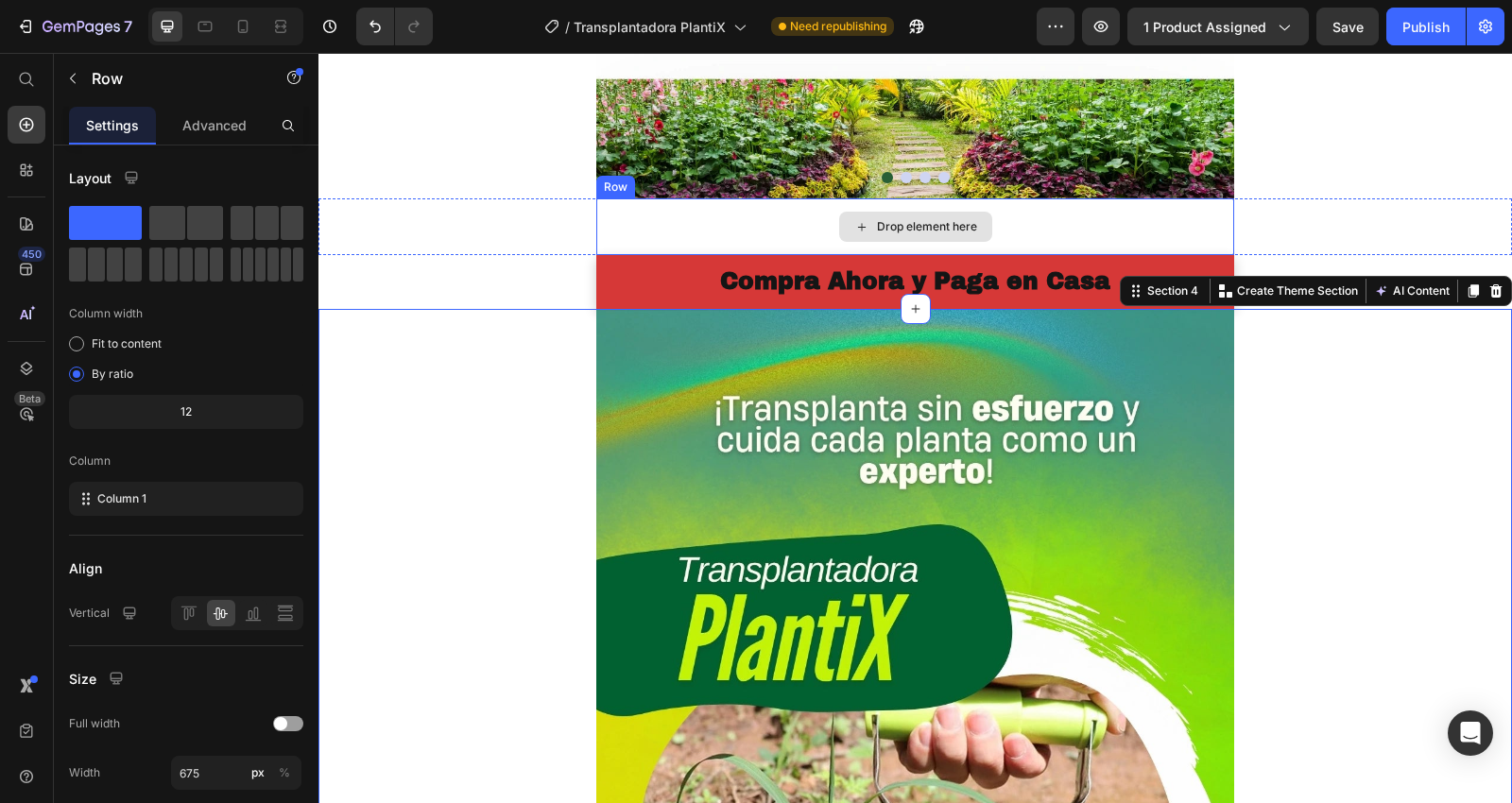 click on "Drop element here" at bounding box center (915, 227) 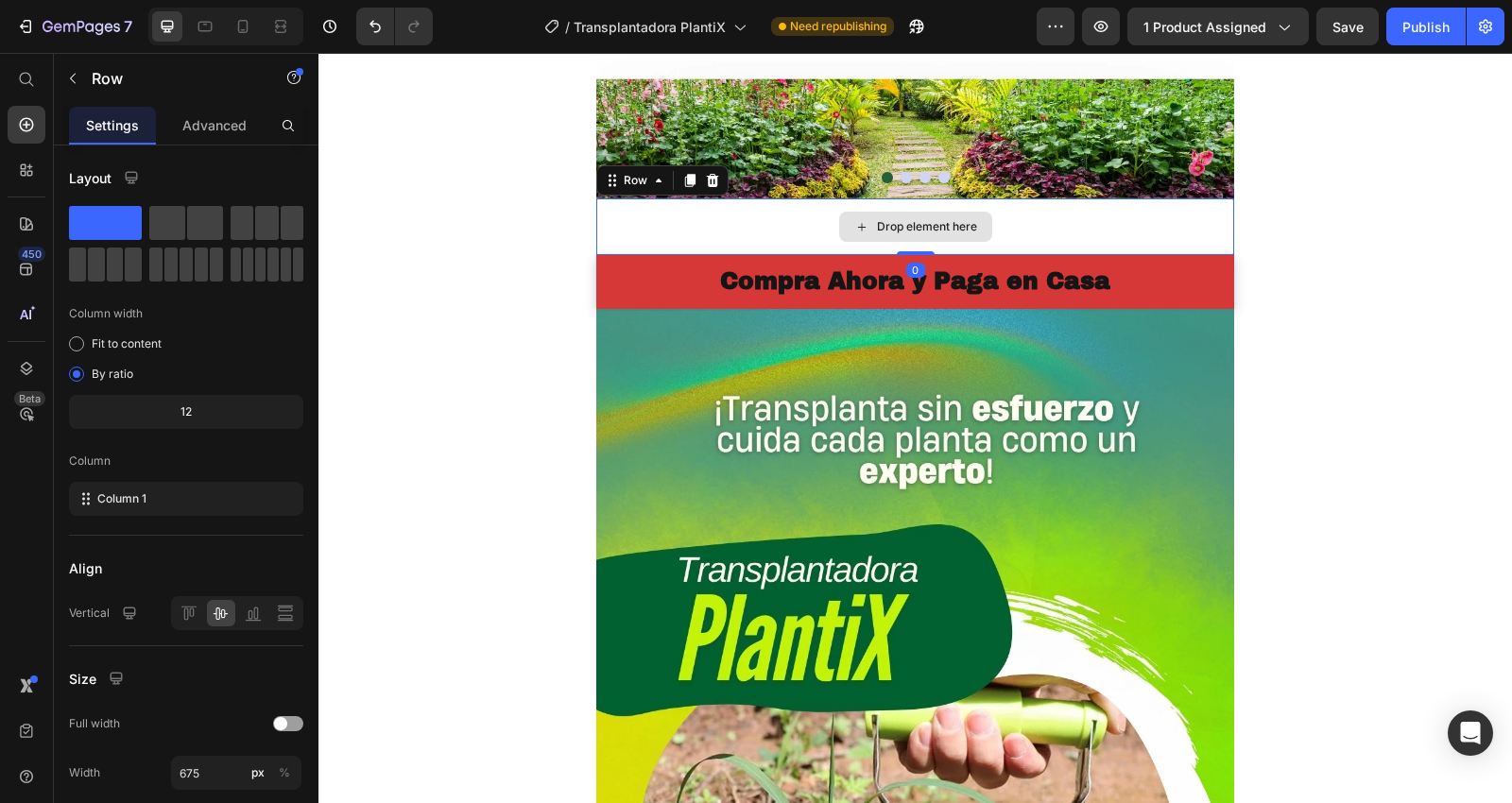 click on "Drop element here" at bounding box center [915, 227] 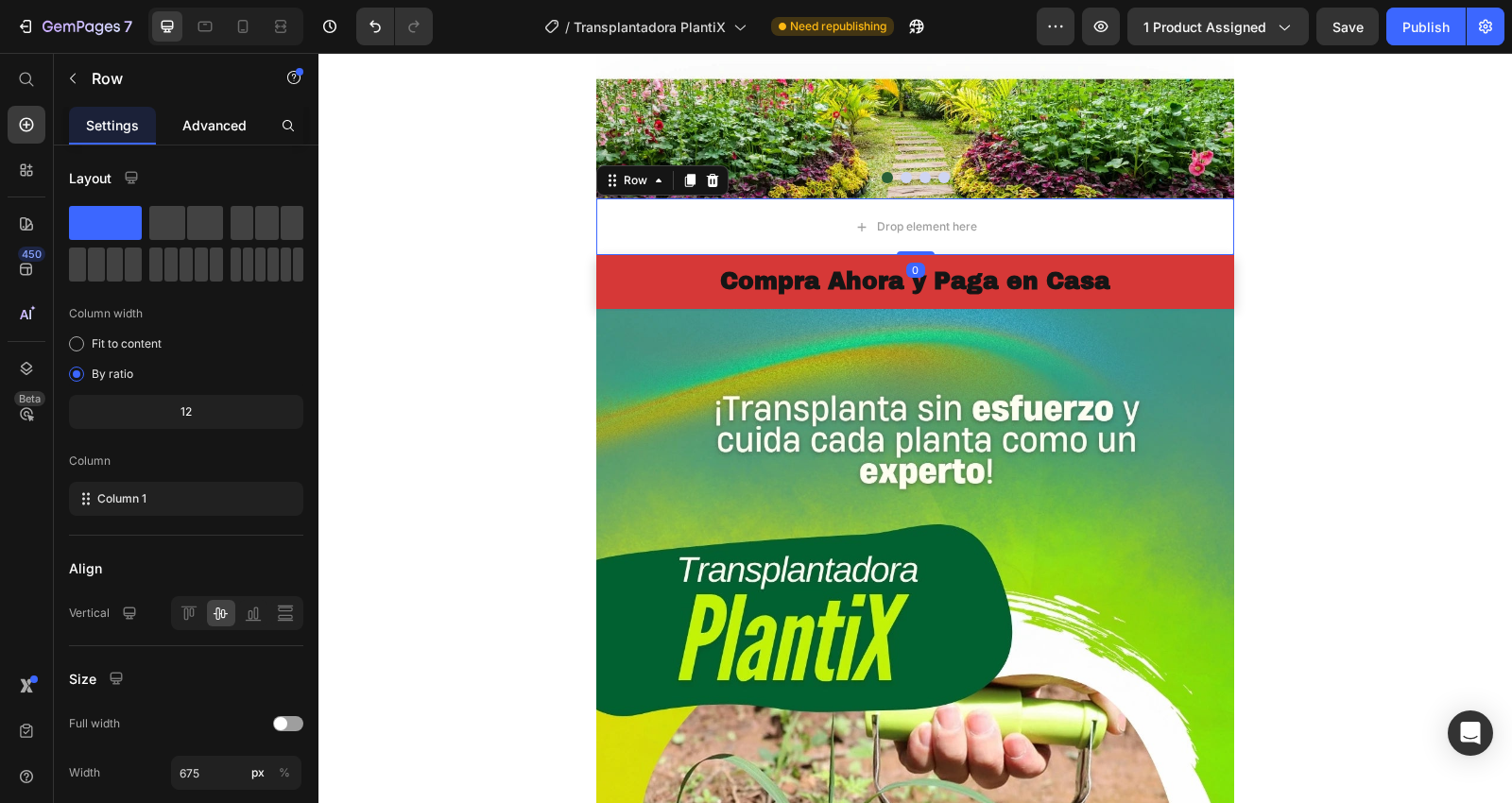click on "Advanced" at bounding box center [215, 125] 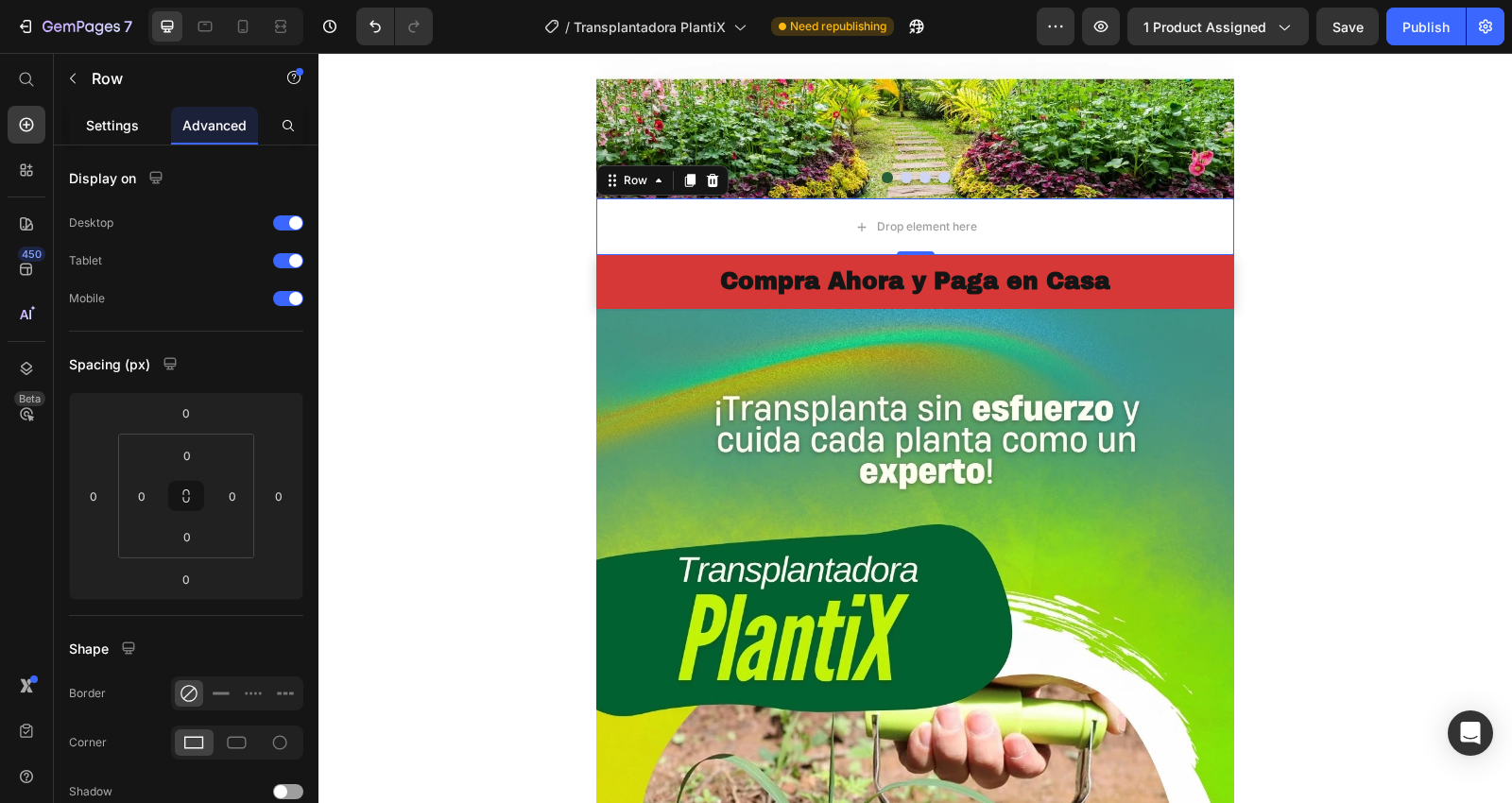 click on "Settings" at bounding box center (112, 125) 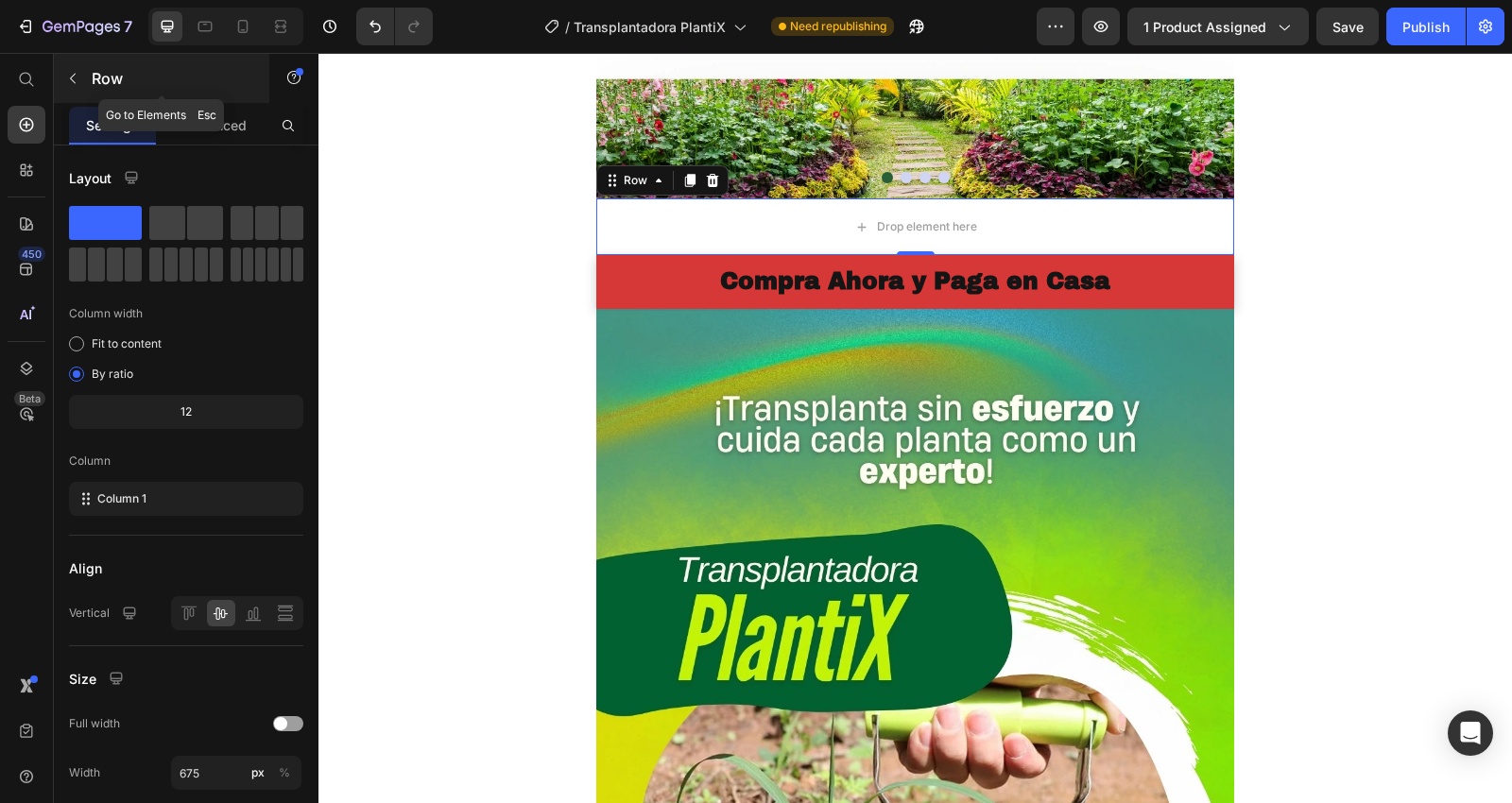 click at bounding box center (73, 78) 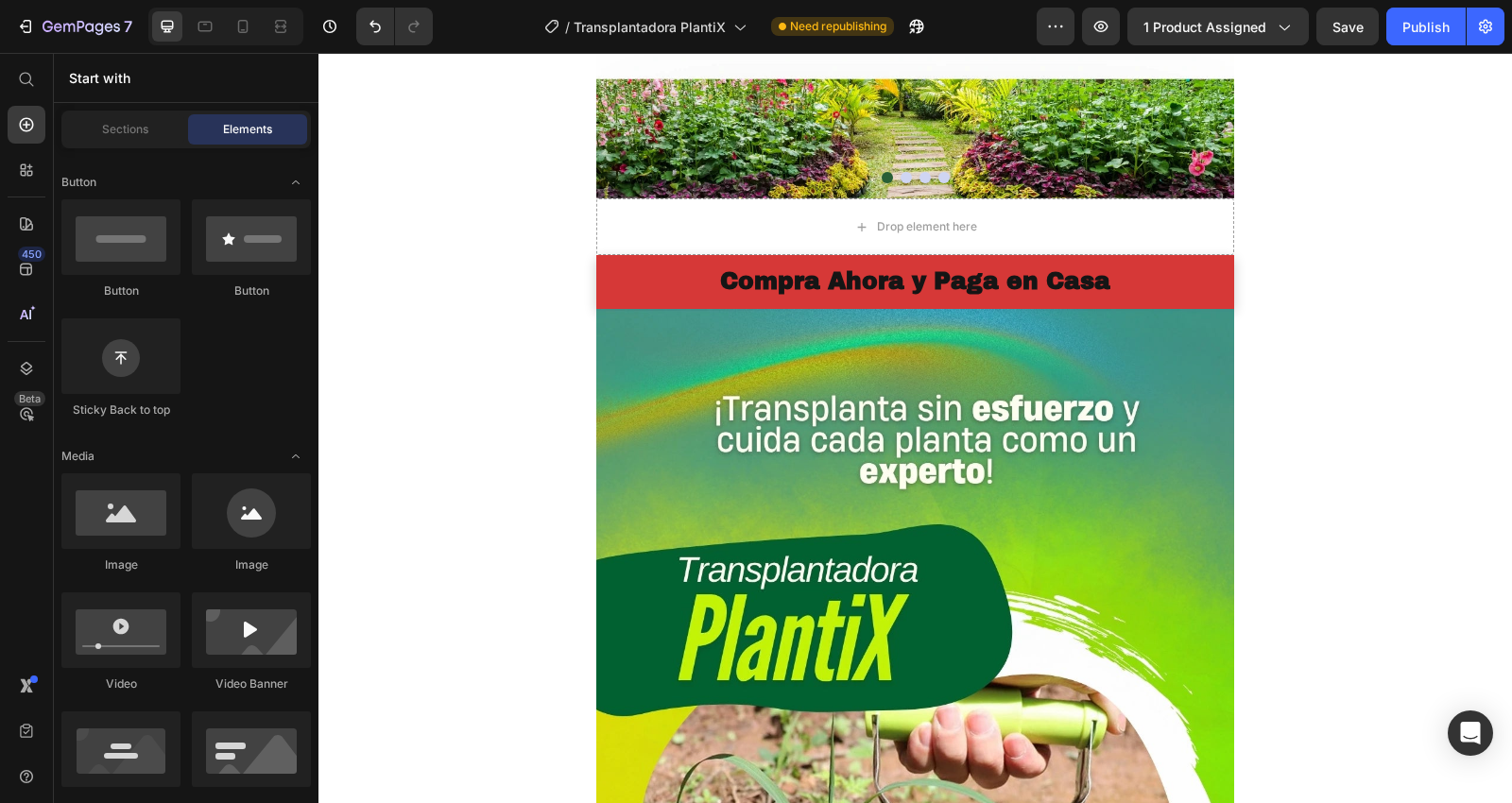 scroll, scrollTop: 105, scrollLeft: 0, axis: vertical 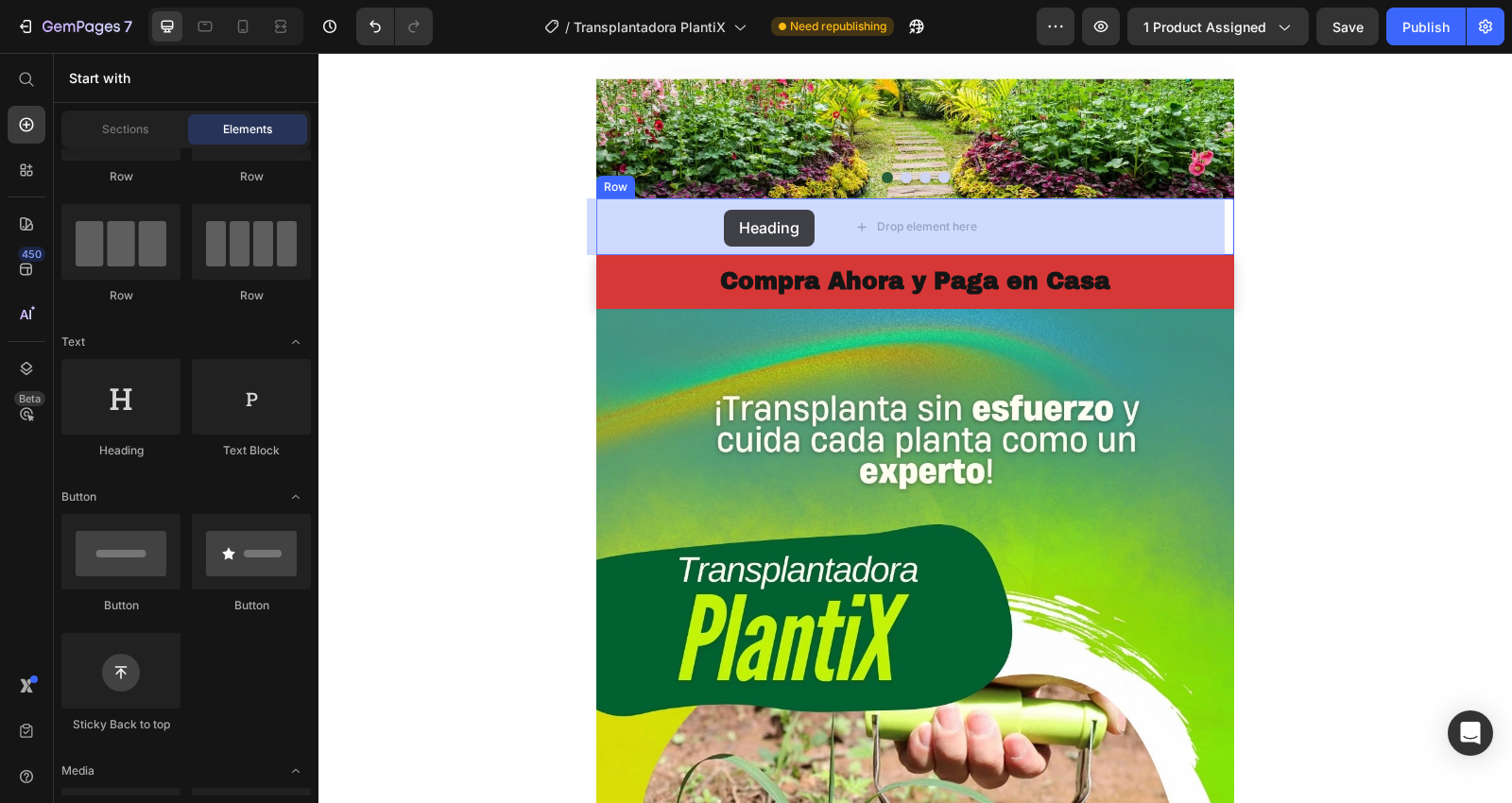 drag, startPoint x: 466, startPoint y: 470, endPoint x: 724, endPoint y: 210, distance: 366.284 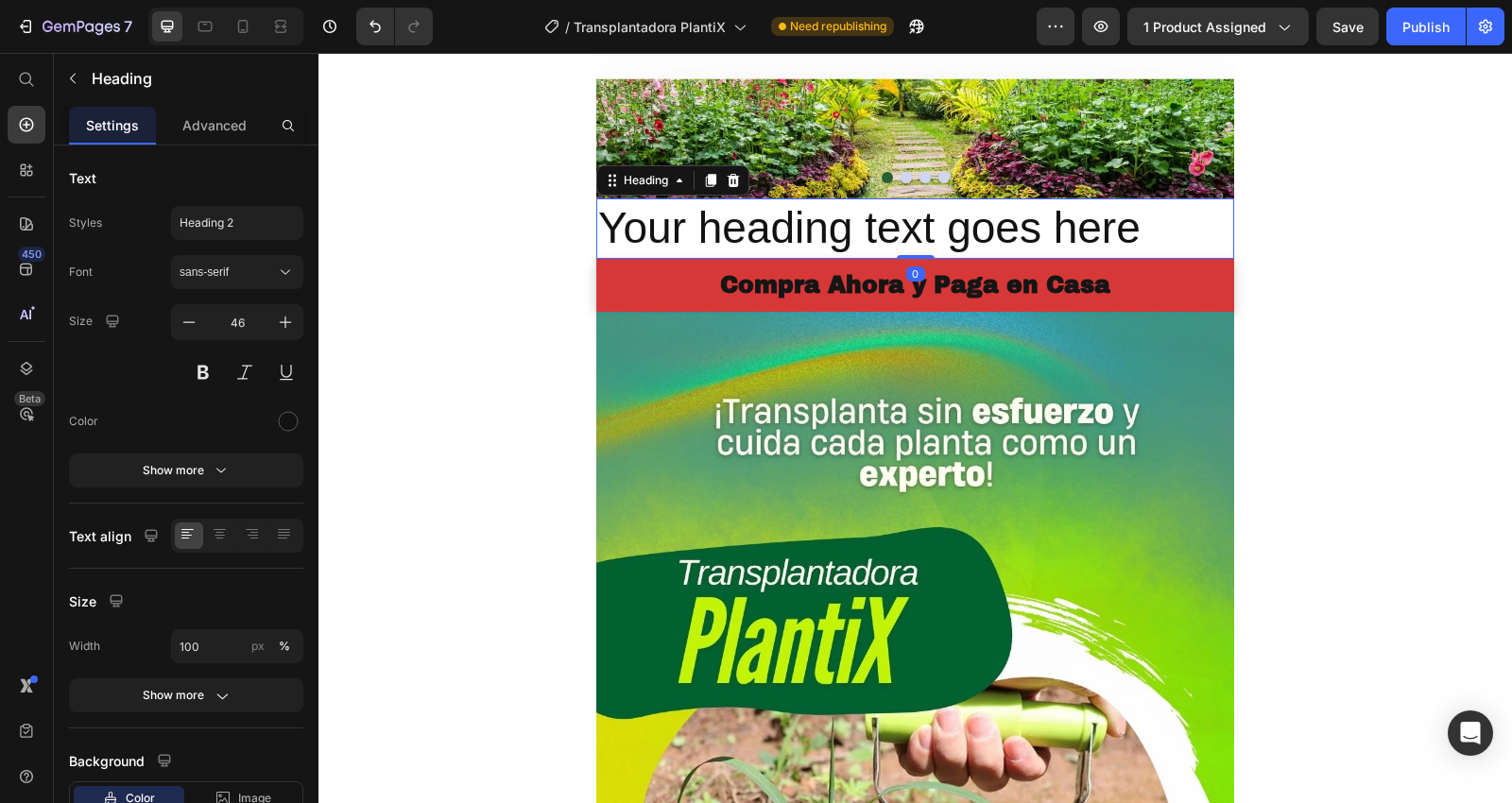 click on "Your heading text goes here" at bounding box center [915, 229] 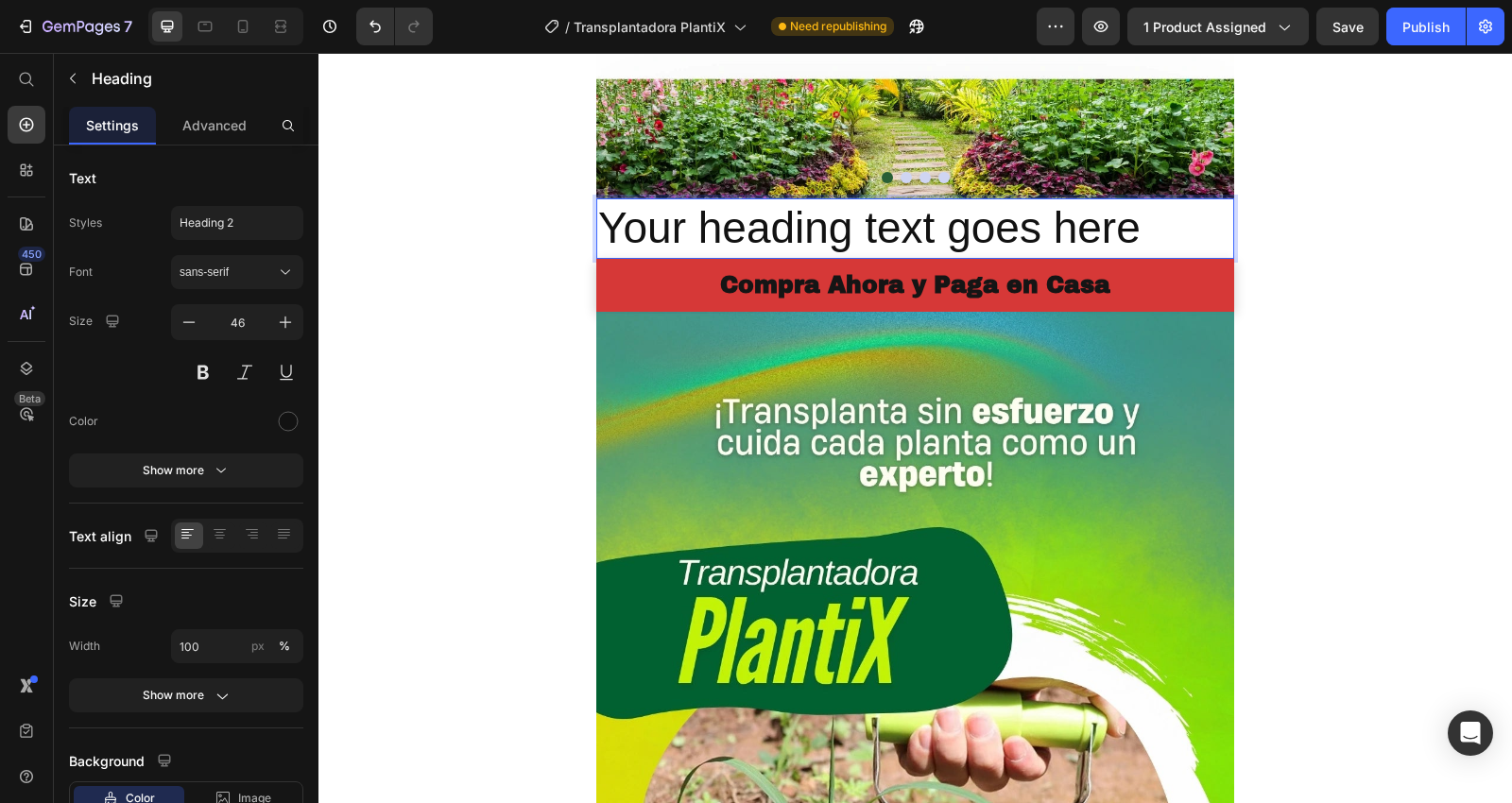 click on "Your heading text goes here" at bounding box center [915, 229] 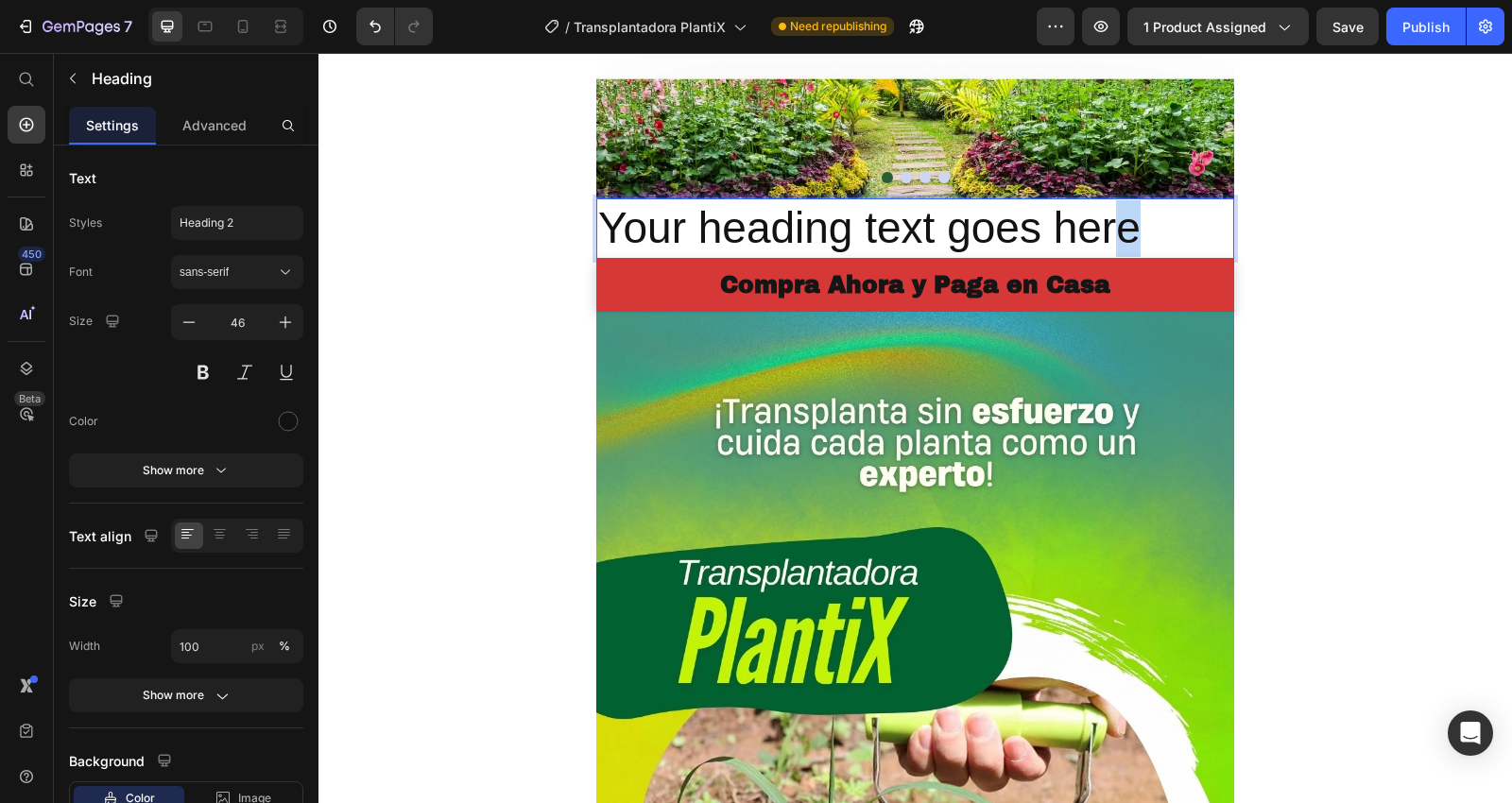 click on "Your heading text goes here" at bounding box center [915, 229] 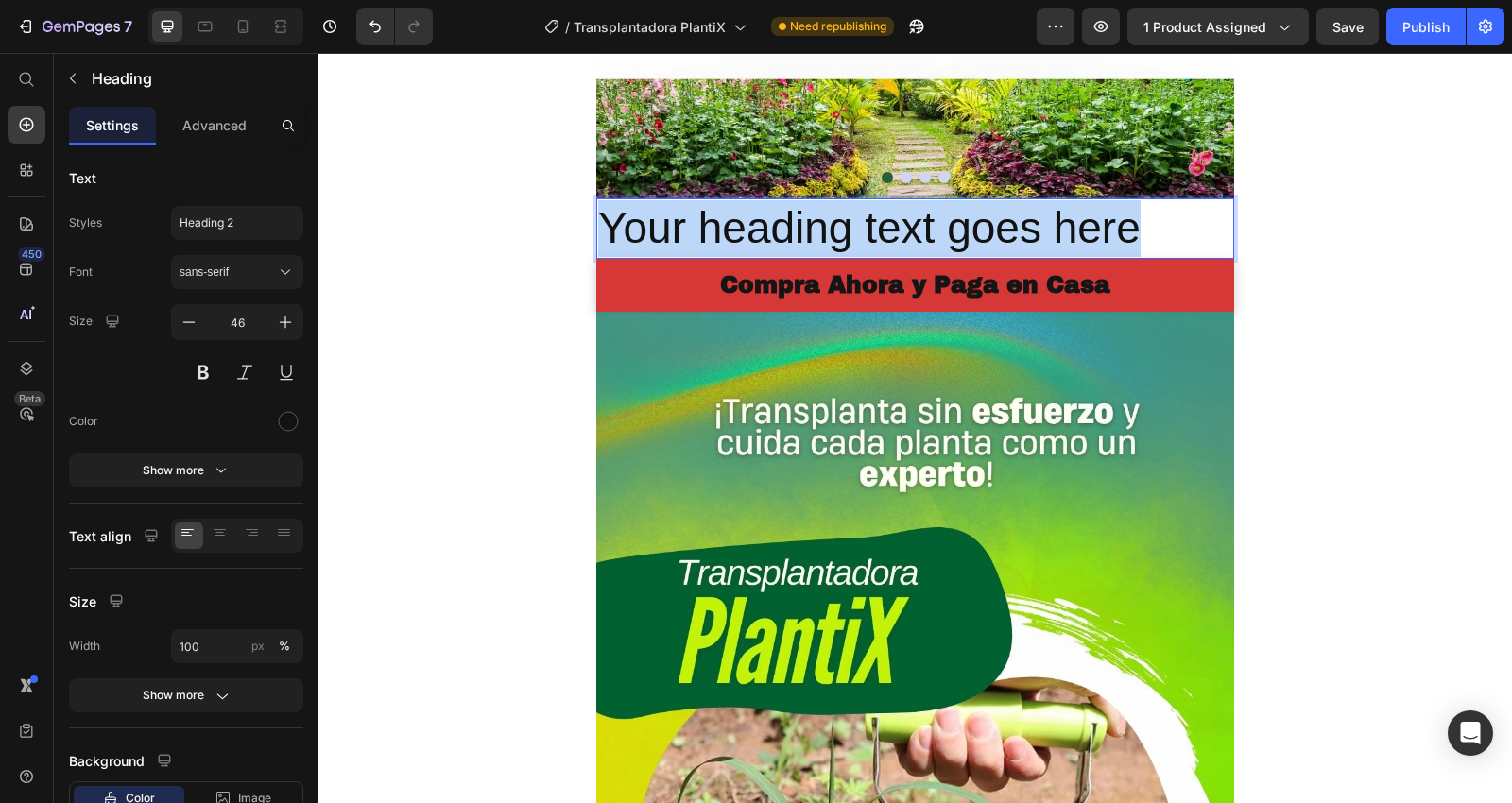 click on "Your heading text goes here" at bounding box center [915, 229] 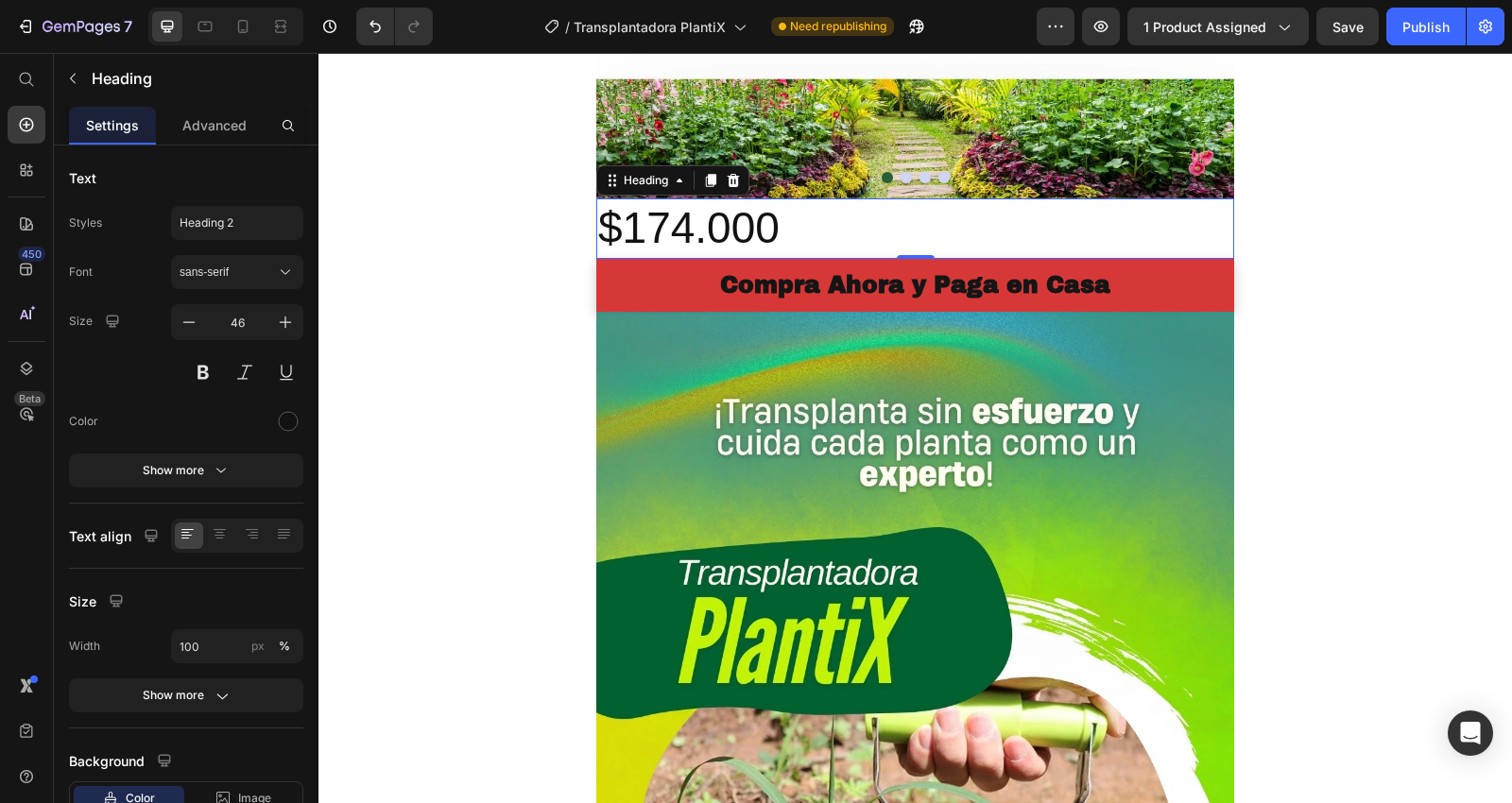 click on "$174.000" at bounding box center [915, 229] 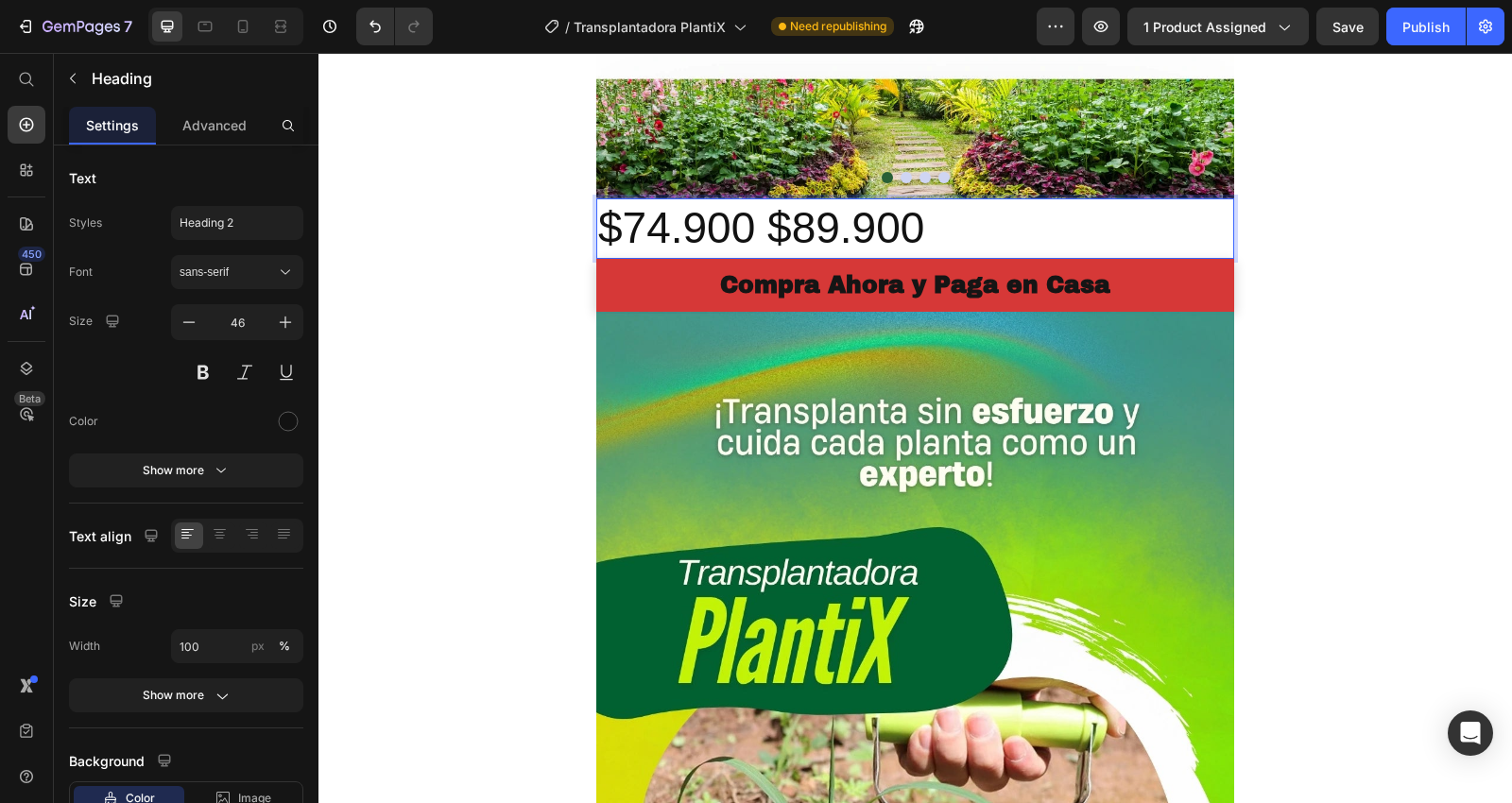 click on "$74.900 $89.900" at bounding box center (915, 229) 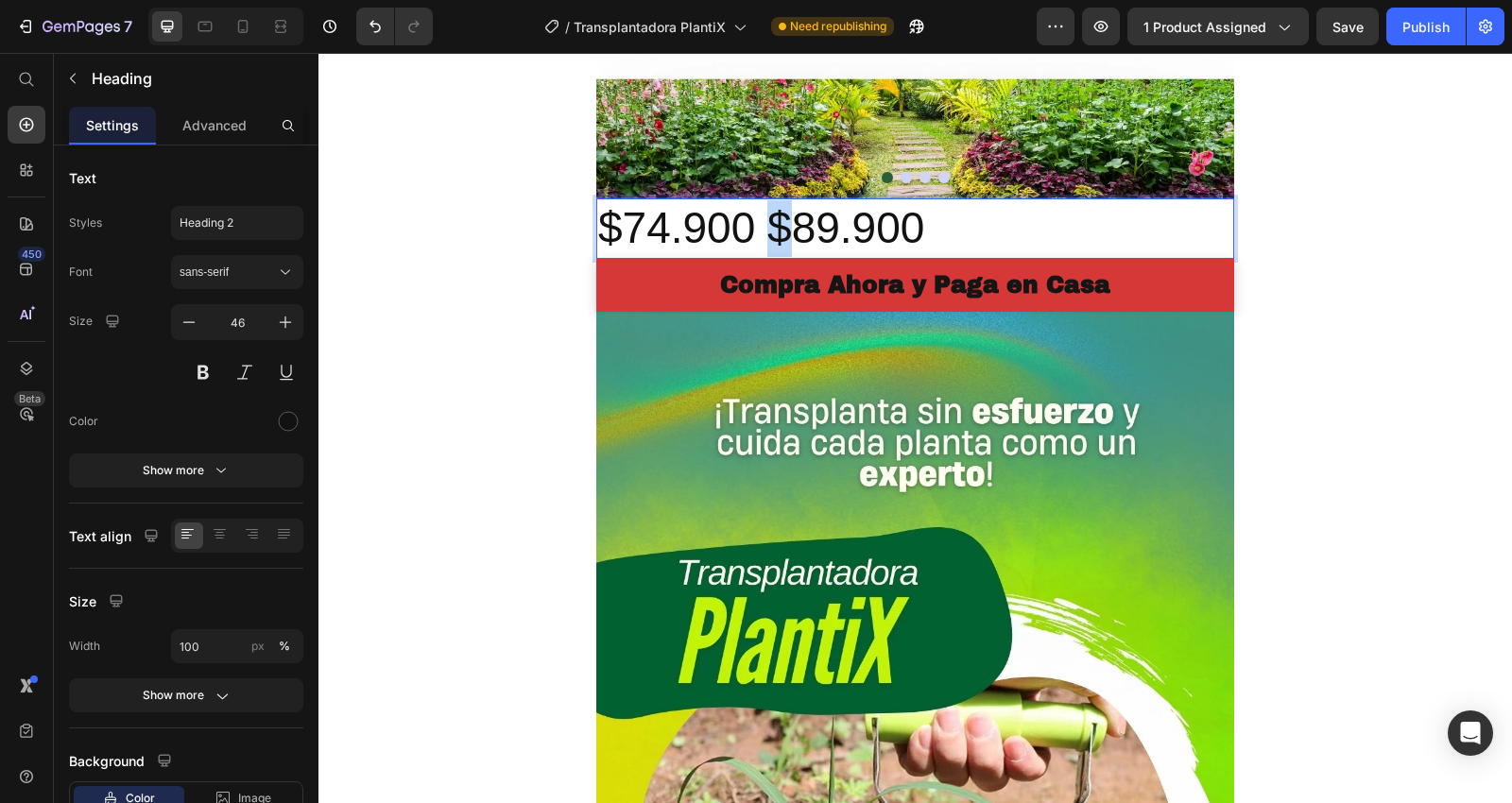 click on "$74.900 $89.900" at bounding box center (915, 229) 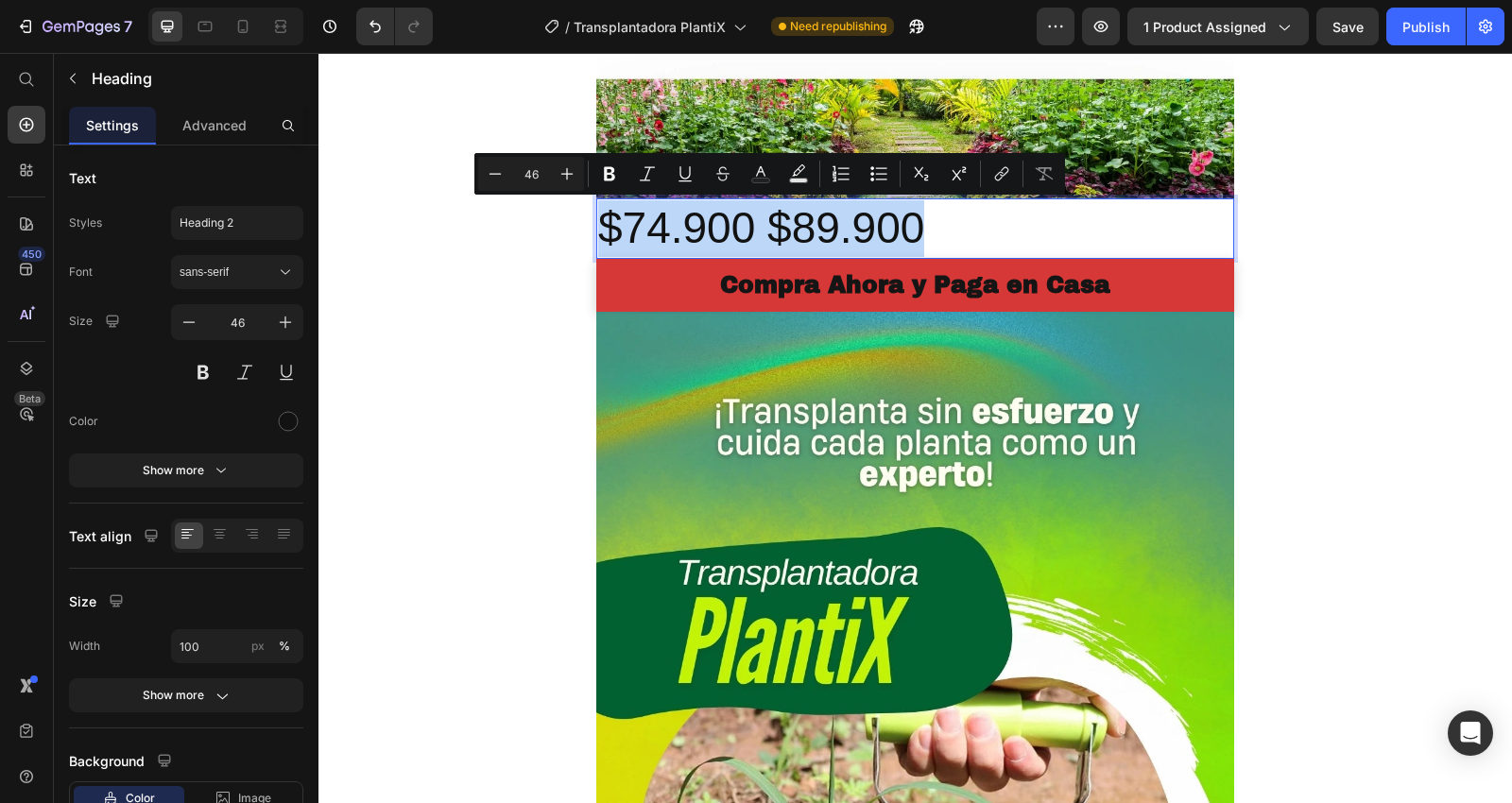 click on "$74.900 $89.900" at bounding box center [915, 229] 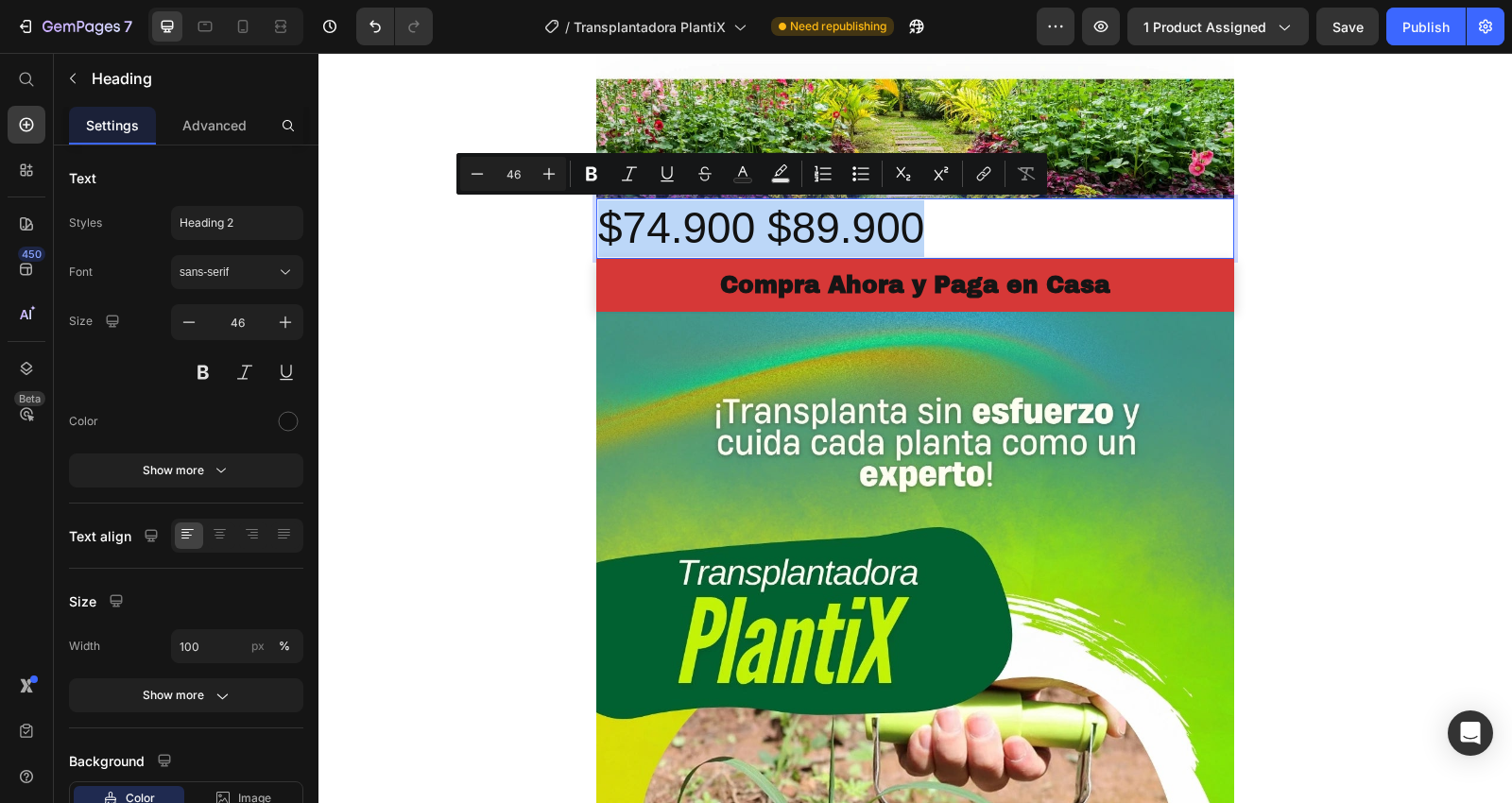 click on "$74.900 $89.900" at bounding box center [915, 229] 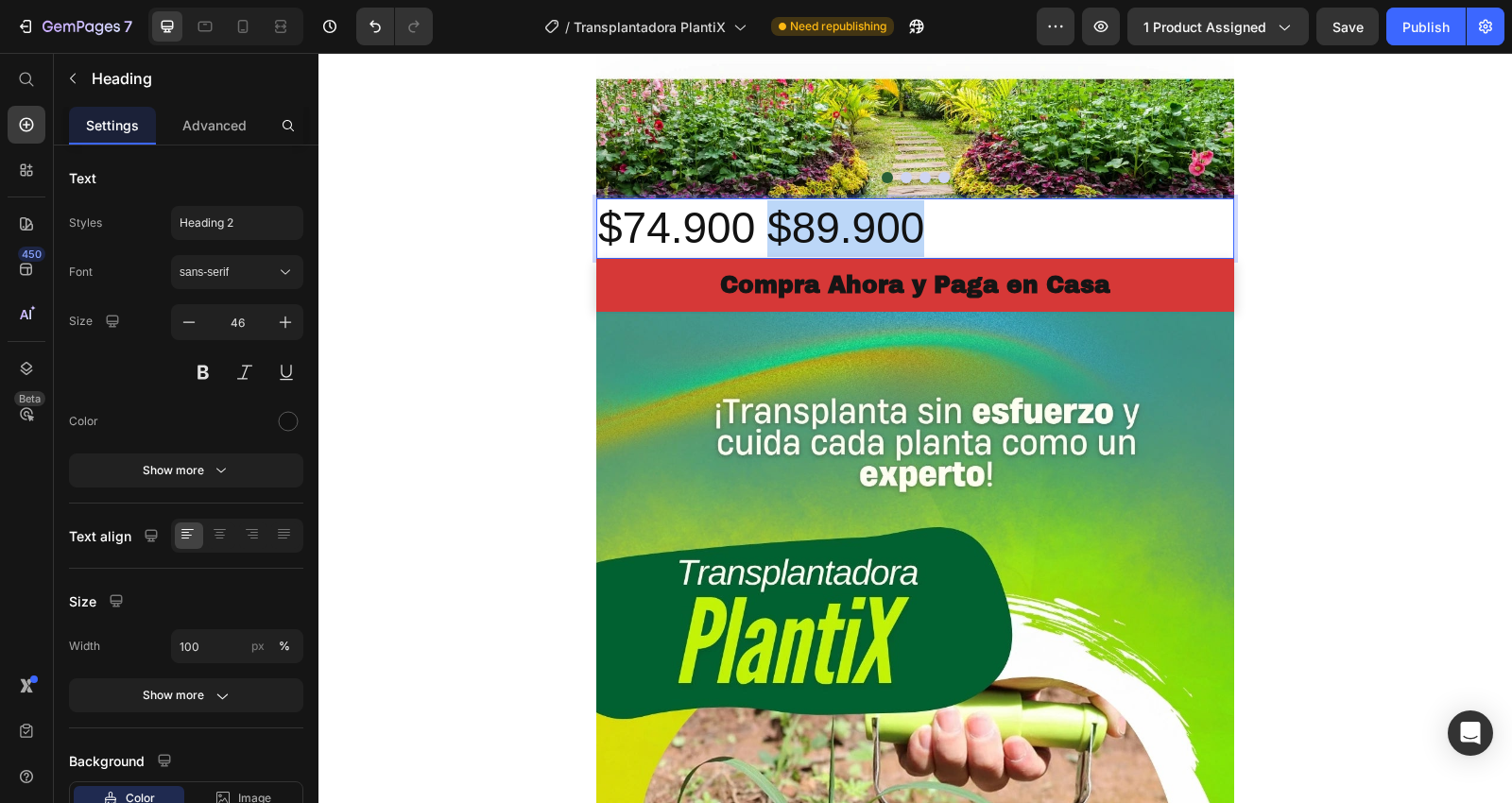 drag, startPoint x: 914, startPoint y: 221, endPoint x: 766, endPoint y: 223, distance: 148.01351 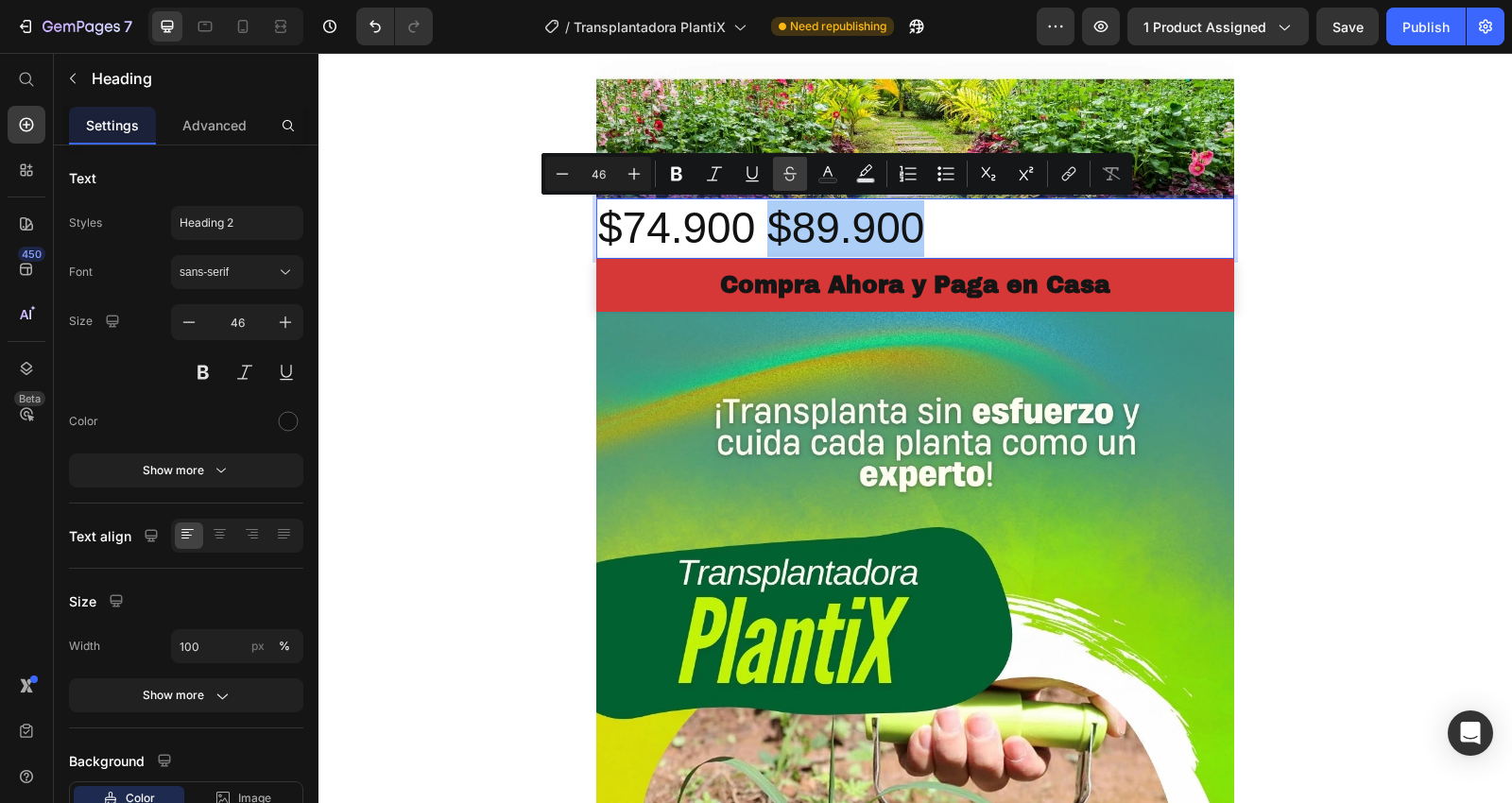 click 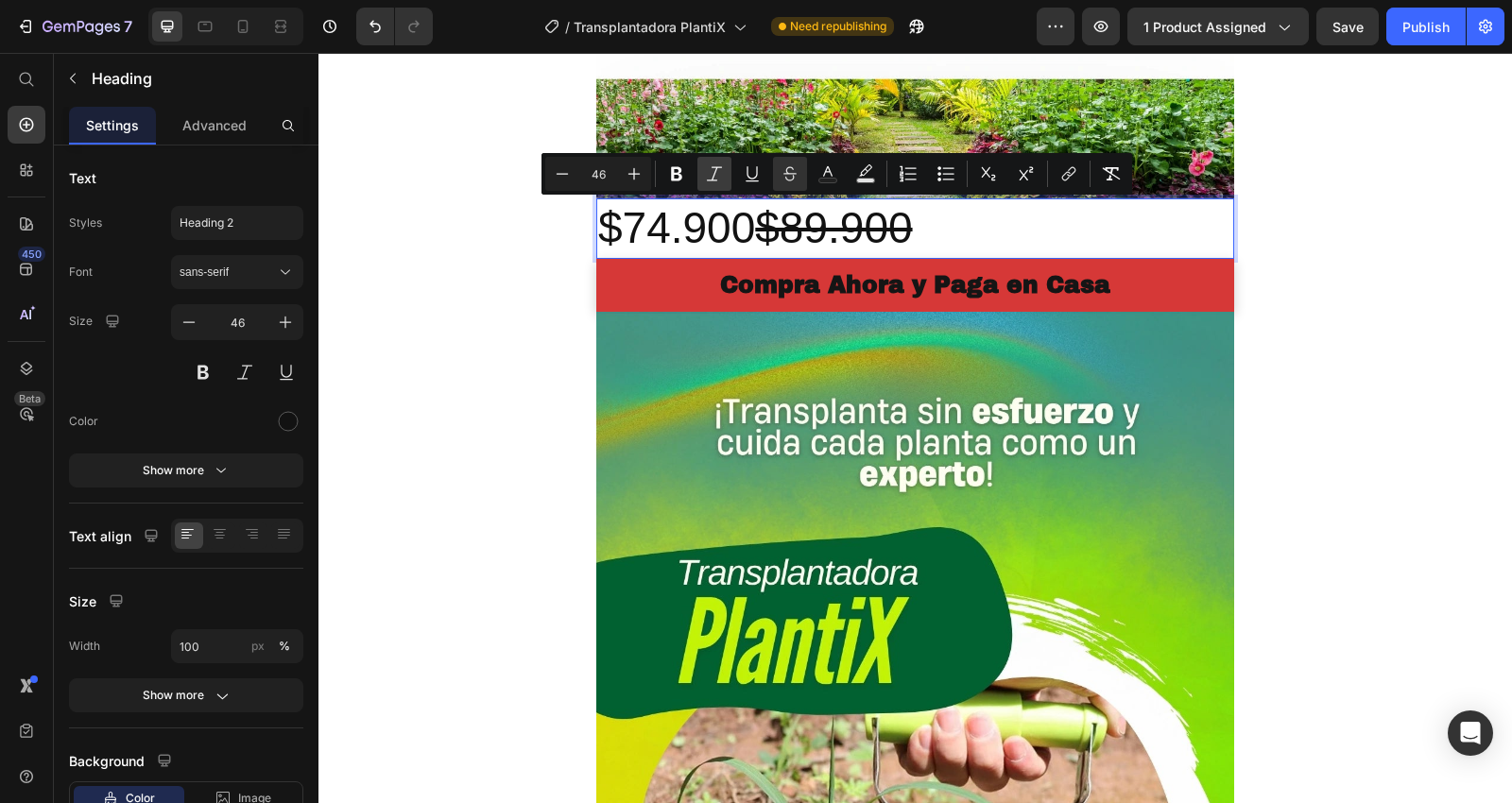 type 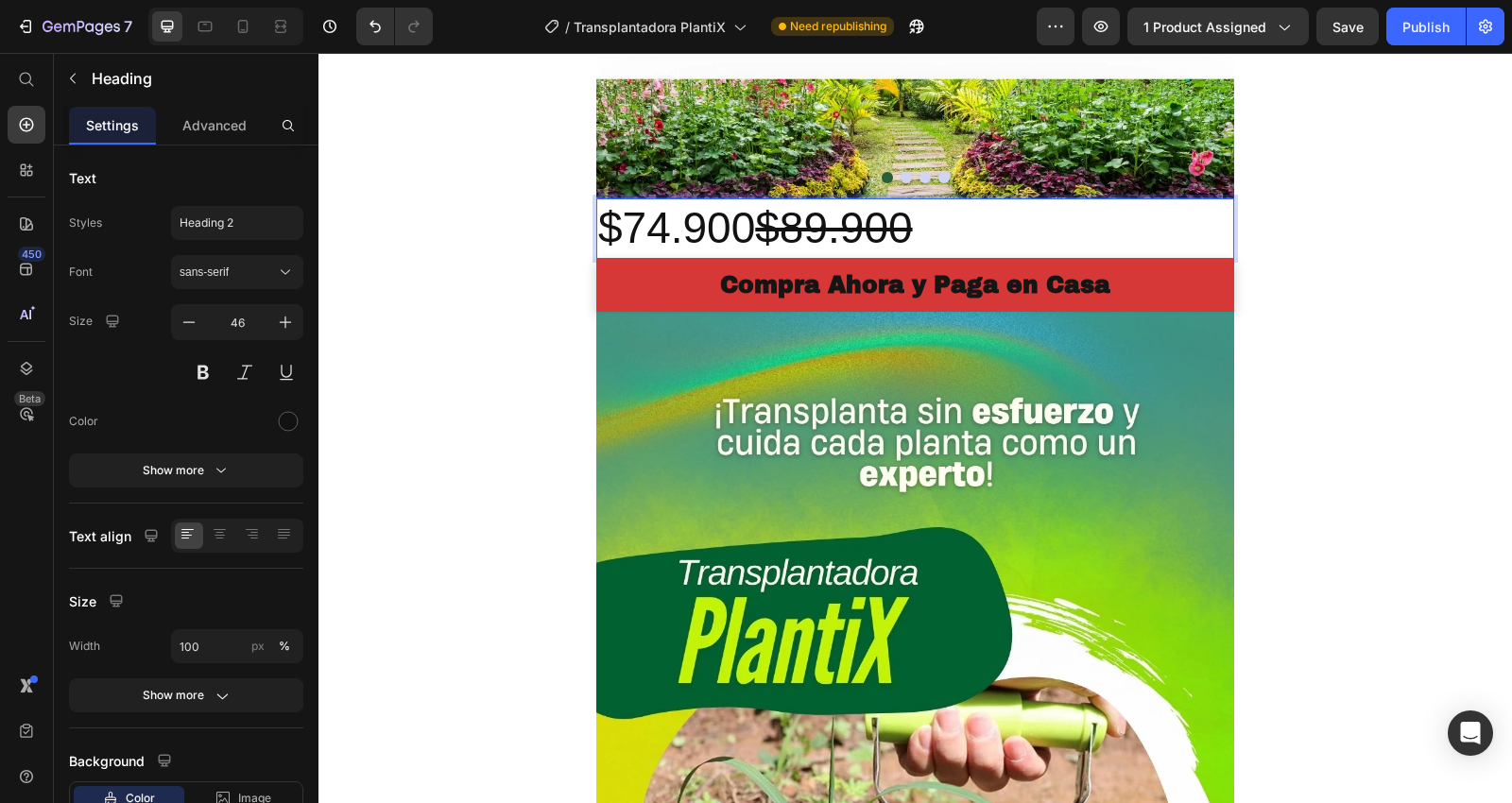 click on "$89.900" at bounding box center (833, 228) 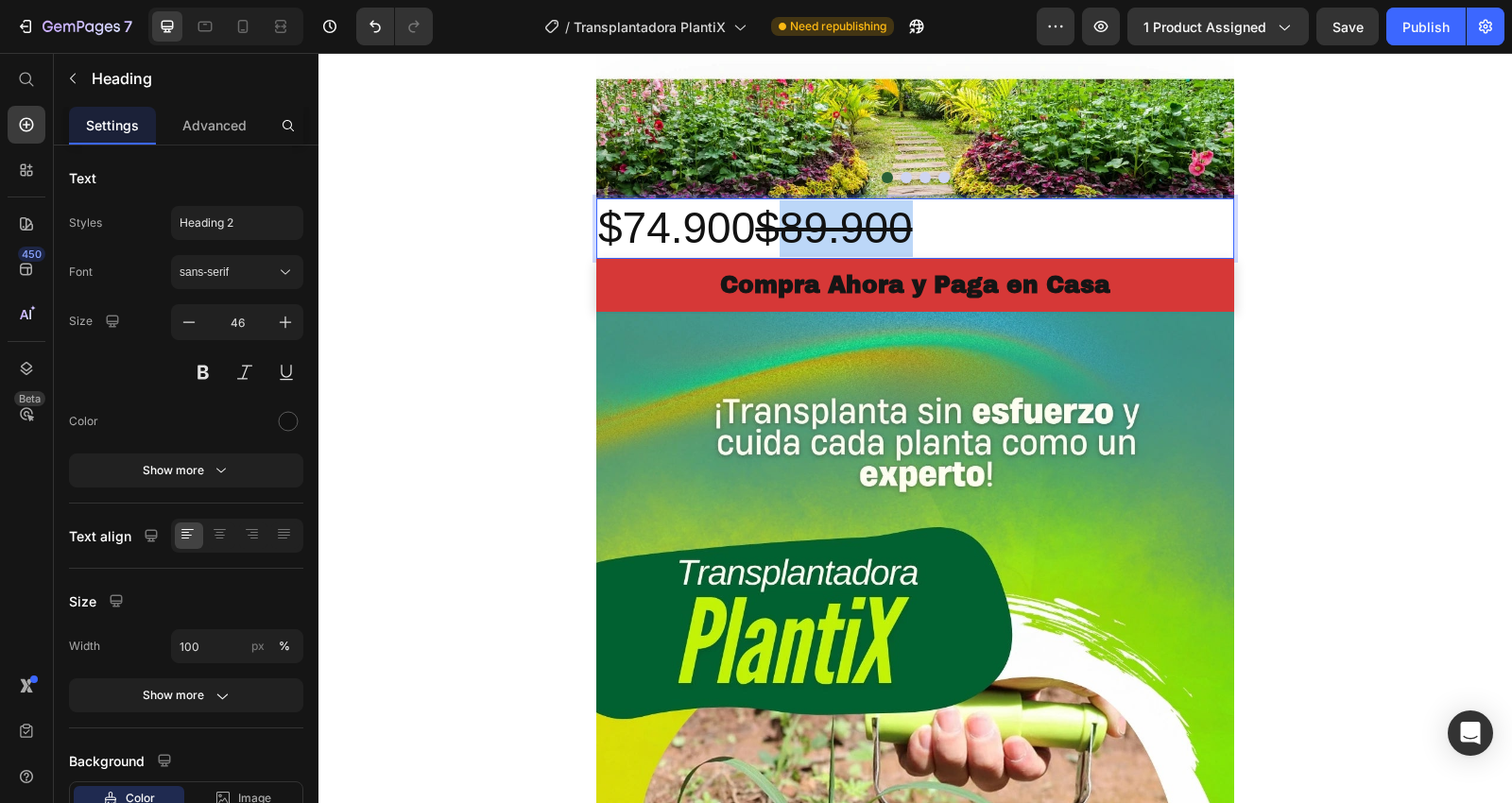 click on "$89.900" at bounding box center [833, 228] 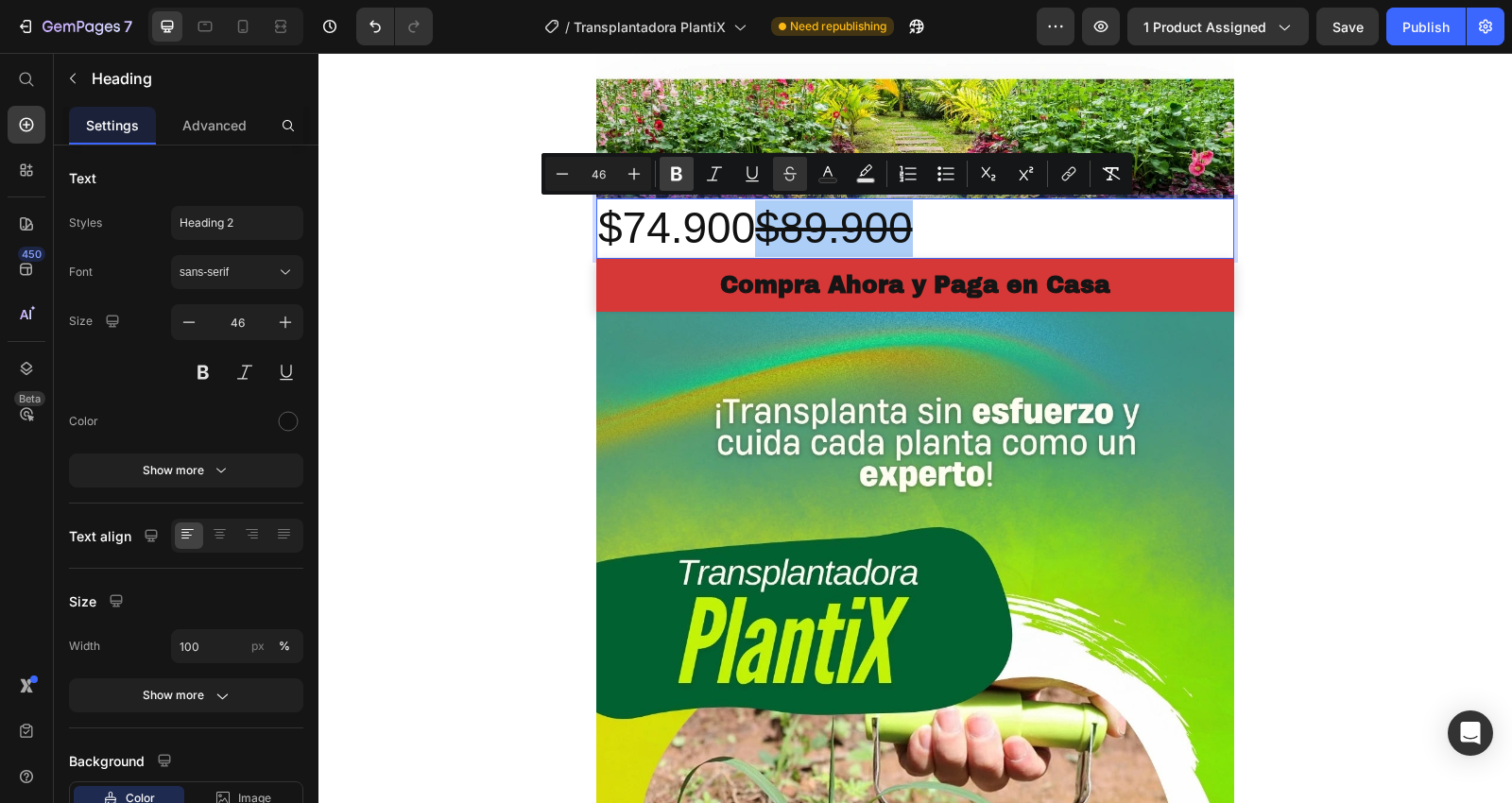 click 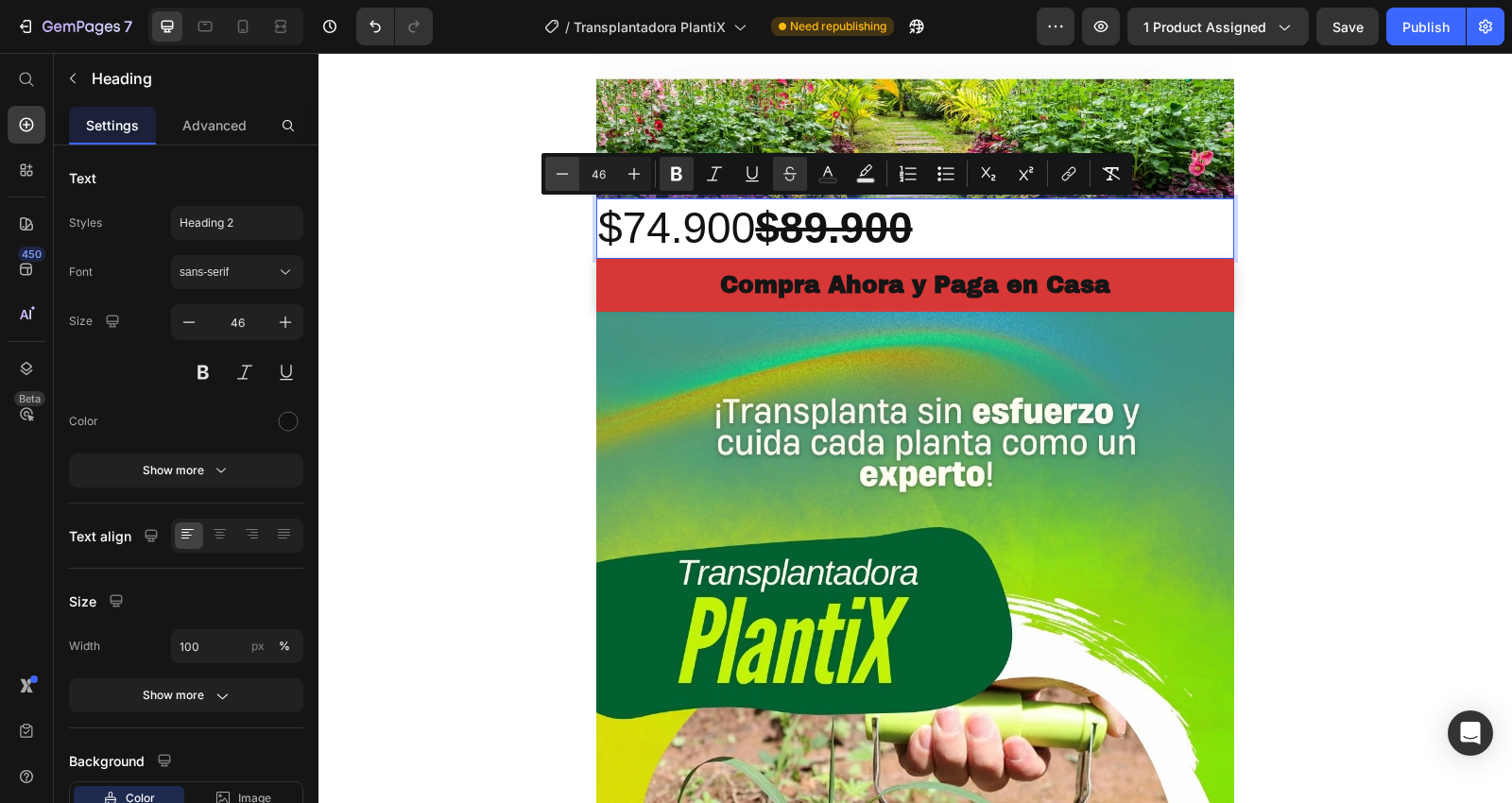 click 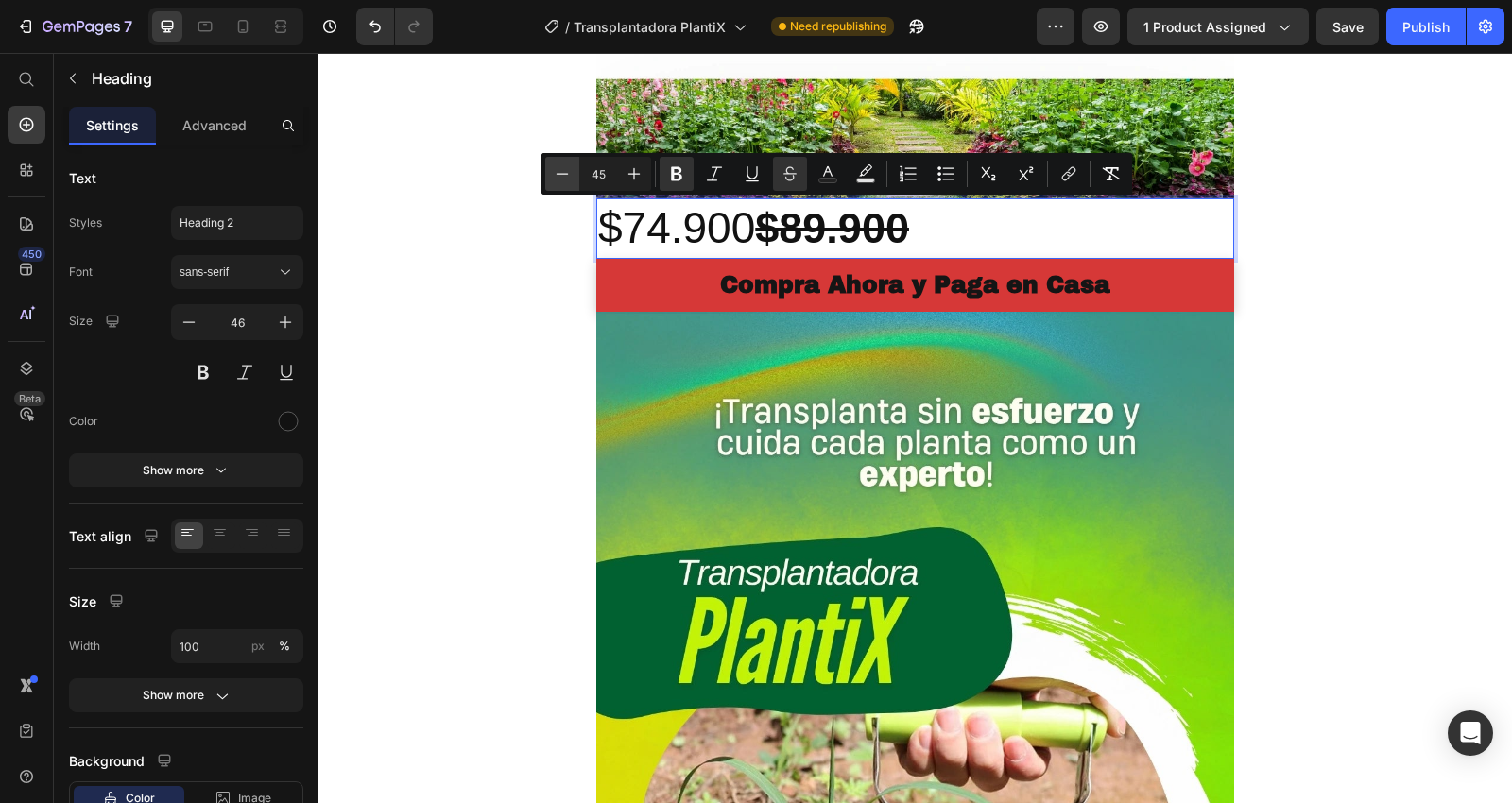 click 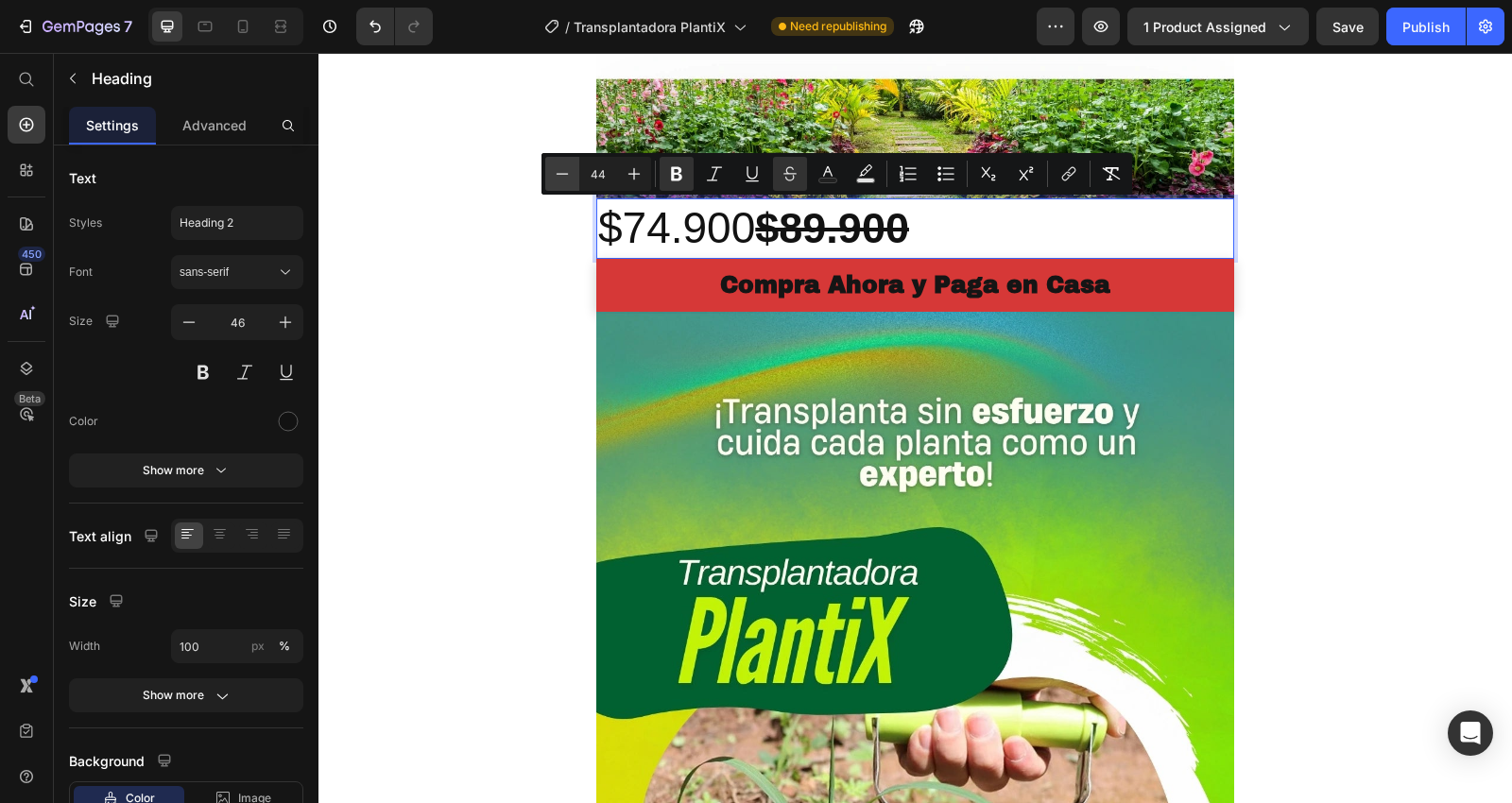 click 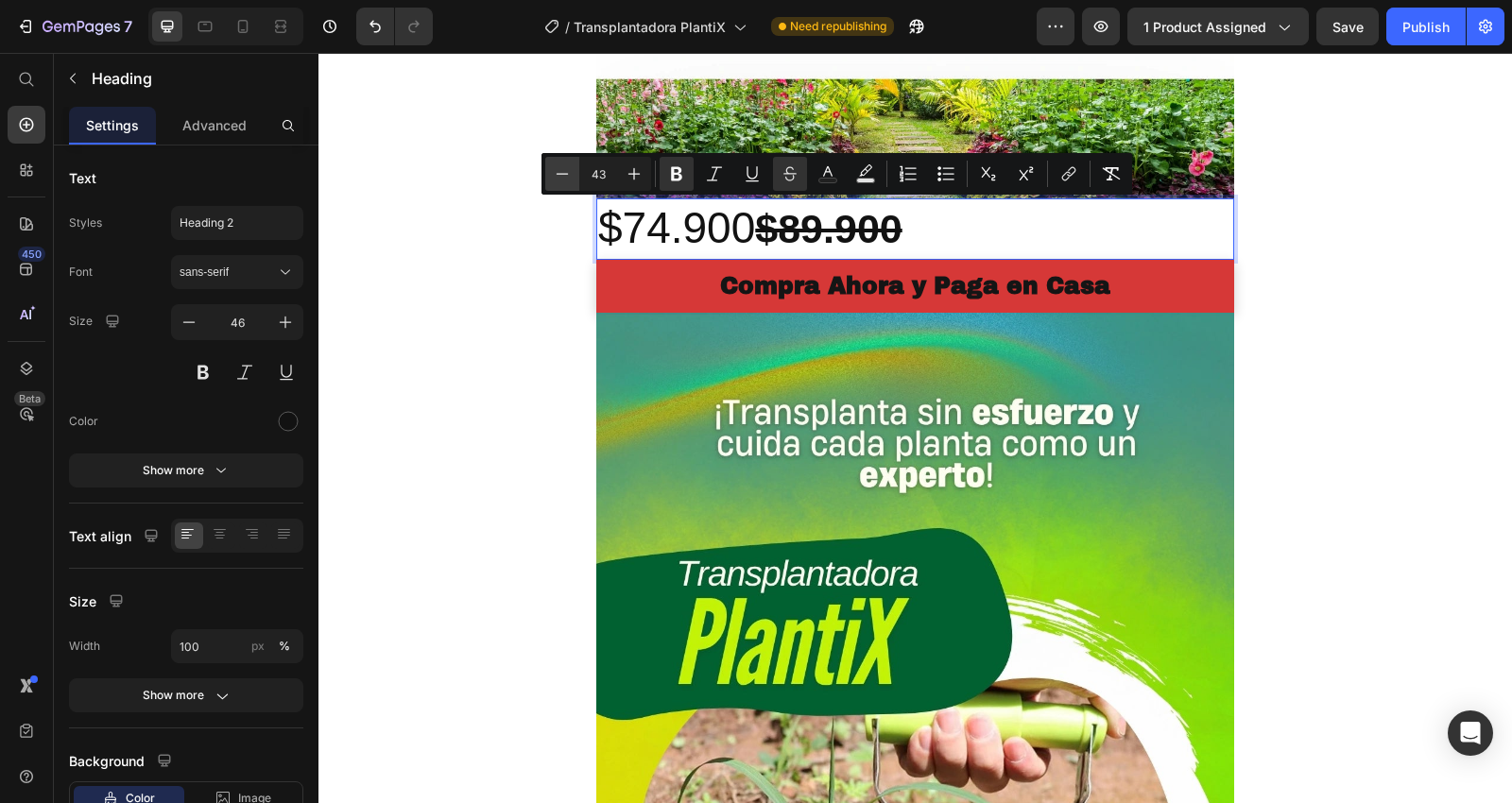 click 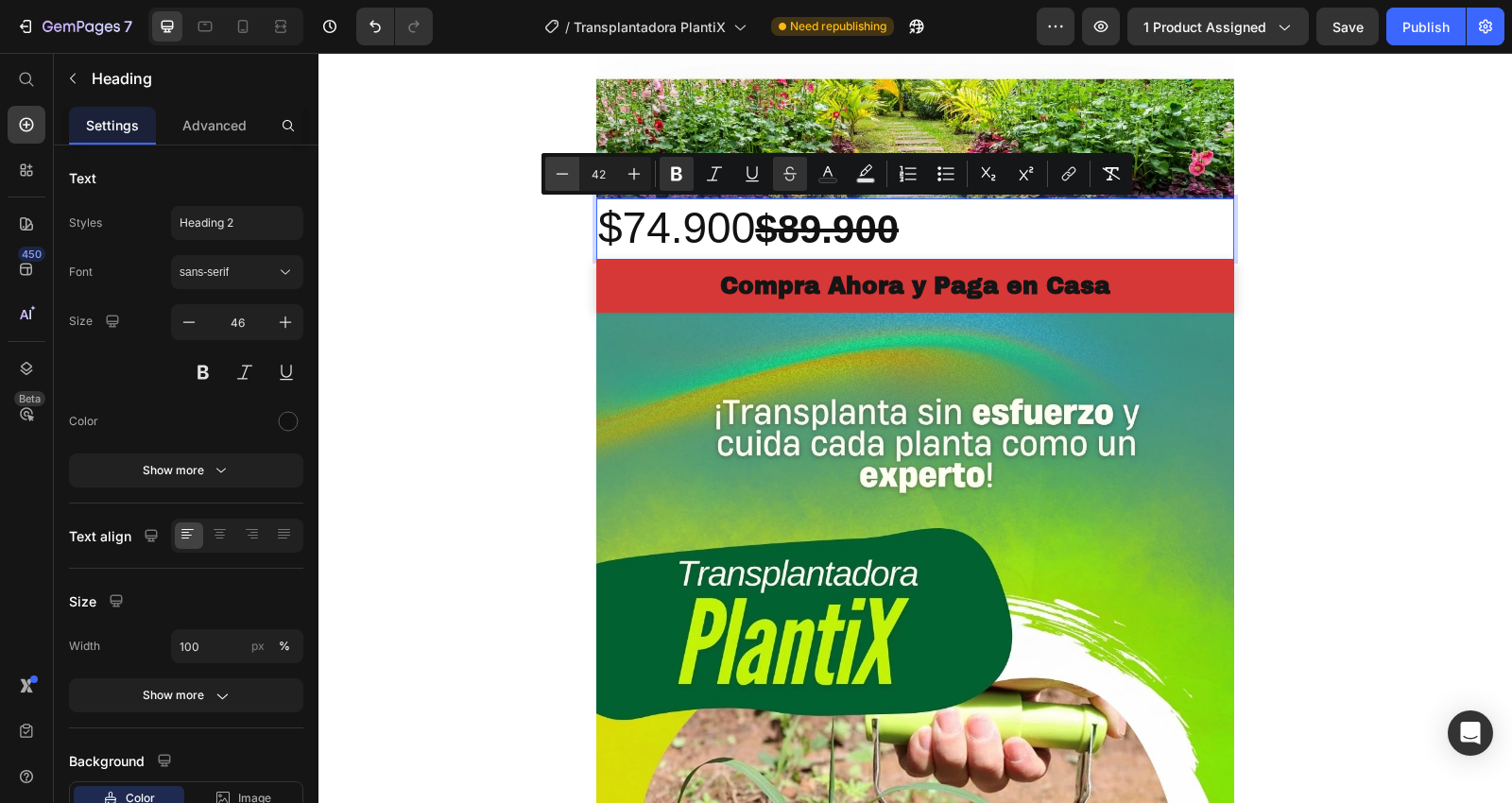 click 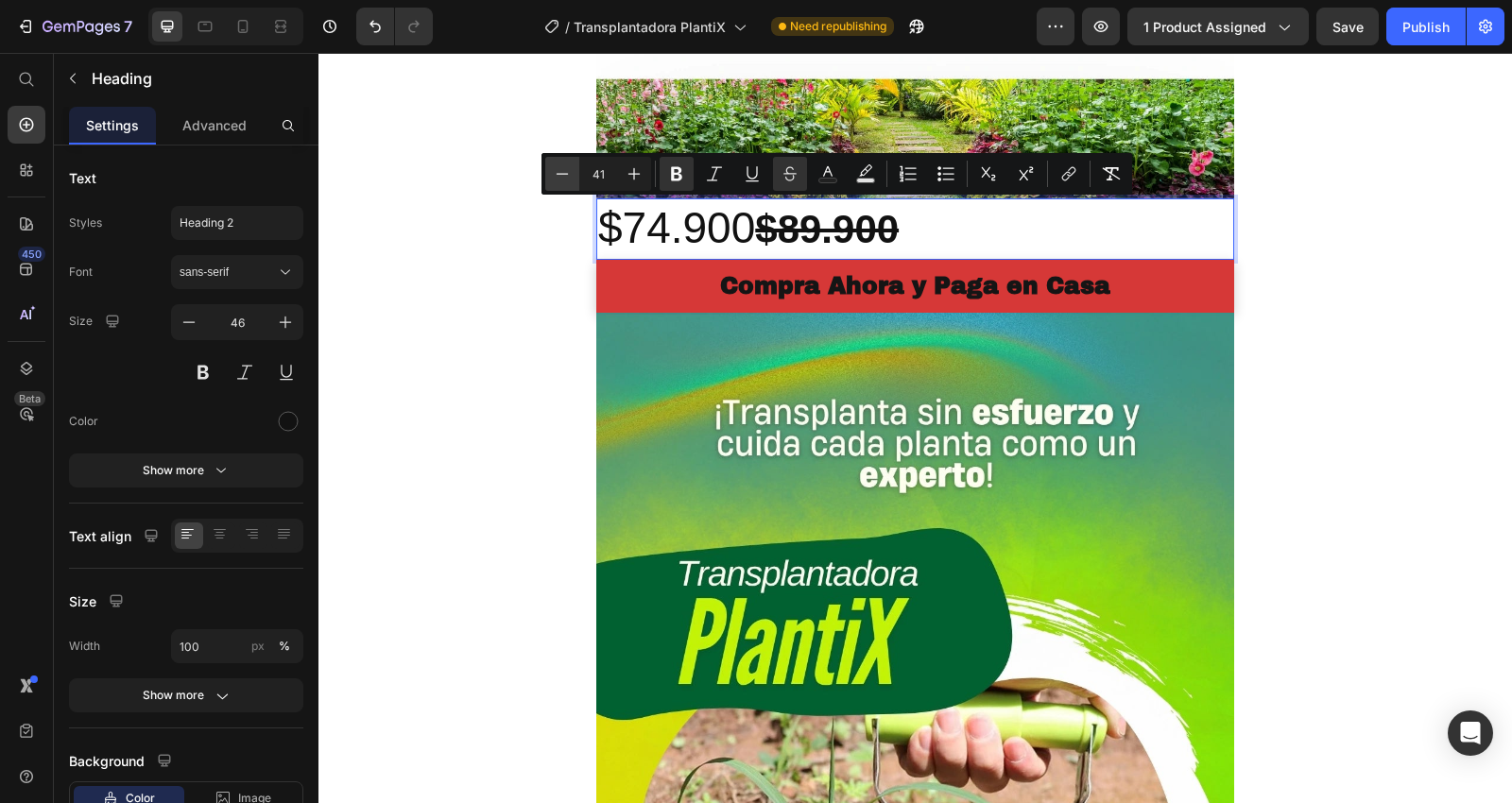 click 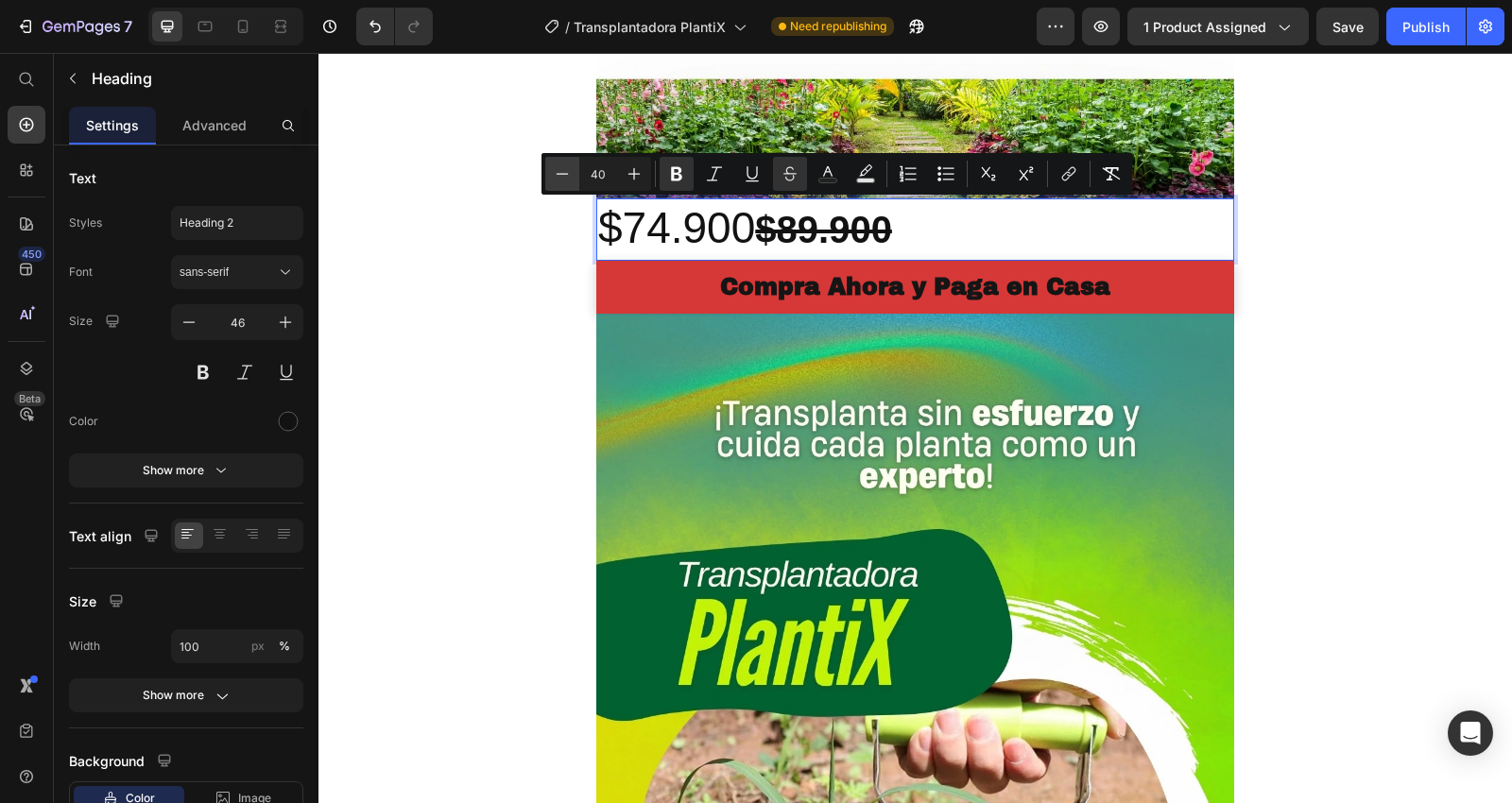 click 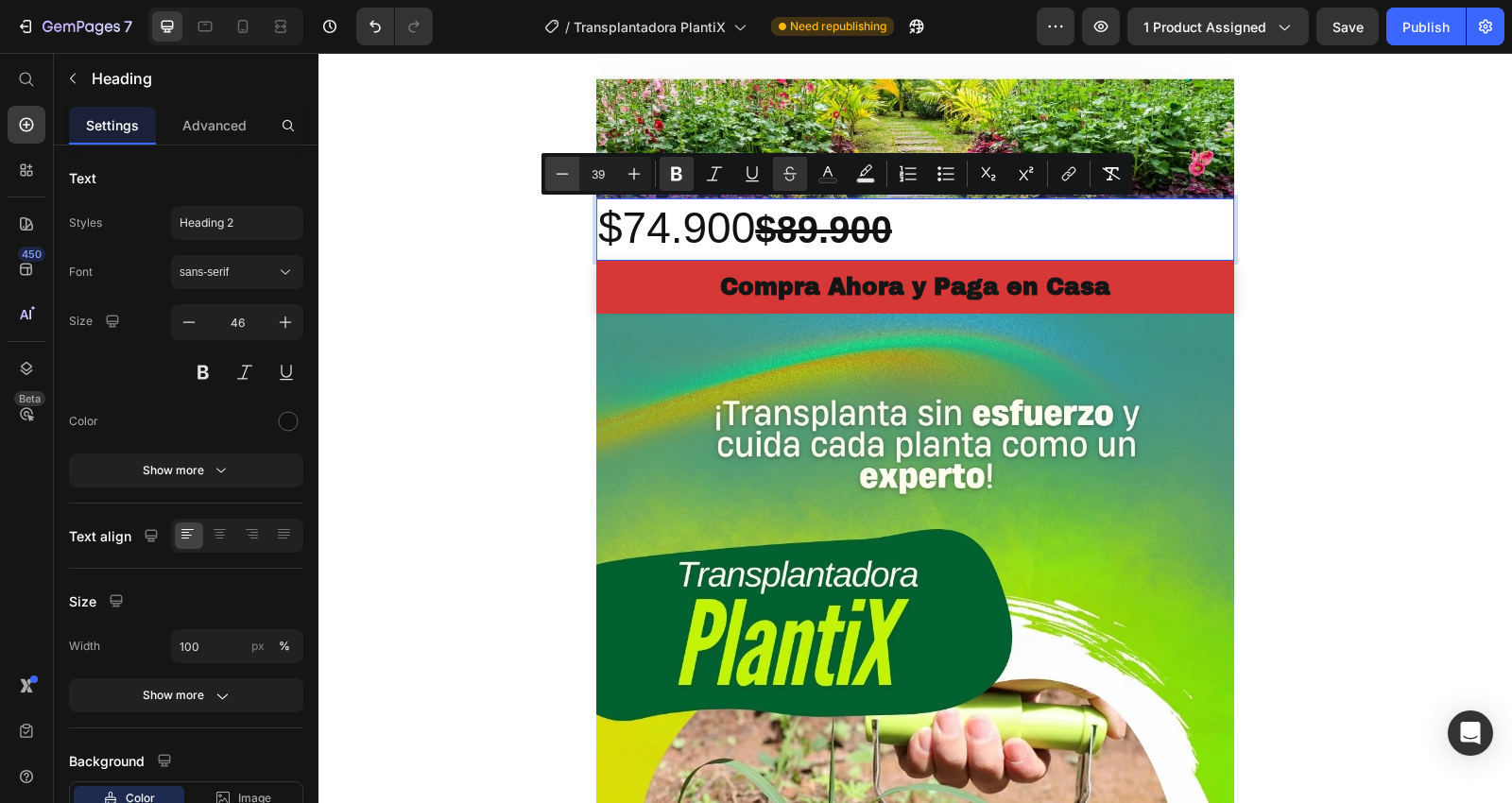 click 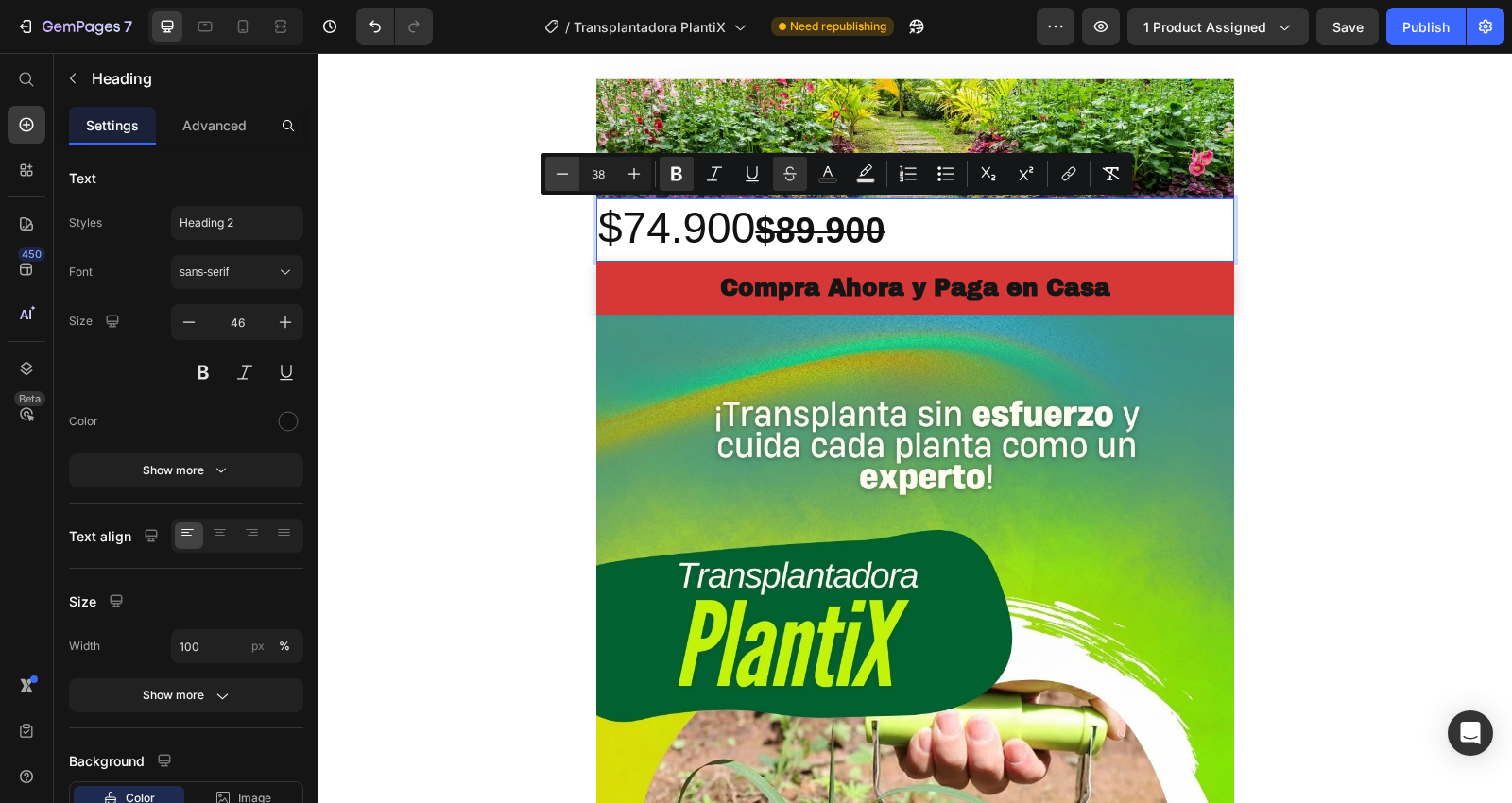 click 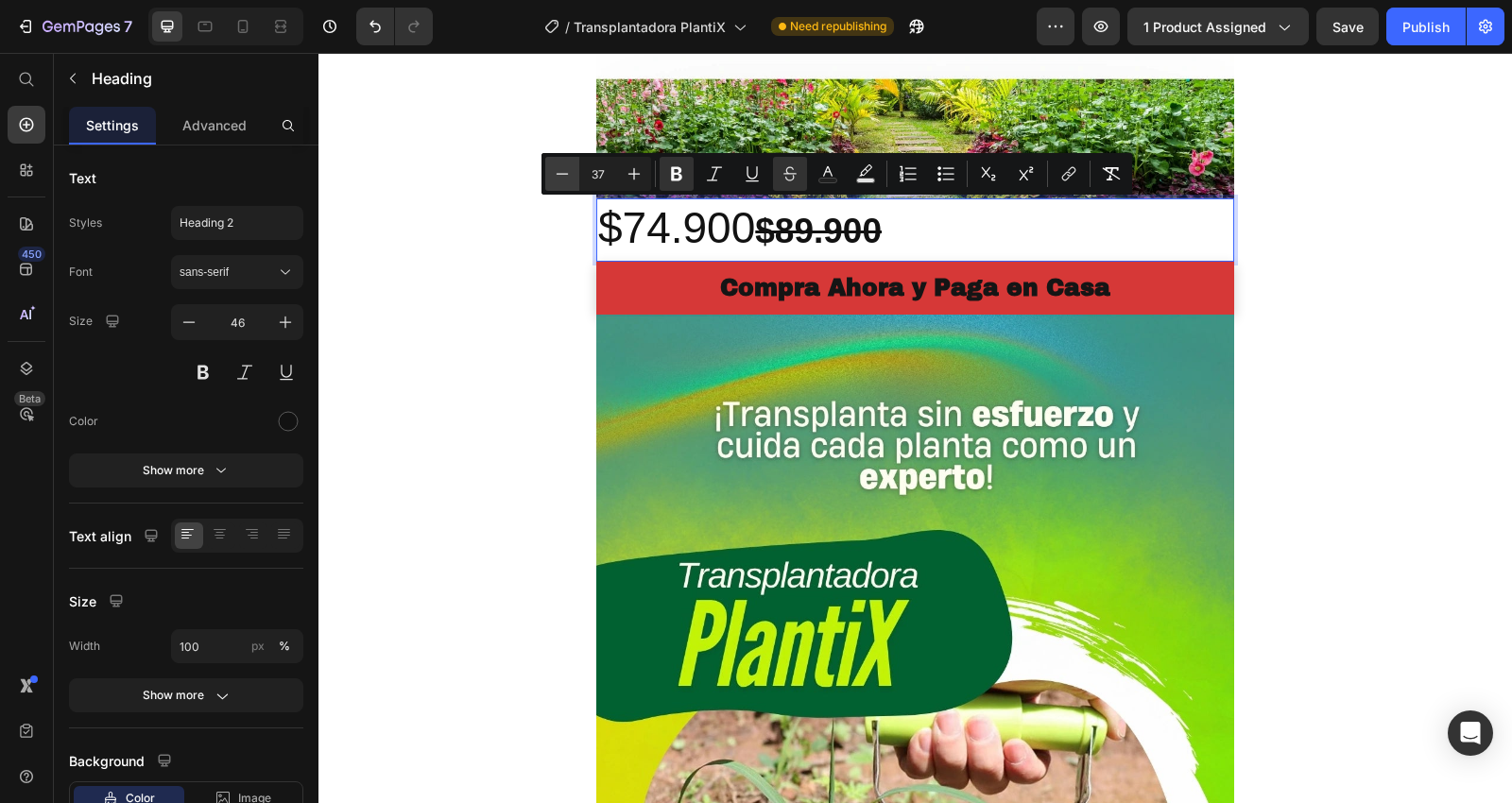click 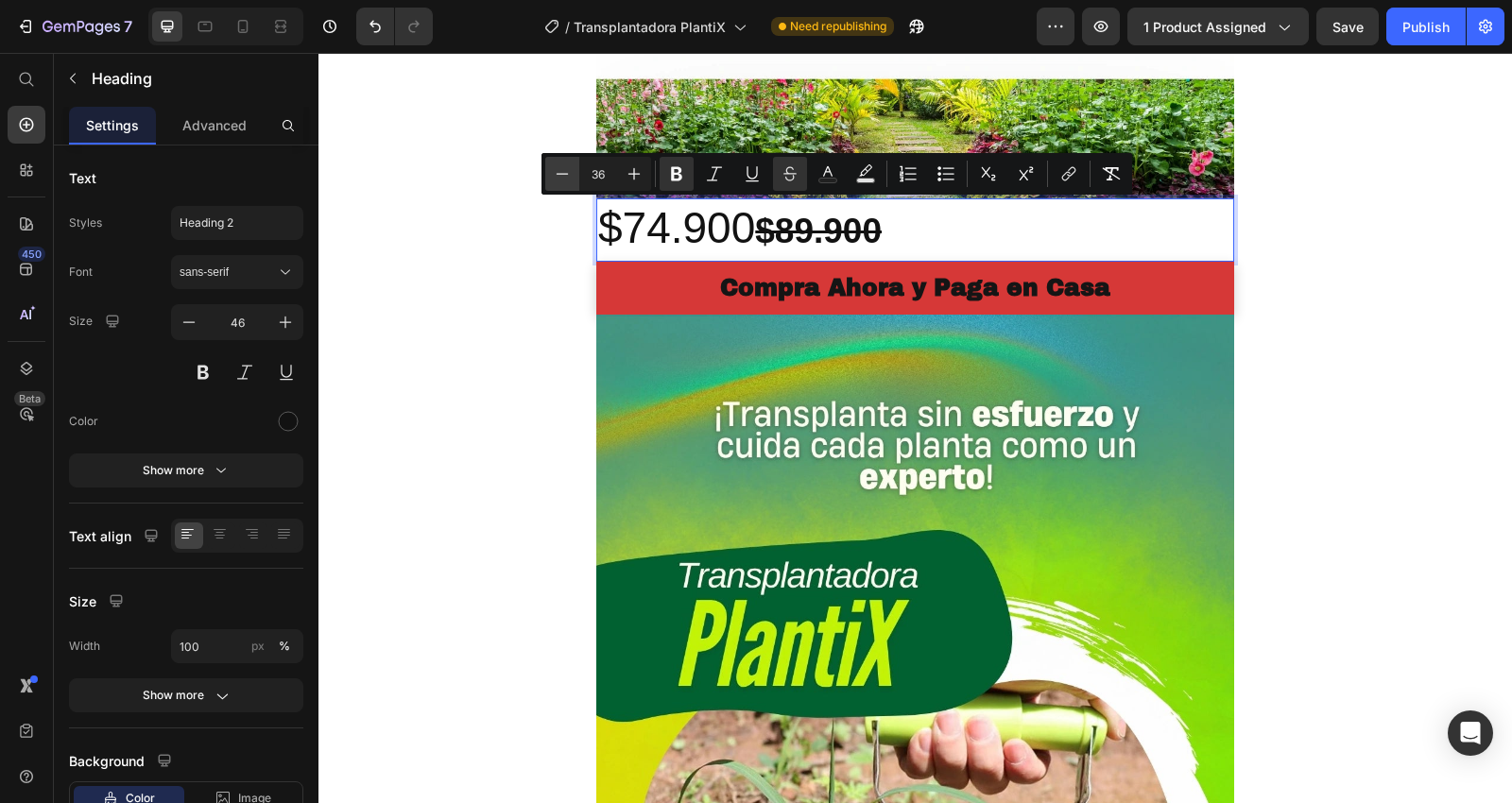 click 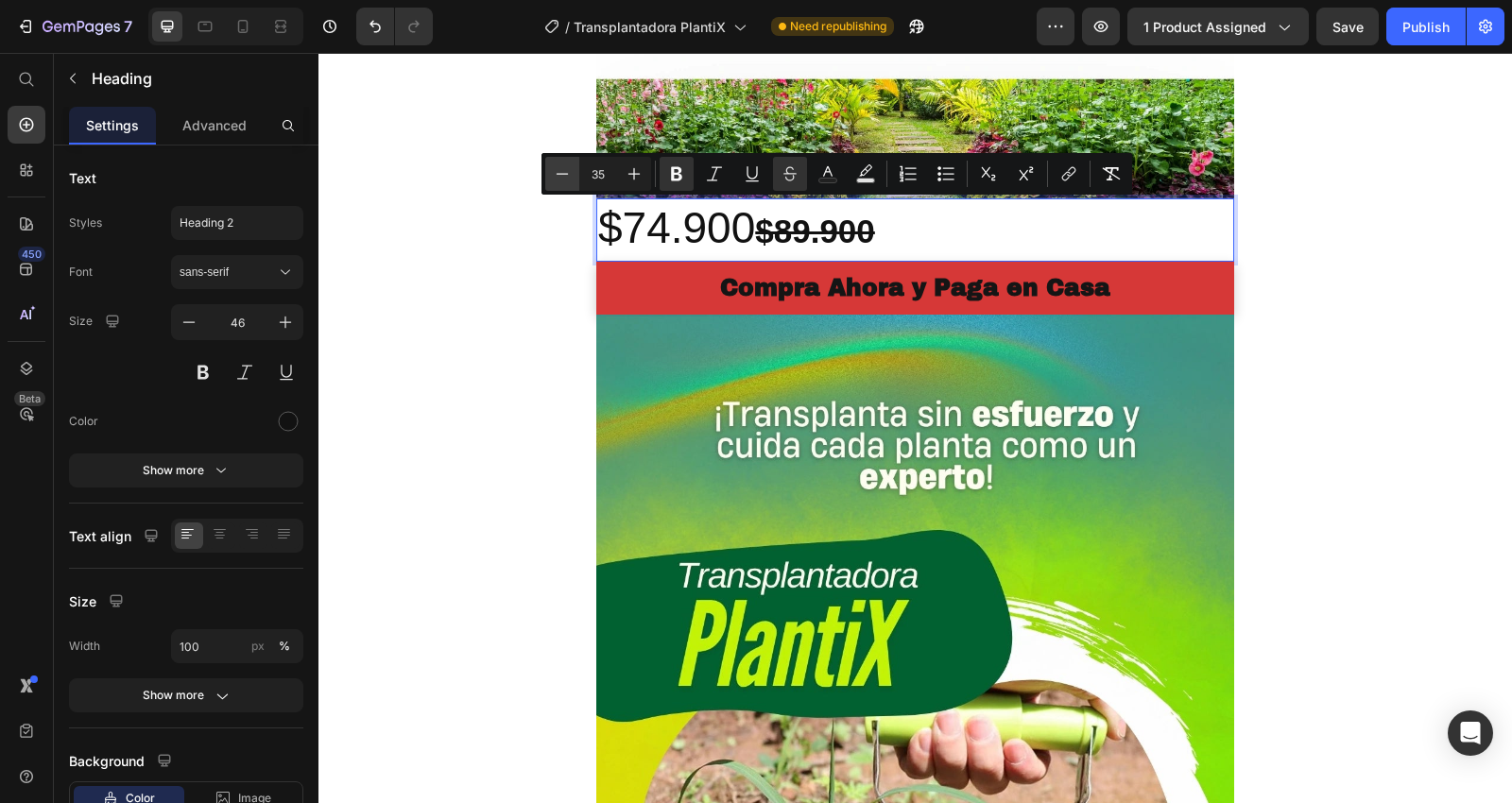 click 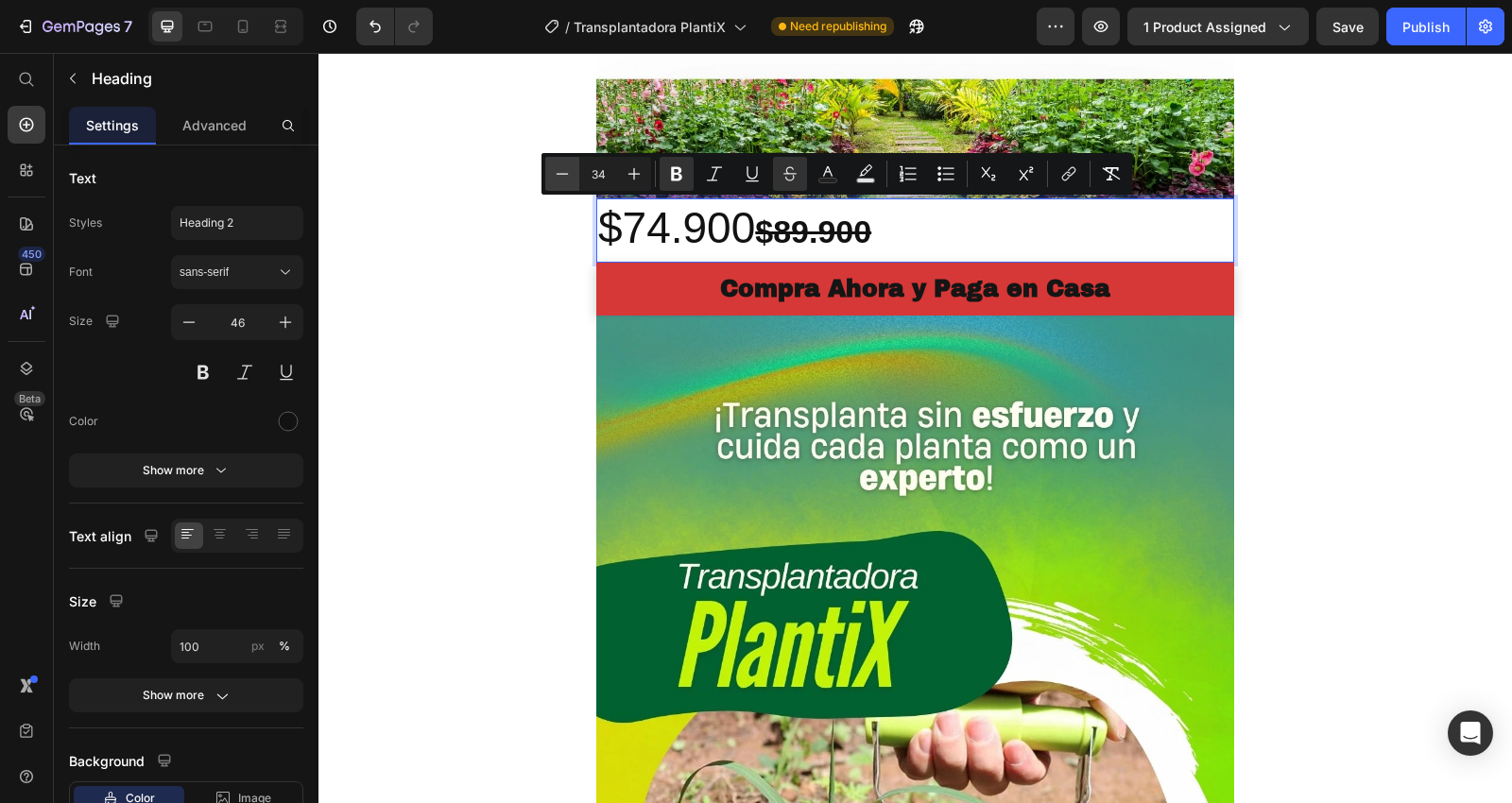 click 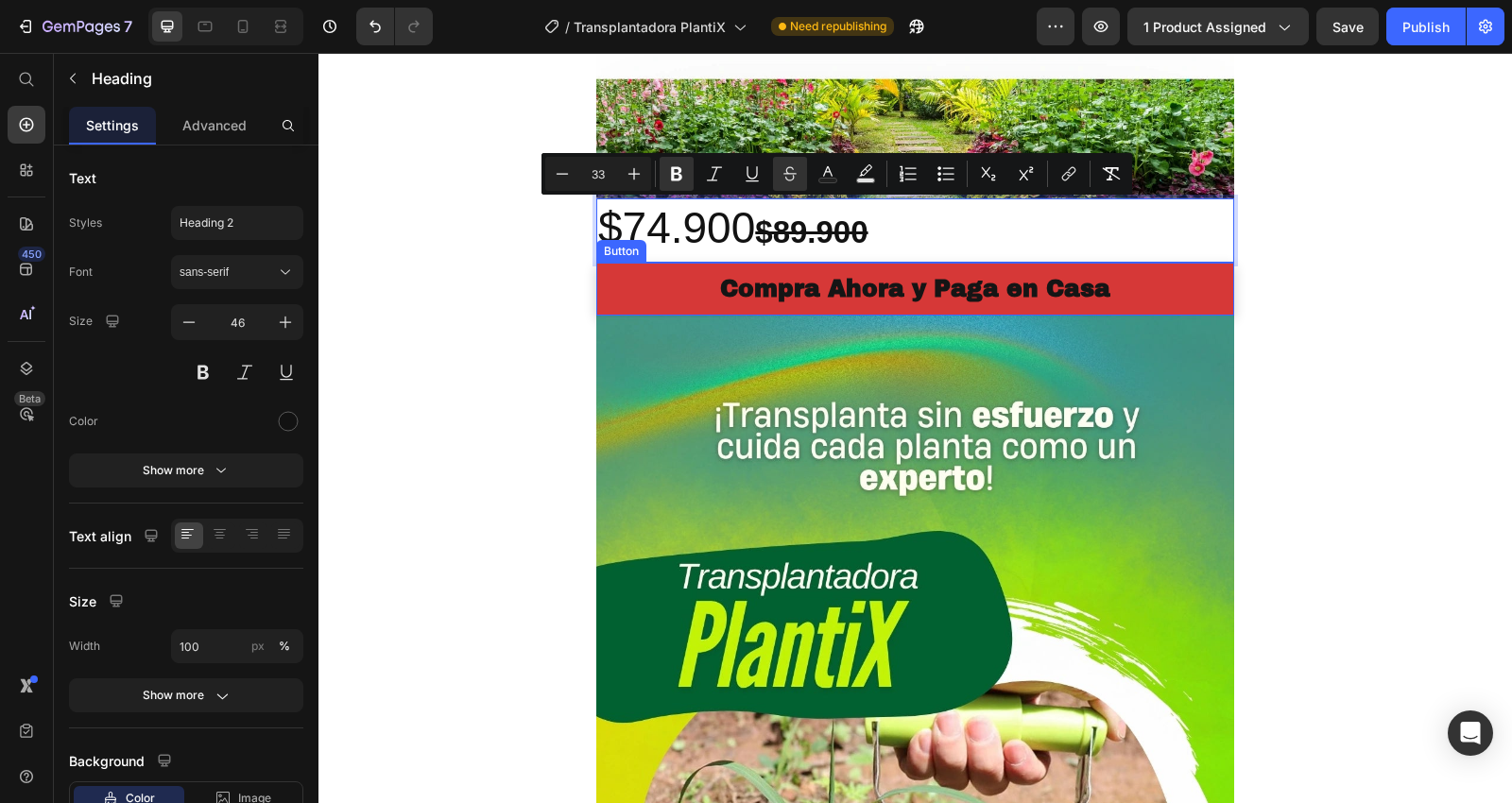 type on "46" 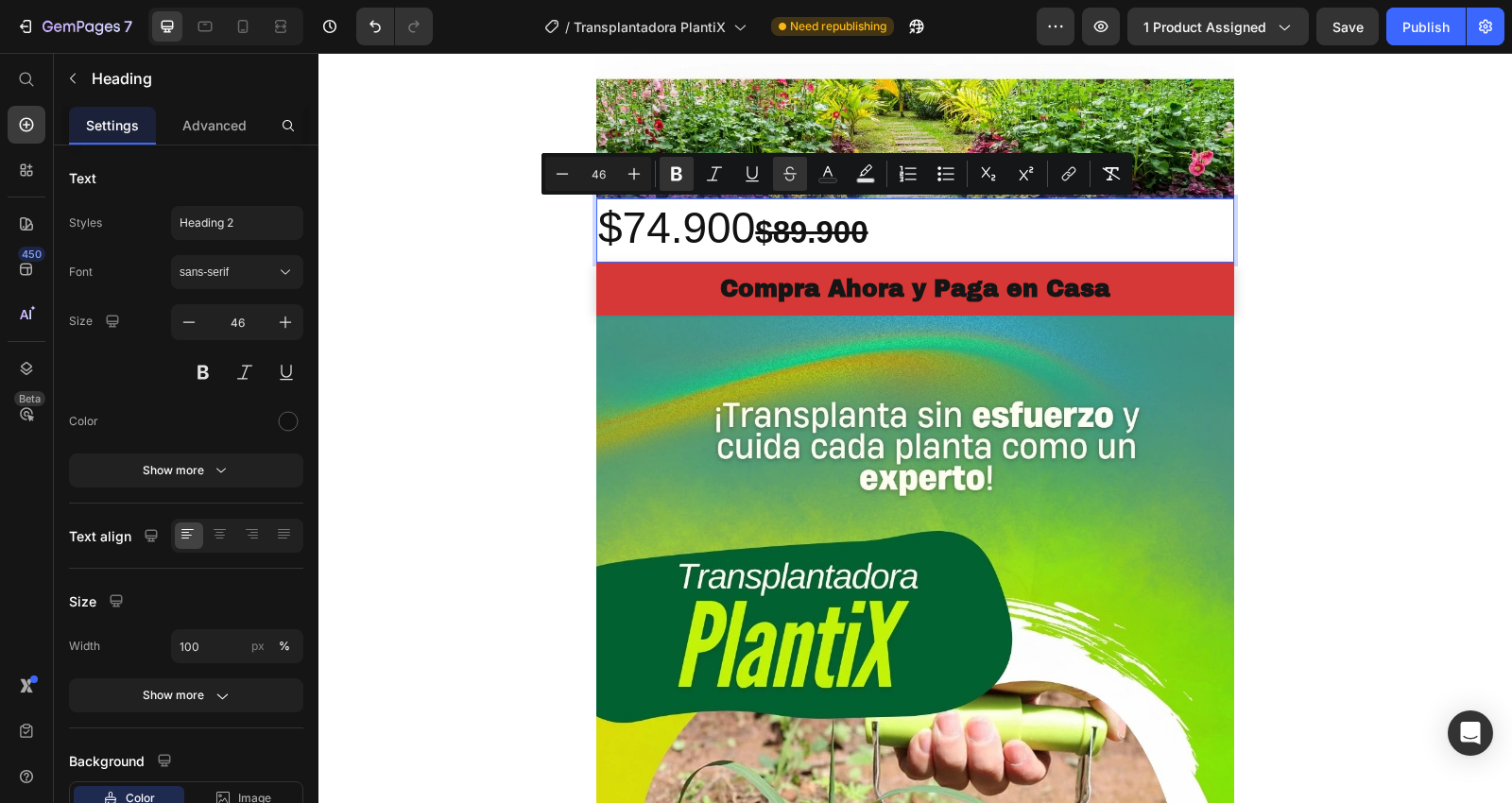 click on "$74.900  $89.900" at bounding box center [915, 231] 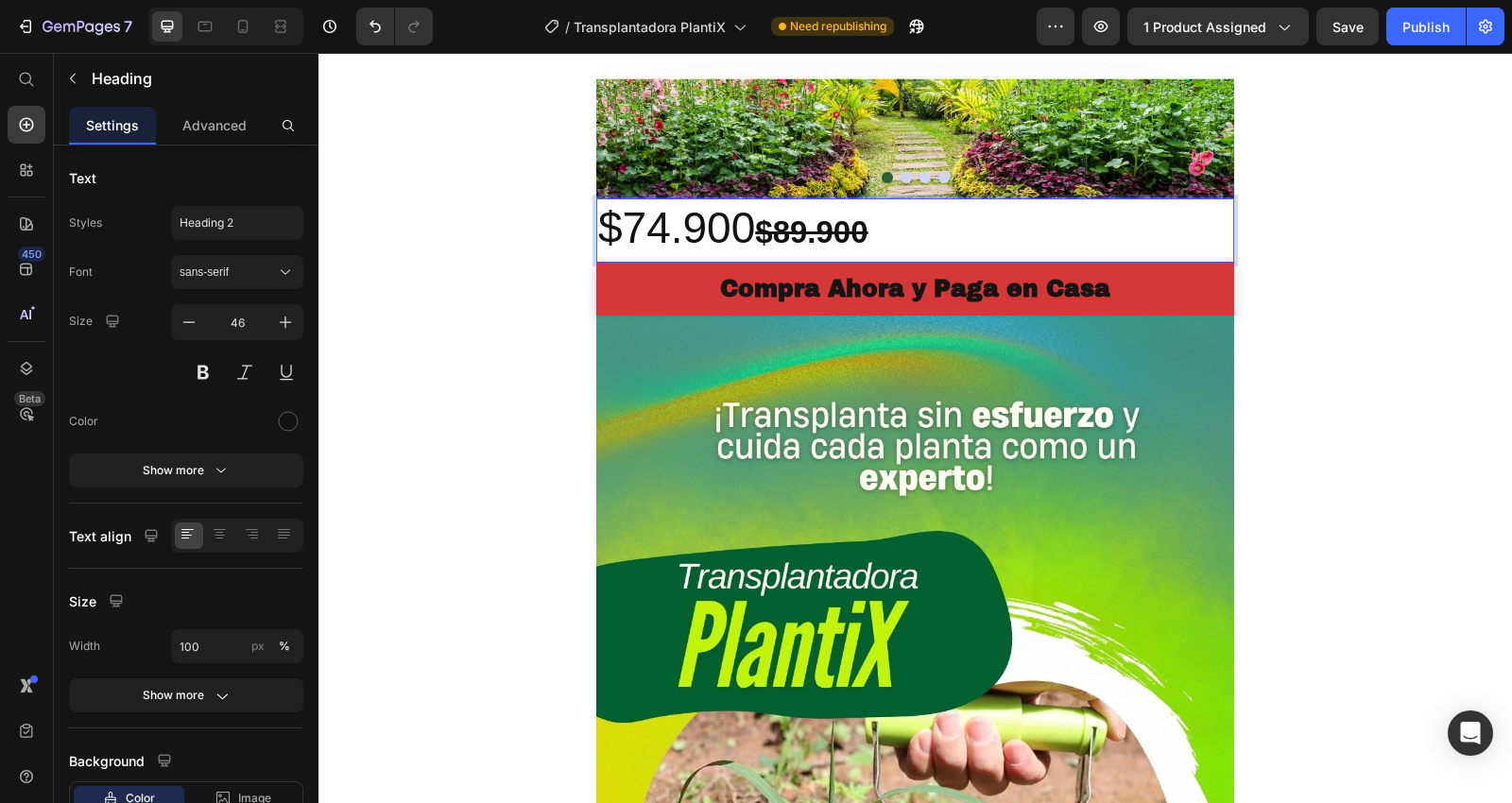click on "$74.900  $89.900" at bounding box center [915, 231] 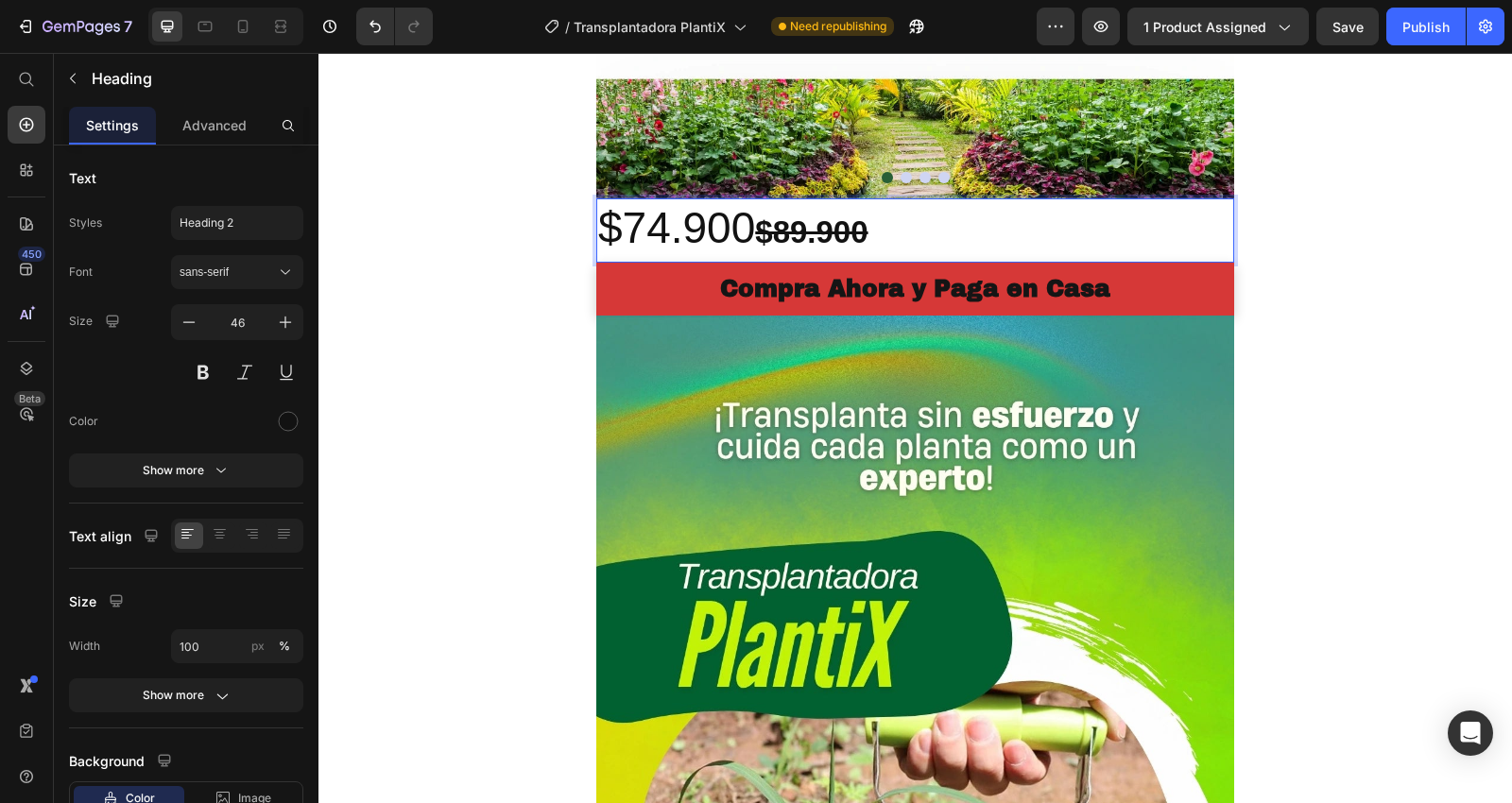 click on "$74.900  $89.900" at bounding box center [915, 231] 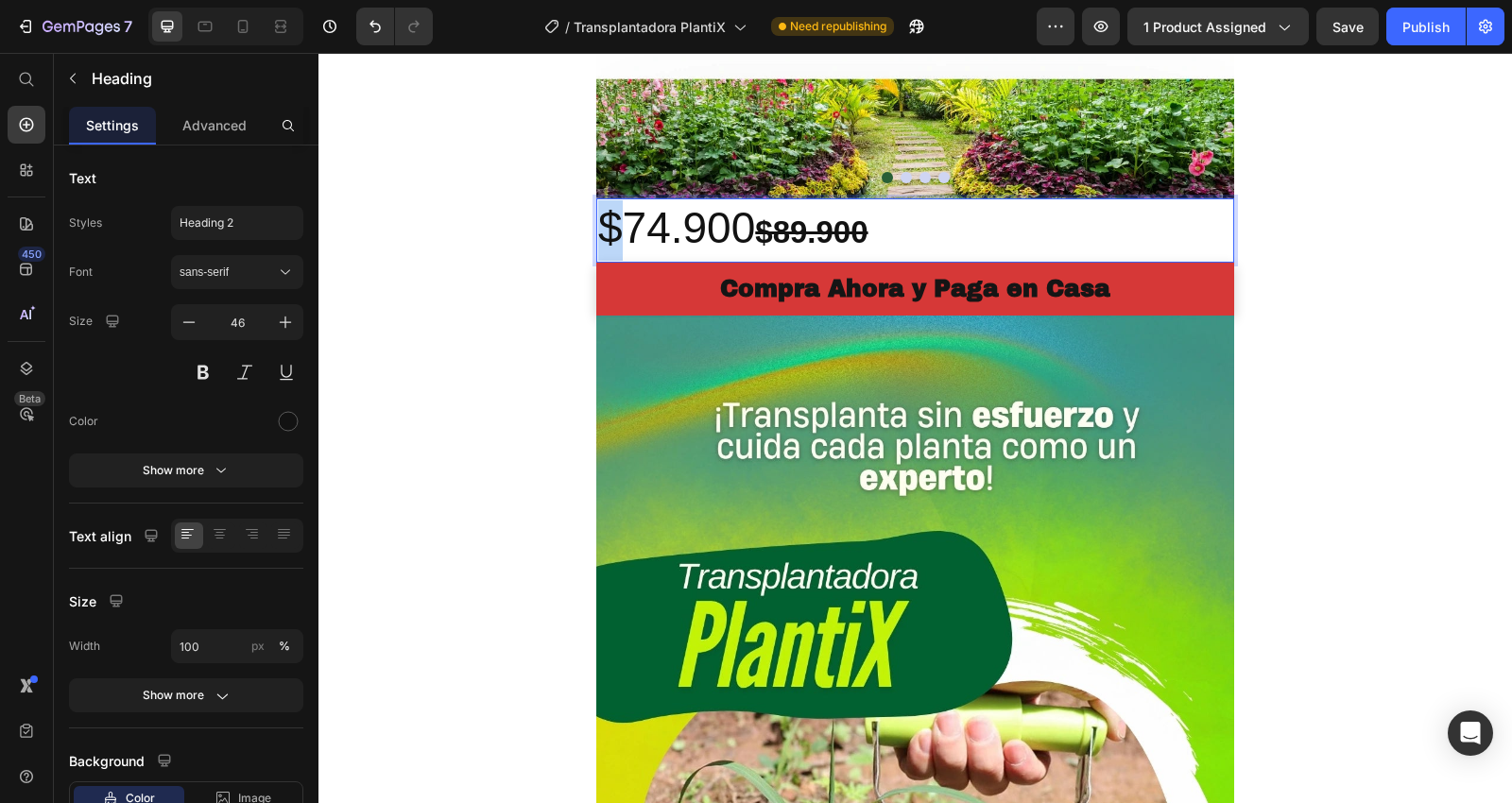 click on "$74.900  $89.900" at bounding box center (915, 231) 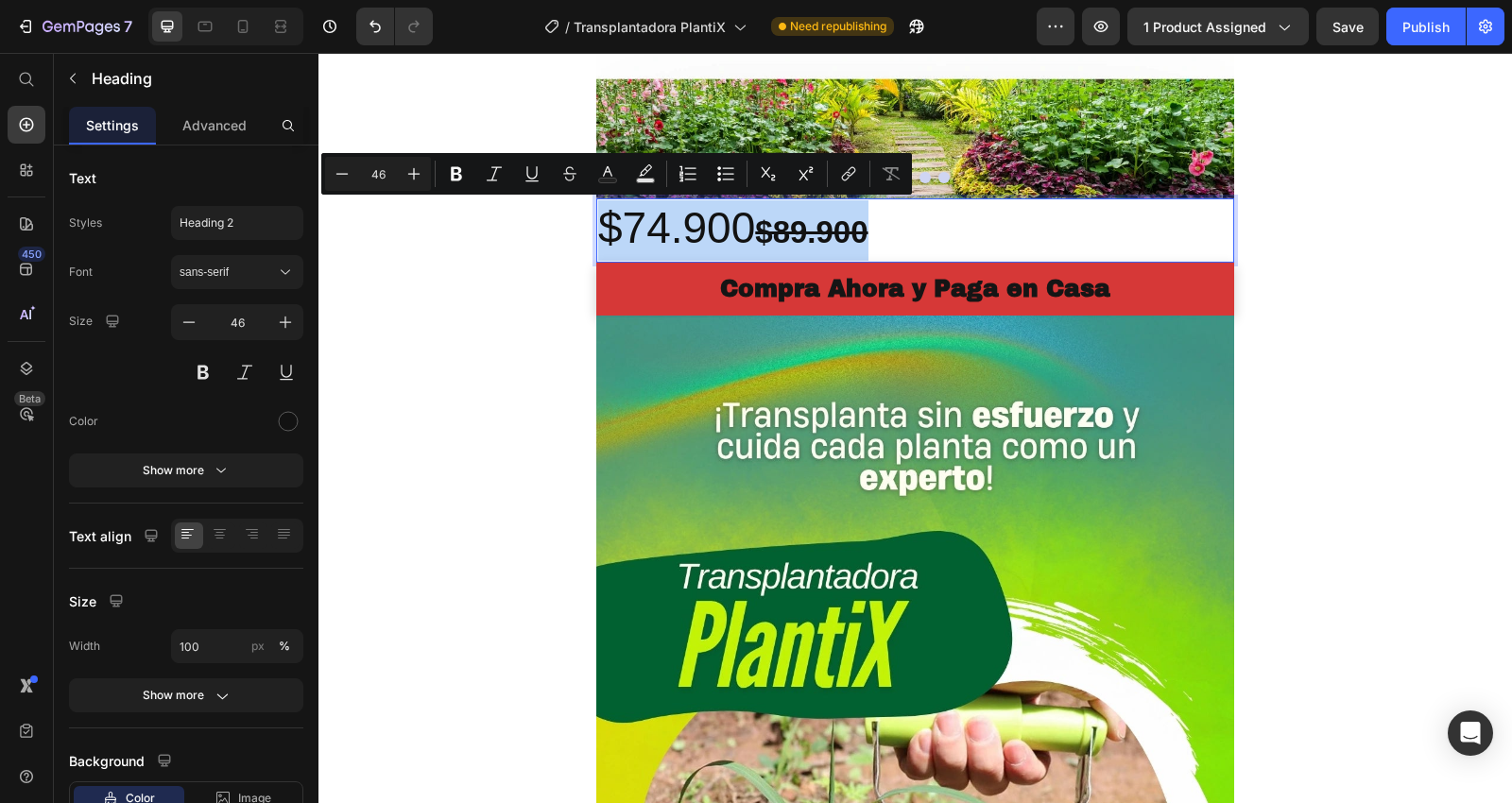 click on "$74.900  $89.900" at bounding box center (915, 231) 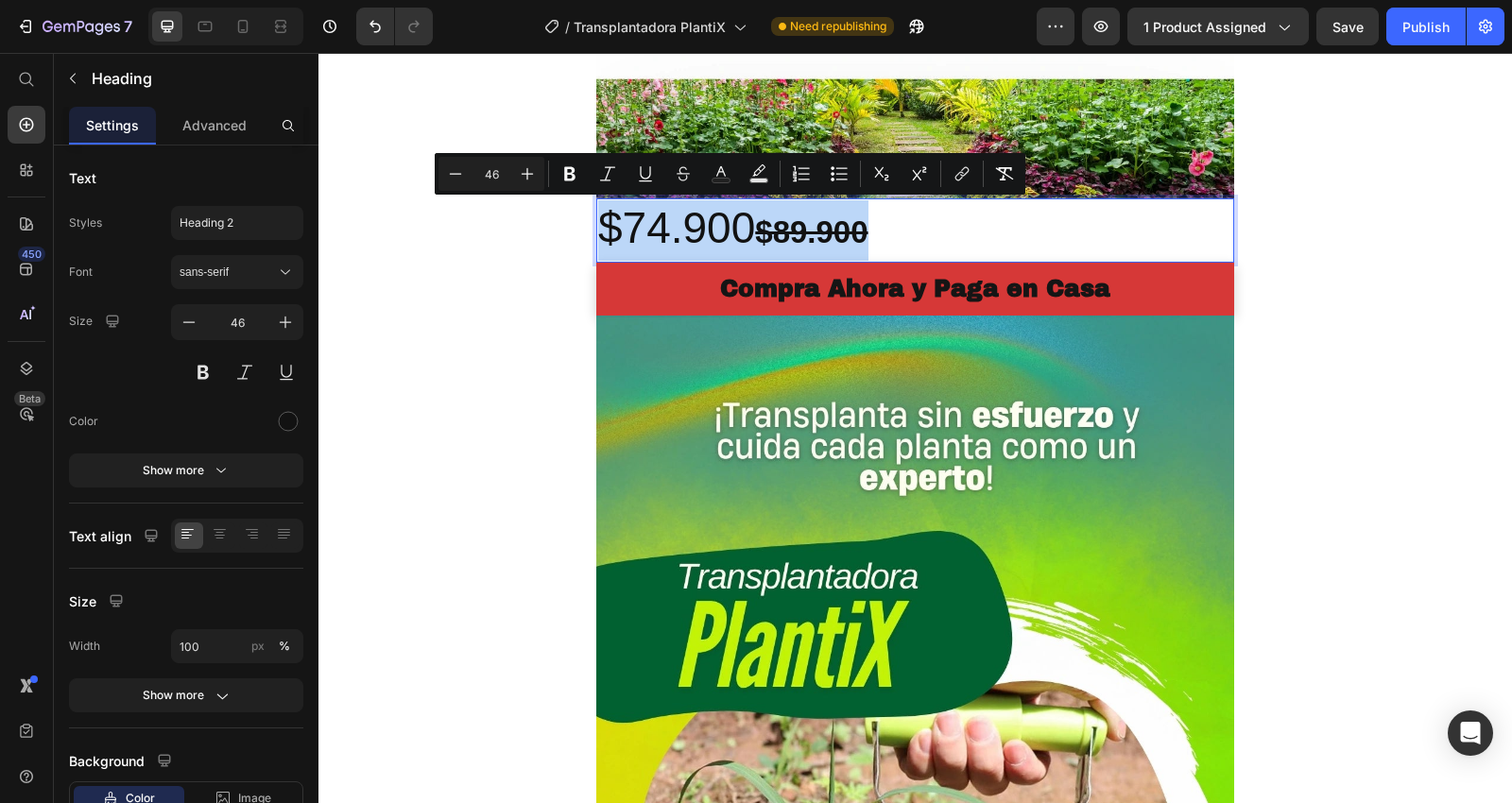 click on "$74.900  $89.900" at bounding box center [915, 231] 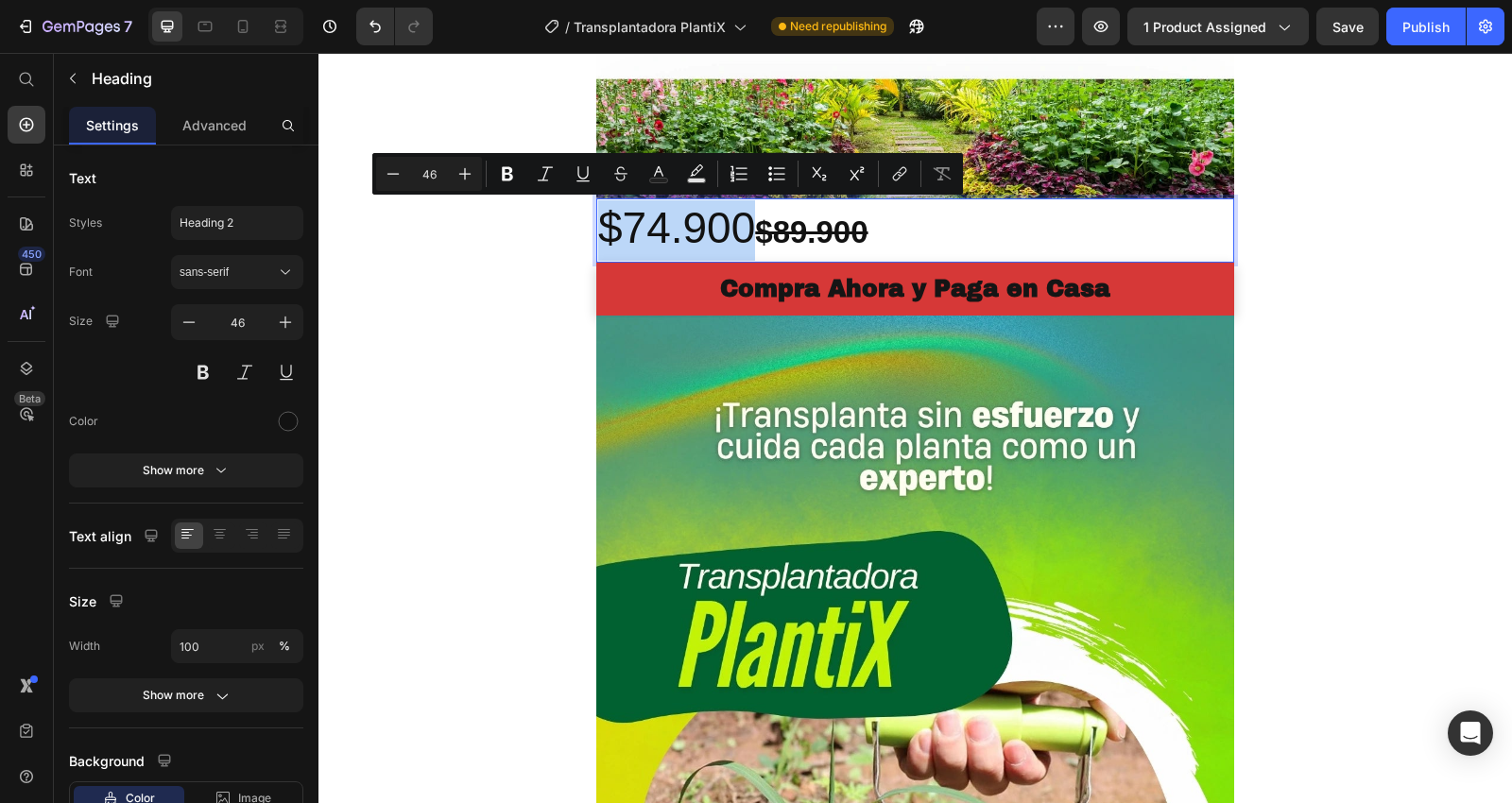 drag, startPoint x: 593, startPoint y: 221, endPoint x: 673, endPoint y: 217, distance: 80.099938 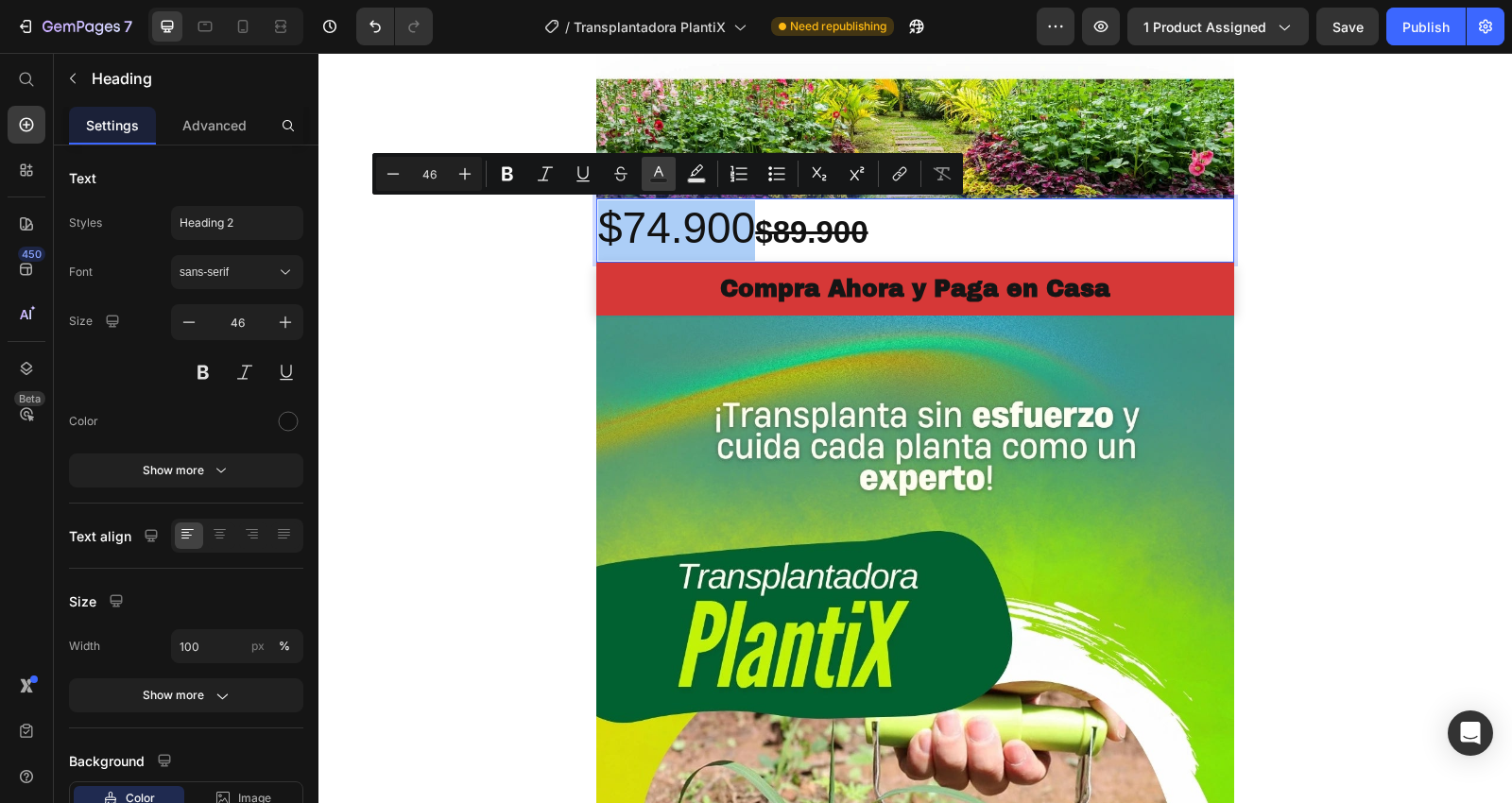 click on "Text Color" at bounding box center [659, 174] 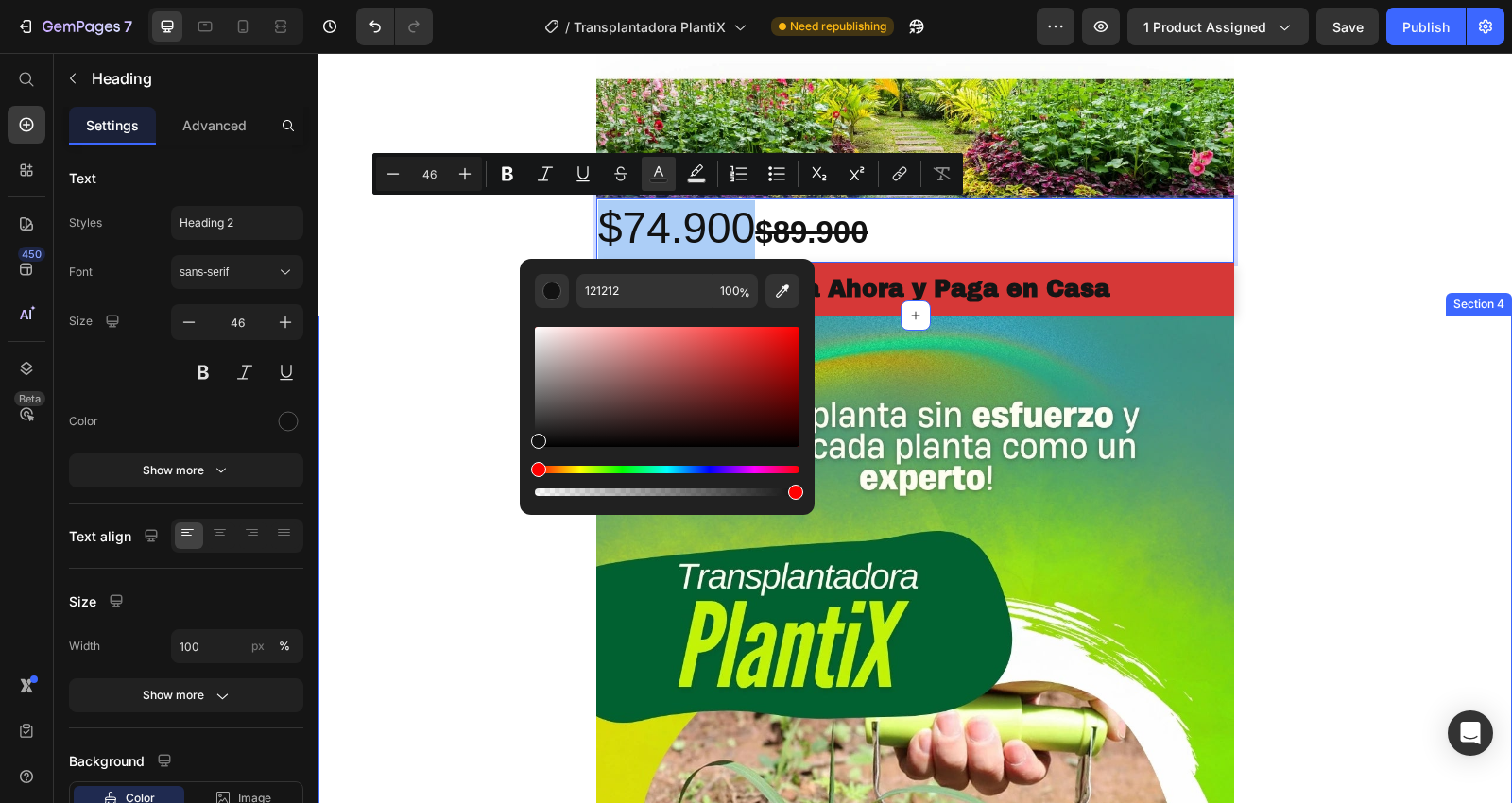 type 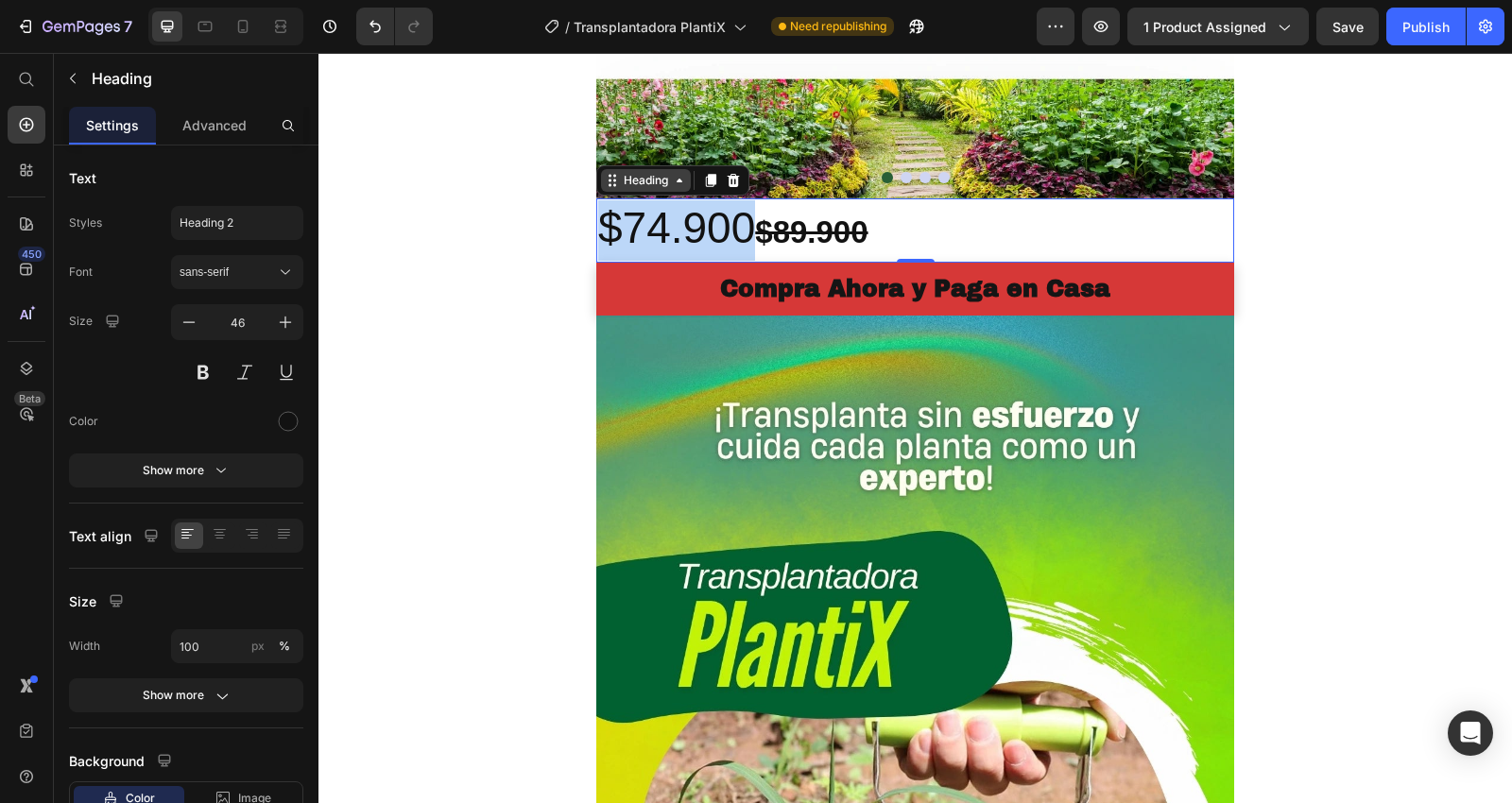 click on "Heading" at bounding box center [645, 180] 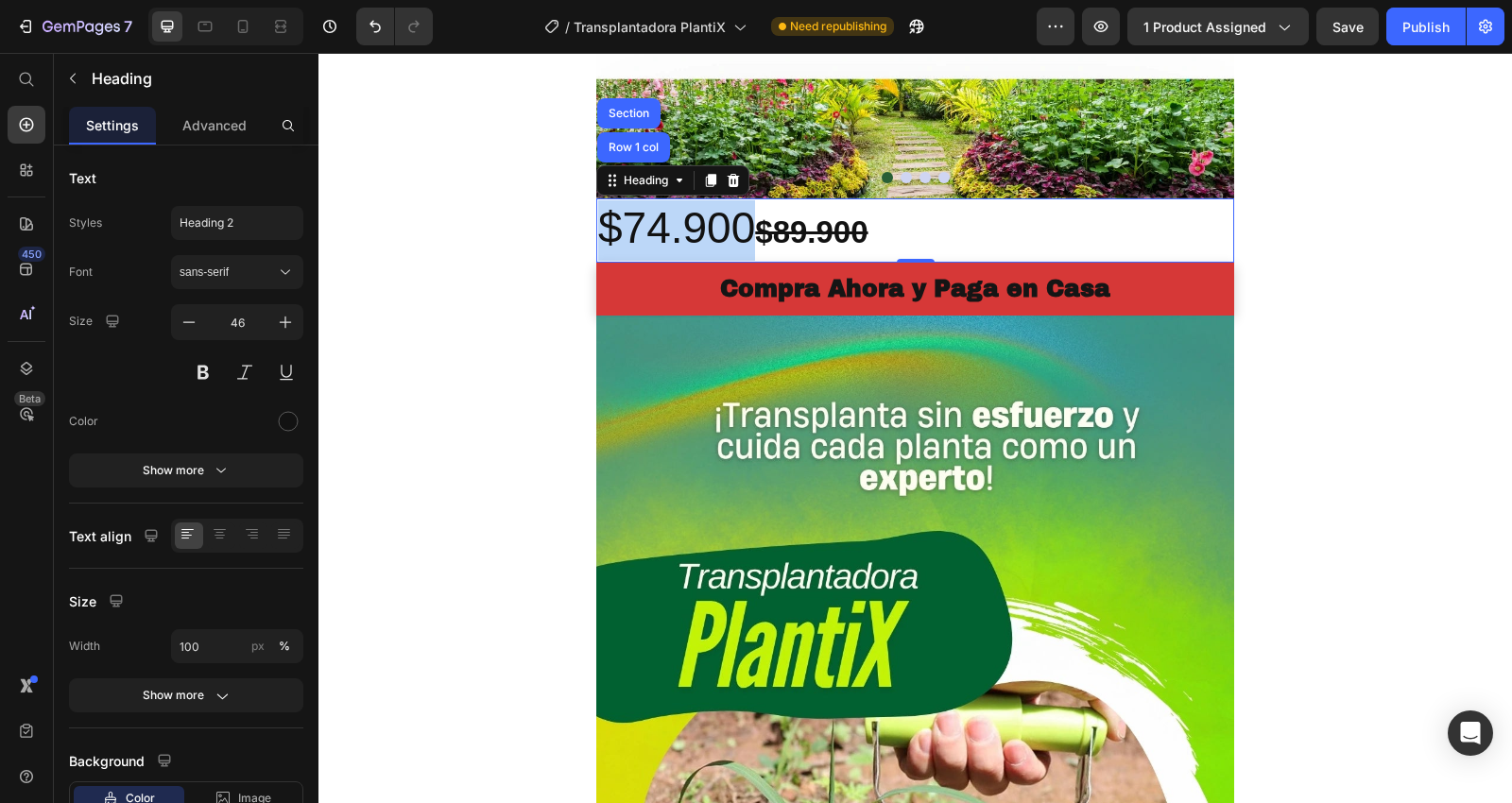 click on "$74.900  $89.900" at bounding box center (915, 231) 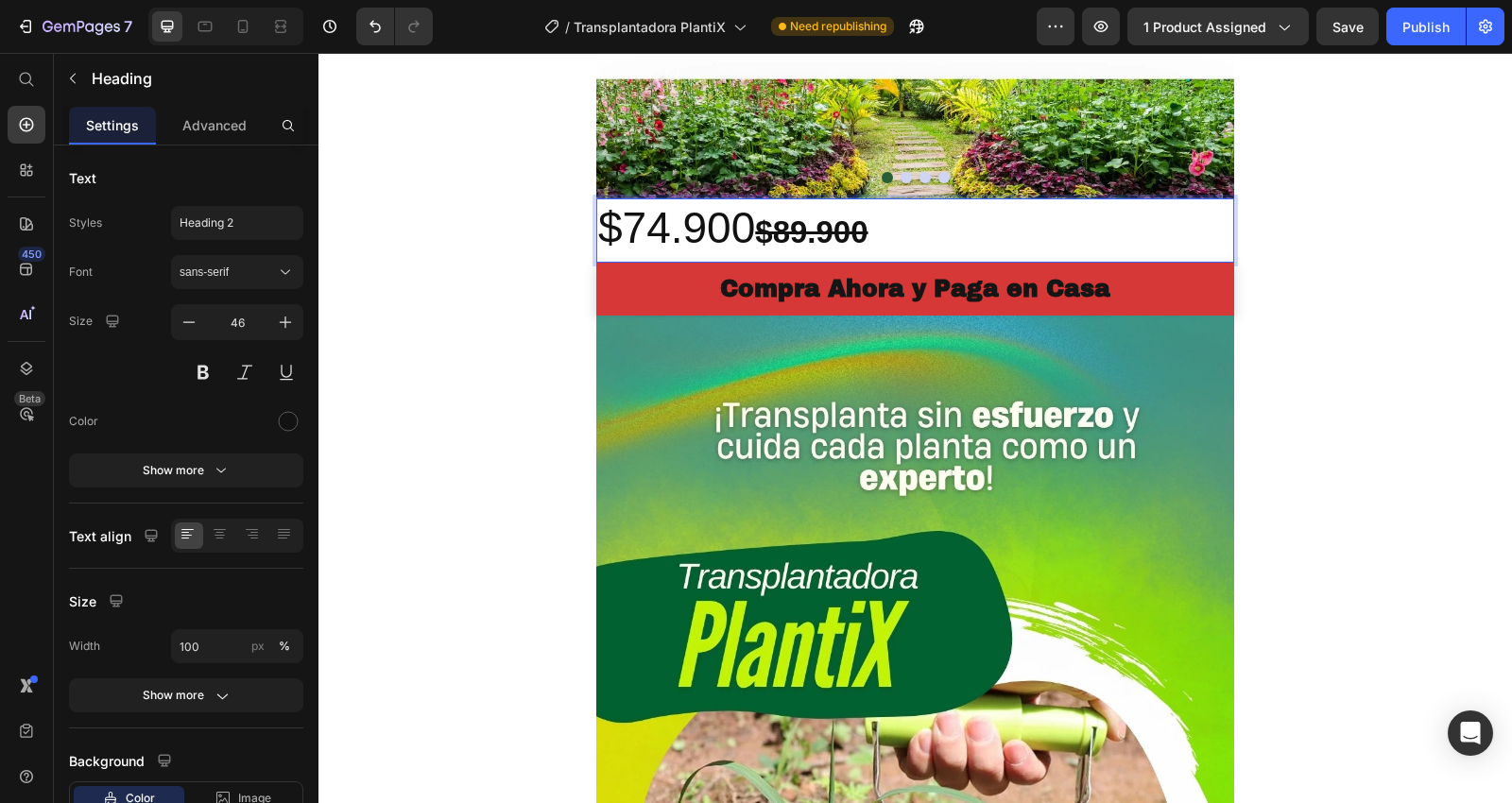click on "$74.900  $89.900" at bounding box center [915, 231] 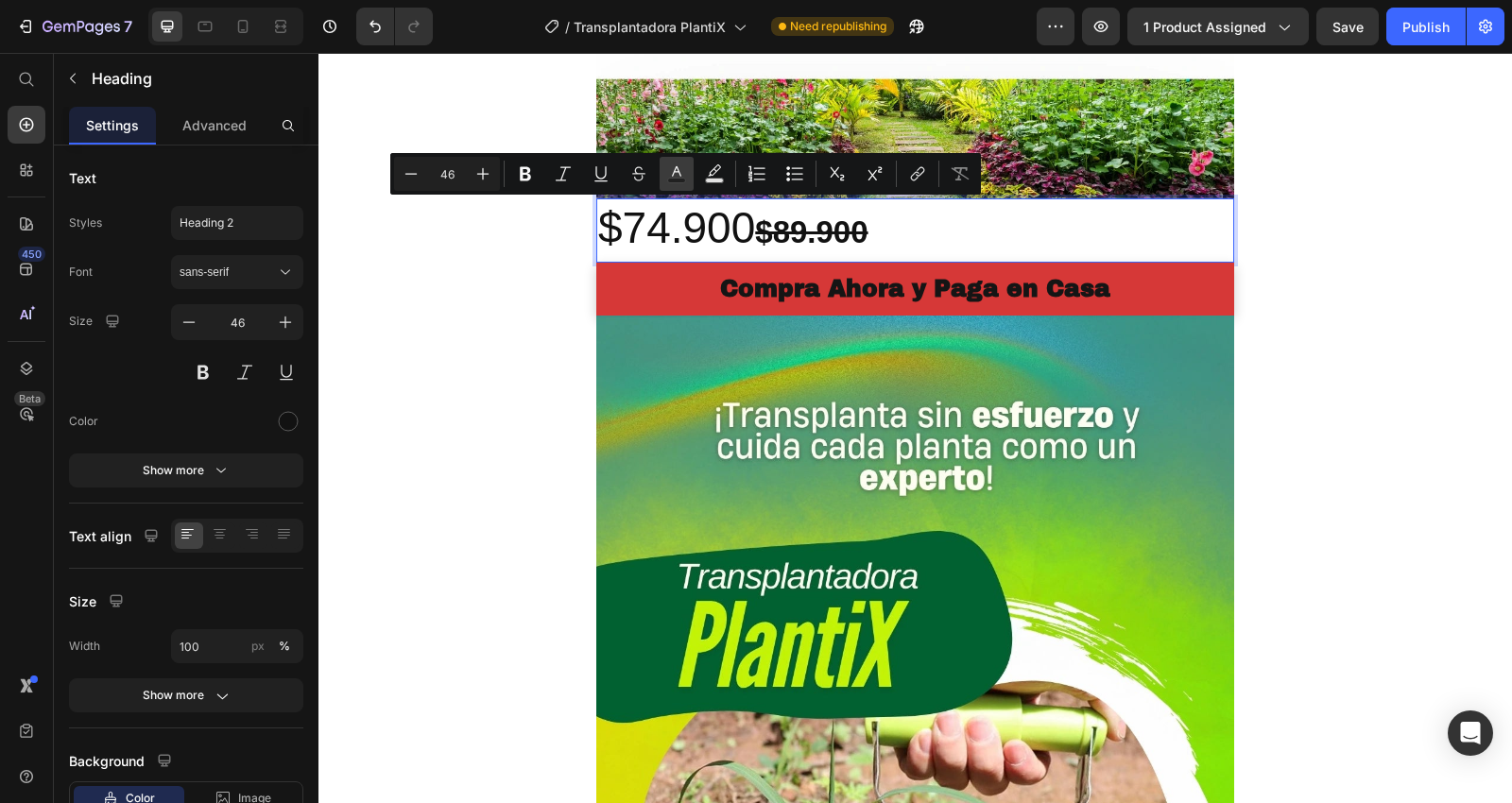 click 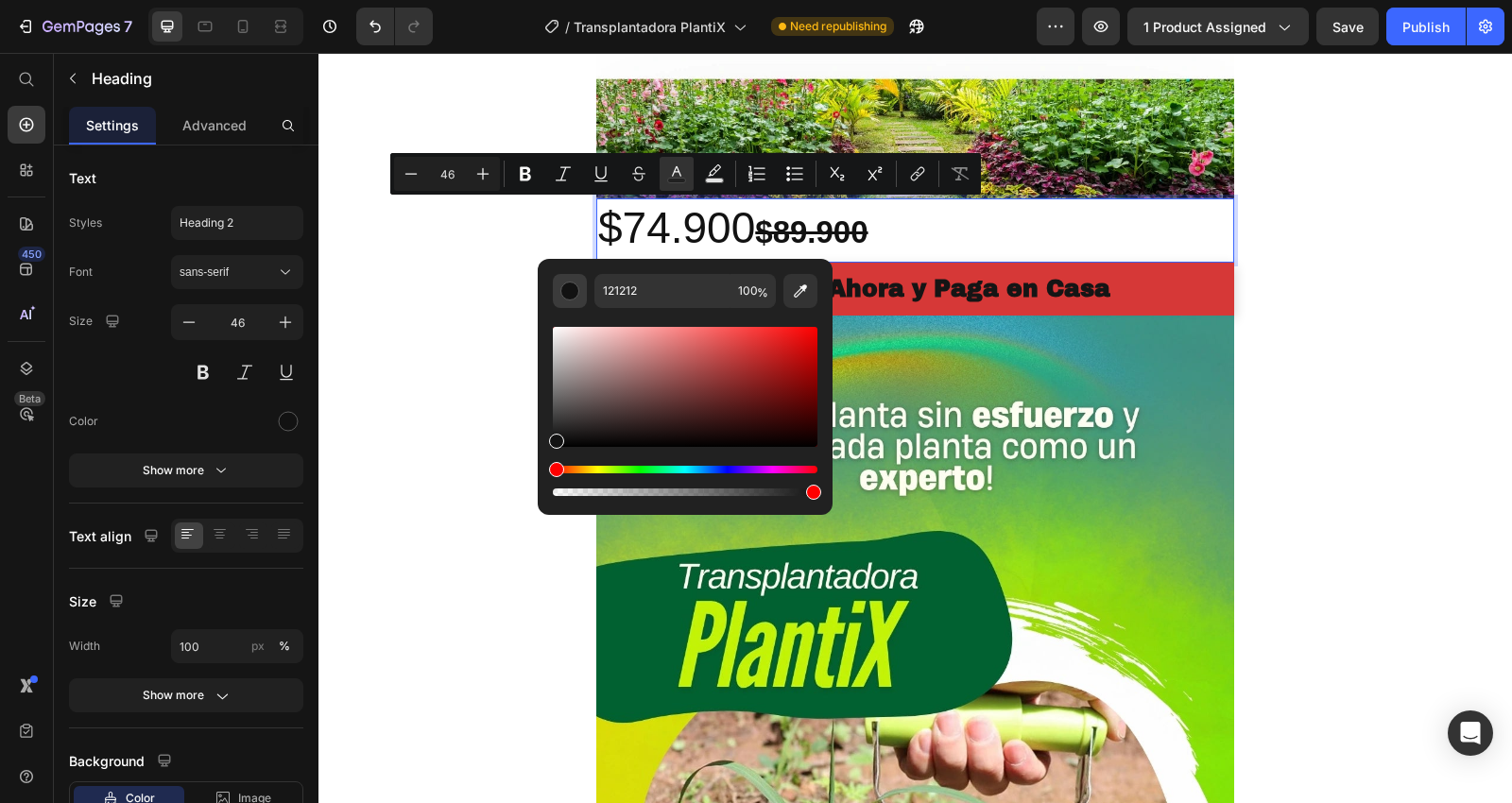click at bounding box center [570, 291] 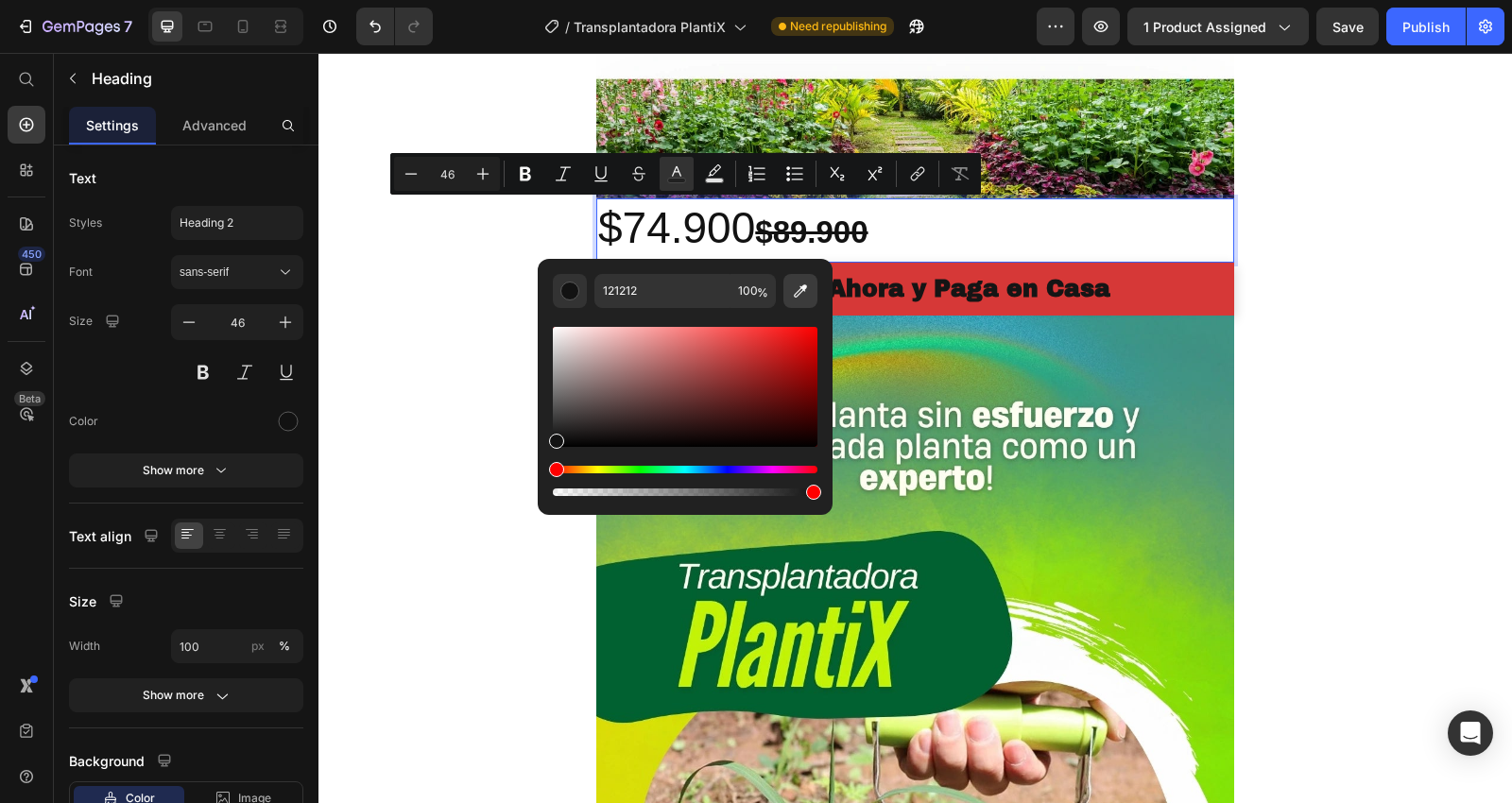 click 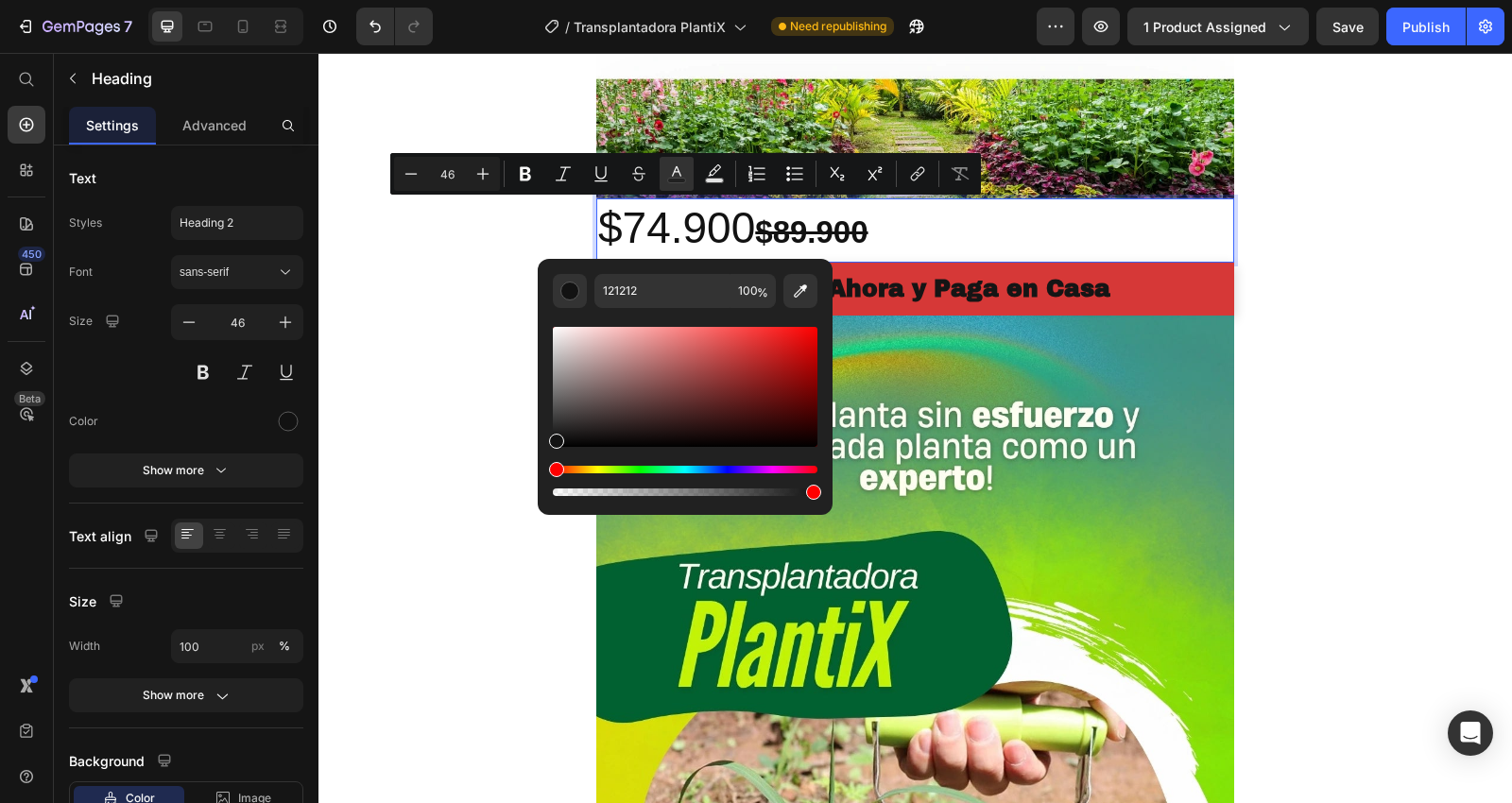 type on "295F36" 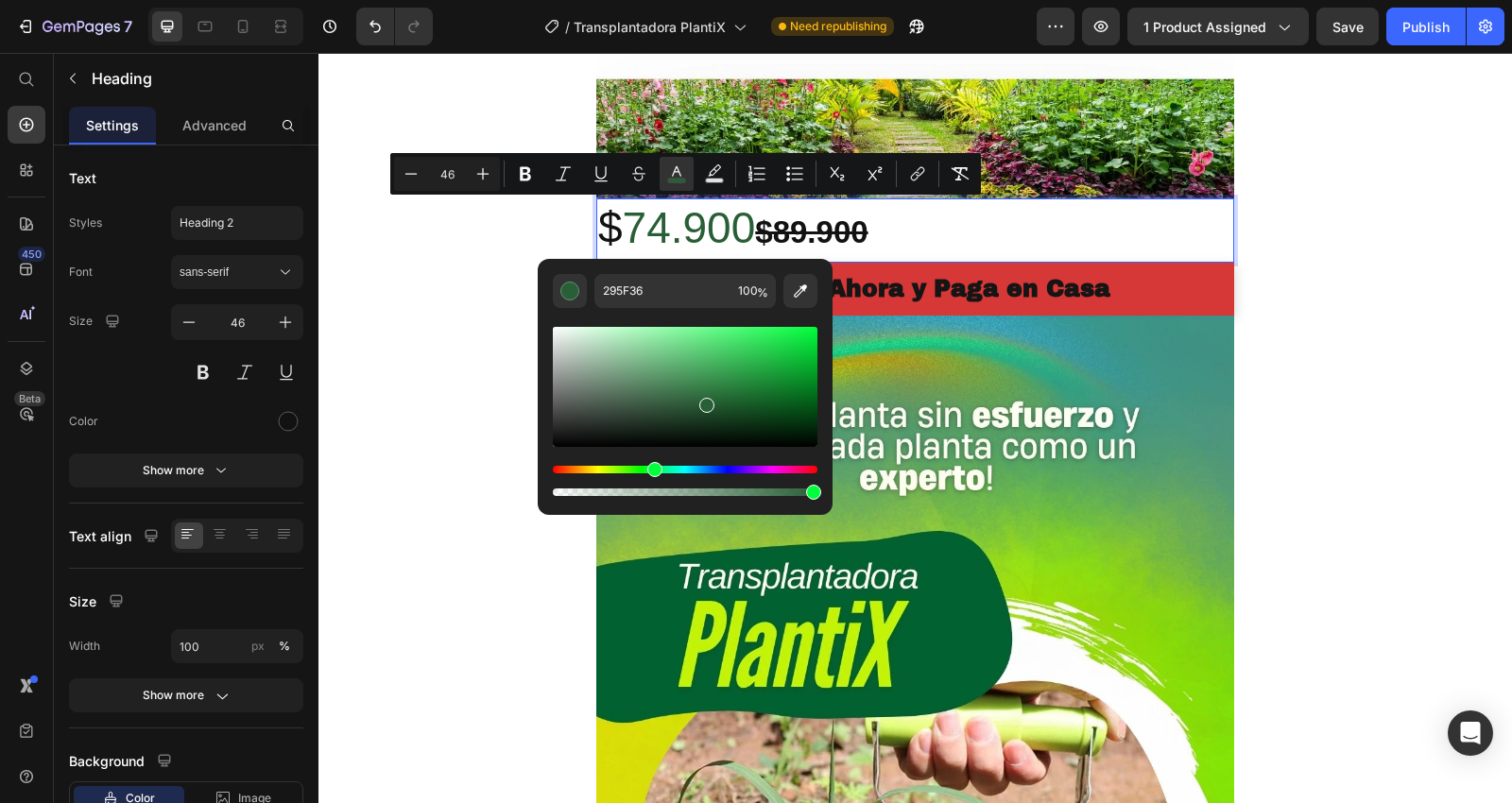 click on "$ 74.900  $89.900" at bounding box center (915, 231) 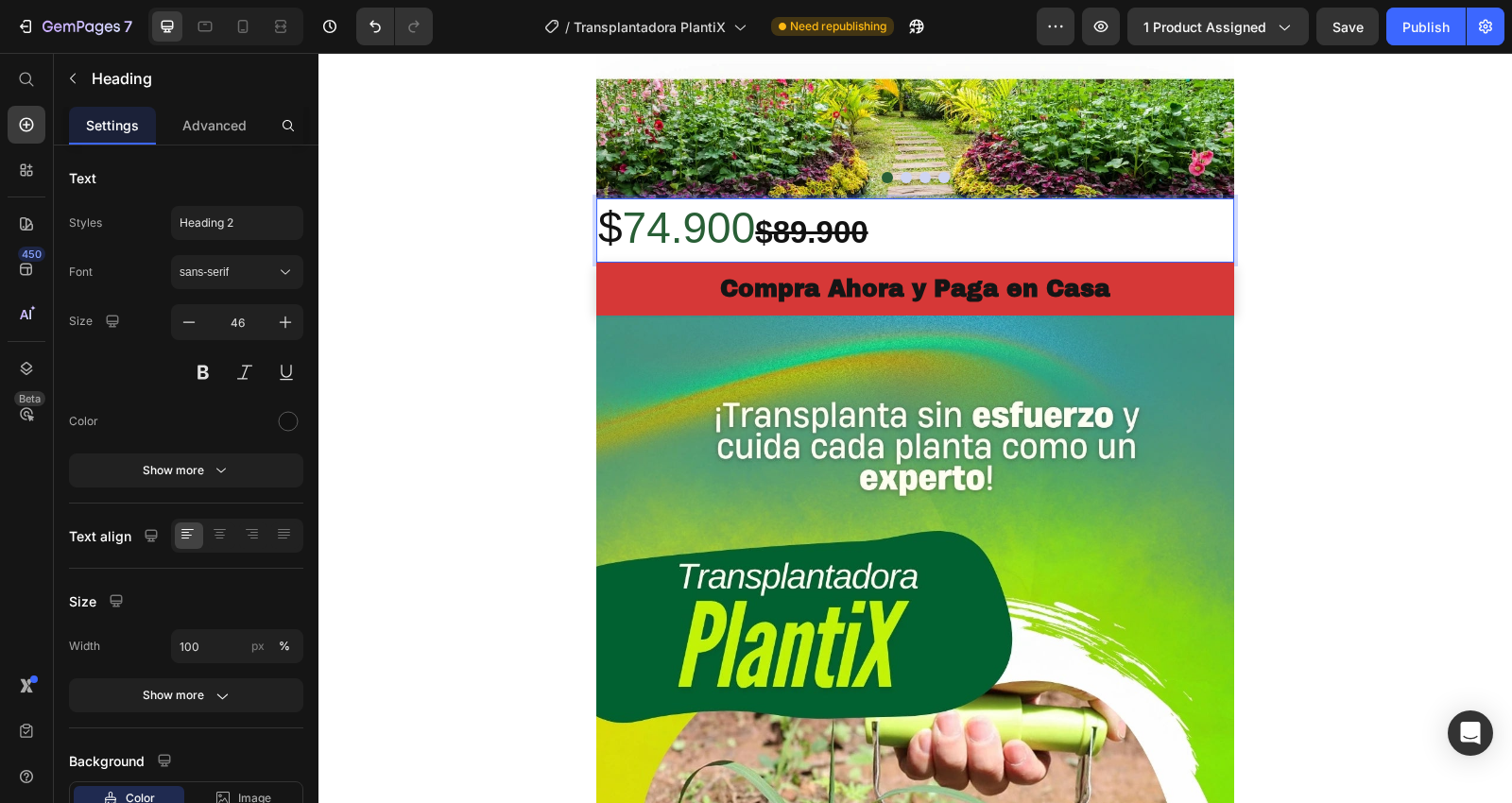 click on "$ 74.900  $89.900" at bounding box center (915, 231) 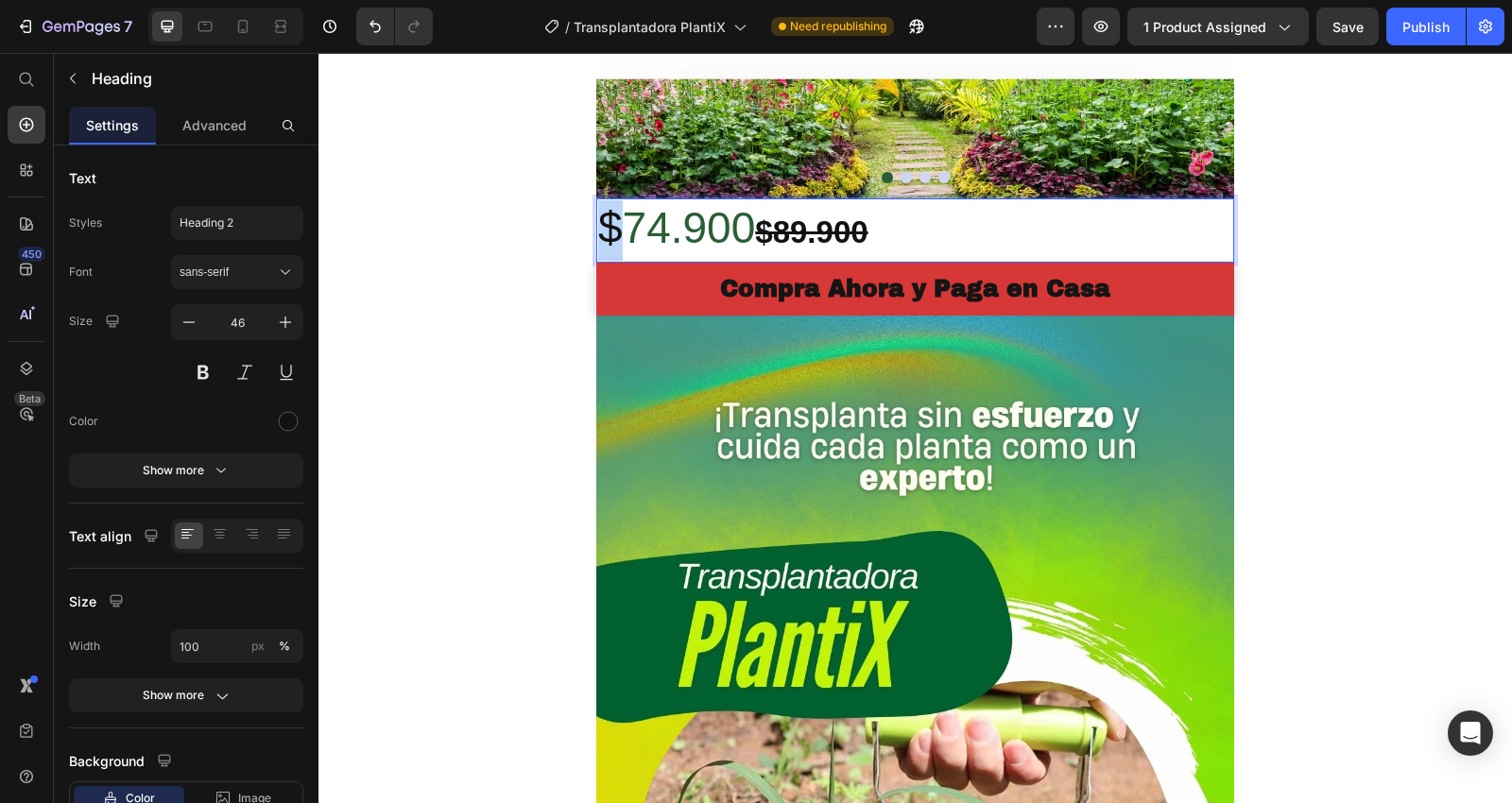 click on "$ 74.900  $89.900" at bounding box center [915, 231] 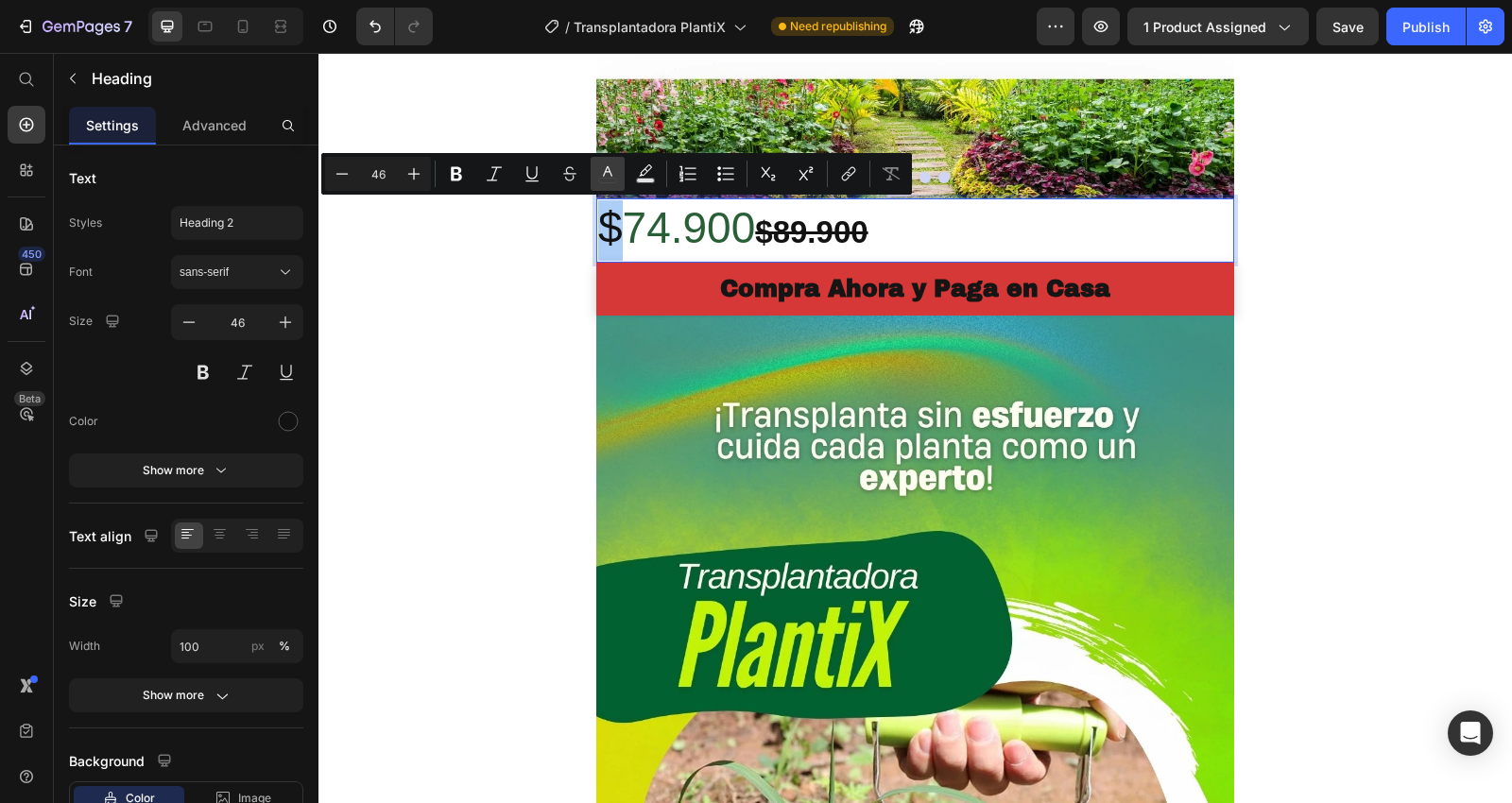 click on "color" at bounding box center (608, 174) 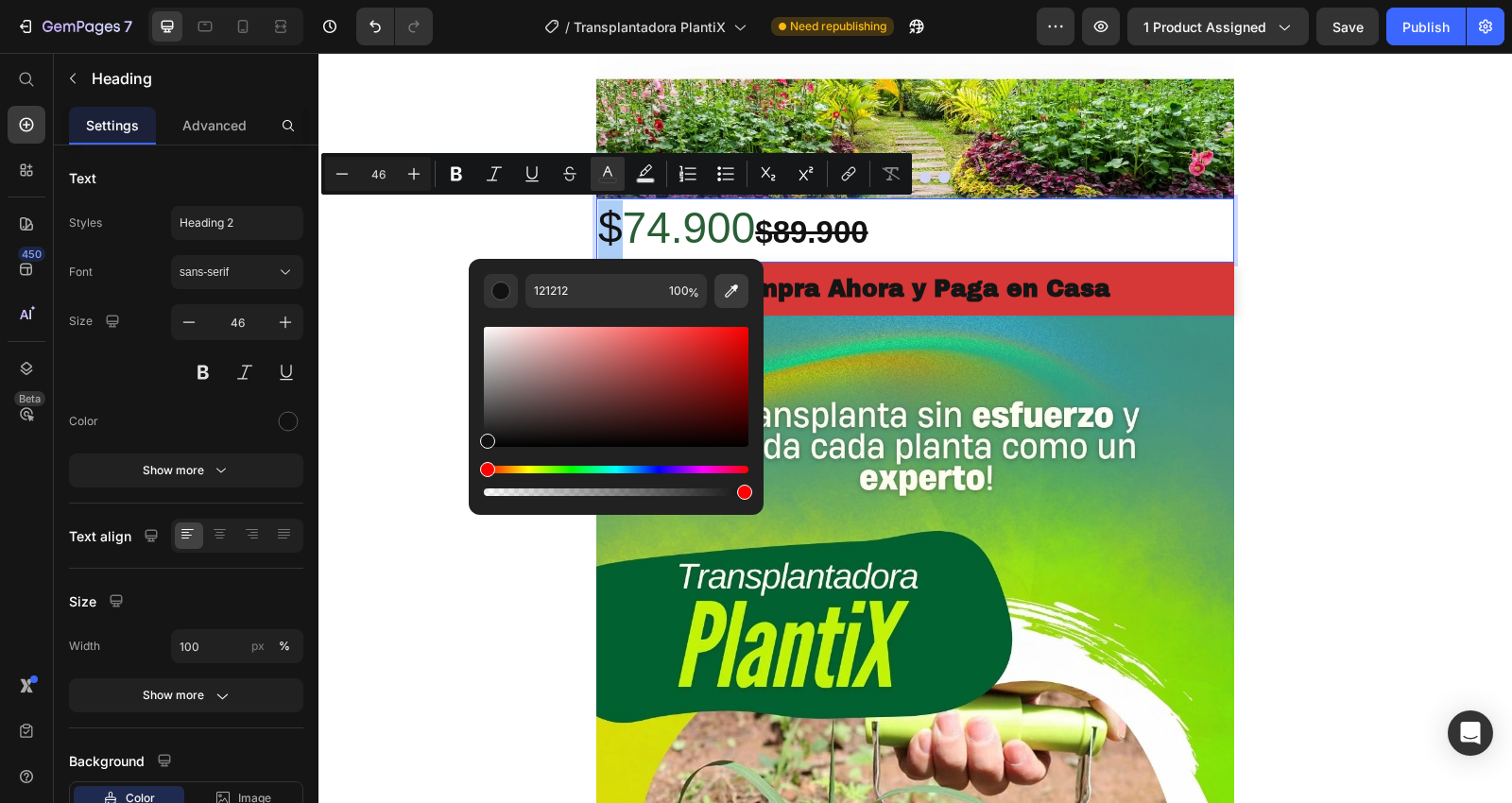 click 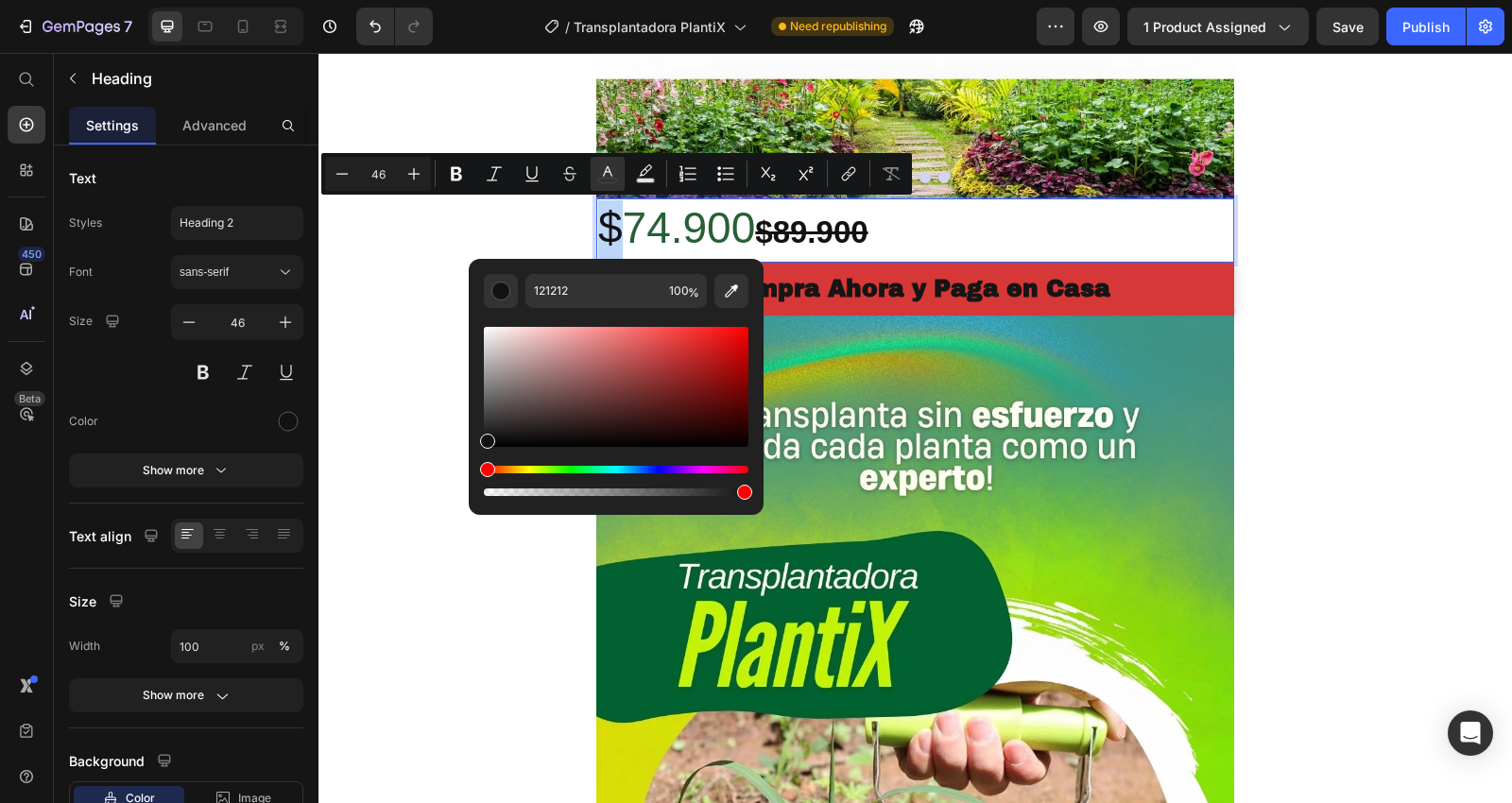 type on "295F36" 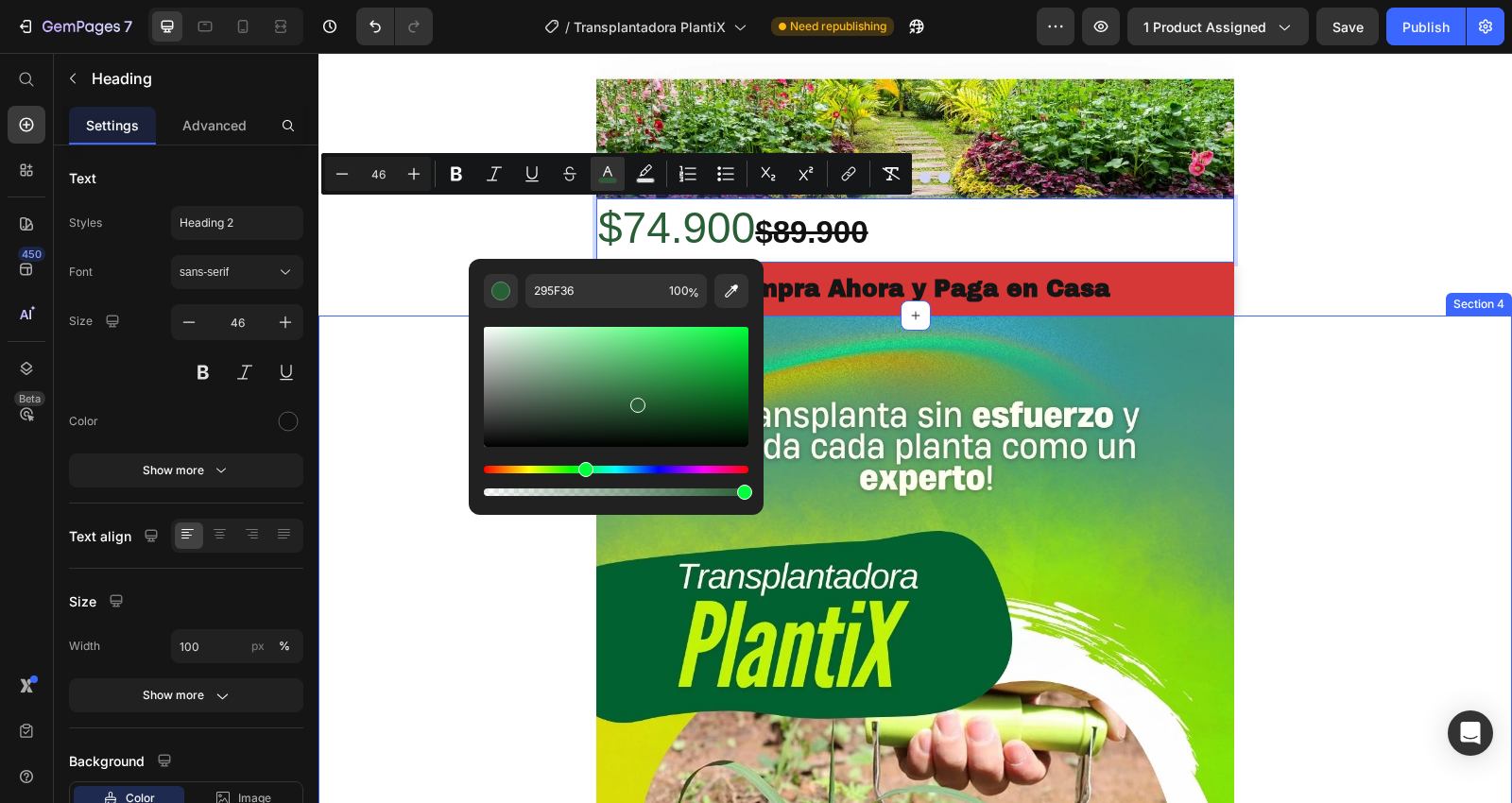 click on "Image Compra Ahora y Paga en Casa Button Product Row Image Image Image Compra Ahora y Paga en Casa Button Row" at bounding box center [915, 3911] 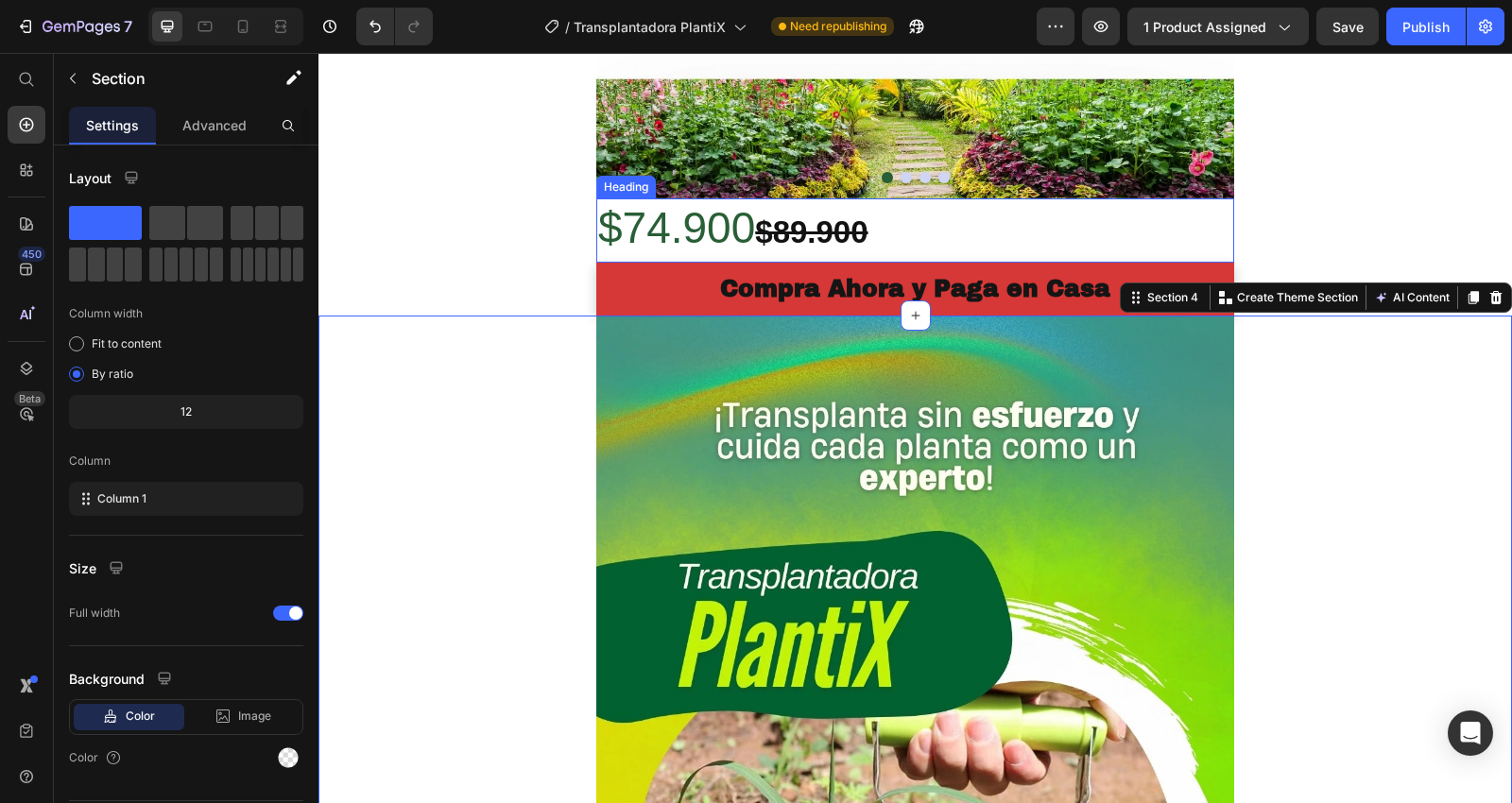 click on "$74.900" at bounding box center (677, 228) 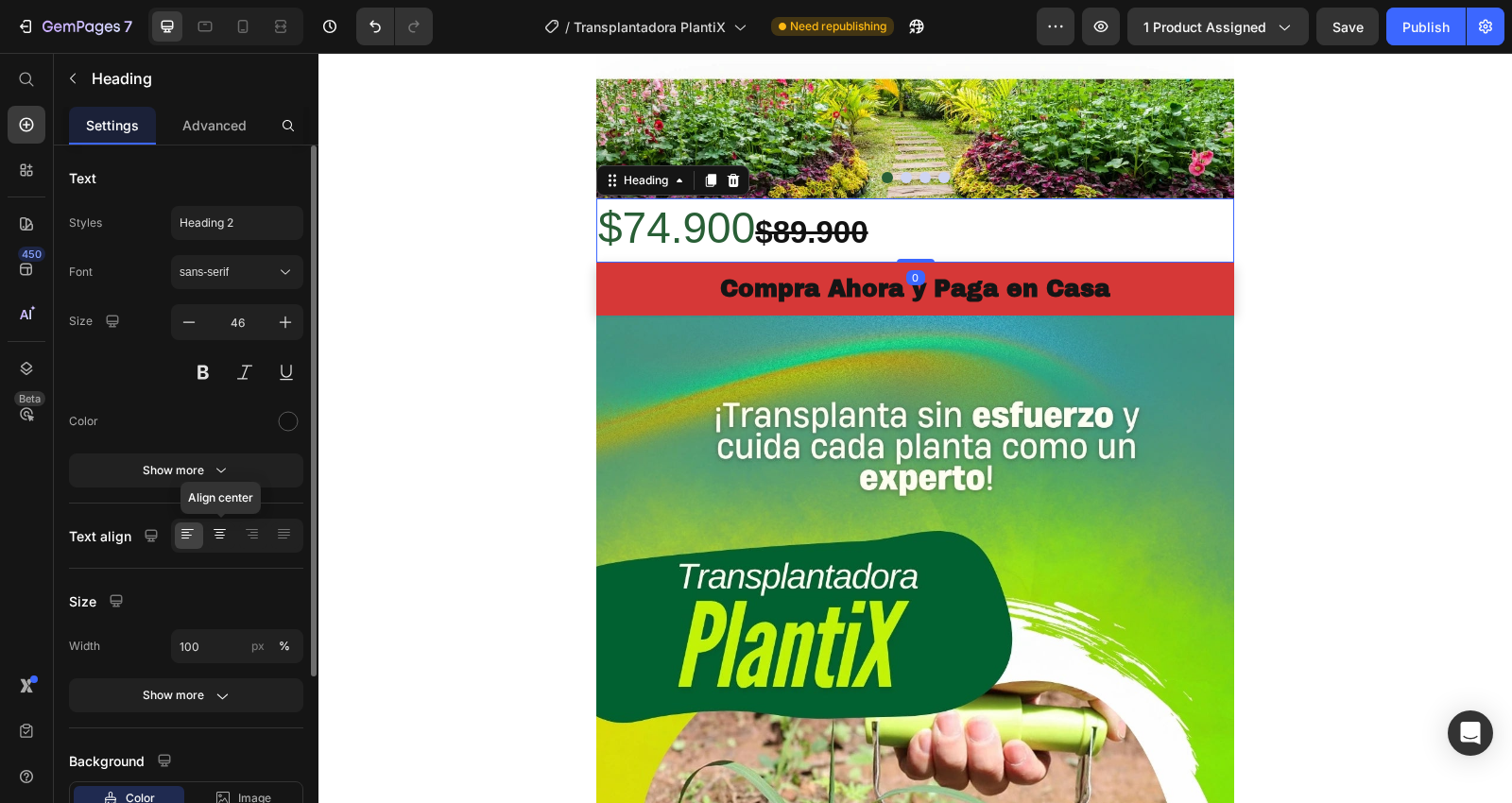 click 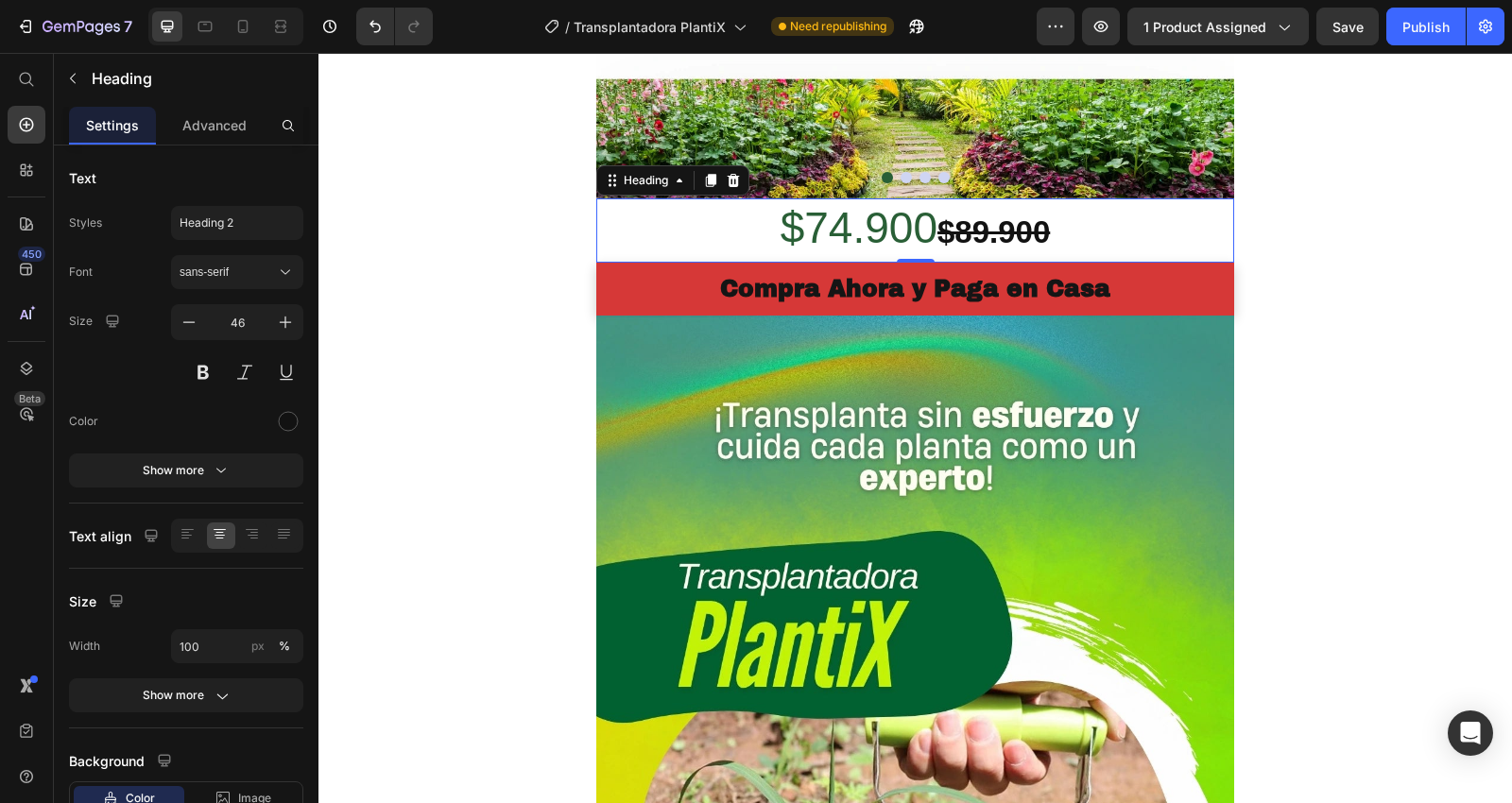 click on "$74.900" at bounding box center [859, 228] 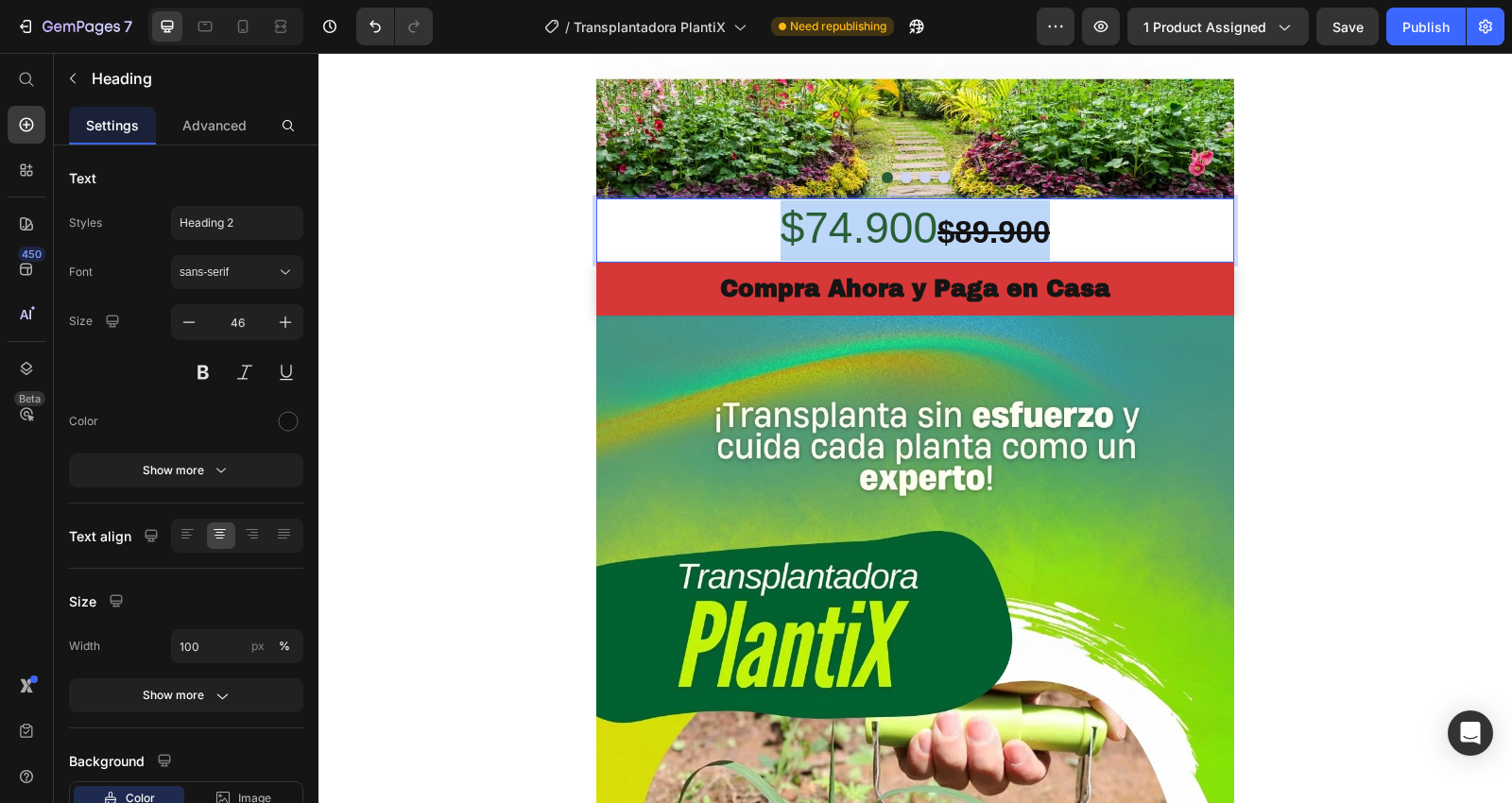 click on "$74.900" at bounding box center [859, 228] 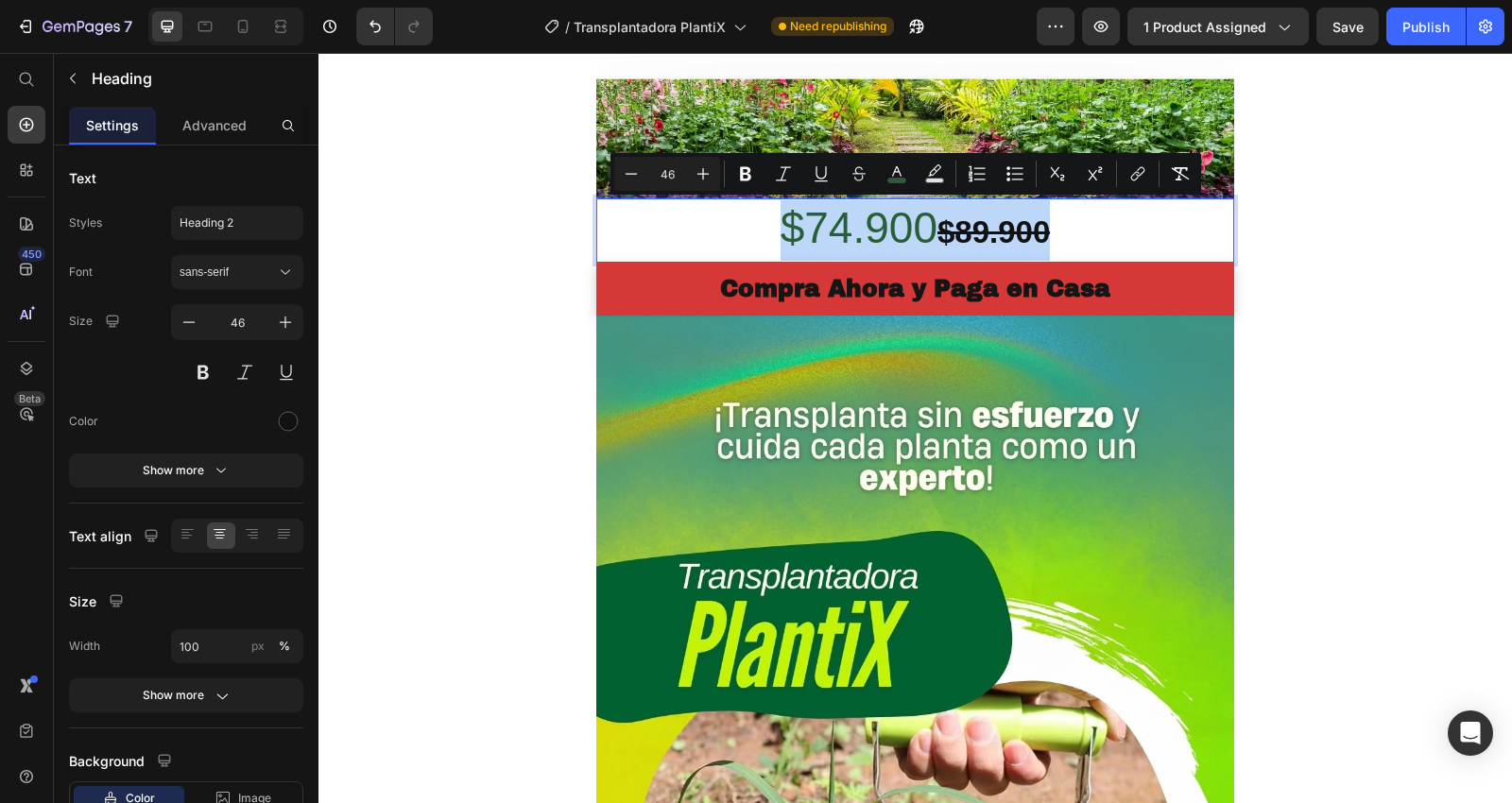 click on "$74.900" at bounding box center [859, 228] 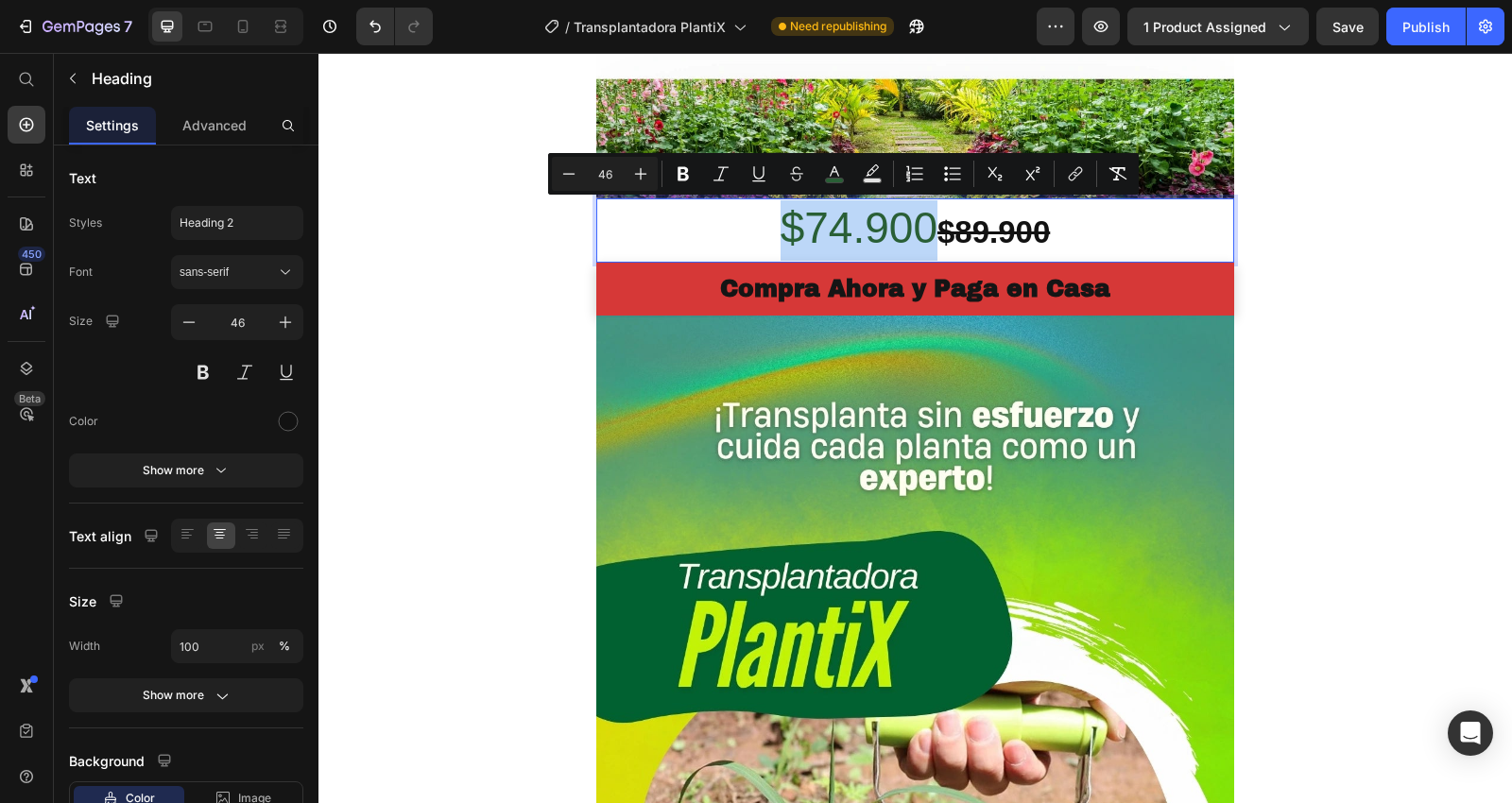 drag, startPoint x: 773, startPoint y: 226, endPoint x: 916, endPoint y: 238, distance: 143.50261 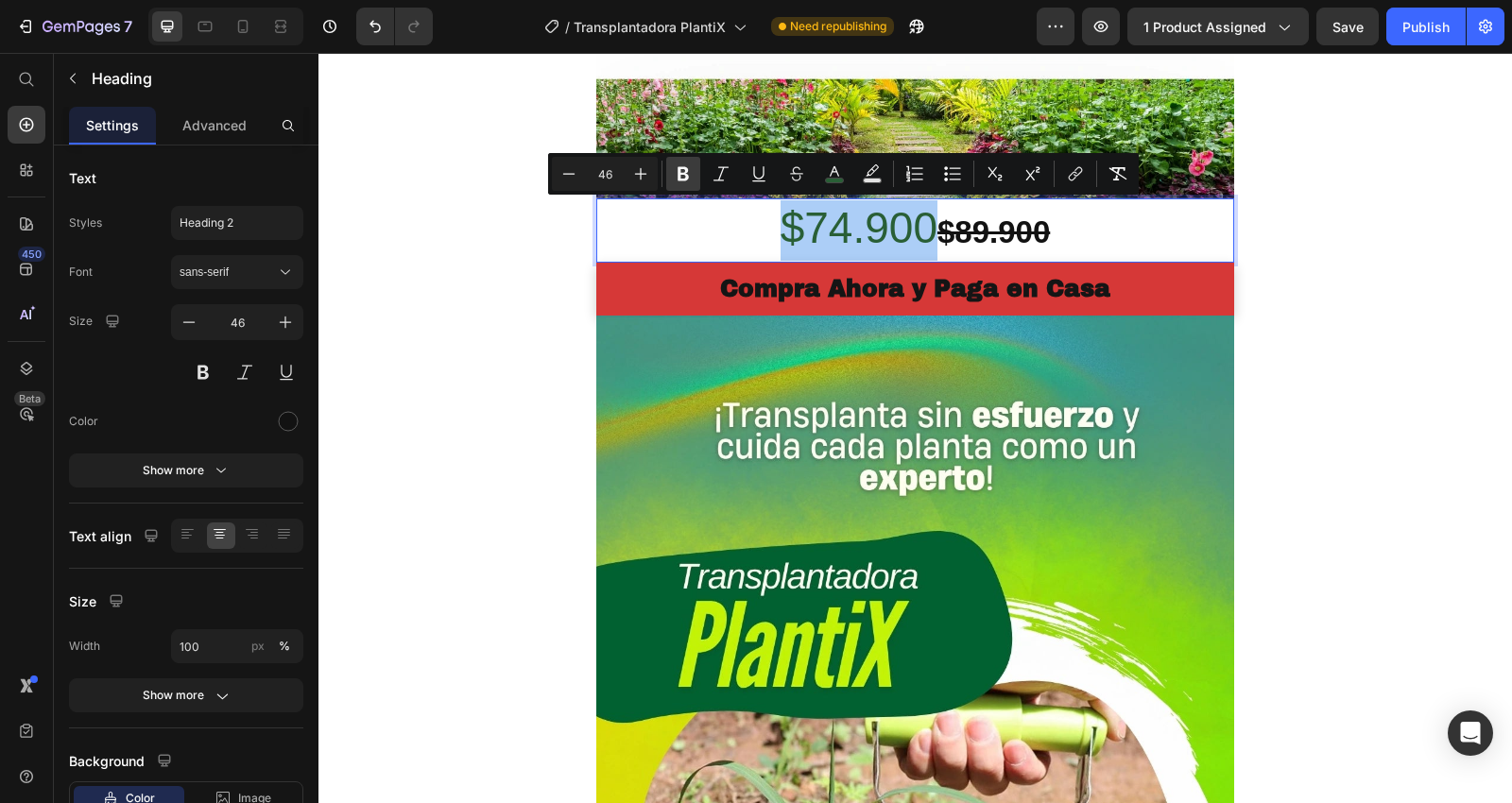 click on "Bold" at bounding box center [683, 174] 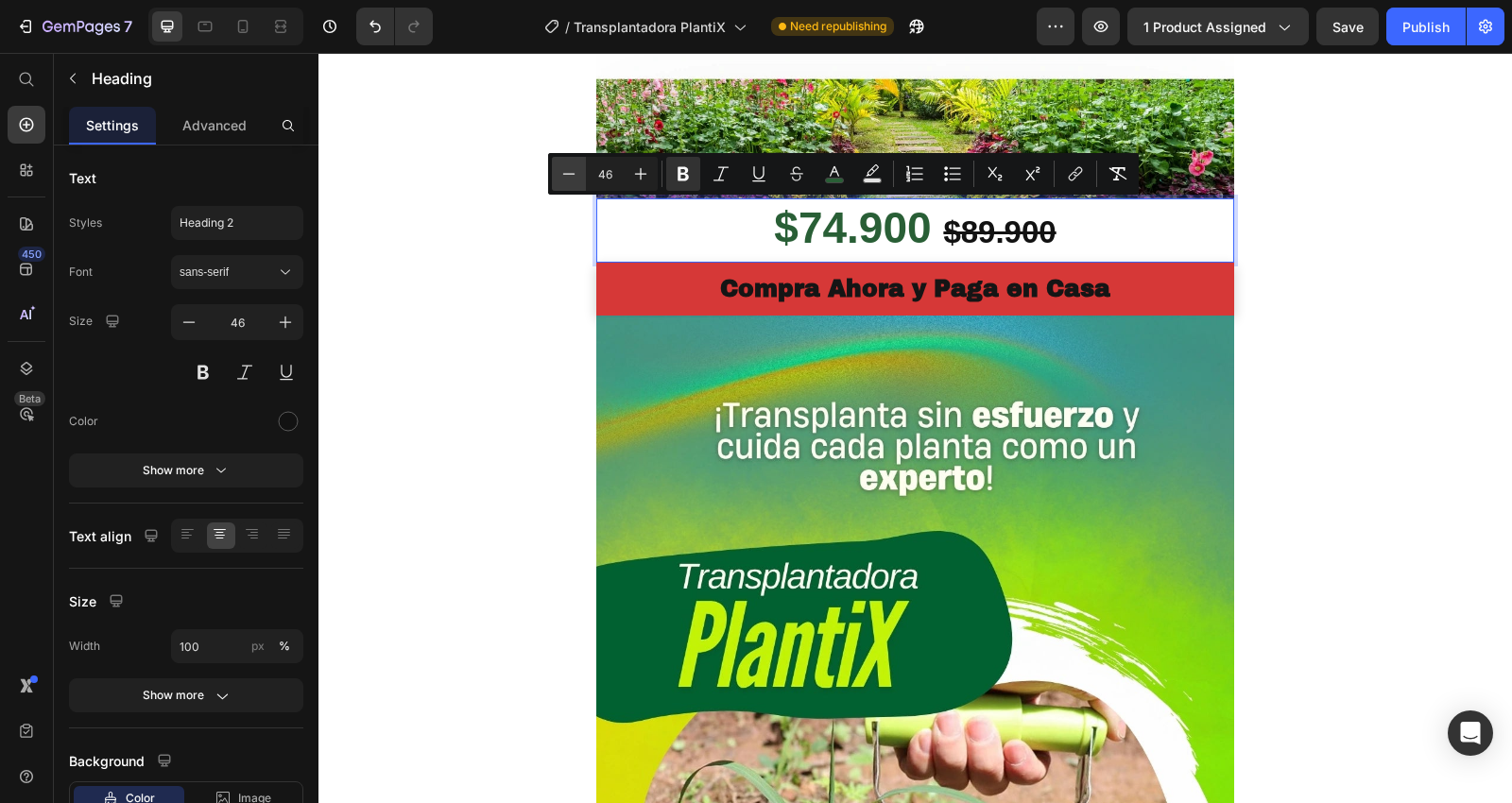 click 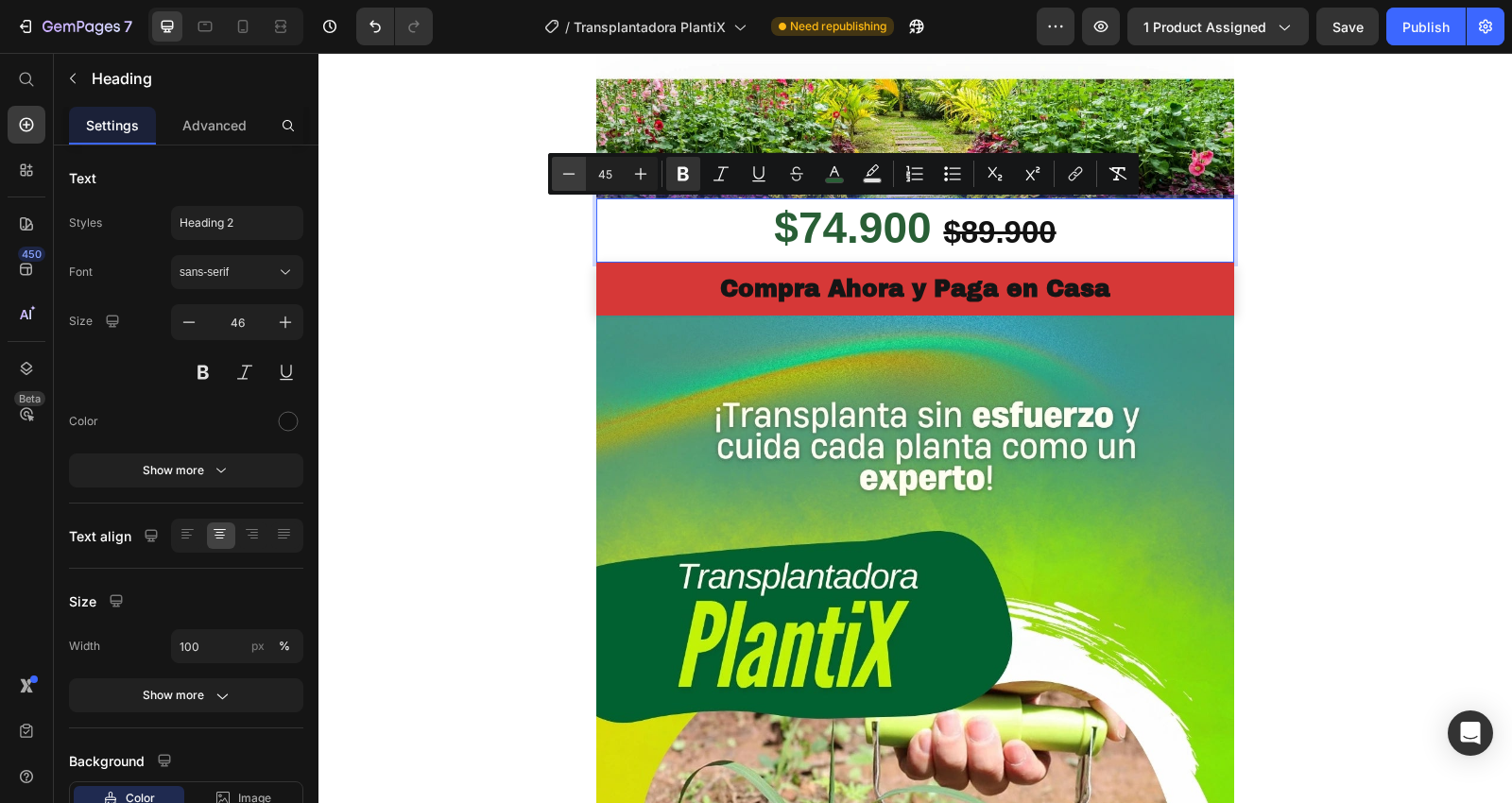 click 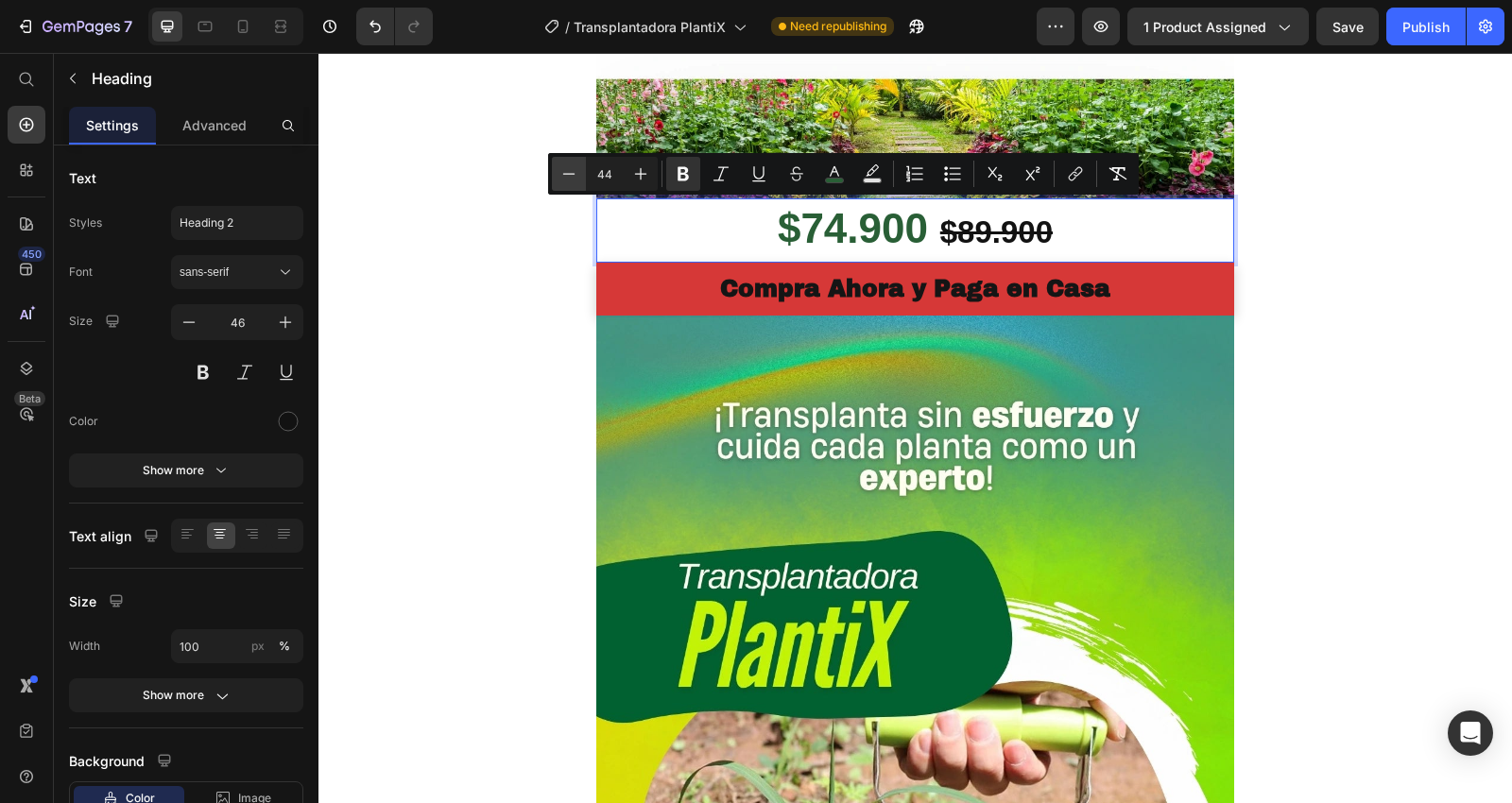 click 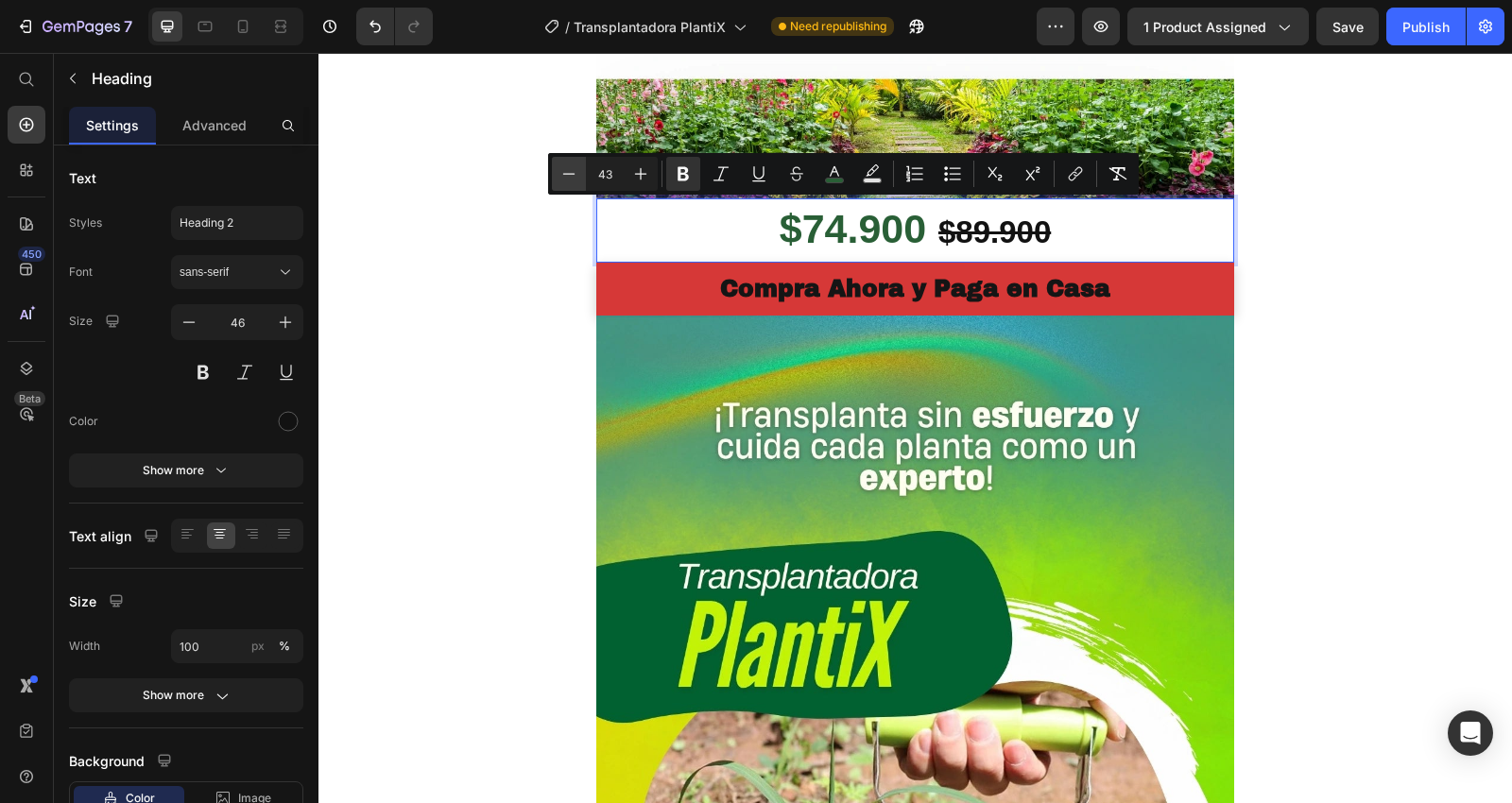 click 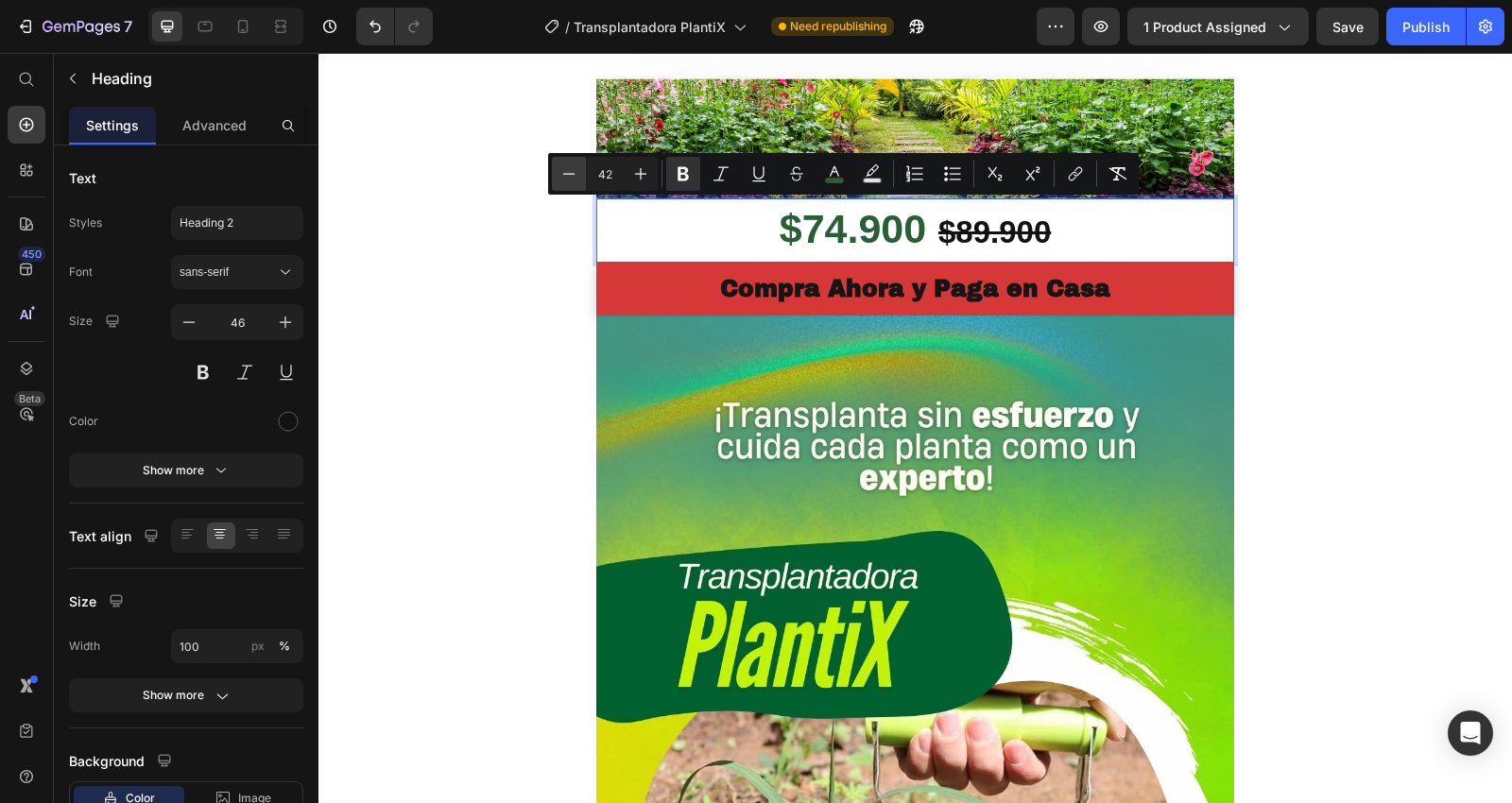 click 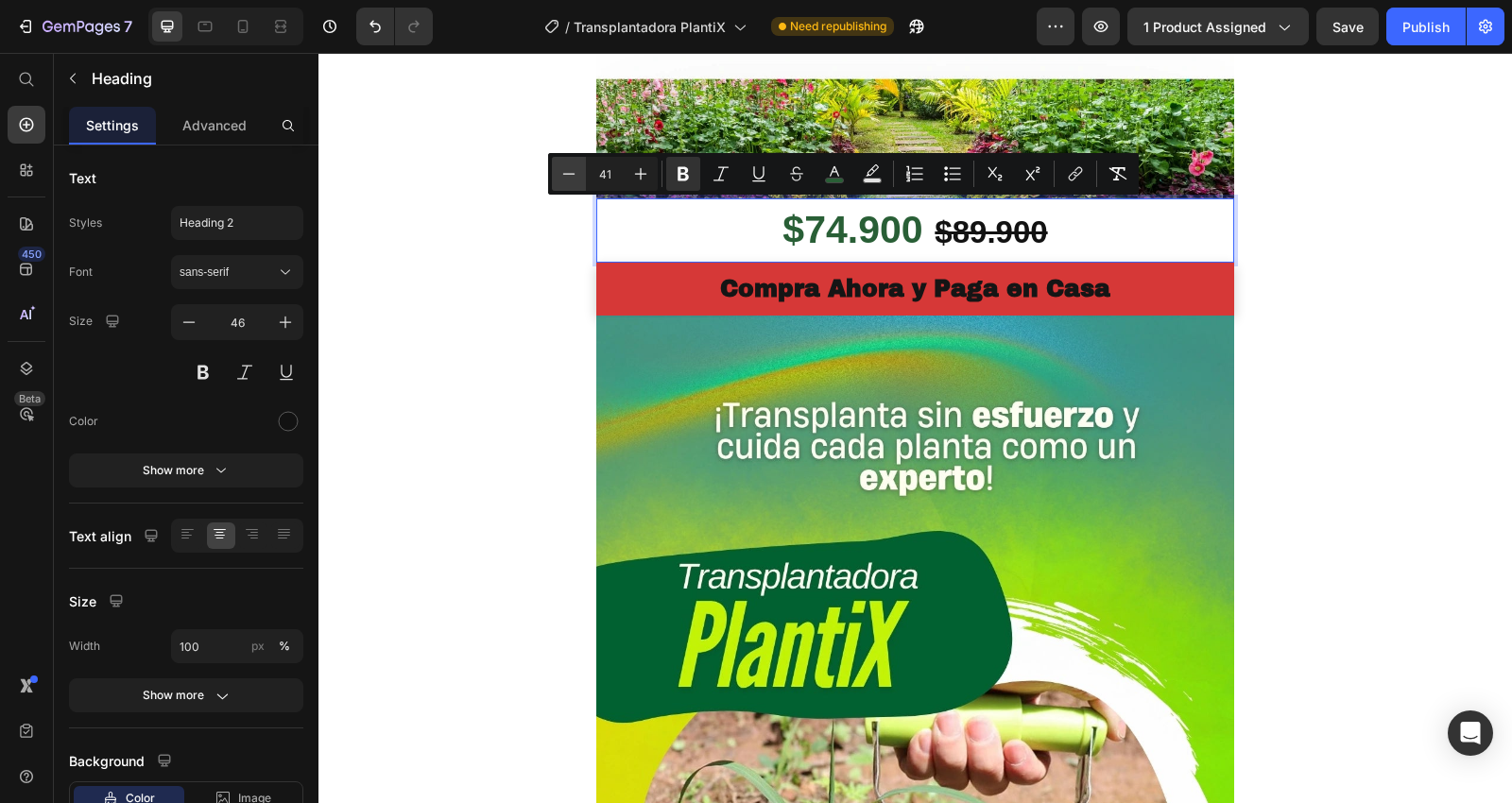 click 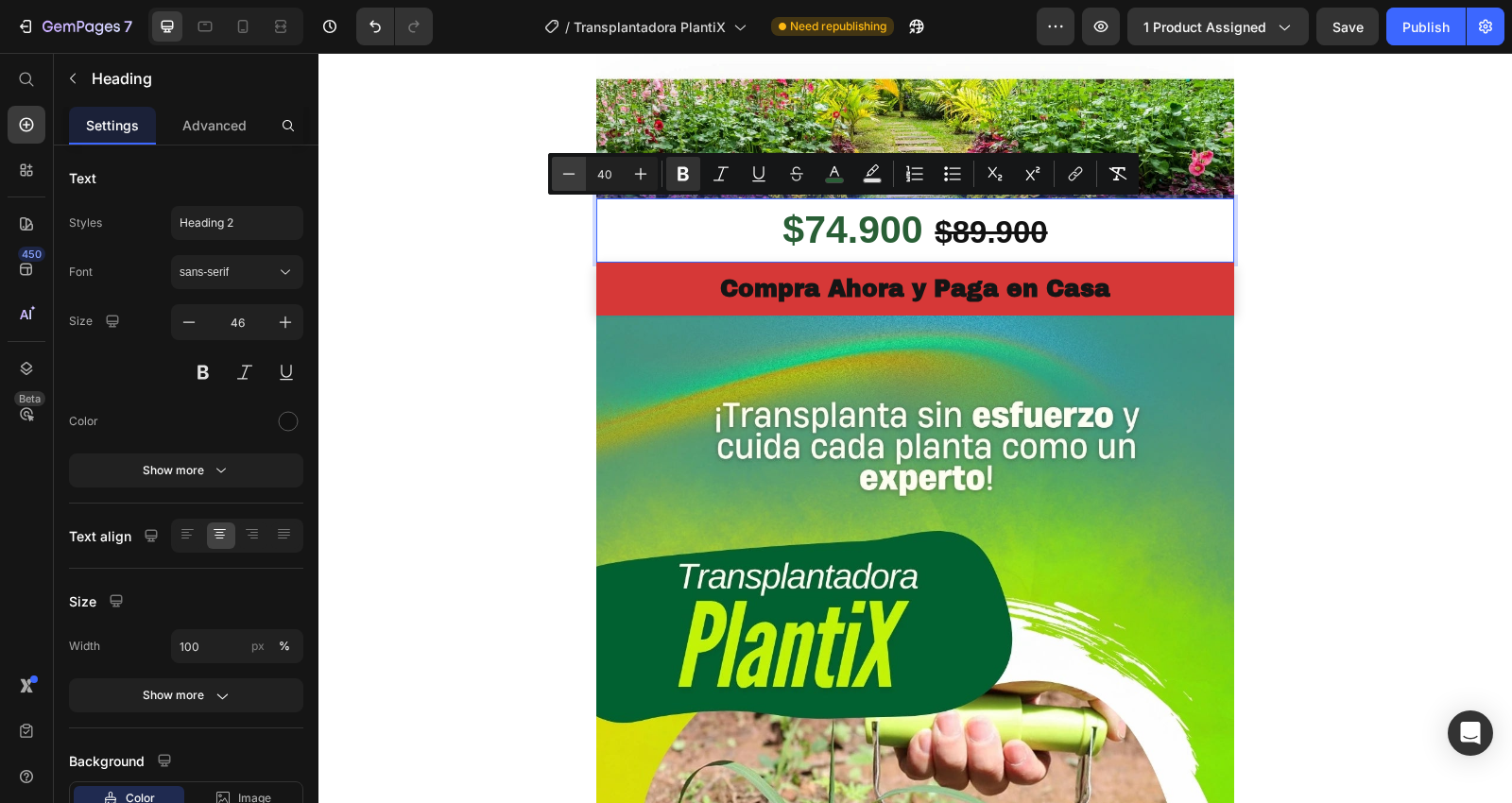 click 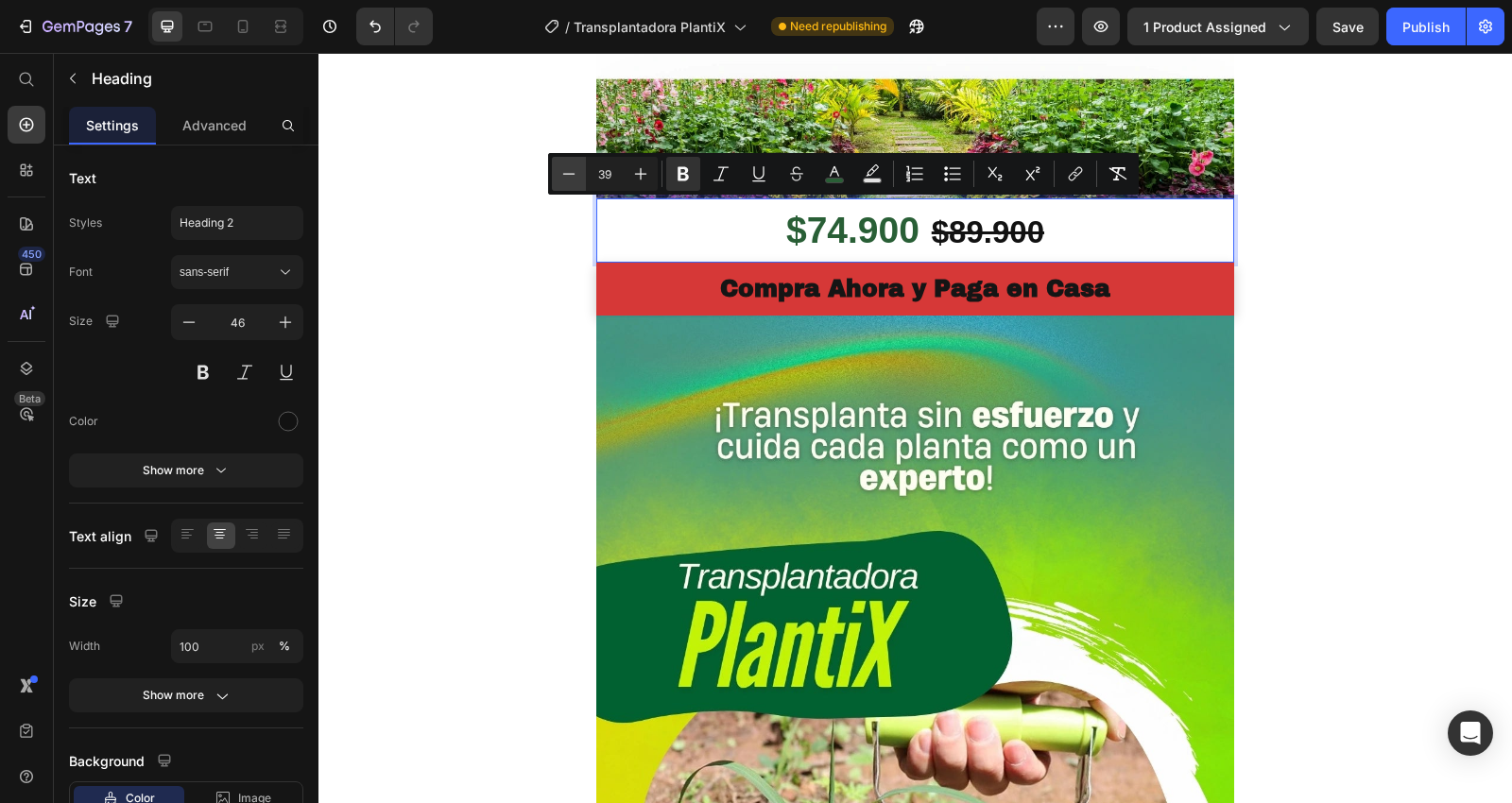 click 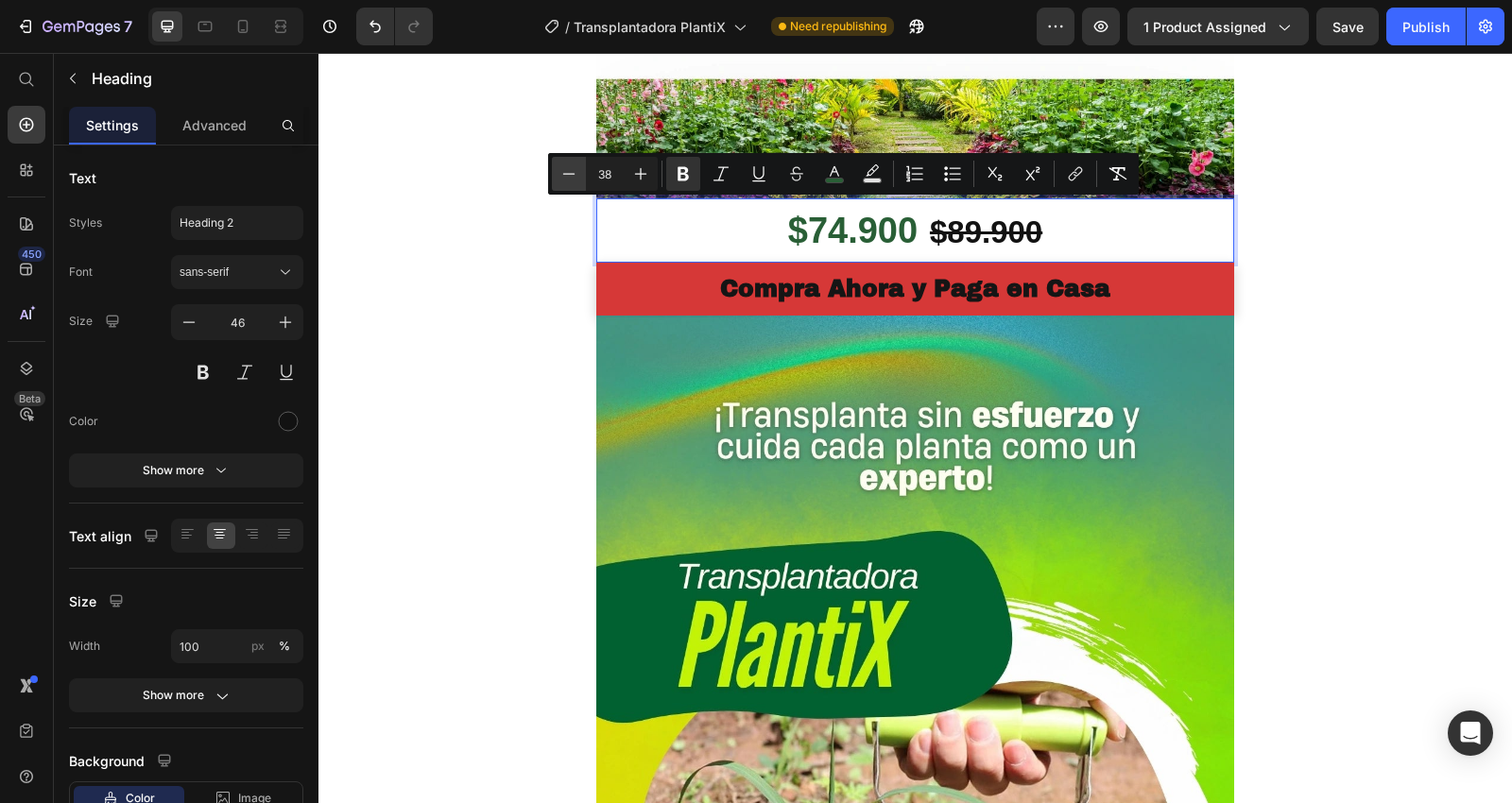 click 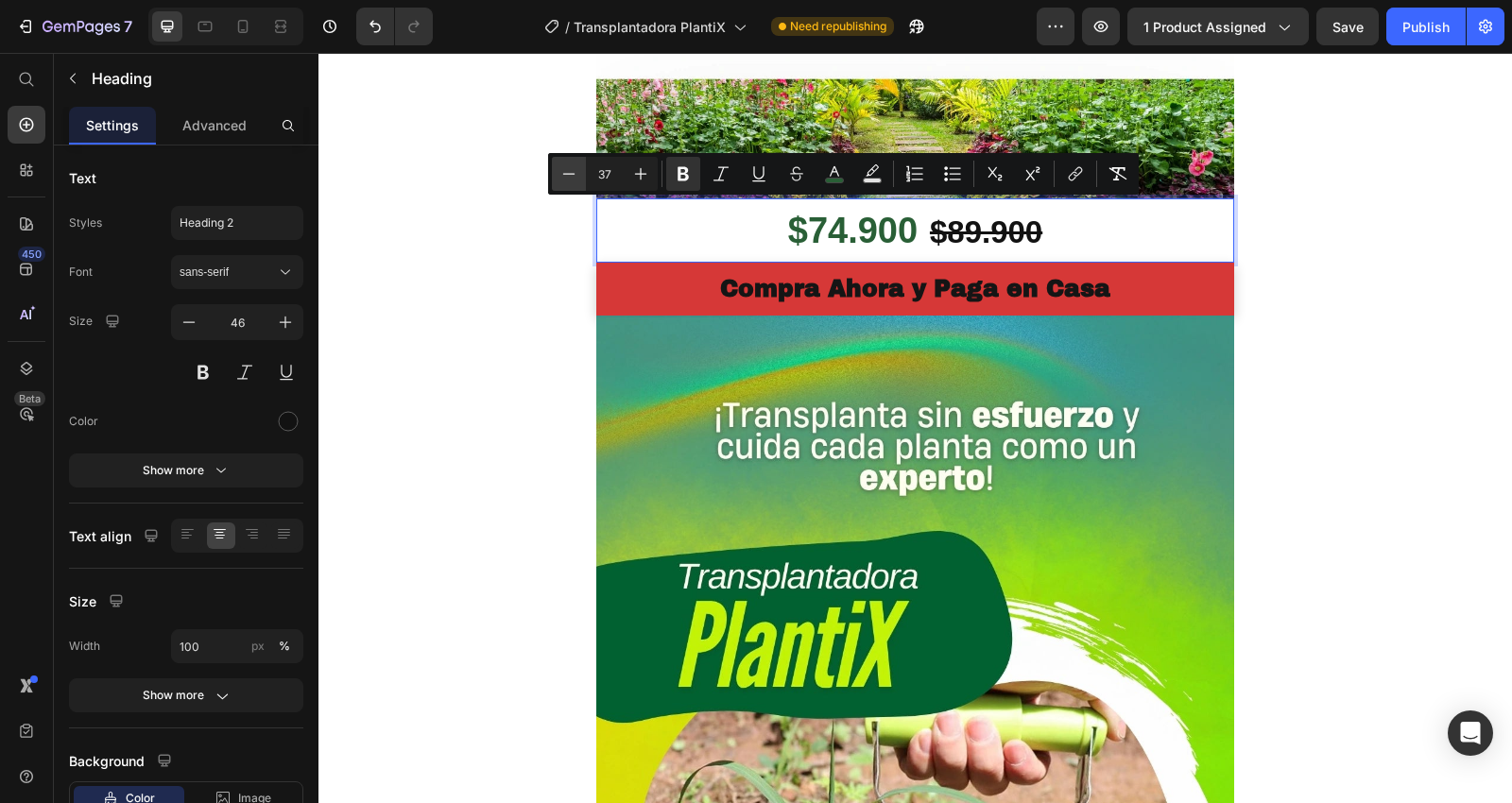 click 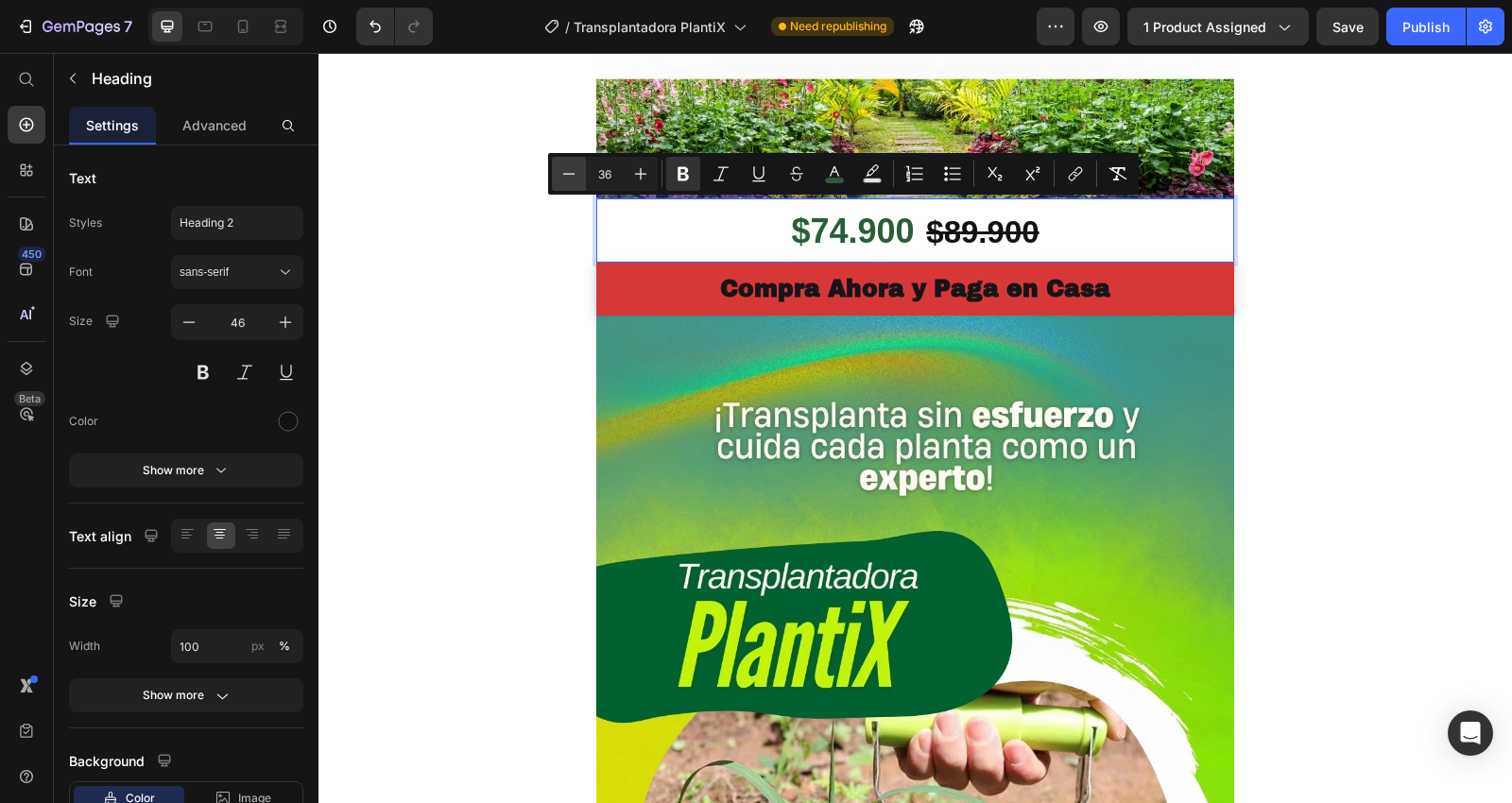 drag, startPoint x: 575, startPoint y: 178, endPoint x: 695, endPoint y: 287, distance: 162.11416 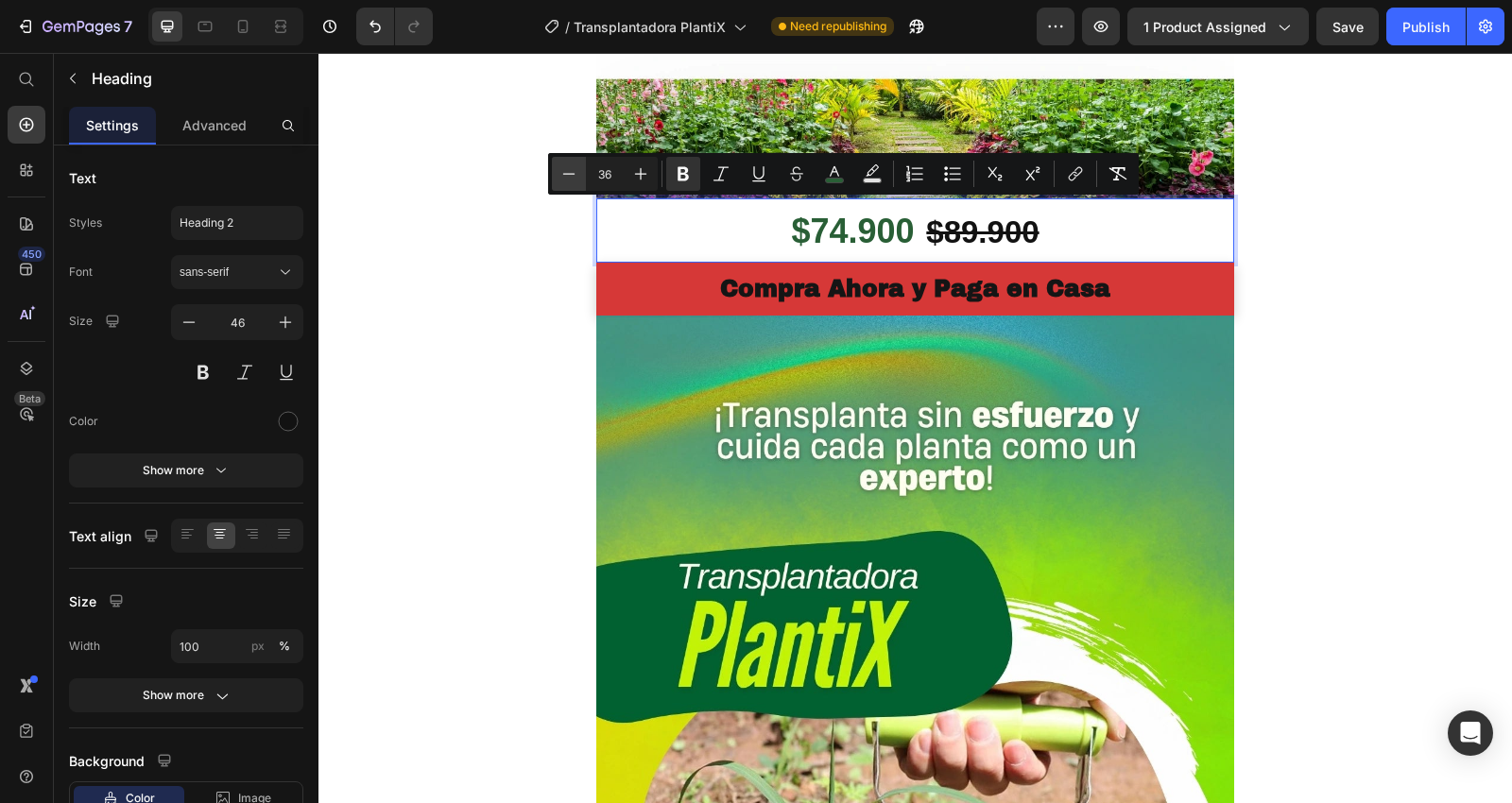 type on "35" 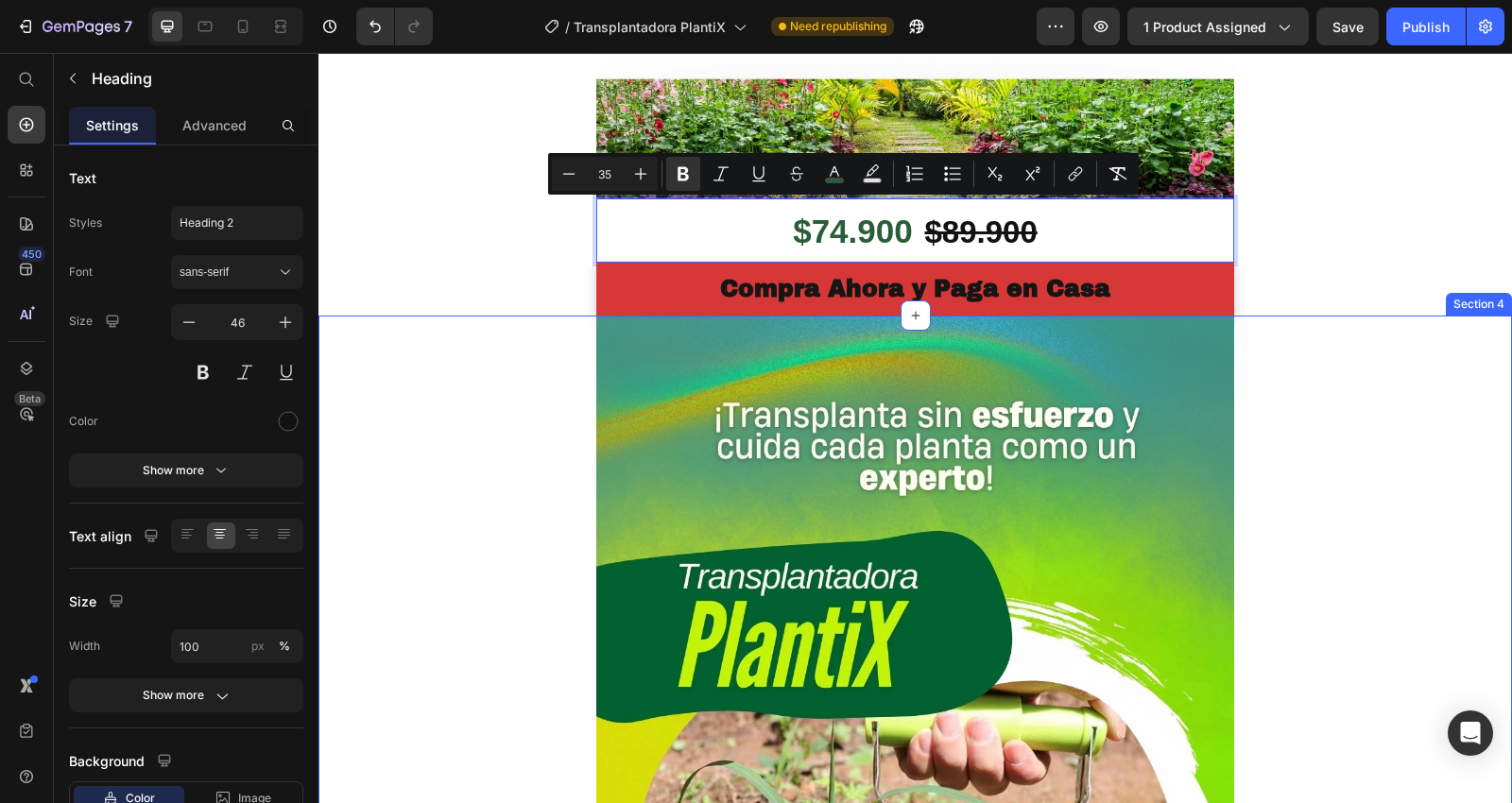 click on "Image Compra Ahora y Paga en Casa Button Product Row Image Image Image Compra Ahora y Paga en Casa Button Row" at bounding box center (915, 3911) 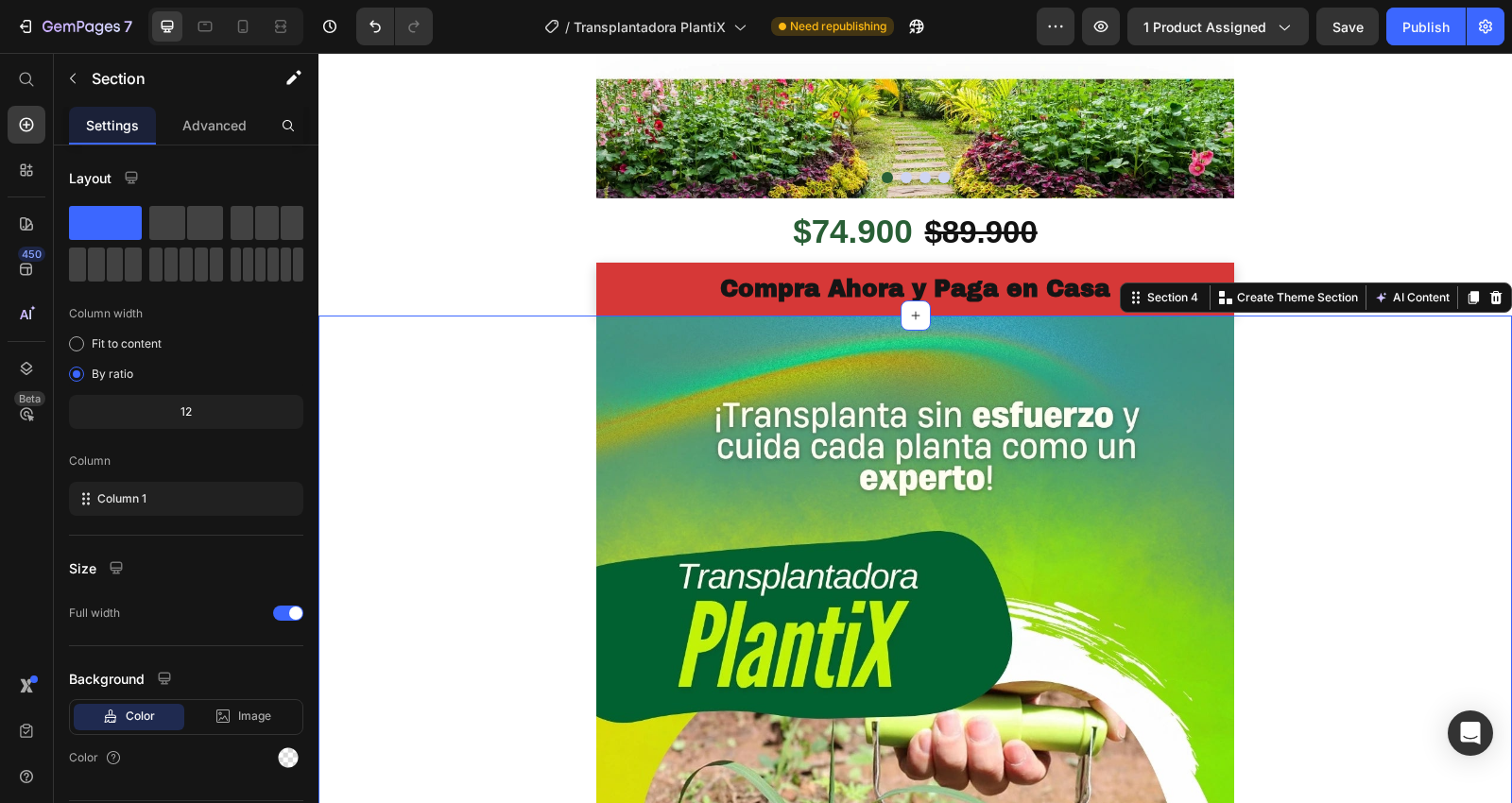 click on "Image Compra Ahora y Paga en Casa Button Product Row Image Image Image Compra Ahora y Paga en Casa Button Row" at bounding box center [915, 3911] 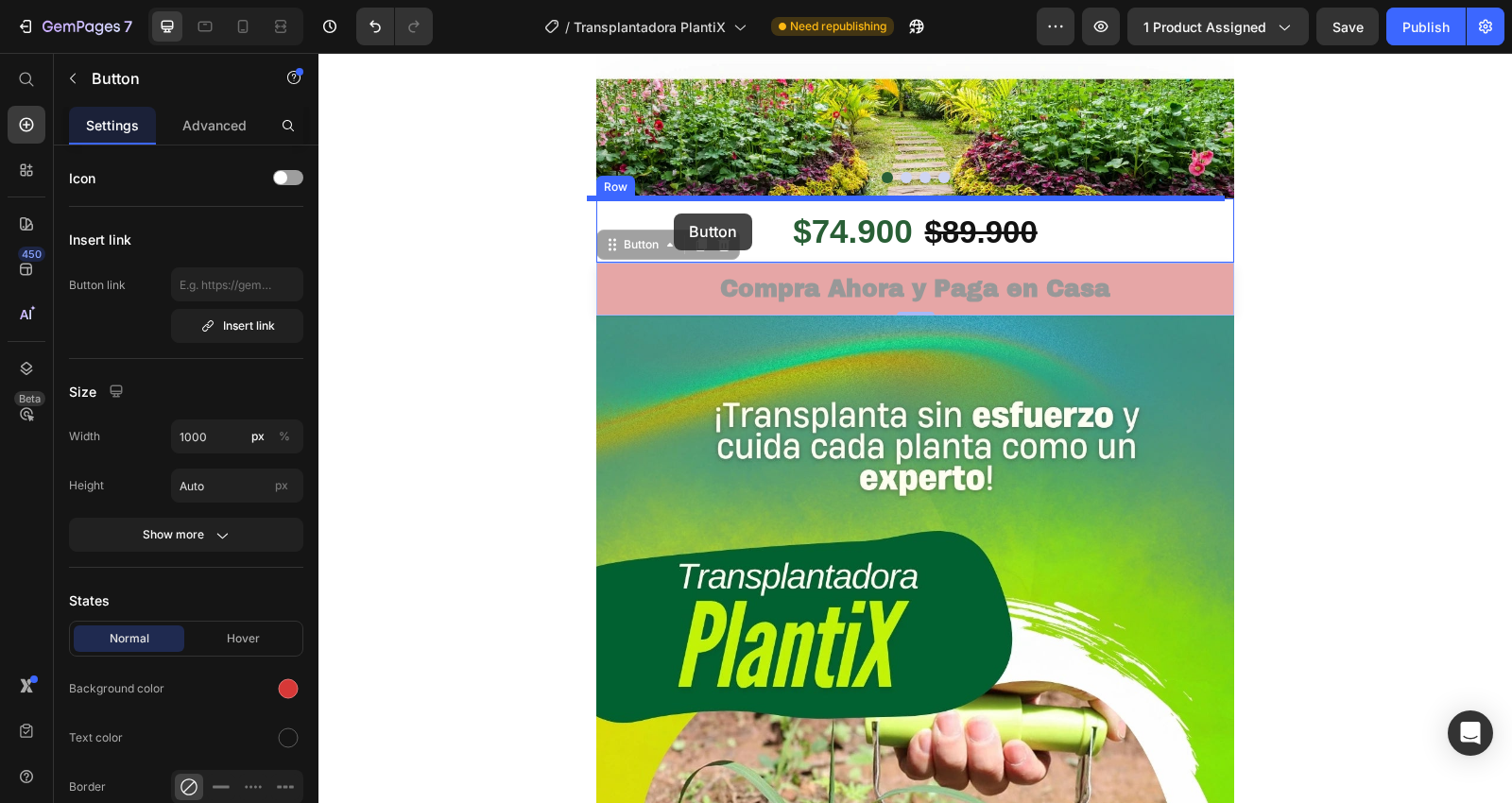 drag, startPoint x: 660, startPoint y: 293, endPoint x: 674, endPoint y: 214, distance: 80.23092 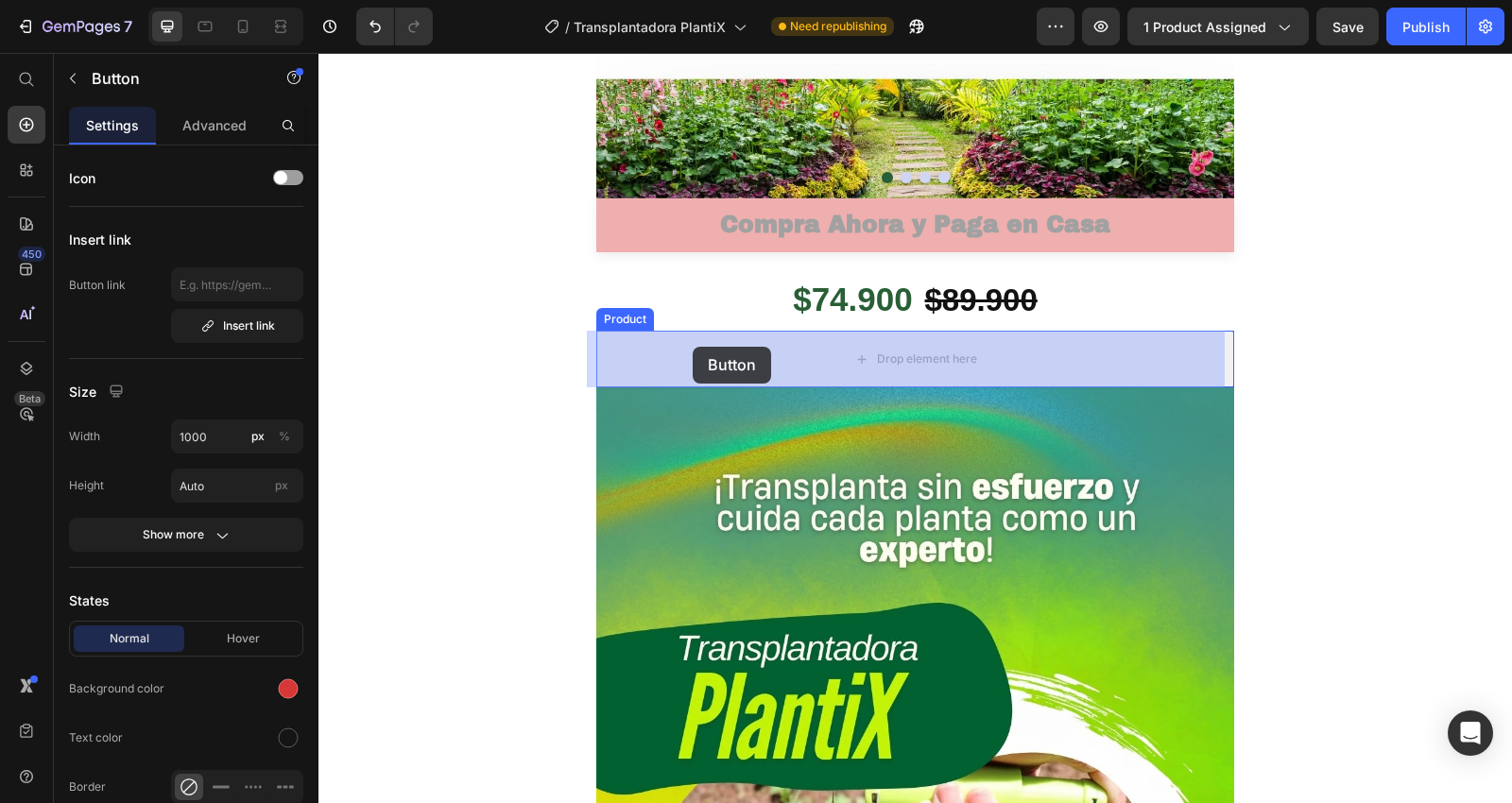drag, startPoint x: 677, startPoint y: 219, endPoint x: 693, endPoint y: 347, distance: 128.99612 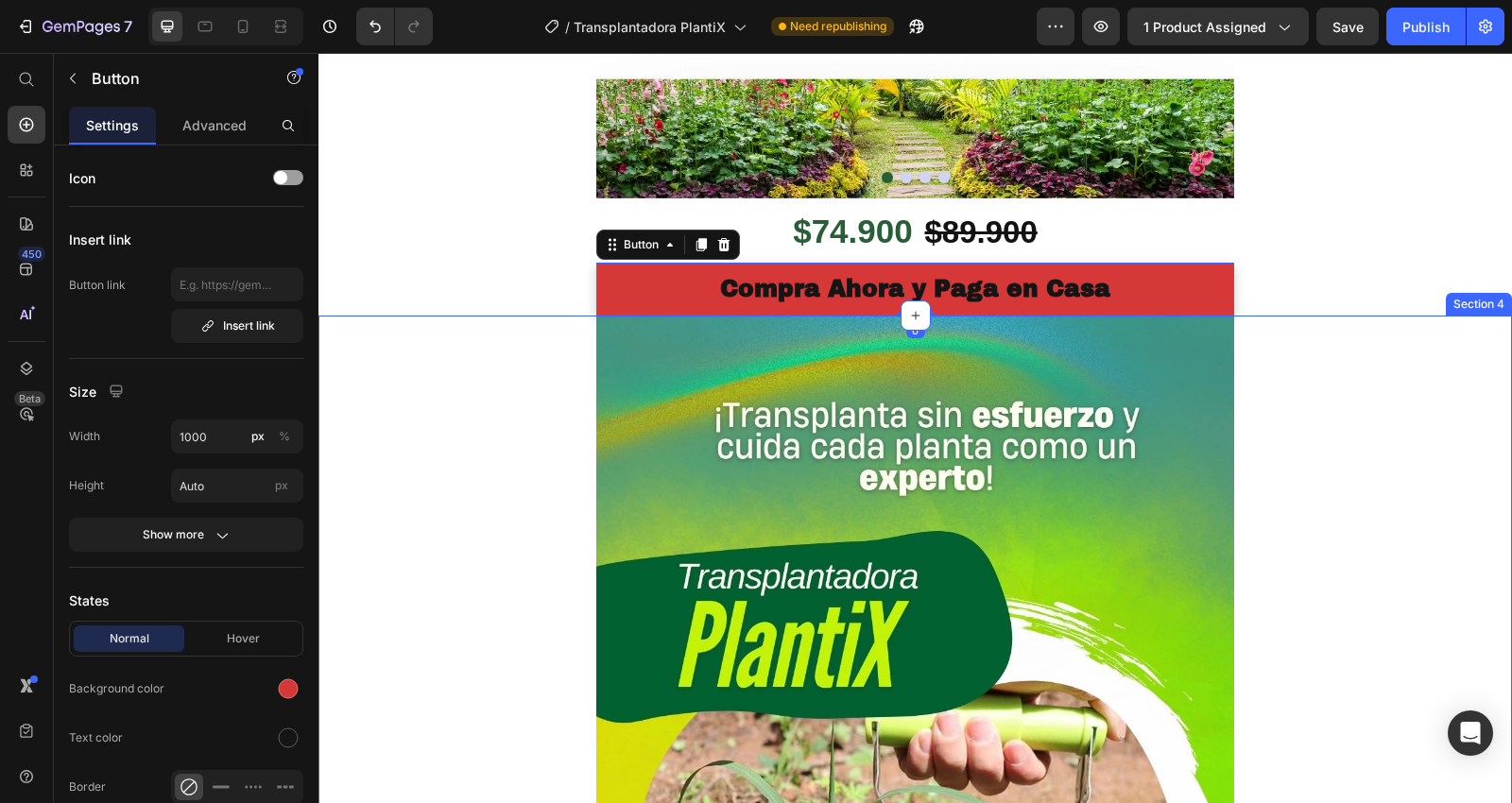 click on "Image Compra Ahora y Paga en Casa Button Product Row Image Image Image Compra Ahora y Paga en Casa Button Row" at bounding box center [915, 3911] 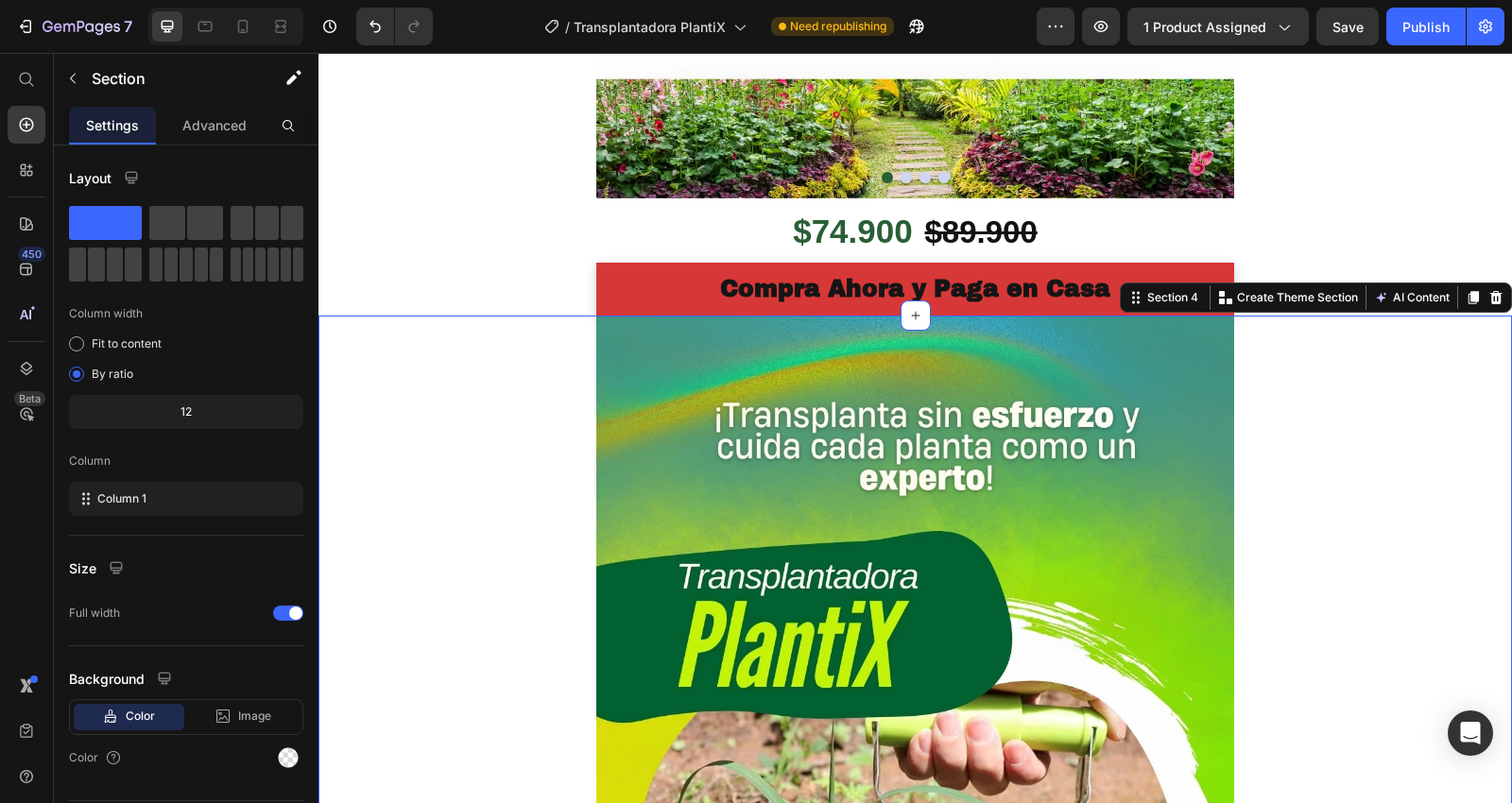 scroll, scrollTop: 321, scrollLeft: 0, axis: vertical 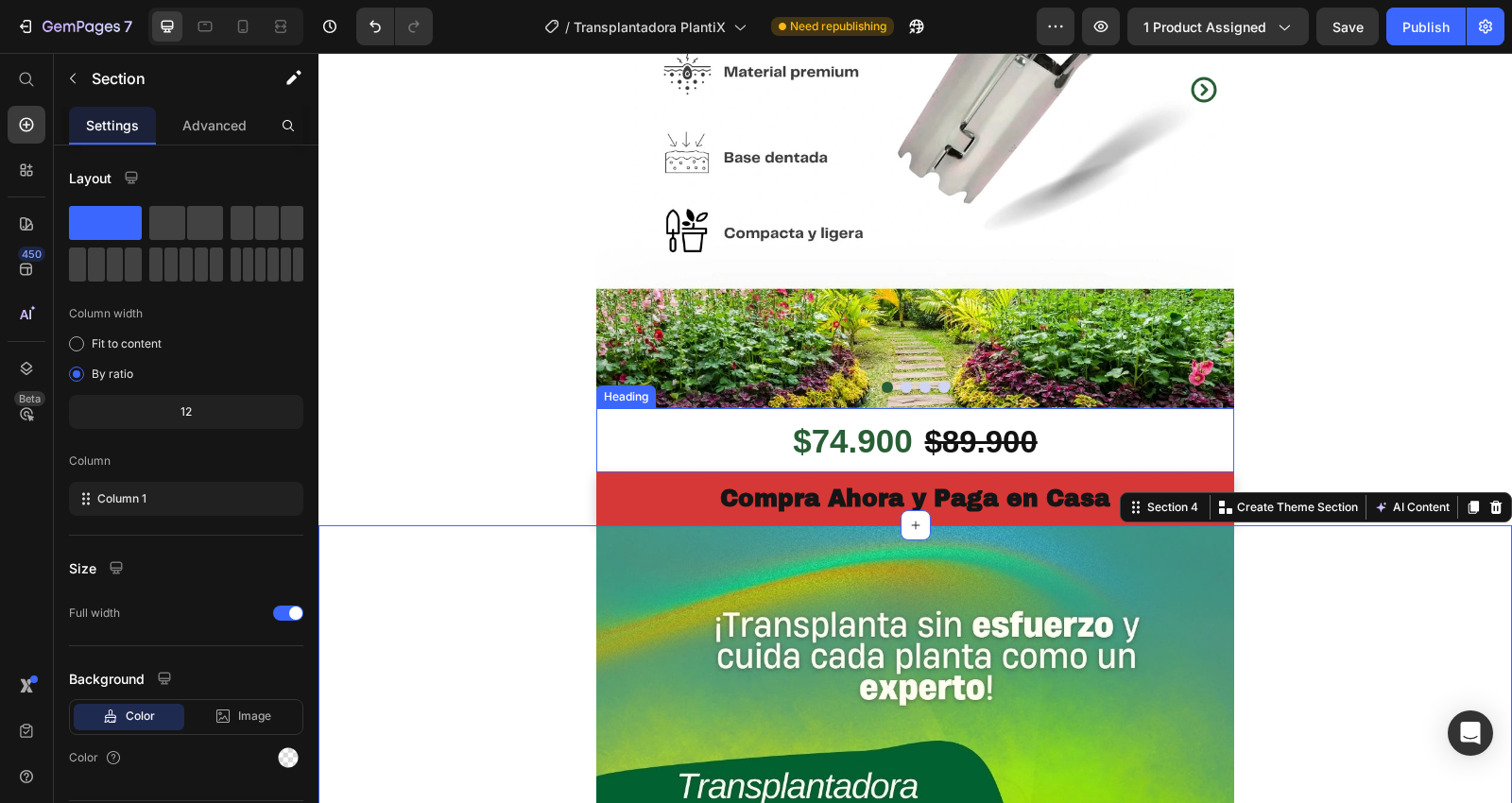 click on "⁠⁠⁠⁠⁠⁠⁠ $74.900   $89.900" at bounding box center [915, 440] 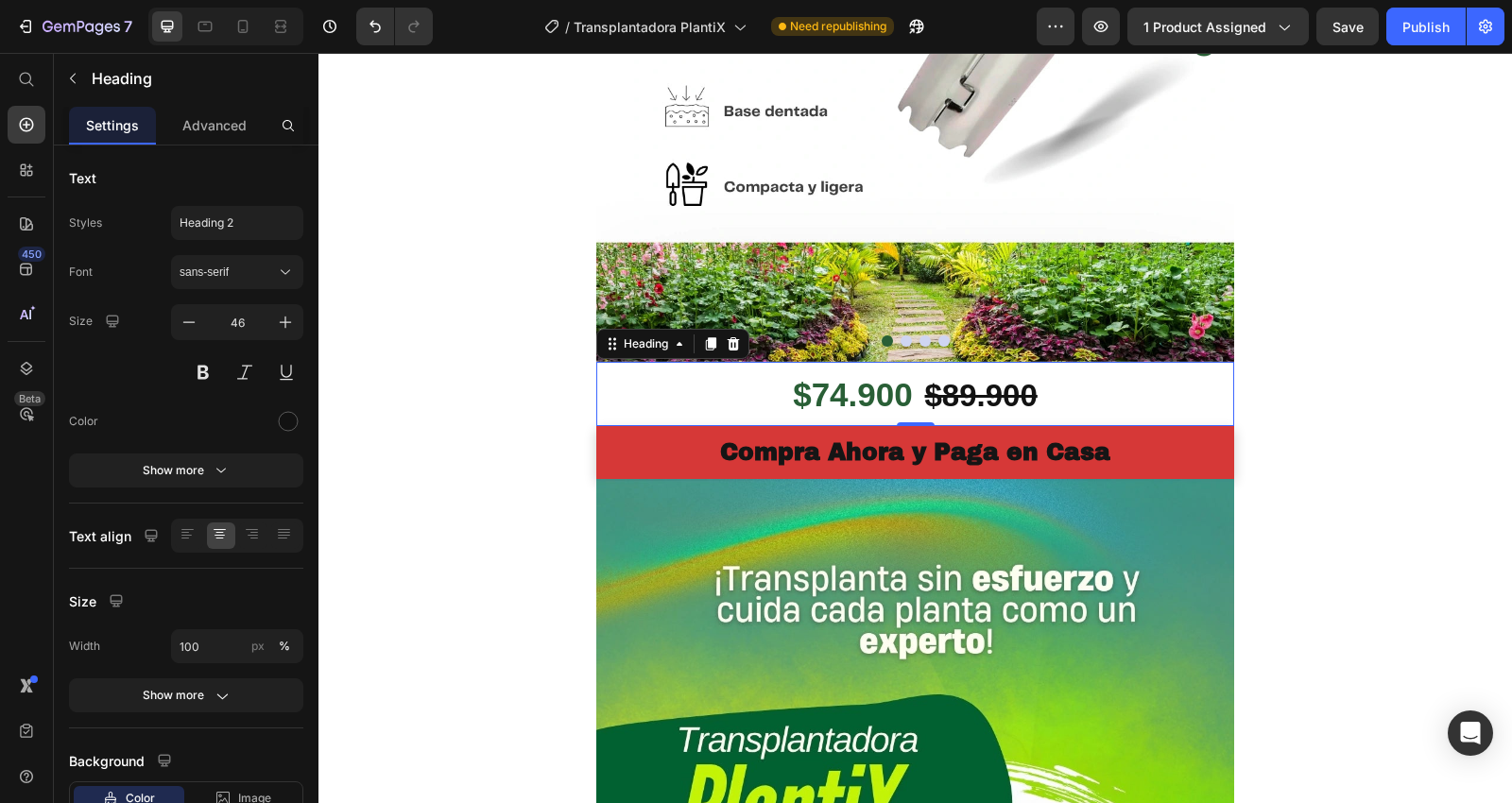 scroll, scrollTop: 419, scrollLeft: 0, axis: vertical 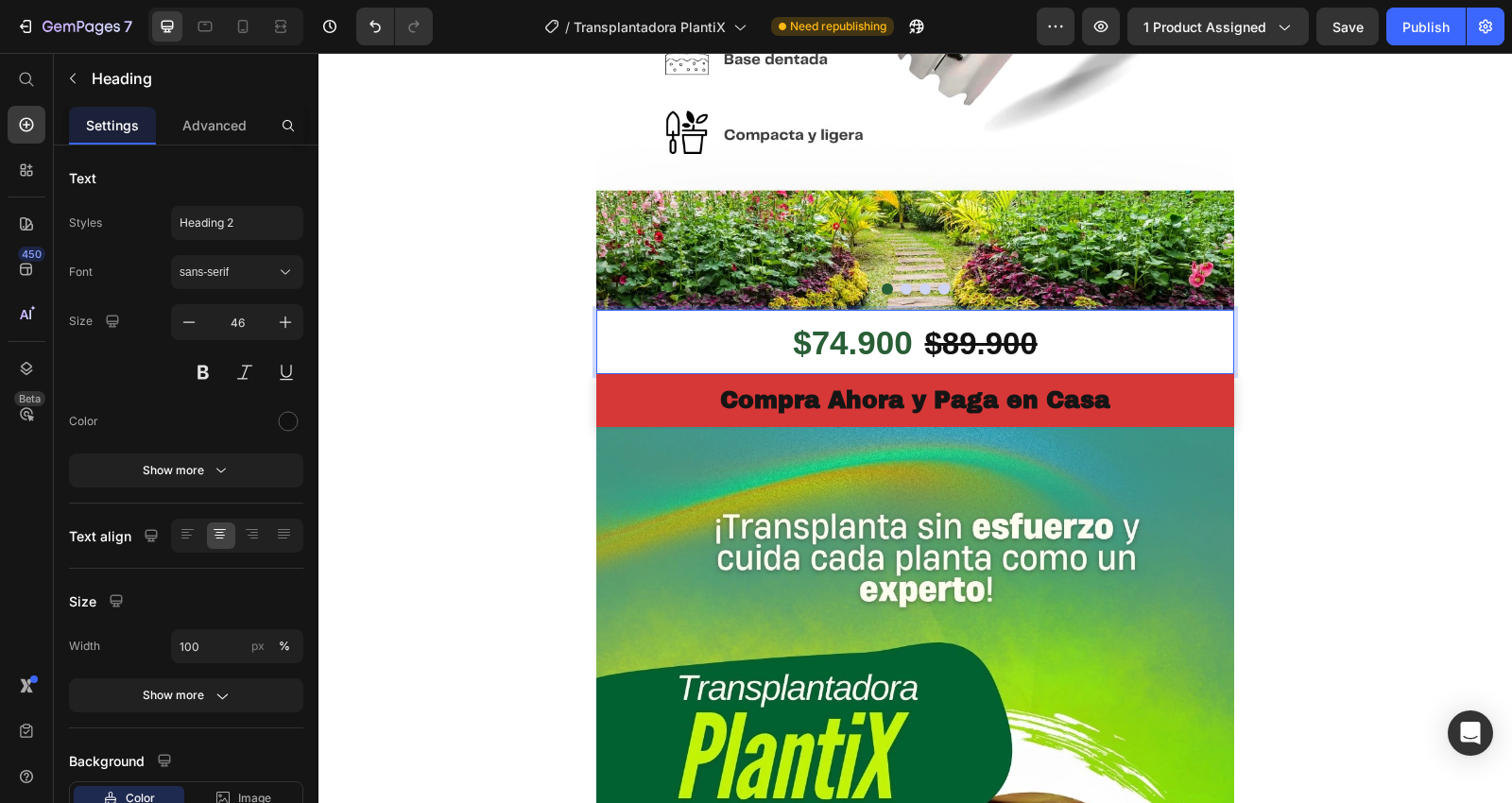 click on "$74.900   $89.900" at bounding box center [915, 342] 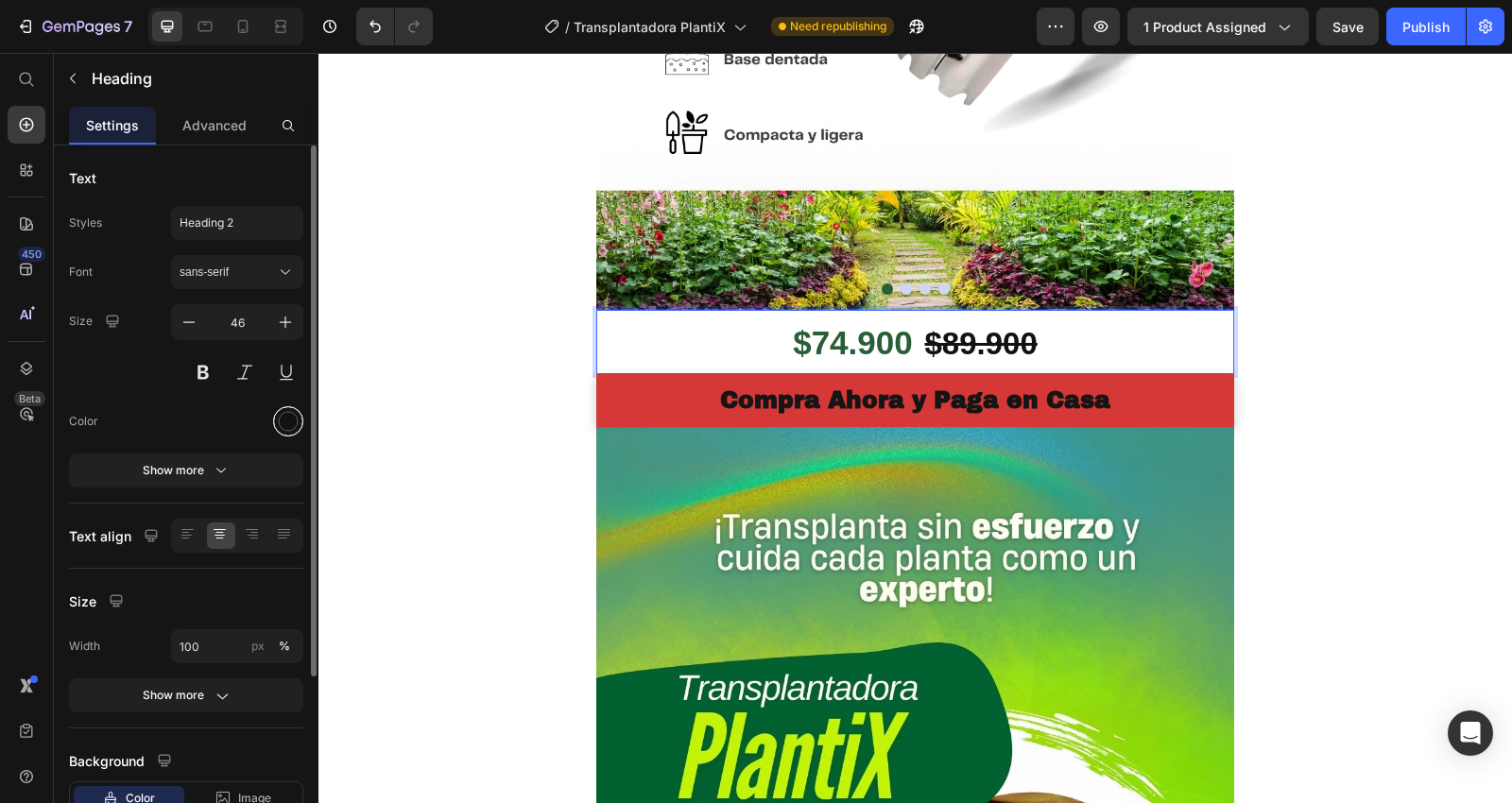 click at bounding box center [288, 421] 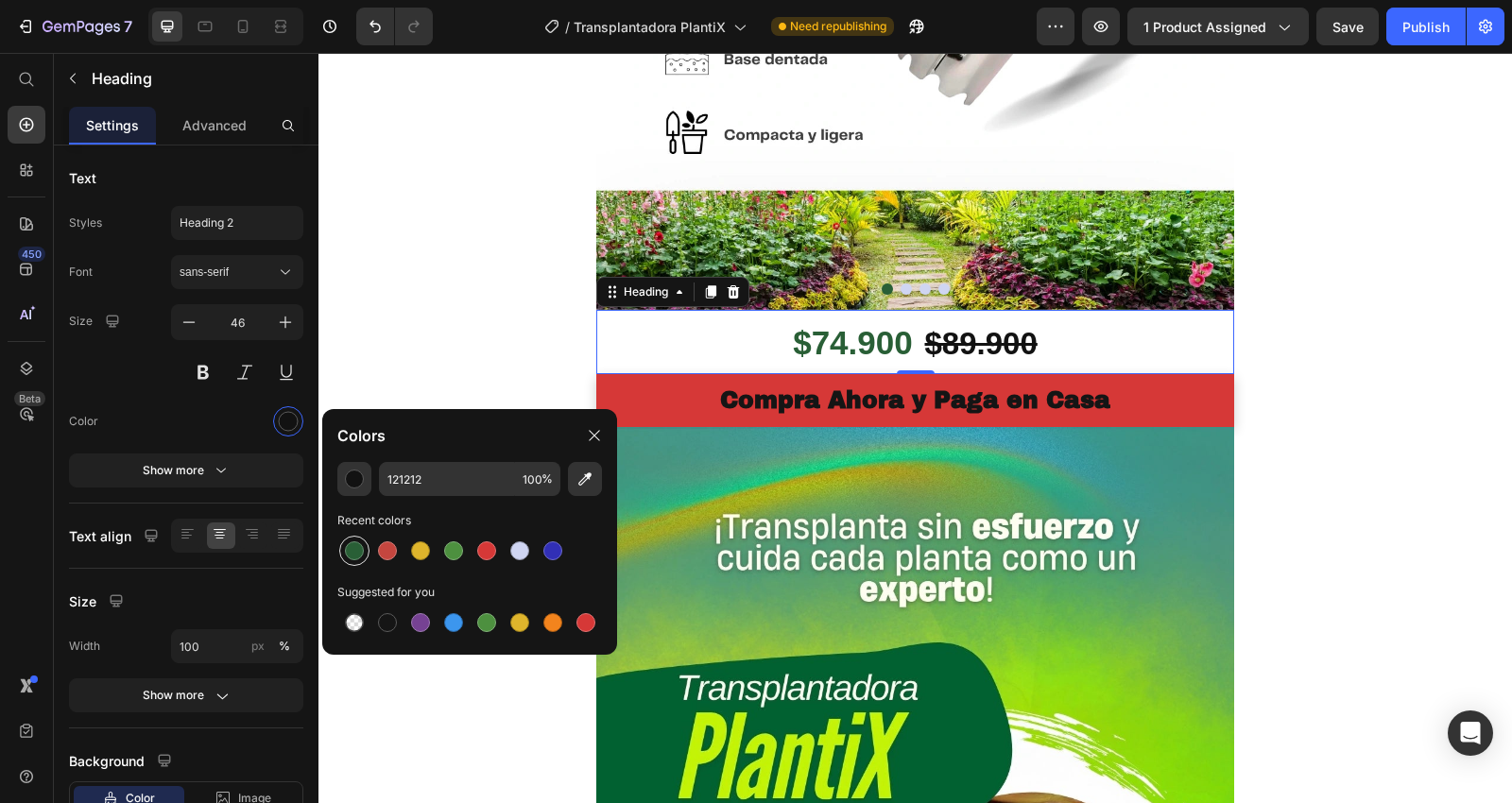 click at bounding box center (354, 551) 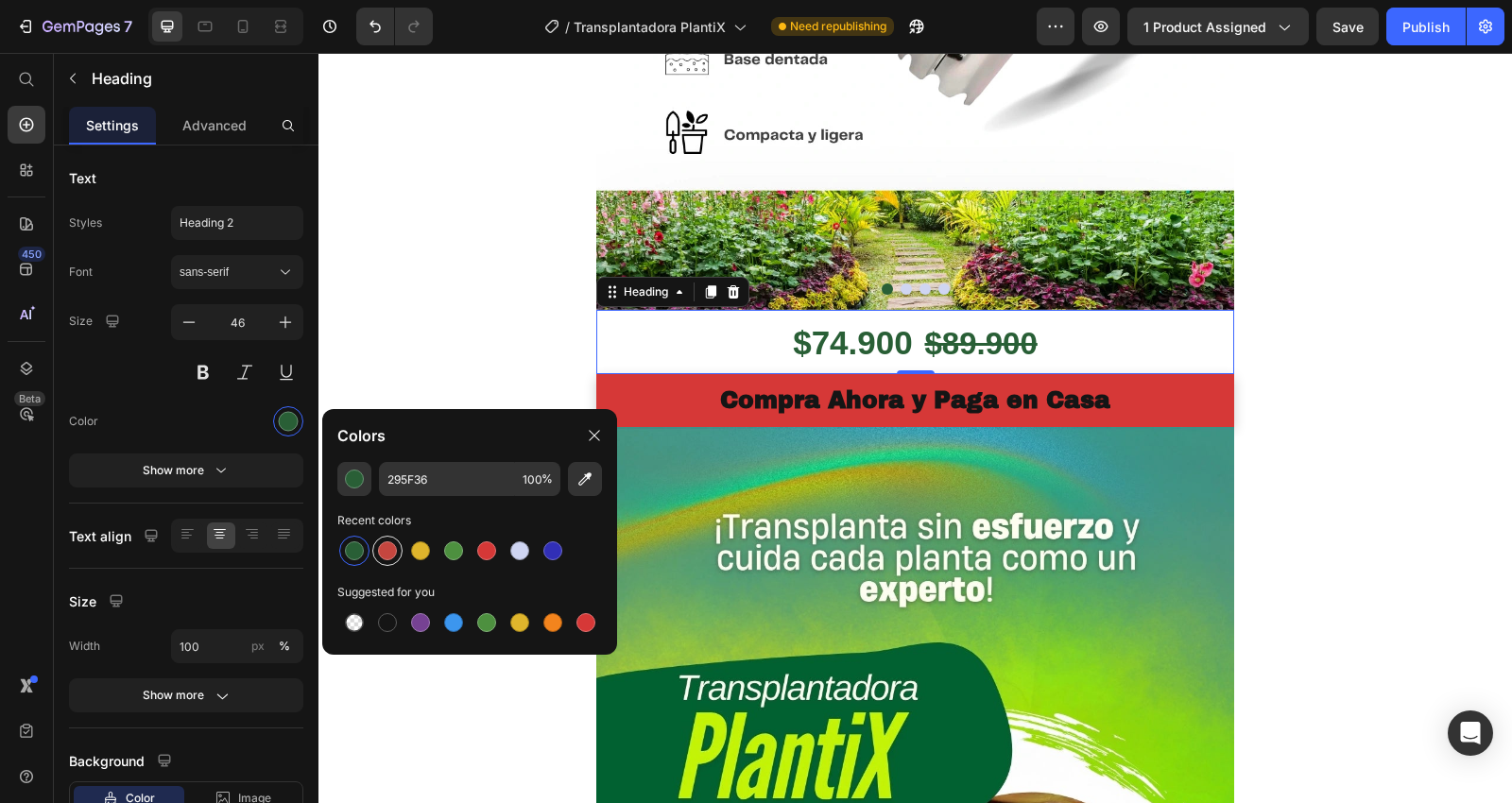 type on "121212" 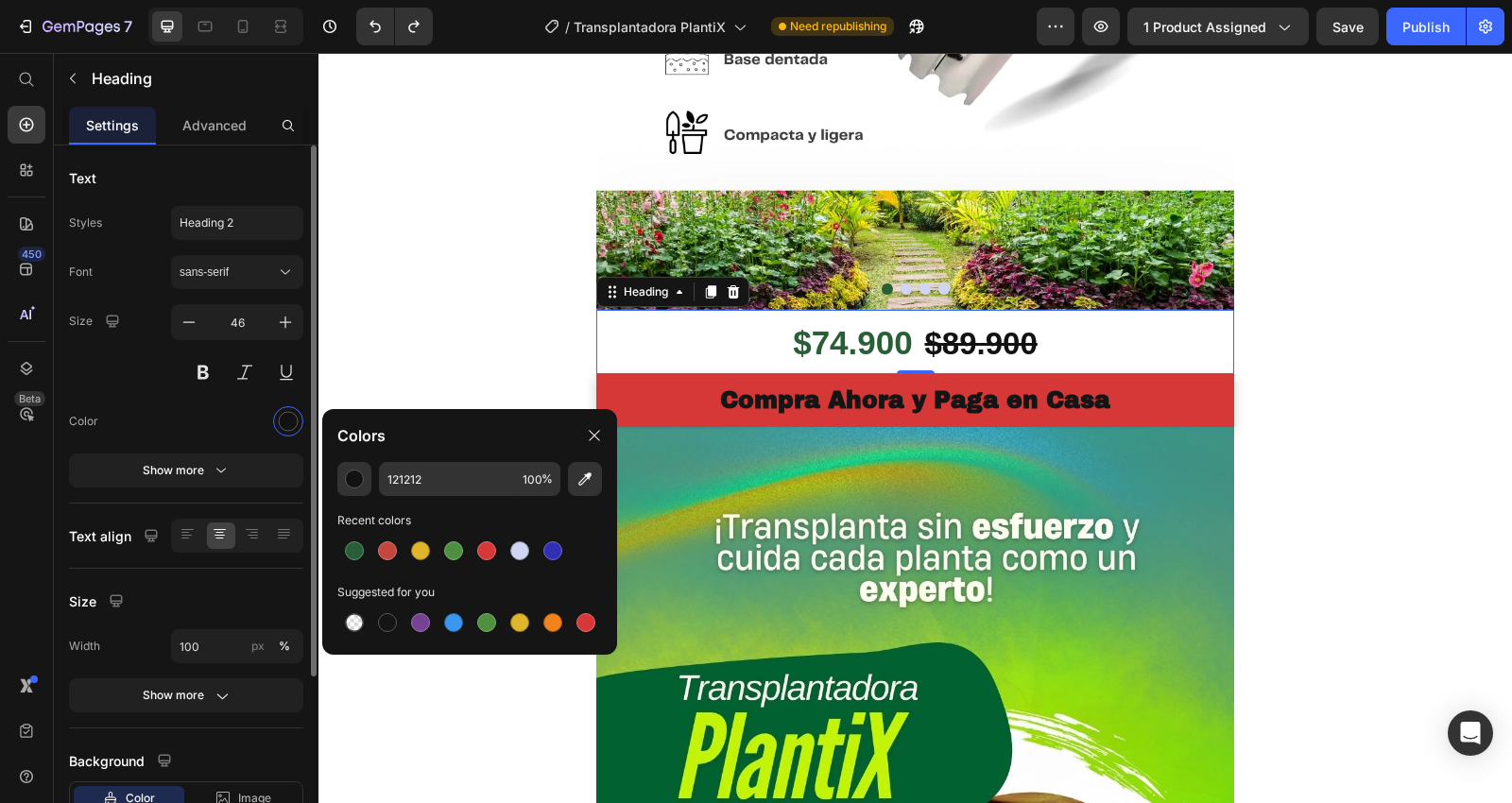 click on "Color" at bounding box center [186, 421] 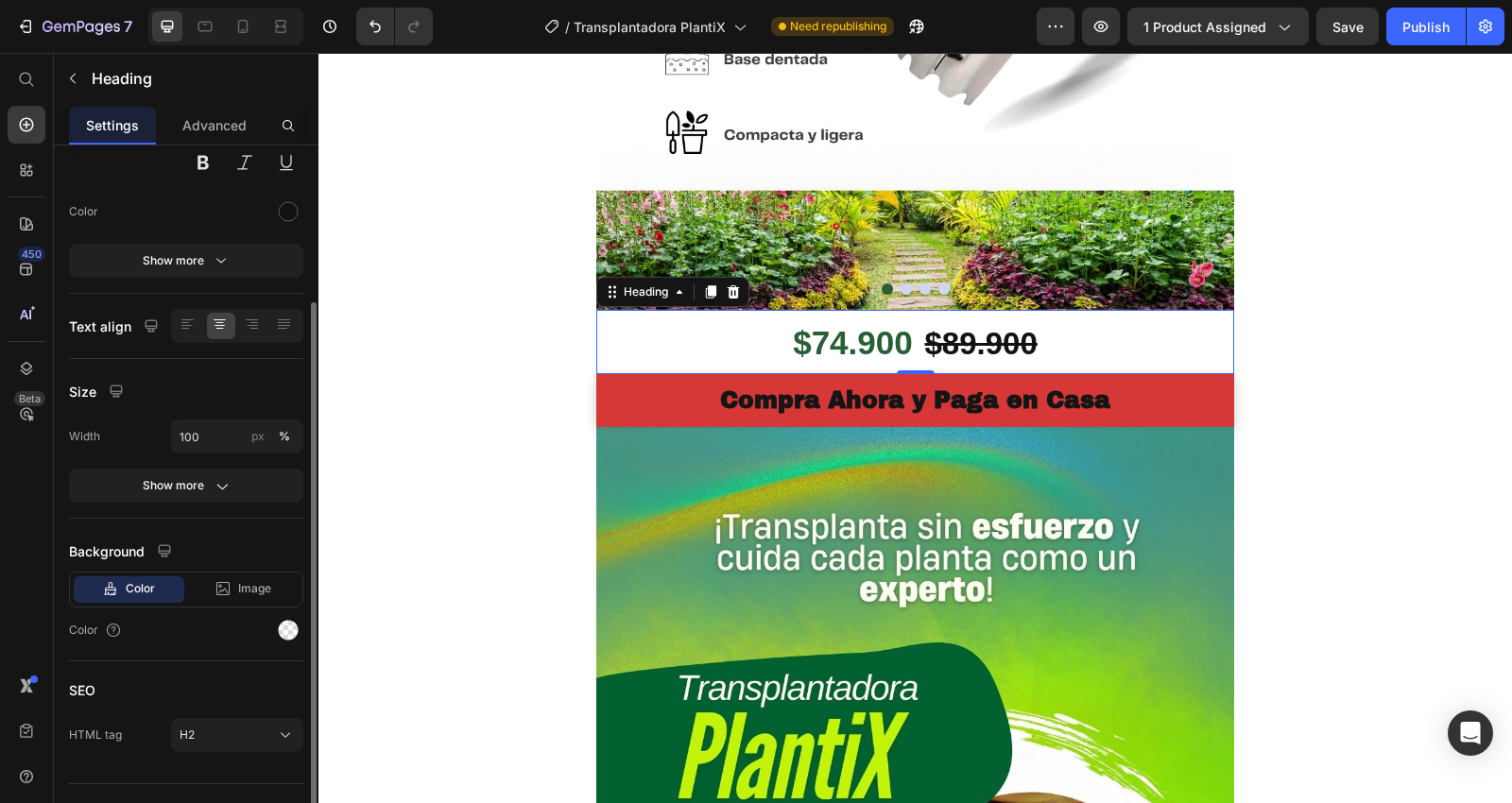 scroll, scrollTop: 240, scrollLeft: 0, axis: vertical 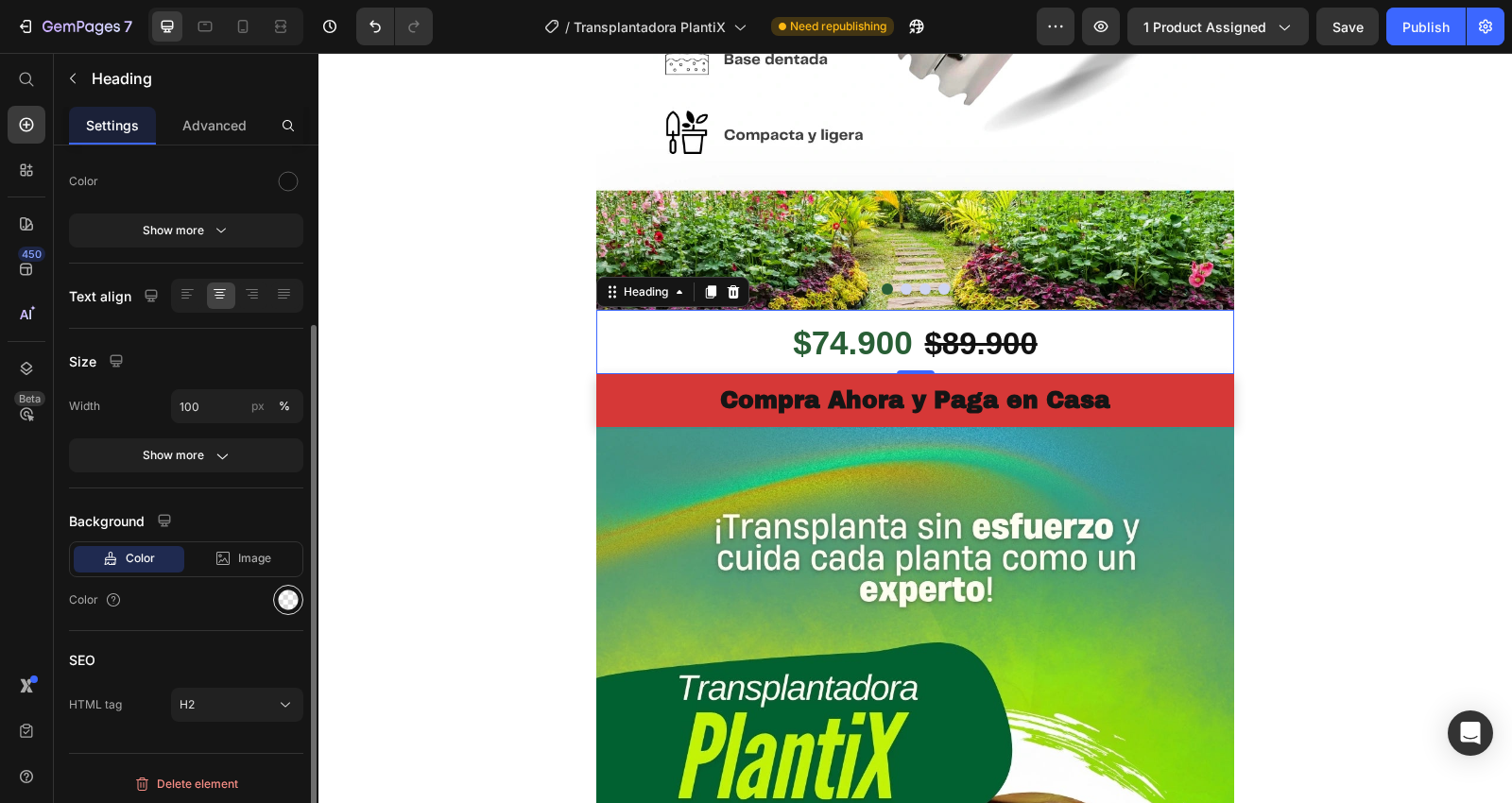 click at bounding box center [288, 600] 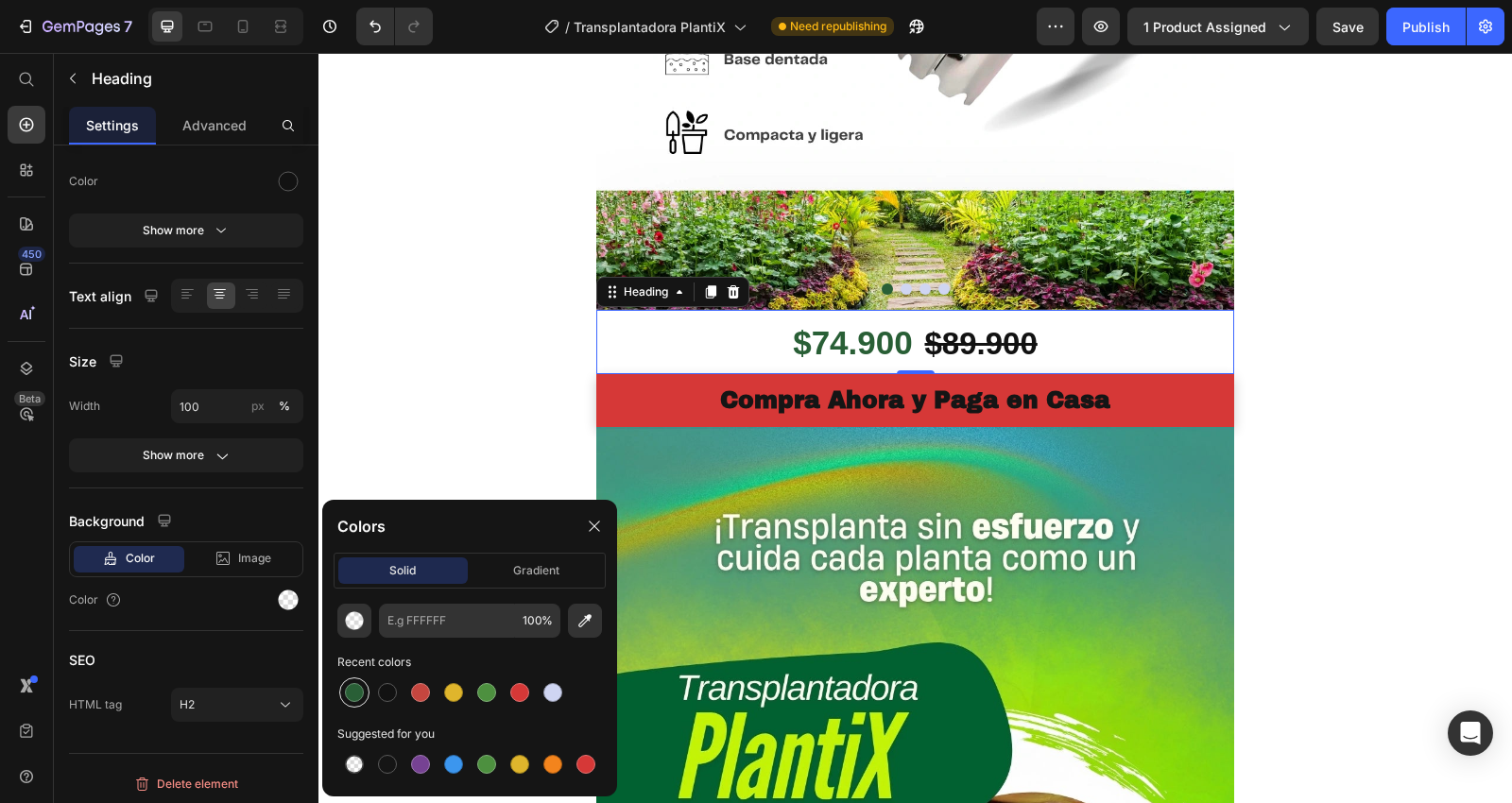 click at bounding box center (354, 692) 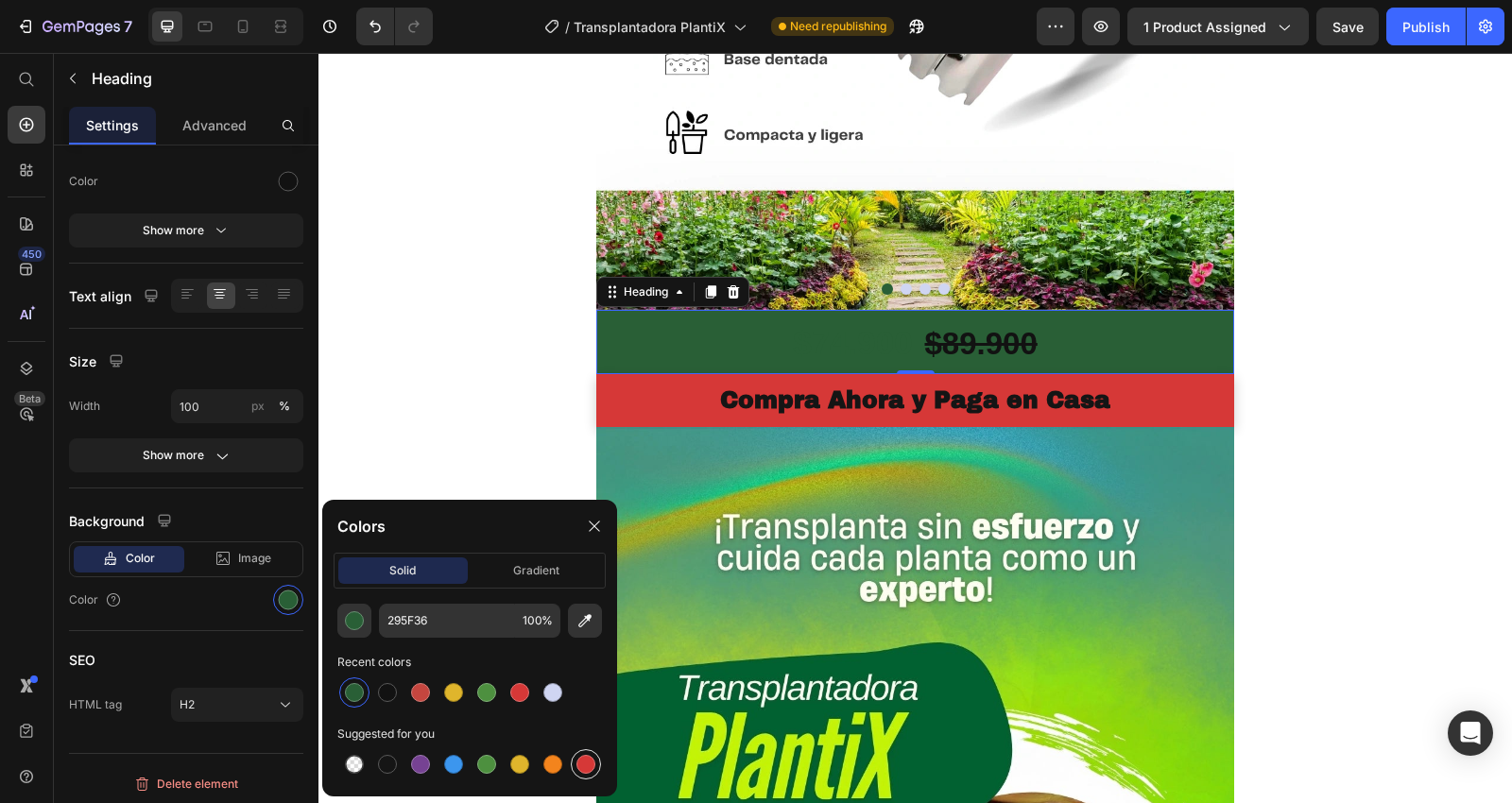 click at bounding box center (586, 764) 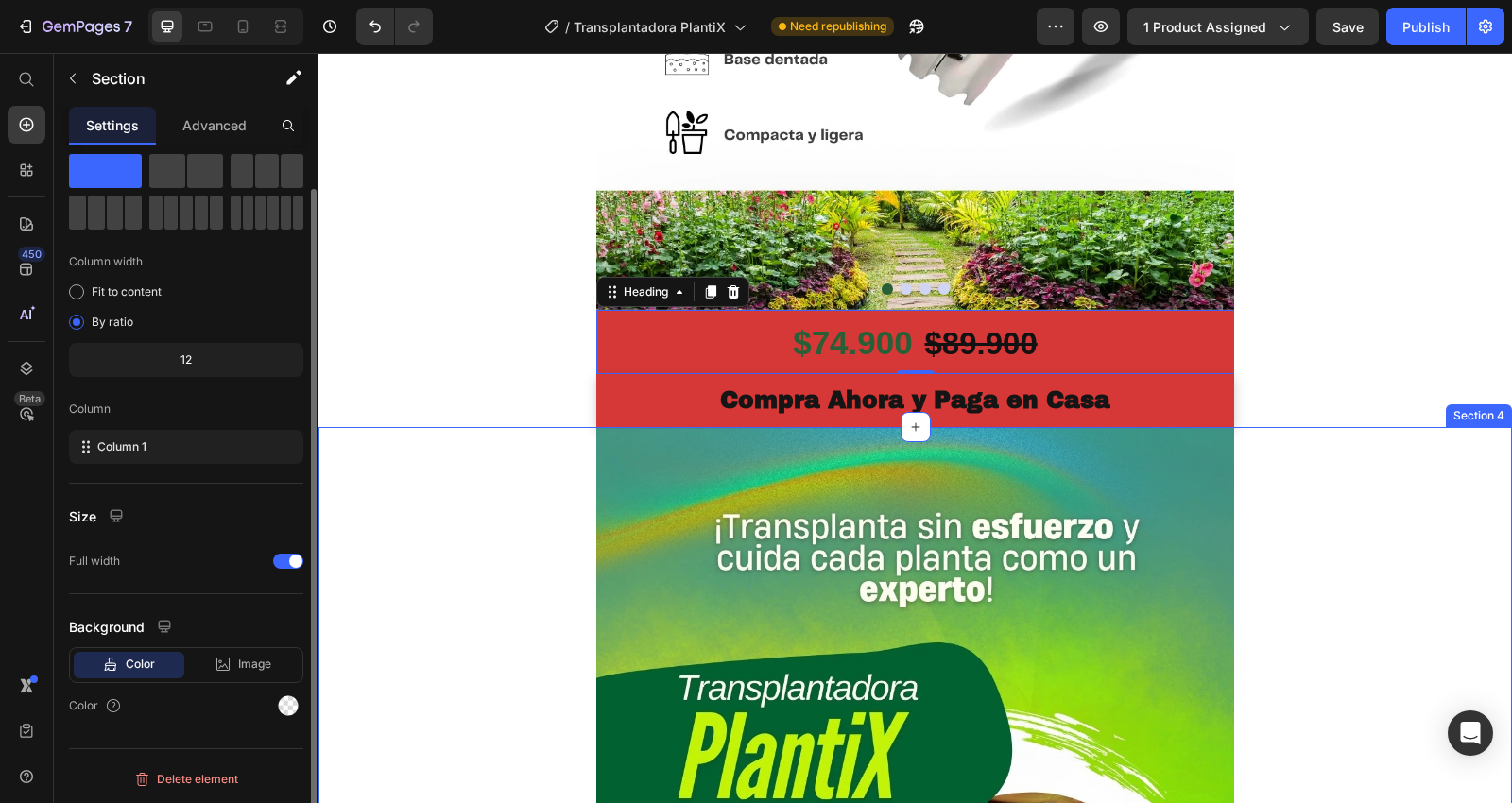 click on "Image Compra Ahora y Paga en Casa Button Product Row Image Image Image Compra Ahora y Paga en Casa Button Row" at bounding box center (915, 4023) 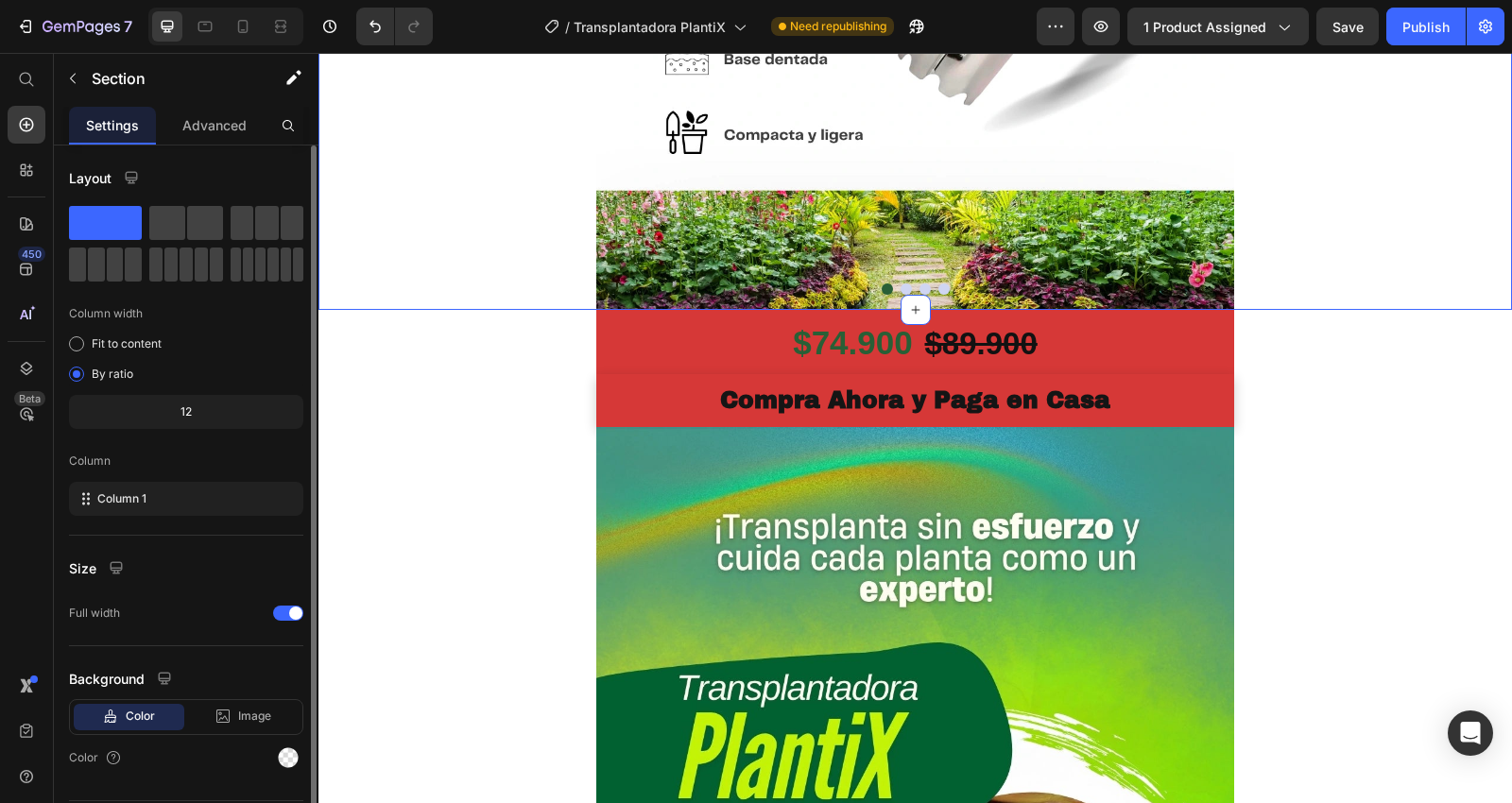 click on "Image Image Image Image
Carousel Row" at bounding box center [915, -9] 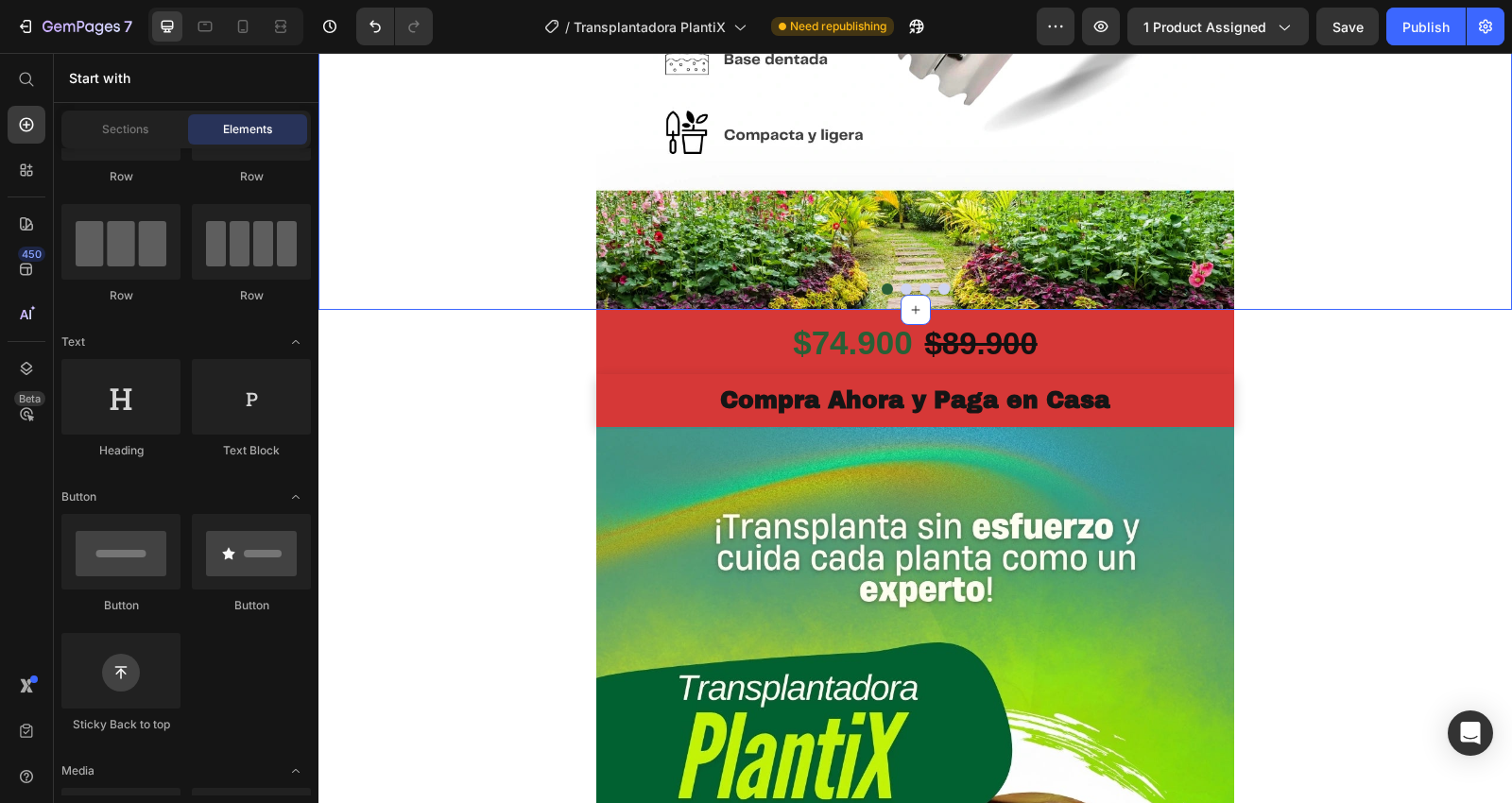 click on "Image Image Image Image
Carousel Row Section 1   You can create reusable sections Create Theme Section AI Content Write with GemAI What would you like to describe here? Tone and Voice Persuasive Product ScreenPro + Bocinas Bluetooth Show more Generate ⁠⁠⁠⁠⁠⁠⁠ $74.900   $89.900 Heading Row Section 2 Compra Ahora y Paga en Casa Button Product Row Section 3 Image Compra Ahora y Paga en Casa Button Product Row Image Image Image Compra Ahora y Paga en Casa Button Row Section 4 Root" at bounding box center (915, 3646) 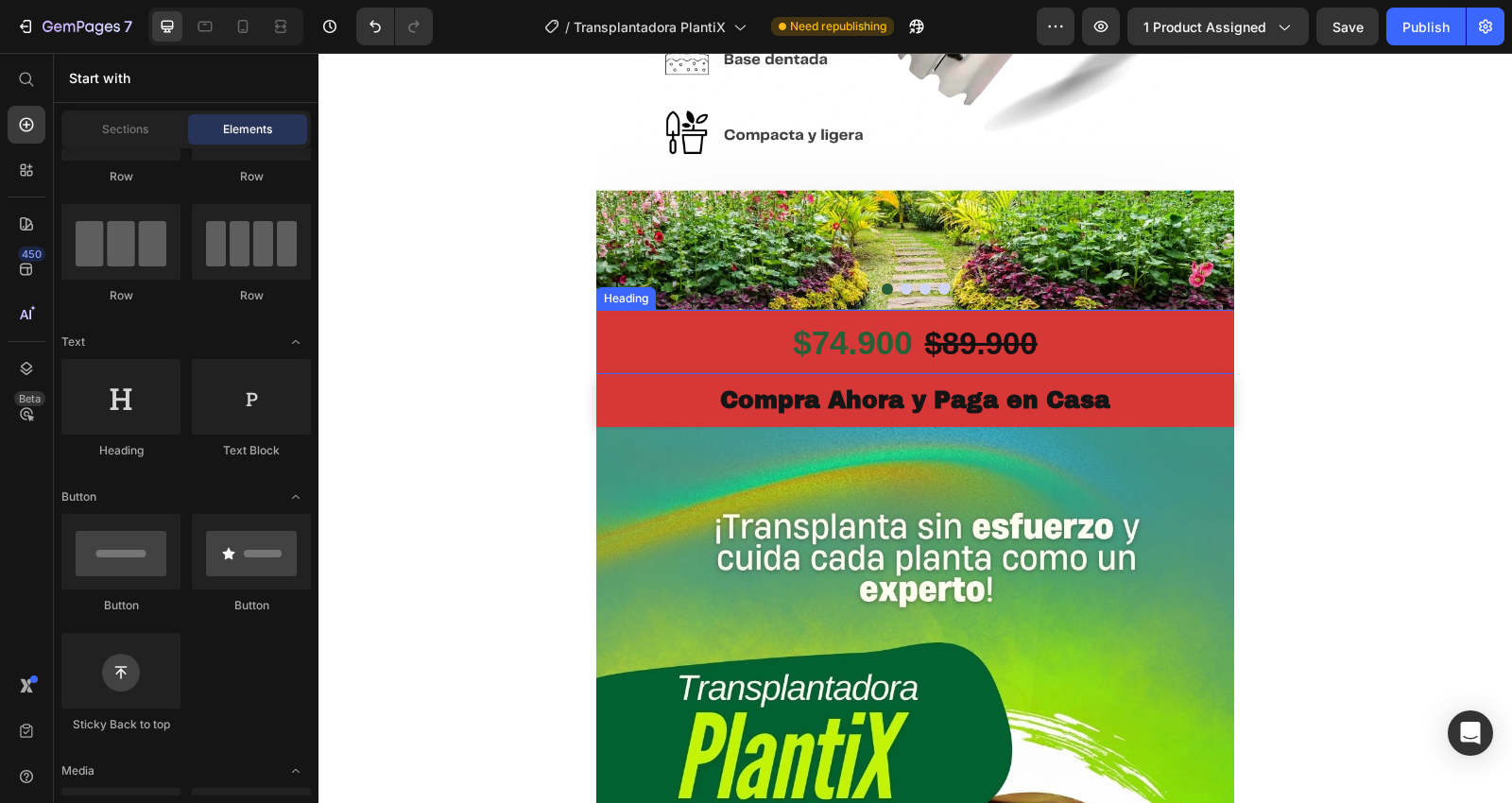 click on "⁠⁠⁠⁠⁠⁠⁠ $74.900   $89.900" at bounding box center (915, 342) 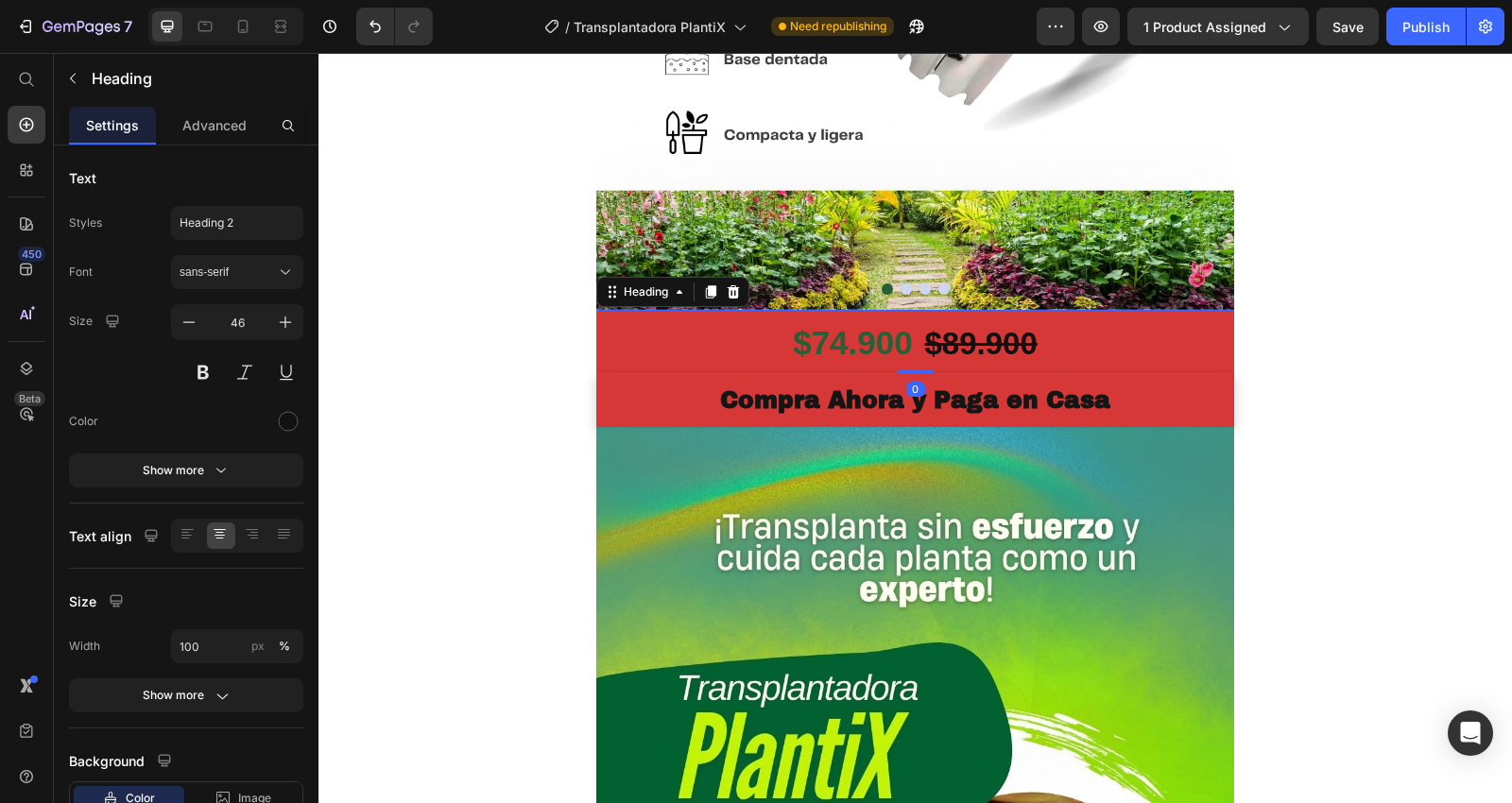click on "$74.900   $89.900" at bounding box center (915, 342) 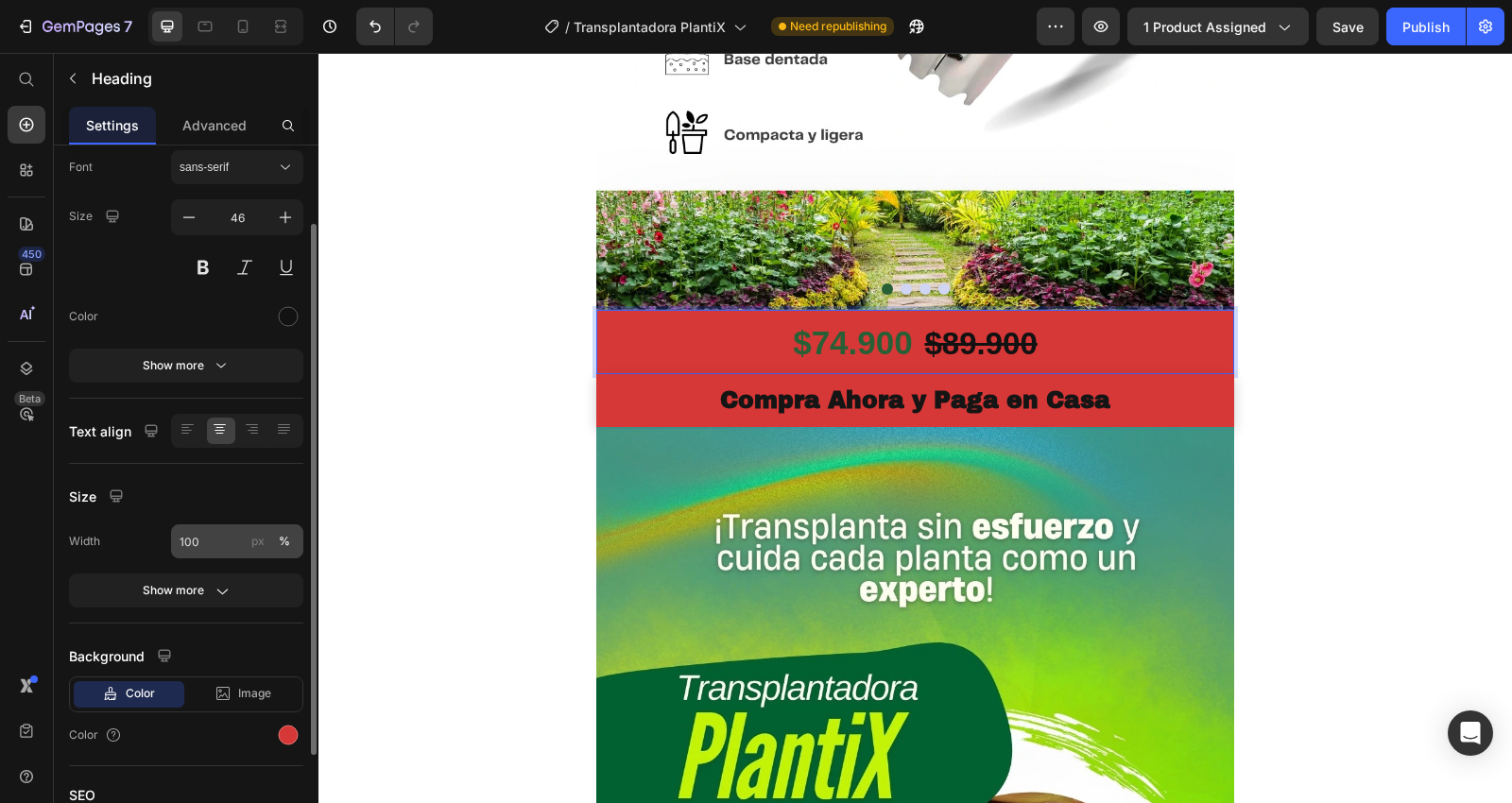 scroll, scrollTop: 240, scrollLeft: 0, axis: vertical 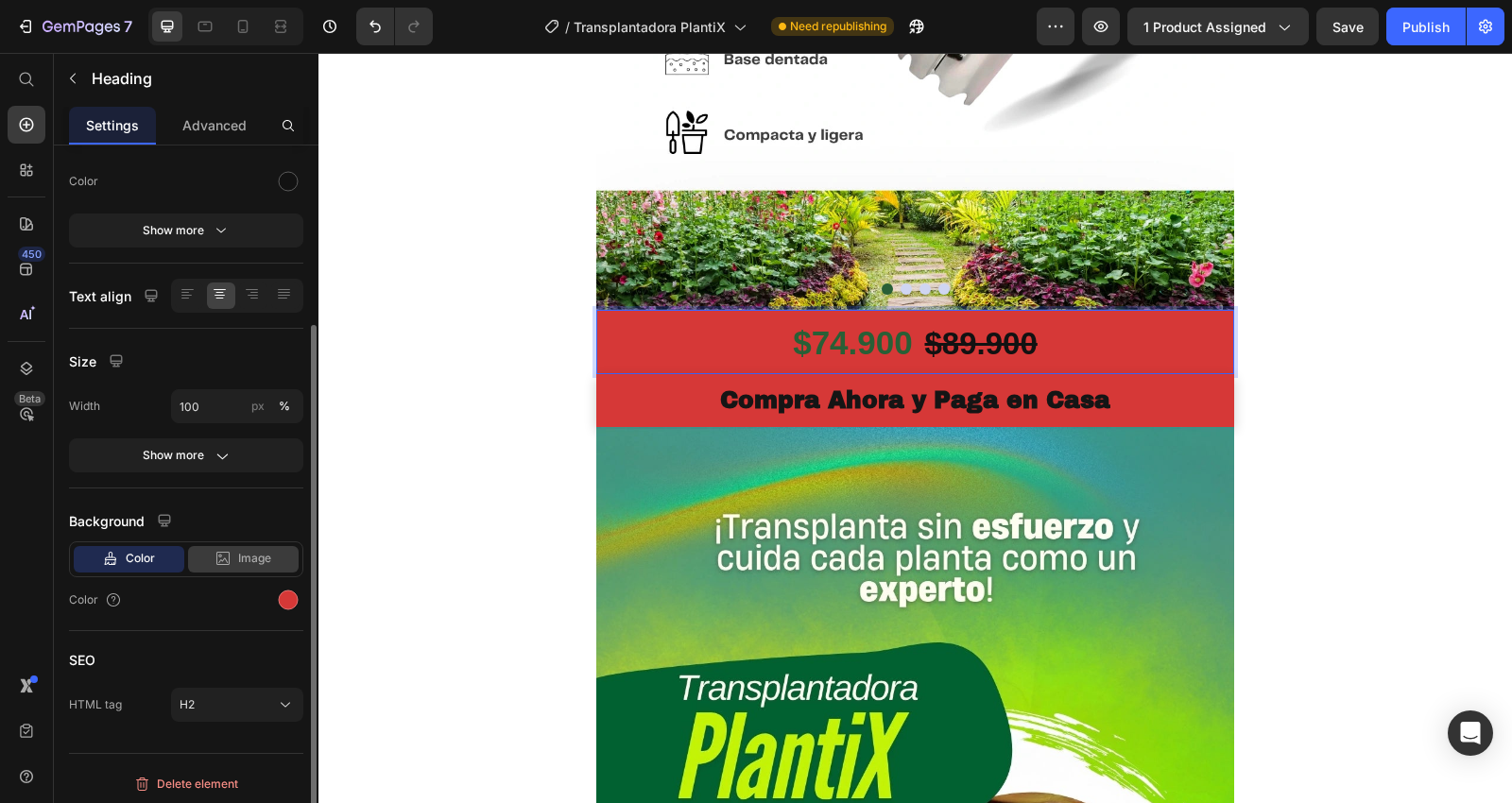 click on "Image" at bounding box center [254, 558] 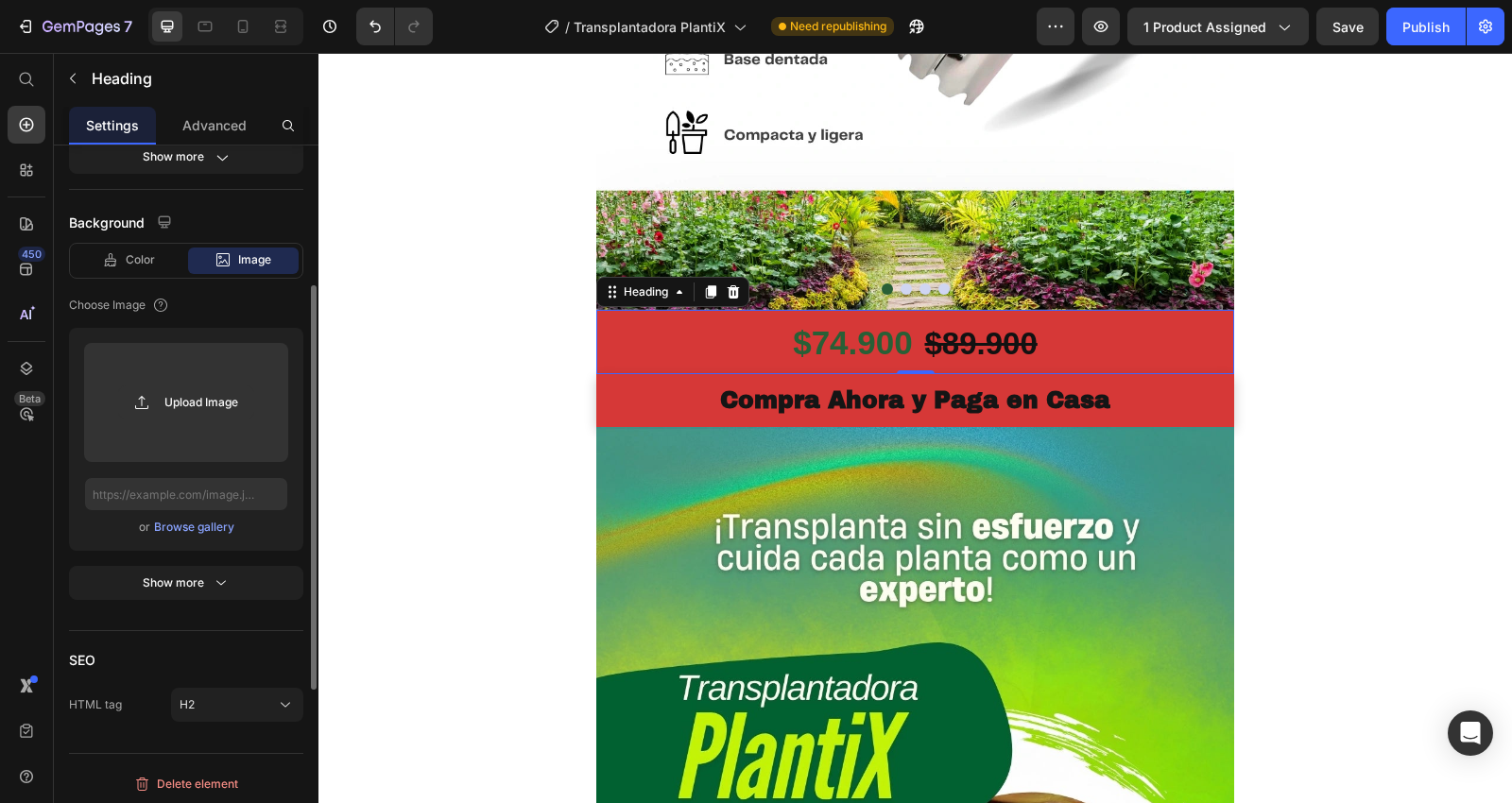 scroll, scrollTop: 433, scrollLeft: 0, axis: vertical 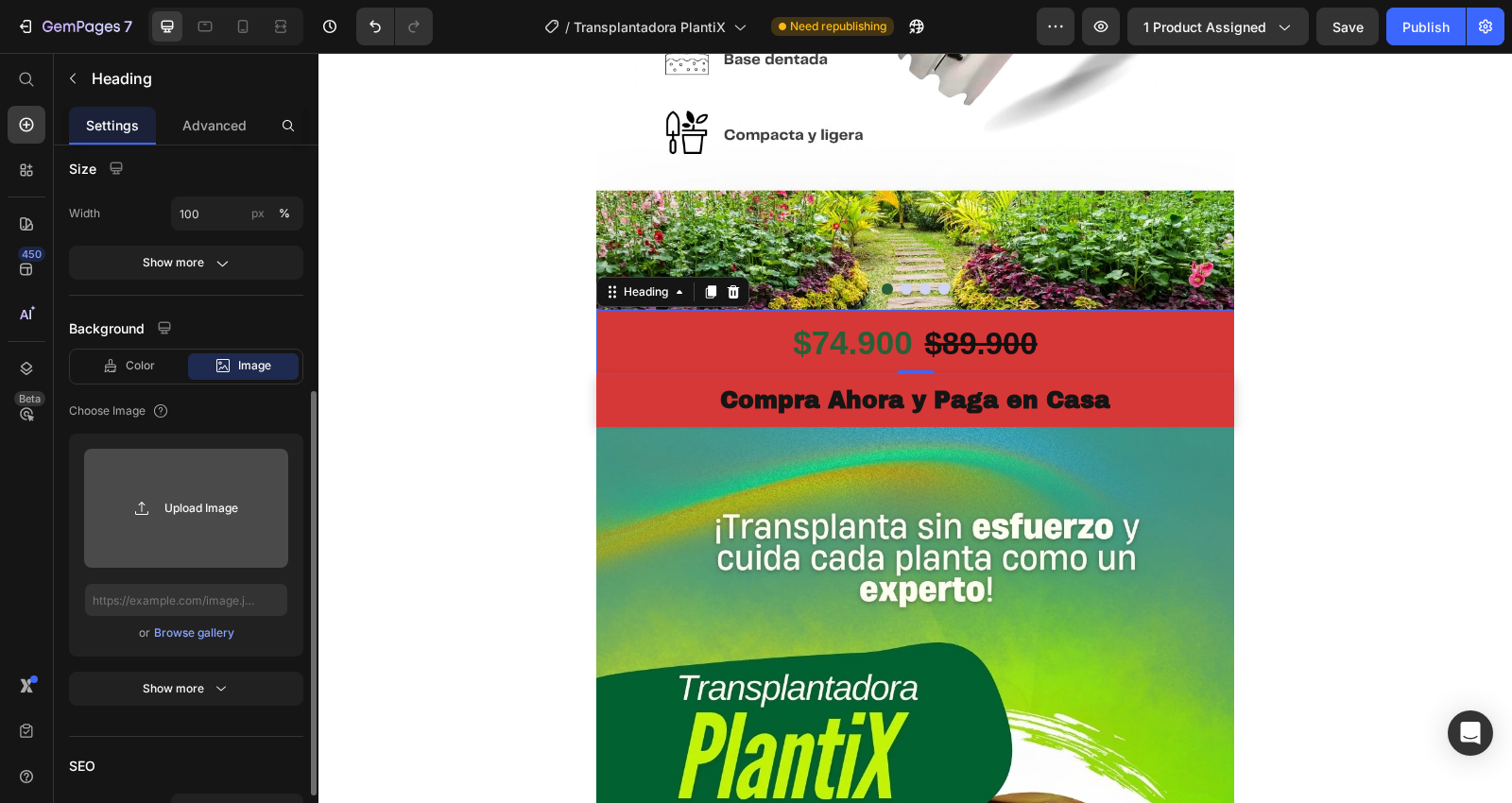 click 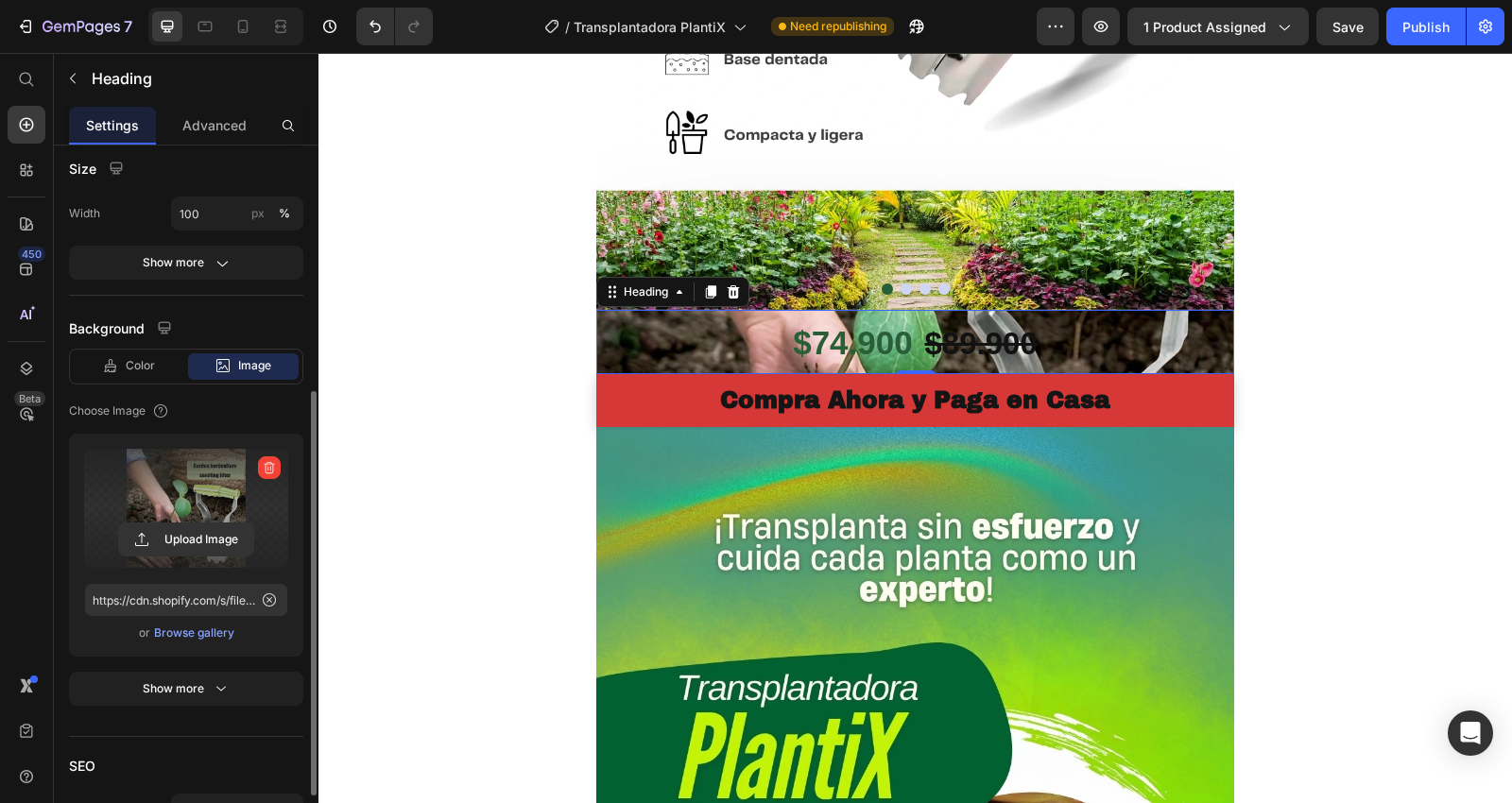 click on "Browse gallery" at bounding box center [194, 633] 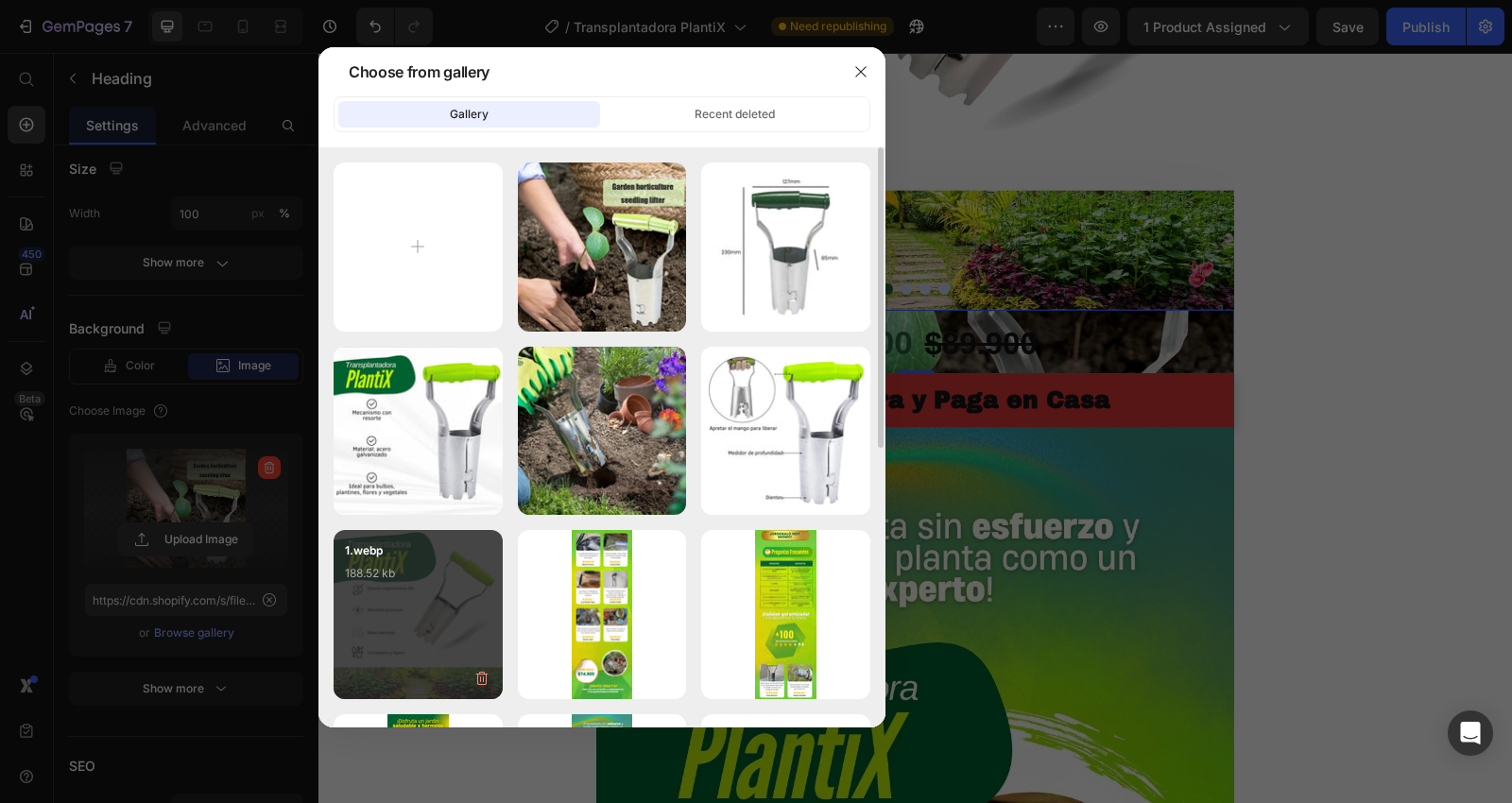 click on "1.webp 188.52 kb" at bounding box center (418, 614) 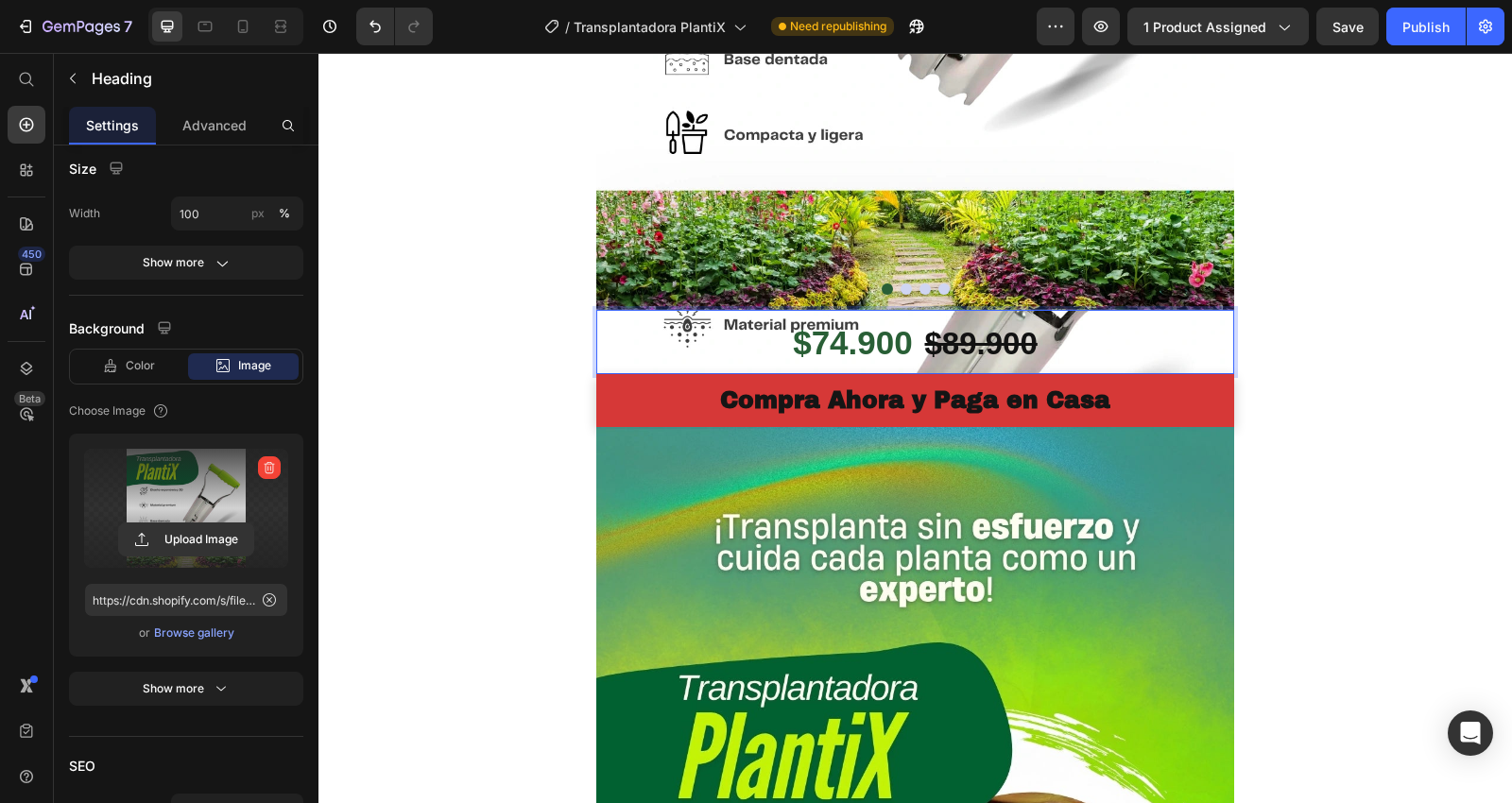 click on "$74.900   $89.900" at bounding box center [915, 342] 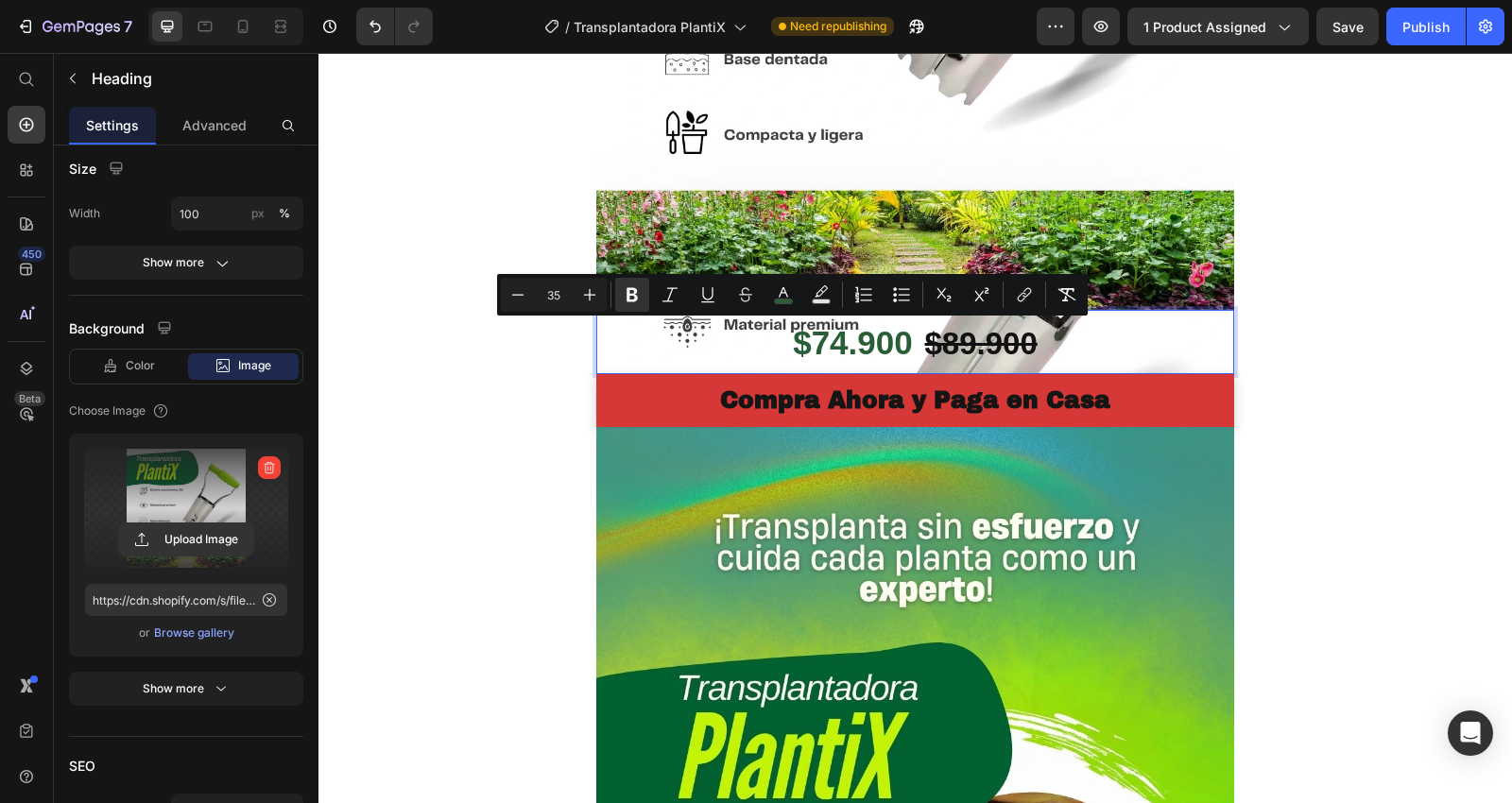 click on "$74.900   $89.900" at bounding box center (915, 342) 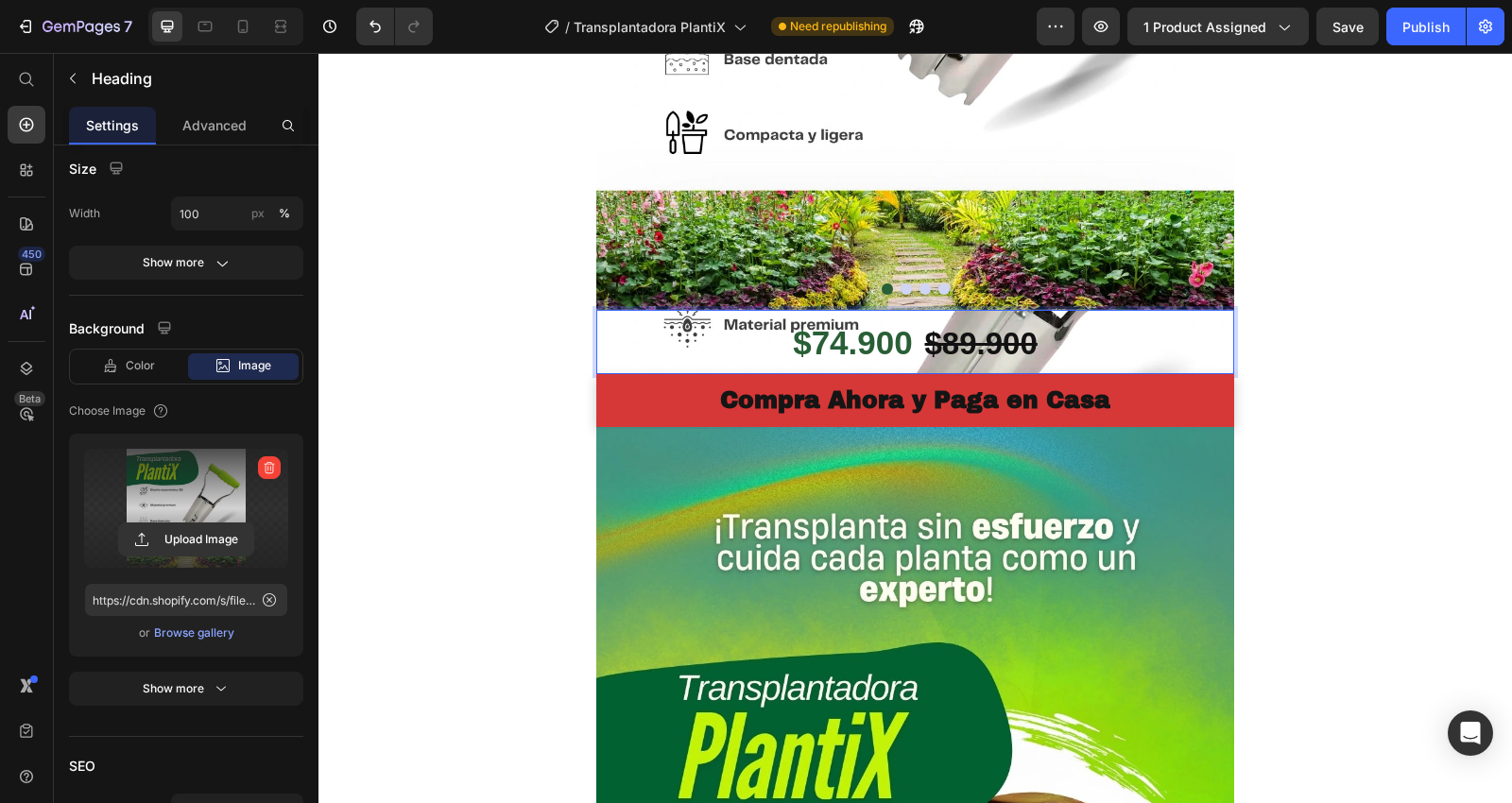 click on "$74.900   $89.900" at bounding box center (915, 342) 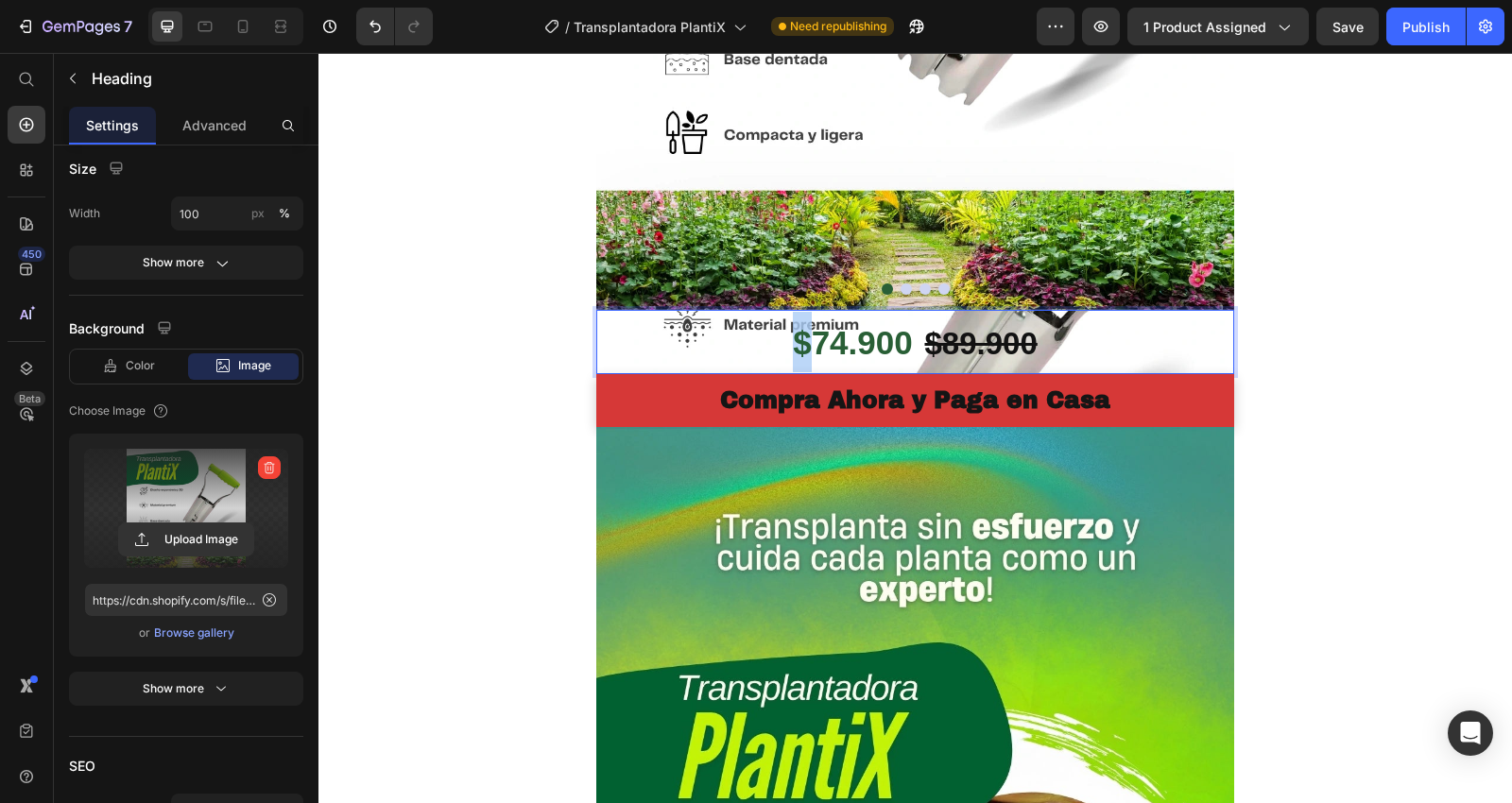 click on "$74.900   $89.900" at bounding box center [915, 342] 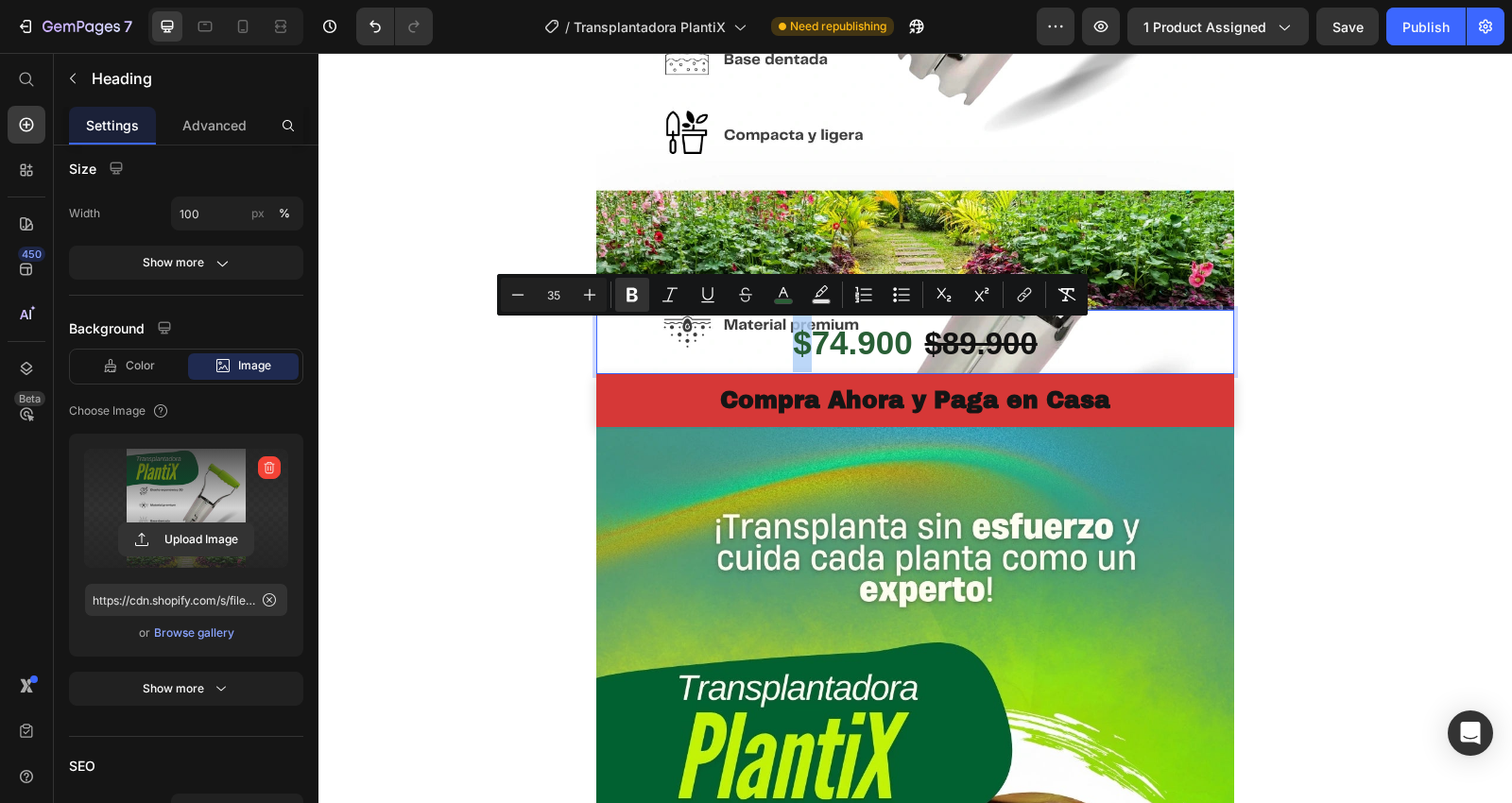 click on "$74.900   $89.900" at bounding box center [915, 342] 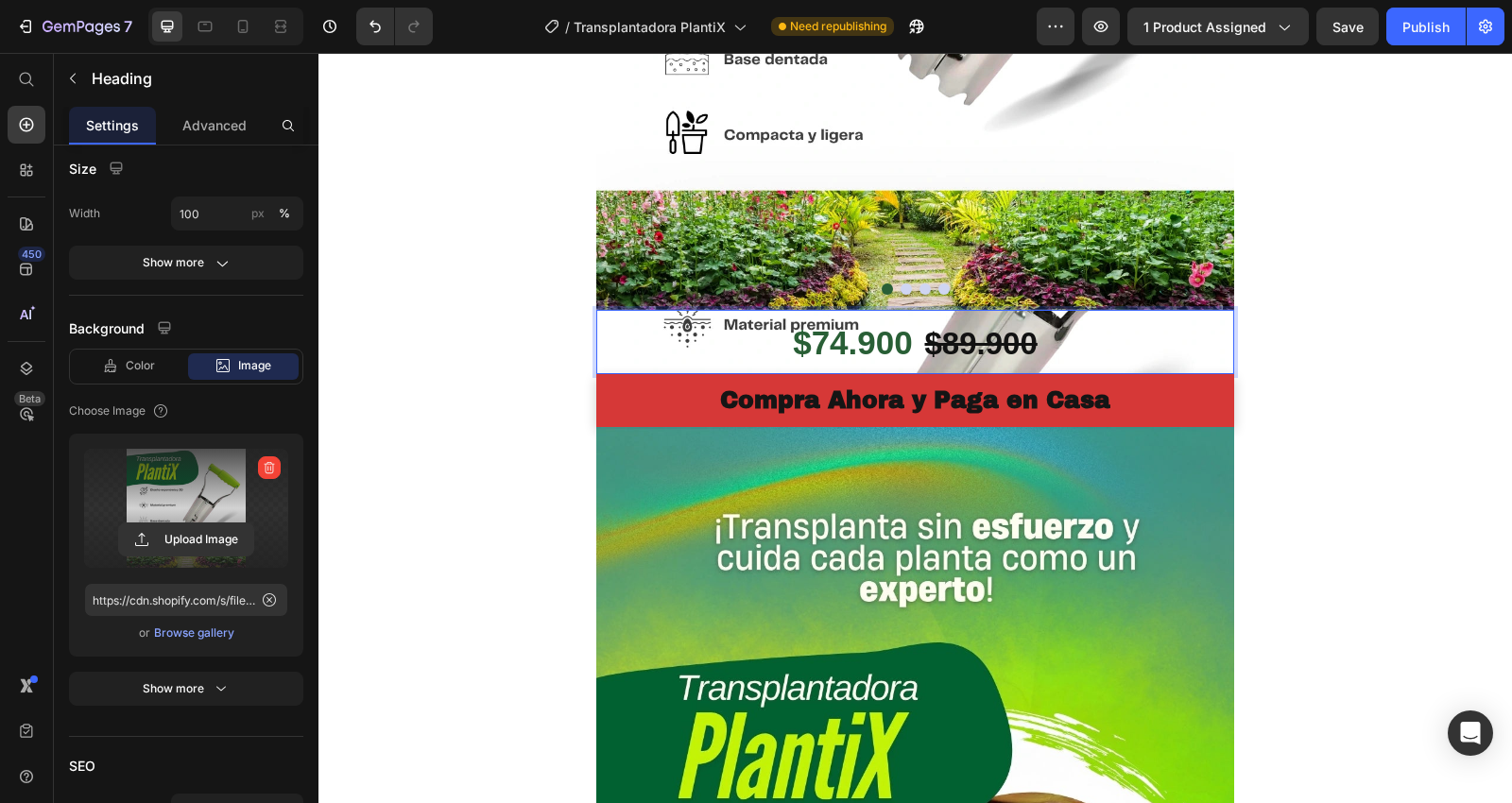 click on "$74.900   $89.900" at bounding box center [915, 342] 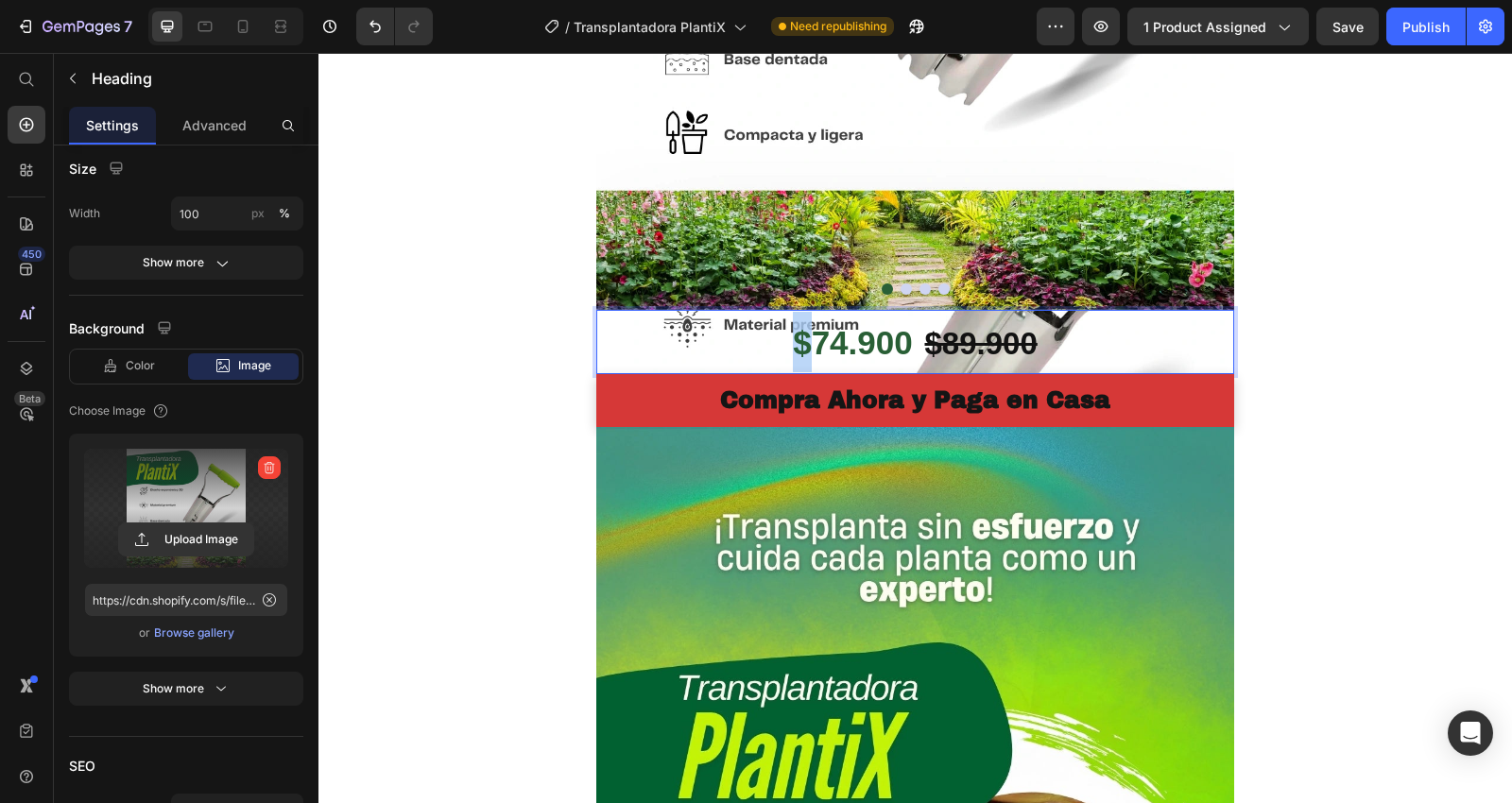 click on "$74.900   $89.900" at bounding box center [915, 342] 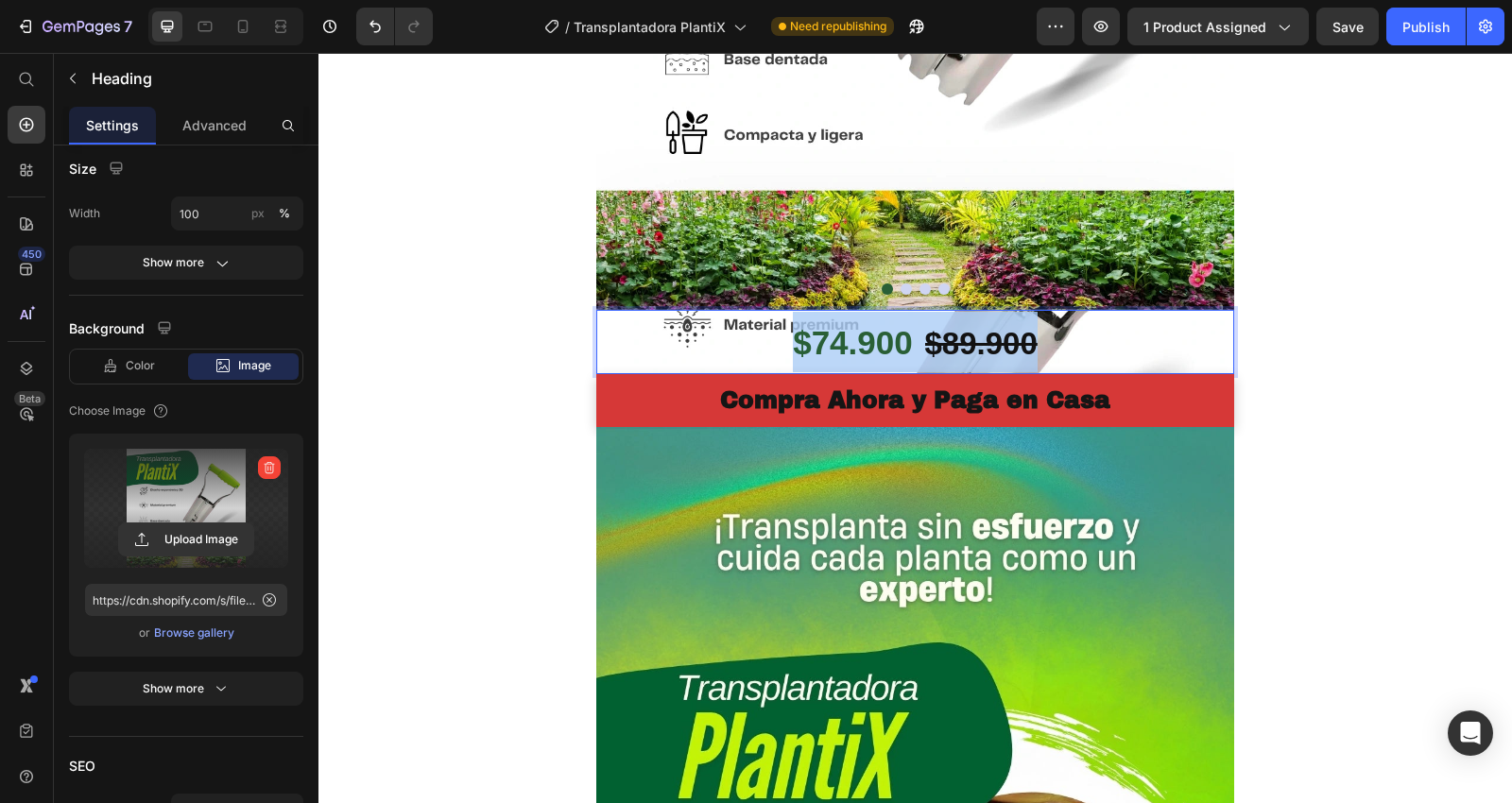 click on "$74.900   $89.900" at bounding box center (915, 342) 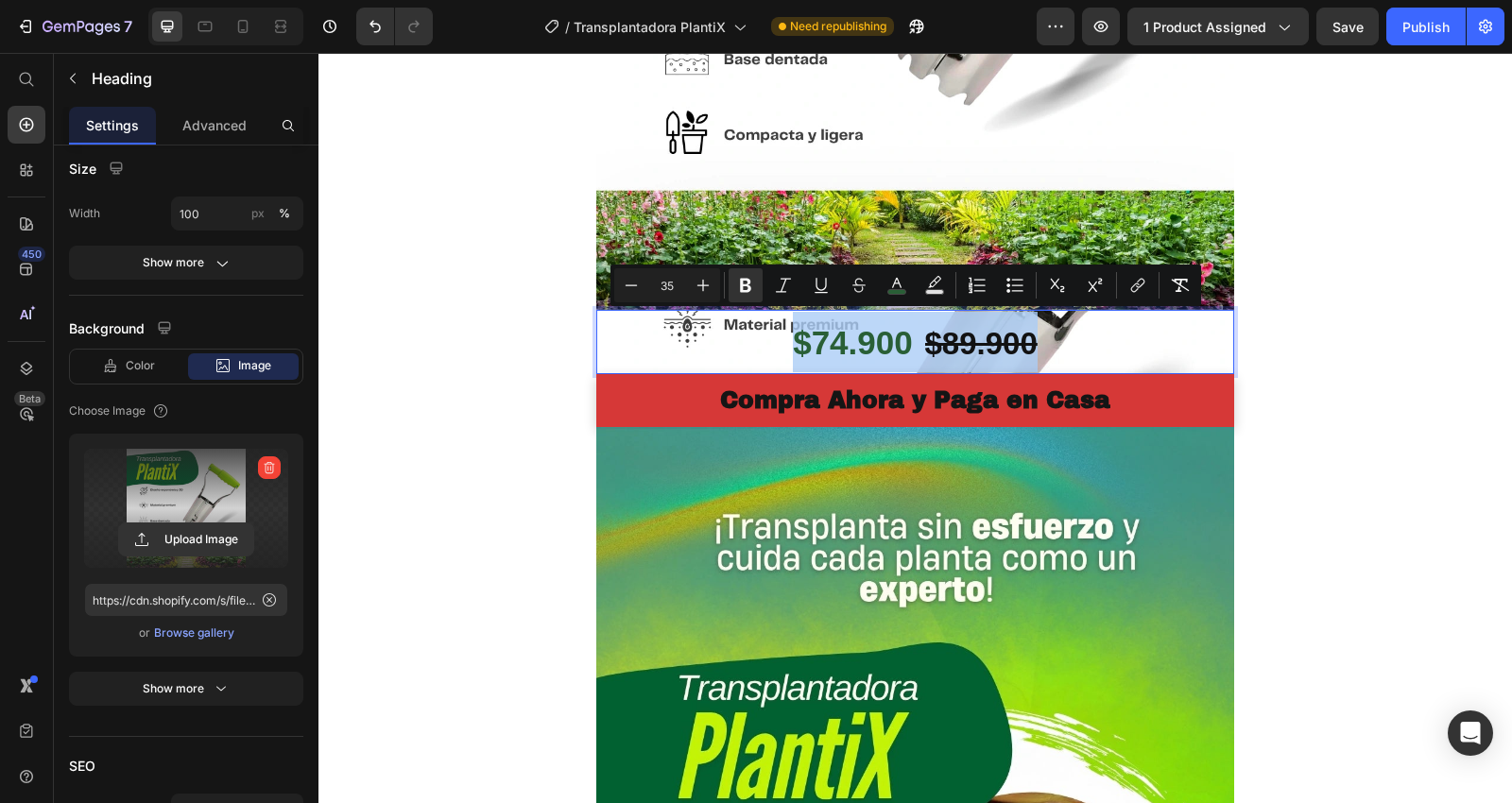 click on "$74.900   $89.900" at bounding box center (915, 342) 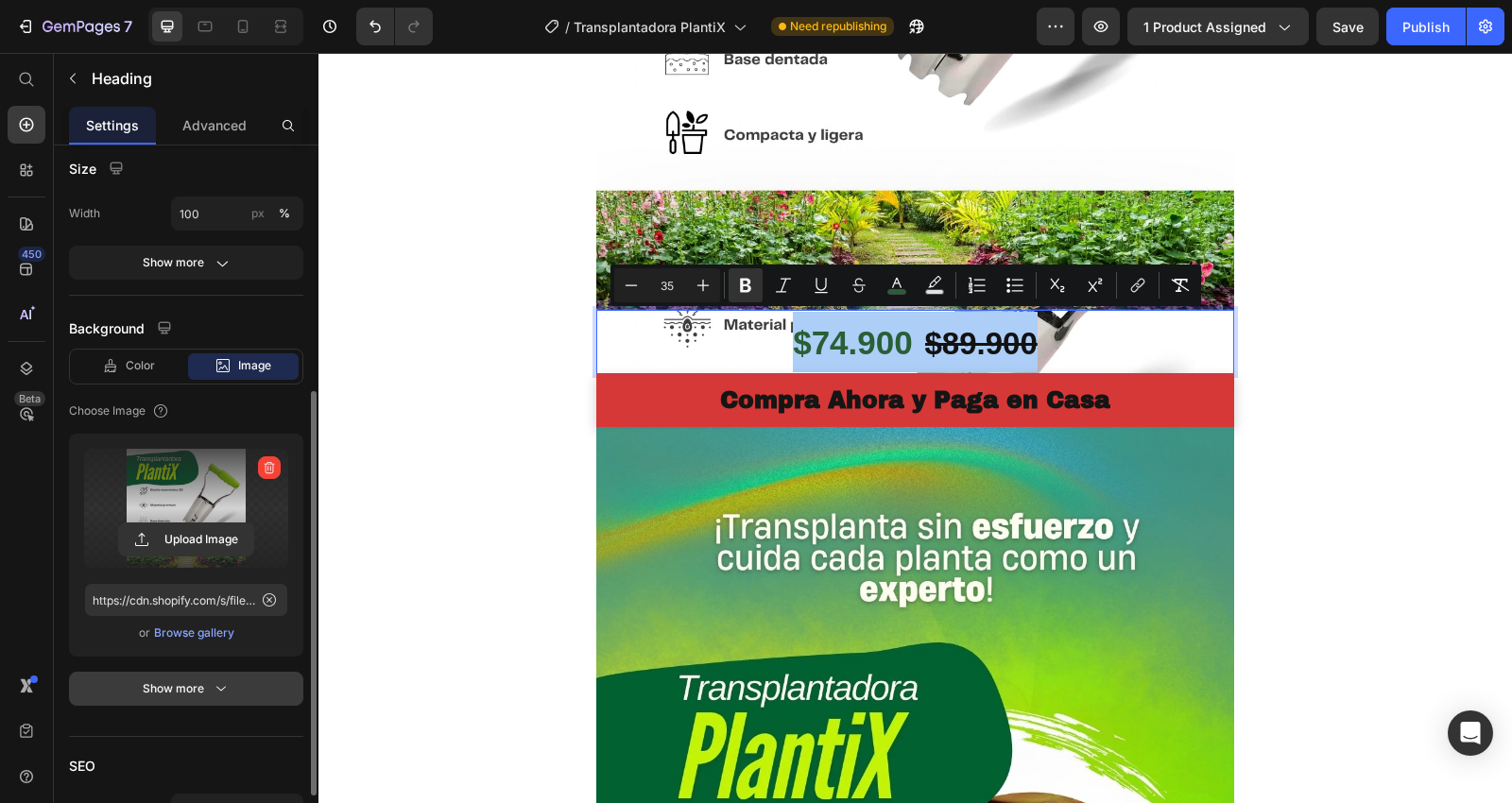 click on "Show more" at bounding box center (186, 689) 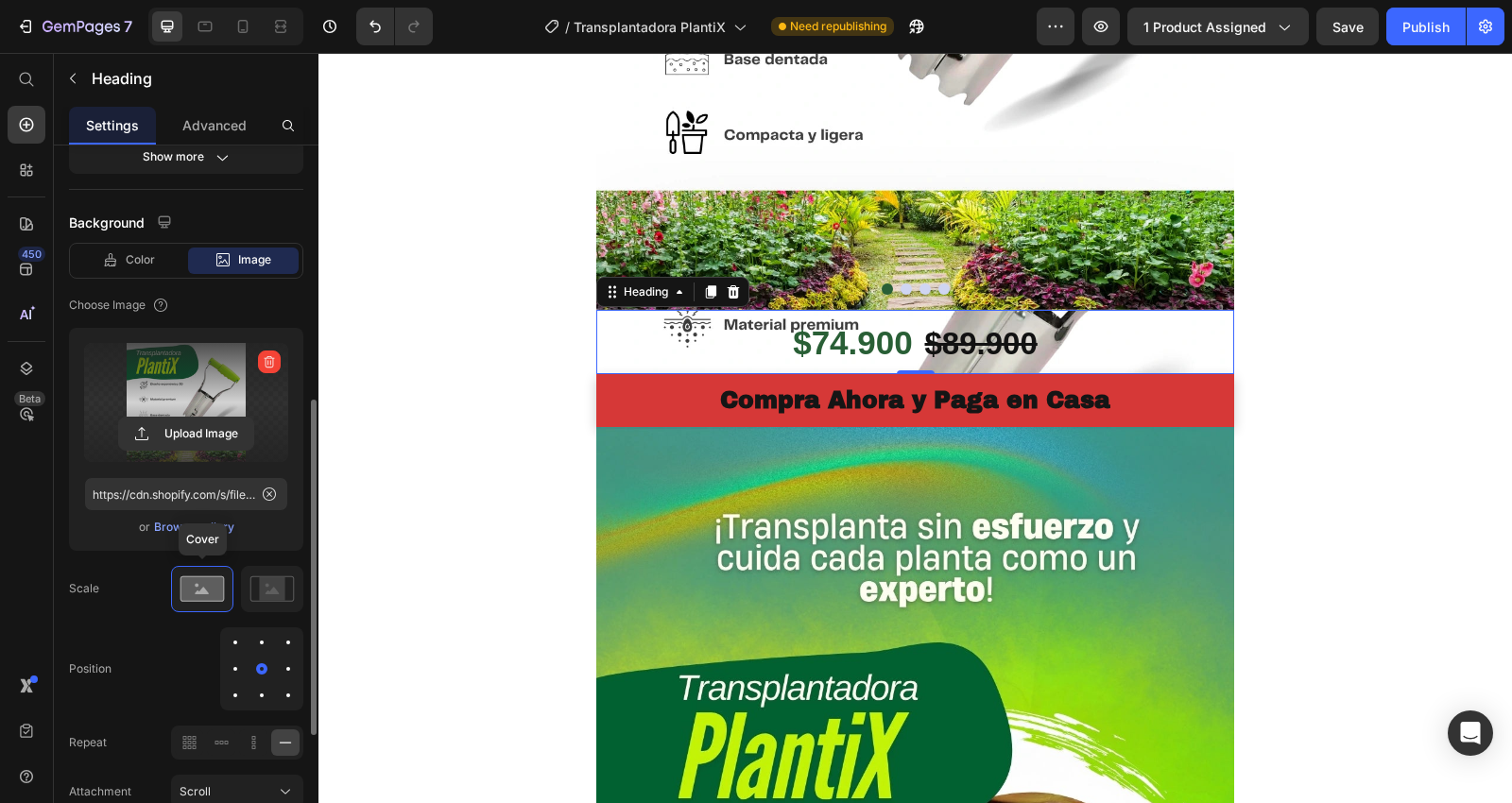 scroll, scrollTop: 642, scrollLeft: 0, axis: vertical 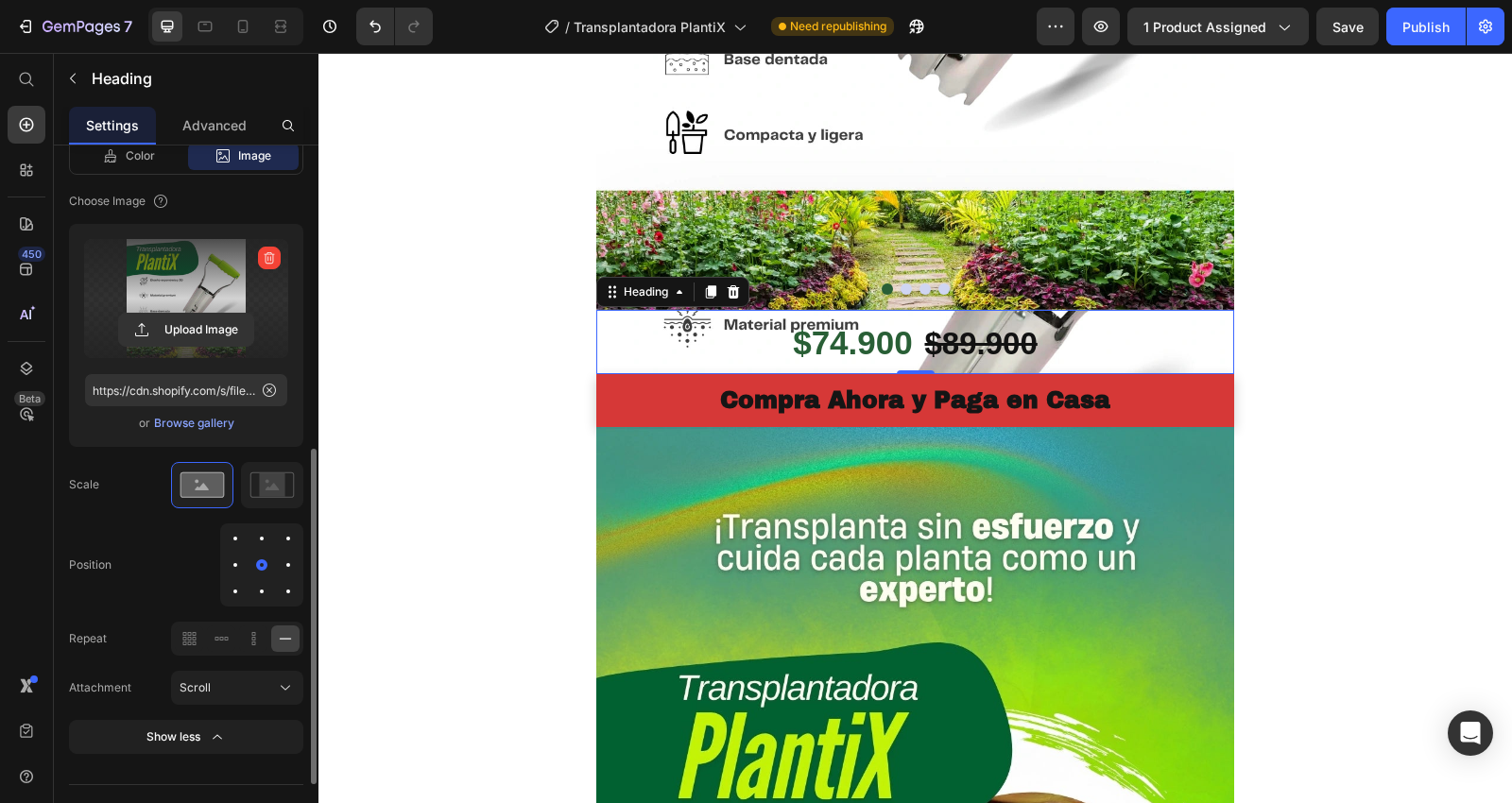 click at bounding box center [262, 591] 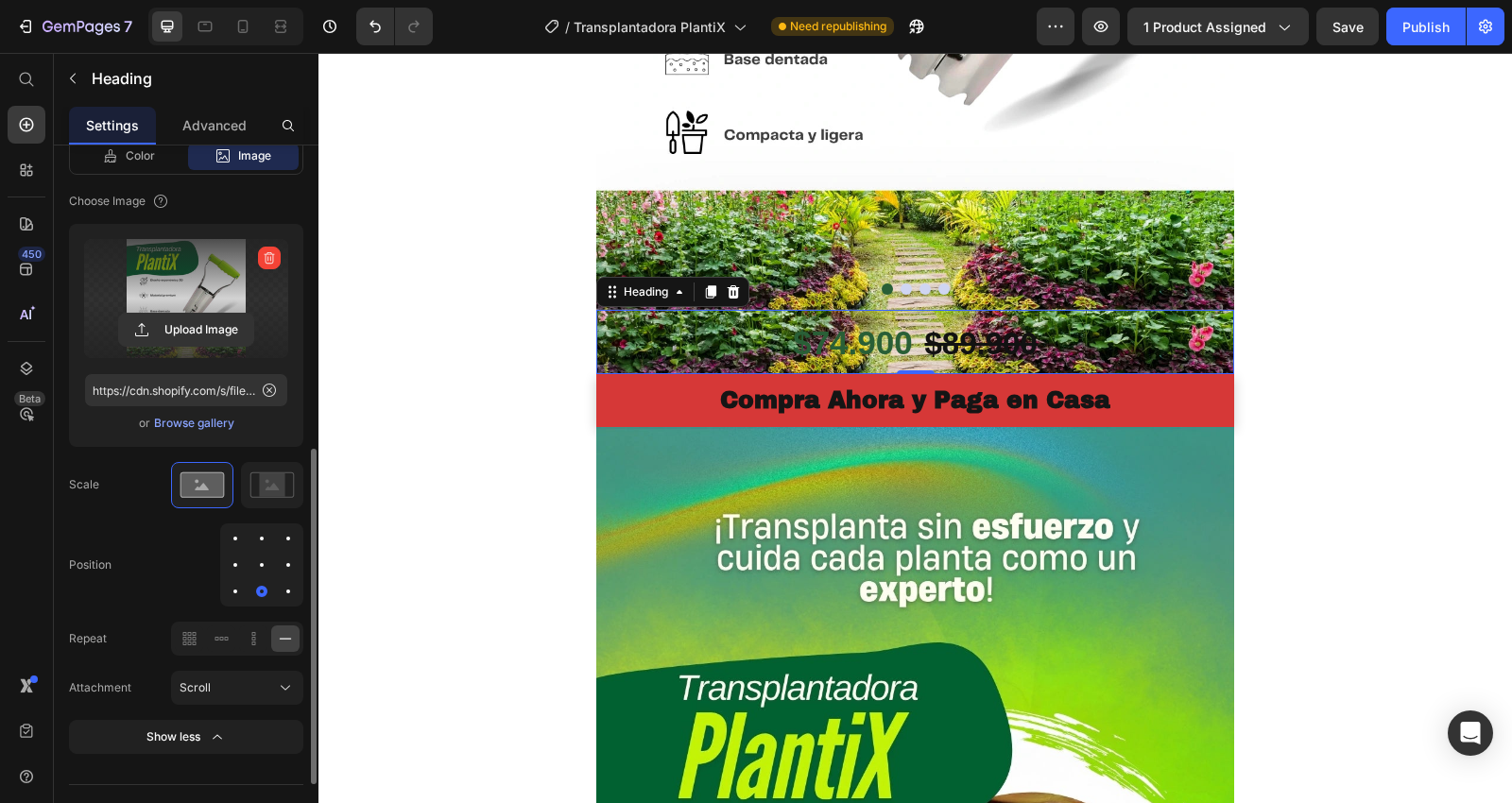 click at bounding box center (288, 591) 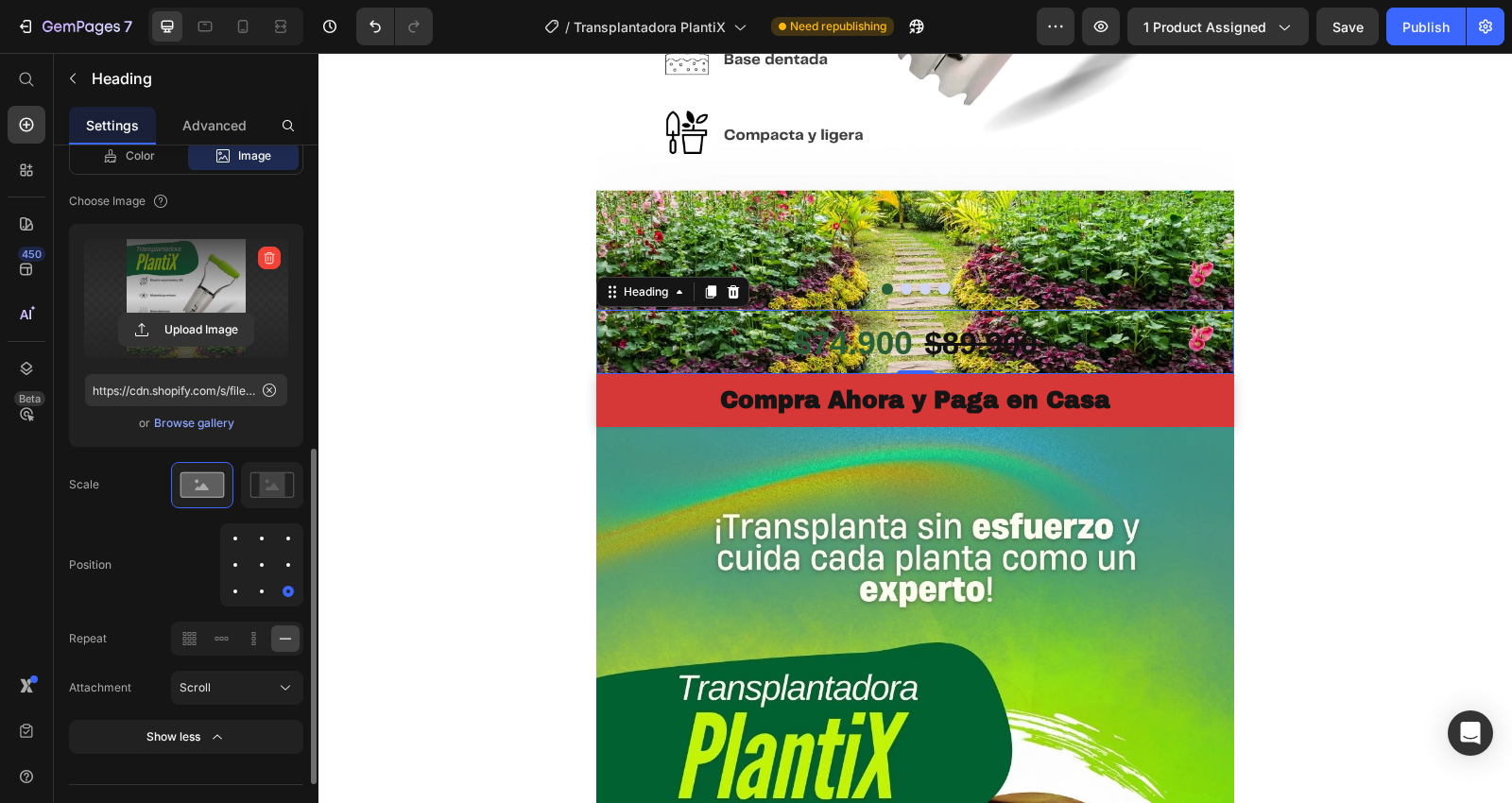 click at bounding box center (288, 591) 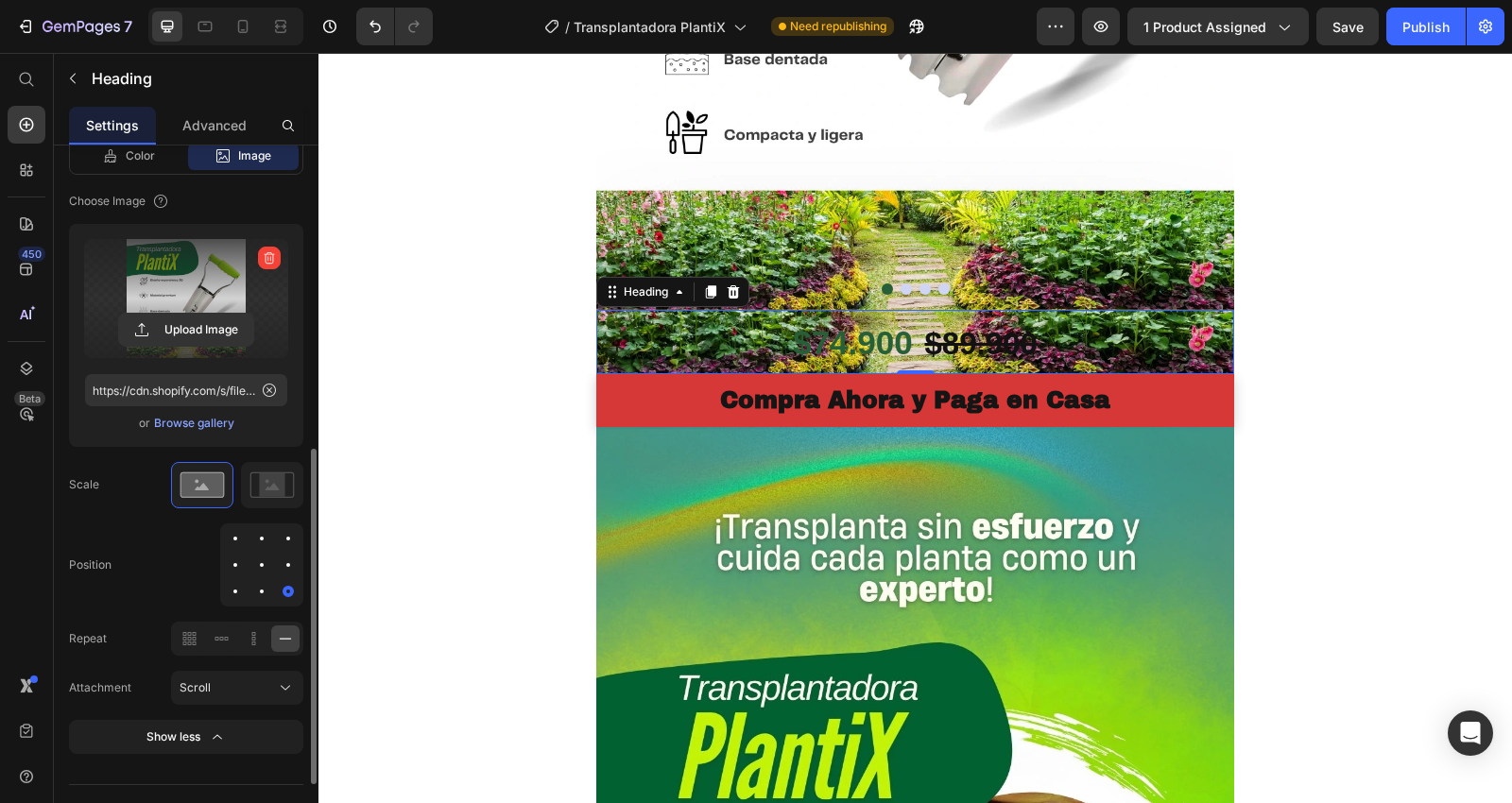 click at bounding box center (235, 591) 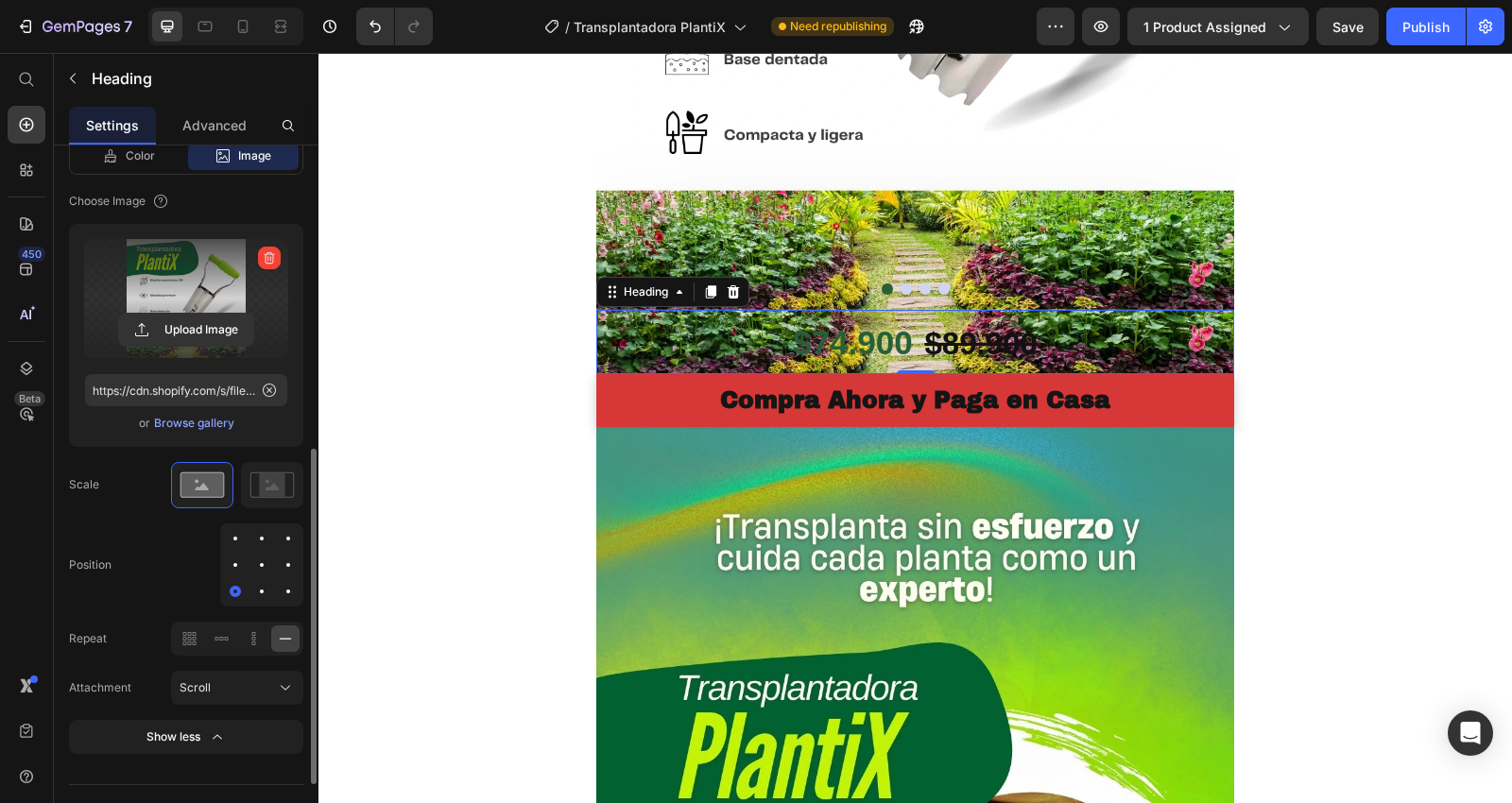 click at bounding box center (262, 591) 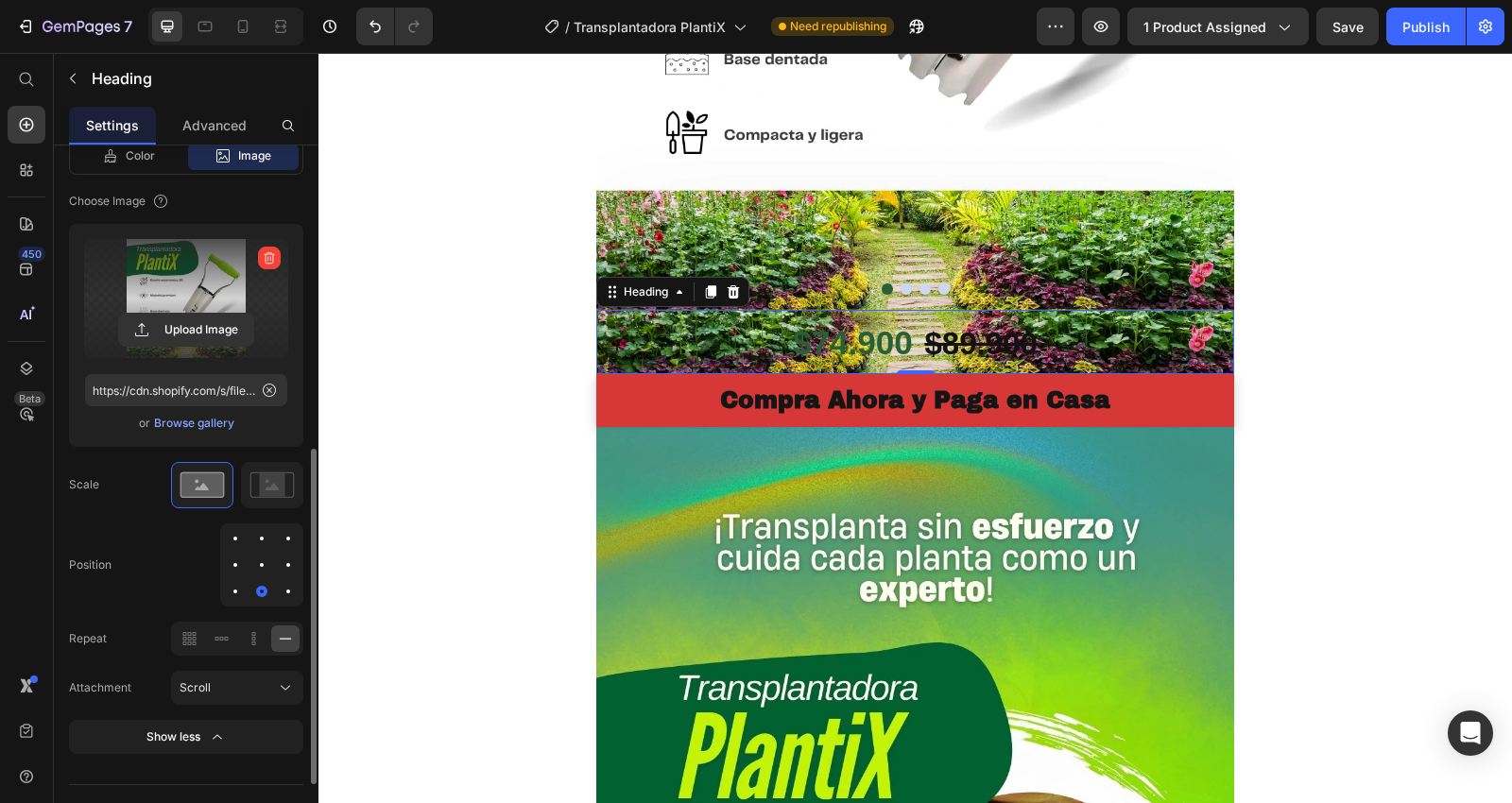 click at bounding box center [235, 538] 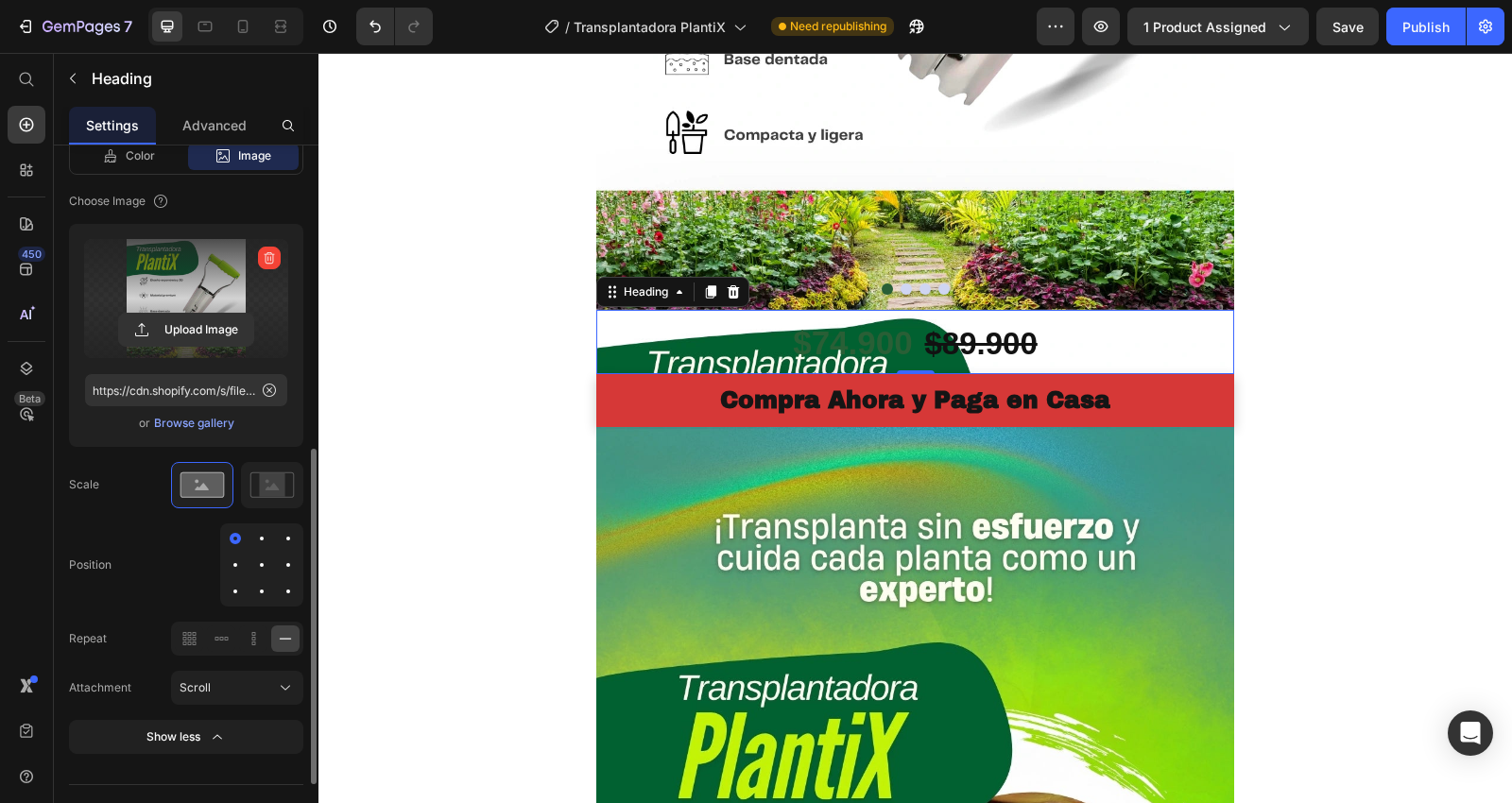 click at bounding box center (262, 538) 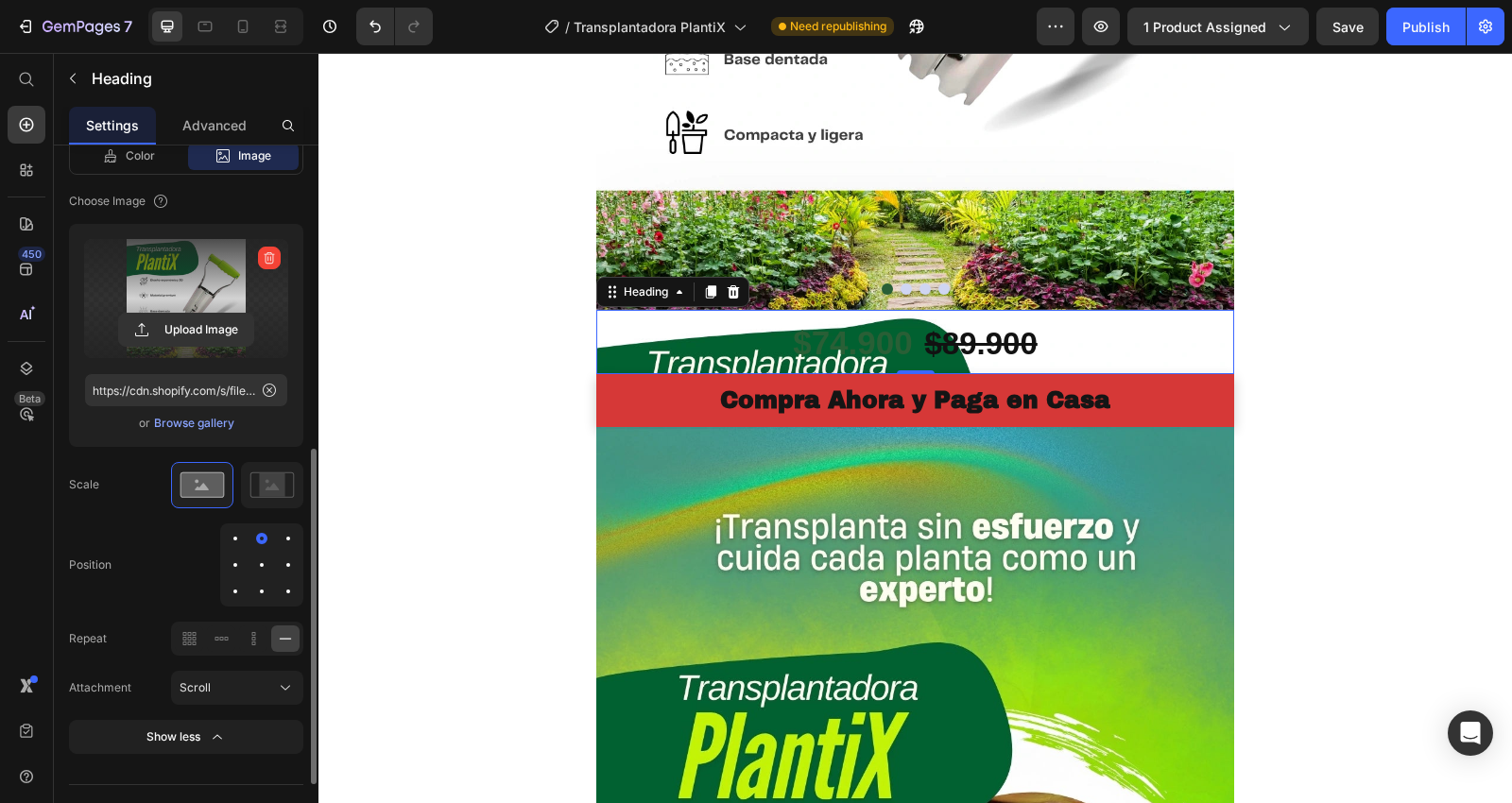 click at bounding box center (288, 538) 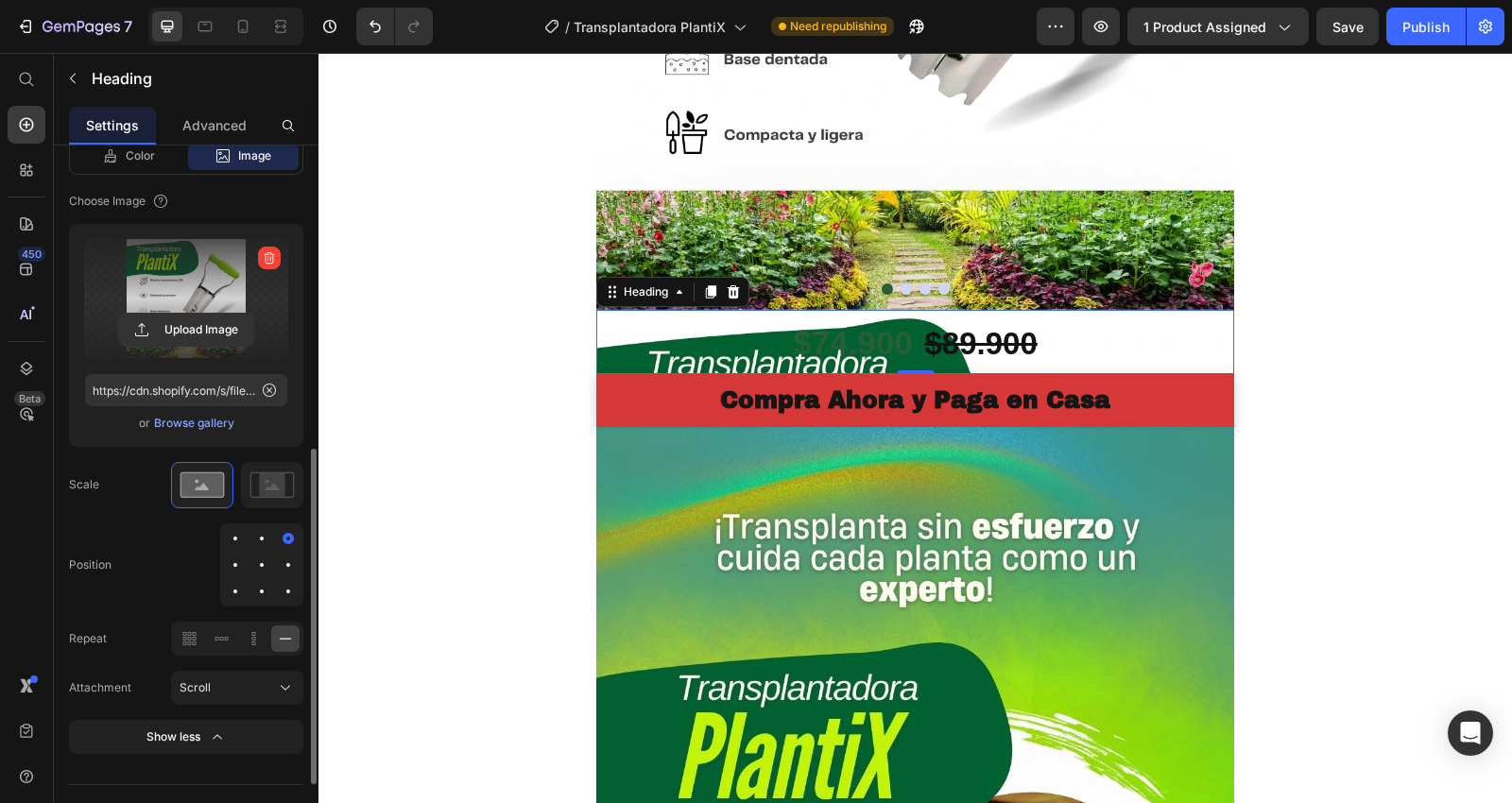 click on "Browse gallery" at bounding box center [194, 423] 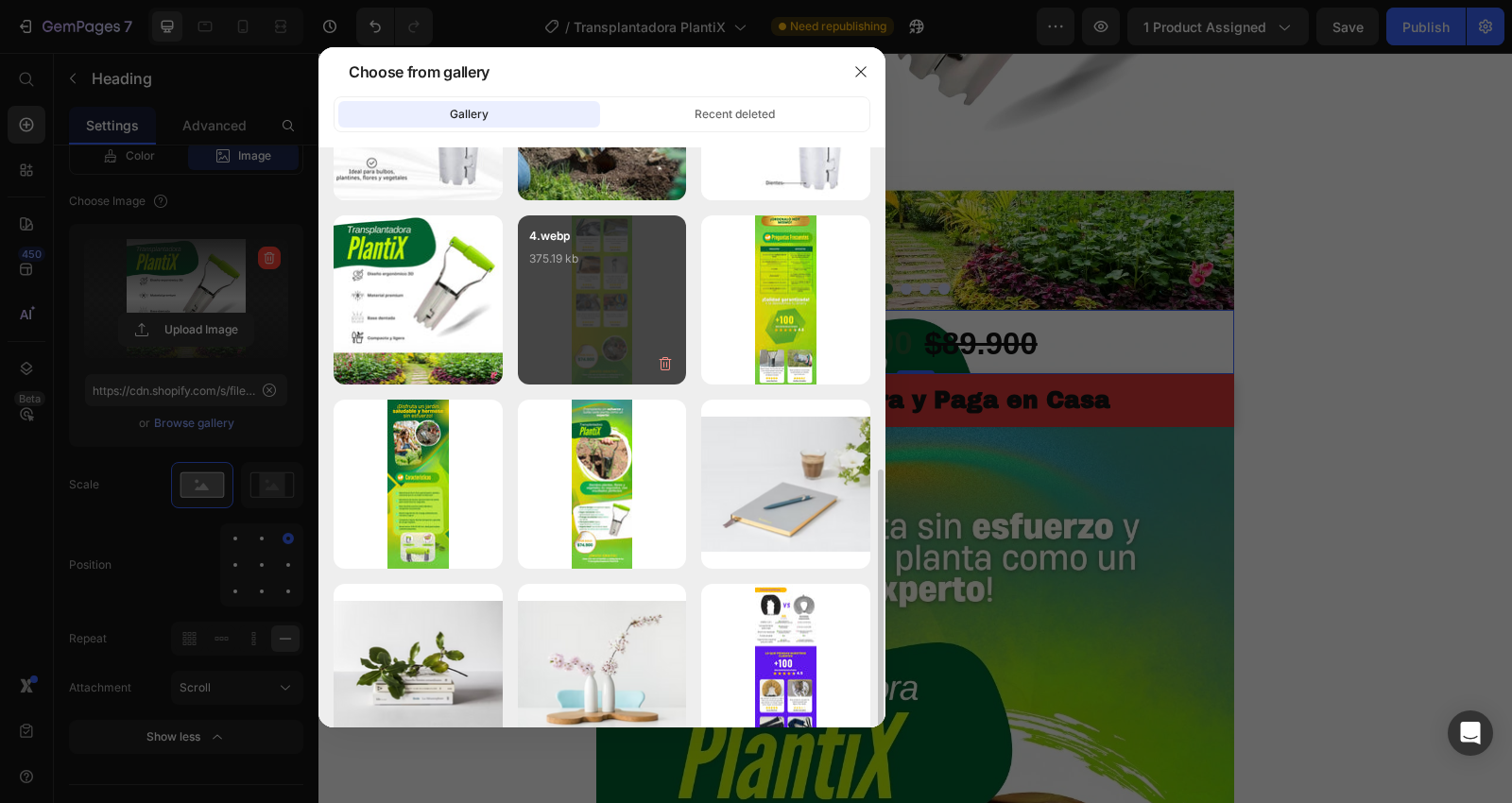 scroll, scrollTop: 419, scrollLeft: 0, axis: vertical 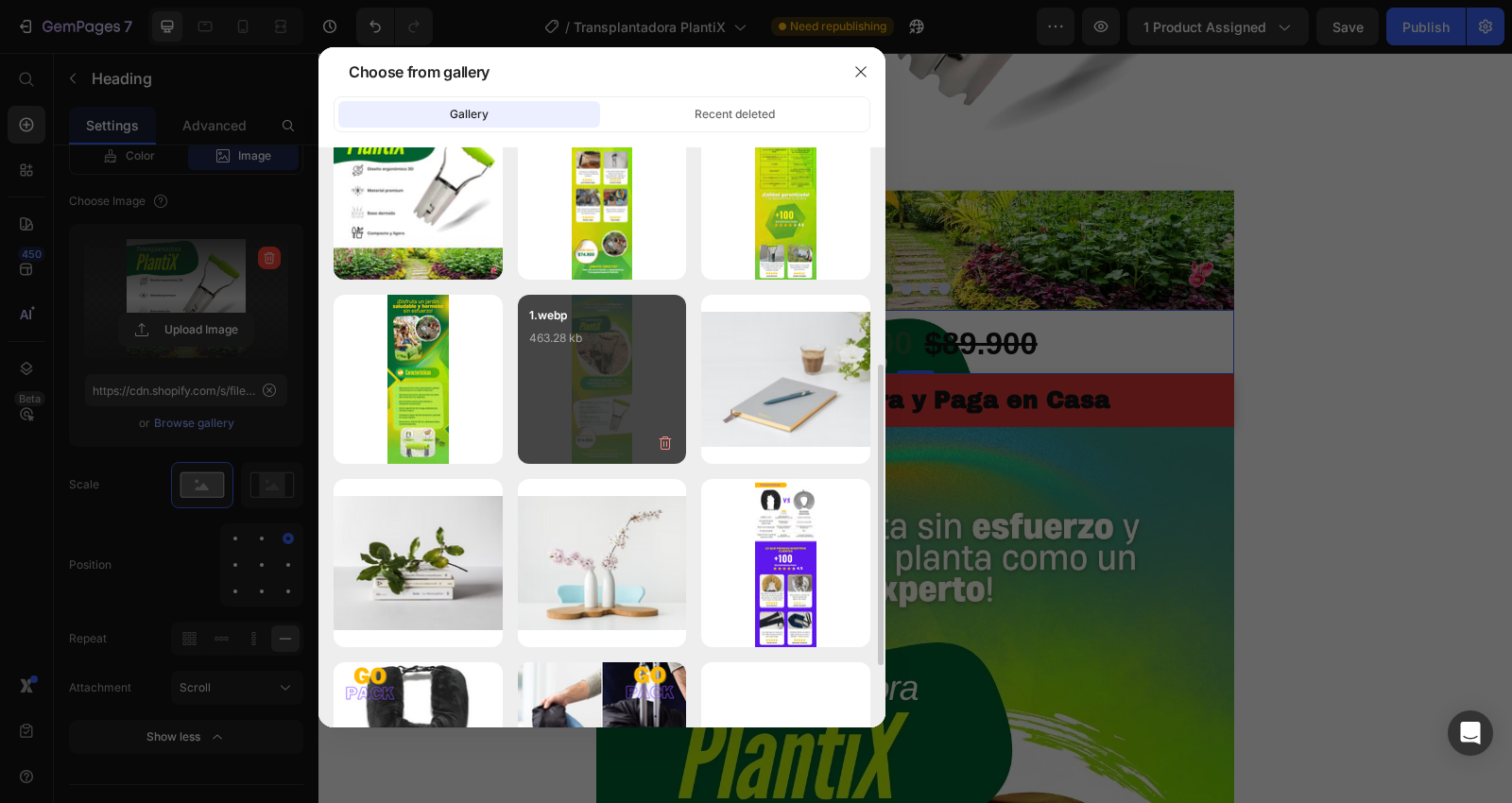 click on "1.webp 463.28 kb" at bounding box center (602, 344) 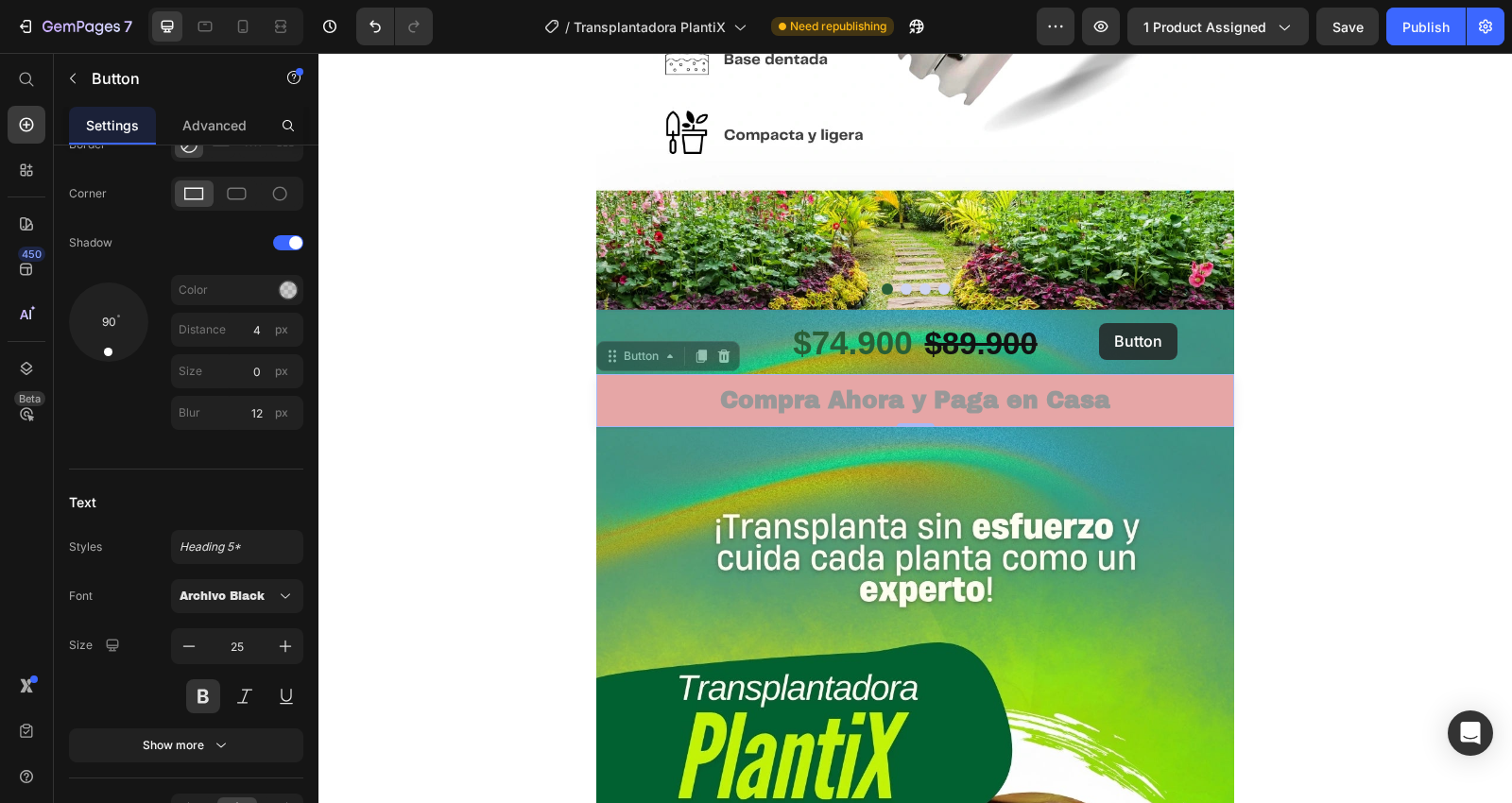 scroll, scrollTop: 0, scrollLeft: 0, axis: both 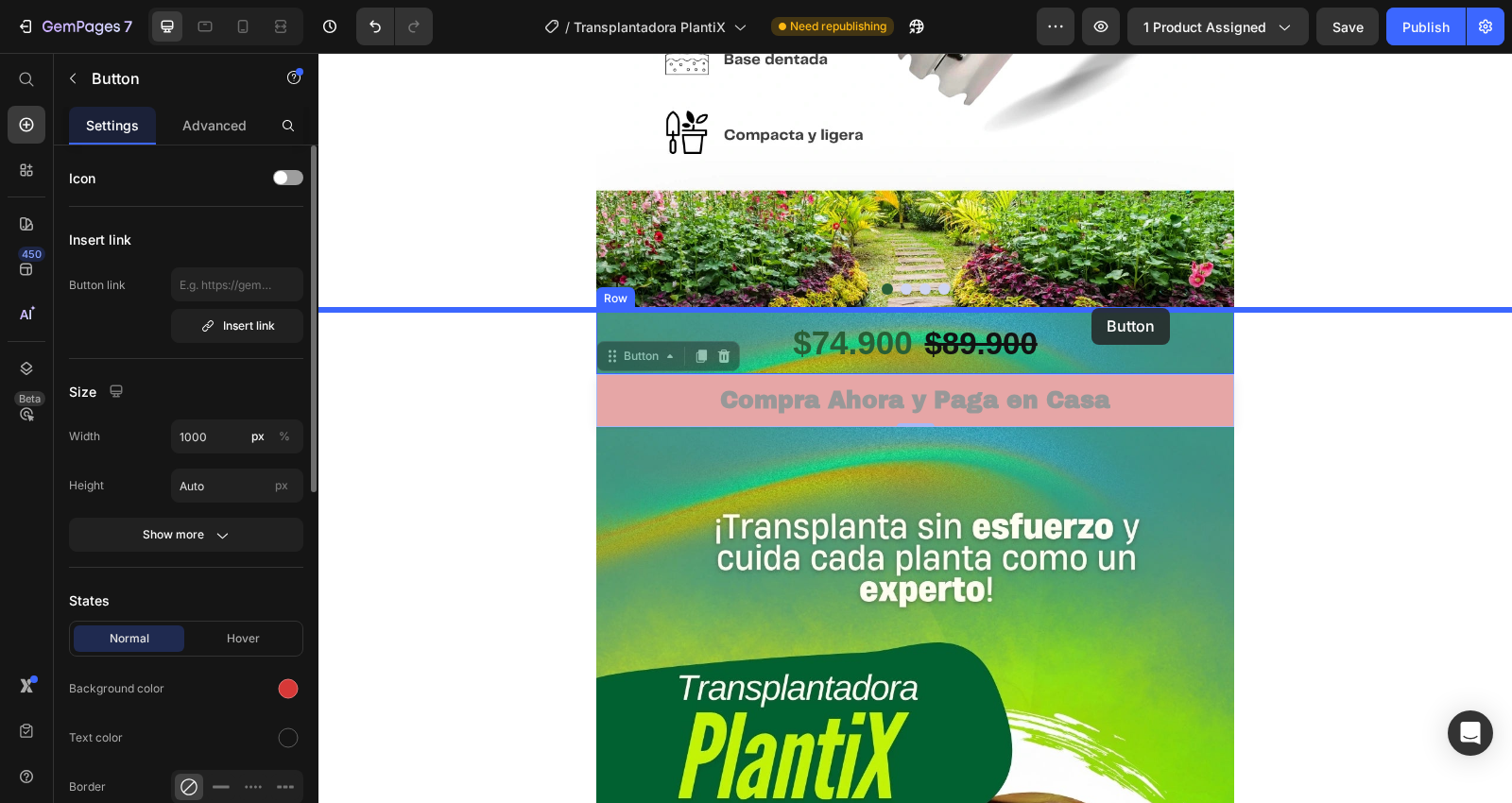 drag, startPoint x: 1093, startPoint y: 408, endPoint x: 1093, endPoint y: 312, distance: 96 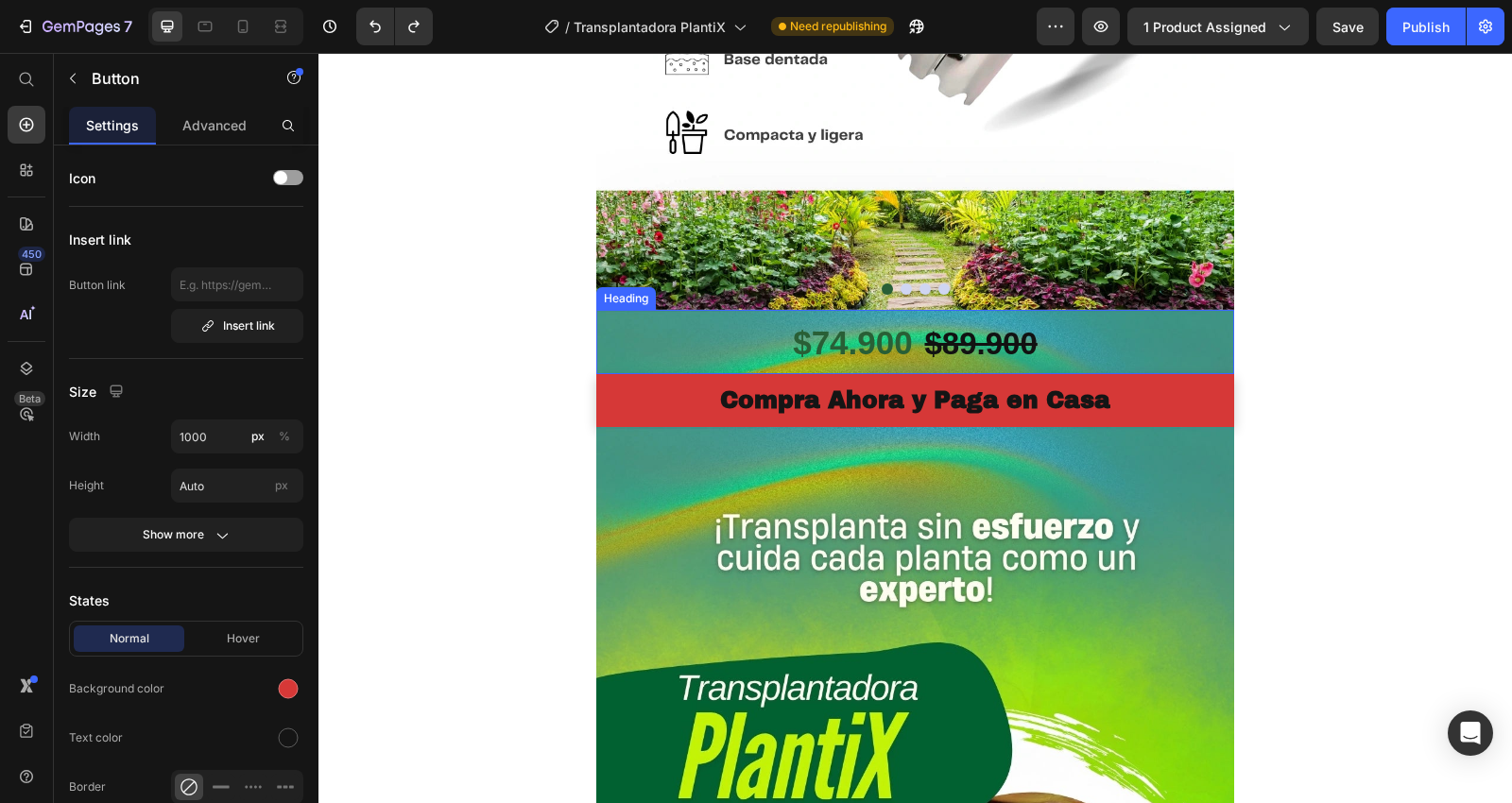 click on "⁠⁠⁠⁠⁠⁠⁠ $74.900   $89.900" at bounding box center (915, 342) 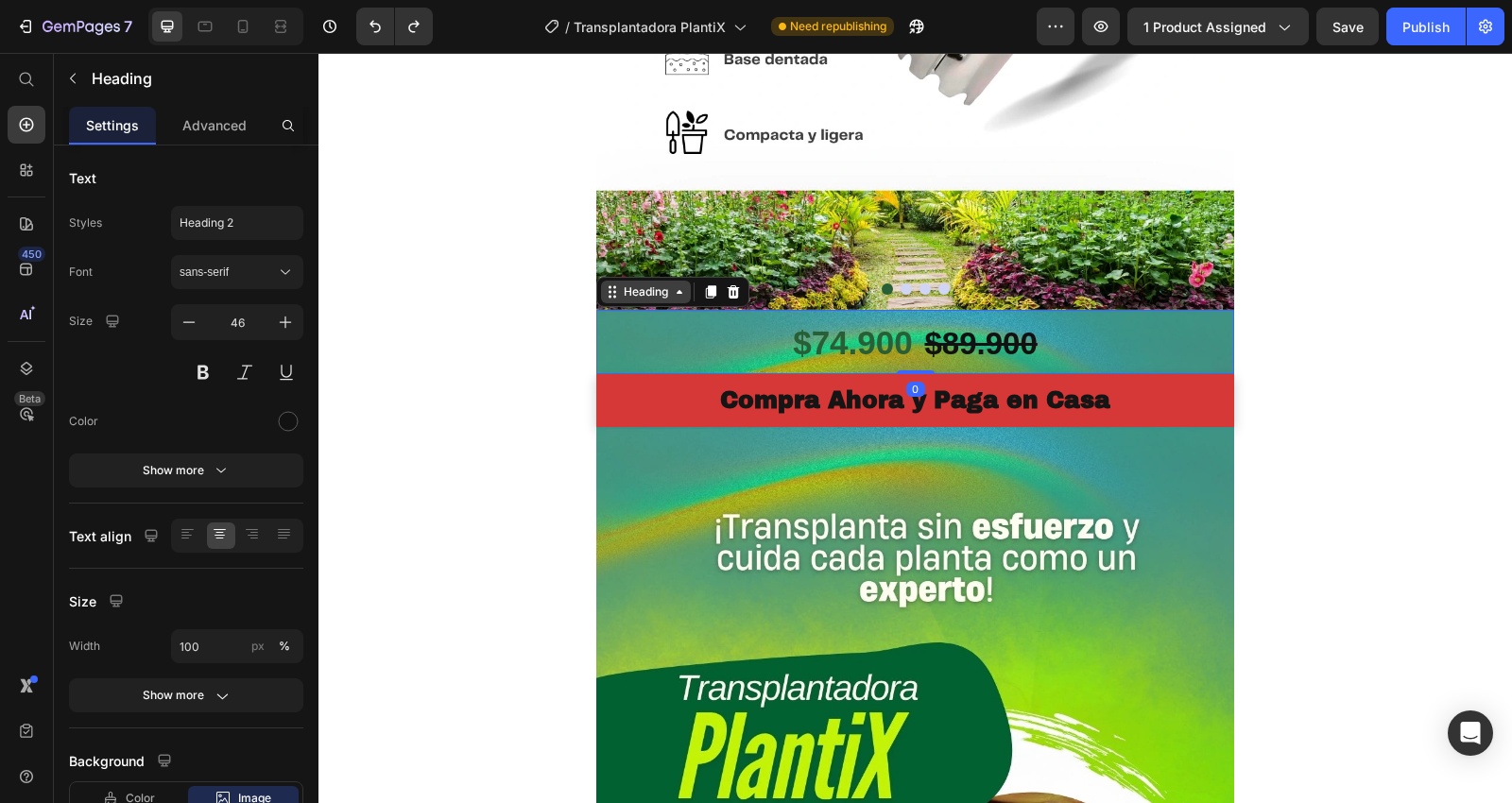 click 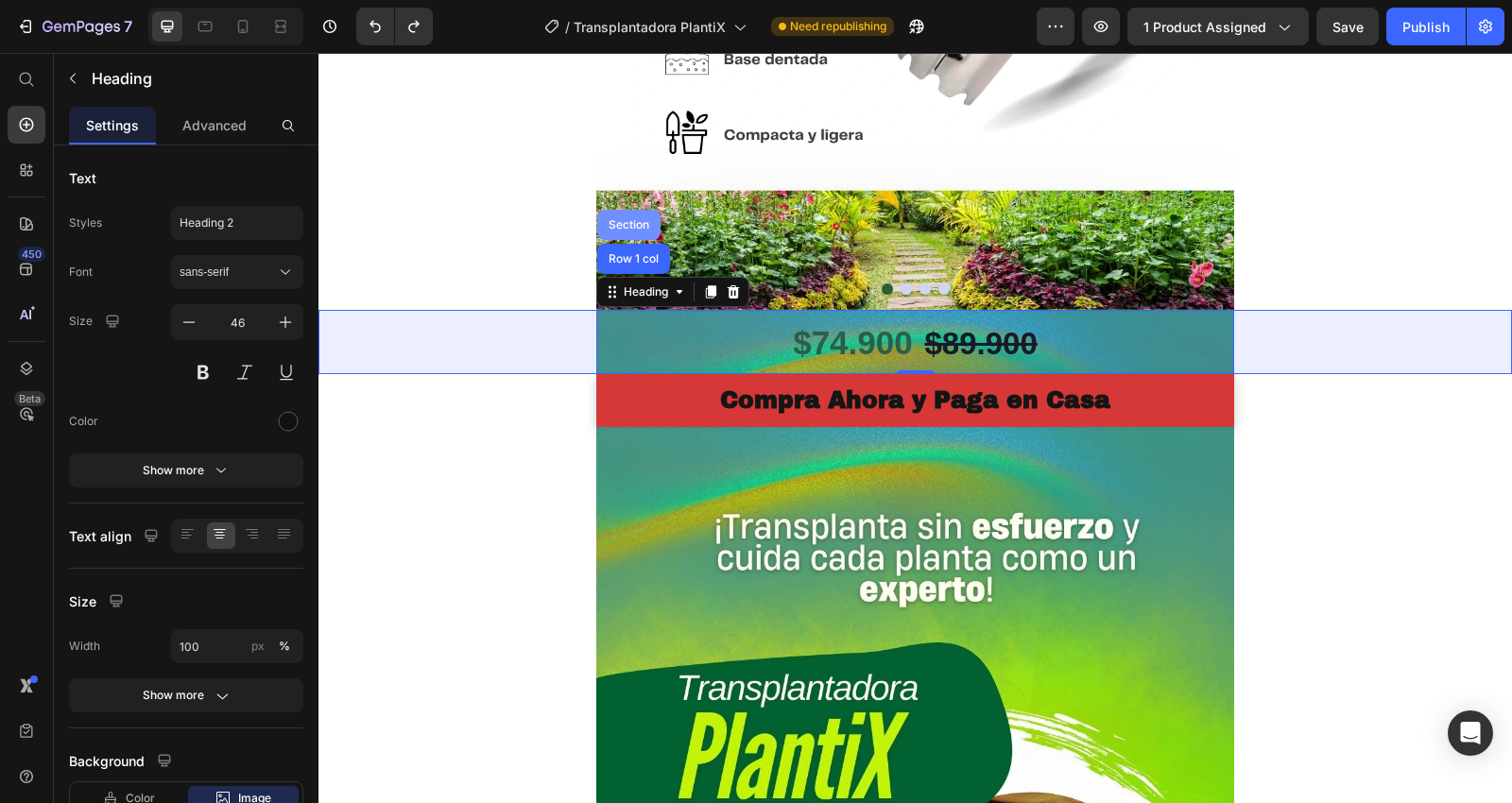 click on "Section" at bounding box center [628, 225] 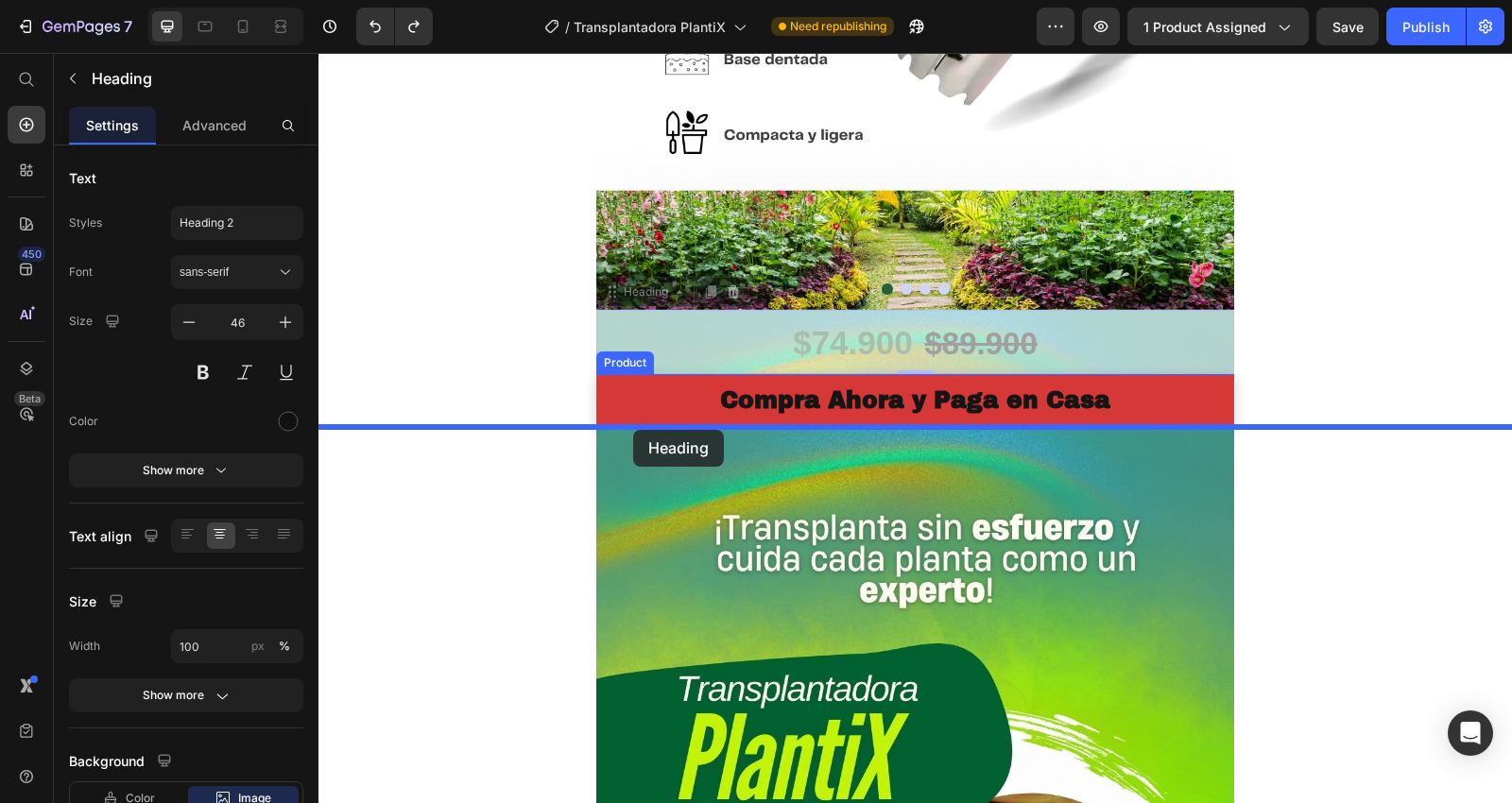 drag, startPoint x: 646, startPoint y: 330, endPoint x: 633, endPoint y: 430, distance: 100.84146 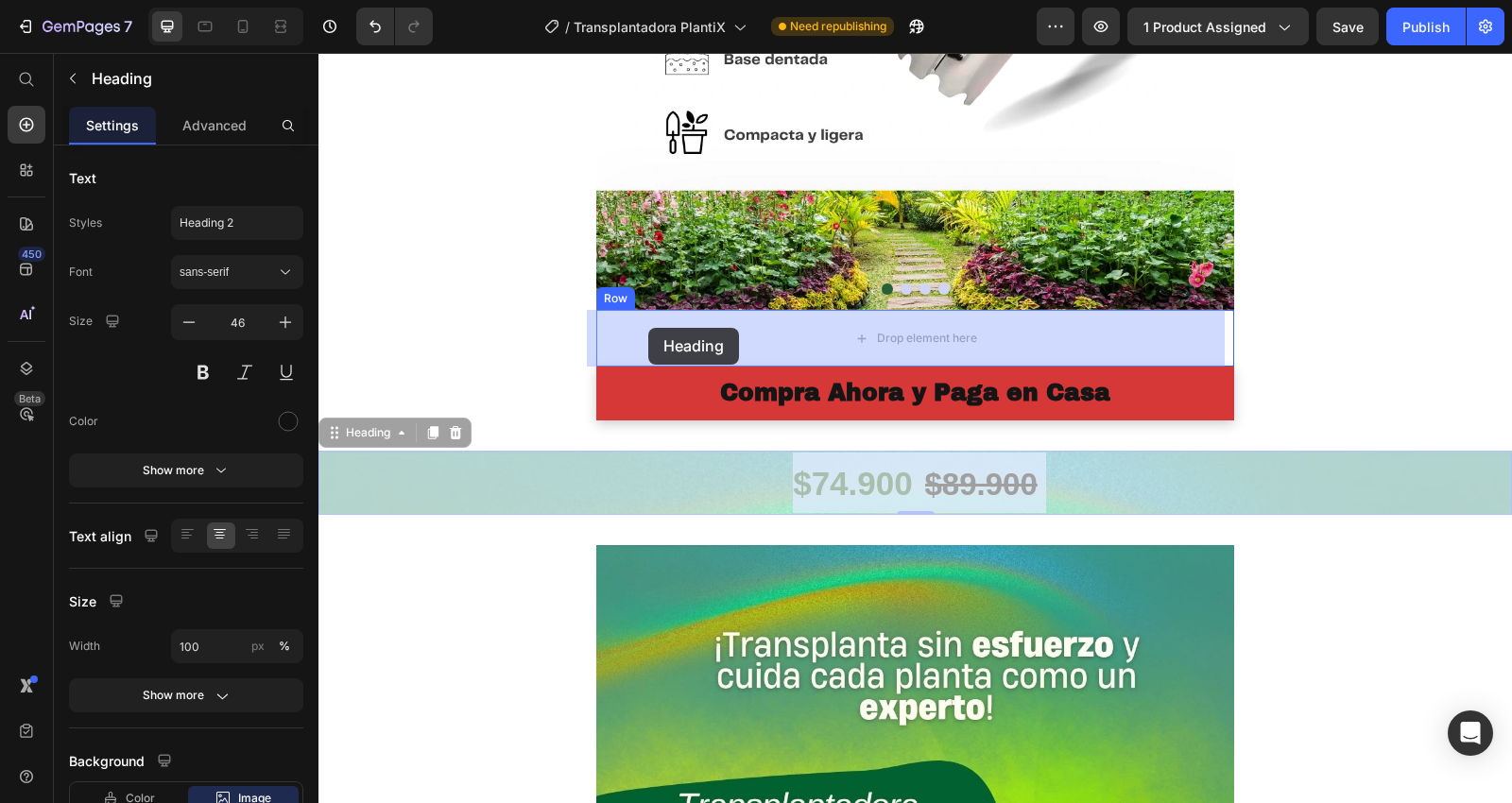 drag, startPoint x: 627, startPoint y: 476, endPoint x: 648, endPoint y: 328, distance: 149.48244 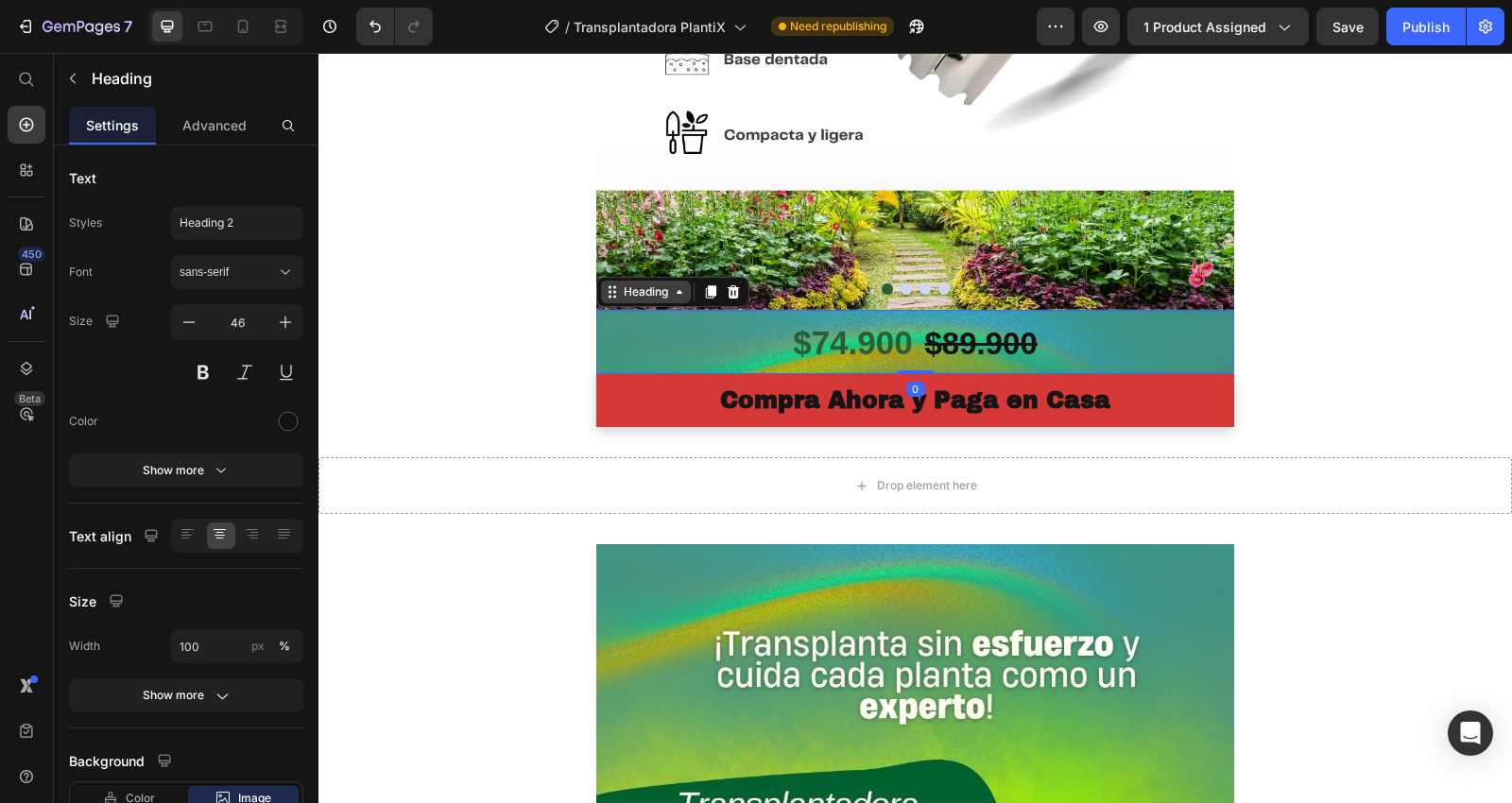 click on "Heading" at bounding box center (645, 292) 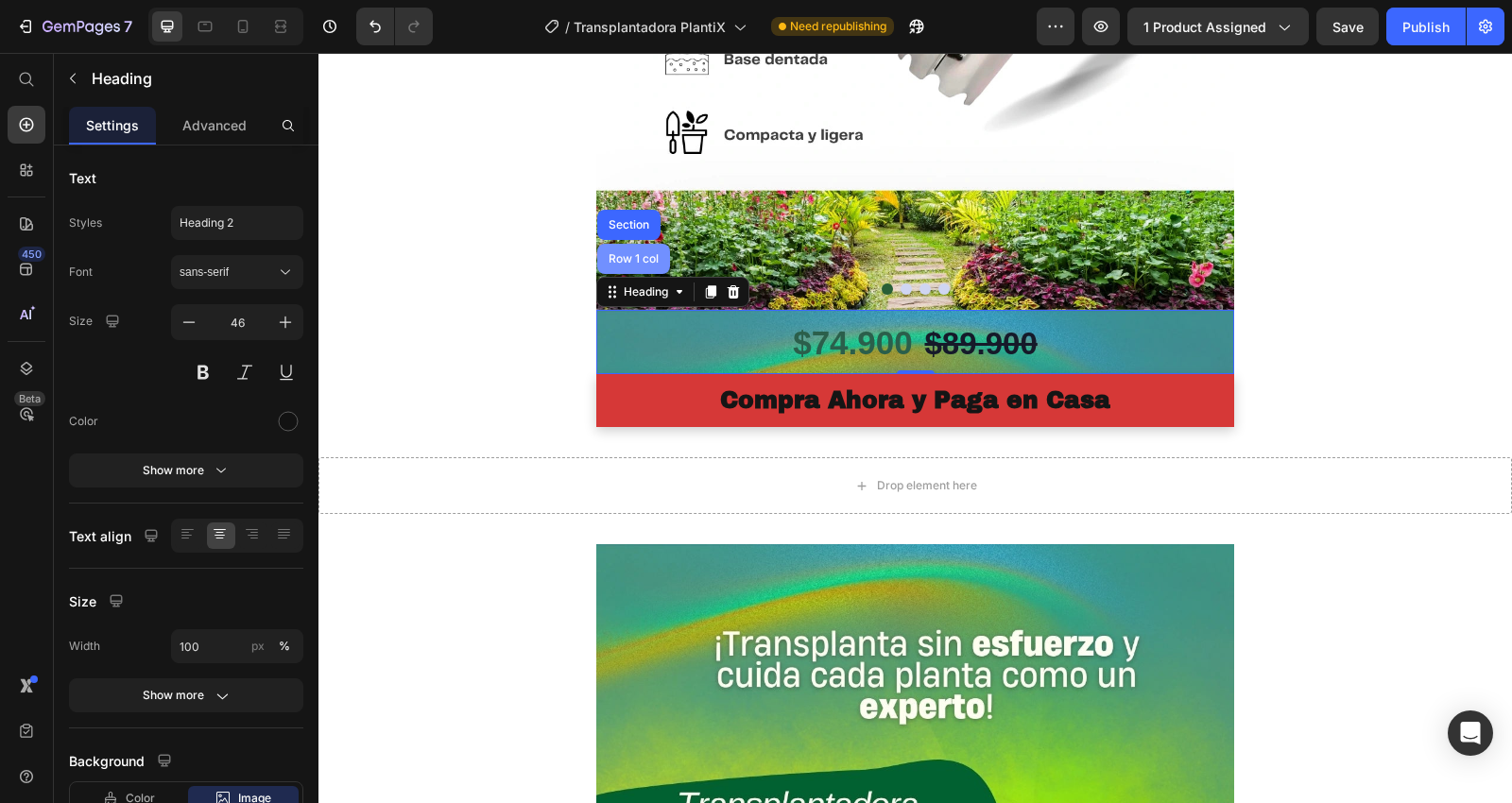 click on "Row 1 col" at bounding box center [633, 259] 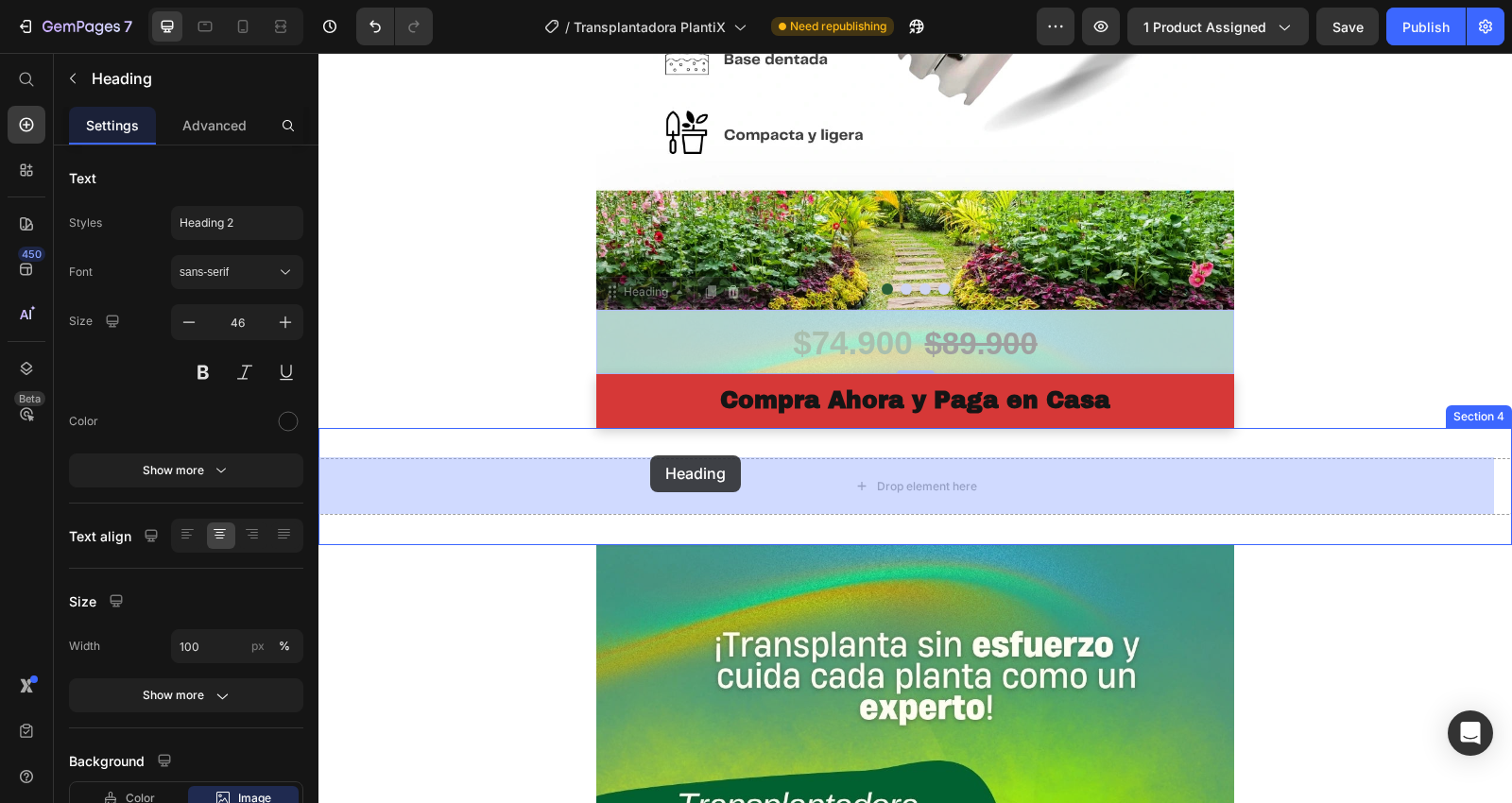 drag, startPoint x: 653, startPoint y: 337, endPoint x: 650, endPoint y: 455, distance: 118.038129 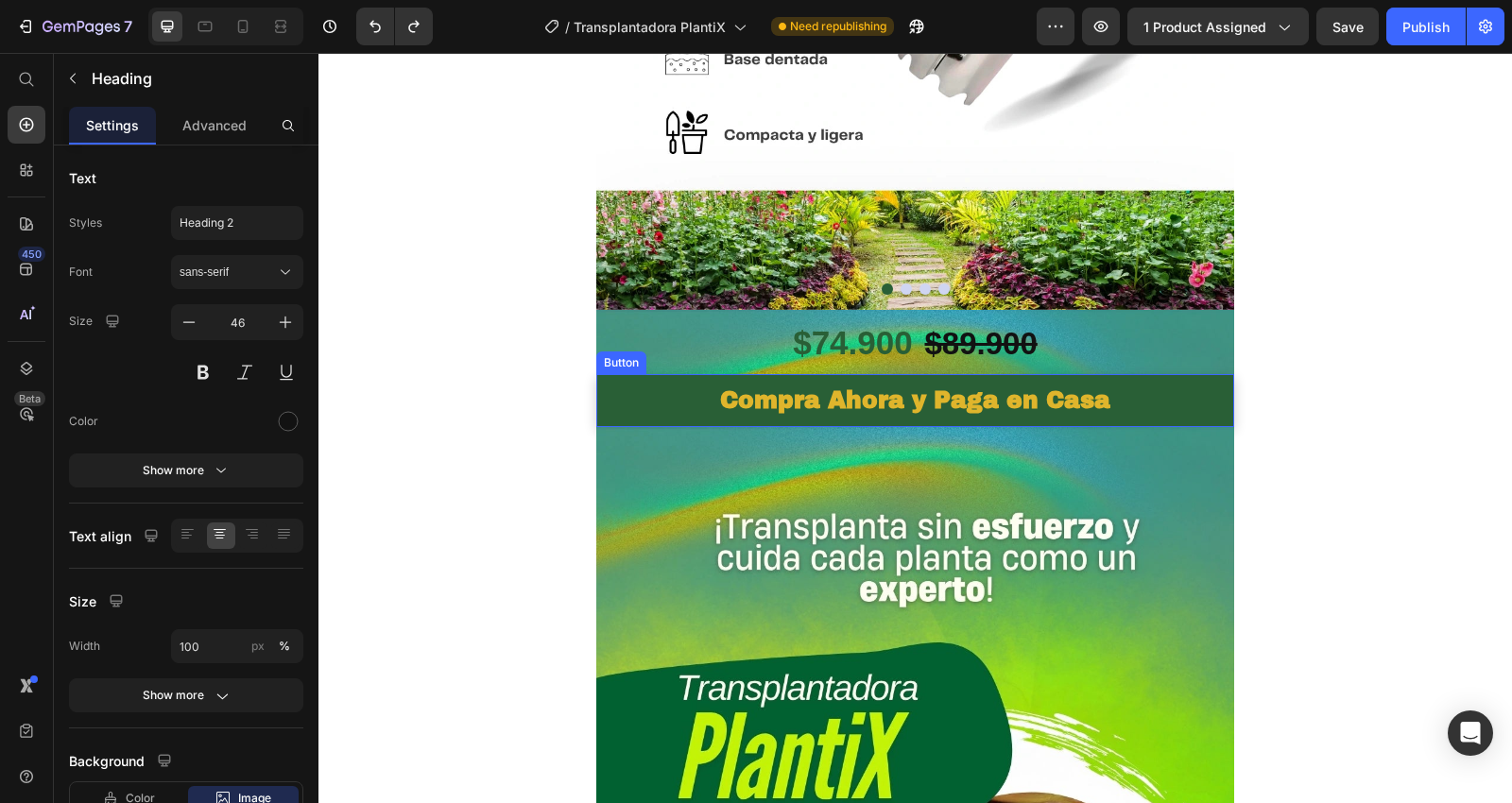 click on "Compra Ahora y Paga en Casa" at bounding box center (915, 401) 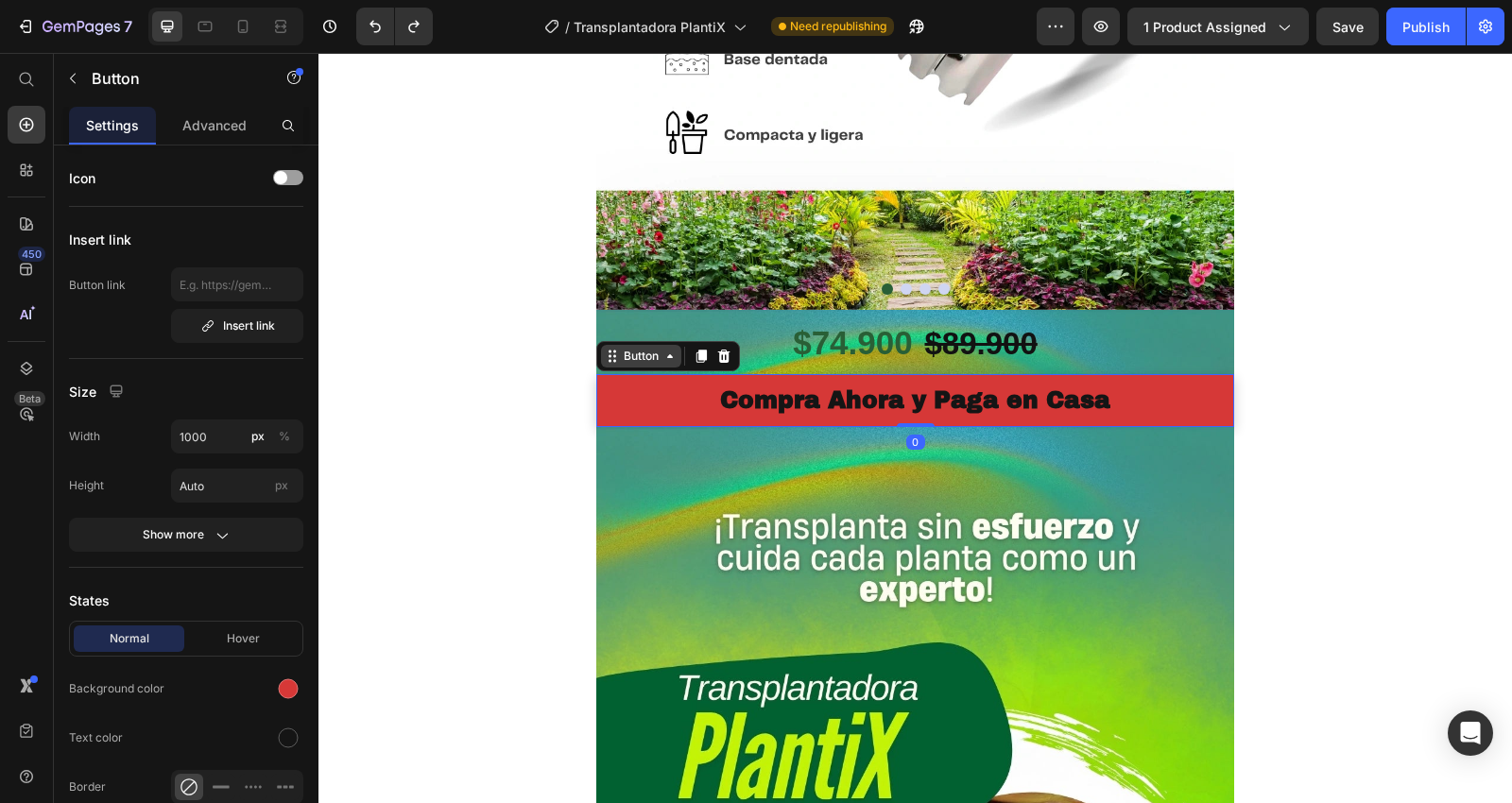 click 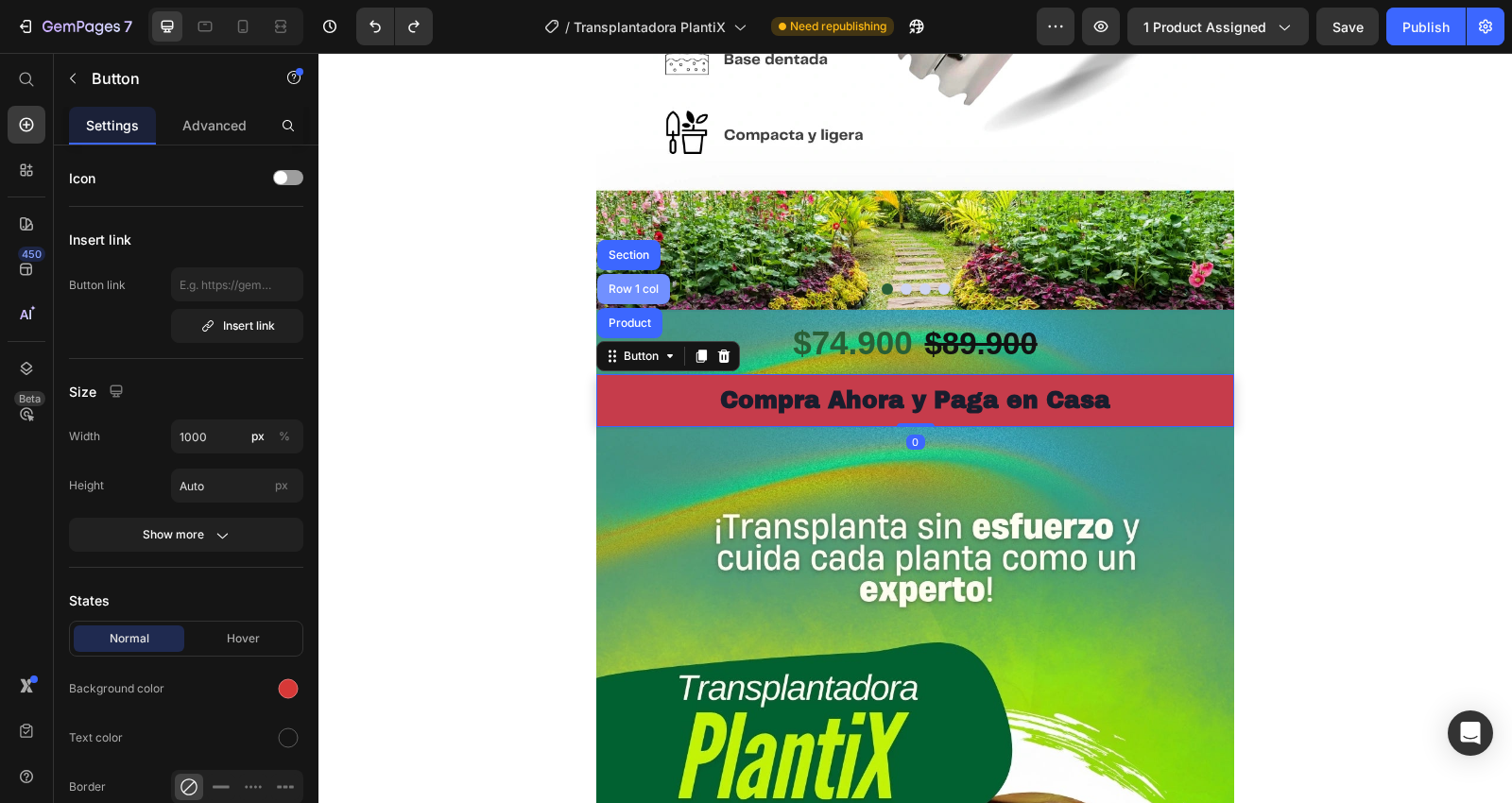 click on "Row 1 col" at bounding box center [633, 289] 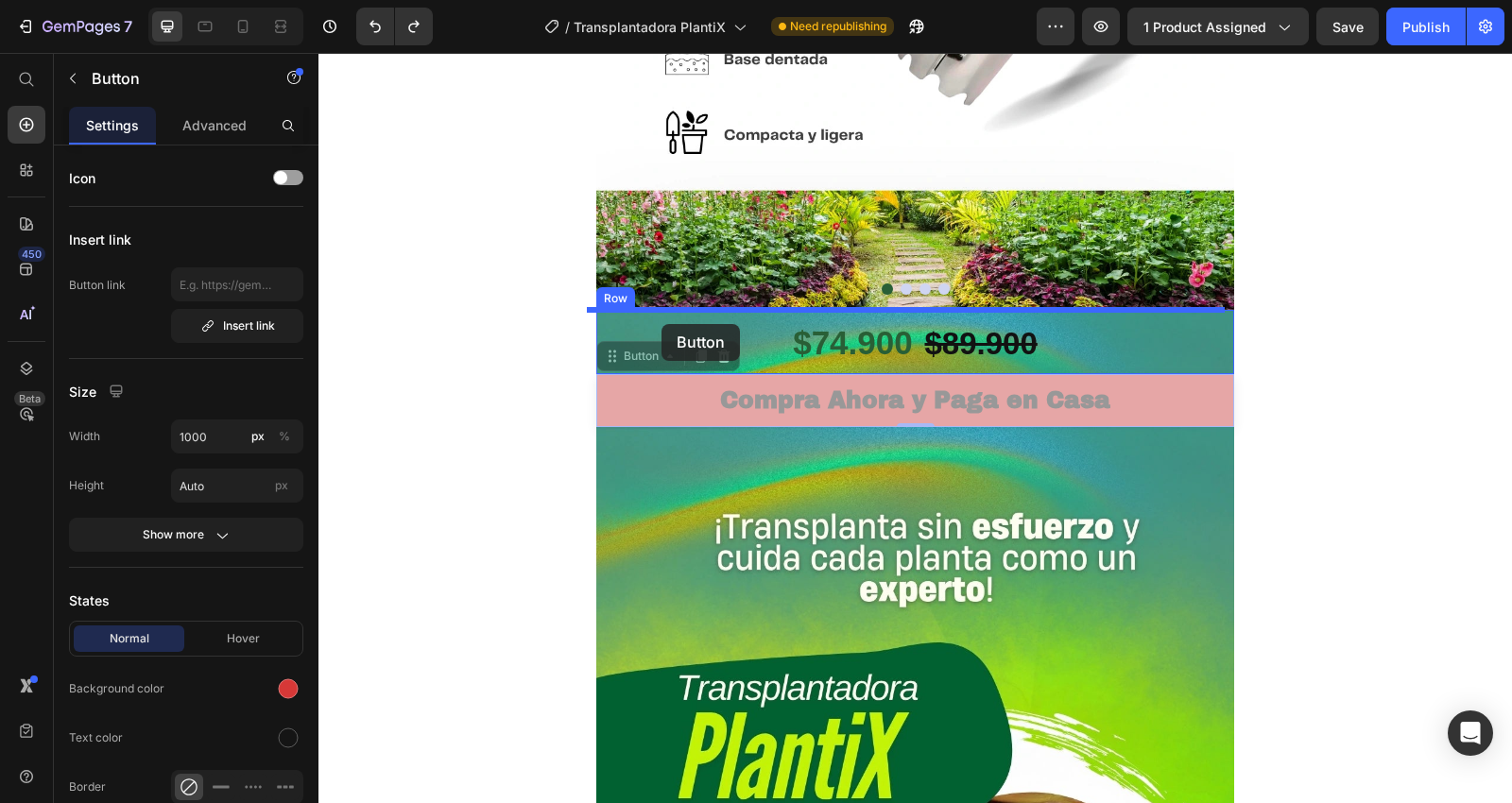 drag, startPoint x: 645, startPoint y: 407, endPoint x: 662, endPoint y: 324, distance: 84.72308 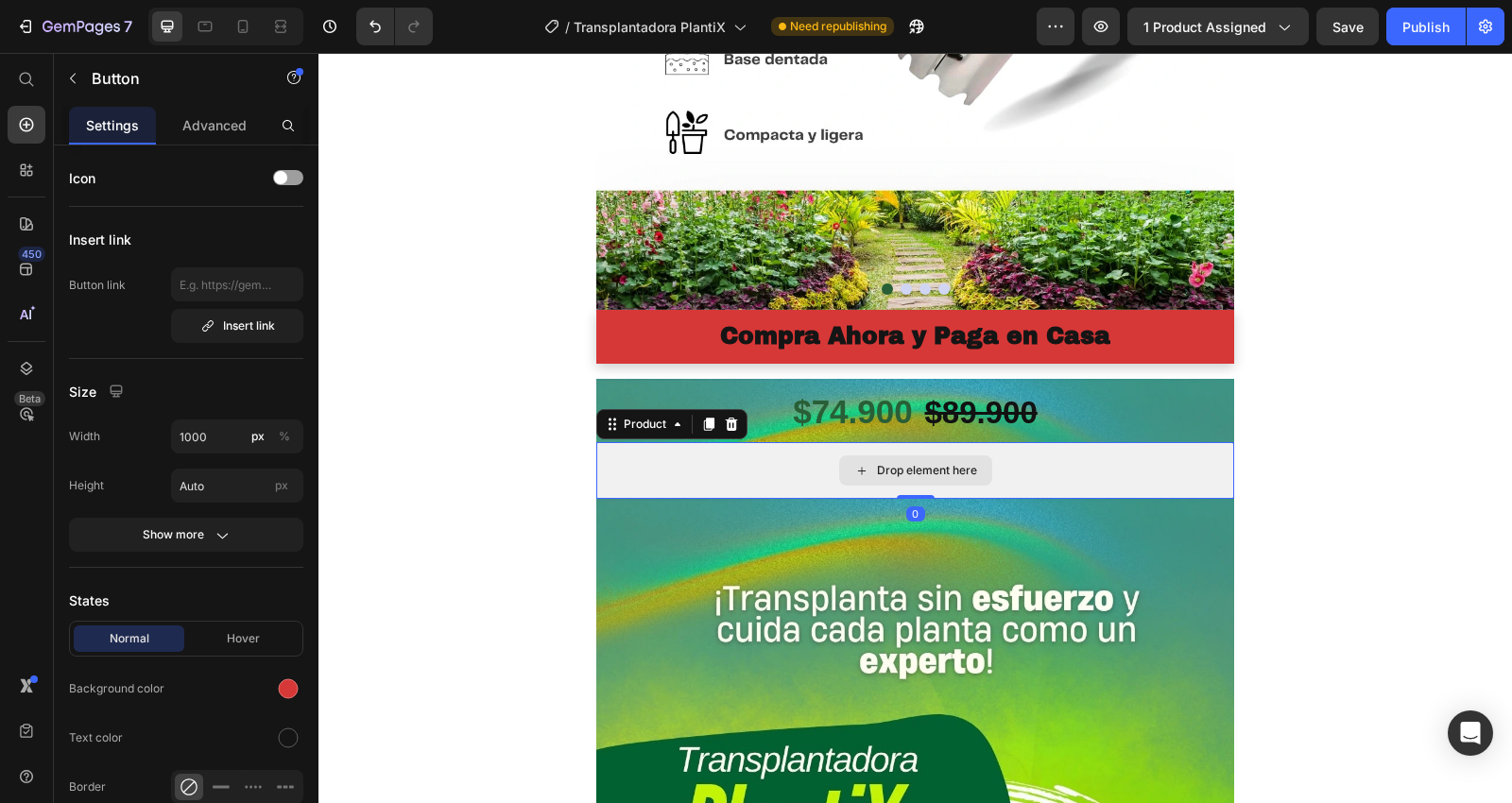 click on "Drop element here" at bounding box center (915, 470) 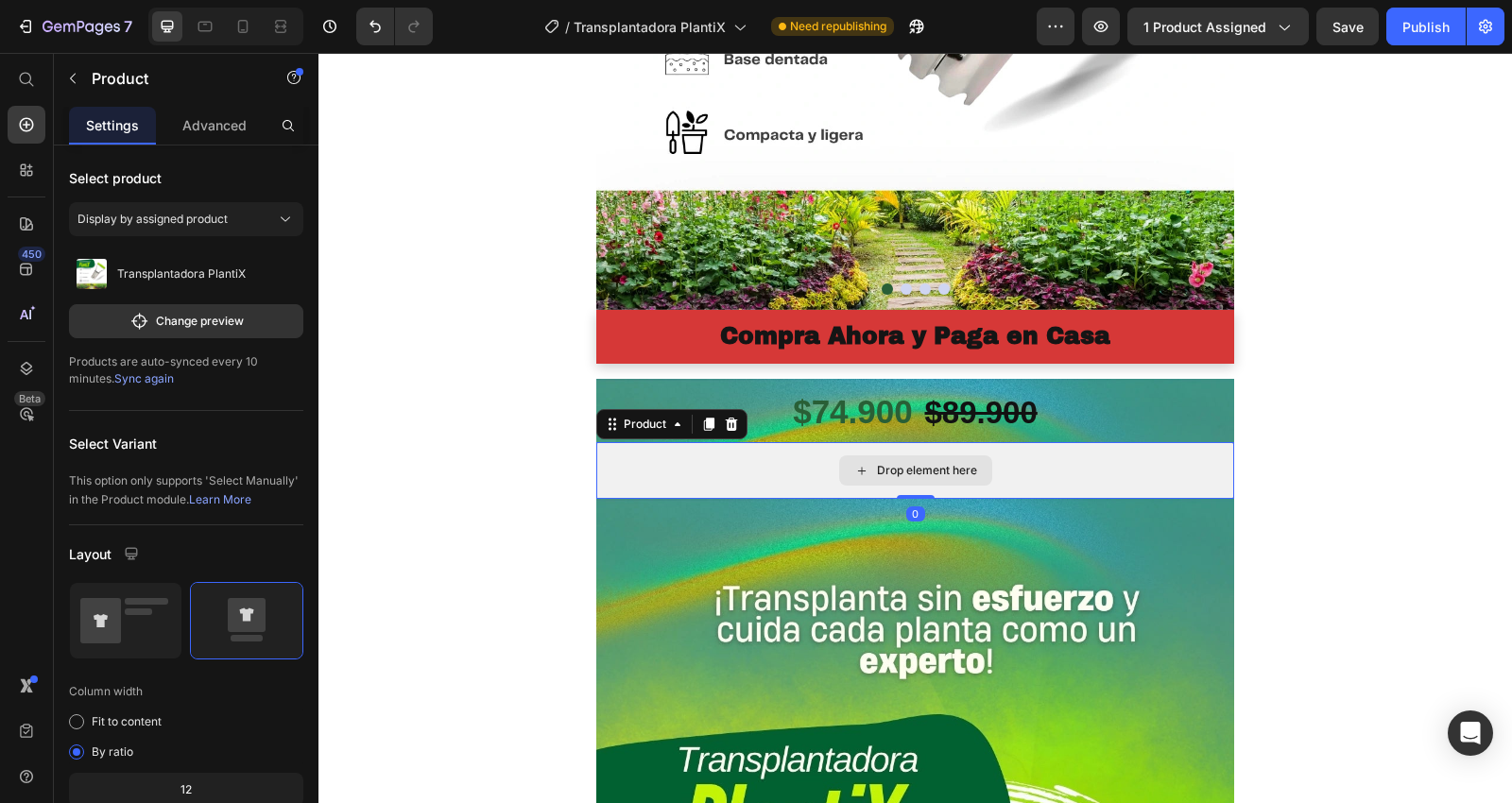 click on "Drop element here" at bounding box center (915, 470) 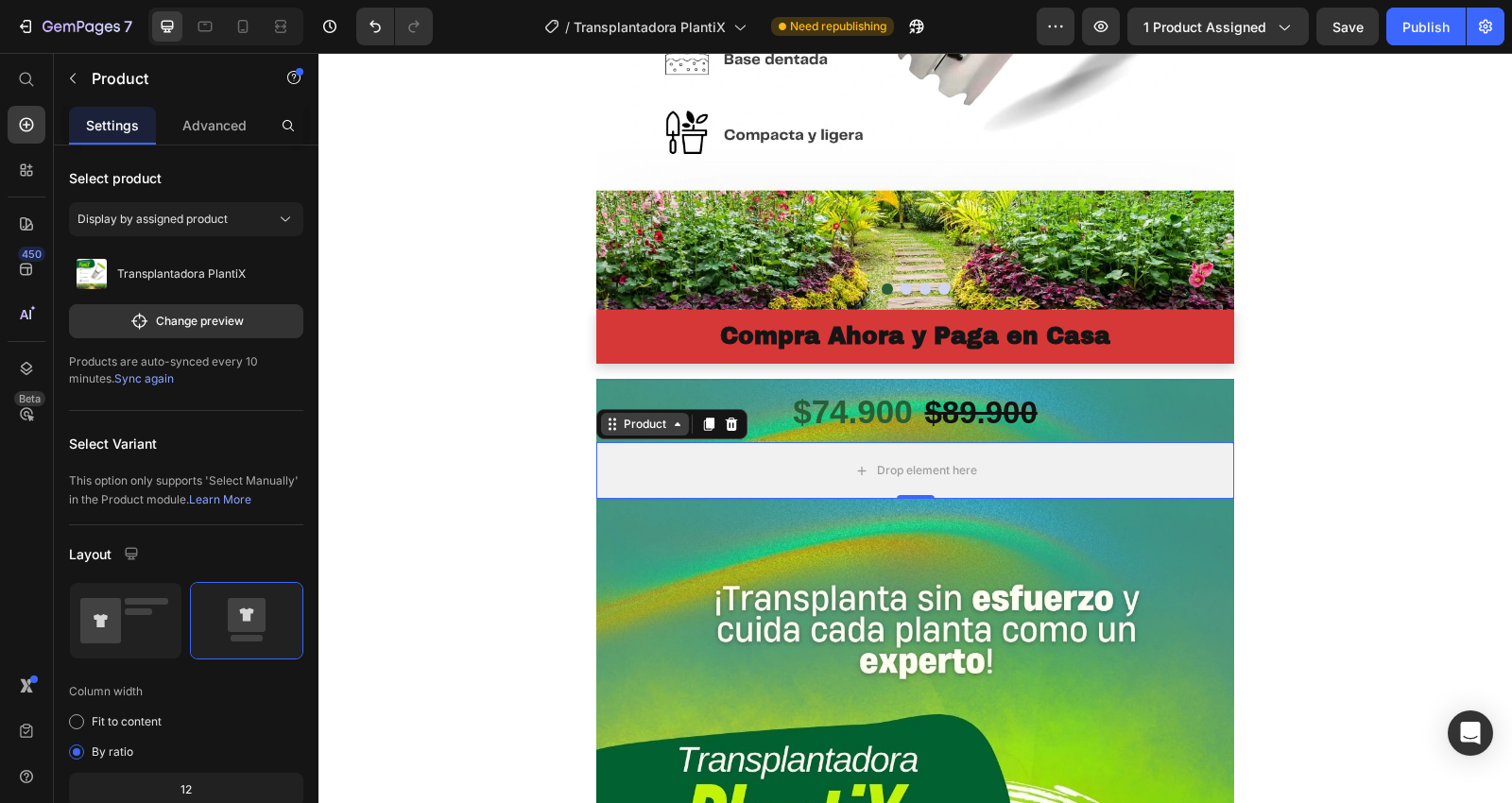 click on "Product" at bounding box center (644, 424) 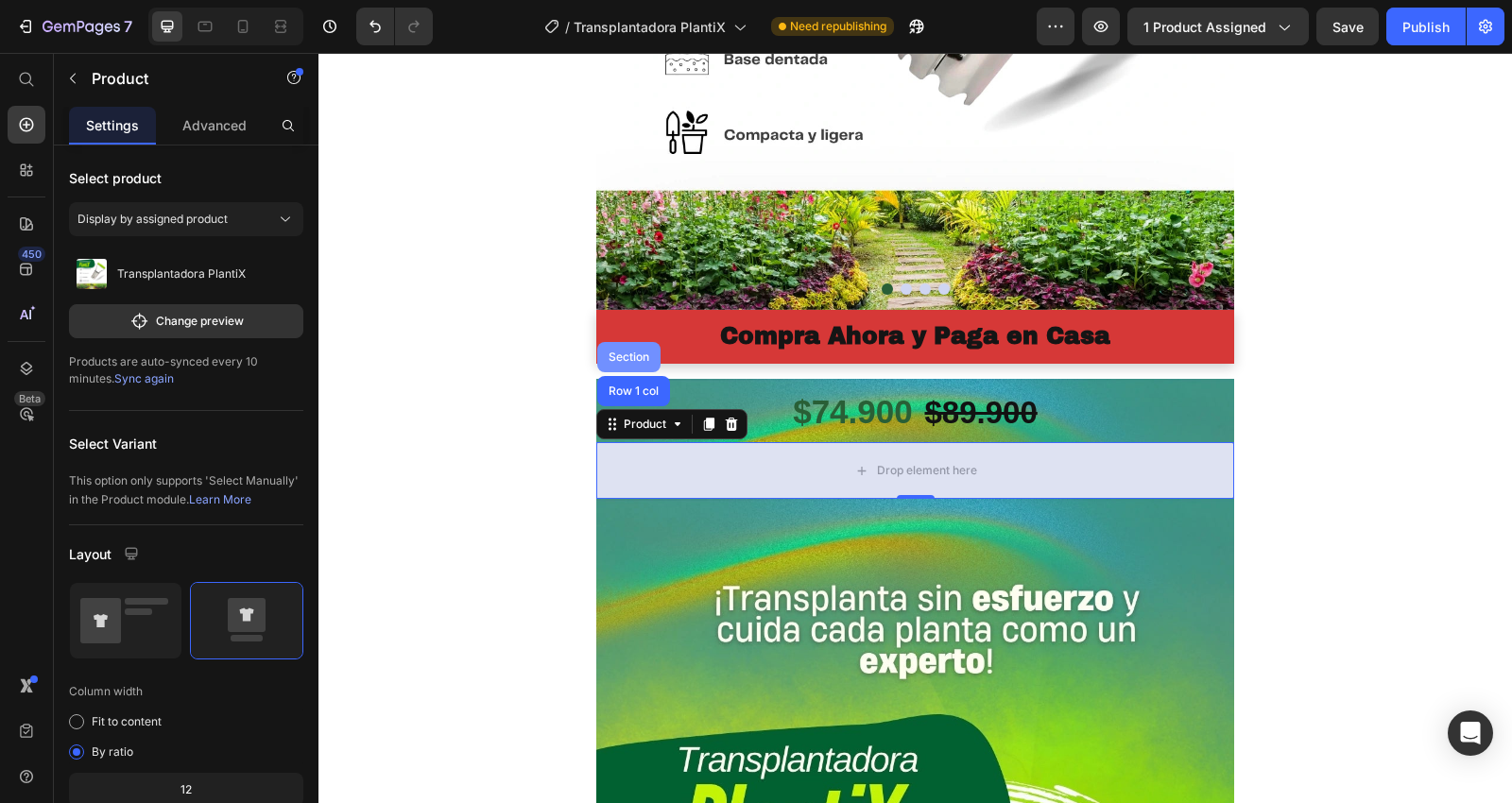 click on "Section" at bounding box center [628, 357] 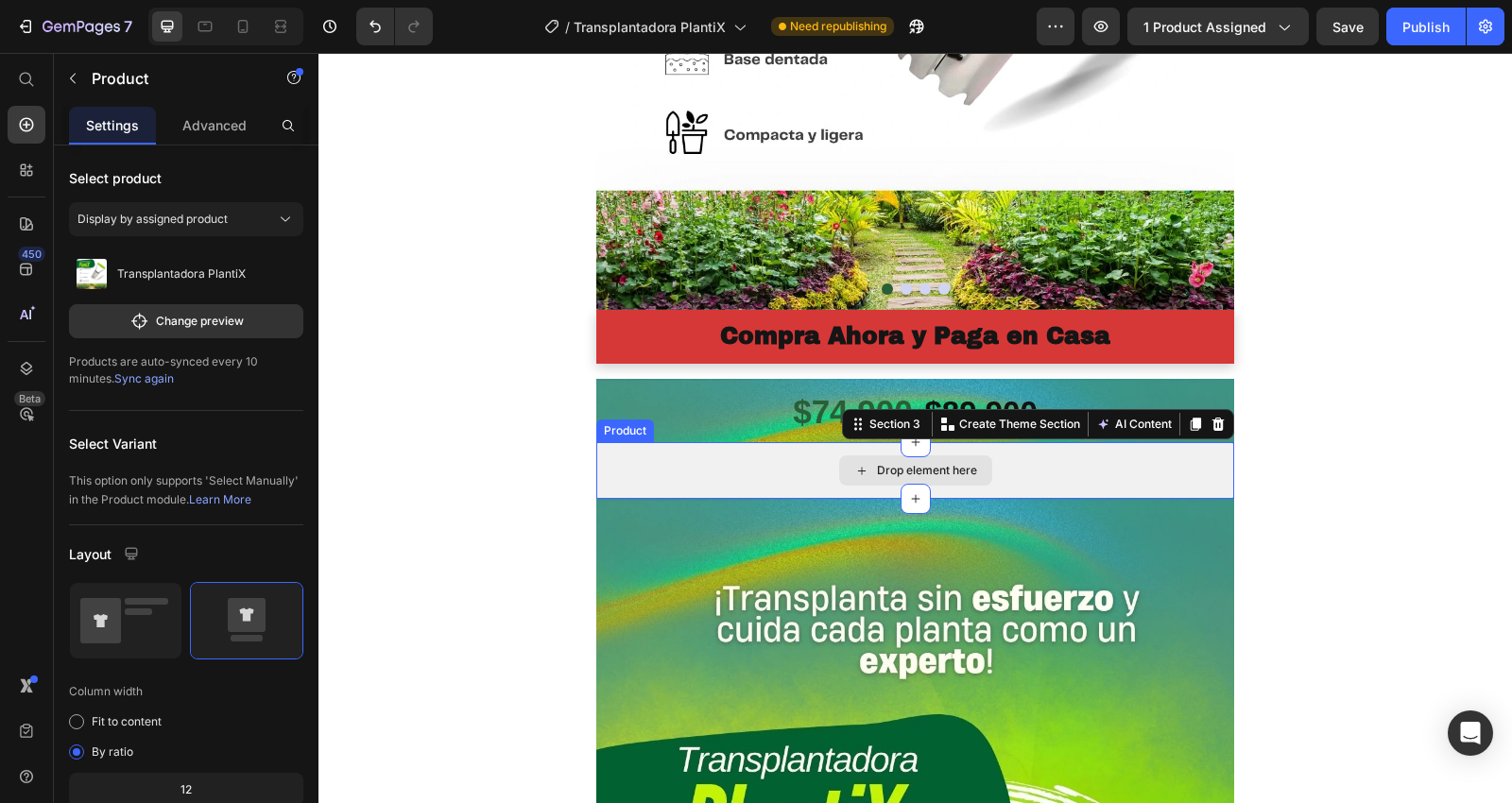 click on "Drop element here" at bounding box center (915, 470) 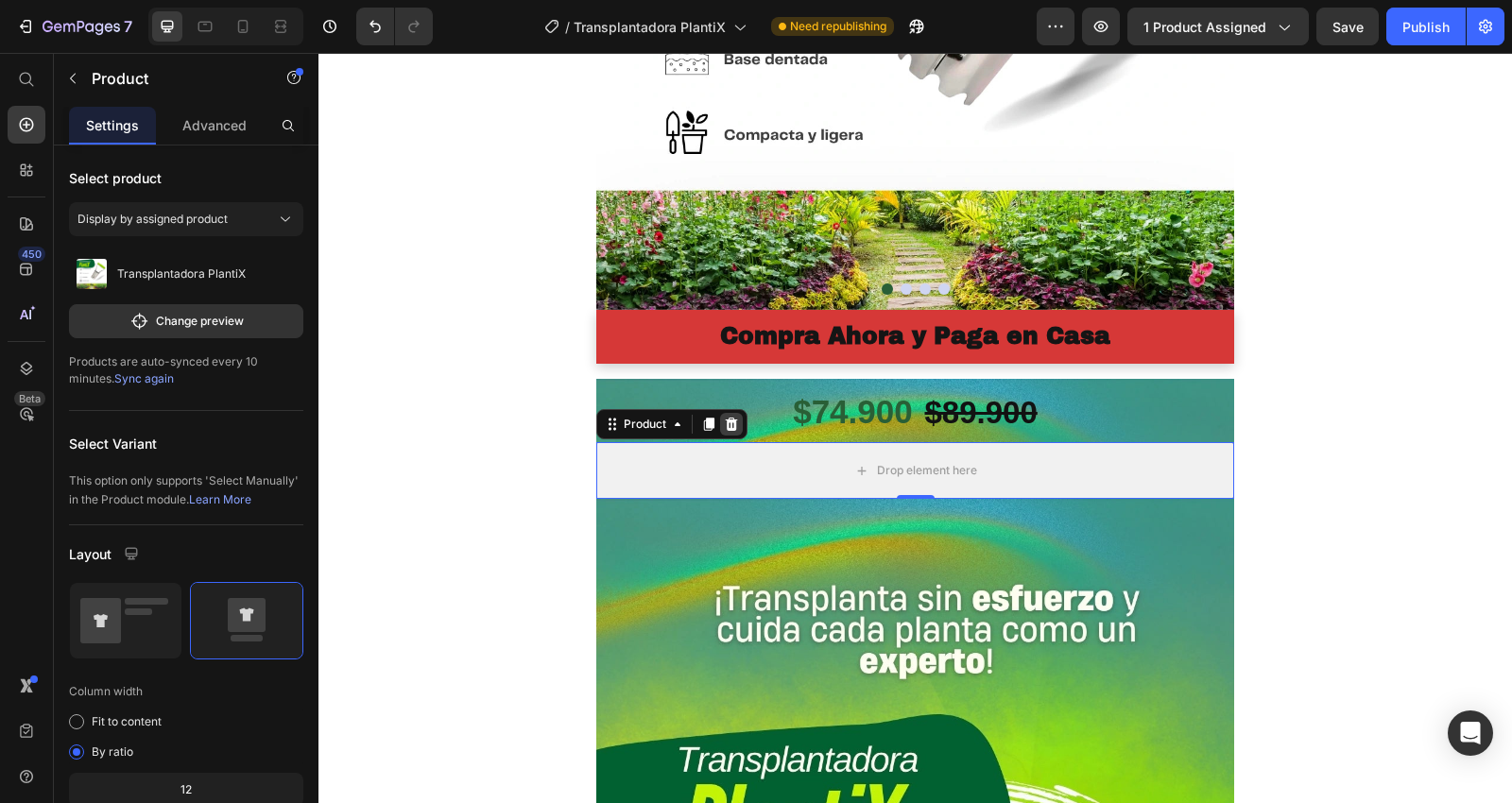 click 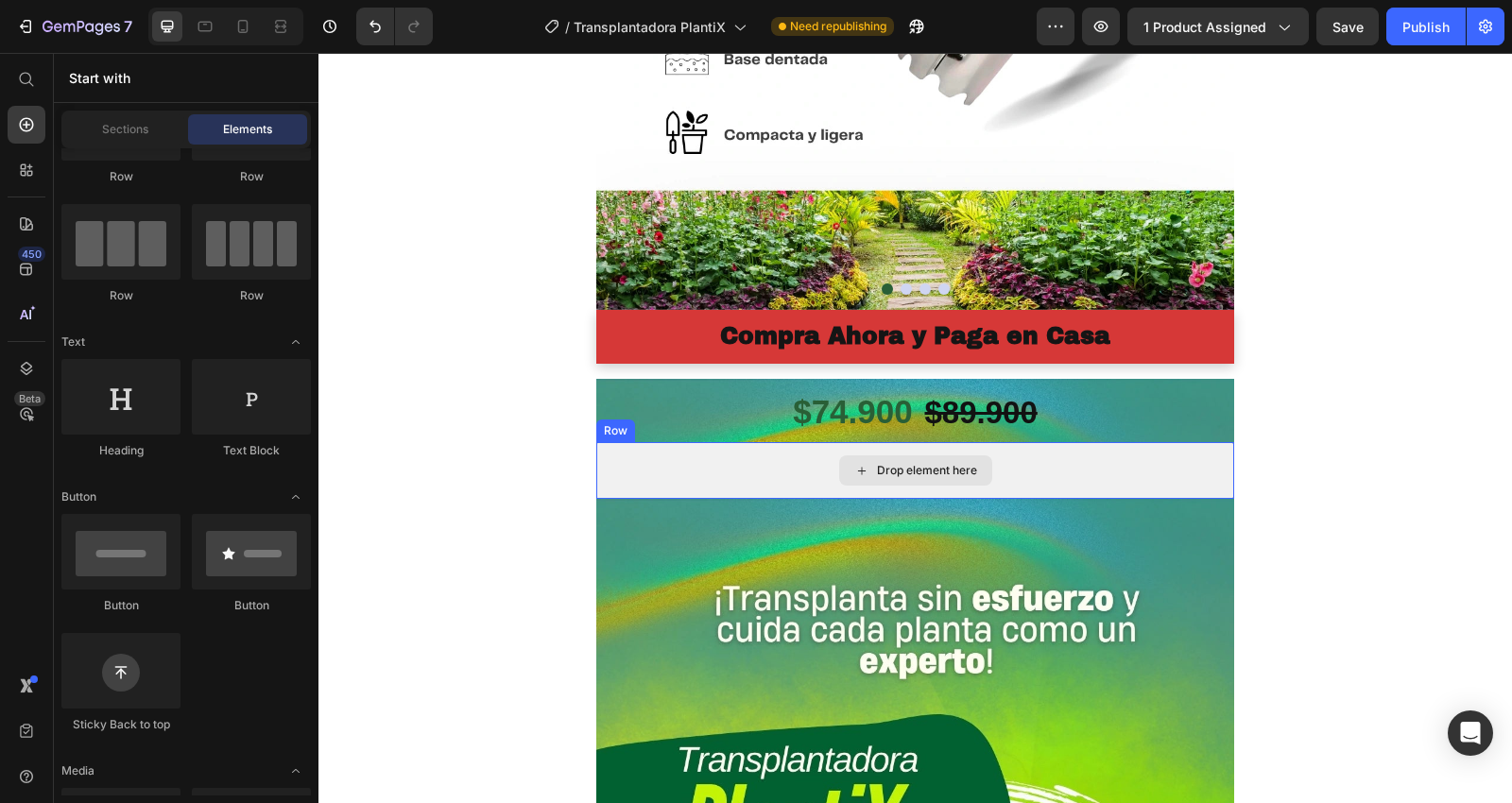 click on "Drop element here" at bounding box center [915, 470] 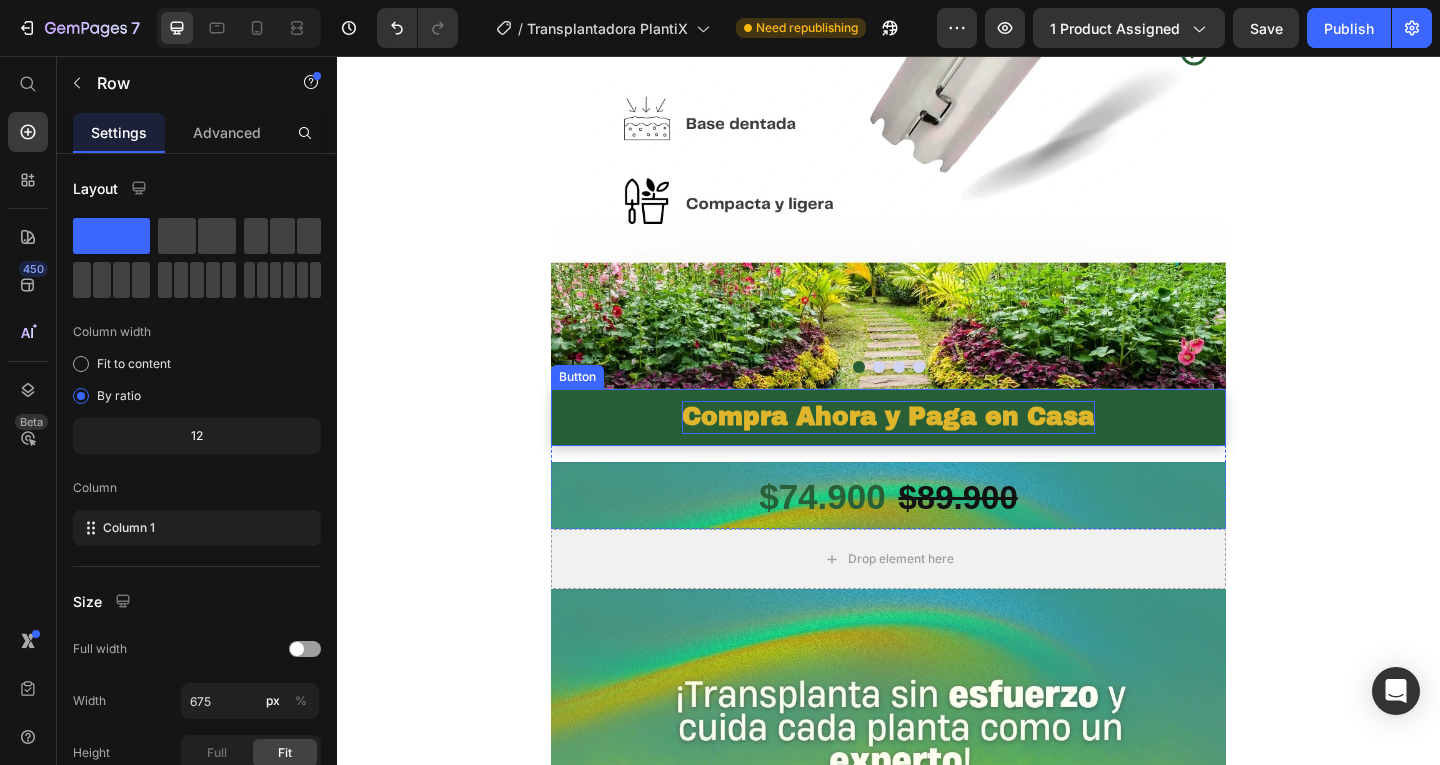 scroll, scrollTop: 383, scrollLeft: 0, axis: vertical 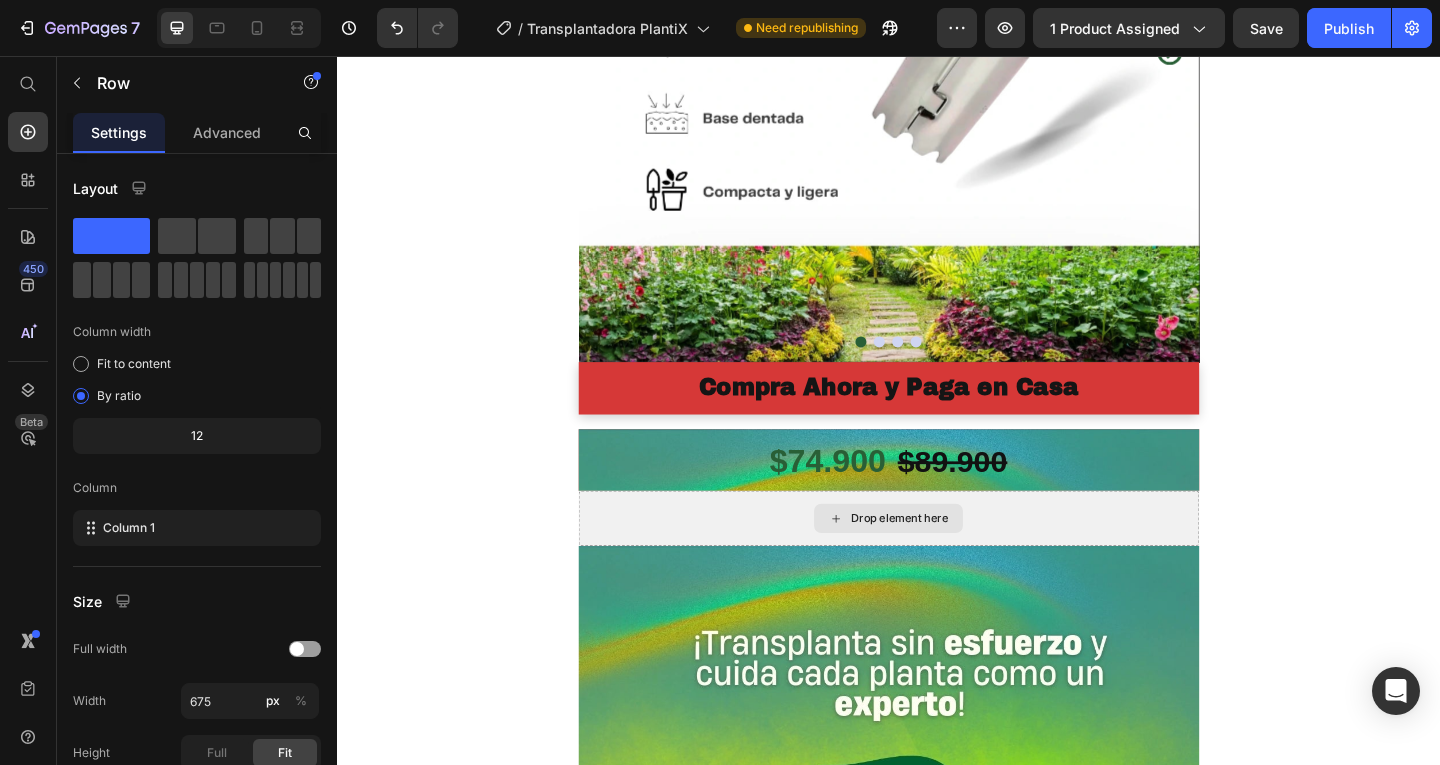 click on "Drop element here" at bounding box center [937, 559] 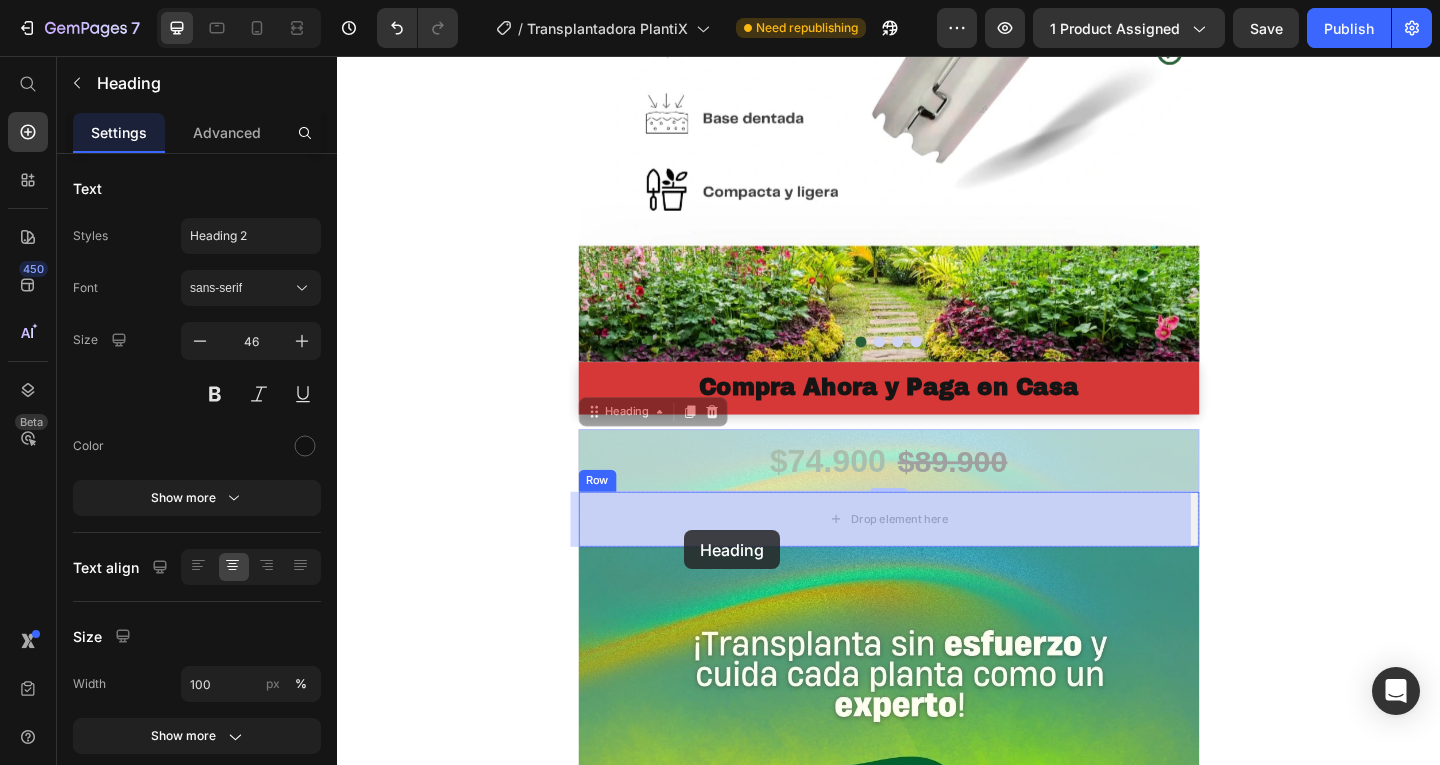drag, startPoint x: 719, startPoint y: 508, endPoint x: 714, endPoint y: 572, distance: 64.195015 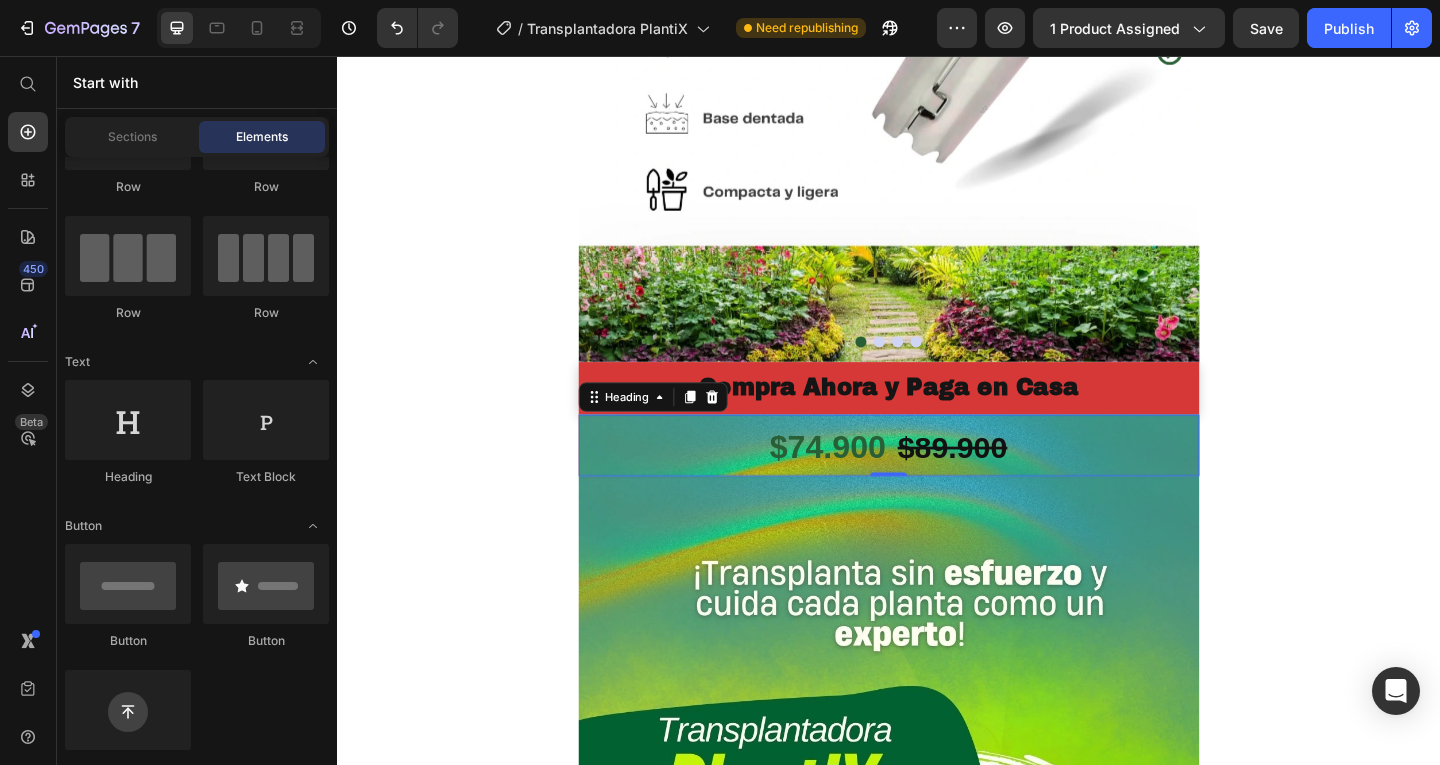 click on "Image Image Image Image
Carousel Row Section 1 Compra Ahora y Paga en Casa Button Row Section 2 $74.900   $89.900 Heading   0 Row Section 3 Image Compra Ahora y Paga en Casa Button Product Row Image Image Image Compra Ahora y Paga en Casa Button Row Section 4 Root" at bounding box center (937, 3920) 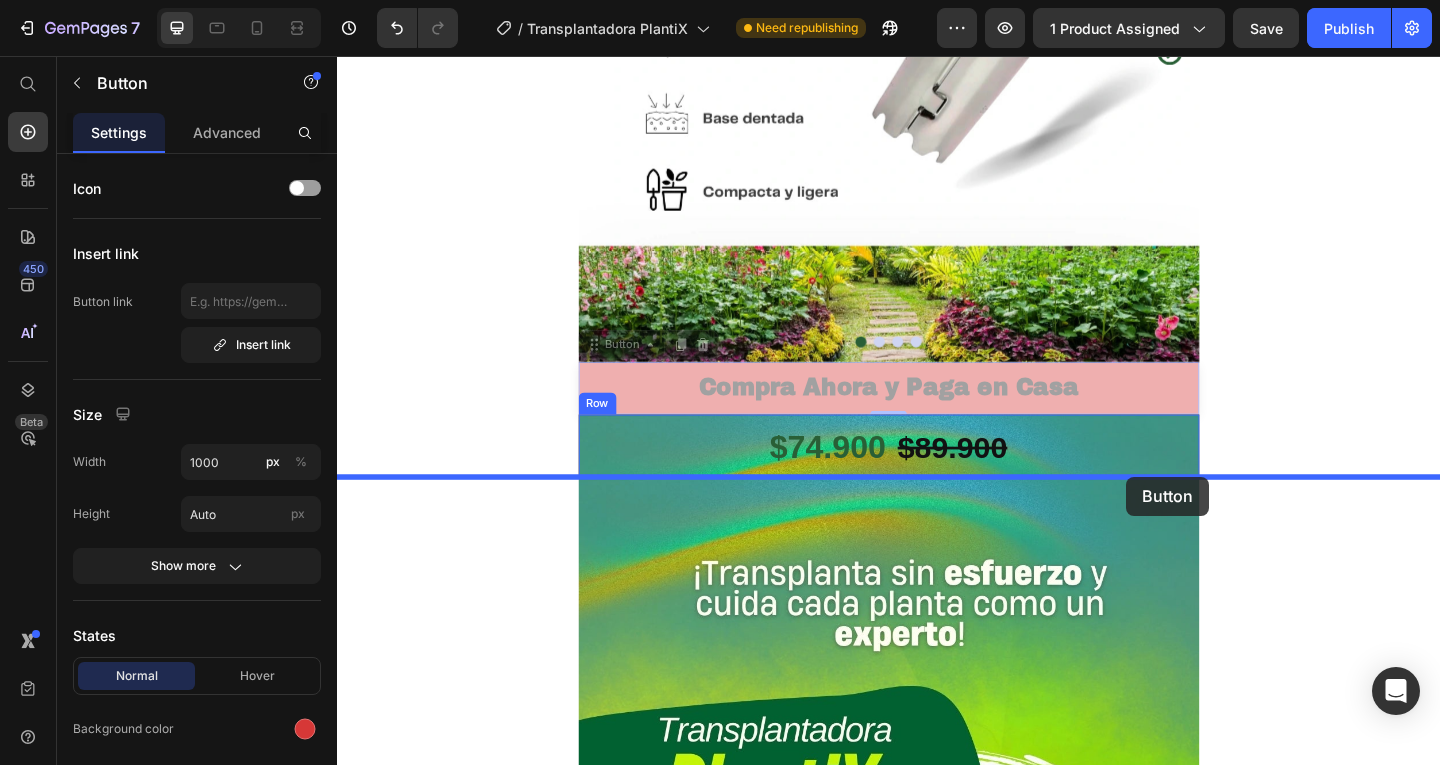 drag, startPoint x: 1196, startPoint y: 419, endPoint x: 1195, endPoint y: 514, distance: 95.005264 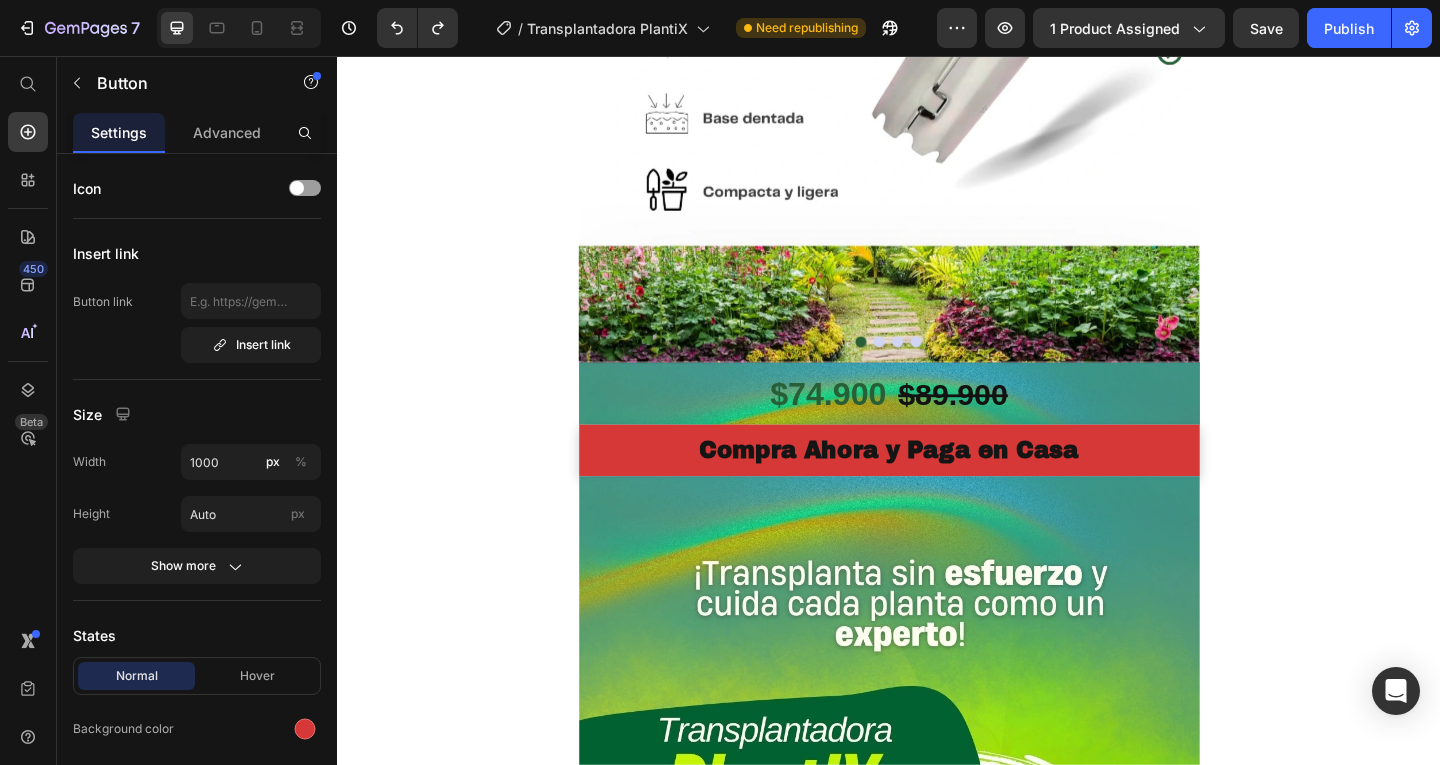 click on "Image Image Image Image
Carousel Row Section 1 $74.900   $89.900 Heading Row Section 2 Compra Ahora y Paga en Casa Button Product Row Section 3 Image Compra Ahora y Paga en Casa Button Product Row Image Image Image Compra Ahora y Paga en Casa Button Row Section 4 Root" at bounding box center (937, 3920) 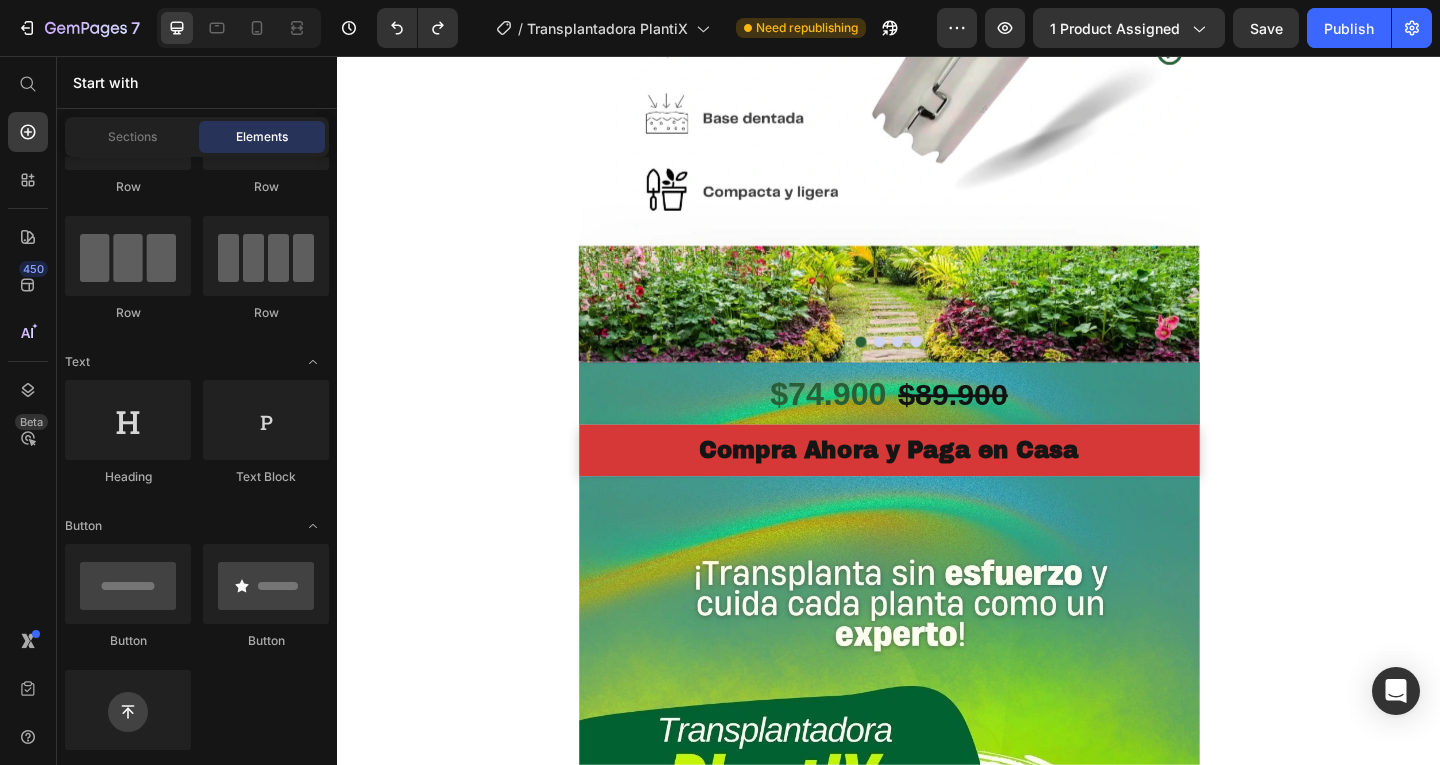 click on "$74.900   $89.900 Heading Row" at bounding box center [937, 423] 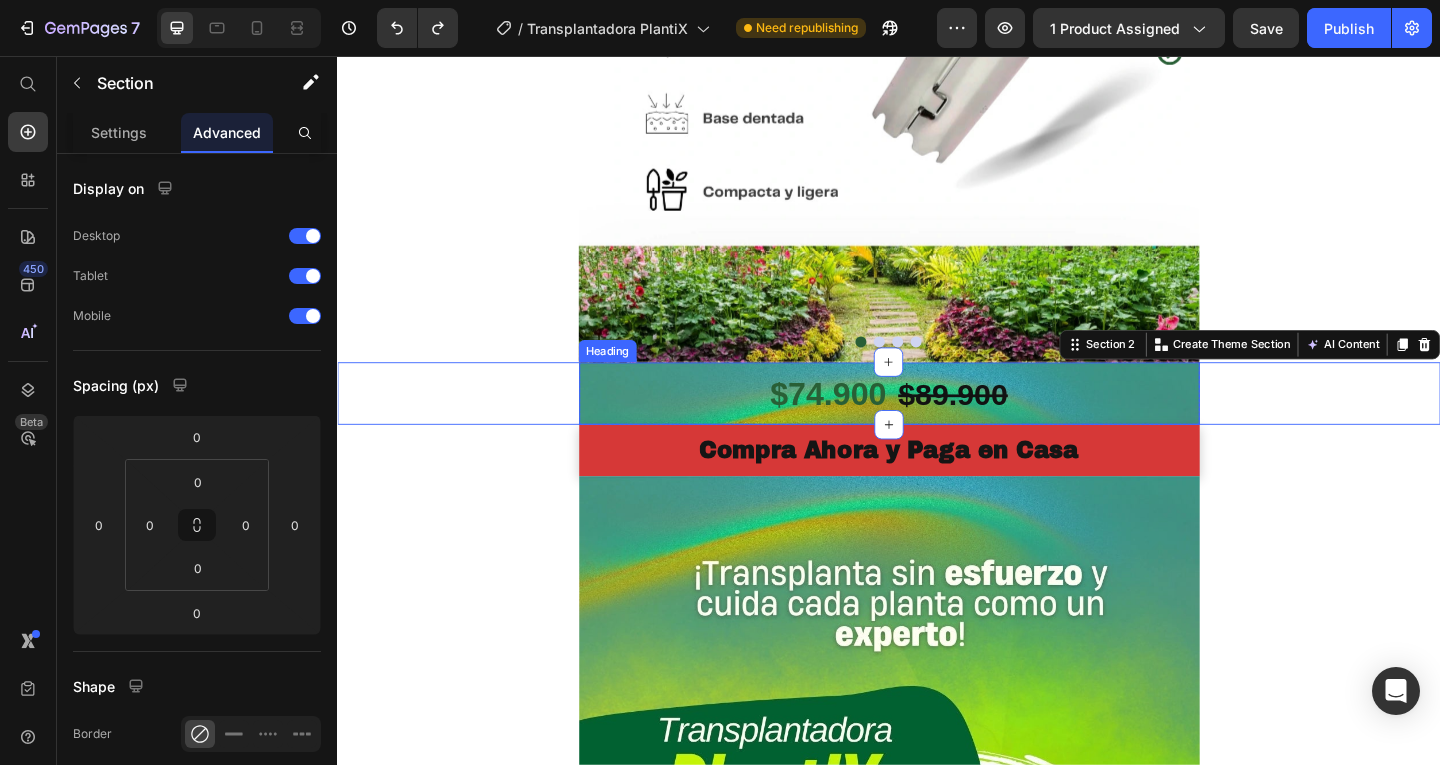 click on "$74.900   $89.900" at bounding box center [937, 423] 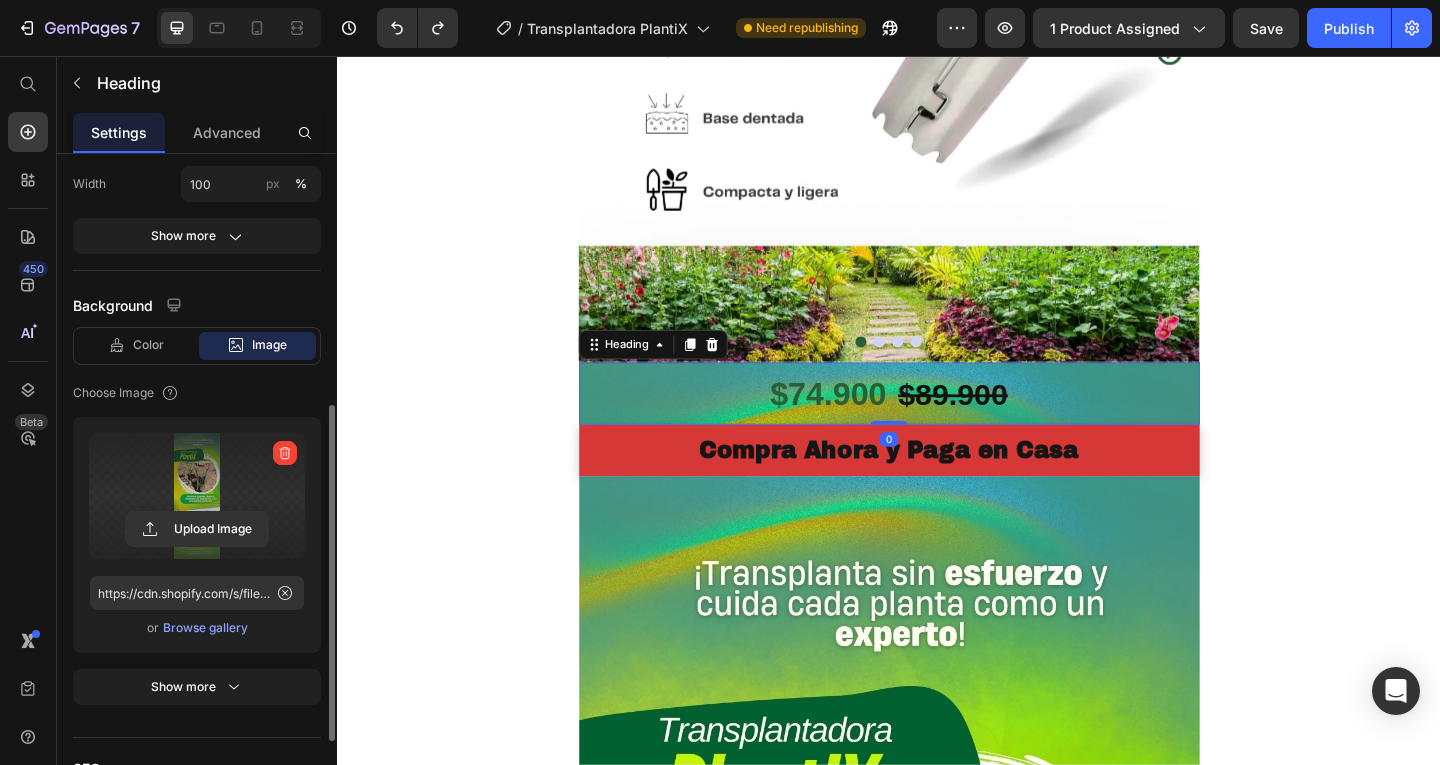 scroll, scrollTop: 660, scrollLeft: 0, axis: vertical 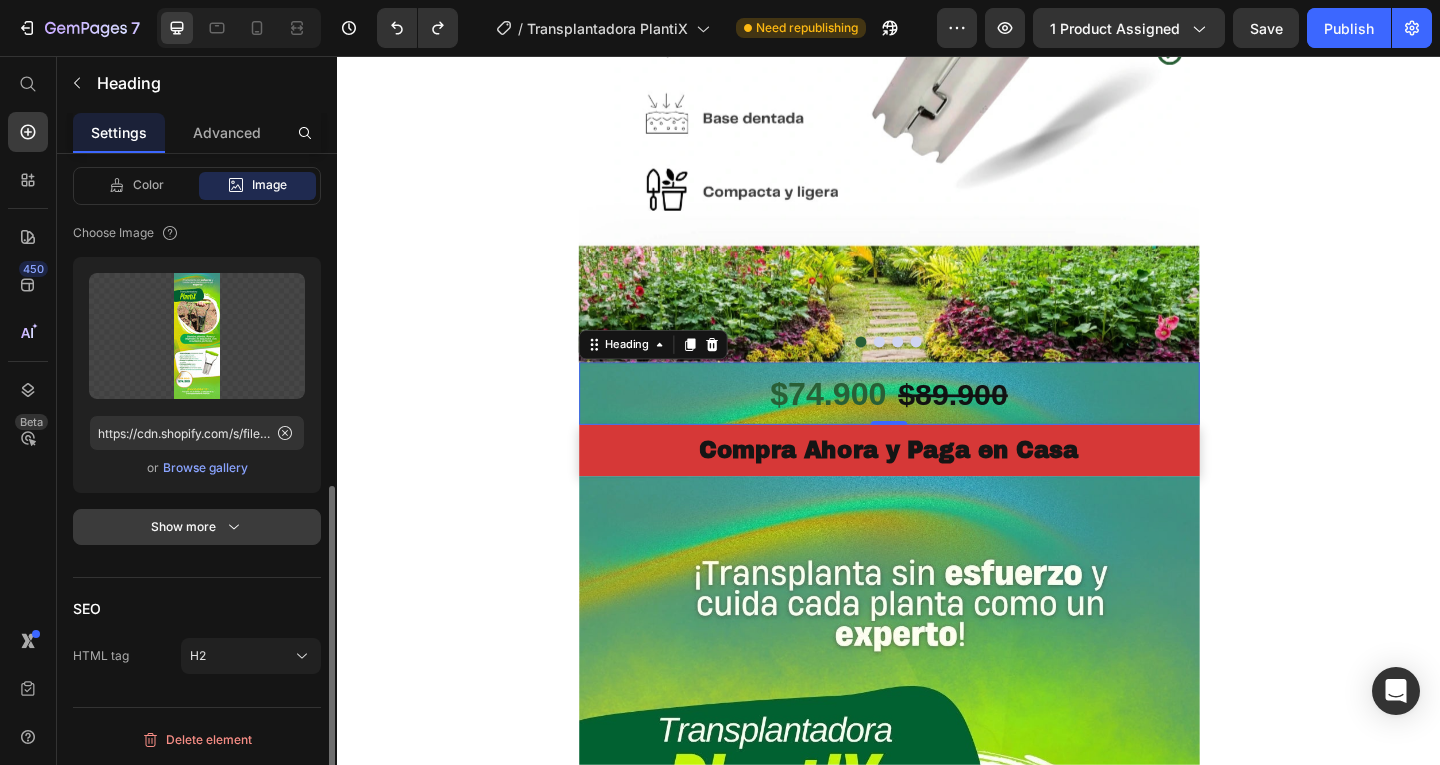 click on "Show more" at bounding box center [197, 527] 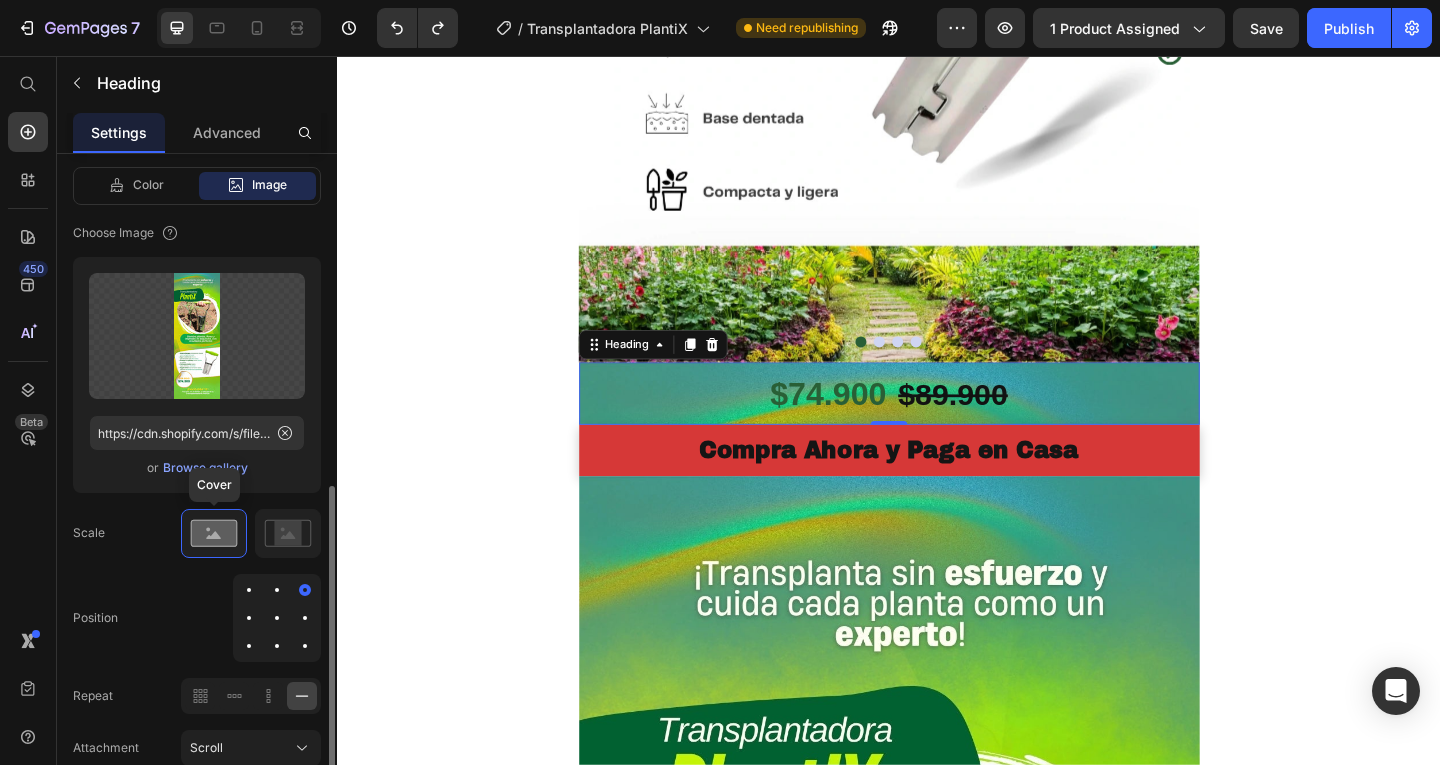 scroll, scrollTop: 760, scrollLeft: 0, axis: vertical 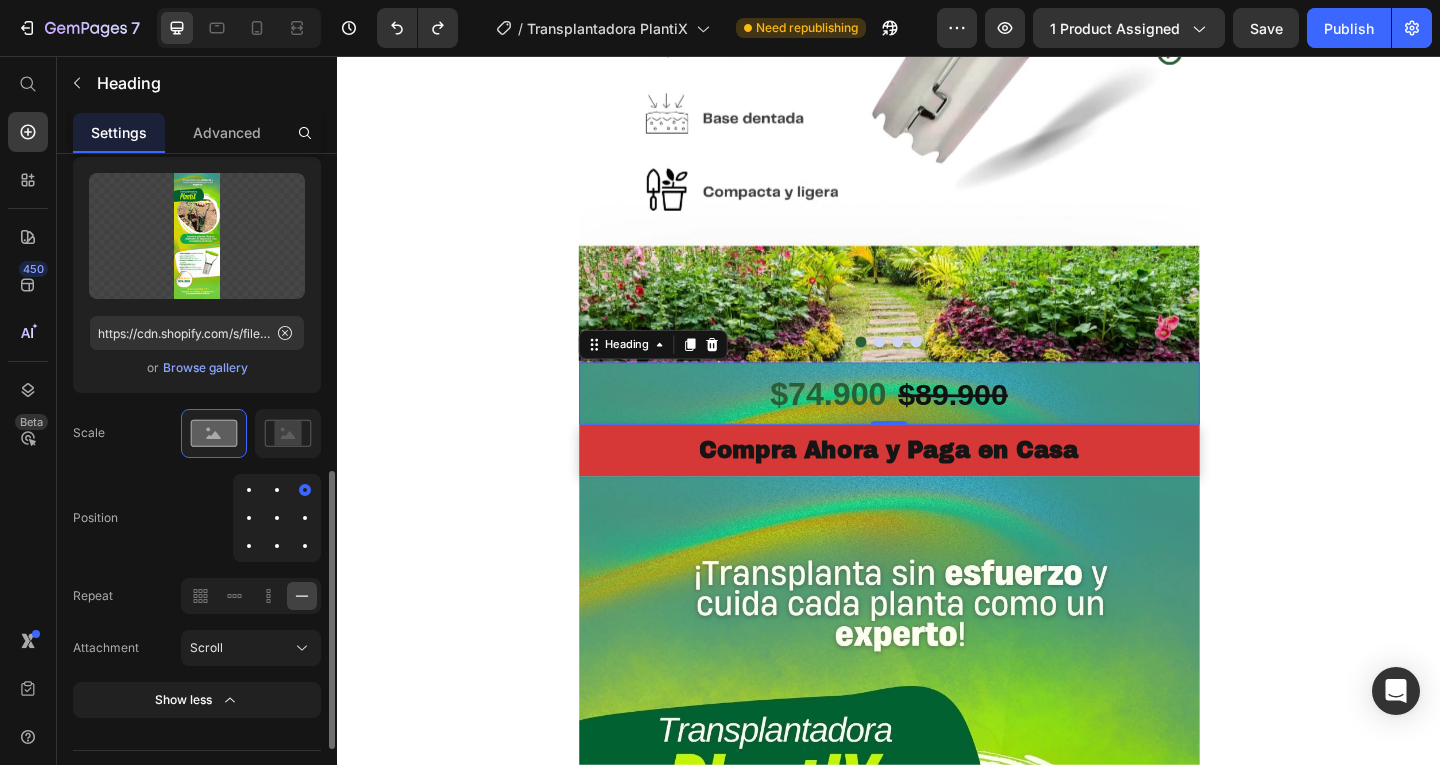 click at bounding box center [277, 518] 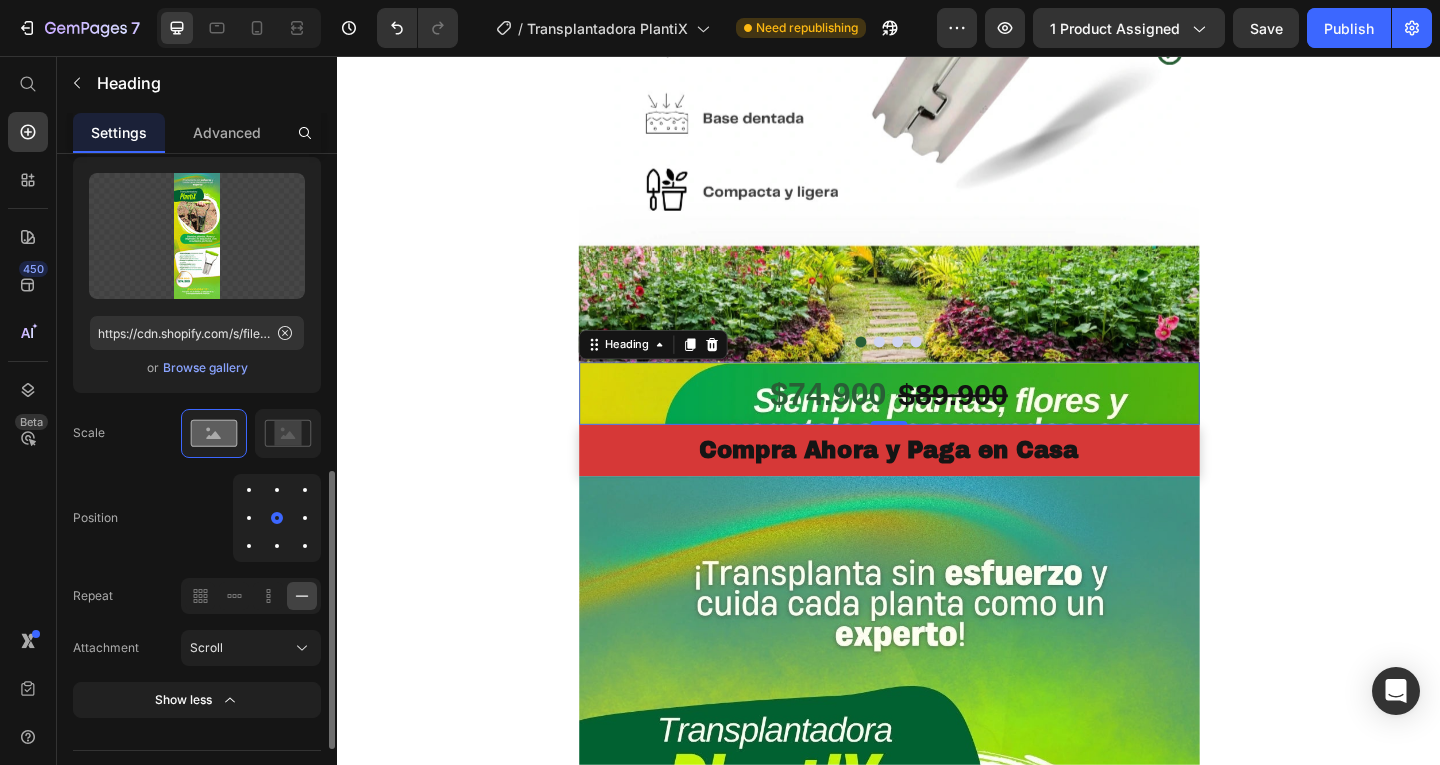 click at bounding box center (277, 518) 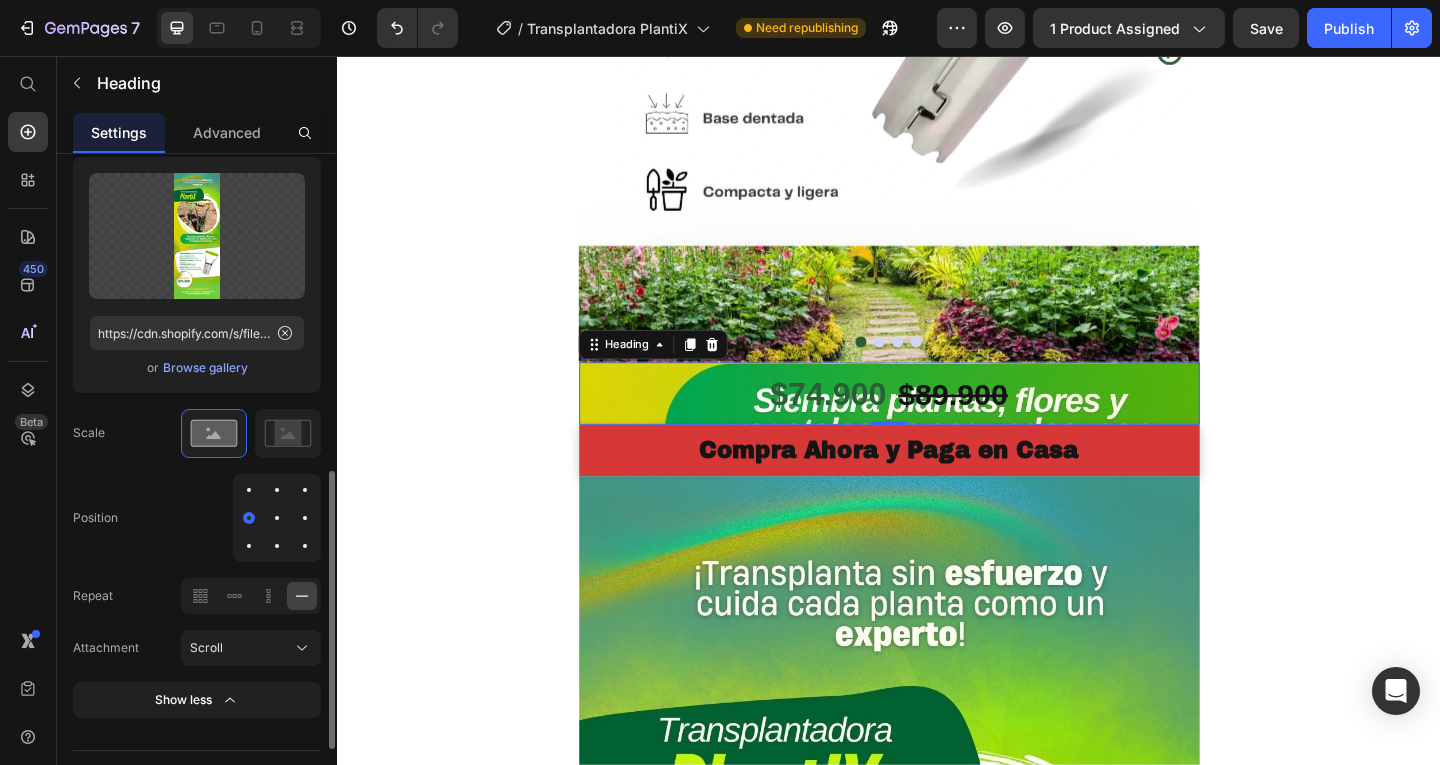 click at bounding box center [249, 518] 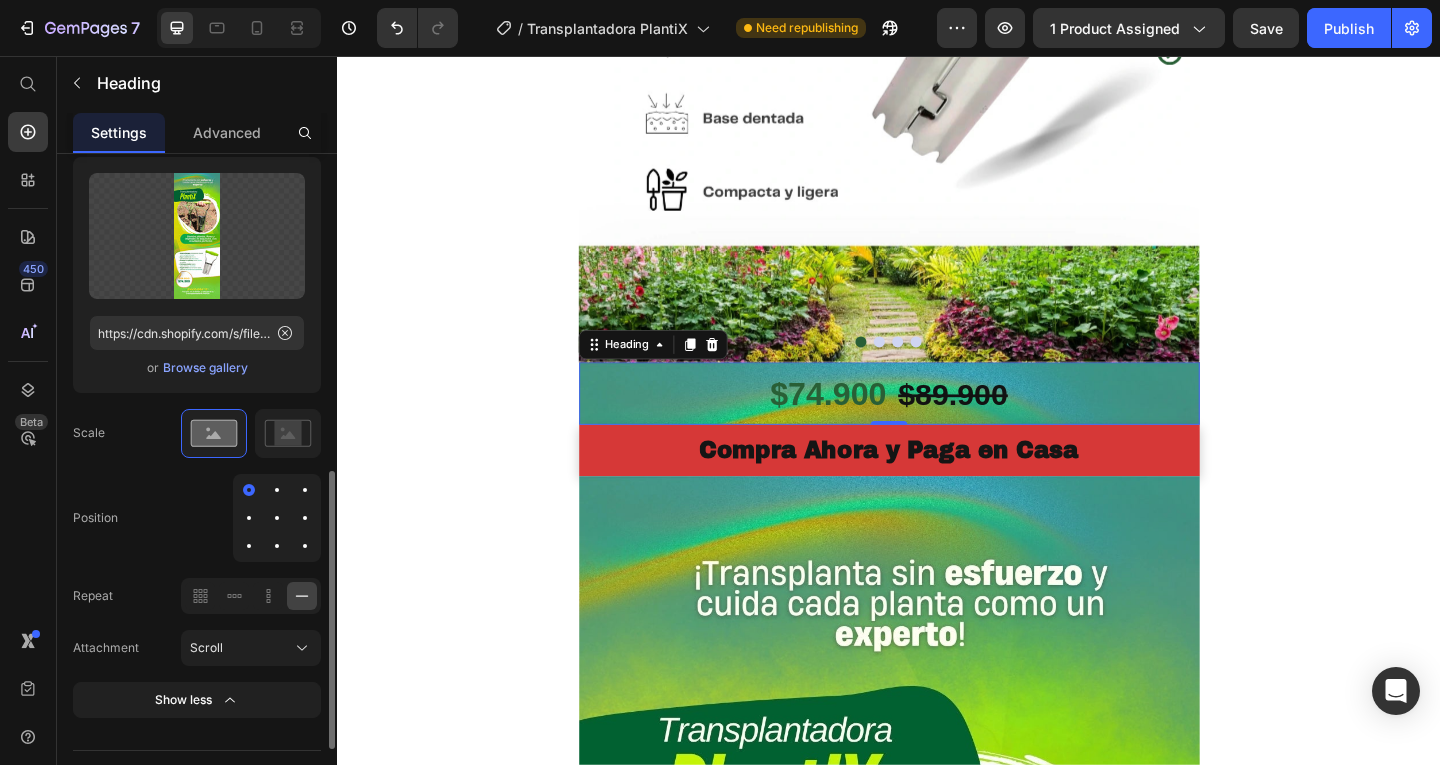 click at bounding box center (277, 490) 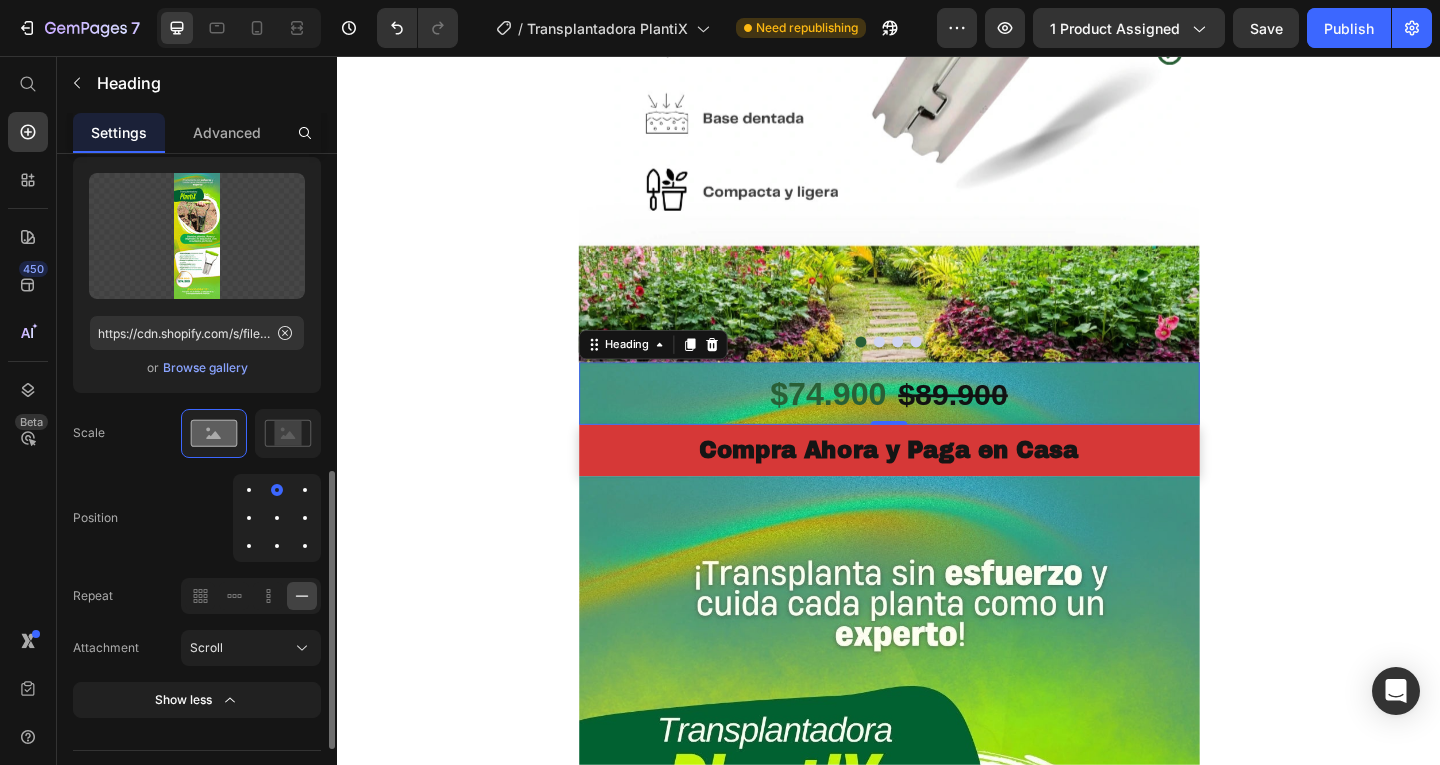 click at bounding box center [277, 518] 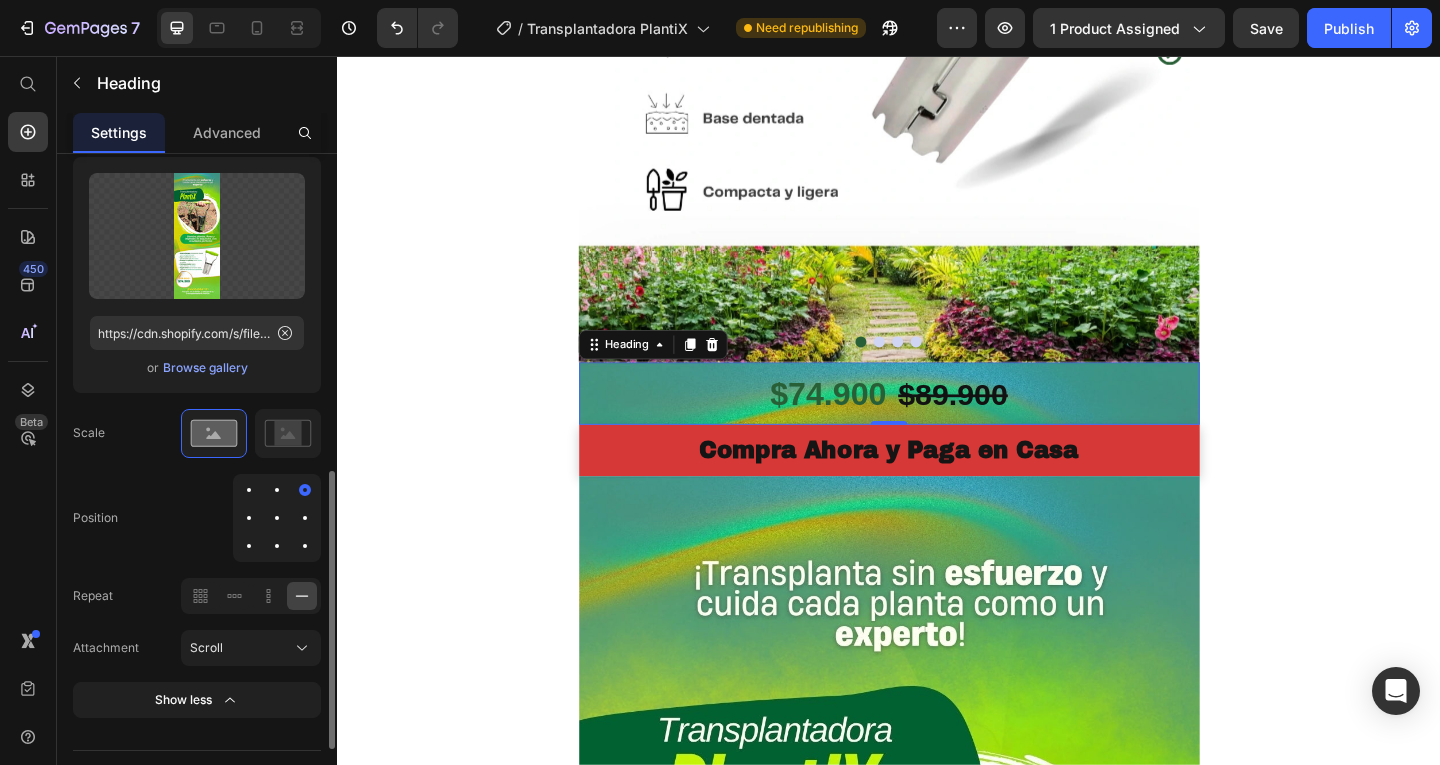 click at bounding box center [277, 546] 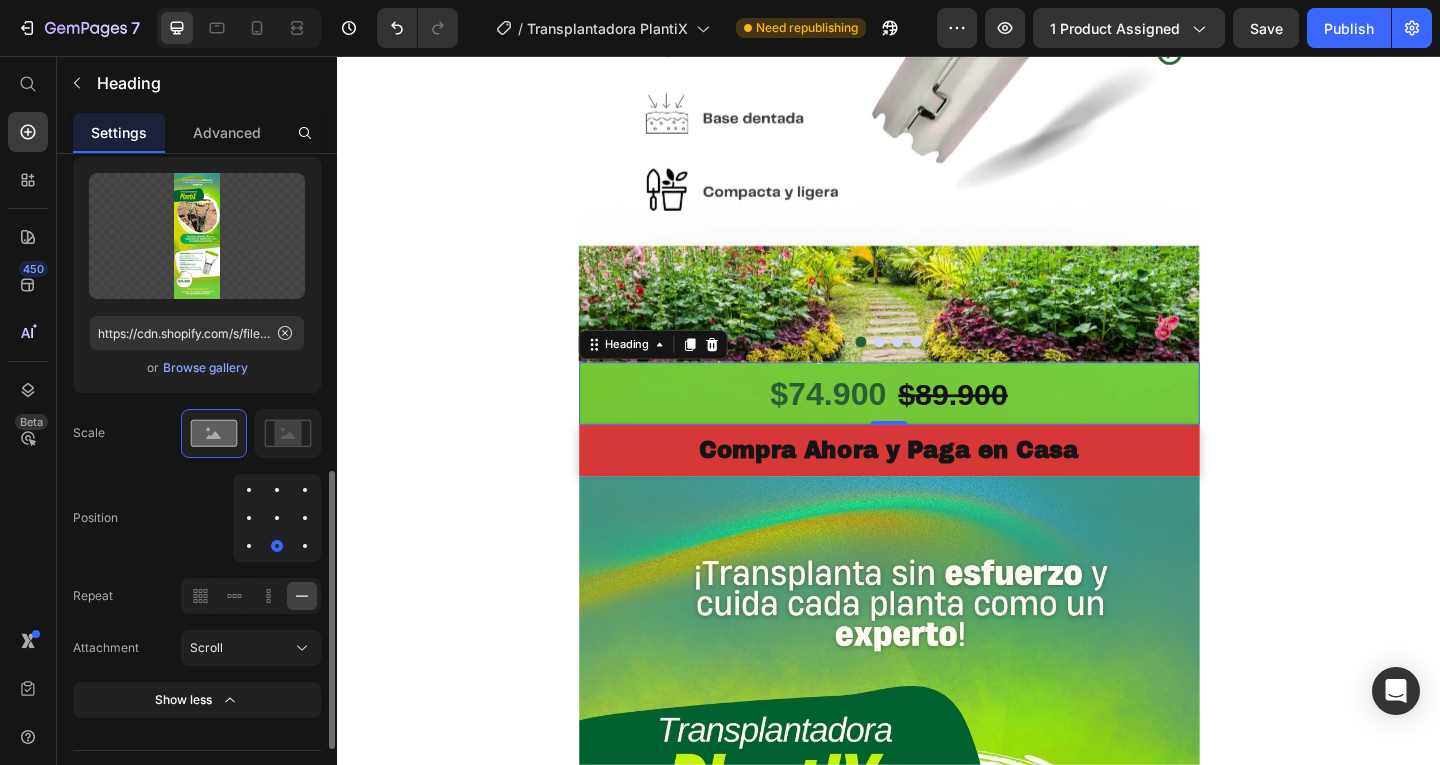 click at bounding box center [305, 546] 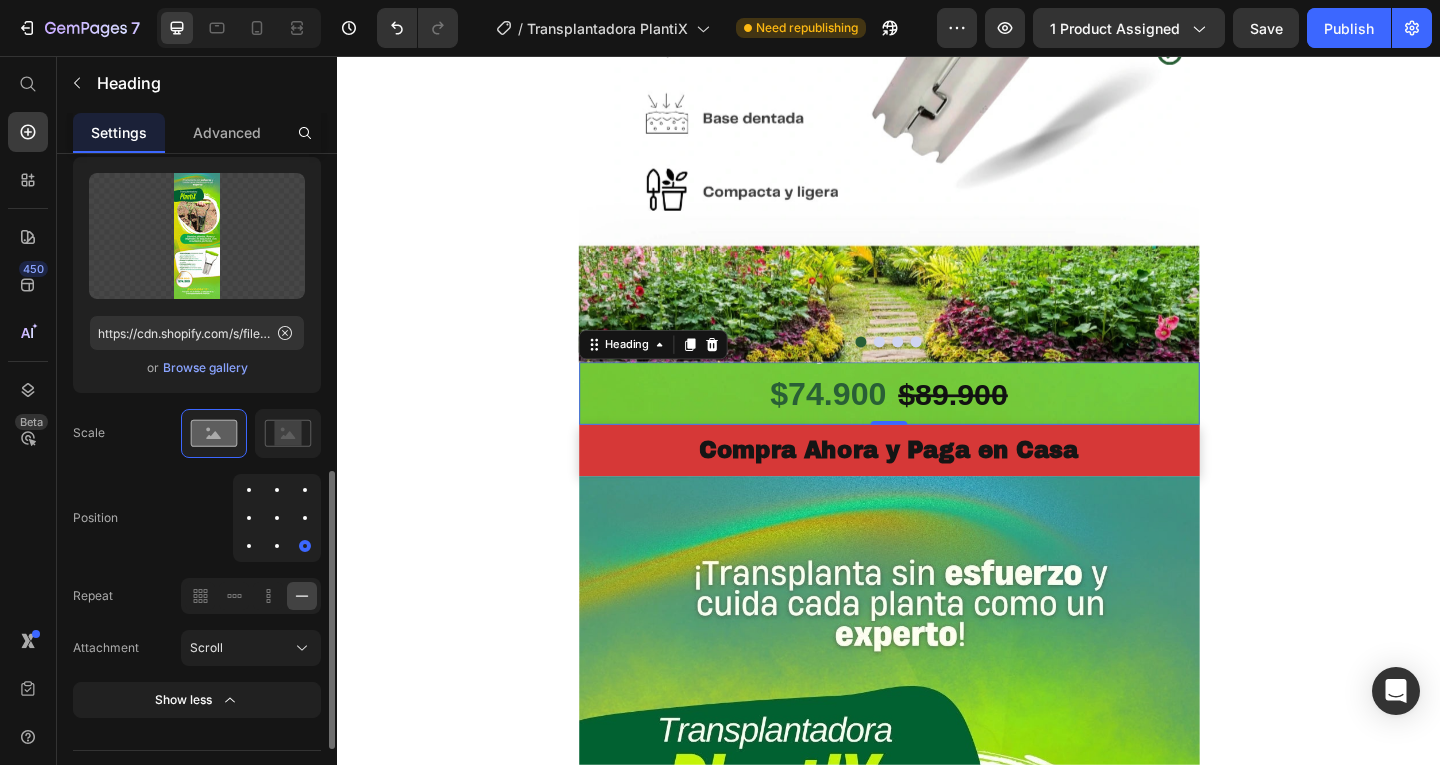 click at bounding box center (249, 546) 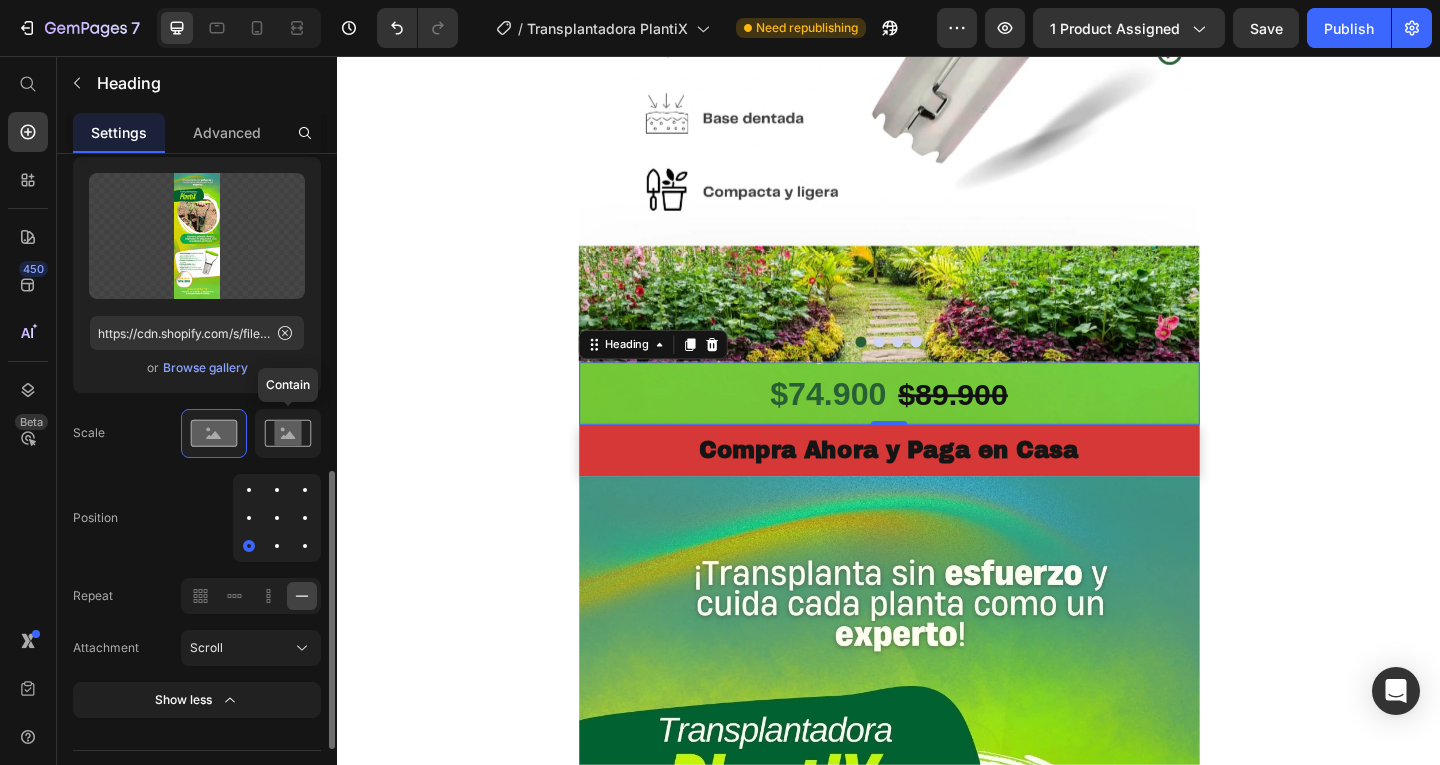 click 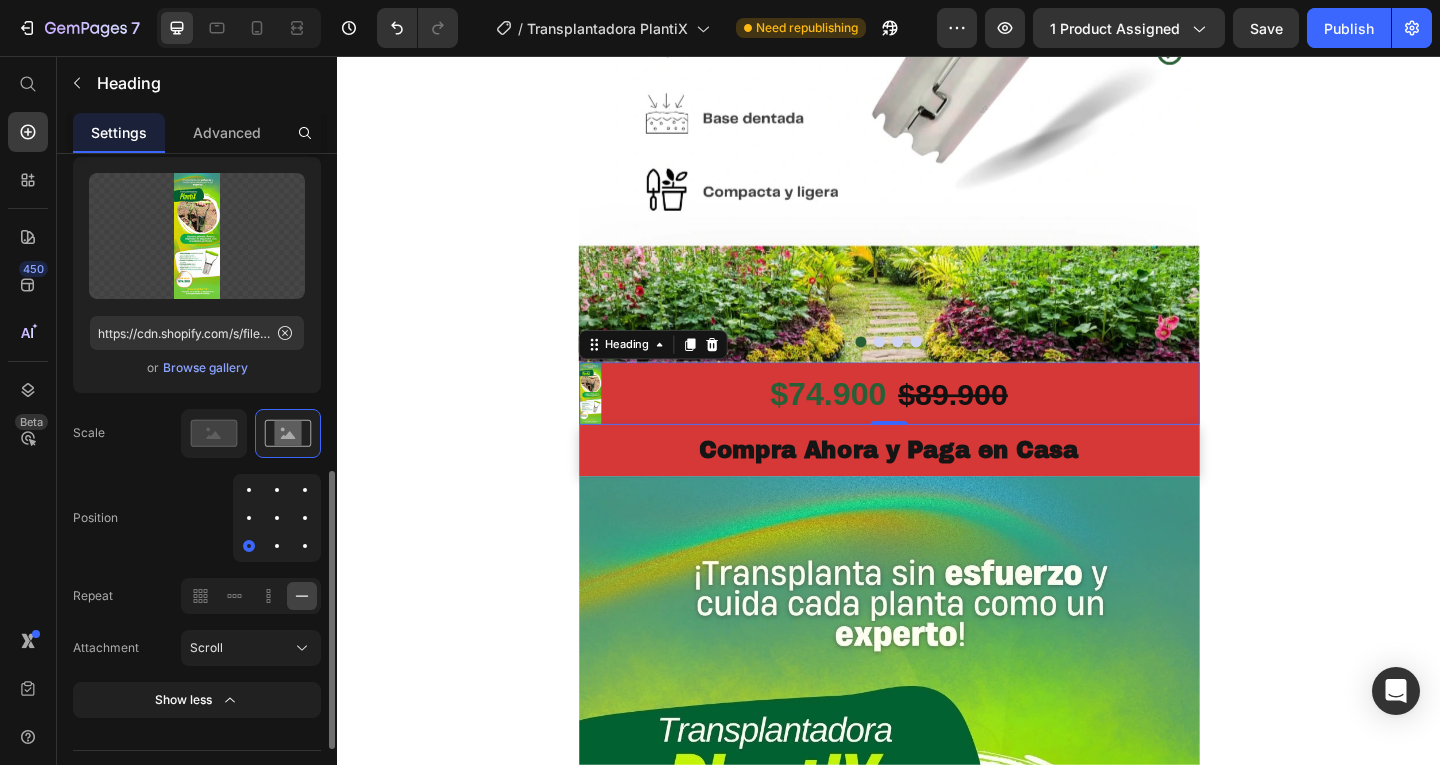 click at bounding box center (277, 490) 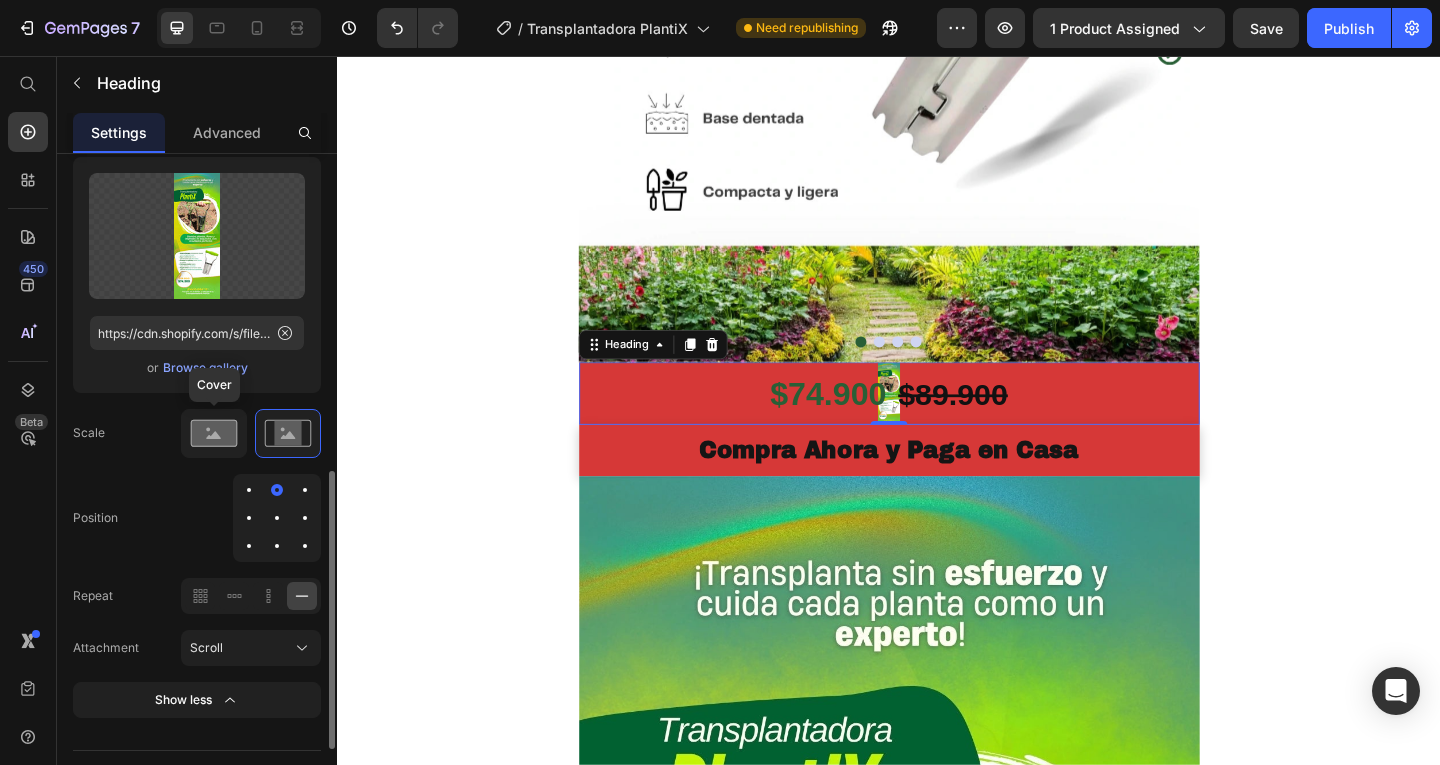 click 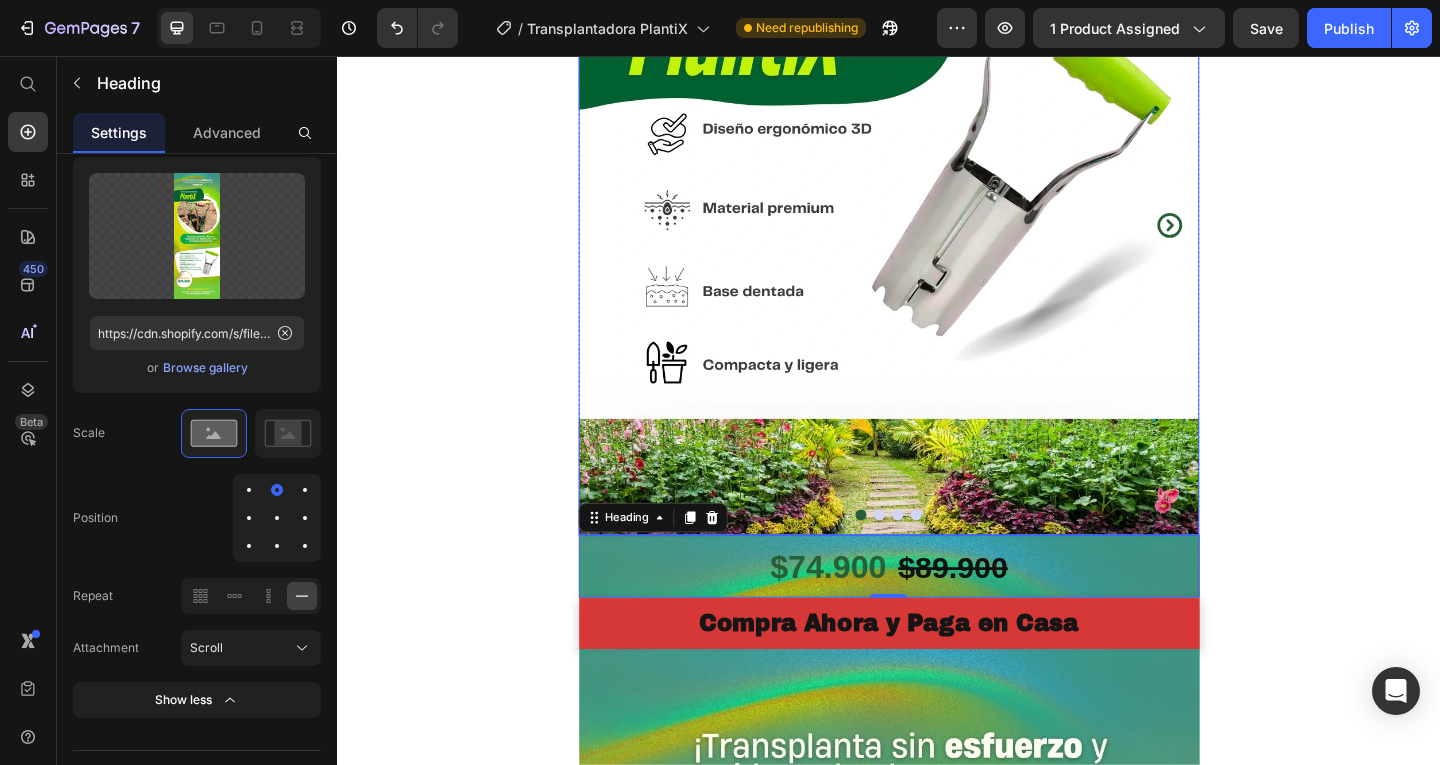 scroll, scrollTop: 400, scrollLeft: 0, axis: vertical 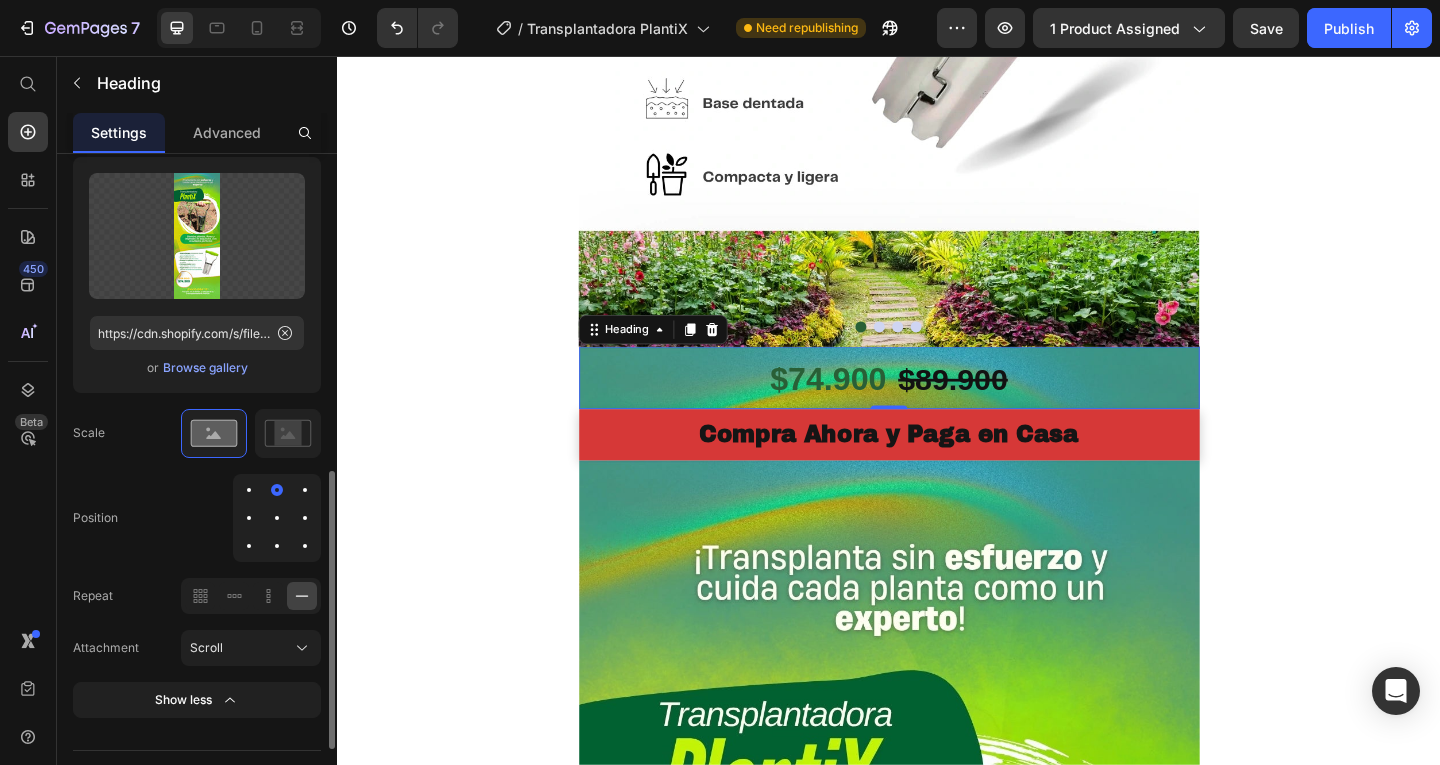 click on "Browse gallery" at bounding box center [205, 368] 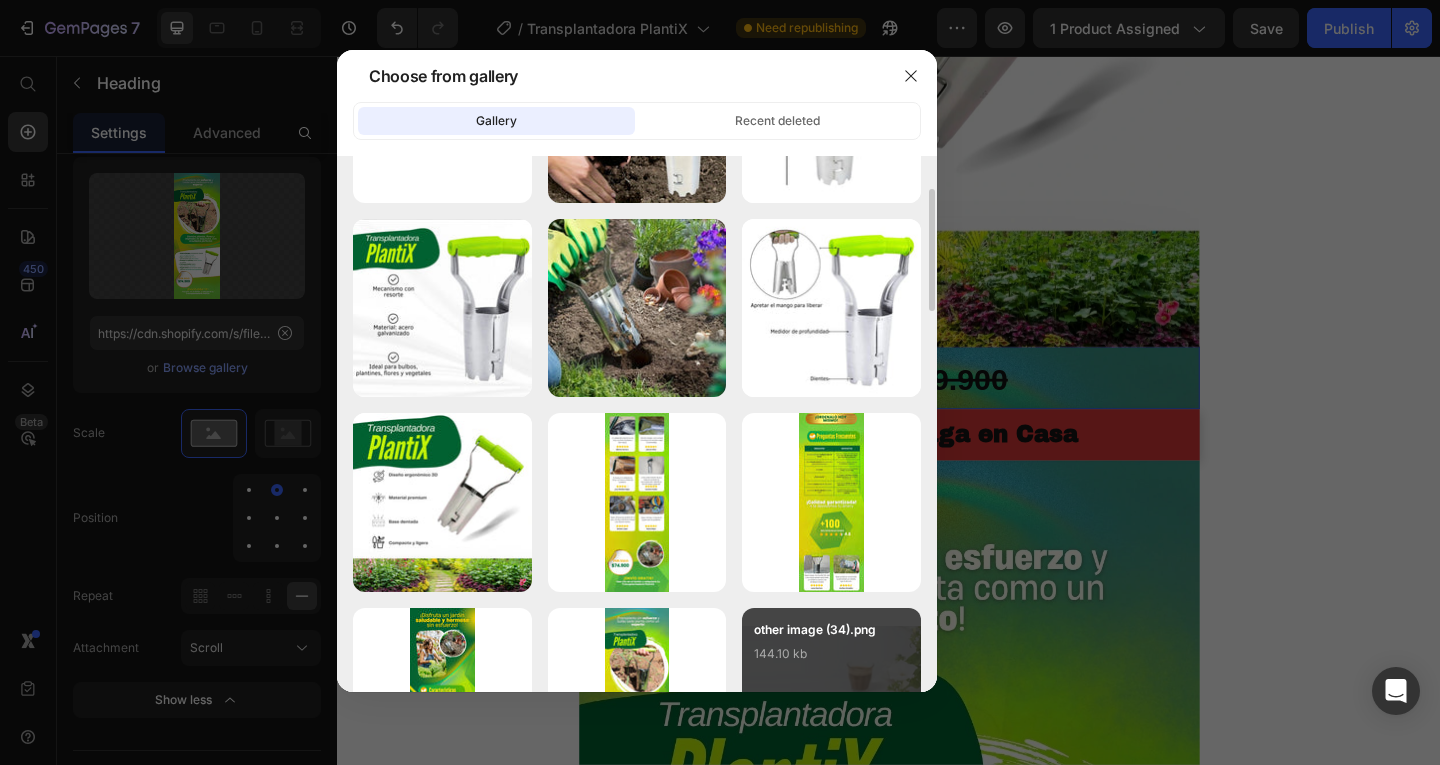 scroll, scrollTop: 0, scrollLeft: 0, axis: both 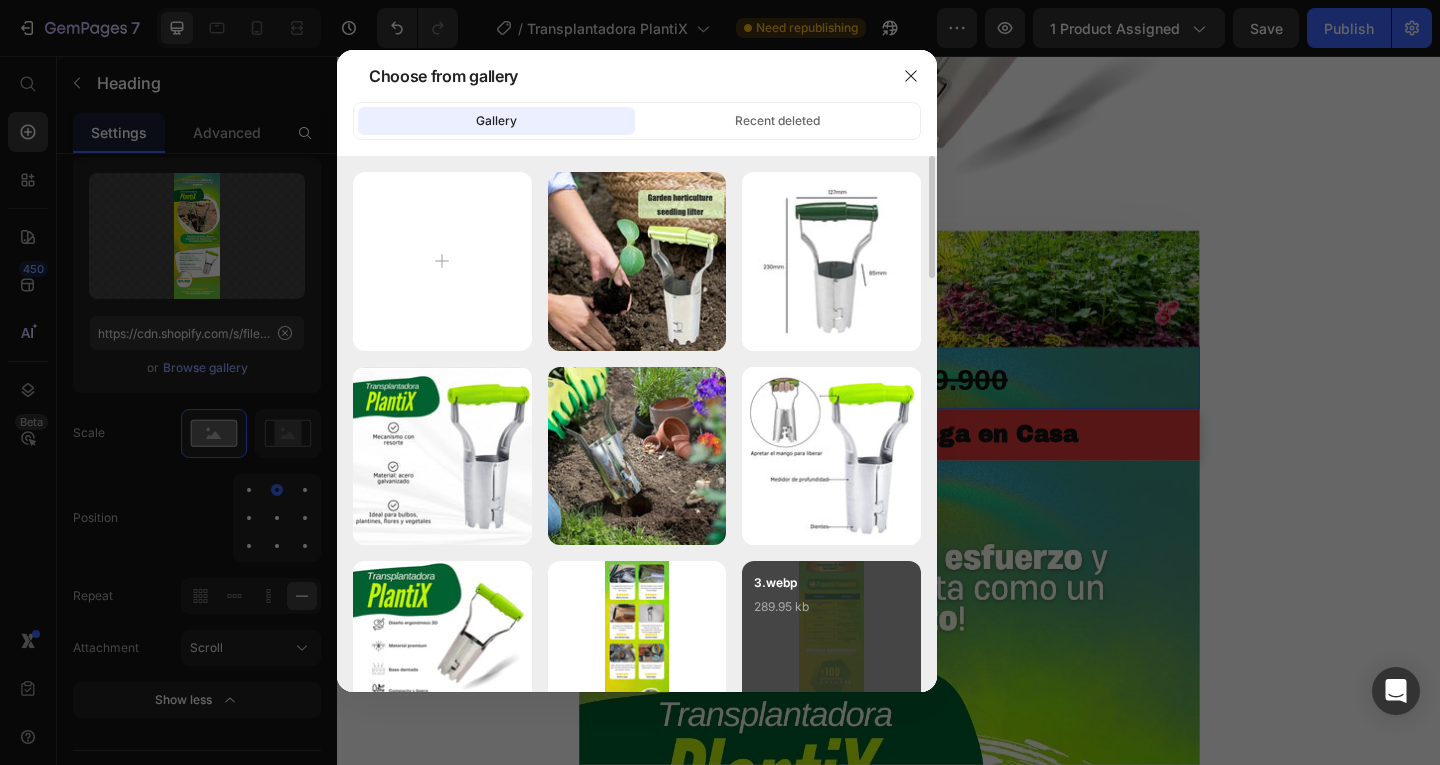 click on "289.95 kb" at bounding box center [831, 607] 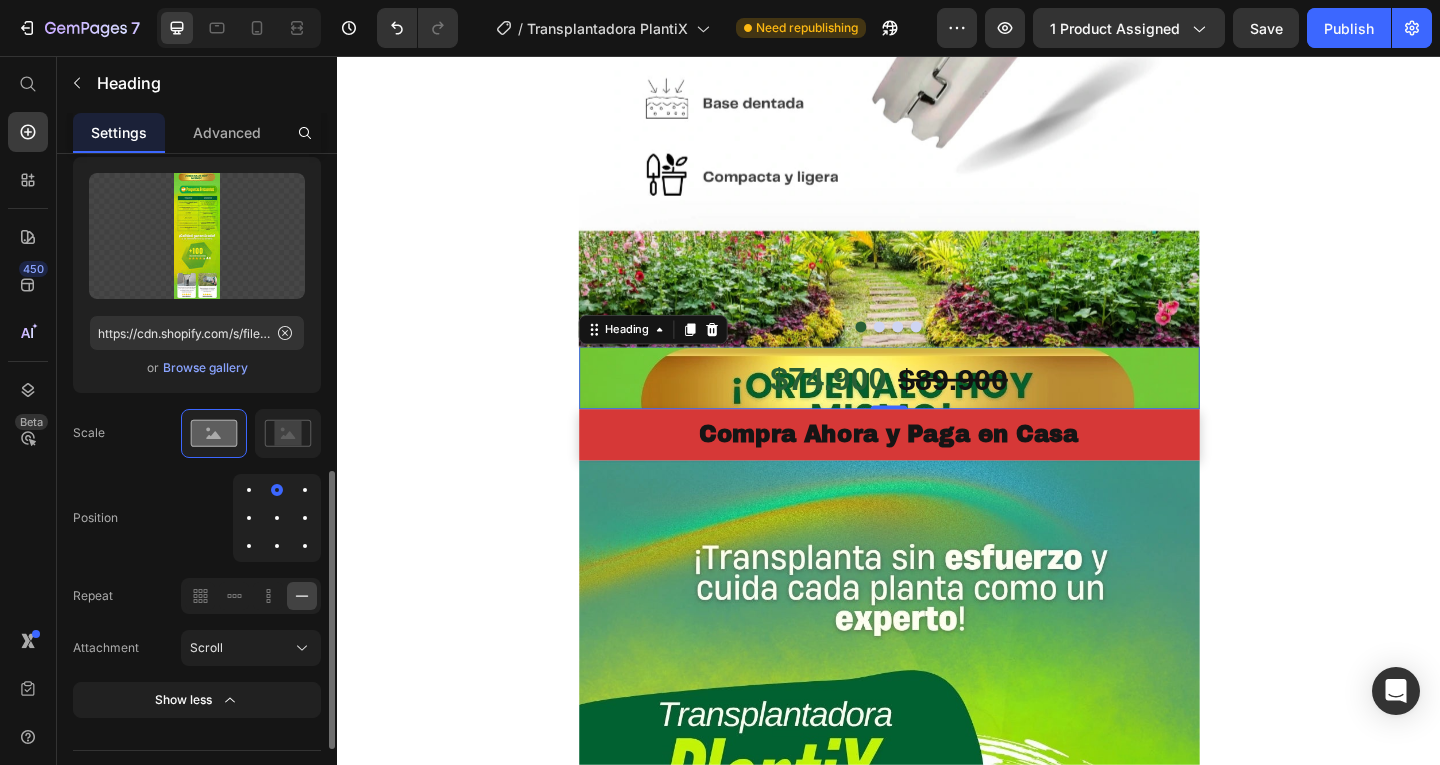click at bounding box center [277, 518] 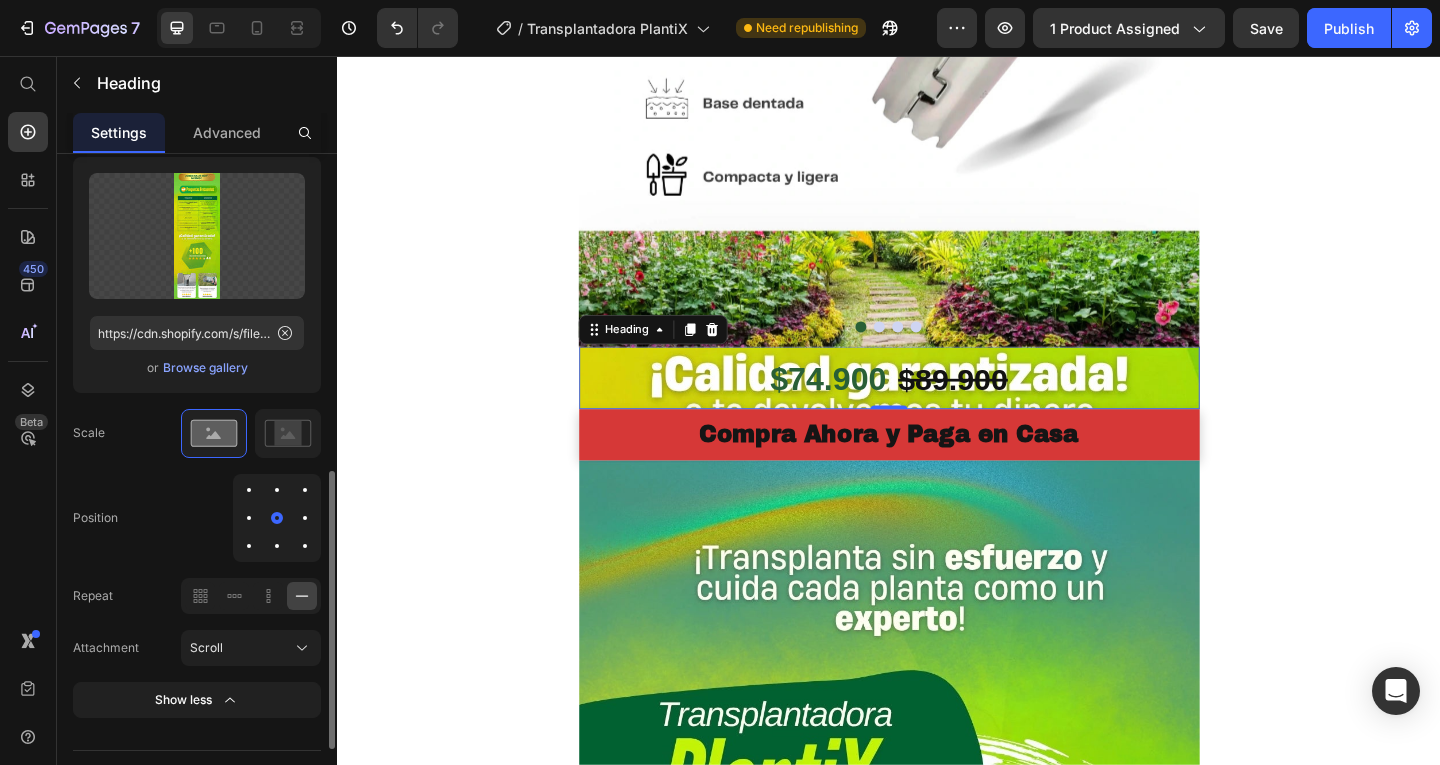 click at bounding box center (249, 518) 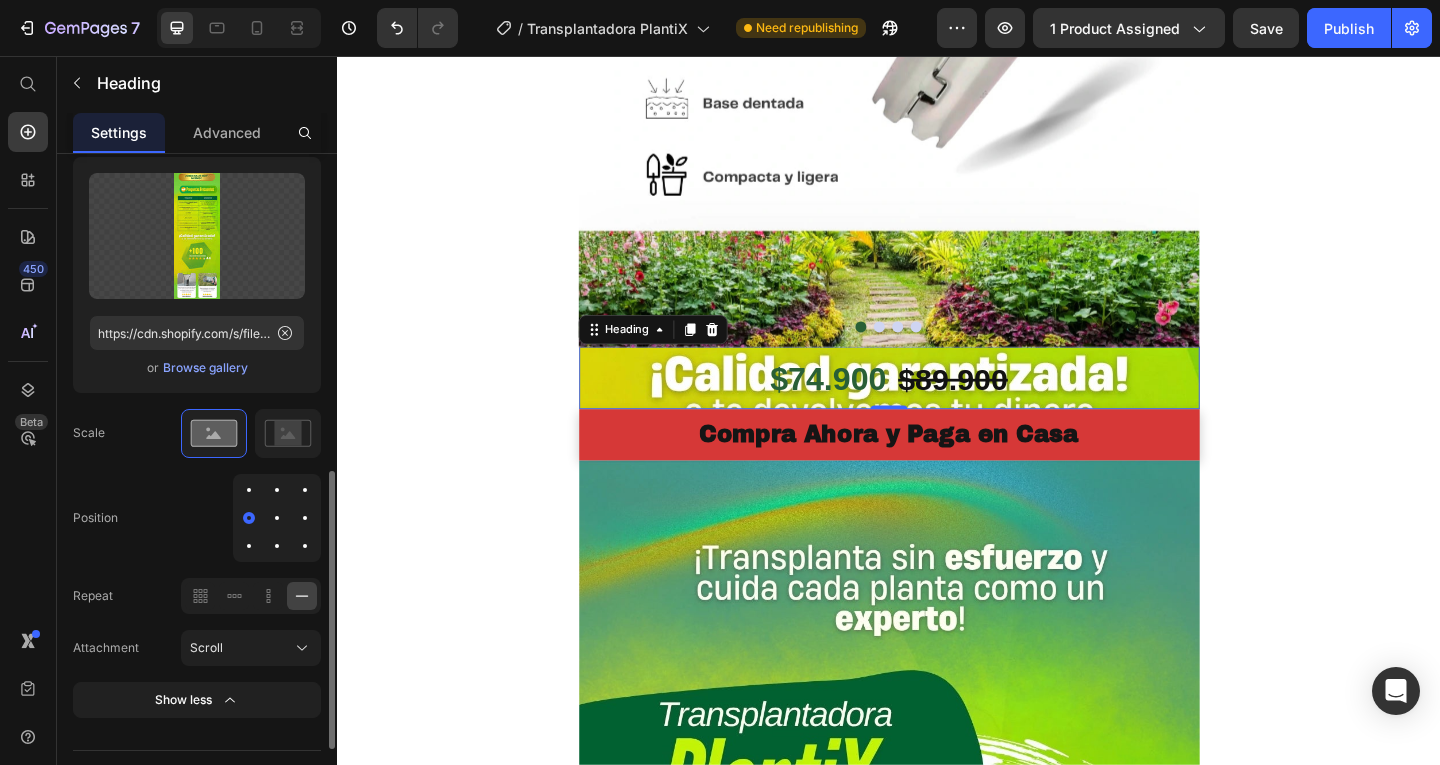 click at bounding box center [277, 546] 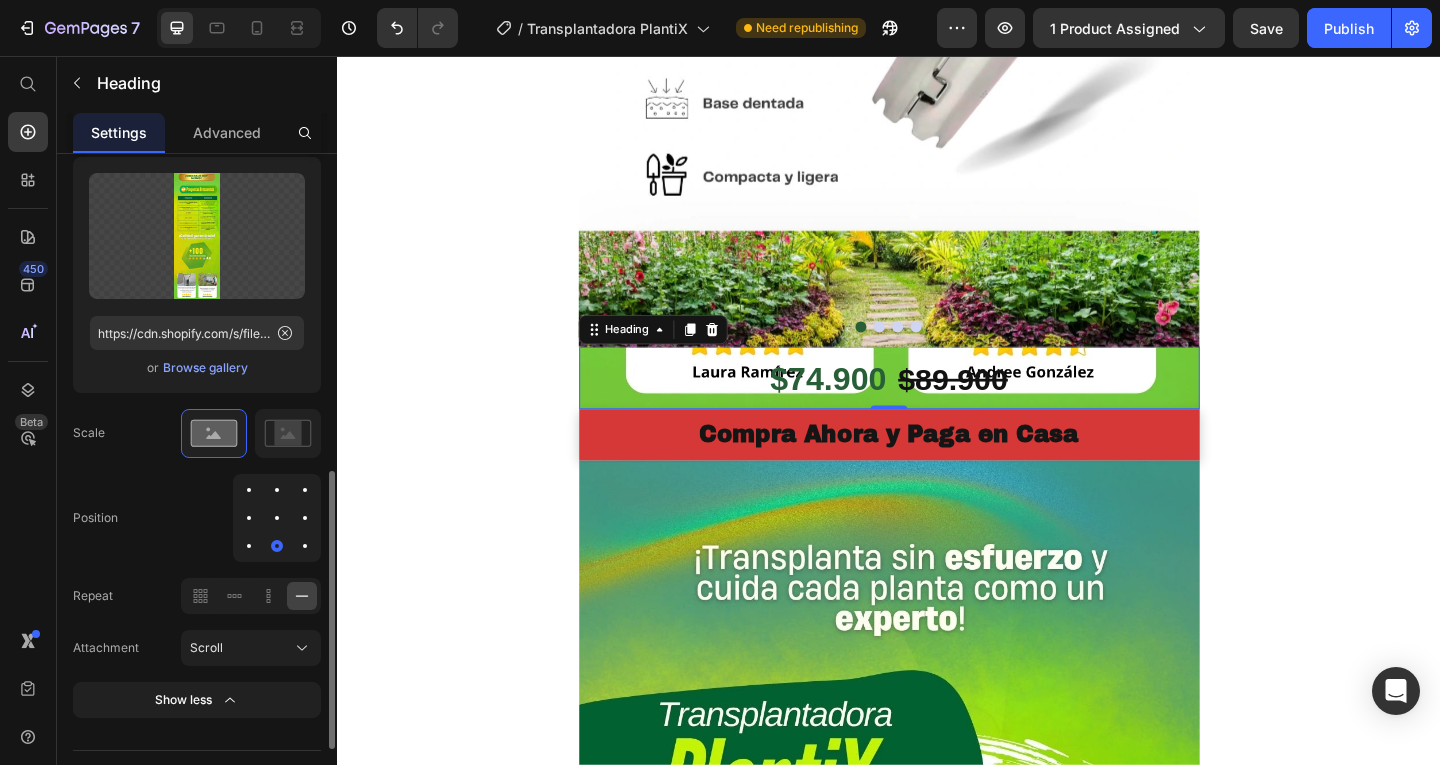click on "Browse gallery" at bounding box center (205, 368) 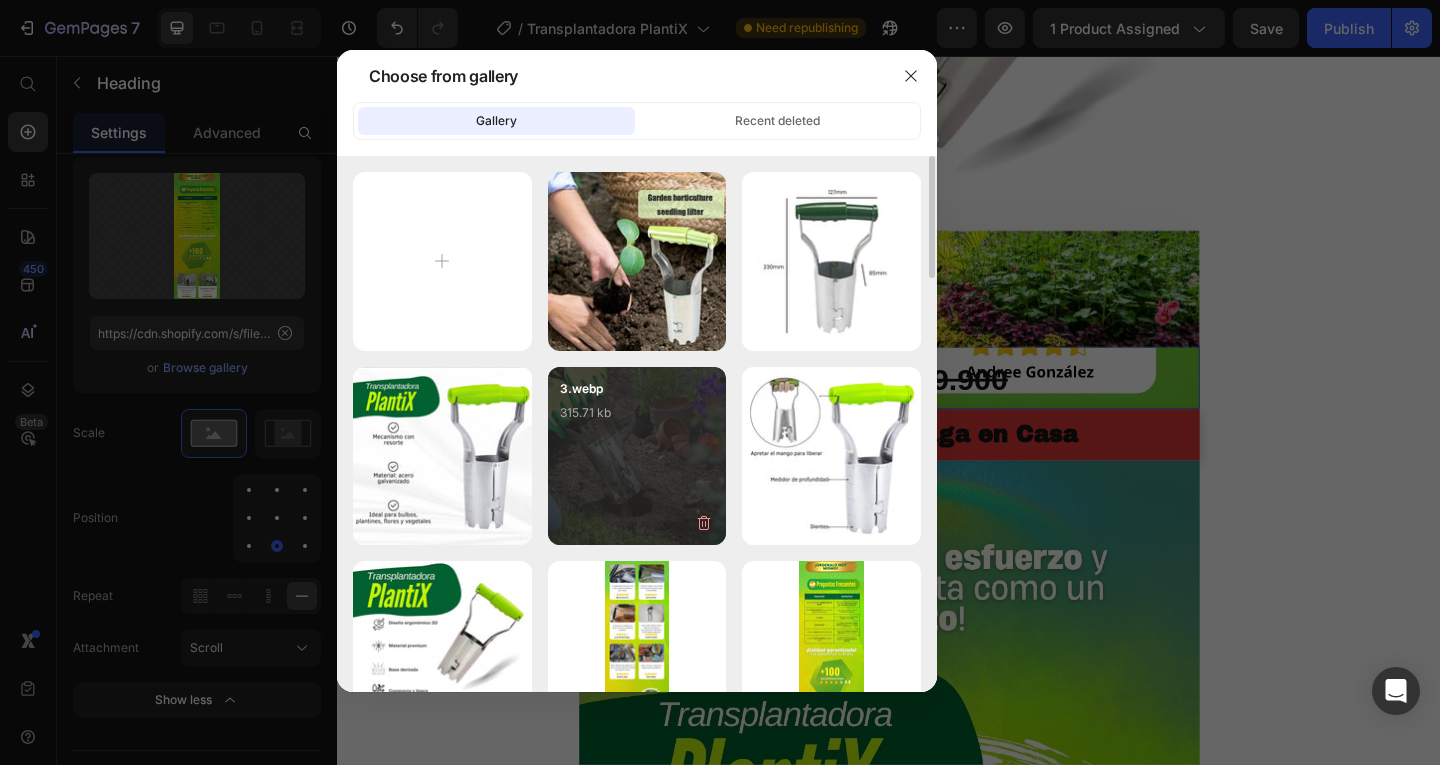 click on "3.webp 315.71 kb" at bounding box center (637, 456) 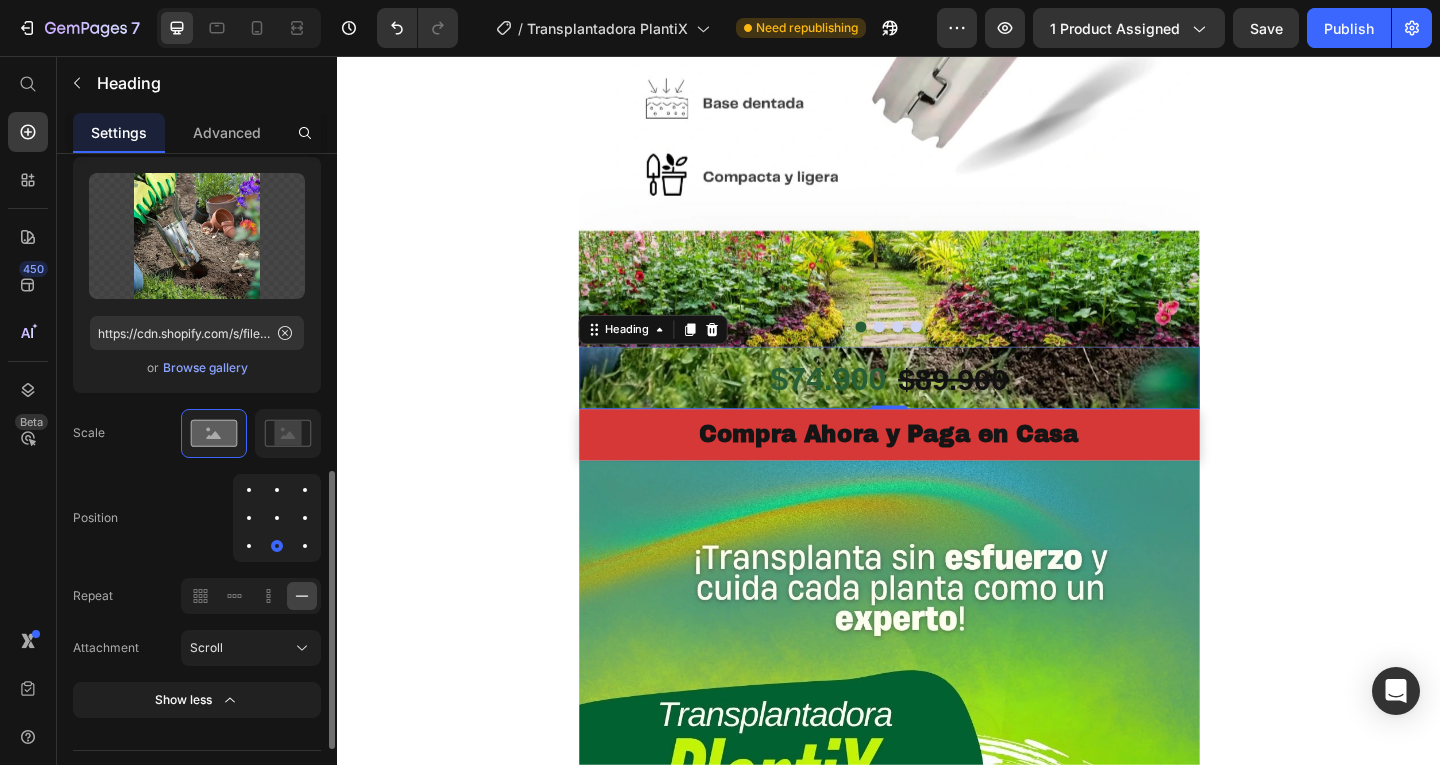 click at bounding box center (277, 490) 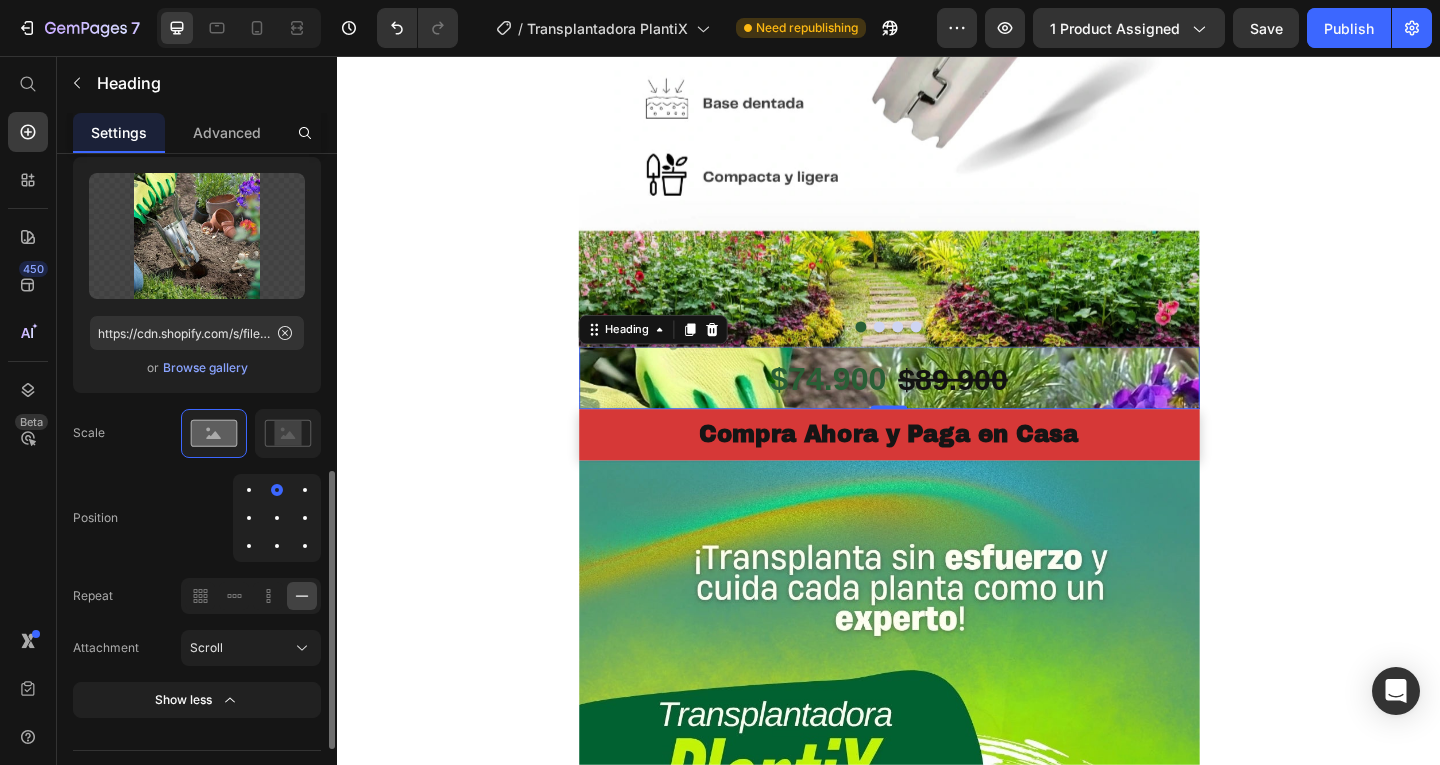 click at bounding box center (277, 518) 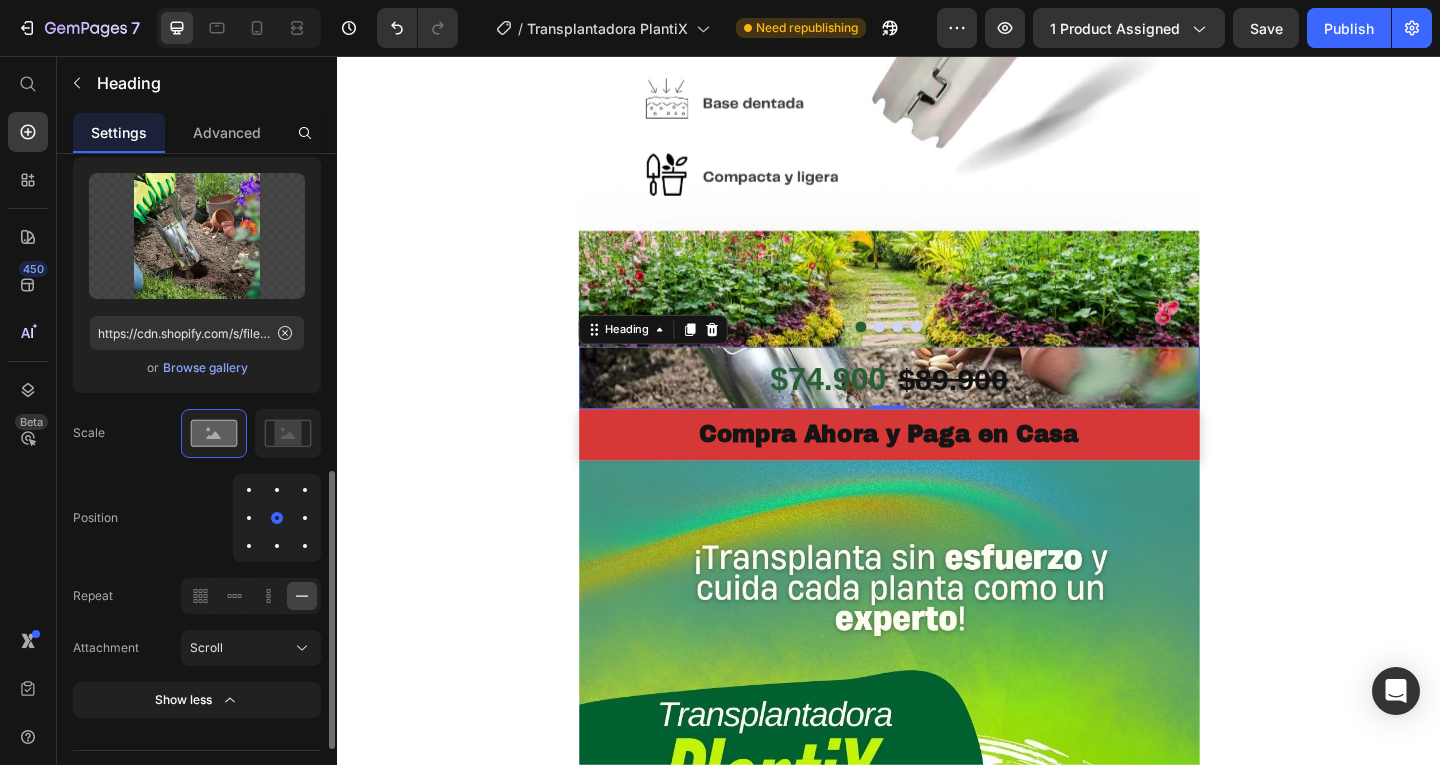 click at bounding box center [277, 546] 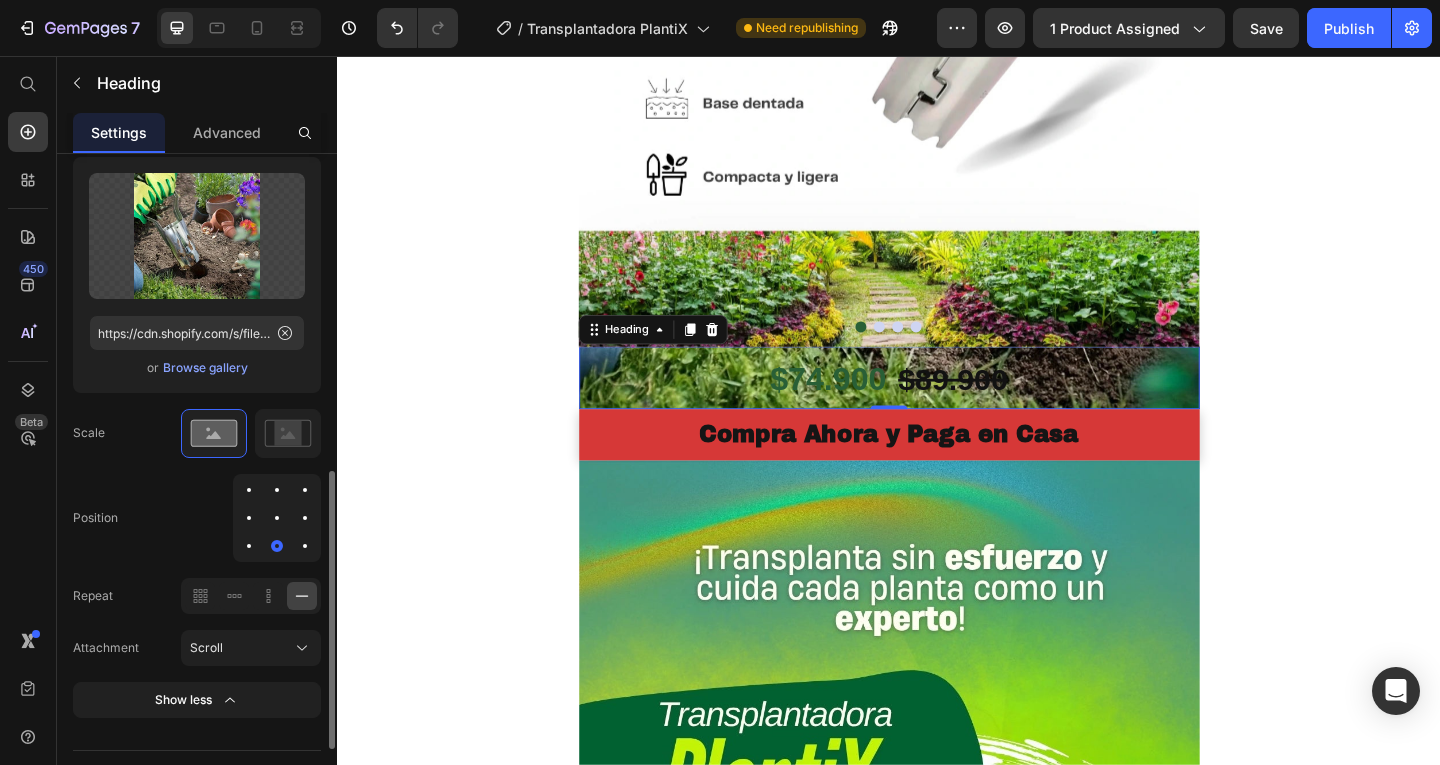 click at bounding box center (249, 546) 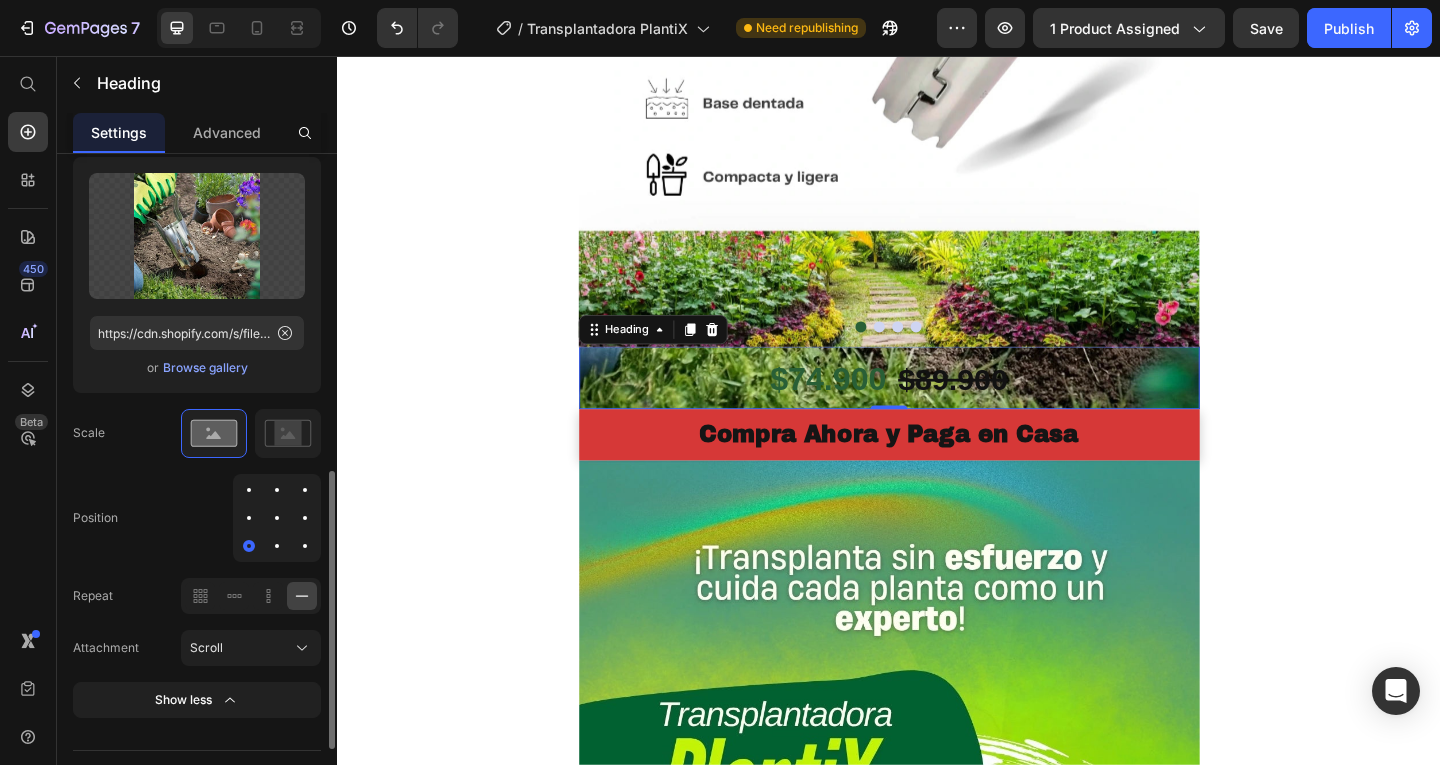 click on "Browse gallery" at bounding box center [205, 368] 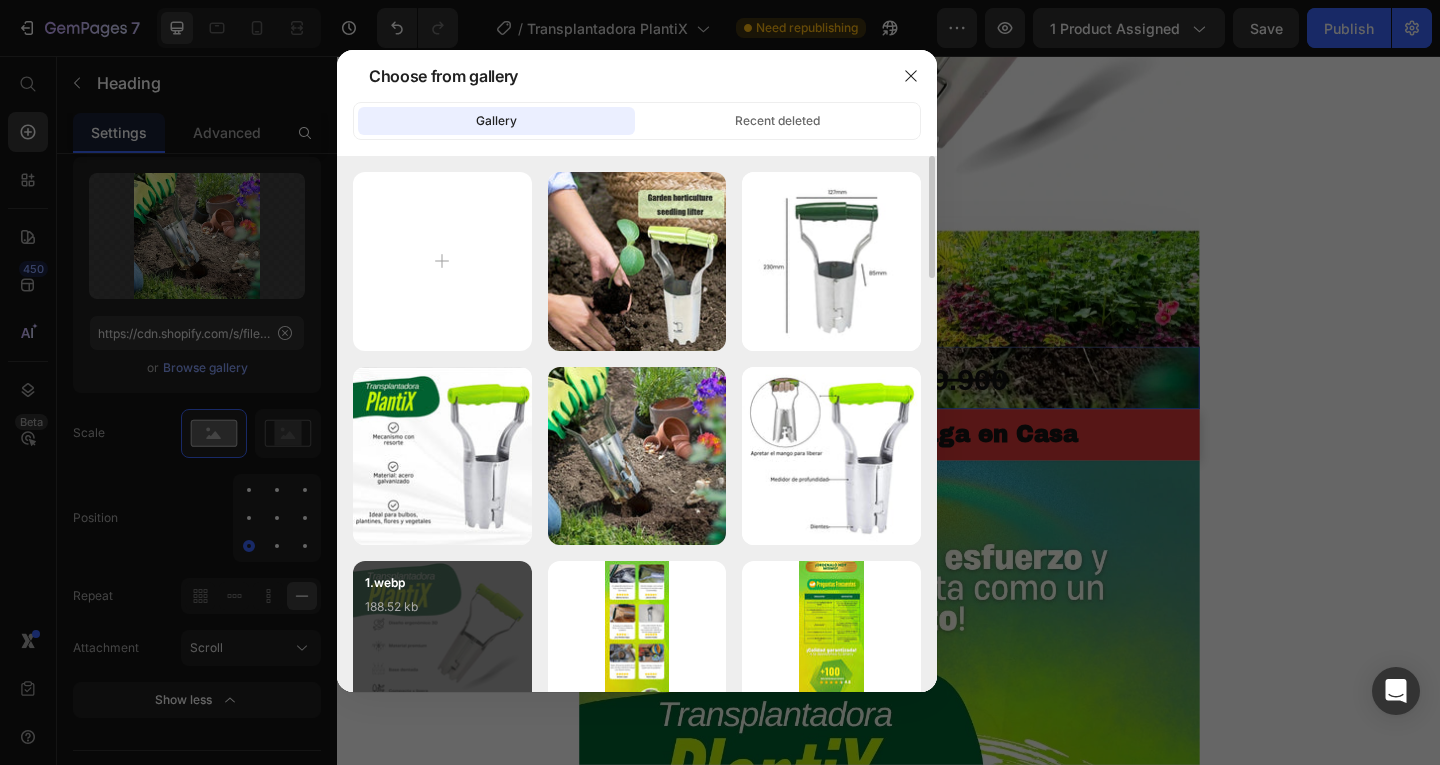 scroll, scrollTop: 100, scrollLeft: 0, axis: vertical 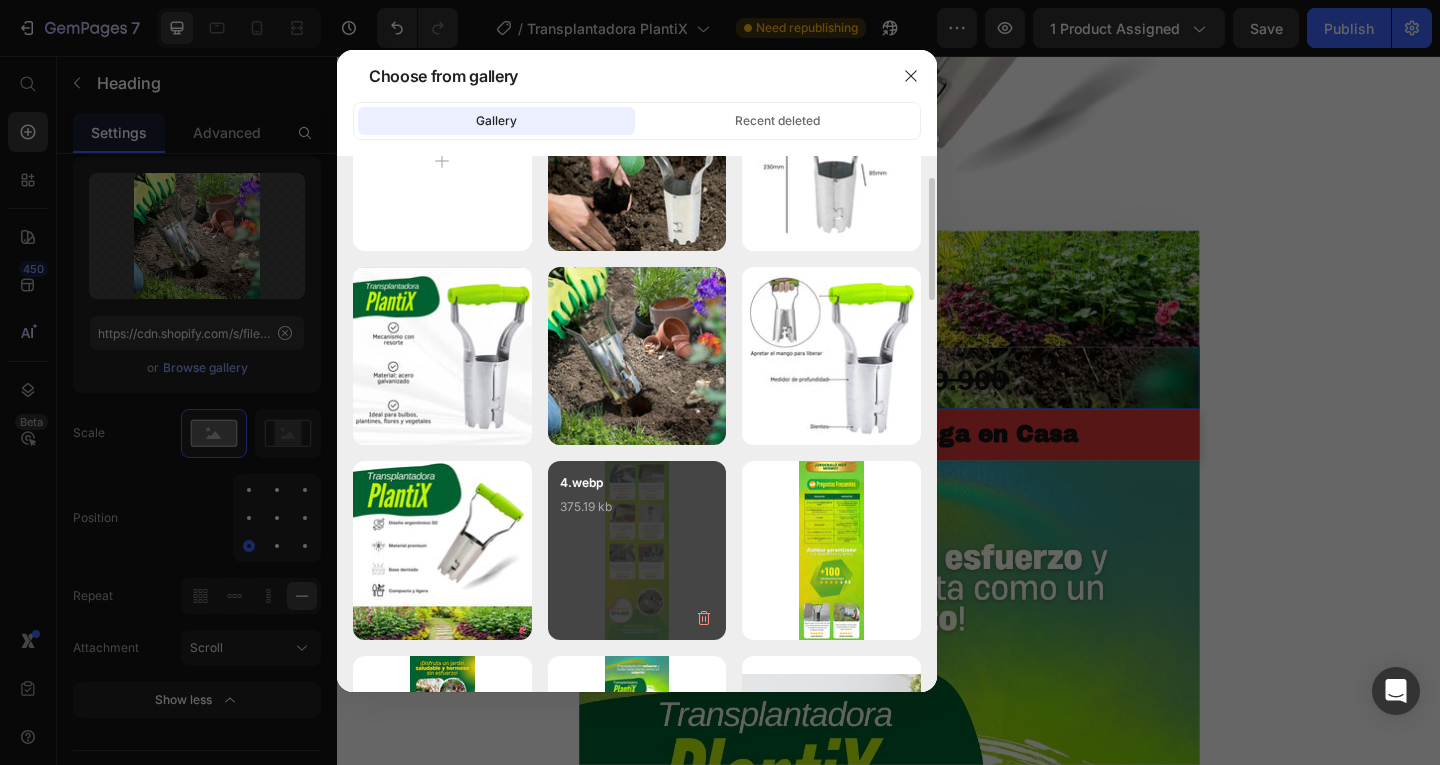 click on "4.webp 375.19 kb" at bounding box center (637, 513) 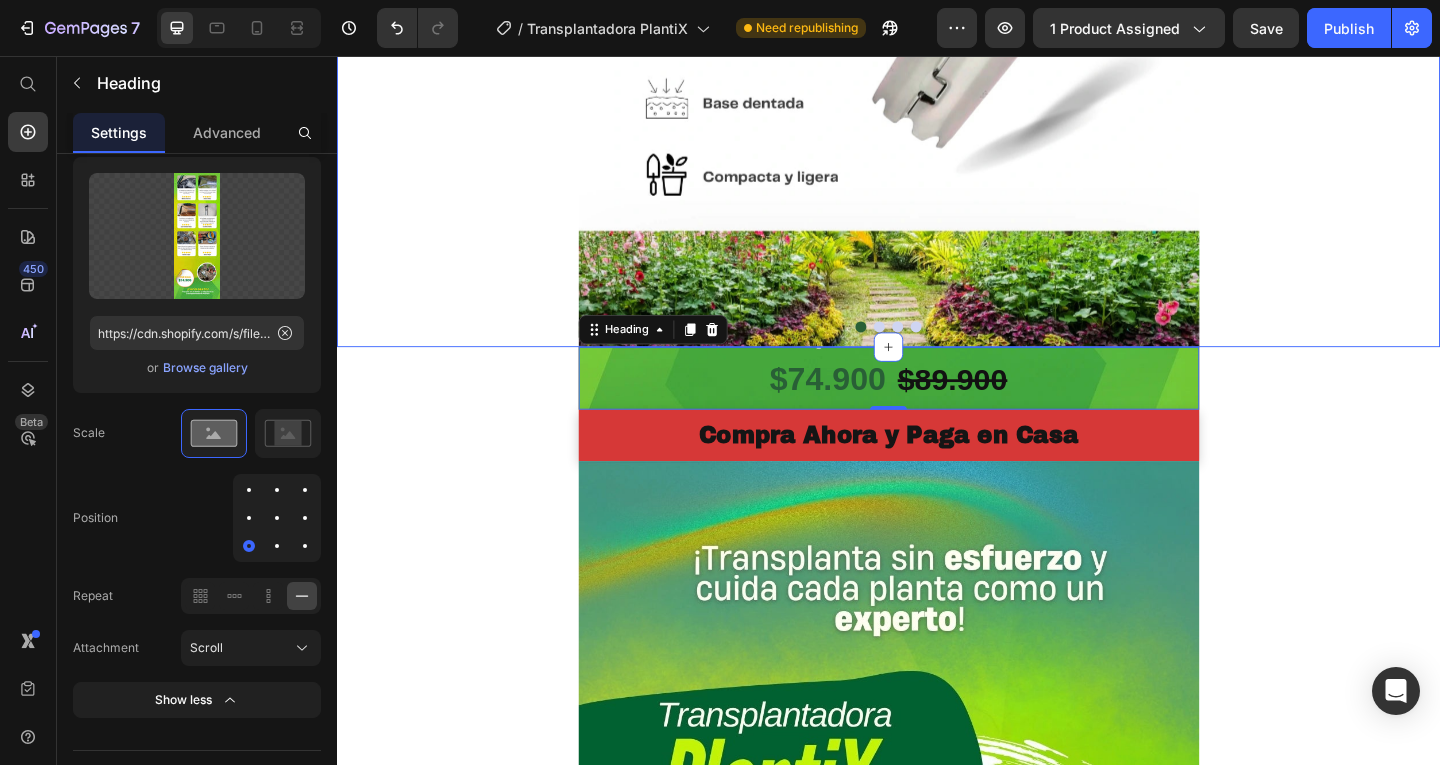 click on "Image Image Image Image
Carousel Row" at bounding box center [937, 34] 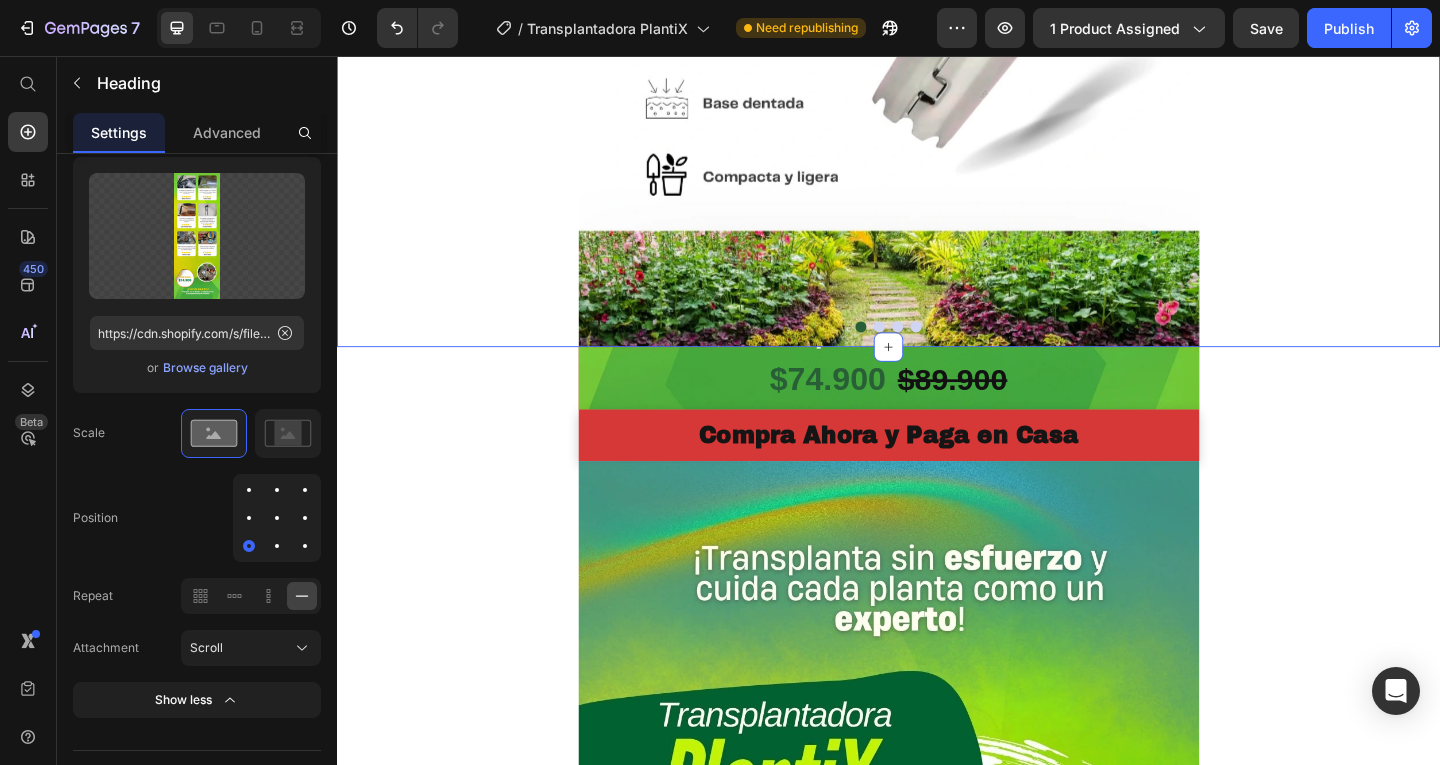 scroll, scrollTop: 0, scrollLeft: 0, axis: both 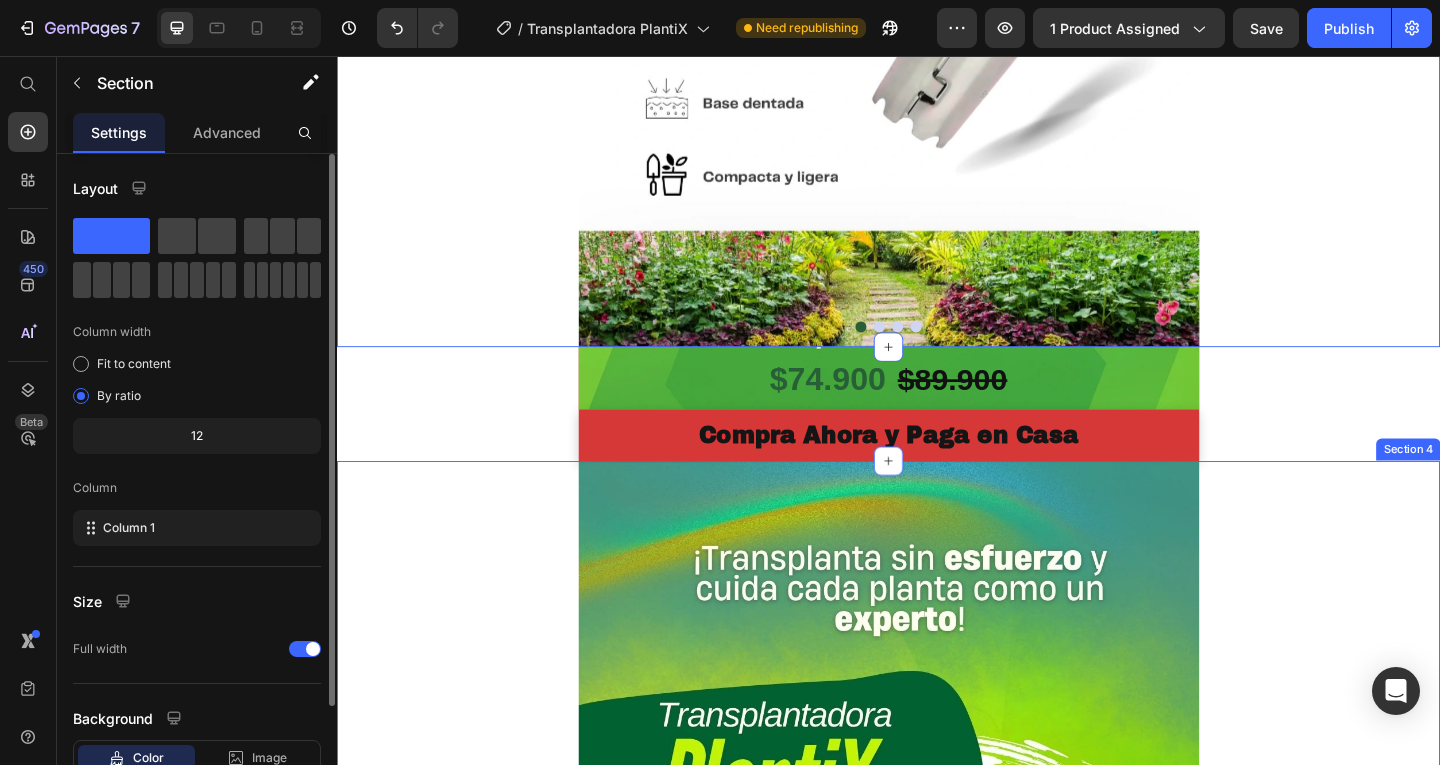 click on "Image Compra Ahora y Paga en Casa Button Product Row Image Image Image Compra Ahora y Paga en Casa Button Row" at bounding box center (937, 4302) 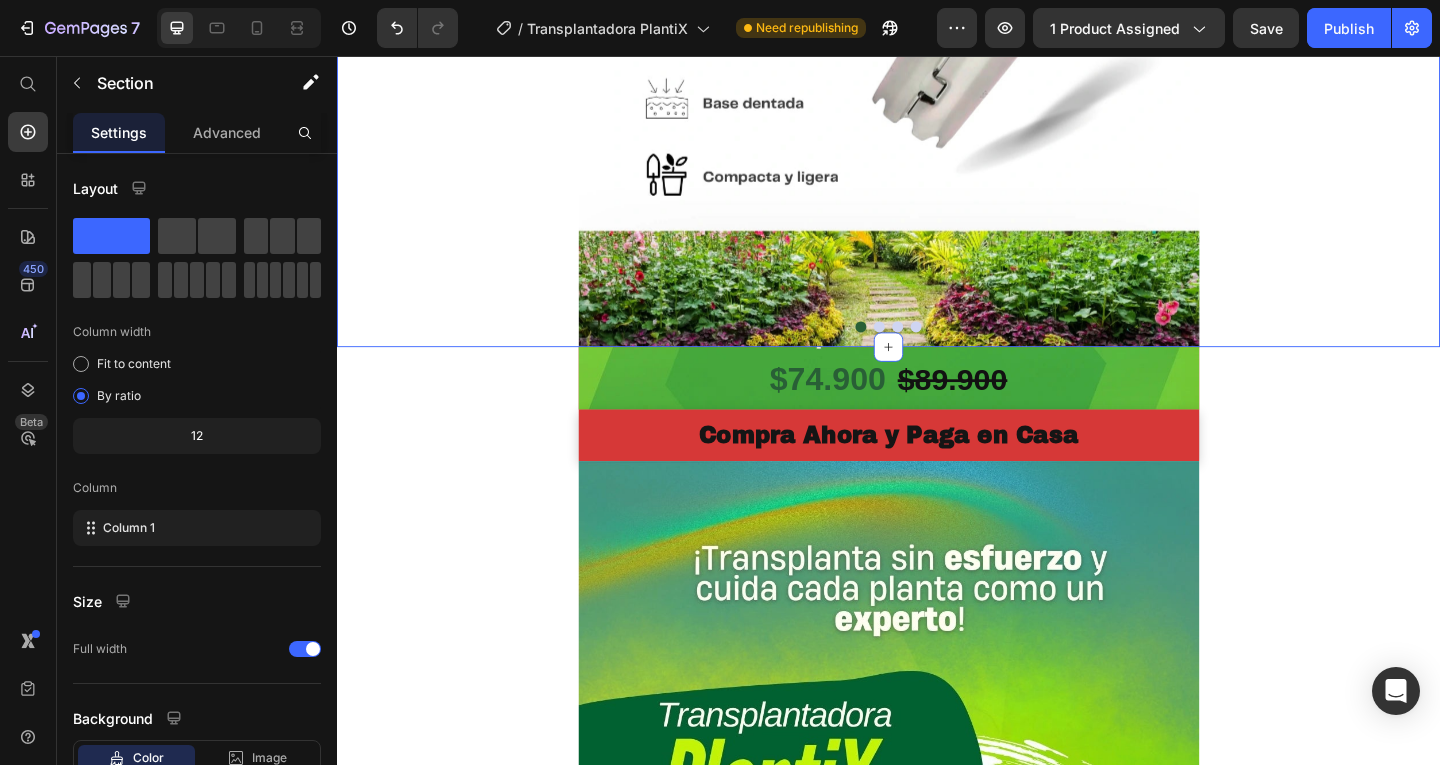 click on "Image Image Image Image
Carousel Row" at bounding box center (937, 34) 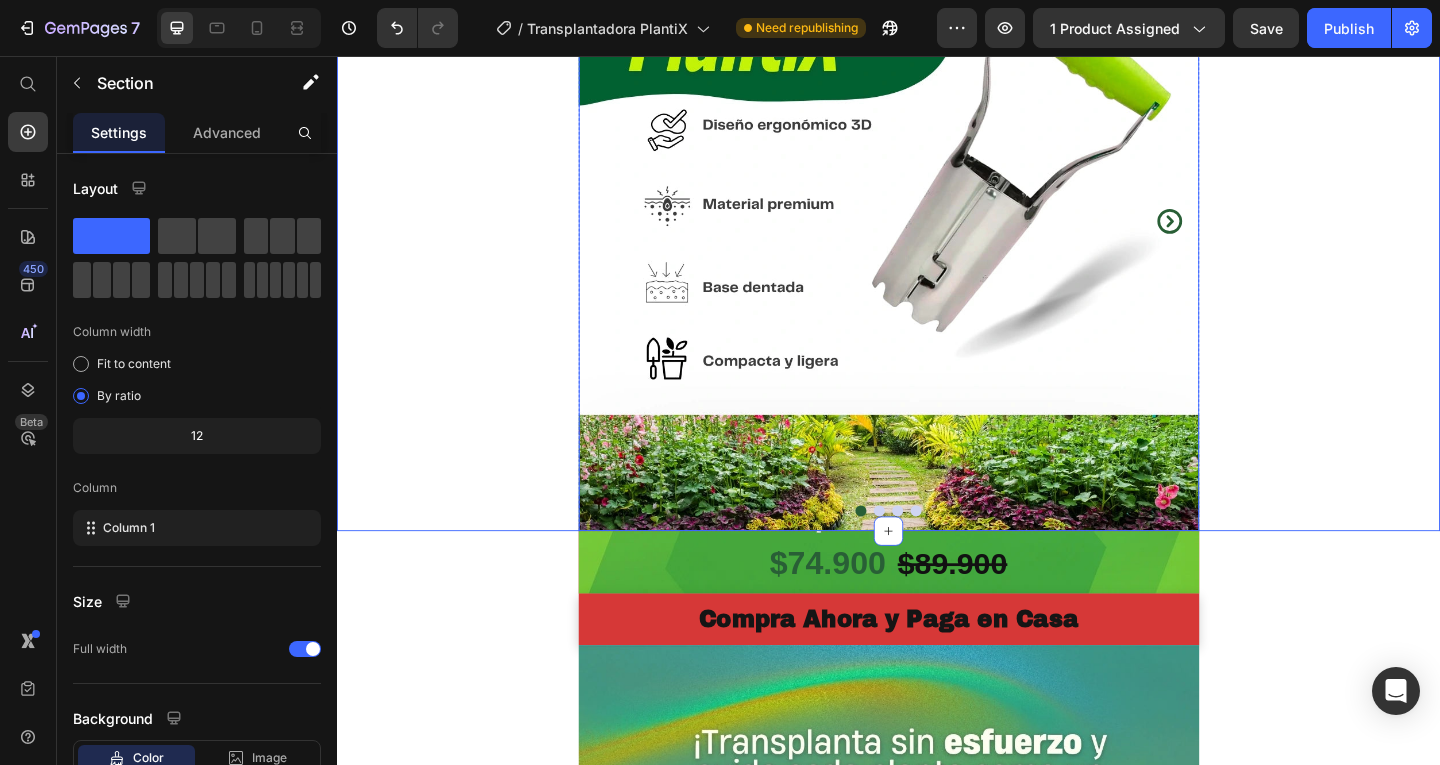 scroll, scrollTop: 200, scrollLeft: 0, axis: vertical 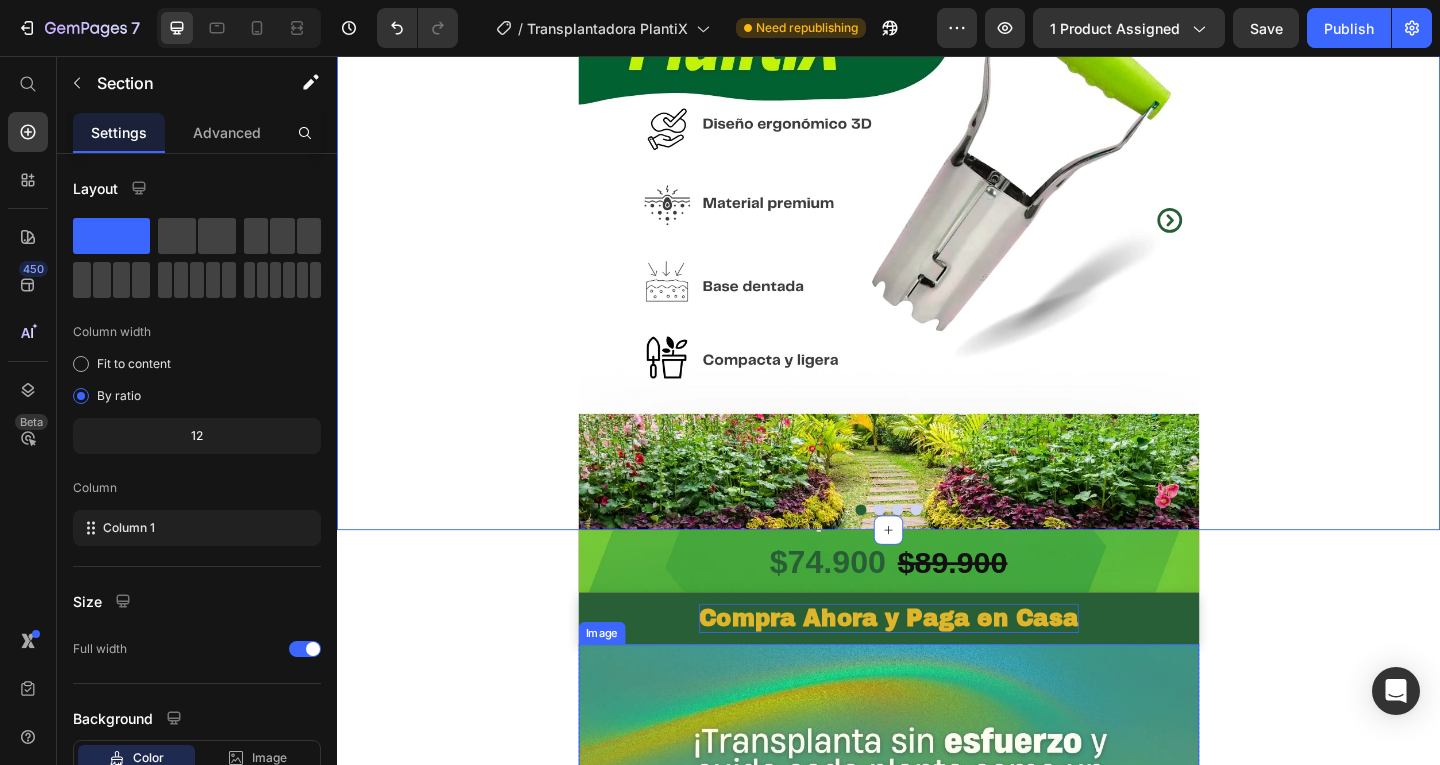 click on "Compra Ahora y Paga en Casa" at bounding box center [937, 668] 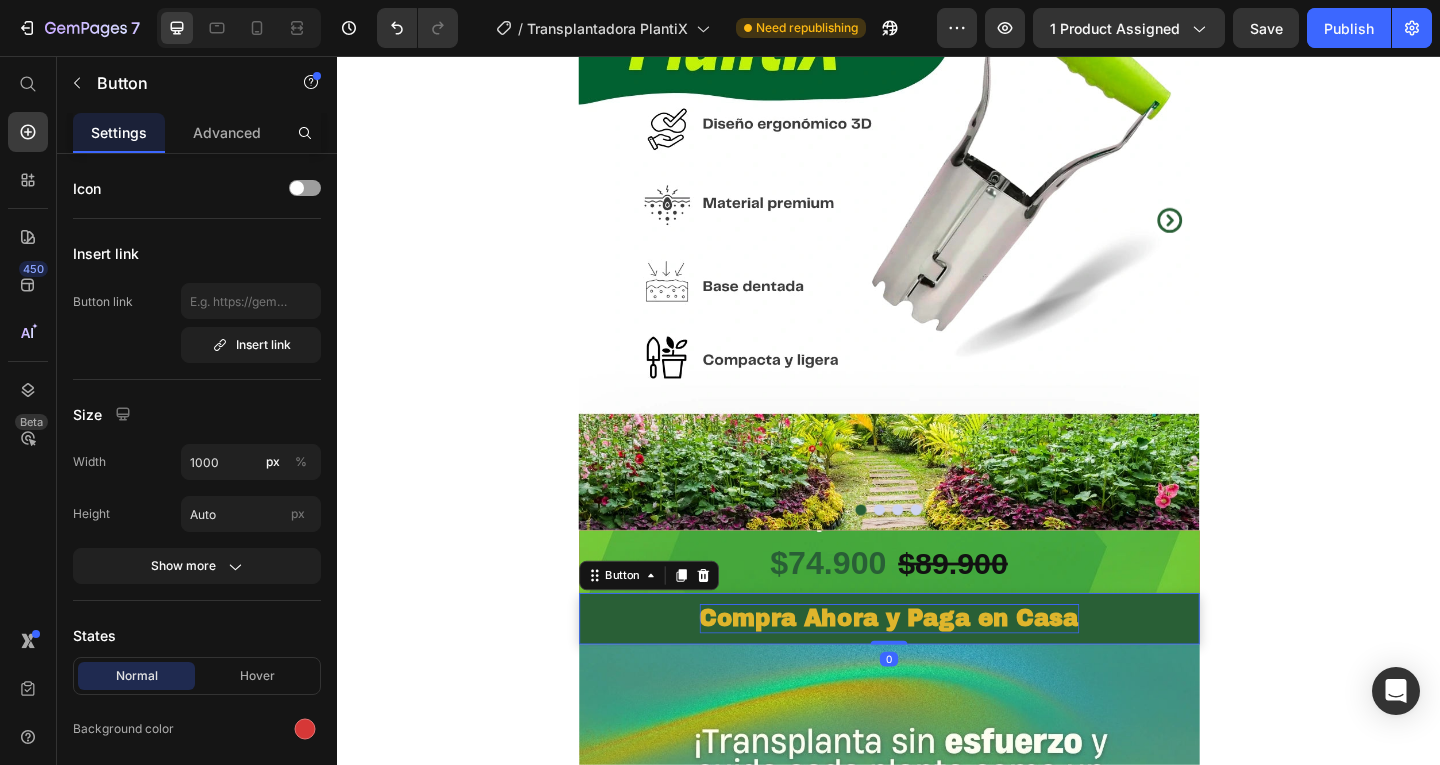 click on "Compra Ahora y Paga en Casa" at bounding box center [937, 668] 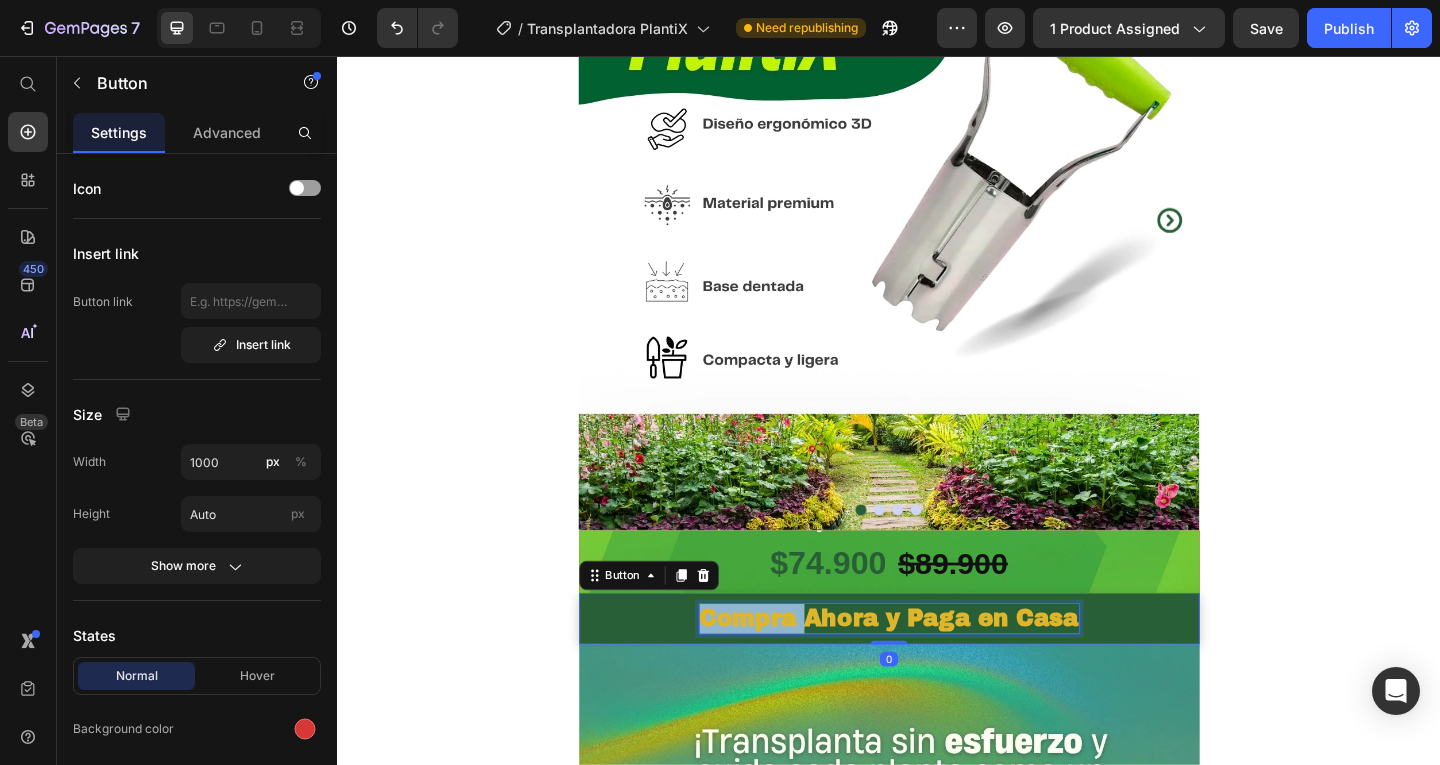 click on "Compra Ahora y Paga en Casa" at bounding box center (937, 668) 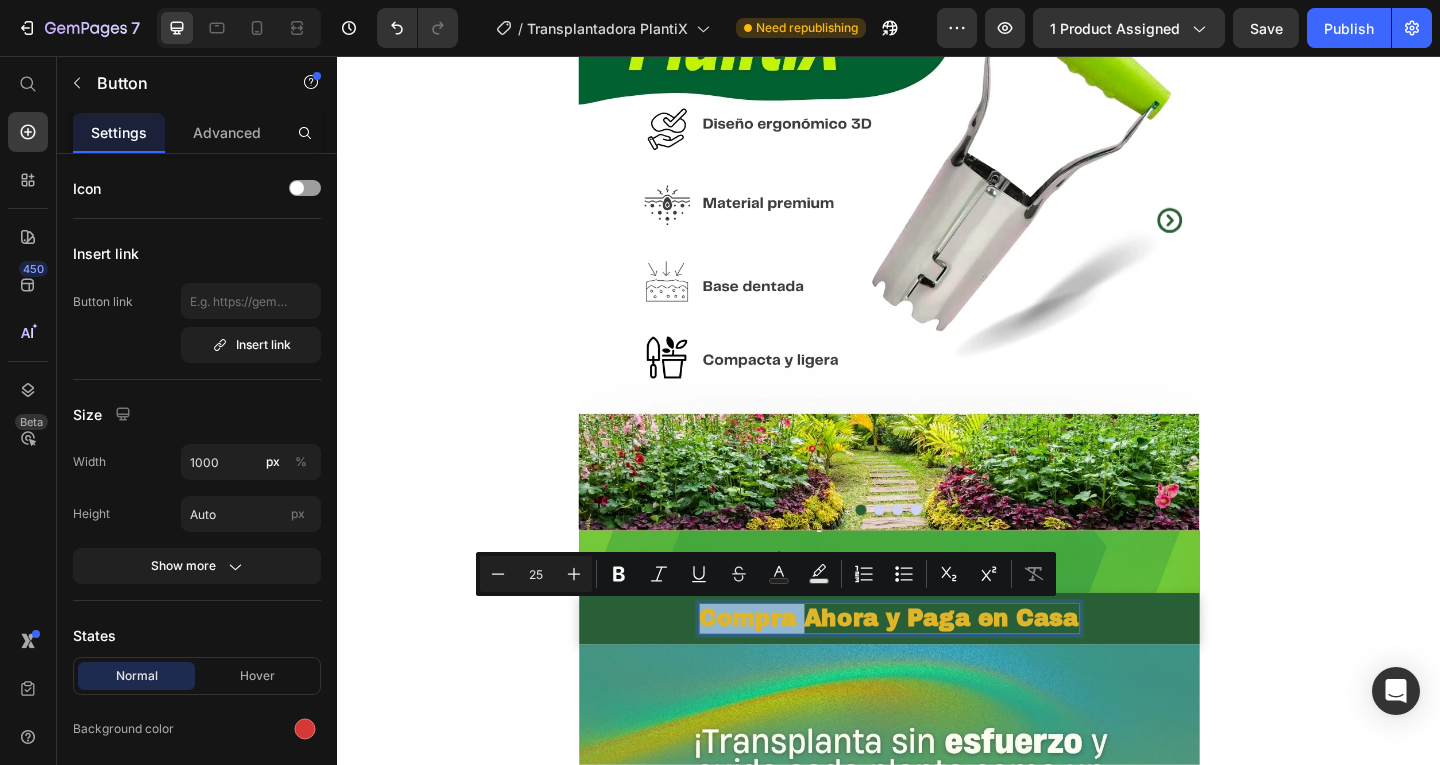 click on "Compra Ahora y Paga en Casa" at bounding box center [937, 668] 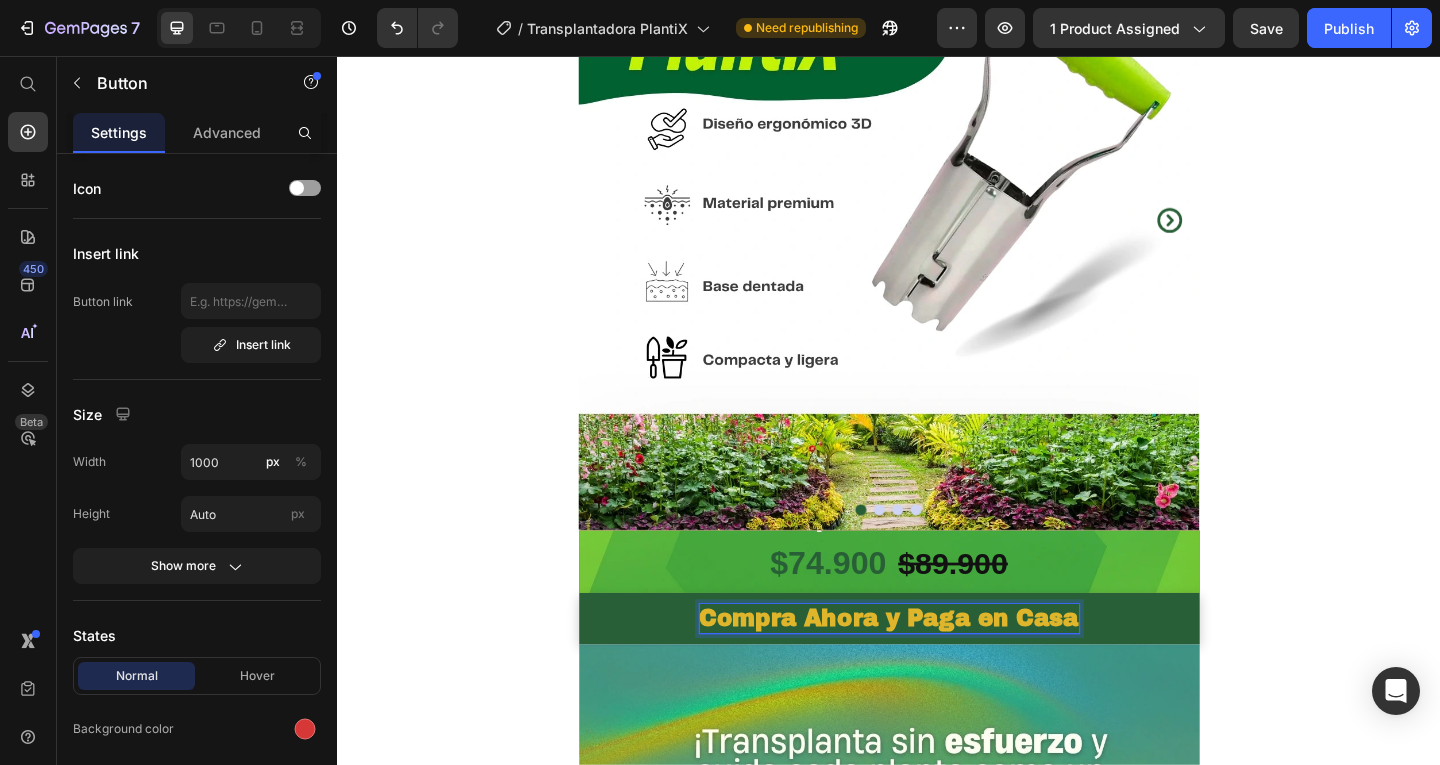 click on "Compra Ahora y Paga en Casa" at bounding box center [937, 668] 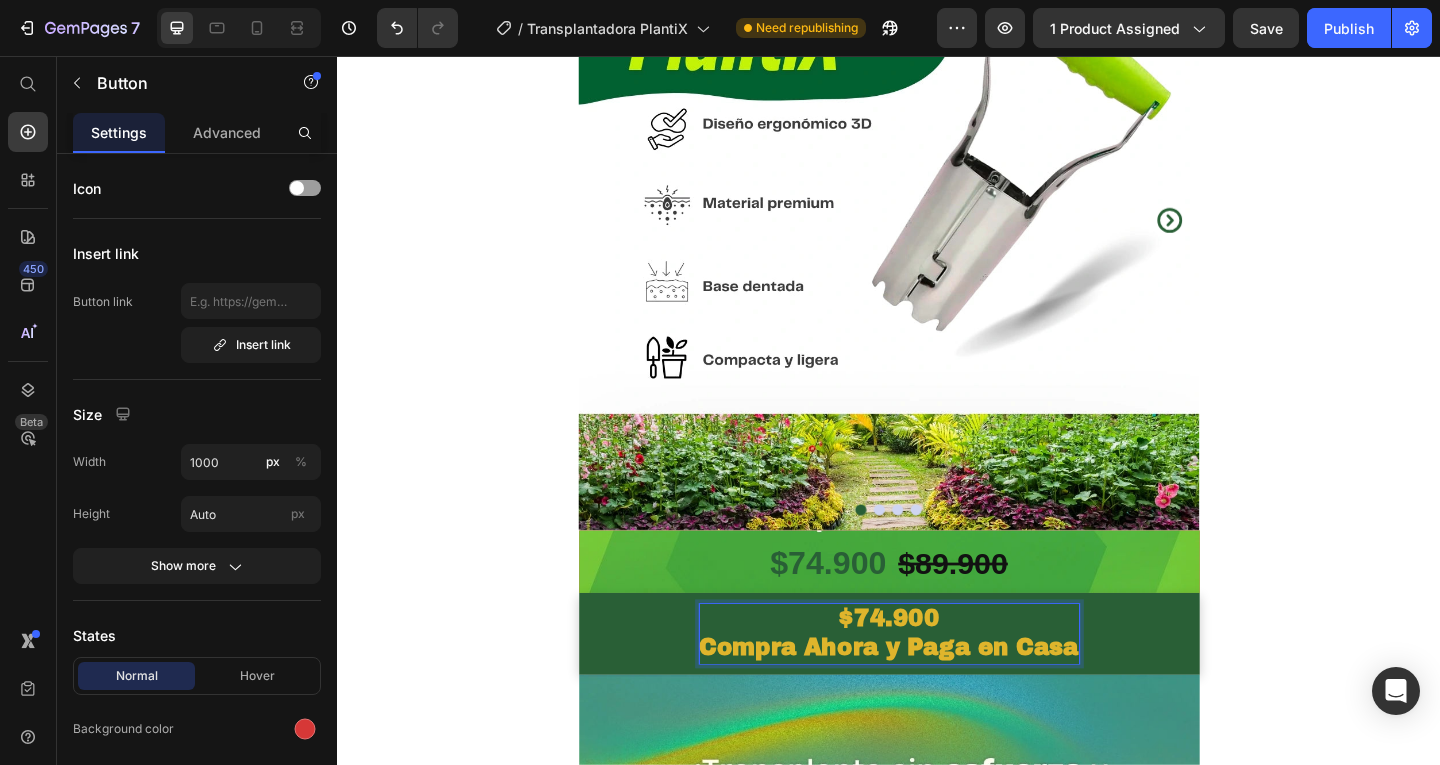 click on "⁠⁠⁠⁠⁠⁠⁠$74.900 Compra Ahora y Paga en Casa" at bounding box center [937, 684] 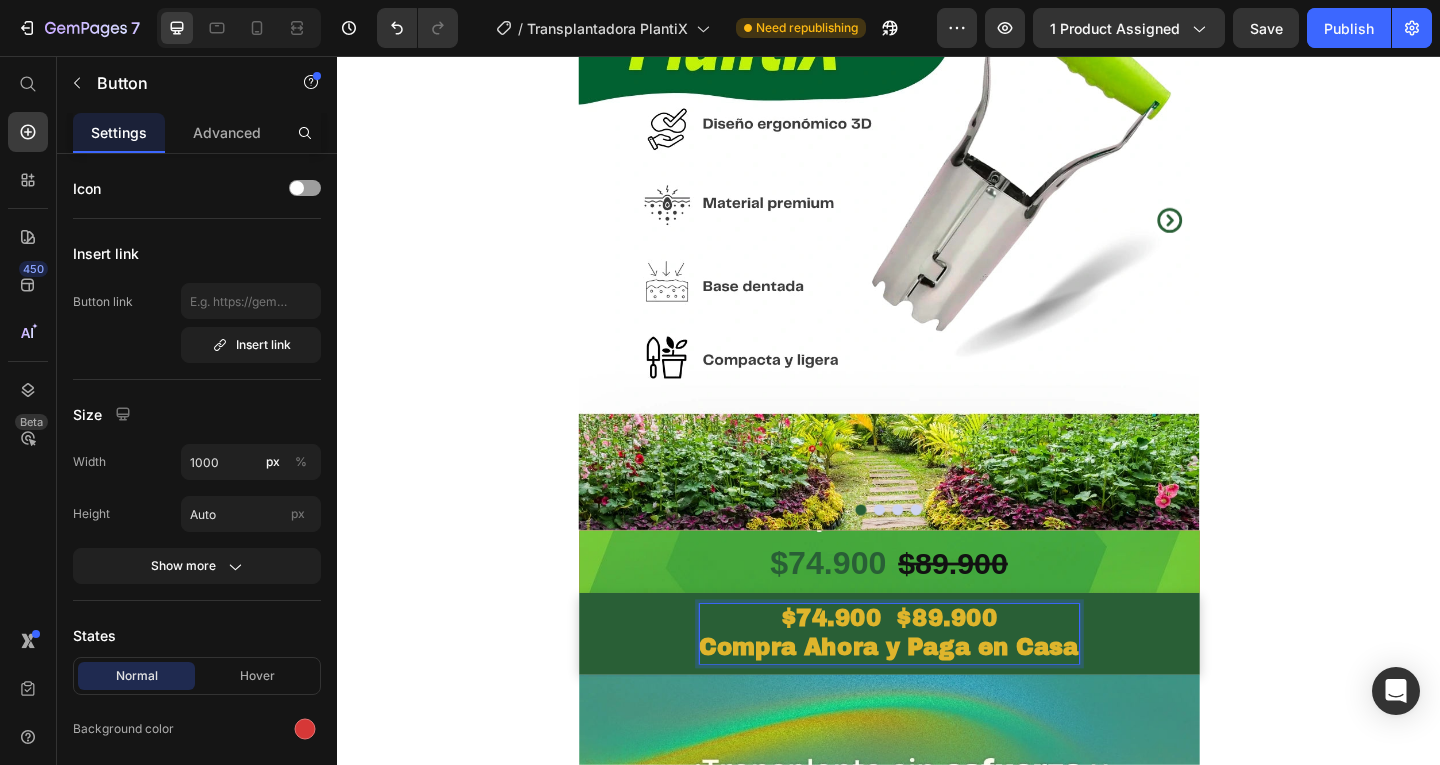 click on "⁠⁠⁠⁠⁠⁠⁠$74.900  $89.900 Compra Ahora y Paga en Casa" at bounding box center (937, 684) 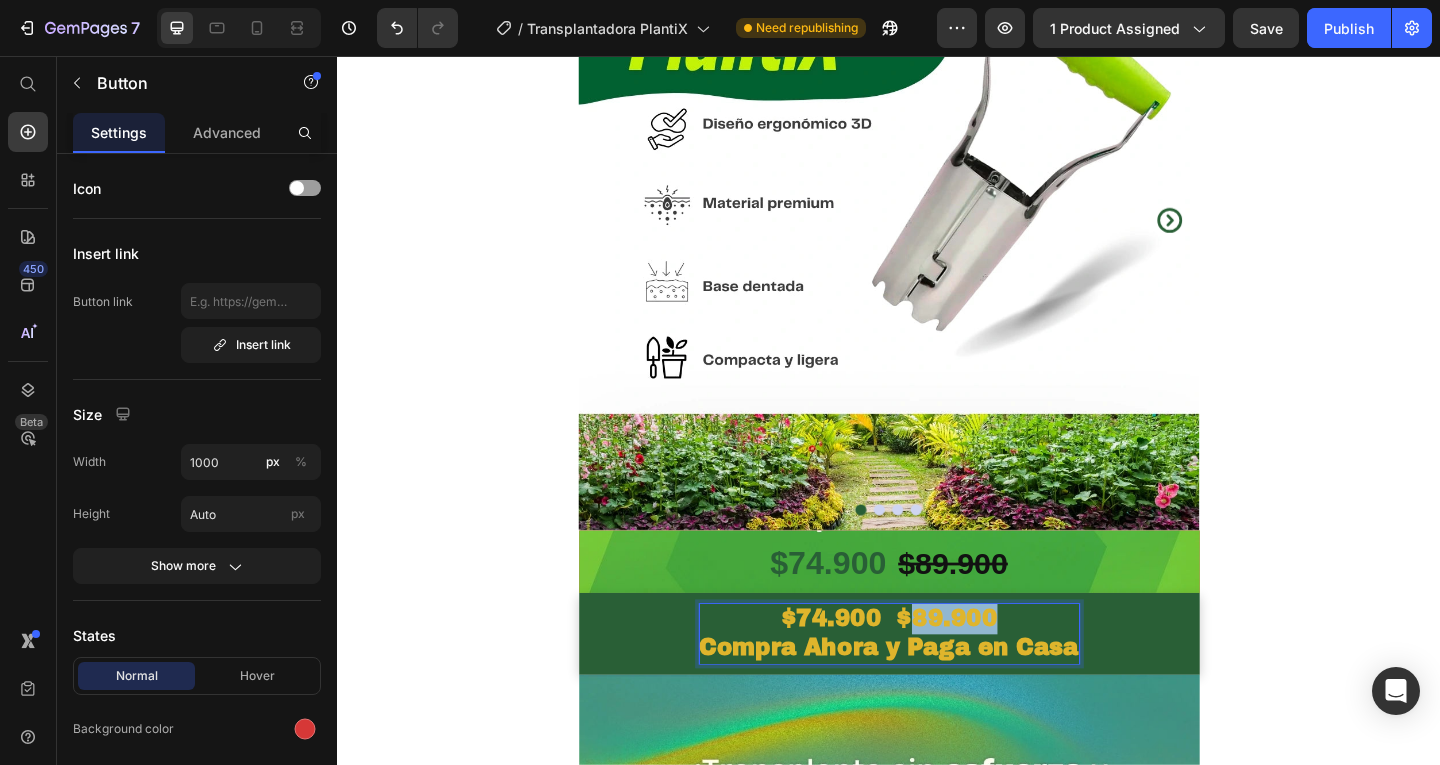 click on "⁠⁠⁠⁠⁠⁠⁠$74.900  $89.900 Compra Ahora y Paga en Casa" at bounding box center [937, 684] 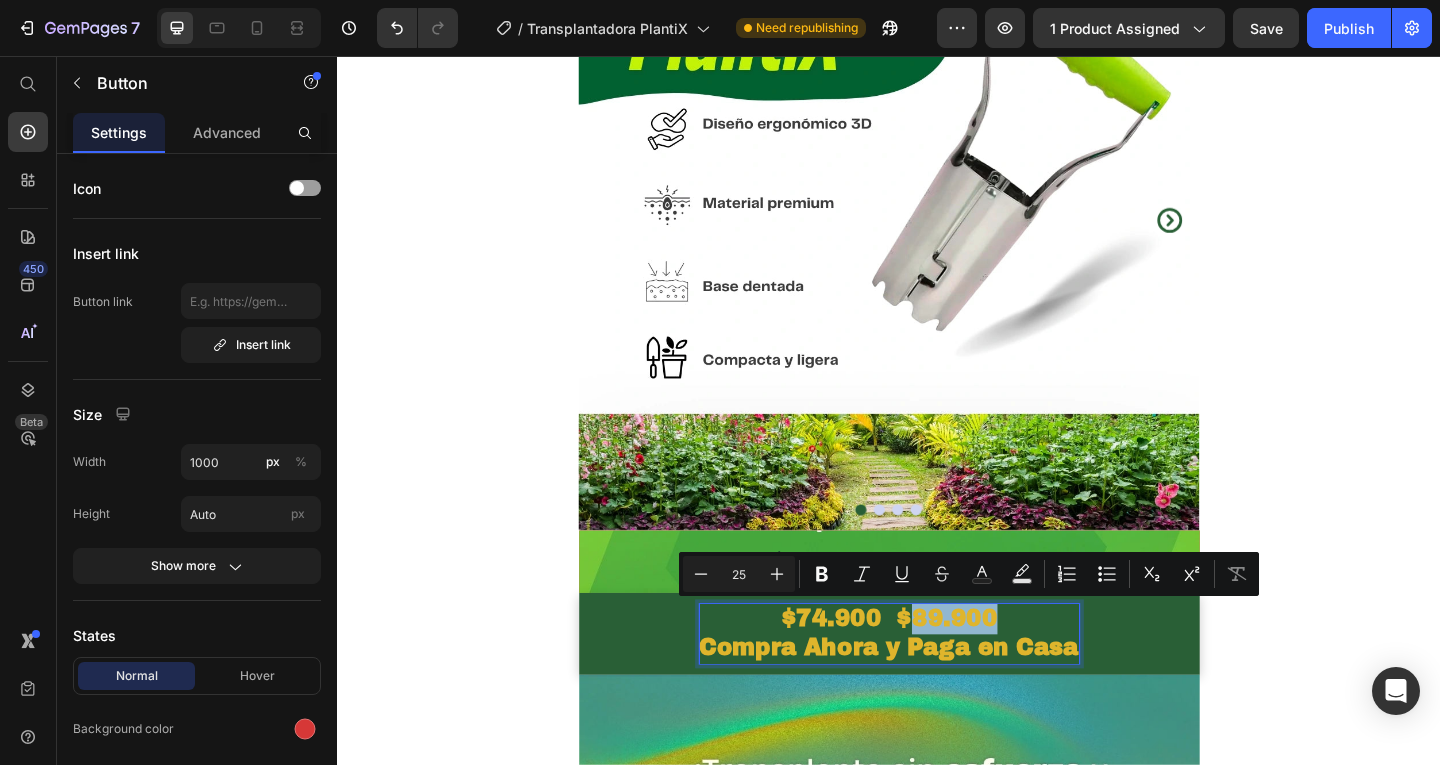 click on "$74.900  $89.900 Compra Ahora y Paga en Casa" at bounding box center (937, 684) 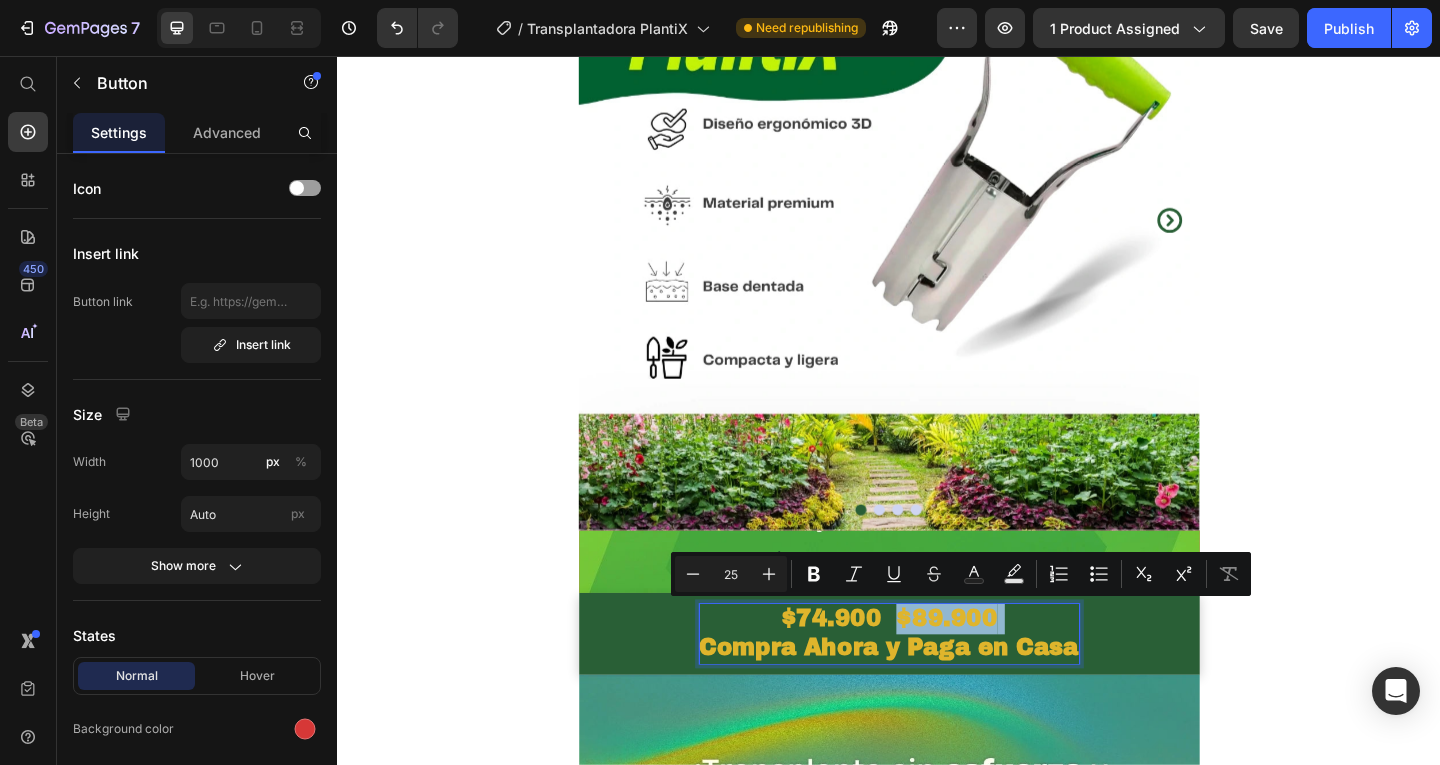 drag, startPoint x: 1046, startPoint y: 669, endPoint x: 943, endPoint y: 682, distance: 103.81715 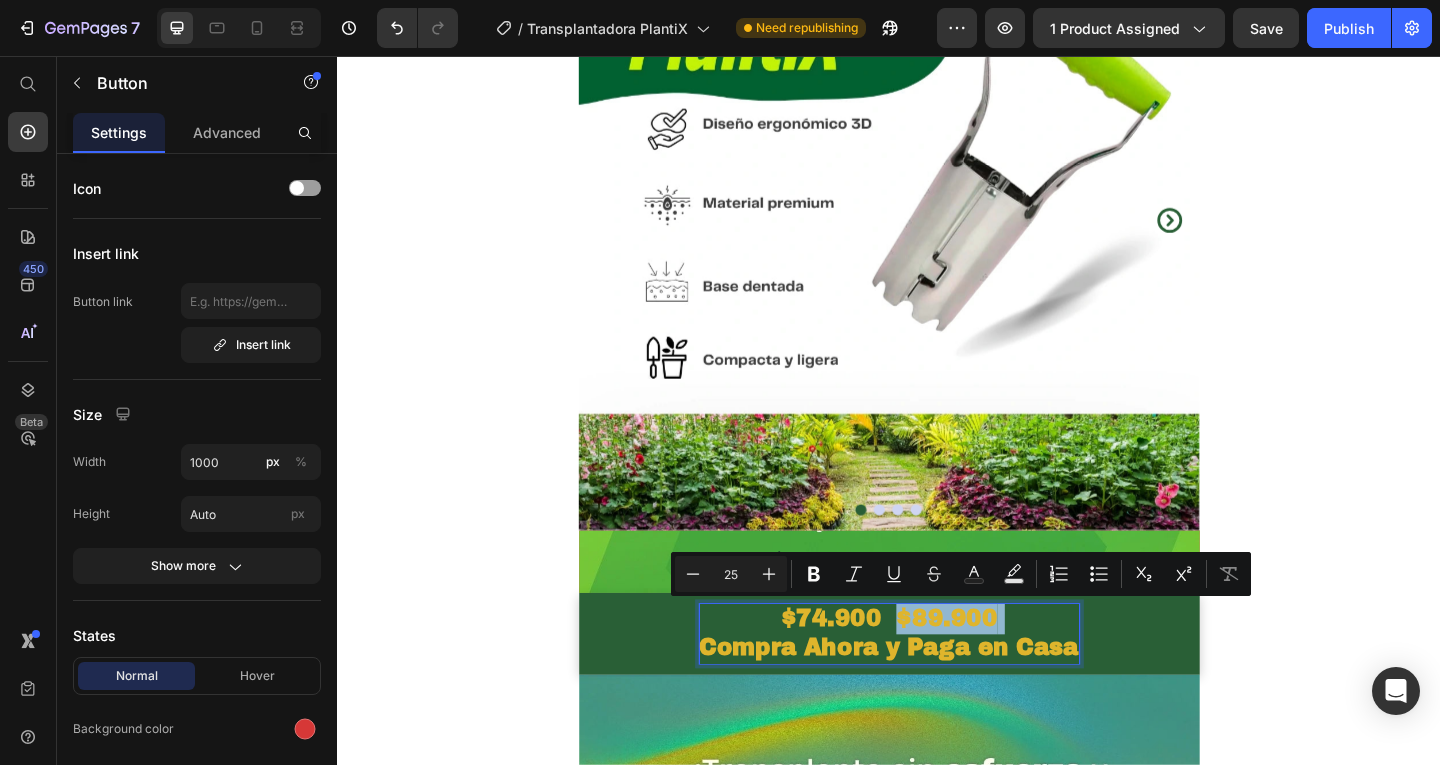 click on "$74.900  $89.900 Compra Ahora y Paga en Casa" at bounding box center (937, 684) 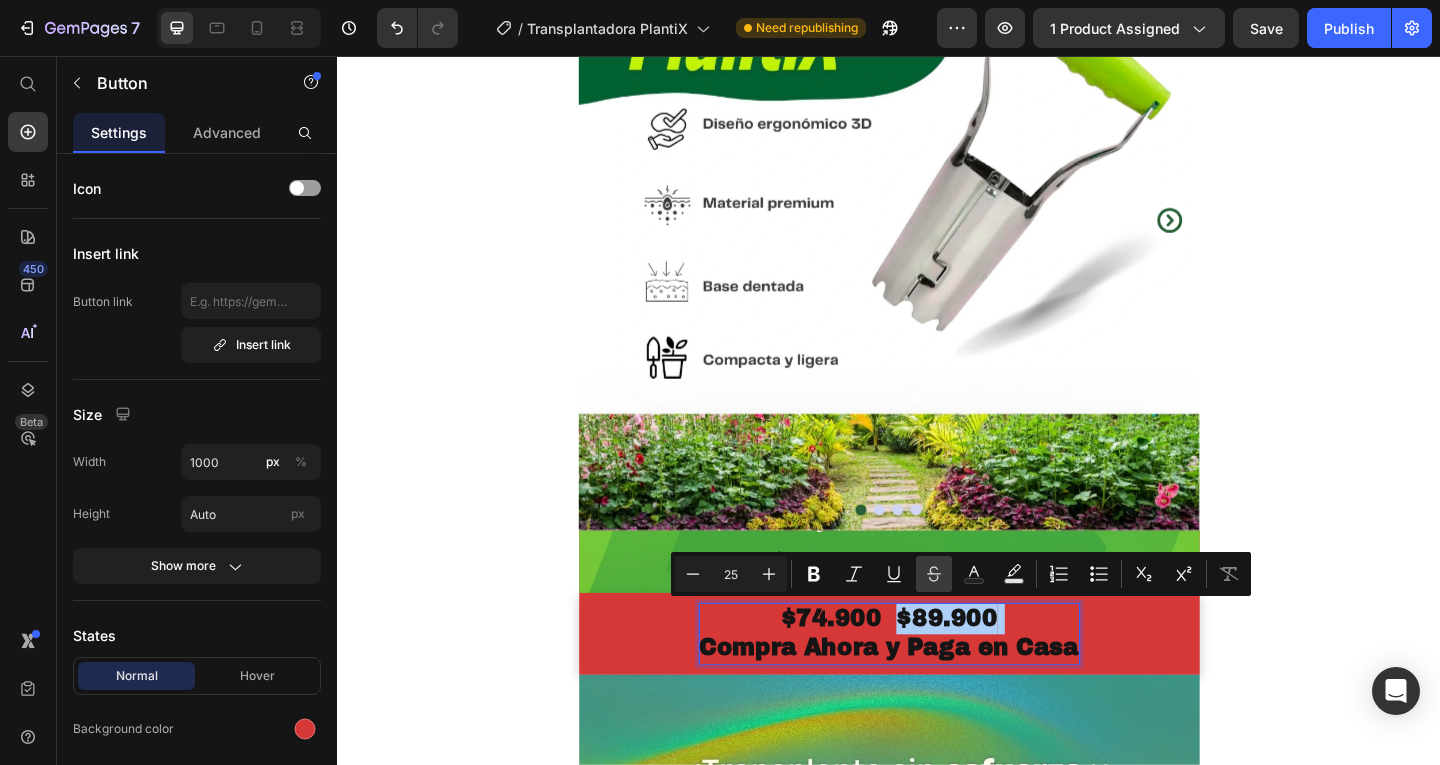 click 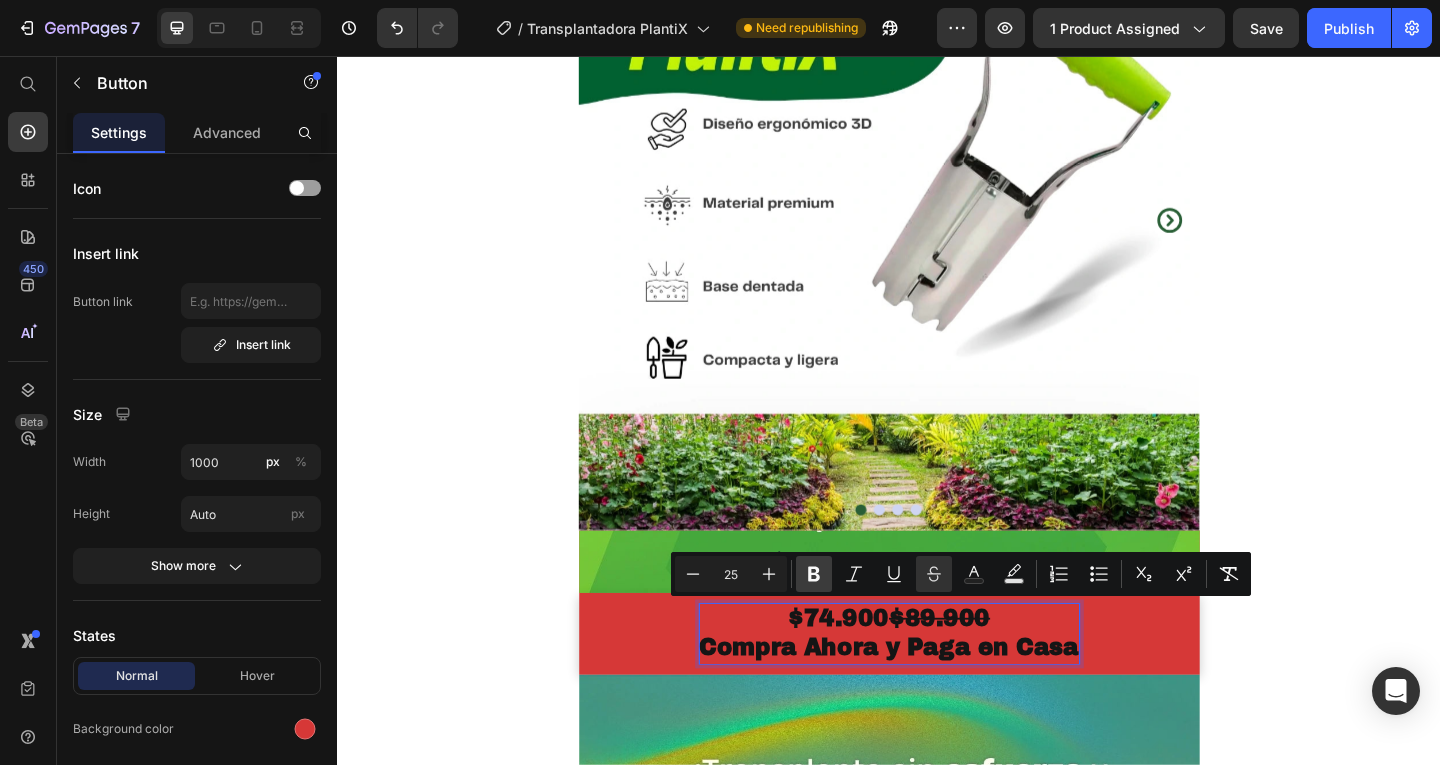 click 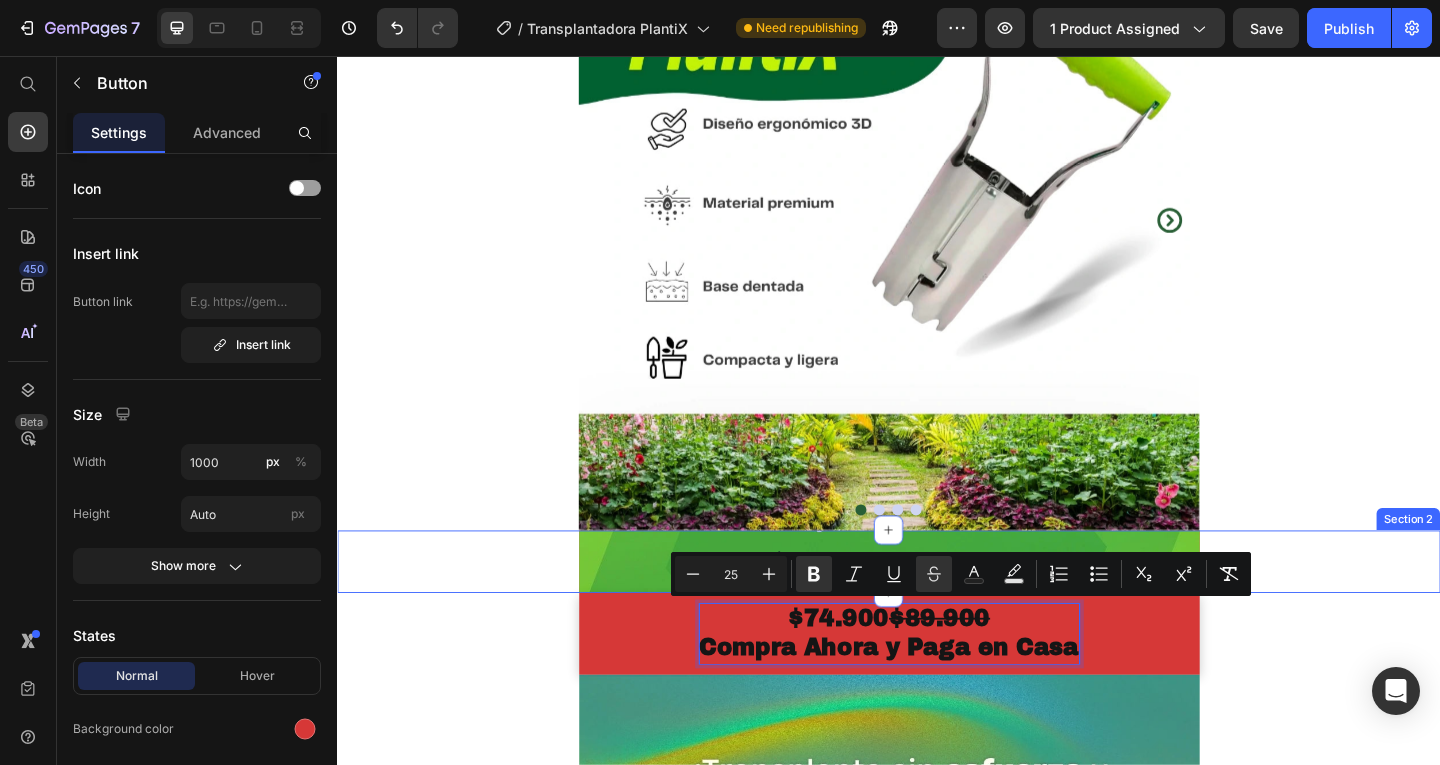 click on "$74.900   $89.900 Heading Row" at bounding box center (937, 606) 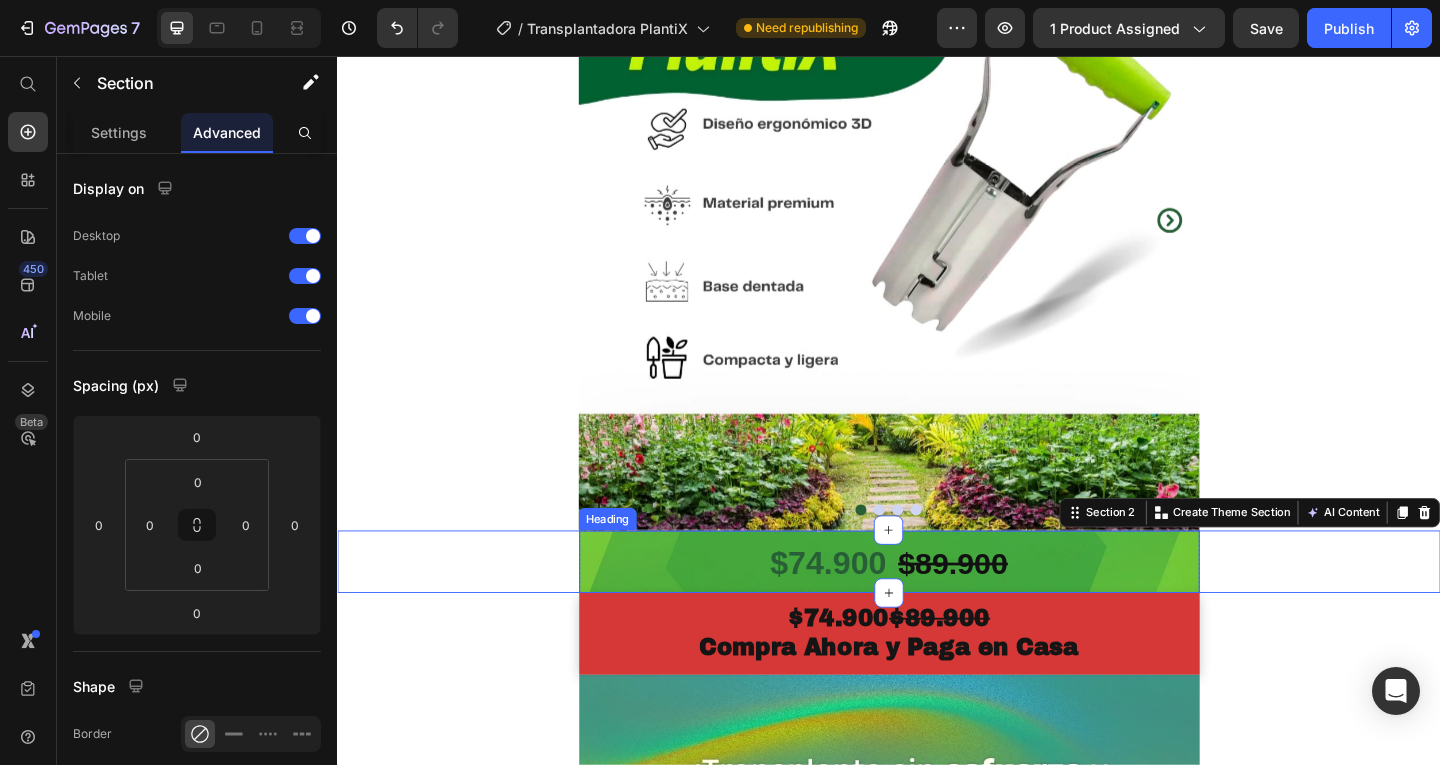 click at bounding box center (940, 603) 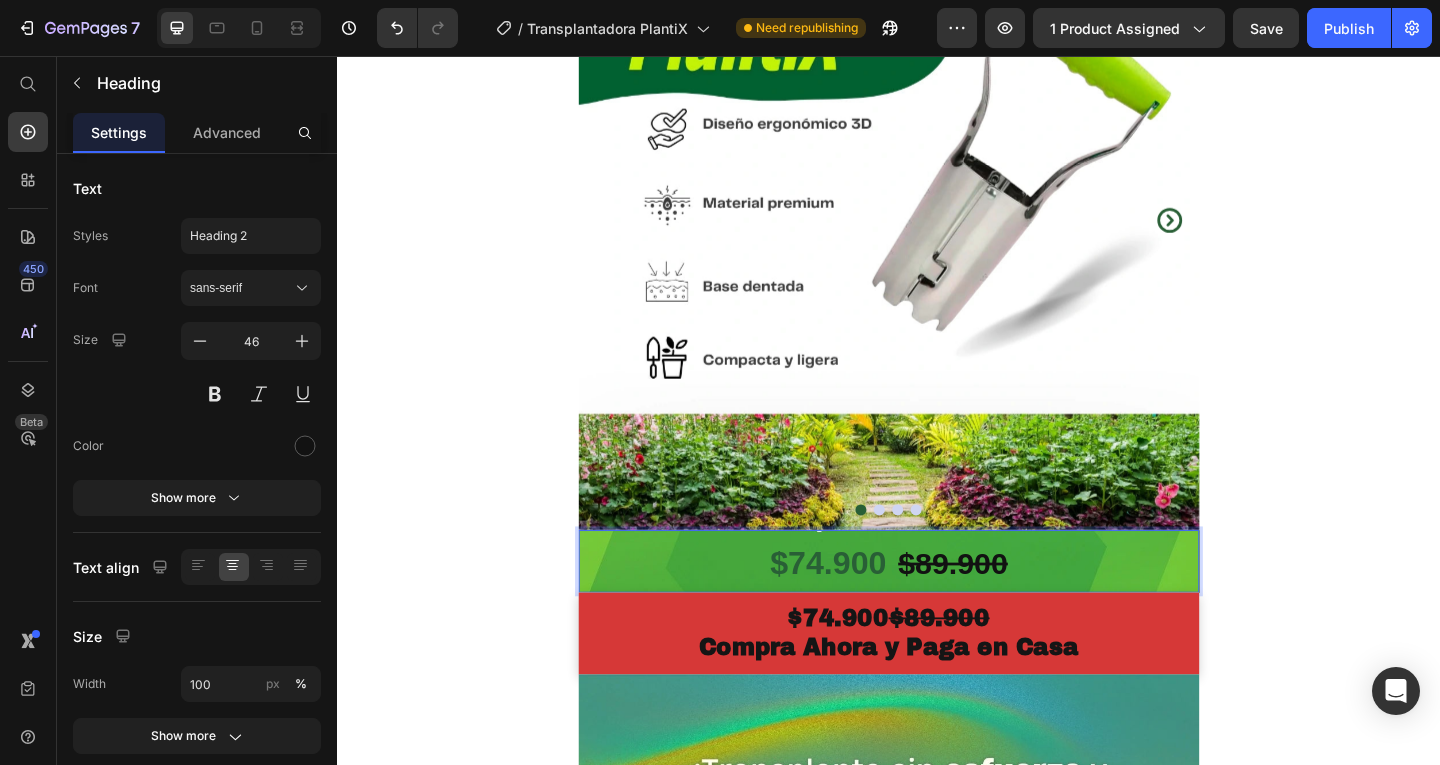click on "$74.900   $89.900" at bounding box center (937, 606) 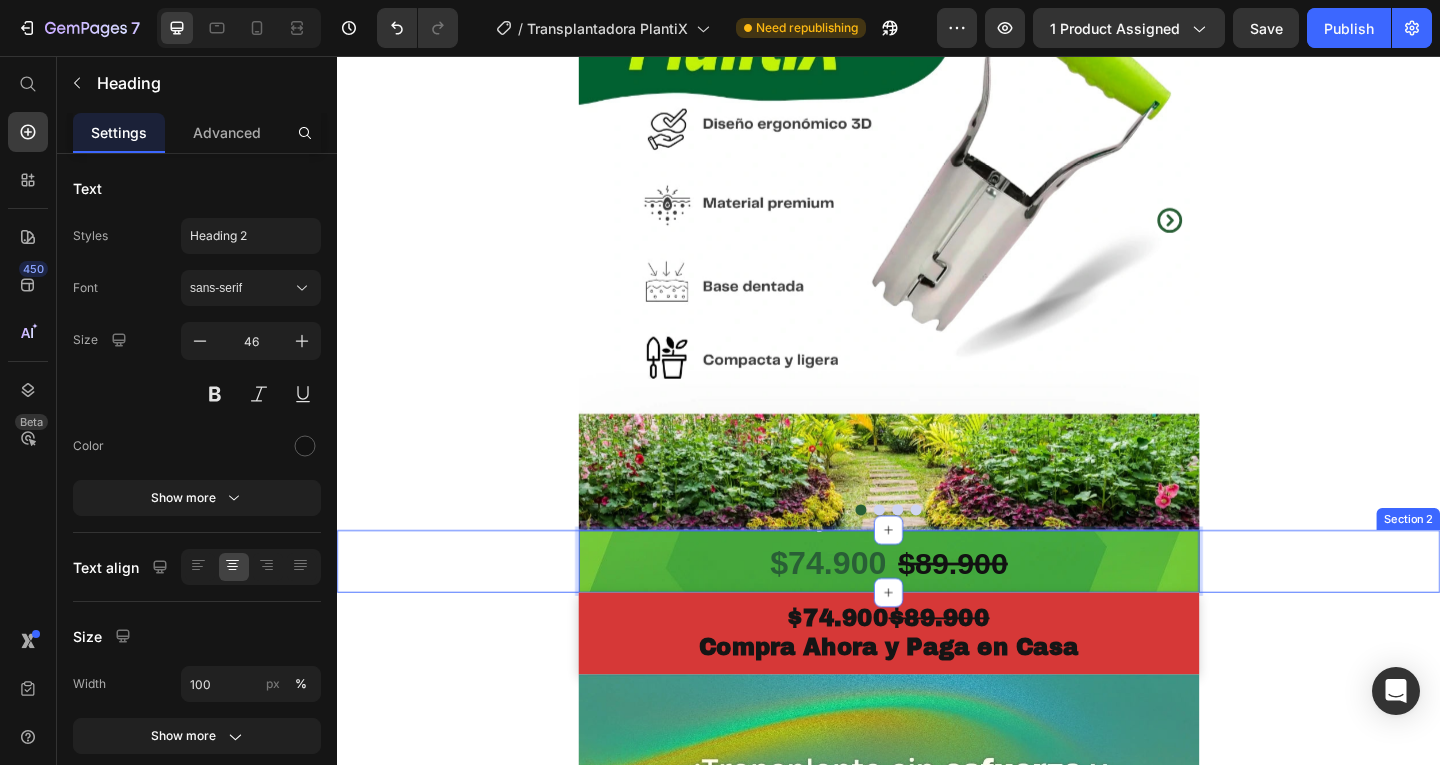 click on "$74.900   $89.900 Heading   0 Row" at bounding box center [937, 606] 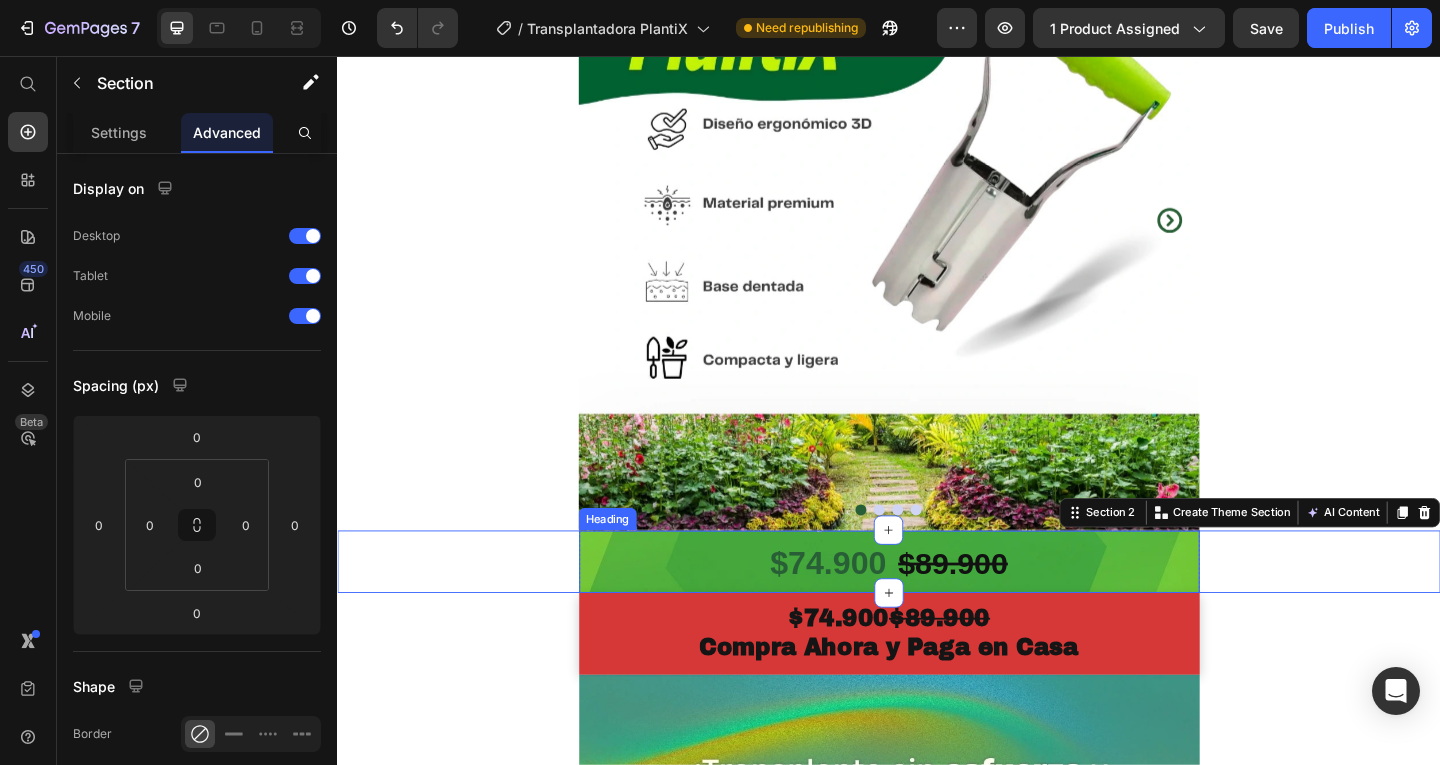 click on "⁠⁠⁠⁠⁠⁠⁠ $74.900   $89.900" at bounding box center [937, 606] 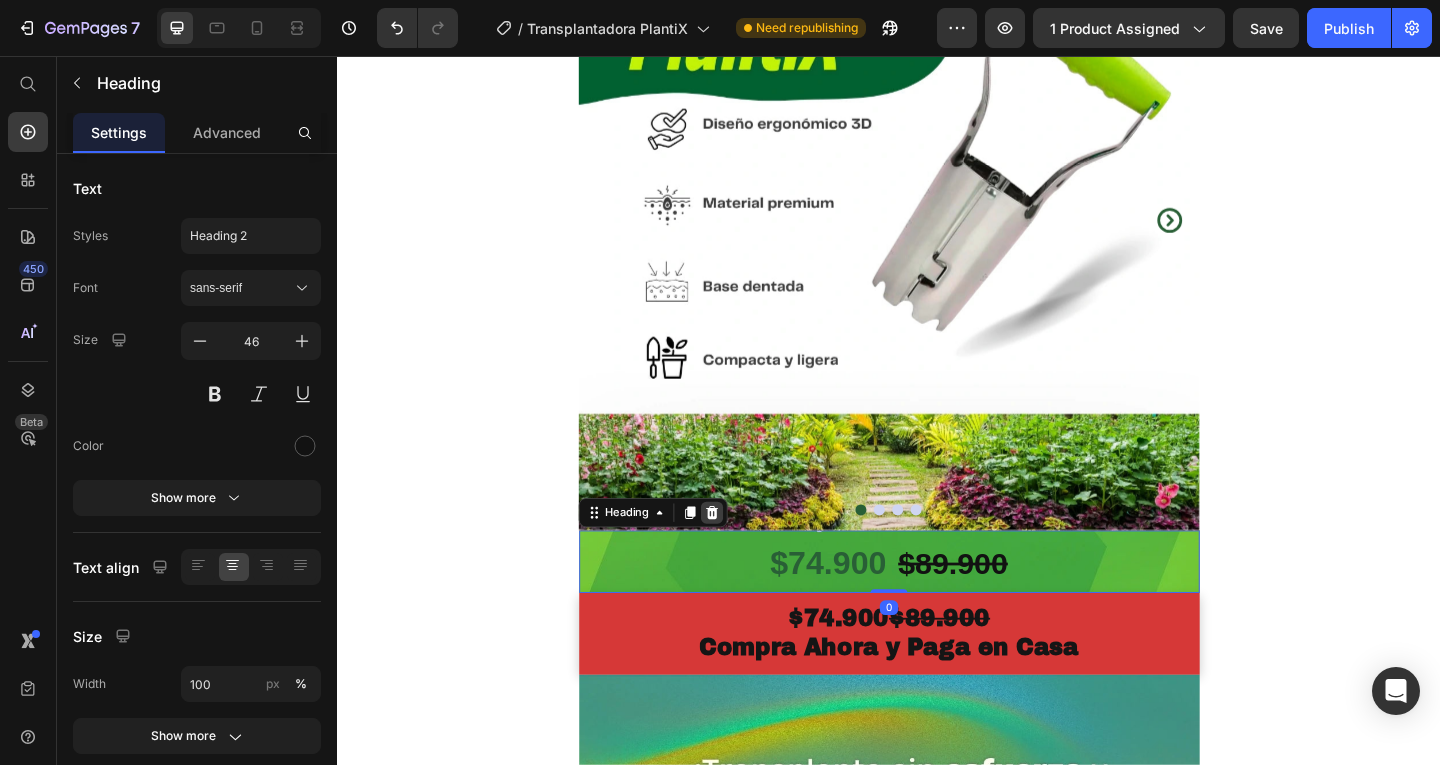 click at bounding box center (745, 553) 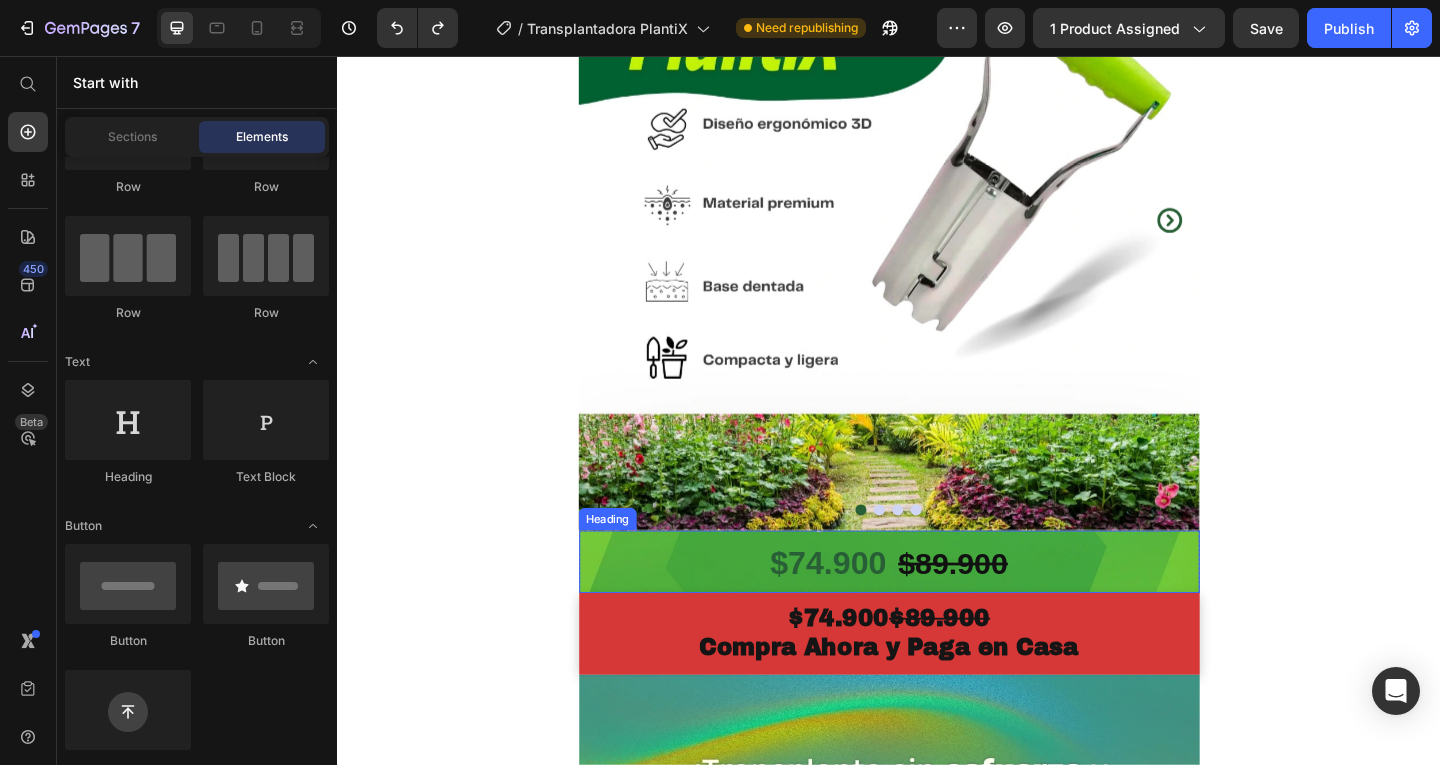 click on "$74.900   $89.900" at bounding box center (937, 606) 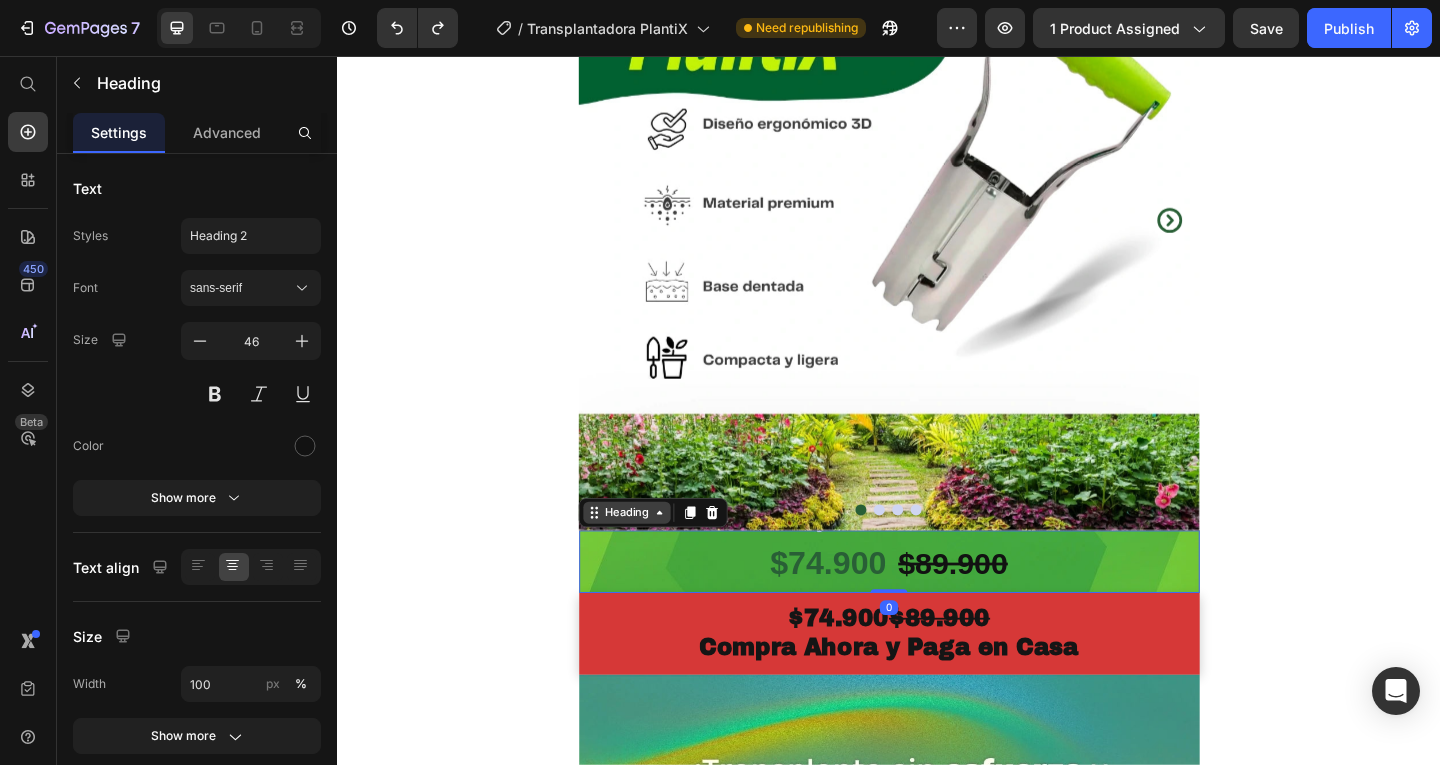 click 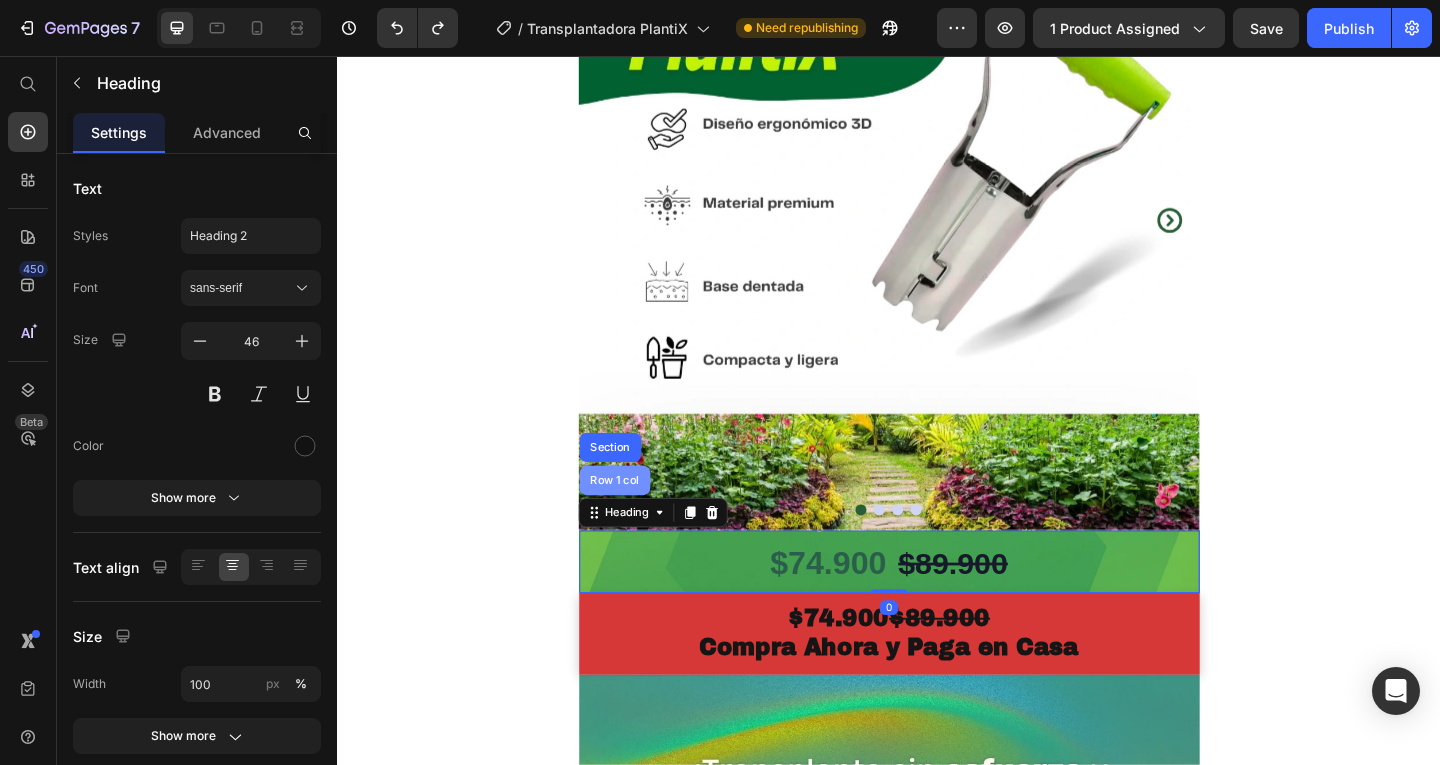 click on "Row 1 col" at bounding box center [639, 518] 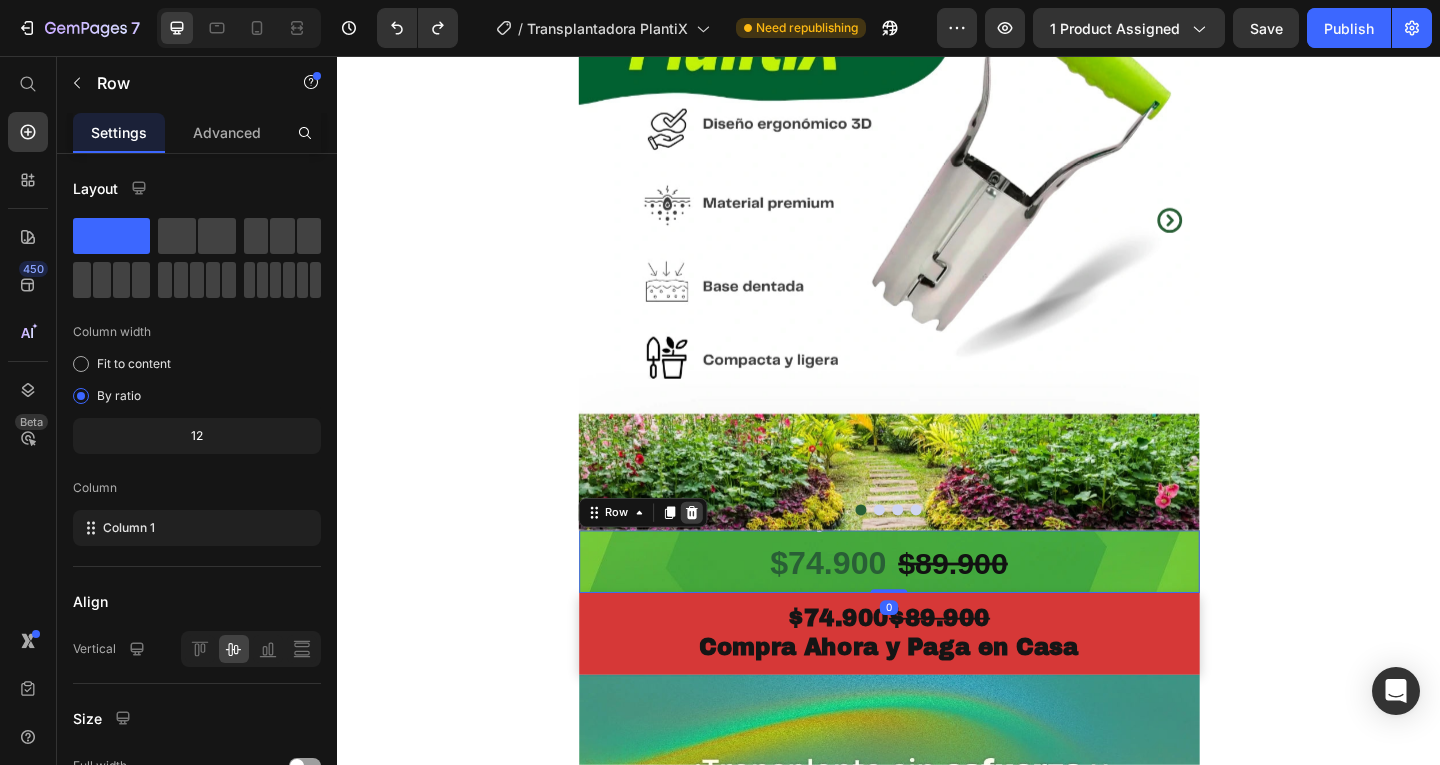 click 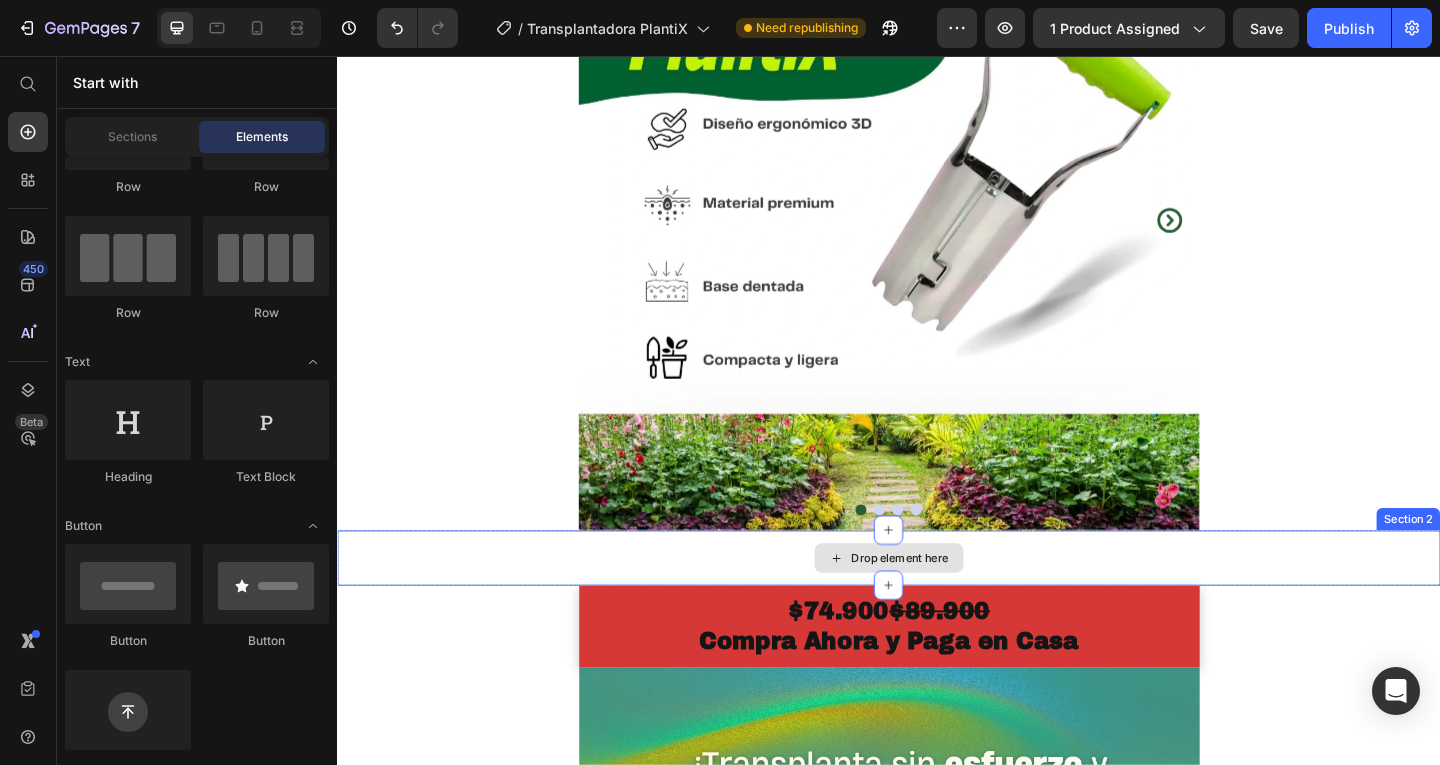 click on "Drop element here" at bounding box center (937, 602) 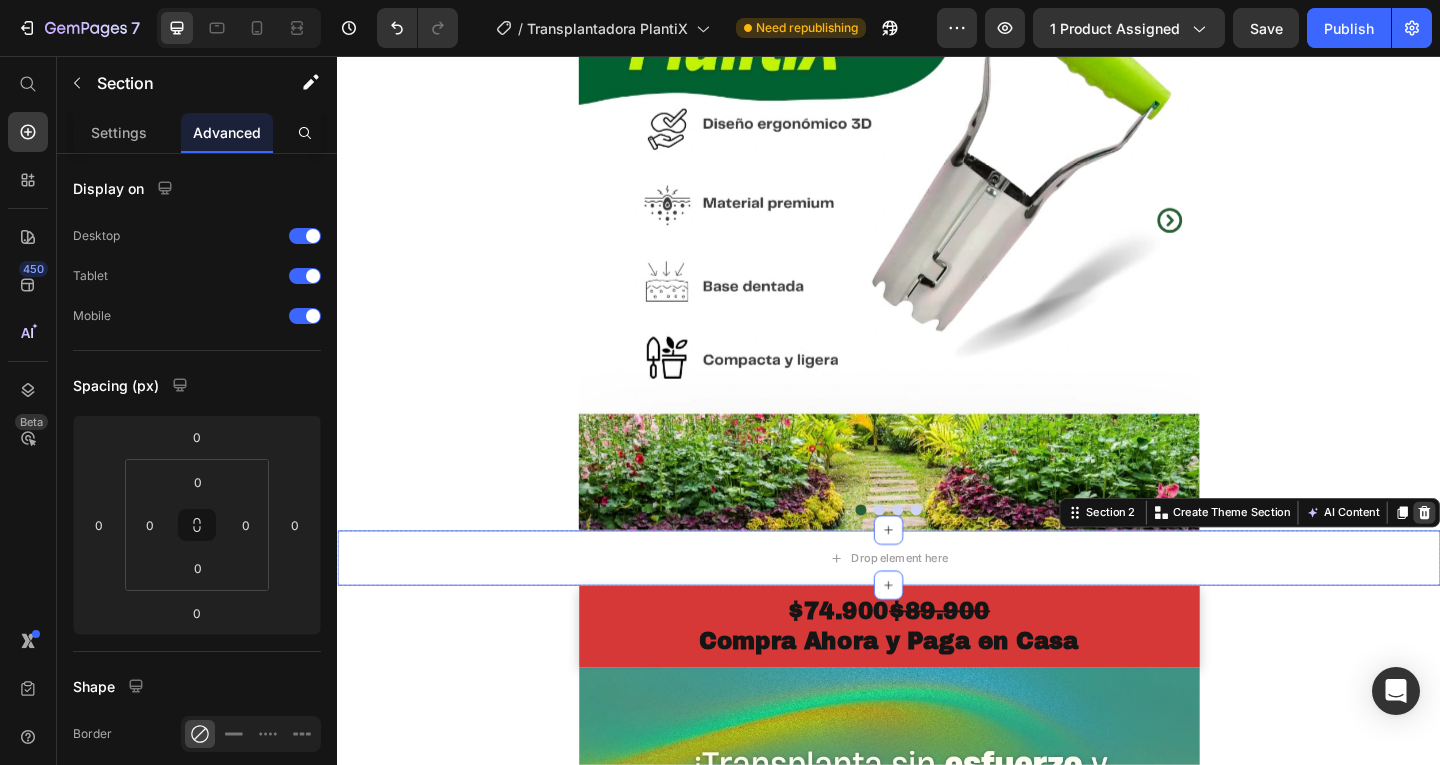 click 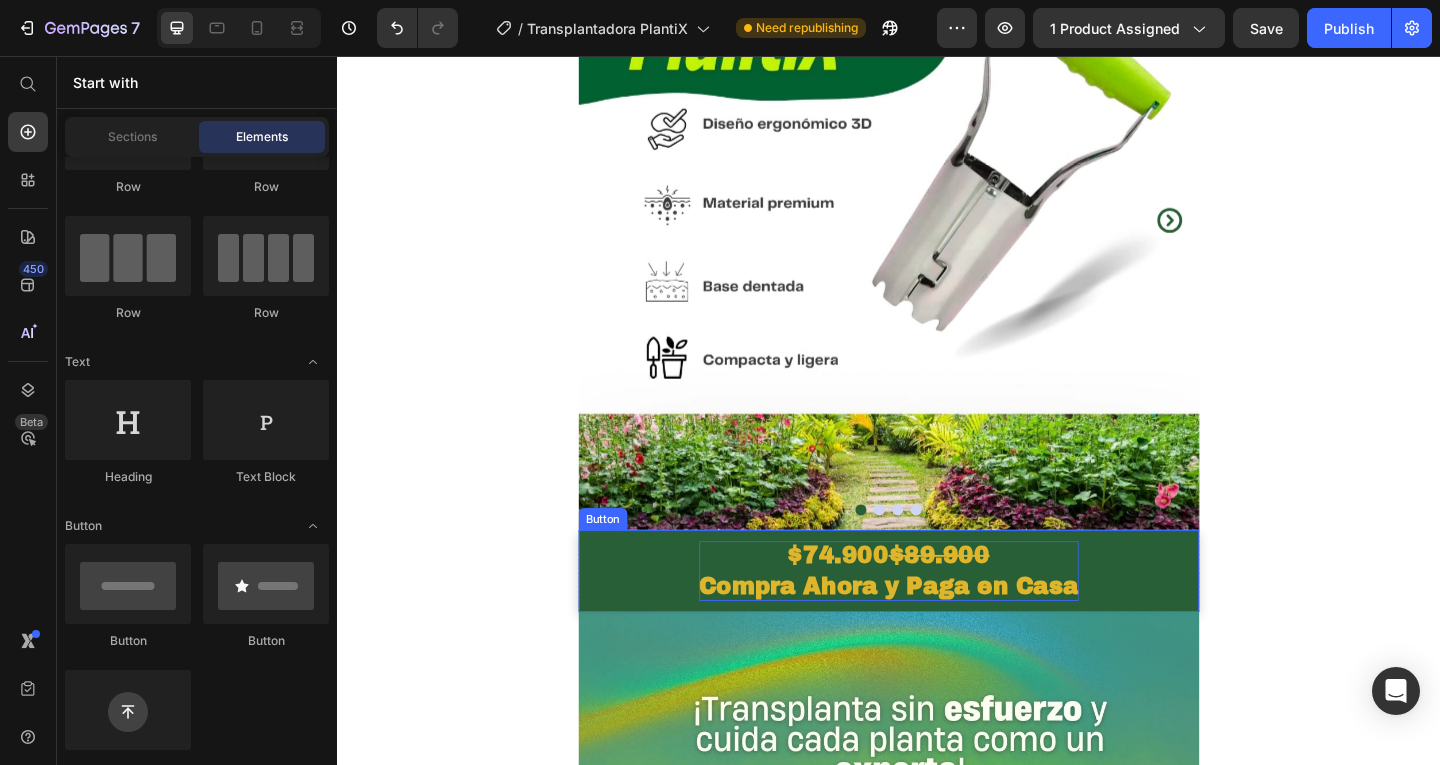 click on "$89.900" at bounding box center (992, 599) 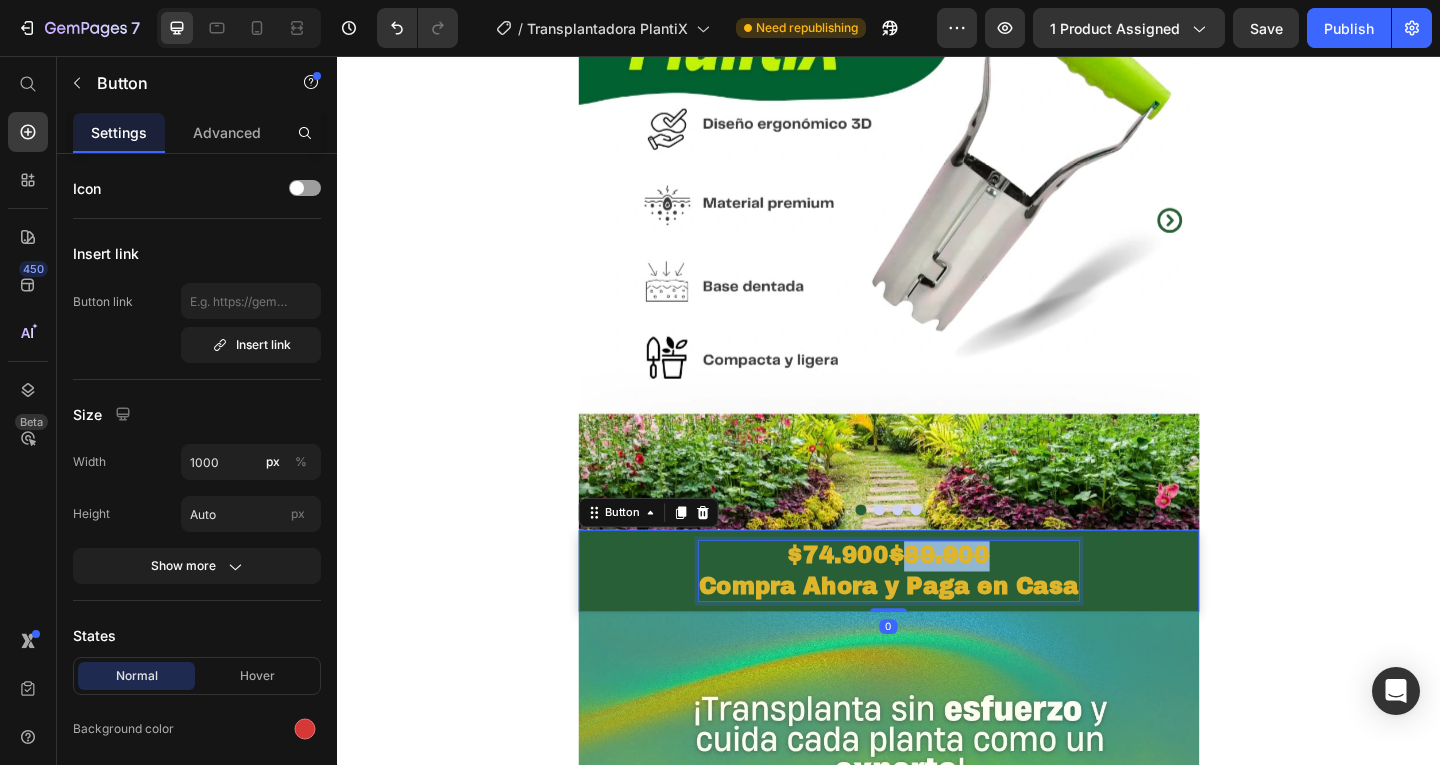 click on "$89.900" at bounding box center (992, 599) 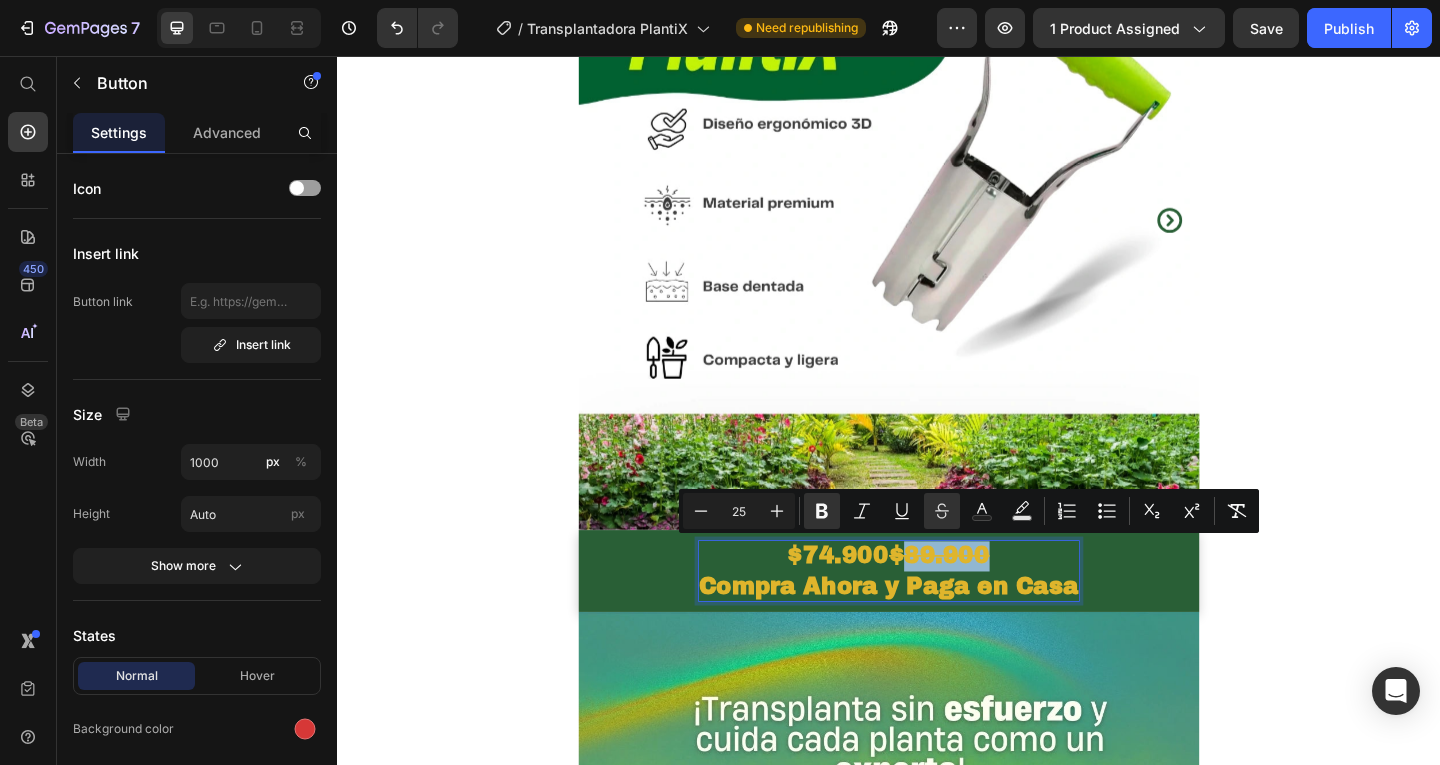 click on "$74.900   $89.900 Compra Ahora y Paga en Casa" at bounding box center (937, 616) 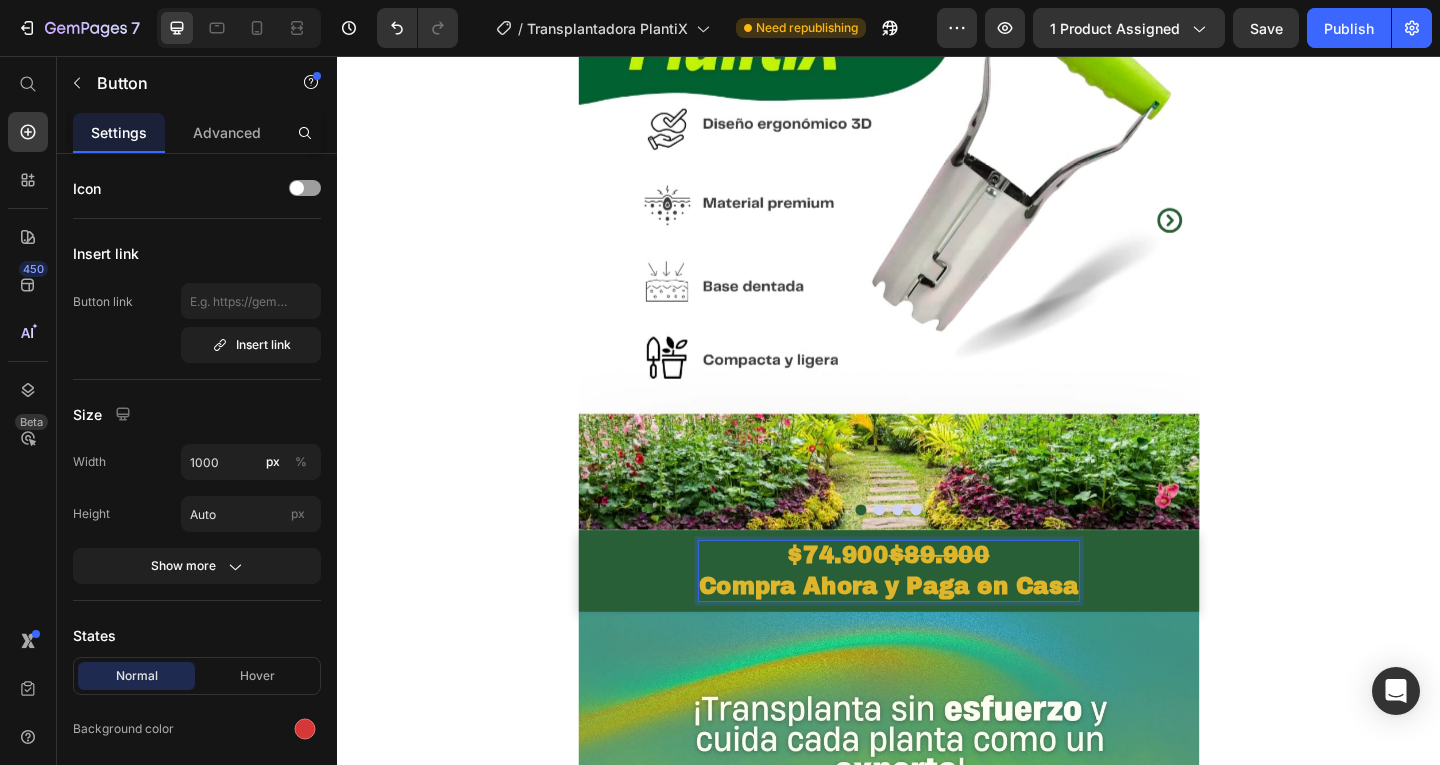 click on "$74.900   $89.900 Compra Ahora y Paga en Casa" at bounding box center (937, 616) 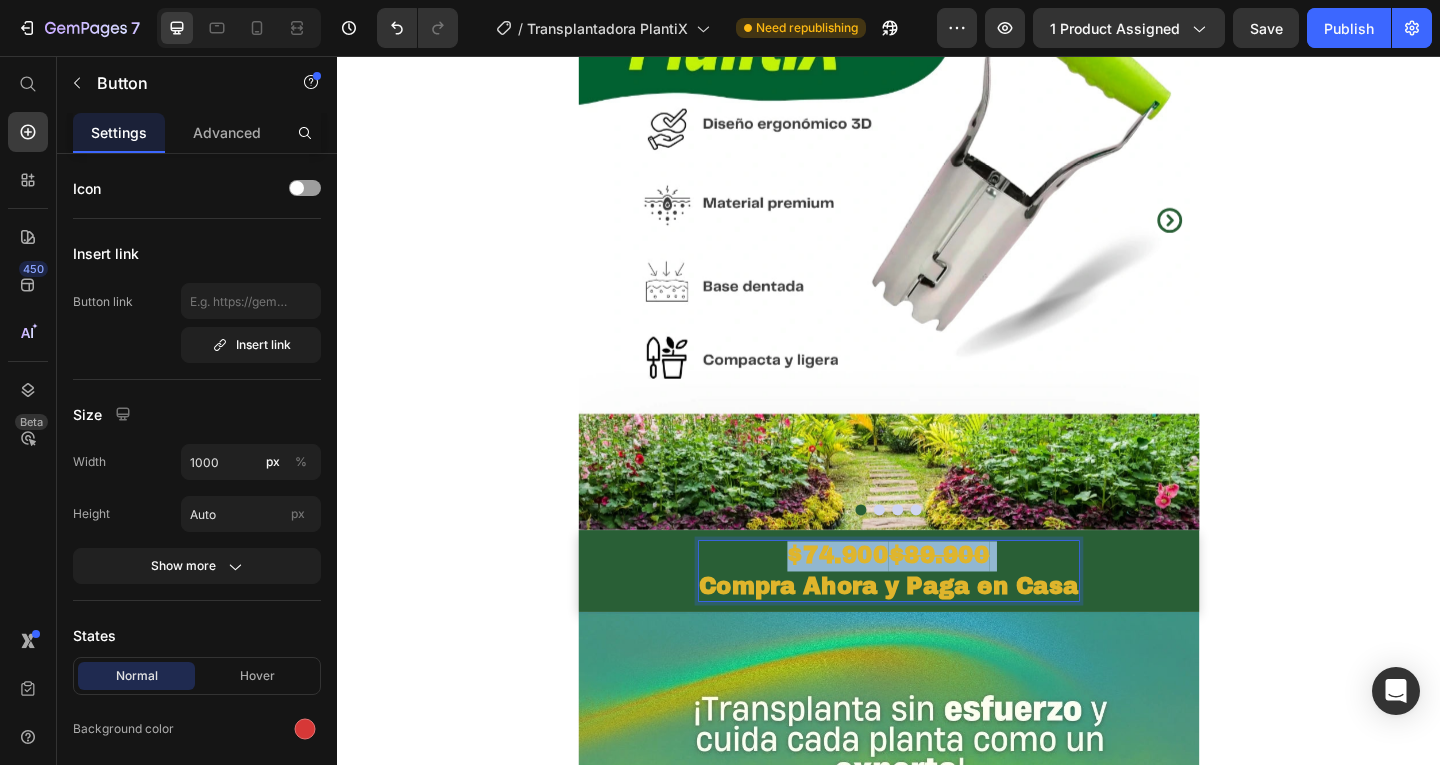 drag, startPoint x: 1054, startPoint y: 601, endPoint x: 808, endPoint y: 601, distance: 246 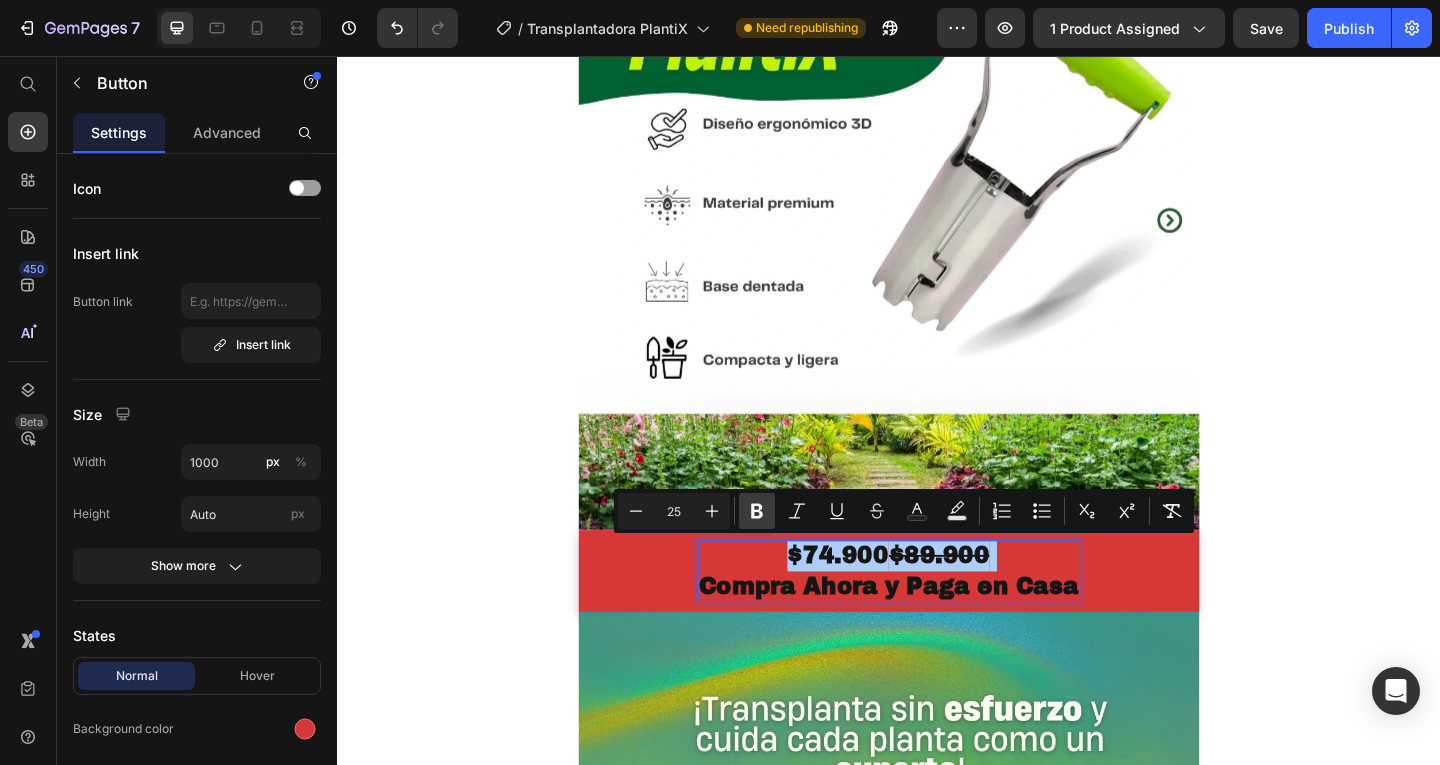 click 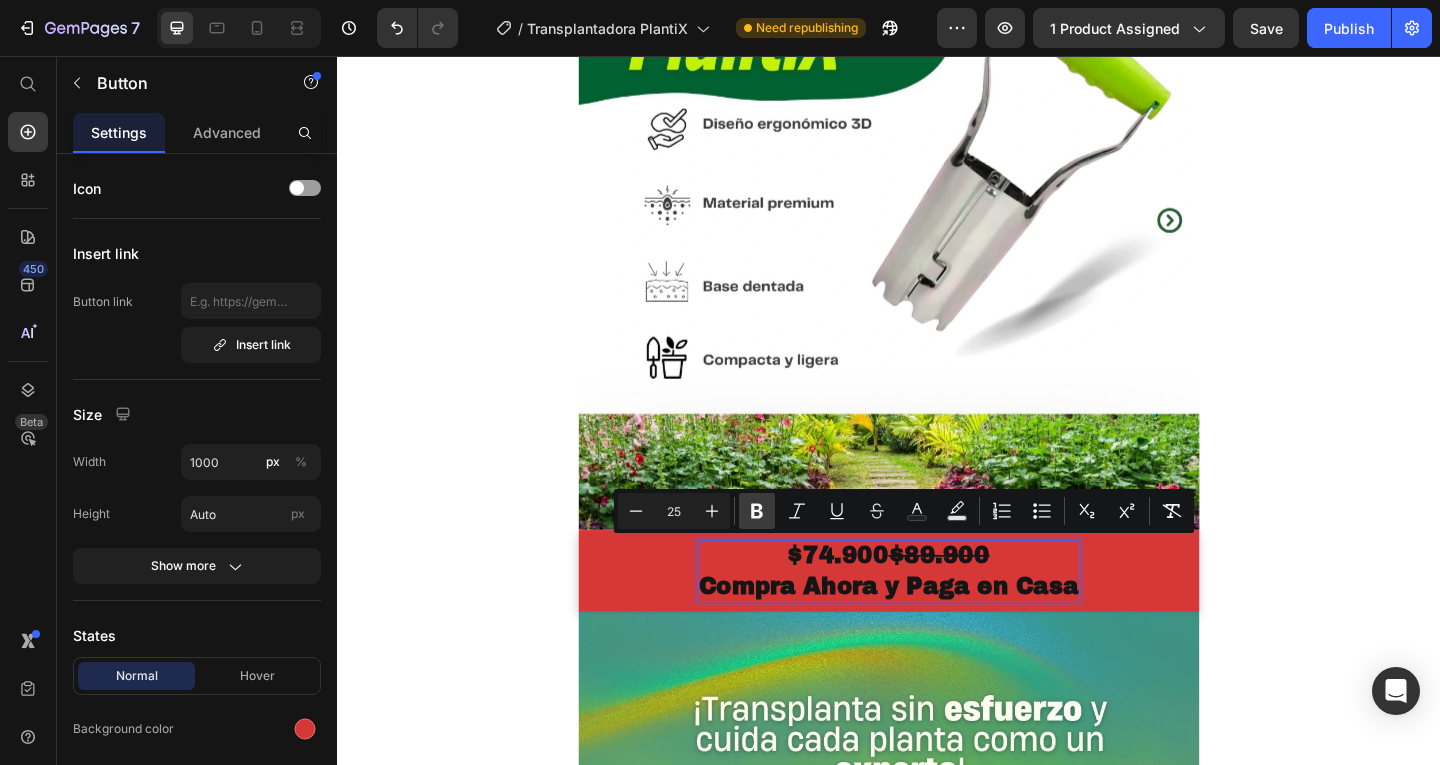 click 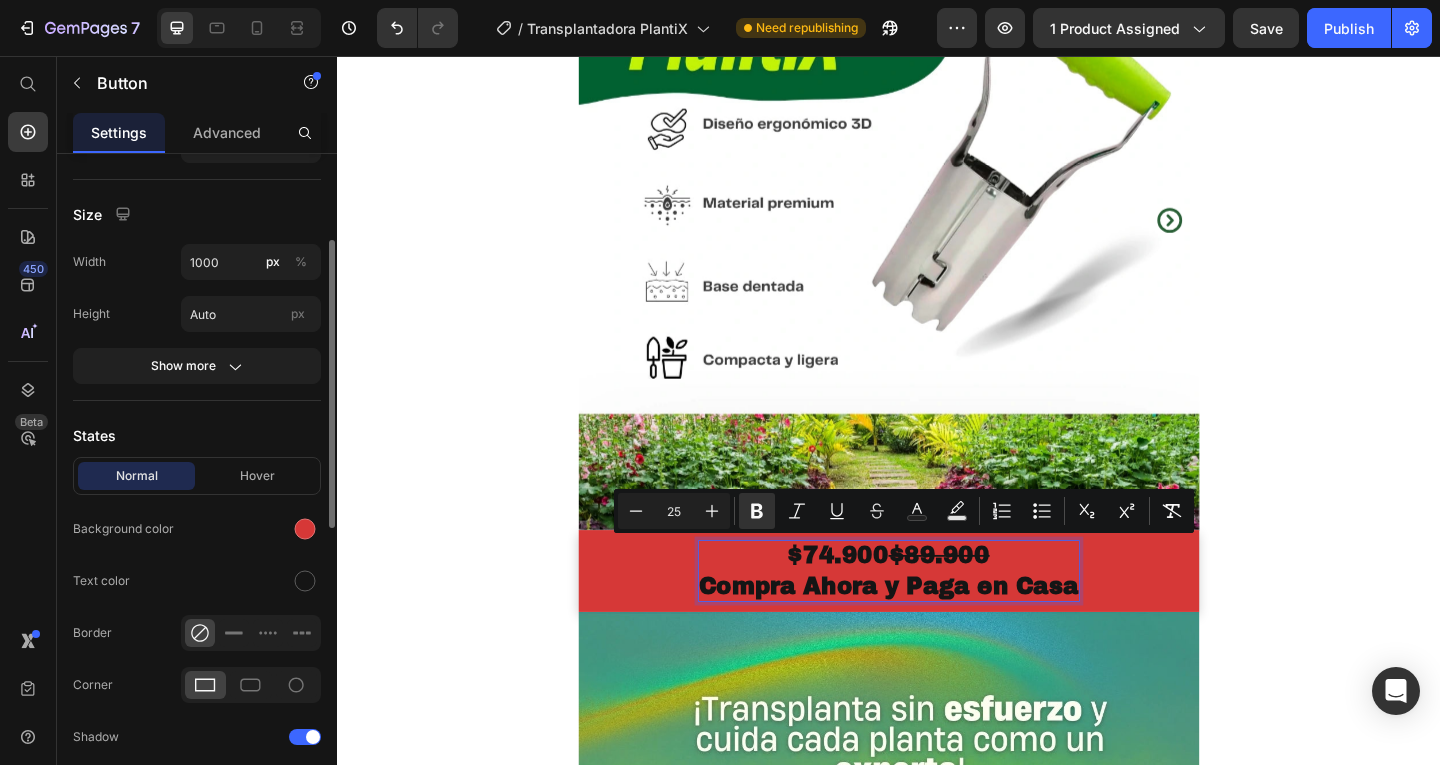 scroll, scrollTop: 300, scrollLeft: 0, axis: vertical 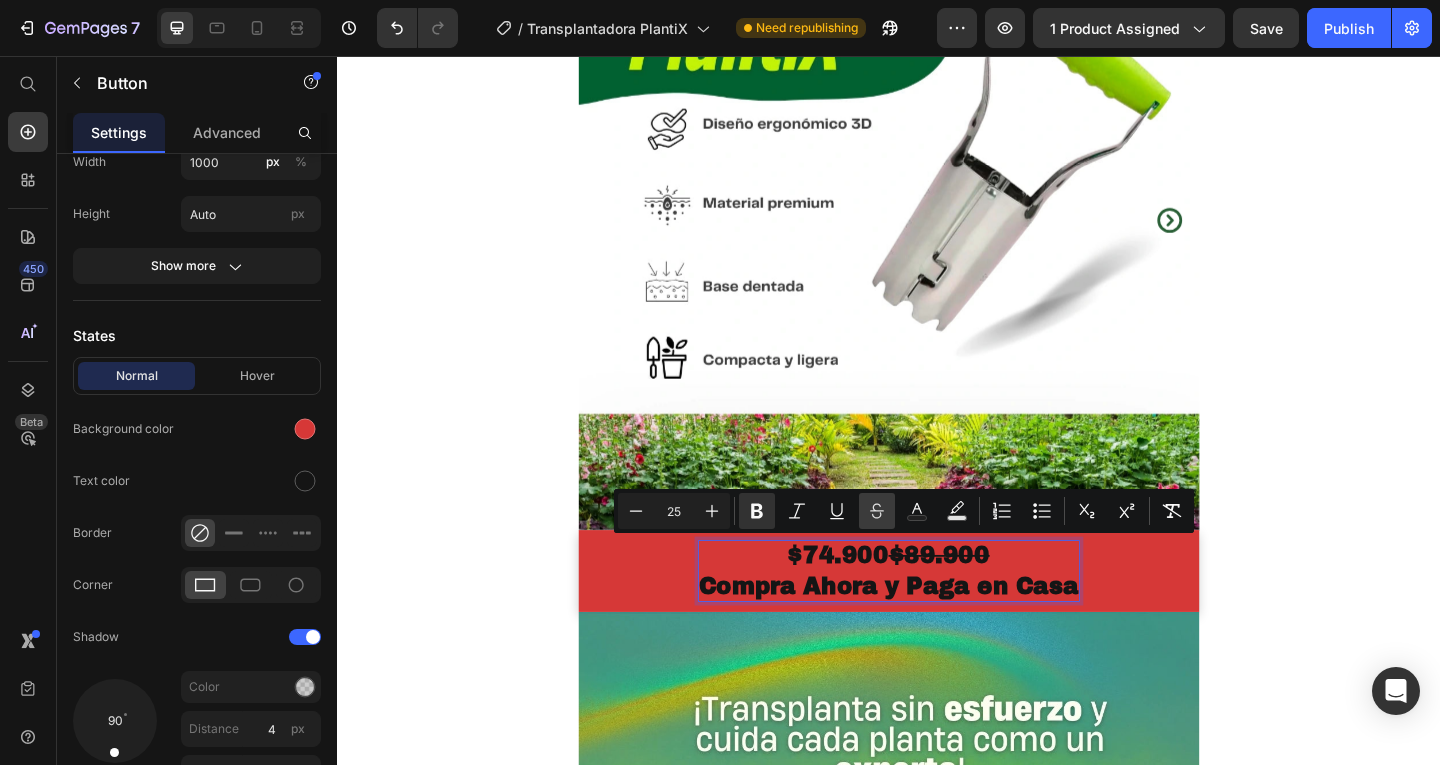 click 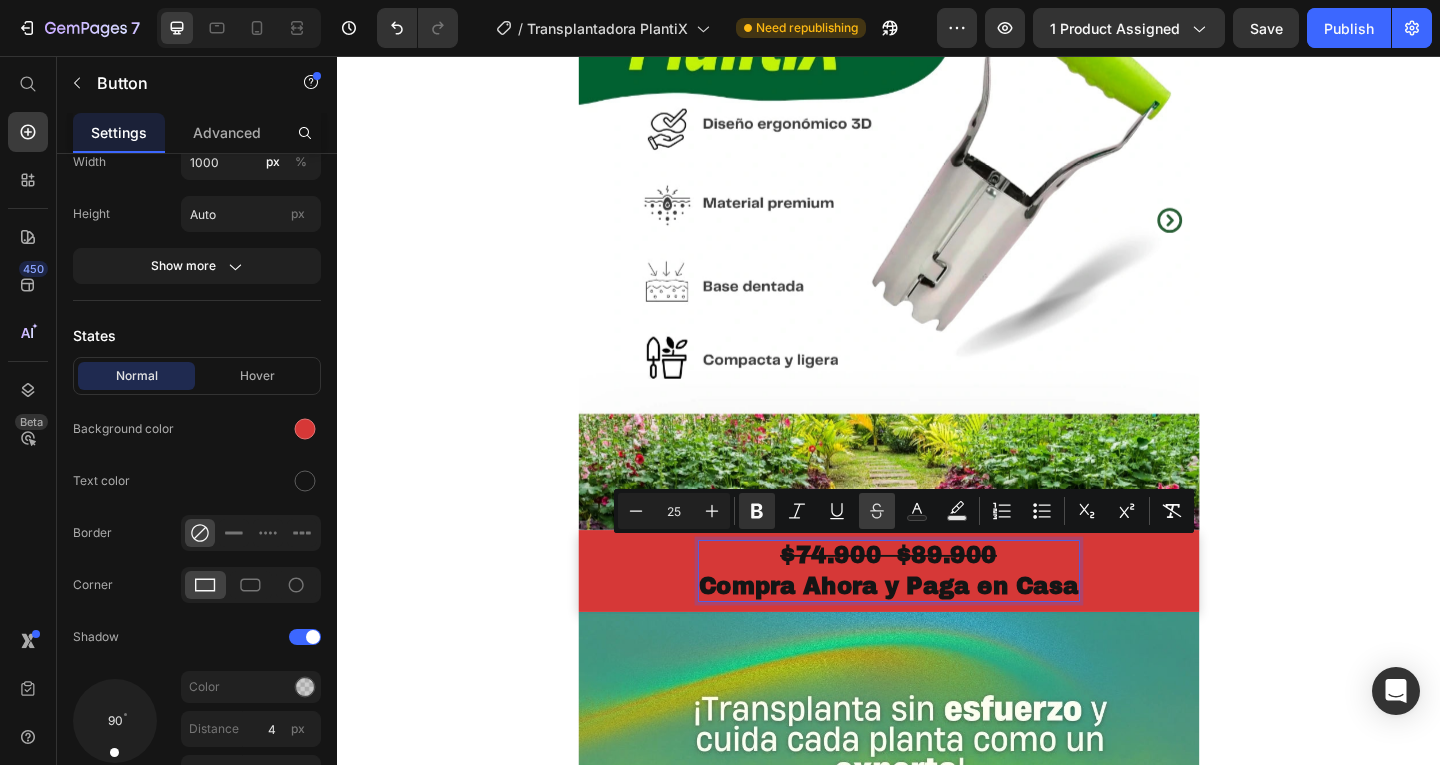 click 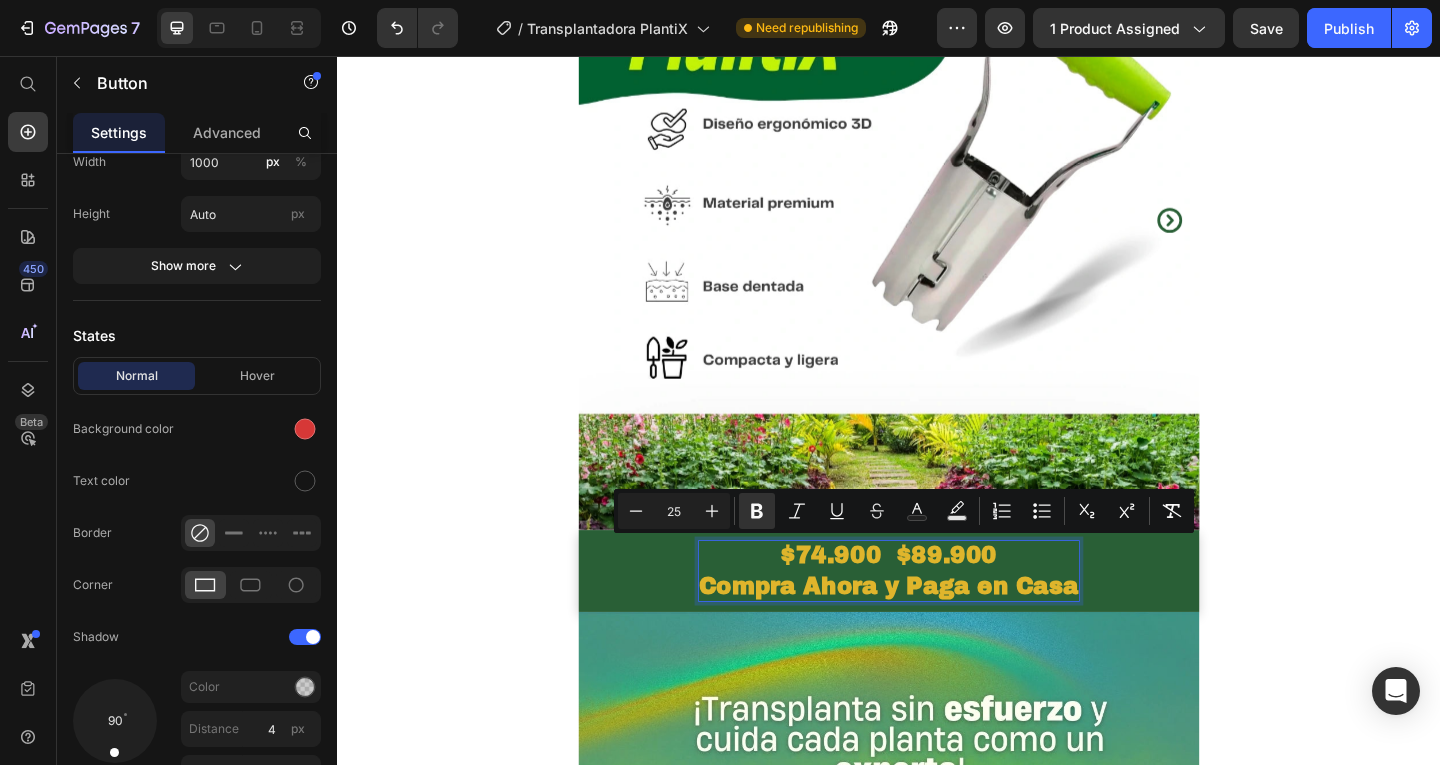 click on "$74.900  $89.900" at bounding box center (937, 599) 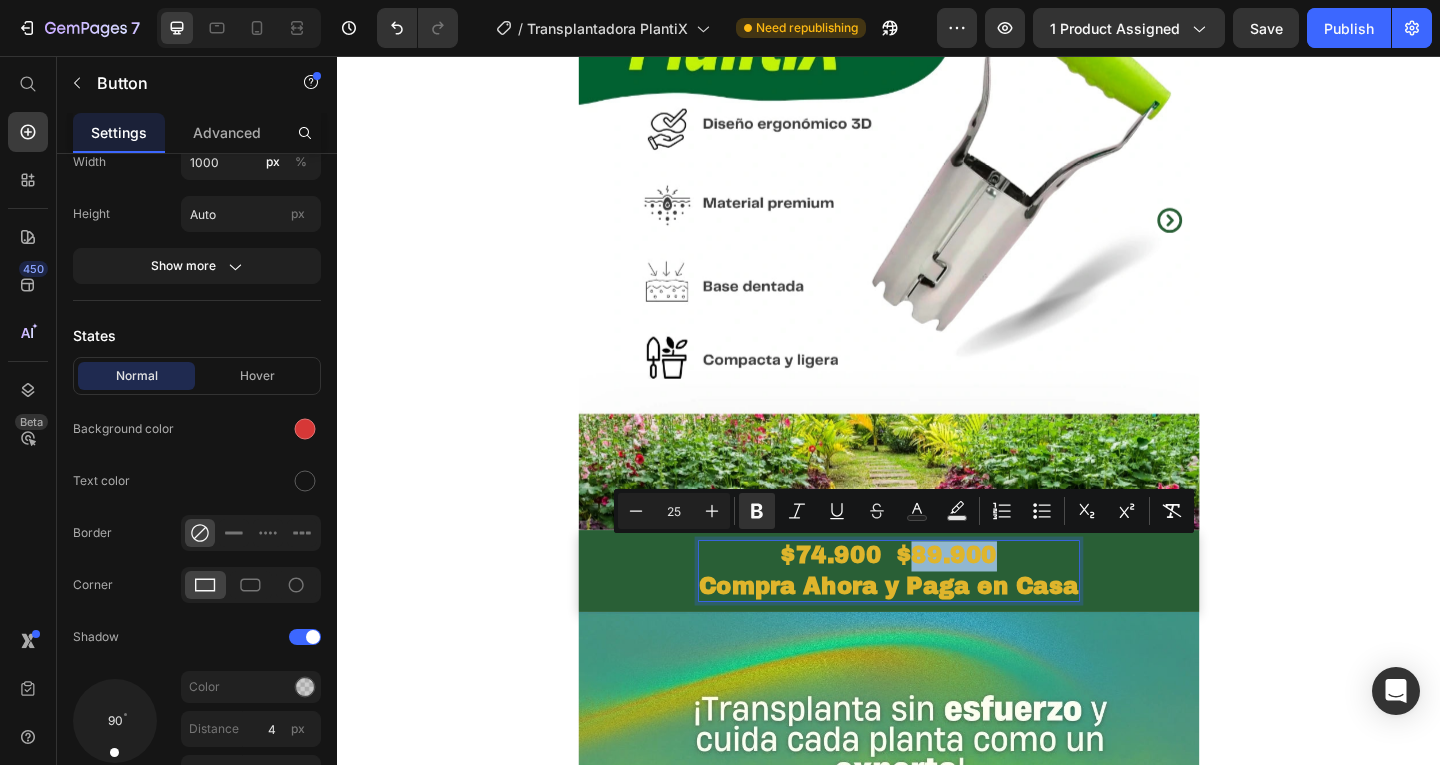 click on "$74.900  $89.900" at bounding box center [937, 599] 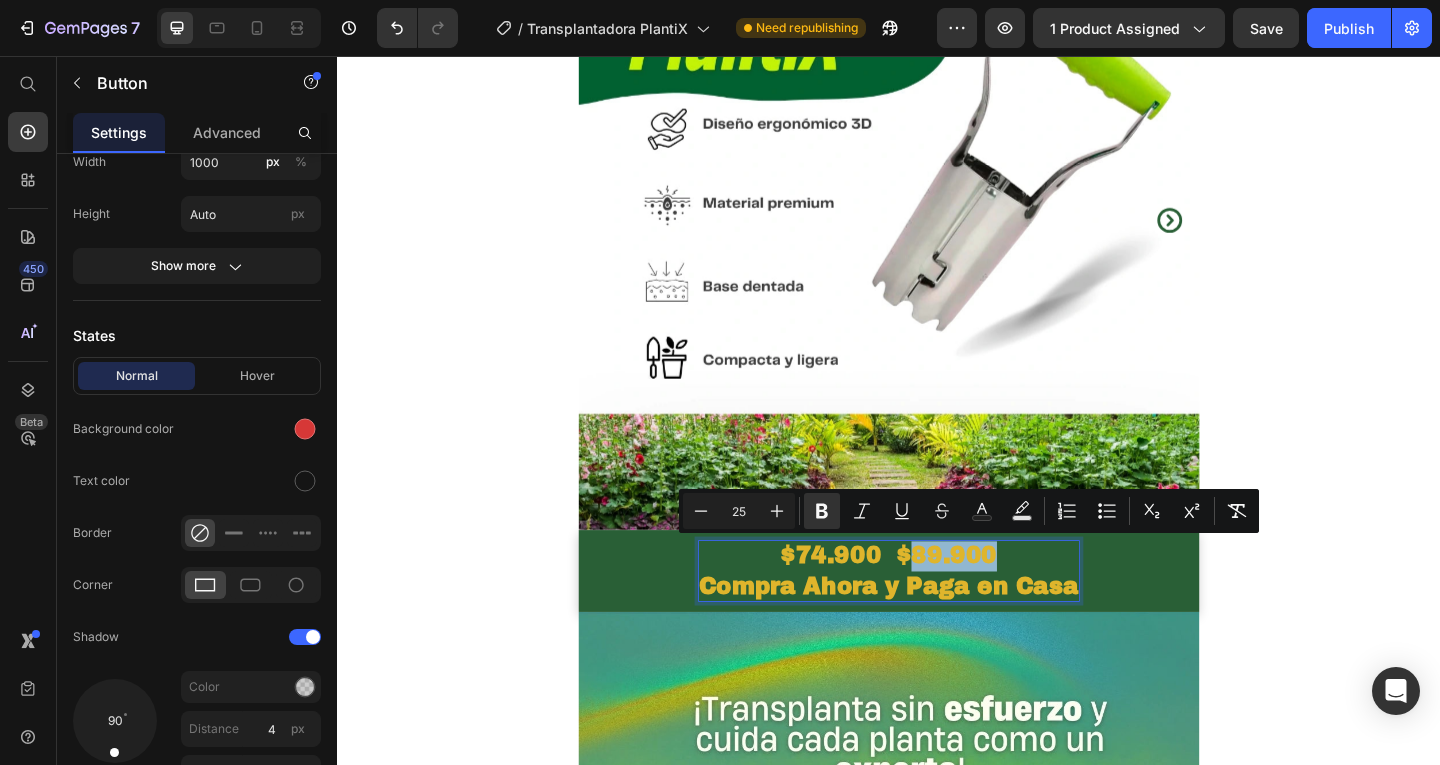 click on "$74.900  $89.900" at bounding box center (937, 599) 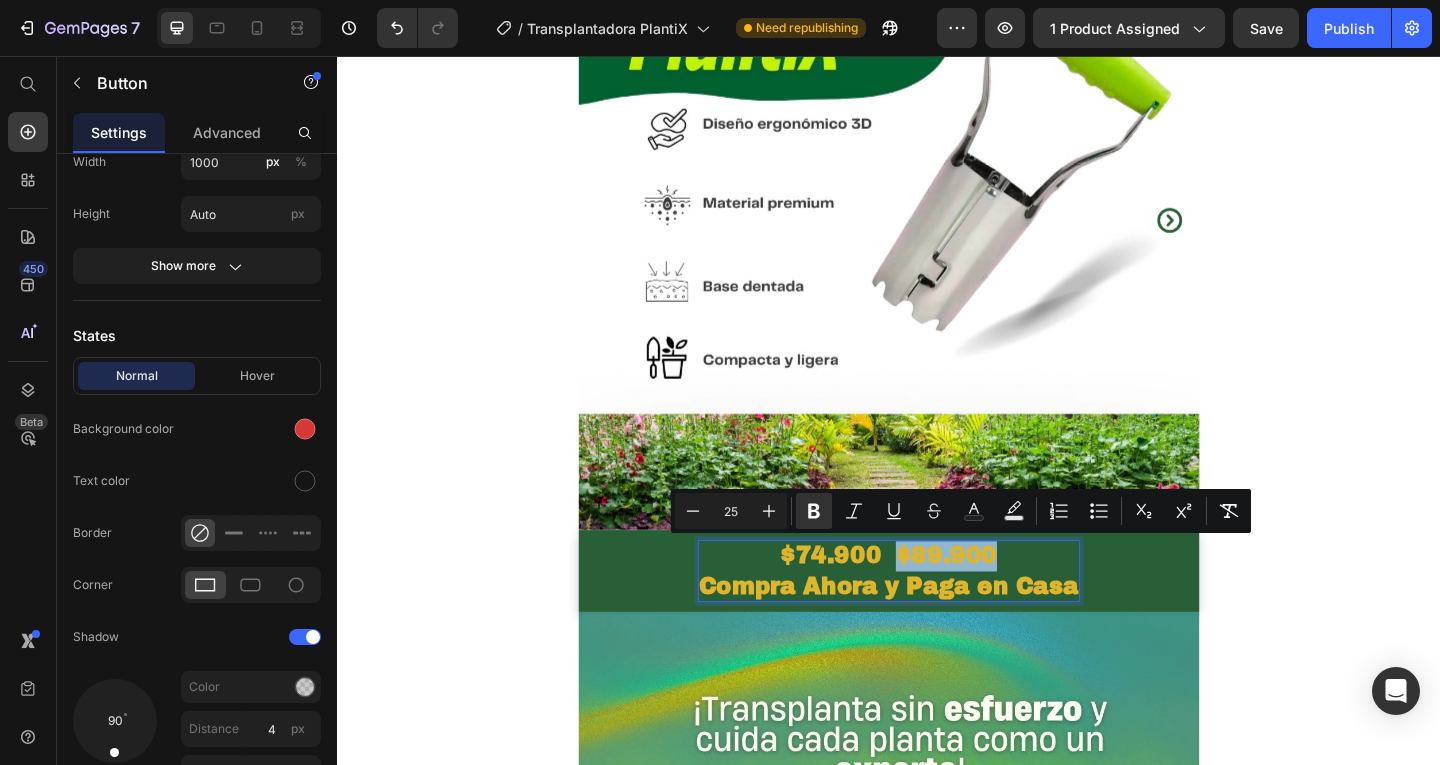 drag, startPoint x: 942, startPoint y: 601, endPoint x: 1040, endPoint y: 604, distance: 98.045906 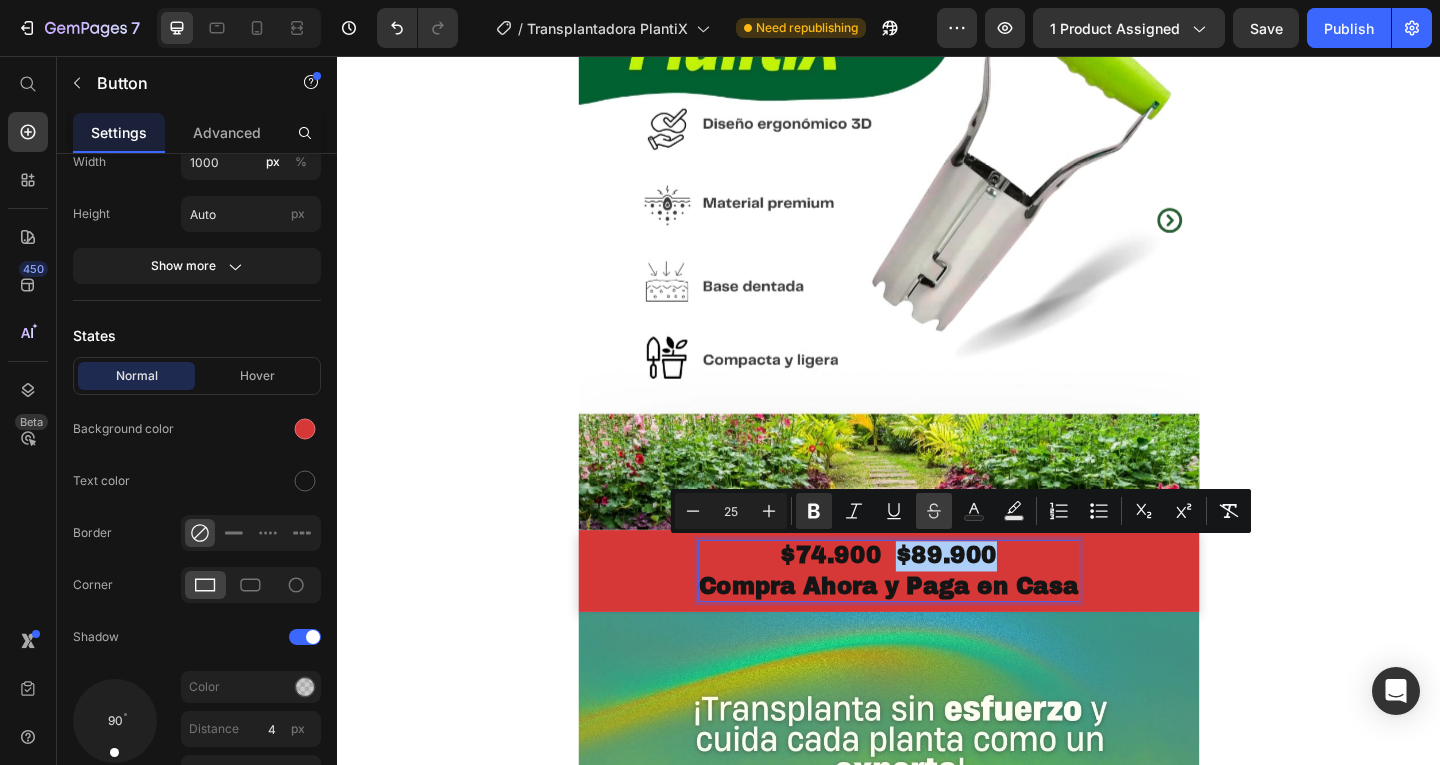 click 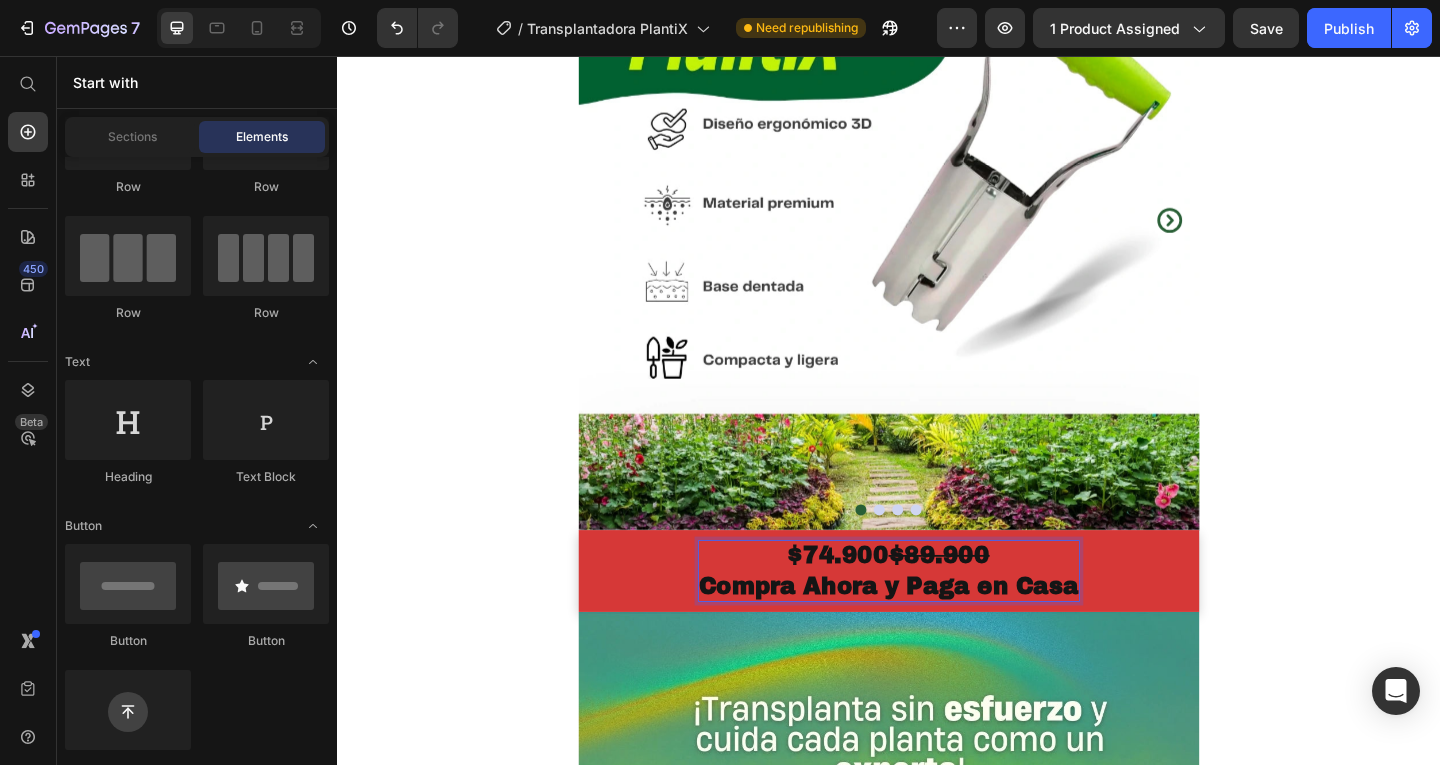 click on "Image Image Image Image
Carousel Row Section 1 $74.900   $89.900 Compra Ahora y Paga en Casa Button   0 Product Row Section 2 Image Compra Ahora y Paga en Casa Button Product Row Image Image Image Compra Ahora y Paga en Casa Button Row Section 3 Root" at bounding box center (937, 4085) 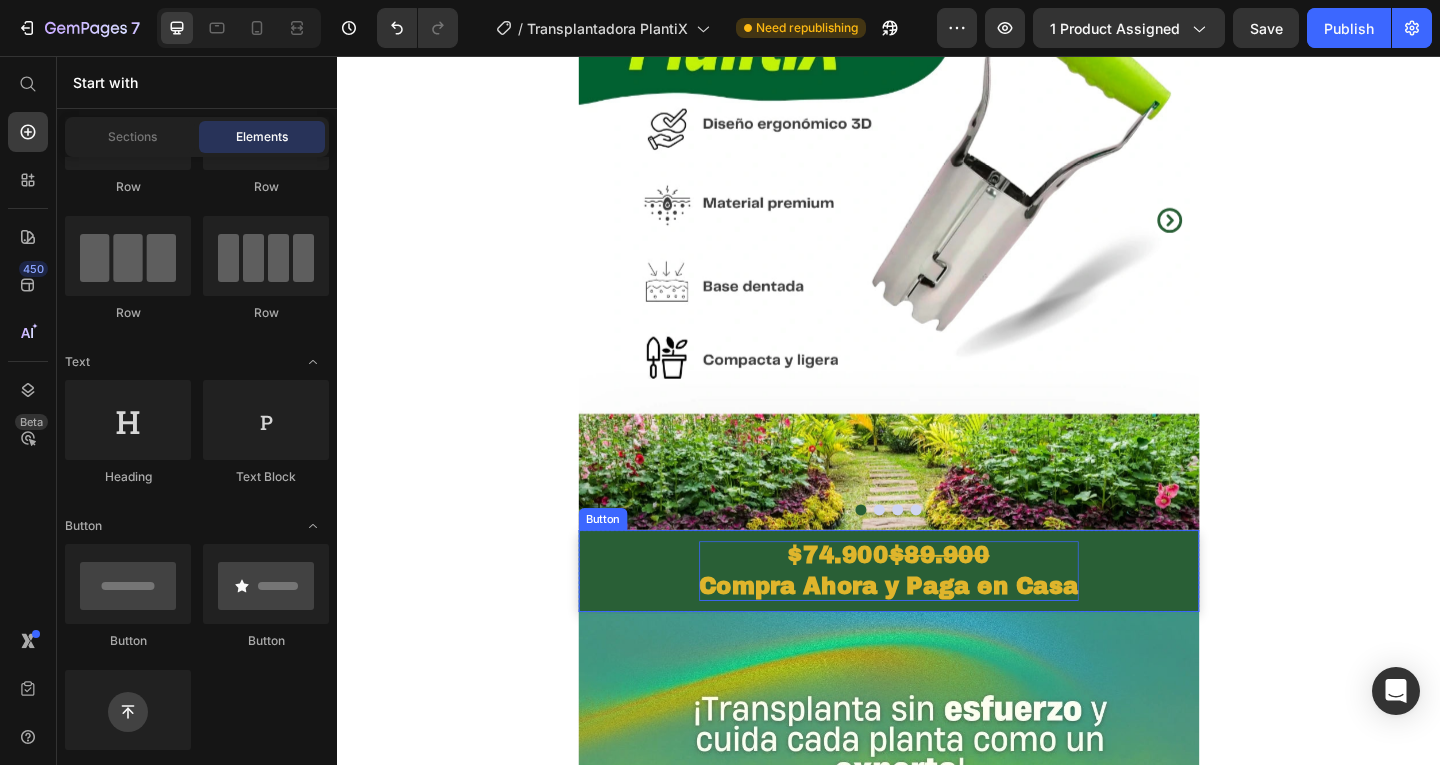 click on "$89.900" at bounding box center [992, 599] 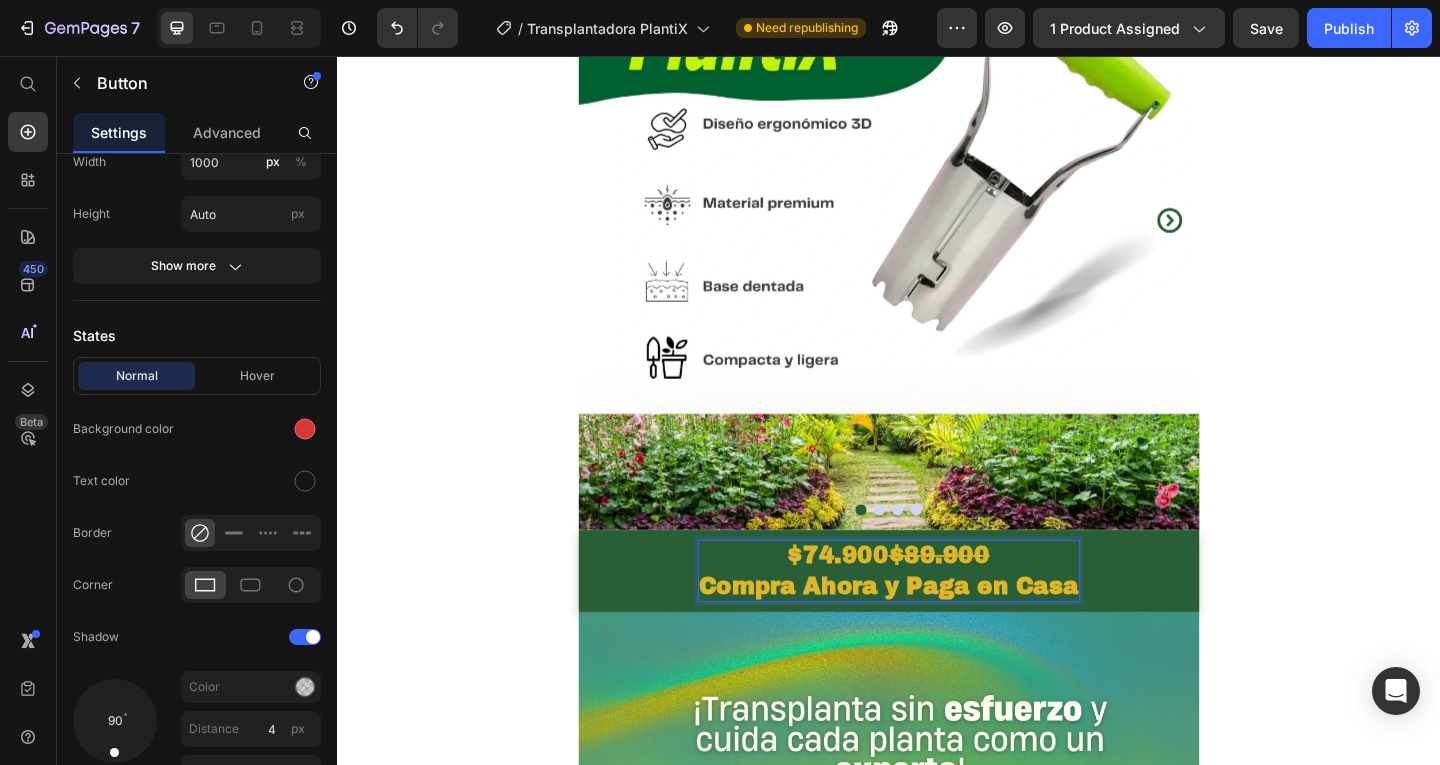 click on "$89.900" at bounding box center [992, 599] 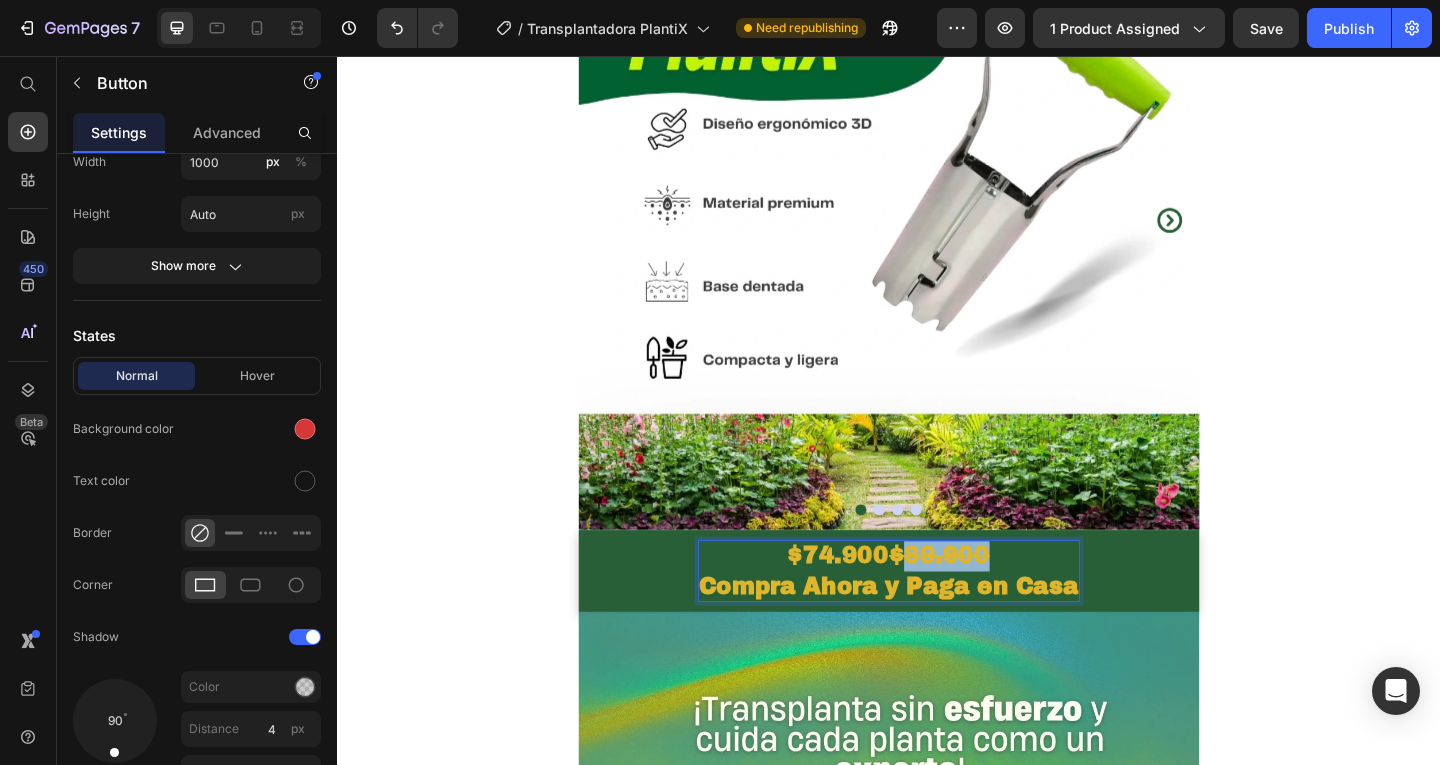 click on "$89.900" at bounding box center [992, 599] 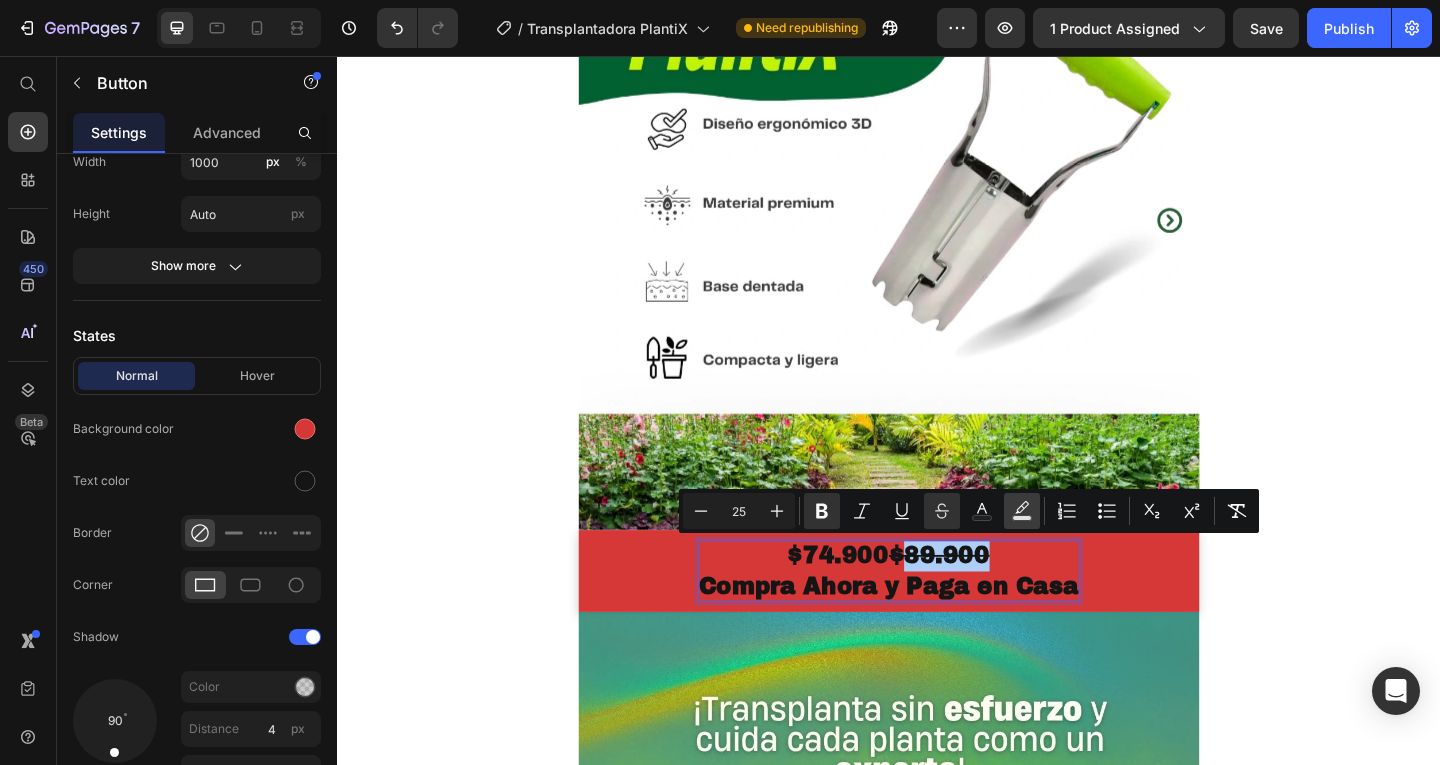 click 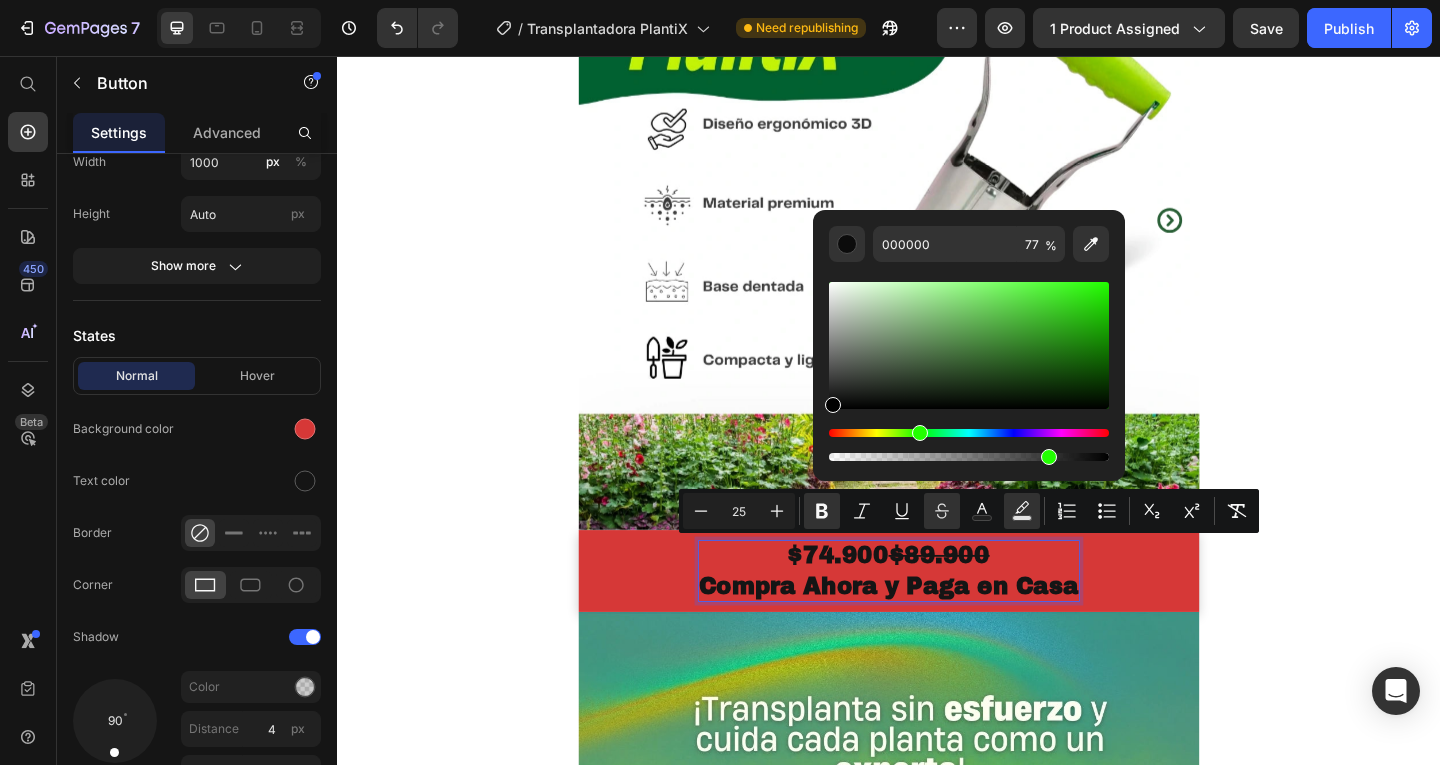 drag, startPoint x: 931, startPoint y: 431, endPoint x: 917, endPoint y: 435, distance: 14.56022 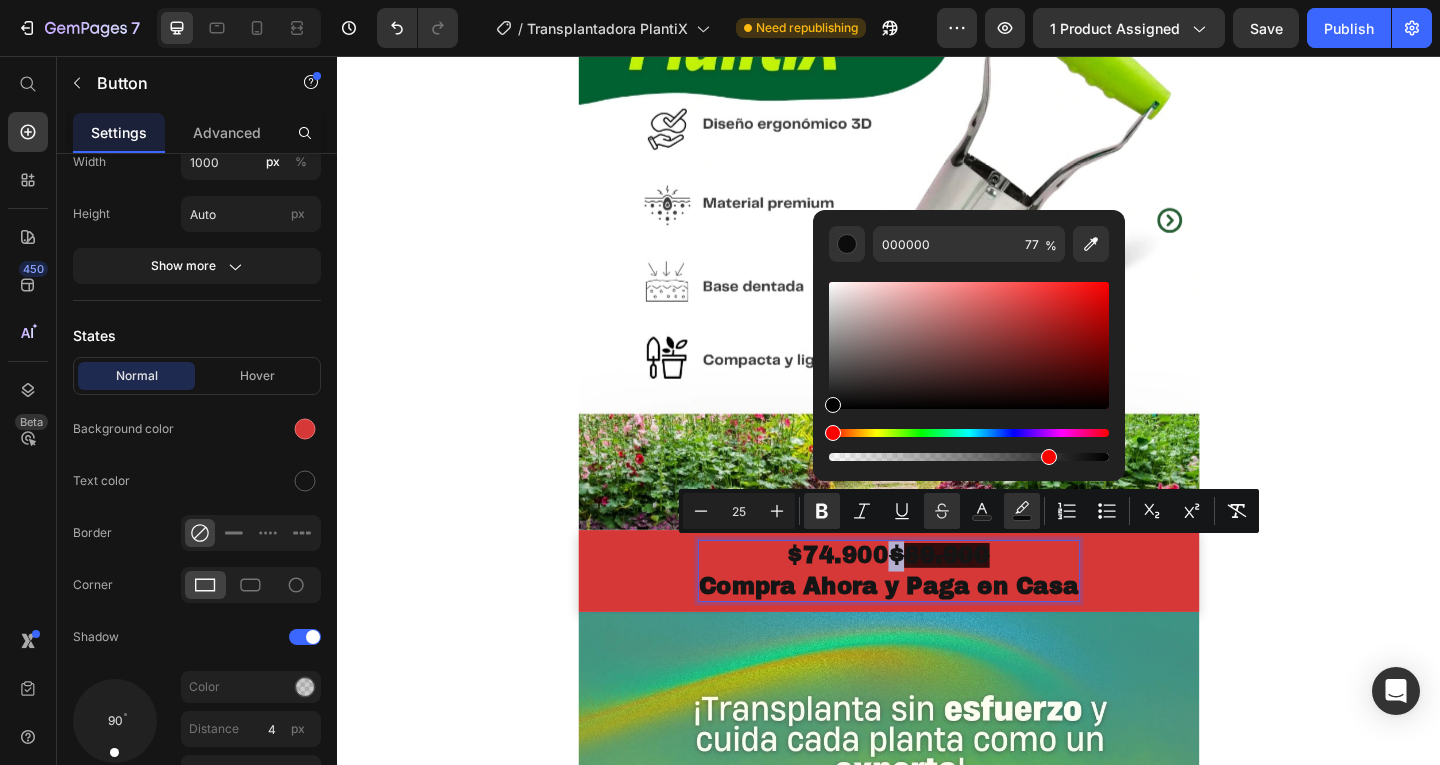 click on "Image Compra Ahora y Paga en Casa Button Product Row Image Image Image Compra Ahora y Paga en Casa Button Row" at bounding box center [937, 4467] 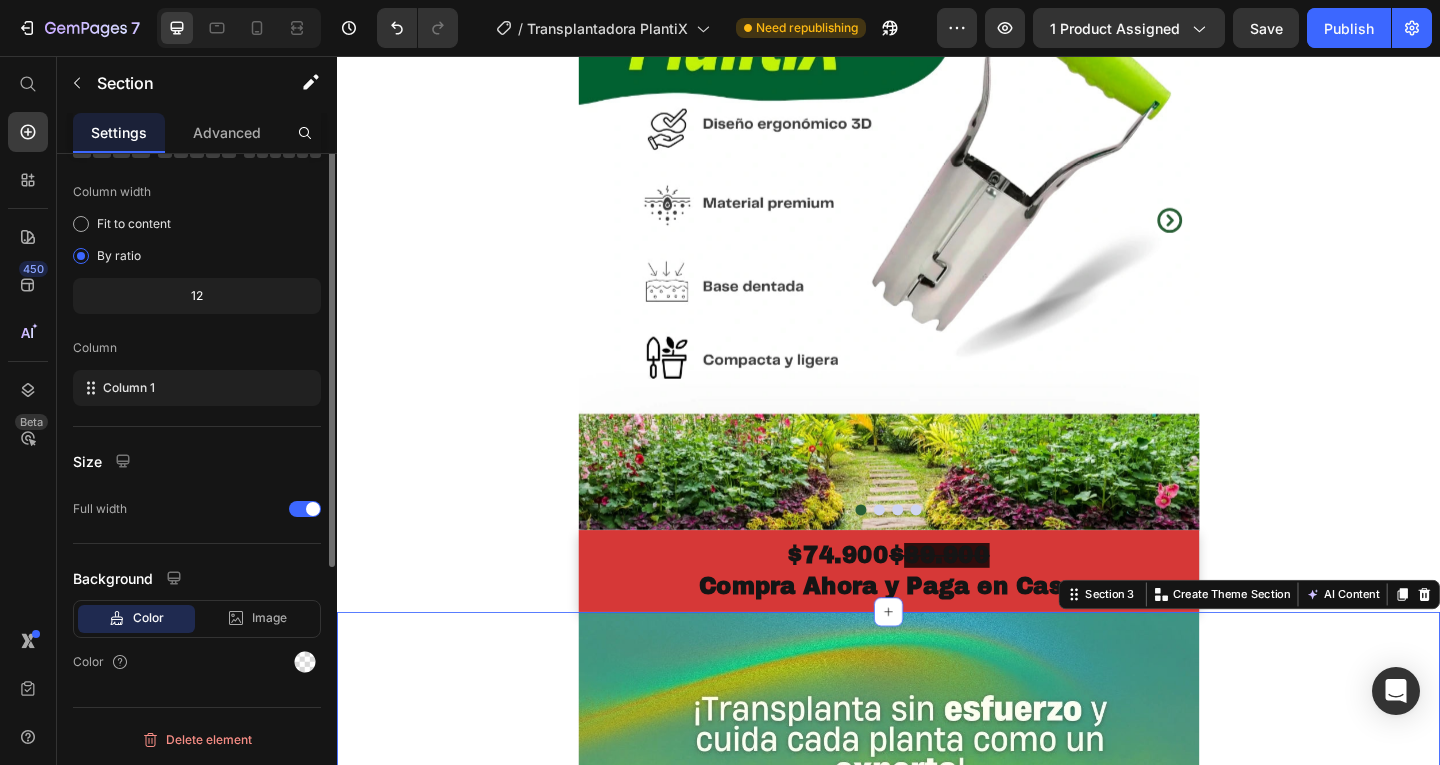 scroll, scrollTop: 0, scrollLeft: 0, axis: both 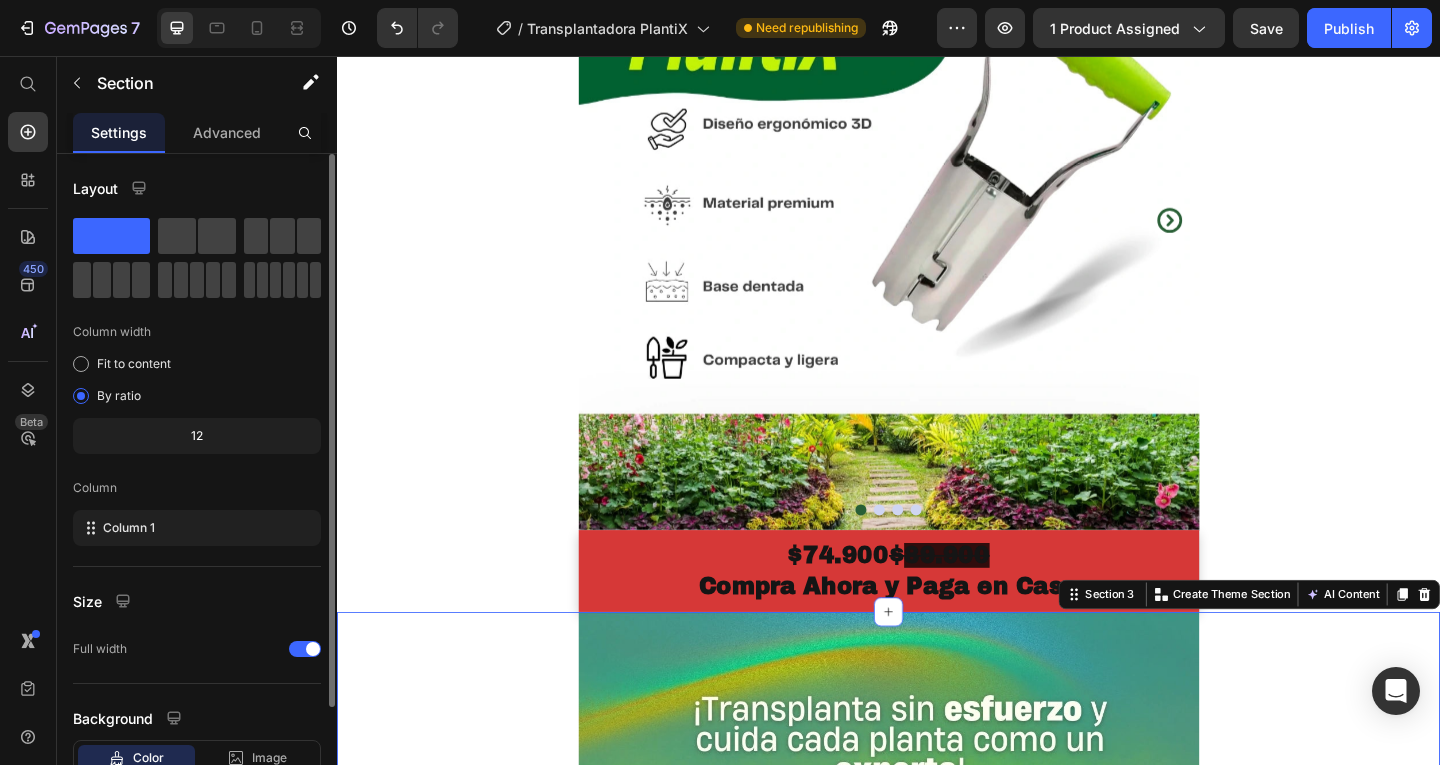 click on "Image Image Image Image
Carousel Row" at bounding box center (937, 234) 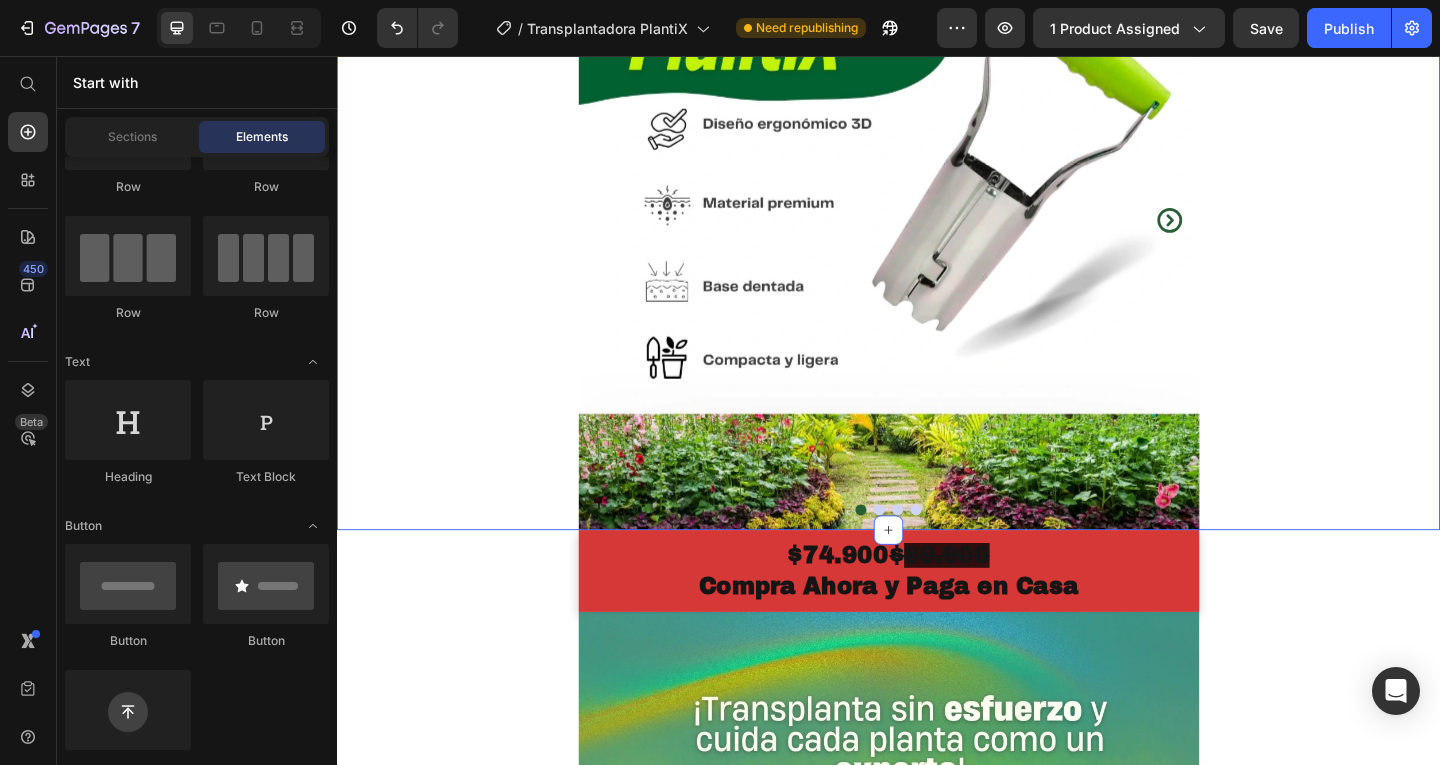 click on "Image Image Image Image
Carousel Row Section 1   You can create reusable sections Create Theme Section AI Content Write with GemAI What would you like to describe here? Tone and Voice Persuasive Product ScreenPro + Bocinas Bluetooth Show more Generate $74.900   $ 89.900 Compra Ahora y Paga en Casa Button Product Row Section 2 Image Compra Ahora y Paga en Casa Button Product Row Image Image Image Compra Ahora y Paga en Casa Button Row Section 3 Root" at bounding box center (937, 4085) 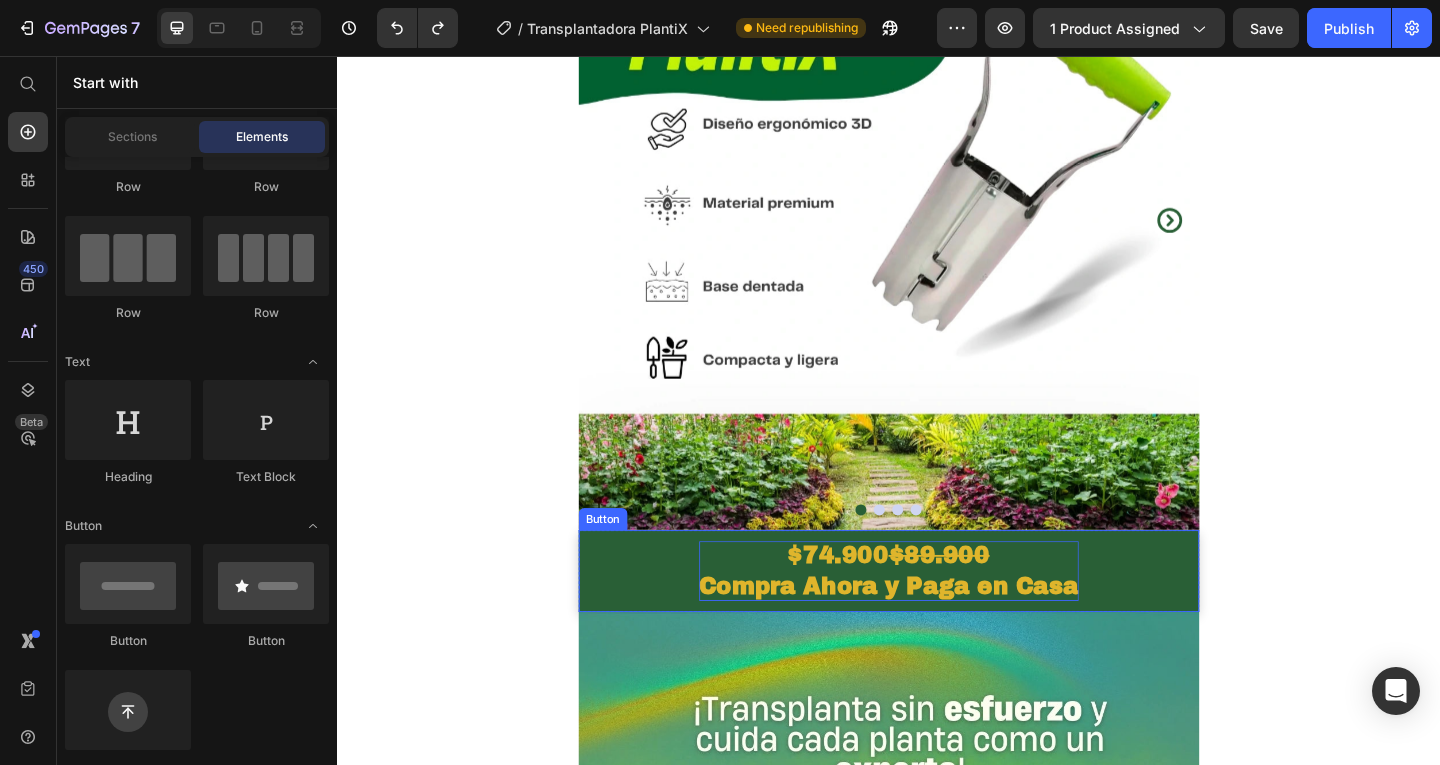 click on "$89.900" at bounding box center [992, 599] 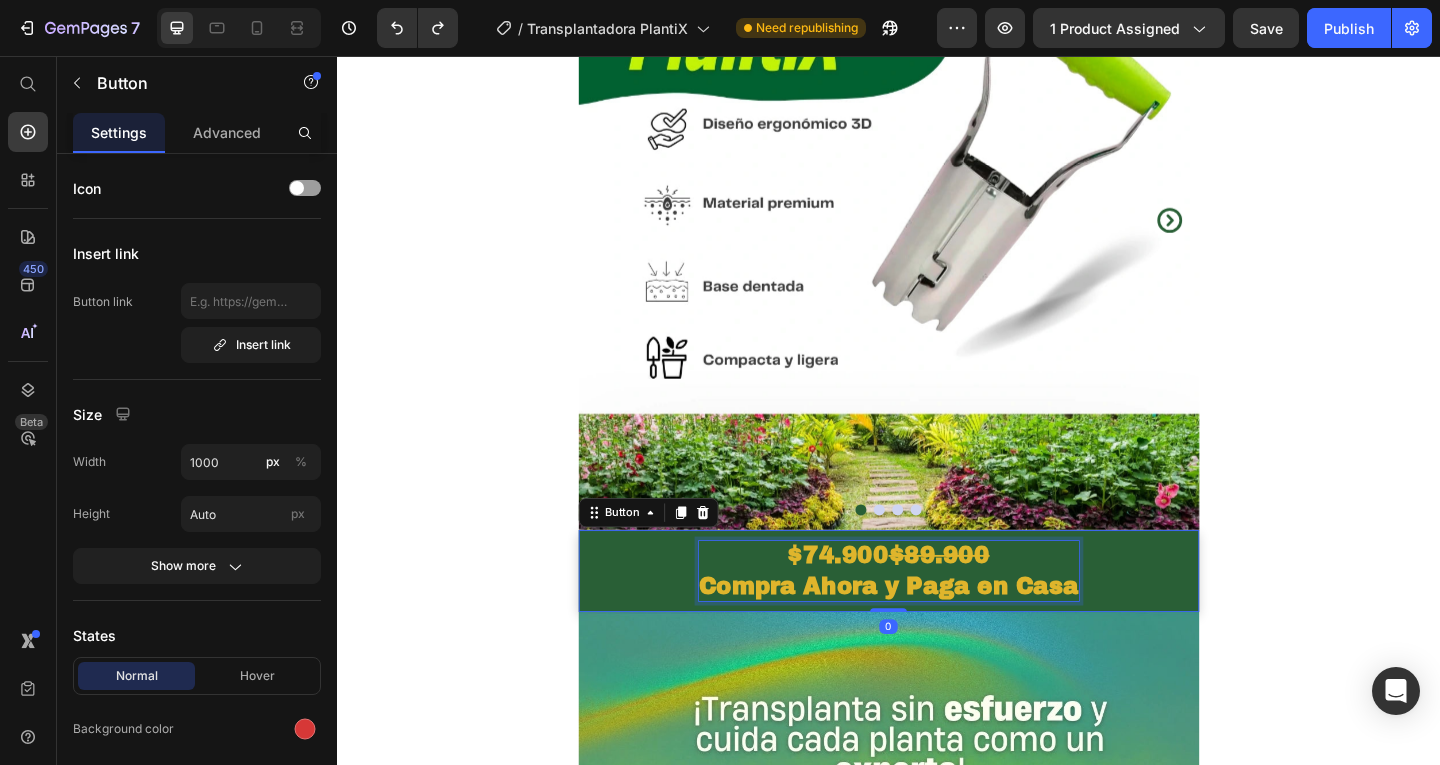 click on "$74.900" at bounding box center (882, 599) 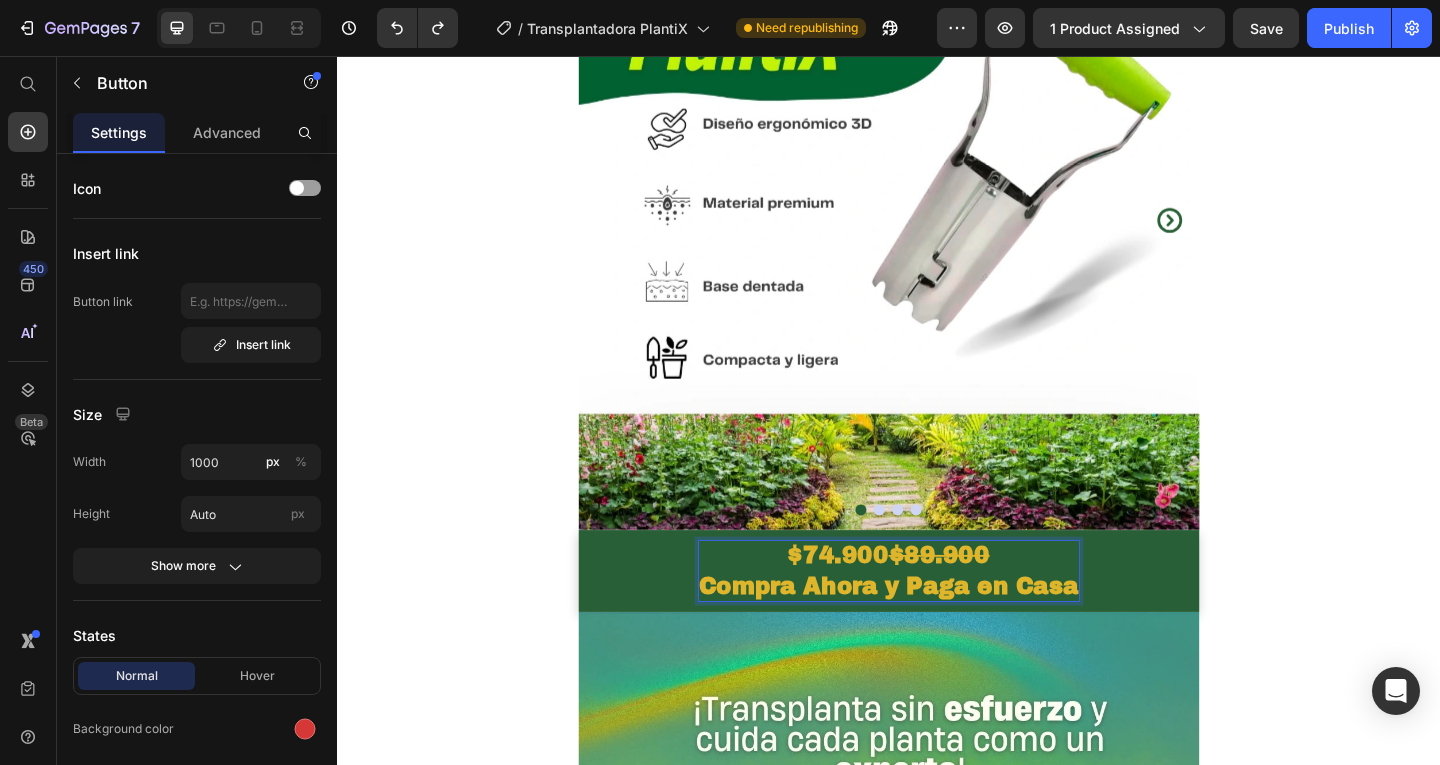 click on "$74.900  $89.900 Compra Ahora y Paga en Casa" at bounding box center [937, 616] 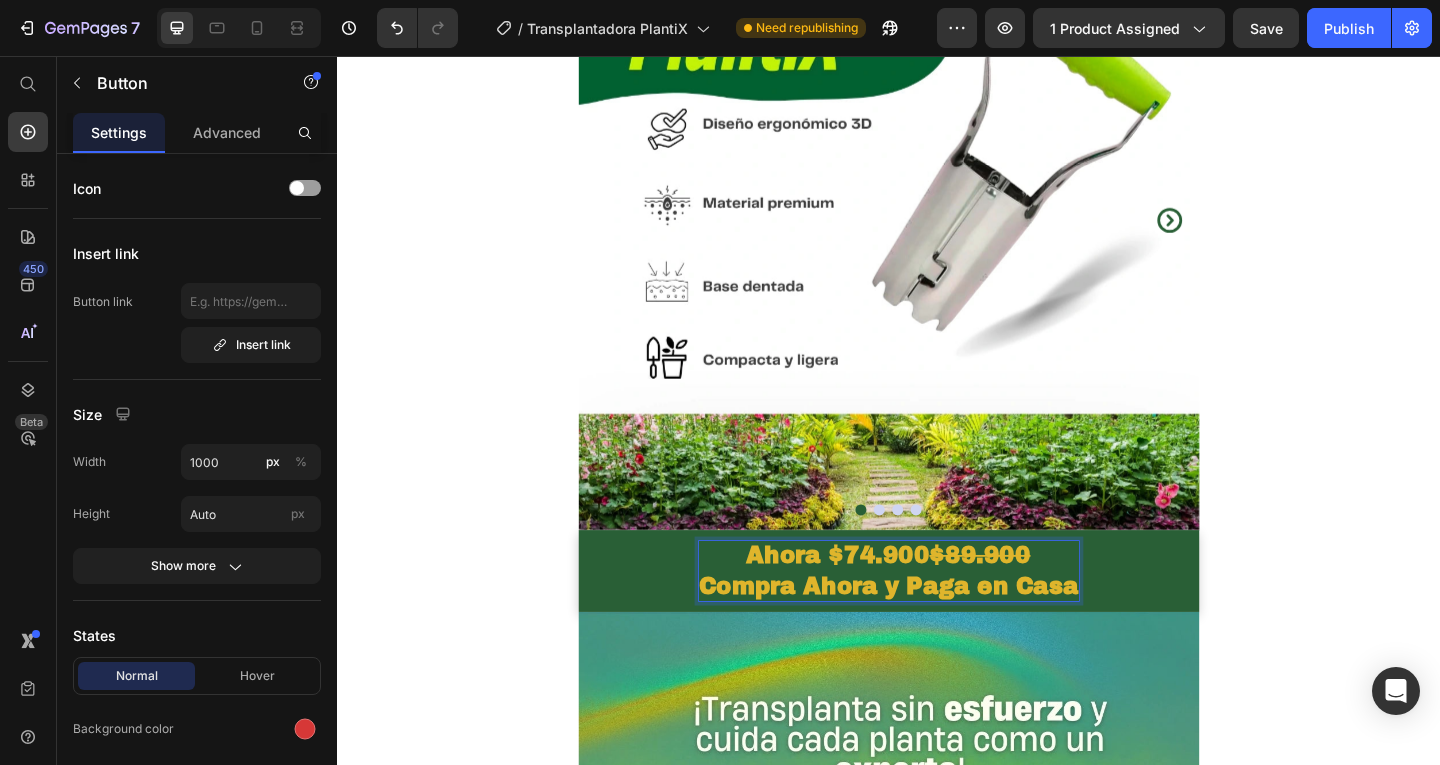 click on "Ahora $74.900  $89.900 Compra Ahora y Paga en Casa" at bounding box center [937, 616] 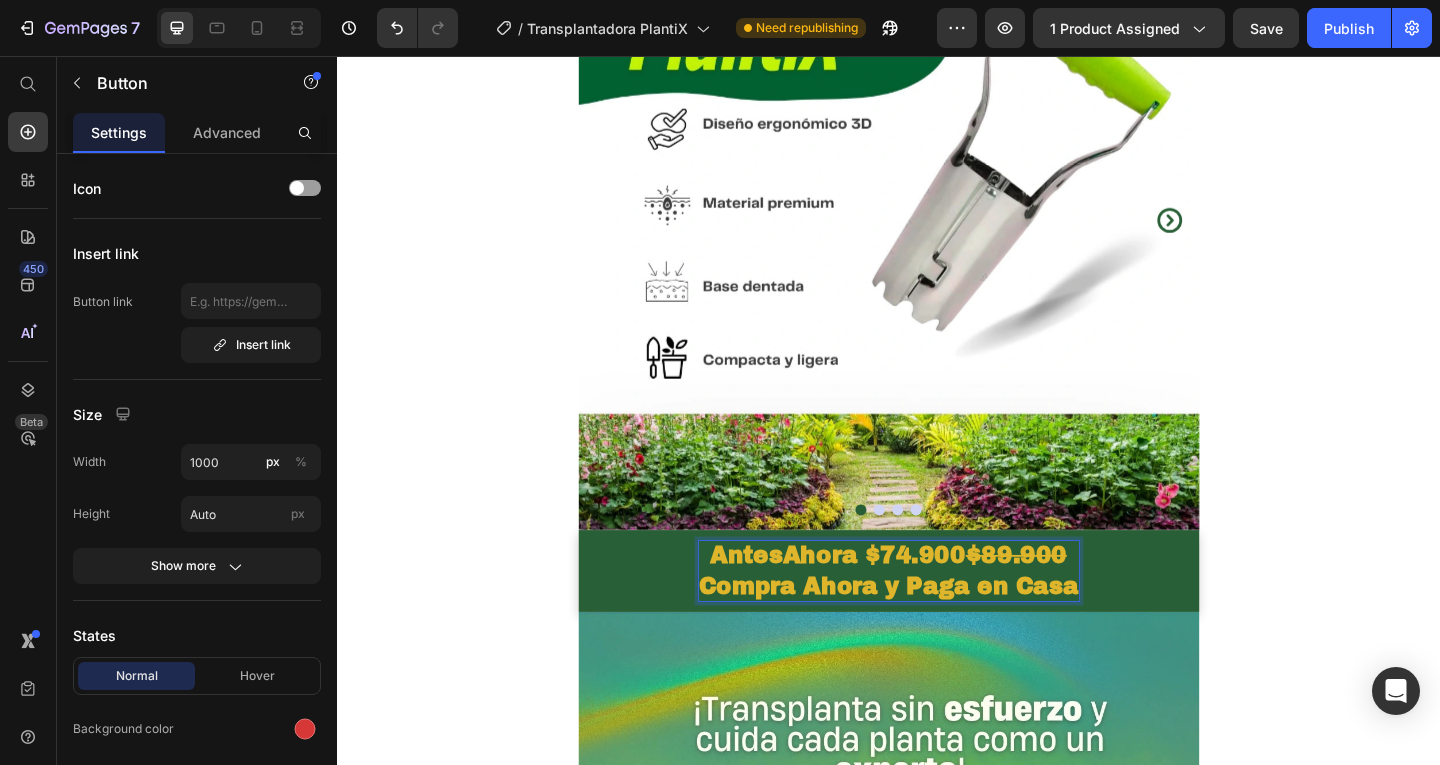 click on "AntesAhora $74.900  $89.900 Compra Ahora y Paga en Casa" at bounding box center (937, 616) 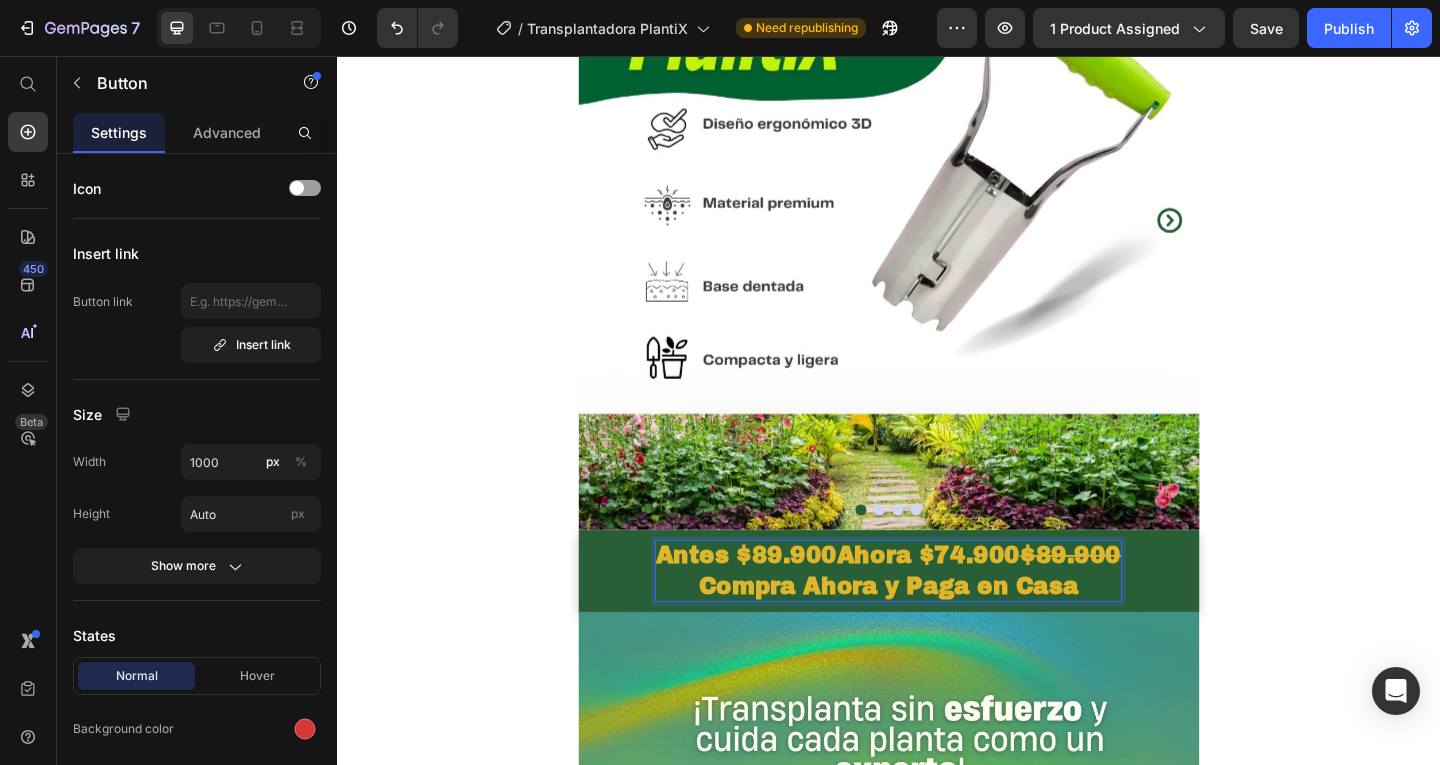 click on "Antes $89.900Ahora $74.900  $89.900 Compra Ahora y Paga en Casa" at bounding box center [937, 616] 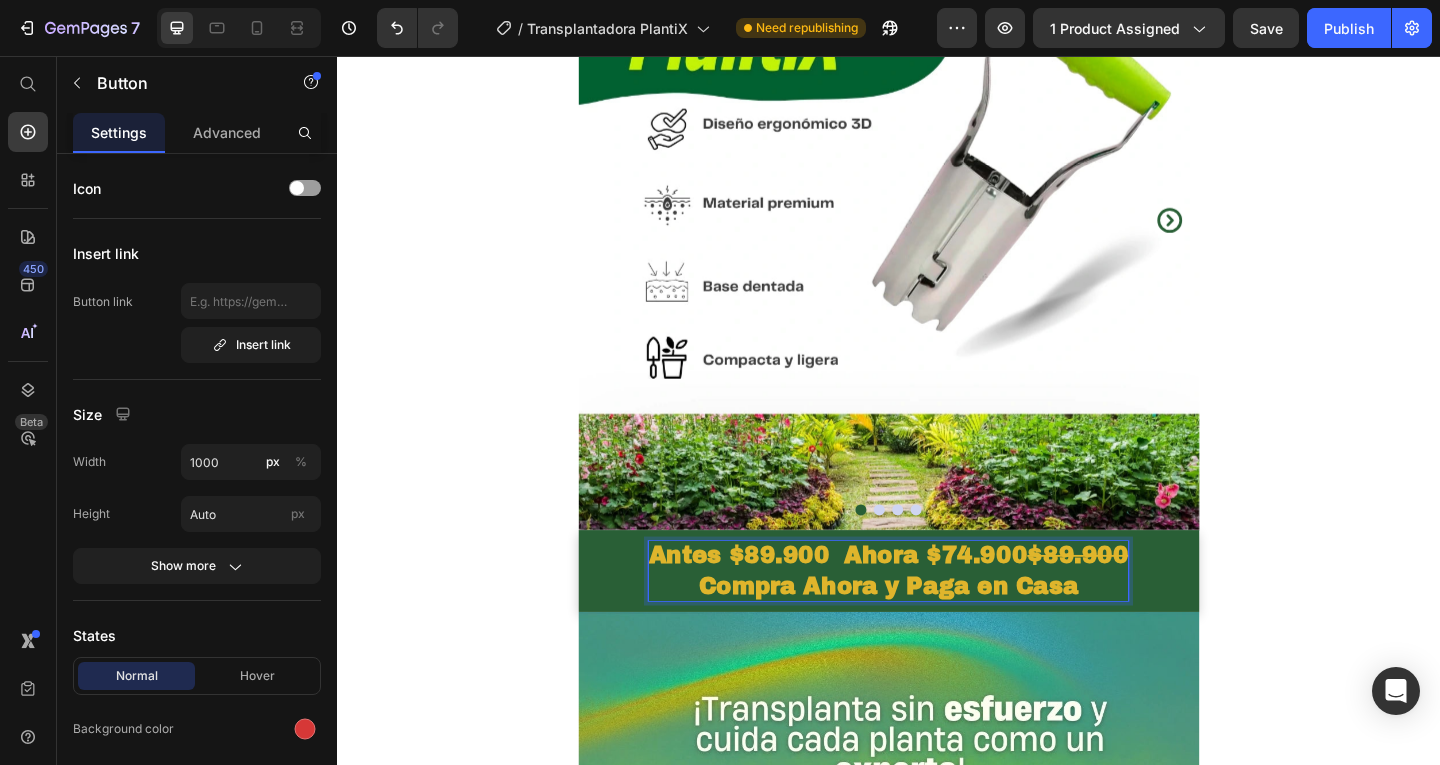 click on "Antes $89.900  Ahora $74.900  $89.900 Compra Ahora y Paga en Casa" at bounding box center (937, 616) 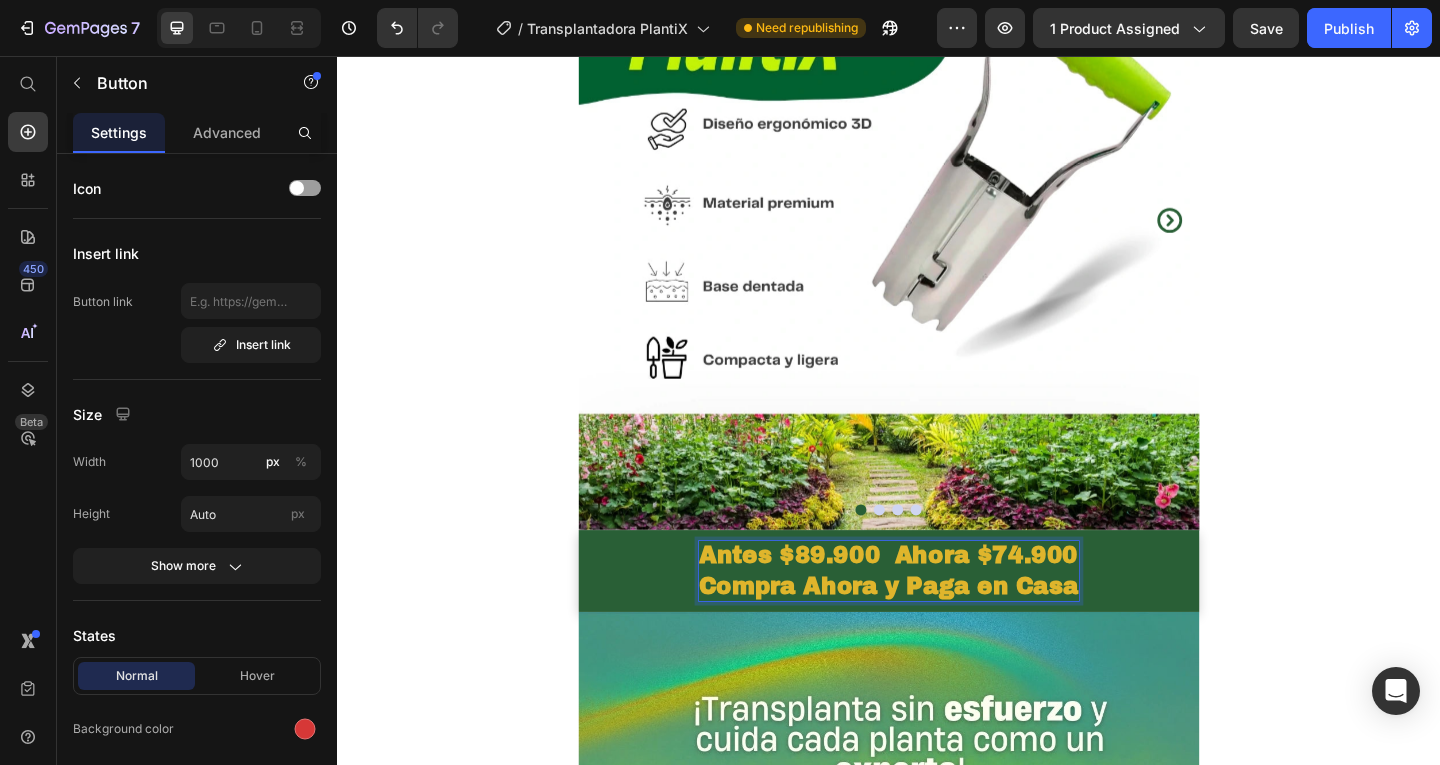 click on "Image Image Image Image
Carousel Row Section 1 Antes $89.900  Ahora $74.900 Compra Ahora y Paga en Casa Button   0 Product Row Section 2 Image Compra Ahora y Paga en Casa Button Product Row Image Image Image Compra Ahora y Paga en Casa Button Row Section 3 Root" at bounding box center [937, 4085] 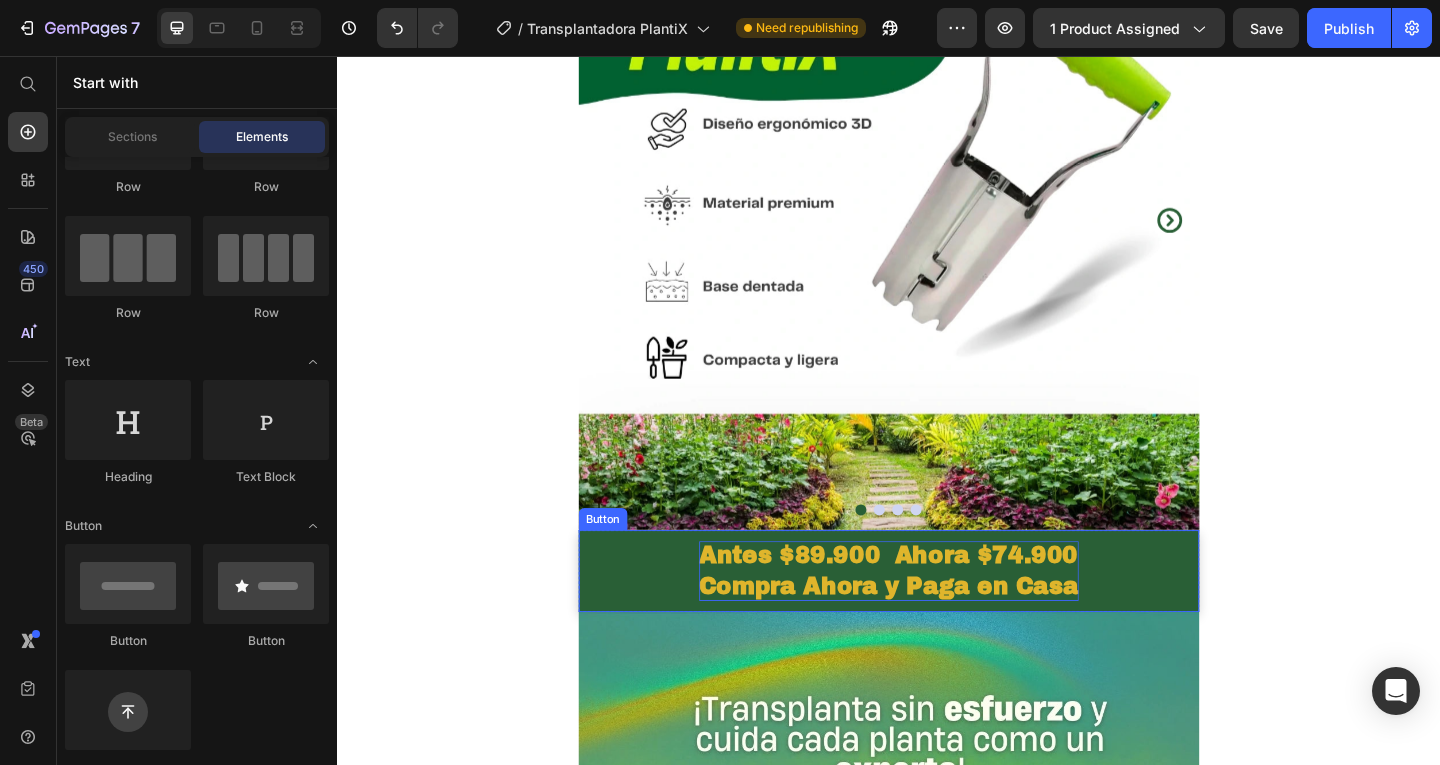 click on "Antes $89.900  Ahora $74.900" at bounding box center (937, 599) 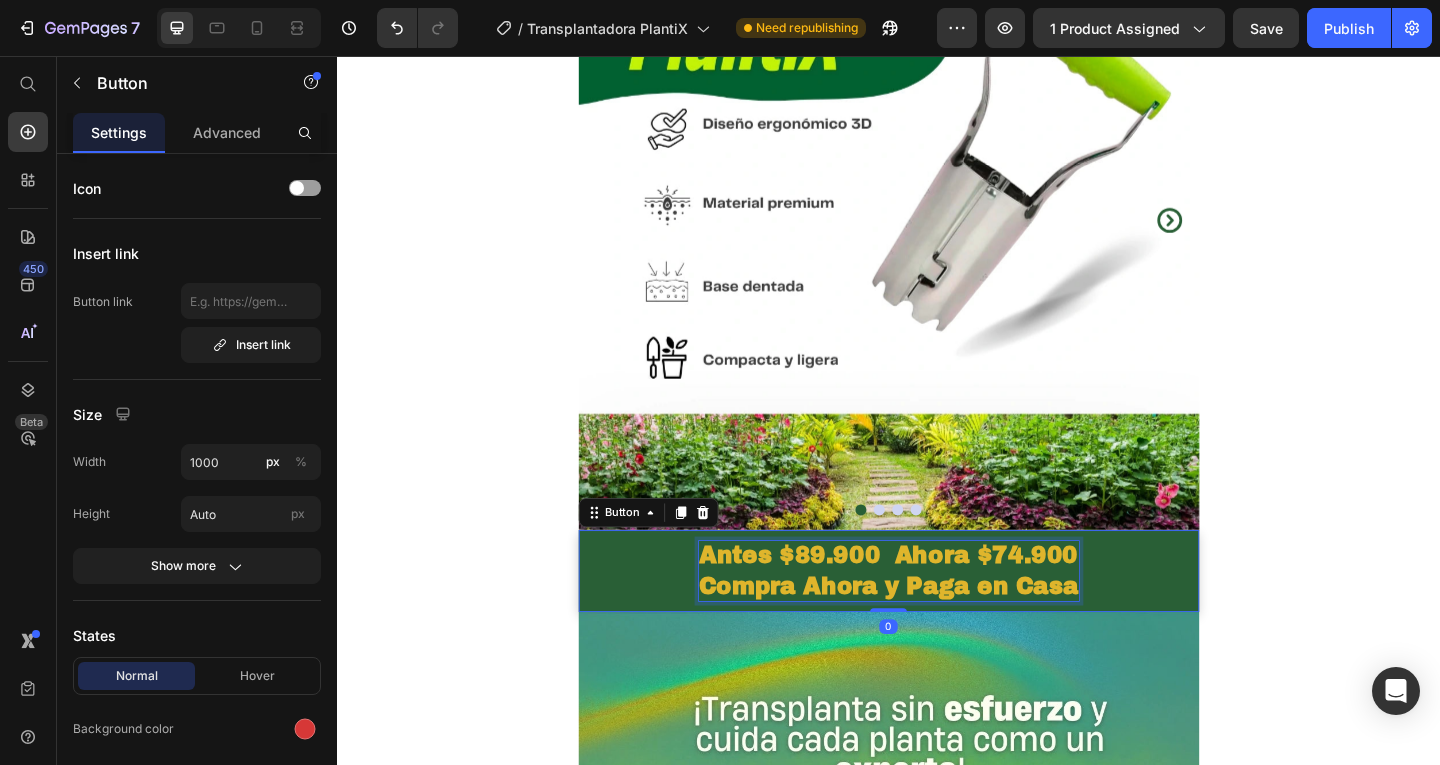 click on "Antes $89.900  Ahora $74.900" at bounding box center [937, 599] 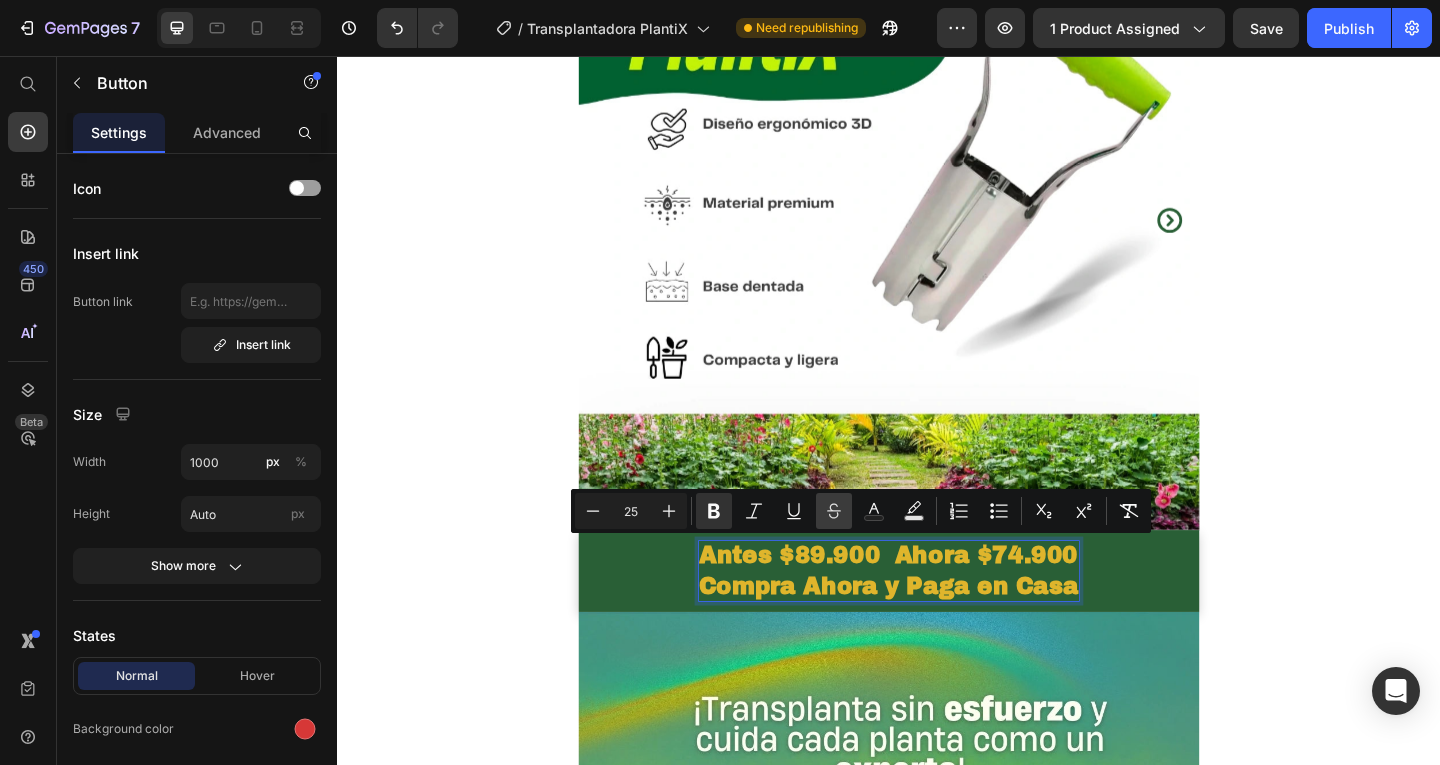 click 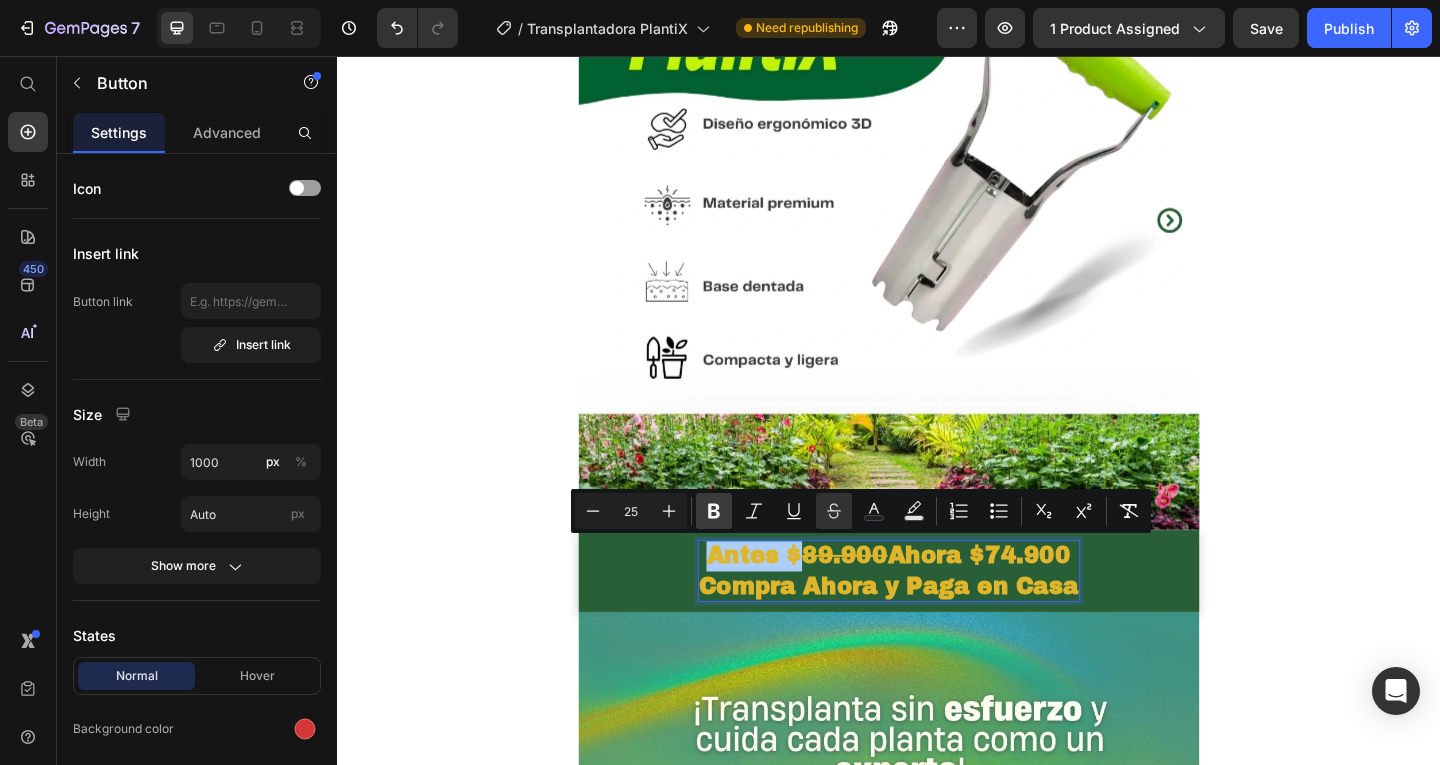 click on "Bold" at bounding box center (714, 511) 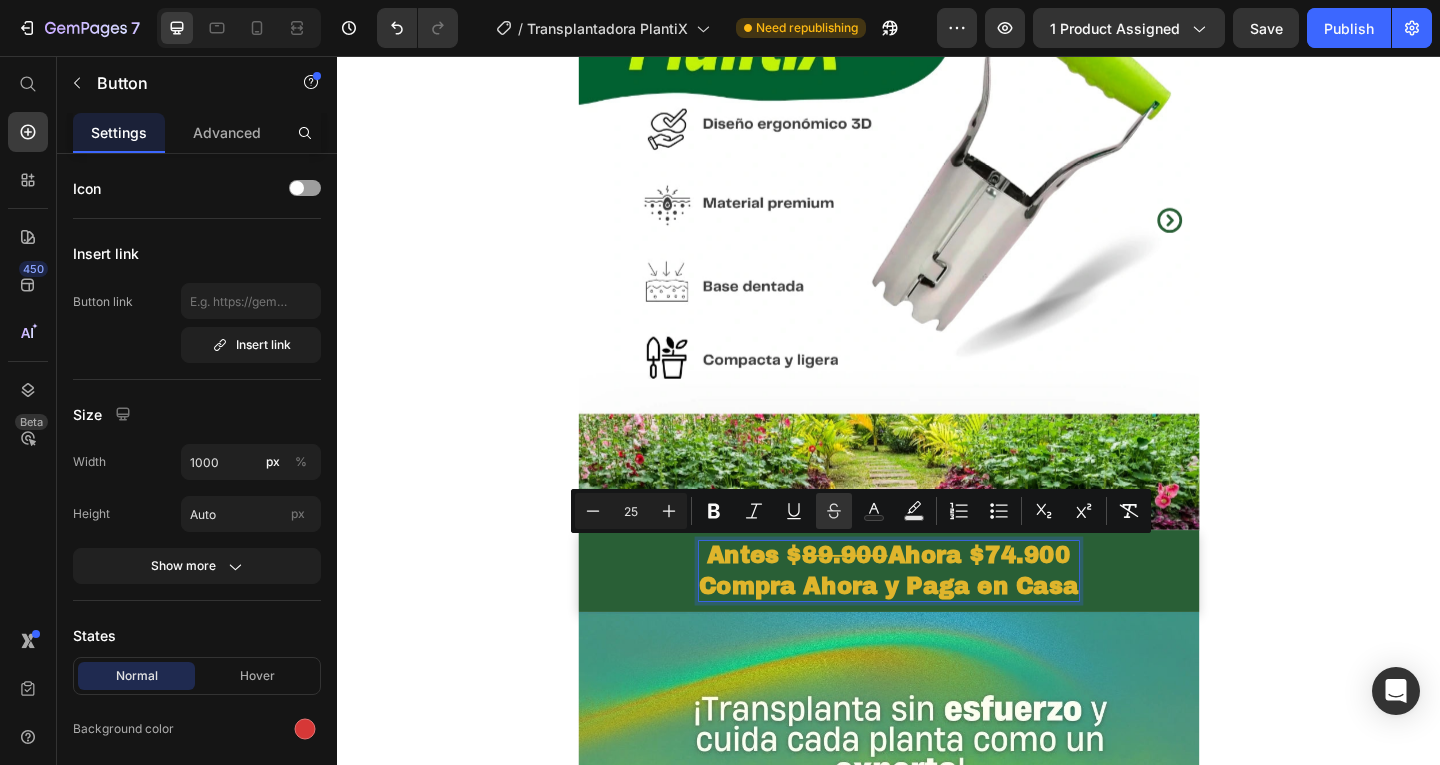 click on "Antes $ 89.900   Ahora $74.900 Compra Ahora y Paga en Casa" at bounding box center (937, 616) 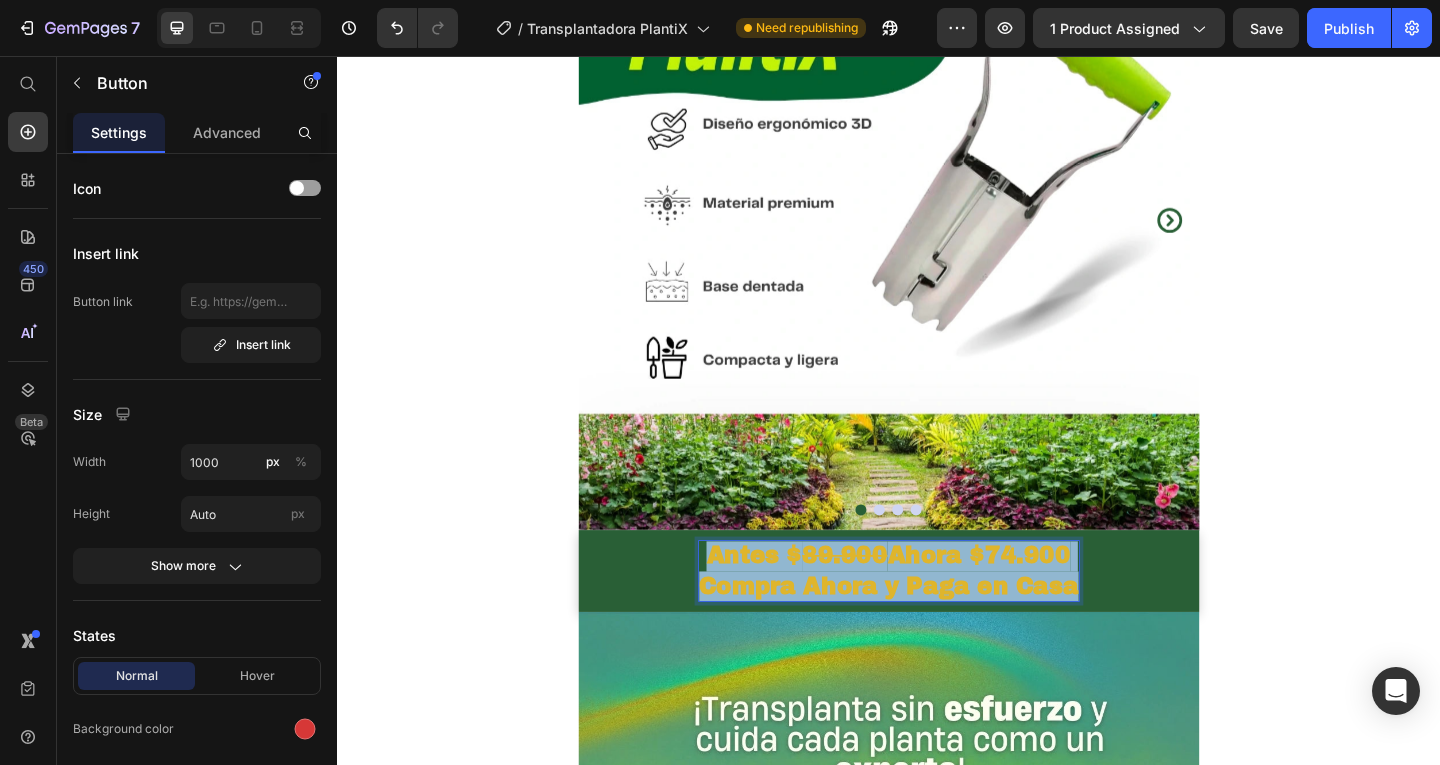 drag, startPoint x: 724, startPoint y: 607, endPoint x: 1162, endPoint y: 638, distance: 439.09567 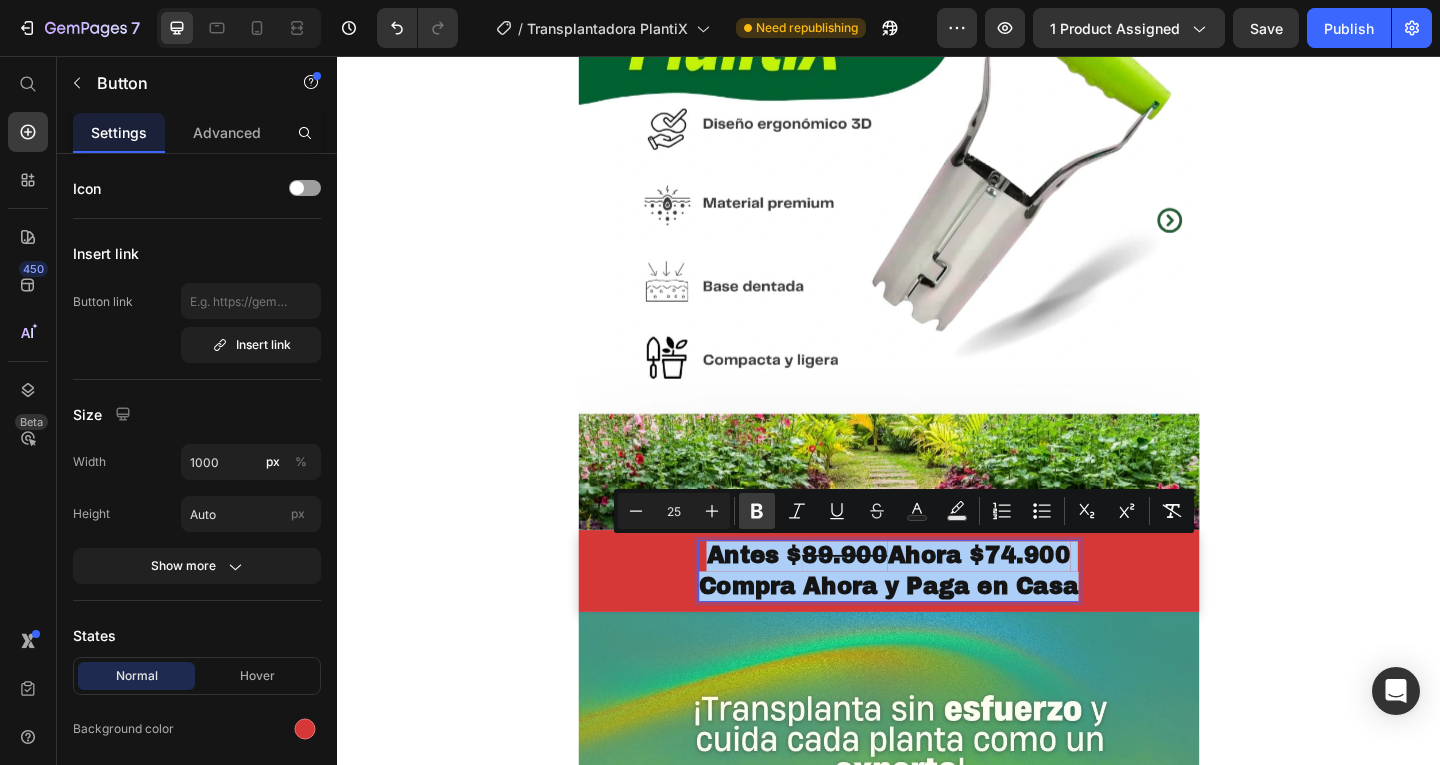 click on "Bold" at bounding box center (757, 511) 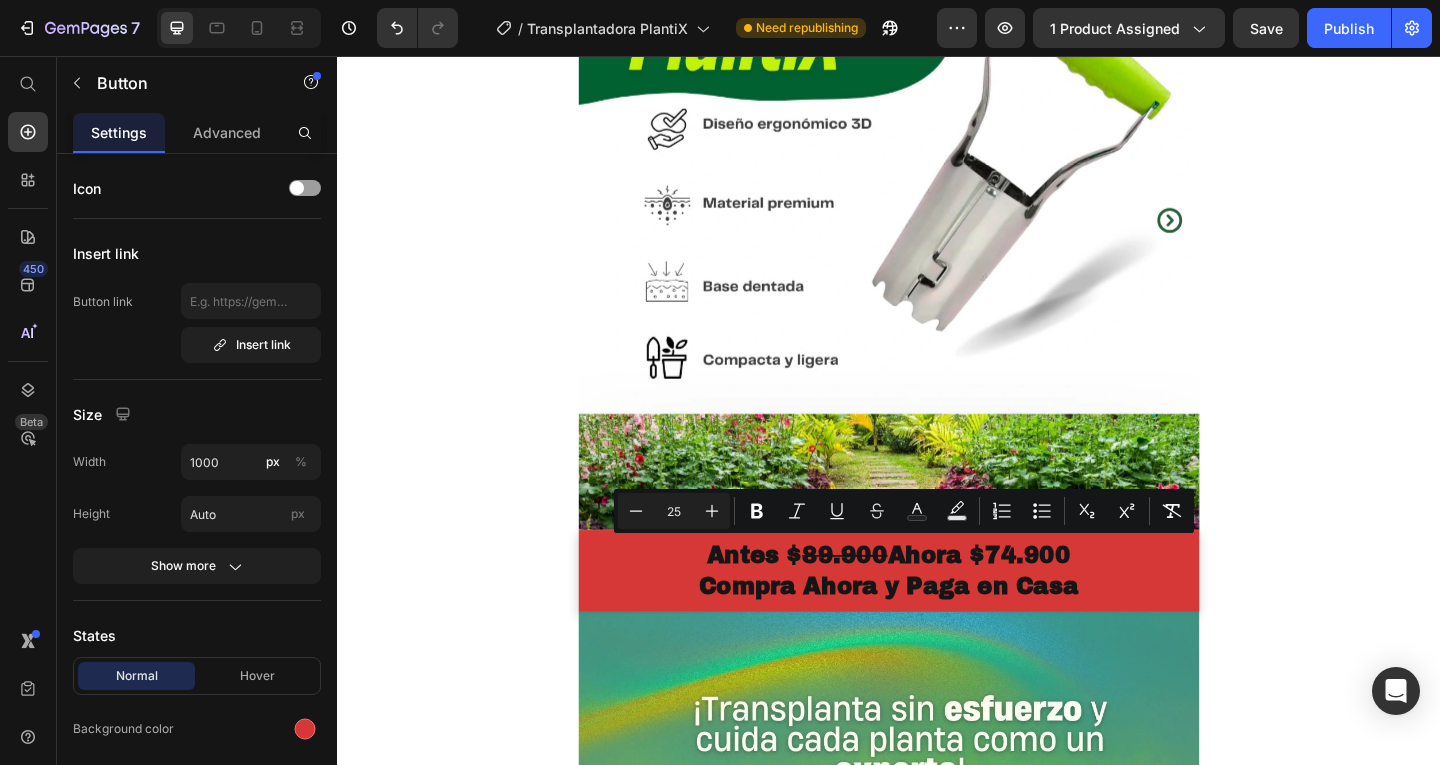 click on "Image Image Image Image
Carousel Row Section 1 Antes $ 89.900   Ahora $74.900 Compra Ahora y Paga en Casa Button Product Row Section 2 Image Compra Ahora y Paga en Casa Button Product Row Image Image Image Compra Ahora y Paga en Casa Button Row Section 3 Root" at bounding box center [937, 4085] 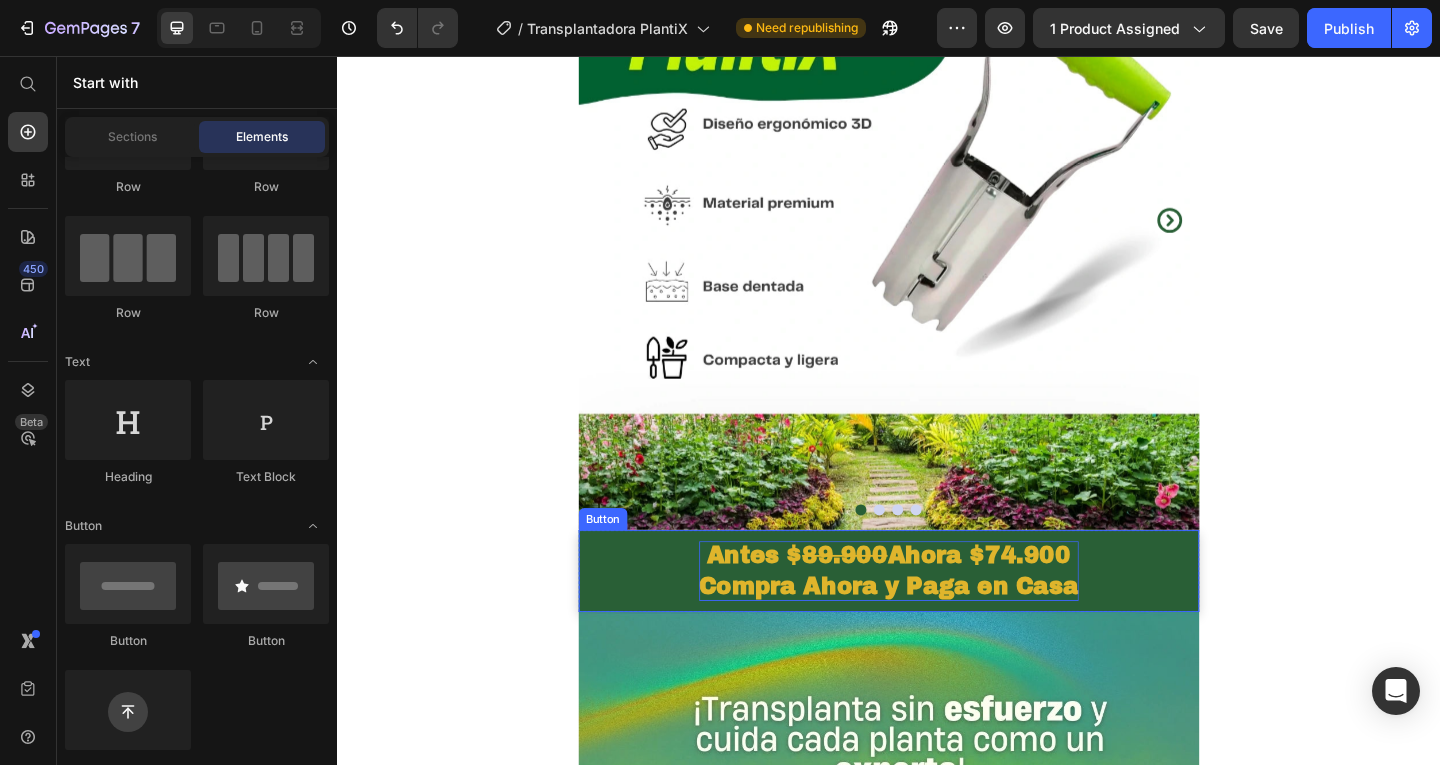 click on "Antes $ 89.900   Ahora $74.900 Compra Ahora y Paga en Casa" at bounding box center [937, 616] 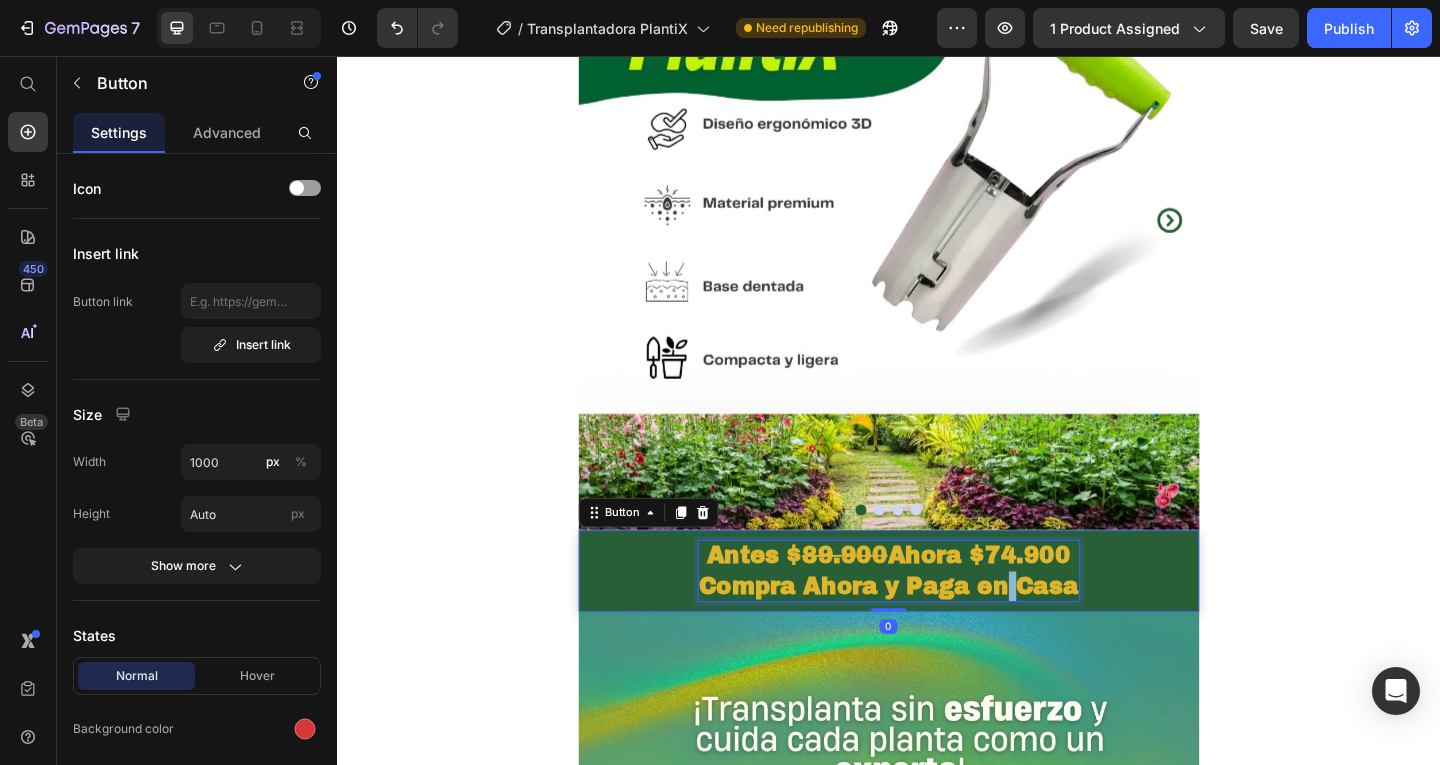 click on "Antes $ 89.900   Ahora $74.900 Compra Ahora y Paga en Casa" at bounding box center (937, 616) 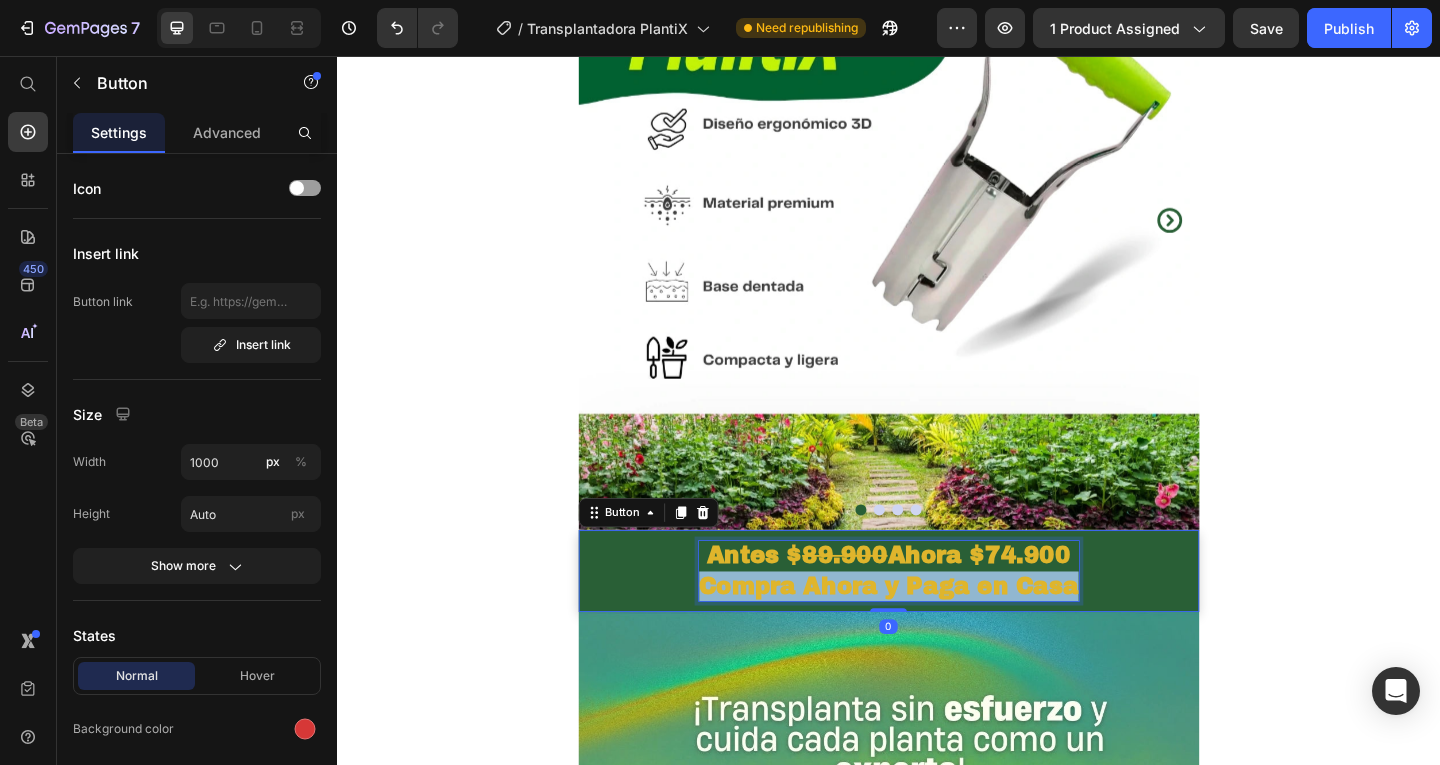 click on "Antes $ 89.900   Ahora $74.900 Compra Ahora y Paga en Casa" at bounding box center [937, 616] 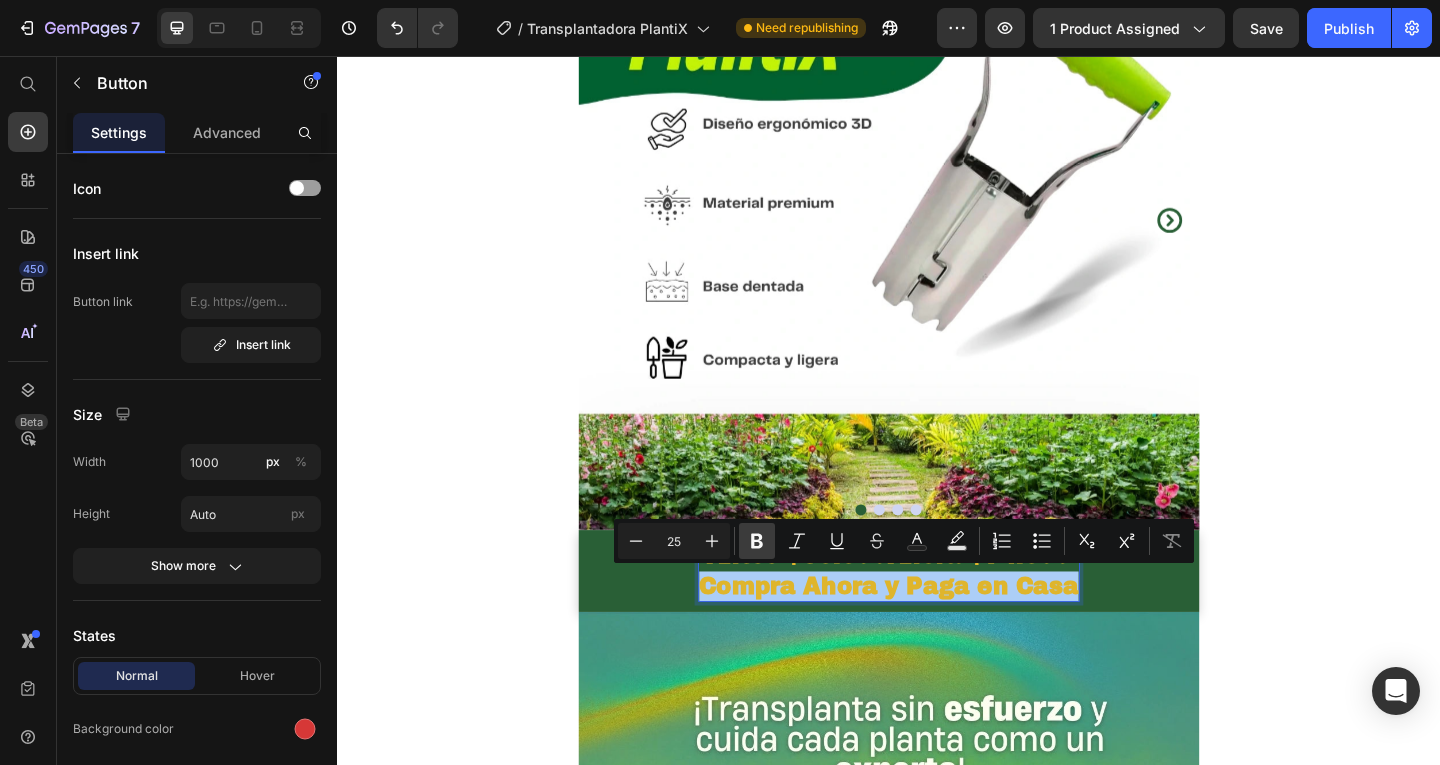 click on "Bold" at bounding box center (757, 541) 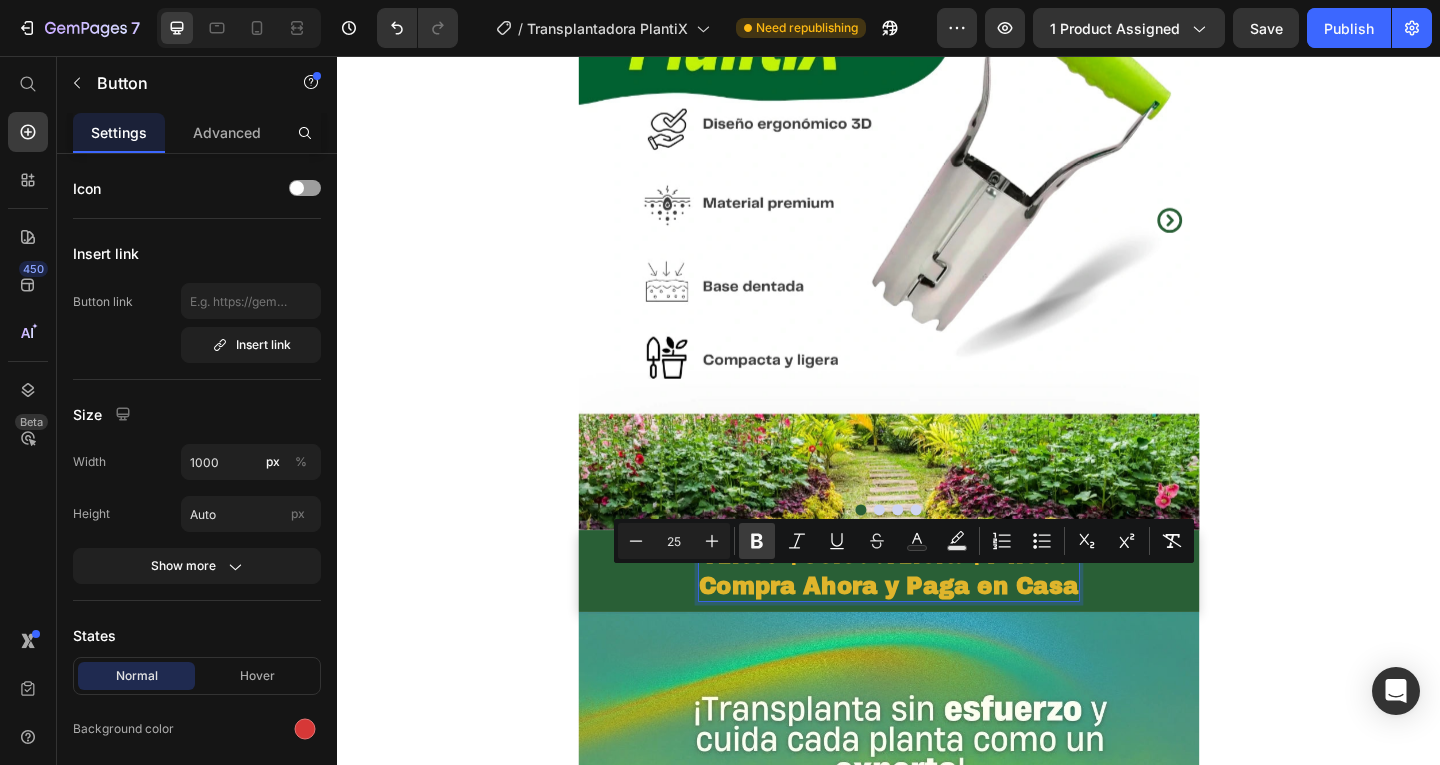 click 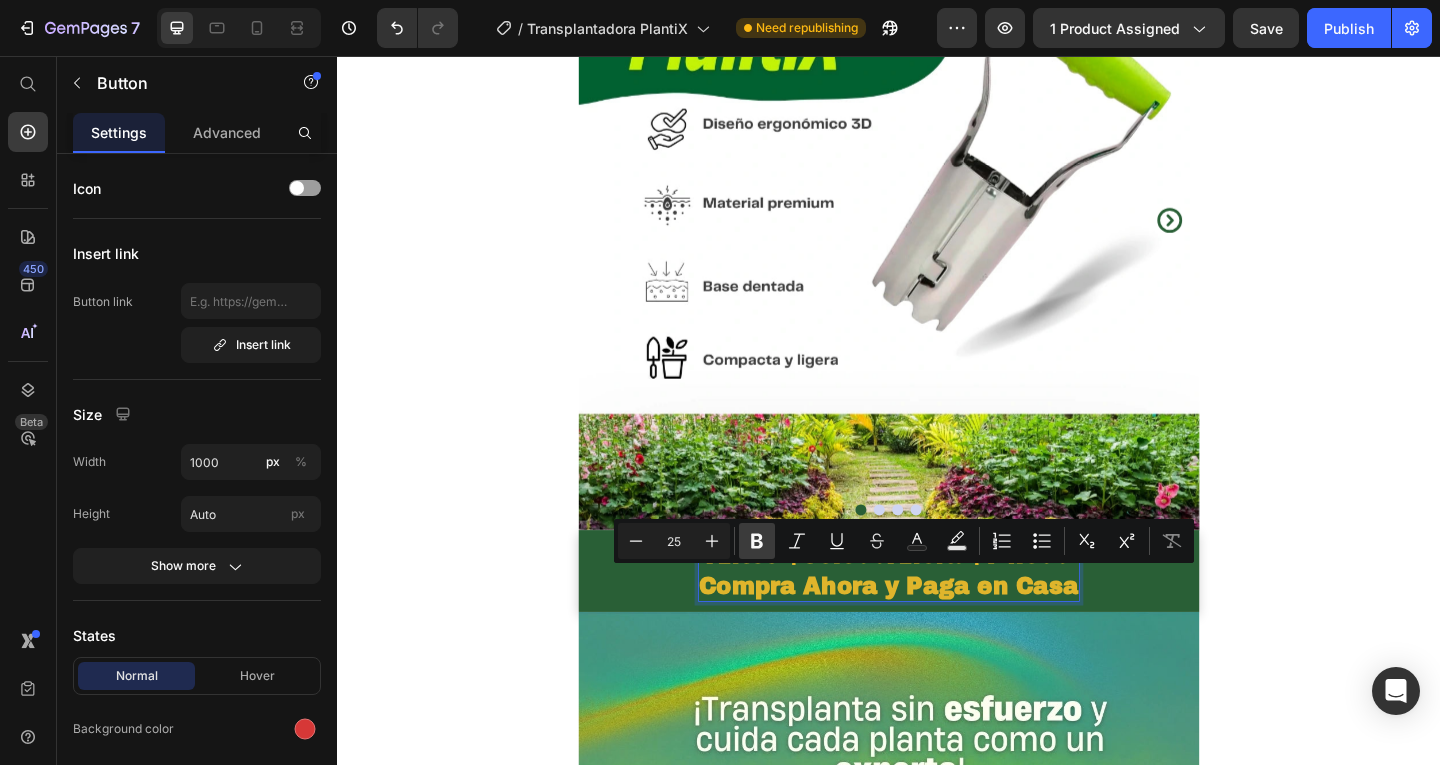 click on "Bold" at bounding box center [757, 541] 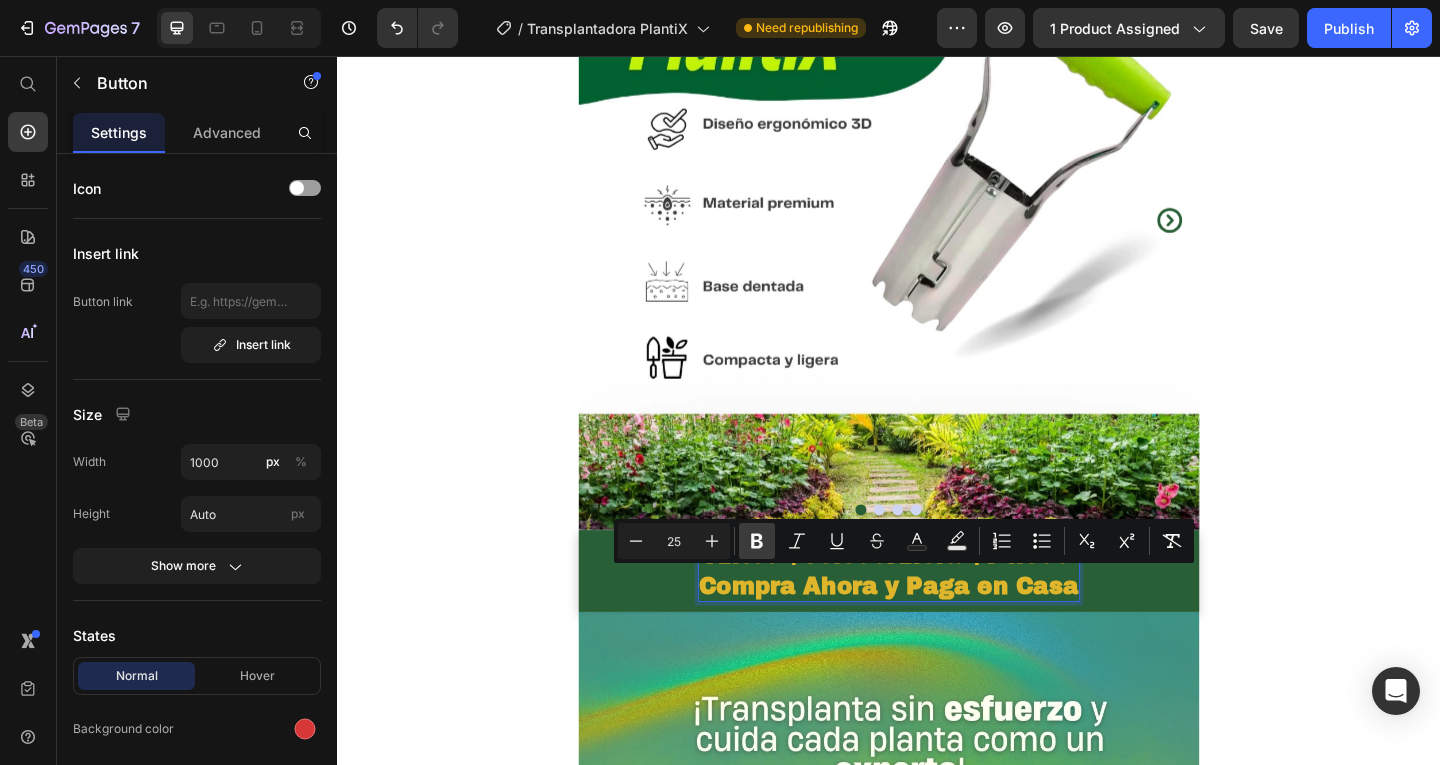 click on "Bold" at bounding box center (757, 541) 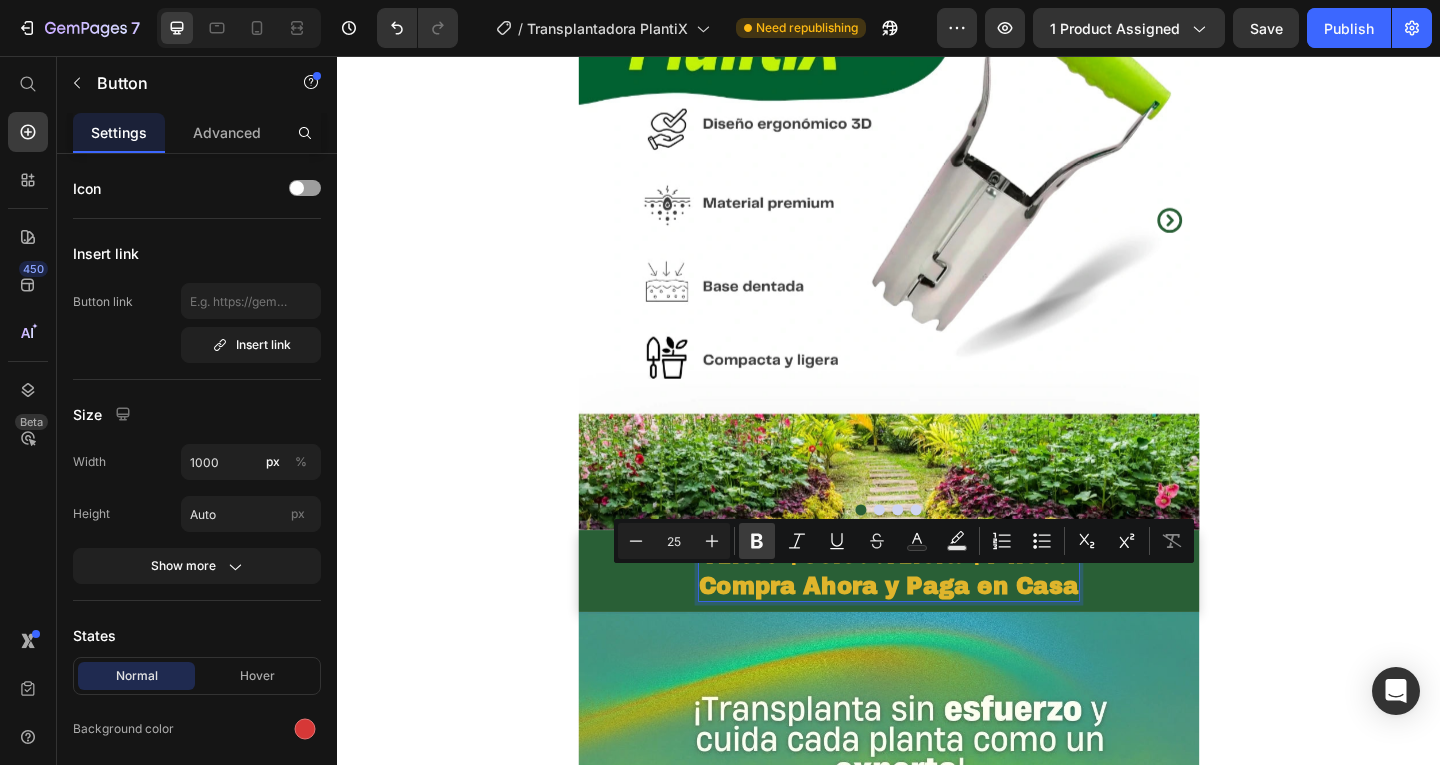 click on "Bold" at bounding box center [757, 541] 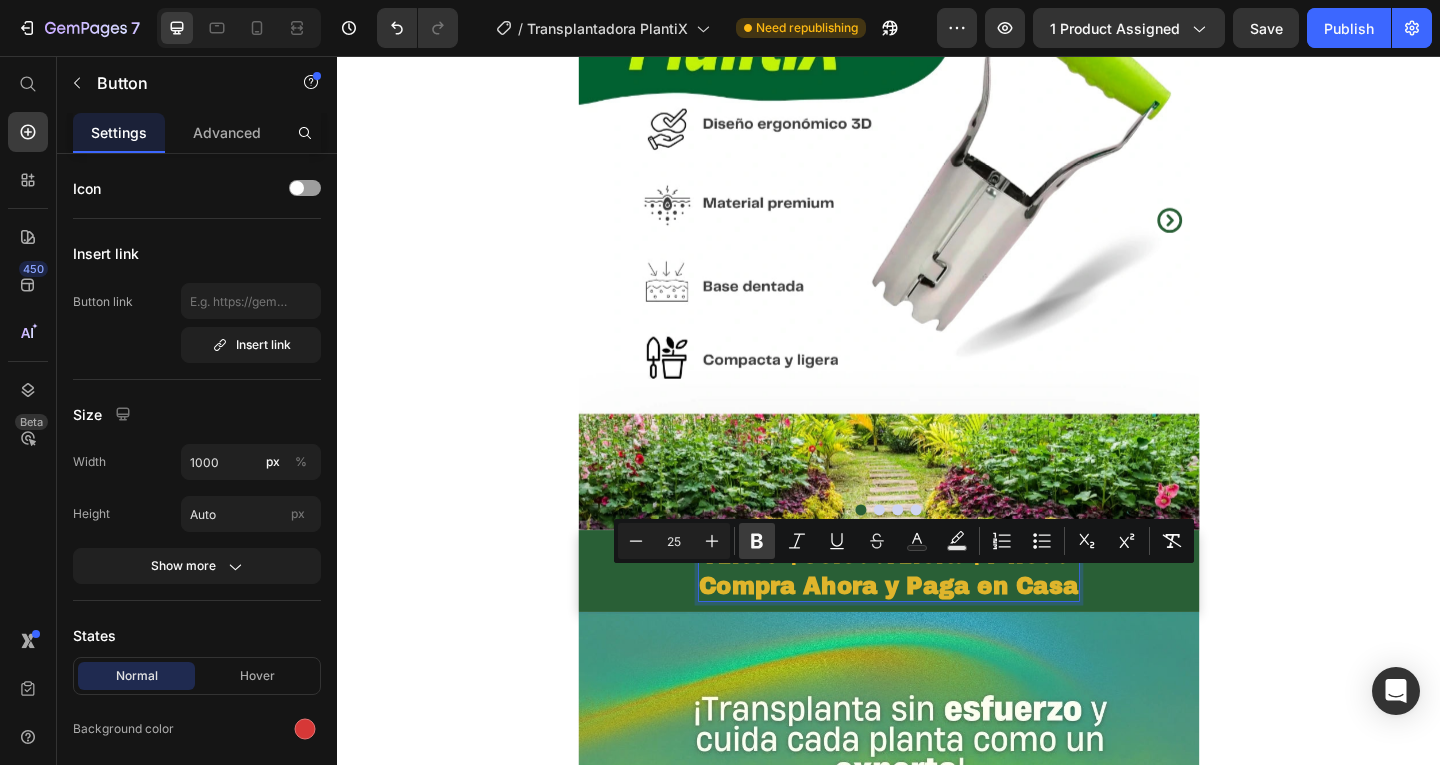 click on "Bold" at bounding box center [757, 541] 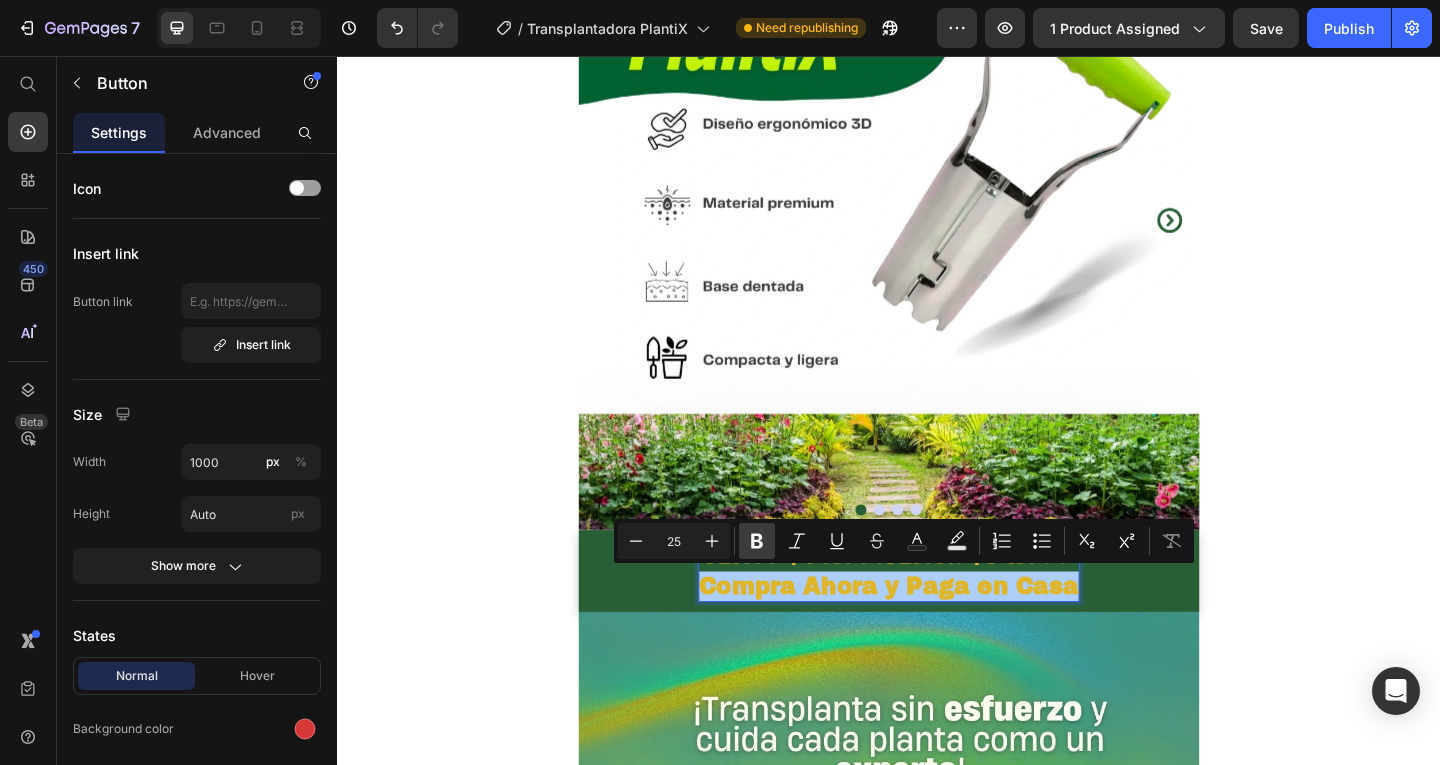 click on "Bold" at bounding box center (757, 541) 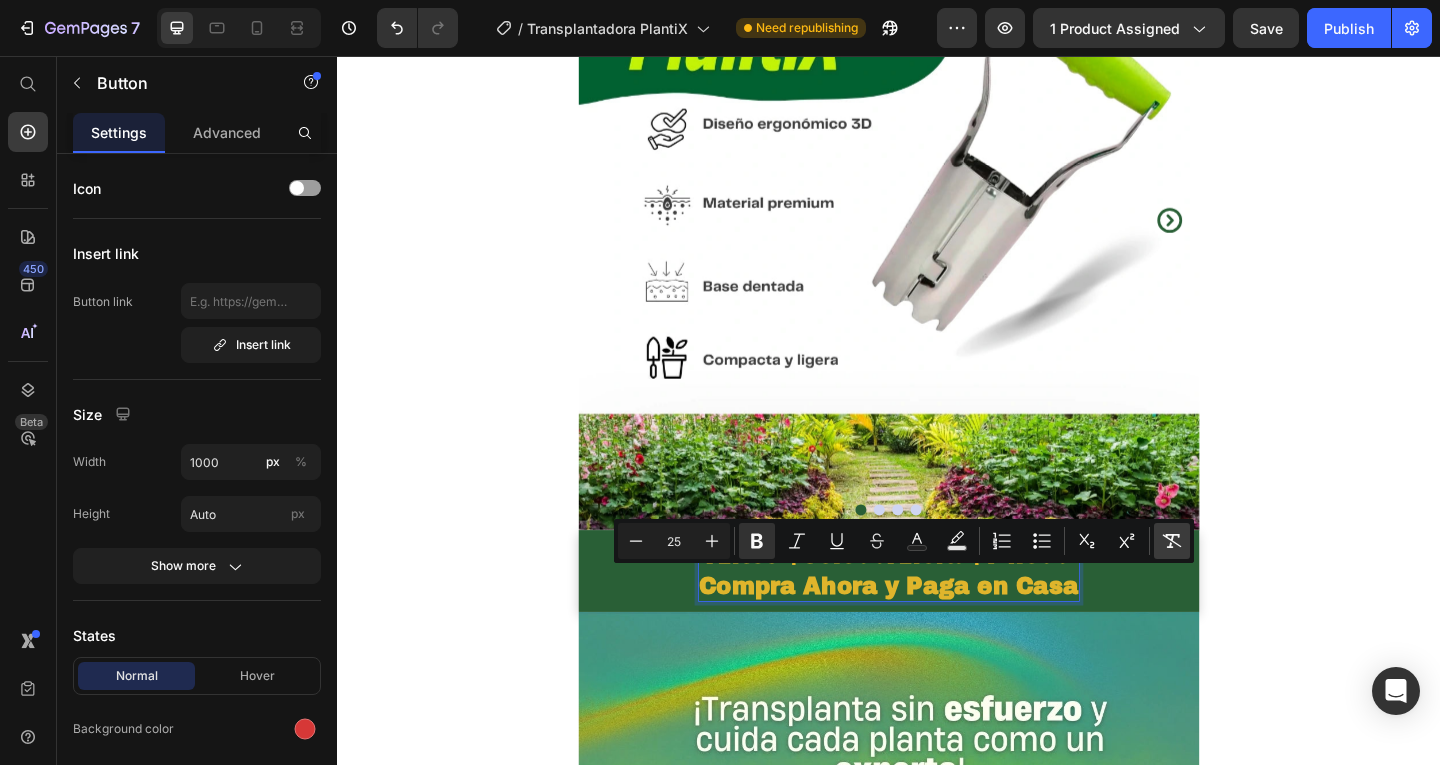click 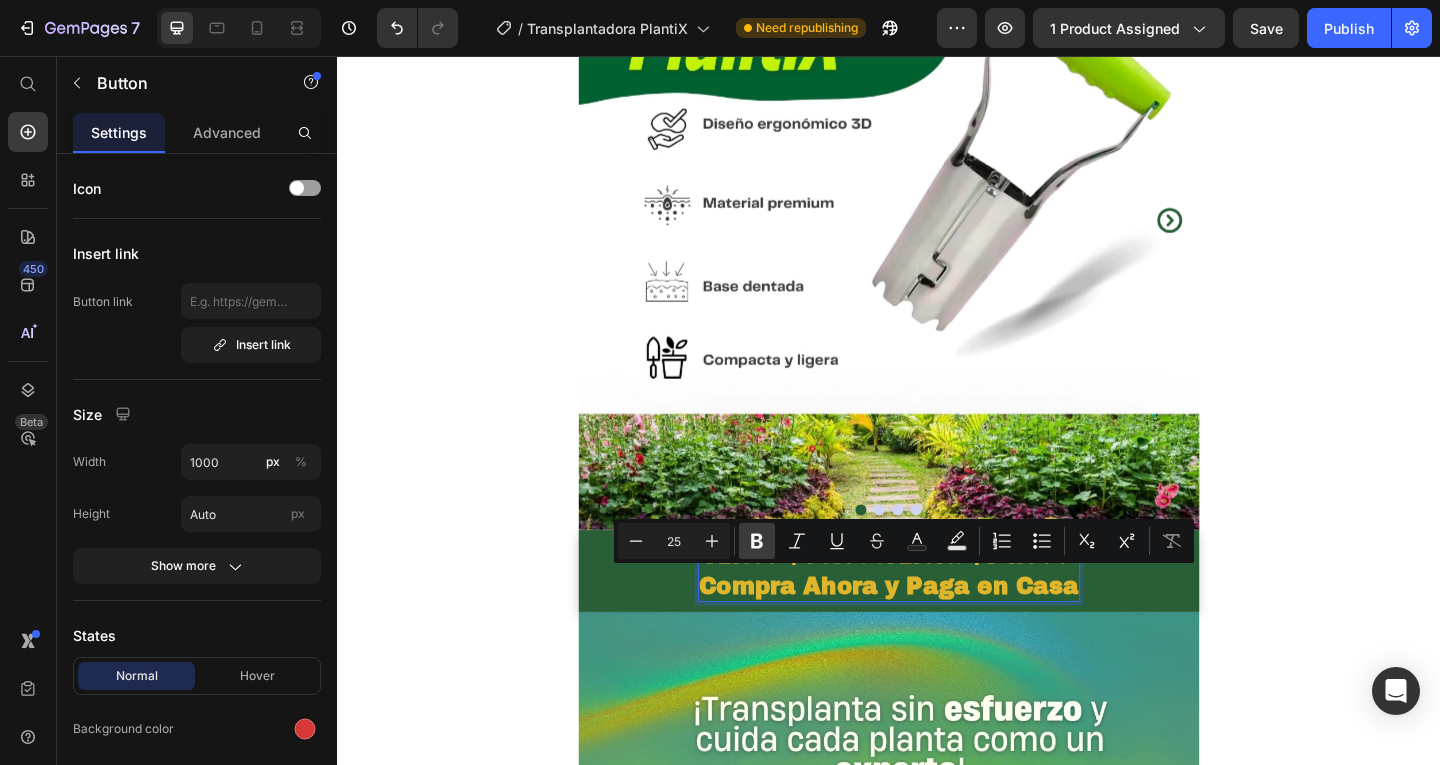 click 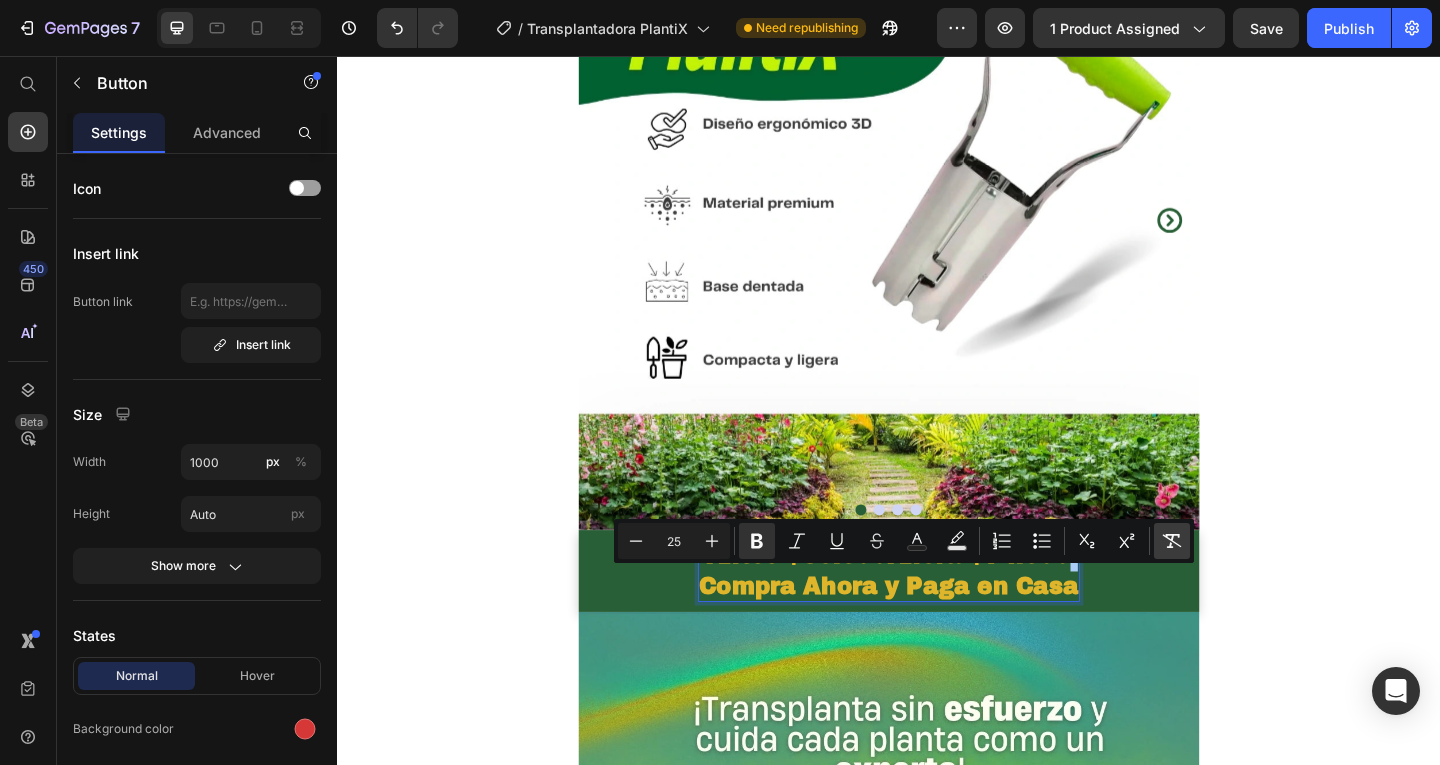 click 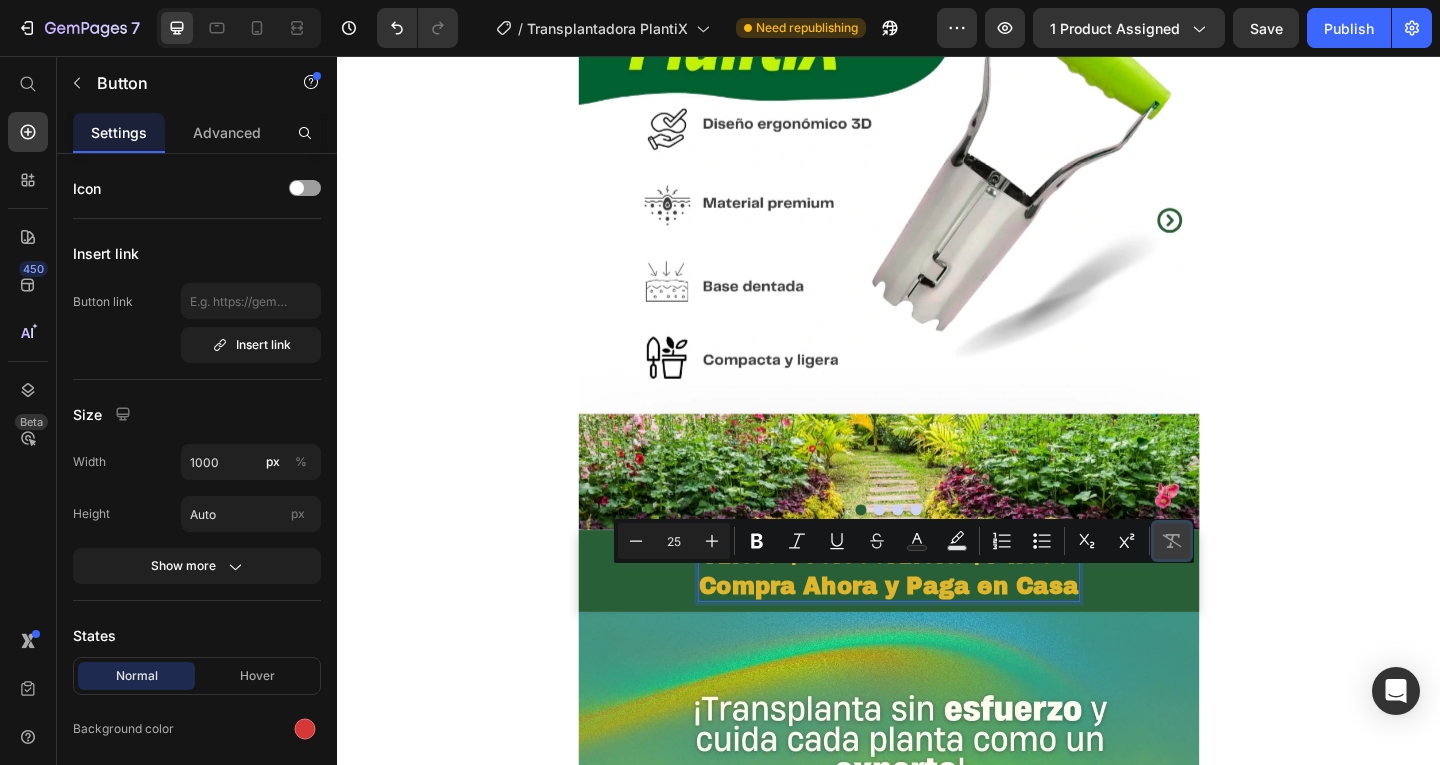 click 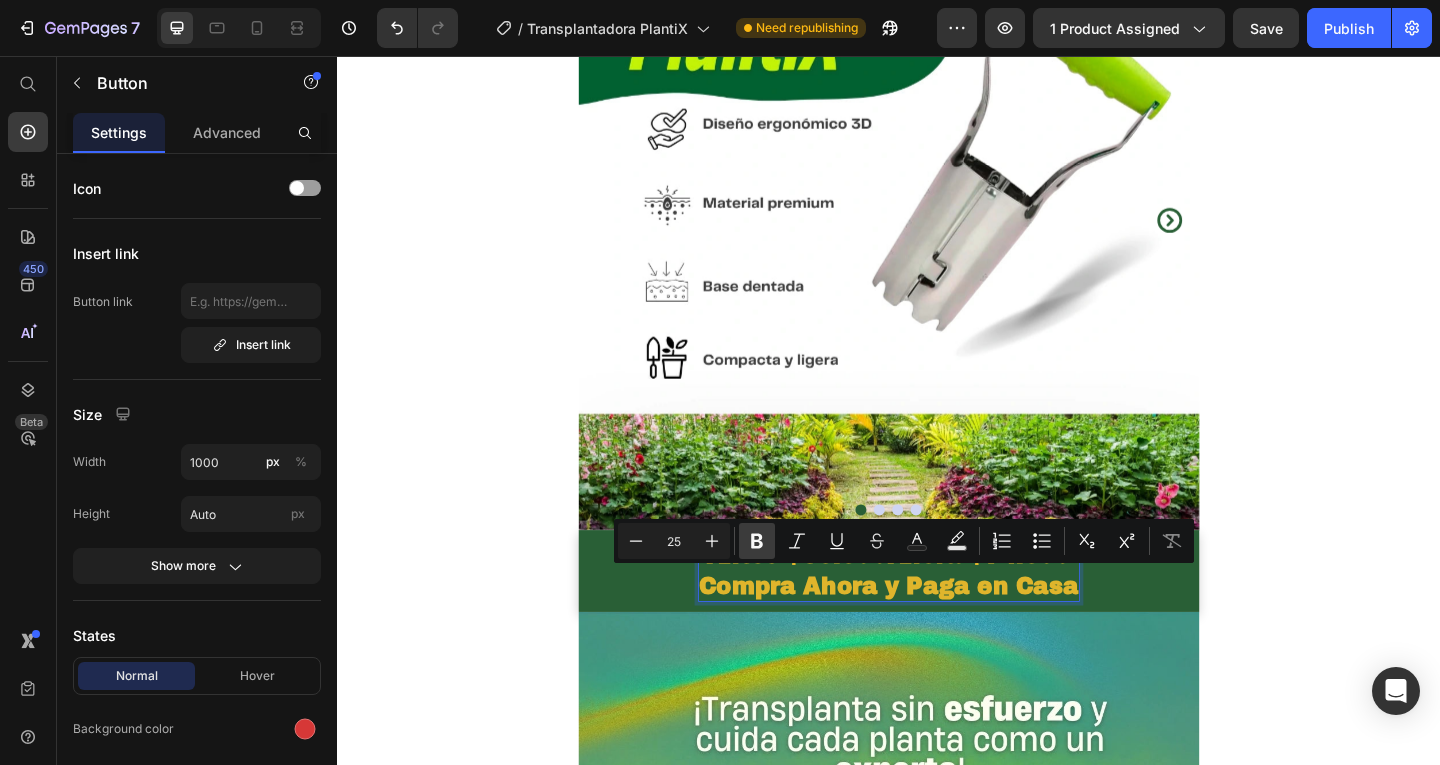 click 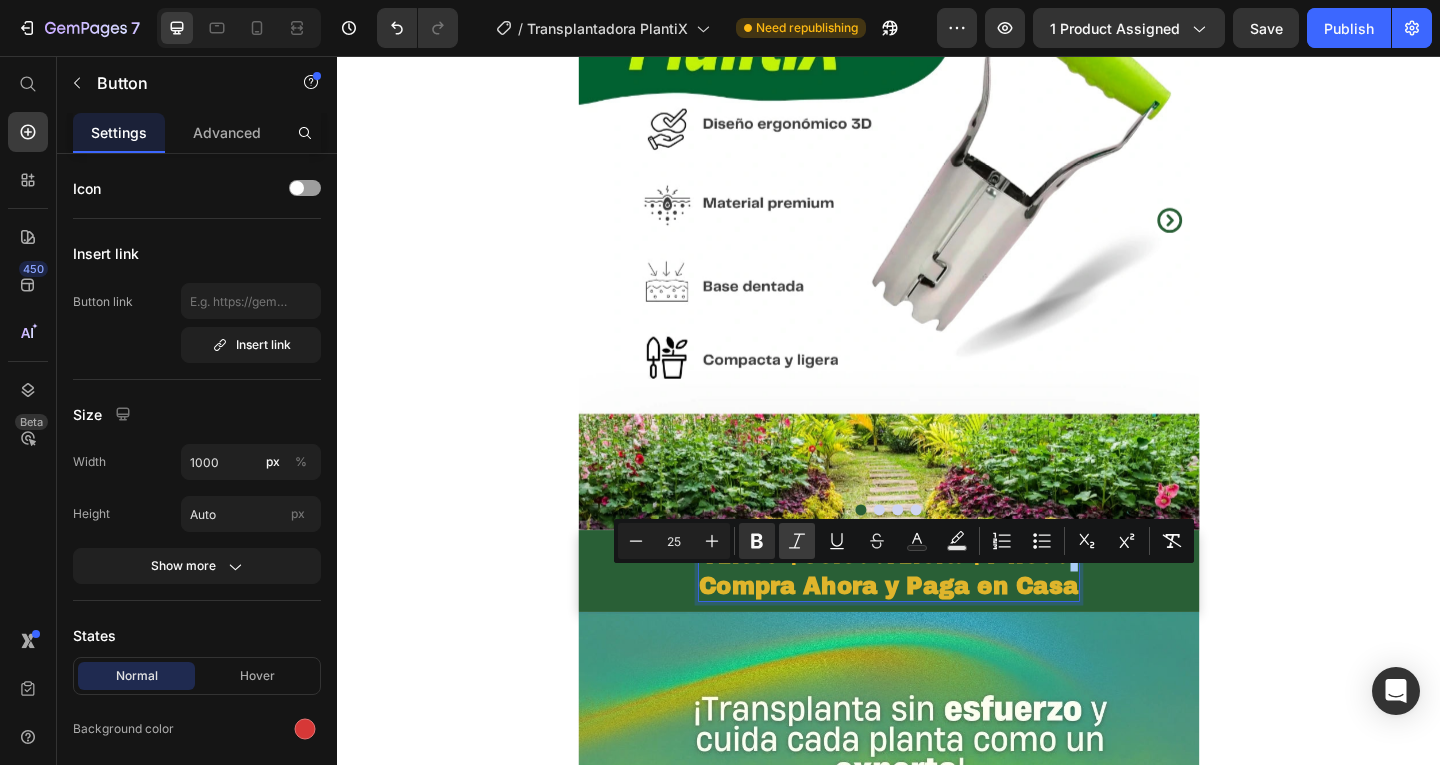 click on "Italic" at bounding box center [797, 541] 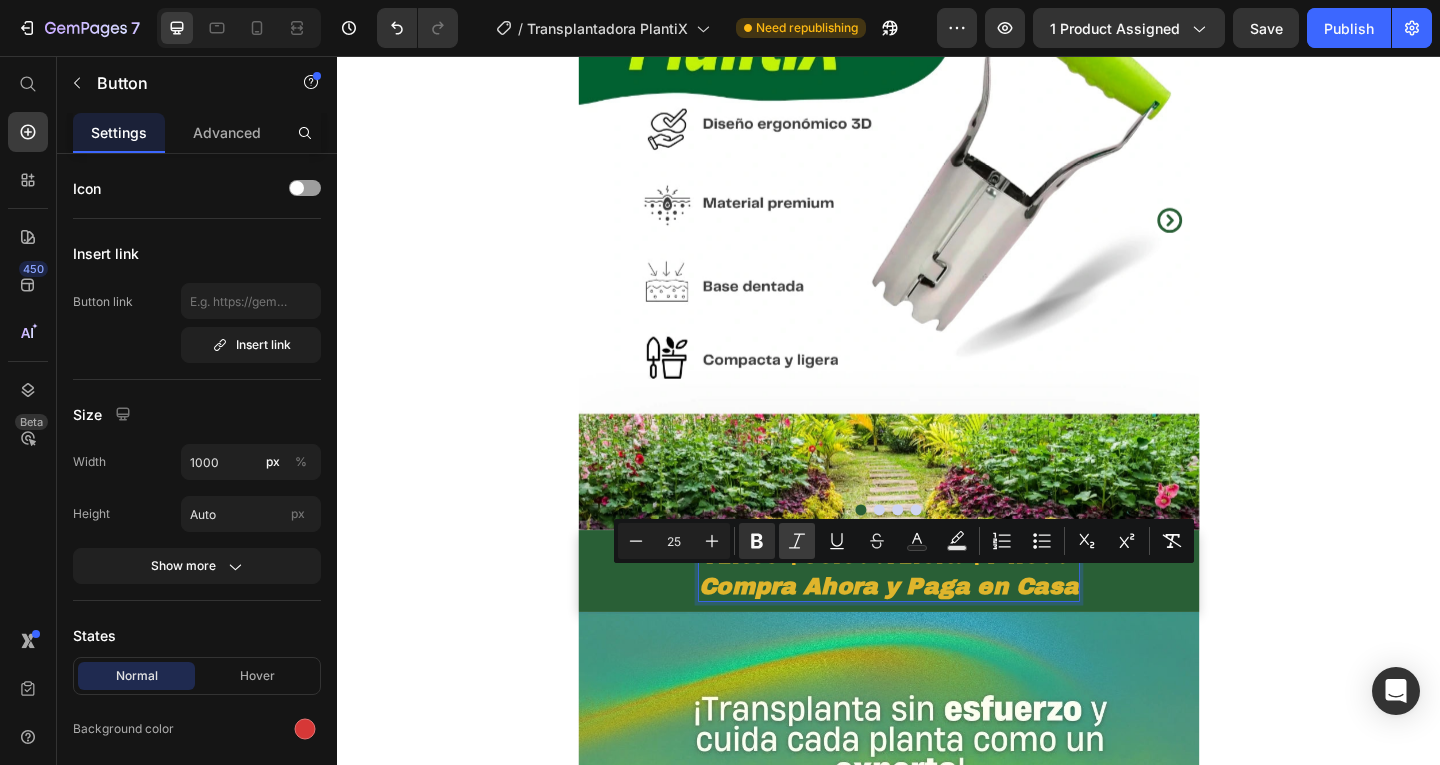 click on "Italic" at bounding box center (797, 541) 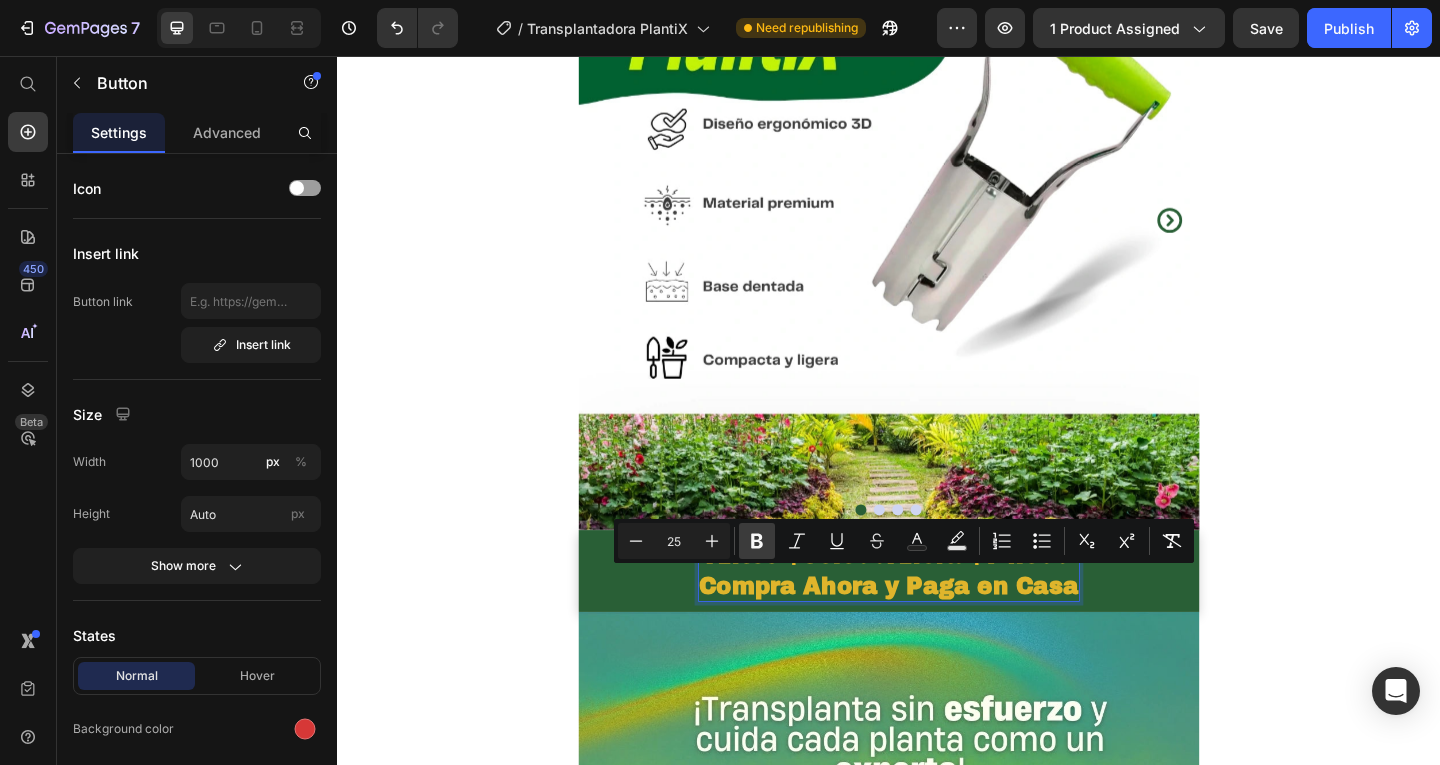 click 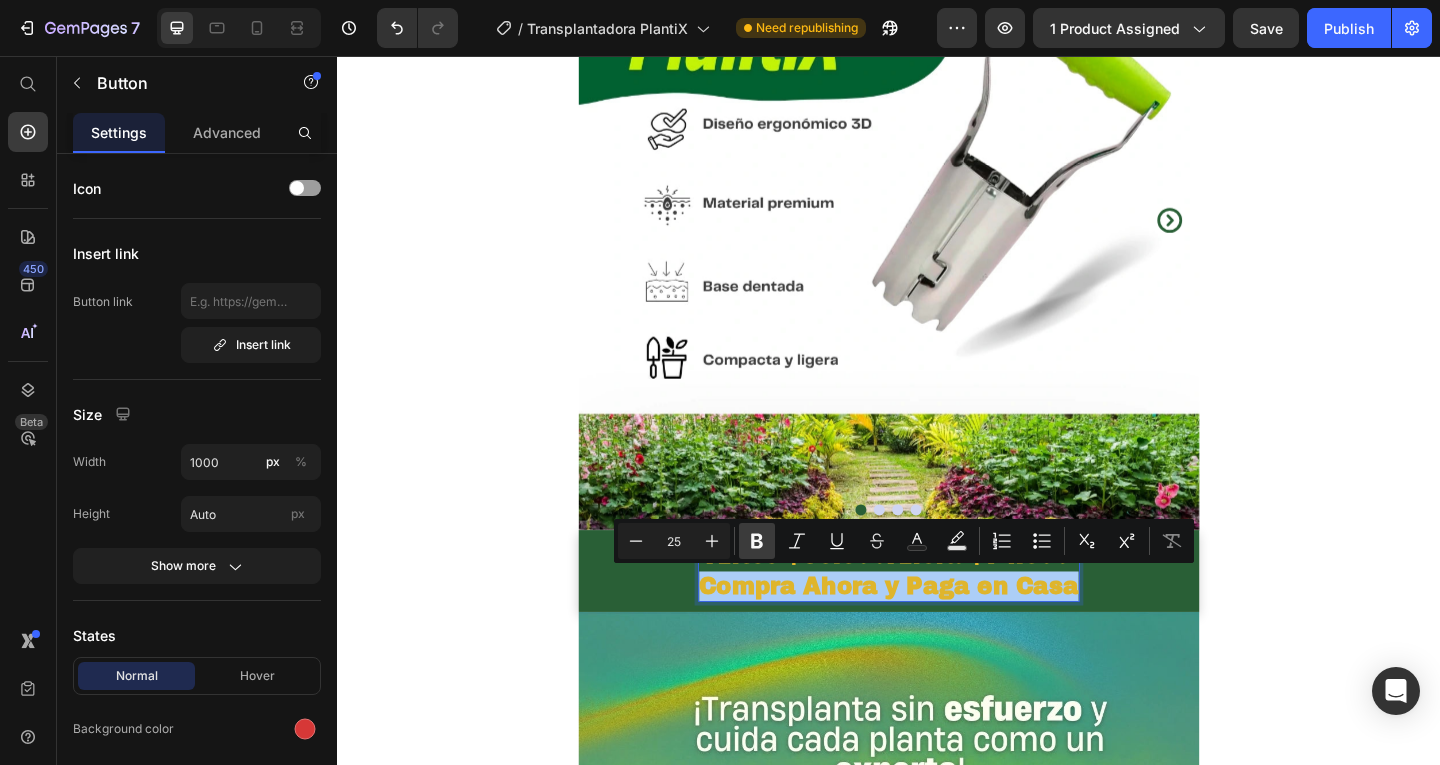 click 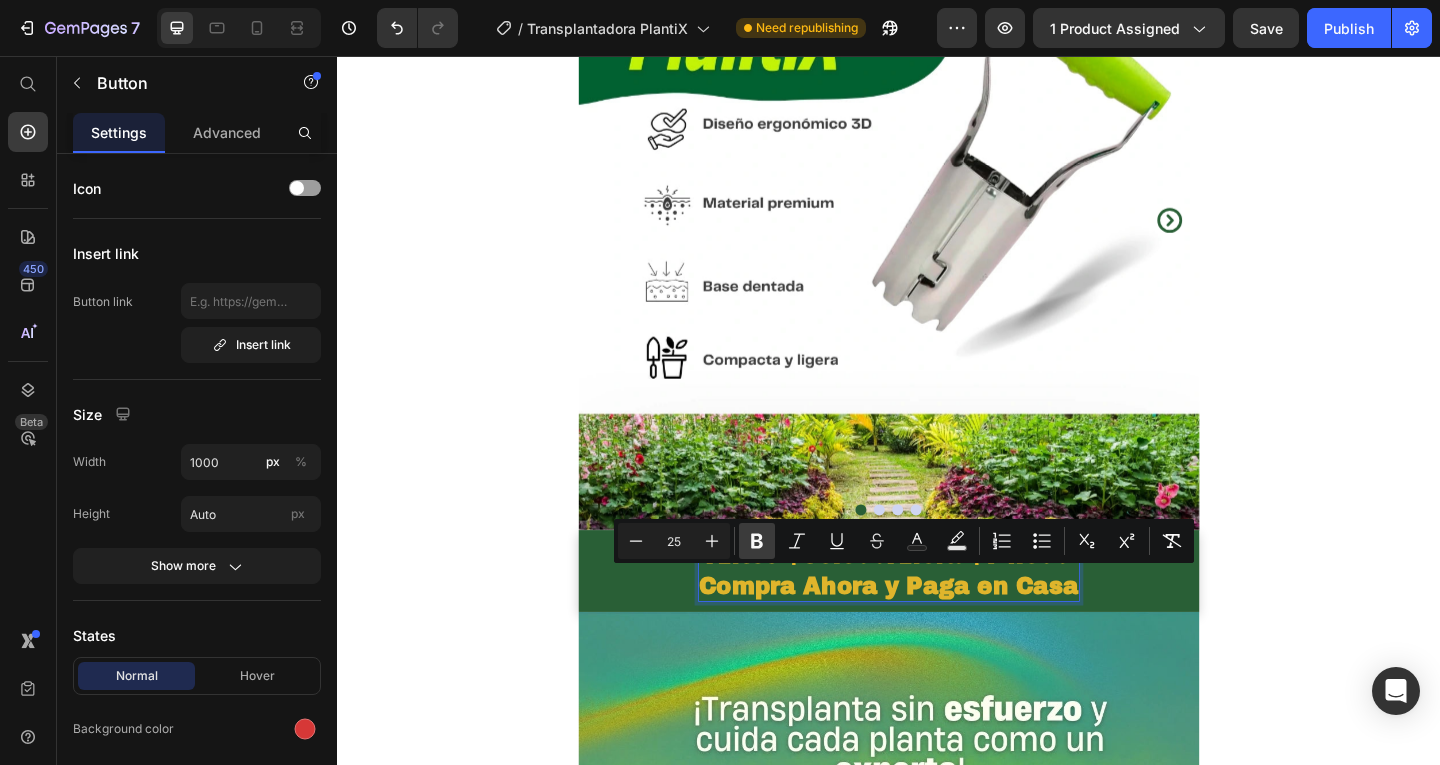 click 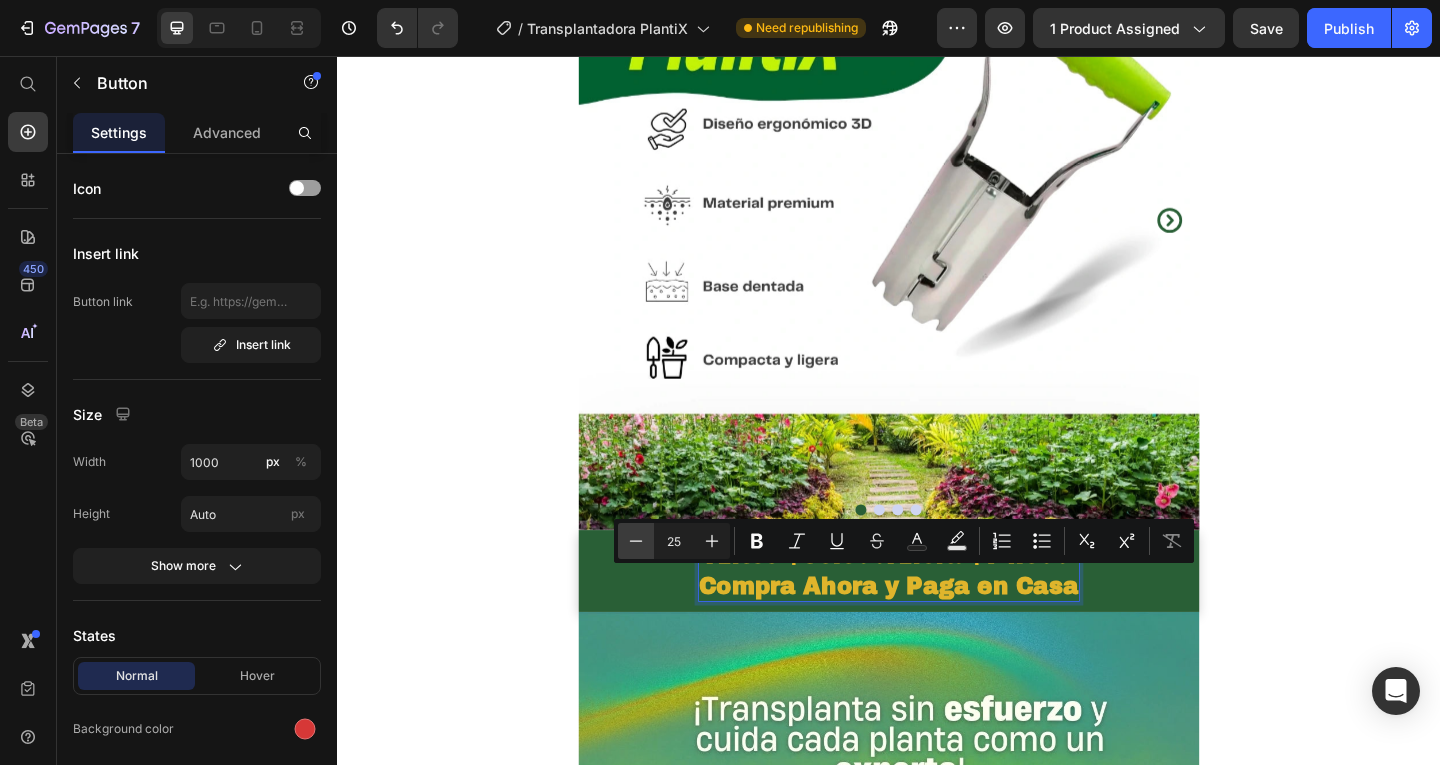 click on "Minus" at bounding box center [636, 541] 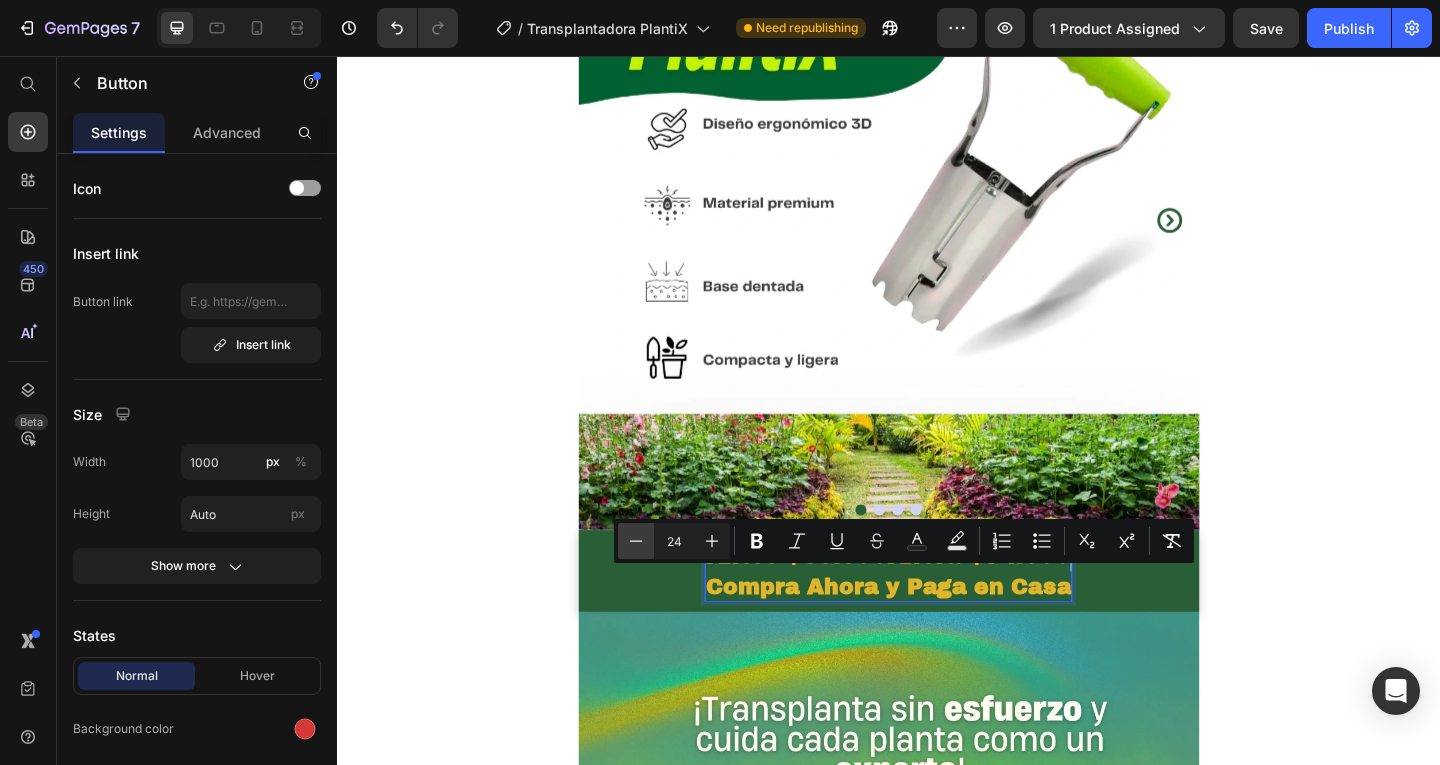 click on "Minus" at bounding box center (636, 541) 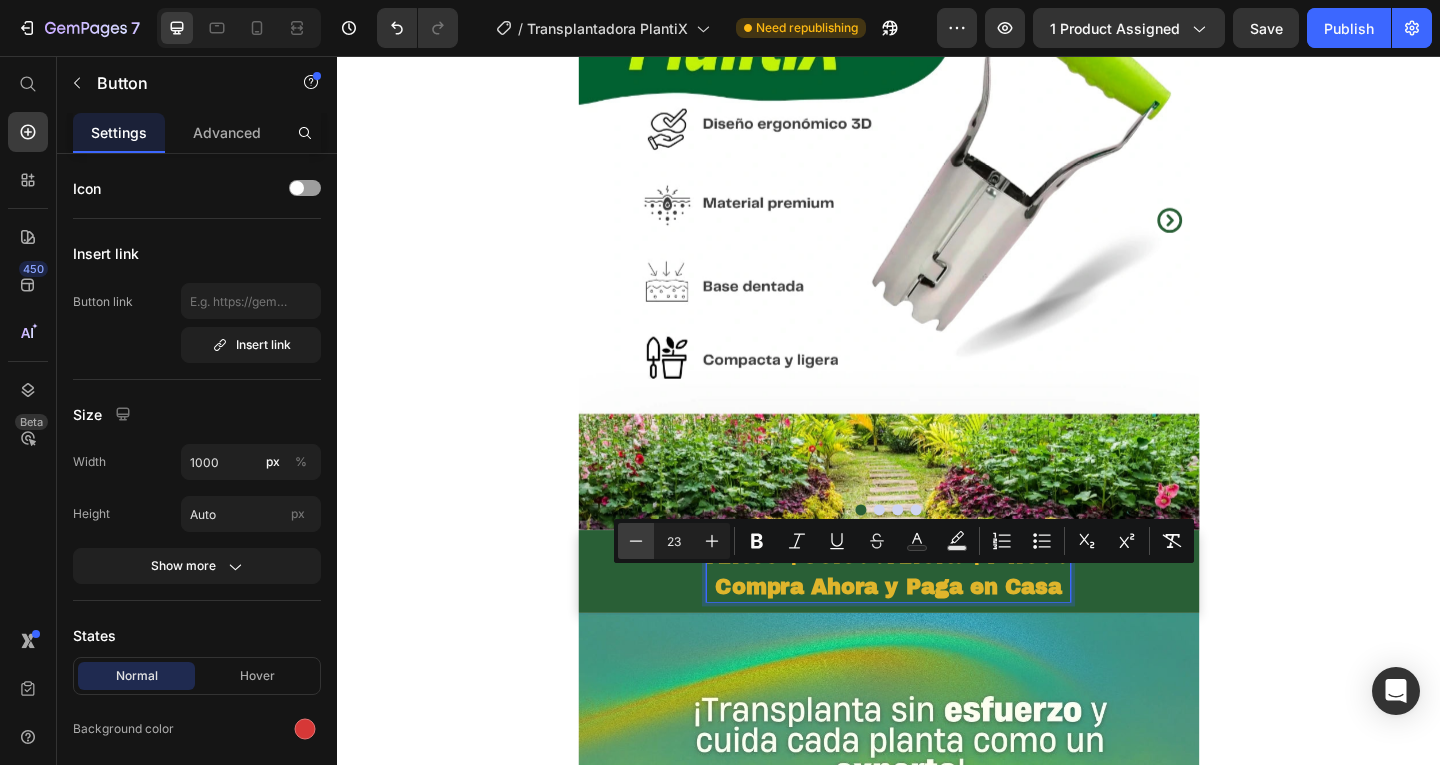 click on "Minus" at bounding box center [636, 541] 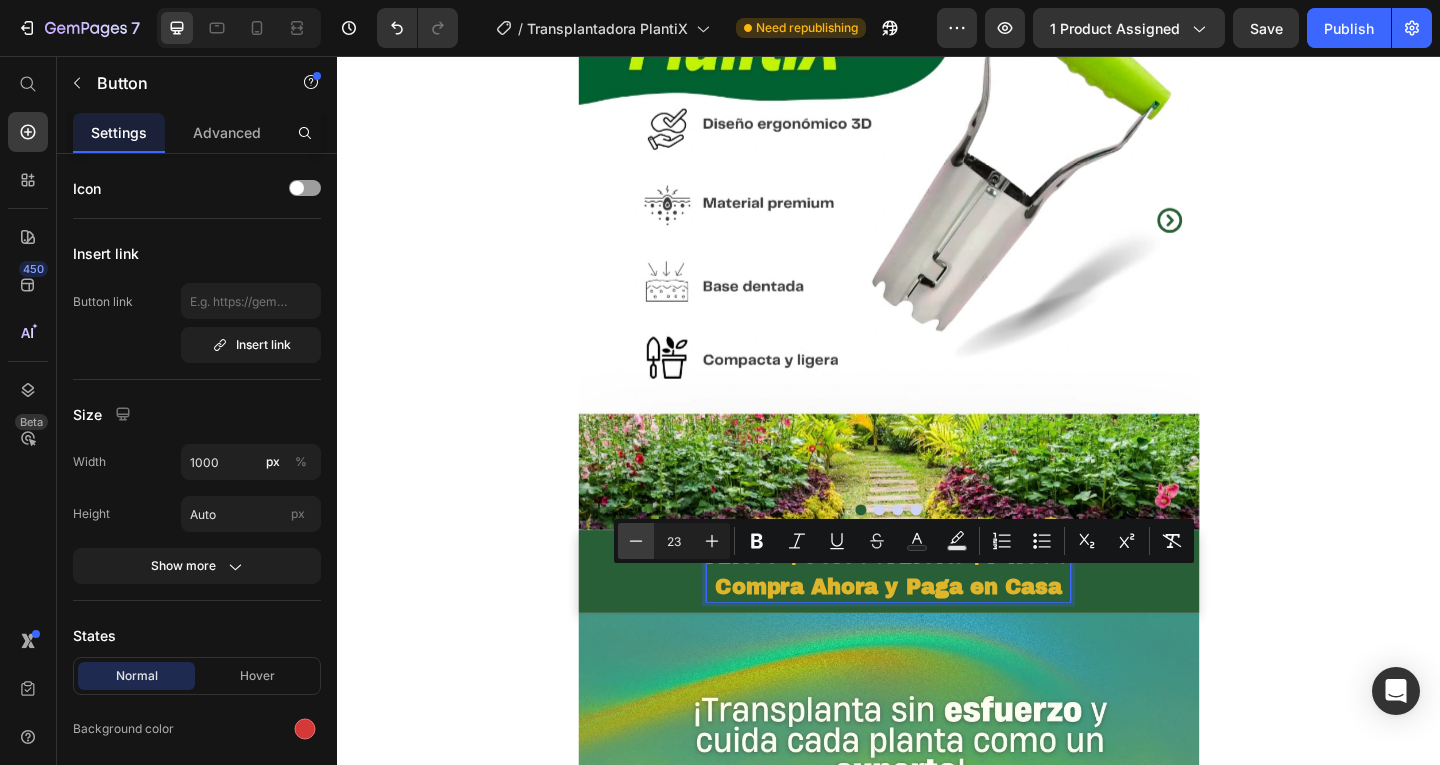 type on "22" 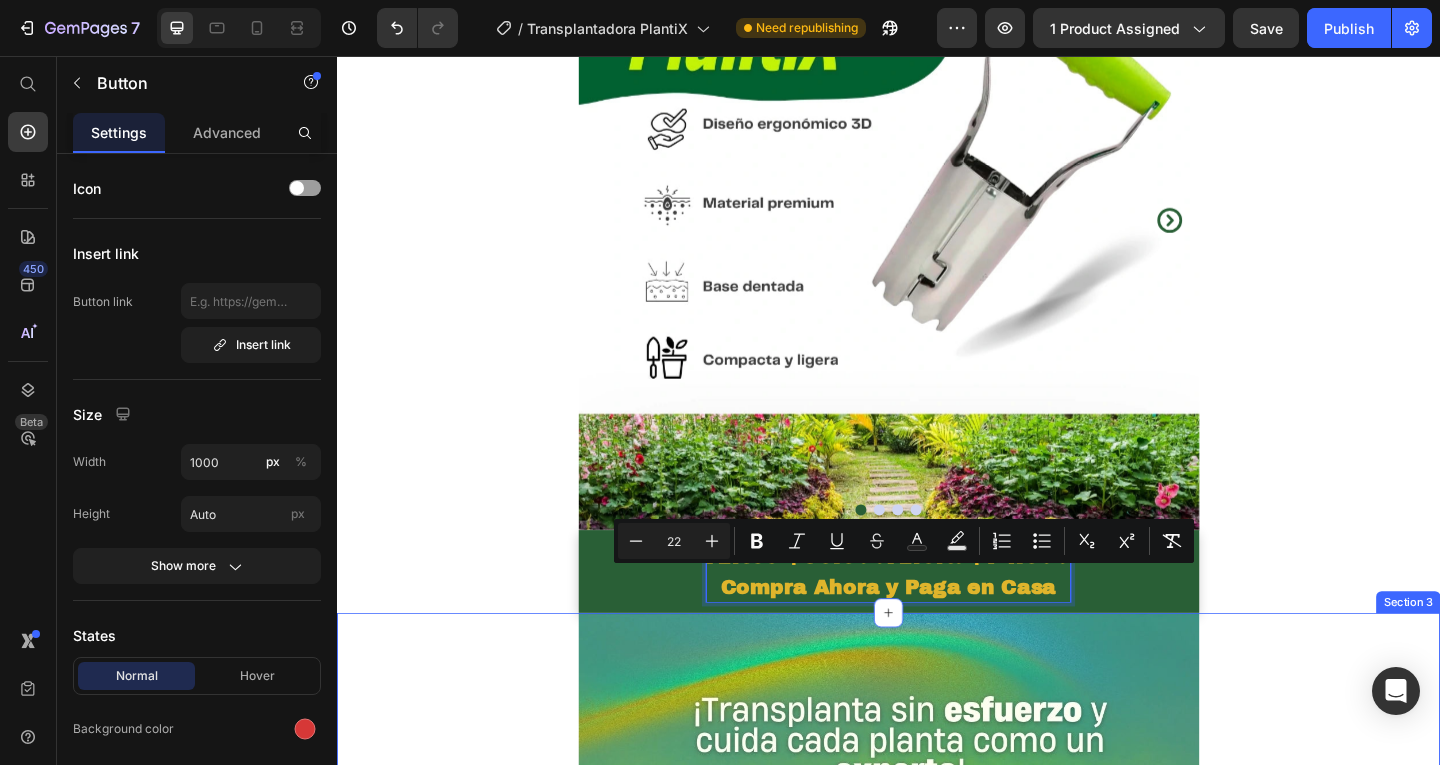 drag, startPoint x: 1367, startPoint y: 671, endPoint x: 1372, endPoint y: 626, distance: 45.276924 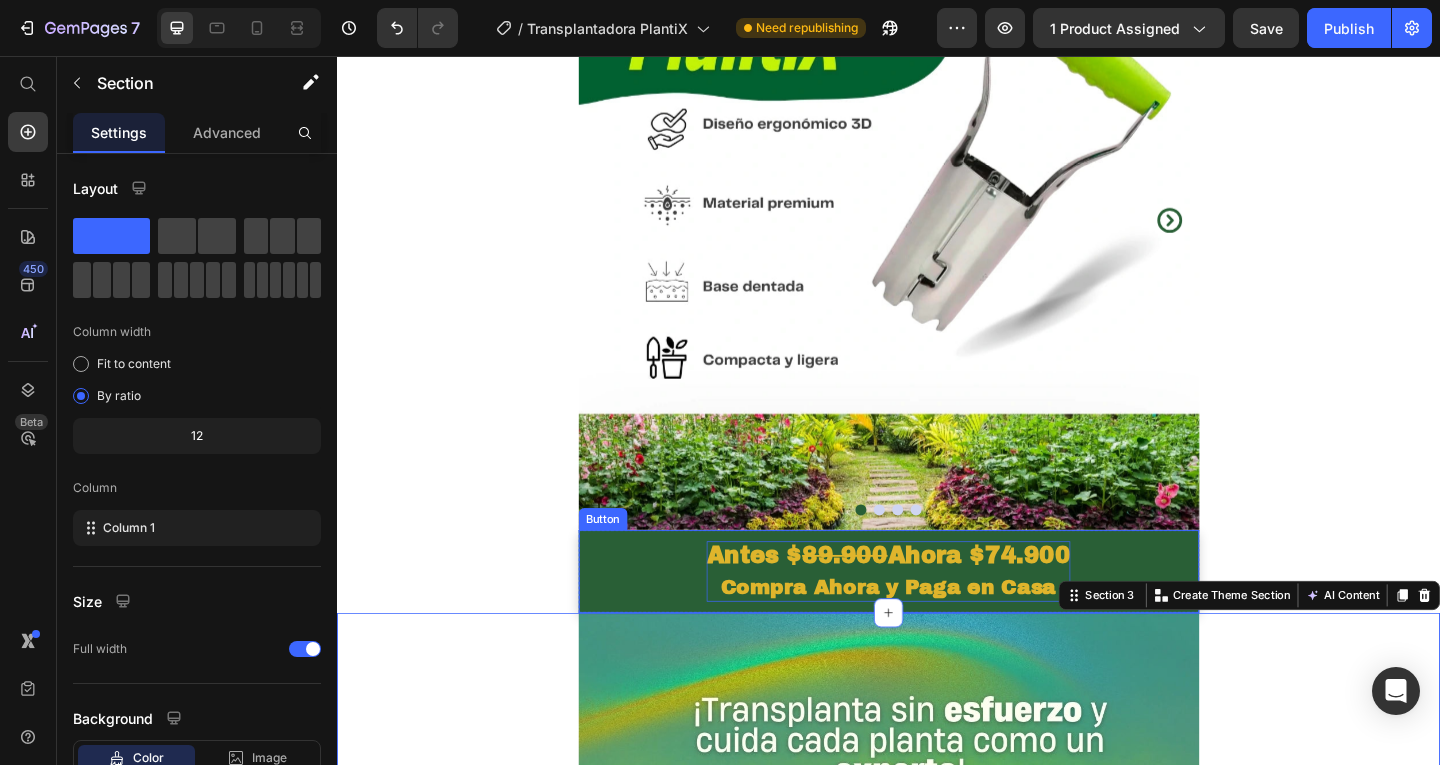 click on "Antes $ 89.900   Ahora $74.900 Compra Ahora y Paga en Casa" at bounding box center [937, 617] 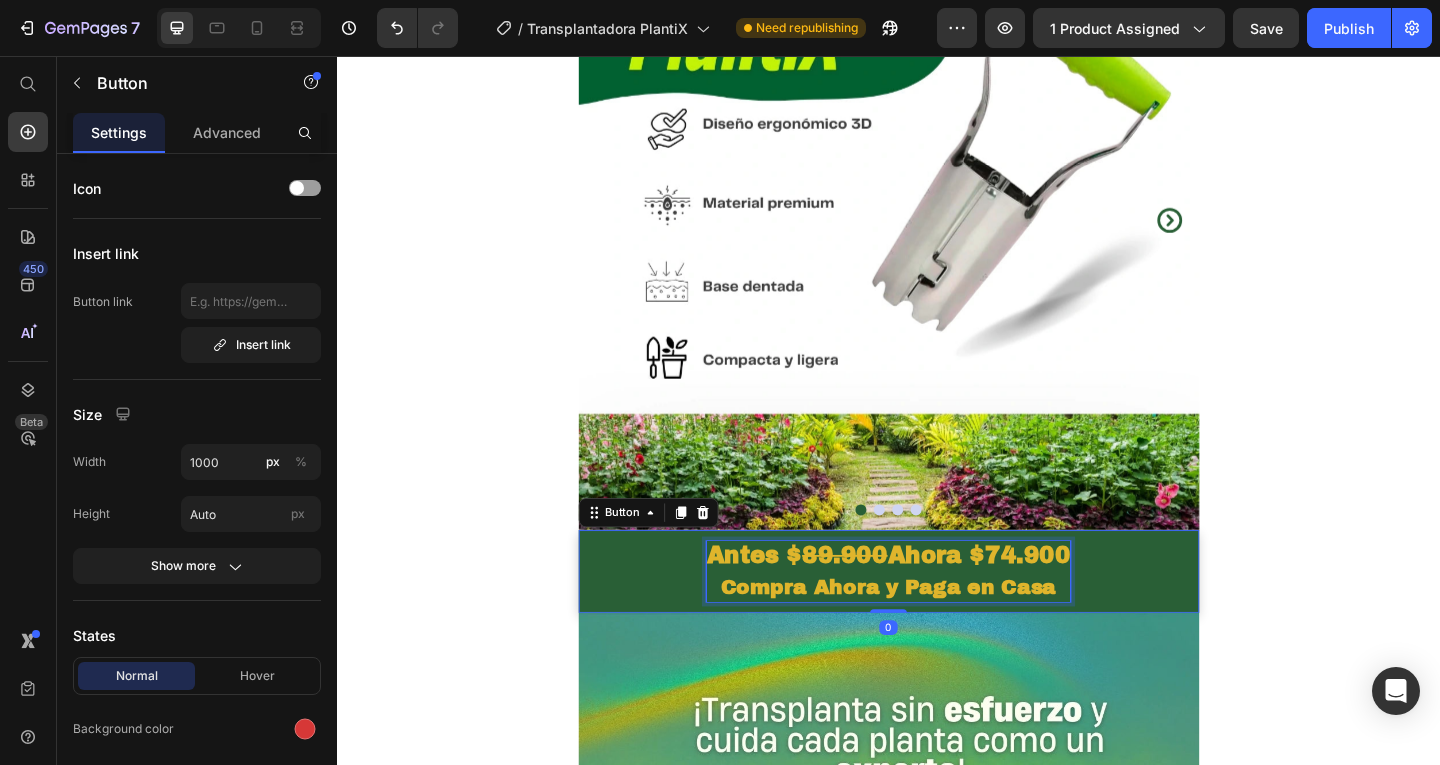 click on "Antes $ 89.900   Ahora $74.900 Compra Ahora y Paga en Casa" at bounding box center (937, 617) 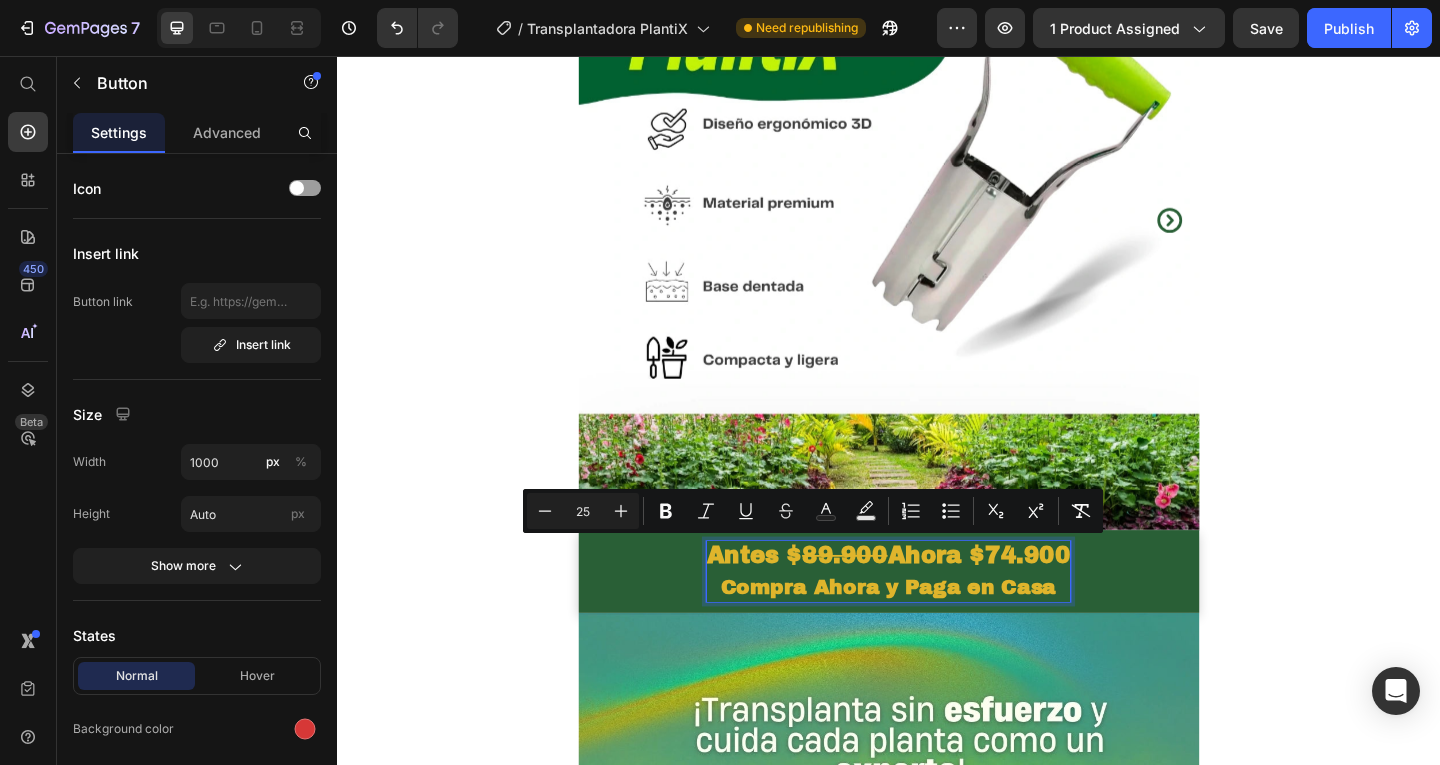 drag, startPoint x: 728, startPoint y: 602, endPoint x: 932, endPoint y: 600, distance: 204.0098 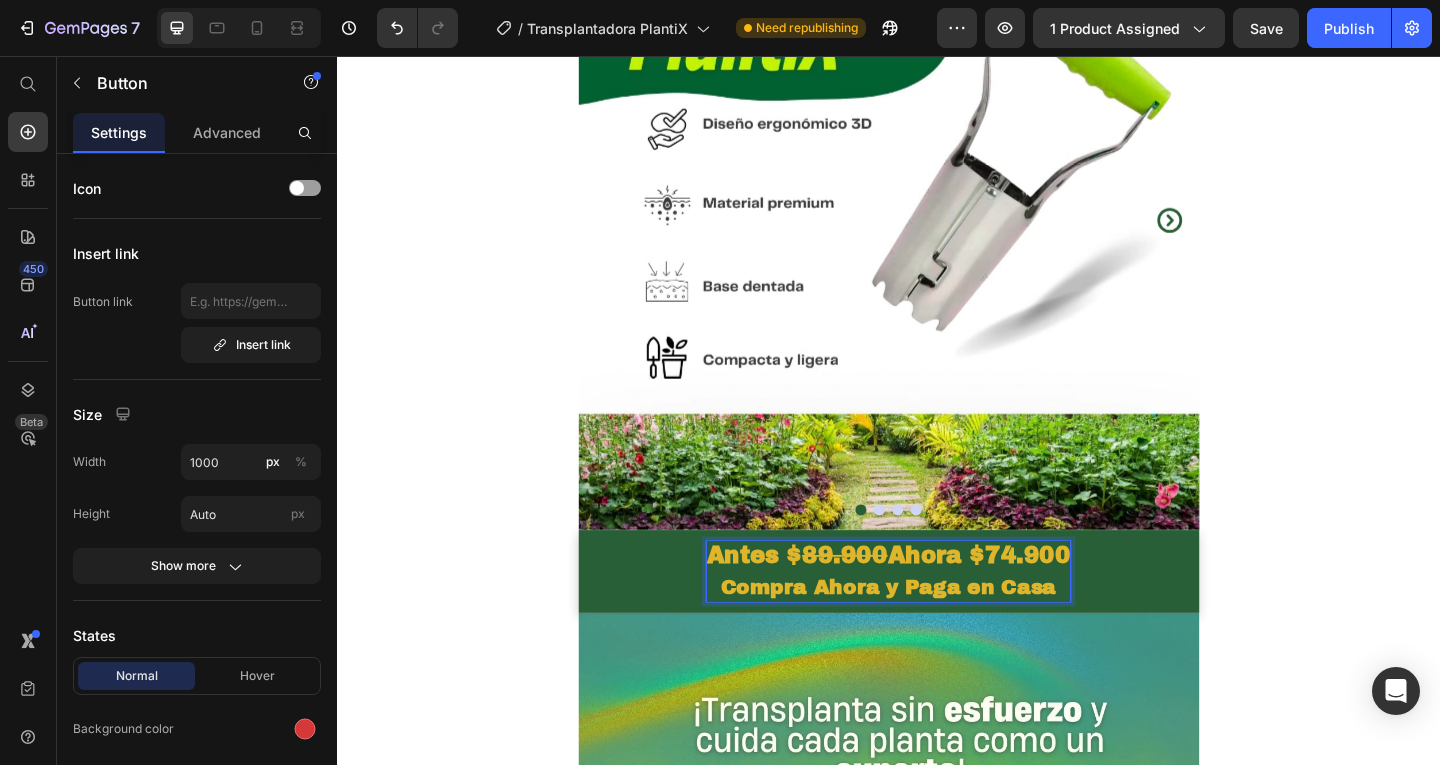 click on "Antes $ 89.900 Ahora $74.900 Compra Ahora y Paga en Casa" at bounding box center (937, 617) 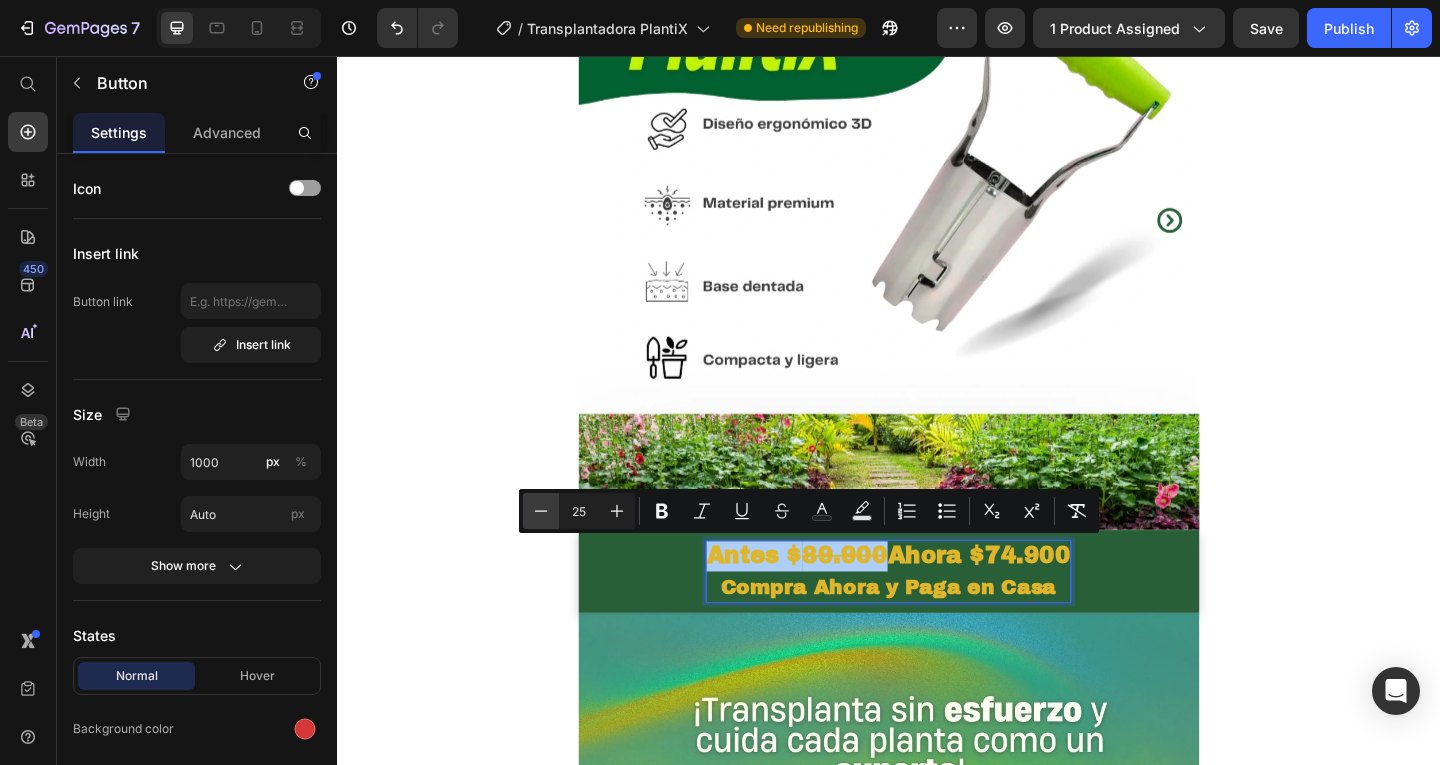 click 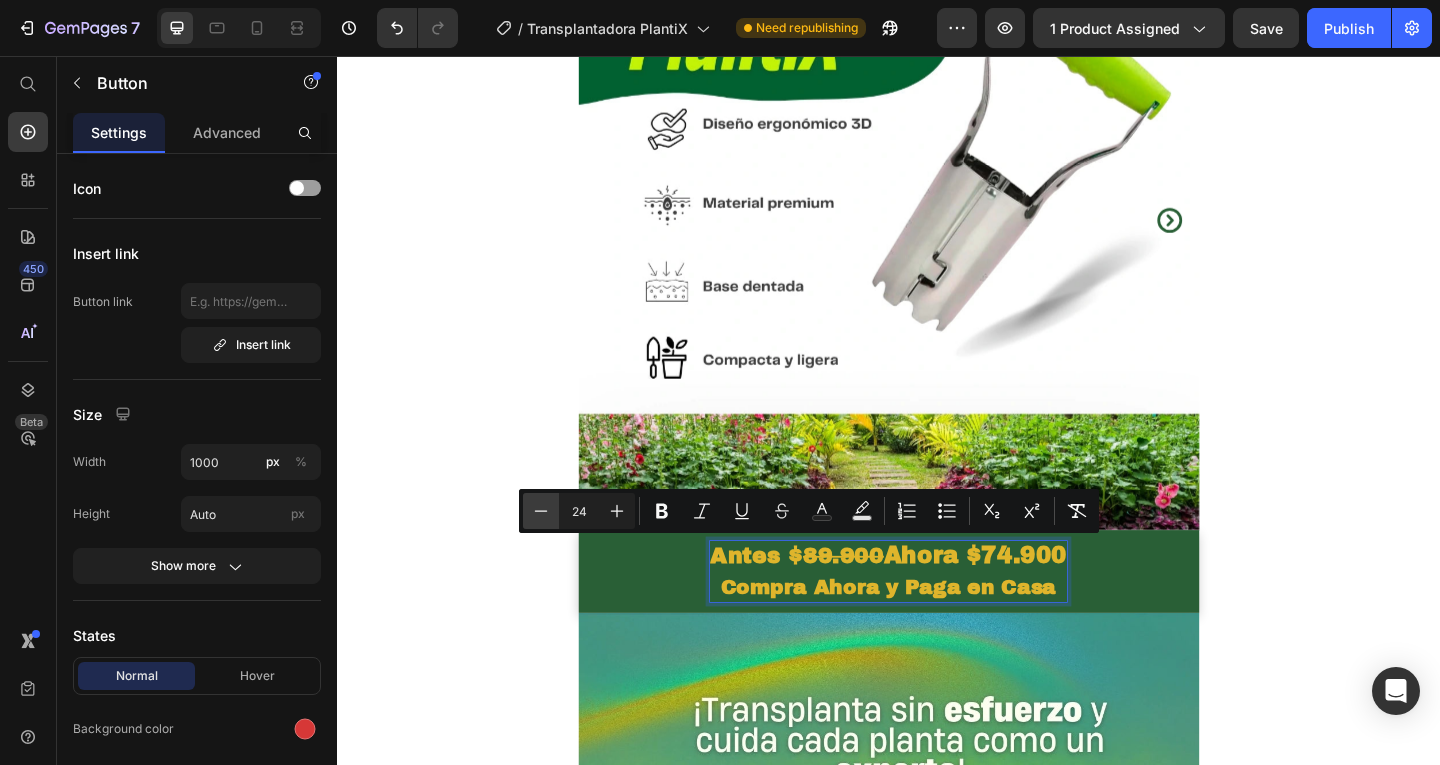 click 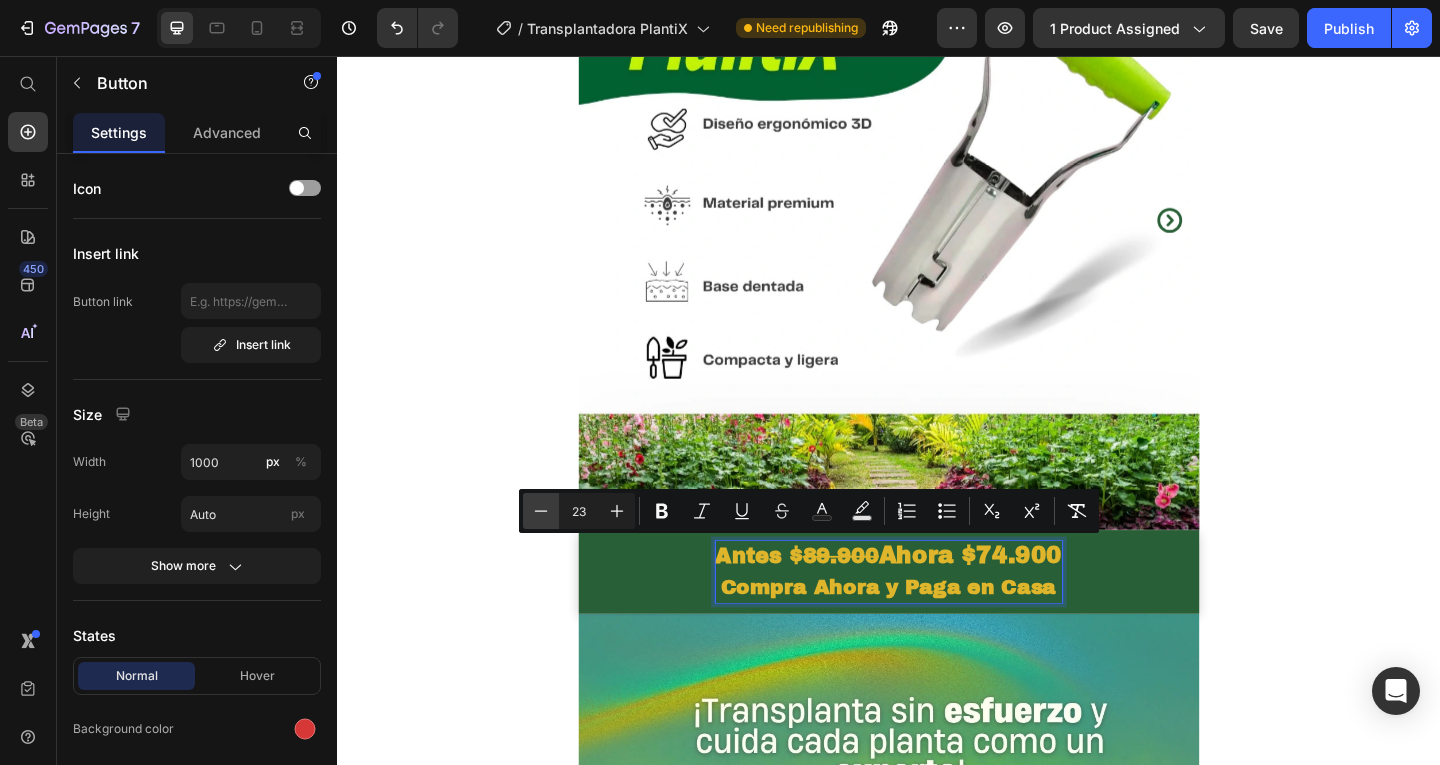 click 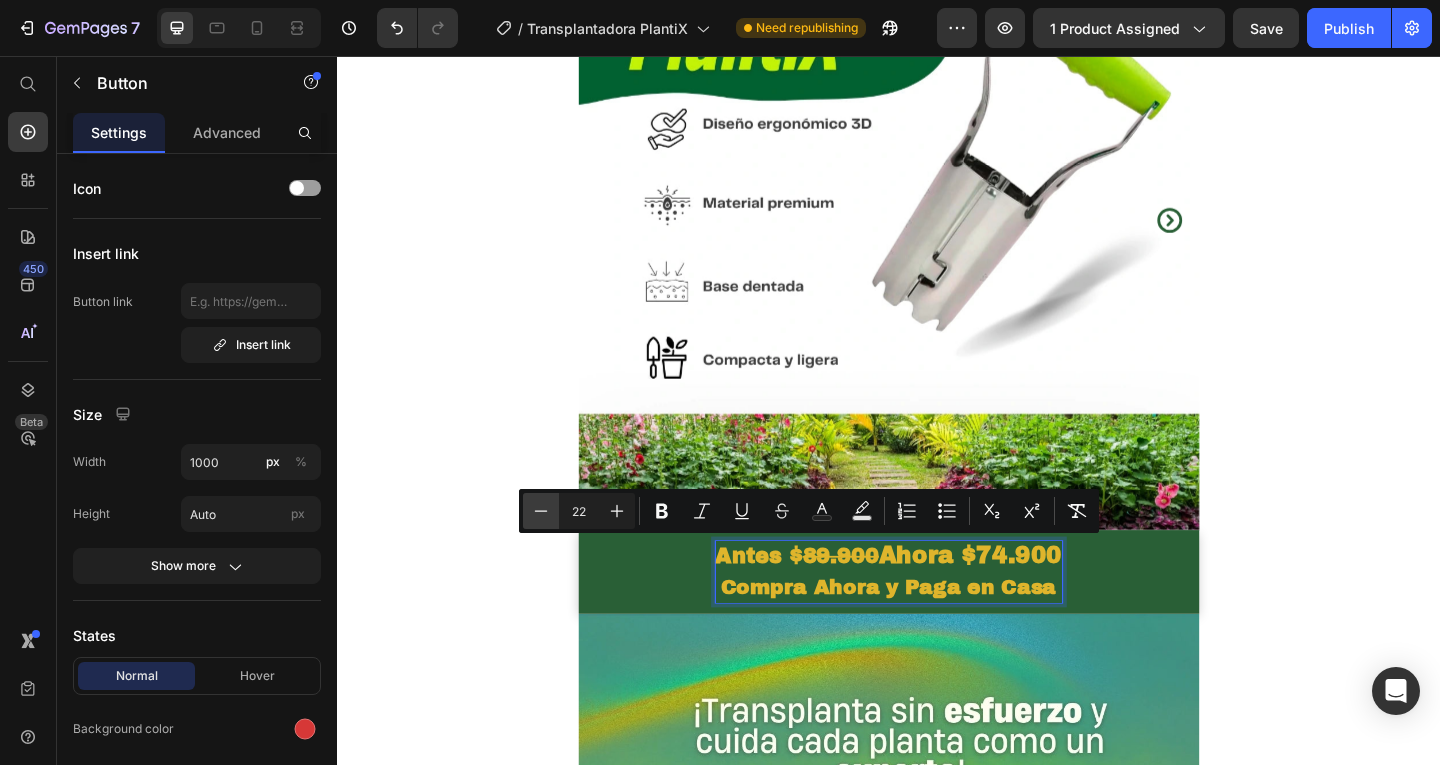 click 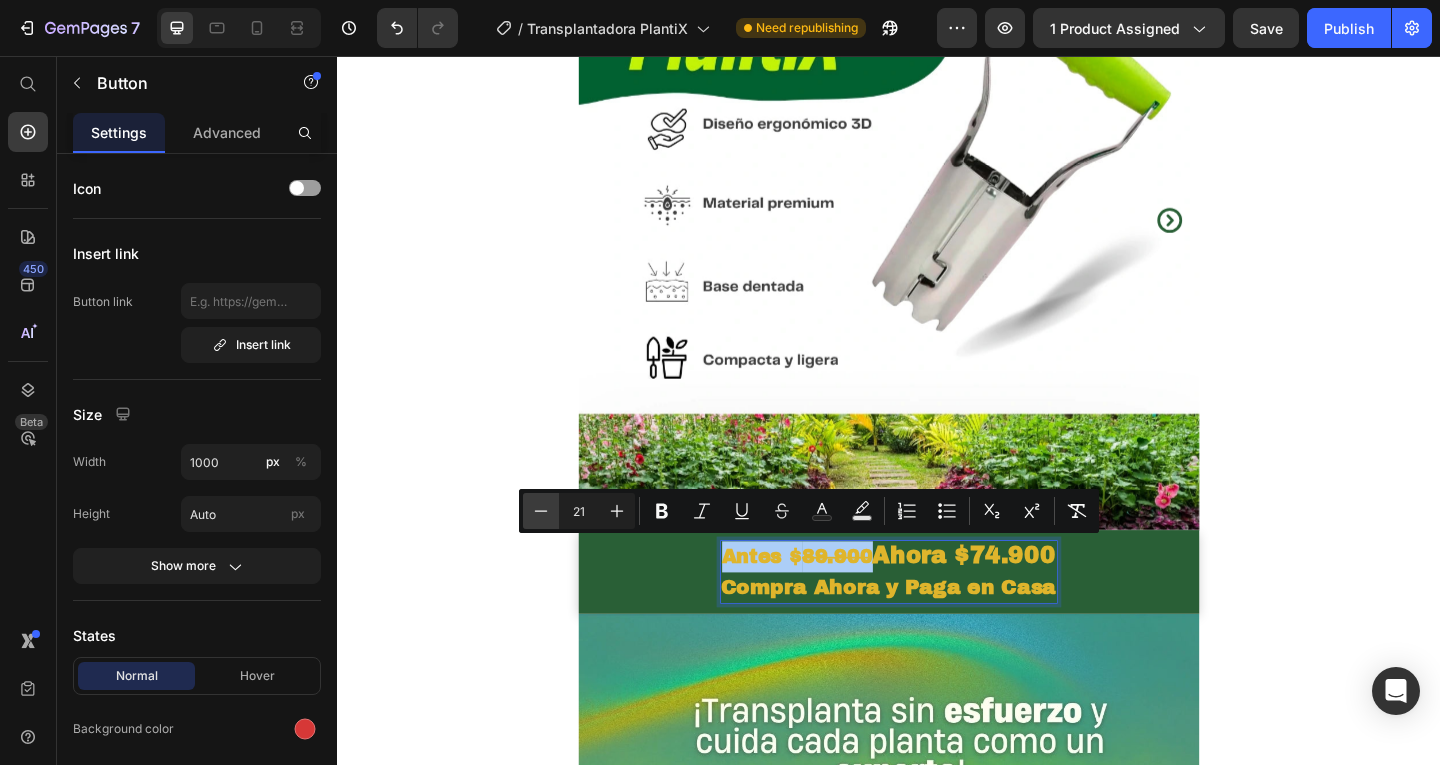 click 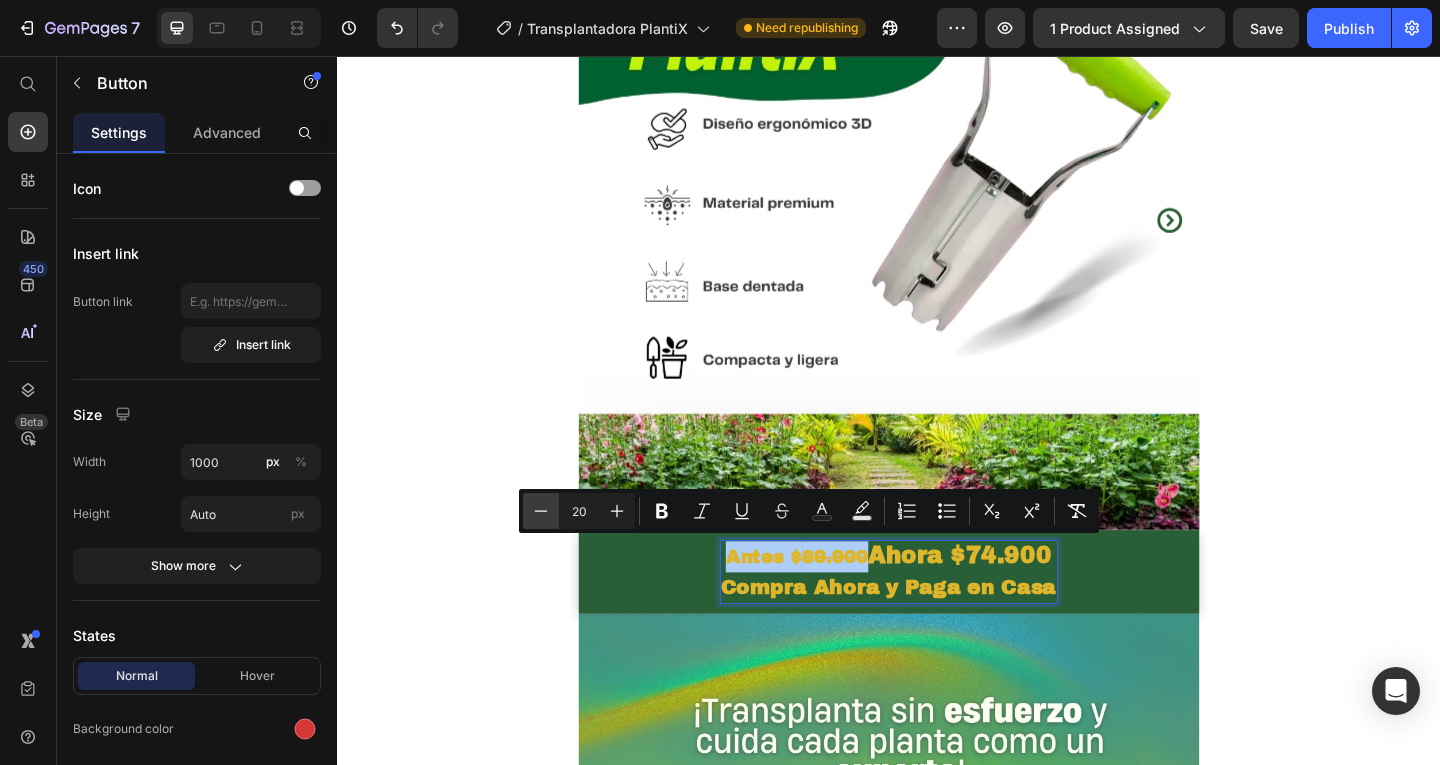 click 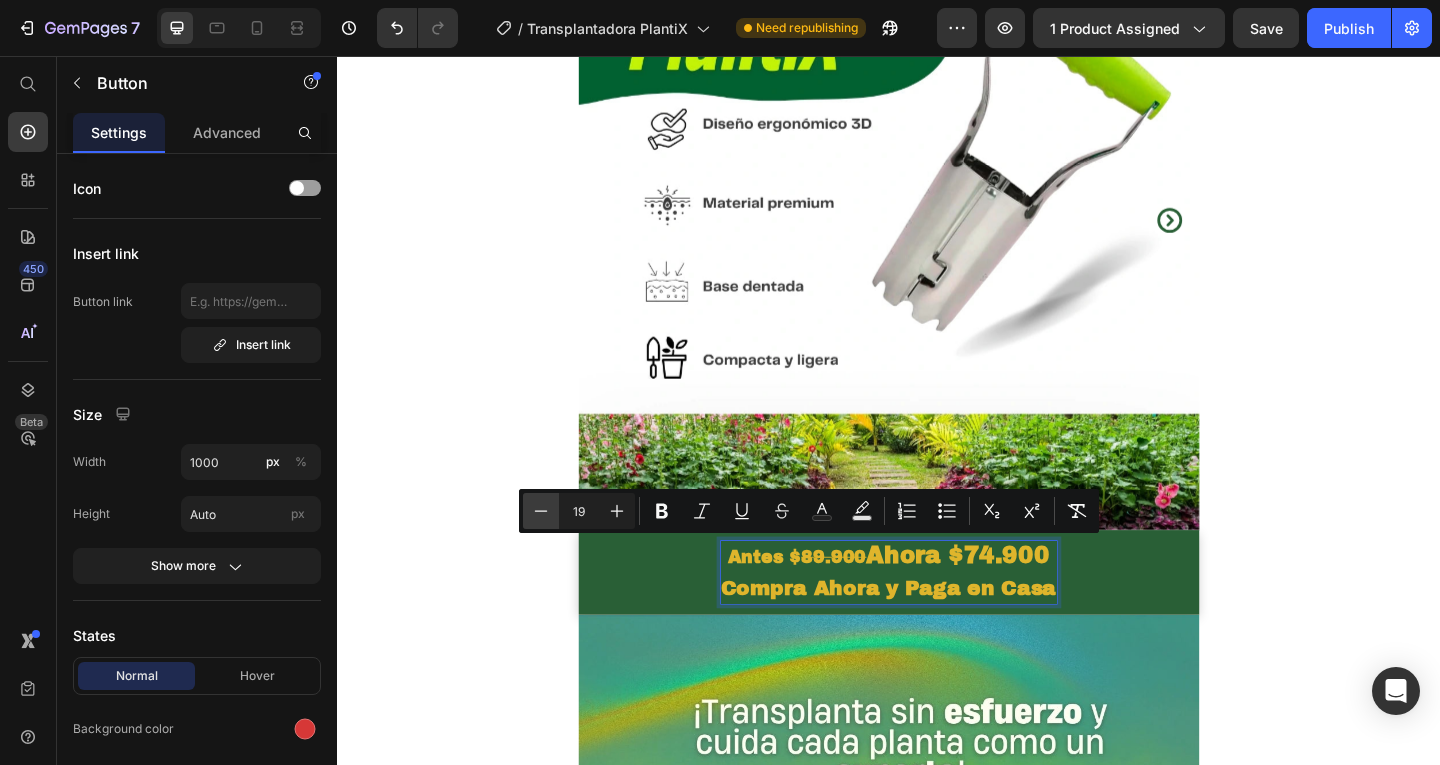 click 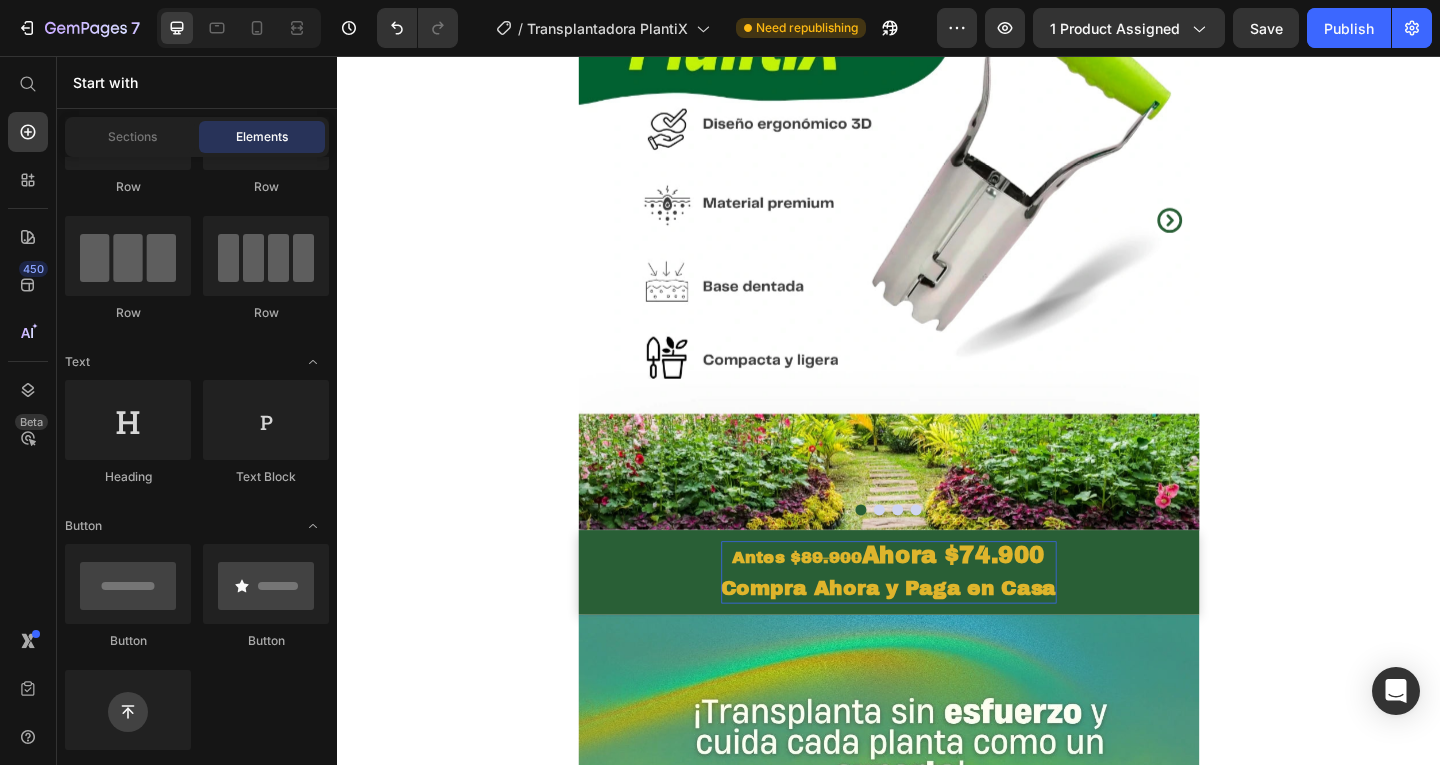 click on "Image Image Image Image
Carousel Row Section 1 Antes $ 89.900  Ahora $74.900 Compra Ahora y Paga en Casa Button Product Row Section 2 Image Compra Ahora y Paga en Casa Button Product Row Image Image Image Compra Ahora y Paga en Casa Button Row Section 3 Root" at bounding box center (937, 4087) 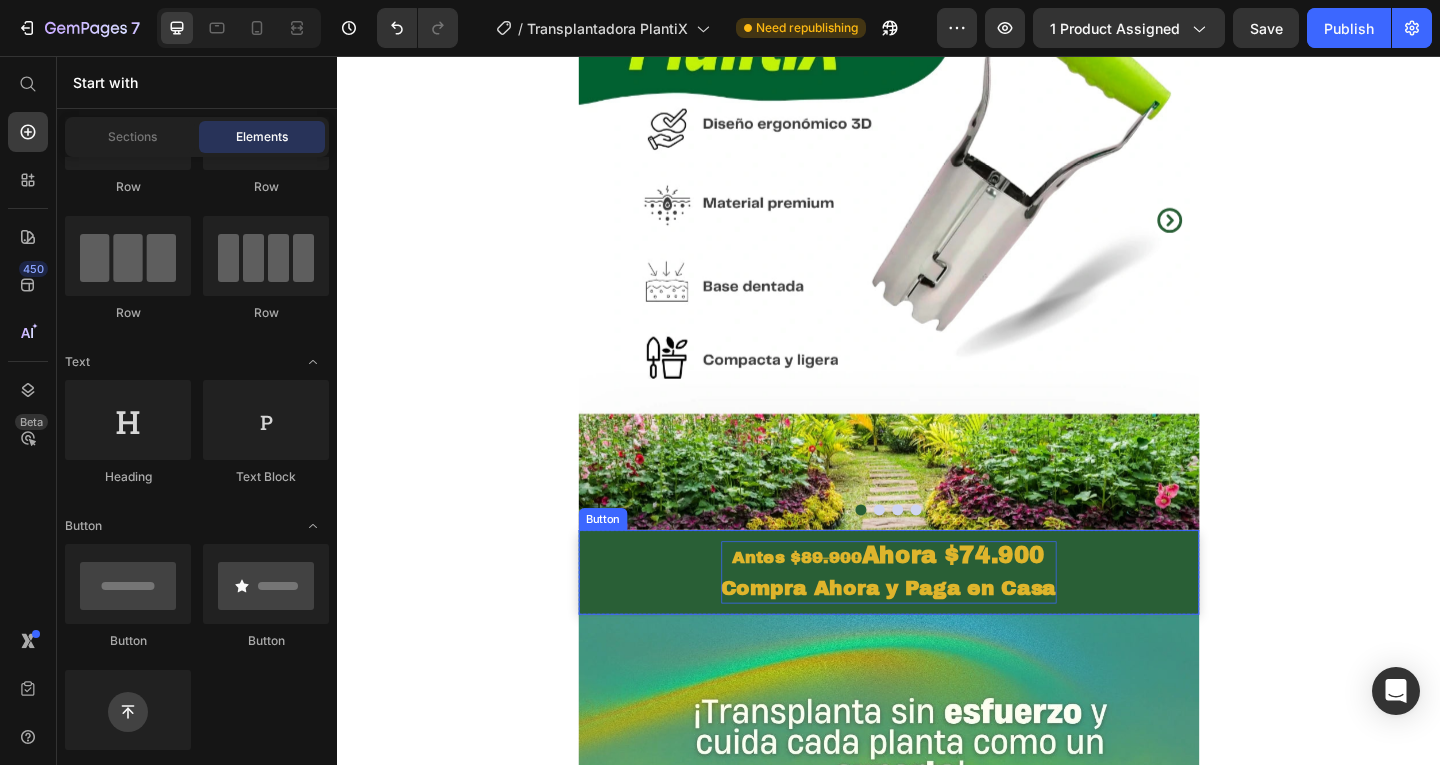 click on "89.900" at bounding box center [875, 602] 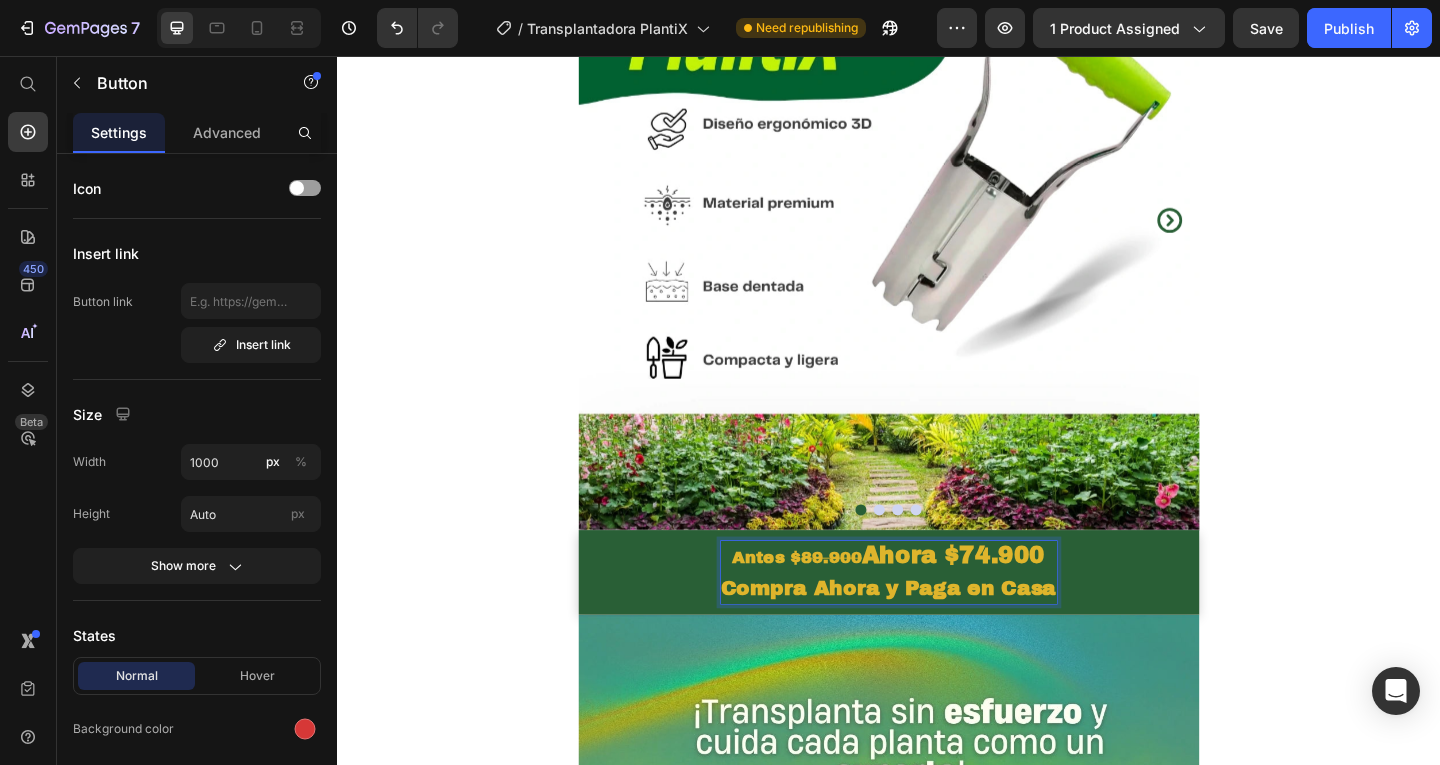 click on "Antes $ 89.900  Ahora $74.900 Compra Ahora y Paga en Casa" at bounding box center [937, 618] 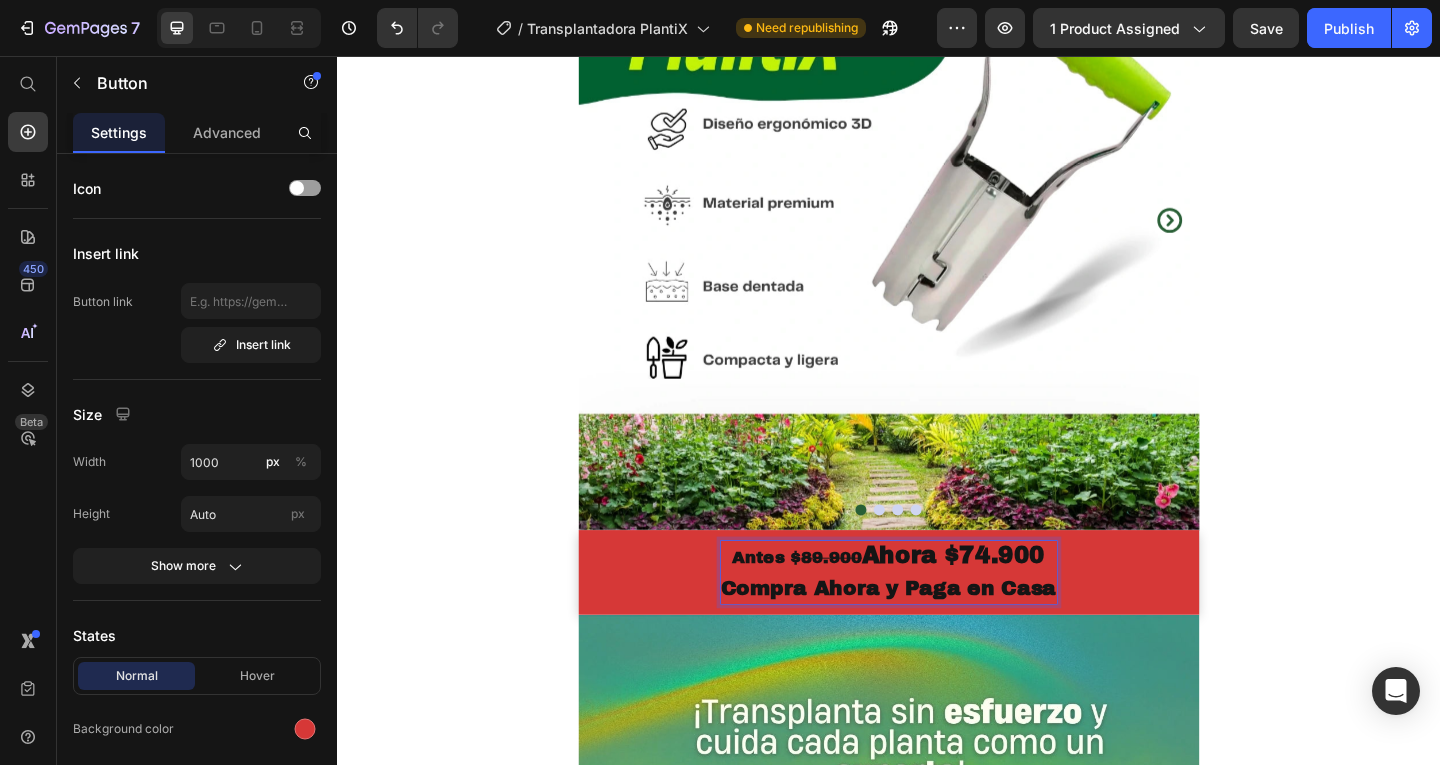 click on "Antes $ 89.900  Ahora $74.900  Compra Ahora y Paga en Casa" at bounding box center (937, 618) 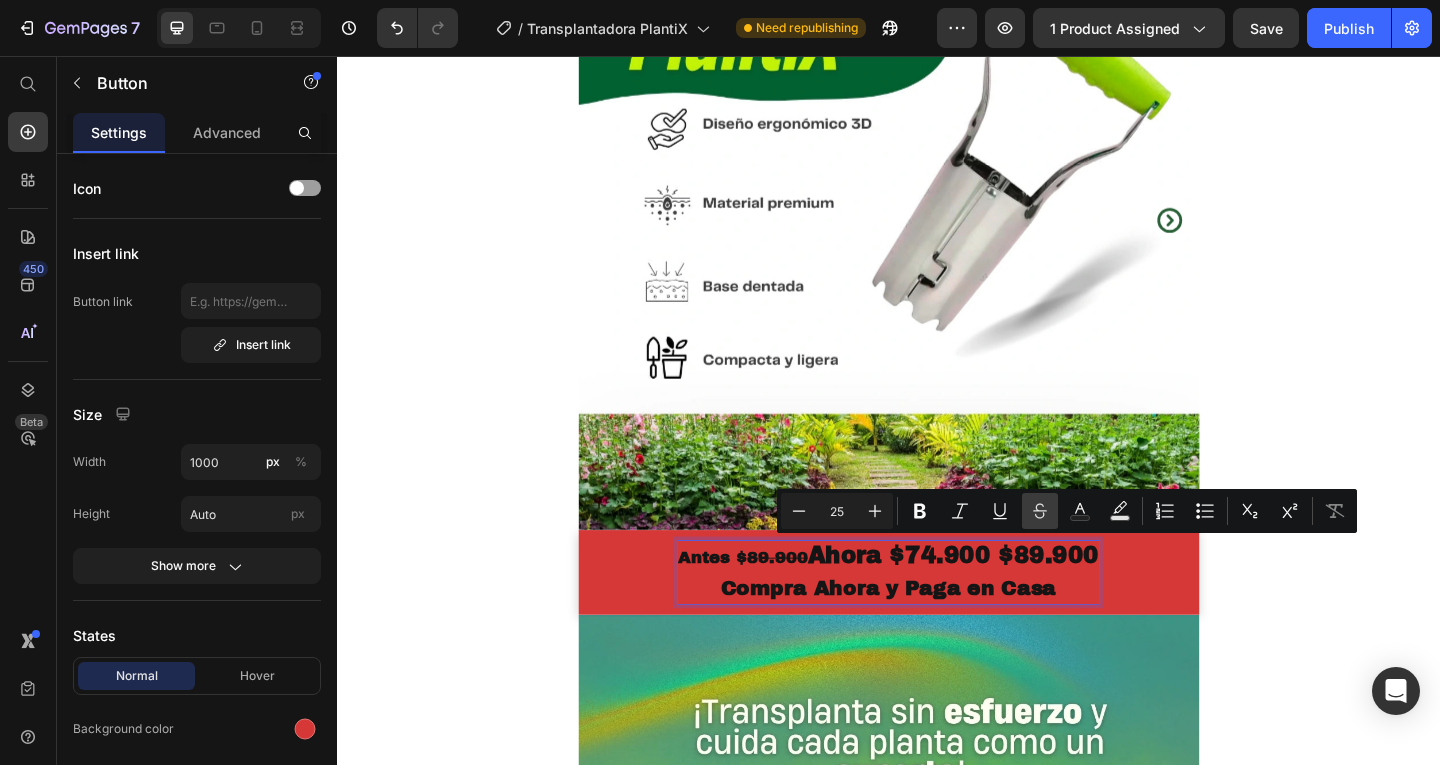 click on "Strikethrough" at bounding box center (1040, 511) 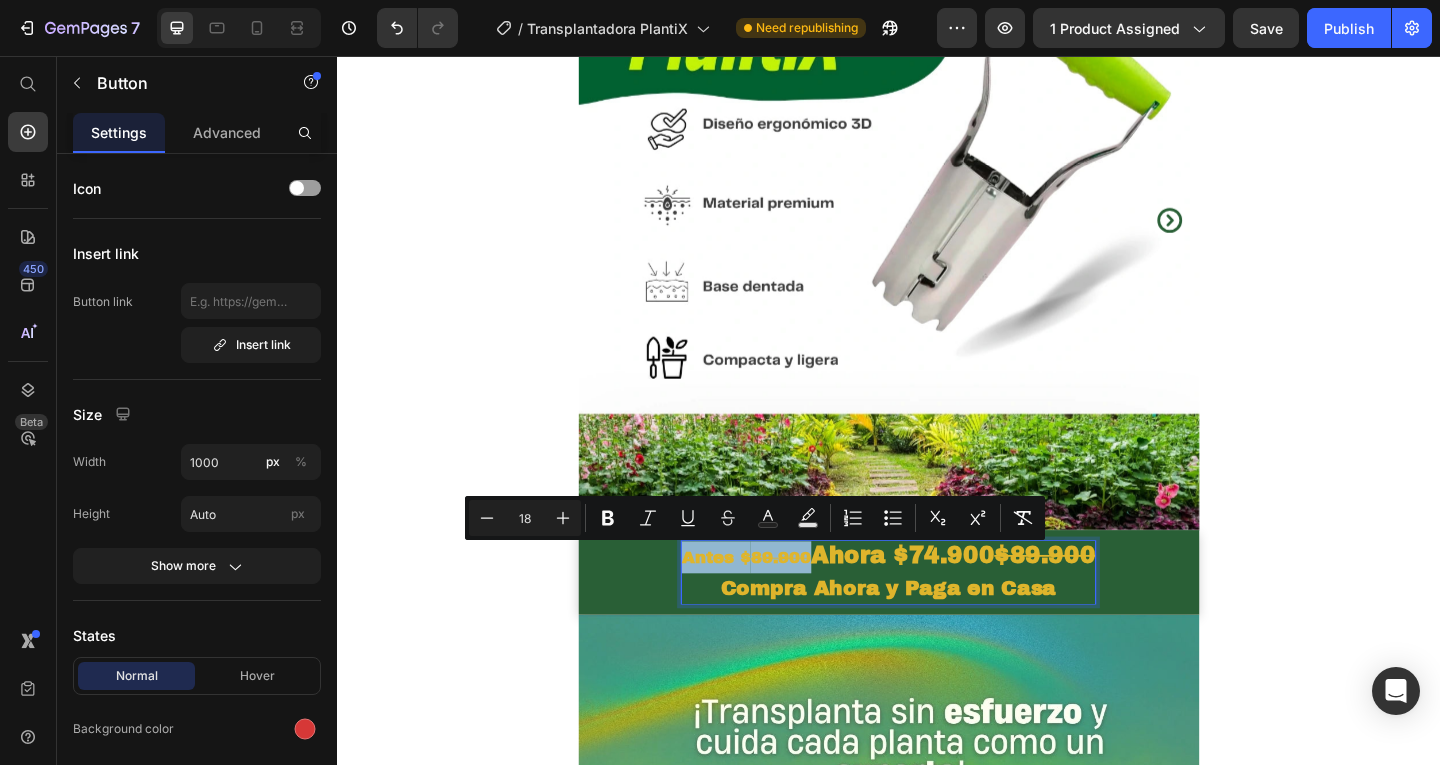 drag, startPoint x: 840, startPoint y: 599, endPoint x: 680, endPoint y: 593, distance: 160.11246 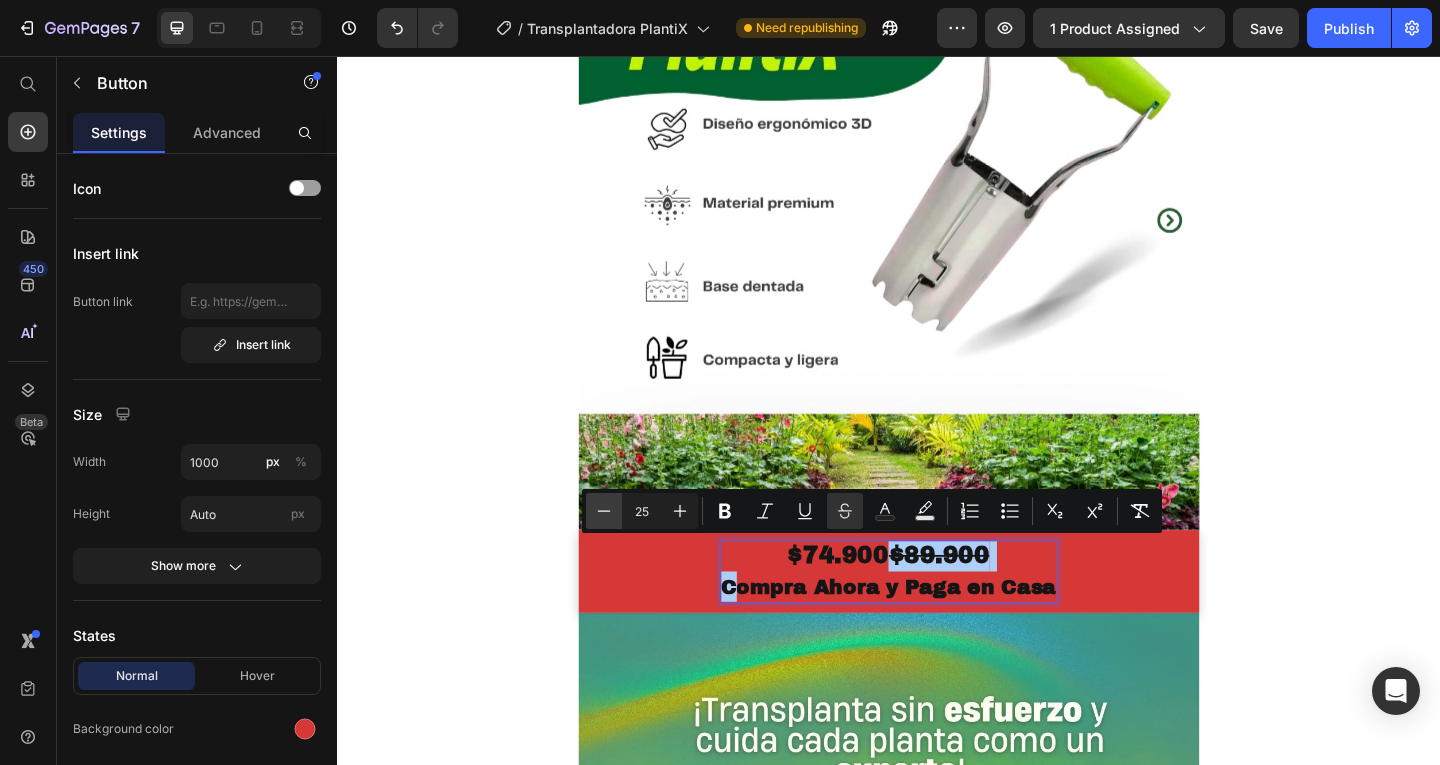 click 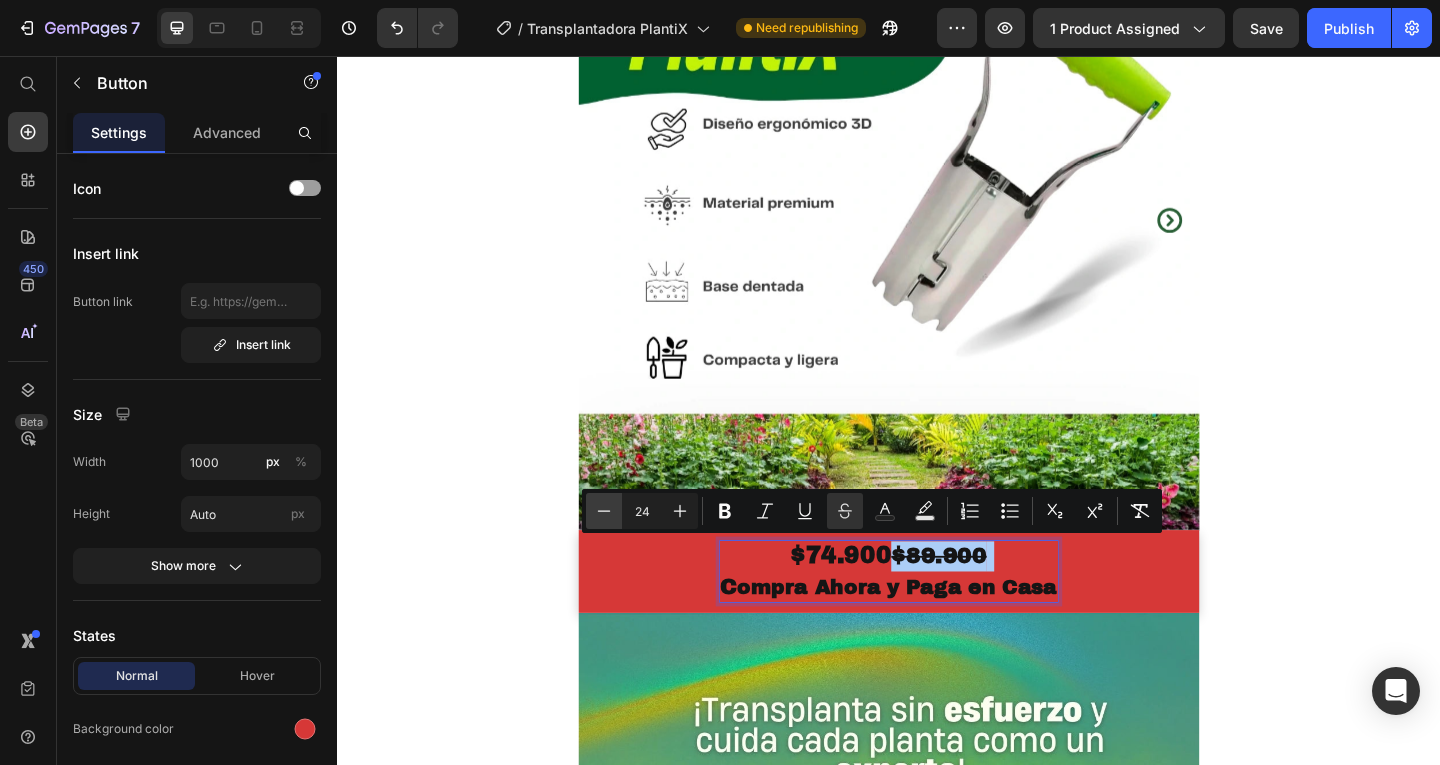 click 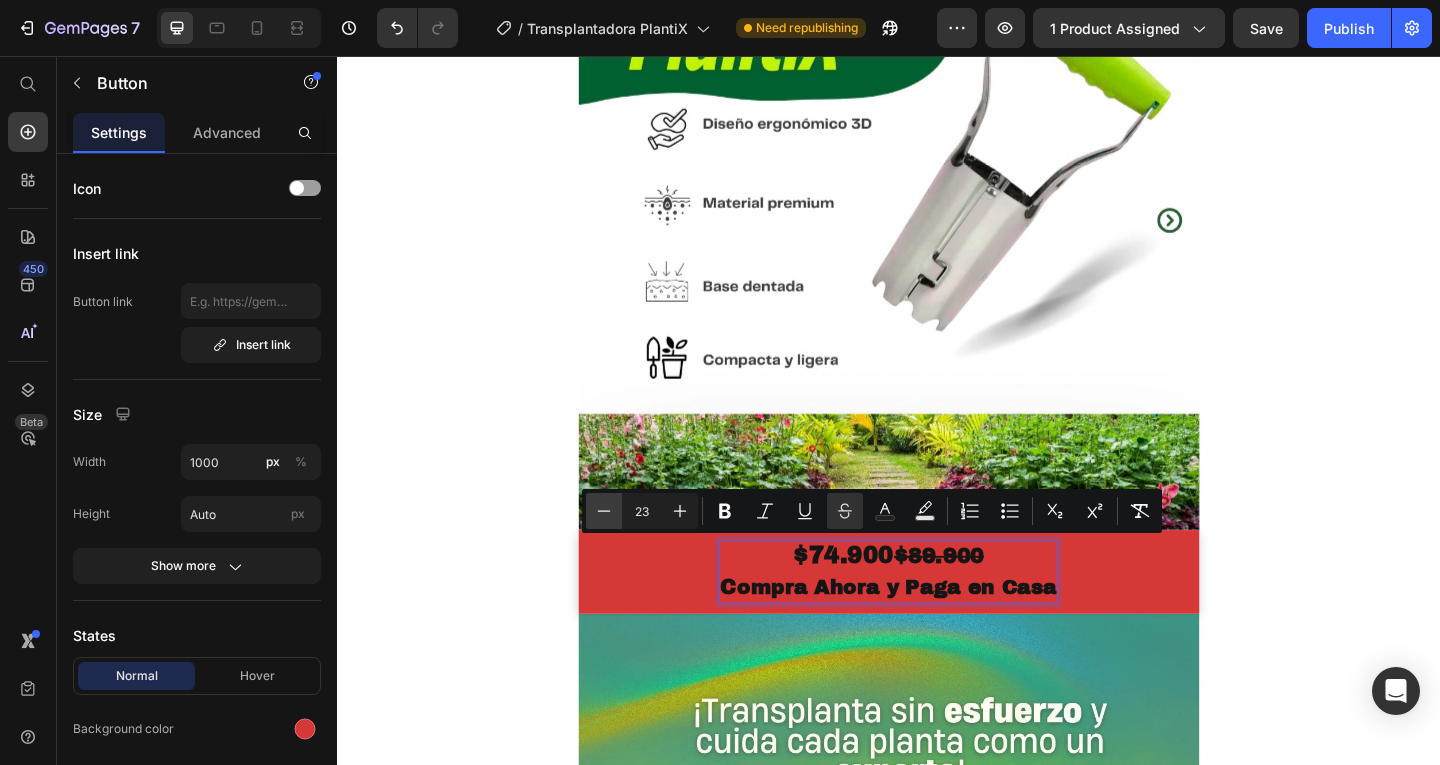 click 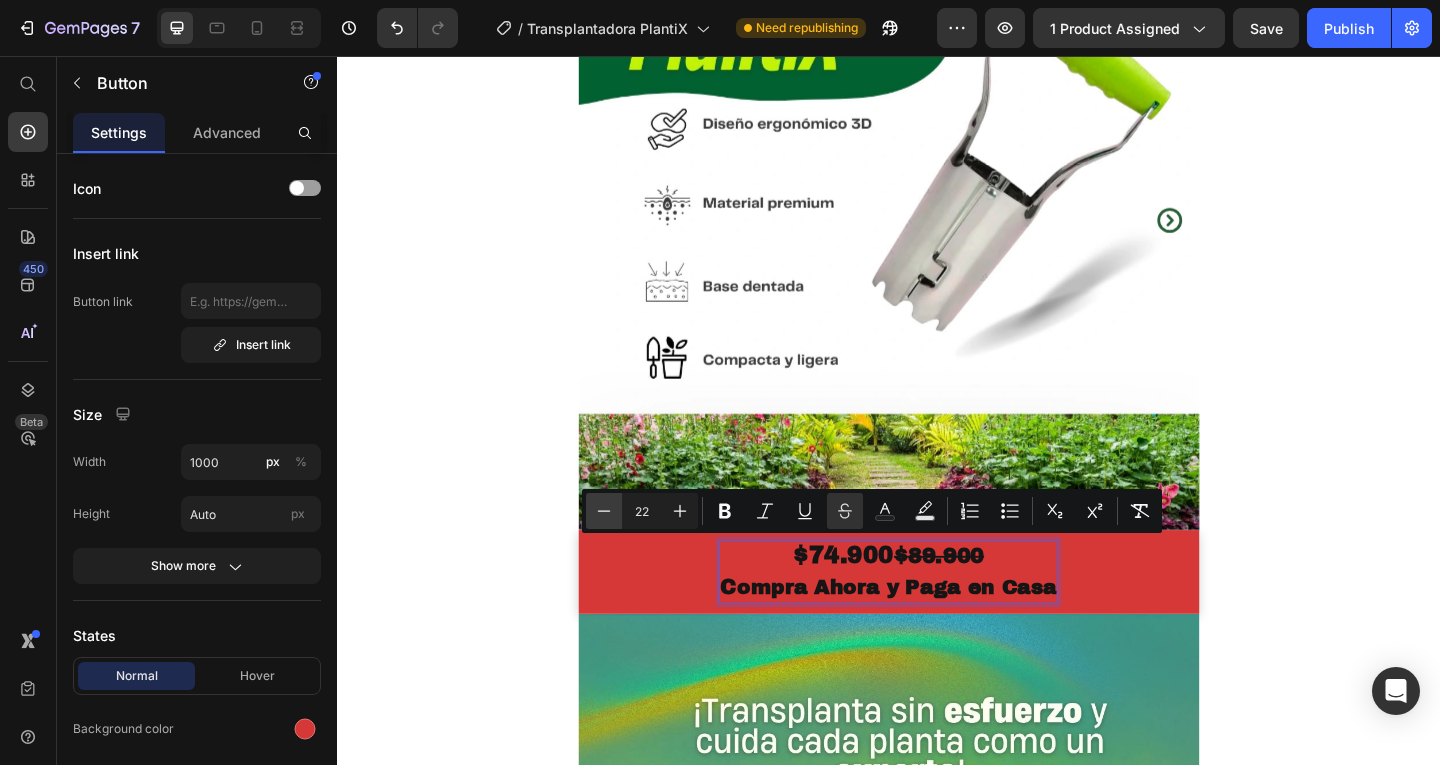 click 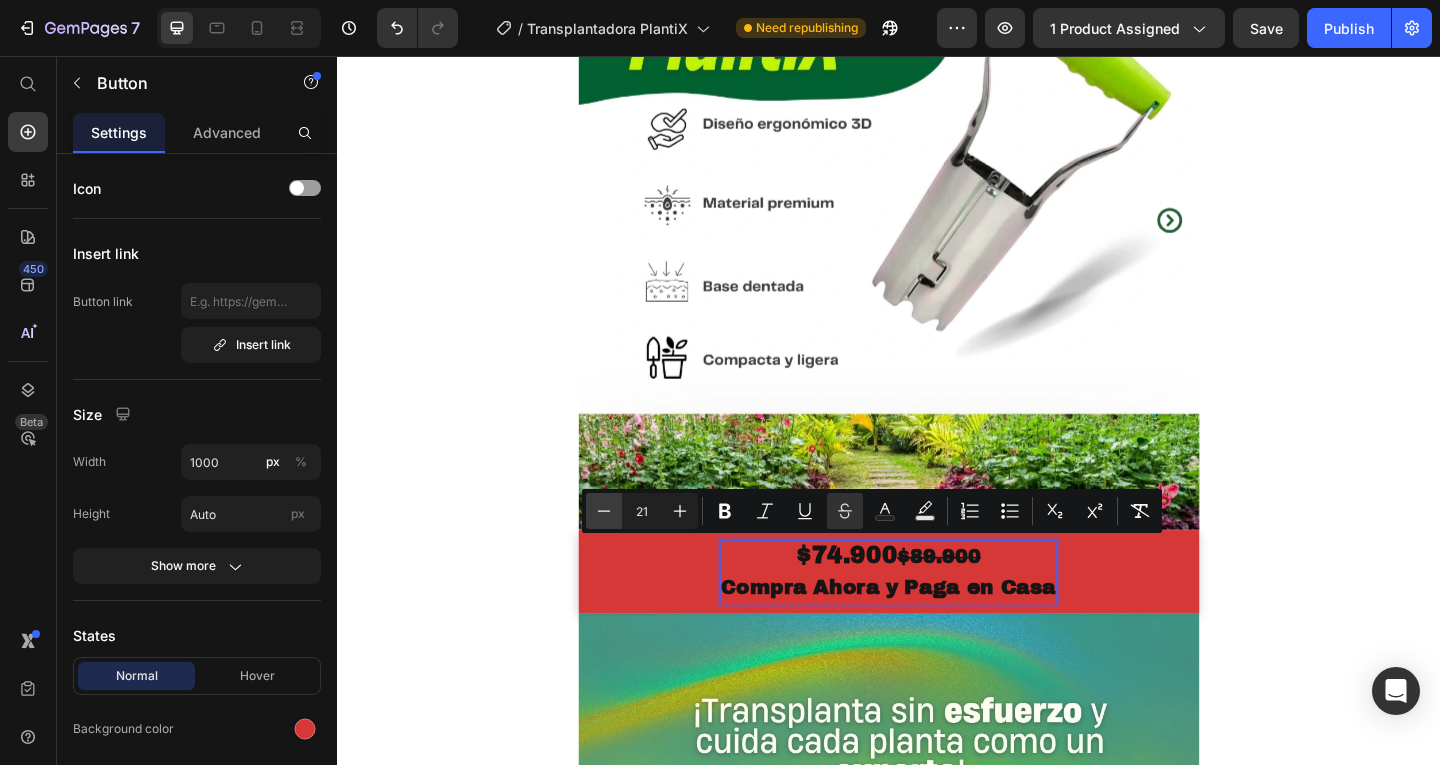 click 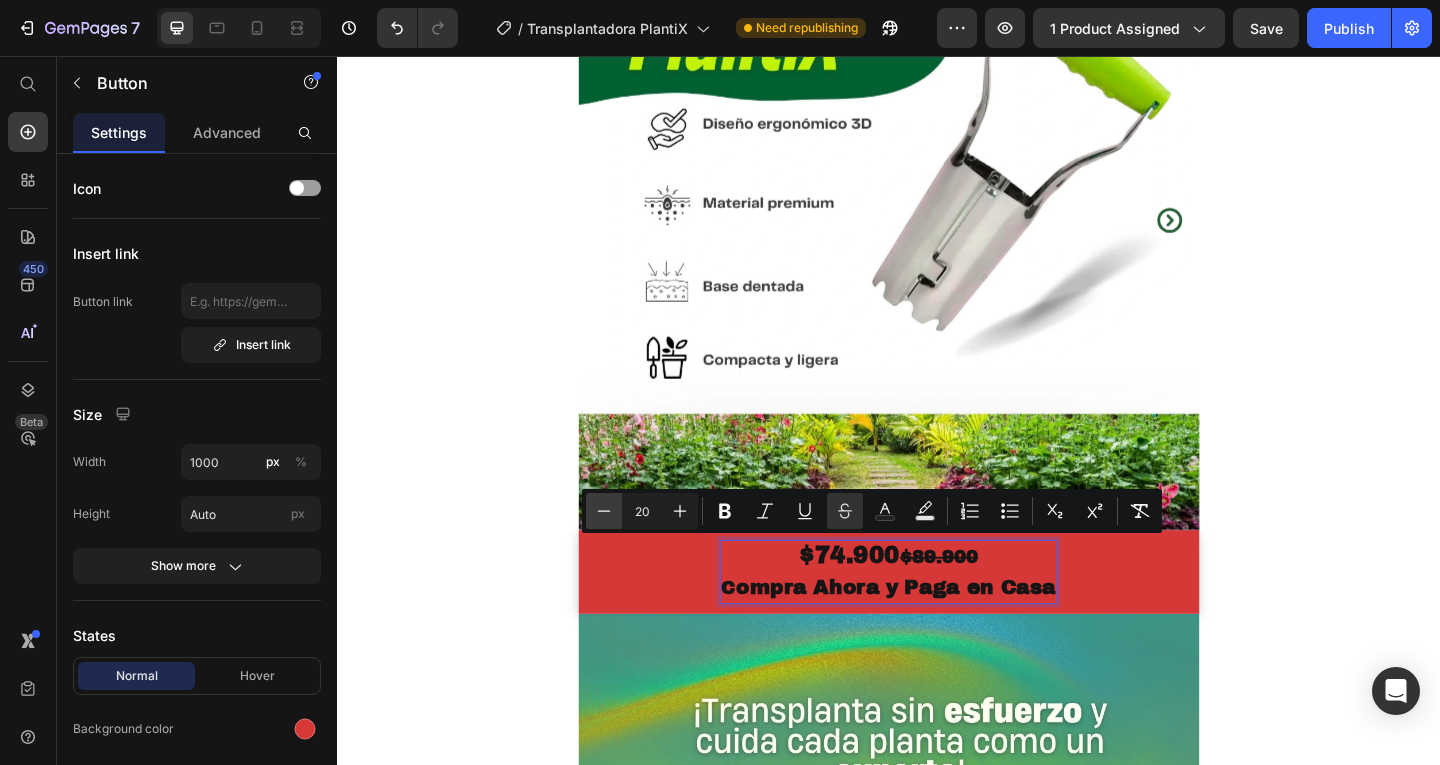 click 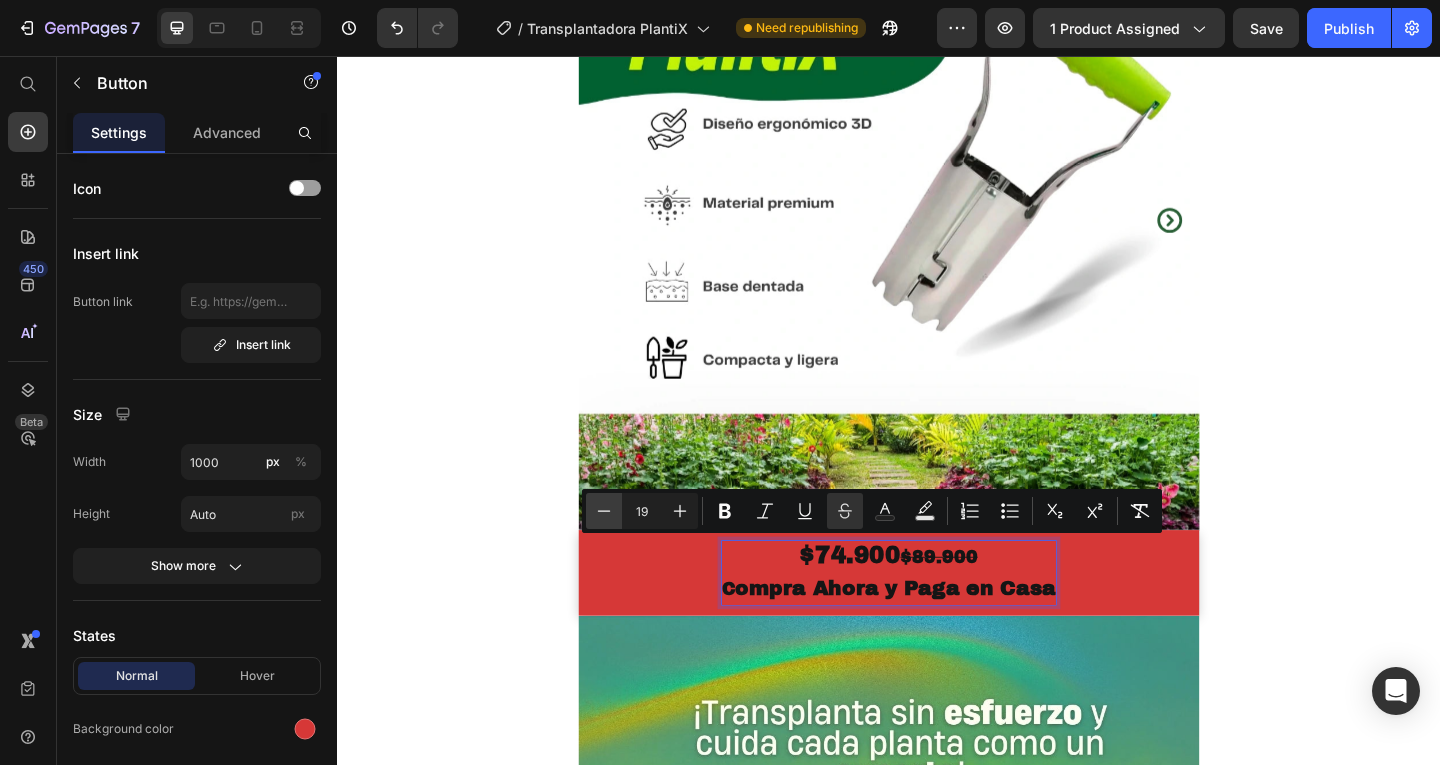 click 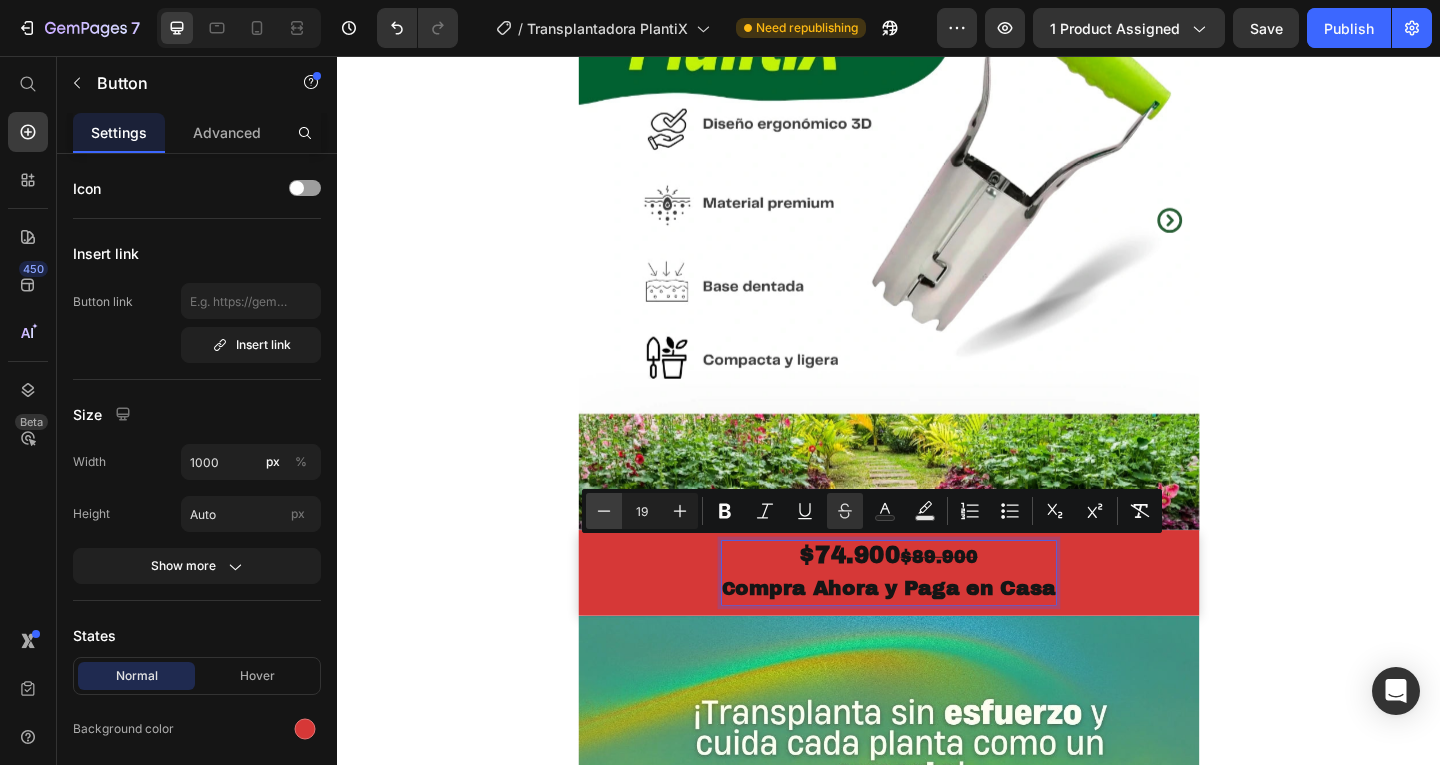 type on "18" 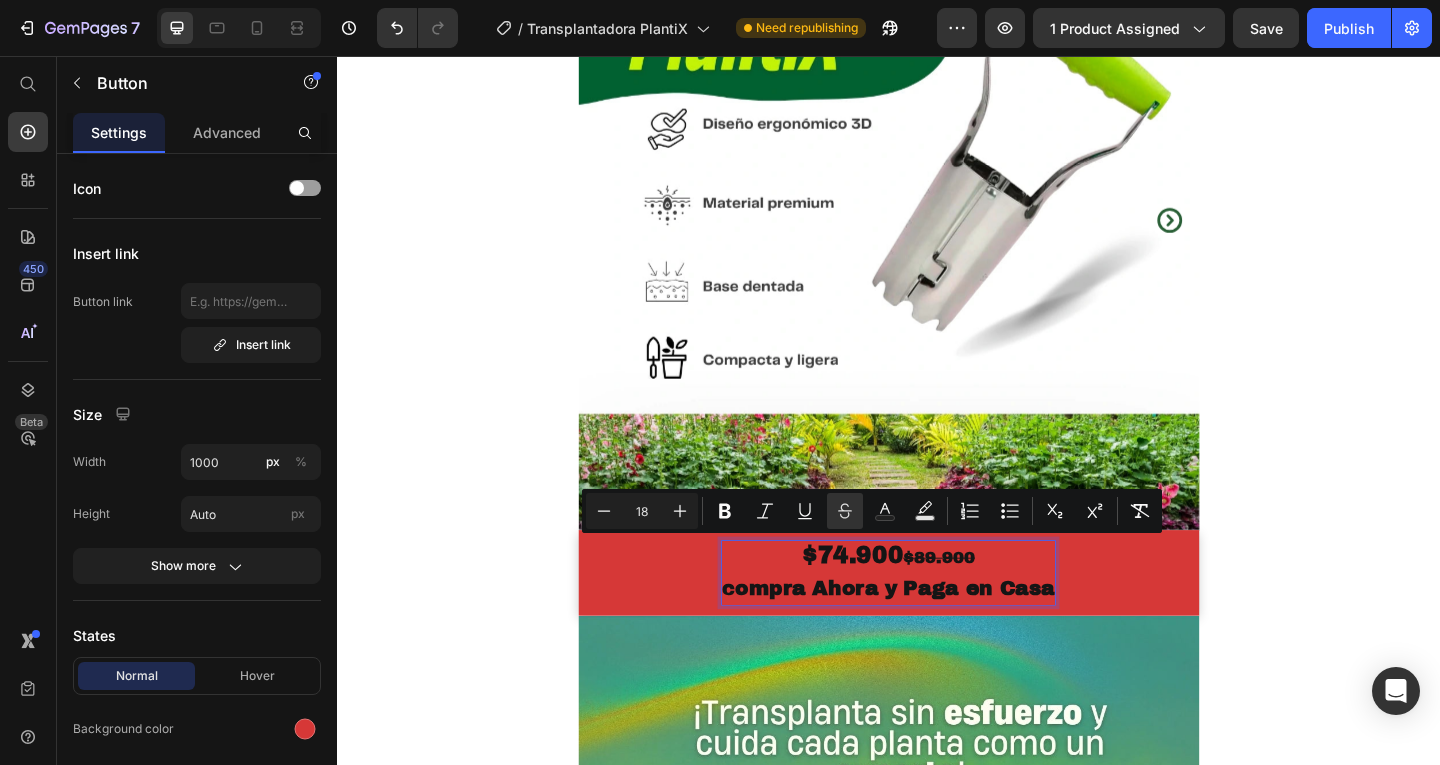 click on "Image Image Image Image
Carousel Row Section 1 $74.900  $89.900 C ompra Ahora y Paga en Casa Button   0 Product Row Section 2 Image Compra Ahora y Paga en Casa Button Product Row Image Image Image Compra Ahora y Paga en Casa Button Row Section 3 Root" at bounding box center (937, 4087) 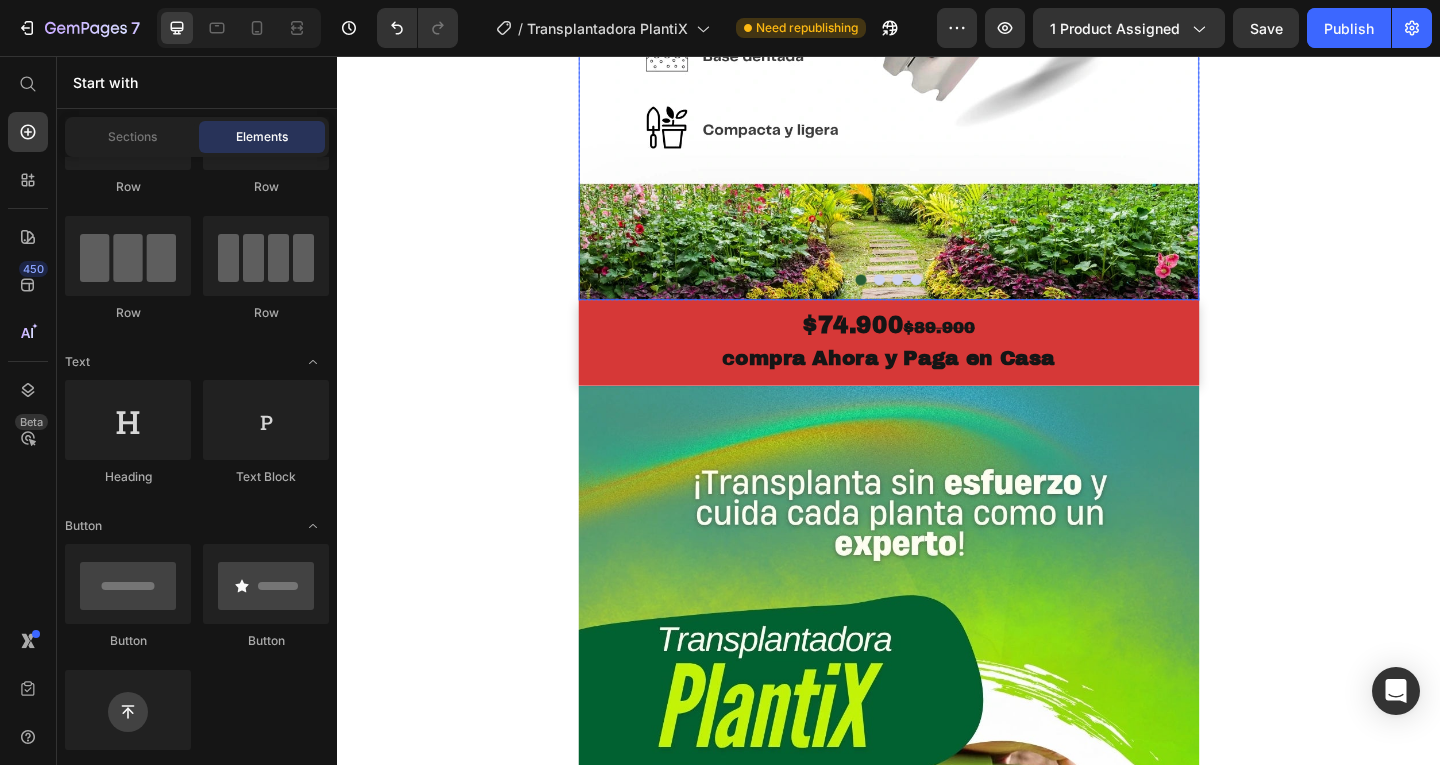 scroll, scrollTop: 300, scrollLeft: 0, axis: vertical 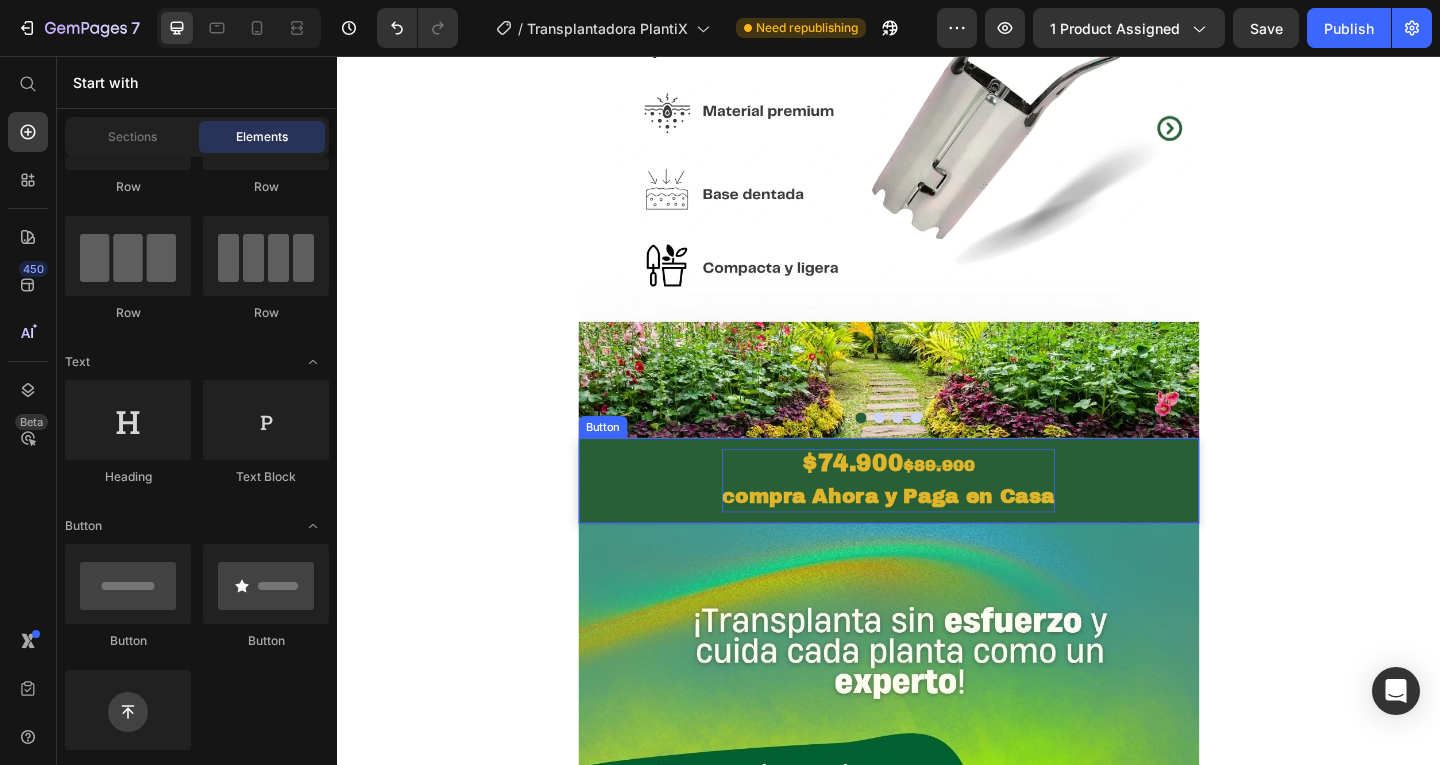 click on "ompra Ahora y Paga en Casa" at bounding box center [944, 536] 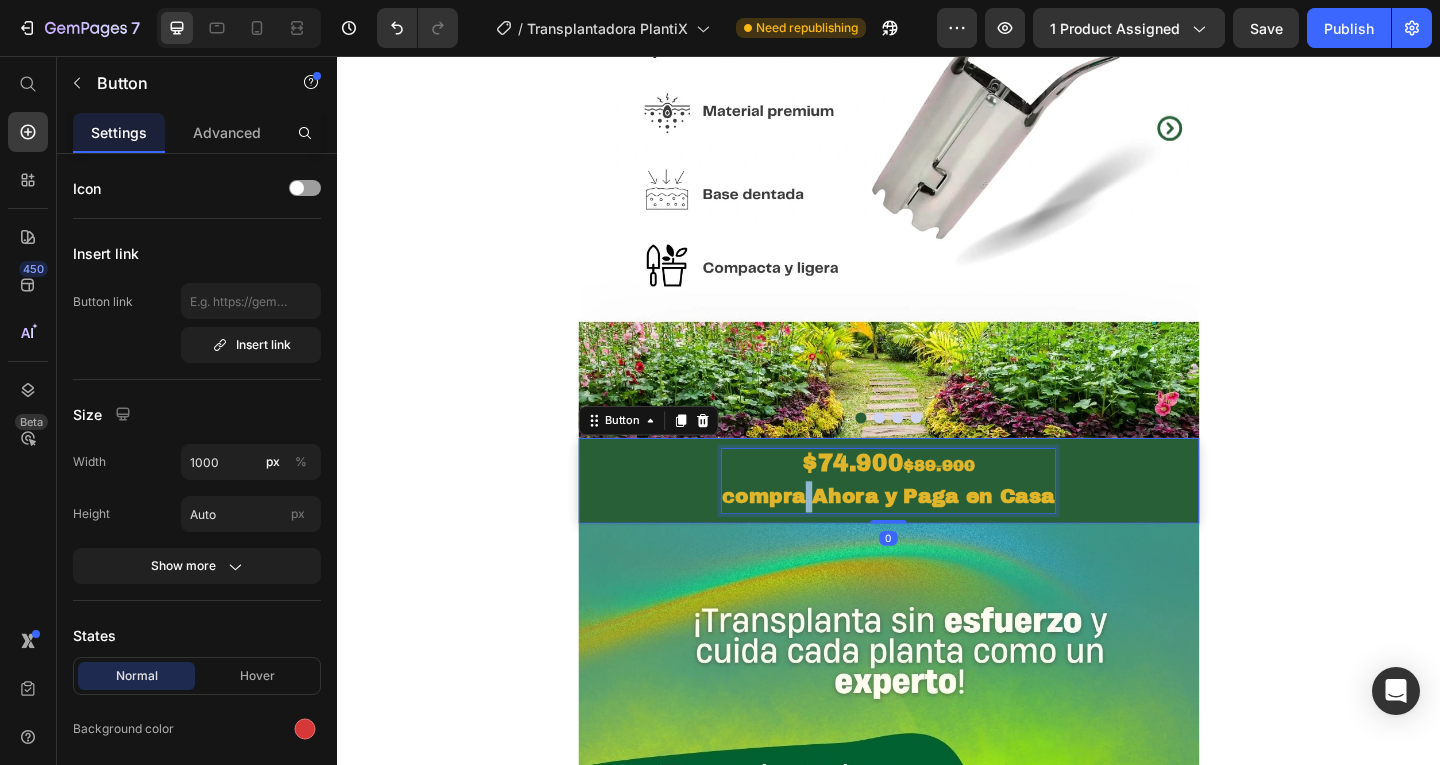 click on "ompra Ahora y Paga en Casa" at bounding box center (944, 536) 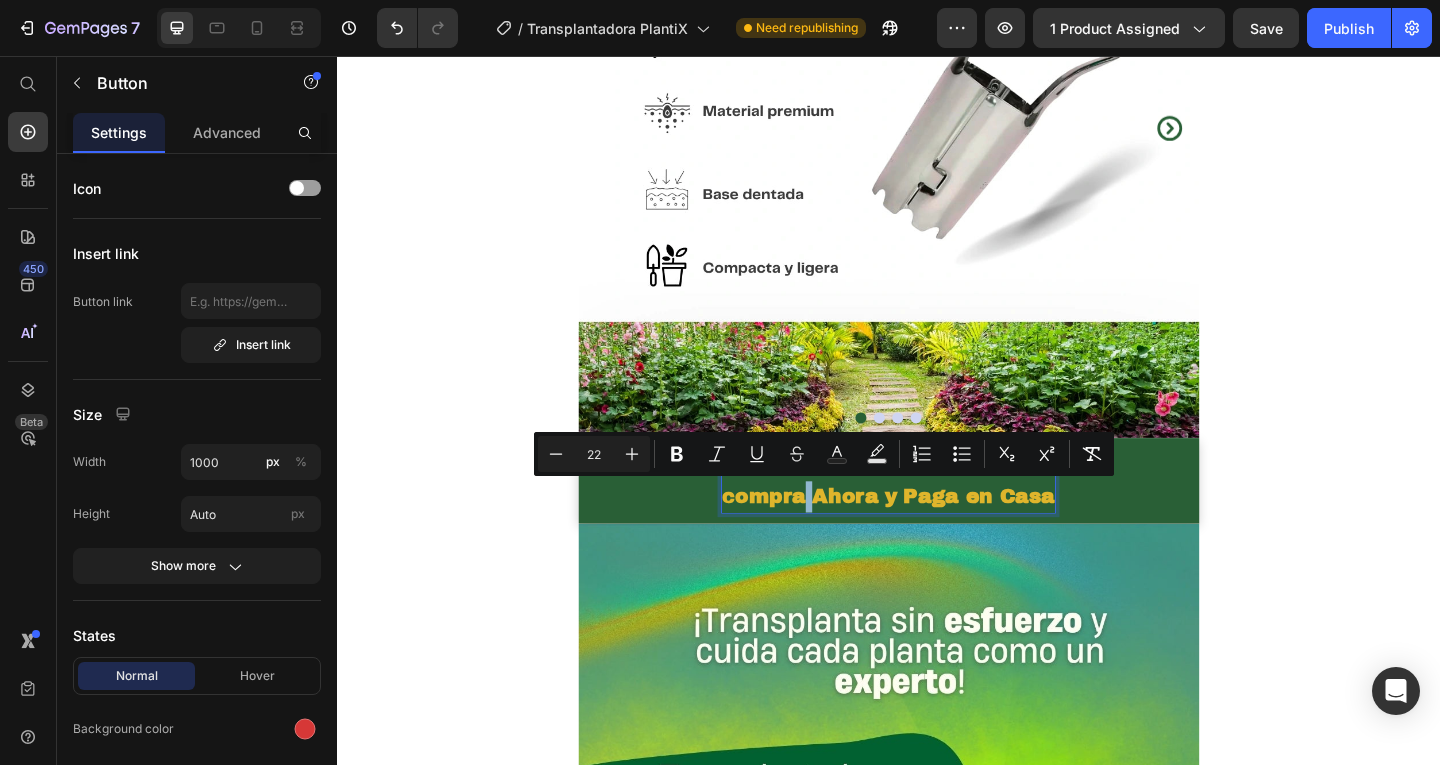 type on "18" 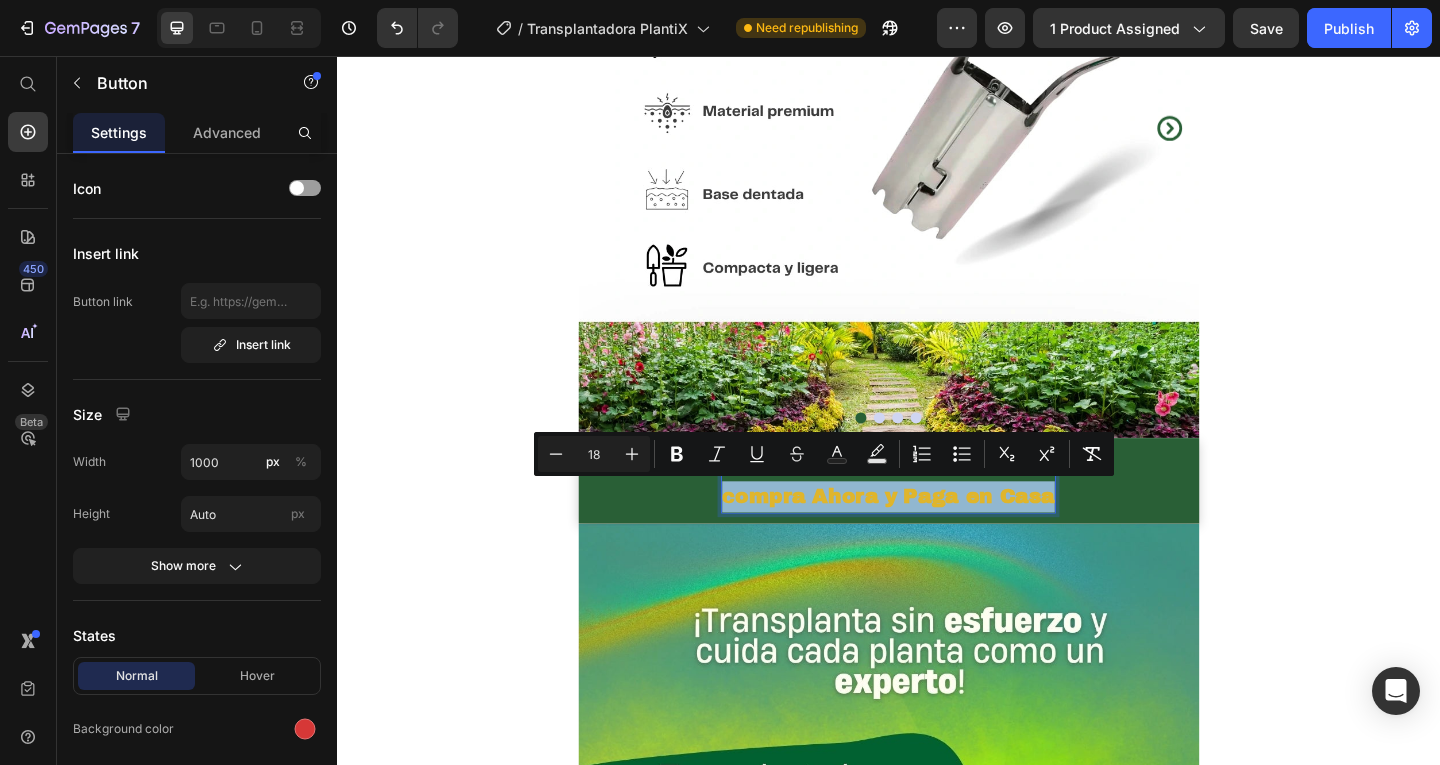 click on "ompra Ahora y Paga en Casa" at bounding box center [944, 536] 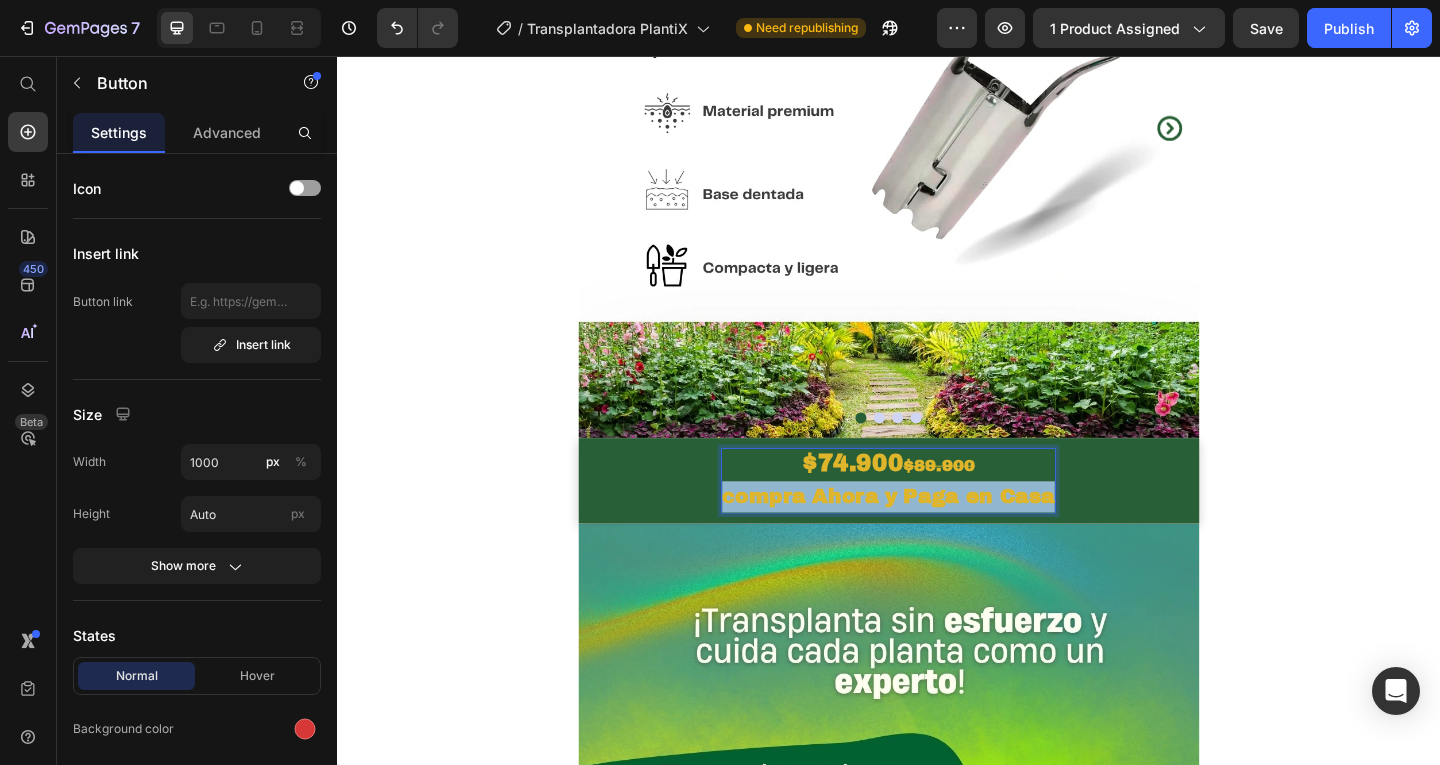 click on "ompra Ahora y Paga en Casa" at bounding box center (944, 536) 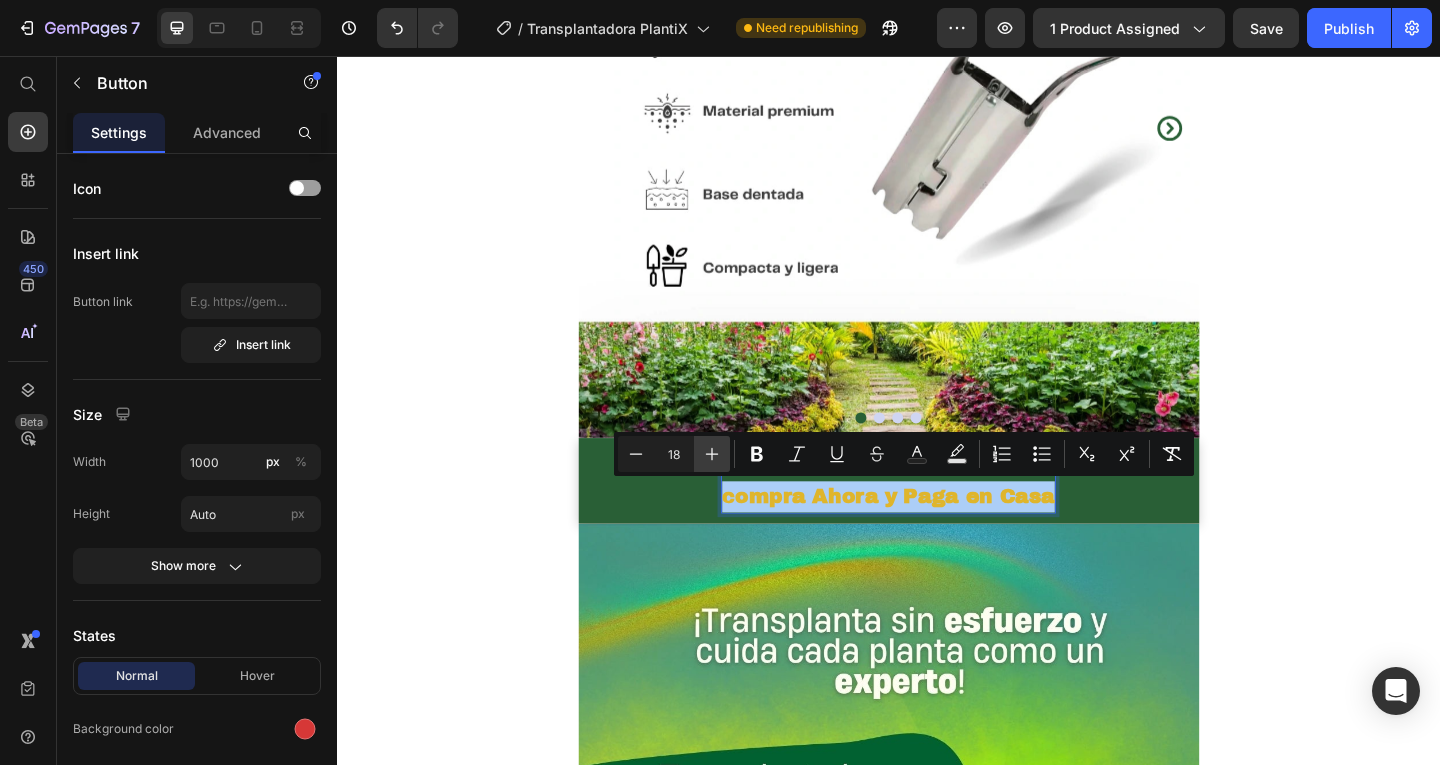 click 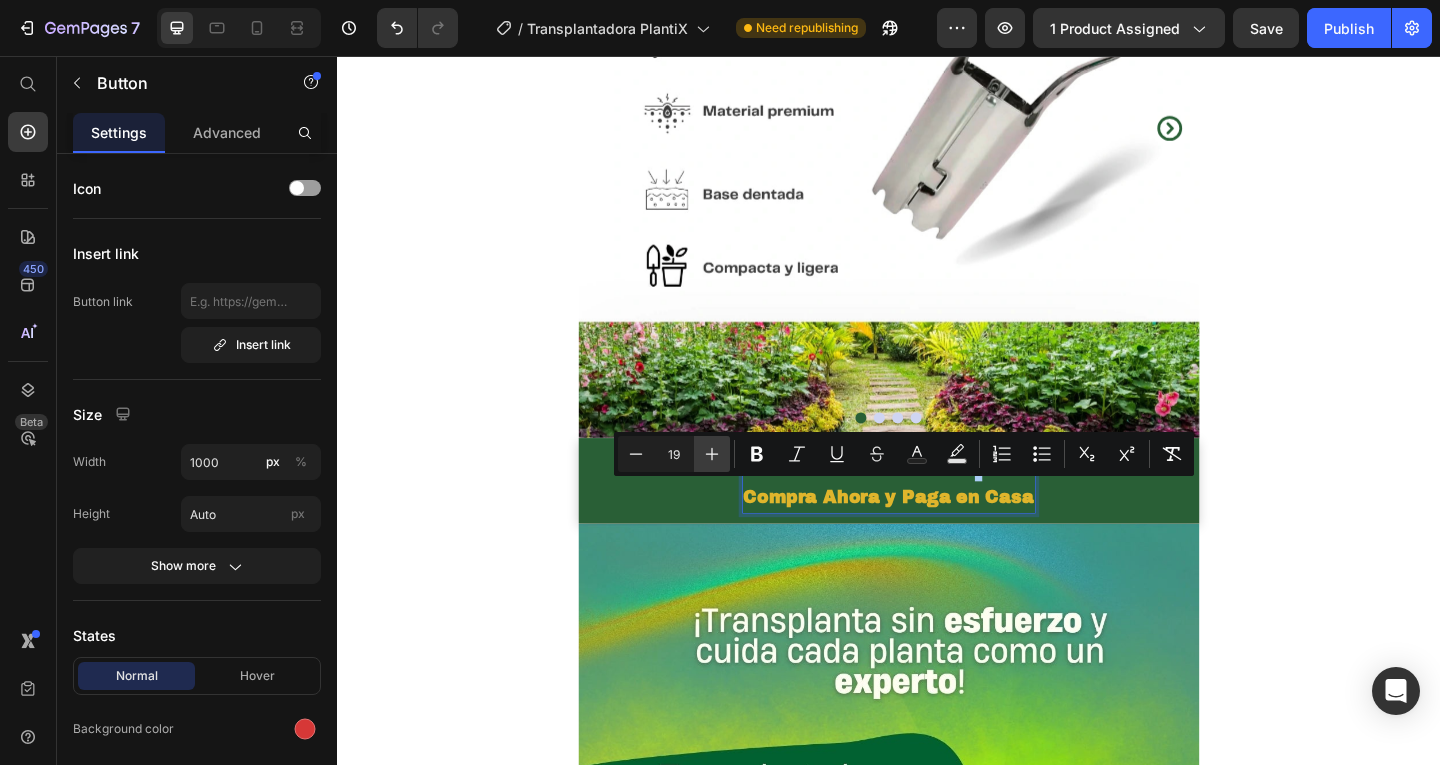 click 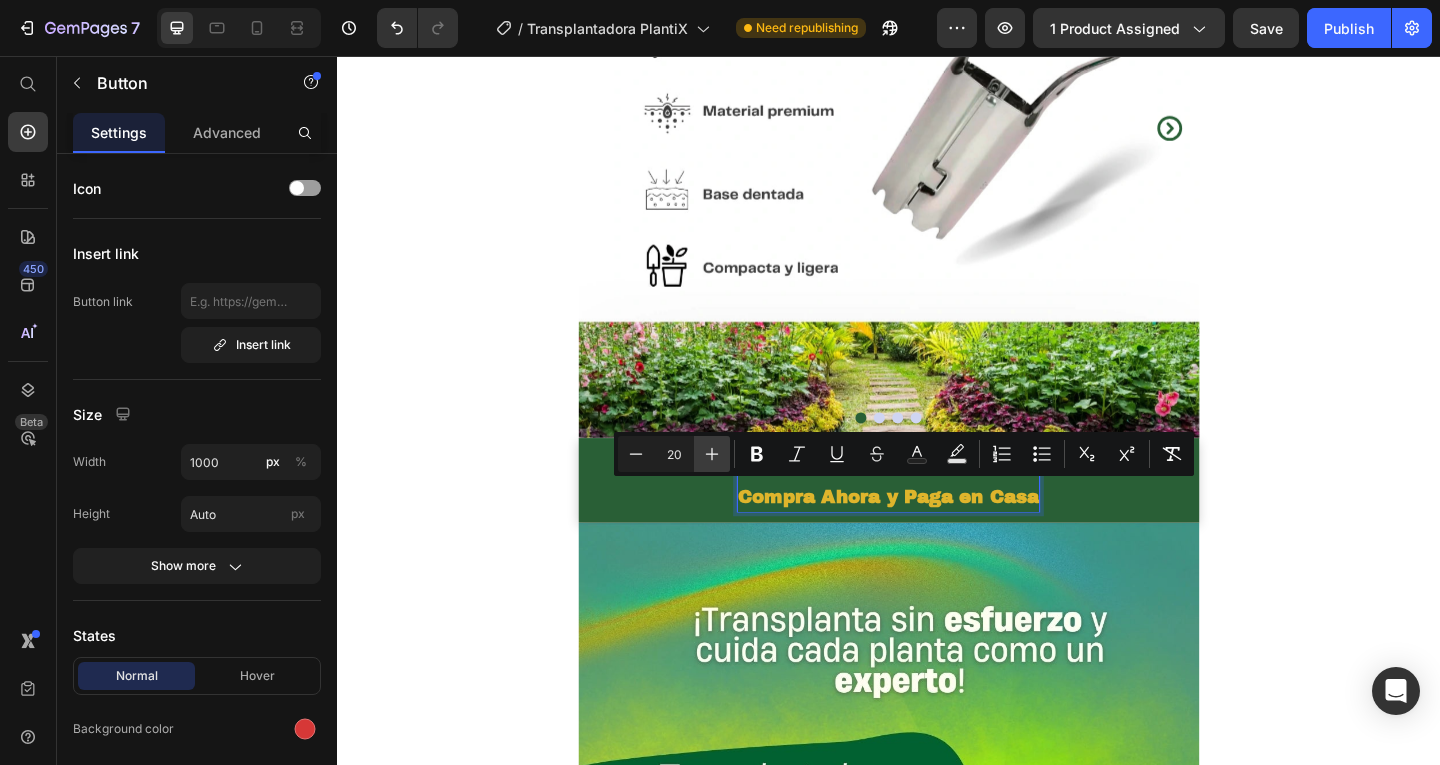 click 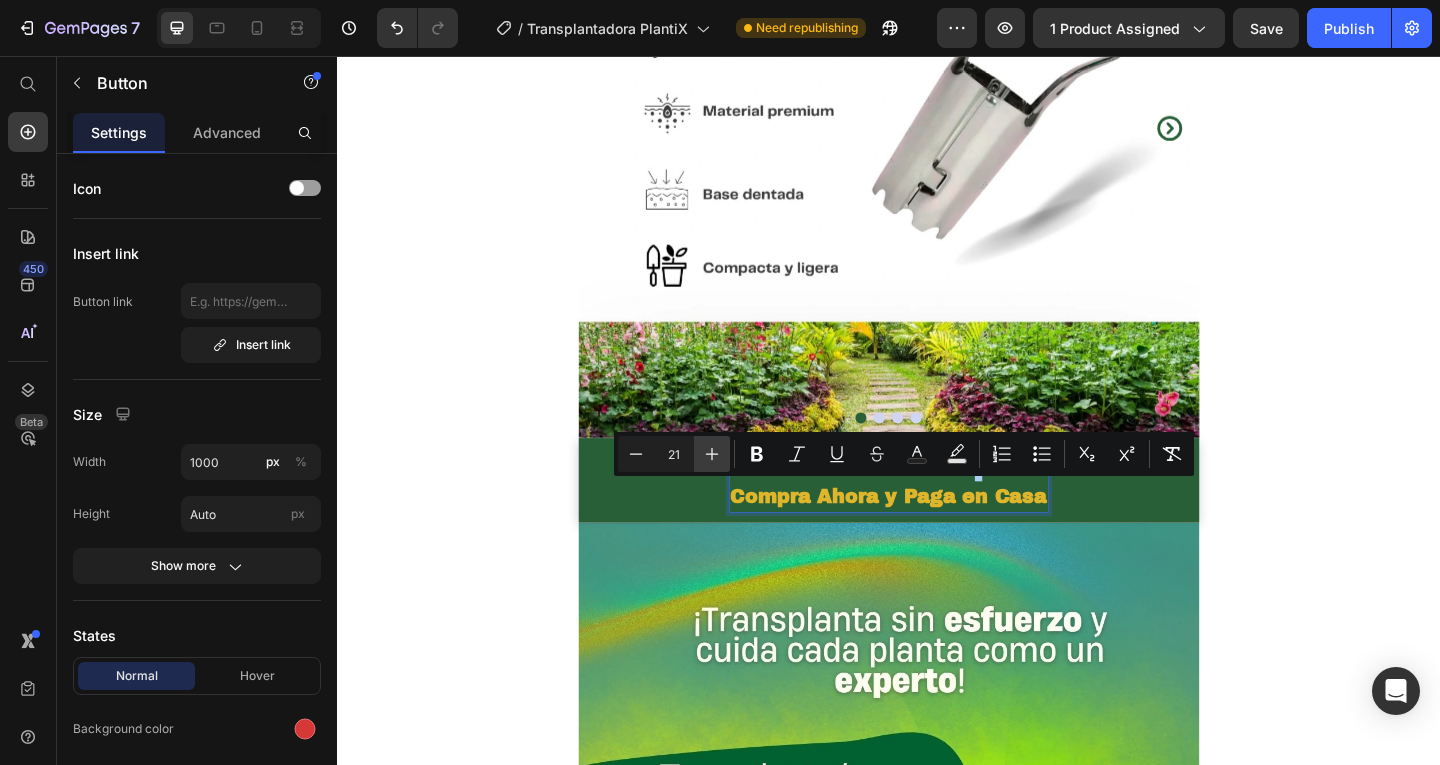 click 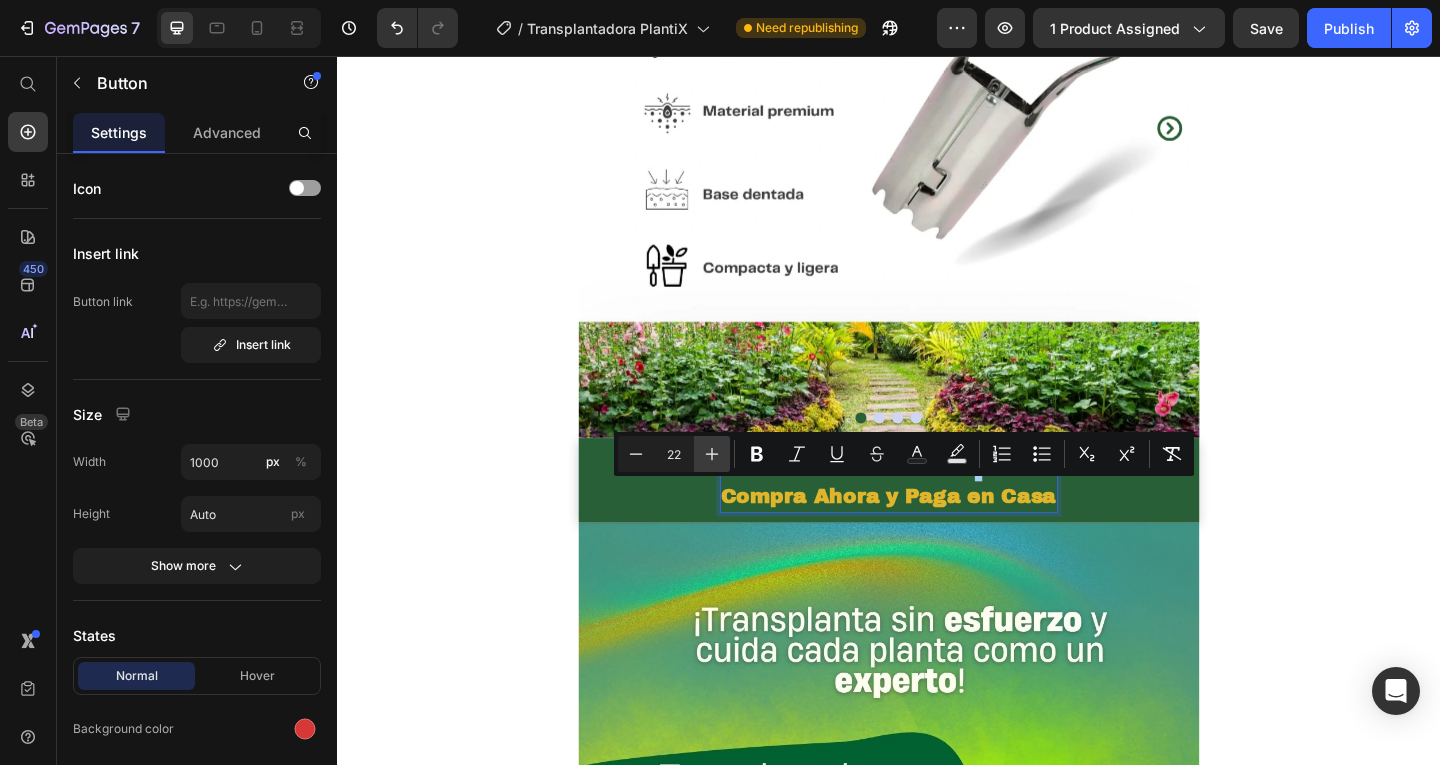 click 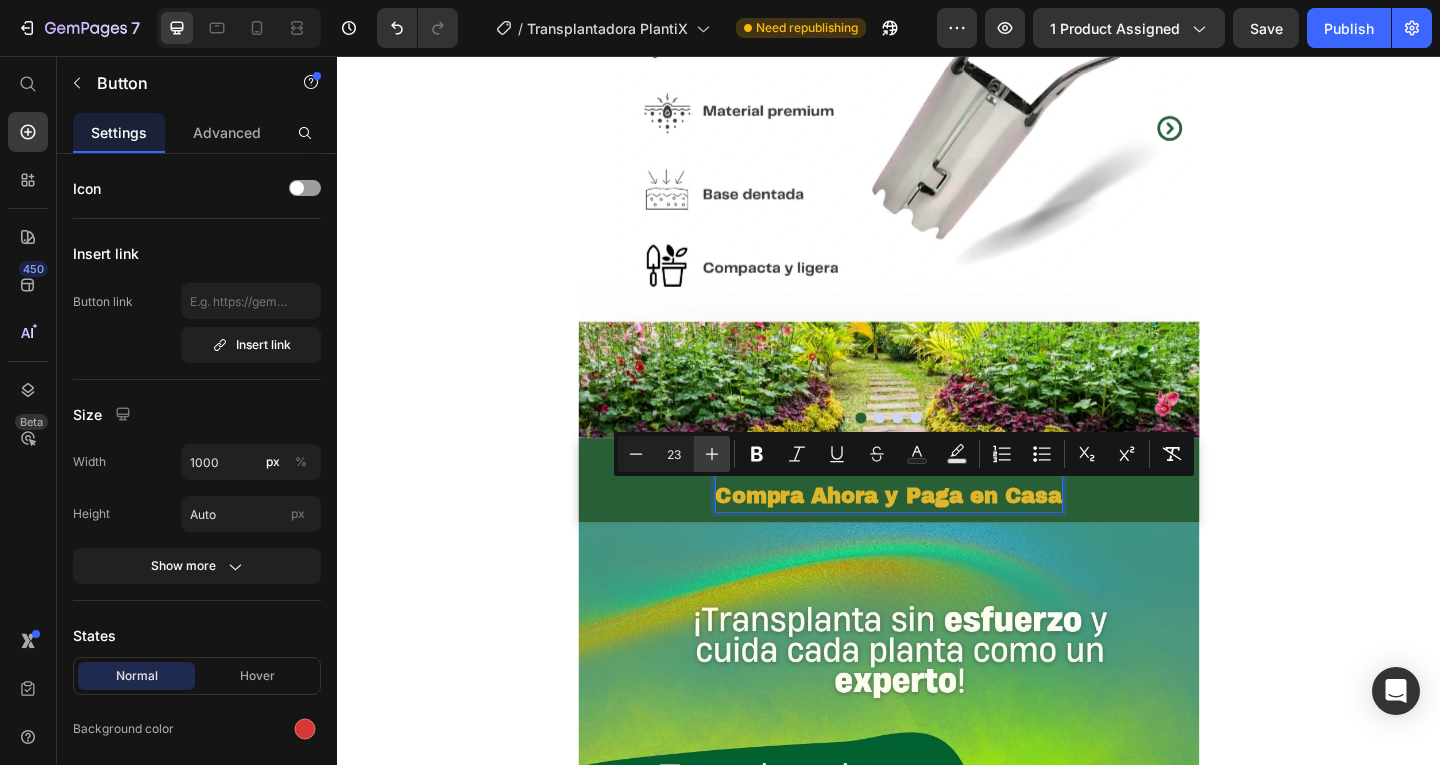 click 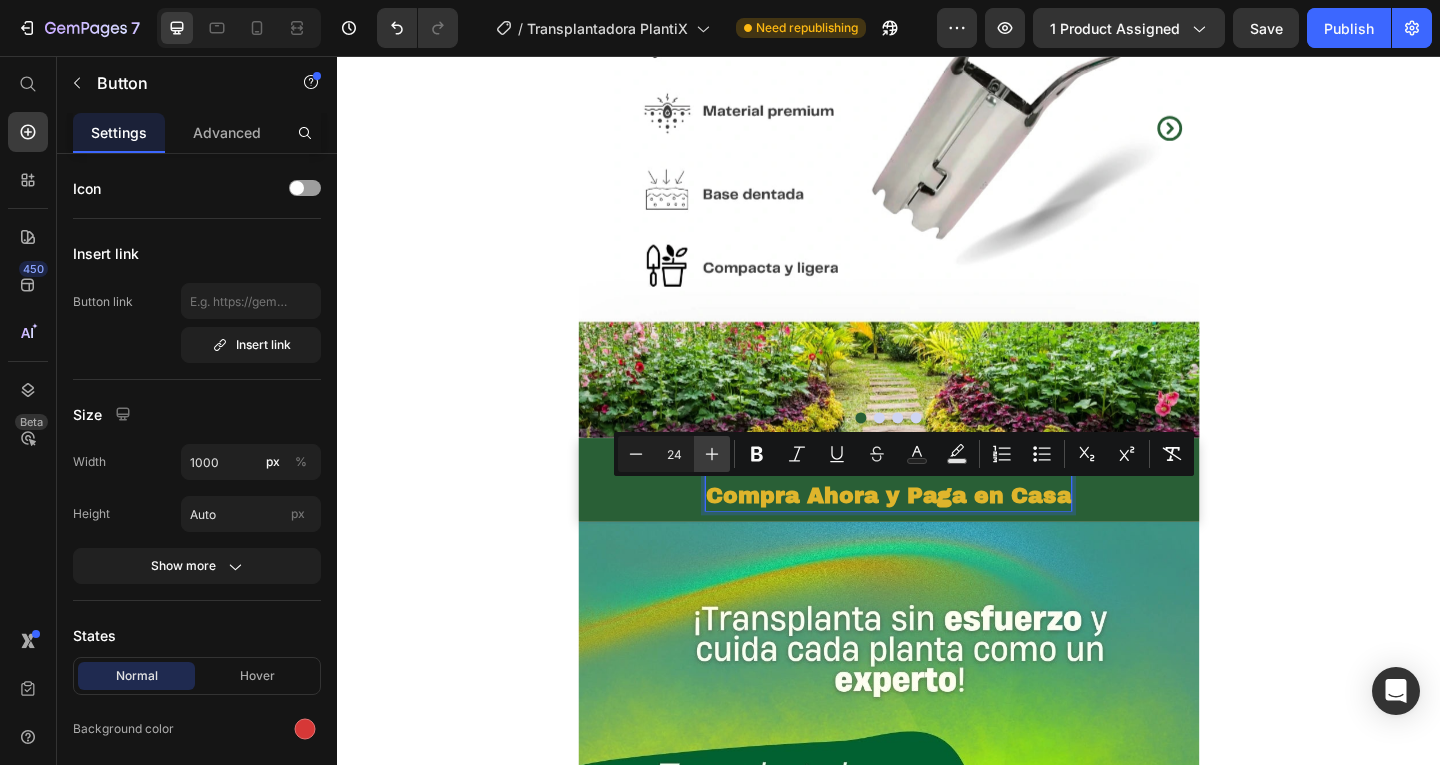 click 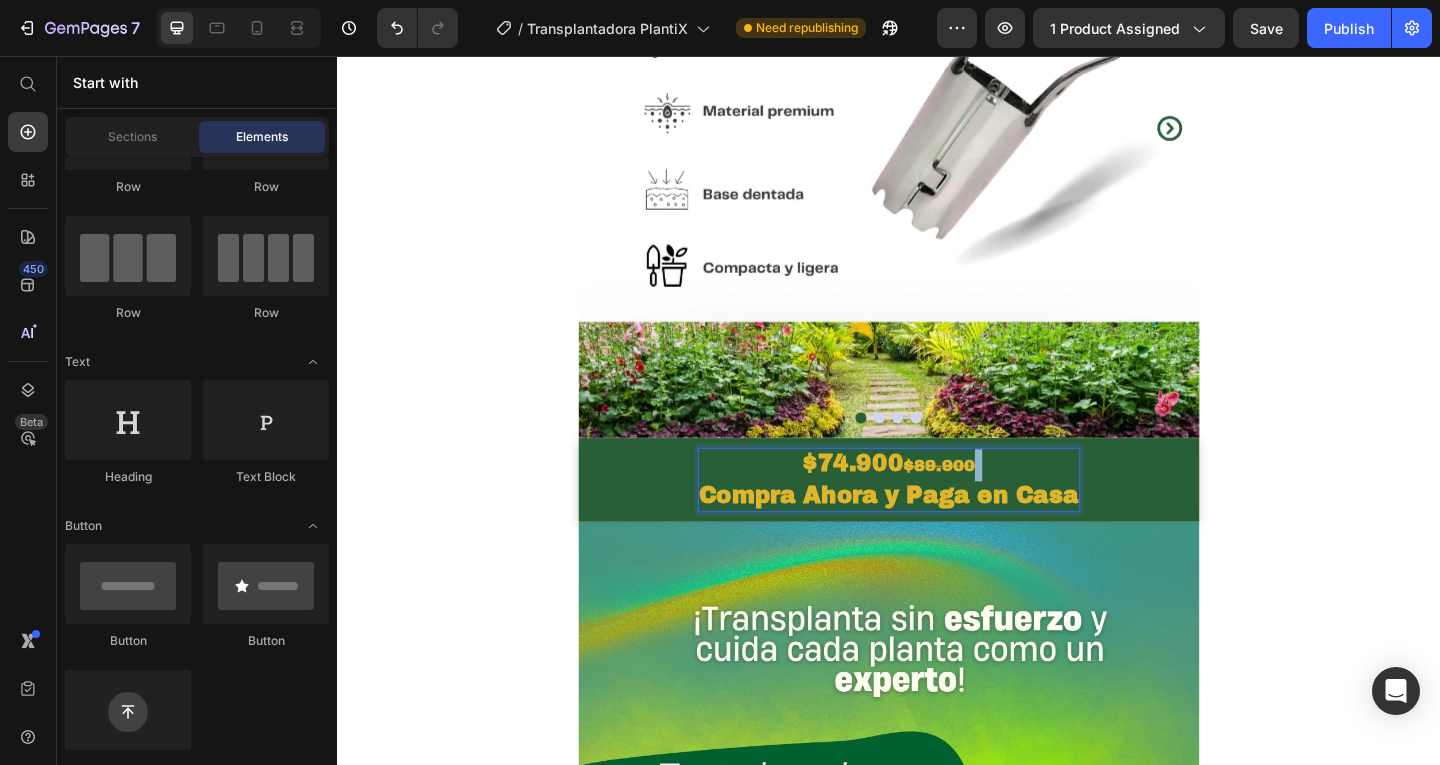click on "Image Image Image Image
Carousel Row Section 1 $74.900  $89.900 Compra Ahora y Paga en Casa Button   0 Product Row Section 2 Image Compra Ahora y Paga en Casa Button Product Row Image Image Image Compra Ahora y Paga en Casa Button Row Section 3 Root" at bounding box center [937, 3986] 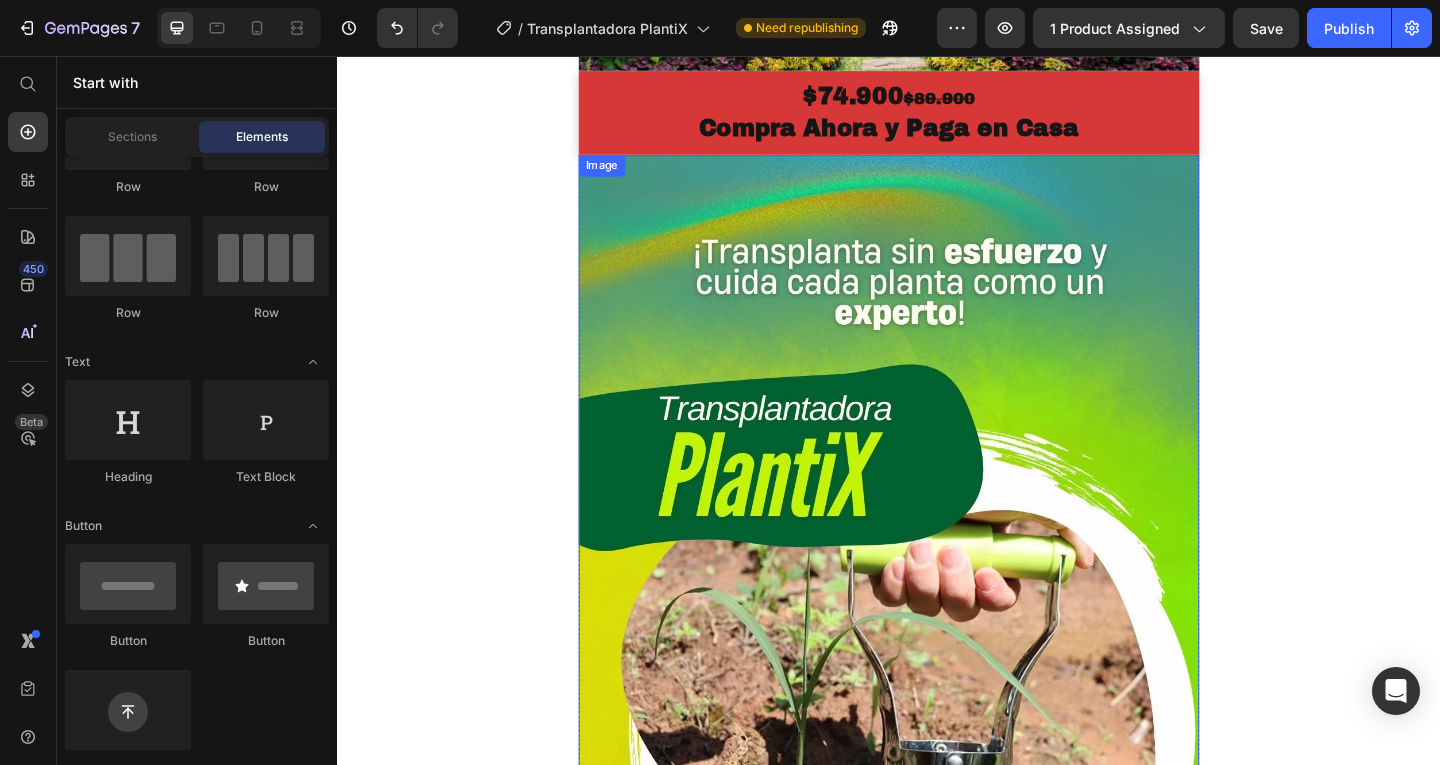 scroll, scrollTop: 400, scrollLeft: 0, axis: vertical 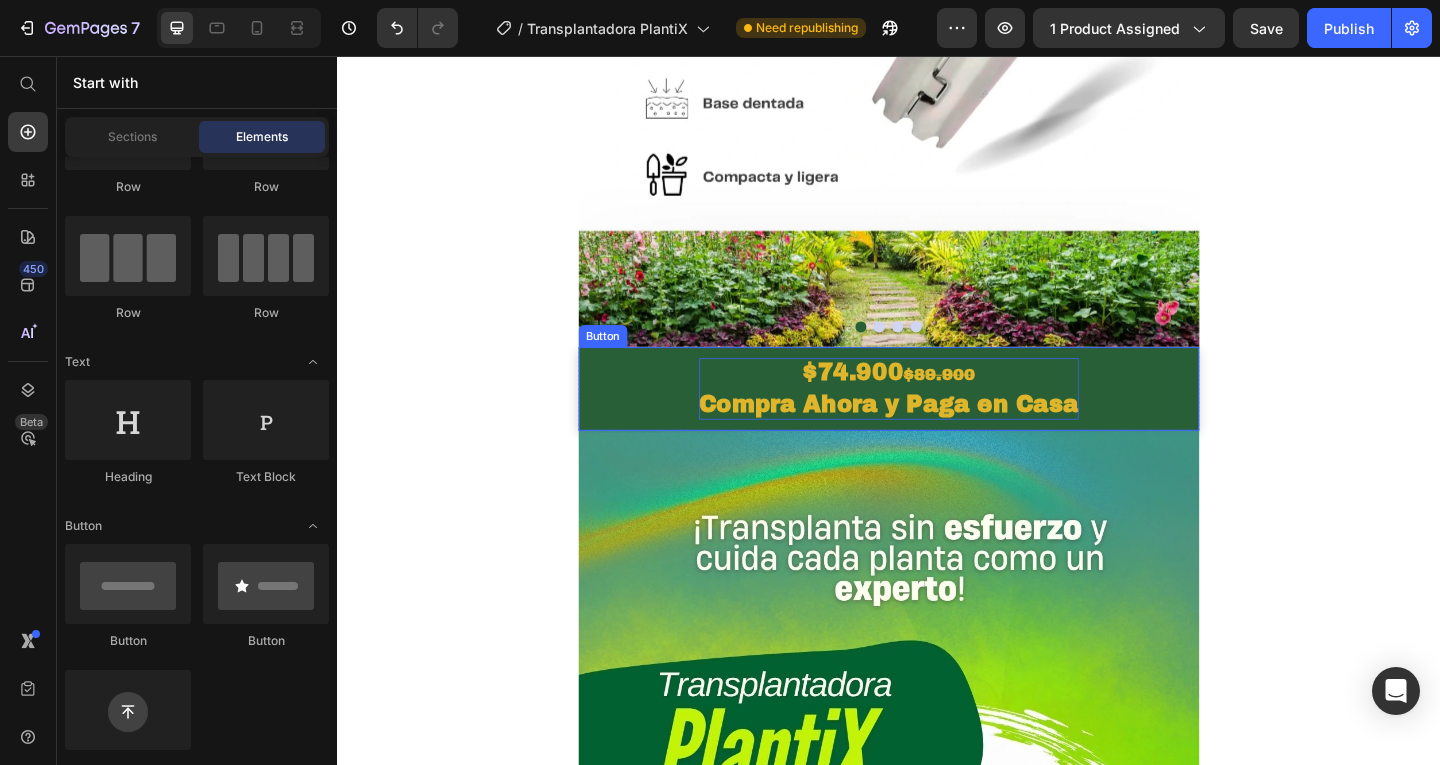 click on "$74.900  $89.900 Compra Ahora y Paga en Casa" at bounding box center (937, 417) 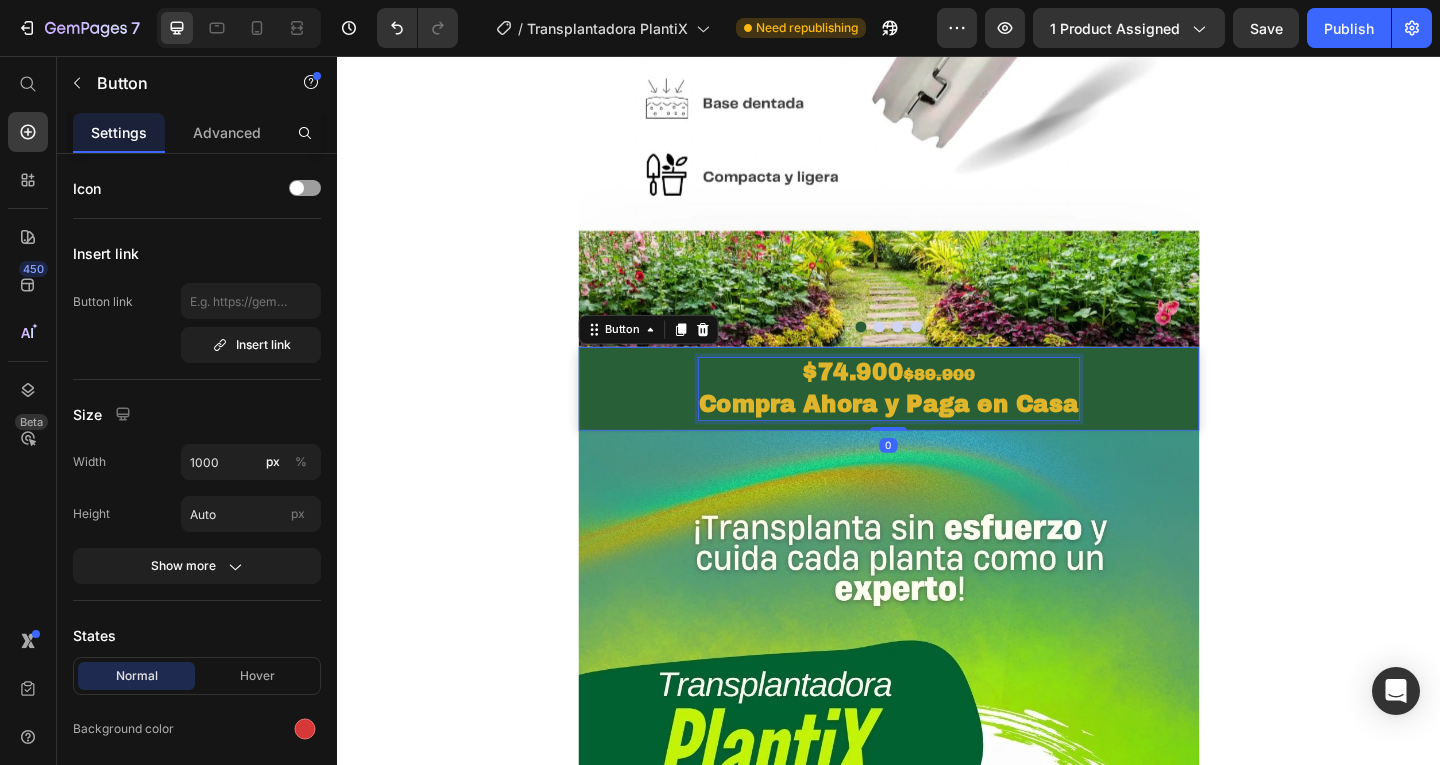 click on "$74.900  $89.900 Compra Ahora y Paga en Casa" at bounding box center (937, 417) 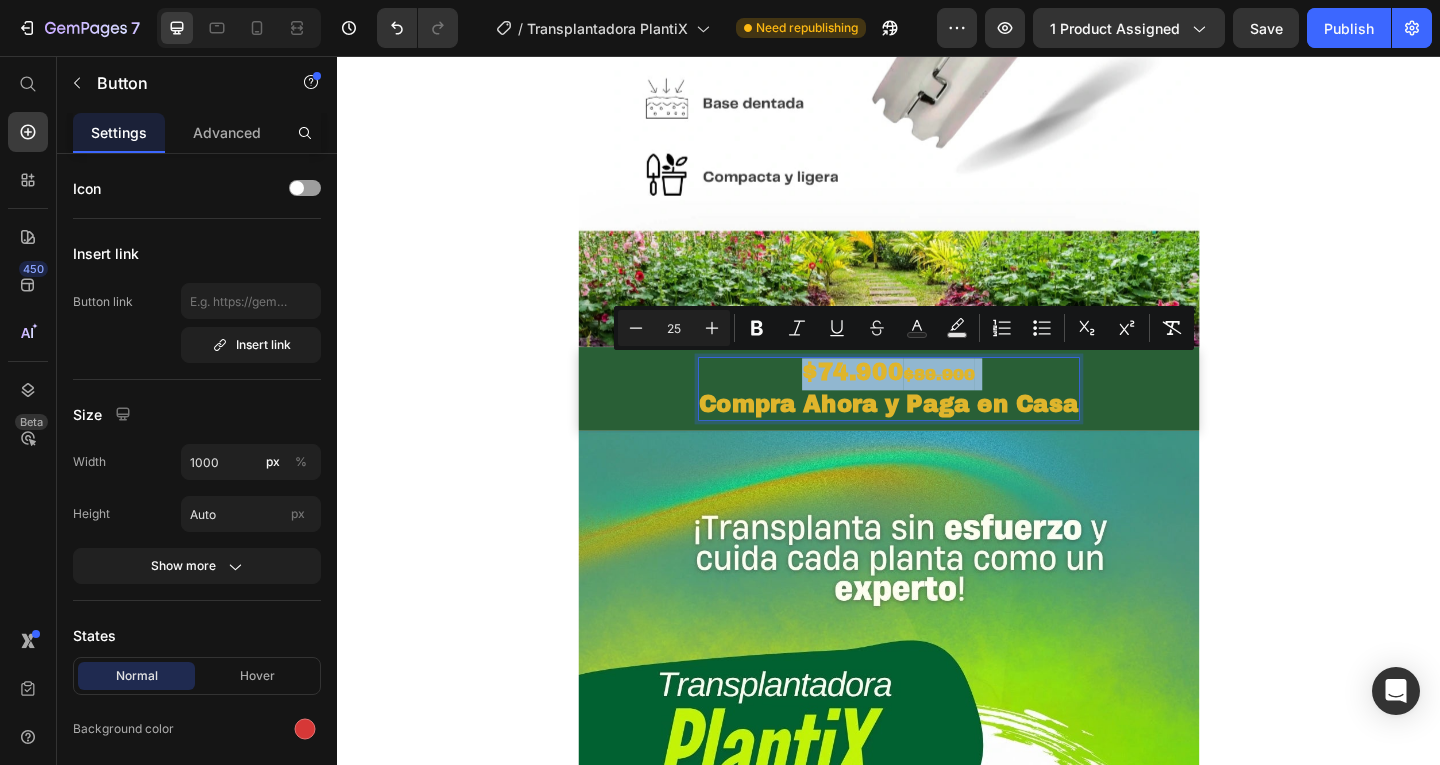 click on "$74.900  $89.900 Compra Ahora y Paga en Casa" at bounding box center (937, 417) 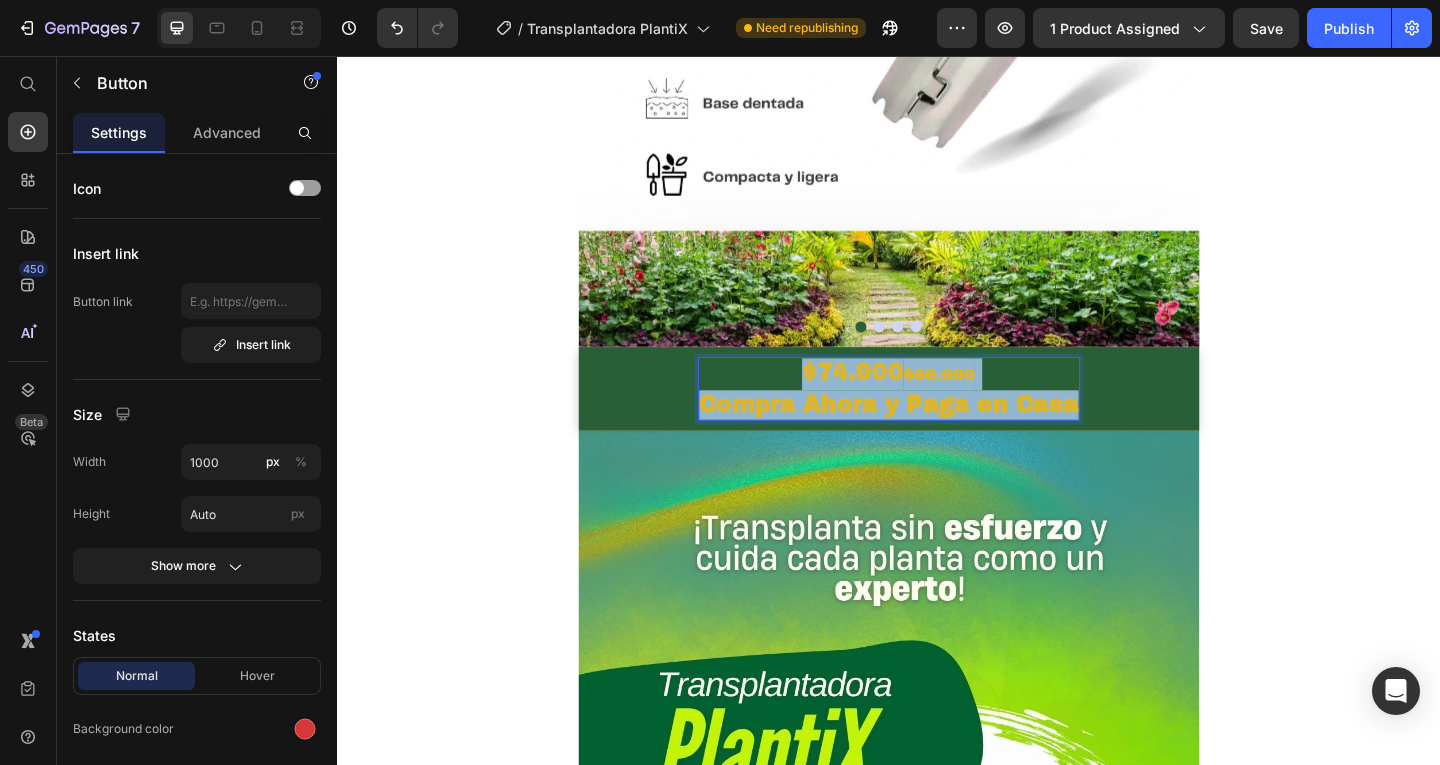 drag, startPoint x: 880, startPoint y: 397, endPoint x: 1138, endPoint y: 461, distance: 265.8195 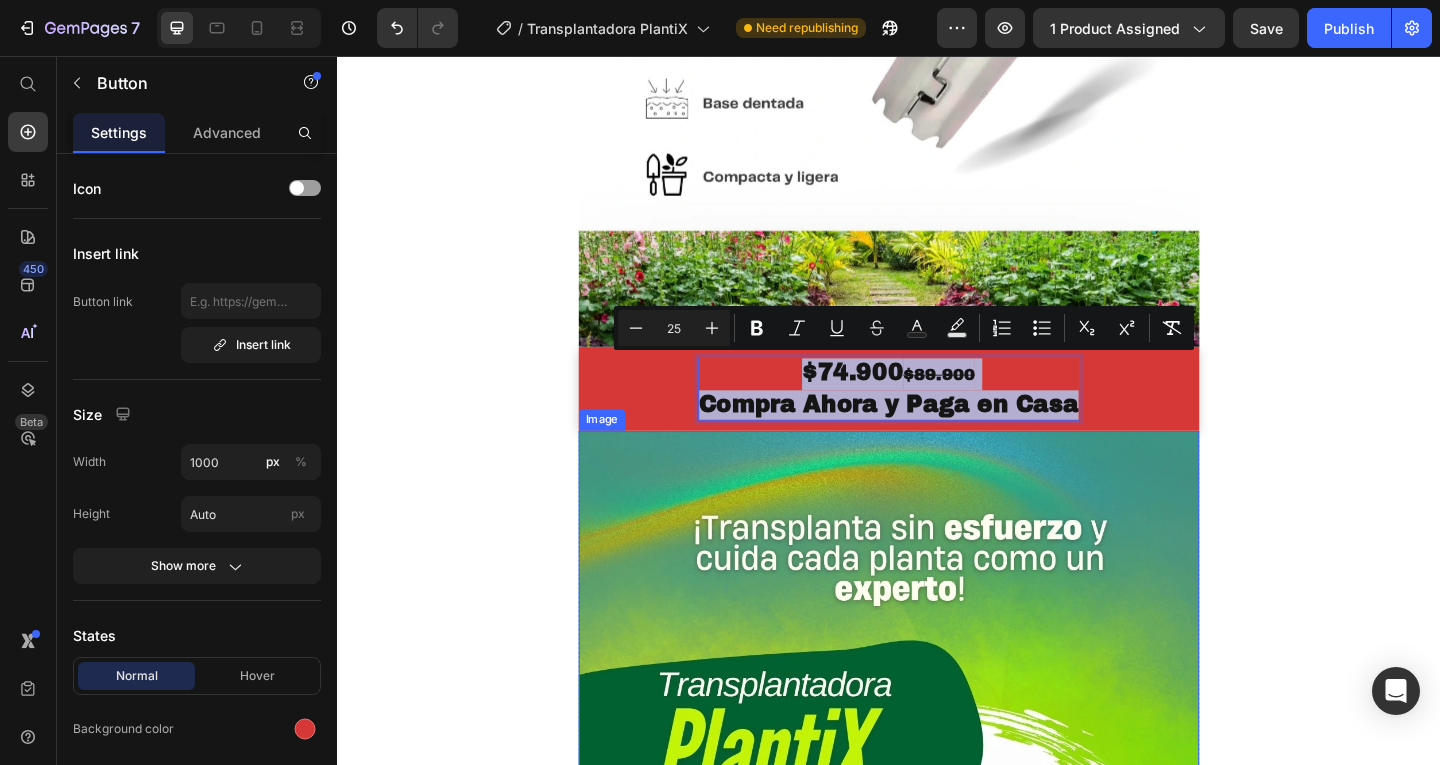 copy on "$74.900  $89.900 Compra Ahora y Paga en Casa" 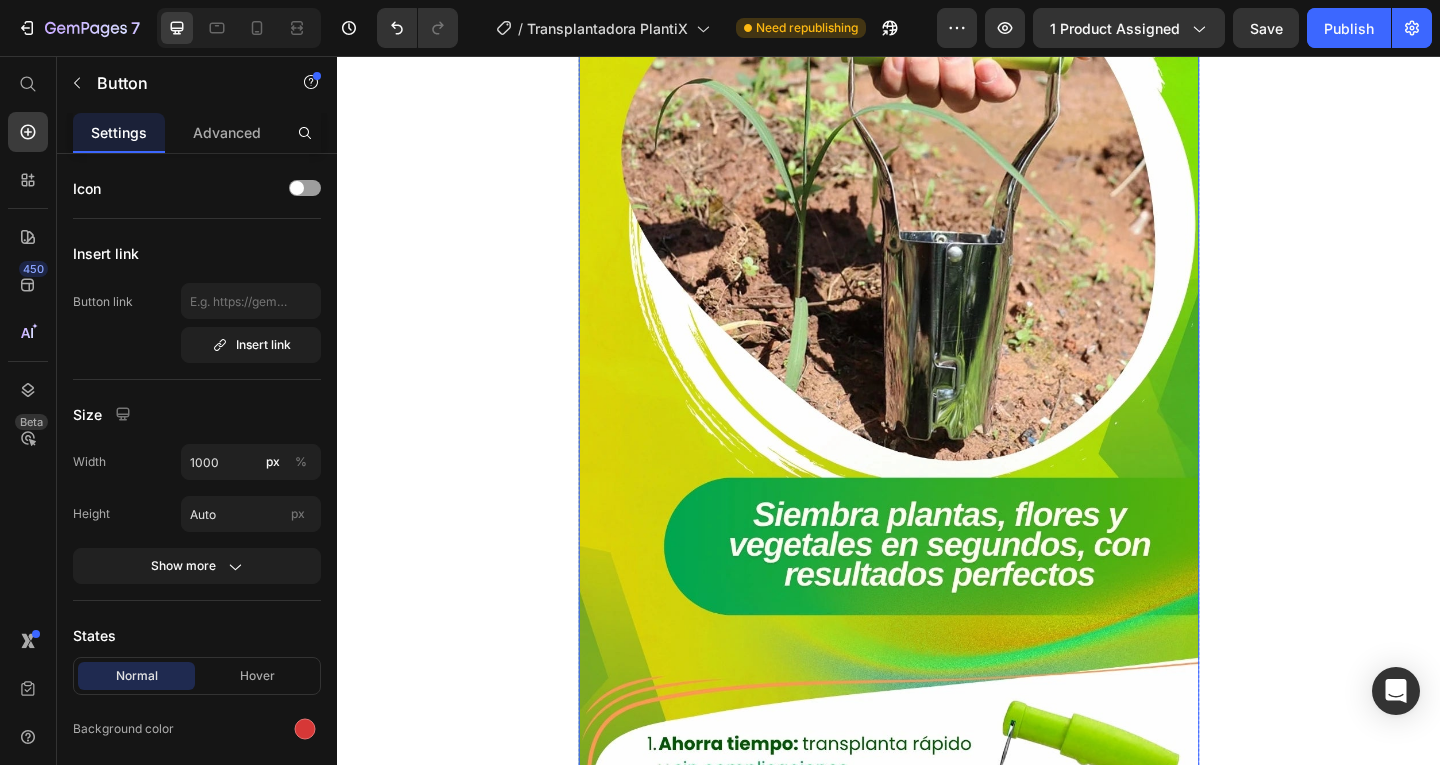 type on "16" 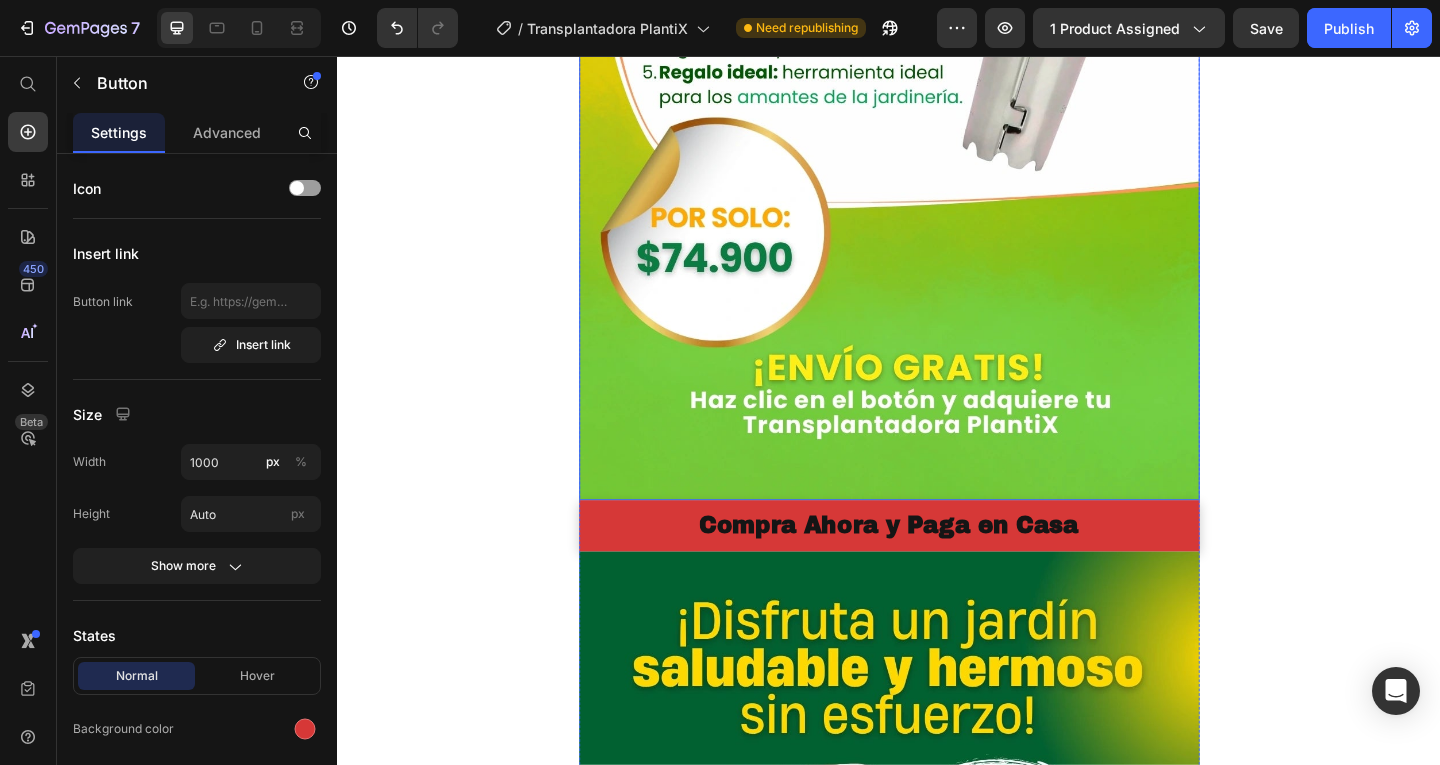 scroll, scrollTop: 2500, scrollLeft: 0, axis: vertical 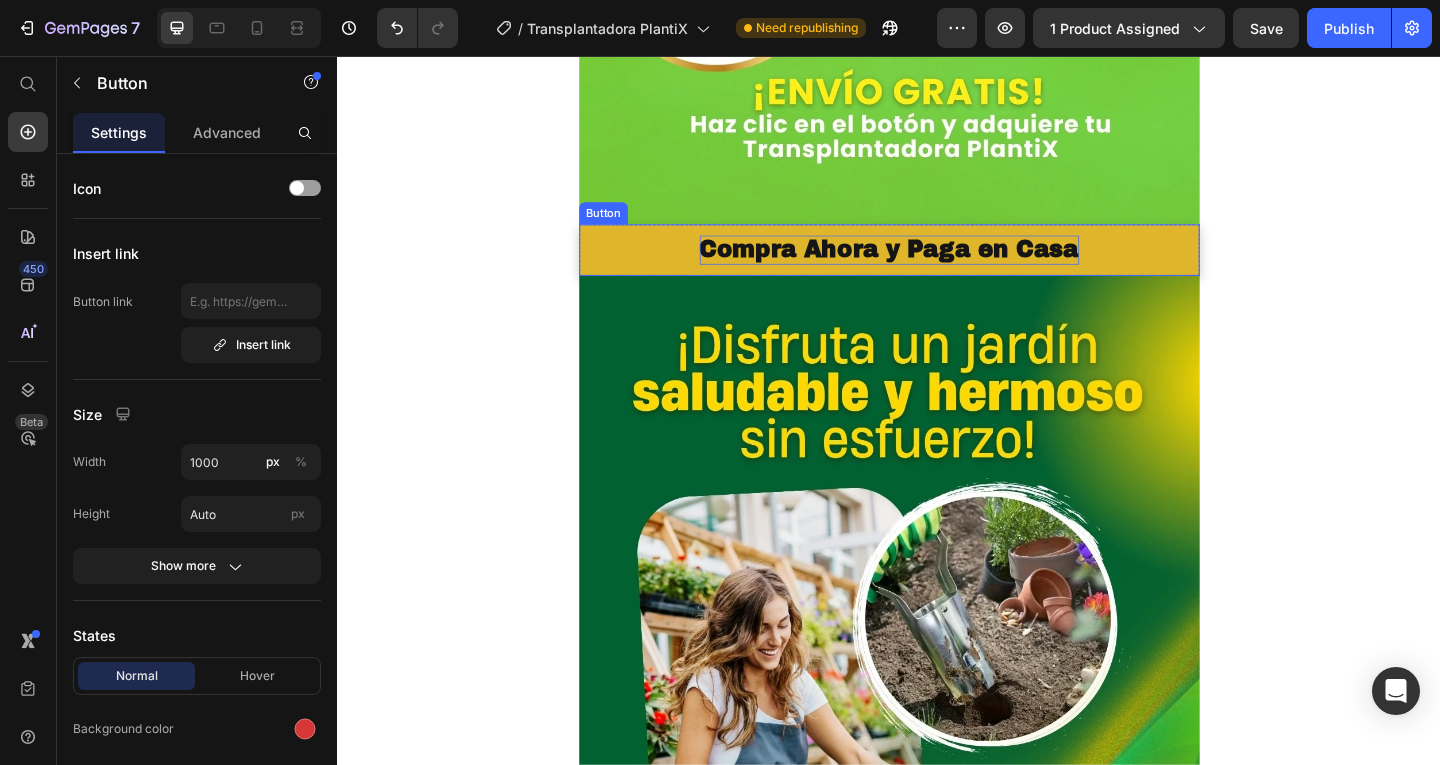 click on "Compra Ahora y Paga en Casa" at bounding box center [937, 267] 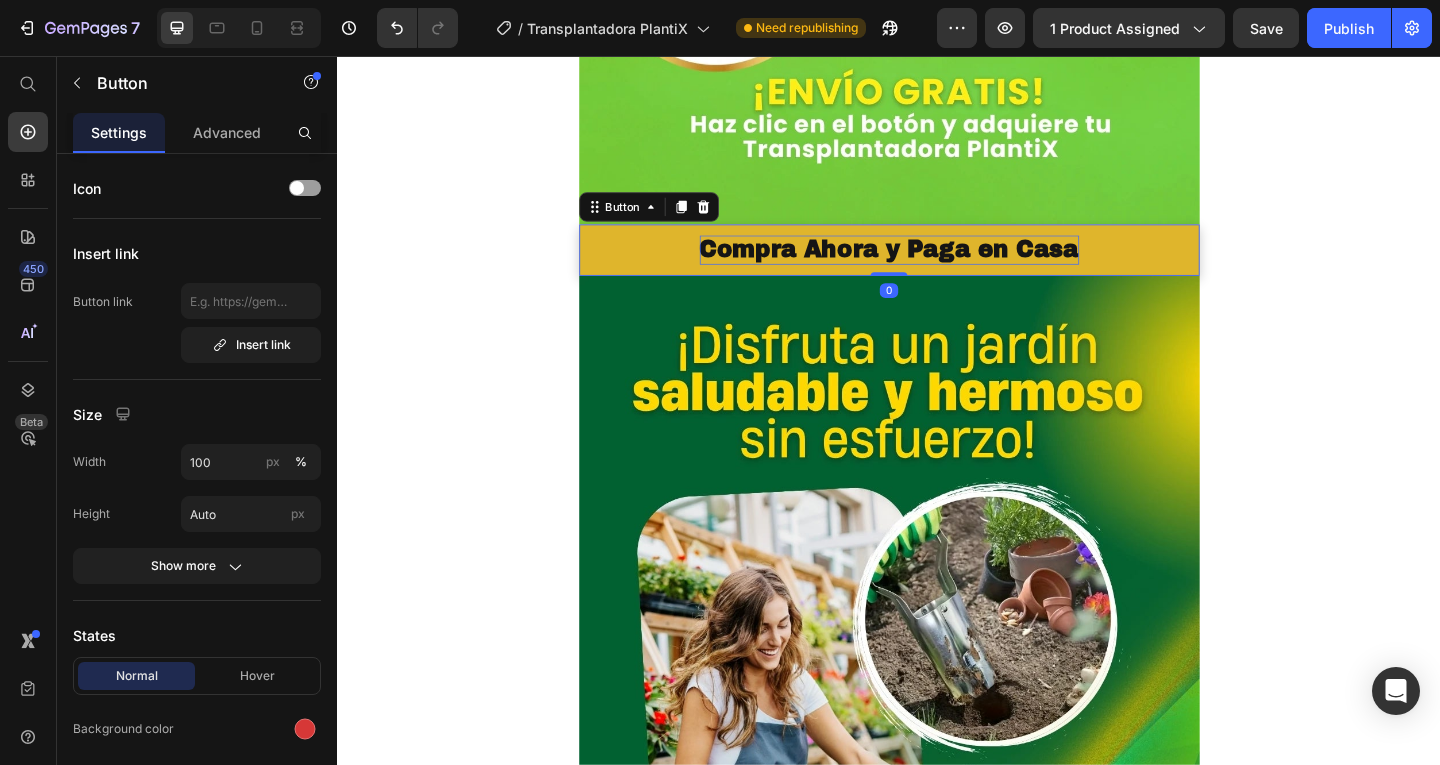 click on "Compra Ahora y Paga en Casa" at bounding box center [937, 267] 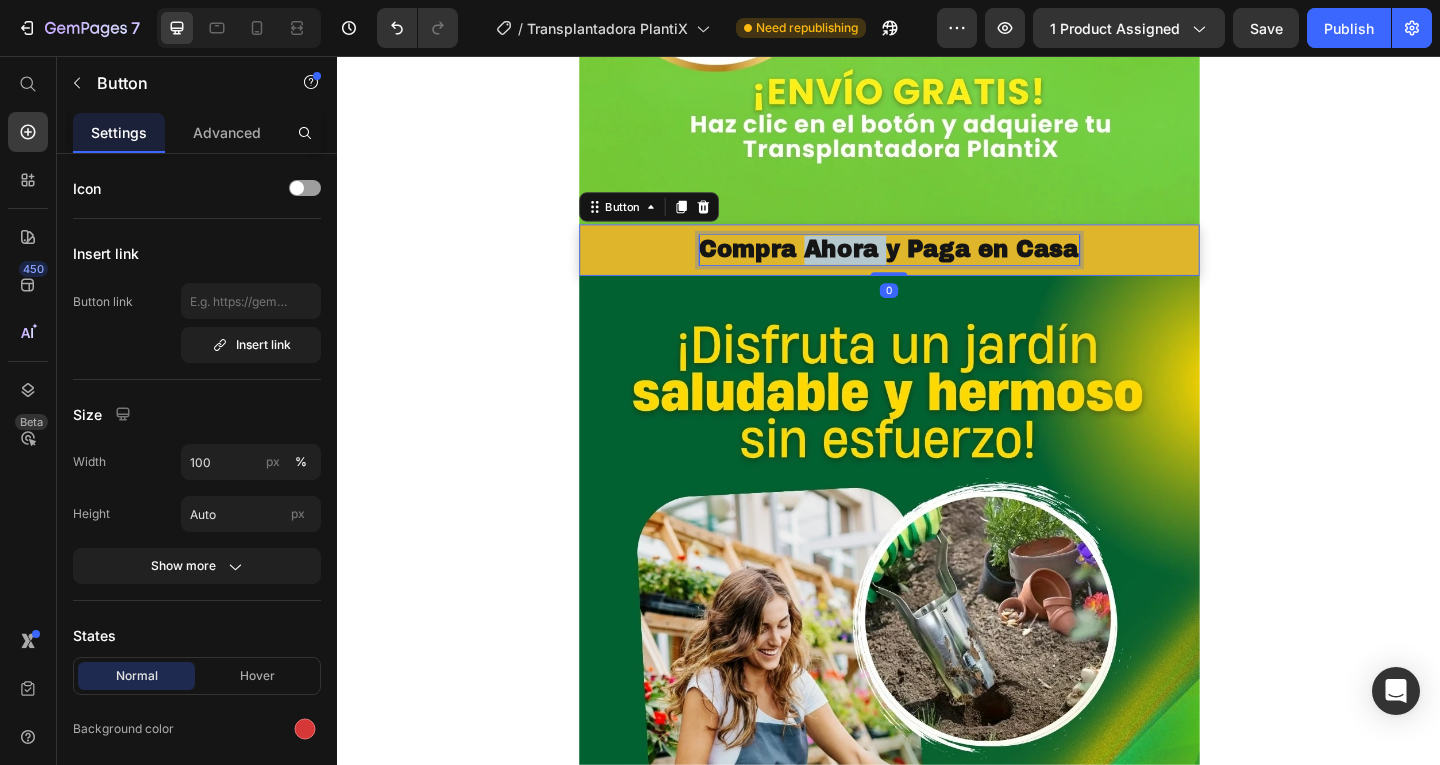 click on "Compra Ahora y Paga en Casa" at bounding box center (937, 267) 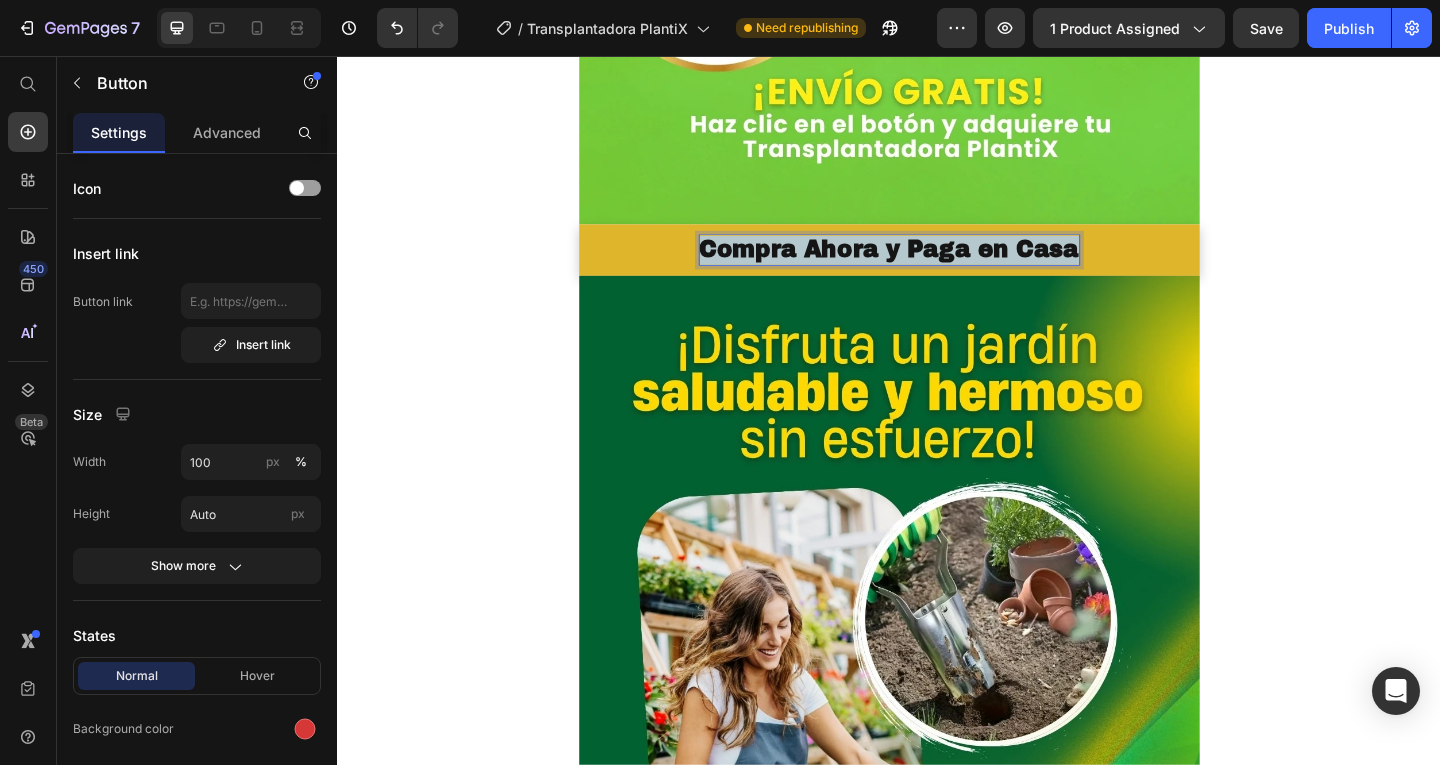 click on "Compra Ahora y Paga en Casa" at bounding box center (937, 267) 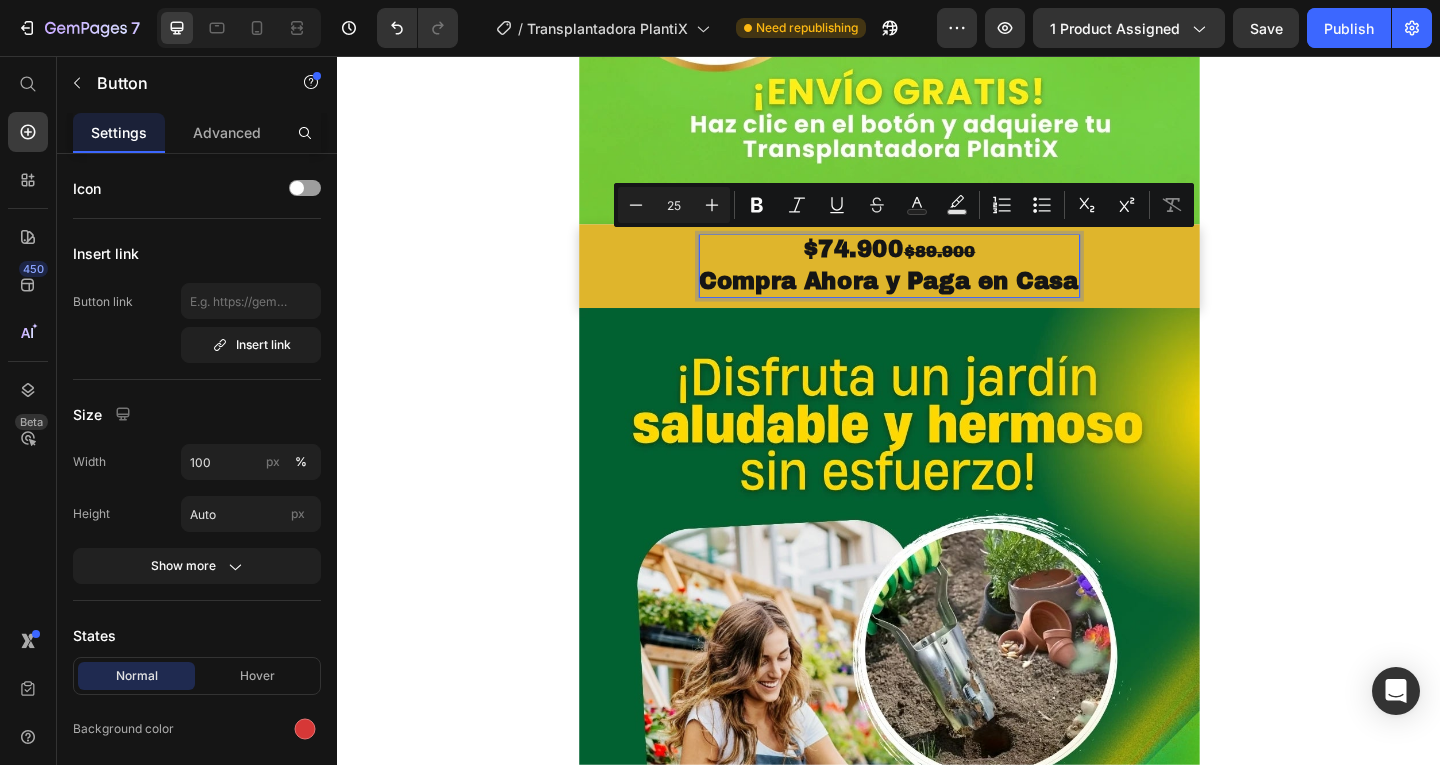 scroll, scrollTop: 0, scrollLeft: 0, axis: both 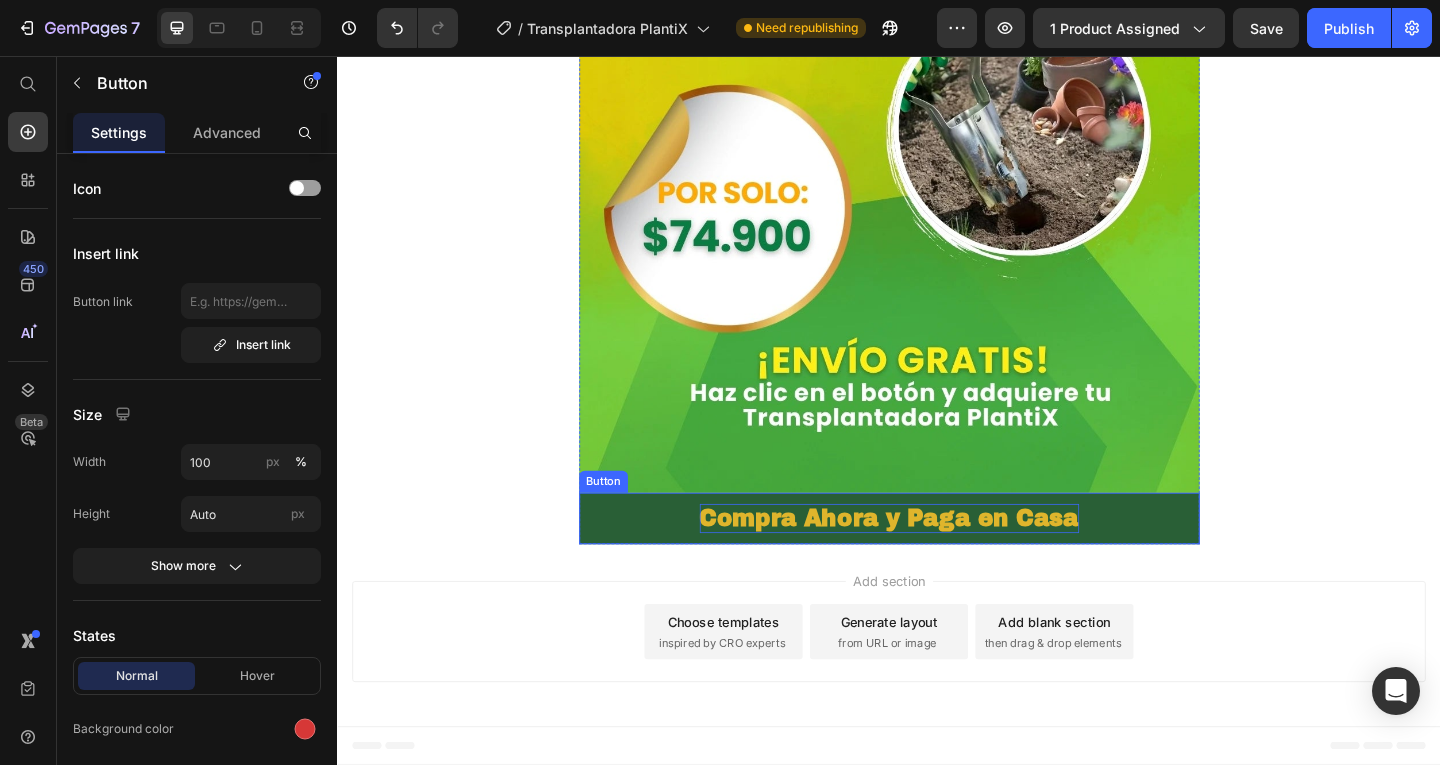 click on "Compra Ahora y Paga en Casa" at bounding box center (937, 559) 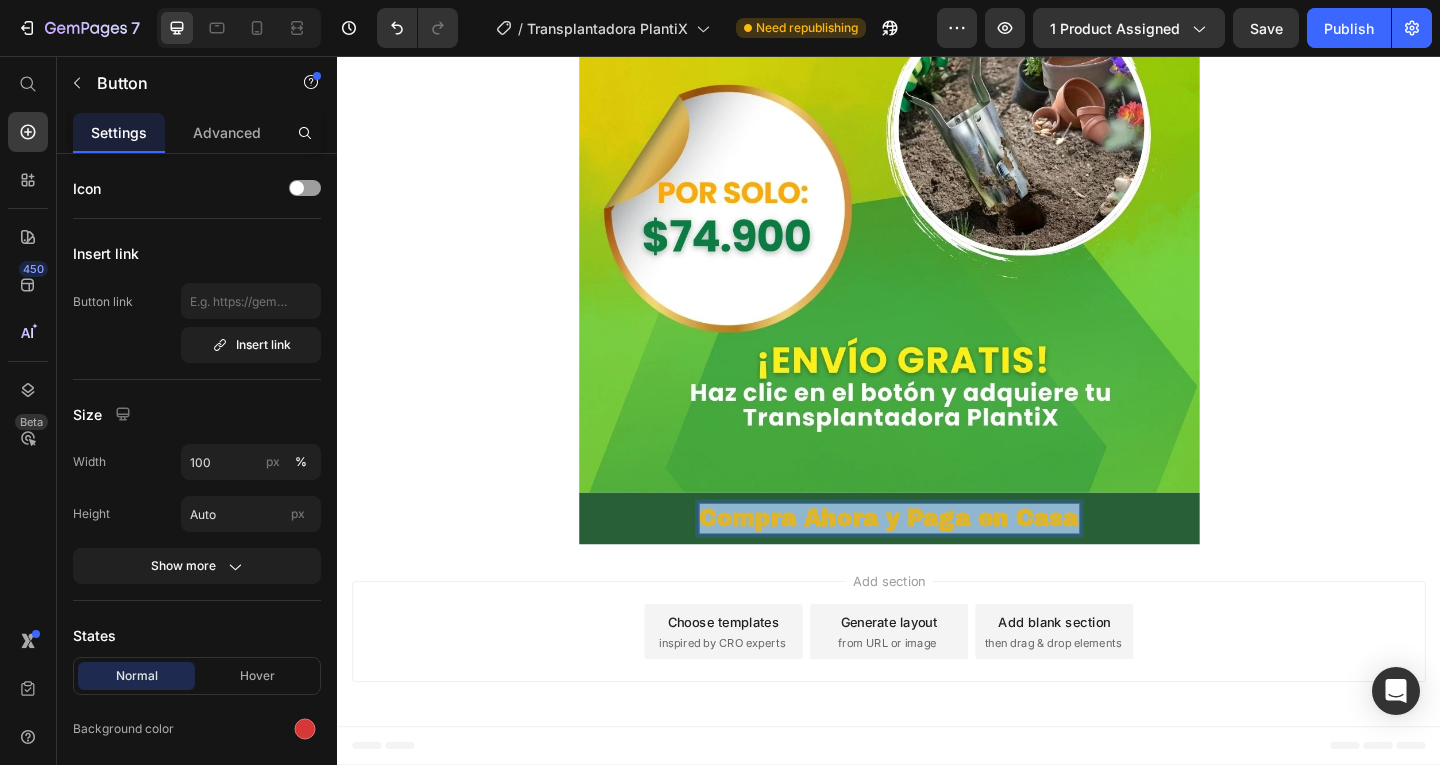 click on "Compra Ahora y Paga en Casa" at bounding box center (937, 559) 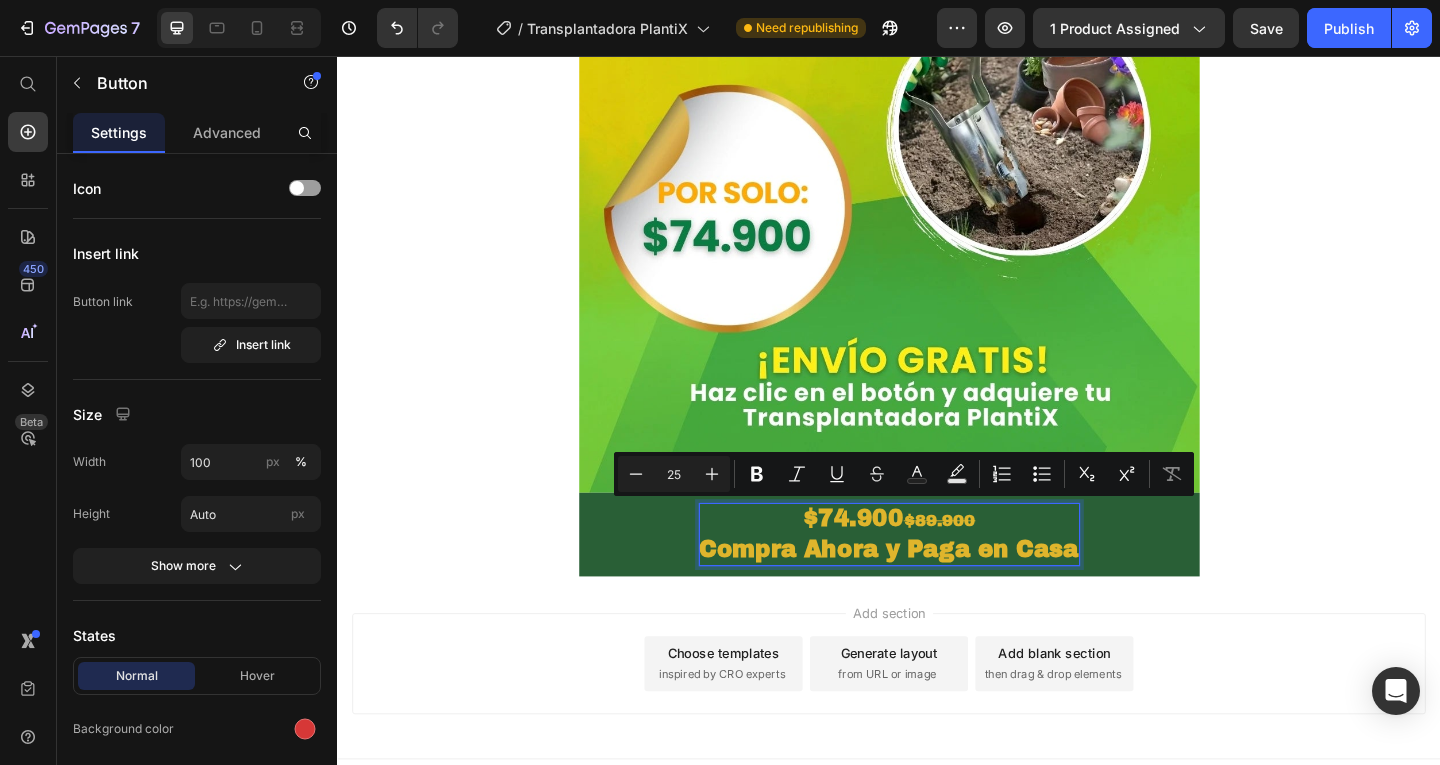 scroll, scrollTop: 0, scrollLeft: 0, axis: both 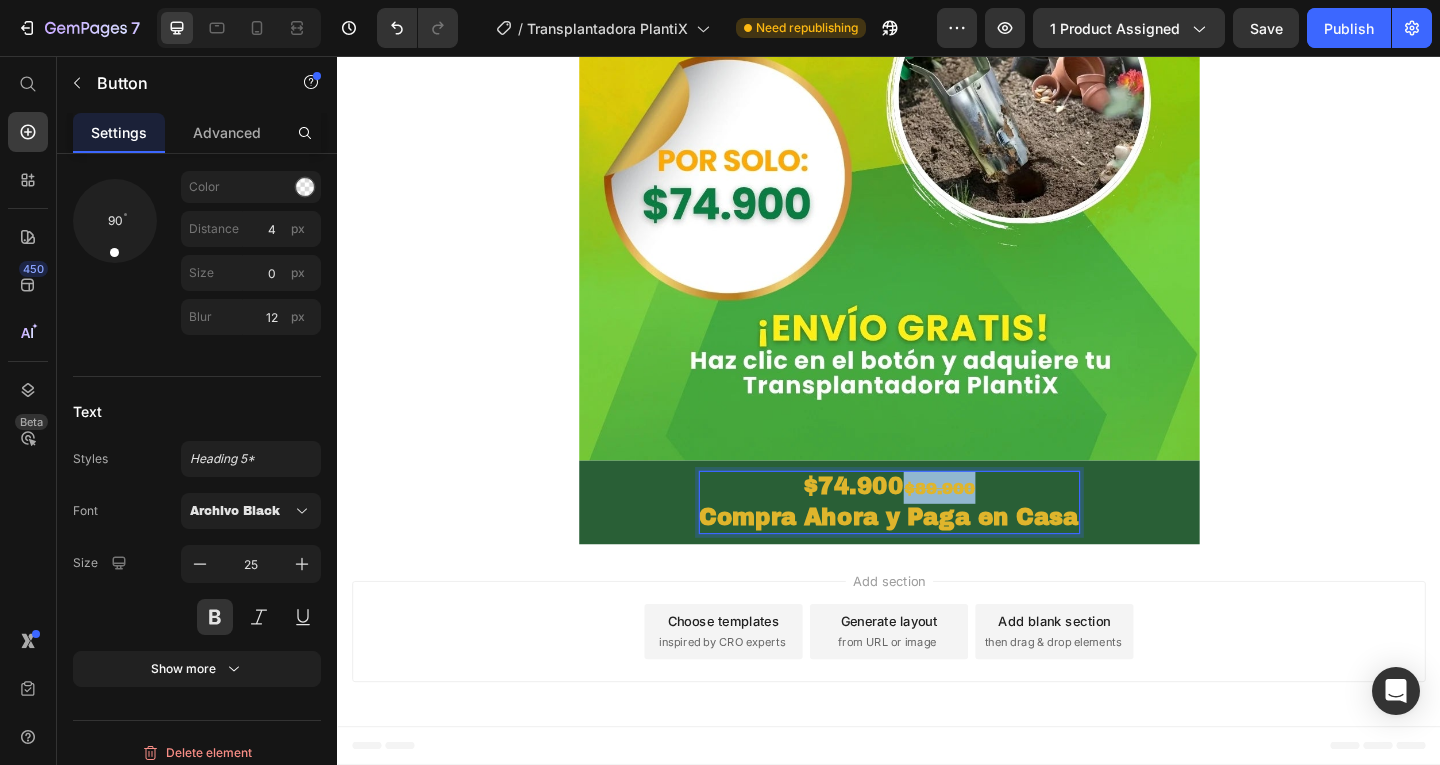 drag, startPoint x: 951, startPoint y: 527, endPoint x: 1023, endPoint y: 535, distance: 72.443085 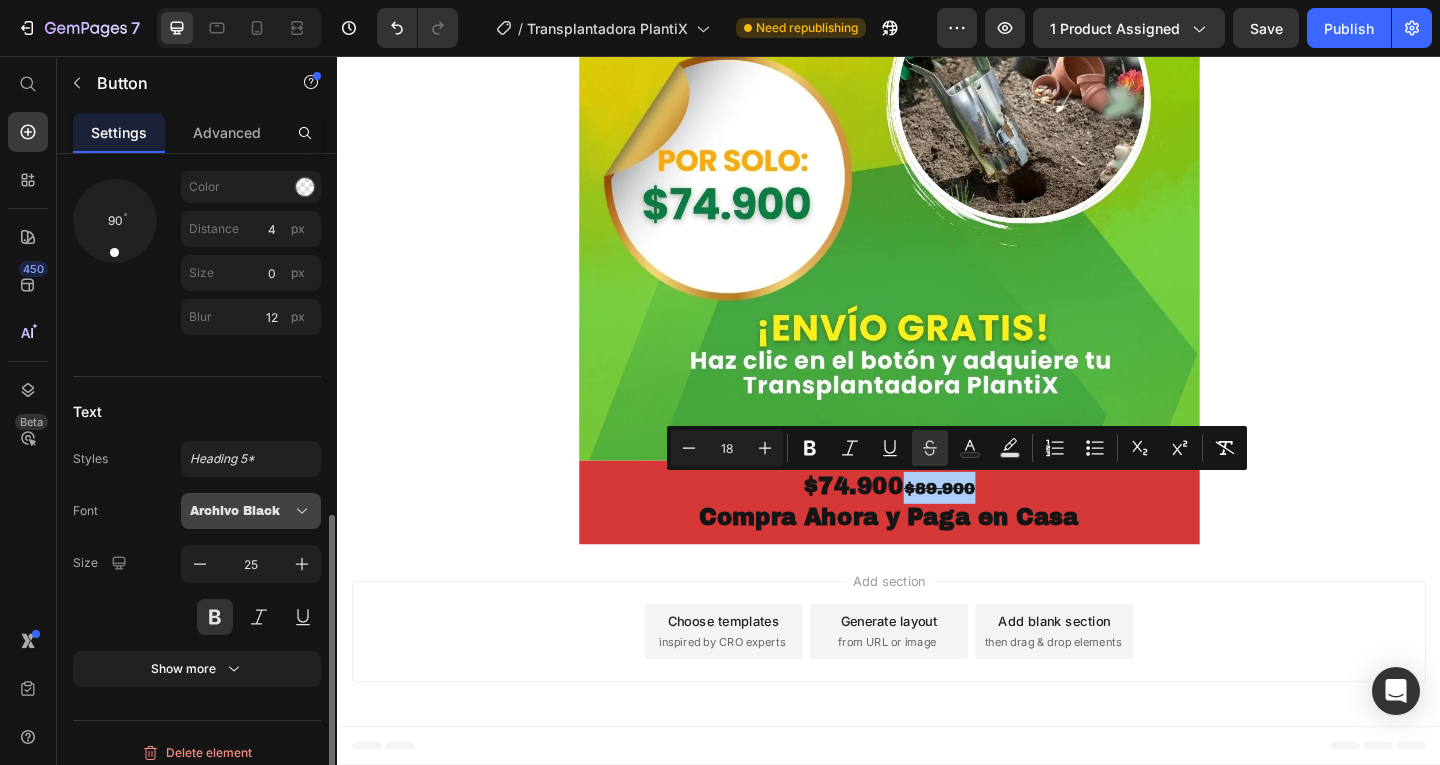 click 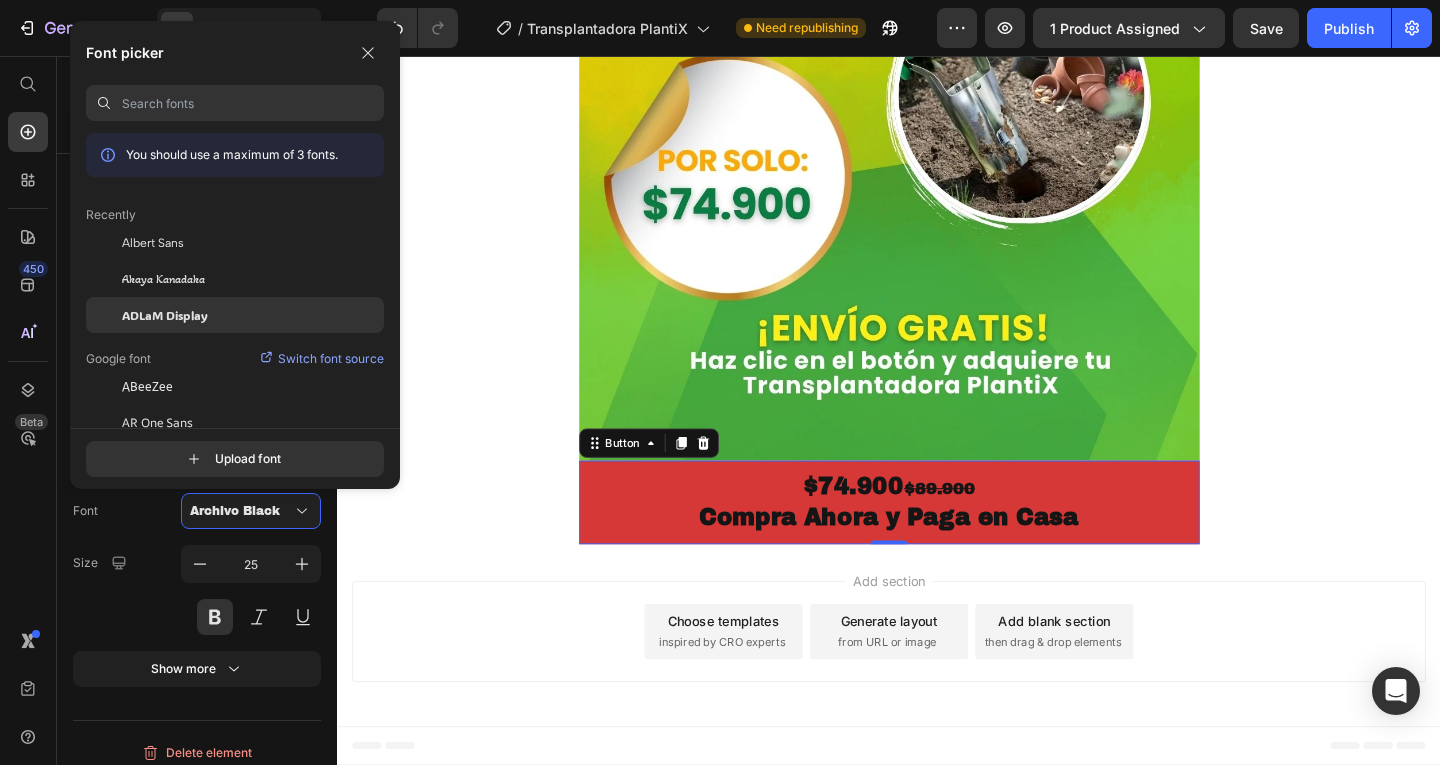 click on "ADLaM Display" 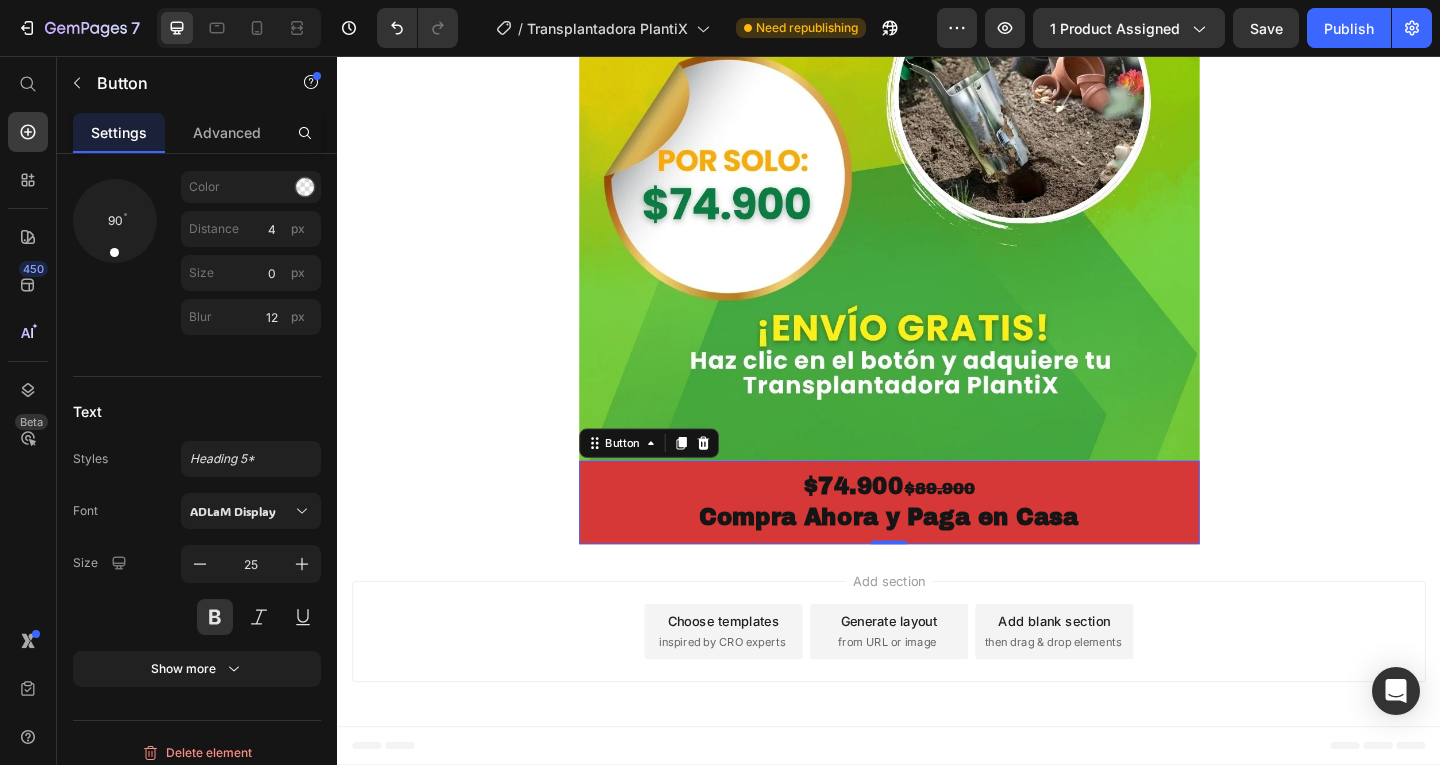 scroll, scrollTop: 0, scrollLeft: 0, axis: both 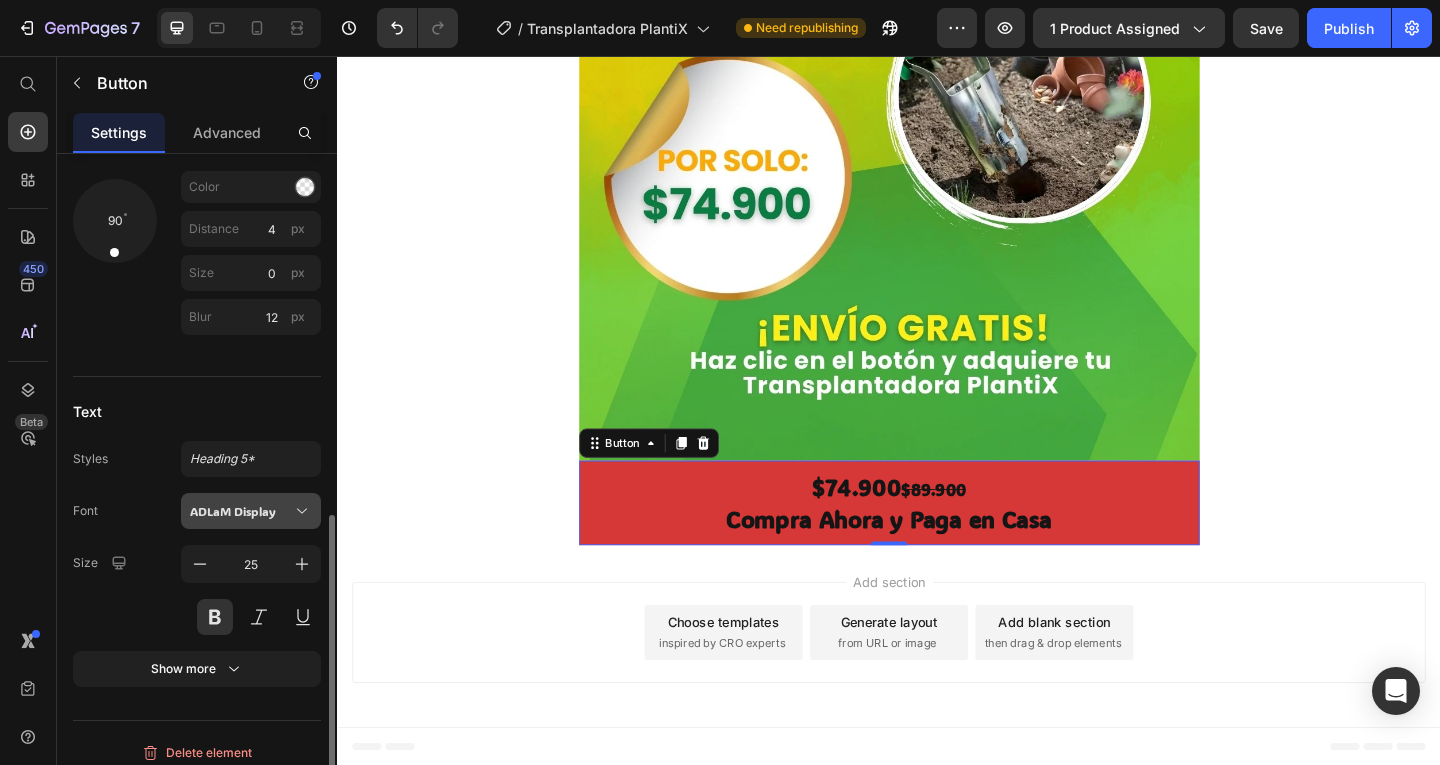 click on "ADLaM Display" at bounding box center [241, 511] 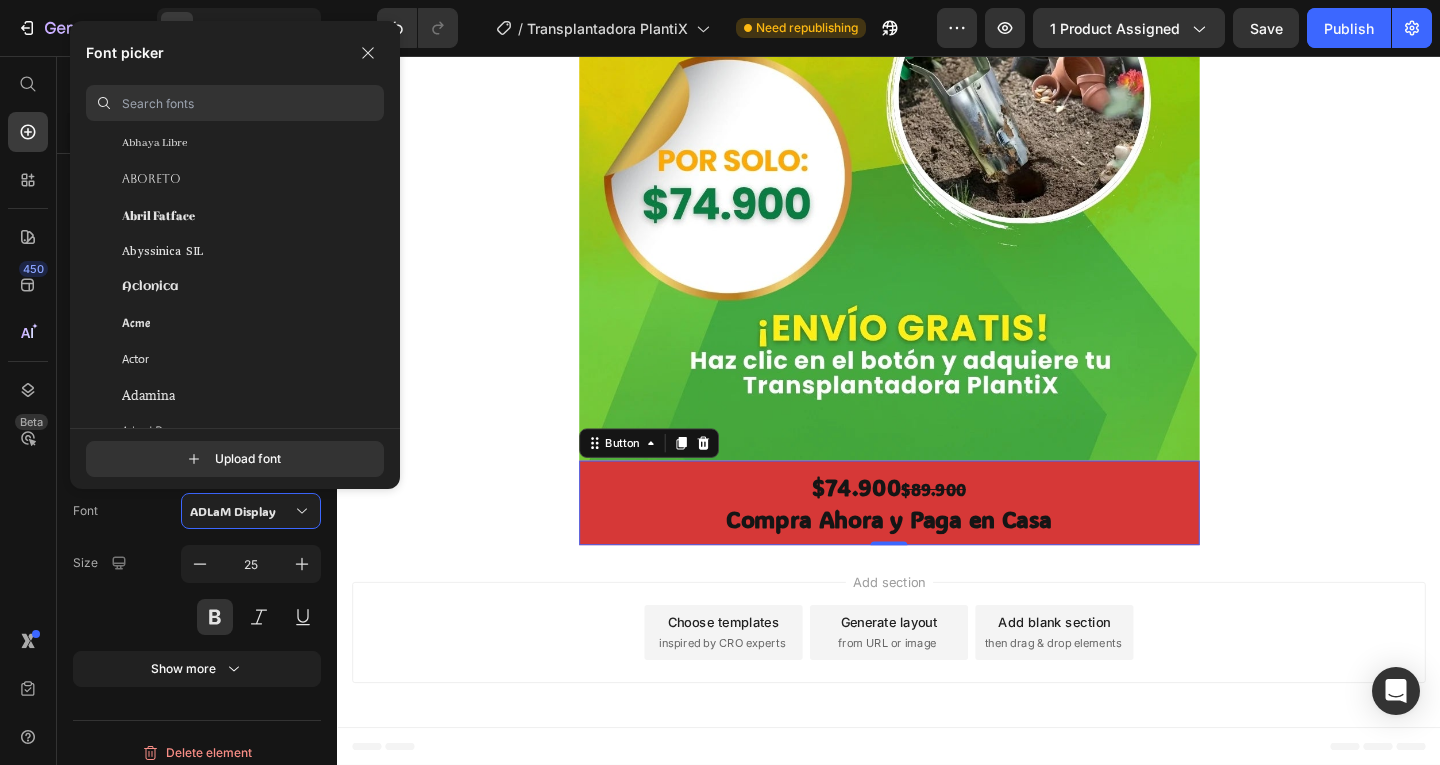 scroll, scrollTop: 400, scrollLeft: 0, axis: vertical 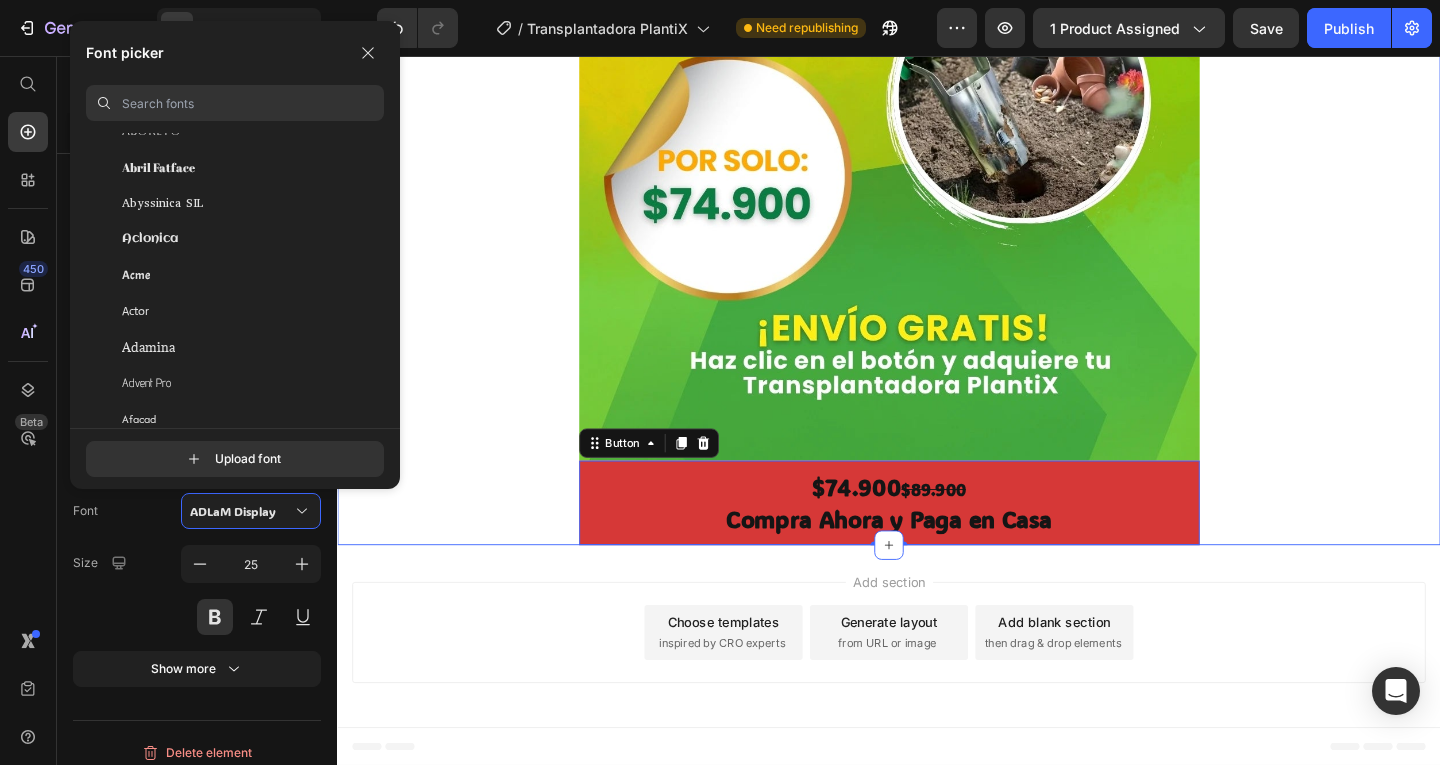 click on "Image $74.900  $89.900 Compra Ahora y Paga en Casa Button Product Row Image Image Image $74.900  $89.900 Compra Ahora y Paga en Casa Button   0 Row" at bounding box center [937, -3254] 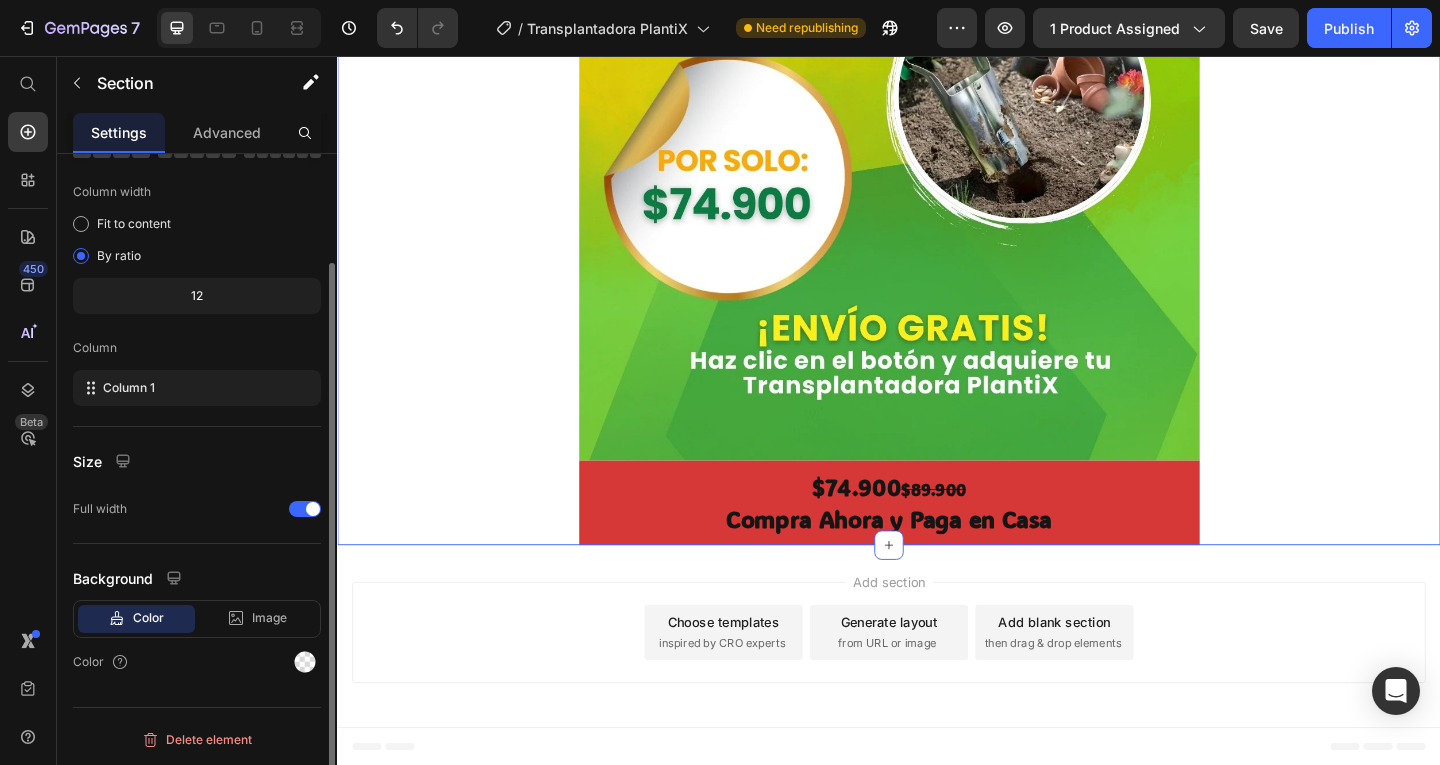 scroll, scrollTop: 0, scrollLeft: 0, axis: both 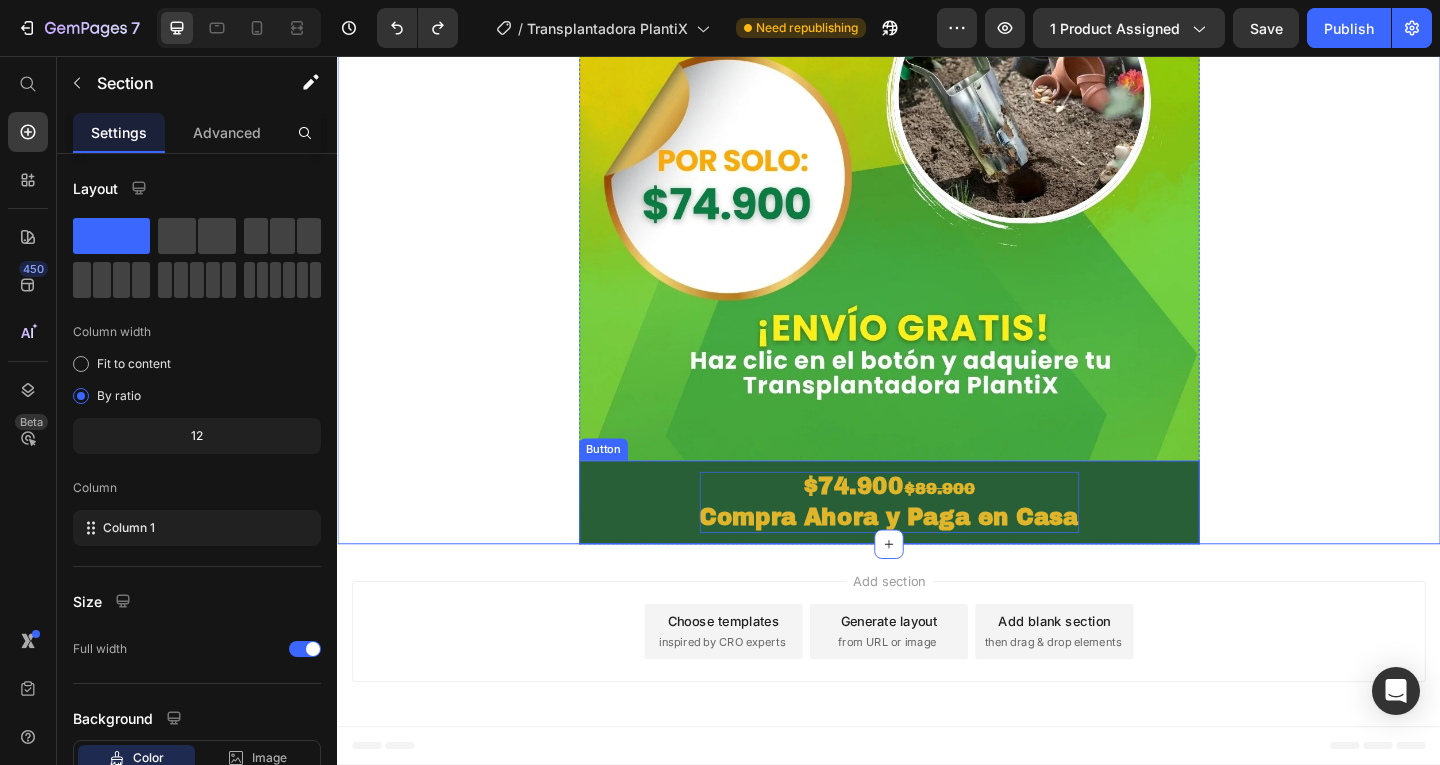 click on "Compra Ahora y Paga en Casa" at bounding box center [937, 557] 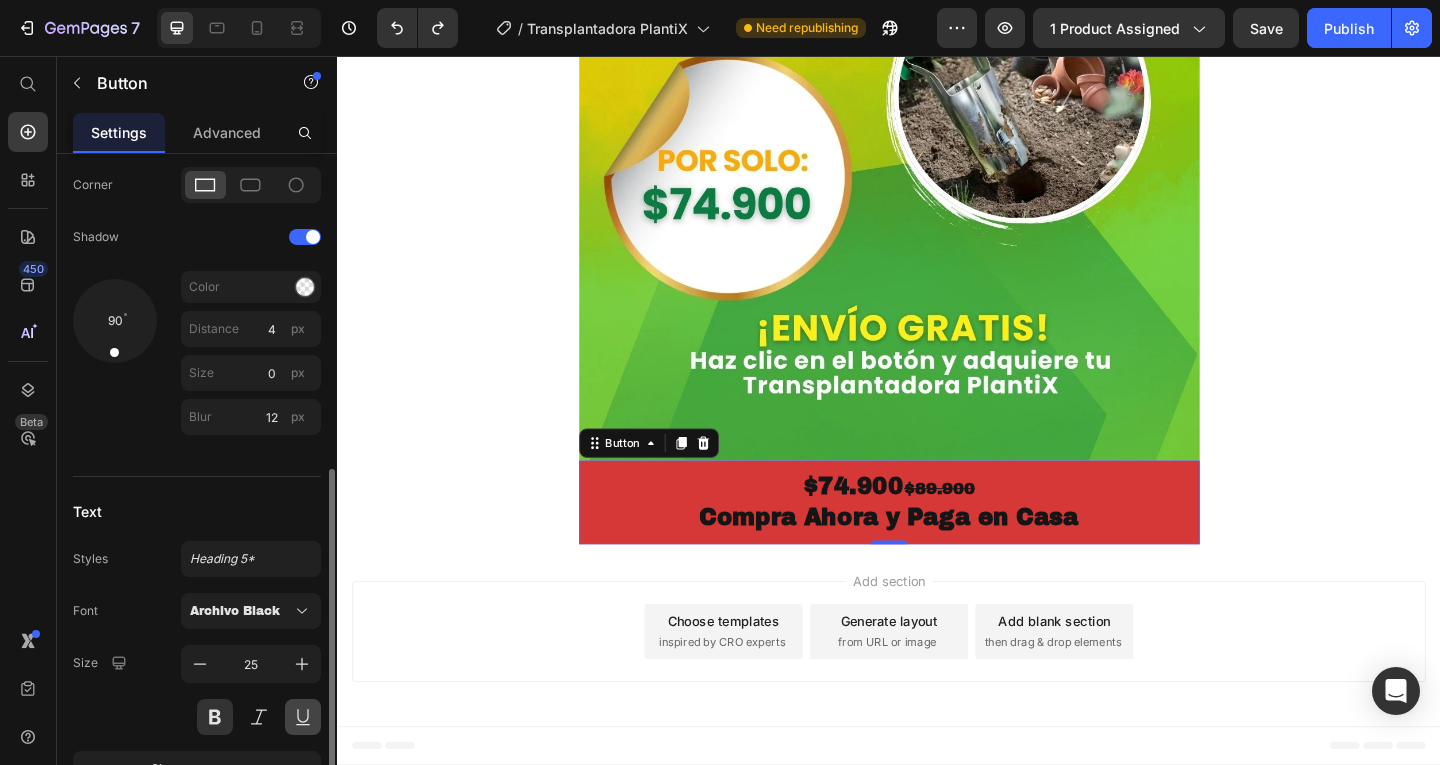 scroll, scrollTop: 800, scrollLeft: 0, axis: vertical 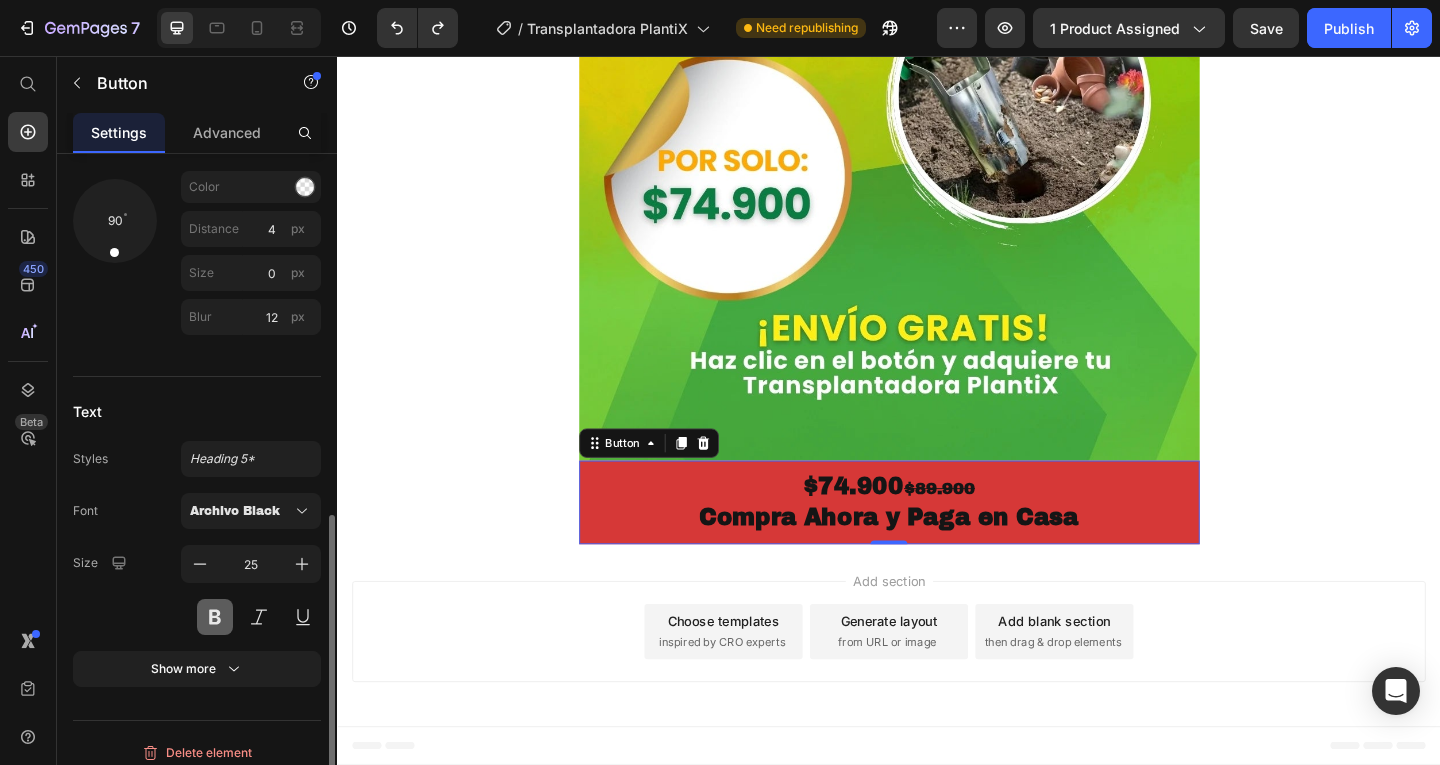 click at bounding box center [215, 617] 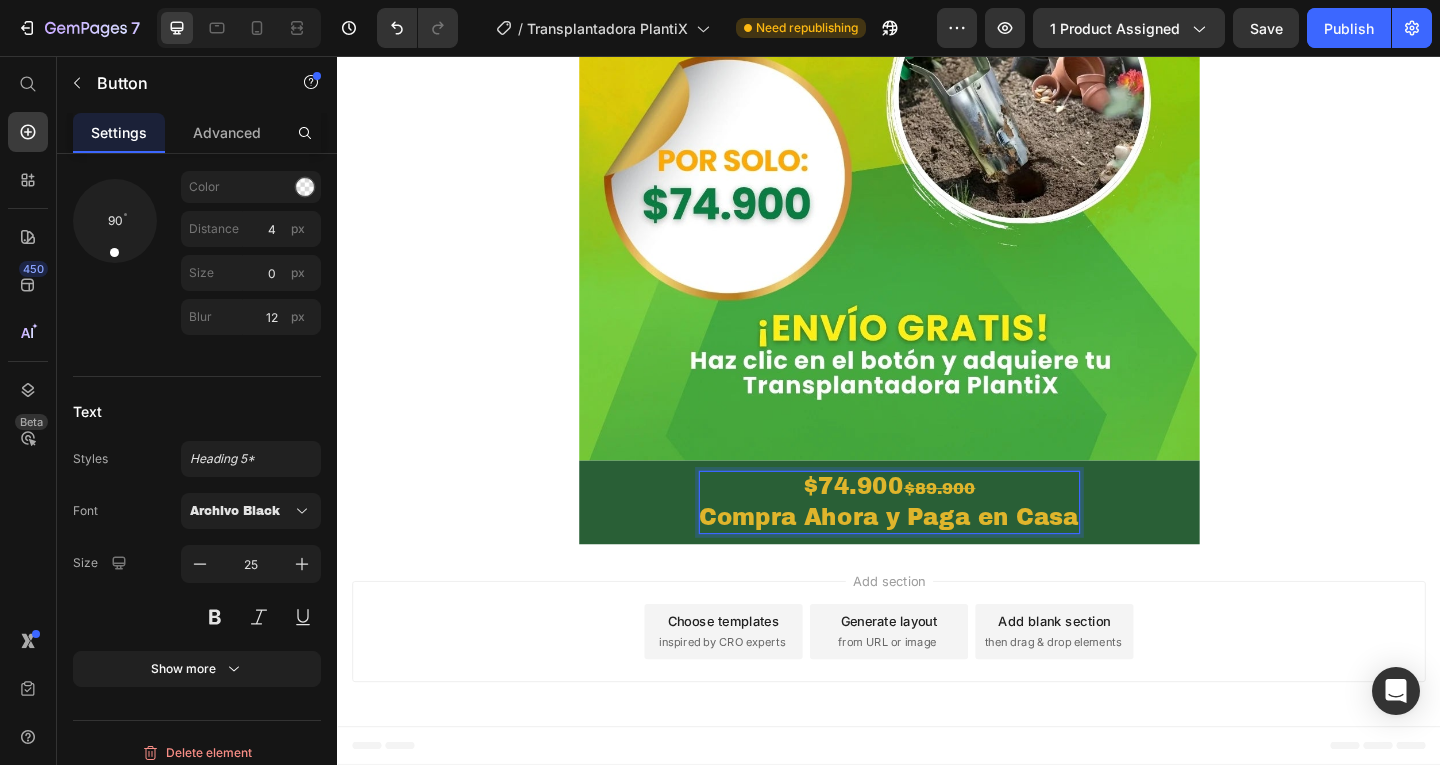 click on "Image $74.900  $89.900 Compra Ahora y Paga en Casa Button Product Row Image Image Image $74.900  $89.900 Compra Ahora y Paga en Casa Button   0 Row" at bounding box center [937, -3254] 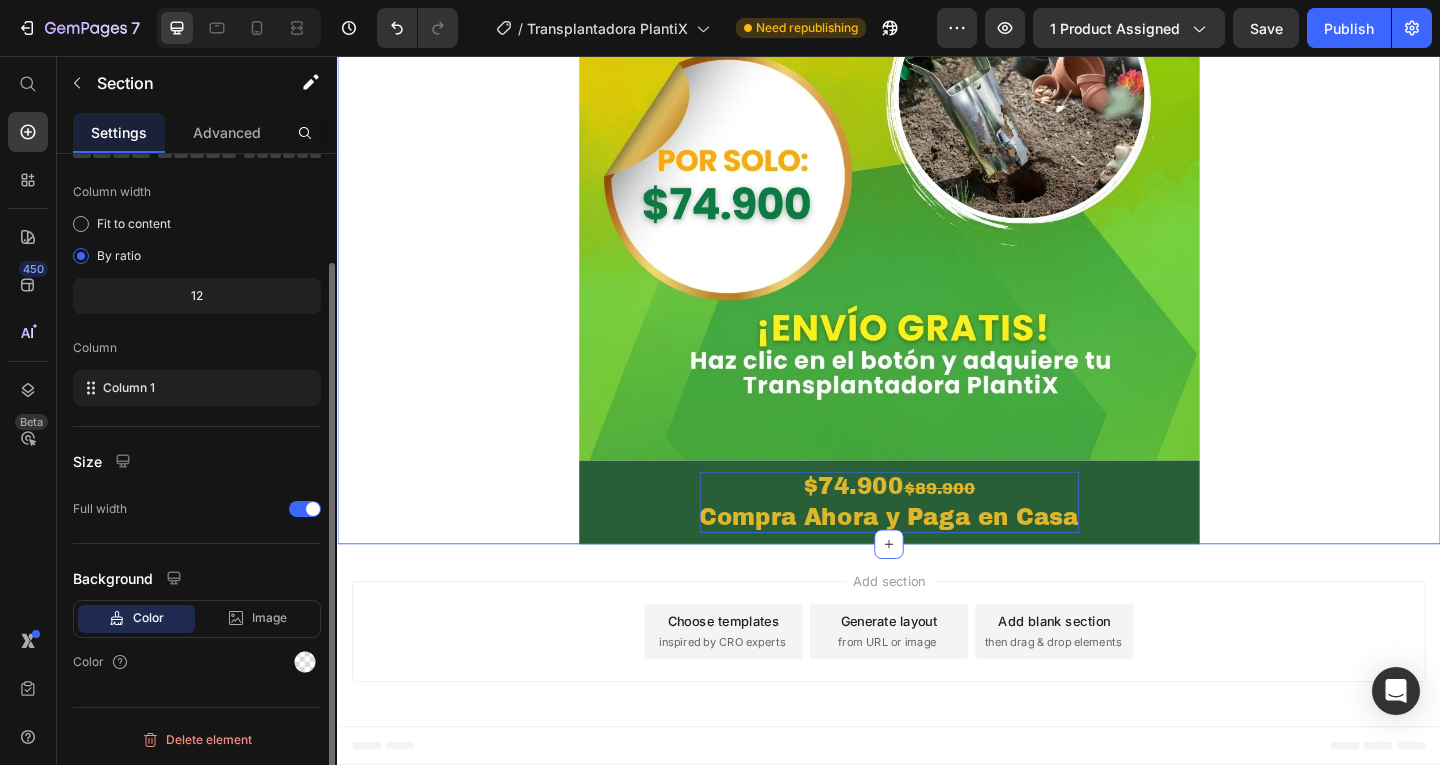 scroll, scrollTop: 0, scrollLeft: 0, axis: both 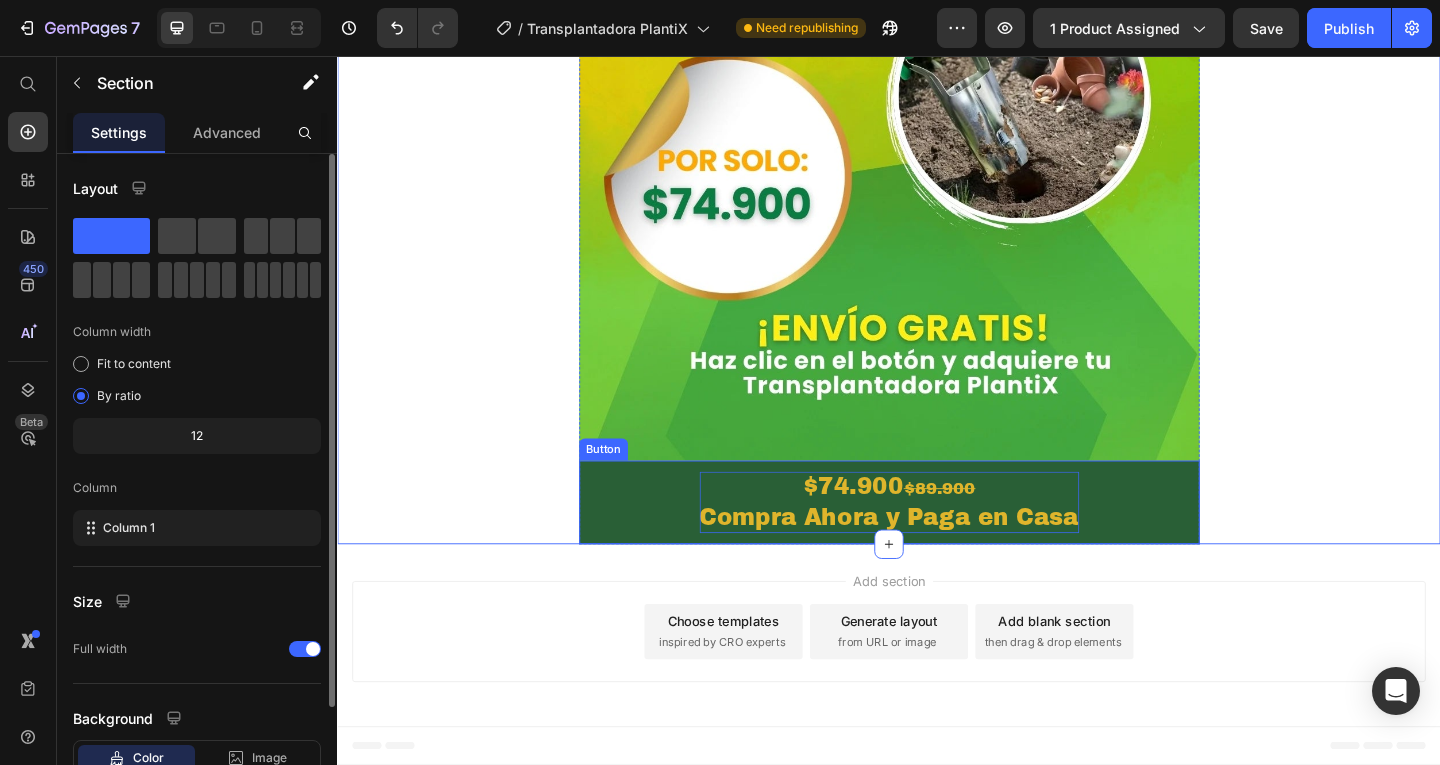 click on "$74.900  $89.900 Compra Ahora y Paga en Casa" at bounding box center [937, 541] 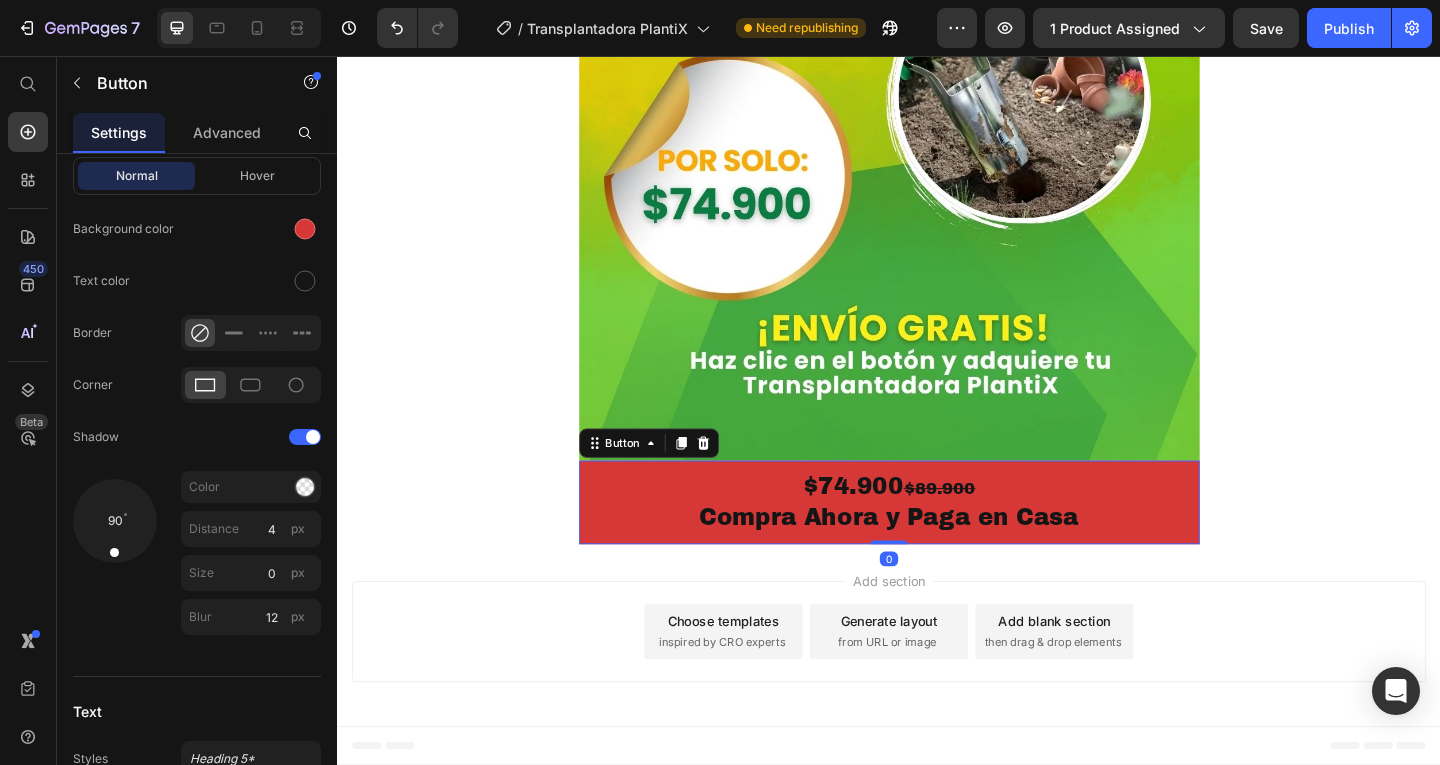scroll, scrollTop: 813, scrollLeft: 0, axis: vertical 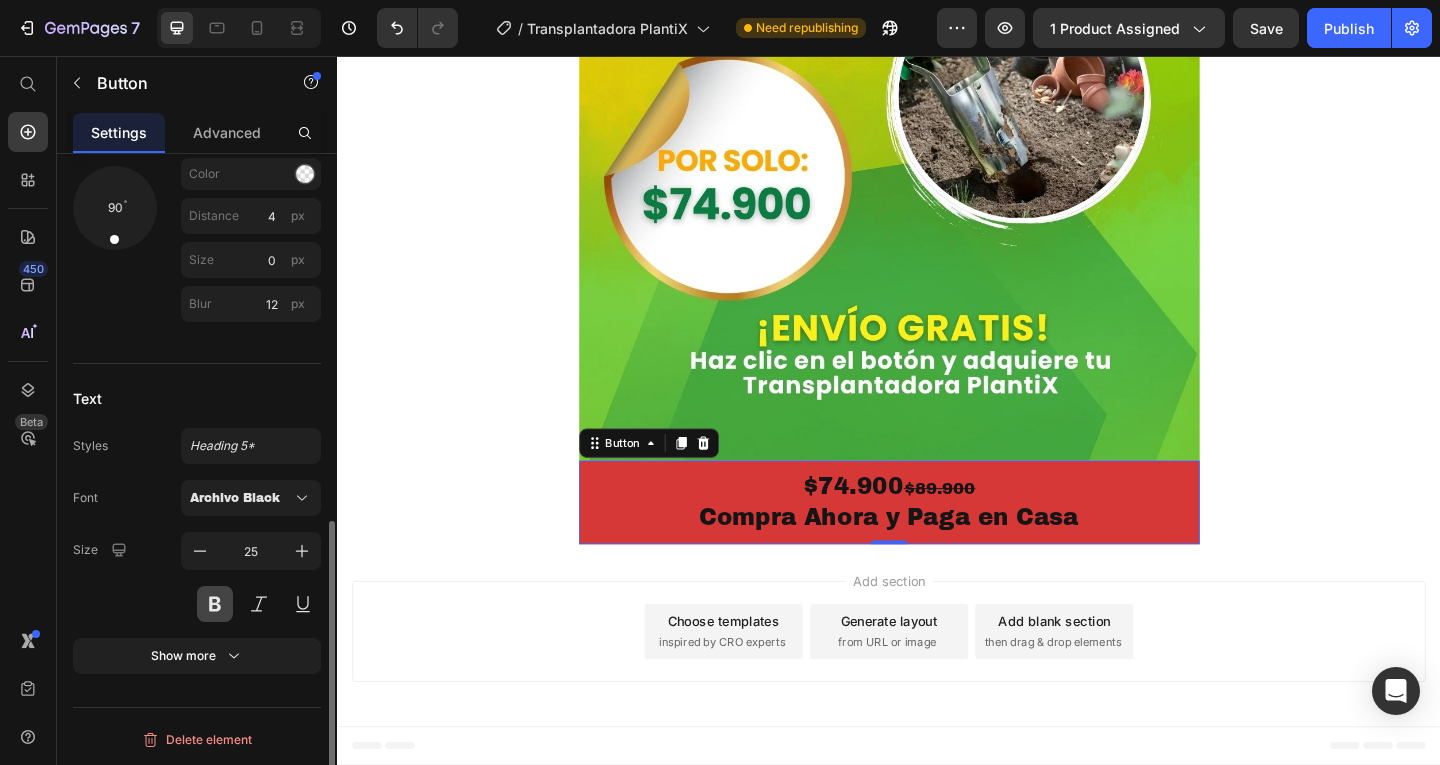 click at bounding box center (215, 604) 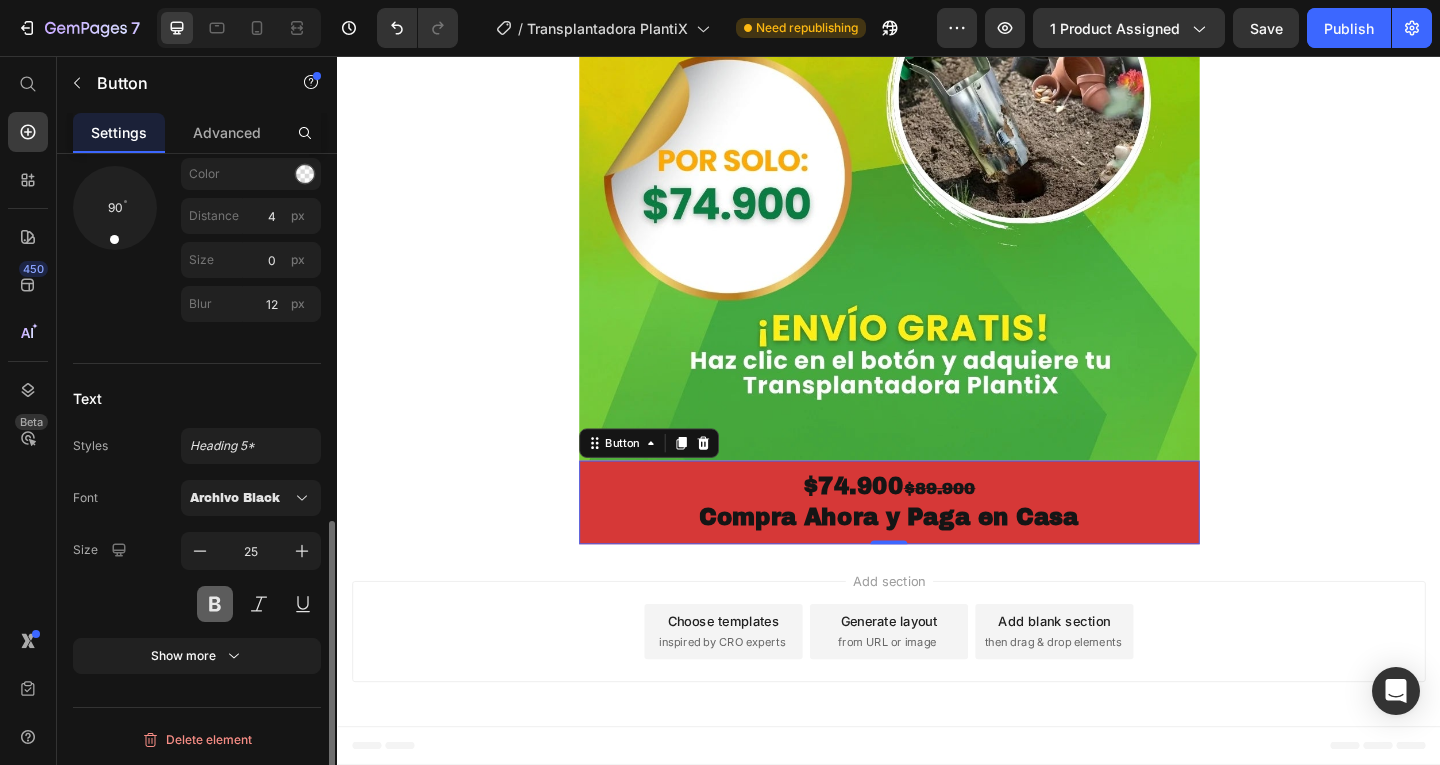 click at bounding box center (215, 604) 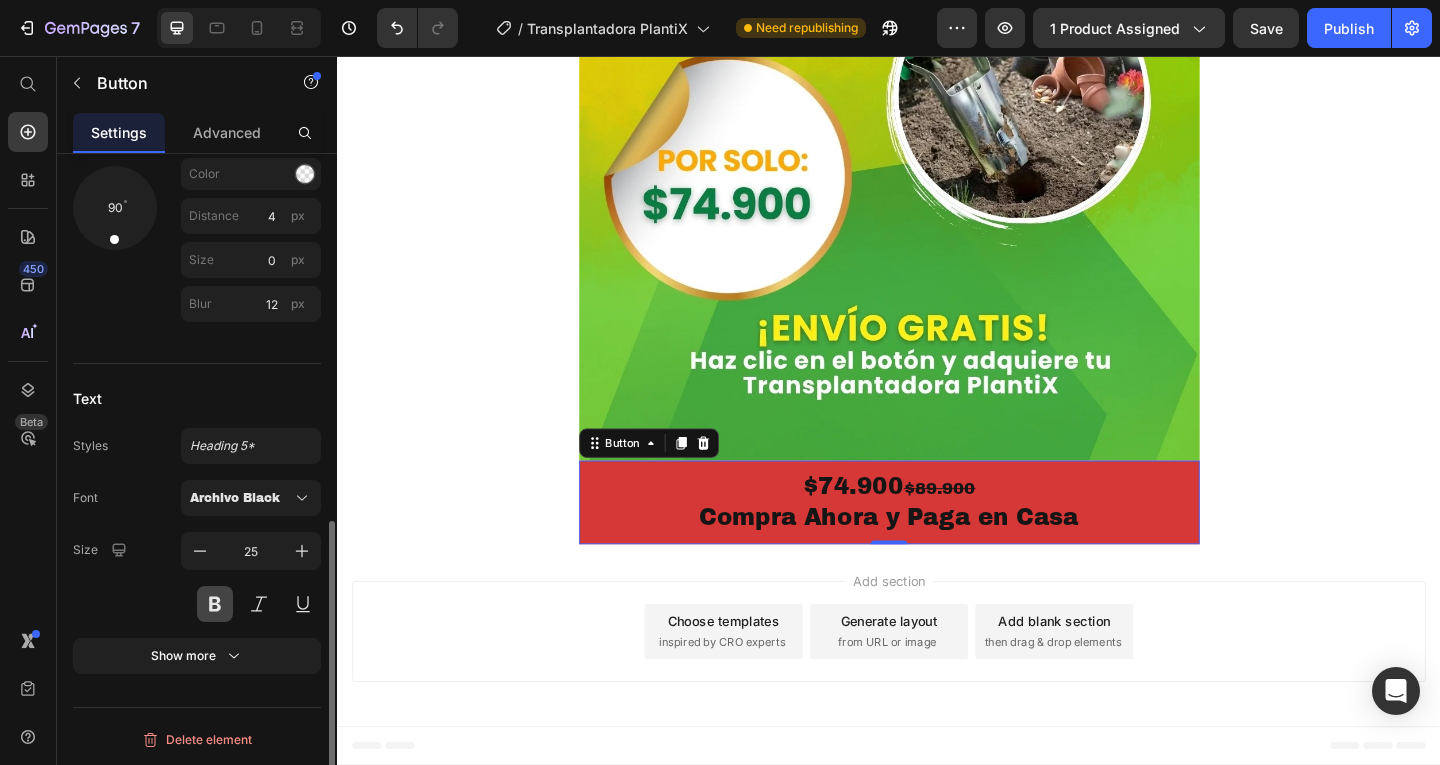 click at bounding box center [215, 604] 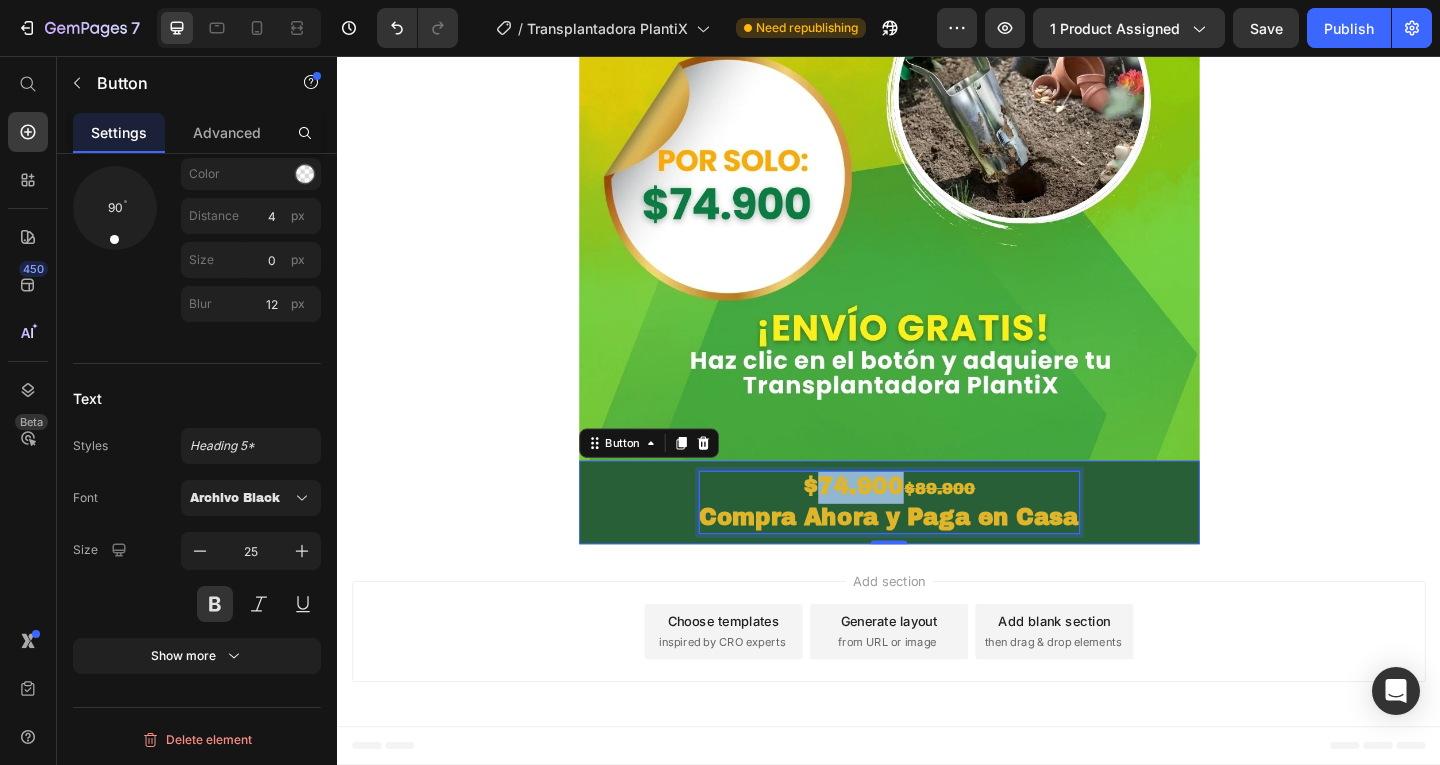click on "$74.900  $89.900 Compra Ahora y Paga en Casa" at bounding box center [937, 541] 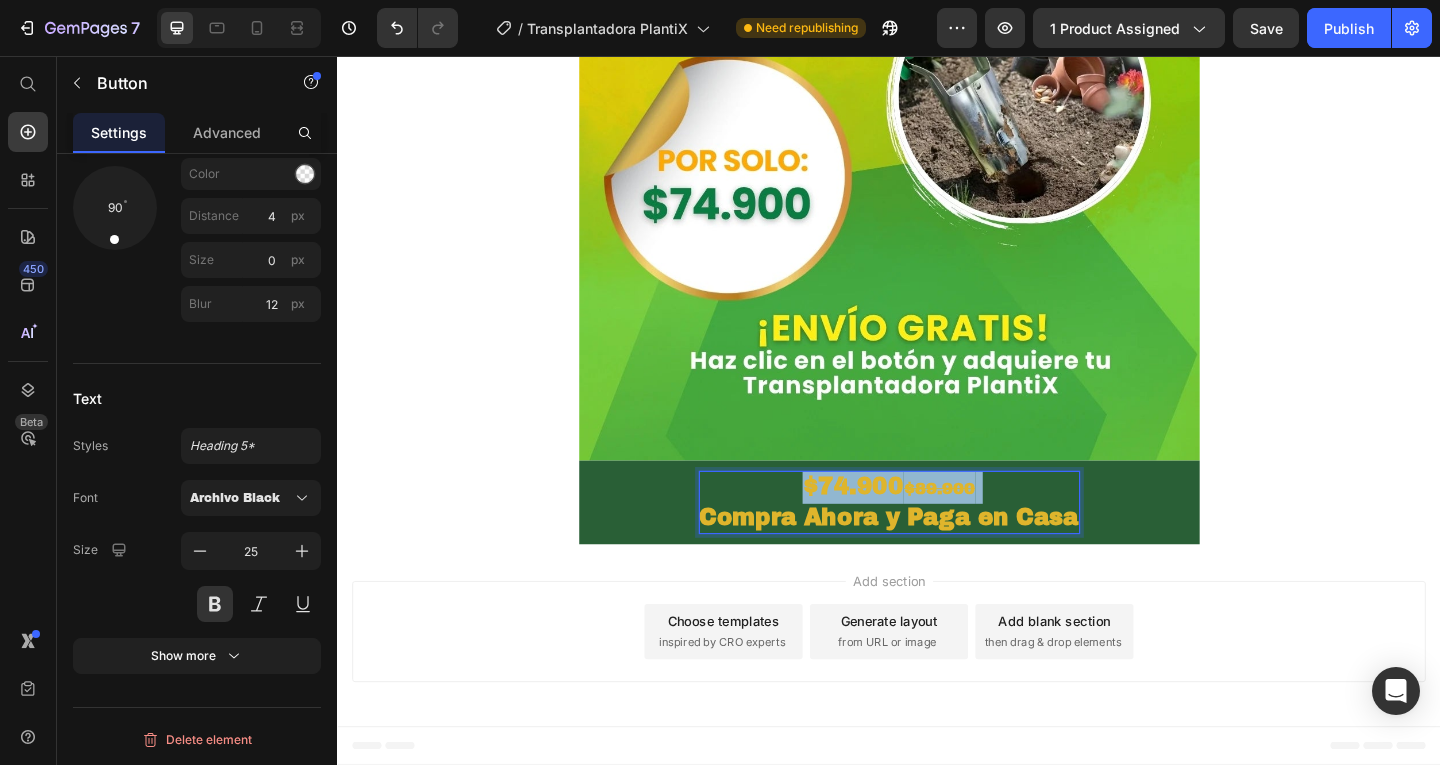 click on "$74.900  $89.900 Compra Ahora y Paga en Casa" at bounding box center [937, 541] 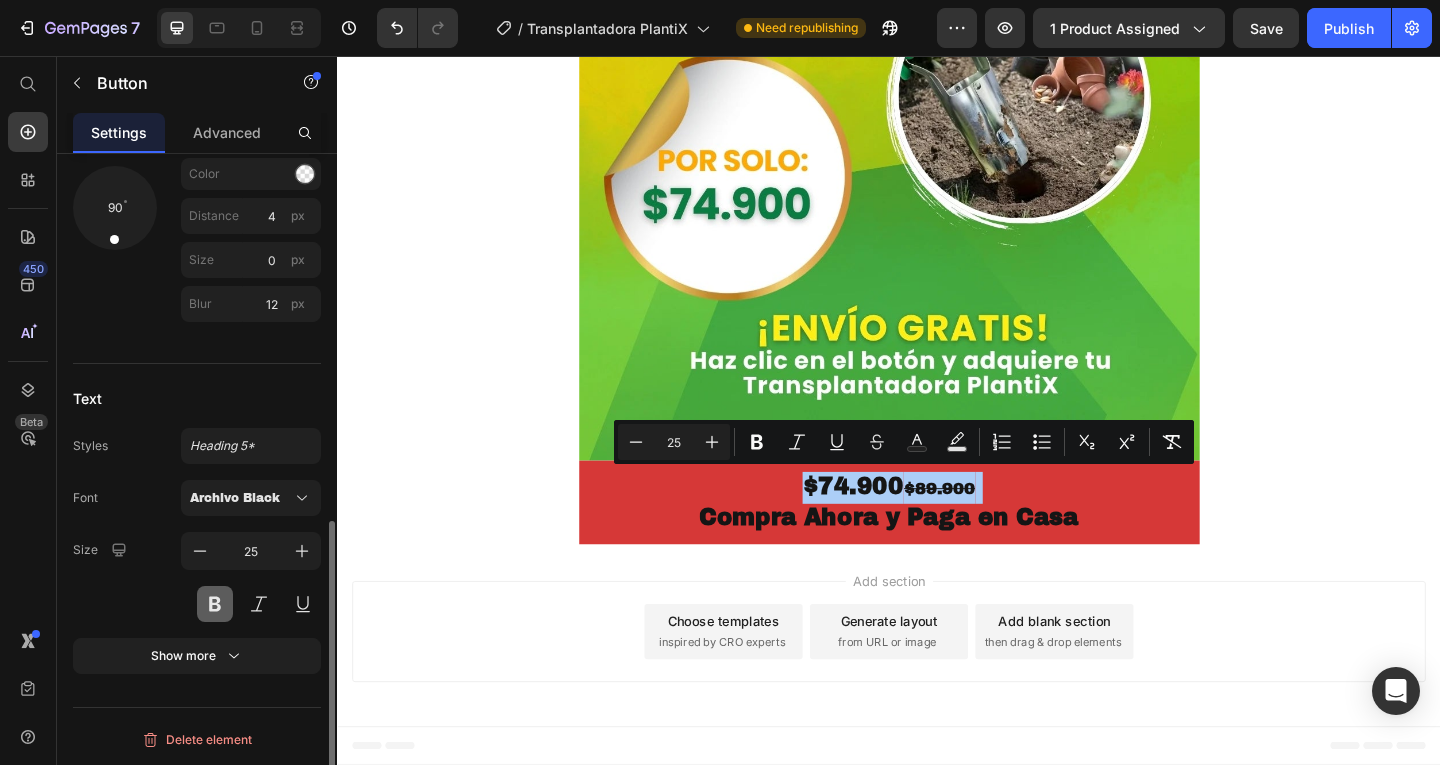 click at bounding box center (215, 604) 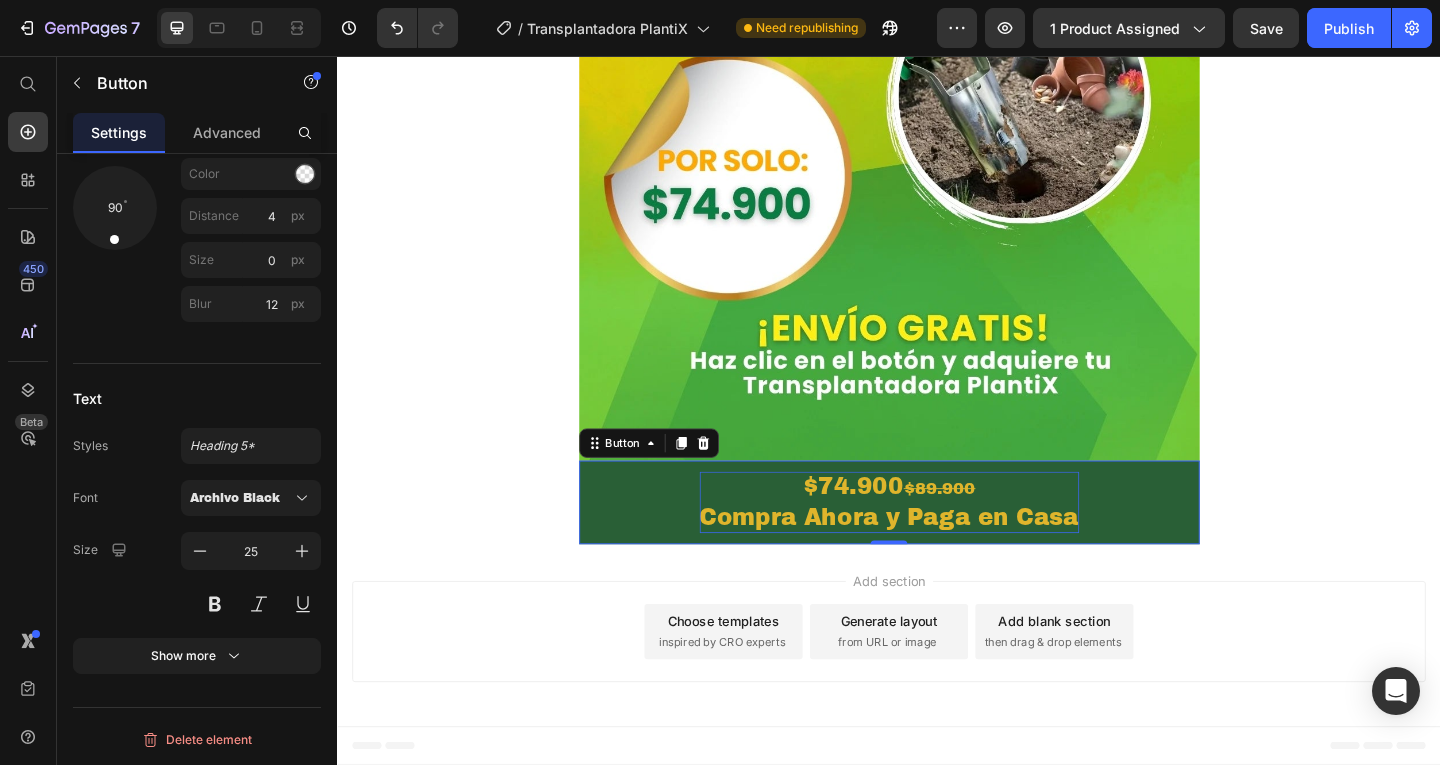 click on "$89.900" at bounding box center [992, 526] 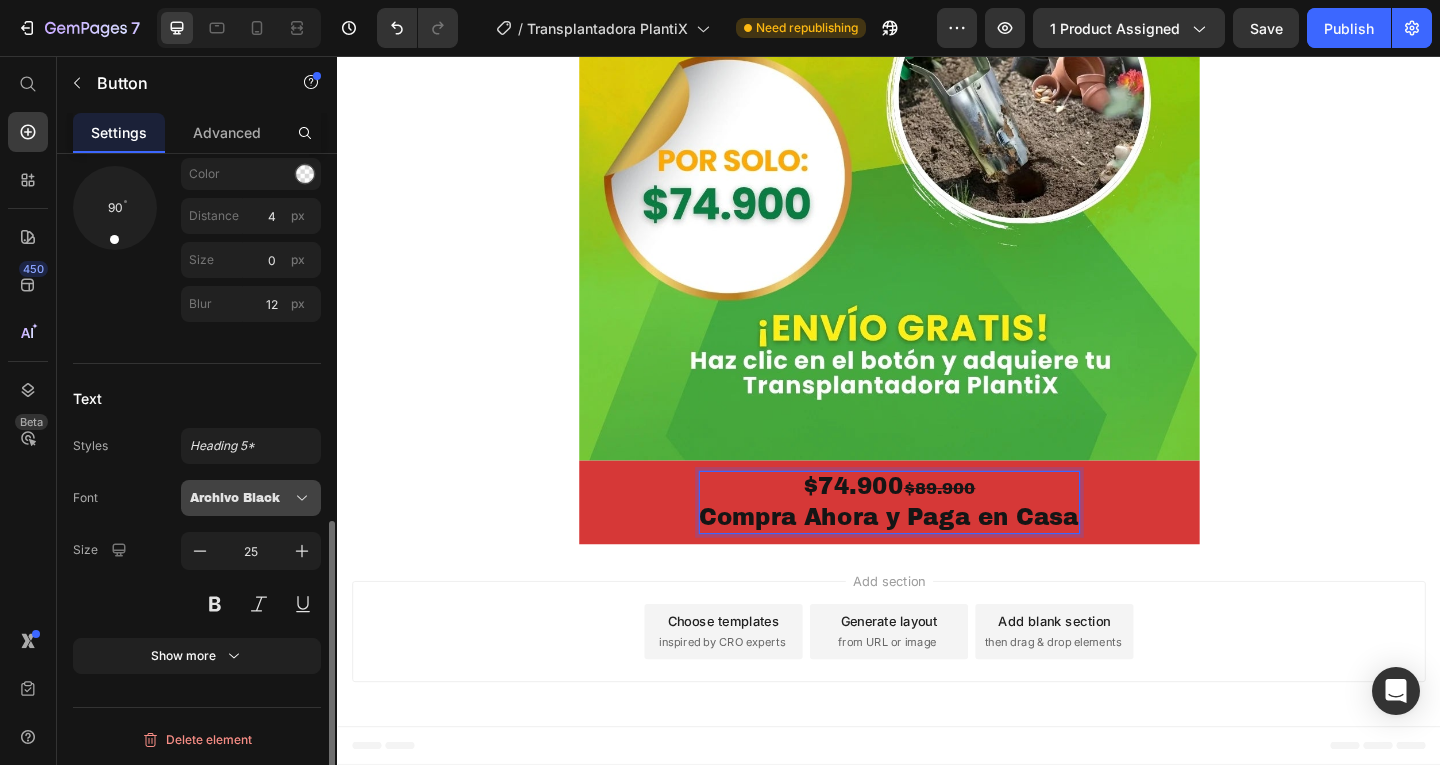 click 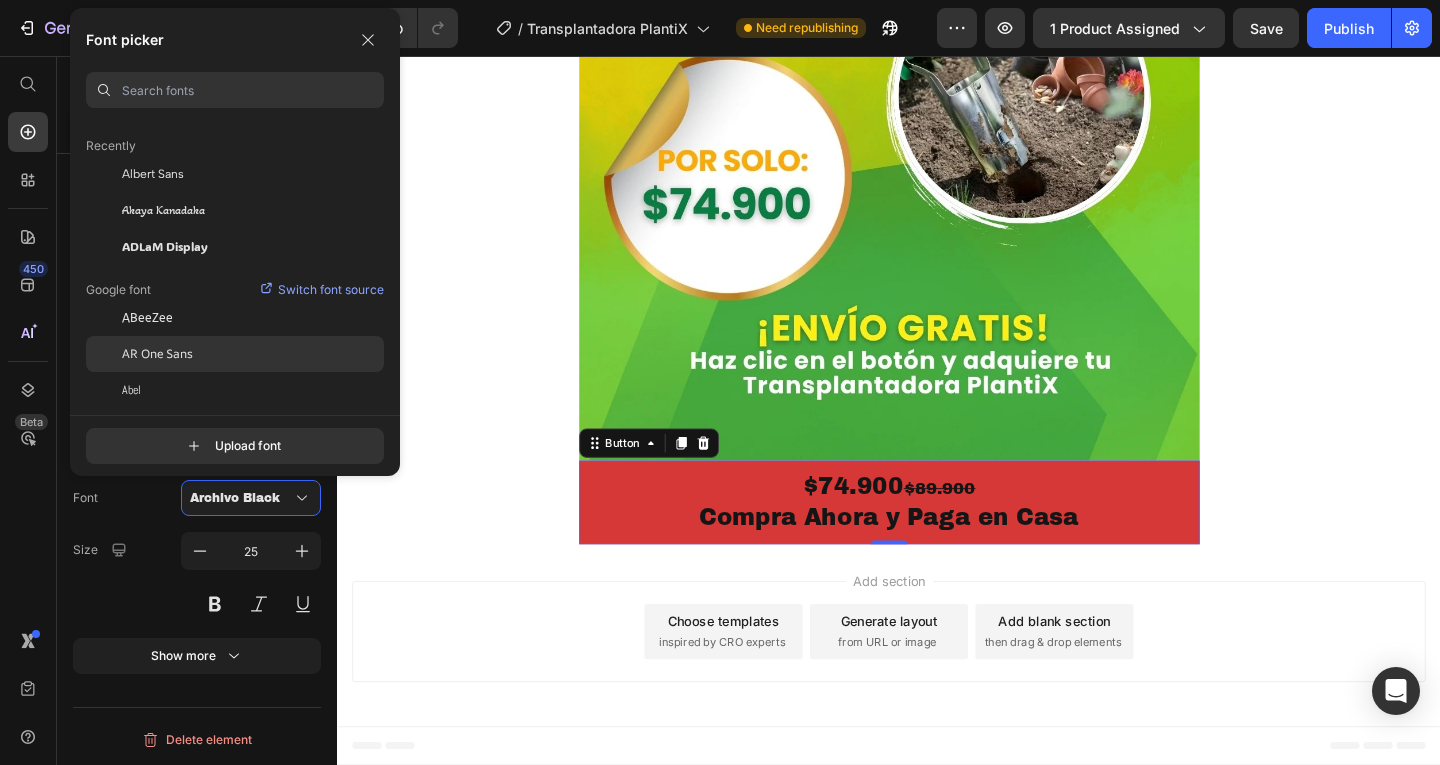 scroll, scrollTop: 100, scrollLeft: 0, axis: vertical 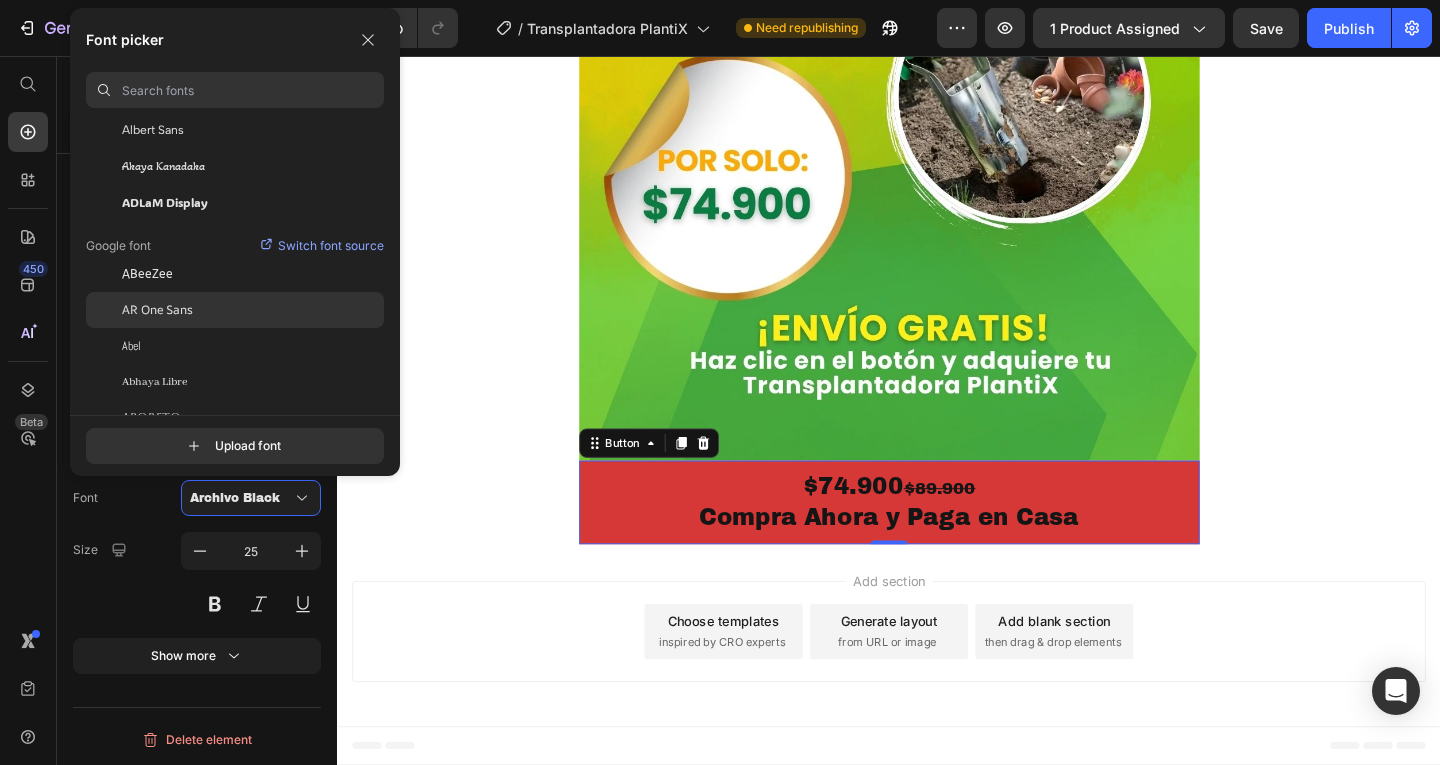 click on "AR One Sans" 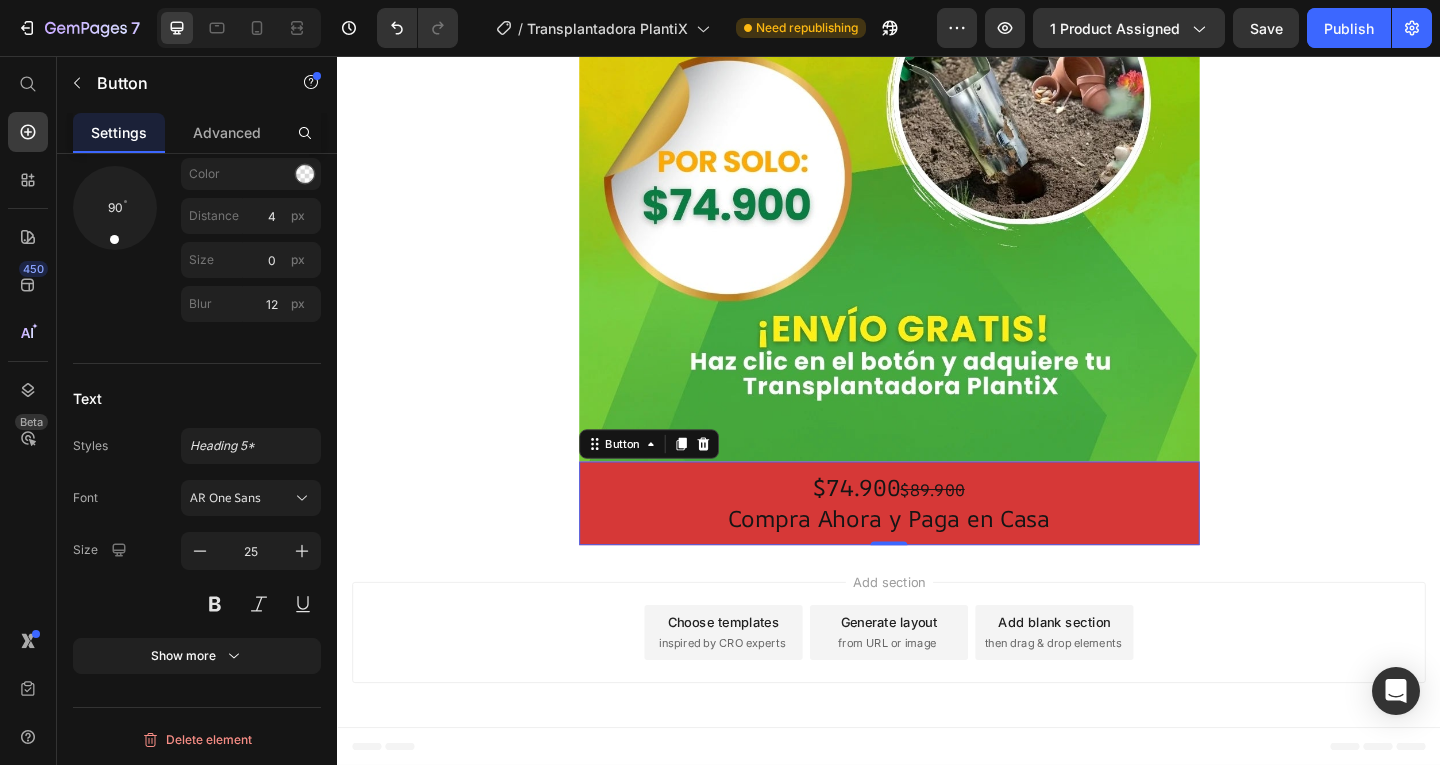 scroll, scrollTop: 7959, scrollLeft: 0, axis: vertical 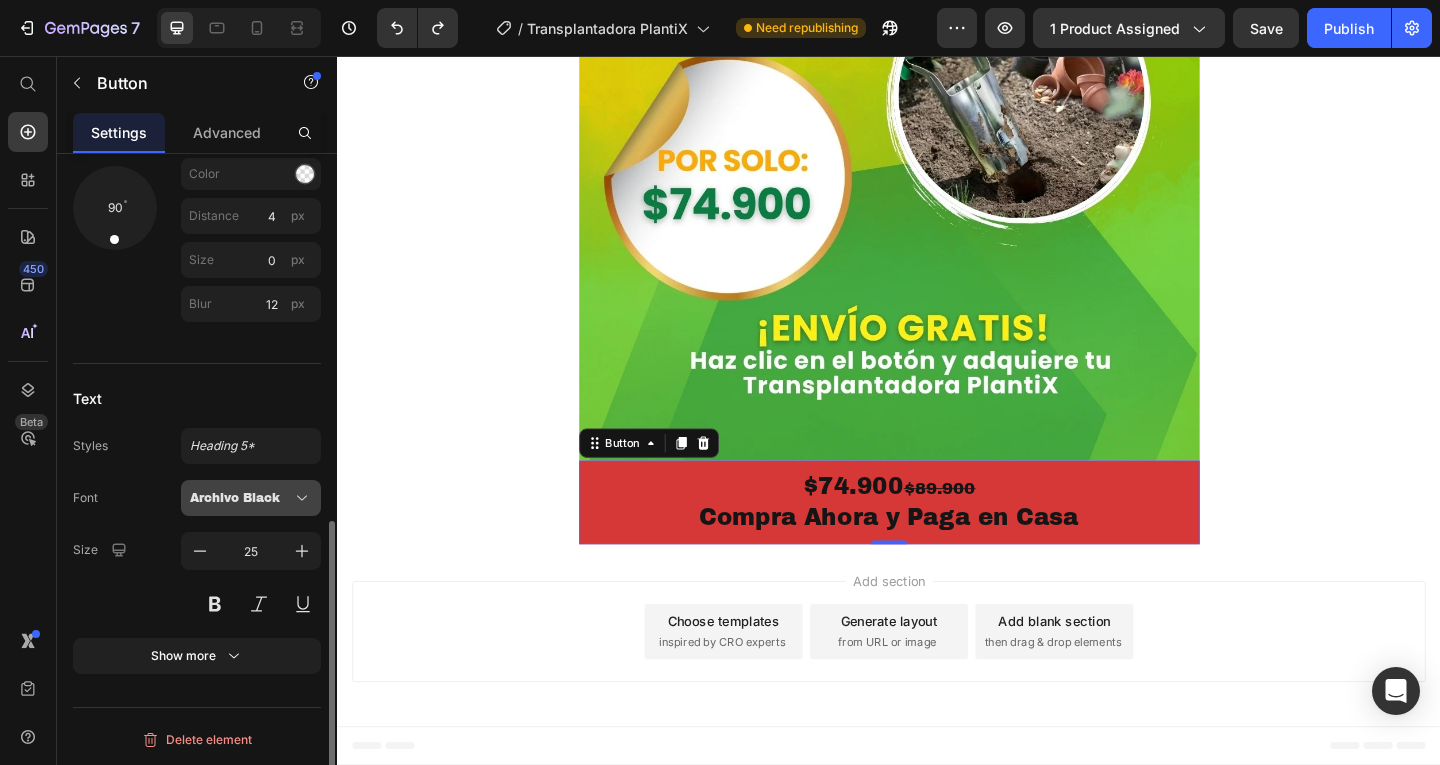 click on "Archivo Black" at bounding box center [241, 498] 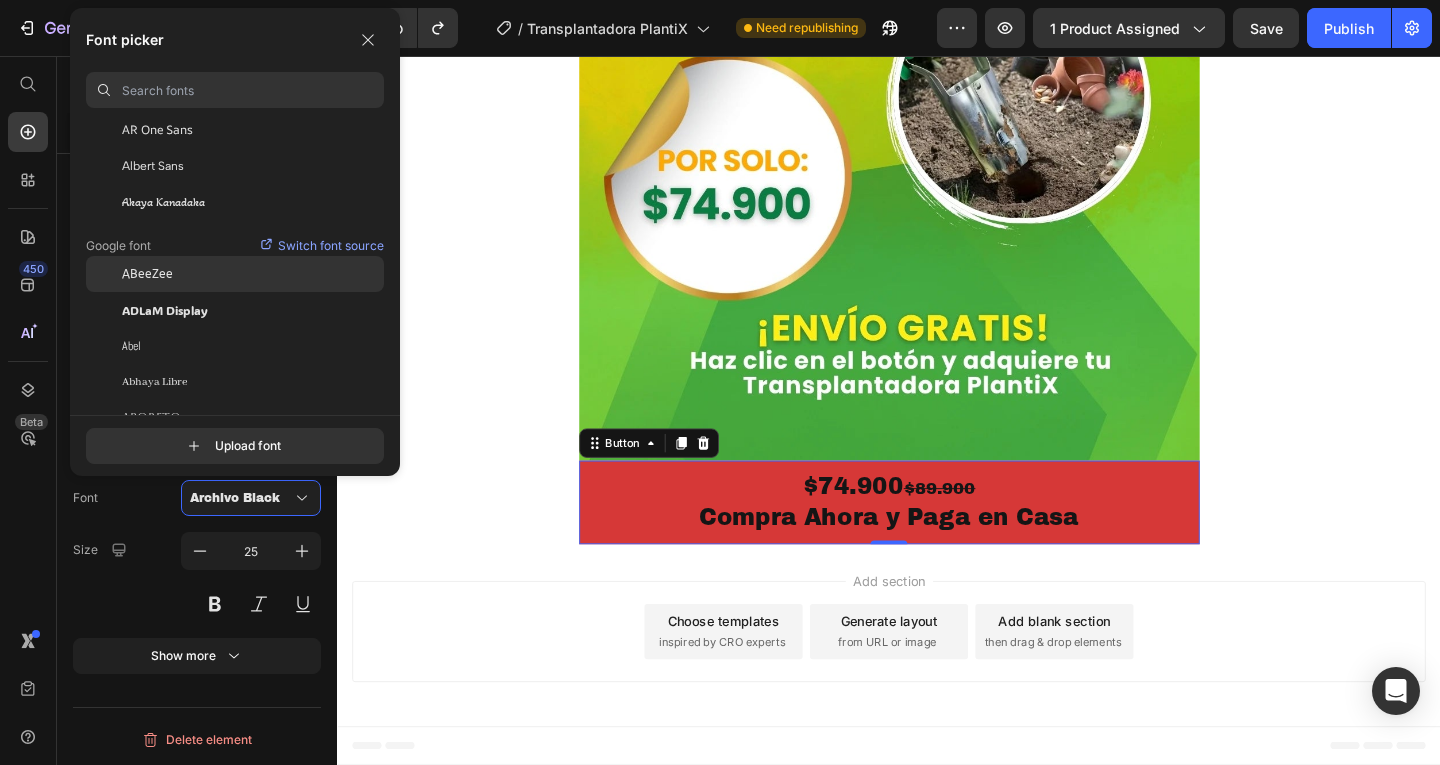 click on "ABeeZee" 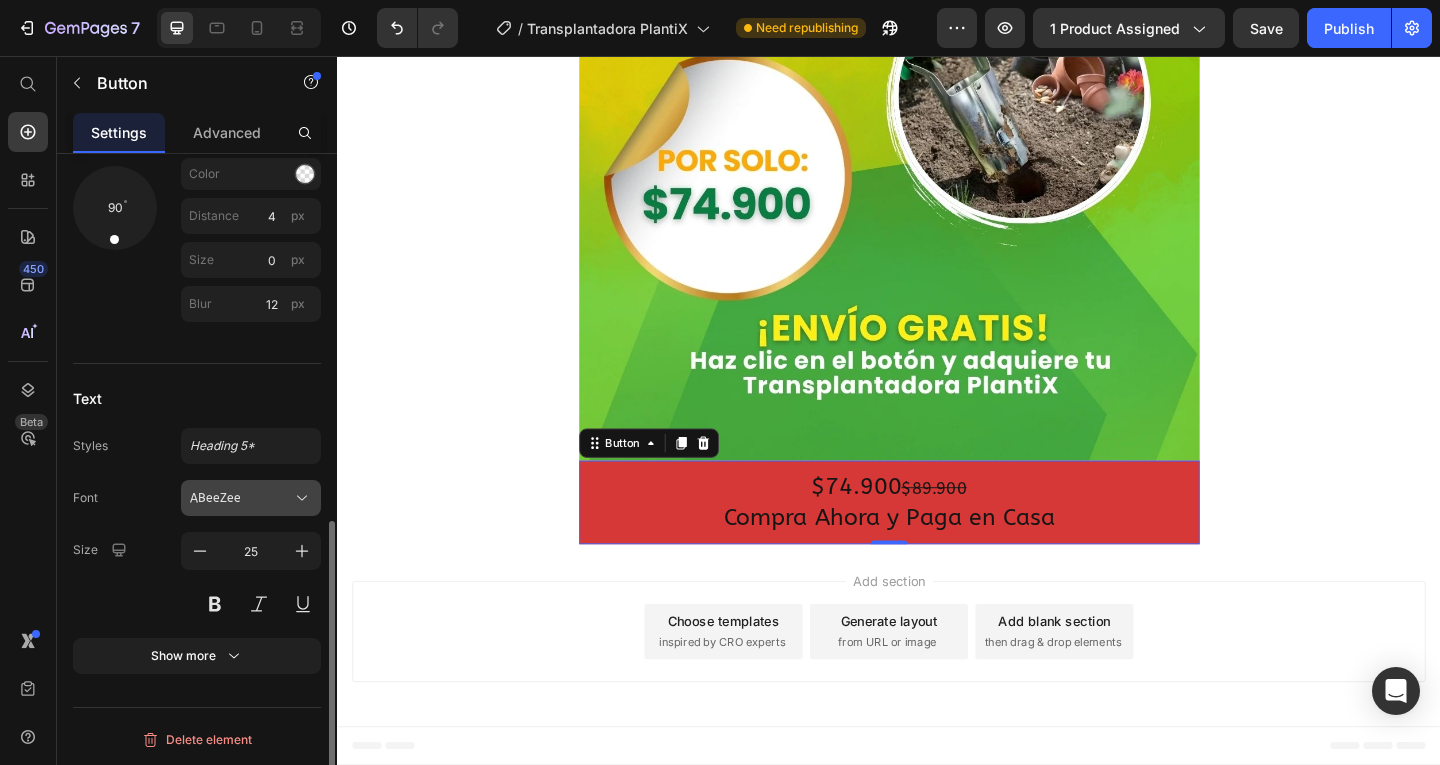 click on "ABeeZee" at bounding box center [251, 498] 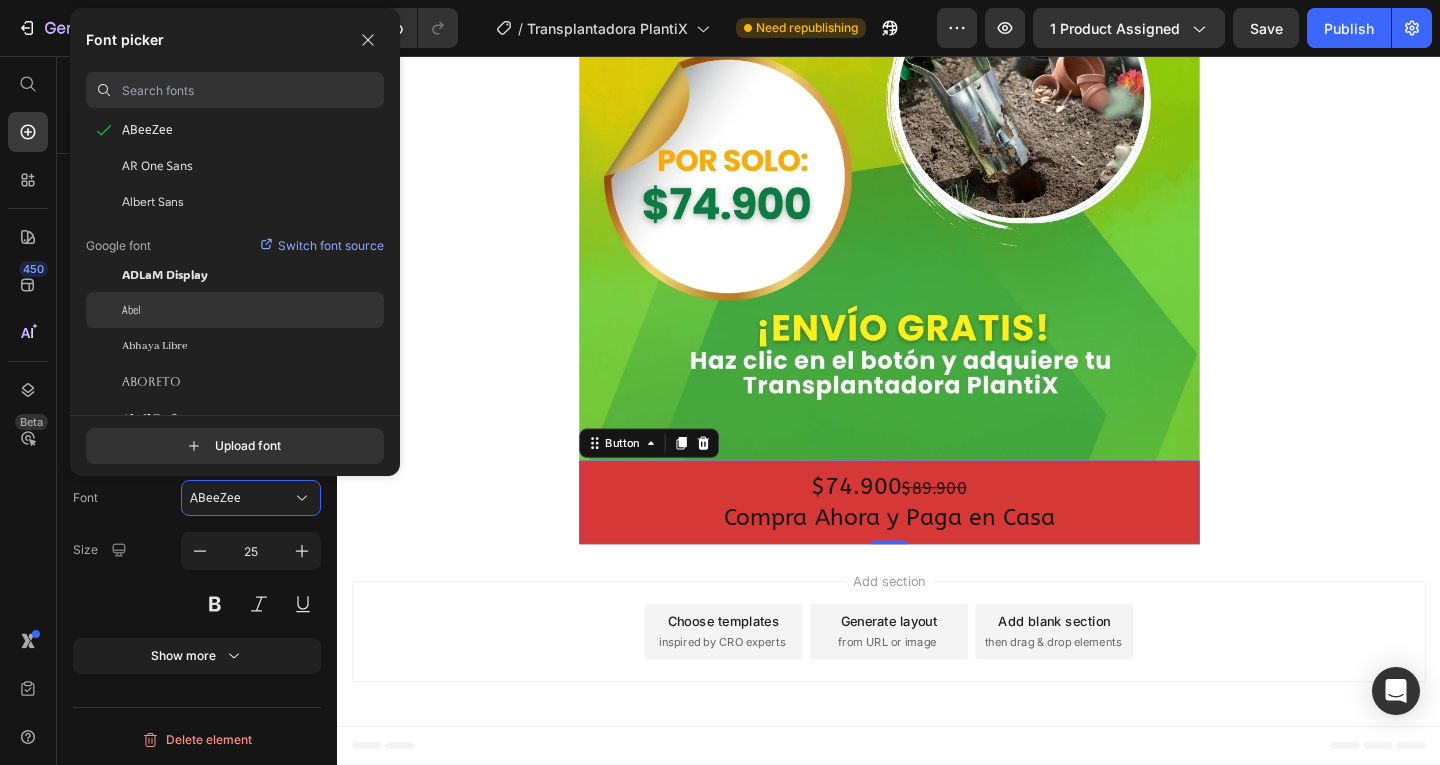 scroll, scrollTop: 200, scrollLeft: 0, axis: vertical 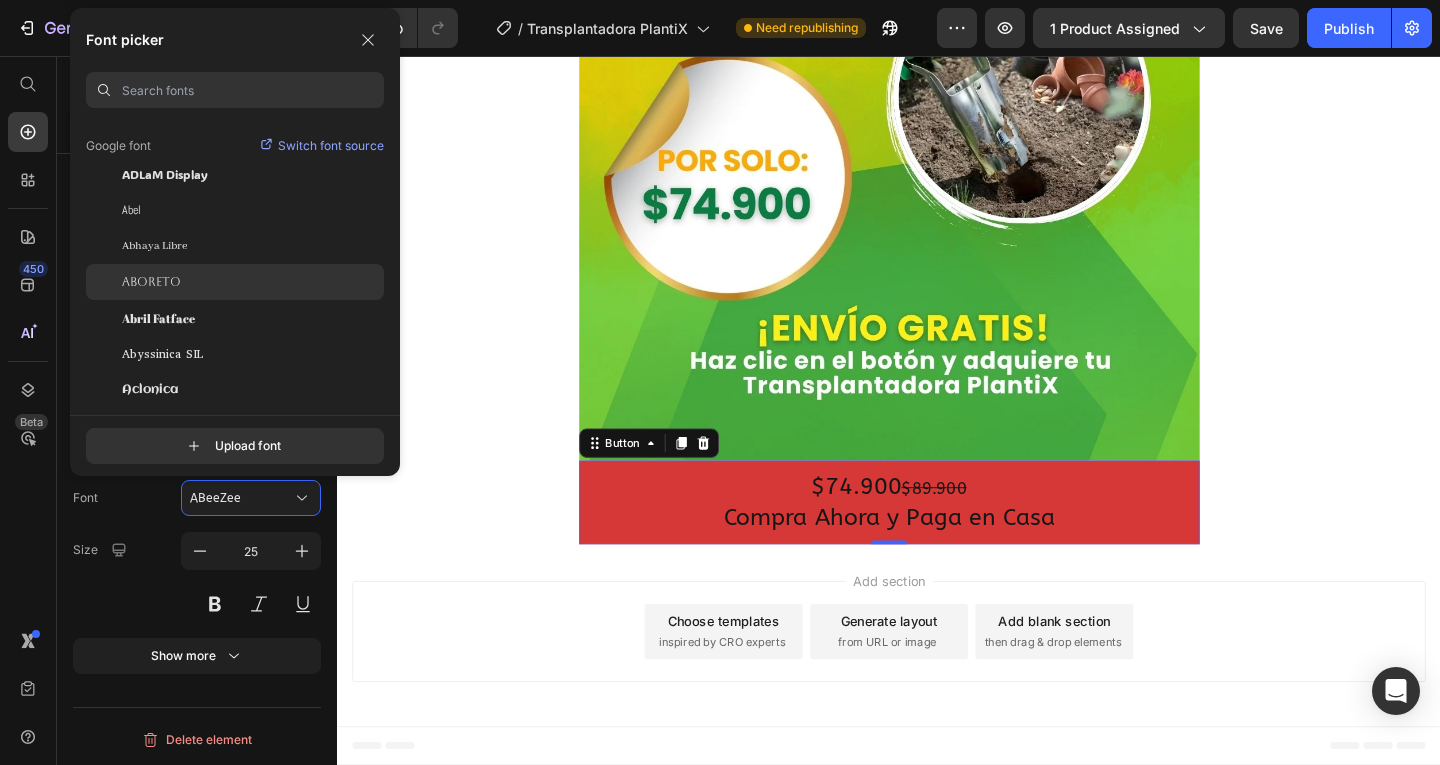 click on "Aboreto" 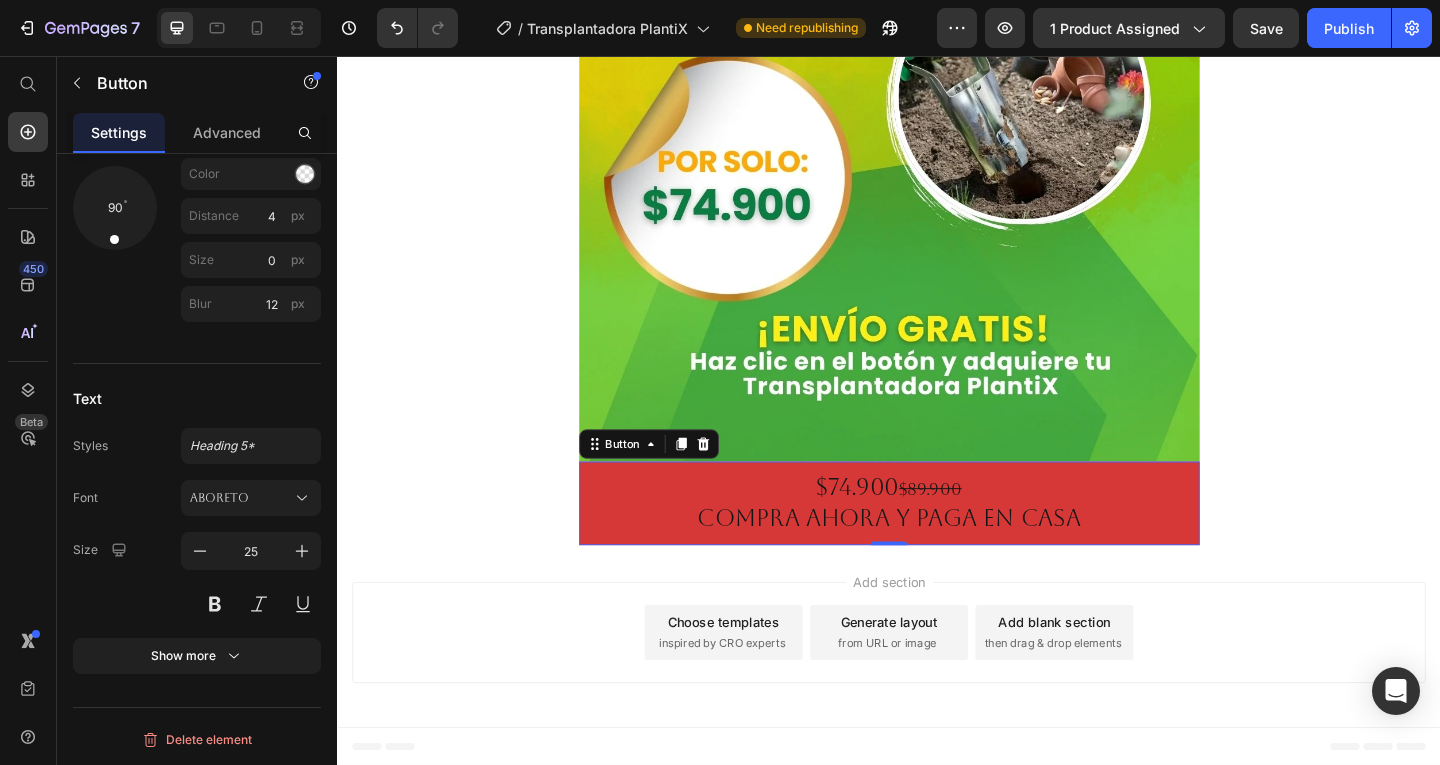 scroll, scrollTop: 7959, scrollLeft: 0, axis: vertical 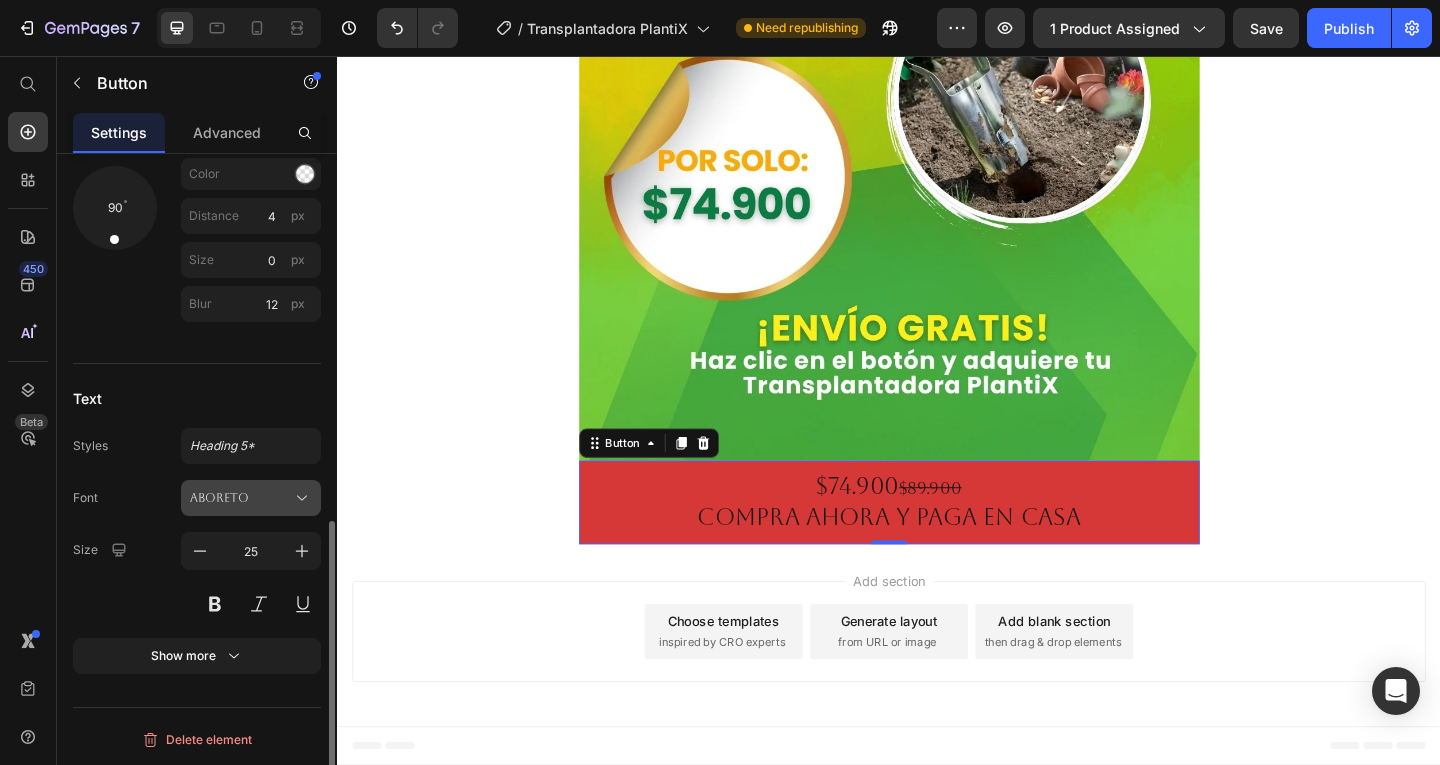 click on "Aboreto" at bounding box center [251, 498] 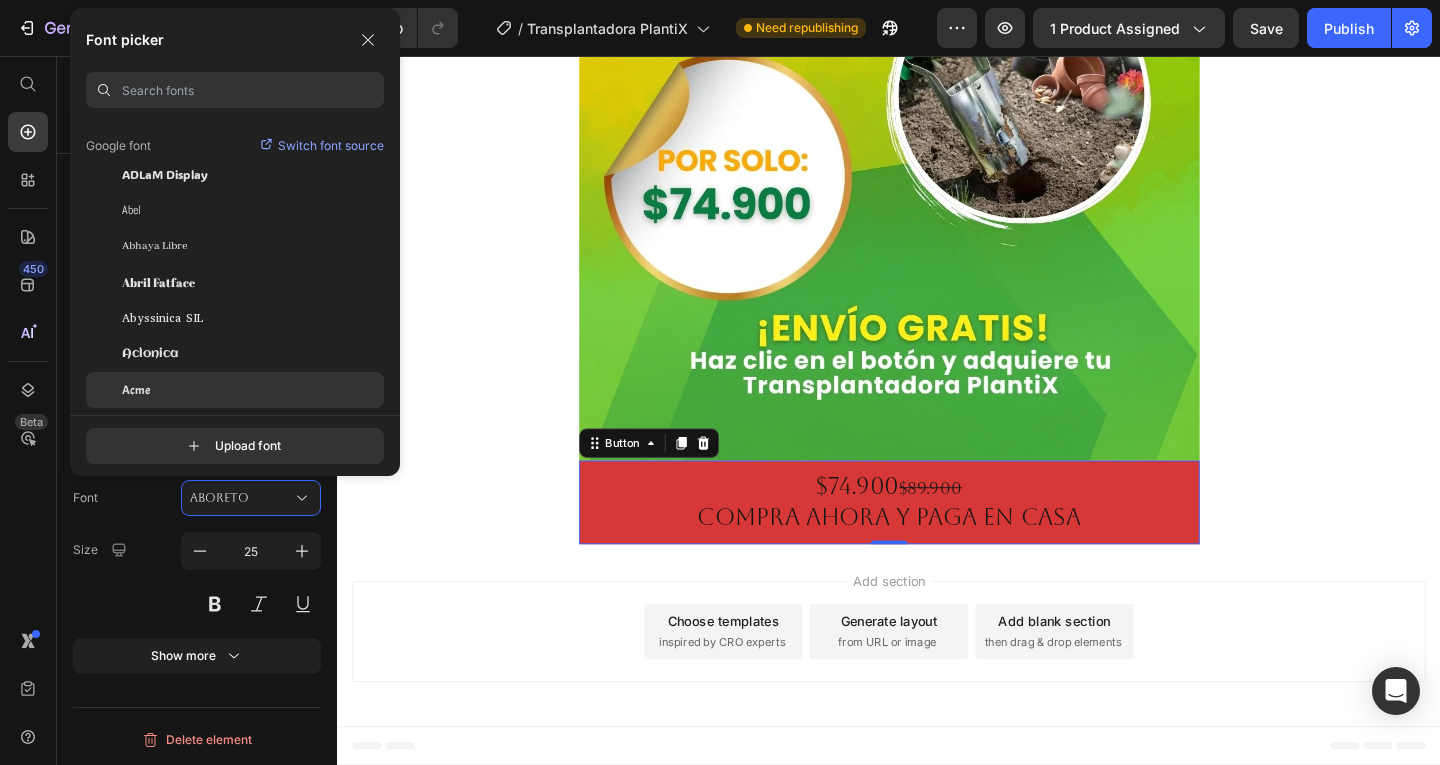click on "Acme" 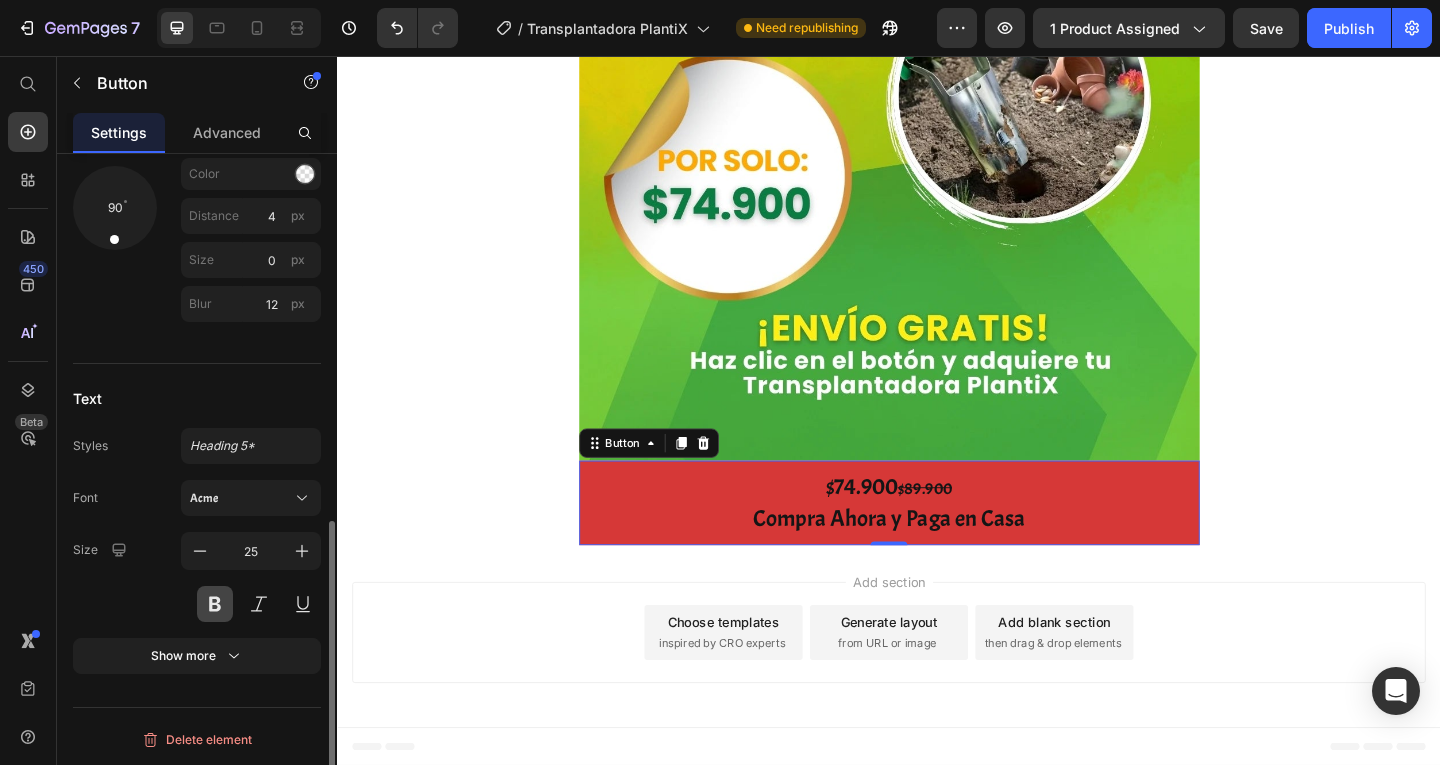 click at bounding box center [215, 604] 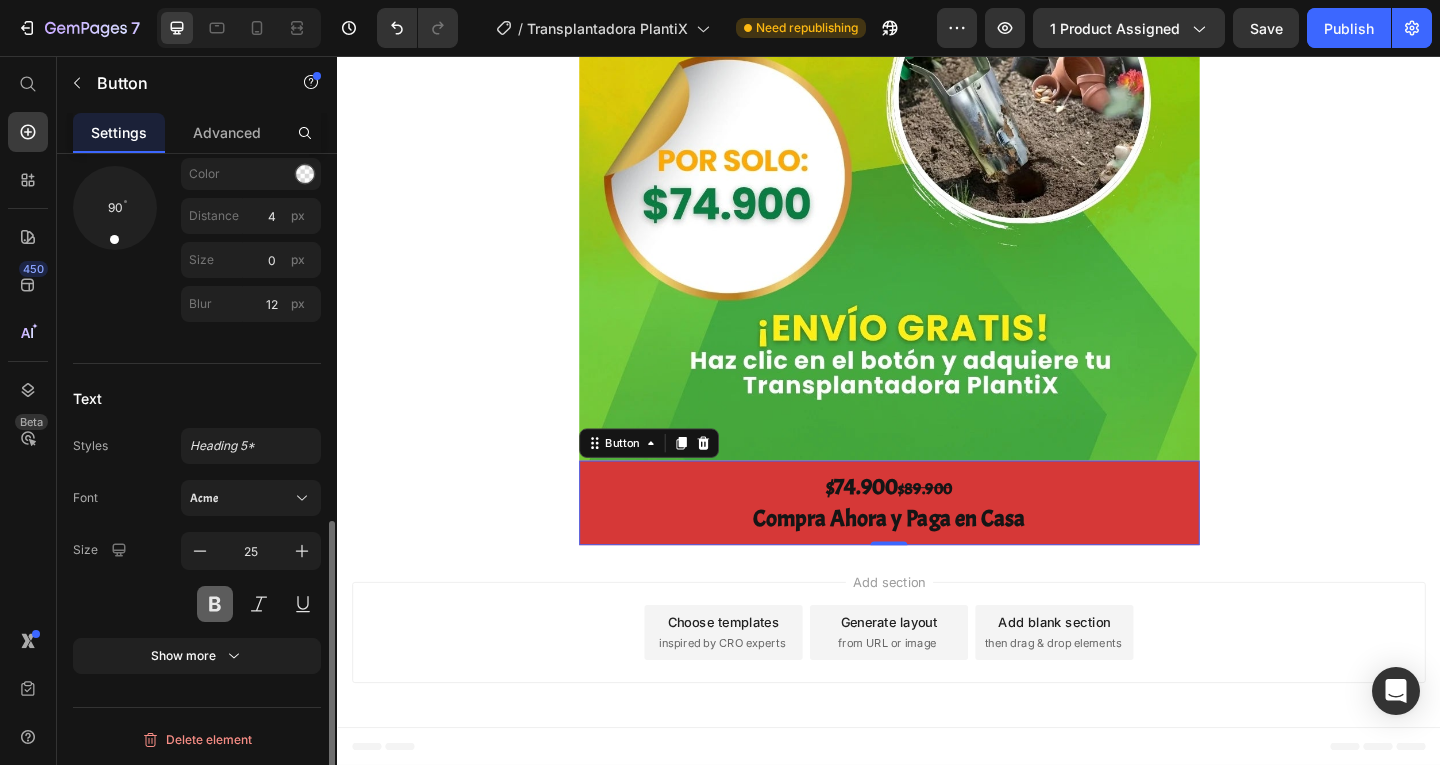 click at bounding box center (215, 604) 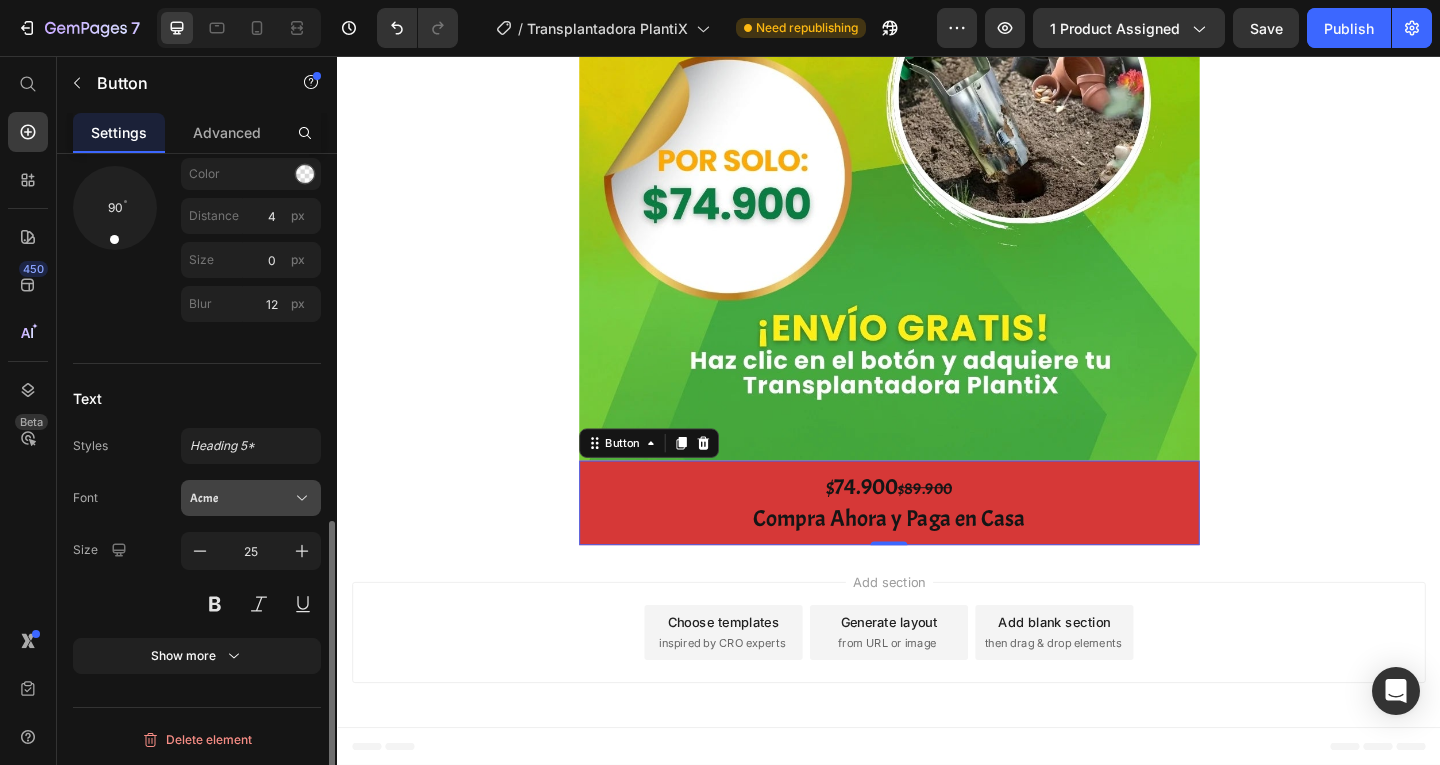 click on "Acme" at bounding box center [251, 498] 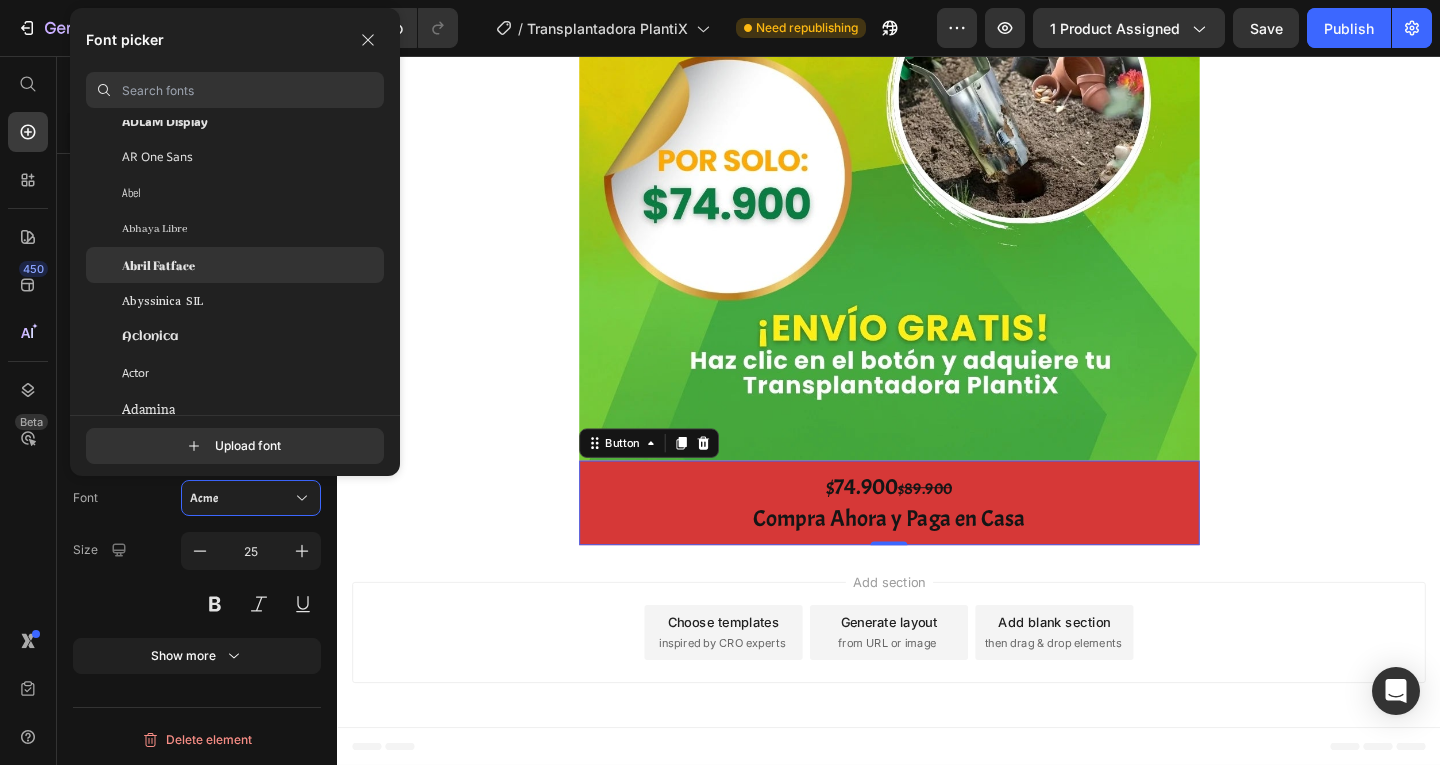scroll, scrollTop: 300, scrollLeft: 0, axis: vertical 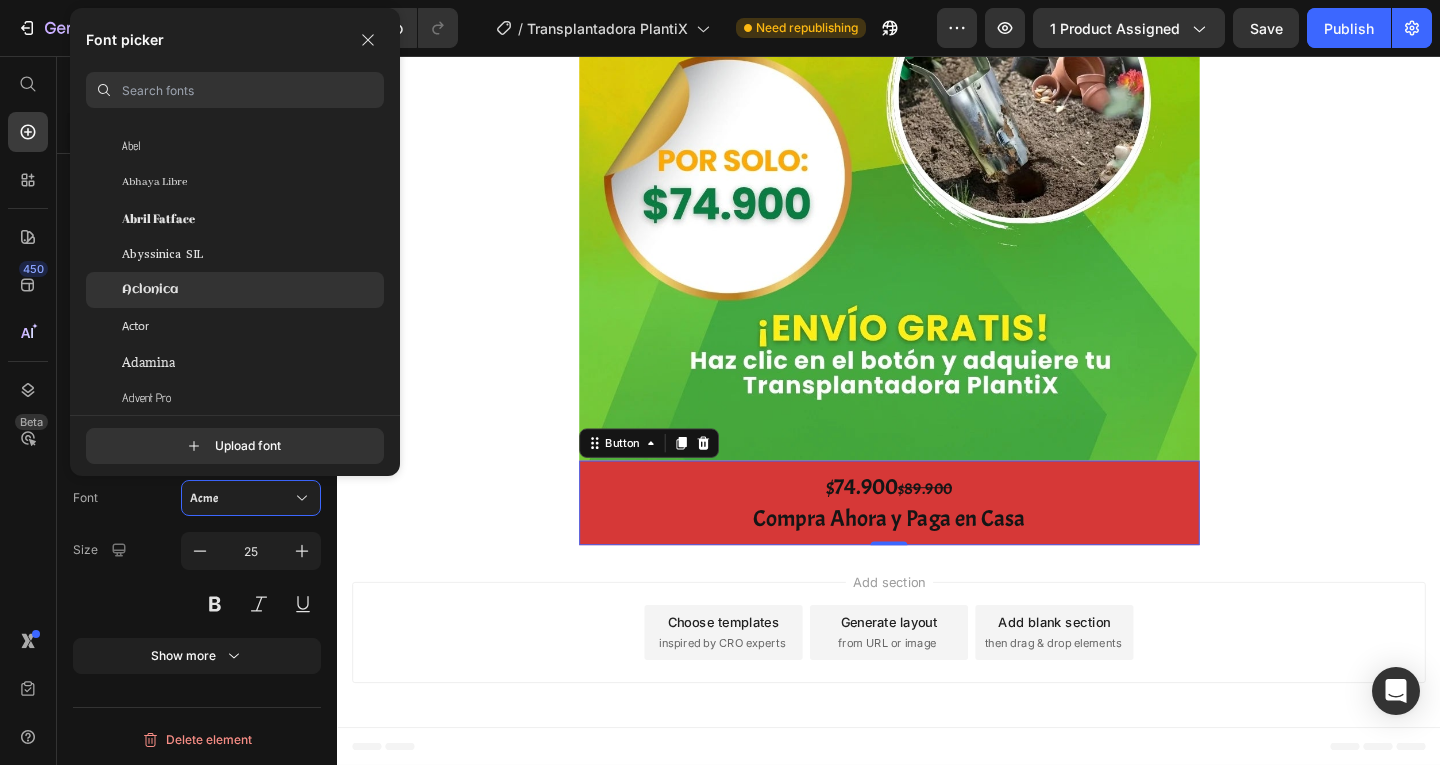 click on "Aclonica" 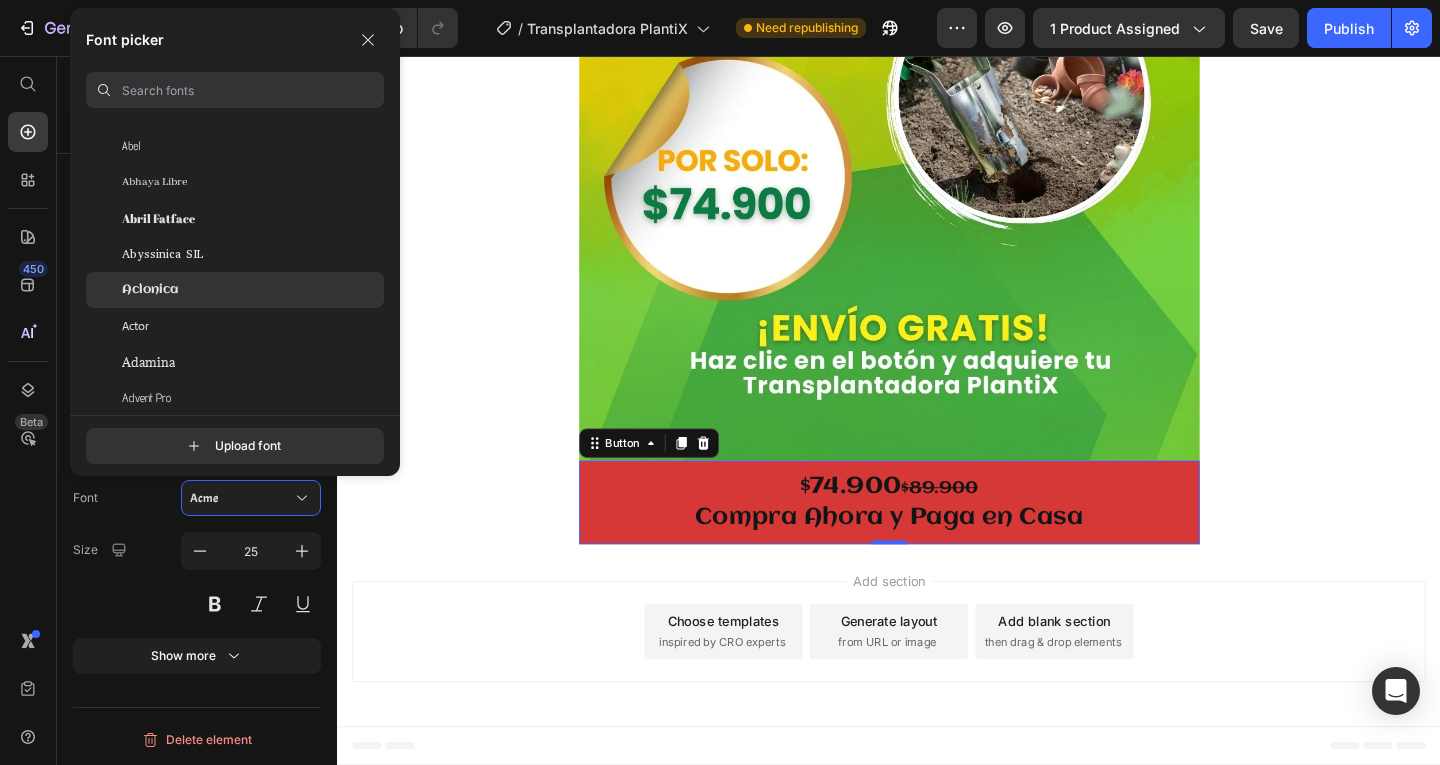 scroll, scrollTop: 7958, scrollLeft: 0, axis: vertical 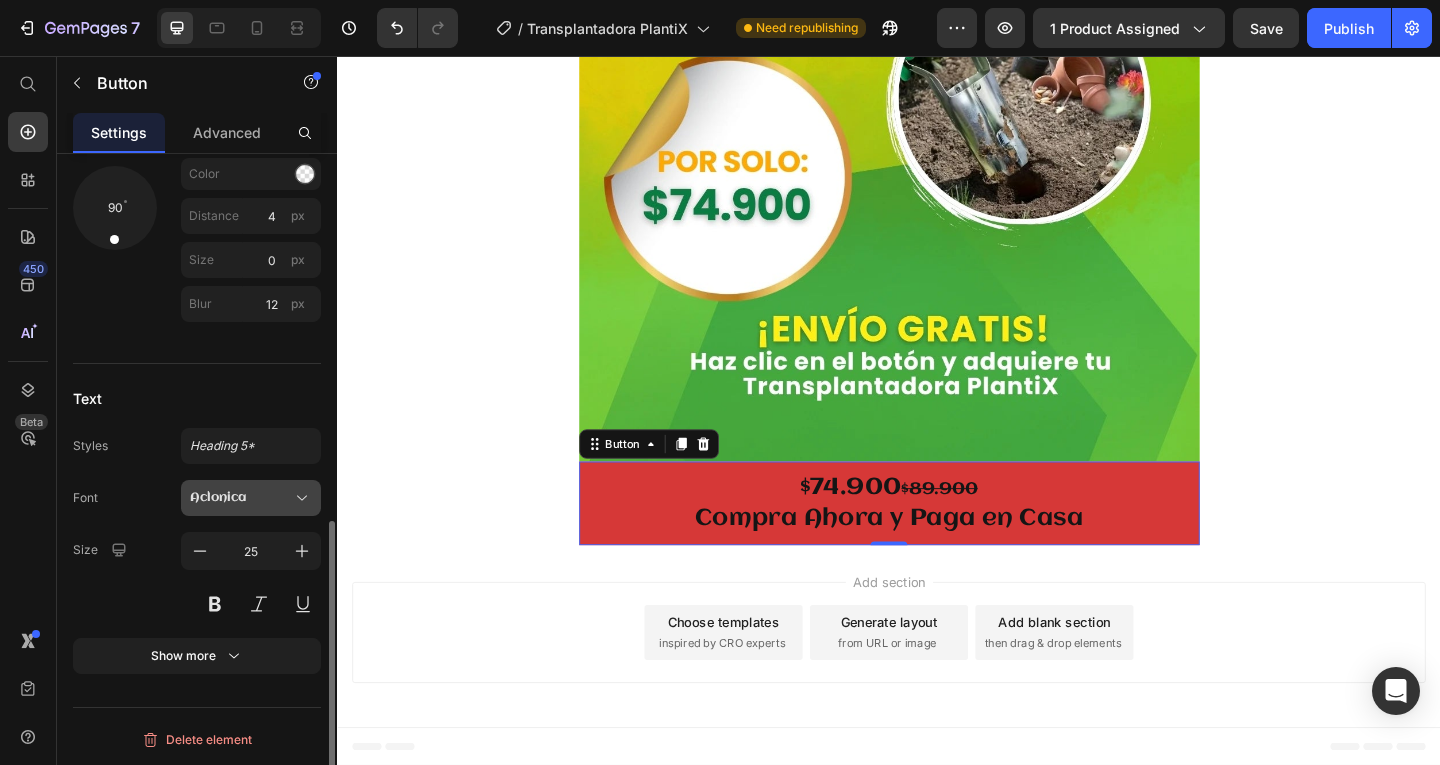 click on "Aclonica" at bounding box center (241, 498) 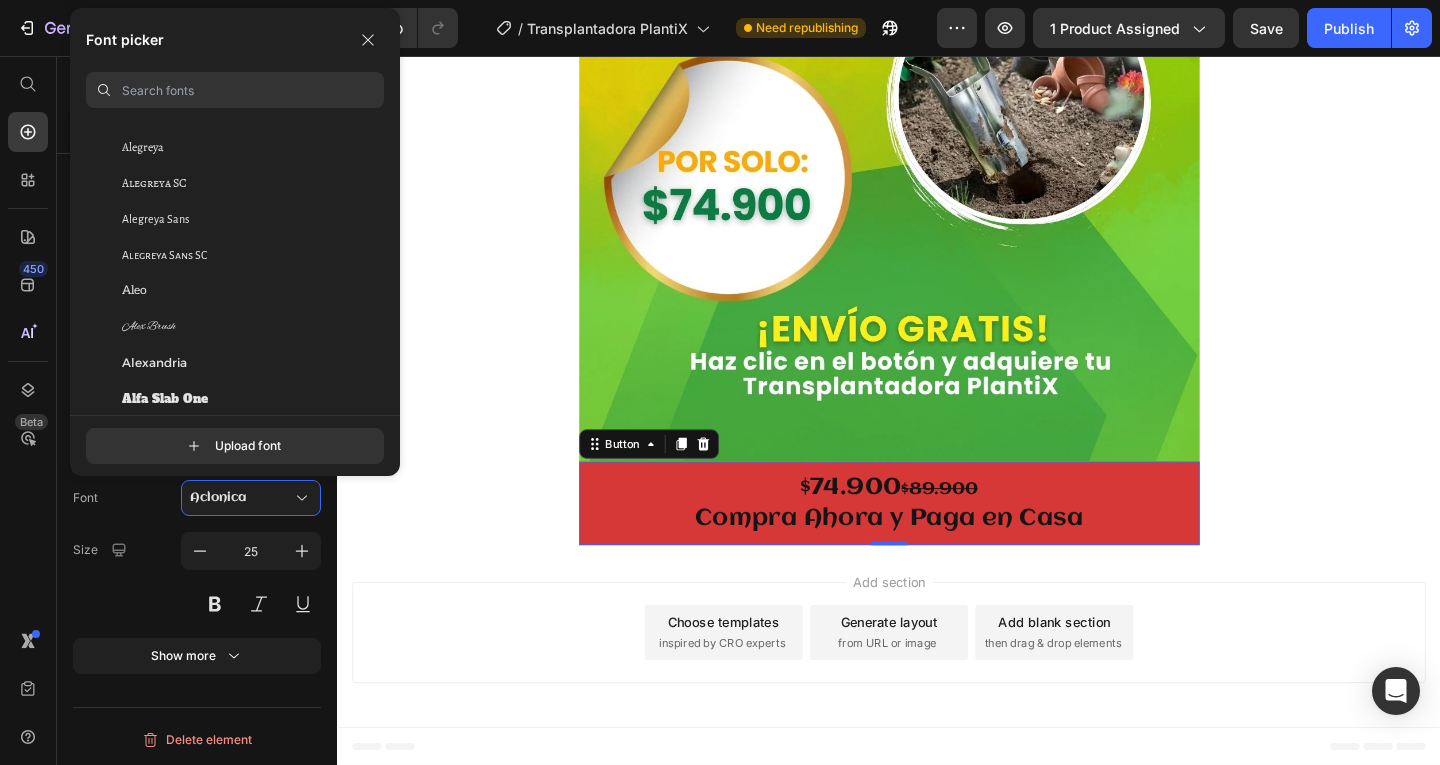 scroll, scrollTop: 1200, scrollLeft: 0, axis: vertical 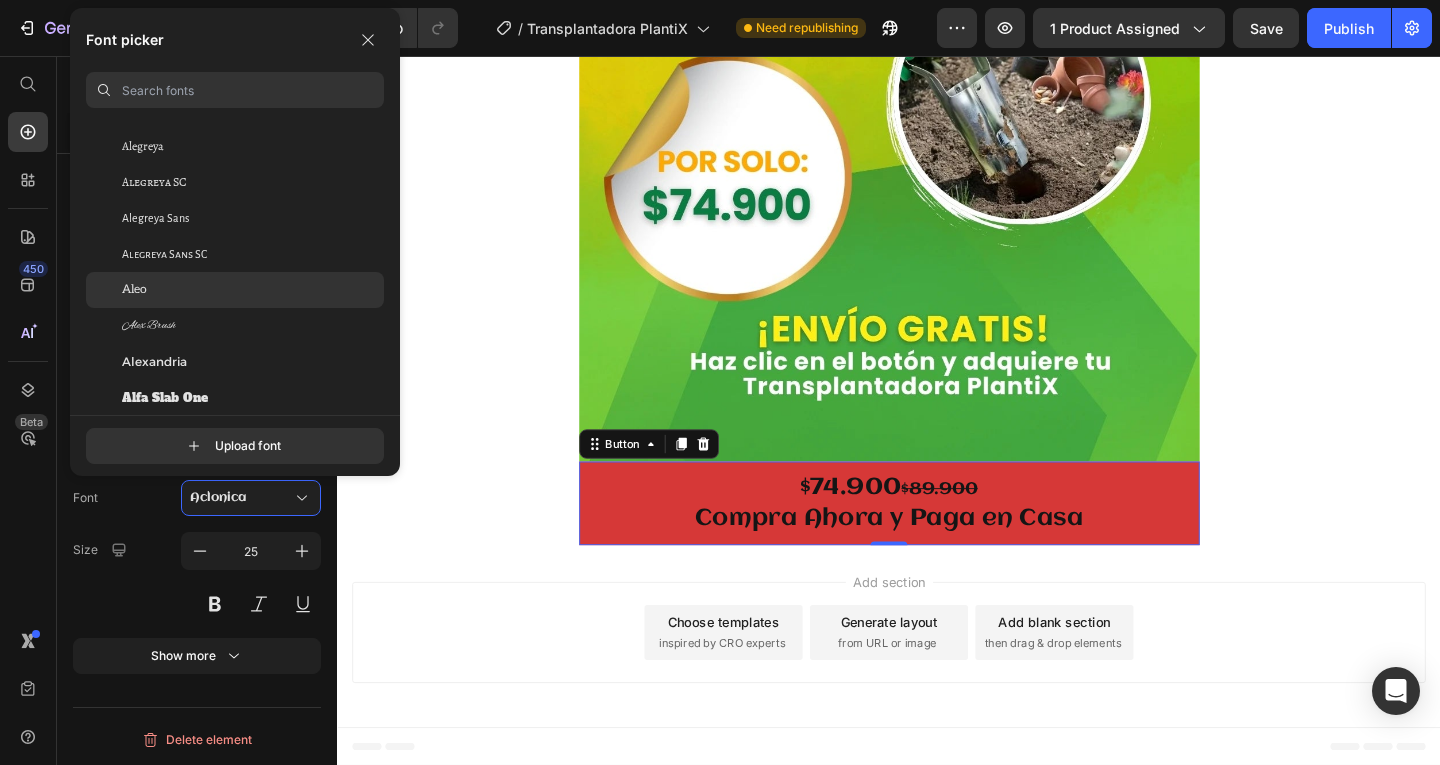 click on "Aleo" 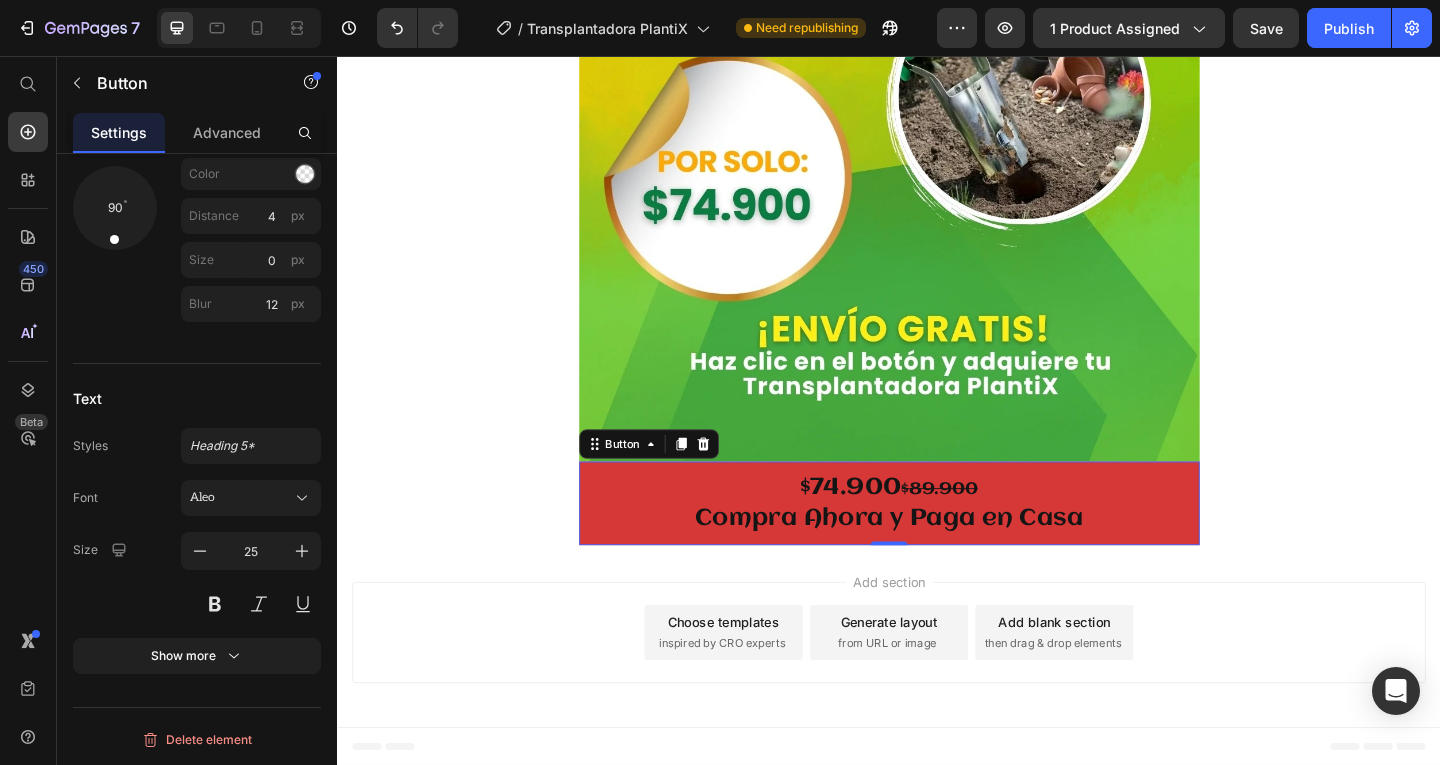 scroll, scrollTop: 7958, scrollLeft: 0, axis: vertical 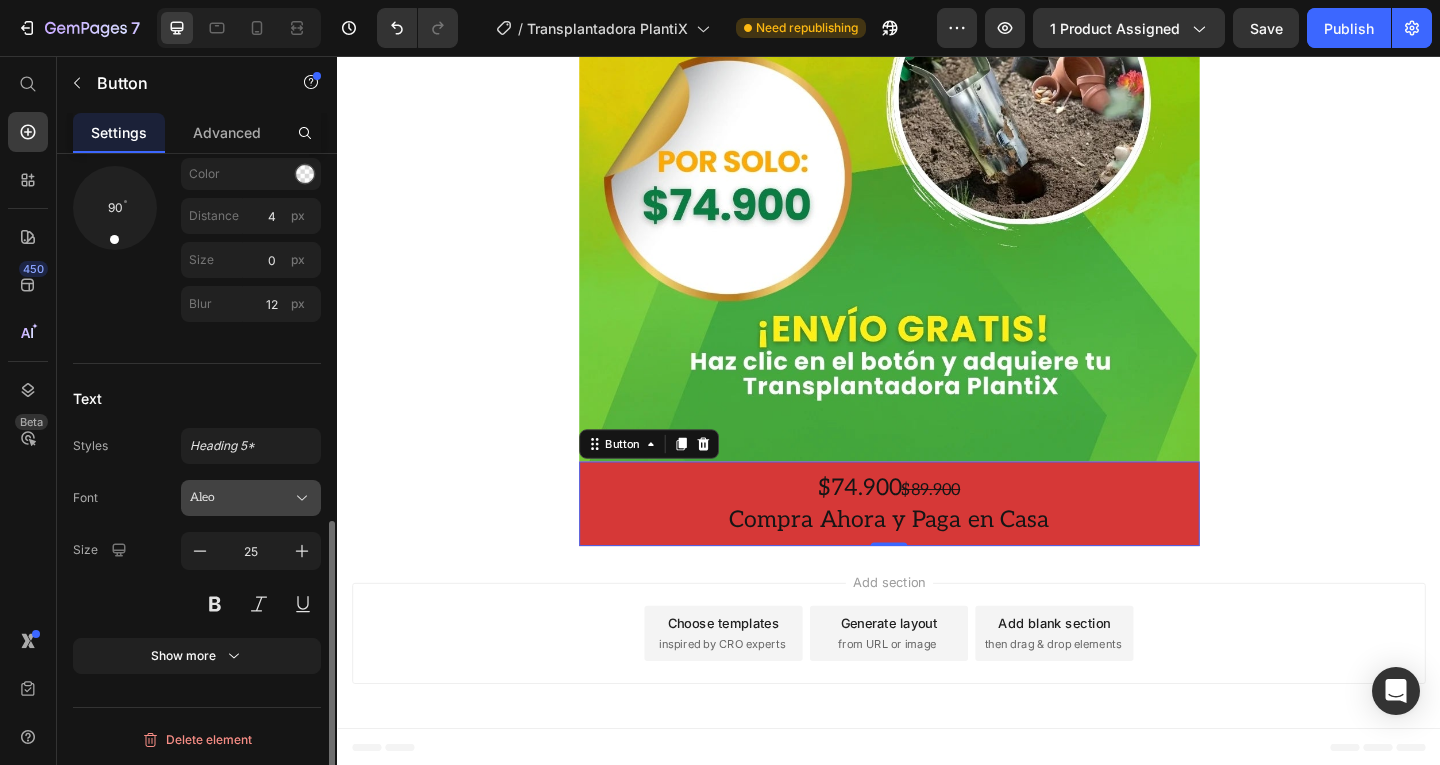 click on "Aleo" at bounding box center [251, 498] 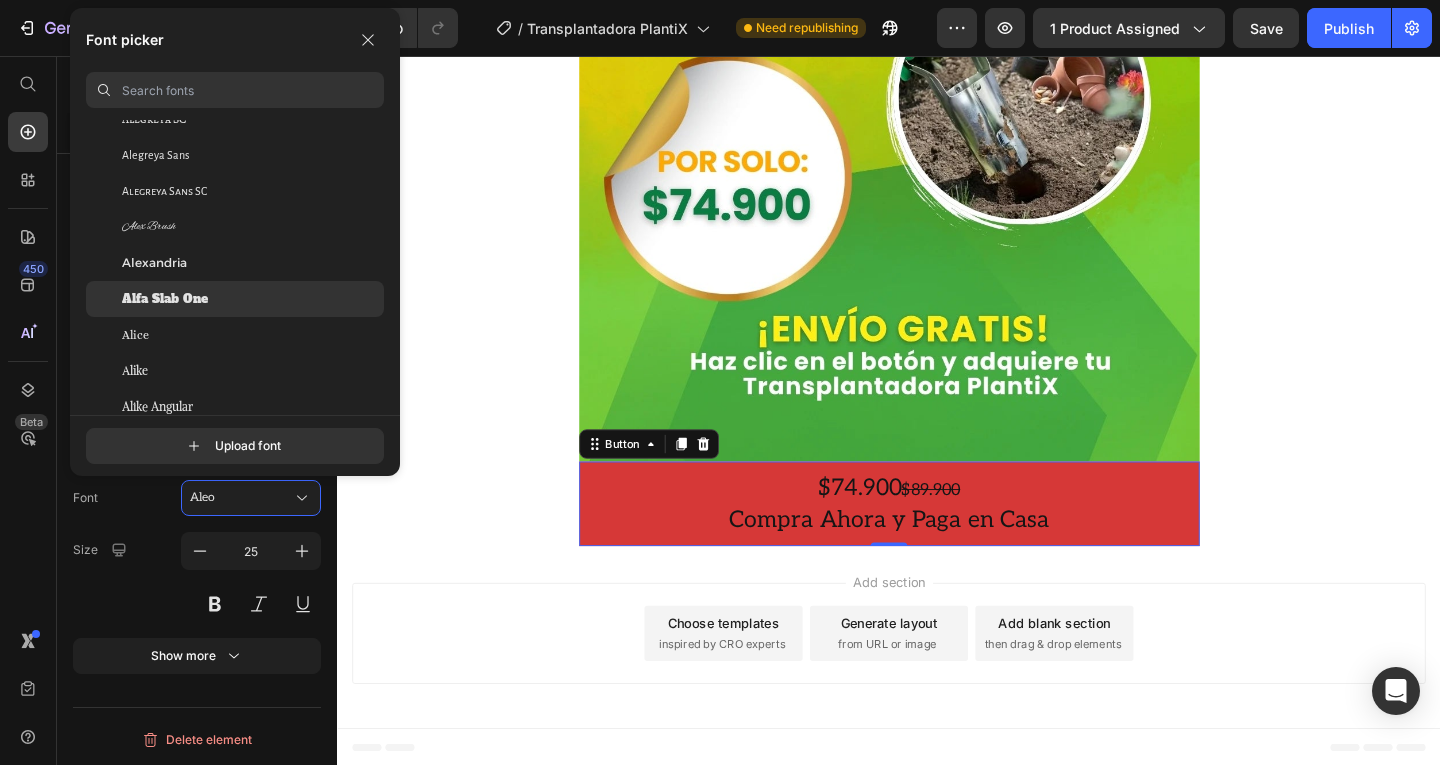 scroll, scrollTop: 1300, scrollLeft: 0, axis: vertical 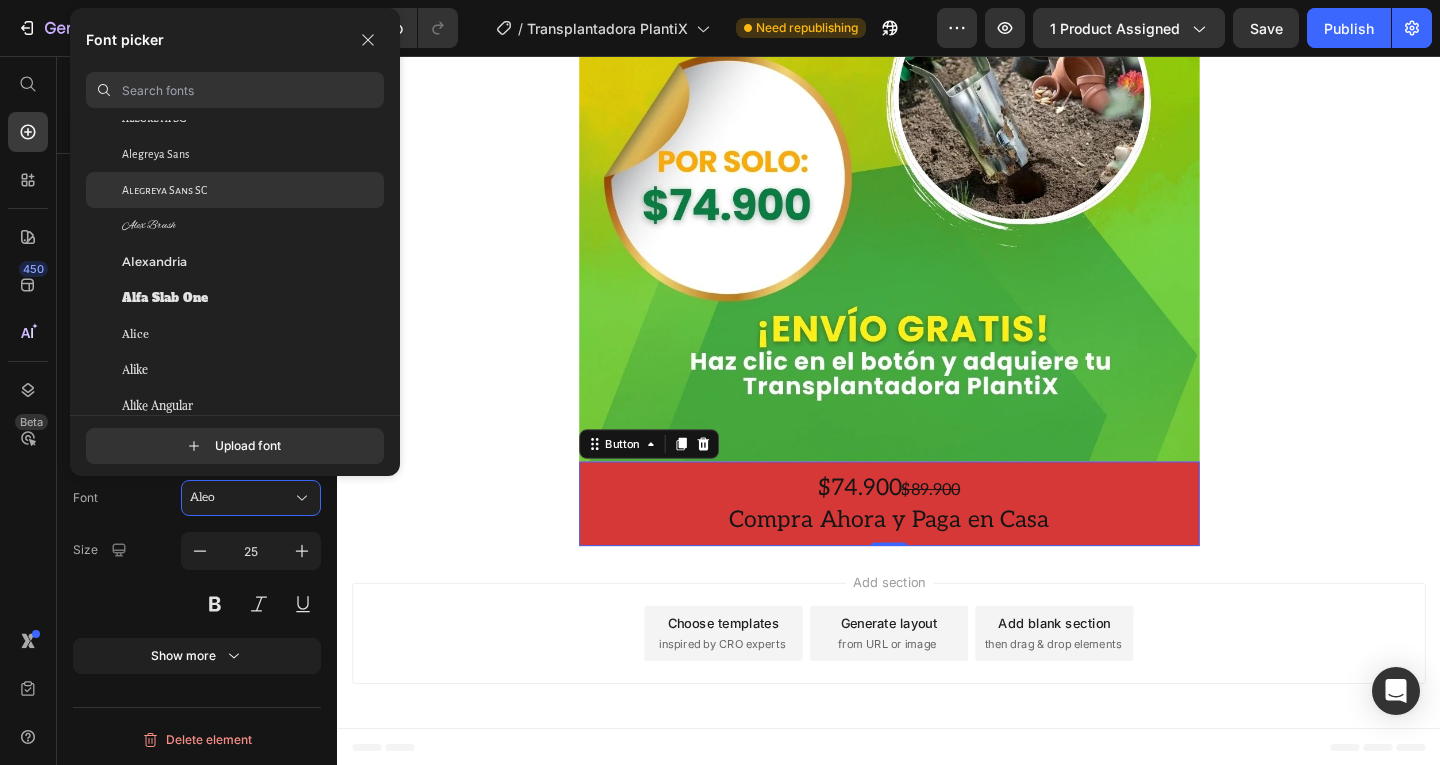 click on "Alegreya Sans SC" 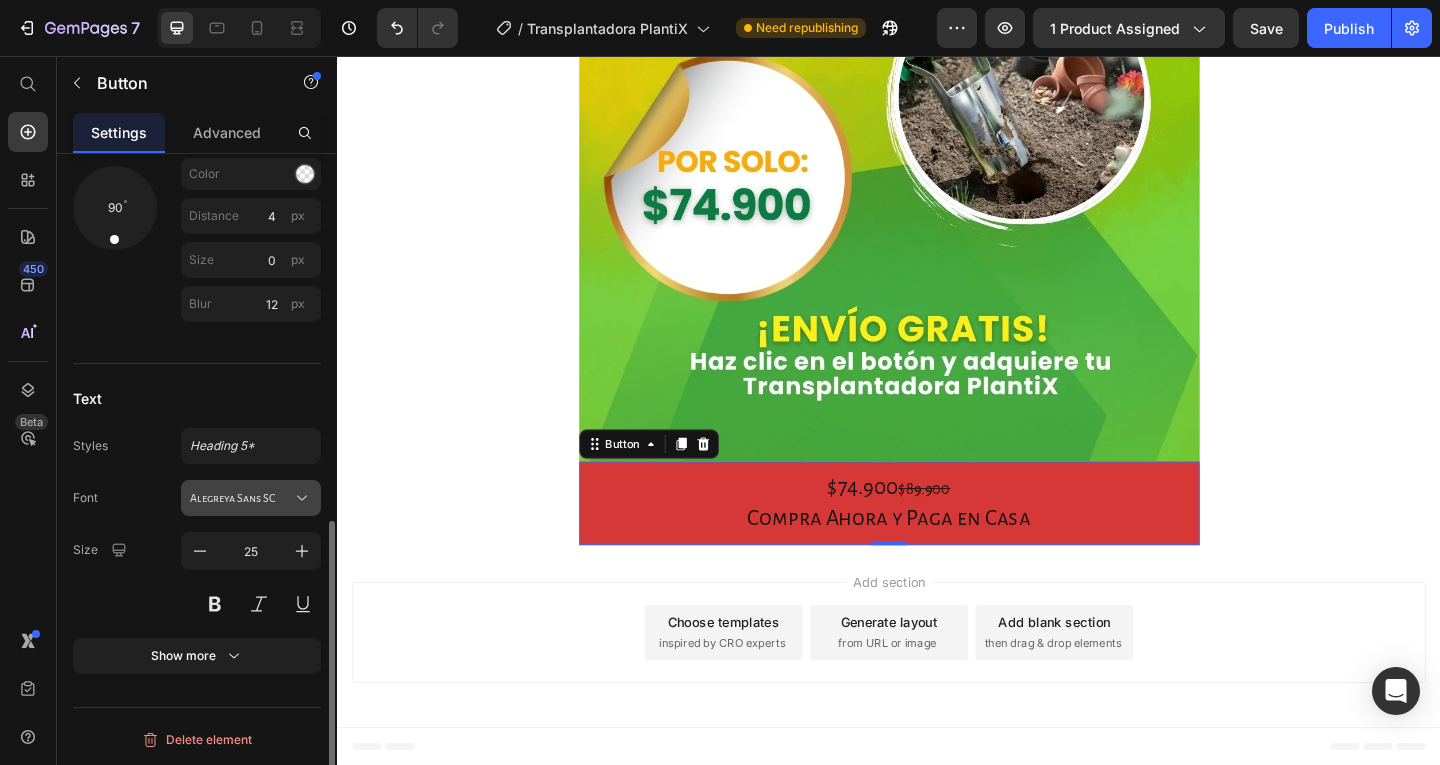 click on "Alegreya Sans SC" at bounding box center (241, 498) 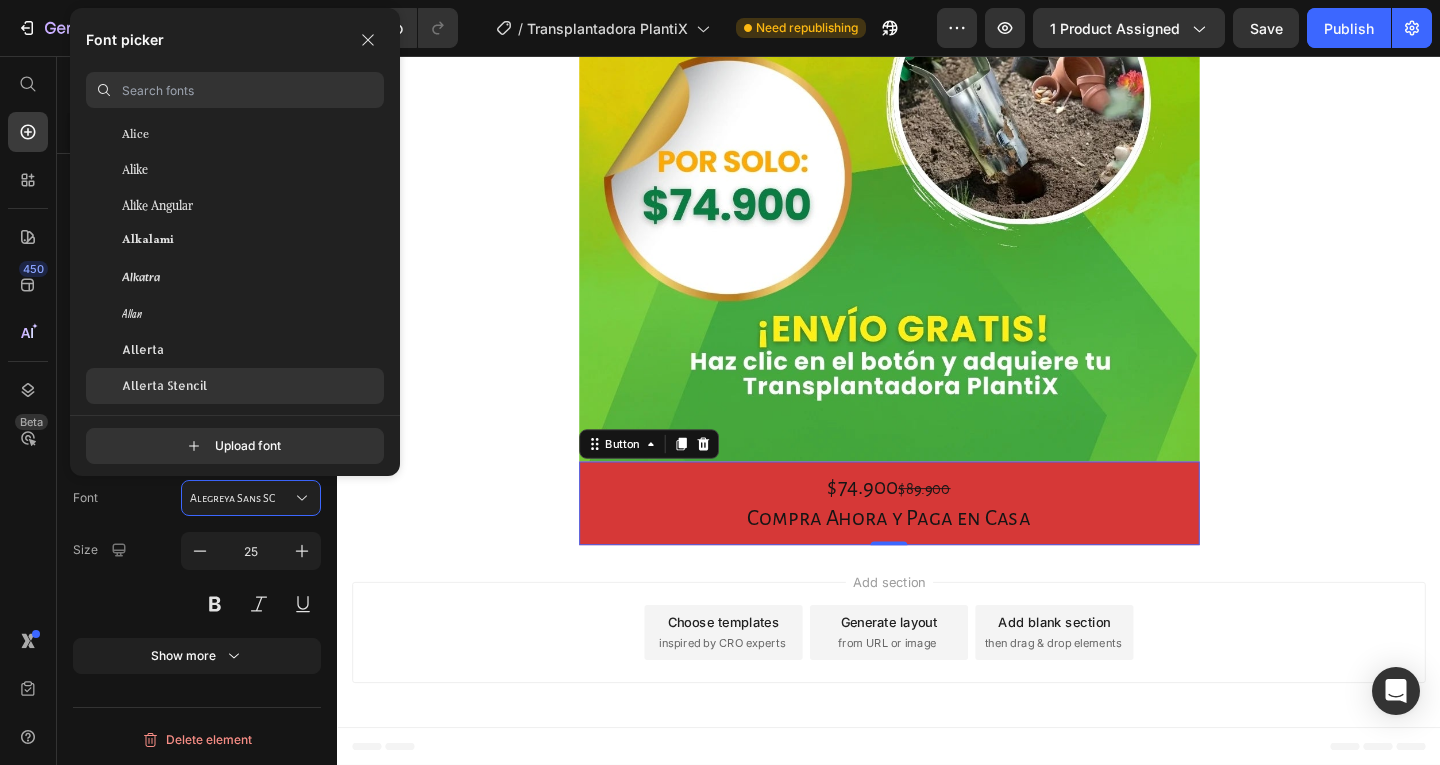 scroll, scrollTop: 1600, scrollLeft: 0, axis: vertical 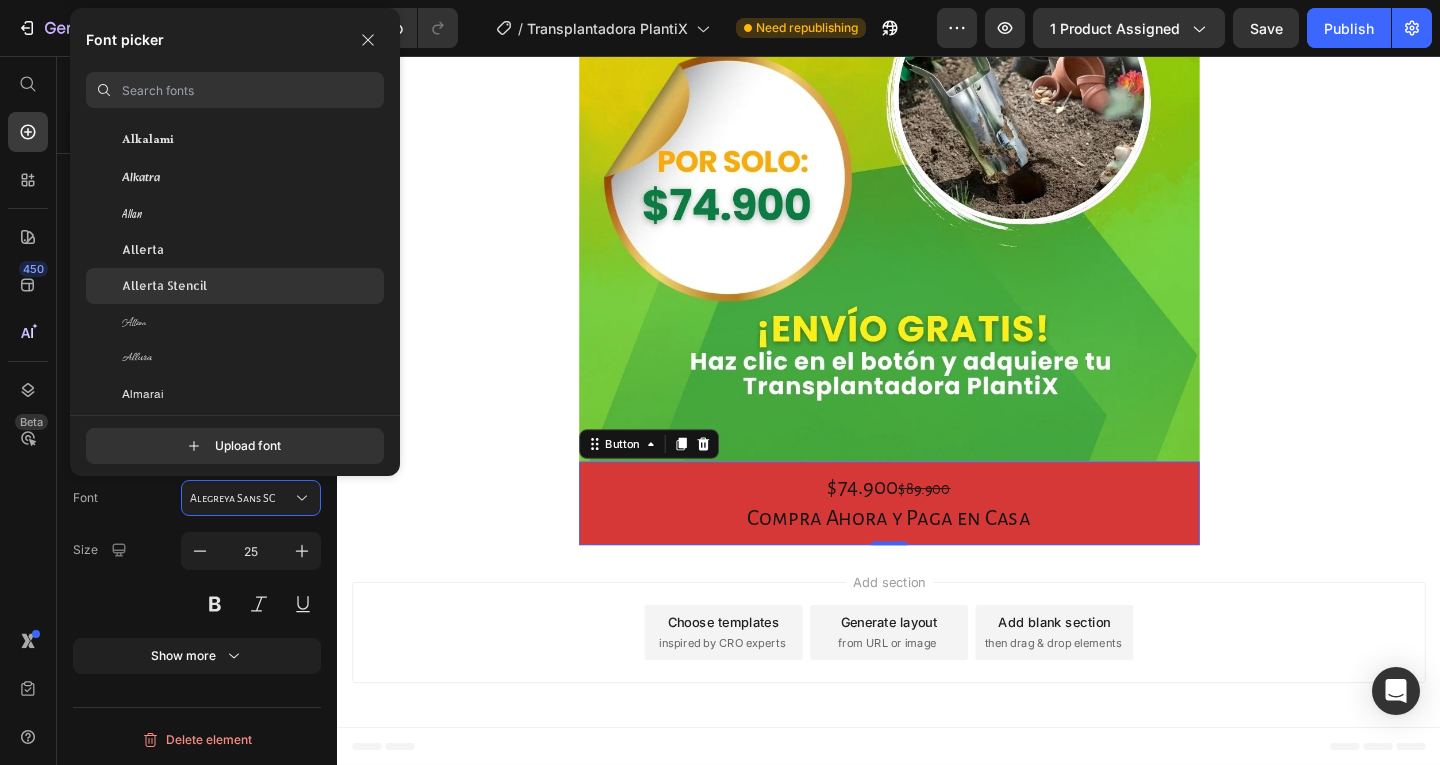 click on "Allerta Stencil" at bounding box center (164, 286) 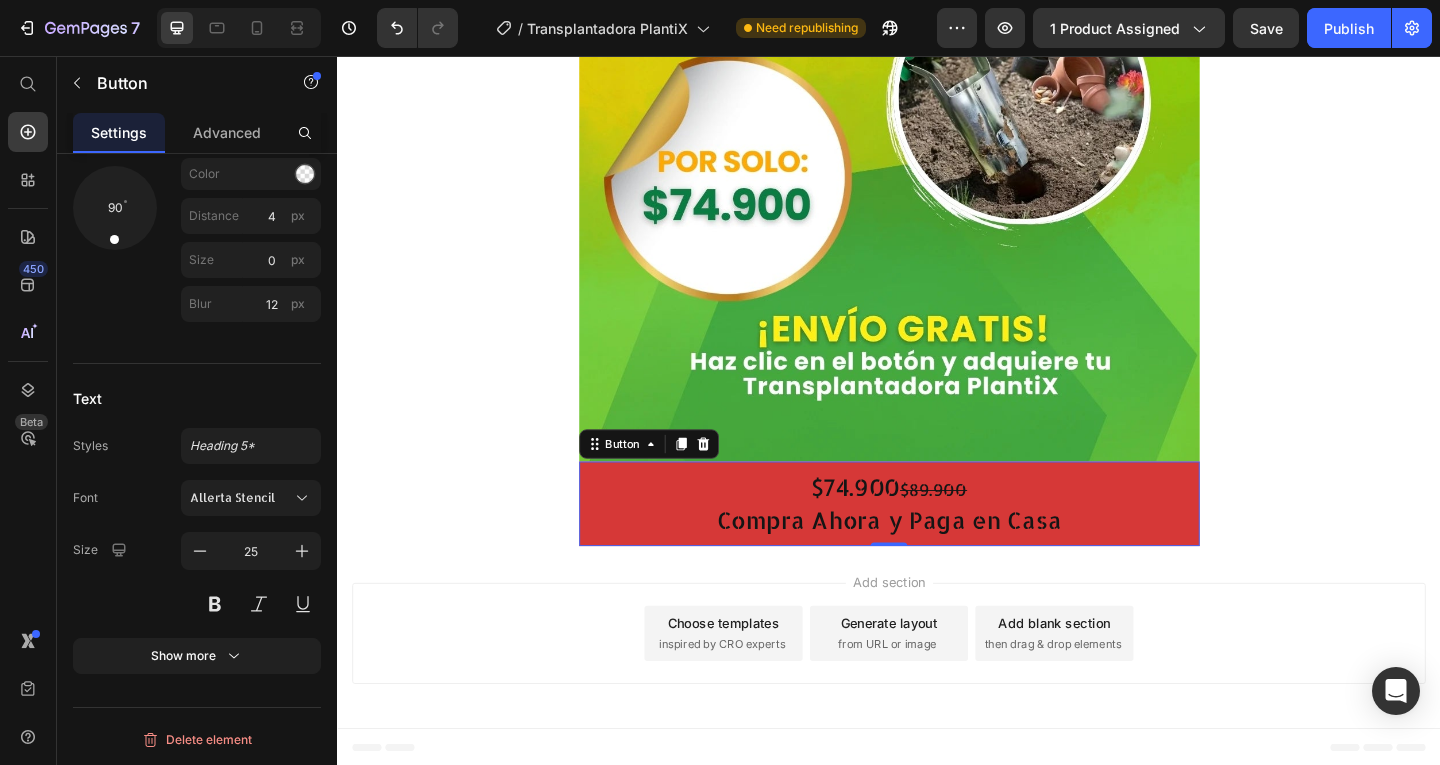 scroll, scrollTop: 7959, scrollLeft: 0, axis: vertical 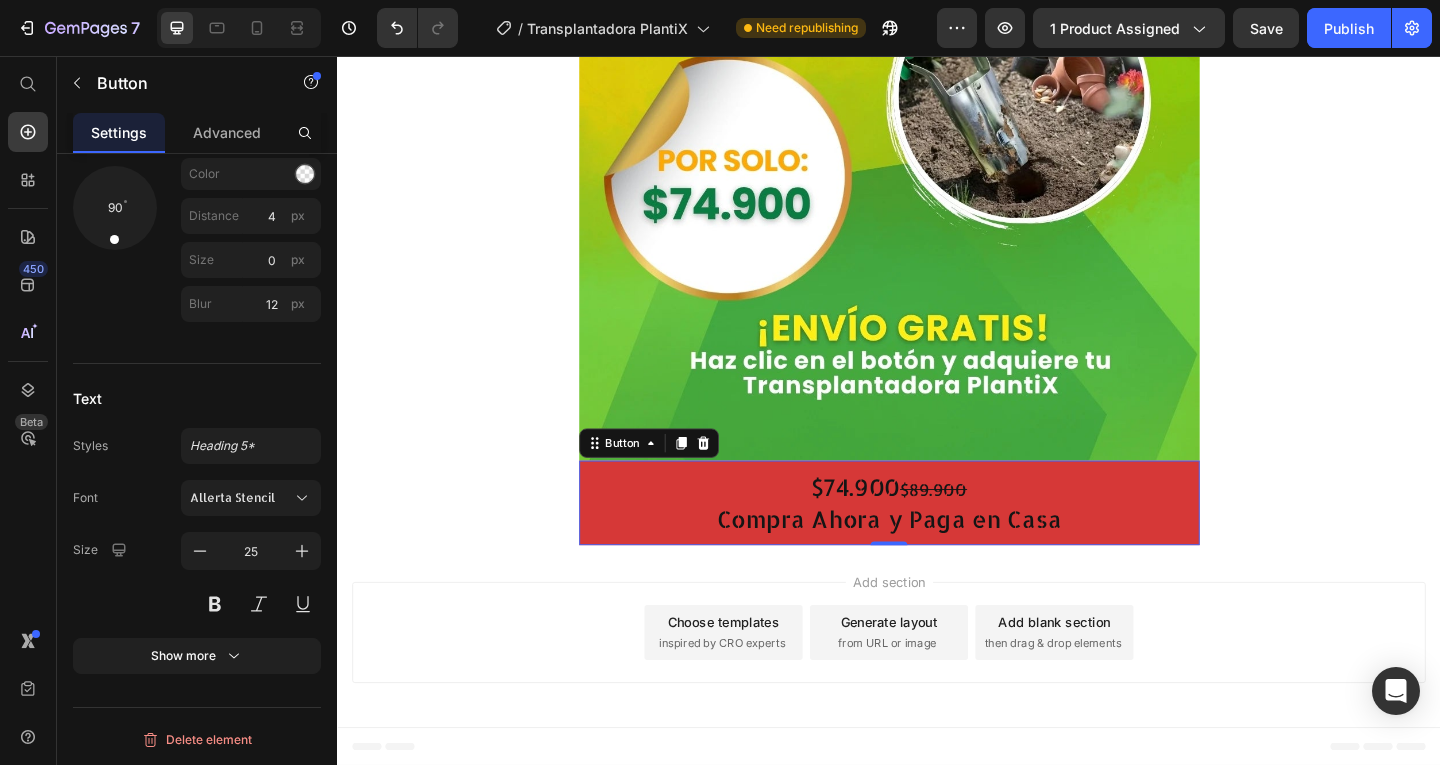 drag, startPoint x: 270, startPoint y: 491, endPoint x: 272, endPoint y: 454, distance: 37.054016 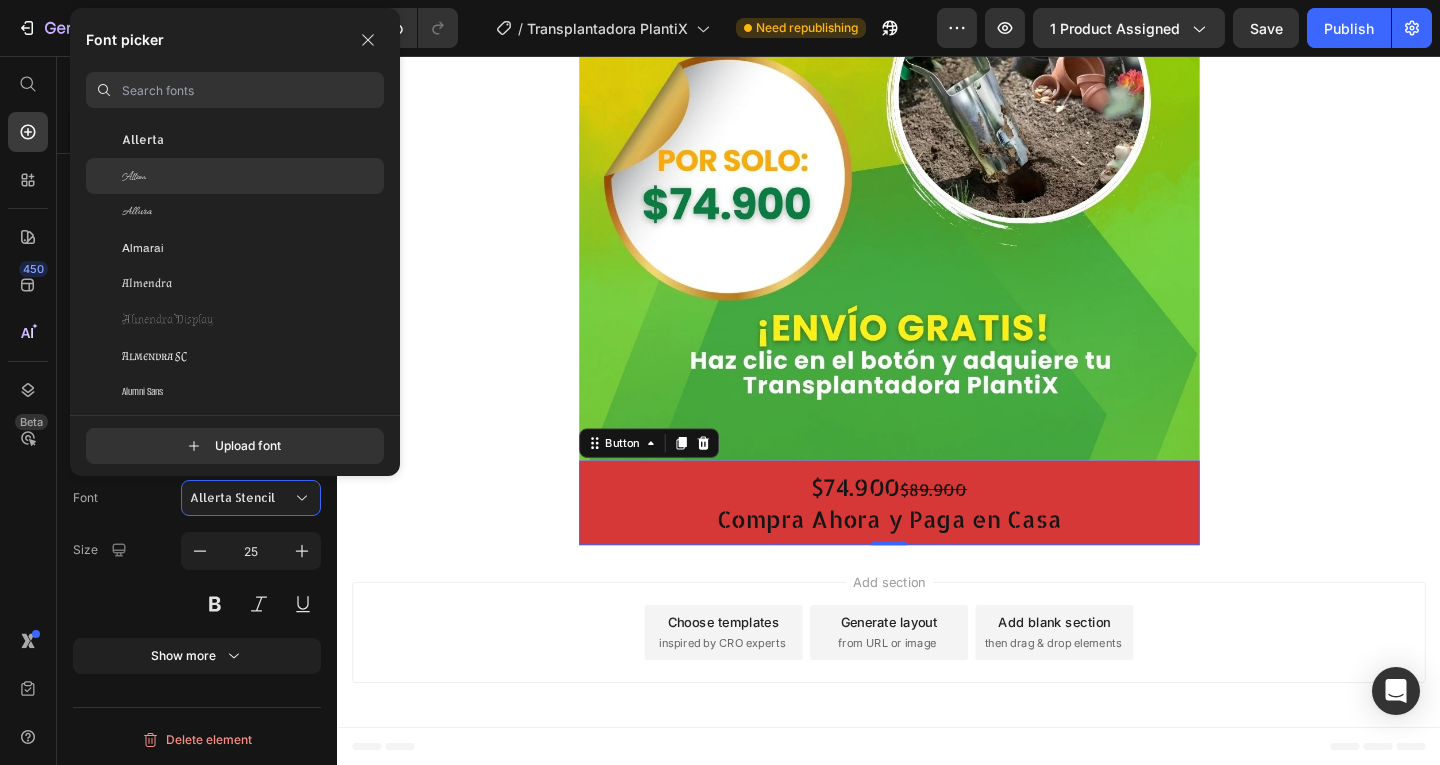 scroll, scrollTop: 1700, scrollLeft: 0, axis: vertical 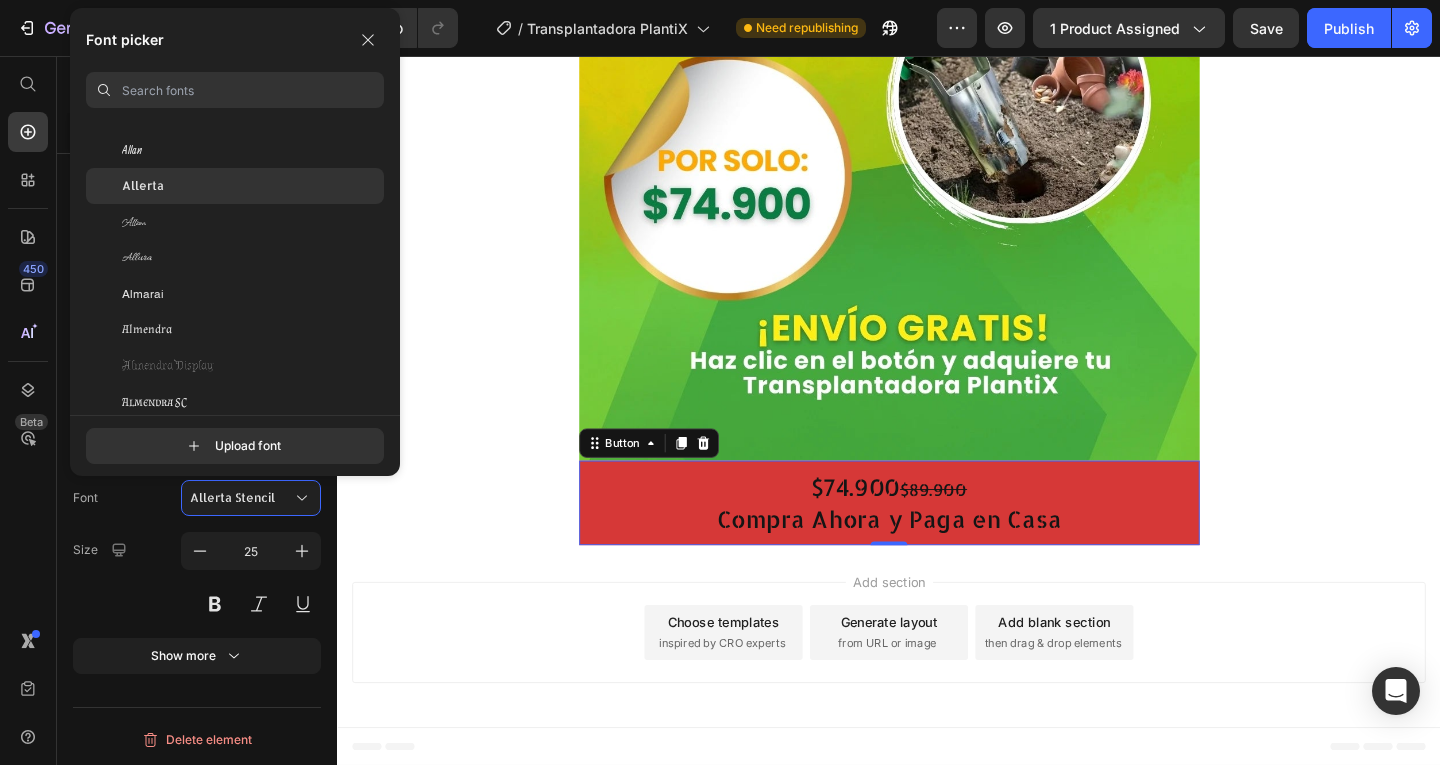 click on "Allerta" 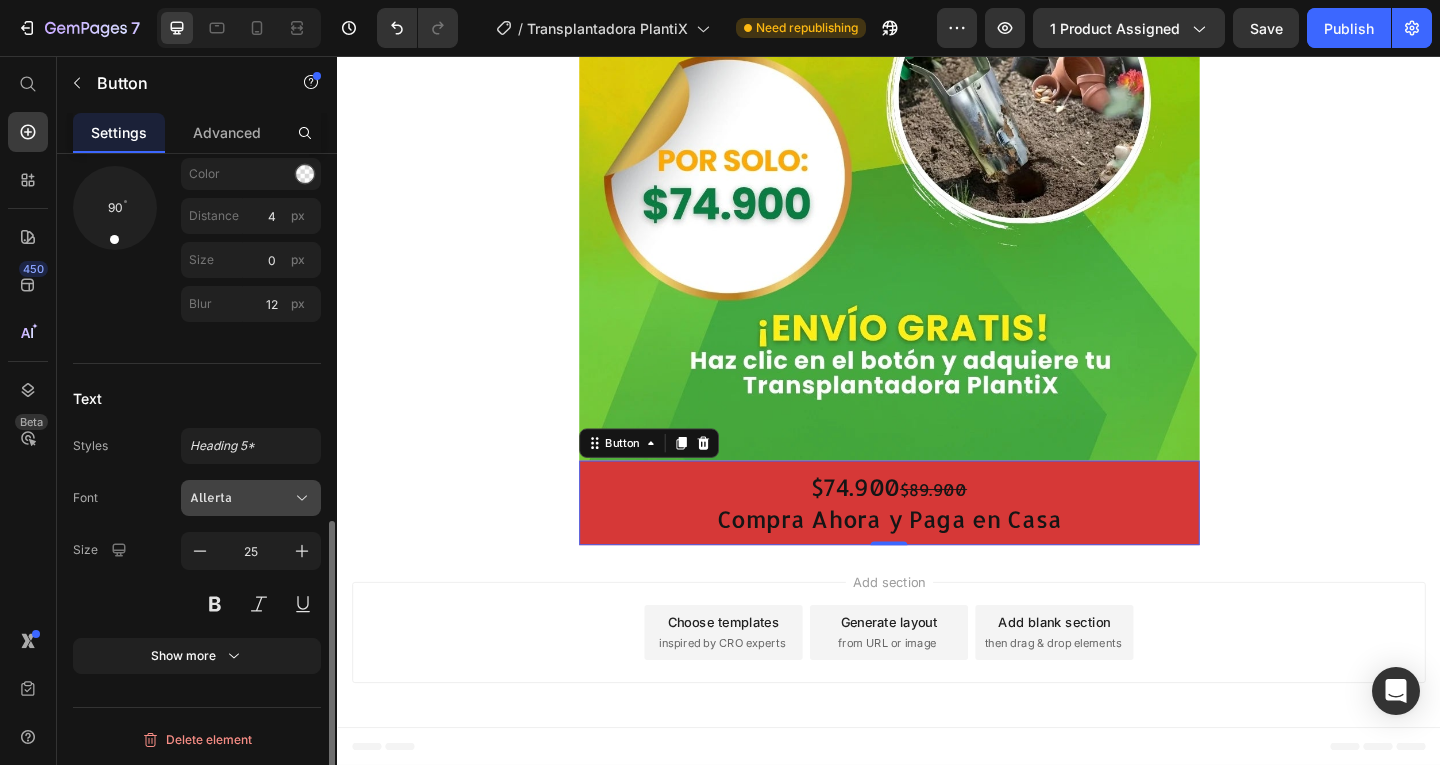 click on "Allerta" at bounding box center (251, 498) 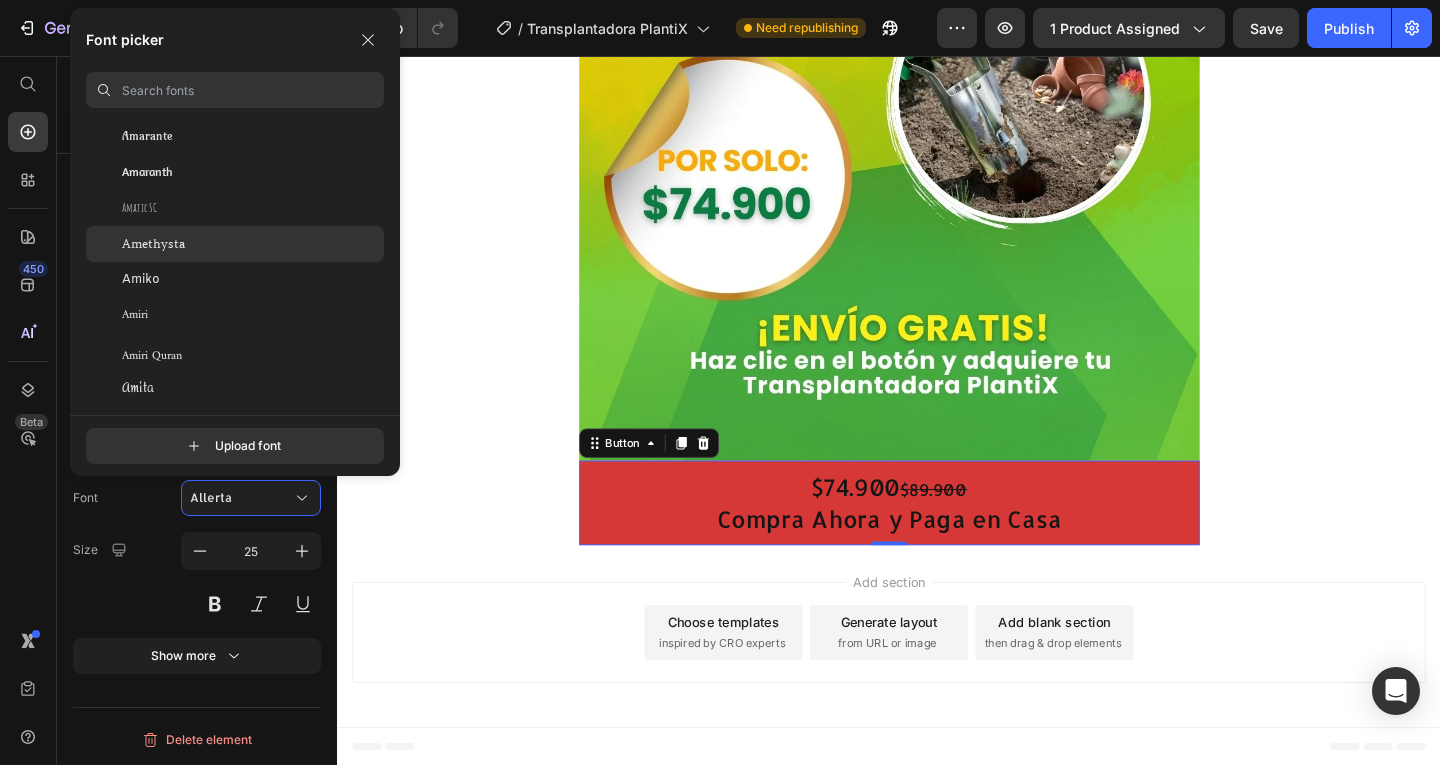 scroll, scrollTop: 2200, scrollLeft: 0, axis: vertical 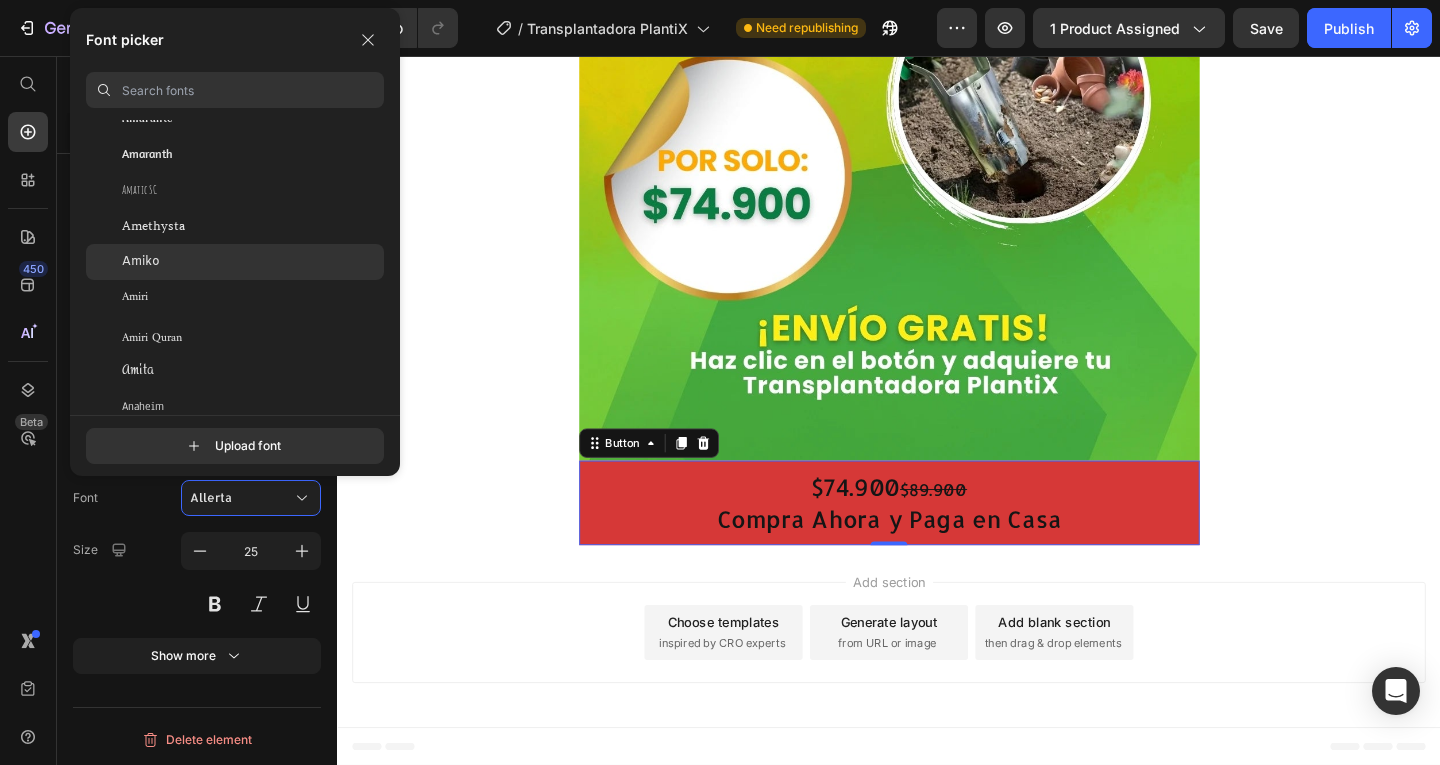click on "Amiko" 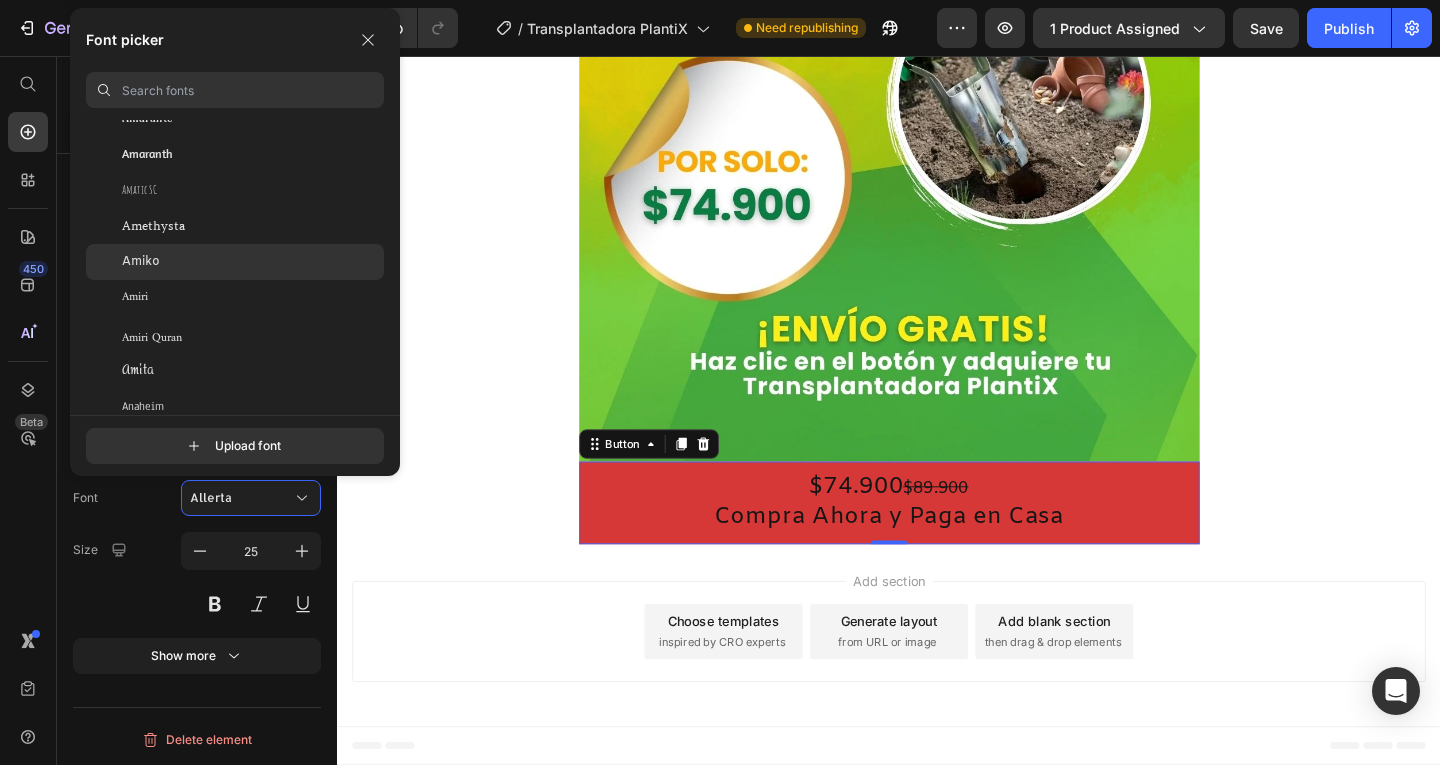 scroll, scrollTop: 7958, scrollLeft: 0, axis: vertical 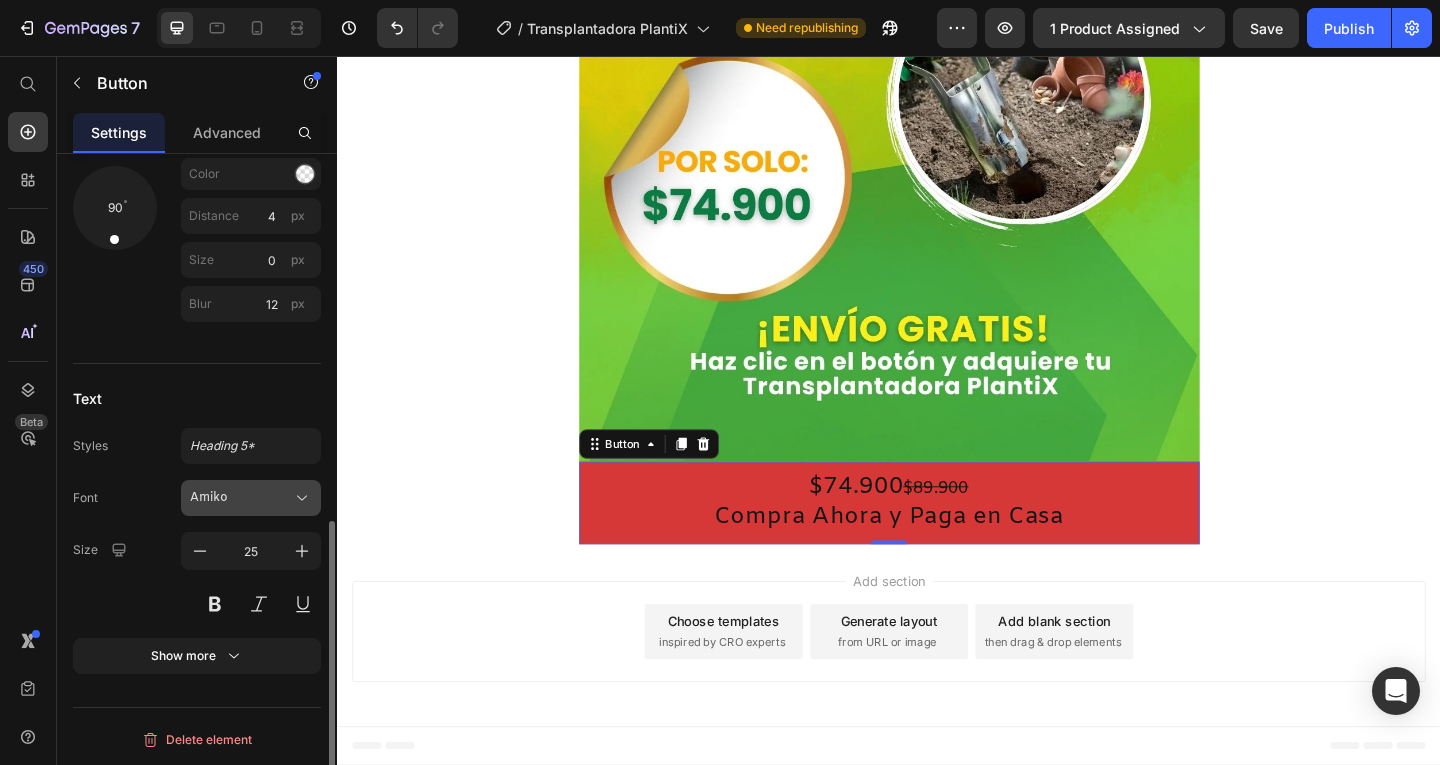 click on "Amiko" at bounding box center (251, 498) 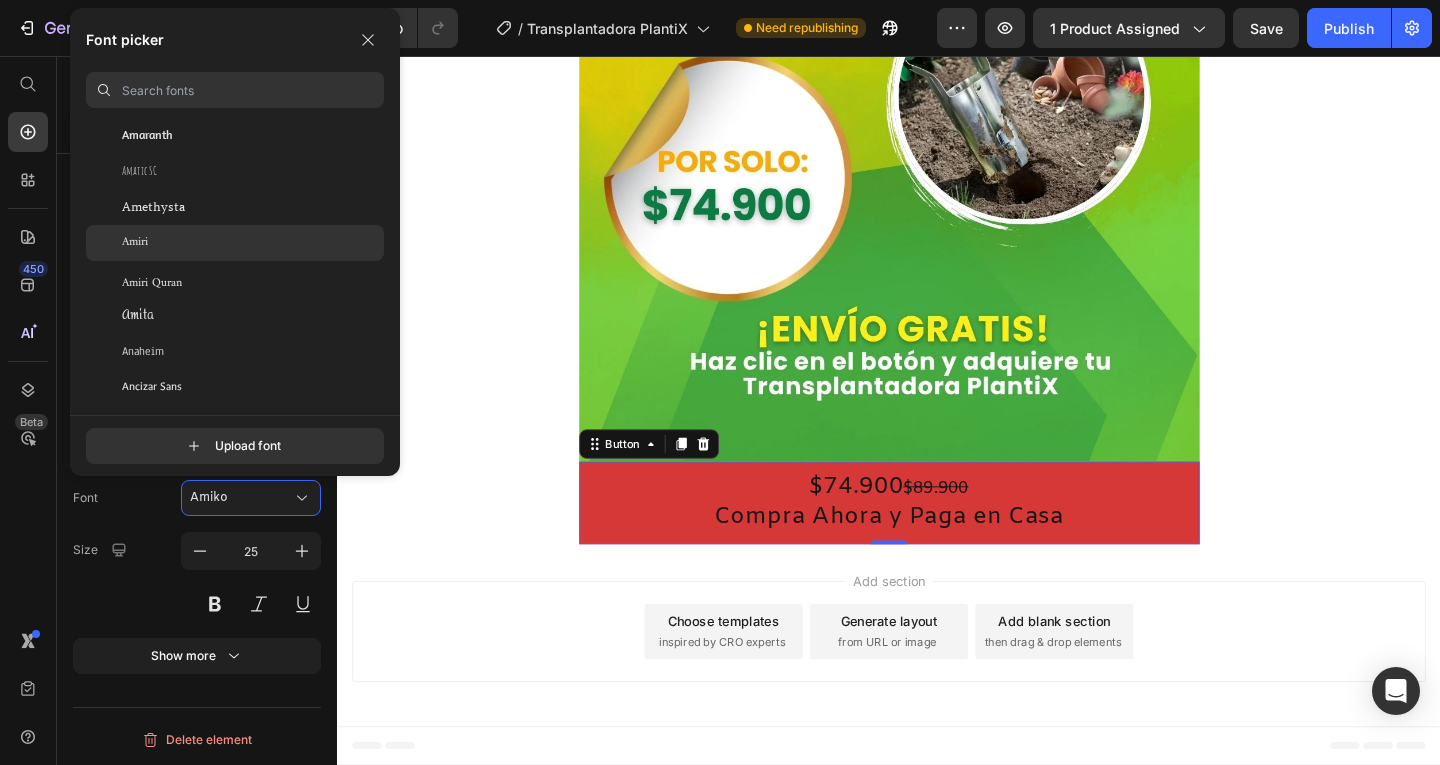 scroll, scrollTop: 2300, scrollLeft: 0, axis: vertical 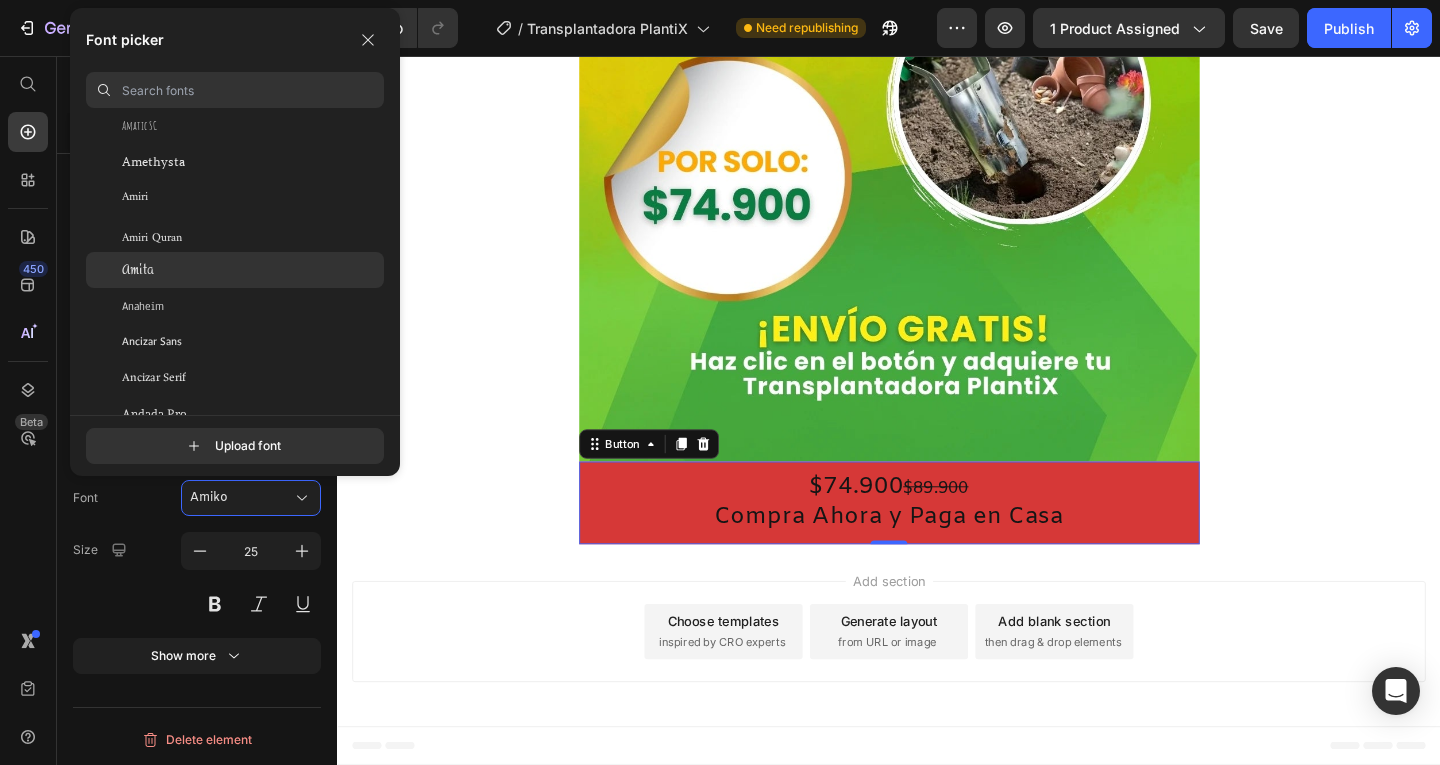 click on "Amita" 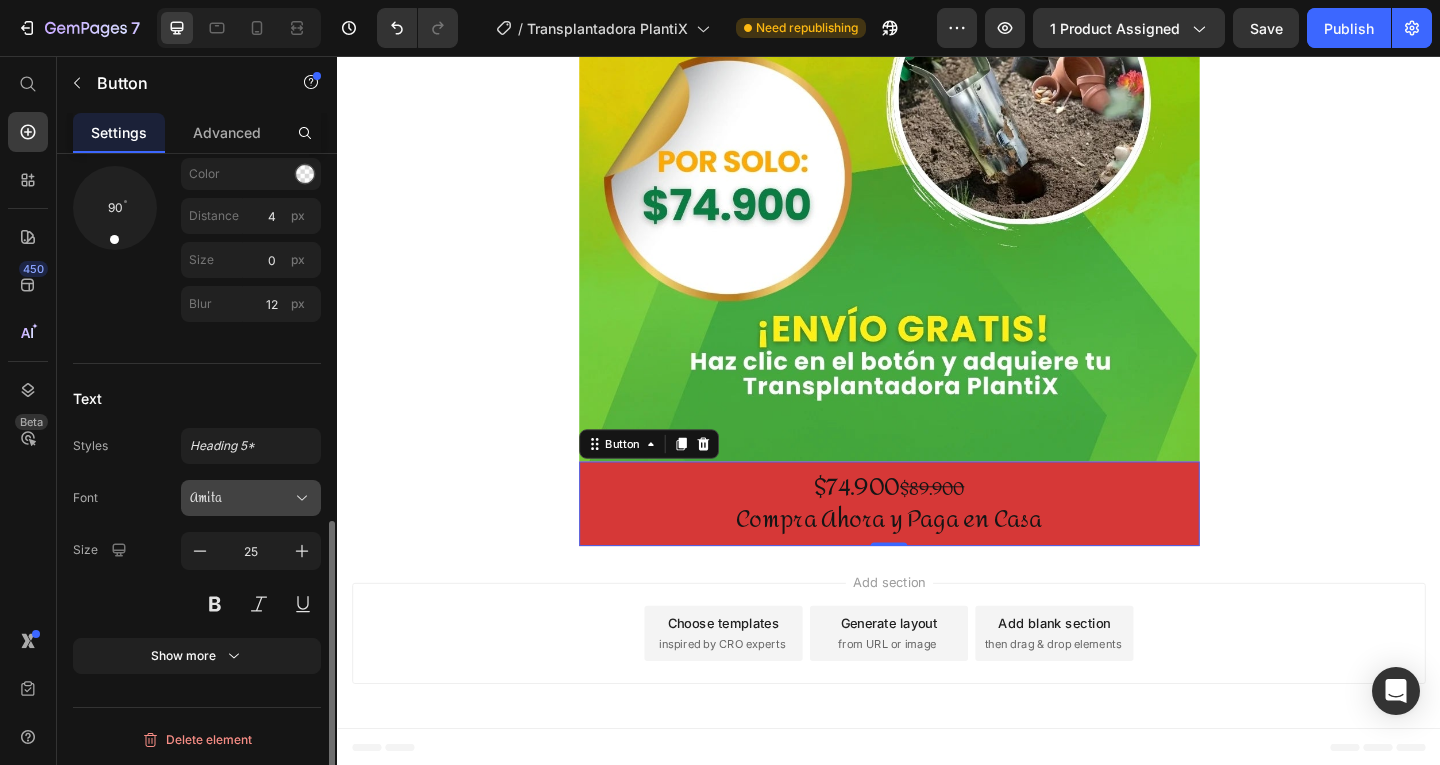 click on "Amita" at bounding box center [241, 498] 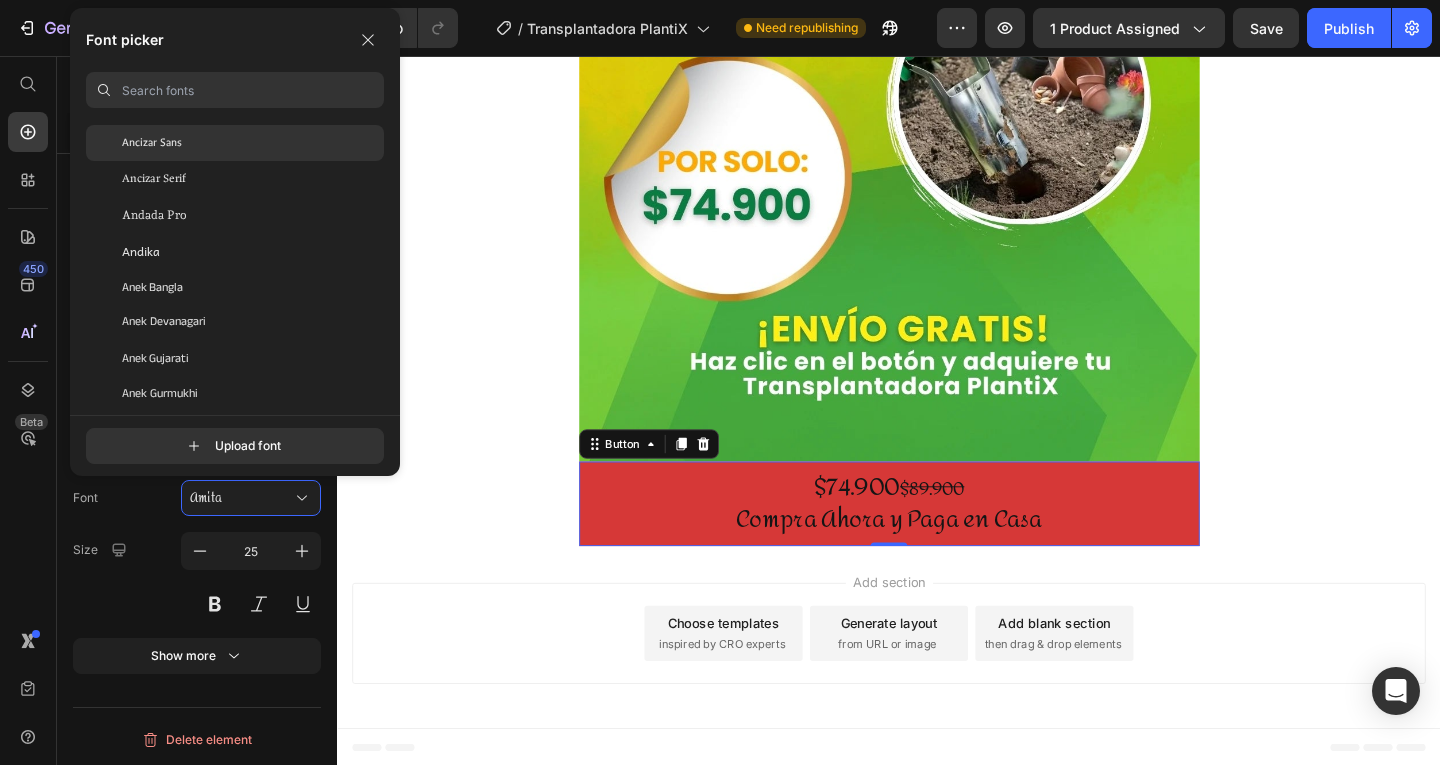 scroll, scrollTop: 2500, scrollLeft: 0, axis: vertical 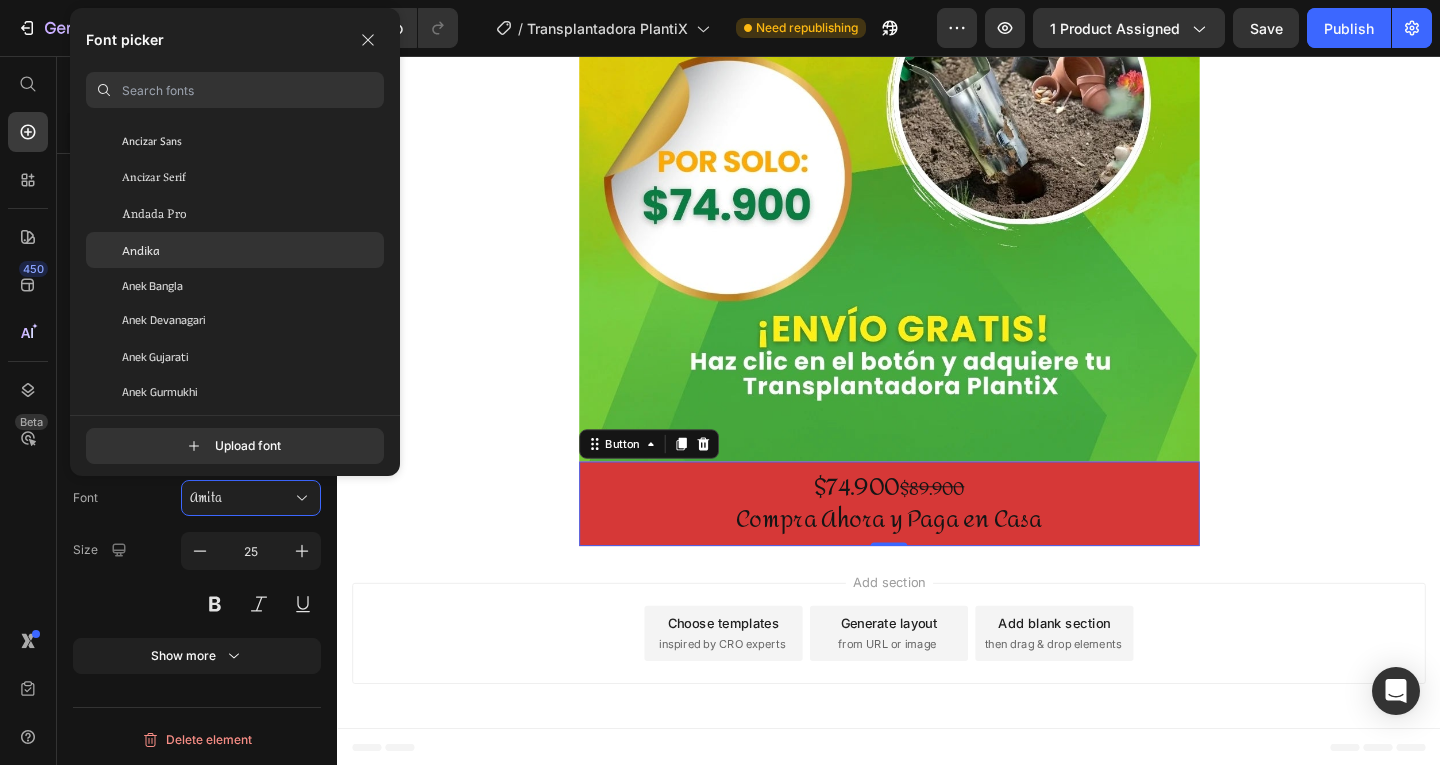click on "Andika" 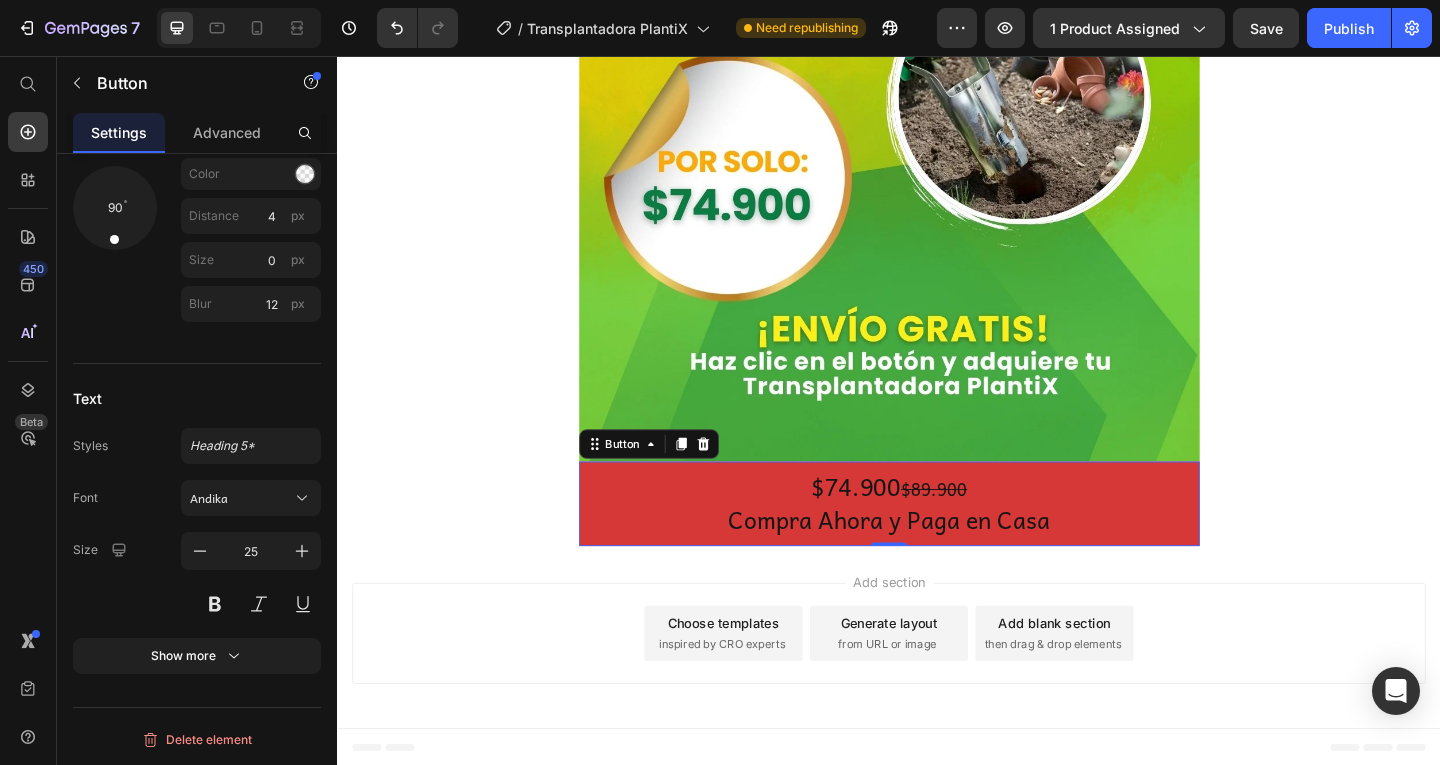 scroll, scrollTop: 7959, scrollLeft: 0, axis: vertical 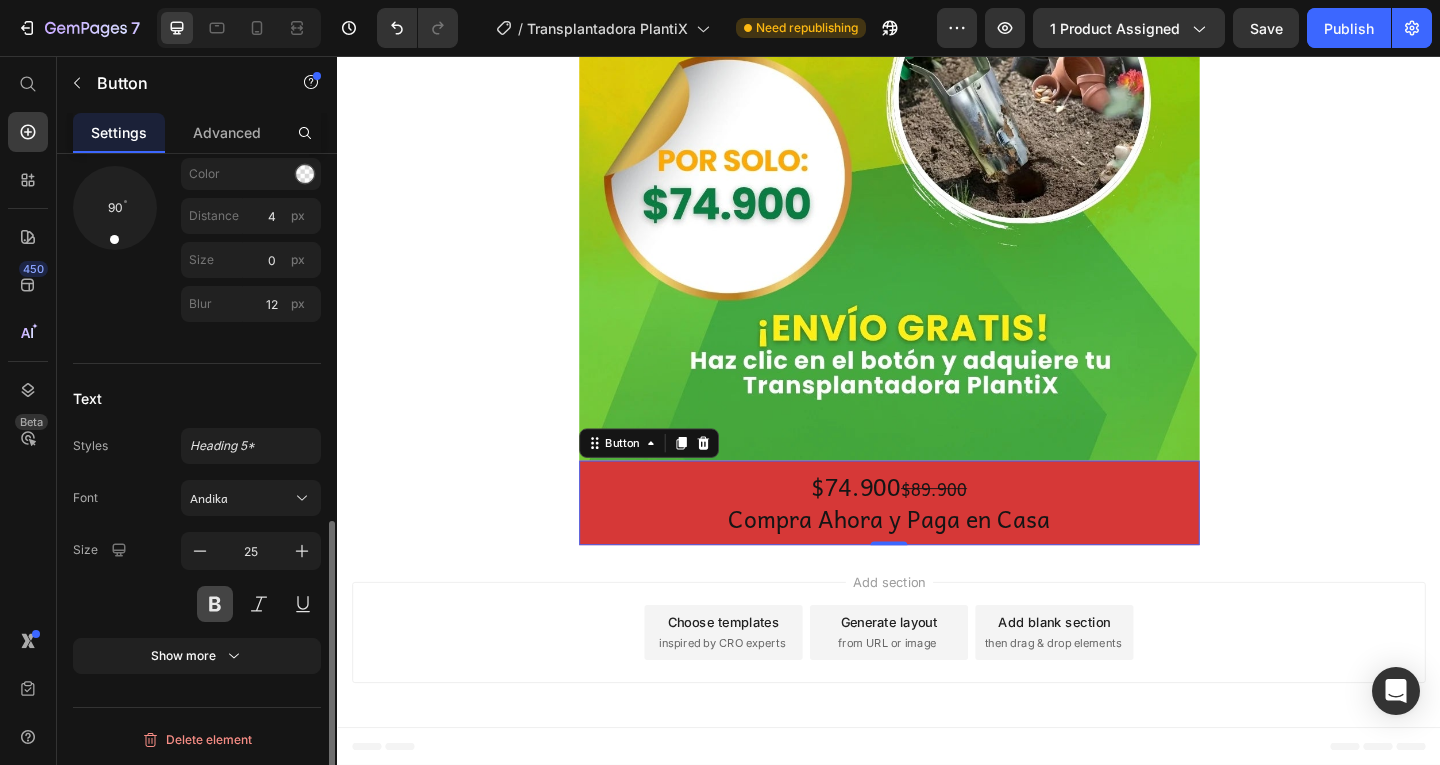 click at bounding box center [215, 604] 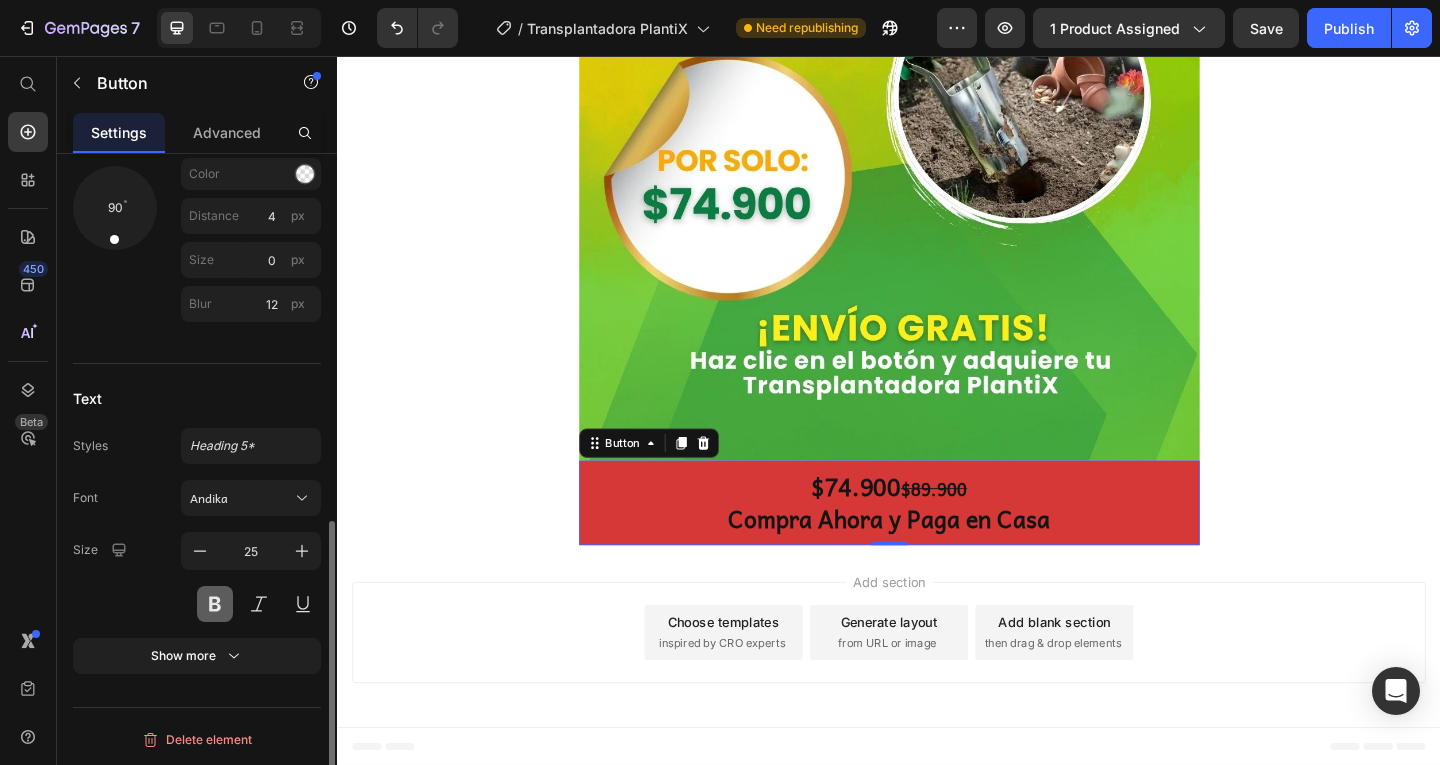 click at bounding box center [215, 604] 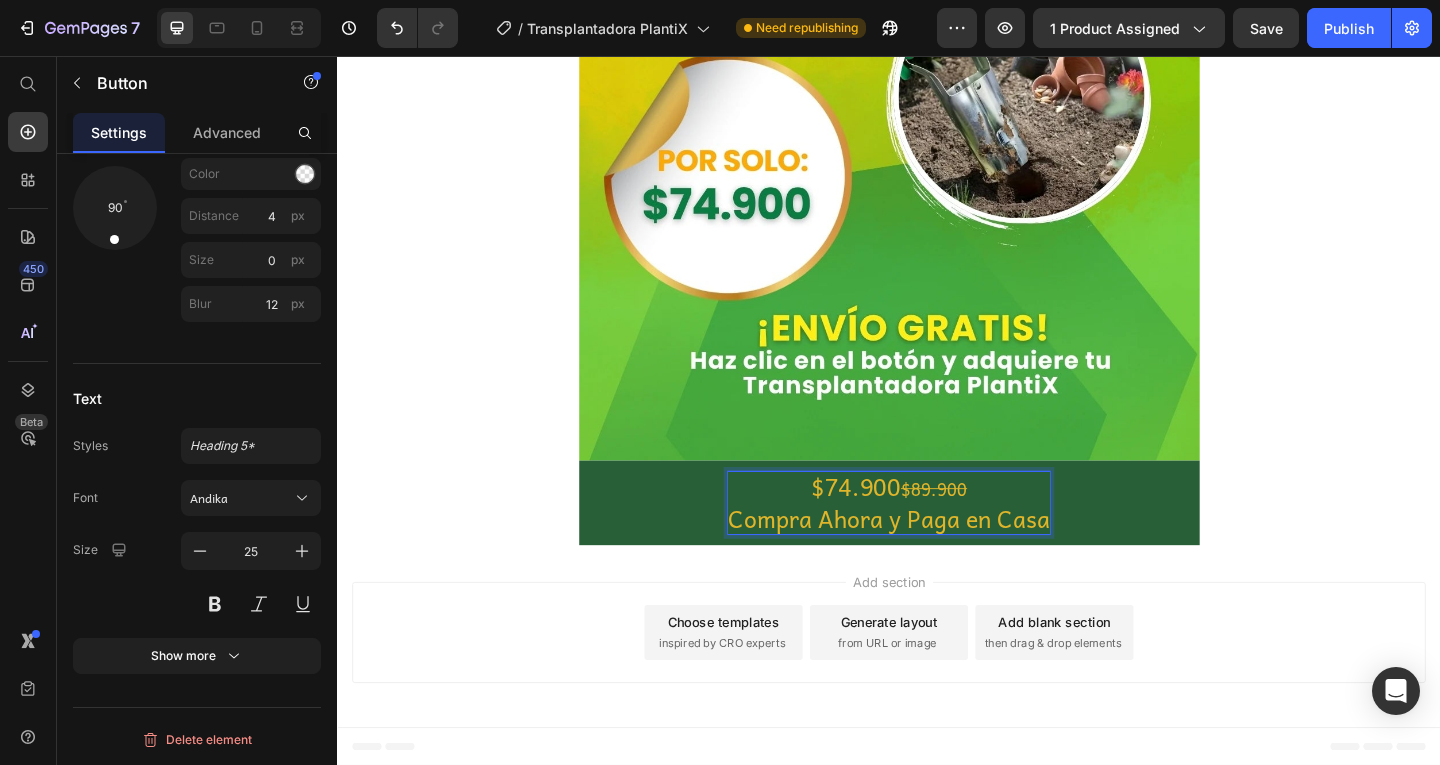 click on "$74.900  $89.900 Compra Ahora y Paga en Casa" at bounding box center [937, 542] 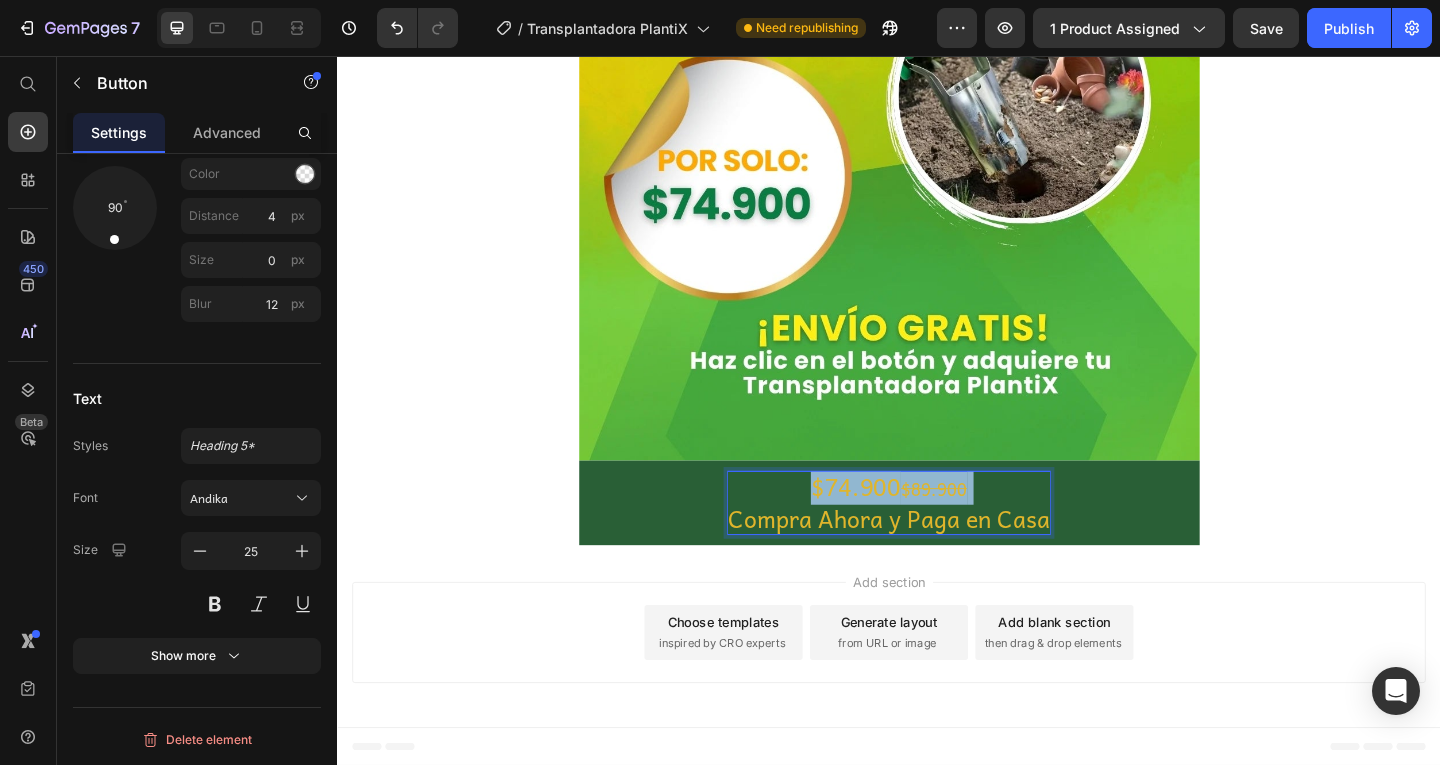 click on "$74.900  $89.900 Compra Ahora y Paga en Casa" at bounding box center (937, 542) 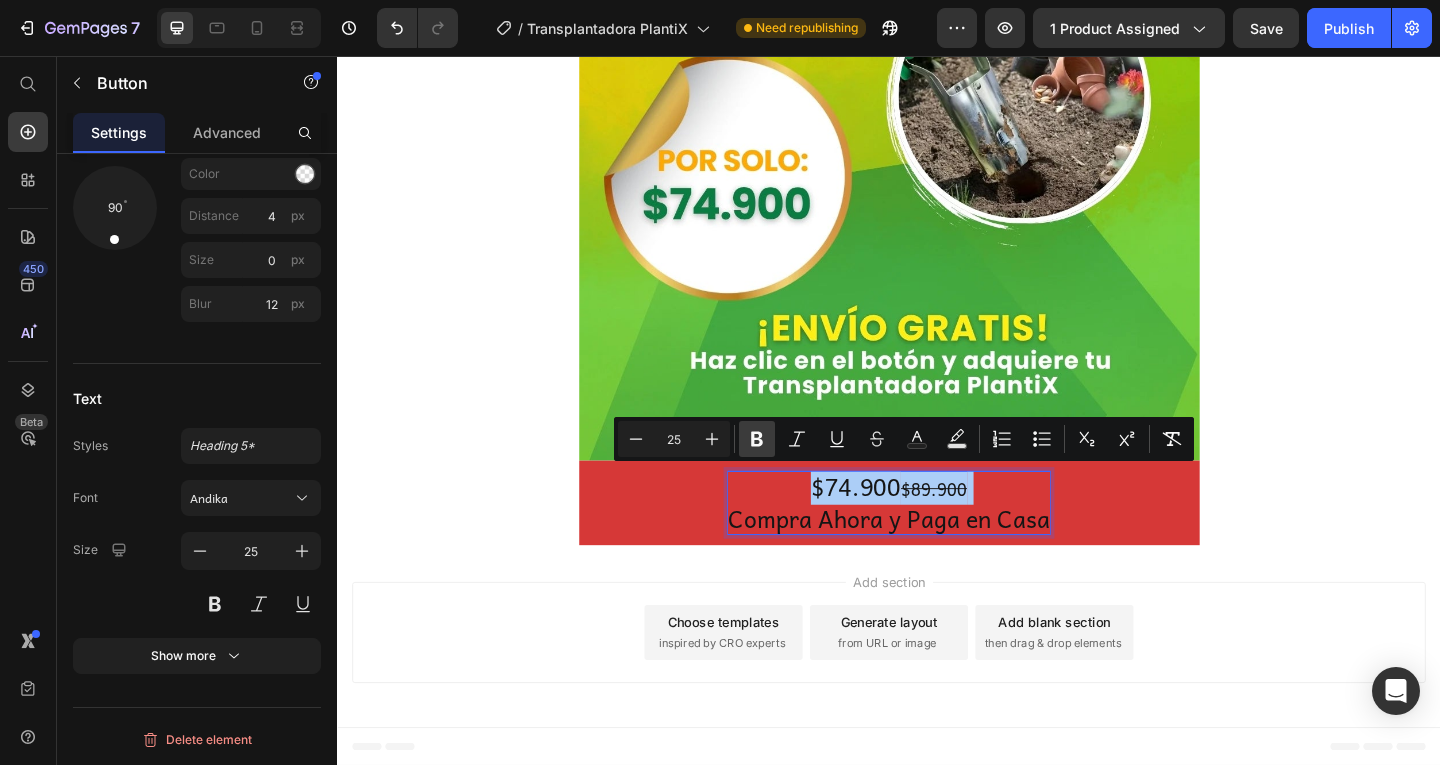 click on "Bold" at bounding box center (757, 439) 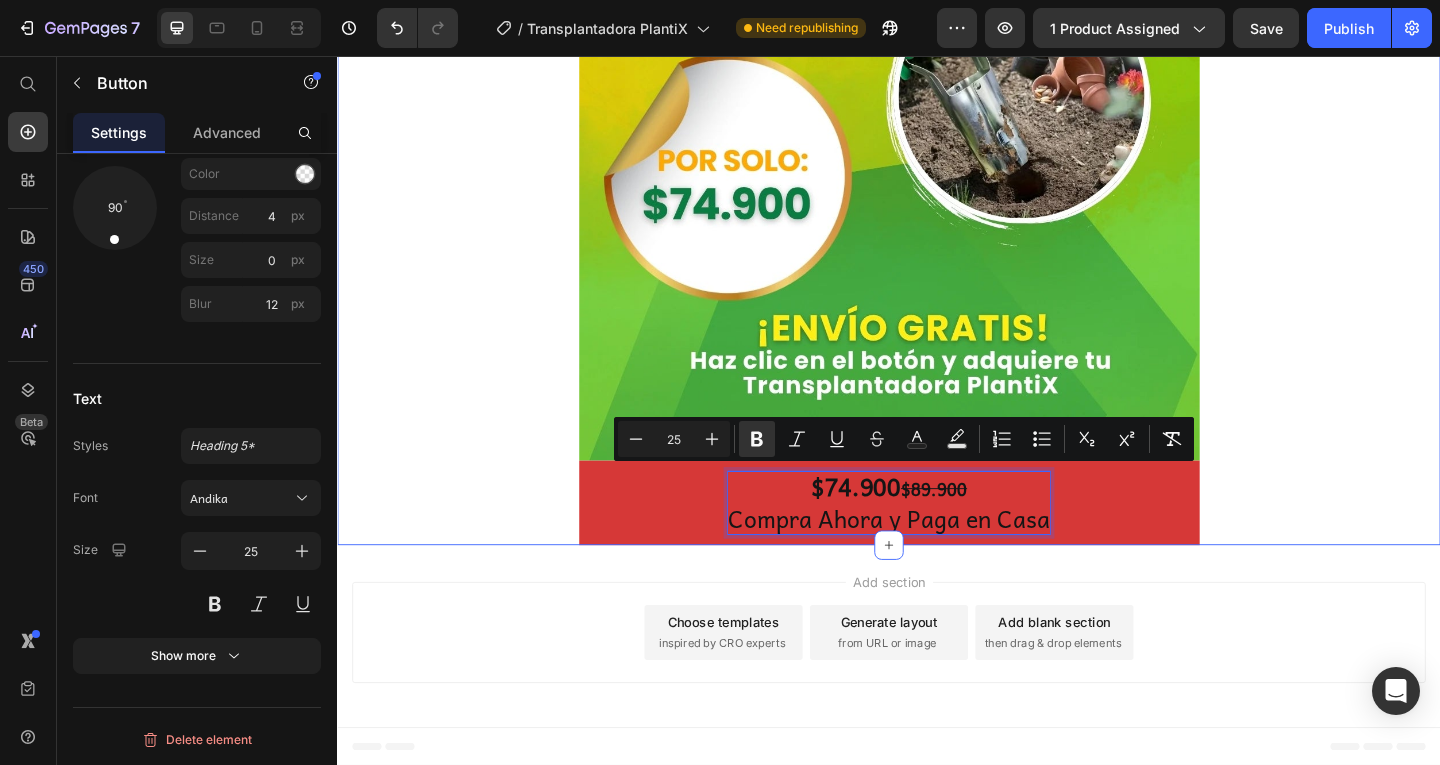 click on "Image $74.900  $89.900 Compra Ahora y Paga en Casa Button Product Row Image Image Image $74.900  $89.900 Compra Ahora y Paga en Casa Button   0 Row" at bounding box center (937, -3254) 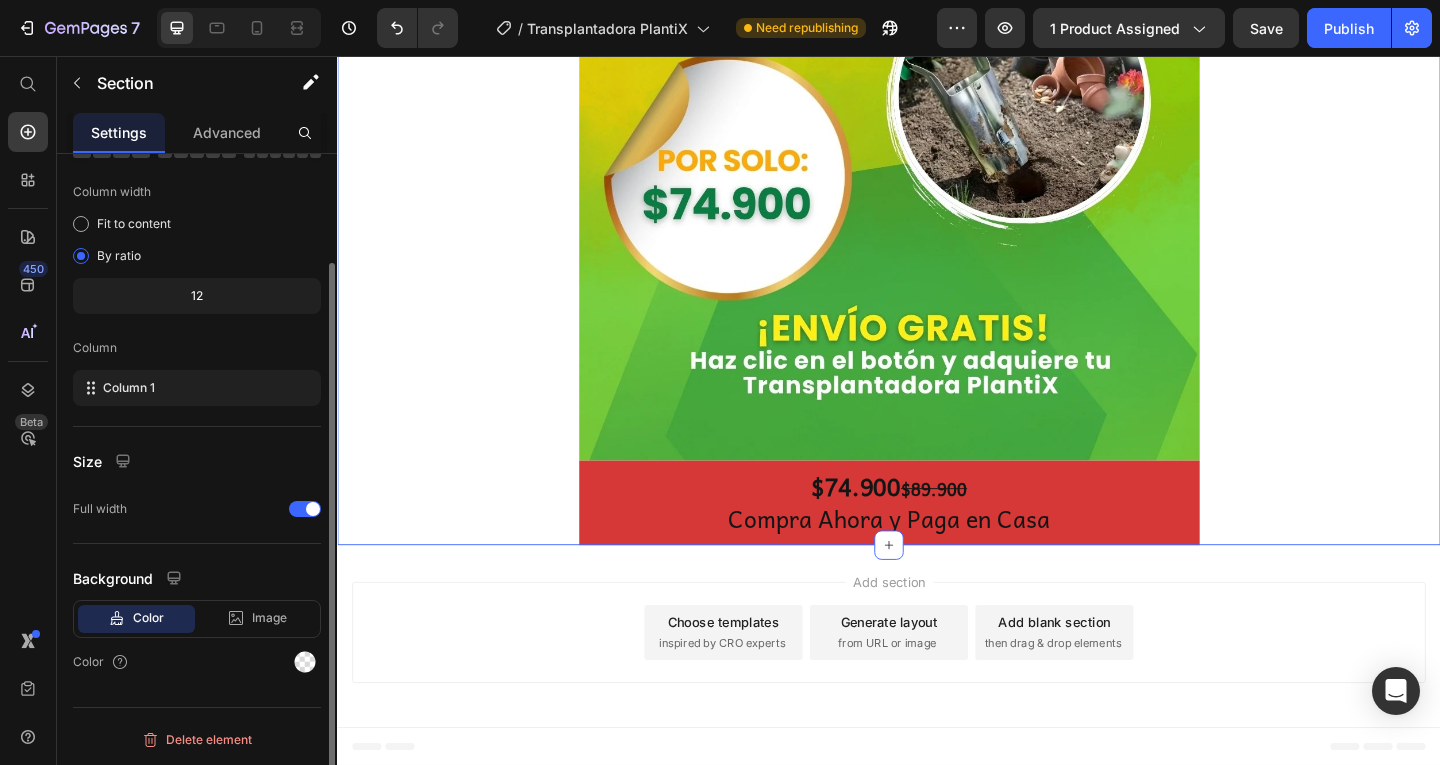 scroll, scrollTop: 0, scrollLeft: 0, axis: both 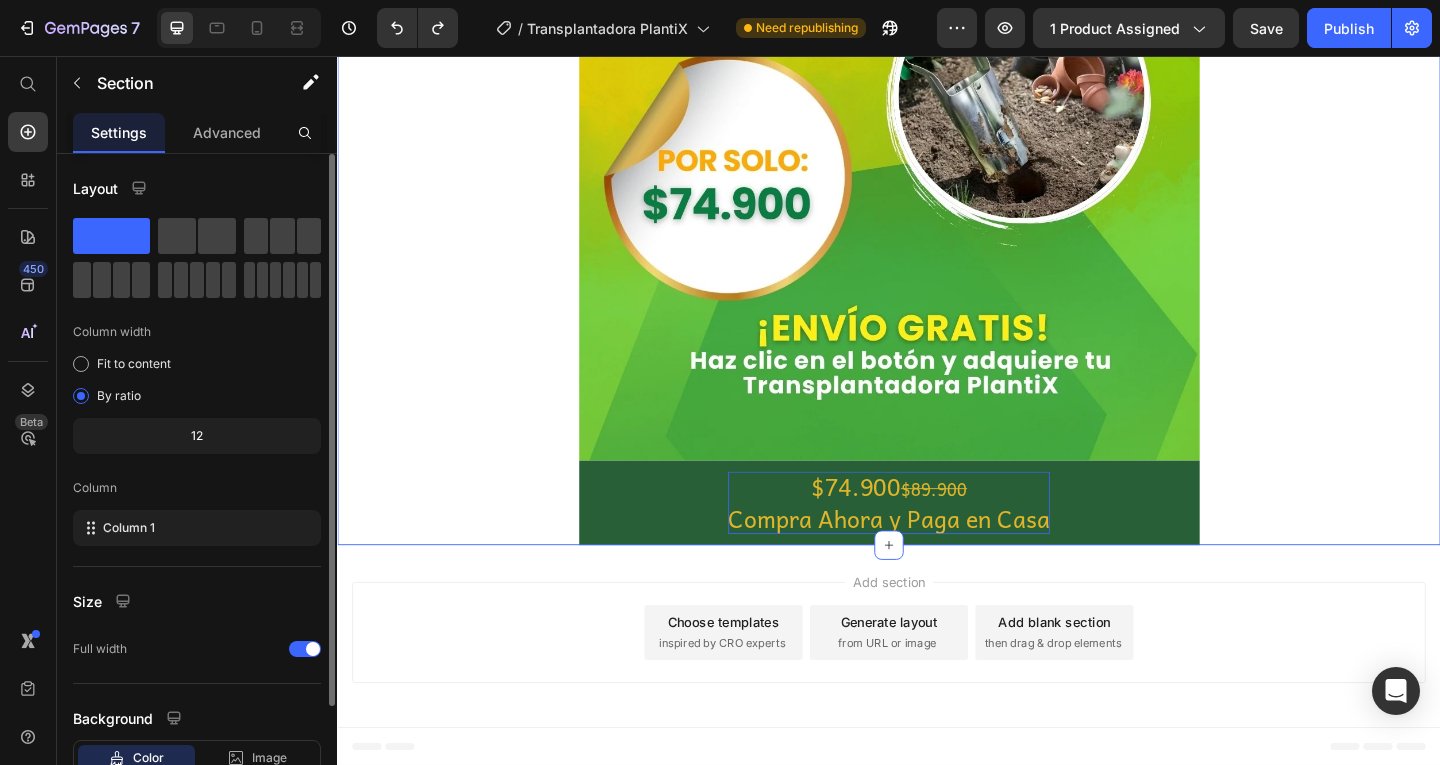 click on "Compra Ahora y Paga en Casa" at bounding box center [937, 558] 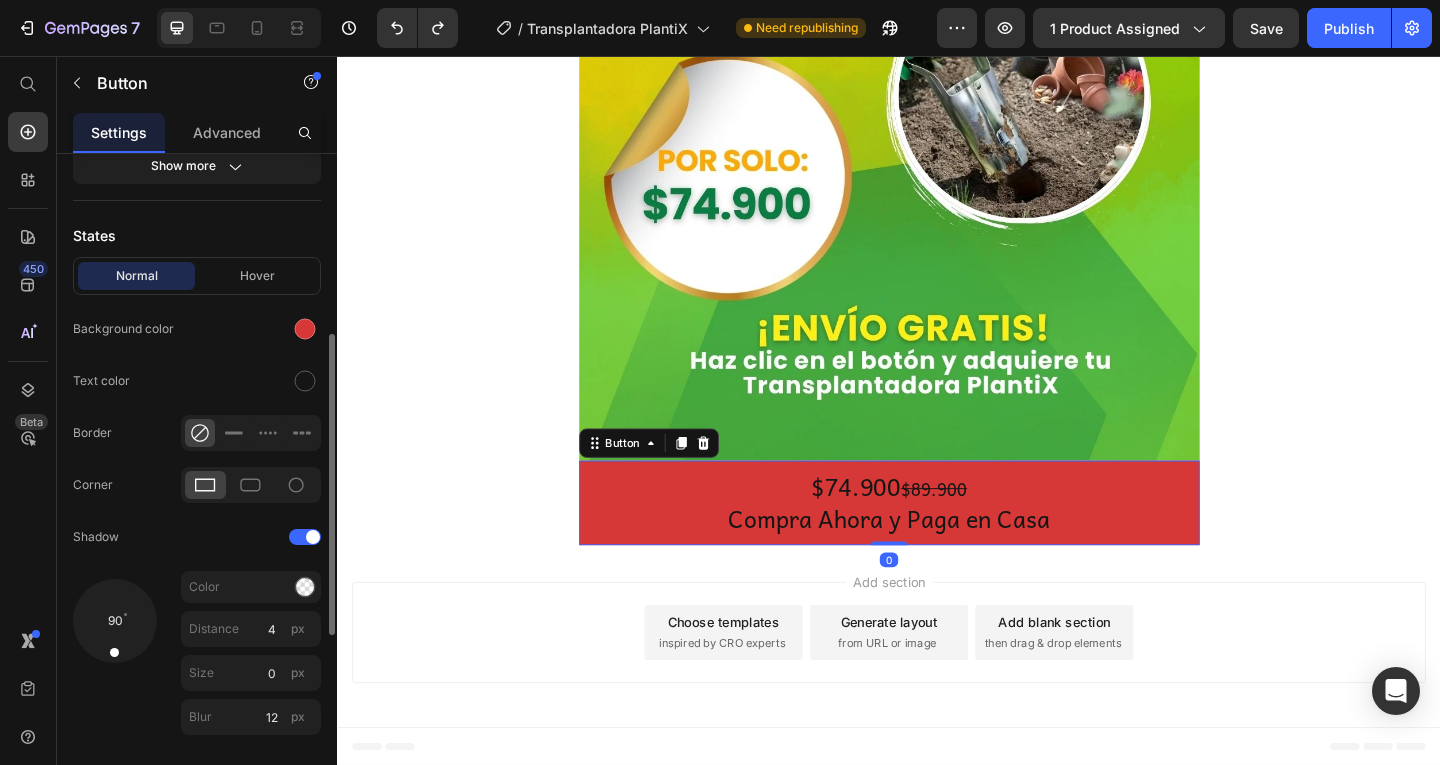 scroll, scrollTop: 700, scrollLeft: 0, axis: vertical 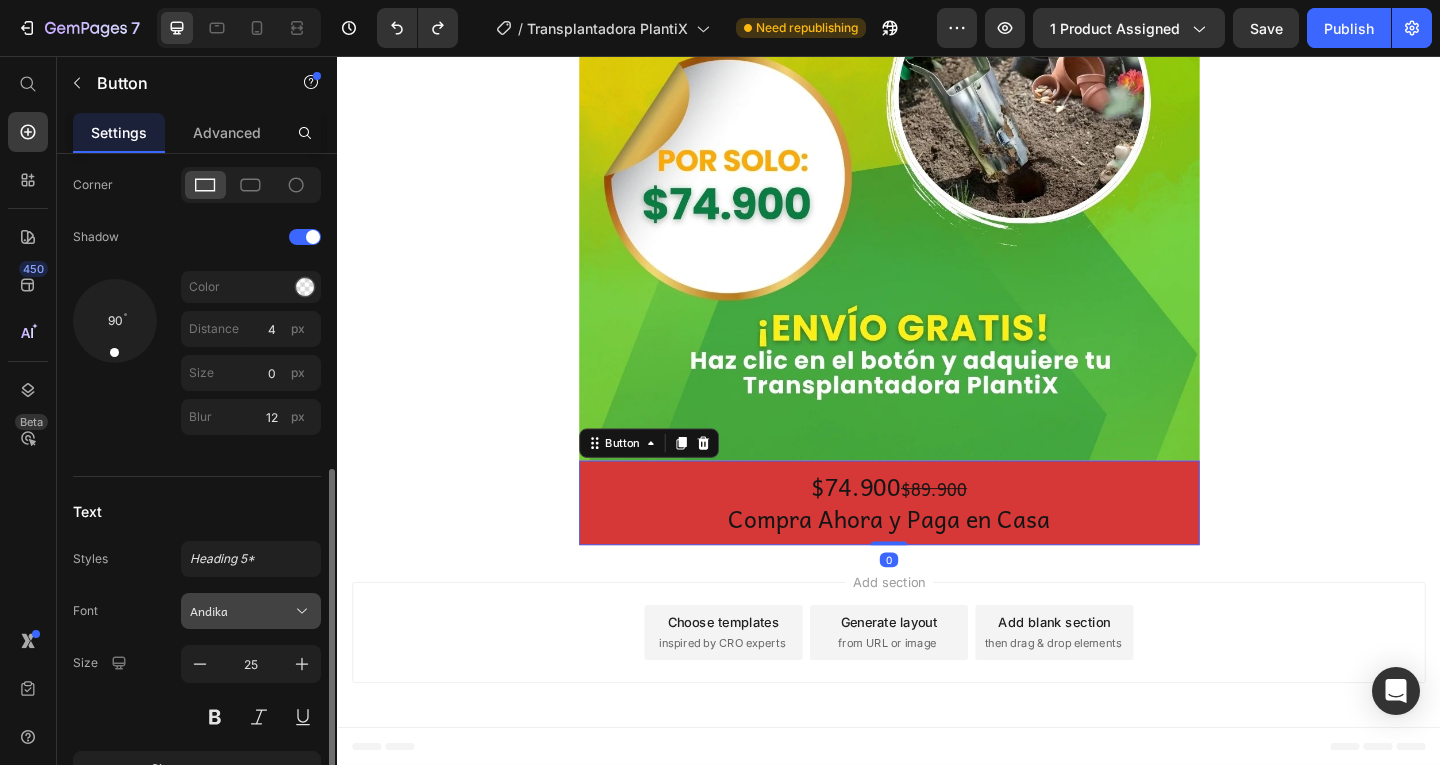 click on "Andika" at bounding box center [251, 611] 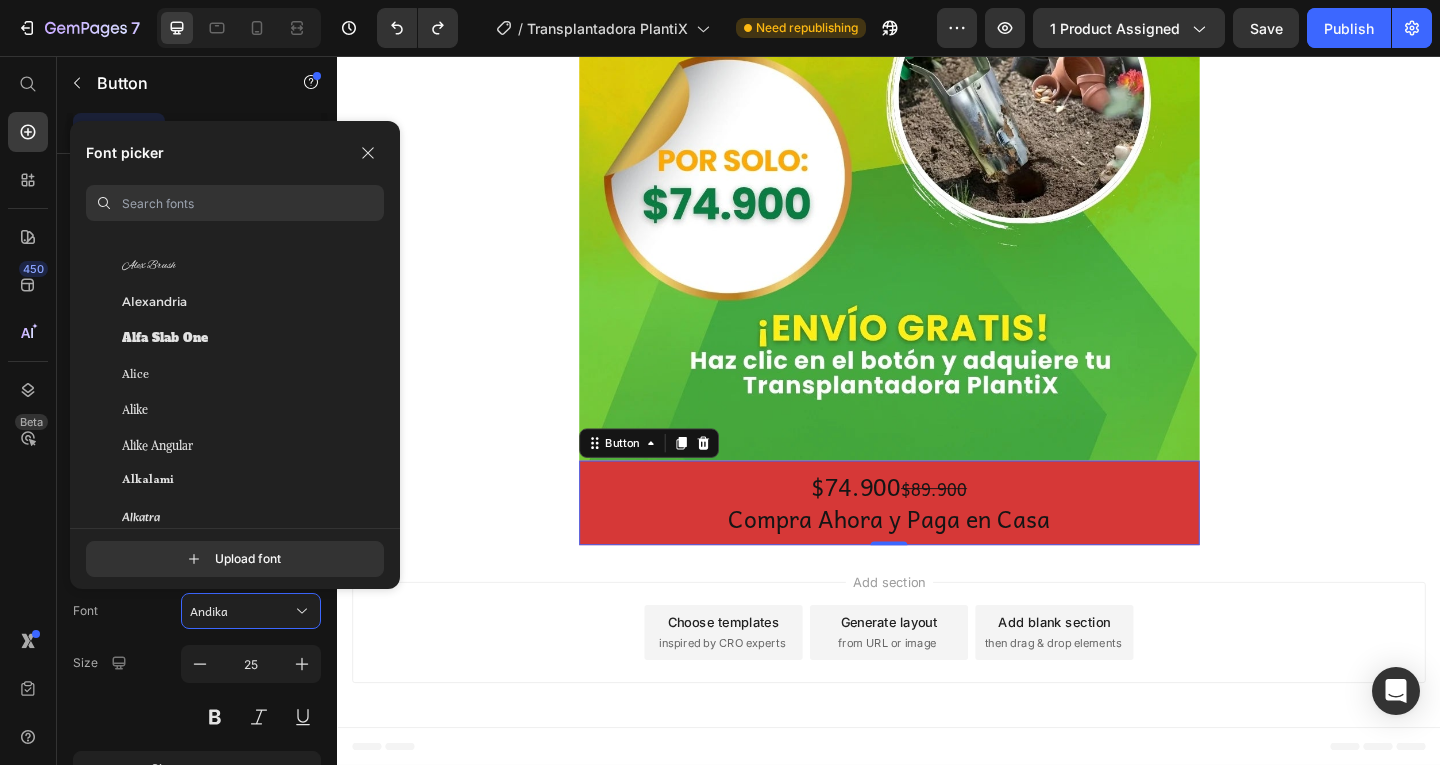 scroll, scrollTop: 1500, scrollLeft: 0, axis: vertical 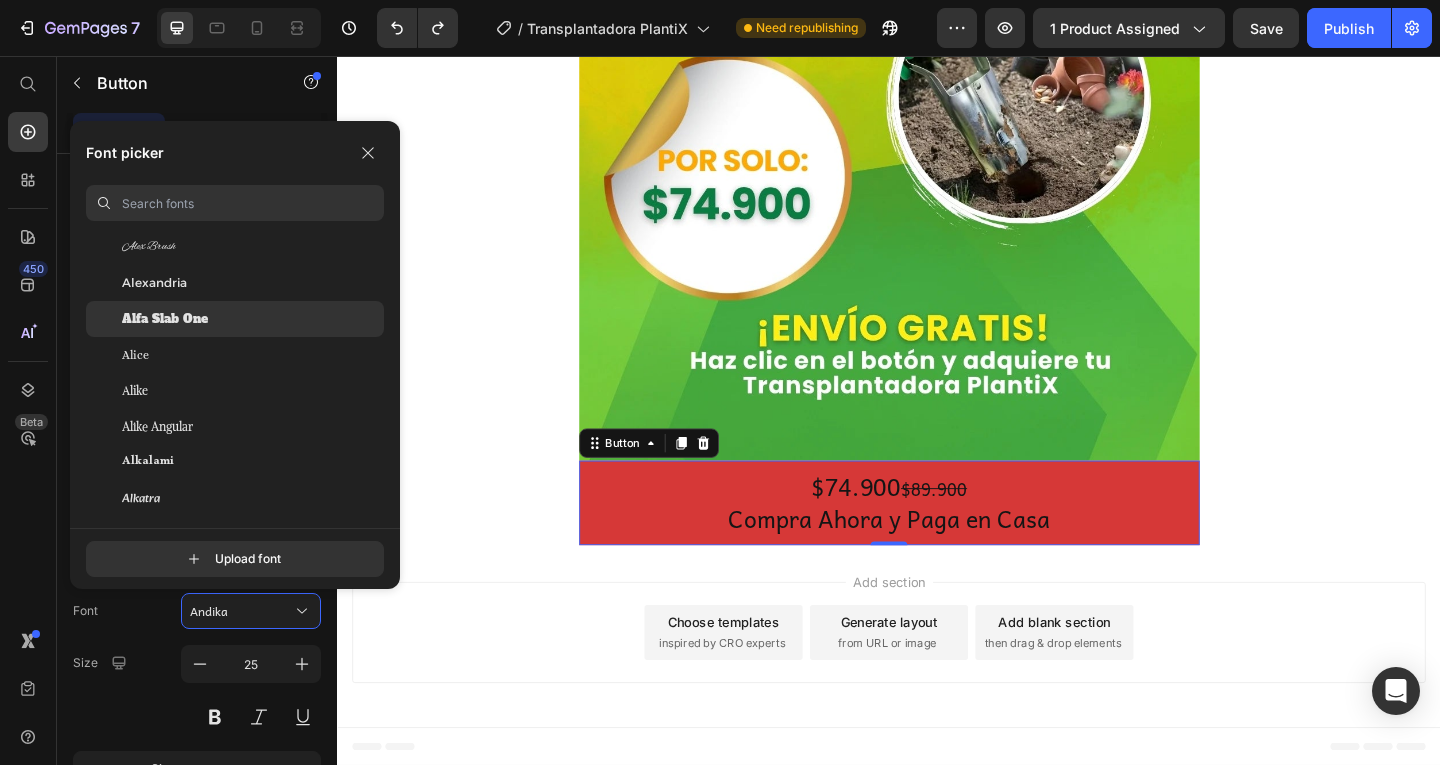 click on "Alfa Slab One" 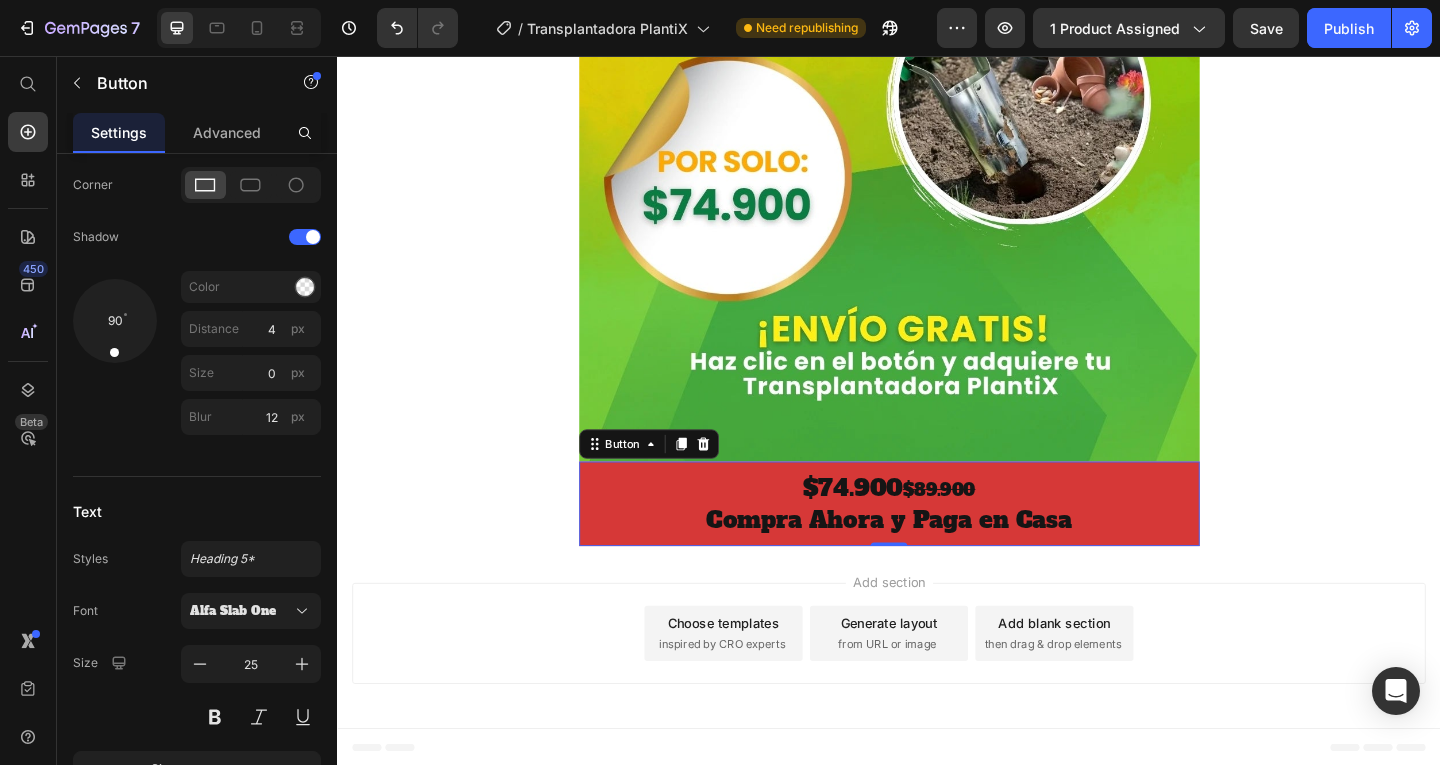 scroll, scrollTop: 7959, scrollLeft: 0, axis: vertical 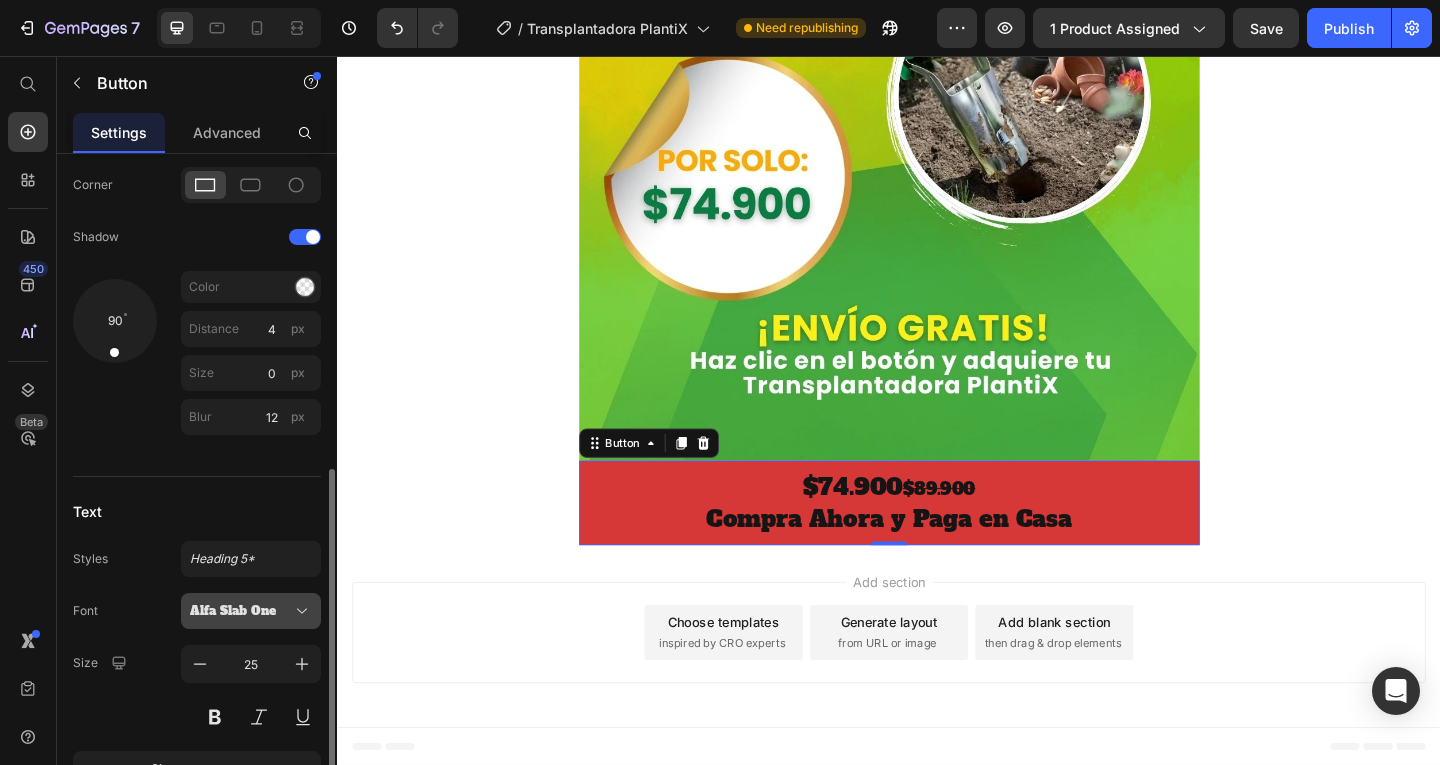 click on "Alfa Slab One" at bounding box center [251, 611] 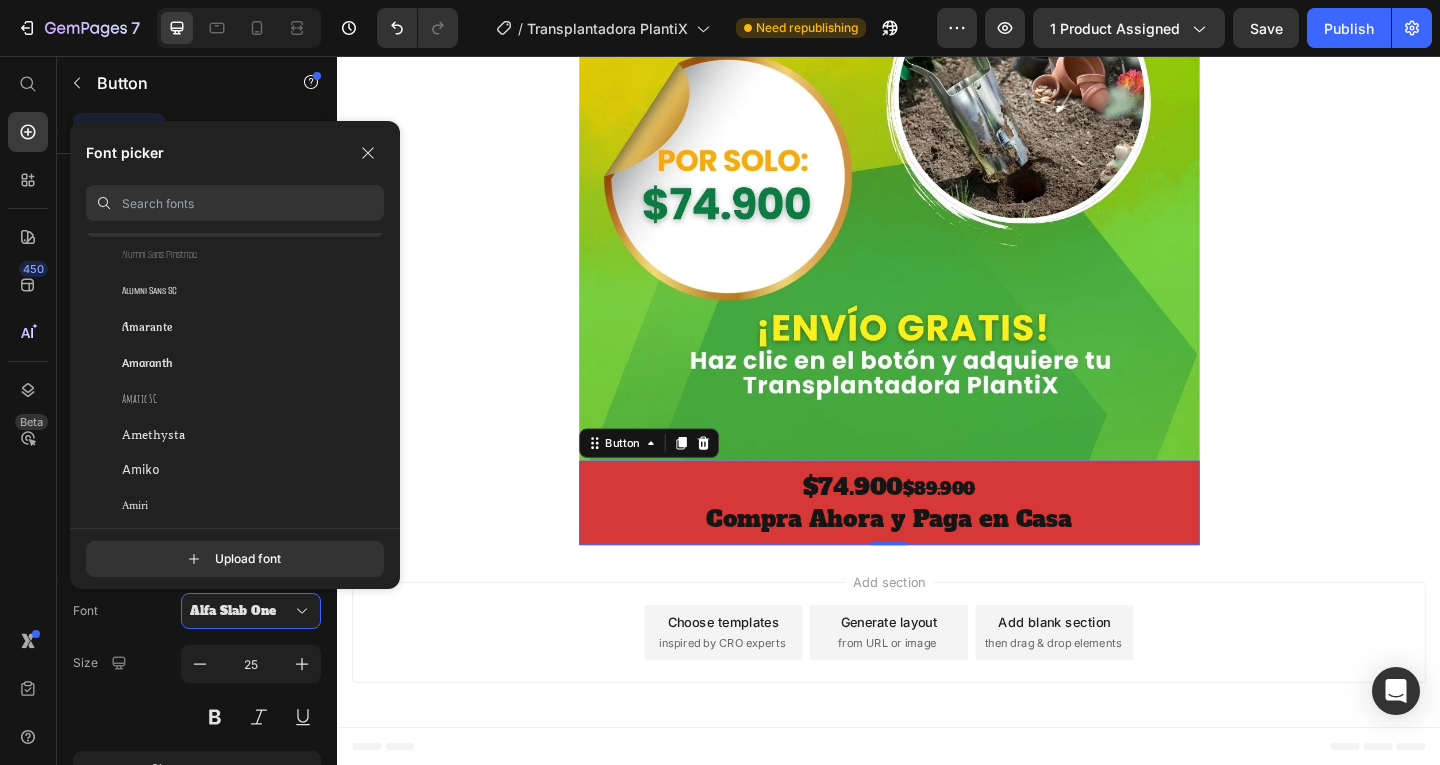 scroll, scrollTop: 2200, scrollLeft: 0, axis: vertical 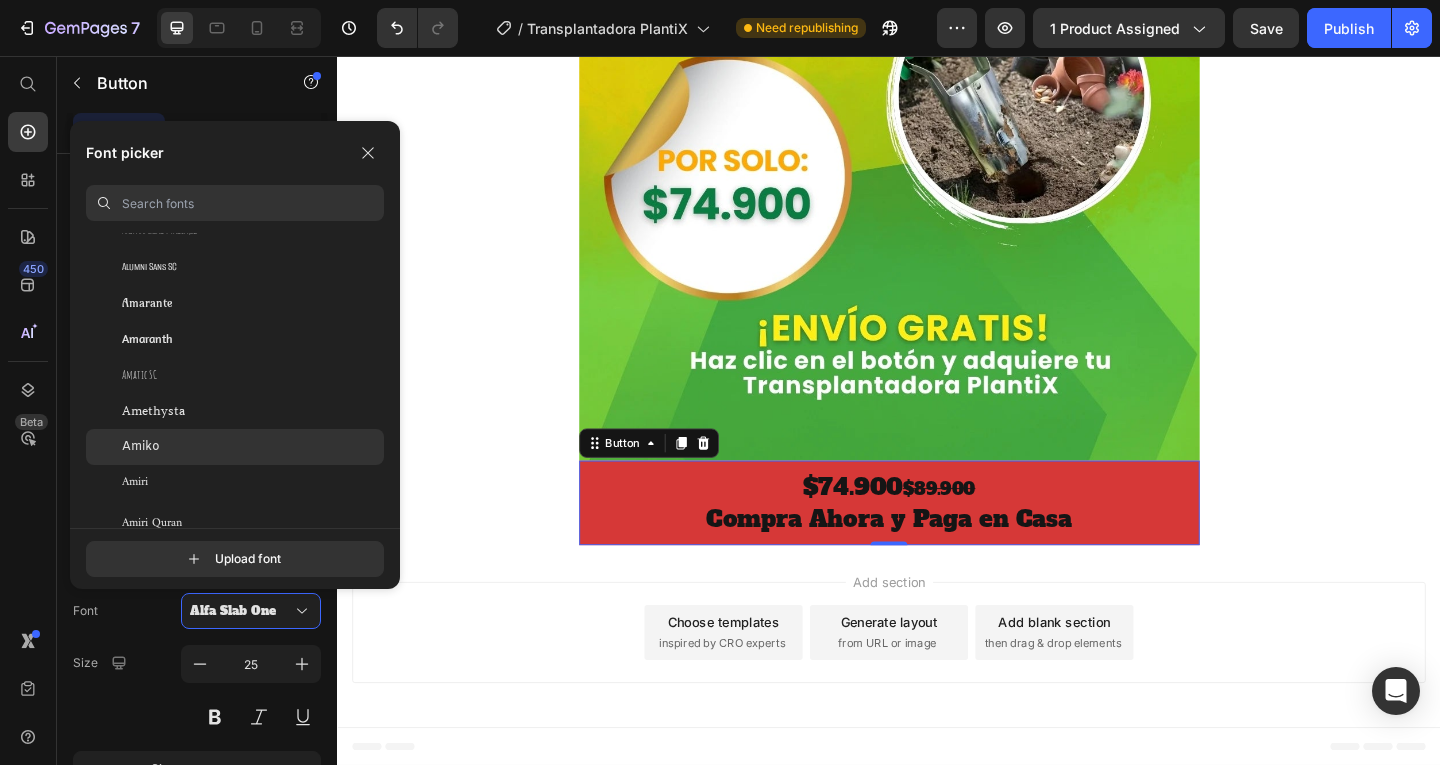 click on "Amiko" 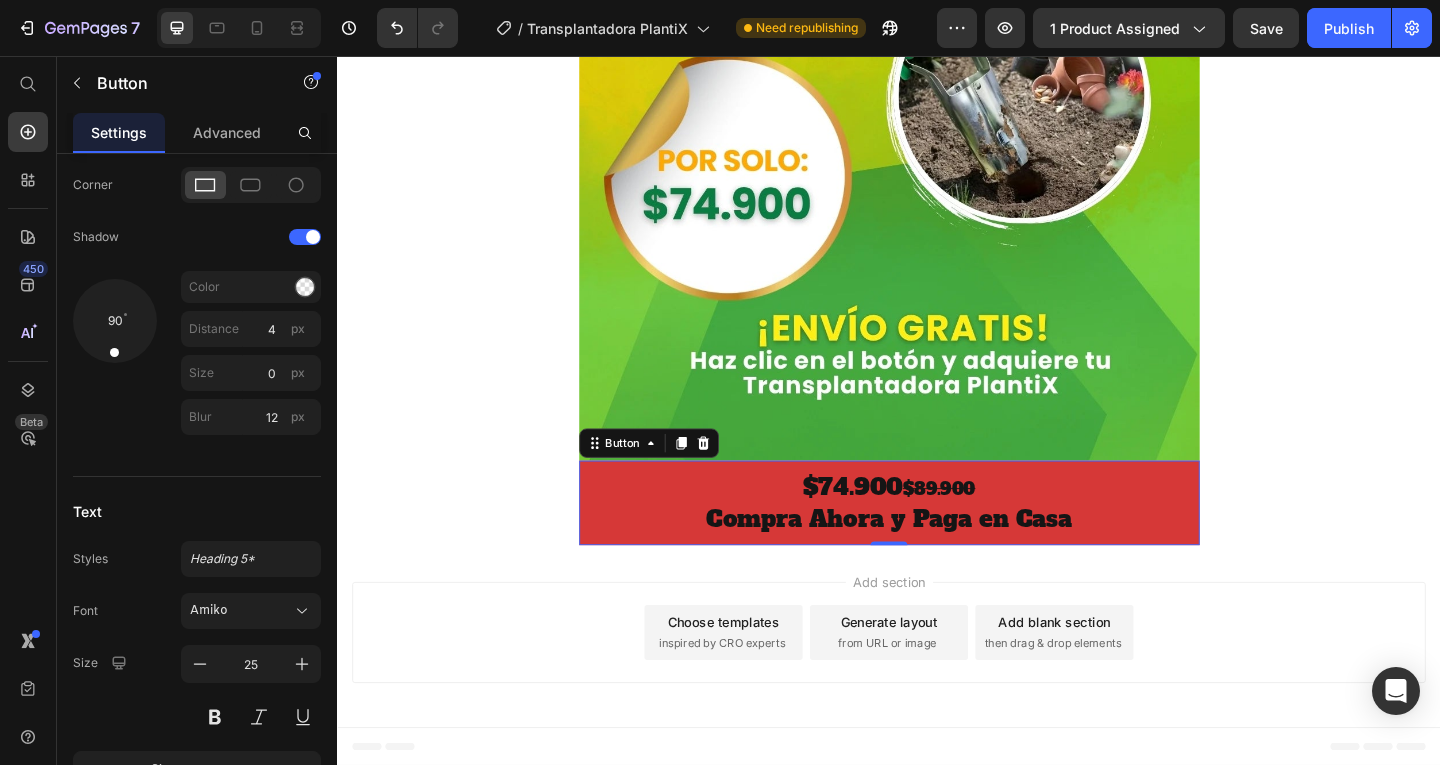 scroll, scrollTop: 7958, scrollLeft: 0, axis: vertical 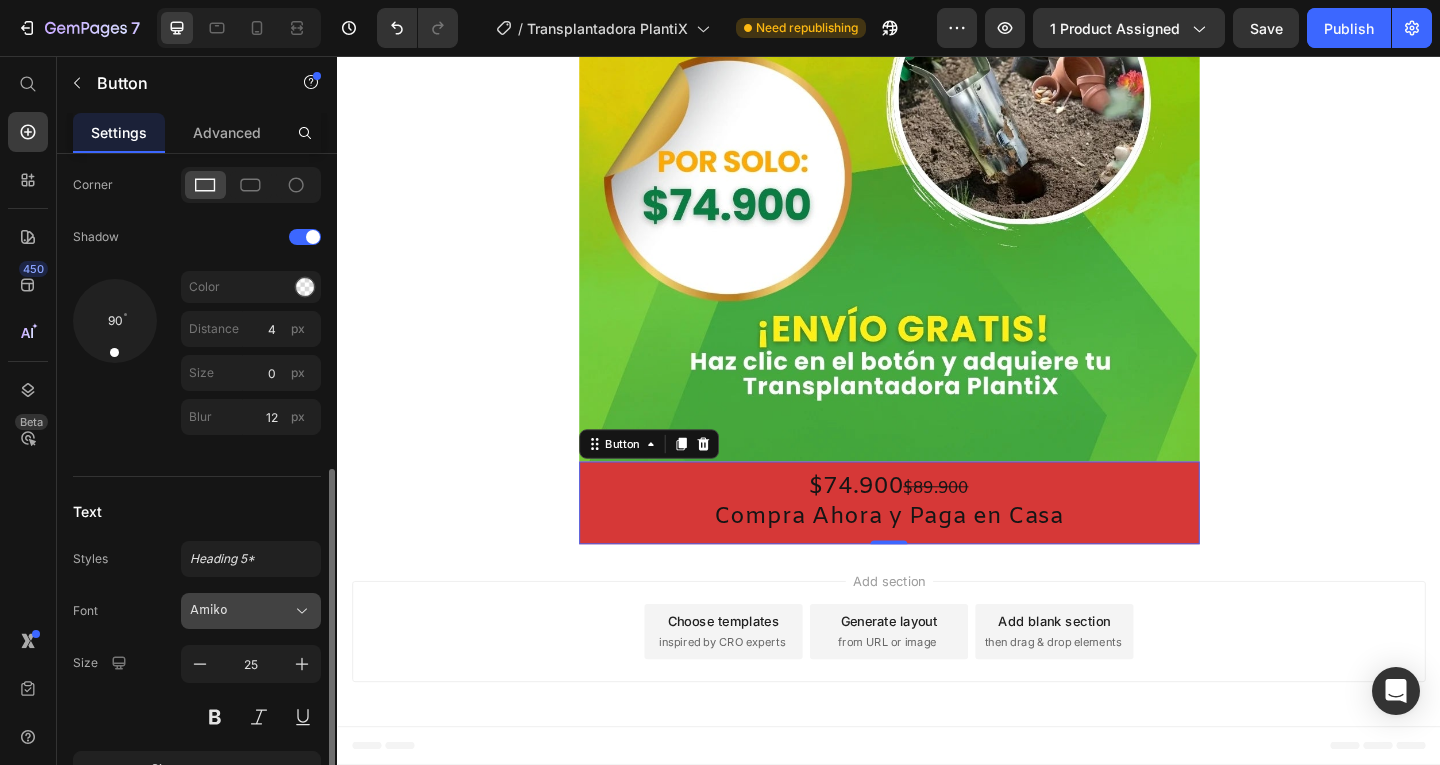 click on "Amiko" at bounding box center (241, 611) 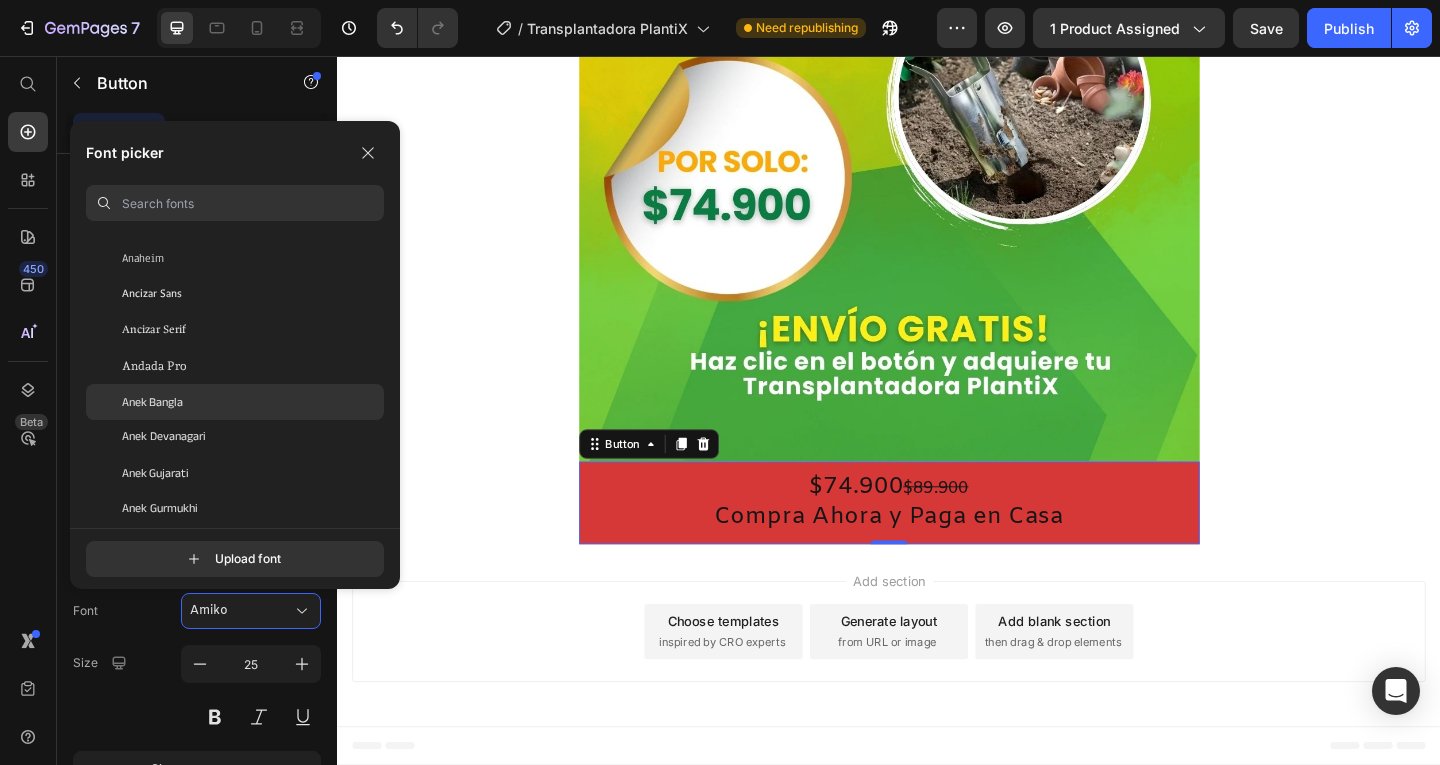scroll, scrollTop: 2500, scrollLeft: 0, axis: vertical 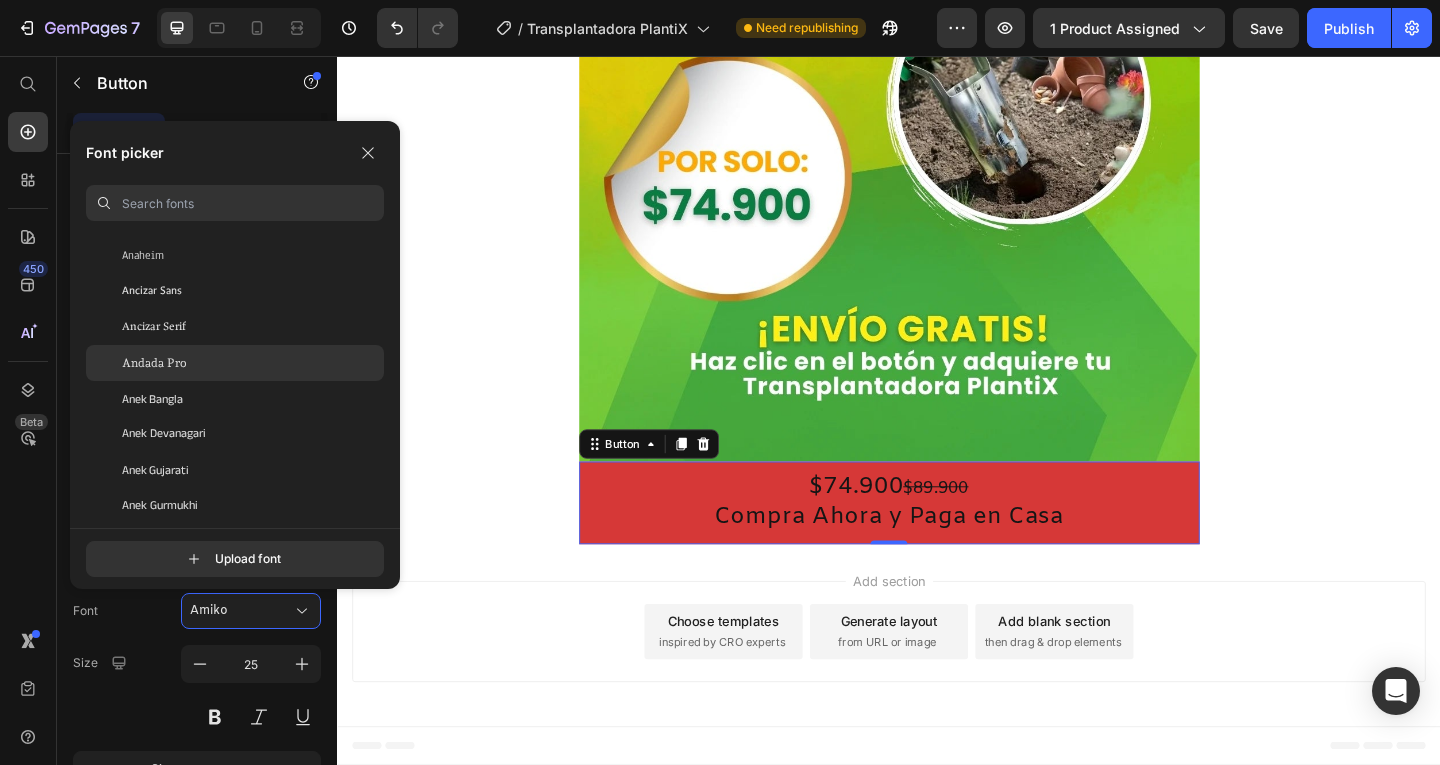 click on "Andada Pro" 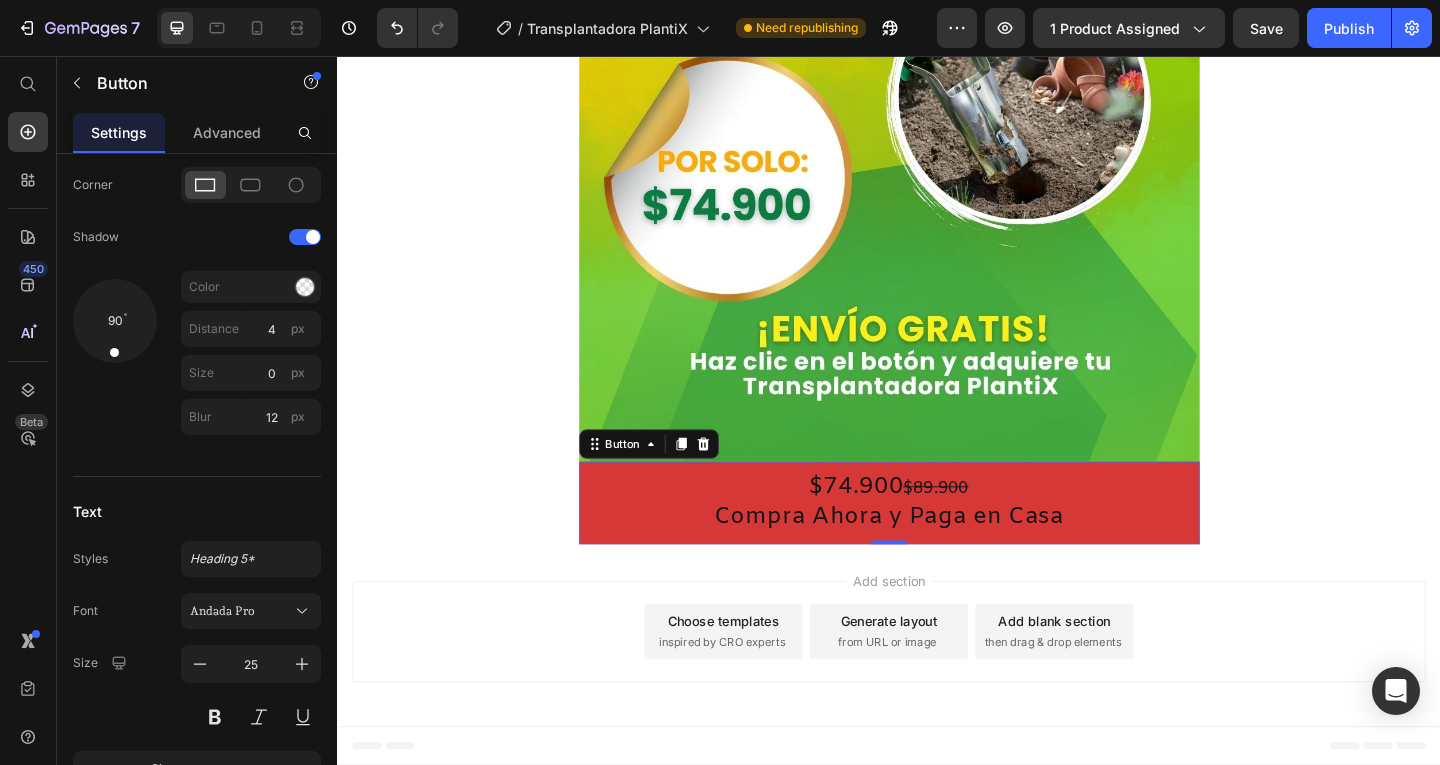 scroll, scrollTop: 7959, scrollLeft: 0, axis: vertical 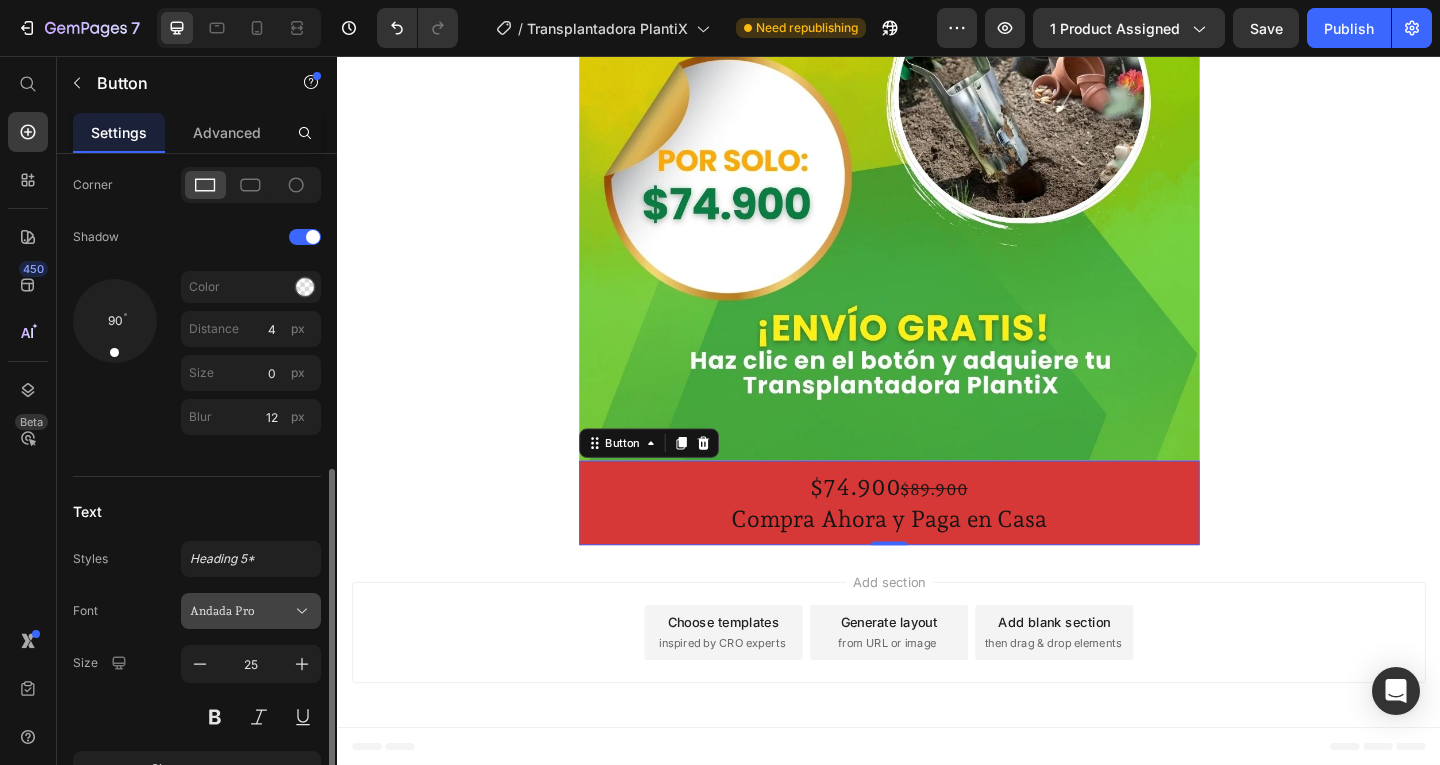 click on "Andada Pro" at bounding box center [241, 611] 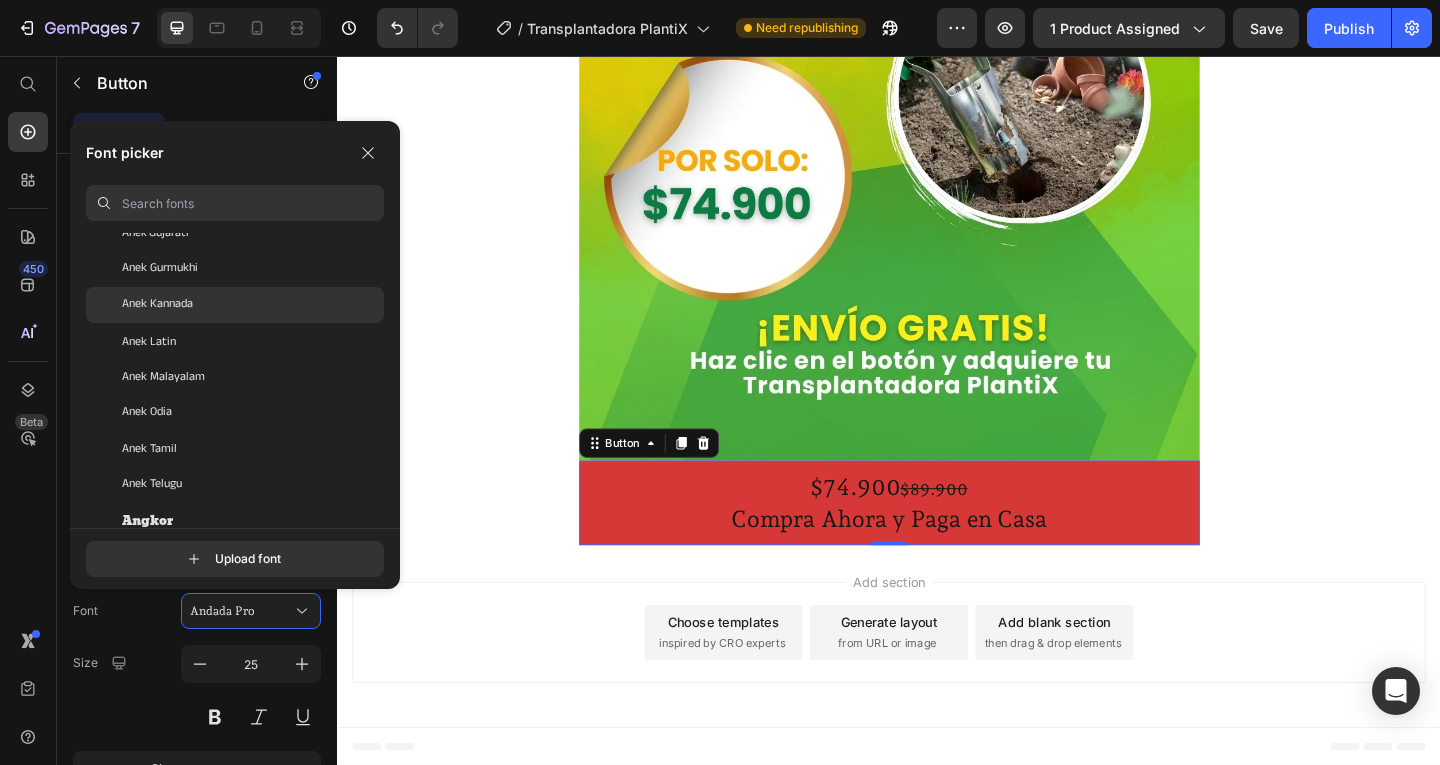 scroll, scrollTop: 2800, scrollLeft: 0, axis: vertical 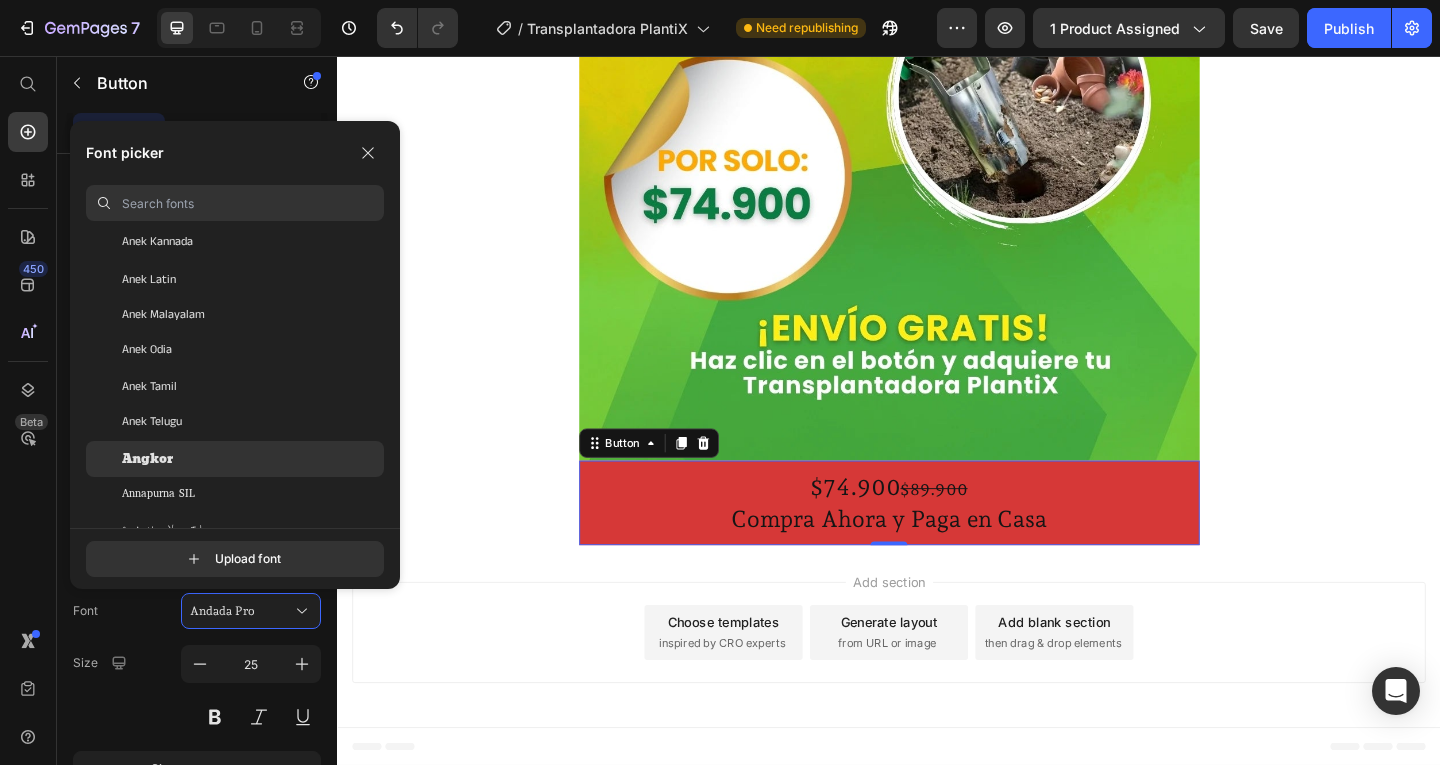 click on "Angkor" 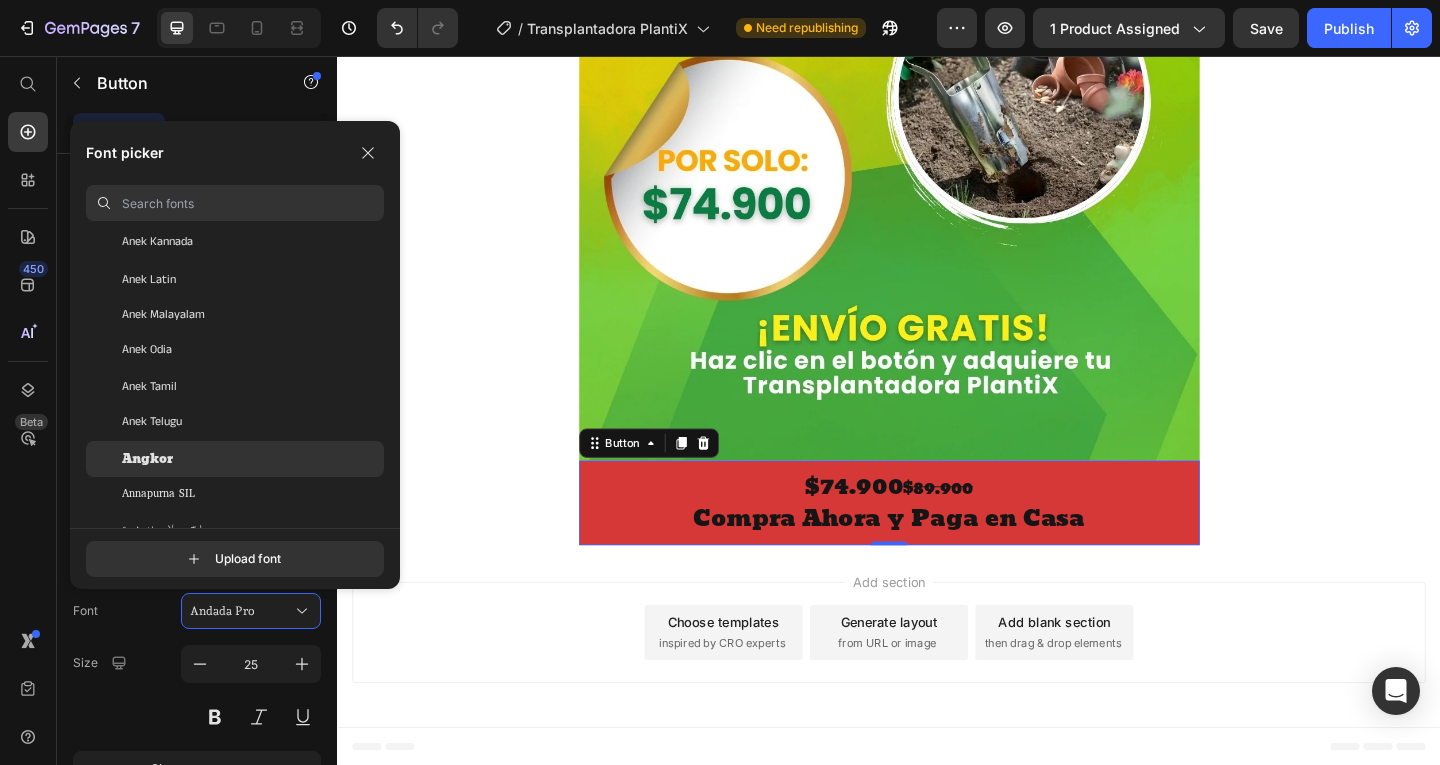 scroll, scrollTop: 7958, scrollLeft: 0, axis: vertical 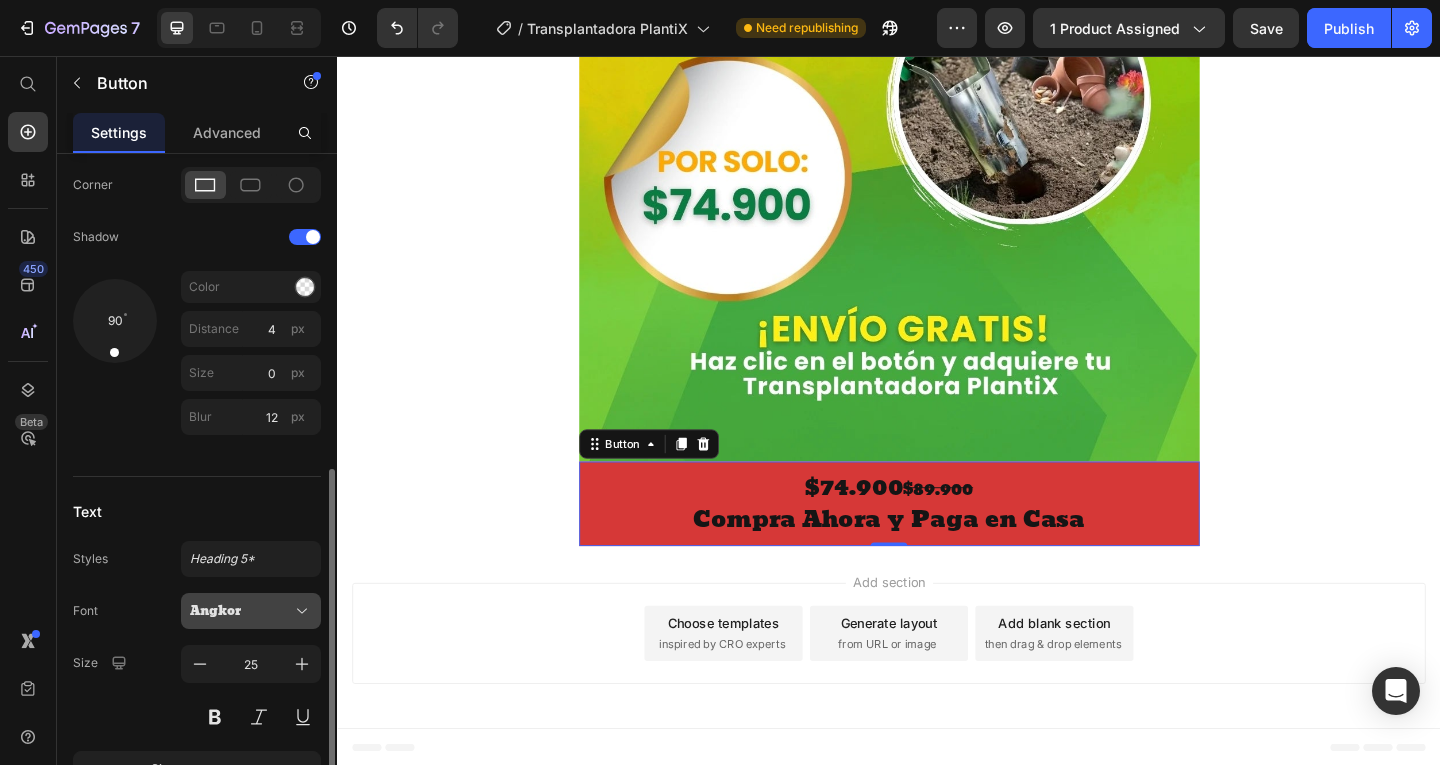click on "Angkor" at bounding box center [241, 611] 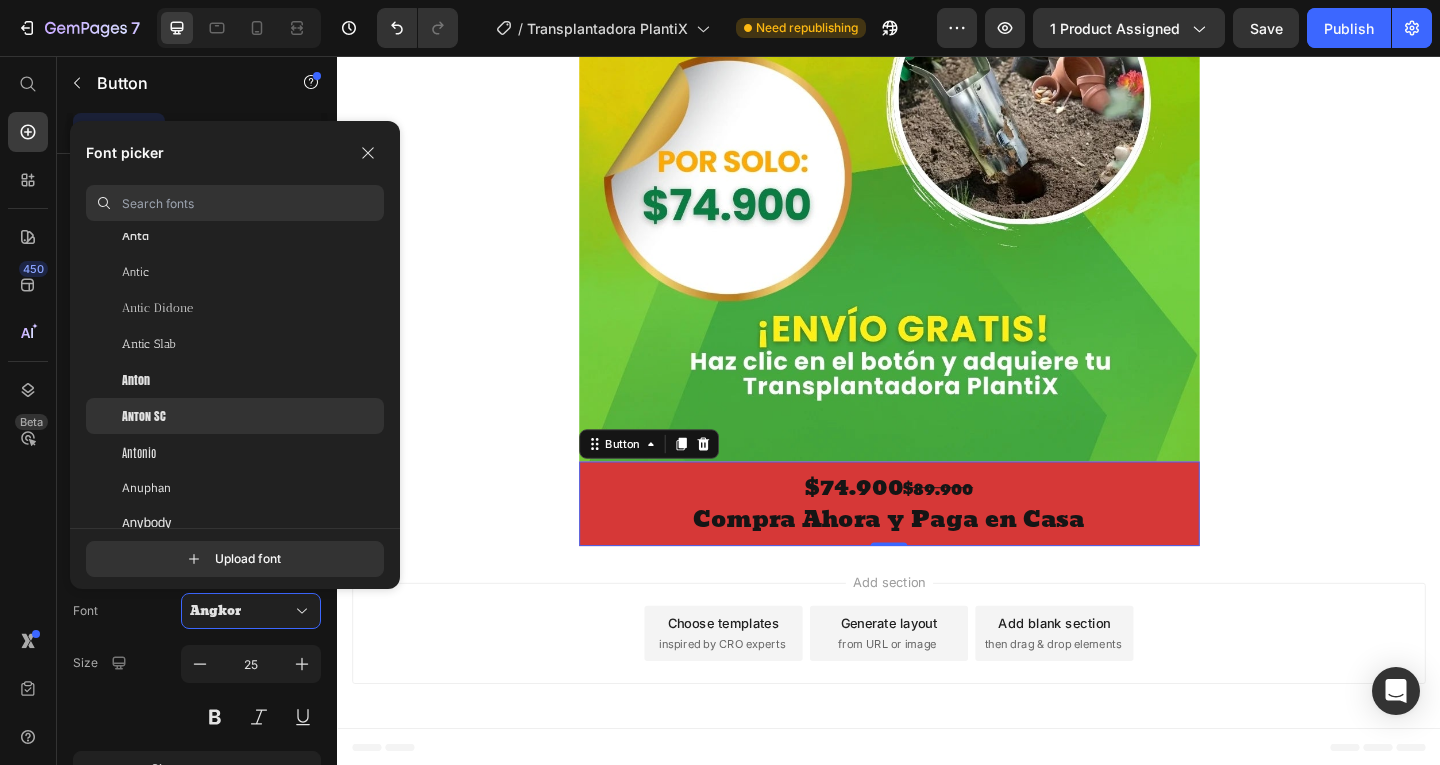 scroll, scrollTop: 3000, scrollLeft: 0, axis: vertical 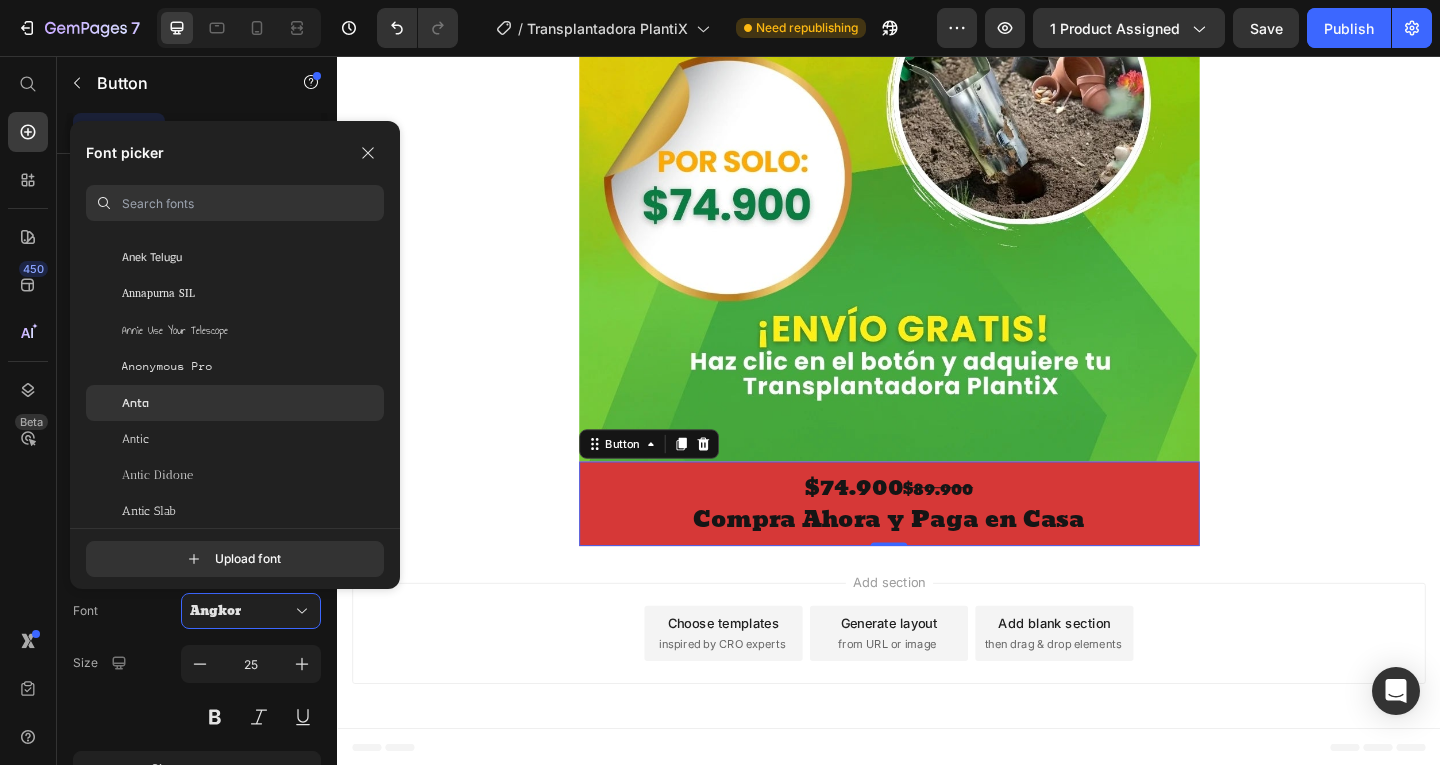click on "Anta" 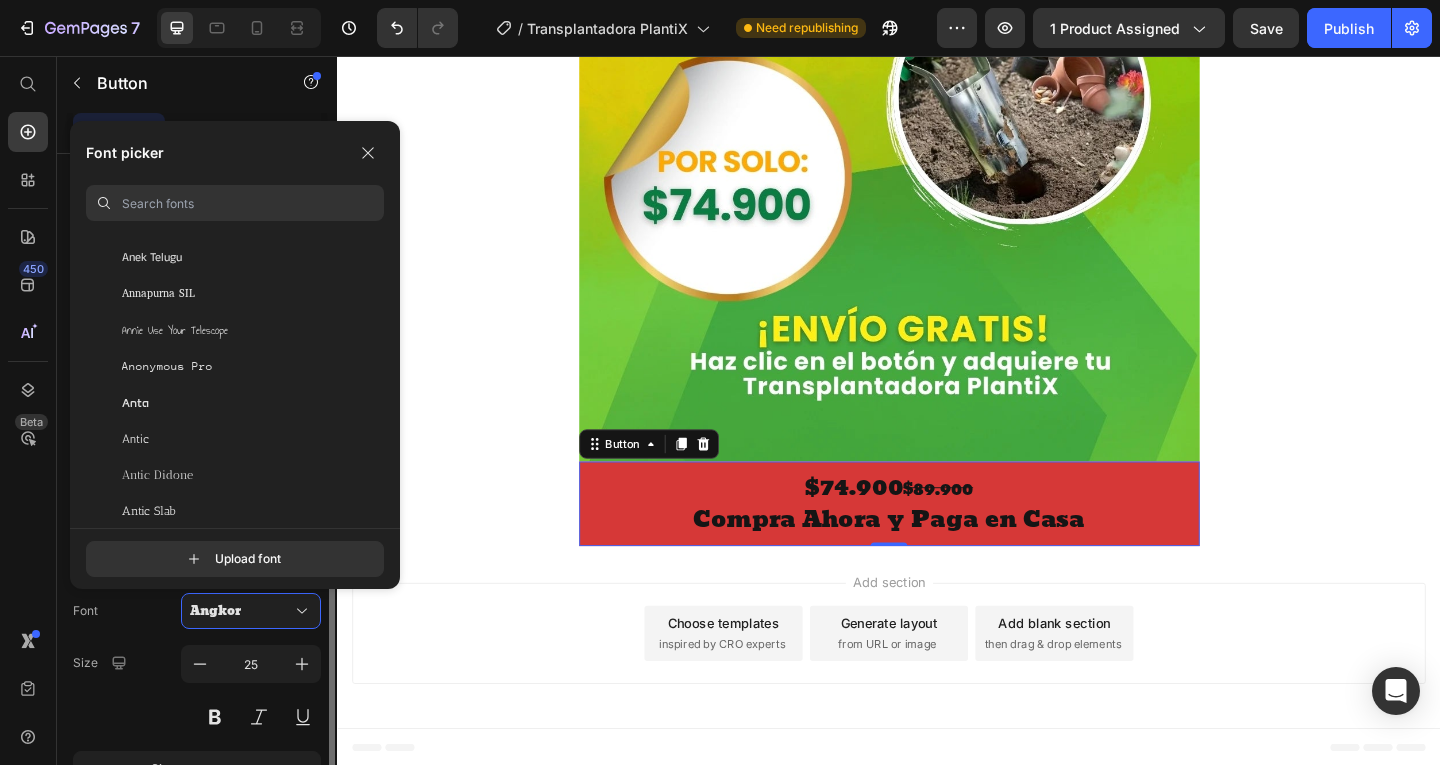 scroll, scrollTop: 7959, scrollLeft: 0, axis: vertical 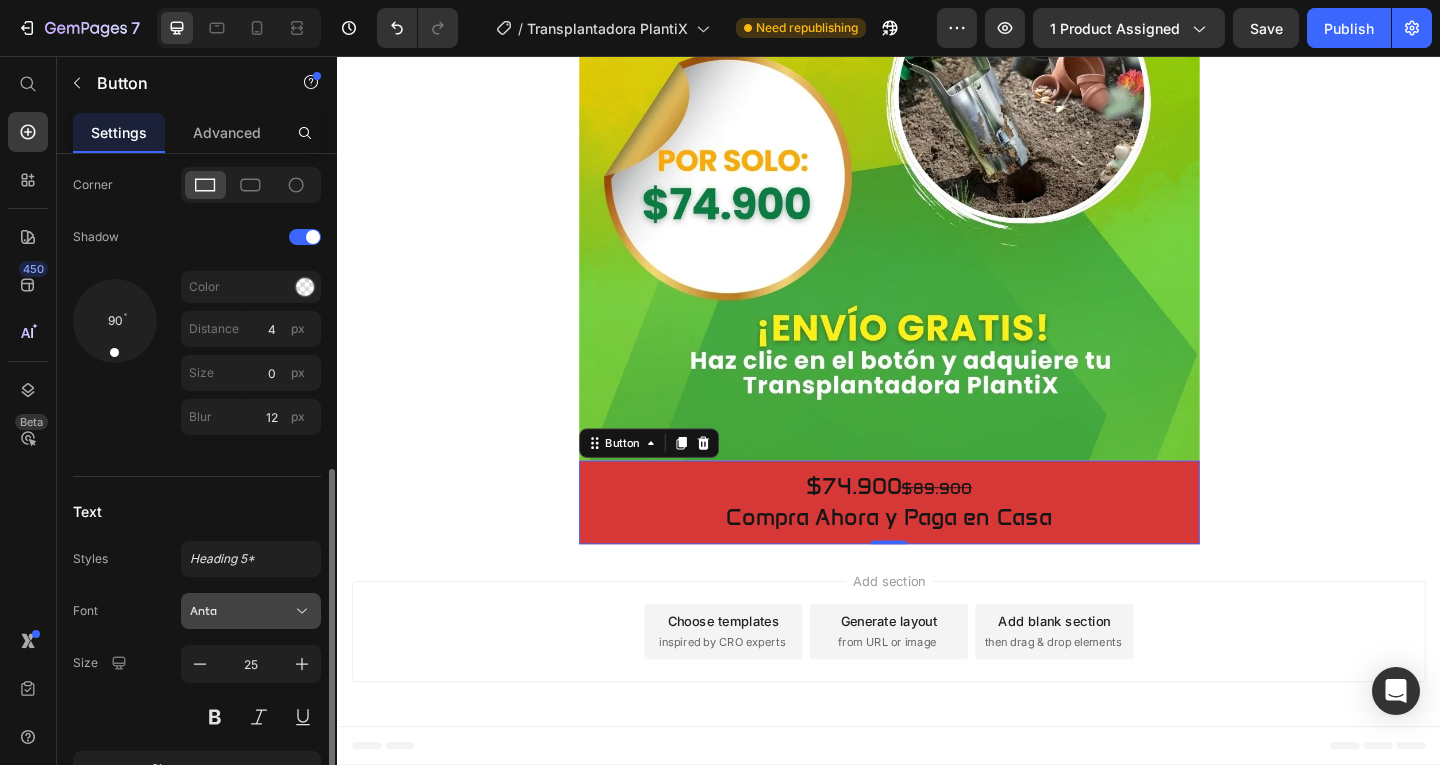 click on "Anta" at bounding box center (241, 611) 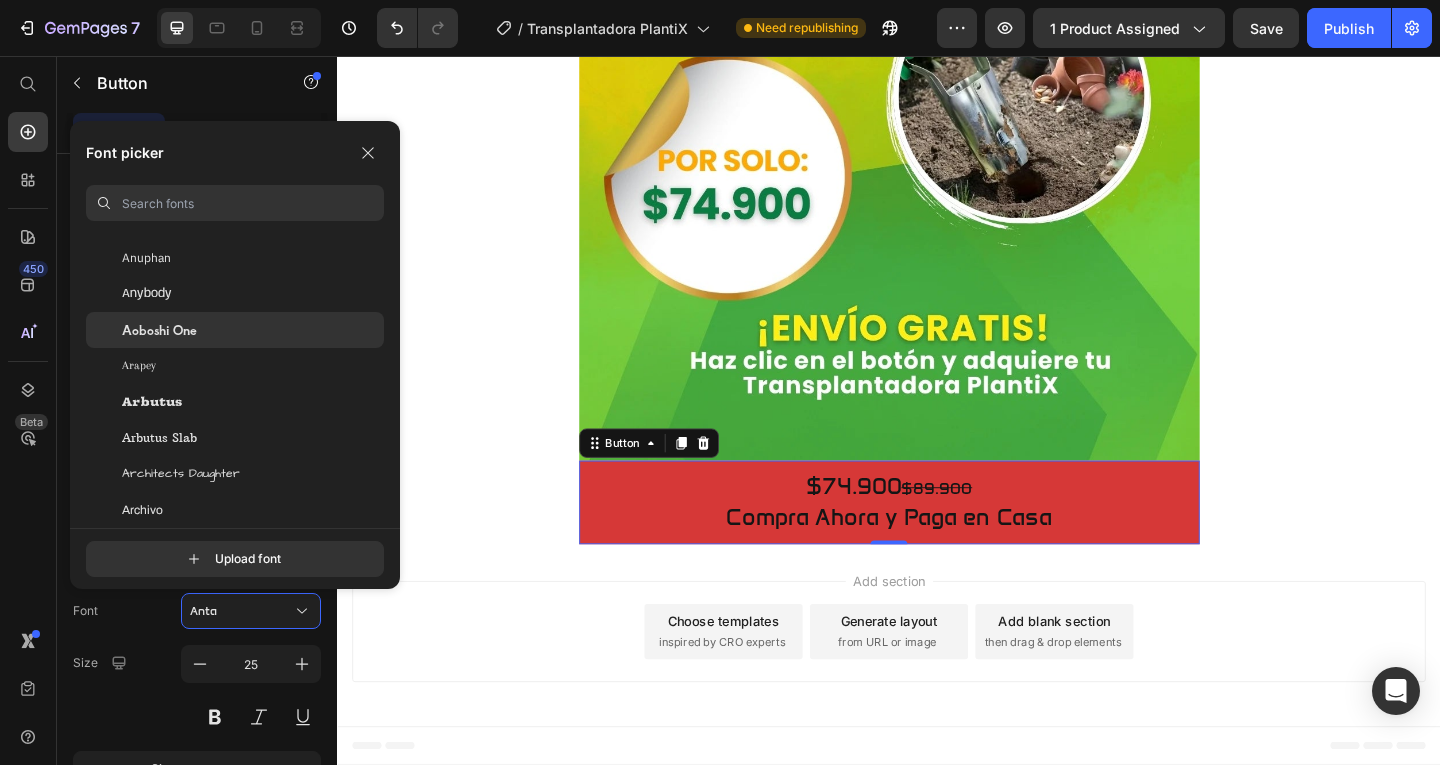 scroll, scrollTop: 3400, scrollLeft: 0, axis: vertical 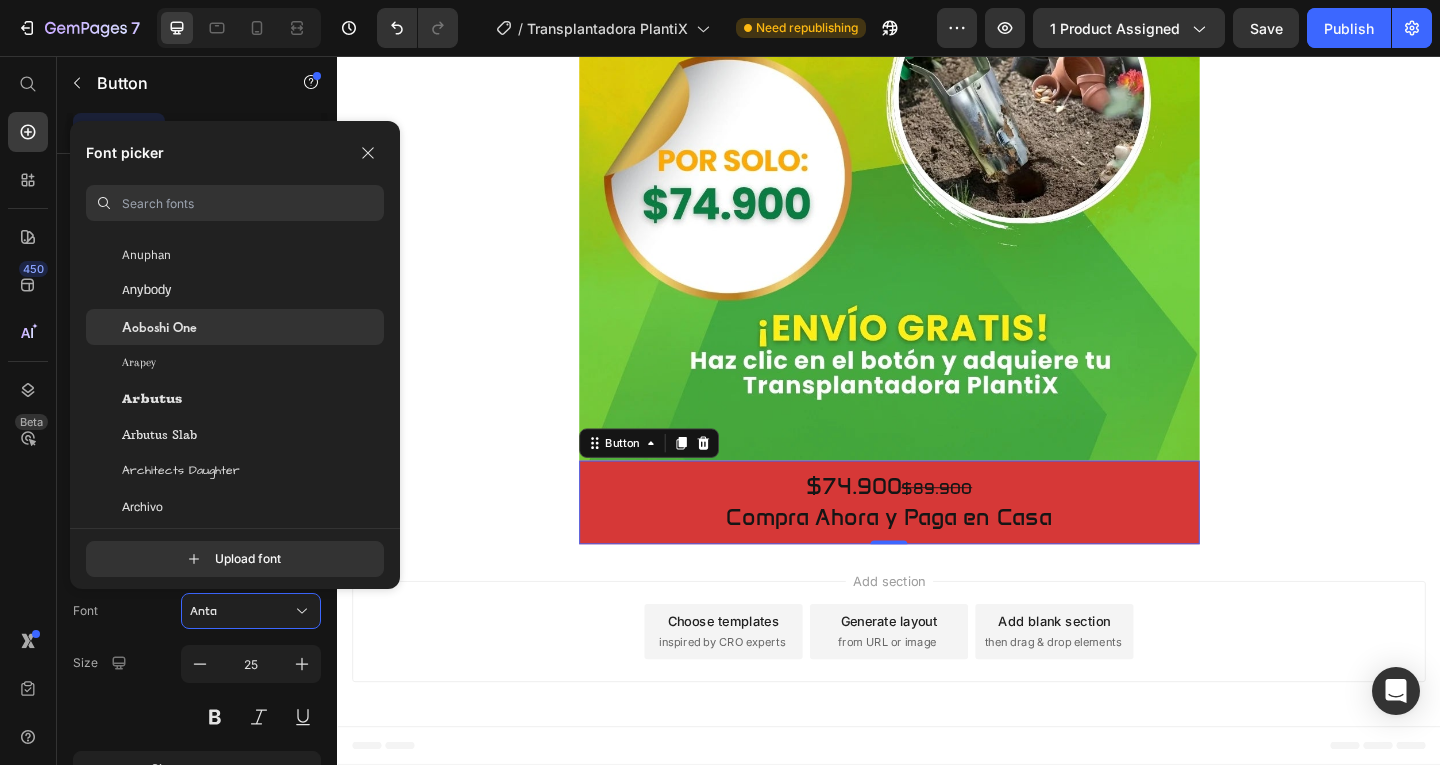 click on "Aoboshi One" 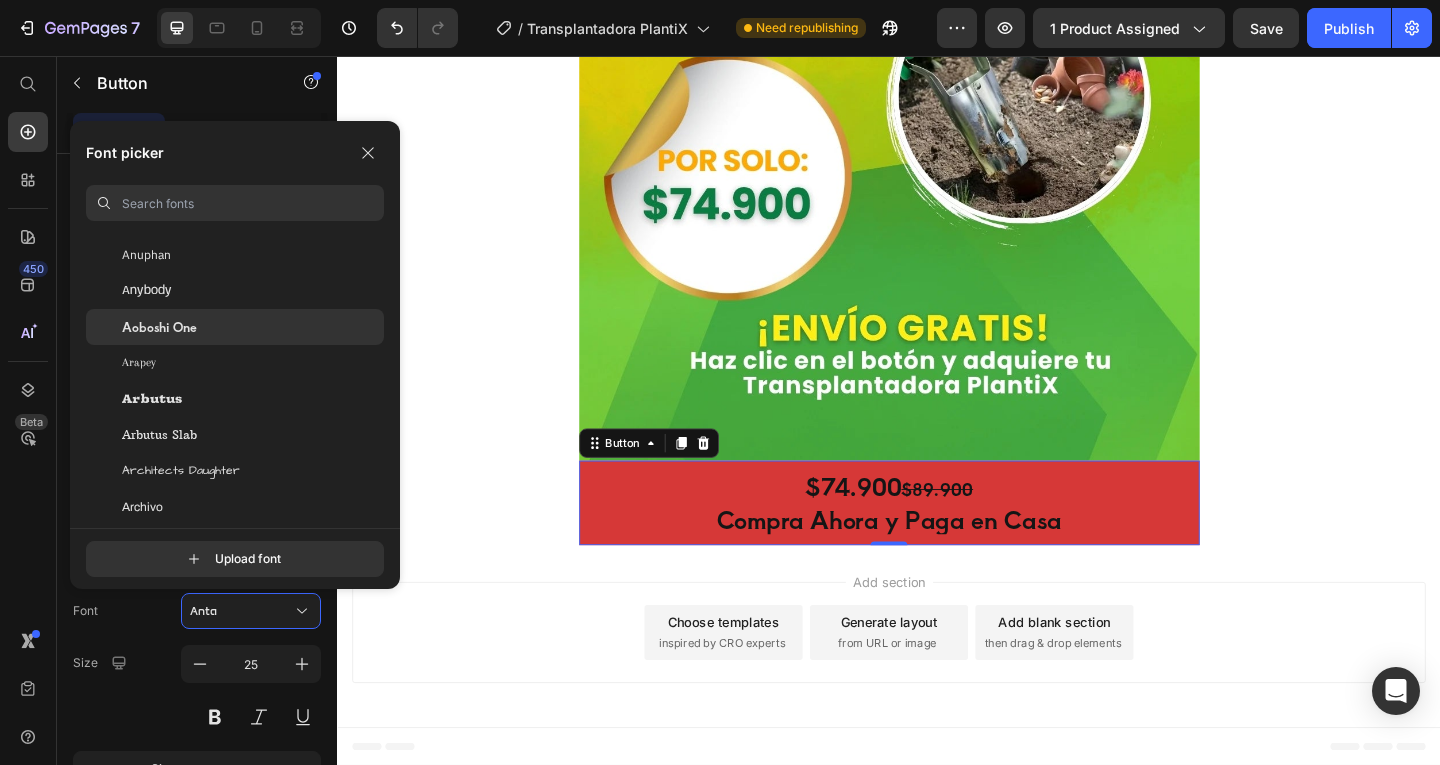scroll, scrollTop: 7959, scrollLeft: 0, axis: vertical 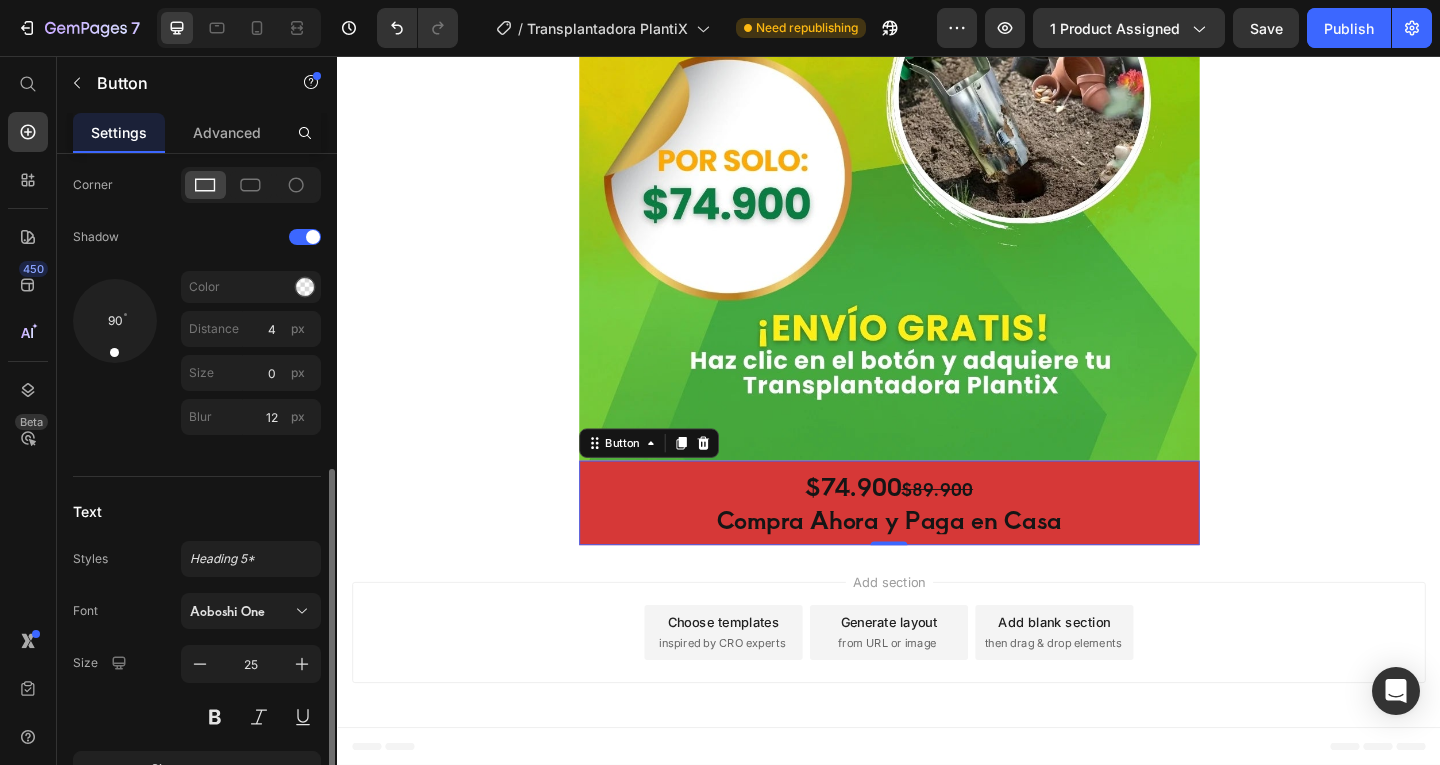 click on "Font Aoboshi One Size 25 Show more" at bounding box center (197, 690) 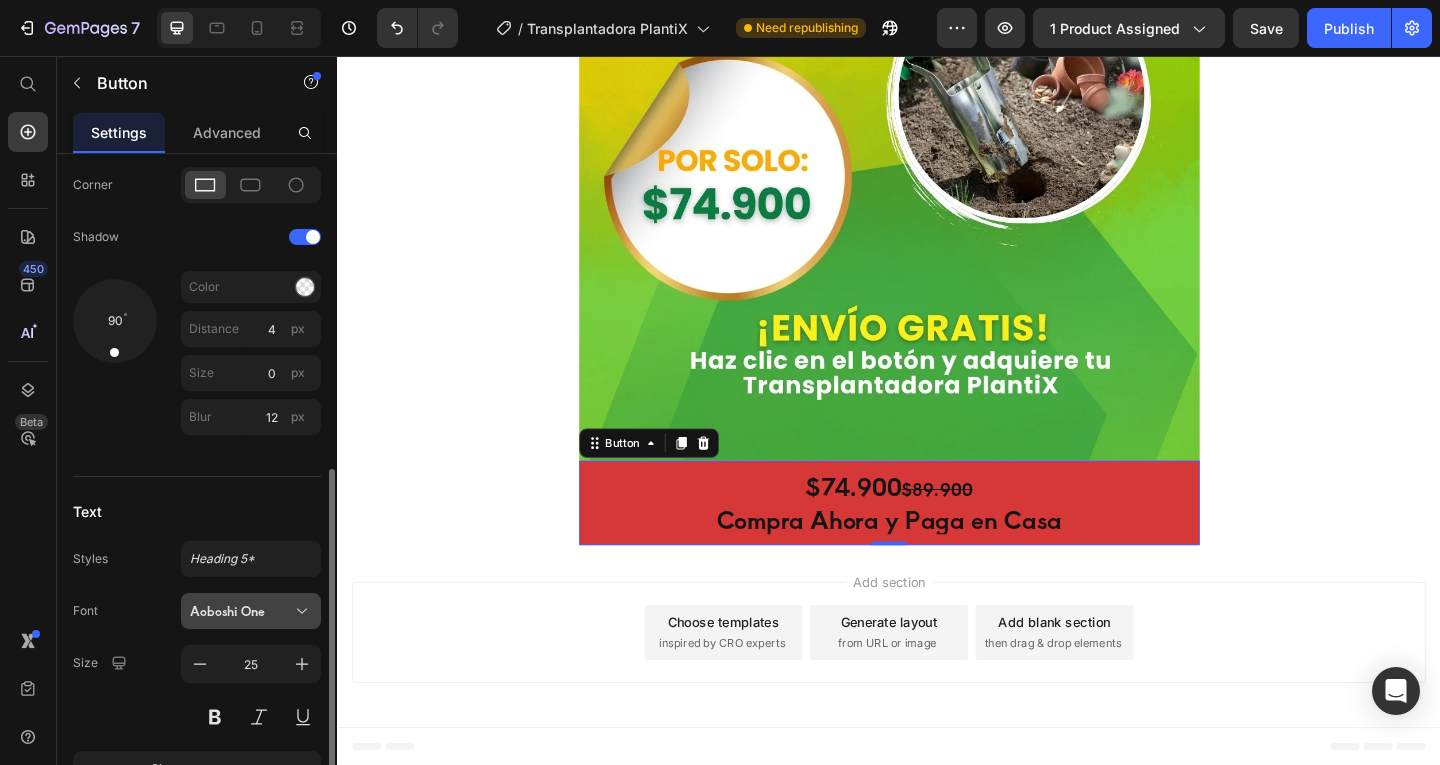 click on "Aoboshi One" at bounding box center [241, 611] 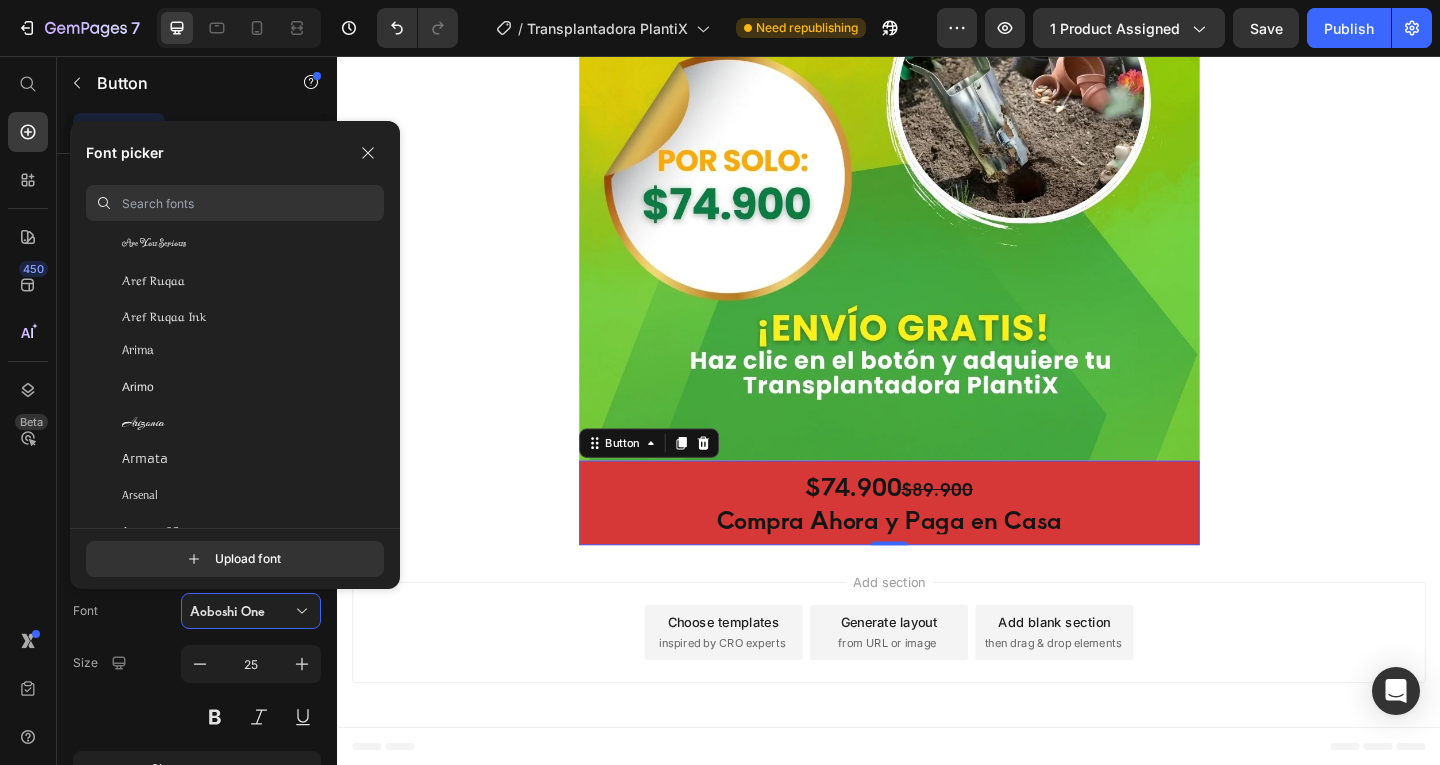 scroll, scrollTop: 3900, scrollLeft: 0, axis: vertical 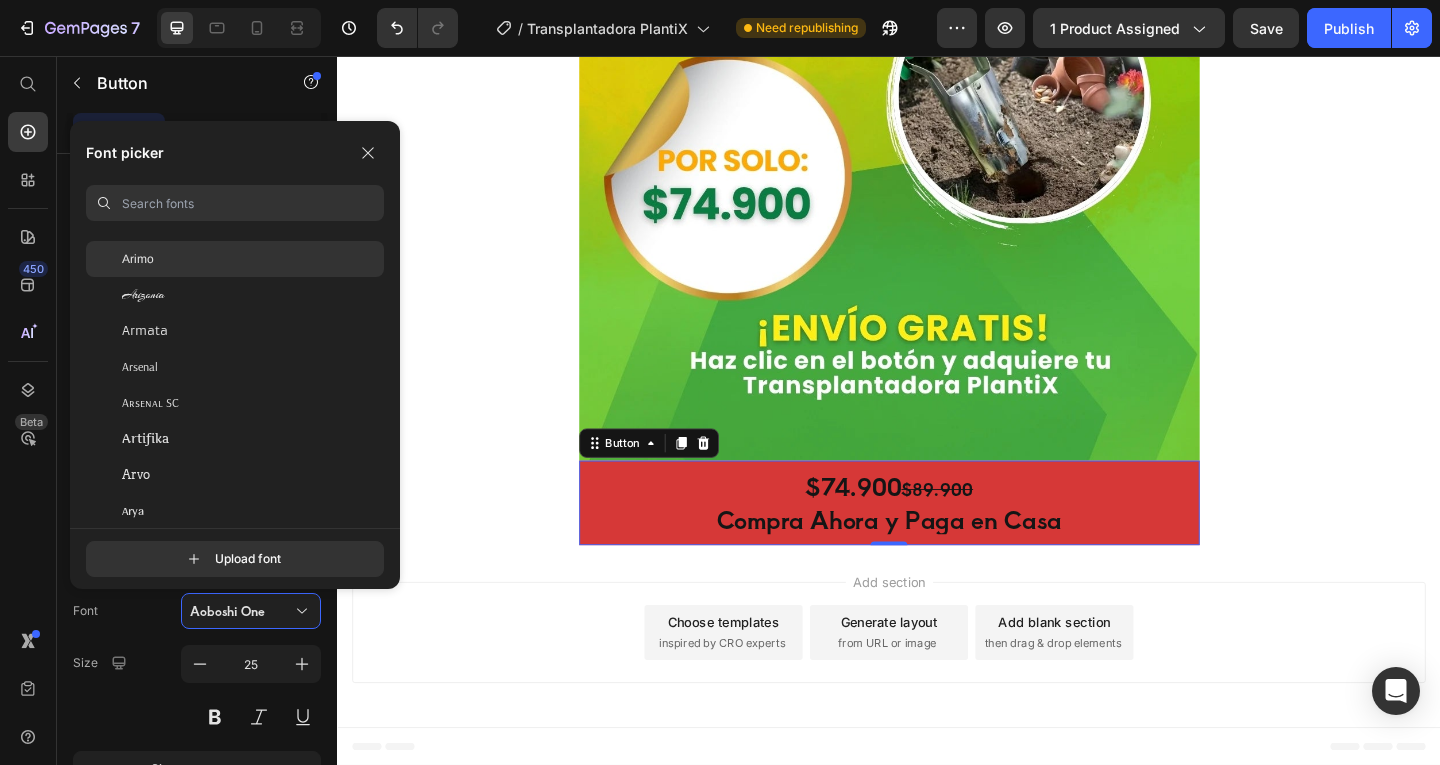 click on "Arimo" 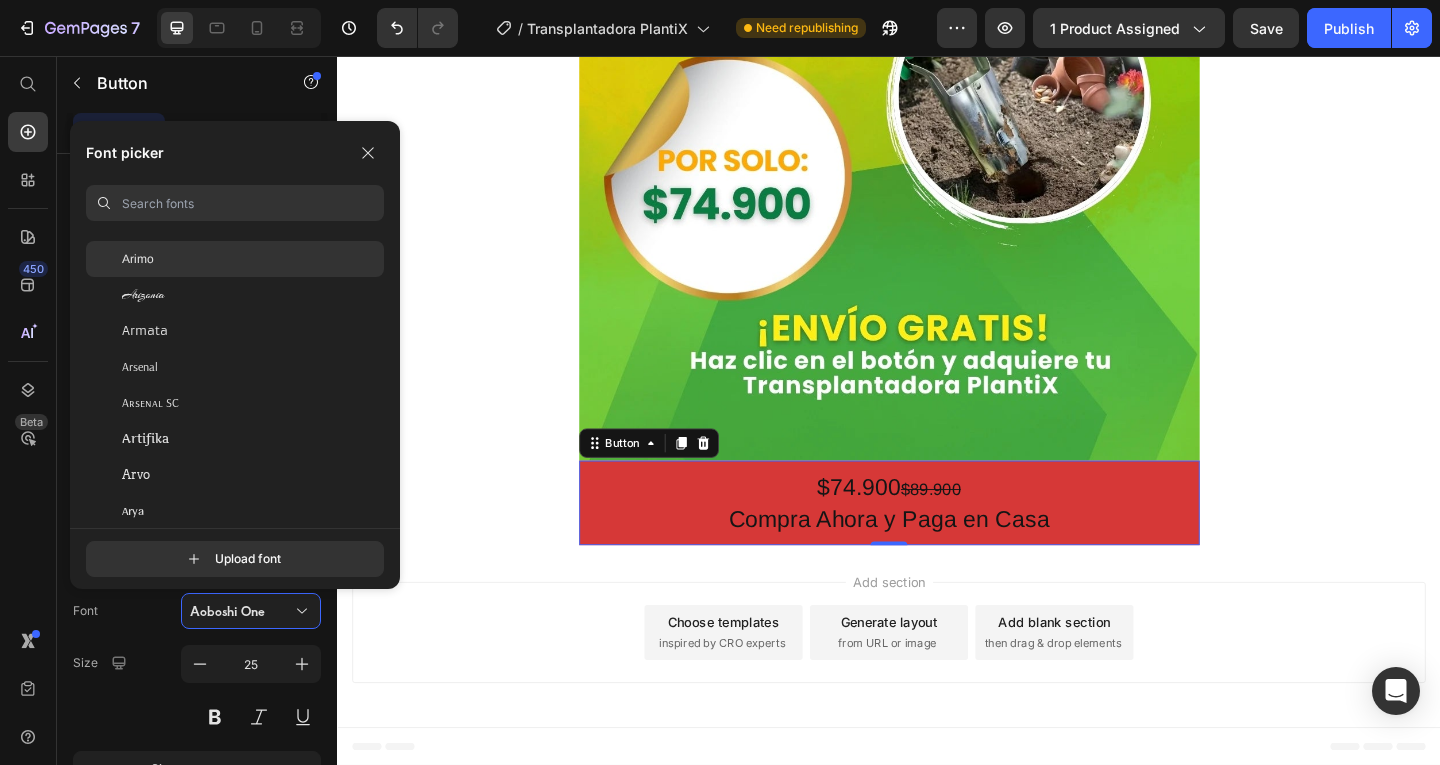 scroll, scrollTop: 7958, scrollLeft: 0, axis: vertical 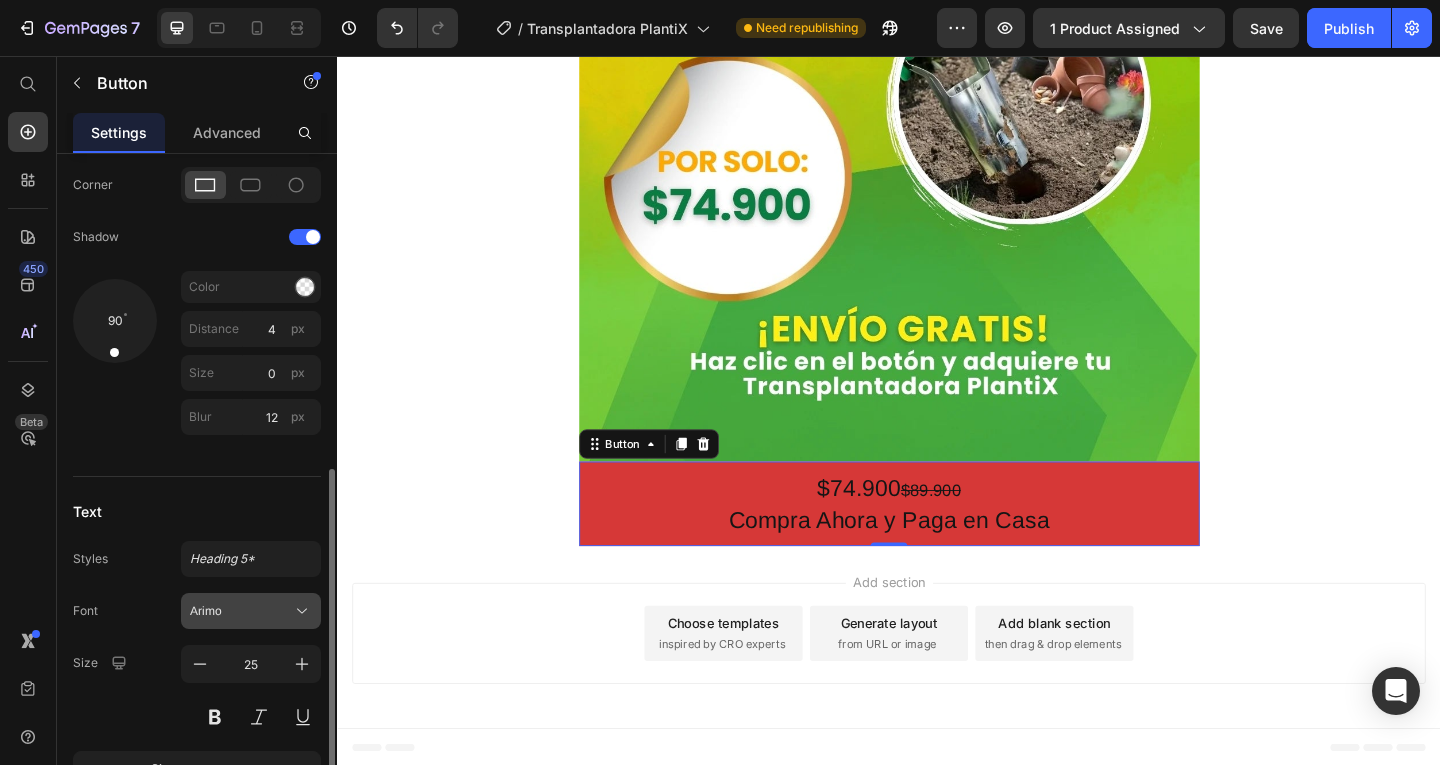 click on "Arimo" at bounding box center (241, 611) 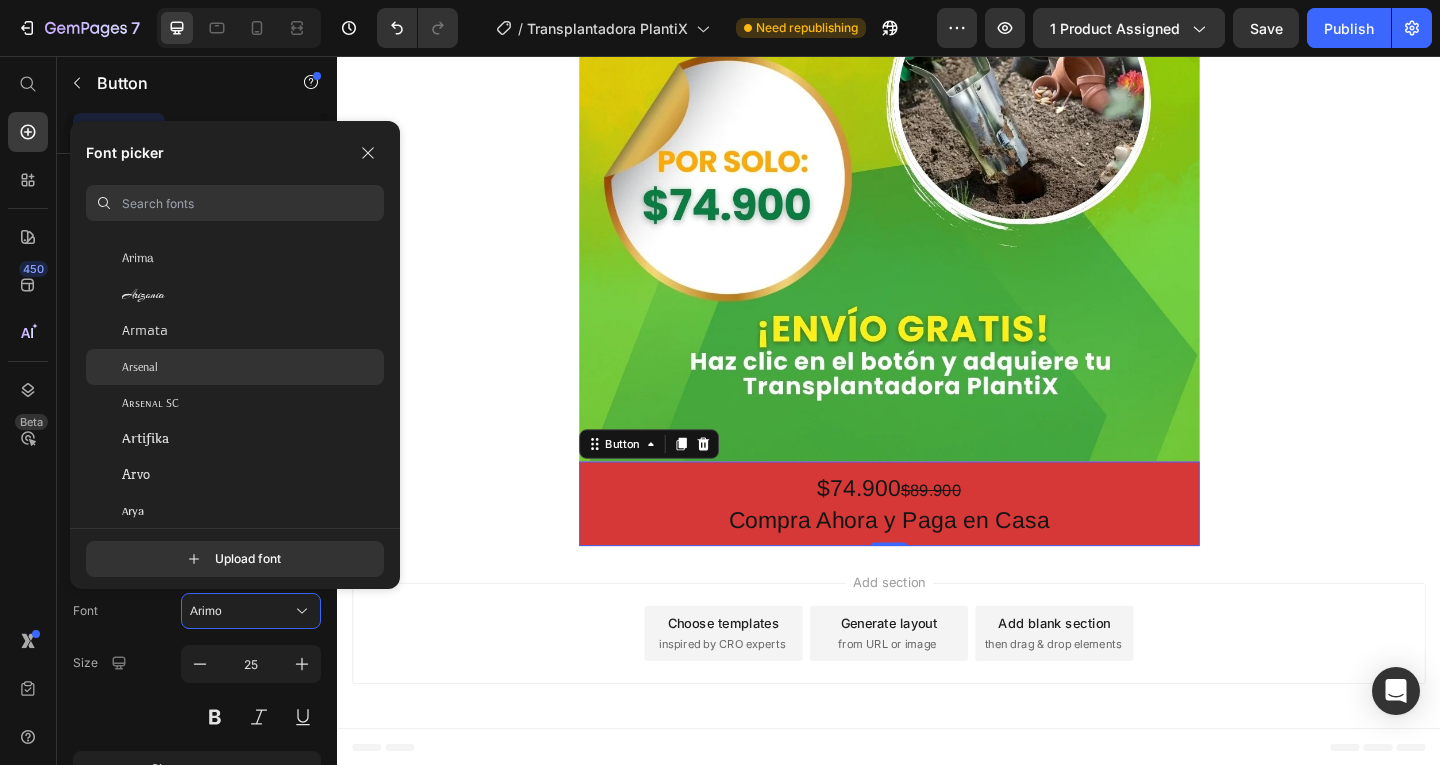 click on "Arsenal" 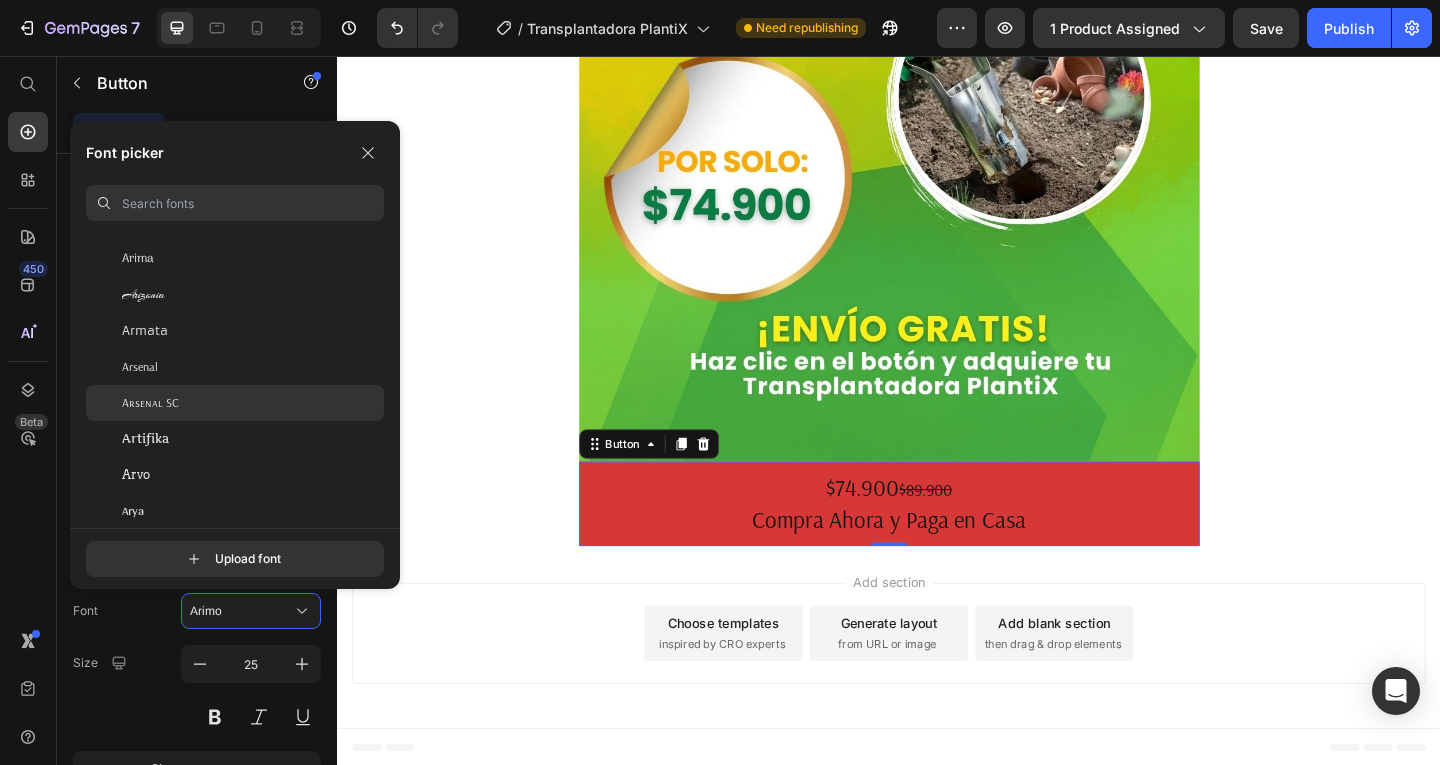 scroll, scrollTop: 7959, scrollLeft: 0, axis: vertical 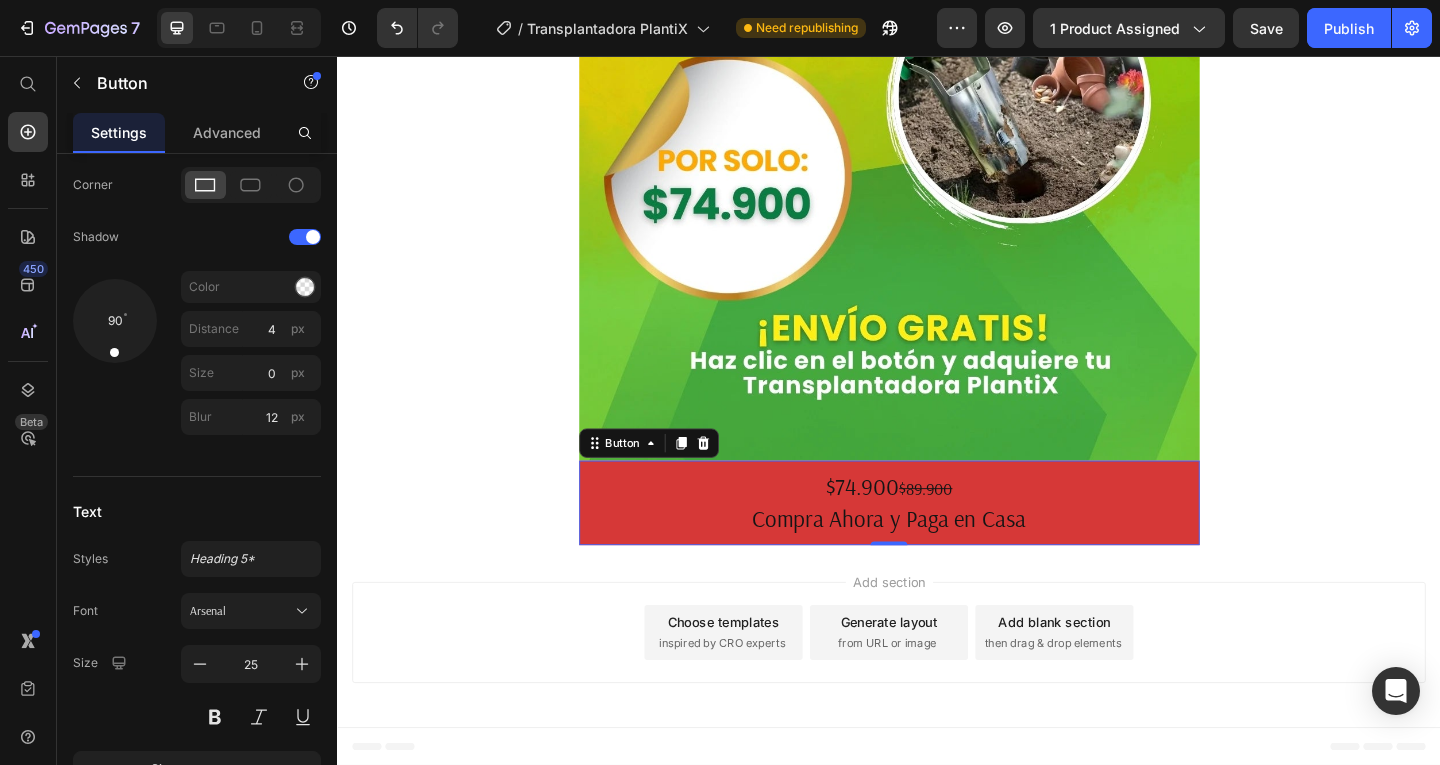 drag, startPoint x: 258, startPoint y: 599, endPoint x: 241, endPoint y: 531, distance: 70.0928 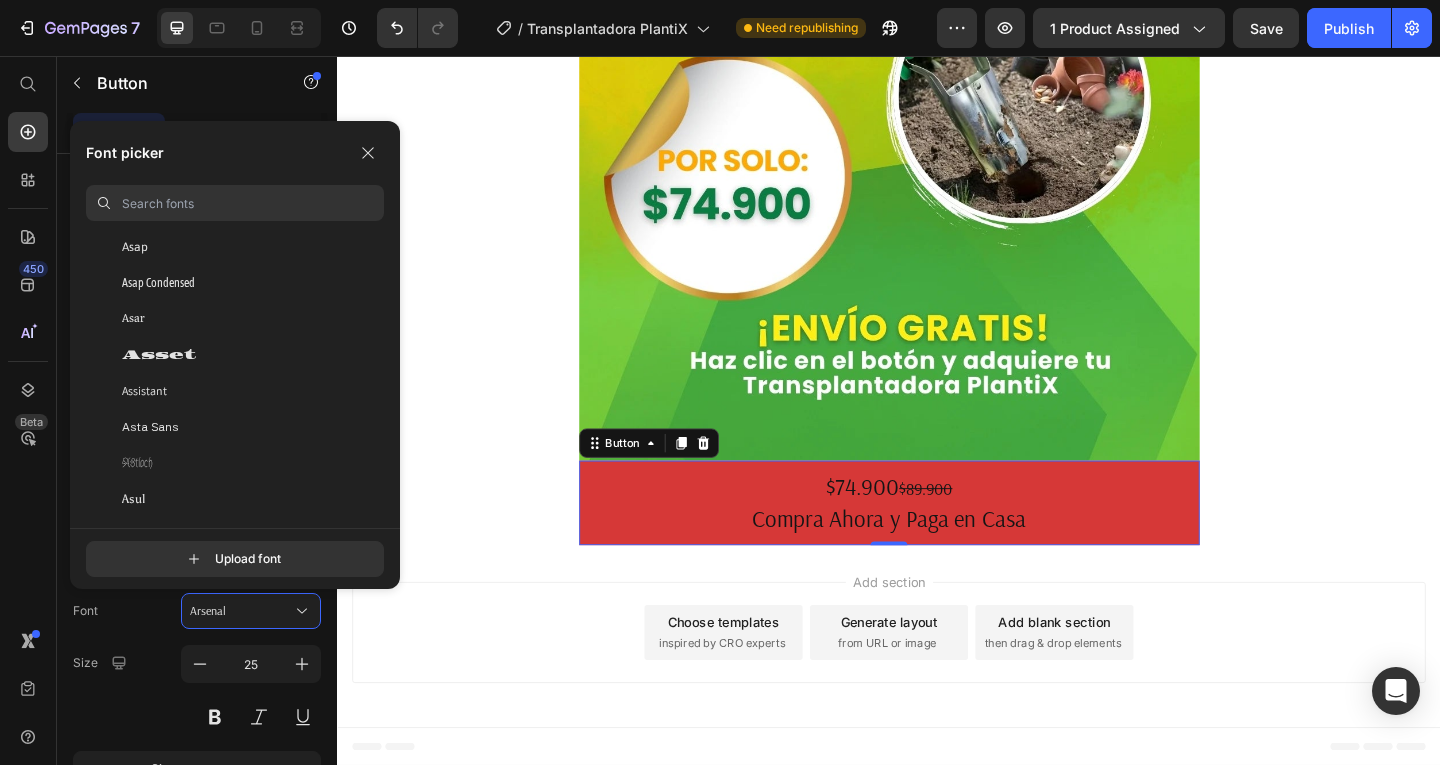 scroll, scrollTop: 4300, scrollLeft: 0, axis: vertical 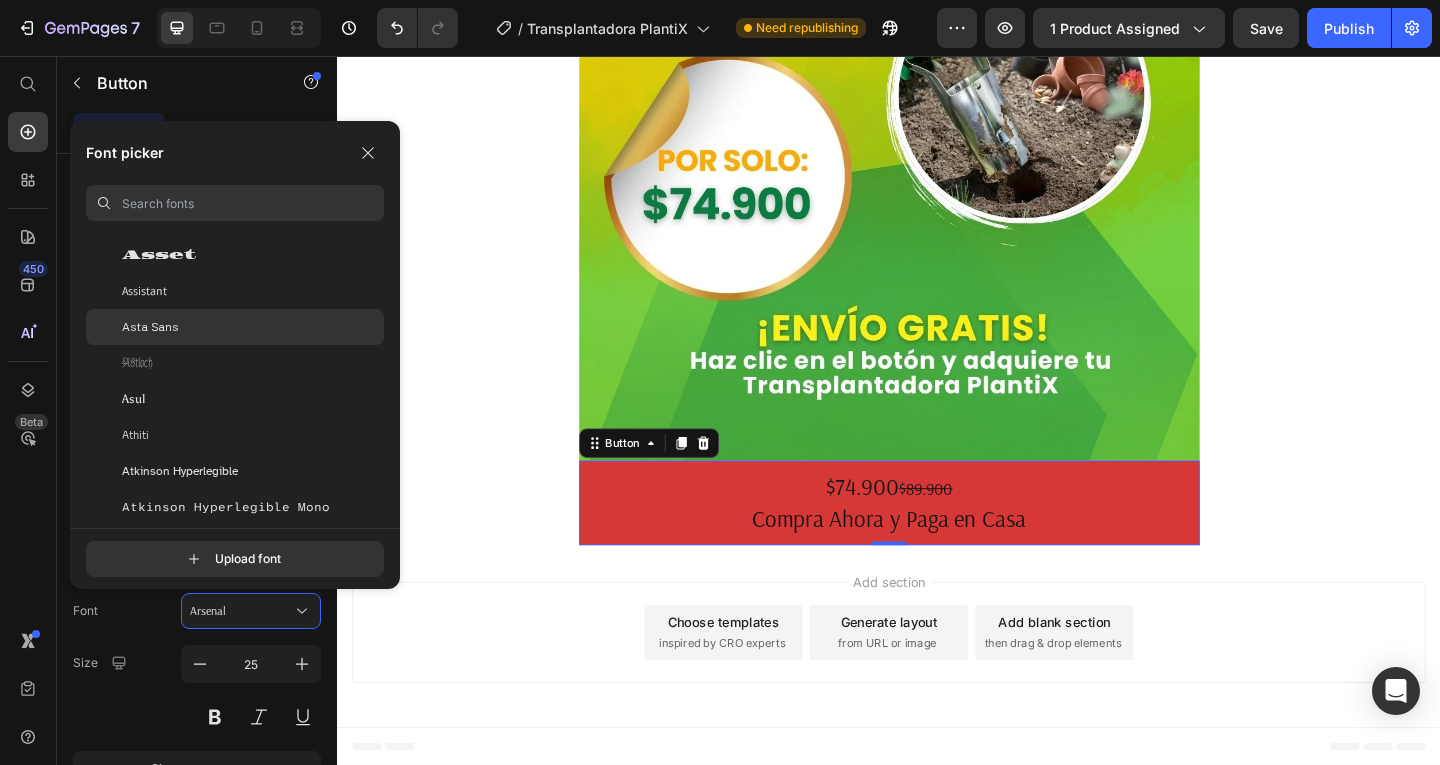 click on "Asta Sans" 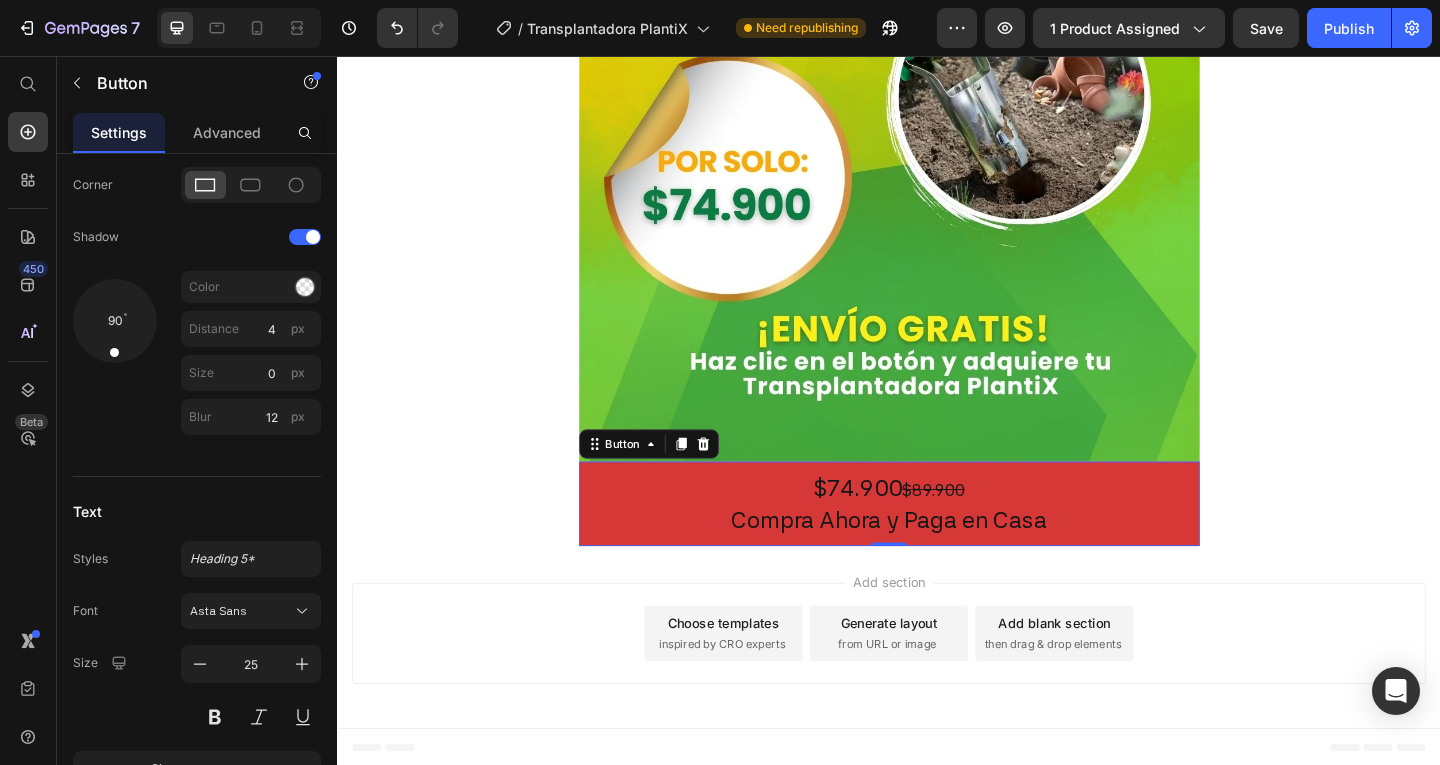 scroll, scrollTop: 7959, scrollLeft: 0, axis: vertical 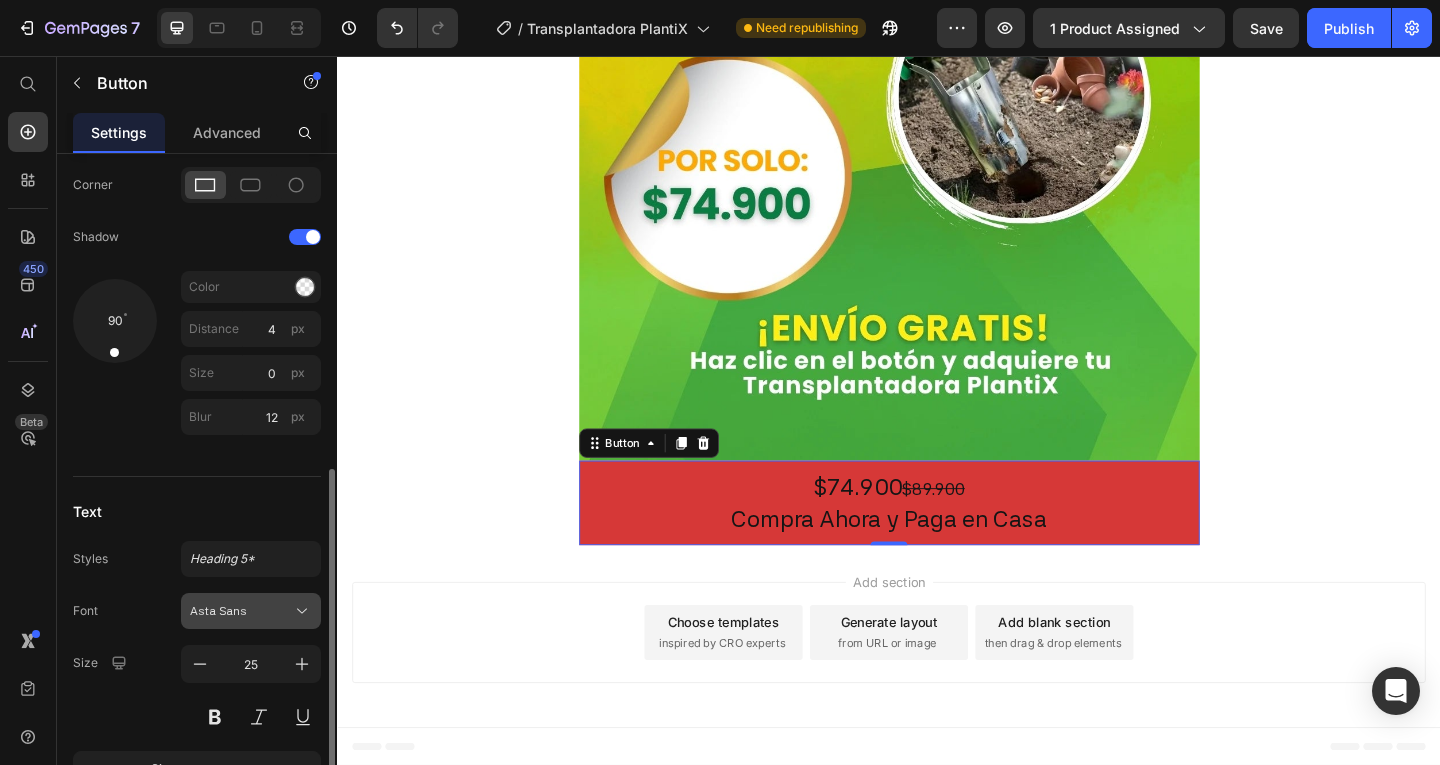 click on "Asta Sans" at bounding box center (241, 611) 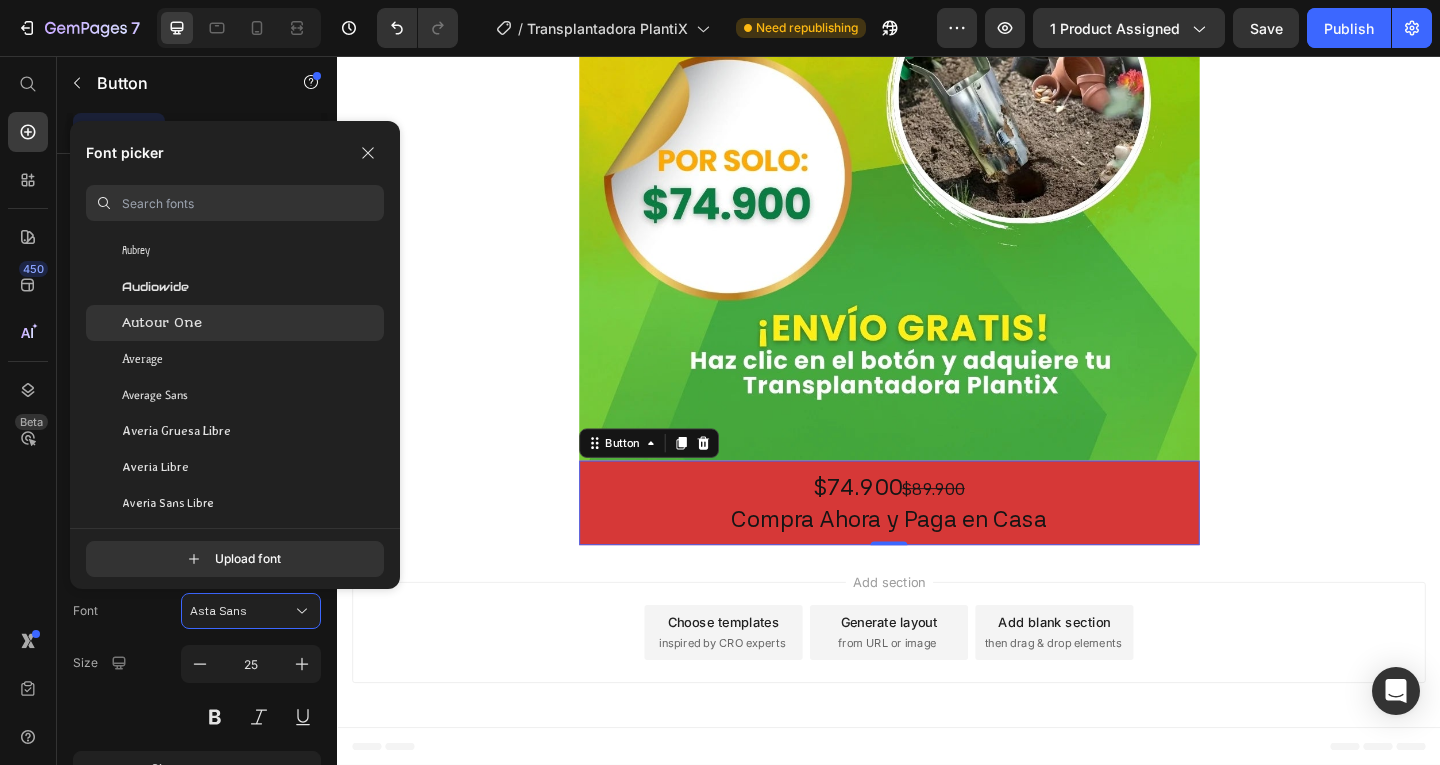 scroll, scrollTop: 4800, scrollLeft: 0, axis: vertical 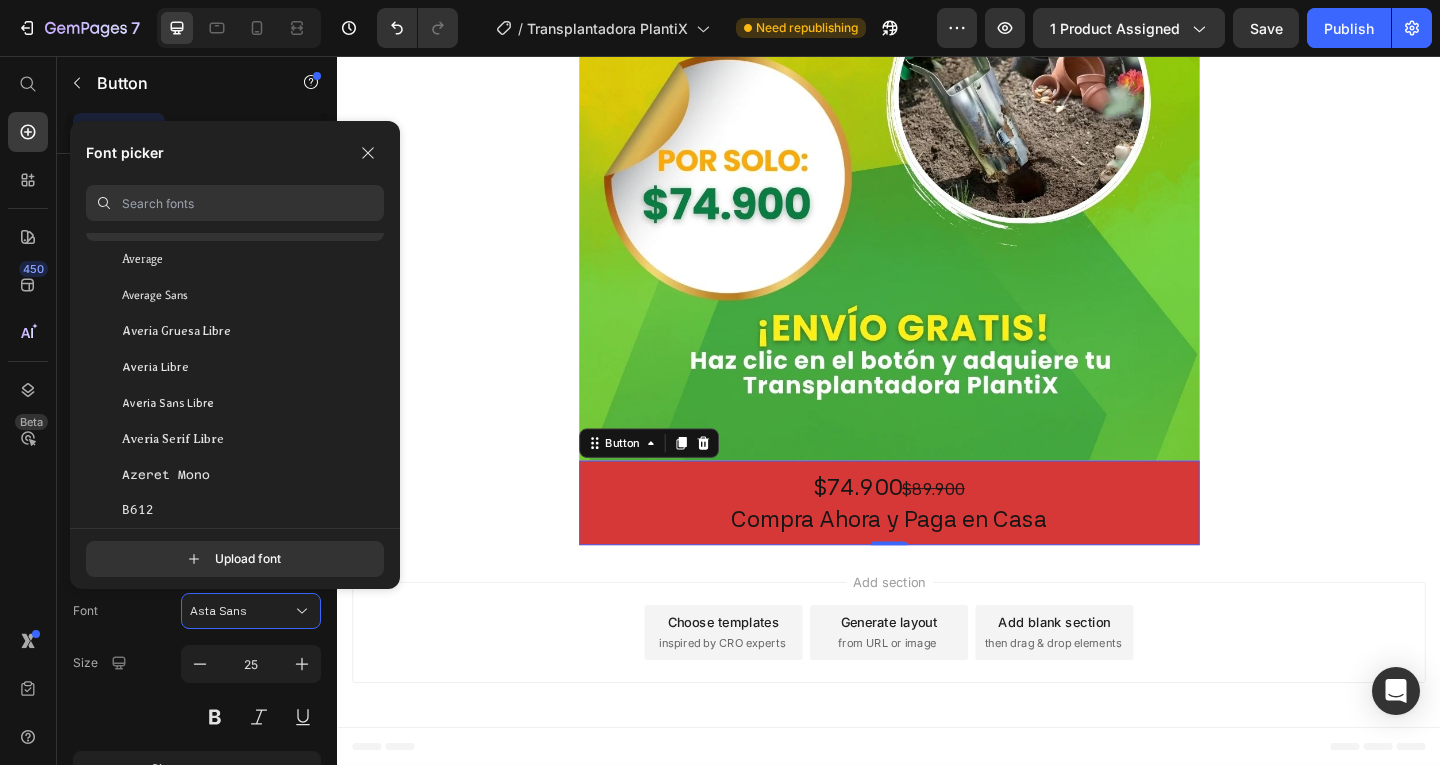 click on "Averia Sans Libre" at bounding box center [168, 403] 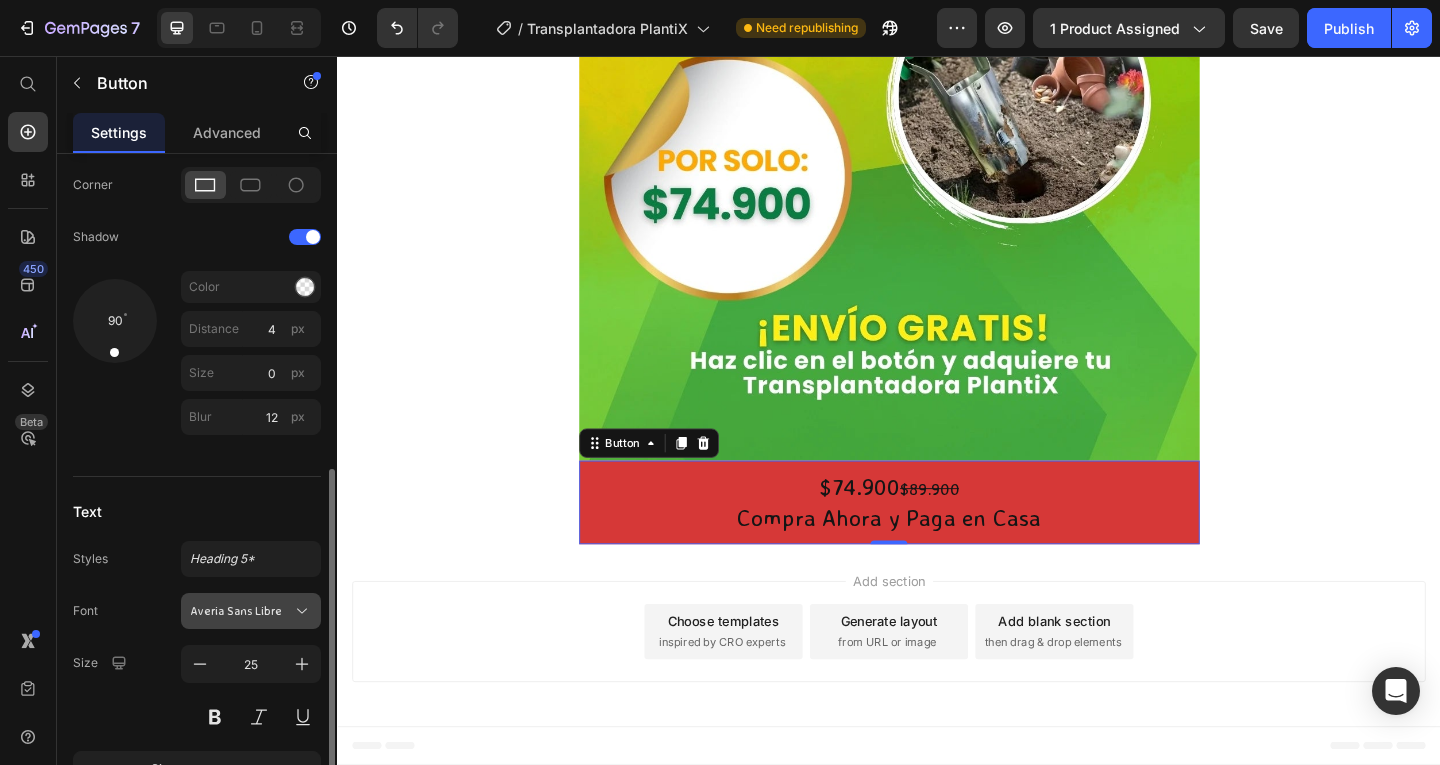 click on "Averia Sans Libre" at bounding box center [251, 611] 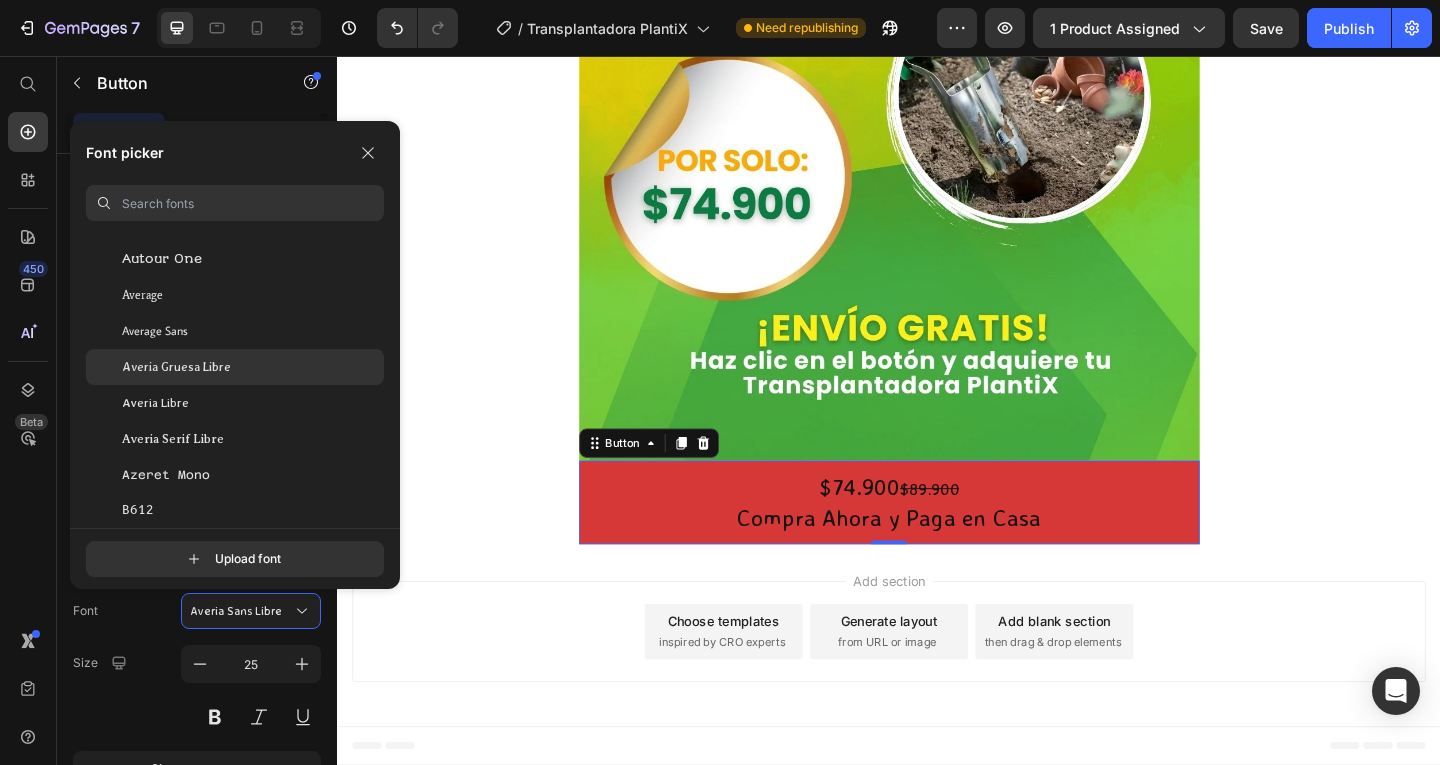click on "Averia Gruesa Libre" at bounding box center [176, 367] 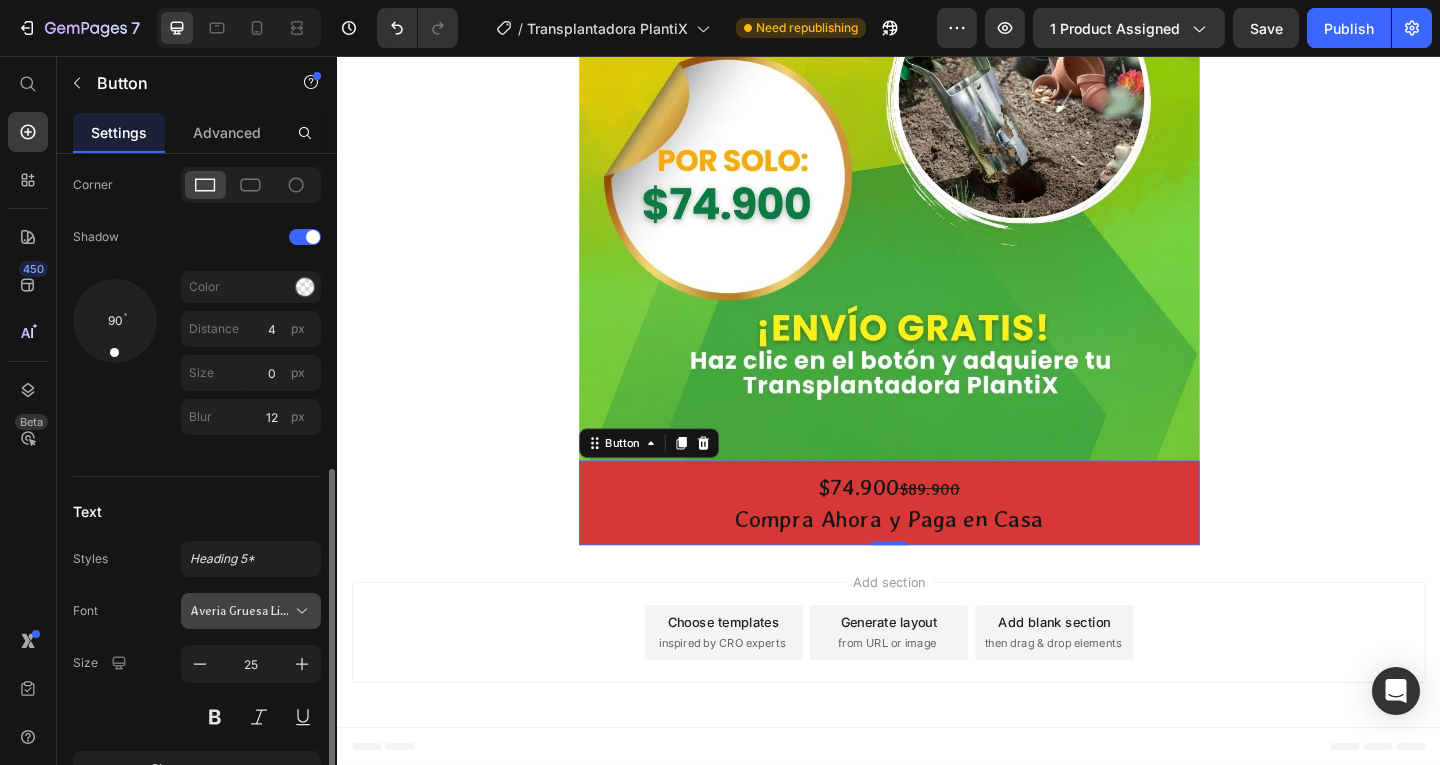 click on "Averia Gruesa Libre" at bounding box center (241, 611) 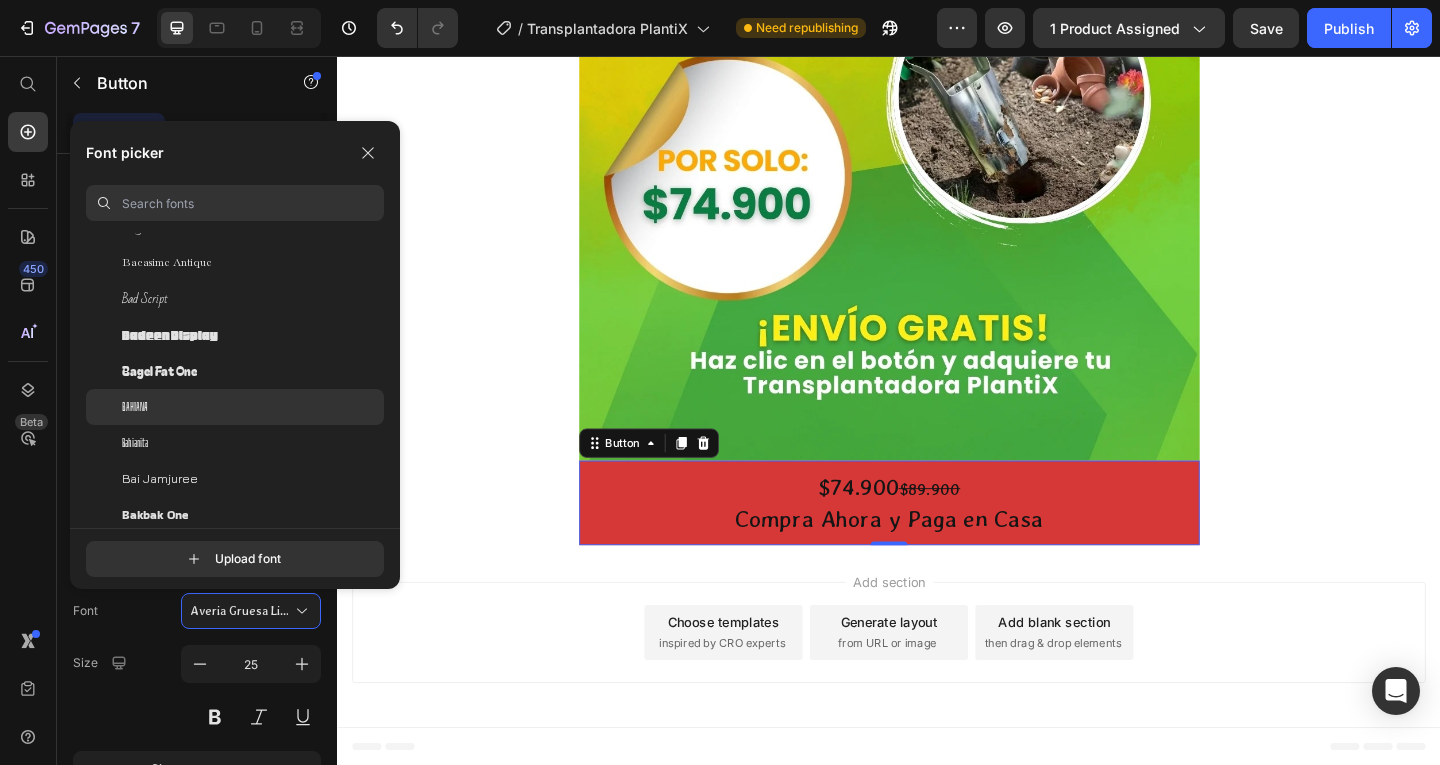 scroll, scrollTop: 5400, scrollLeft: 0, axis: vertical 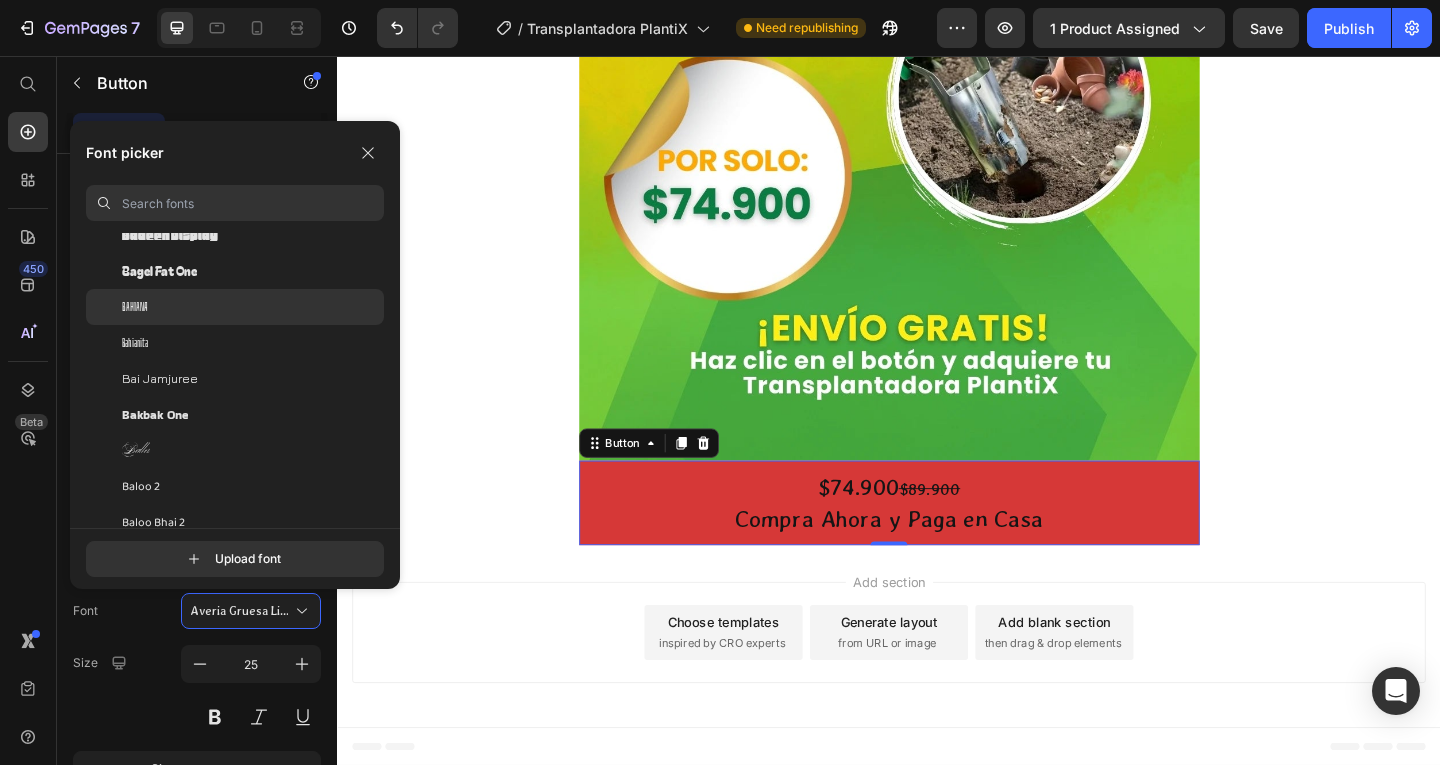 click on "Bakbak One" 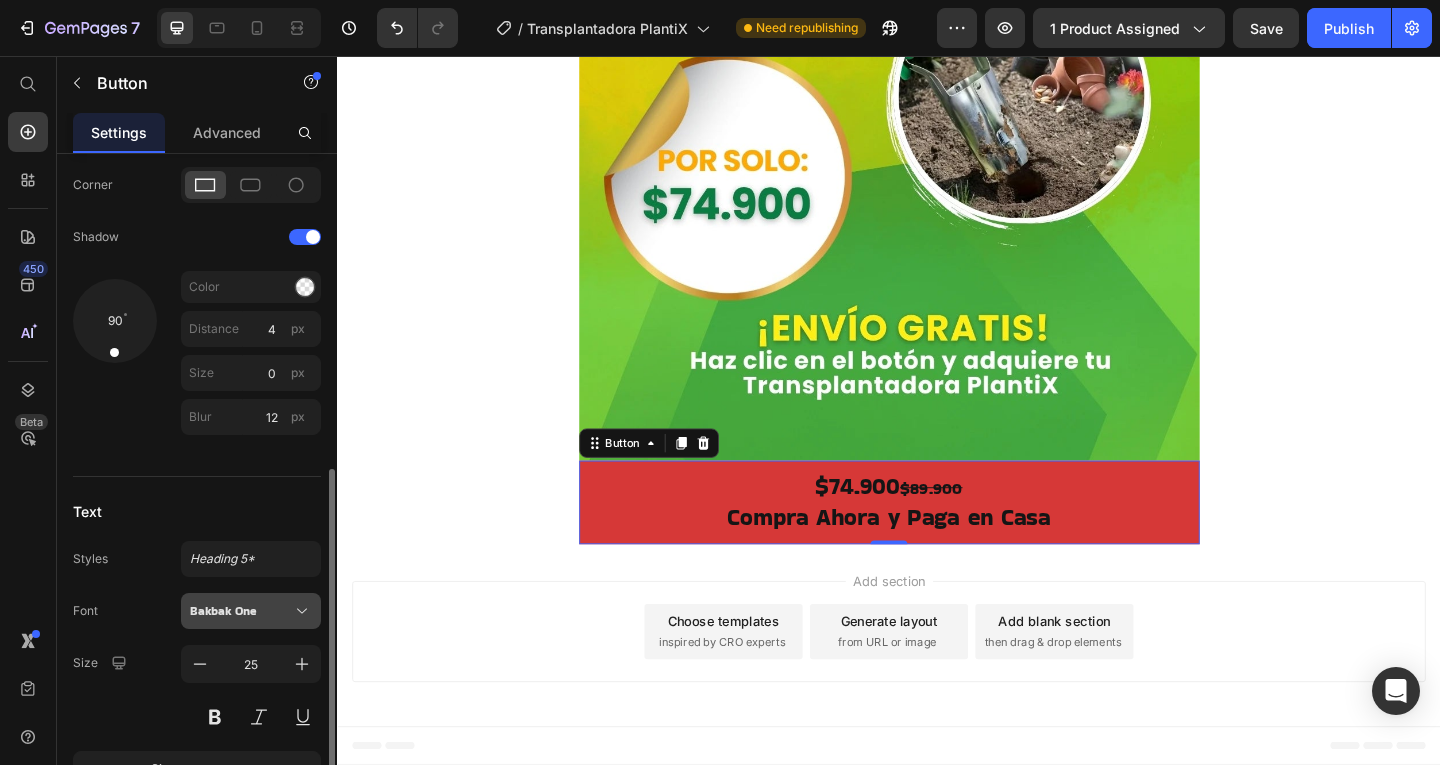 click on "Bakbak One" at bounding box center (241, 611) 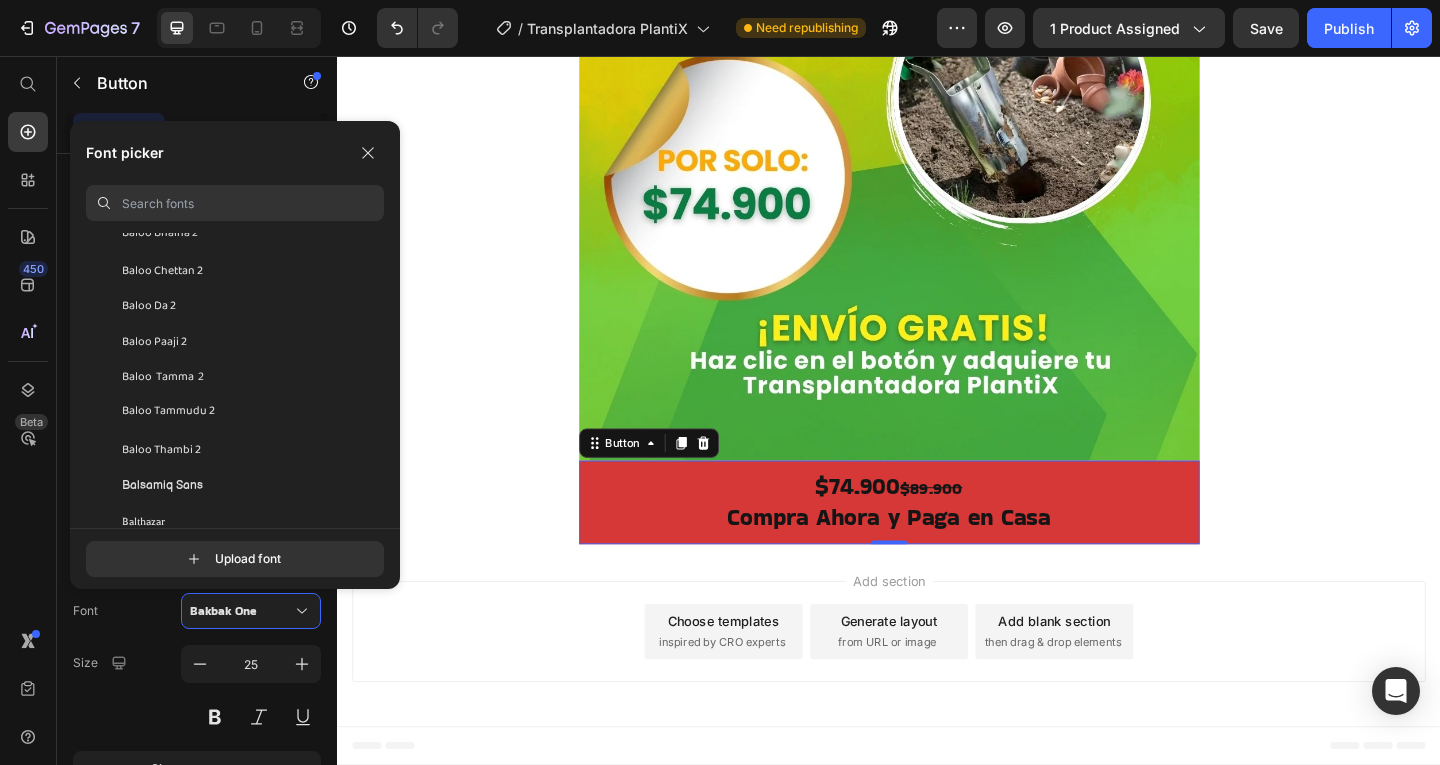 scroll, scrollTop: 5800, scrollLeft: 0, axis: vertical 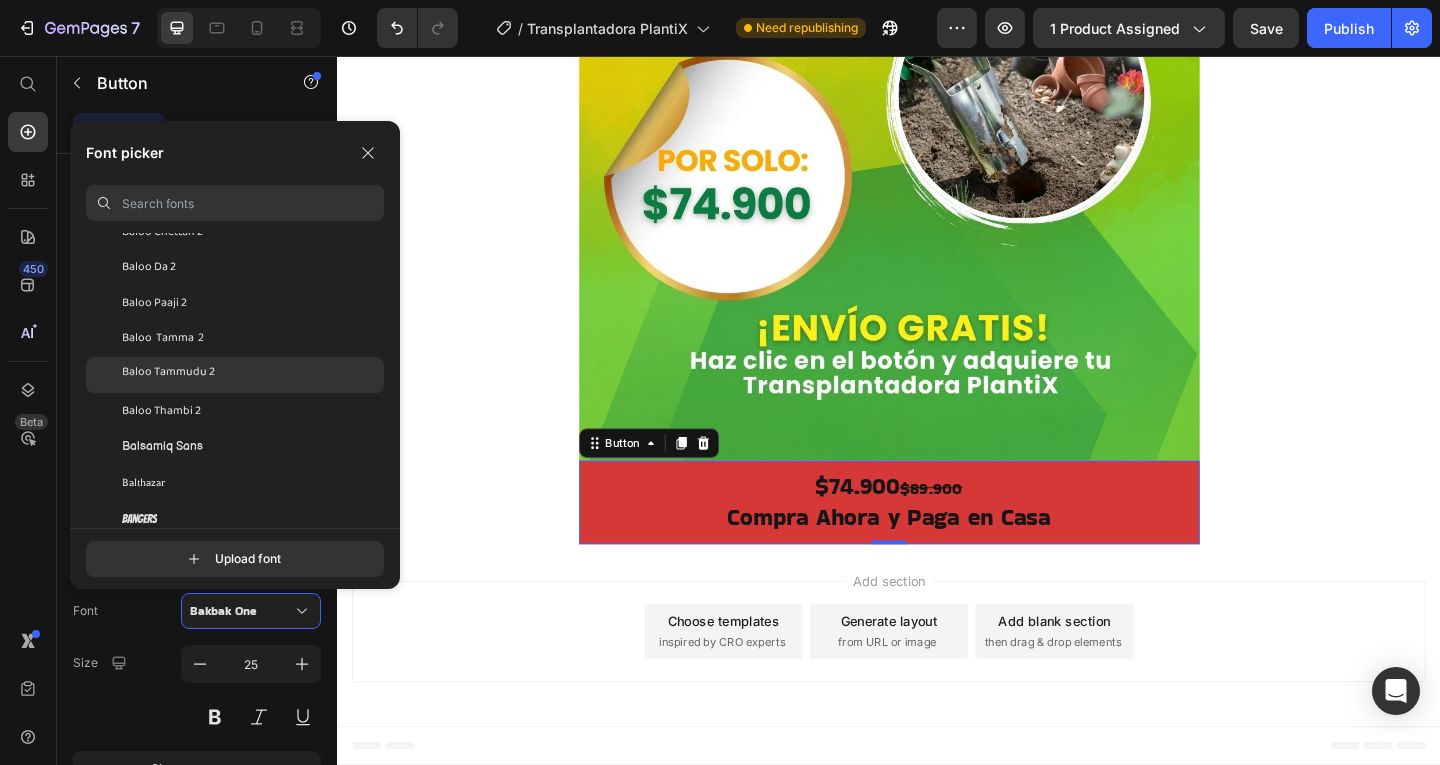 click on "Baloo Tammudu 2" at bounding box center [168, 375] 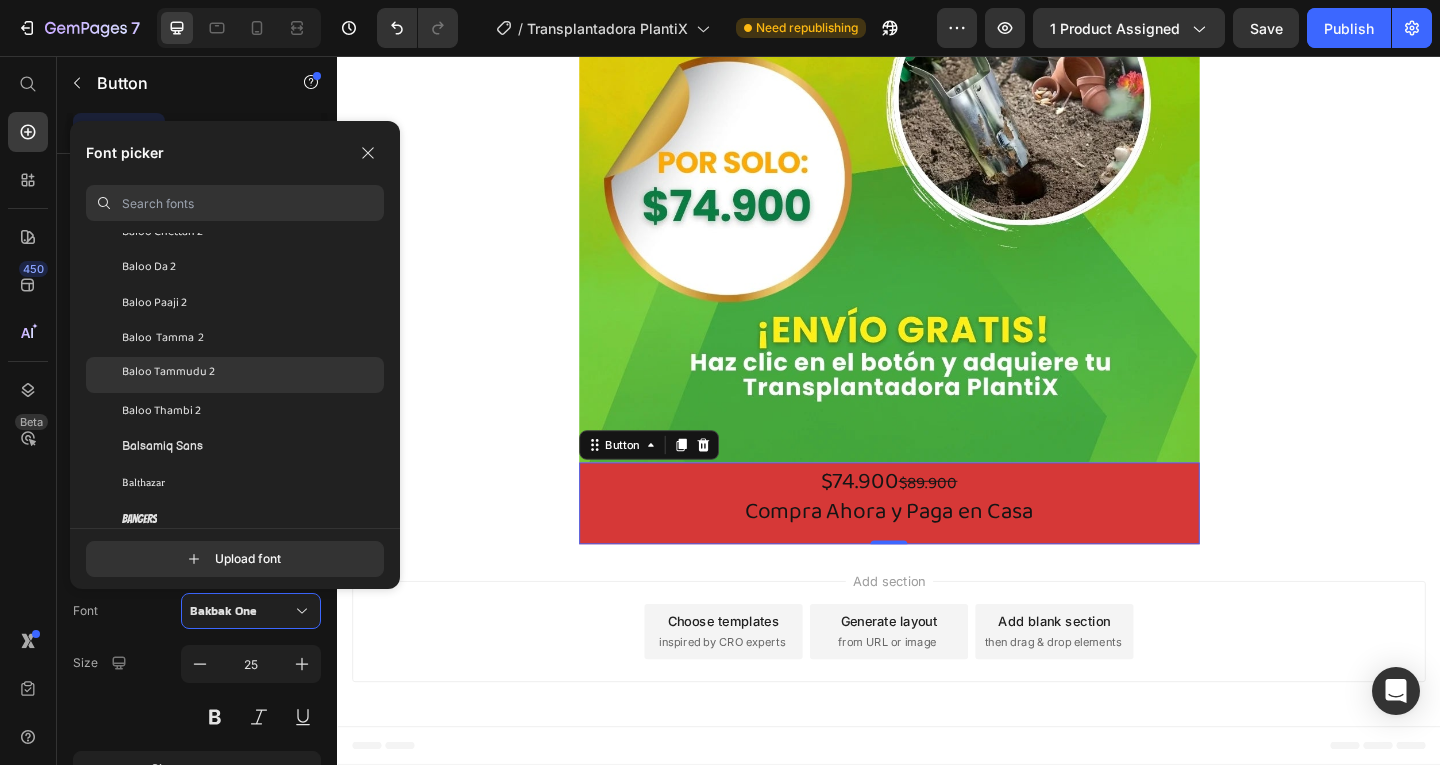 scroll, scrollTop: 7957, scrollLeft: 0, axis: vertical 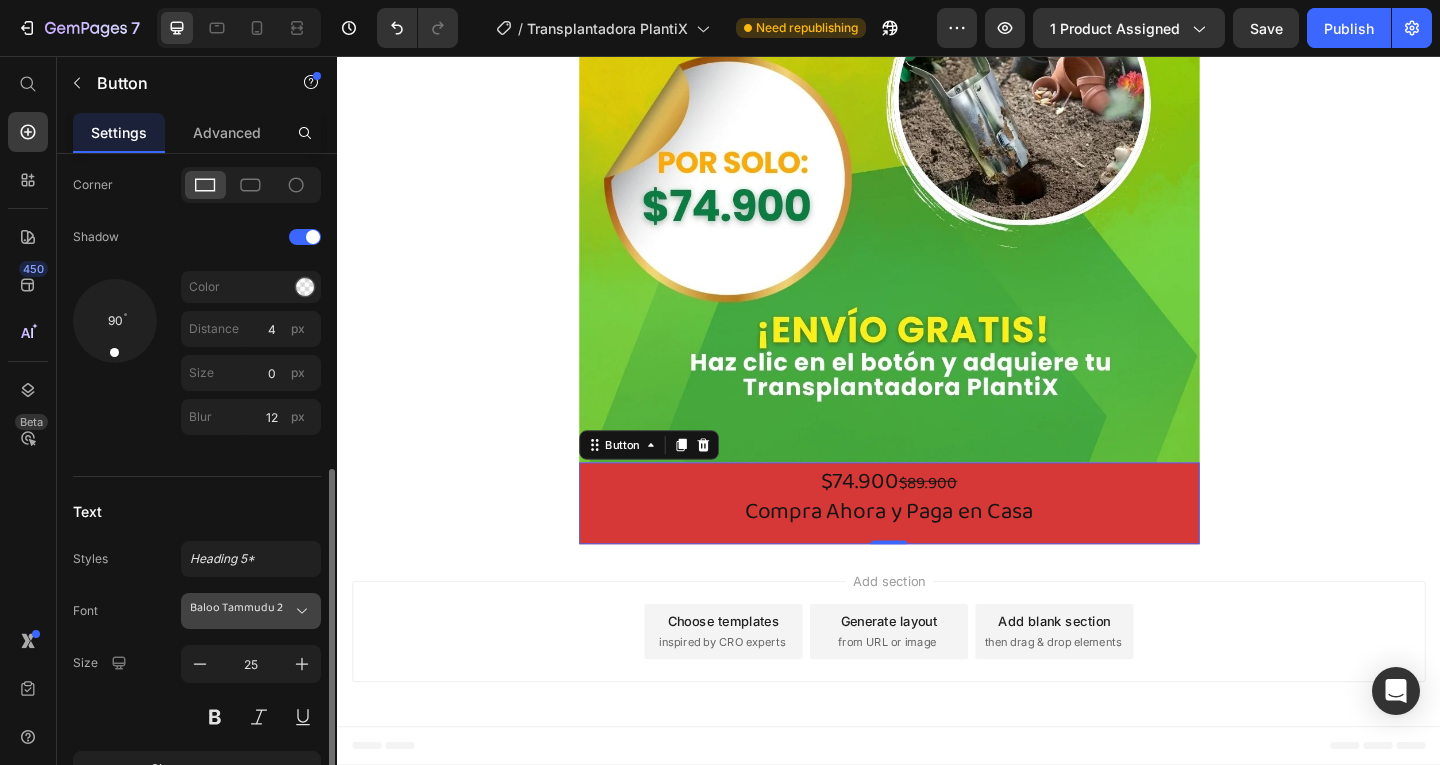 click on "Baloo Tammudu 2" at bounding box center (241, 611) 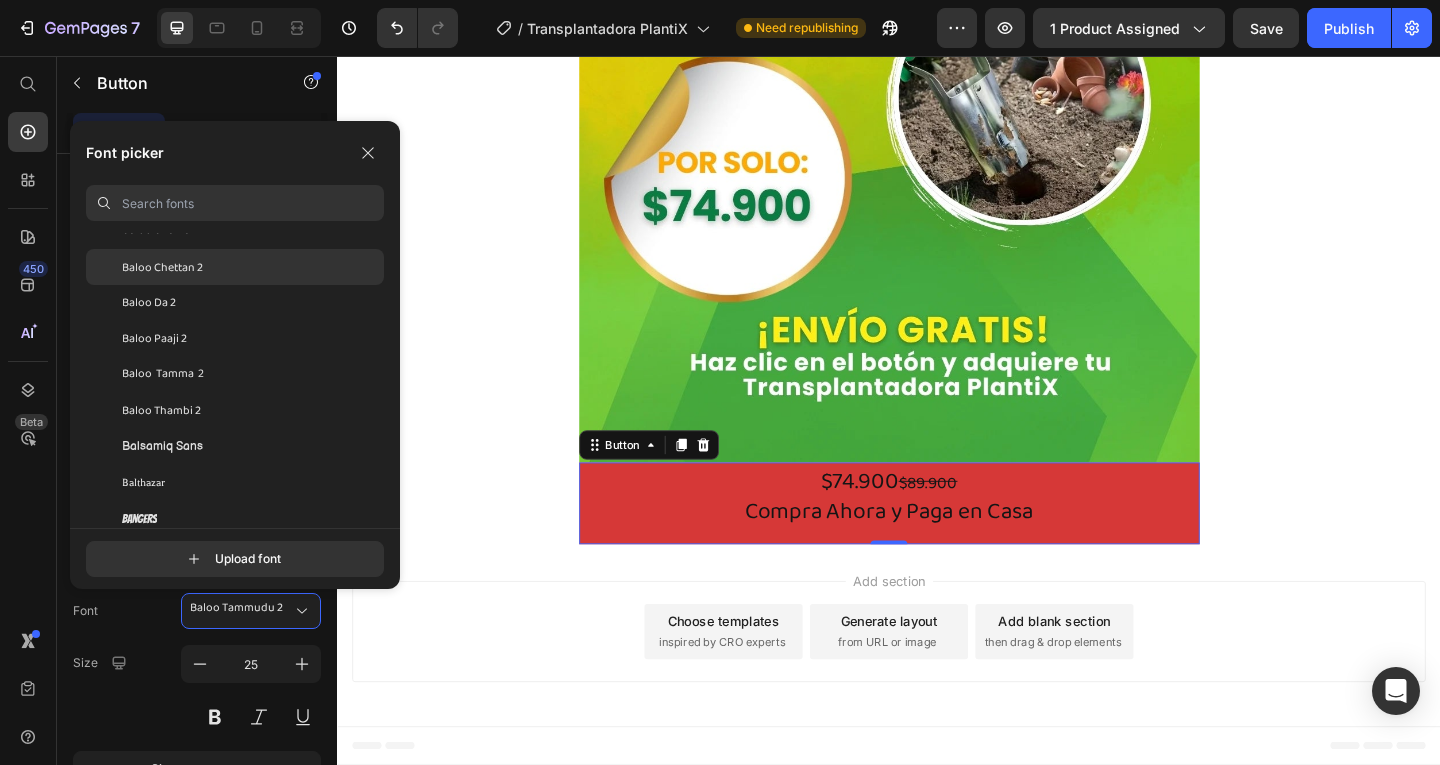 click on "Baloo Chettan 2" 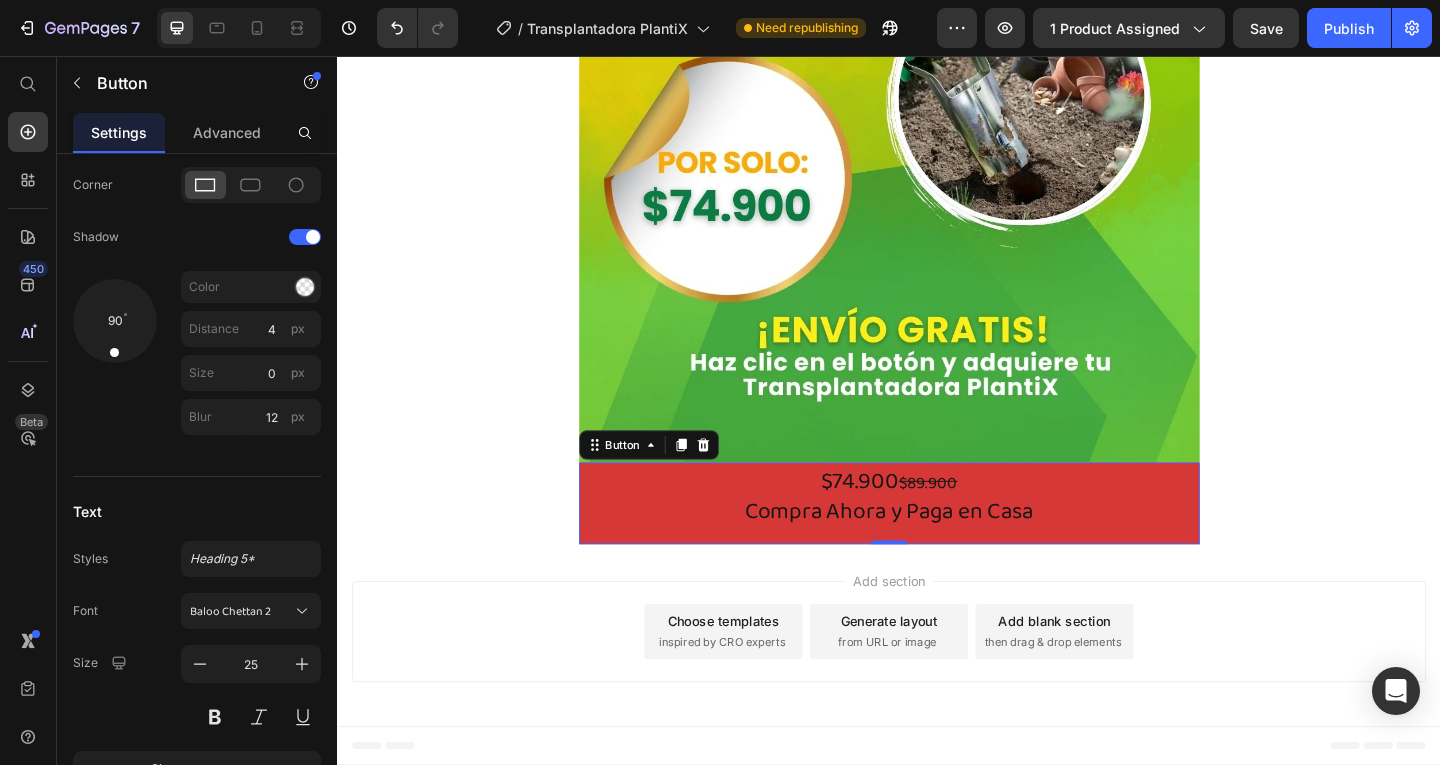 scroll, scrollTop: 7958, scrollLeft: 0, axis: vertical 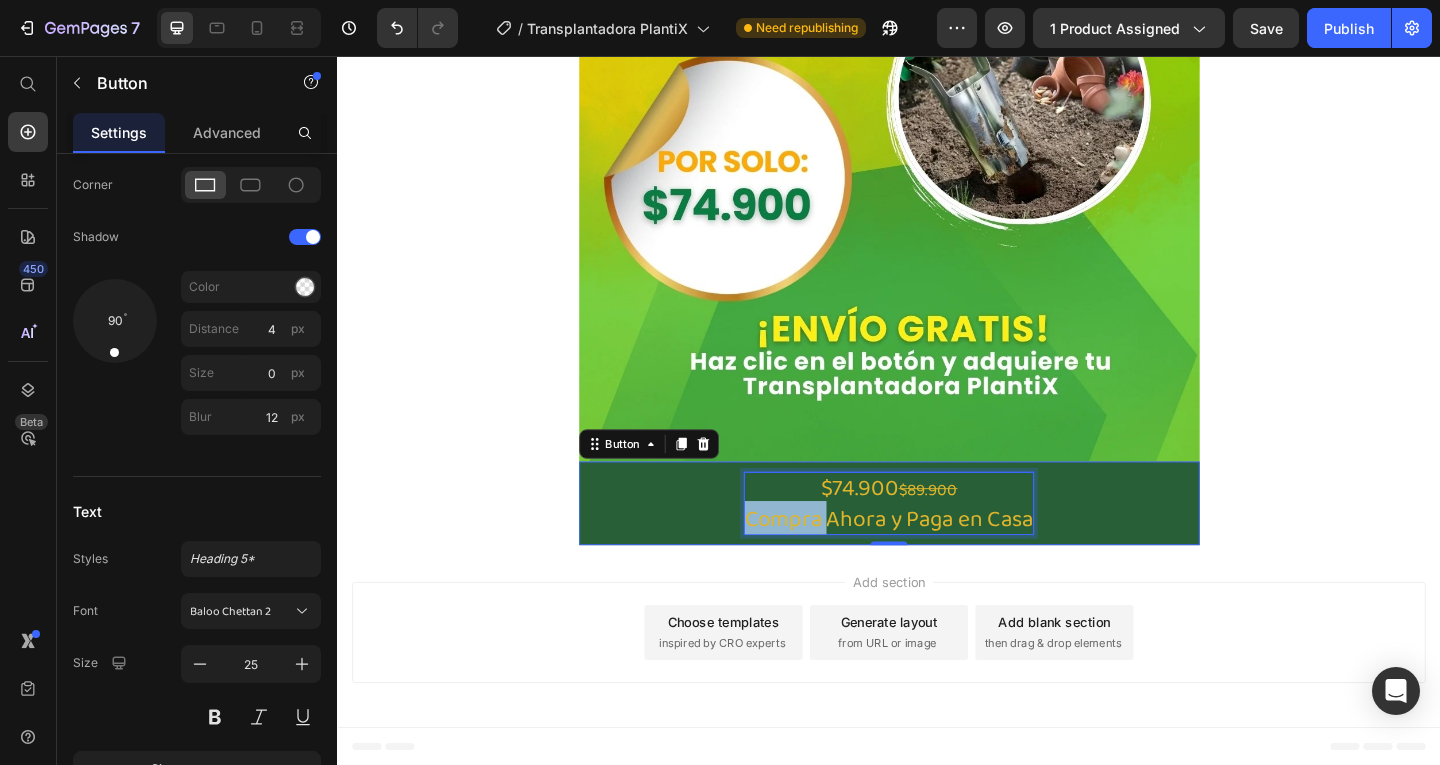 click on "Compra Ahora y Paga en Casa" at bounding box center [937, 558] 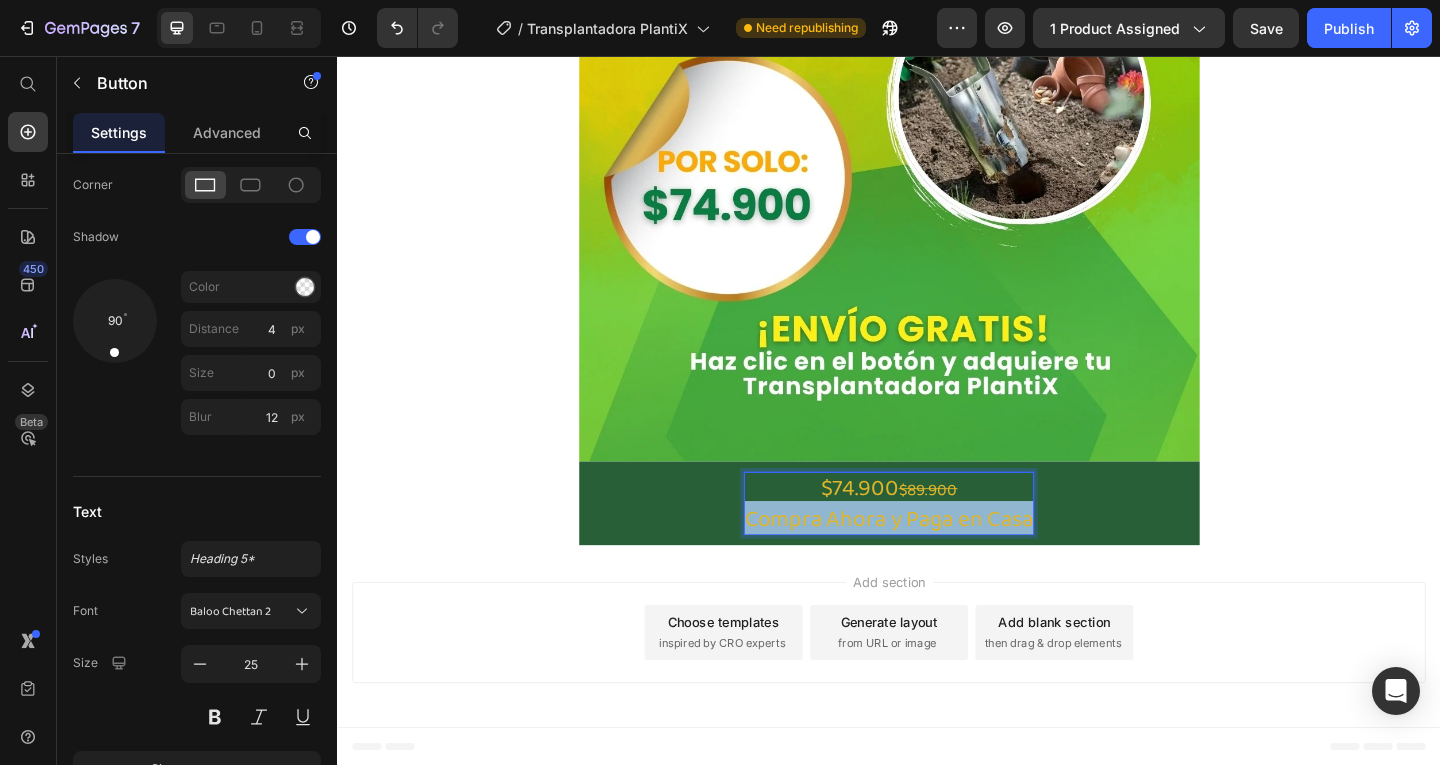 click on "Compra Ahora y Paga en Casa" at bounding box center (937, 558) 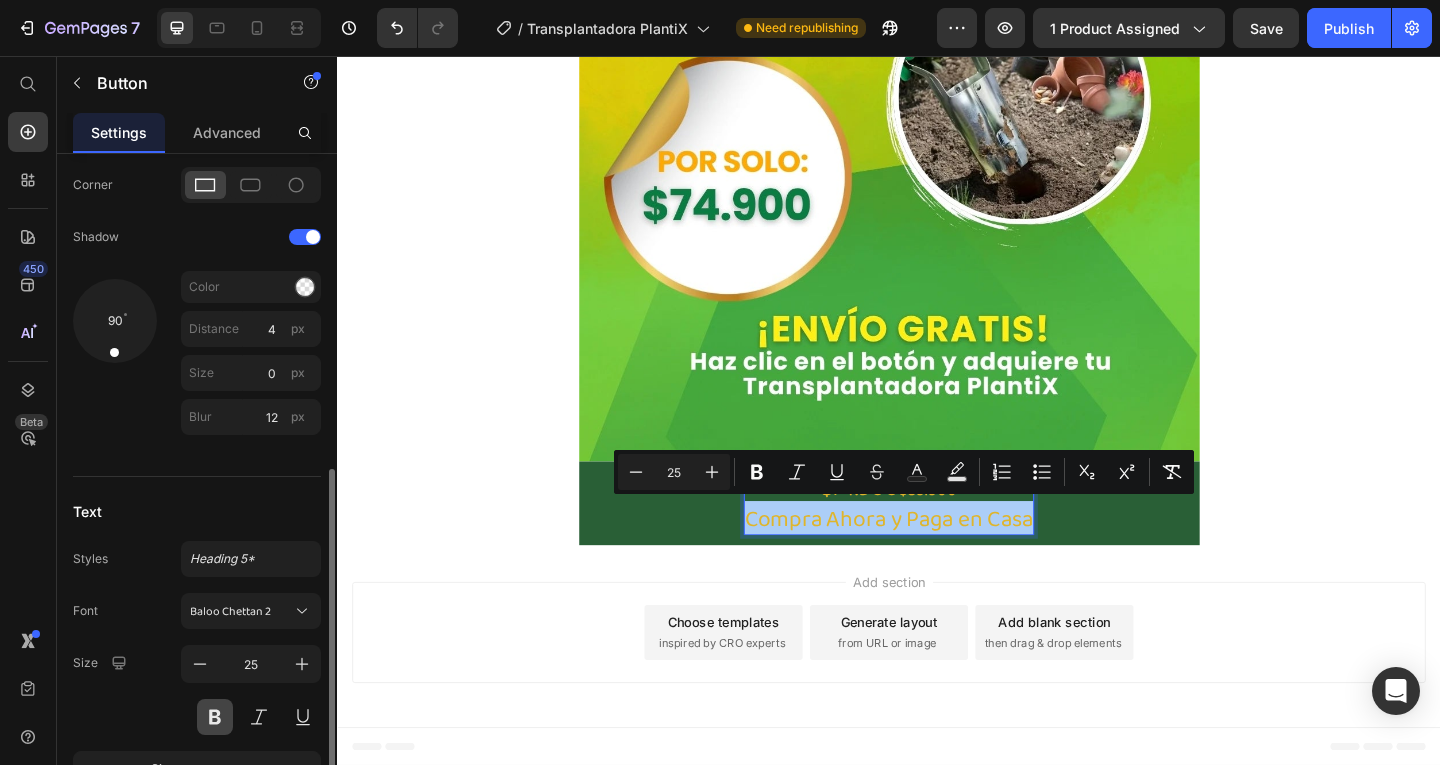 click at bounding box center (215, 717) 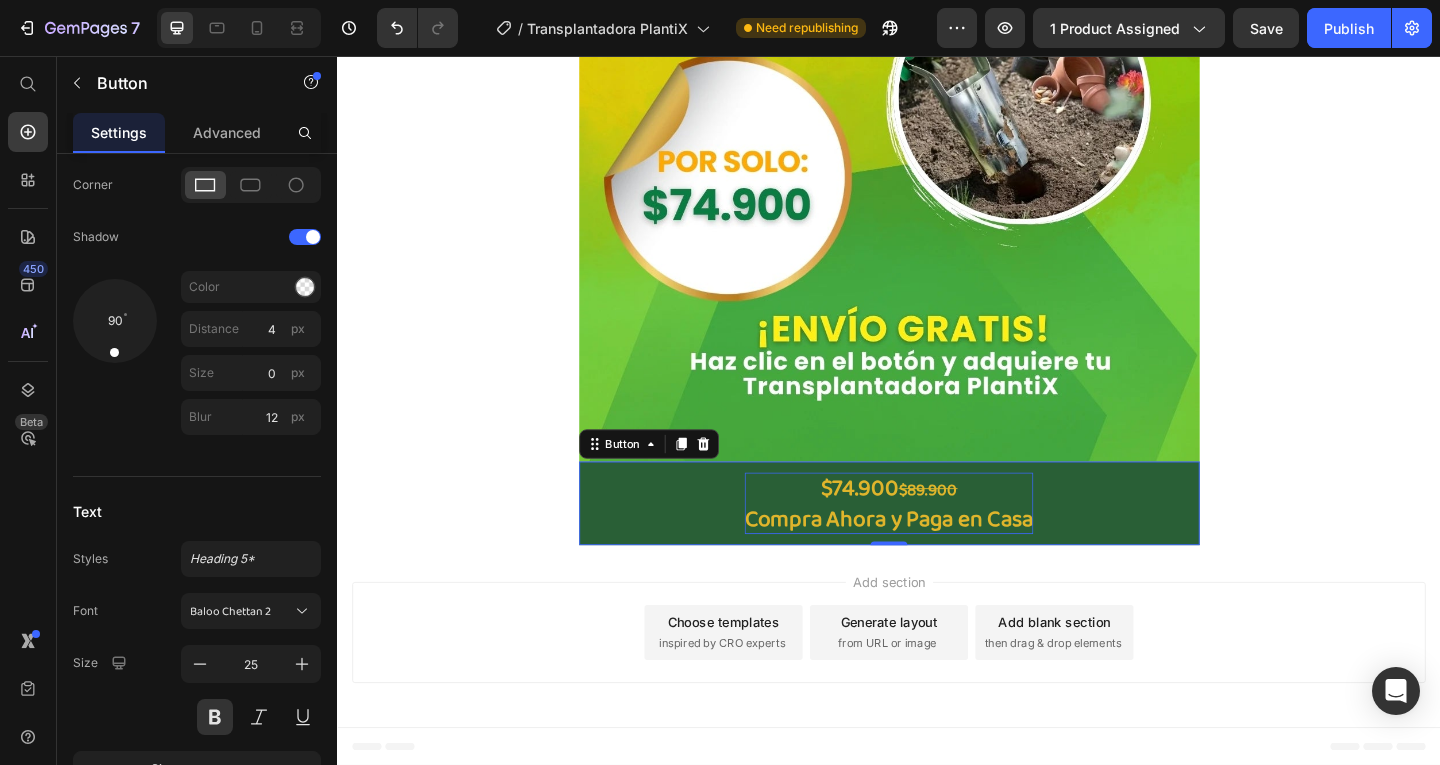 click on "$74.900  $89.900 Compra Ahora y Paga en Casa" at bounding box center (937, 542) 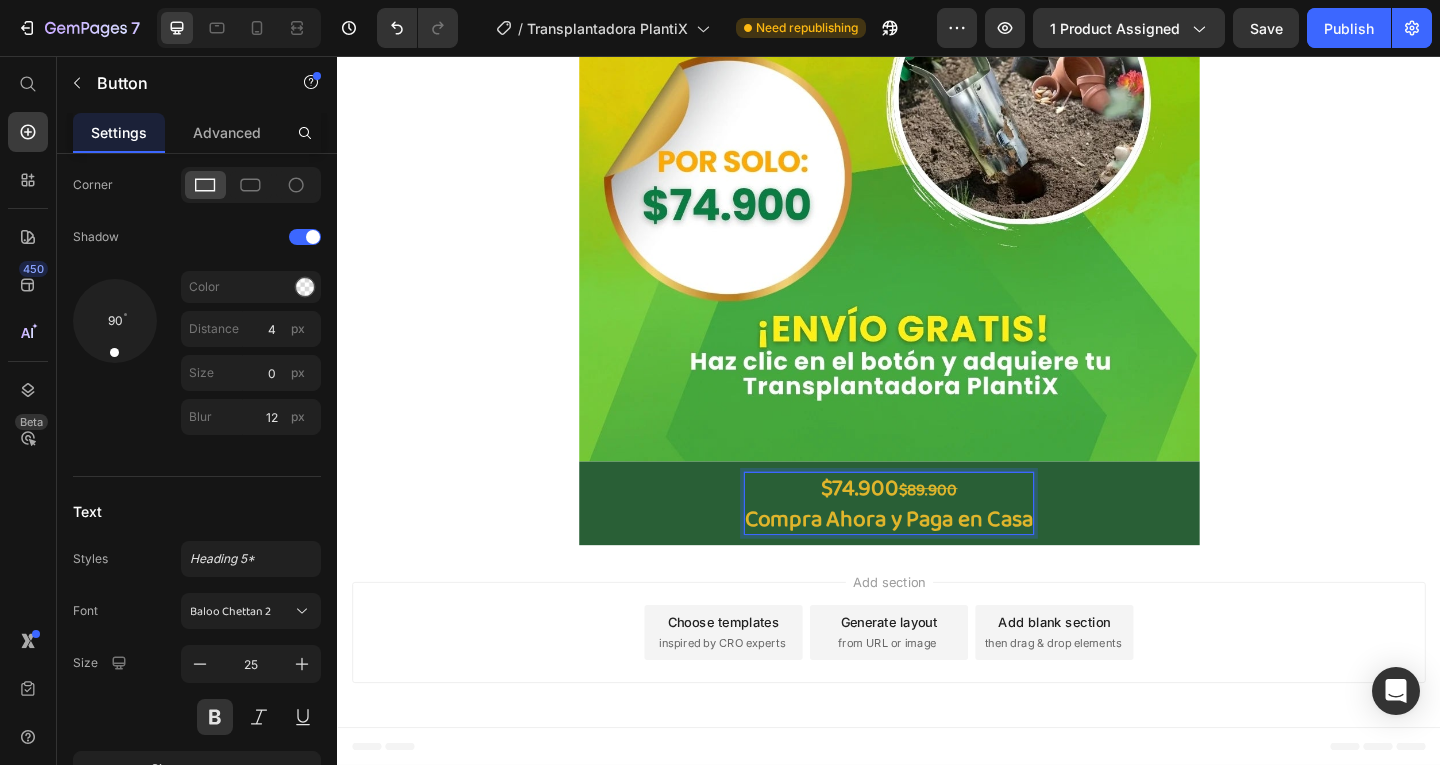 click on "$74.900  $89.900 Compra Ahora y Paga en Casa" at bounding box center (937, 542) 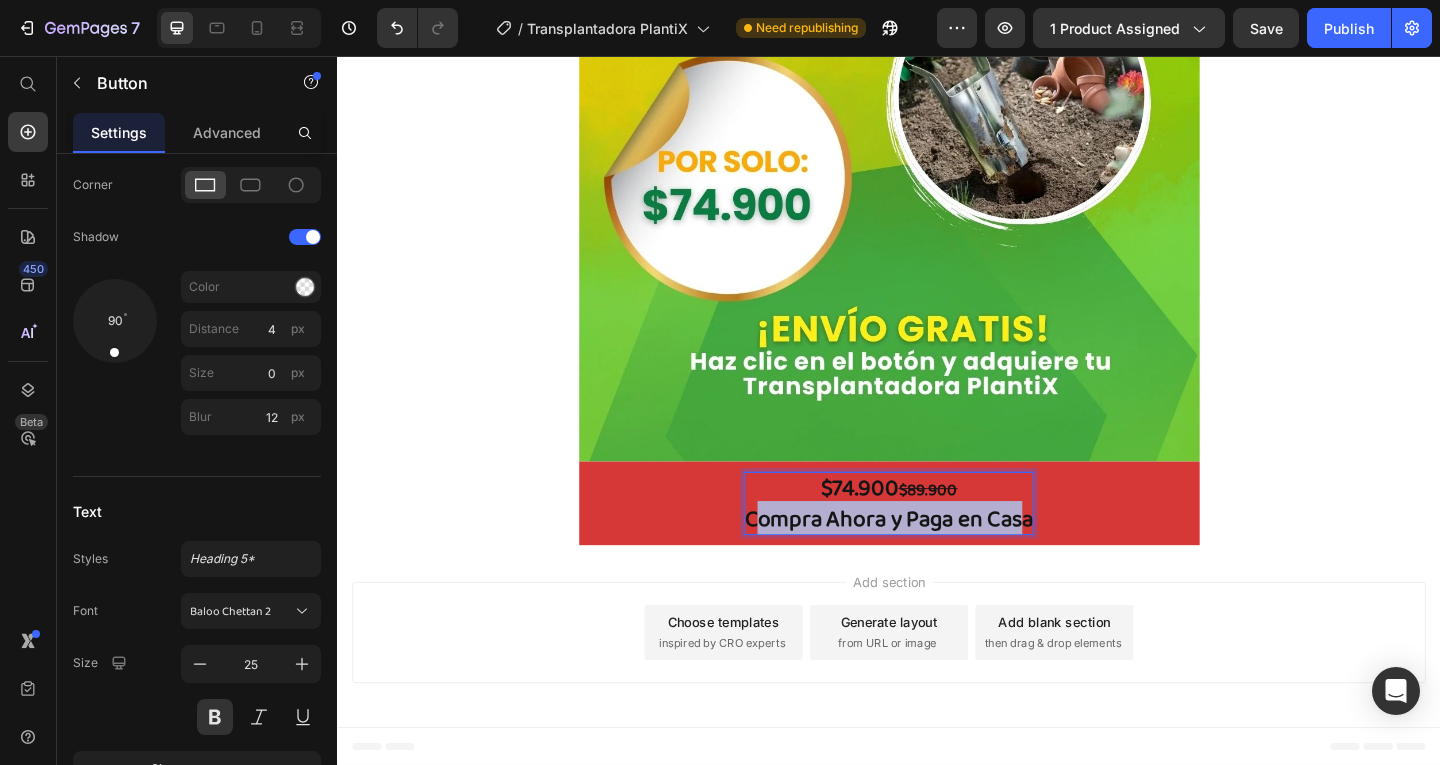 drag, startPoint x: 779, startPoint y: 564, endPoint x: 1074, endPoint y: 588, distance: 295.97467 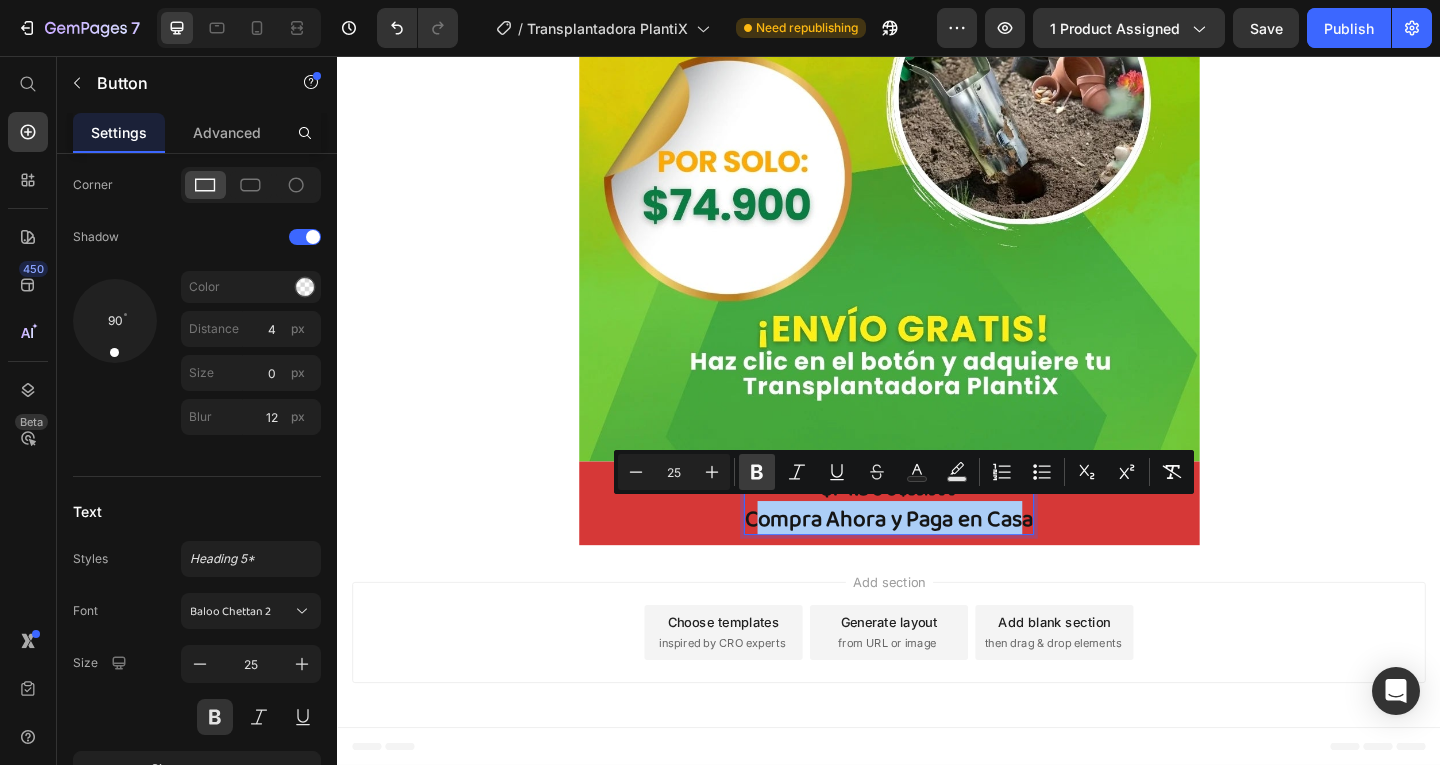 click 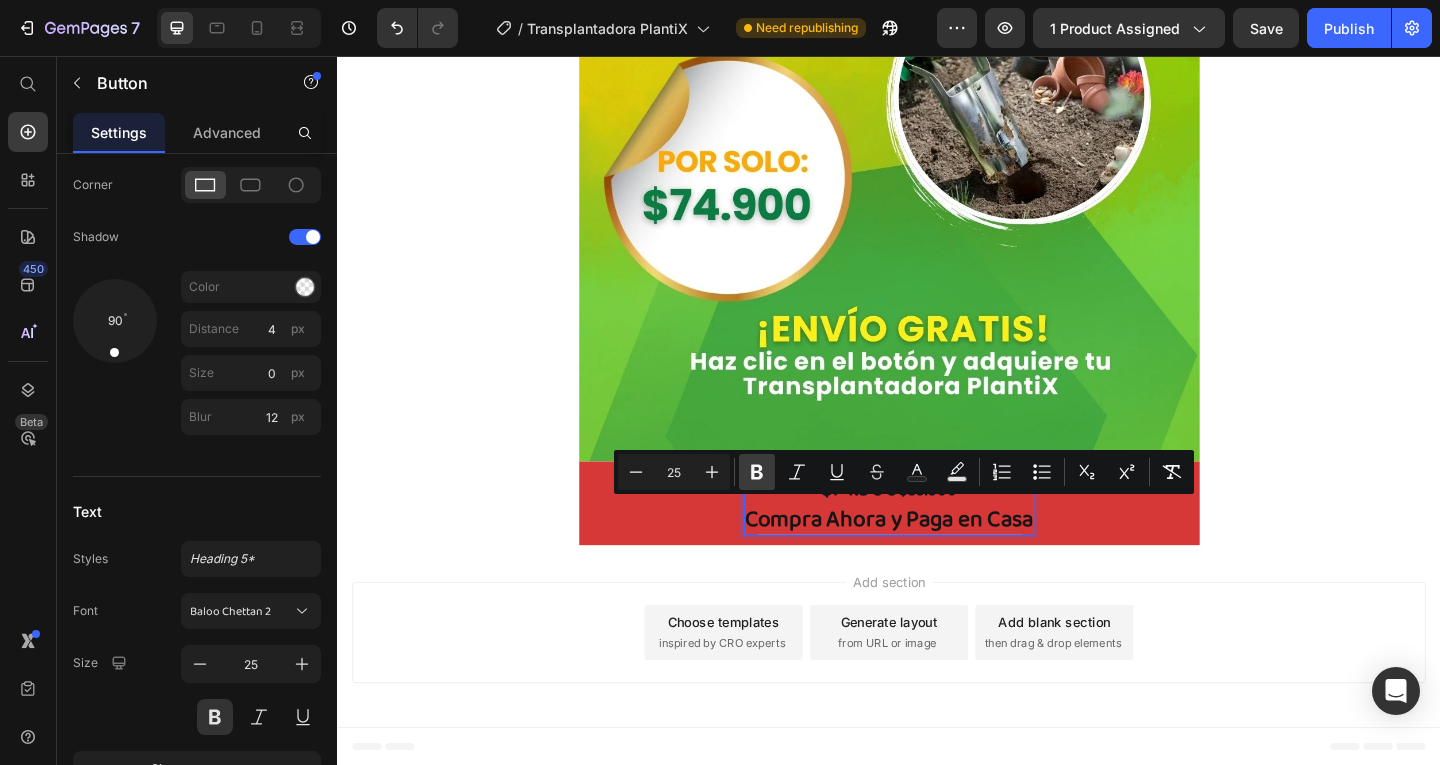 click 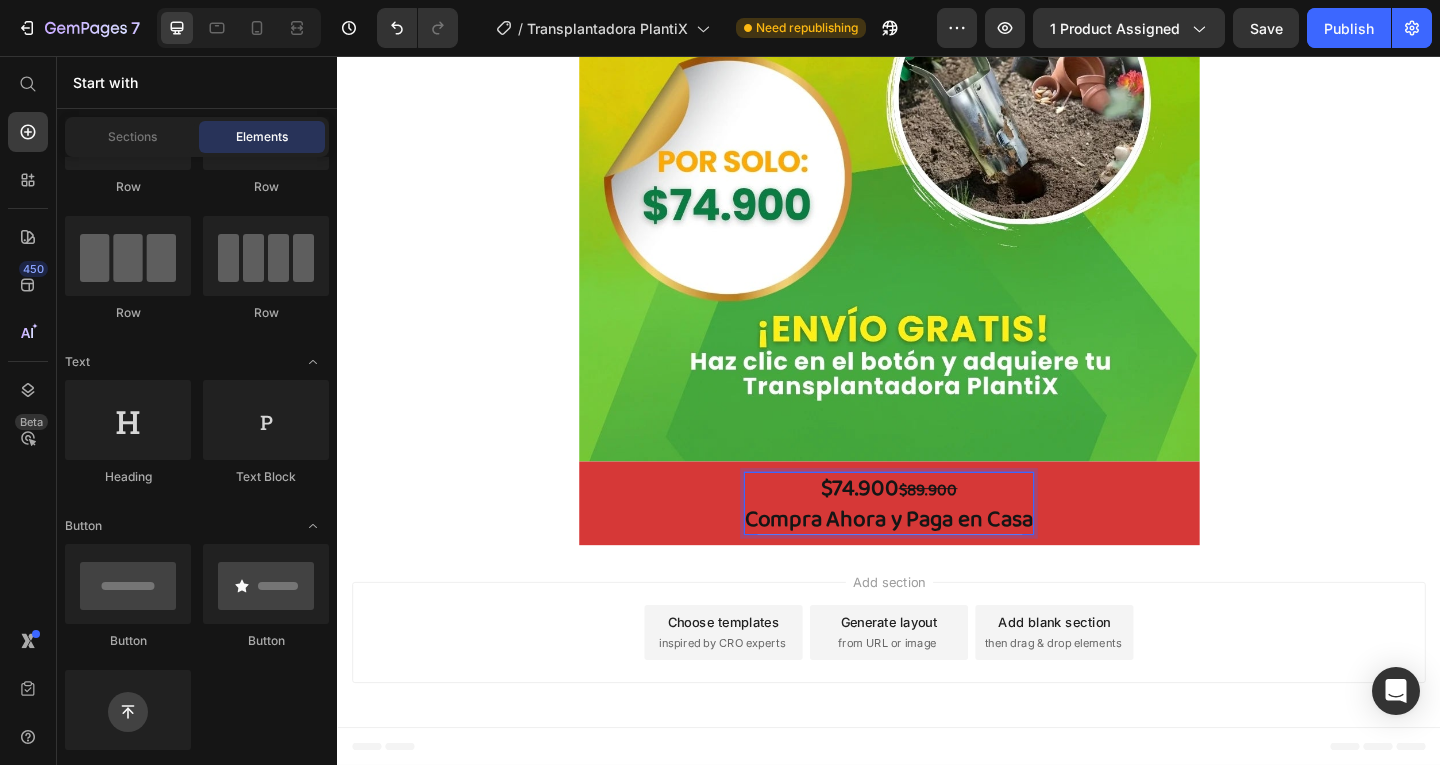 click on "Add section Choose templates inspired by CRO experts Generate layout from URL or image Add blank section then drag & drop elements" at bounding box center [937, 683] 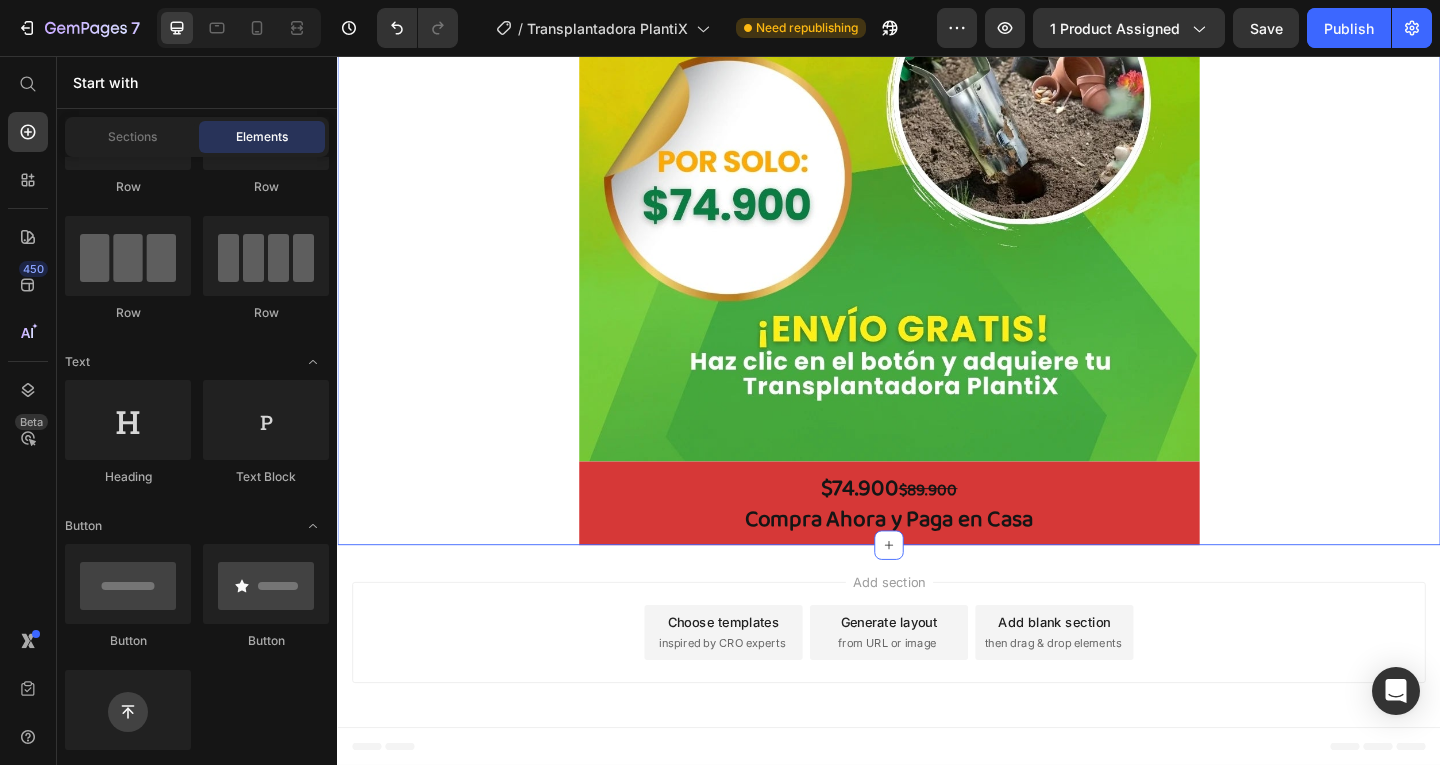 click on "Image $74.900  $89.900 Compra Ahora y Paga en Casa Button Product Row Image Image Image $74.900  $89.900 Compra Ahora y Paga en Casa Button Row" at bounding box center [937, -3253] 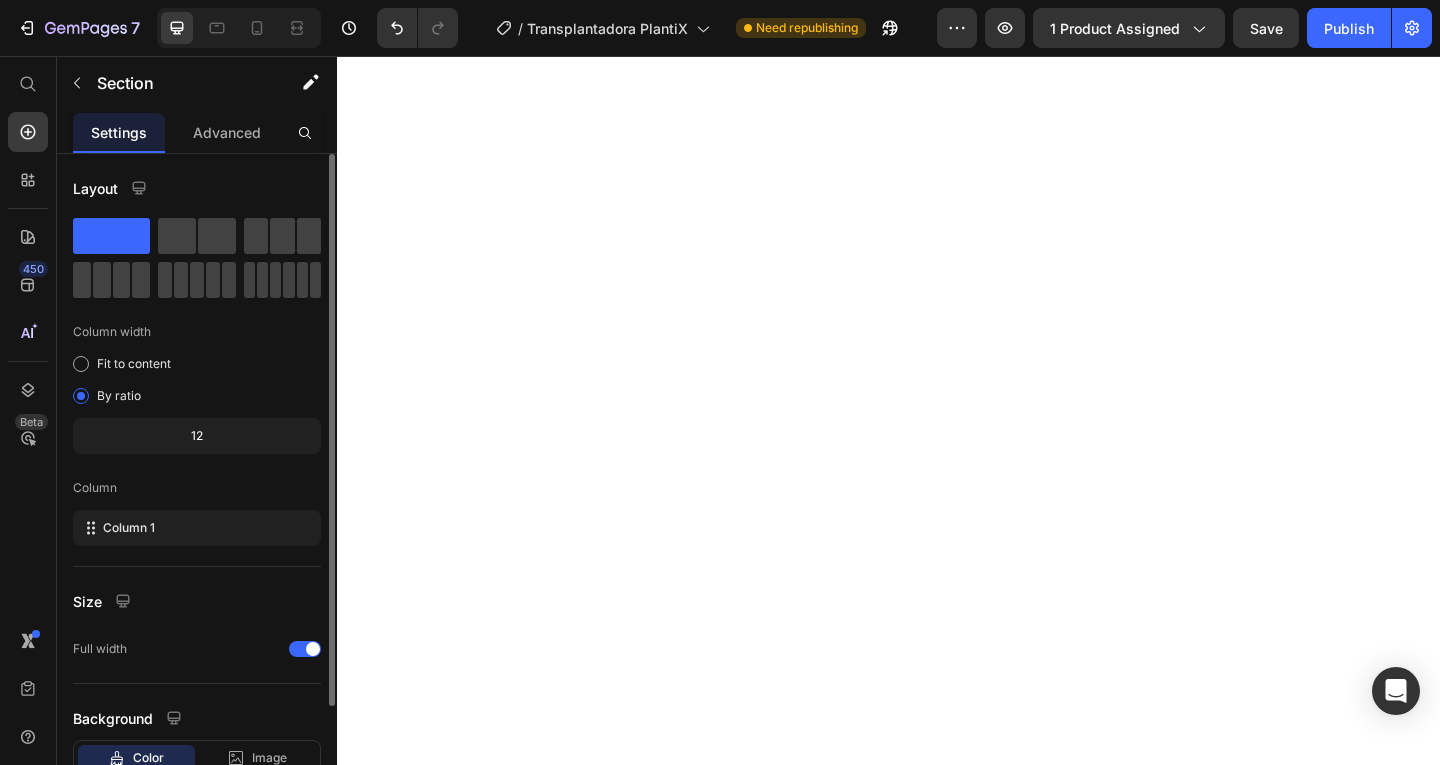scroll, scrollTop: 0, scrollLeft: 0, axis: both 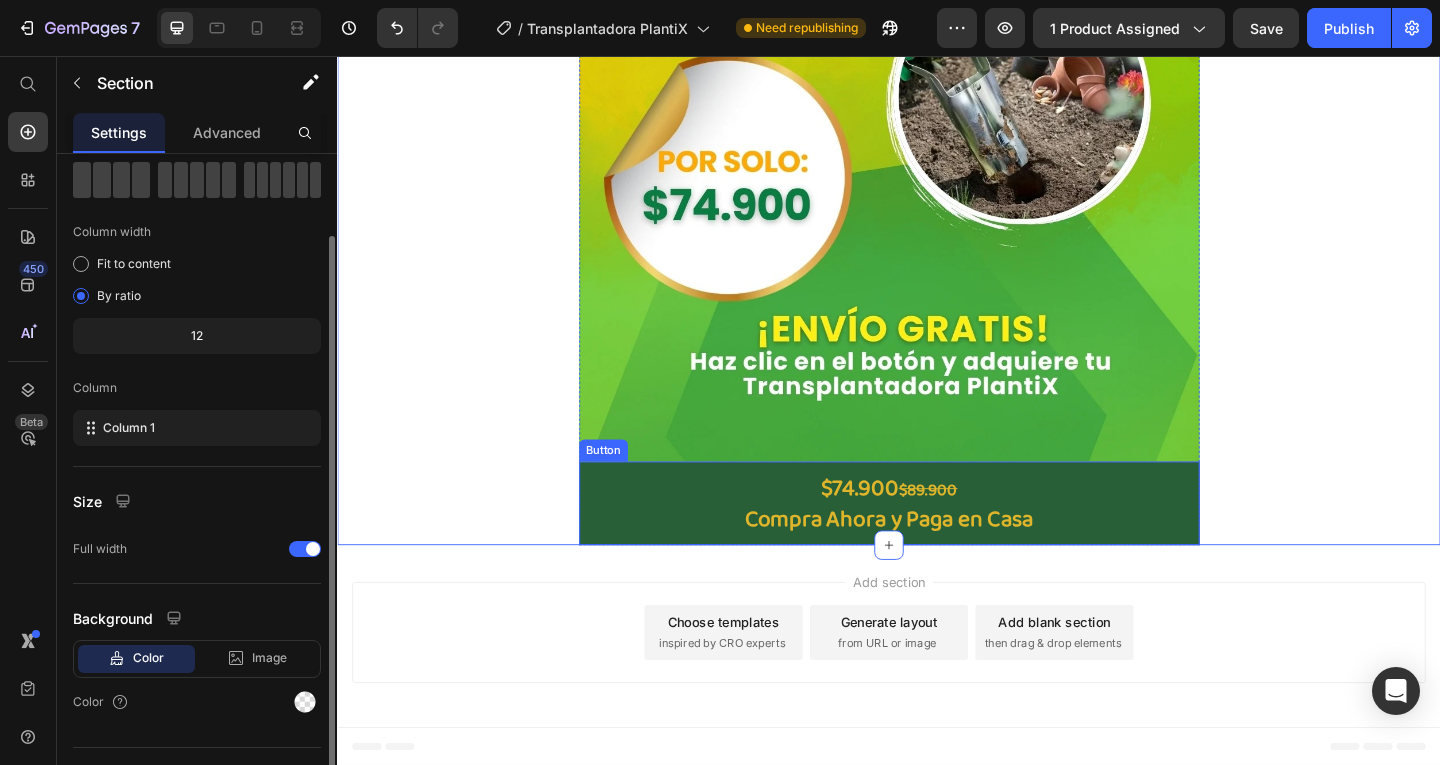 click on "$74.900  $89.900 Compra Ahora y Paga en Casa" at bounding box center (937, 542) 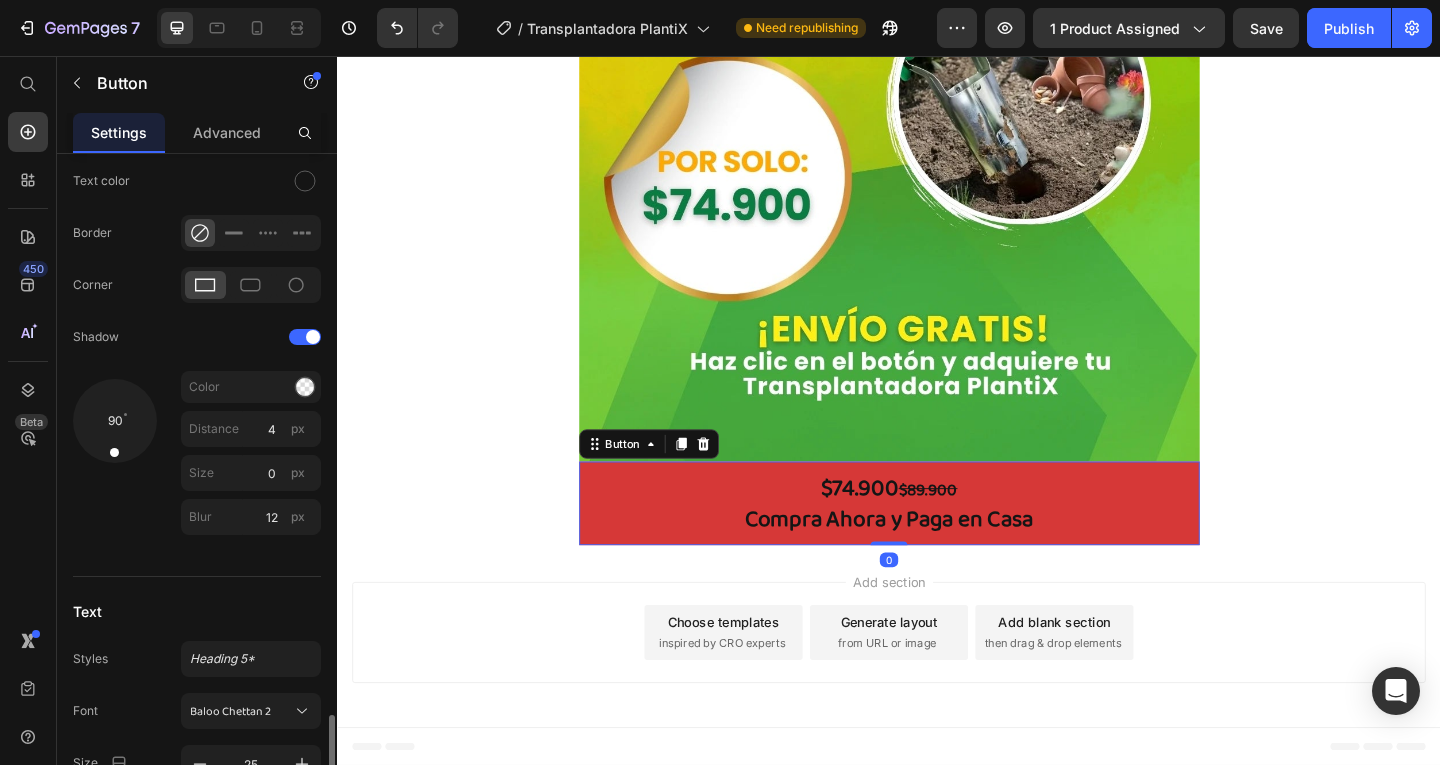 scroll, scrollTop: 813, scrollLeft: 0, axis: vertical 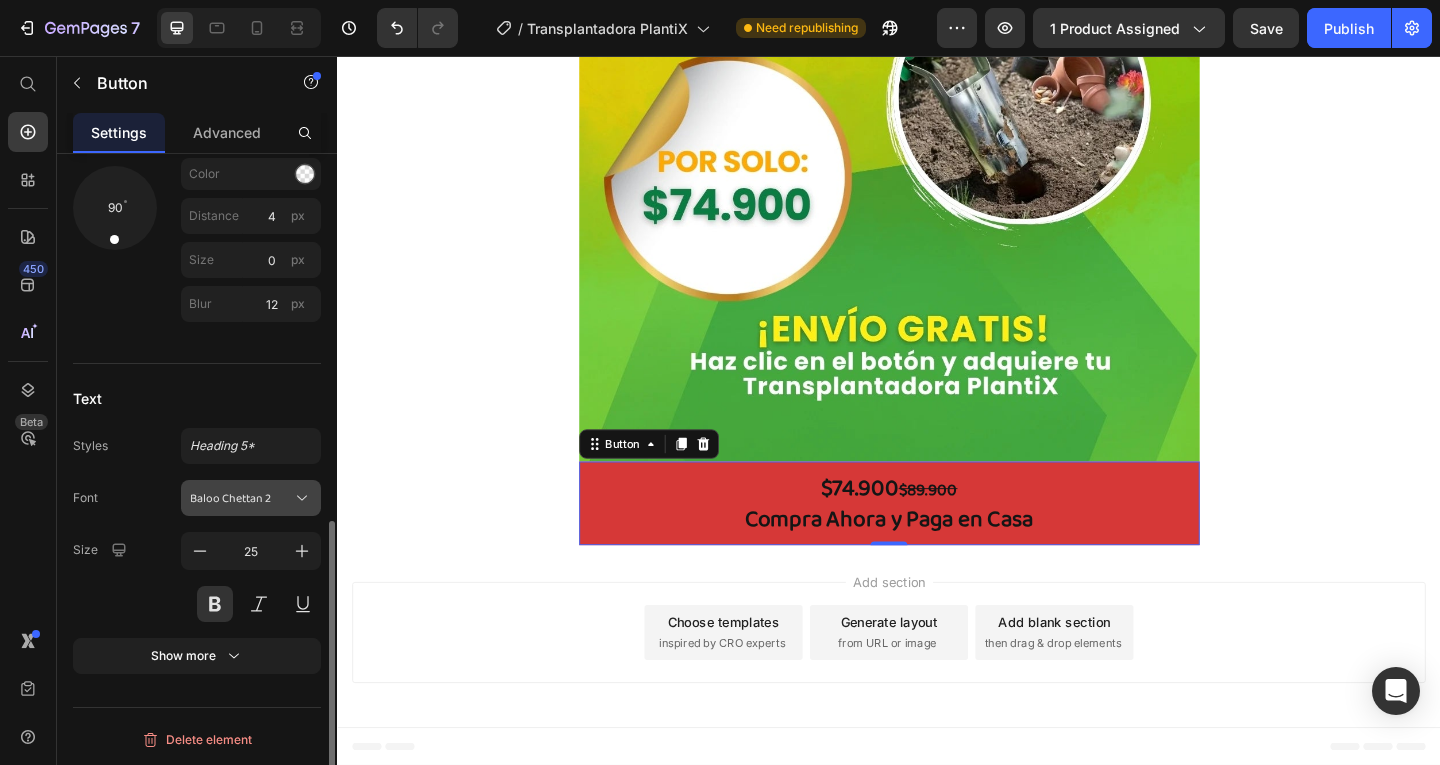 click on "Baloo Chettan 2" at bounding box center (241, 498) 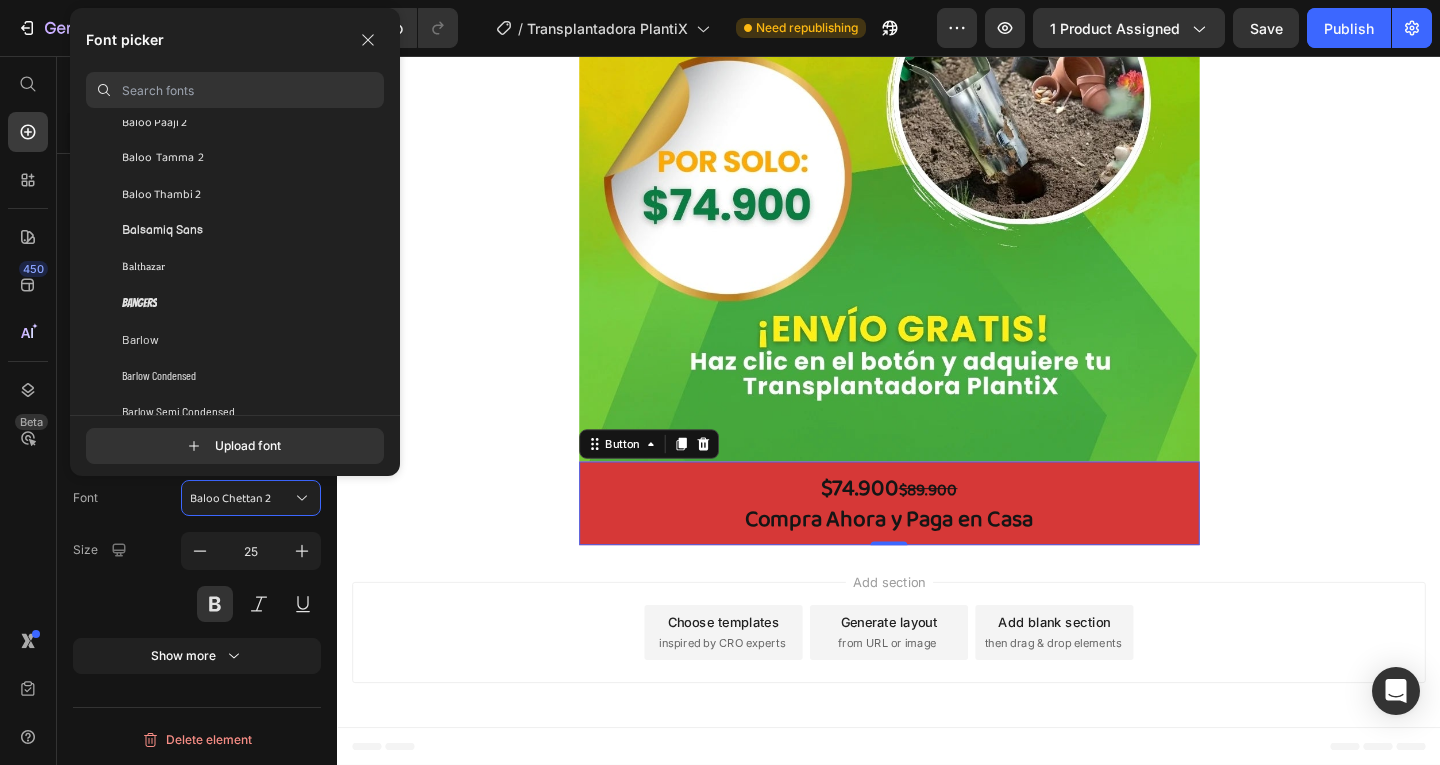 scroll, scrollTop: 5900, scrollLeft: 0, axis: vertical 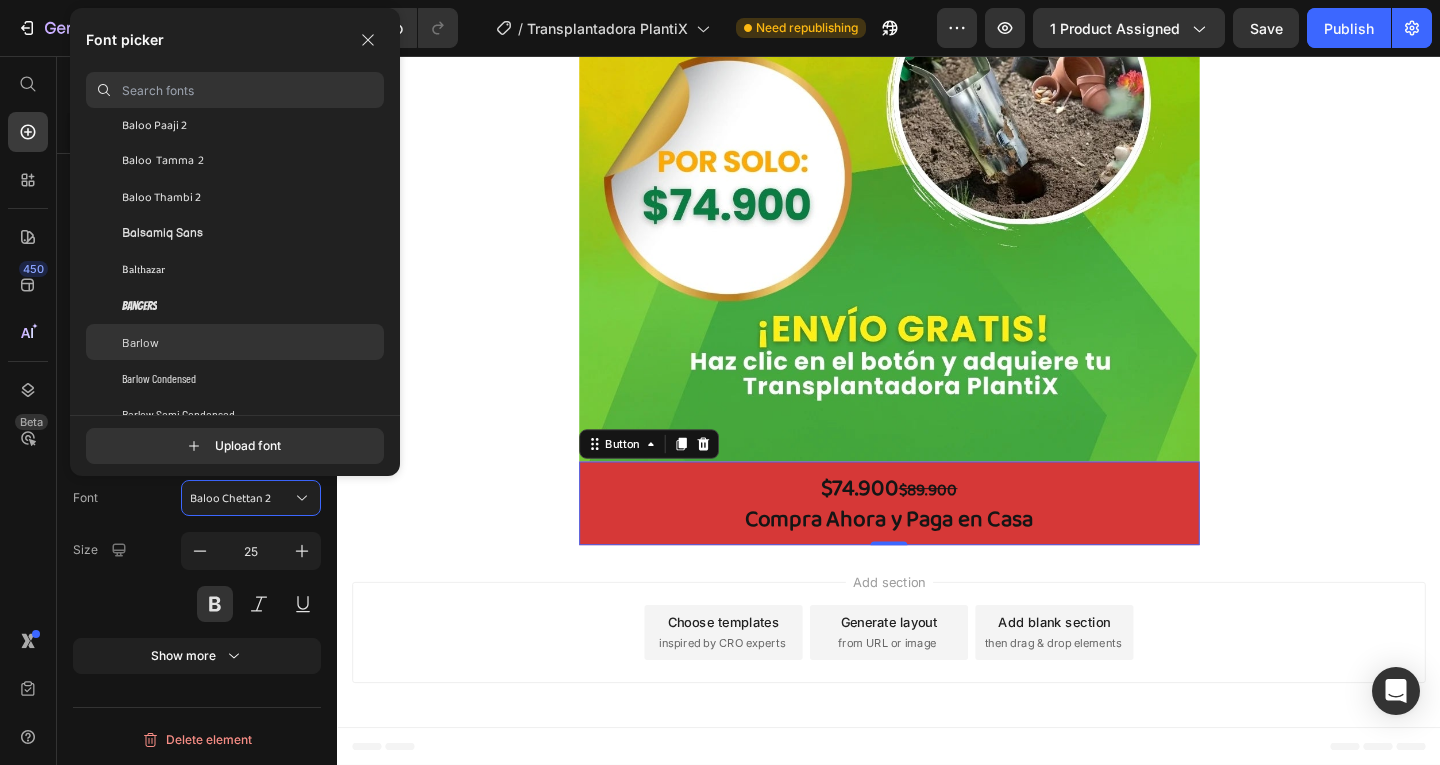click on "Barlow" 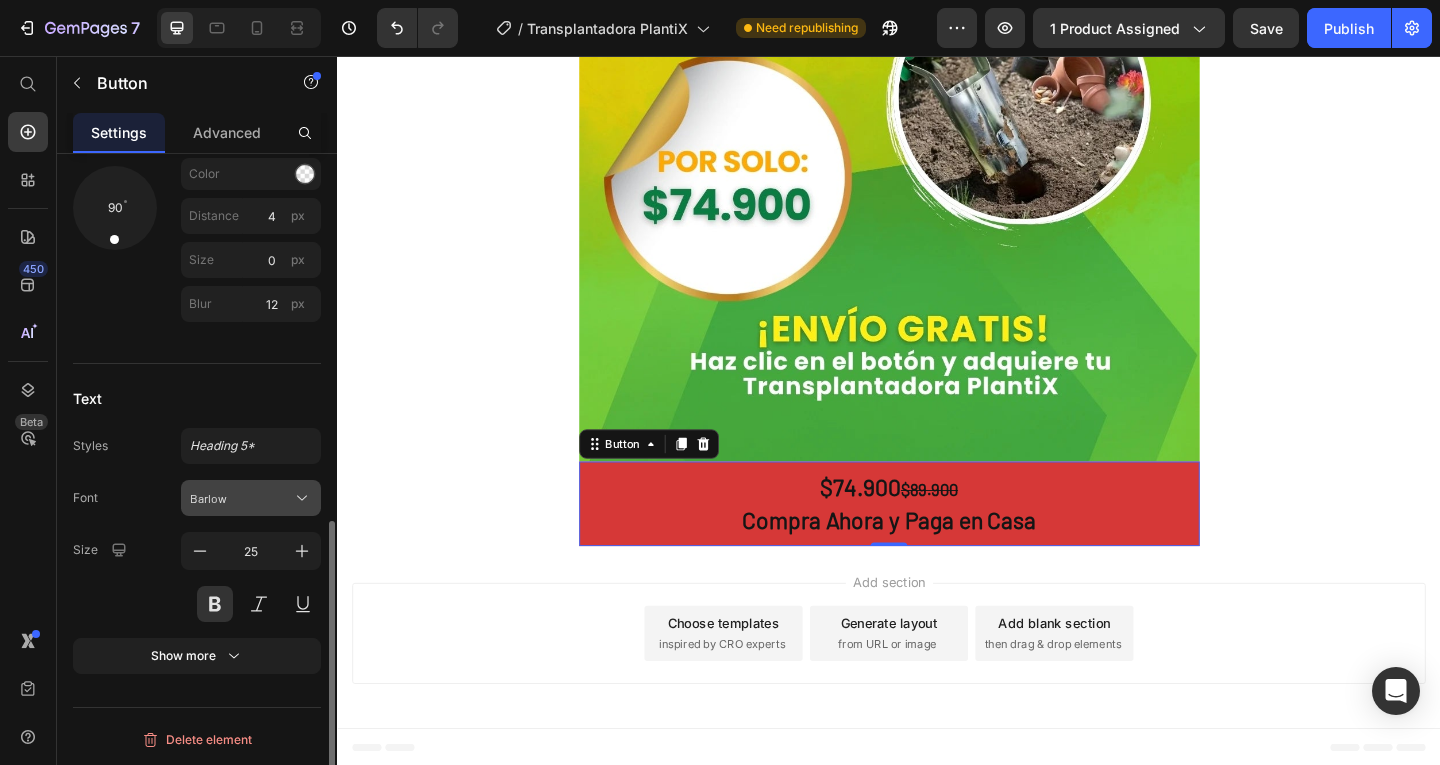 click on "Barlow" at bounding box center [241, 498] 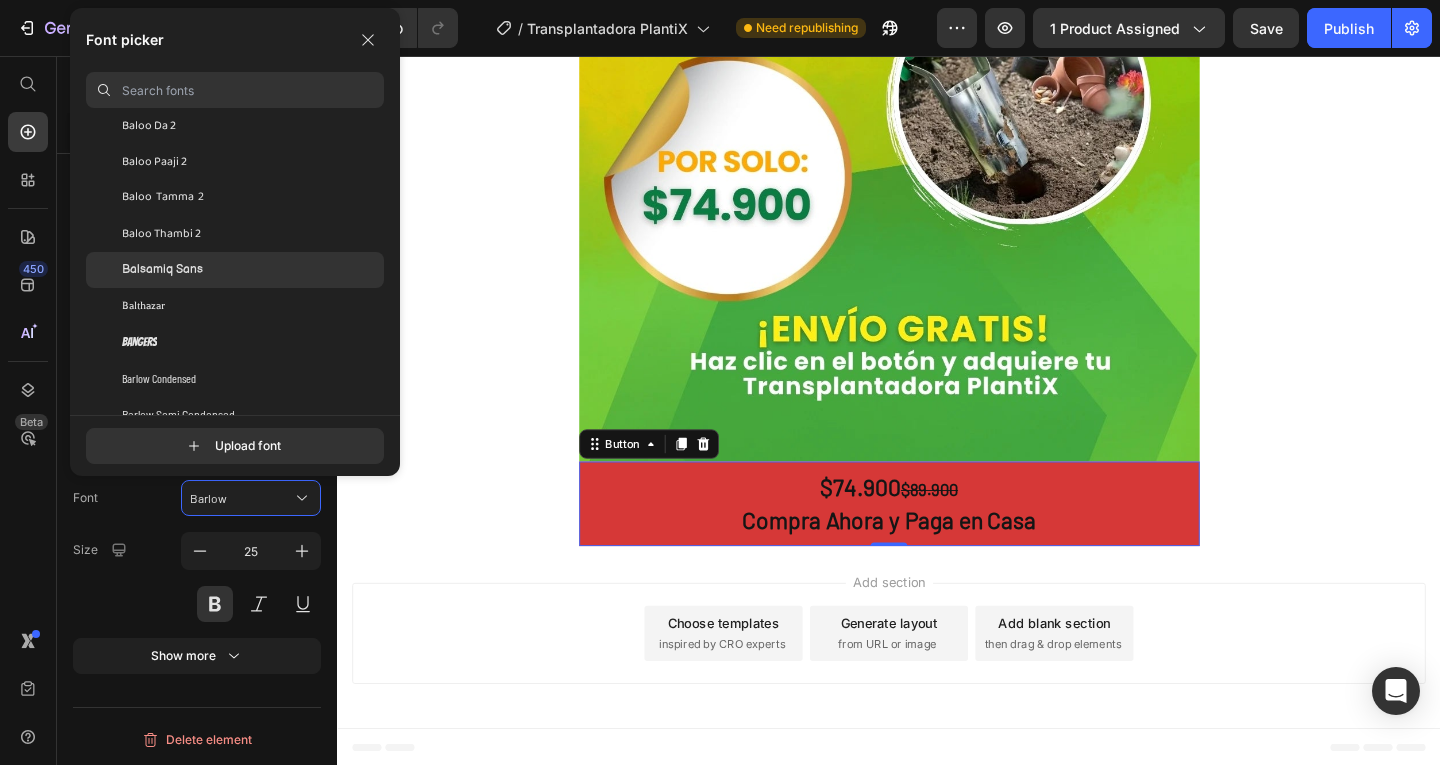 click on "Balsamiq Sans" 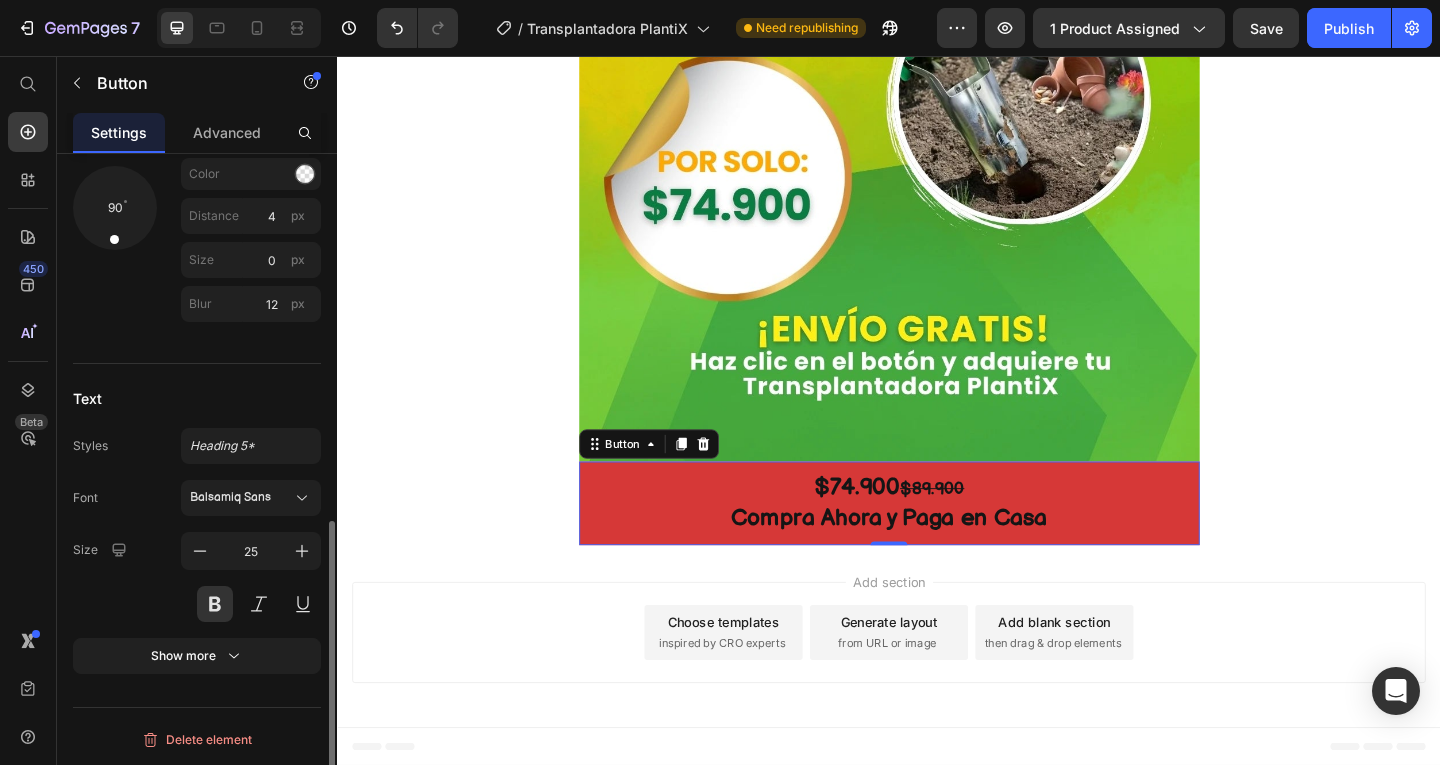 click on "Font Balsamiq Sans Size 25 Show more" at bounding box center (197, 577) 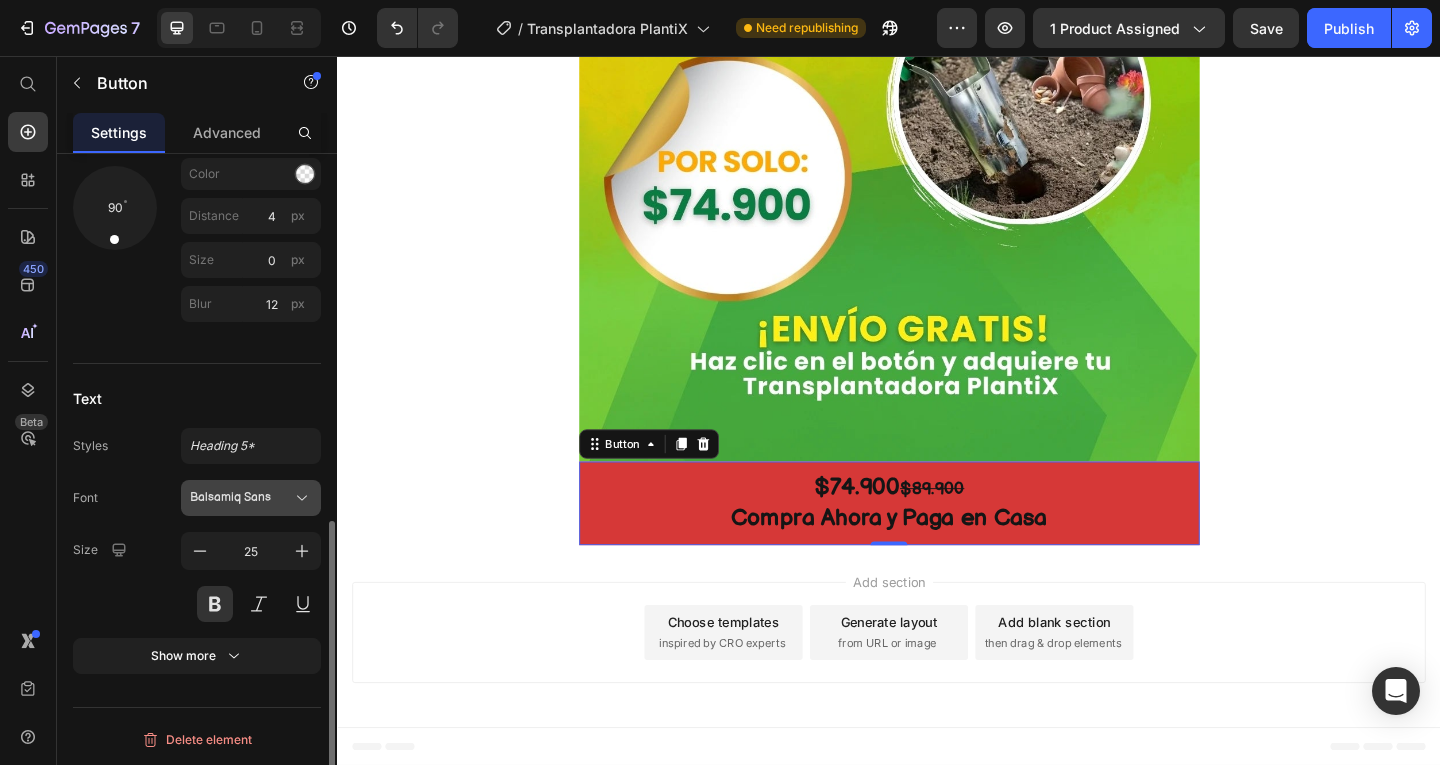 click on "Balsamiq Sans" at bounding box center [241, 498] 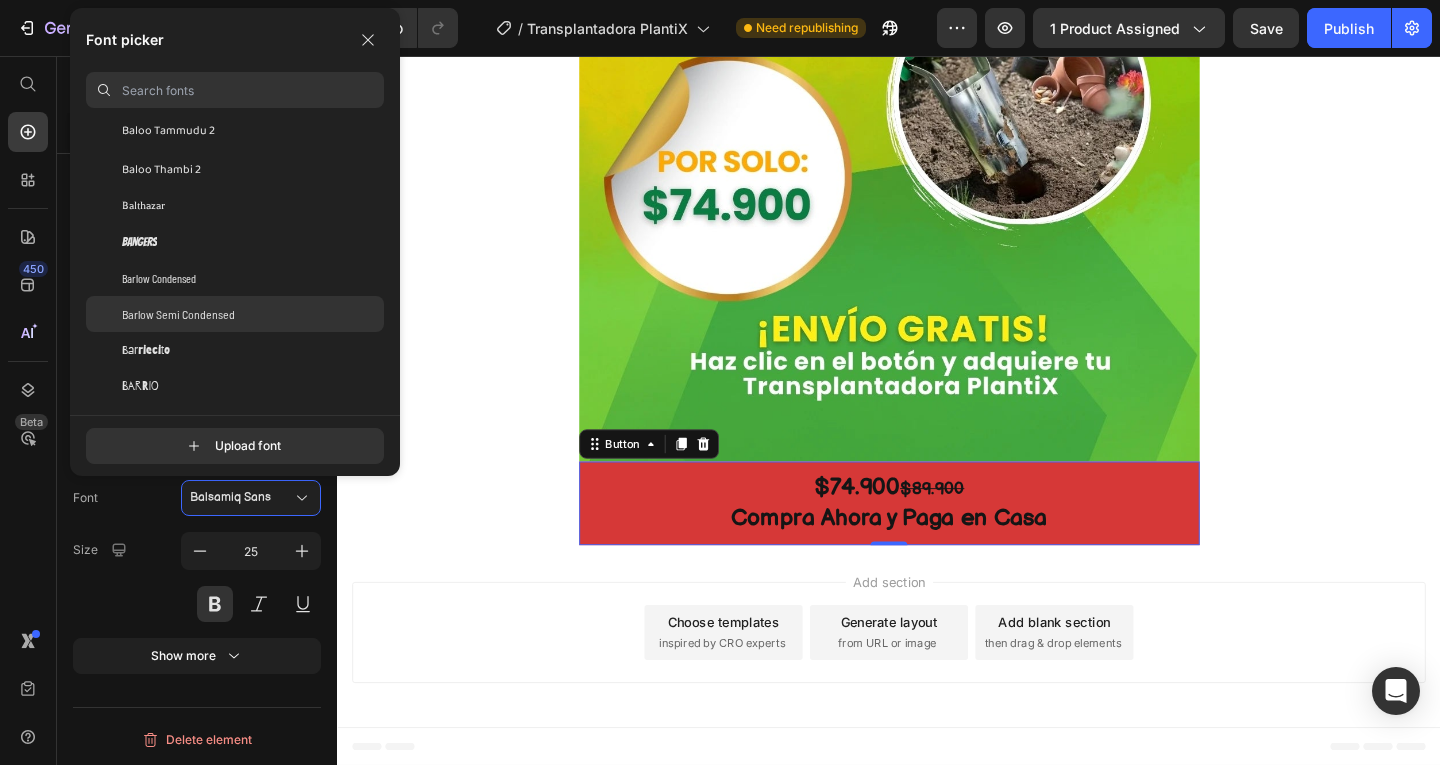 scroll, scrollTop: 6100, scrollLeft: 0, axis: vertical 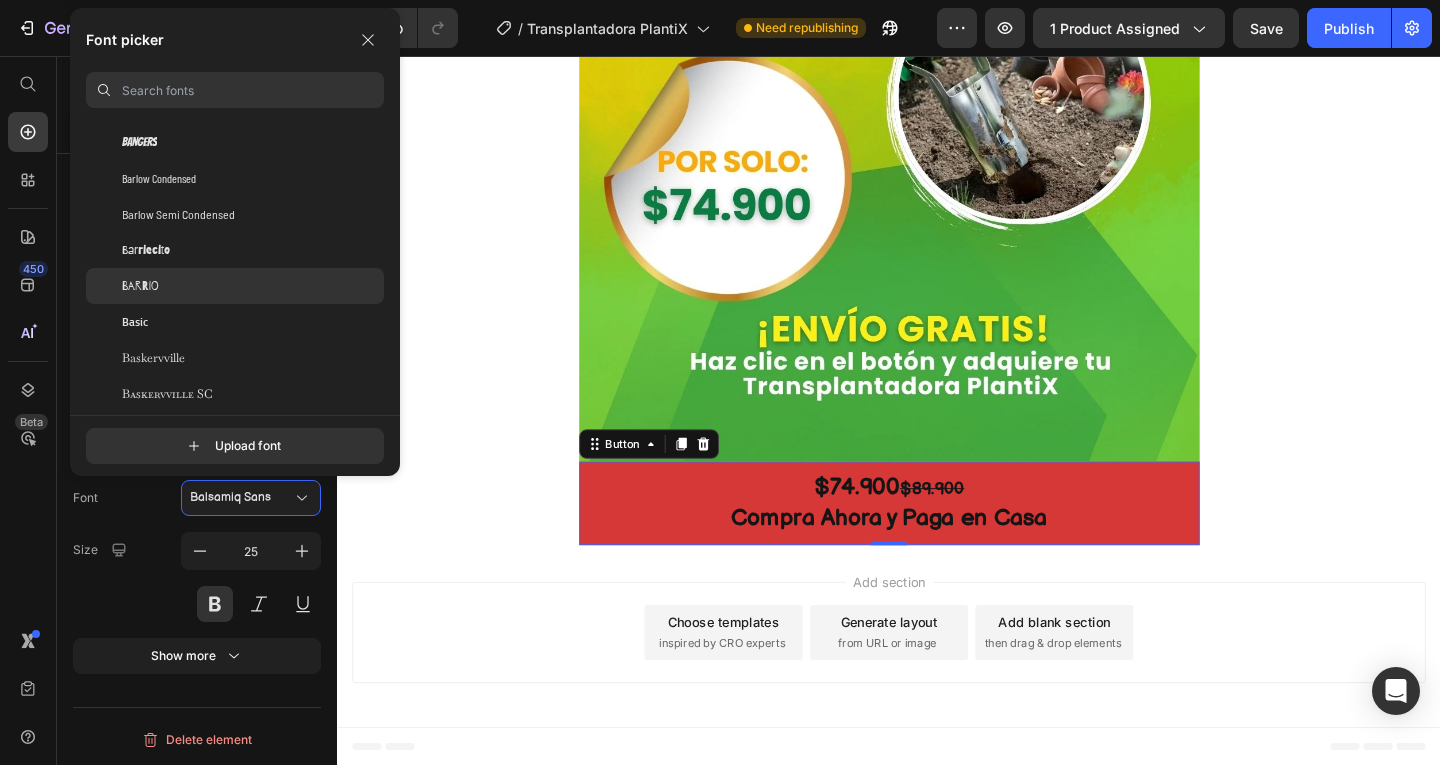 click on "Barrio" 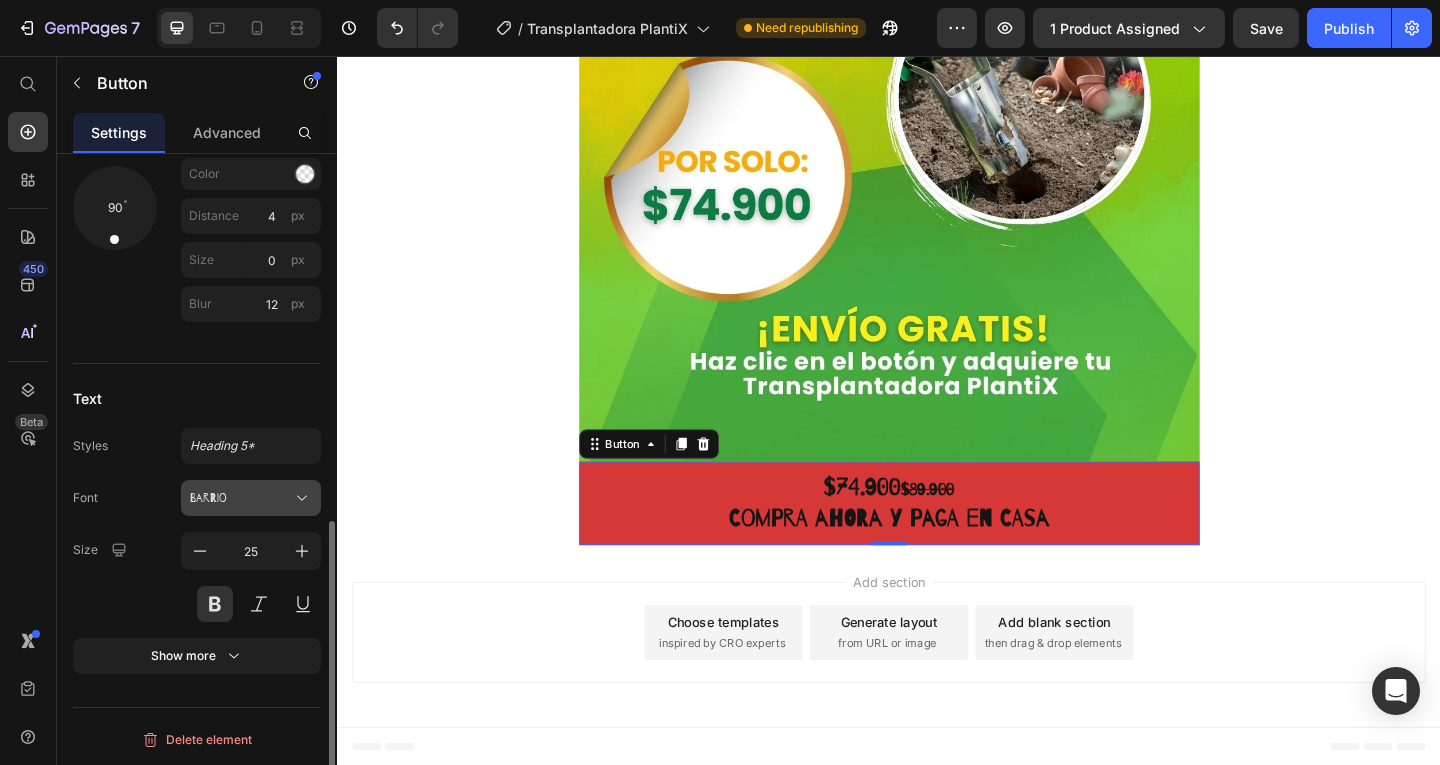 click on "Barrio" at bounding box center (241, 498) 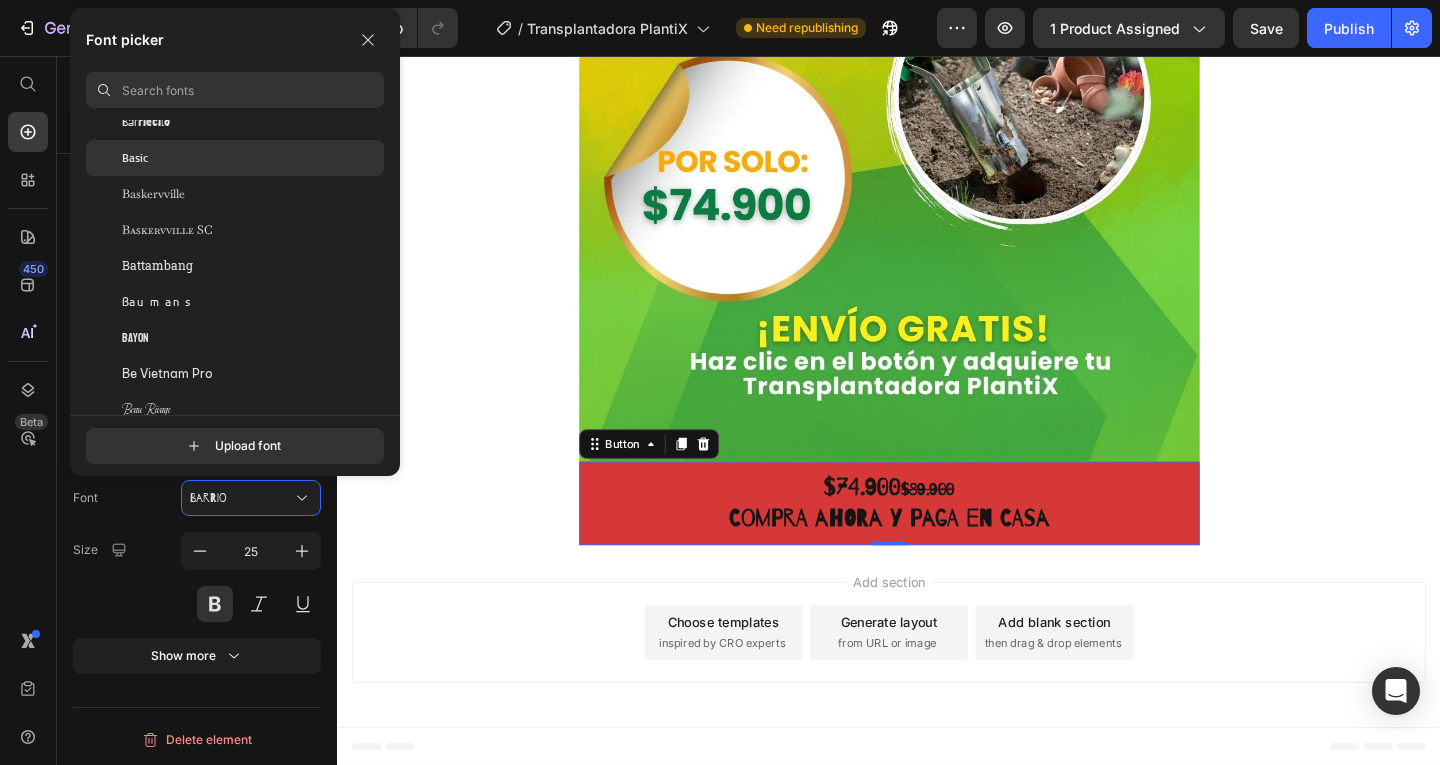 scroll, scrollTop: 6300, scrollLeft: 0, axis: vertical 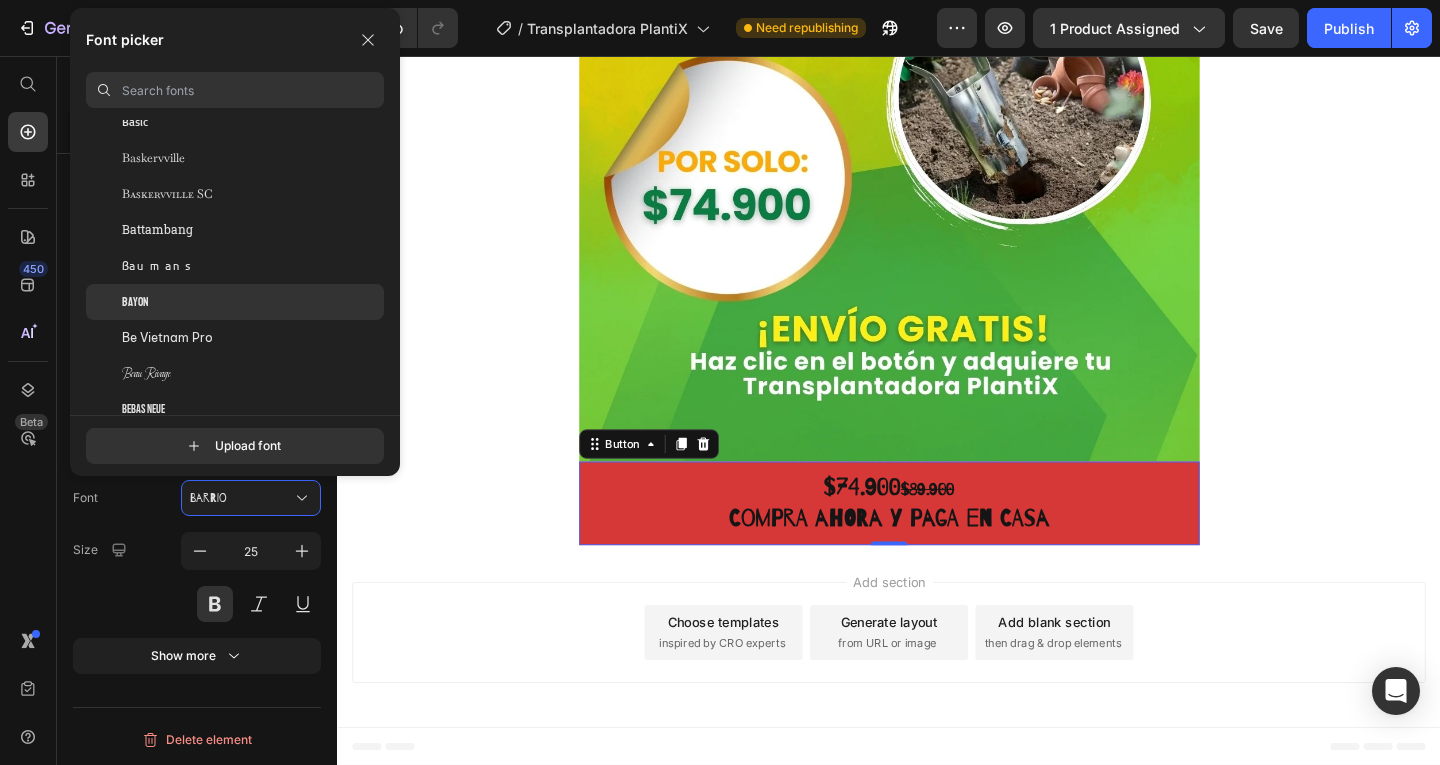 click on "Bayon" 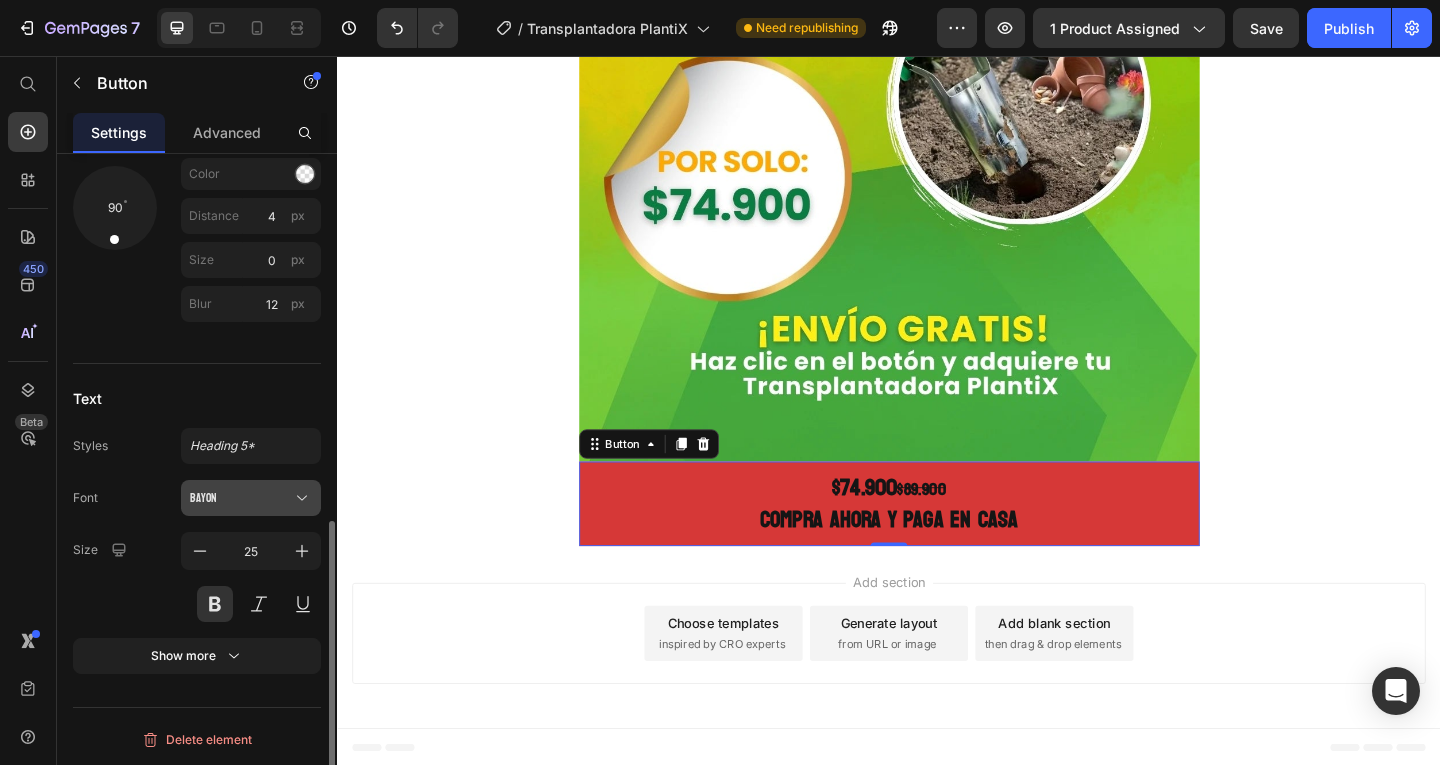click on "Bayon" at bounding box center (241, 498) 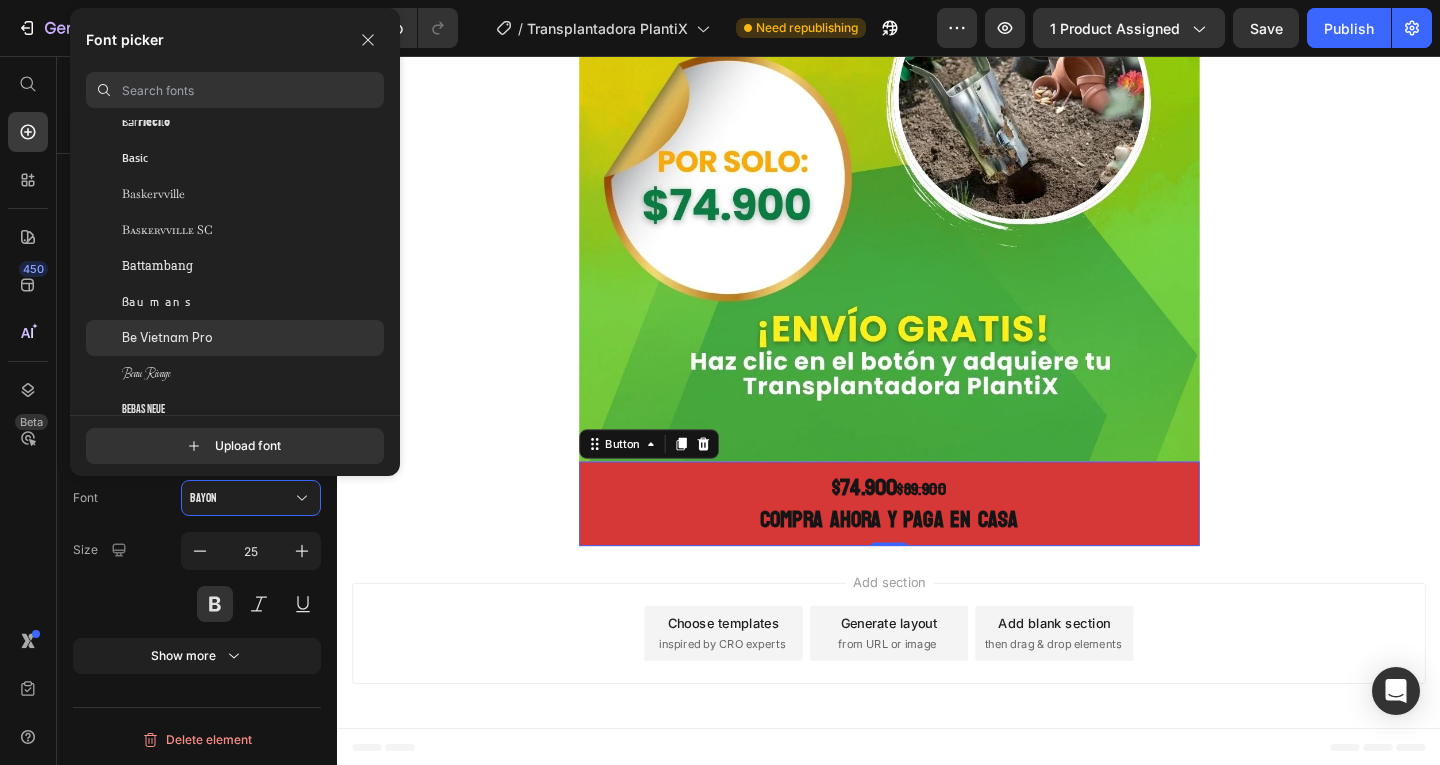 click on "Be Vietnam Pro" 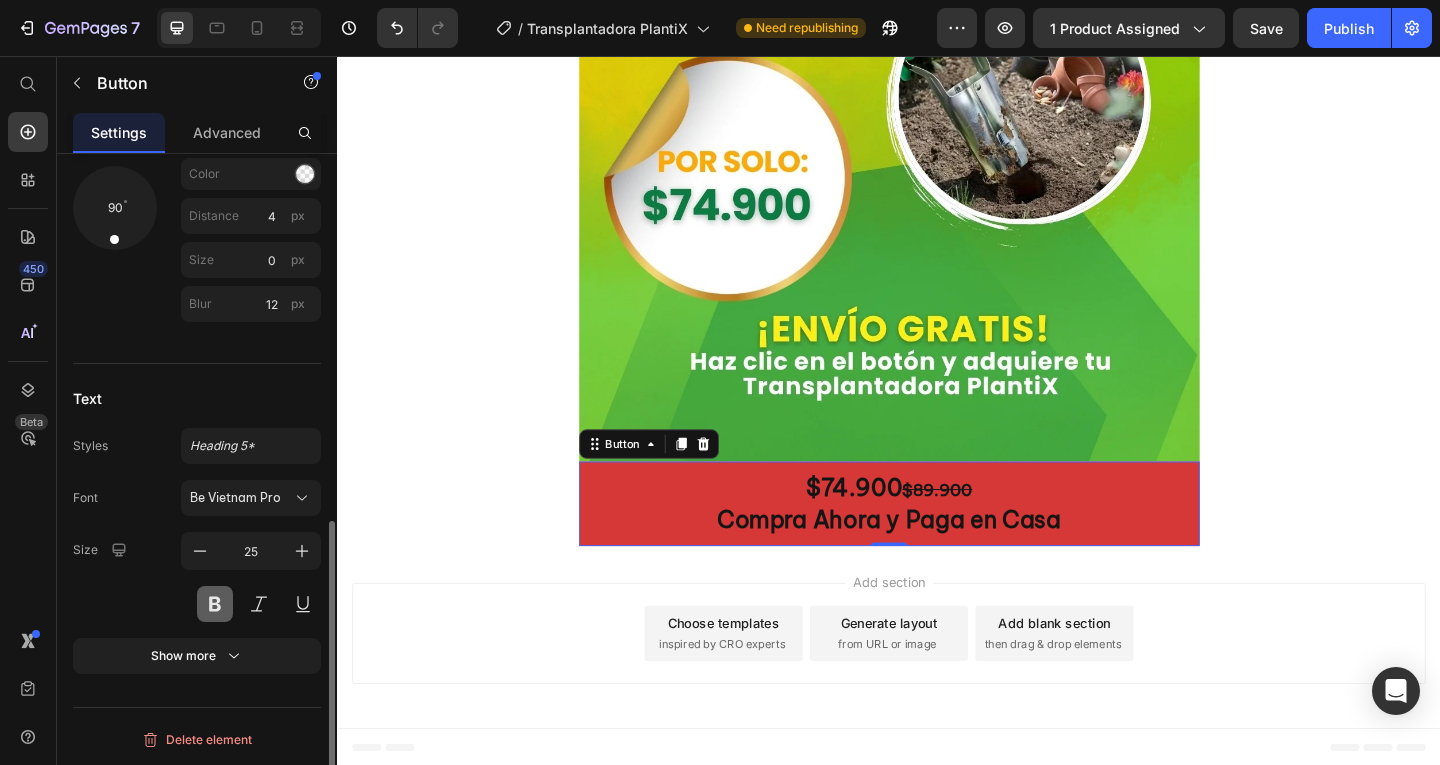 click at bounding box center (215, 604) 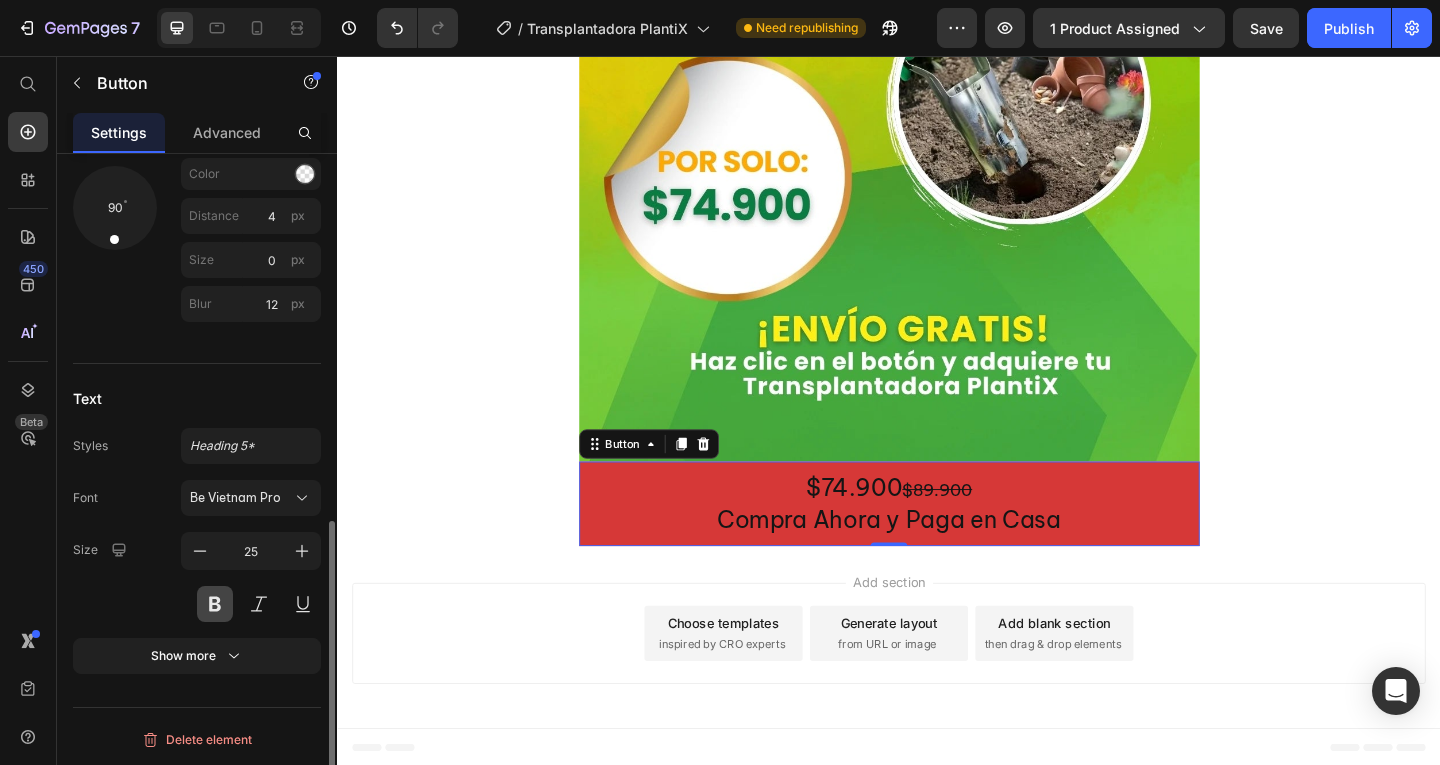 click at bounding box center [215, 604] 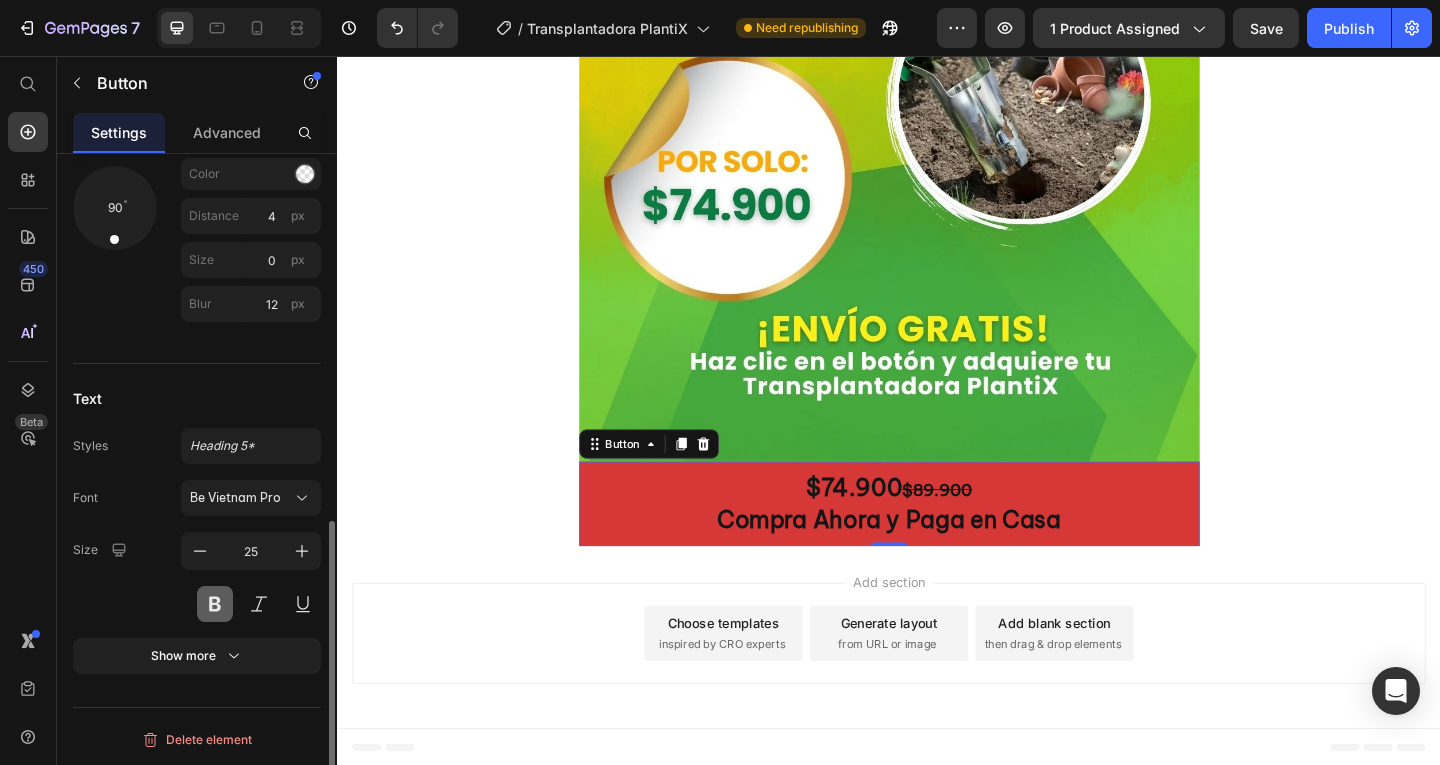 click at bounding box center (215, 604) 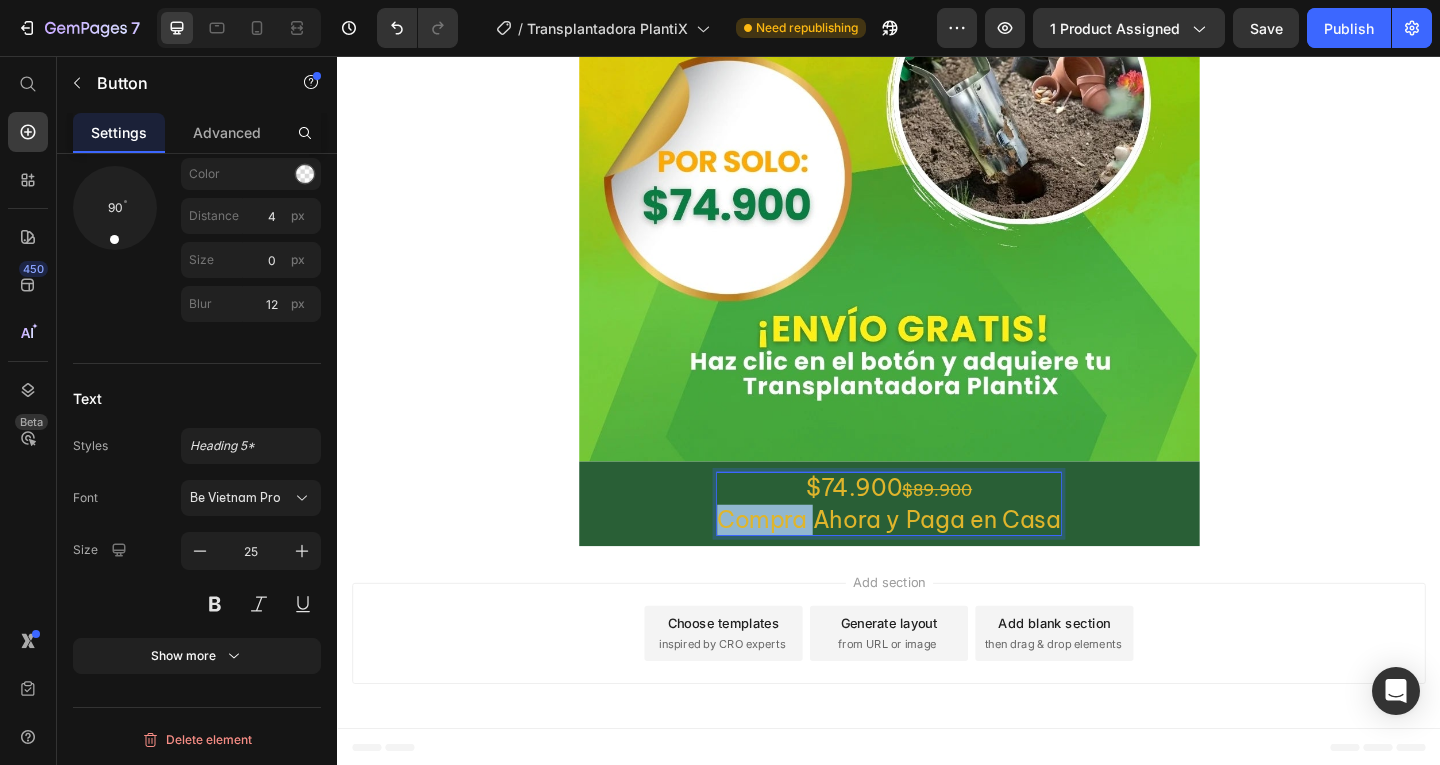 click on "Compra Ahora y Paga en Casa" at bounding box center [937, 560] 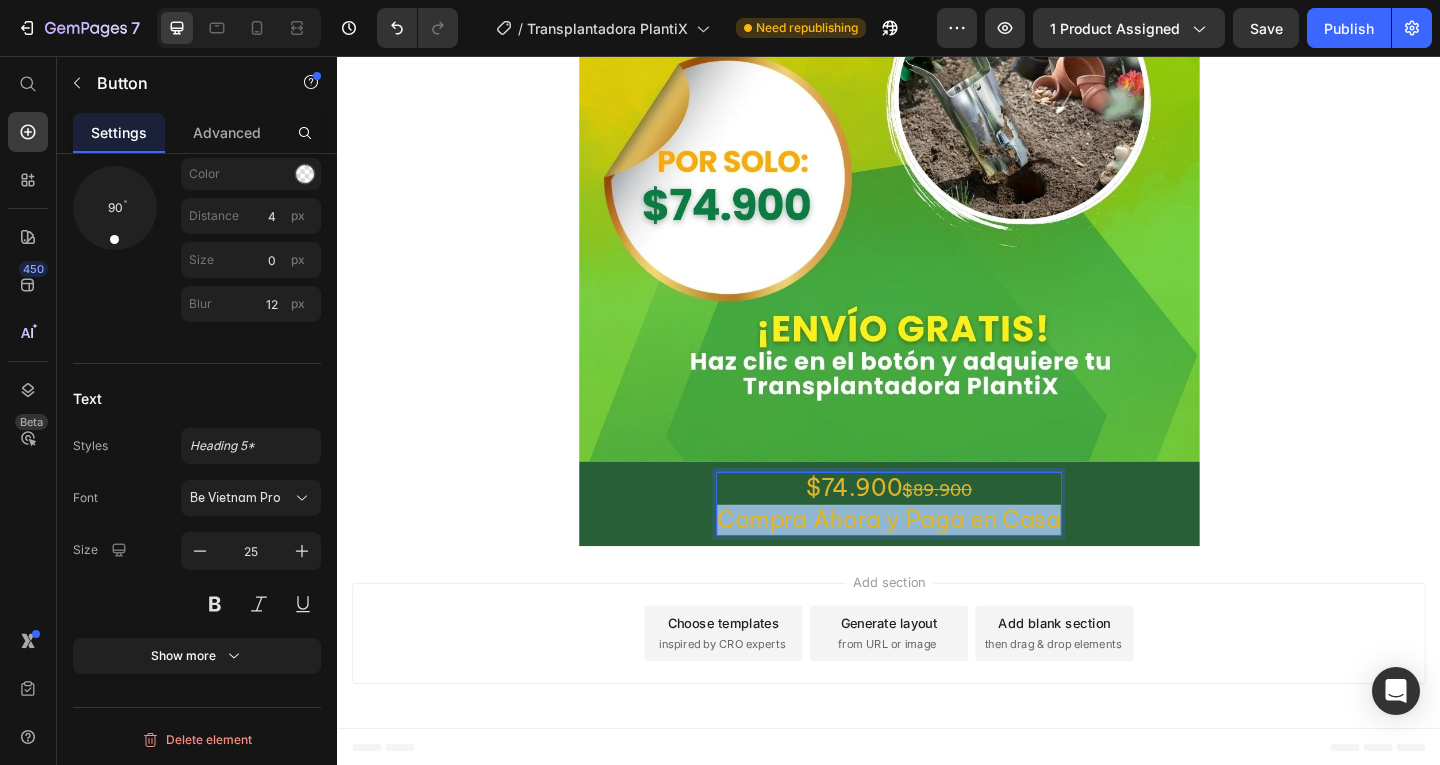click on "Compra Ahora y Paga en Casa" at bounding box center (937, 560) 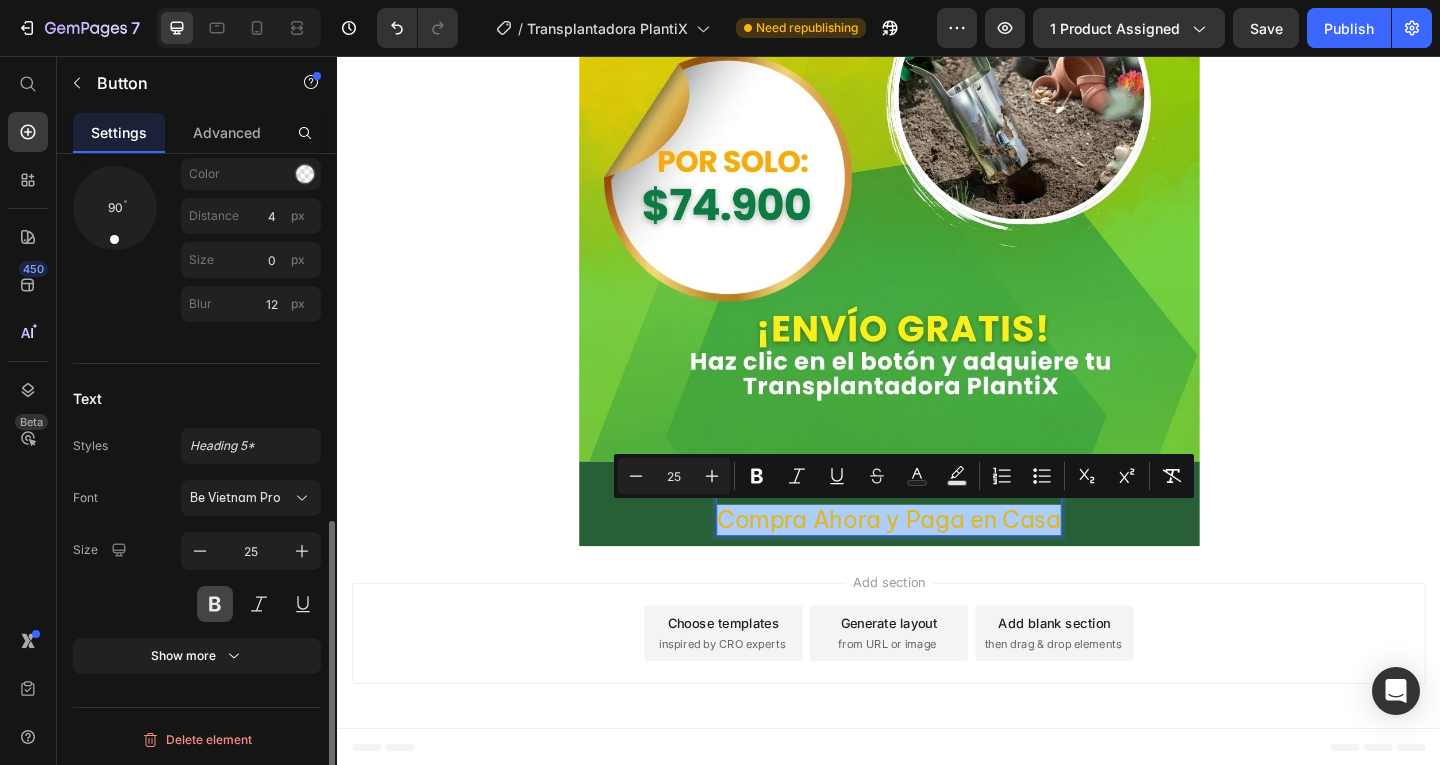 click at bounding box center (215, 604) 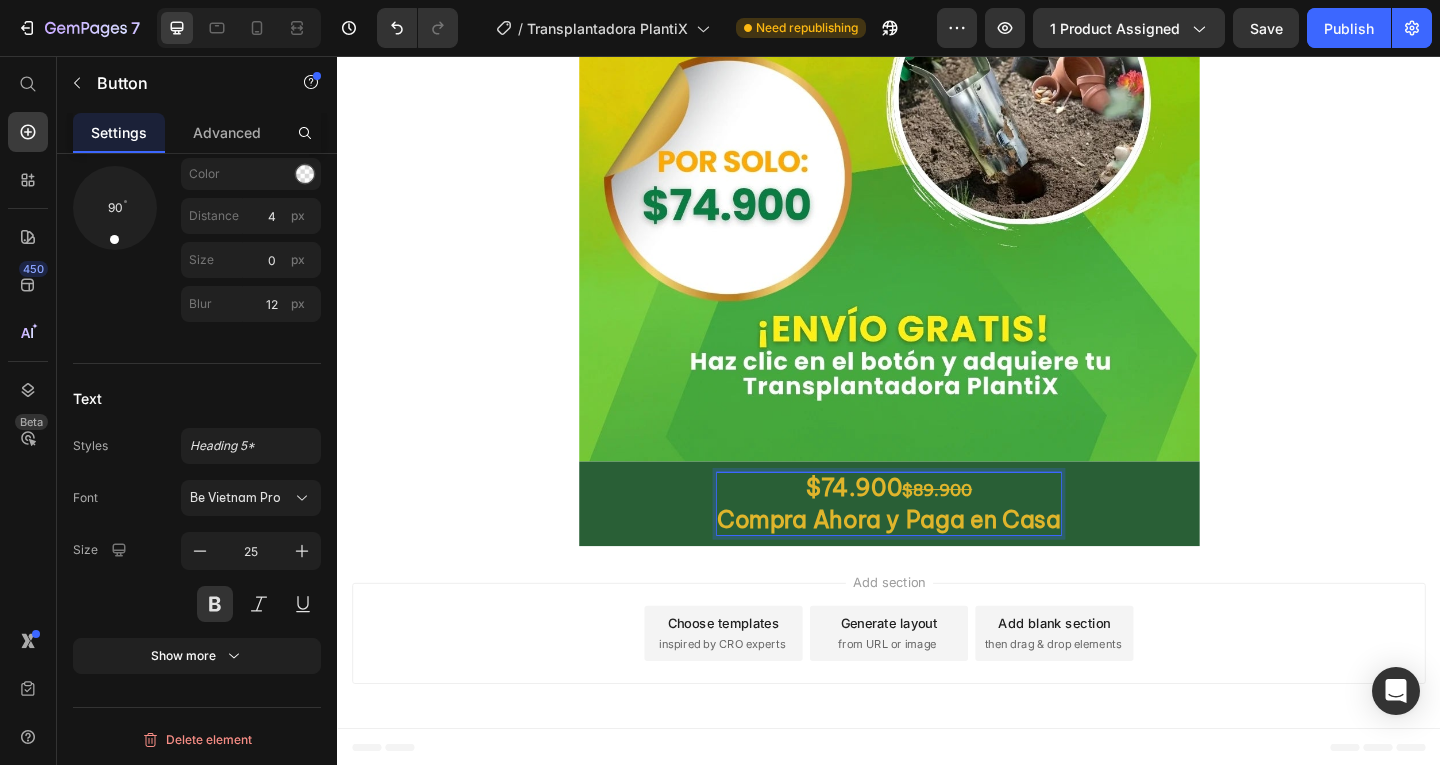 click on "Compra Ahora y Paga en Casa" at bounding box center [937, 560] 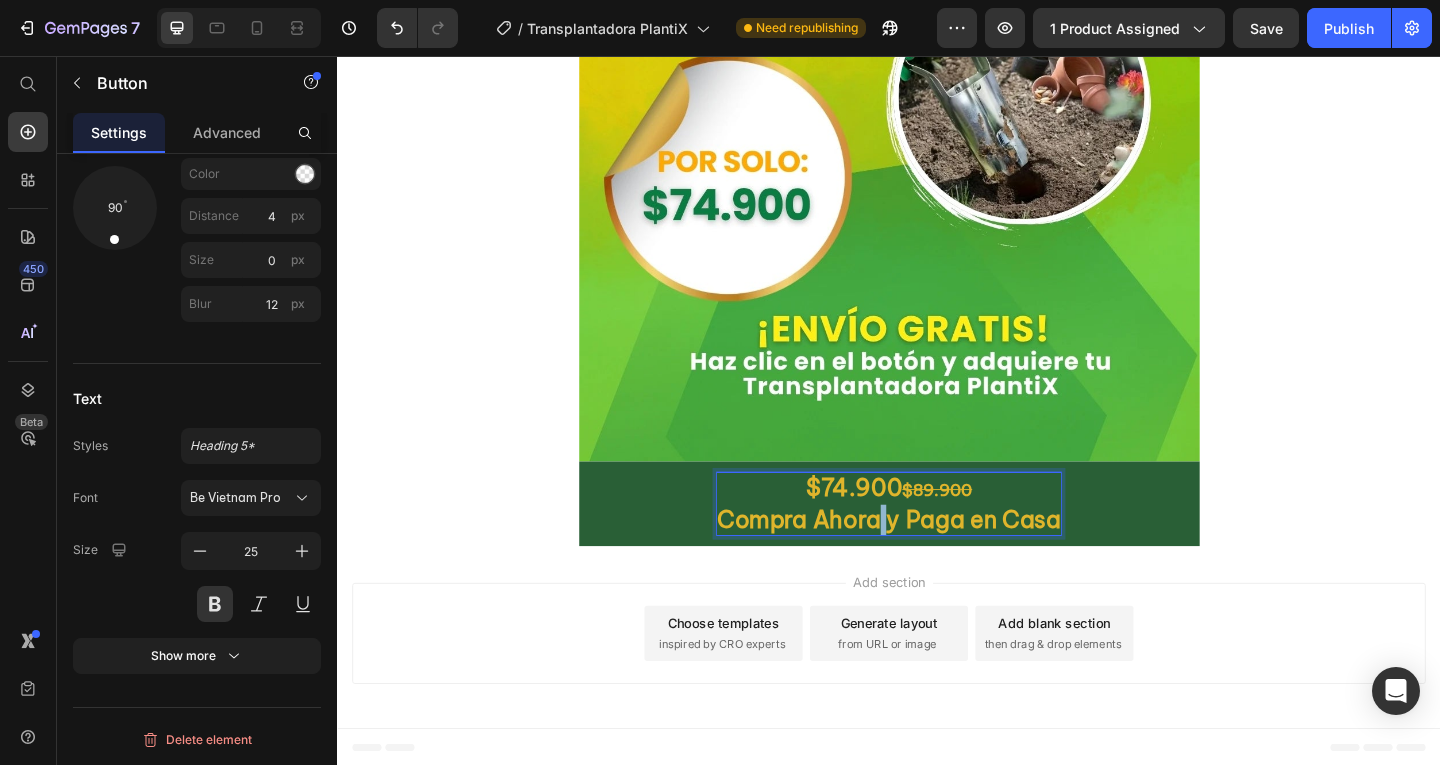 click on "Compra Ahora y Paga en Casa" at bounding box center (937, 560) 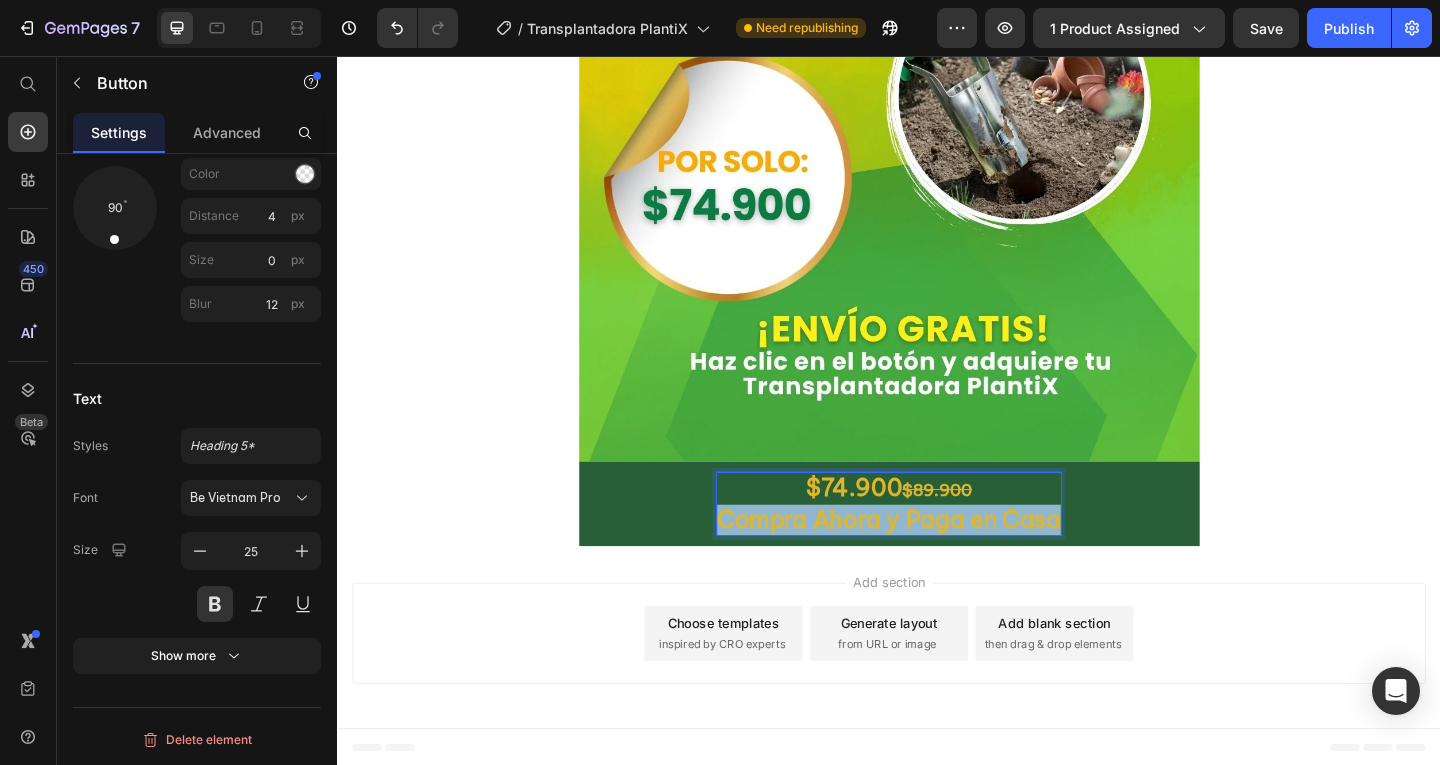 click on "Compra Ahora y Paga en Casa" at bounding box center [937, 560] 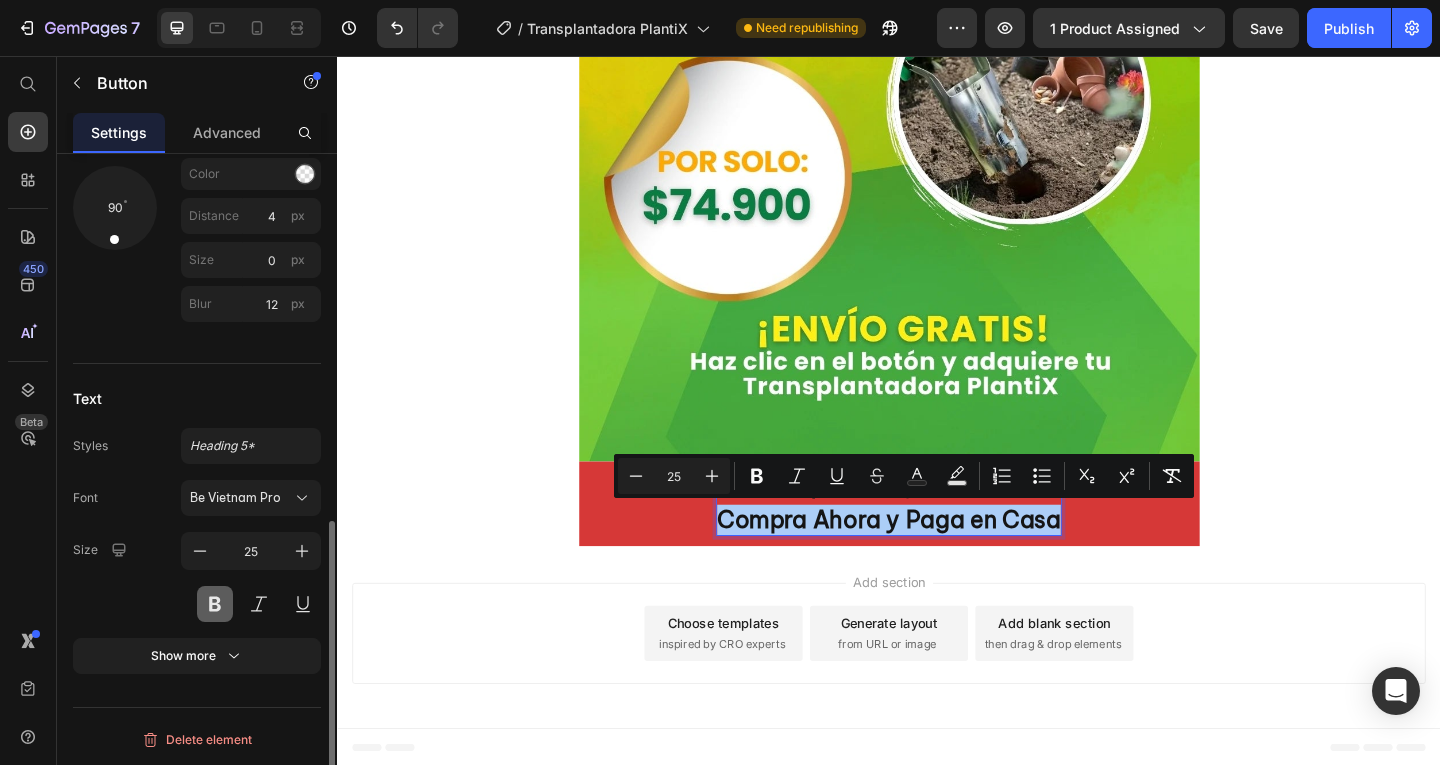 click at bounding box center [215, 604] 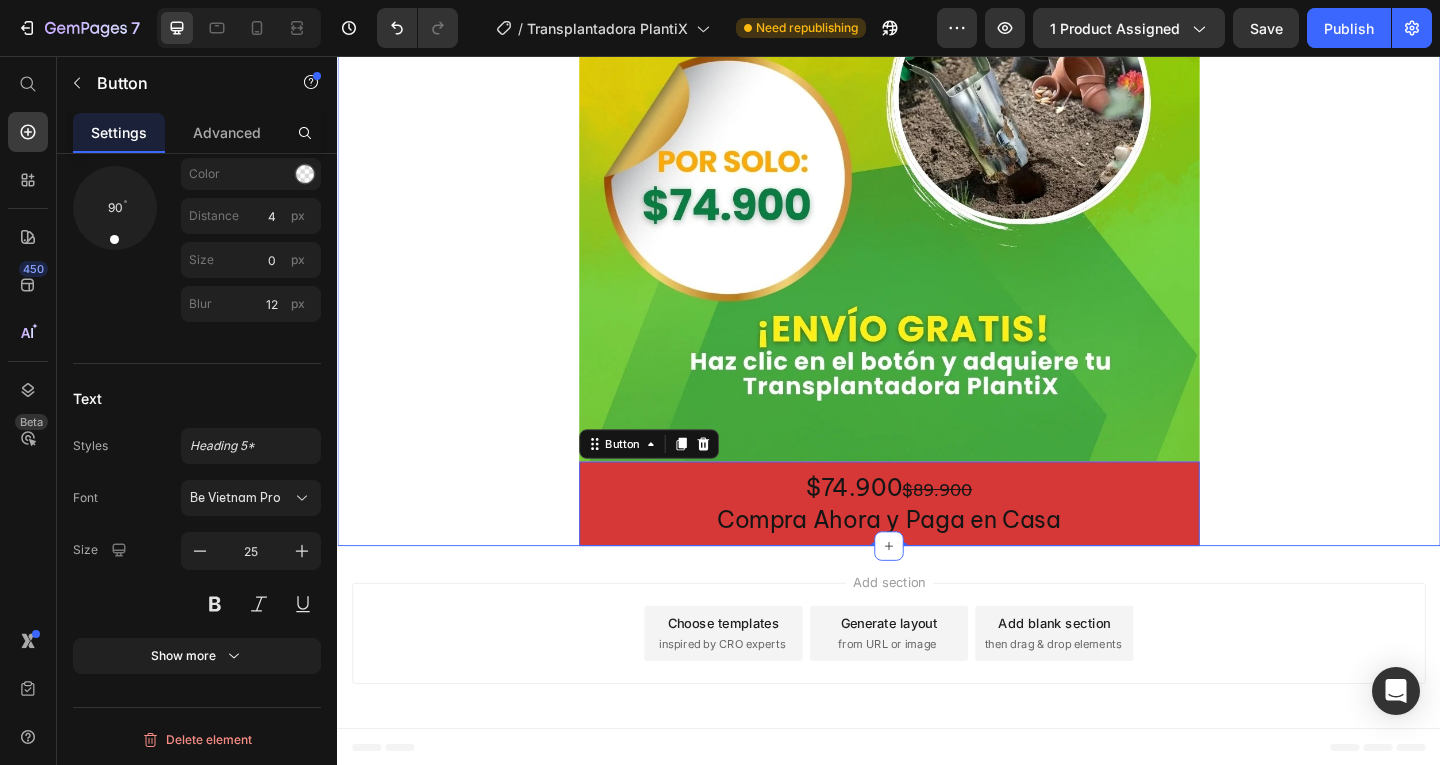 click on "Image $74.900  $89.900 Compra Ahora y Paga en Casa Button Product Row Image Image Image $74.900  $89.900 Compra Ahora y Paga en Casa Button   0 Row" at bounding box center (937, -3253) 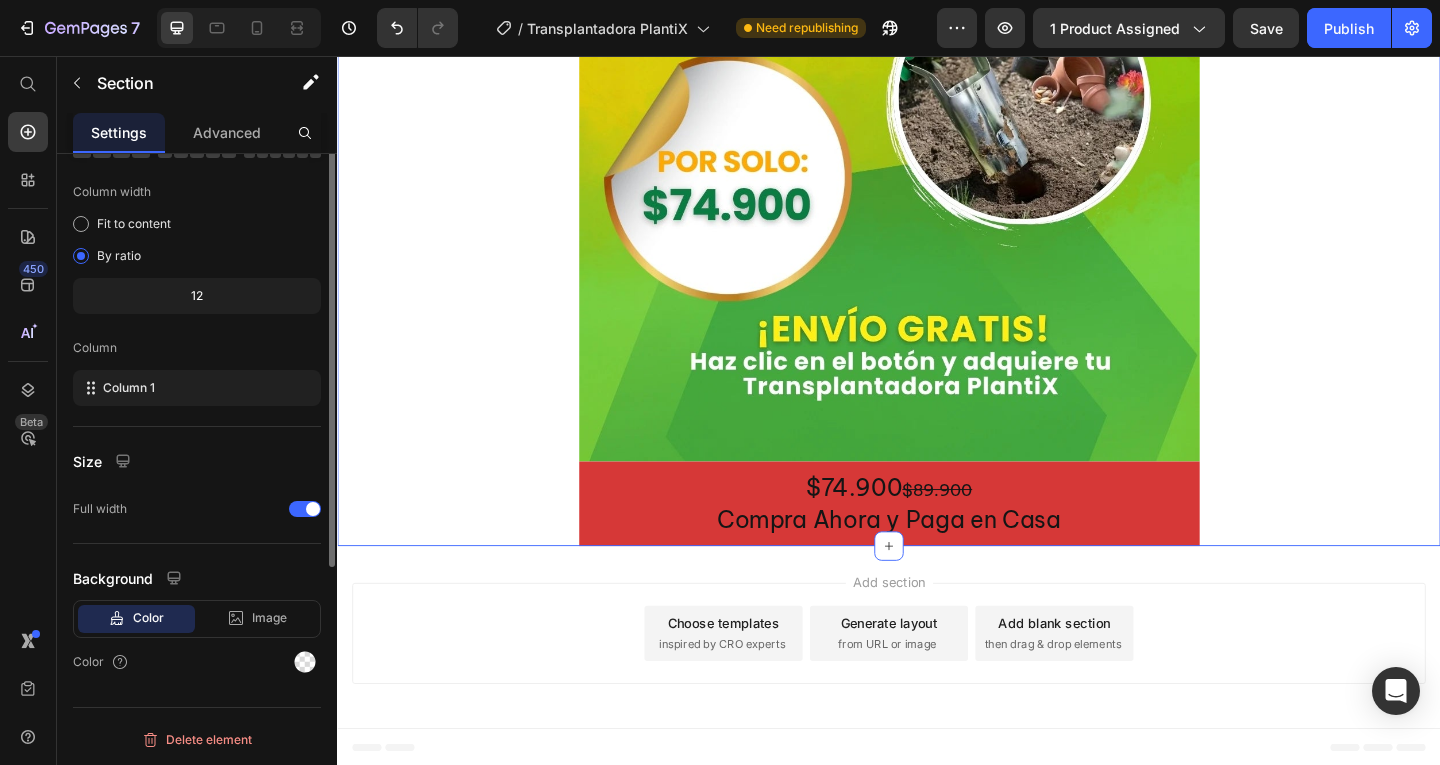 scroll, scrollTop: 0, scrollLeft: 0, axis: both 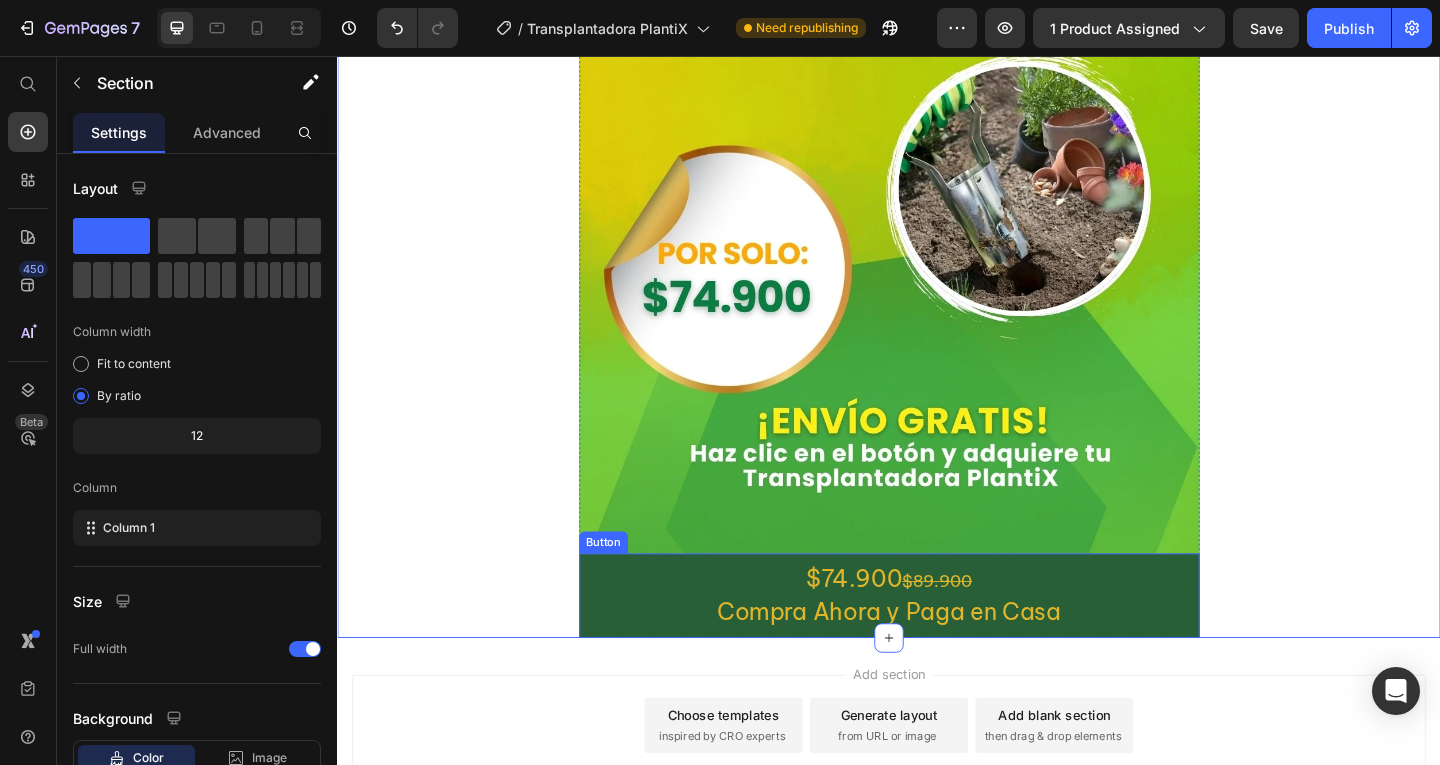 click on "$74.900  $89.900 Compra Ahora y Paga en Casa" at bounding box center (937, 643) 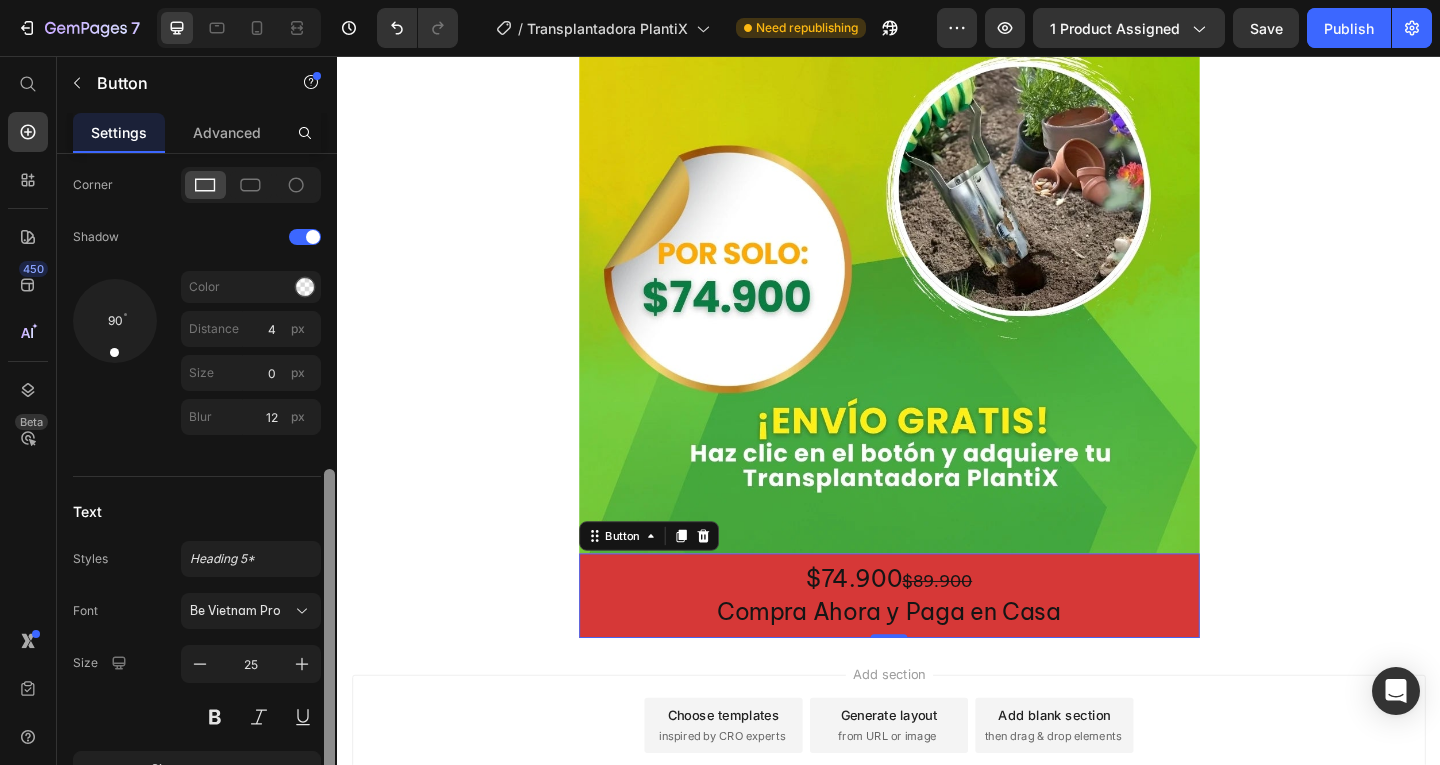 scroll, scrollTop: 800, scrollLeft: 0, axis: vertical 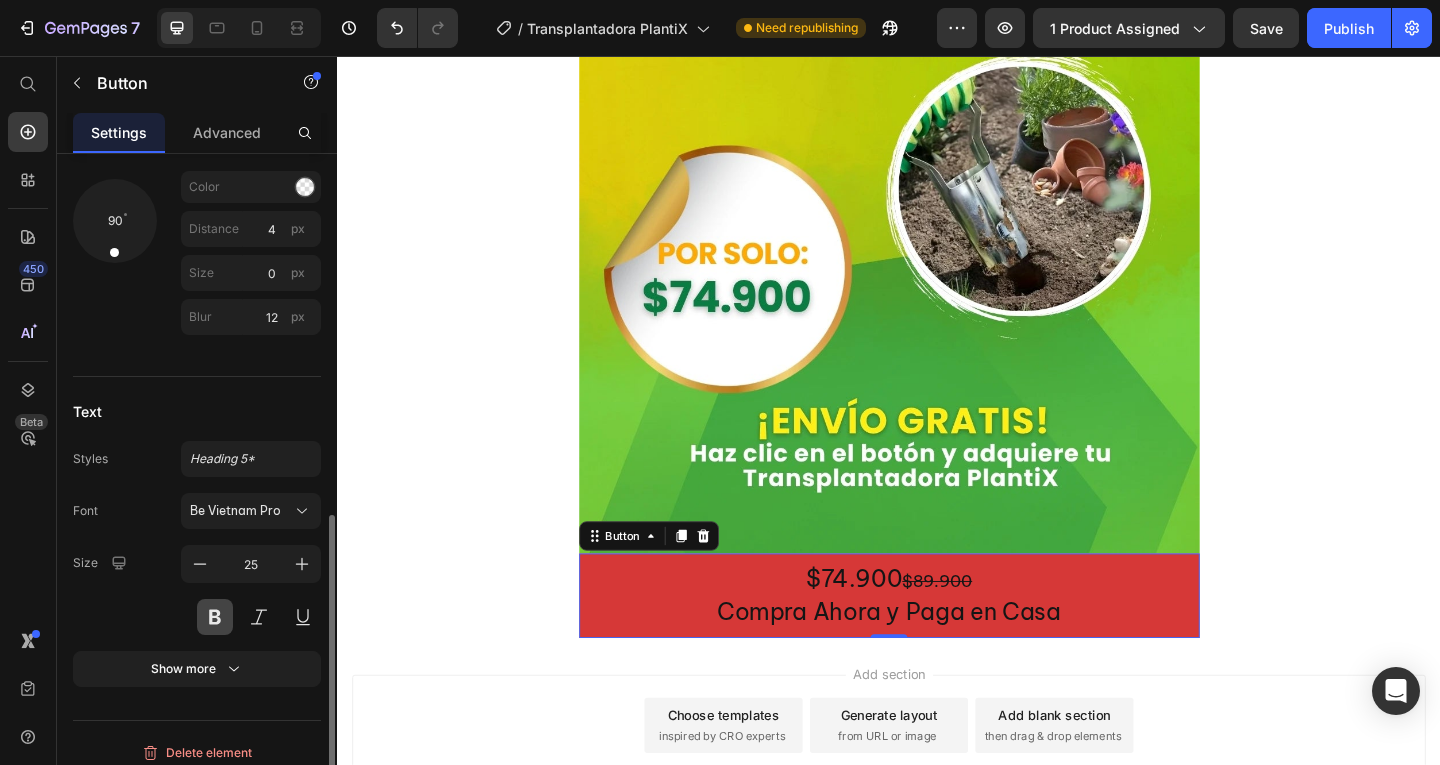 click at bounding box center [215, 617] 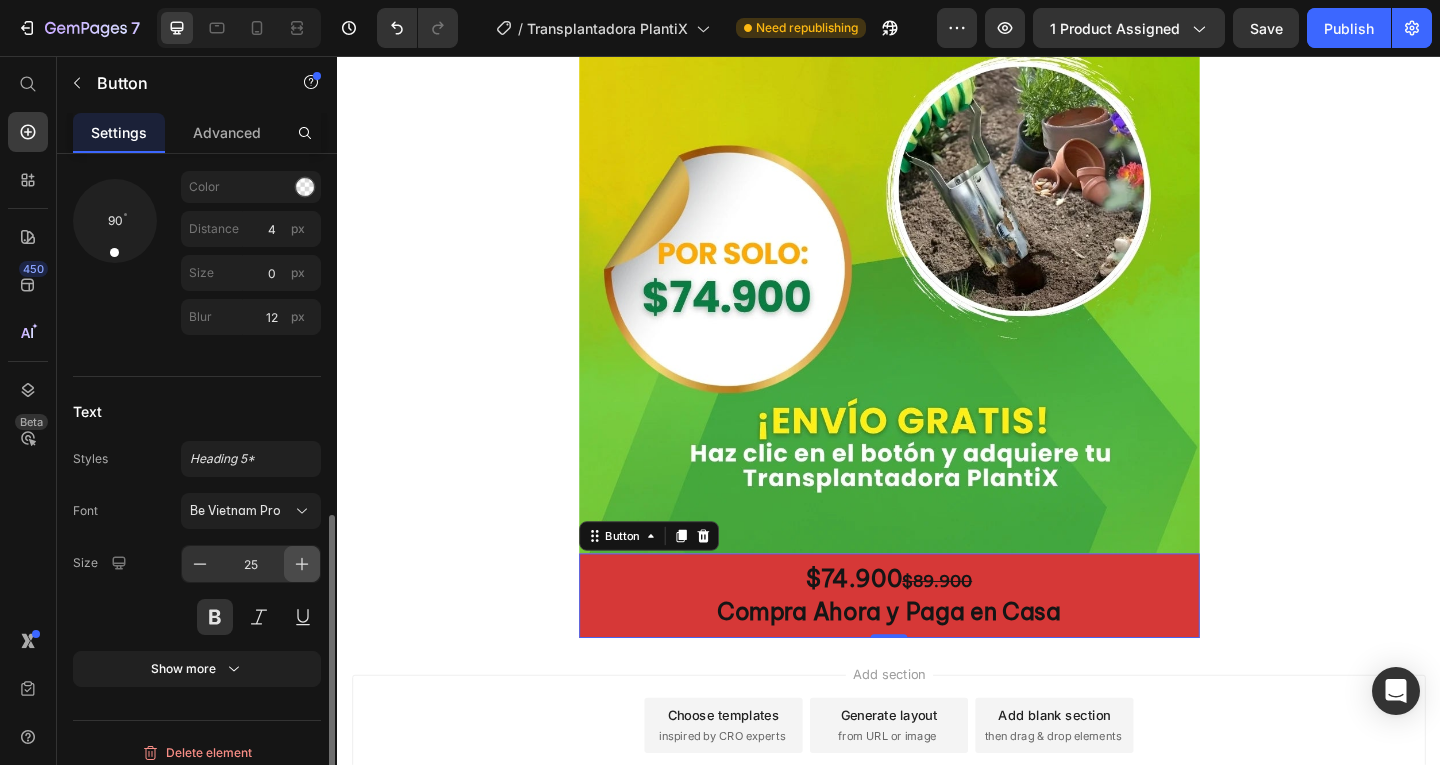 click 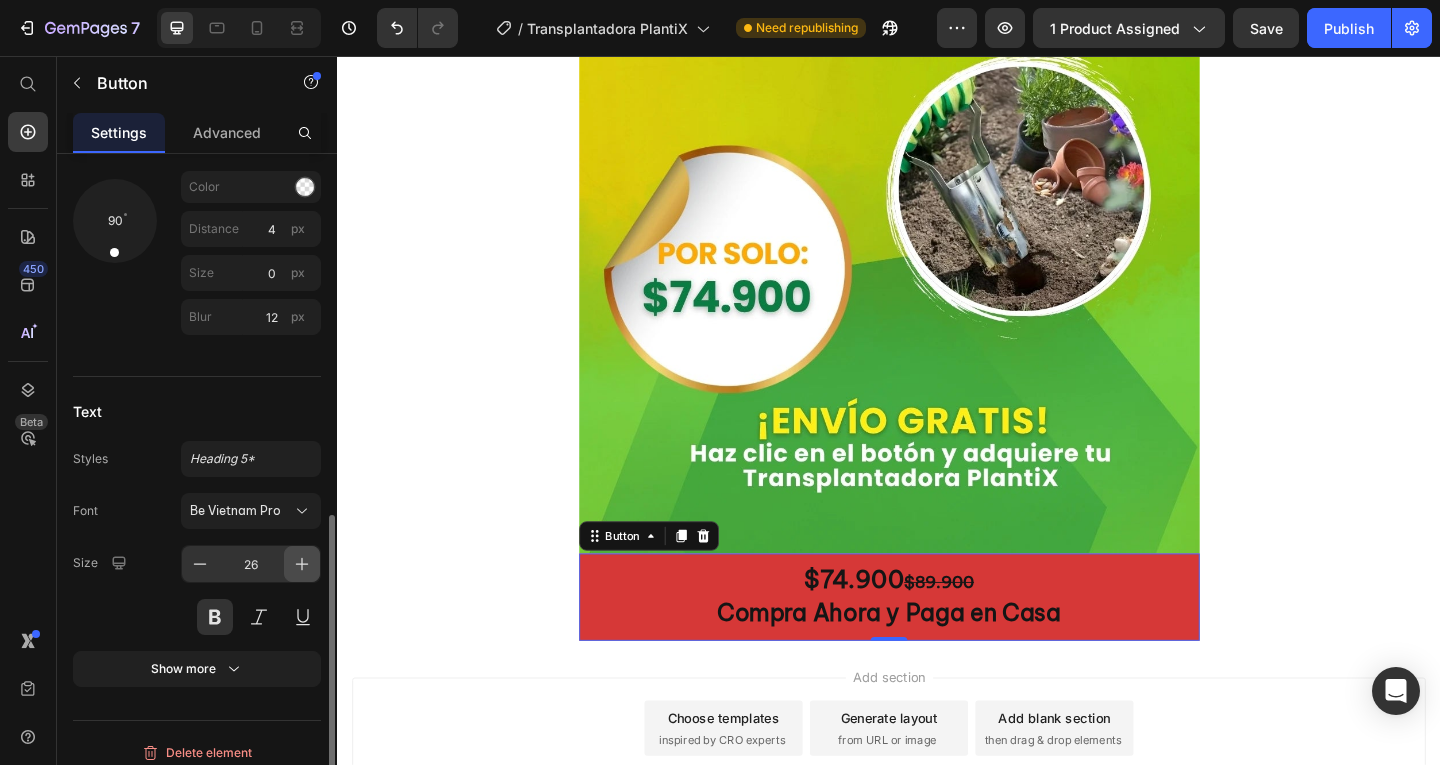 click 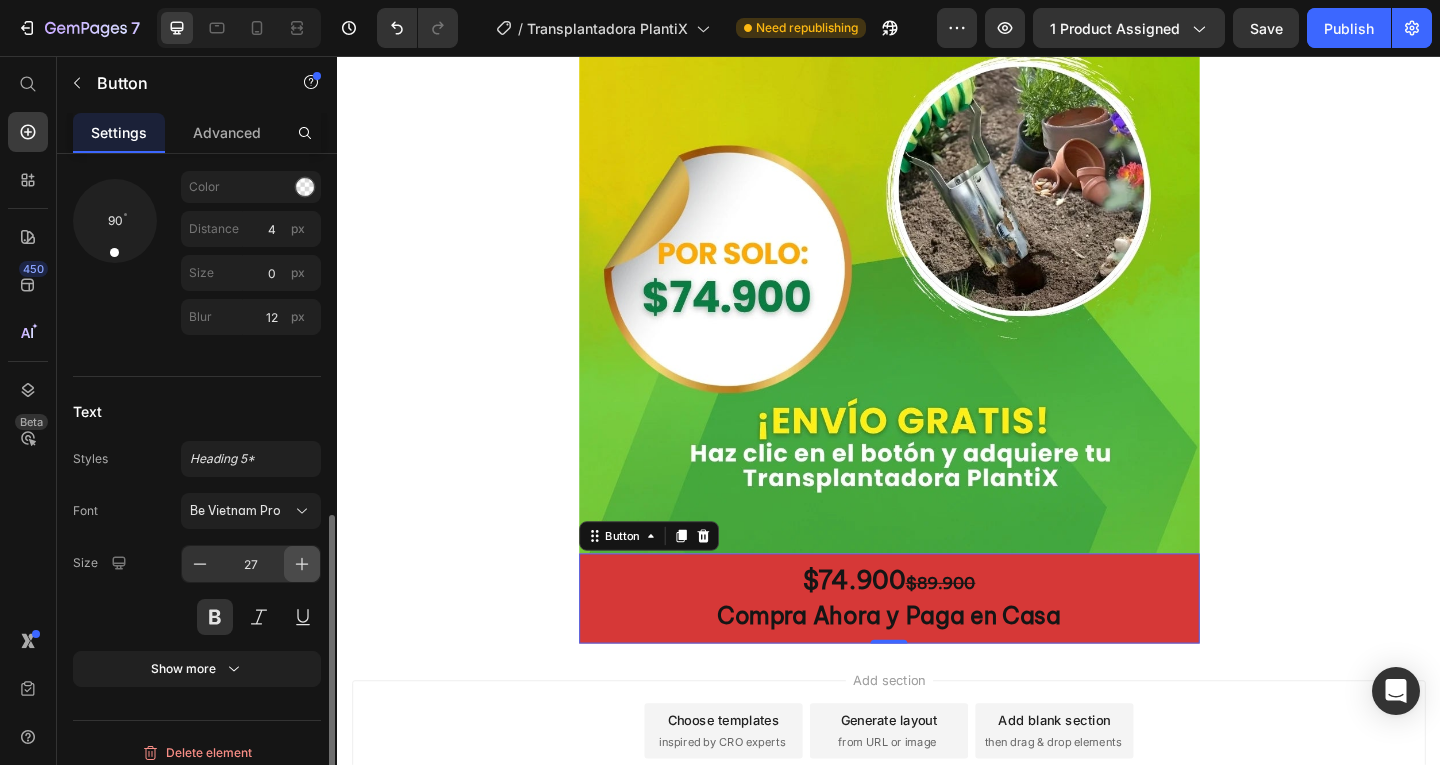 click 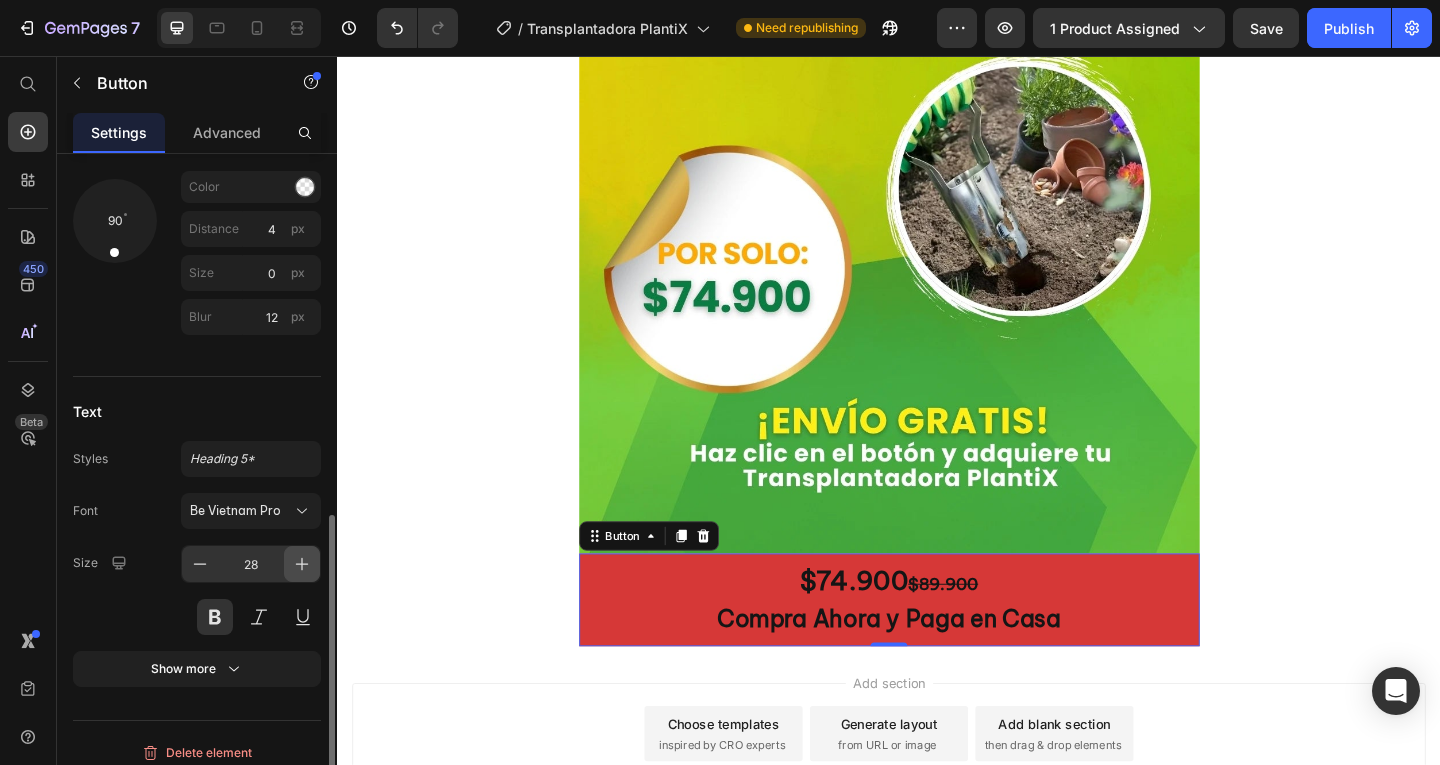 click 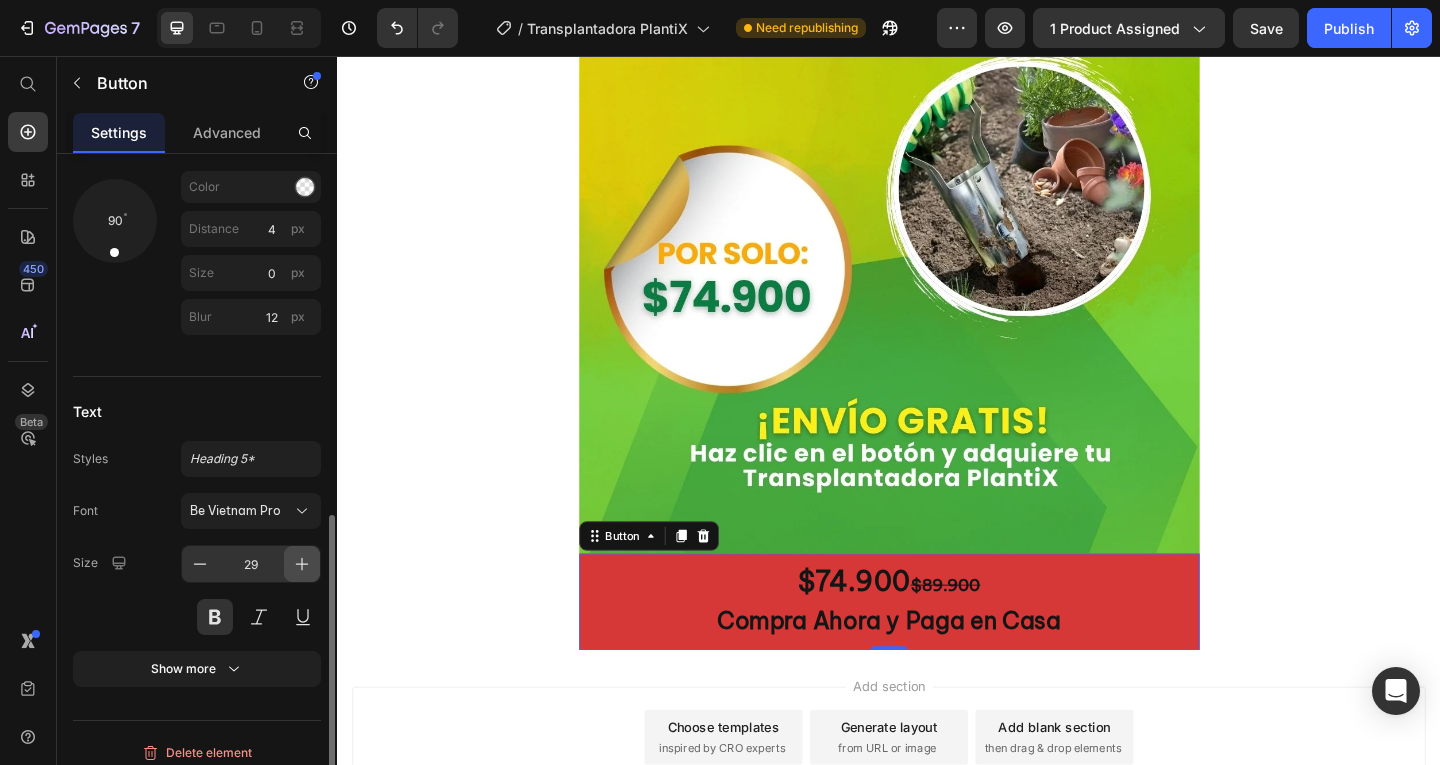 click 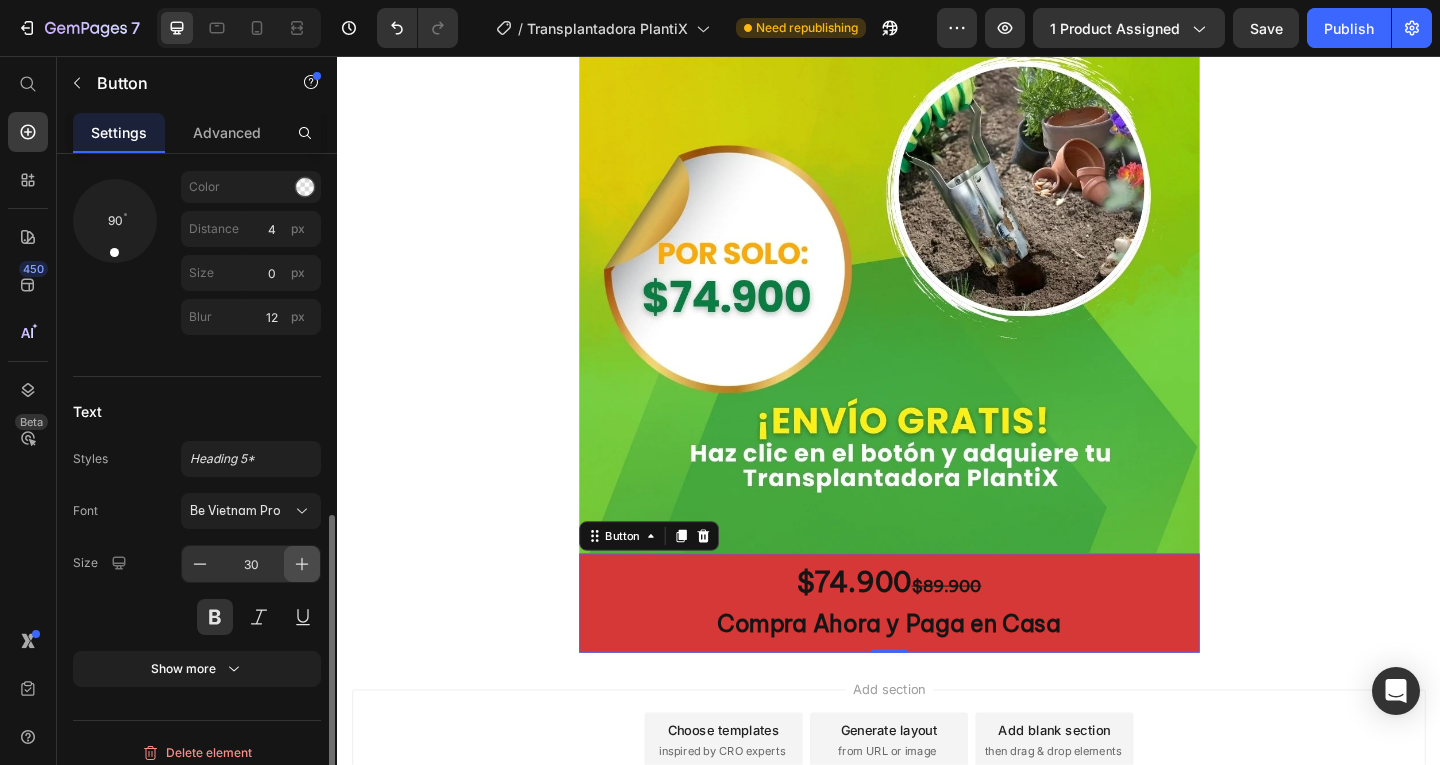 click 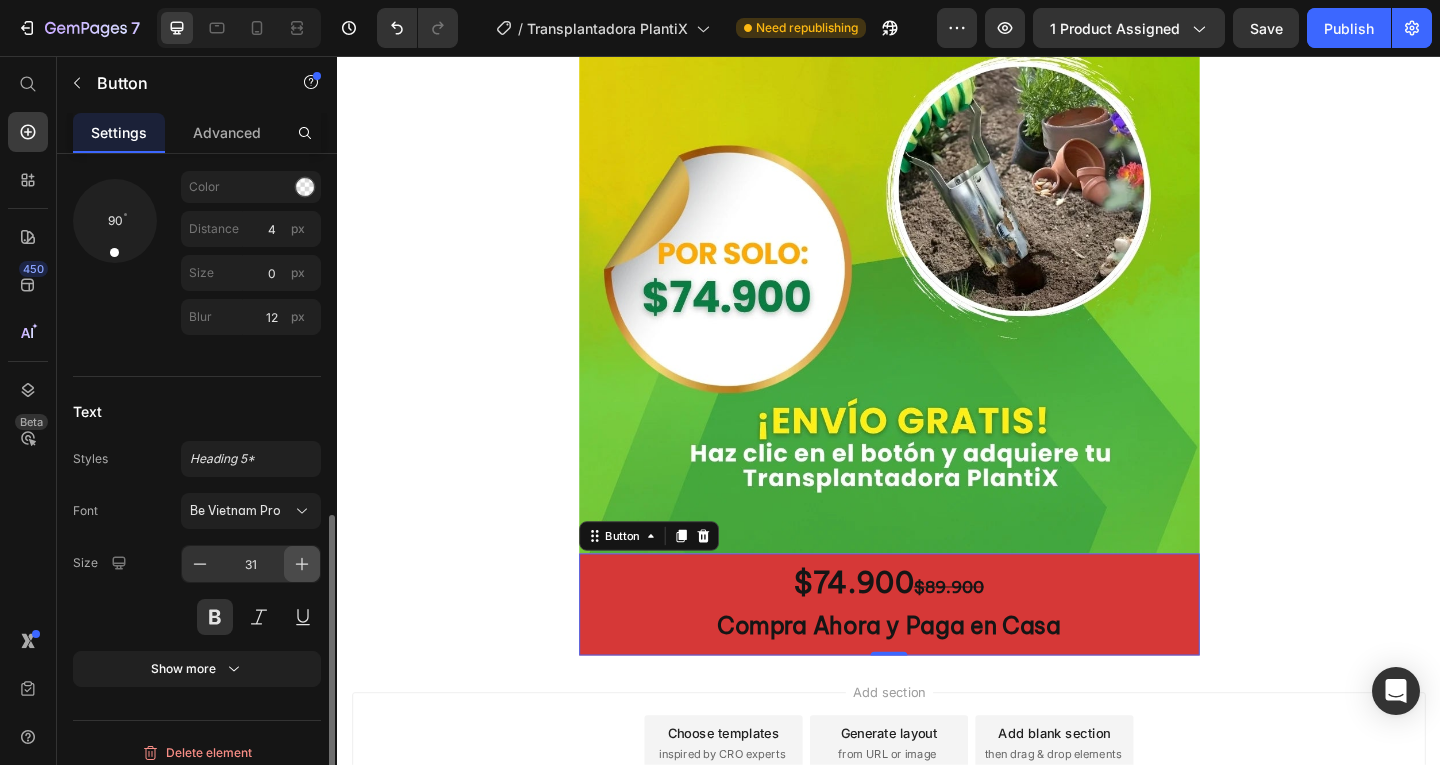 click 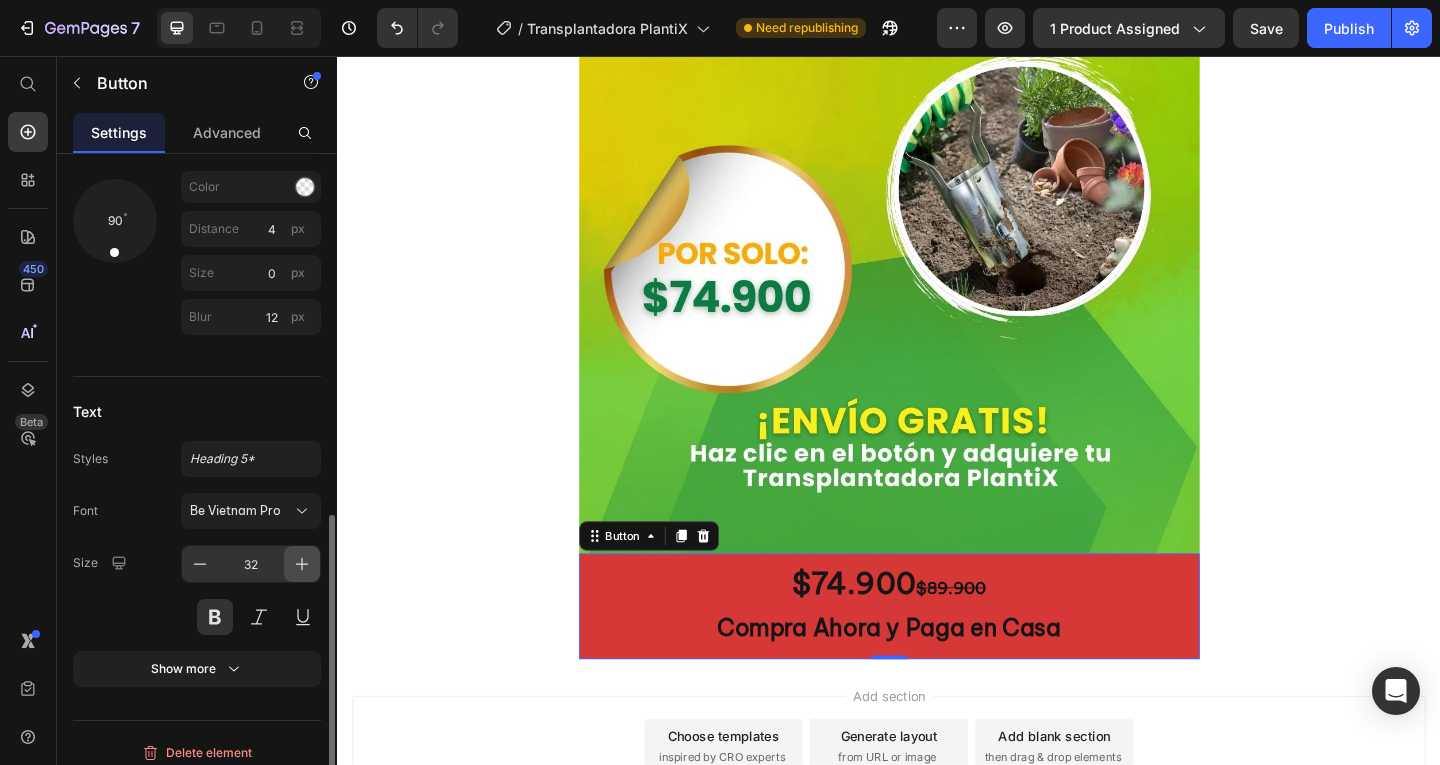click 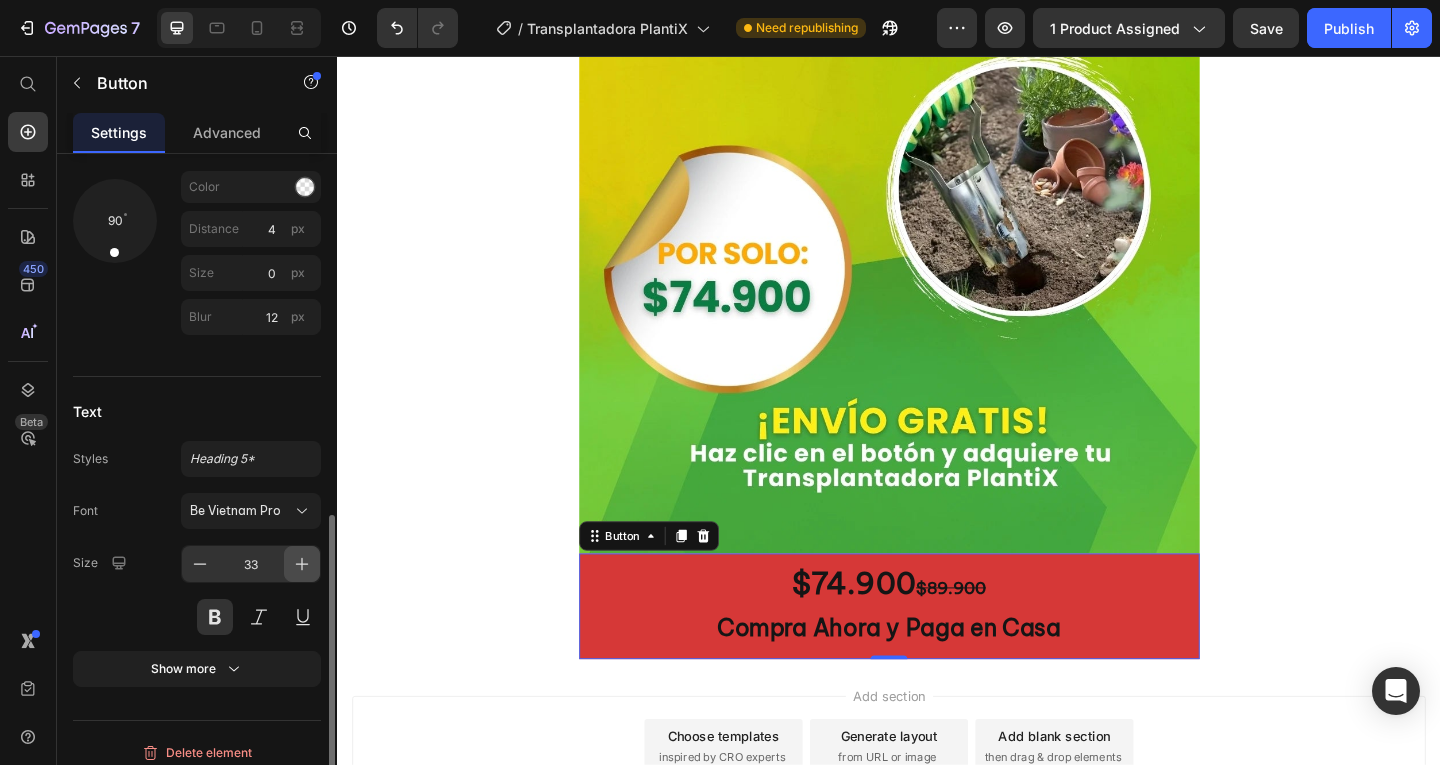 click 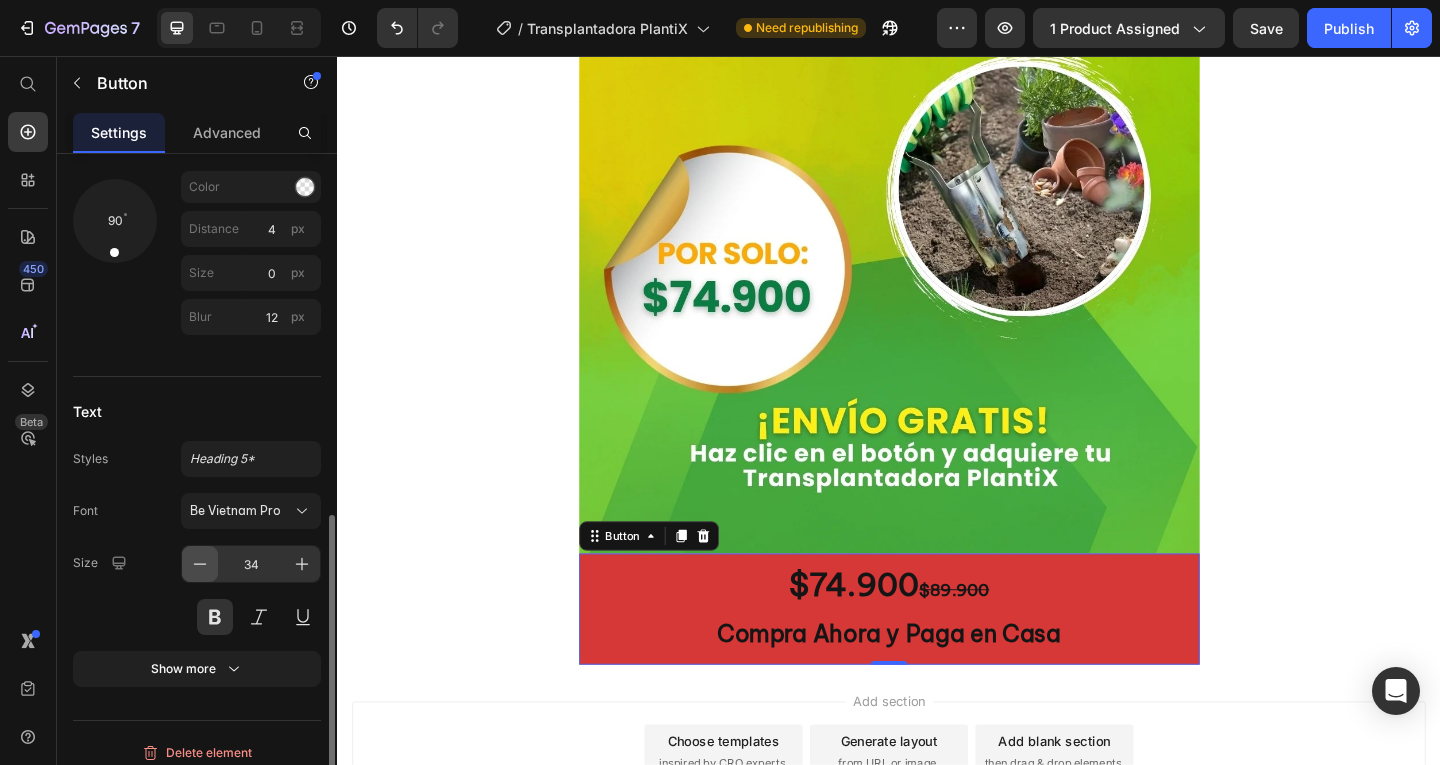 click 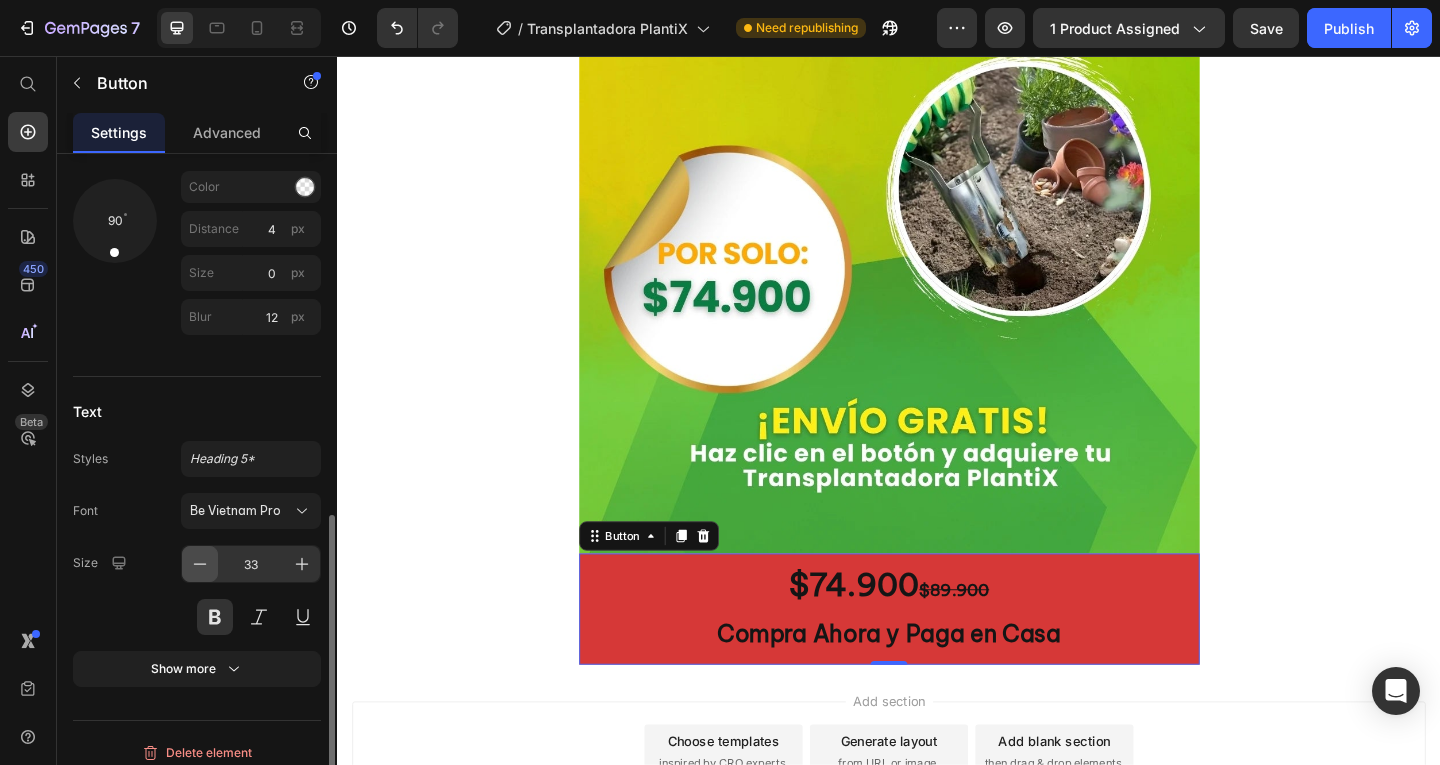 click 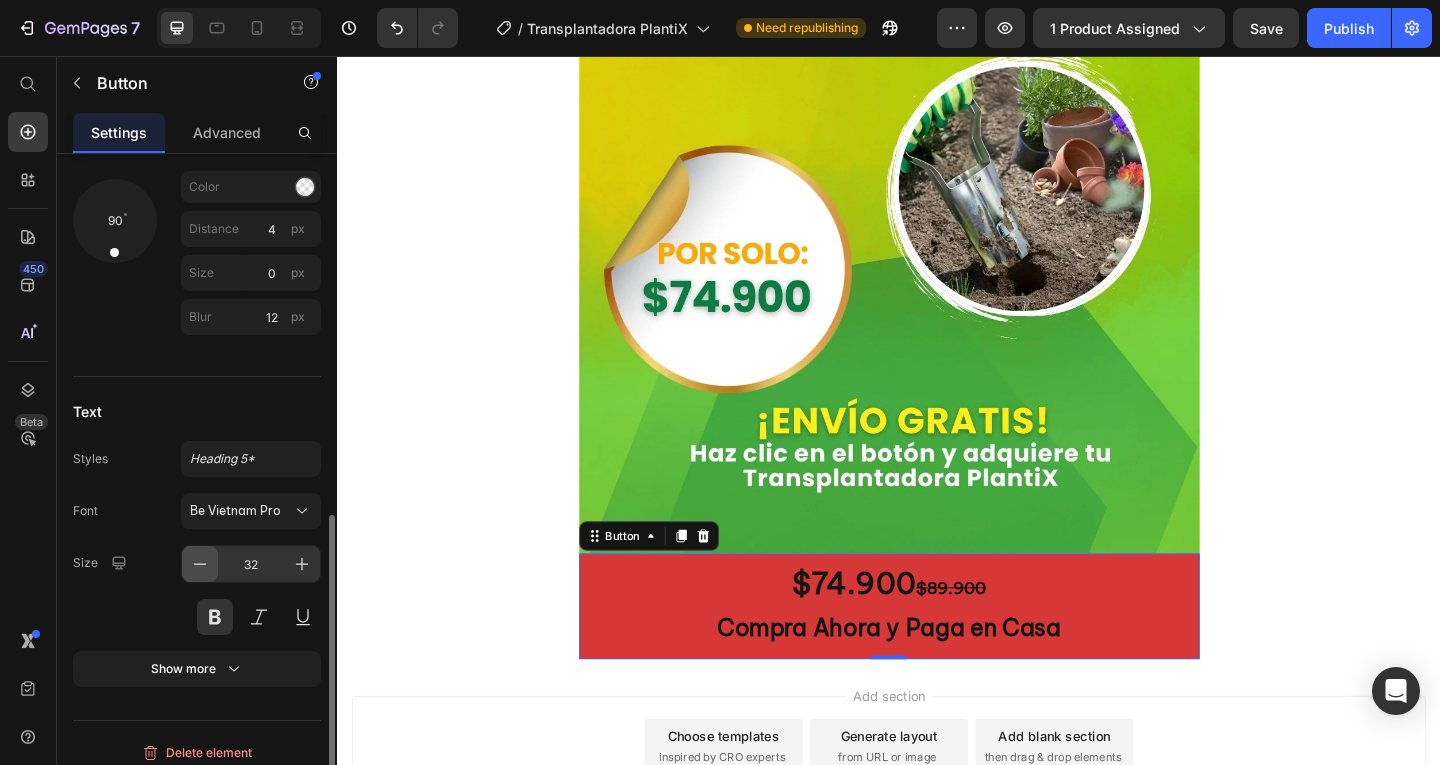 click 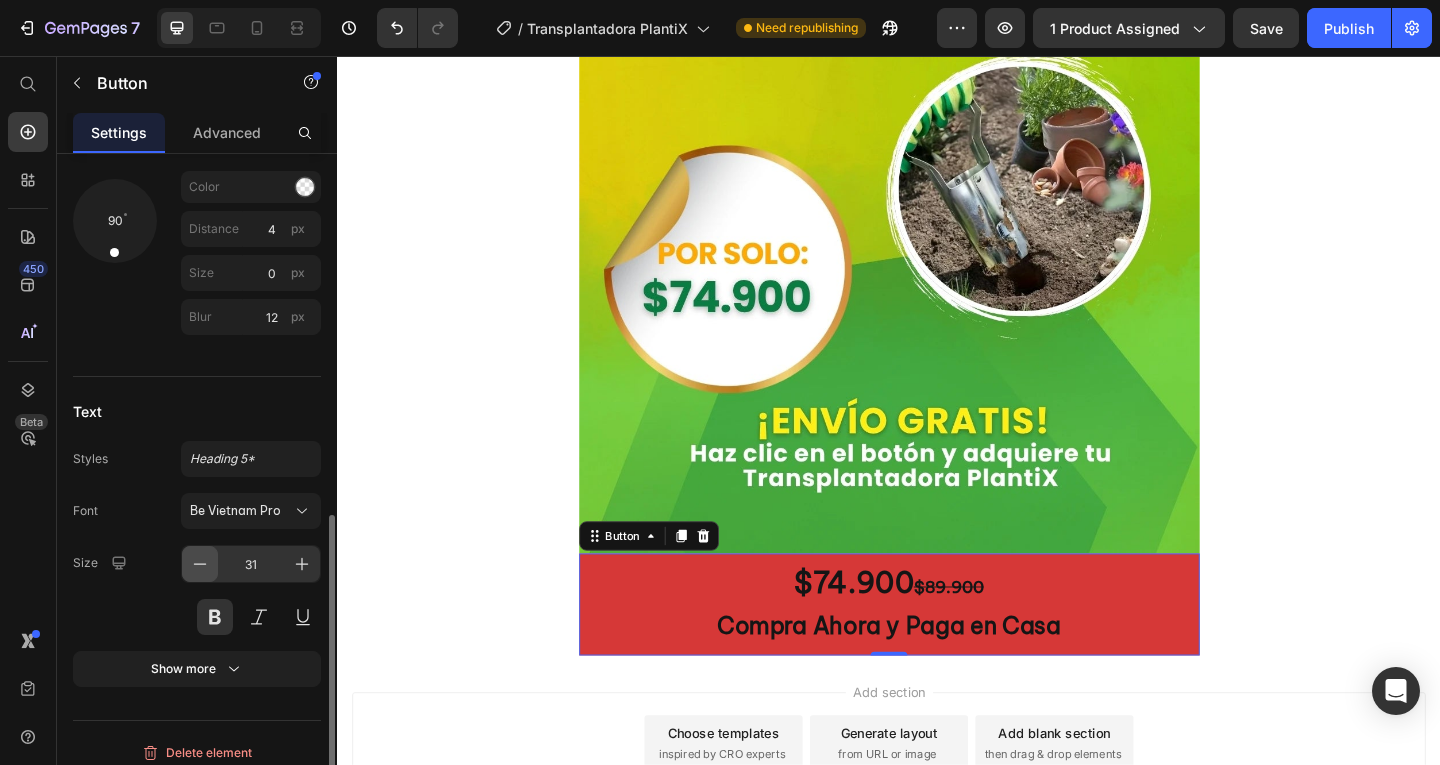 click 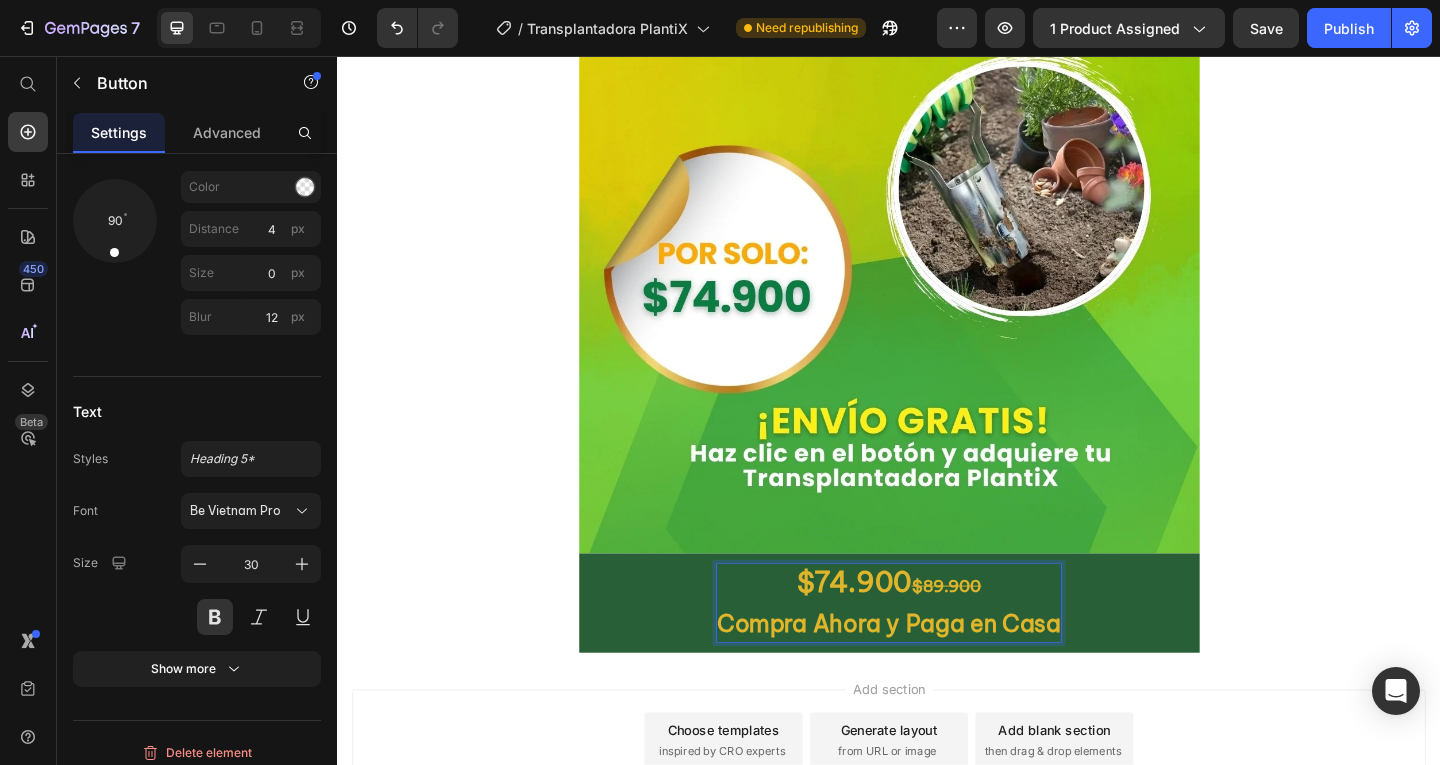 click on "$74.900  $89.900 Compra Ahora y Paga en Casa" at bounding box center [937, 651] 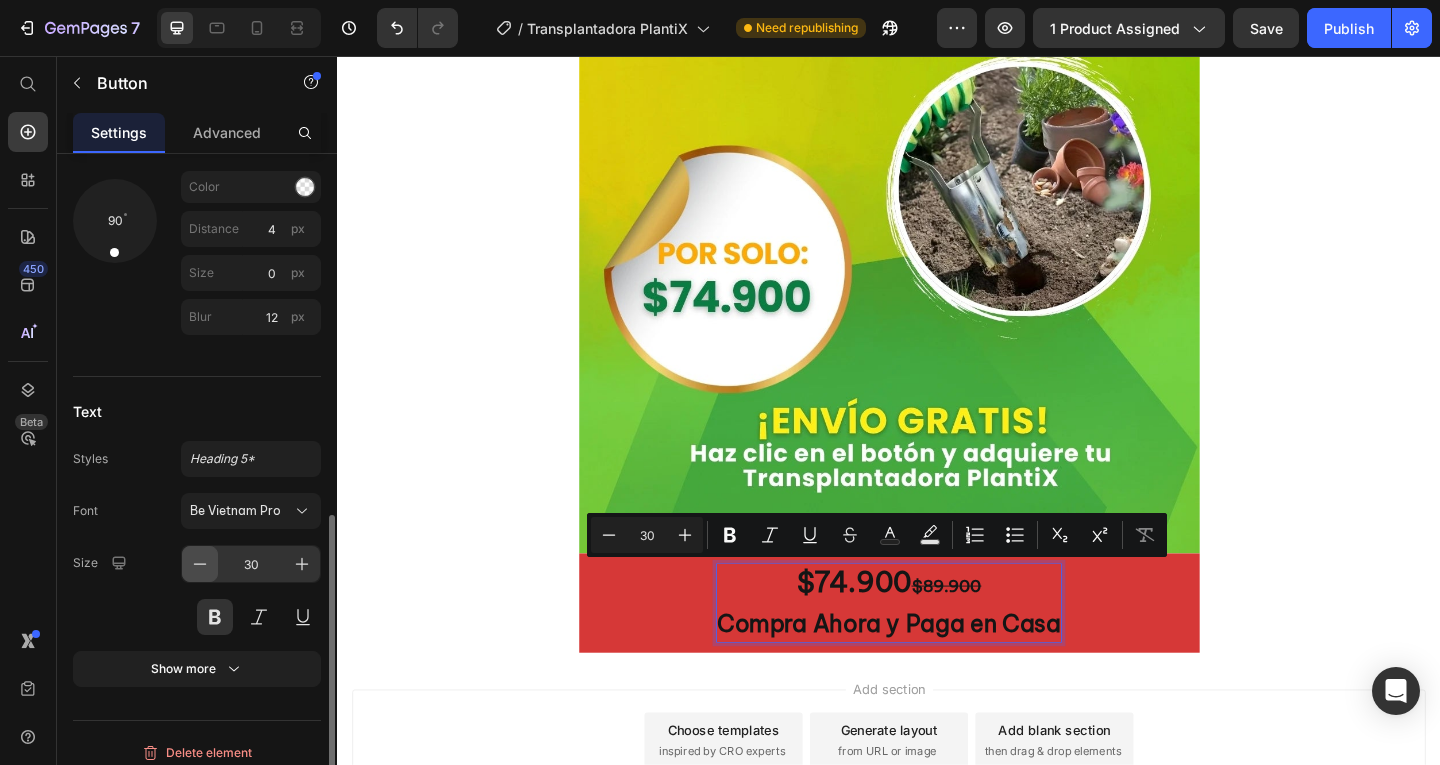 click 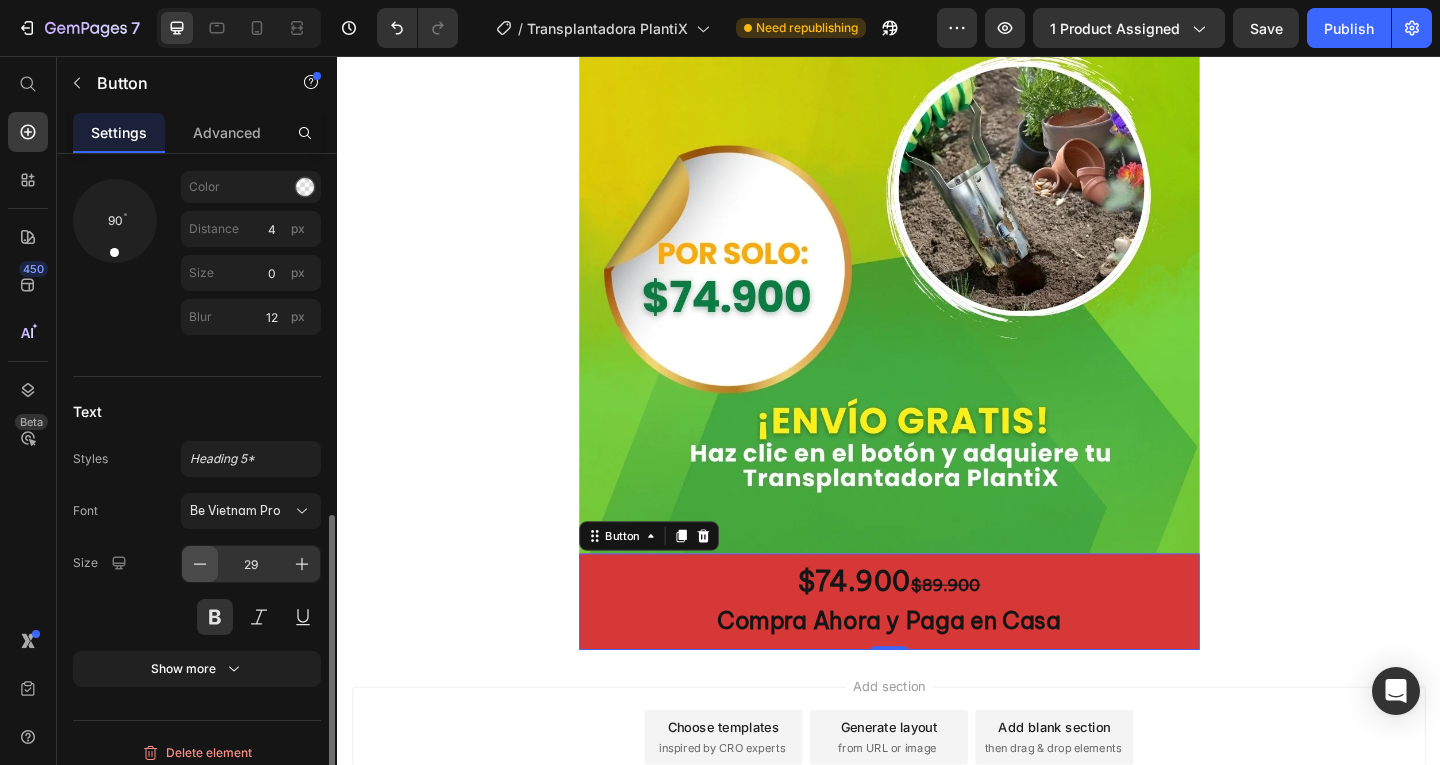 click 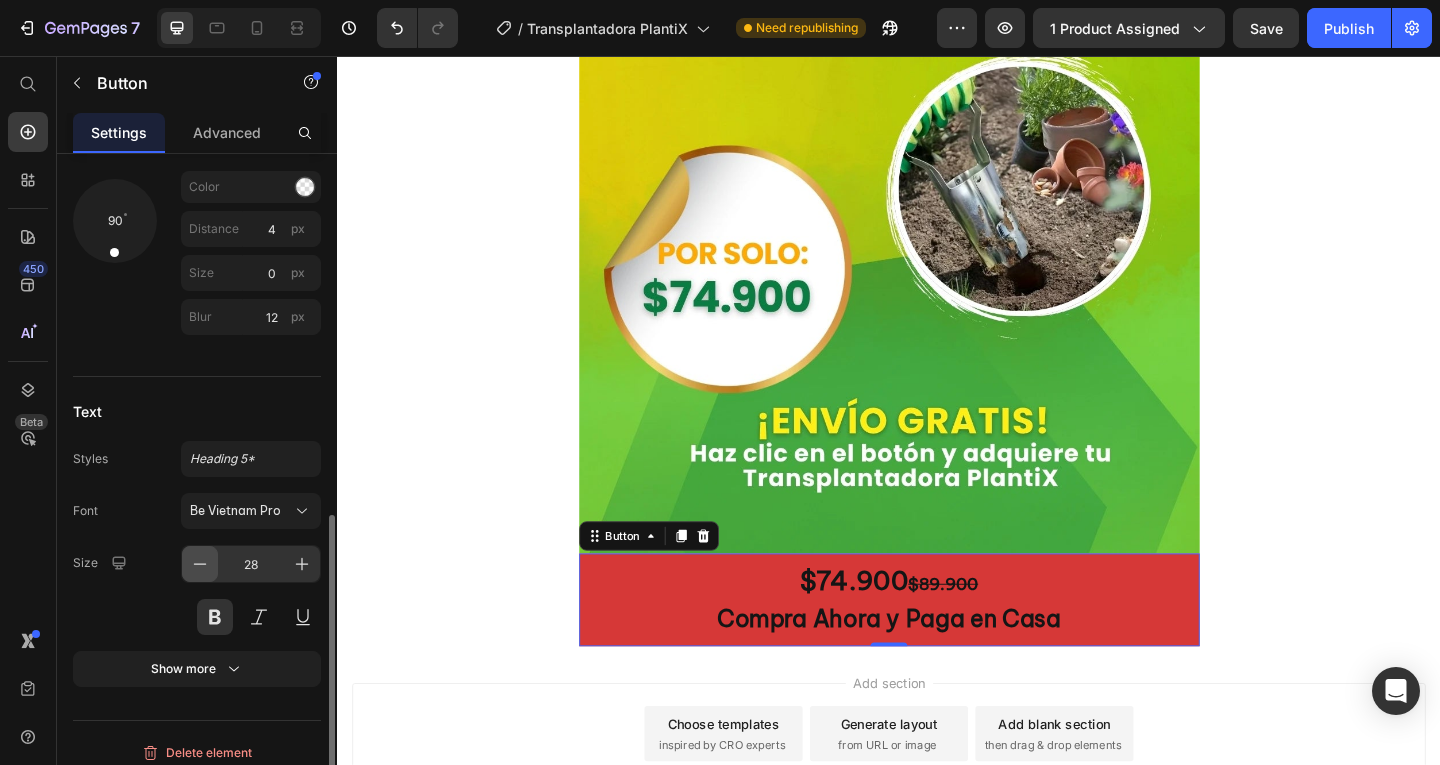 click 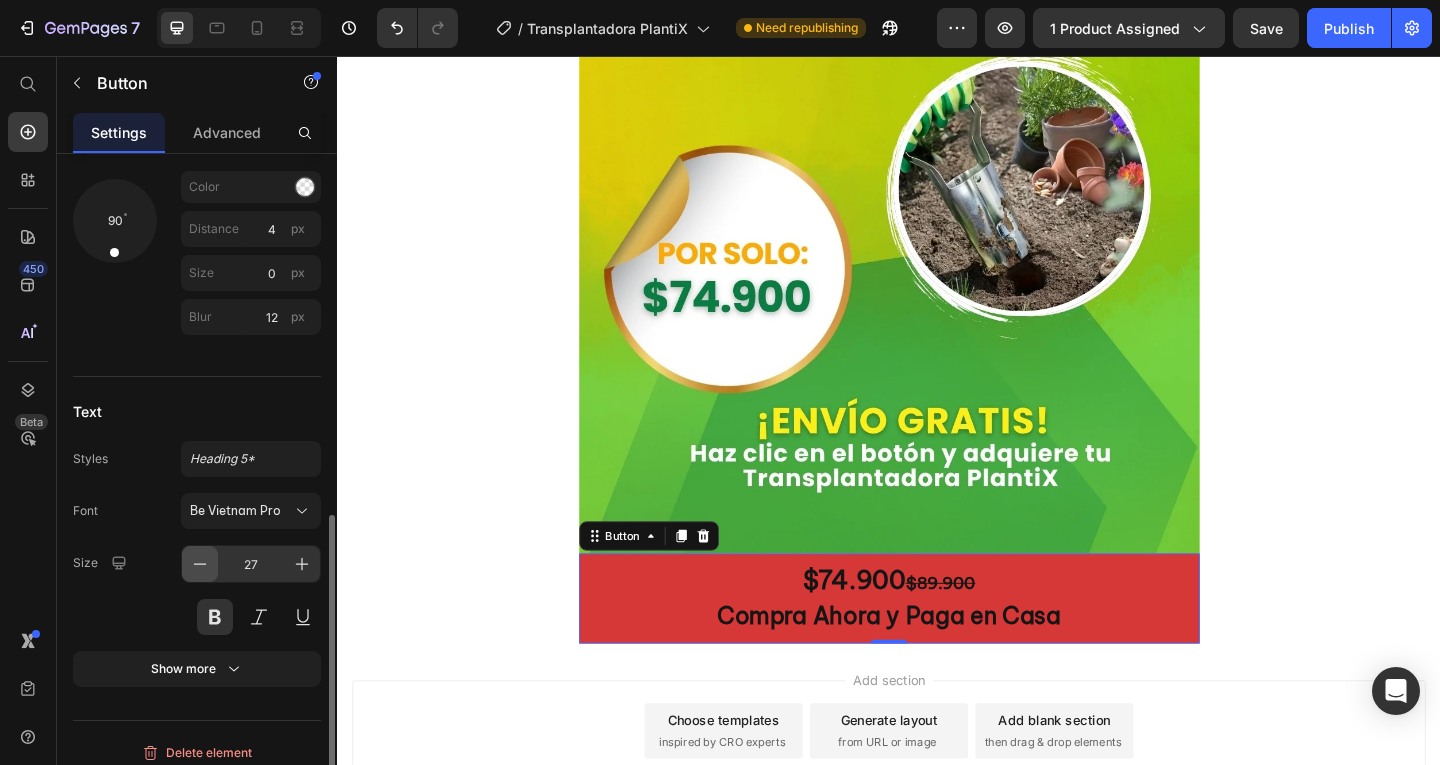 click 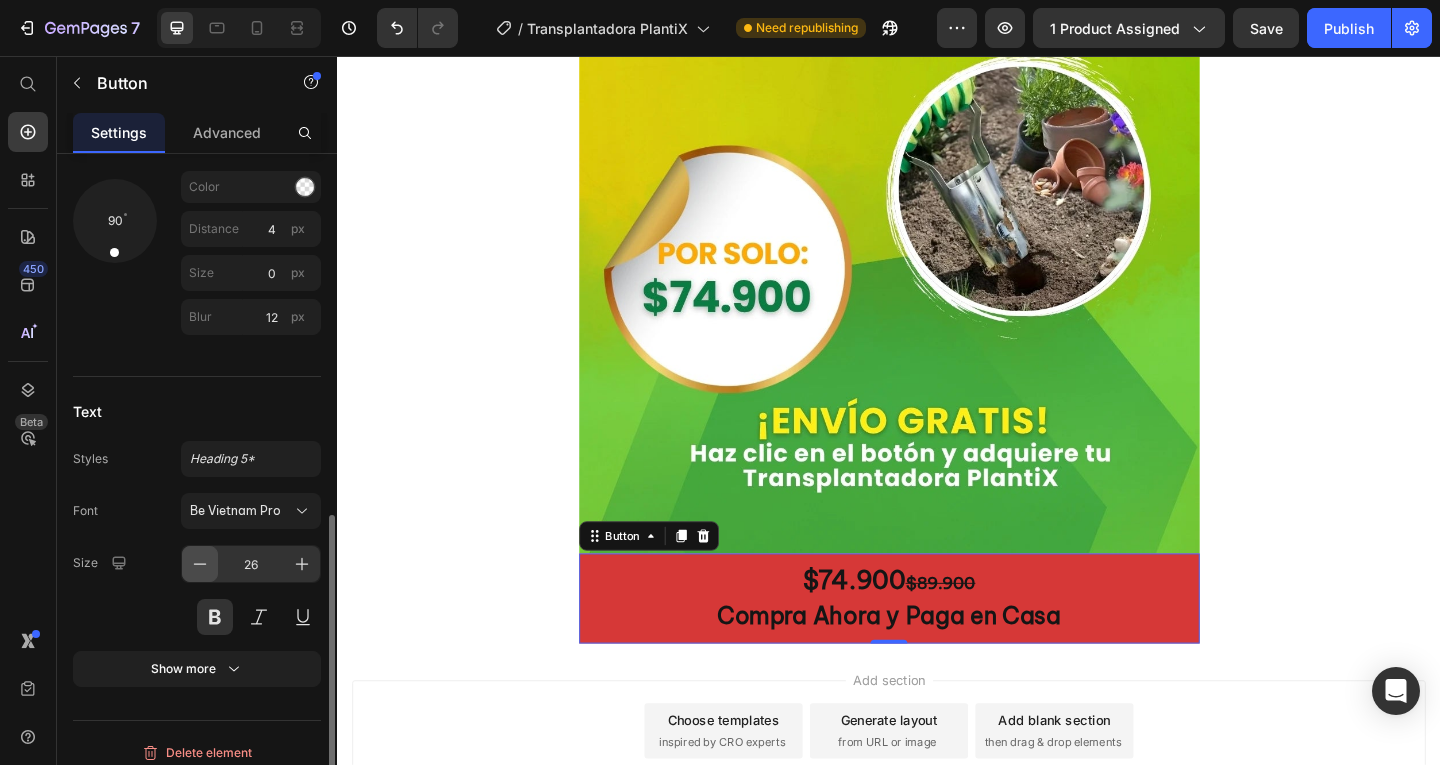click 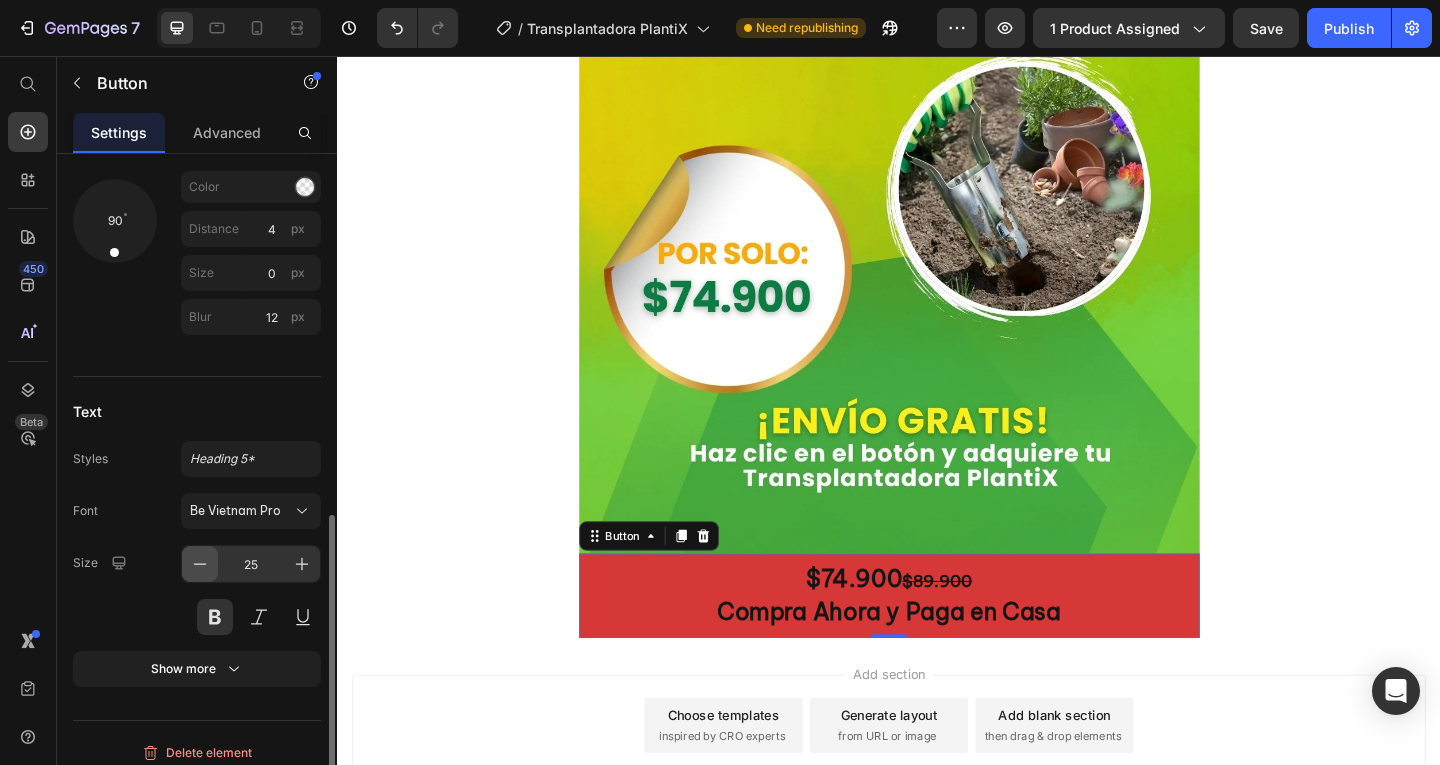 click 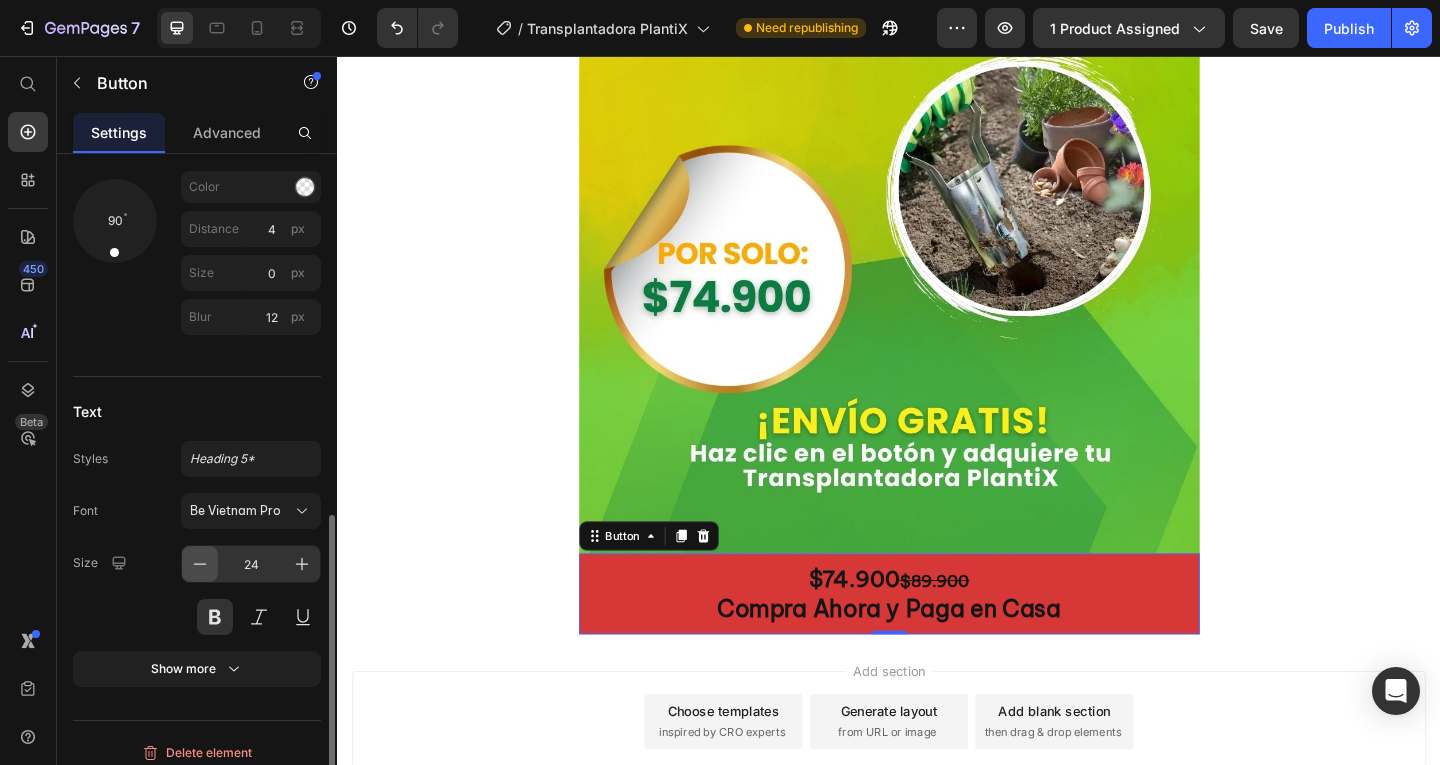 click 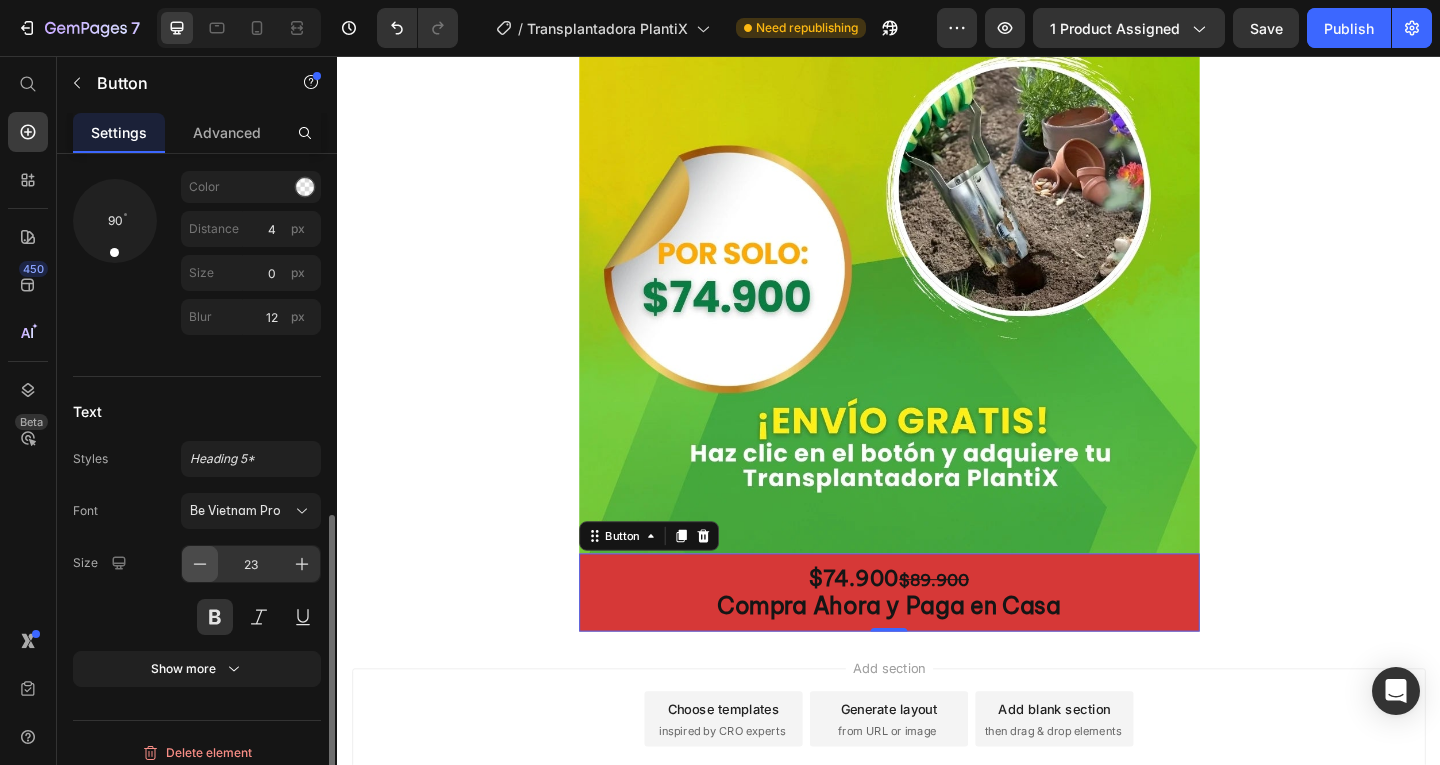 click 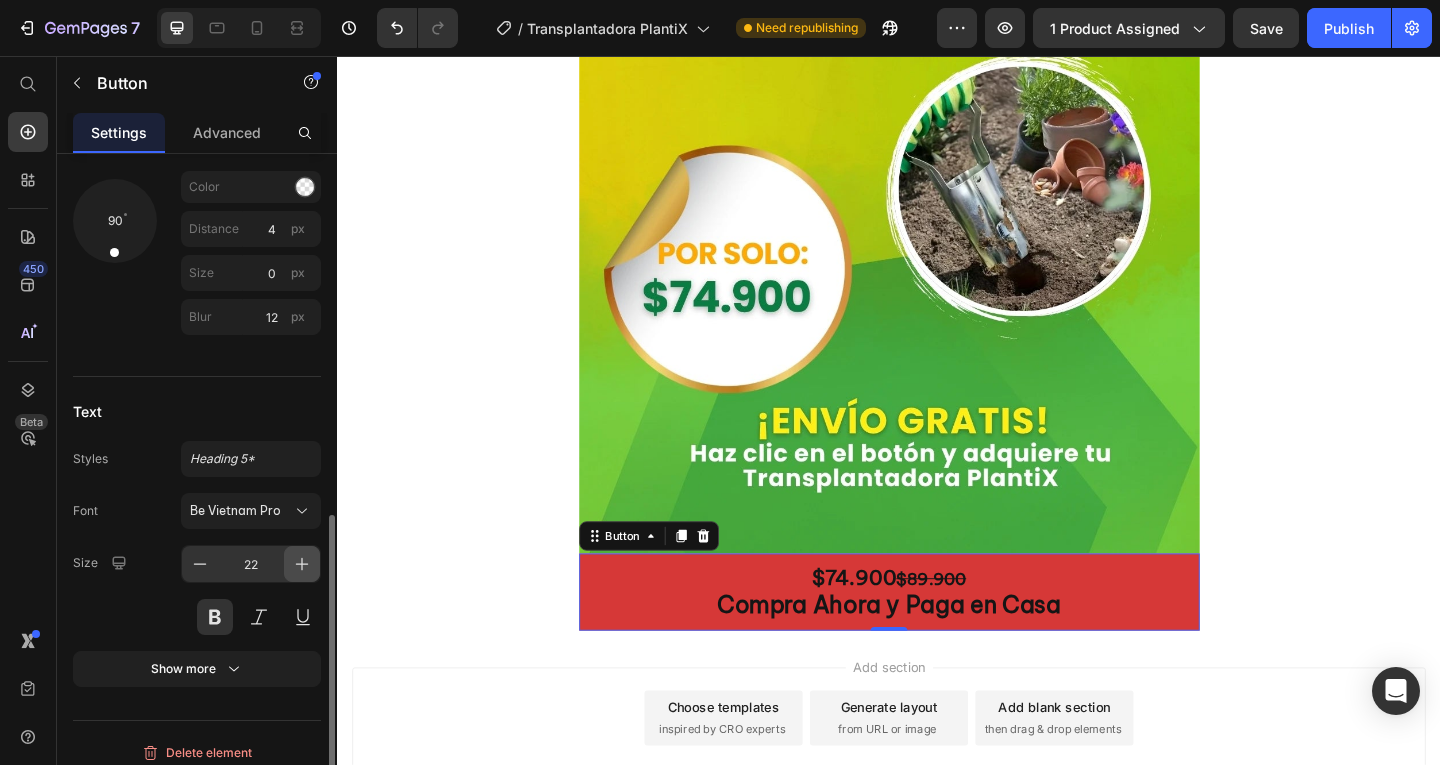 click 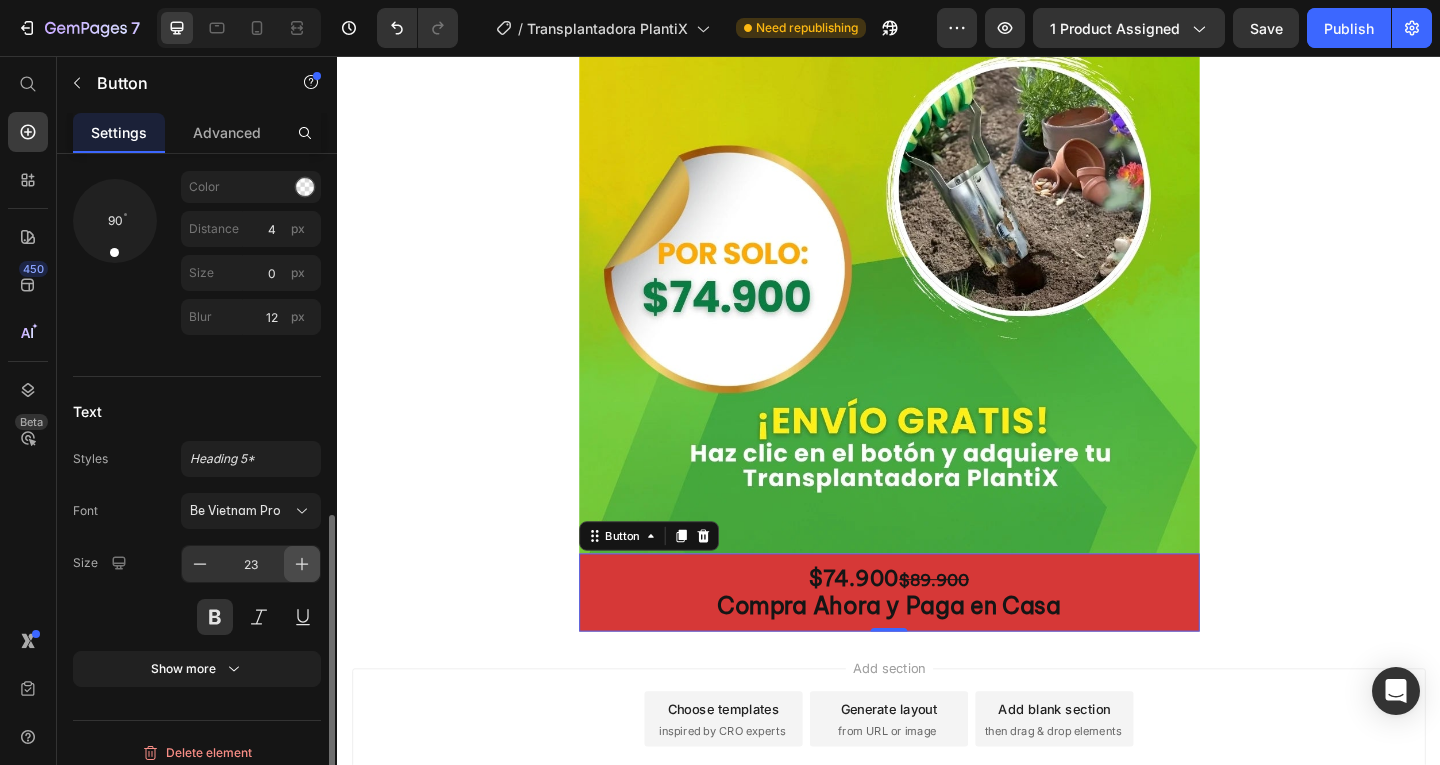 click 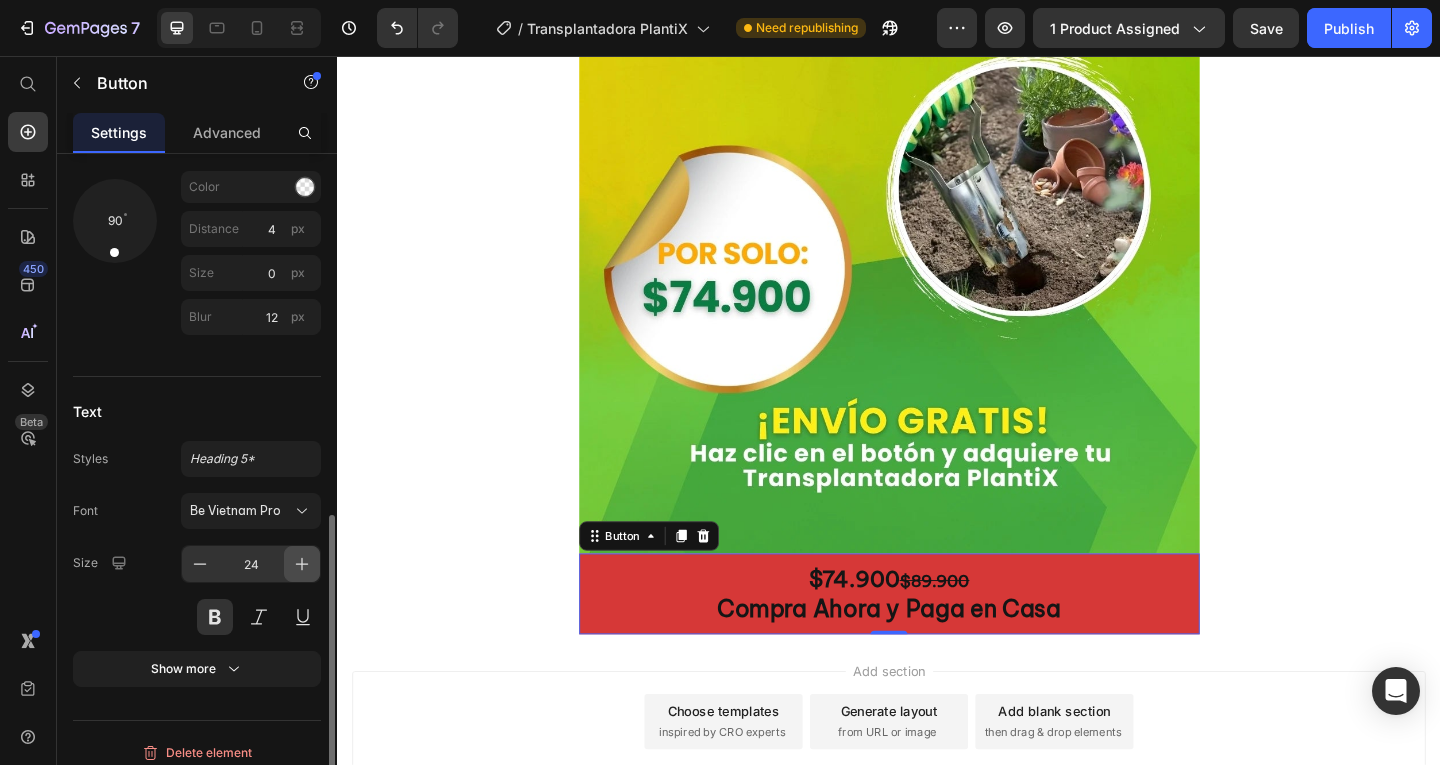 click 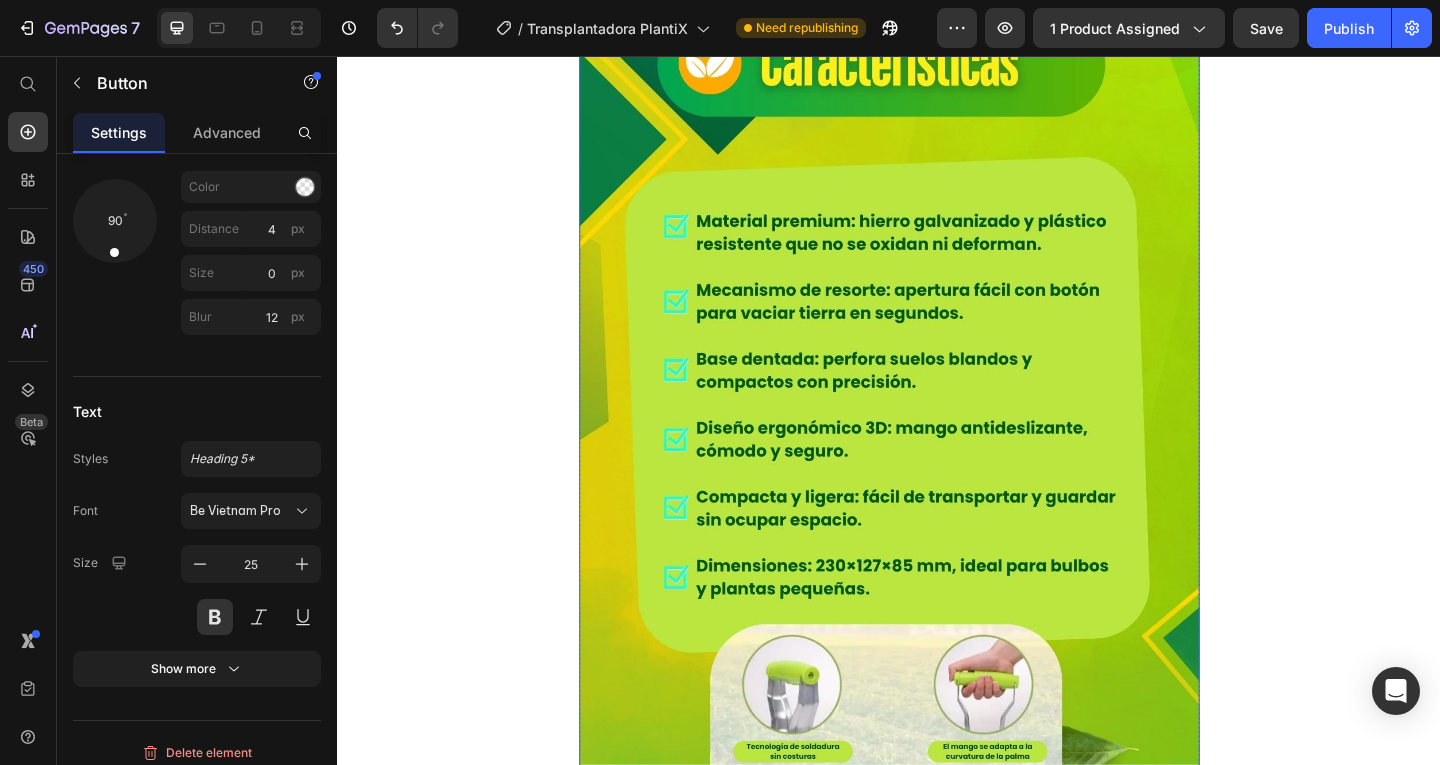 scroll, scrollTop: 3758, scrollLeft: 0, axis: vertical 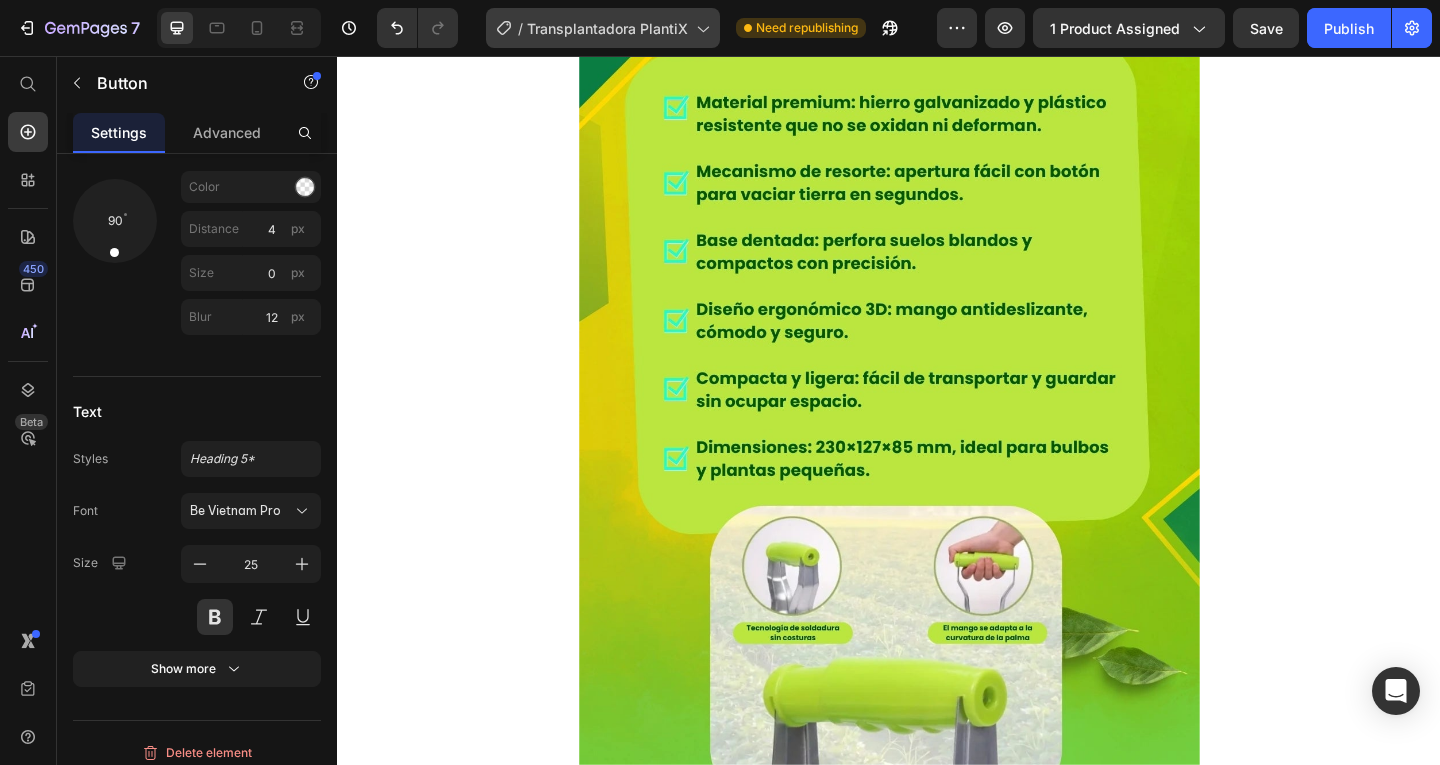 type 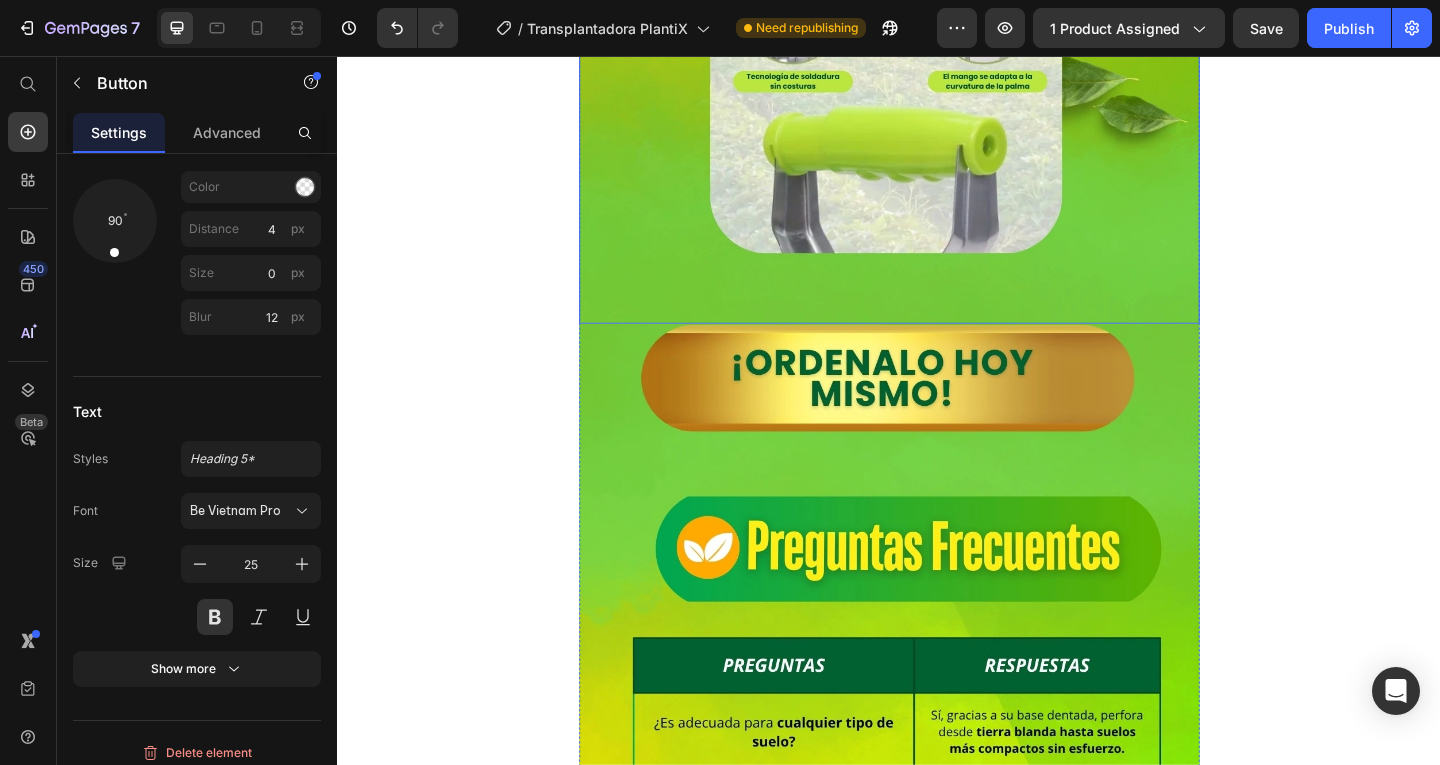 scroll, scrollTop: 3958, scrollLeft: 0, axis: vertical 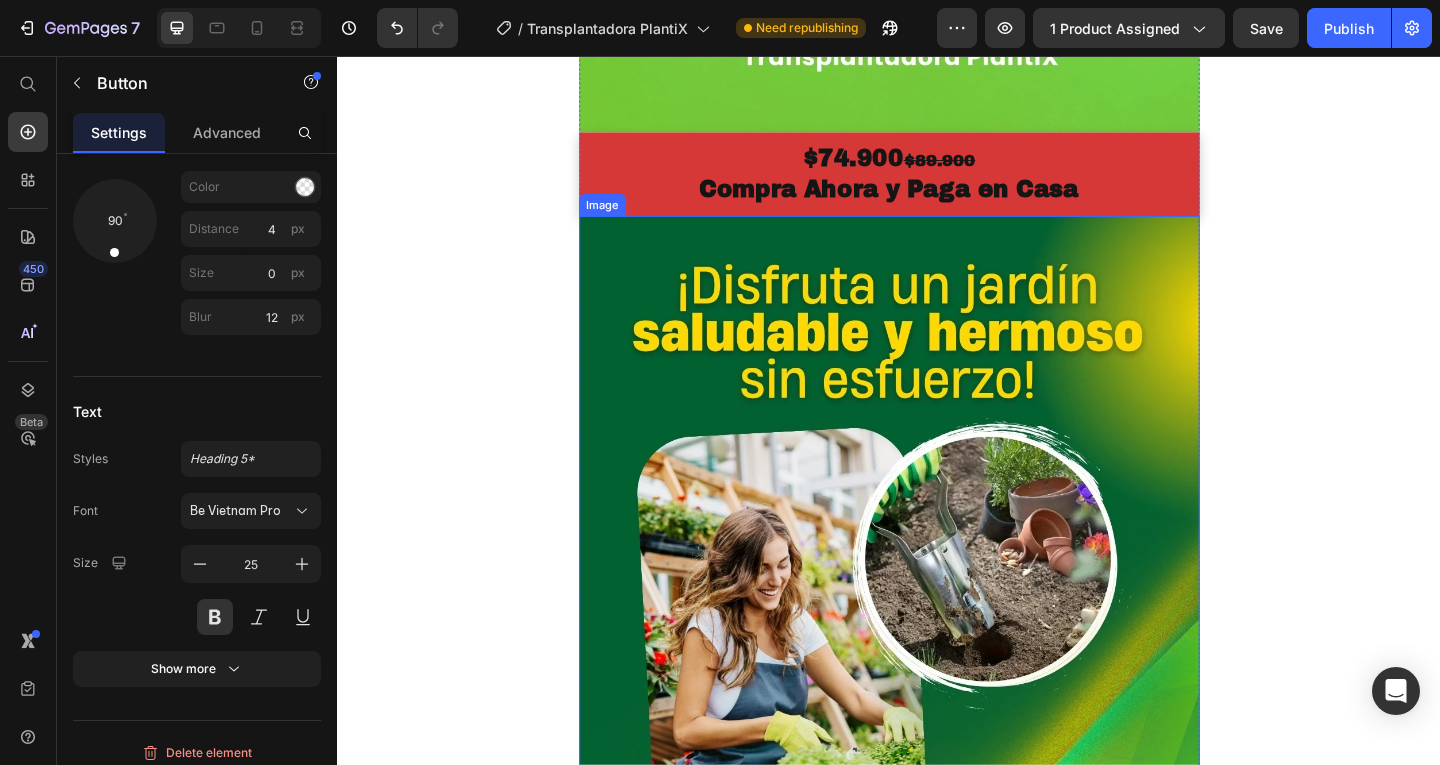 click at bounding box center (937, 1167) 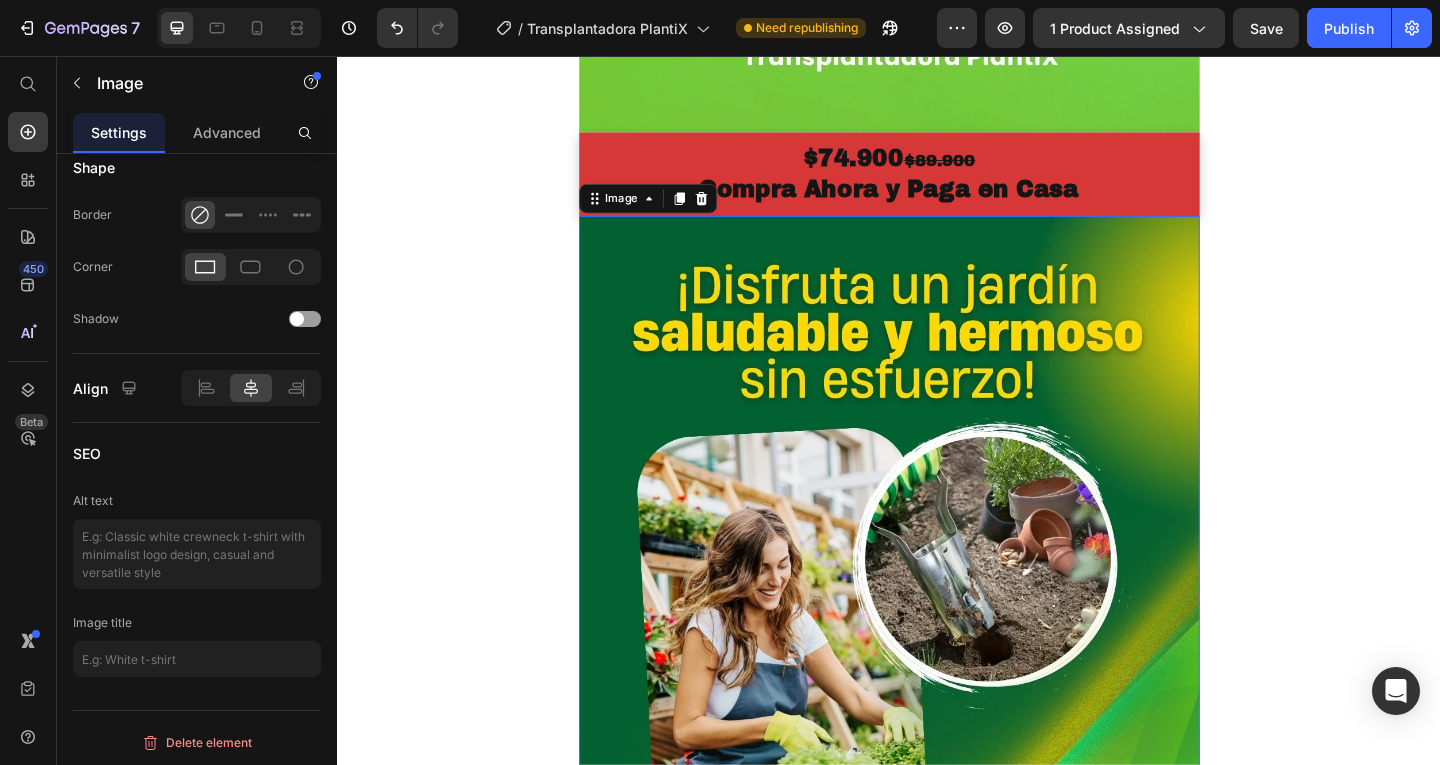 scroll, scrollTop: 0, scrollLeft: 0, axis: both 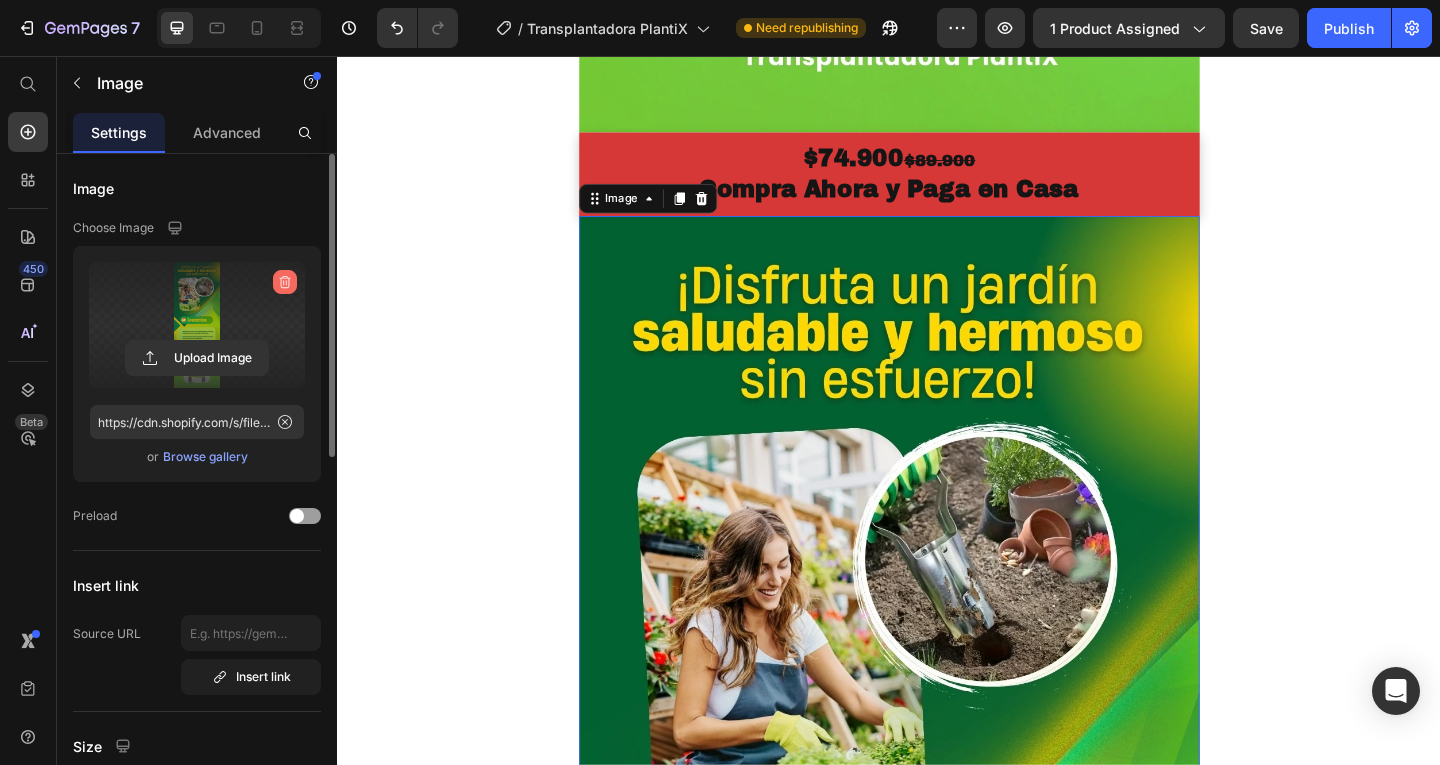 click 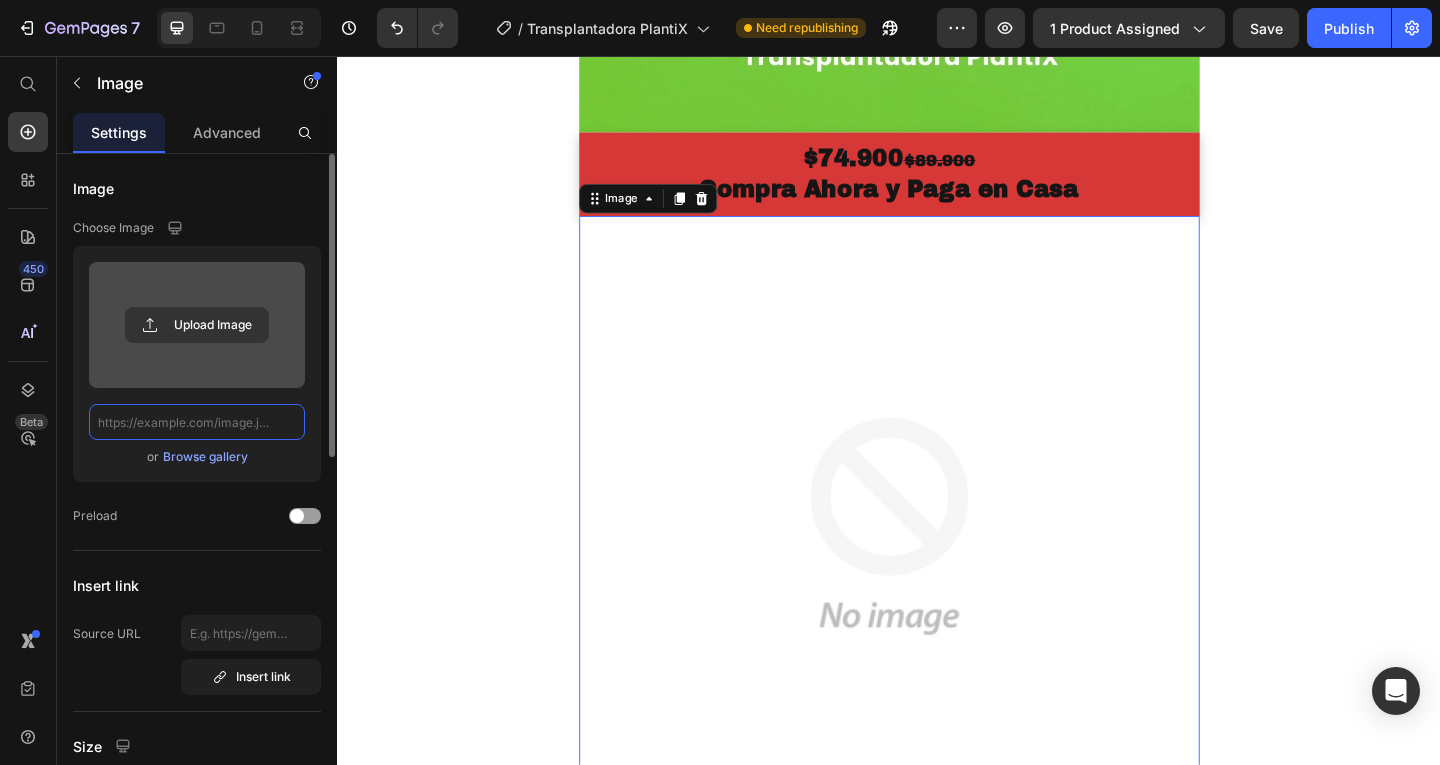 scroll, scrollTop: 0, scrollLeft: 0, axis: both 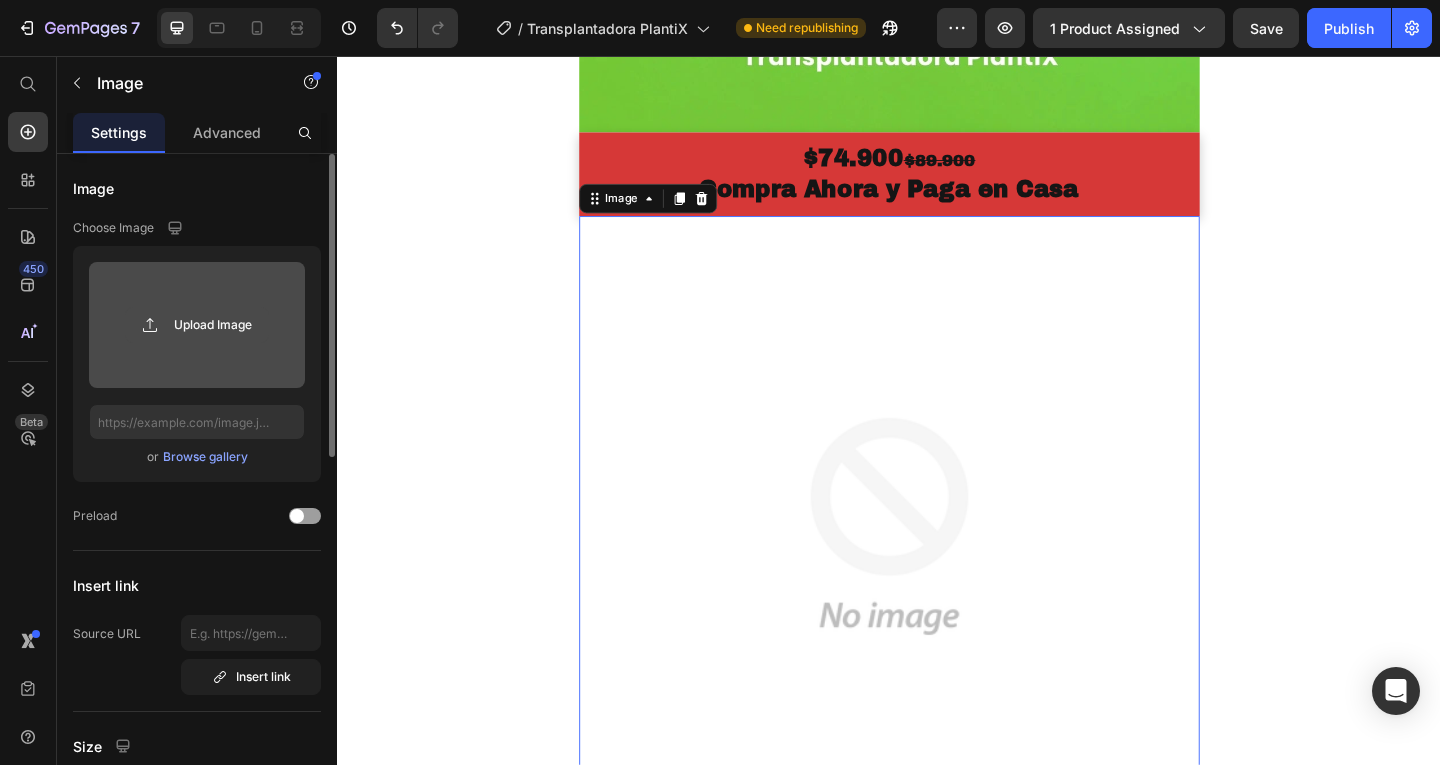click 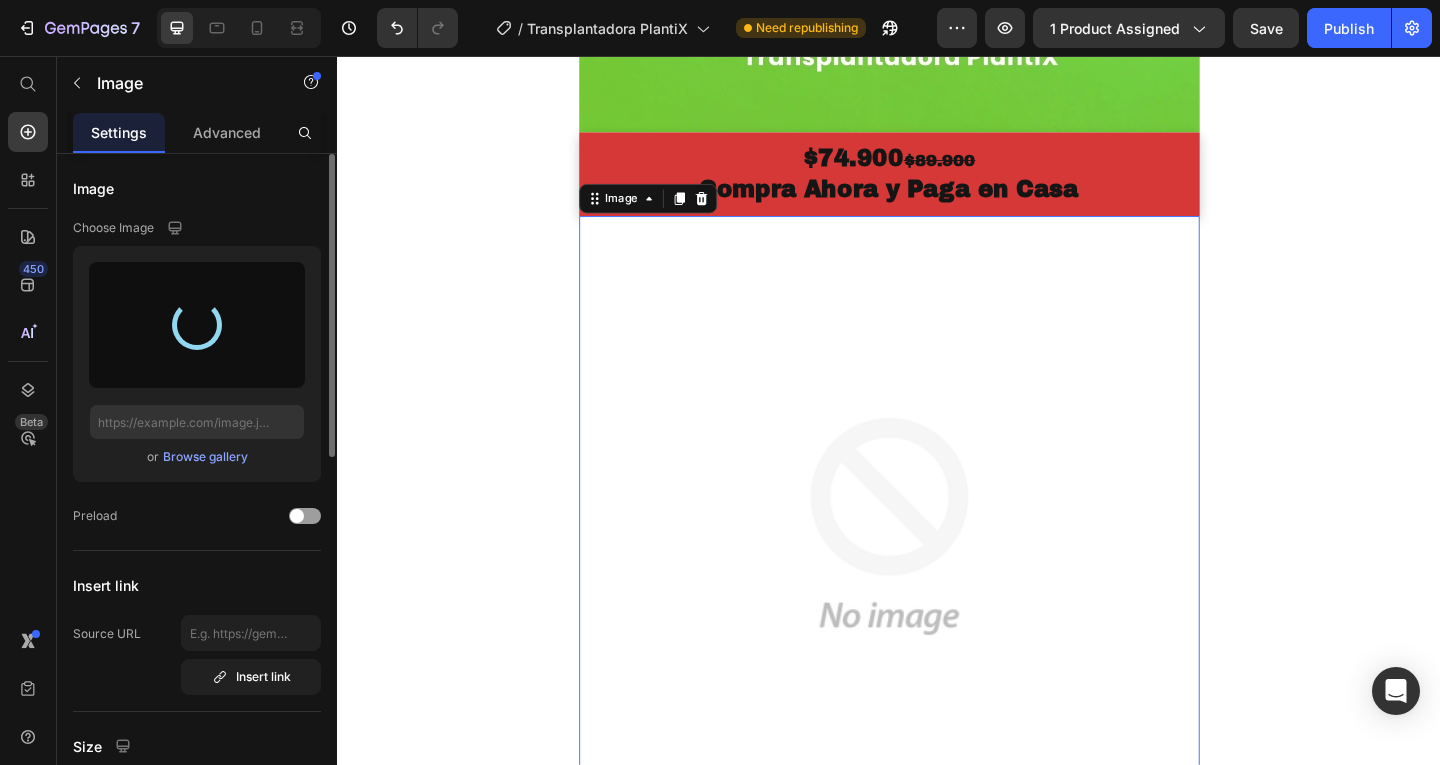 type on "https://cdn.shopify.com/s/files/1/0612/2281/3814/files/gempages_555979126490530593-a9b9a07b-db9f-42d7-b438-3ab239acf814.webp" 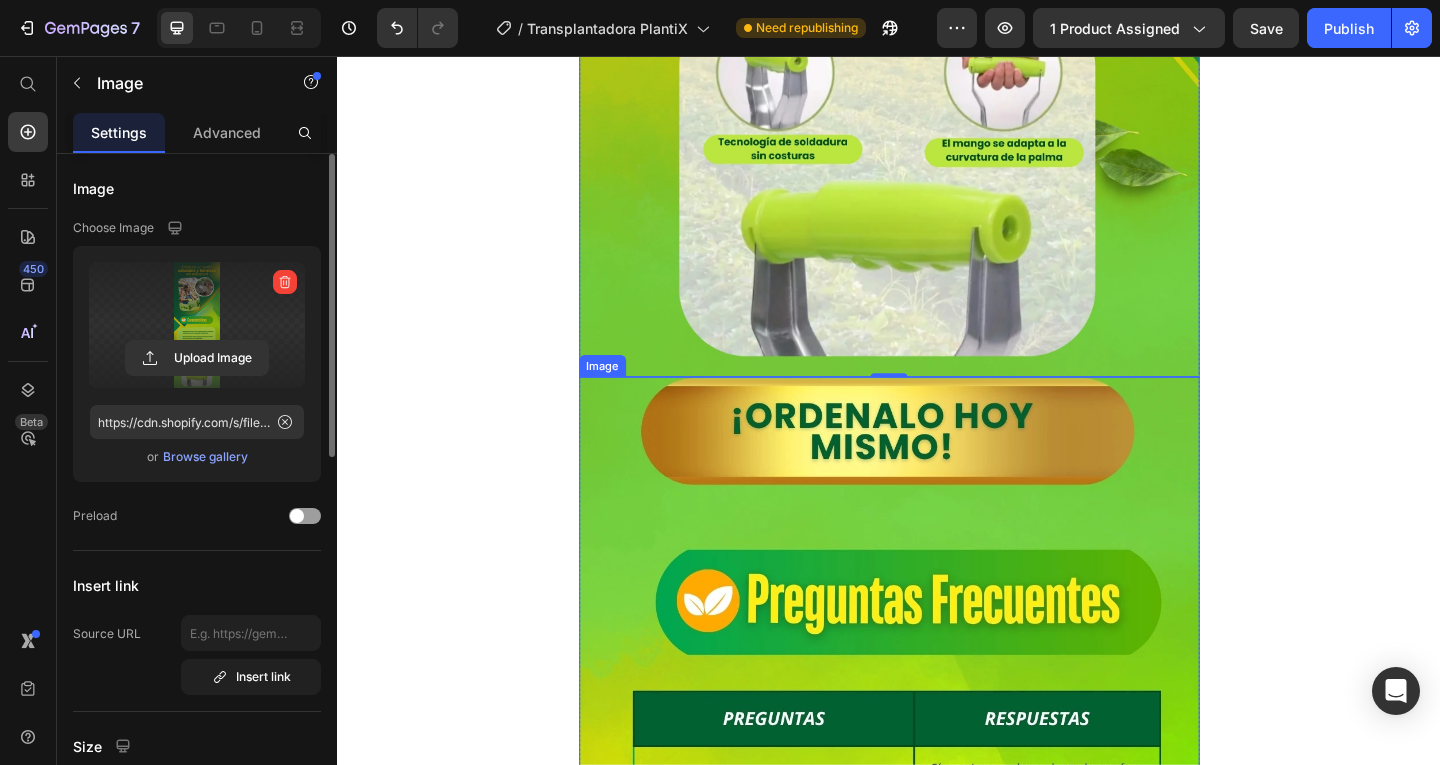 scroll, scrollTop: 4600, scrollLeft: 0, axis: vertical 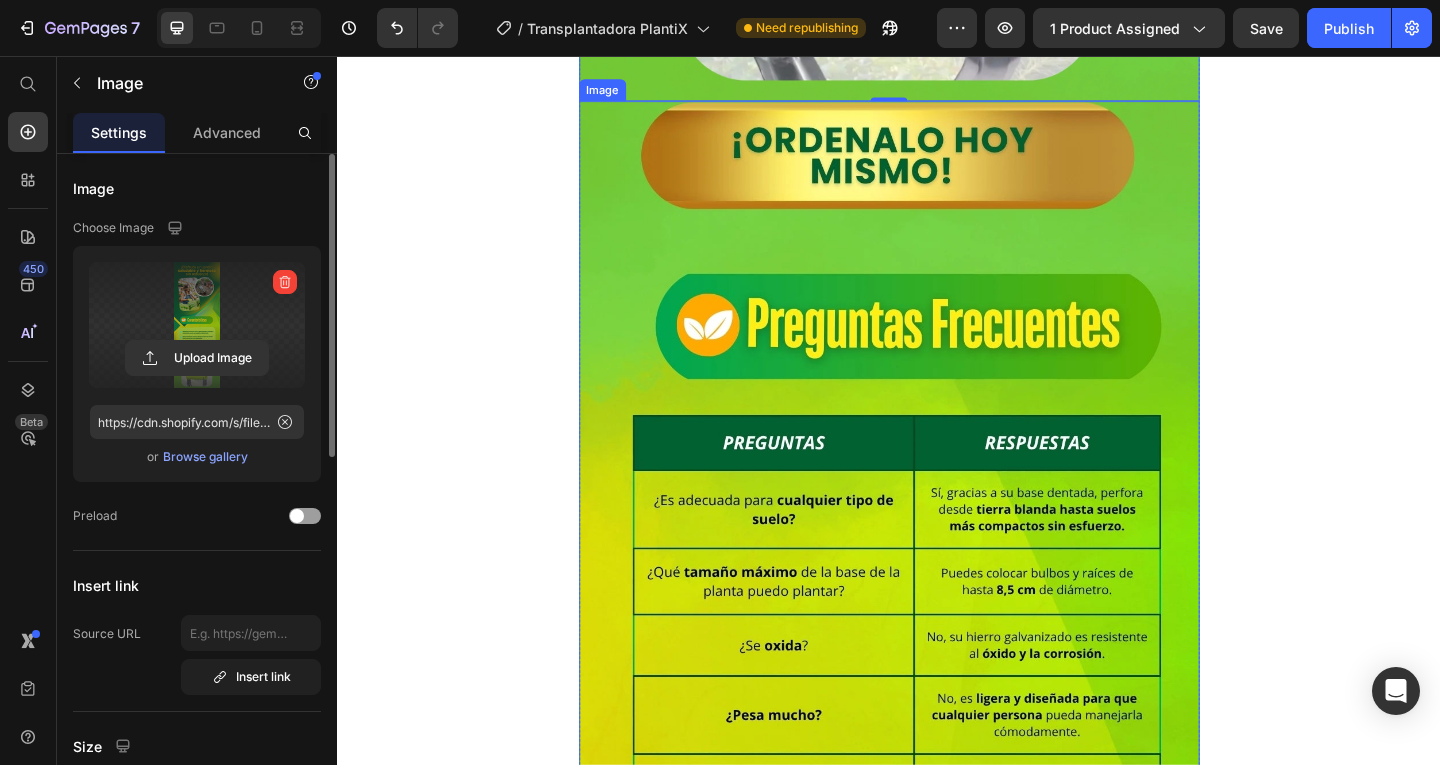 click at bounding box center [937, 1042] 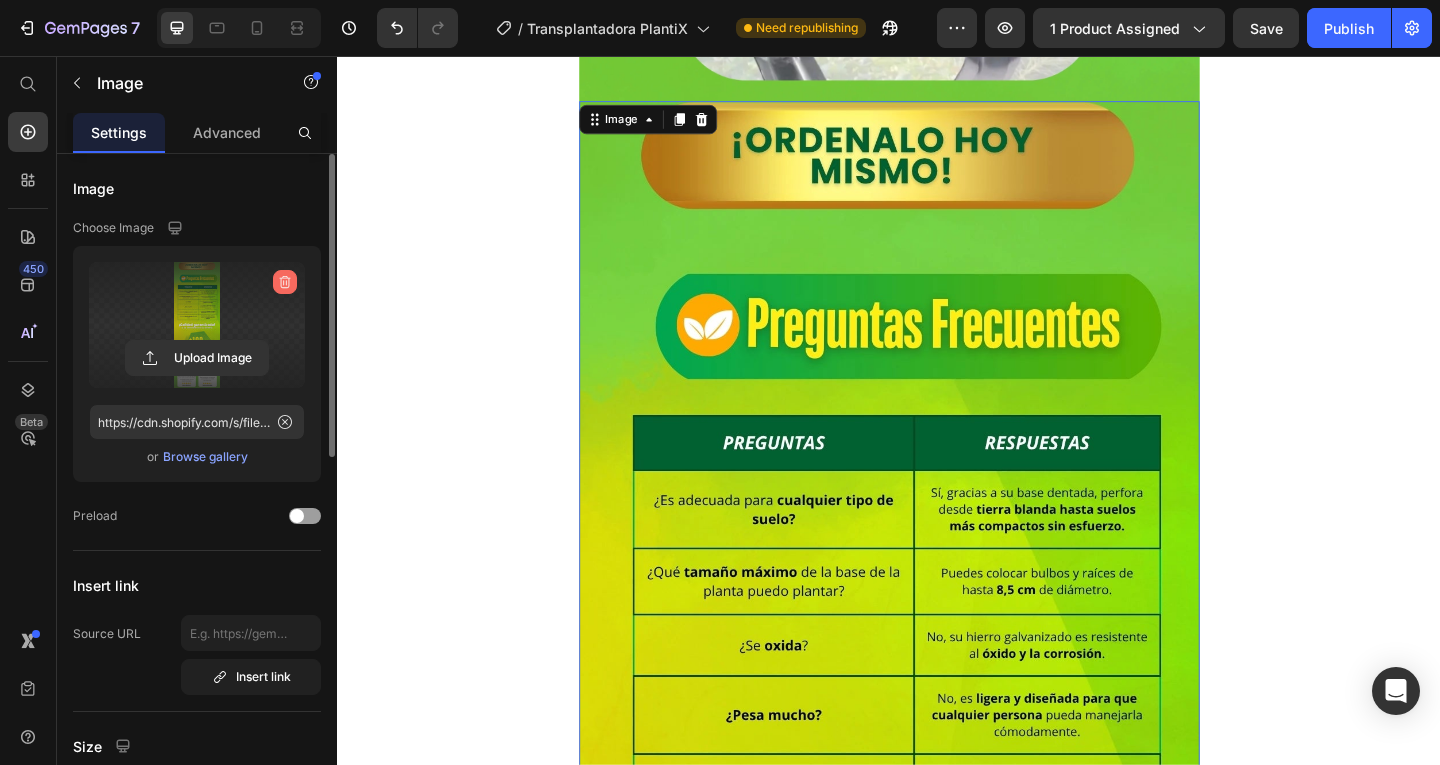 click 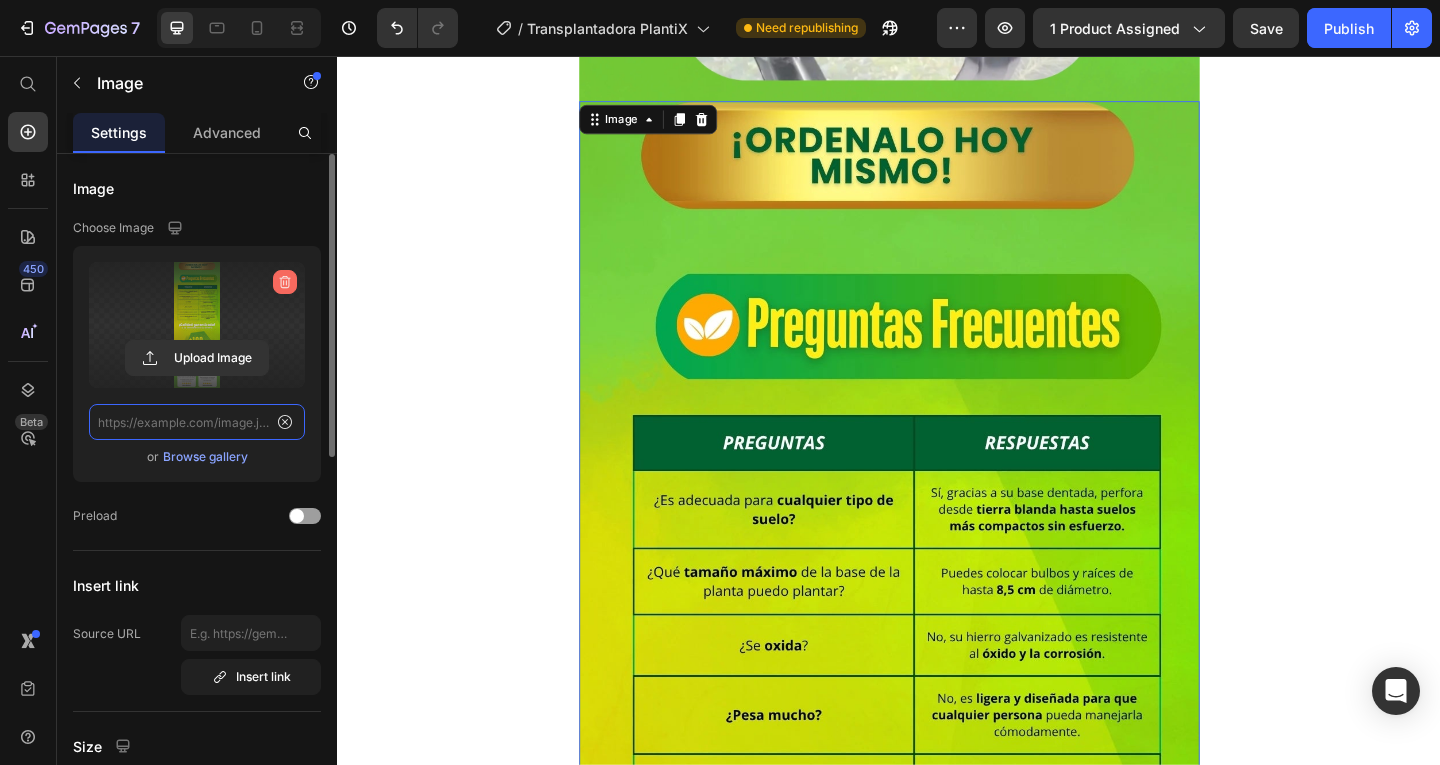 scroll, scrollTop: 0, scrollLeft: 0, axis: both 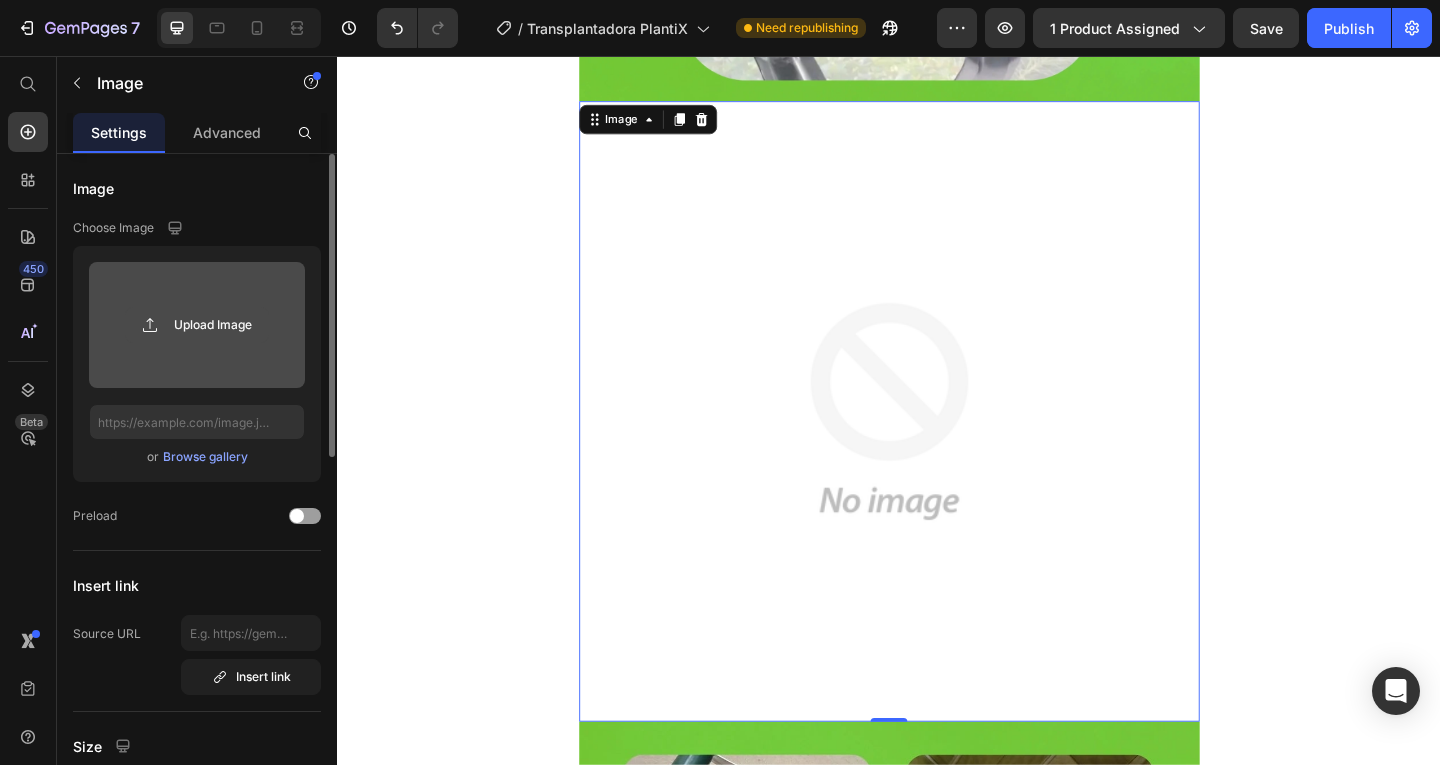 click 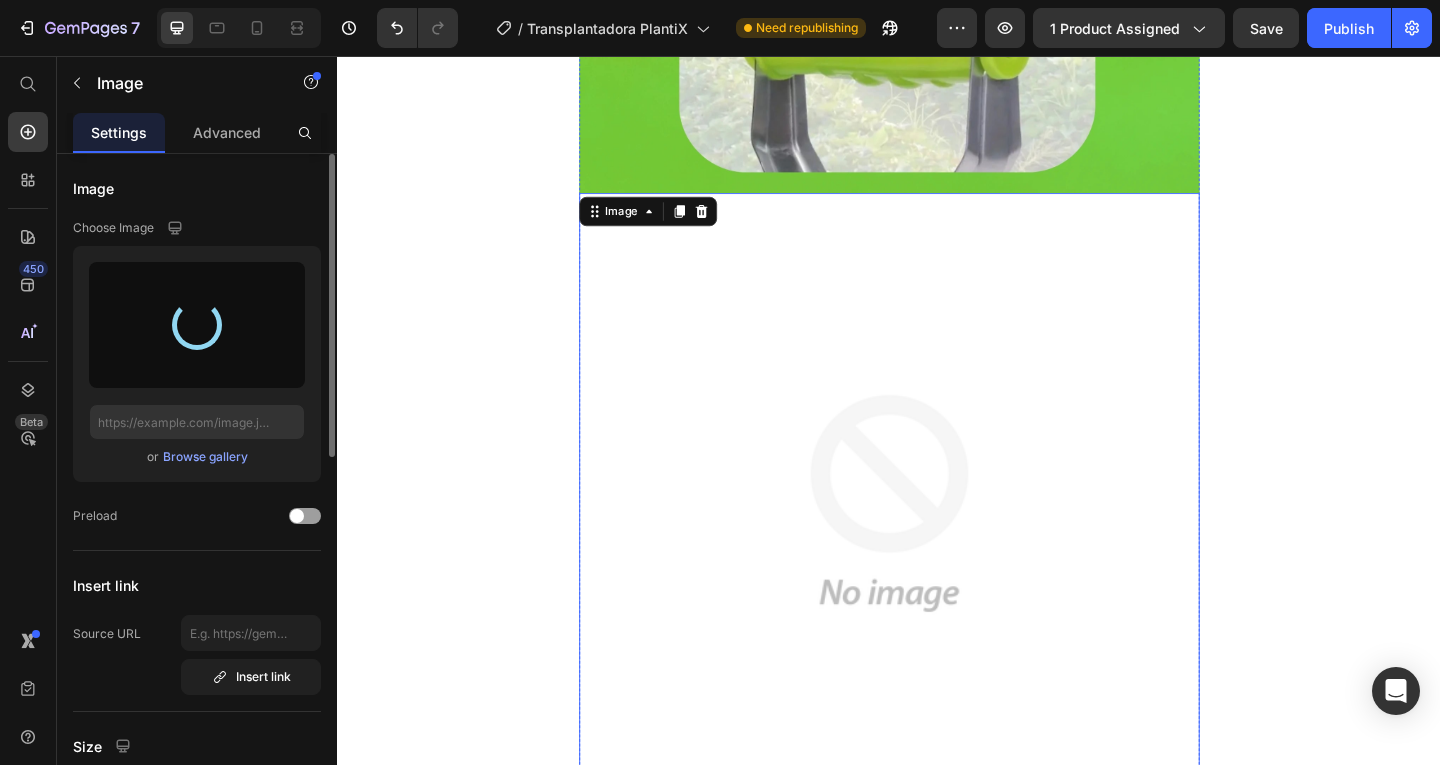 type on "https://cdn.shopify.com/s/files/1/0612/2281/3814/files/gempages_555979126490530593-7c552ddc-95e0-4a6c-92c6-1f2233a3a68f.webp" 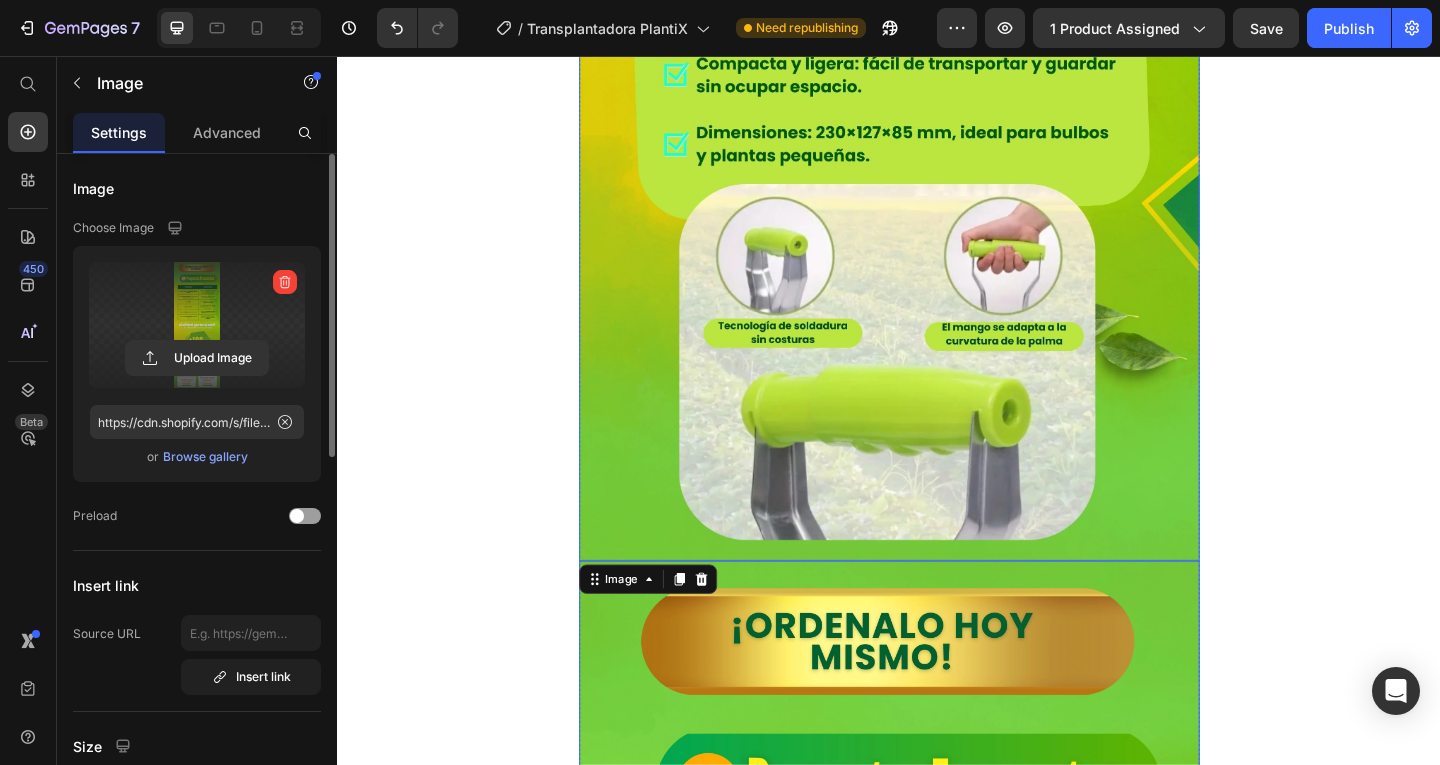 scroll, scrollTop: 4200, scrollLeft: 0, axis: vertical 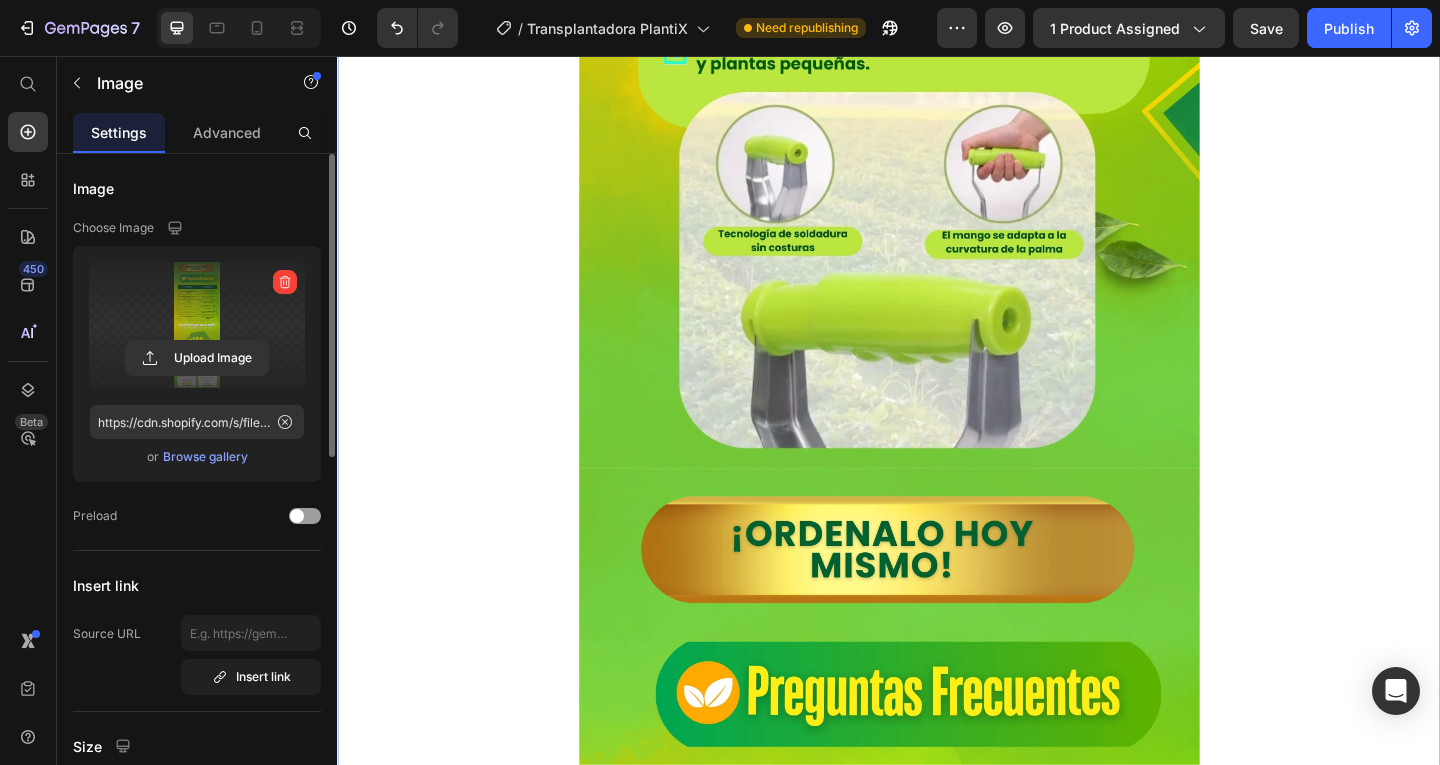 click on "Image $74.900  $89.900 Compra Ahora y Paga en Casa Button Product Row Image Image Image $74.900  $89.900 Compra Ahora y Paga en Casa Button Row" at bounding box center (937, 505) 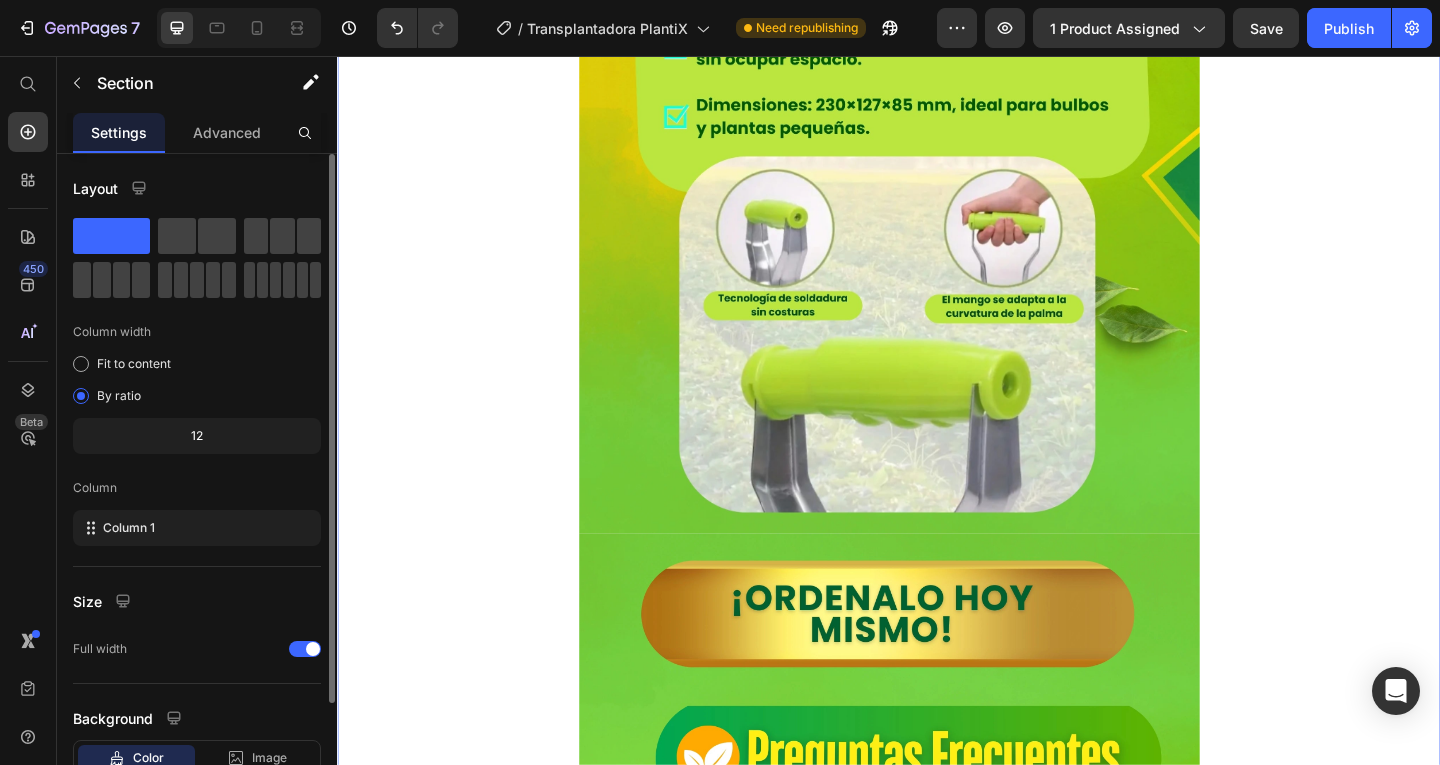 scroll, scrollTop: 4000, scrollLeft: 0, axis: vertical 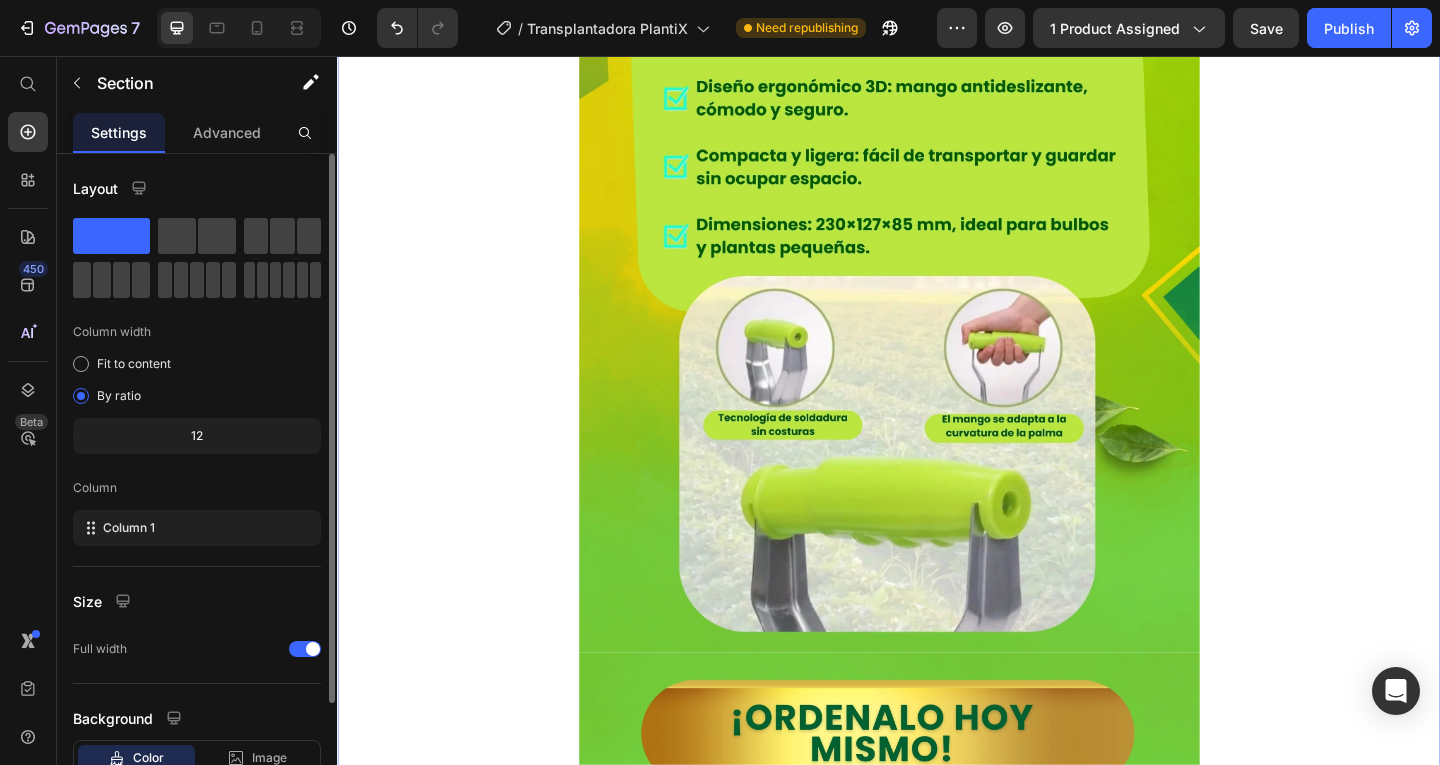 click on "Image $74.900  $89.900 Compra Ahora y Paga en Casa Button Product Row Image Image Image $74.900  $89.900 Compra Ahora y Paga en Casa Button Row" at bounding box center (937, 705) 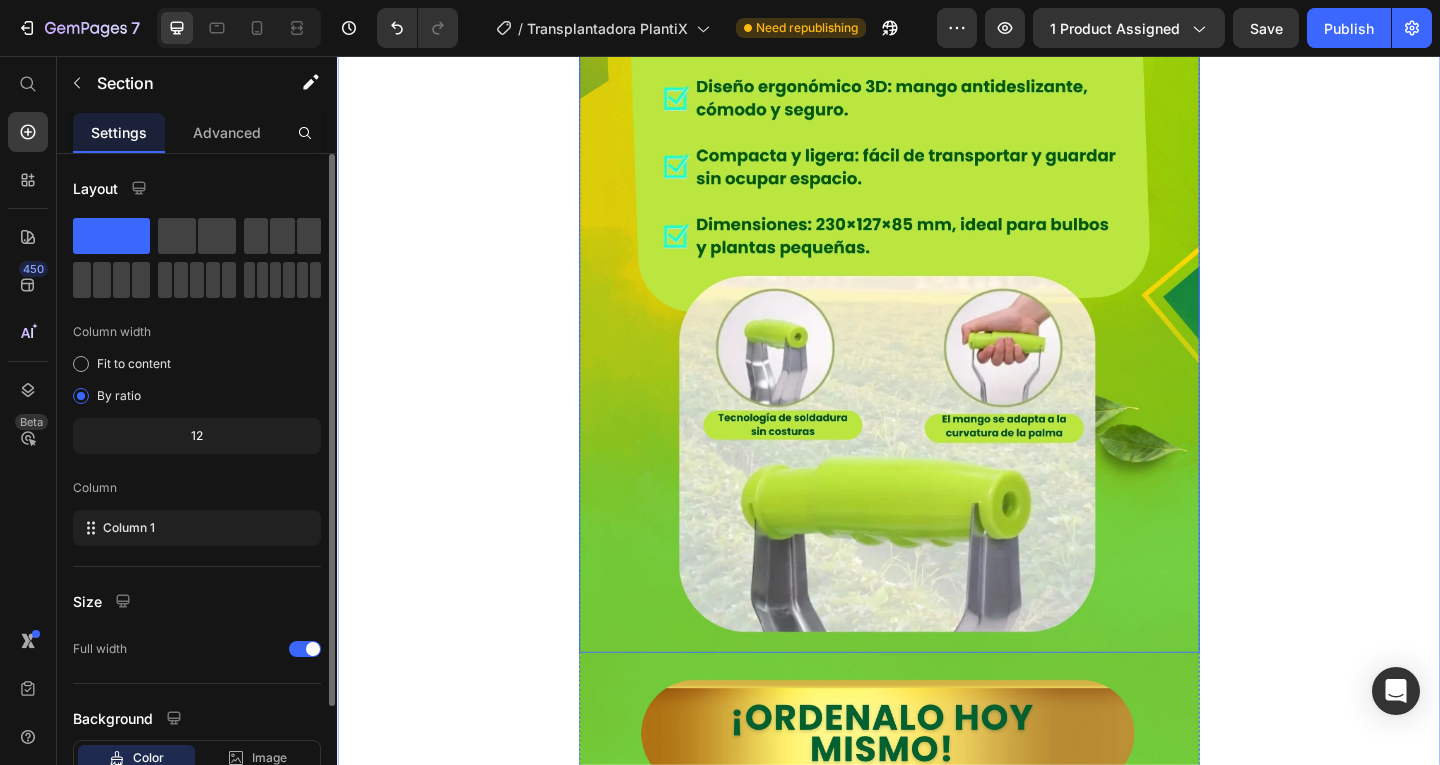 click at bounding box center [937, -233] 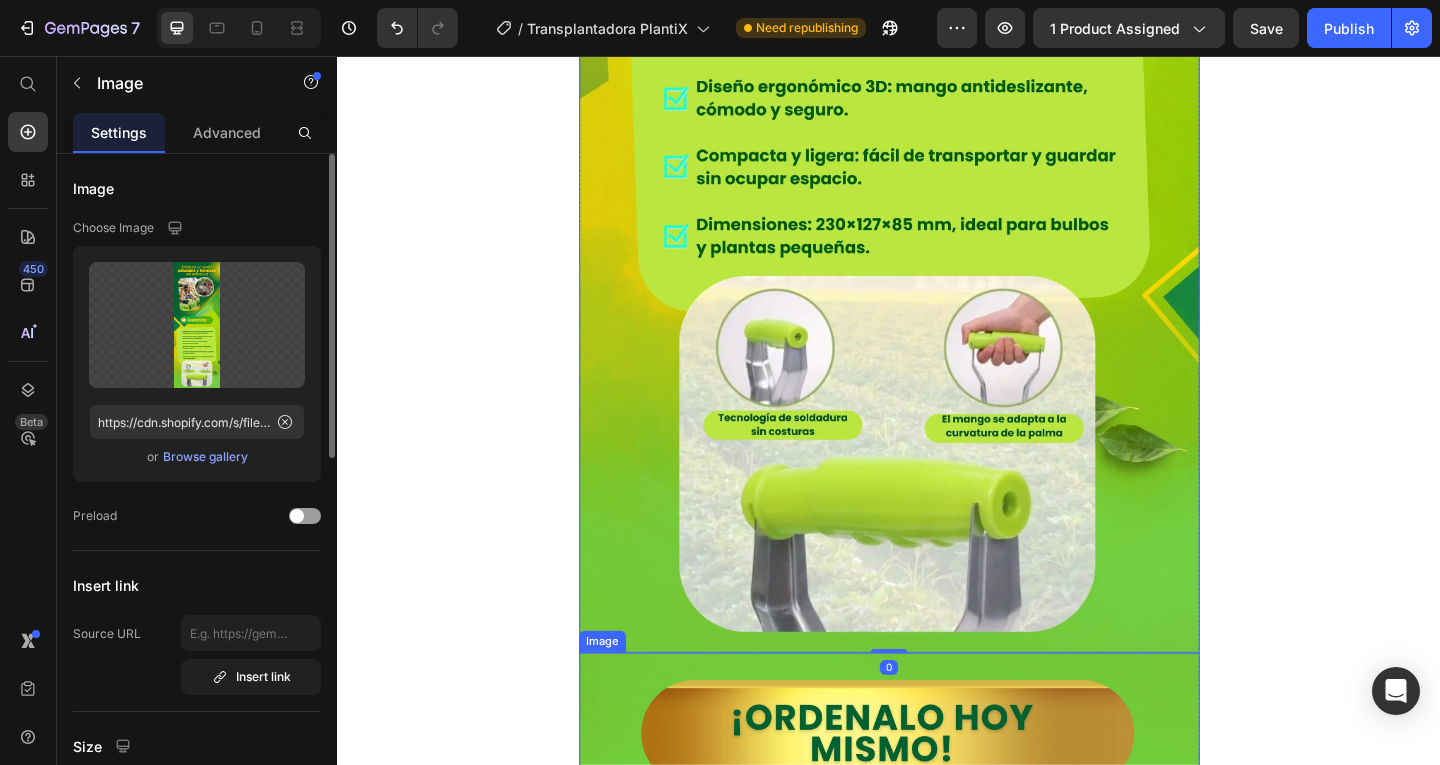 click at bounding box center (937, 1642) 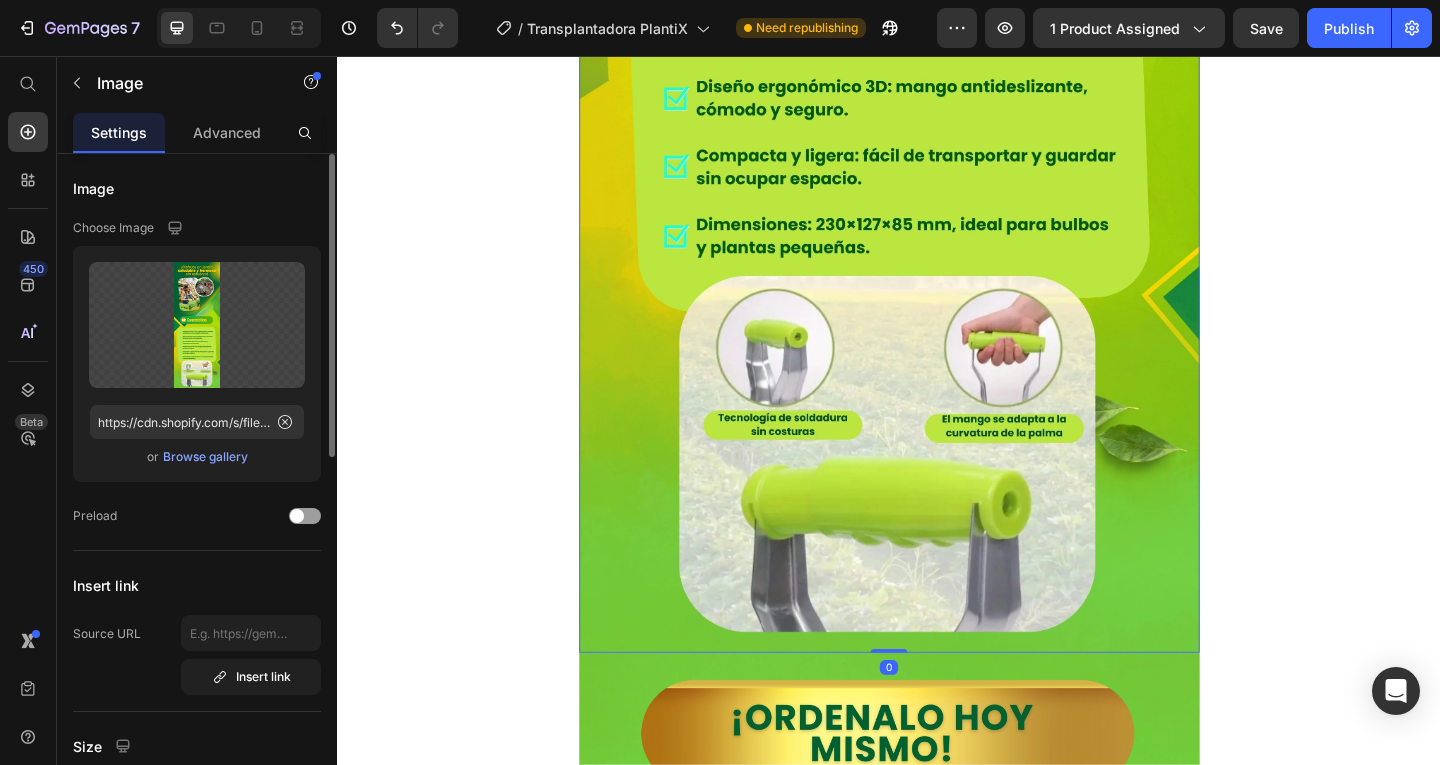 click at bounding box center (937, -233) 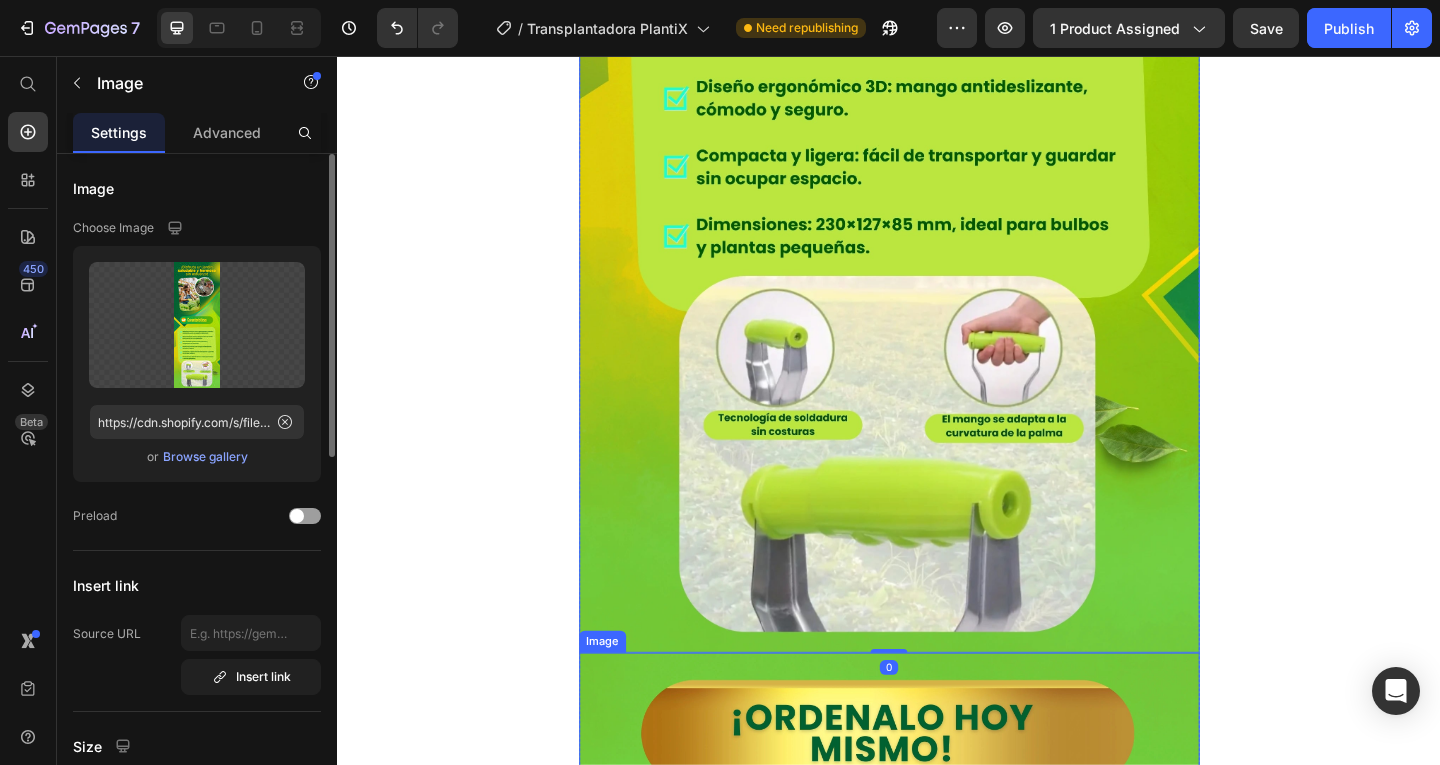 click at bounding box center (937, 1642) 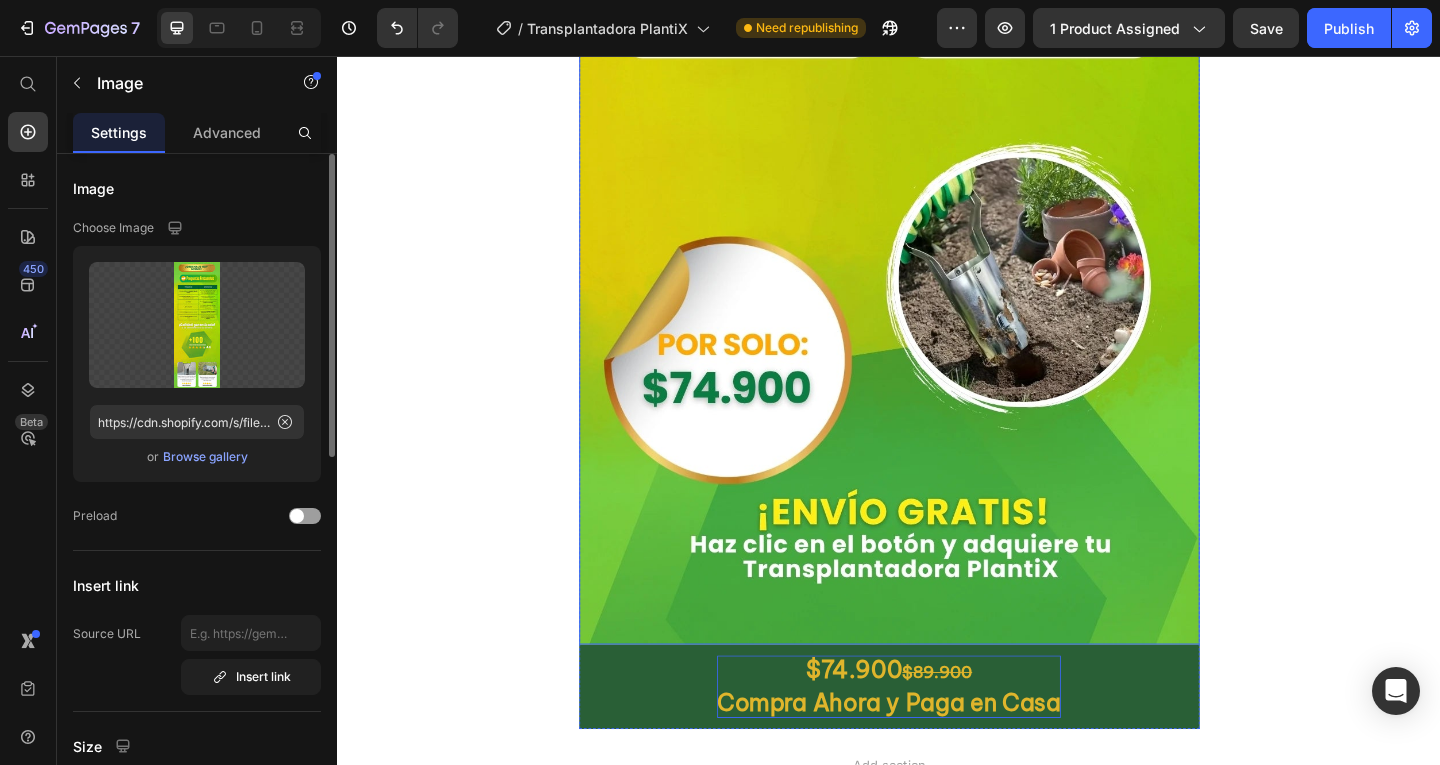 scroll, scrollTop: 7959, scrollLeft: 0, axis: vertical 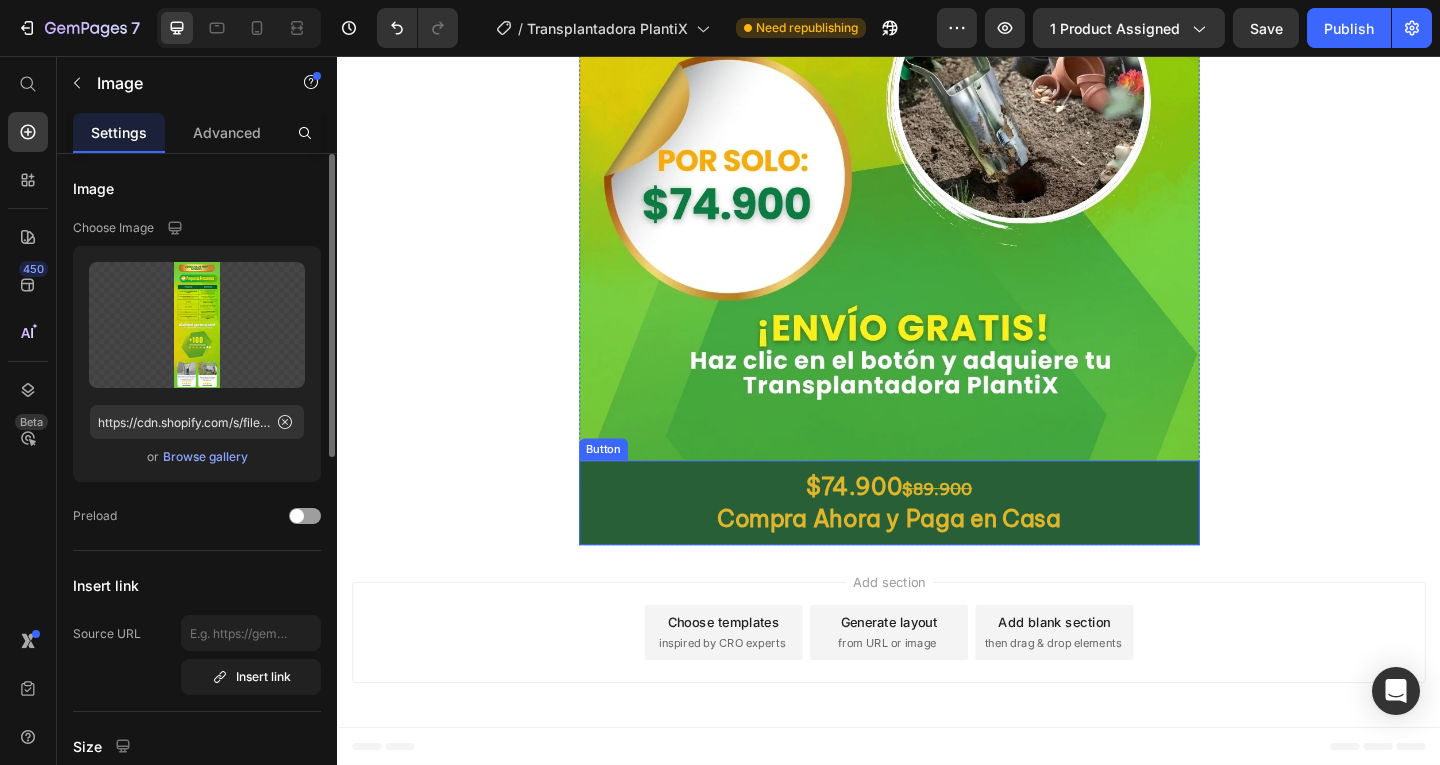 click on "$74.900  $89.900 Compra Ahora y Paga en Casa" at bounding box center (937, 542) 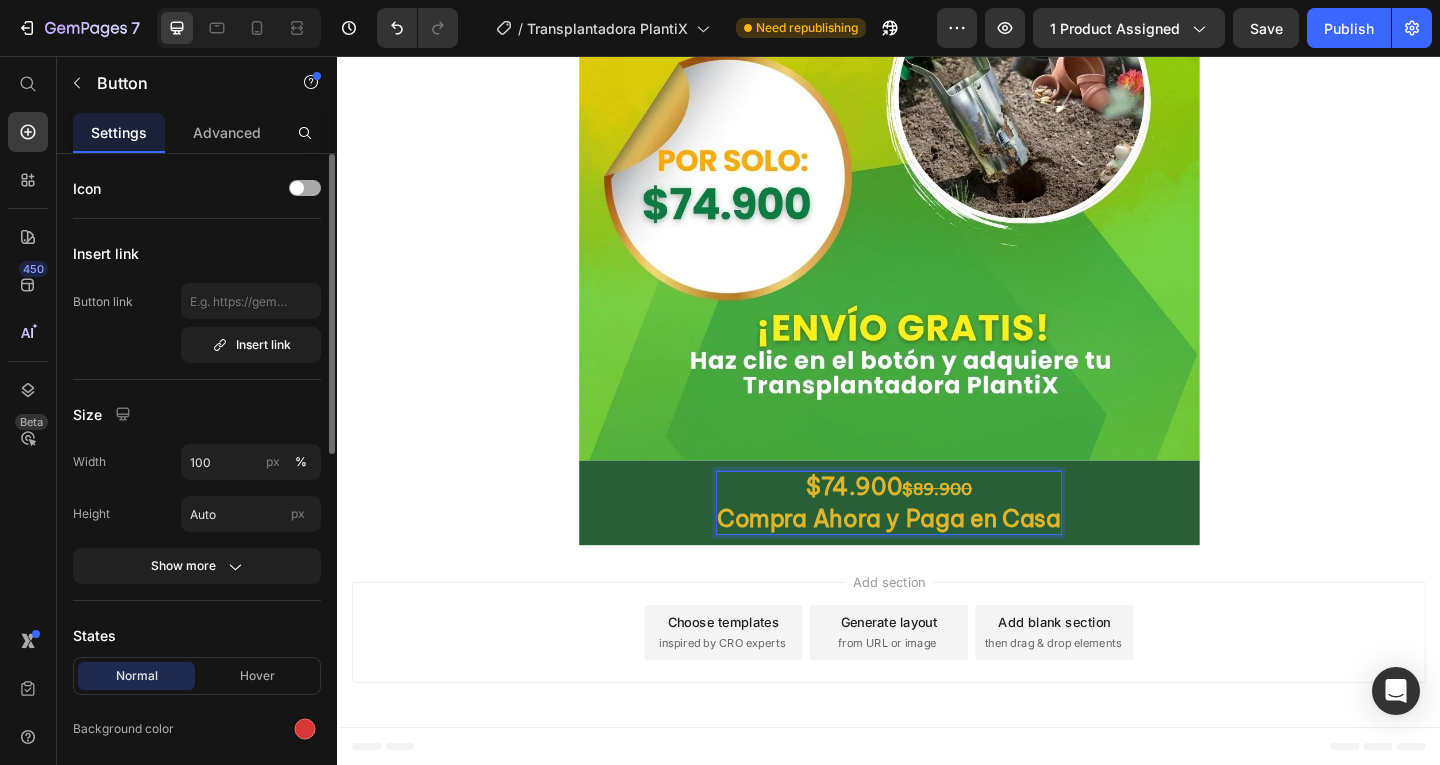 click on "Compra Ahora y Paga en Casa" at bounding box center [937, 559] 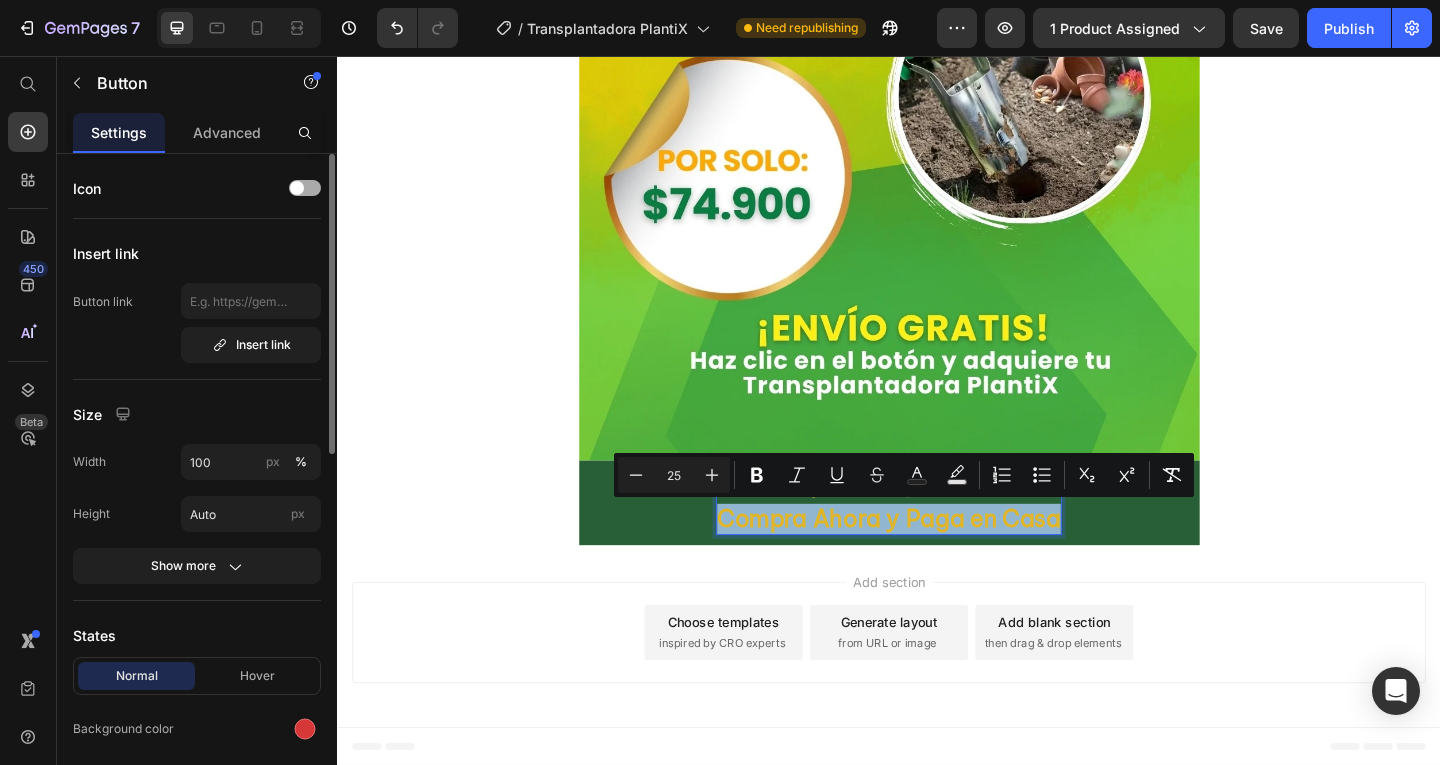 drag, startPoint x: 747, startPoint y: 553, endPoint x: 1118, endPoint y: 557, distance: 371.02158 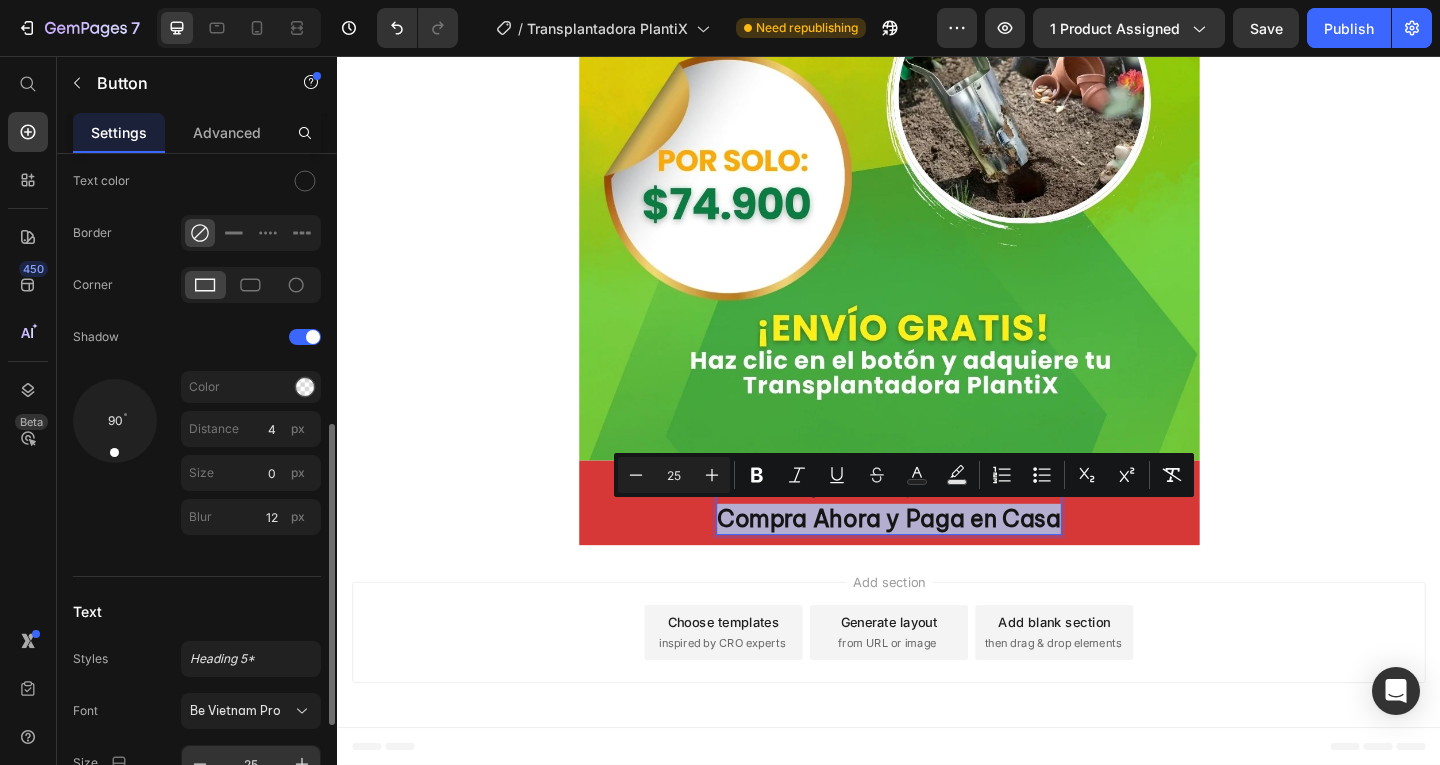 scroll, scrollTop: 813, scrollLeft: 0, axis: vertical 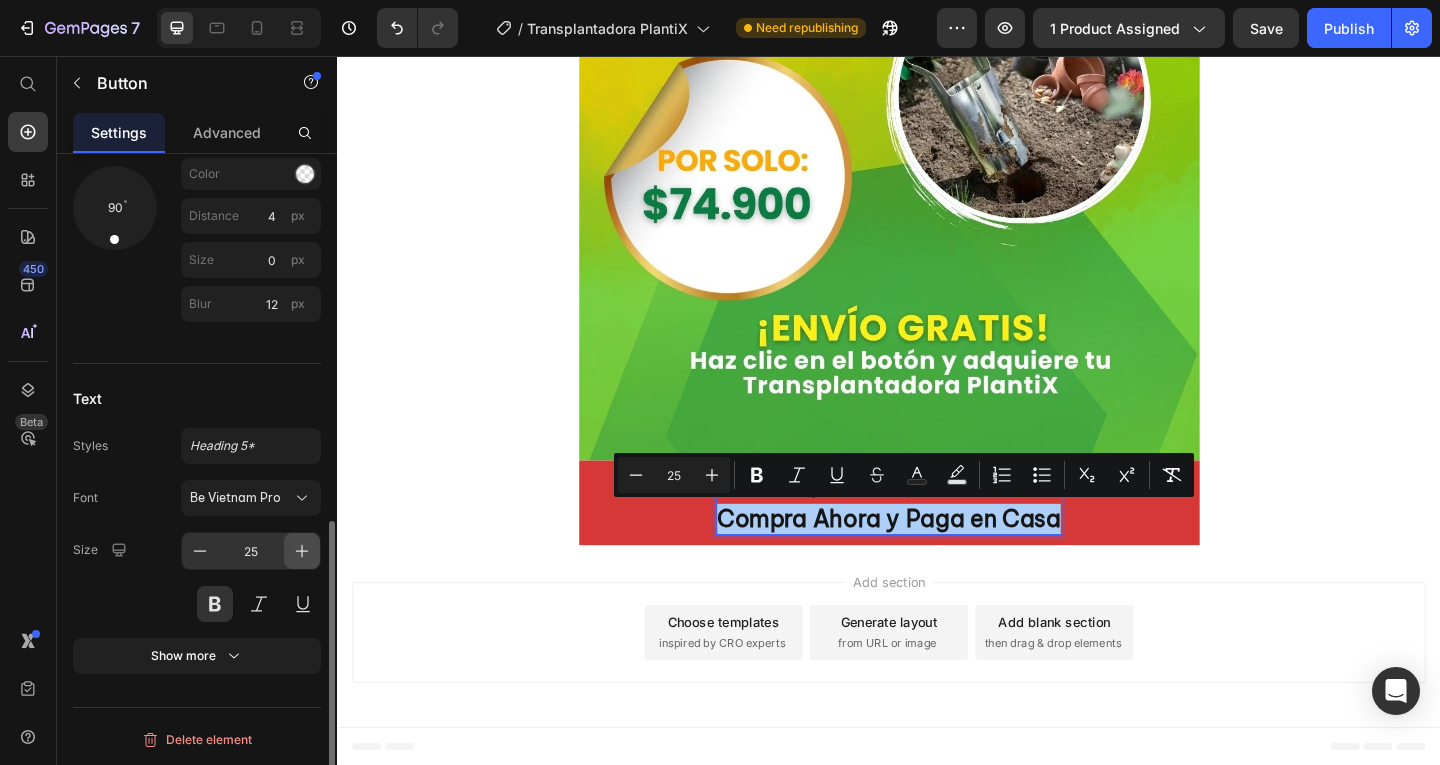 click 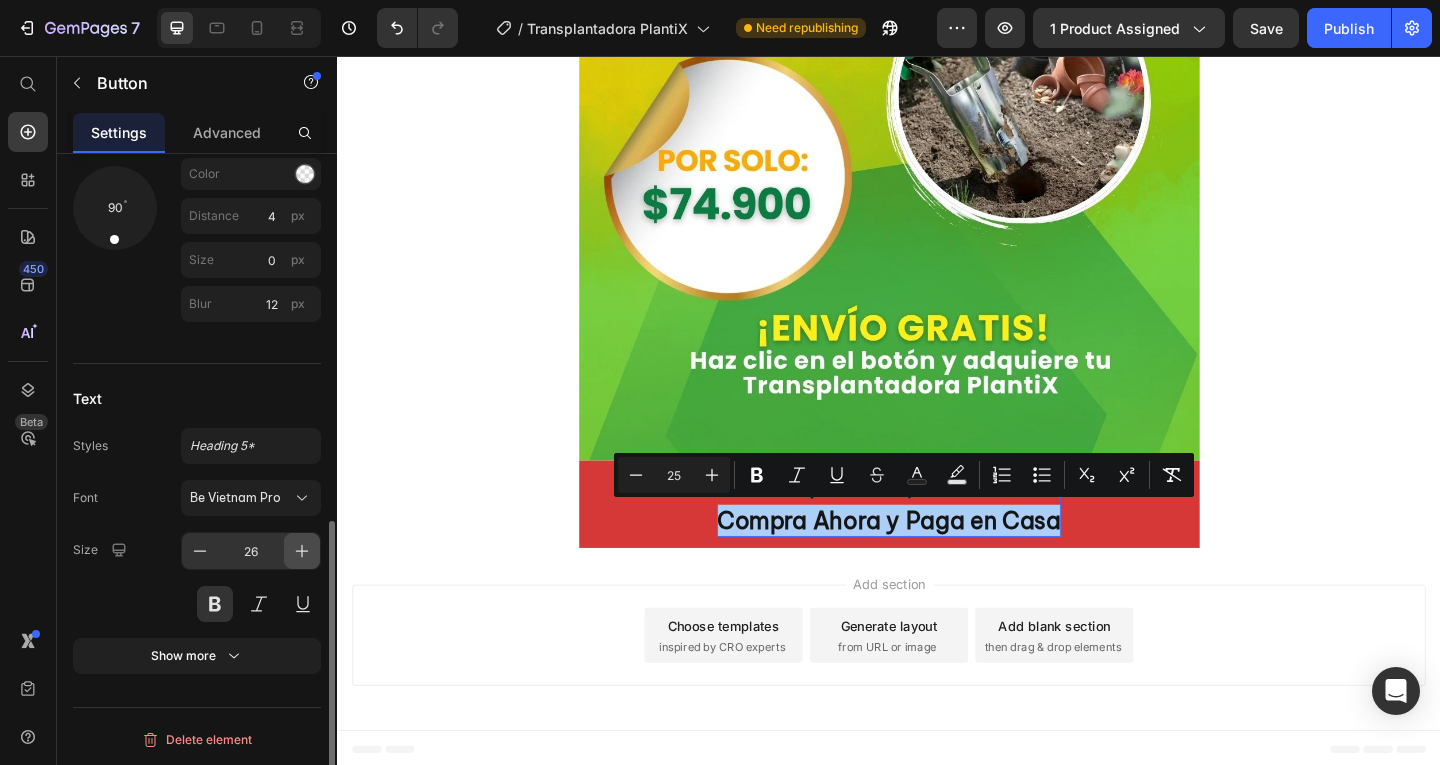 click 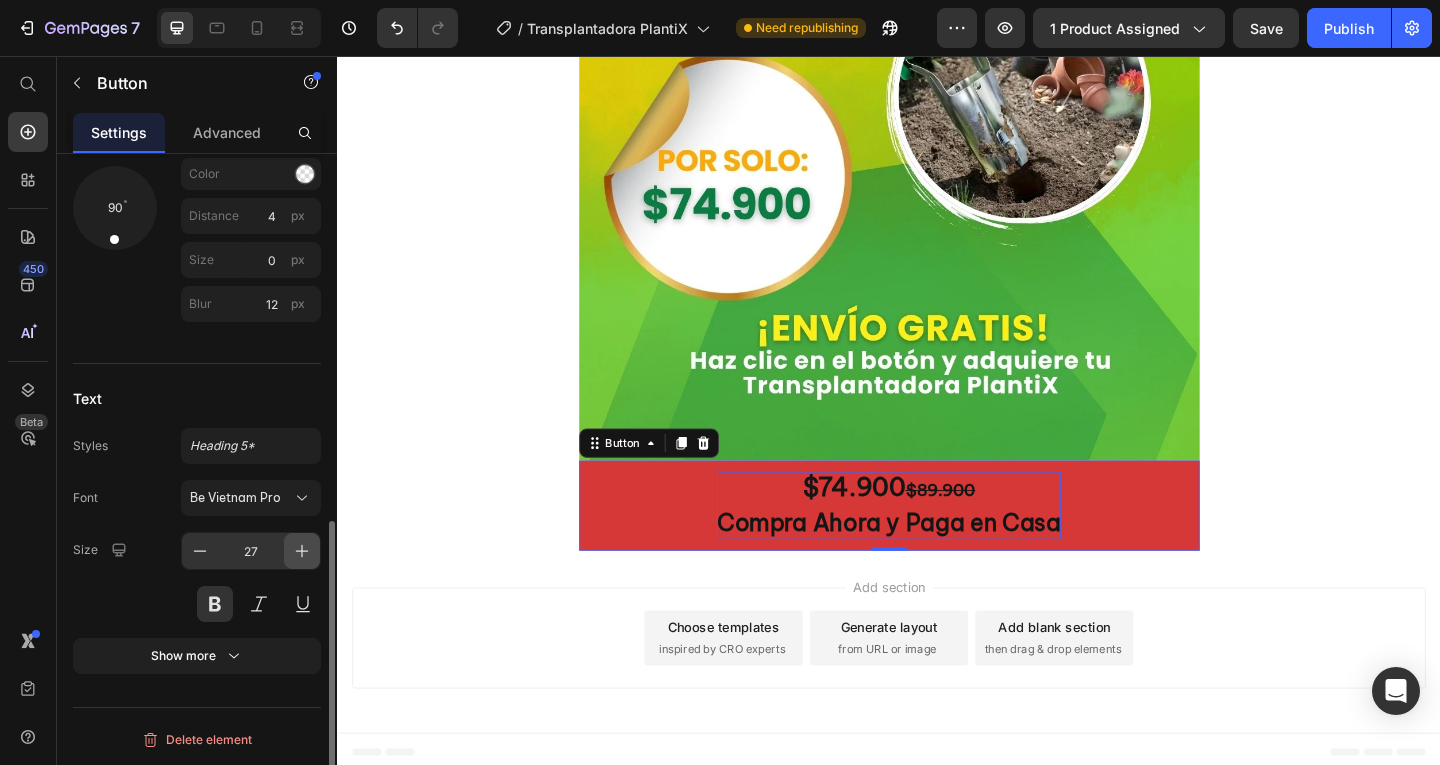 click 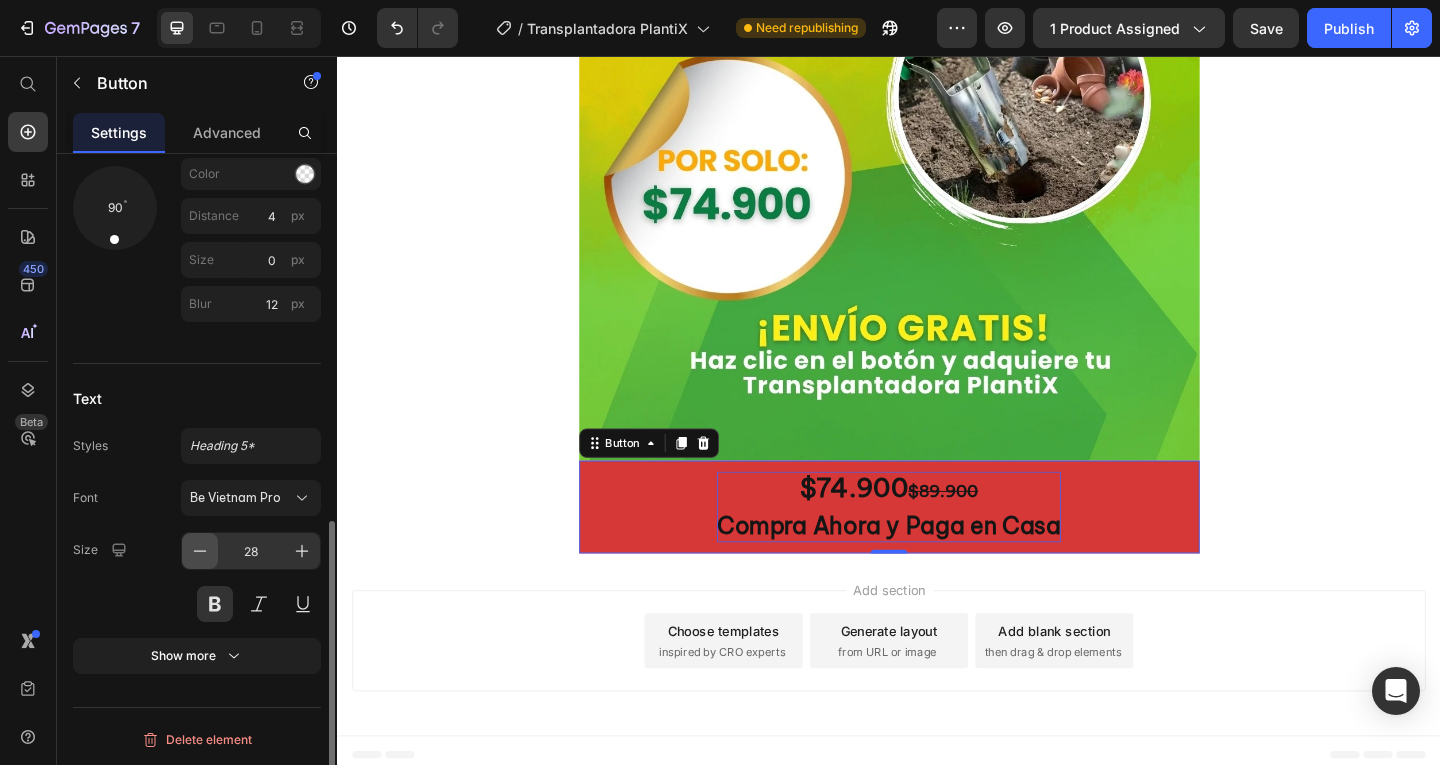 click 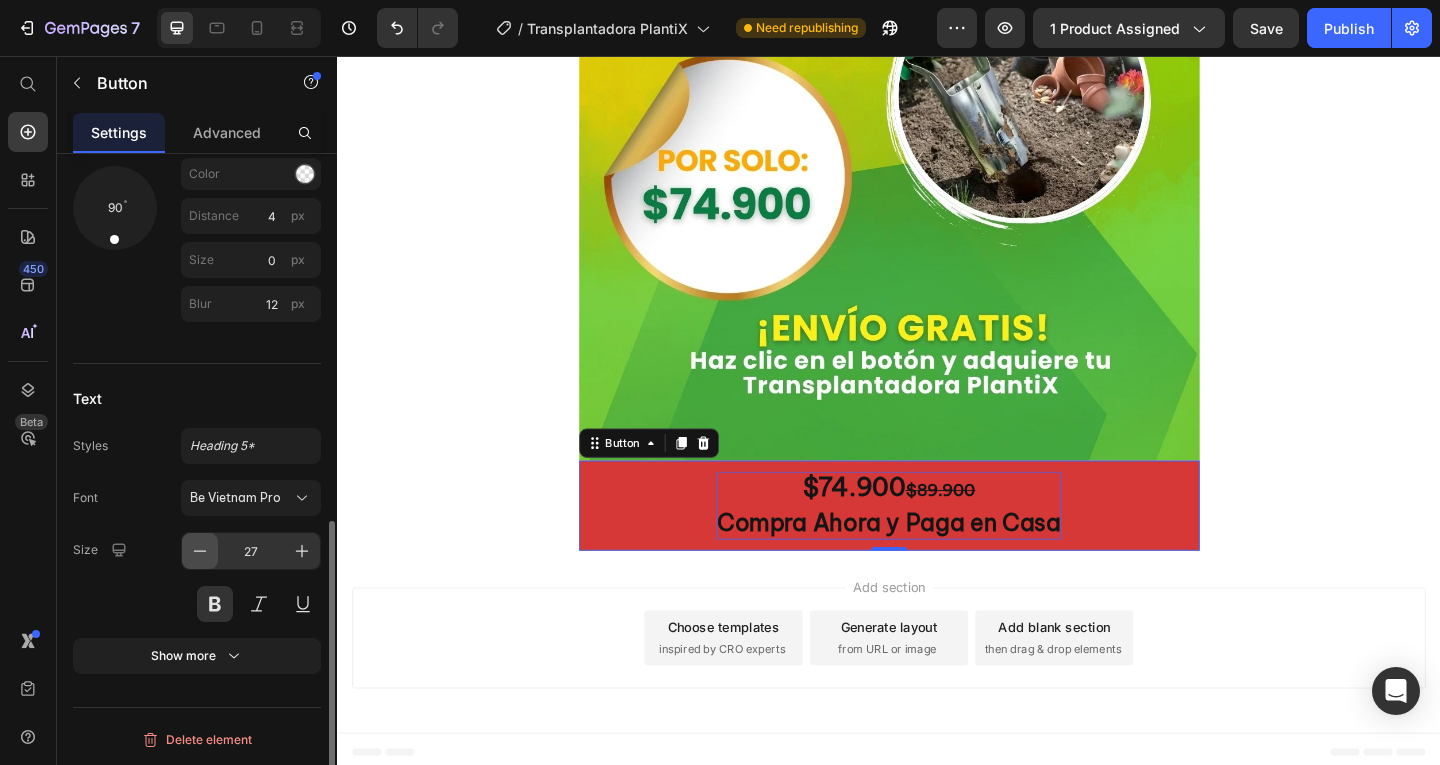 click 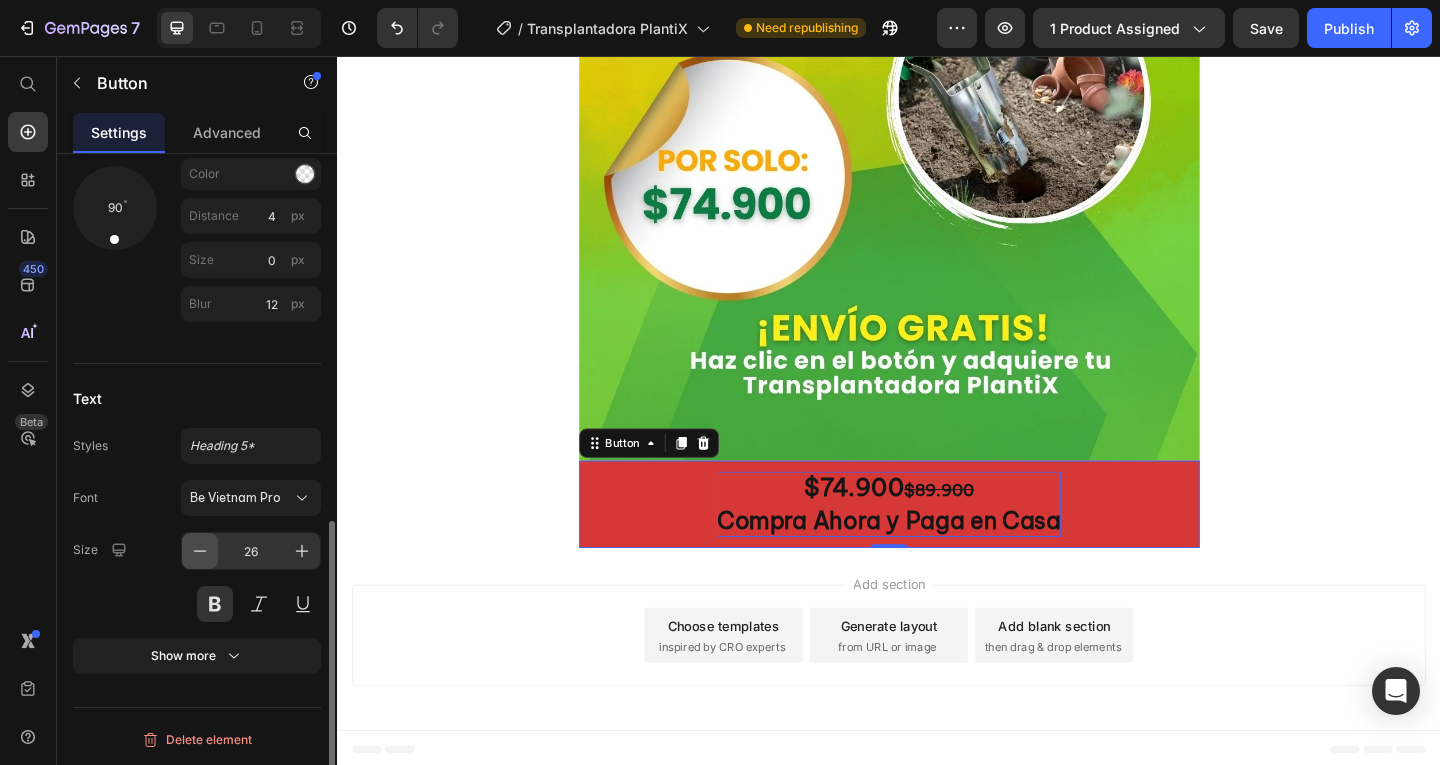 click 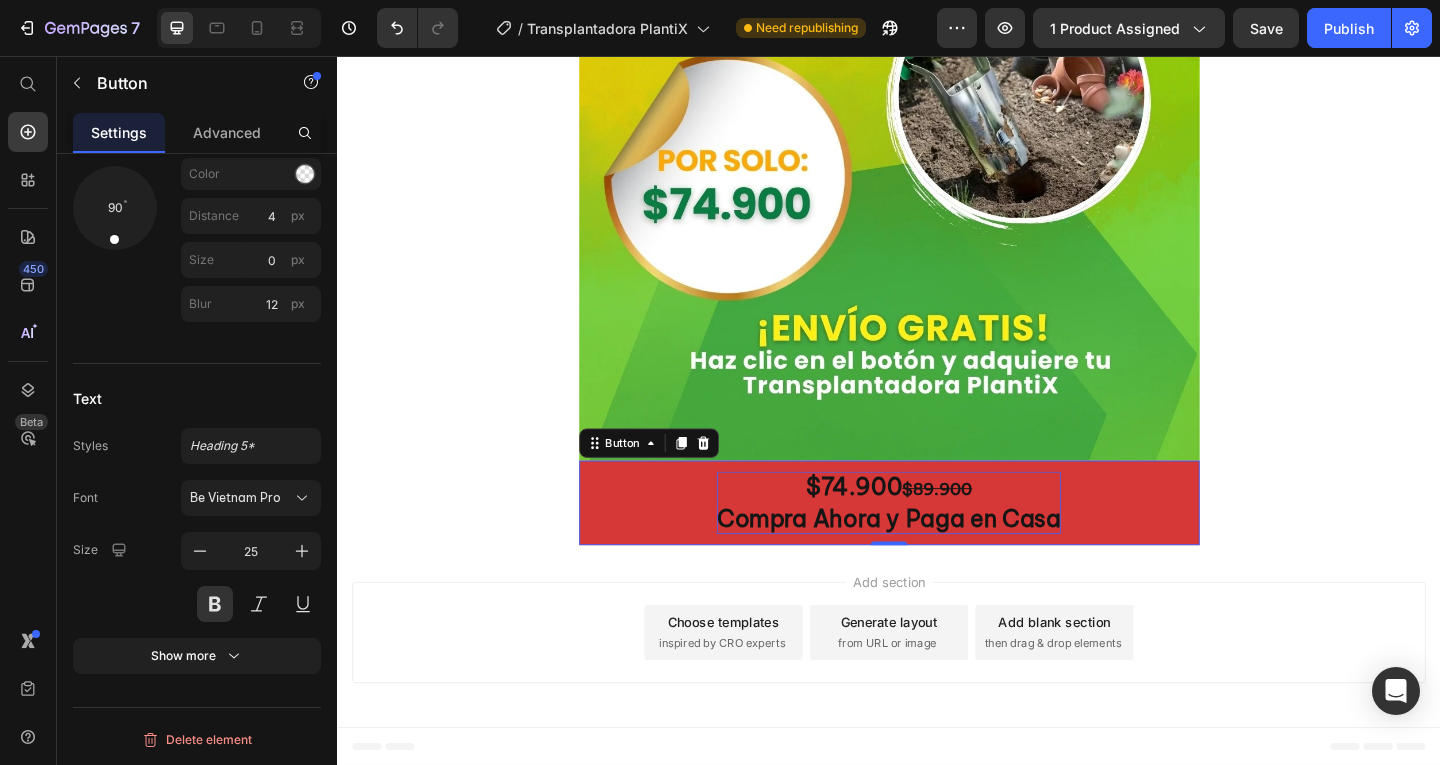 click on "Compra Ahora y Paga en Casa" at bounding box center [937, 559] 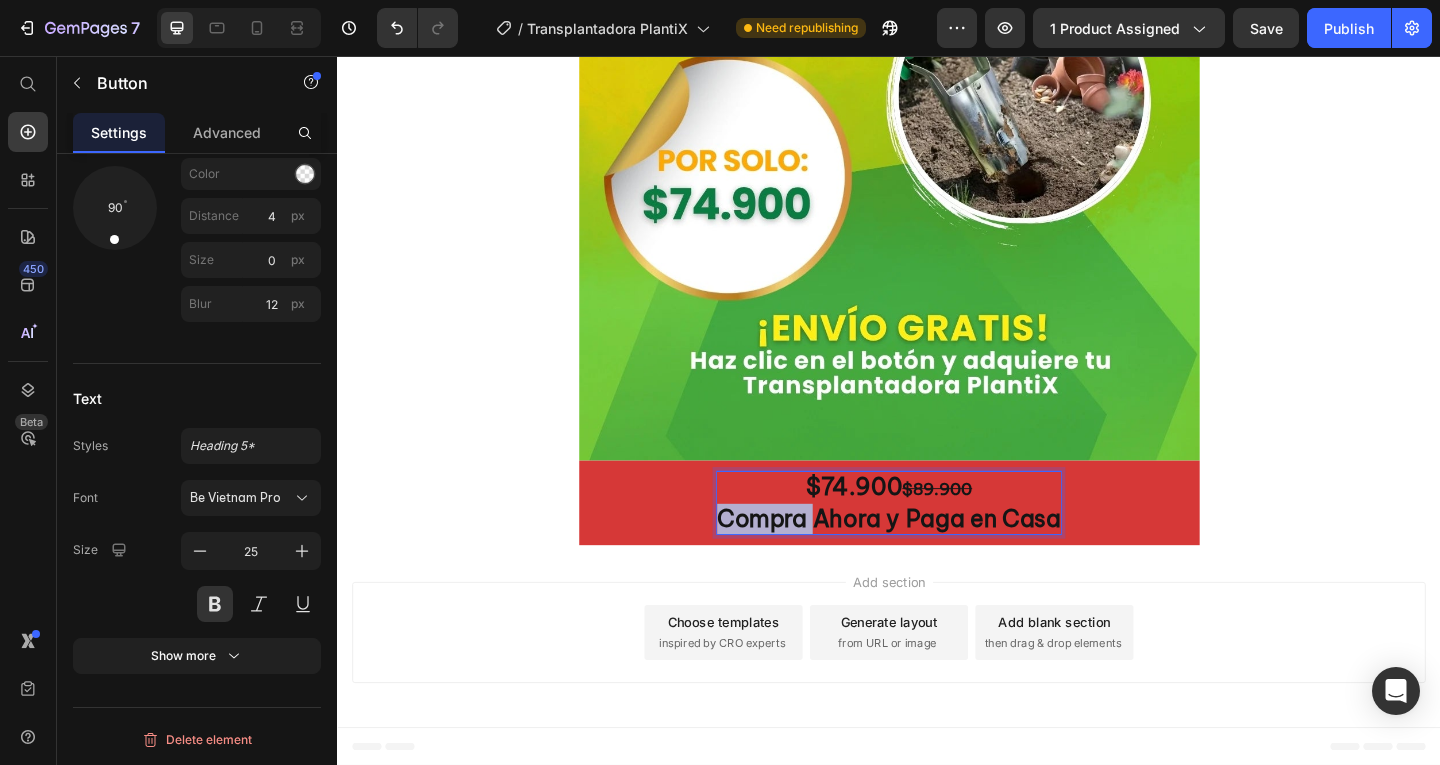 click on "Compra Ahora y Paga en Casa" at bounding box center [937, 559] 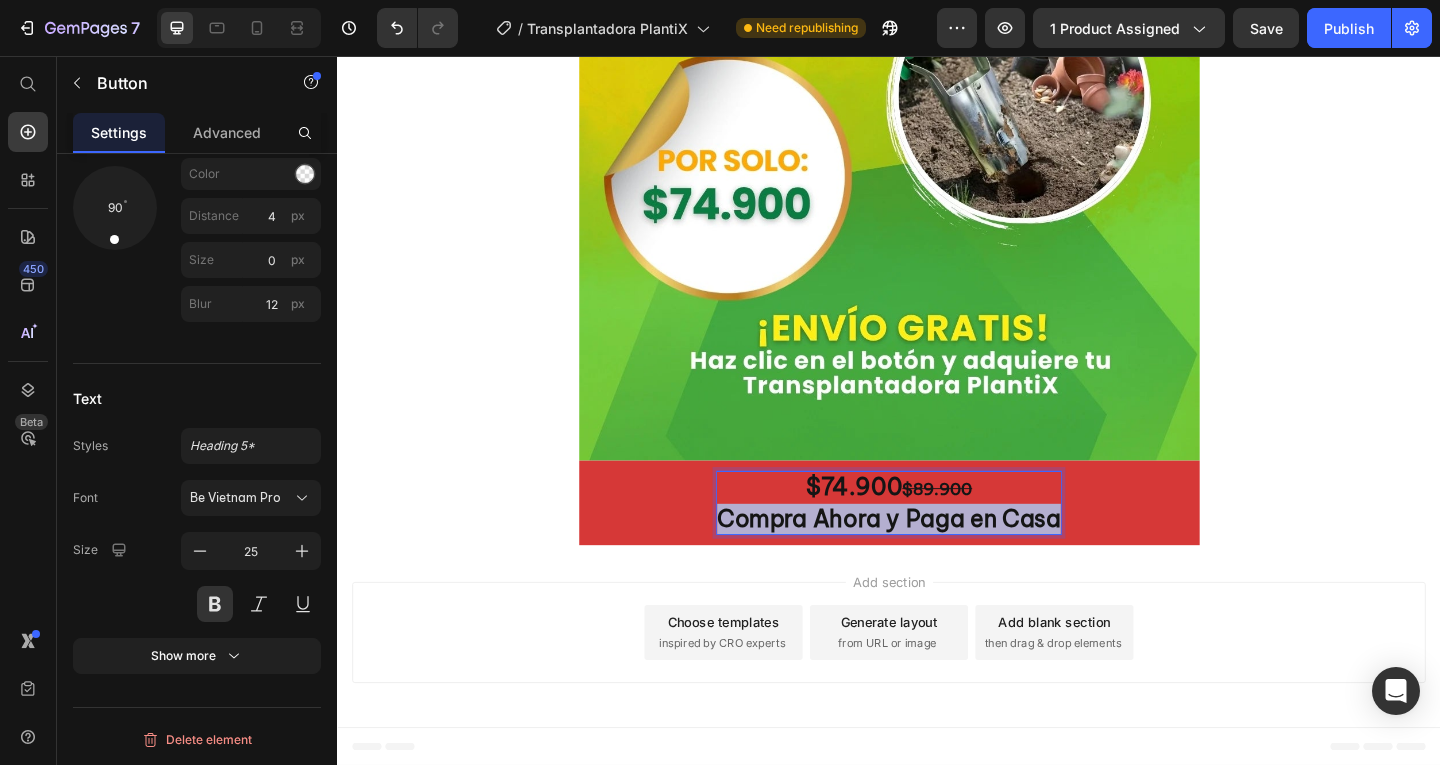 click on "Compra Ahora y Paga en Casa" at bounding box center [937, 559] 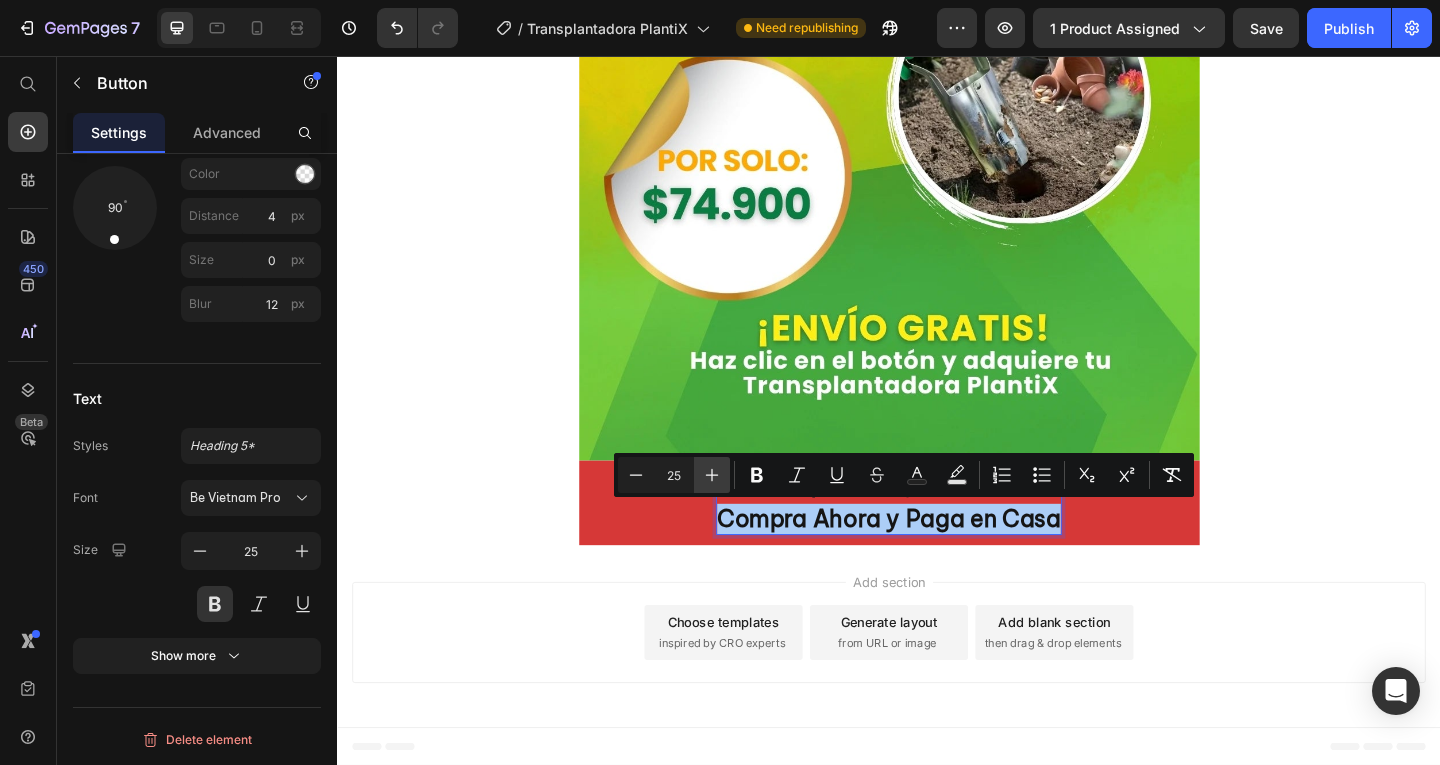 click 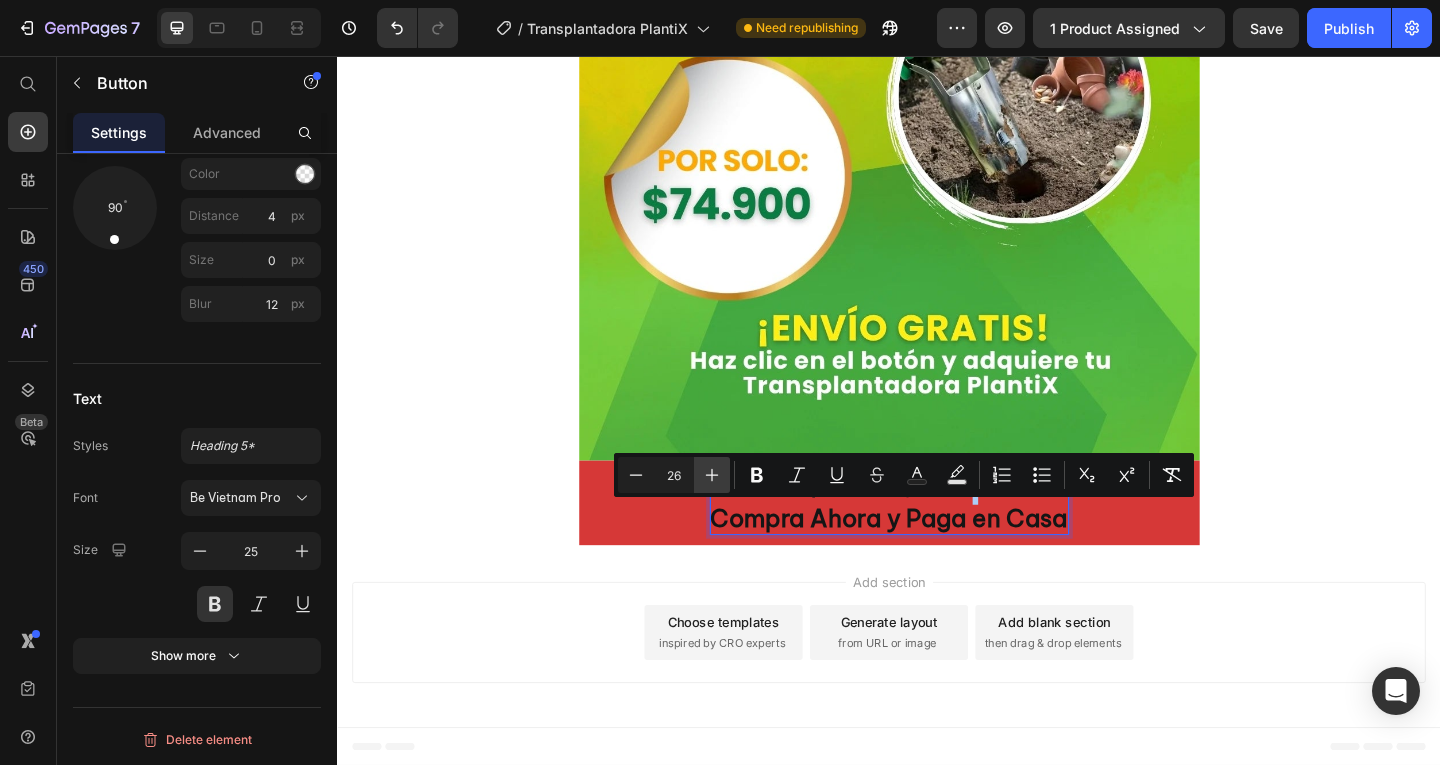 click 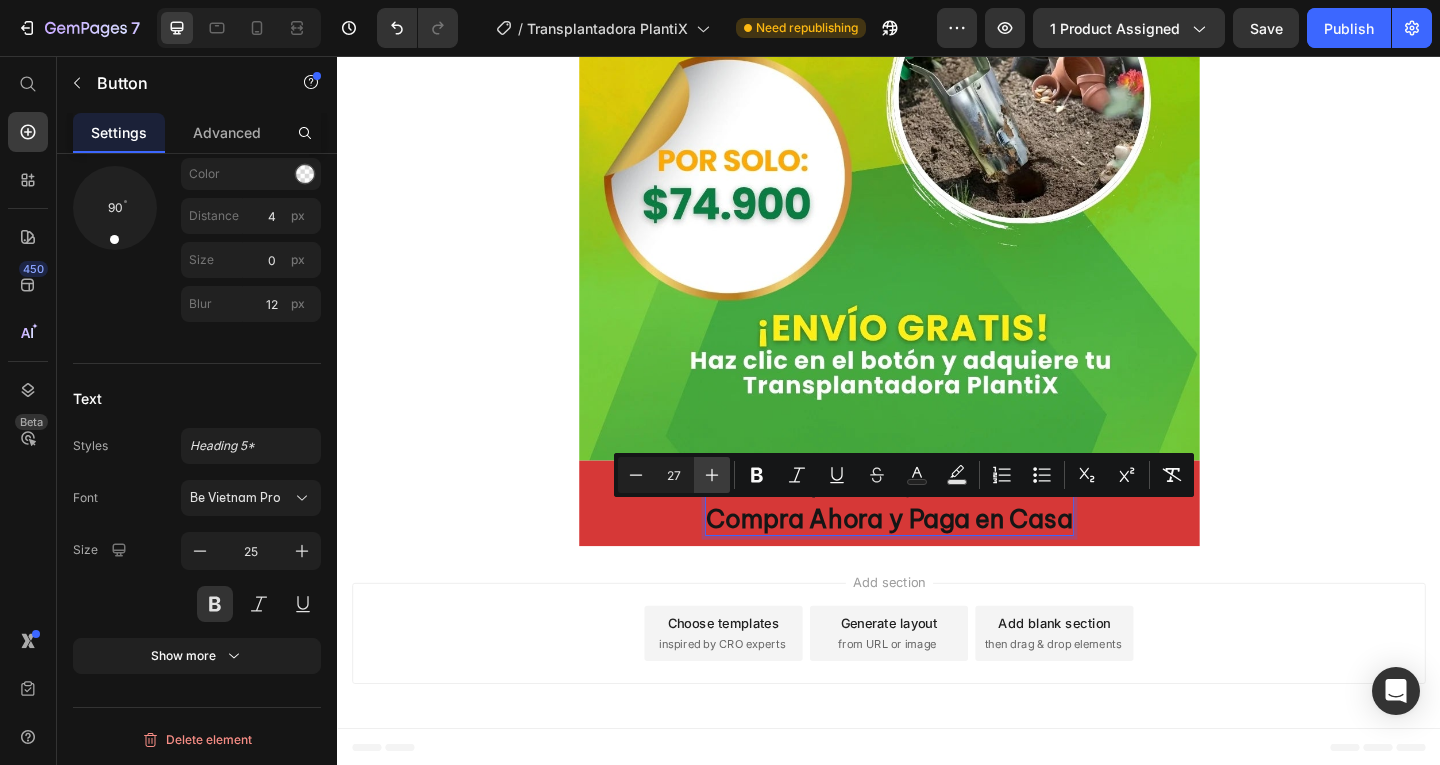click 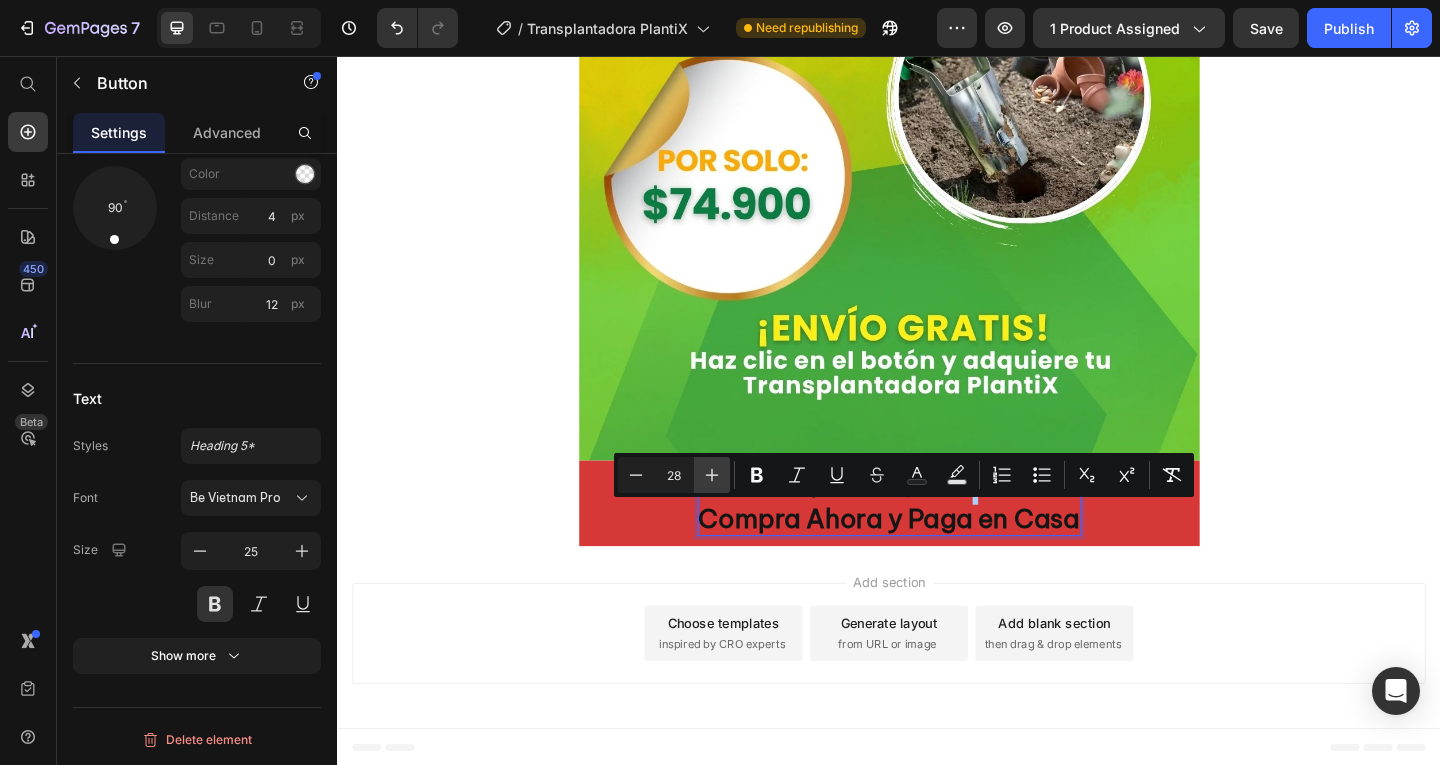 click 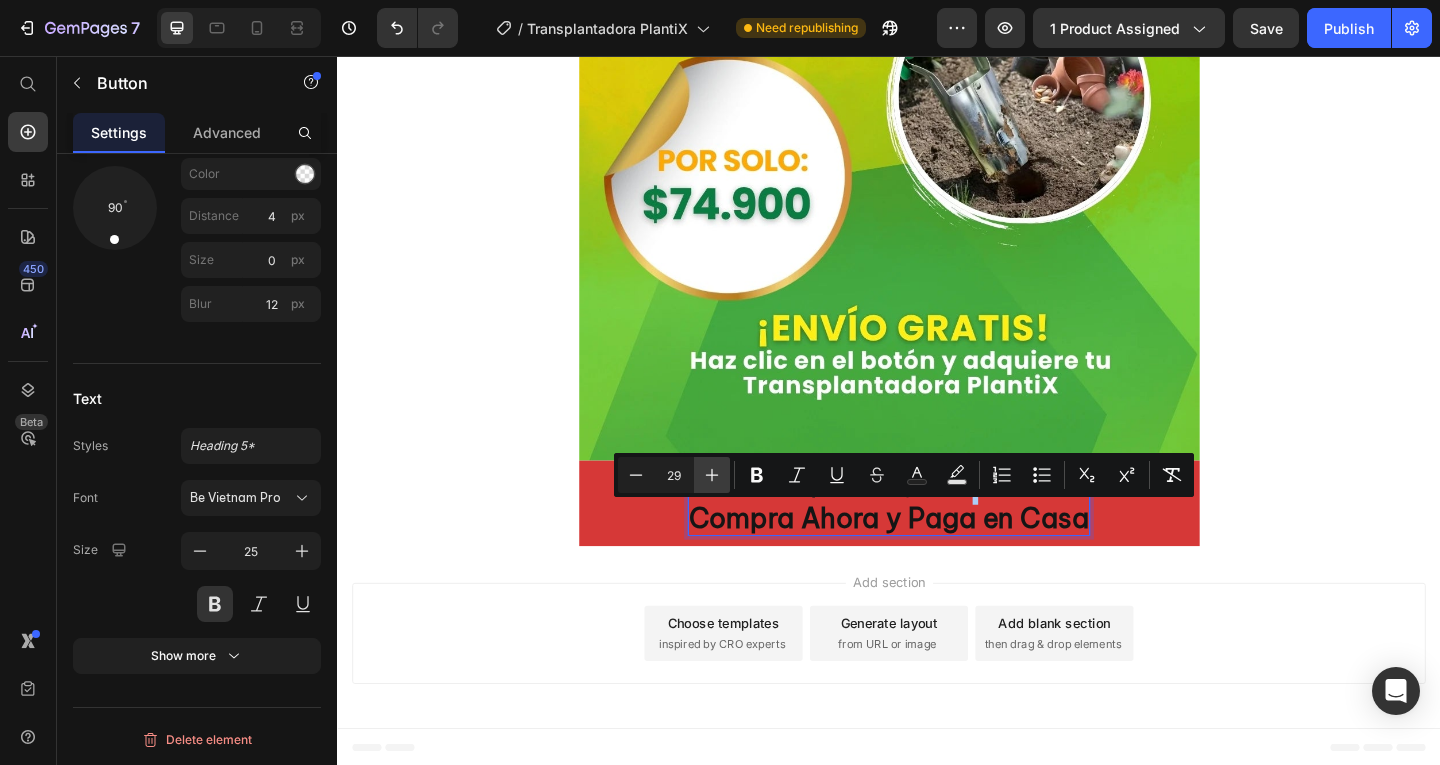 click 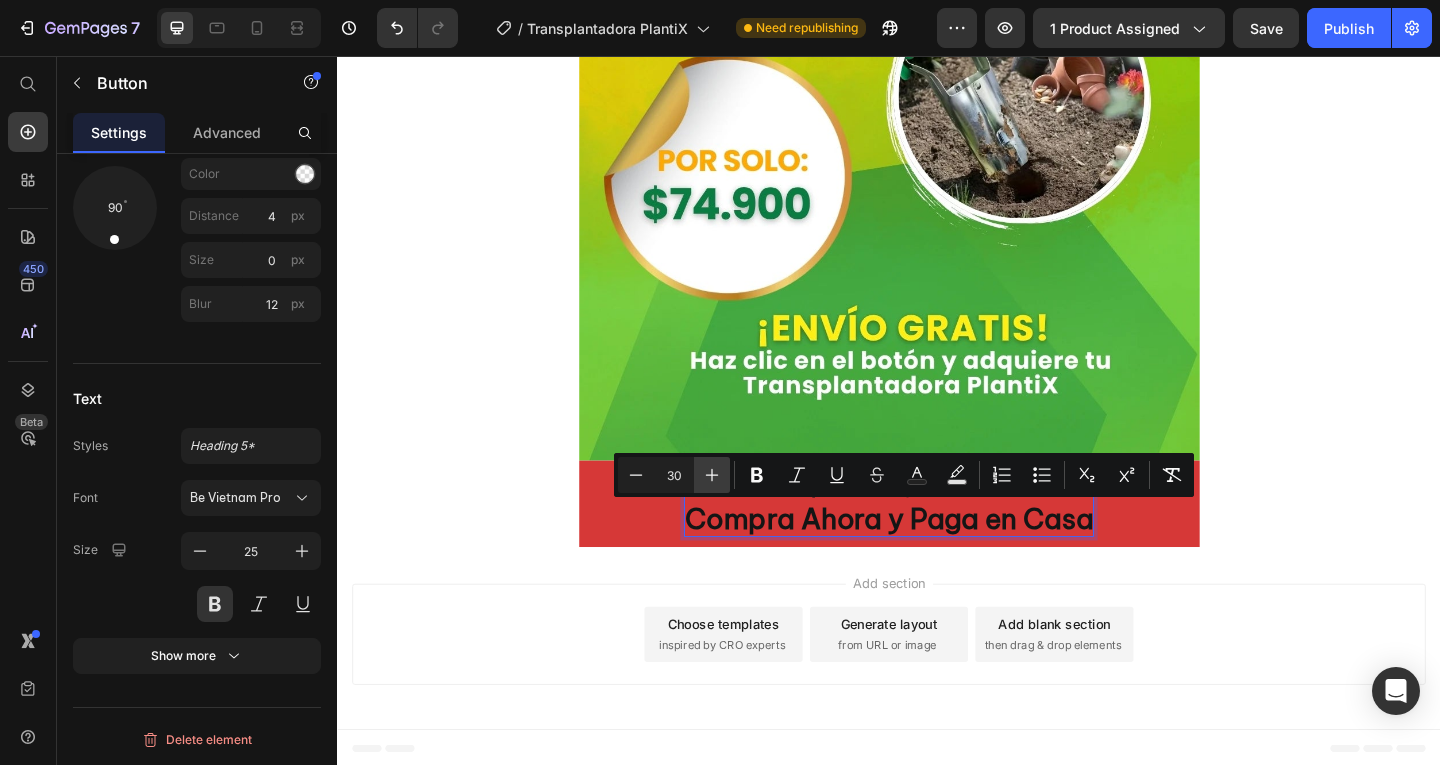click 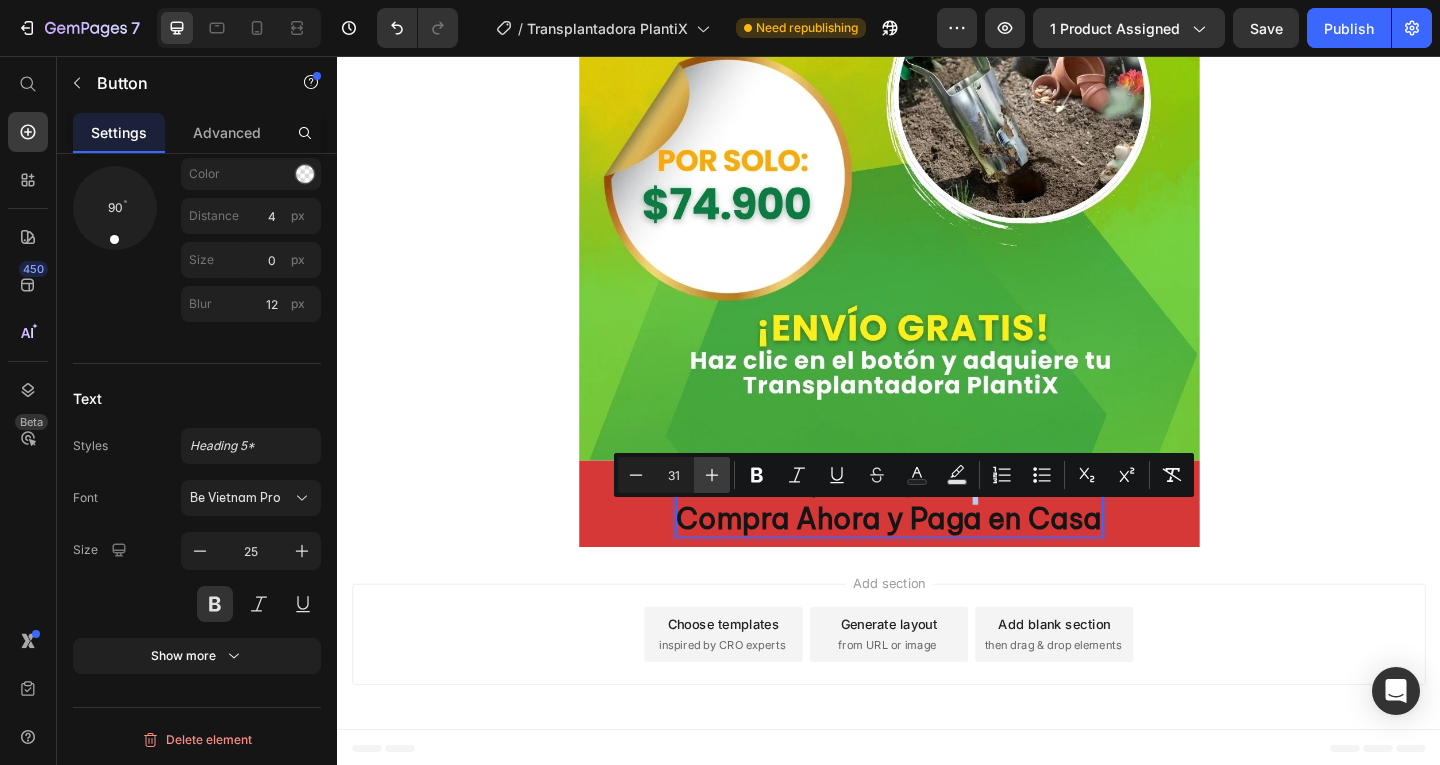 click 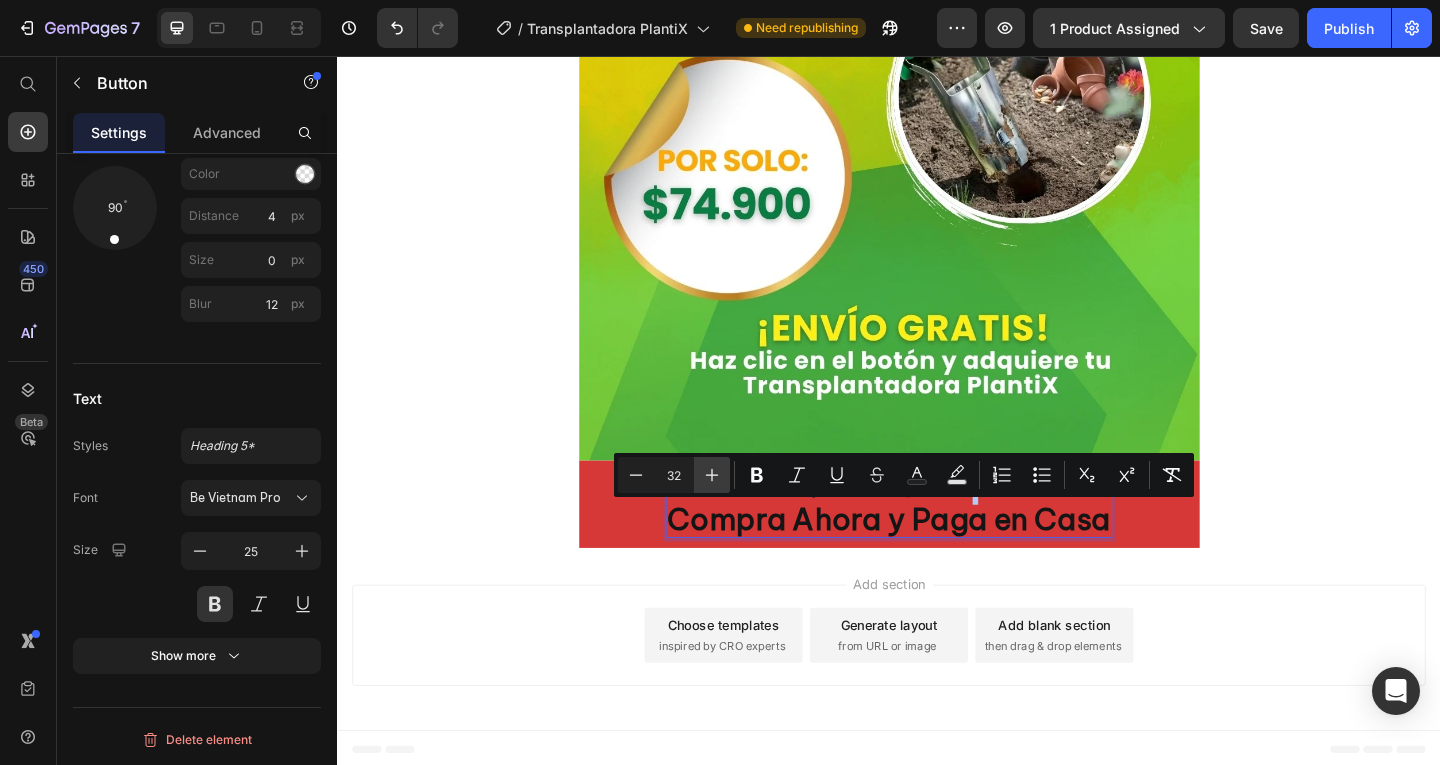 click 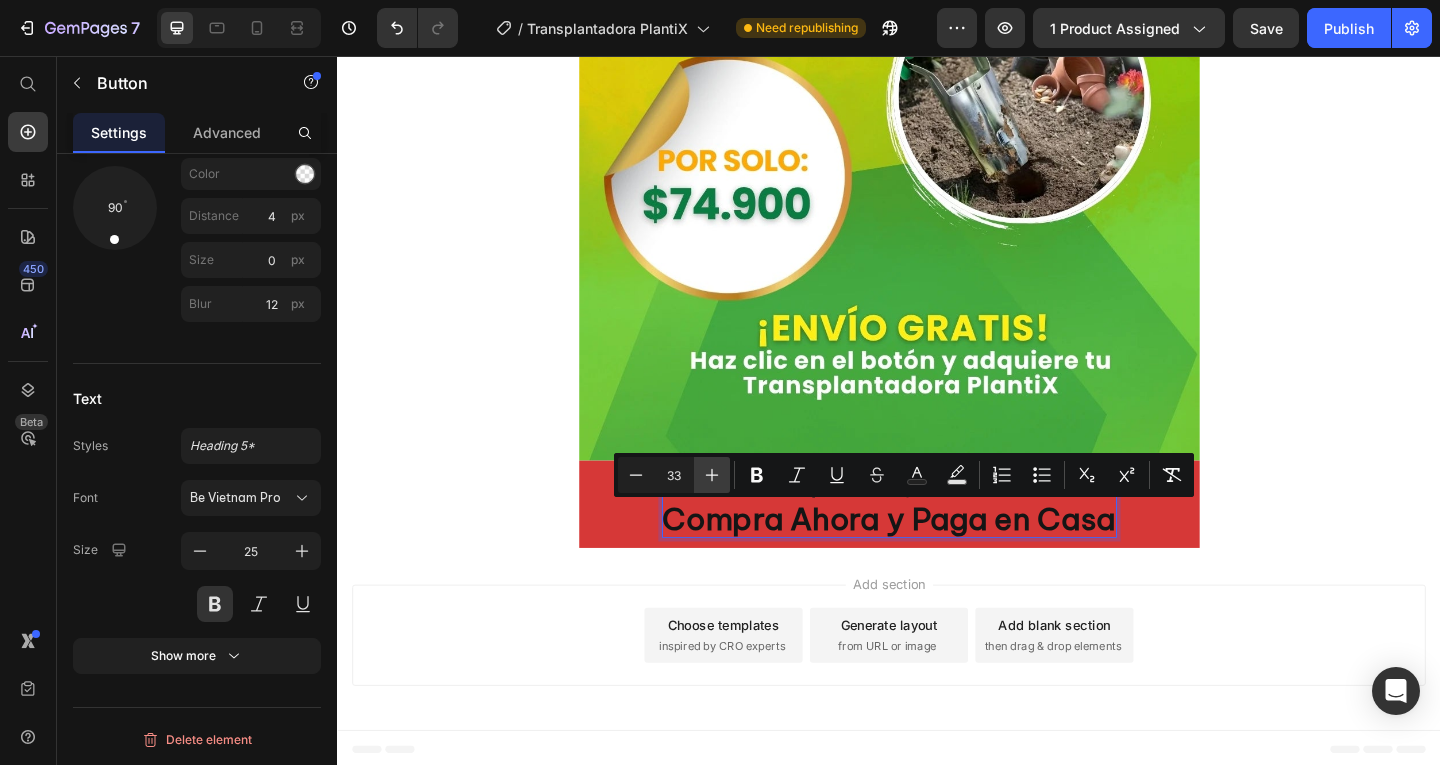 click 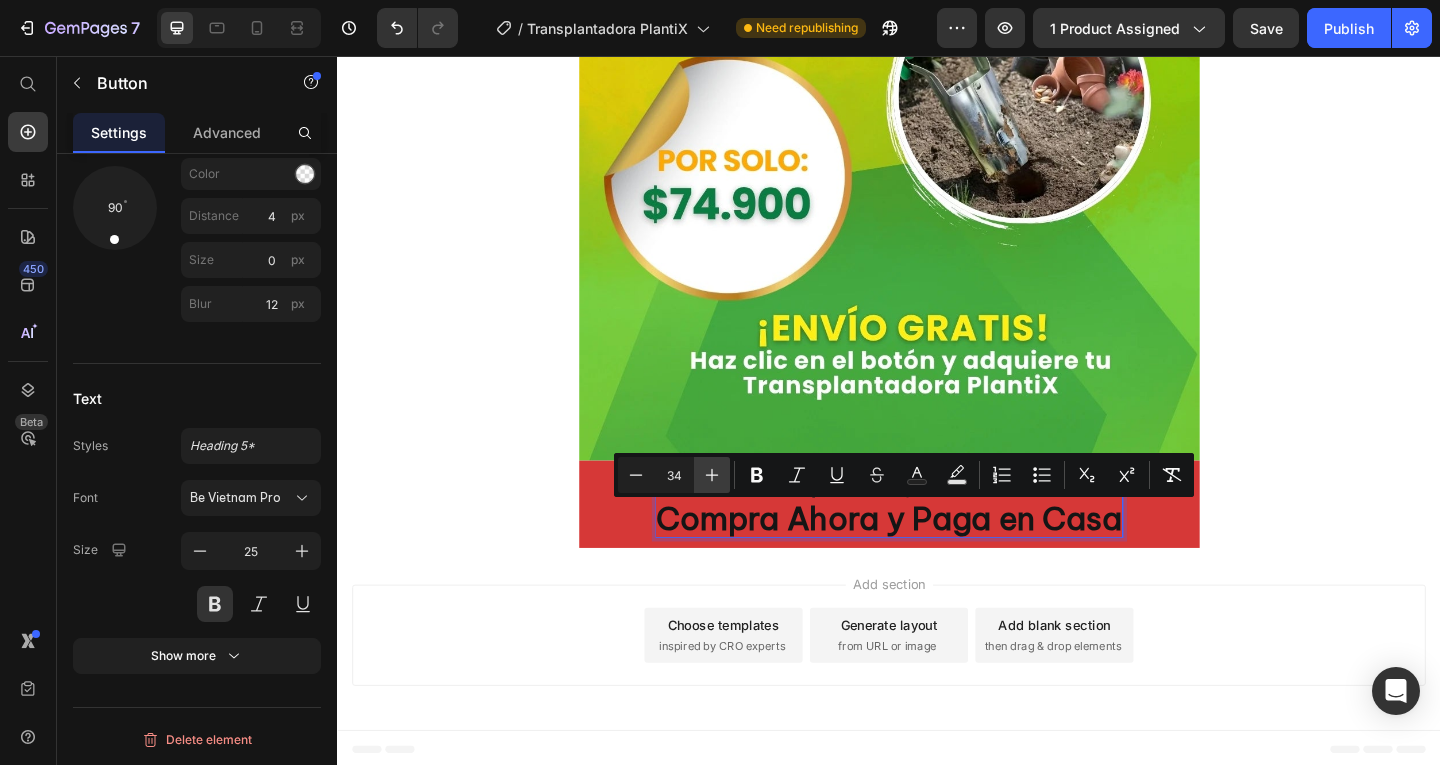 click 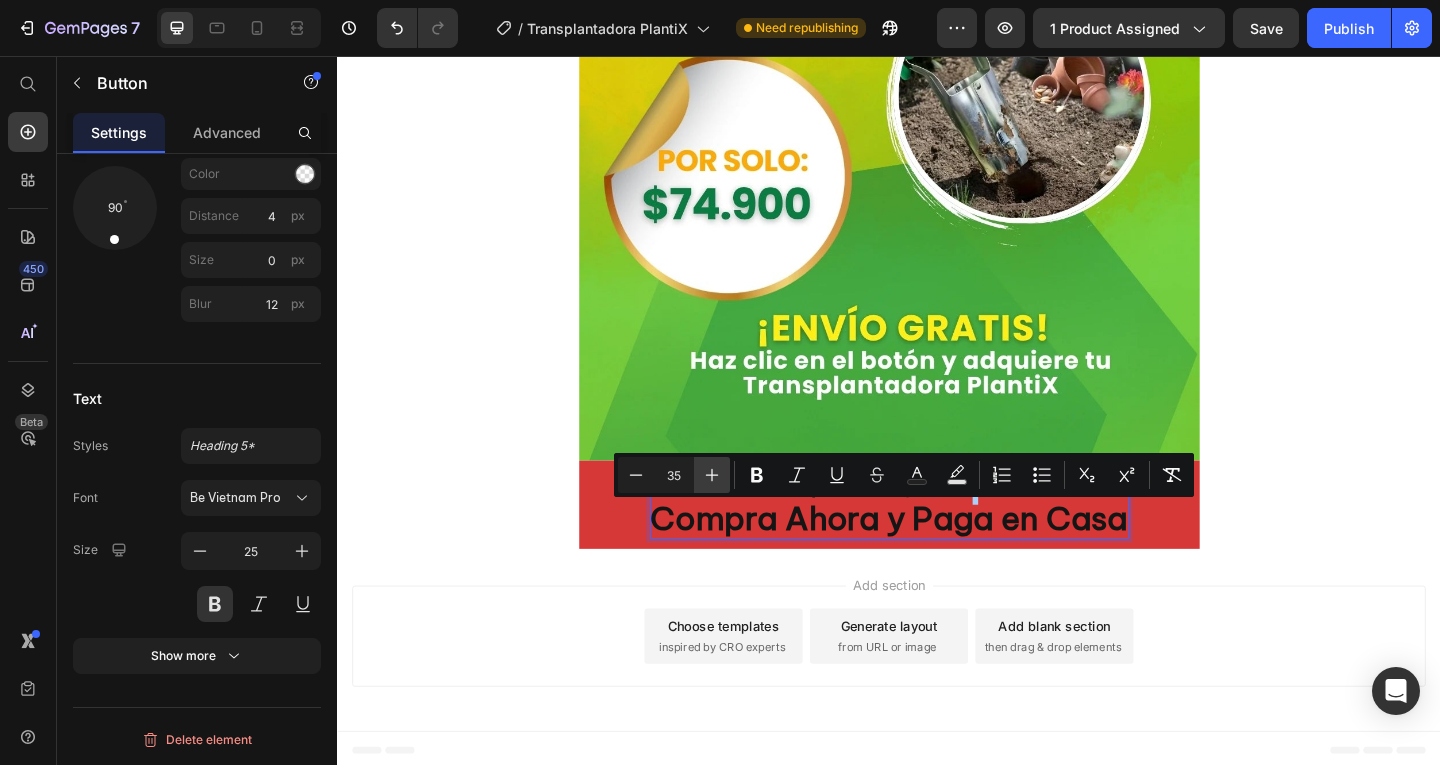 click 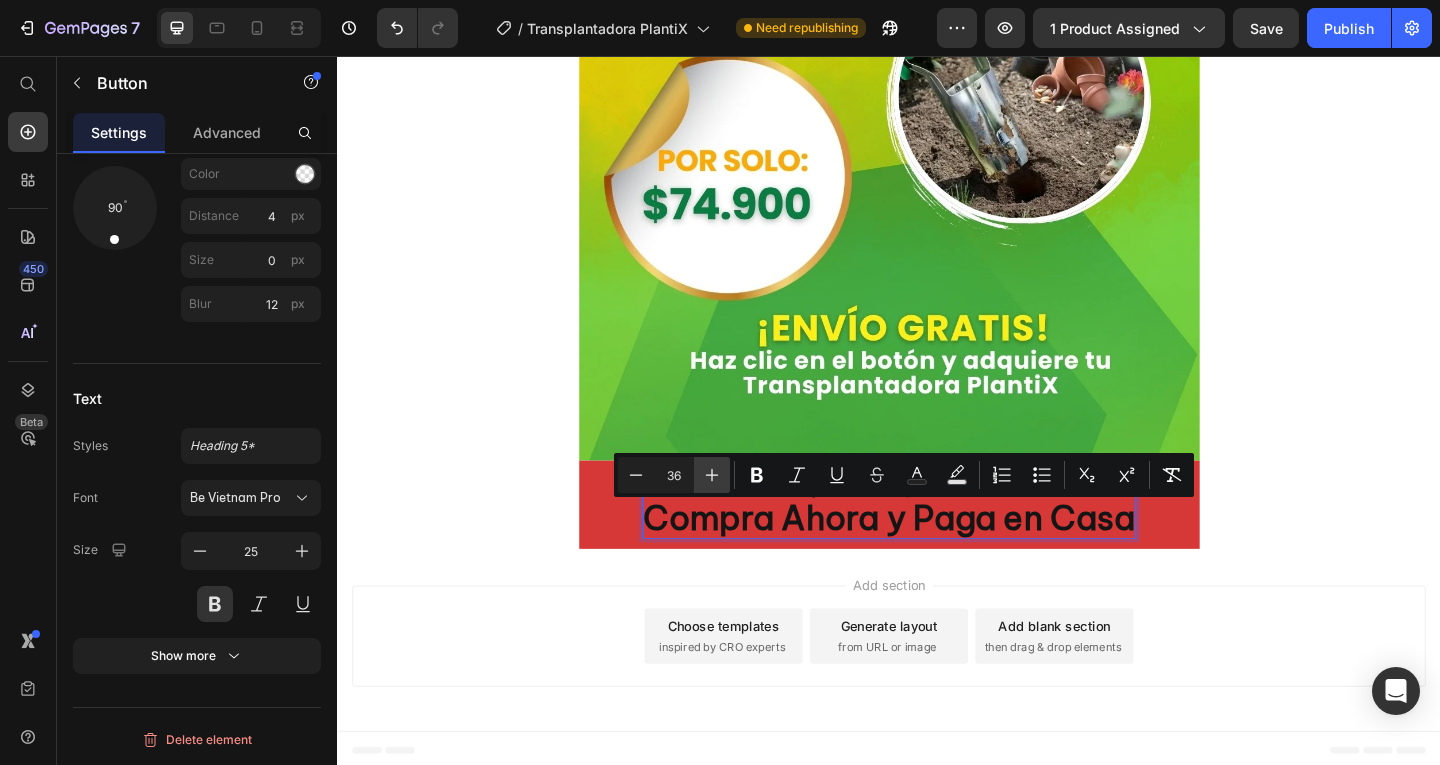 click 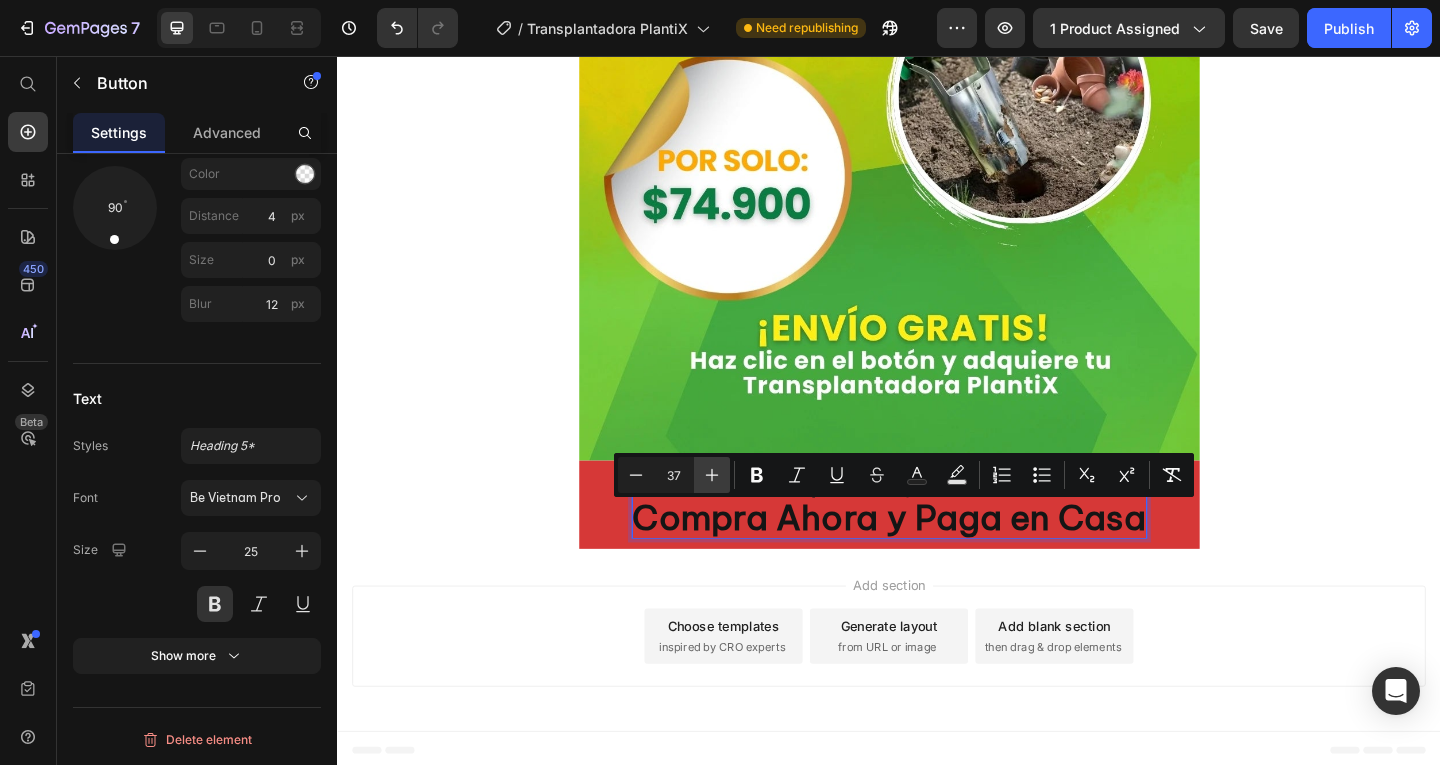 click 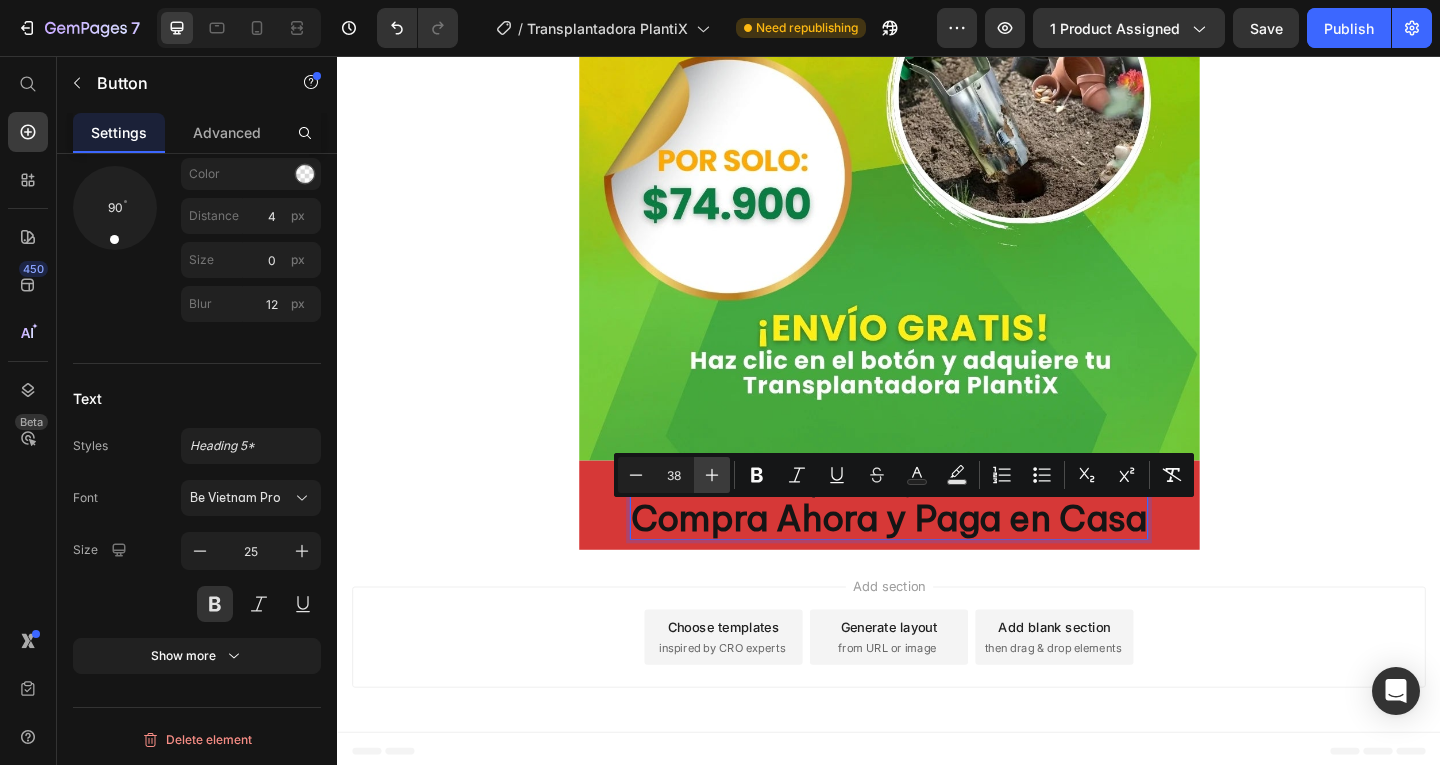 click 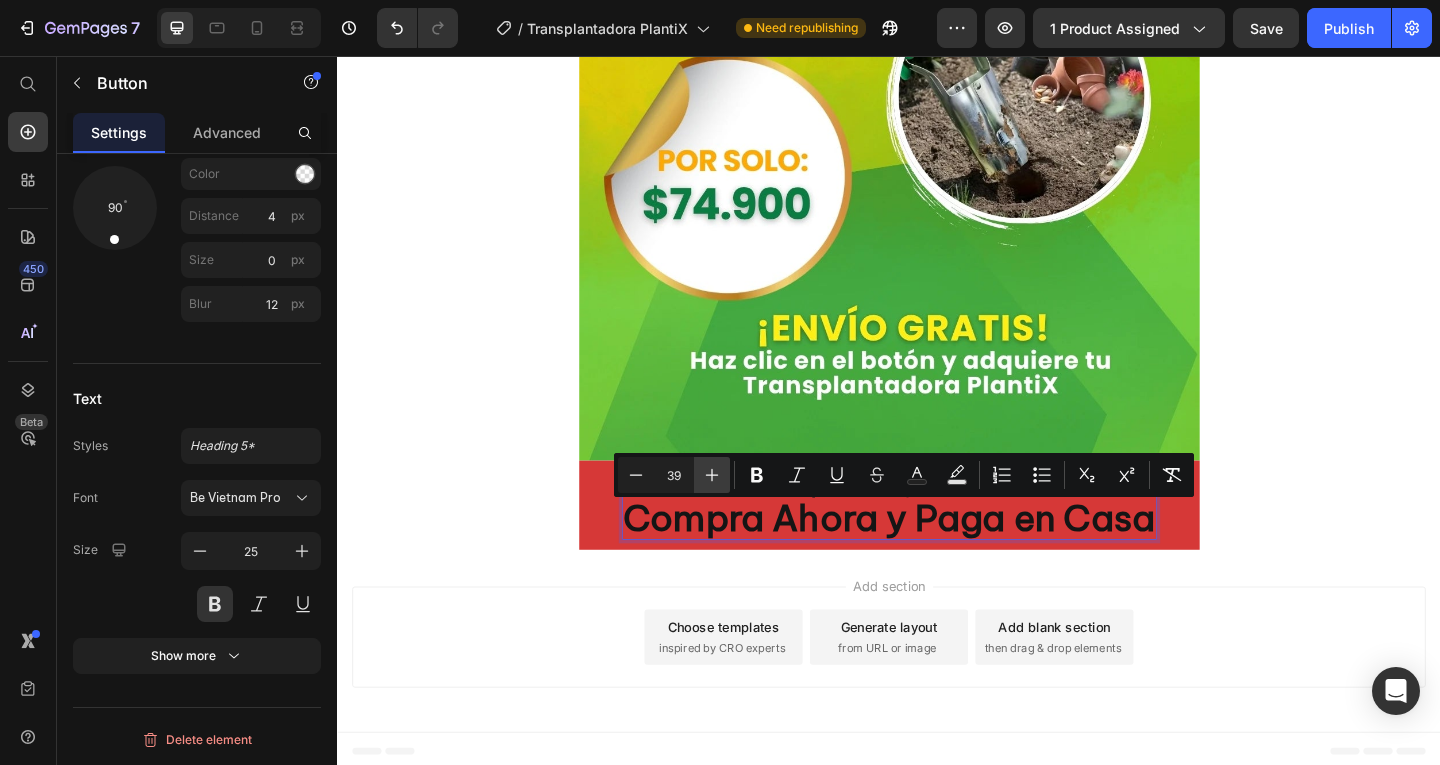 click 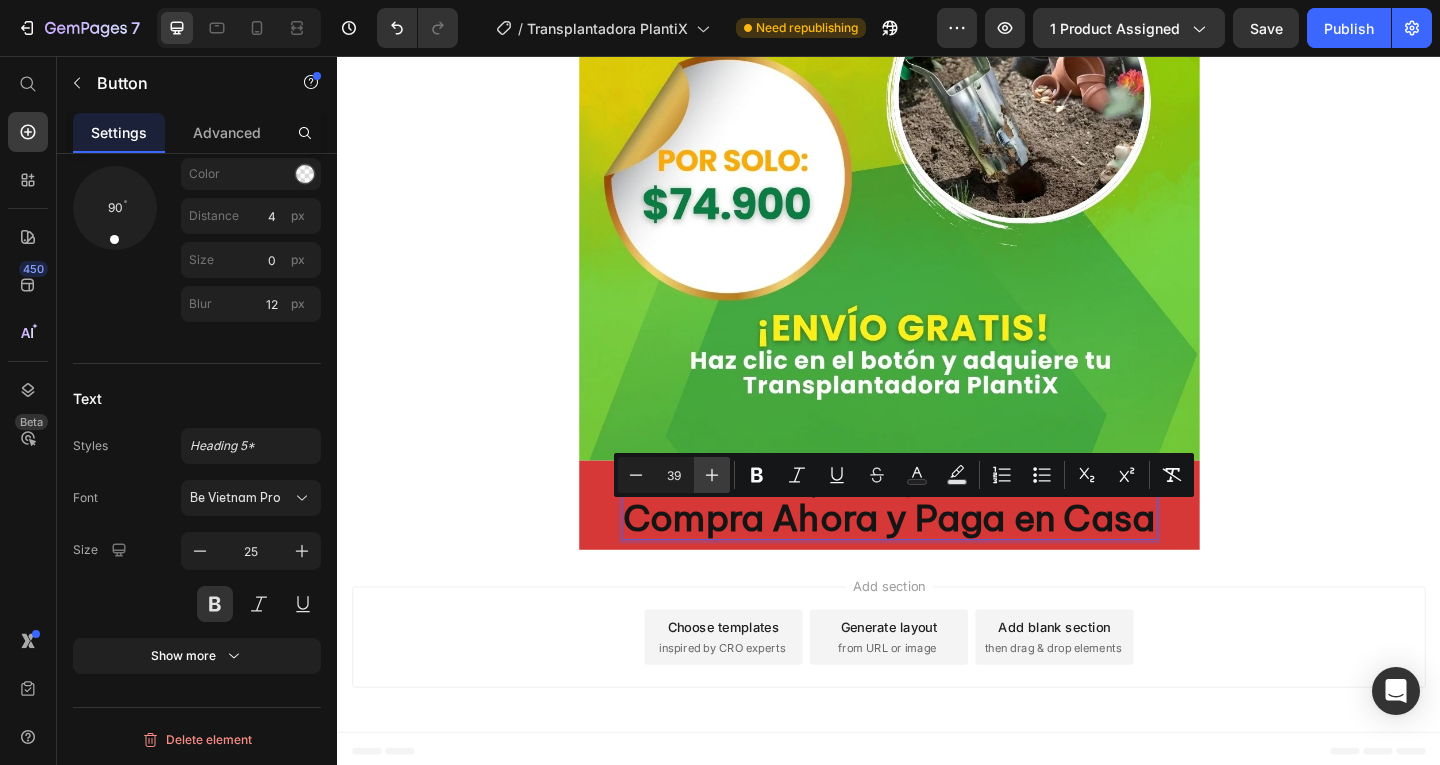 type on "40" 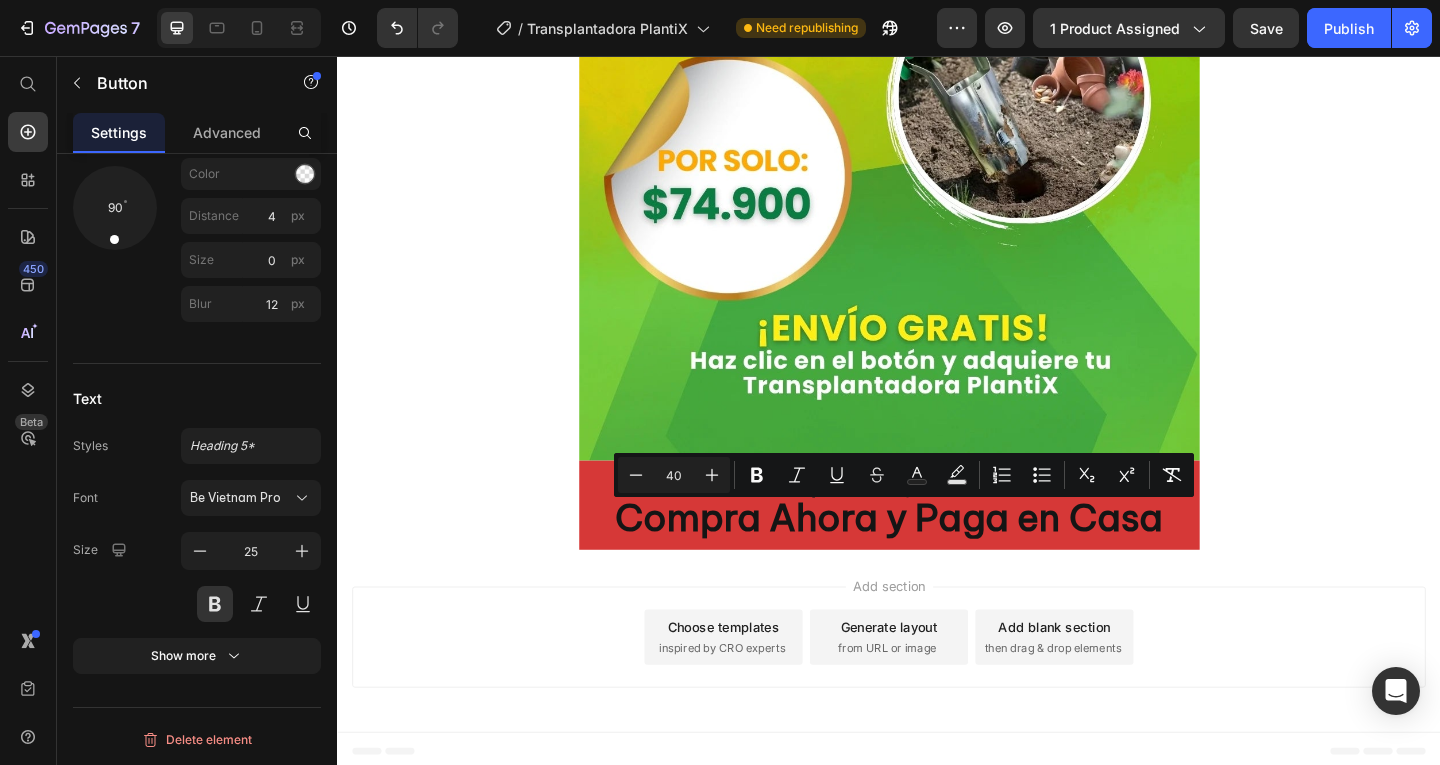 click on "Add section Choose templates inspired by CRO experts Generate layout from URL or image Add blank section then drag & drop elements" at bounding box center [937, 692] 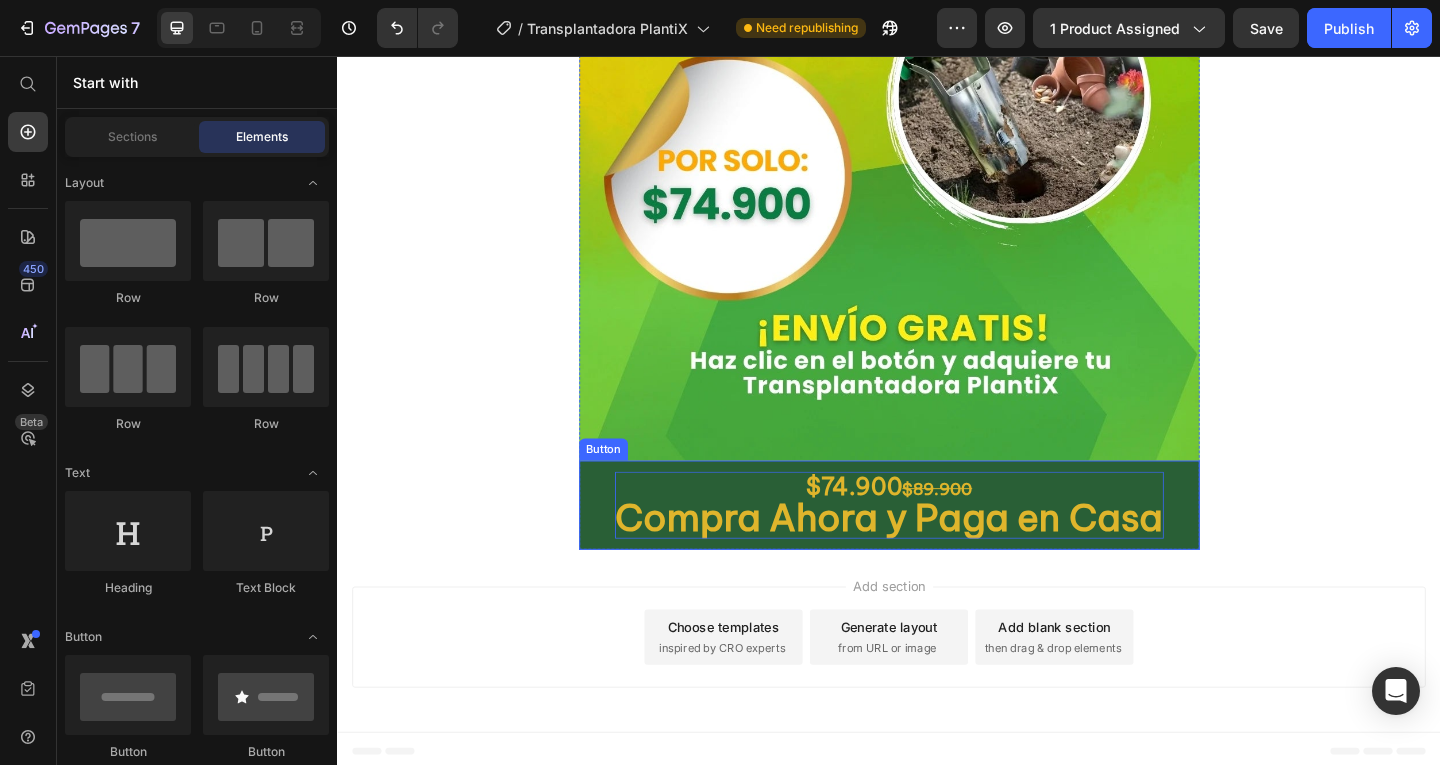 click on "Compra Ahora y Paga en Casa" at bounding box center [937, 558] 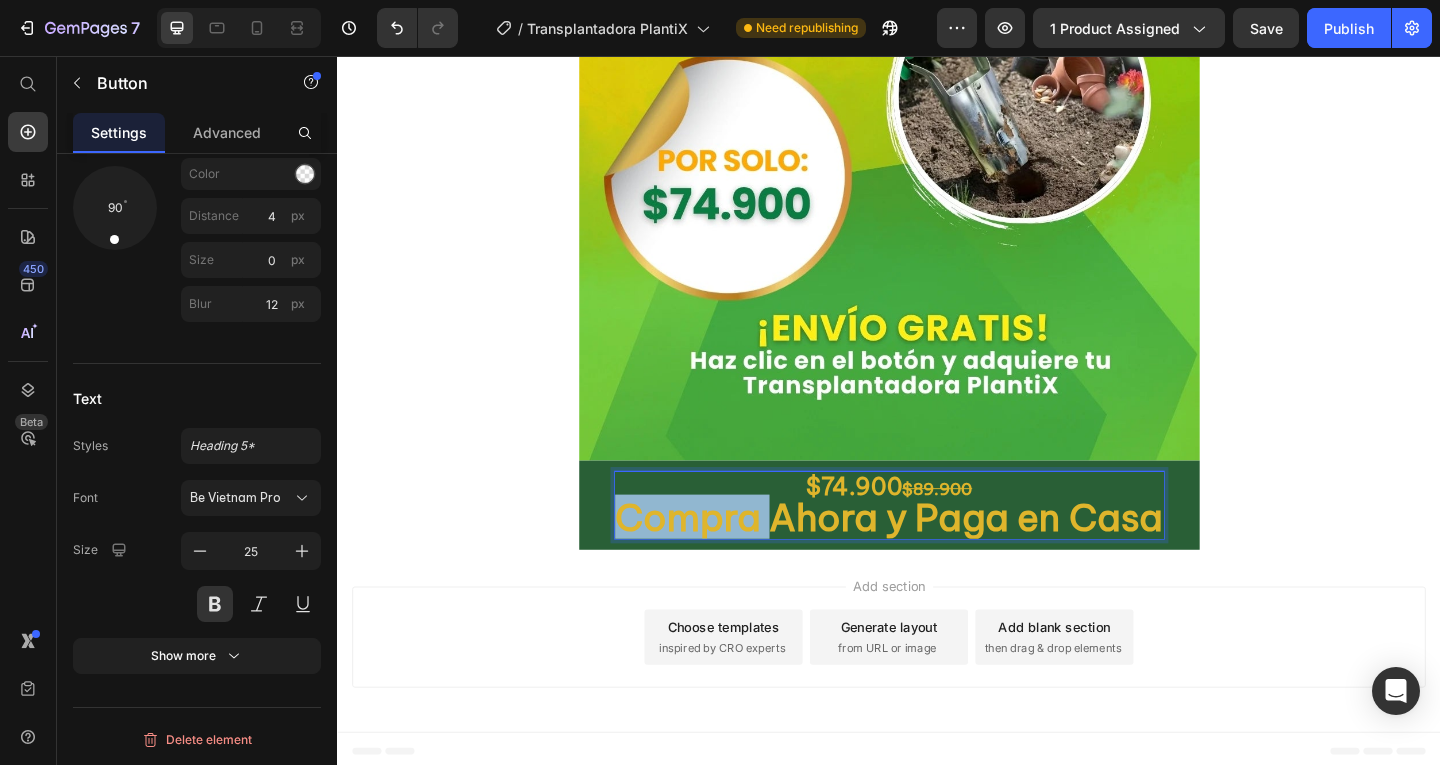 click on "Compra Ahora y Paga en Casa" at bounding box center [937, 558] 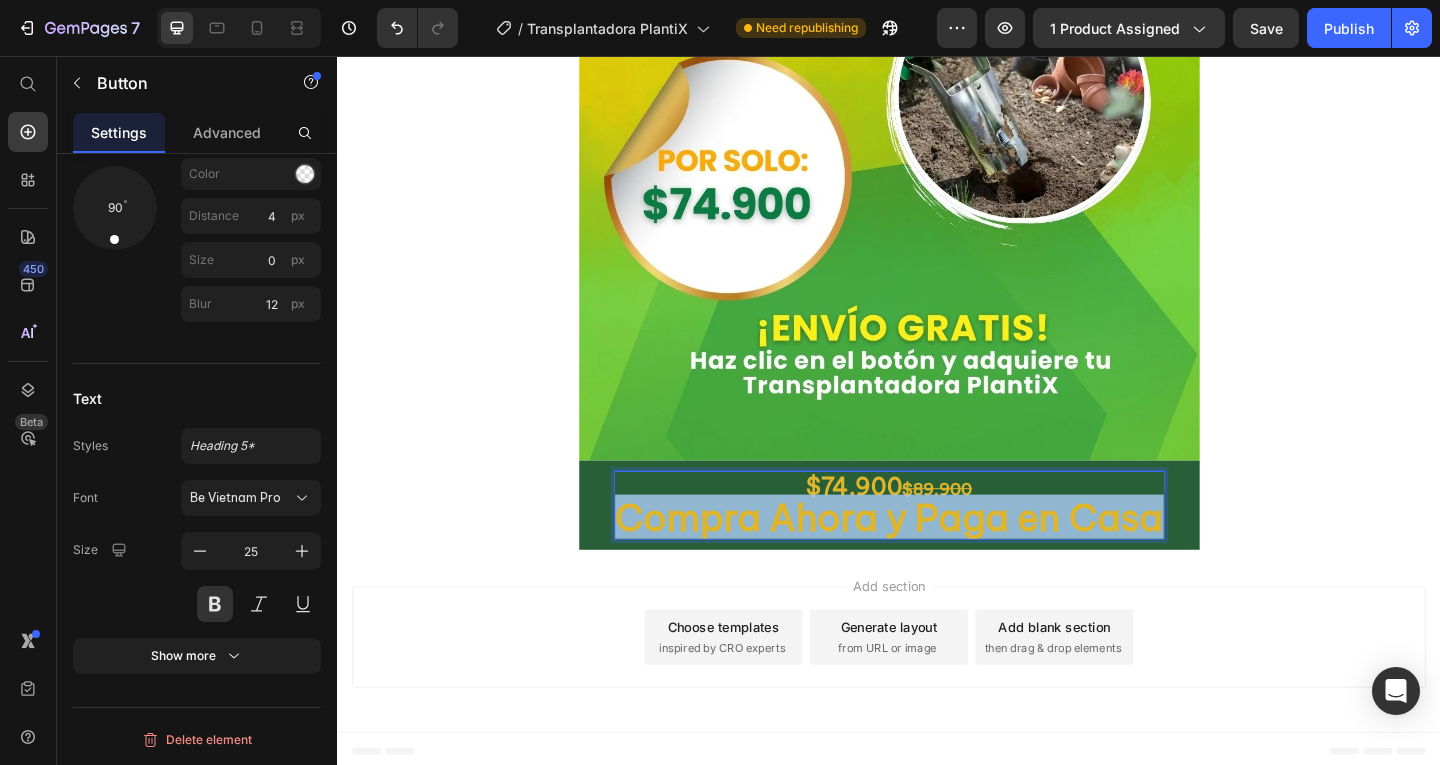 click on "Compra Ahora y Paga en Casa" at bounding box center (937, 558) 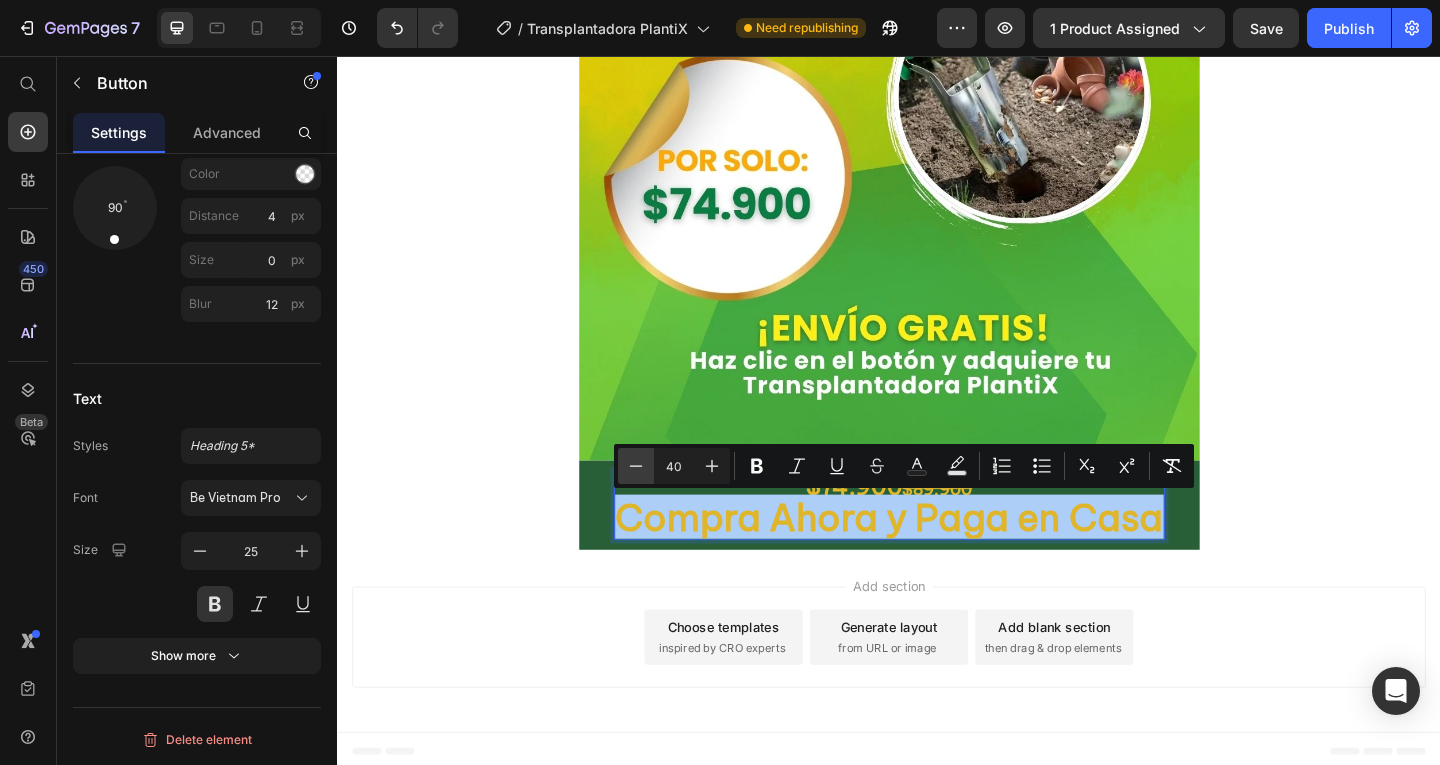 click 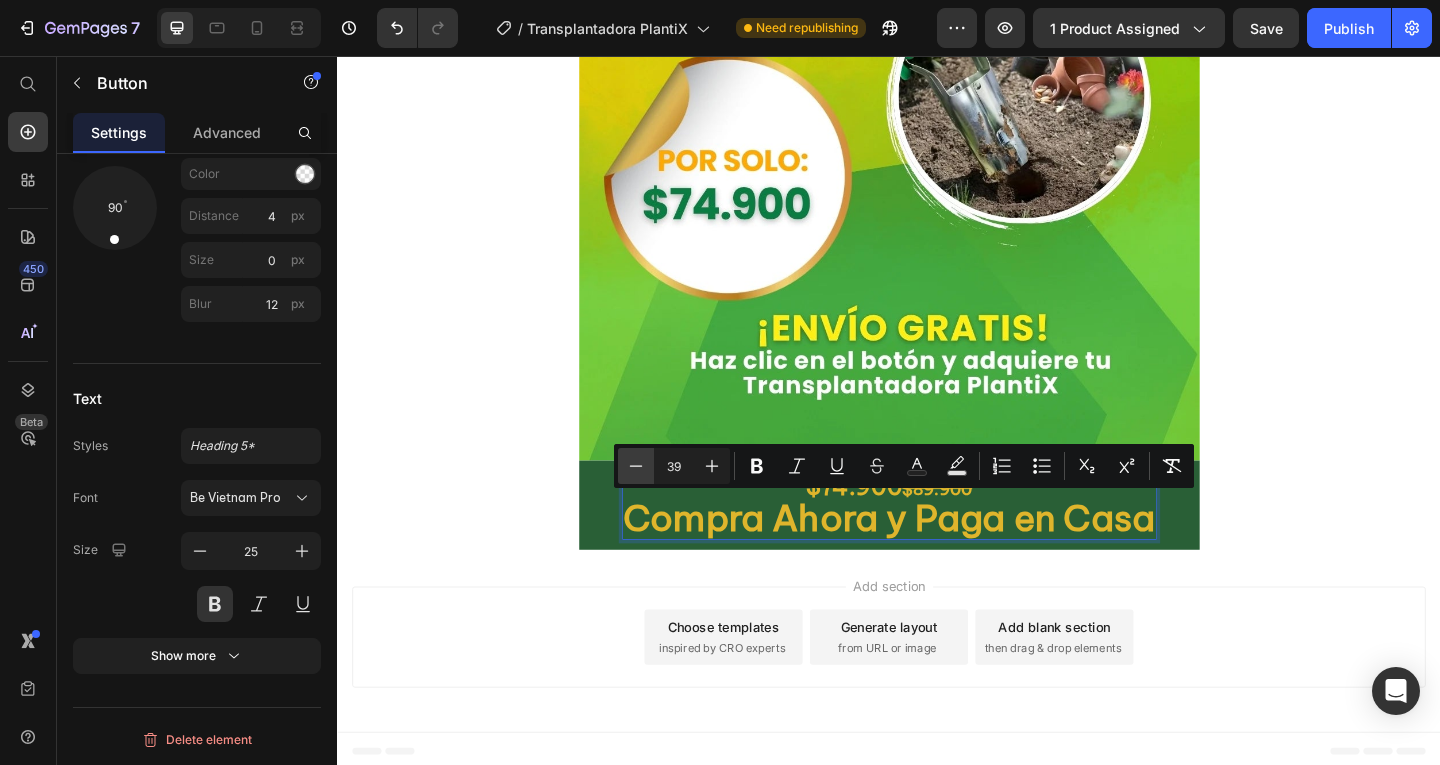 click 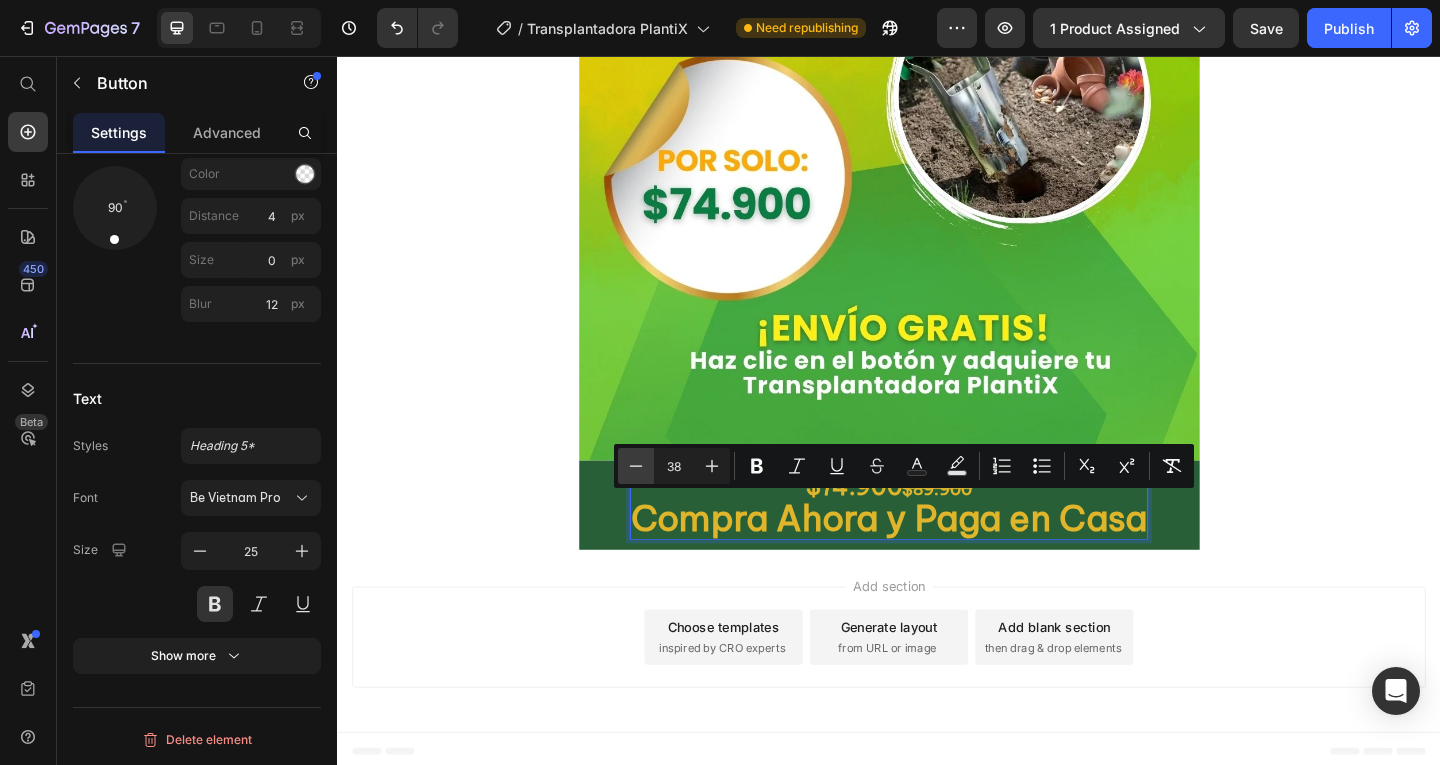 click 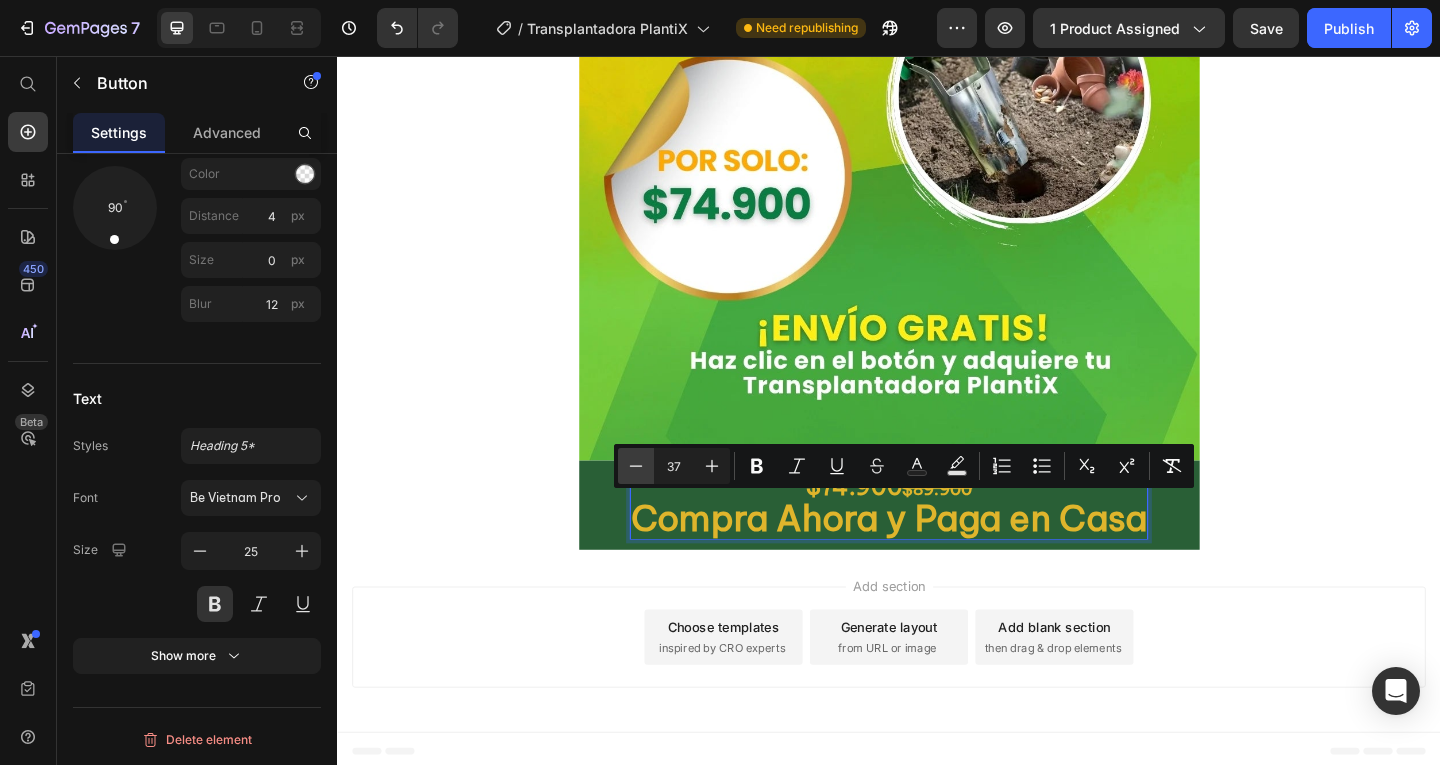 click 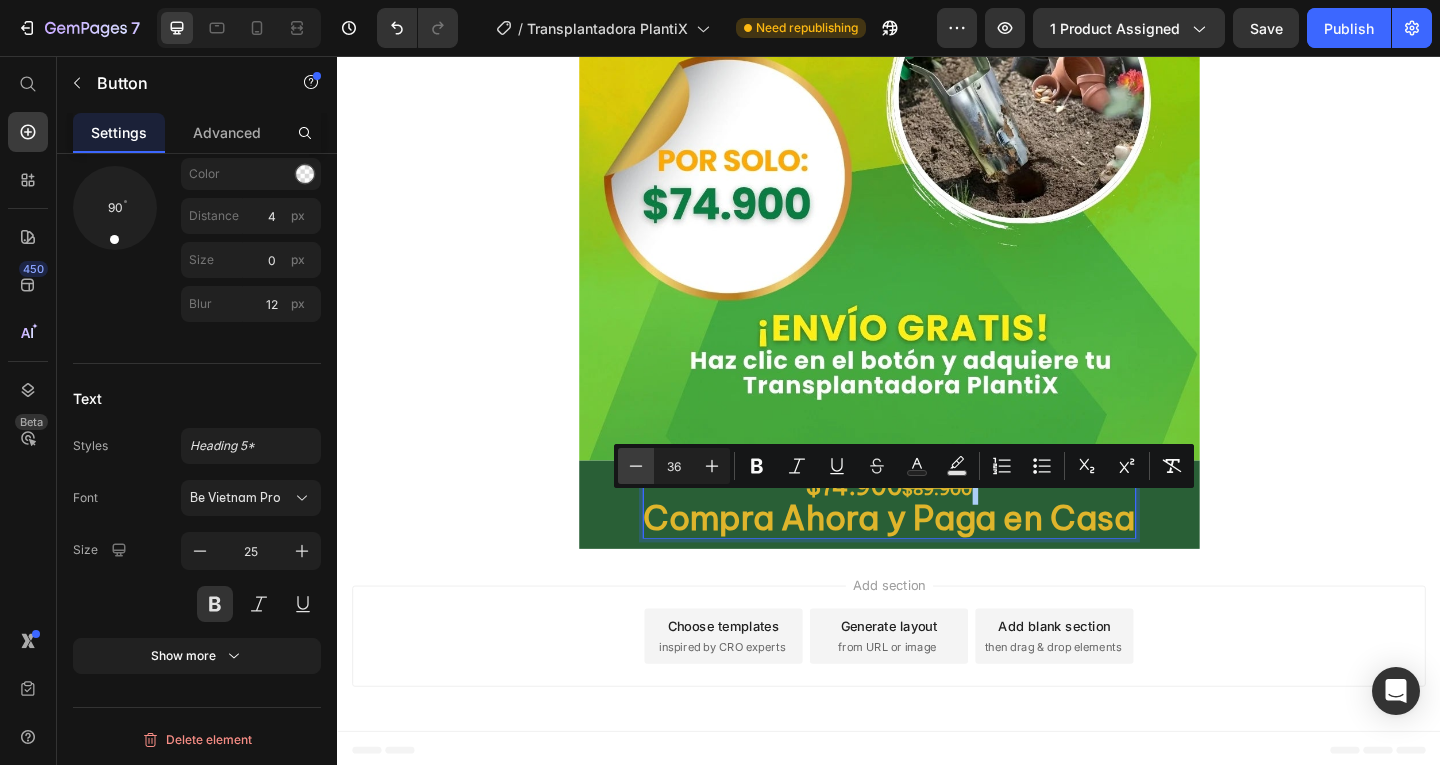 click 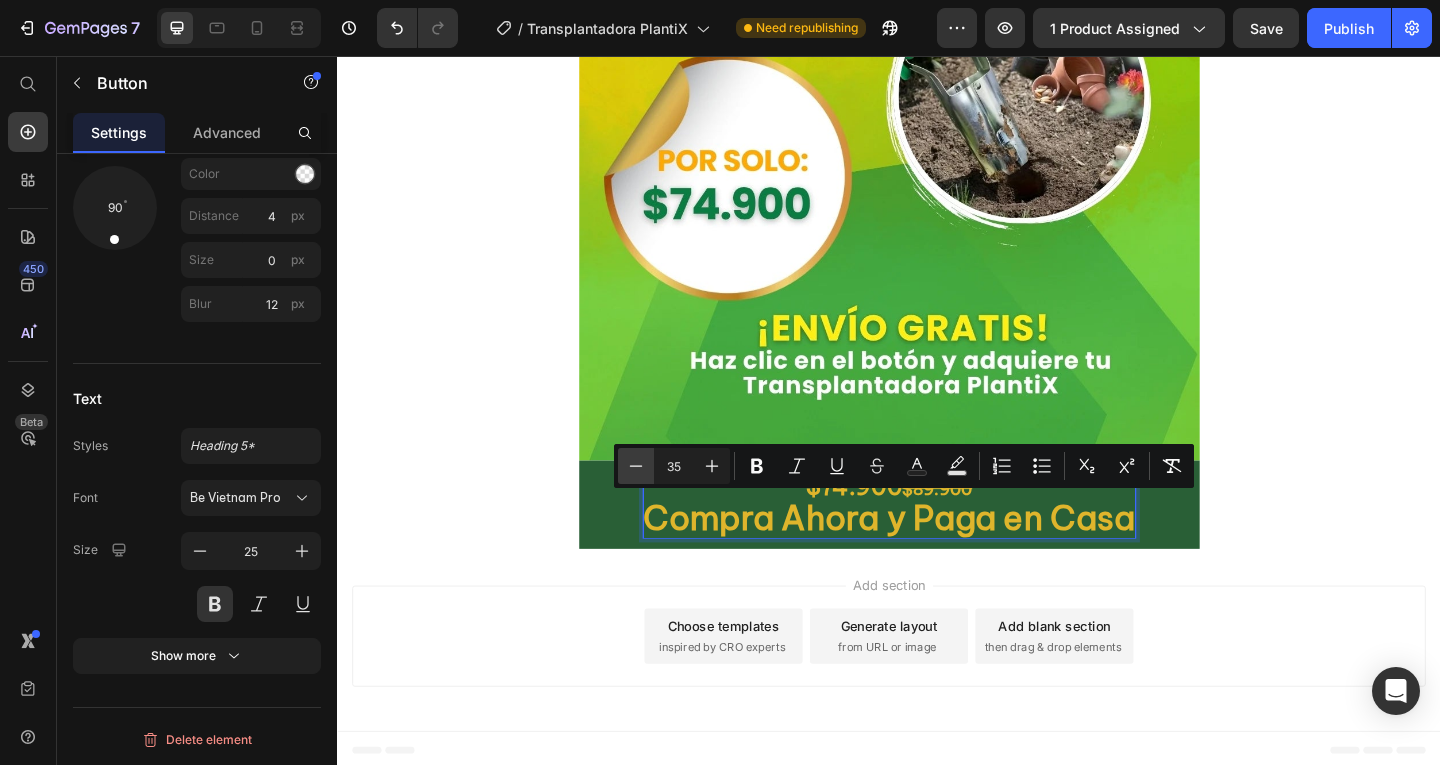 click 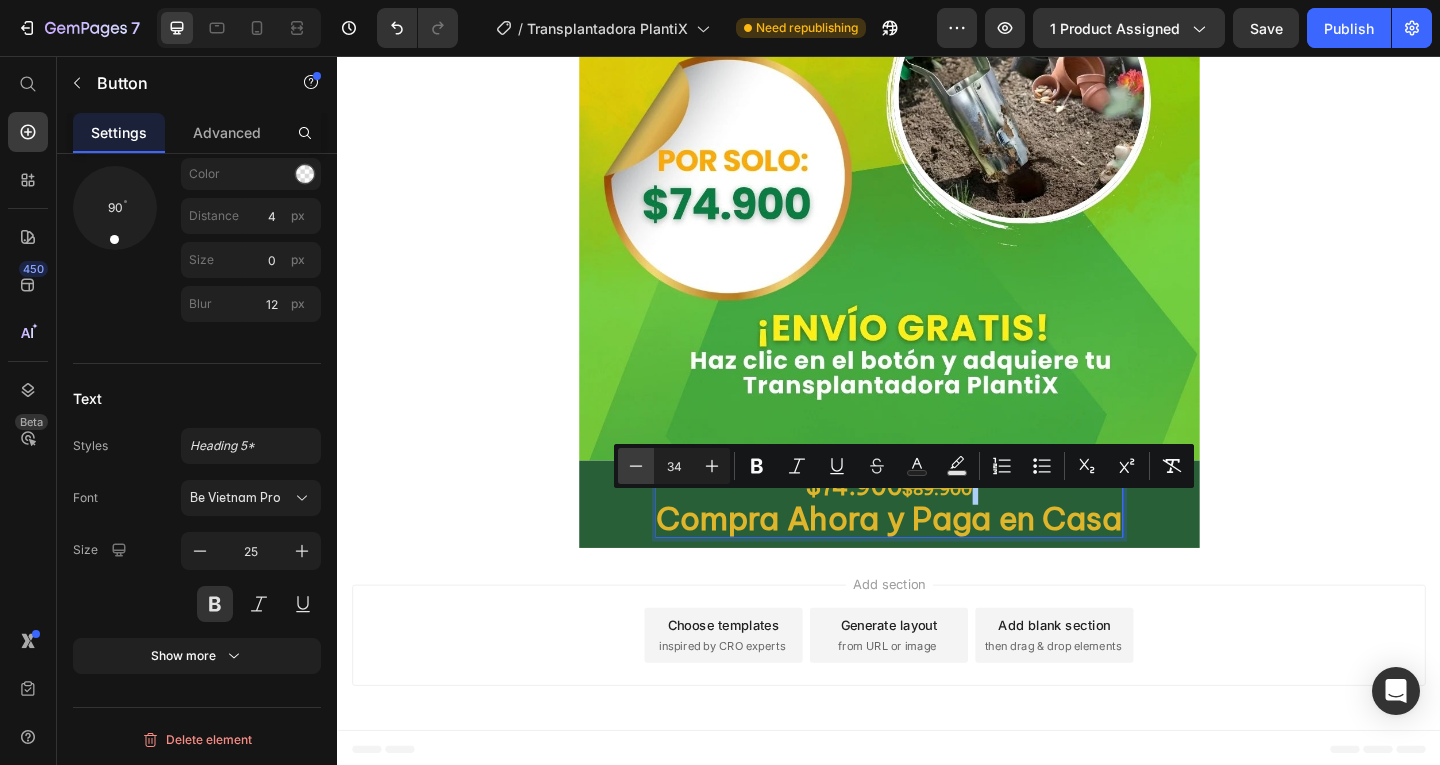 click 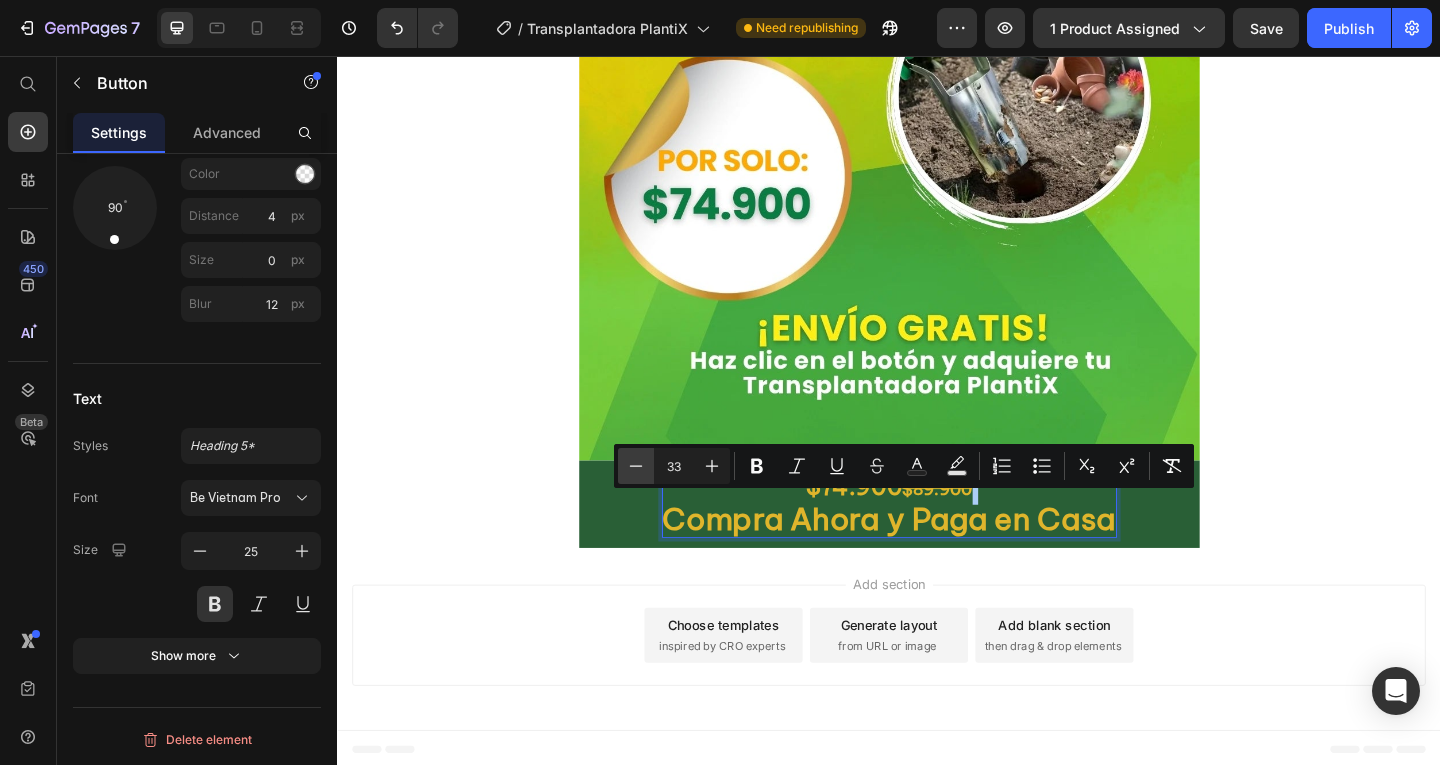 click 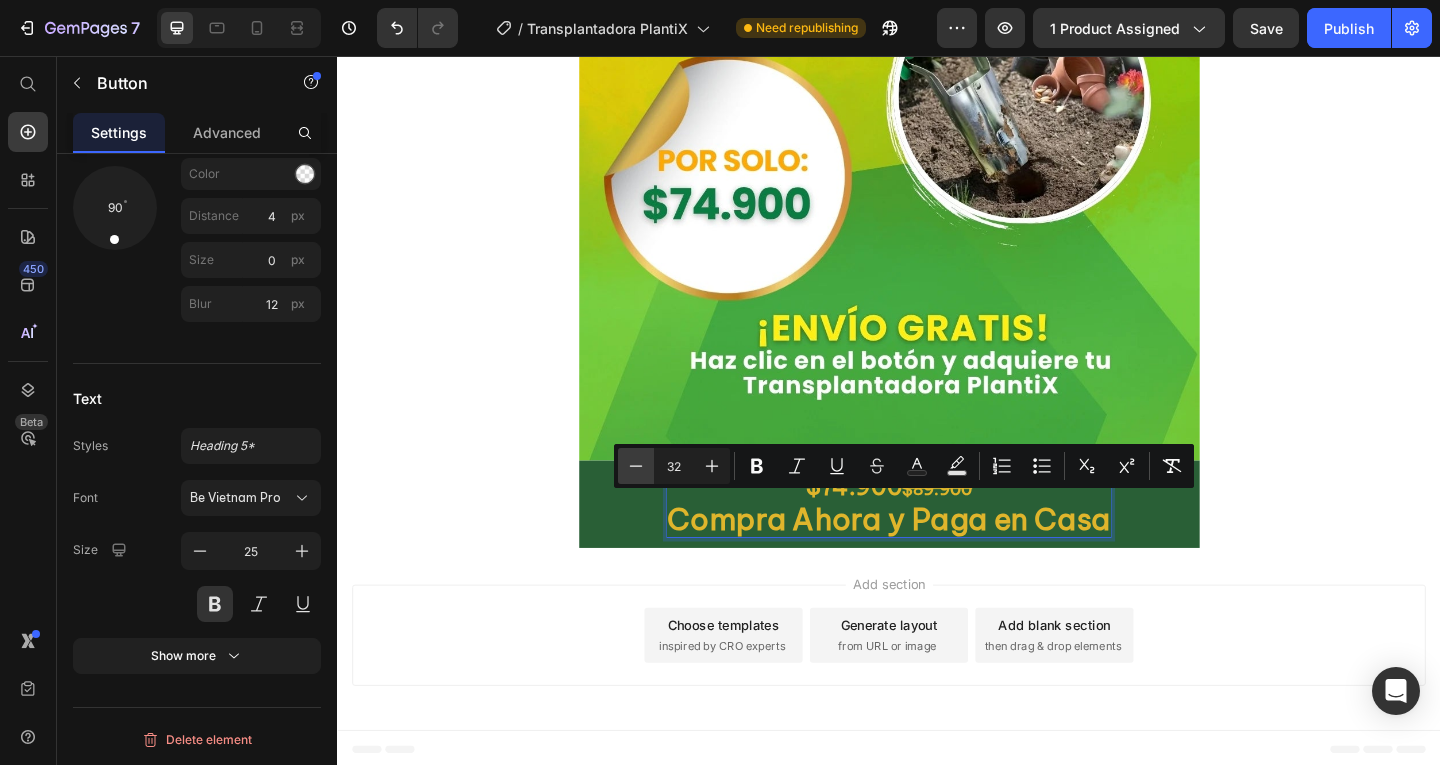 click 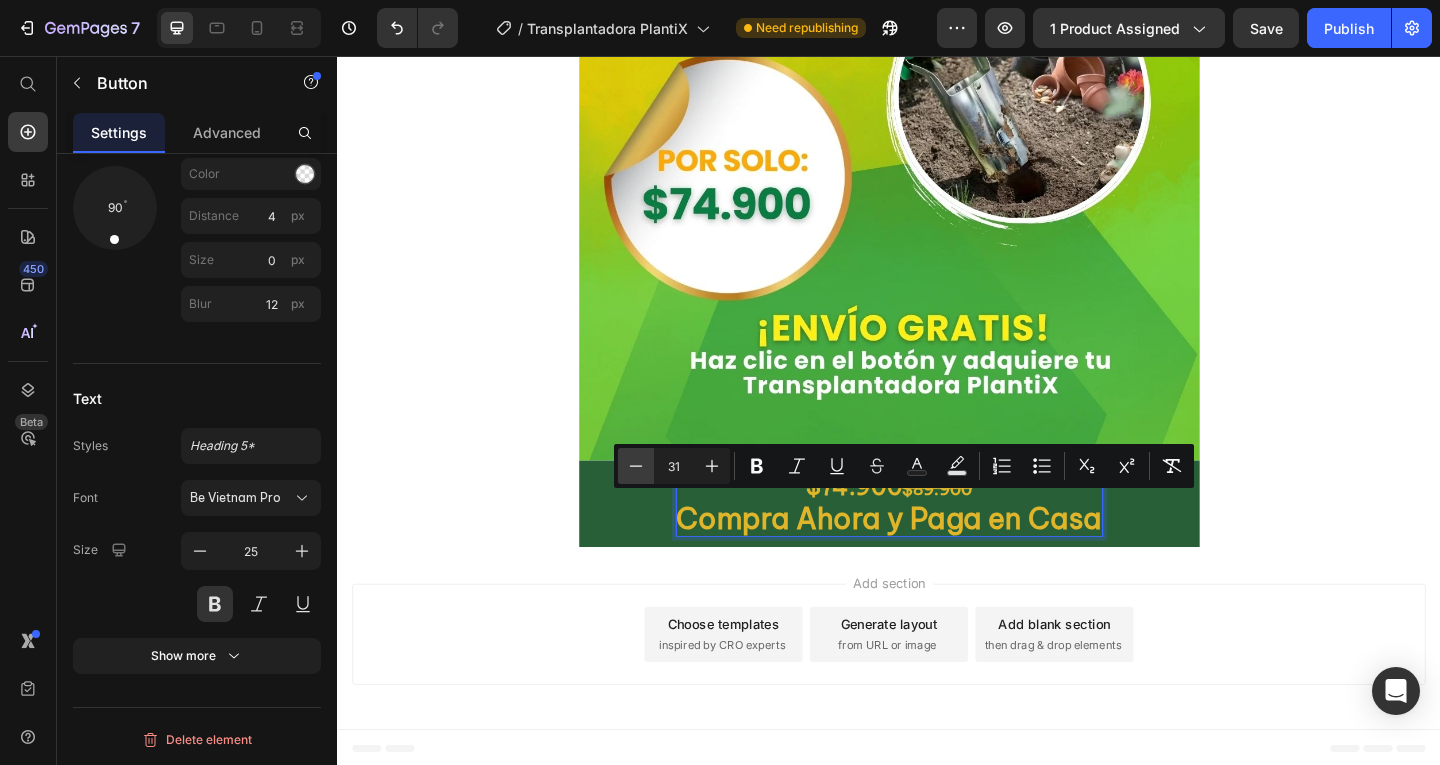 click 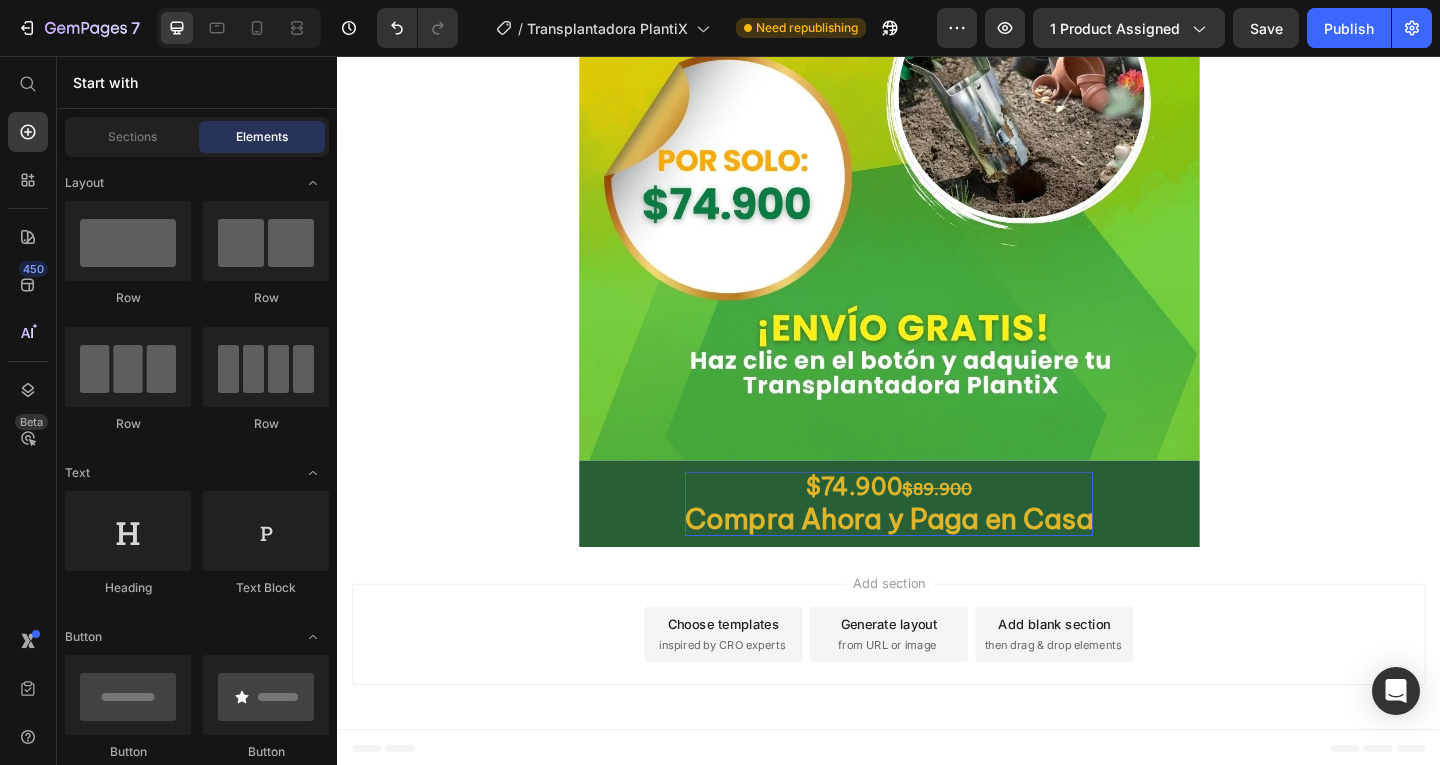 click on "Add section Choose templates inspired by CRO experts Generate layout from URL or image Add blank section then drag & drop elements" at bounding box center (937, 689) 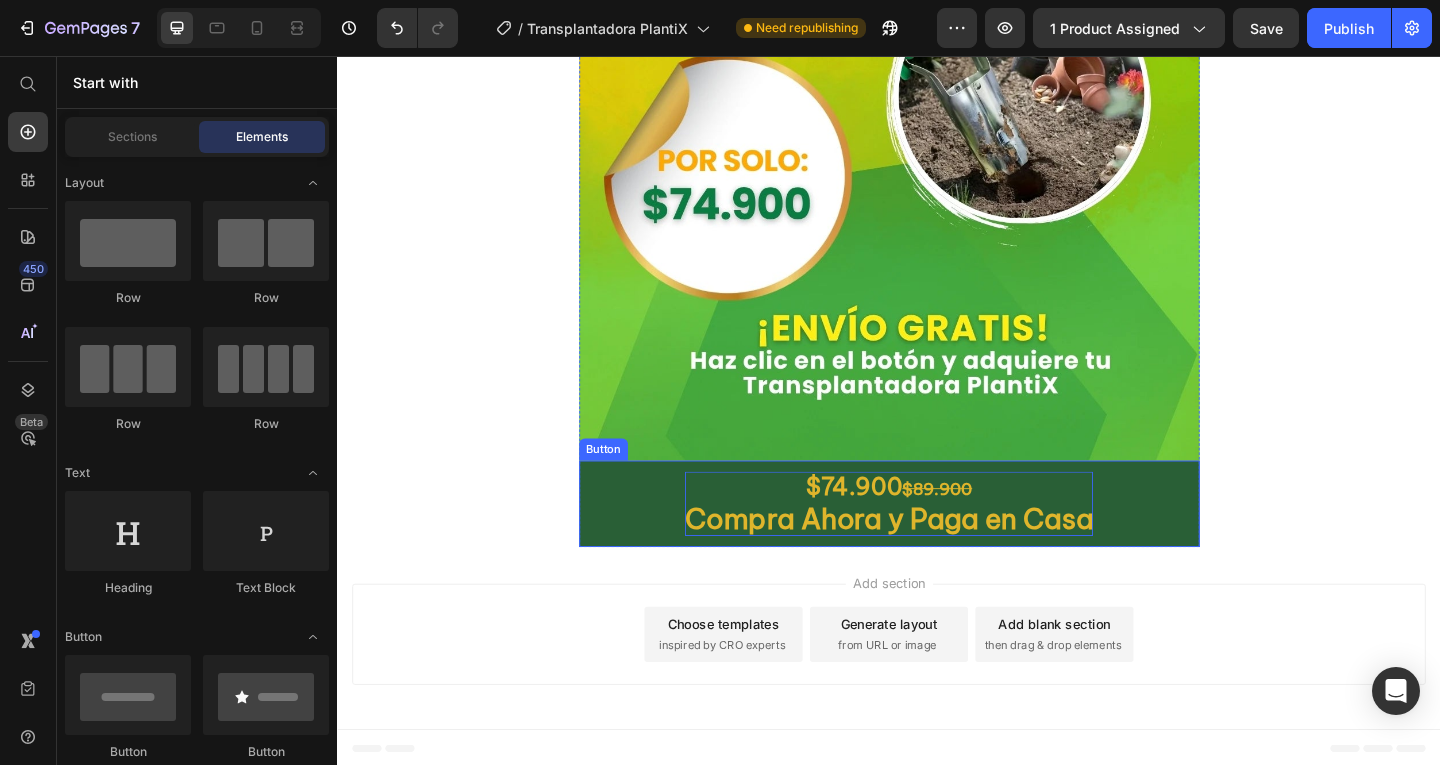 click on "$74.900  $89.900 Compra Ahora y Paga en Casa" at bounding box center [937, 543] 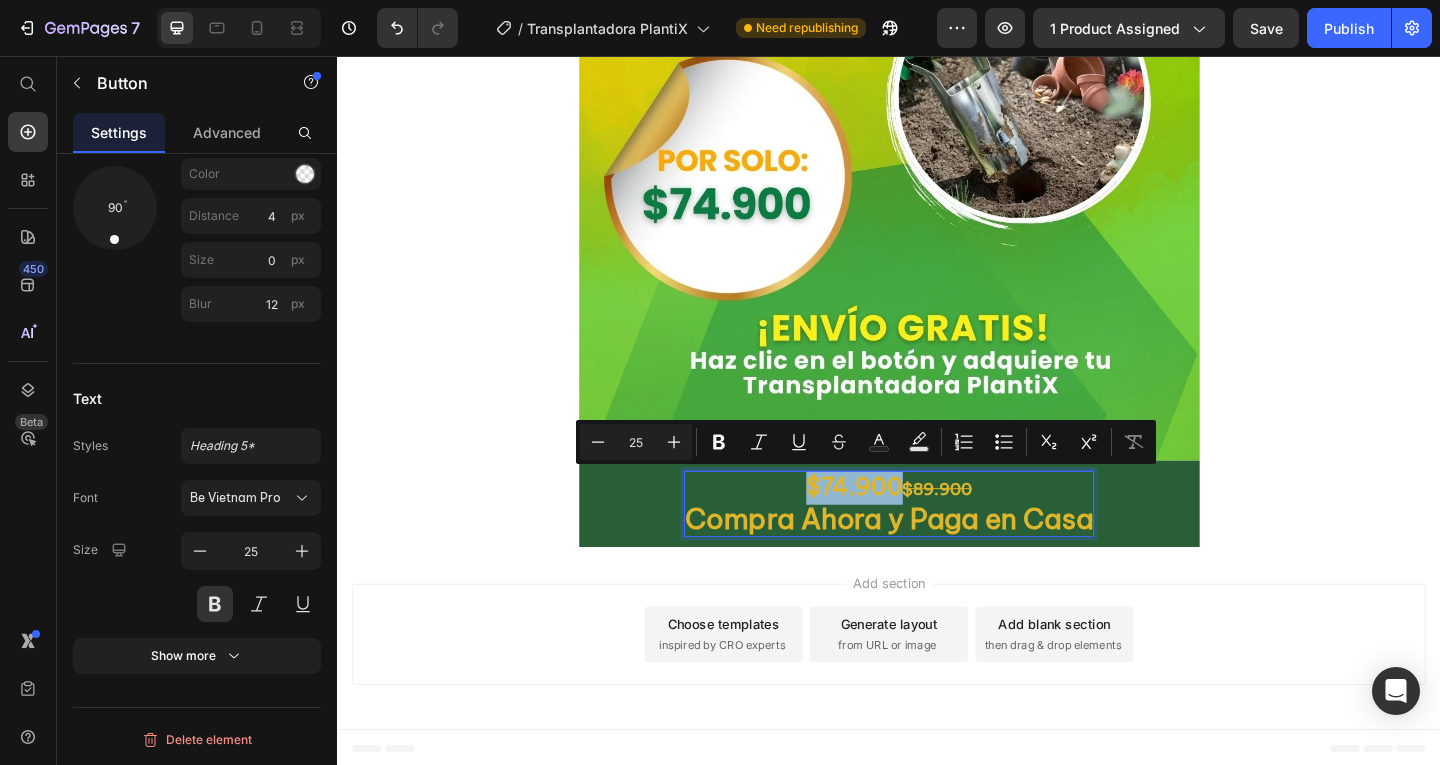drag, startPoint x: 837, startPoint y: 521, endPoint x: 939, endPoint y: 537, distance: 103.24728 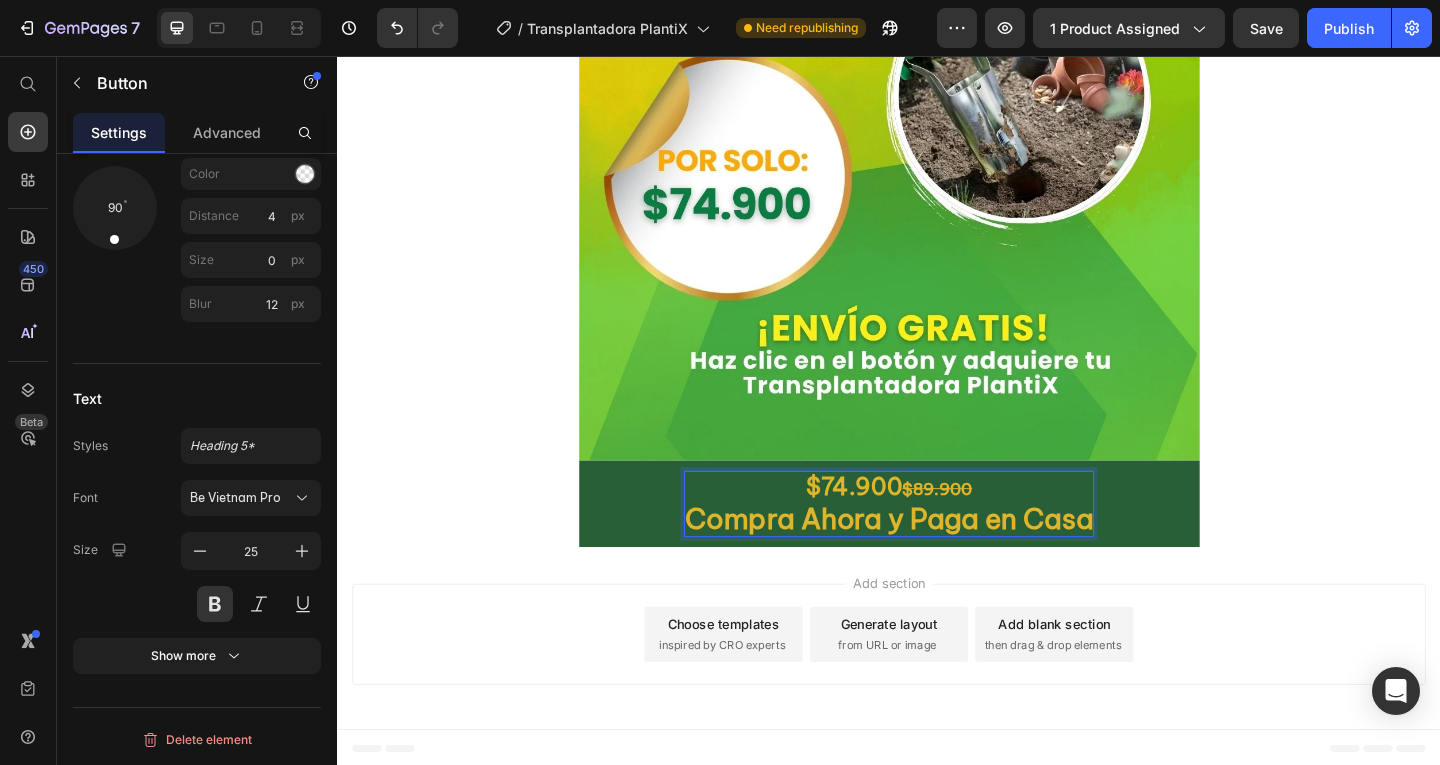 click on "Compra Ahora y Paga en Casa" at bounding box center (937, 559) 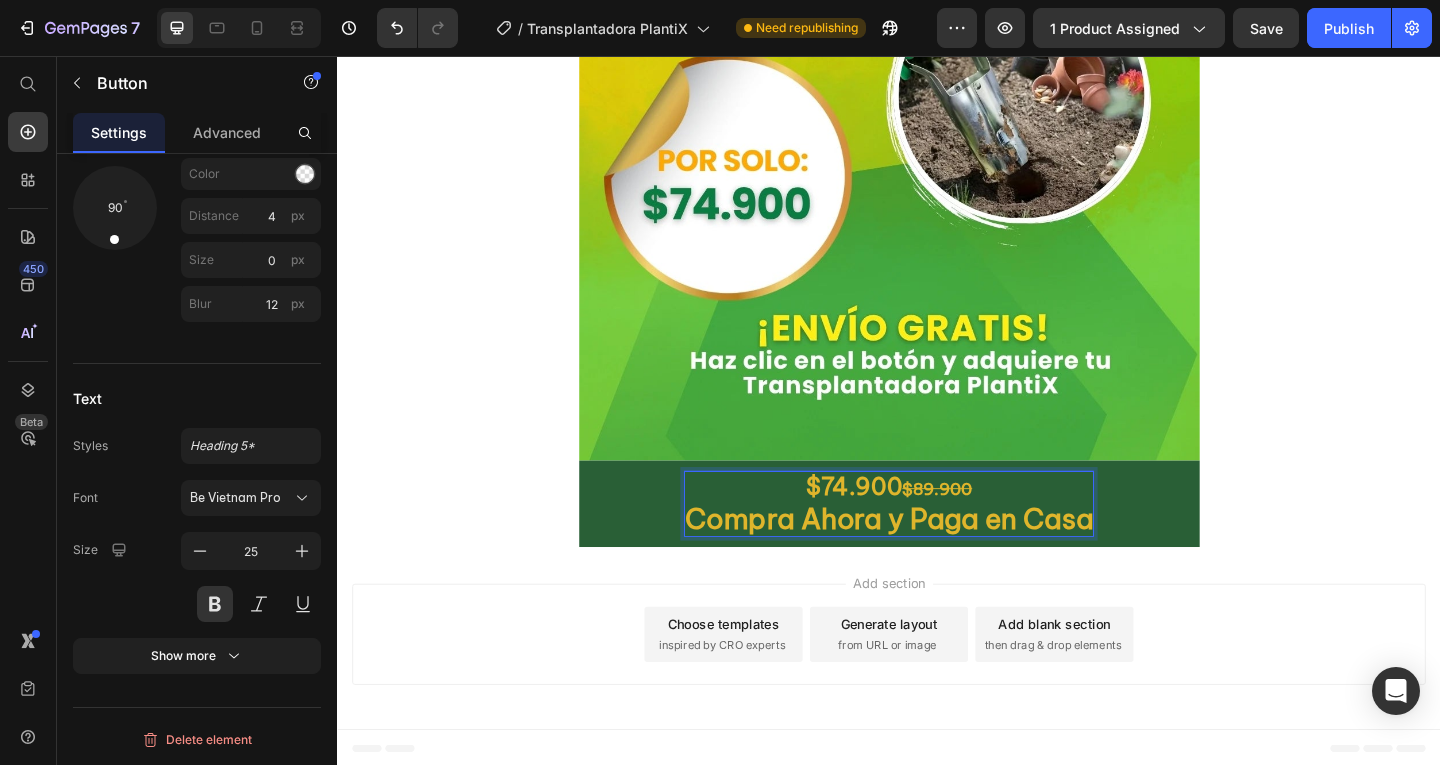 click on "Compra Ahora y Paga en Casa" at bounding box center [937, 559] 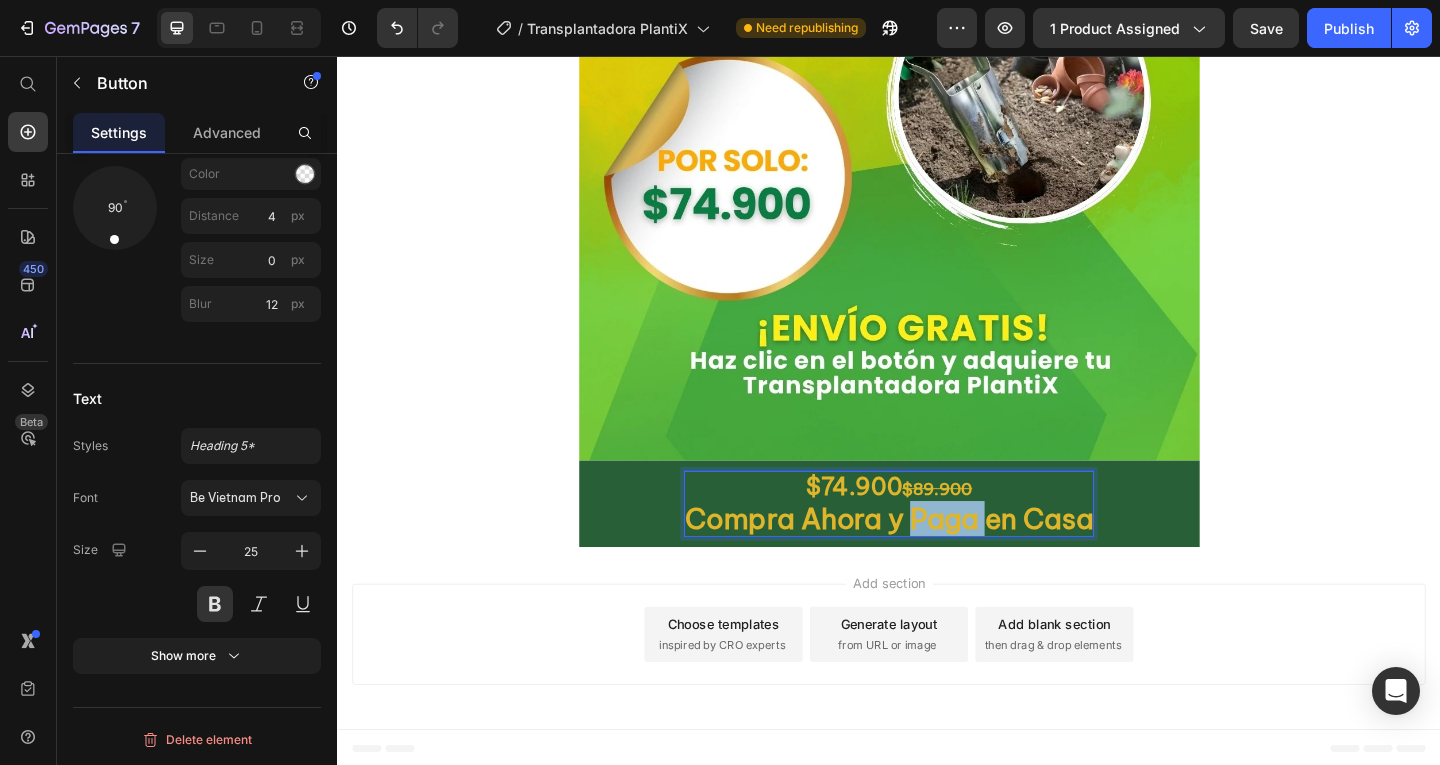 click on "Compra Ahora y Paga en Casa" at bounding box center (937, 559) 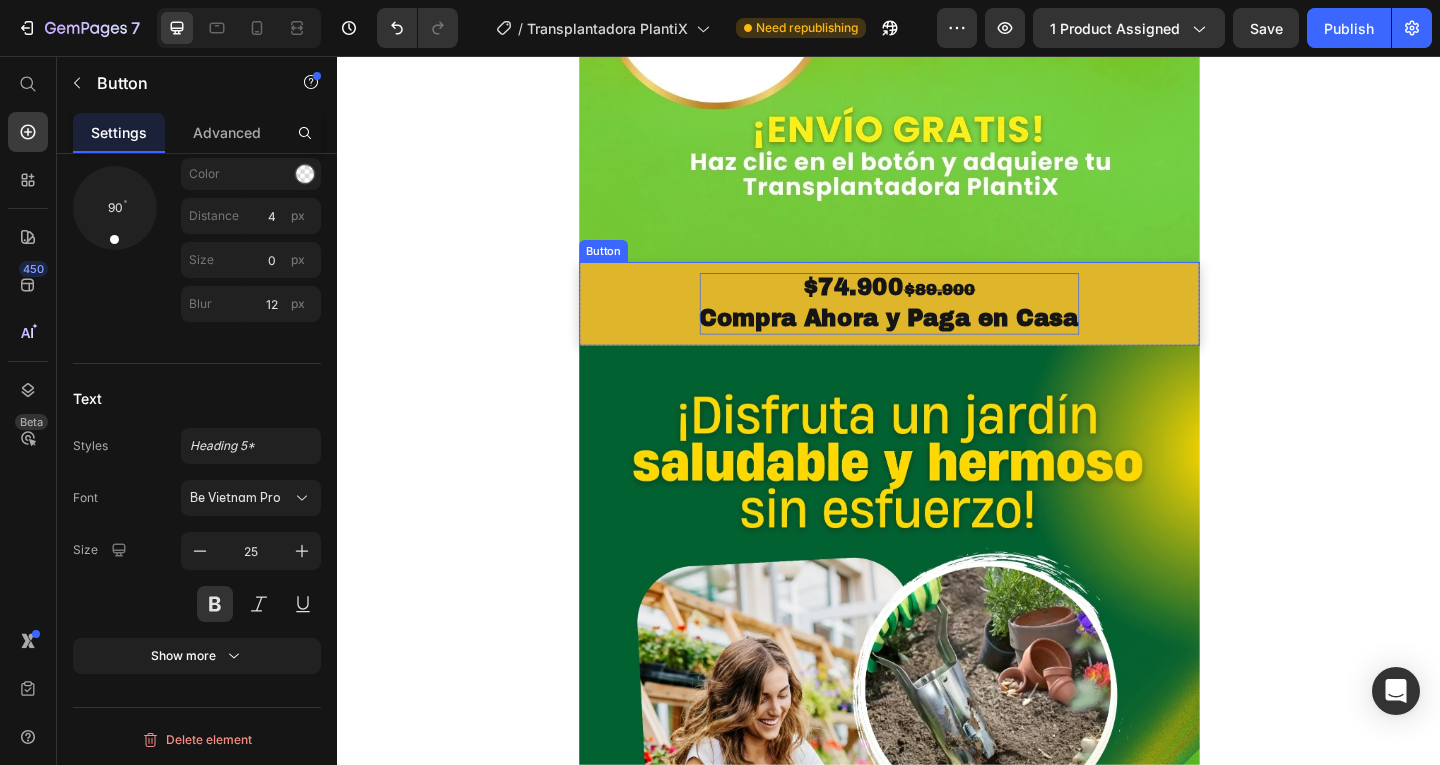 scroll, scrollTop: 2359, scrollLeft: 0, axis: vertical 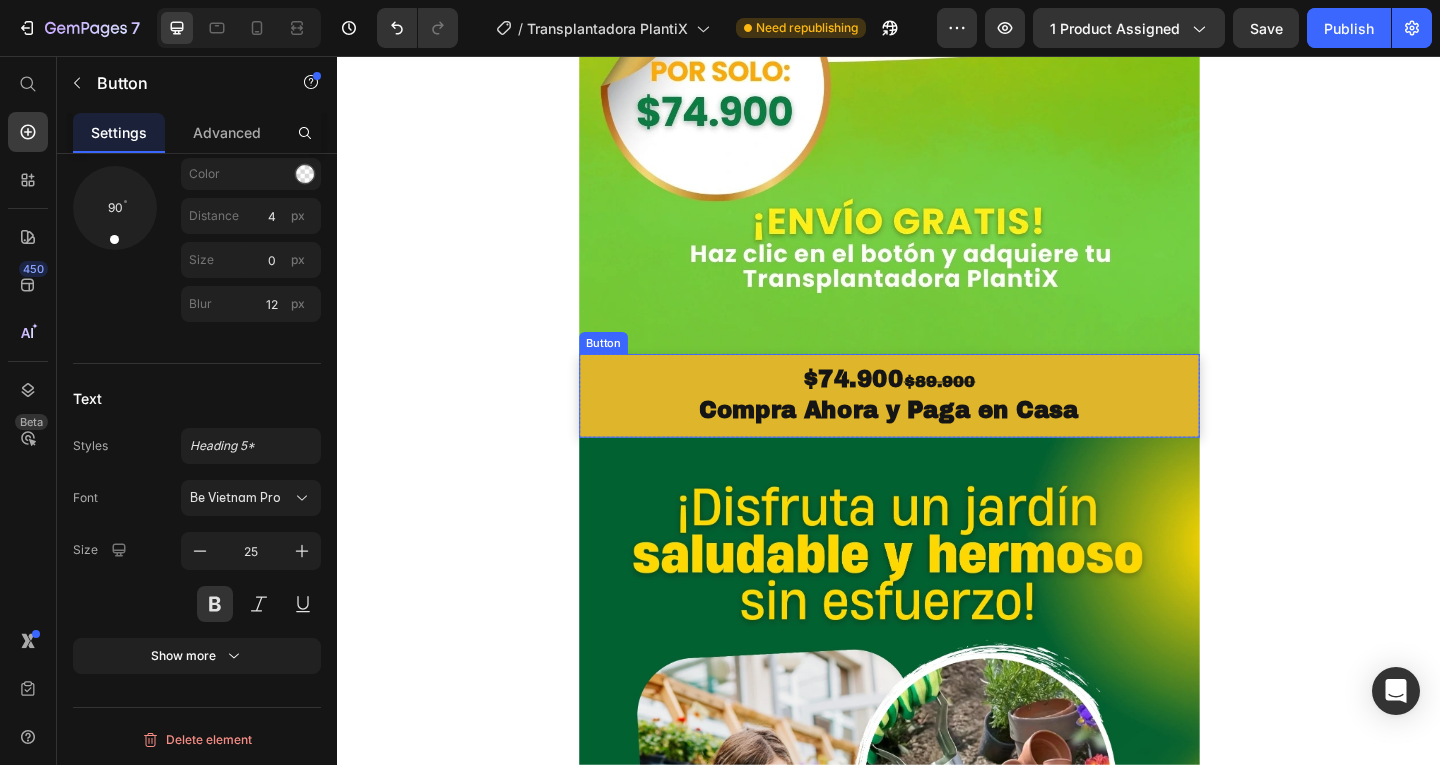 click on "$74.900  $89.900 Compra Ahora y Paga en Casa" at bounding box center [937, 425] 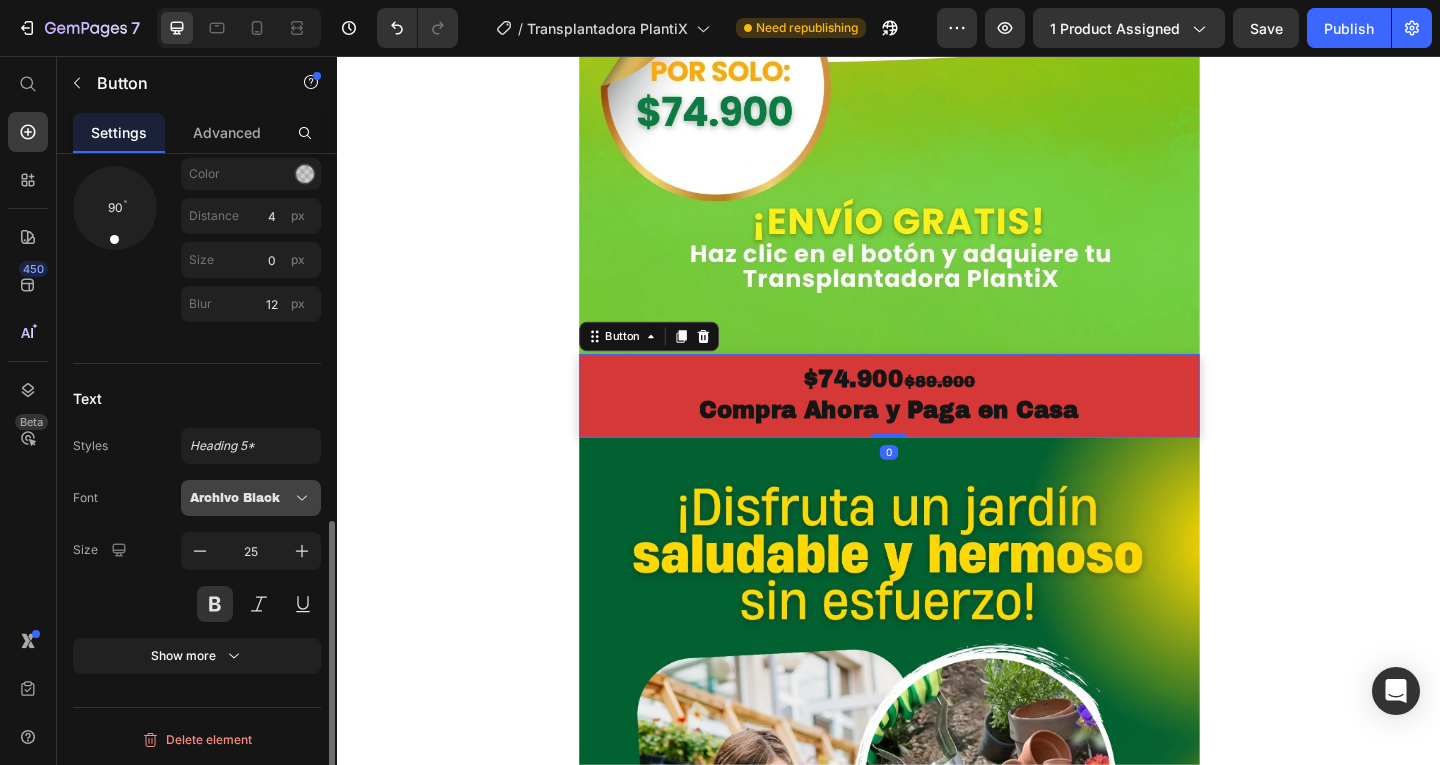 click 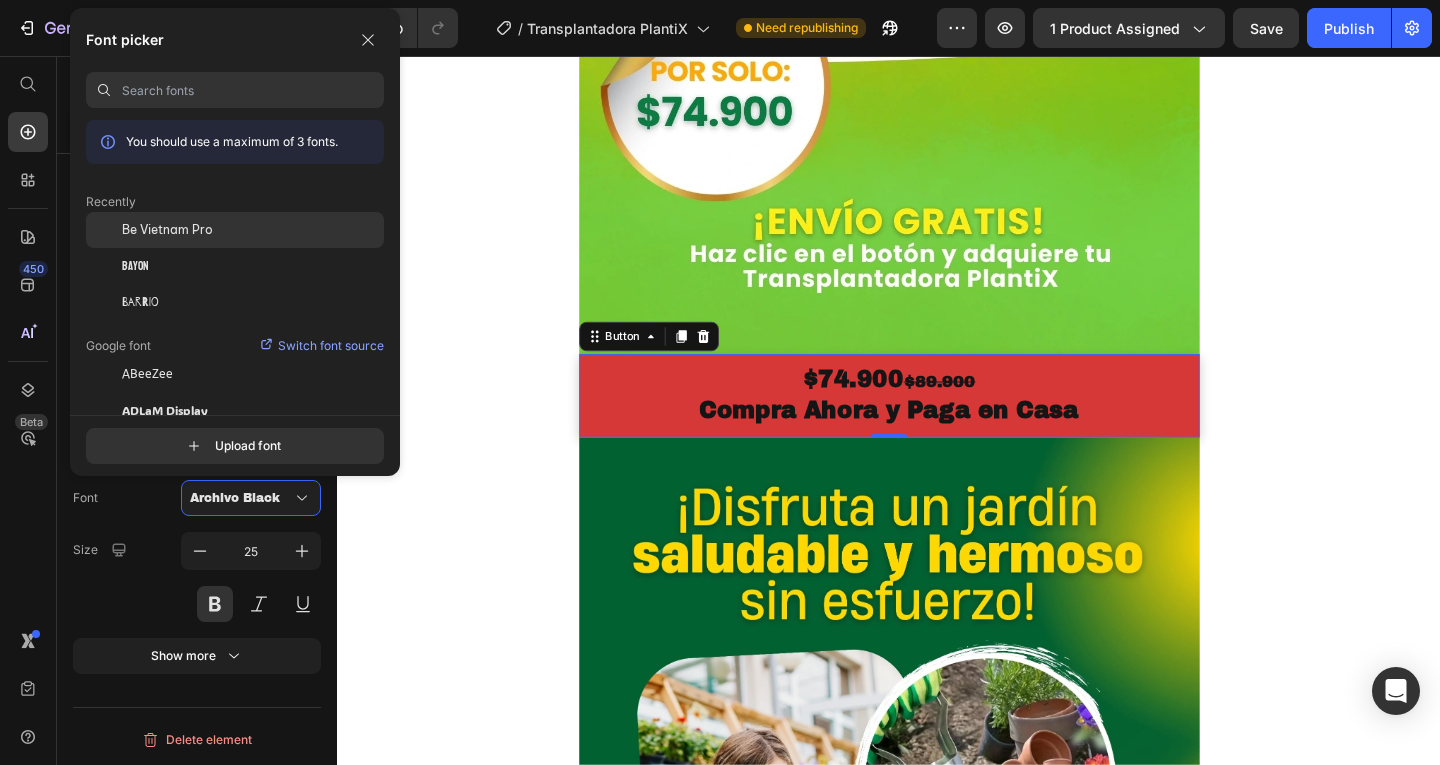 click on "Be Vietnam Pro" at bounding box center [167, 230] 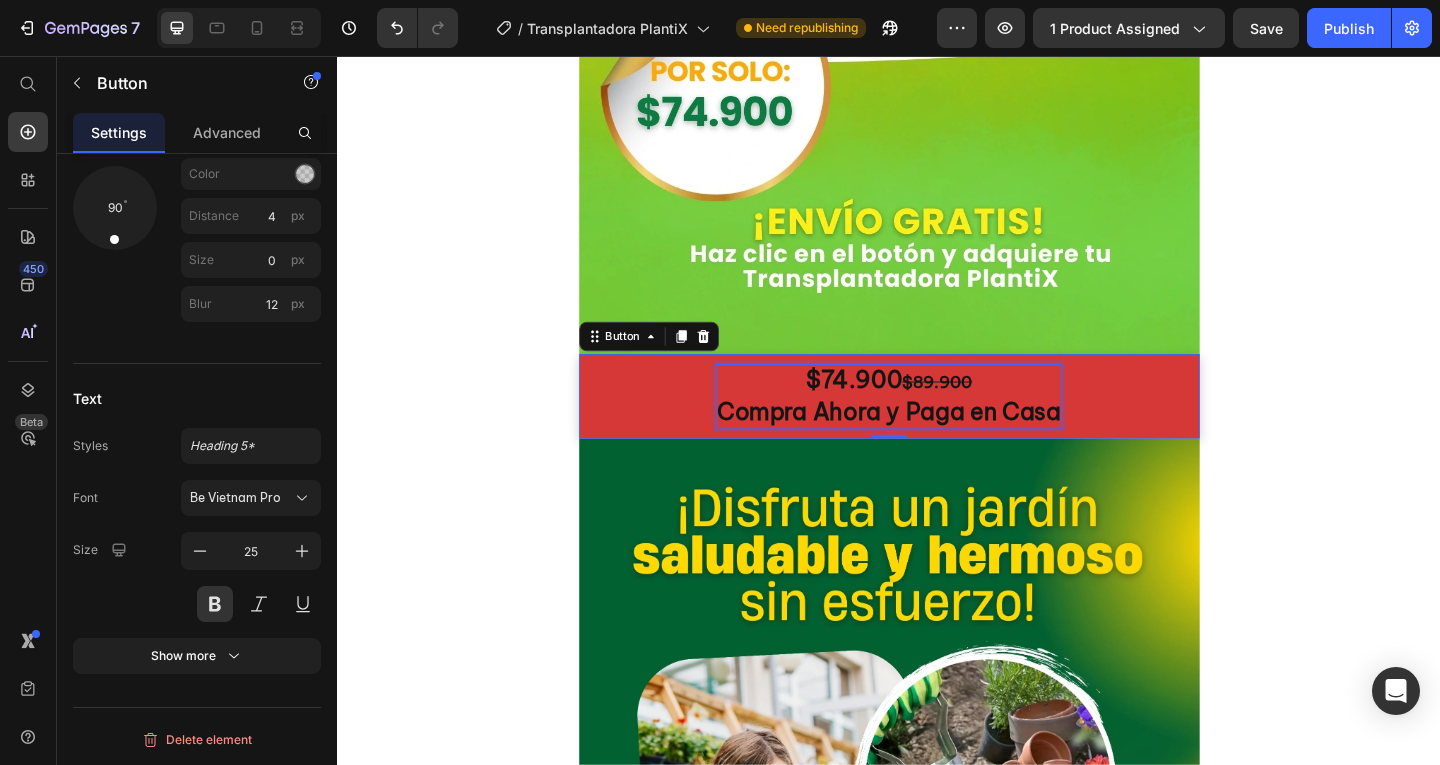 click on "$74.900  $89.900 Compra Ahora y Paga en Casa" at bounding box center [937, 426] 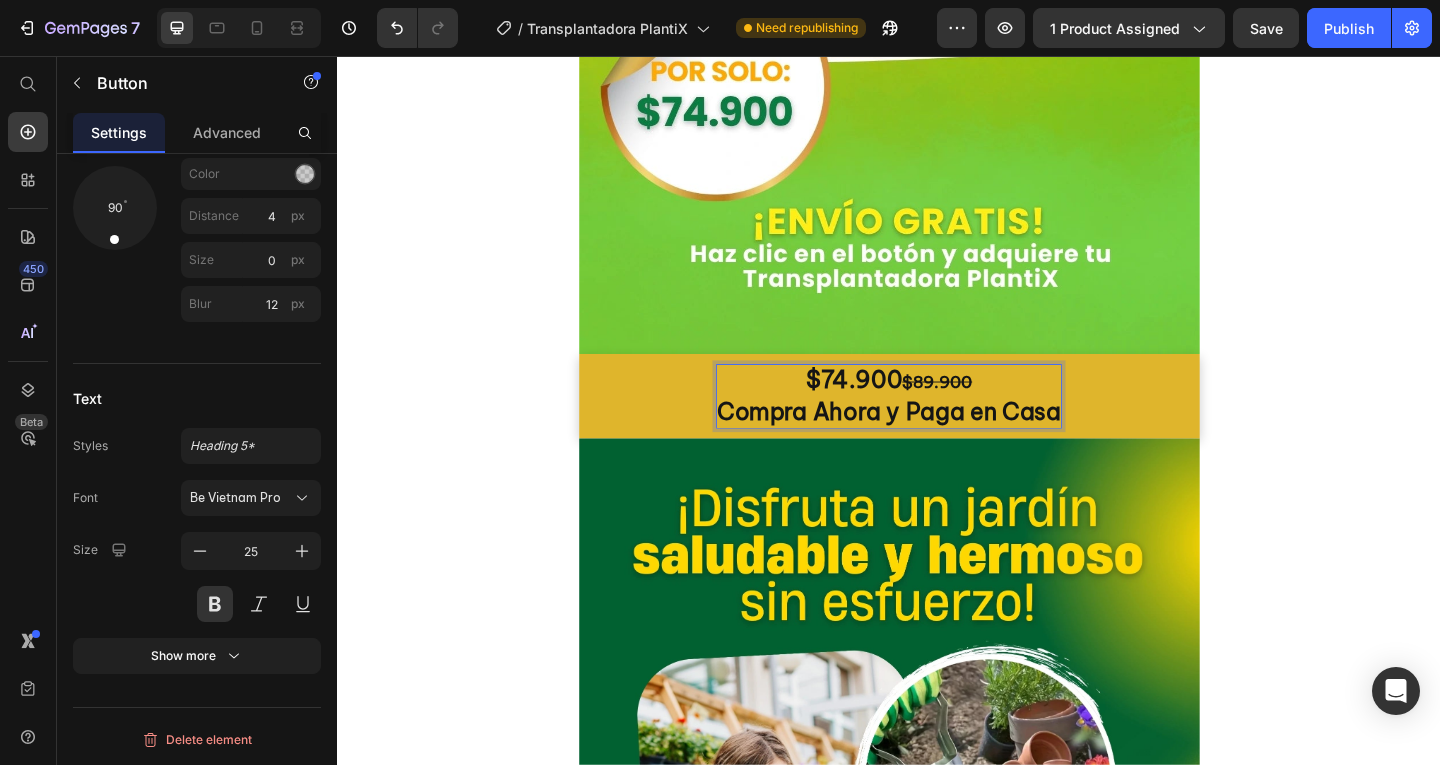 click on "$74.900  $89.900 Compra Ahora y Paga en Casa" at bounding box center (937, 426) 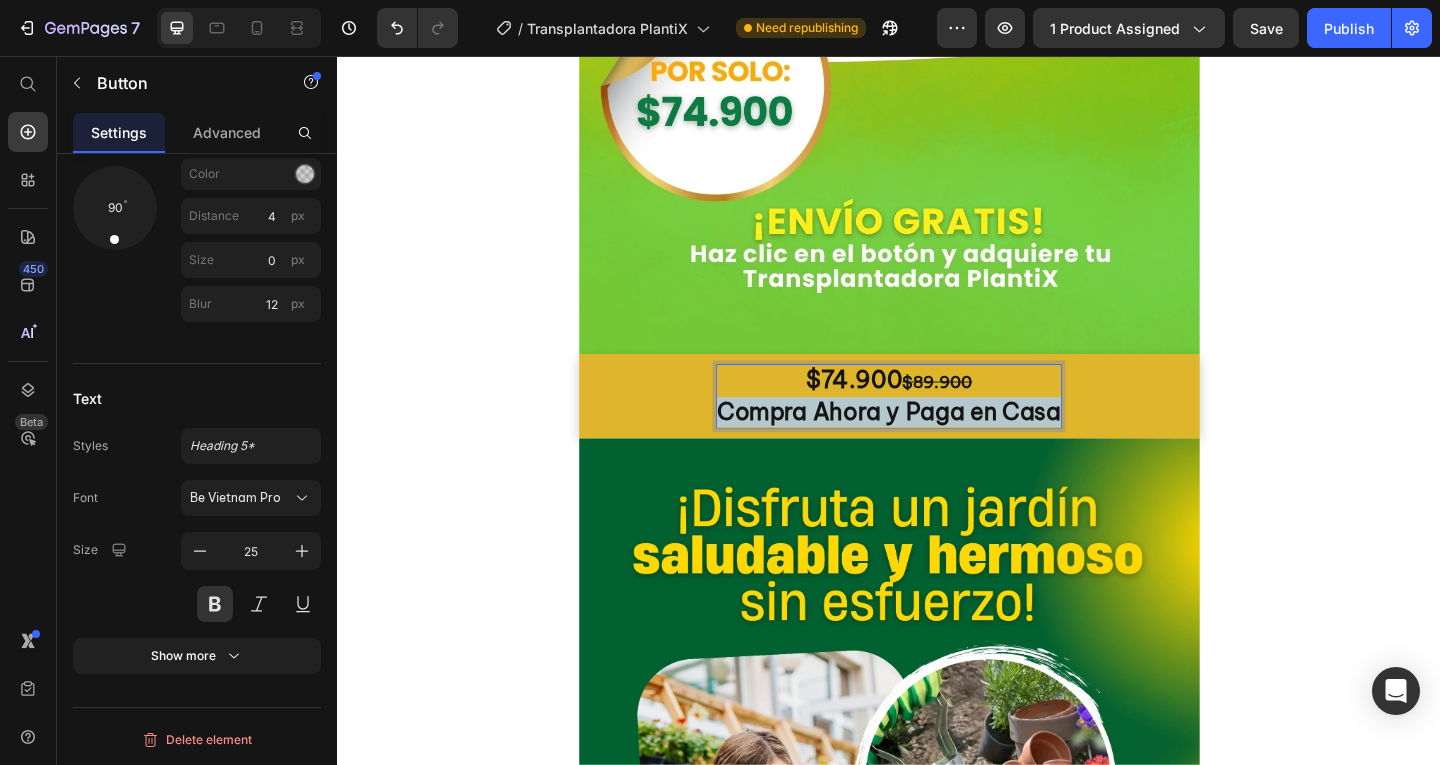 drag, startPoint x: 749, startPoint y: 437, endPoint x: 1107, endPoint y: 456, distance: 358.50385 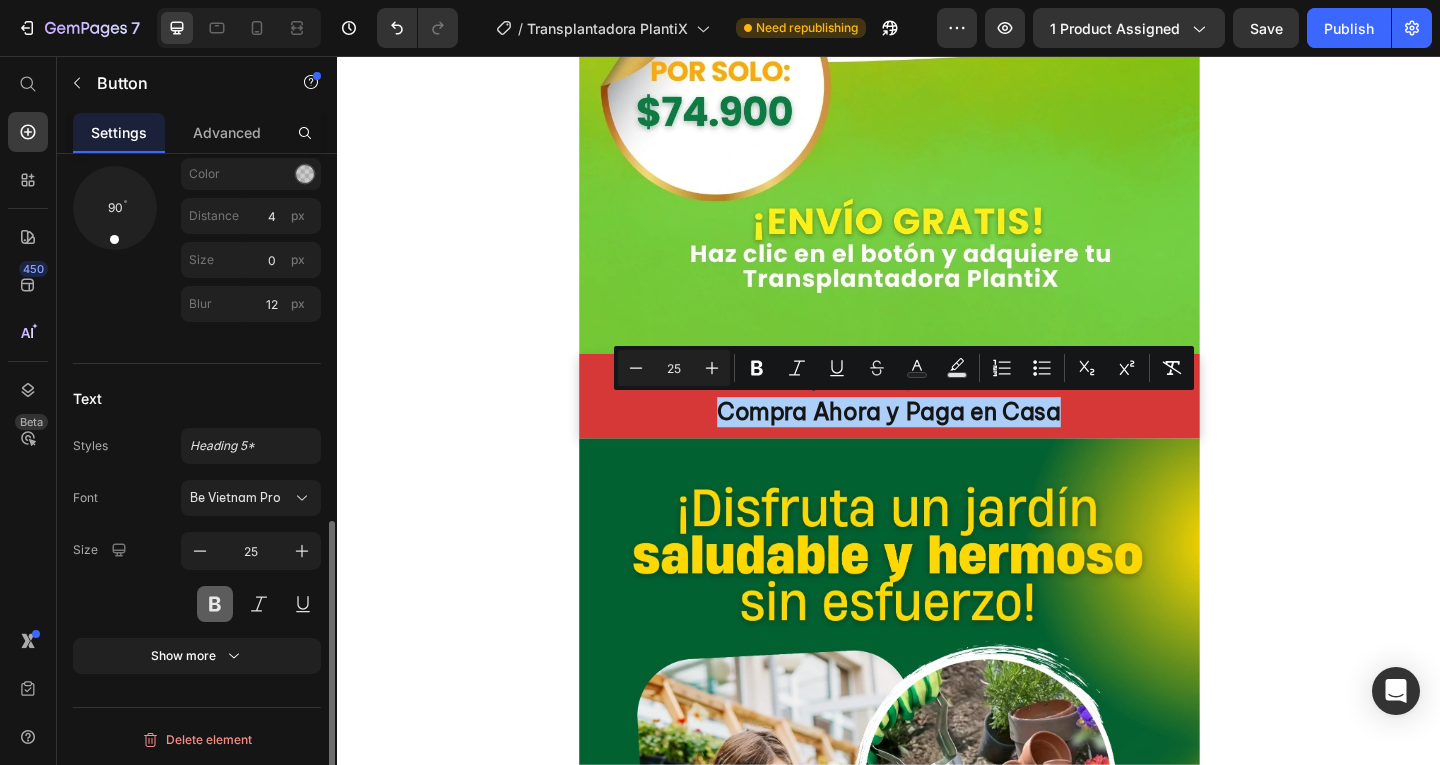 click at bounding box center [215, 604] 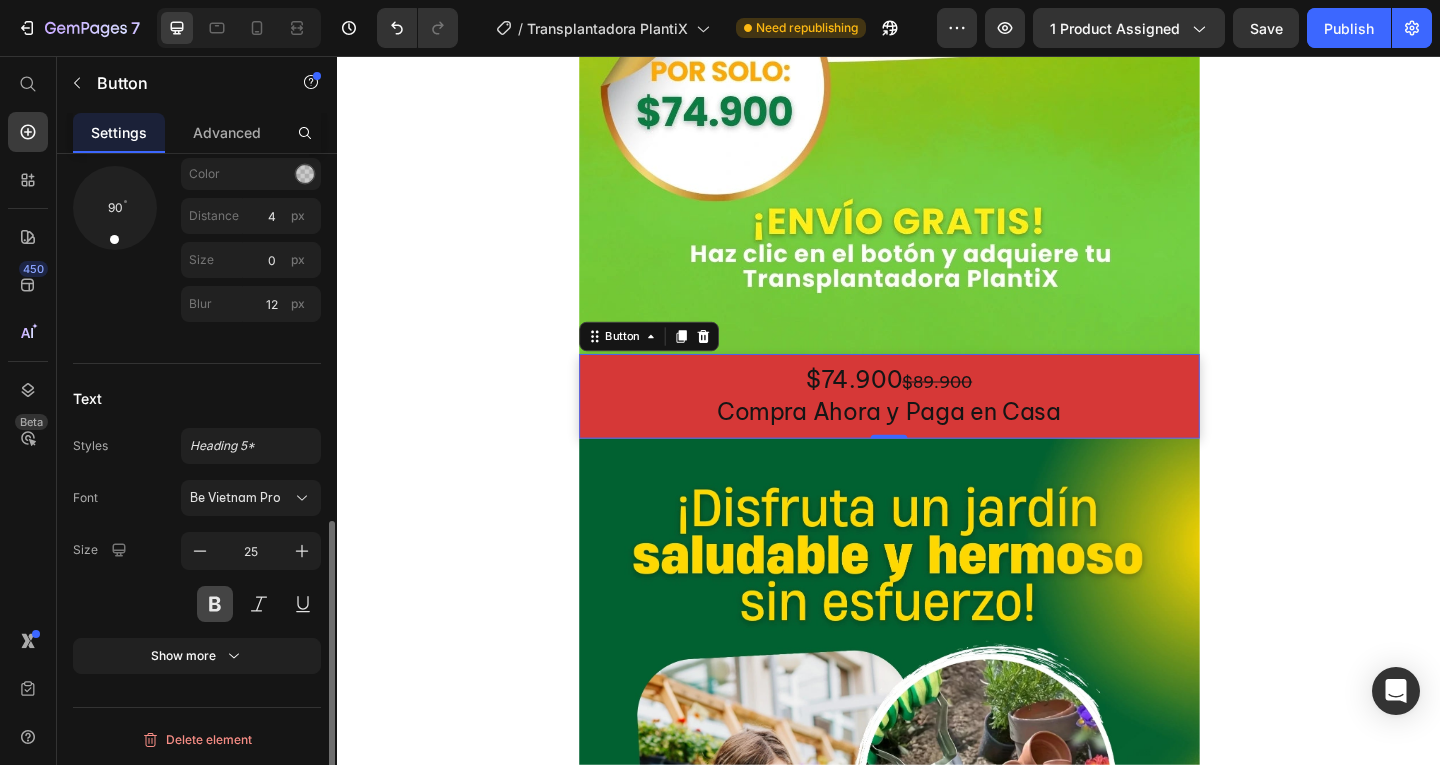click at bounding box center [215, 604] 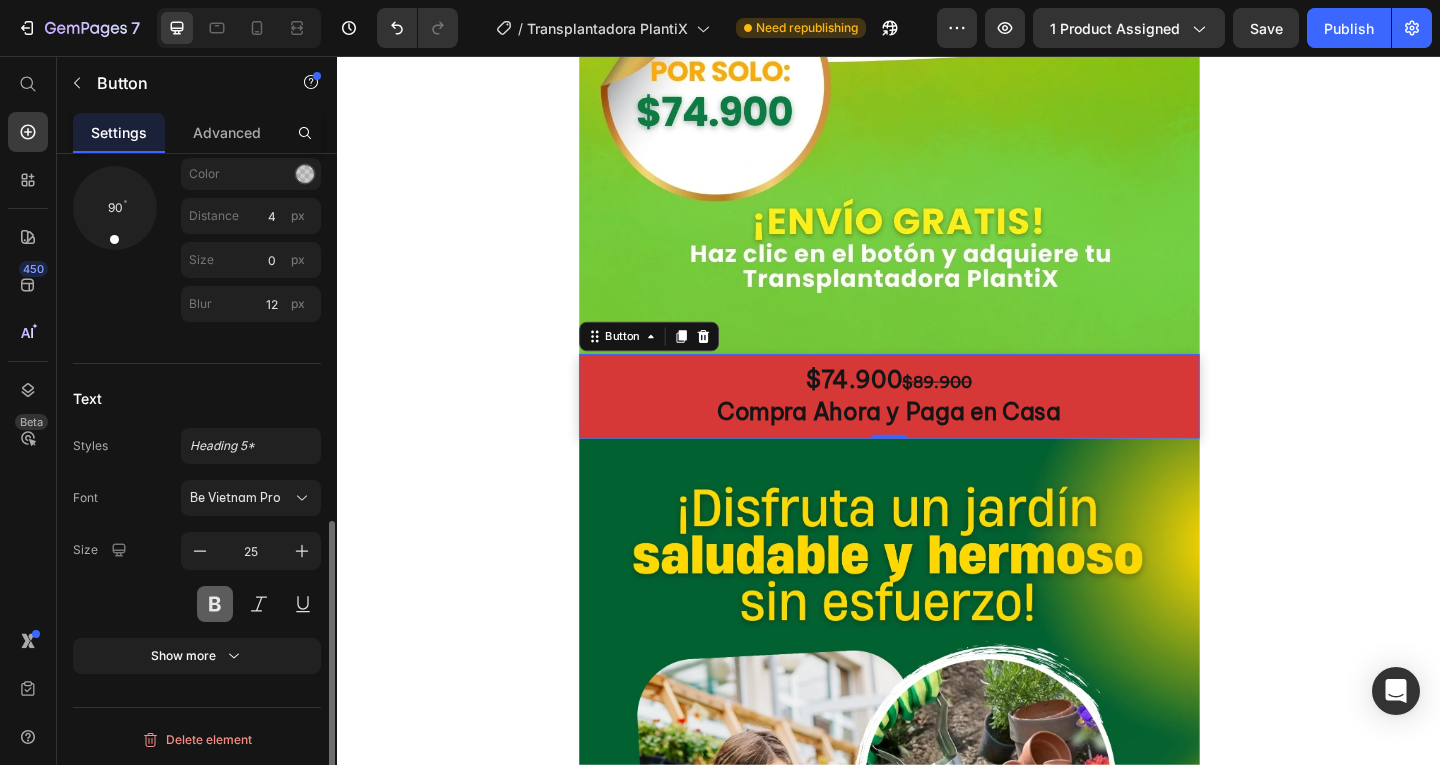 click at bounding box center [215, 604] 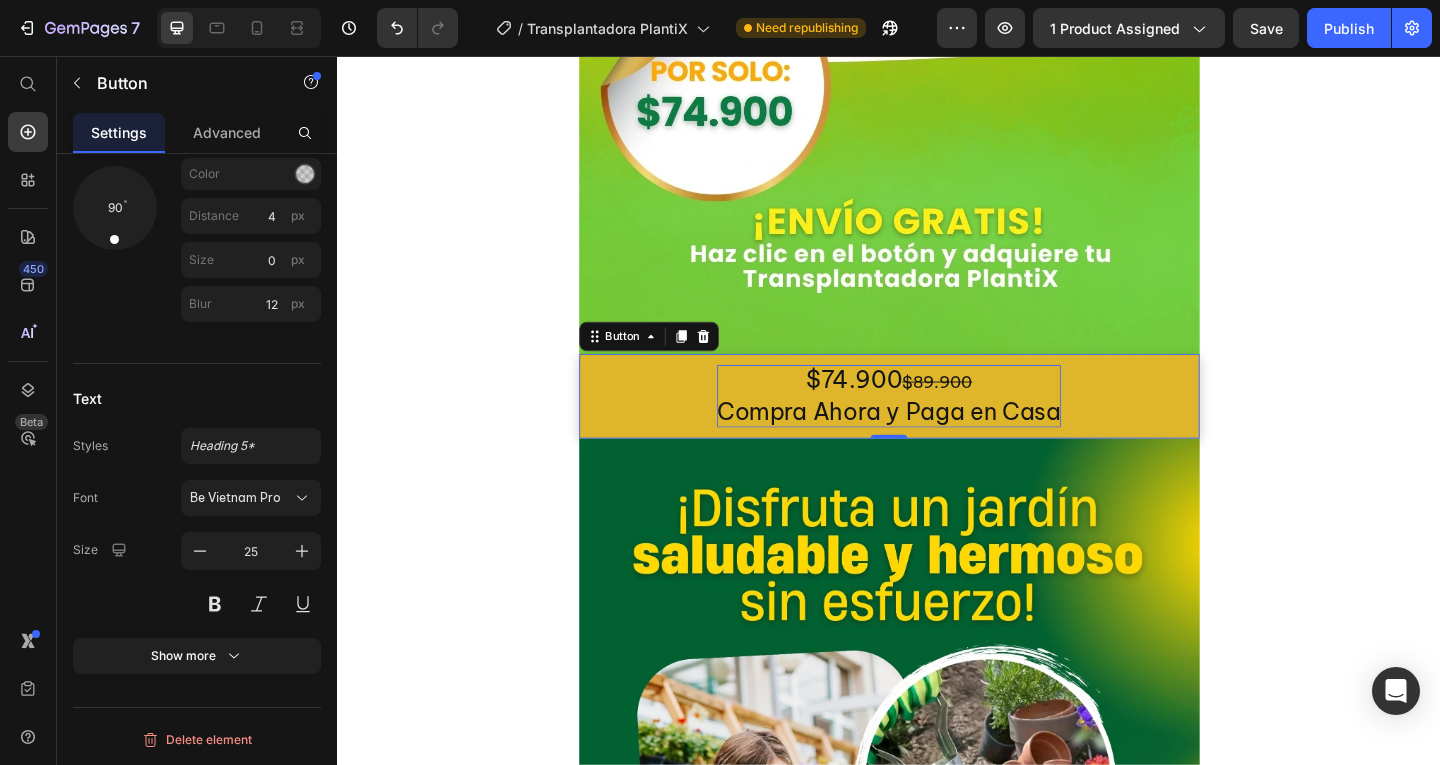 click on "Compra Ahora y Paga en Casa" at bounding box center [937, 443] 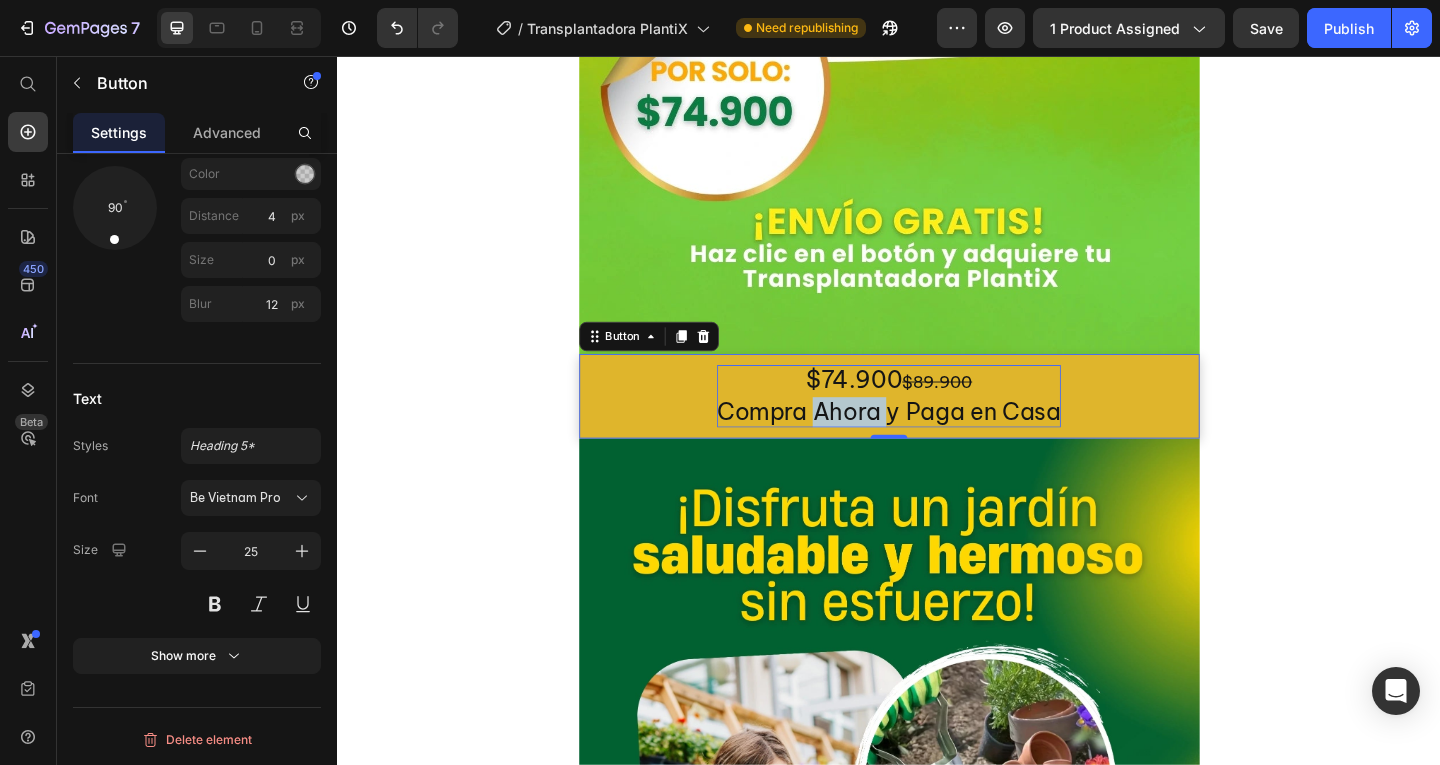 click on "Compra Ahora y Paga en Casa" at bounding box center (937, 443) 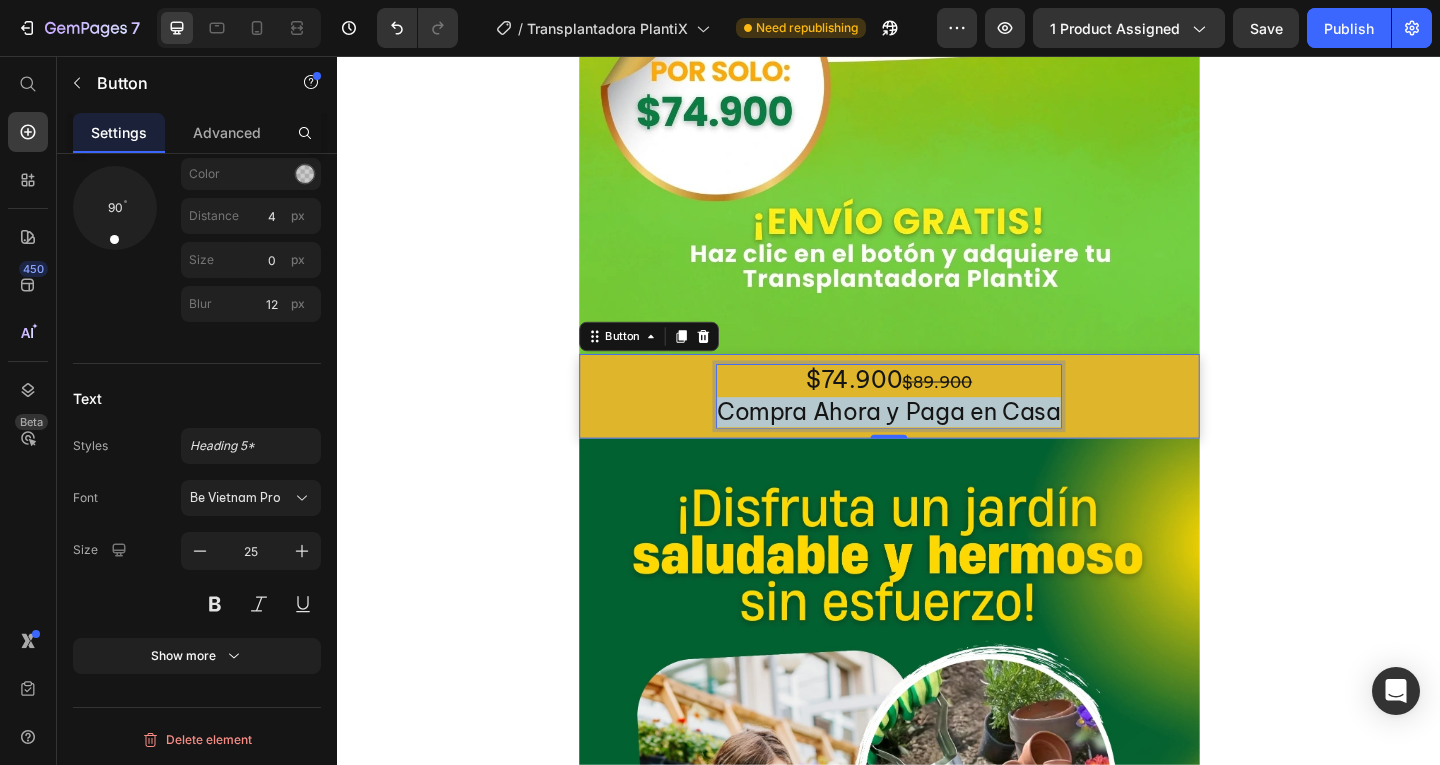 click on "Compra Ahora y Paga en Casa" at bounding box center (937, 443) 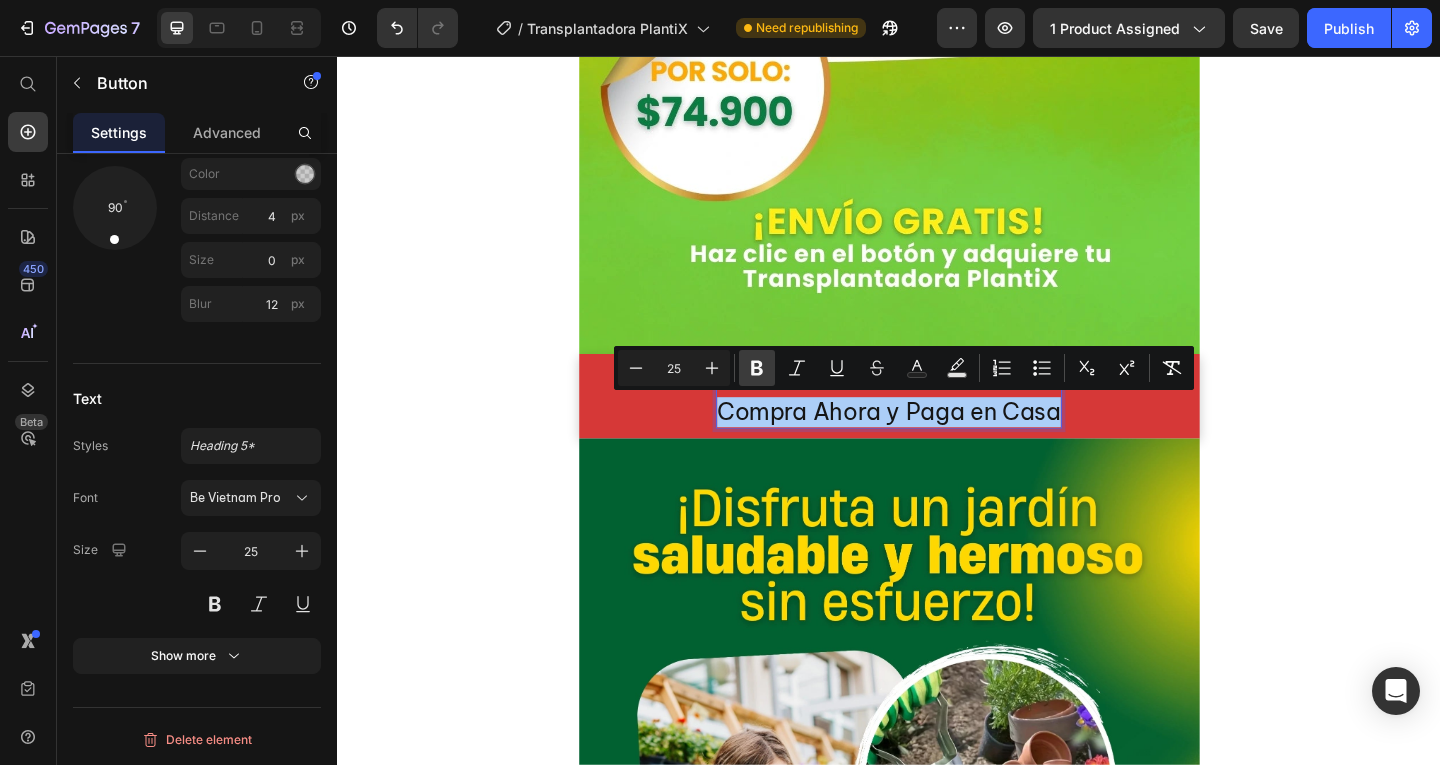 click on "Bold" at bounding box center [757, 368] 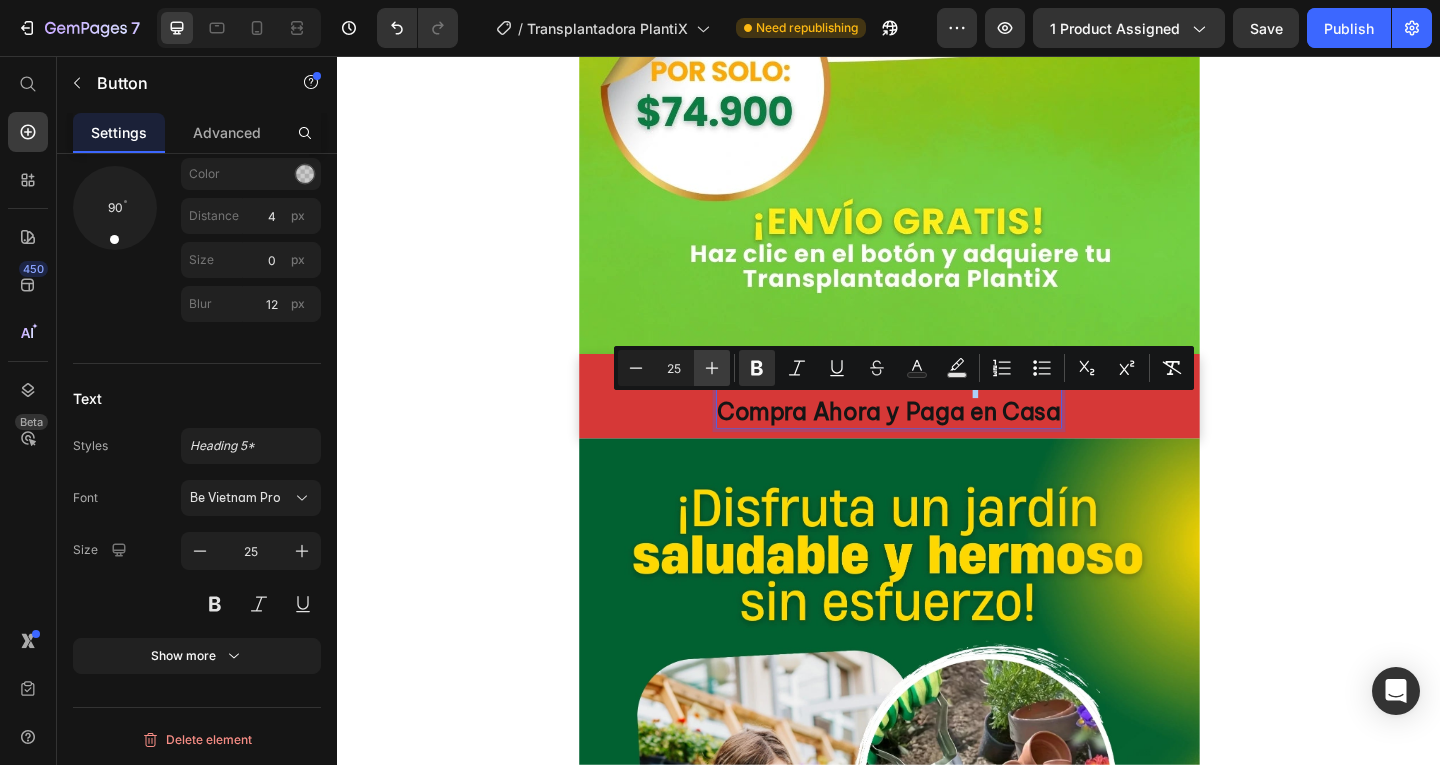 click 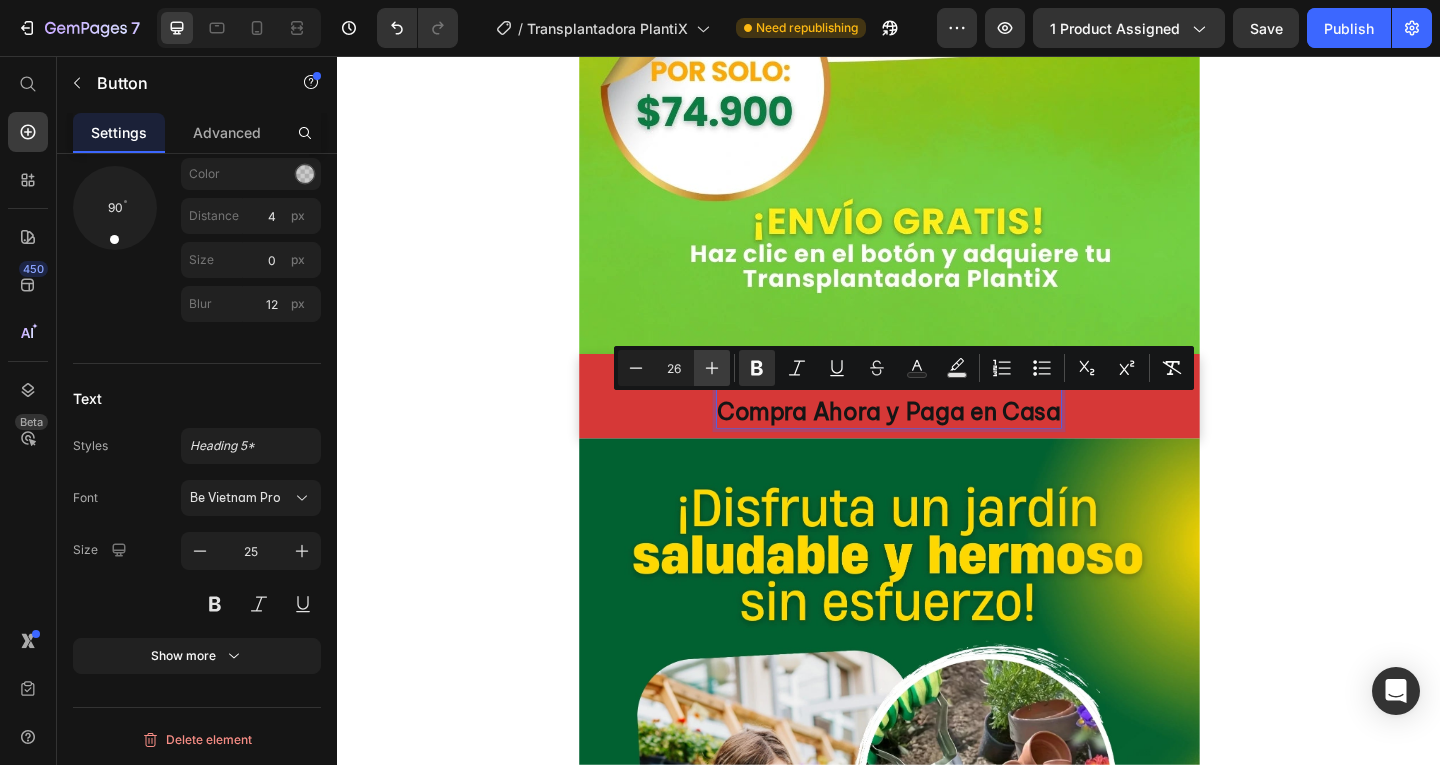 click 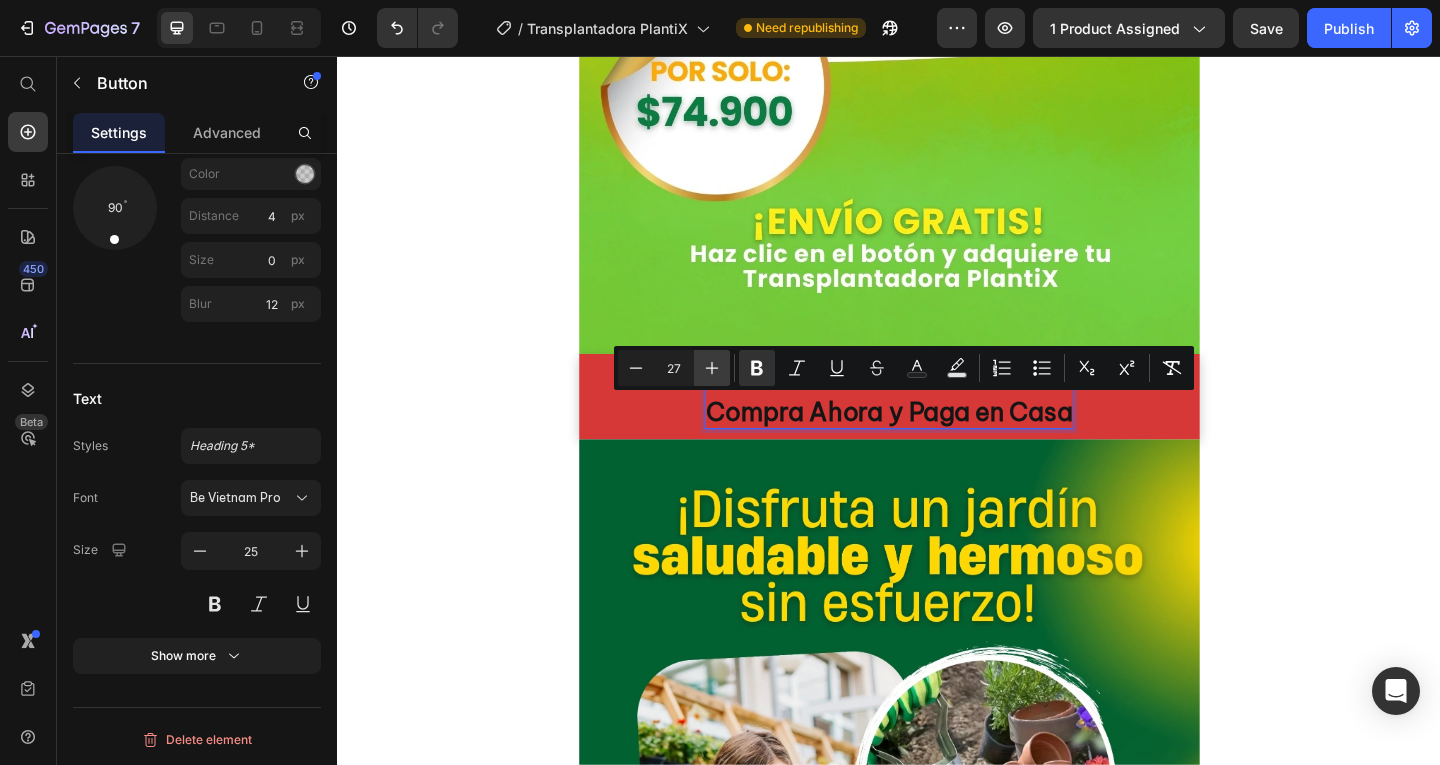 click 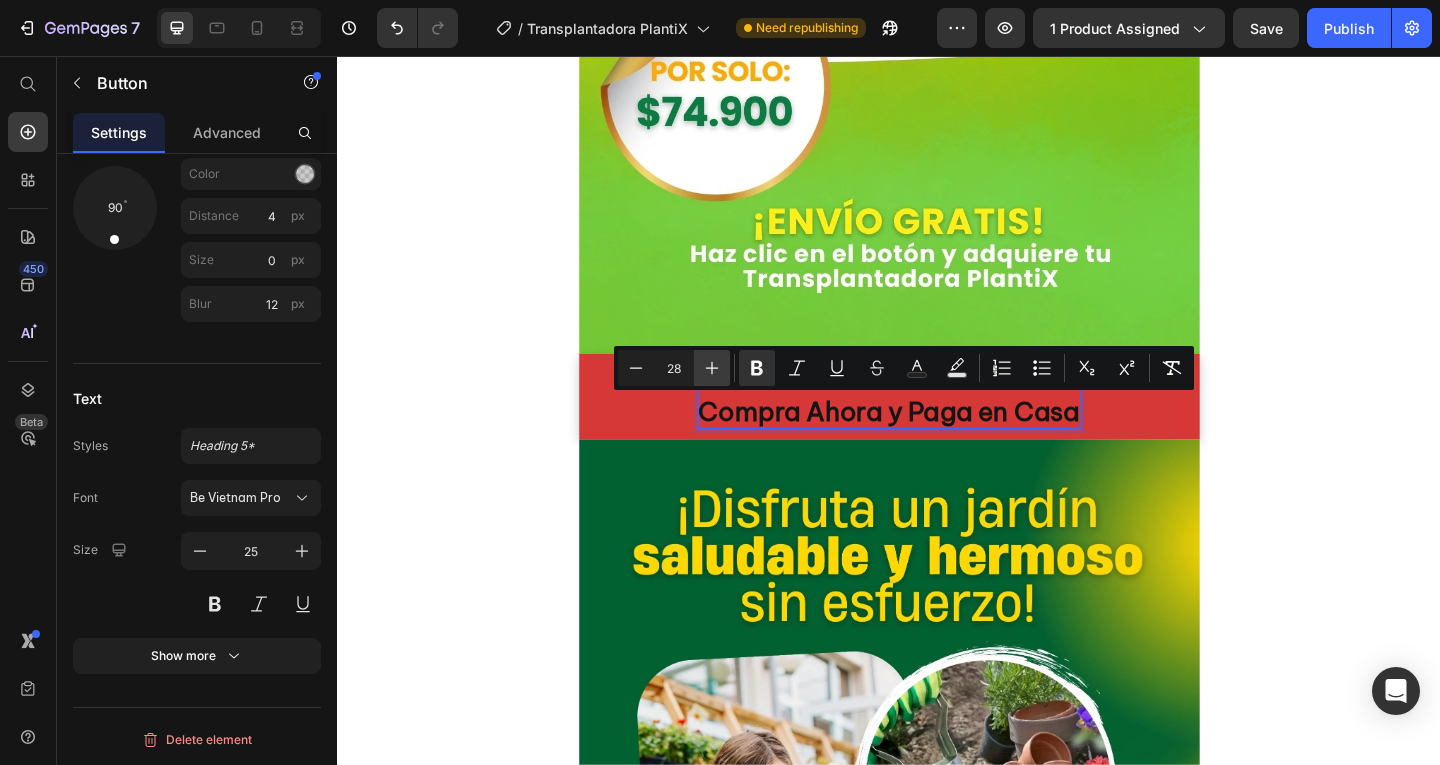 click 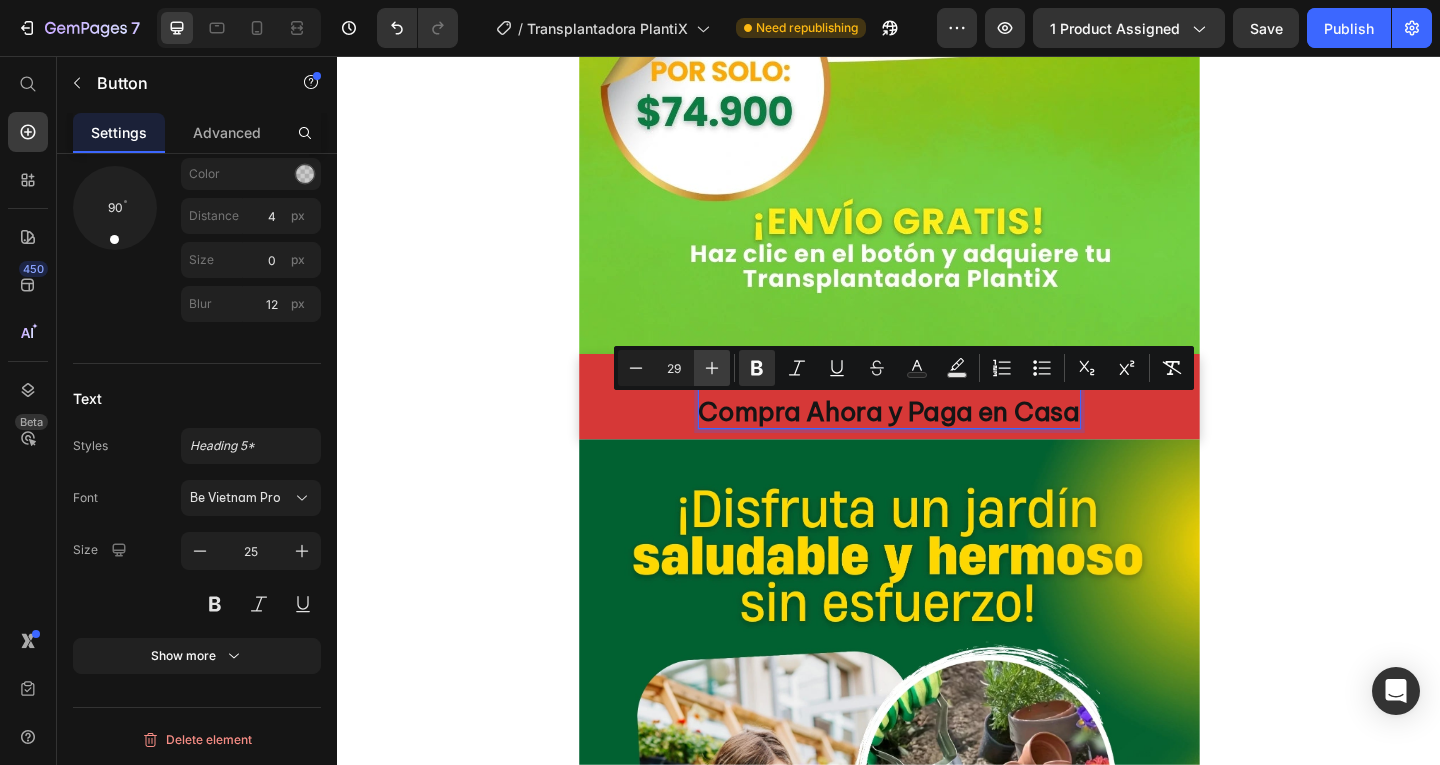 click 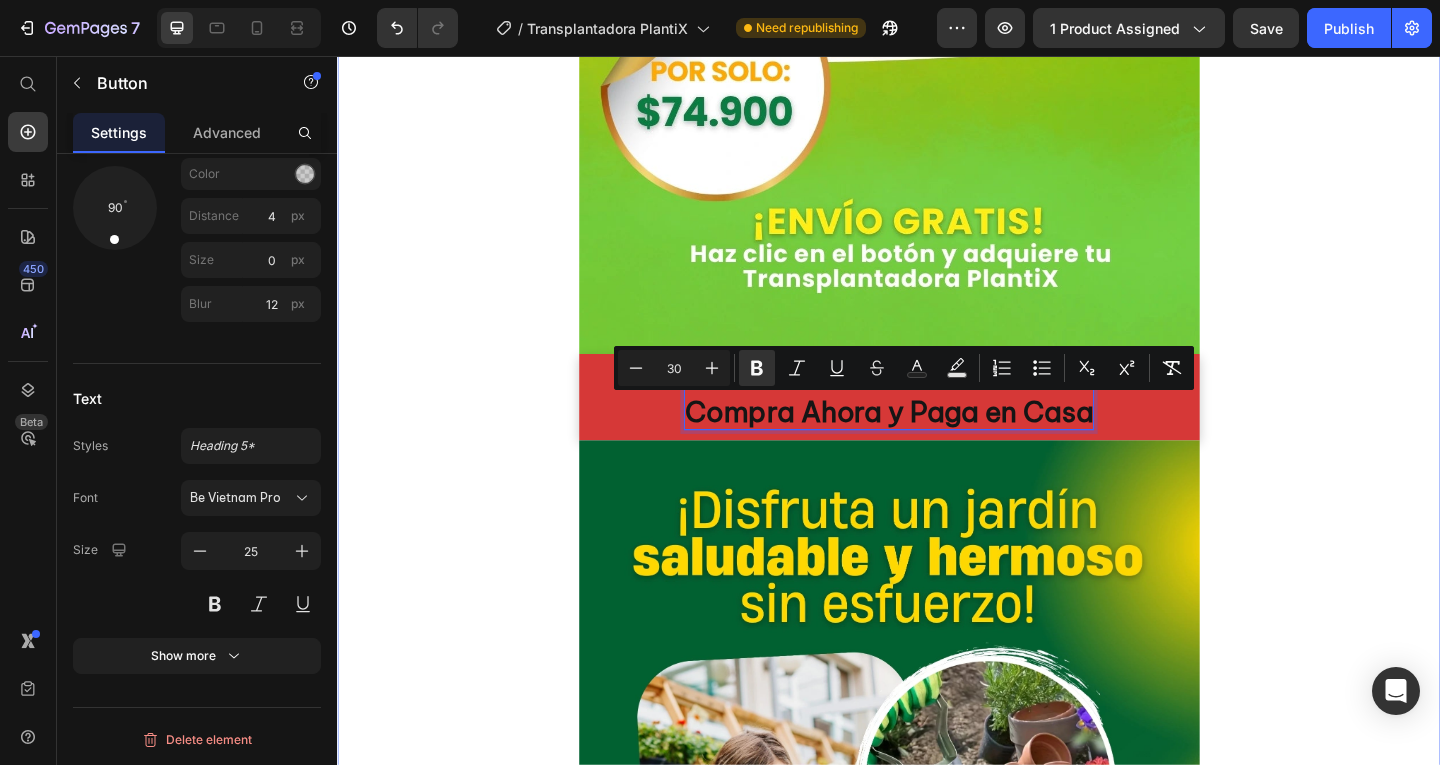 click on "Image $74.900  $89.900 Compra Ahora y Paga en Casa Button   0 Product Row Image Image Image $74.900  $89.900 Compra Ahora y Paga en Casa Button Row" at bounding box center (937, 2349) 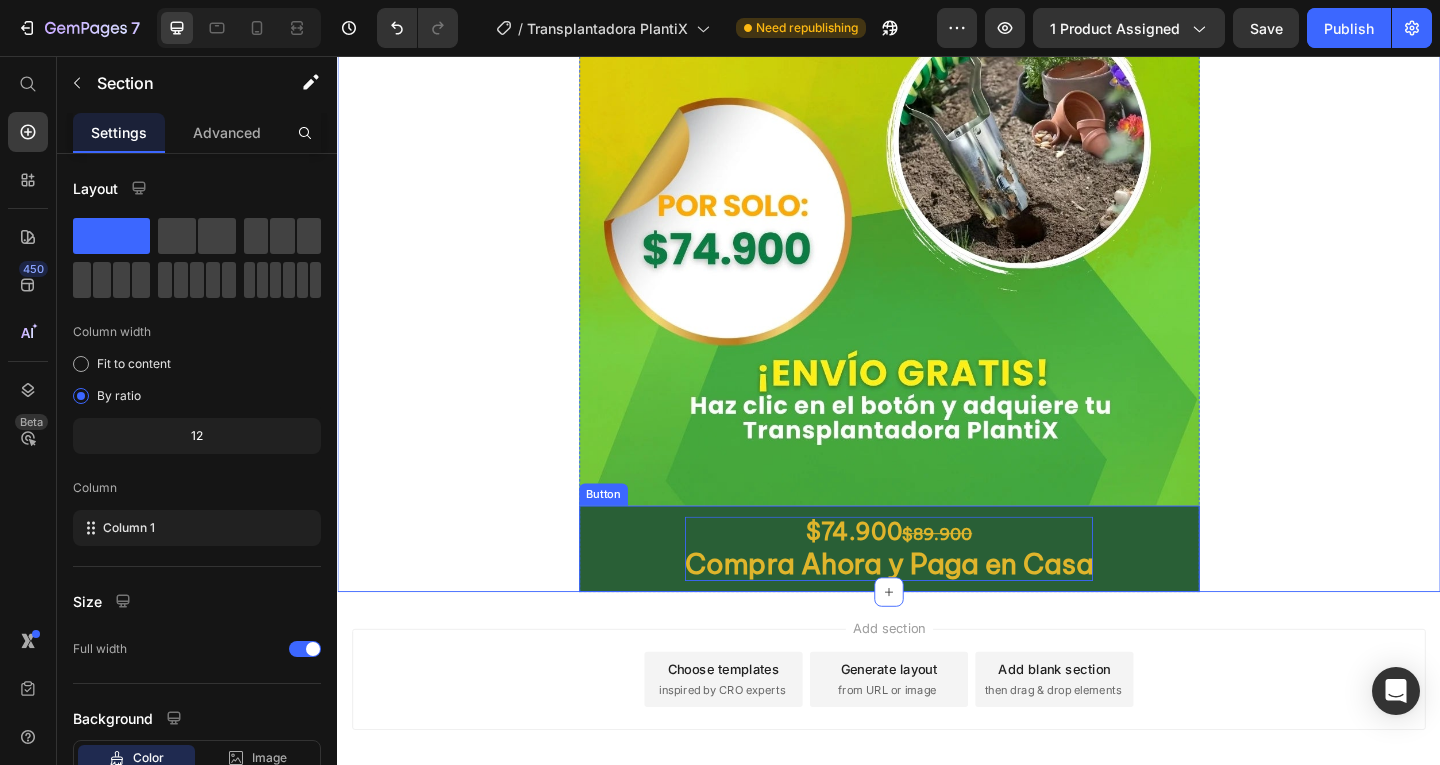 scroll, scrollTop: 7963, scrollLeft: 0, axis: vertical 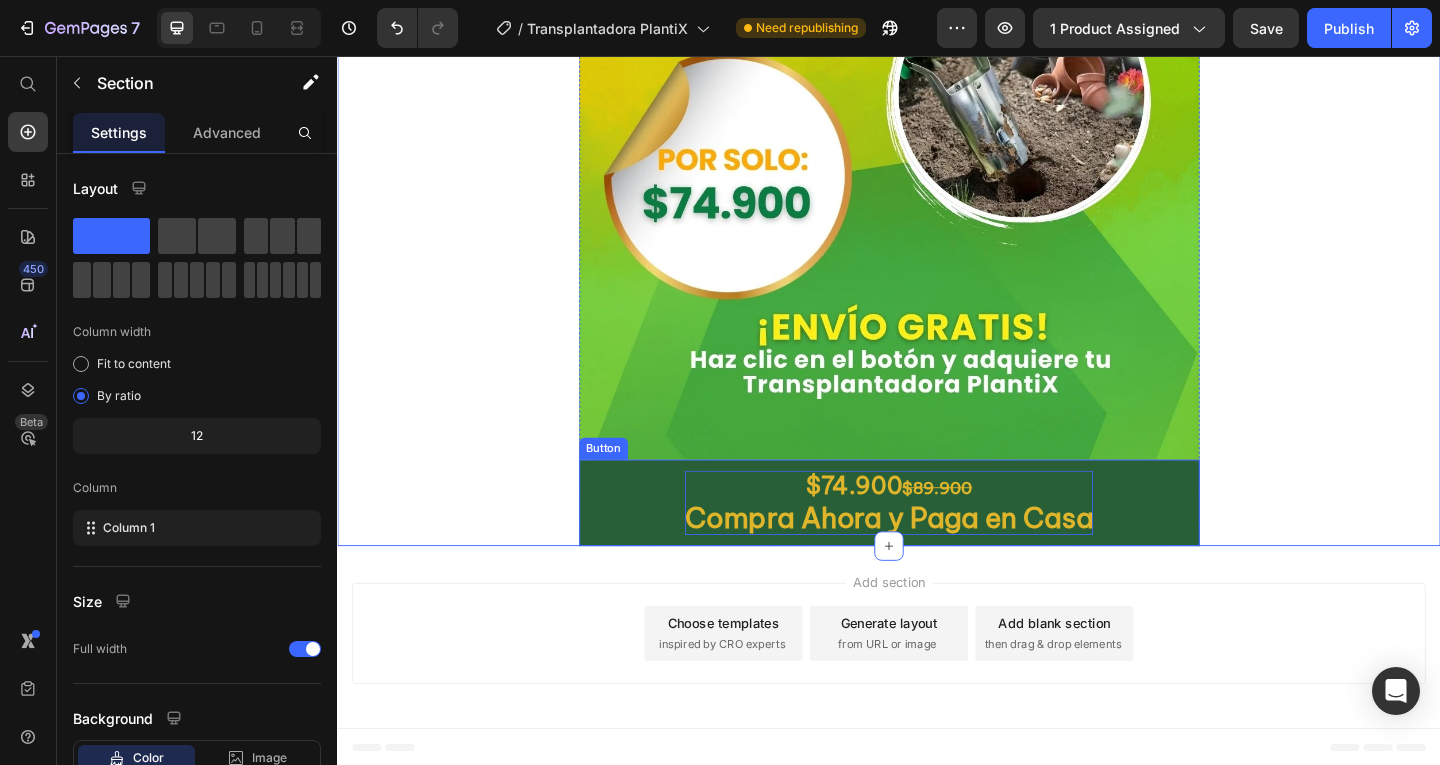 click on "$74.900  $89.900 Compra Ahora y Paga en Casa" at bounding box center (937, 542) 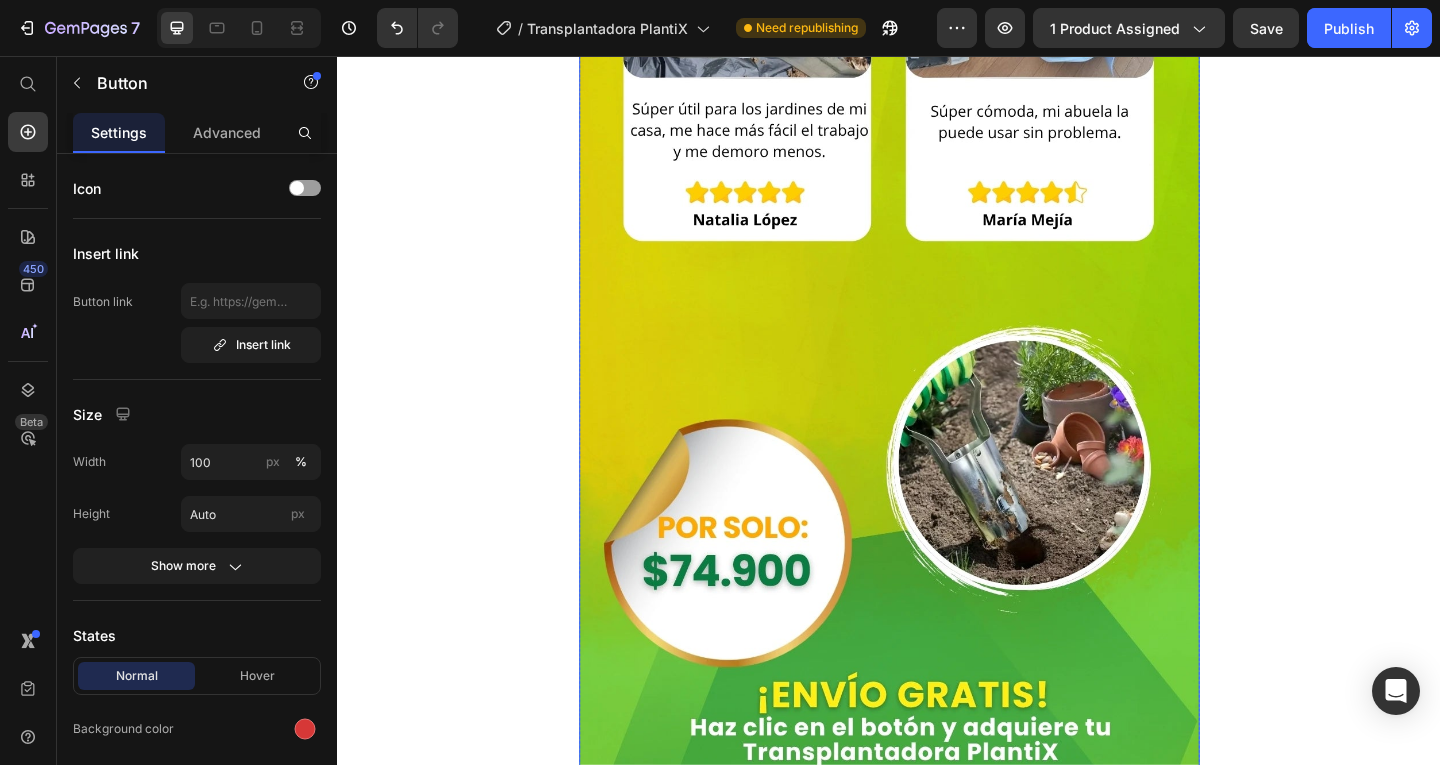 scroll, scrollTop: 7963, scrollLeft: 0, axis: vertical 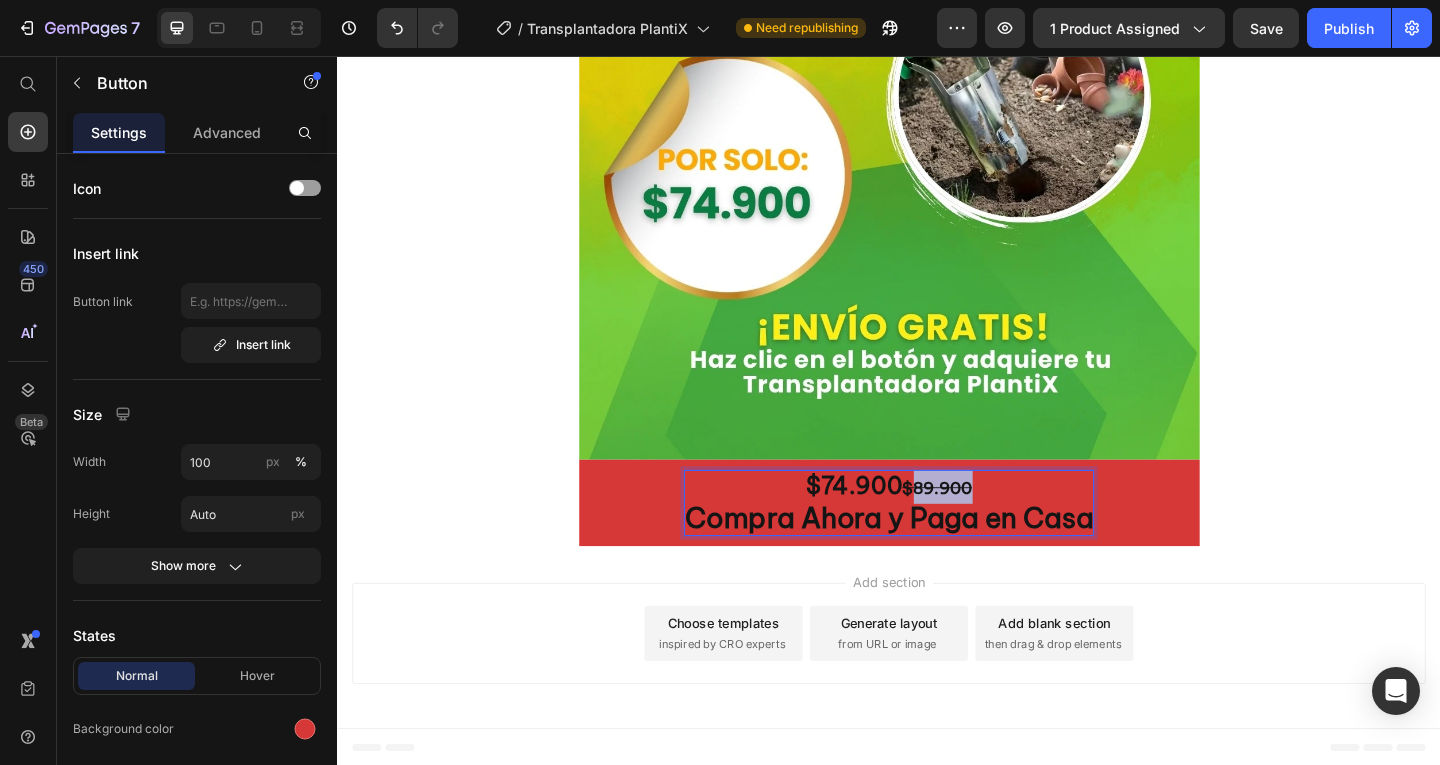 click on "$89.900" at bounding box center (990, 525) 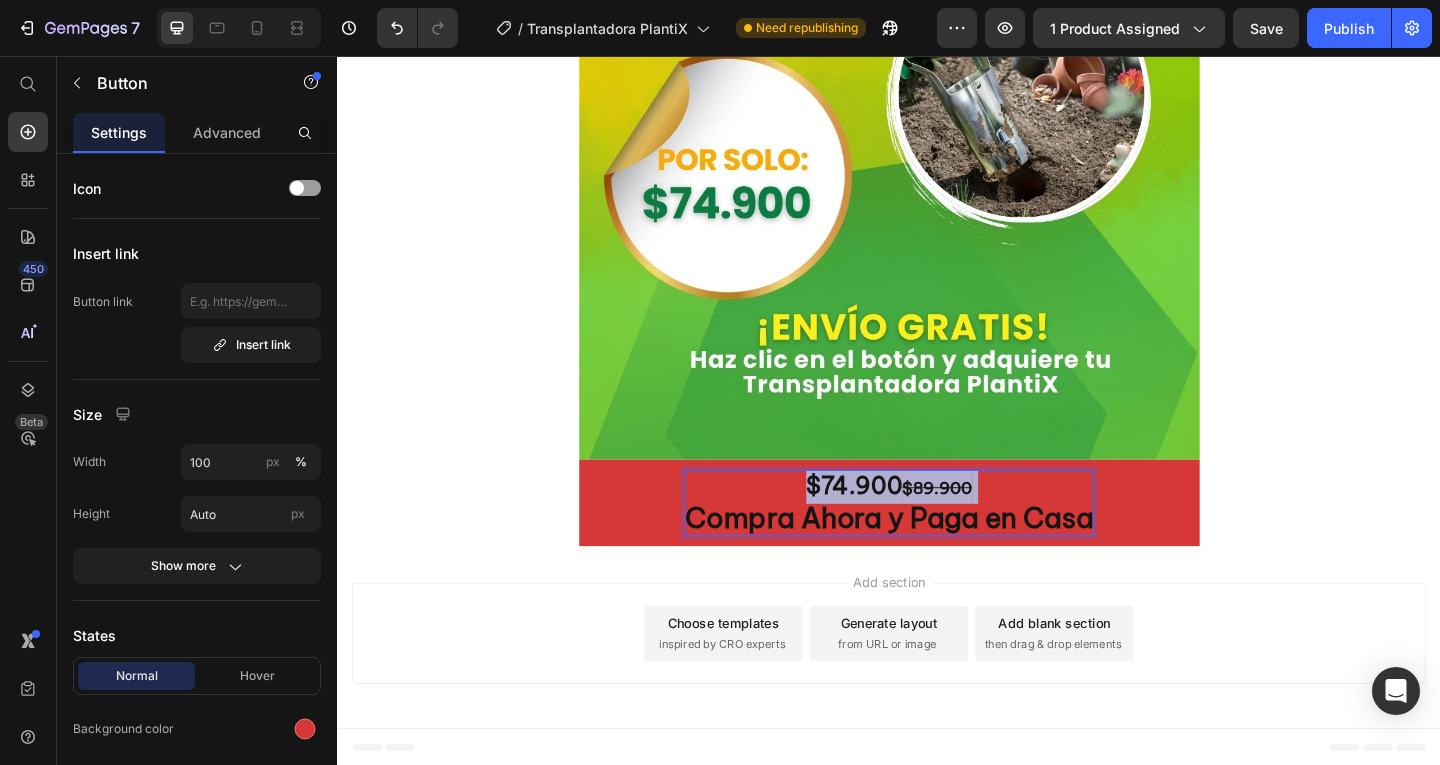 click on "$89.900" at bounding box center [990, 525] 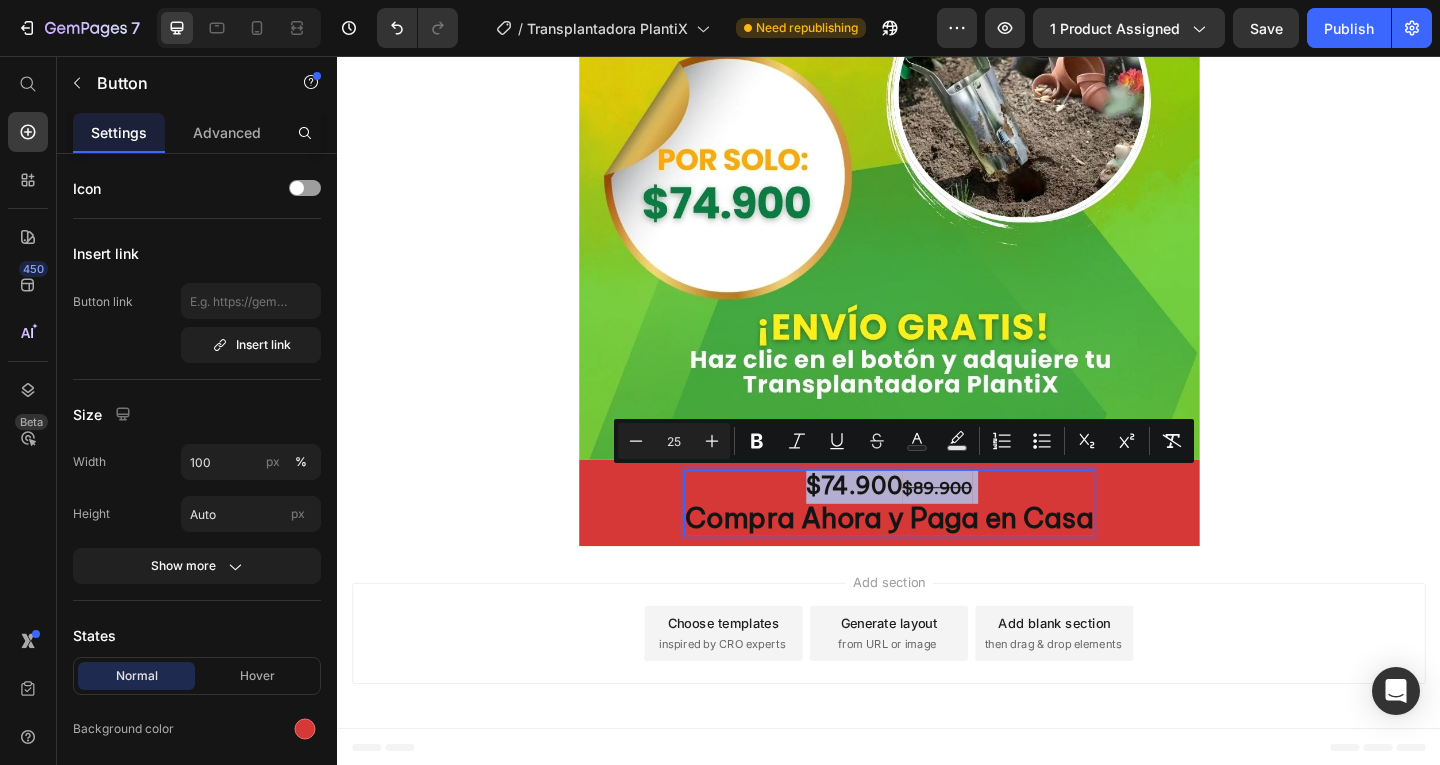 click on "$89.900" at bounding box center [990, 525] 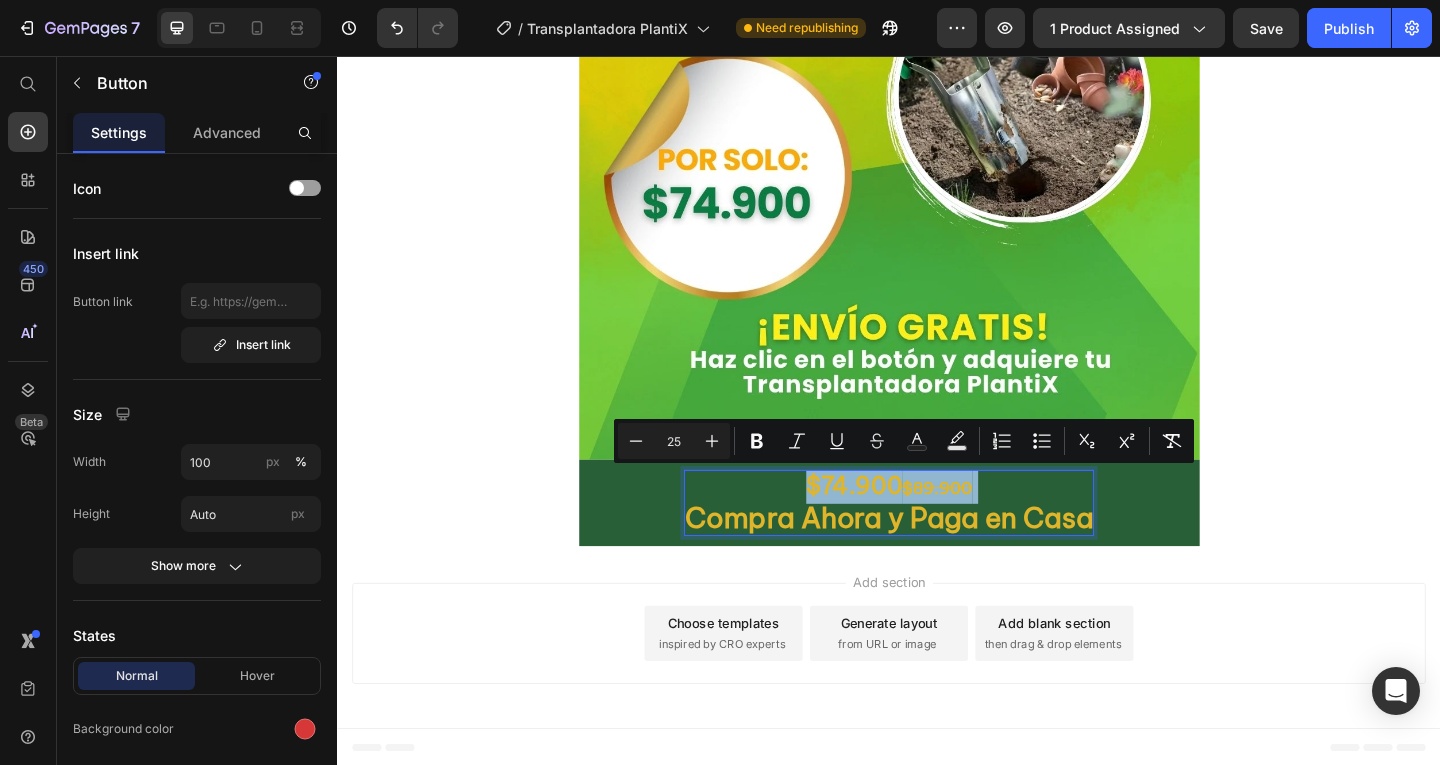 click on "$89.900" at bounding box center [990, 525] 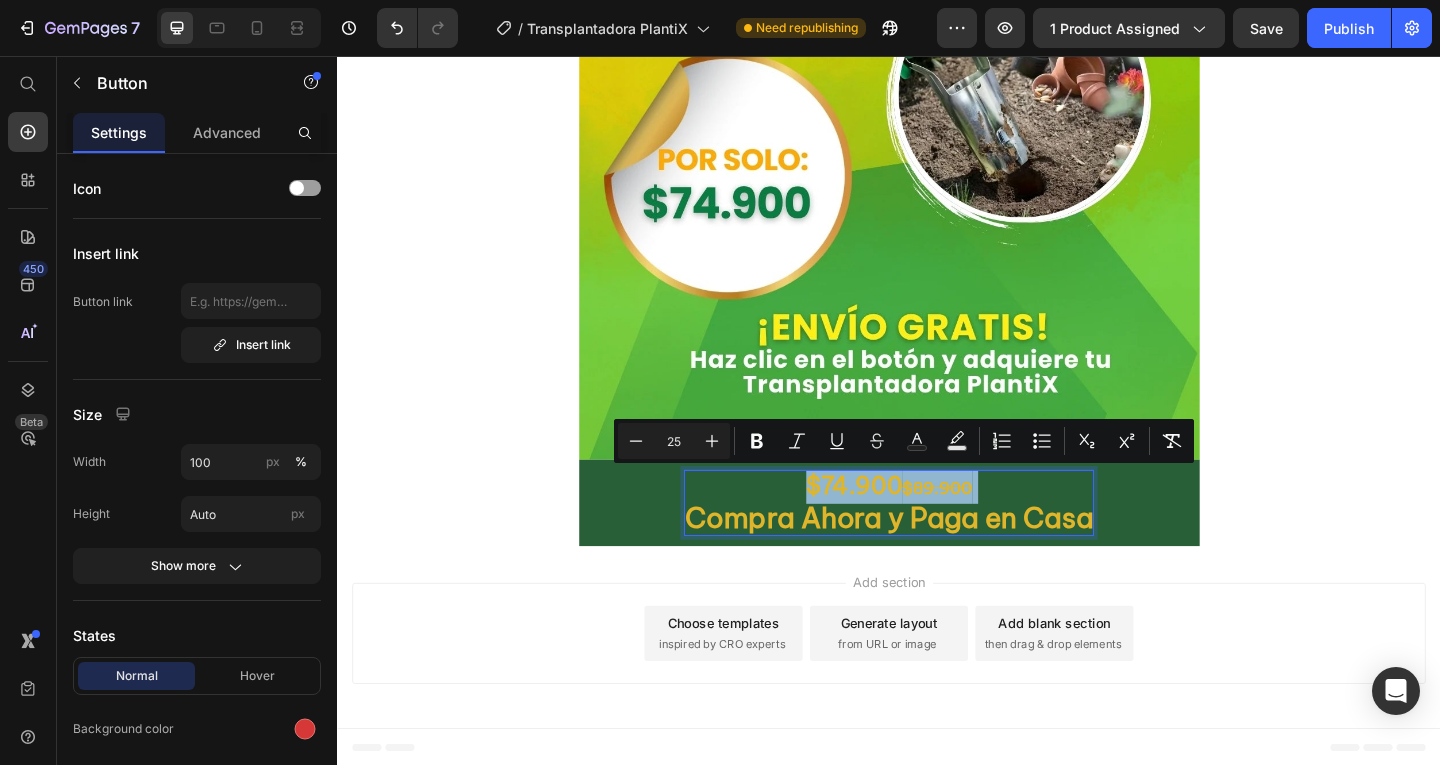 click on "$89.900" at bounding box center [990, 525] 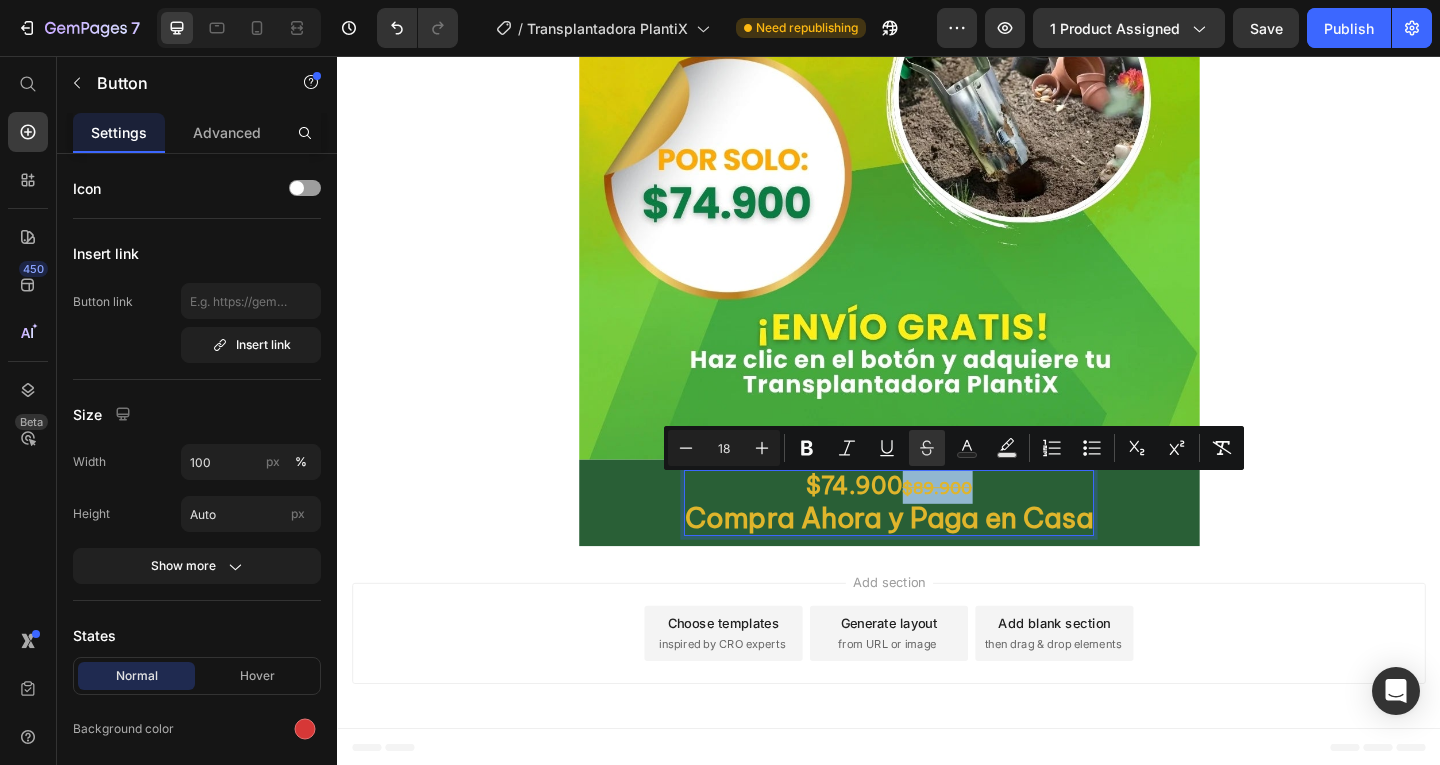 drag, startPoint x: 948, startPoint y: 526, endPoint x: 1026, endPoint y: 527, distance: 78.00641 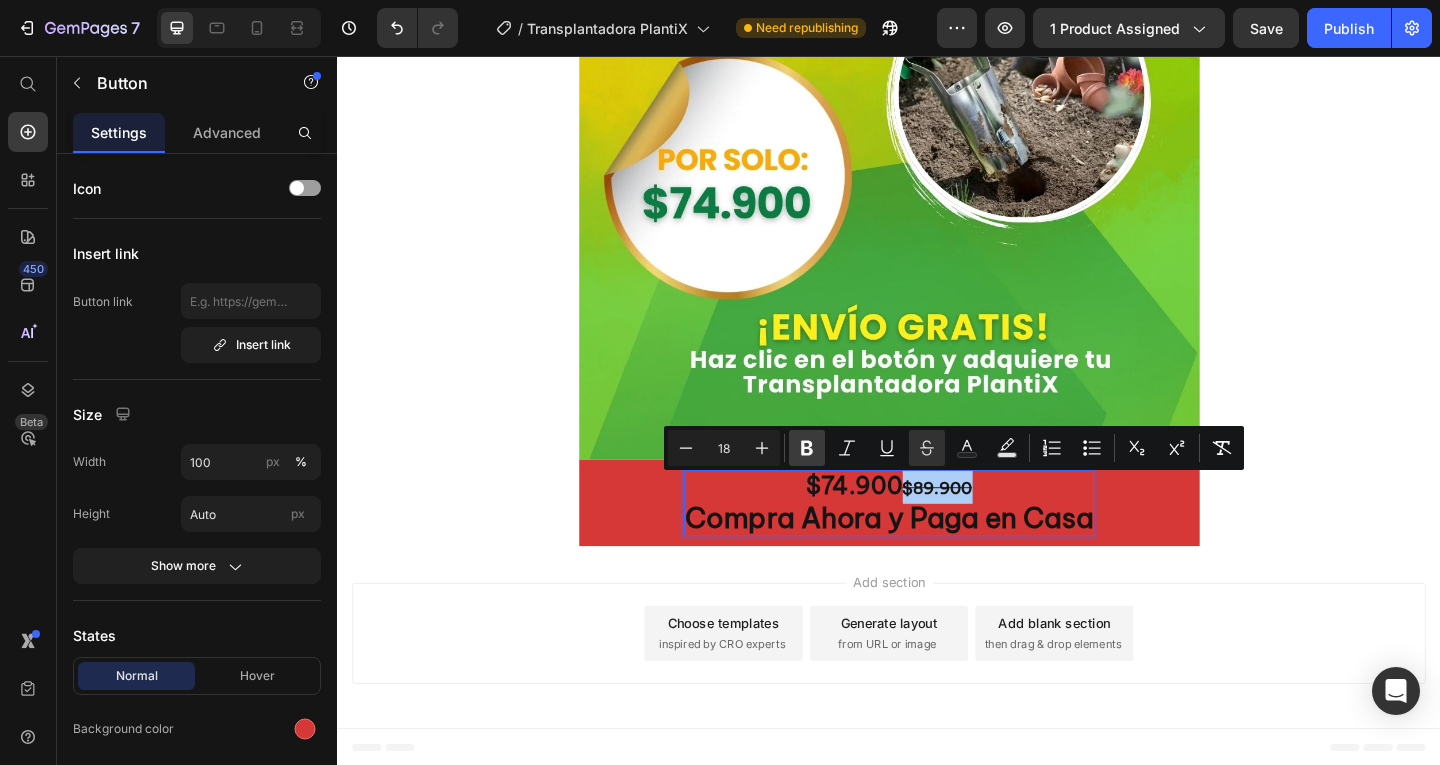 click 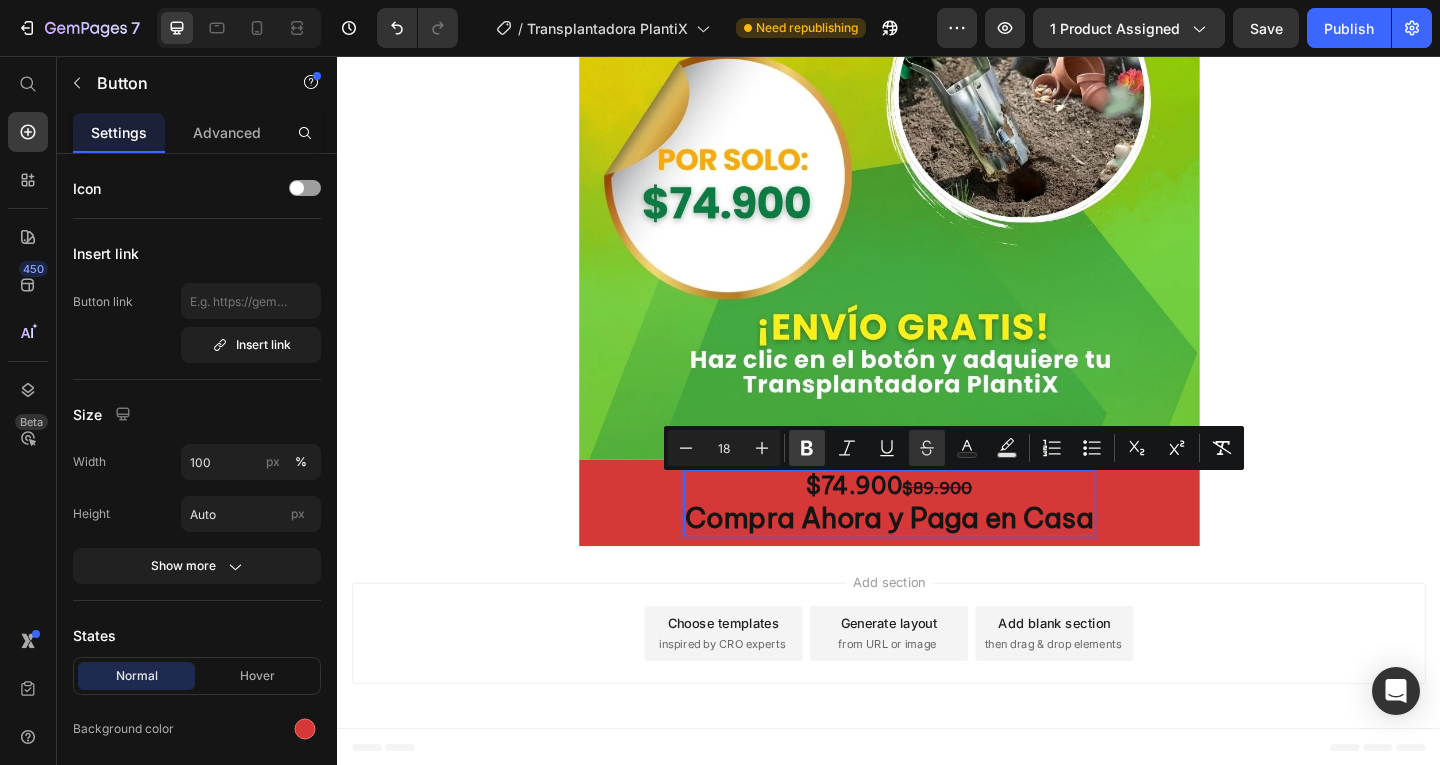 click 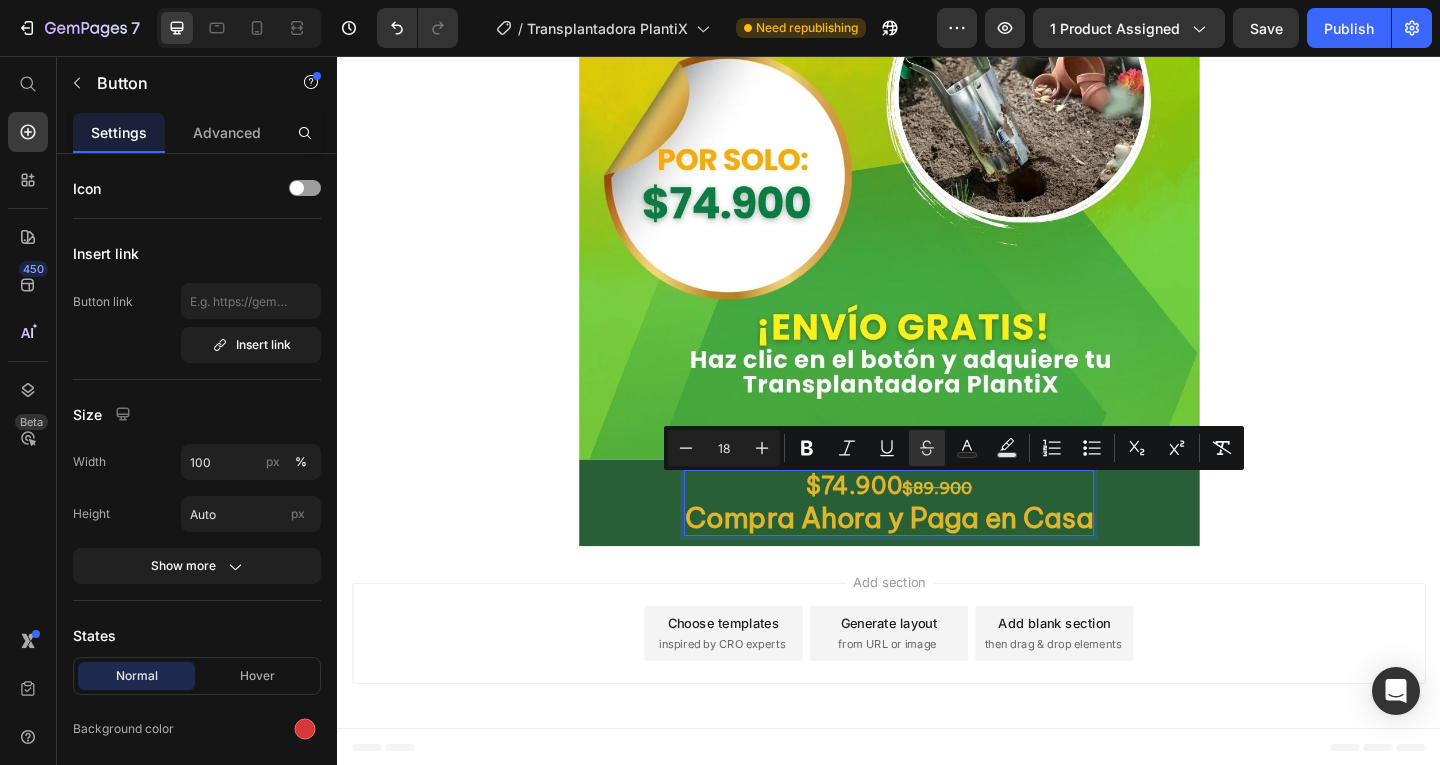 type on "25" 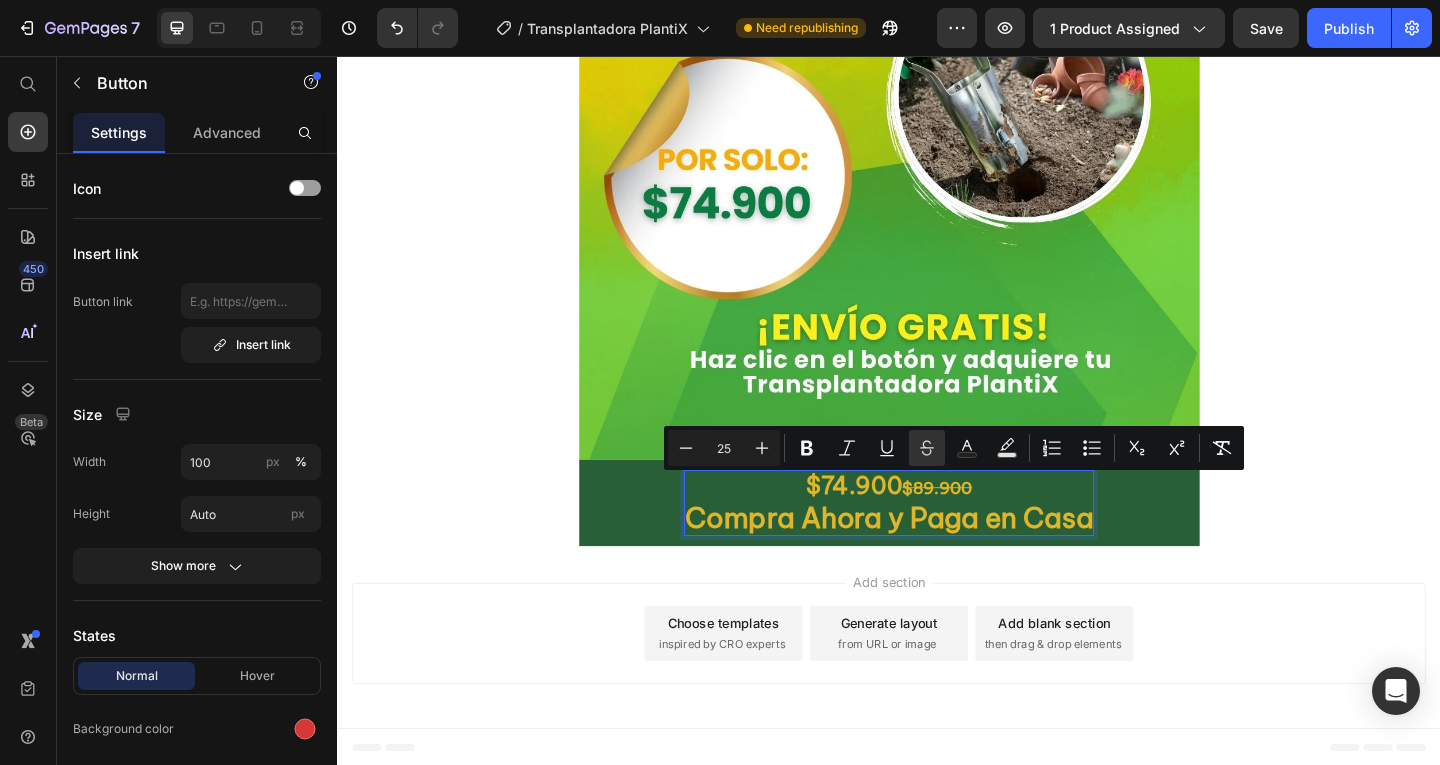 click on "$74.900  $89.900 Compra Ahora y Paga en Casa" at bounding box center [937, 542] 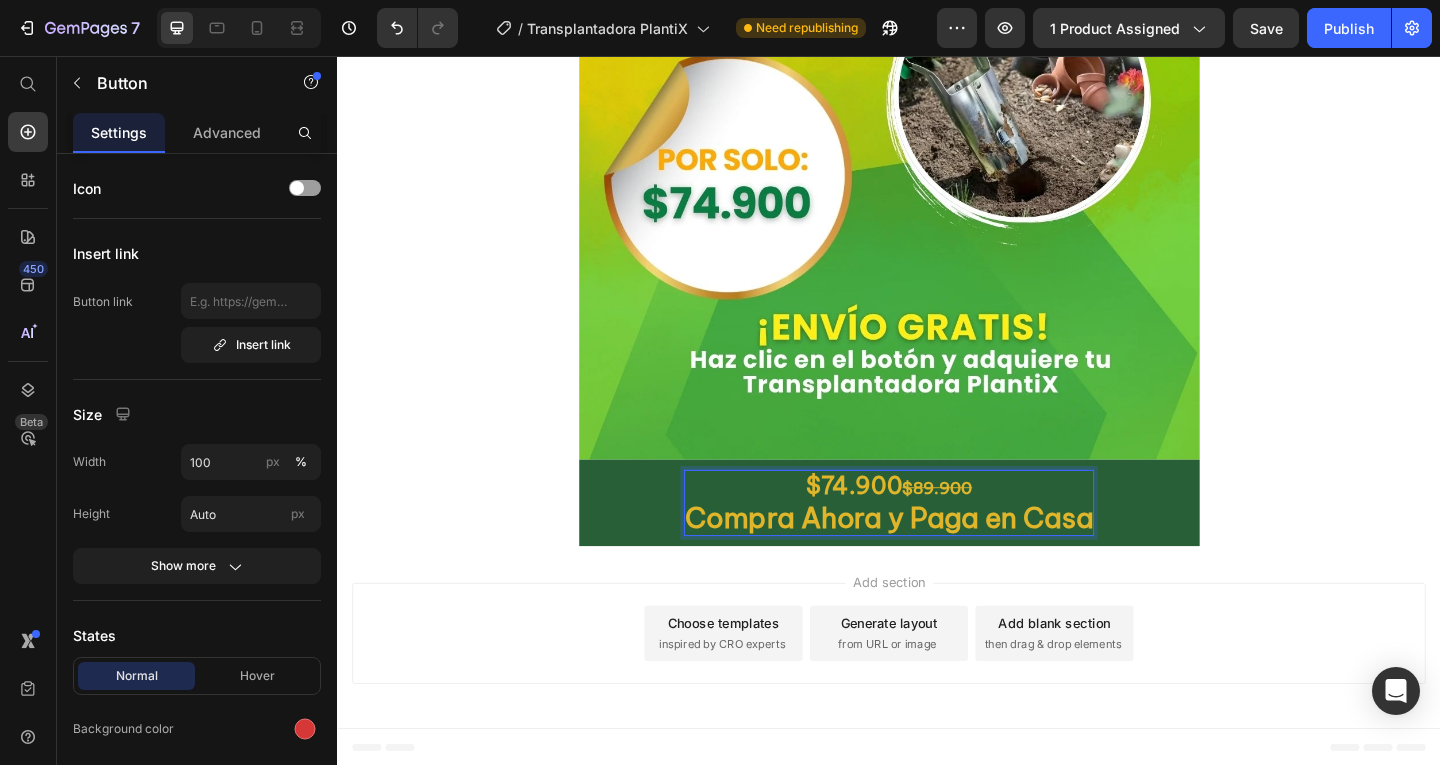 click on "$74.900  $89.900 Compra Ahora y Paga en Casa" at bounding box center (937, 542) 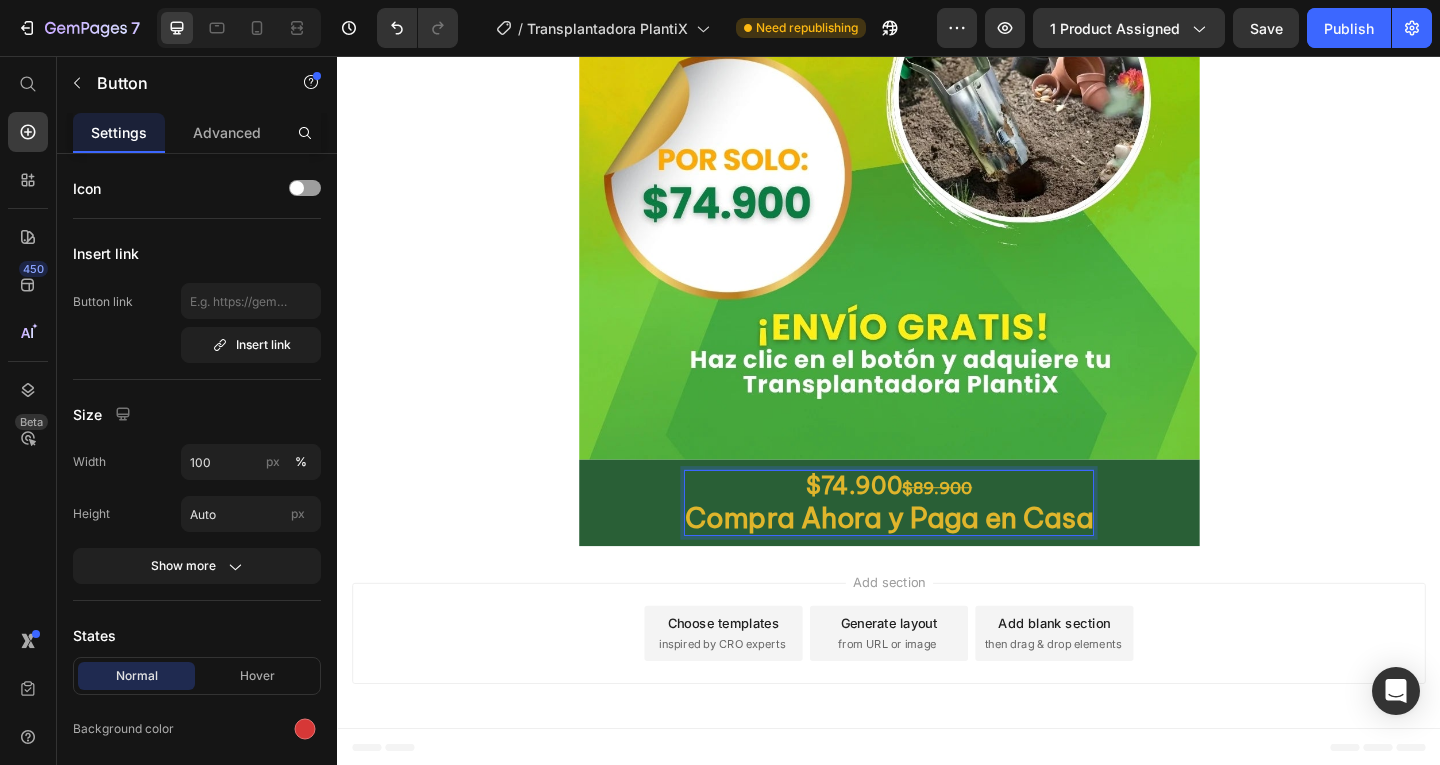 click on "$74.900  $89.900 Compra Ahora y Paga en Casa" at bounding box center [937, 542] 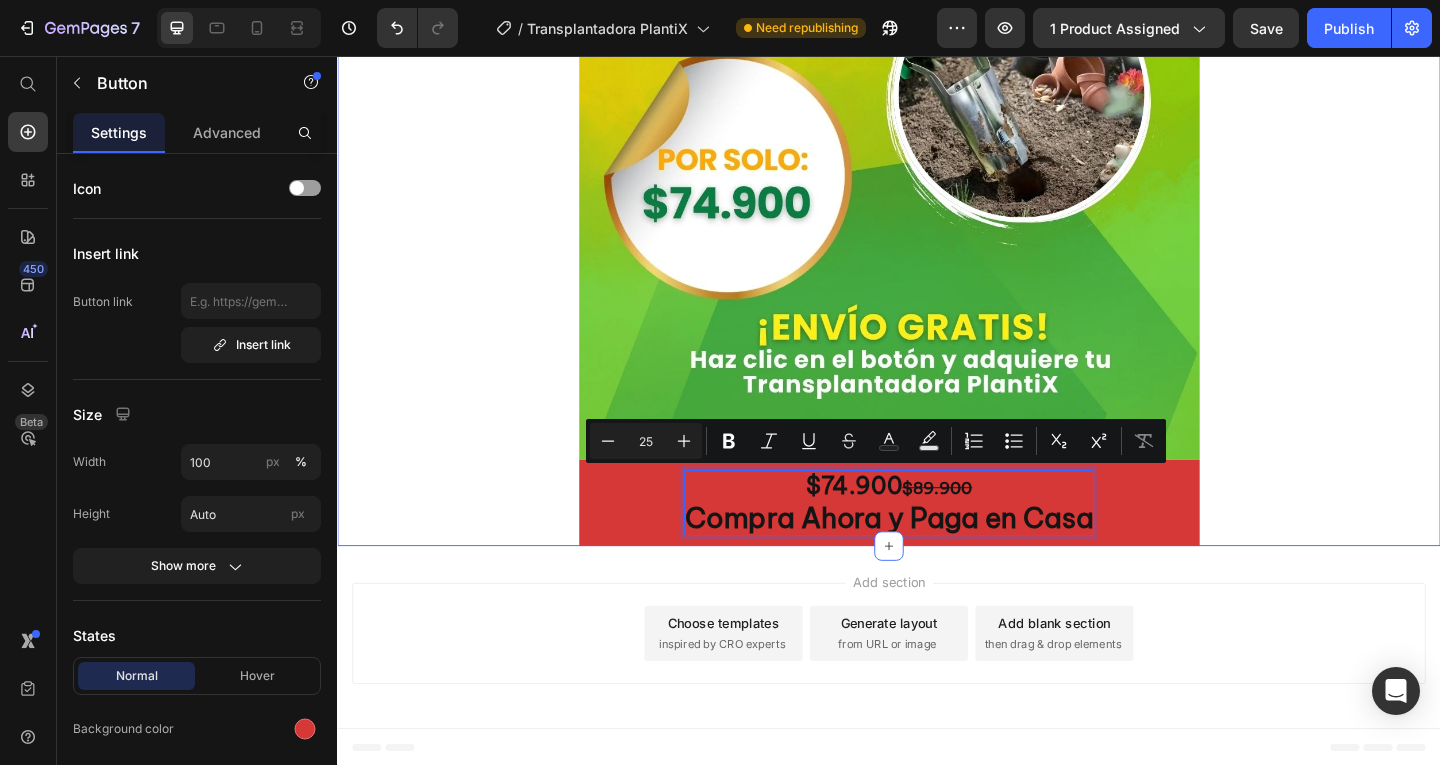 click on "Image $74.900  $89.900 Compra Ahora y Paga en Casa Button Product Row Image Image Image $74.900  $89.900 Compra Ahora y Paga en Casa Button   0 Row" at bounding box center [937, -3255] 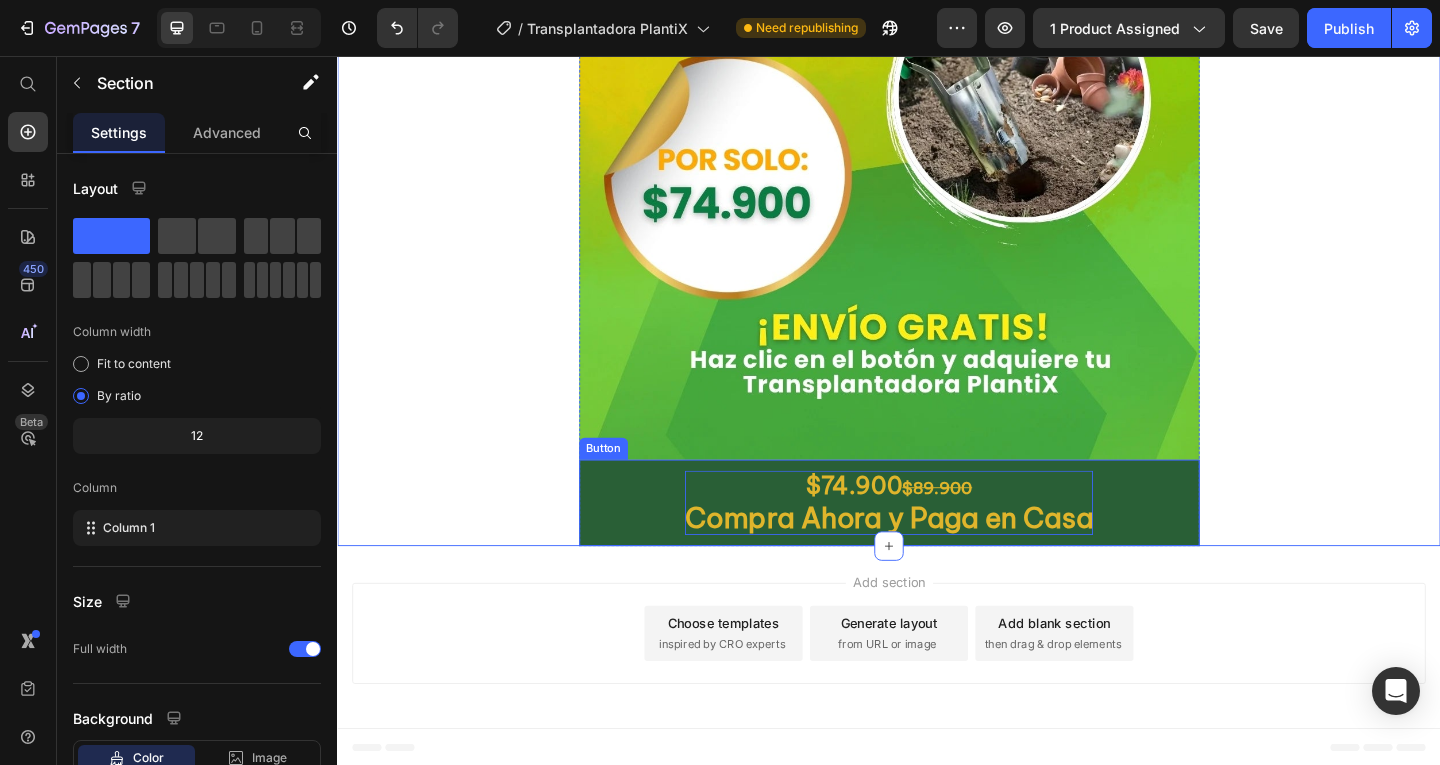 click on "Compra Ahora y Paga en Casa" at bounding box center (937, 558) 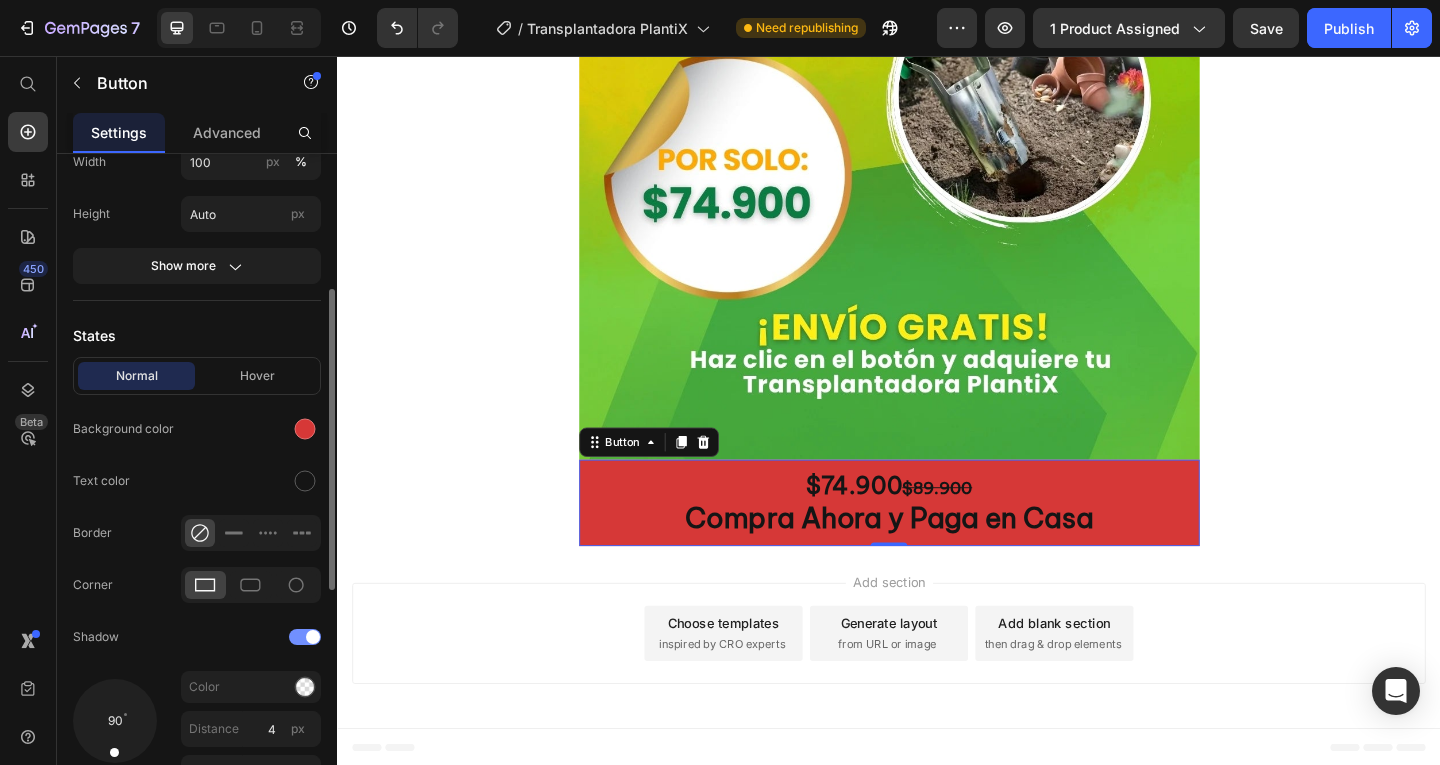 scroll, scrollTop: 0, scrollLeft: 0, axis: both 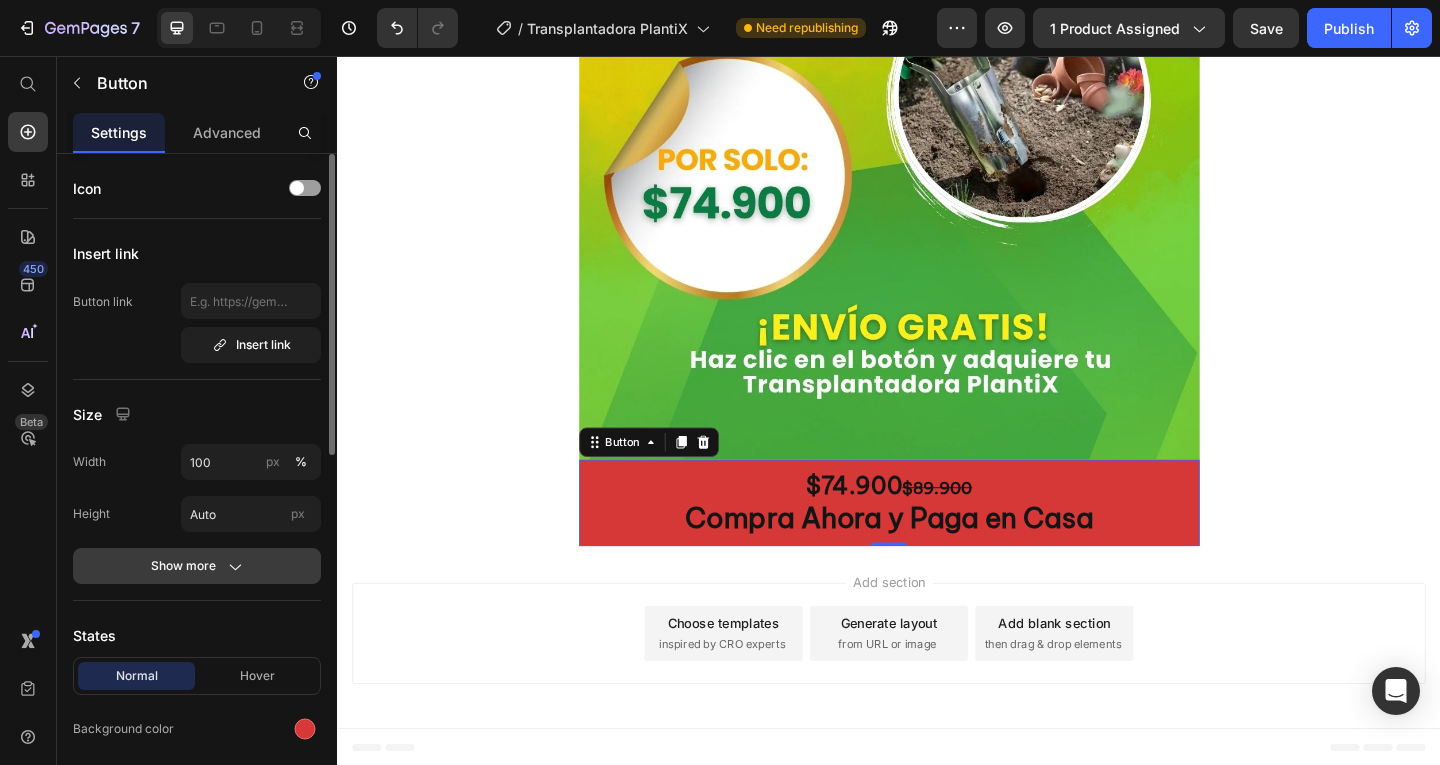 click 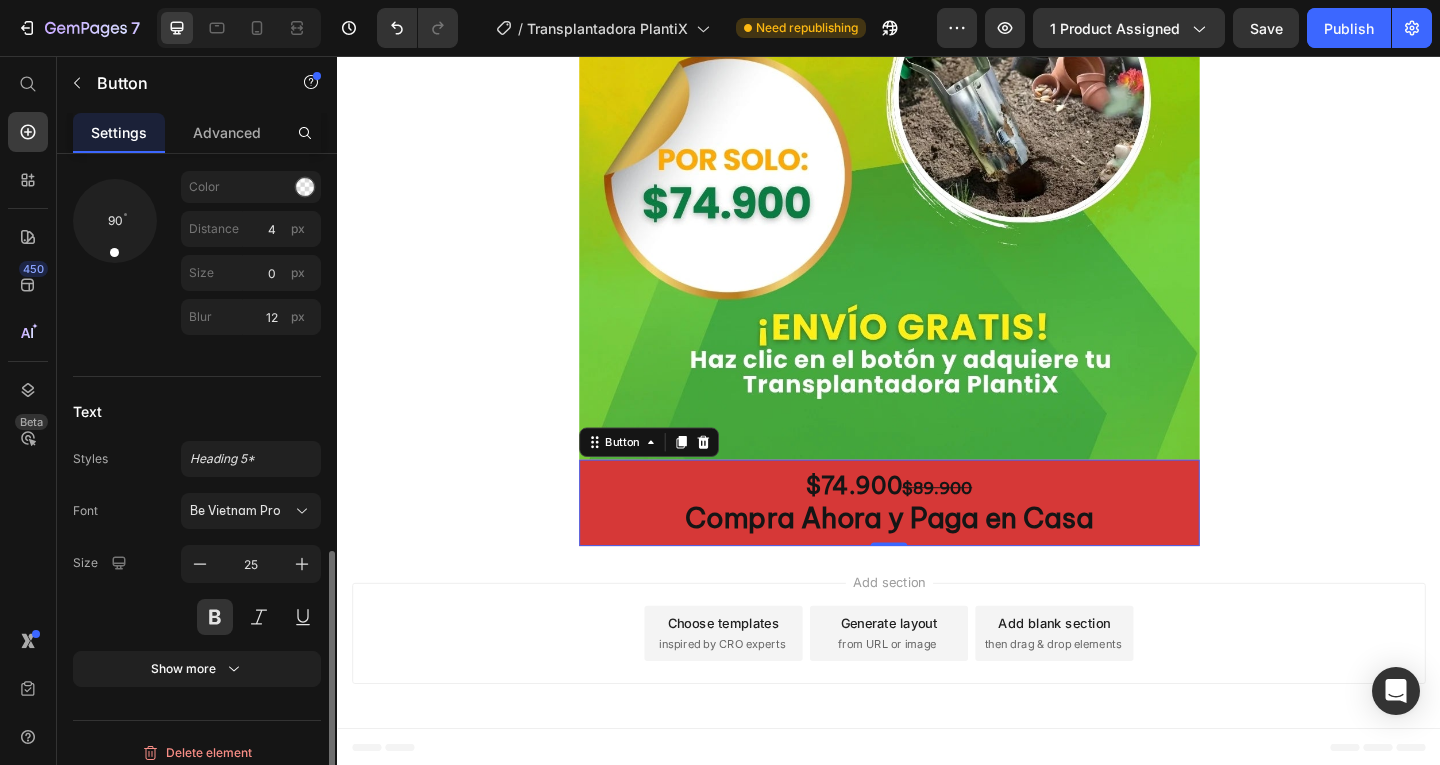 scroll, scrollTop: 1013, scrollLeft: 0, axis: vertical 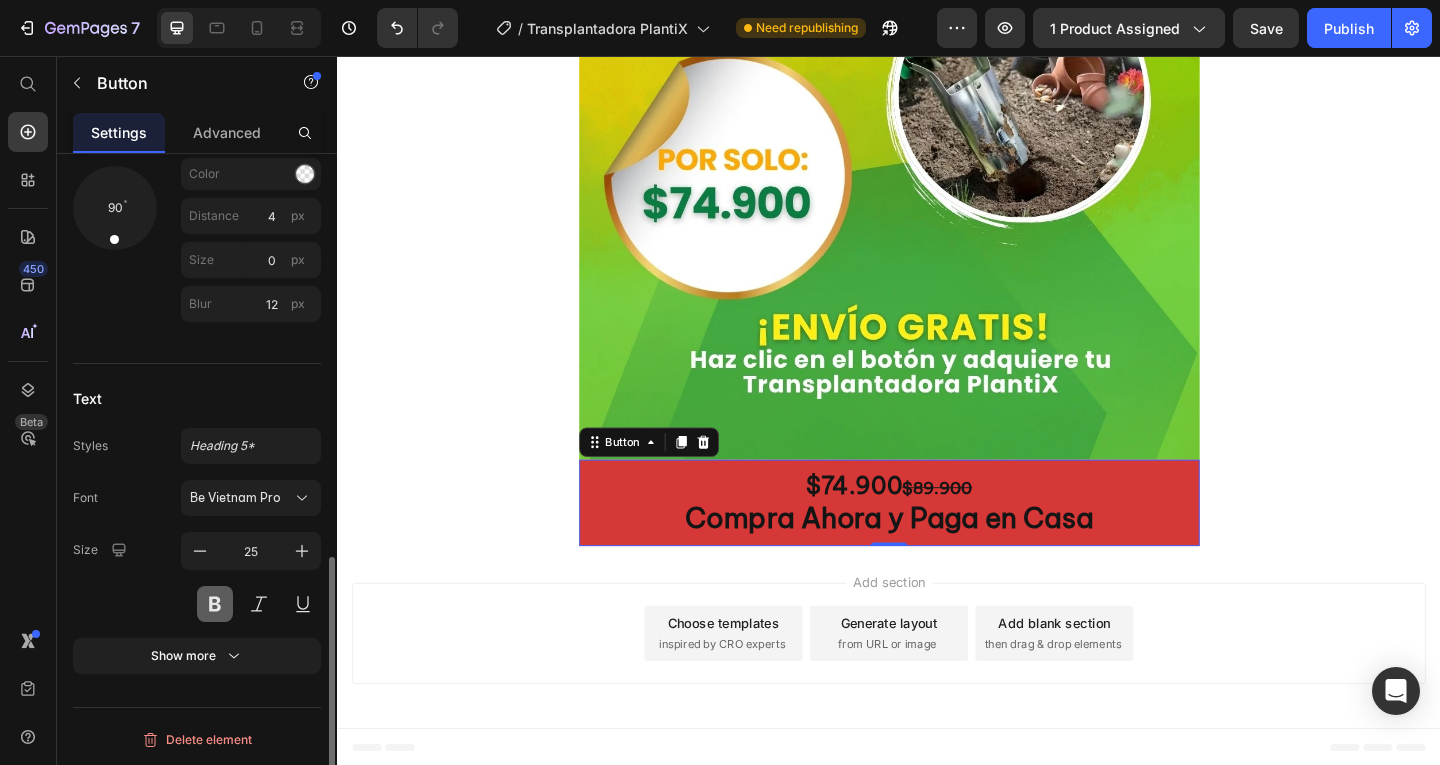 click at bounding box center [215, 604] 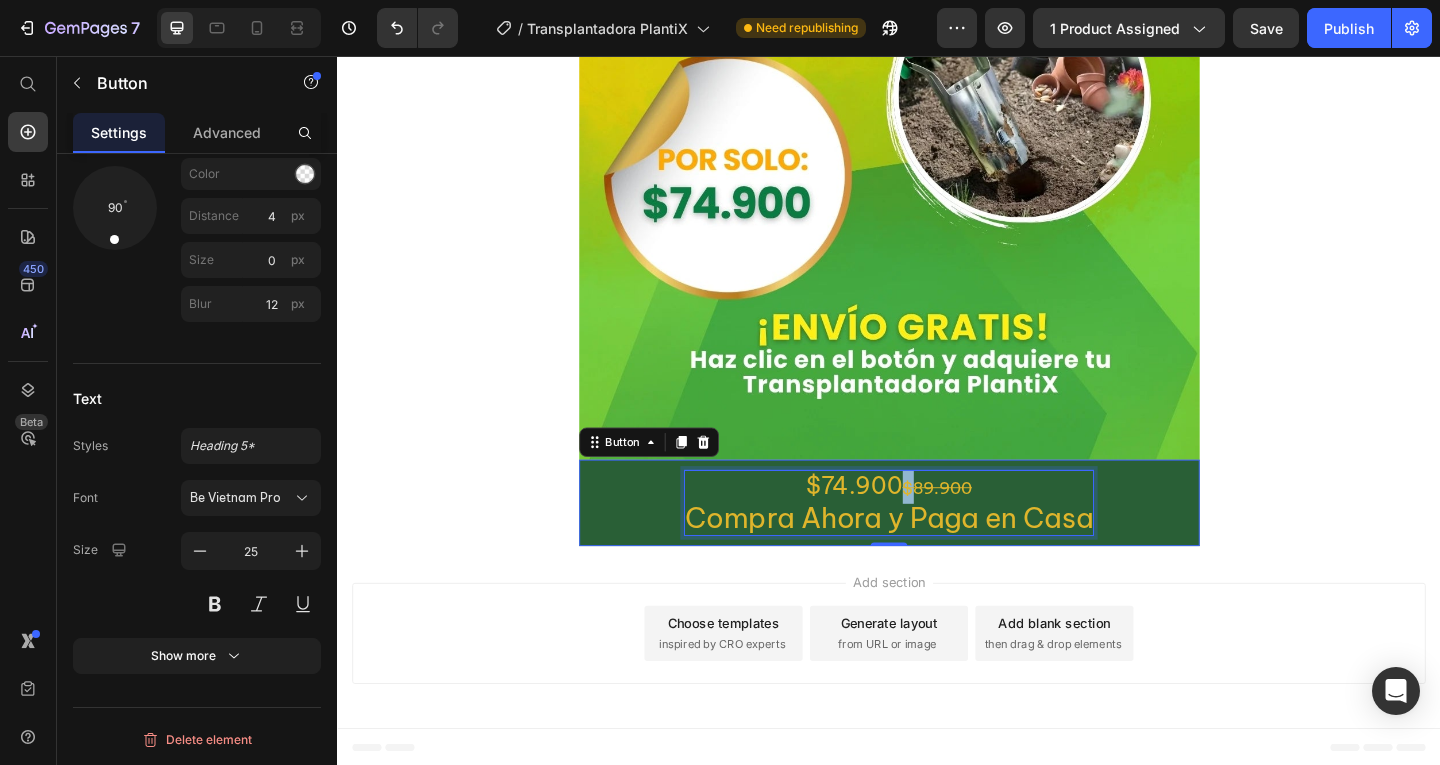 click on "$89.900" at bounding box center (990, 525) 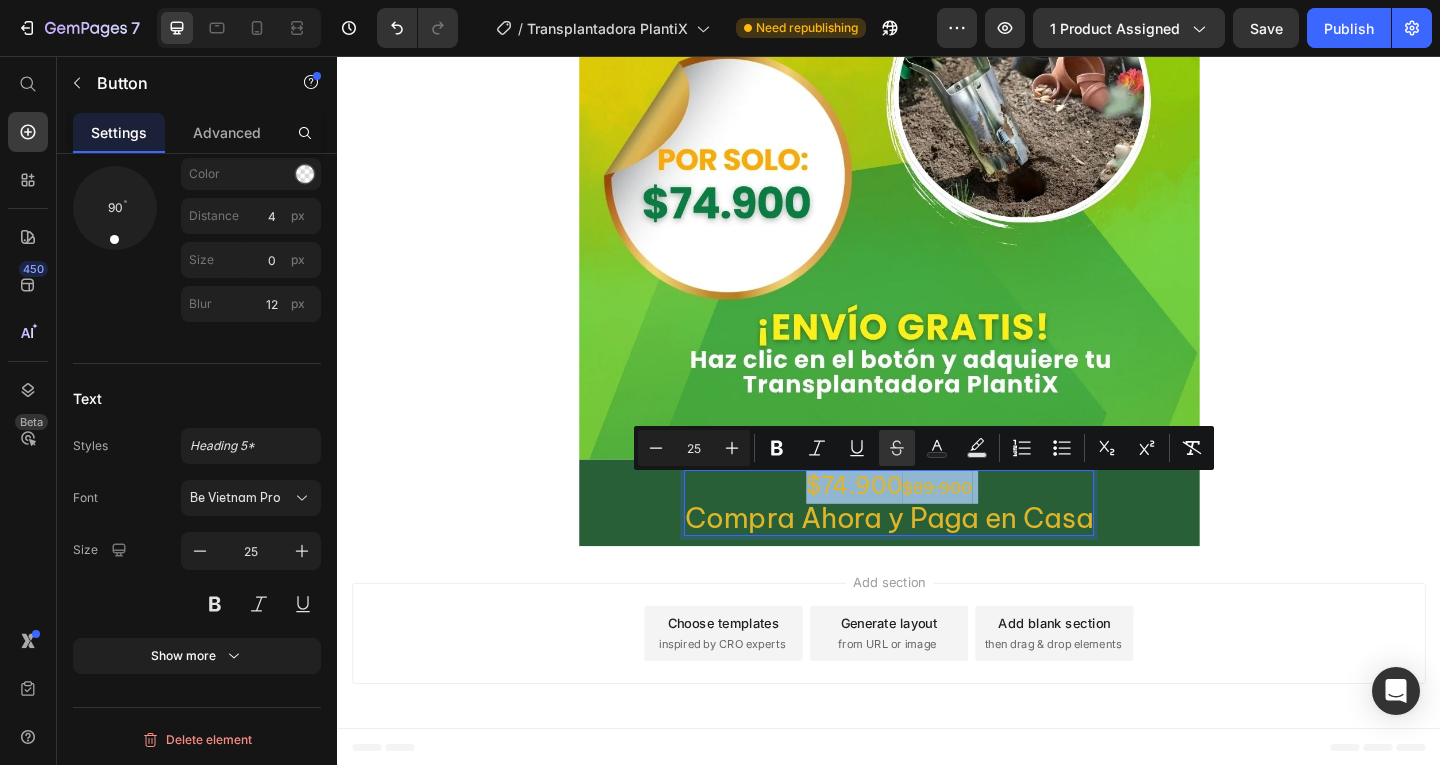 click on "$89.900" at bounding box center [990, 525] 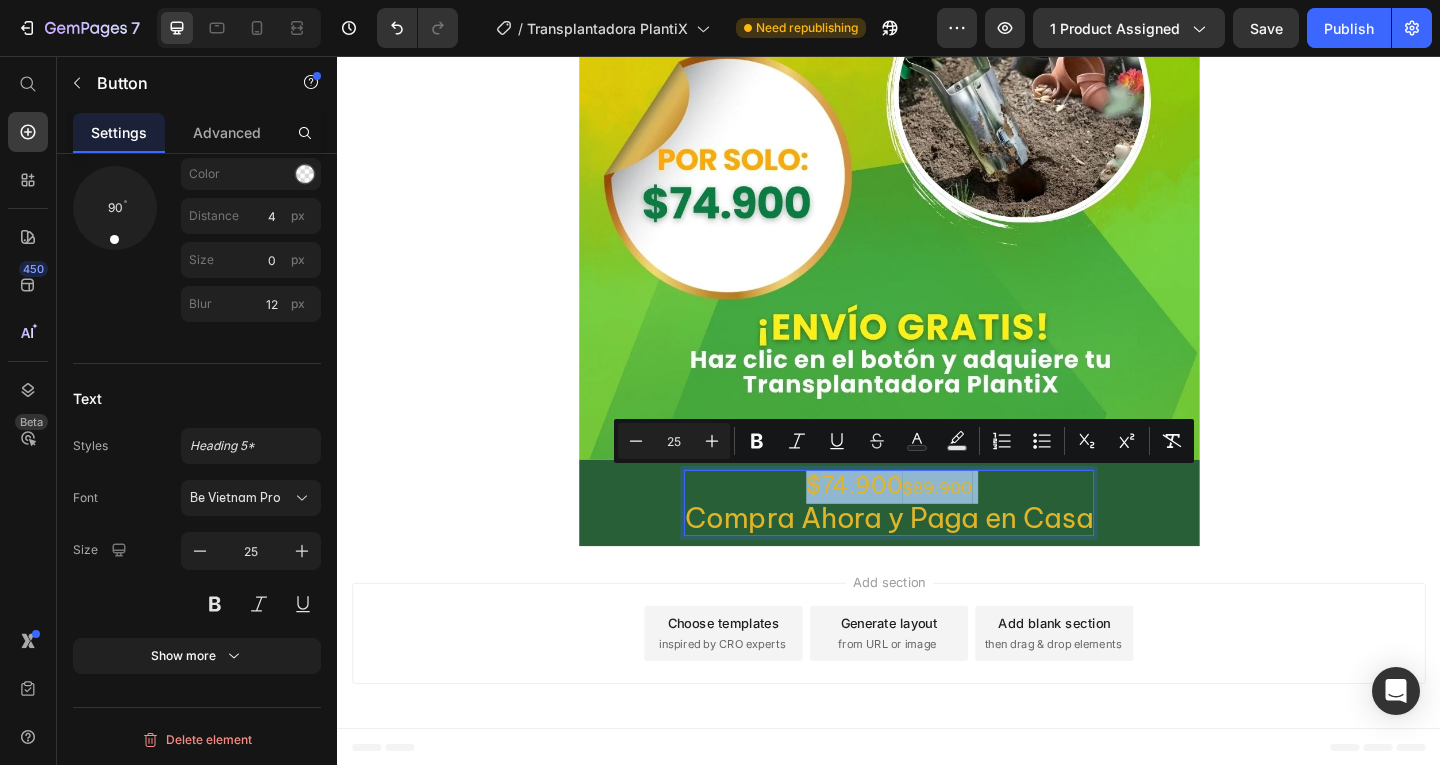 click on "$89.900" at bounding box center (990, 525) 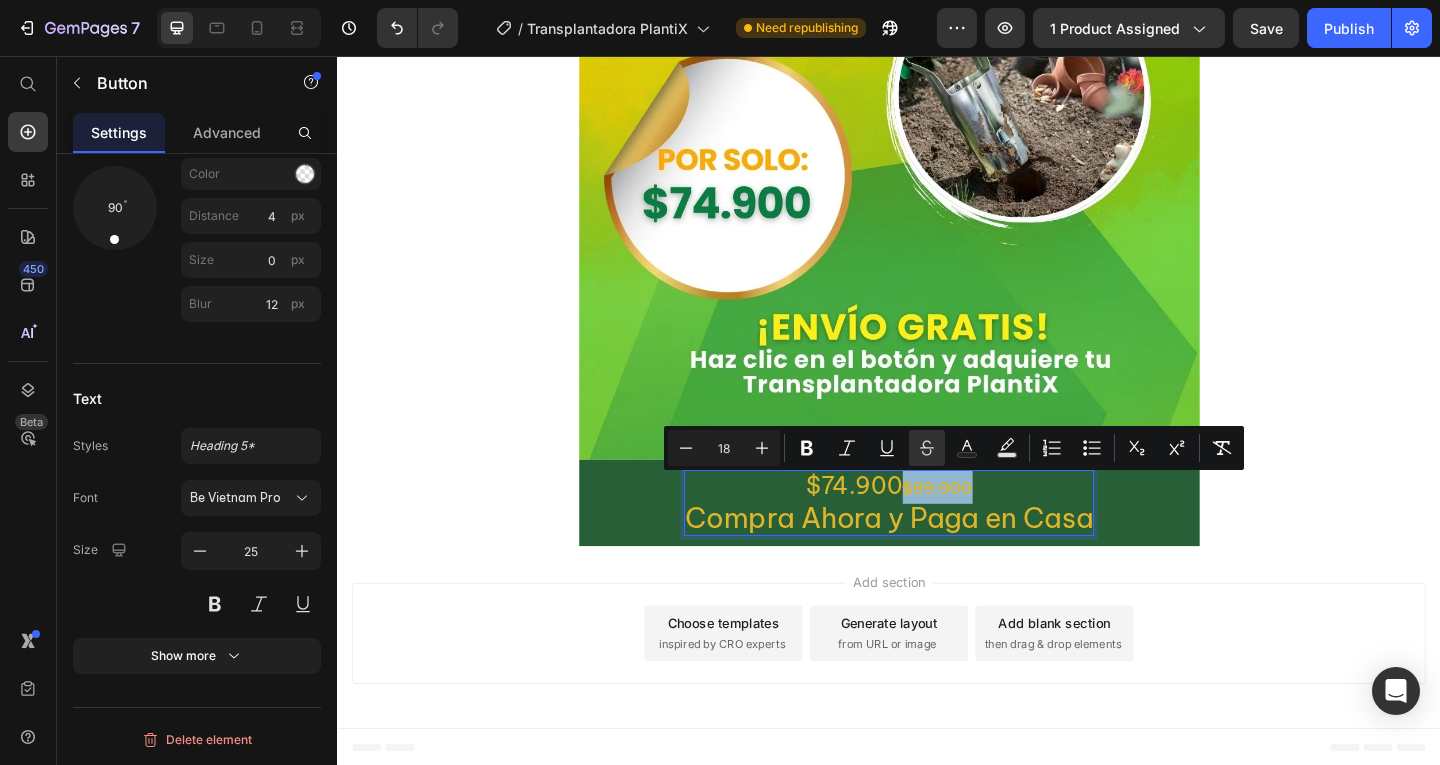 drag, startPoint x: 948, startPoint y: 522, endPoint x: 954, endPoint y: 537, distance: 16.155495 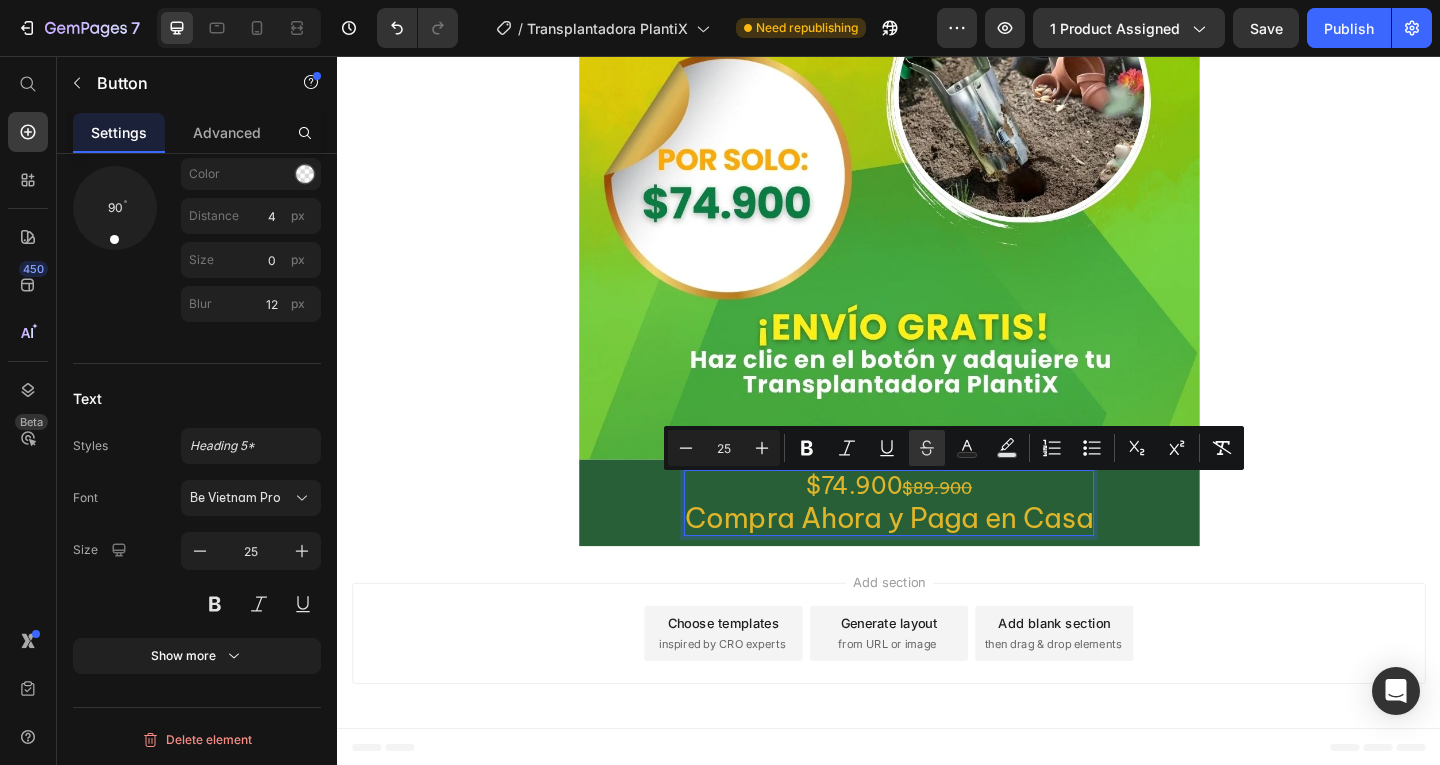 click on "$74.900  $89.900 Compra Ahora y Paga en Casa" at bounding box center [937, 542] 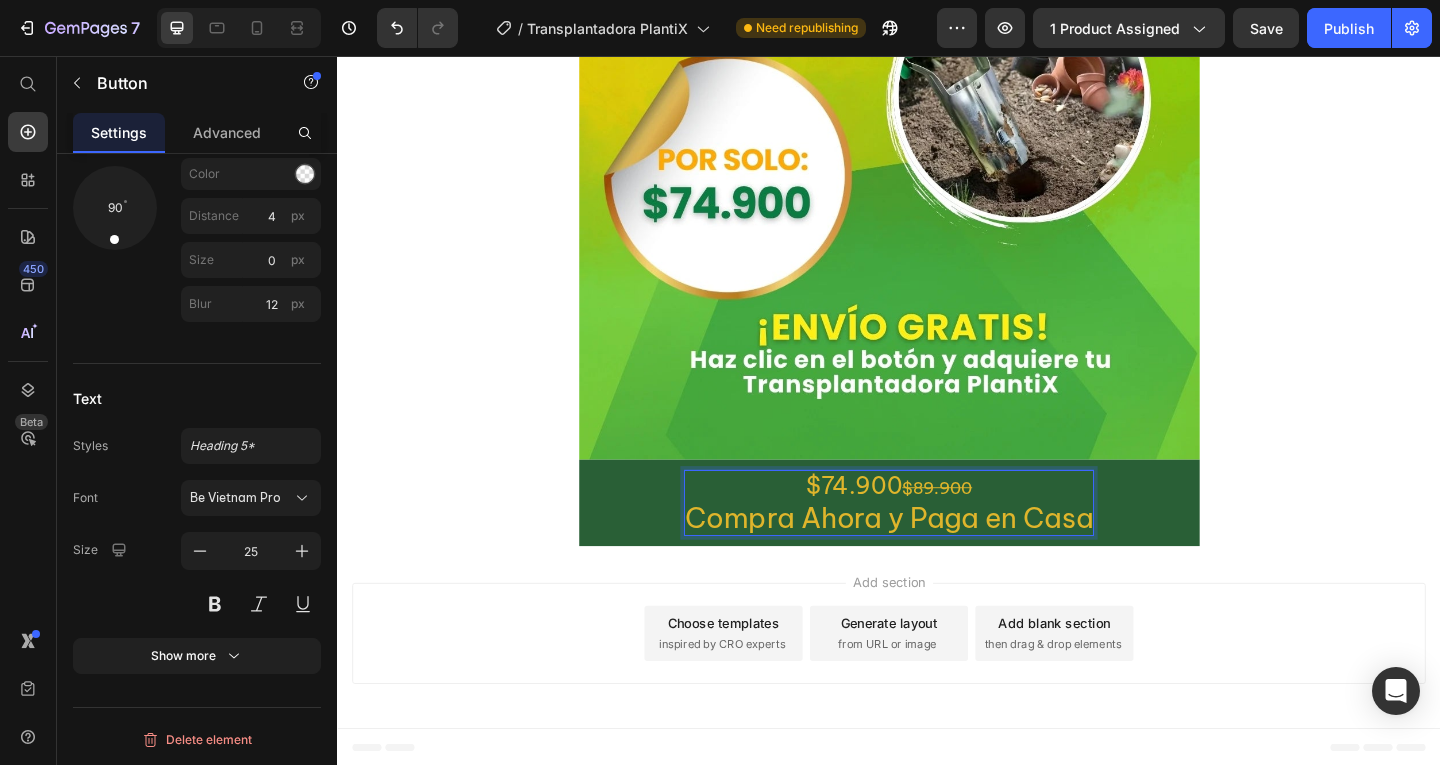 click on "$74.900  $89.900 Compra Ahora y Paga en Casa" at bounding box center (937, 542) 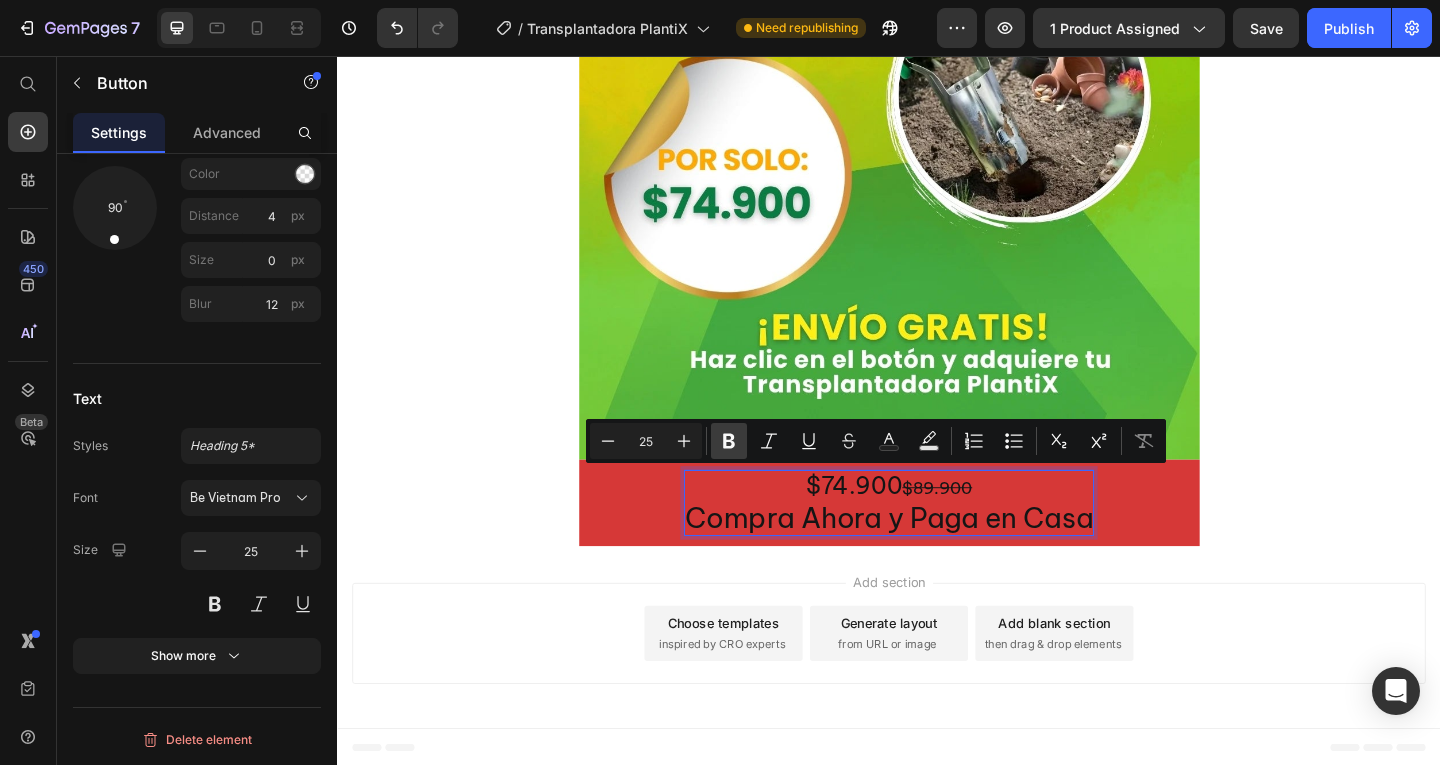 click 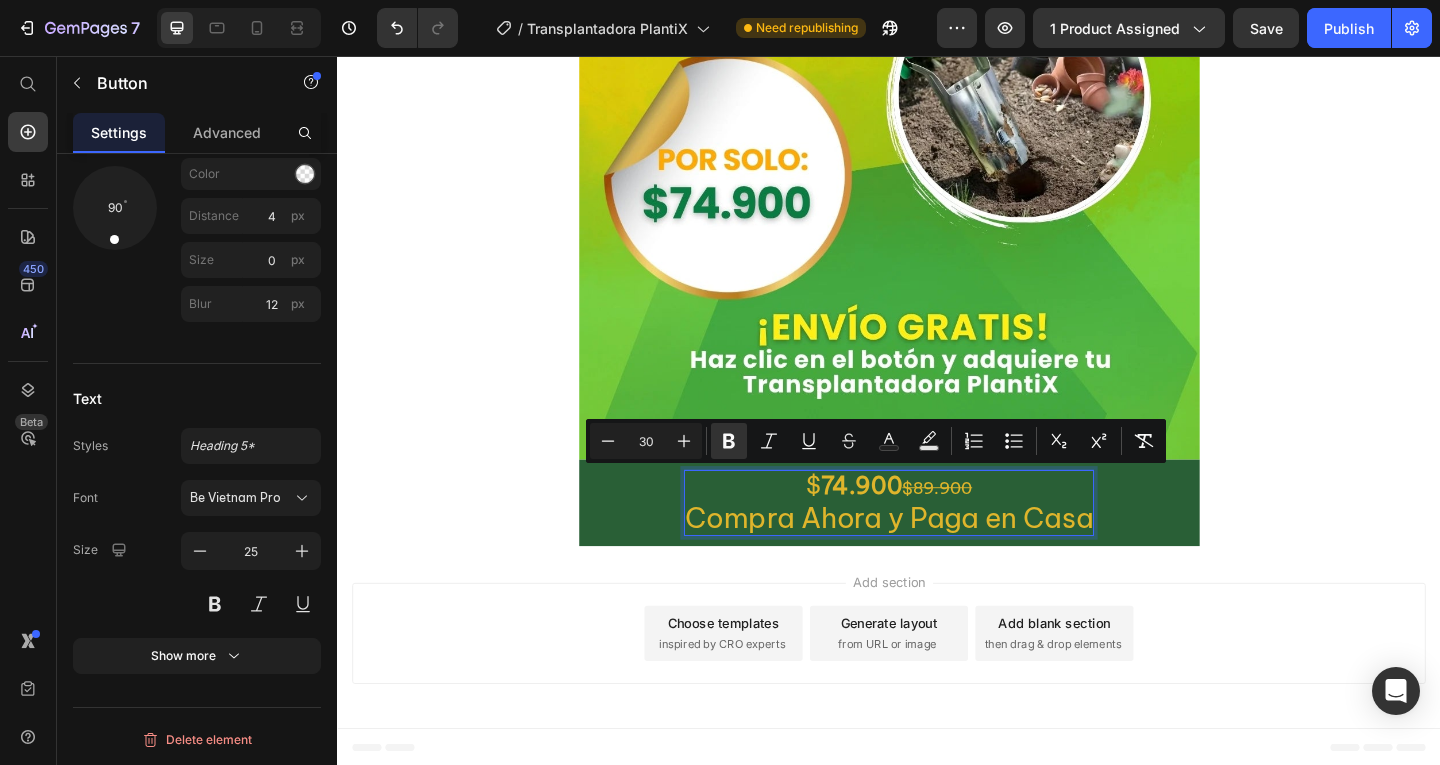 click on "Compra Ahora y Paga en Casa" at bounding box center [937, 558] 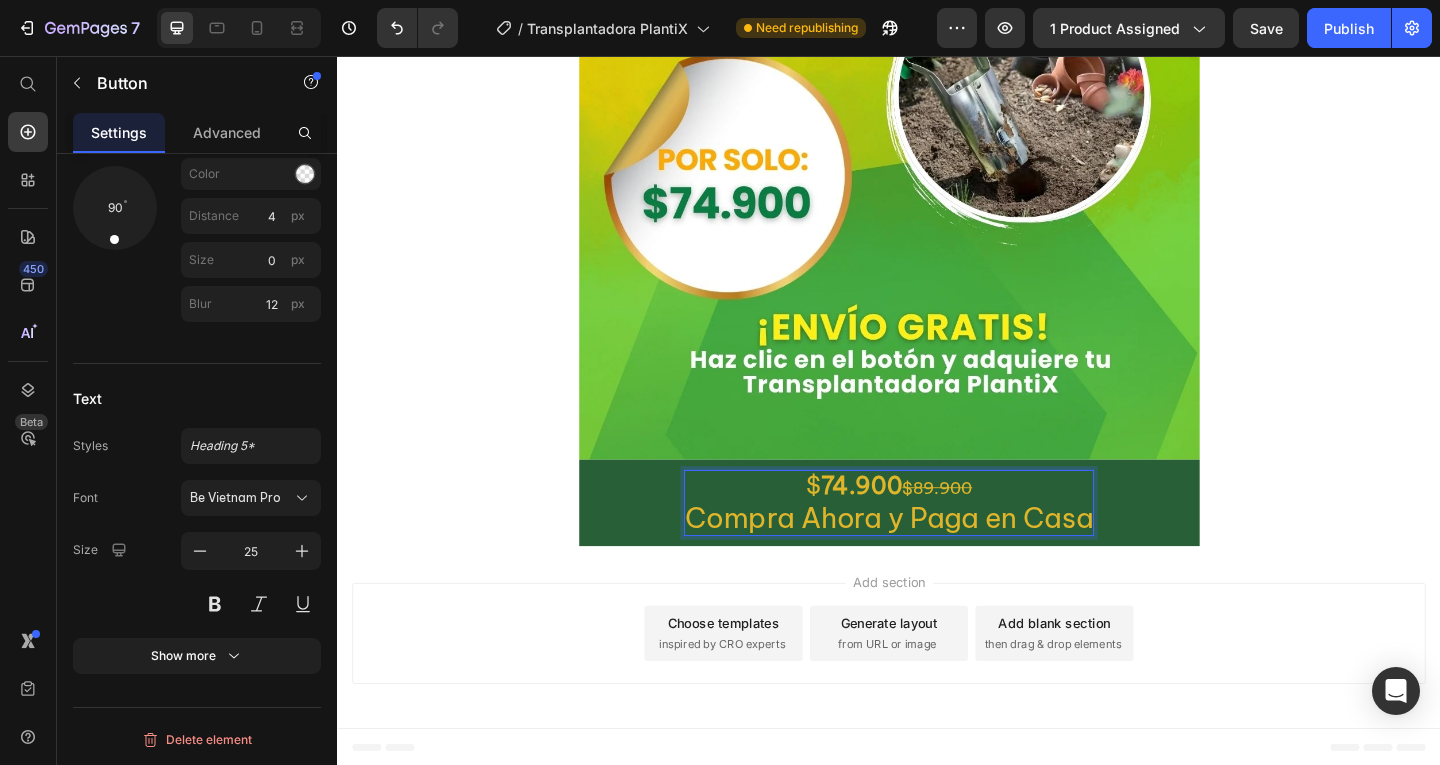 click on "$ 74.900  $89.900 Compra Ahora y Paga en Casa" at bounding box center (937, 542) 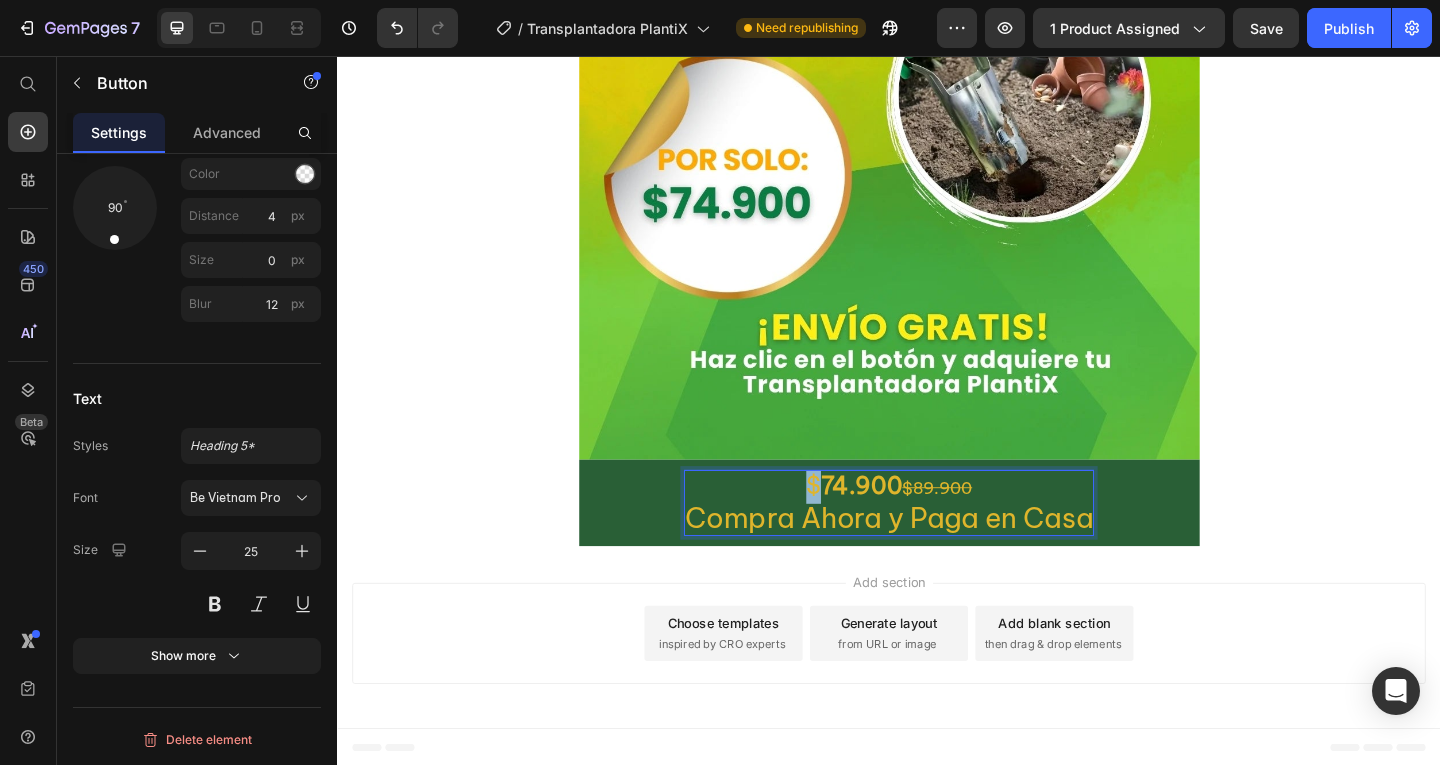 click on "$ 74.900  $89.900 Compra Ahora y Paga en Casa" at bounding box center (937, 542) 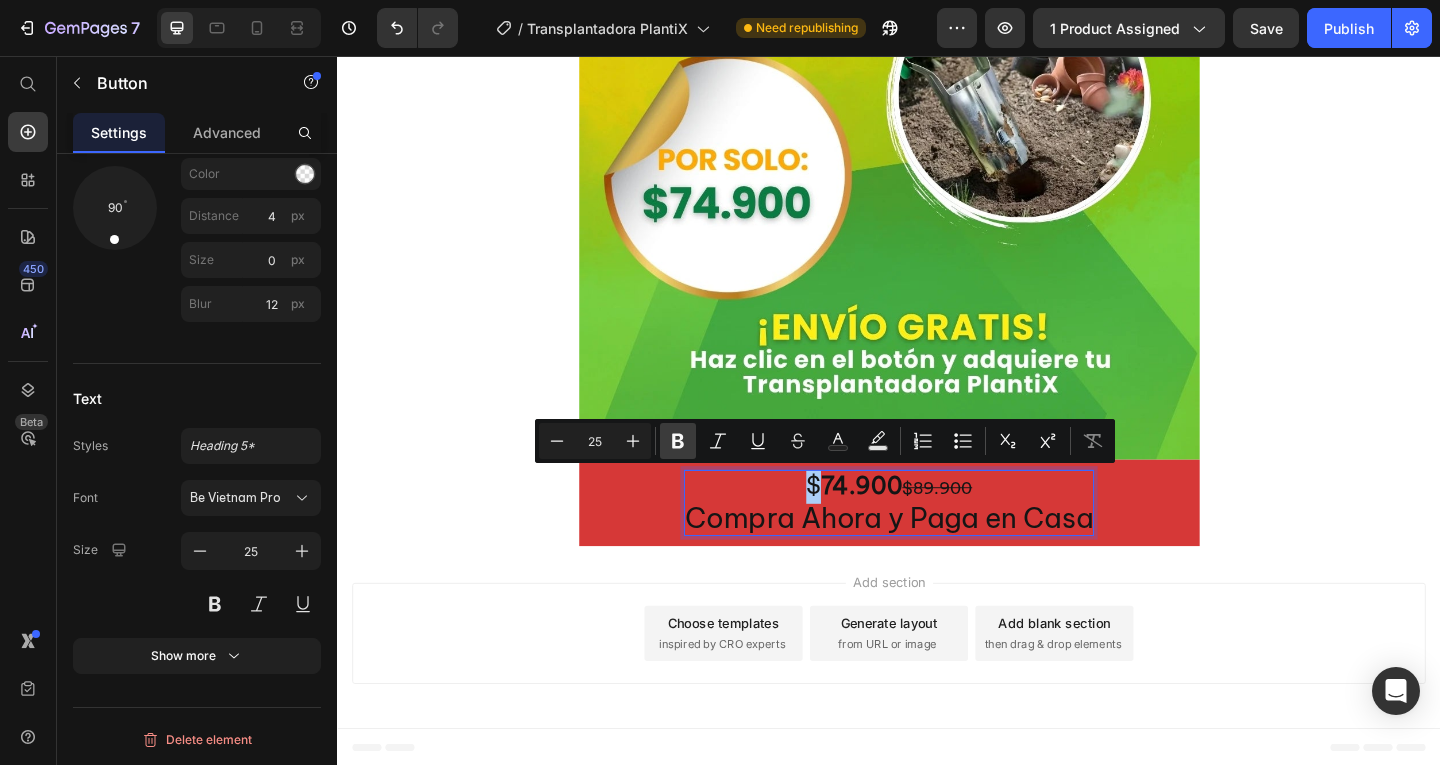 click 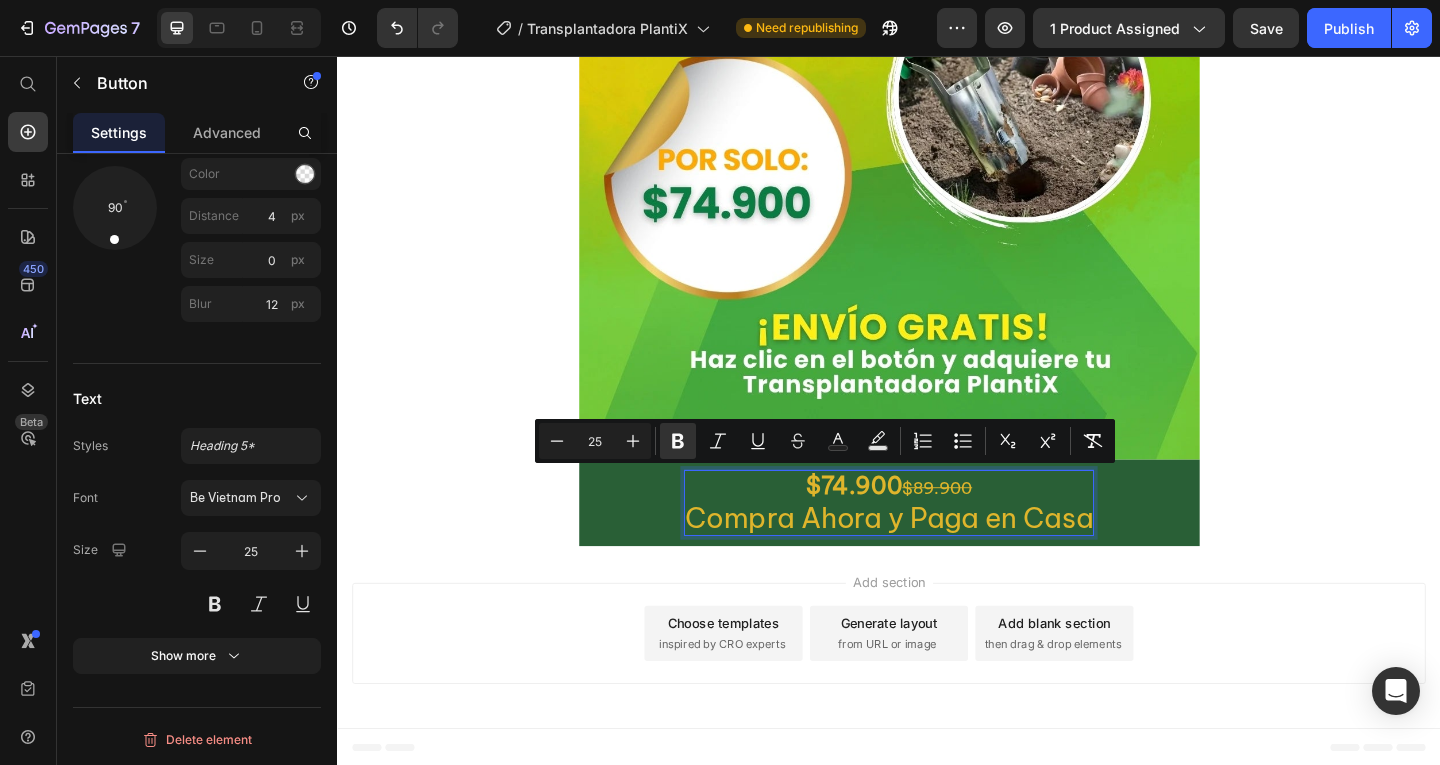 type on "30" 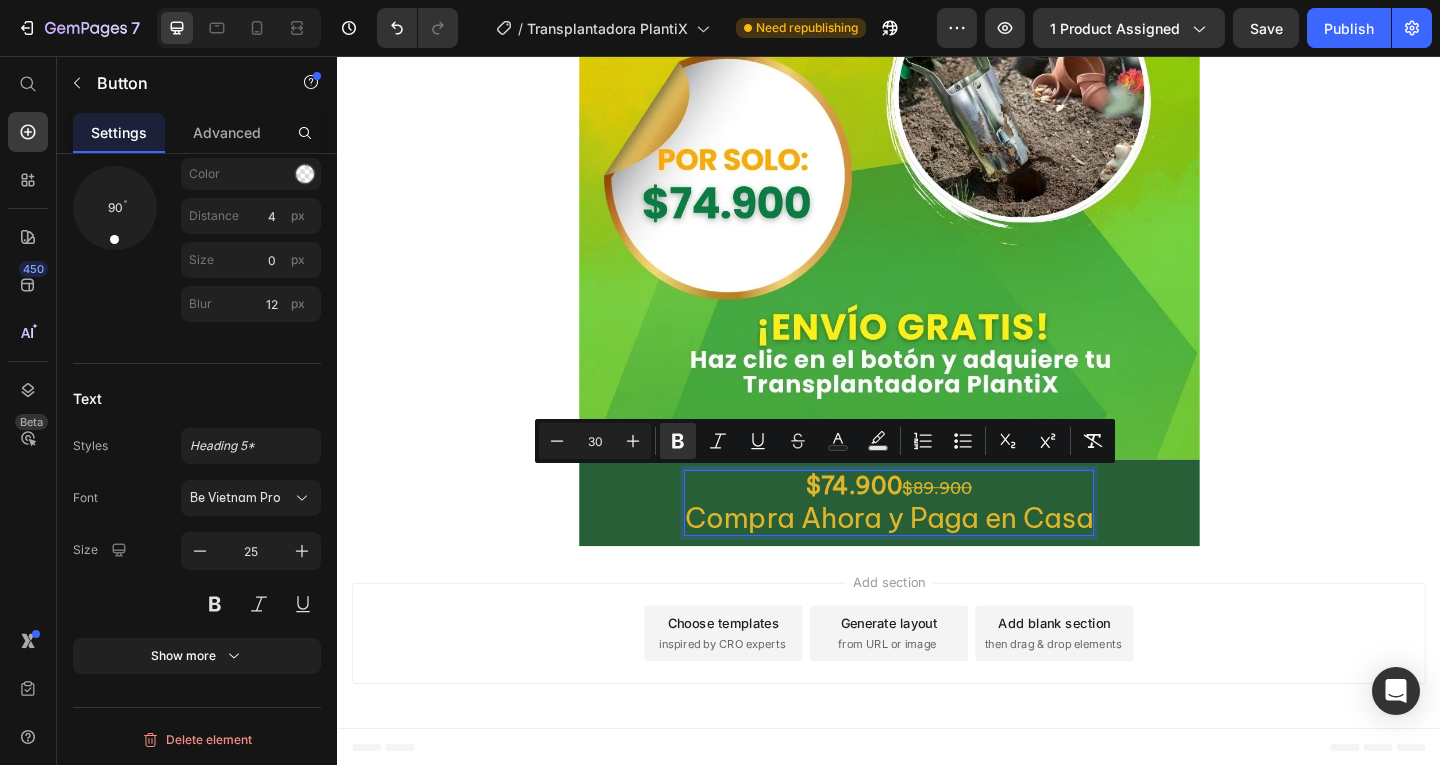 click on "Compra Ahora y Paga en Casa" at bounding box center [937, 558] 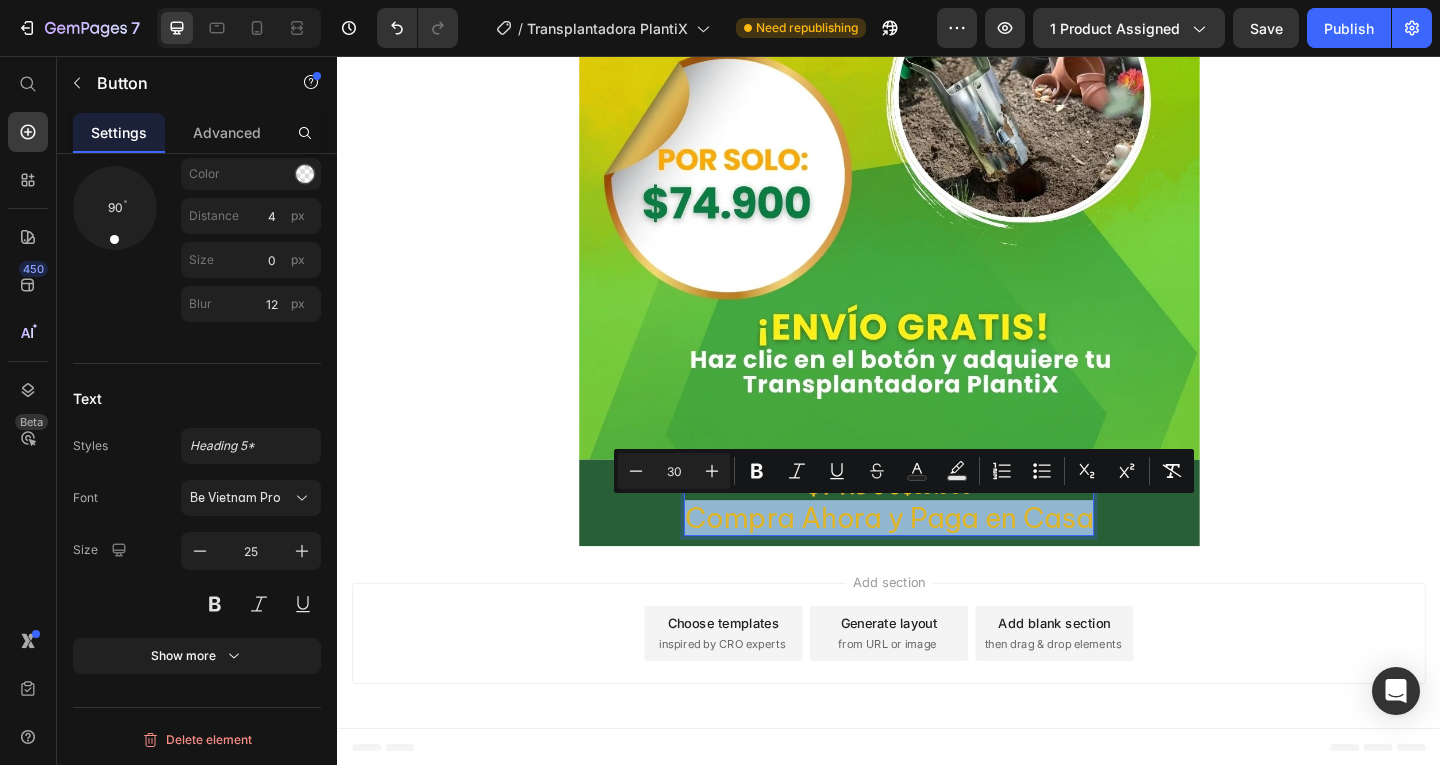 drag, startPoint x: 710, startPoint y: 556, endPoint x: 1165, endPoint y: 579, distance: 455.58093 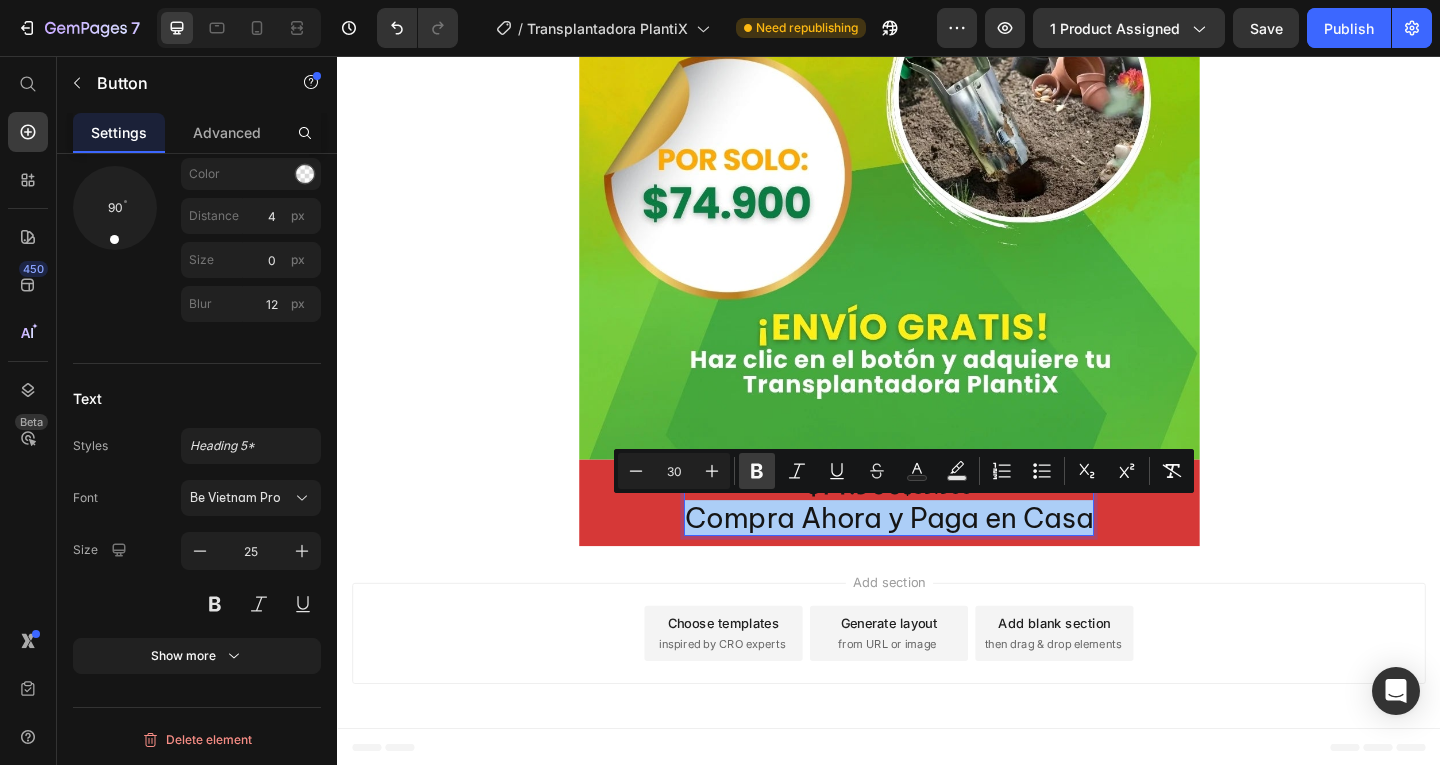 click 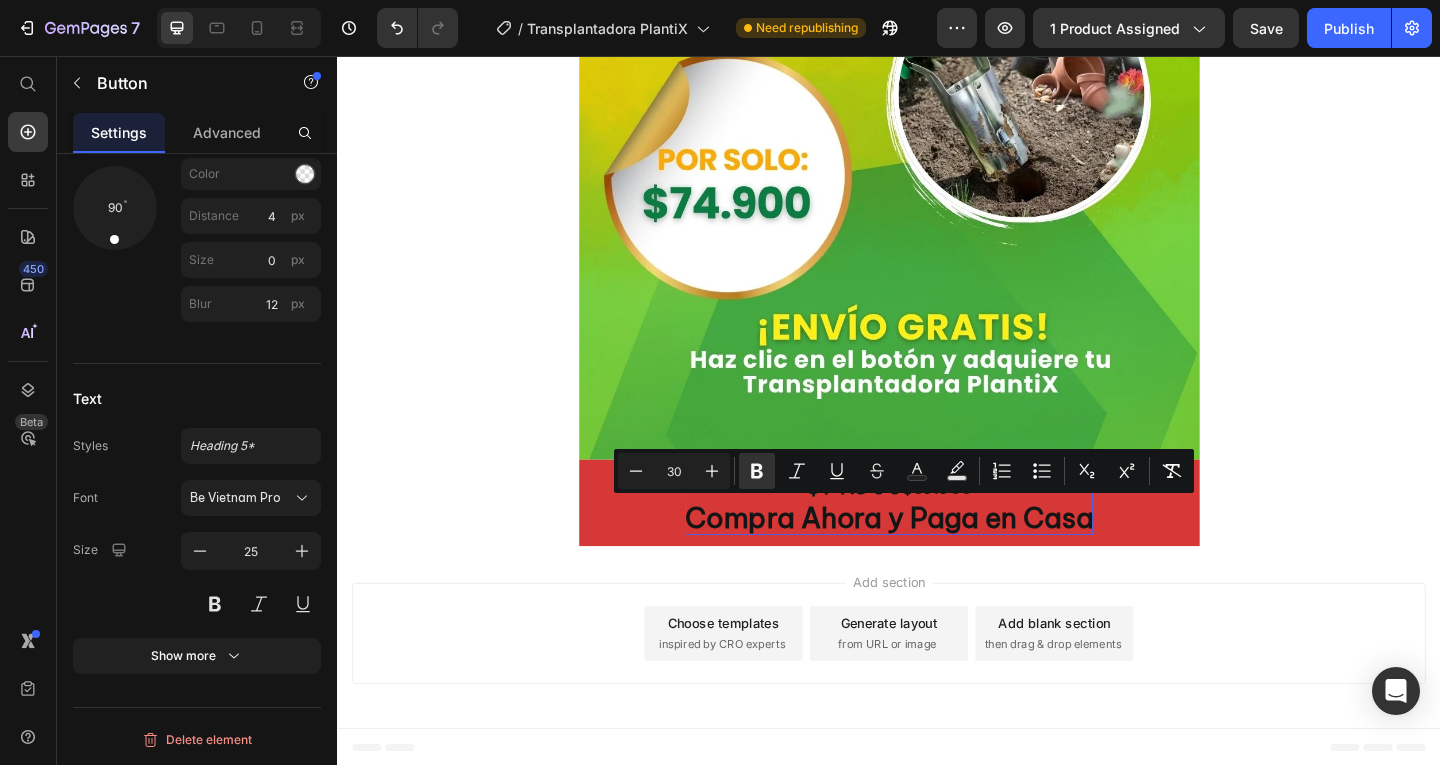 click on "Add section Choose templates inspired by CRO experts Generate layout from URL or image Add blank section then drag & drop elements" at bounding box center (937, 688) 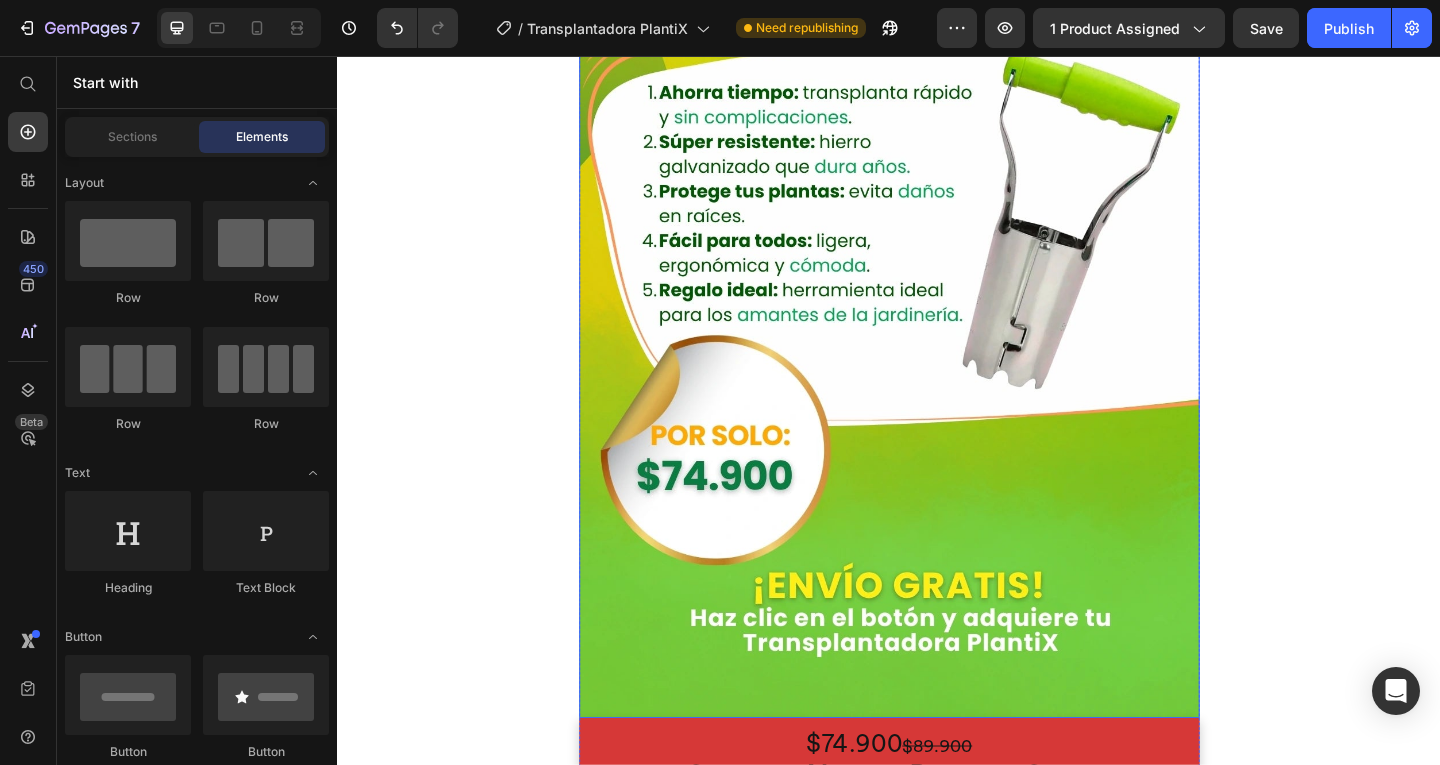 scroll, scrollTop: 2363, scrollLeft: 0, axis: vertical 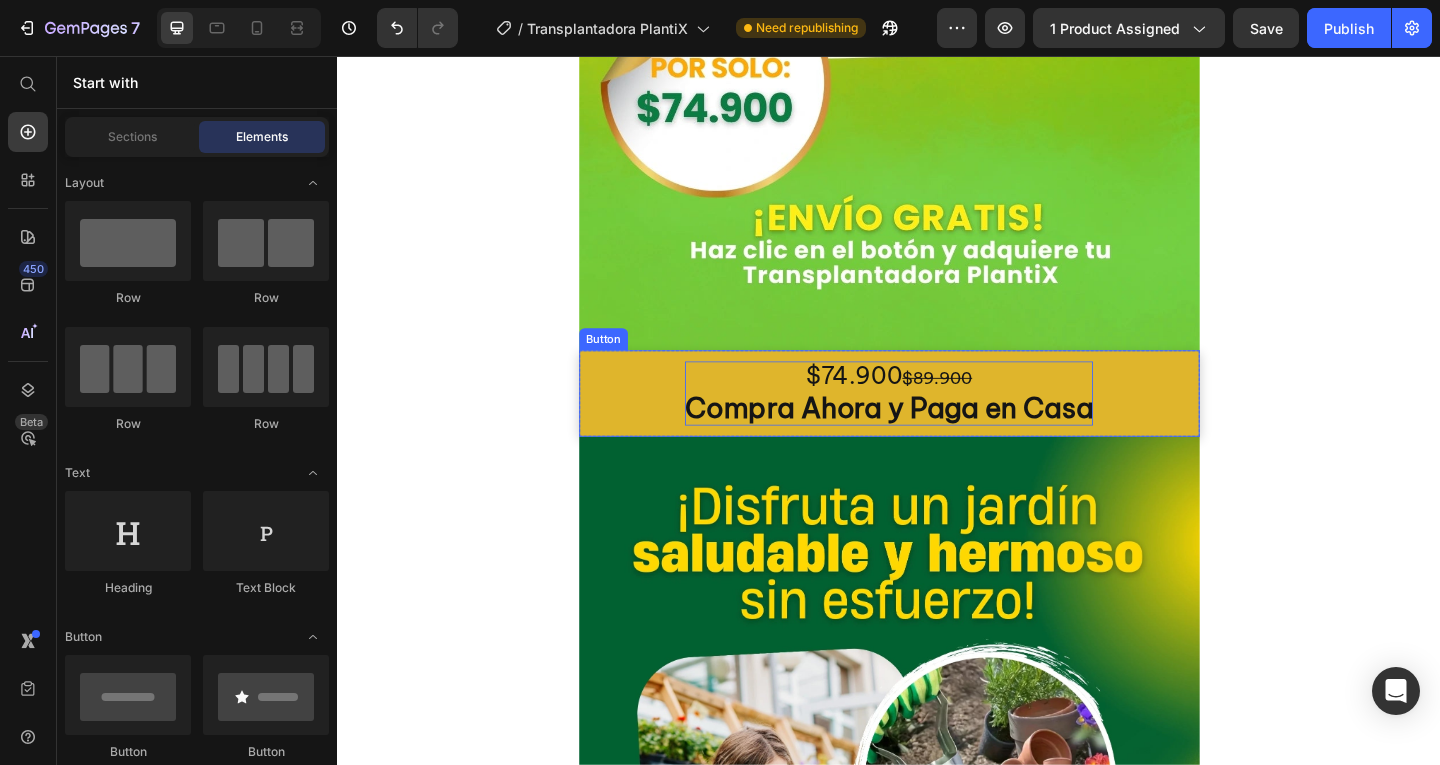 click on "$74.900  $89.900 Compra Ahora y Paga en Casa" at bounding box center (937, 423) 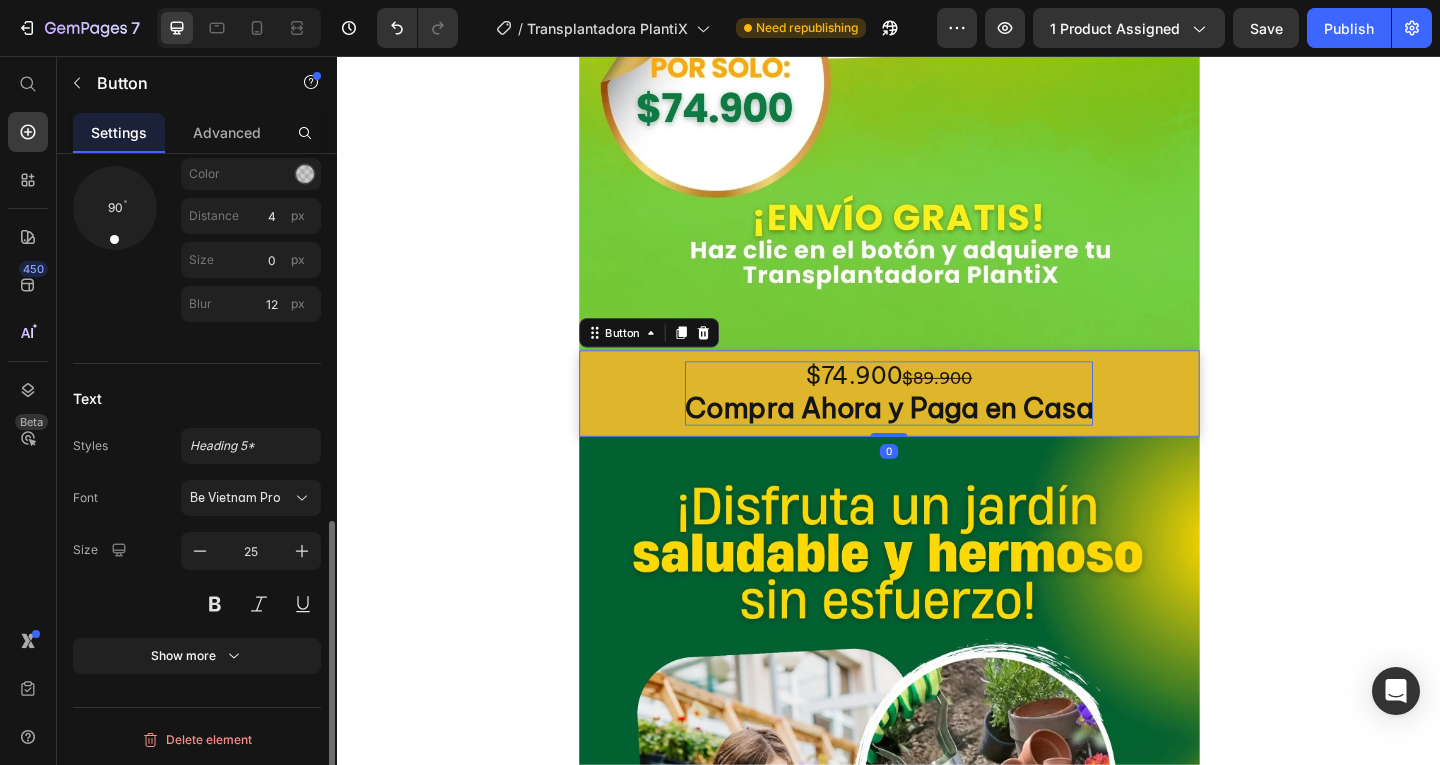 scroll, scrollTop: 813, scrollLeft: 0, axis: vertical 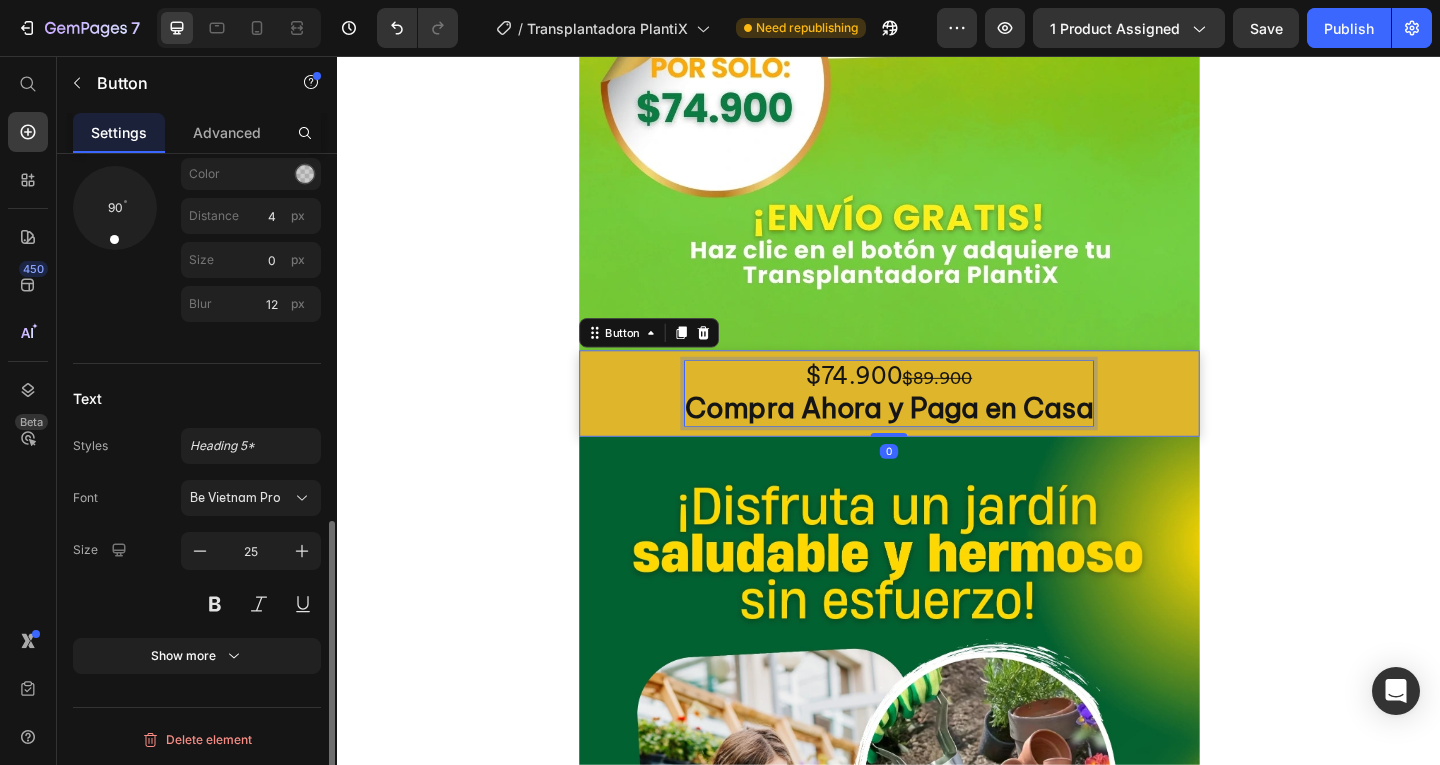 click on "$74.900  $89.900 Compra Ahora y Paga en Casa" at bounding box center (937, 423) 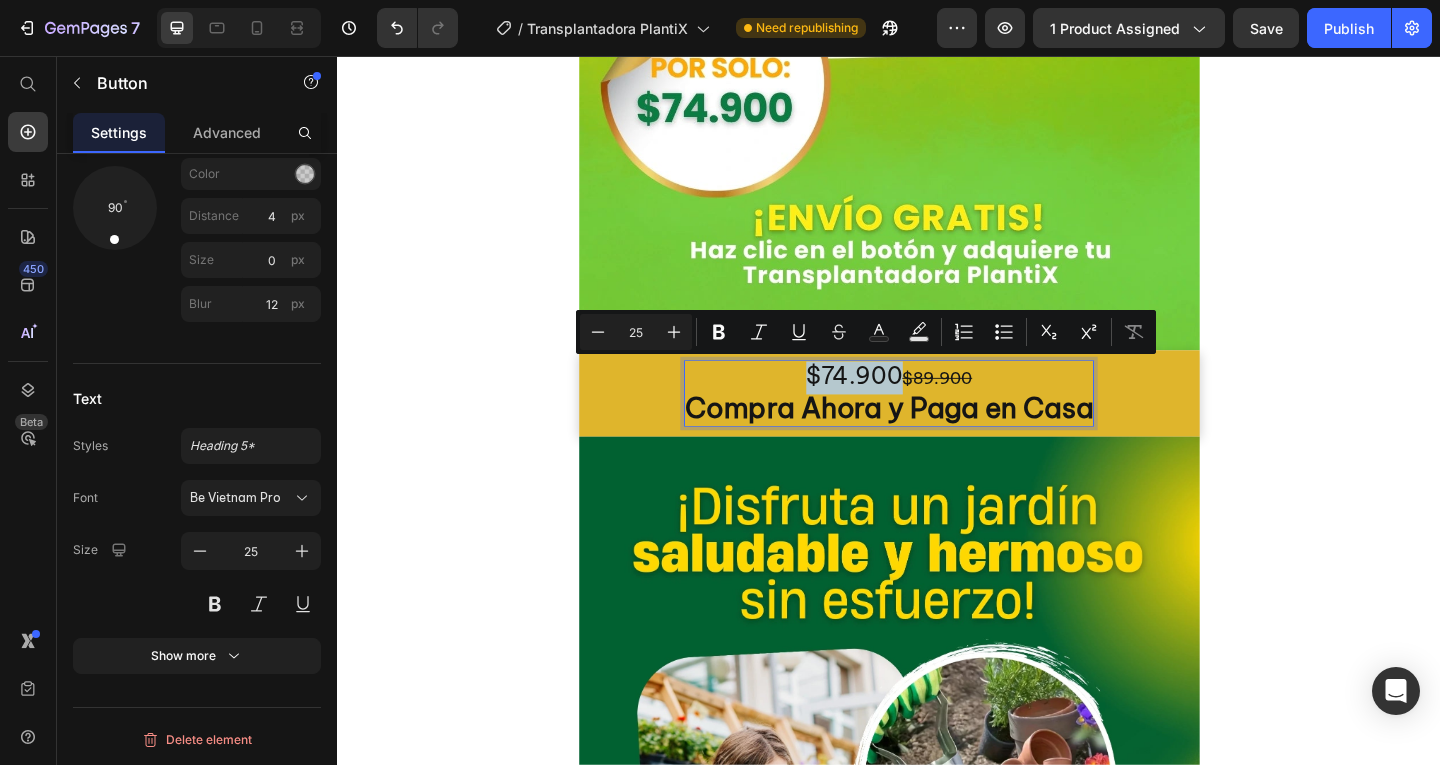 drag, startPoint x: 838, startPoint y: 403, endPoint x: 932, endPoint y: 407, distance: 94.08507 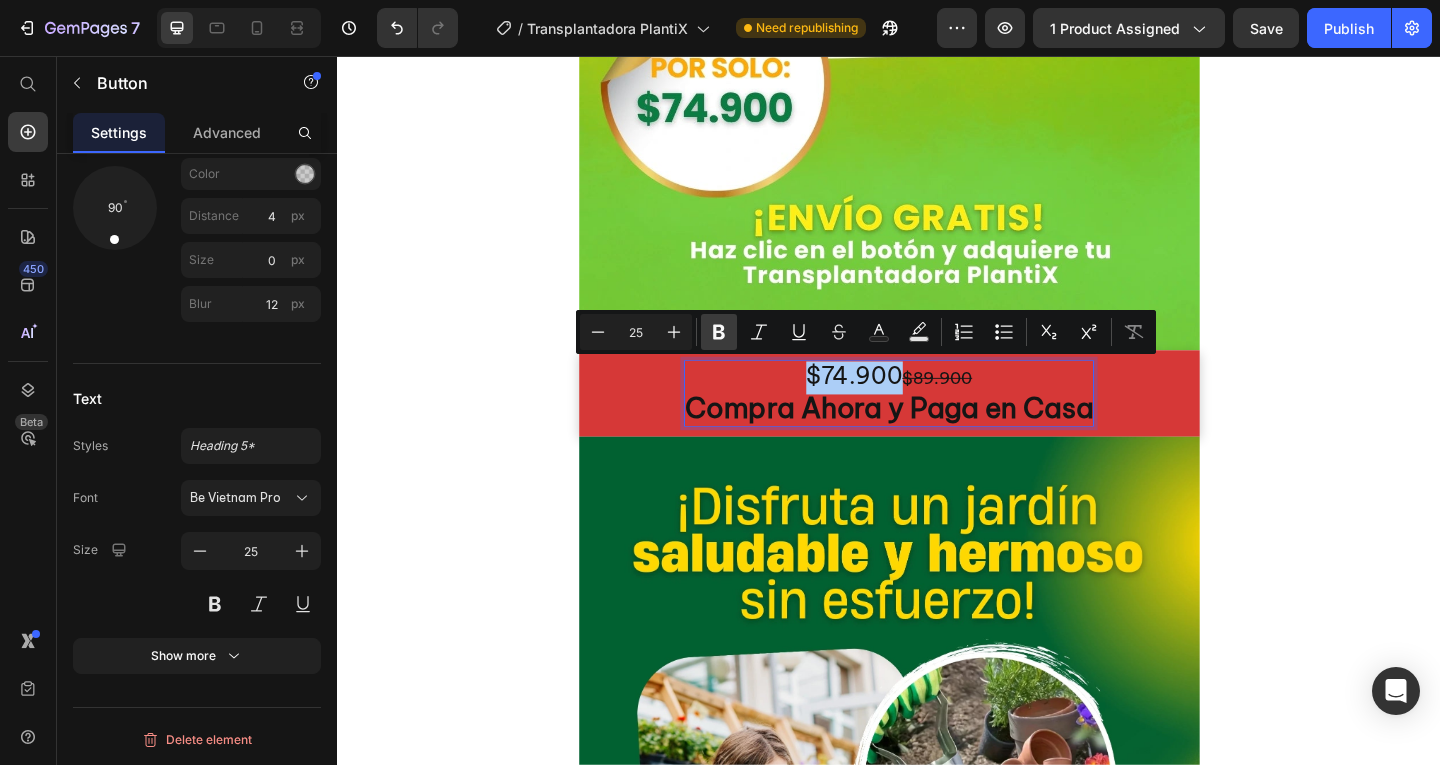 click 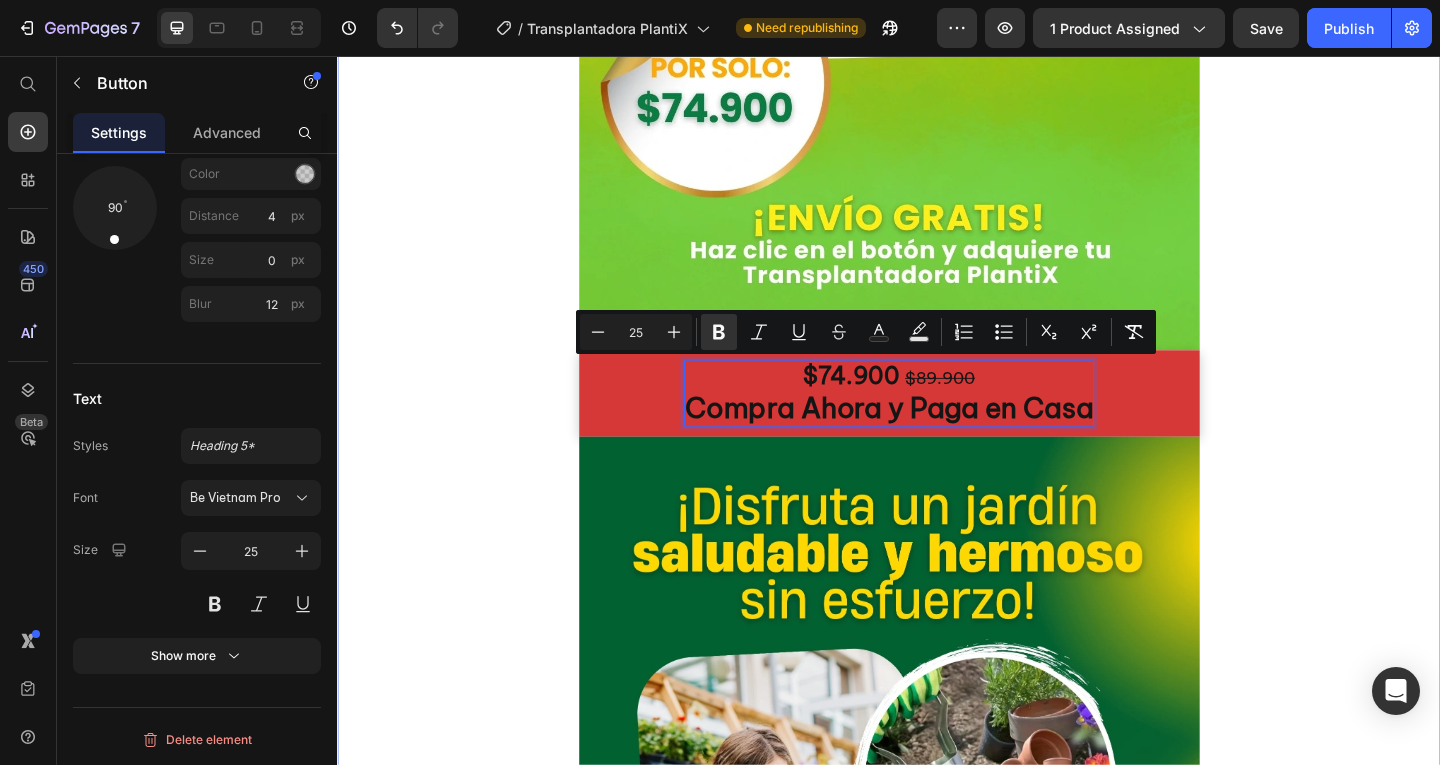 click on "Image $74.900   $89.900 Compra Ahora y Paga en Casa Button   0 Product Row Image Image Image $74.900  $89.900 Compra Ahora y Paga en Casa Button Row" at bounding box center [937, 2345] 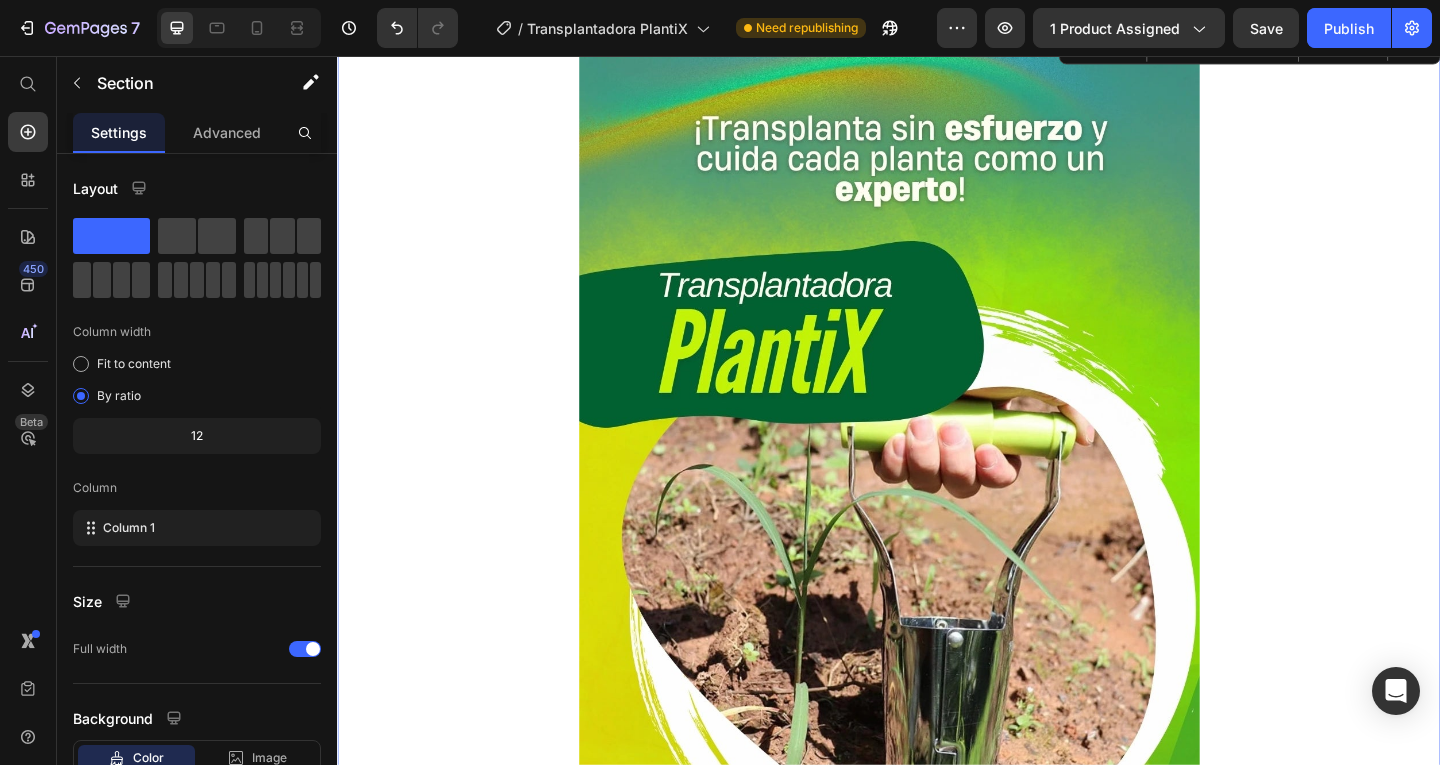 scroll, scrollTop: 300, scrollLeft: 0, axis: vertical 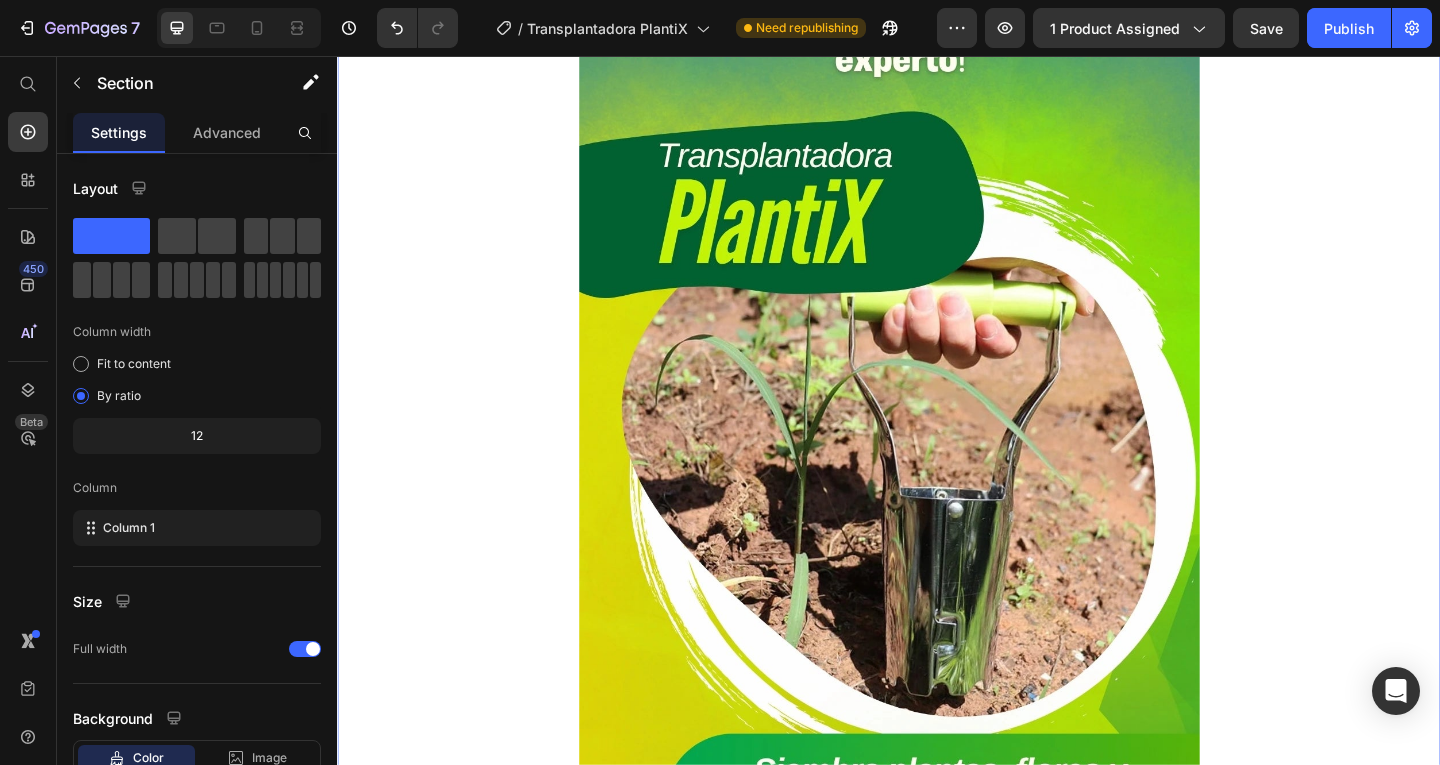 click on "$74.900  $89.900 Compra Ahora y Paga en Casa" at bounding box center (937, -158) 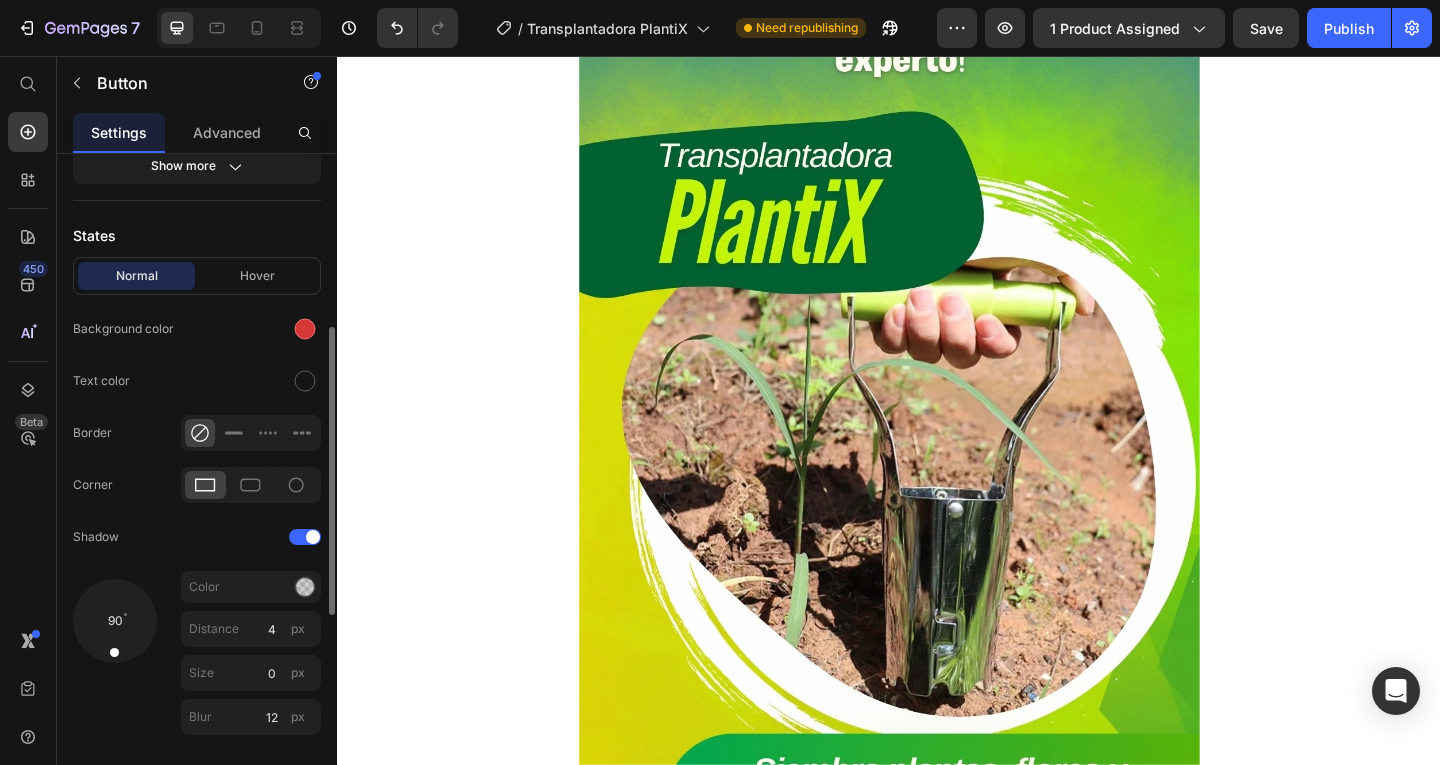 scroll, scrollTop: 800, scrollLeft: 0, axis: vertical 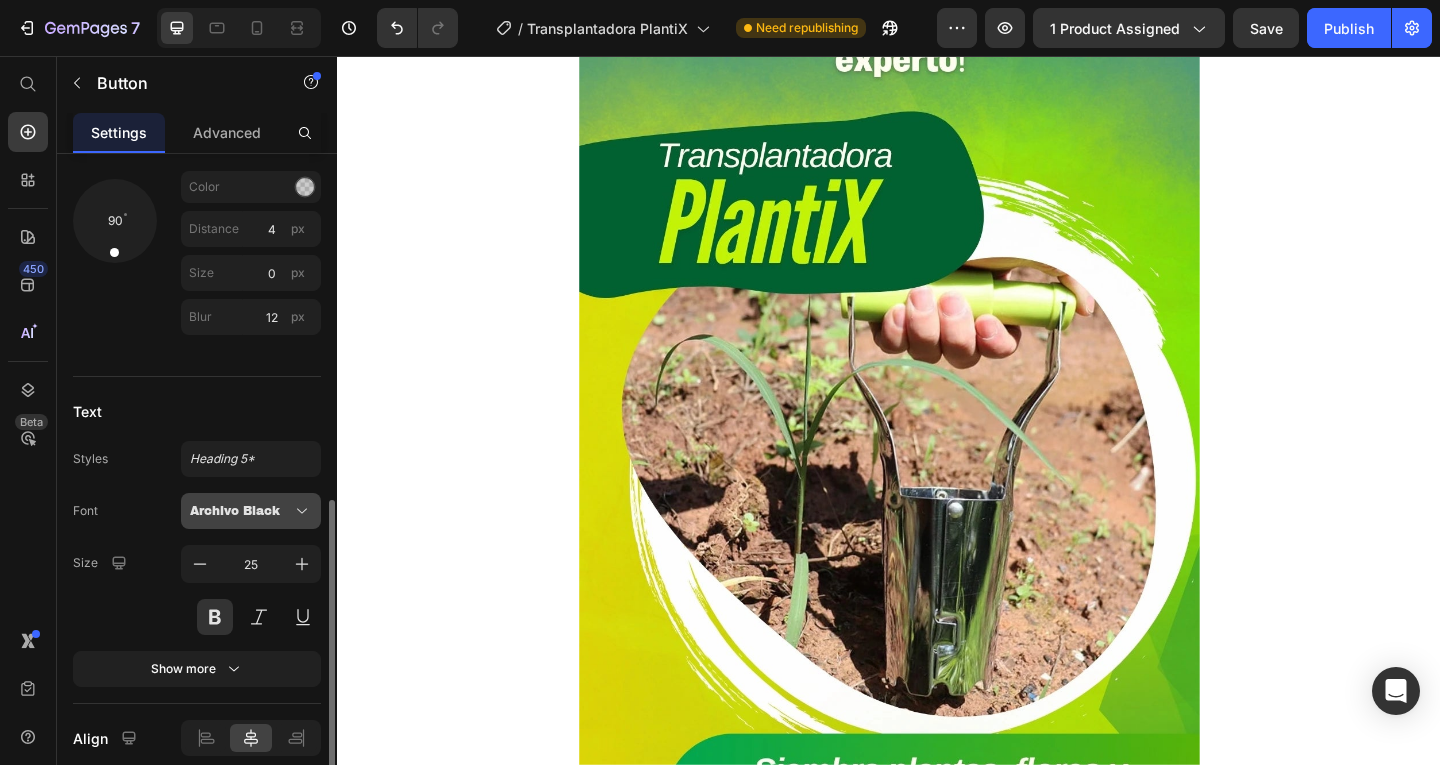 click on "Archivo Black" at bounding box center [241, 511] 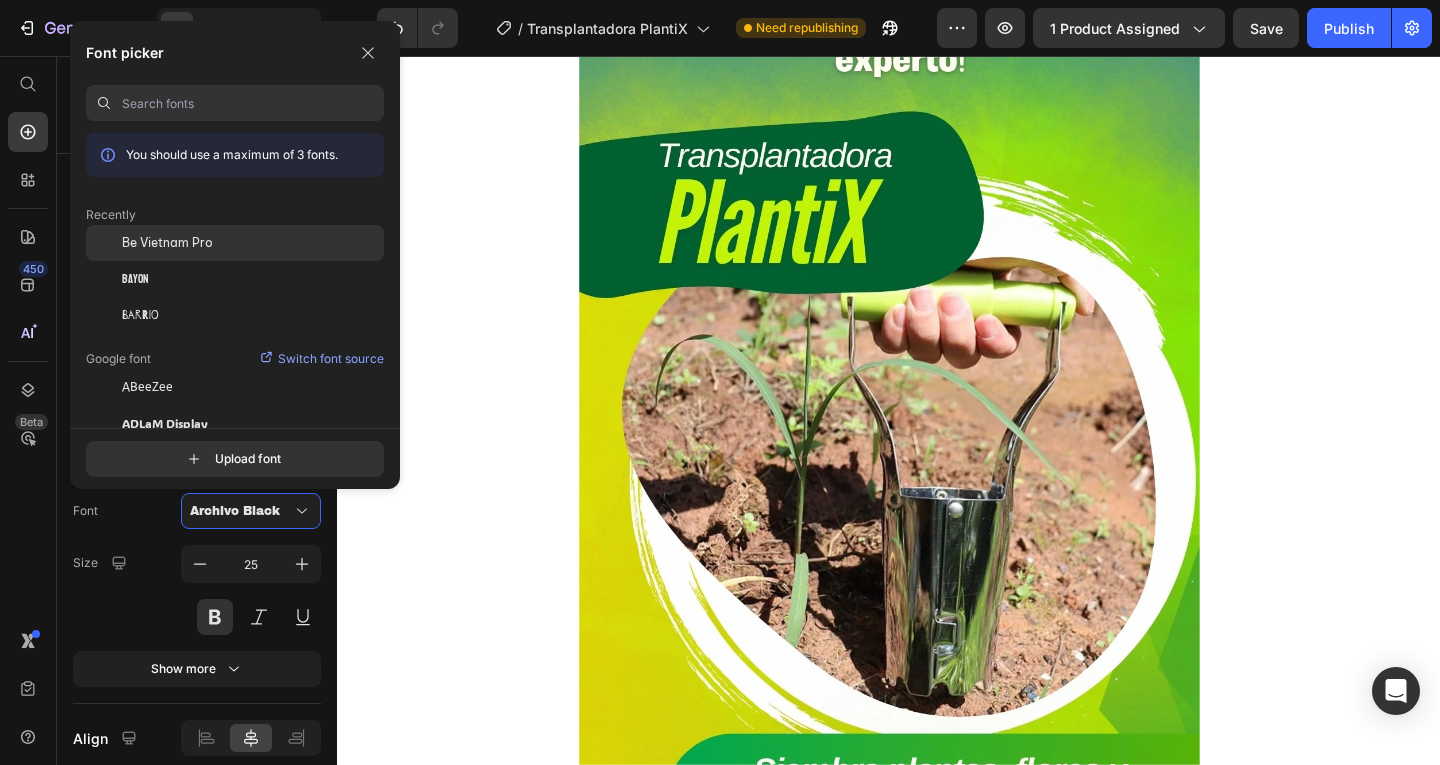 click on "Be Vietnam Pro" 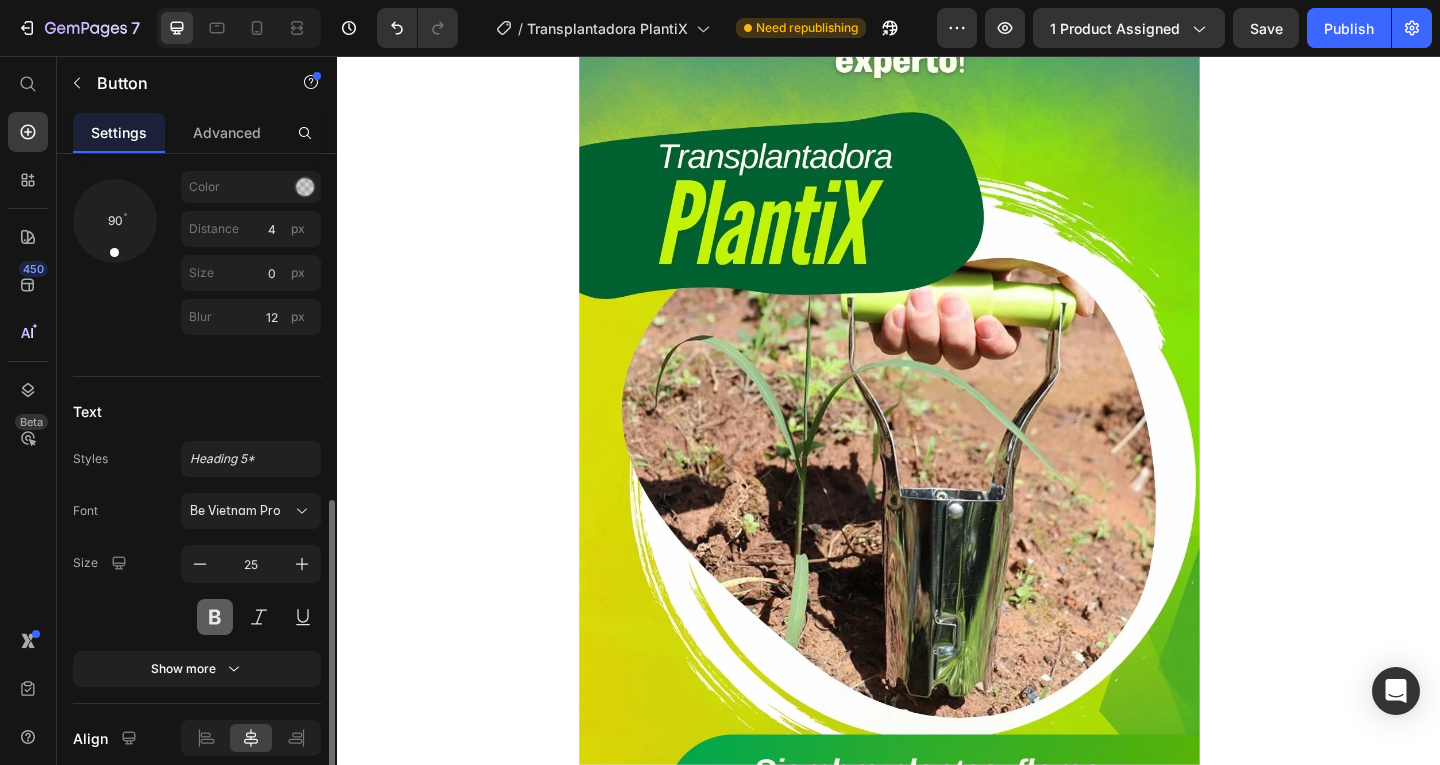 click at bounding box center [215, 617] 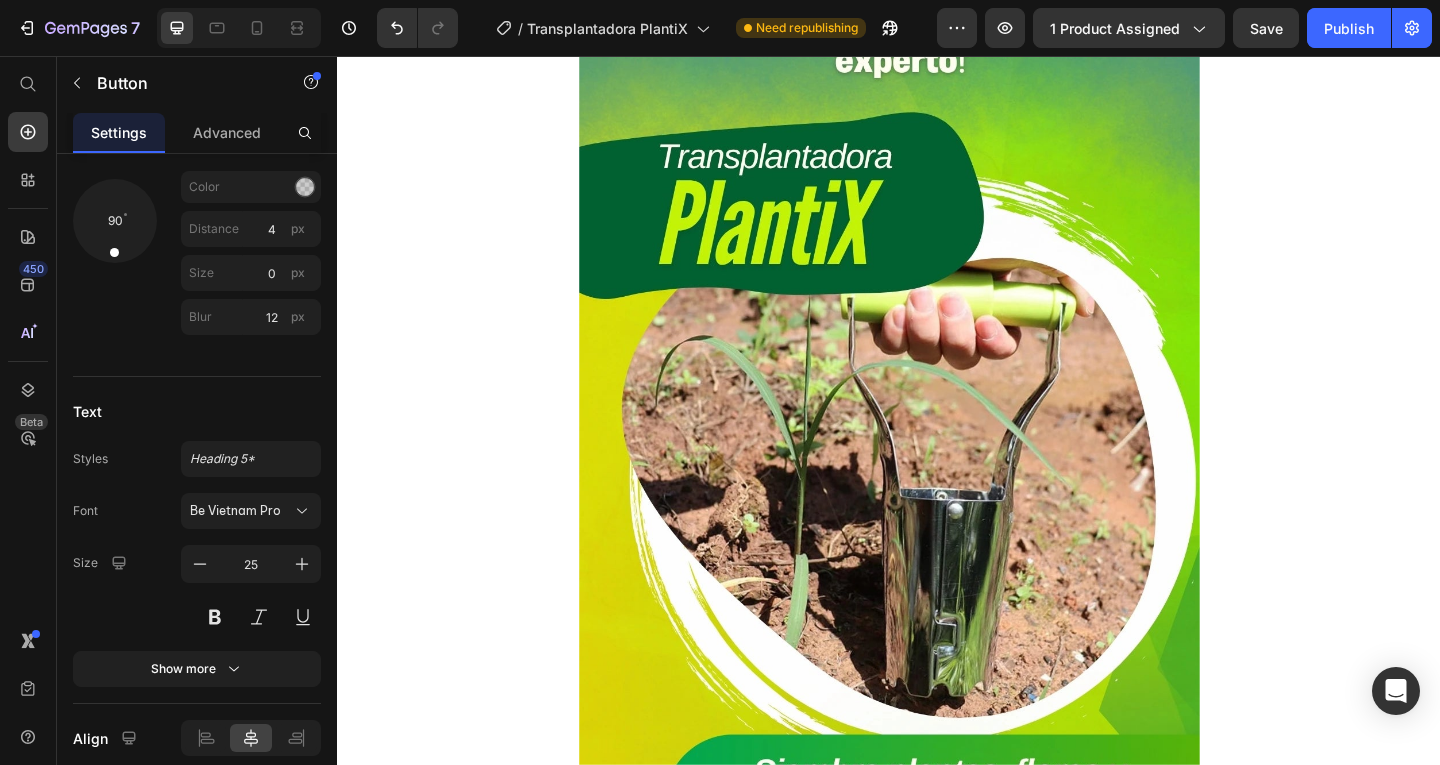 click on "$74.900  $89.900 Compra Ahora y Paga en Casa" at bounding box center [937, -157] 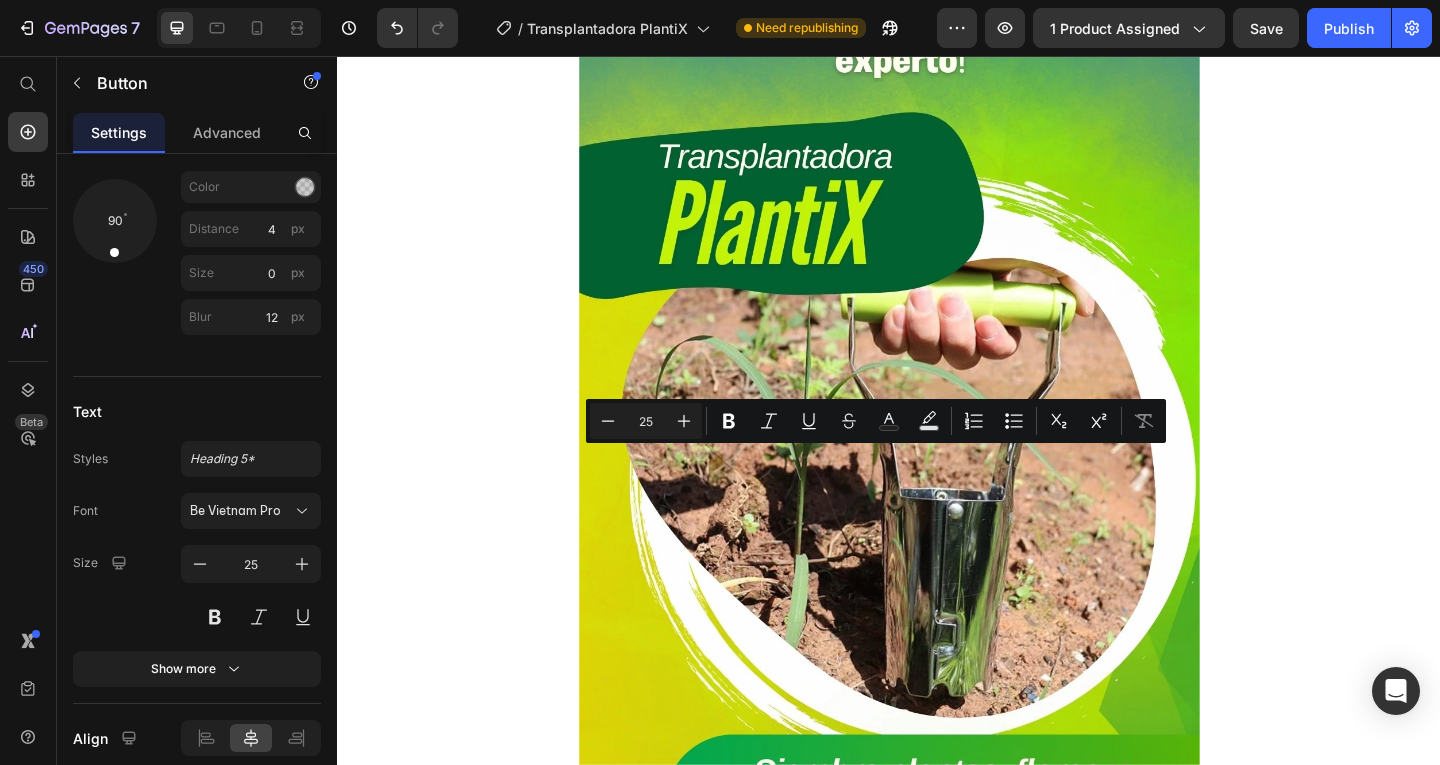 click on "$74.900  $89.900 Compra Ahora y Paga en Casa" at bounding box center [937, -157] 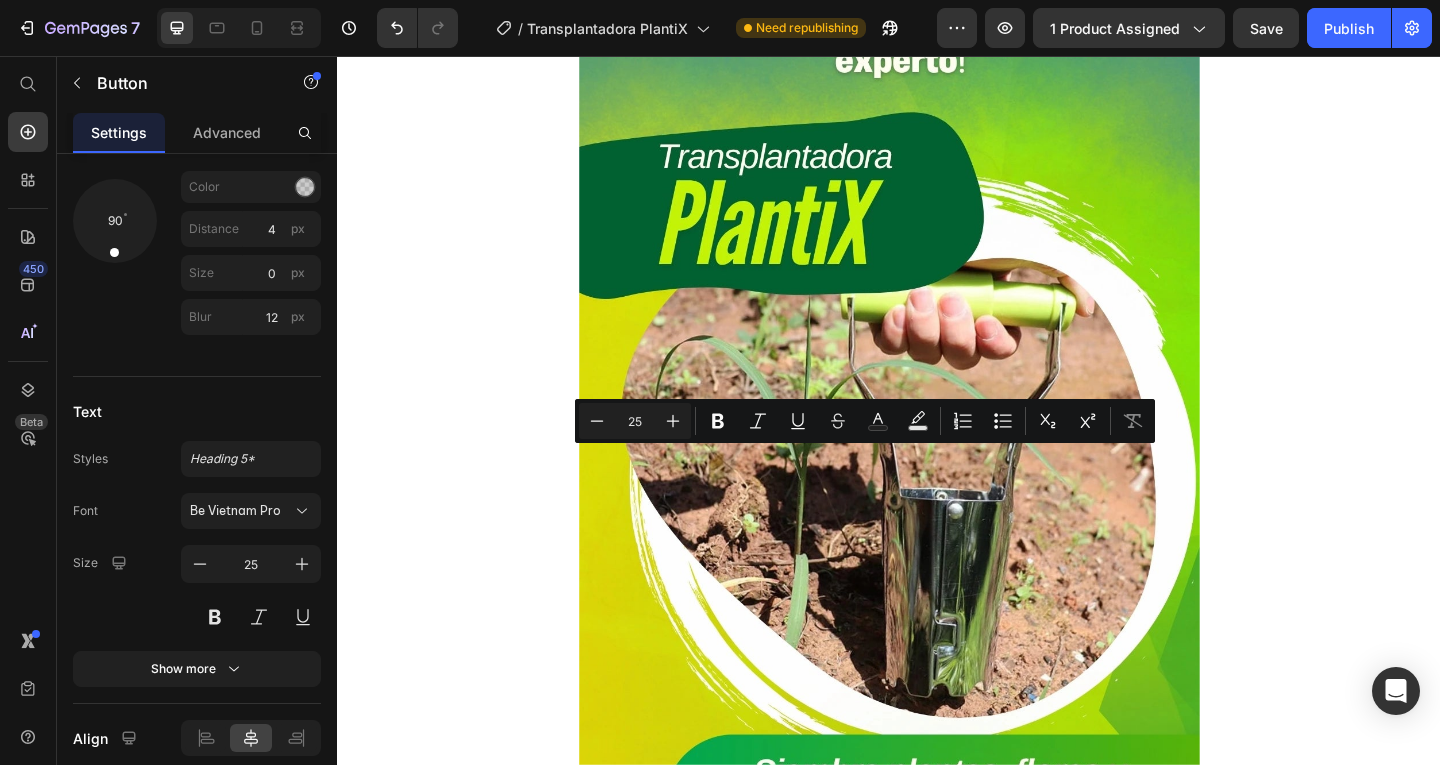 drag, startPoint x: 843, startPoint y: 501, endPoint x: 925, endPoint y: 502, distance: 82.006096 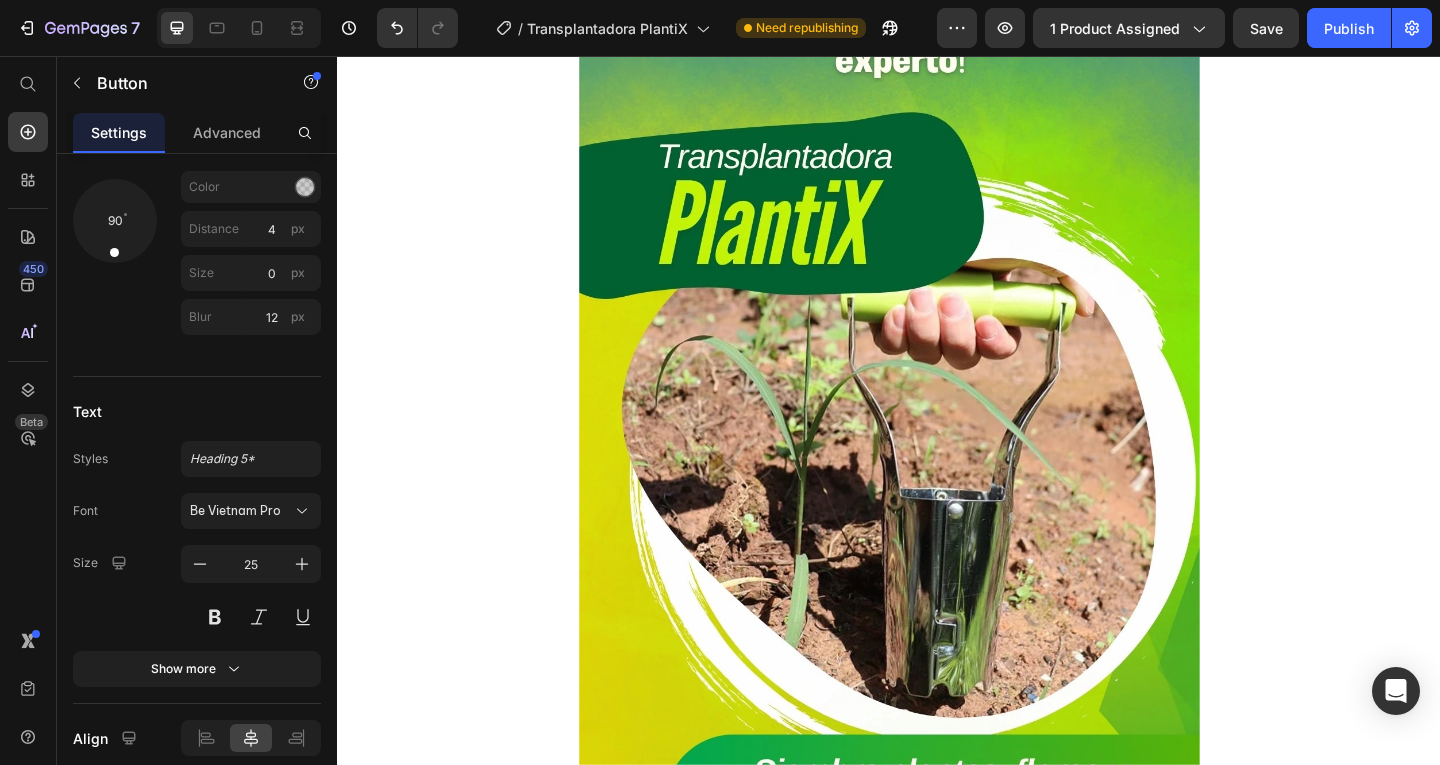 drag, startPoint x: 840, startPoint y: 501, endPoint x: 932, endPoint y: 510, distance: 92.43917 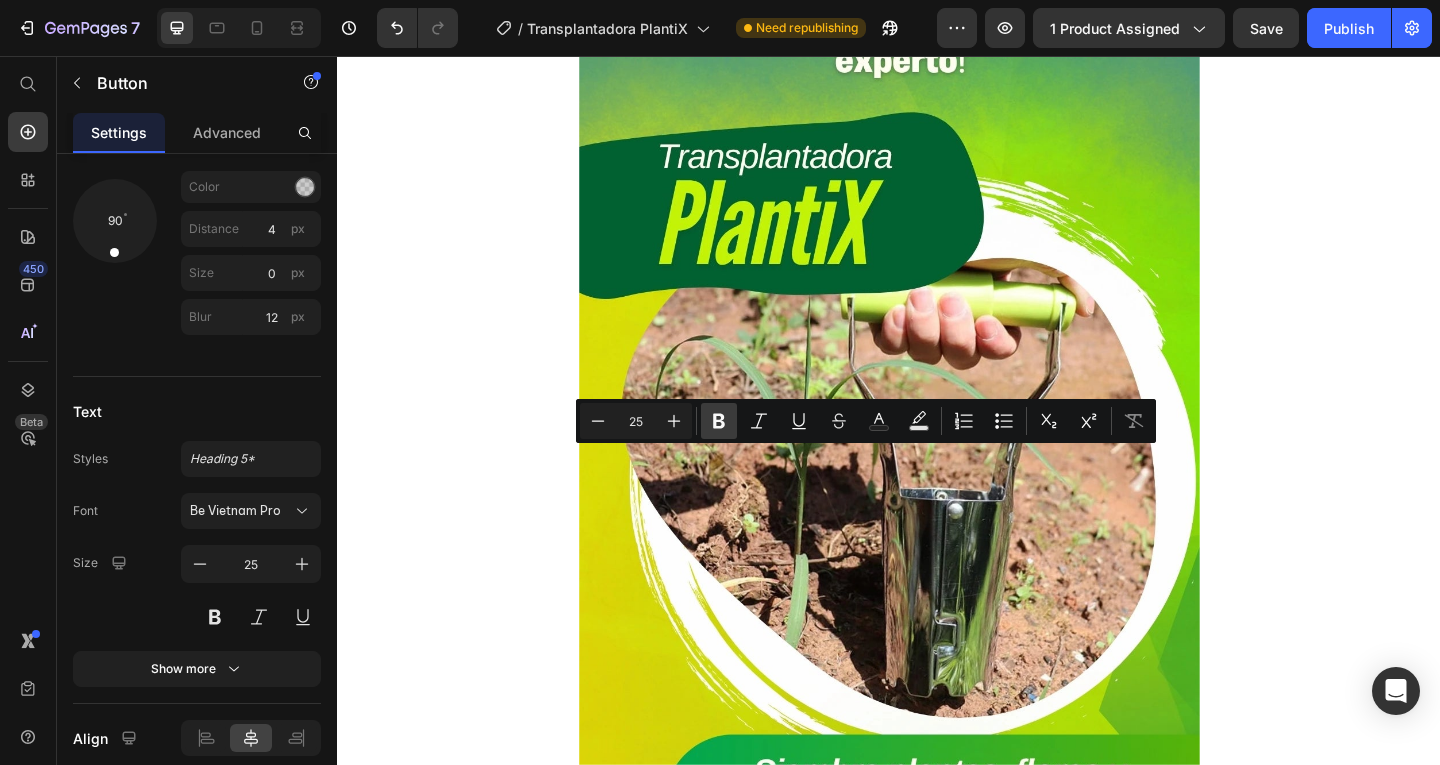 click 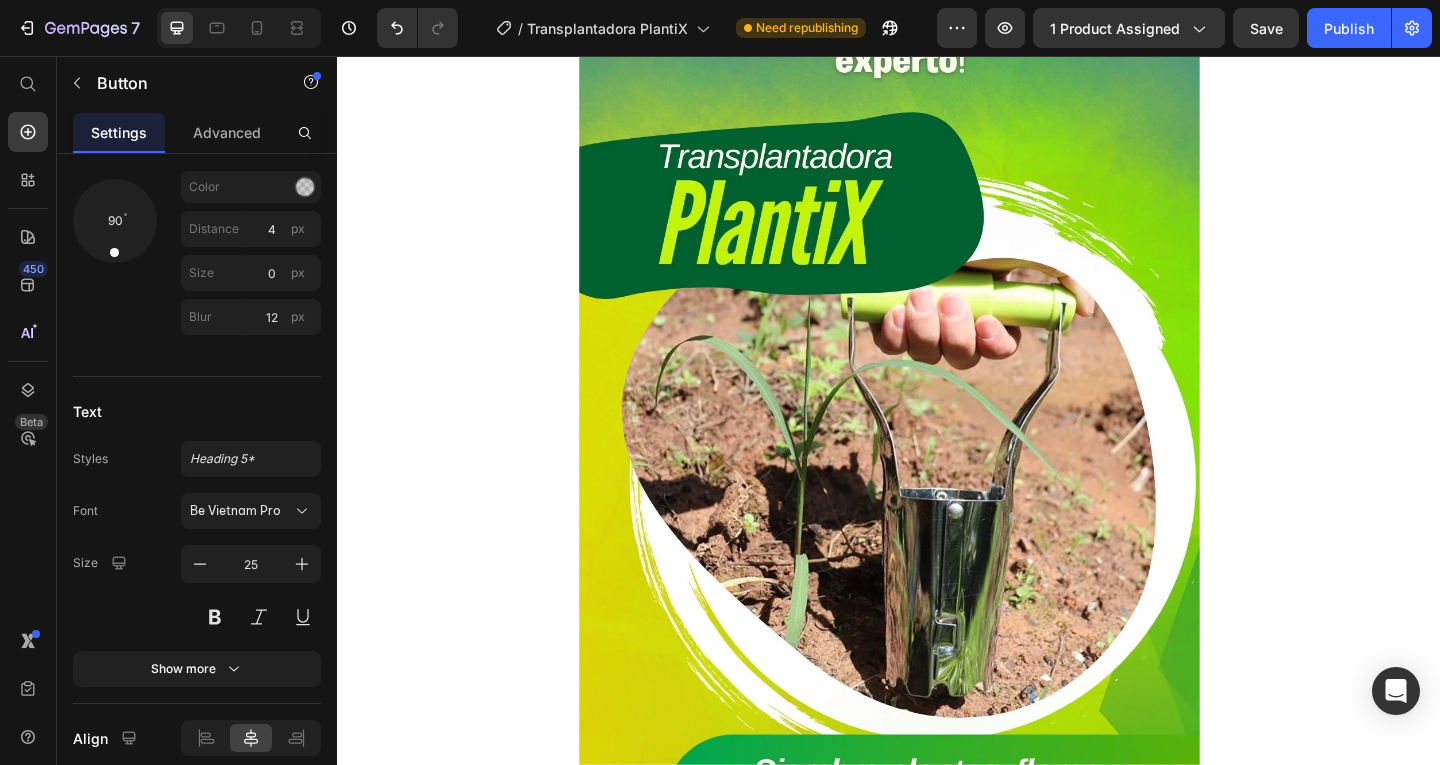 drag, startPoint x: 750, startPoint y: 534, endPoint x: 1061, endPoint y: 549, distance: 311.3615 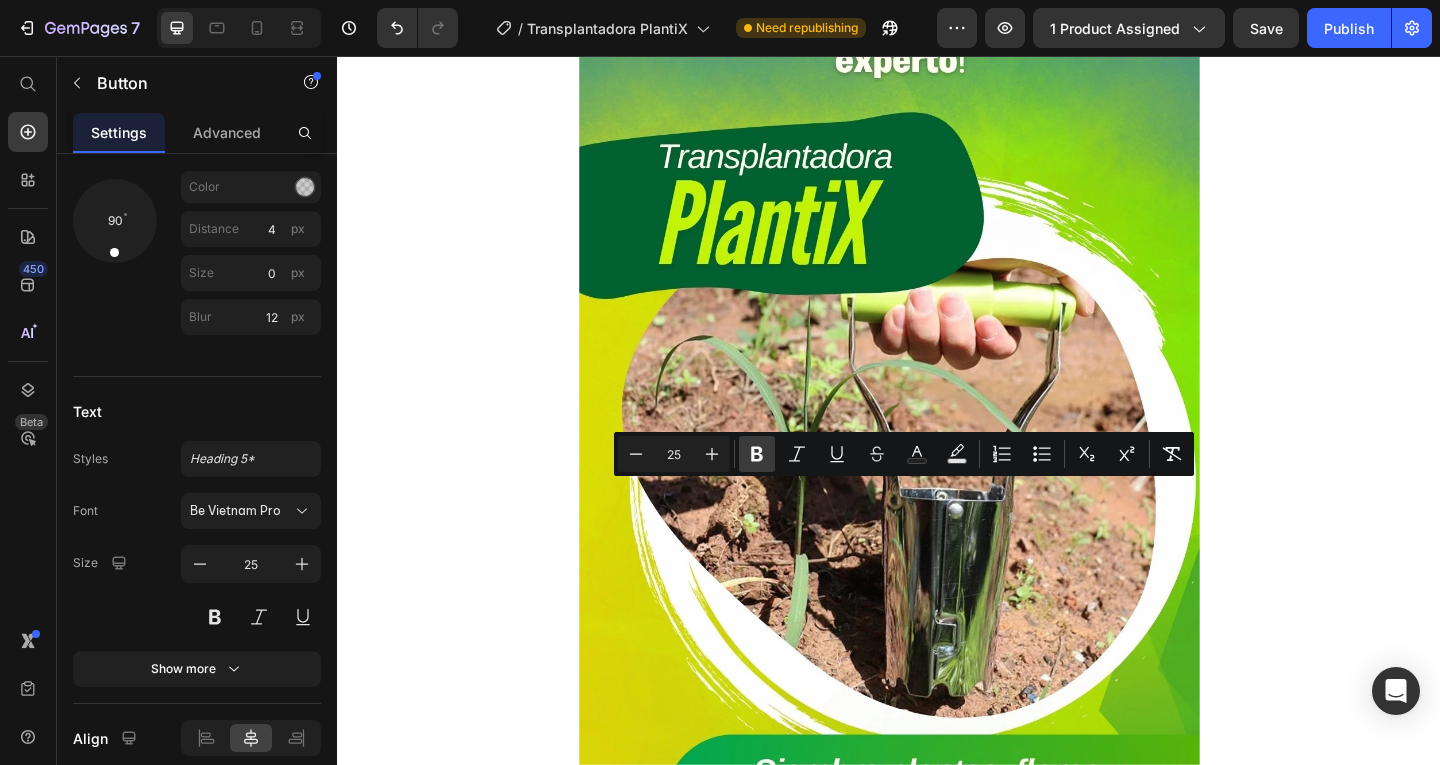click 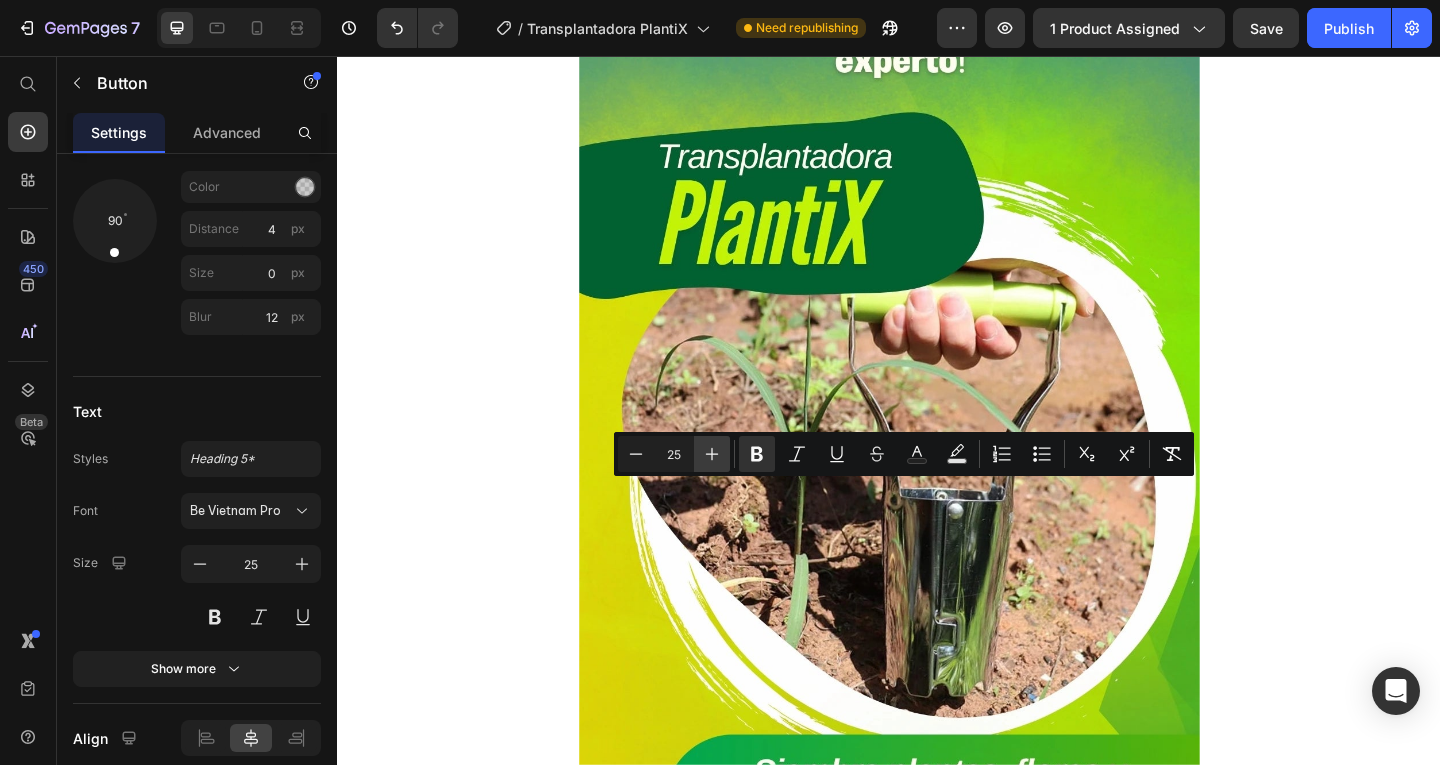 click 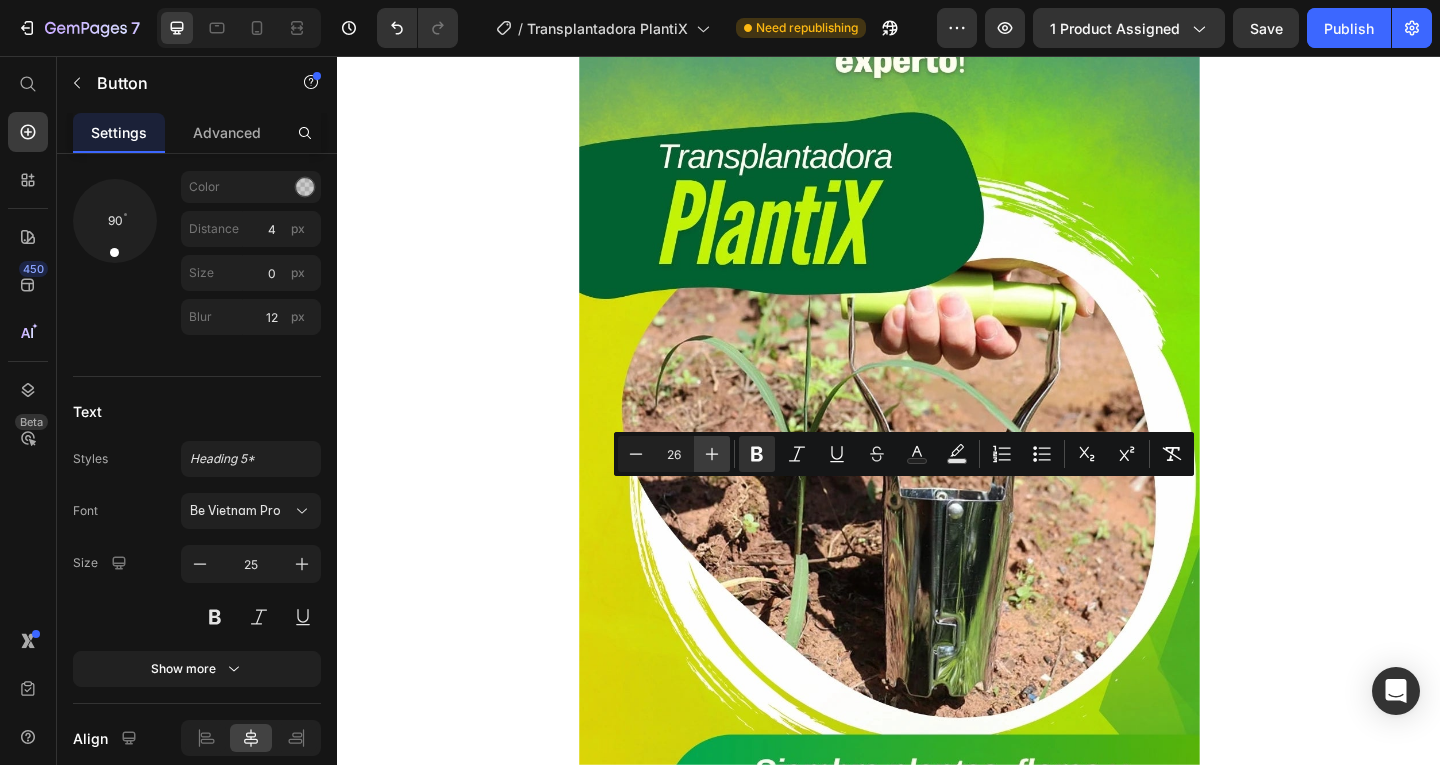 click 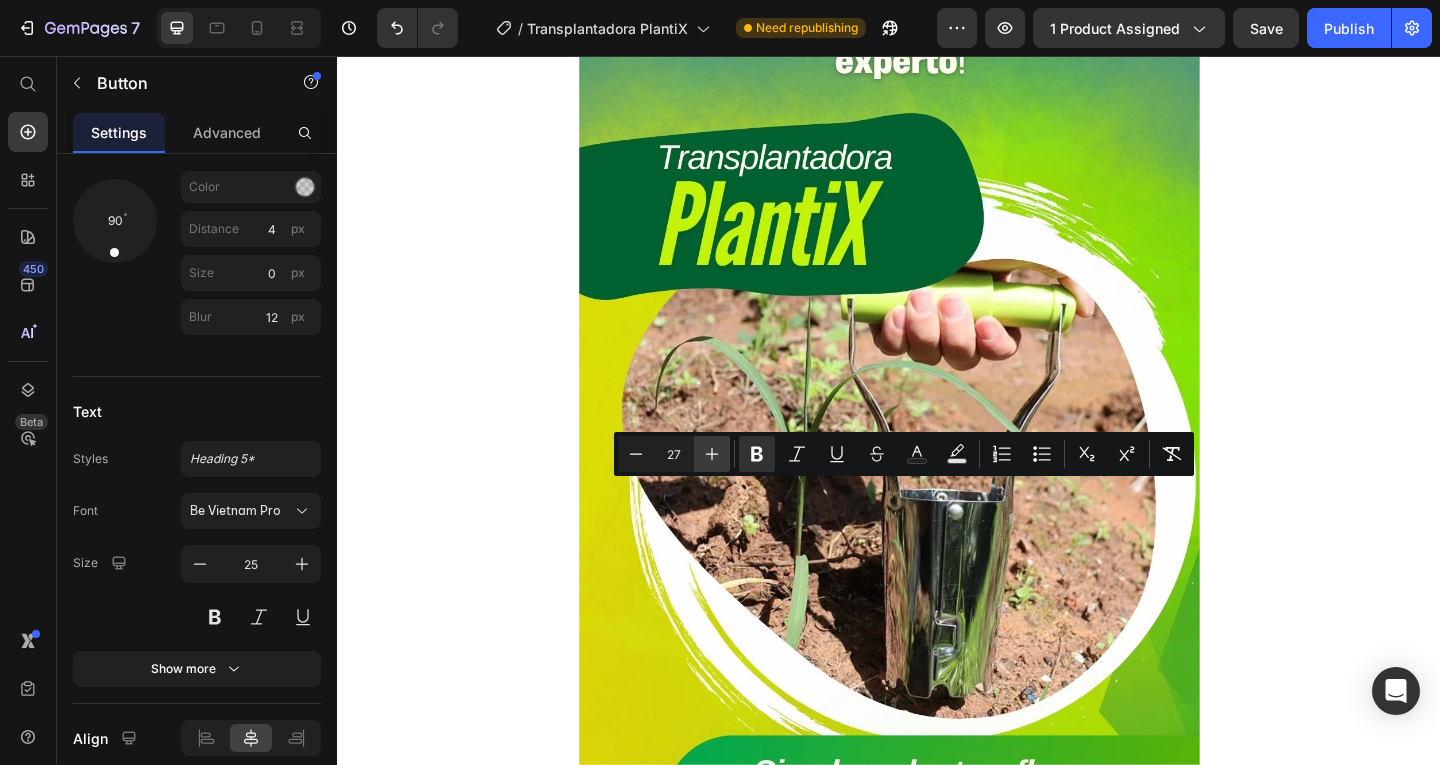 click 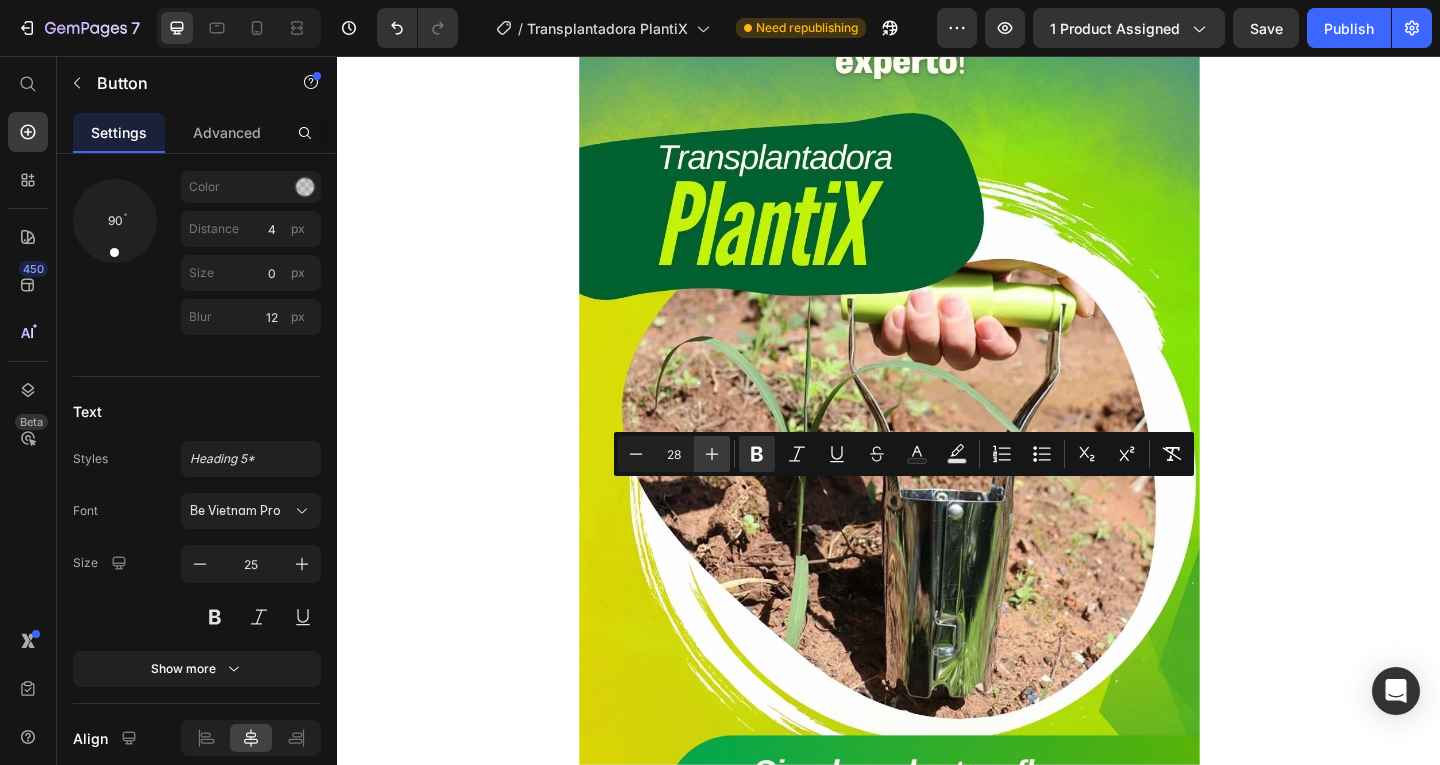 click 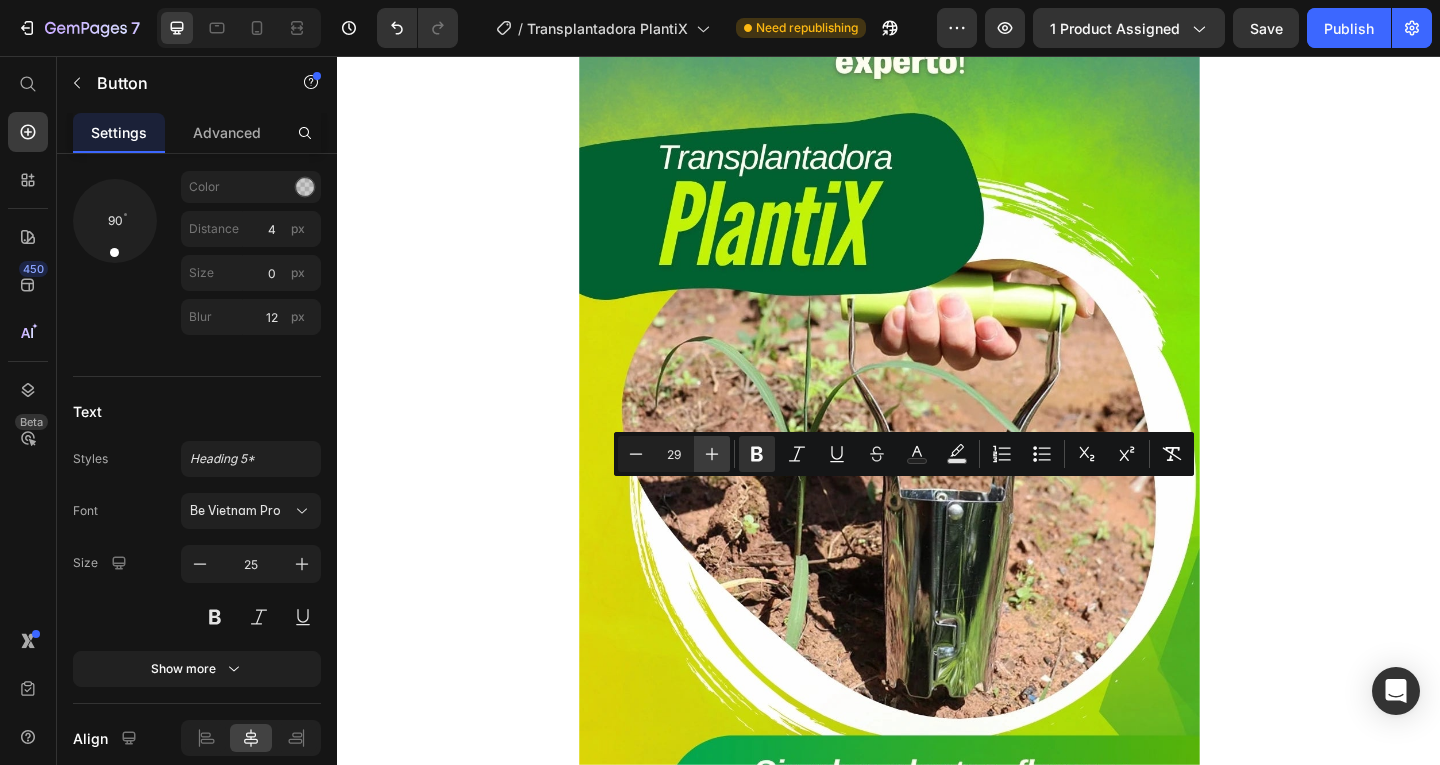 click 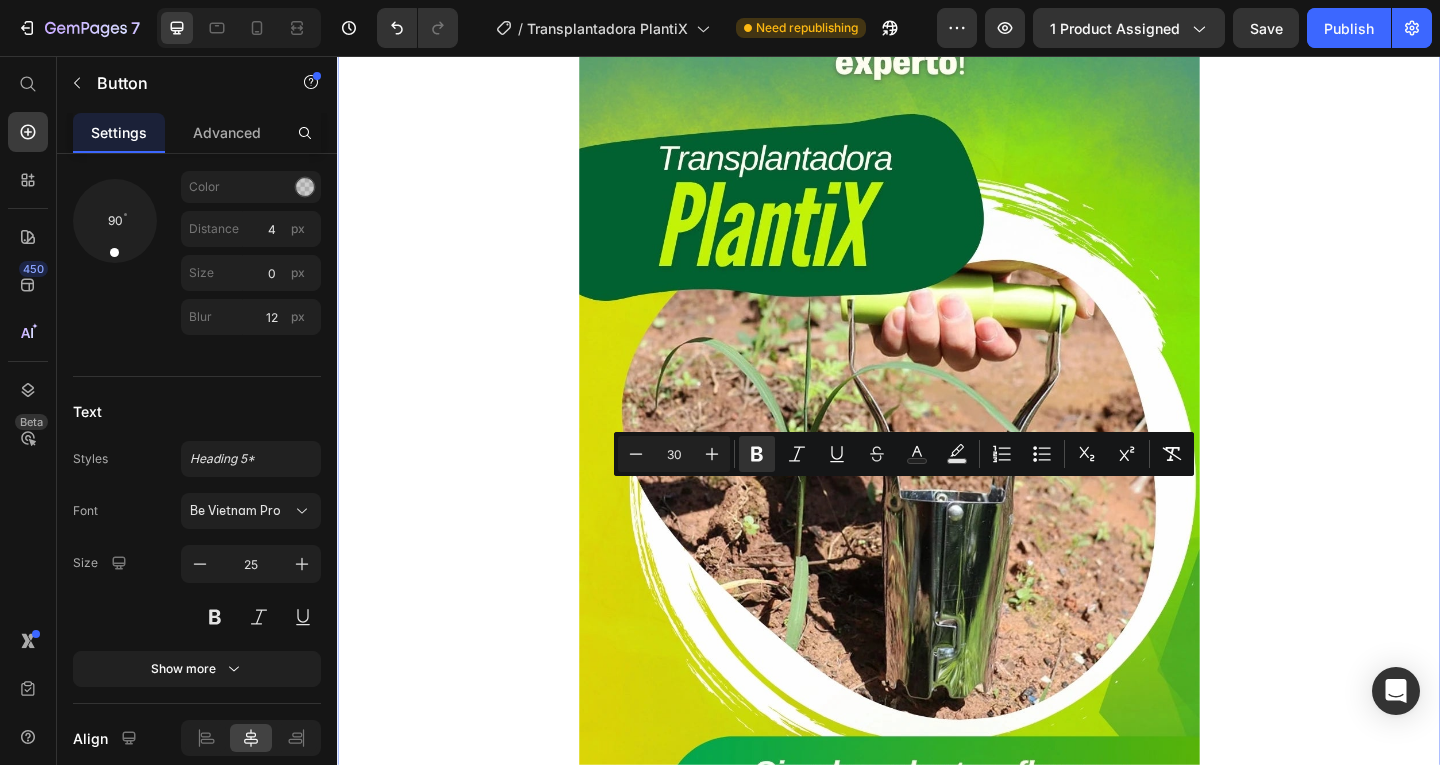 click on "Image $74.900   $89.900 Compra Ahora y Paga en Casa Button Product Row Image Image Image $74.900  $89.900 Compra Ahora y Paga en Casa Button Row" at bounding box center [937, 3735] 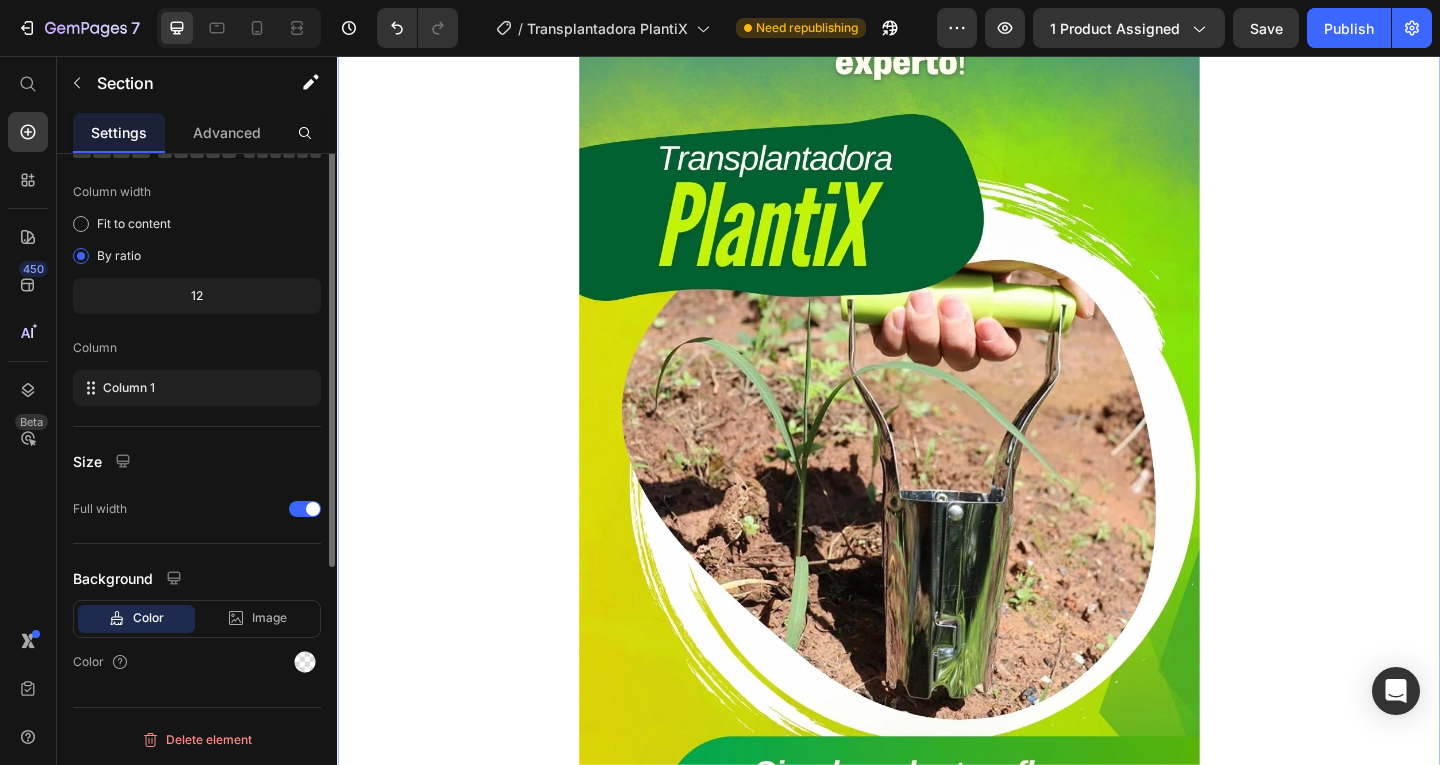 scroll, scrollTop: 0, scrollLeft: 0, axis: both 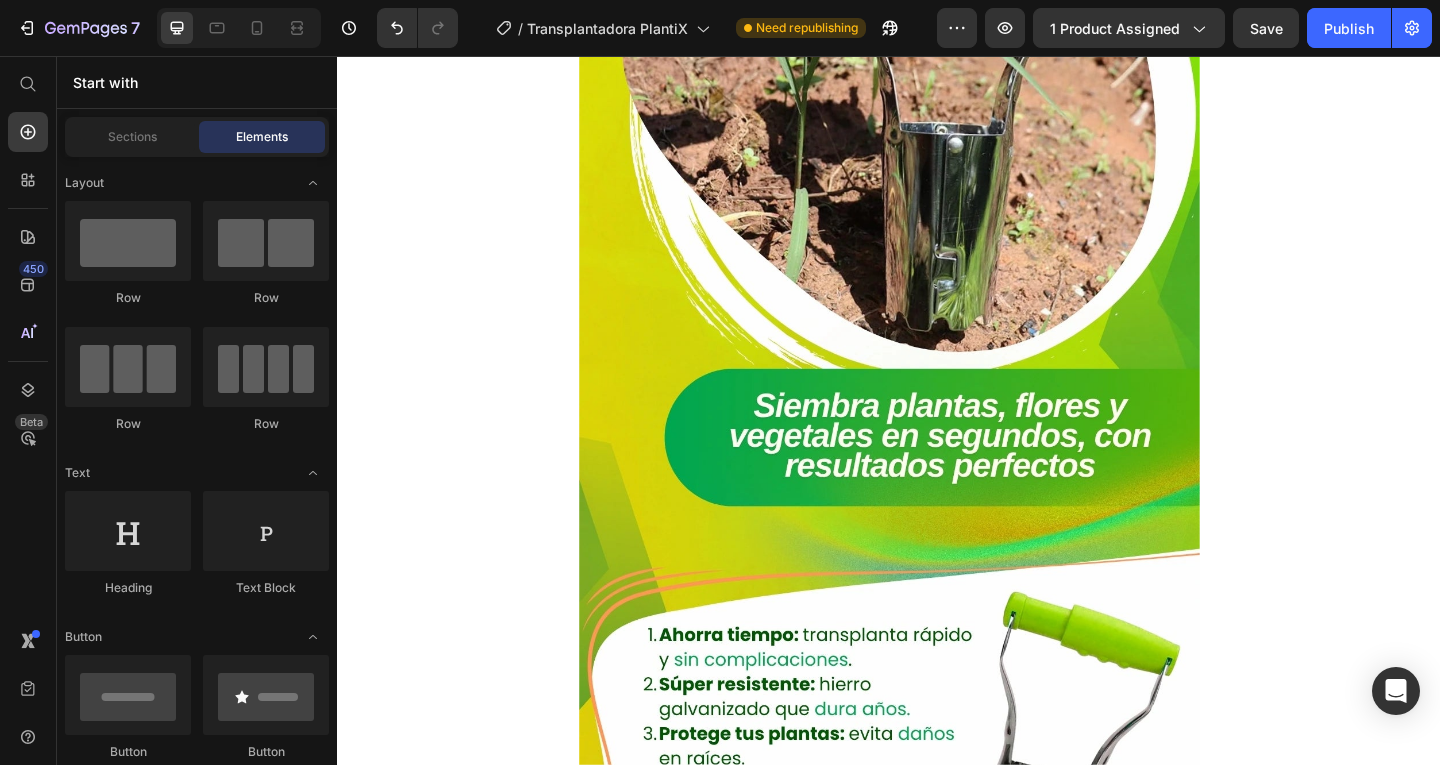 click on "Image Image Image Image
Carousel Row Section 1 $74.900   $89.900 Compra Ahora y Paga en Casa Button Product Row Section 2 Image $74.900   $89.900 Compra Ahora y Paga en Casa Button Product Row Image Image Image $74.900  $89.900 Compra Ahora y Paga en Casa Button Row Section 3 Root" at bounding box center (937, 3288) 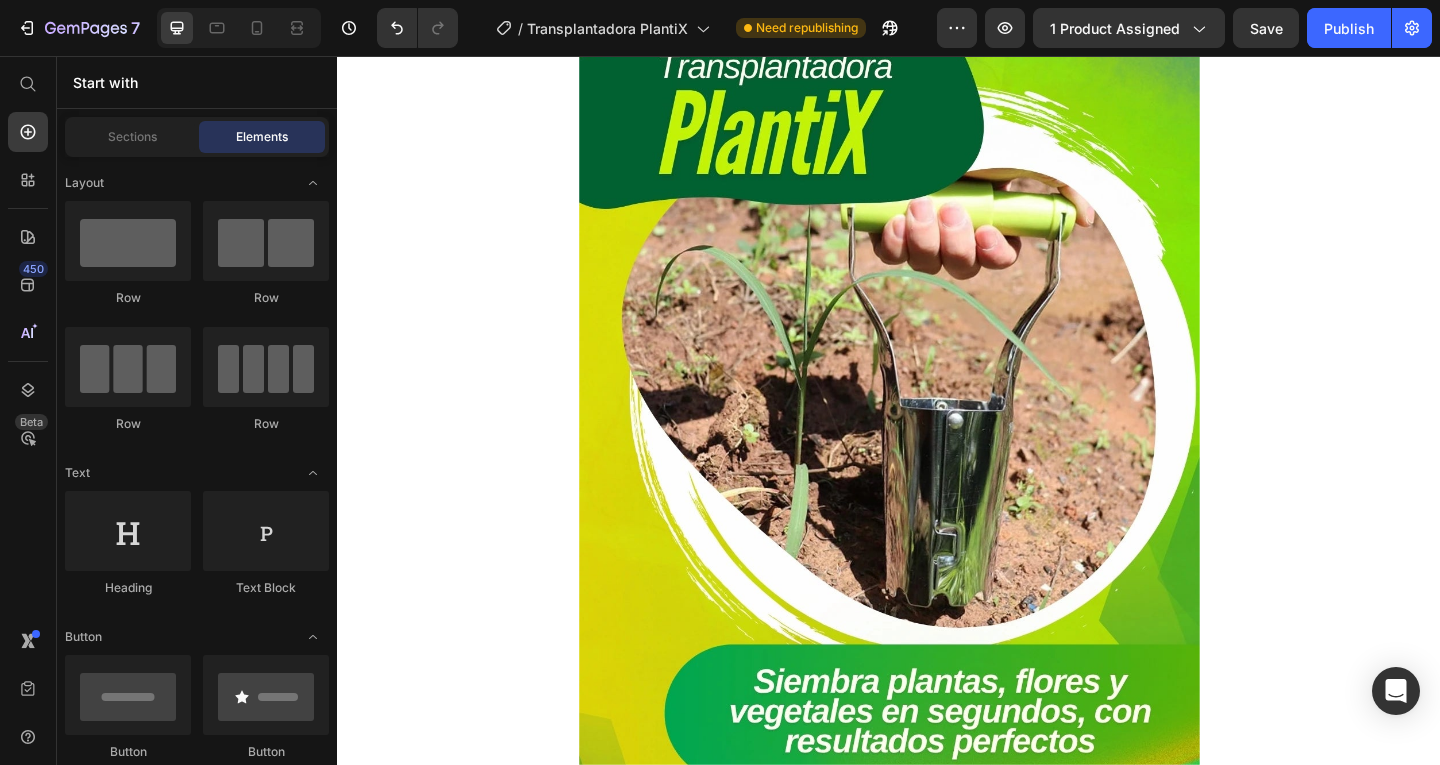 scroll, scrollTop: 0, scrollLeft: 0, axis: both 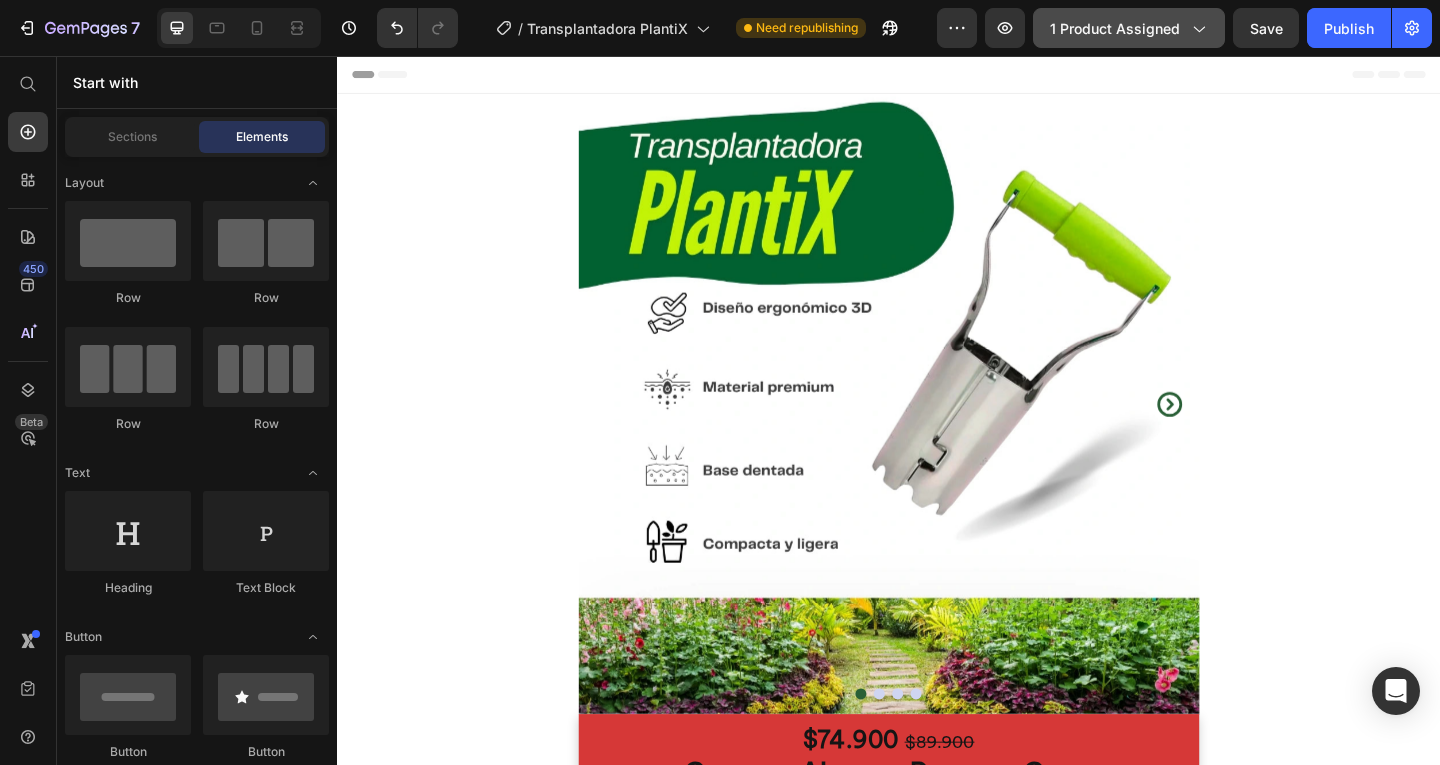 click on "1 product assigned" 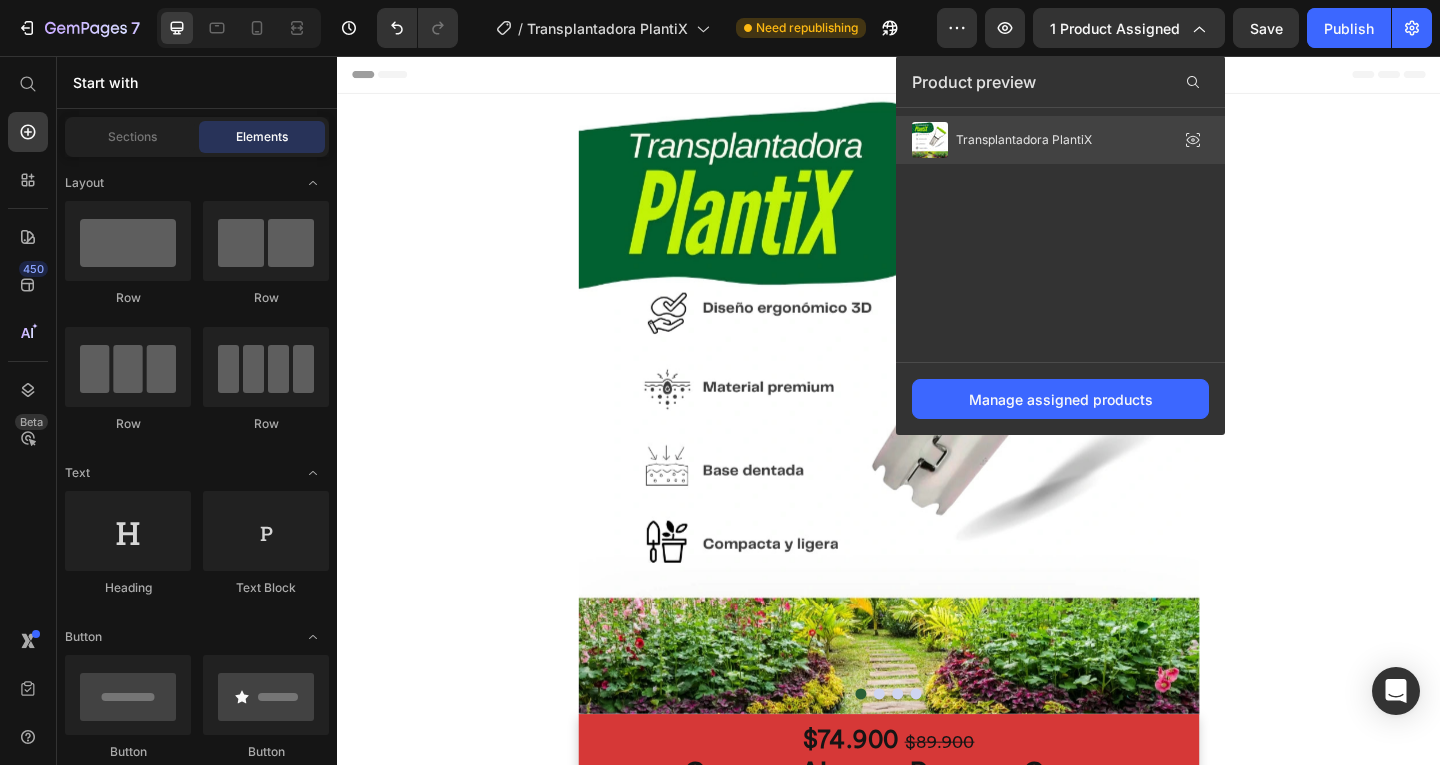 click on "Transplantadora PlantiX" 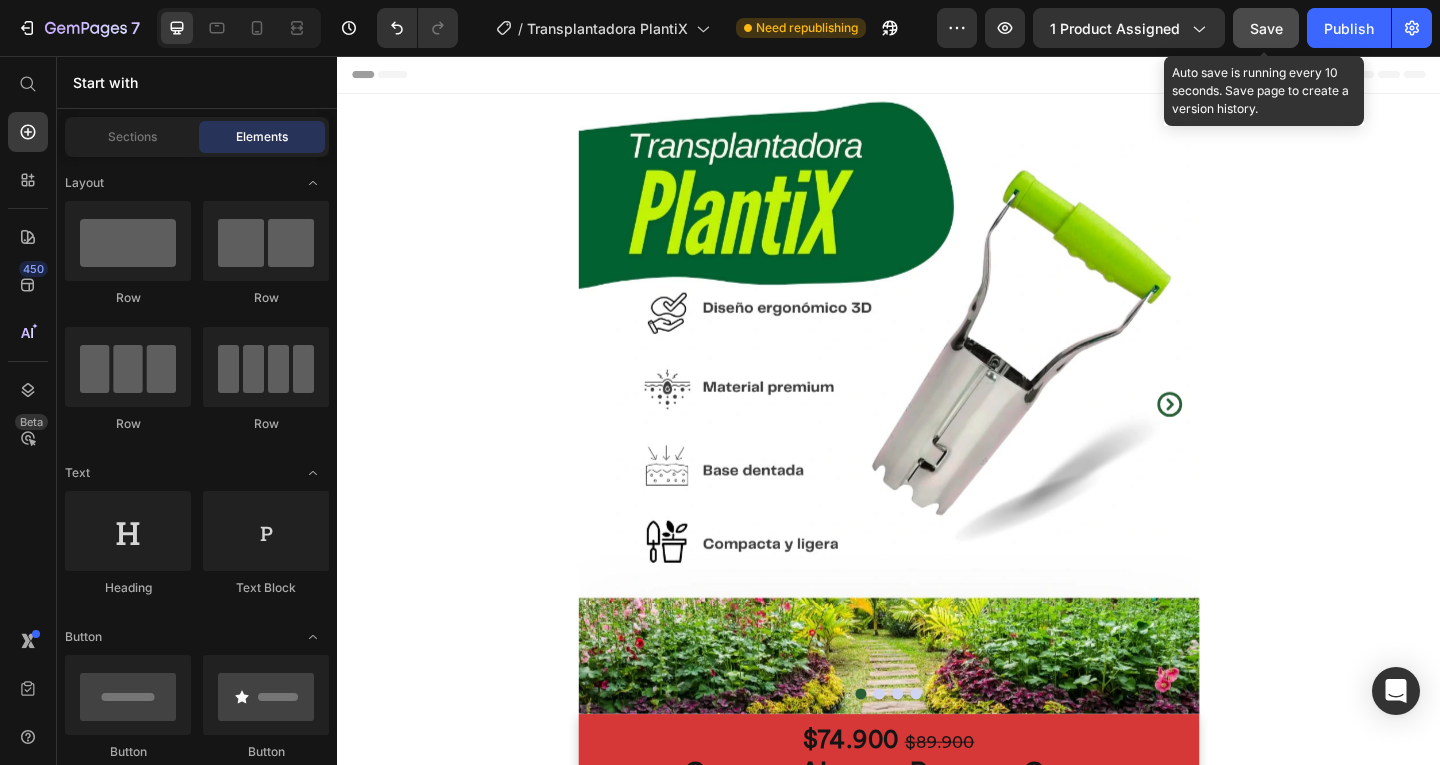 click on "Save" at bounding box center [1266, 28] 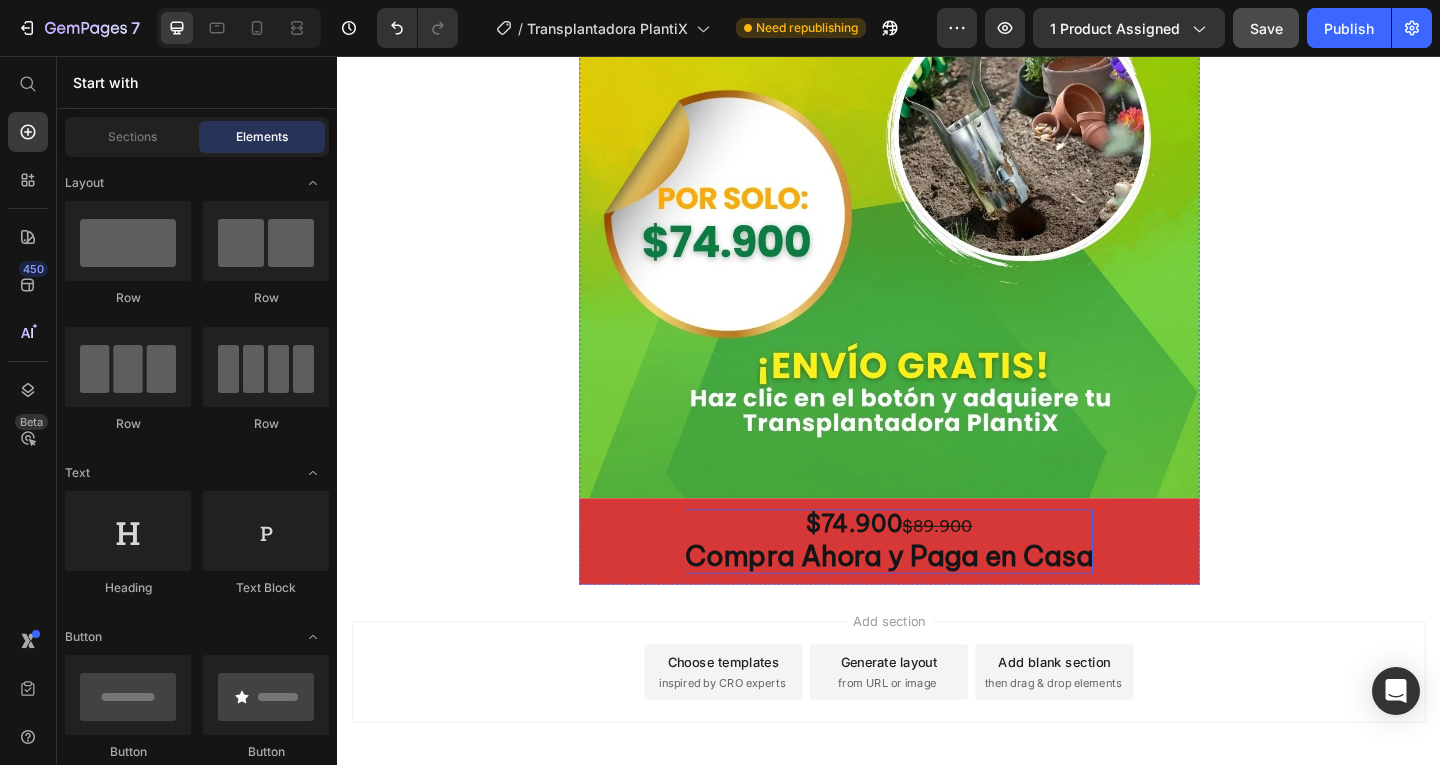 scroll, scrollTop: 7965, scrollLeft: 0, axis: vertical 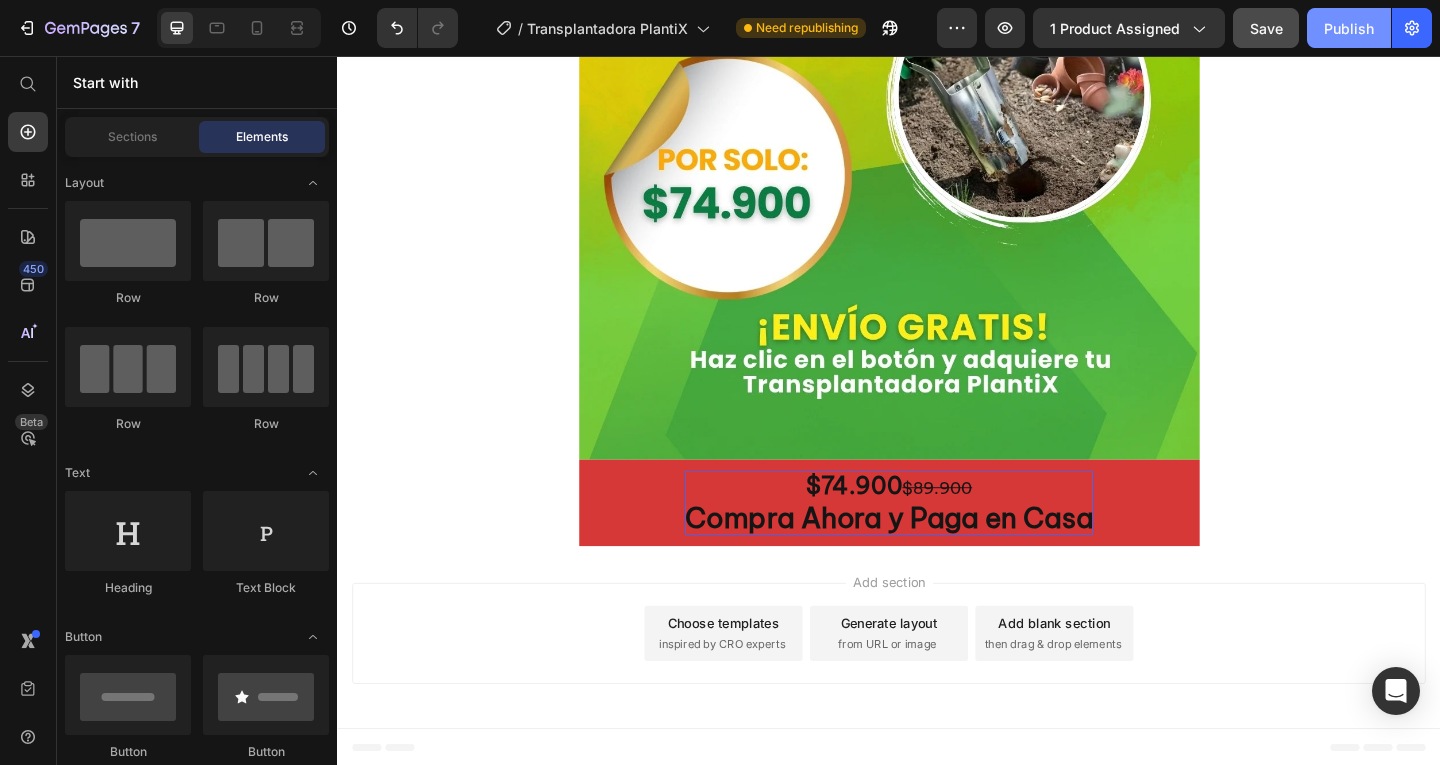 click on "Publish" at bounding box center [1349, 28] 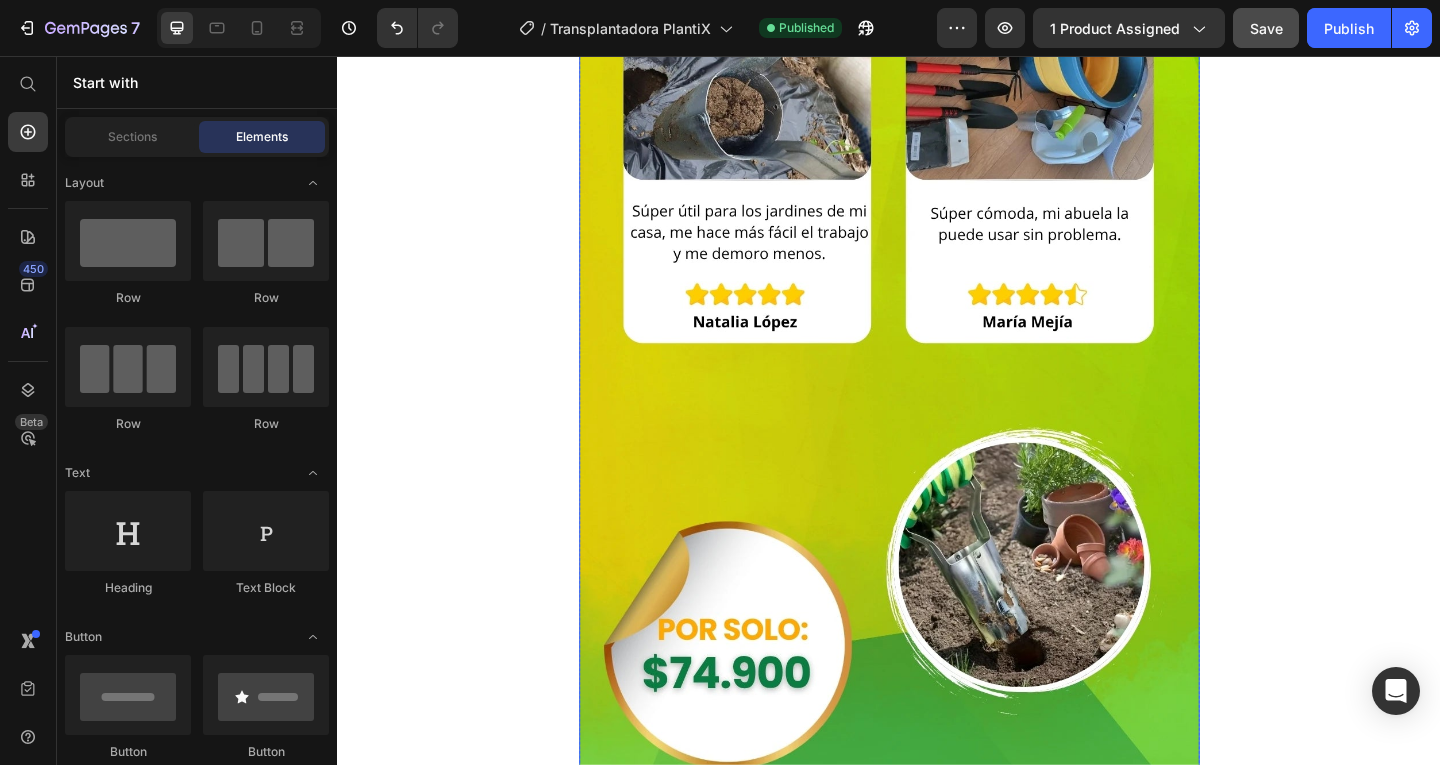 scroll, scrollTop: 7165, scrollLeft: 0, axis: vertical 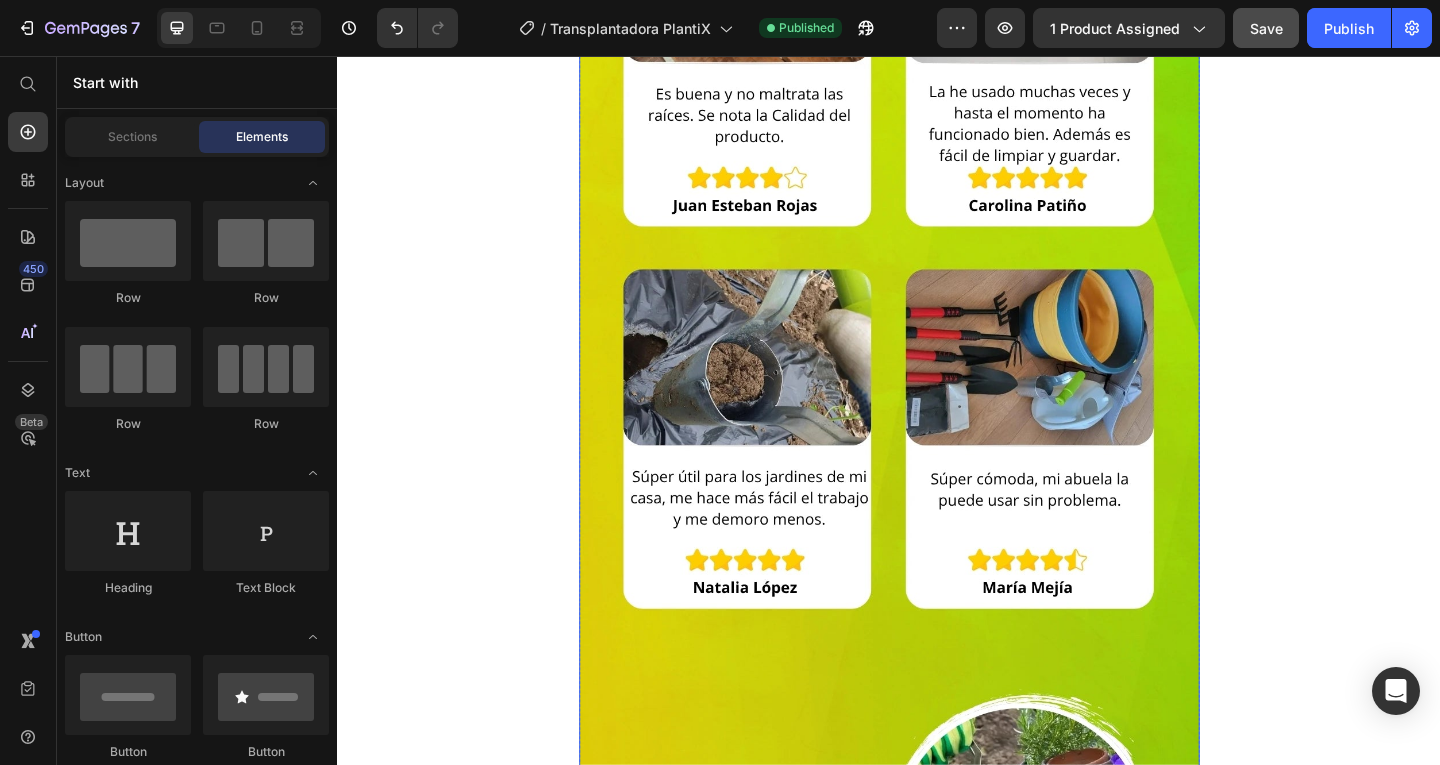 type 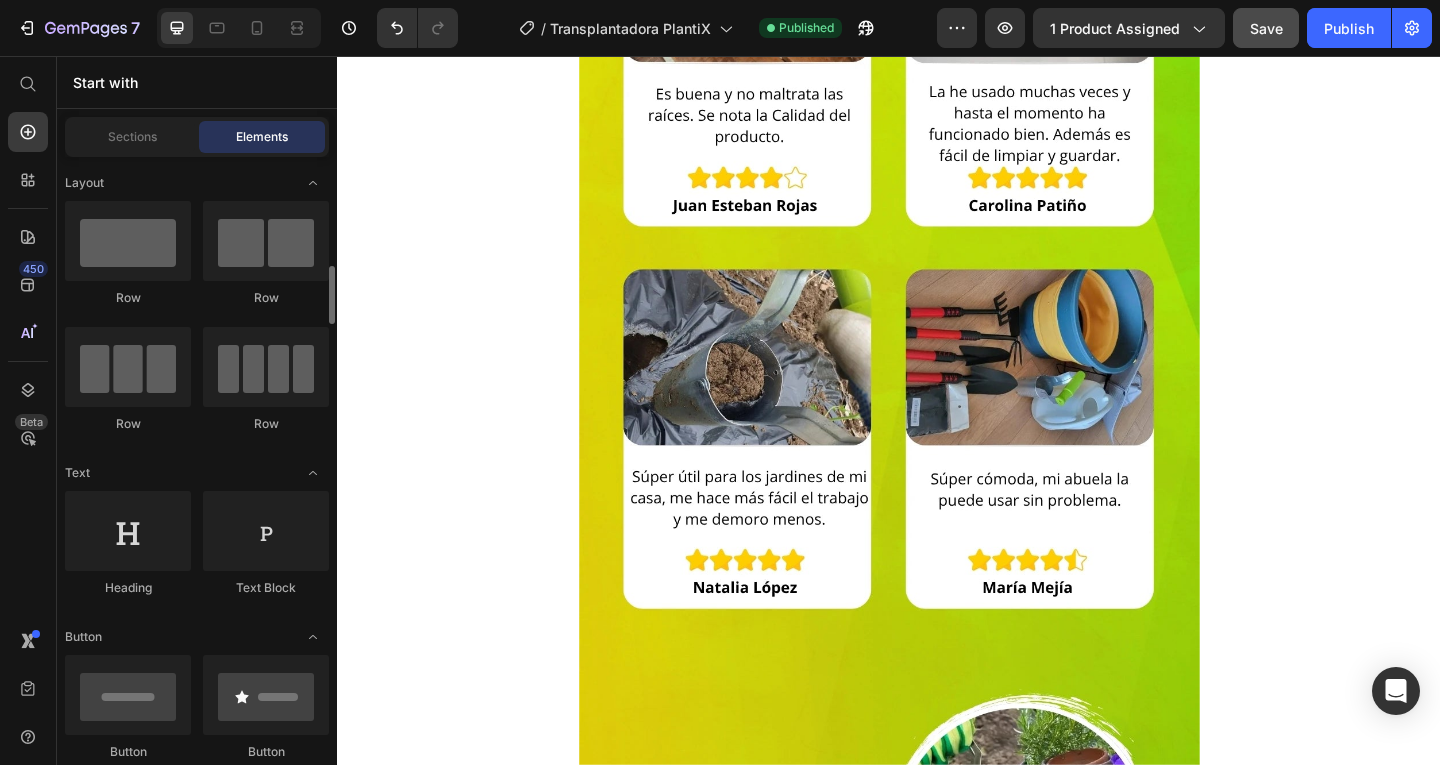 scroll, scrollTop: 0, scrollLeft: 0, axis: both 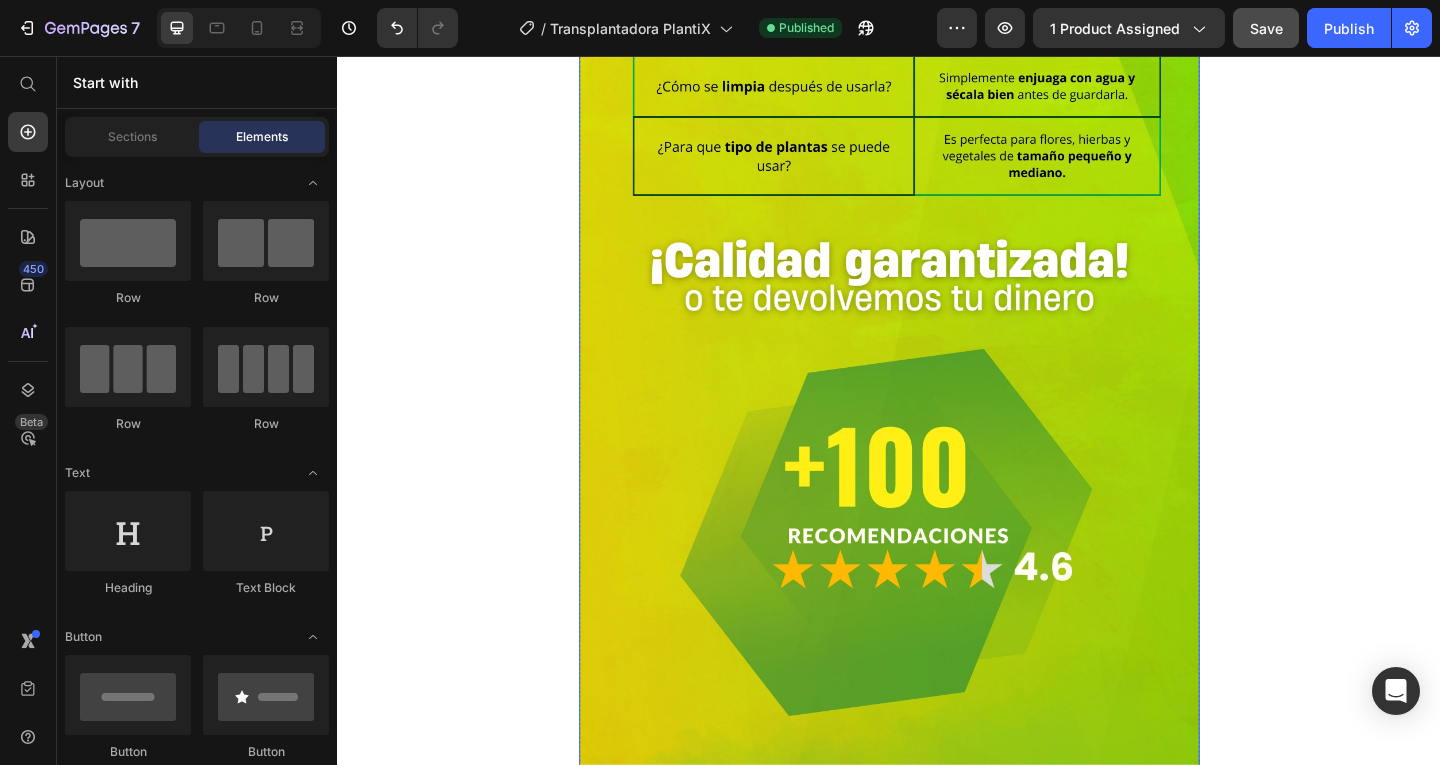 click at bounding box center [937, 282] 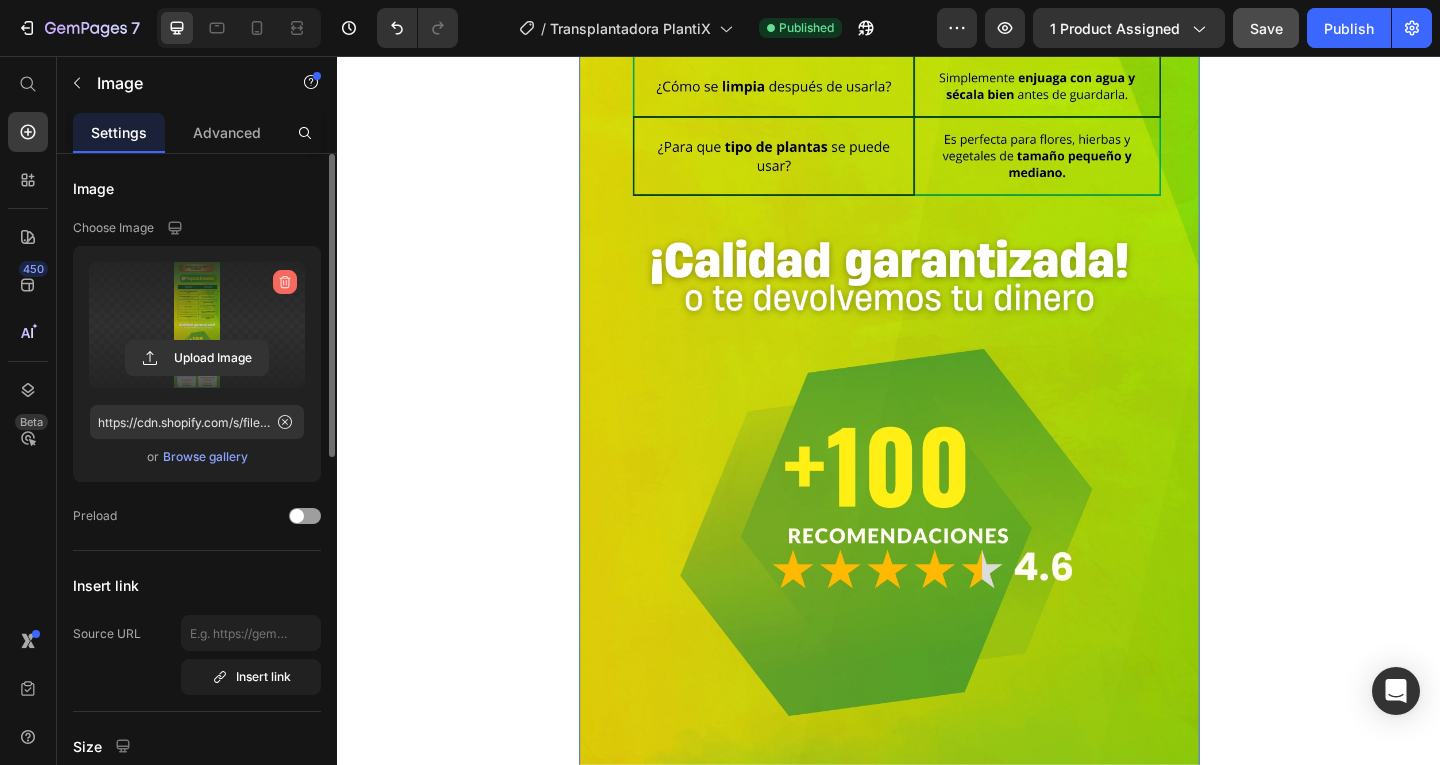 click 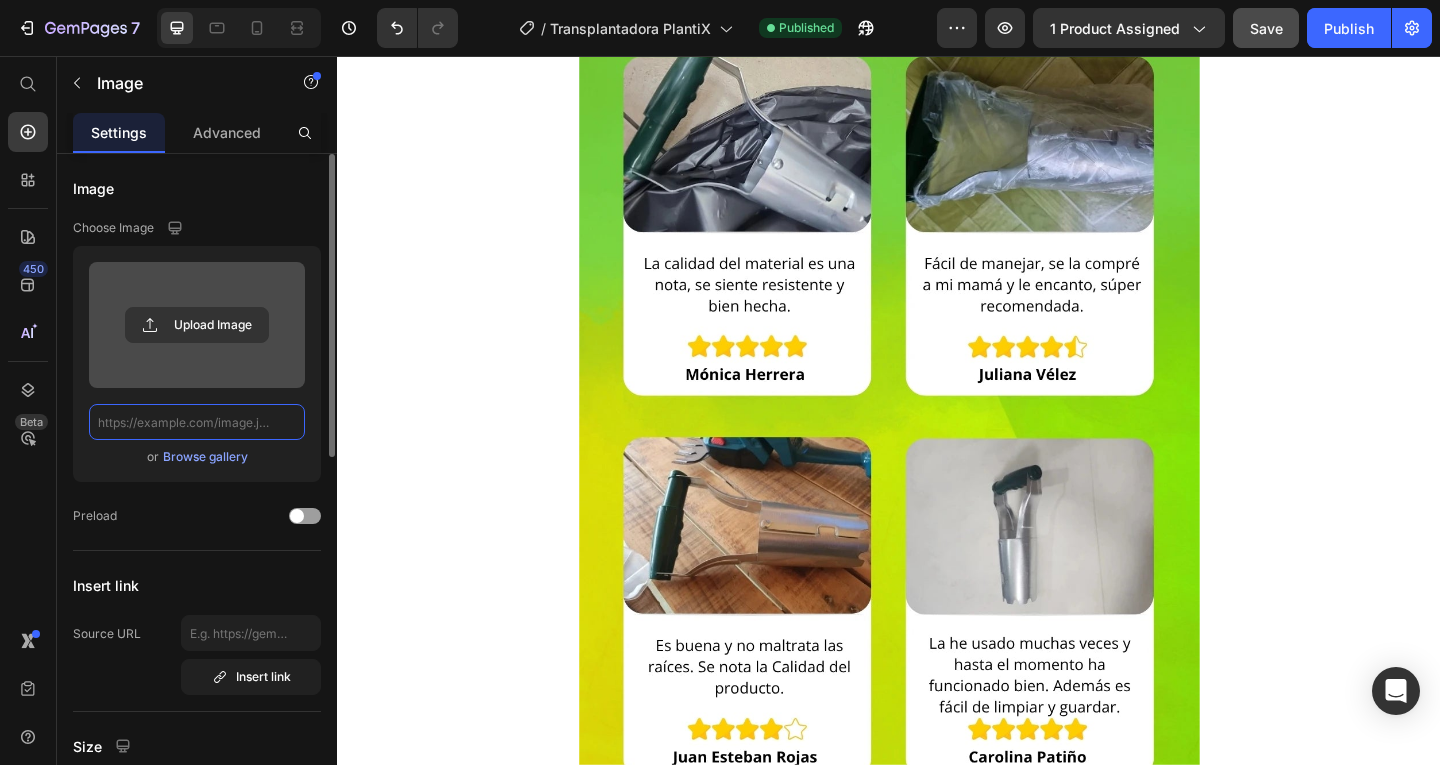 scroll, scrollTop: 0, scrollLeft: 0, axis: both 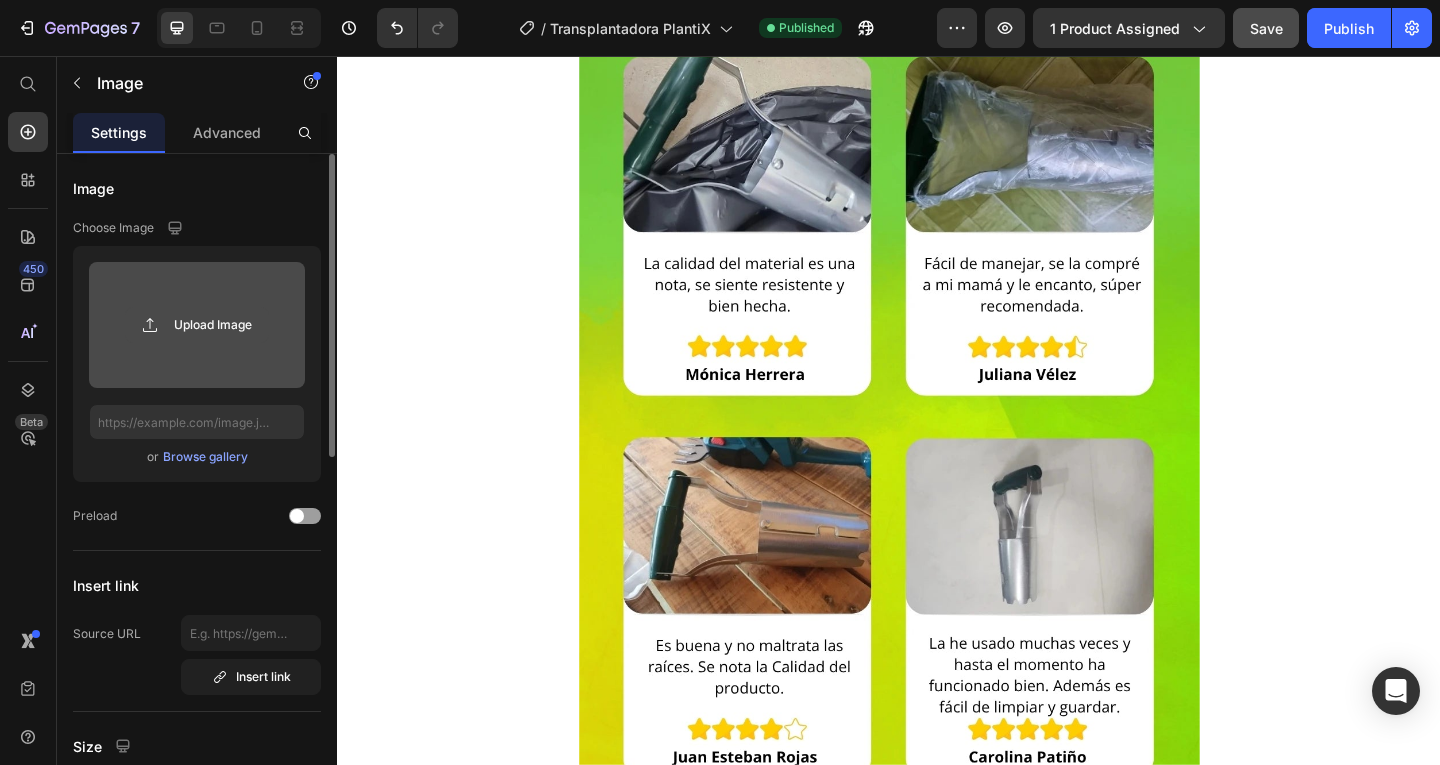 click 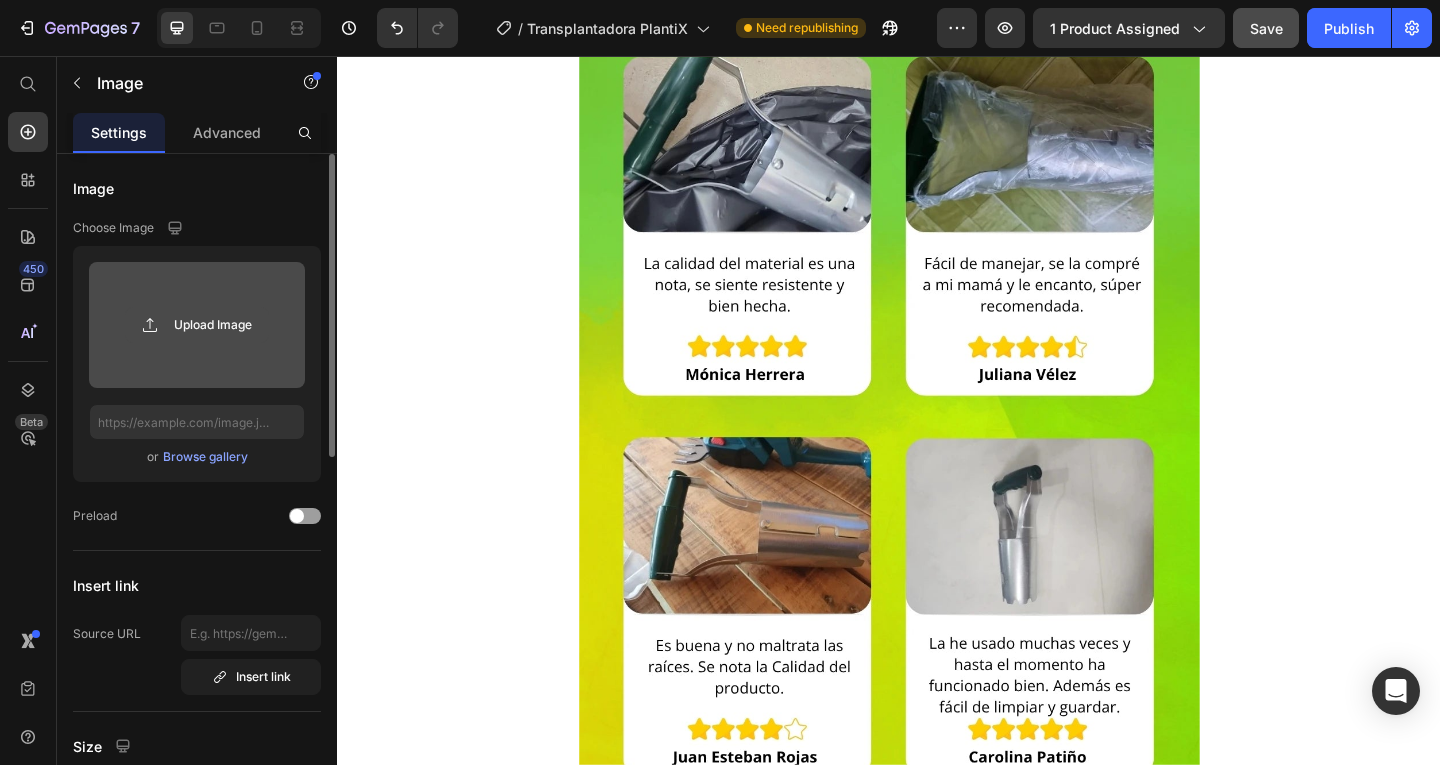 click 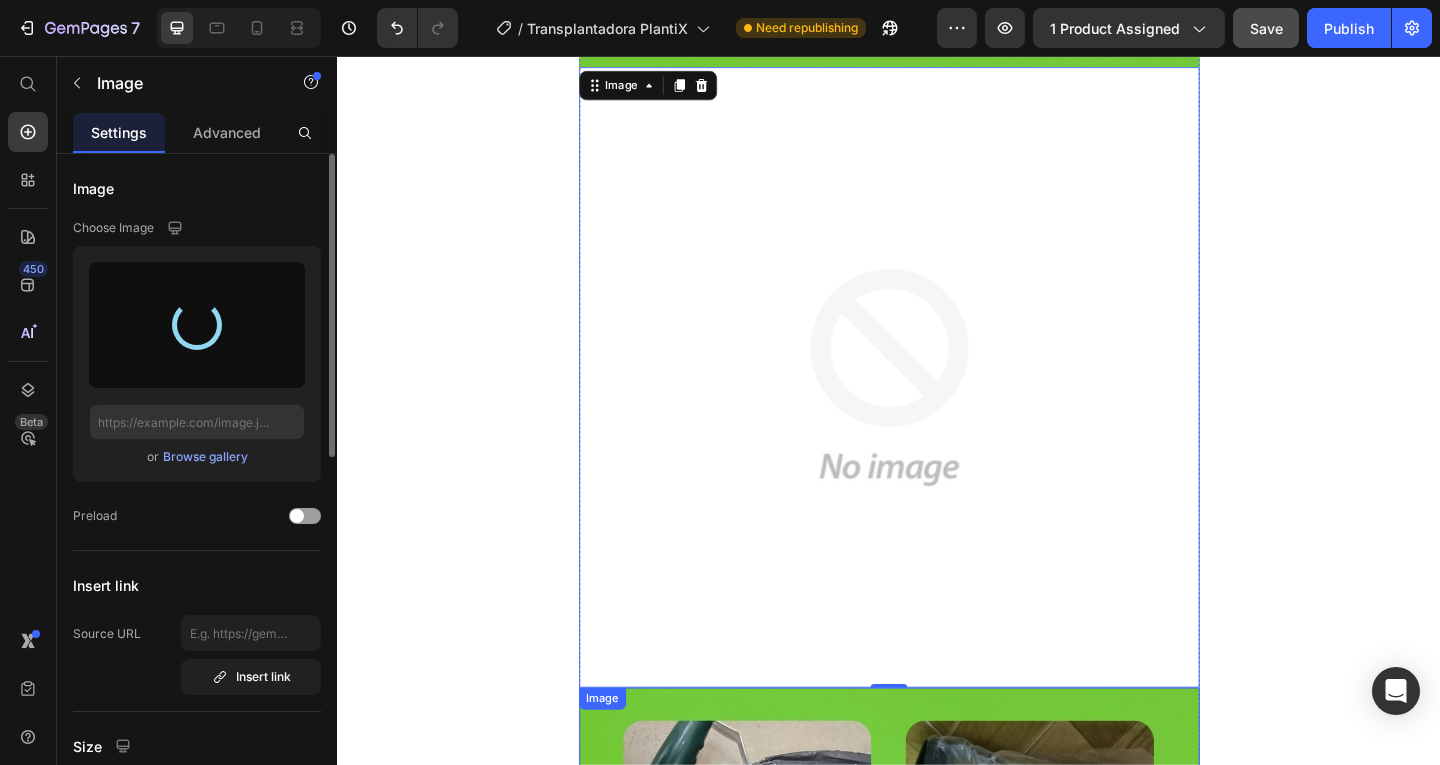 type on "https://cdn.shopify.com/s/files/1/0612/2281/3814/files/gempages_555979126490530593-faece9b3-12d9-489a-bdff-2e79250834d3.webp" 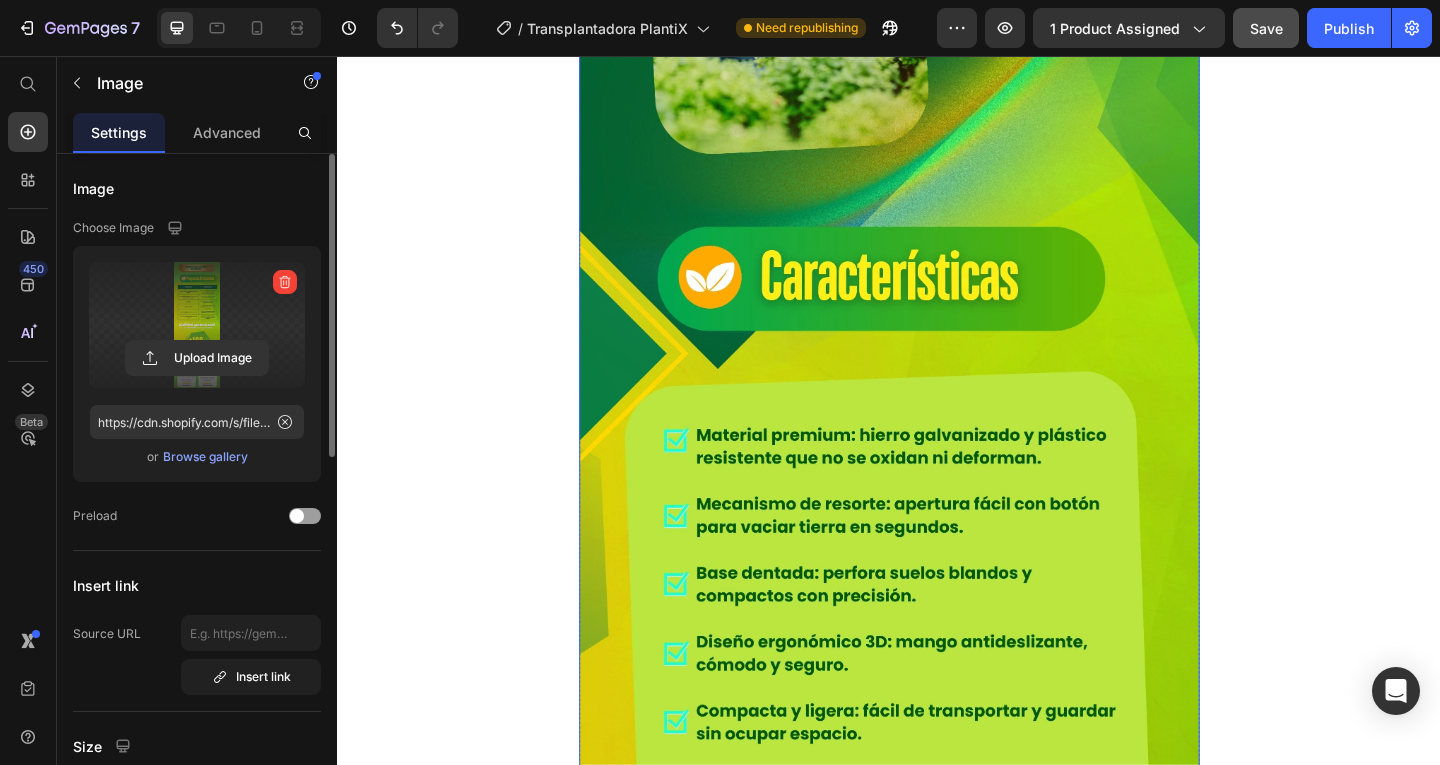 scroll, scrollTop: 3165, scrollLeft: 0, axis: vertical 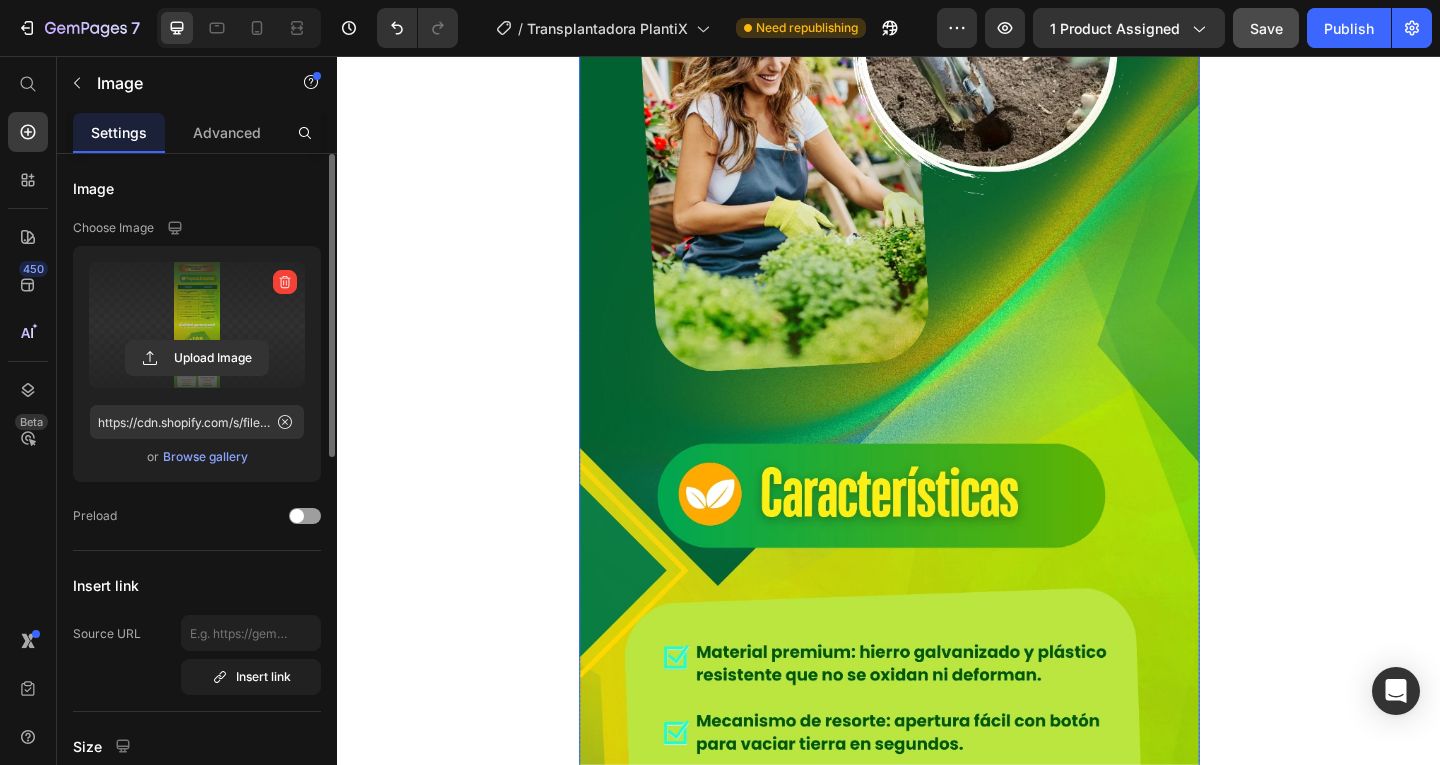 click at bounding box center (937, 607) 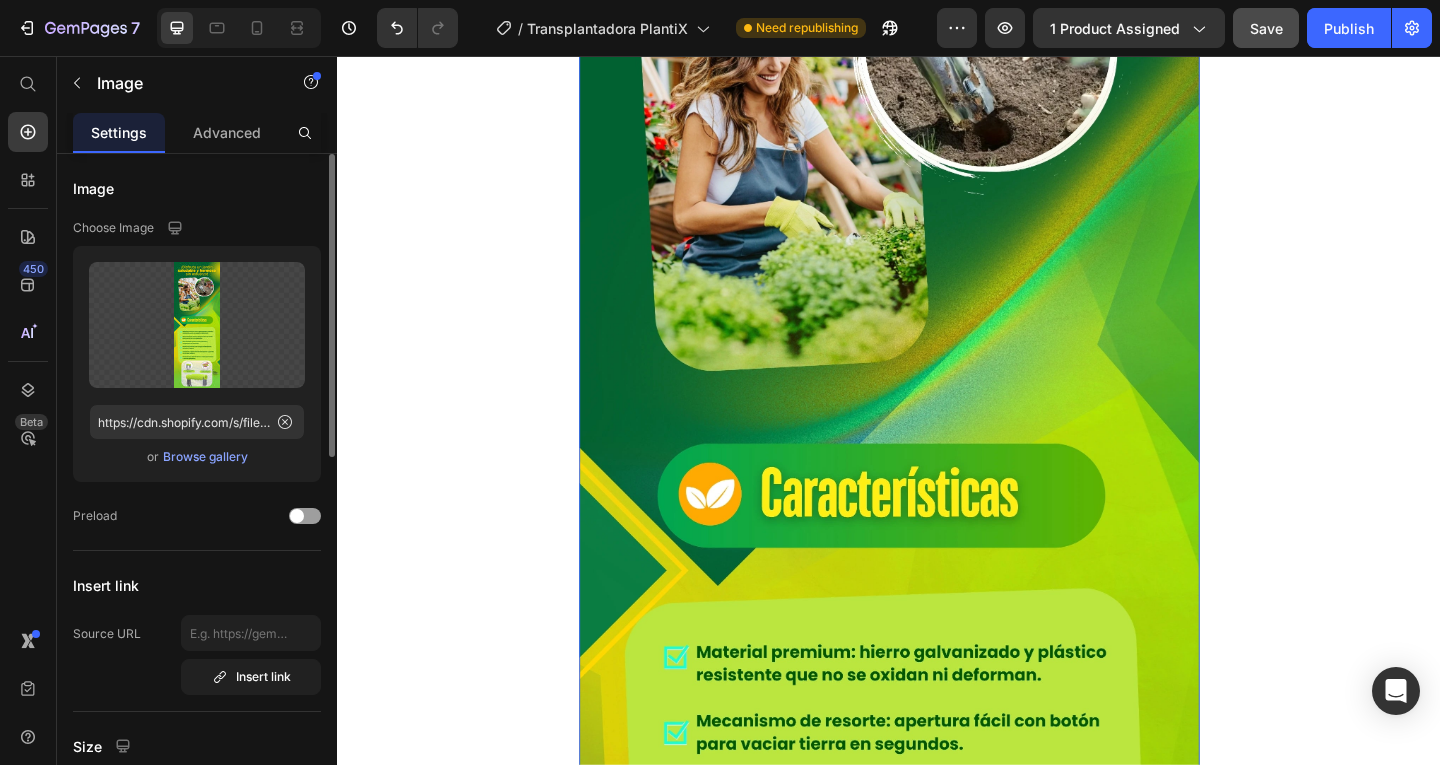 click at bounding box center (937, 607) 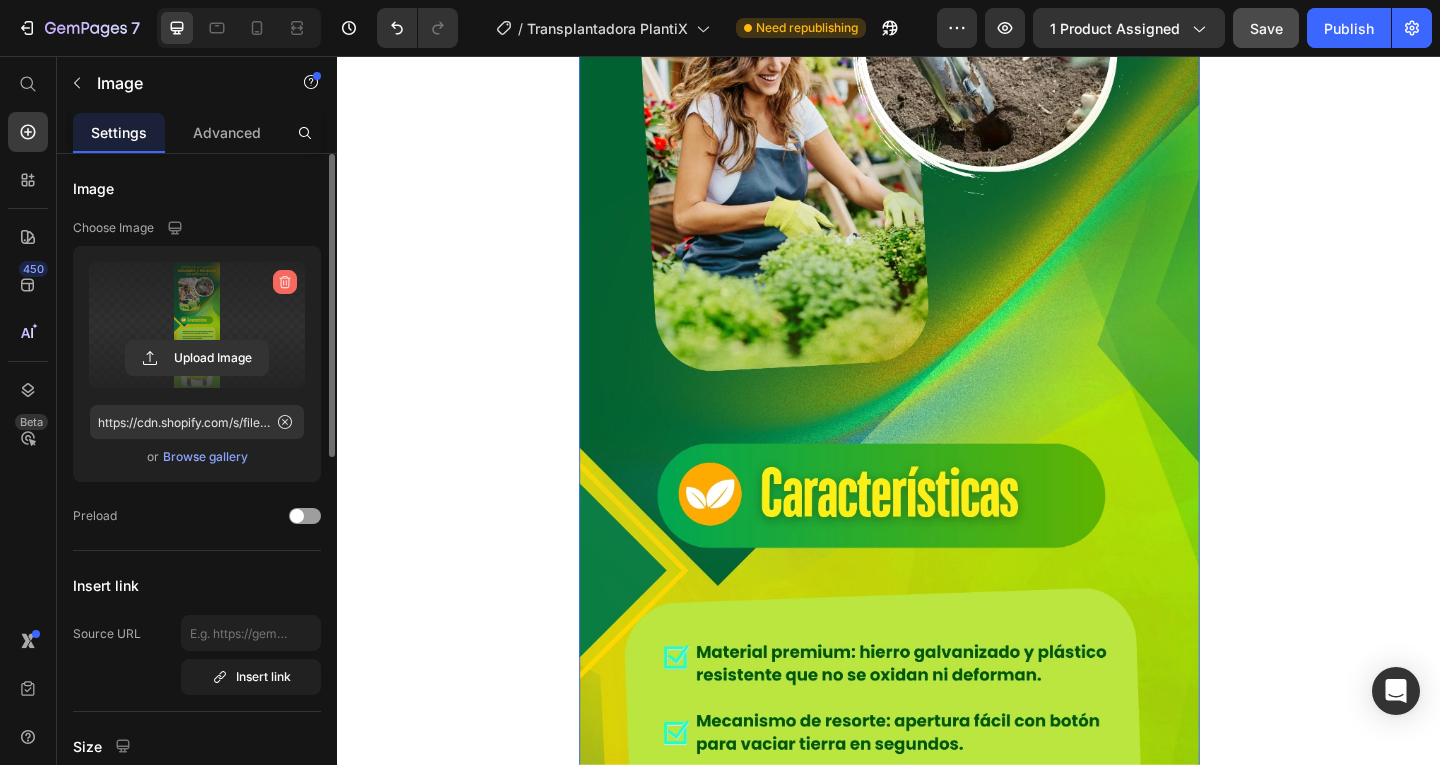 click 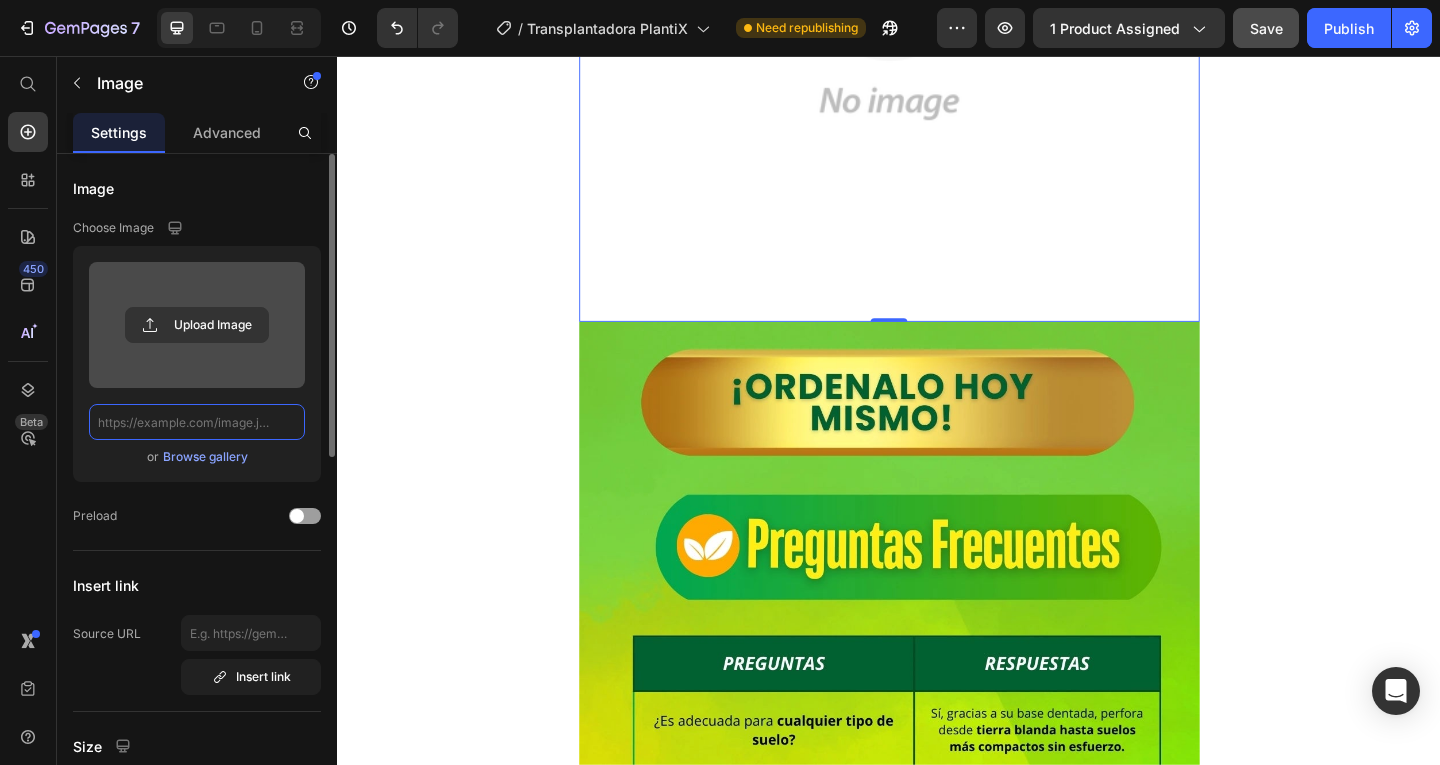 scroll, scrollTop: 0, scrollLeft: 0, axis: both 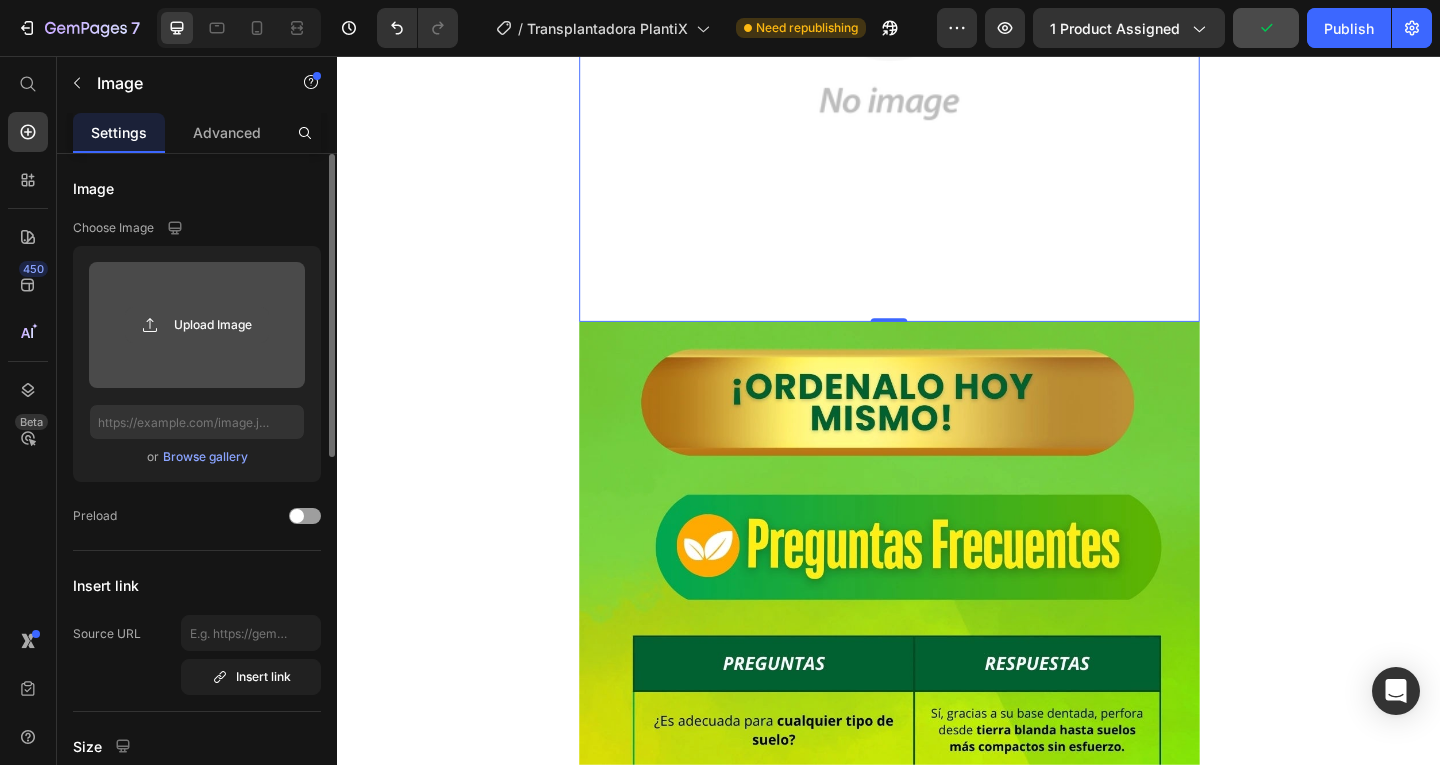 click 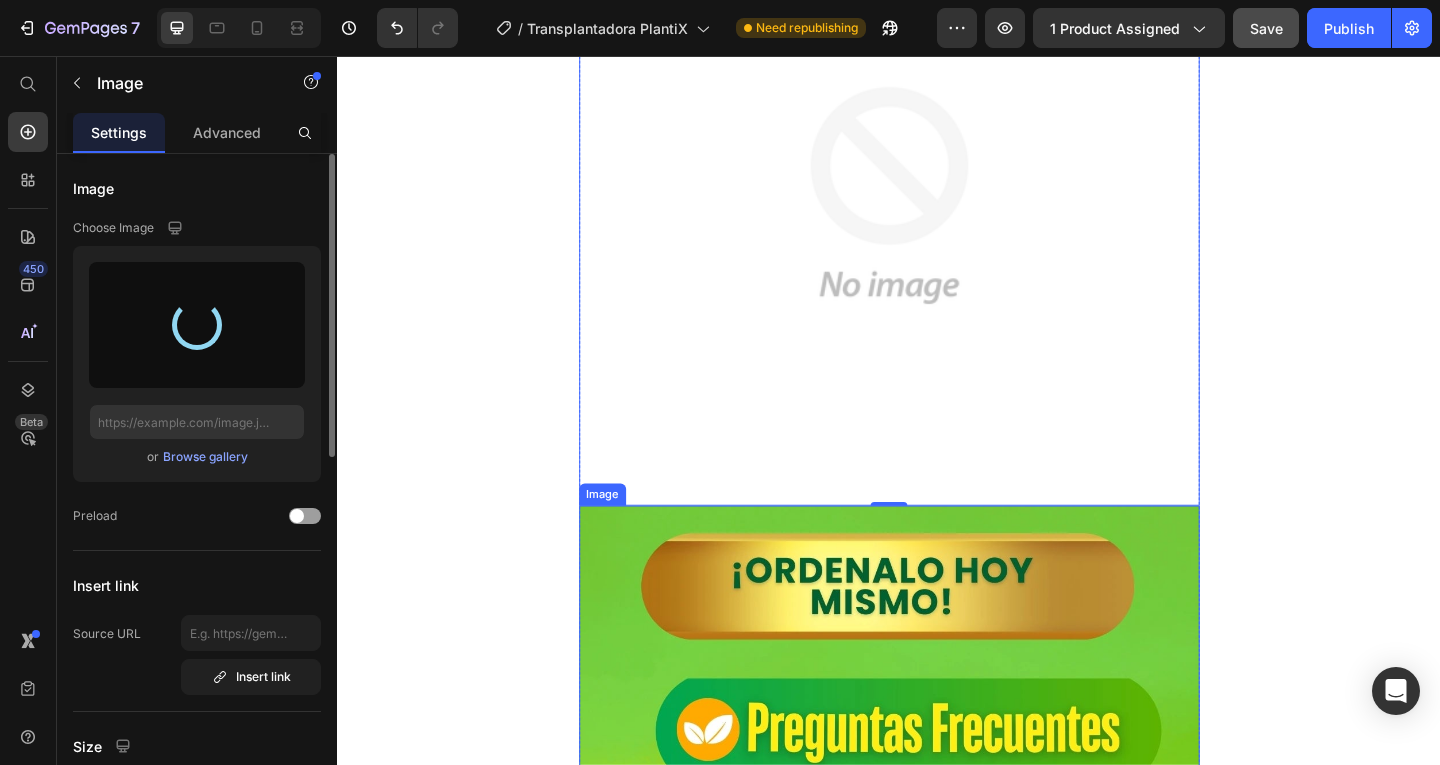 type on "https://cdn.shopify.com/s/files/1/0612/2281/3814/files/gempages_555979126490530593-d3a33105-f430-473a-a6ac-2191f3d2571d.webp" 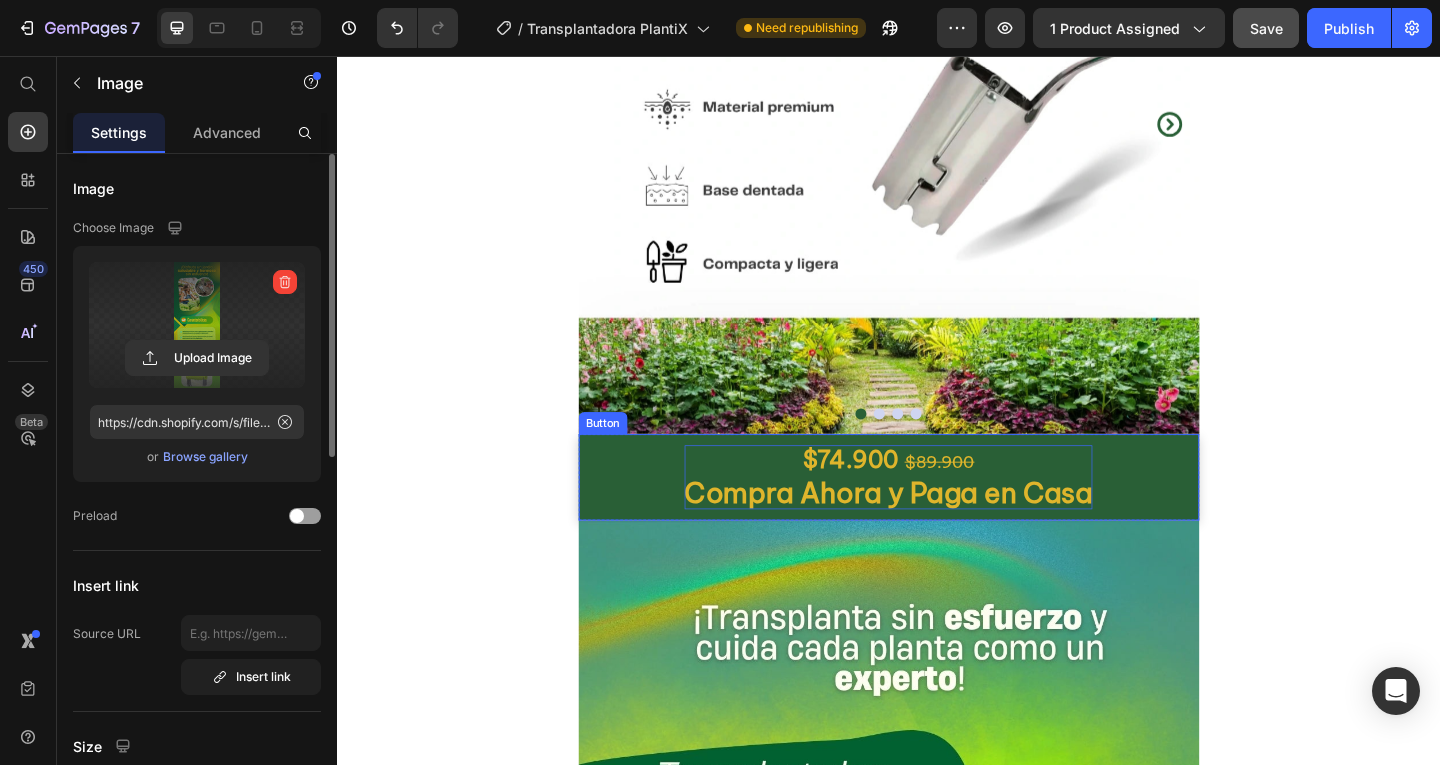 scroll, scrollTop: 300, scrollLeft: 0, axis: vertical 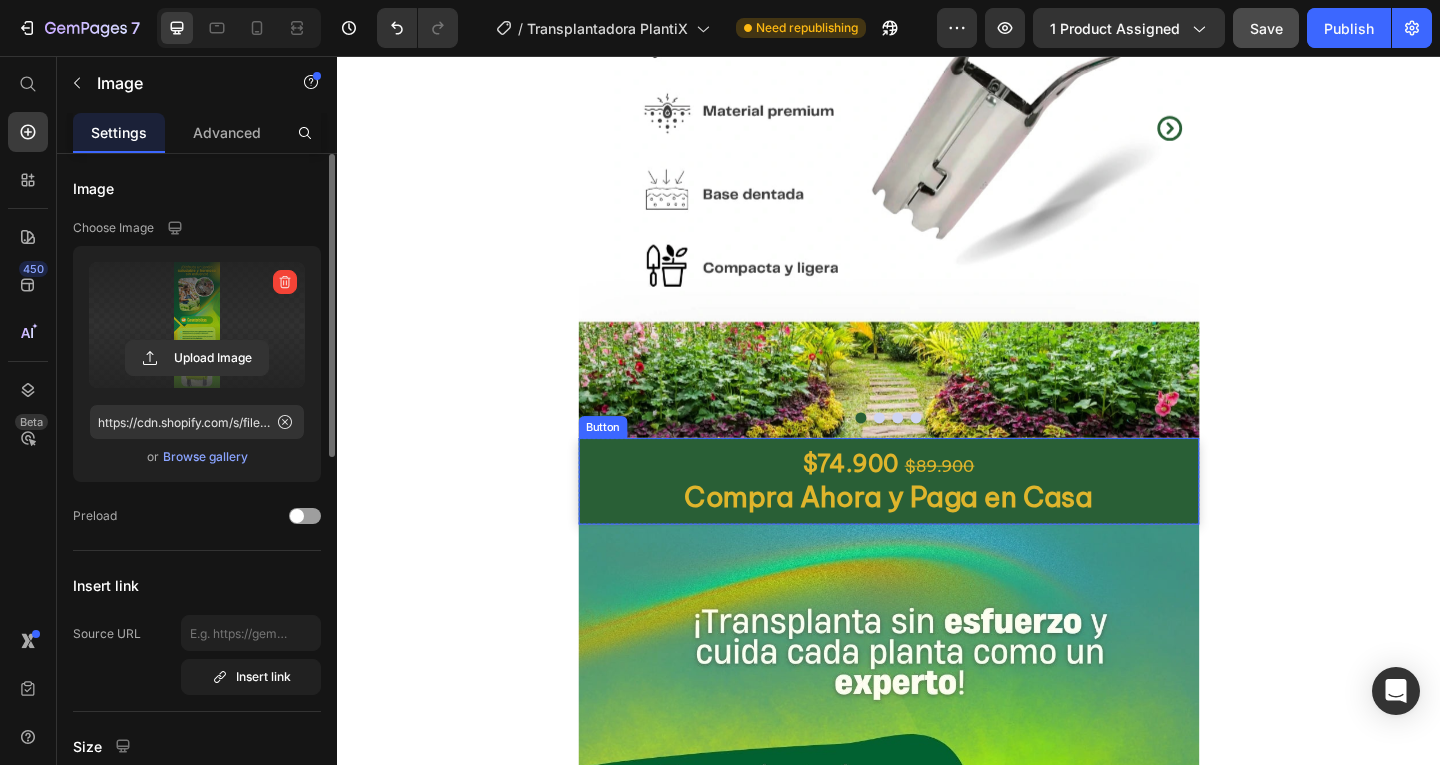 click on "$74.900   $89.900 Compra Ahora y Paga en Casa" at bounding box center [937, 519] 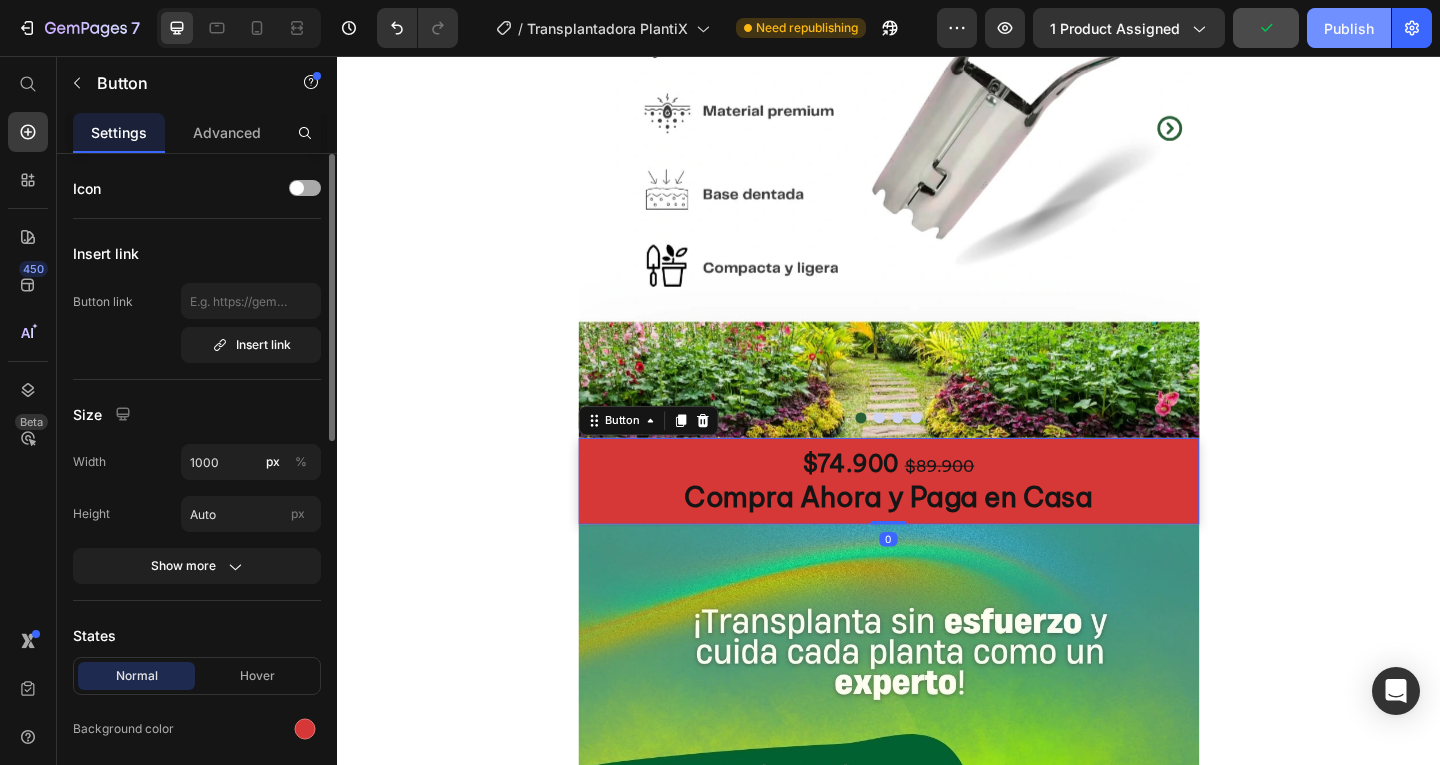 click on "Publish" at bounding box center (1349, 28) 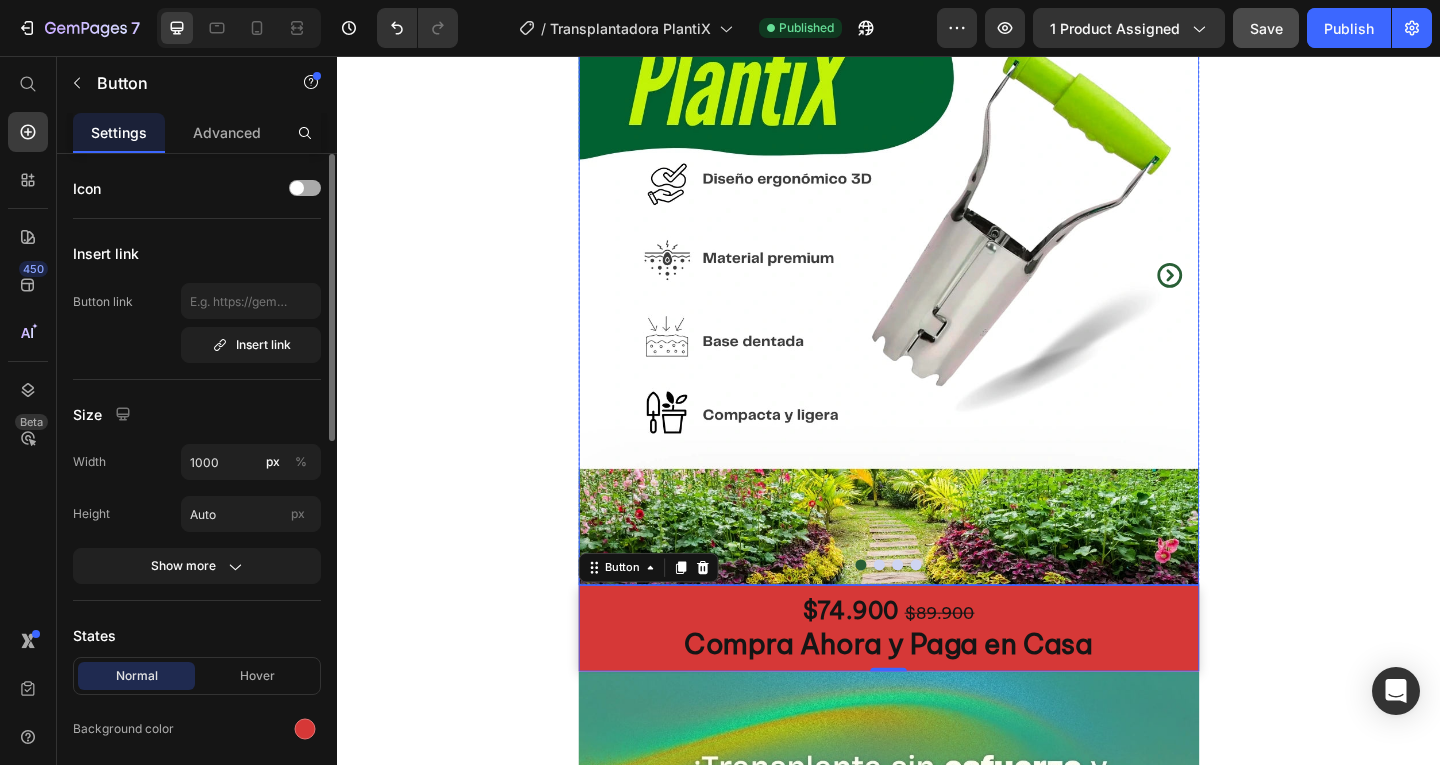 scroll, scrollTop: 0, scrollLeft: 0, axis: both 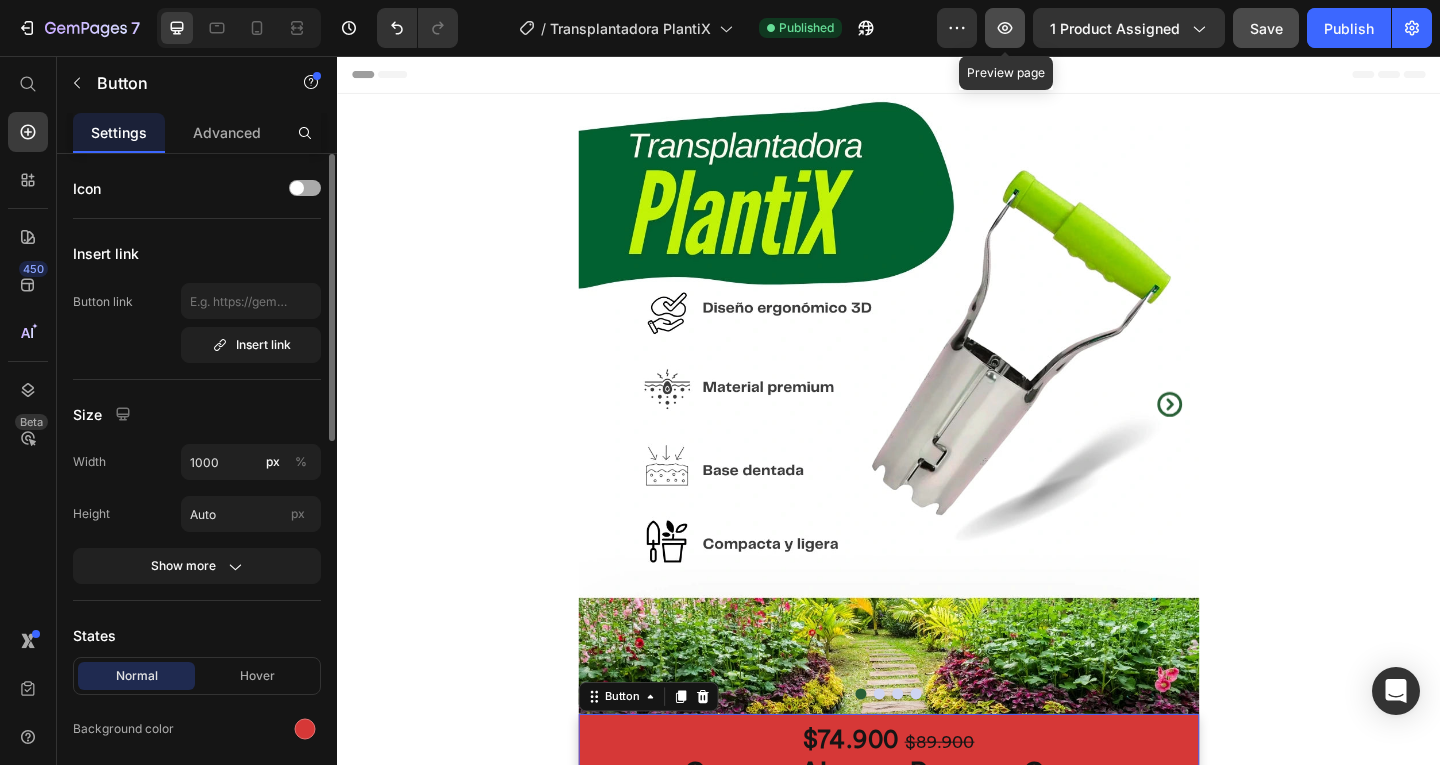 click 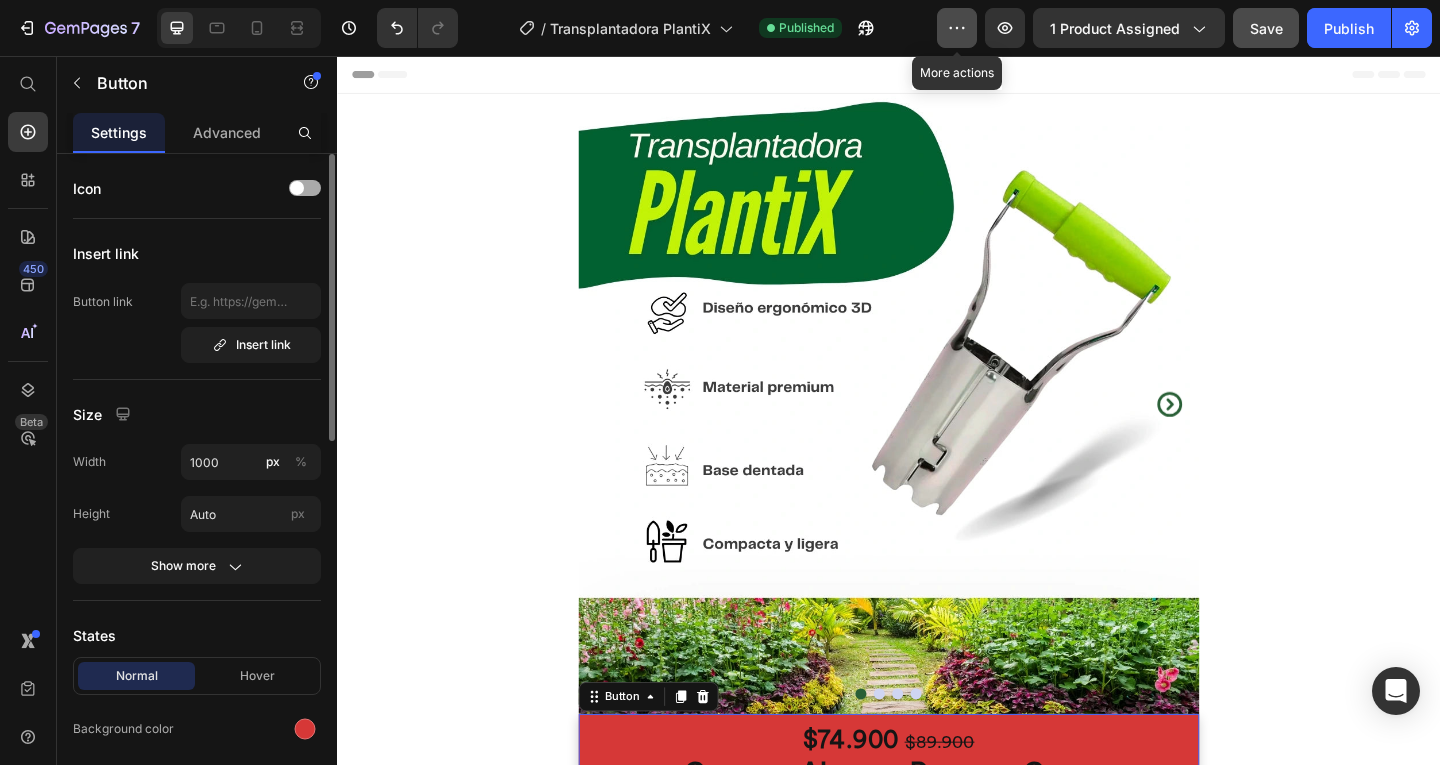click 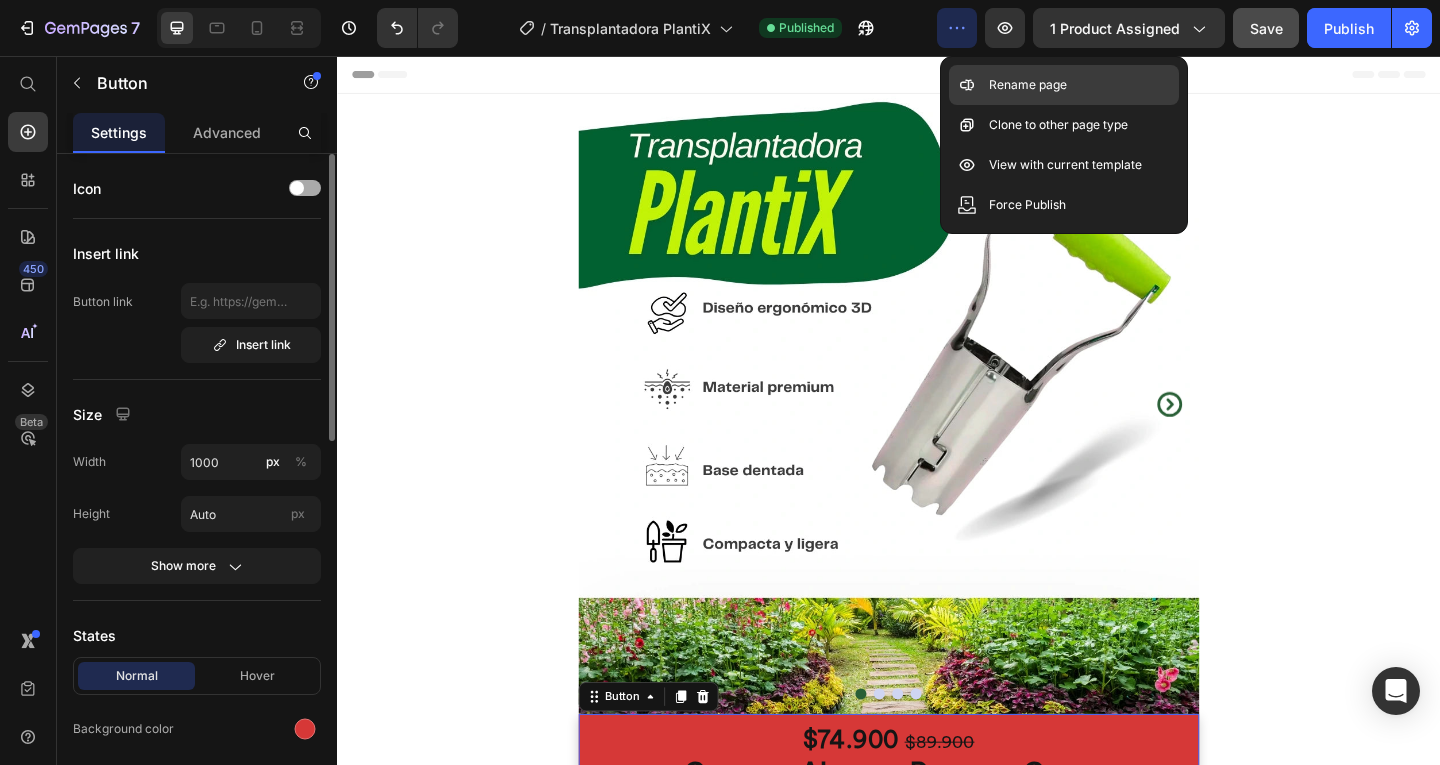 click on "Rename page" at bounding box center (1028, 85) 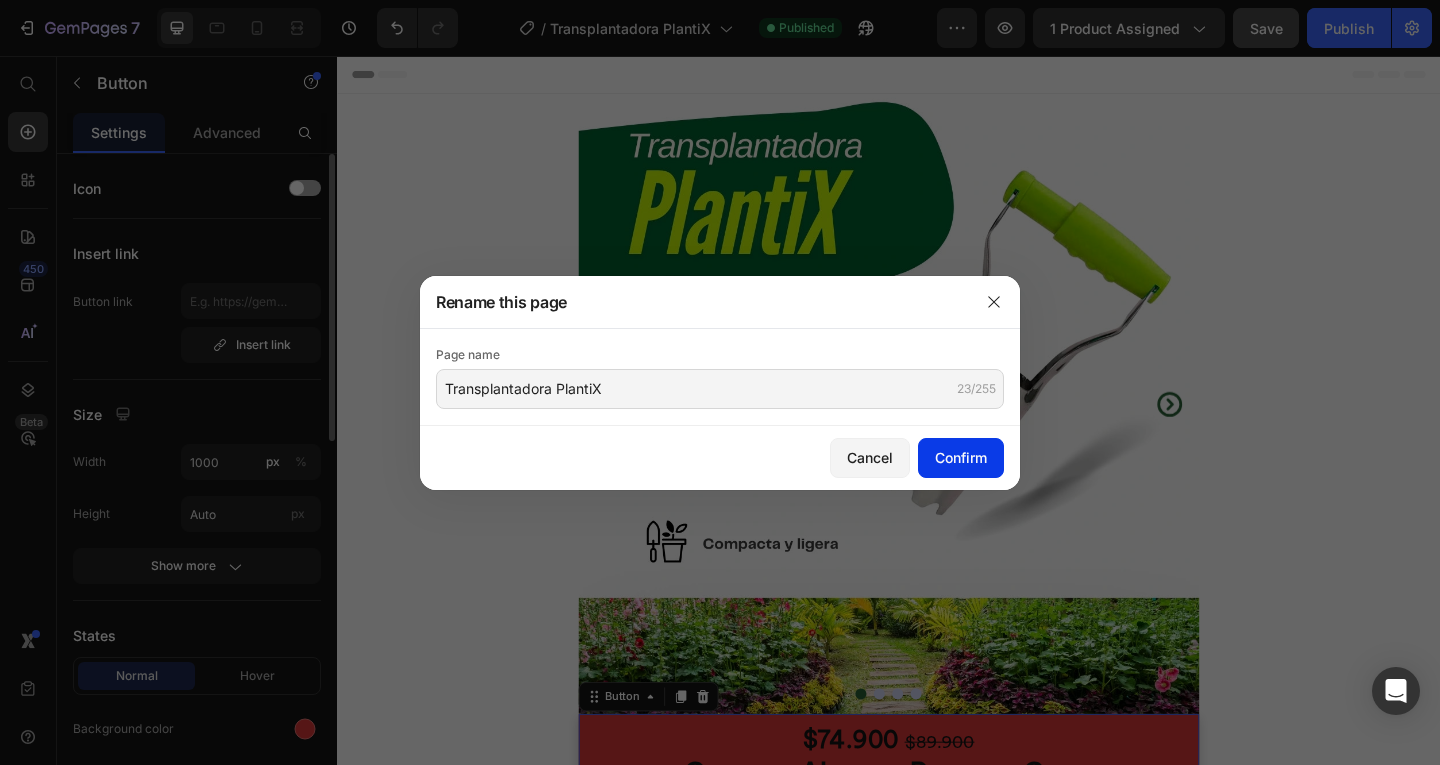 click on "Confirm" 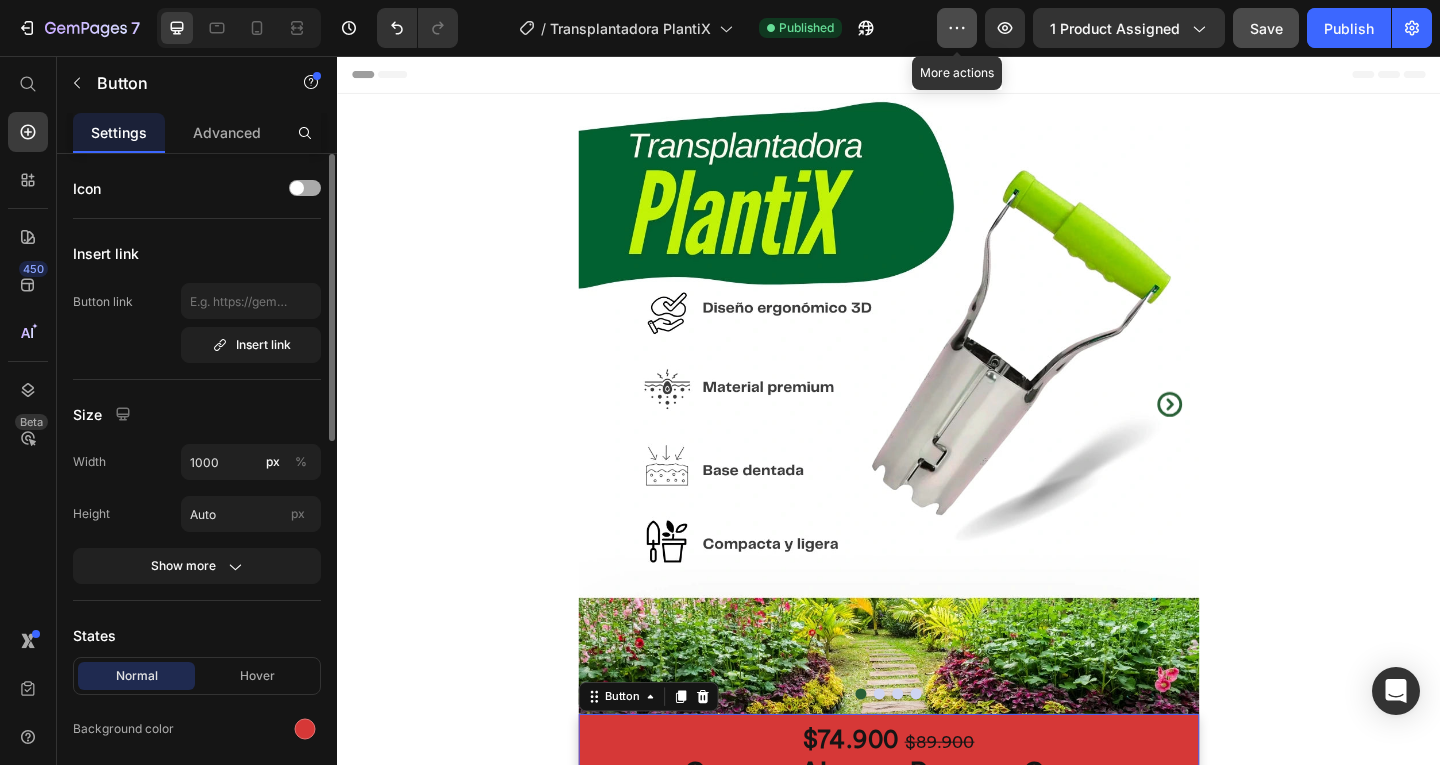 click 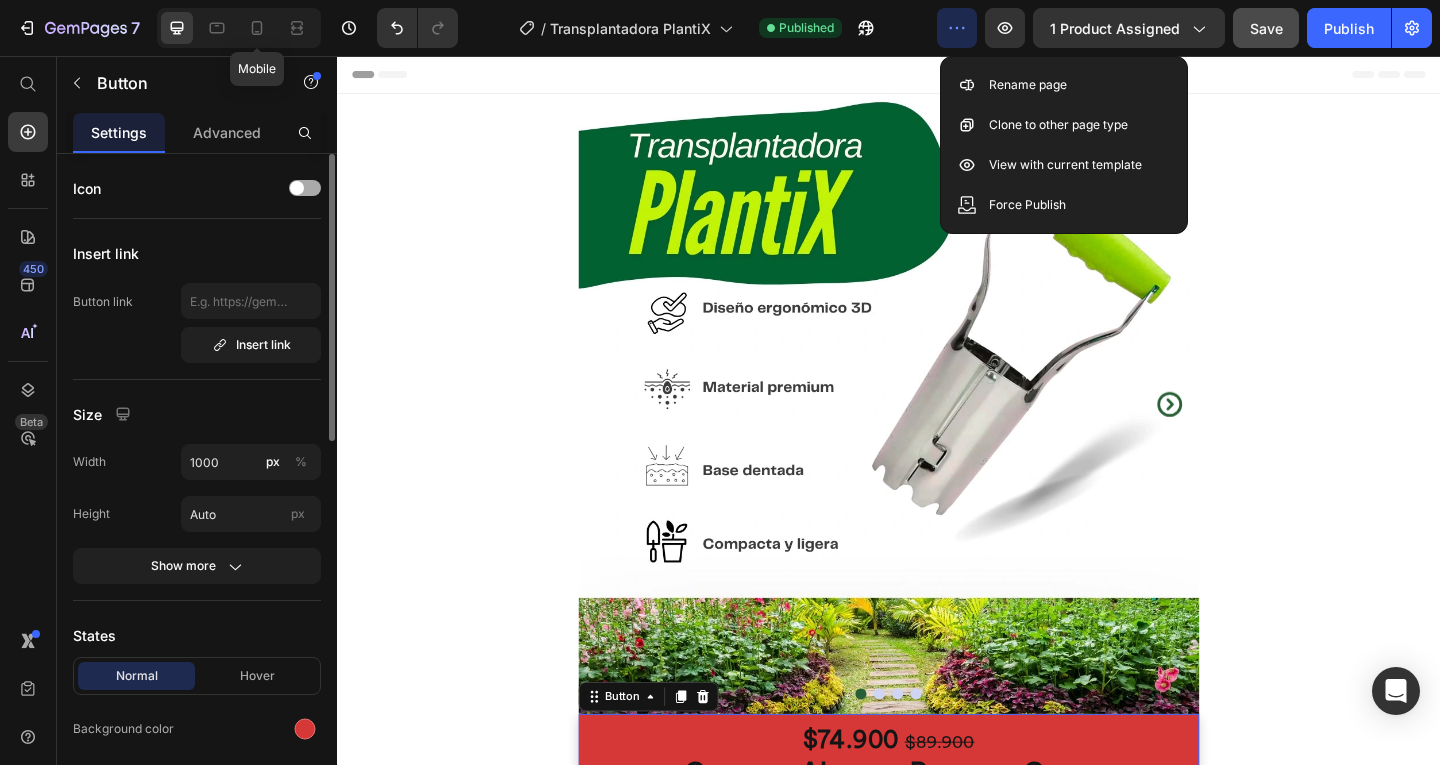 drag, startPoint x: 251, startPoint y: 30, endPoint x: 277, endPoint y: 40, distance: 27.856777 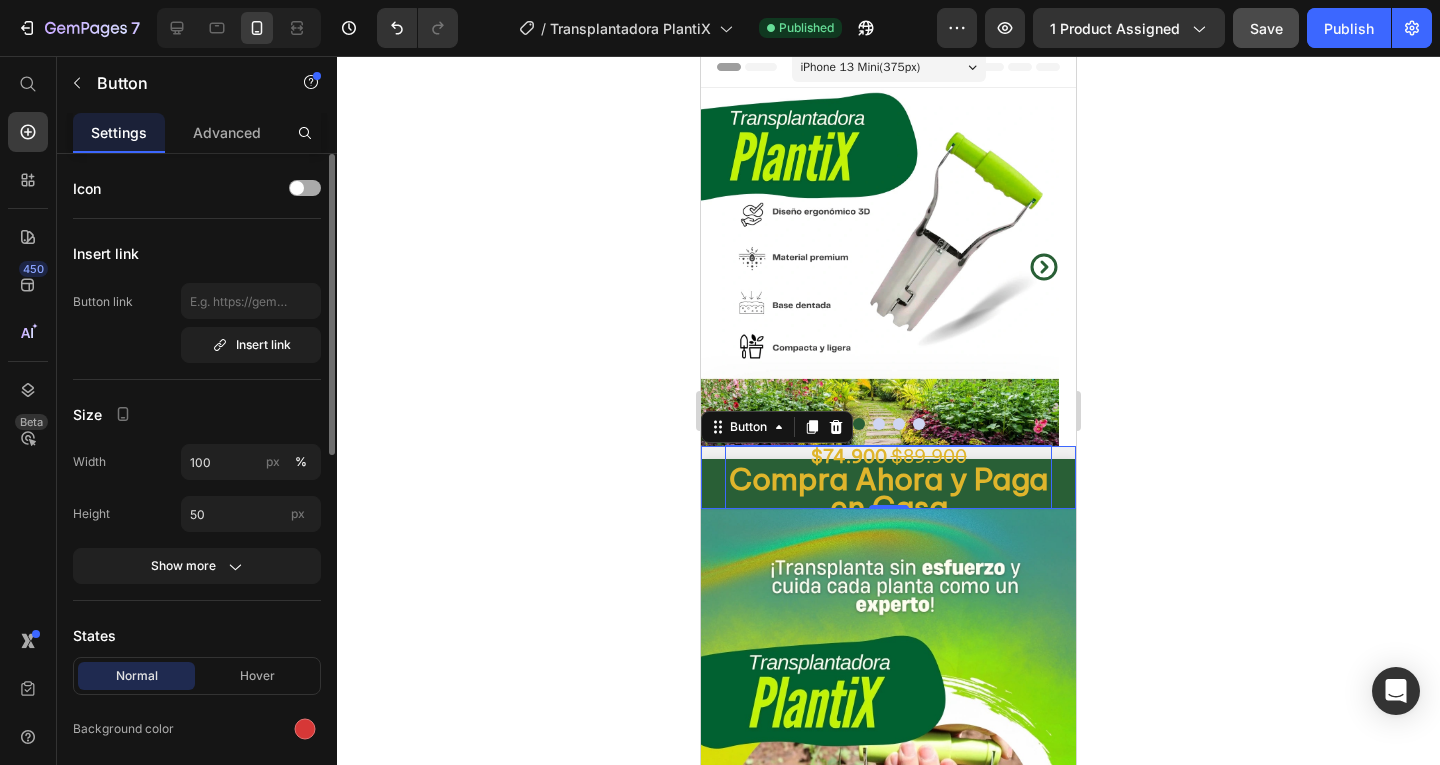 scroll, scrollTop: 0, scrollLeft: 0, axis: both 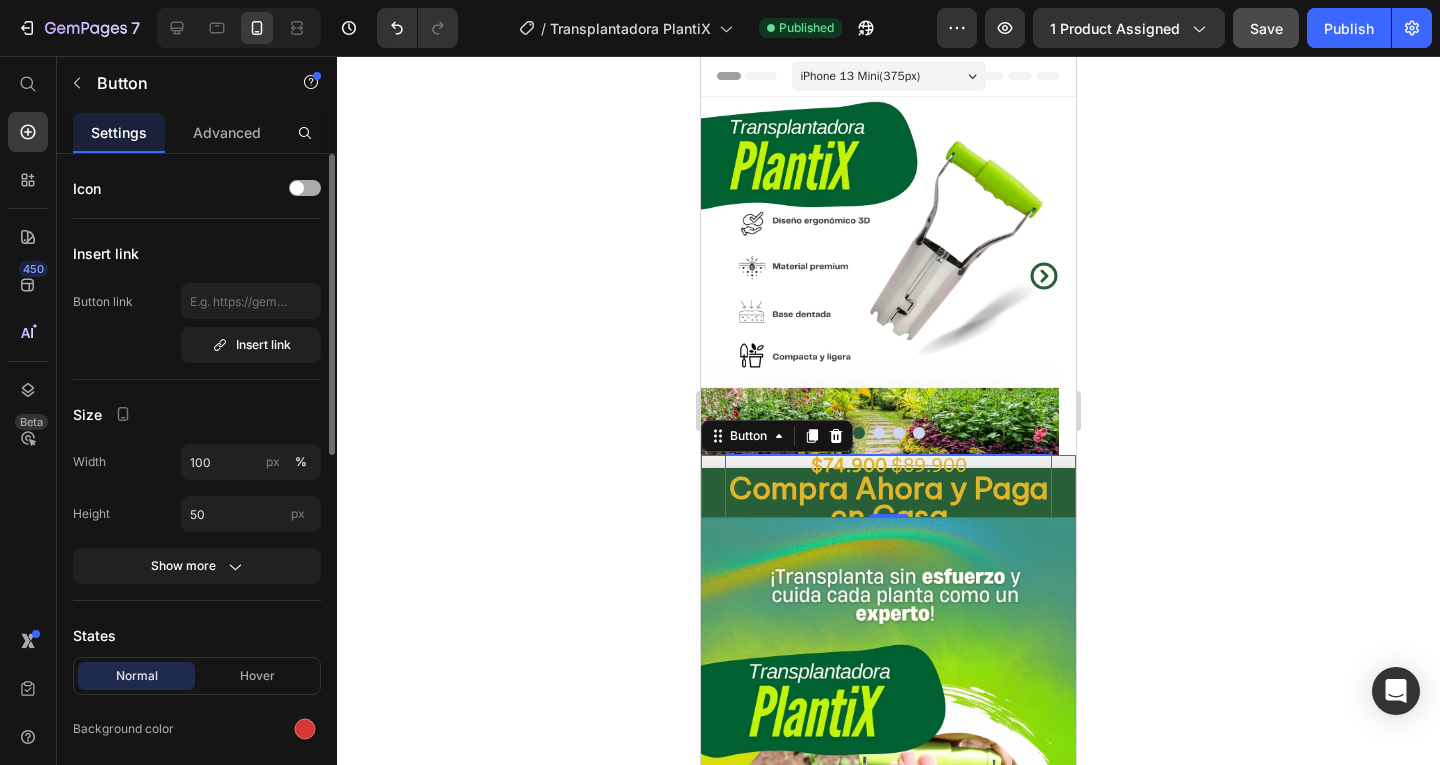 click on "$74.900   $89.900 Compra Ahora y Paga en Casa" at bounding box center [888, 493] 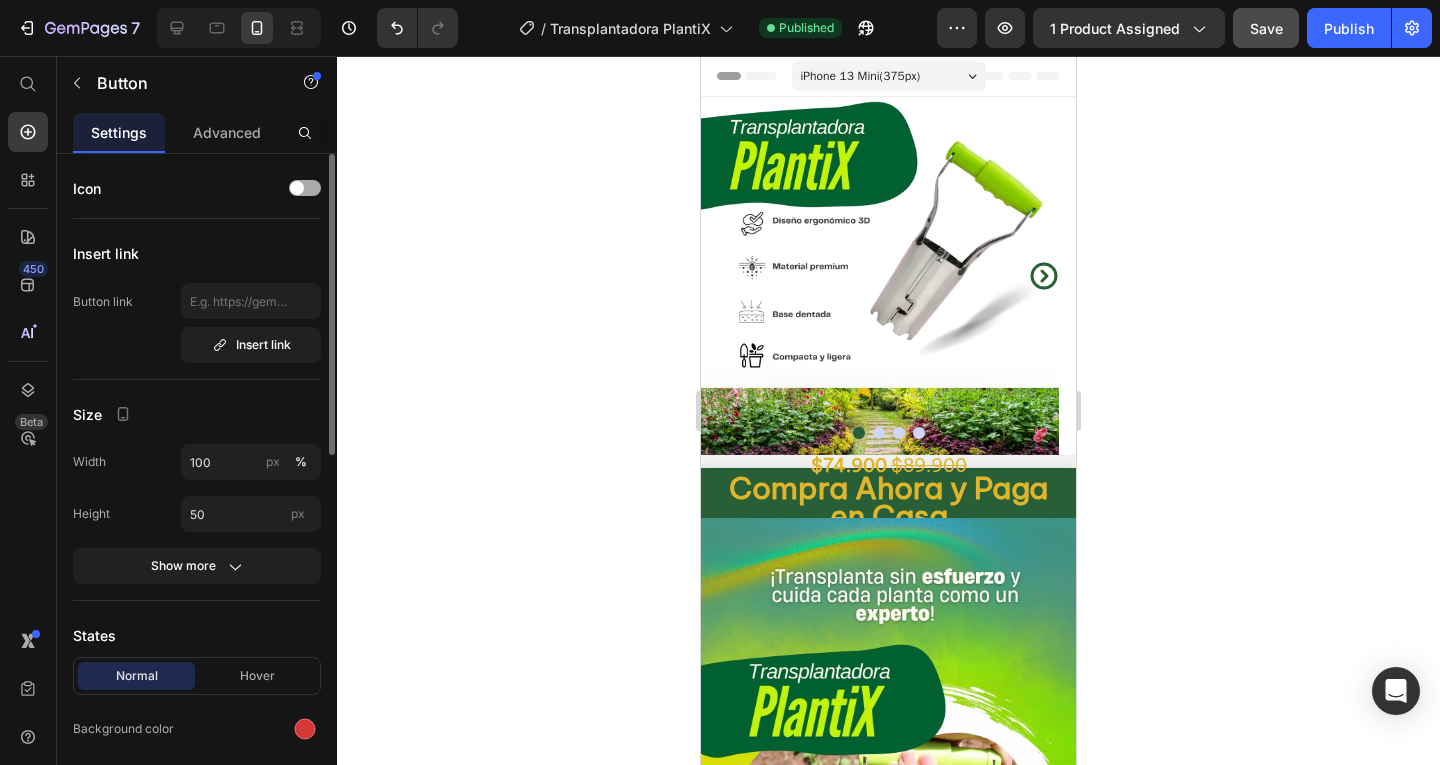 click on "$74.900   $89.900 Compra Ahora y Paga en Casa" at bounding box center [888, 493] 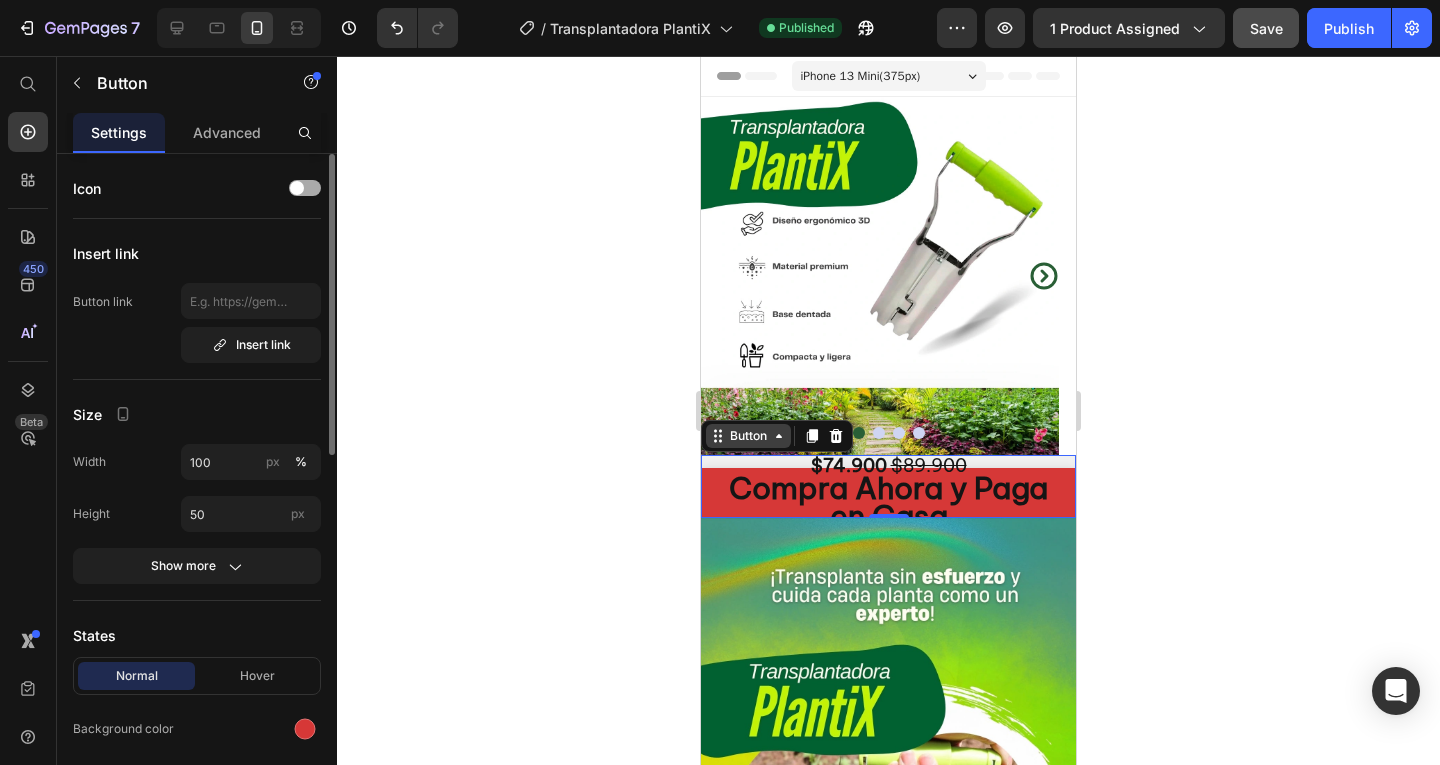 click on "Button" at bounding box center [748, 436] 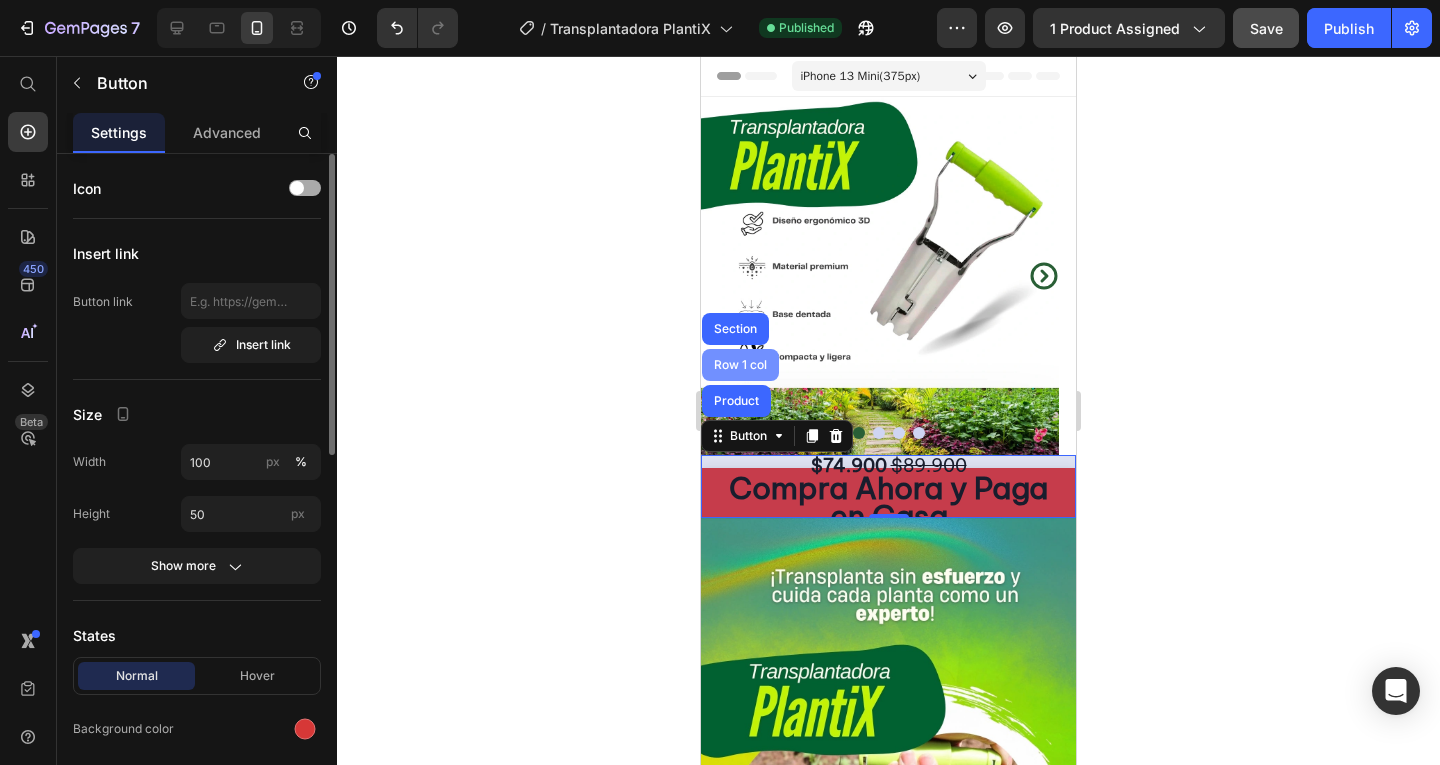 click on "Row 1 col" at bounding box center [740, 365] 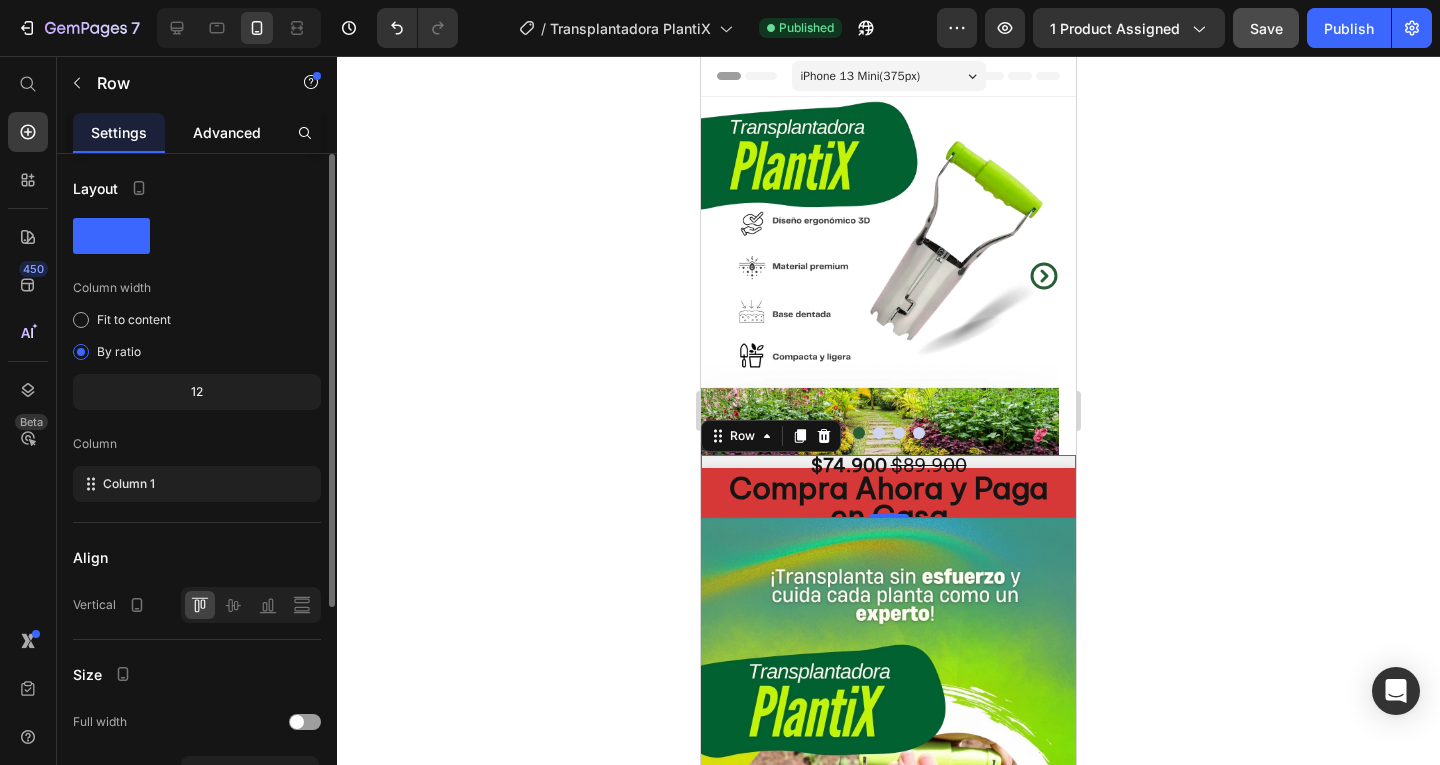 click on "Advanced" at bounding box center [227, 132] 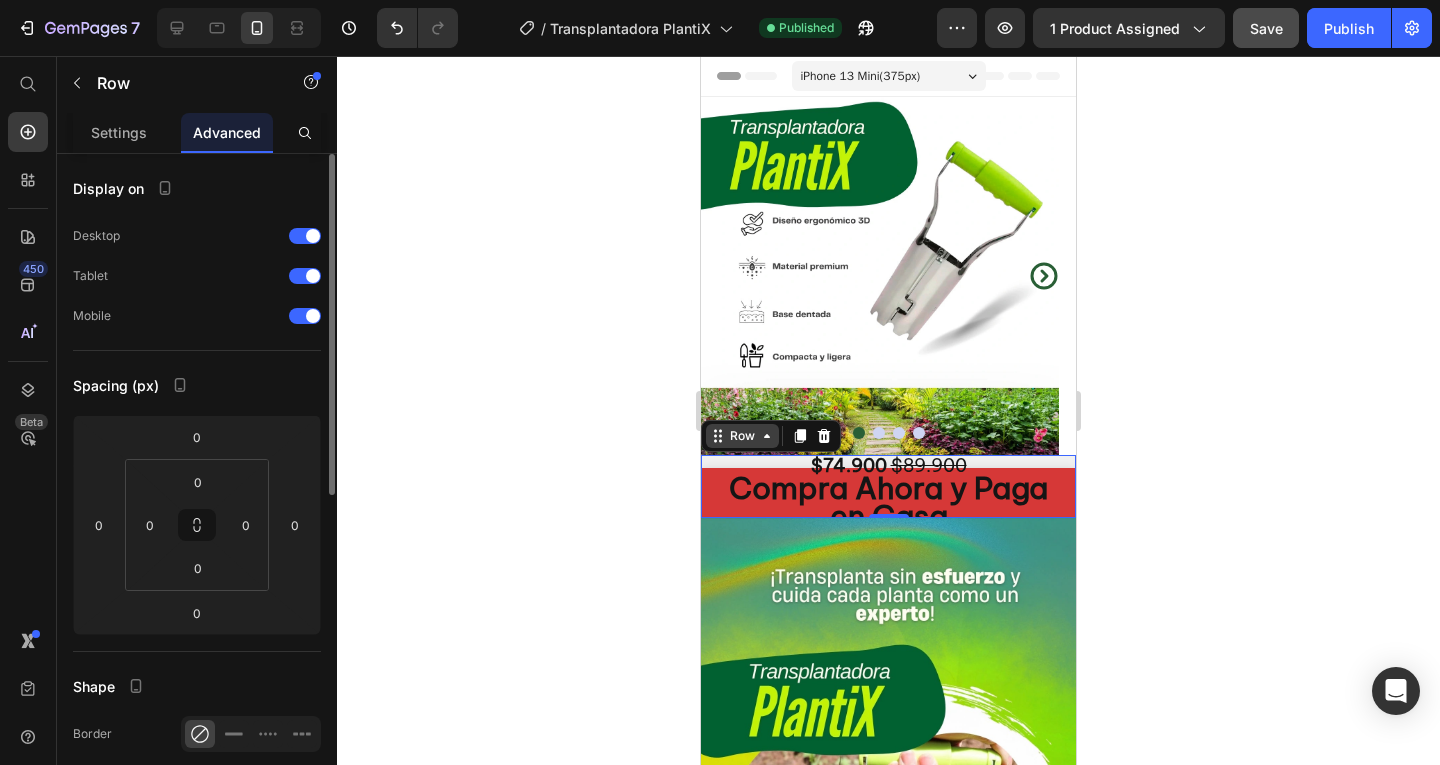 click on "Row" at bounding box center (742, 436) 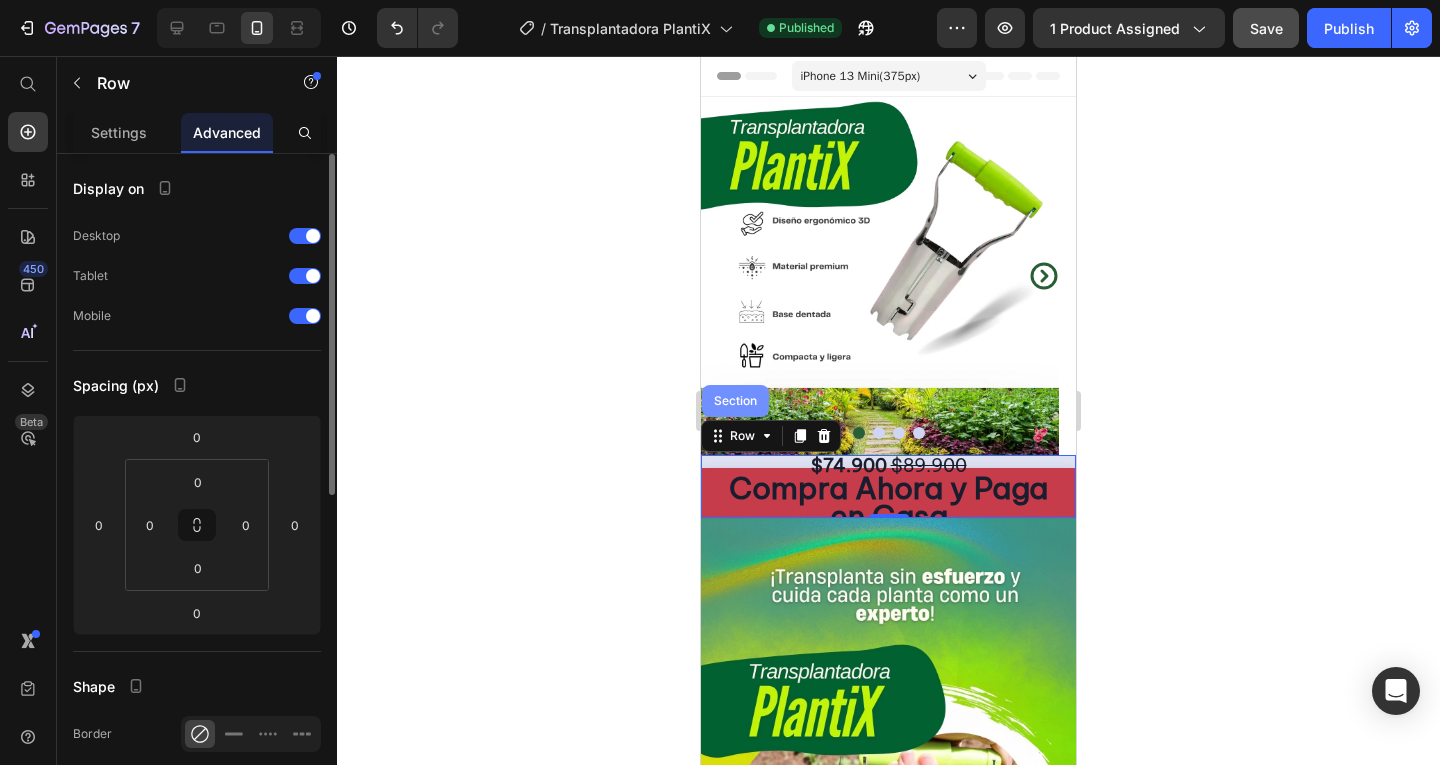 click on "Section" at bounding box center (735, 401) 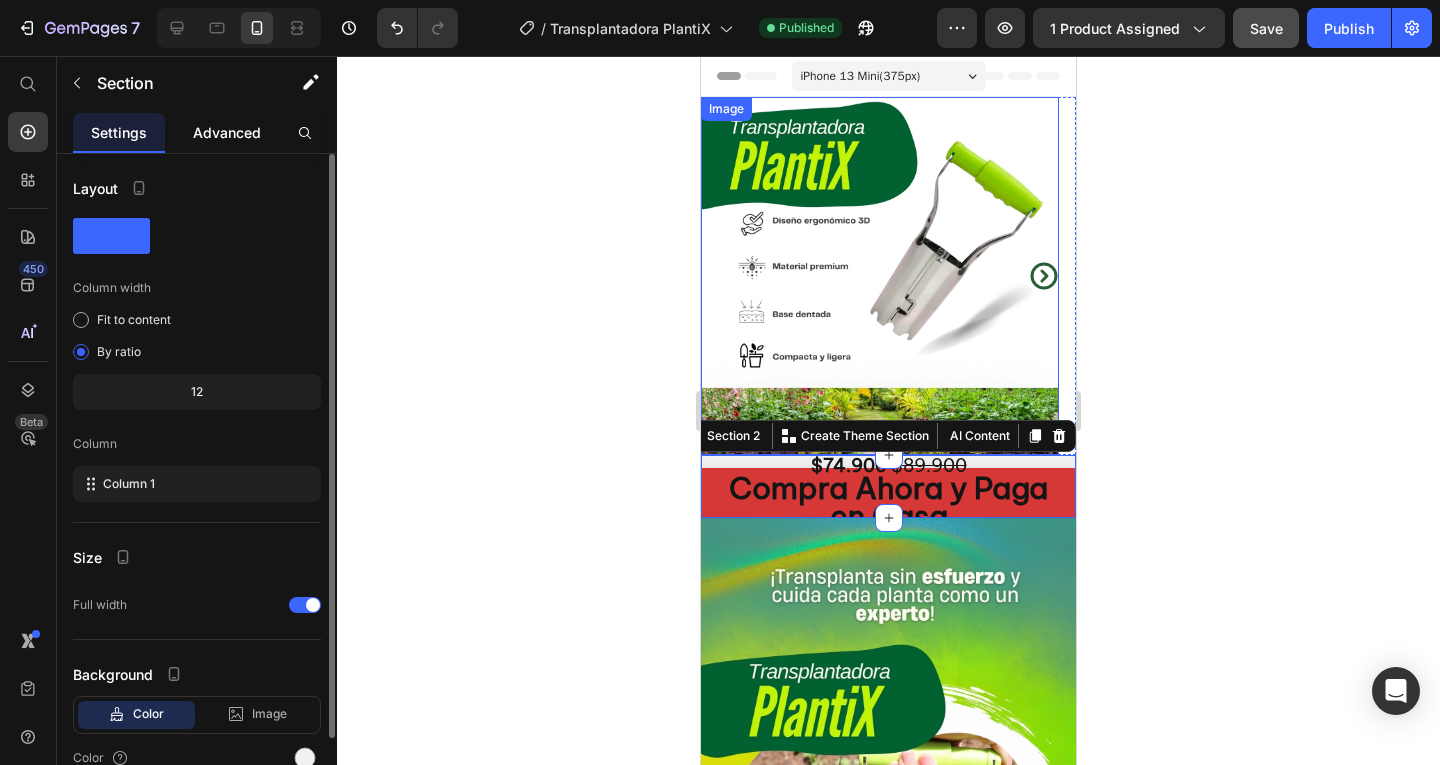 click on "Advanced" at bounding box center [227, 132] 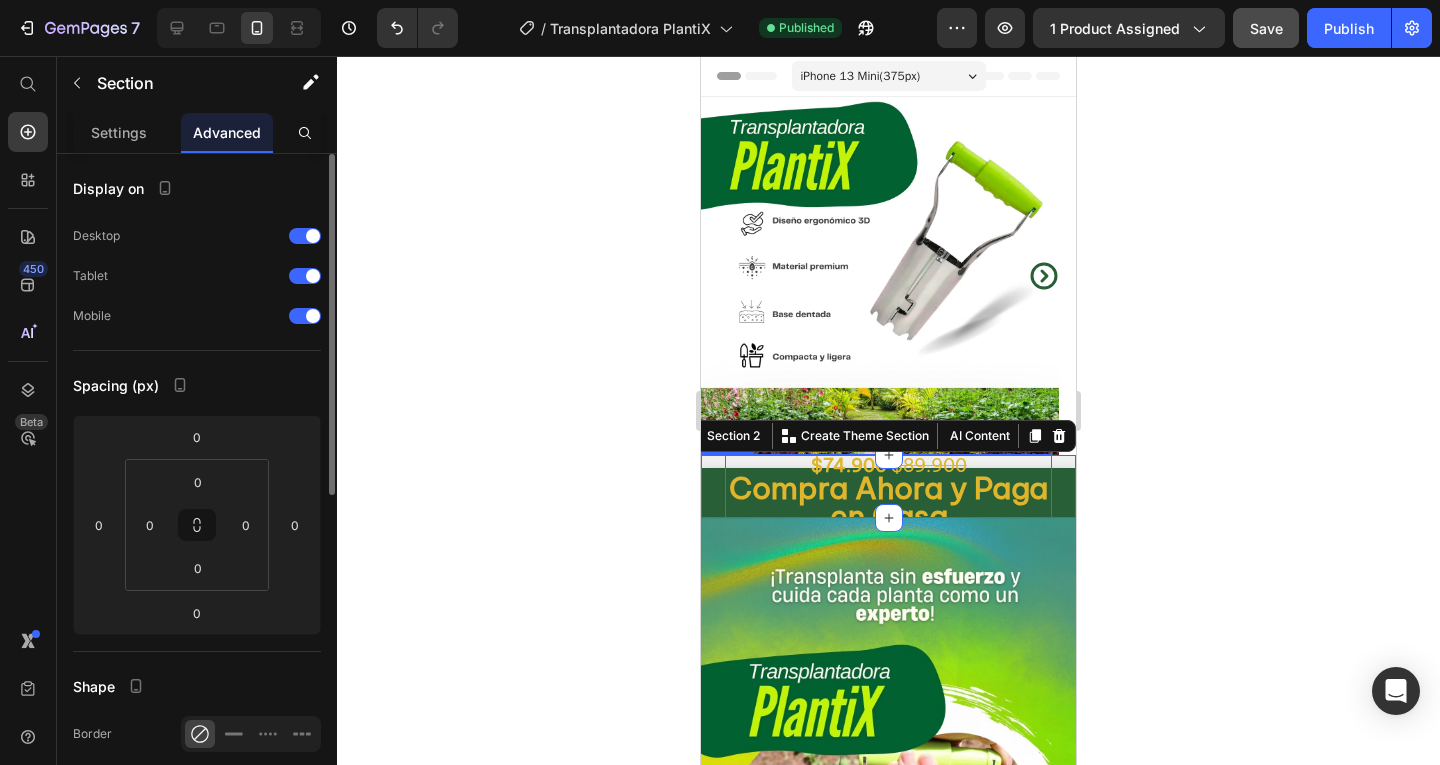 click on "$74.900   $89.900 Compra Ahora y Paga en Casa" at bounding box center [888, 493] 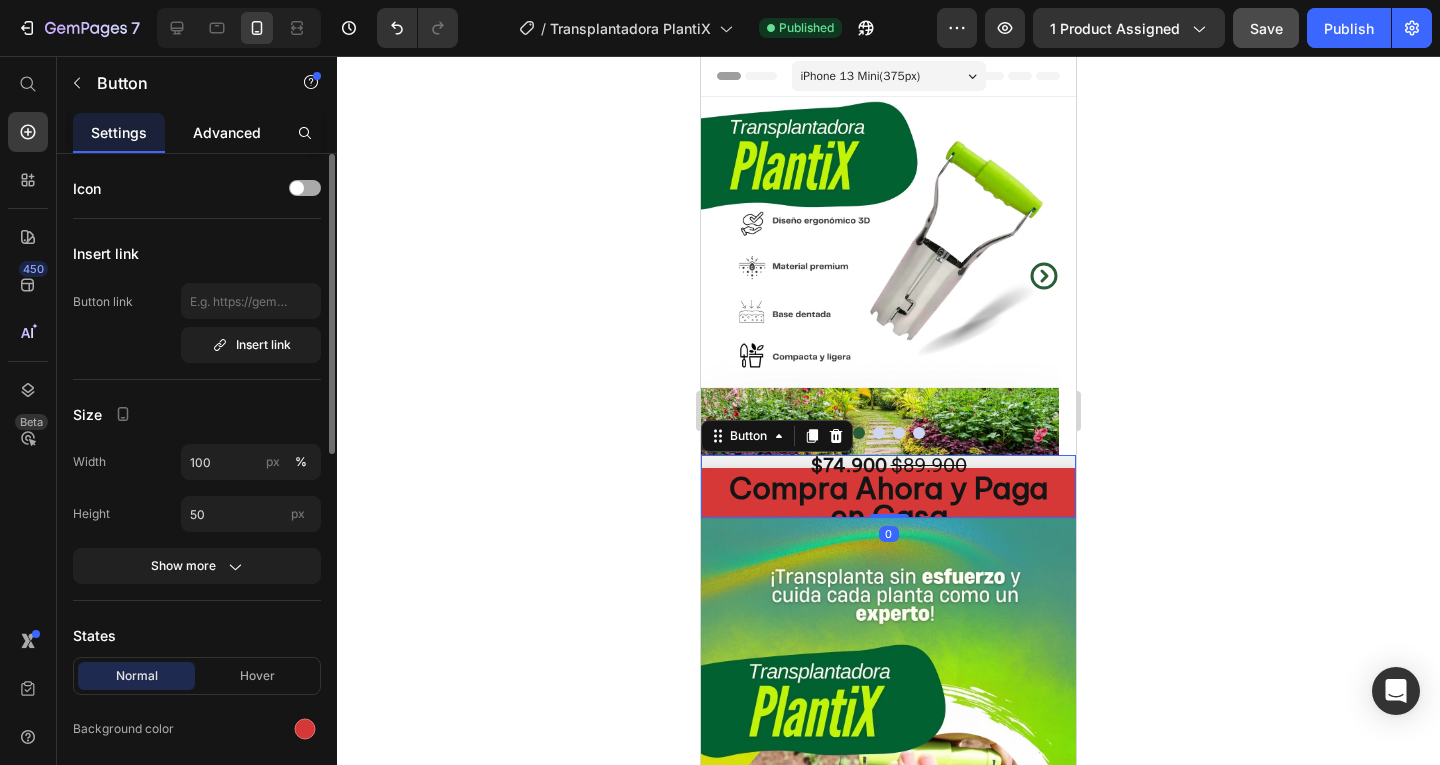 click on "Advanced" at bounding box center [227, 132] 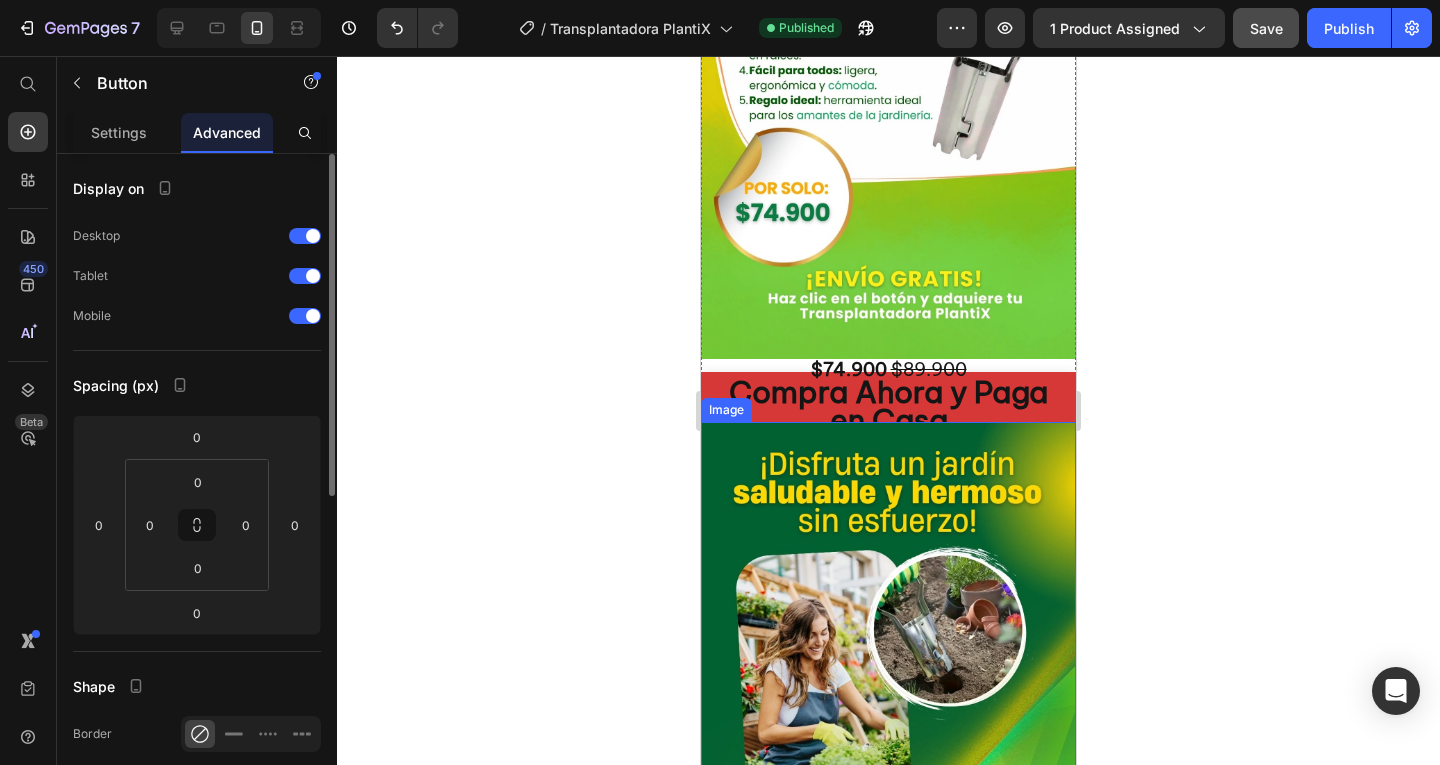 scroll, scrollTop: 1200, scrollLeft: 0, axis: vertical 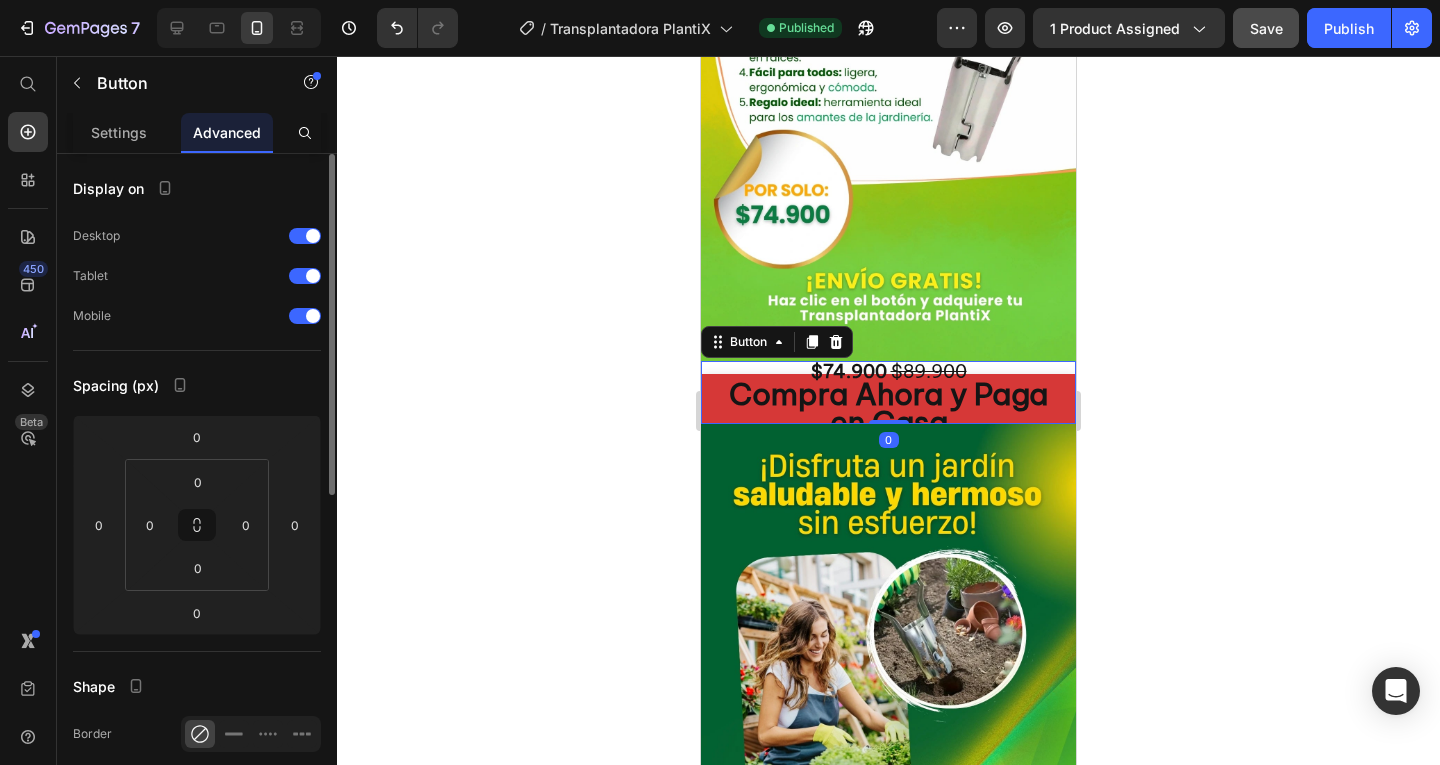 click on "$74.900   $89.900 Compra Ahora y Paga en Casa Button   0" at bounding box center (888, 392) 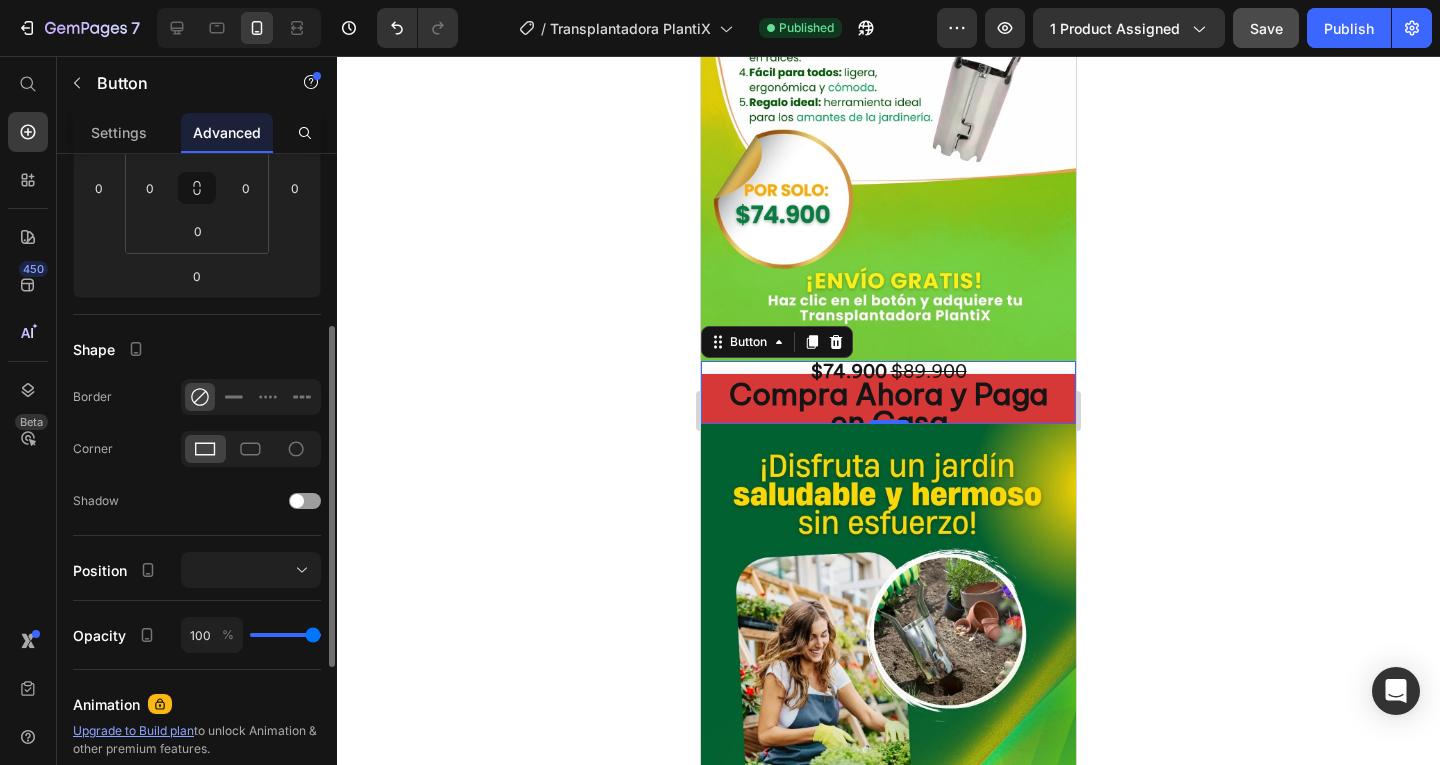 scroll, scrollTop: 0, scrollLeft: 0, axis: both 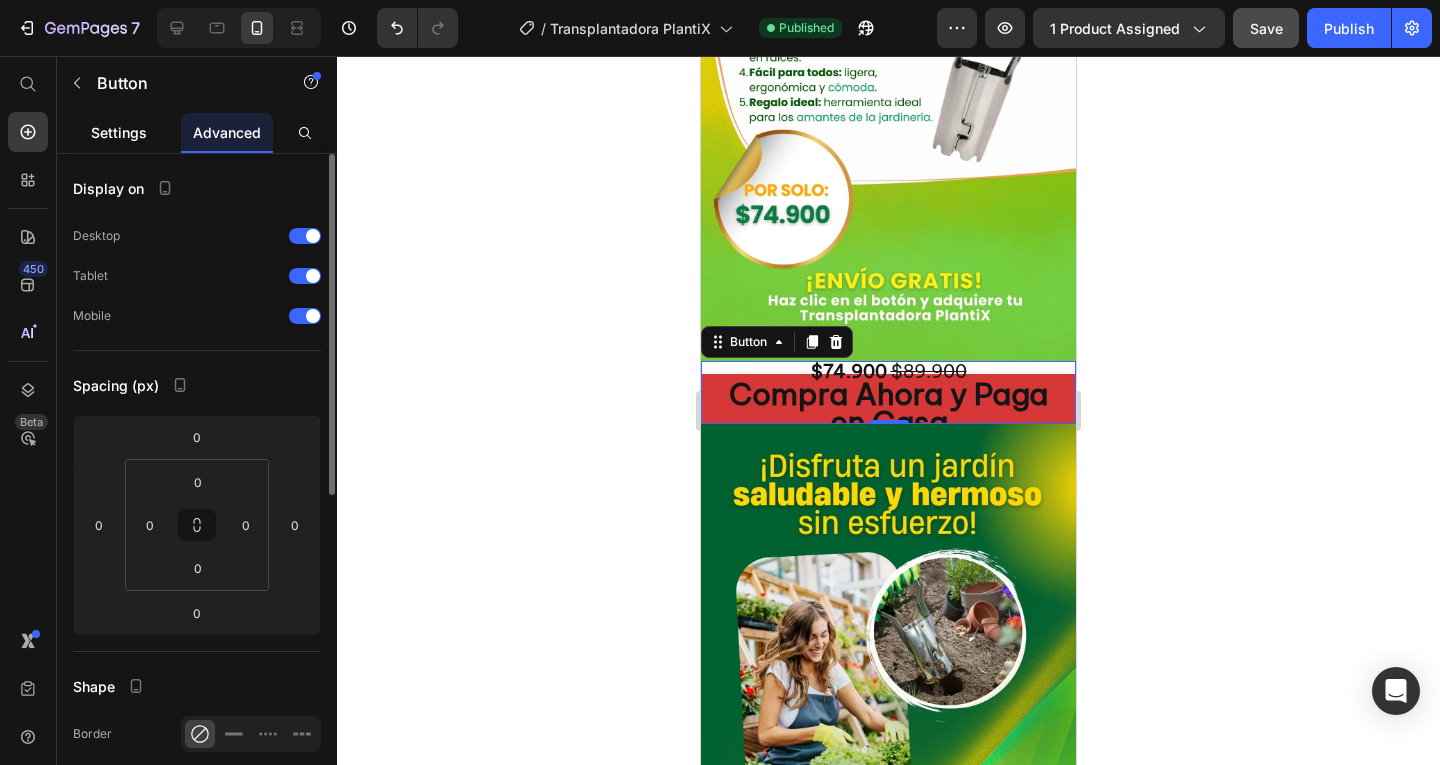 click on "Settings" at bounding box center [119, 132] 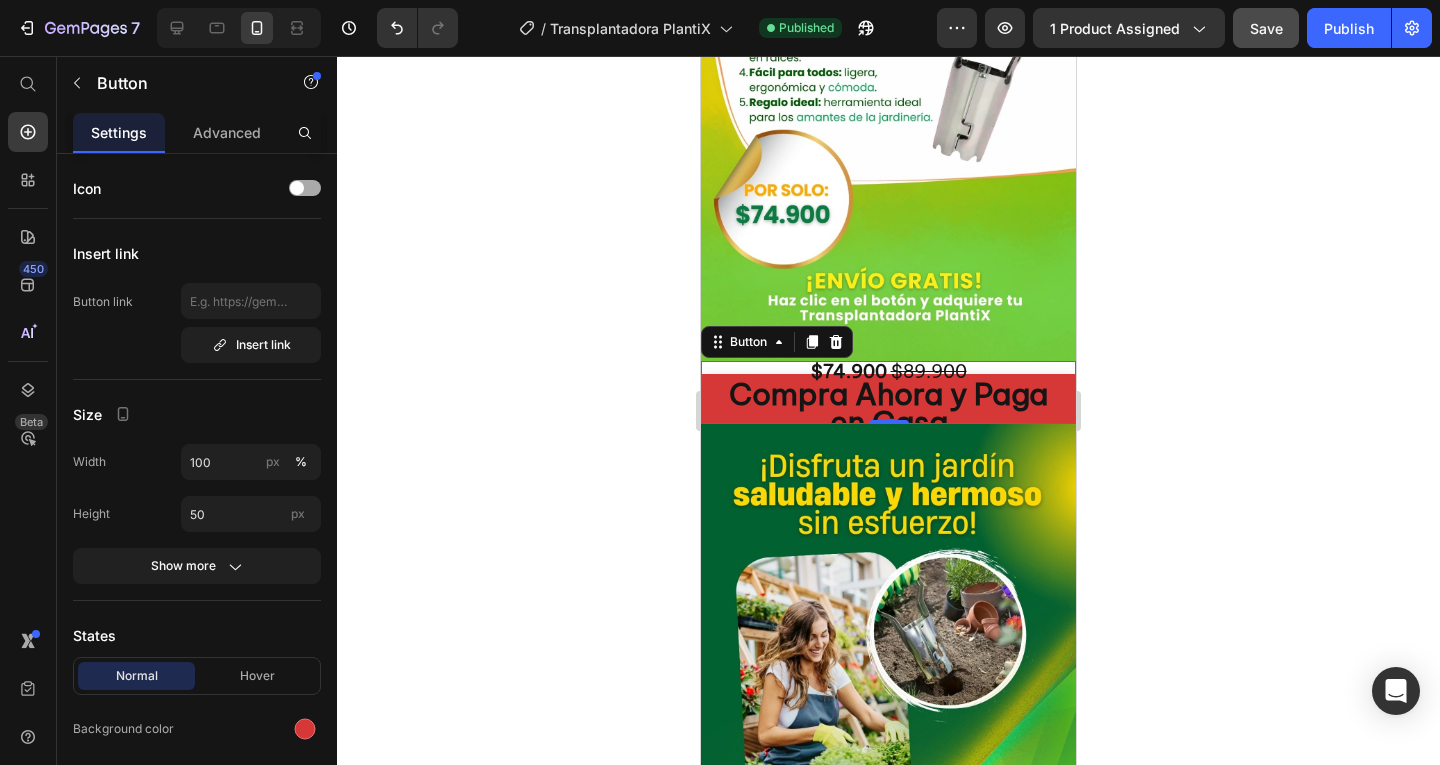 click at bounding box center (297, 188) 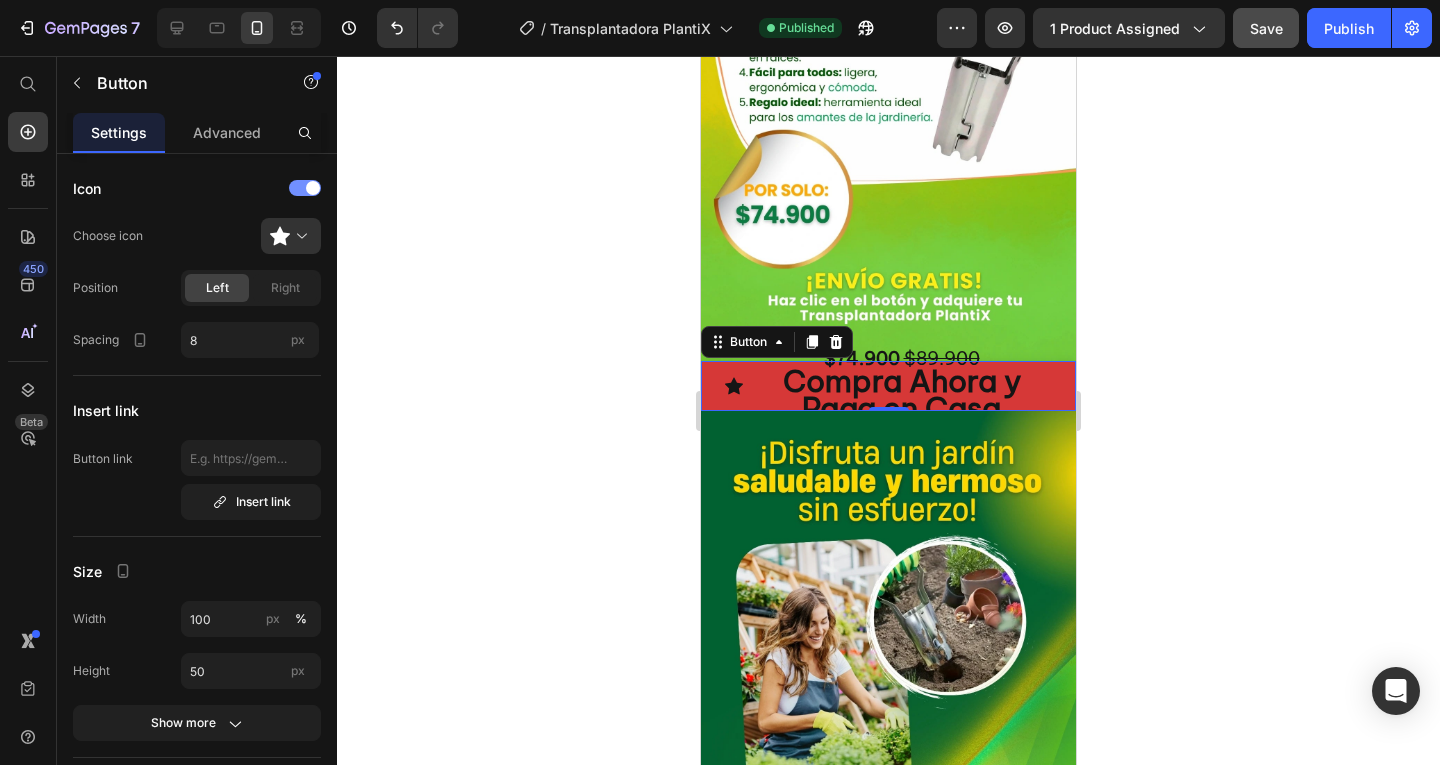 click at bounding box center (305, 188) 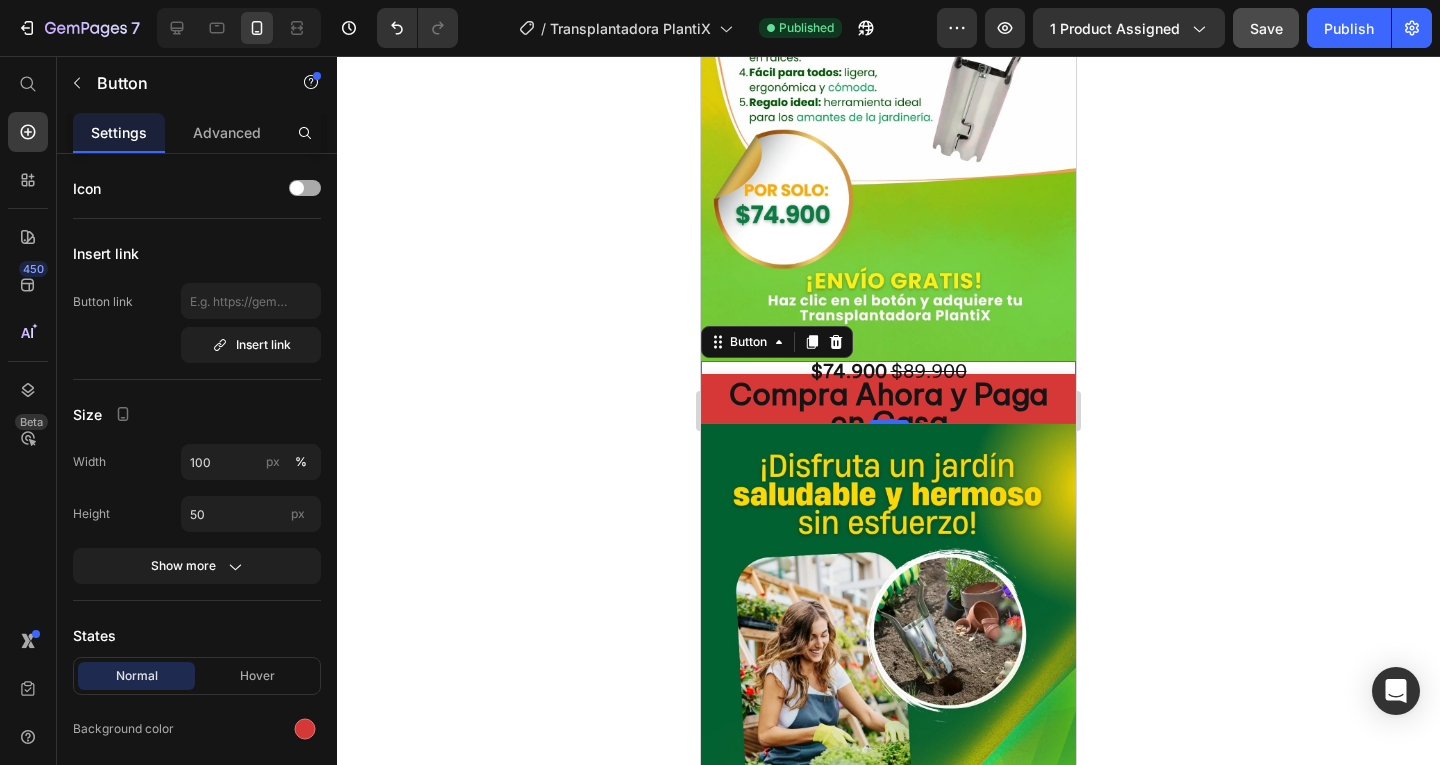 click at bounding box center (297, 188) 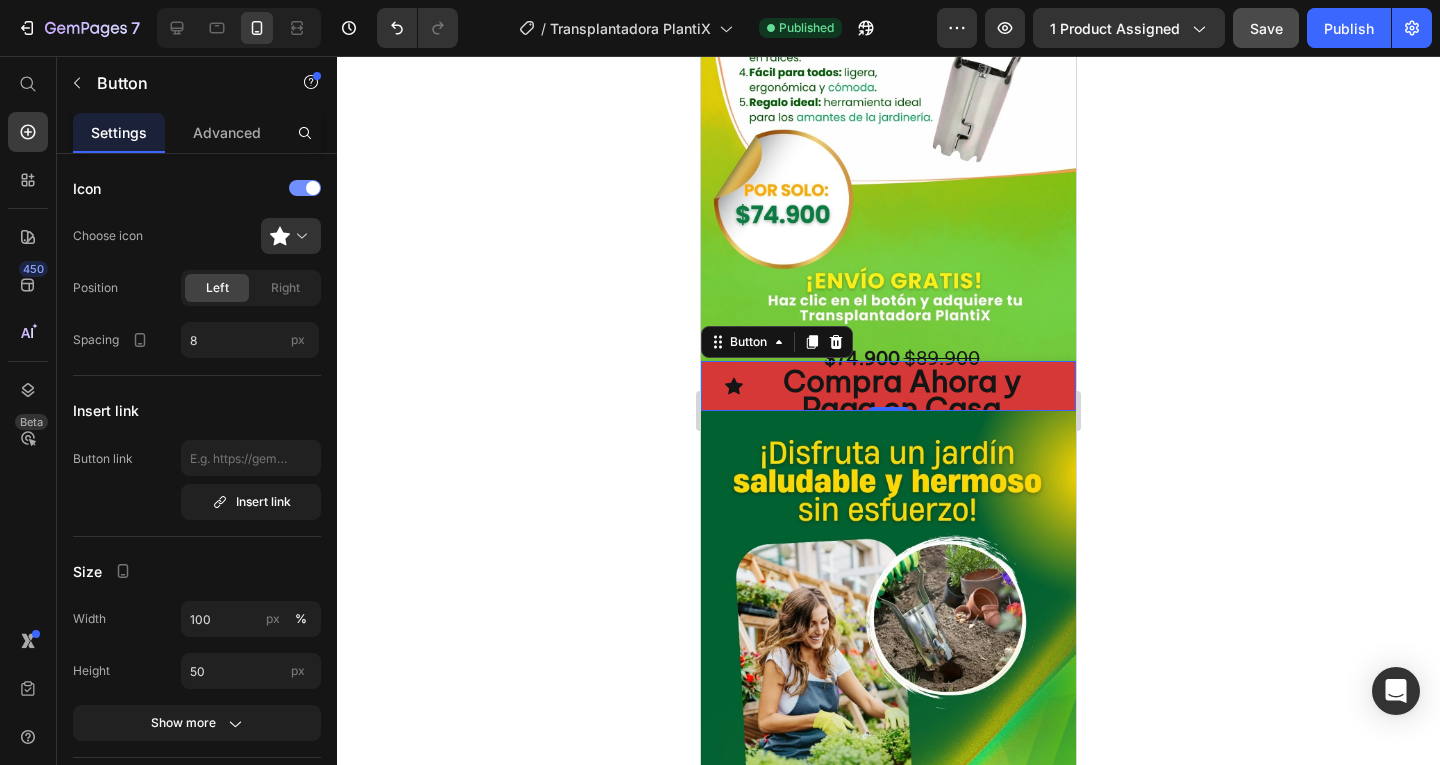 click at bounding box center (305, 188) 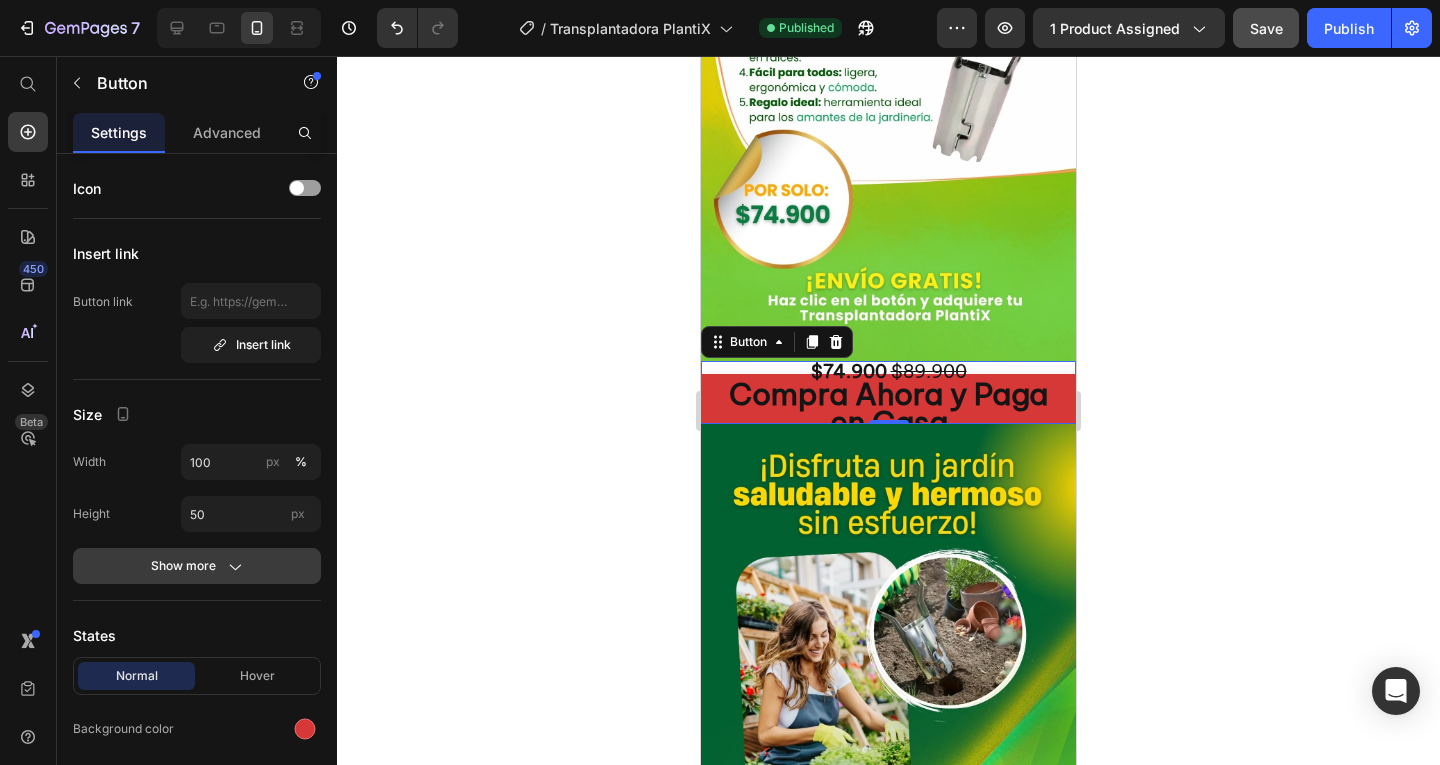 click on "Show more" at bounding box center (197, 566) 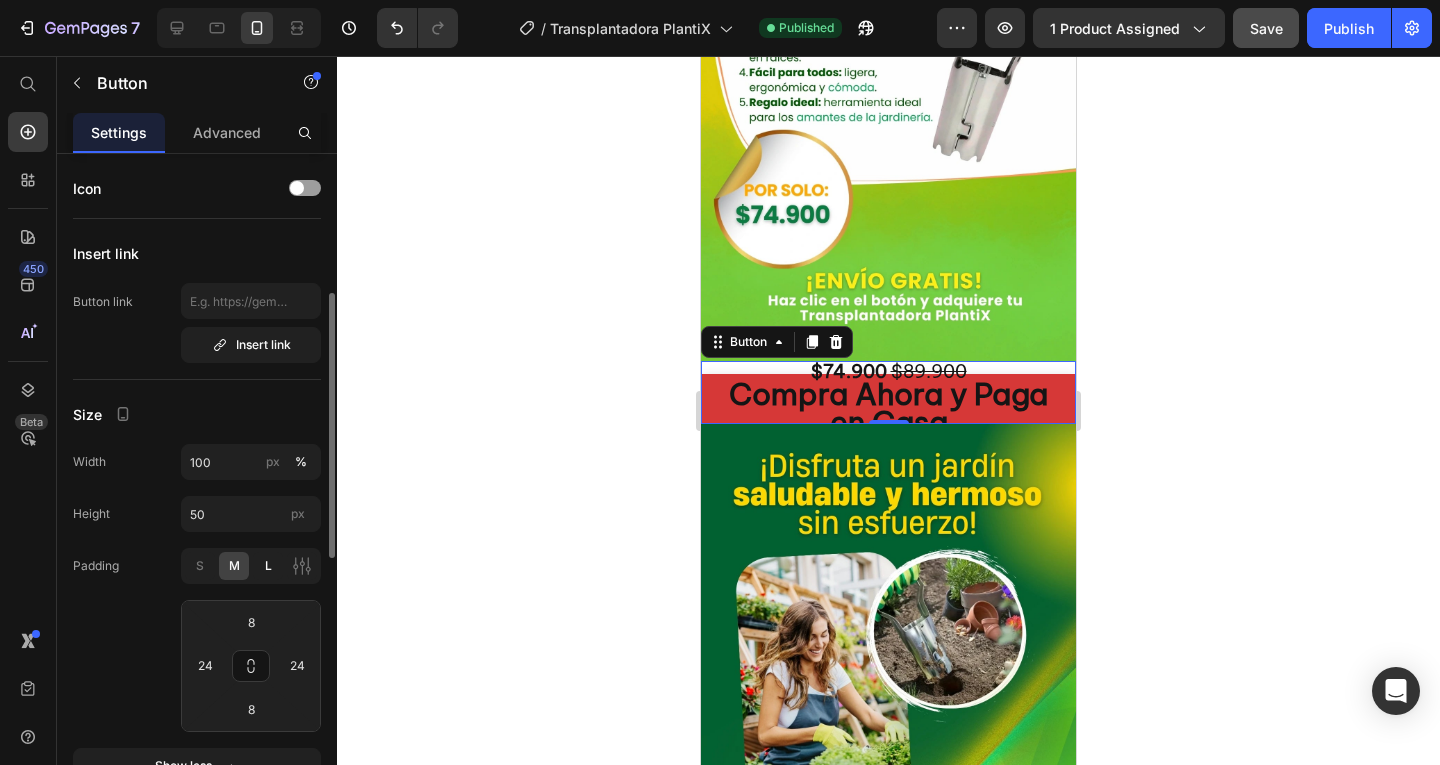 scroll, scrollTop: 100, scrollLeft: 0, axis: vertical 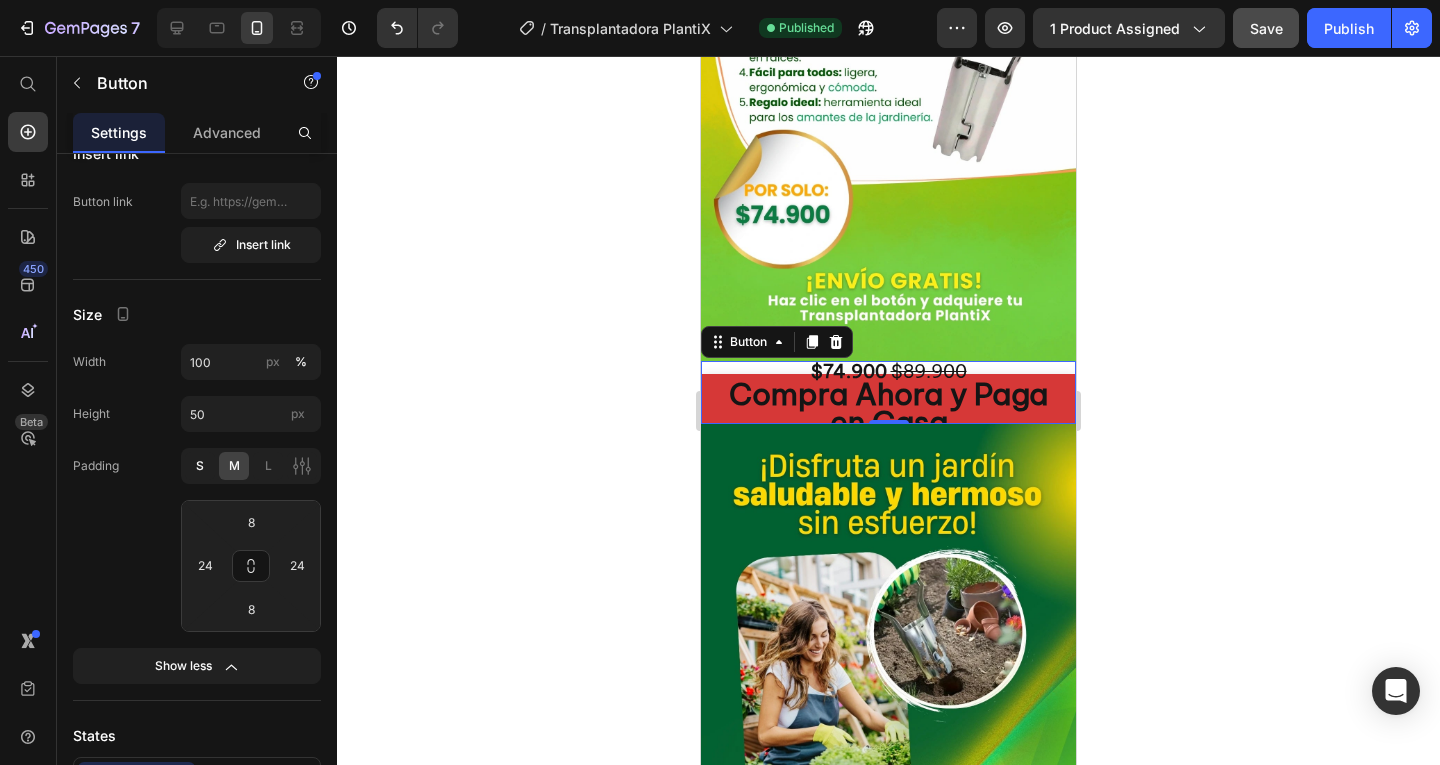 click on "S" 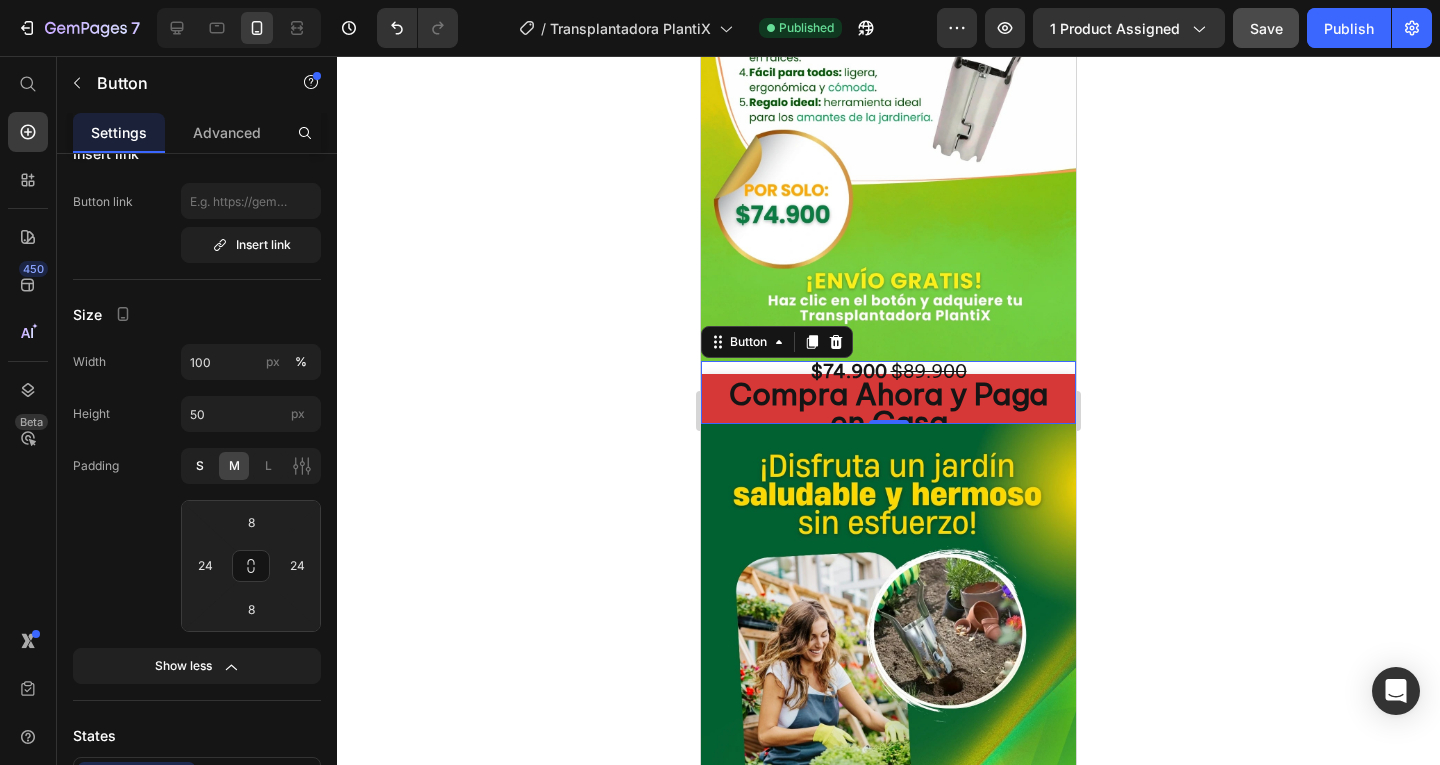 type on "4" 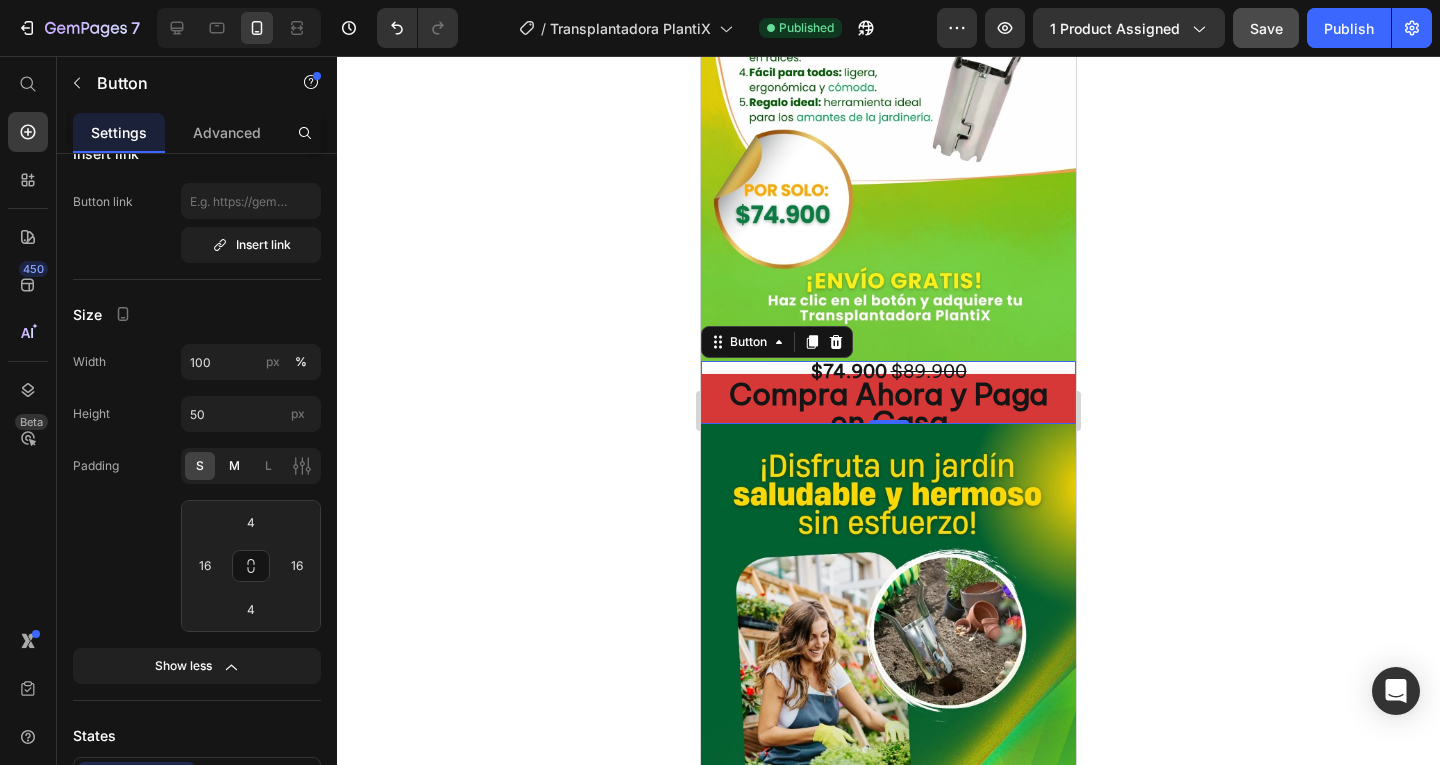 click on "M" 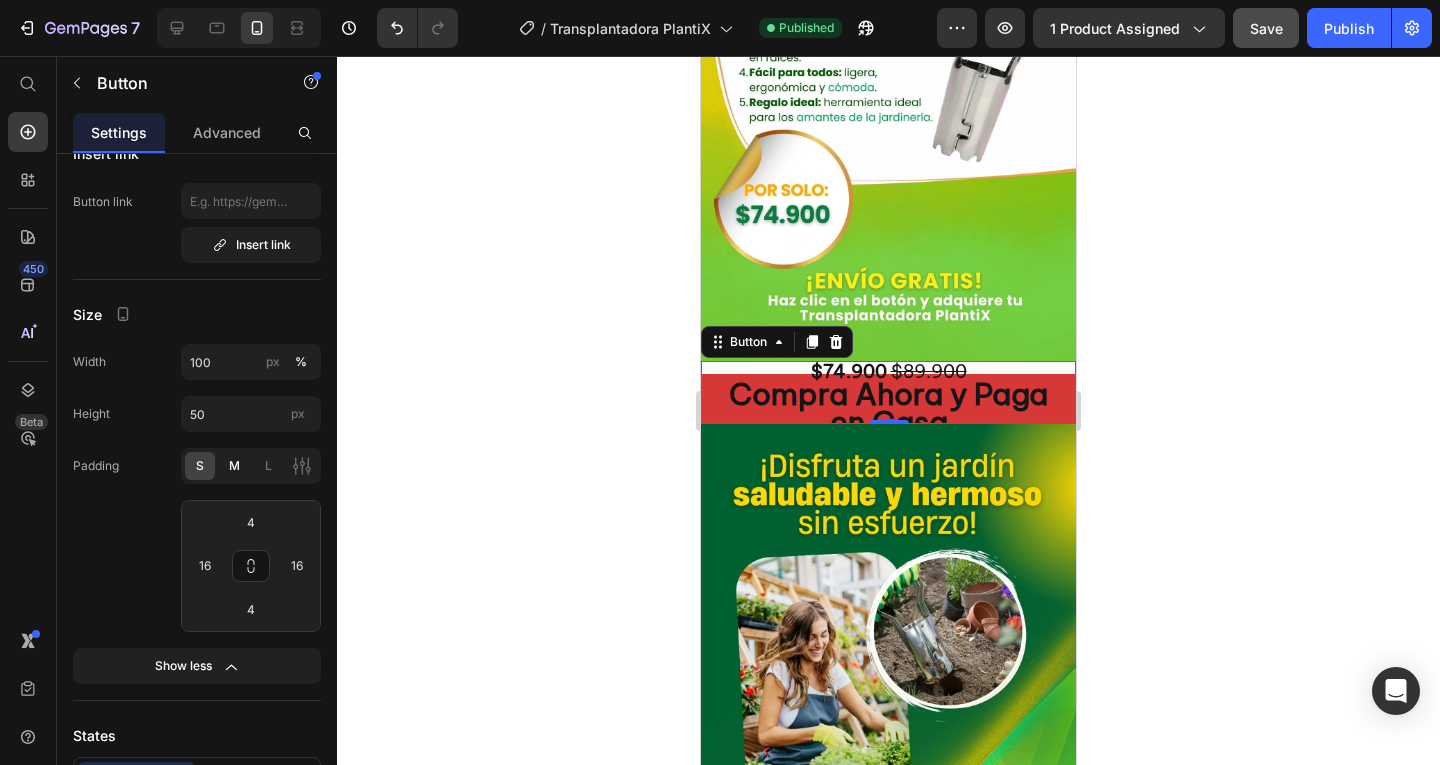type on "8" 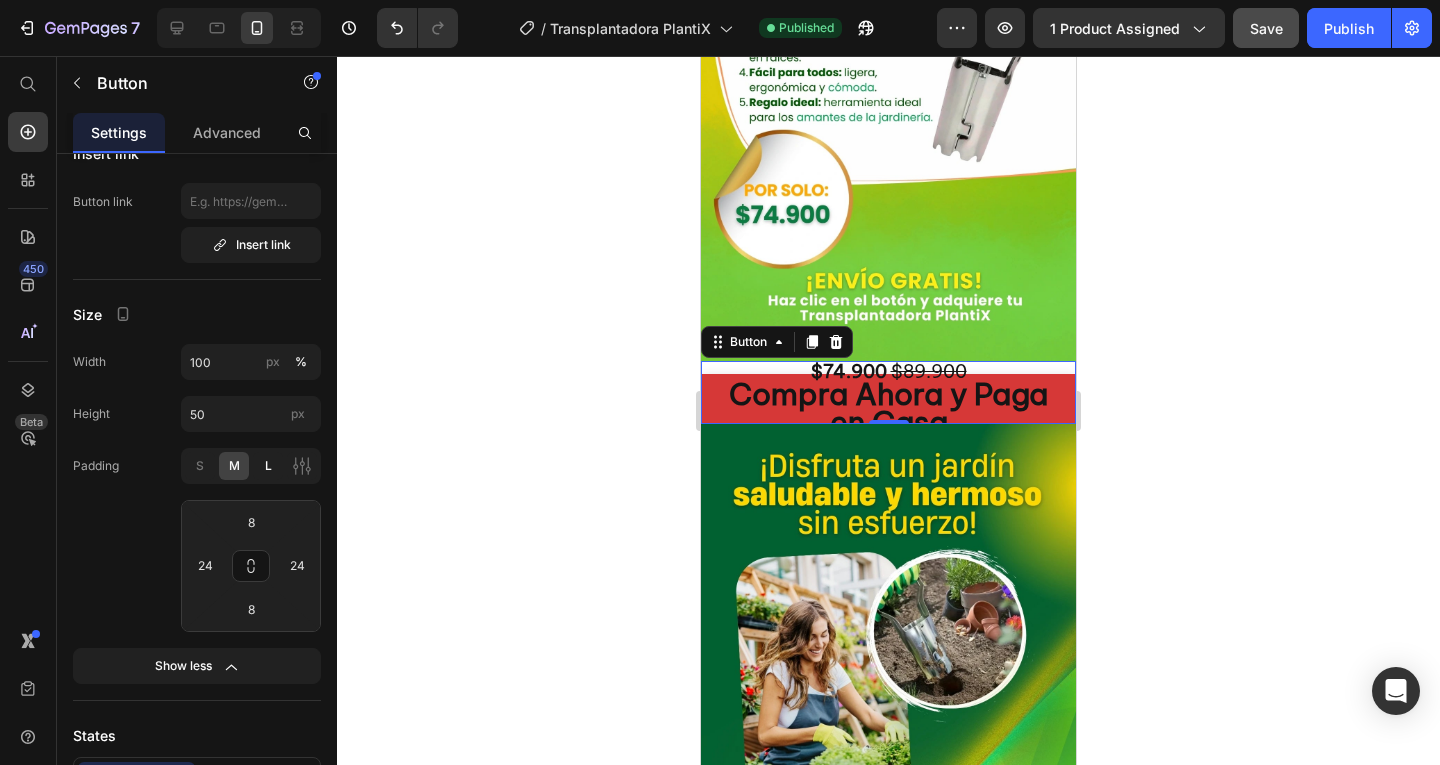 click on "L" 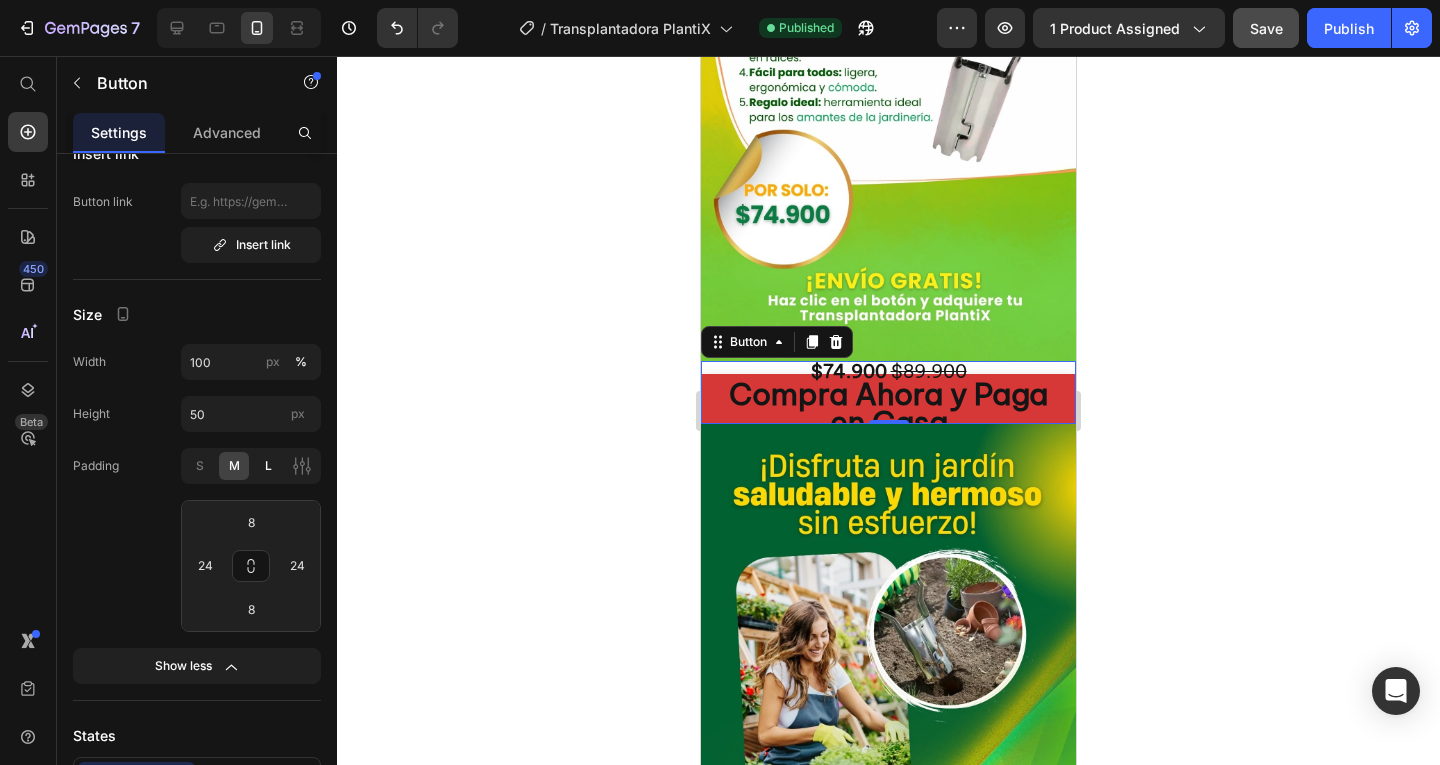 type on "12" 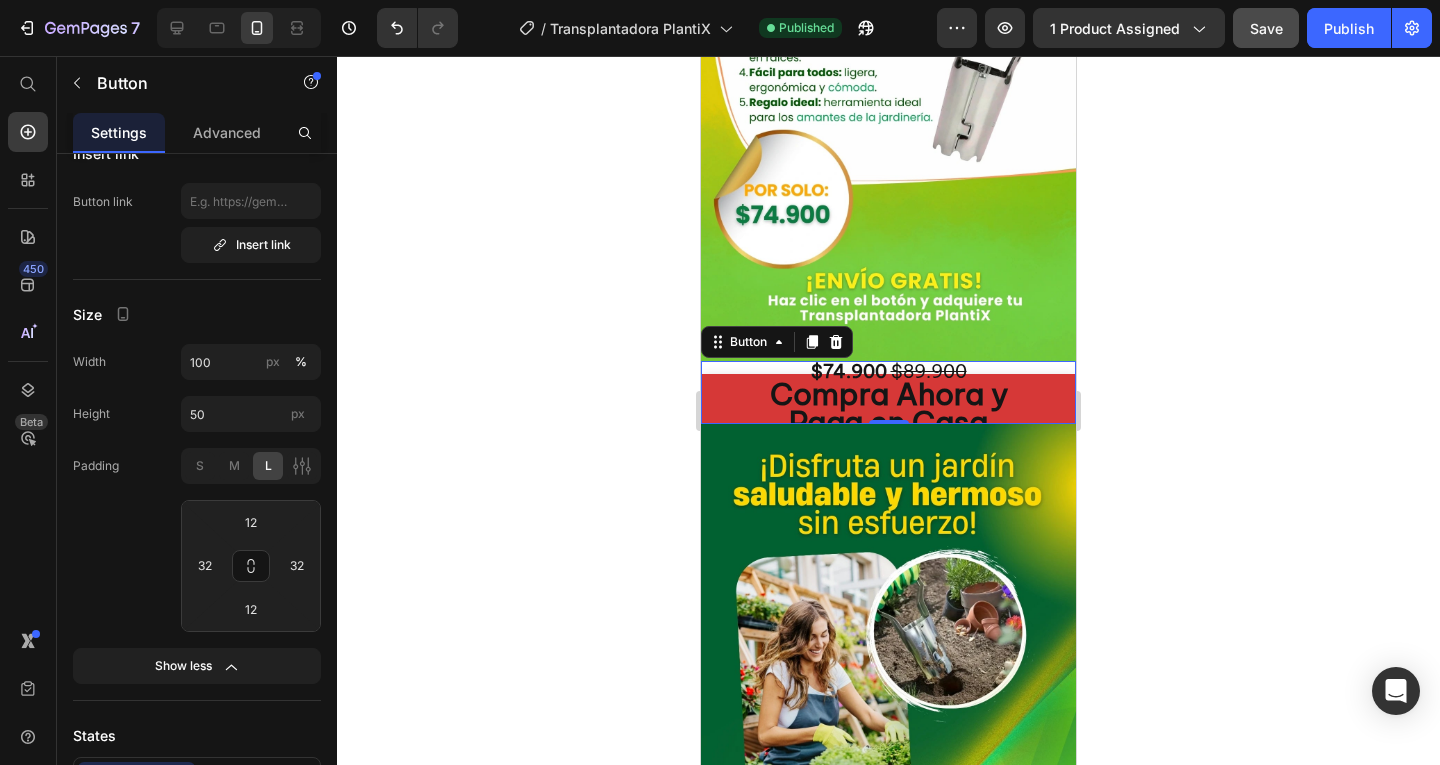 click on "L" 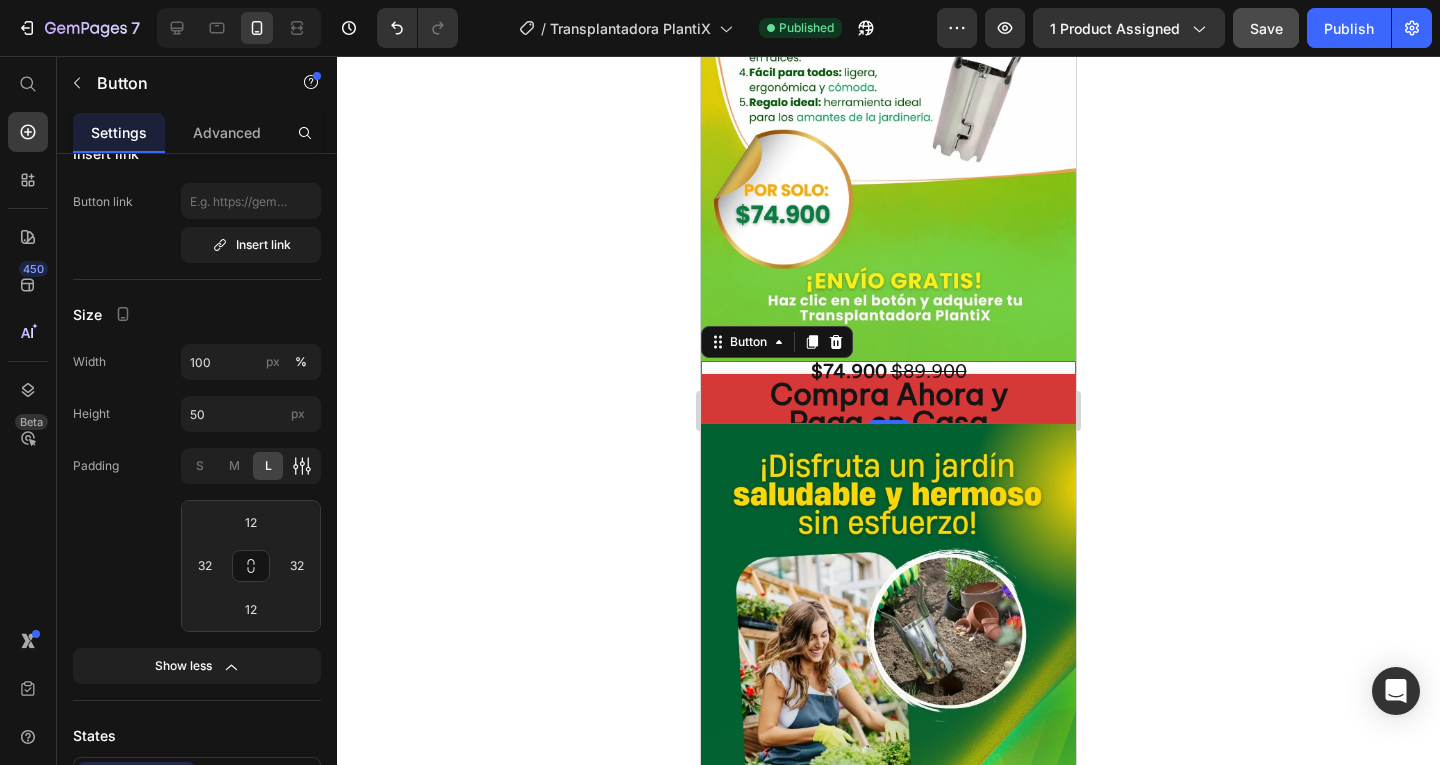 click 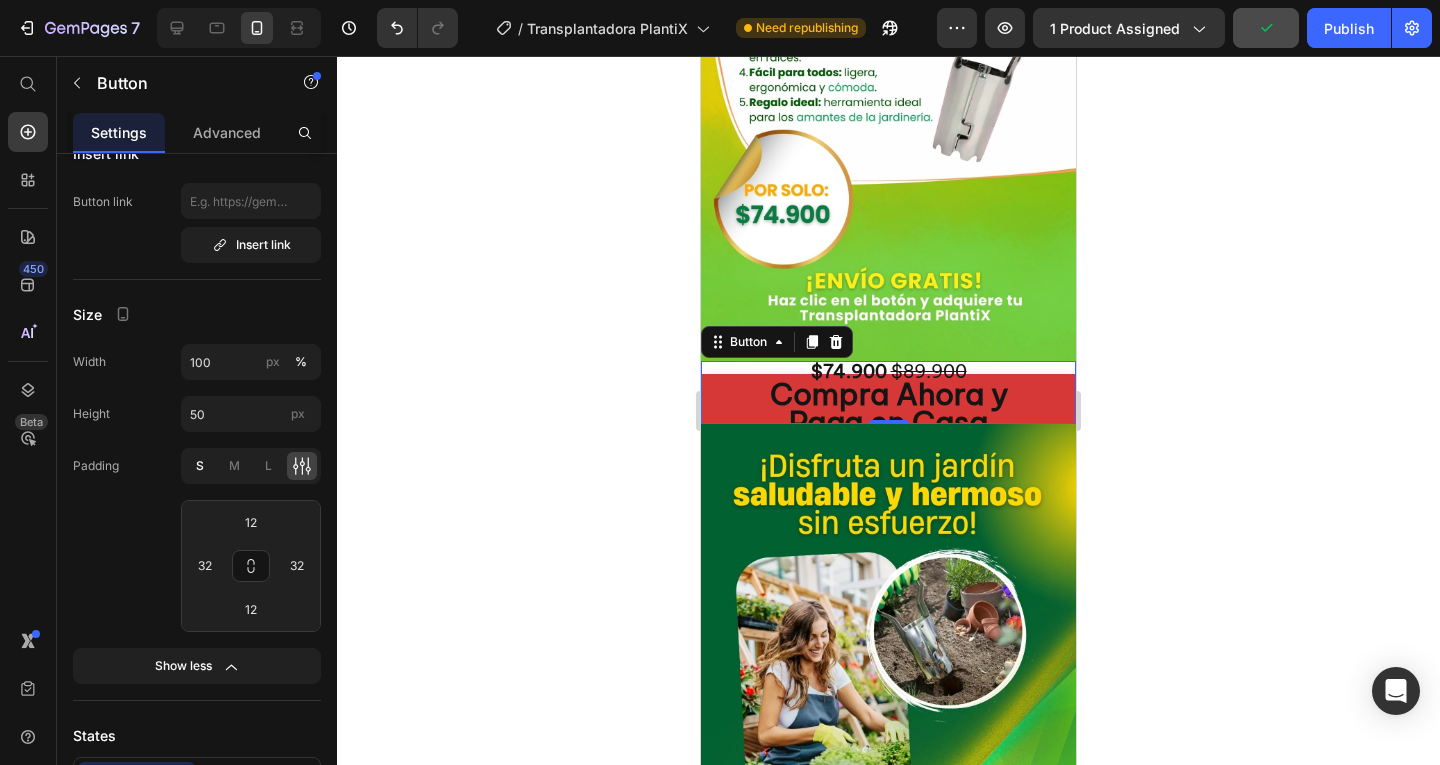 click on "S" 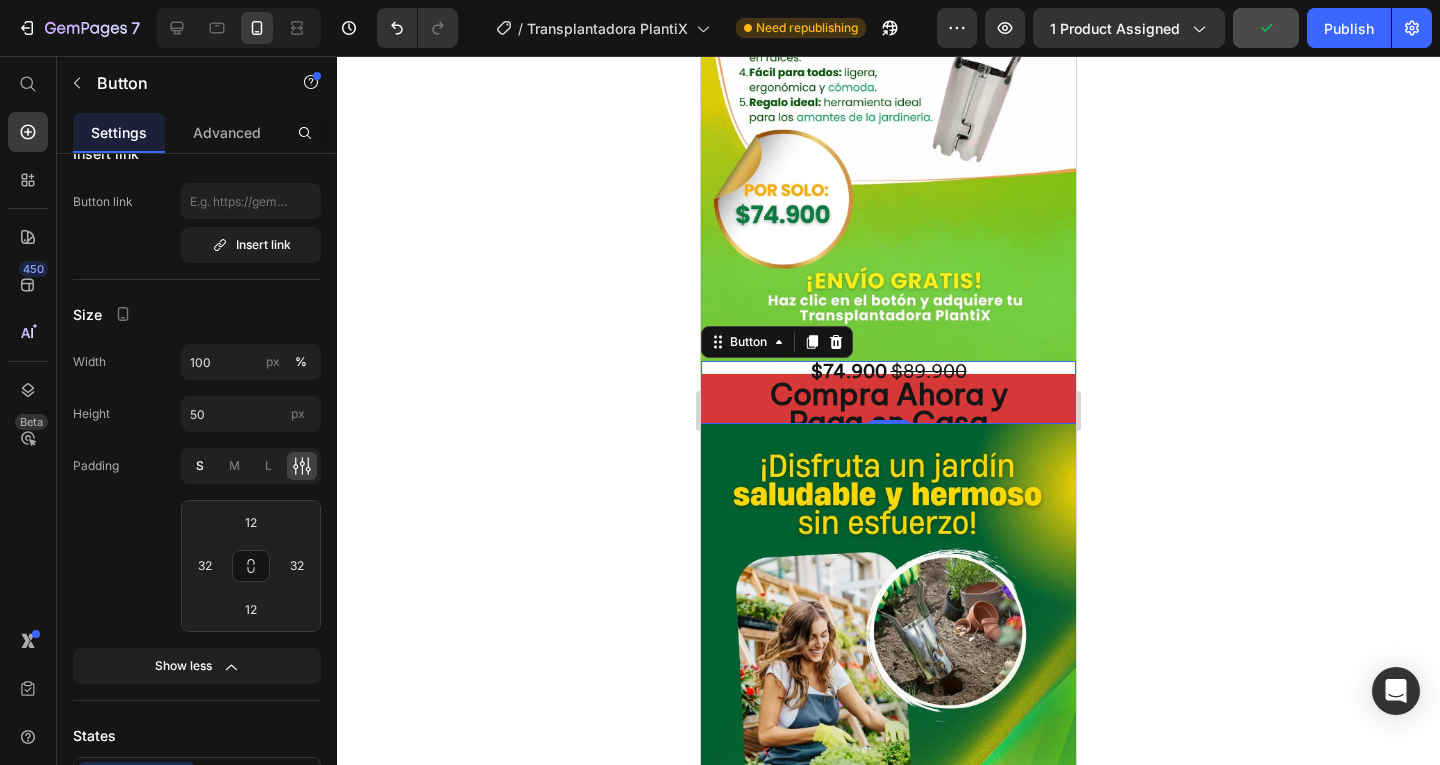 type on "4" 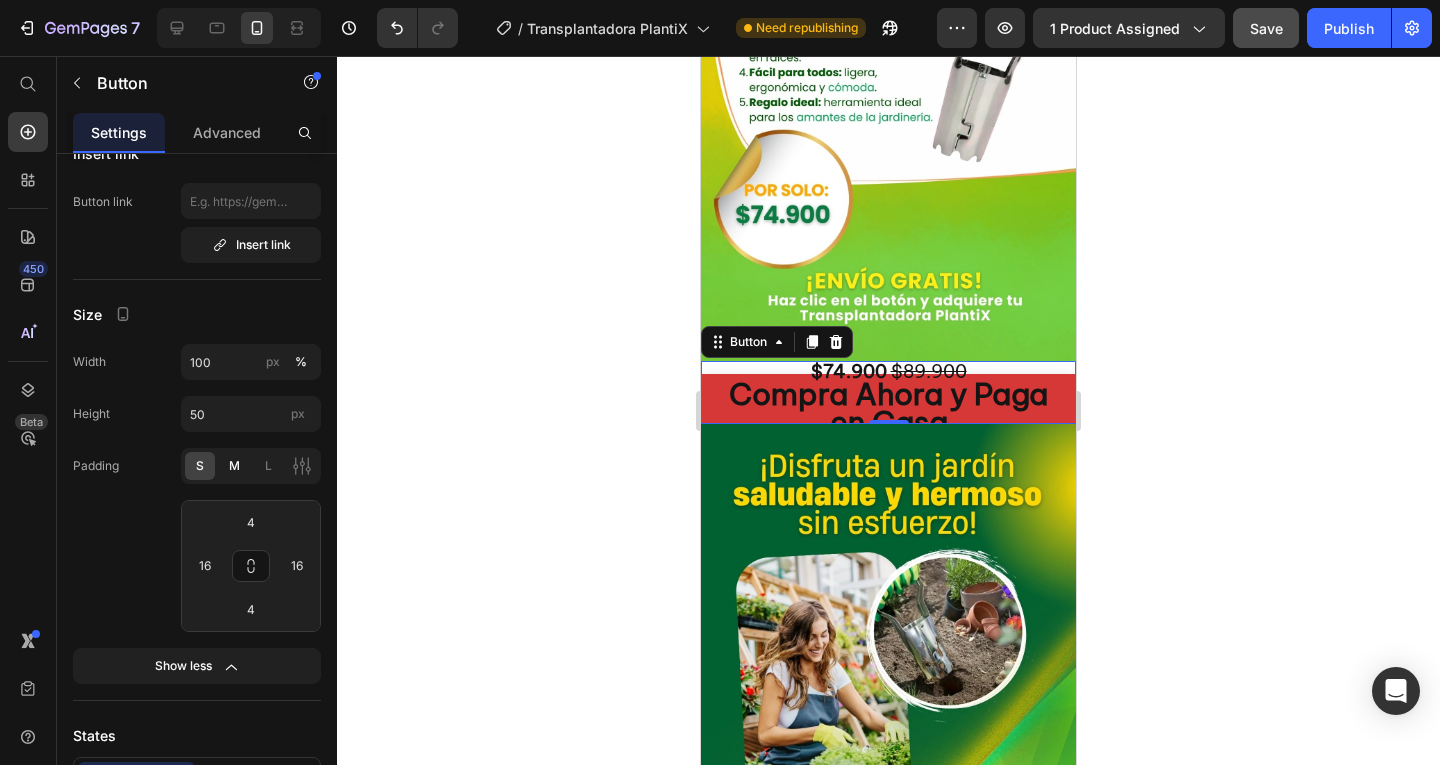 click on "M" 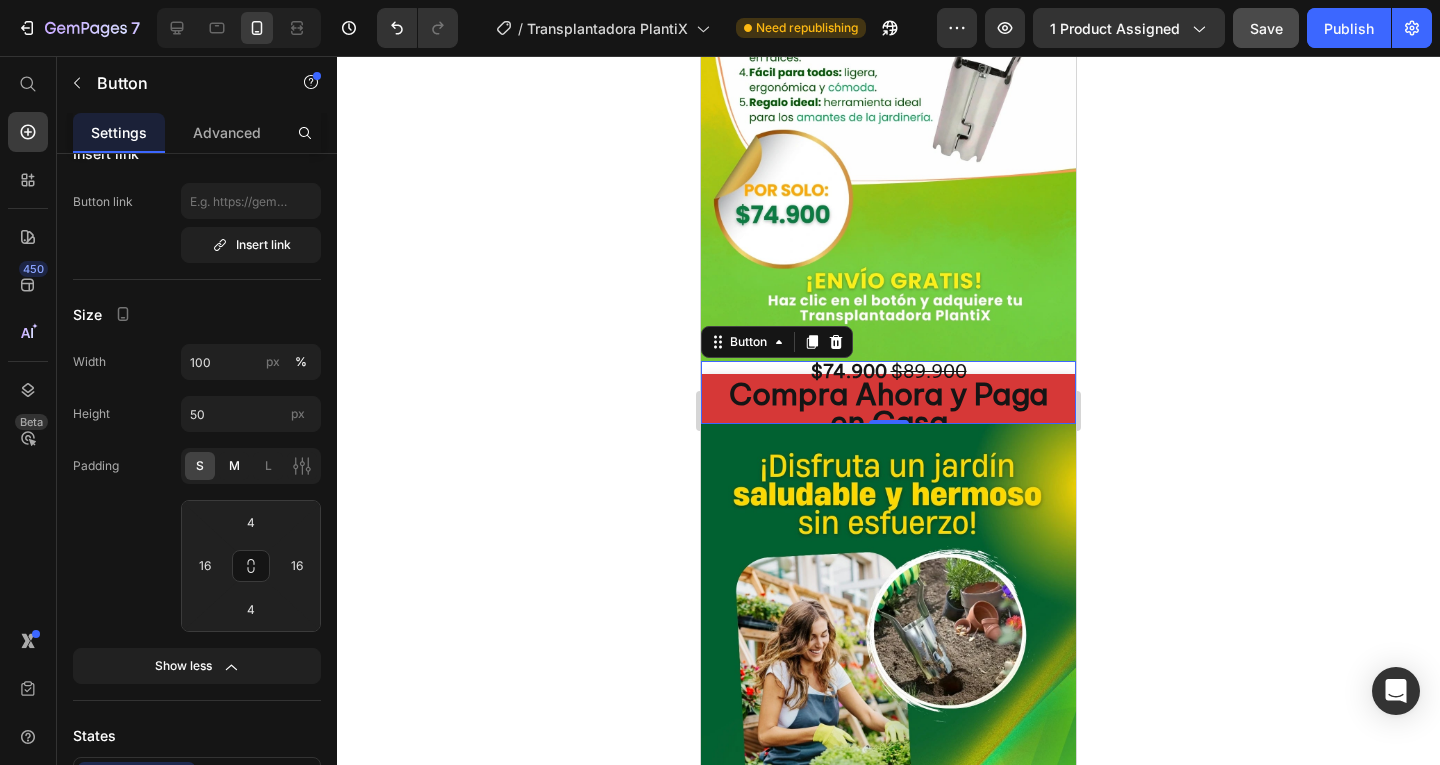 type on "8" 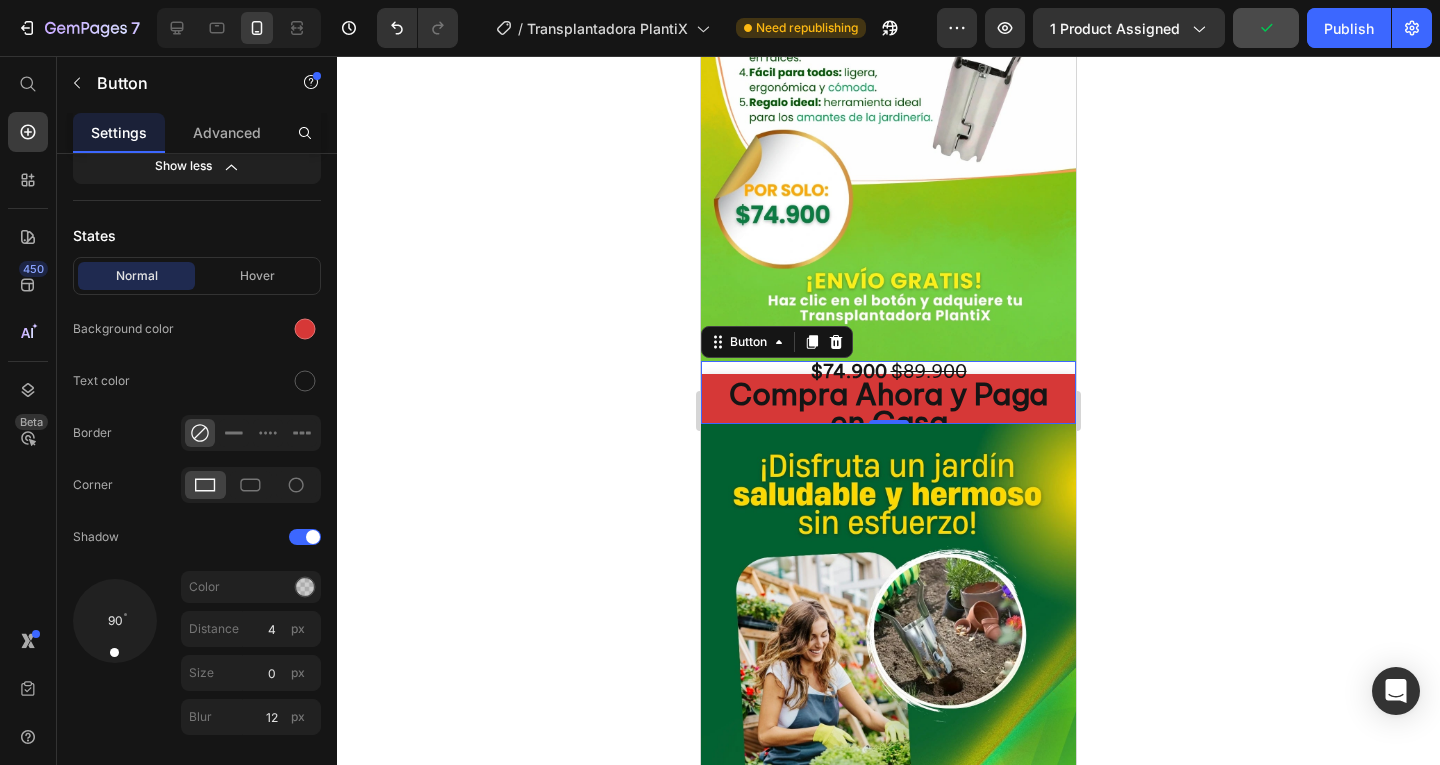 scroll, scrollTop: 700, scrollLeft: 0, axis: vertical 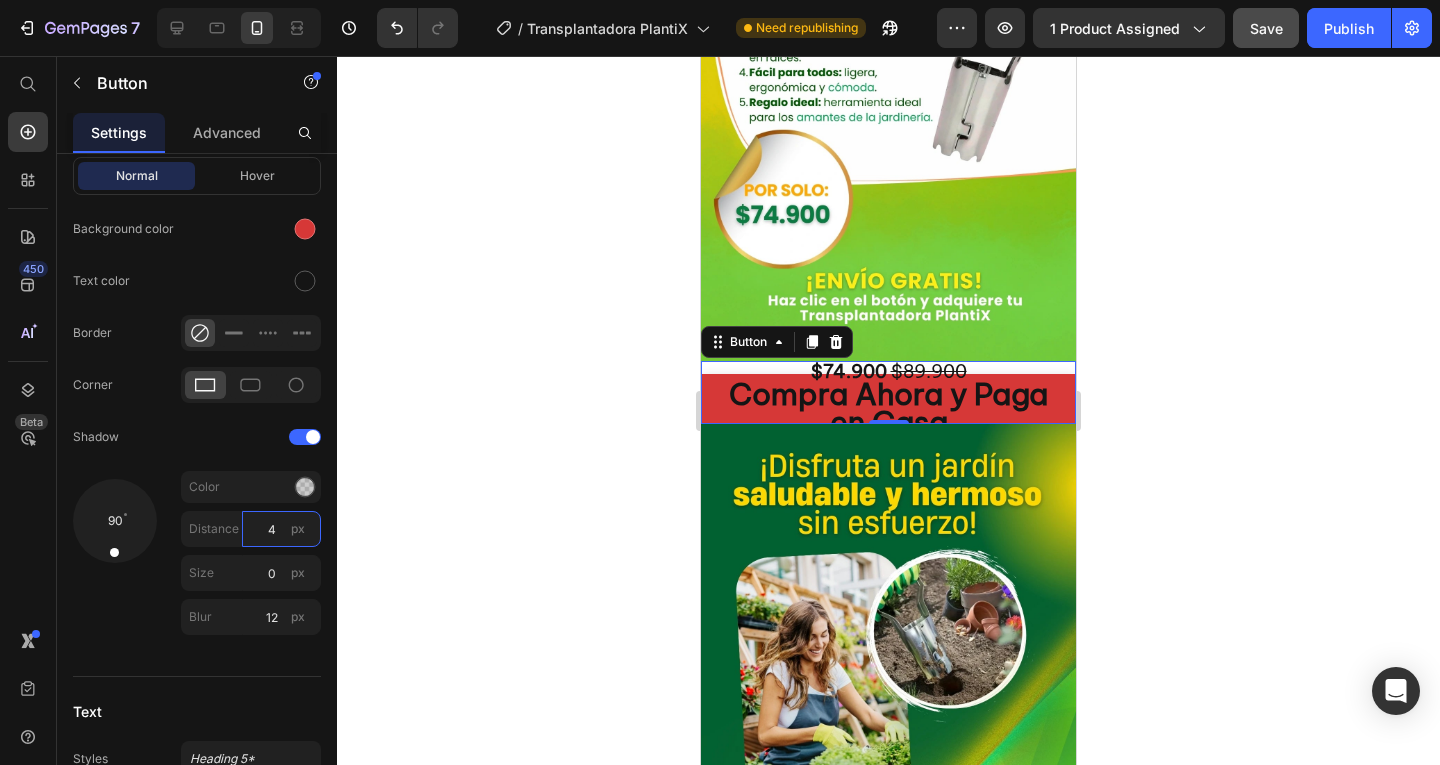 click on "4" at bounding box center [281, 529] 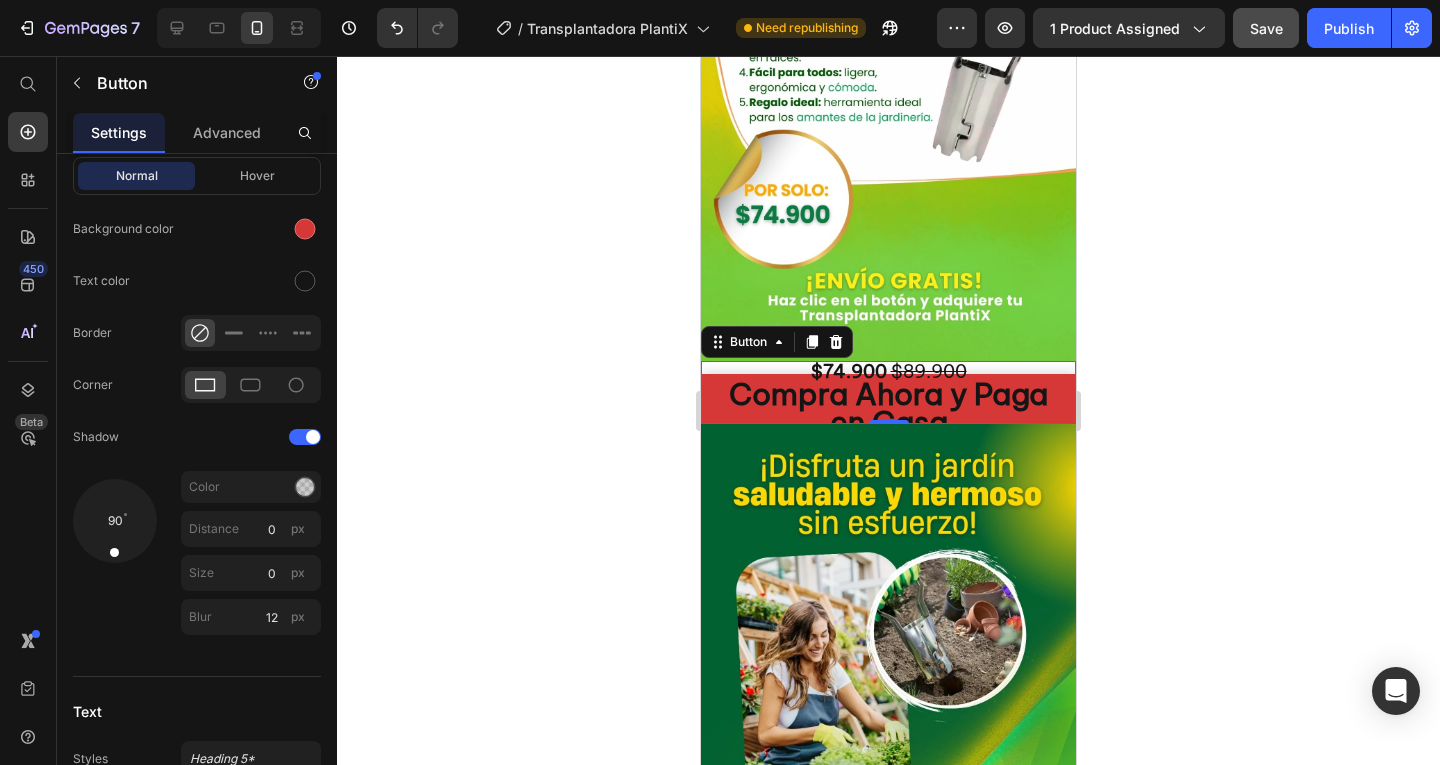 click on "States Normal Hover Background color Text color Border Corner Shadow 90 Color Distance 0 px Size 0 px Blur 12 px" at bounding box center (197, 565) 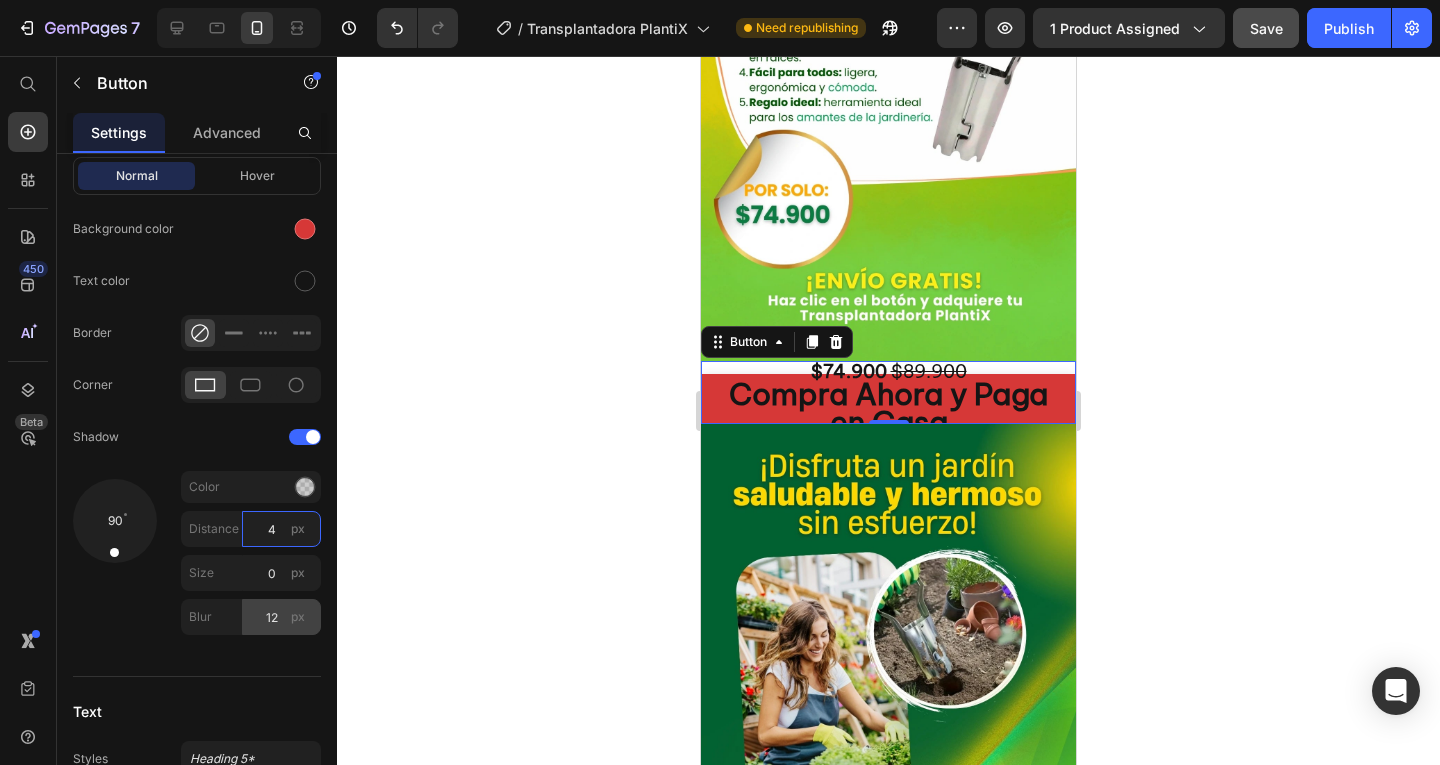 type on "4" 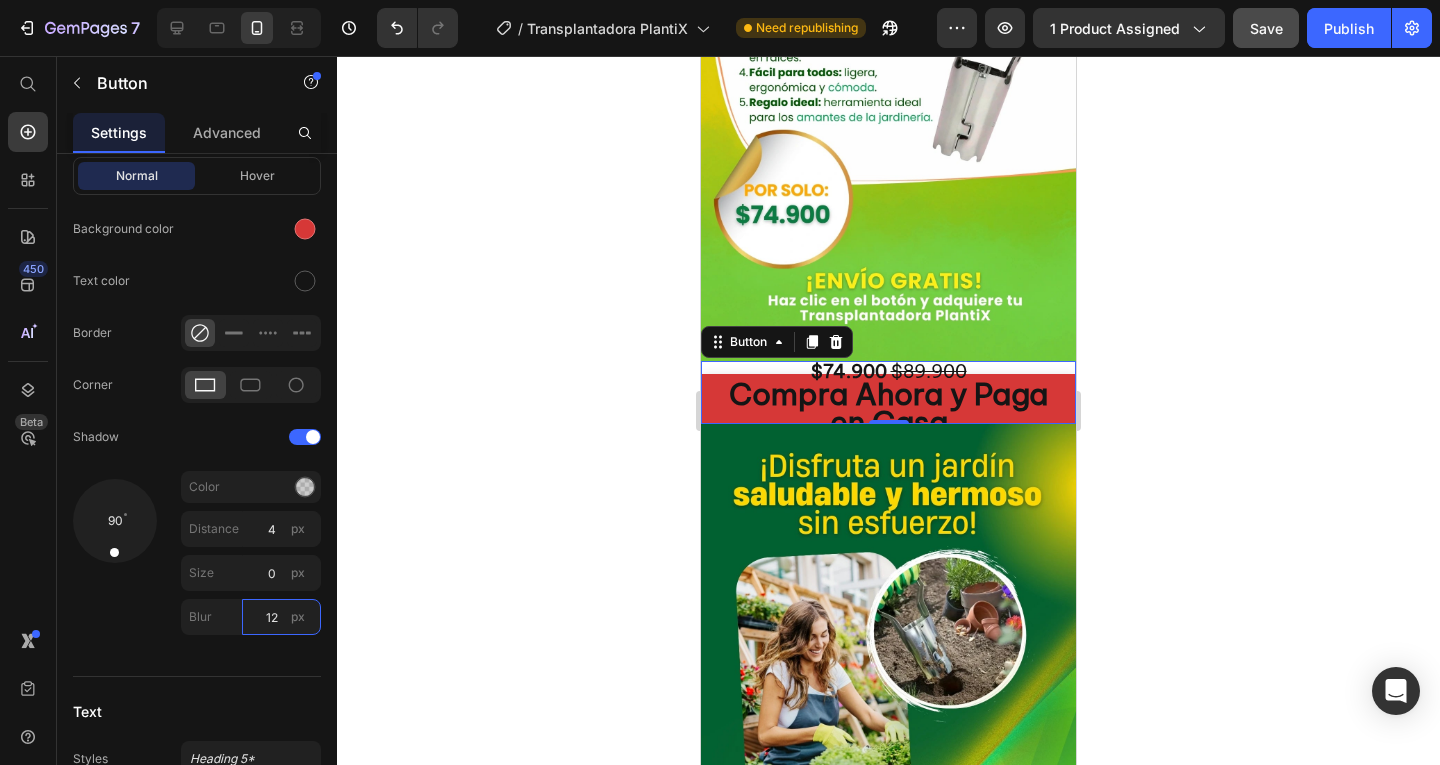 click on "12" at bounding box center [281, 617] 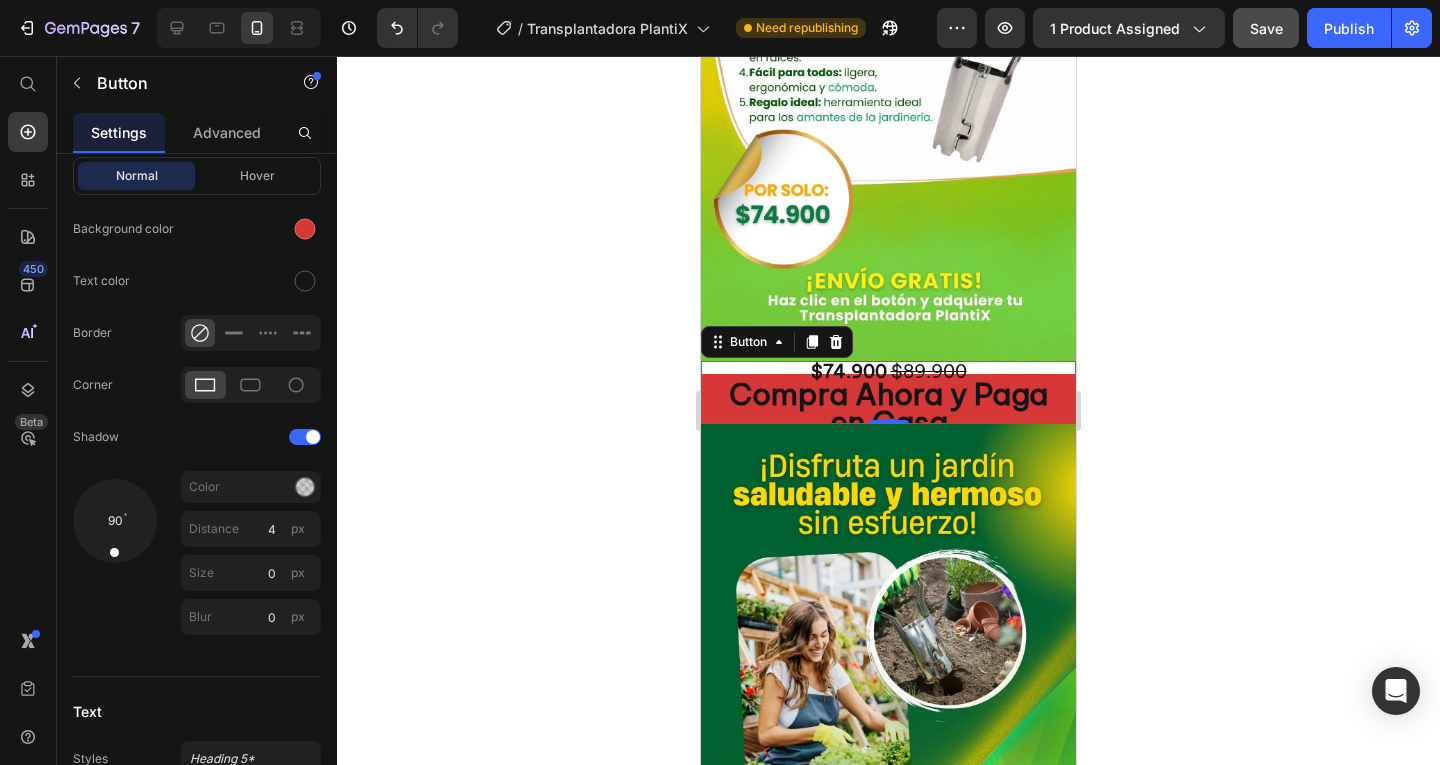 click on "States Normal Hover Background color Text color Border Corner Shadow 90 Color Distance 4 px Size 0 px Blur 0 px" at bounding box center (197, 565) 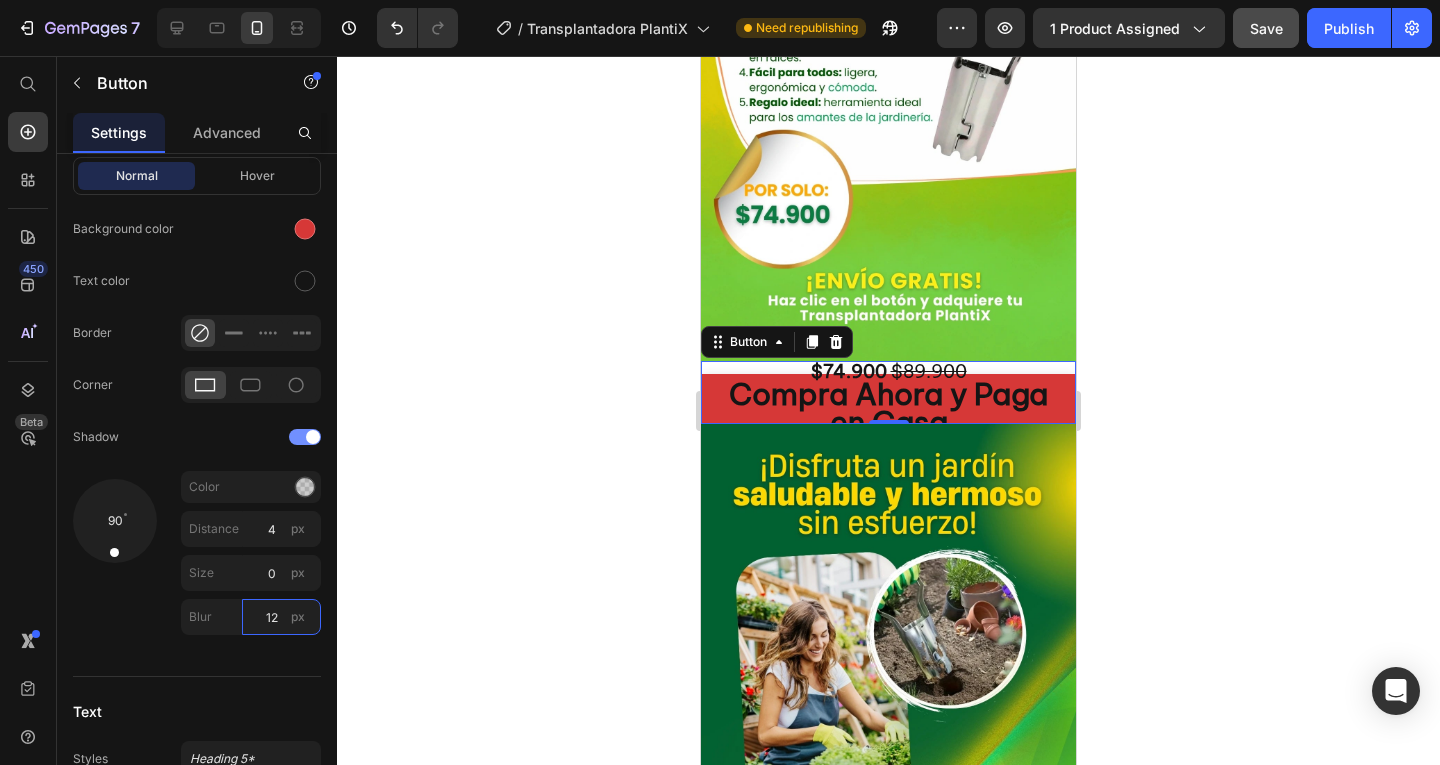 type on "12" 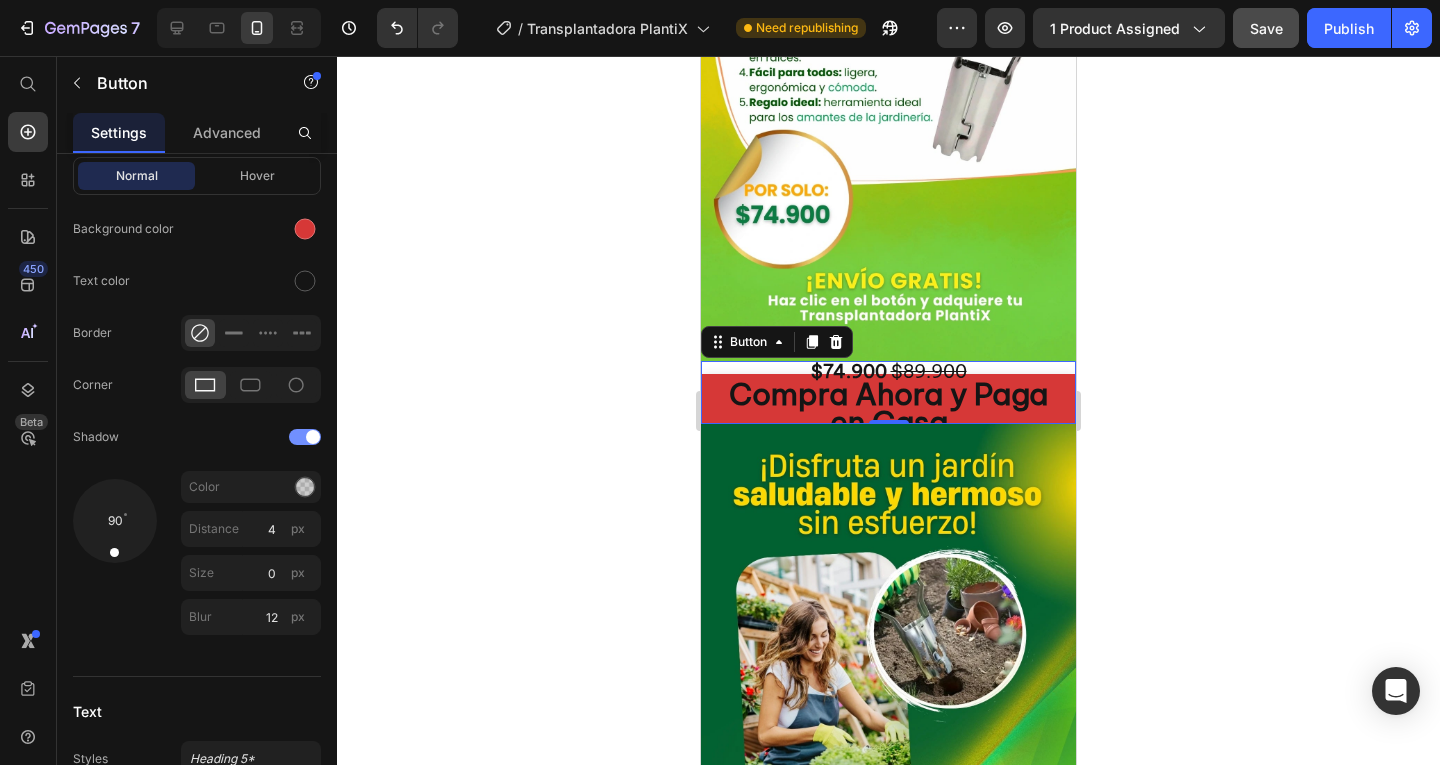 click at bounding box center [305, 437] 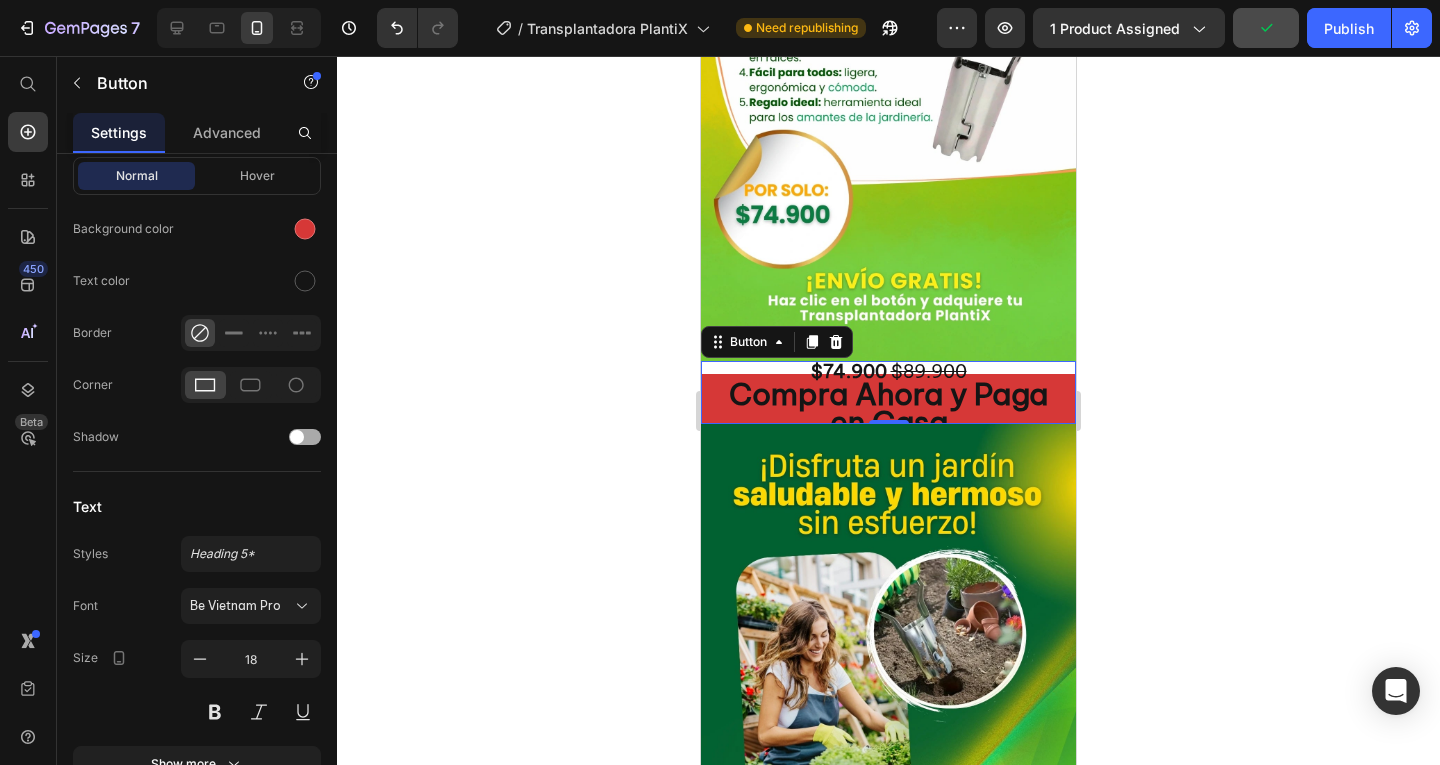 click on "Shadow" 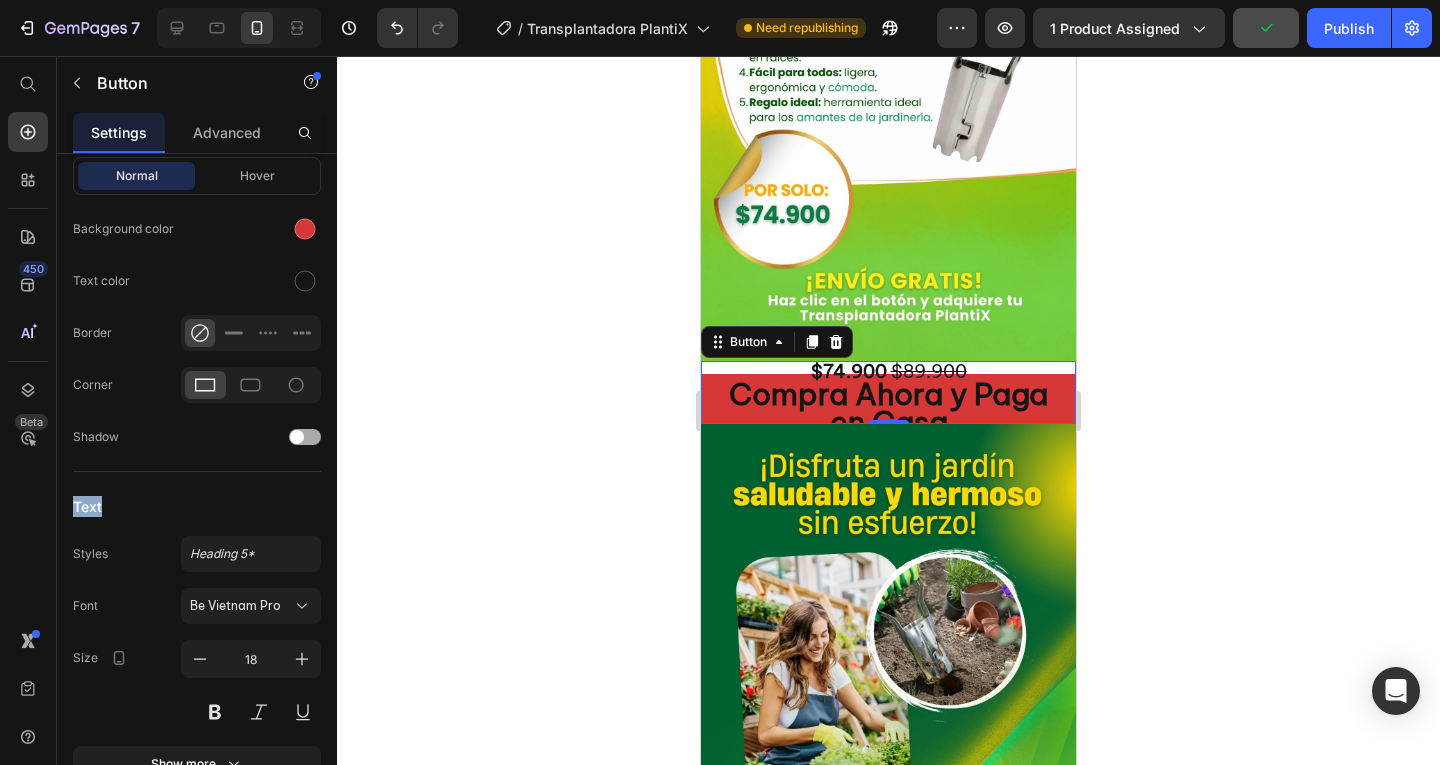 click on "Shadow" 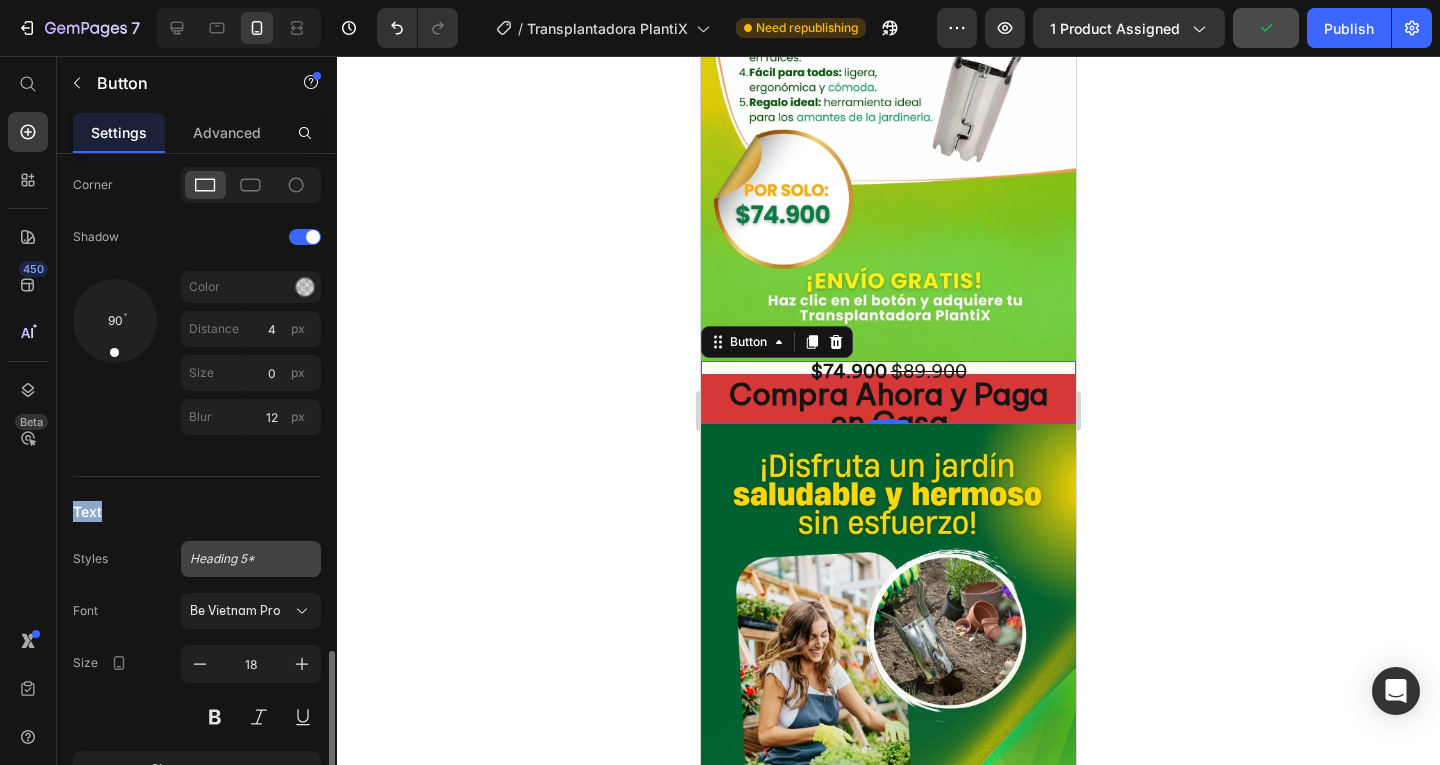 scroll, scrollTop: 1000, scrollLeft: 0, axis: vertical 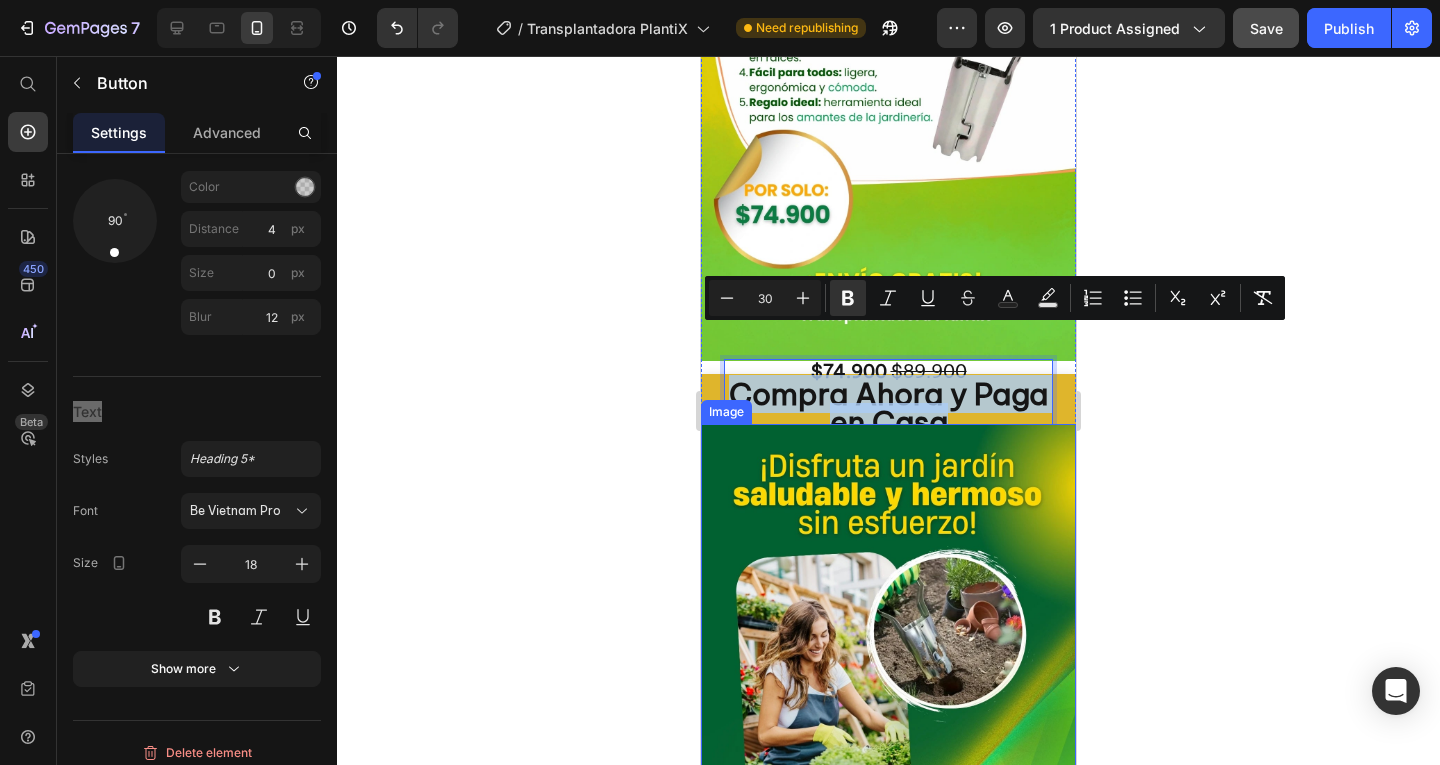 drag, startPoint x: 763, startPoint y: 355, endPoint x: 1001, endPoint y: 386, distance: 240.01042 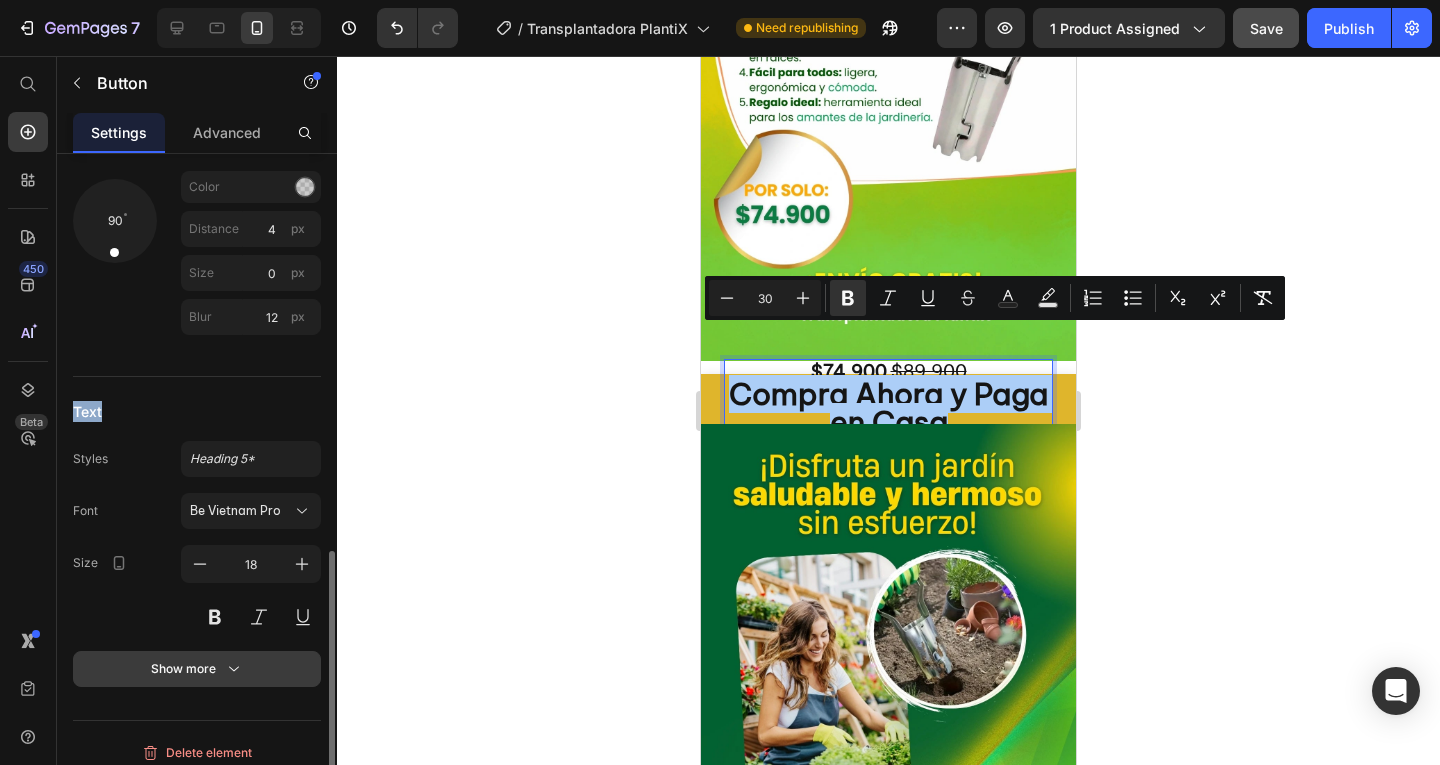 click 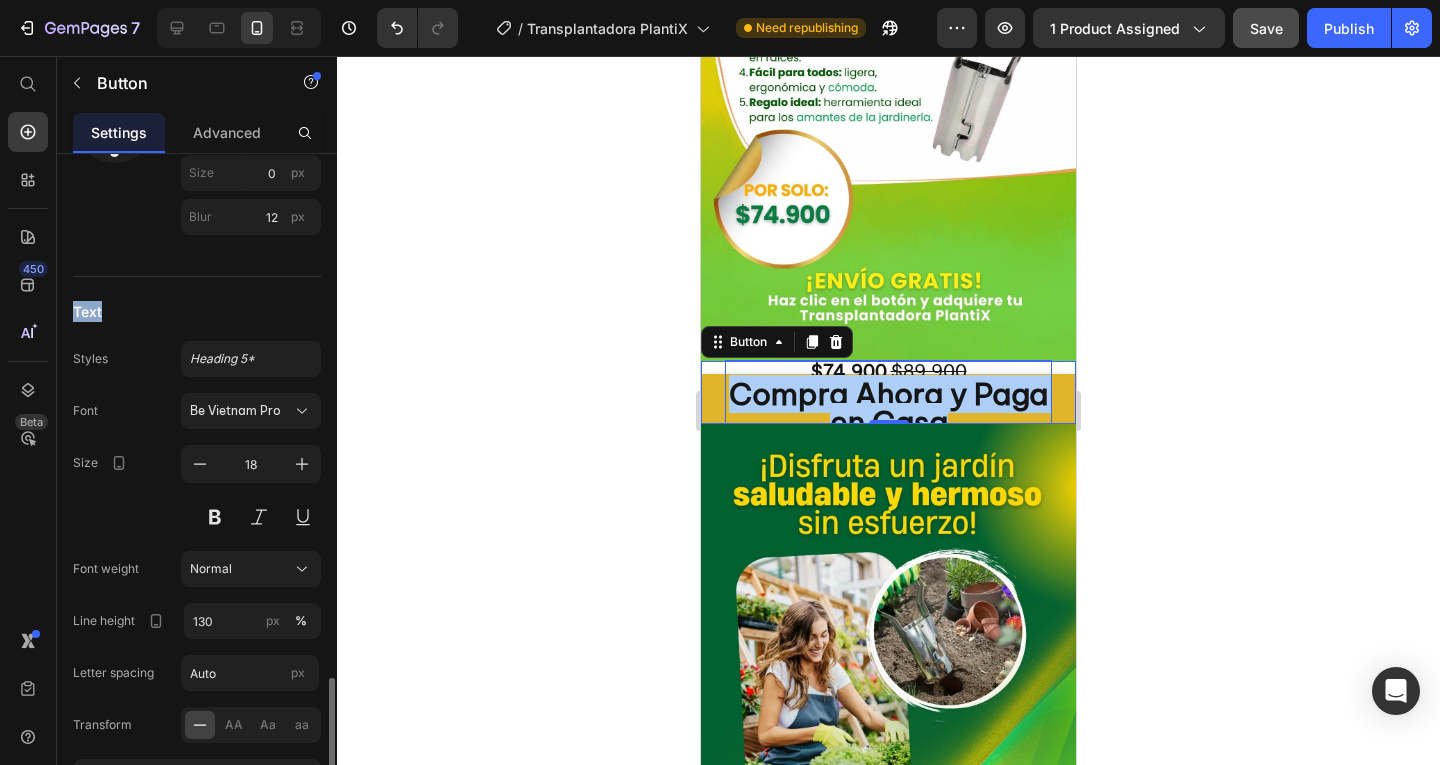 scroll, scrollTop: 1200, scrollLeft: 0, axis: vertical 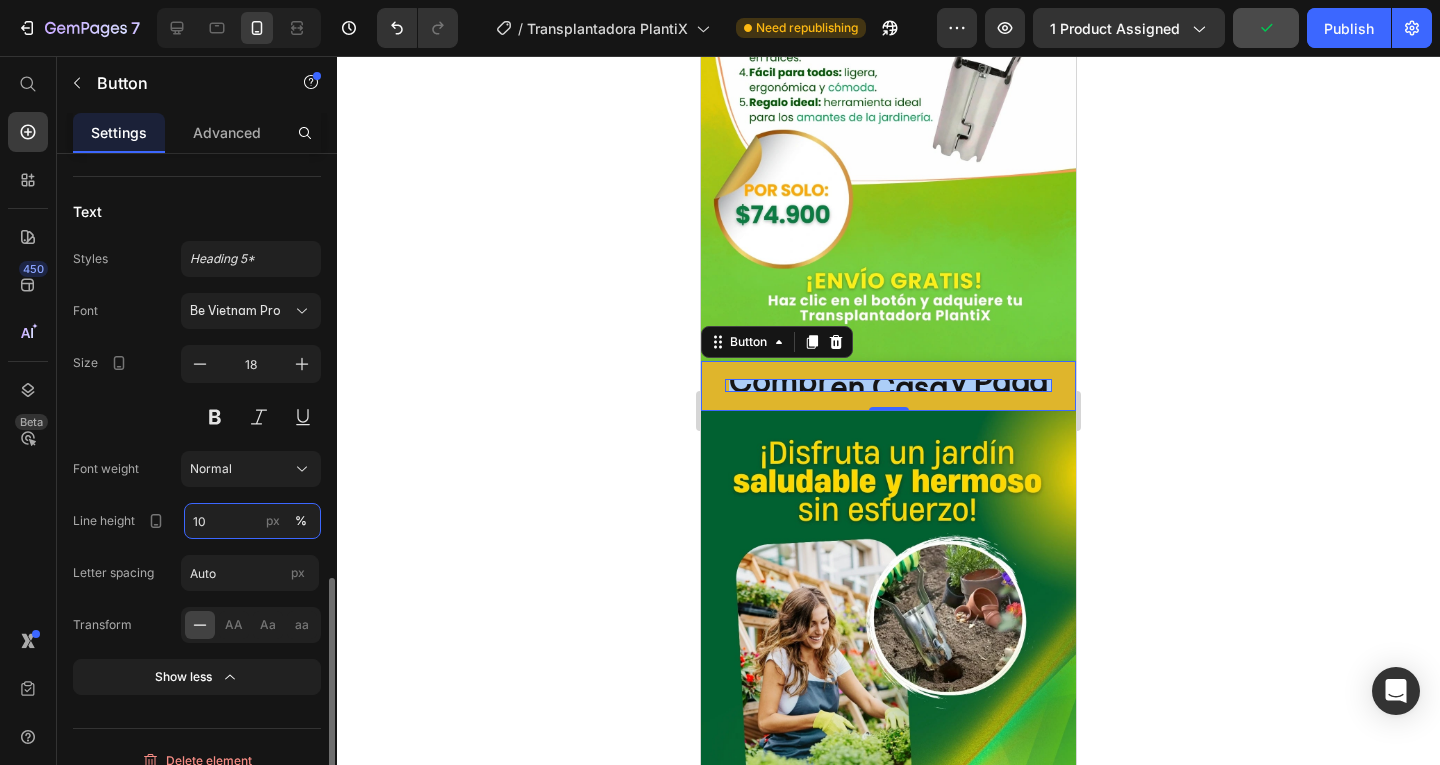 type on "100" 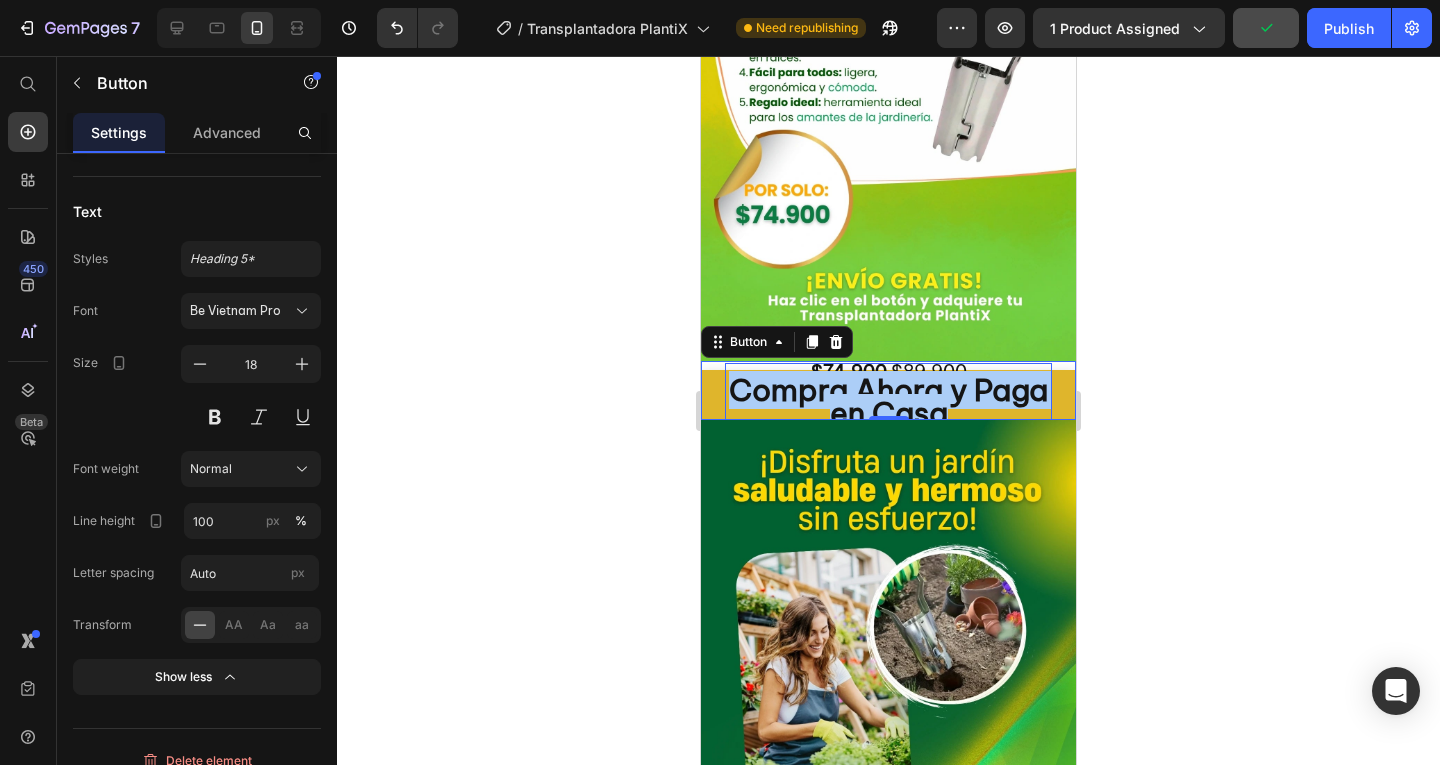 click 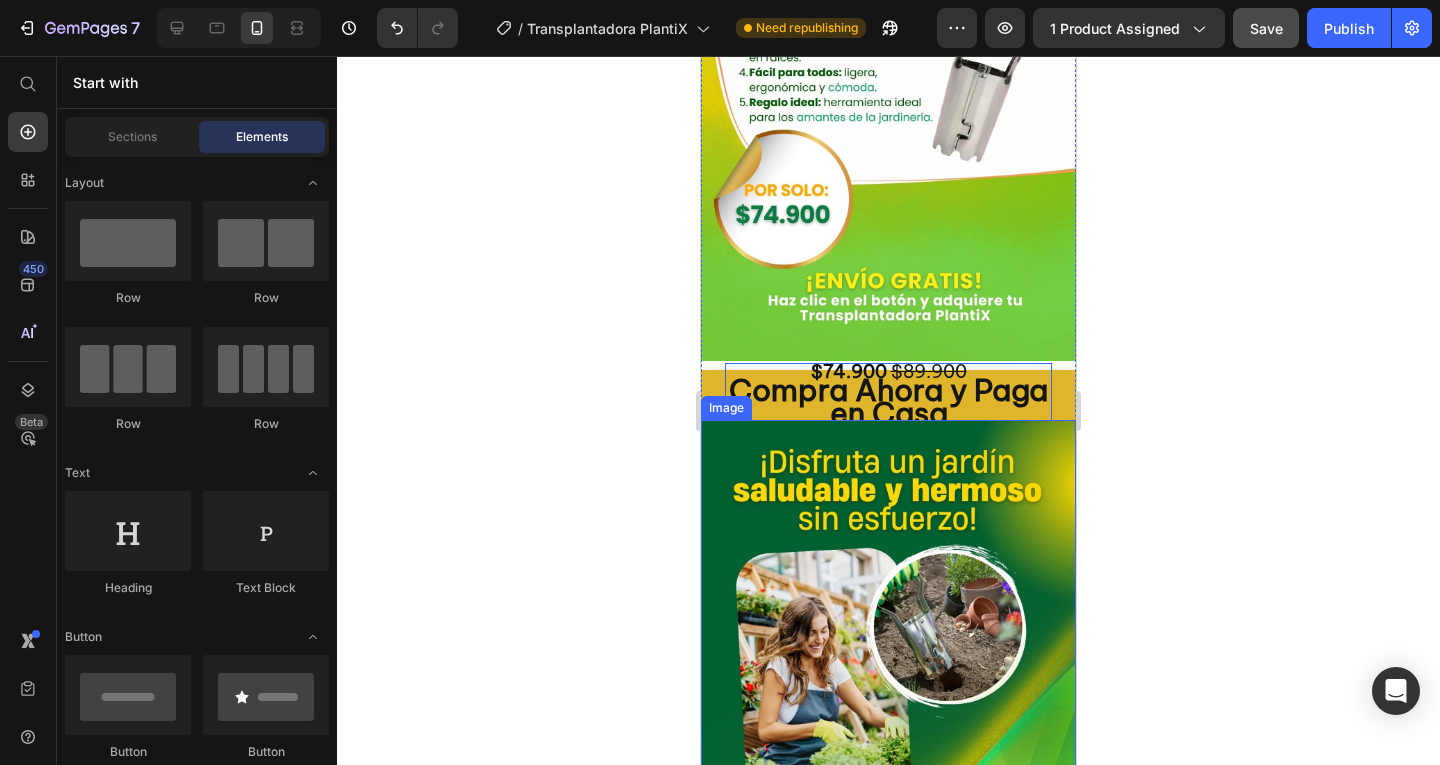 click on "$74.900   $89.900 Compra Ahora y Paga en Casa" at bounding box center [888, 395] 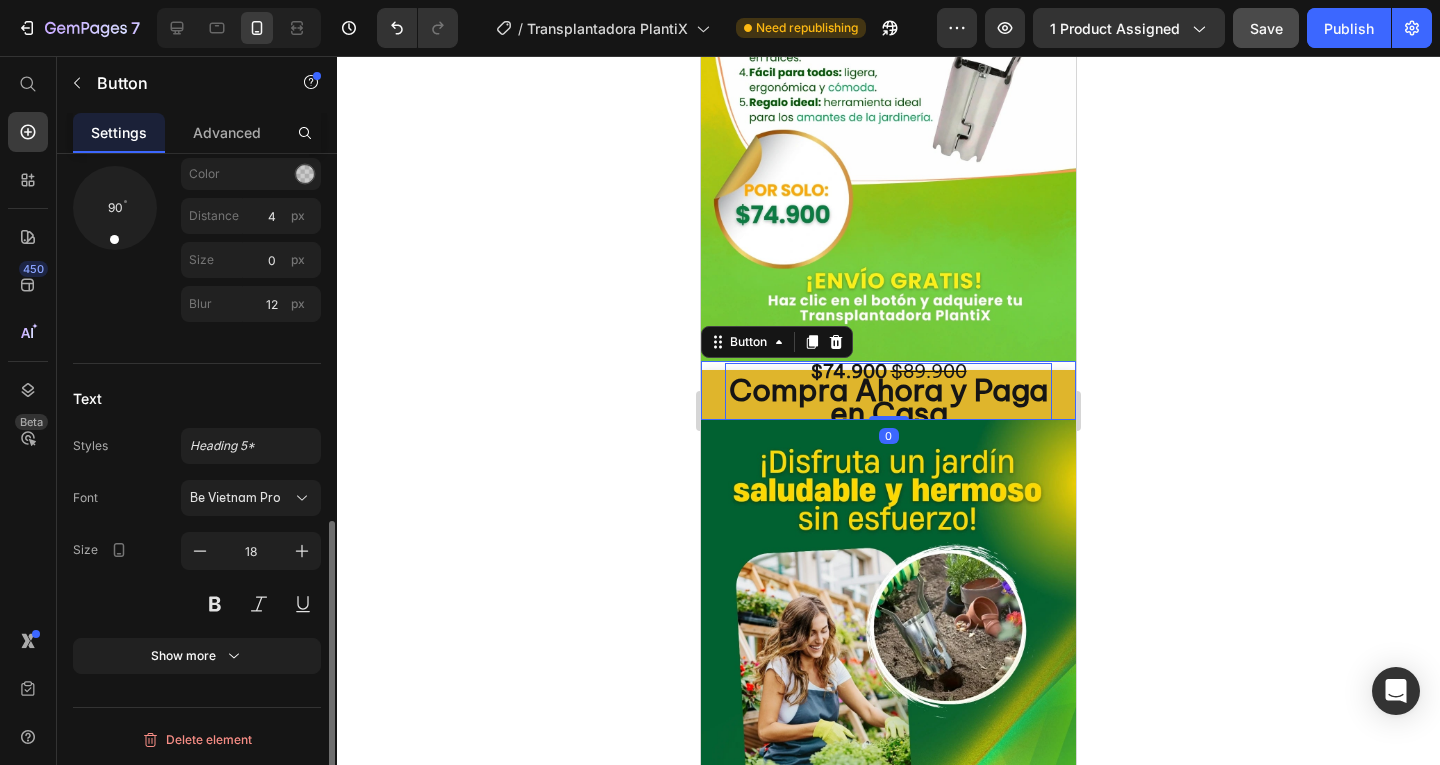 scroll, scrollTop: 813, scrollLeft: 0, axis: vertical 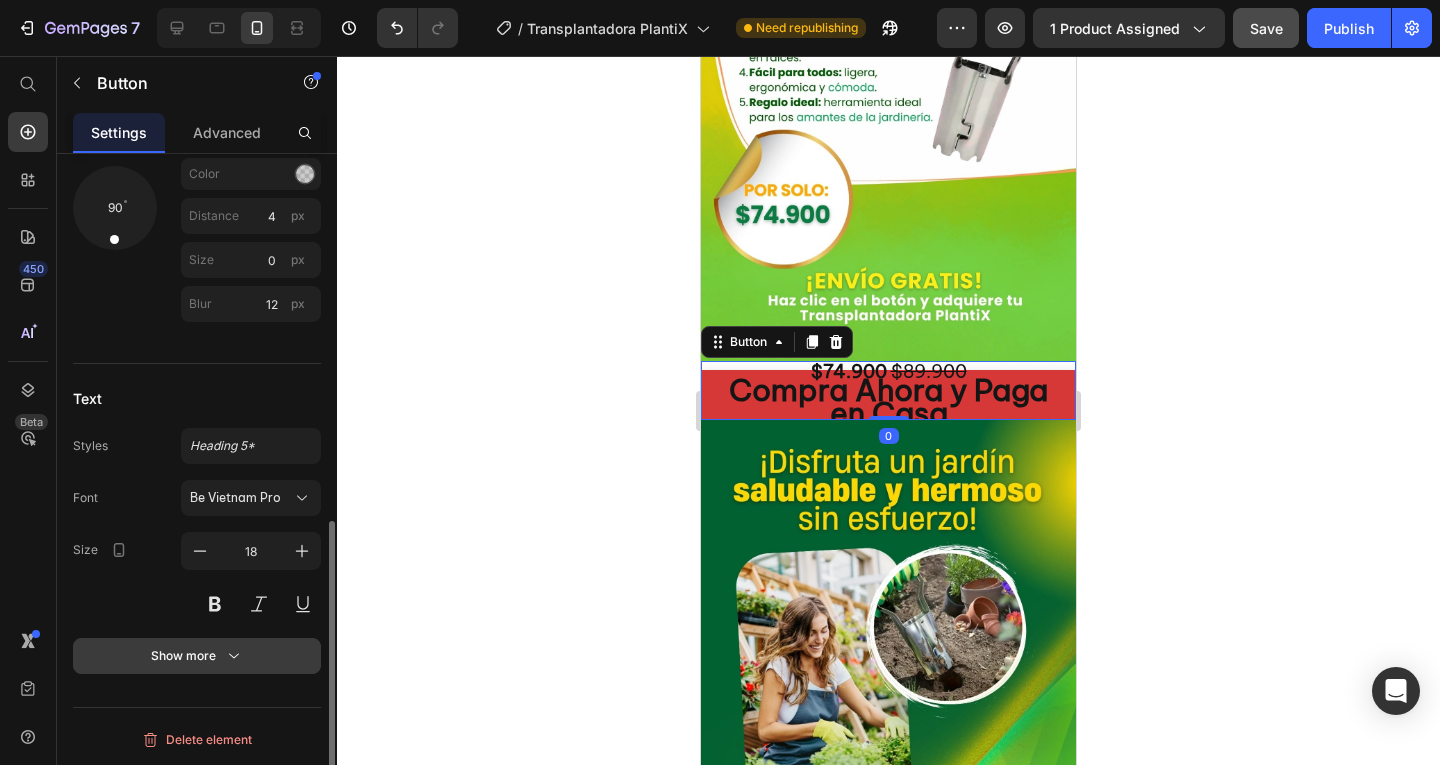 click 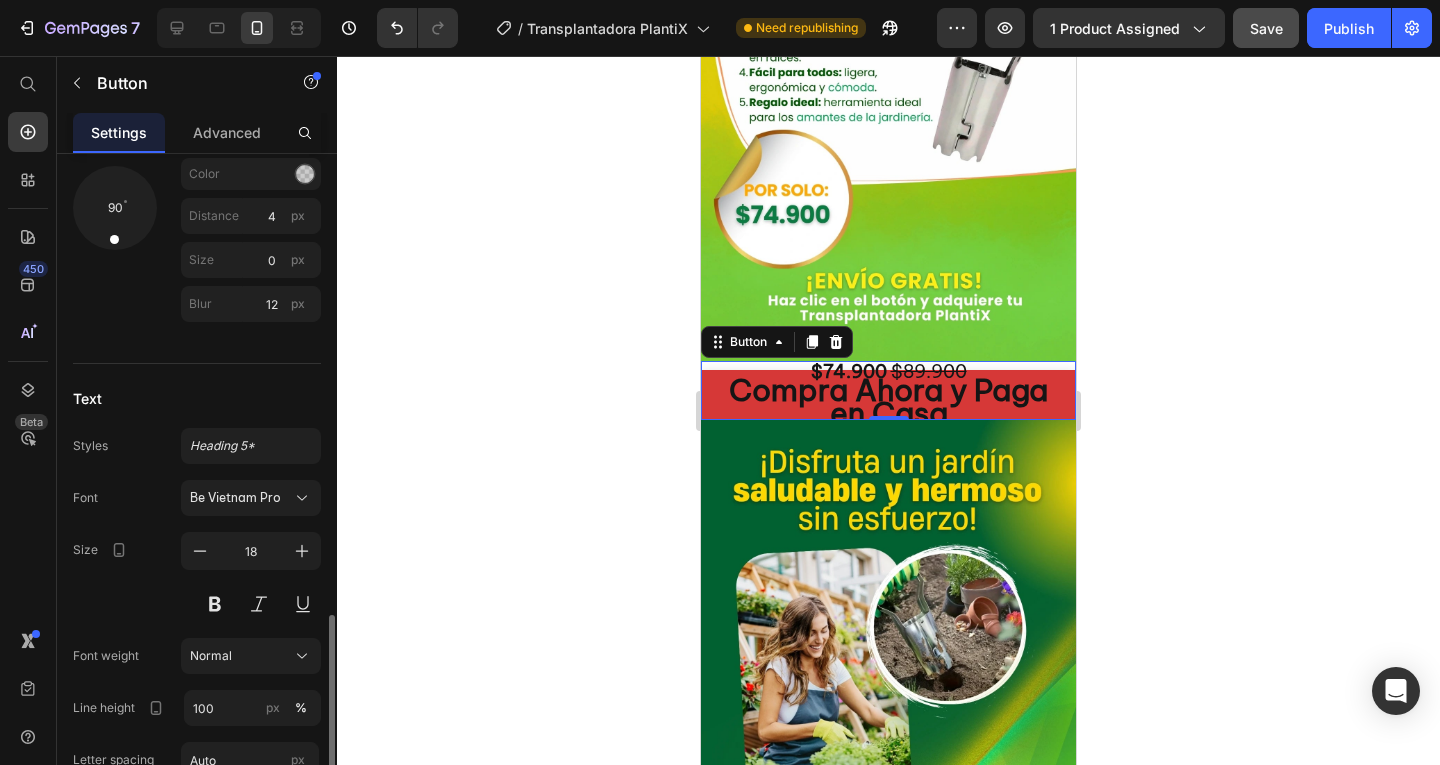 scroll, scrollTop: 1021, scrollLeft: 0, axis: vertical 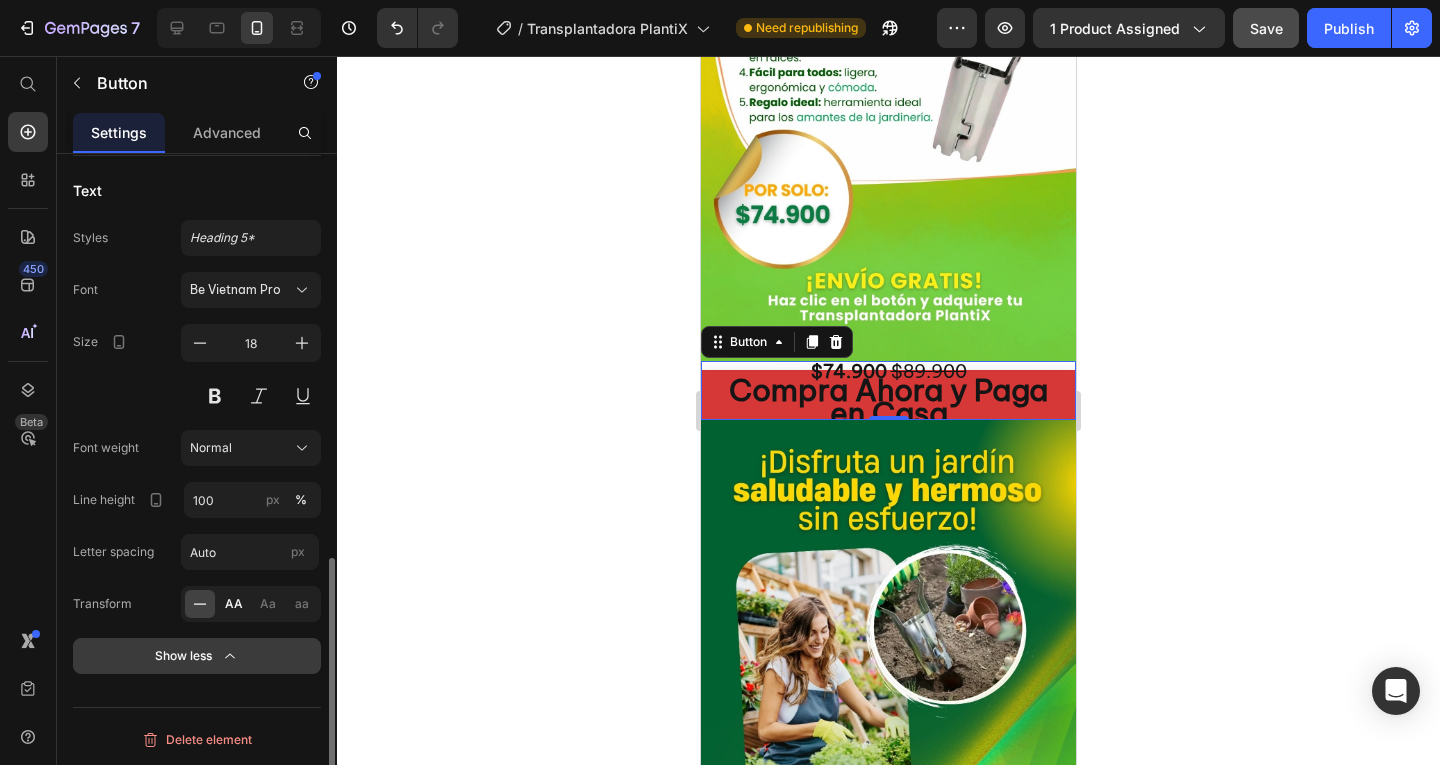 click on "AA" 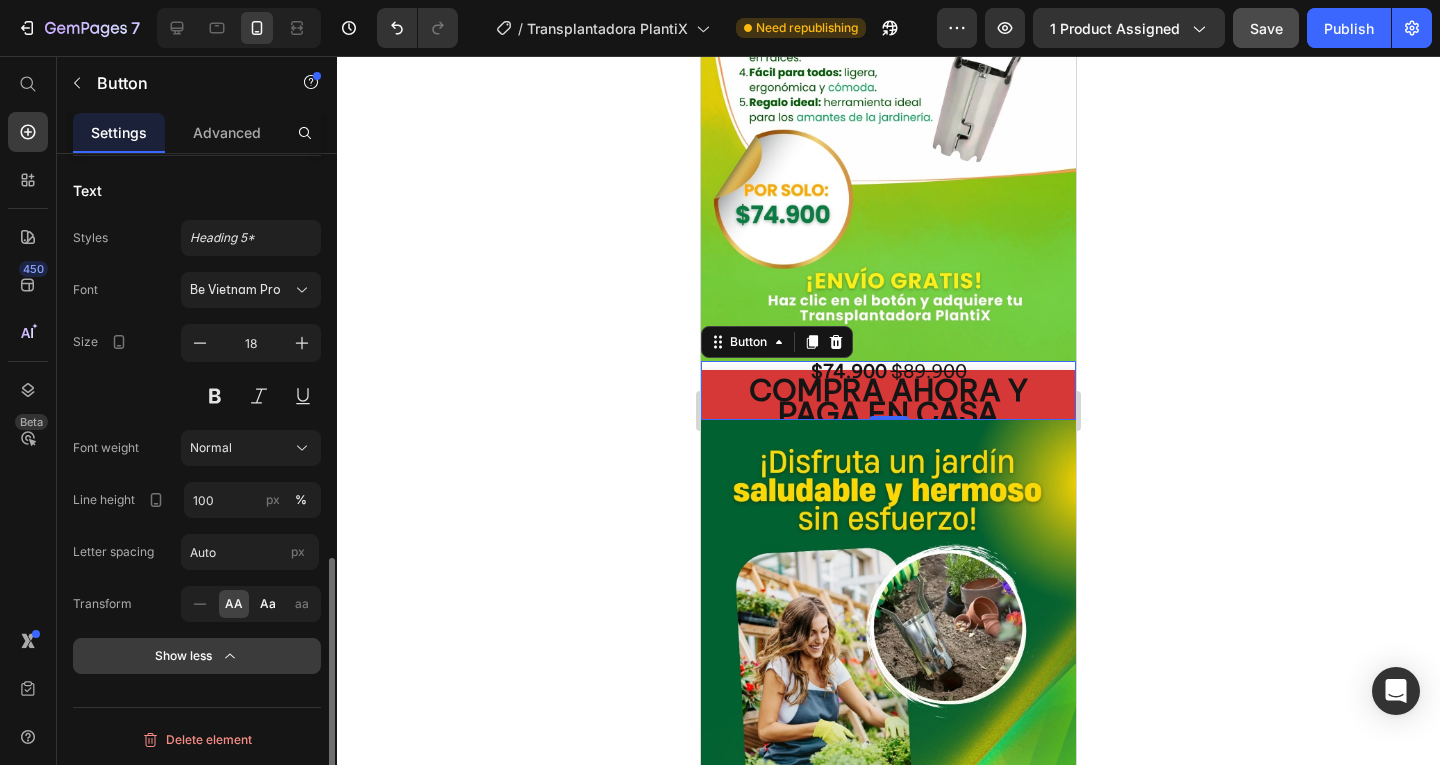 click on "Aa" 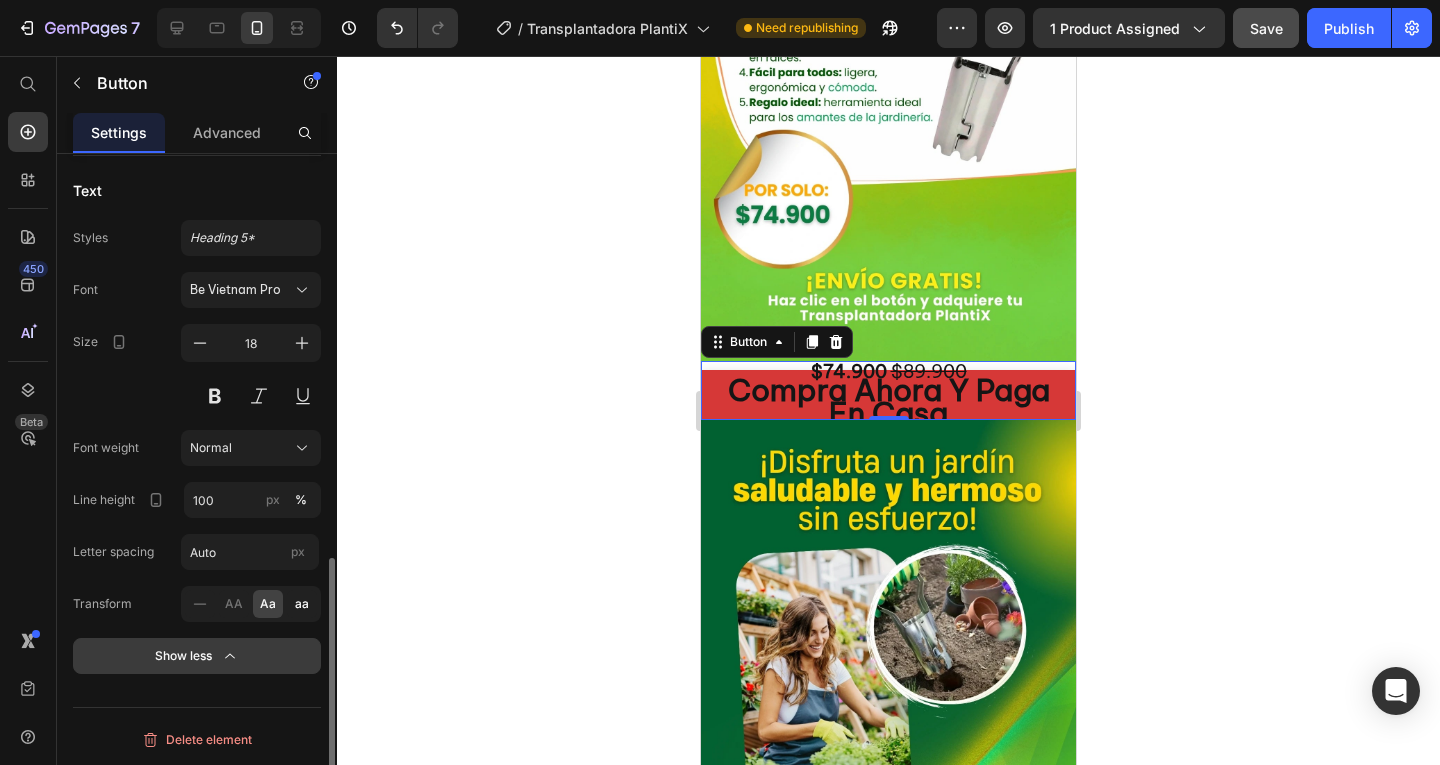 click on "aa" 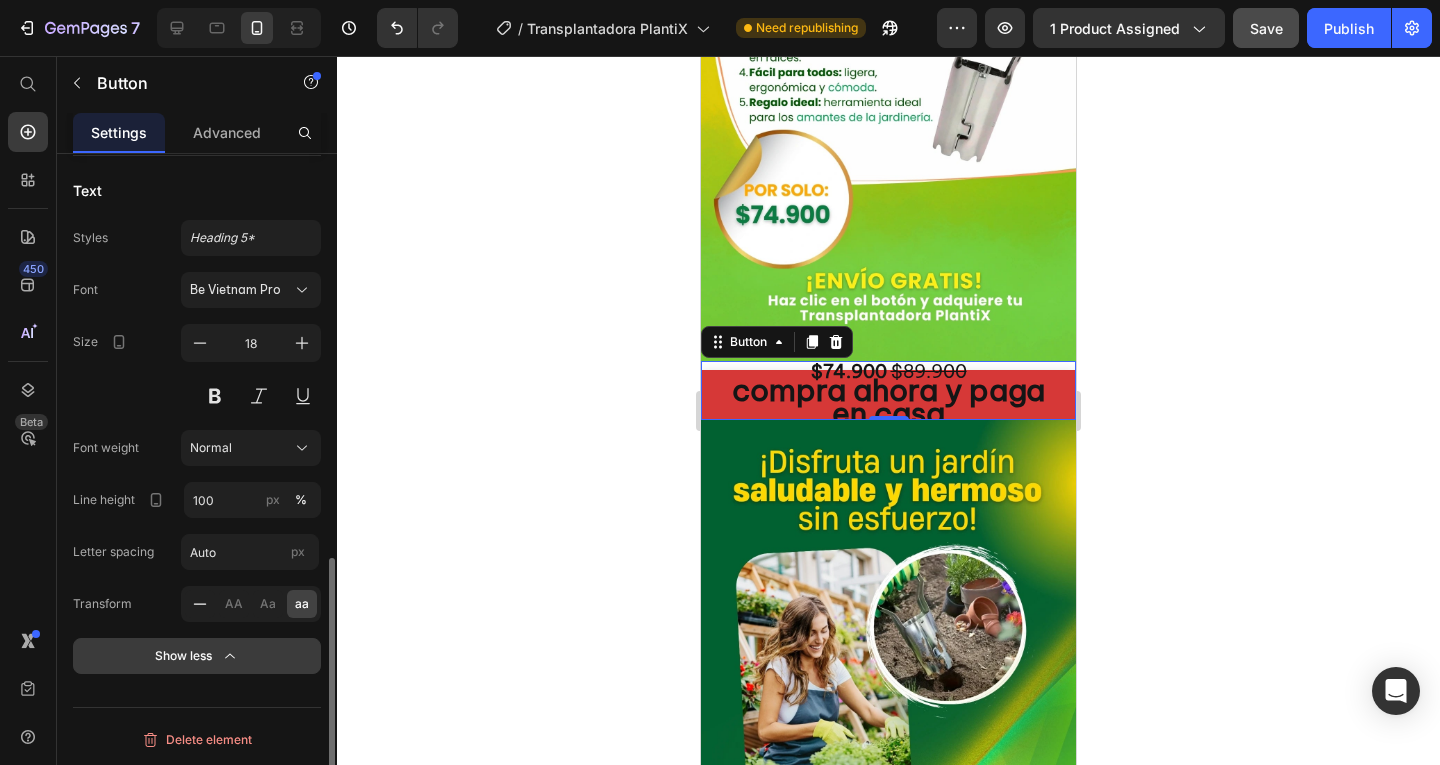 click 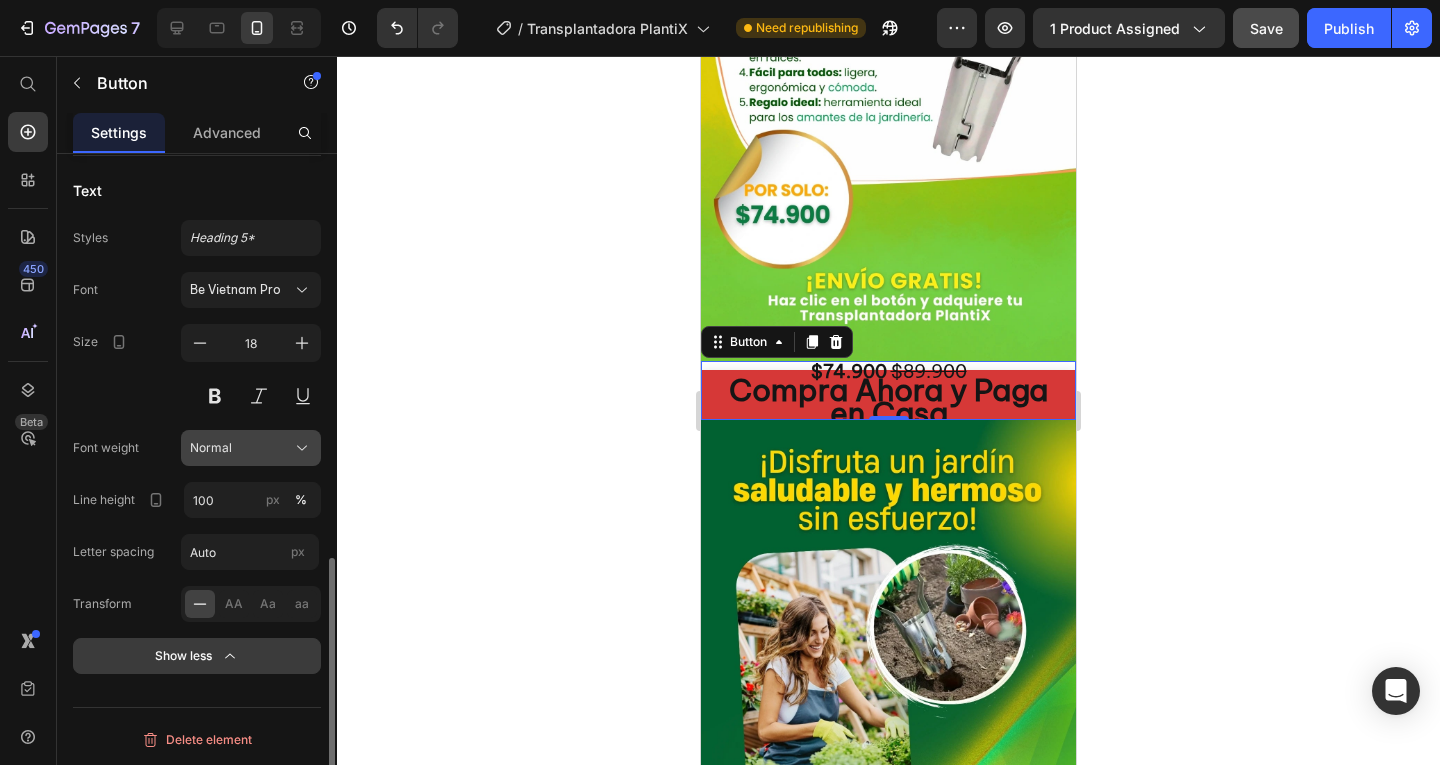 click on "Normal" 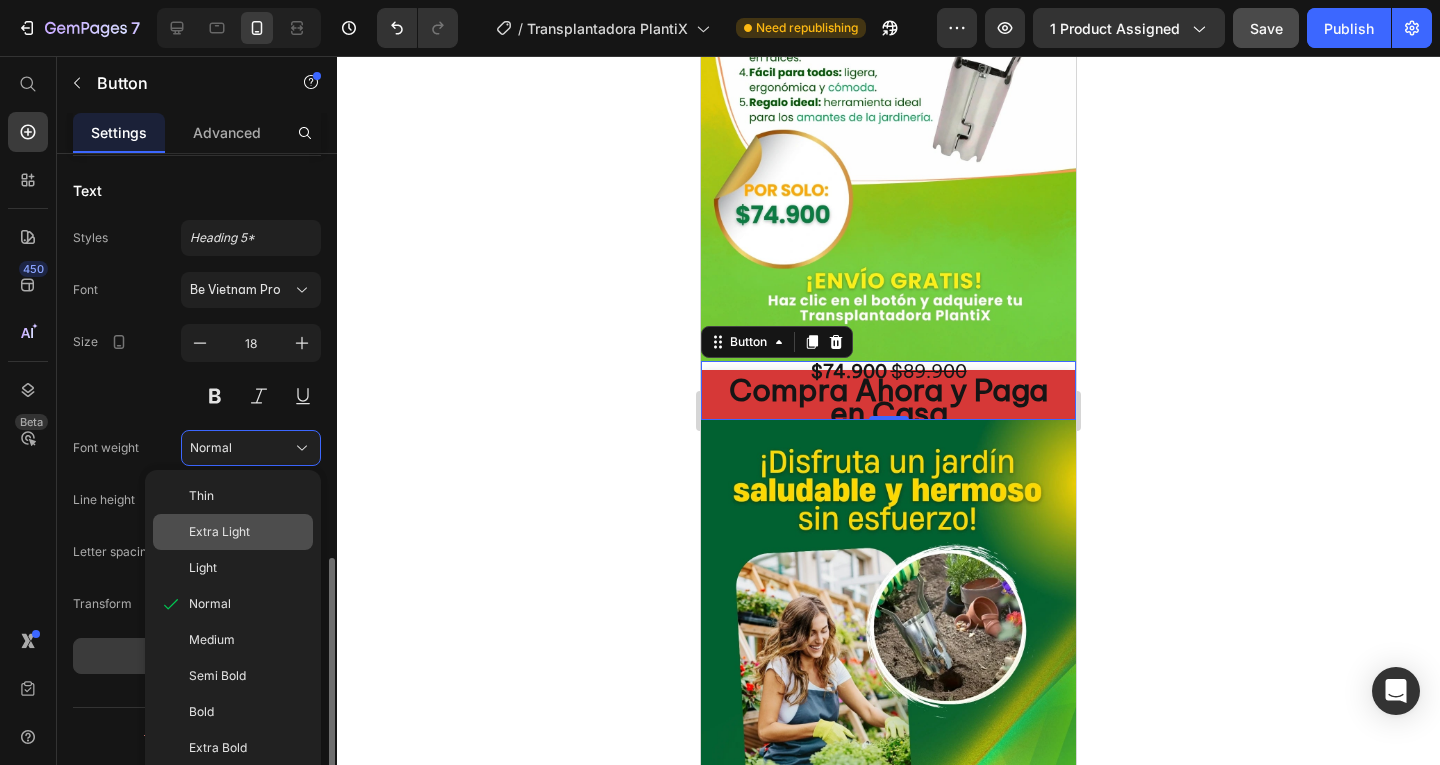 click on "Extra Light" 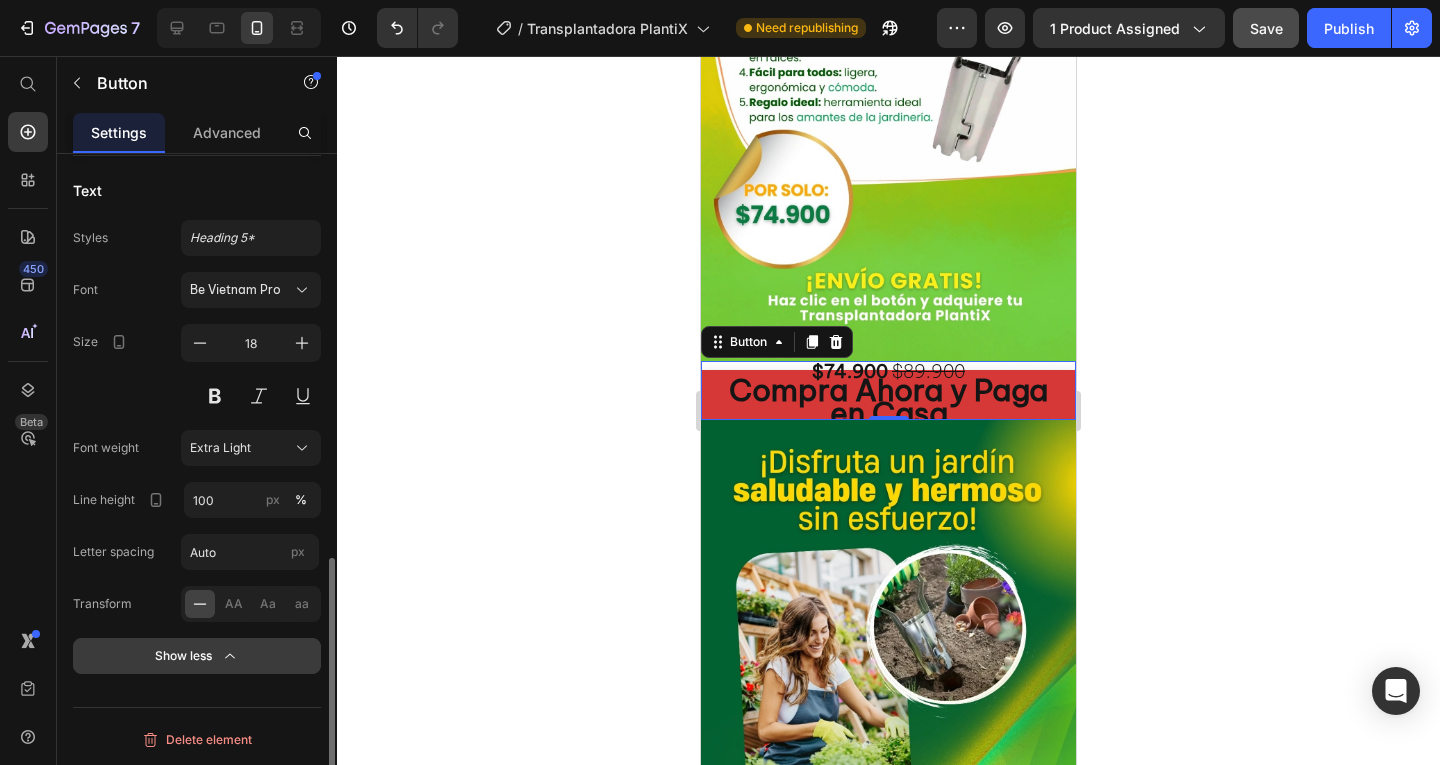 drag, startPoint x: 259, startPoint y: 456, endPoint x: 260, endPoint y: 467, distance: 11.045361 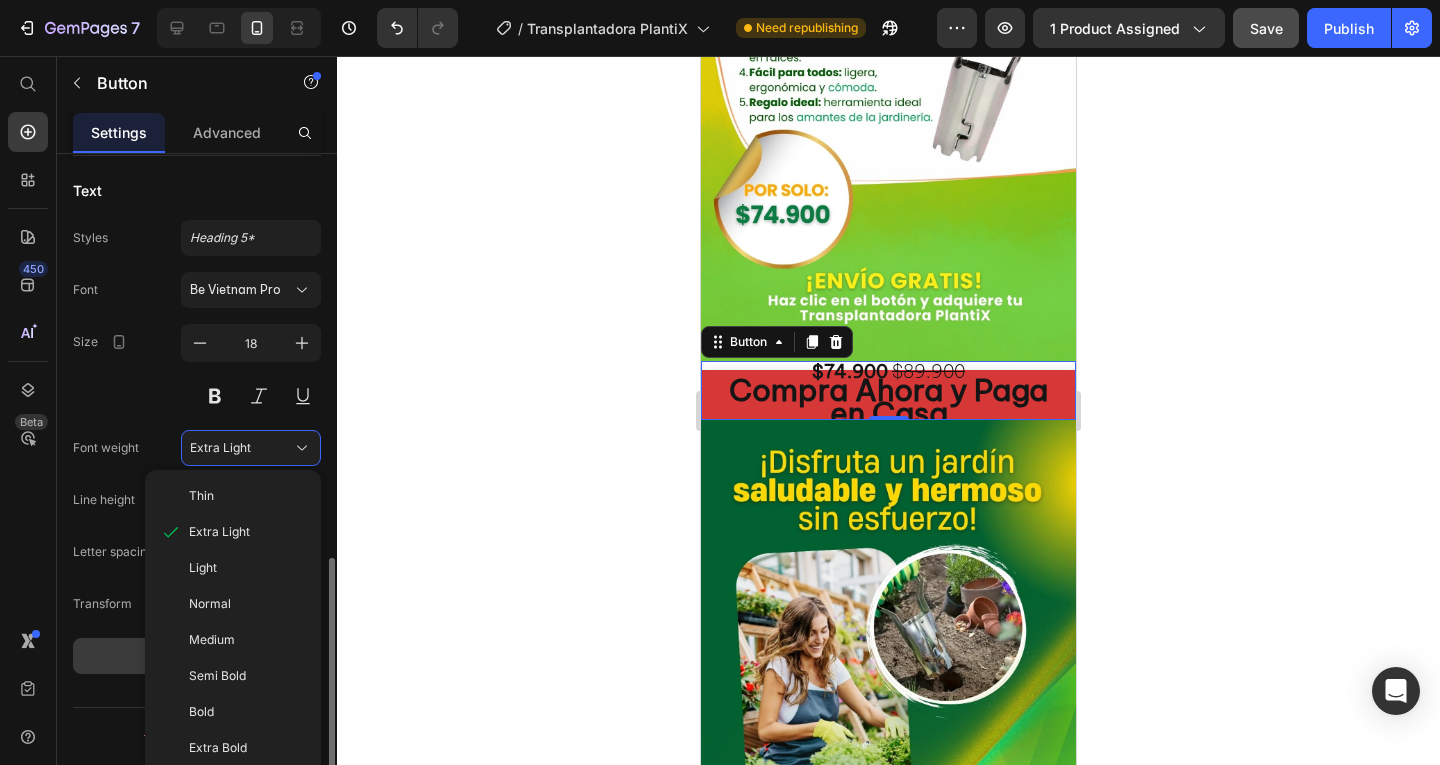 click on "Normal" at bounding box center (210, 604) 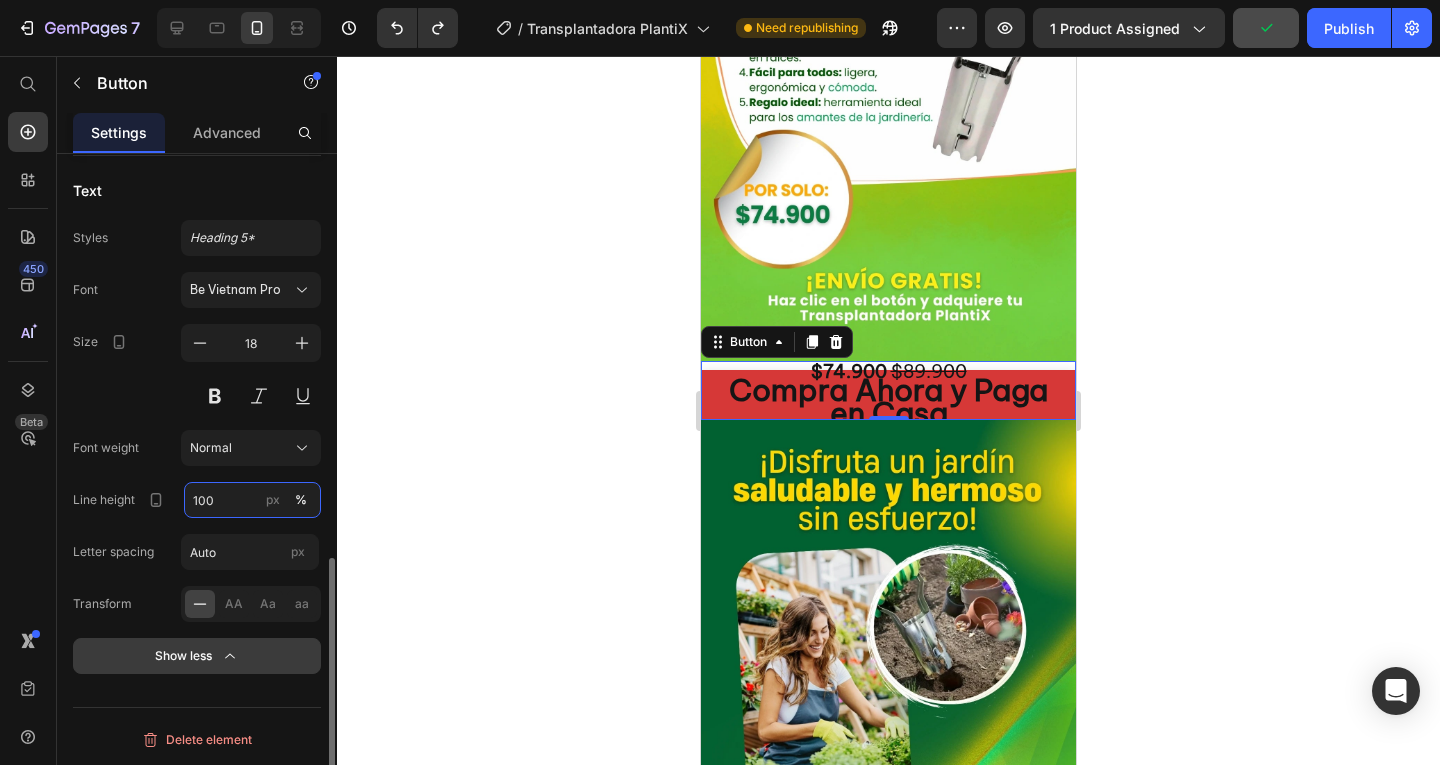 type on "130" 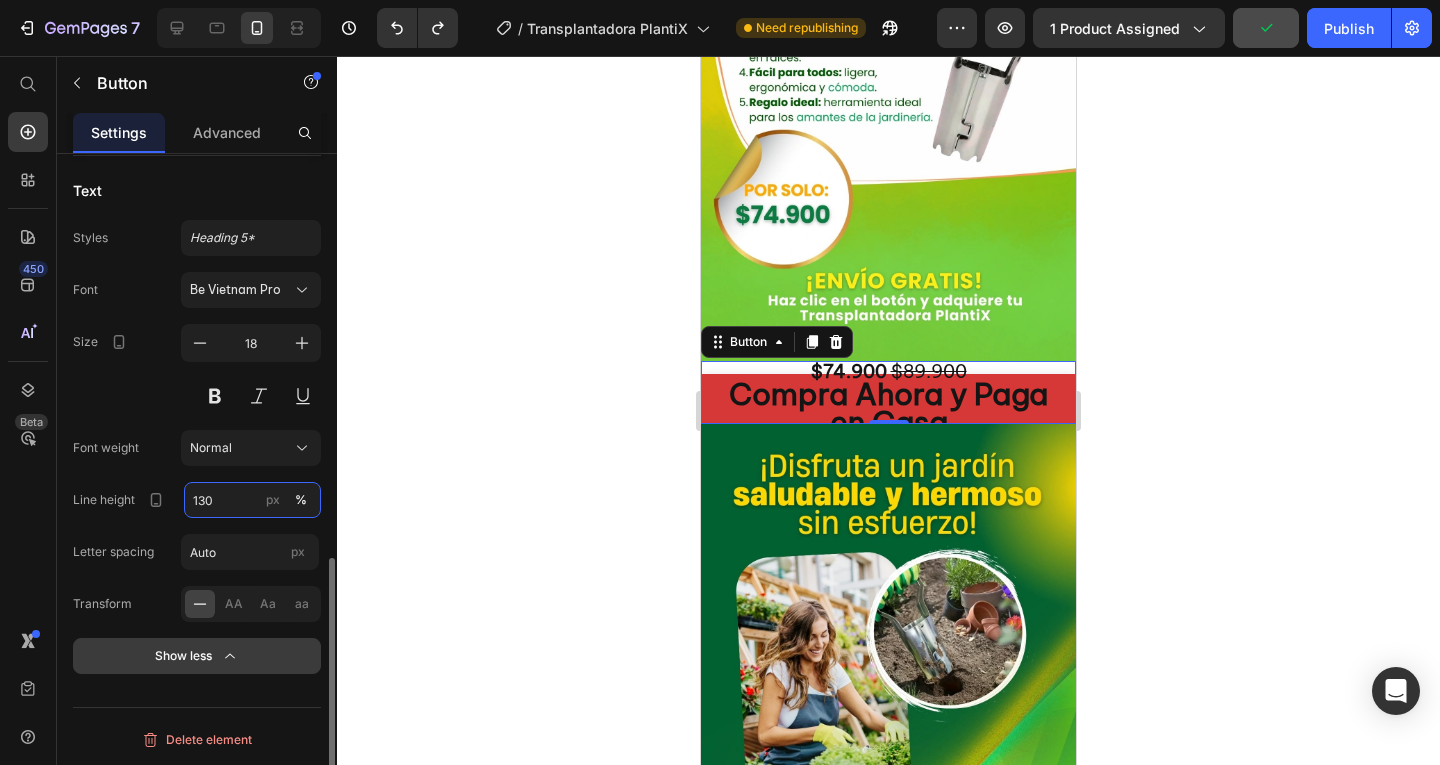 scroll, scrollTop: 816, scrollLeft: 0, axis: vertical 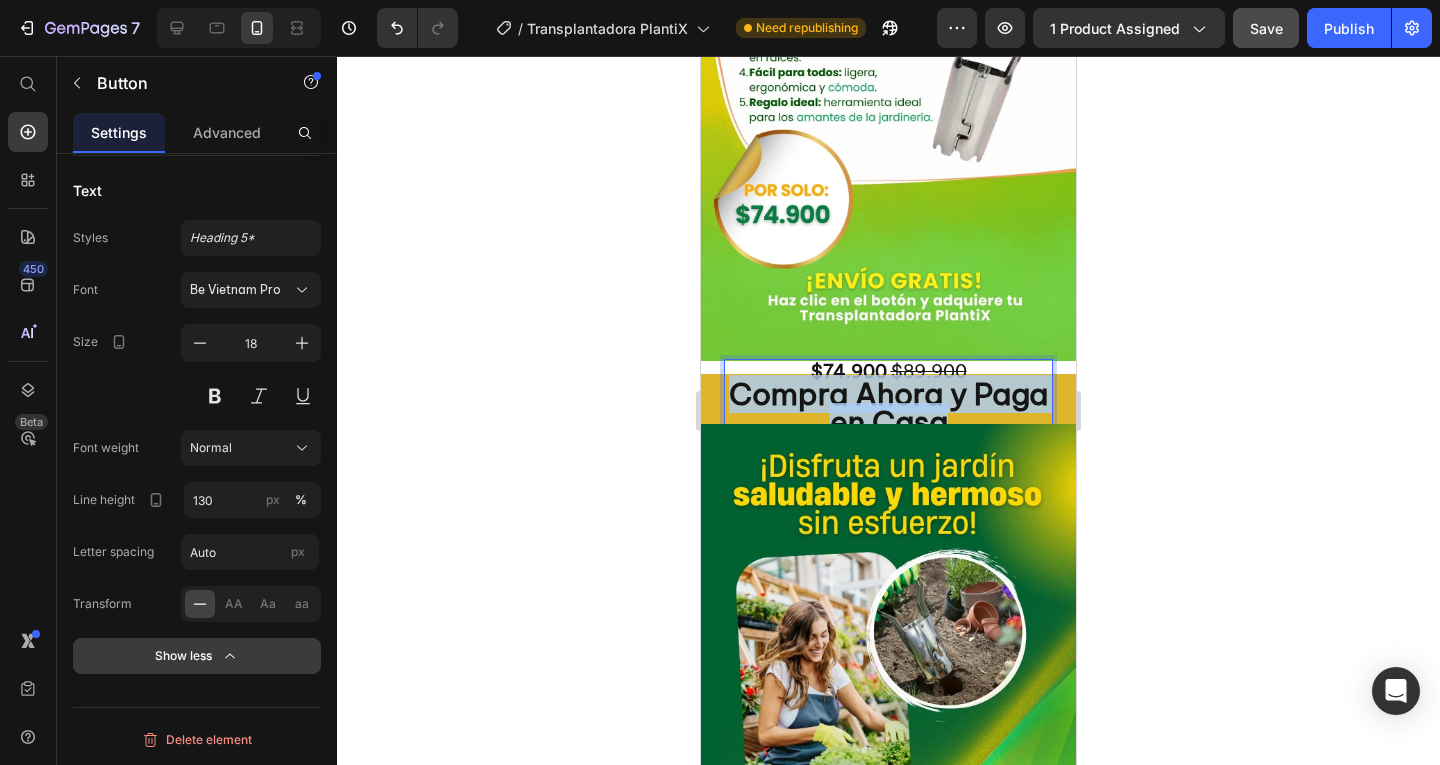 drag, startPoint x: 984, startPoint y: 375, endPoint x: 754, endPoint y: 355, distance: 230.86794 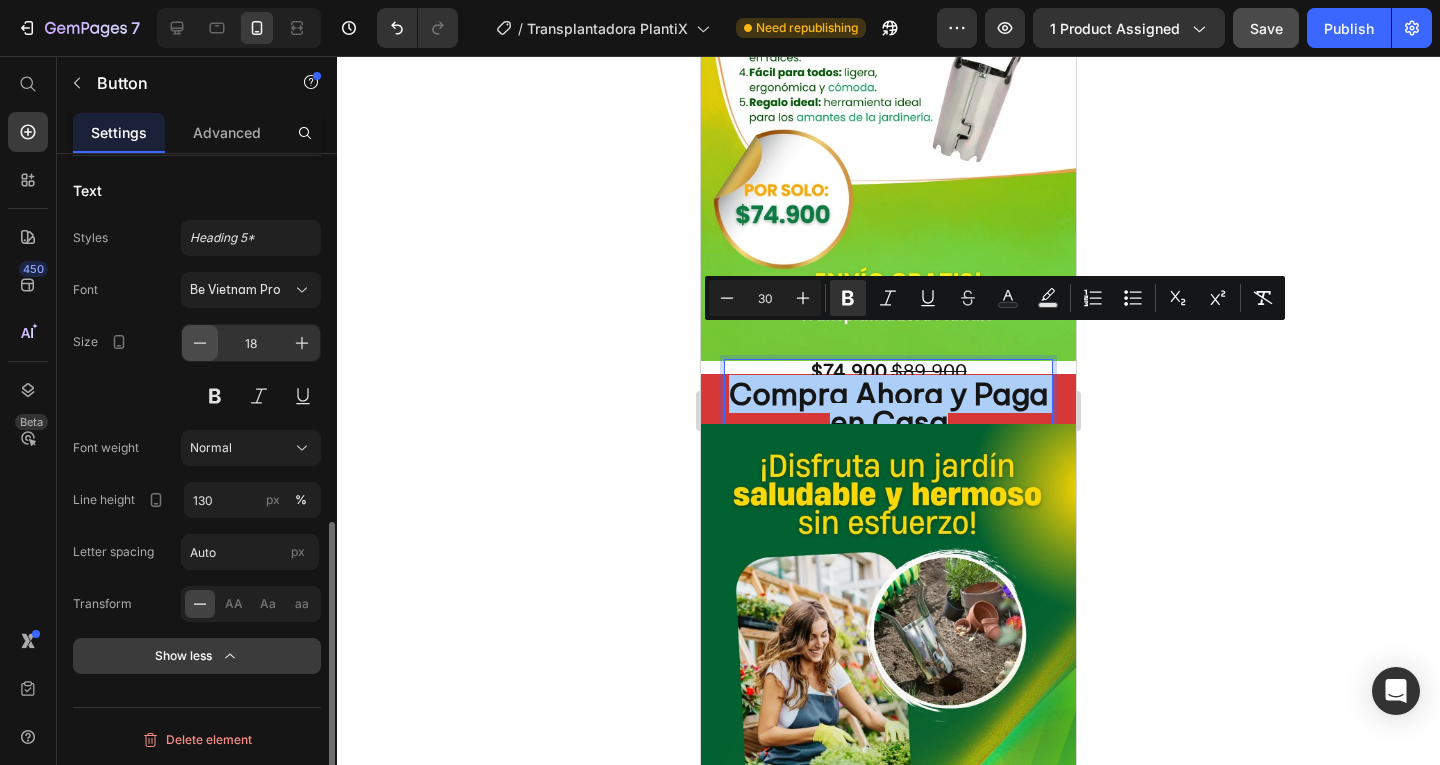 click 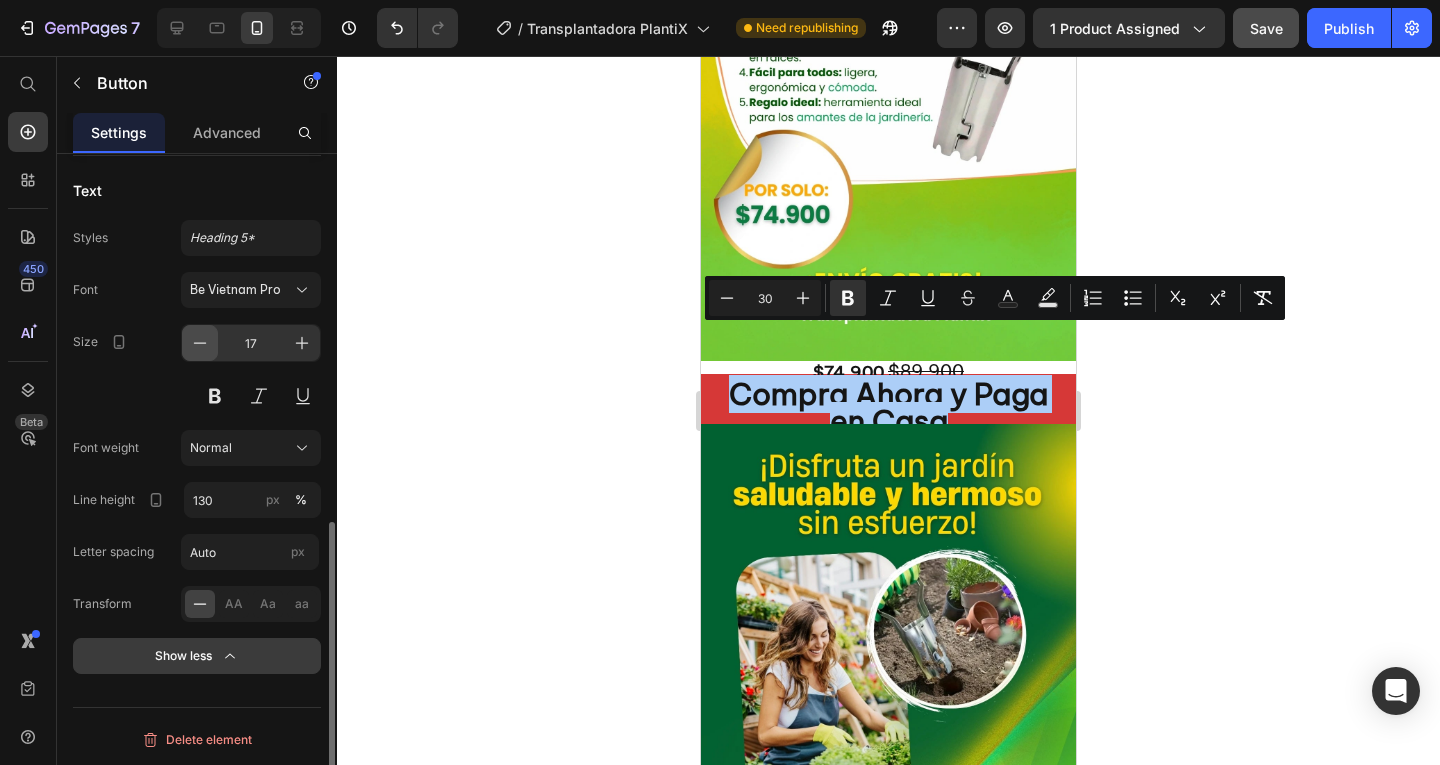 click 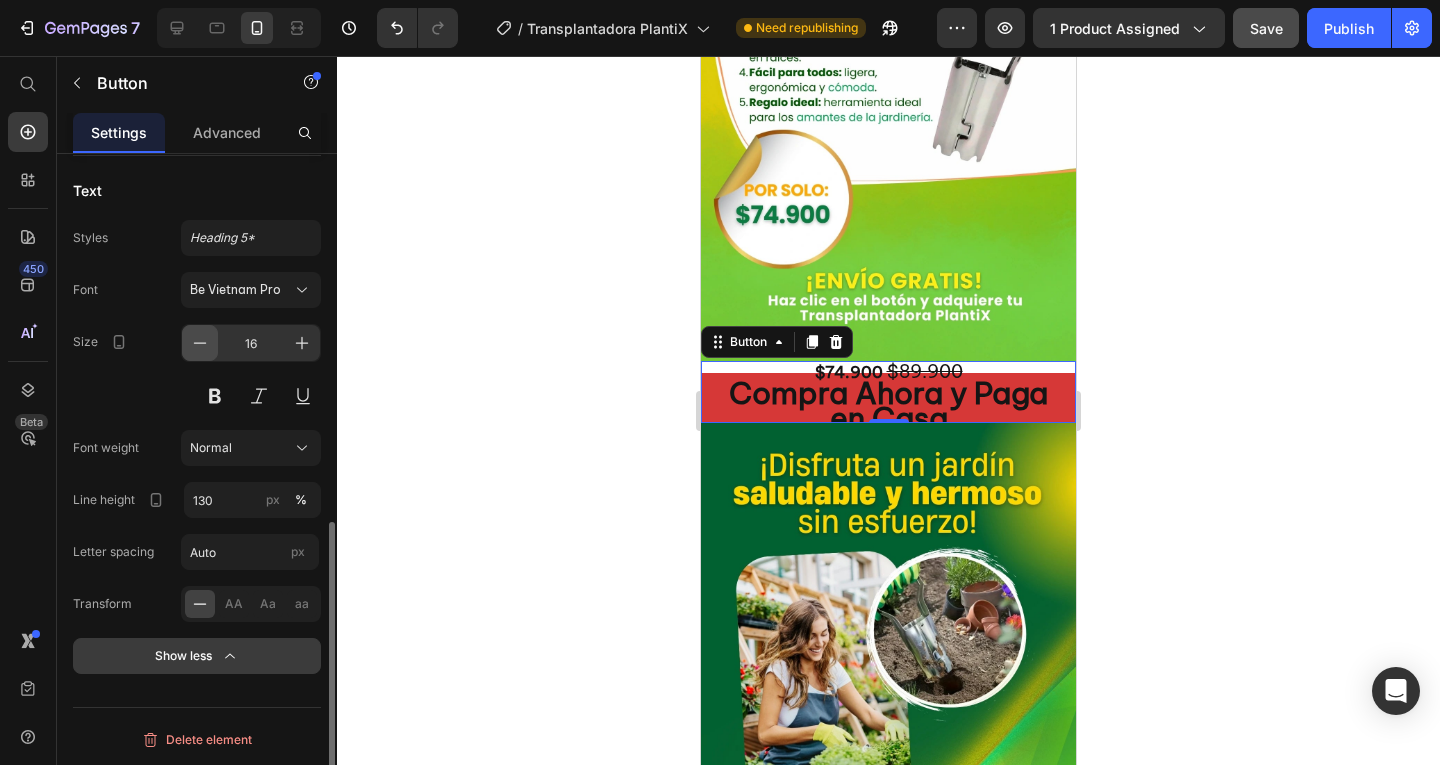click 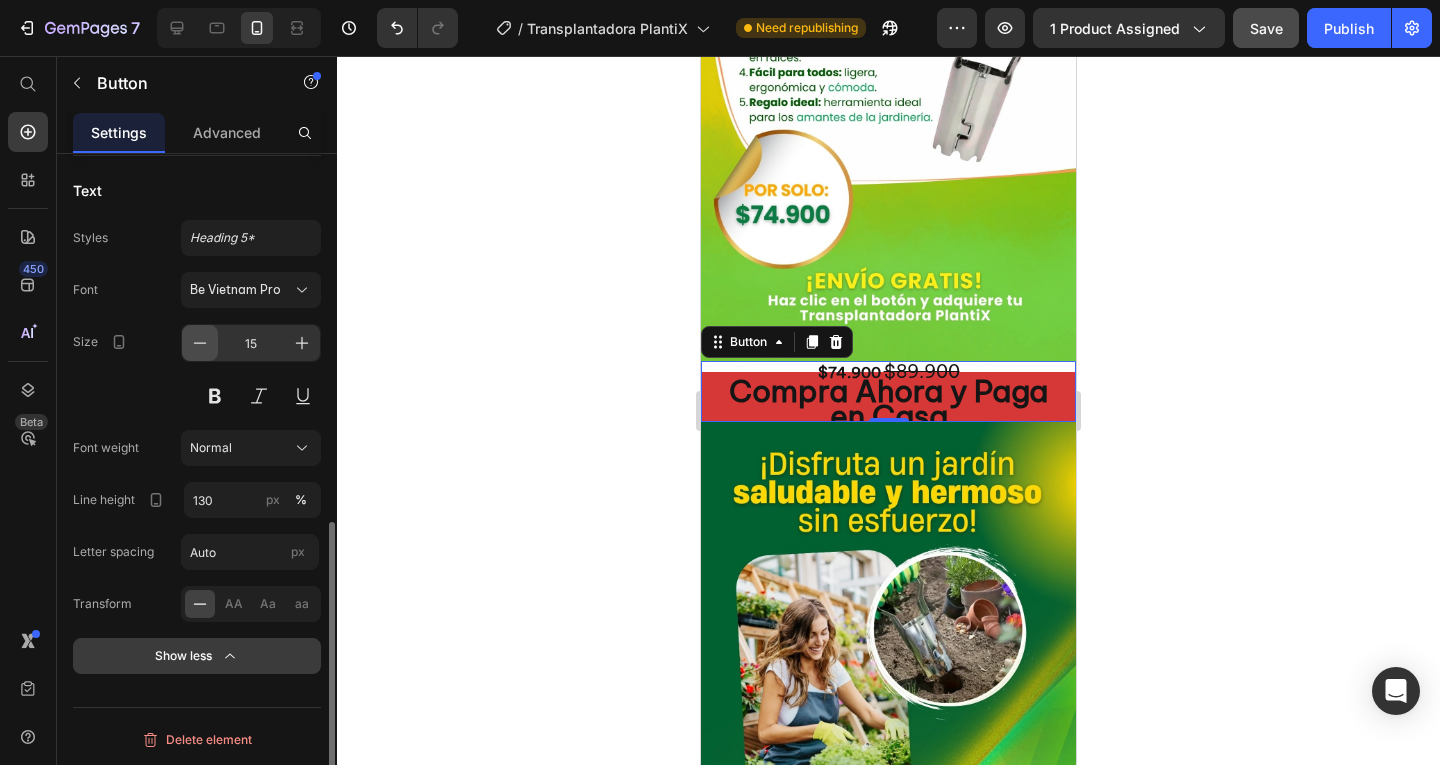 click 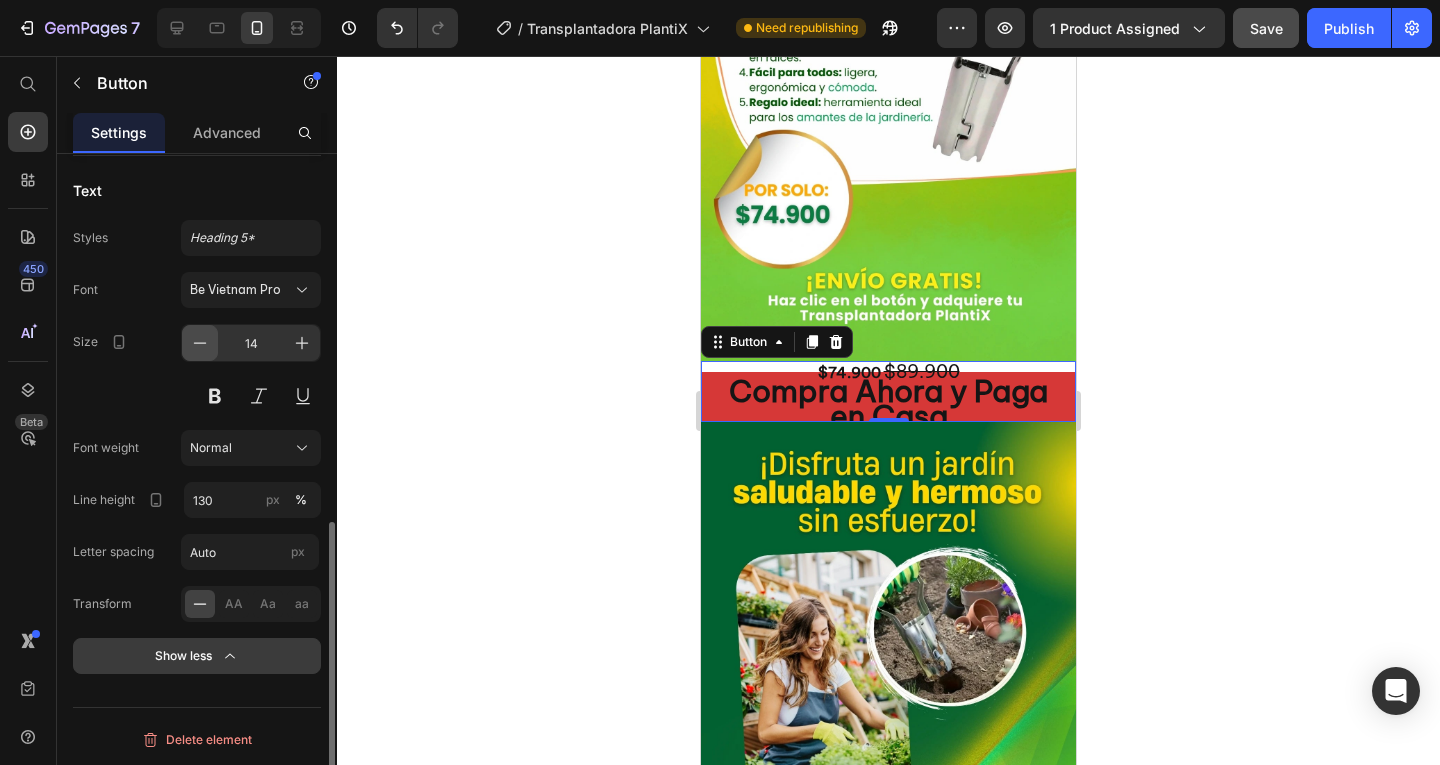 click 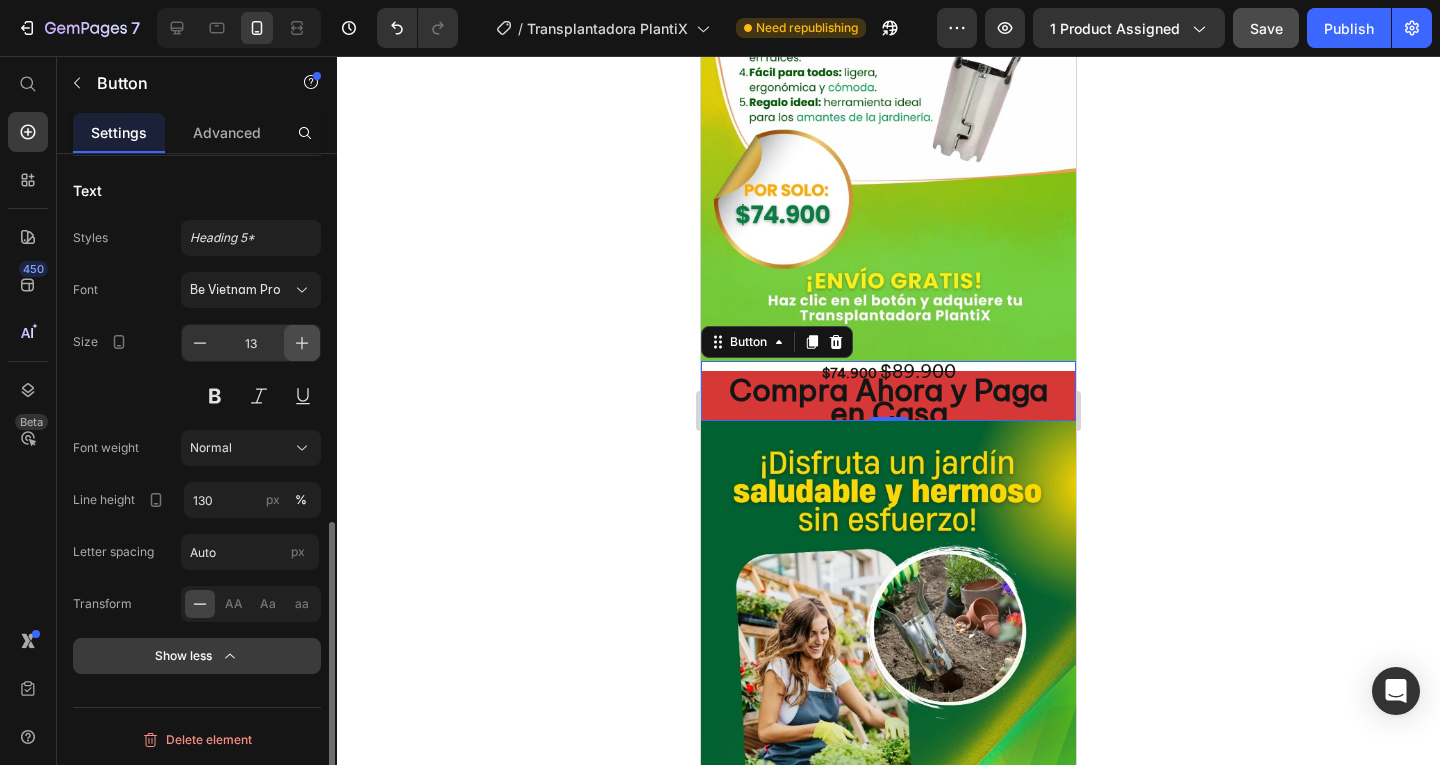 type 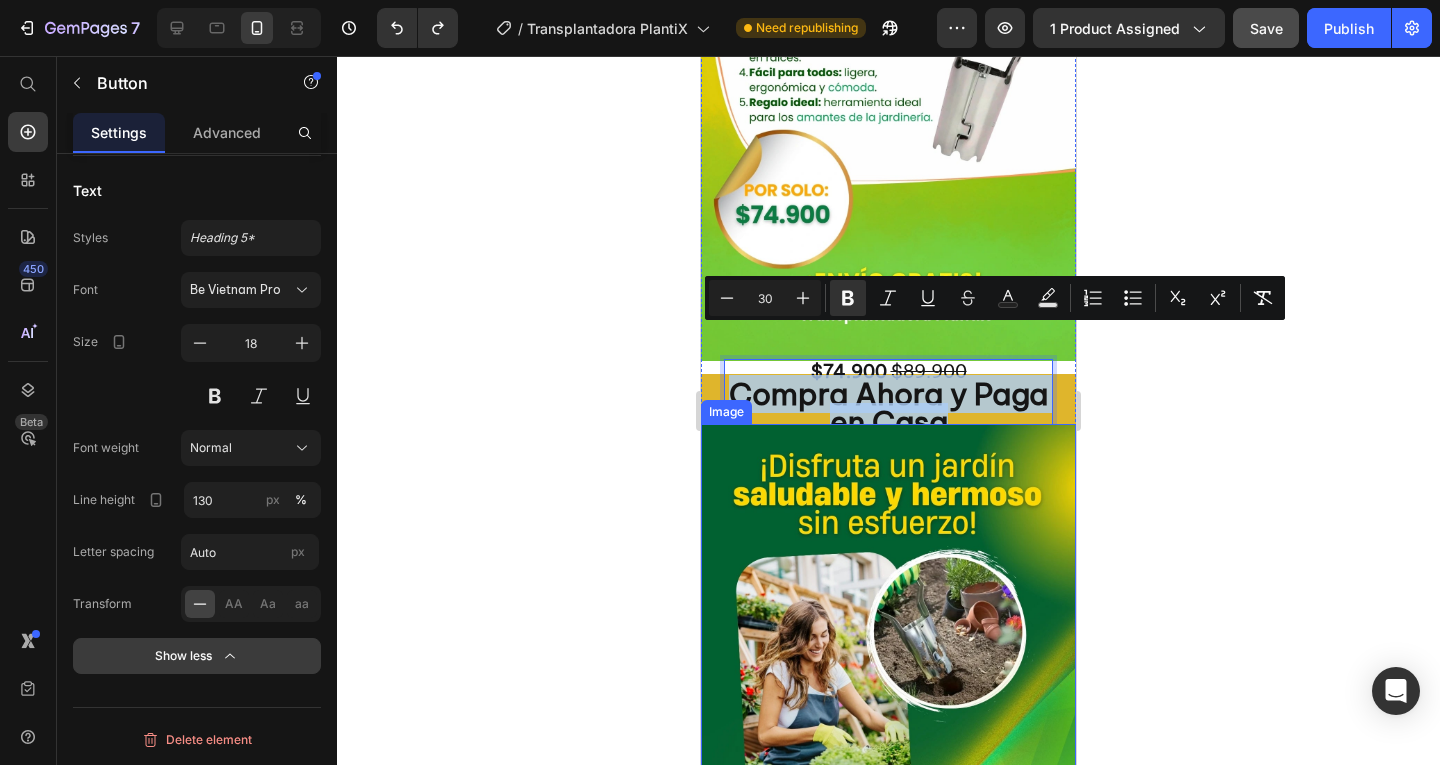 drag, startPoint x: 764, startPoint y: 349, endPoint x: 1017, endPoint y: 389, distance: 256.14255 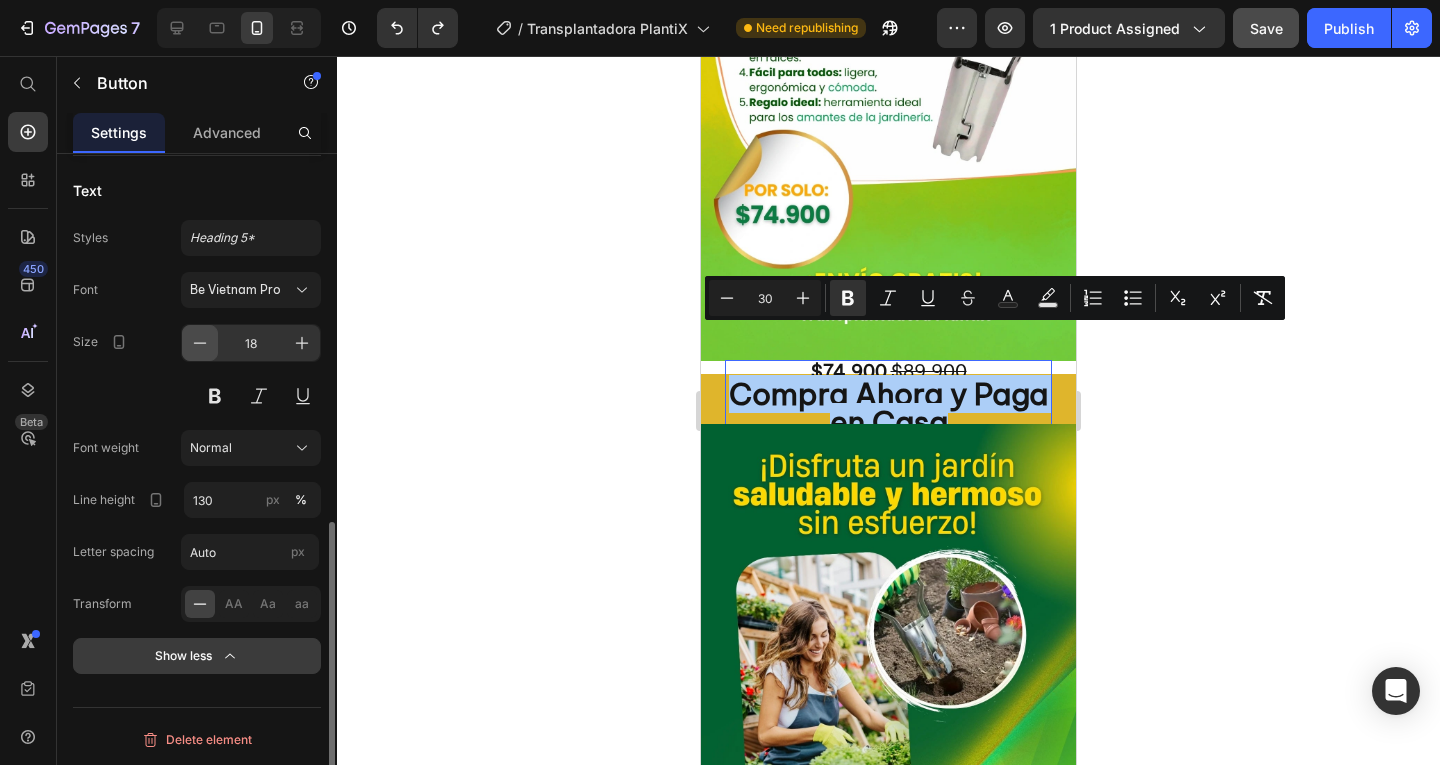 click 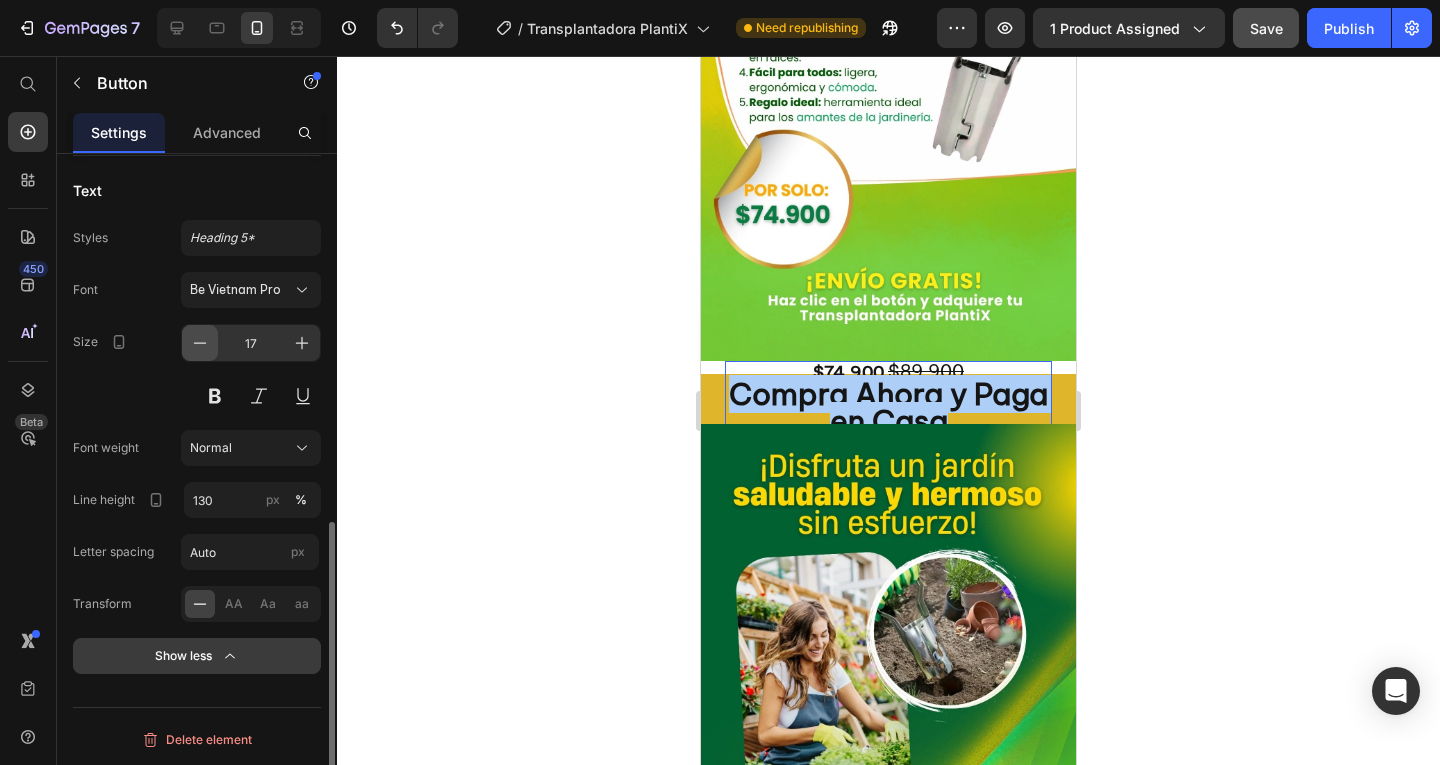 click 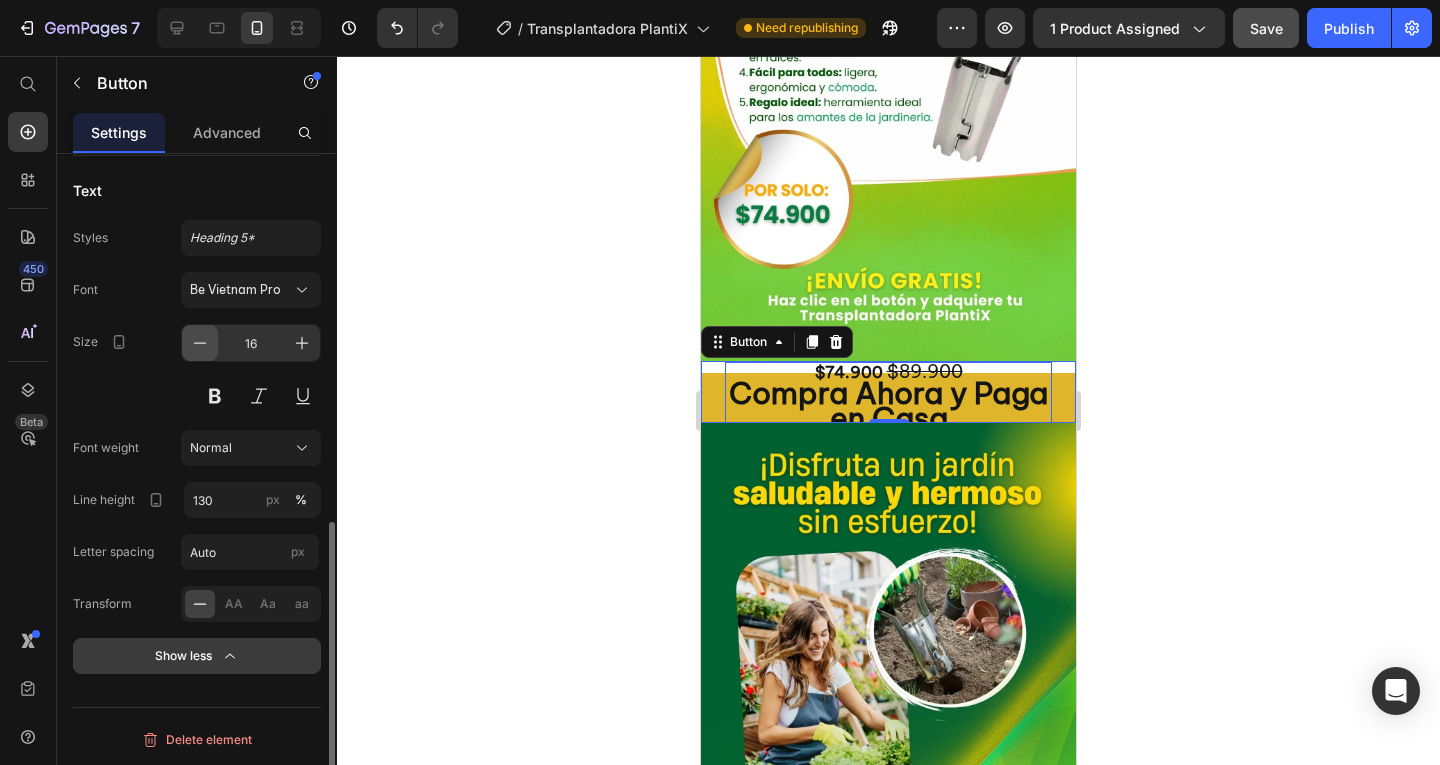 click 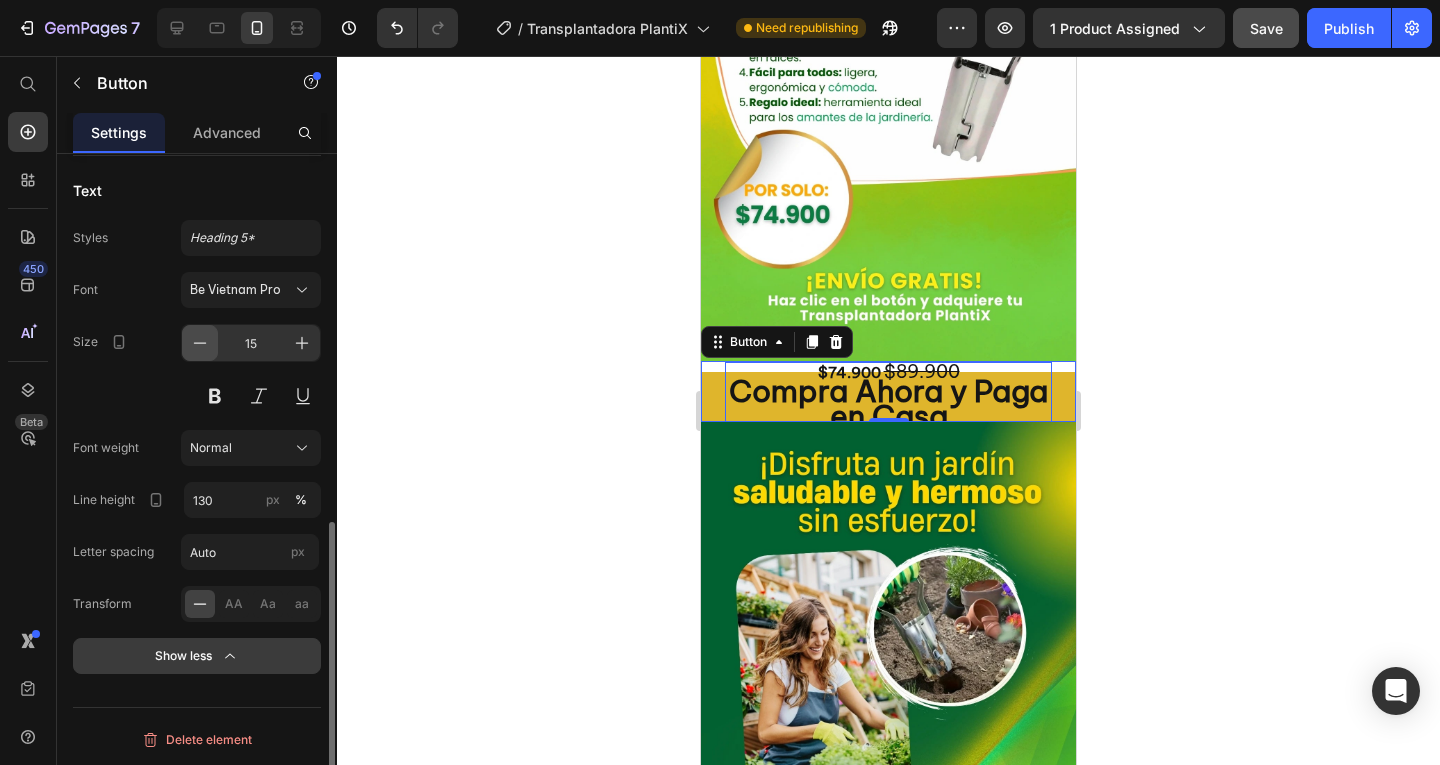 click 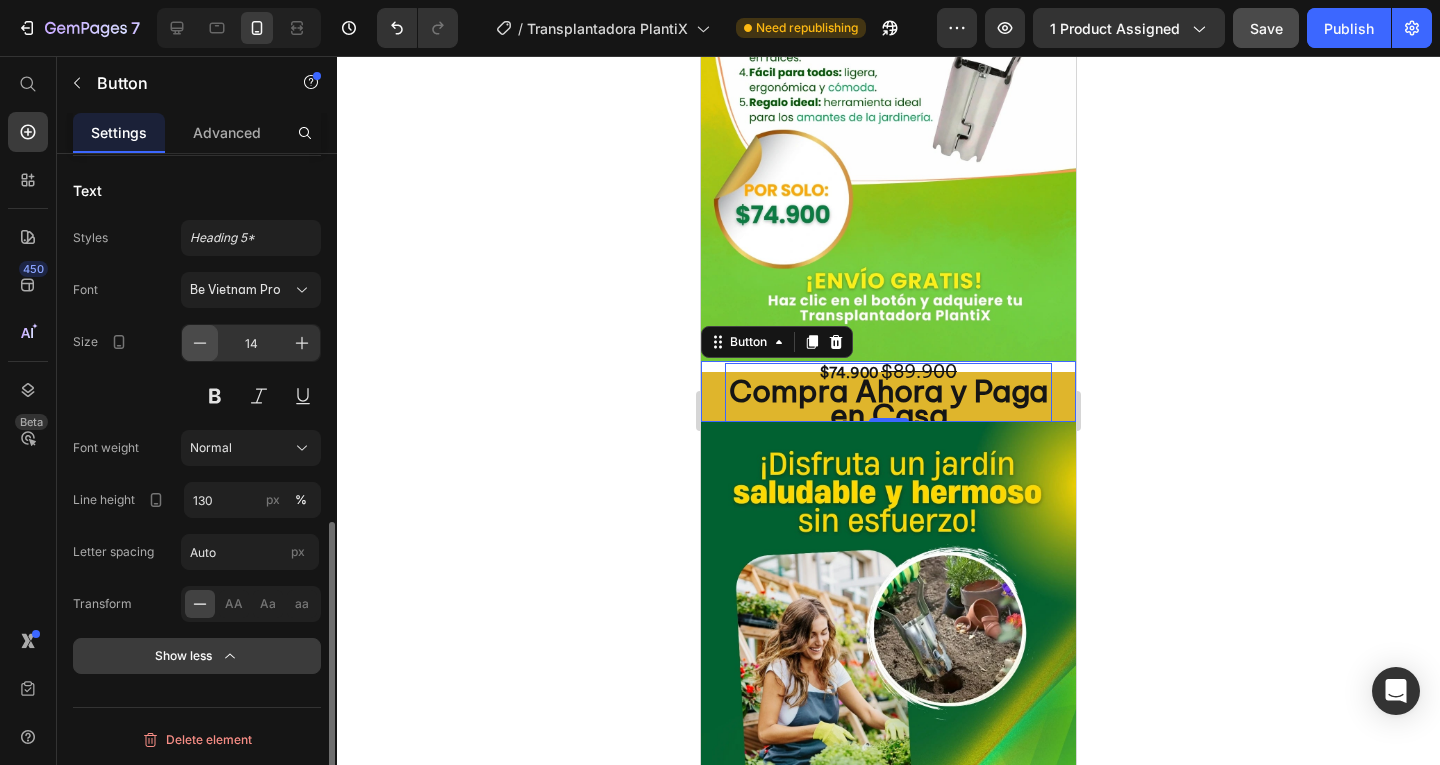 click 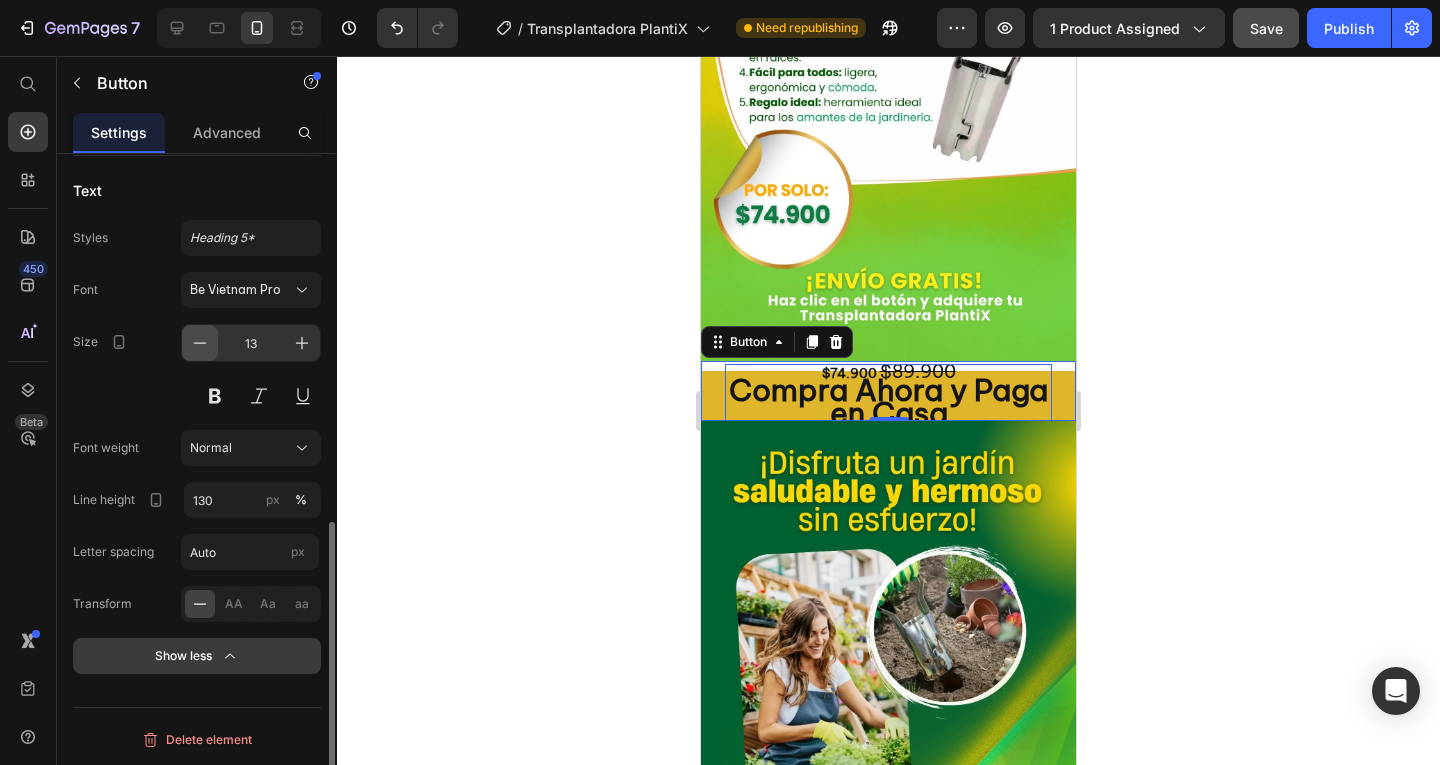 click 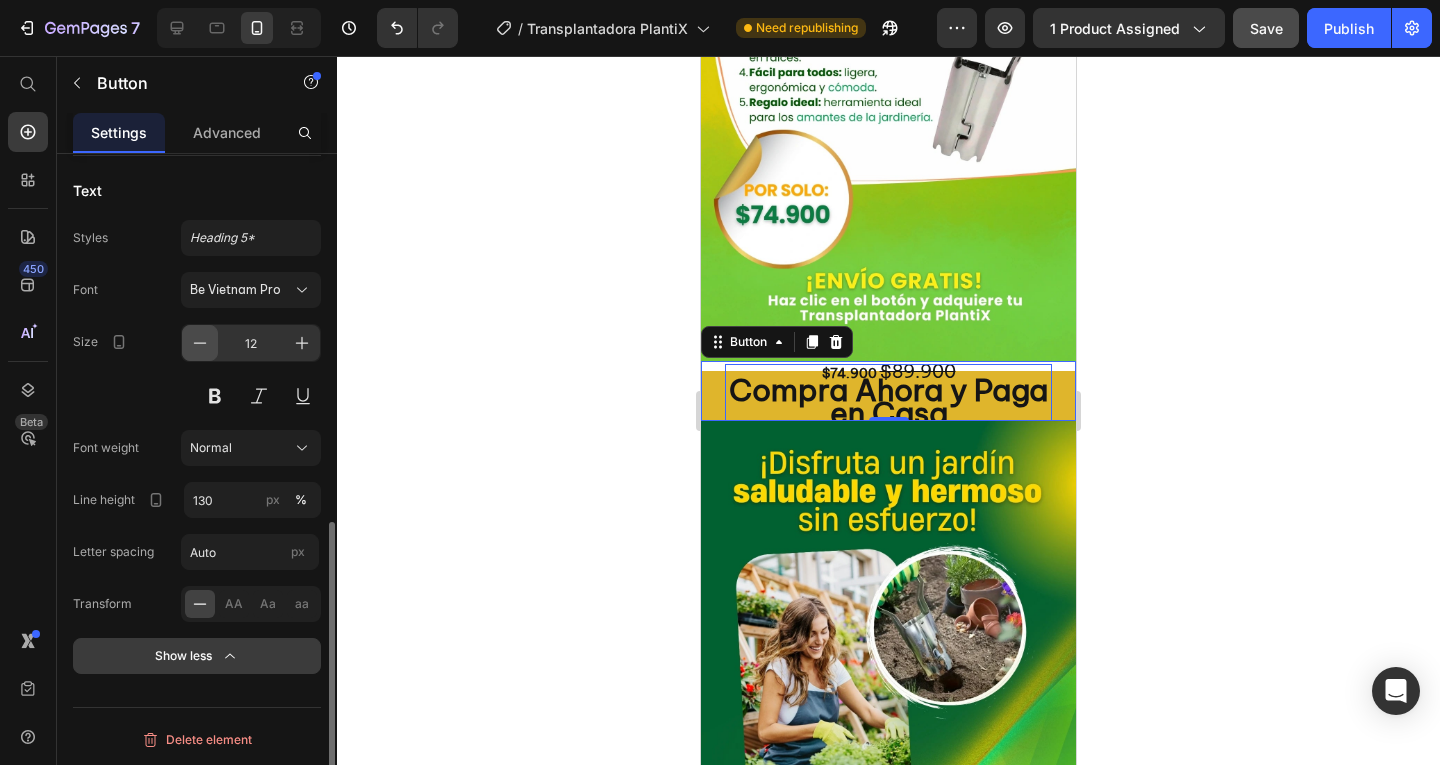 click 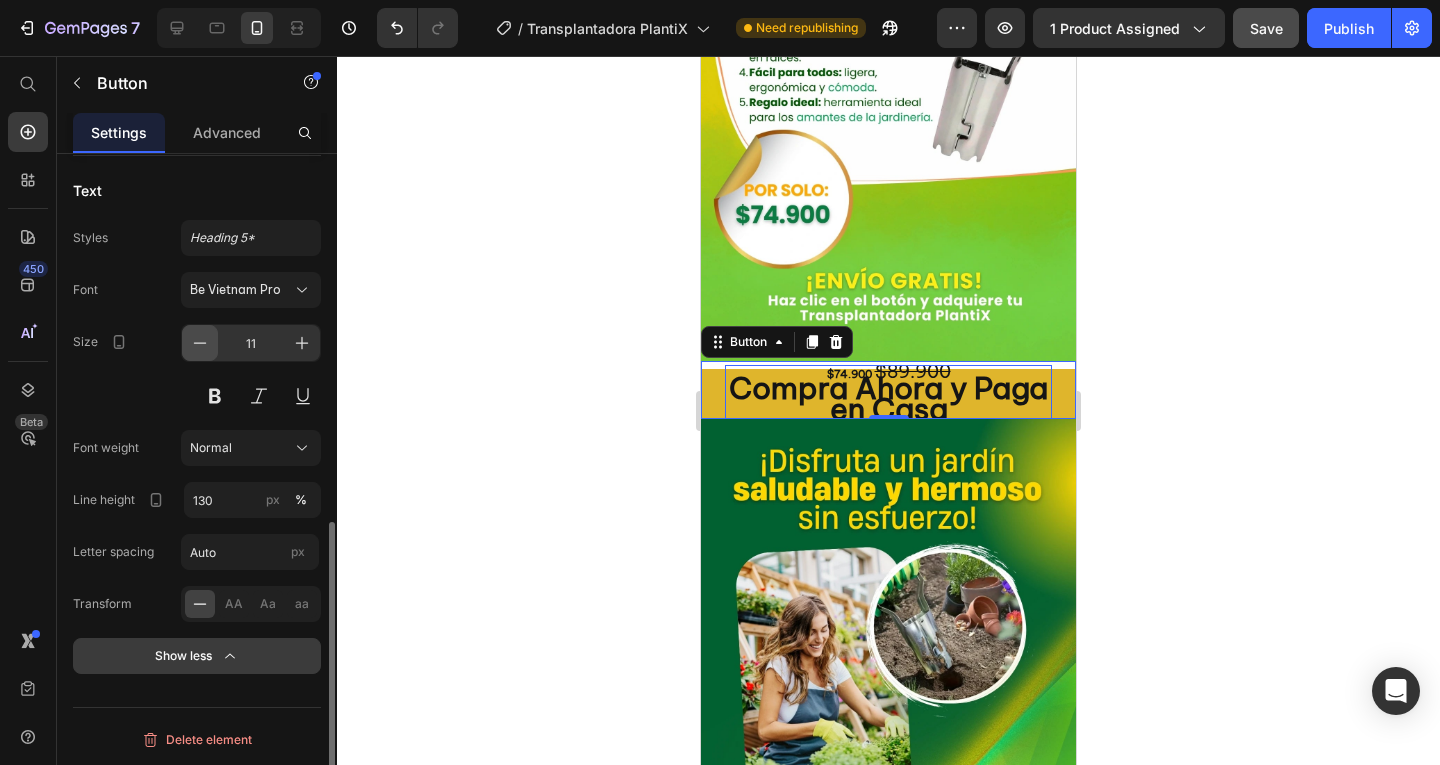 click 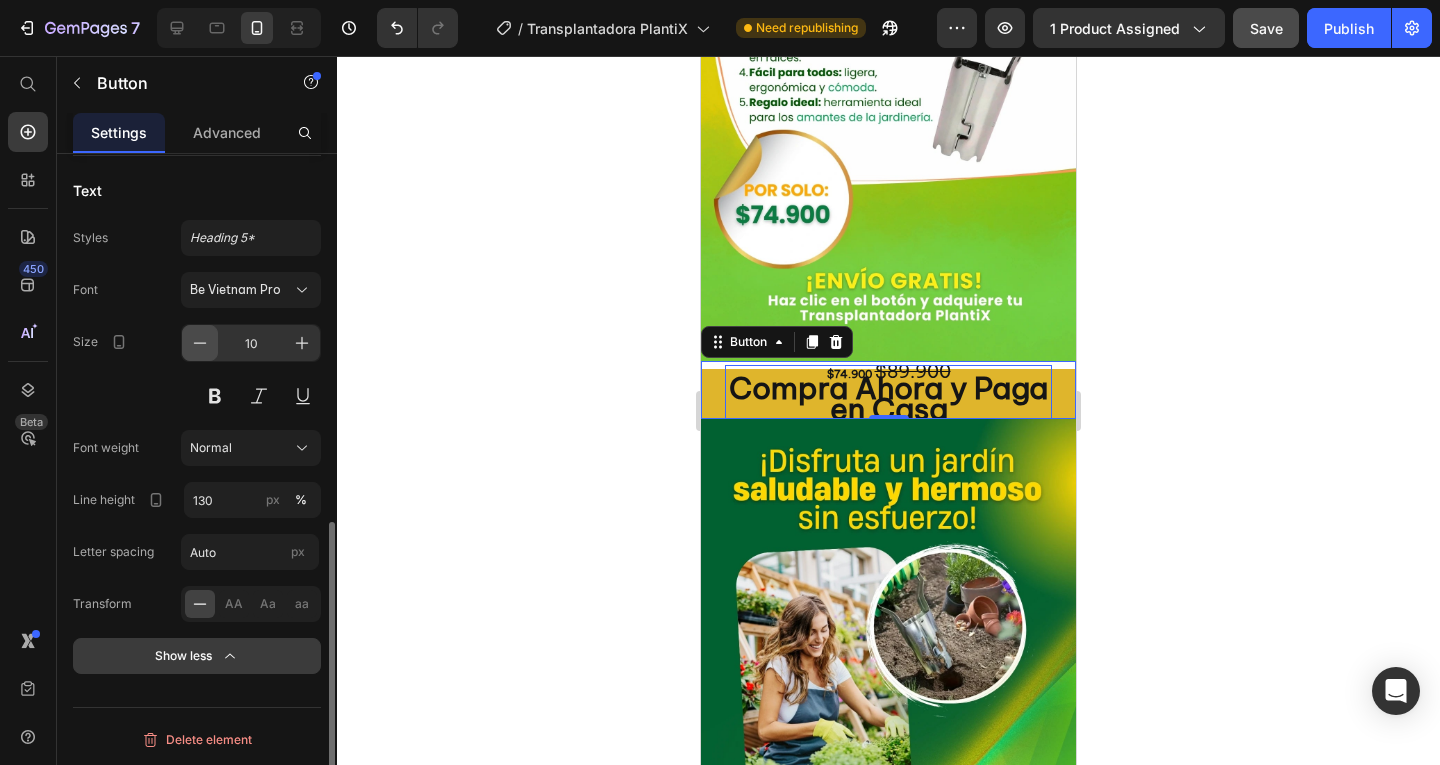 click 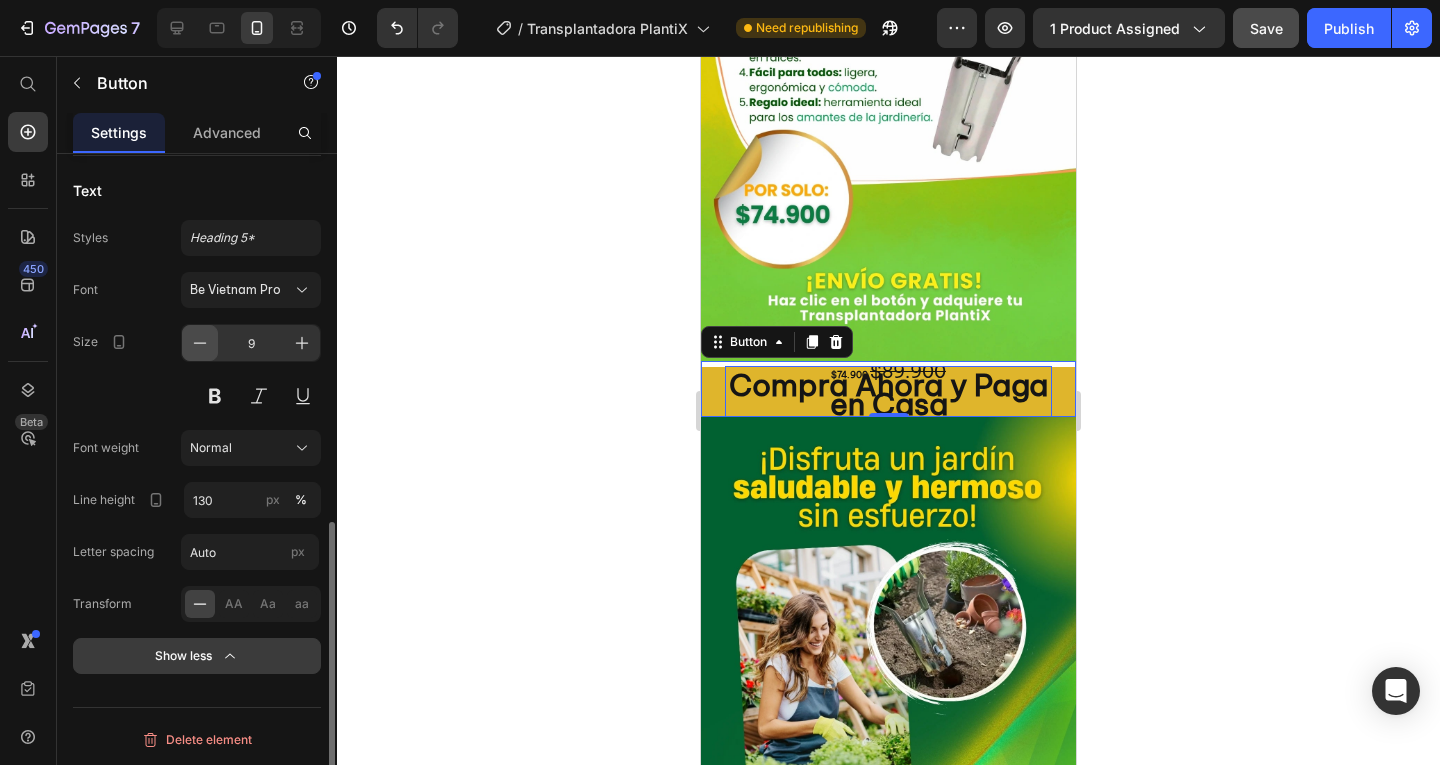 click 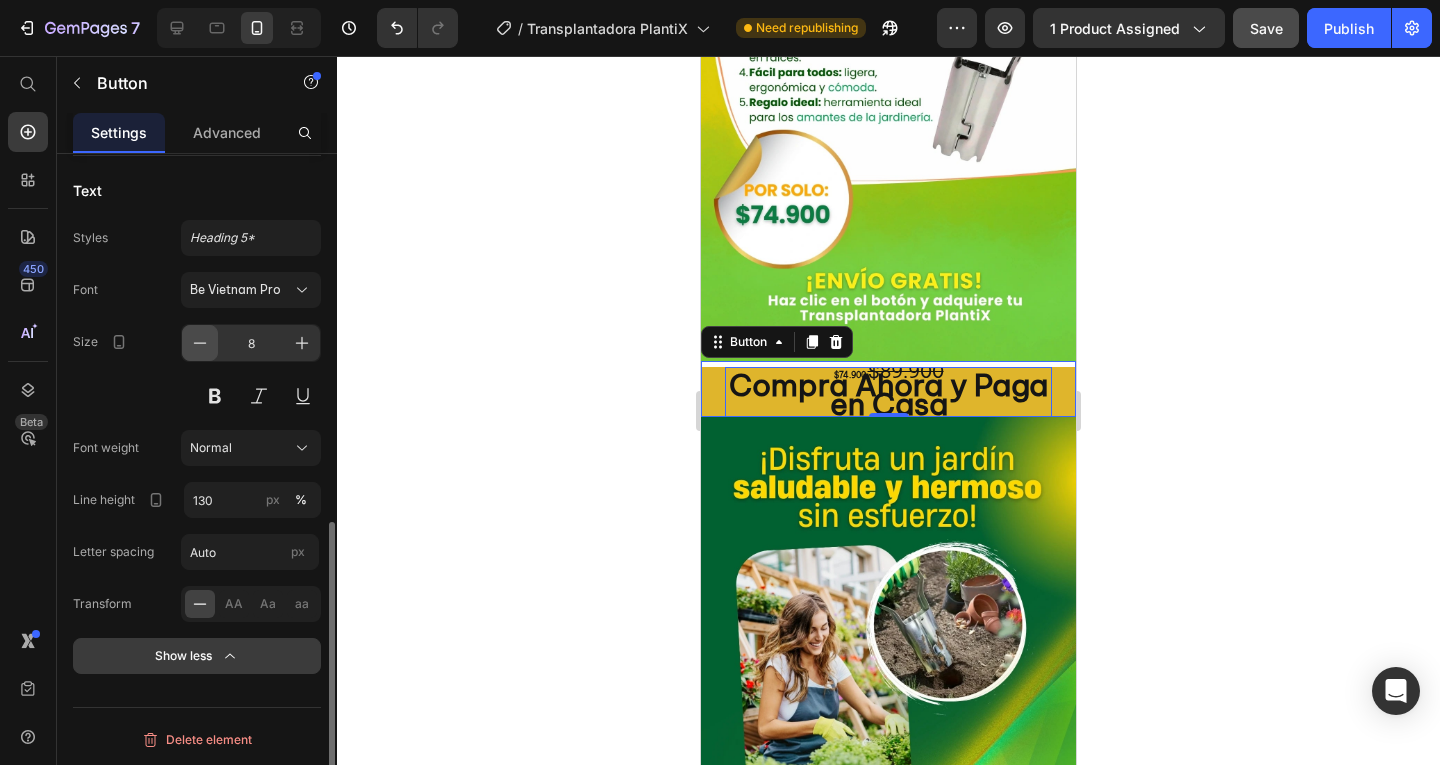click 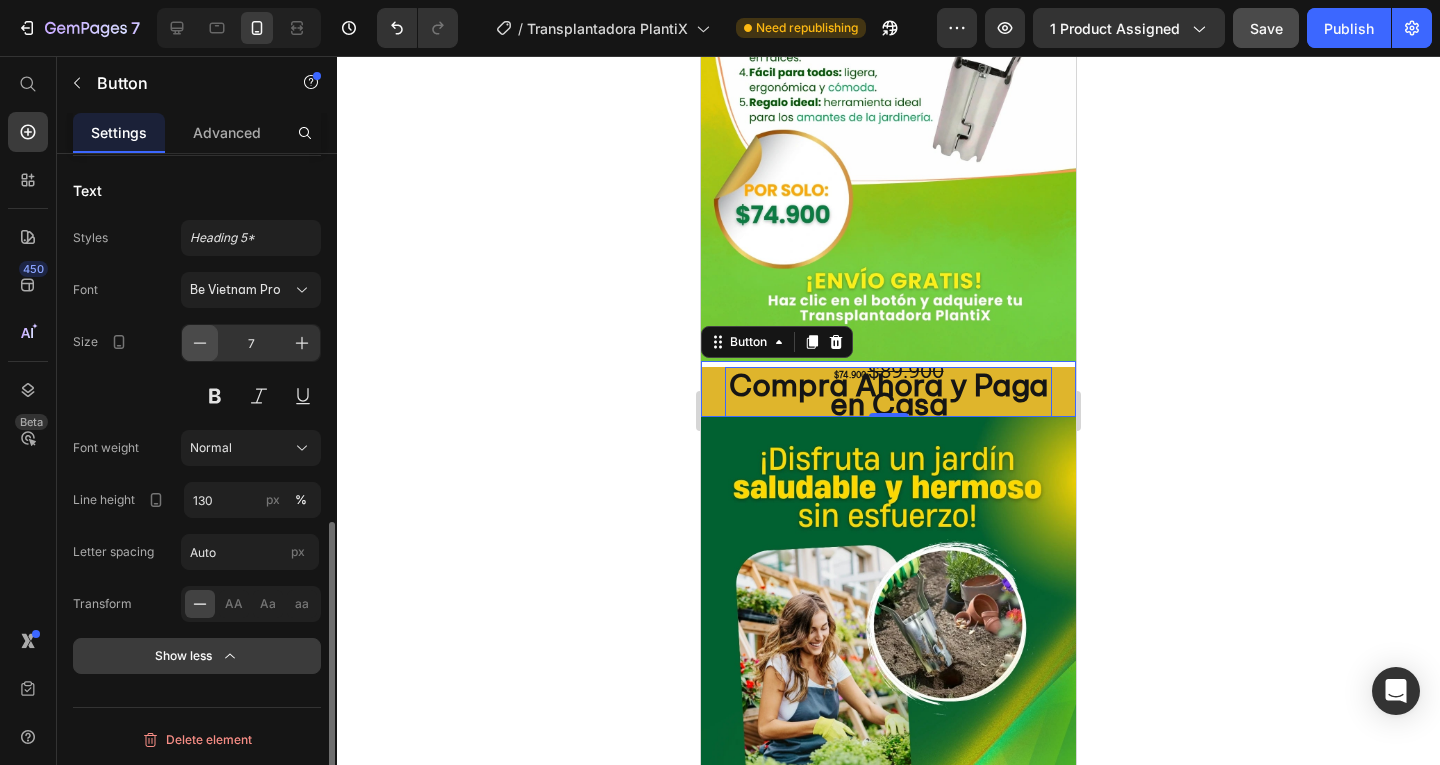 click 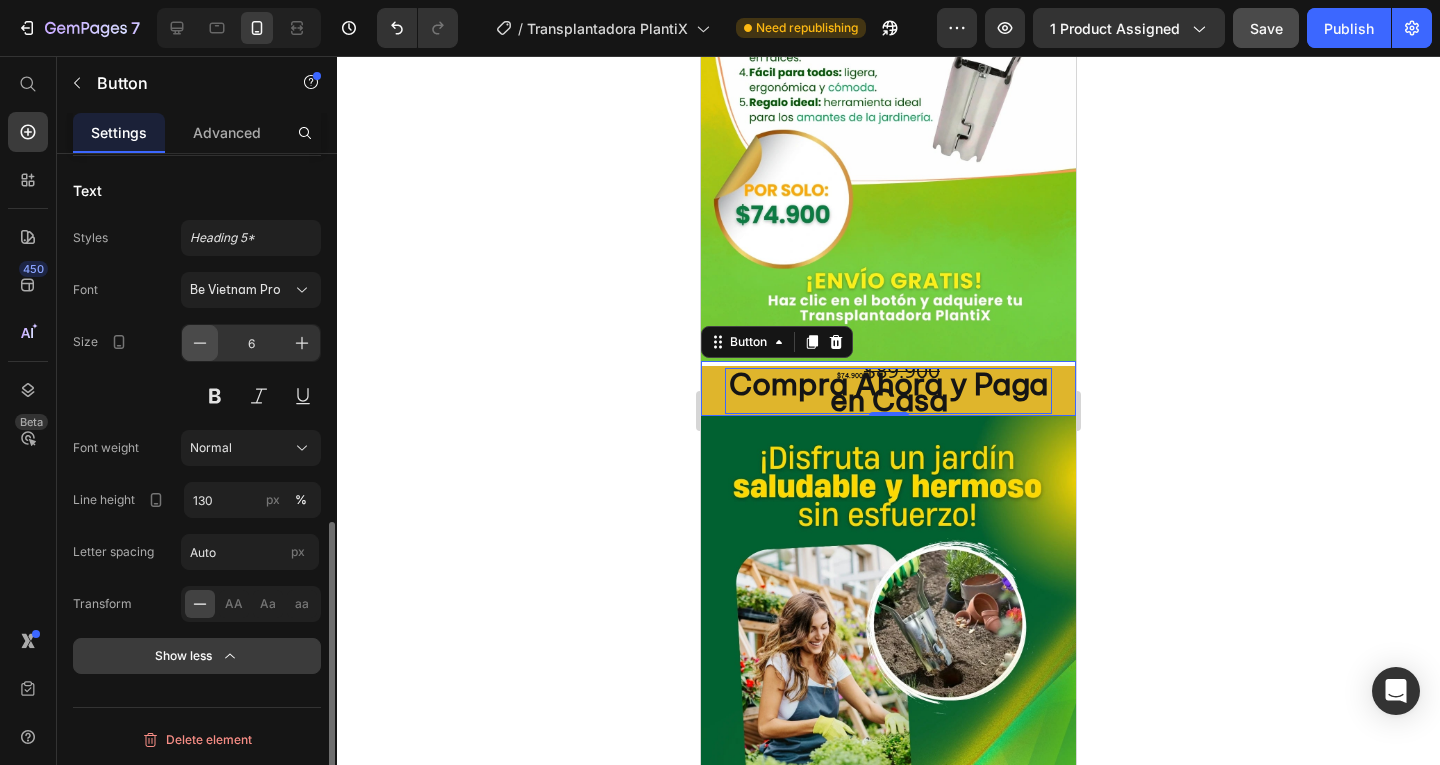 click 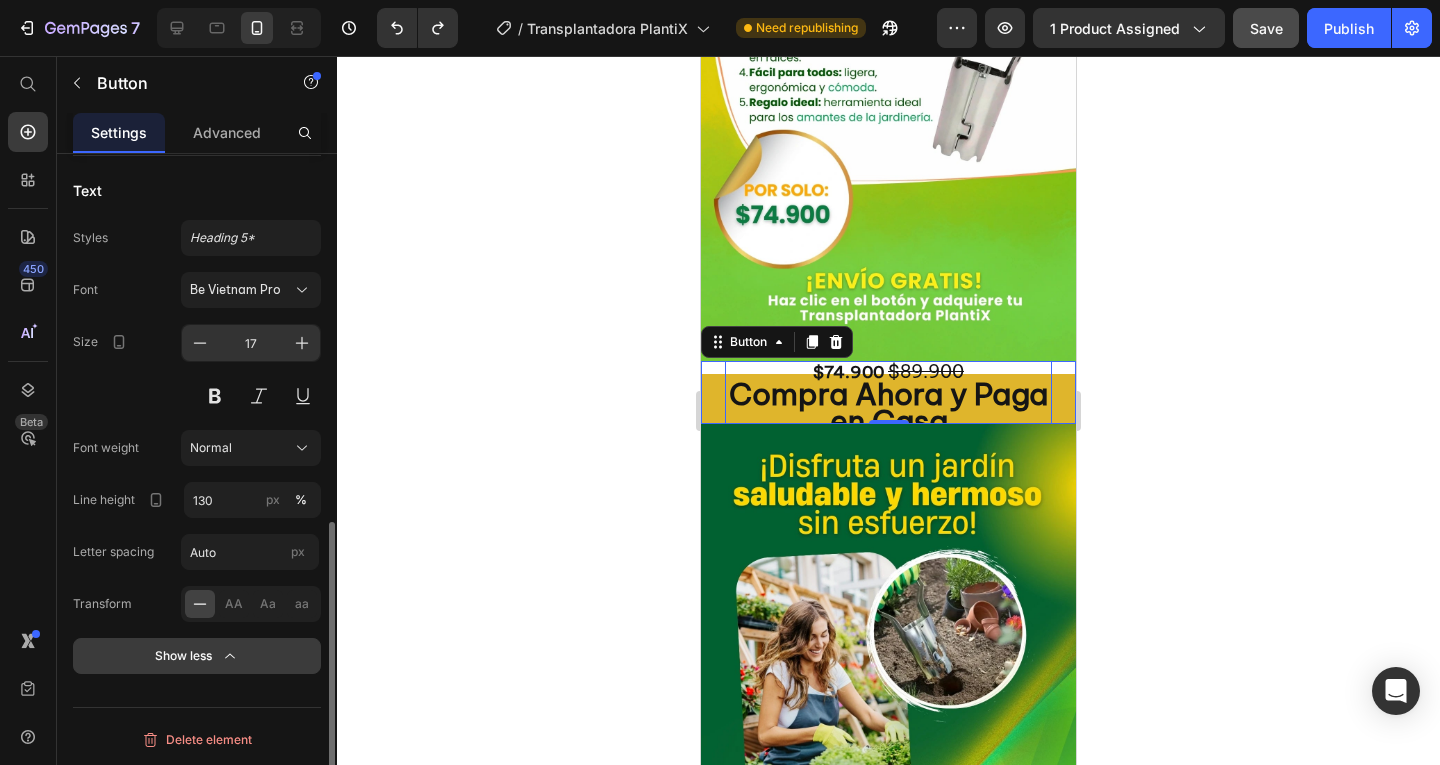type on "18" 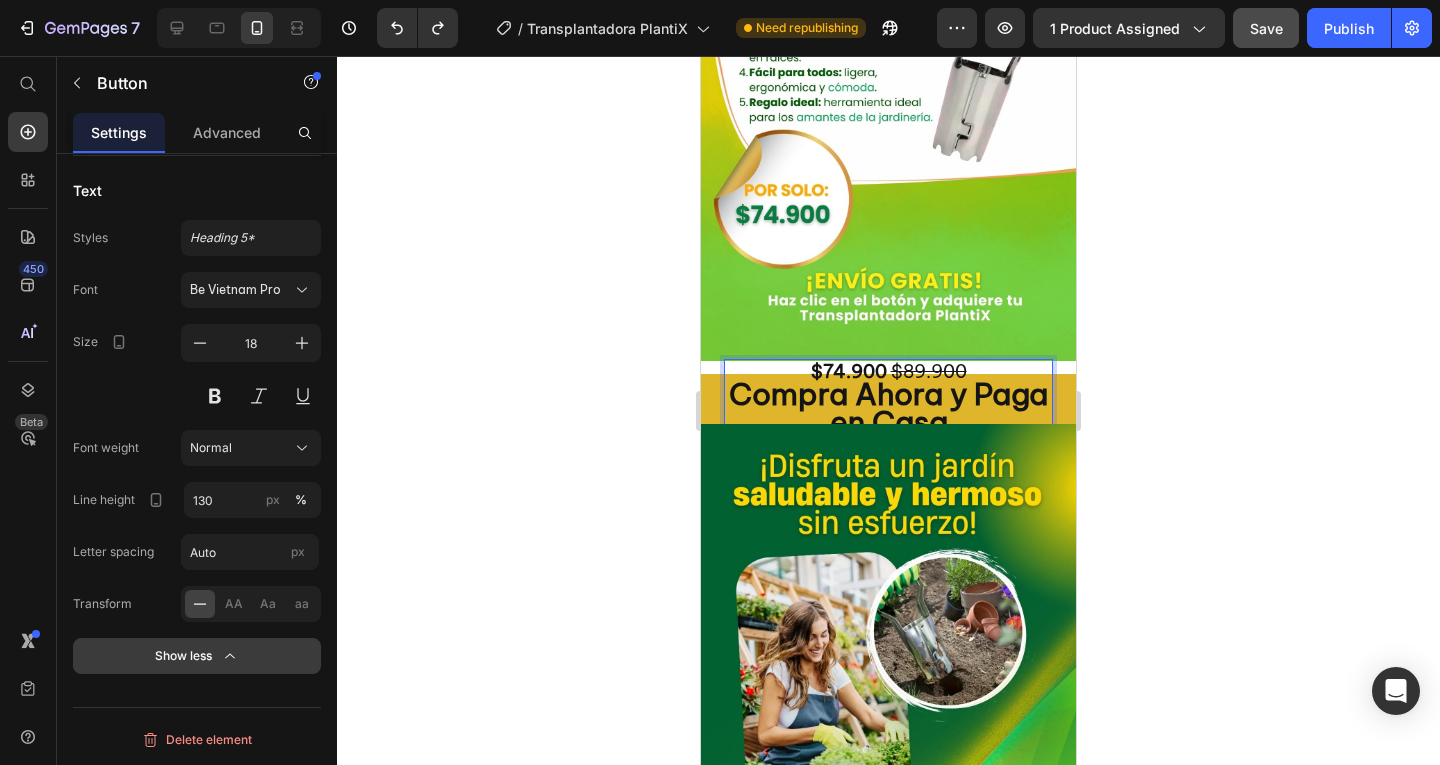 click 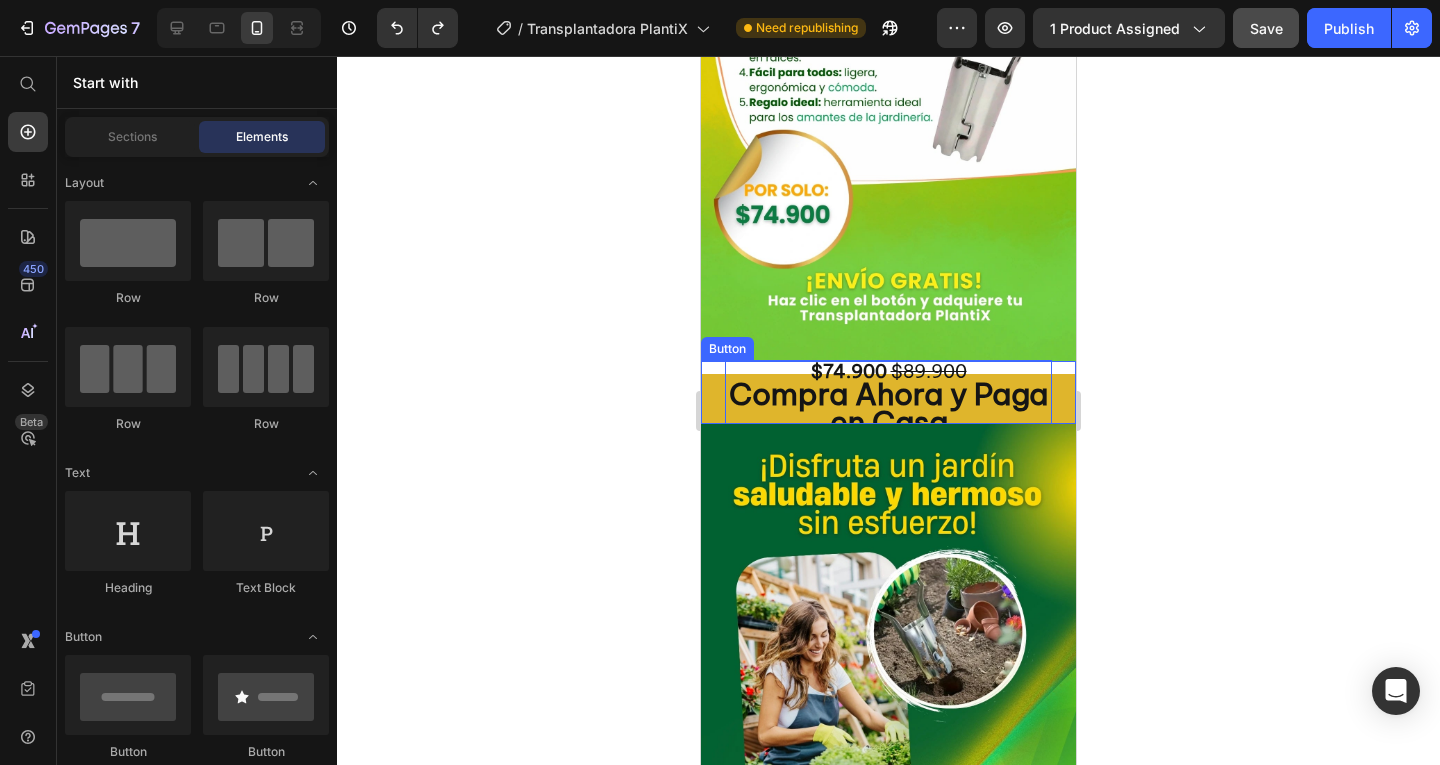 click on "$74.900   $89.900 Compra Ahora y Paga en Casa" at bounding box center (888, 399) 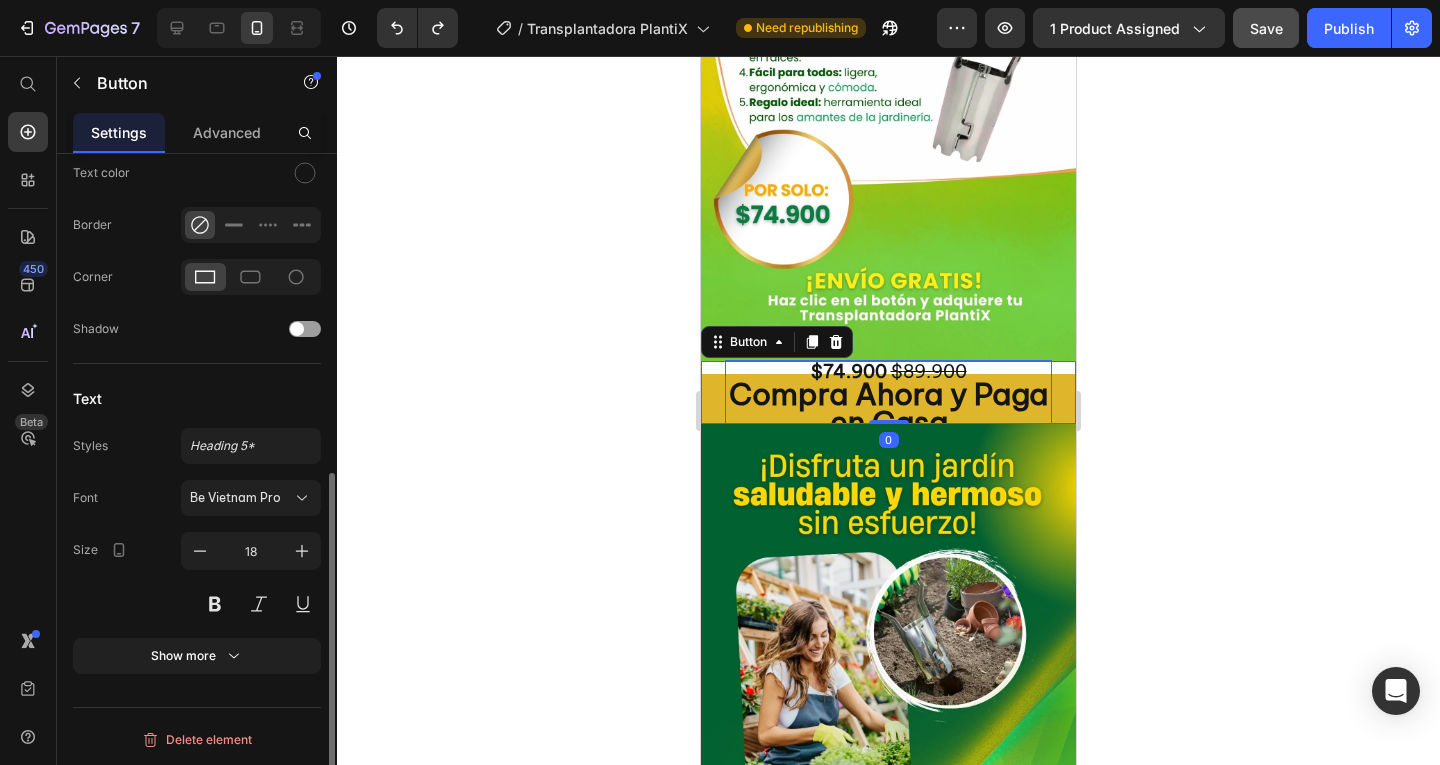 scroll, scrollTop: 608, scrollLeft: 0, axis: vertical 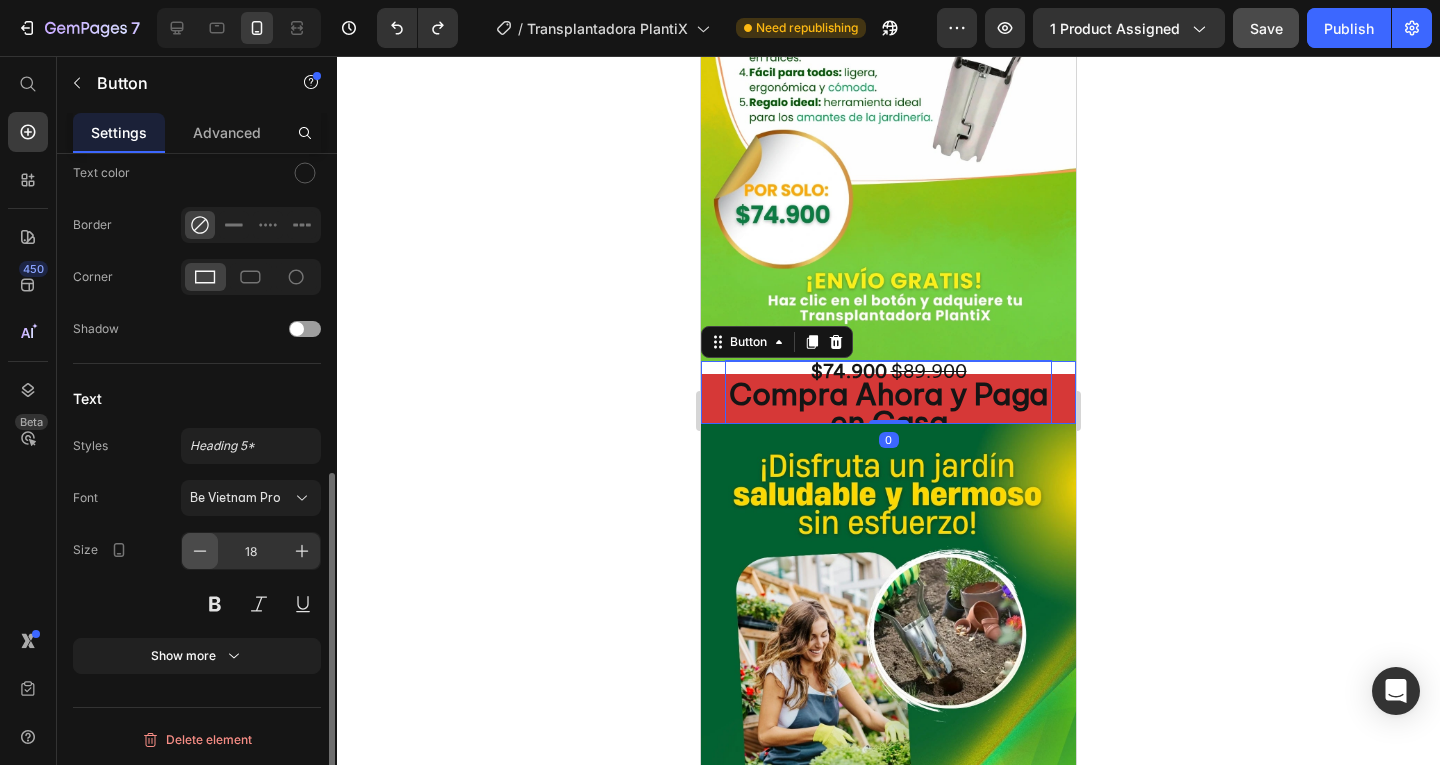 click 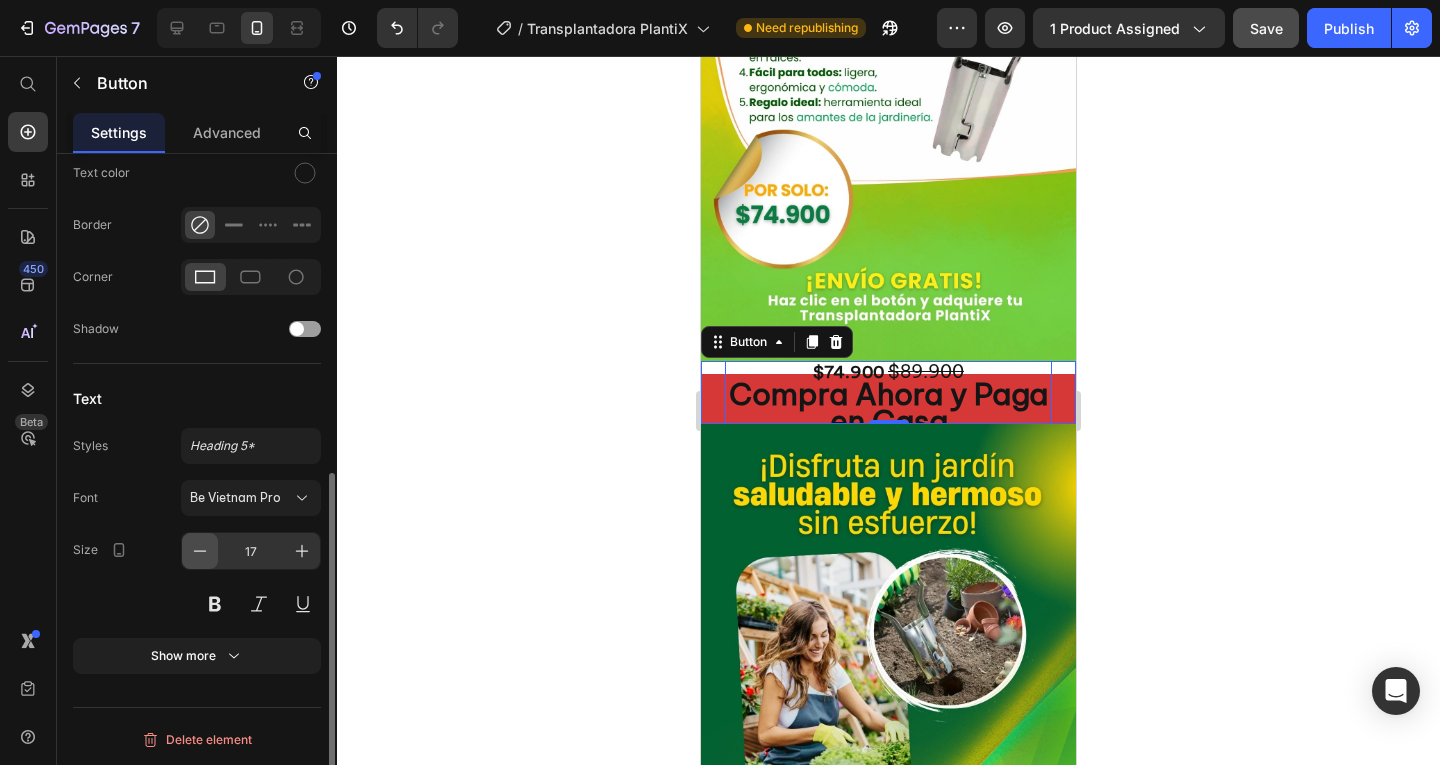 click 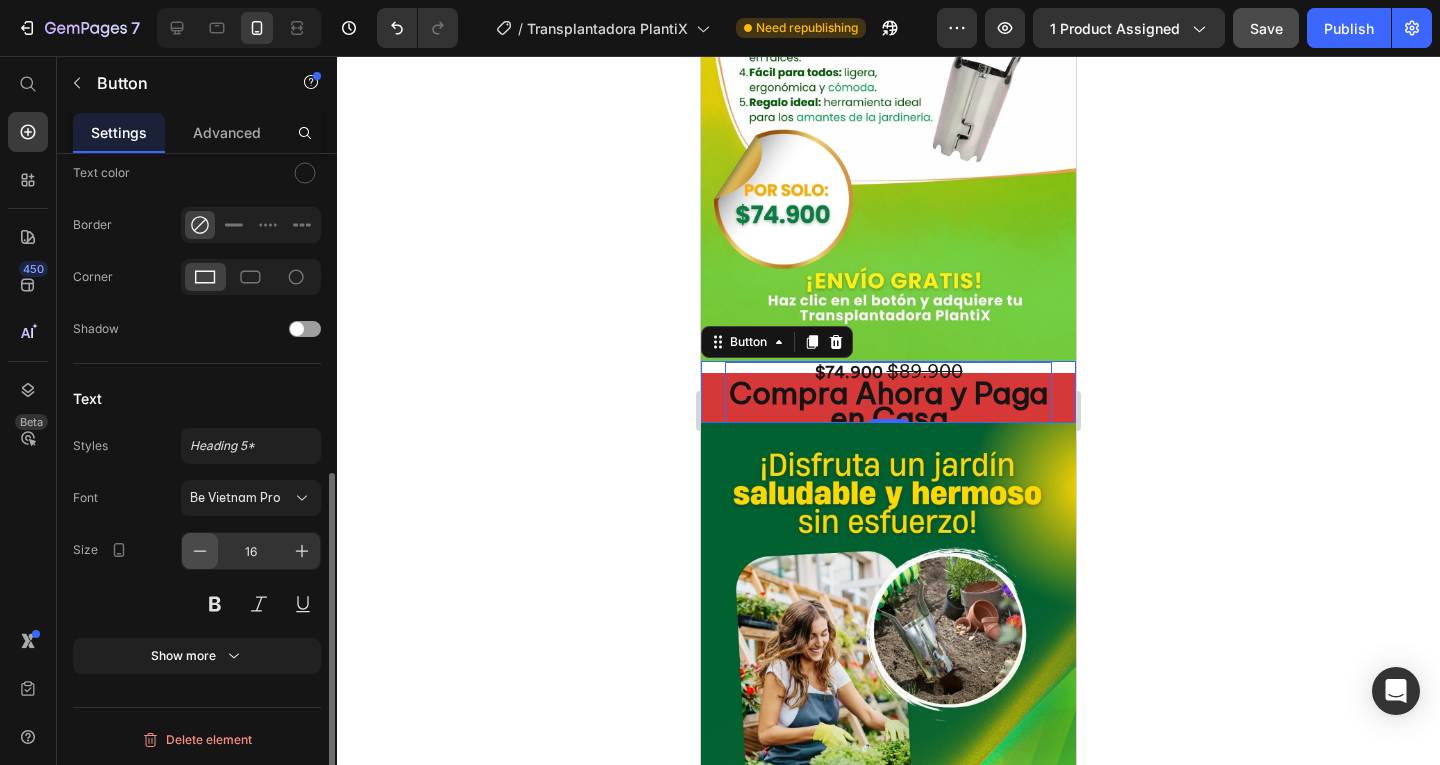 click 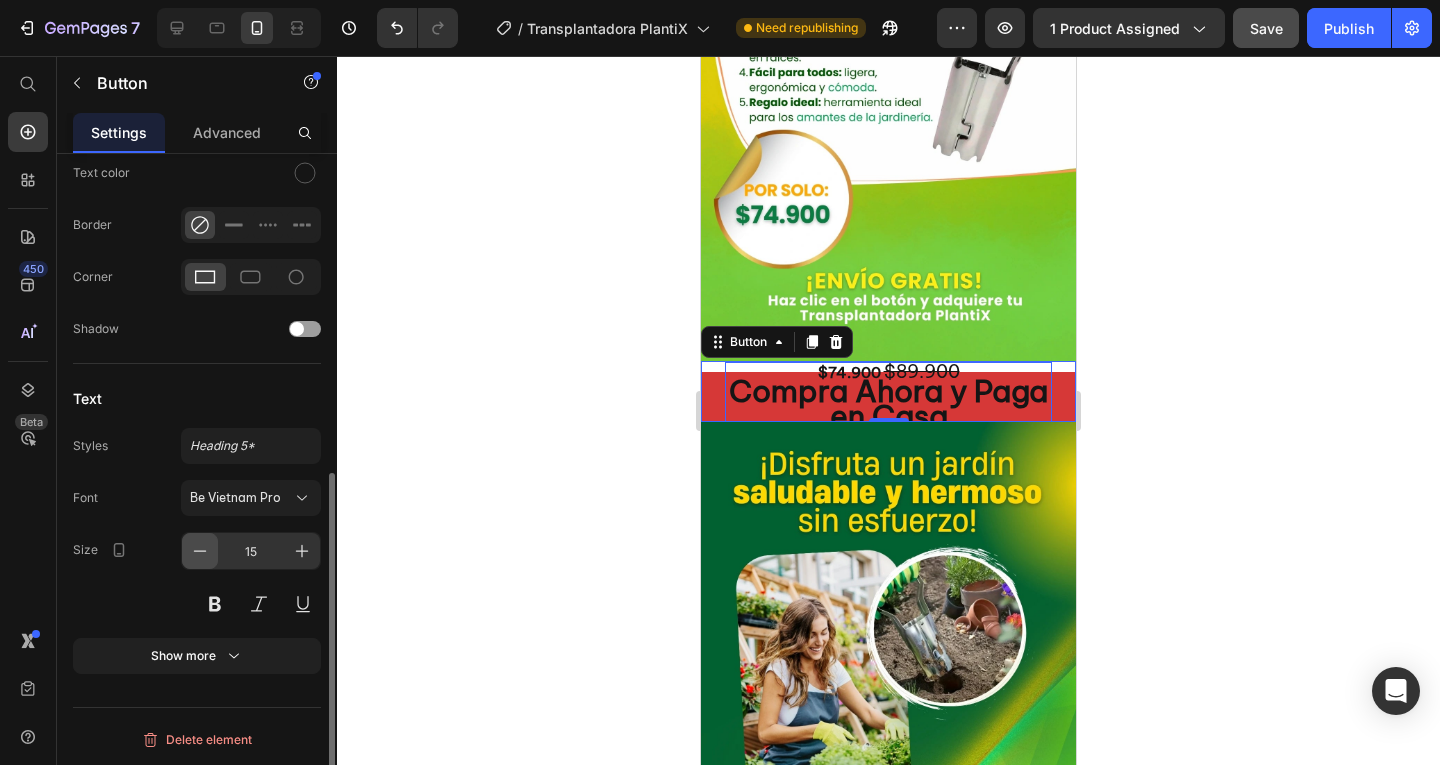 click 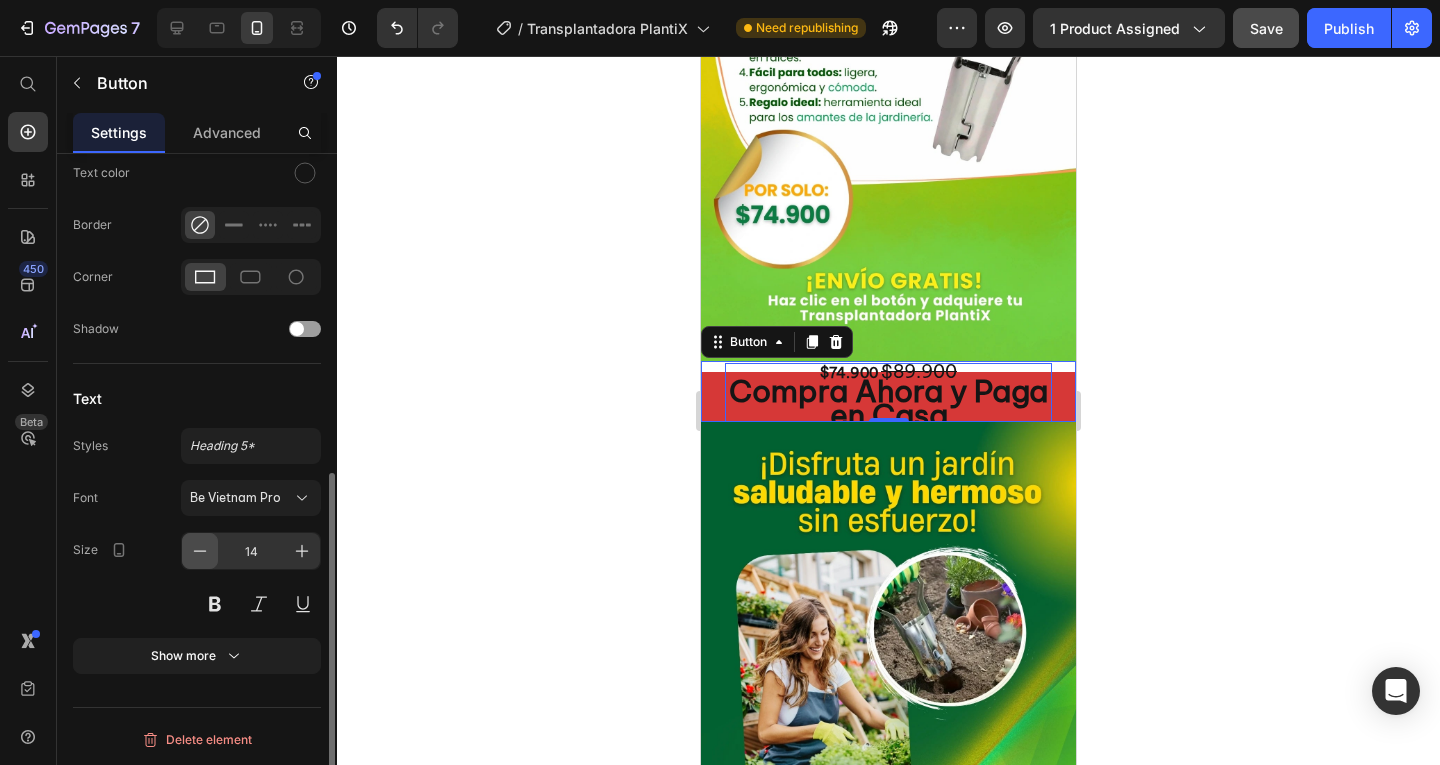 click 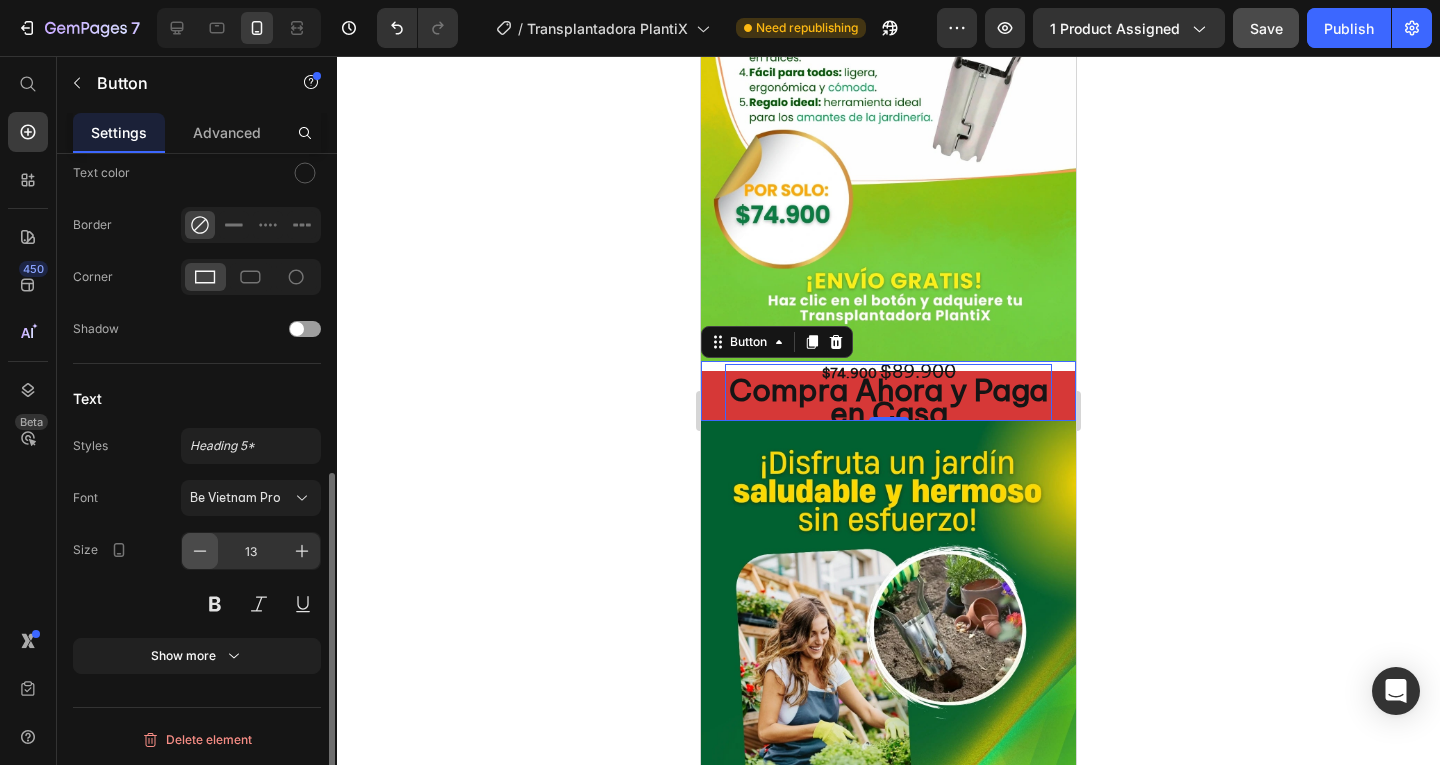 click 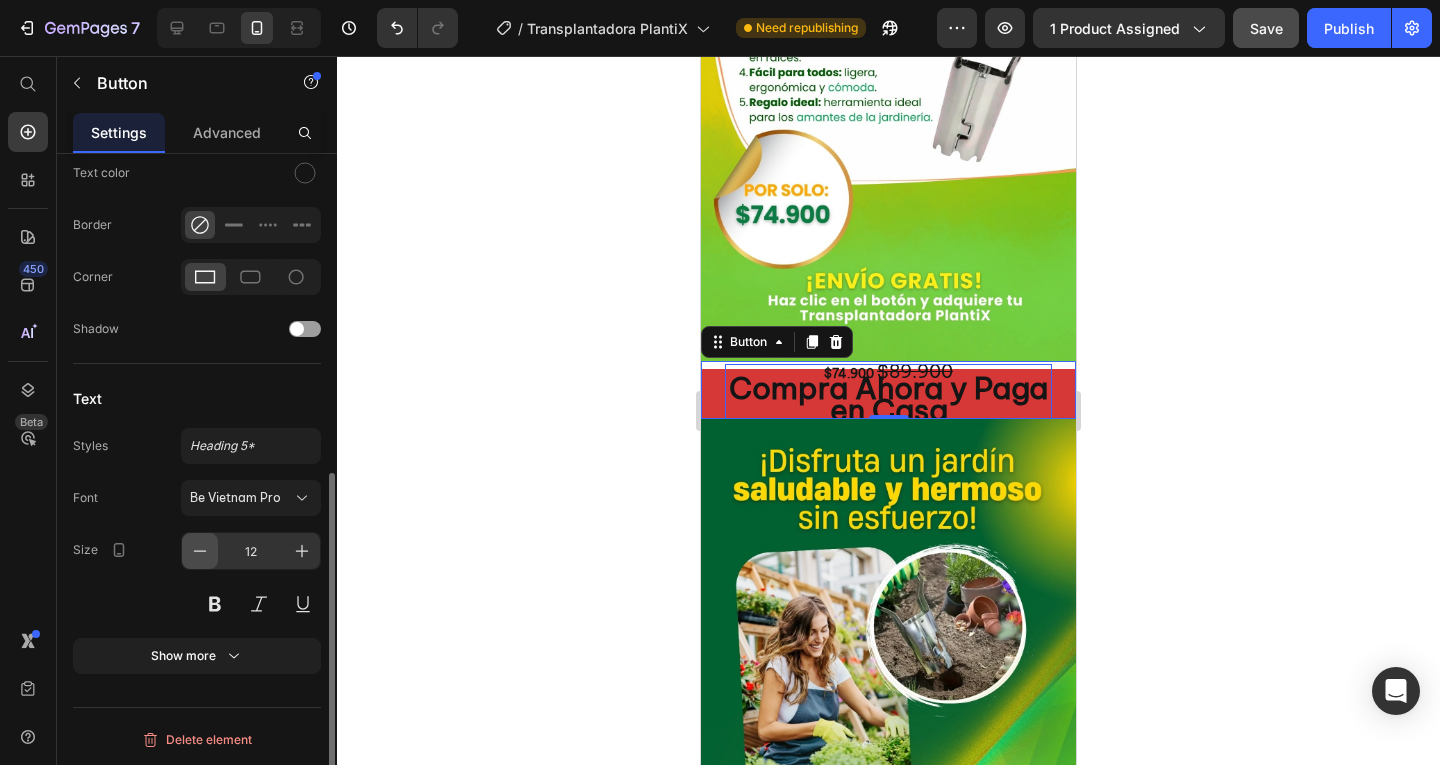click 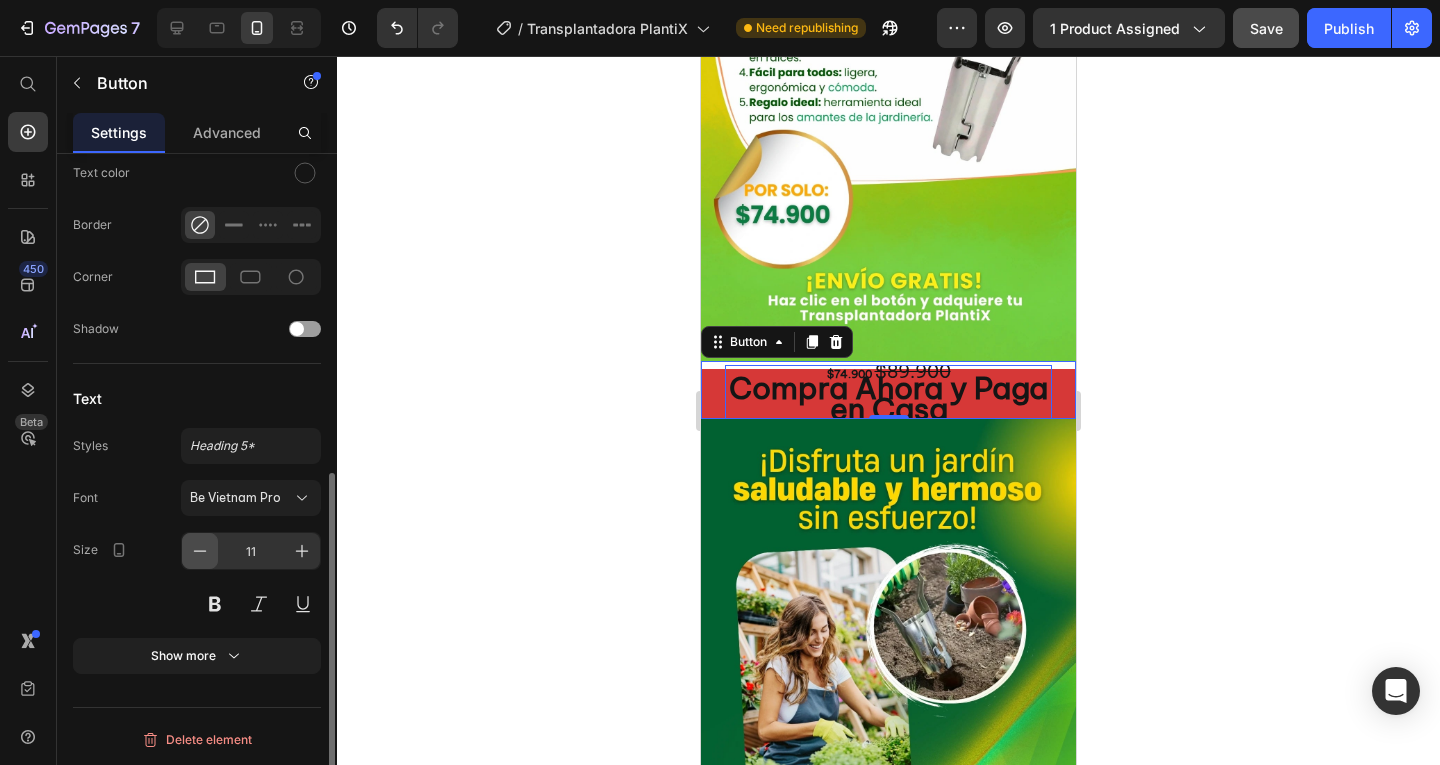 click 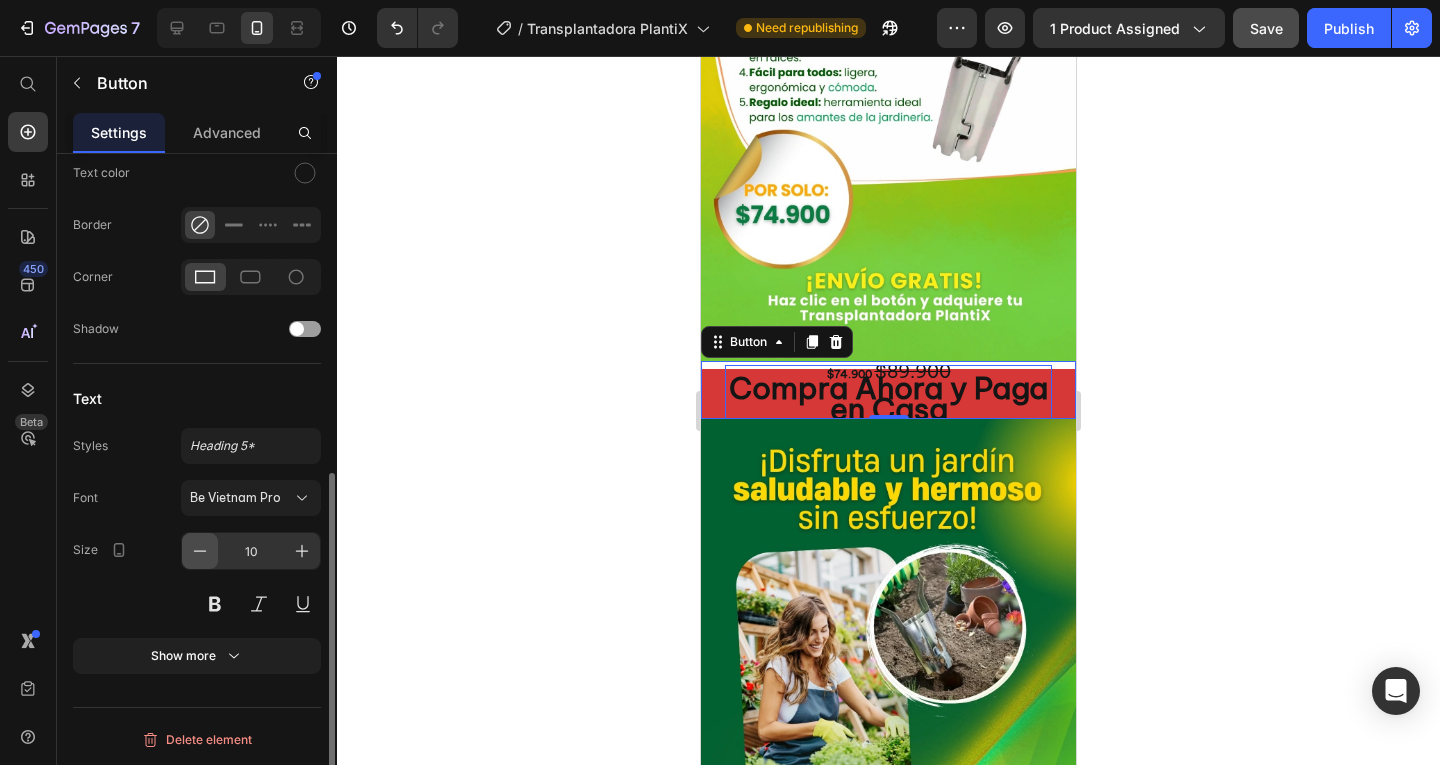 click 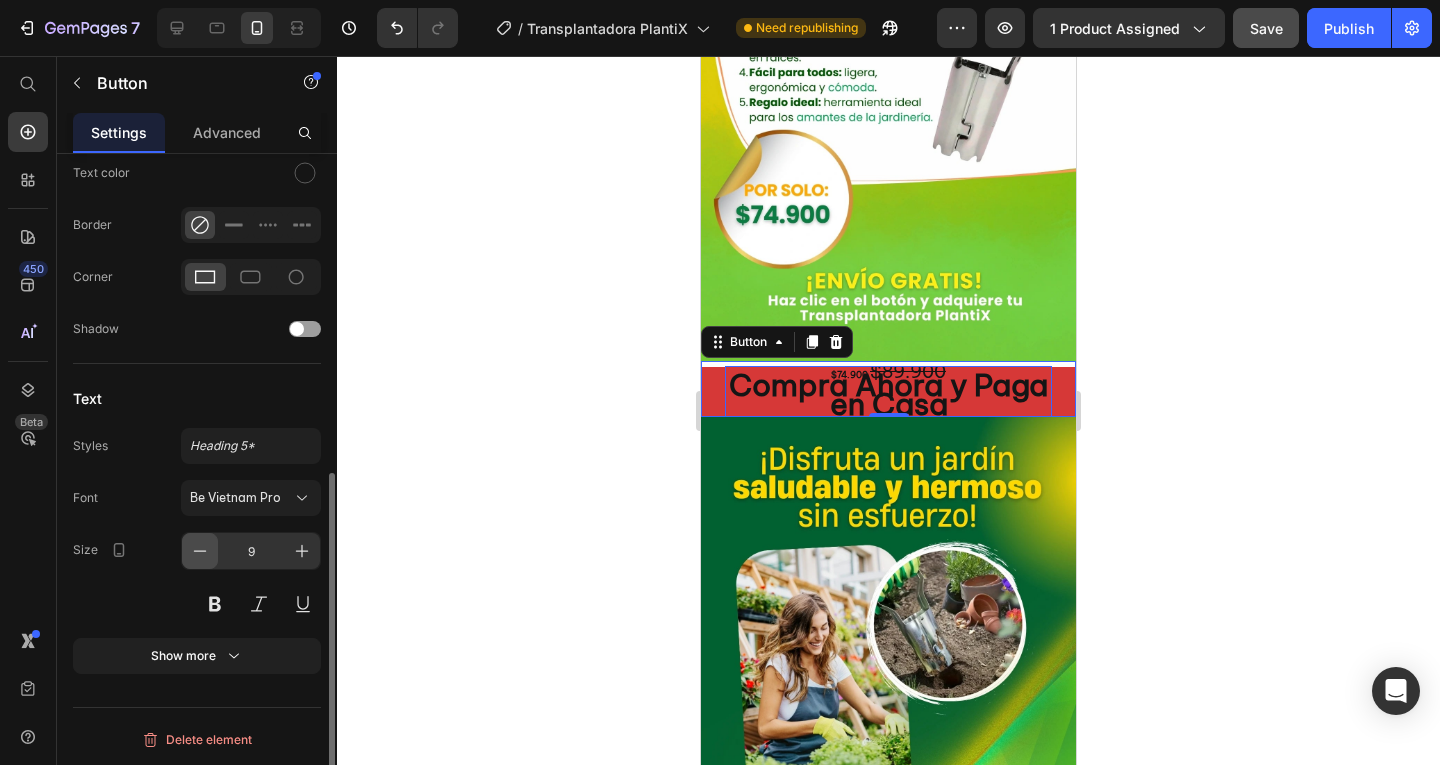 click 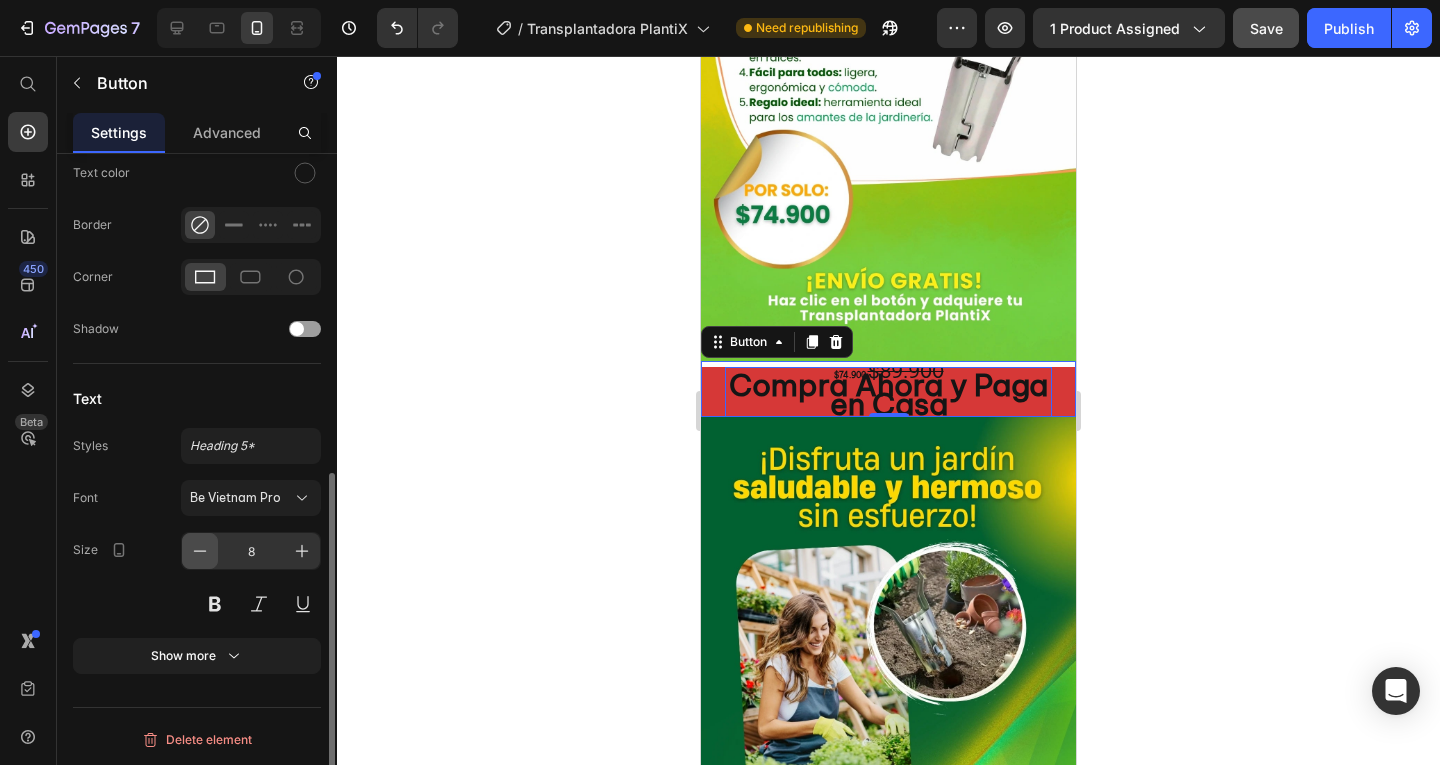 click 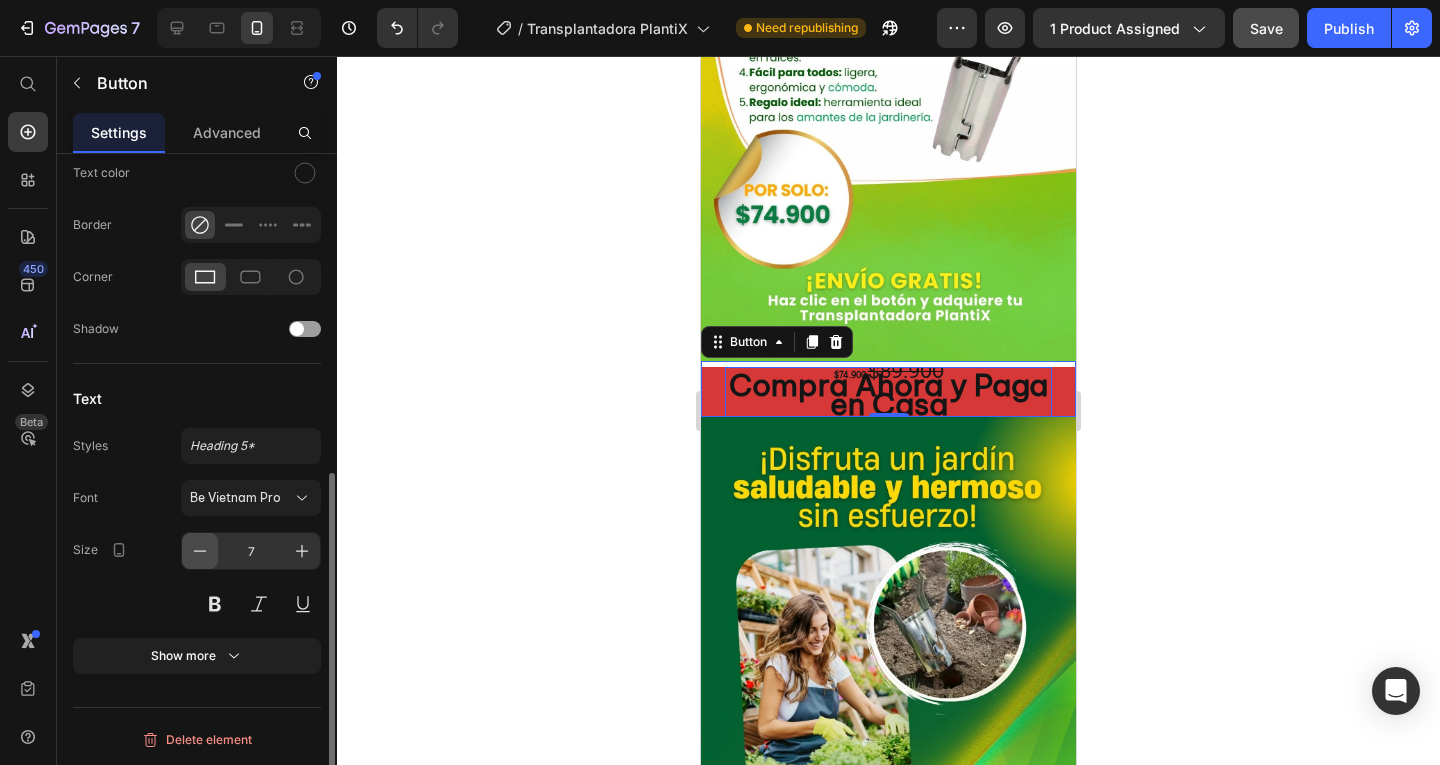 click 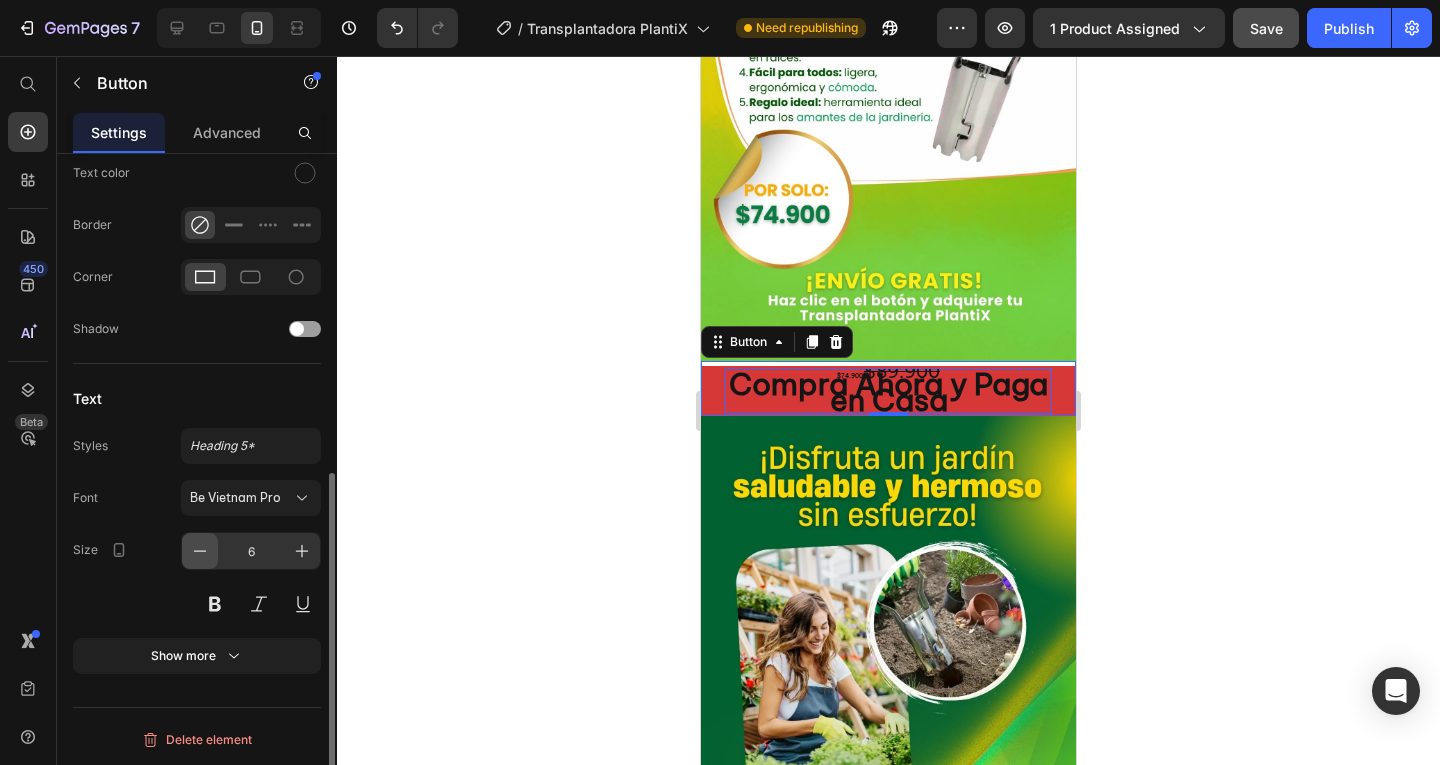 click 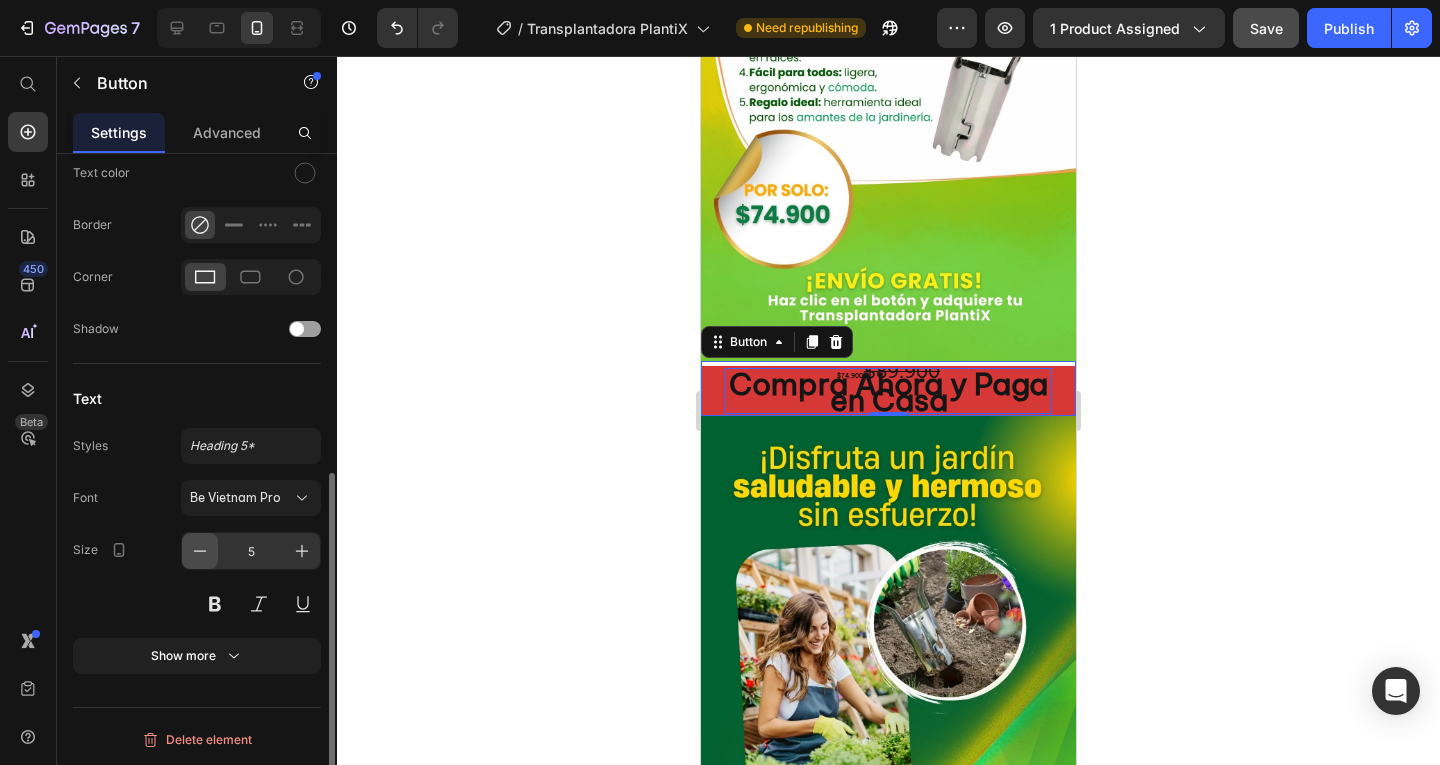 click 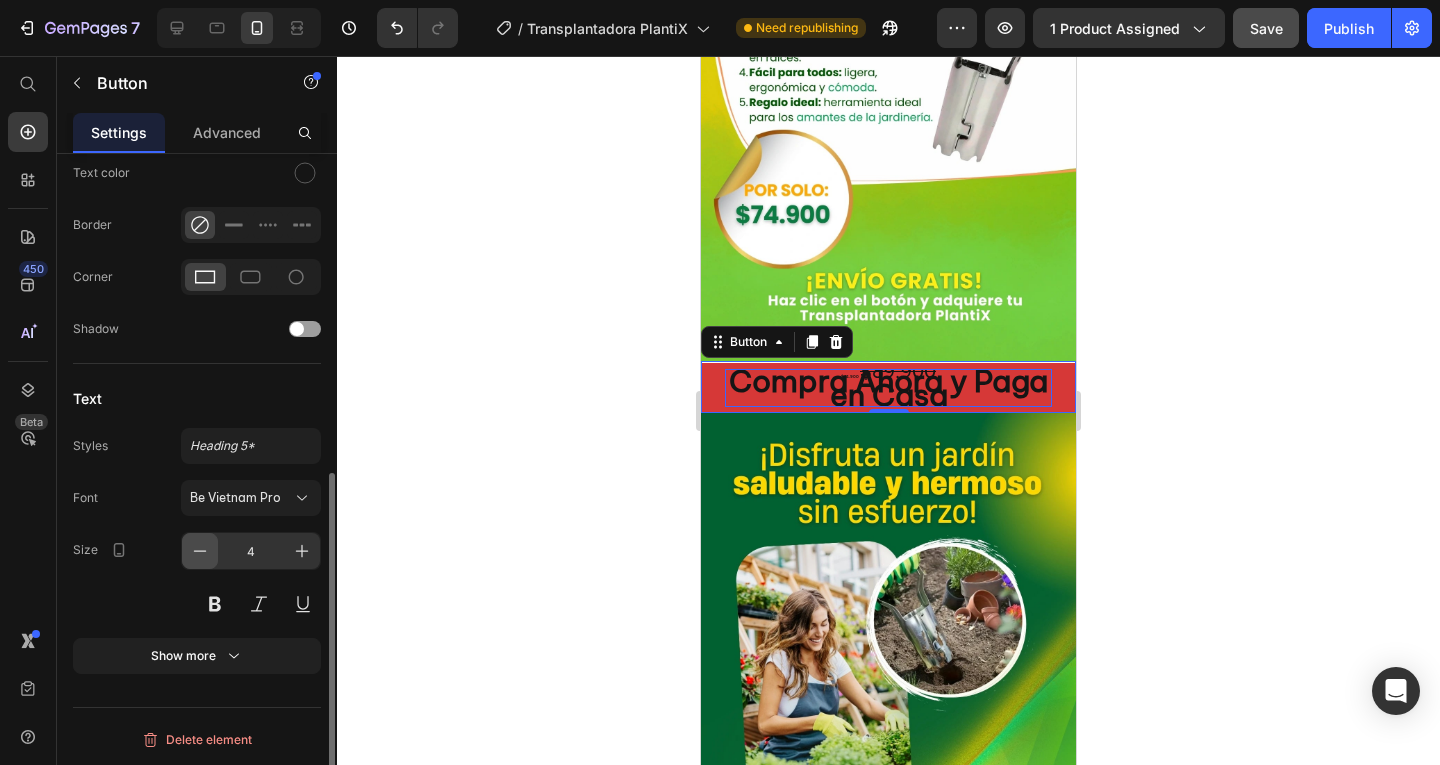 click 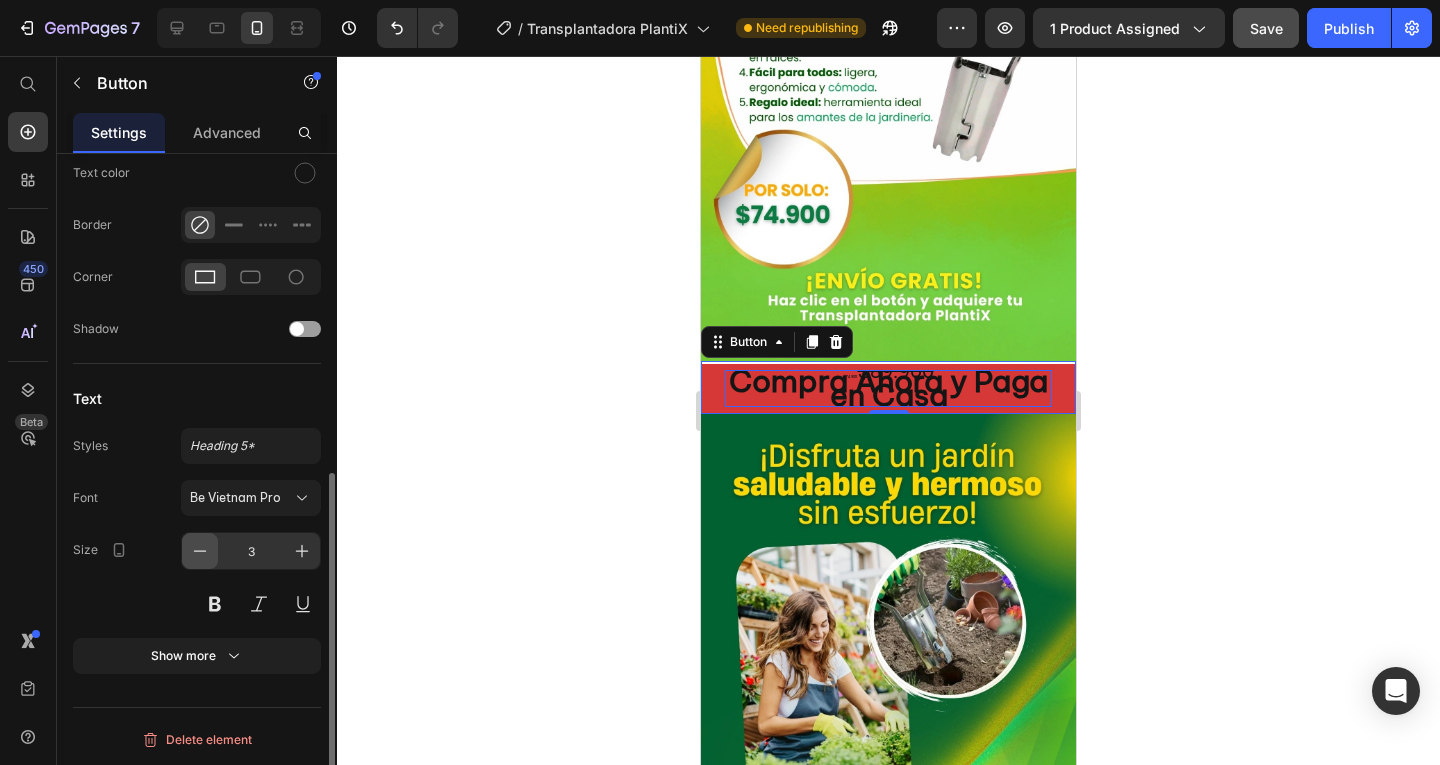 click 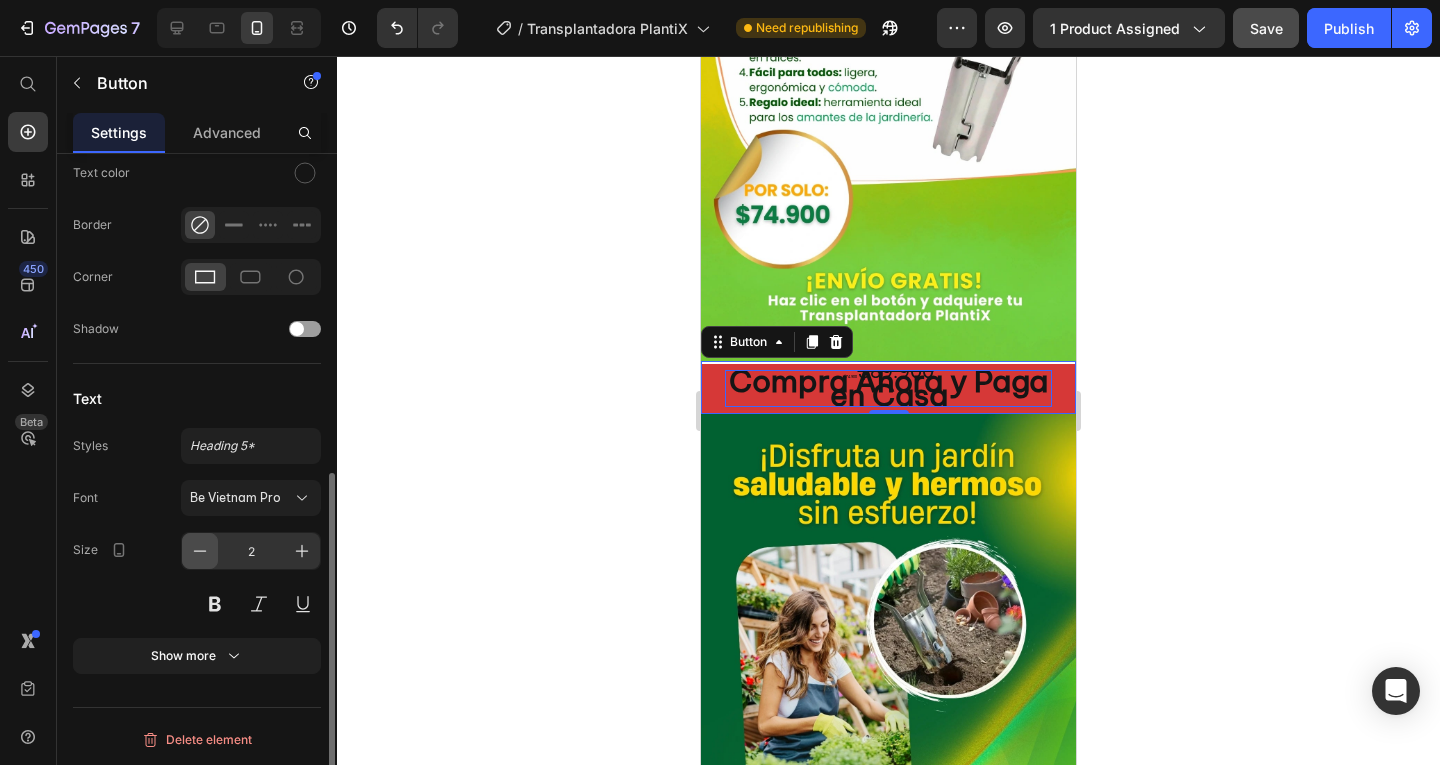 click 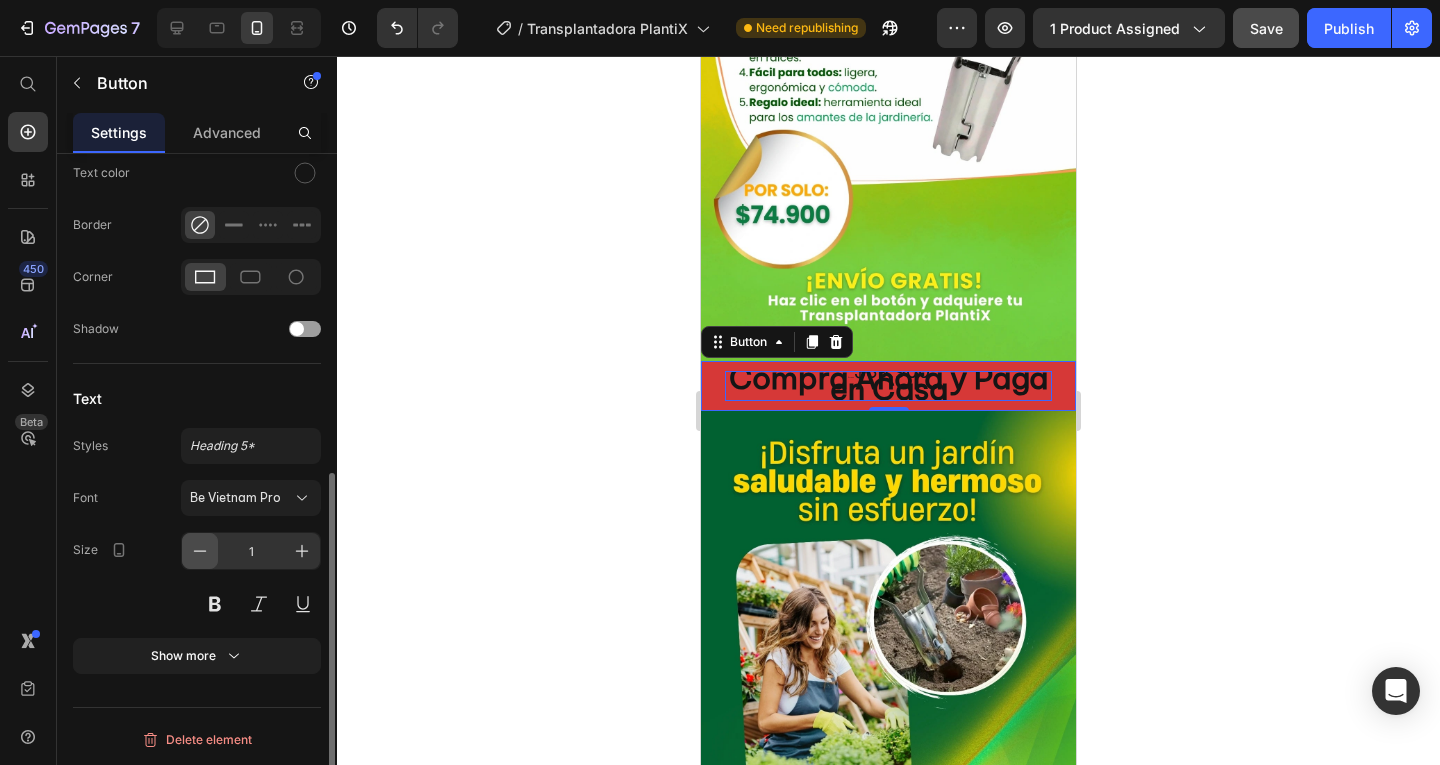 click 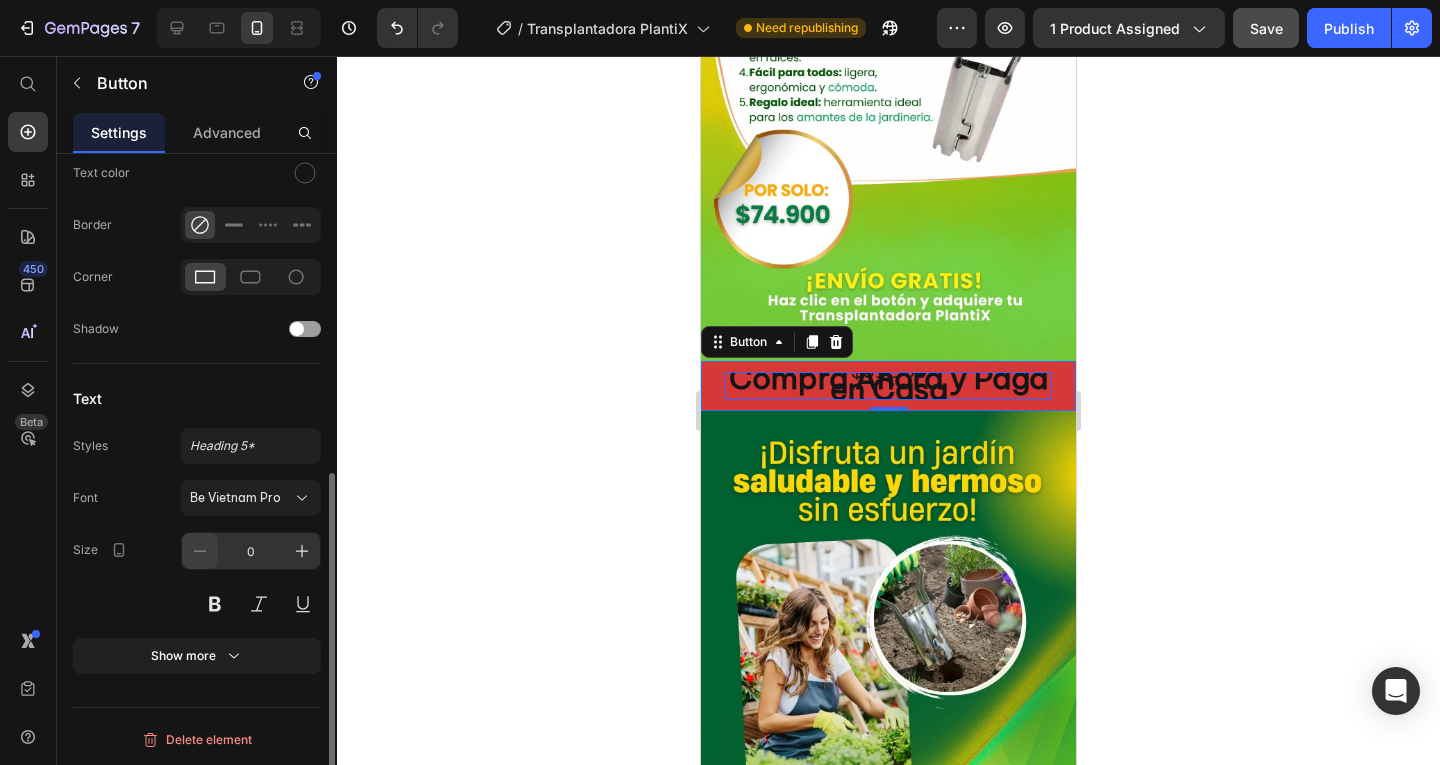 click 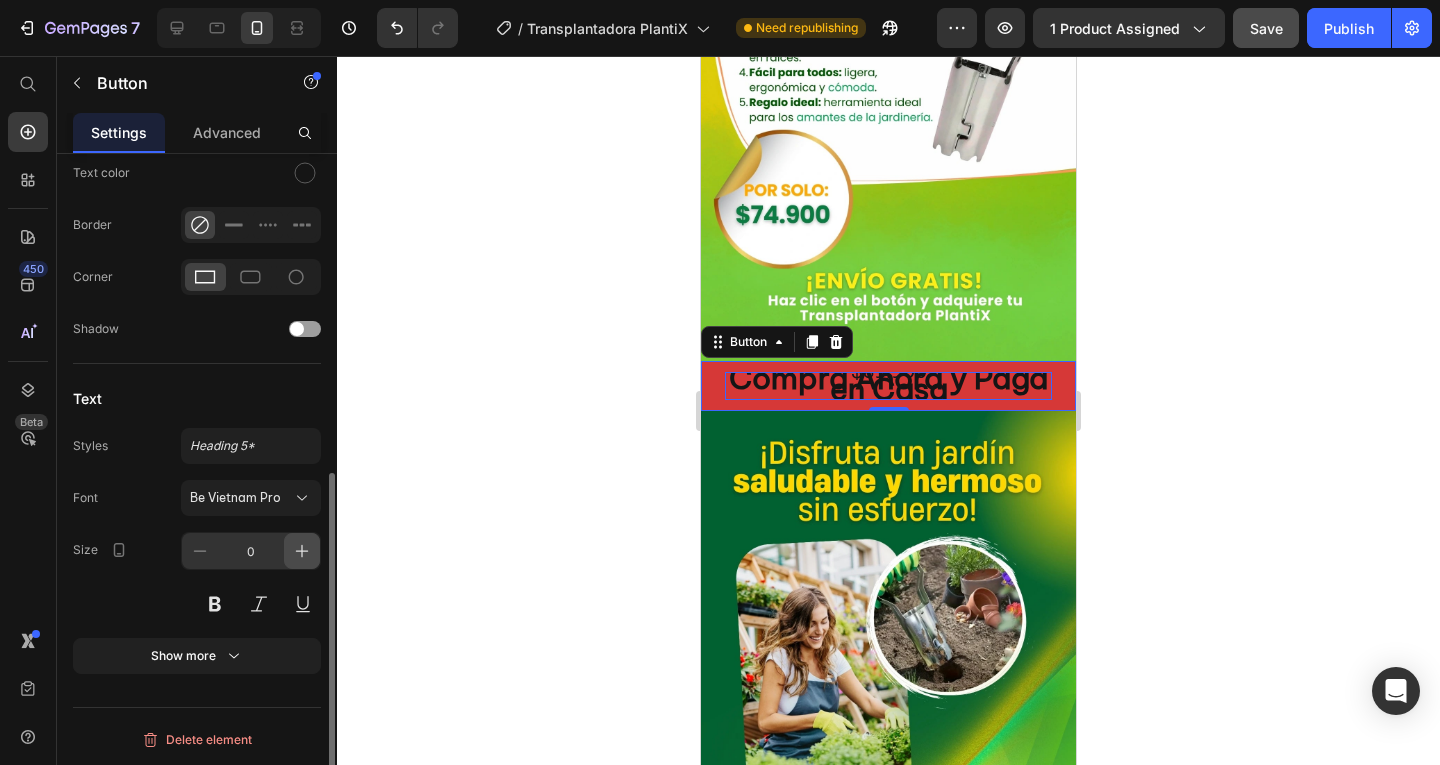 type 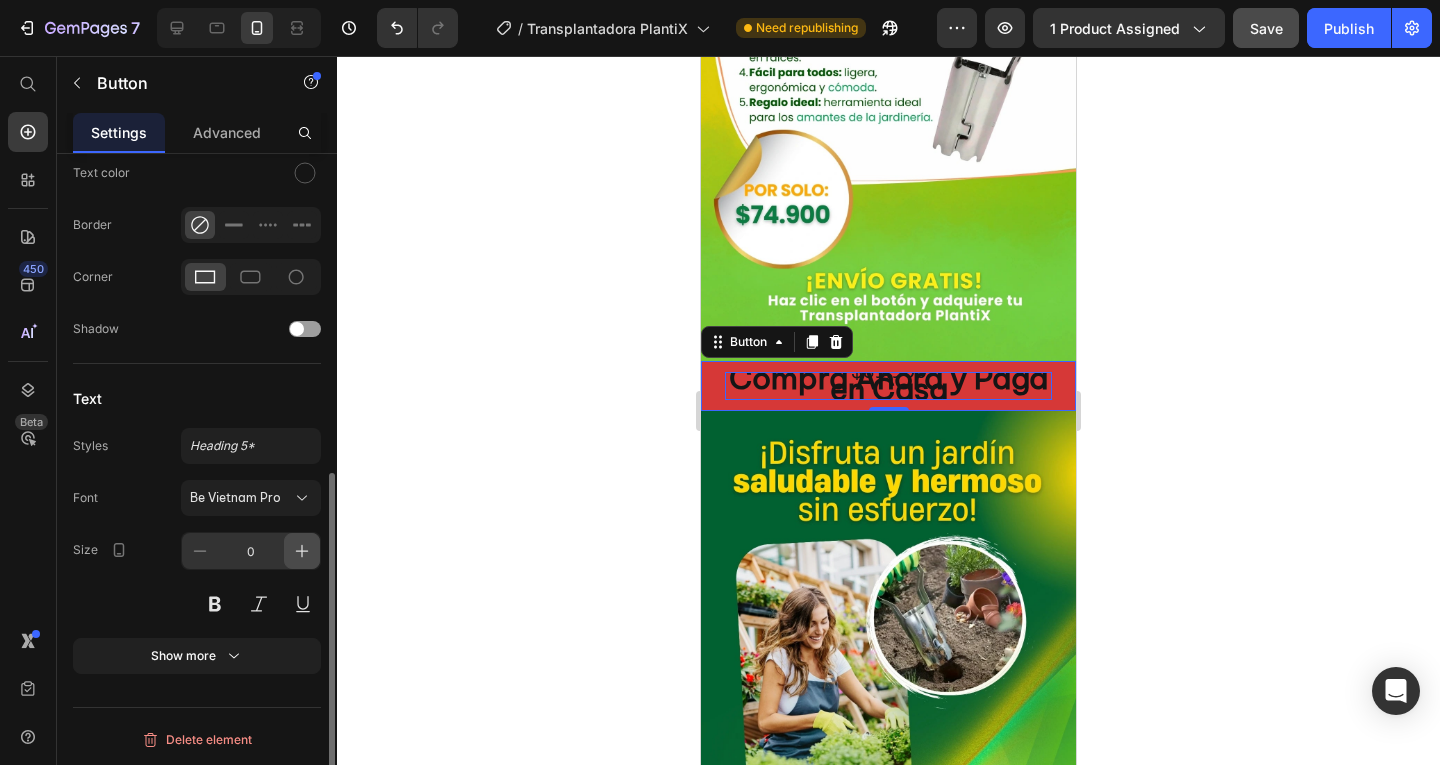 click 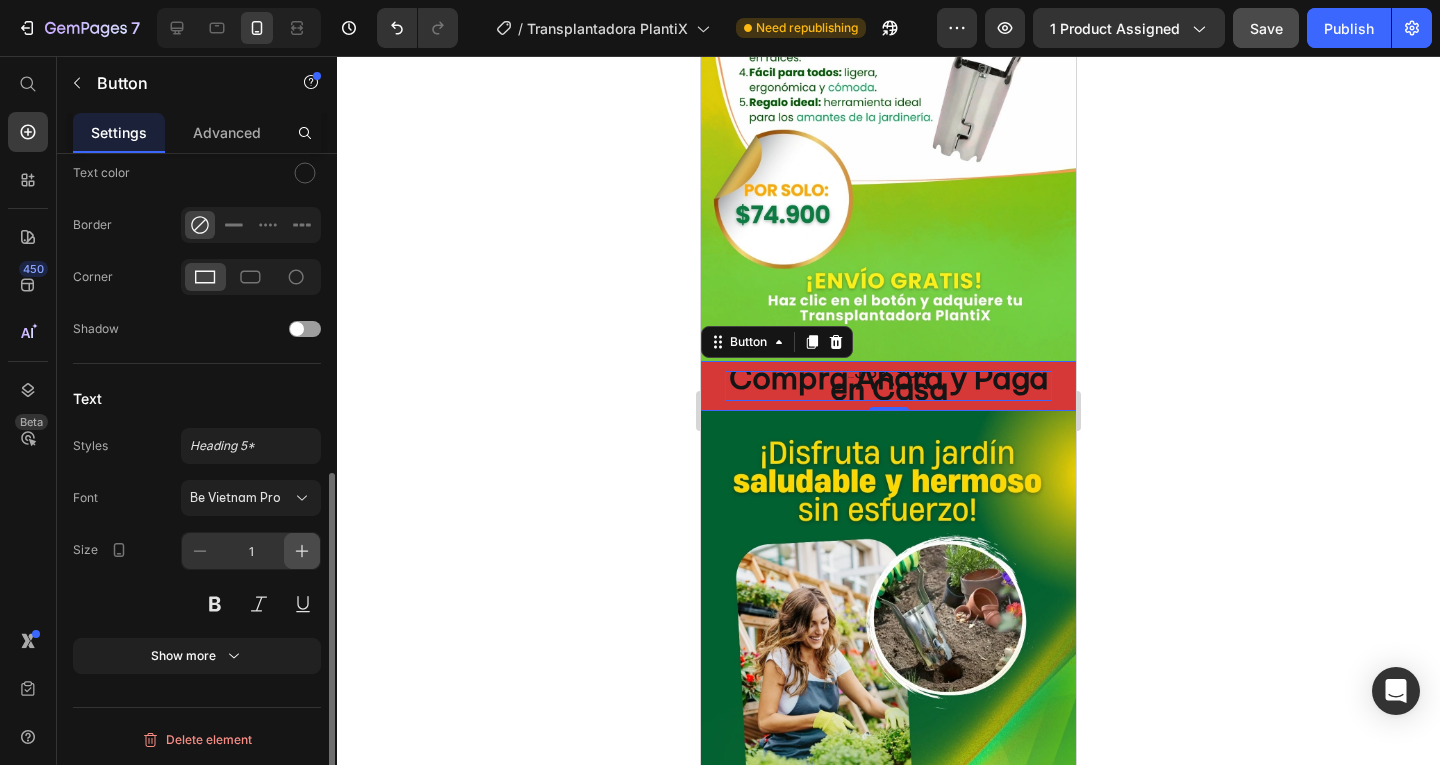 click 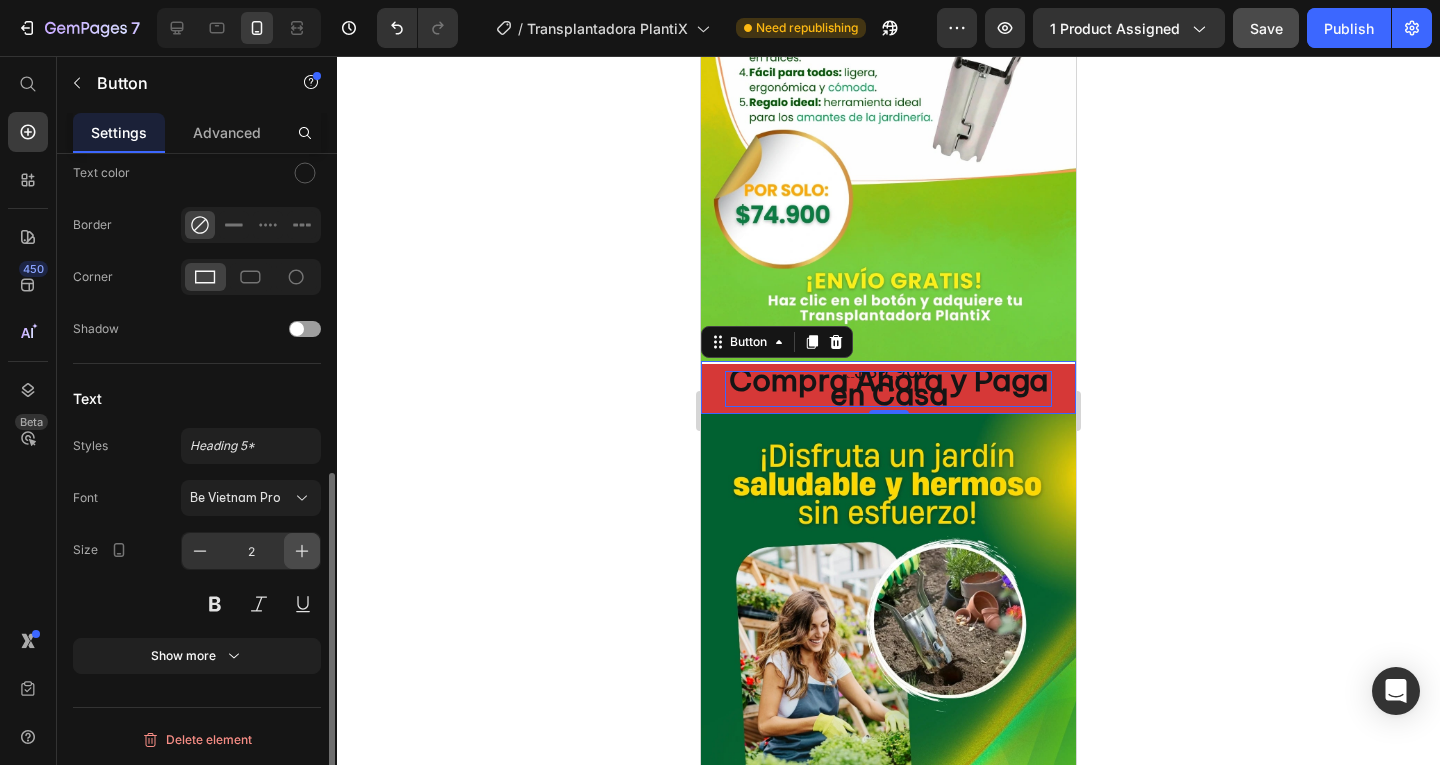 click 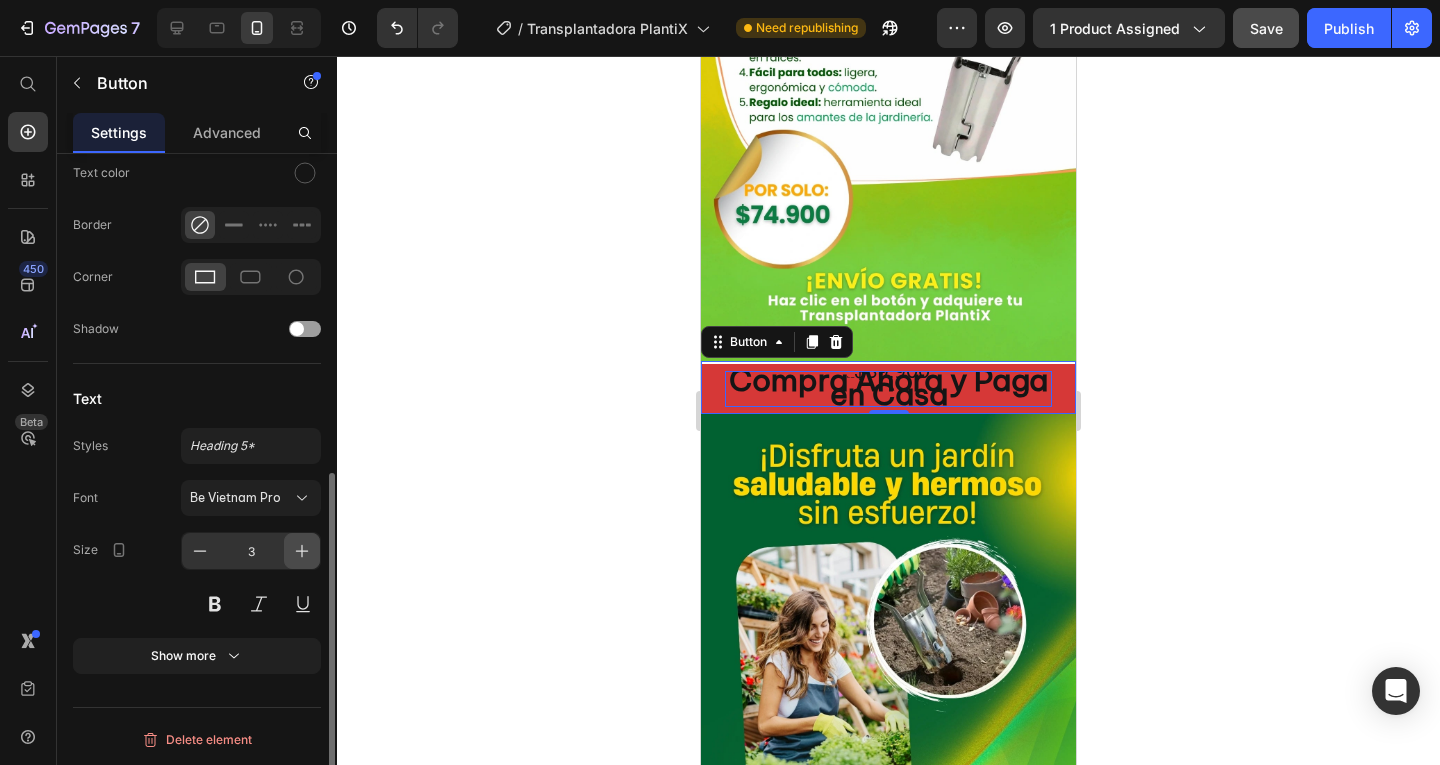 click 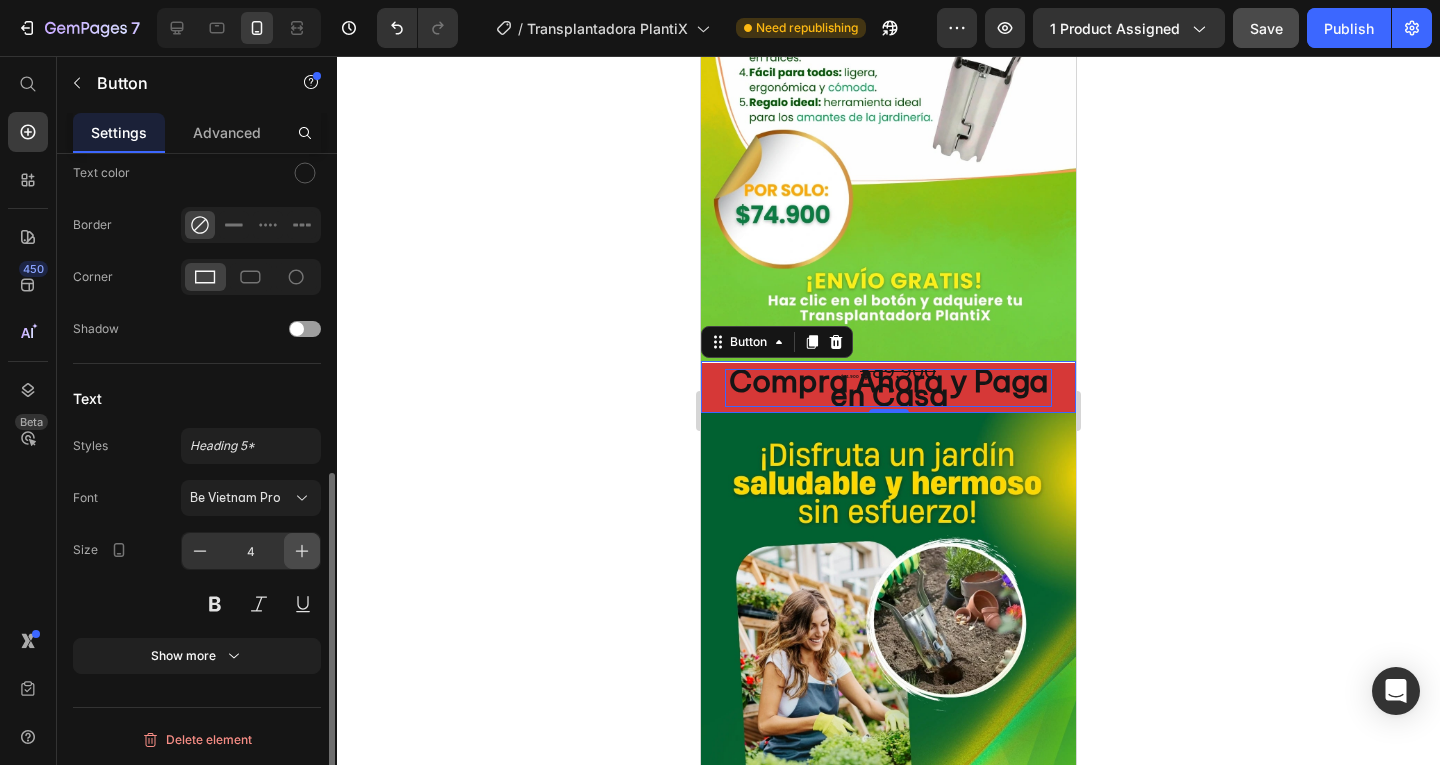 click 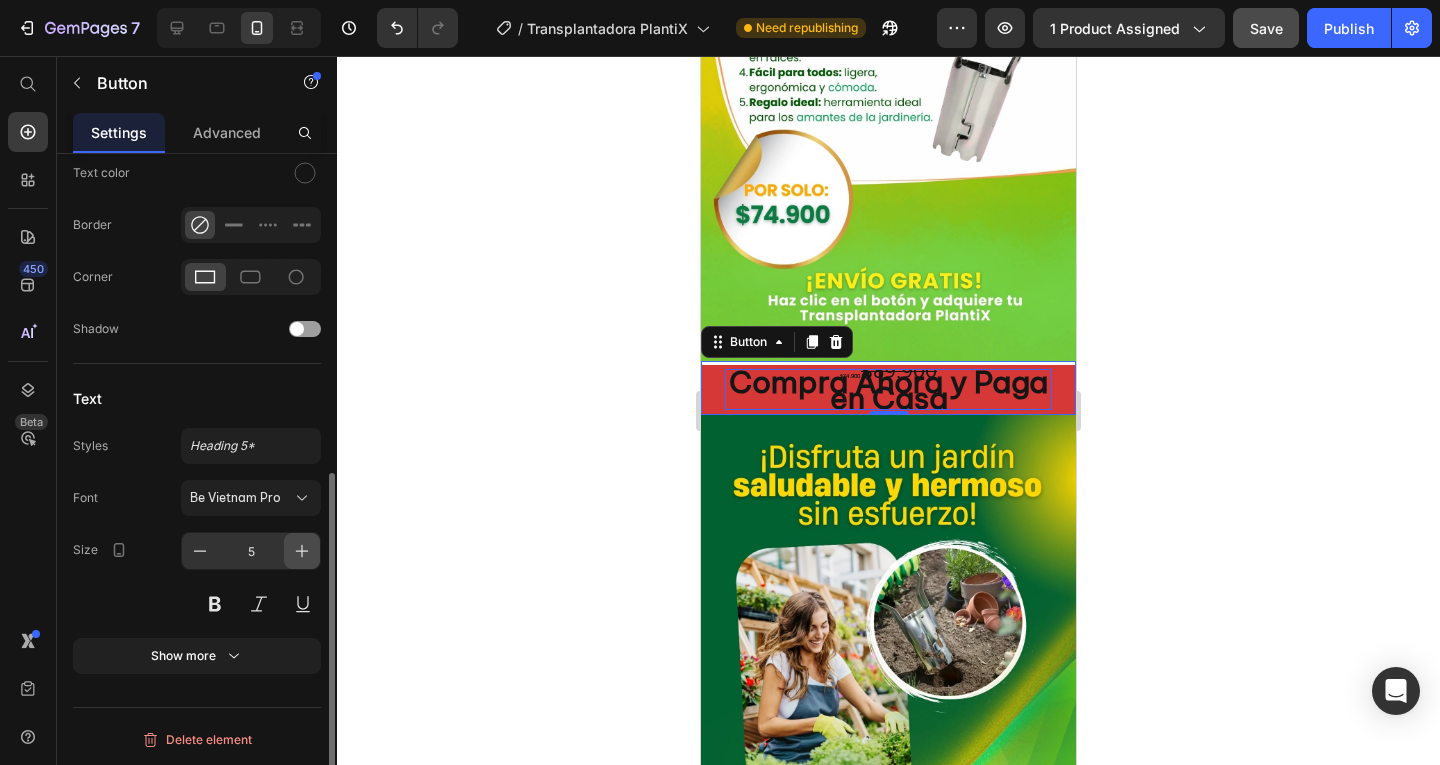 click 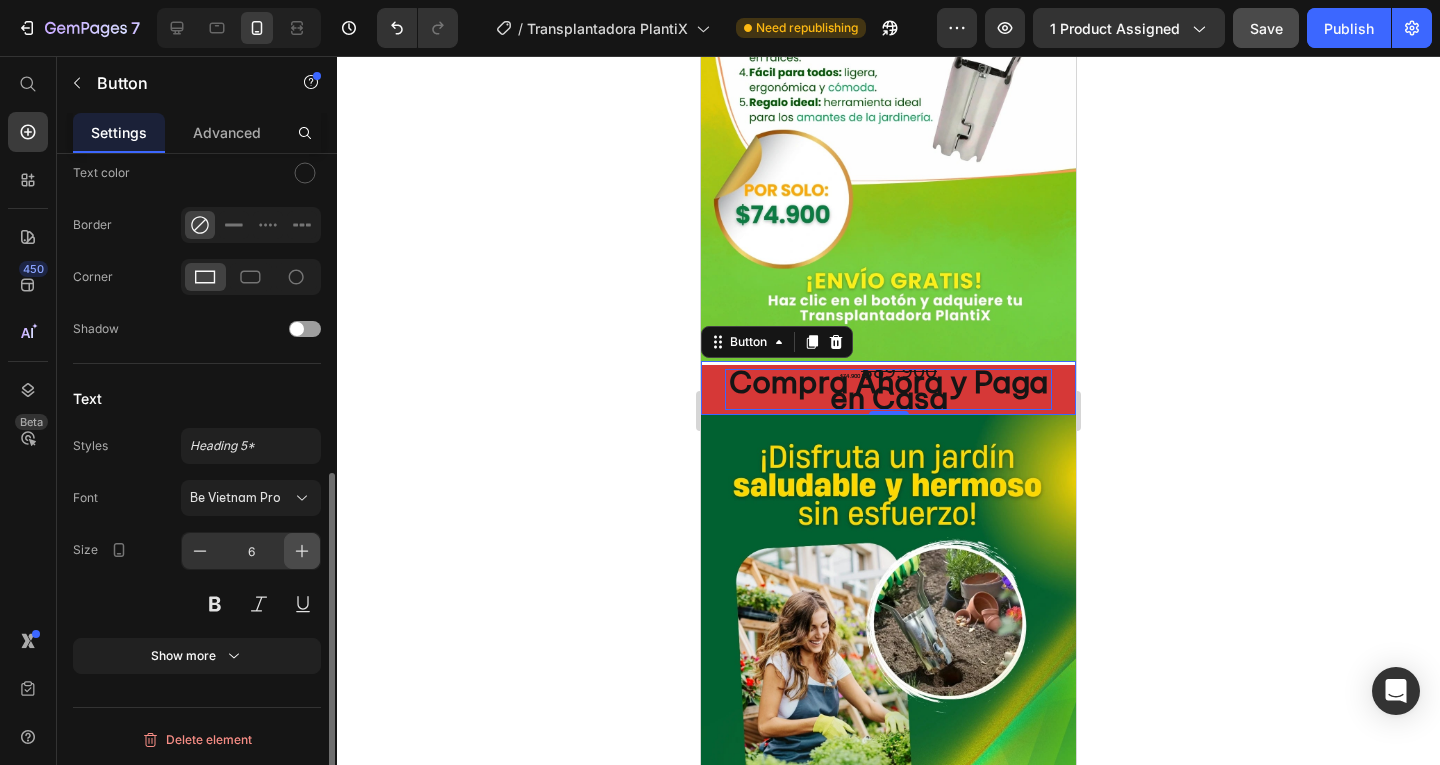 click 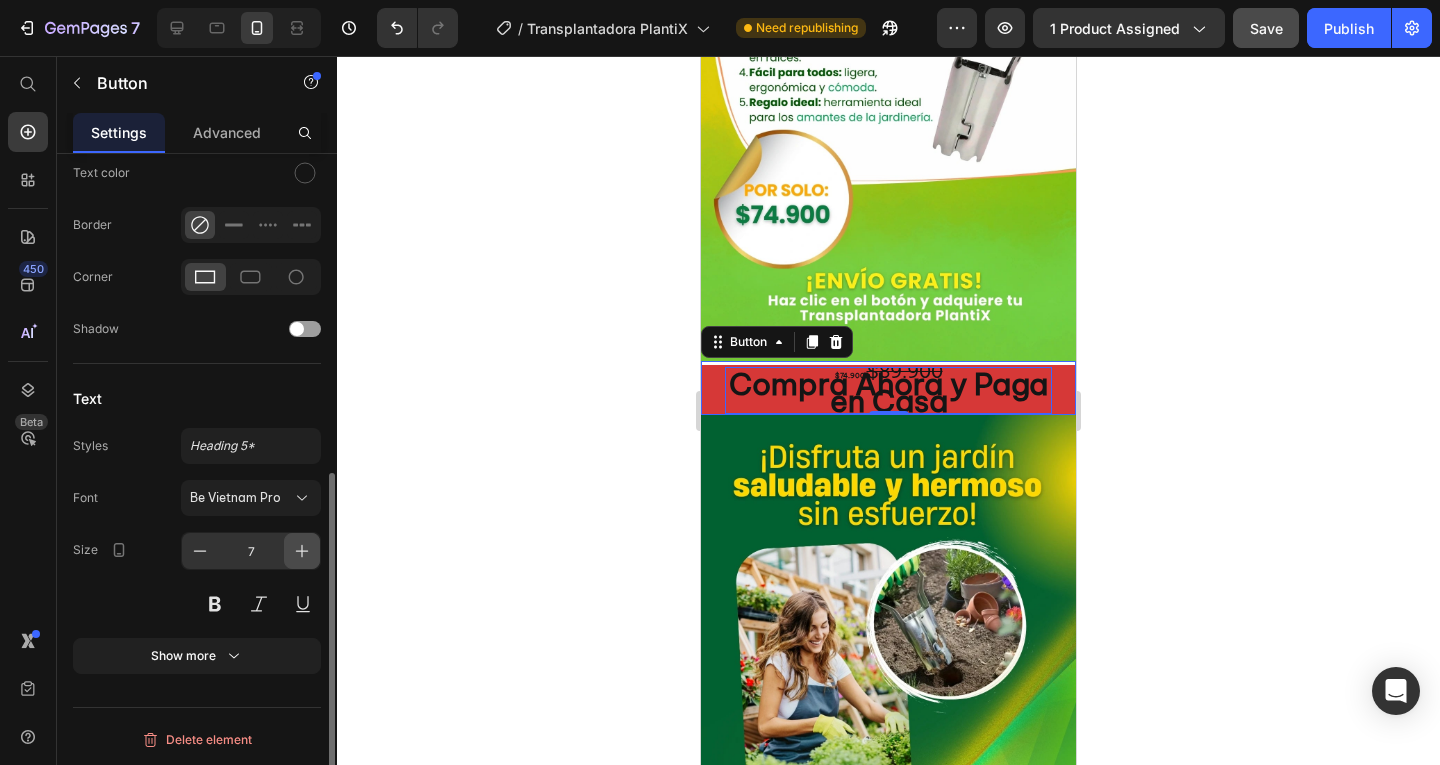 click 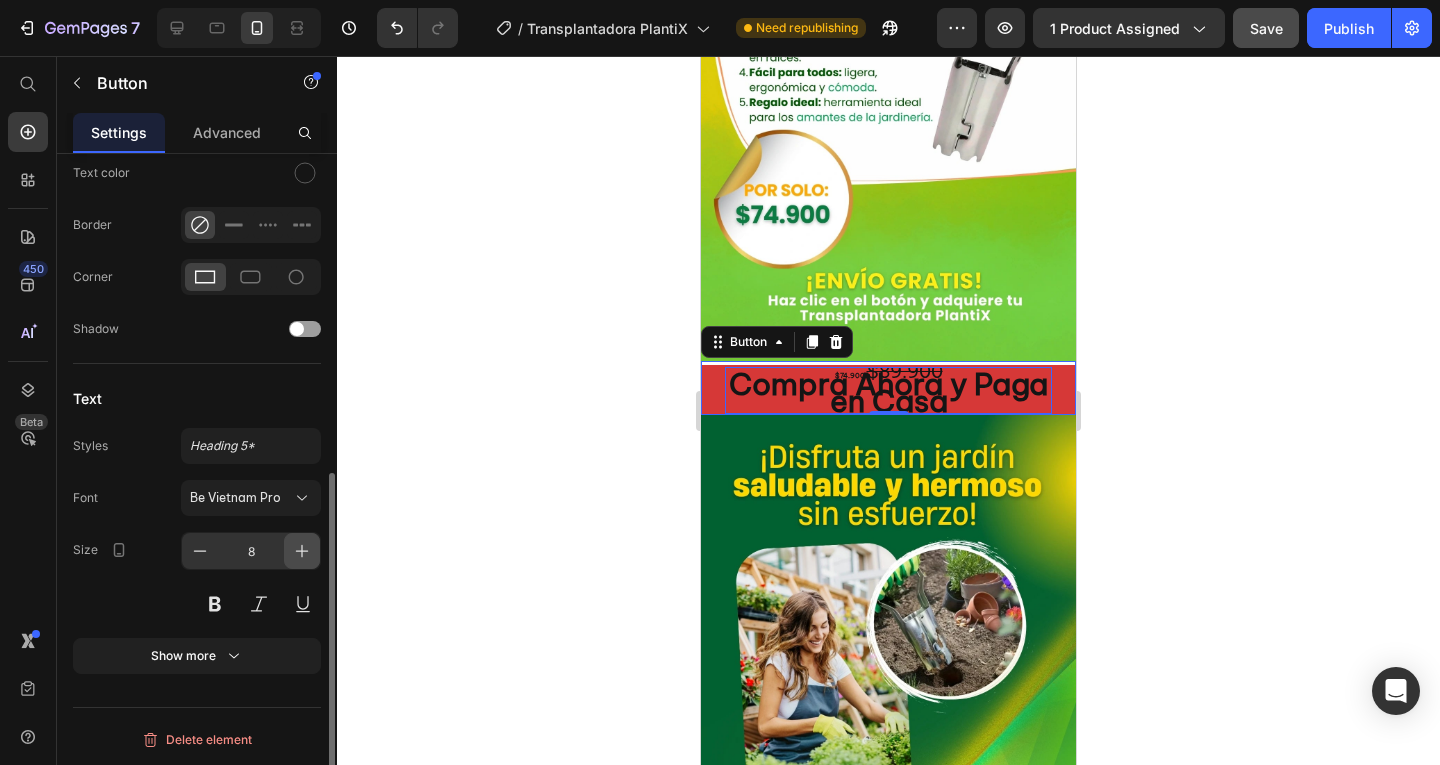 click 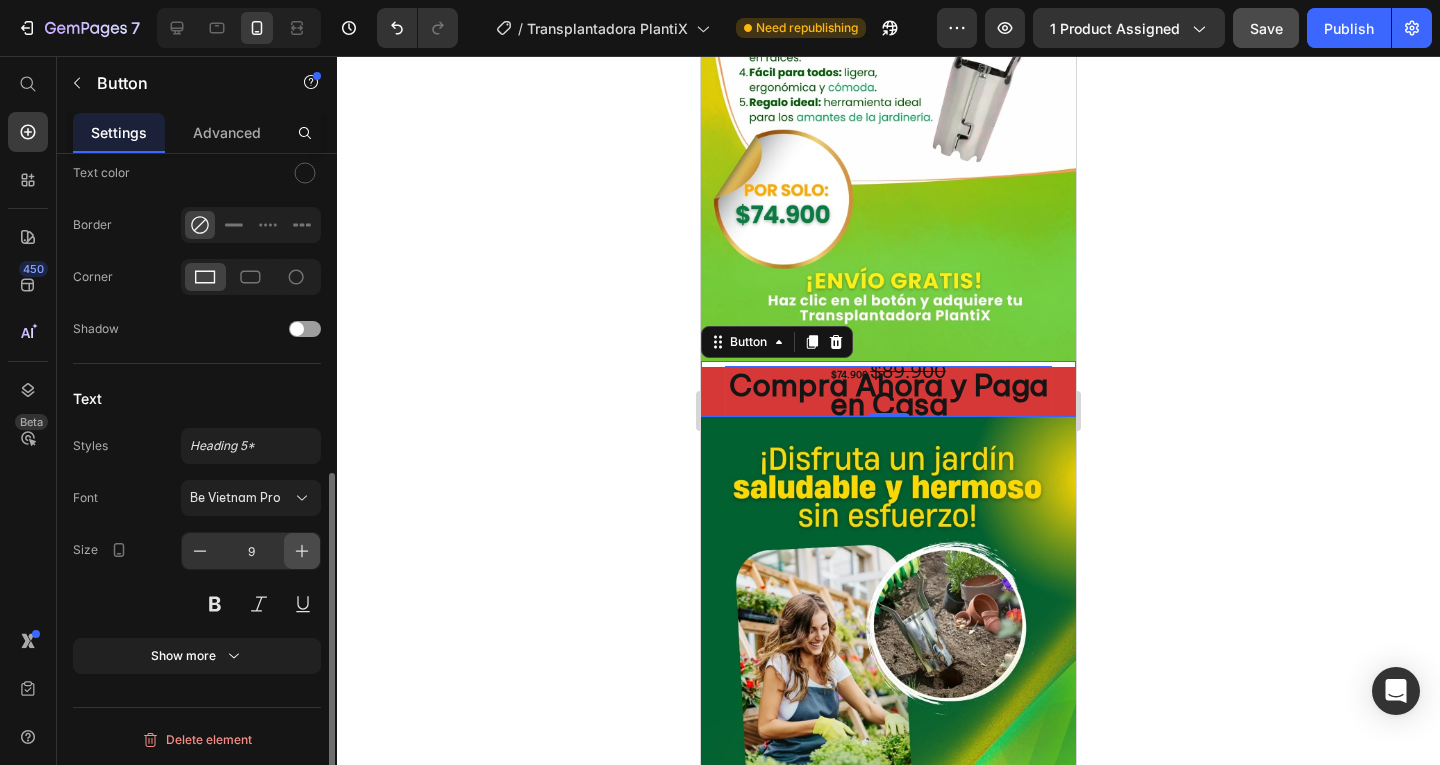 click 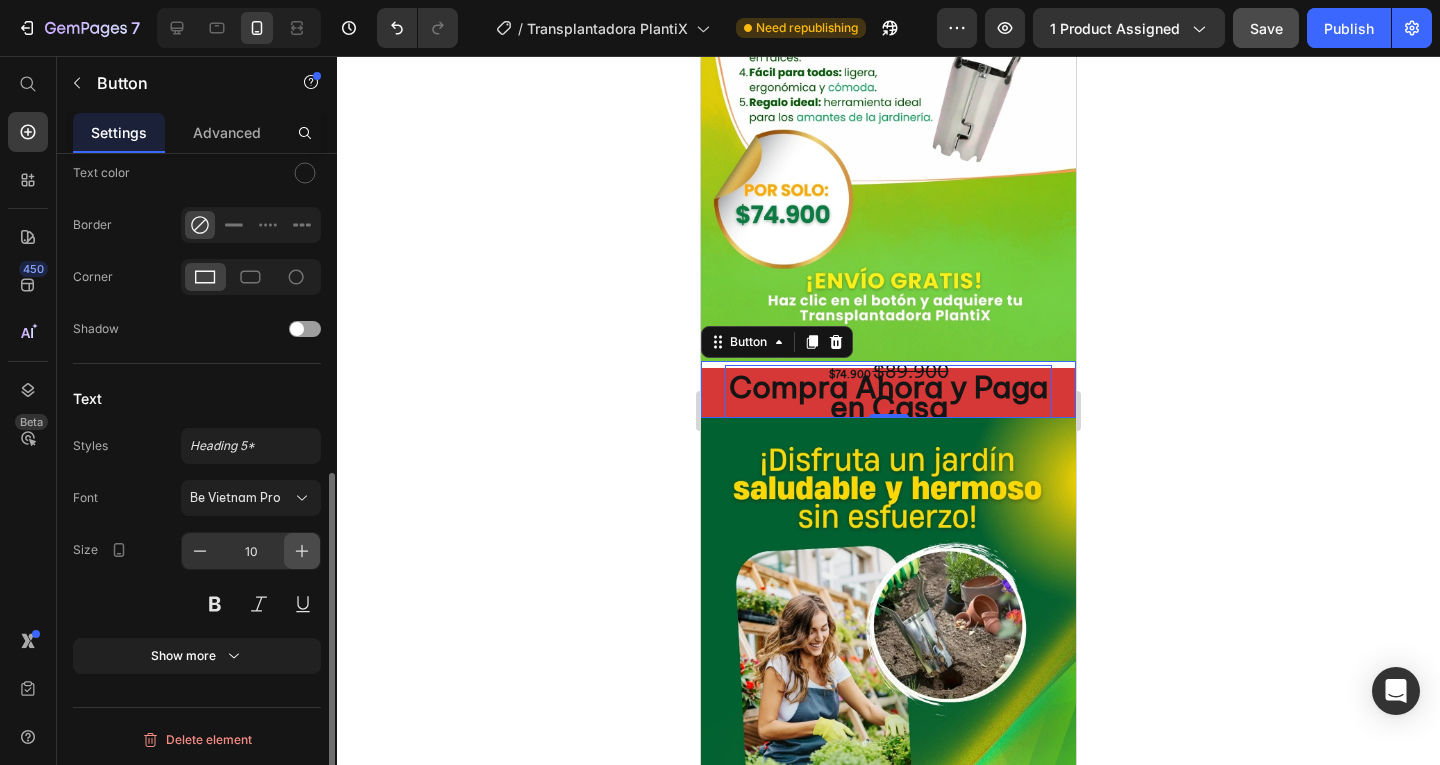 click 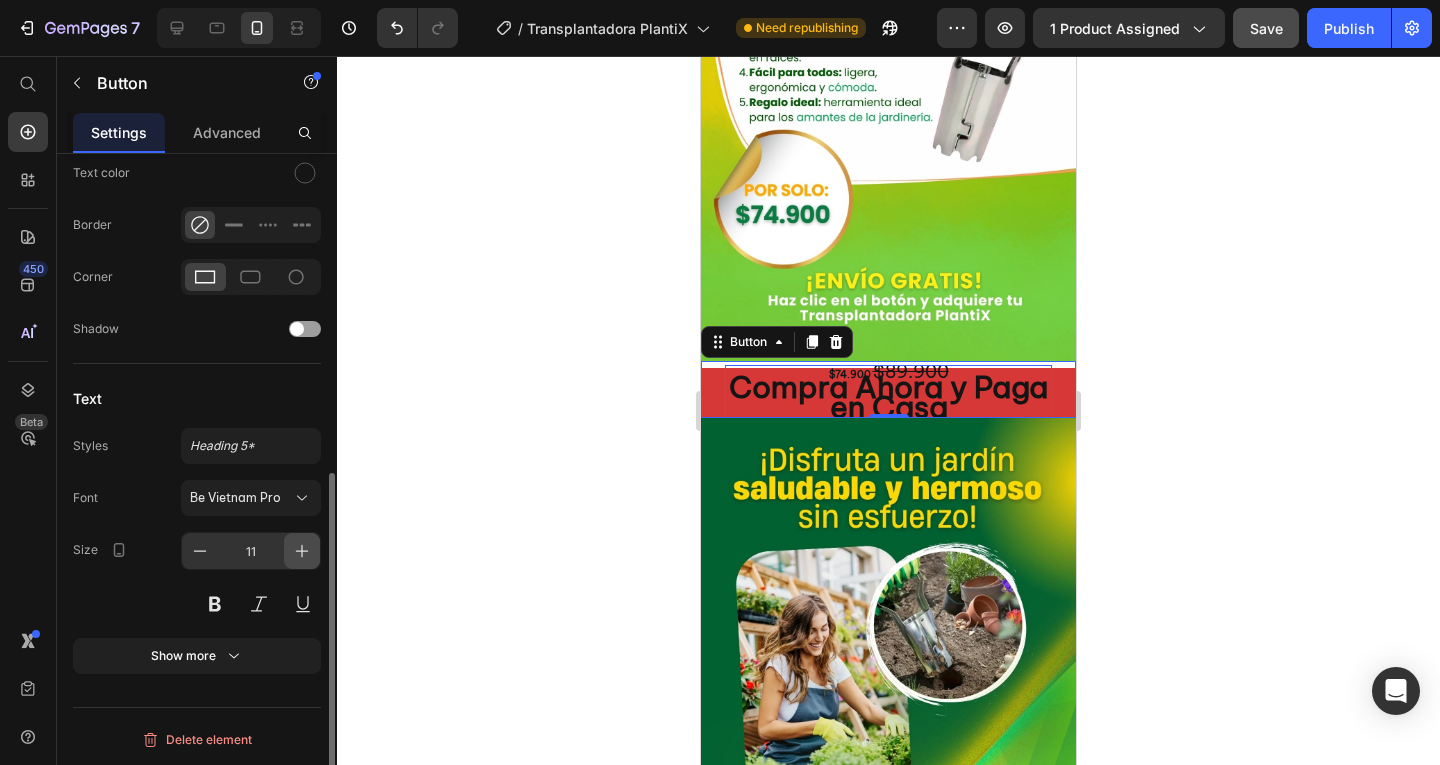 click 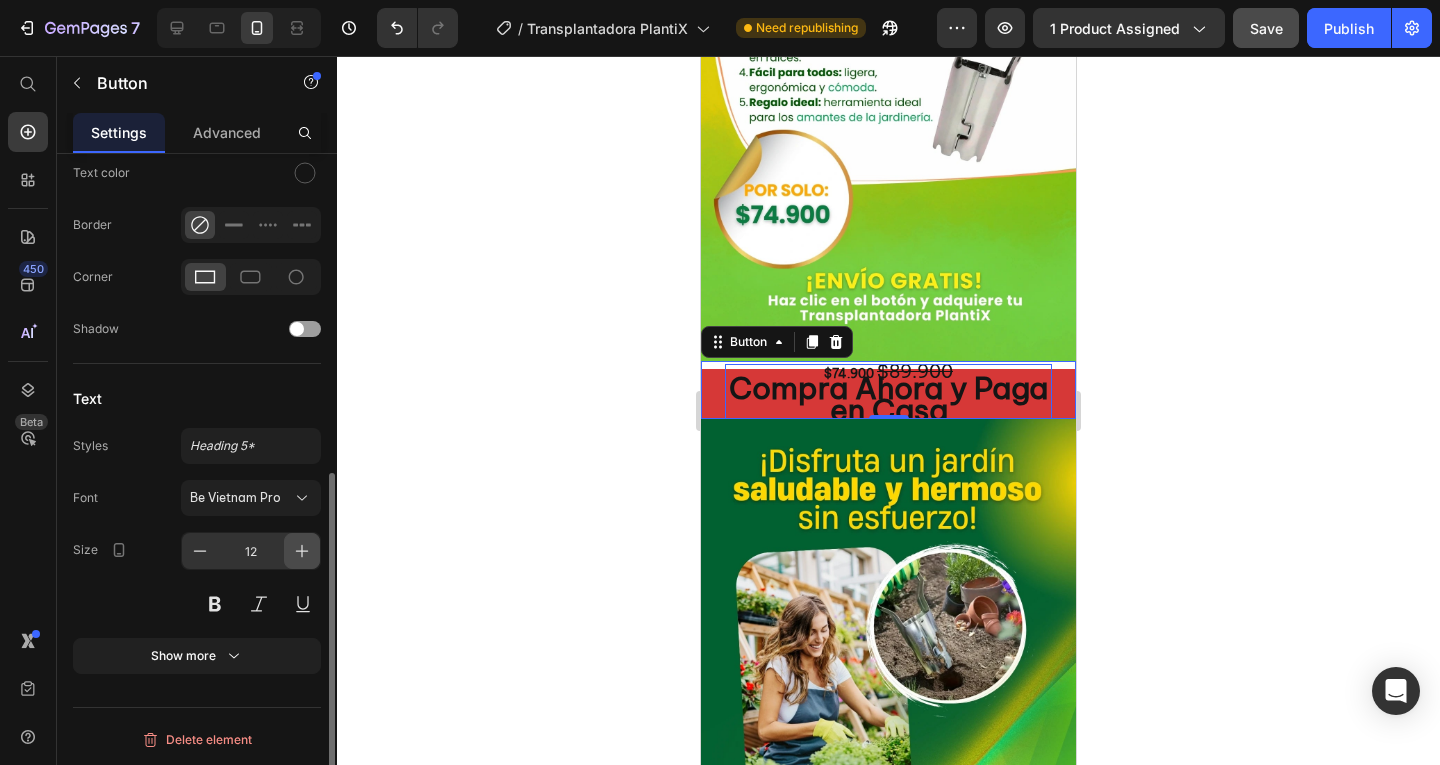 click 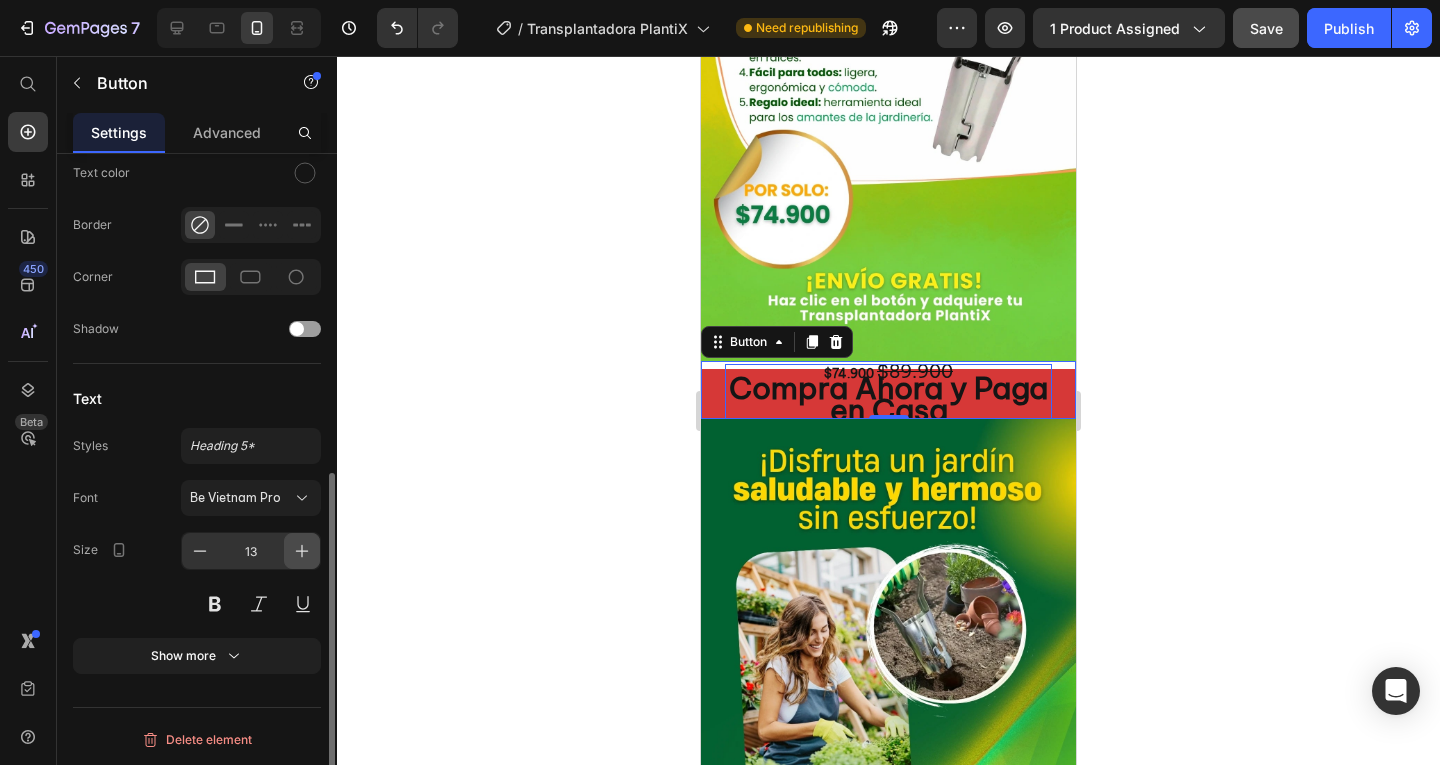 click 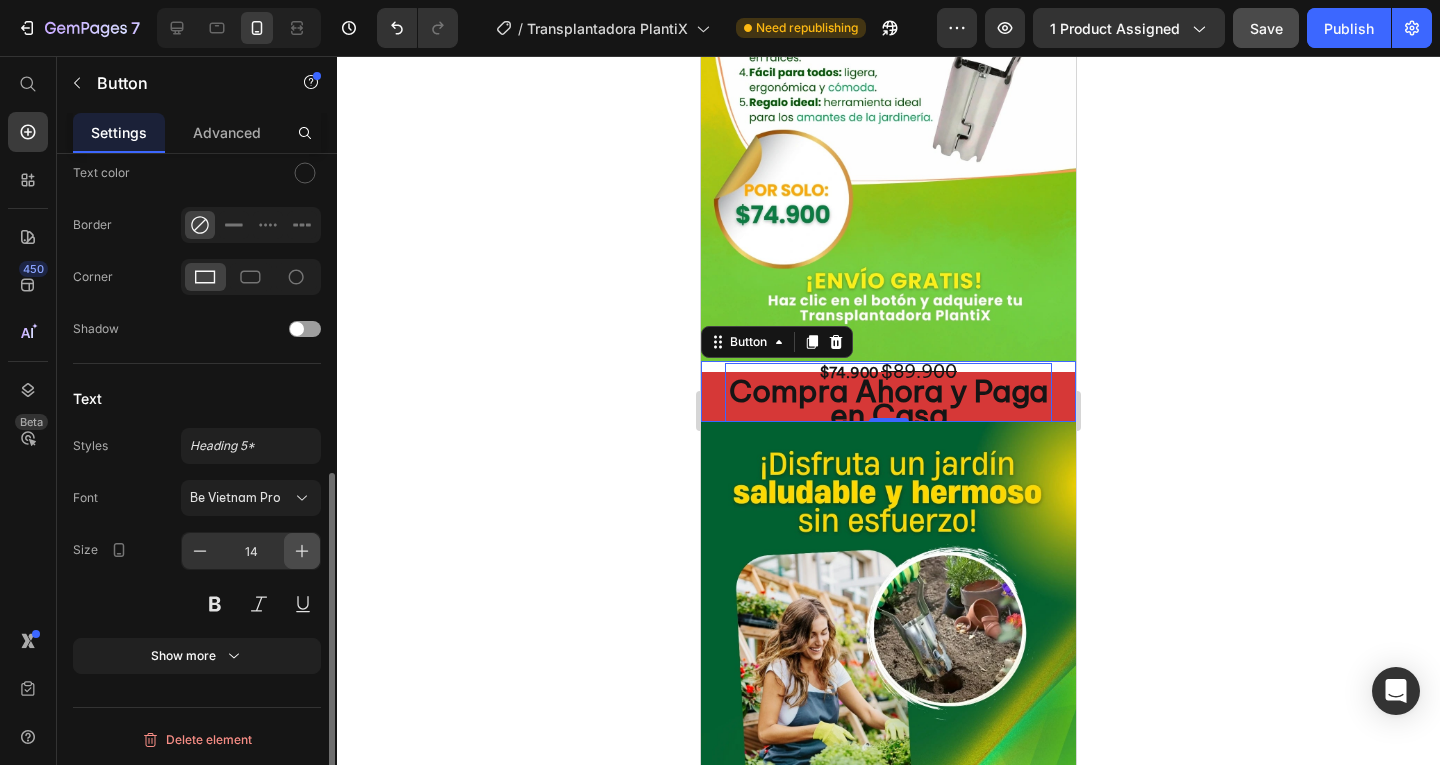 click 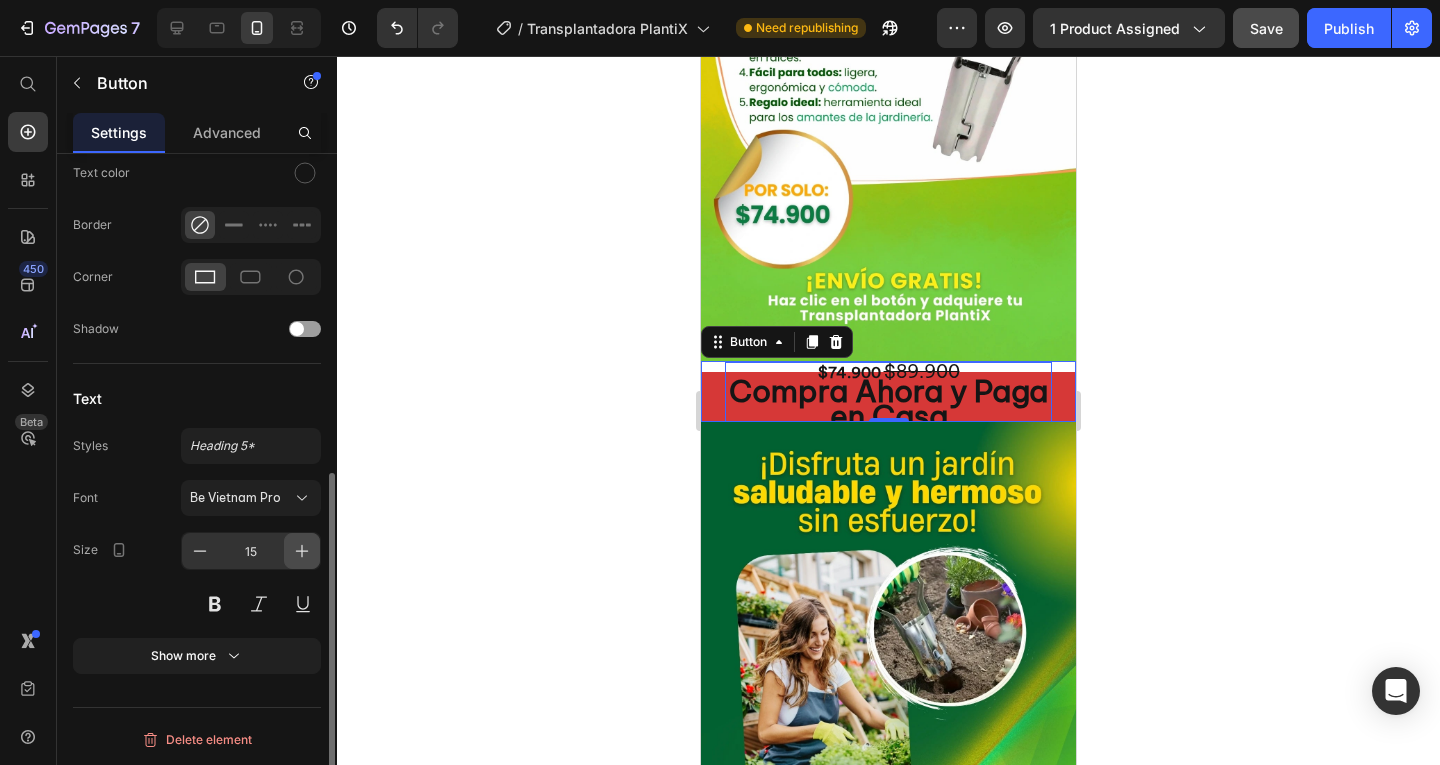click 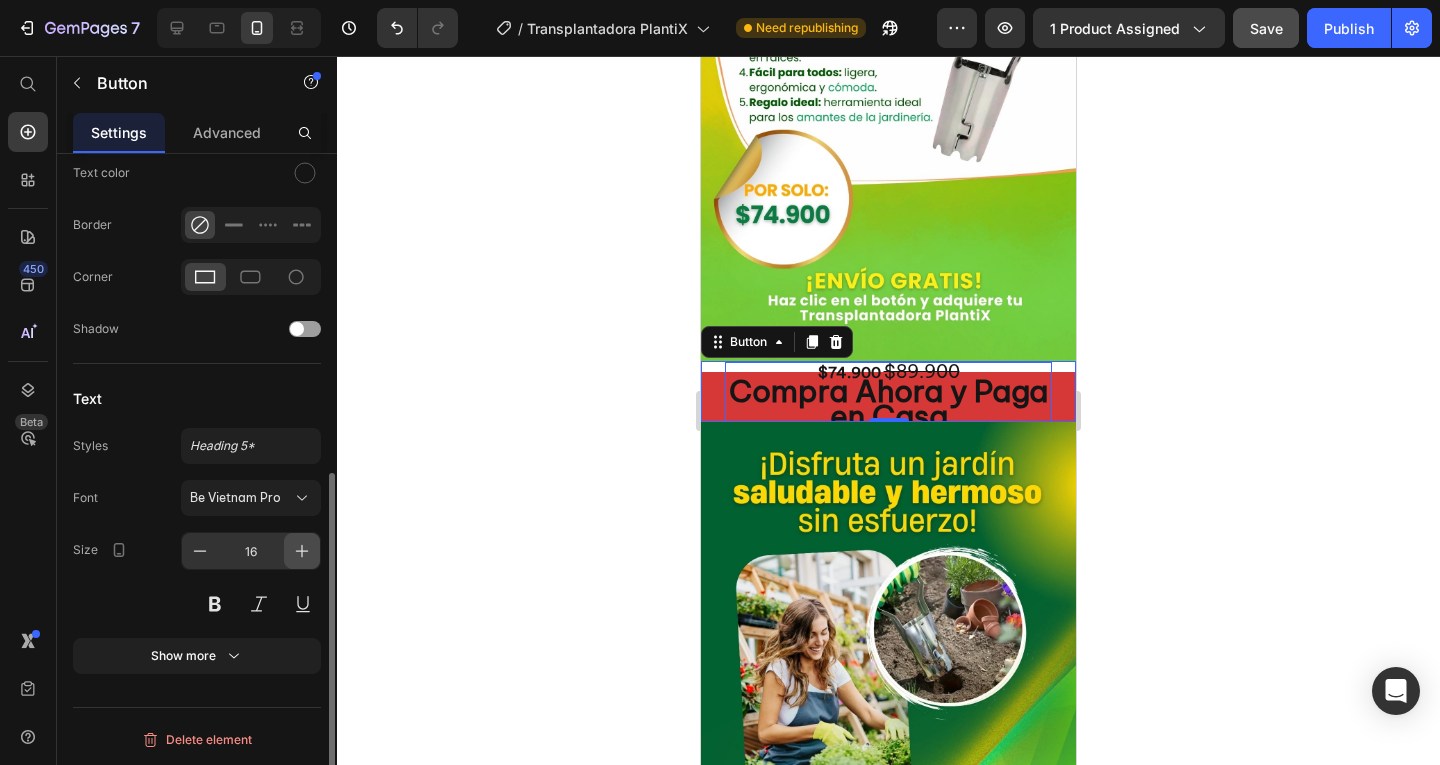 click 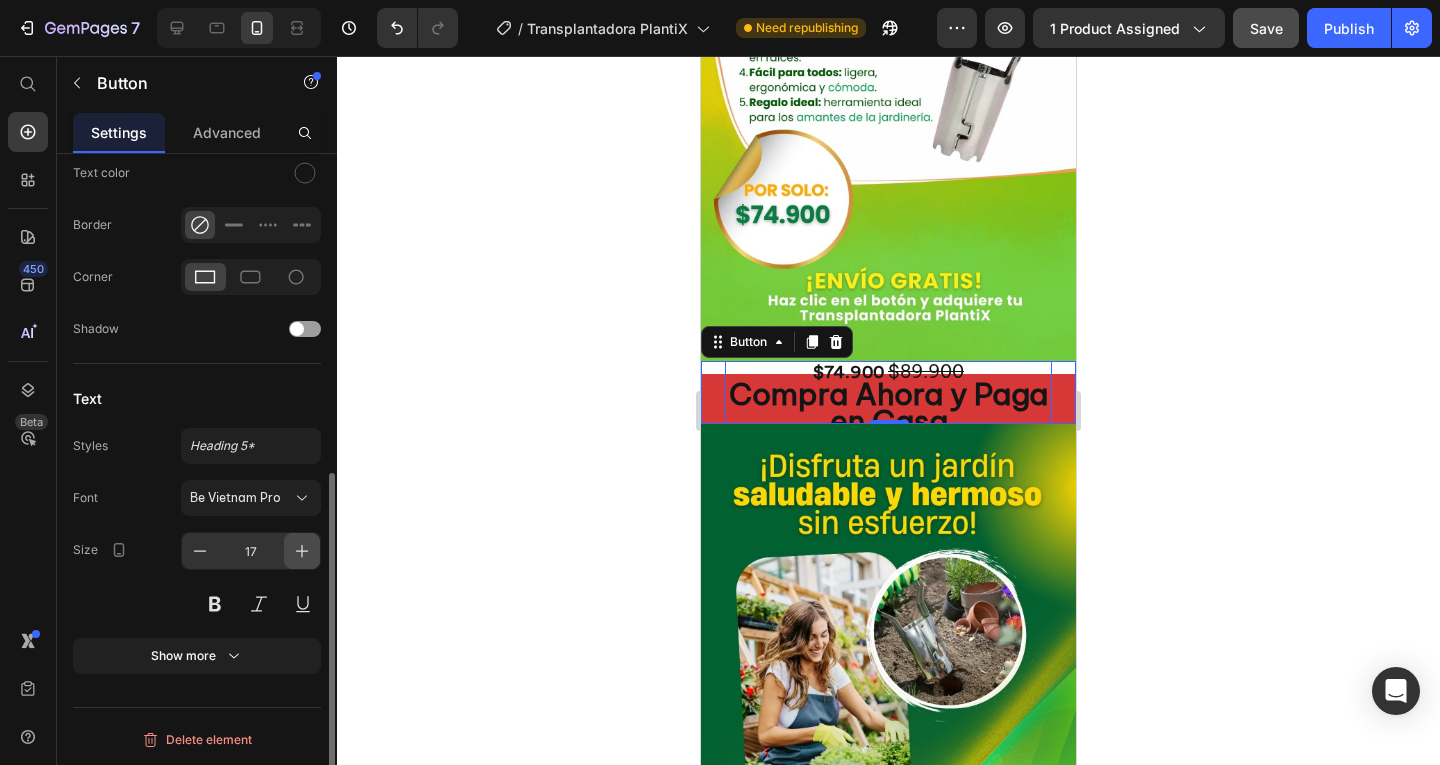 click 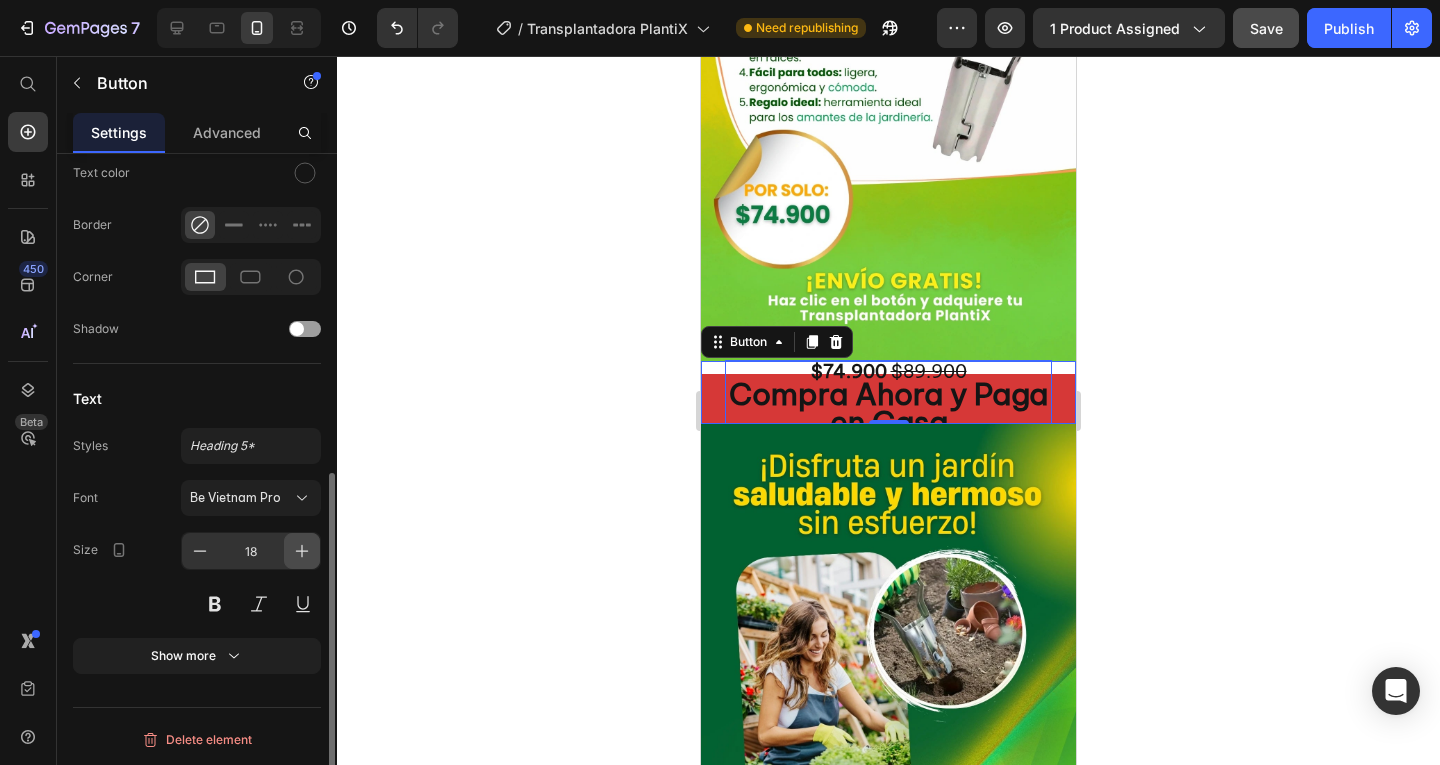 click 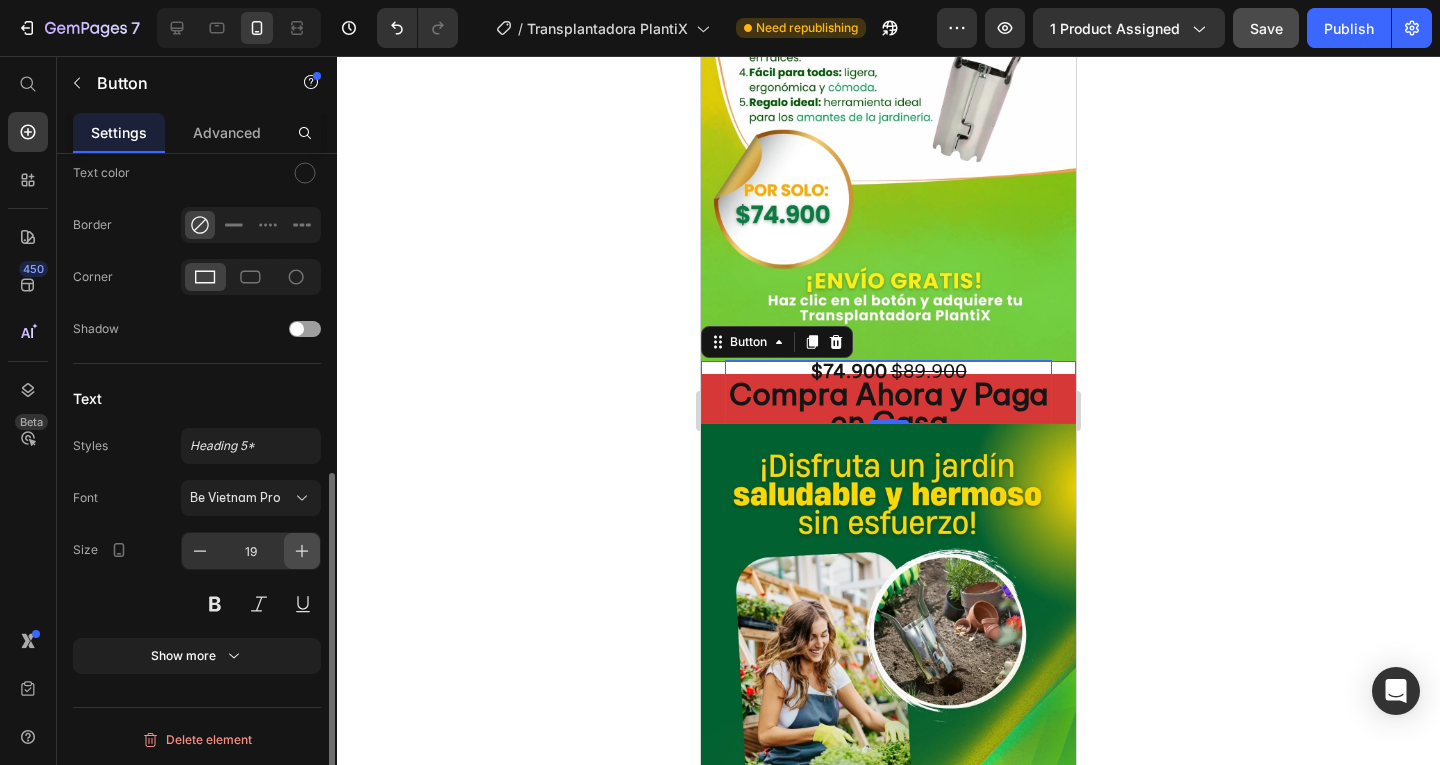 click 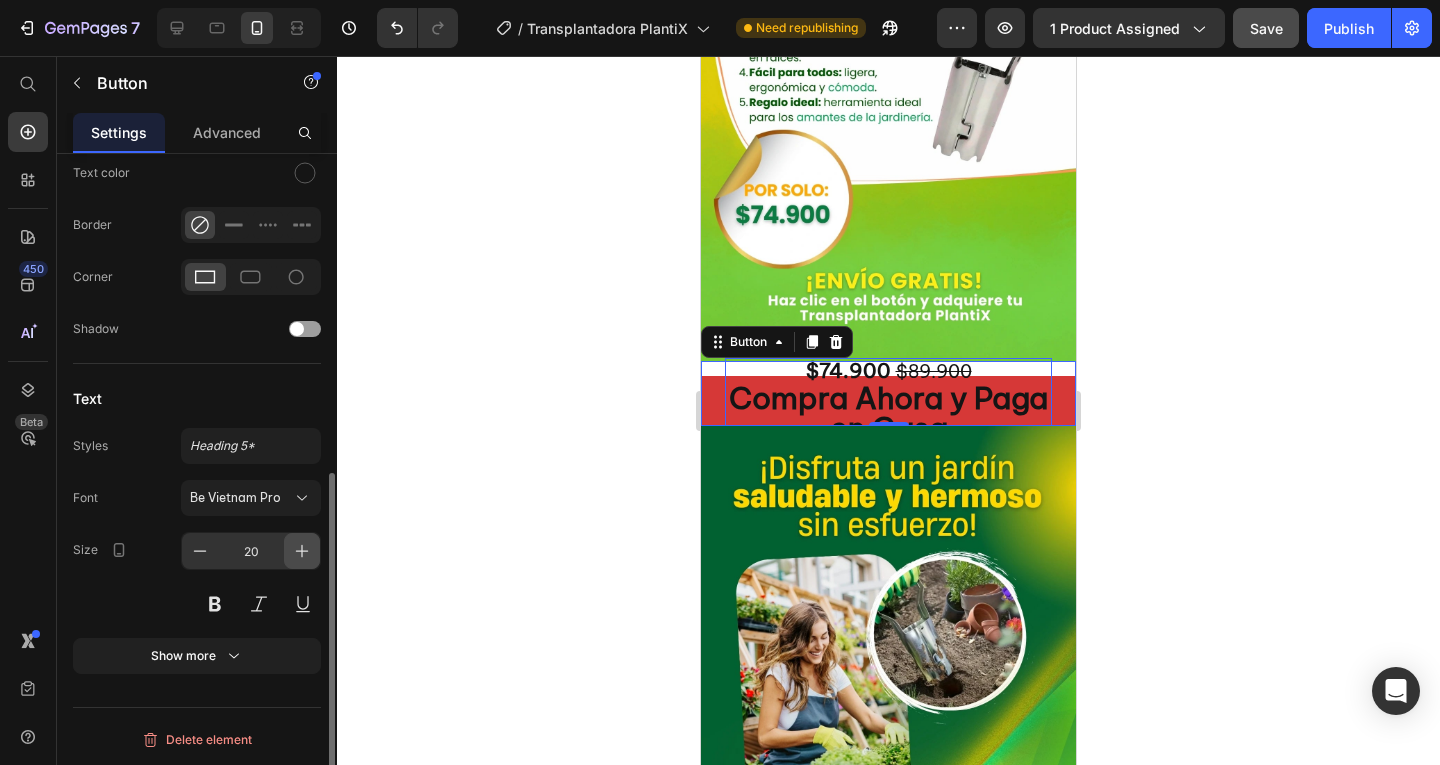 click 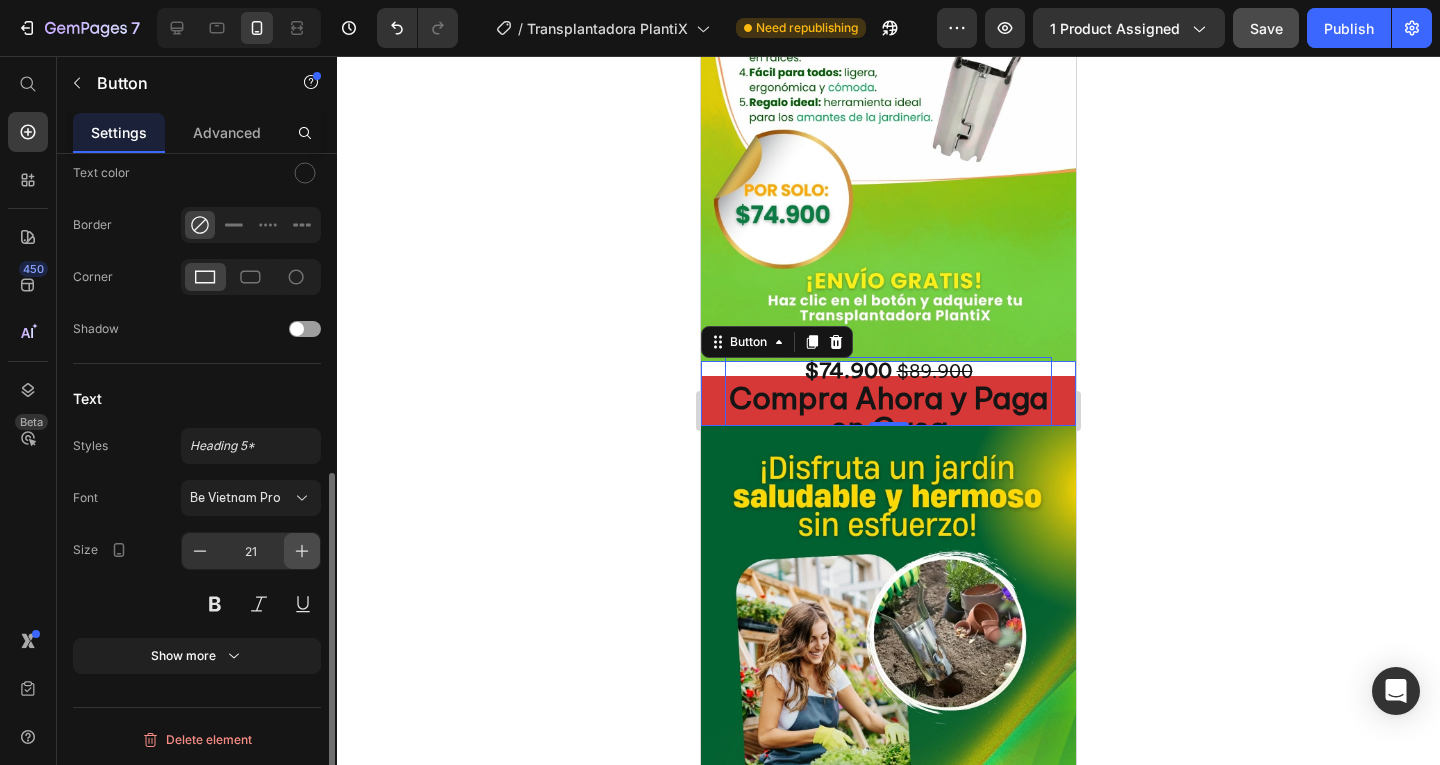 click 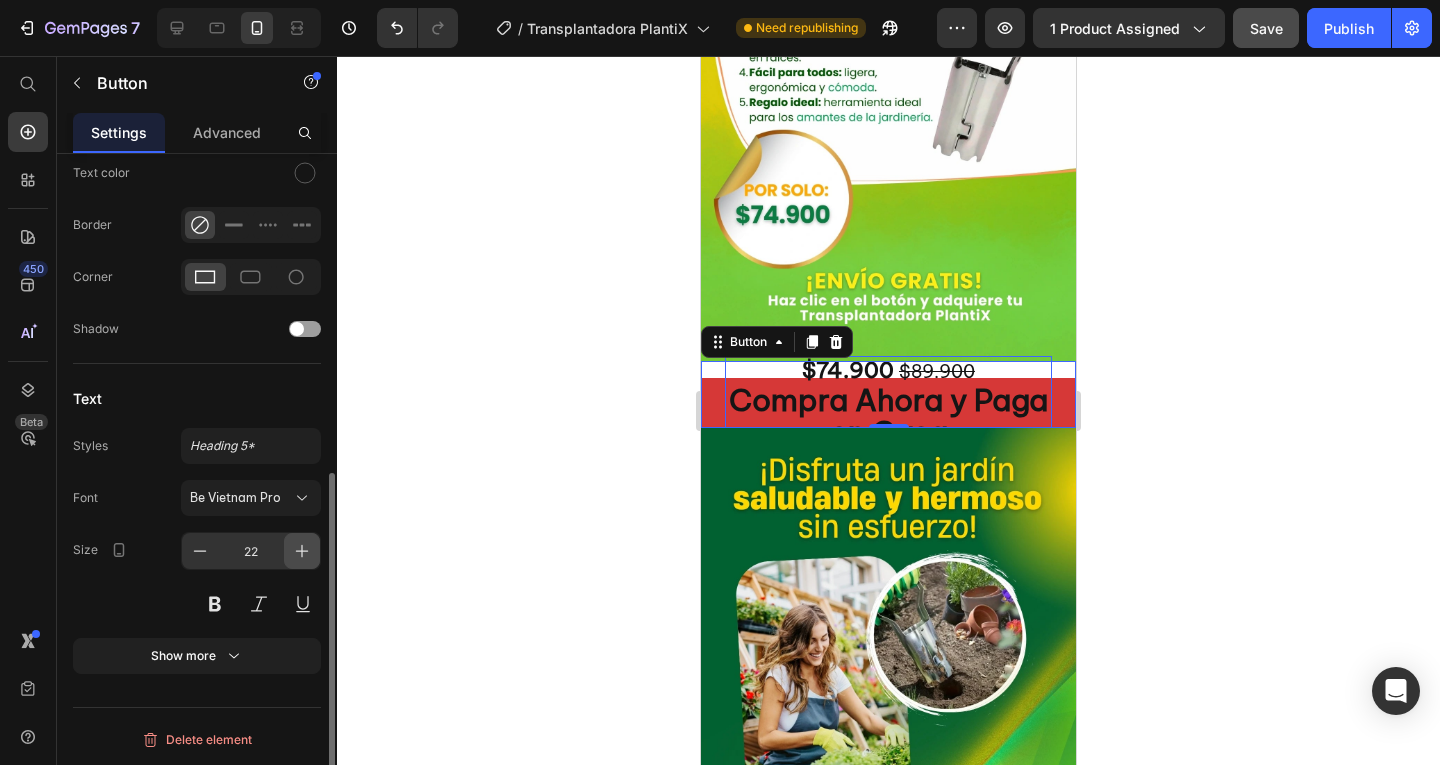 click 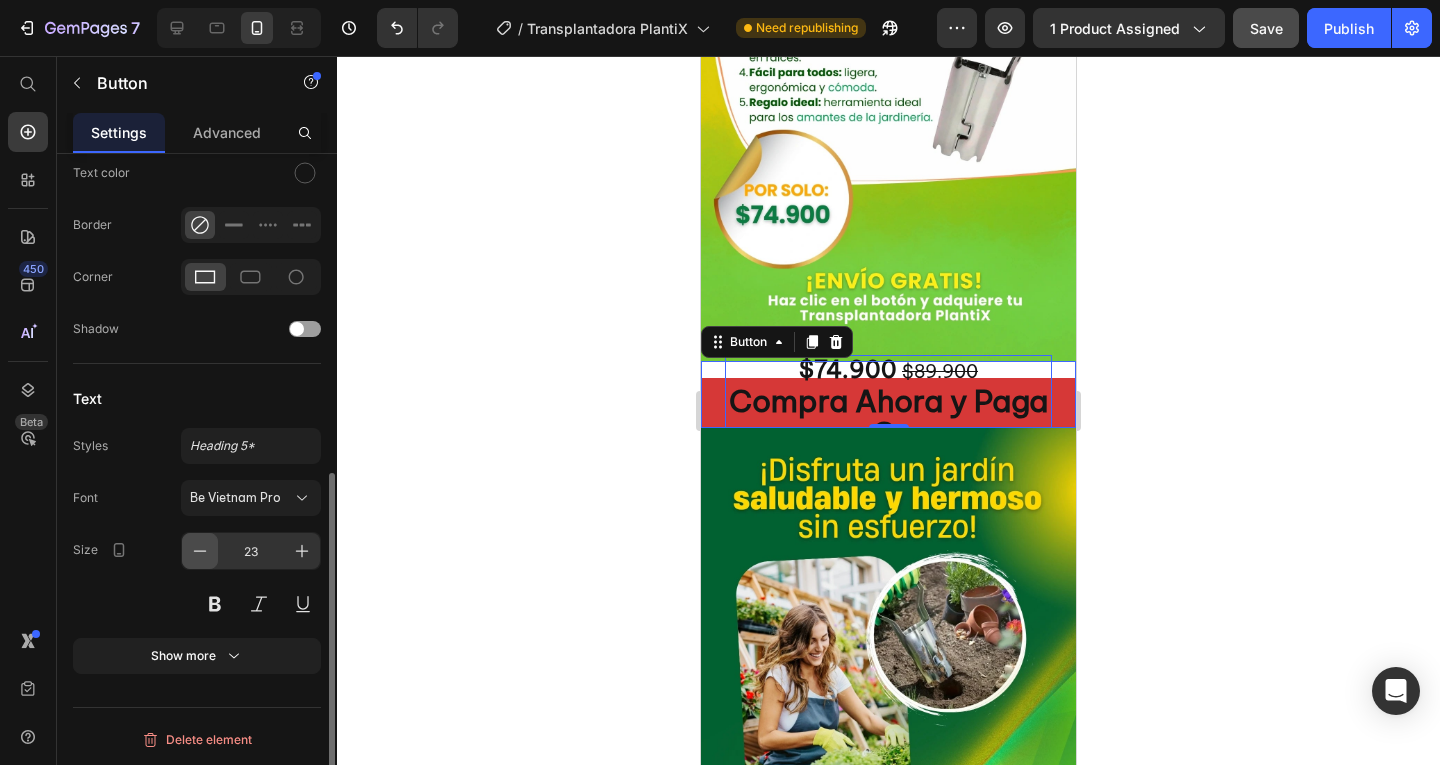 click 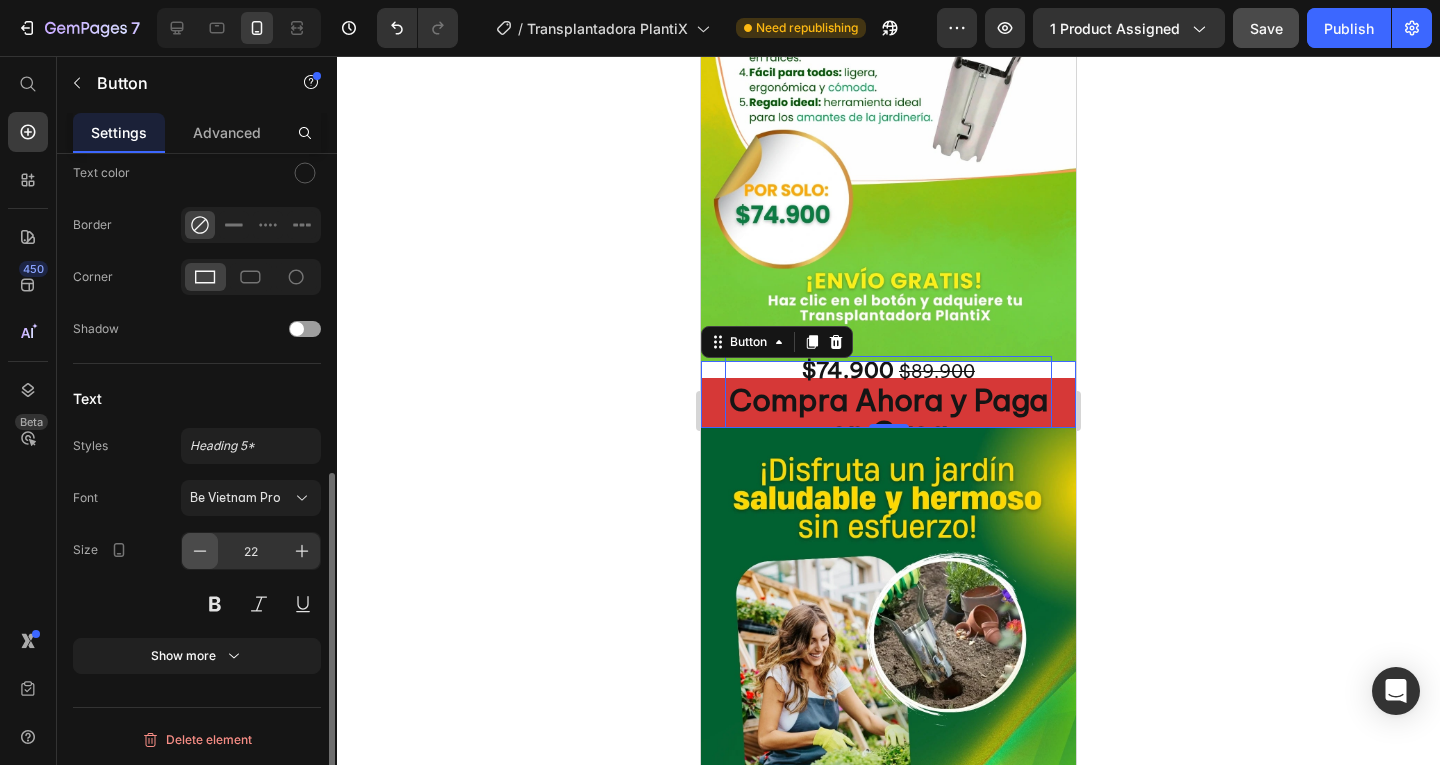 click 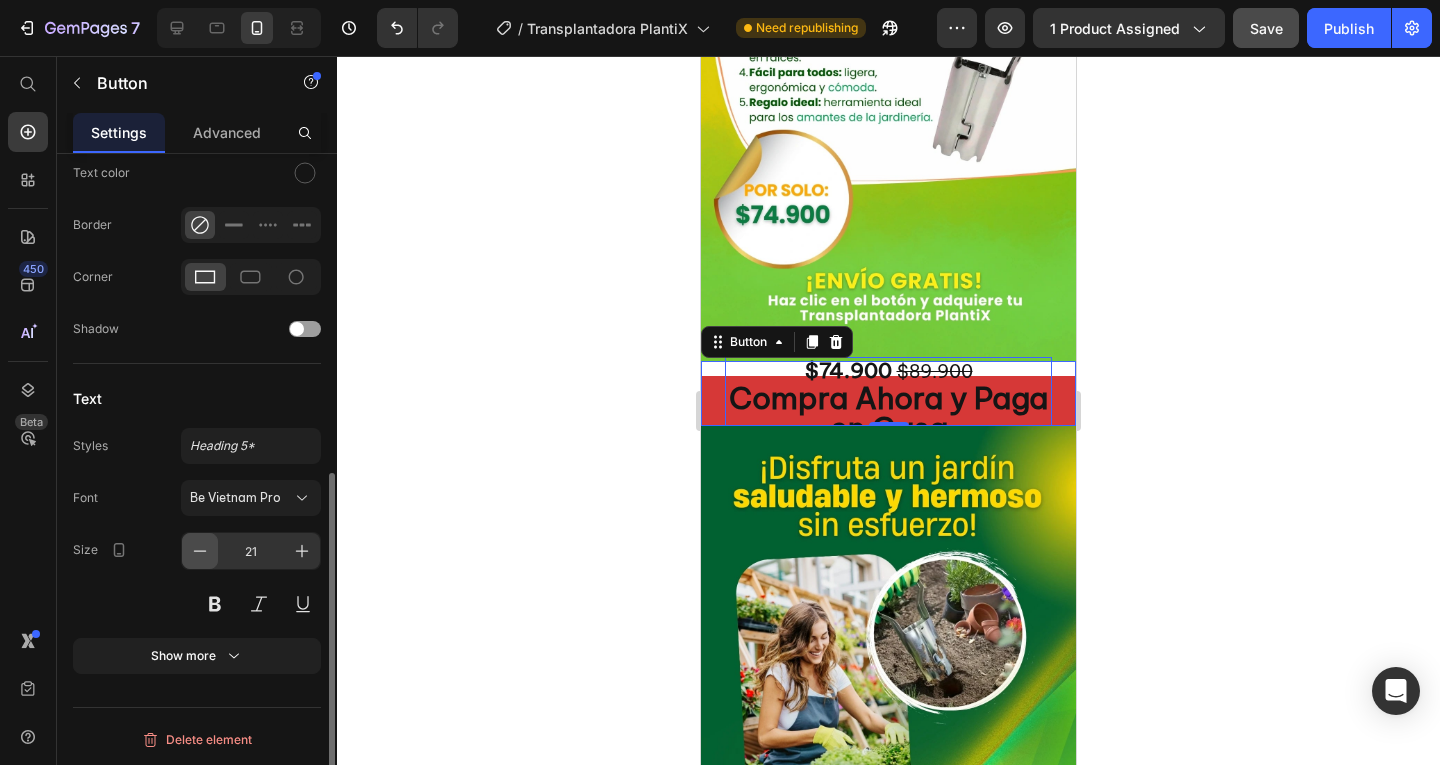click 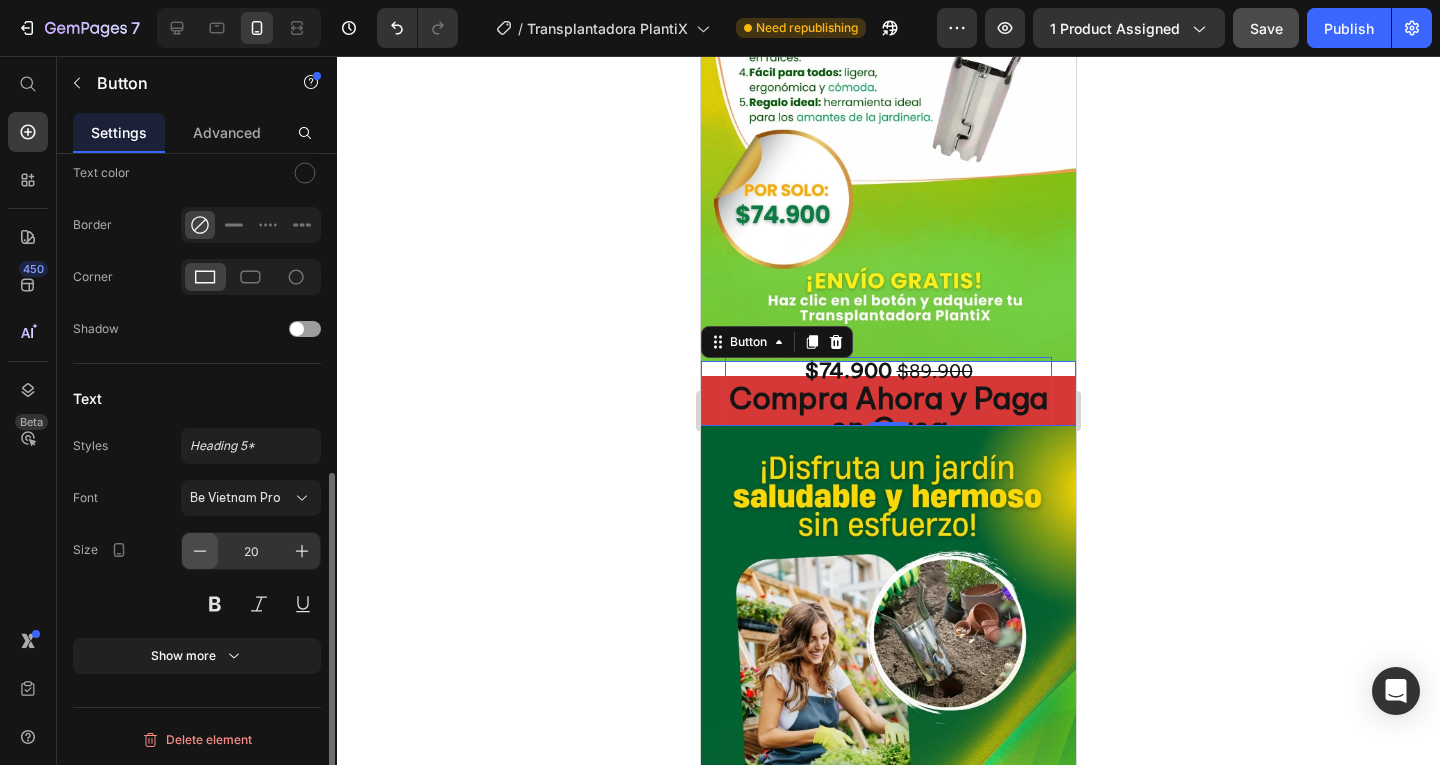 click 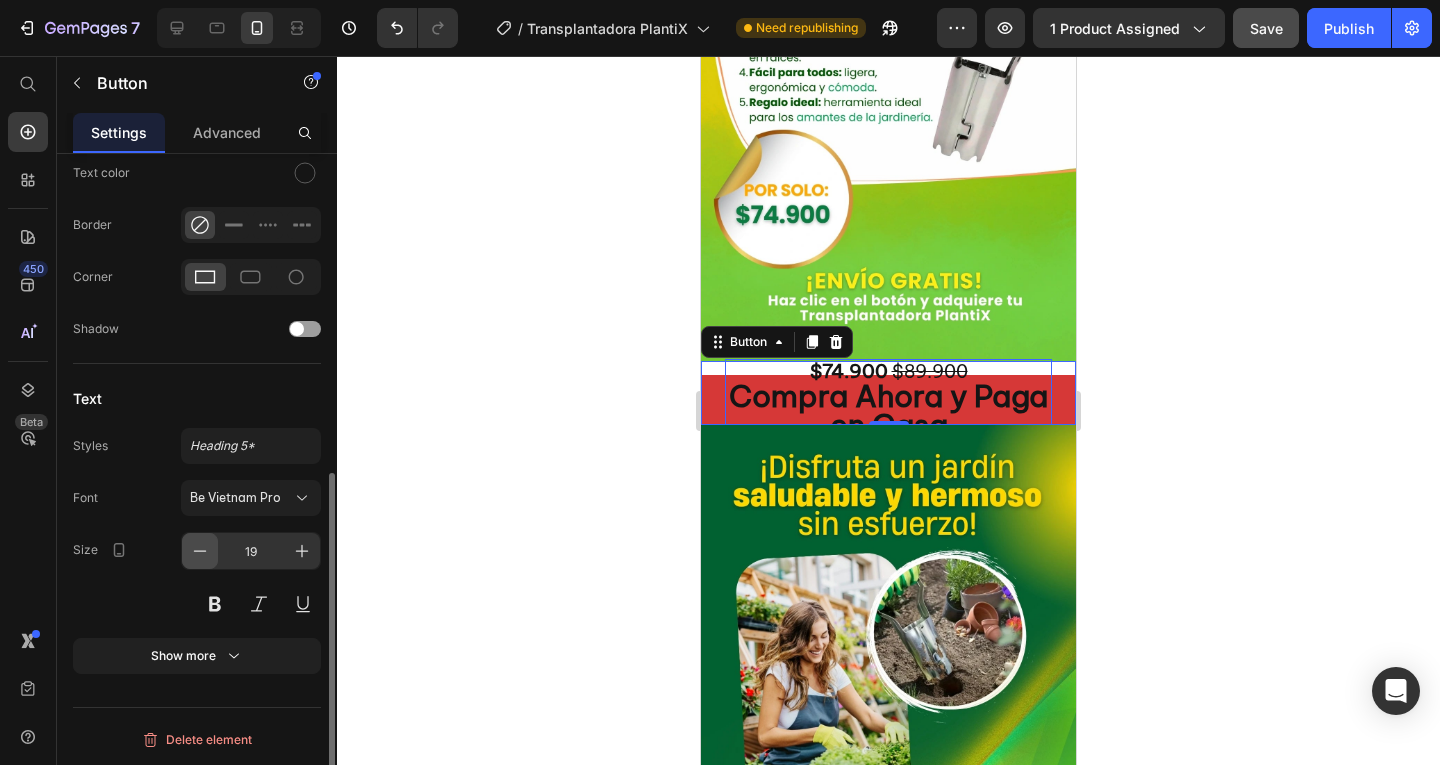 click 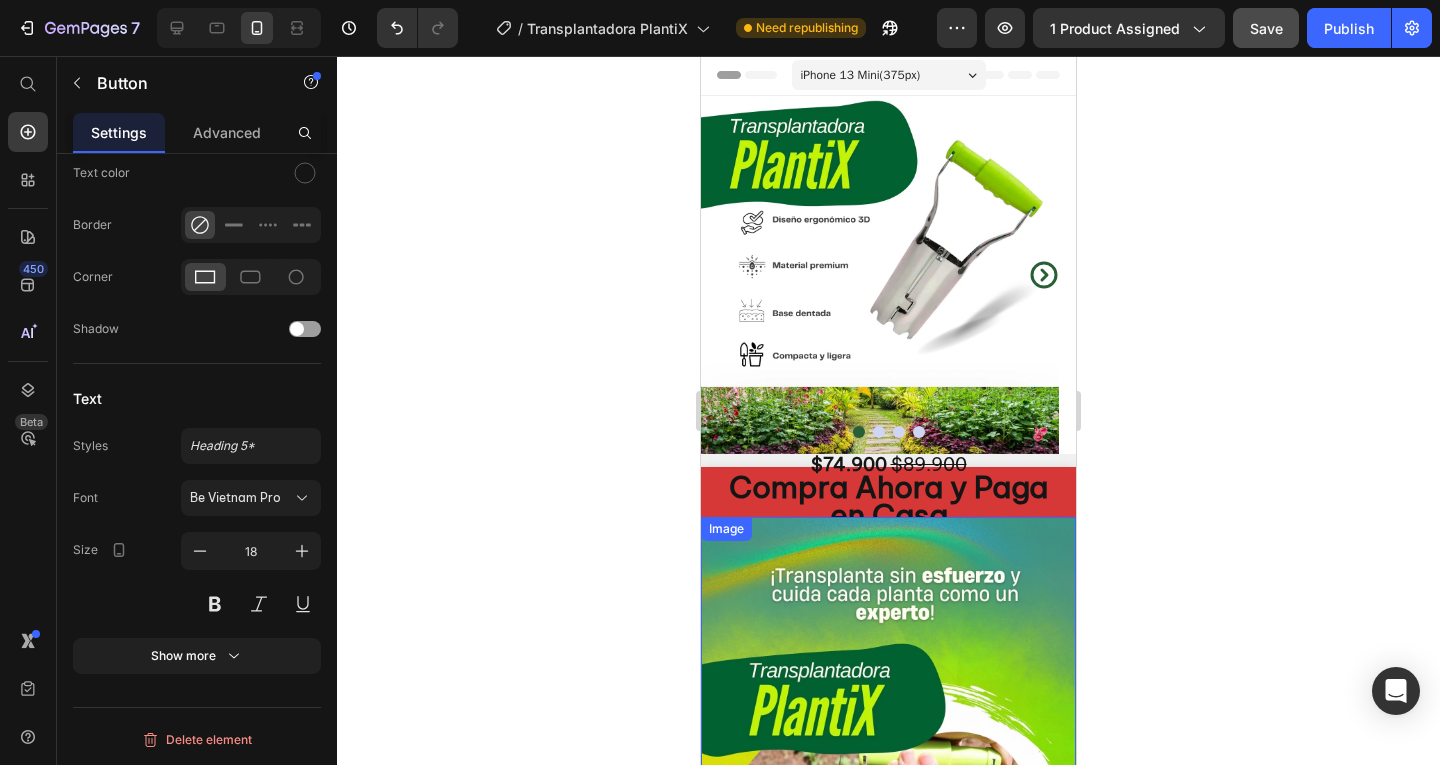 scroll, scrollTop: 0, scrollLeft: 0, axis: both 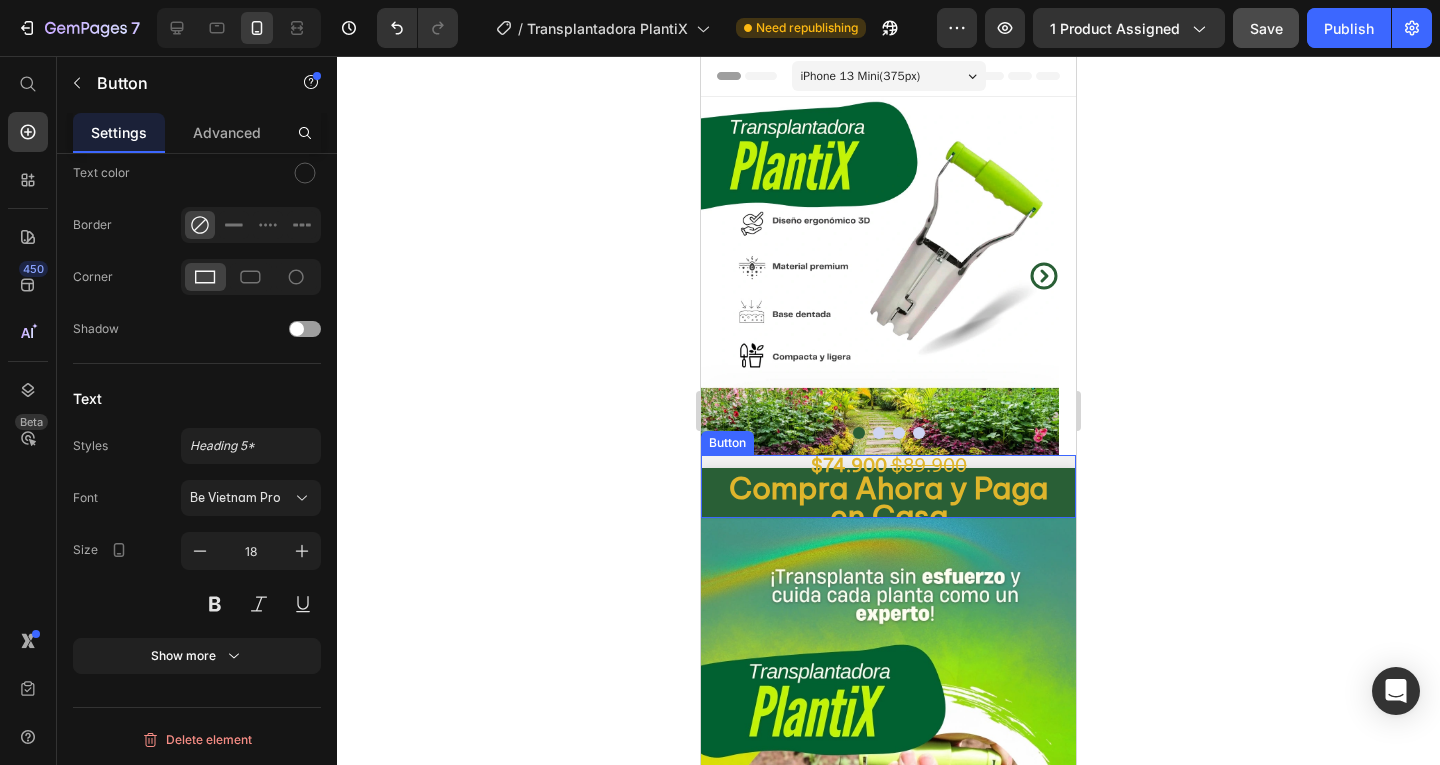 click on "$74.900   $89.900 Compra Ahora y Paga en Casa" at bounding box center [888, 493] 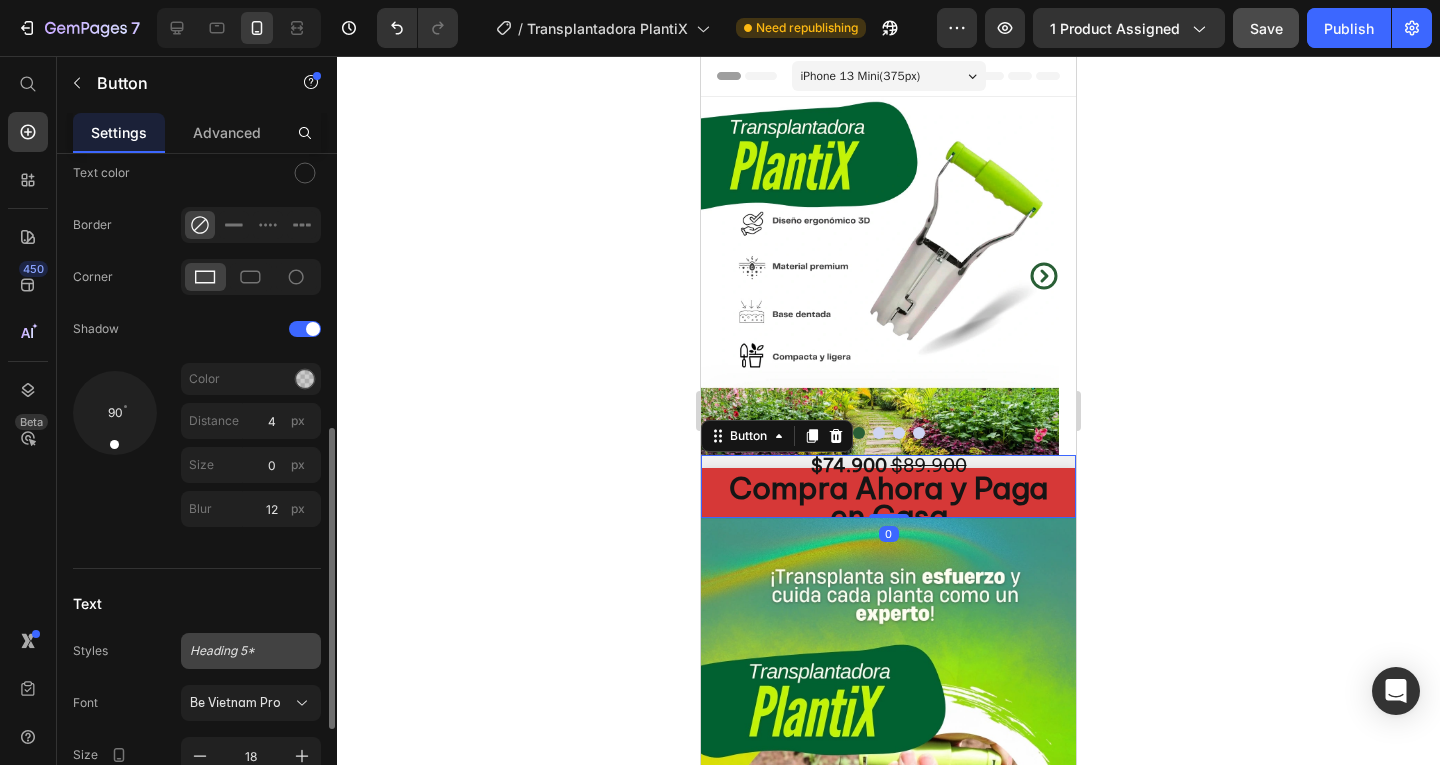 scroll, scrollTop: 813, scrollLeft: 0, axis: vertical 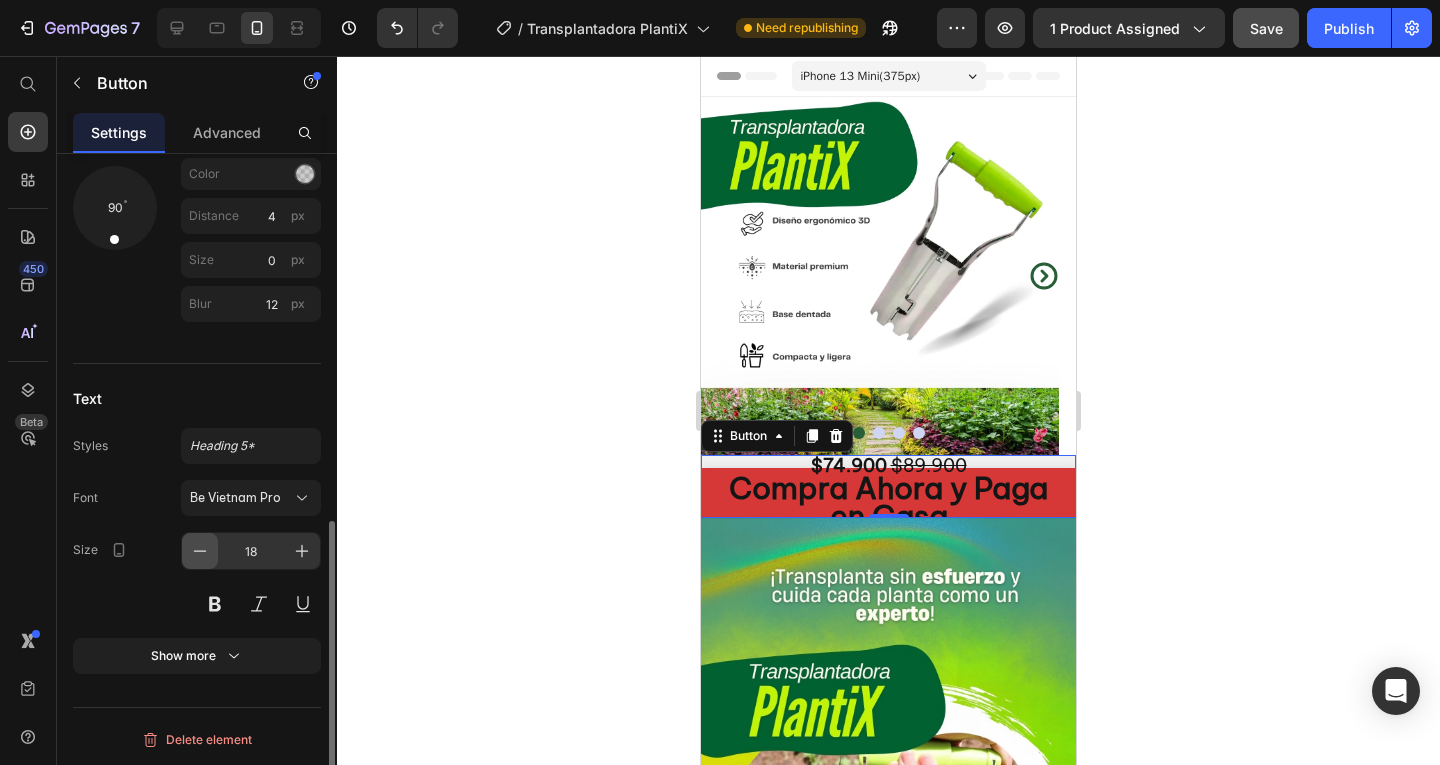 click 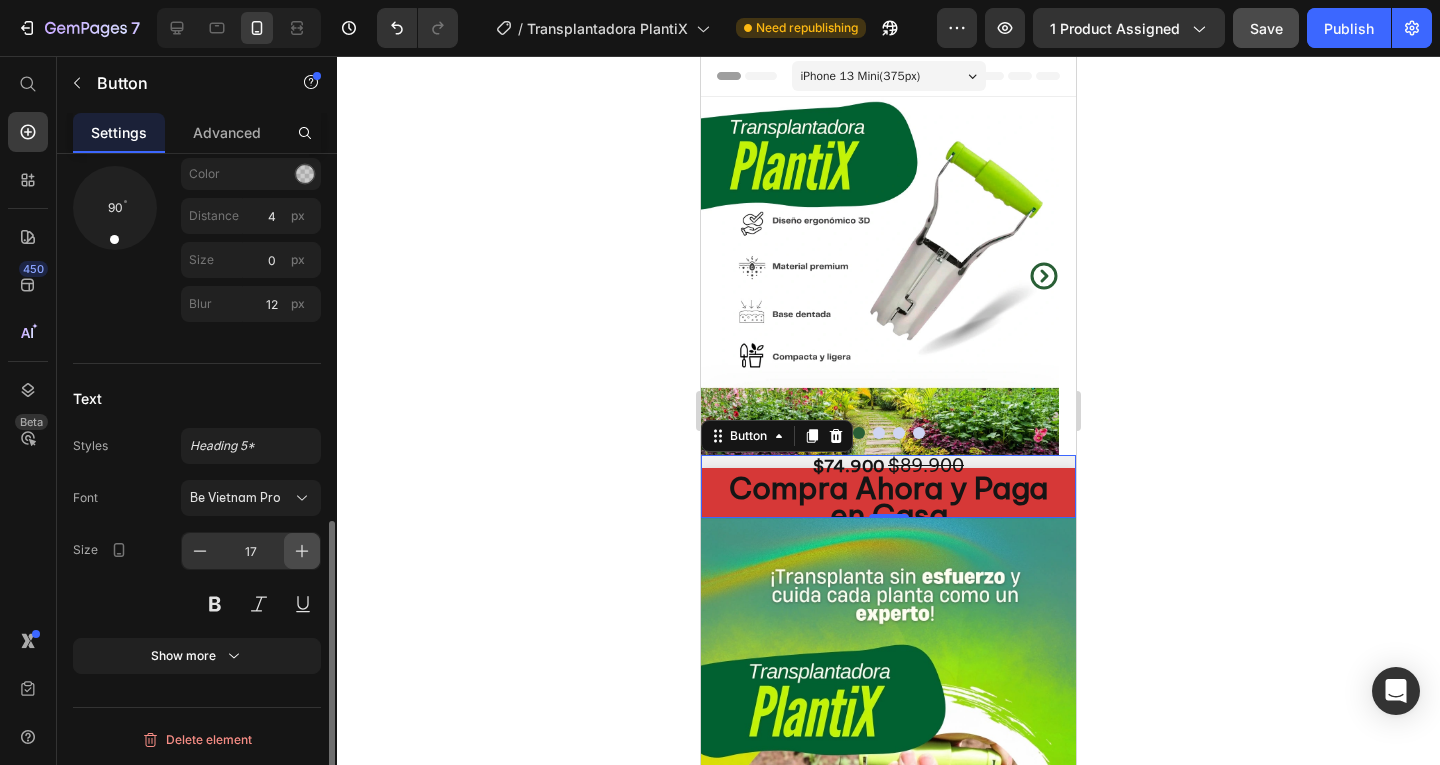 click 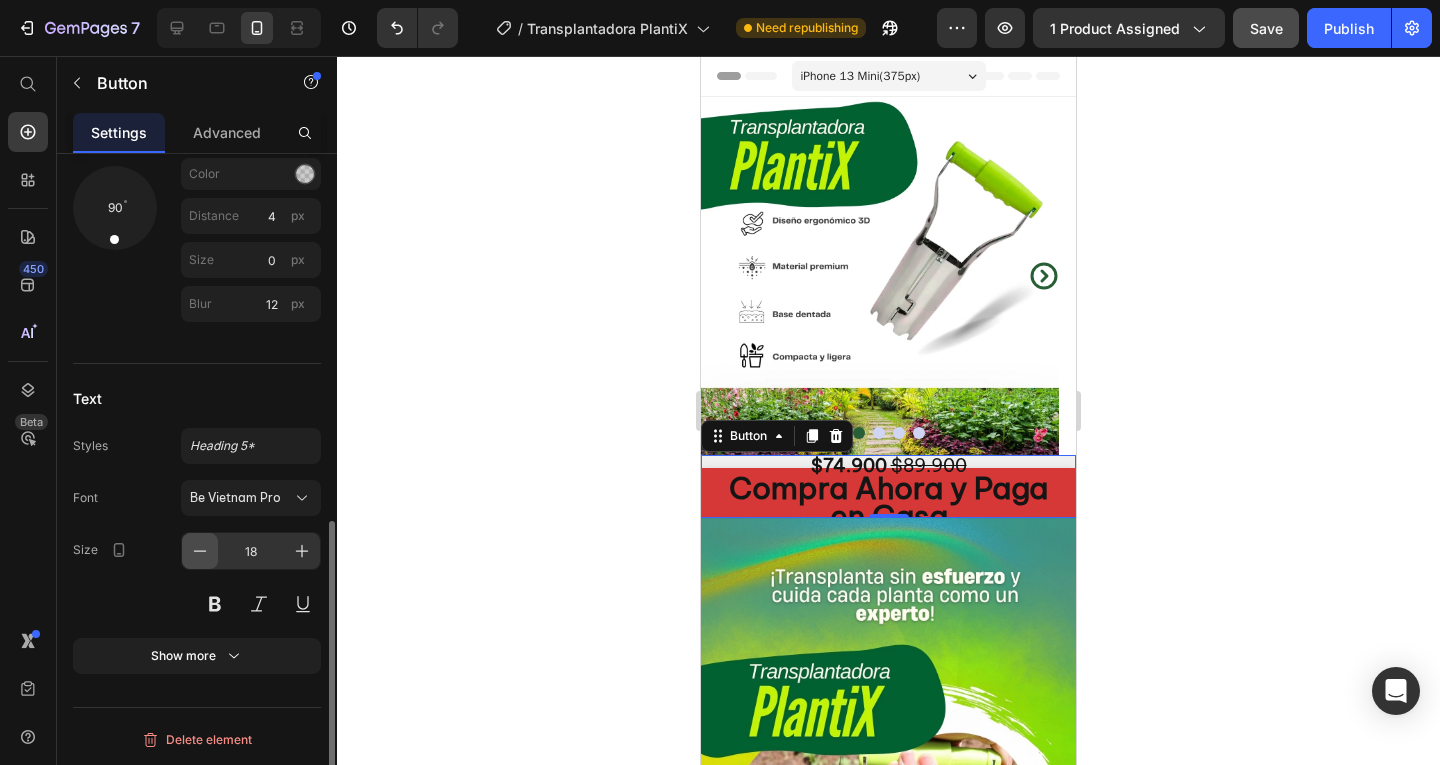 click 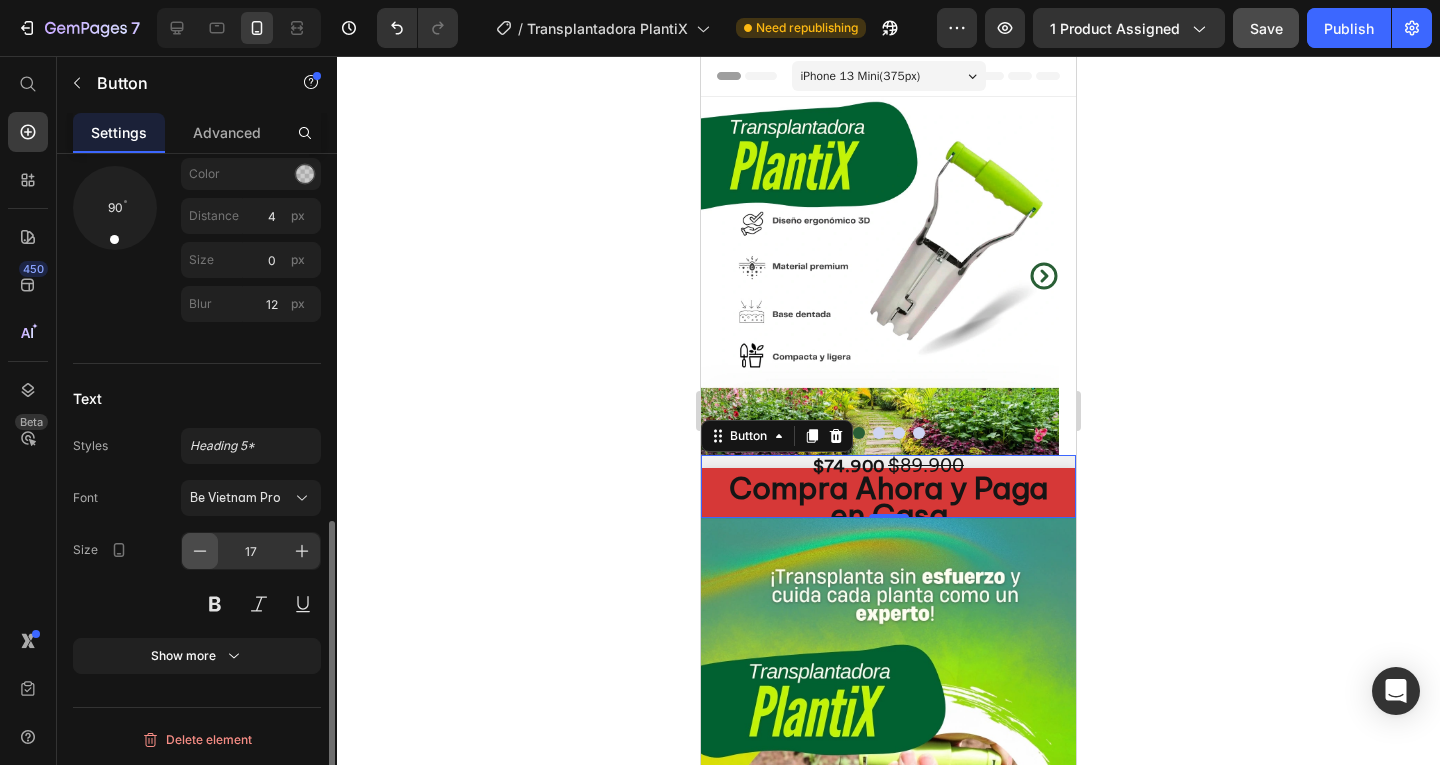 click 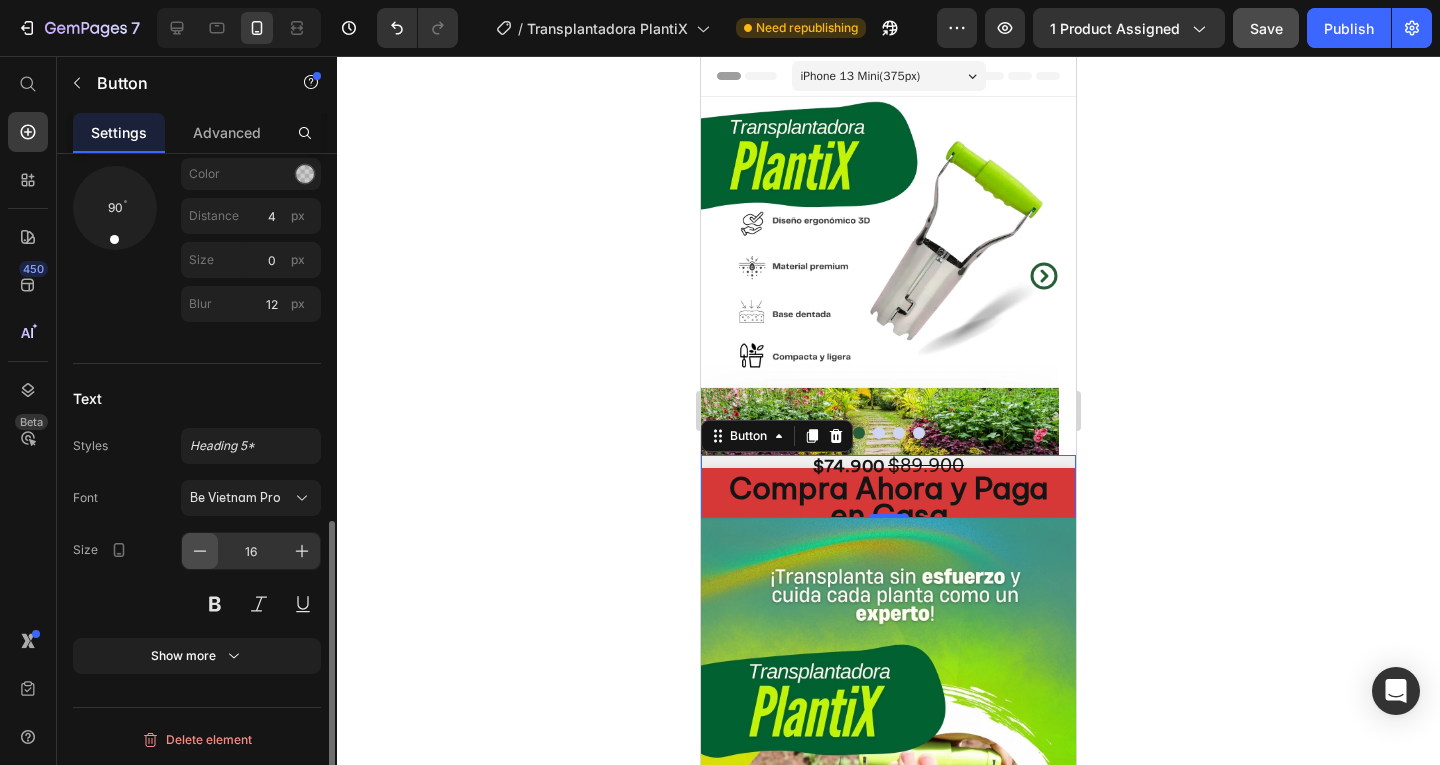 click 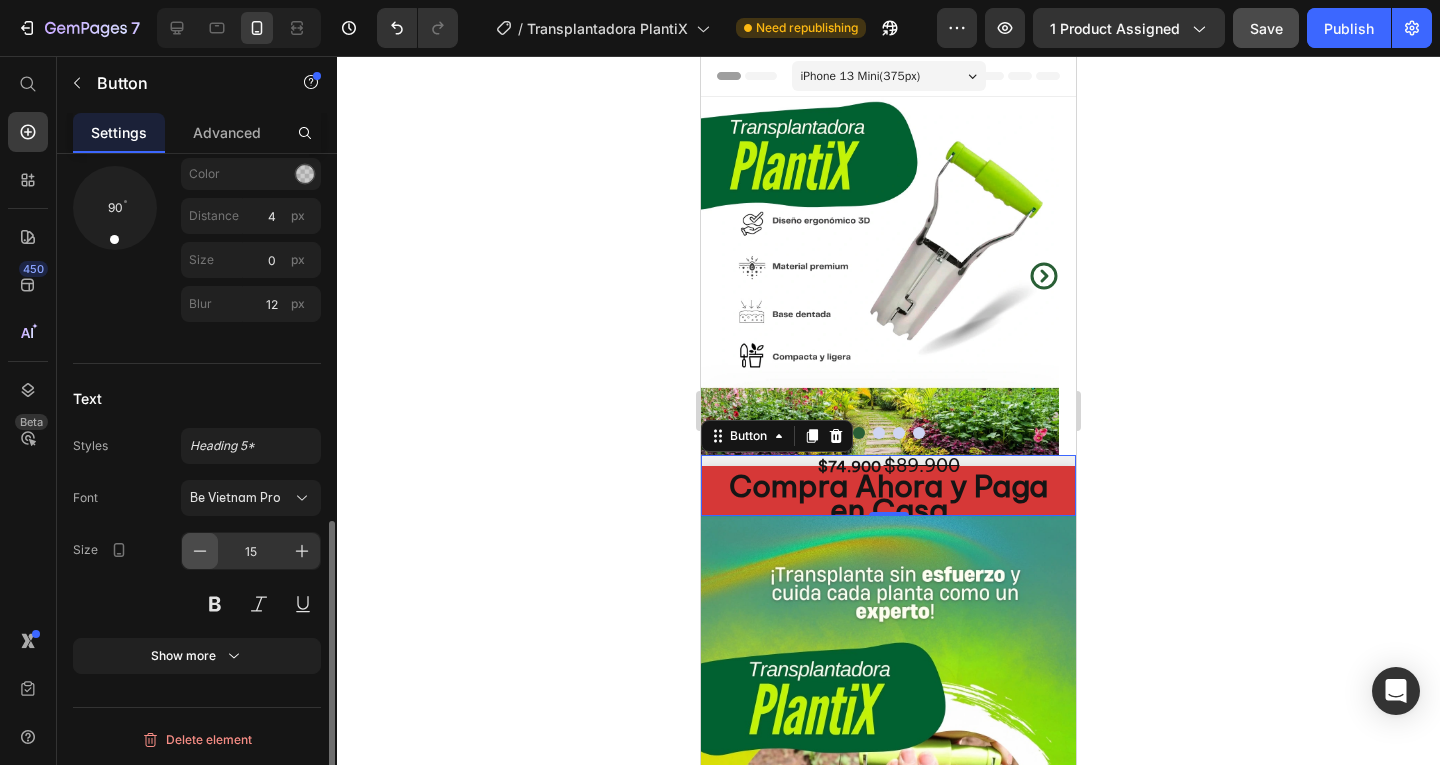 click 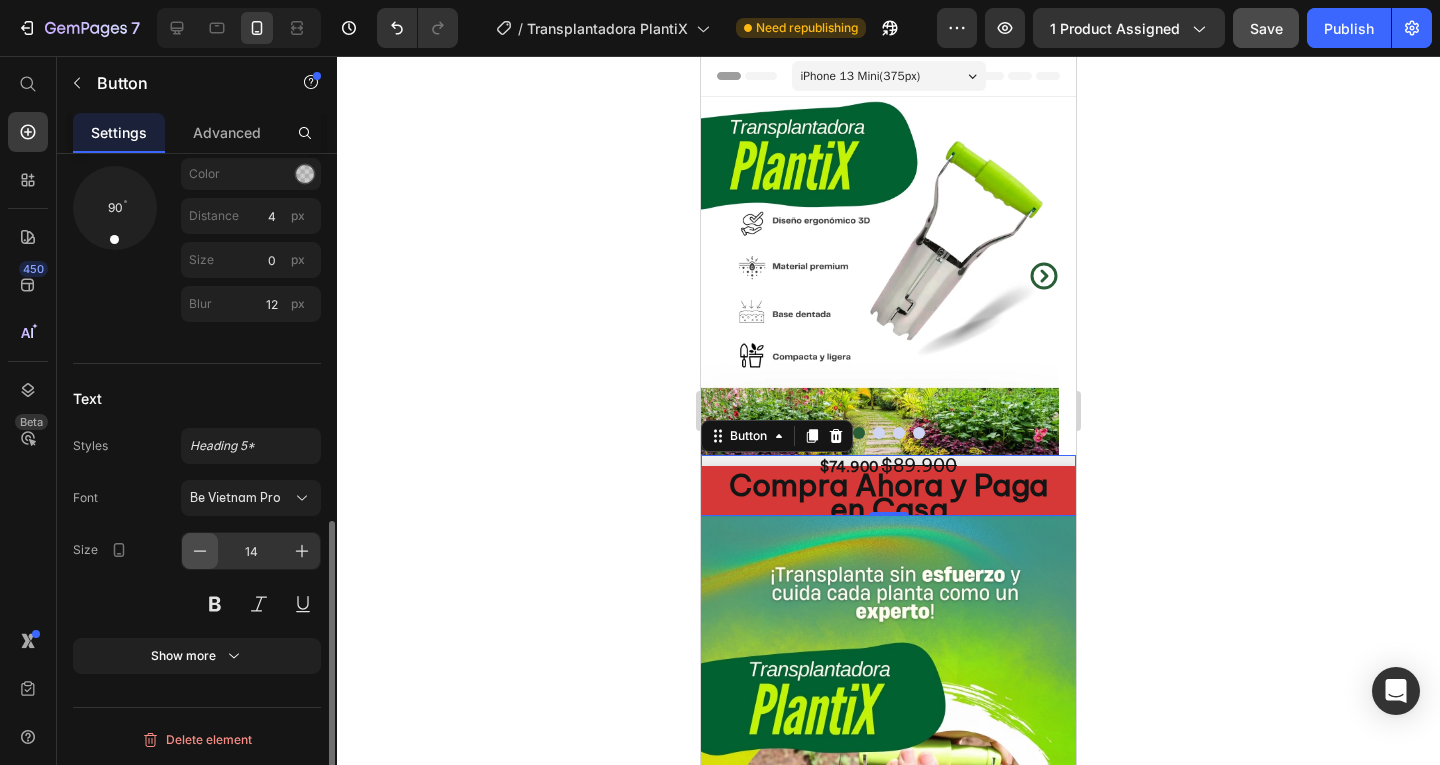 click 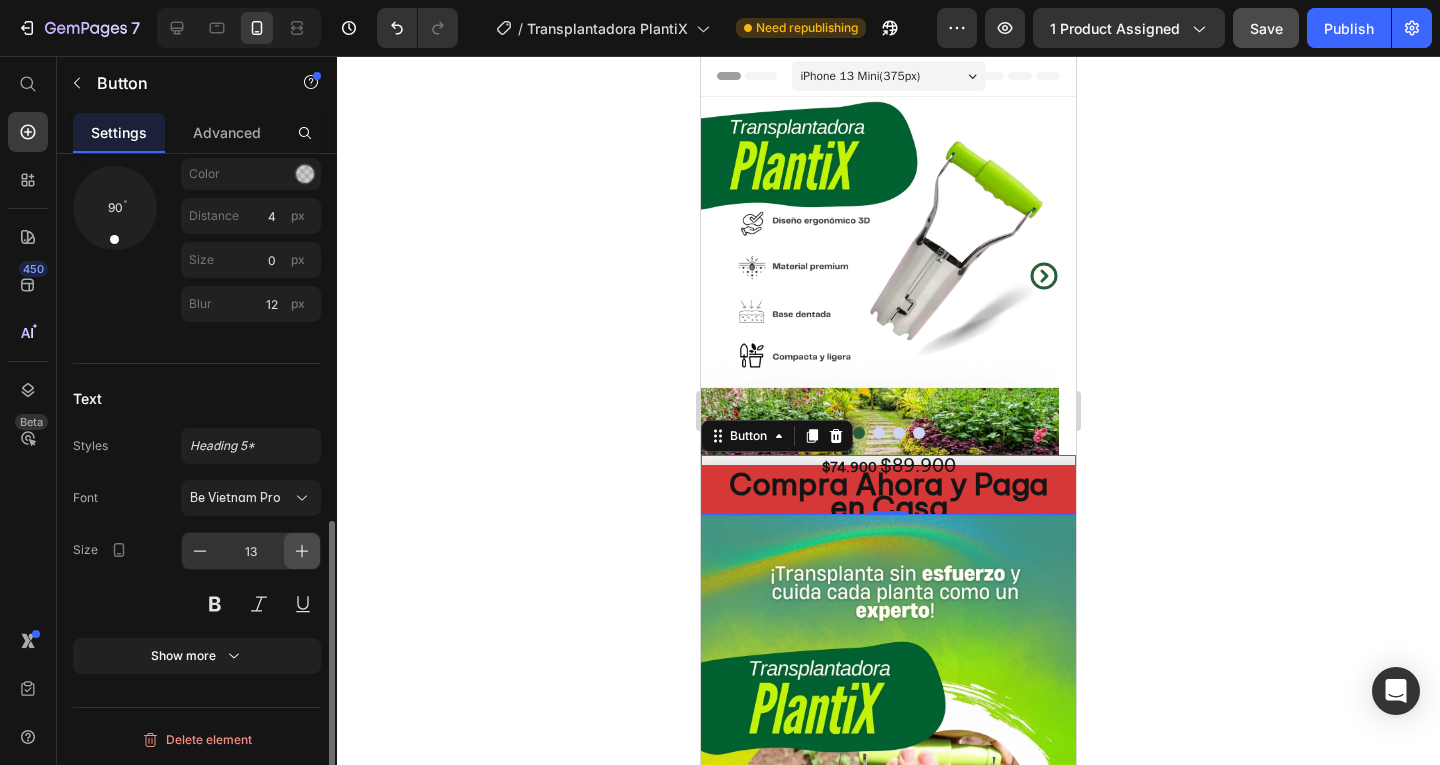 click at bounding box center (302, 551) 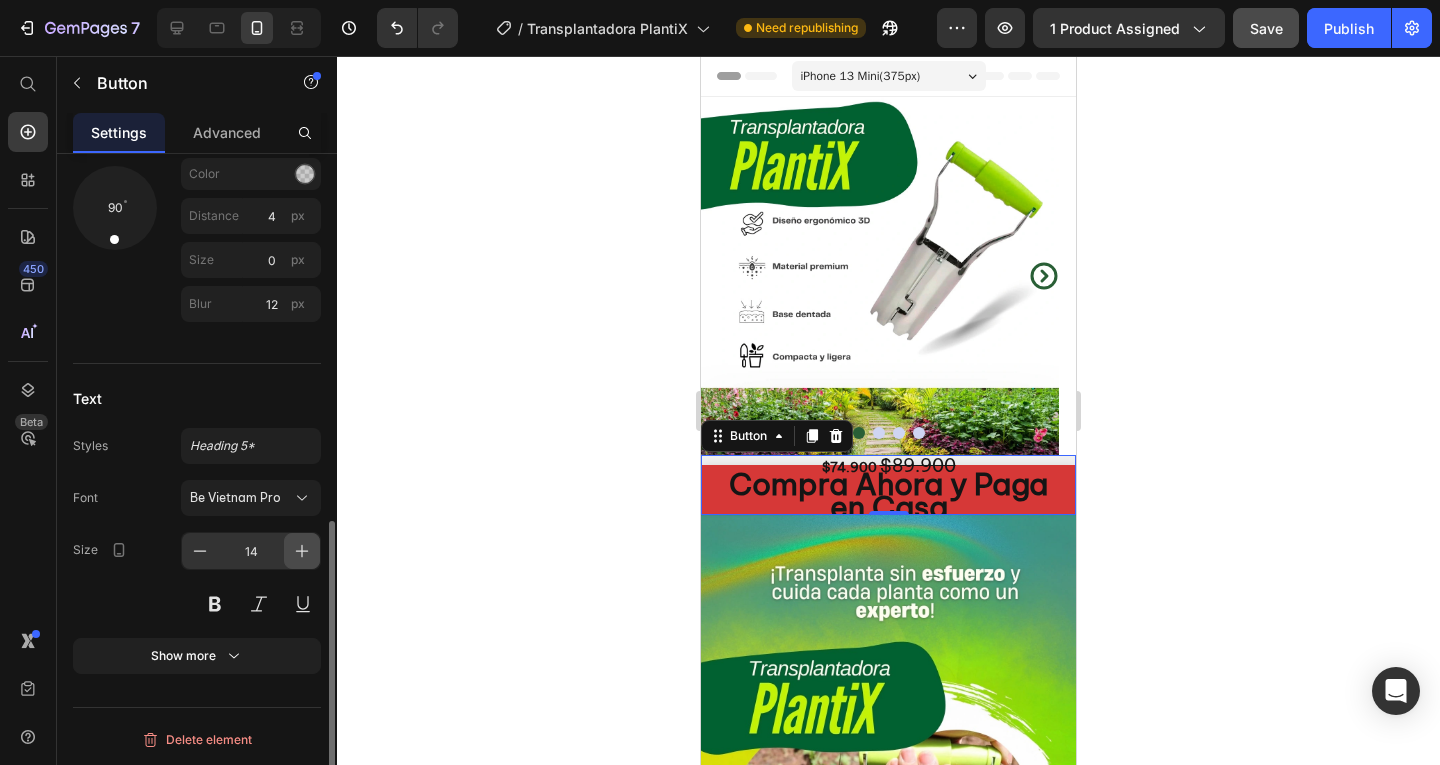 click at bounding box center (302, 551) 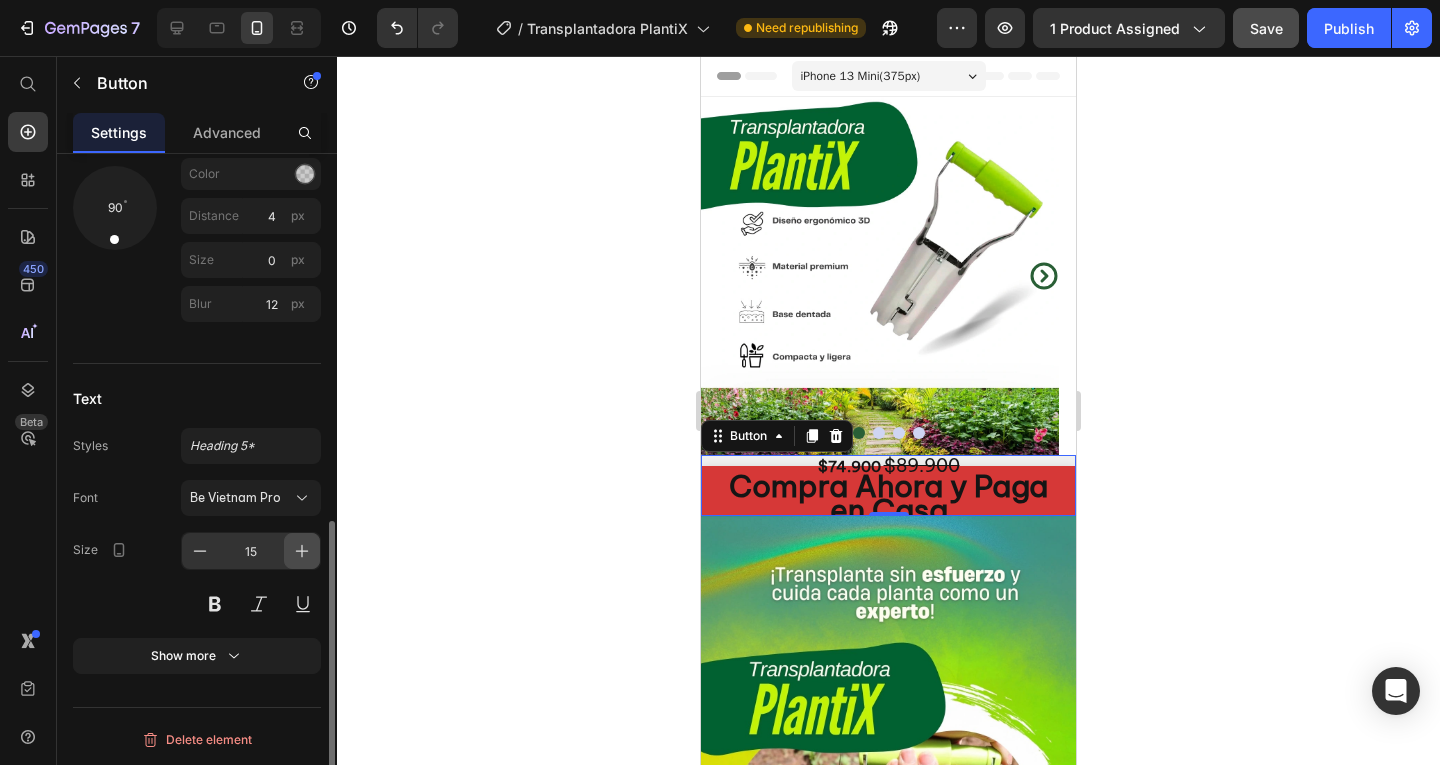click at bounding box center [302, 551] 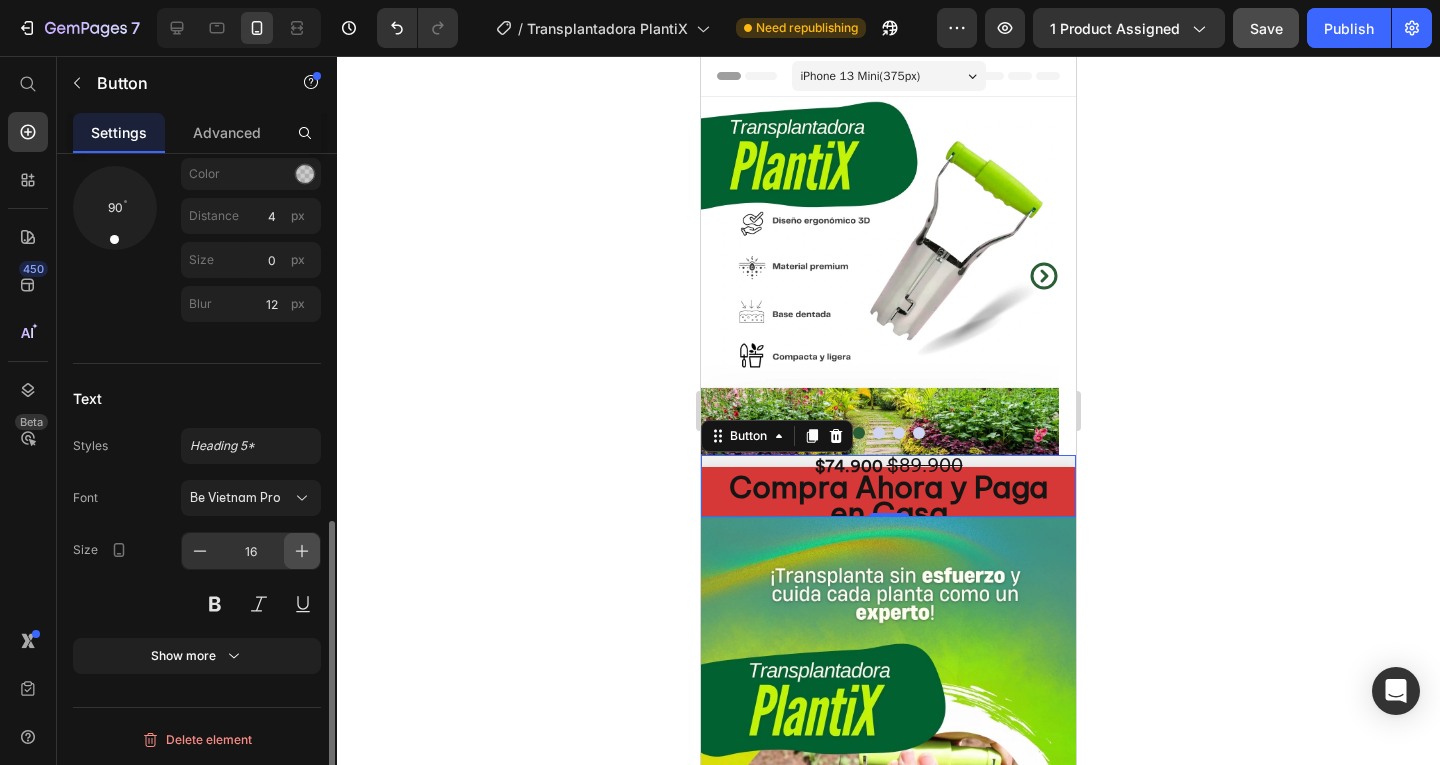click at bounding box center (302, 551) 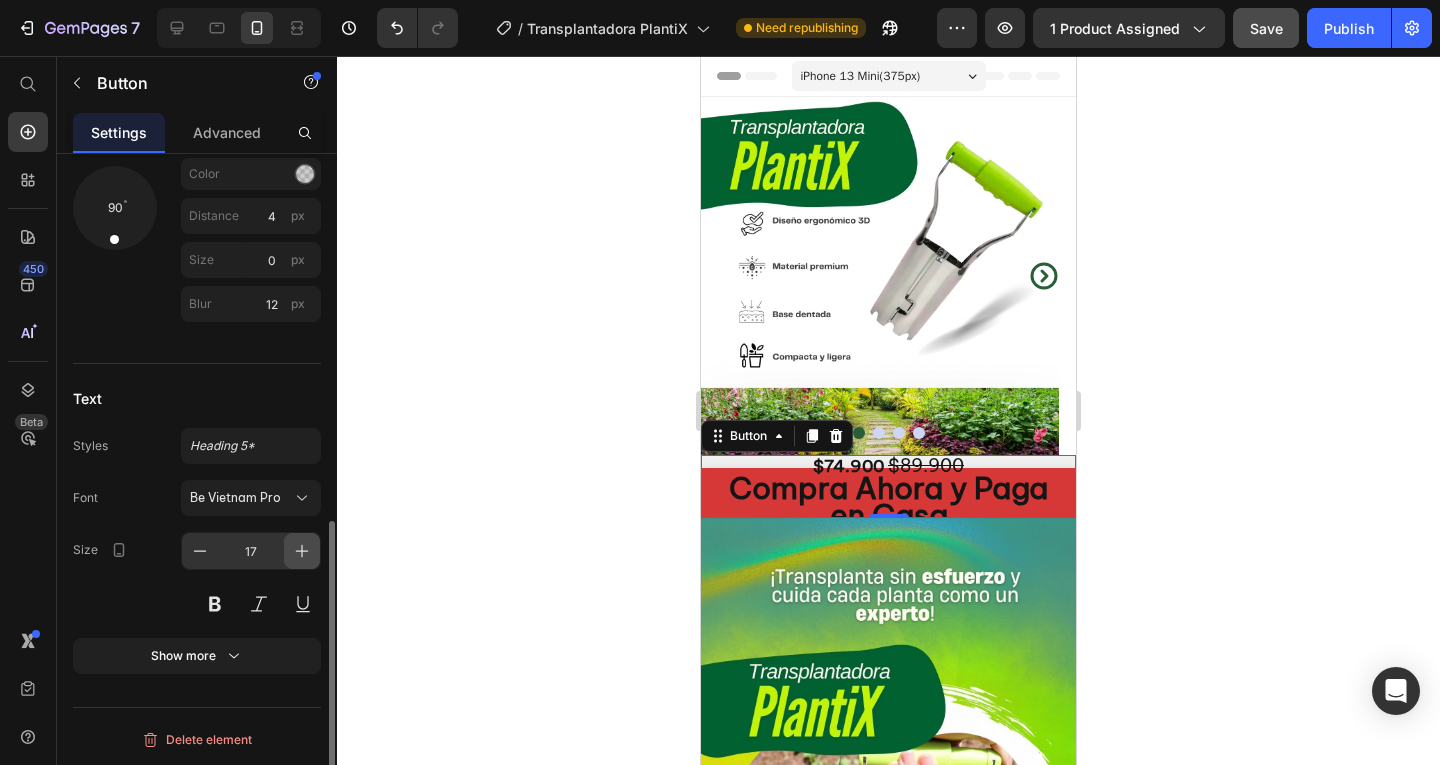 click at bounding box center [302, 551] 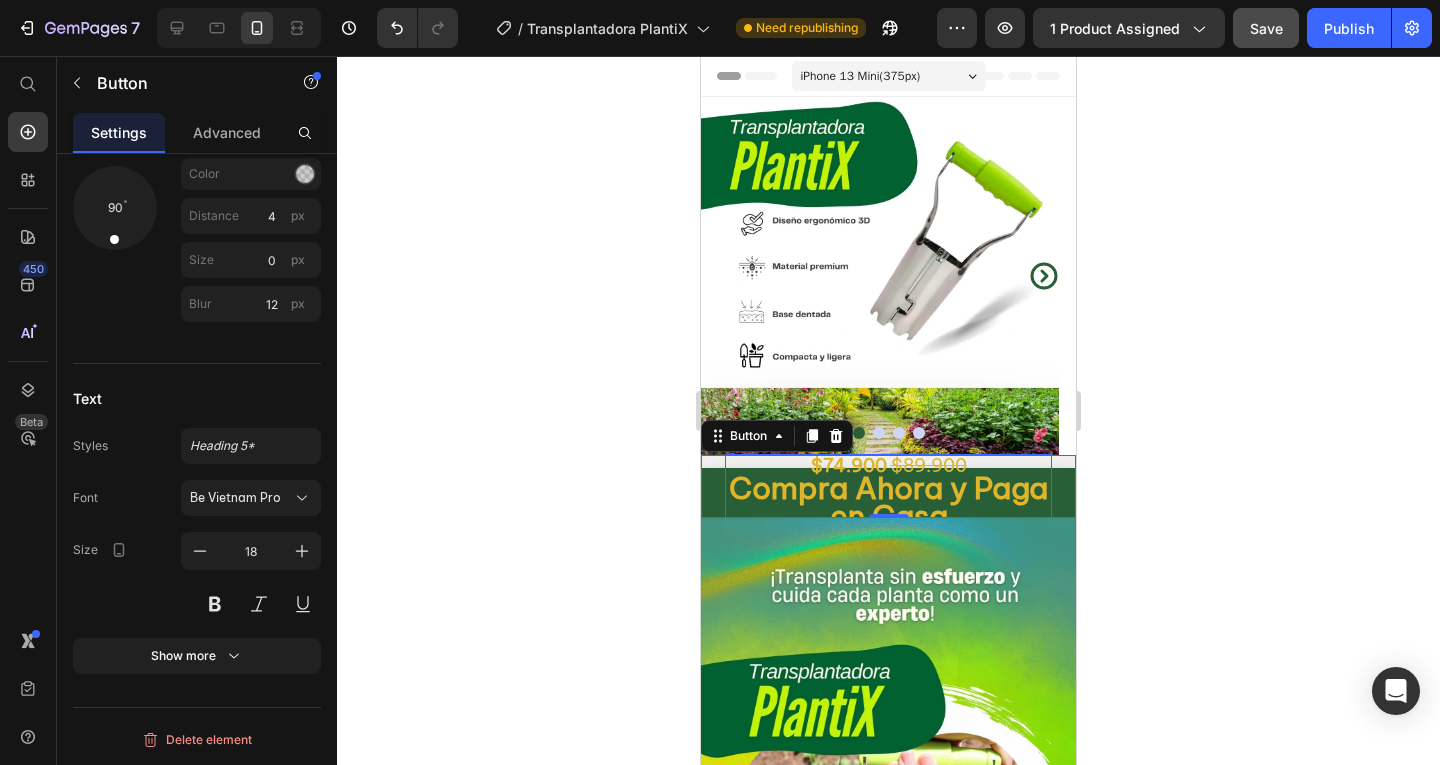 click on "Compra Ahora y Paga en Casa" at bounding box center [888, 501] 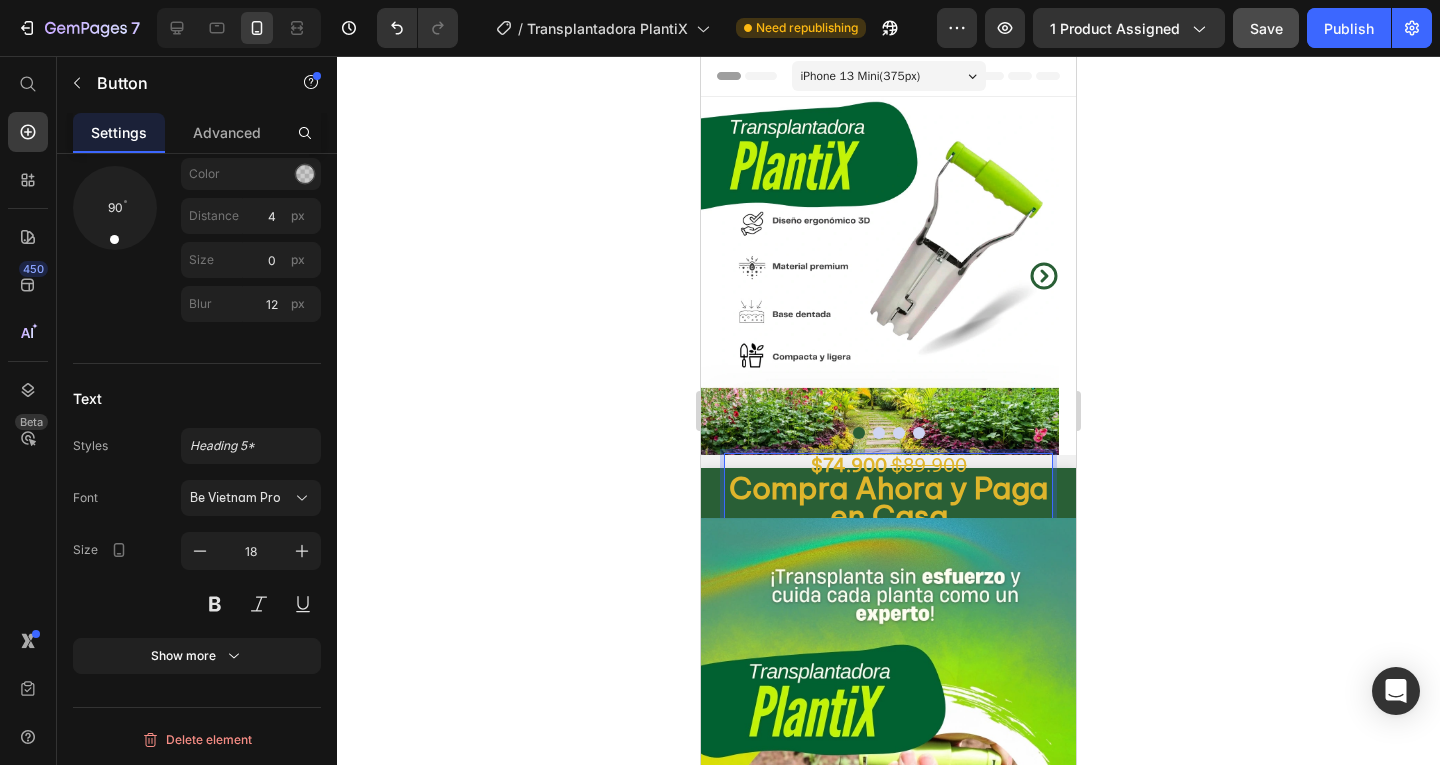 click on "Compra Ahora y Paga en Casa" at bounding box center (888, 501) 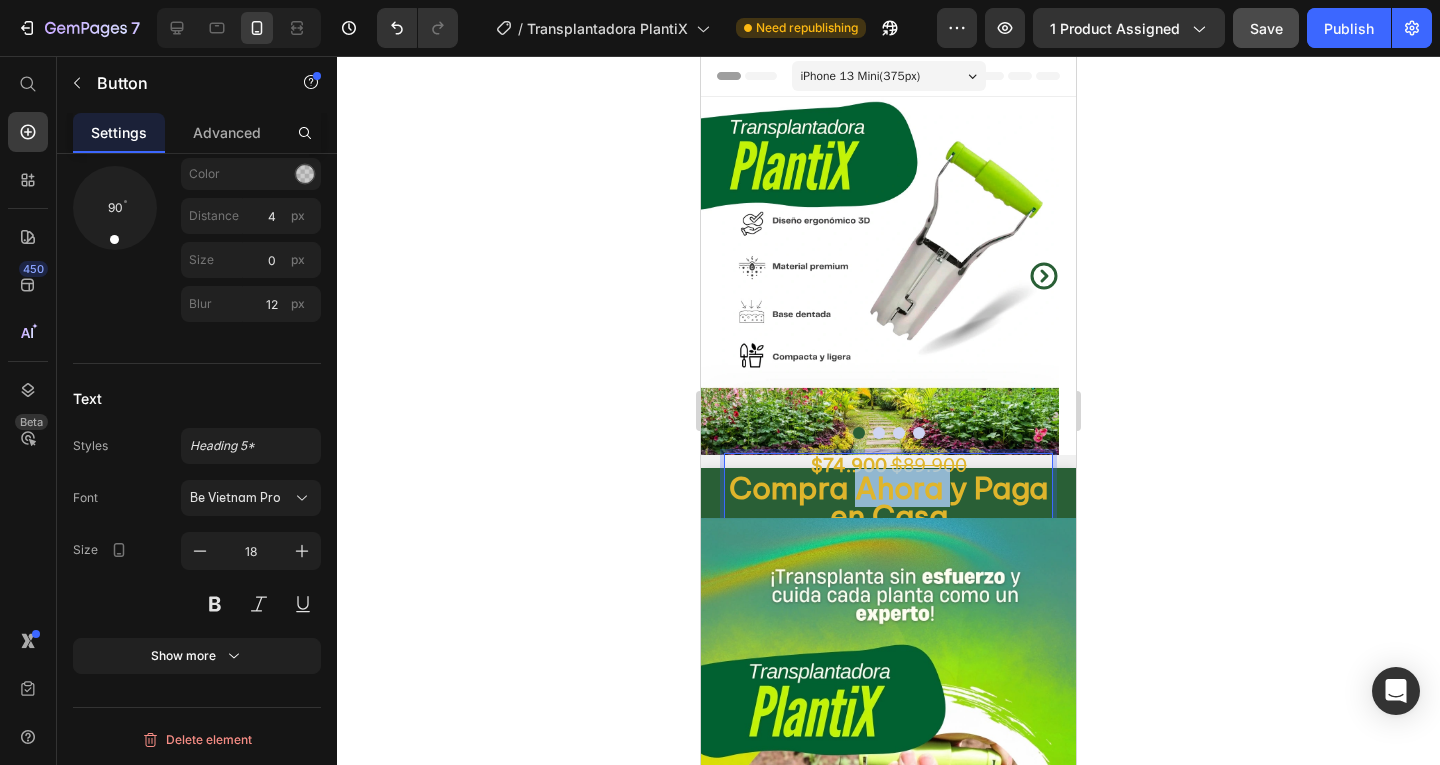 click on "Compra Ahora y Paga en Casa" at bounding box center [888, 501] 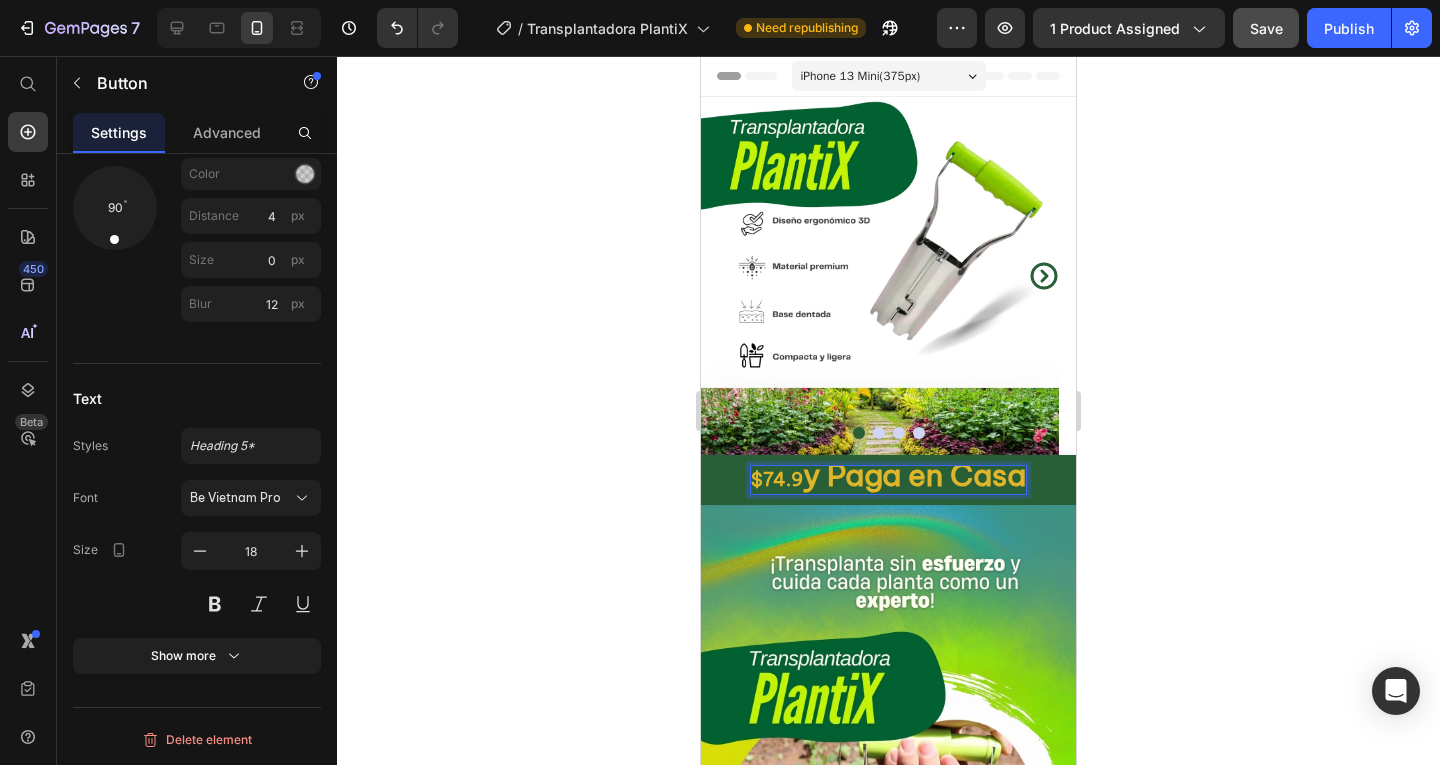 scroll, scrollTop: 0, scrollLeft: 0, axis: both 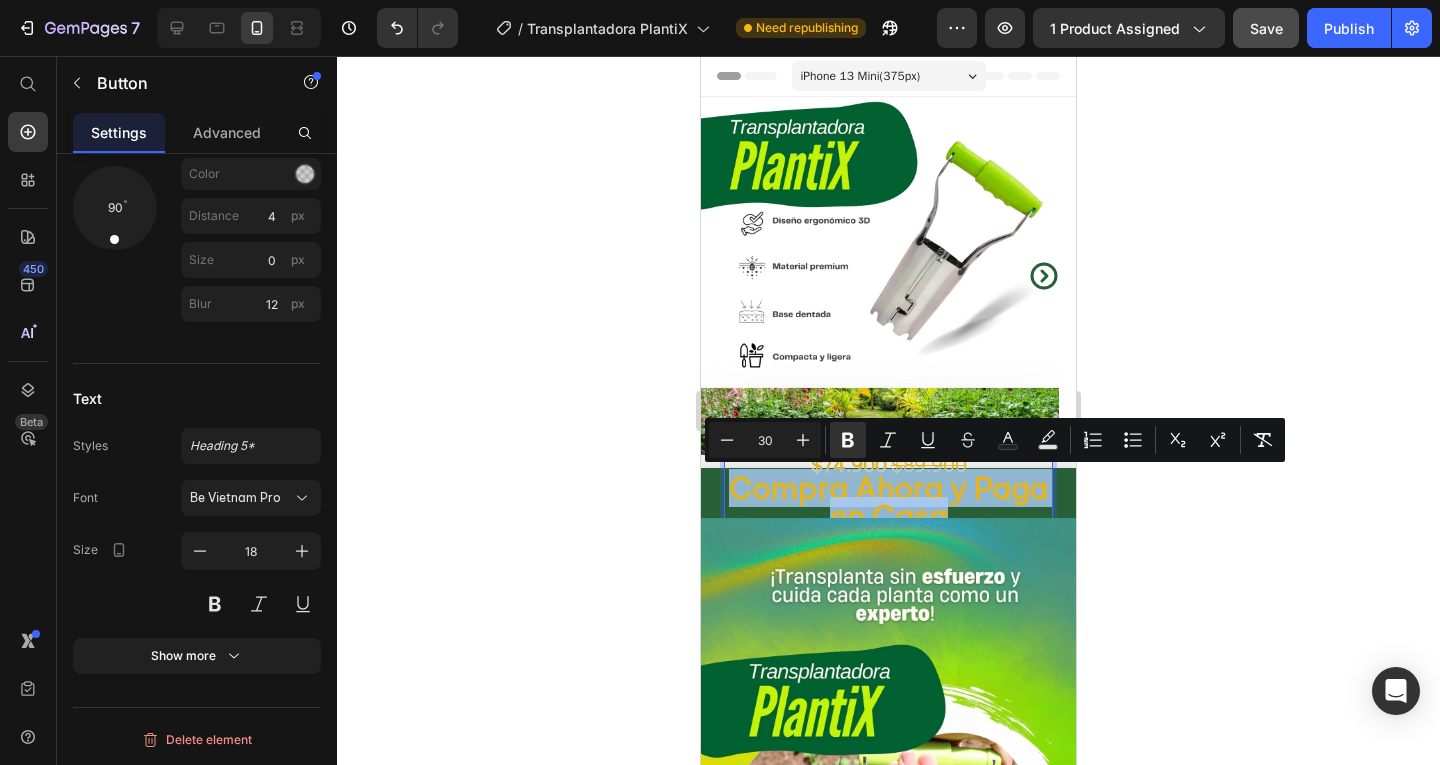 drag, startPoint x: 768, startPoint y: 485, endPoint x: 1019, endPoint y: 516, distance: 252.9071 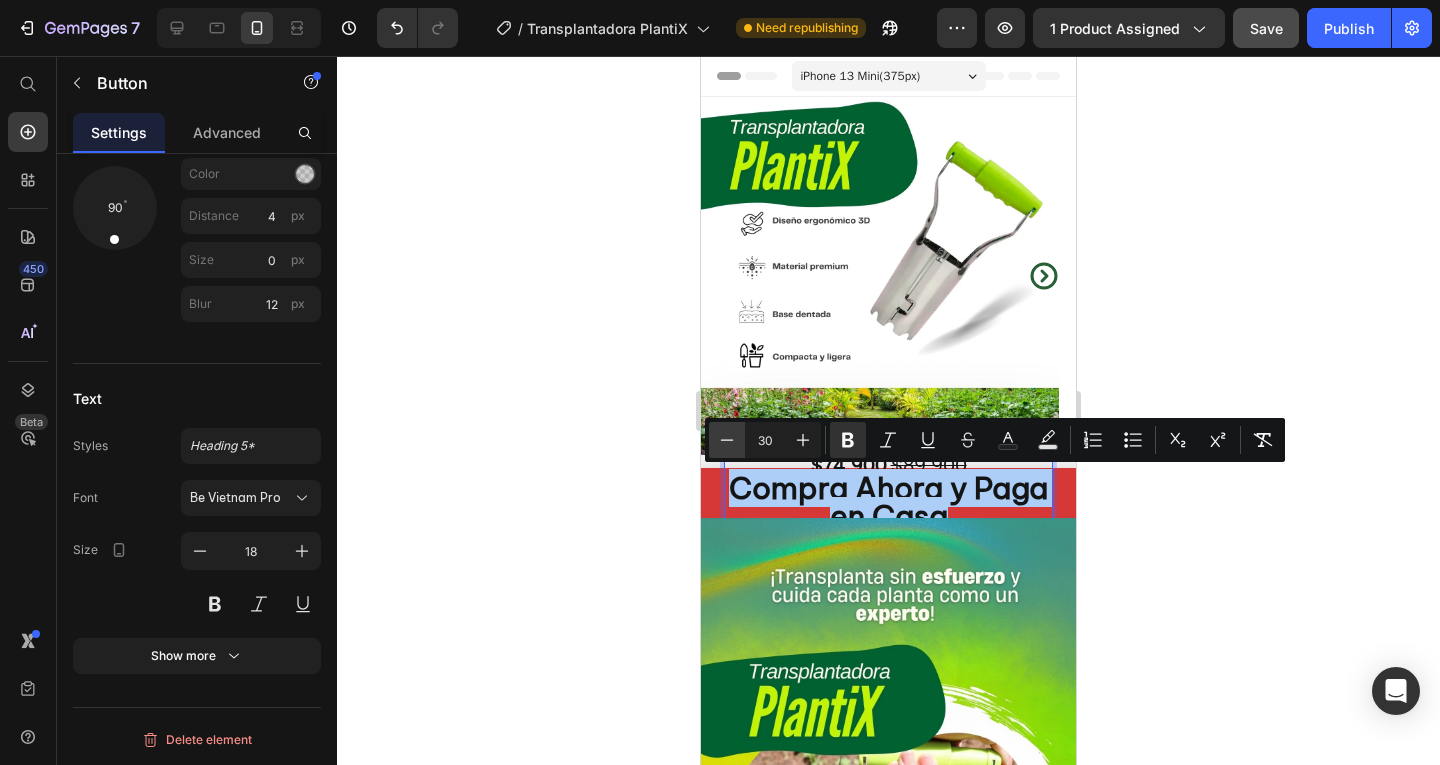 click 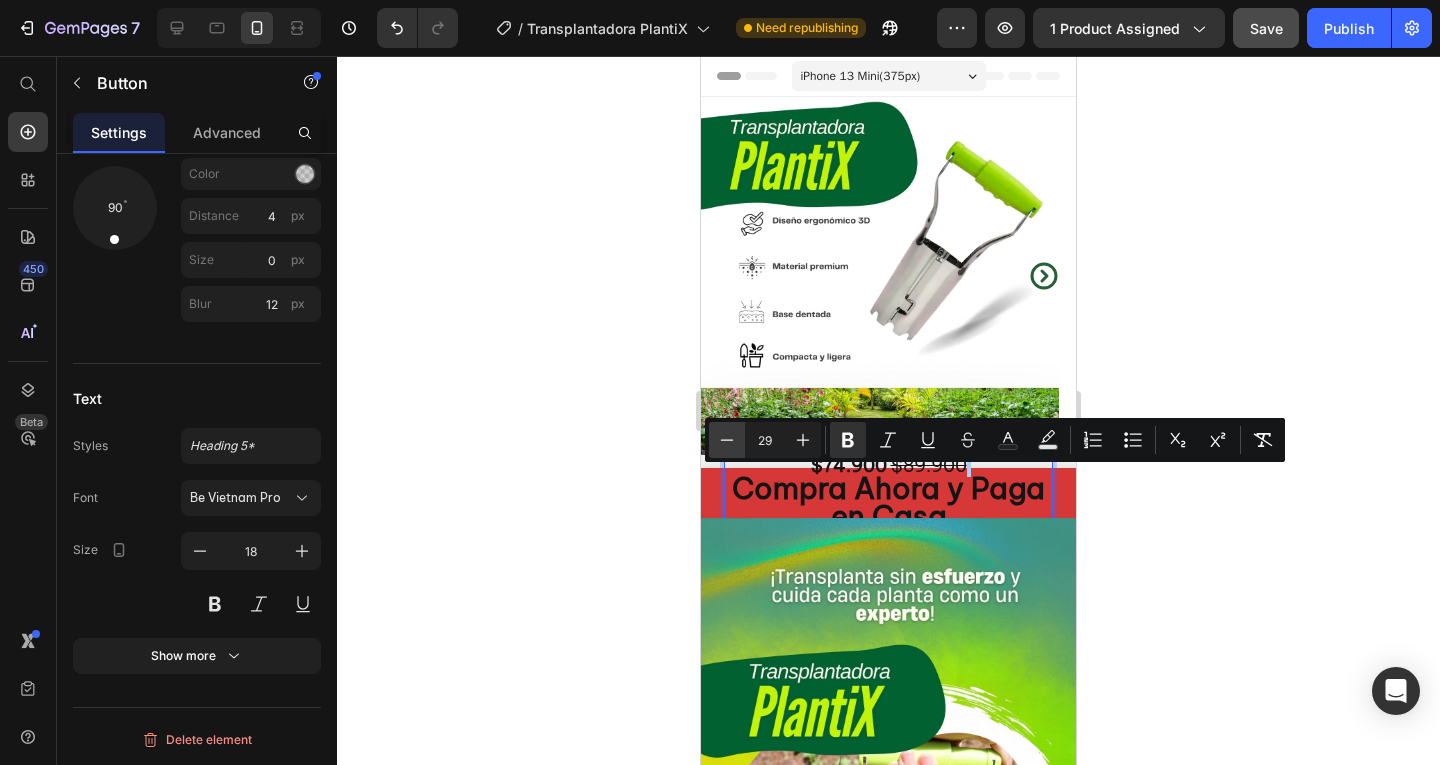 click 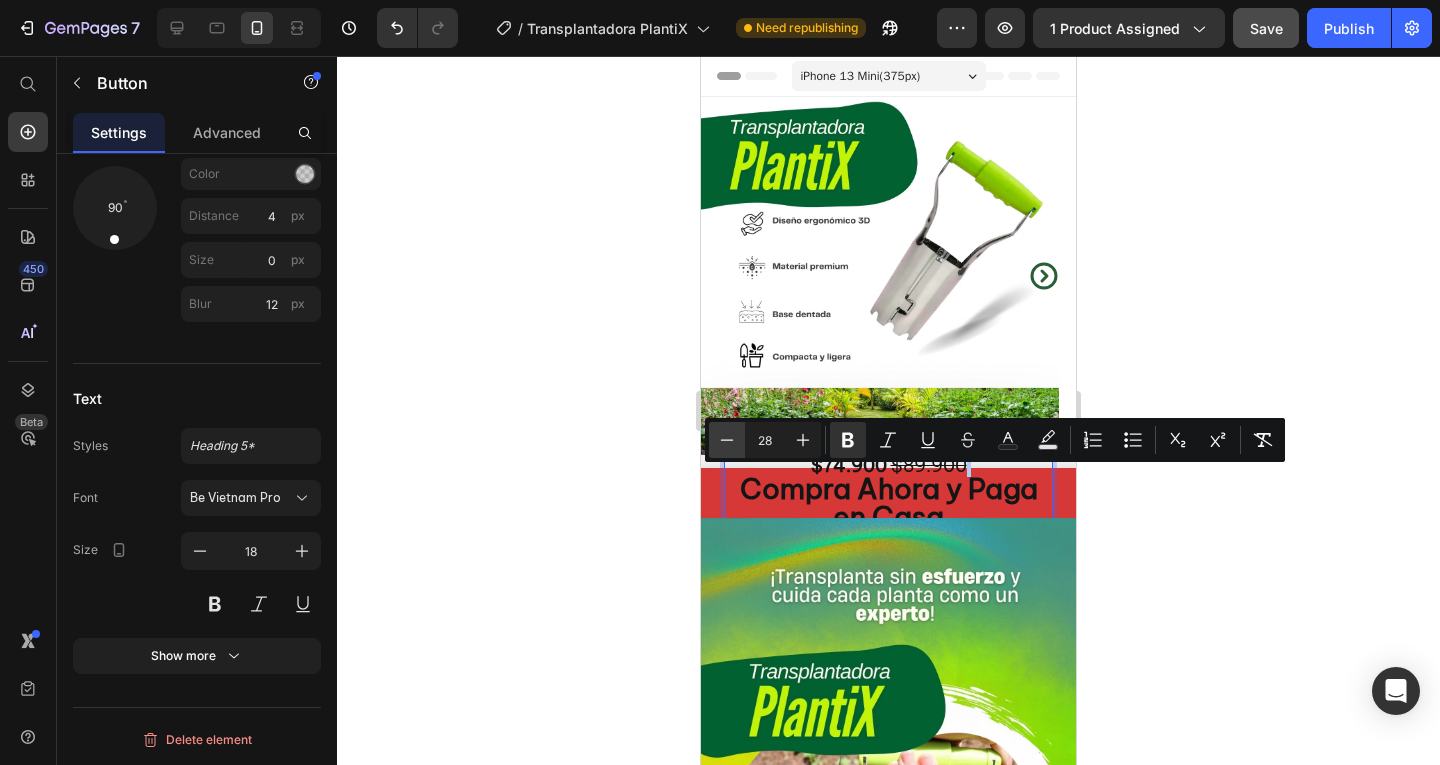 click 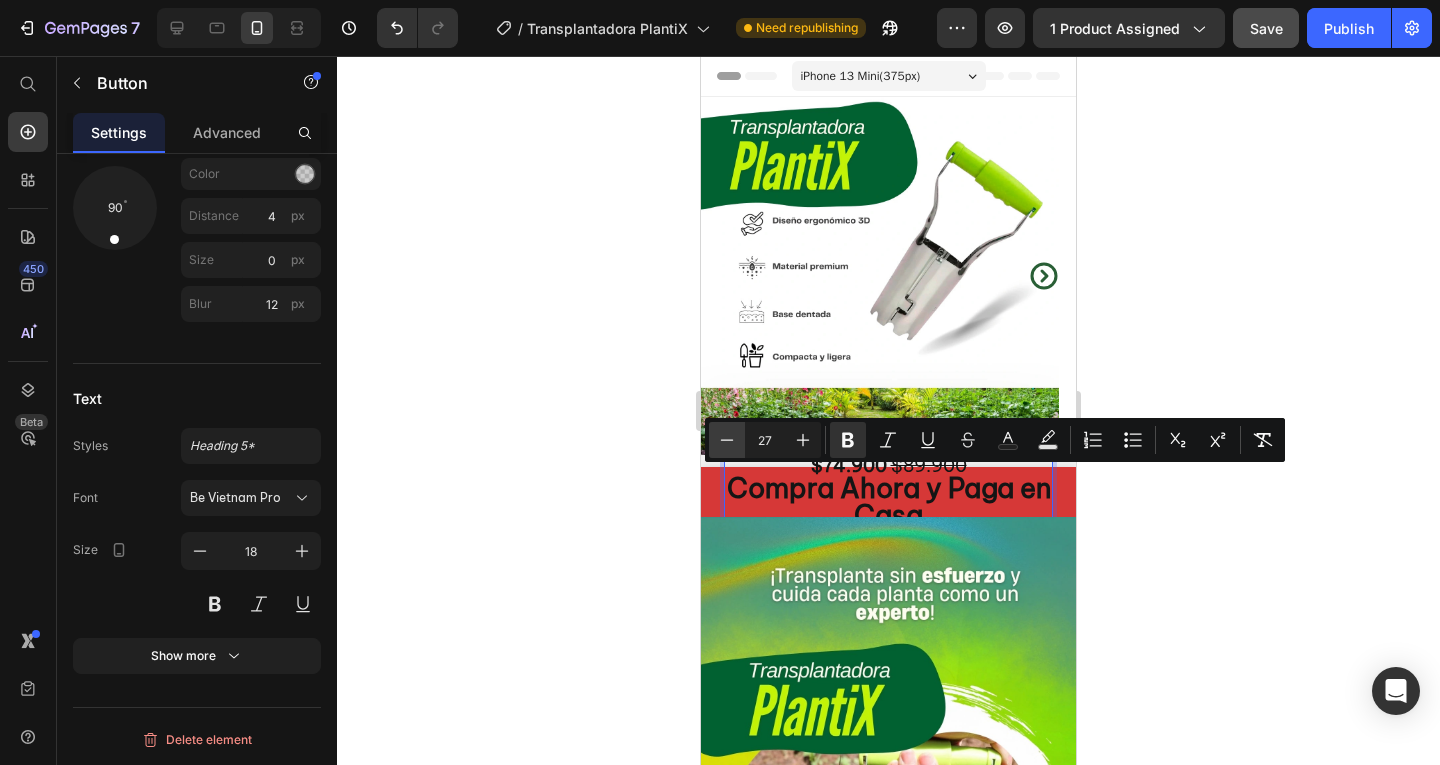 click 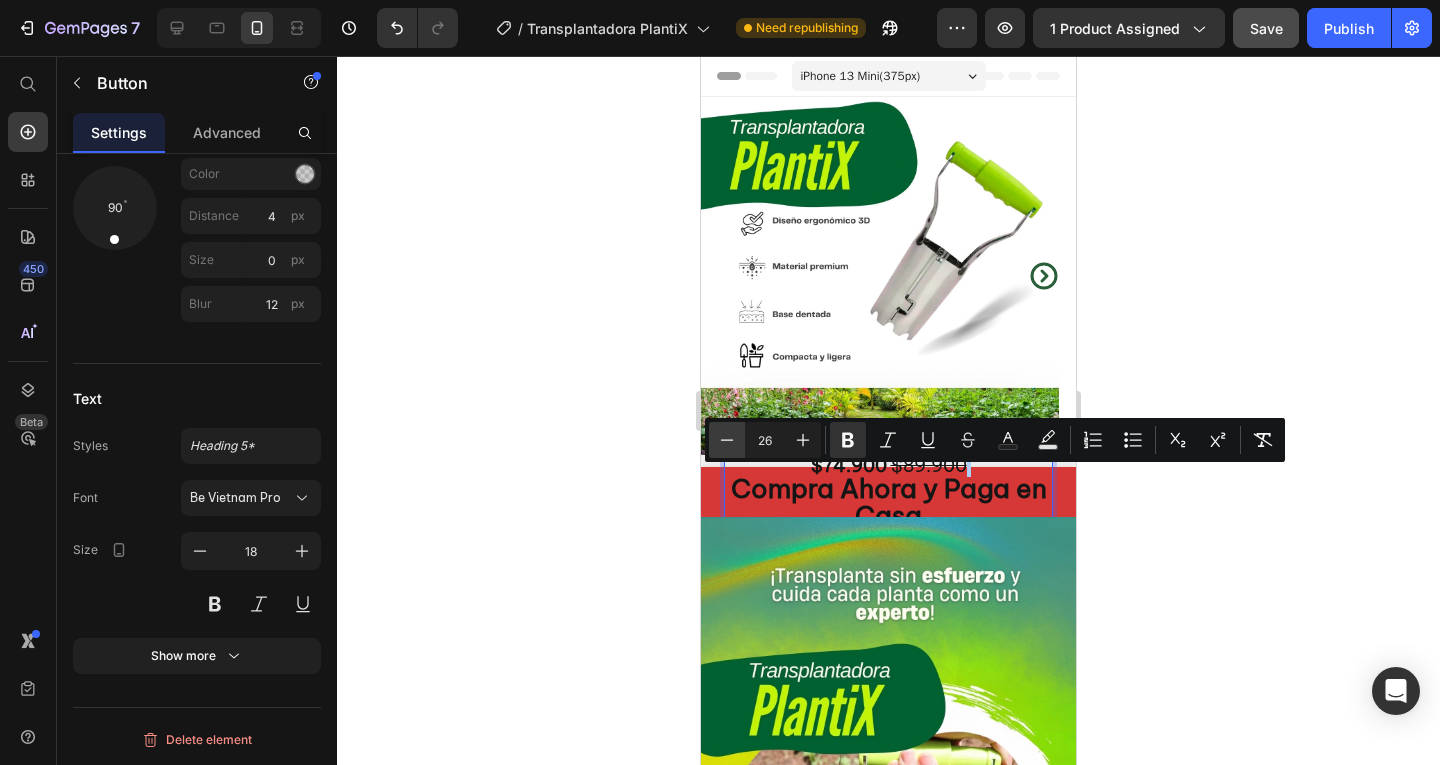 click 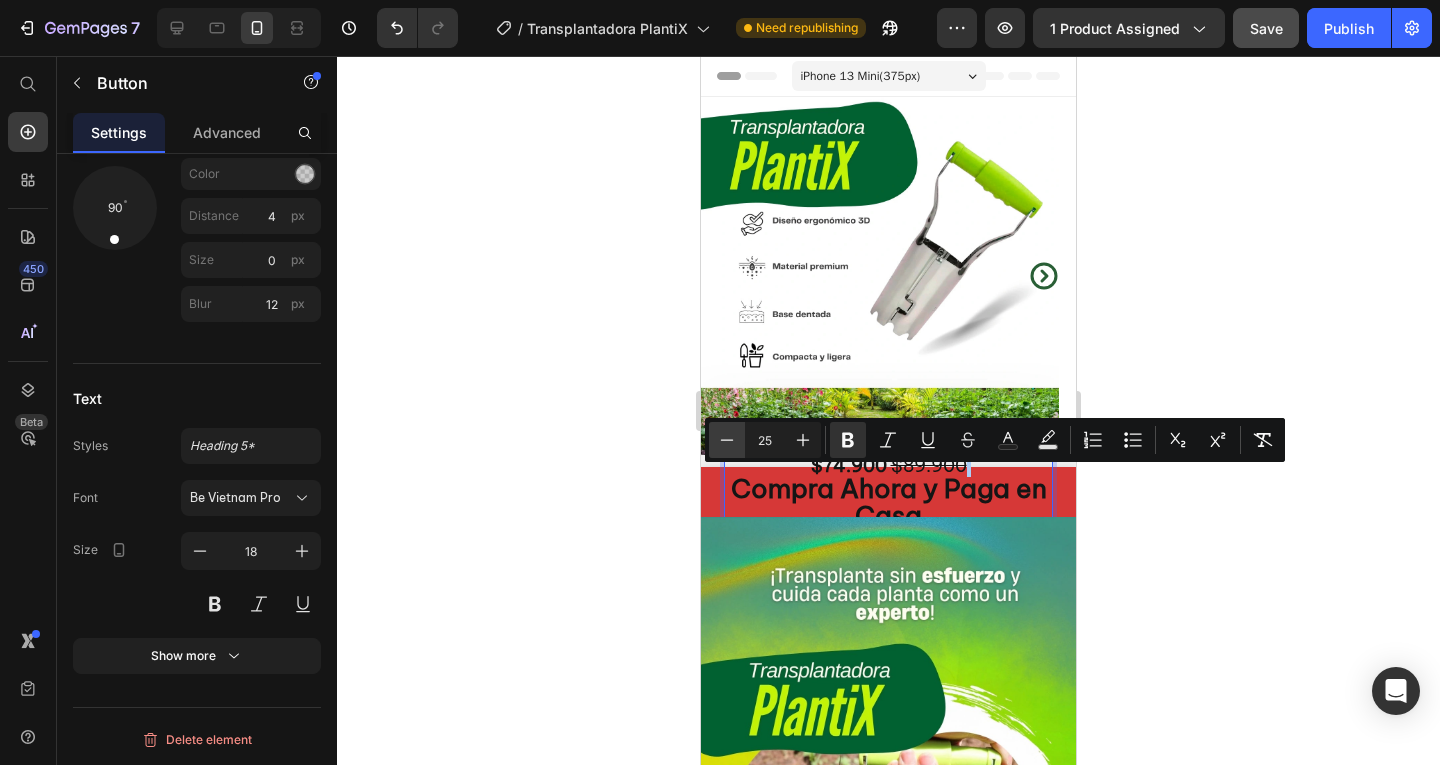 click 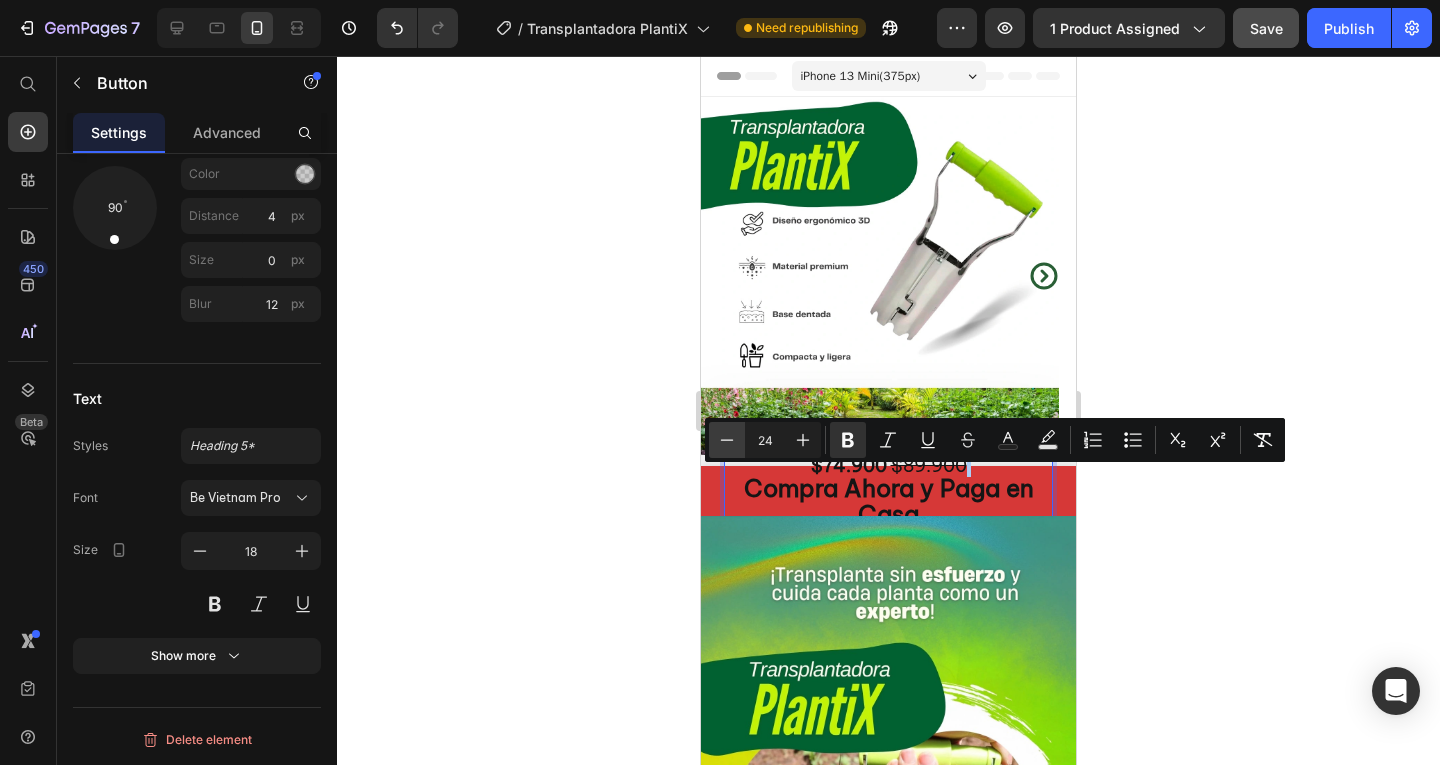 click 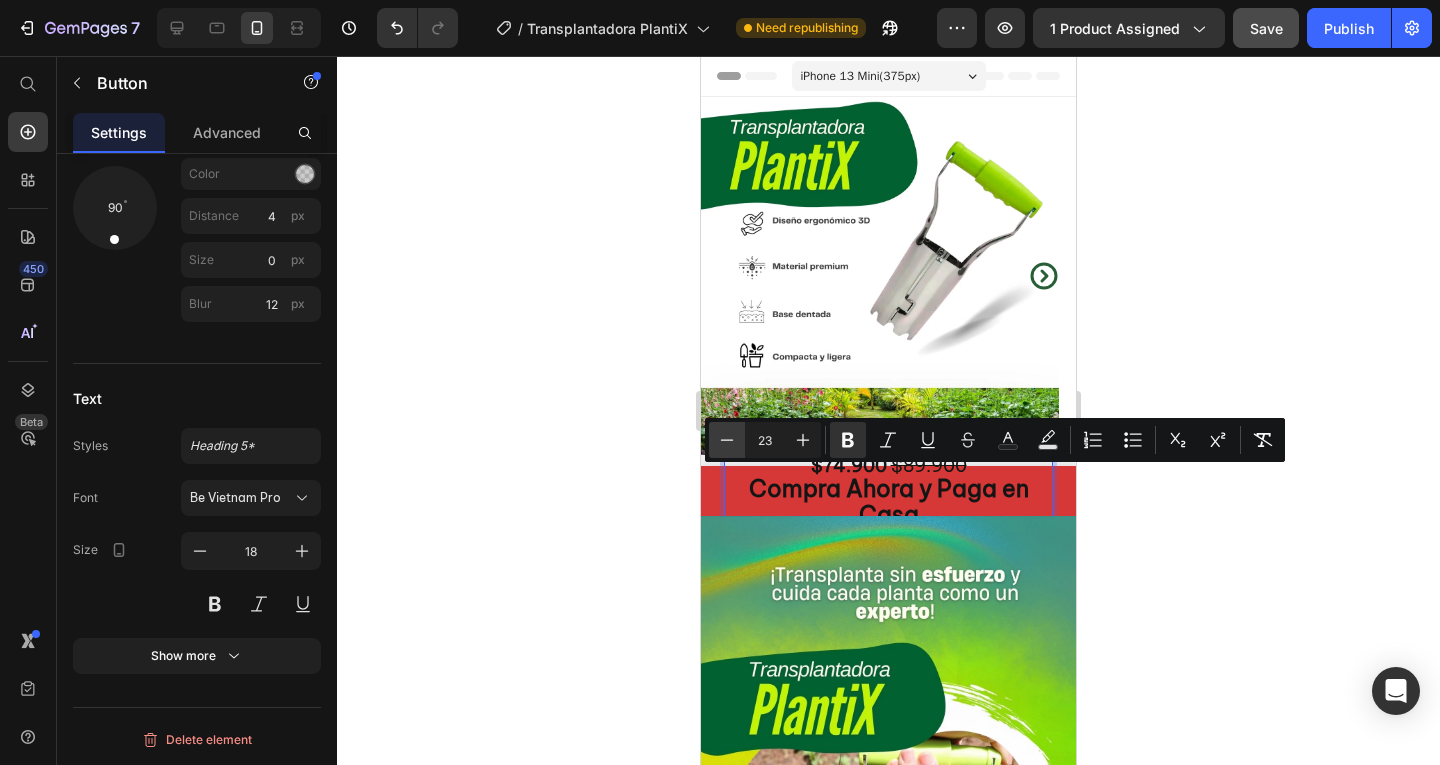 click 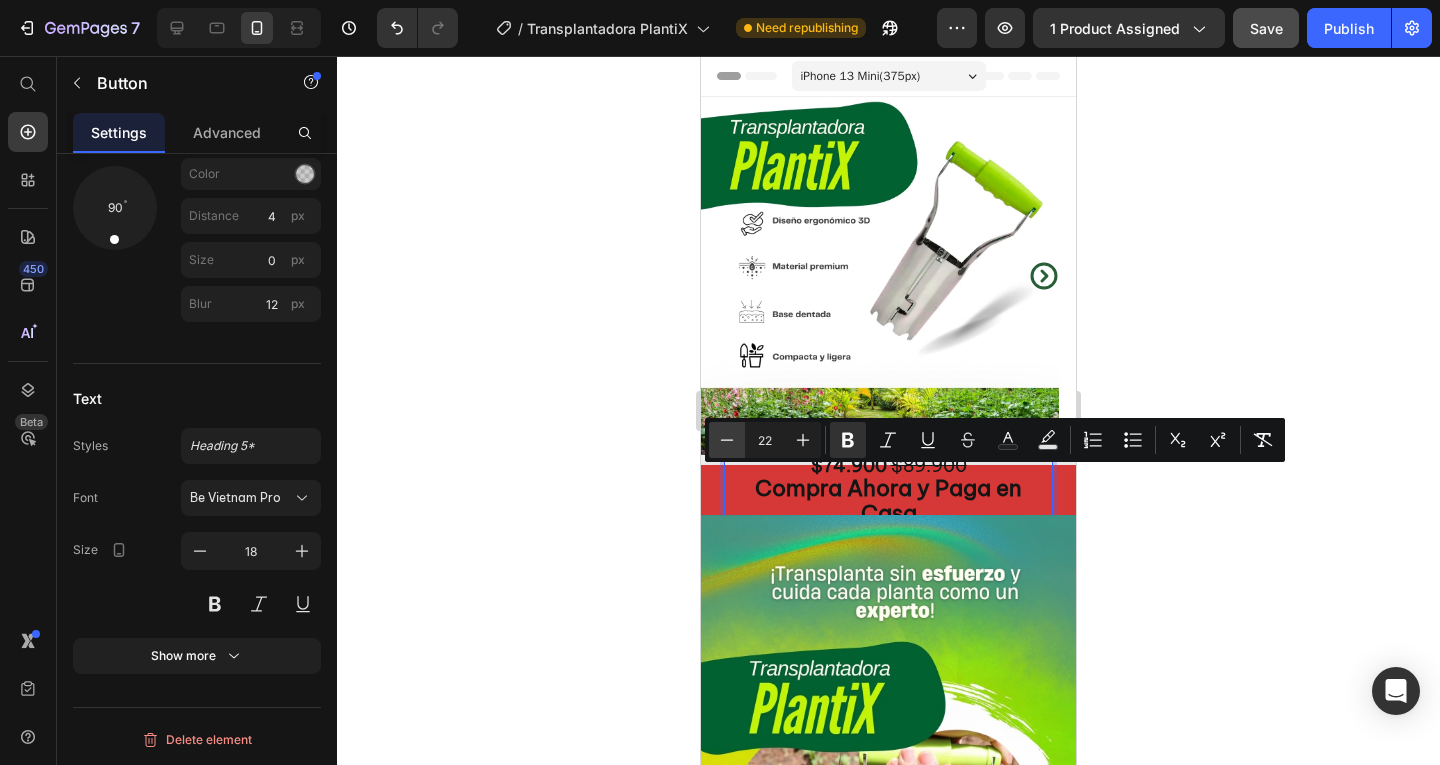 click 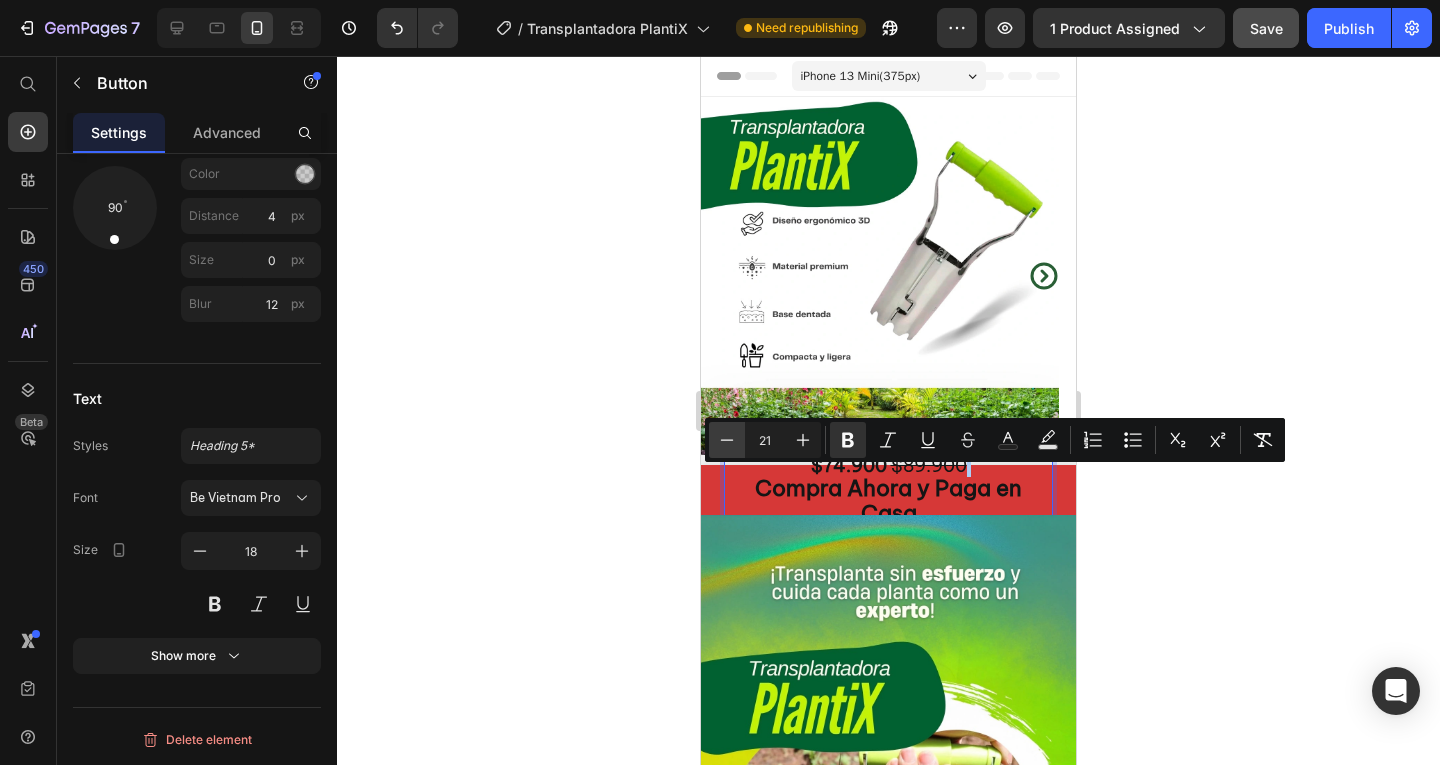 click 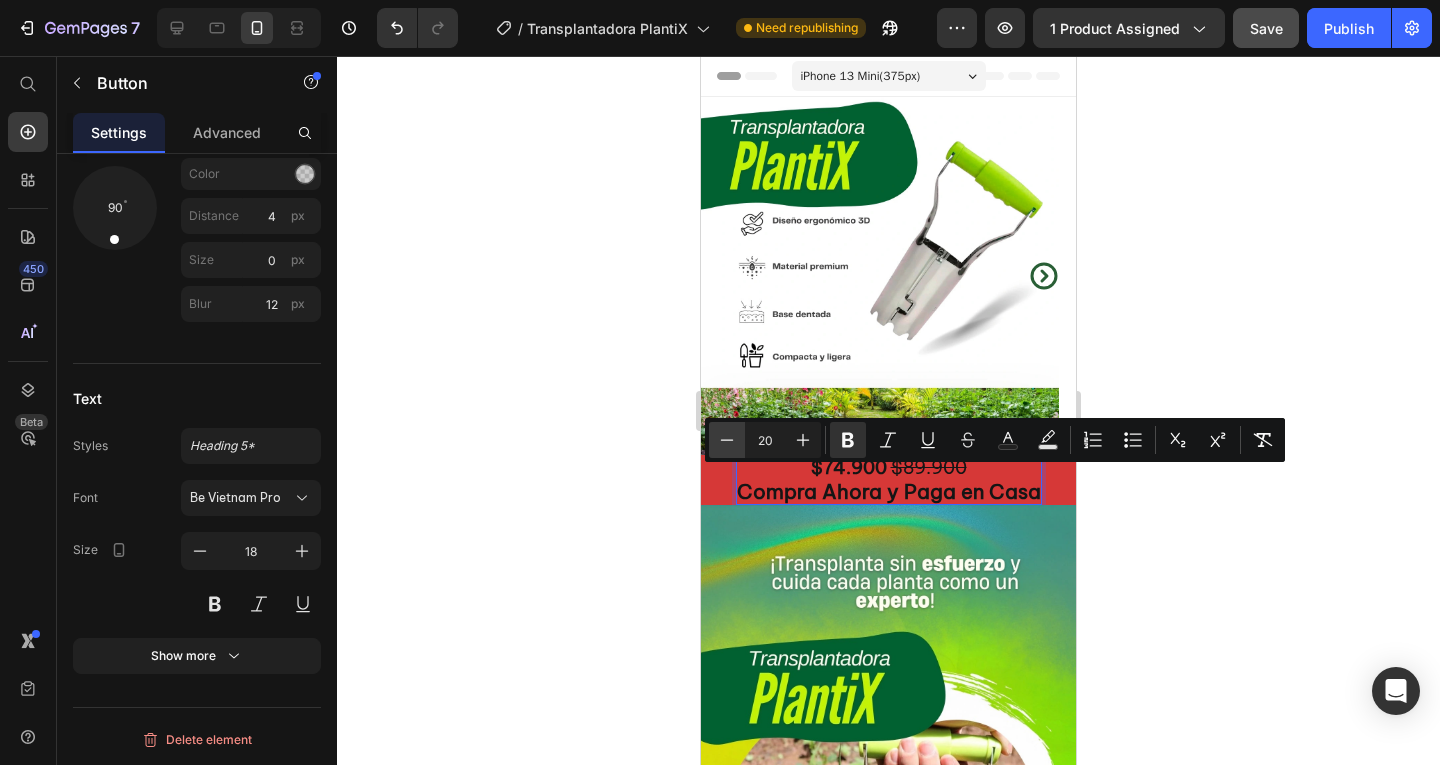 click 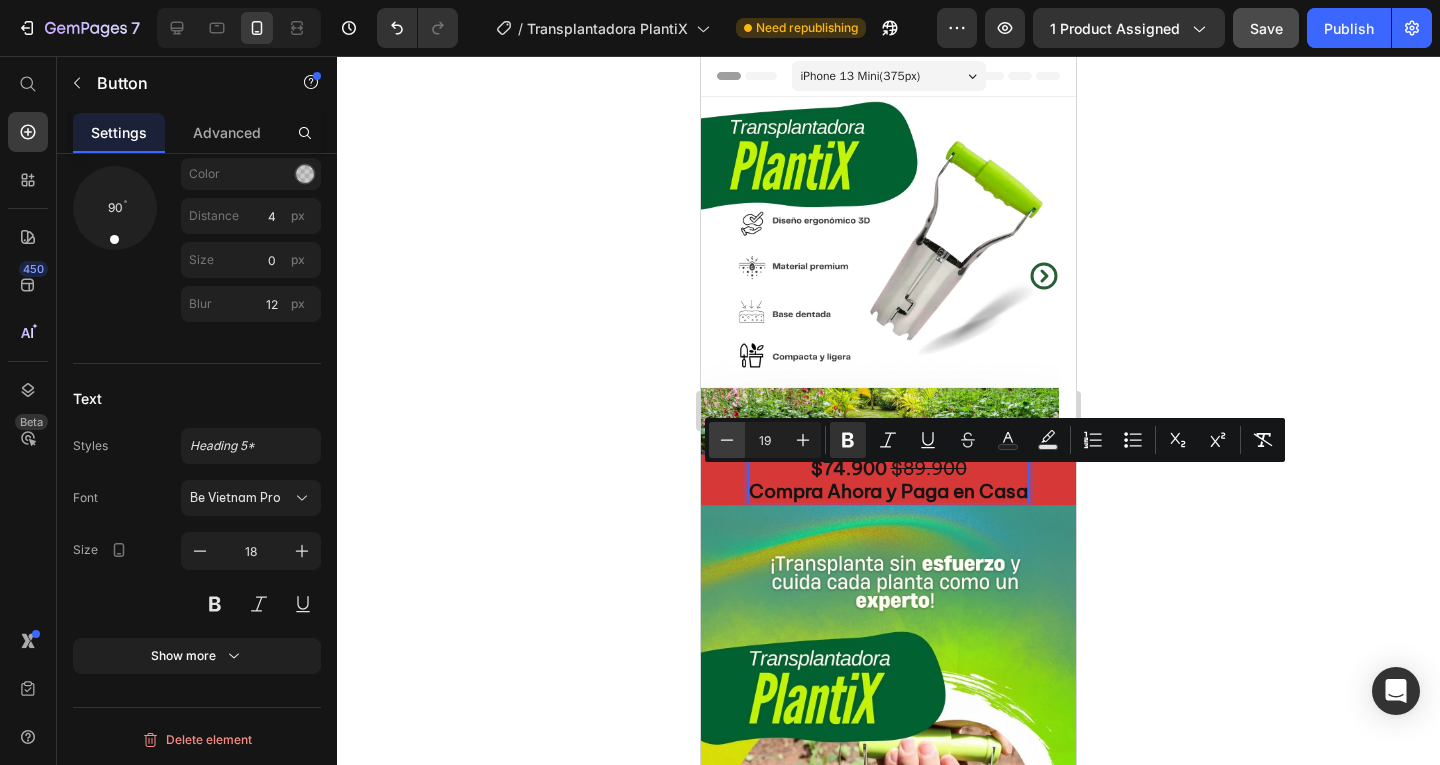 click 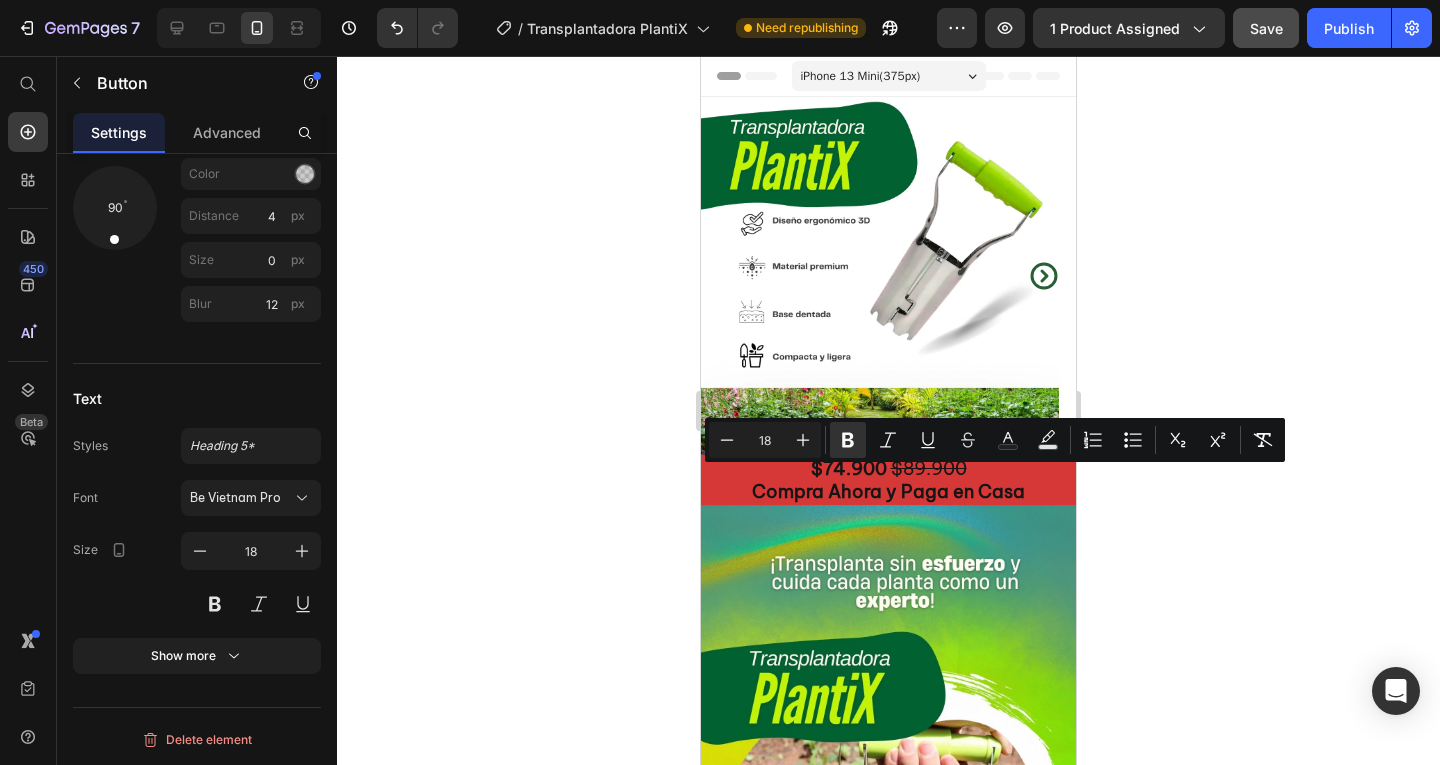 click 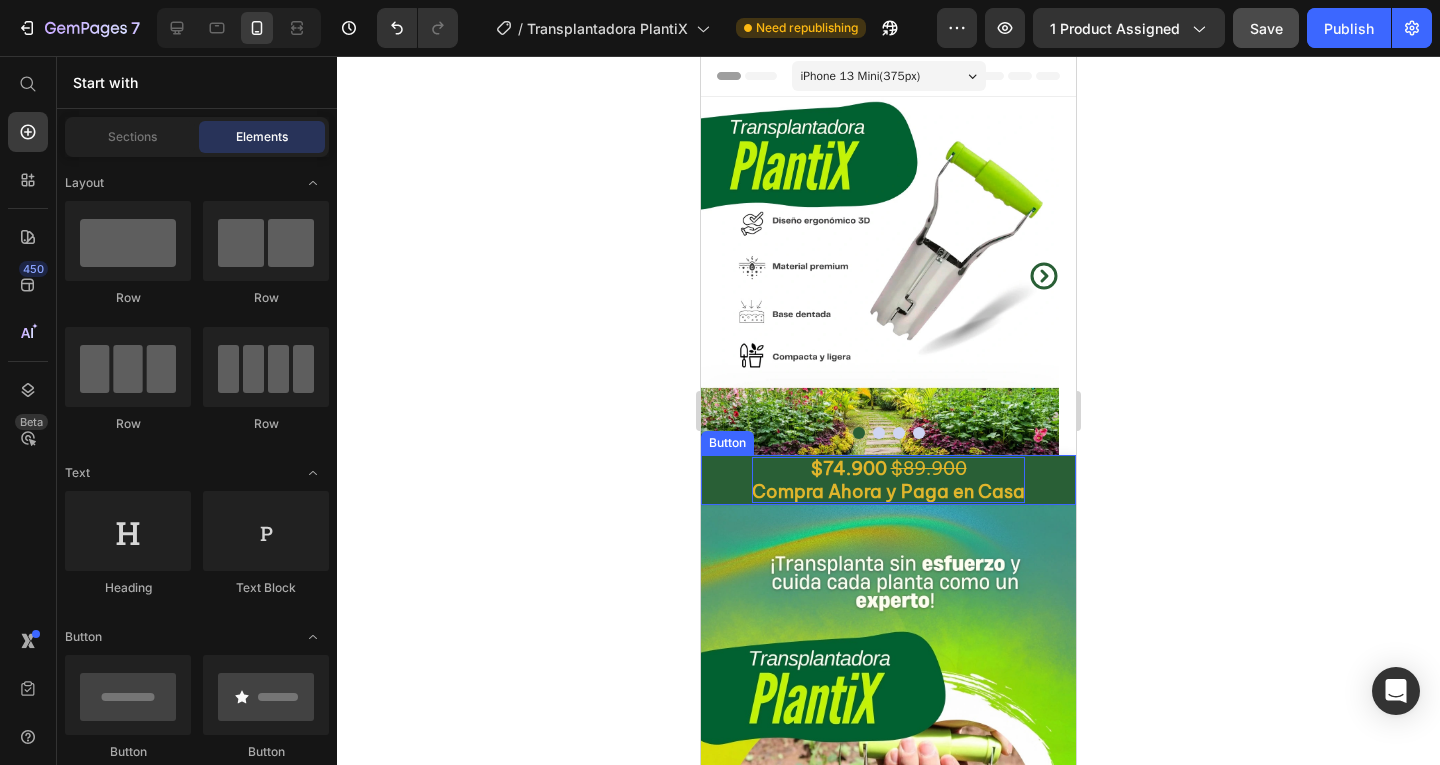 click on "$89.900" at bounding box center (929, 468) 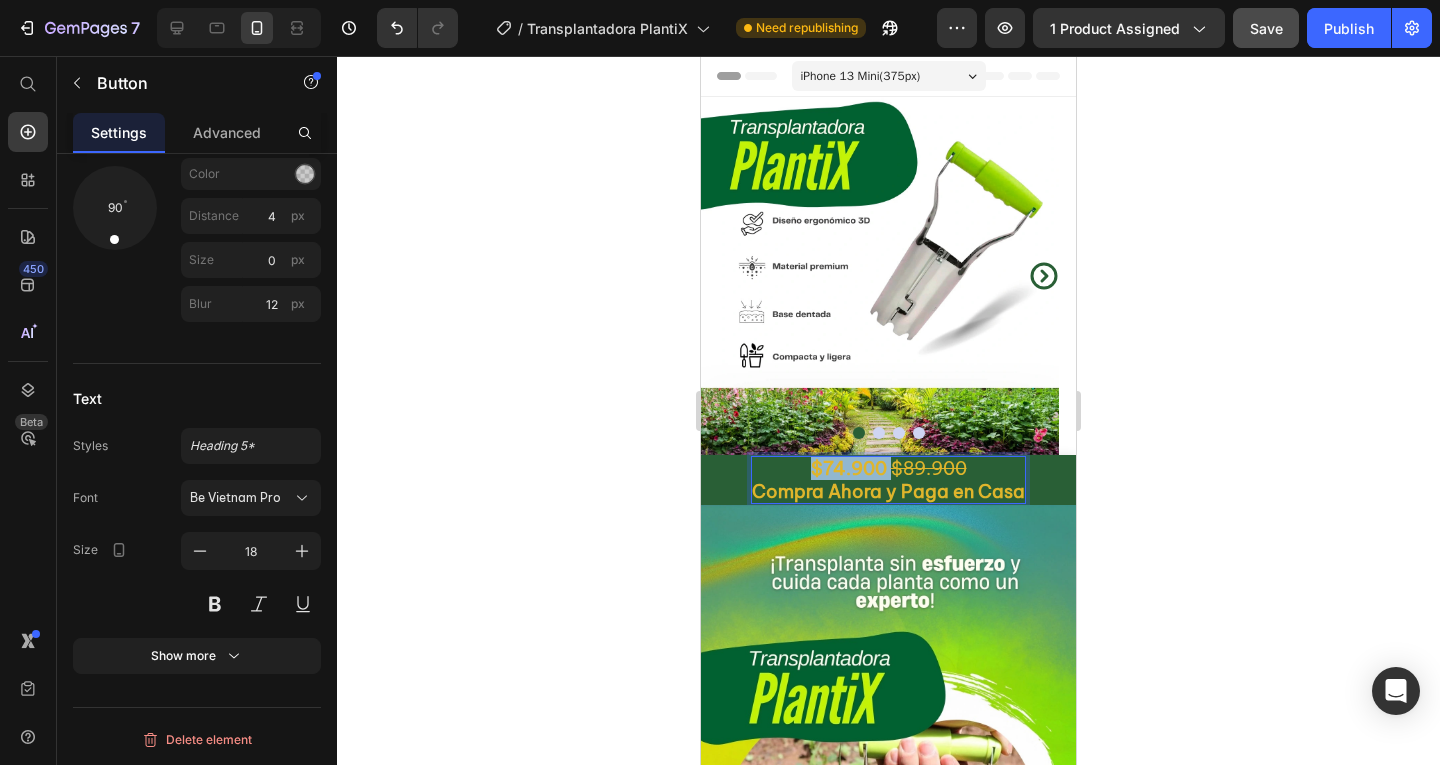 drag, startPoint x: 802, startPoint y: 465, endPoint x: 874, endPoint y: 474, distance: 72.56032 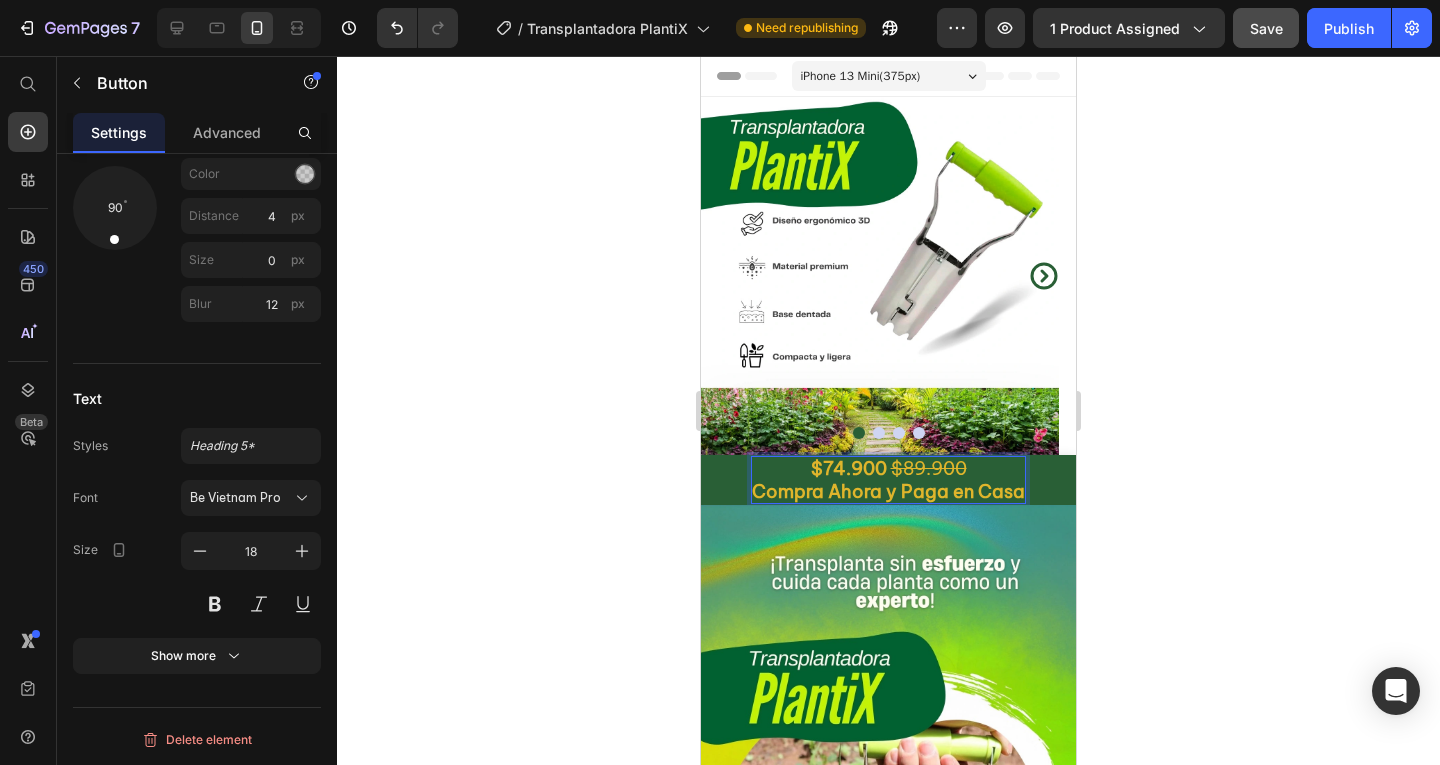 click on "$89.900" at bounding box center (929, 468) 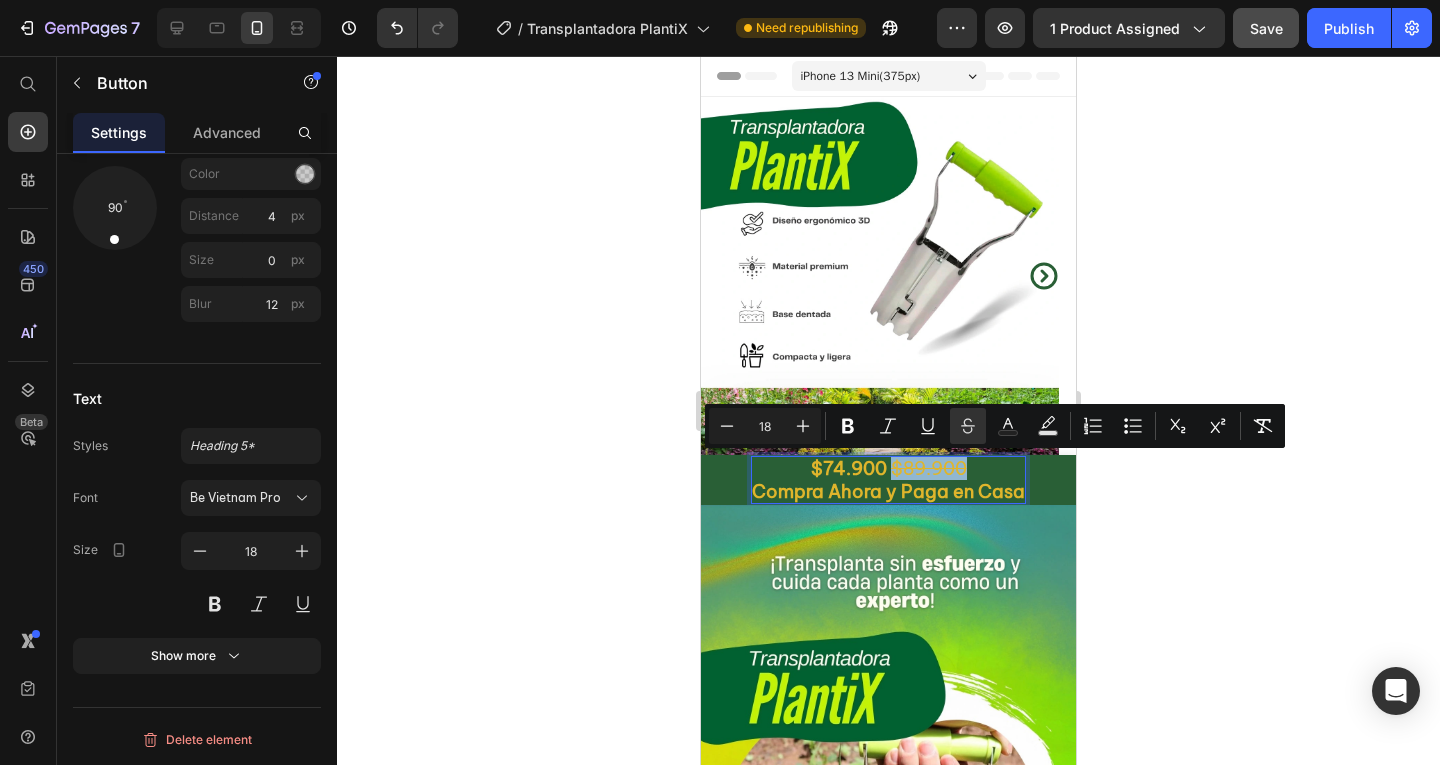 drag, startPoint x: 879, startPoint y: 468, endPoint x: 960, endPoint y: 473, distance: 81.154175 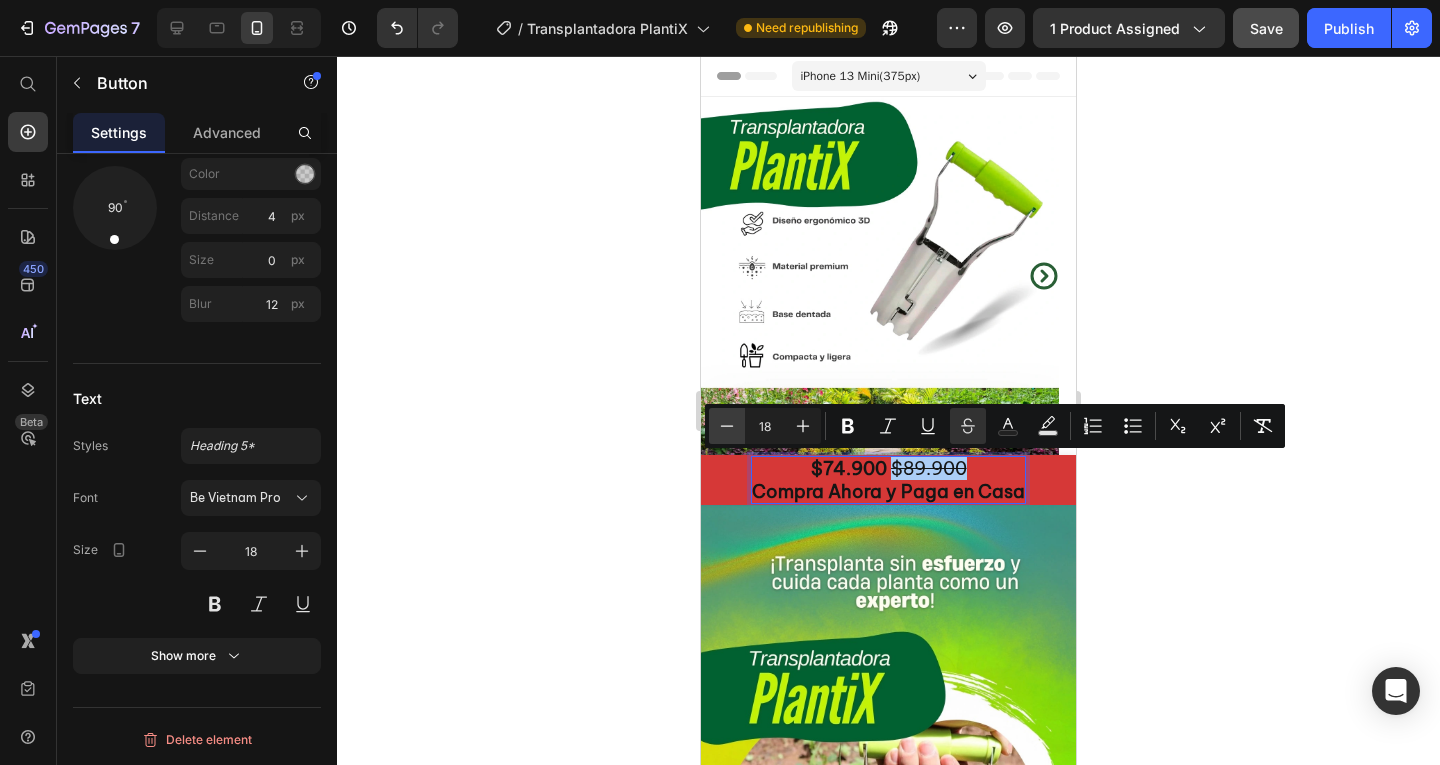 click on "Minus" at bounding box center [727, 426] 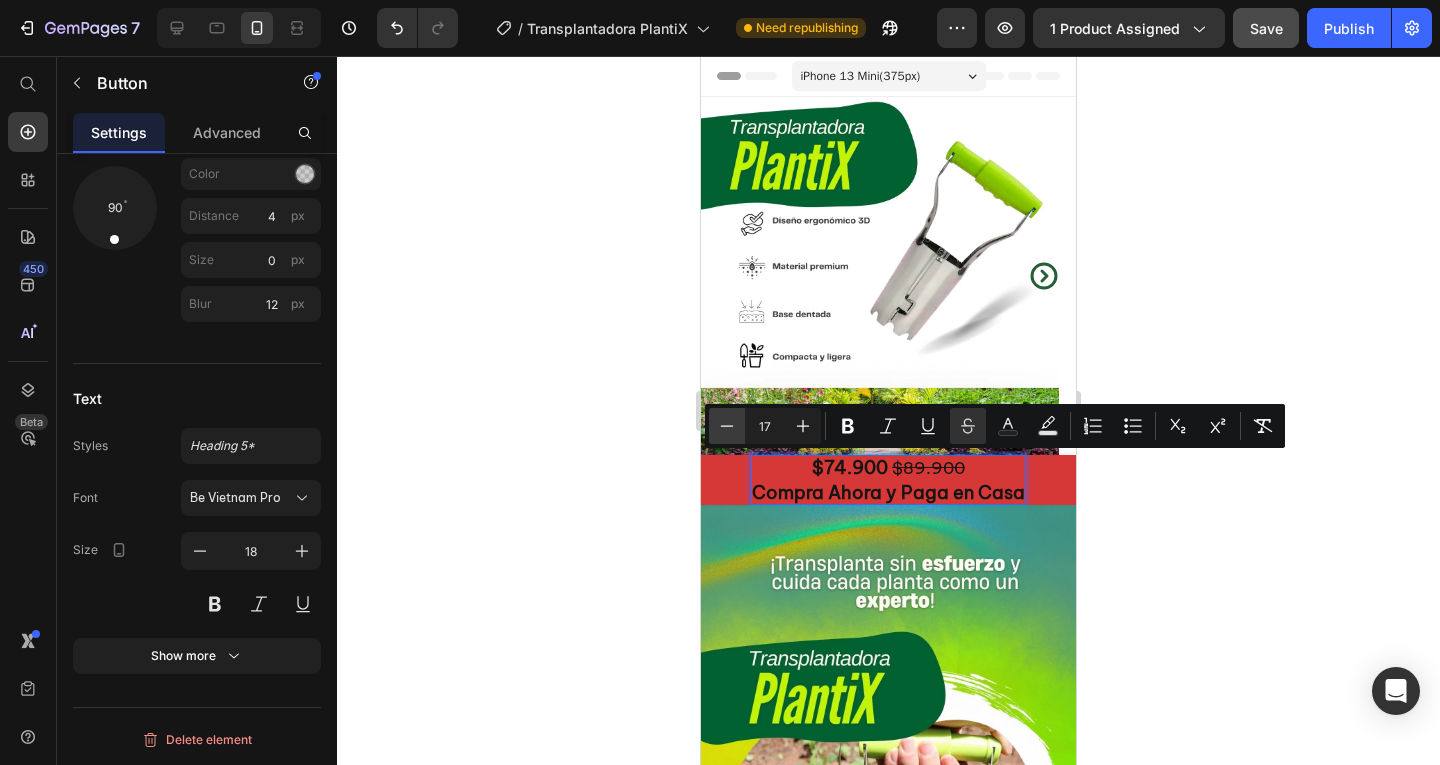 click on "Minus" at bounding box center [727, 426] 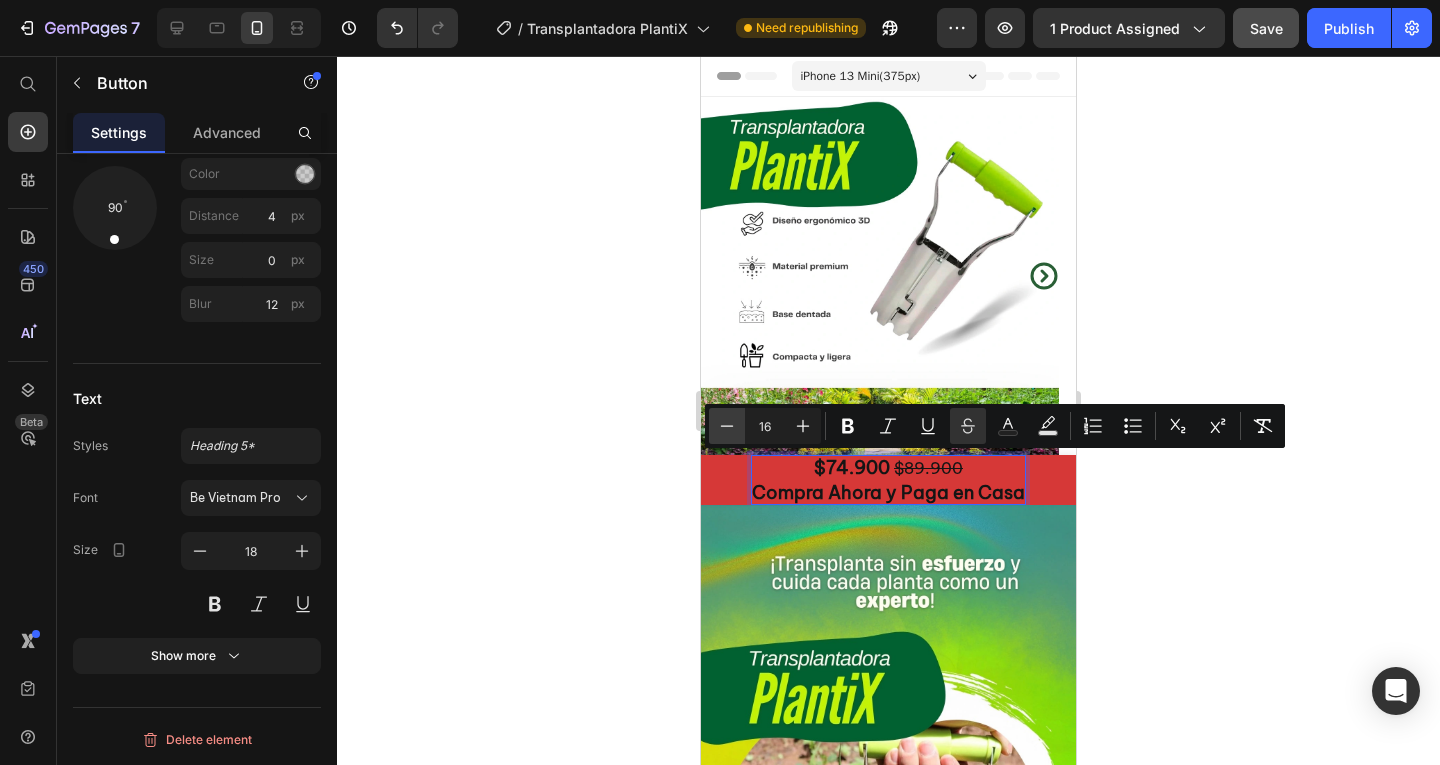 click on "Minus" at bounding box center (727, 426) 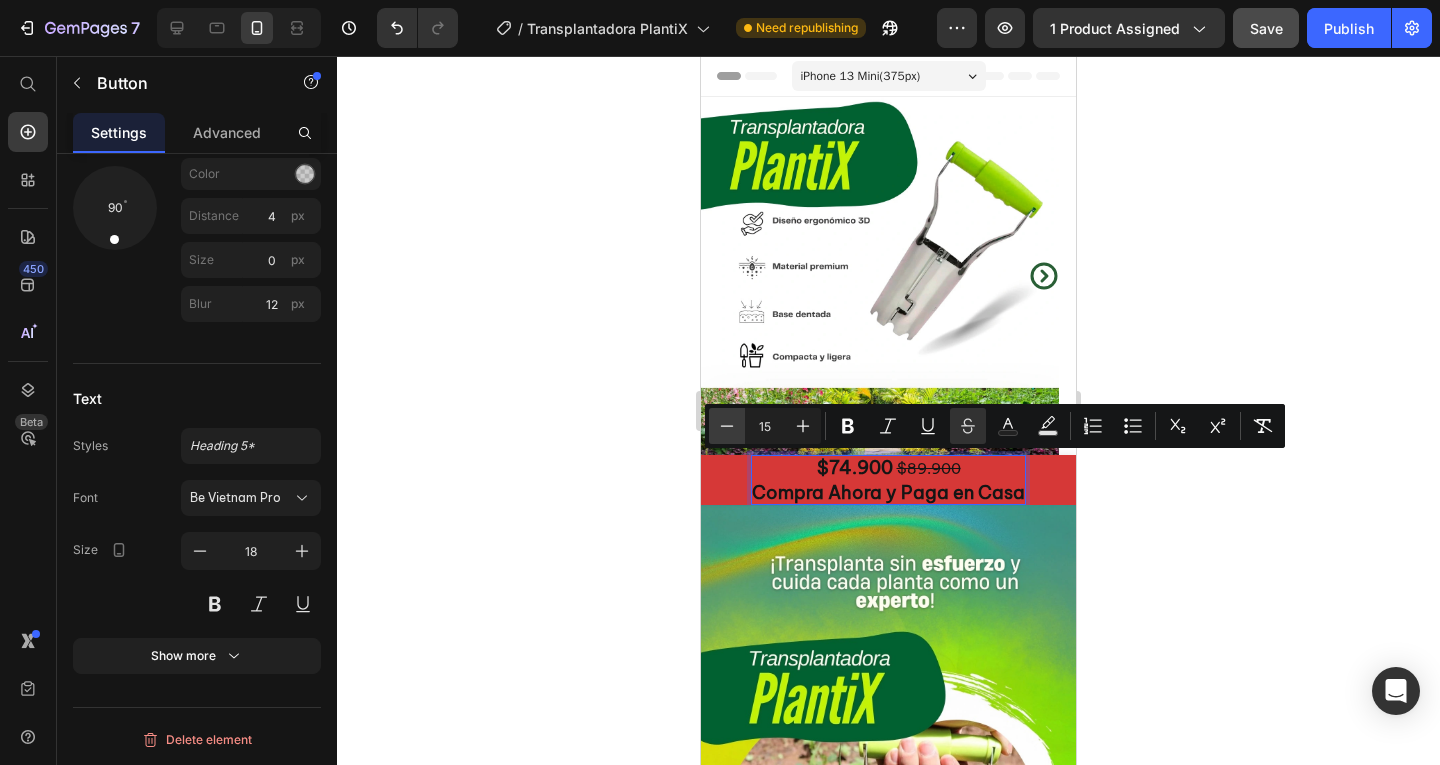 click on "Minus" at bounding box center (727, 426) 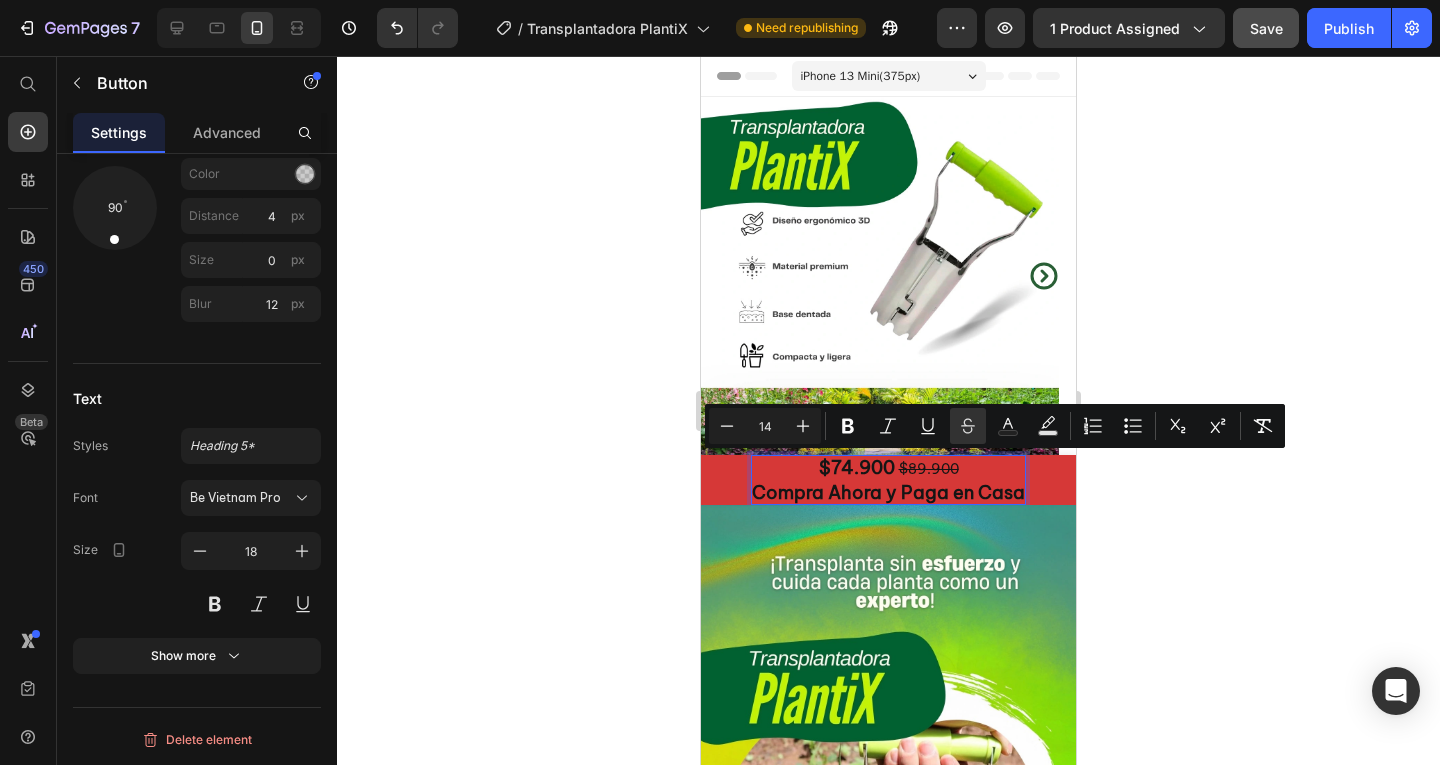 click 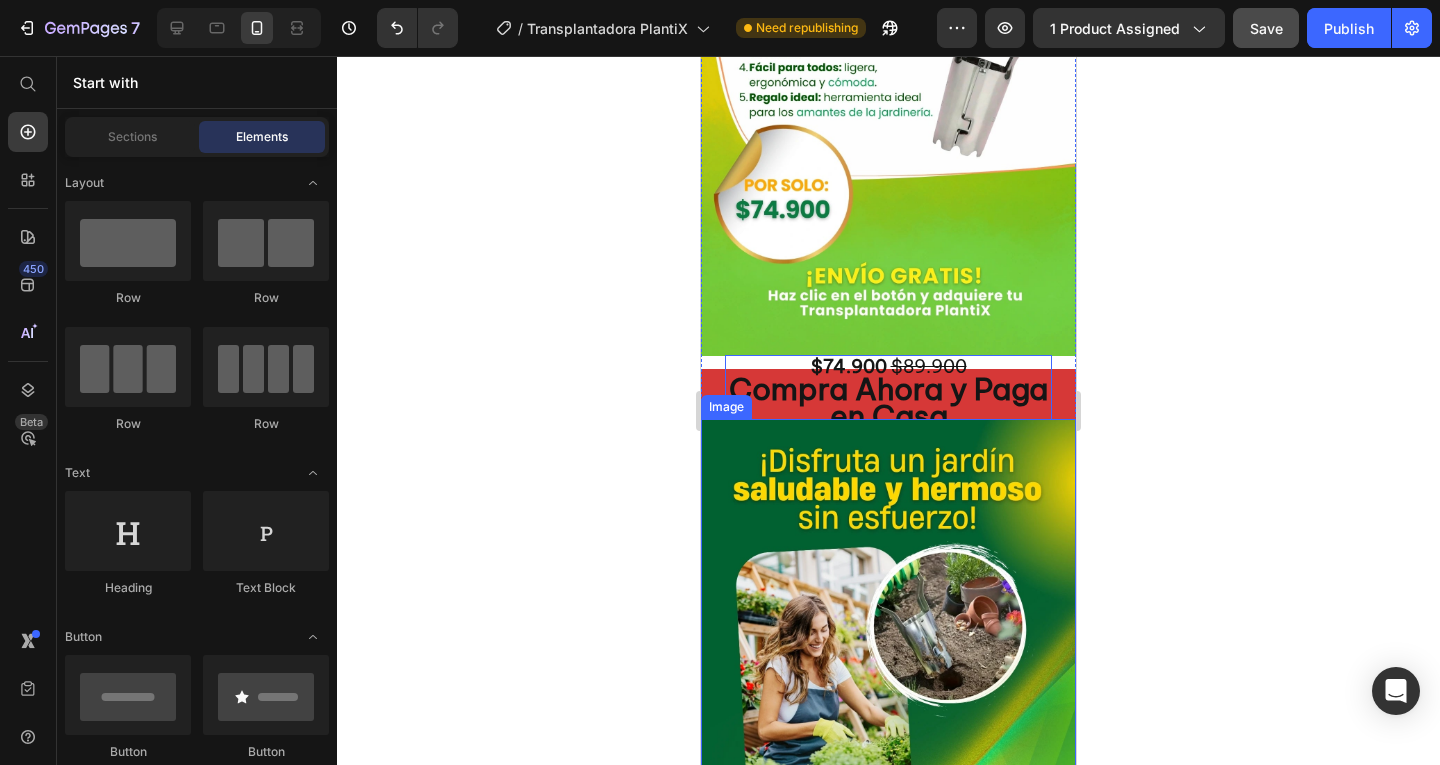 scroll, scrollTop: 1100, scrollLeft: 0, axis: vertical 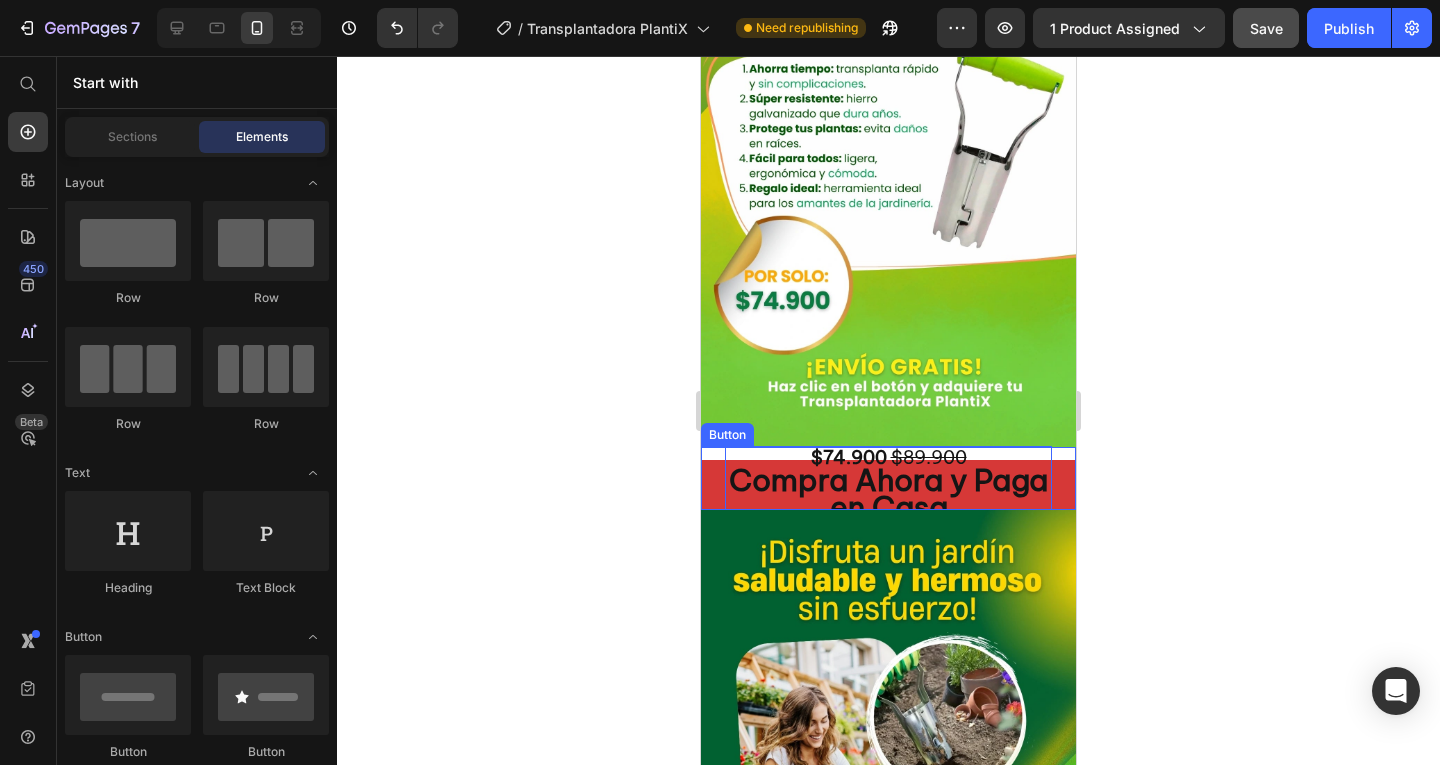 click on "Compra Ahora y Paga en Casa" at bounding box center (888, 493) 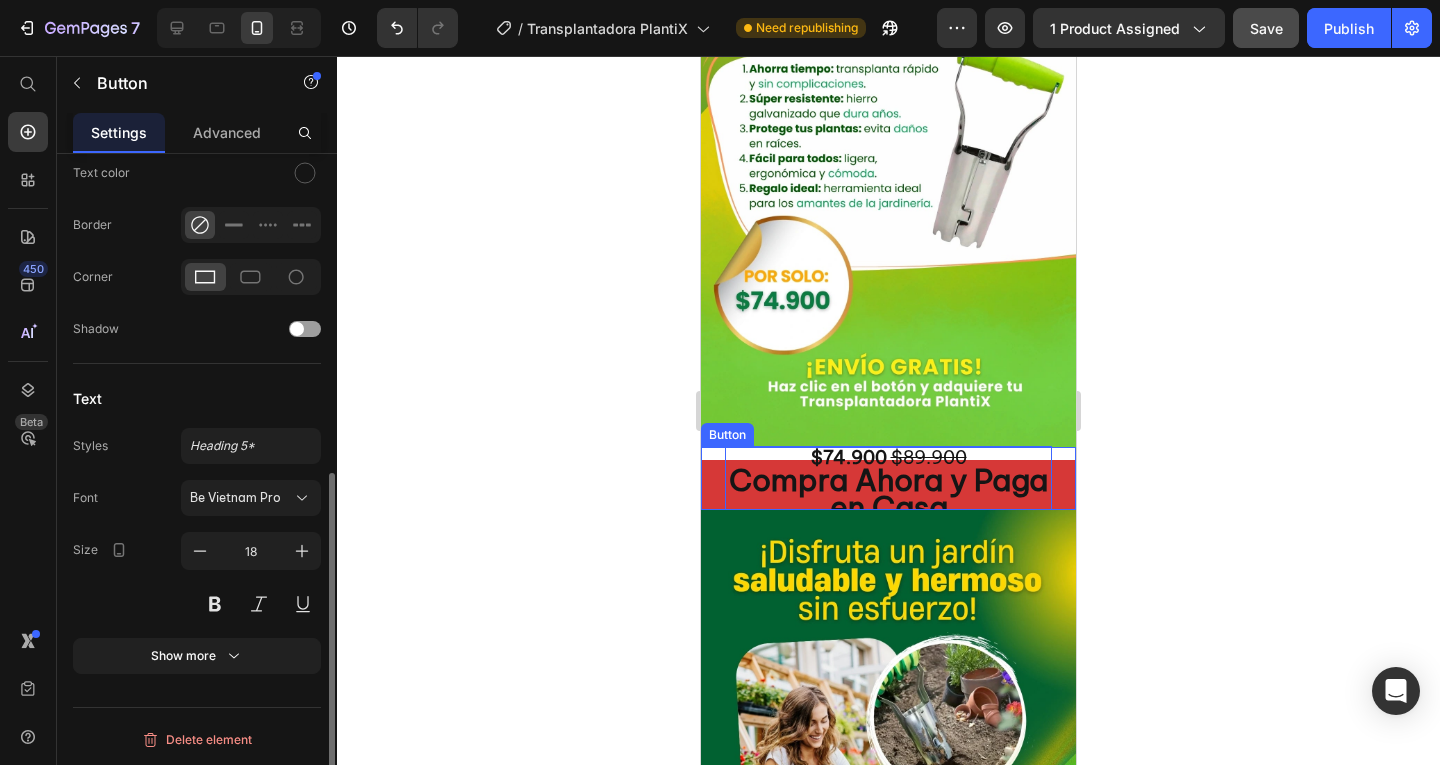 scroll, scrollTop: 608, scrollLeft: 0, axis: vertical 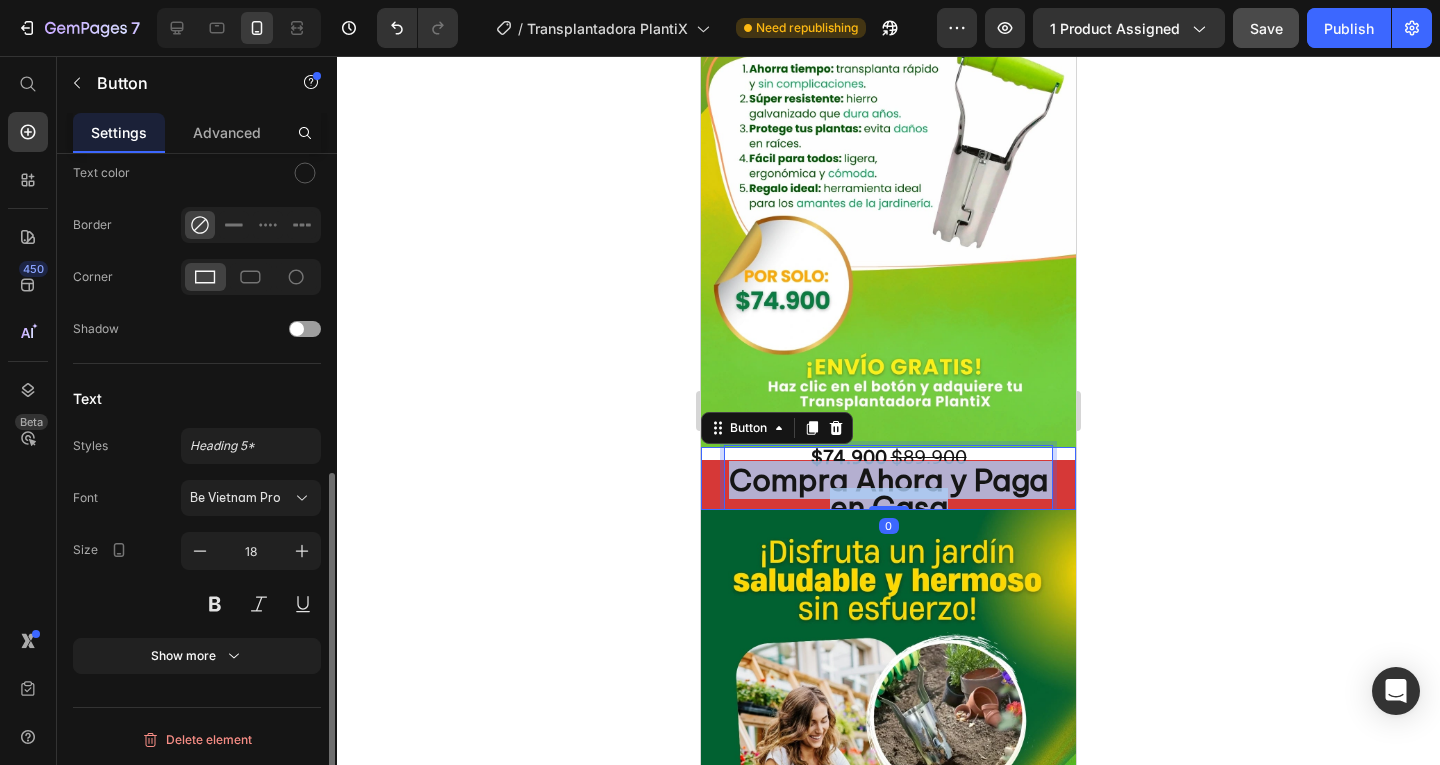 click on "Compra Ahora y Paga en Casa" at bounding box center (888, 493) 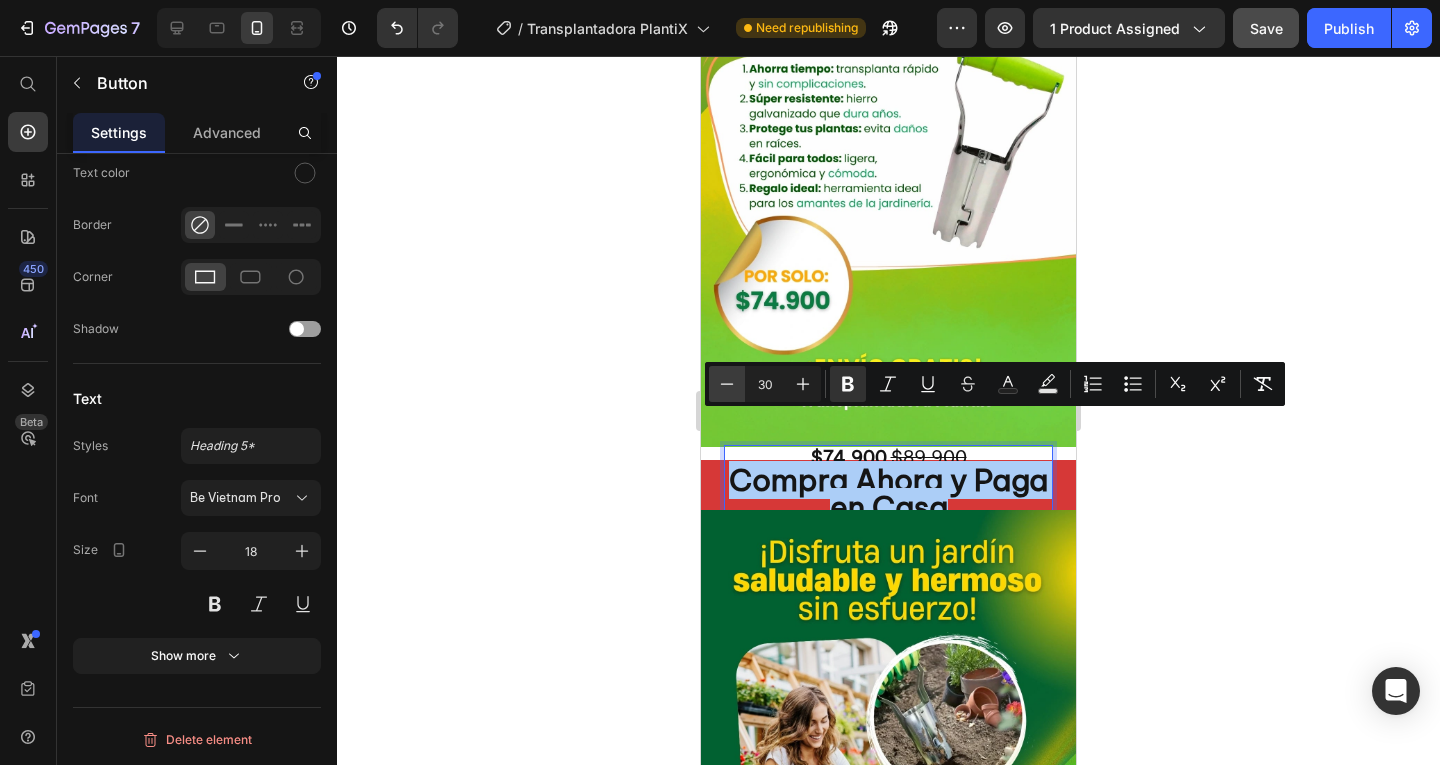click 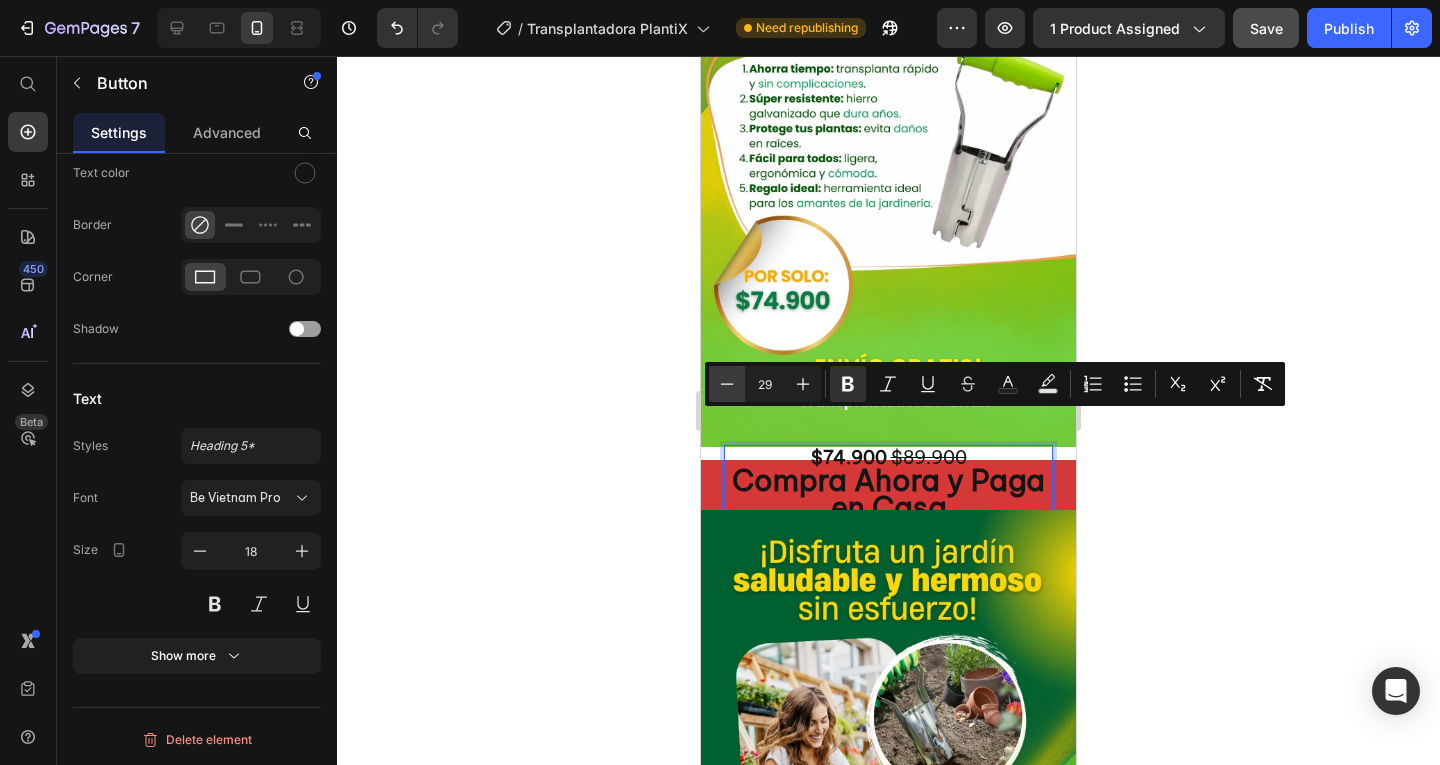 click 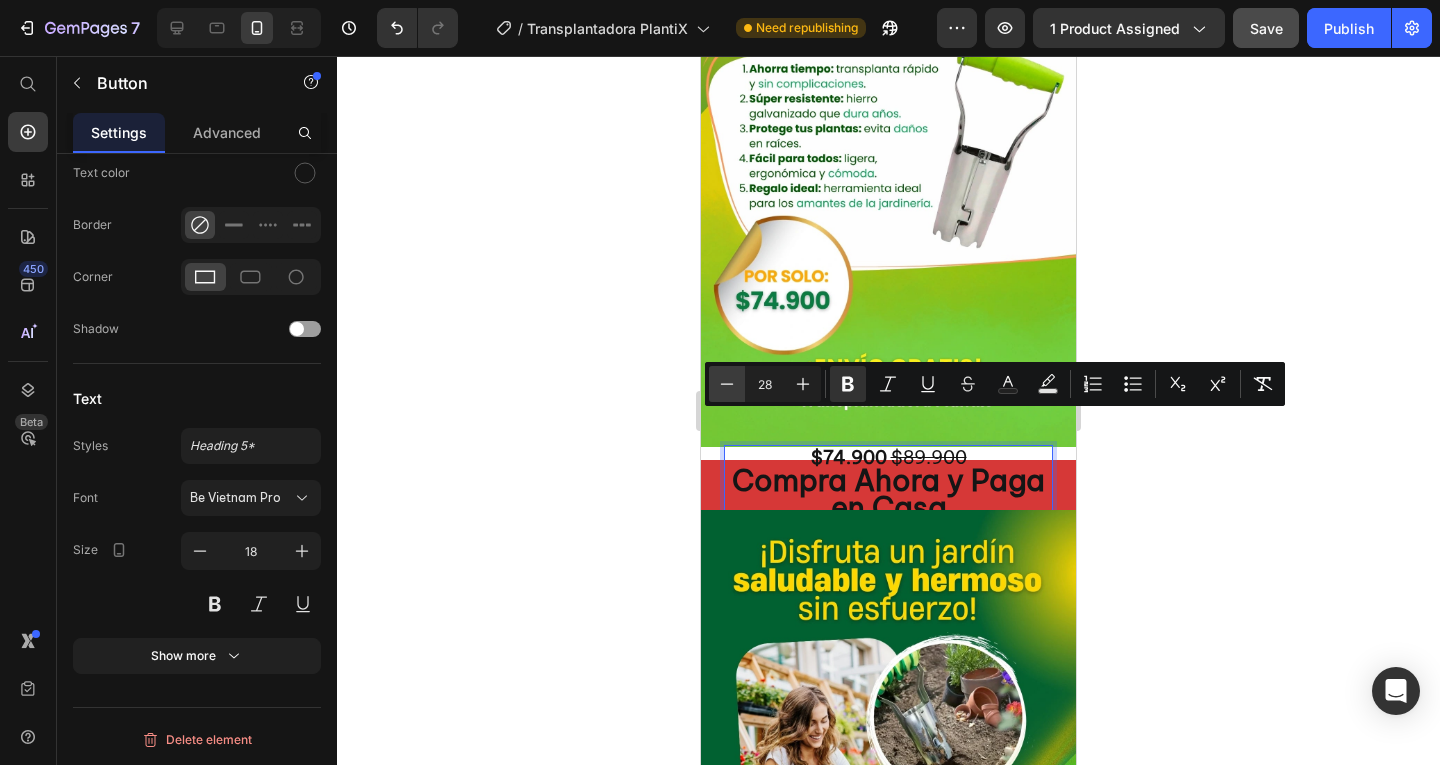 click 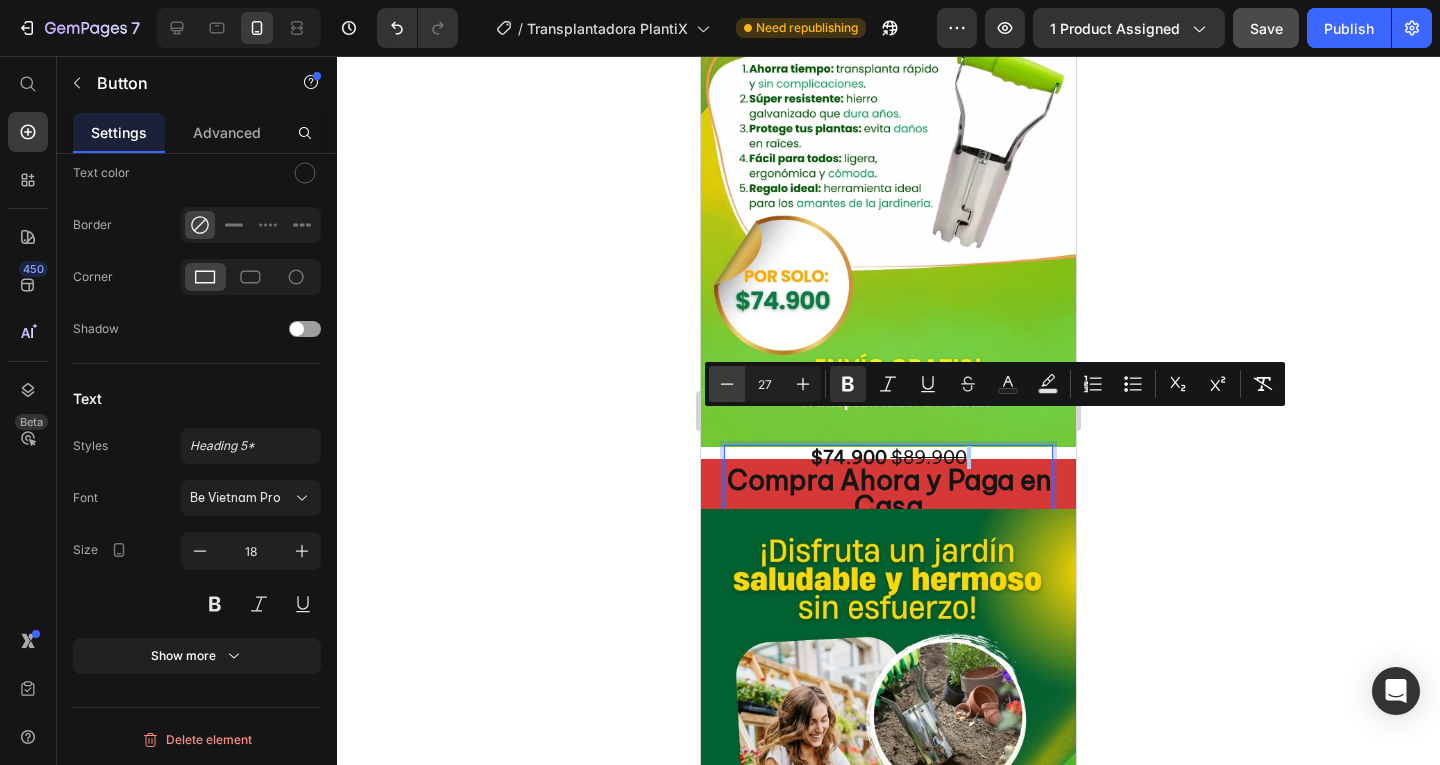 click 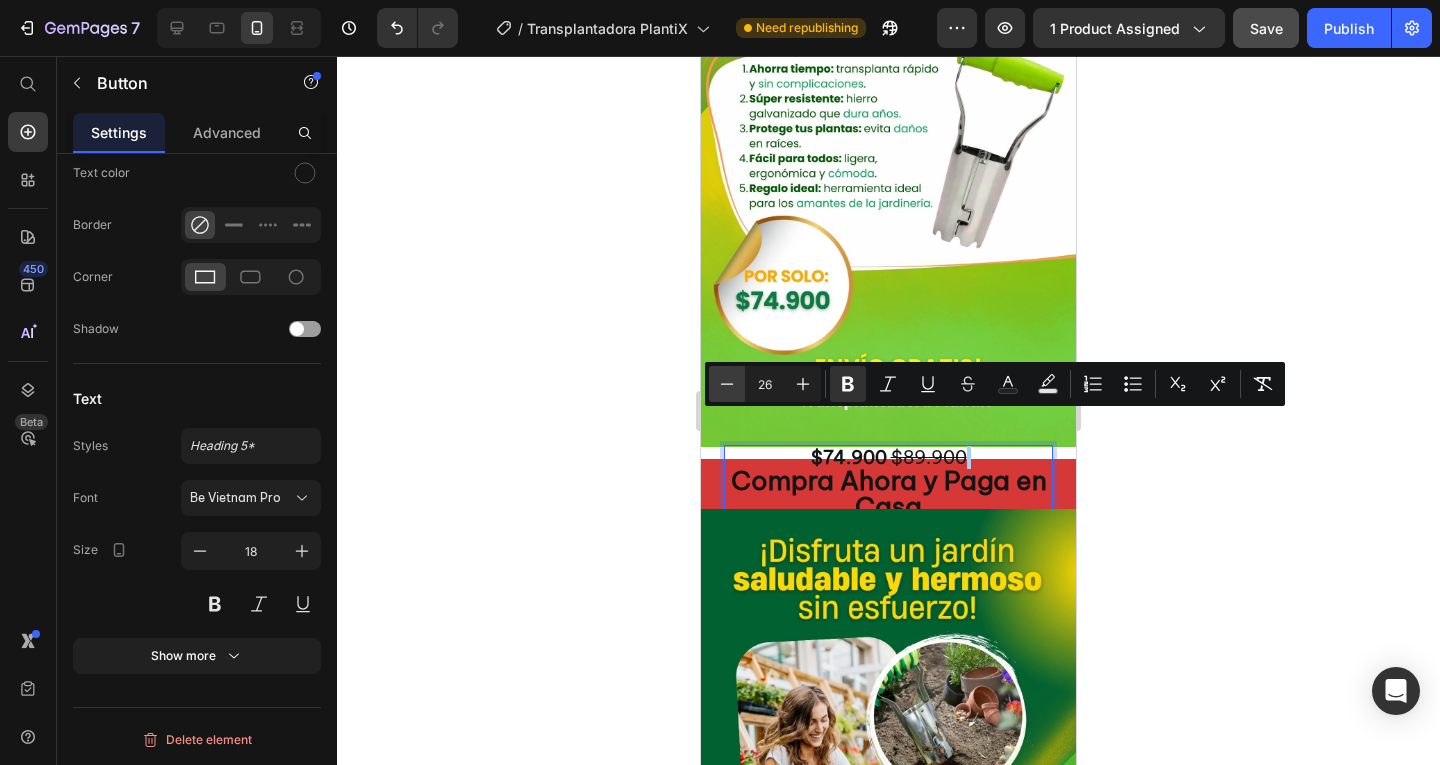 click 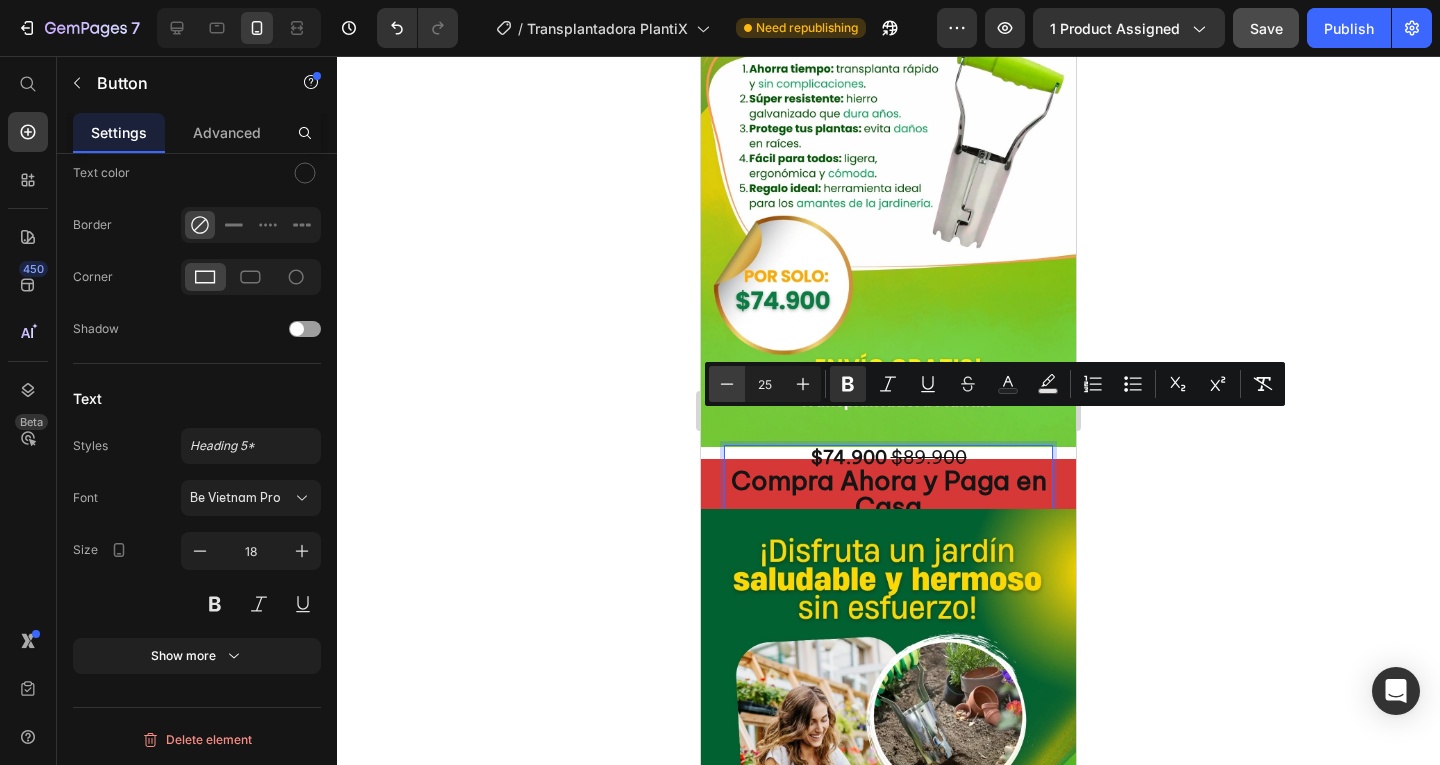 click 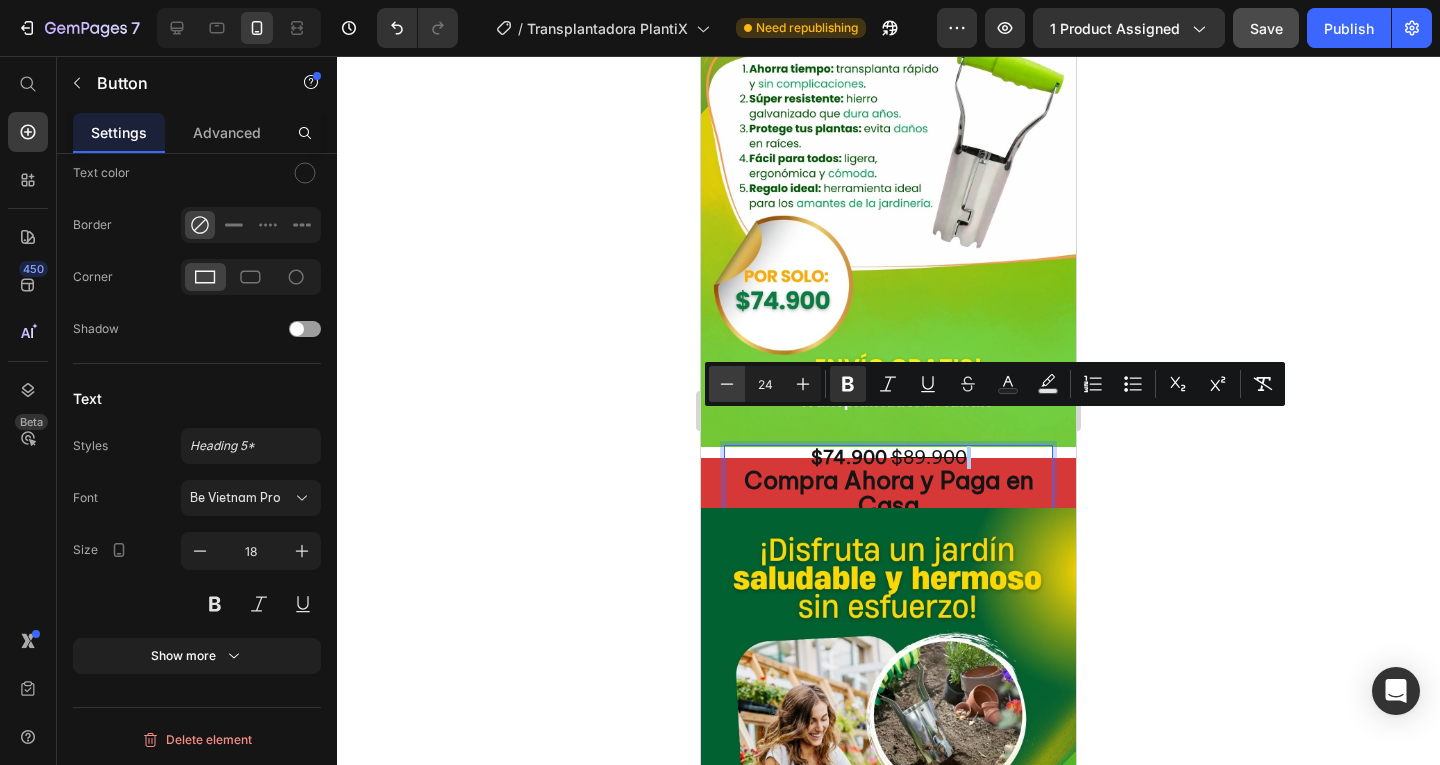click 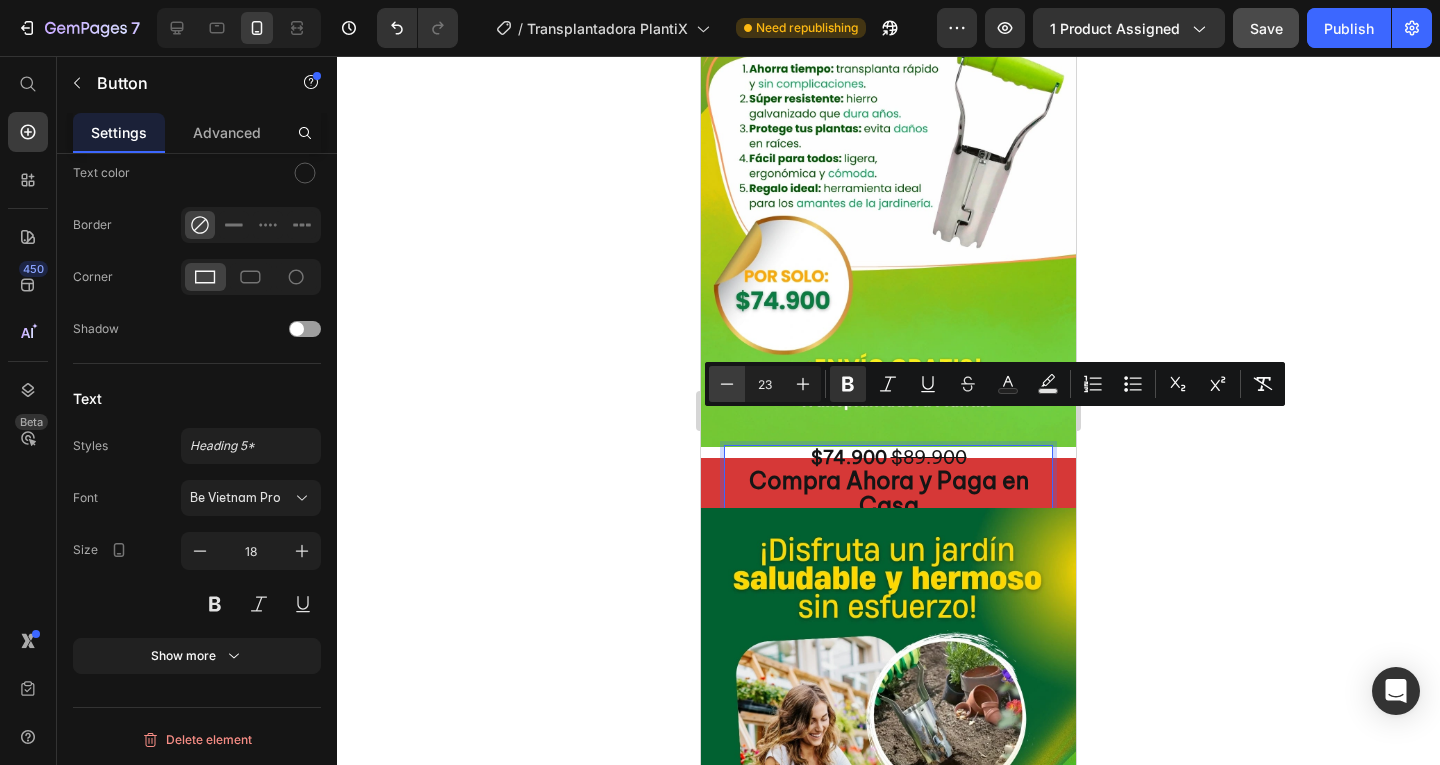 click 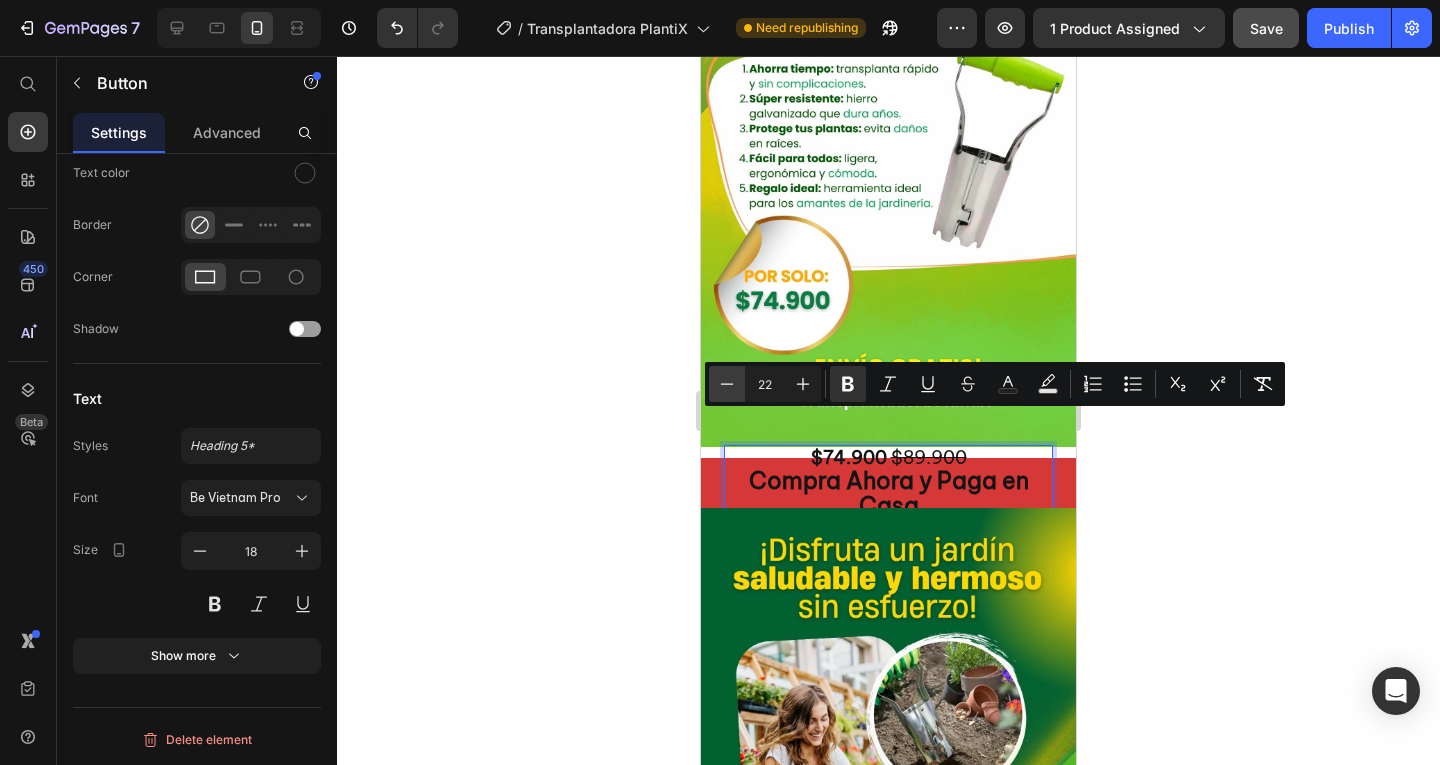 click 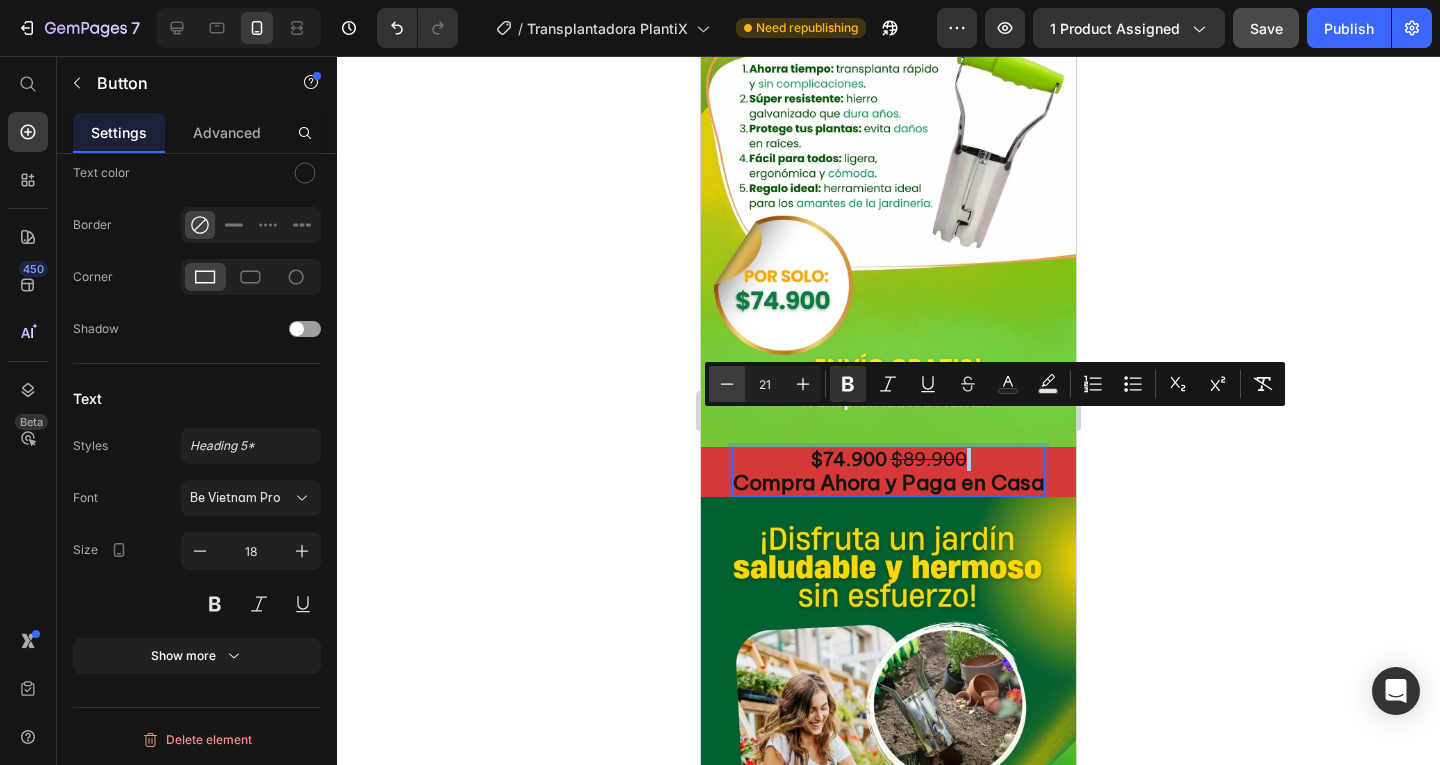 click 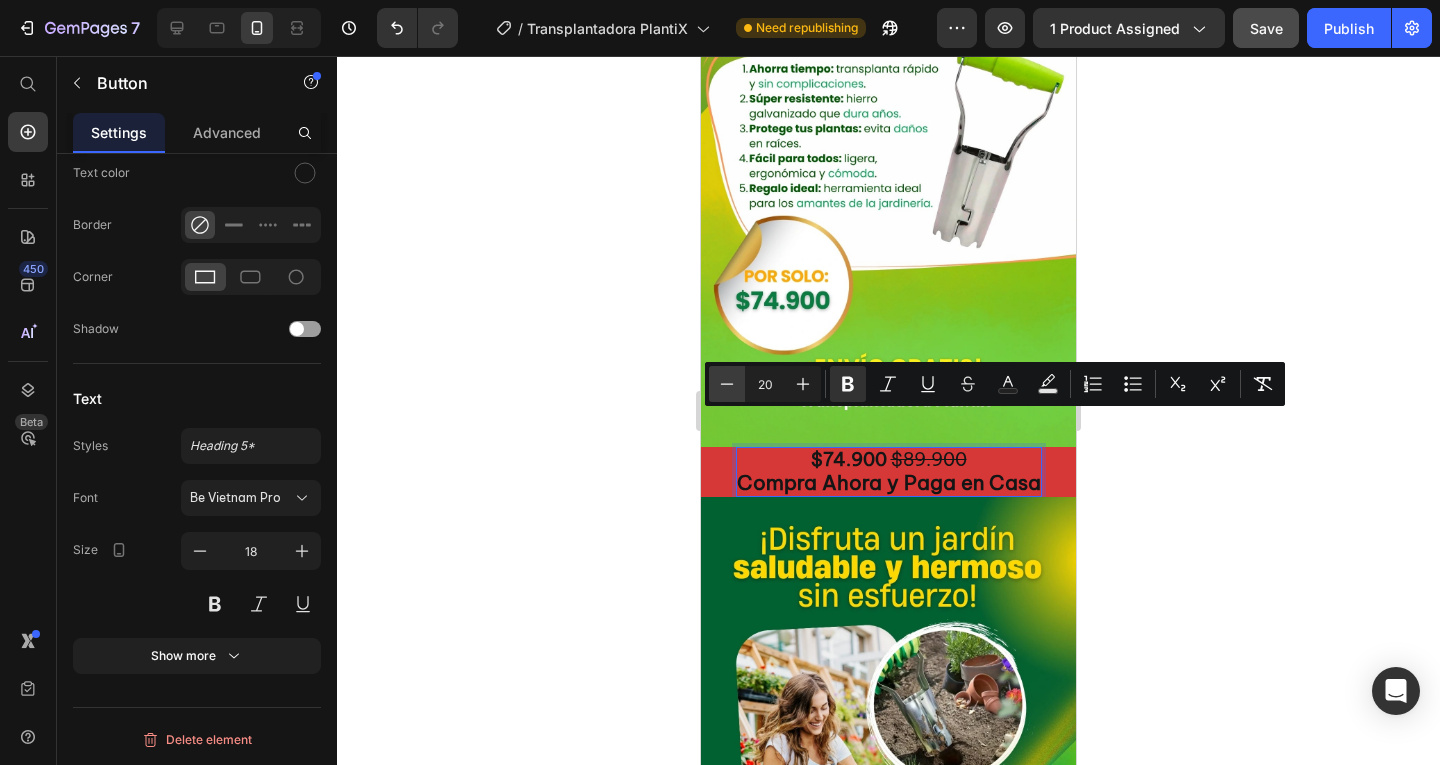 click 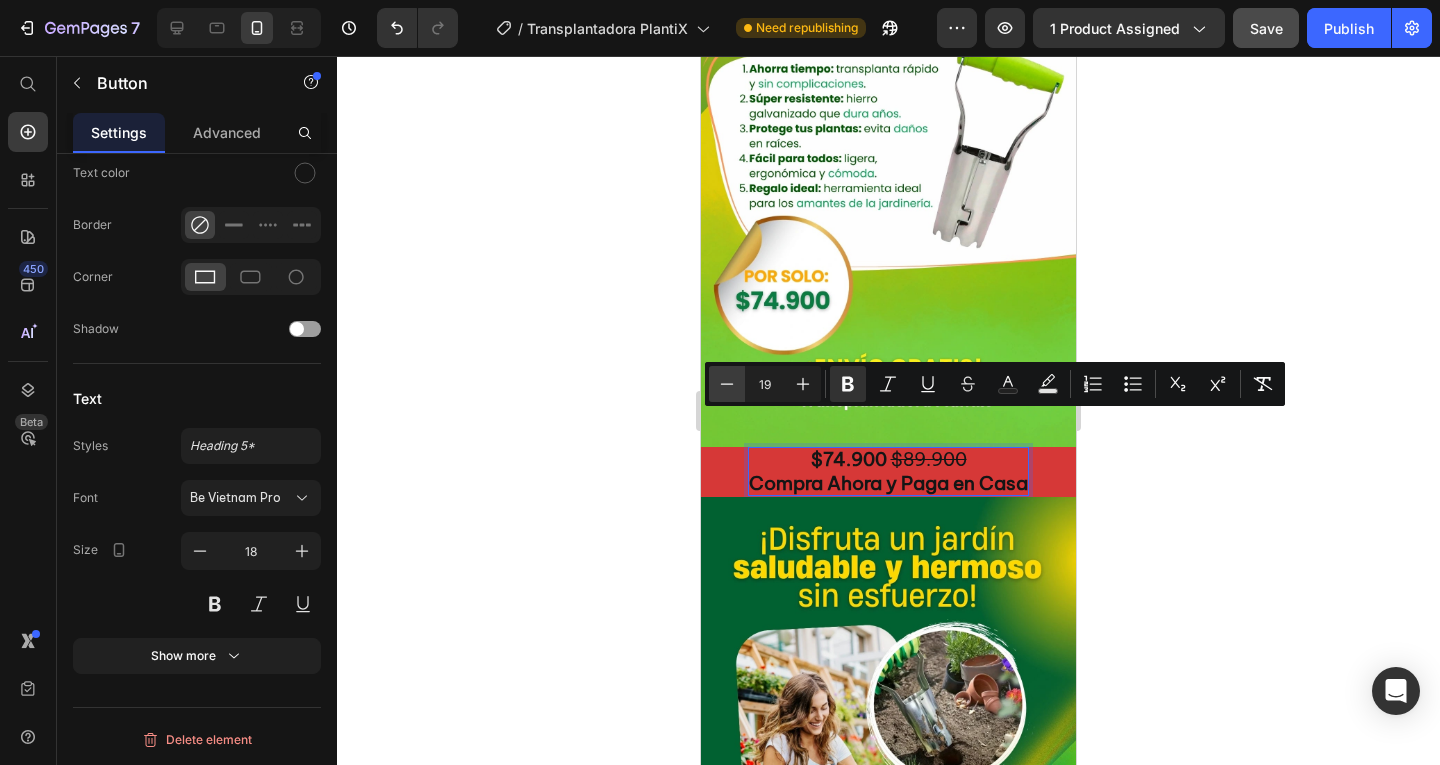 click 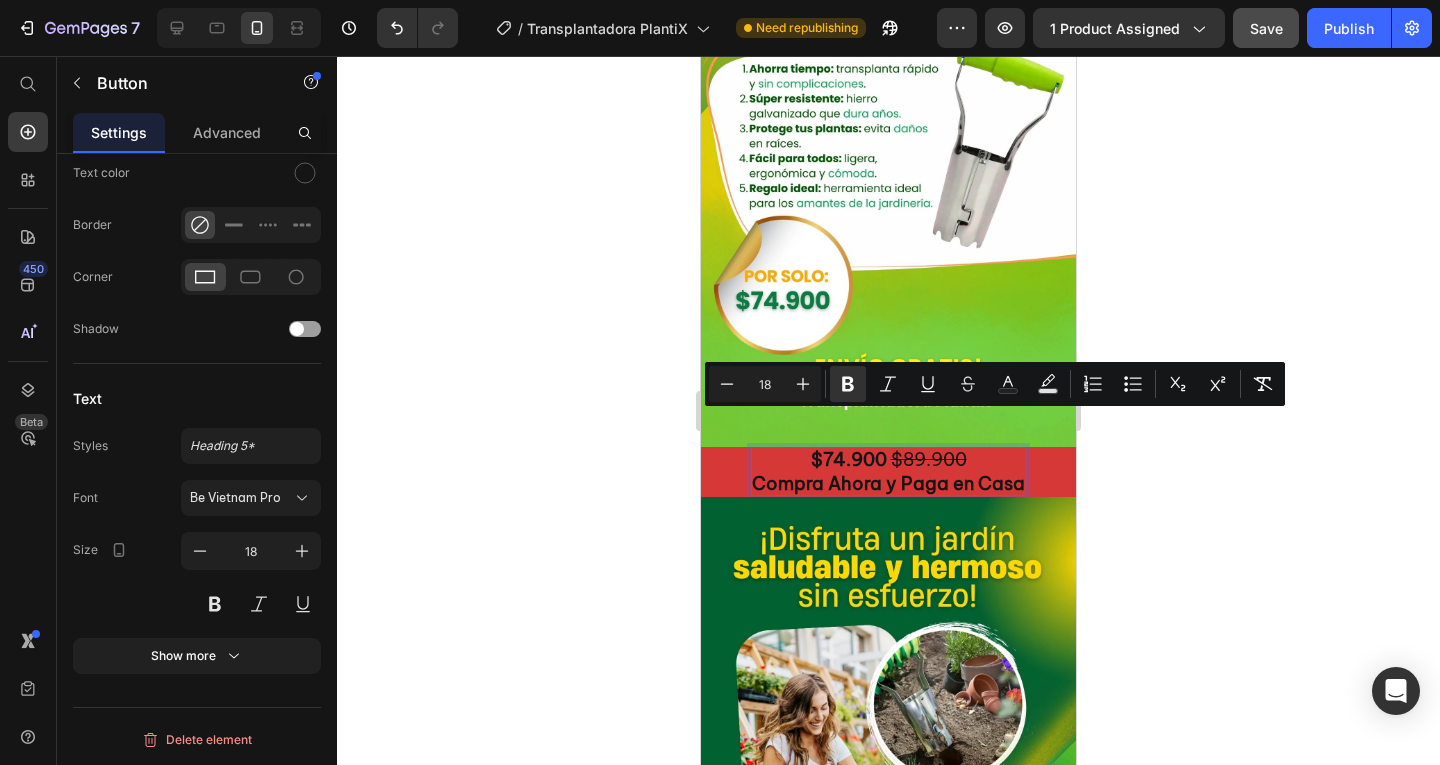 click on "$89.900" at bounding box center [929, 459] 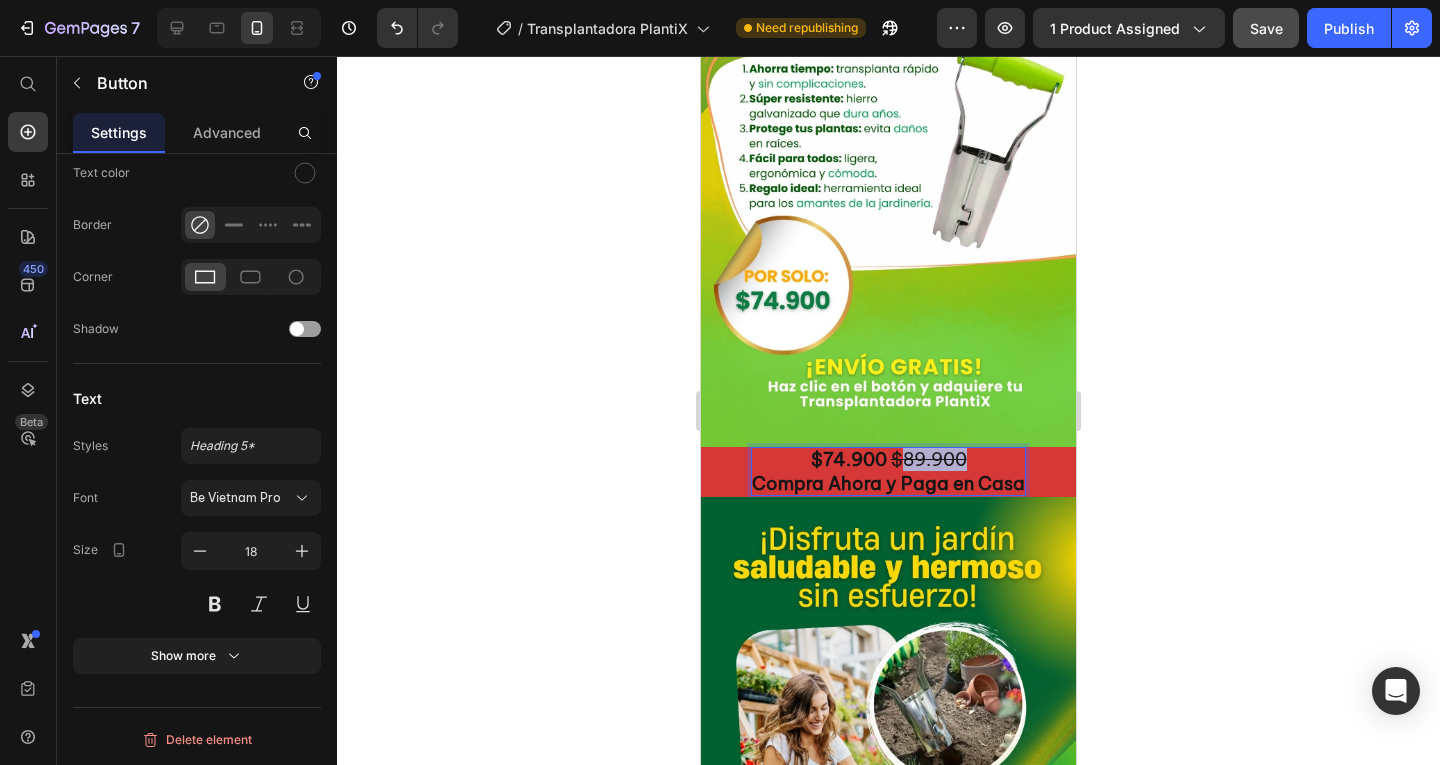 click on "$89.900" at bounding box center [929, 459] 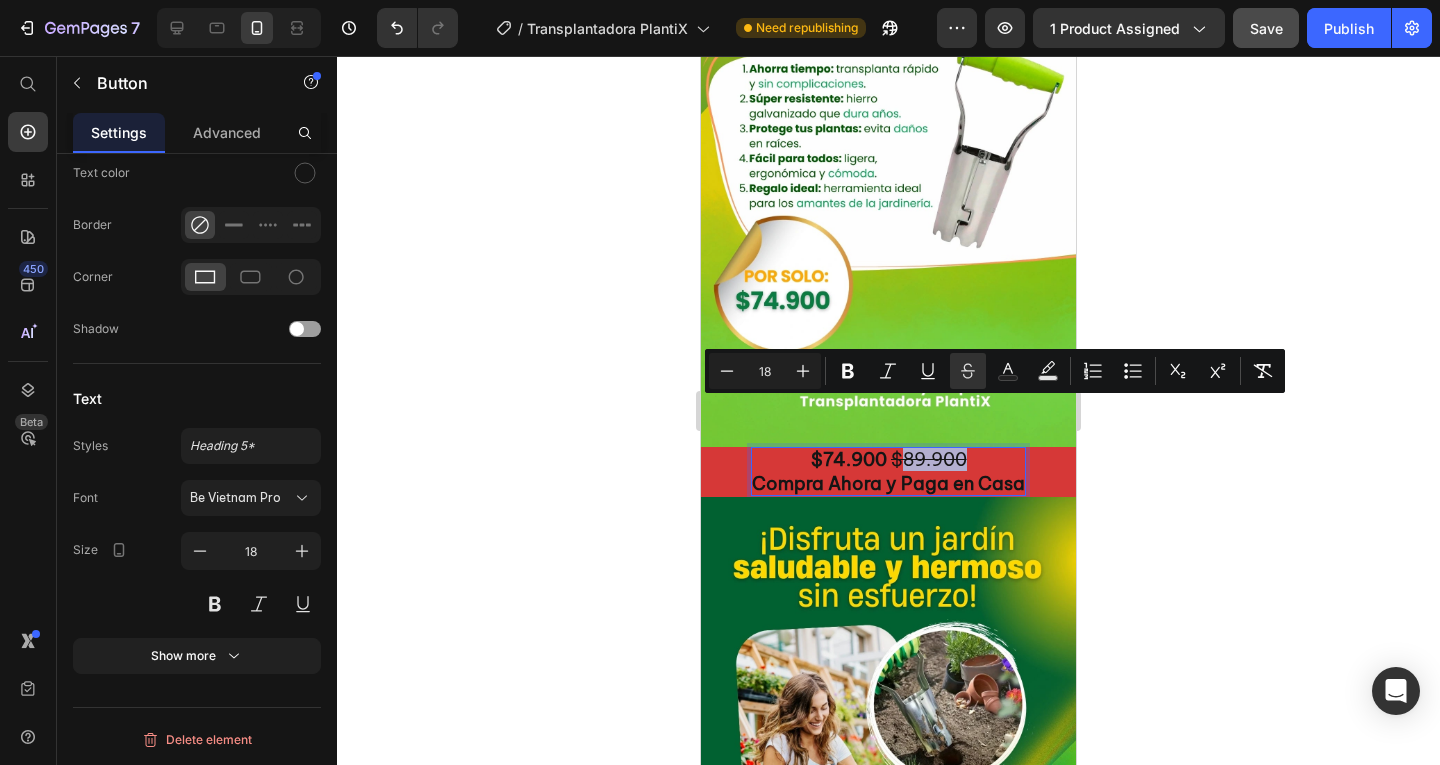 click on "$89.900" at bounding box center [929, 459] 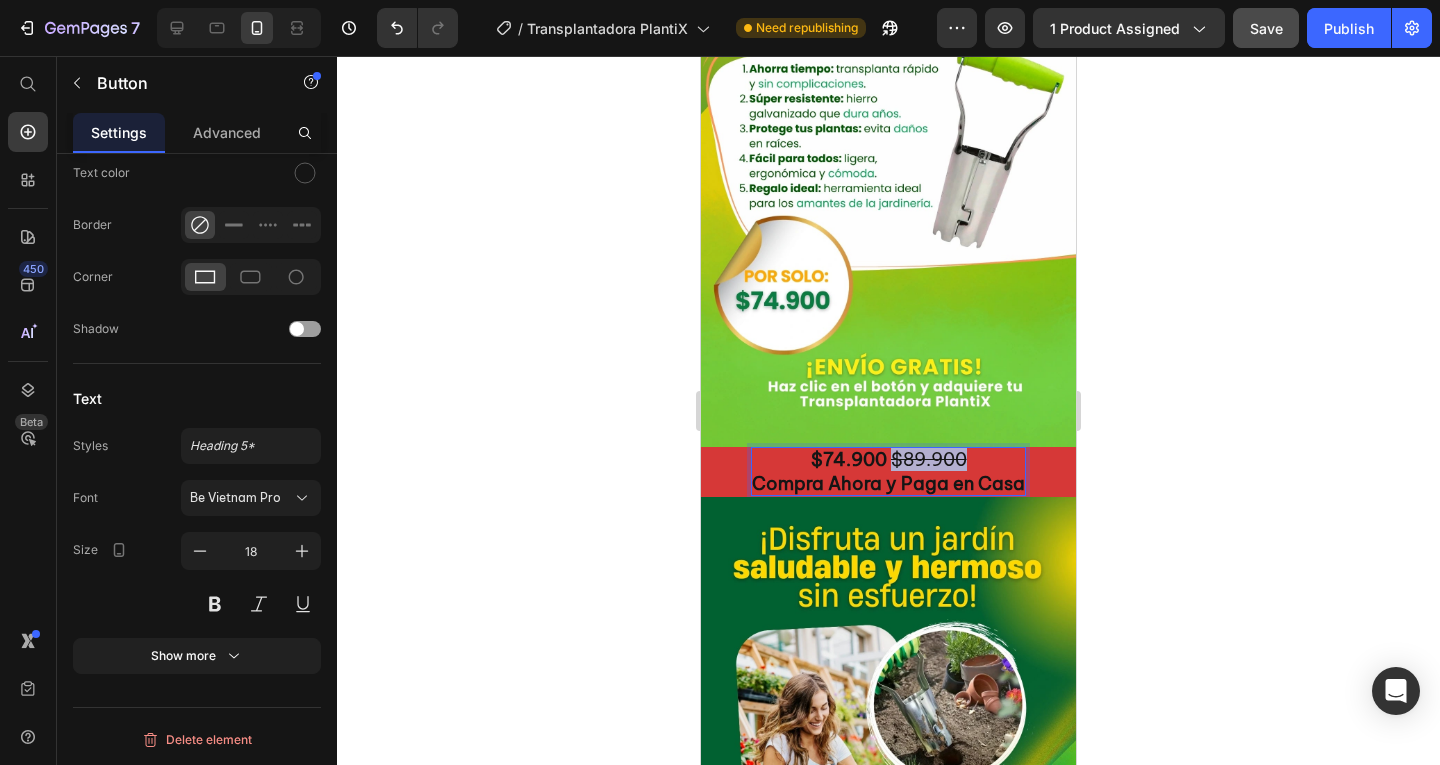 drag, startPoint x: 882, startPoint y: 407, endPoint x: 960, endPoint y: 417, distance: 78.63841 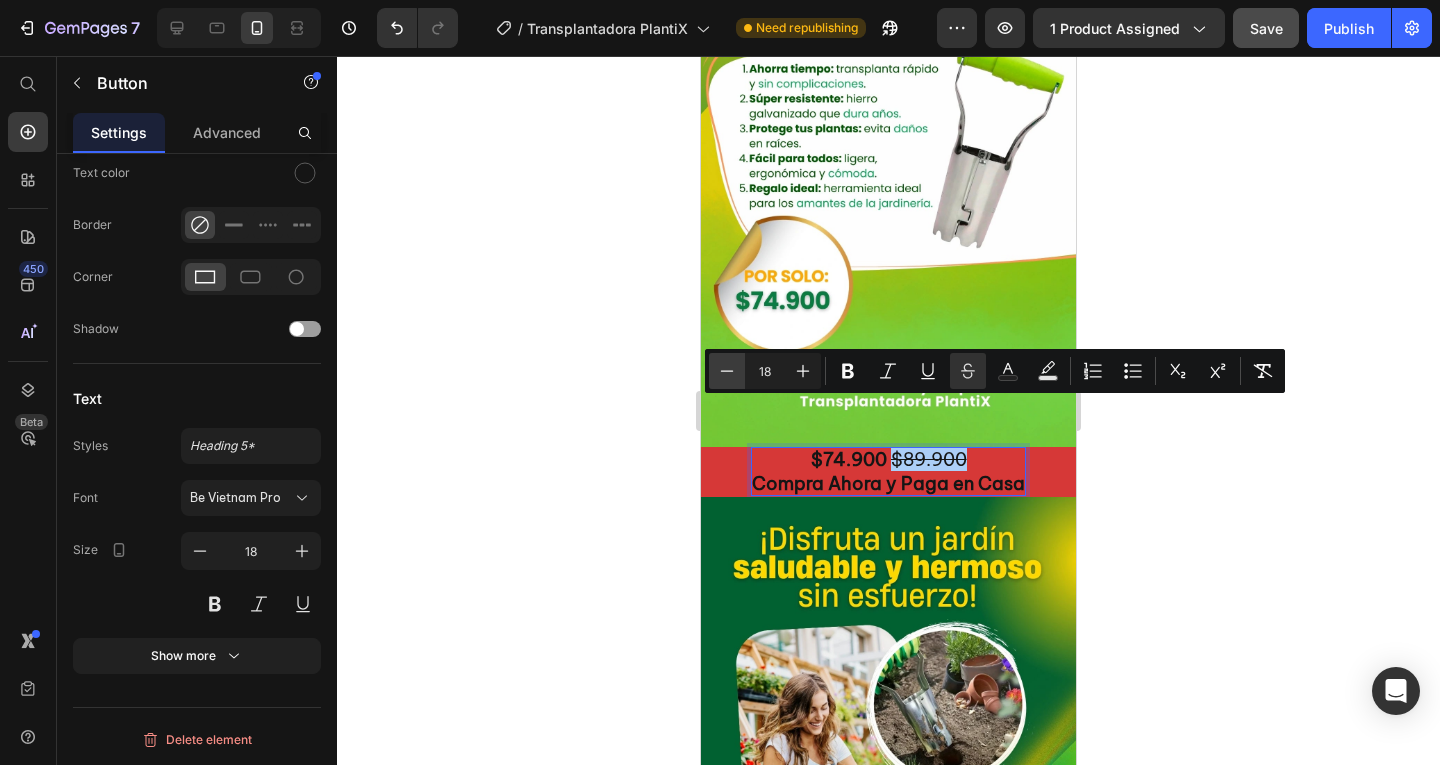 click 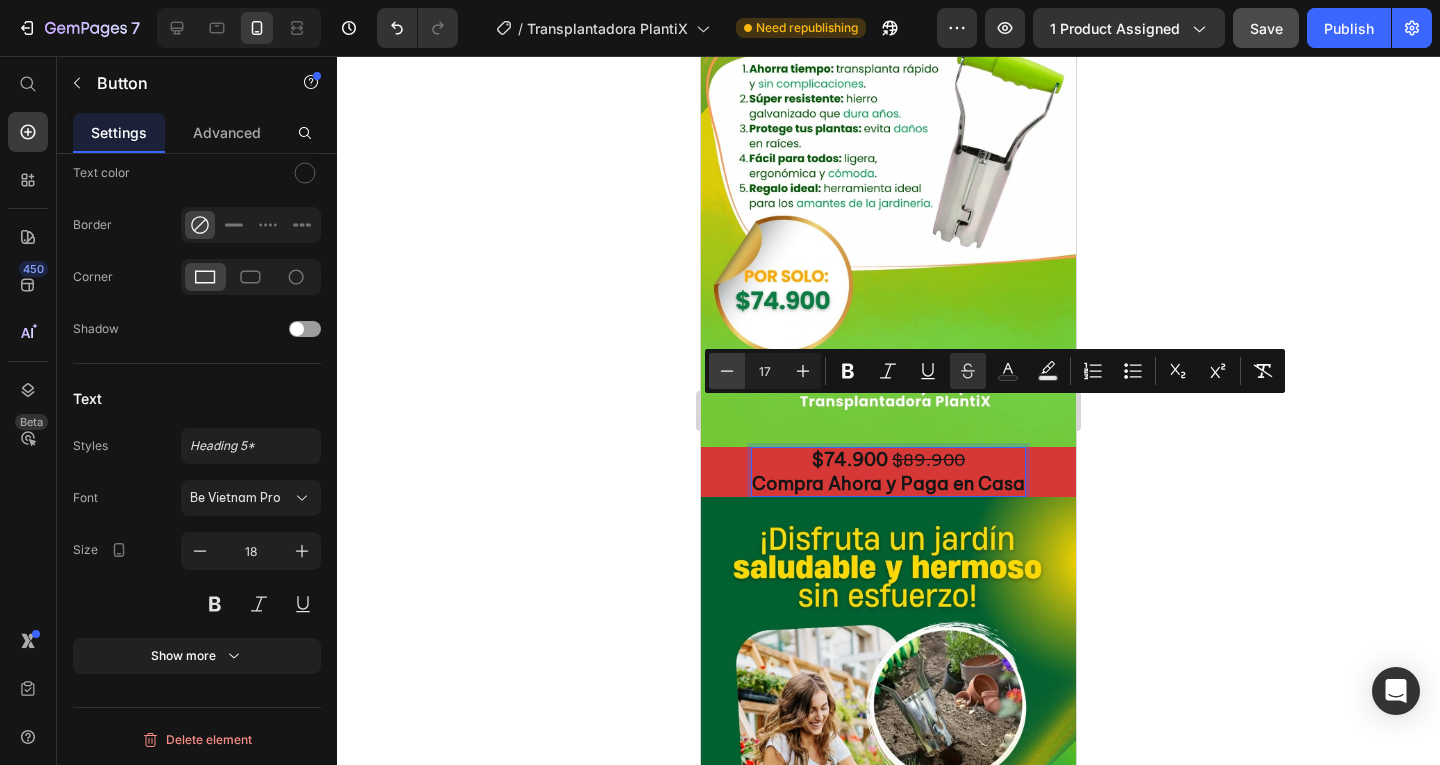 click 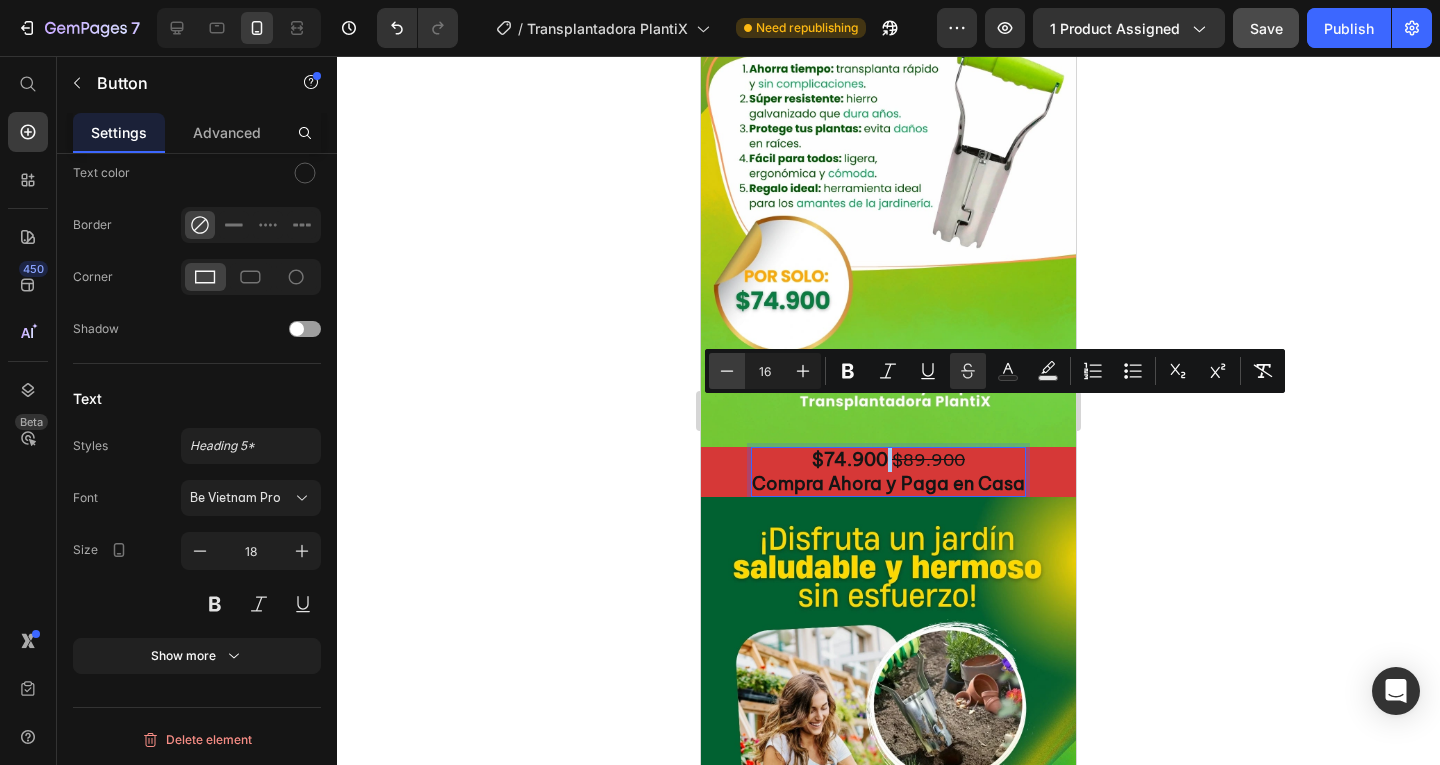 click 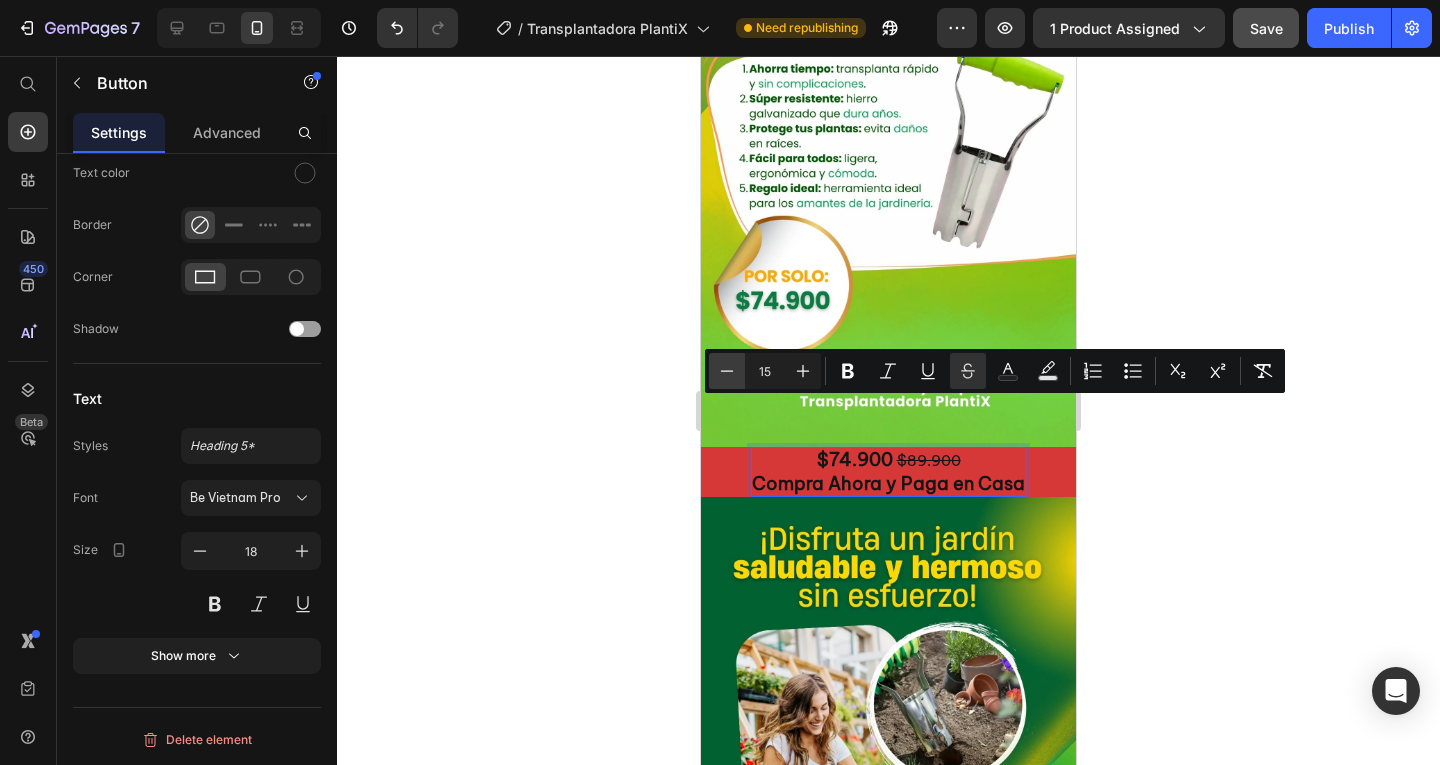 click 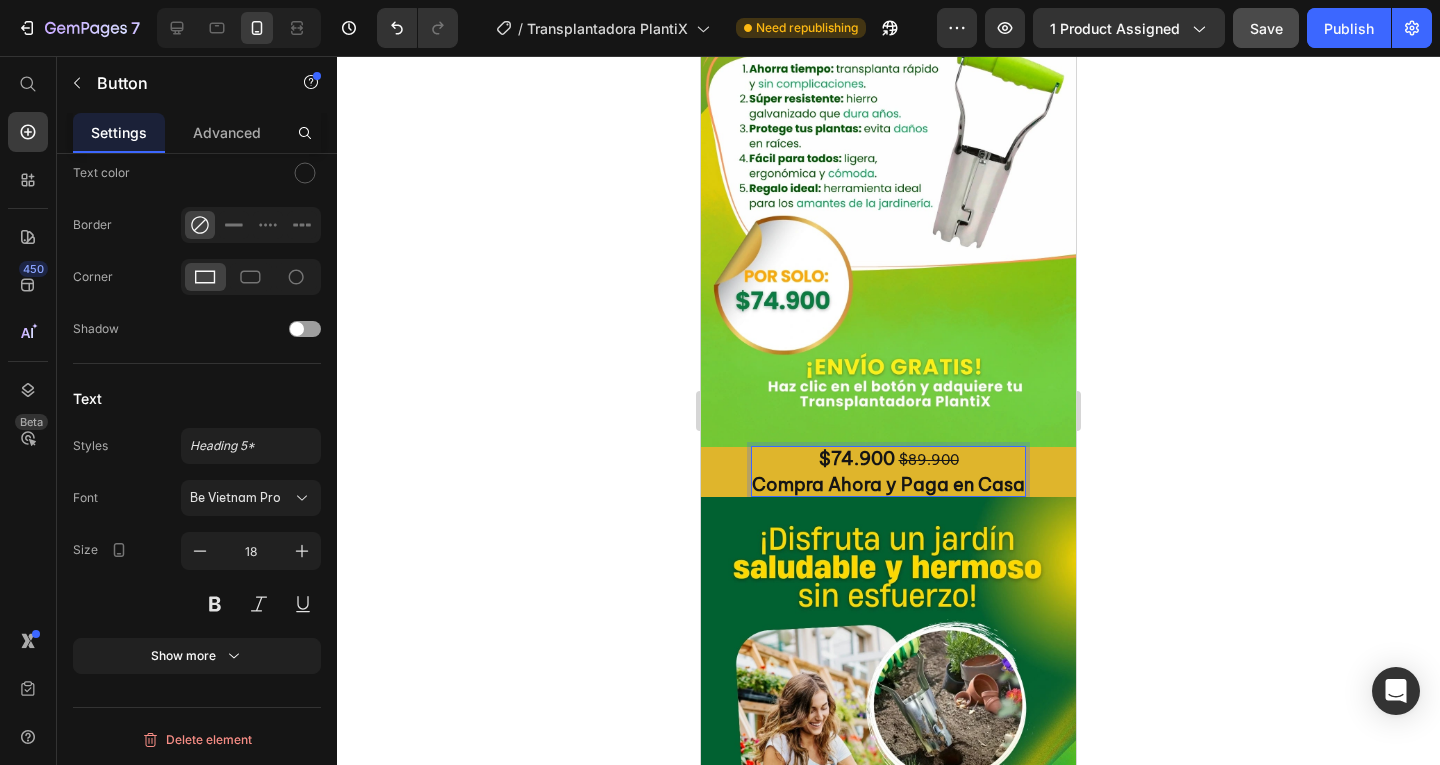 click on "$74.900" at bounding box center [857, 458] 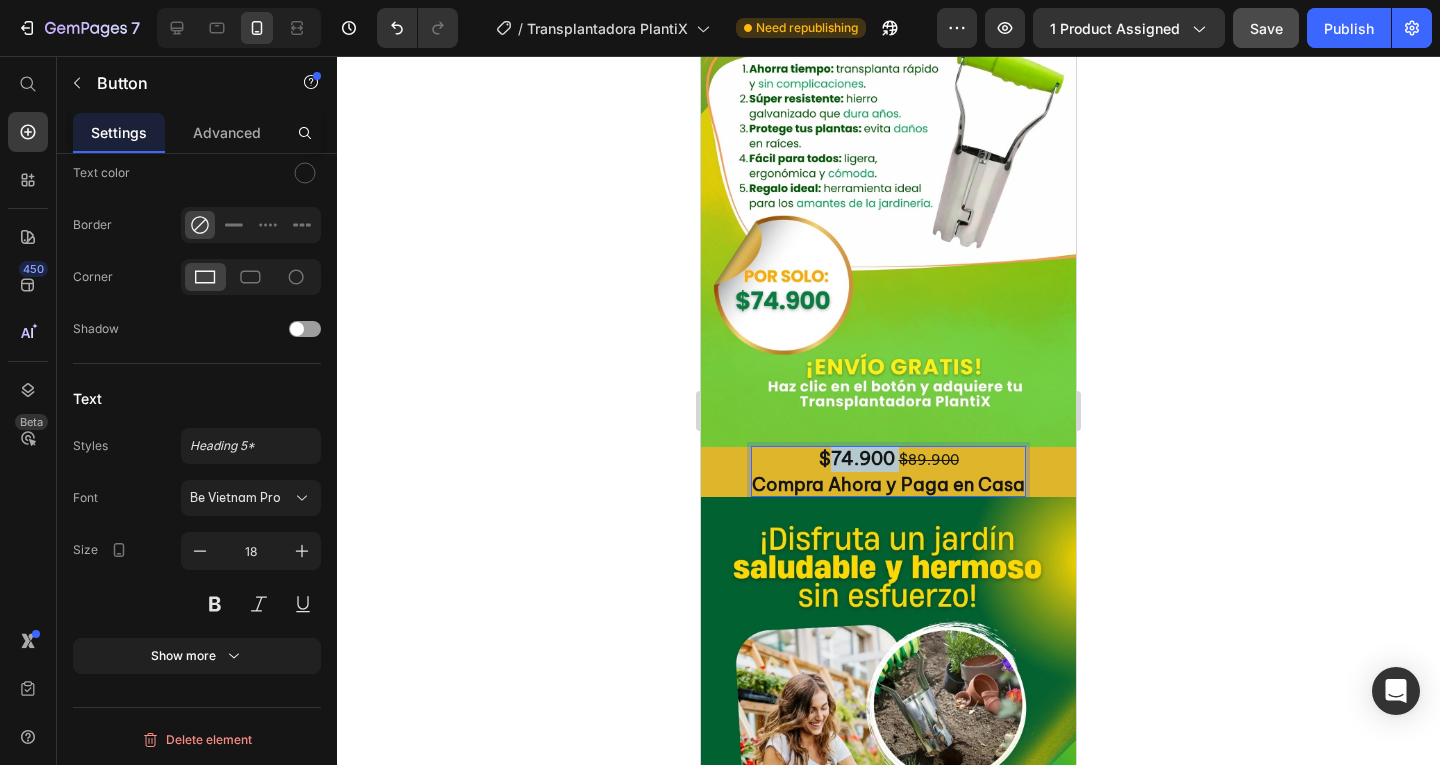 click on "$74.900" at bounding box center (857, 458) 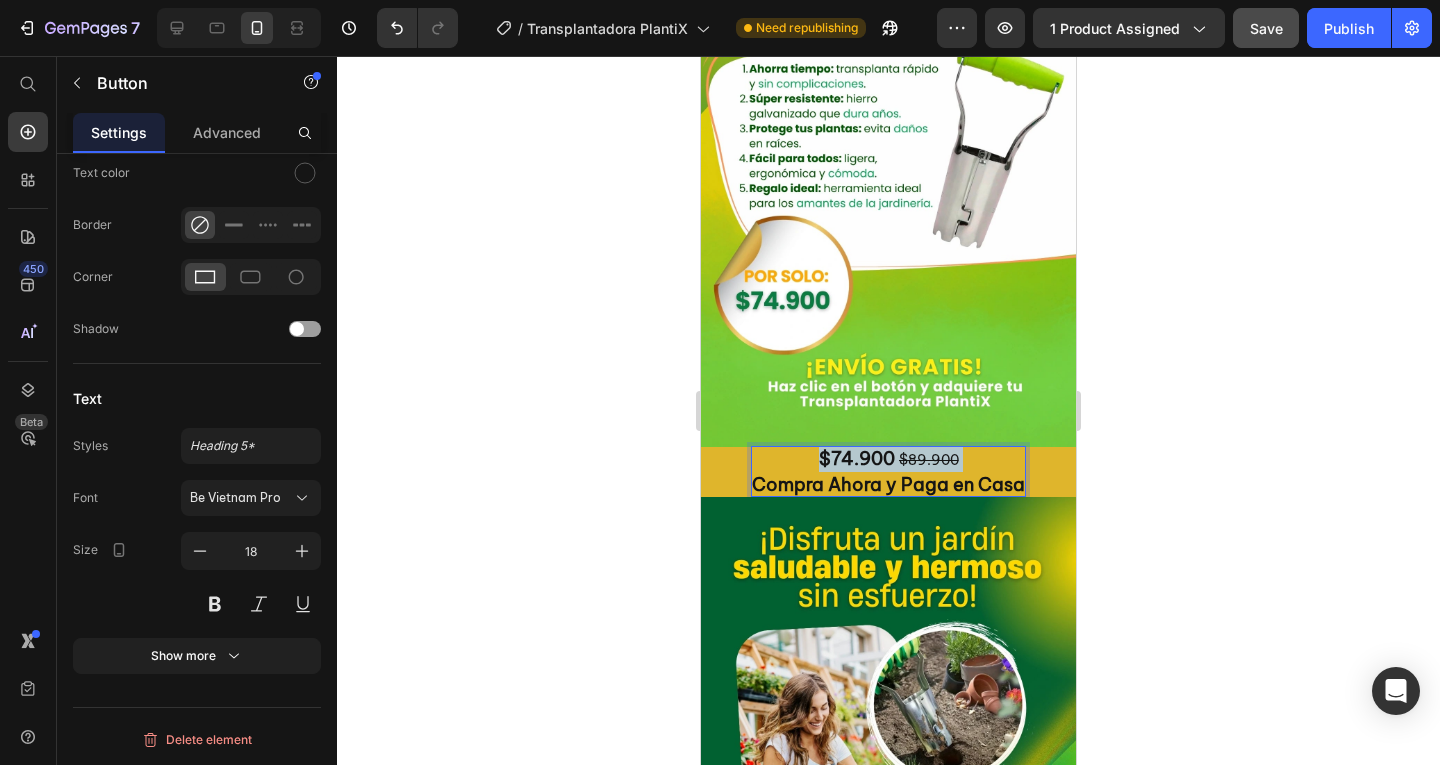 click on "$74.900" at bounding box center (857, 458) 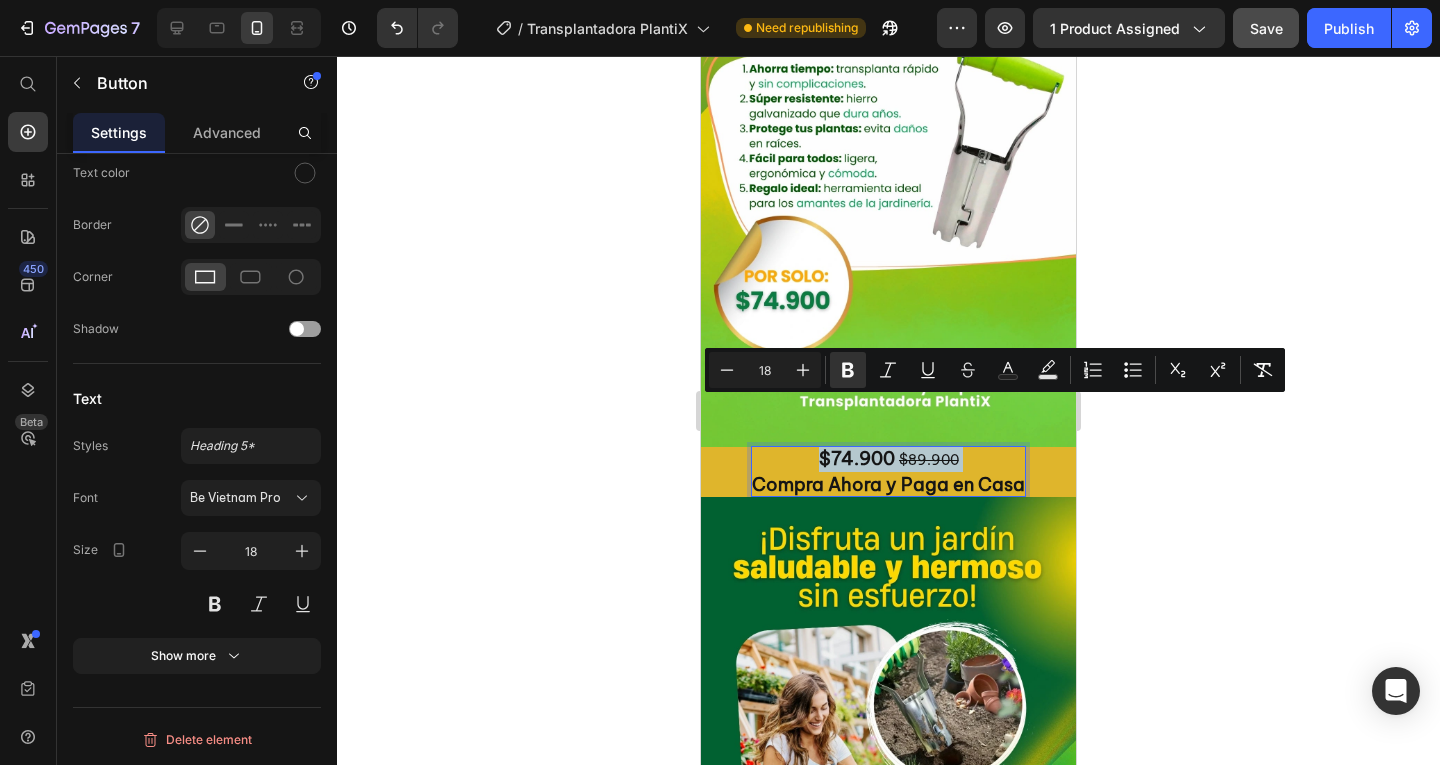 click on "$74.900" at bounding box center [857, 458] 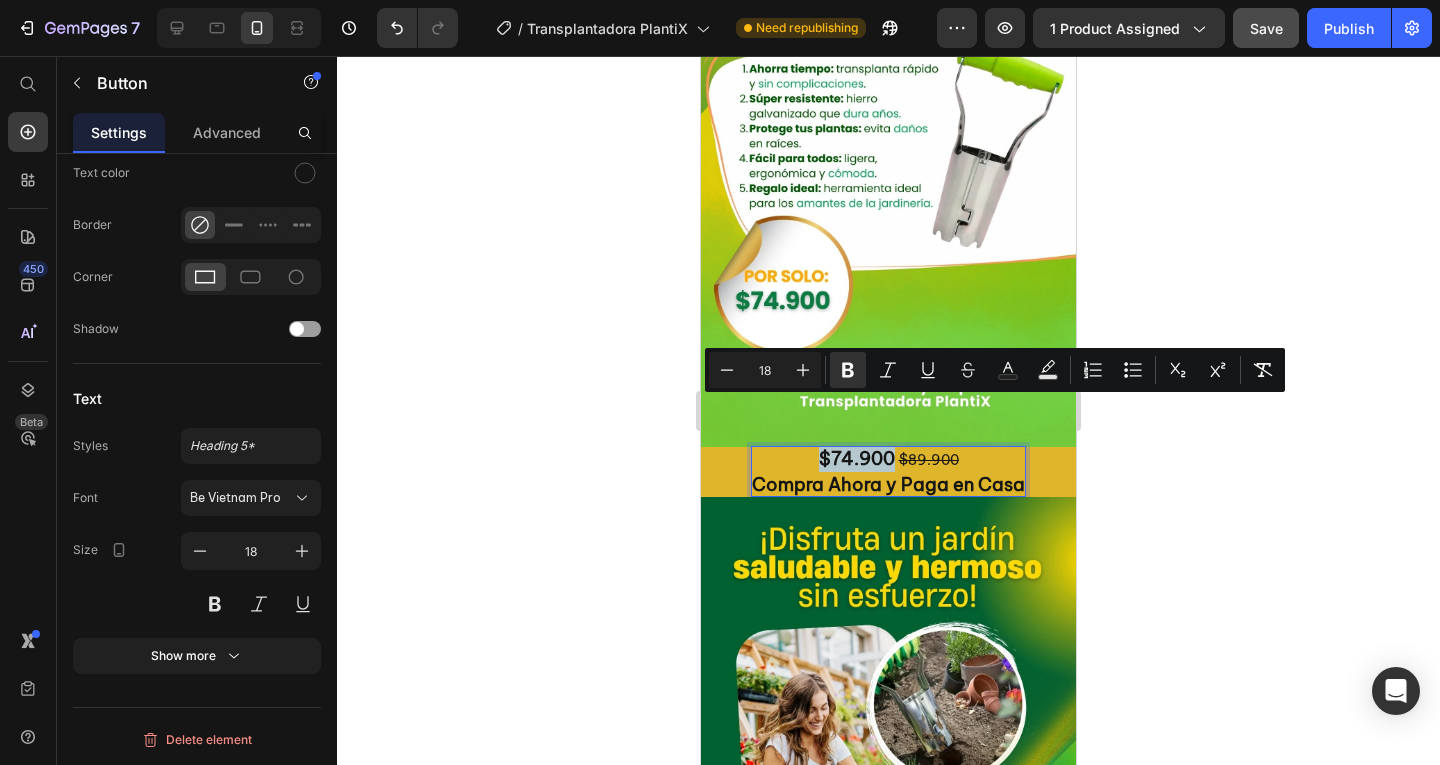 drag, startPoint x: 808, startPoint y: 408, endPoint x: 887, endPoint y: 418, distance: 79.630394 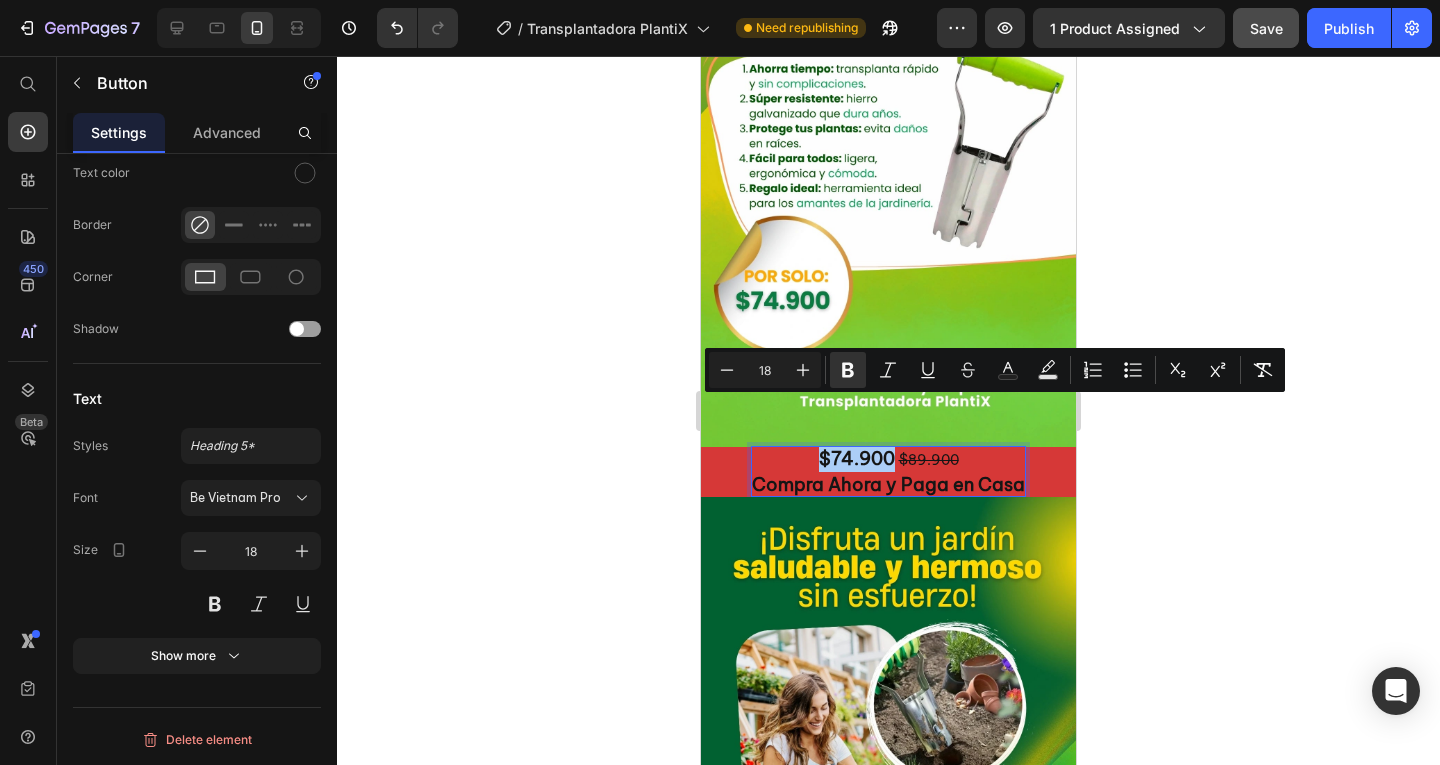 click 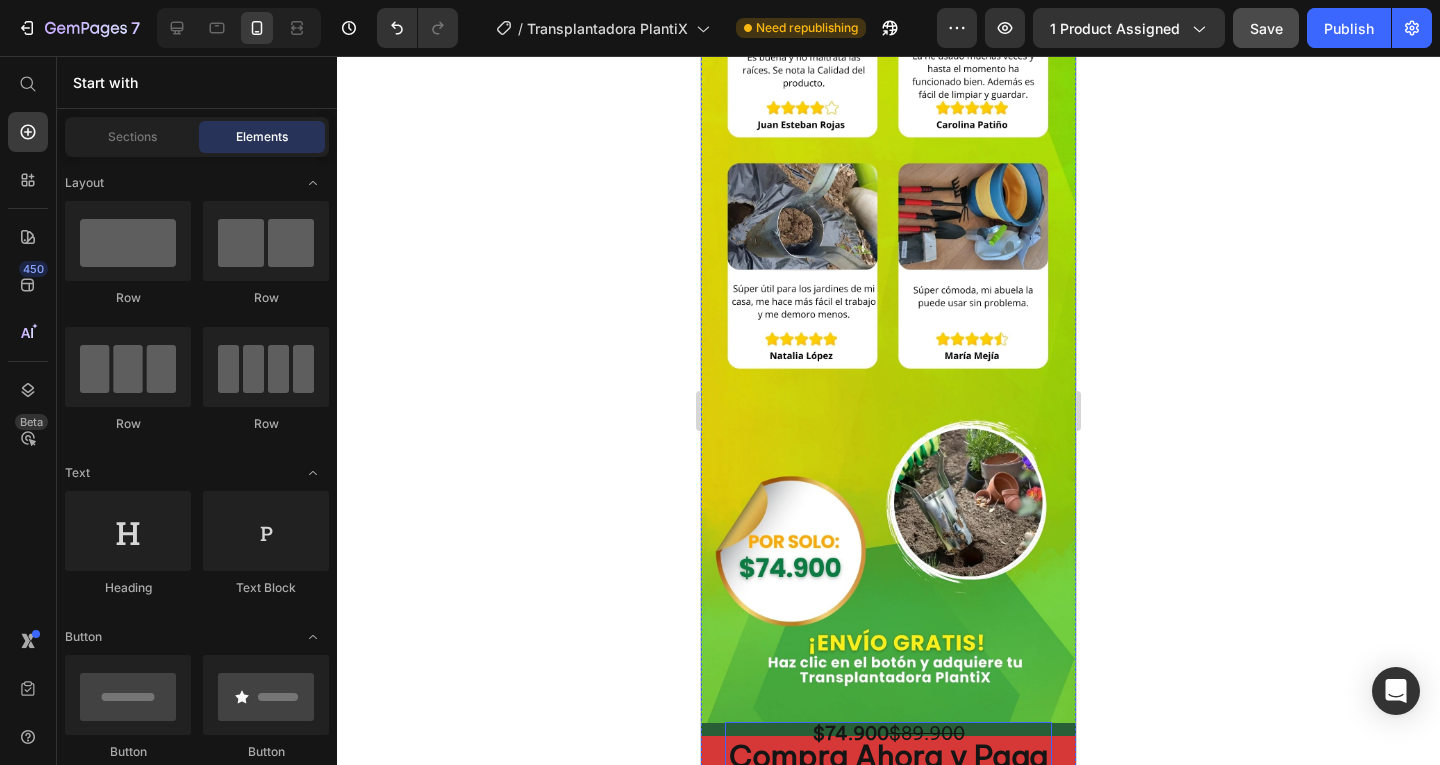 scroll, scrollTop: 4000, scrollLeft: 0, axis: vertical 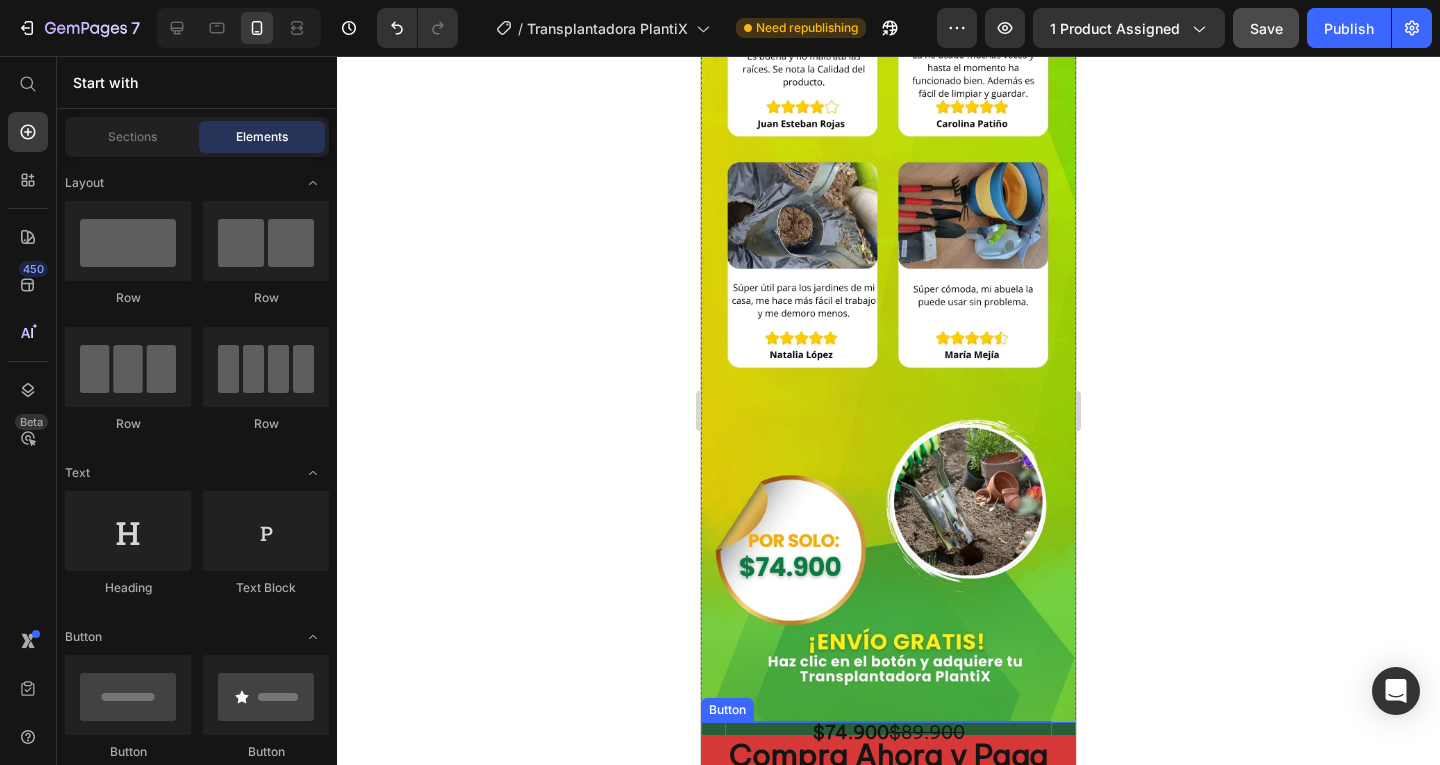 click on "Compra Ahora y Paga en Casa" at bounding box center [888, 768] 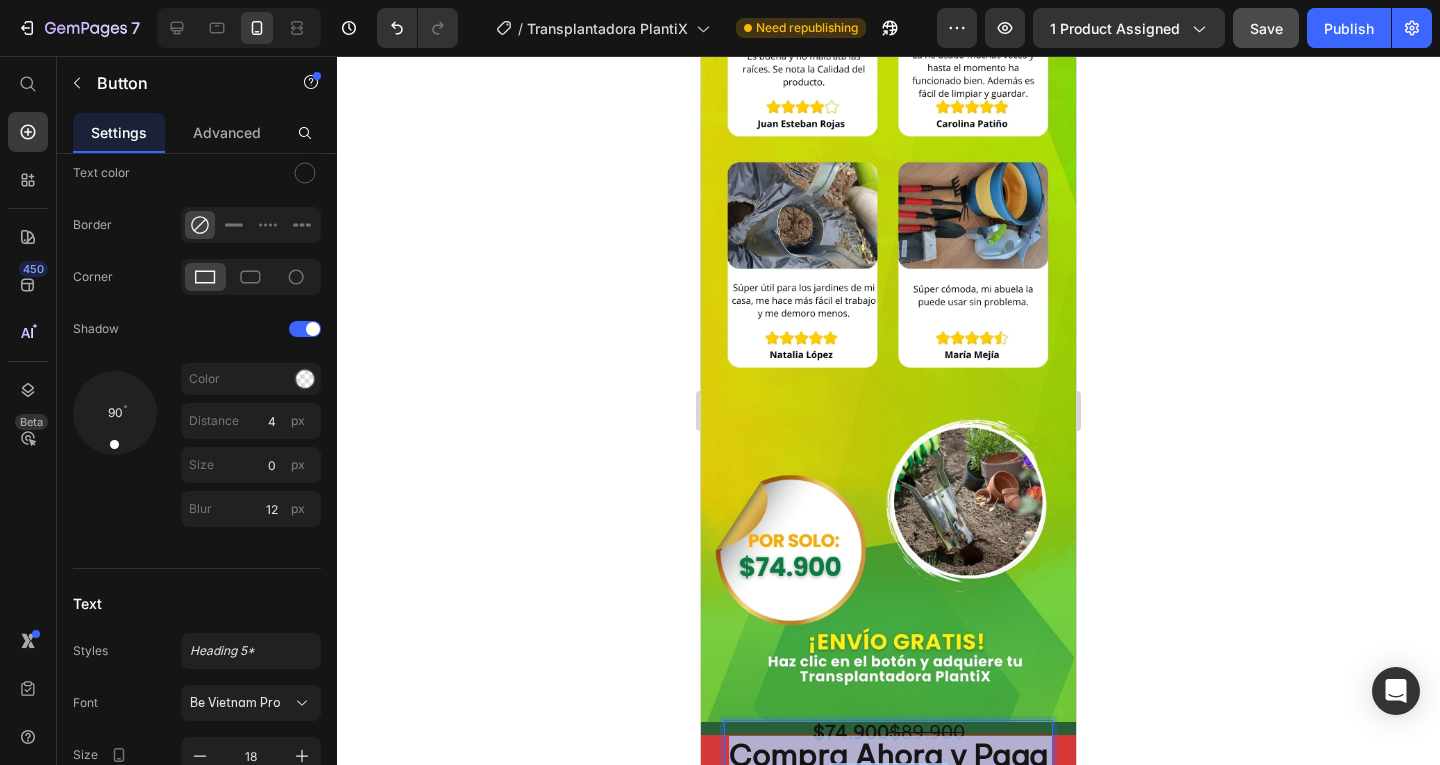 drag, startPoint x: 765, startPoint y: 567, endPoint x: 994, endPoint y: 601, distance: 231.51025 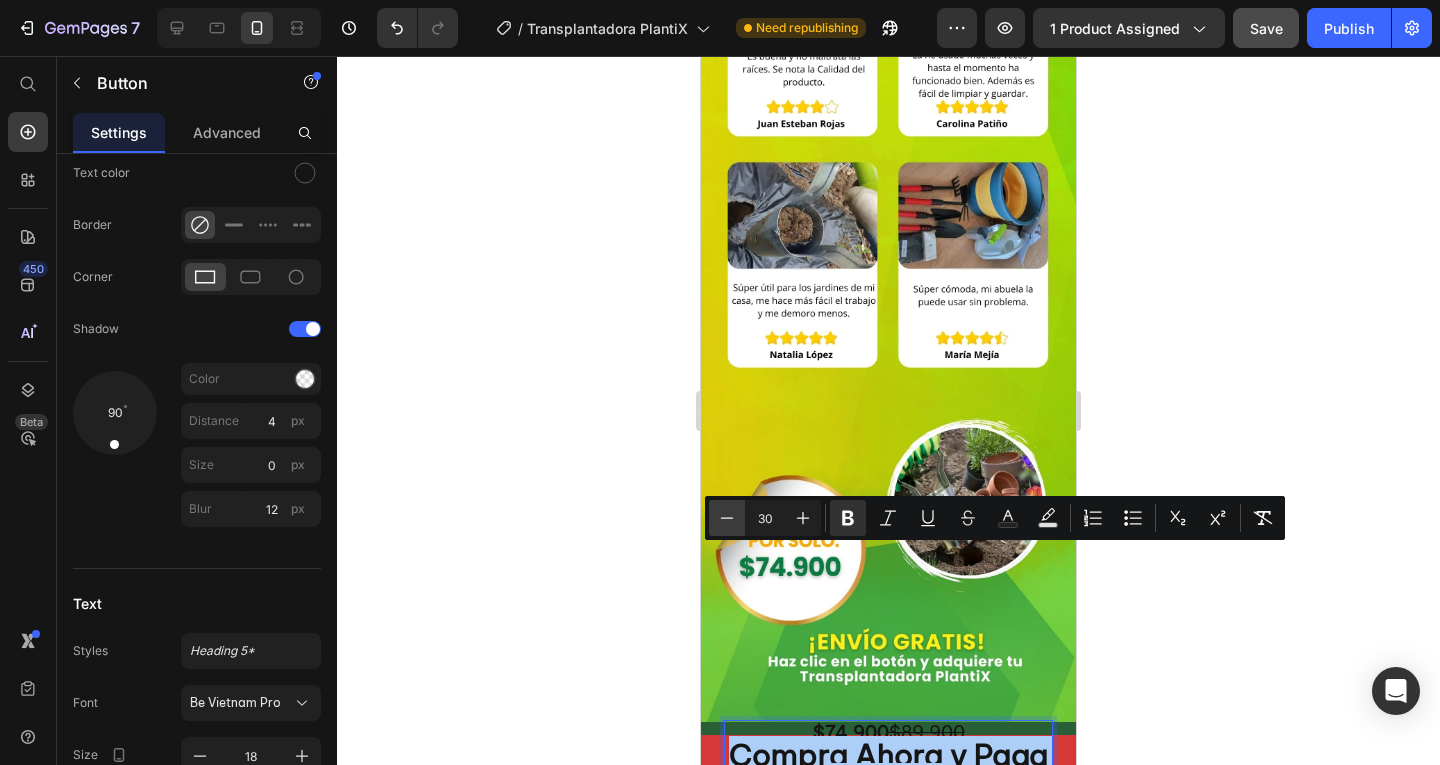 click 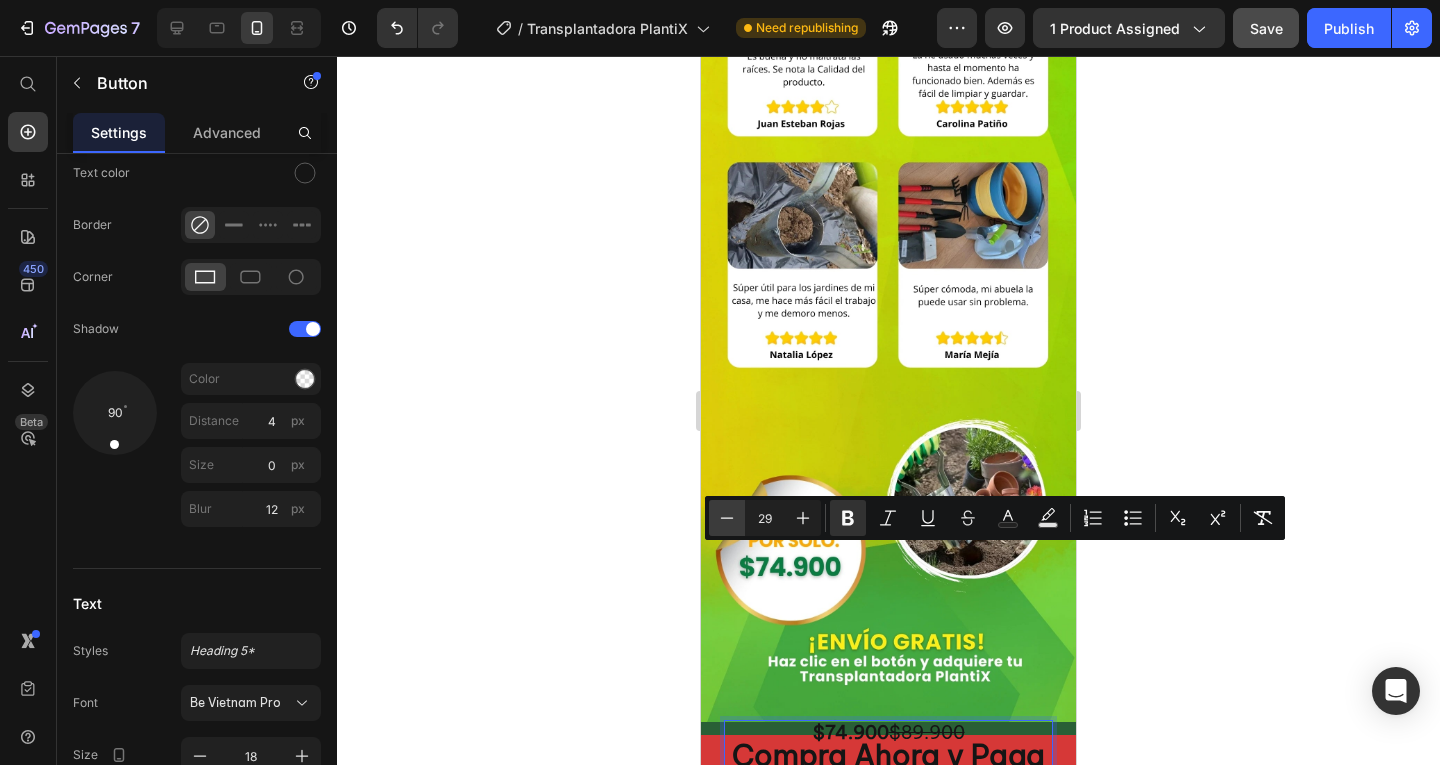 click 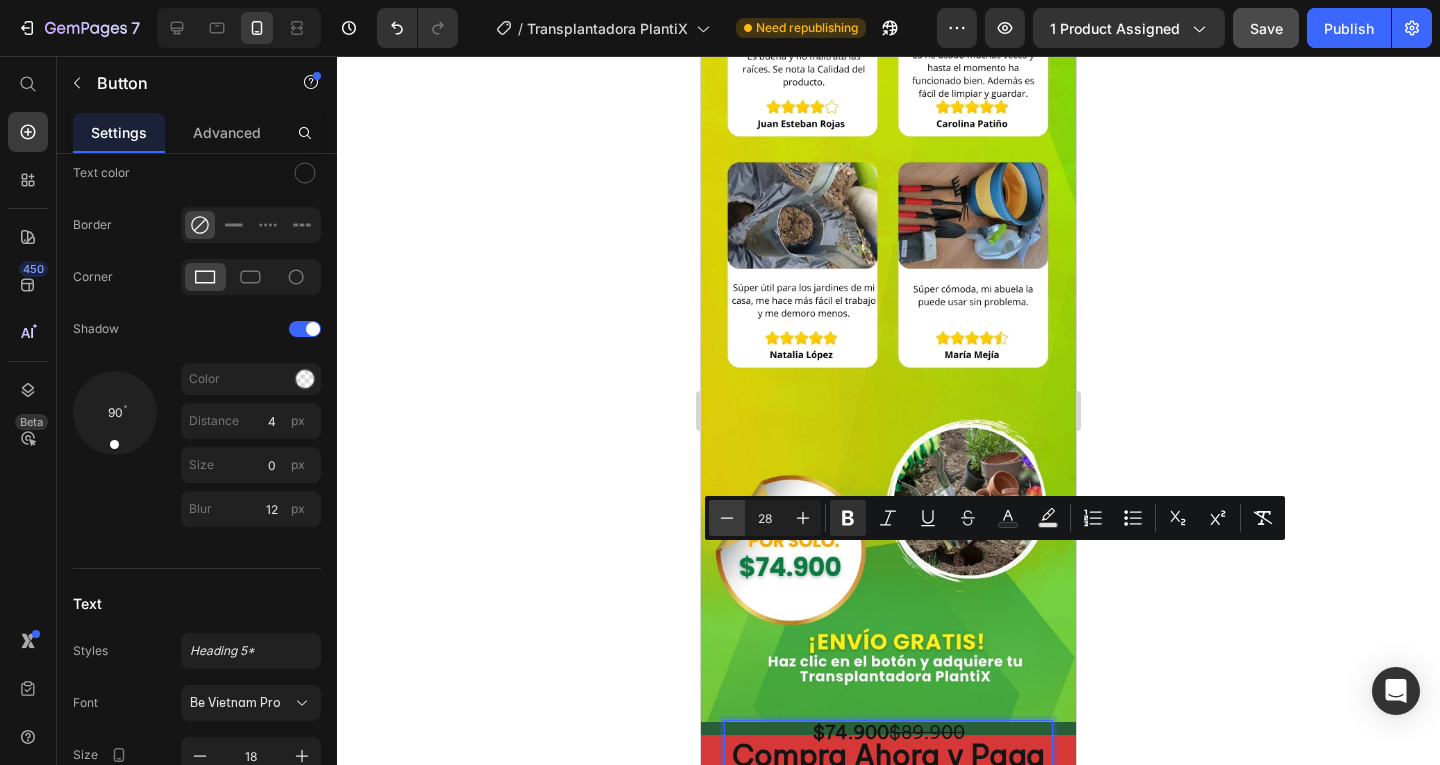 click 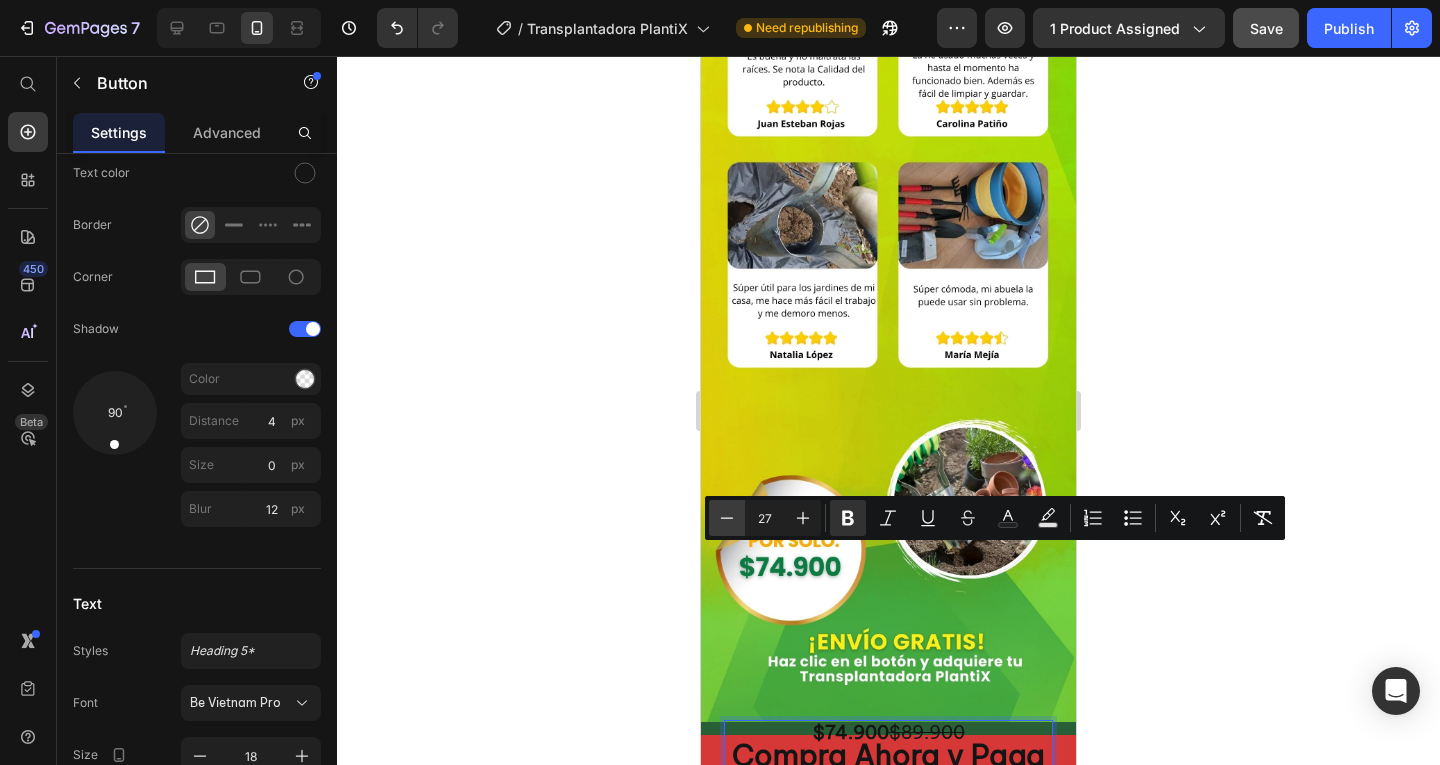 click 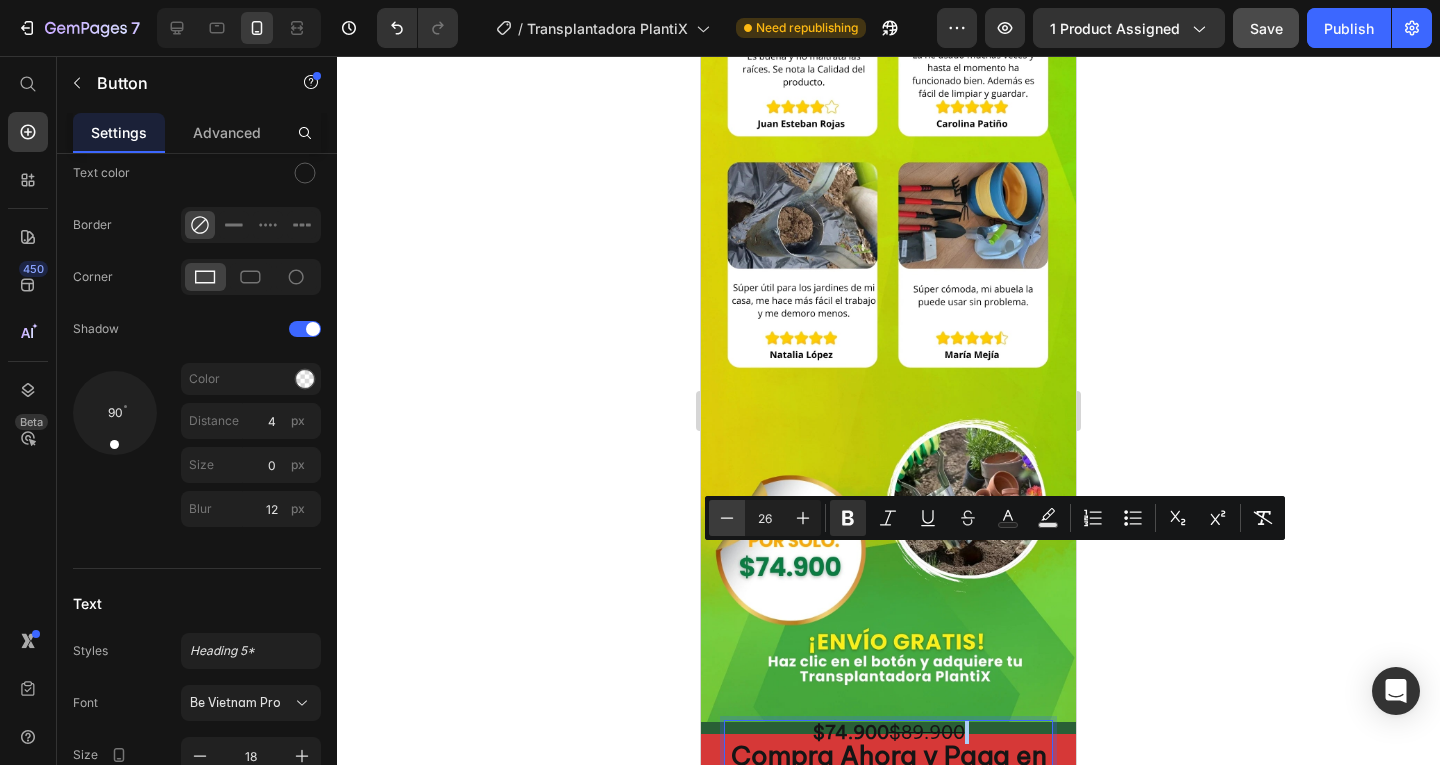 click 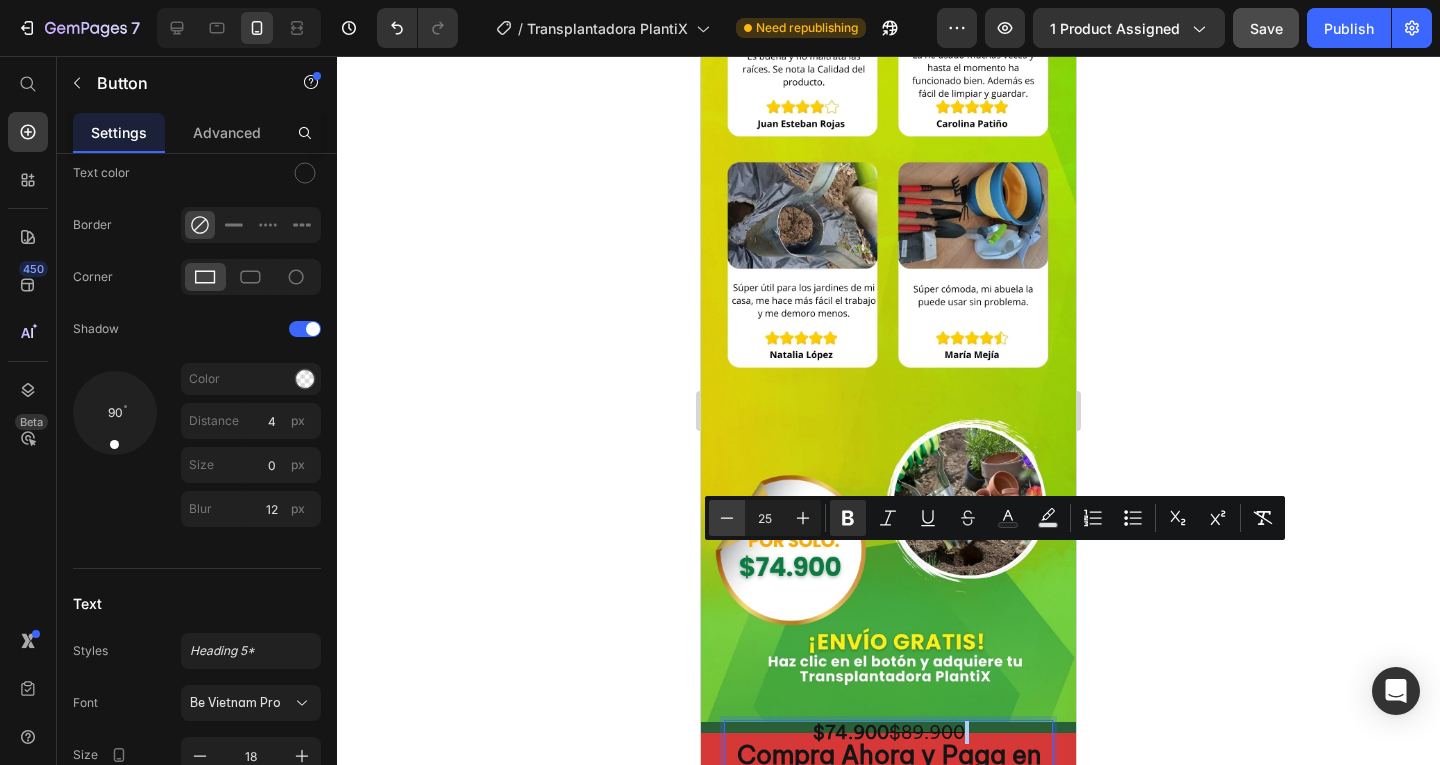 click 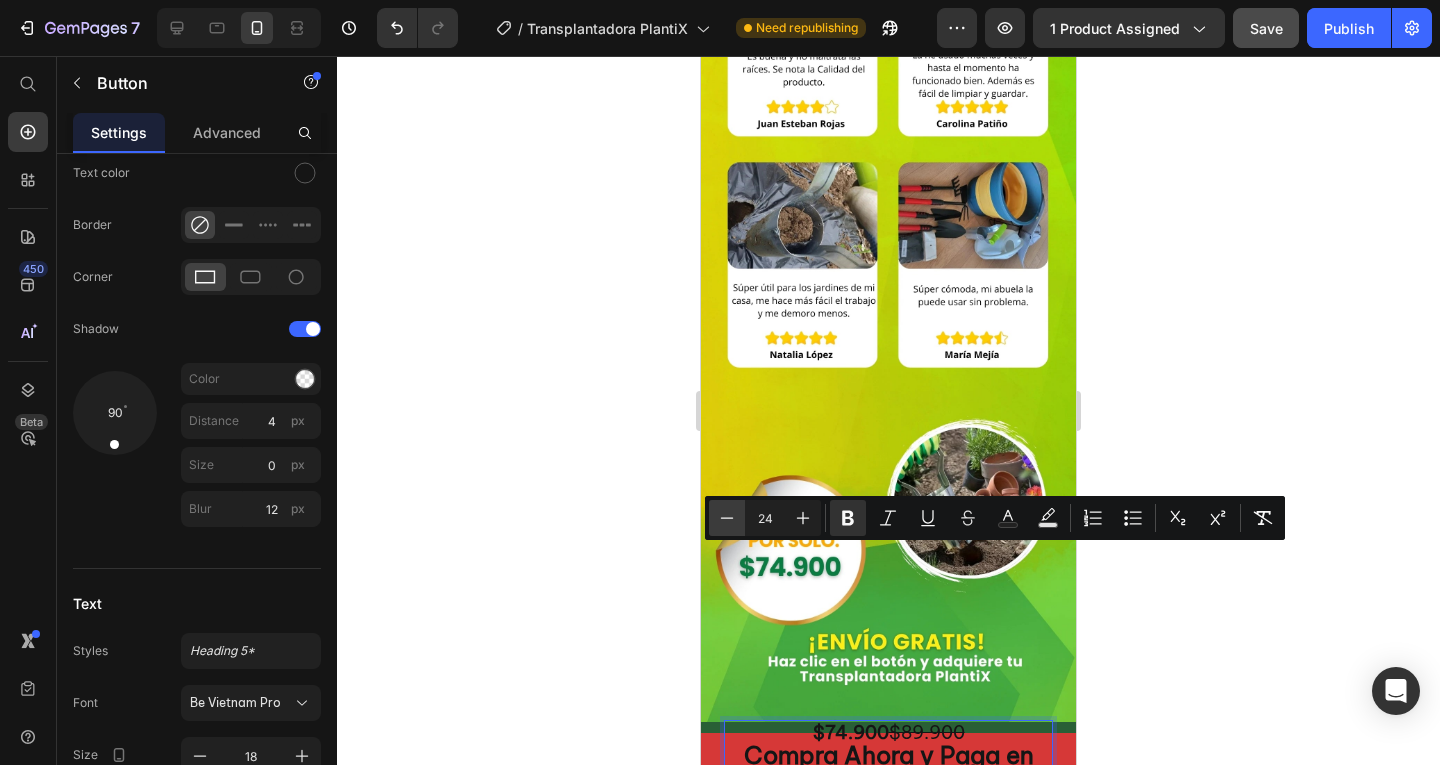 click 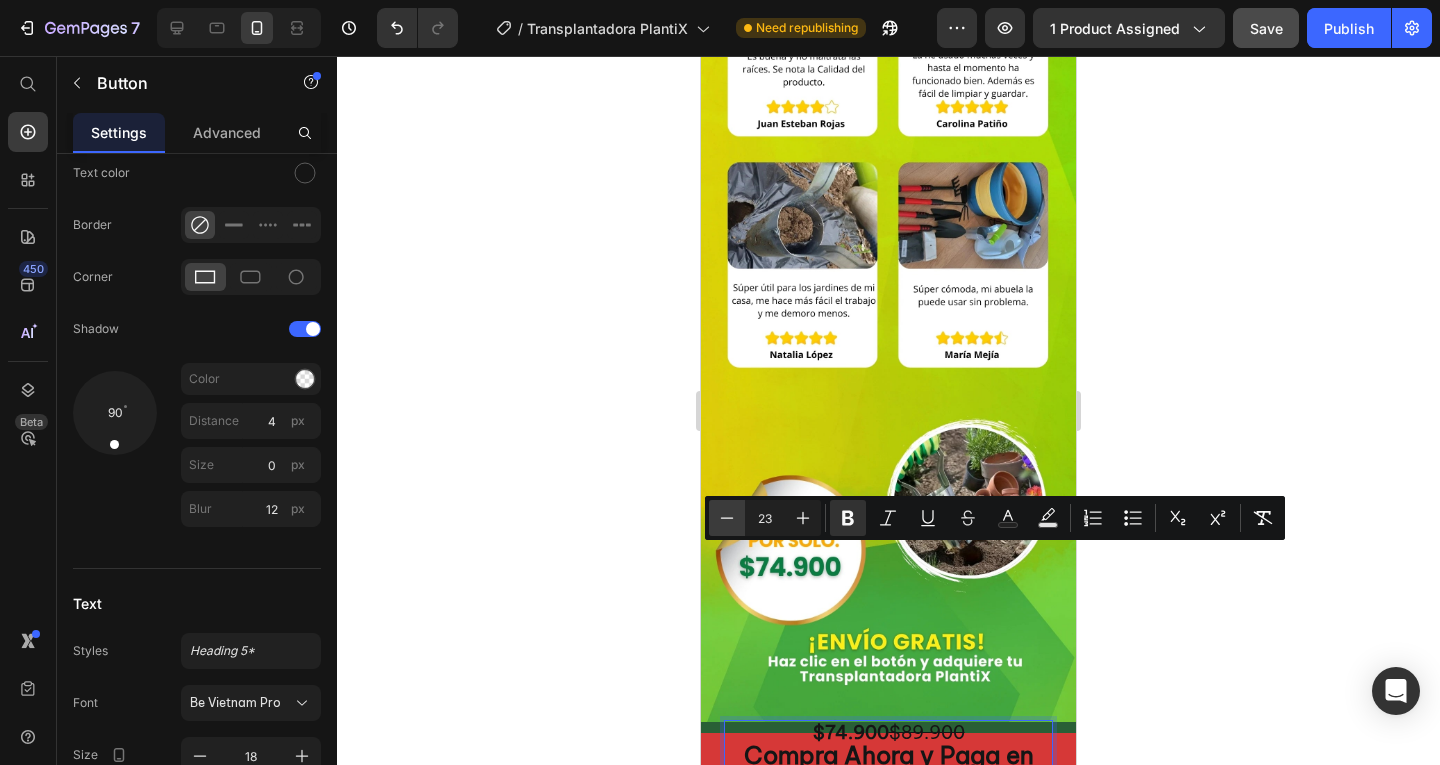 click 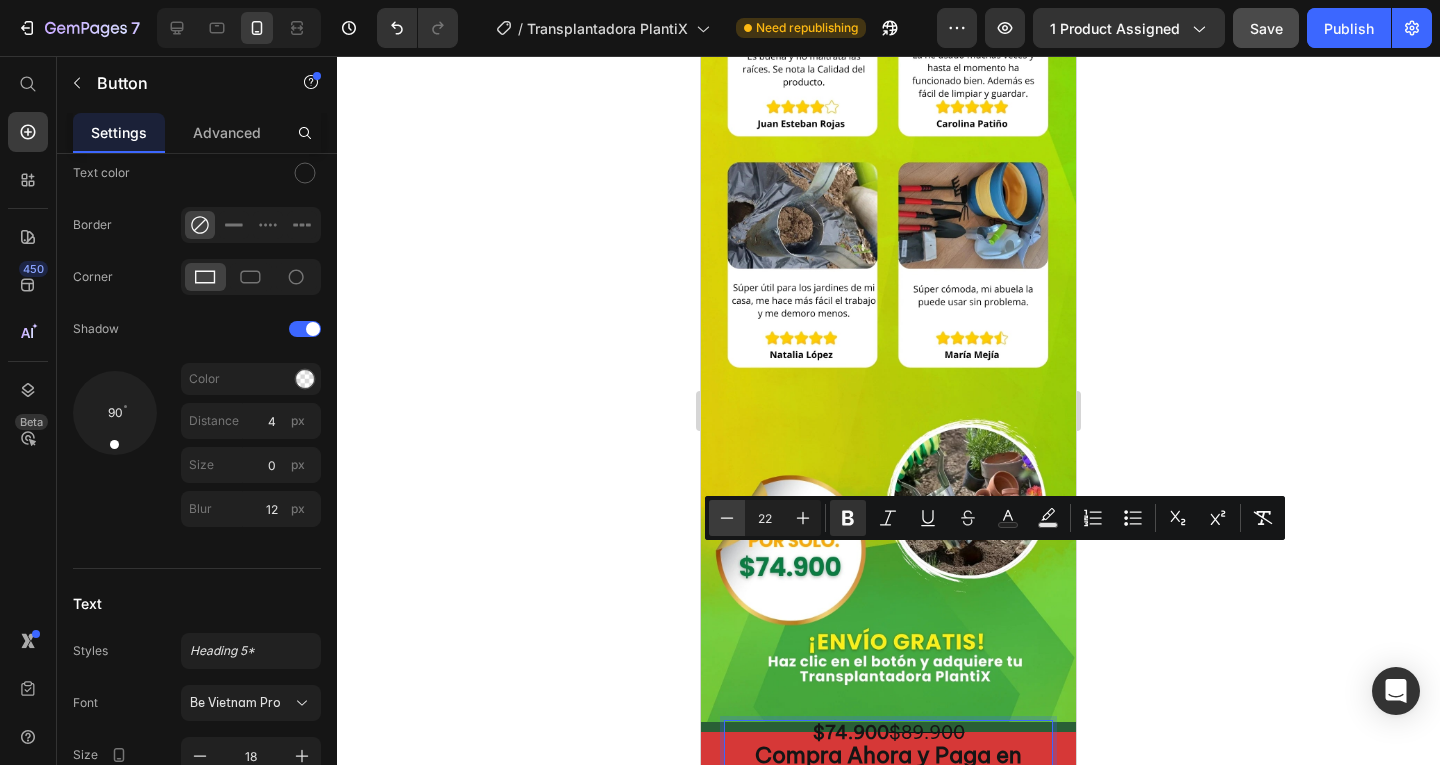 click 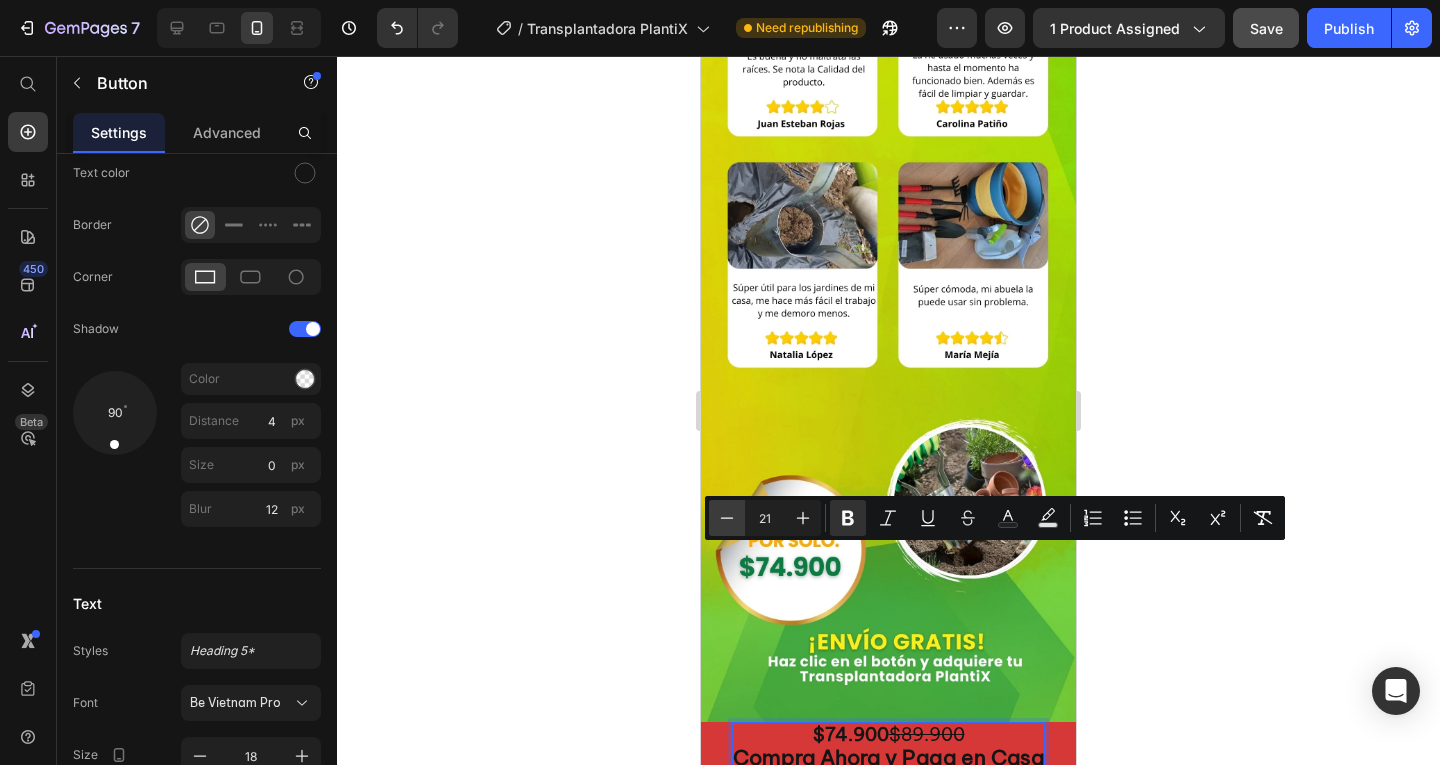 click 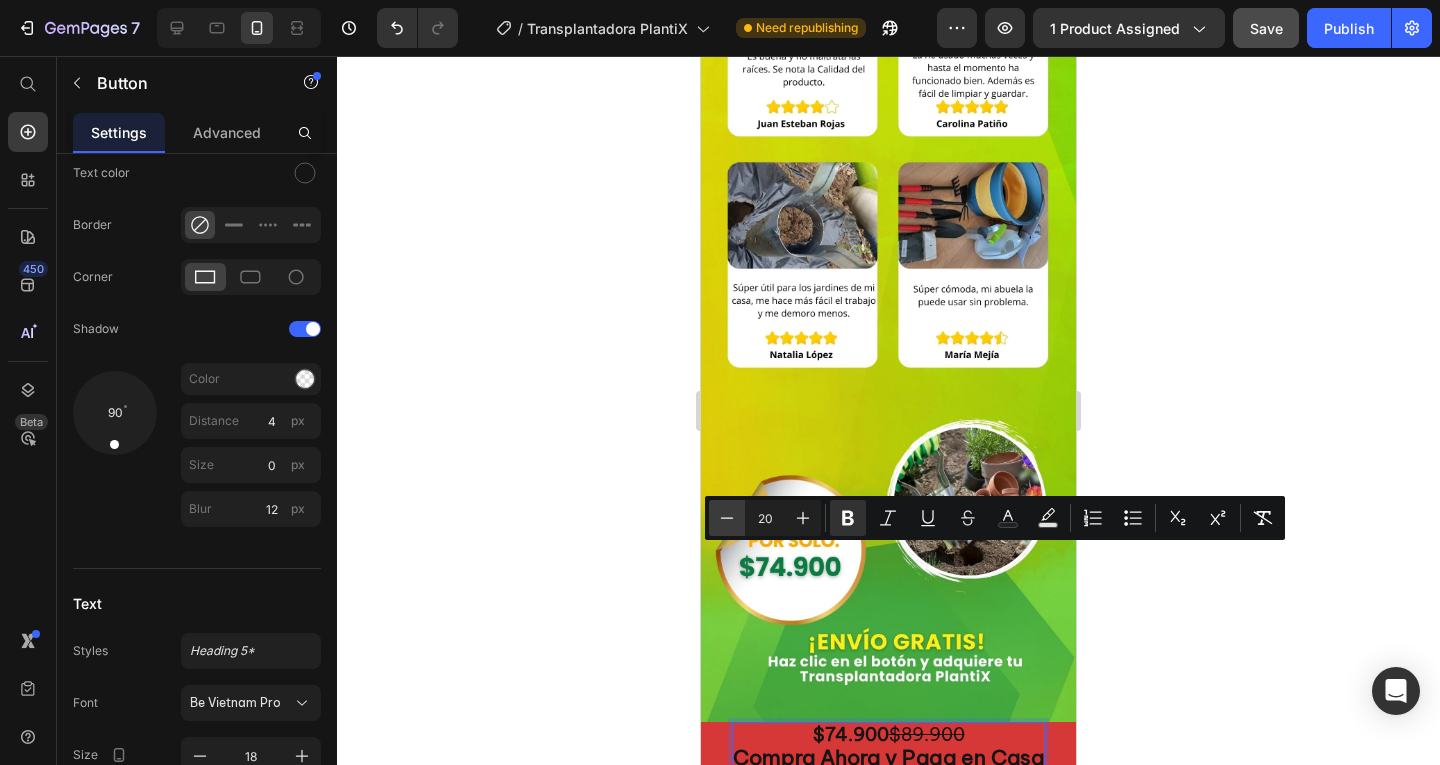 click 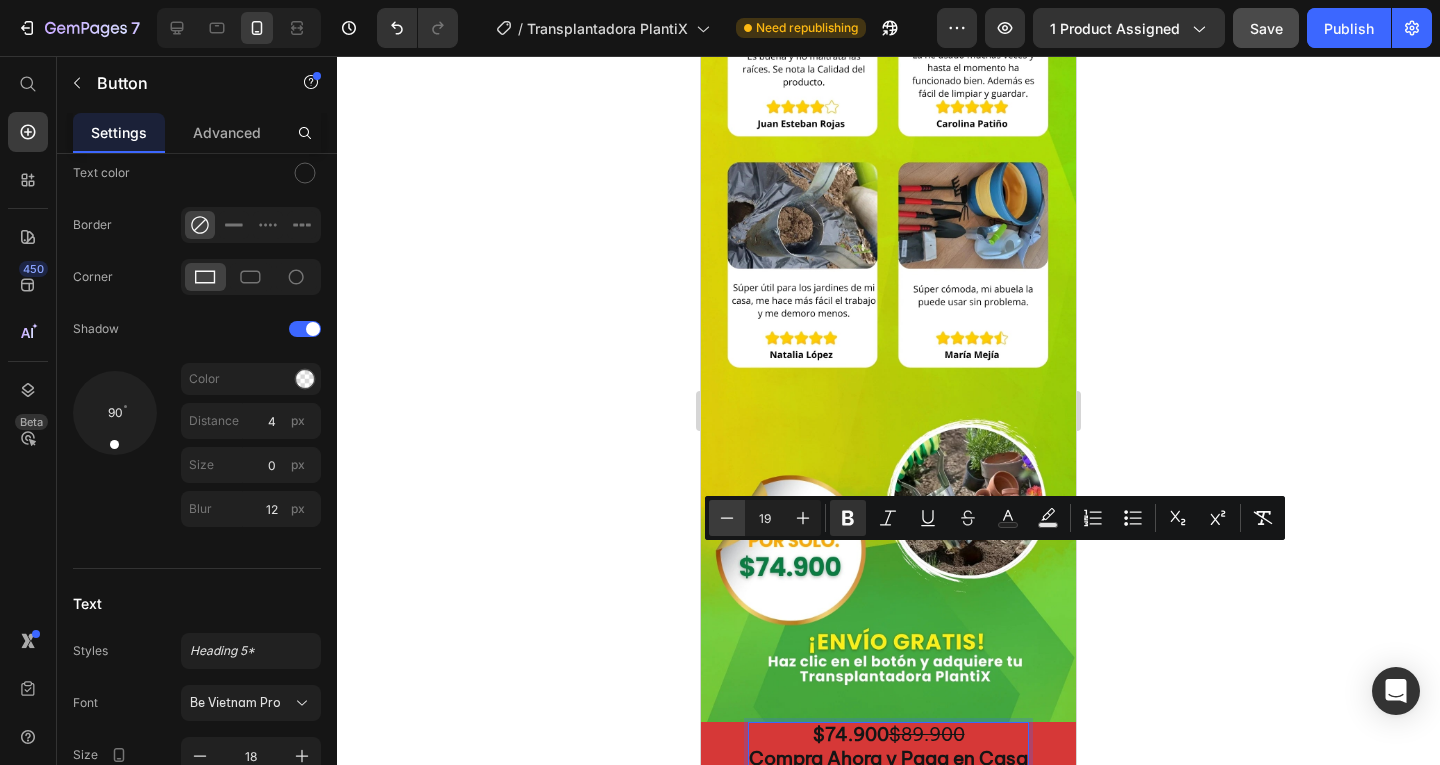 click 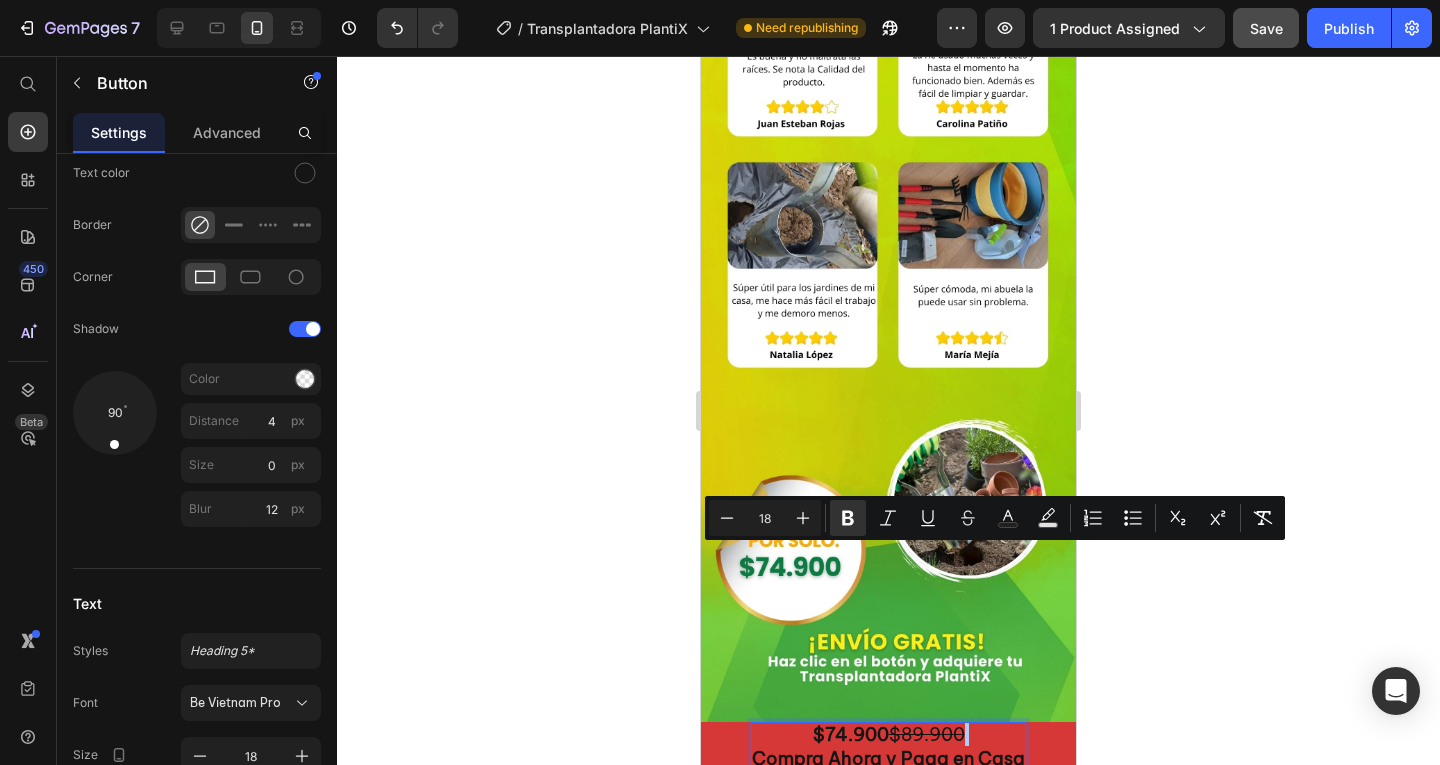 click 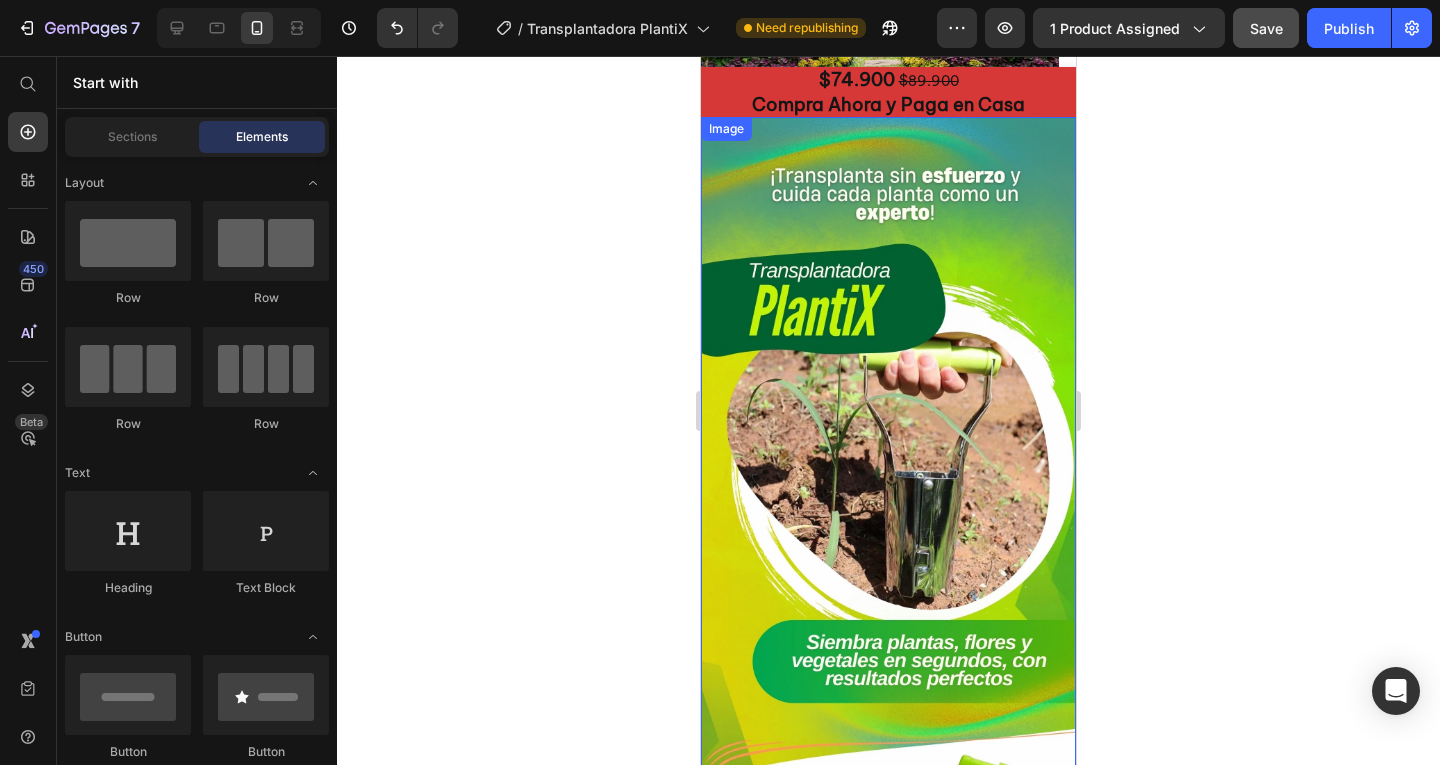scroll, scrollTop: 94, scrollLeft: 0, axis: vertical 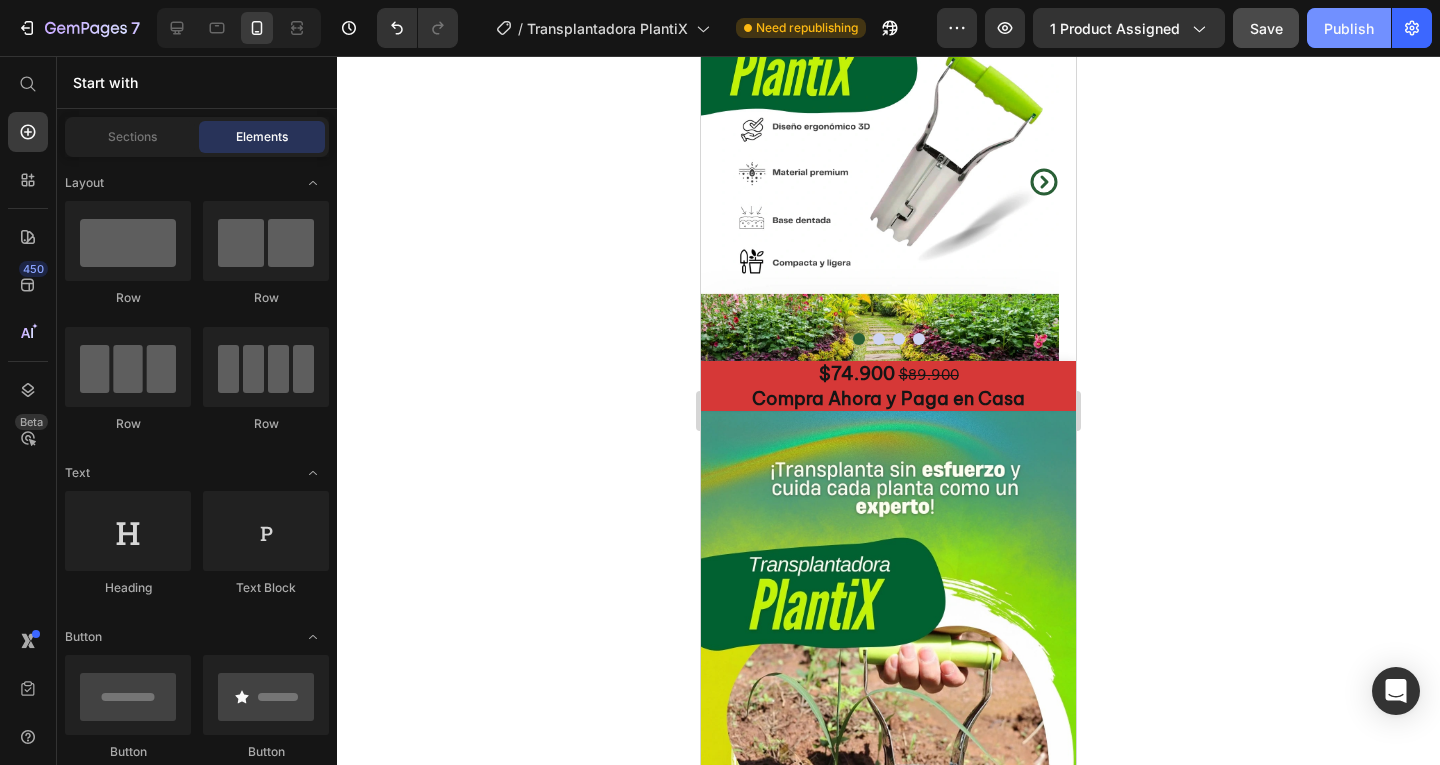 click on "Publish" at bounding box center (1349, 28) 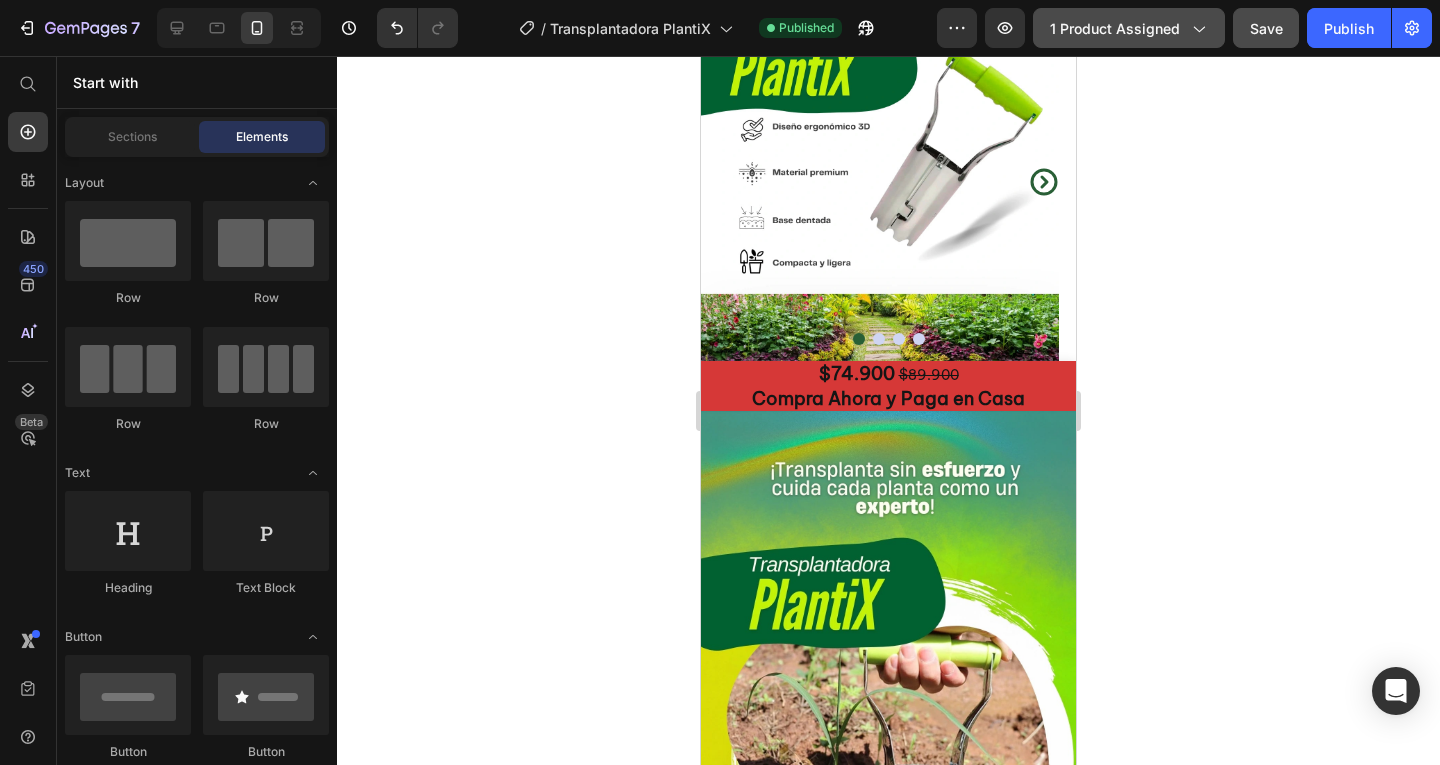 click 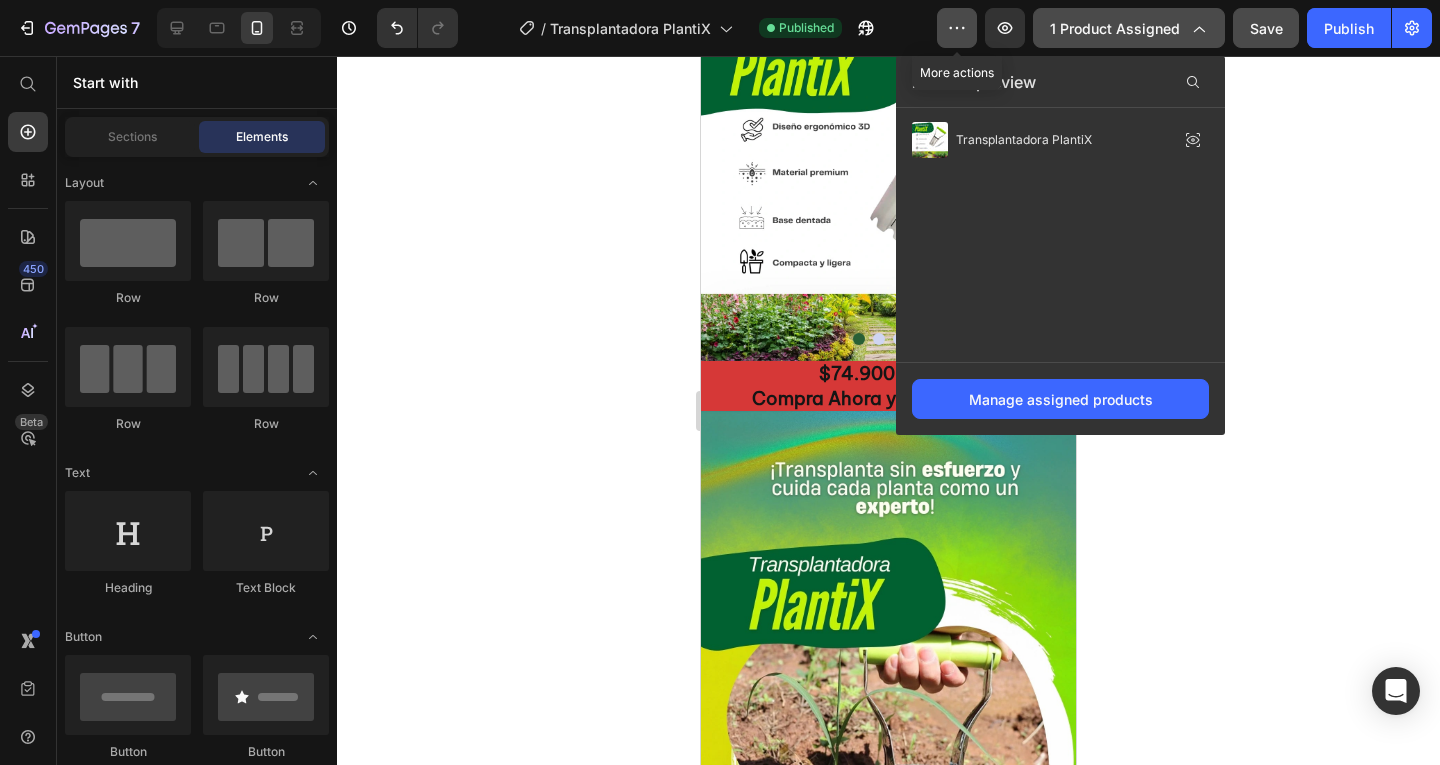 click 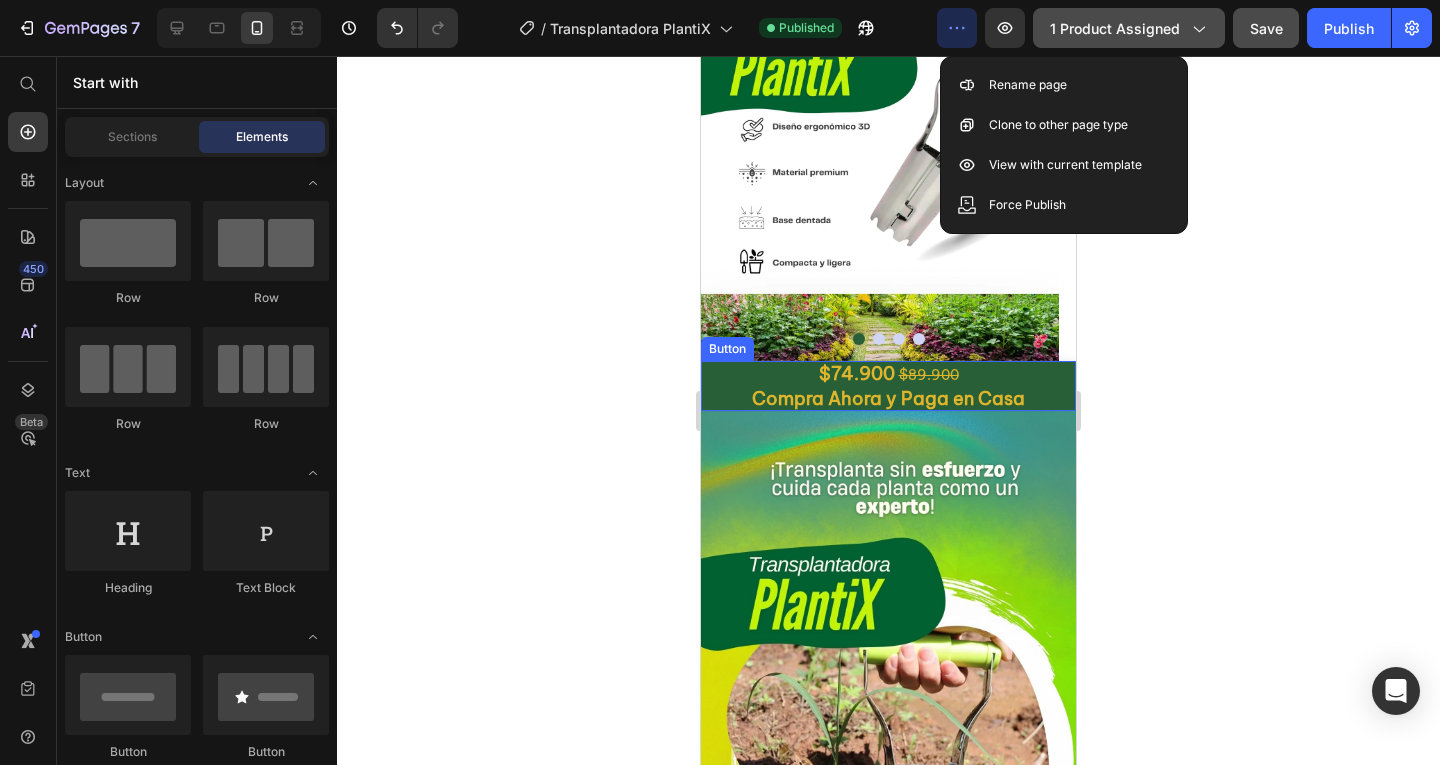 click on "$74.900   $89.900 Compra Ahora y Paga en Casa" at bounding box center [888, 386] 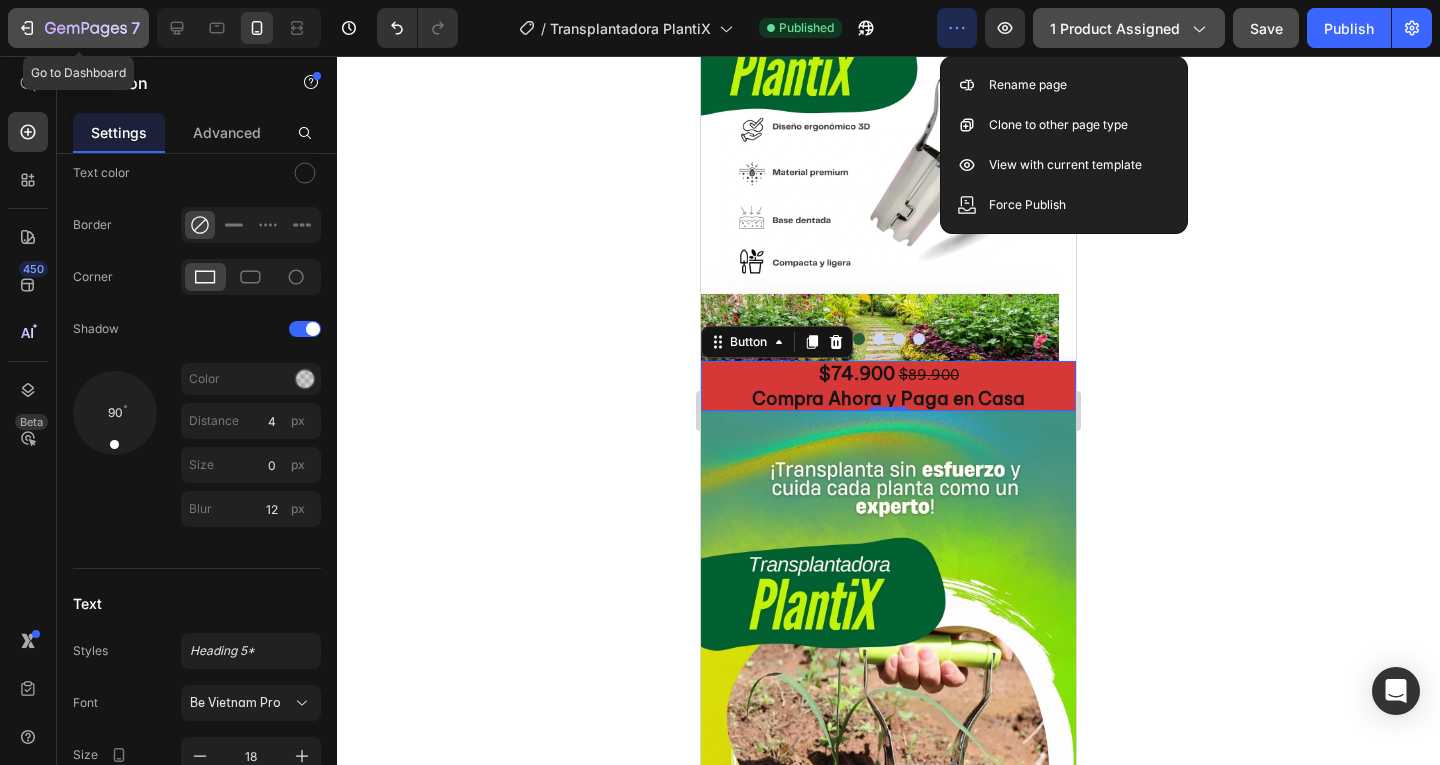 click 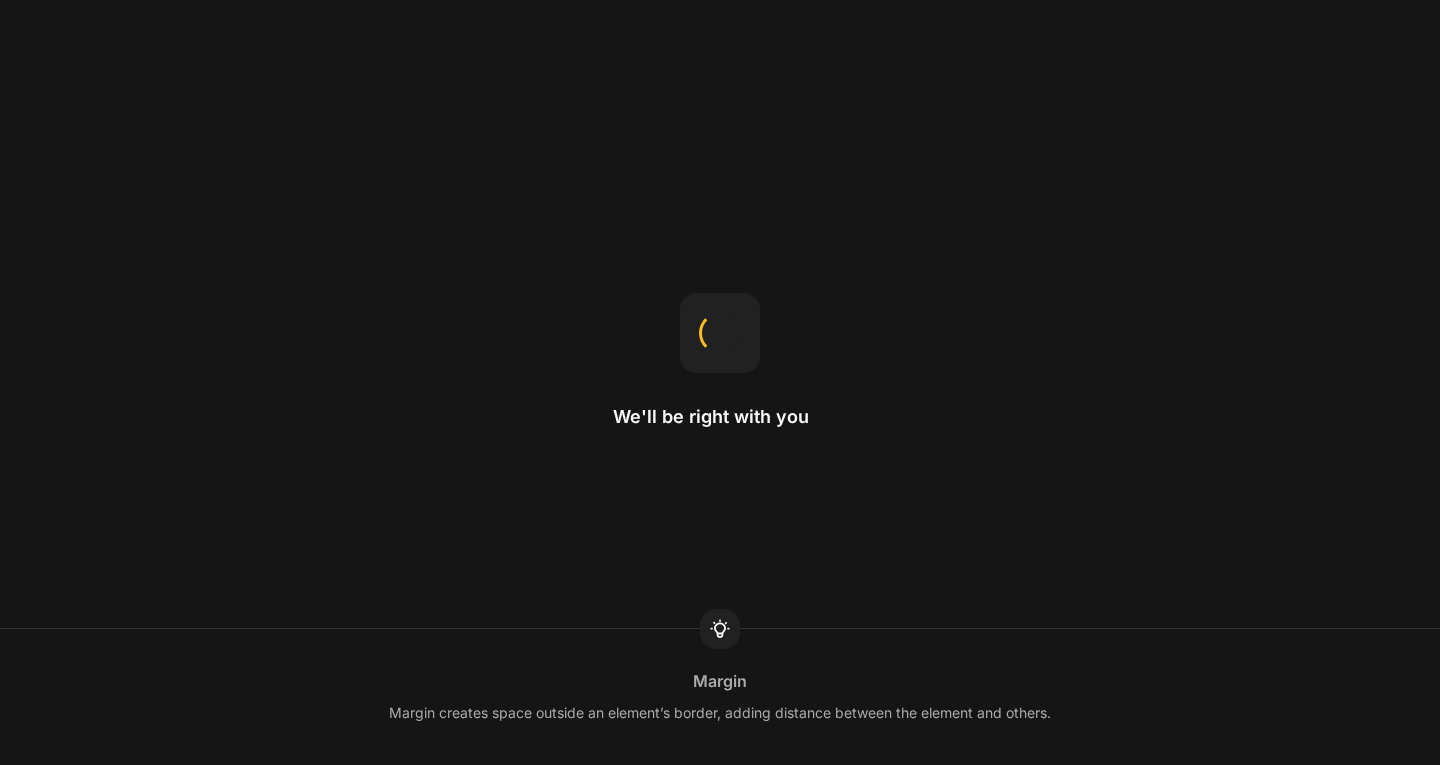 scroll, scrollTop: 0, scrollLeft: 0, axis: both 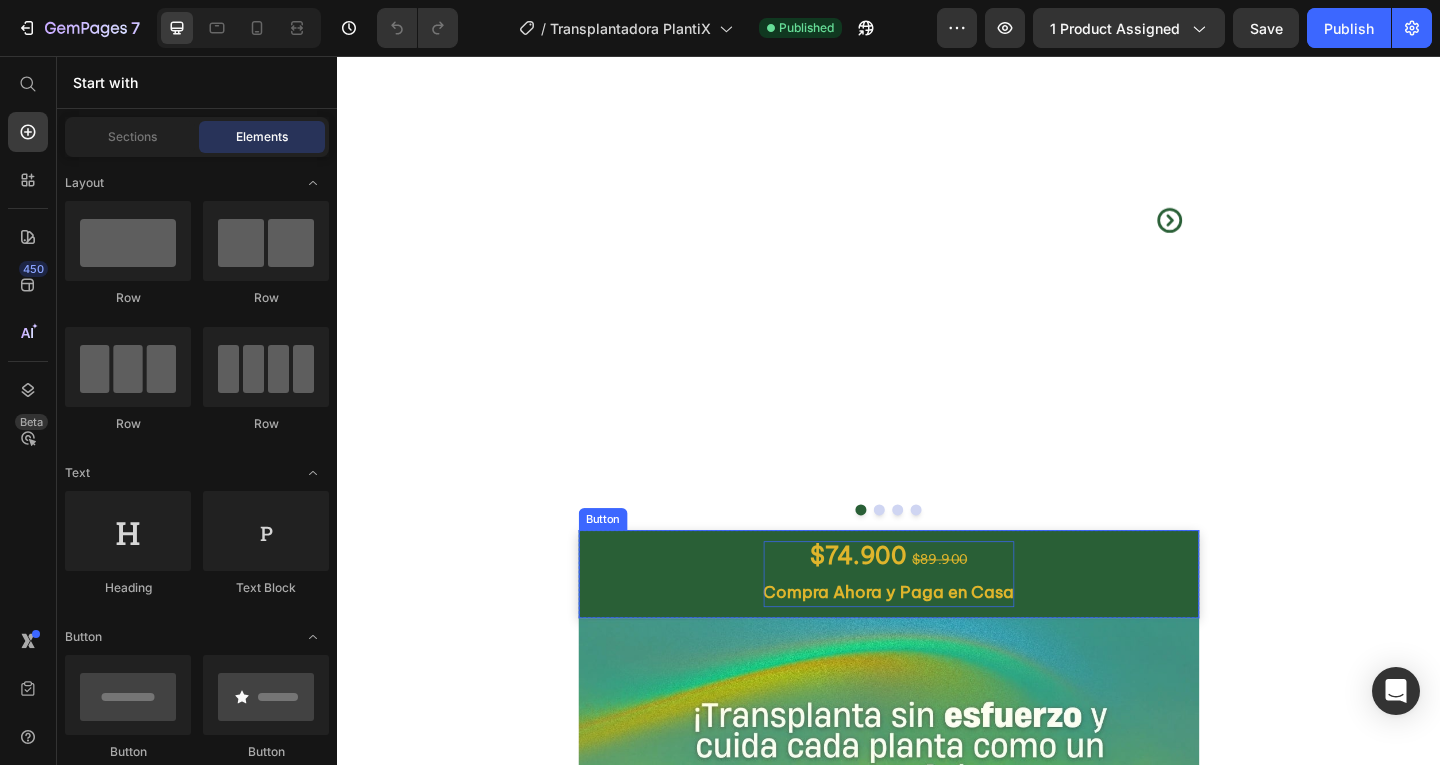 click on "Compra Ahora y Paga en Casa" at bounding box center [937, 639] 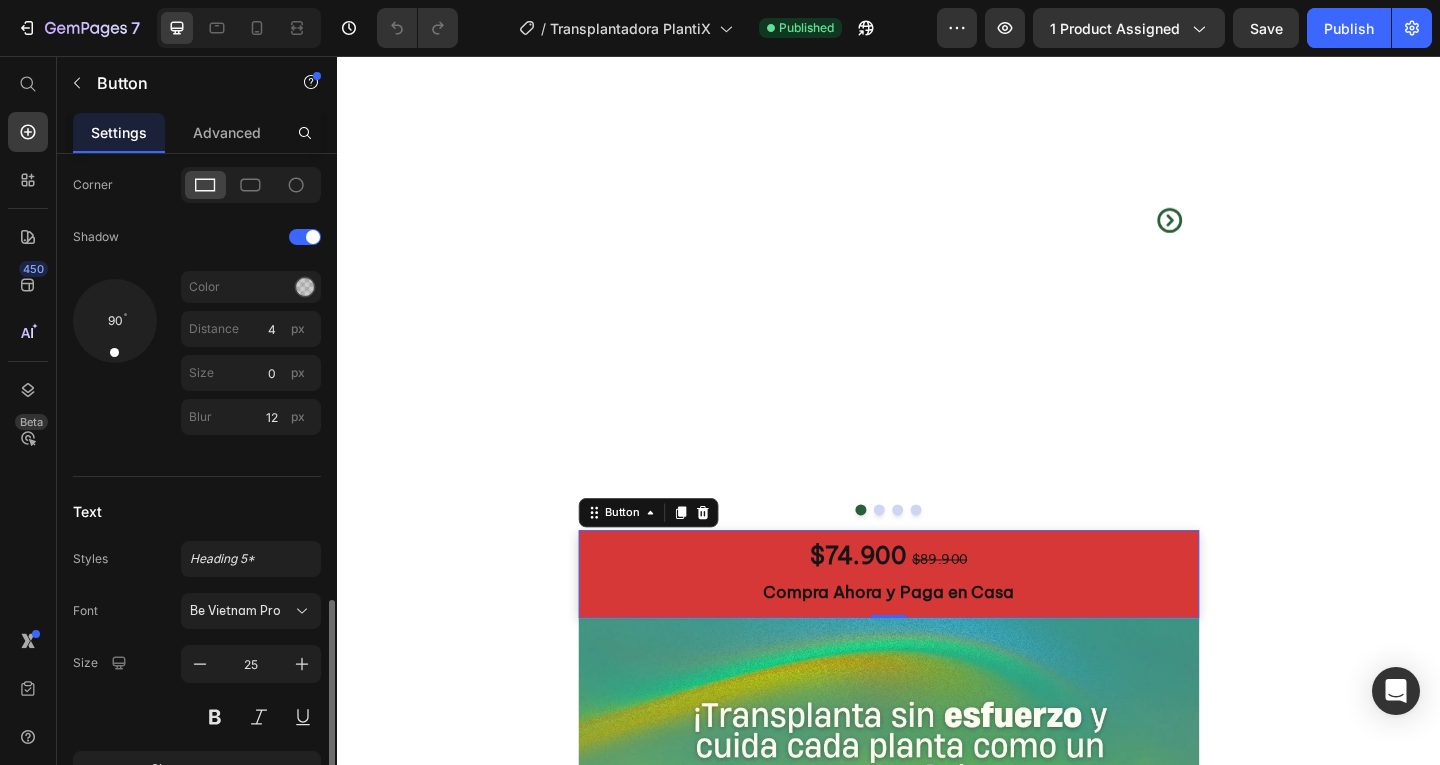 scroll, scrollTop: 878, scrollLeft: 0, axis: vertical 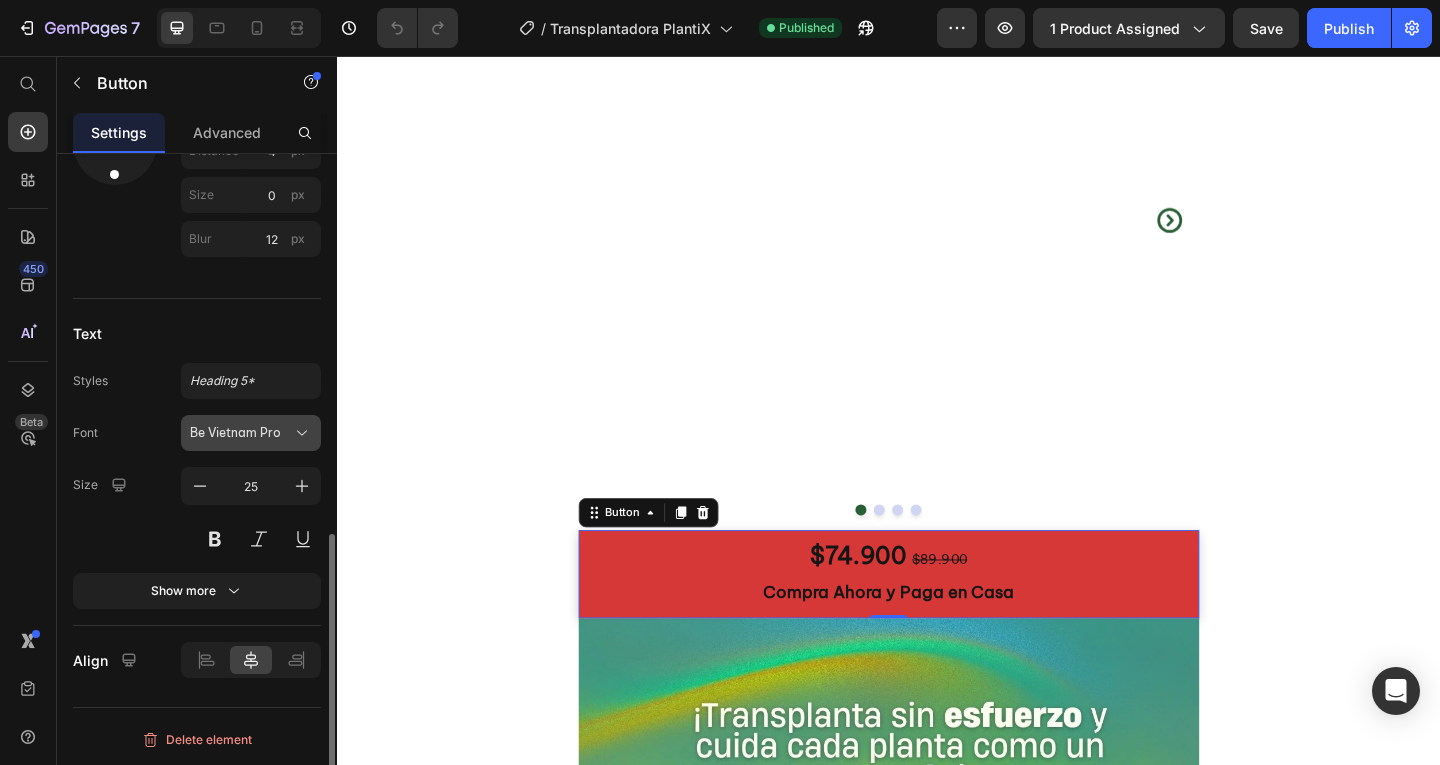 click on "Be Vietnam Pro" at bounding box center [241, 433] 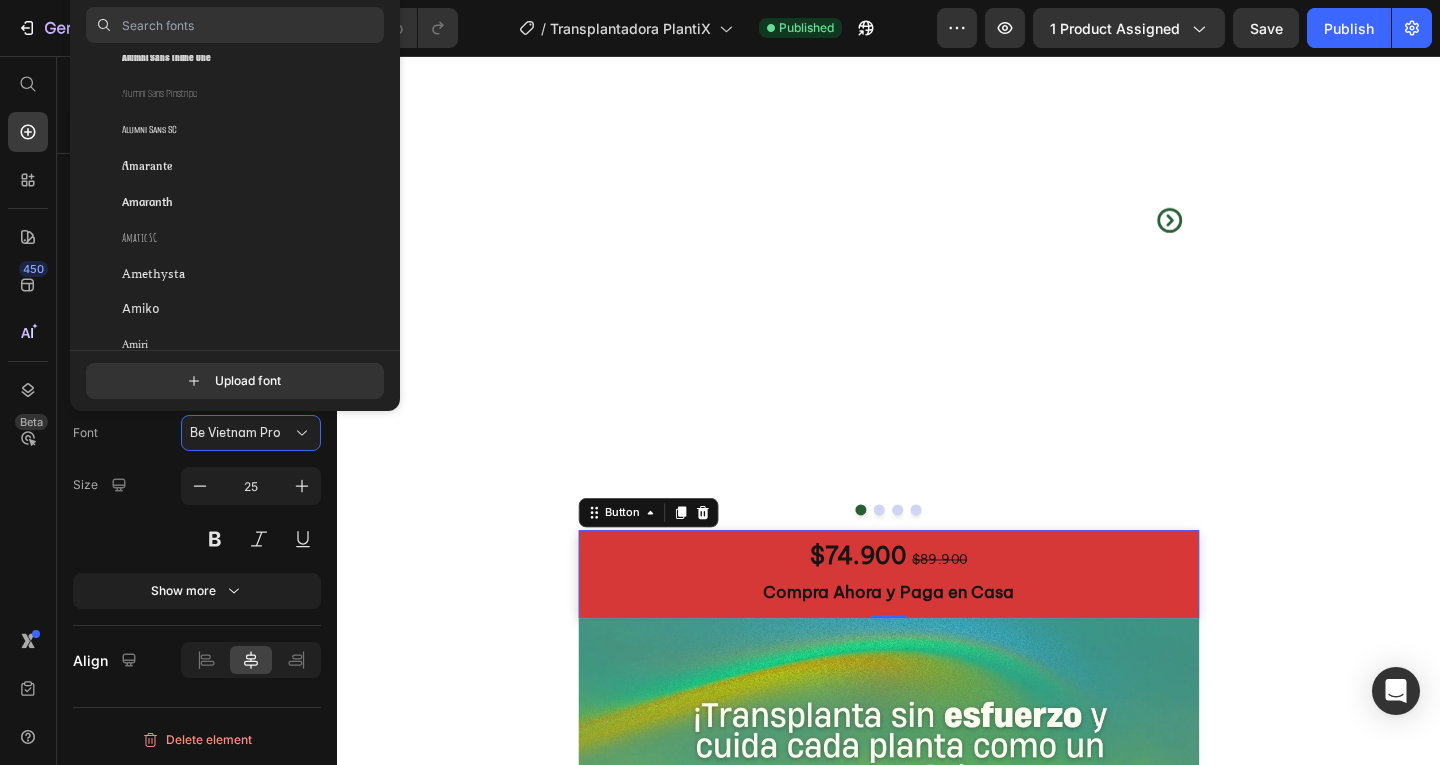 scroll, scrollTop: 2200, scrollLeft: 0, axis: vertical 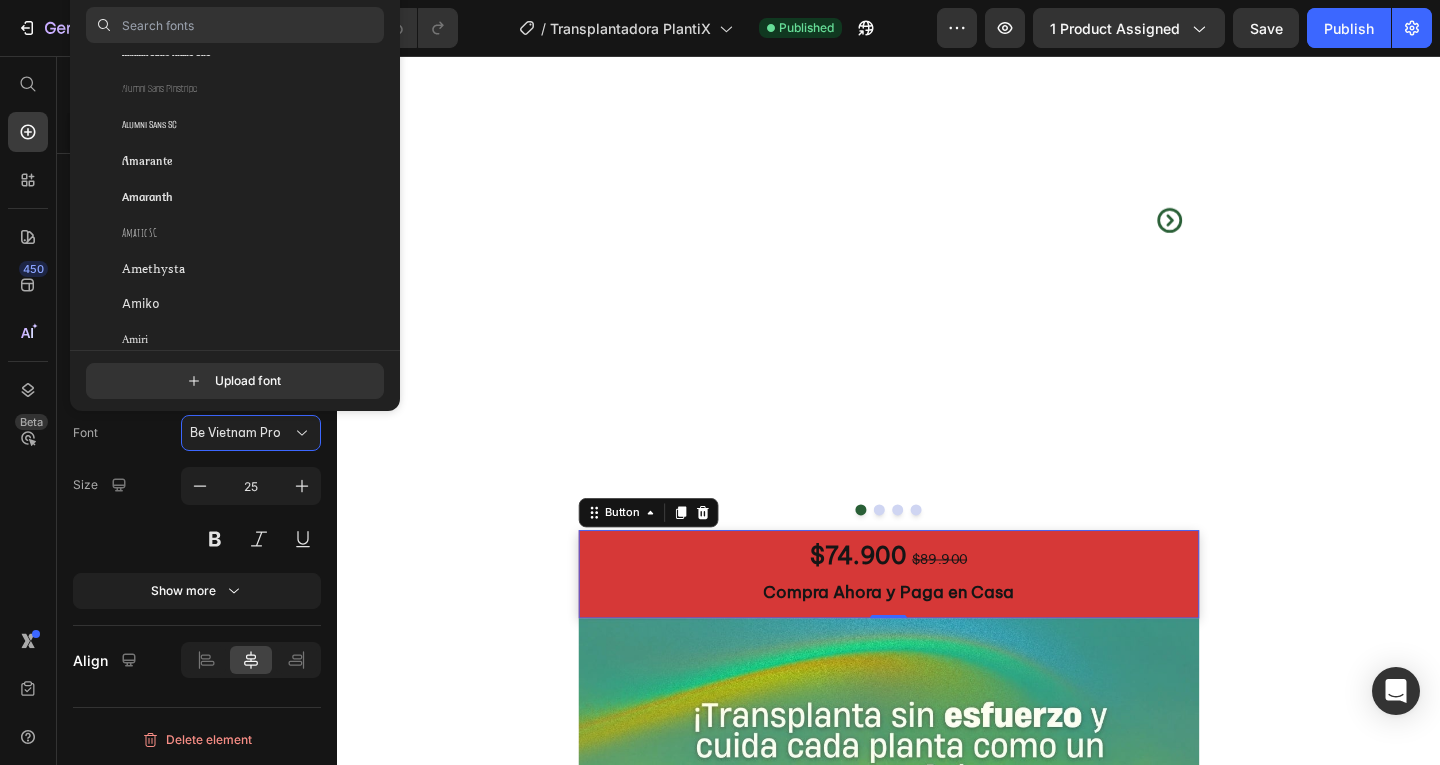 click at bounding box center (253, 25) 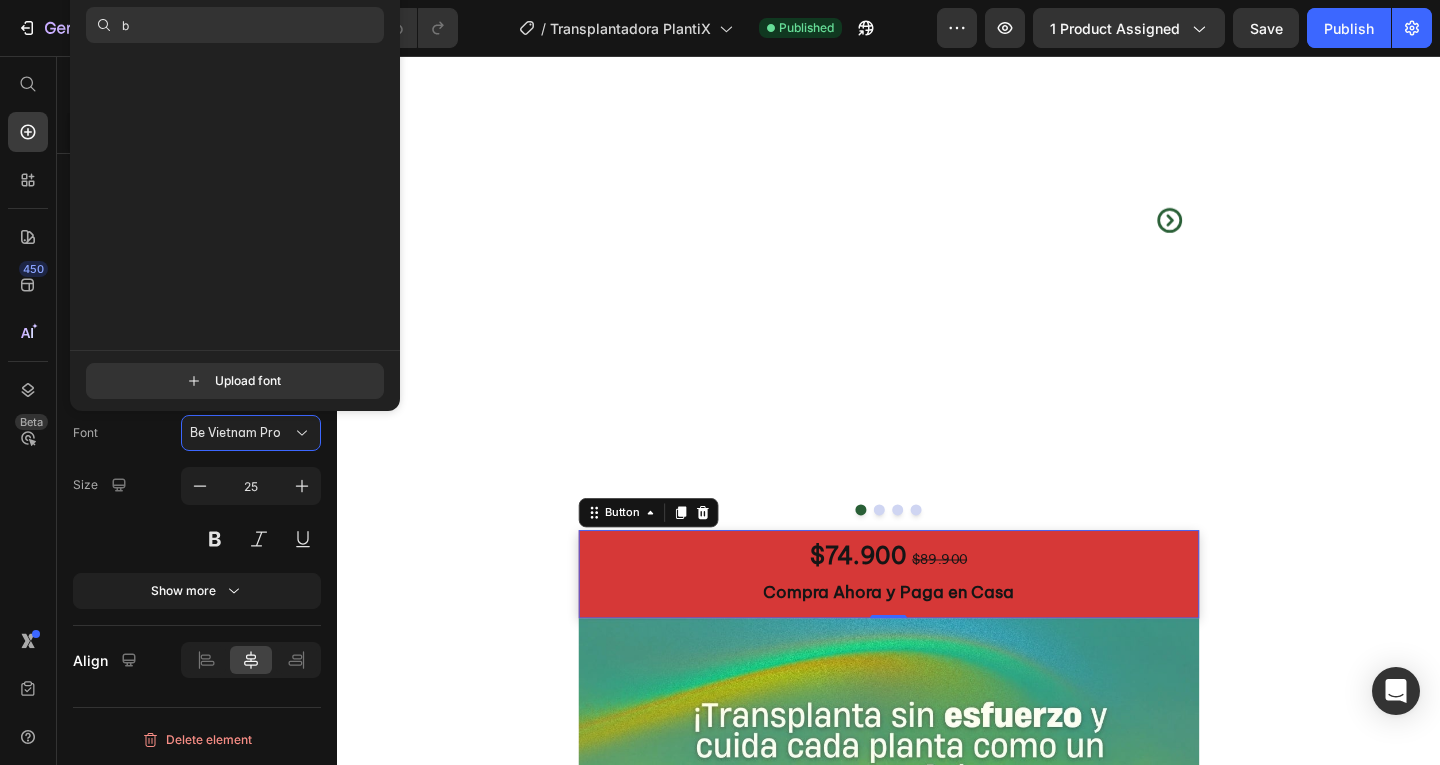scroll, scrollTop: 0, scrollLeft: 0, axis: both 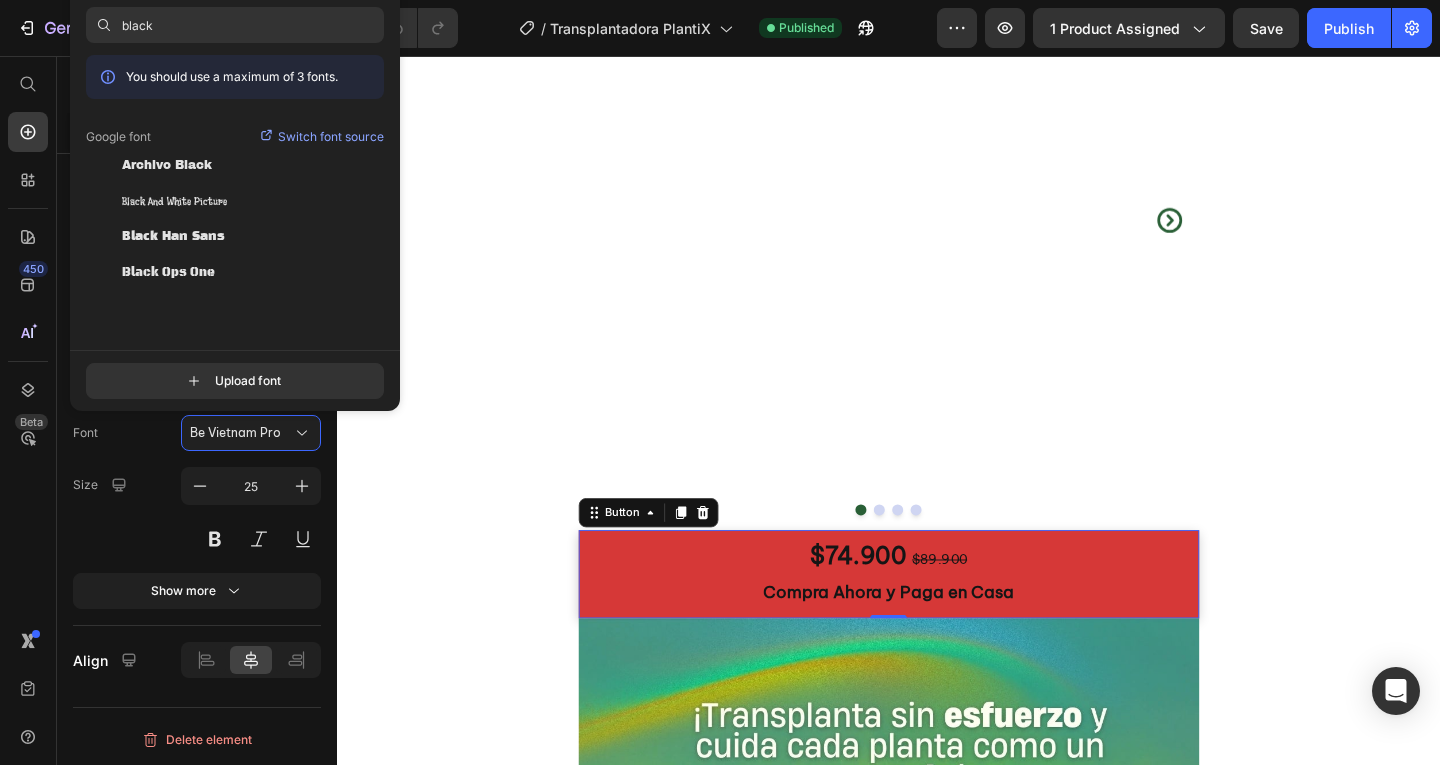 type on "black" 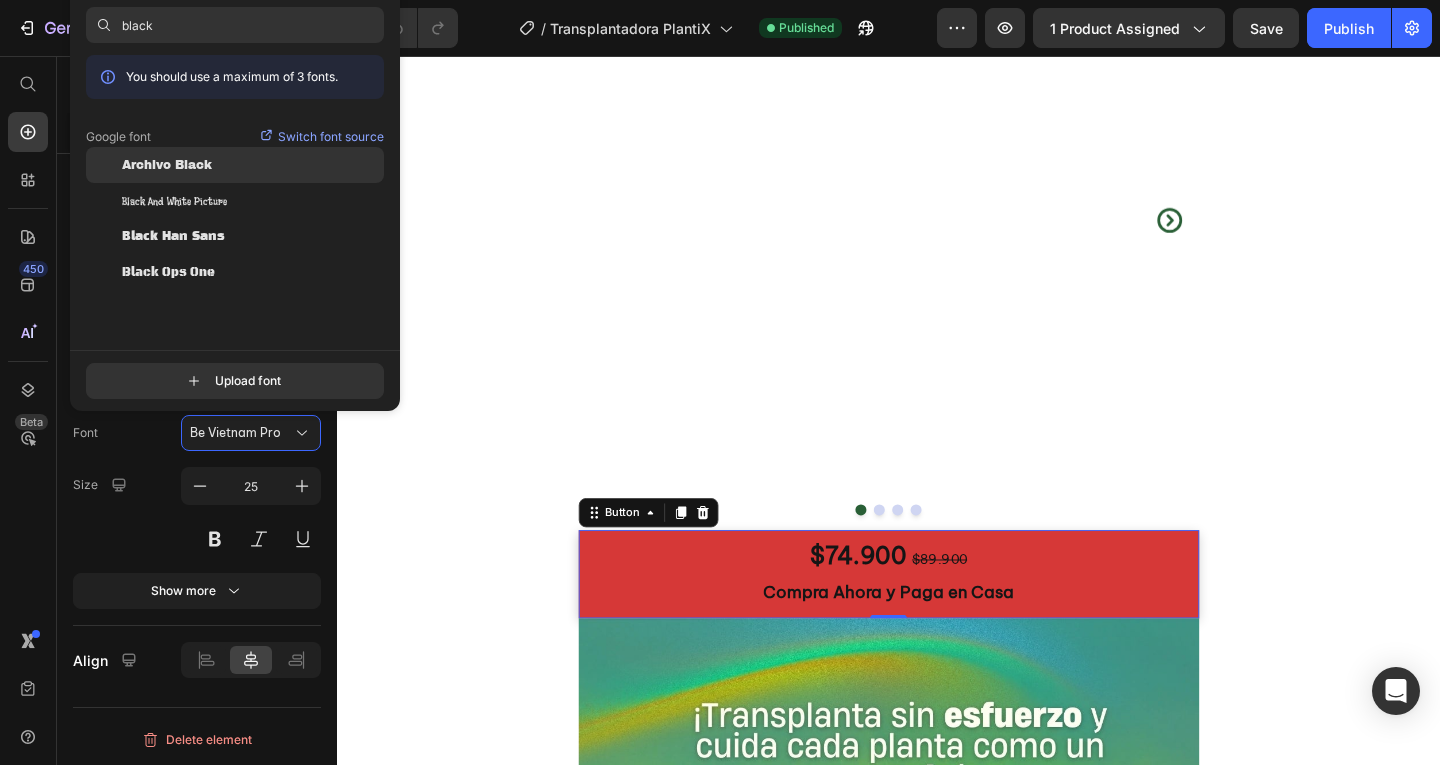 click on "Archivo Black" 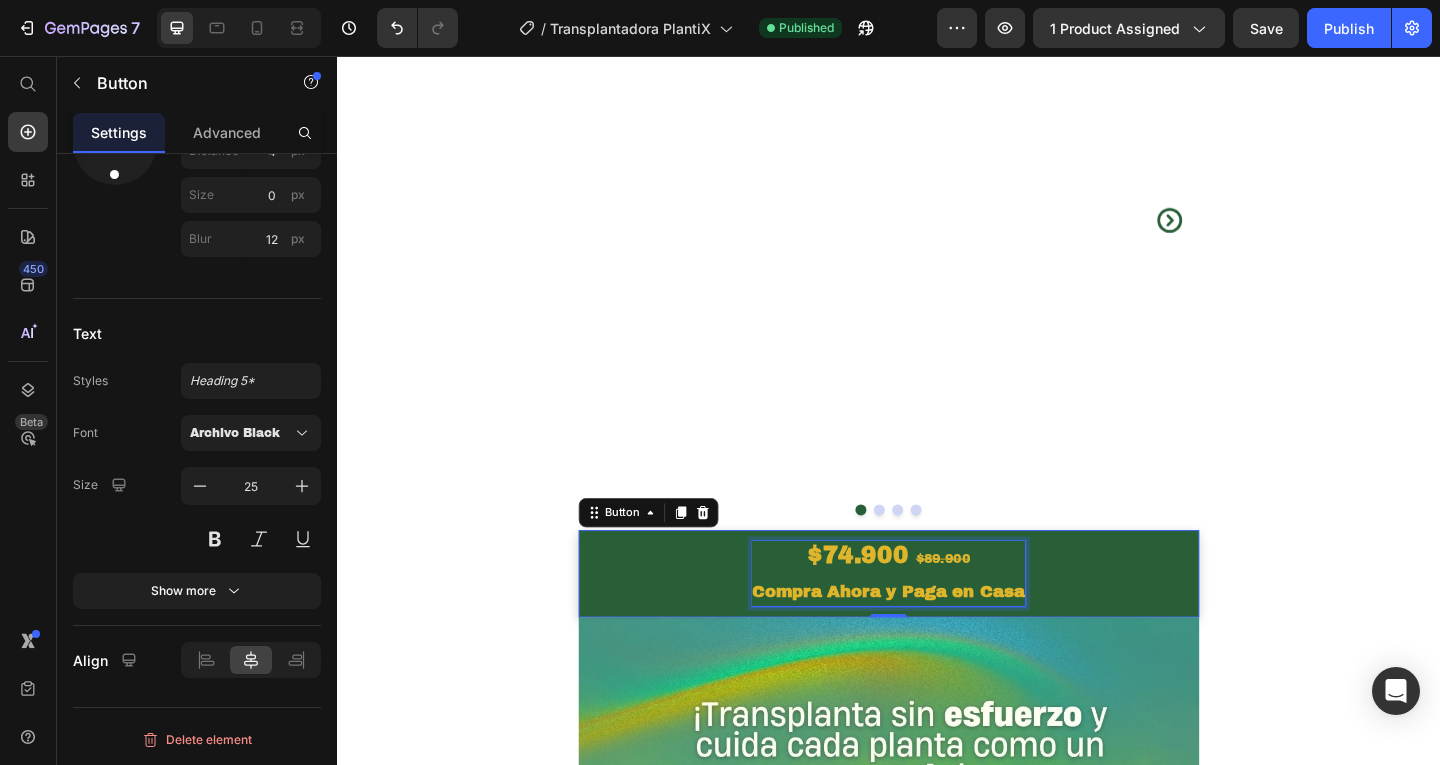 click on "$89.900" at bounding box center [996, 603] 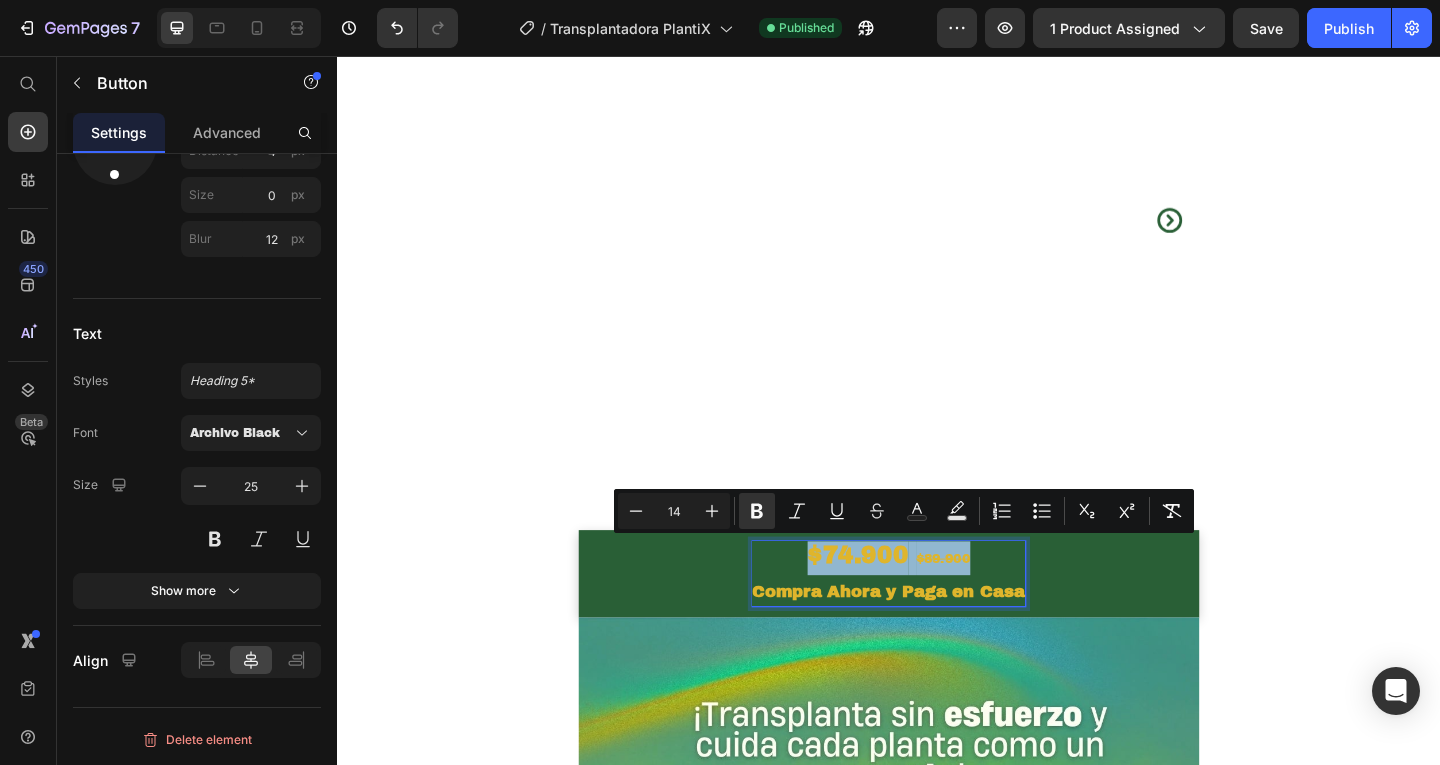 drag, startPoint x: 1018, startPoint y: 602, endPoint x: 844, endPoint y: 599, distance: 174.02586 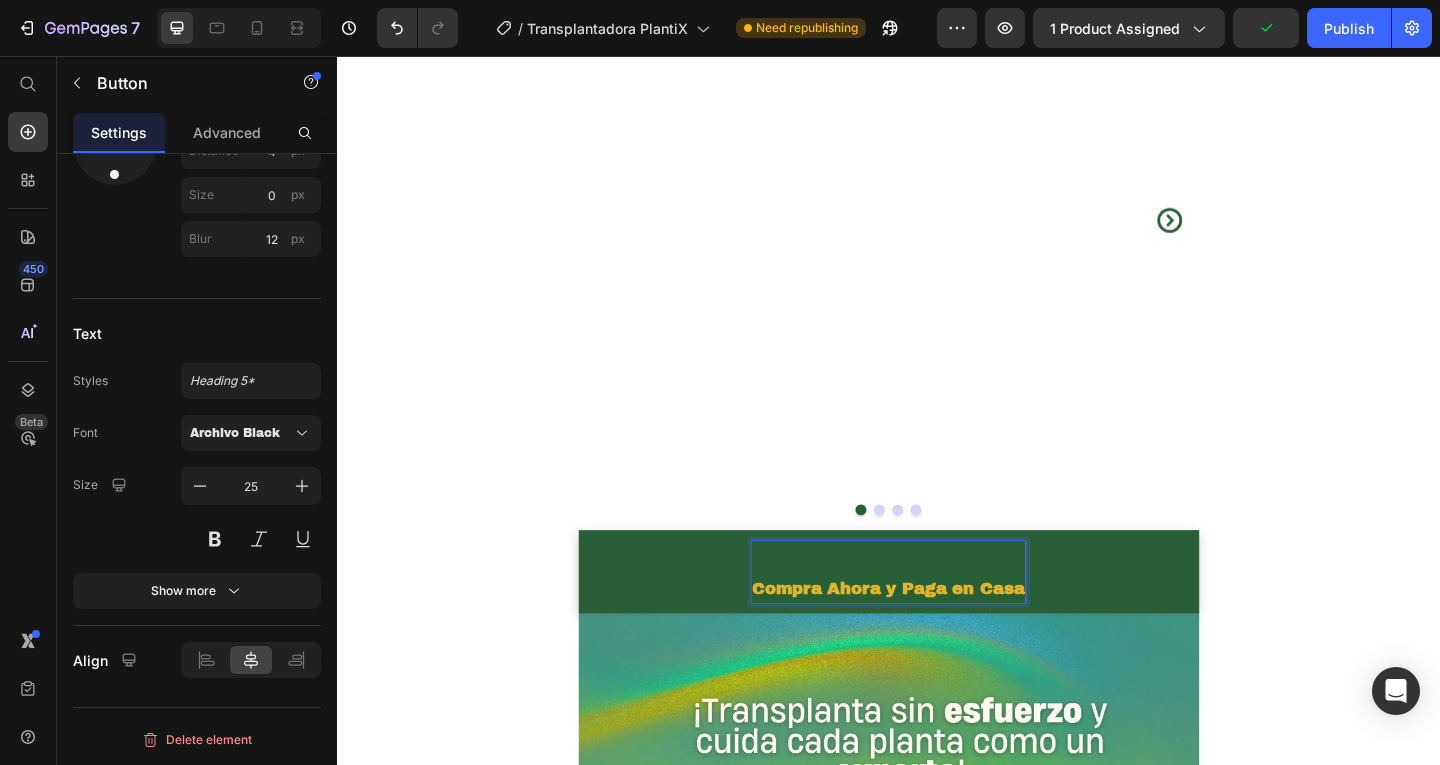 click on "Compra Ahora y Paga en Casa" at bounding box center [937, 635] 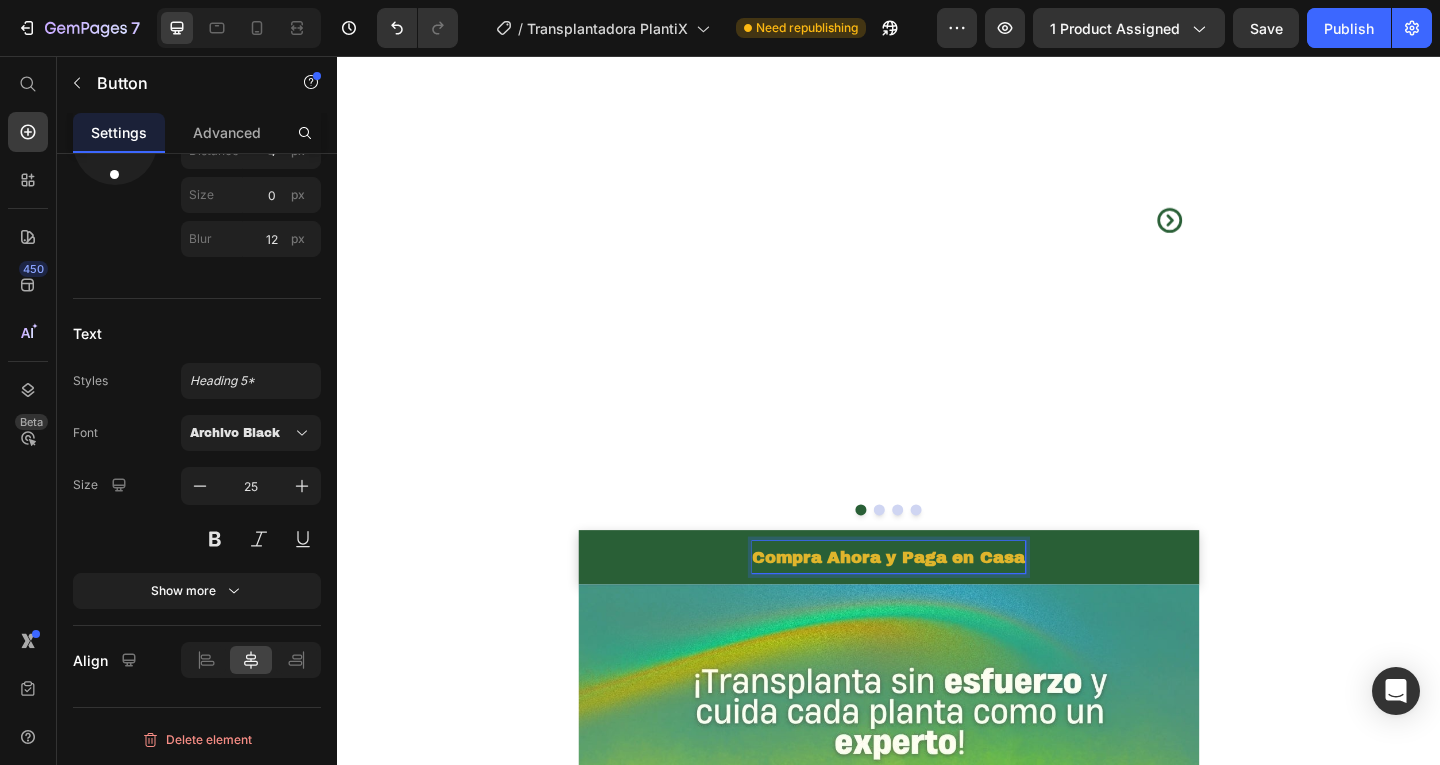 click on "Compra Ahora y Paga en Casa" at bounding box center (937, 602) 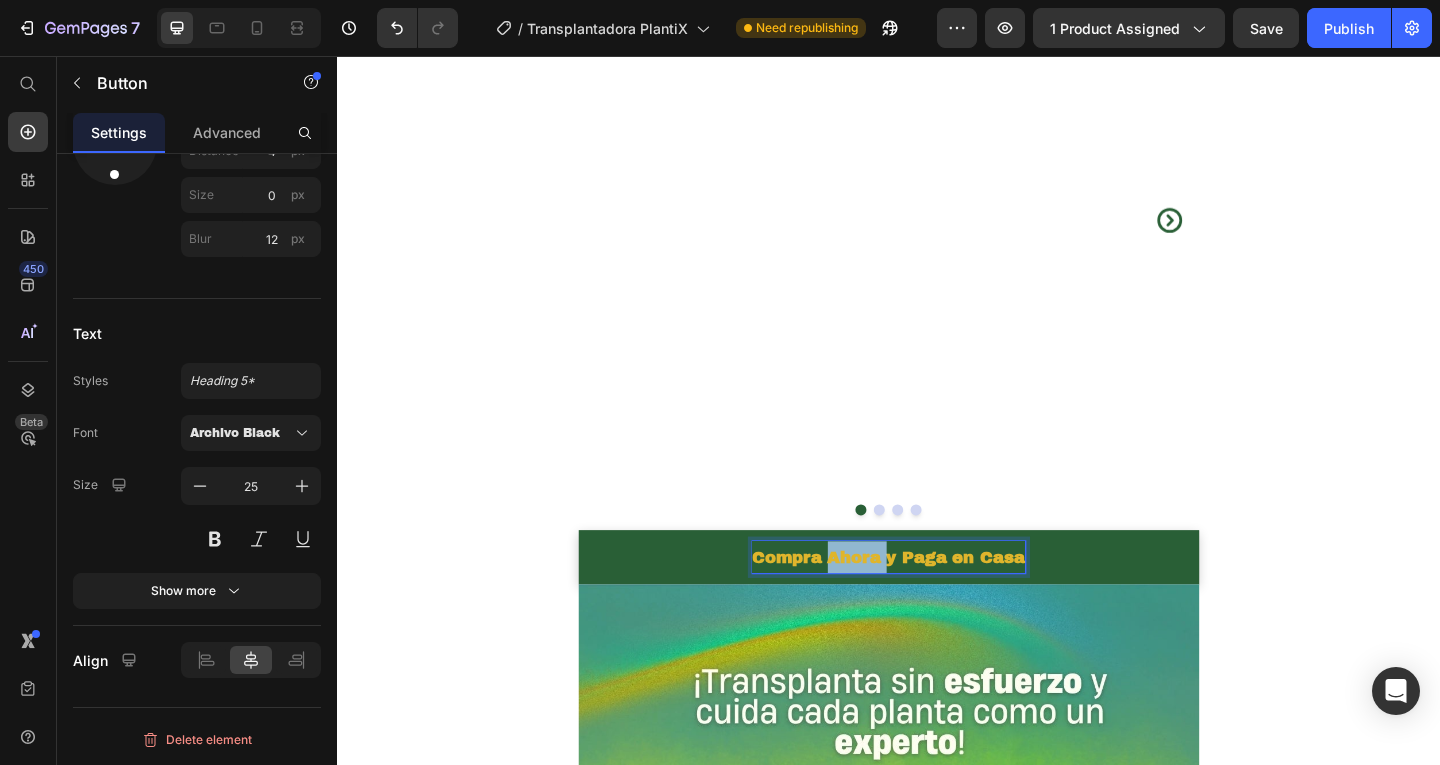 click on "Compra Ahora y Paga en Casa" at bounding box center [937, 602] 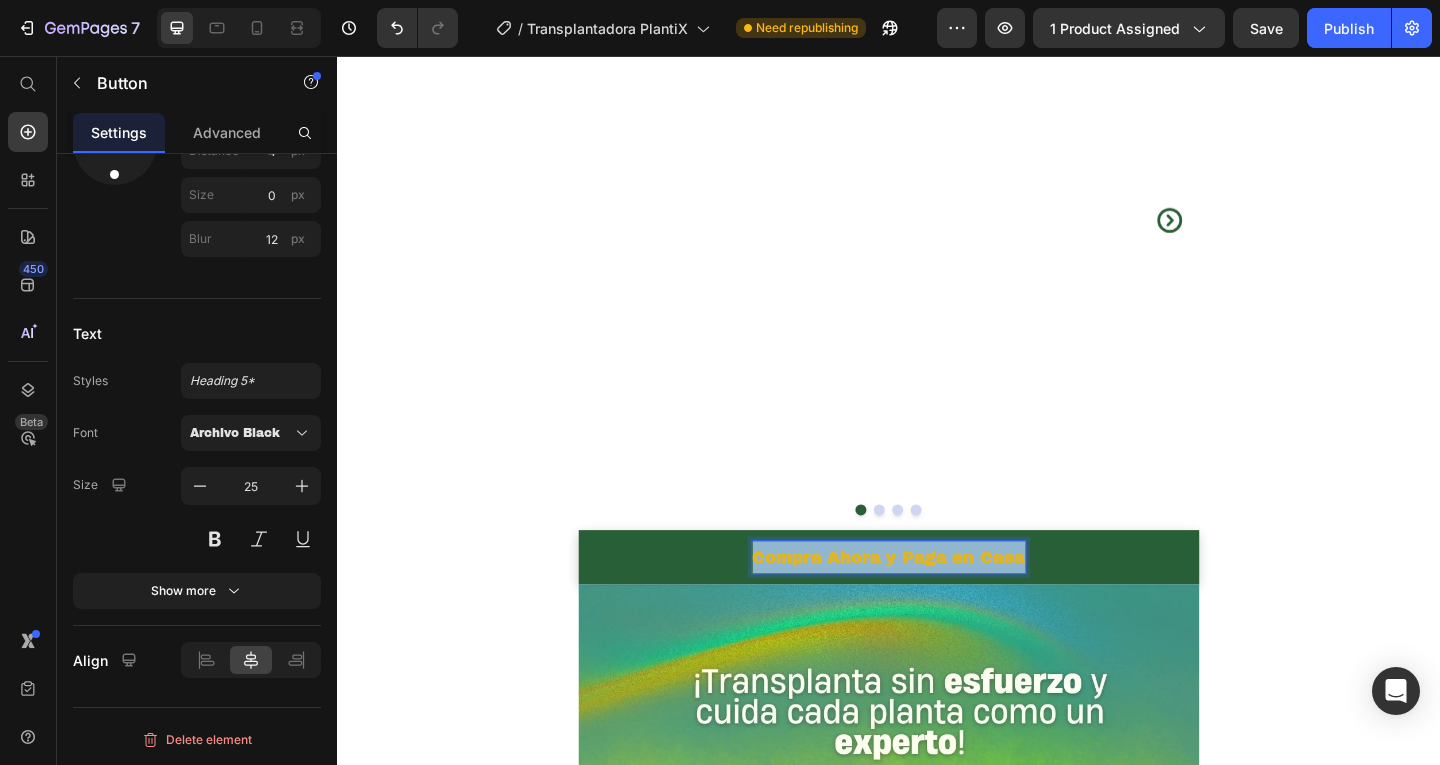 click on "Compra Ahora y Paga en Casa" at bounding box center [937, 602] 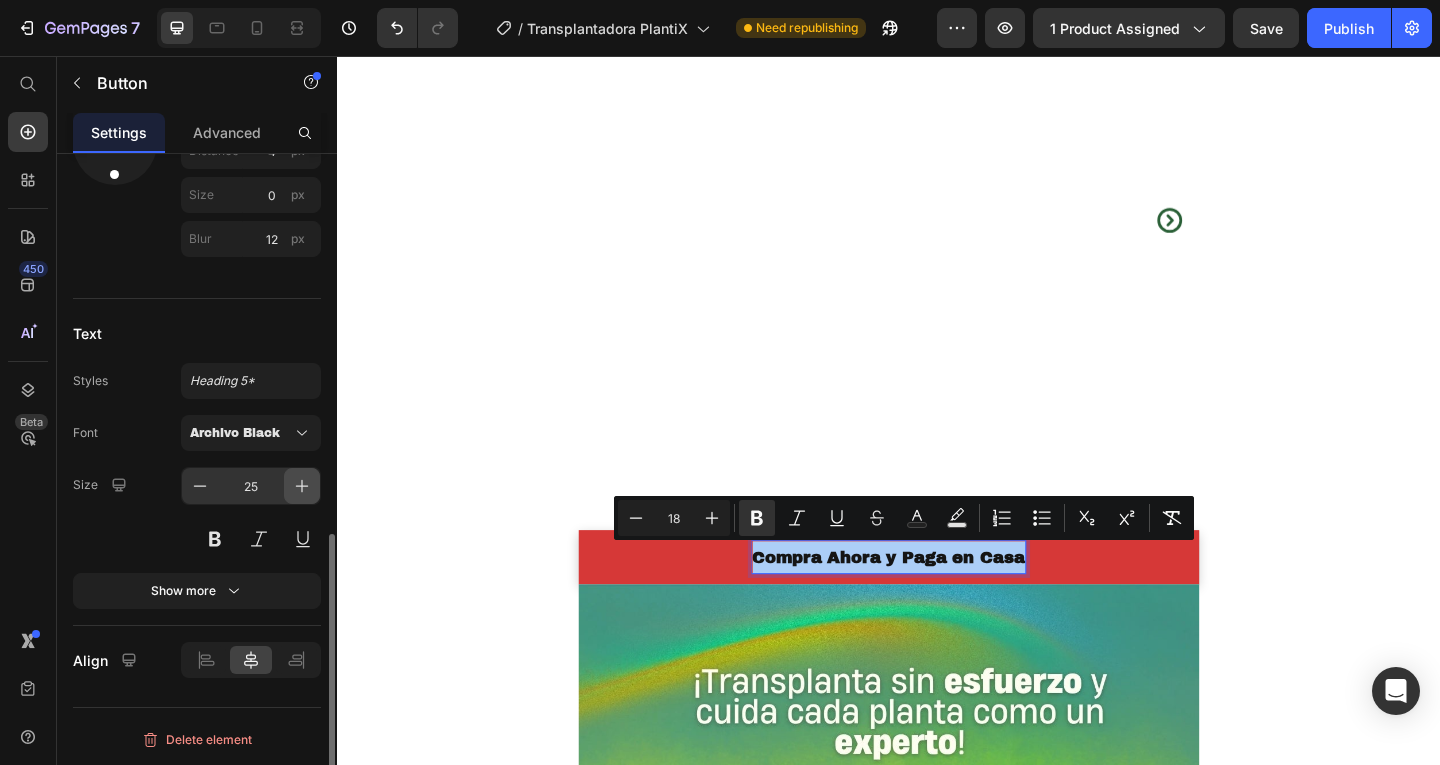 click 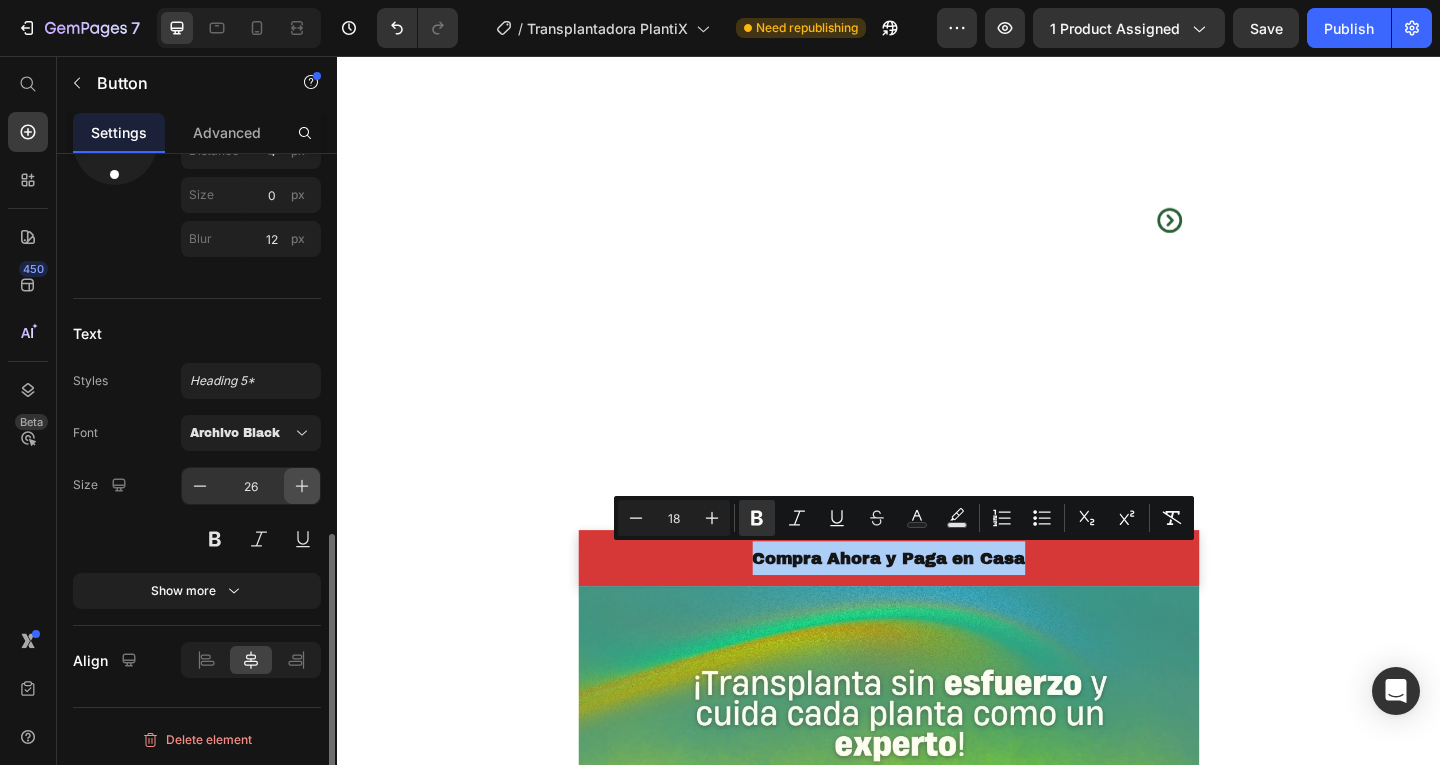 click 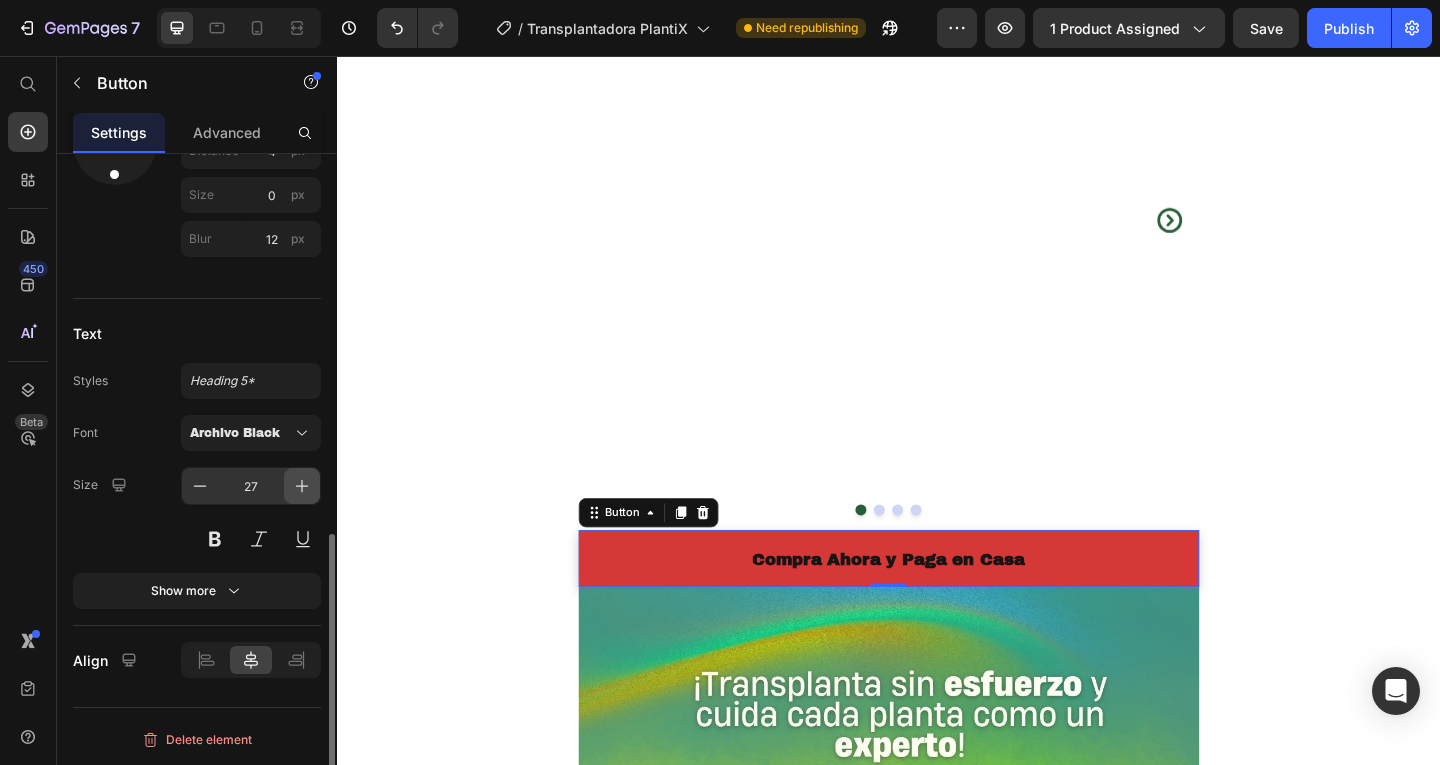 click 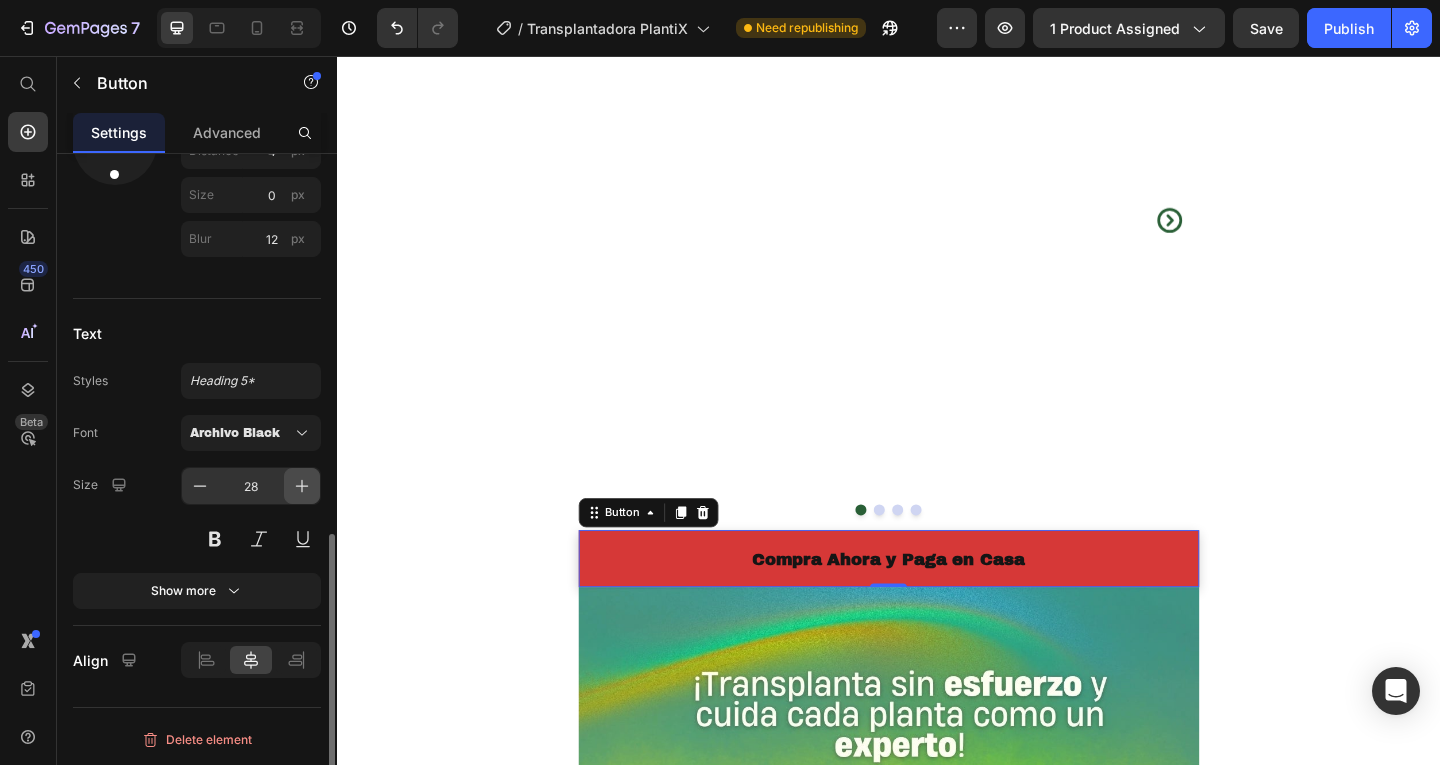 click 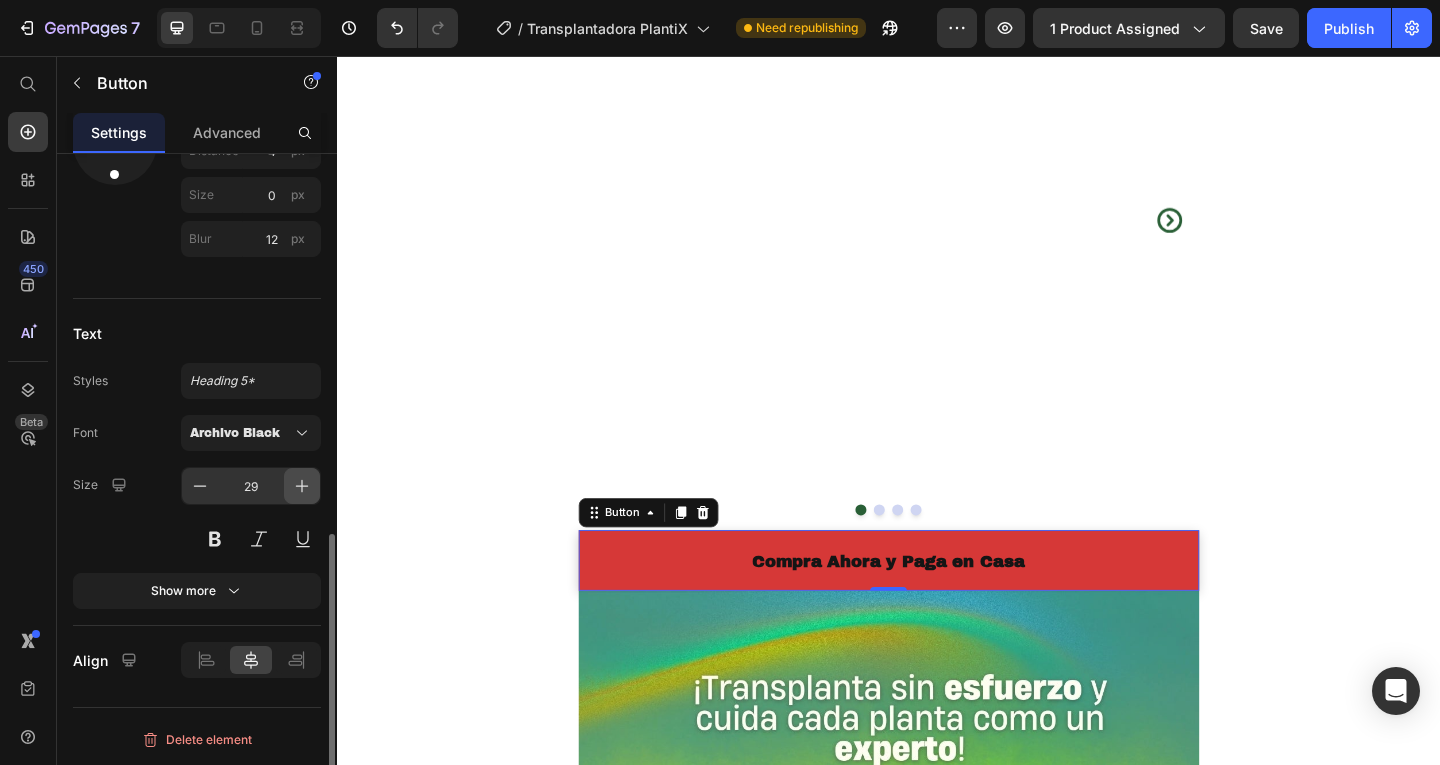 click 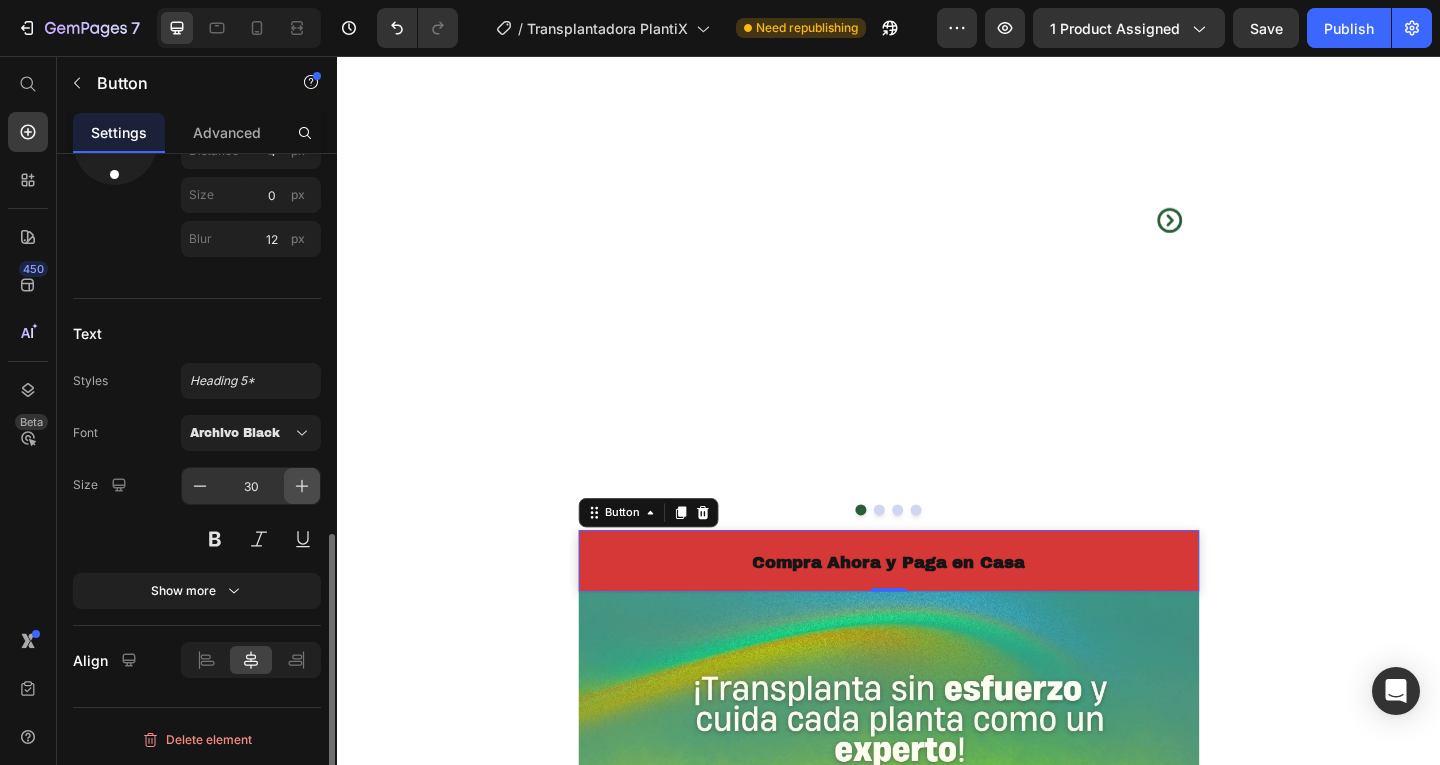 click 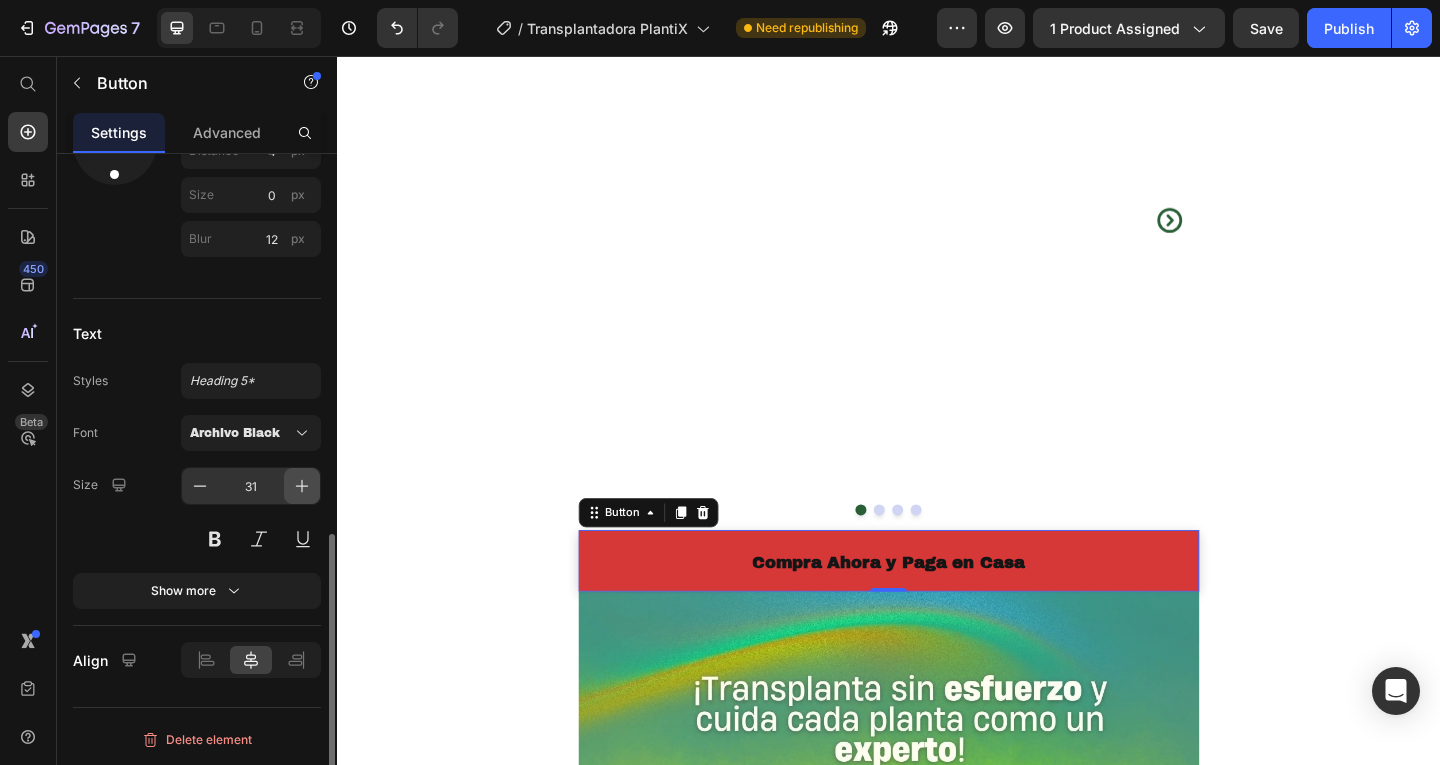 click 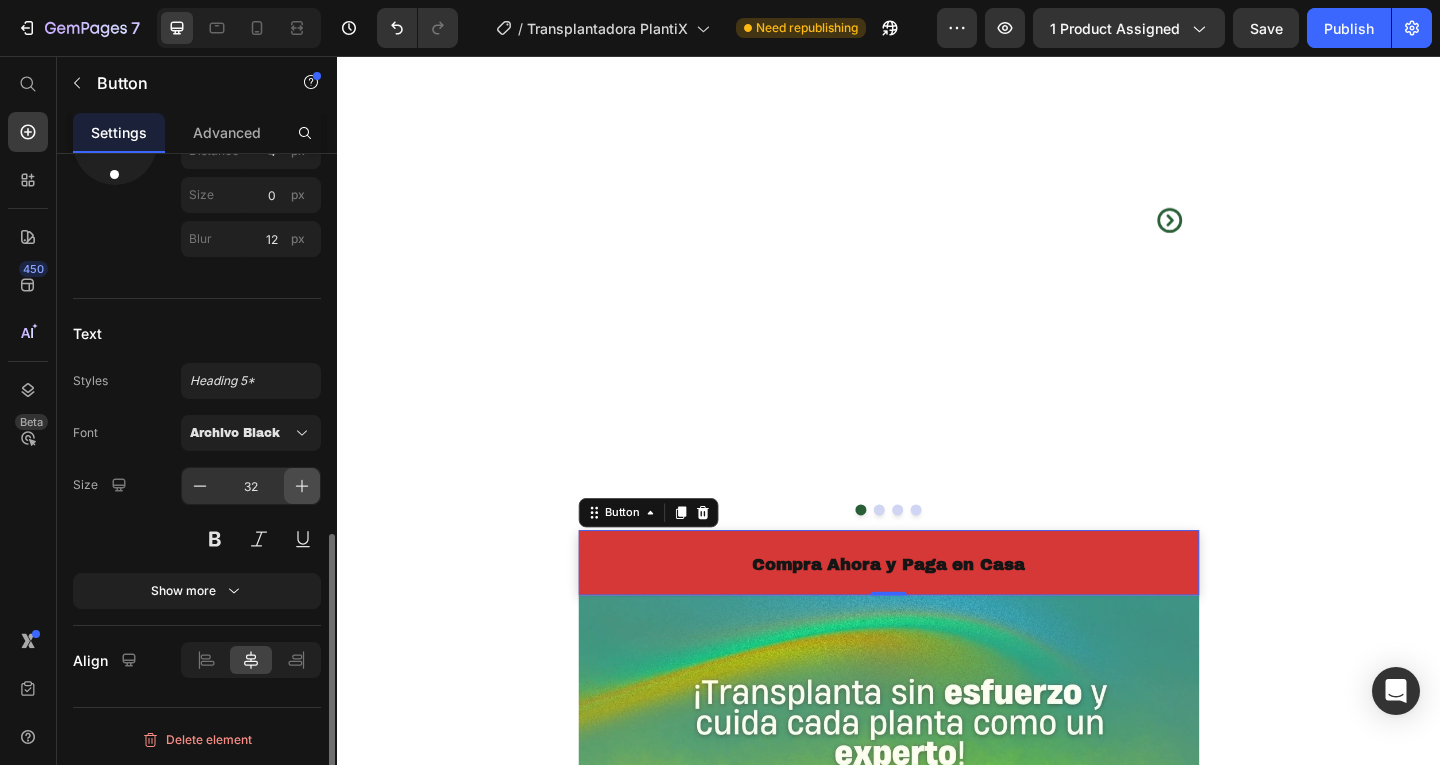 click 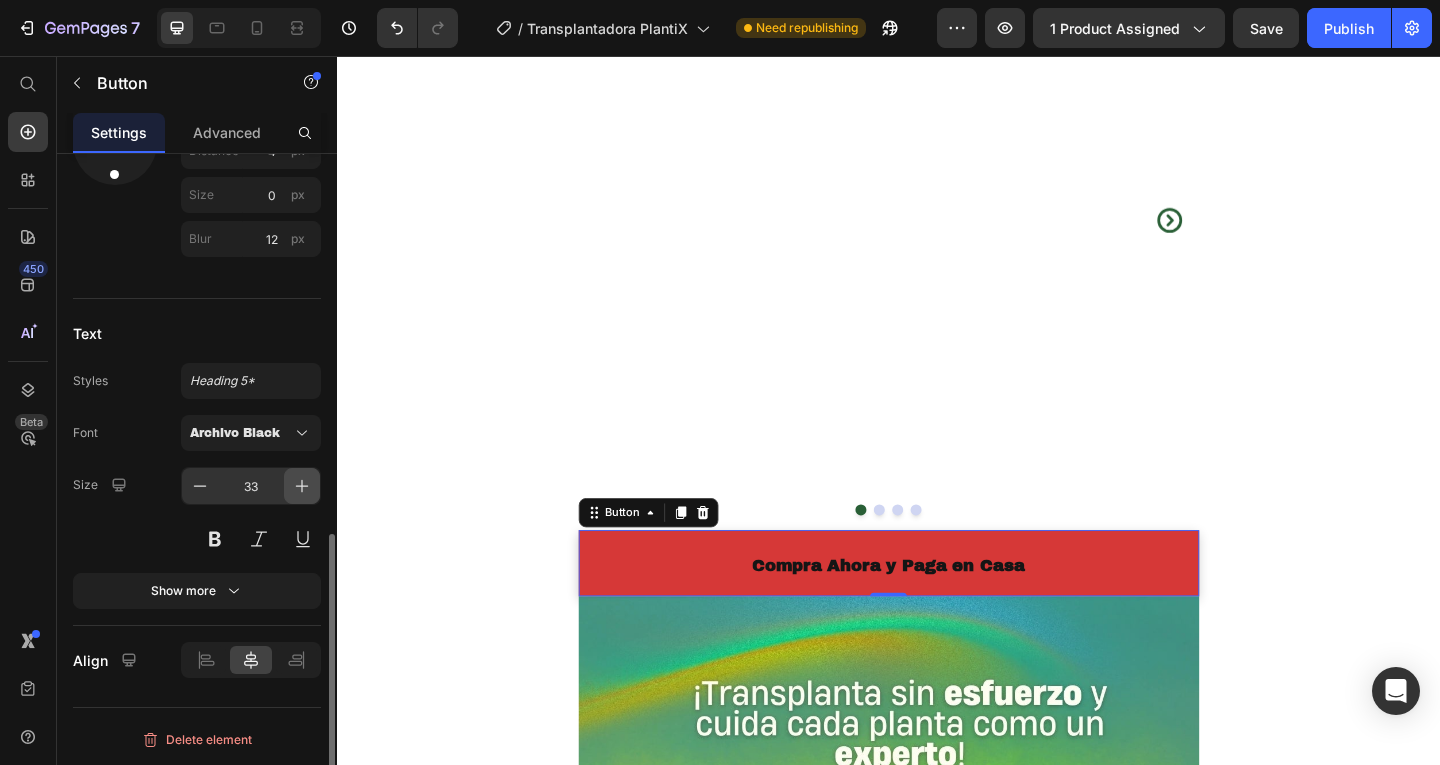 click 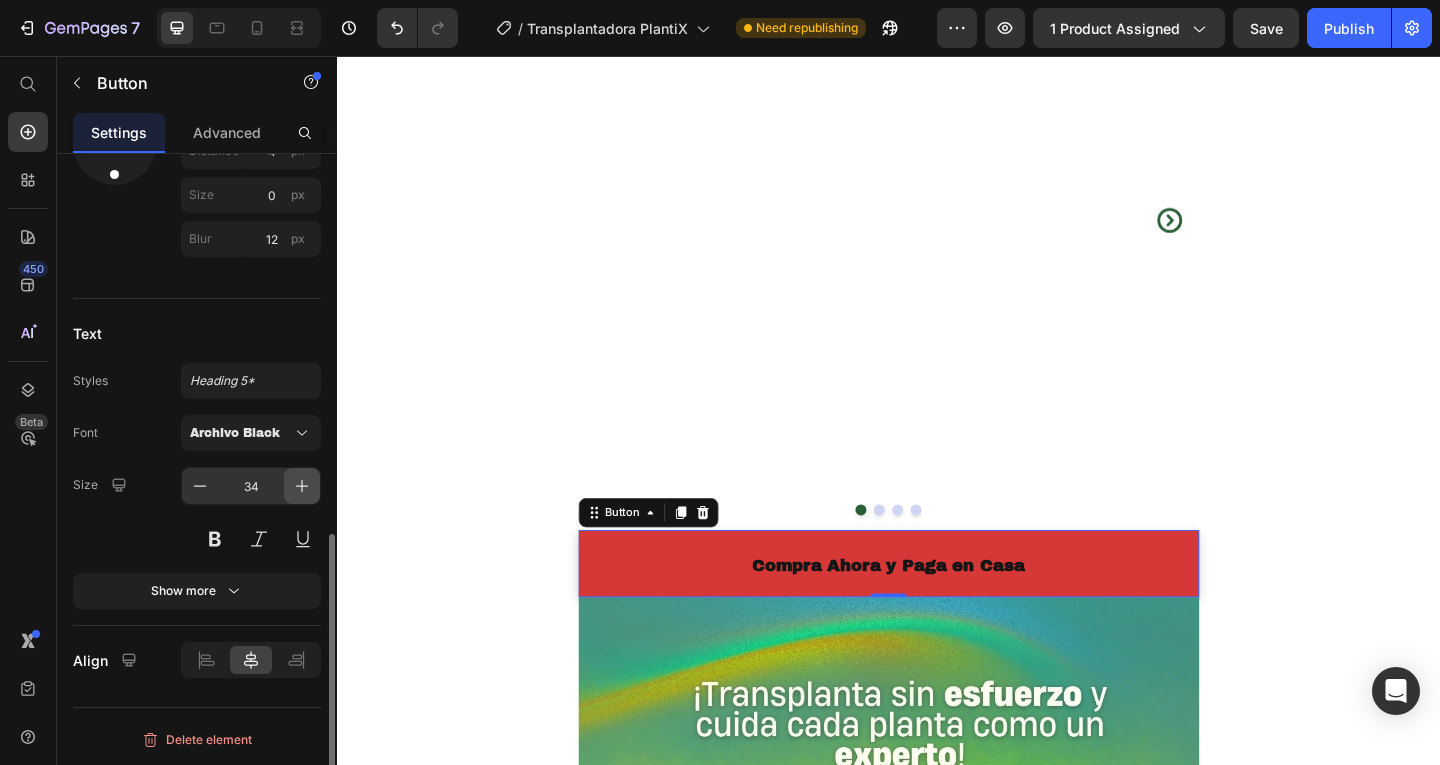 click 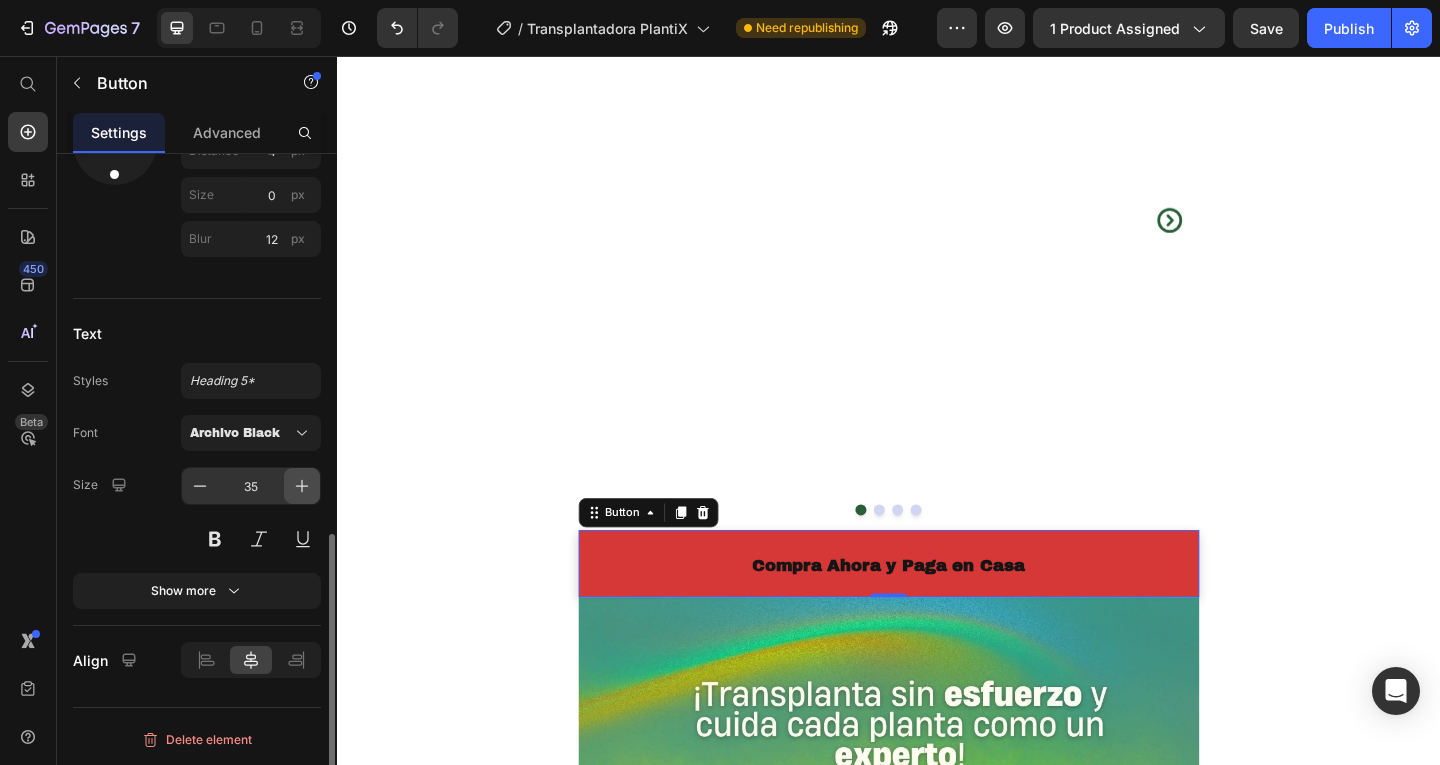 click 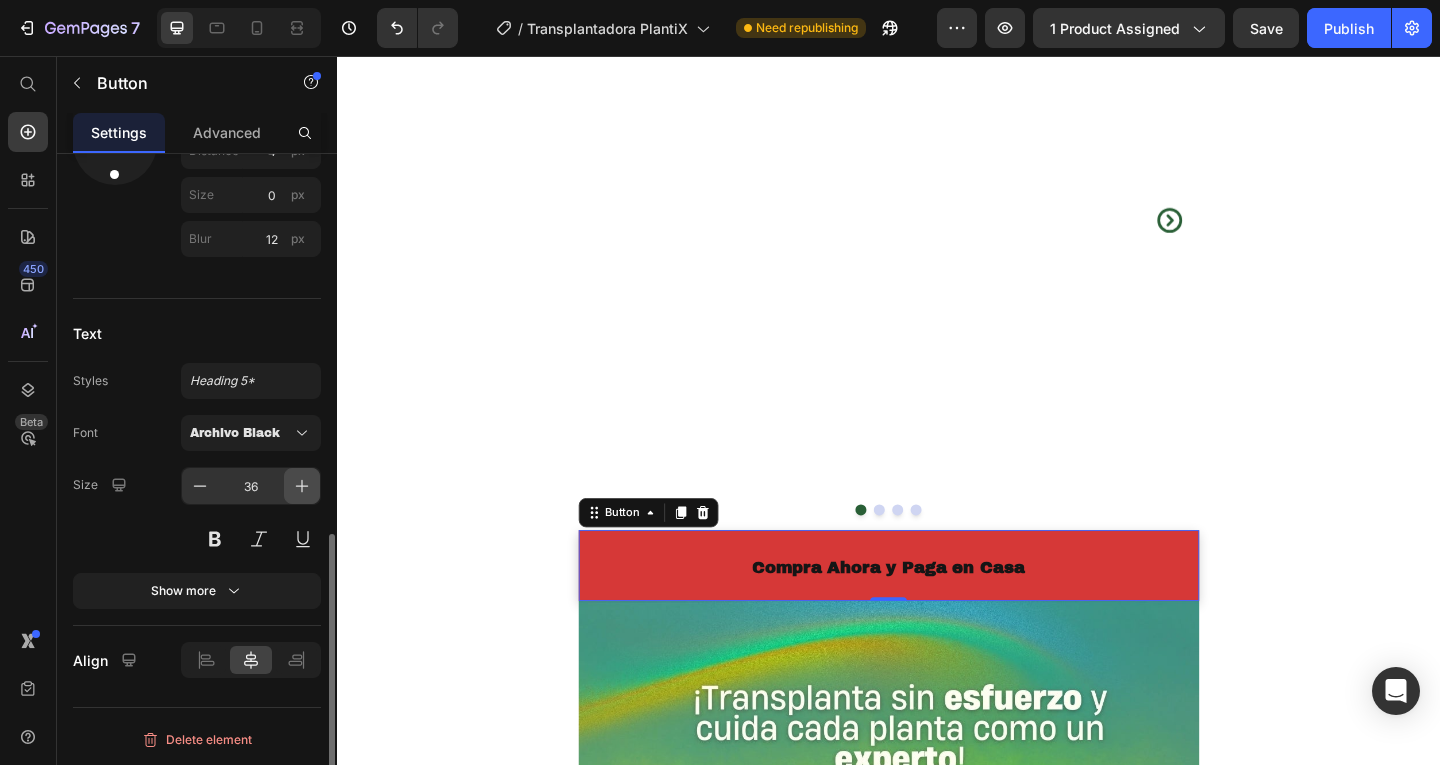click 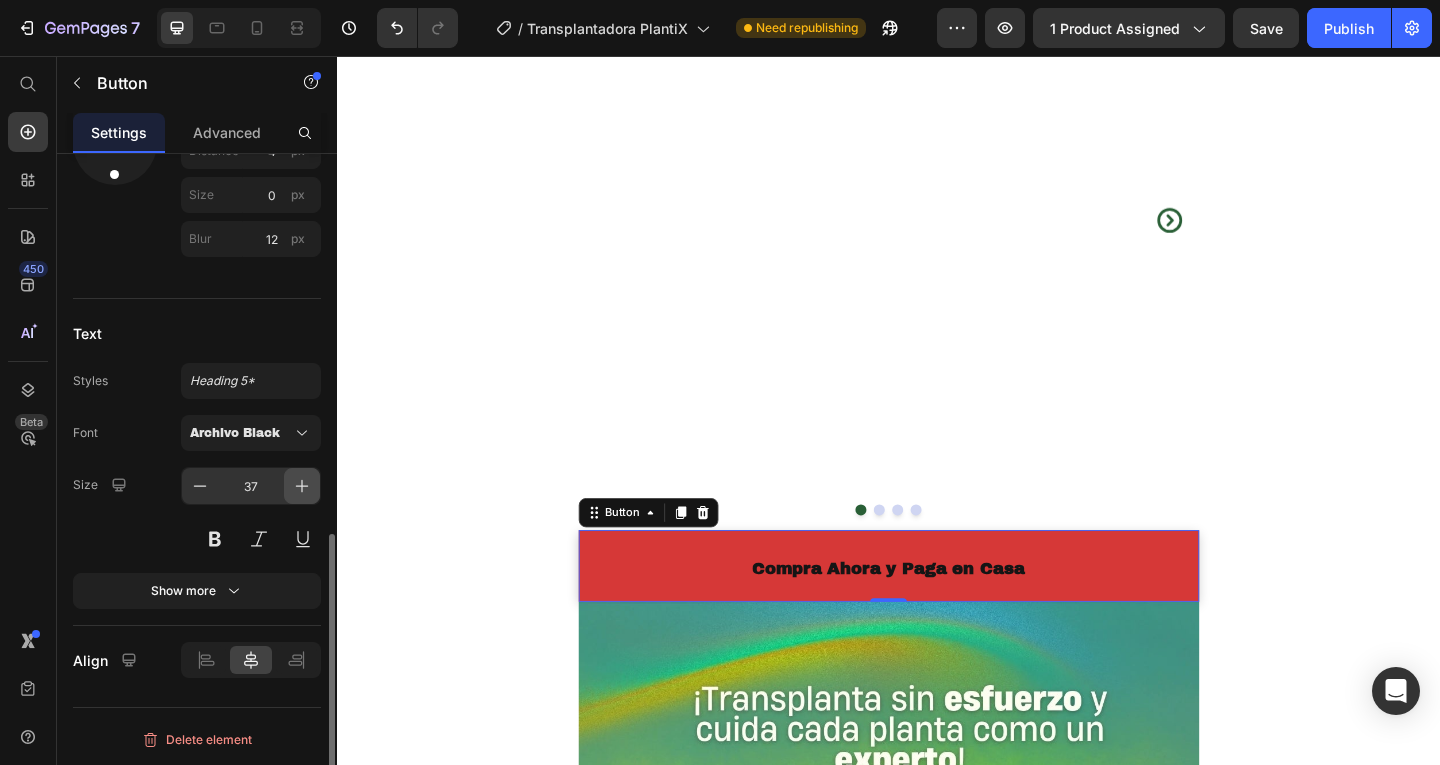 click 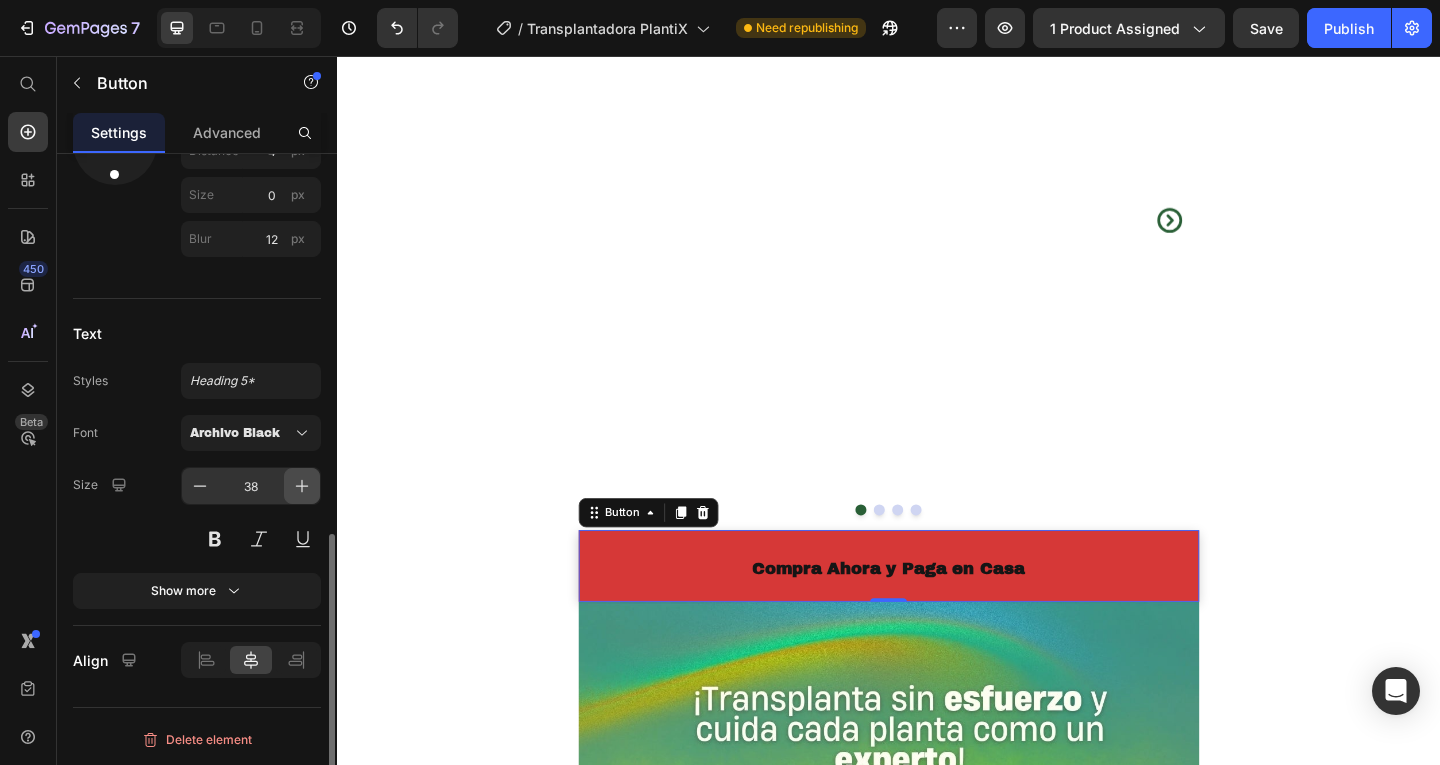 click 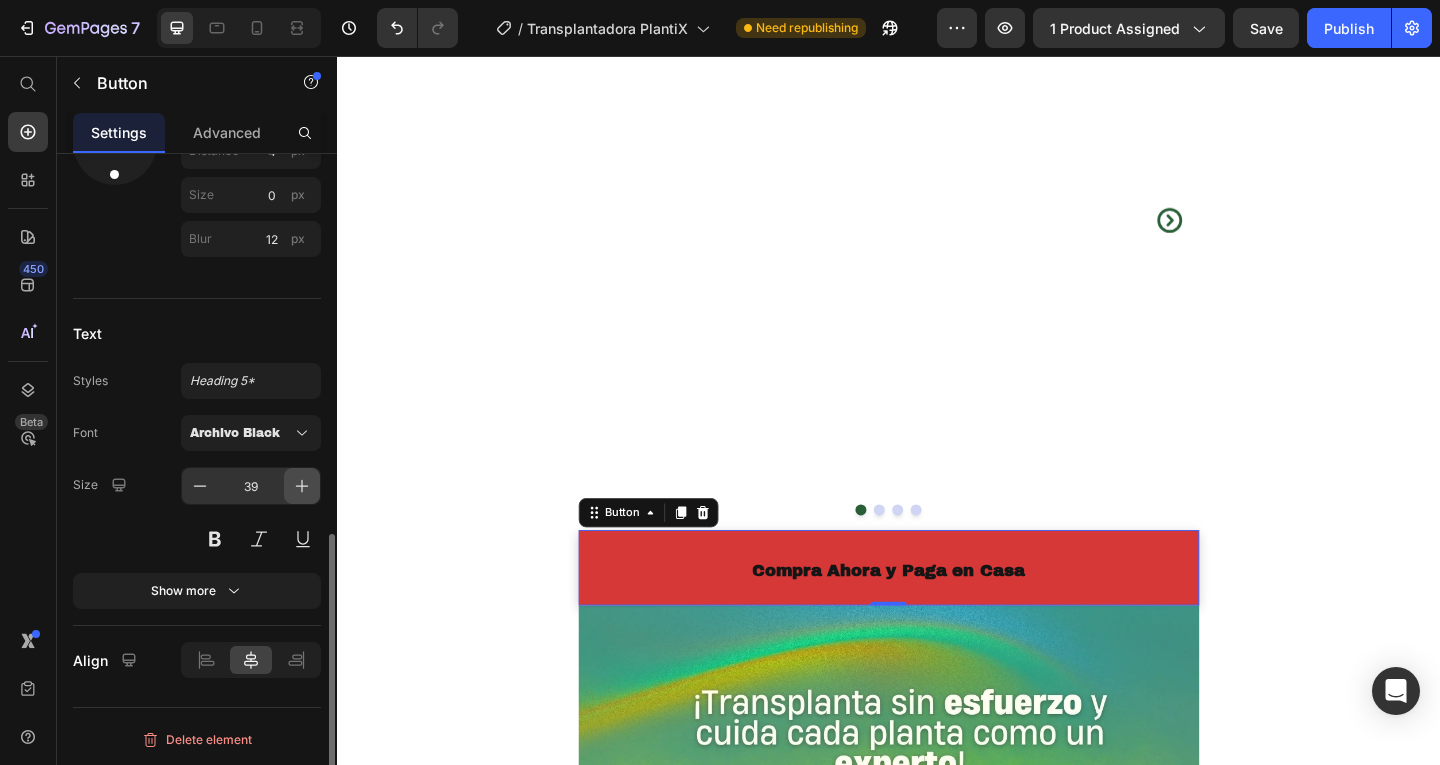 click 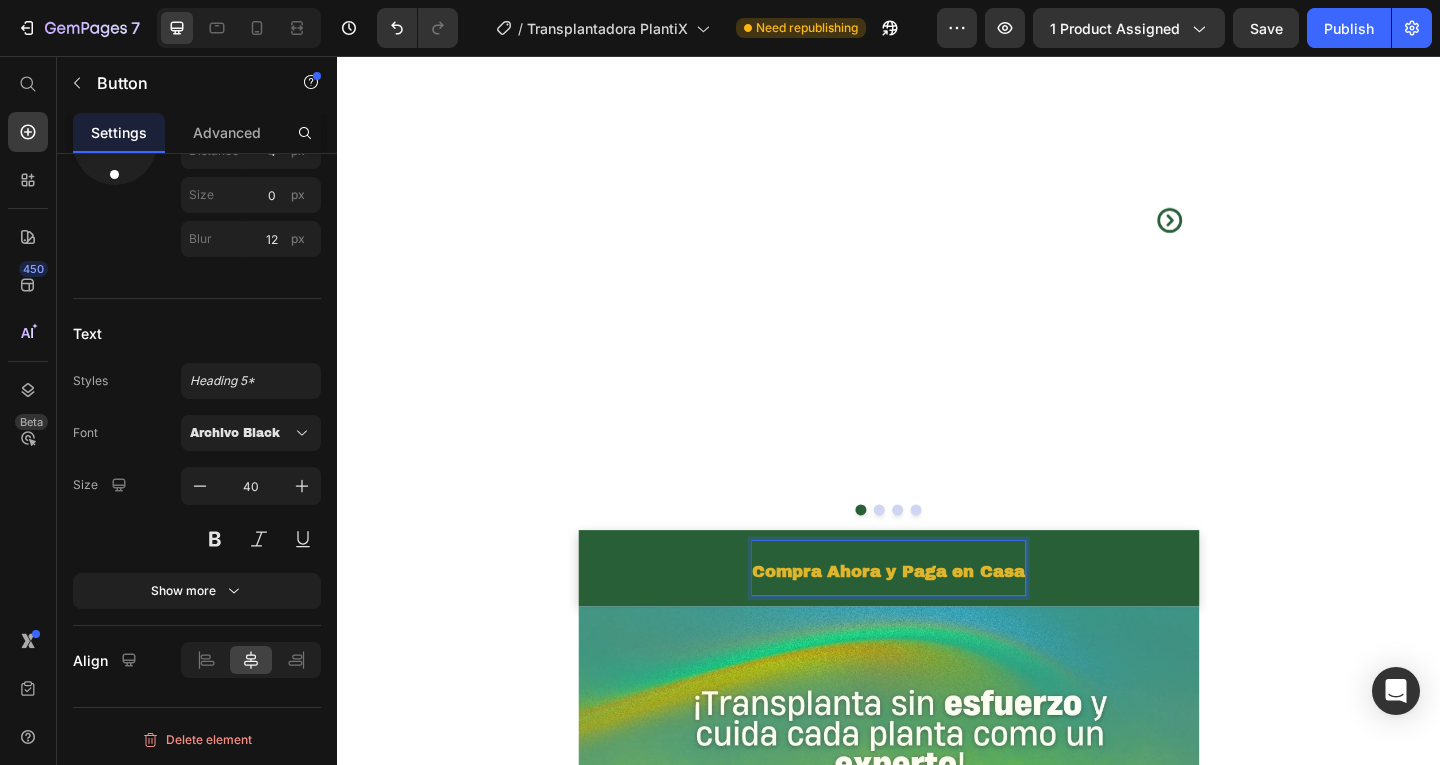 click on "Compra Ahora y Paga en Casa" at bounding box center (937, 617) 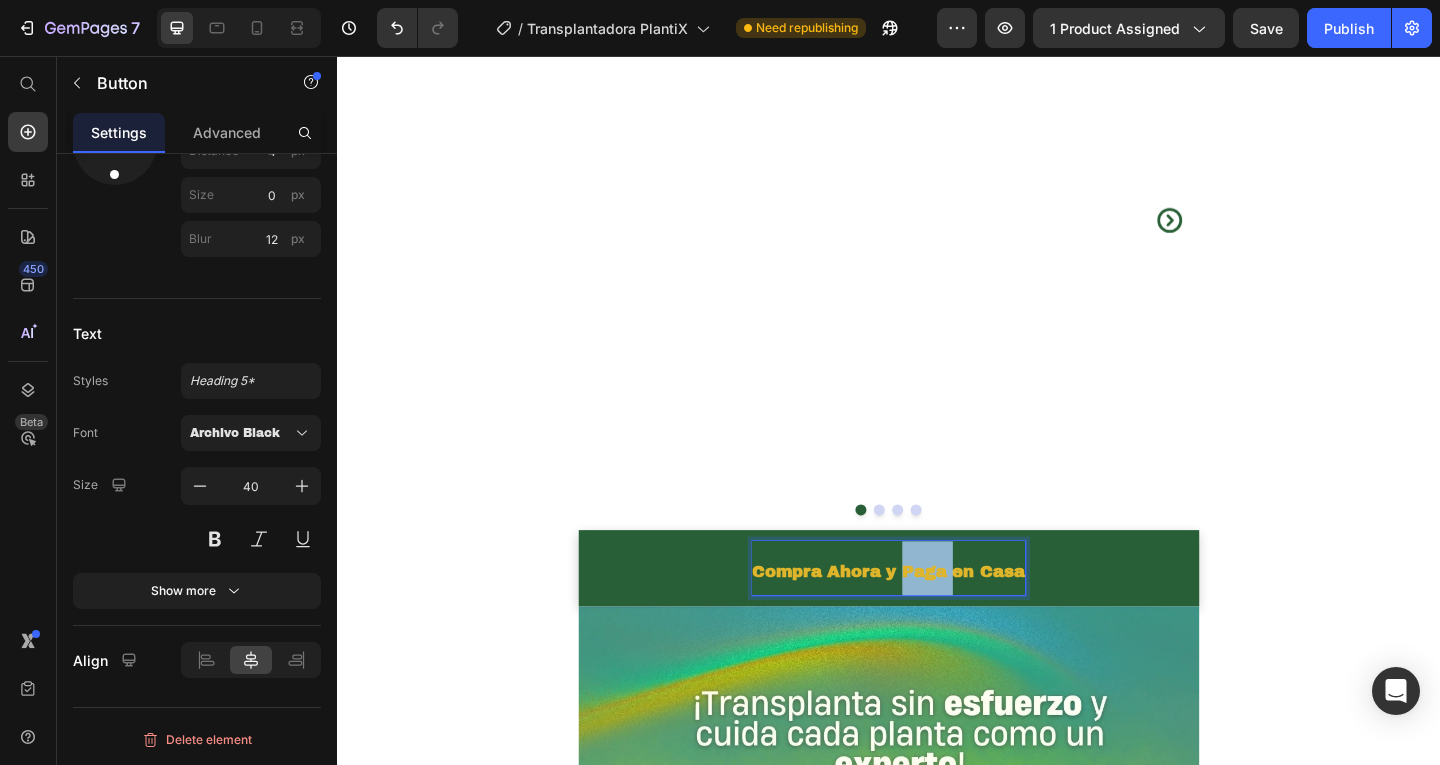 click on "Compra Ahora y Paga en Casa" at bounding box center (937, 617) 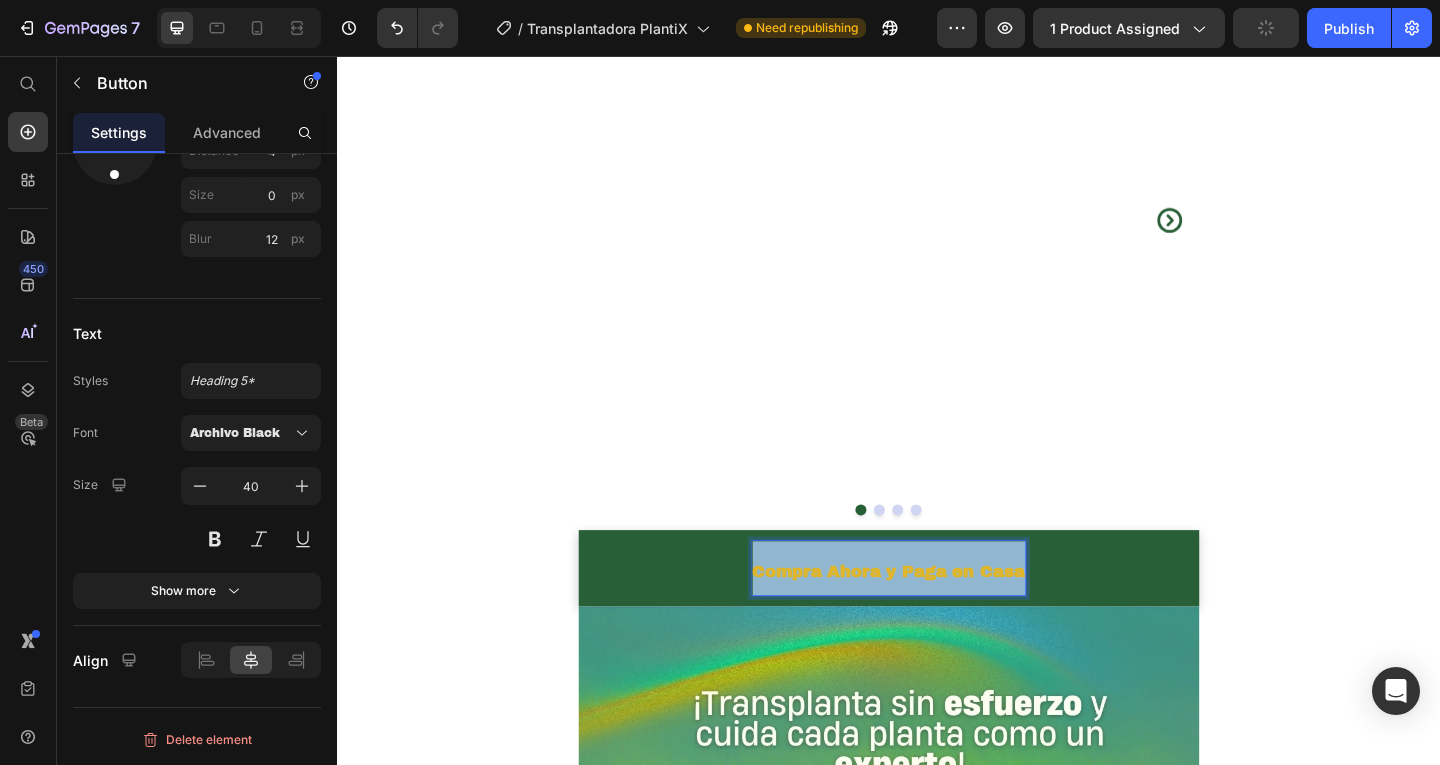 click on "Compra Ahora y Paga en Casa" at bounding box center (937, 617) 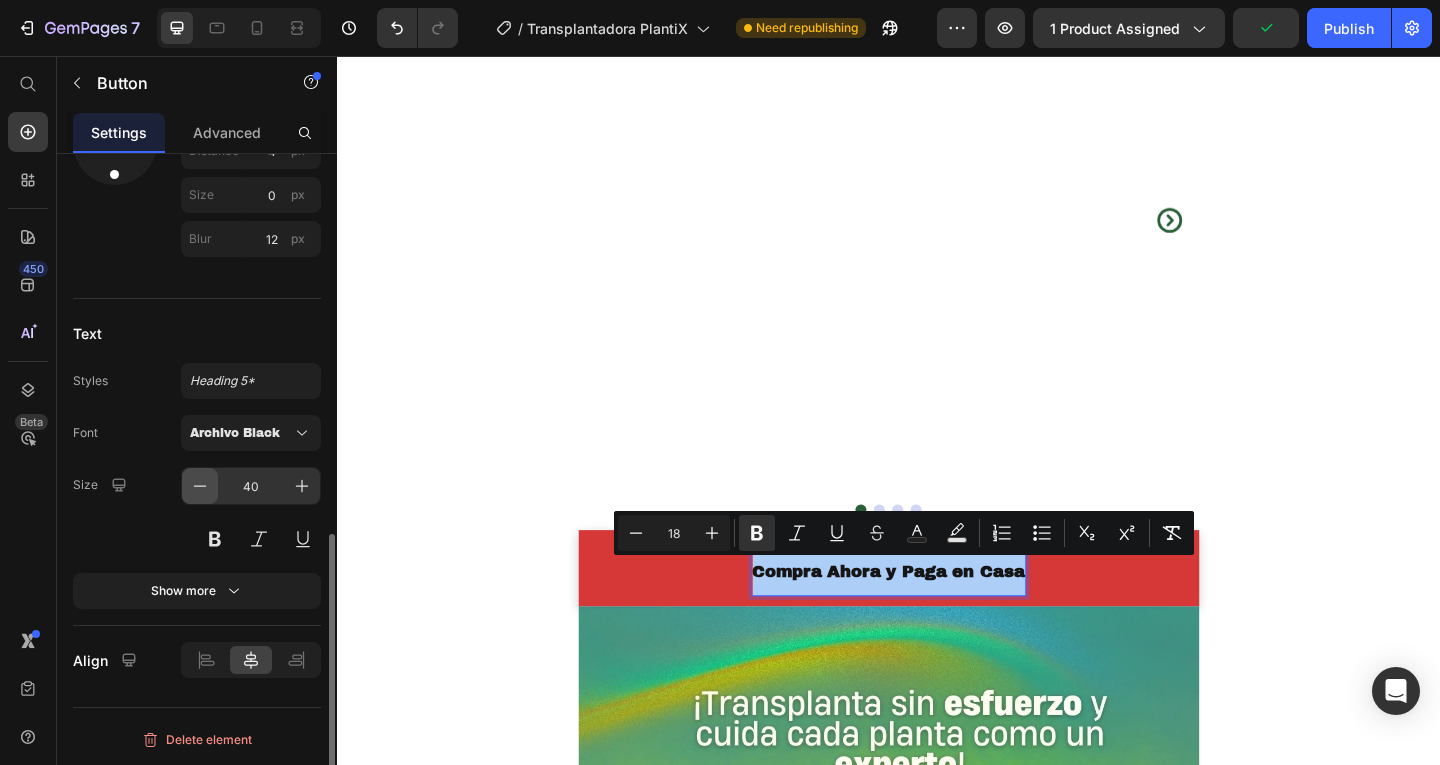 click at bounding box center [200, 486] 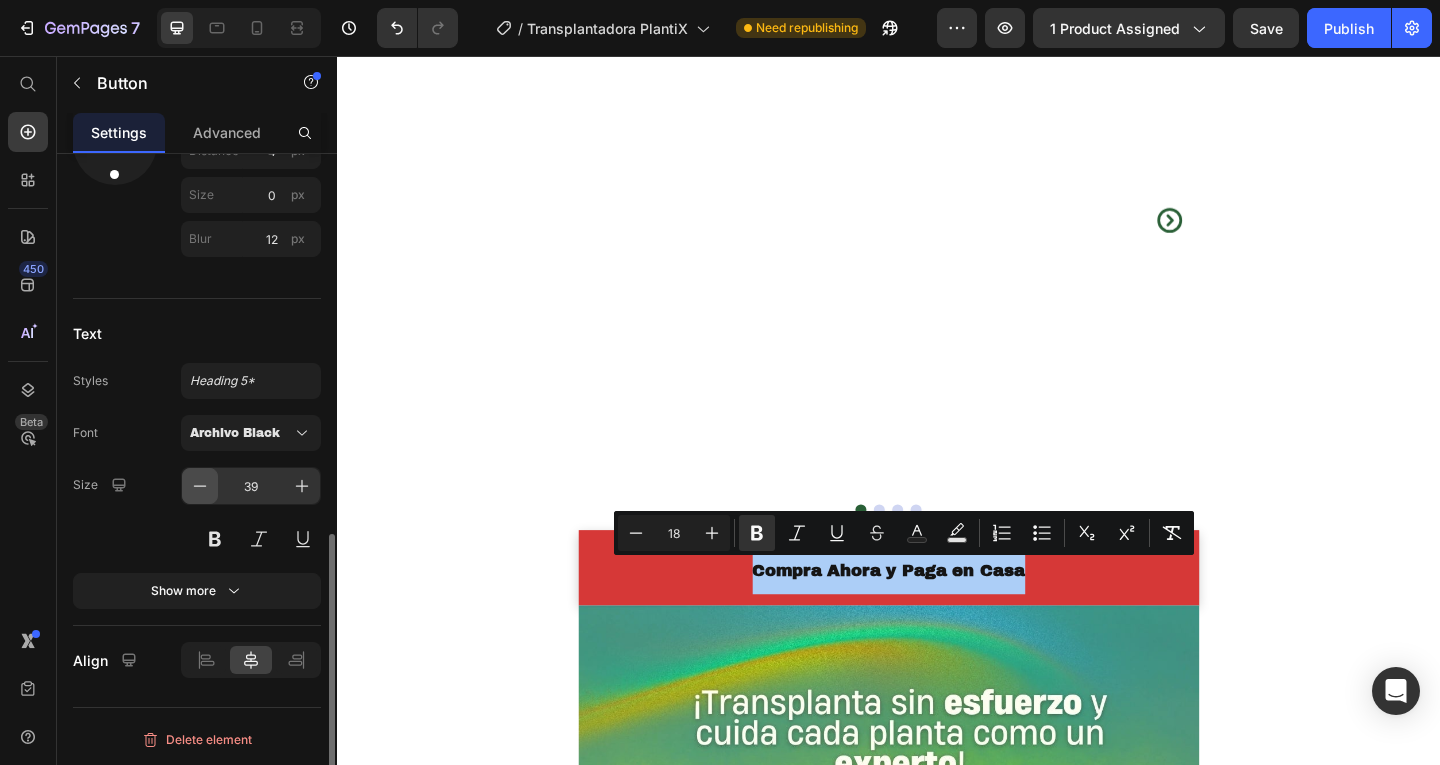 click at bounding box center (200, 486) 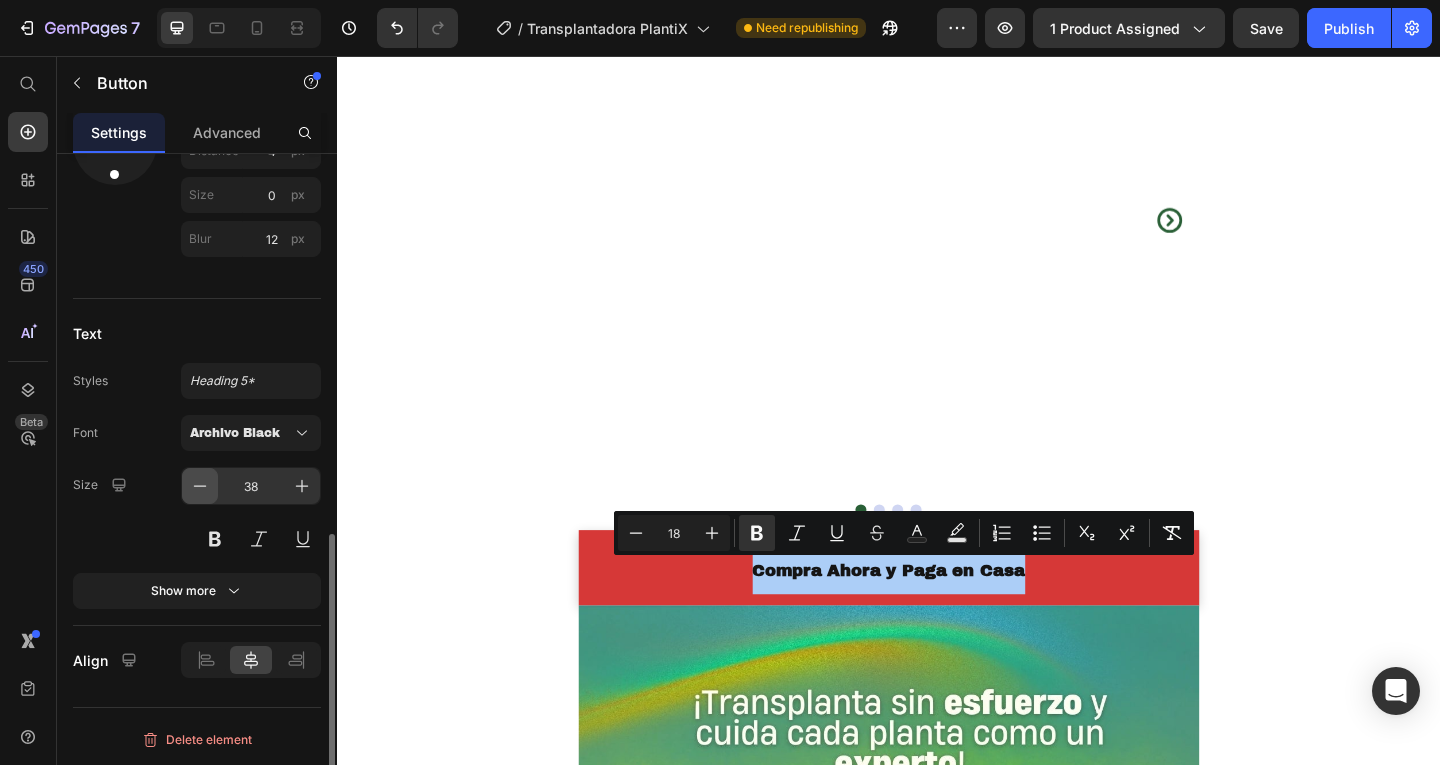 click at bounding box center (200, 486) 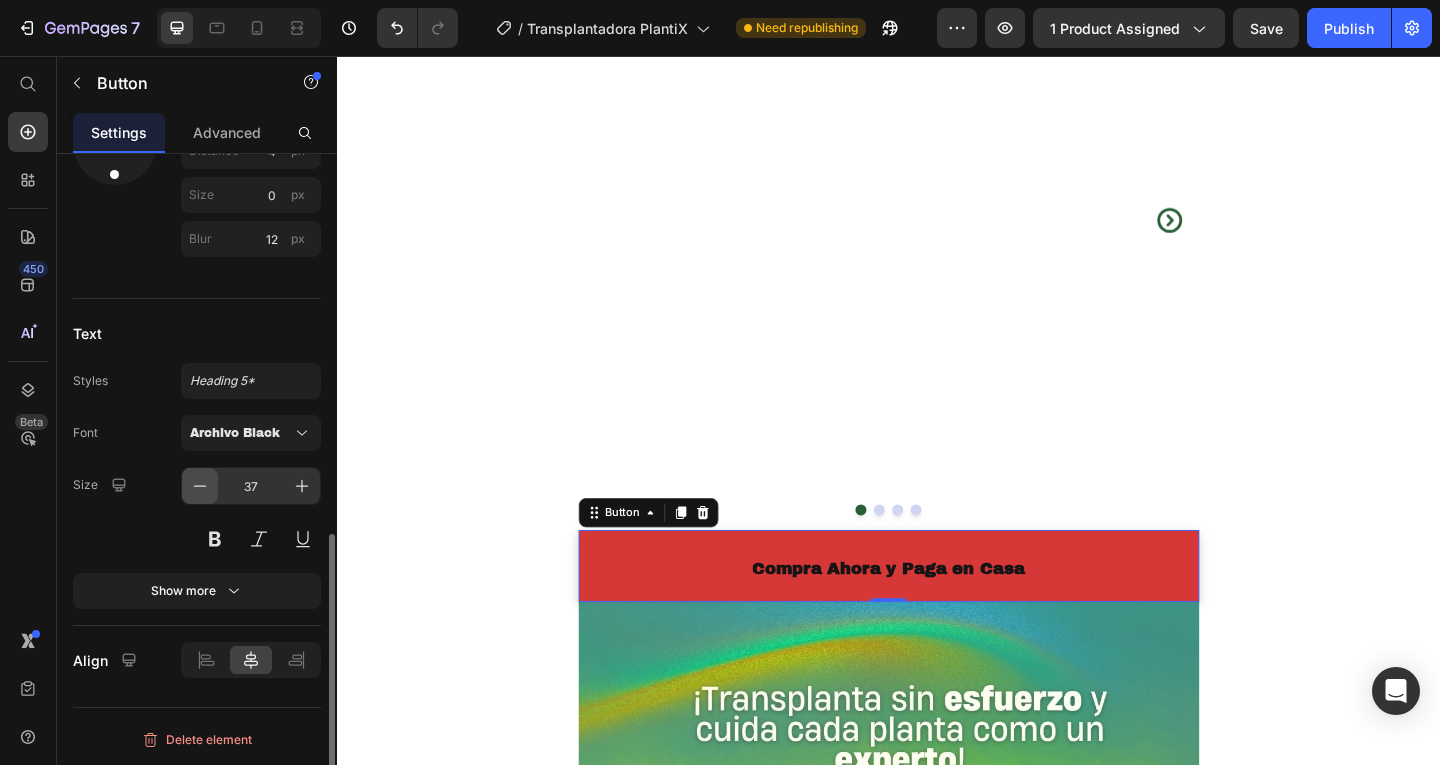 click at bounding box center (200, 486) 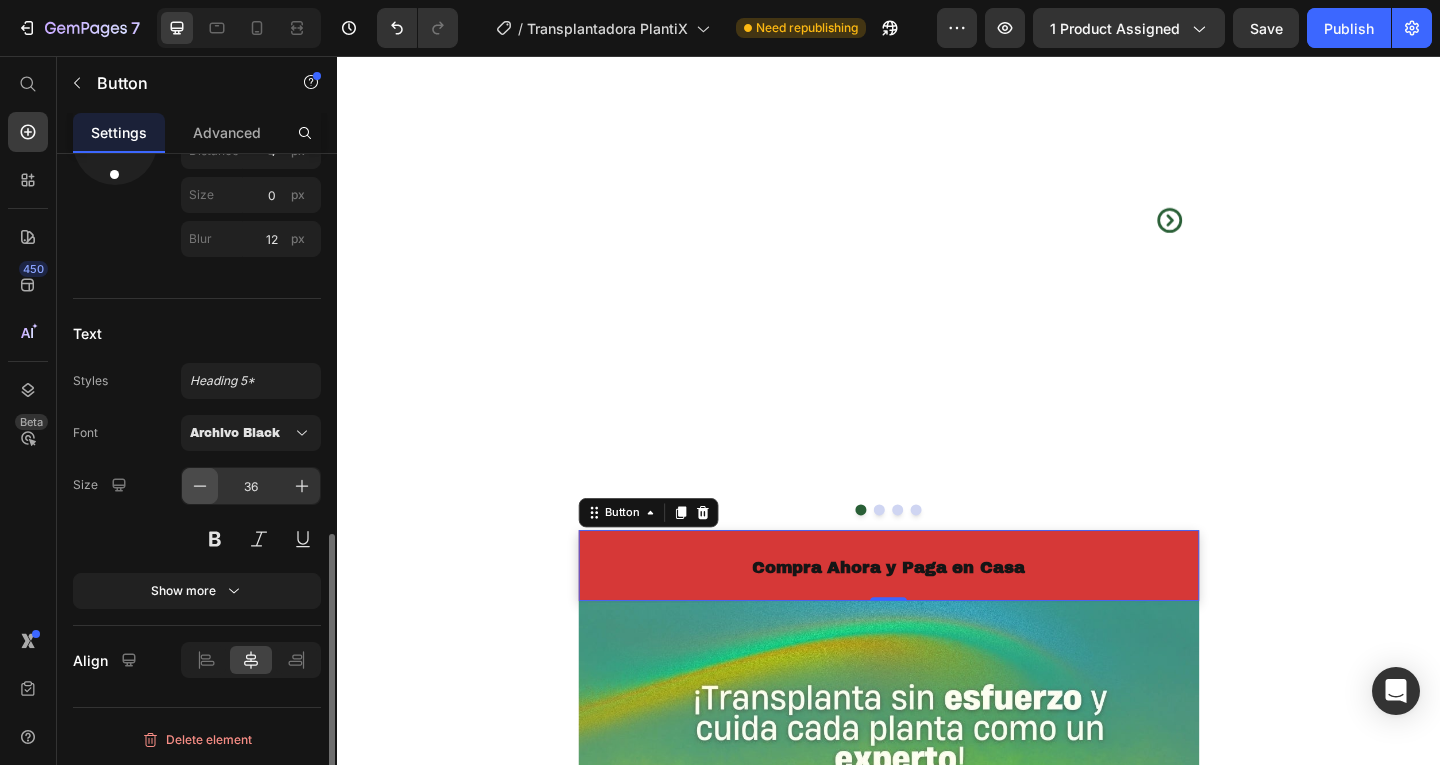 click at bounding box center (200, 486) 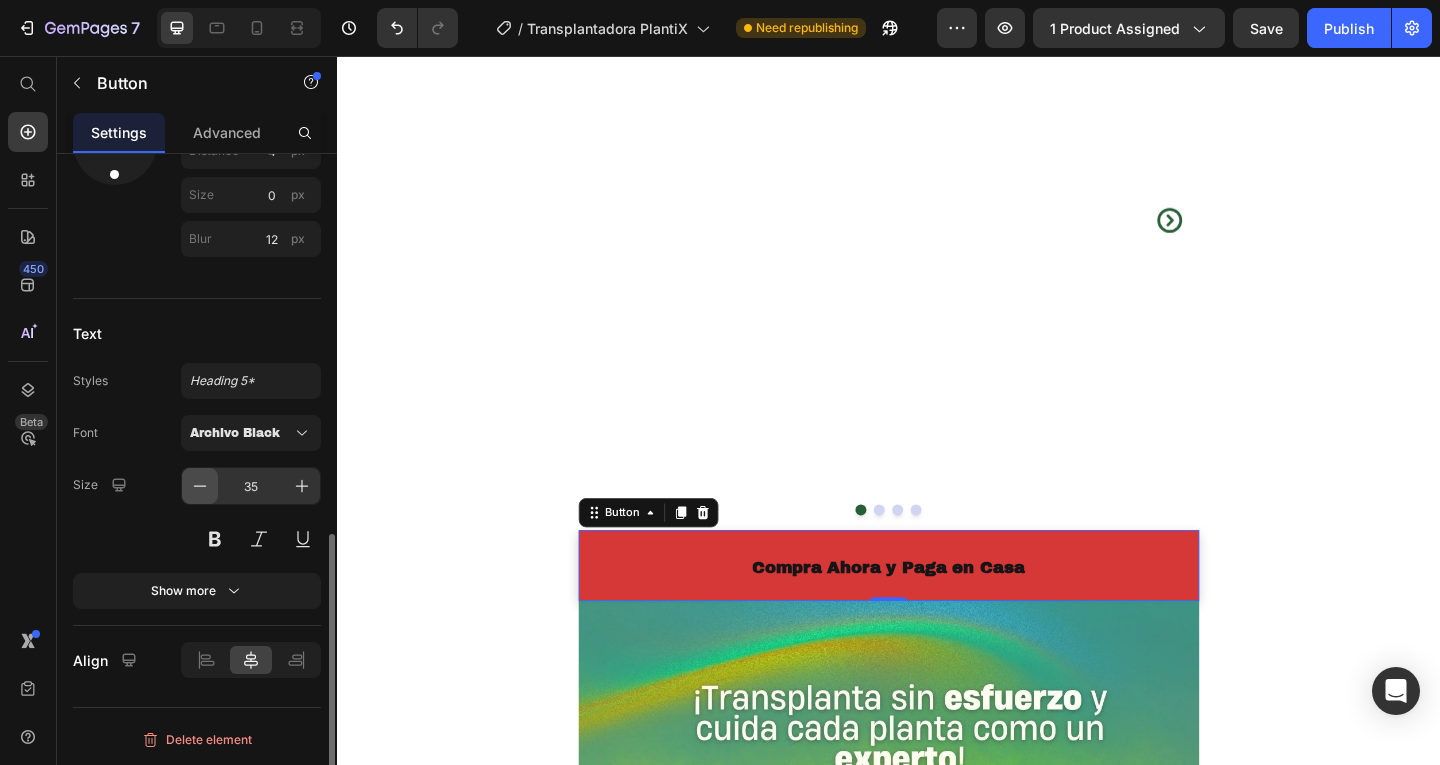 click at bounding box center [200, 486] 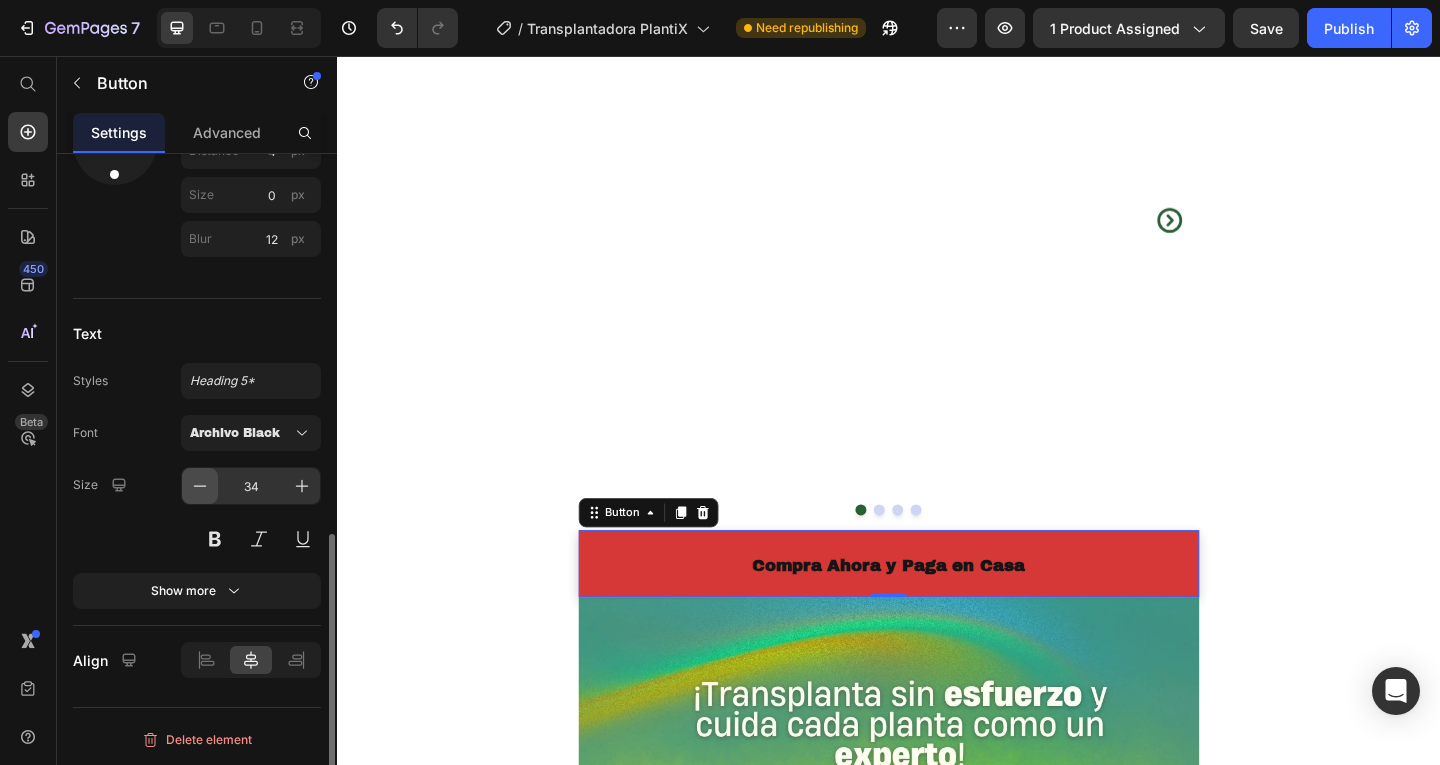 click at bounding box center (200, 486) 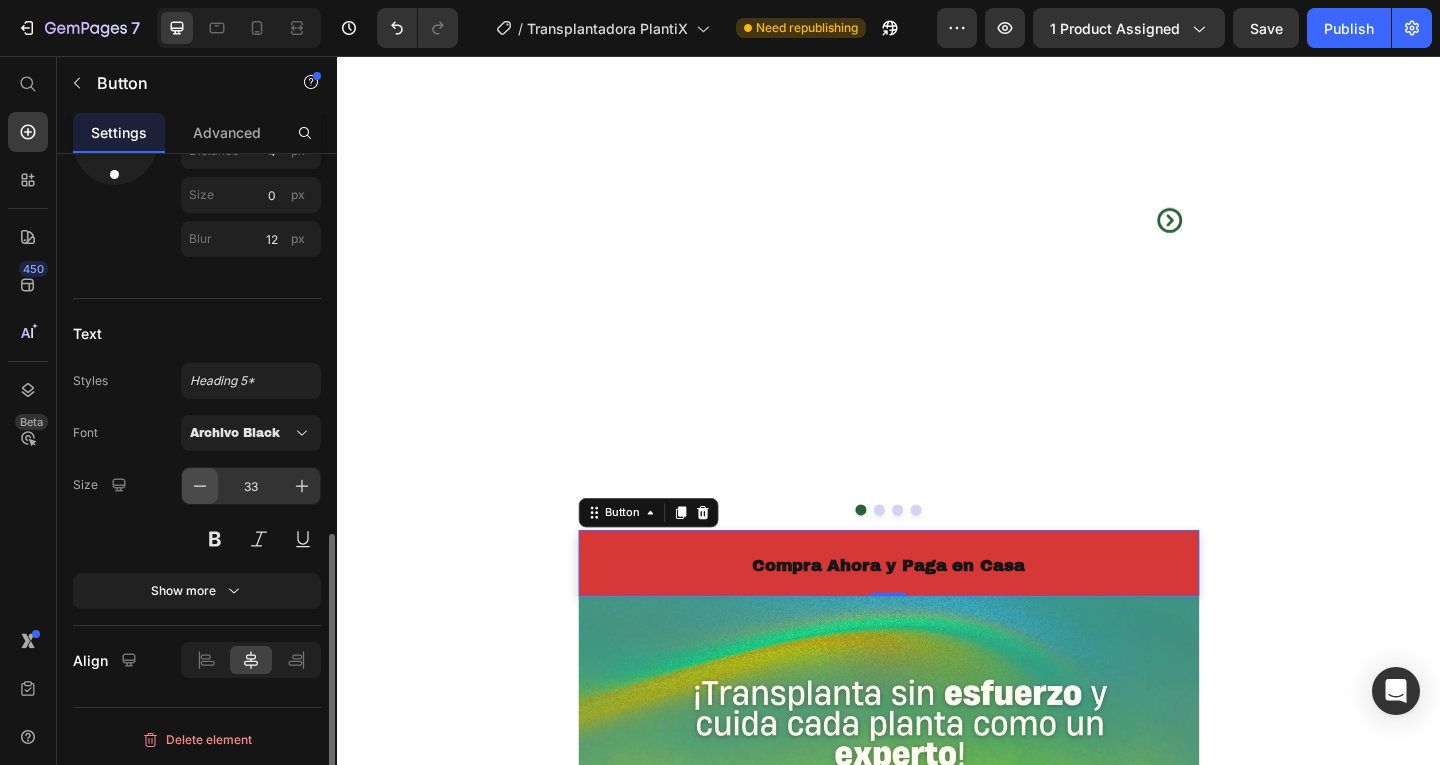 click at bounding box center [200, 486] 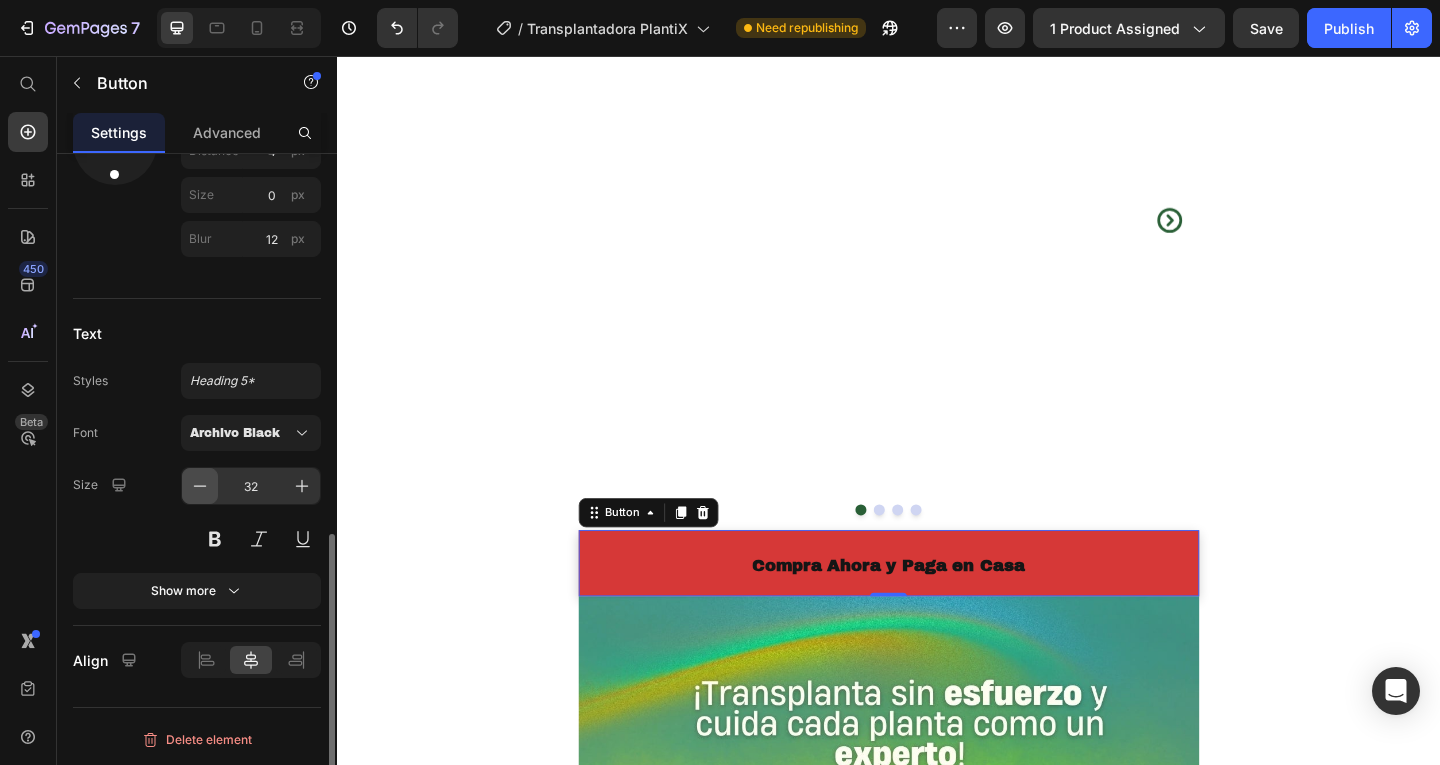 click at bounding box center [200, 486] 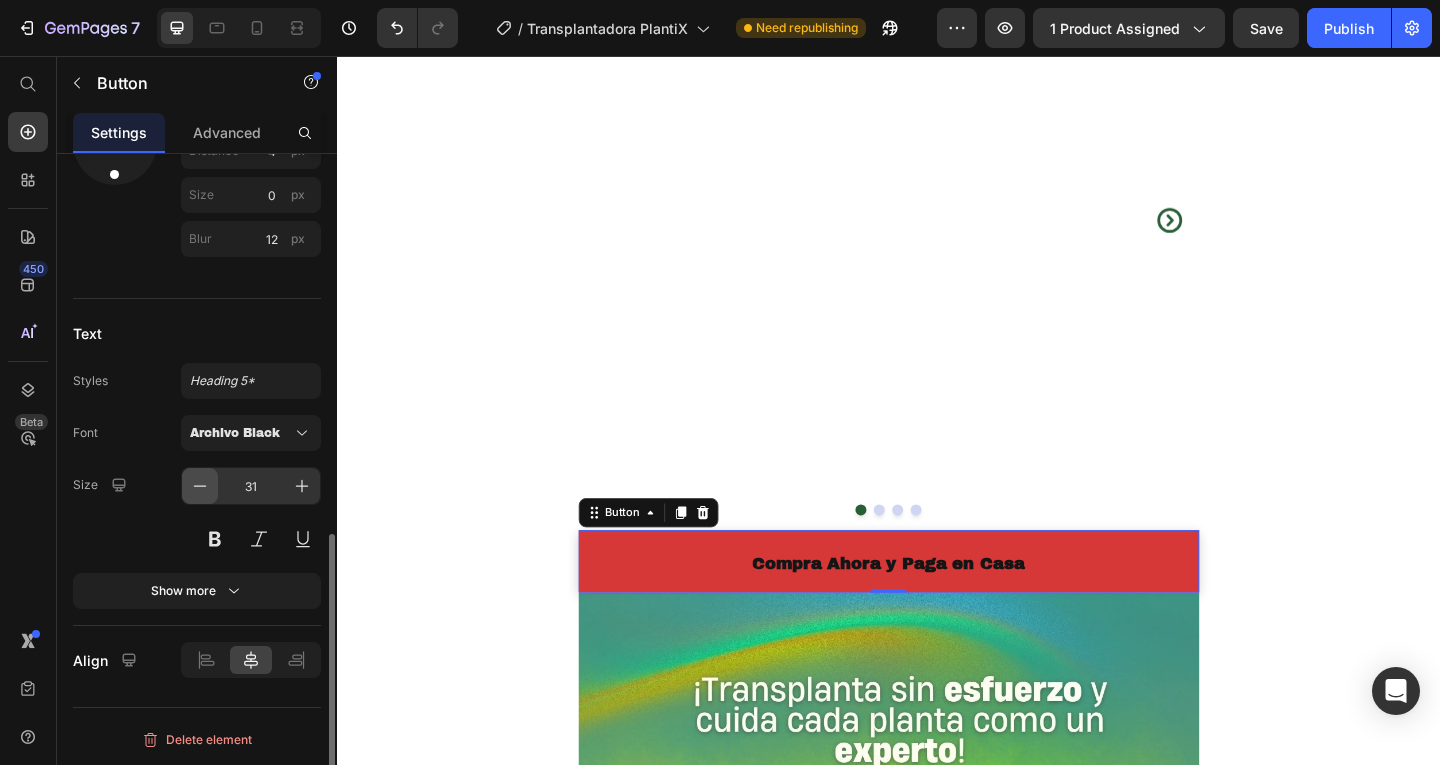 click at bounding box center (200, 486) 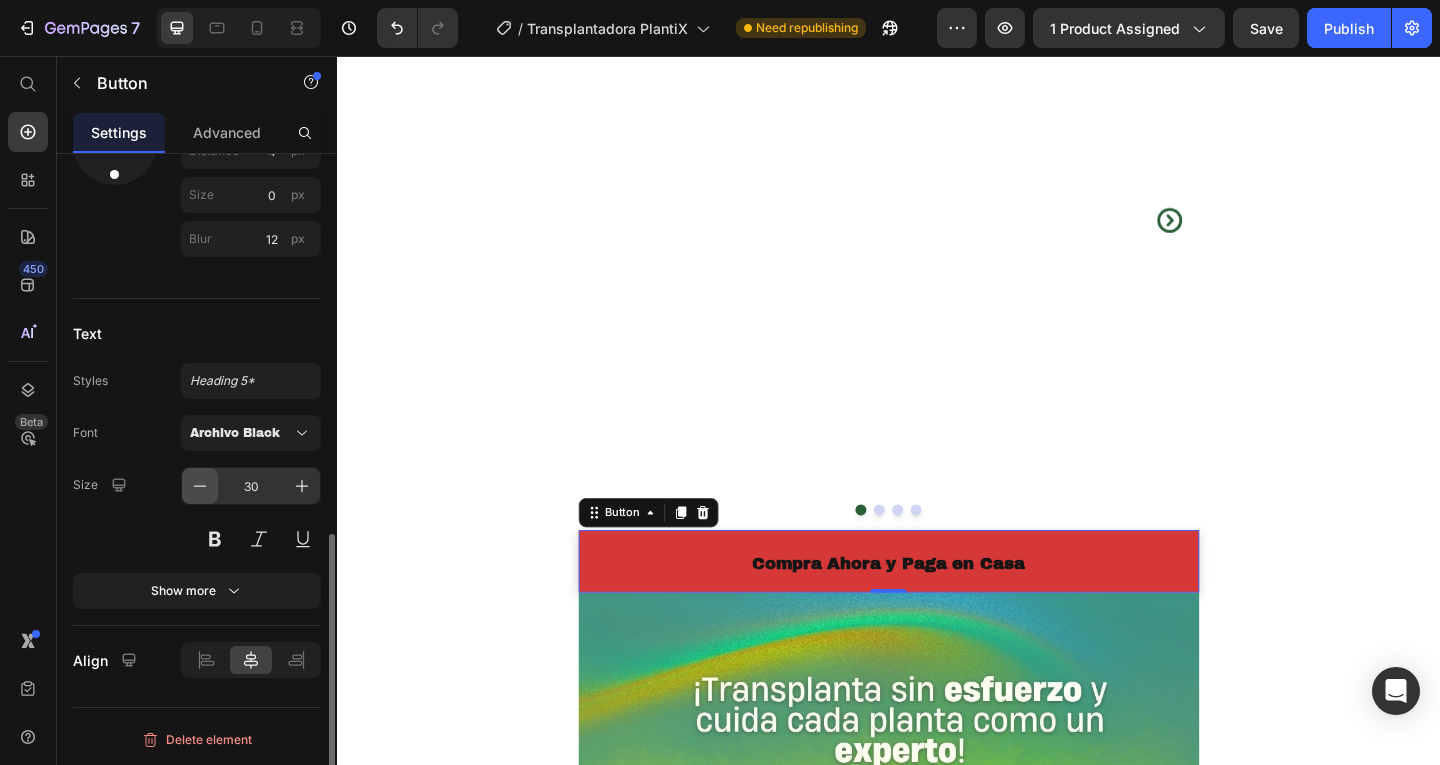 click at bounding box center (200, 486) 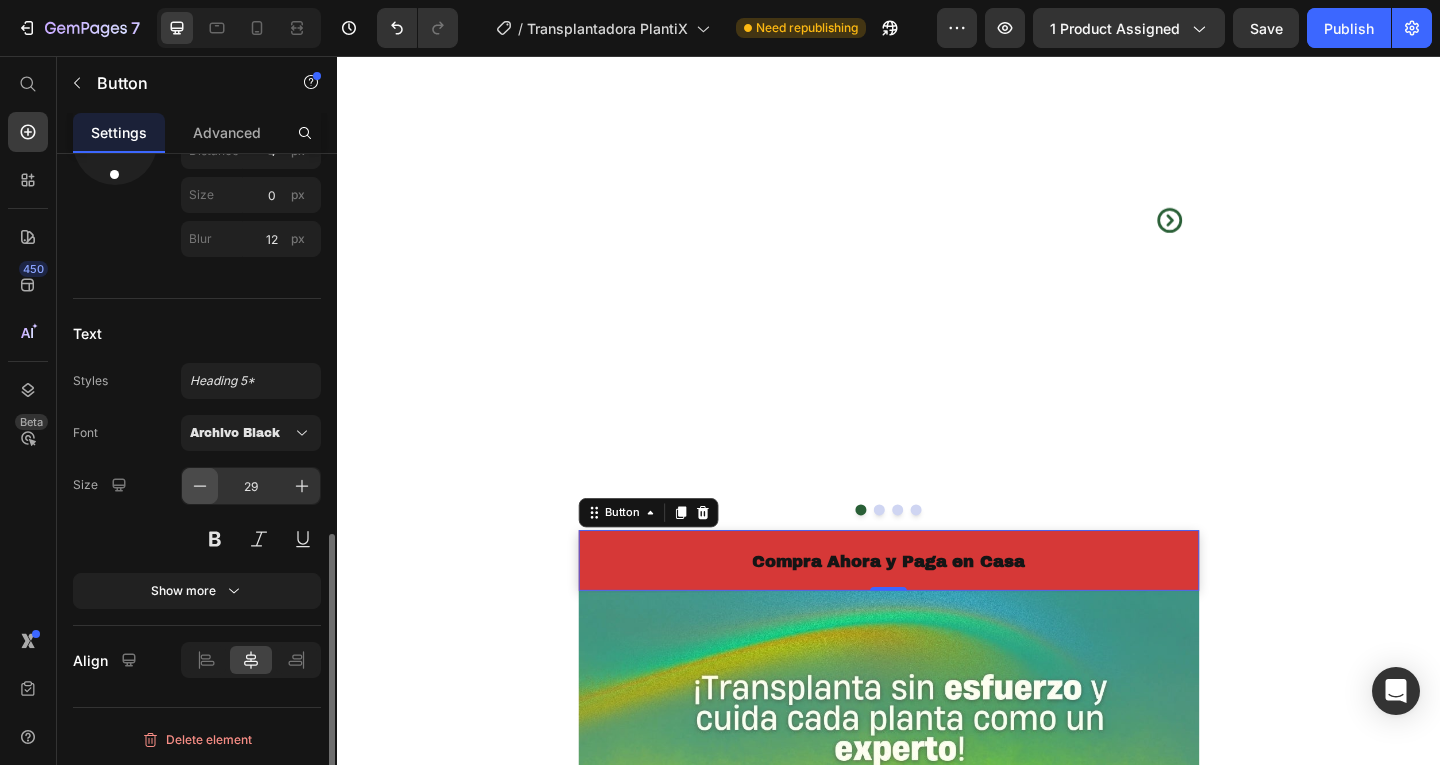 click at bounding box center (200, 486) 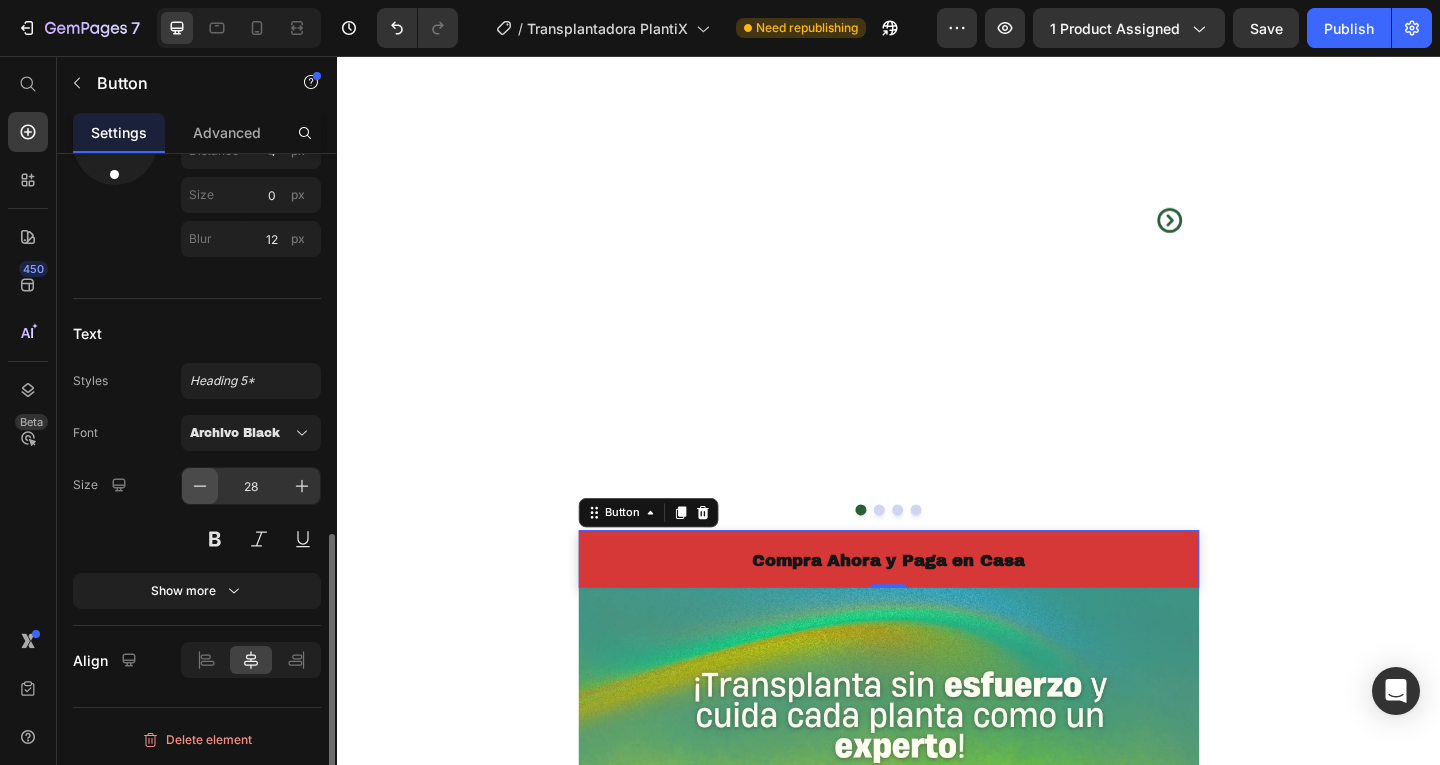click at bounding box center (200, 486) 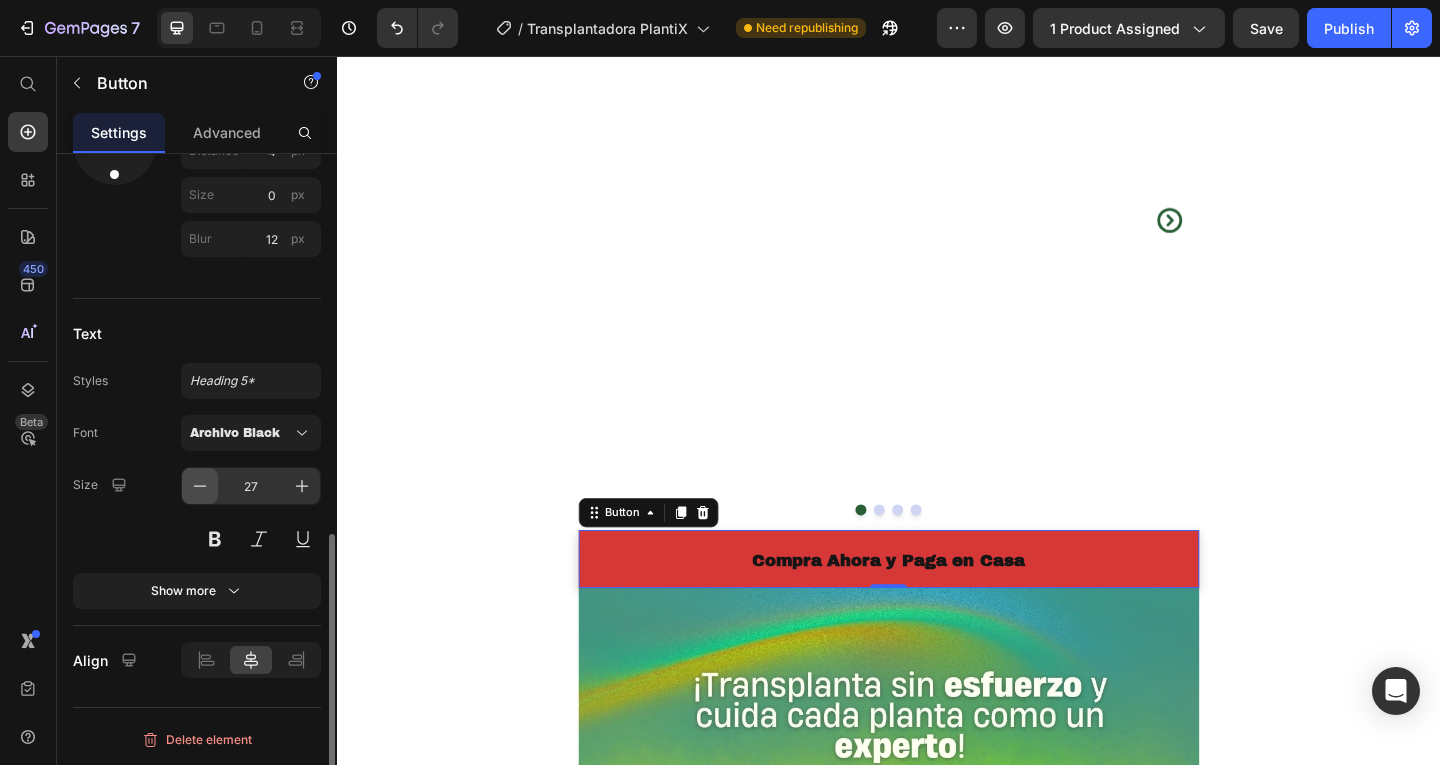click at bounding box center (200, 486) 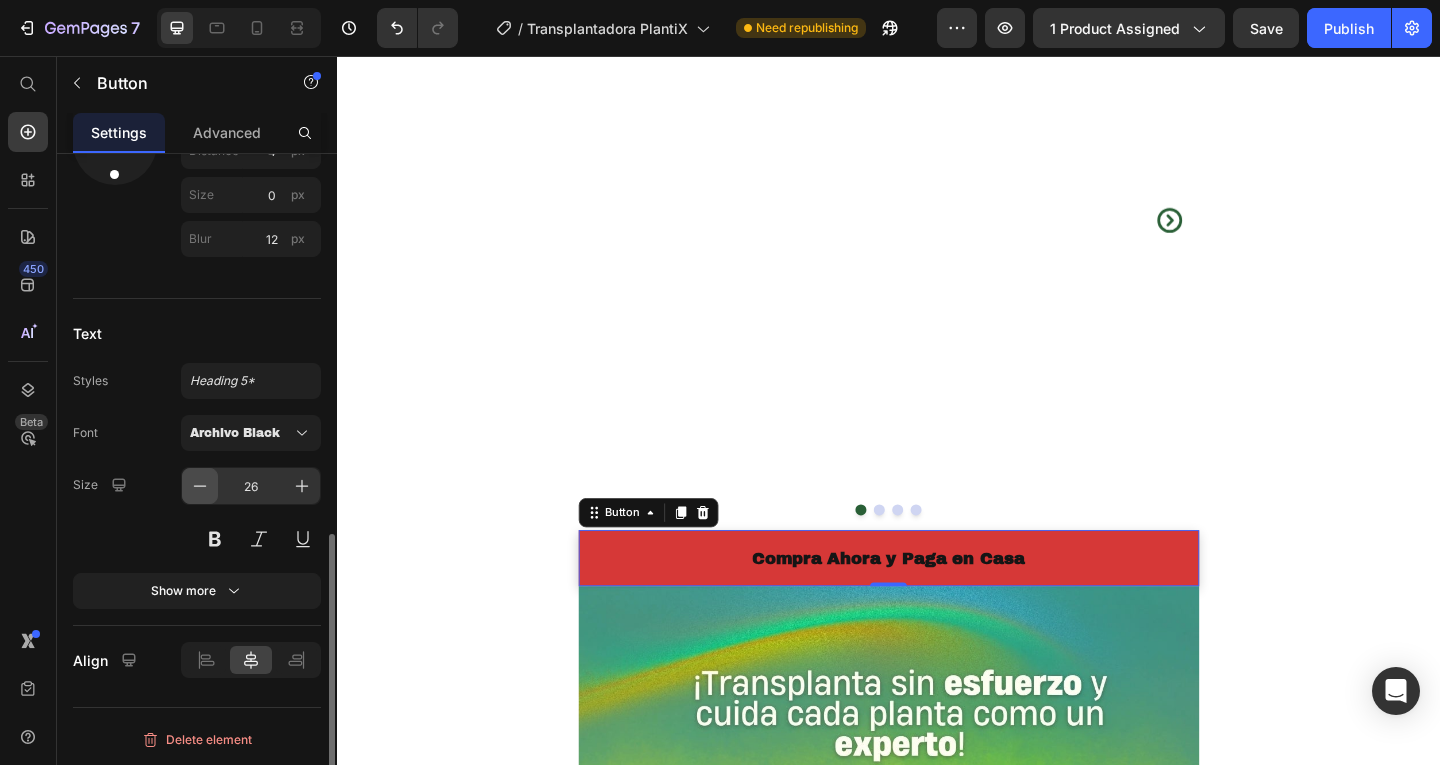 click at bounding box center (200, 486) 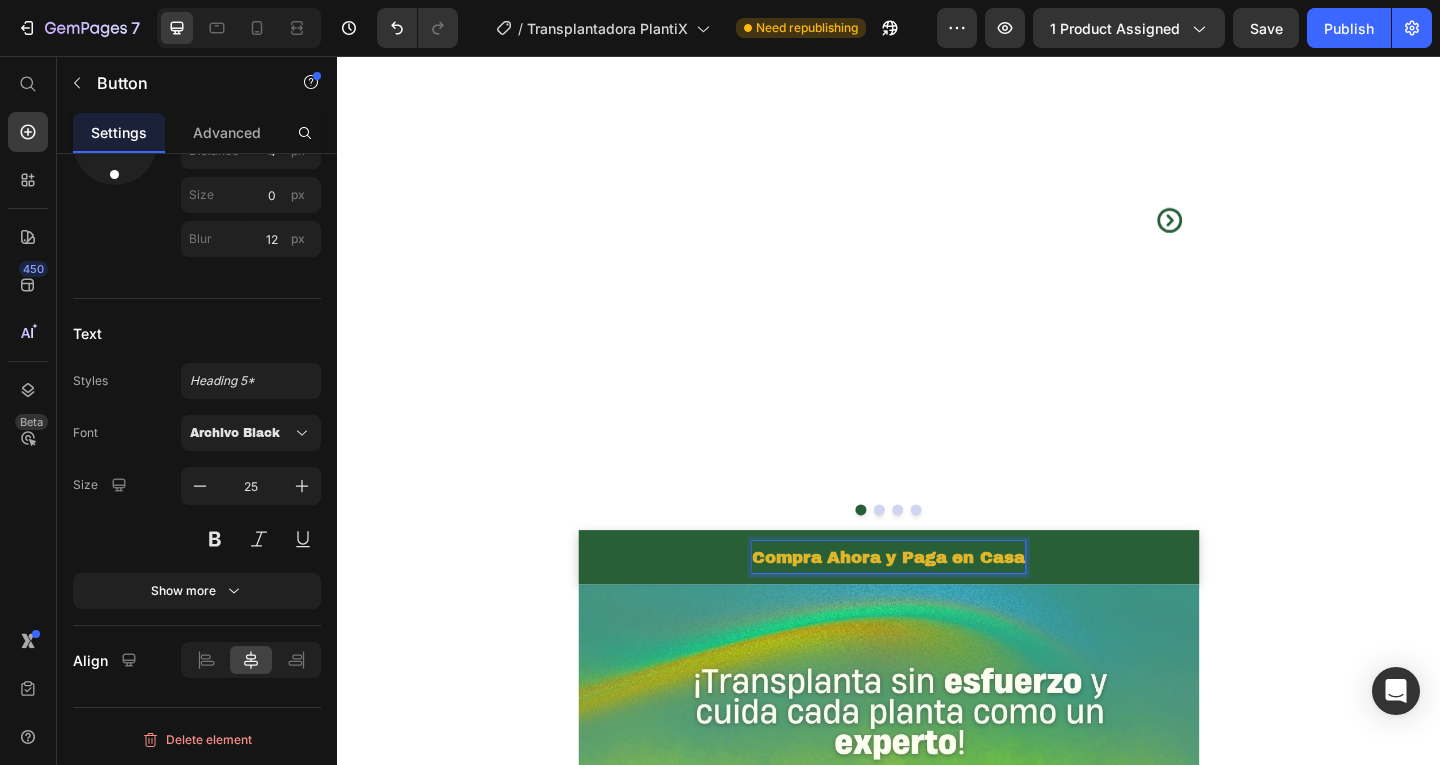 click on "Compra Ahora y Paga en Casa" at bounding box center (937, 602) 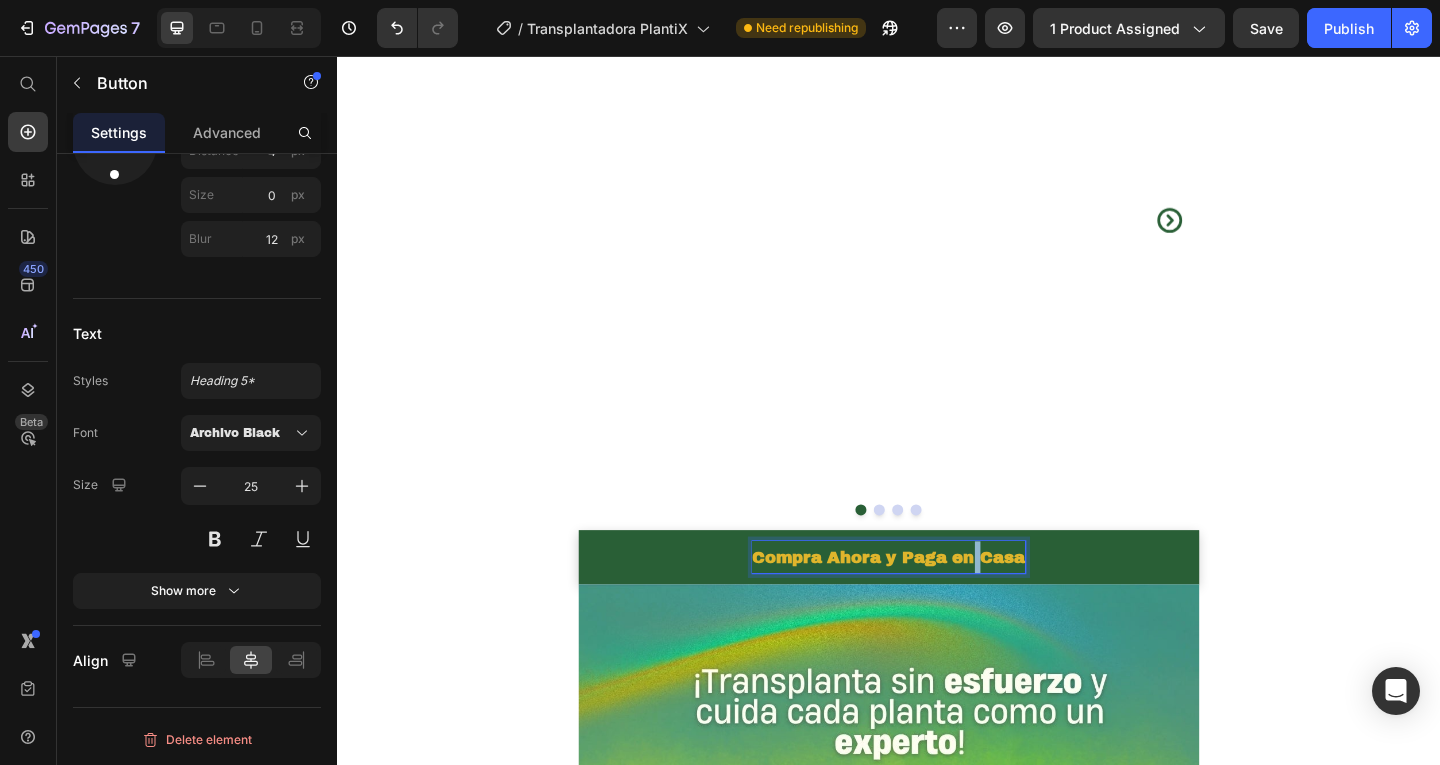 click on "Compra Ahora y Paga en Casa" at bounding box center (937, 602) 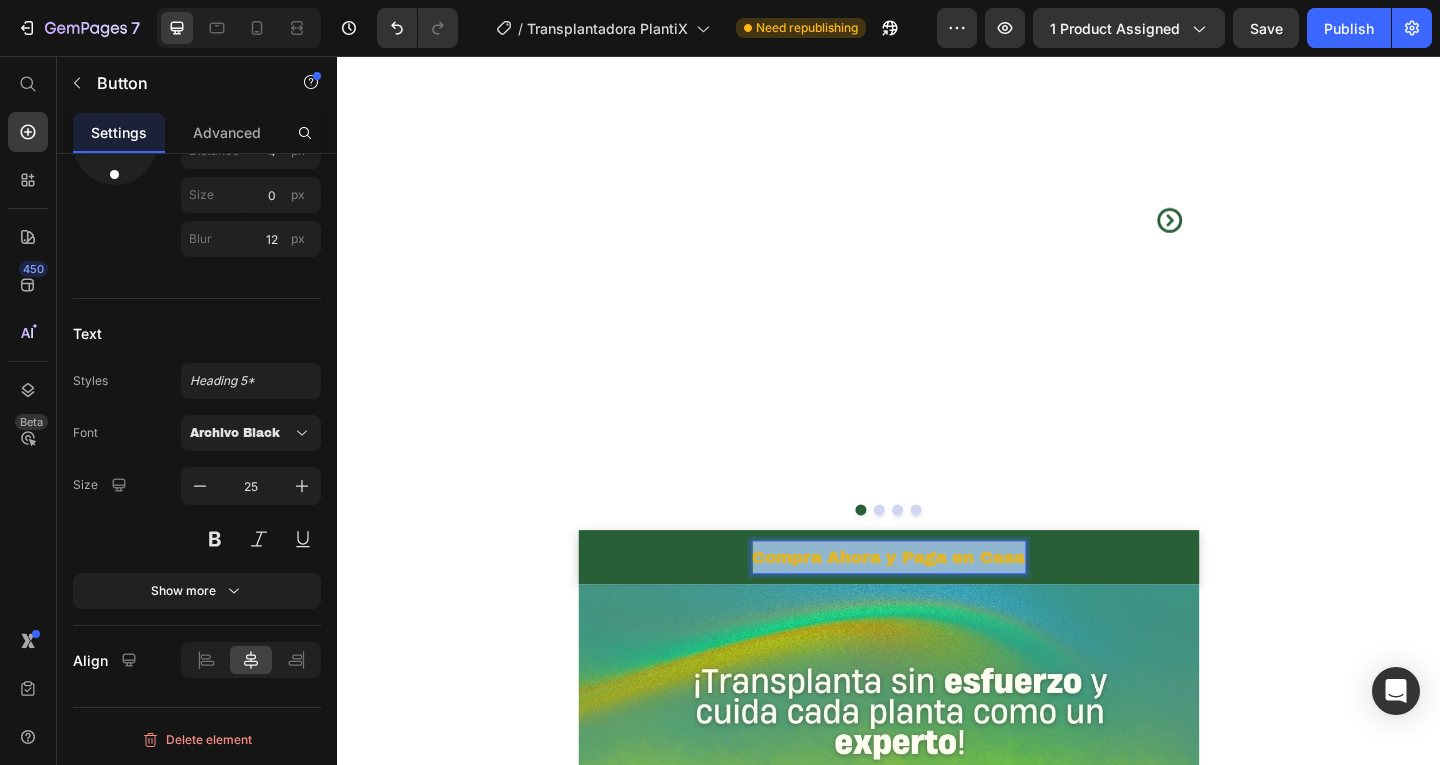 click on "Compra Ahora y Paga en Casa" at bounding box center (937, 602) 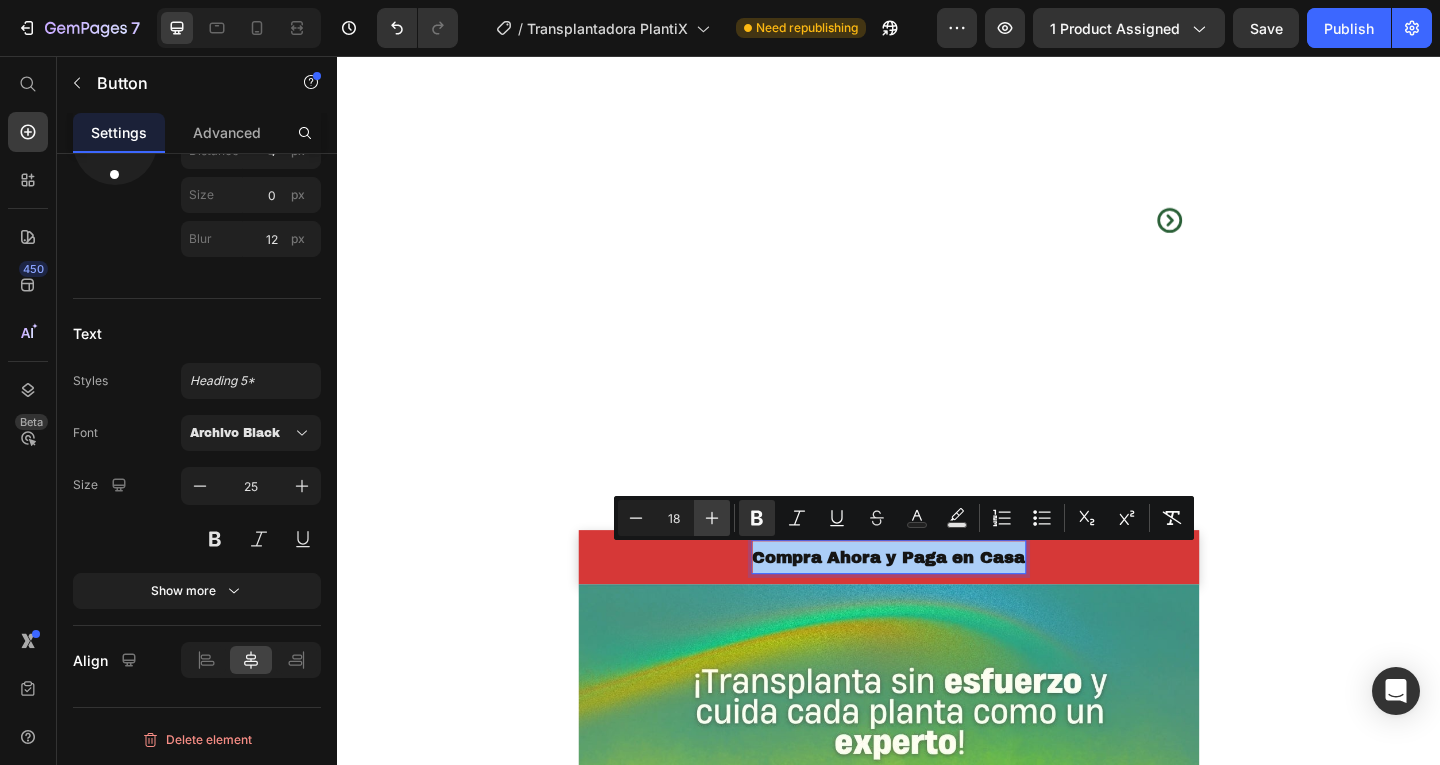 click on "Plus" at bounding box center [712, 518] 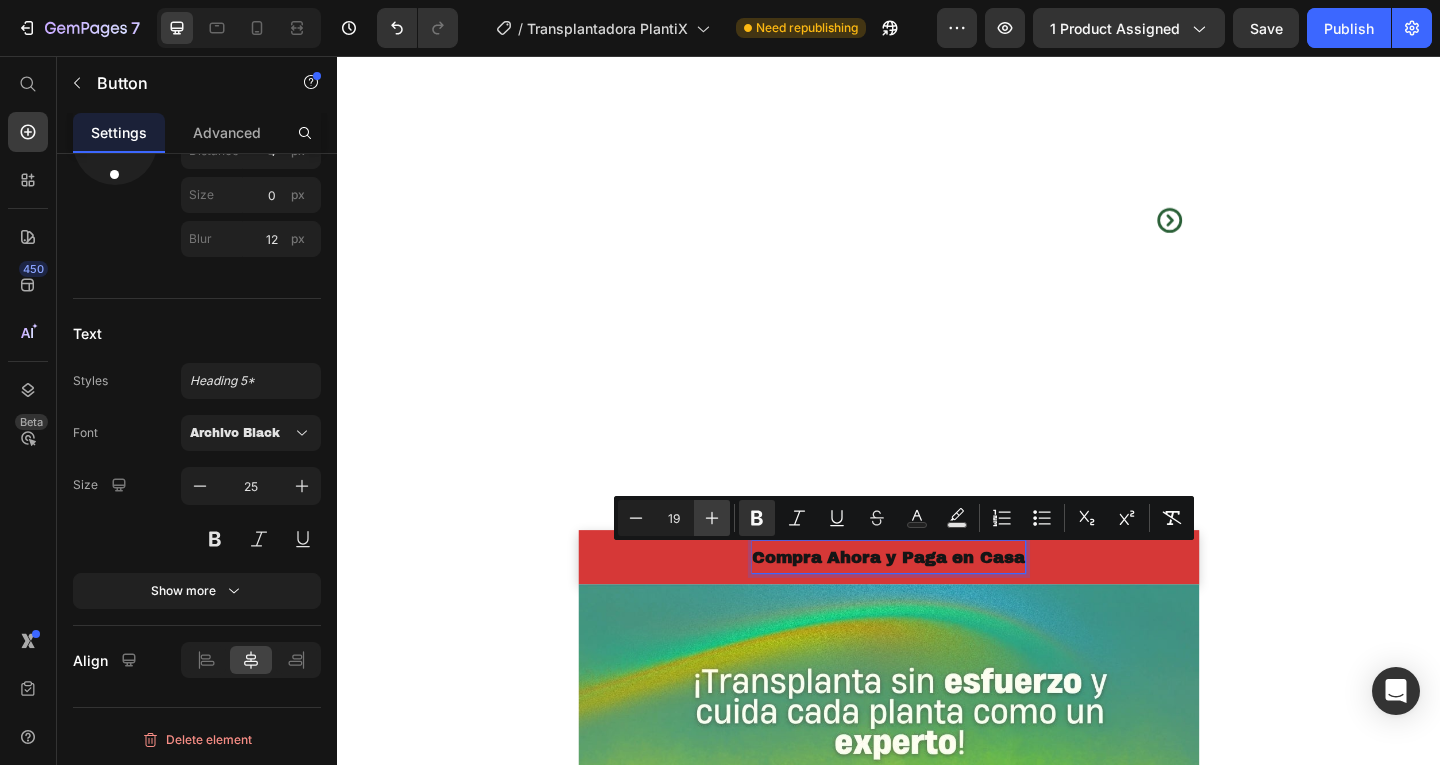 click on "Plus" at bounding box center [712, 518] 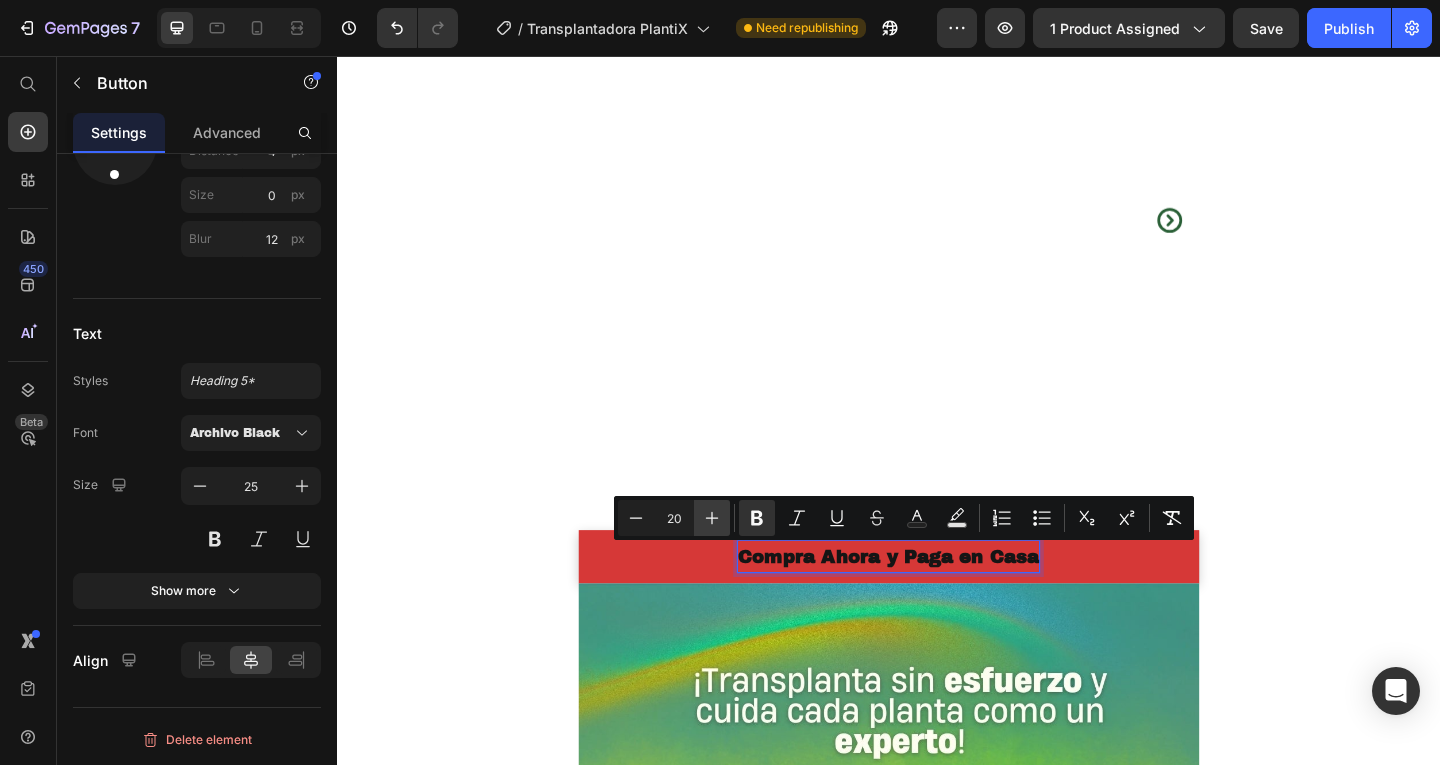 click on "Plus" at bounding box center (712, 518) 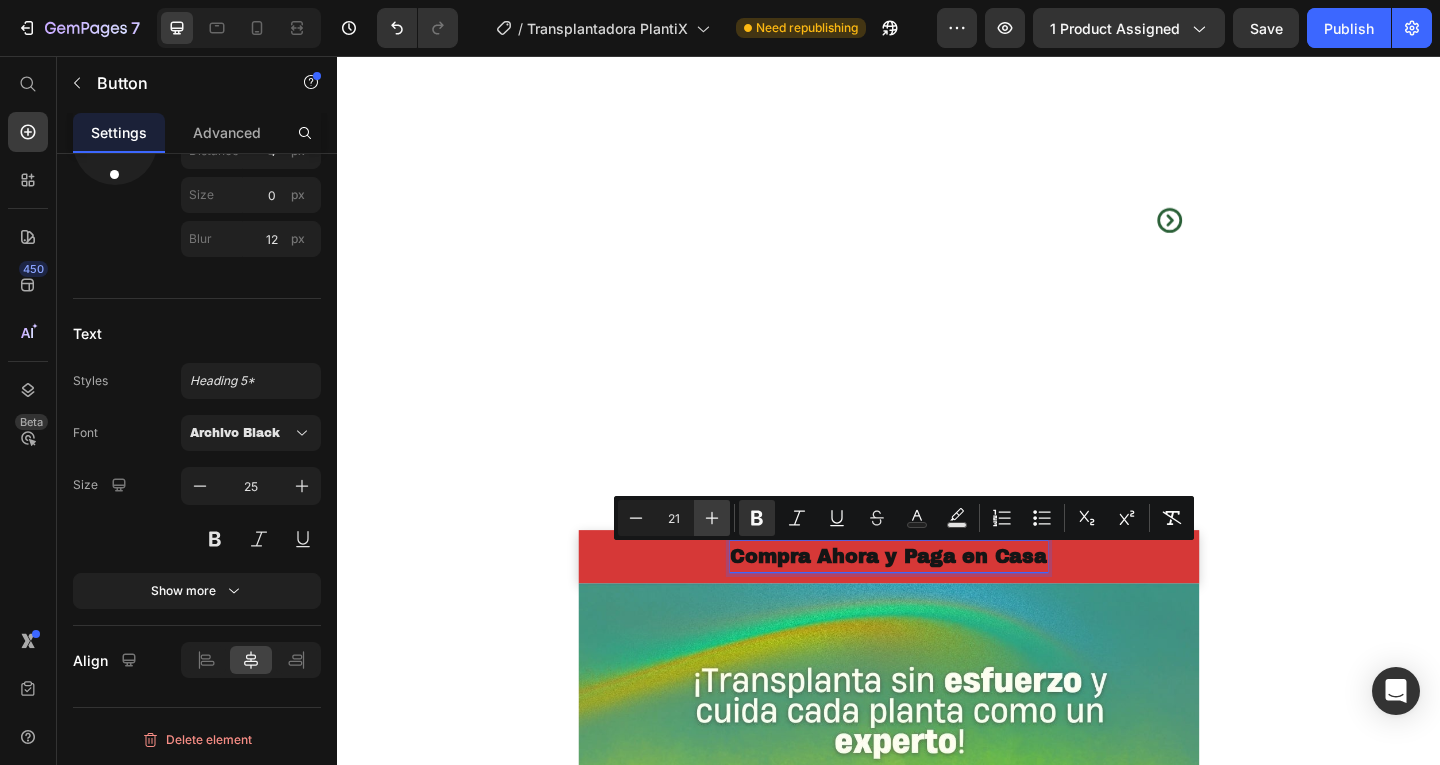 click on "Plus" at bounding box center [712, 518] 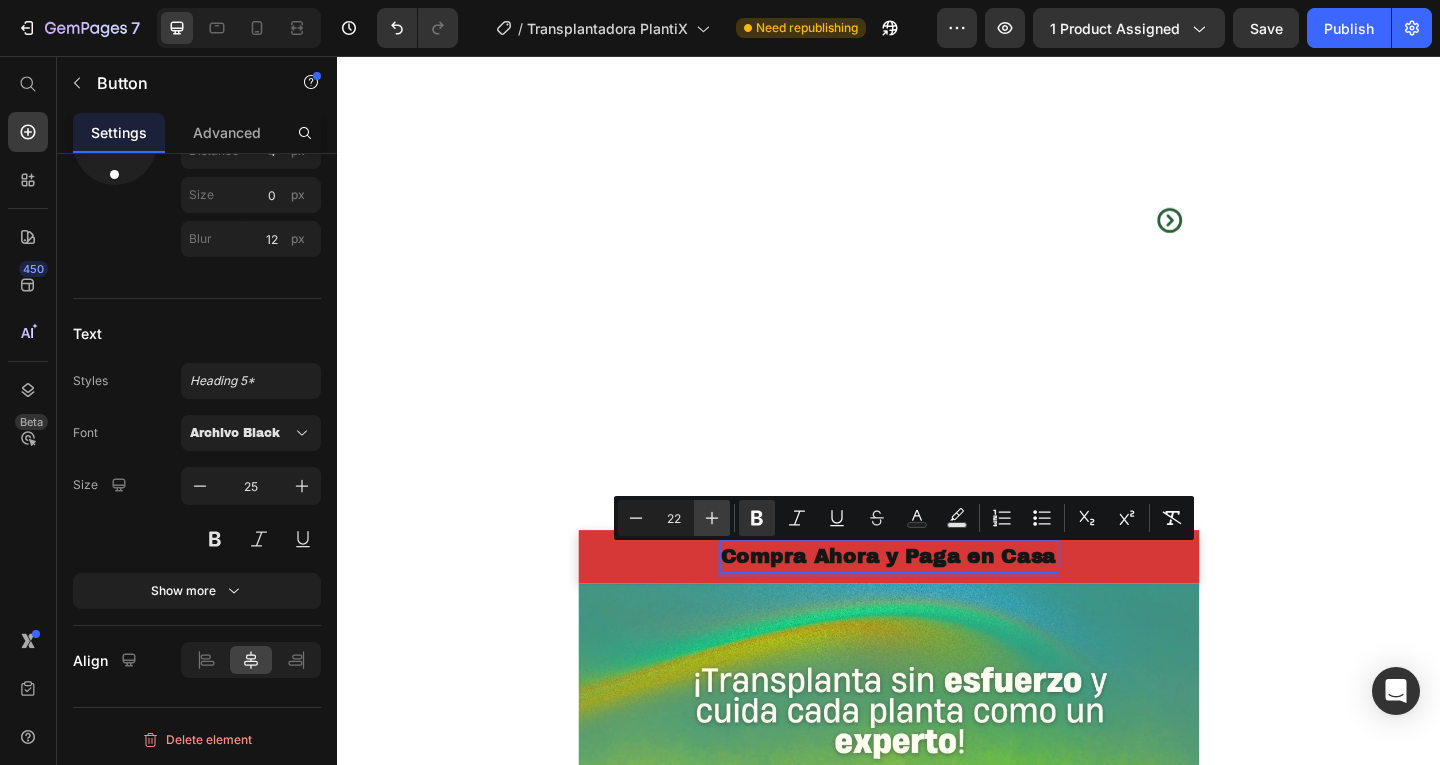 click on "Plus" at bounding box center [712, 518] 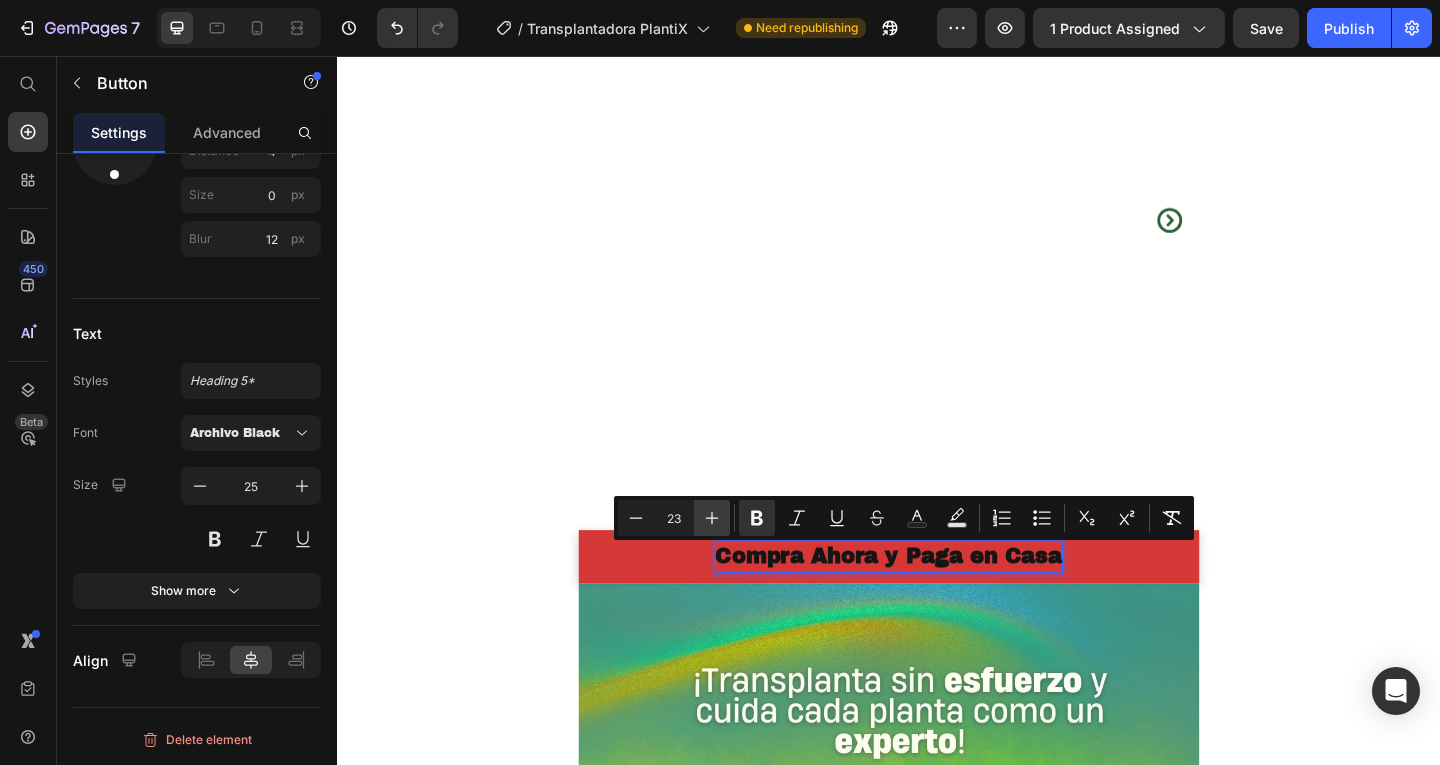 click on "Plus" at bounding box center [712, 518] 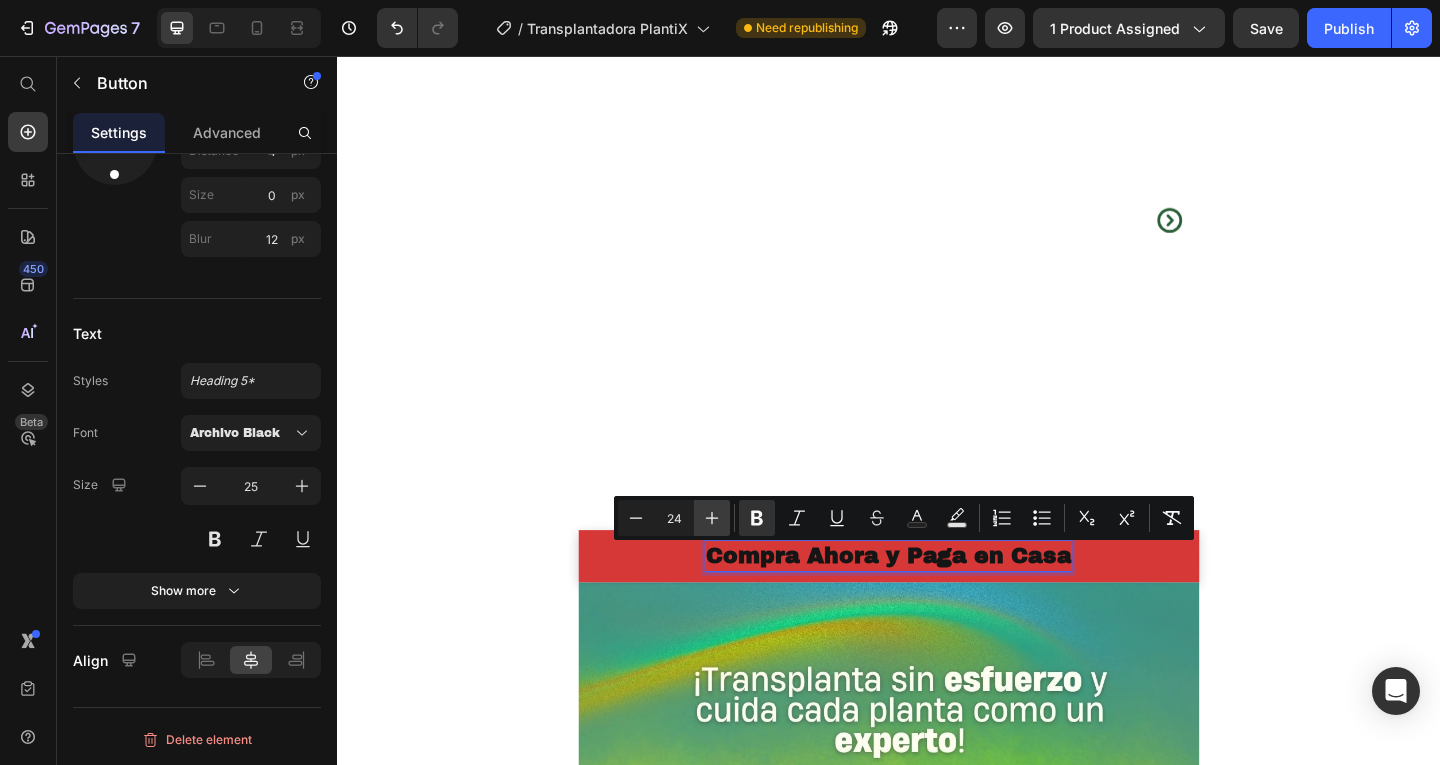 click on "Plus" at bounding box center (712, 518) 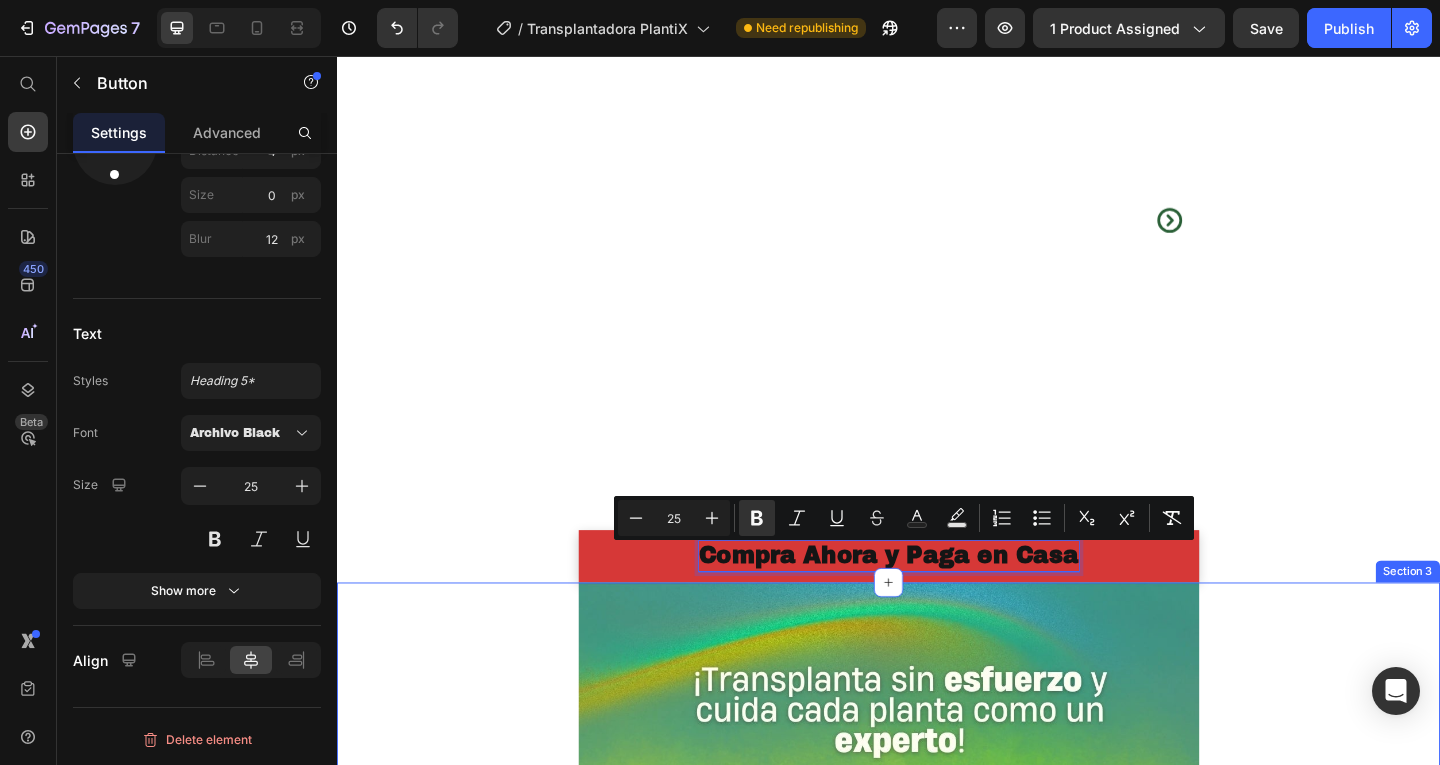 click on "Section 3" at bounding box center (1502, 617) 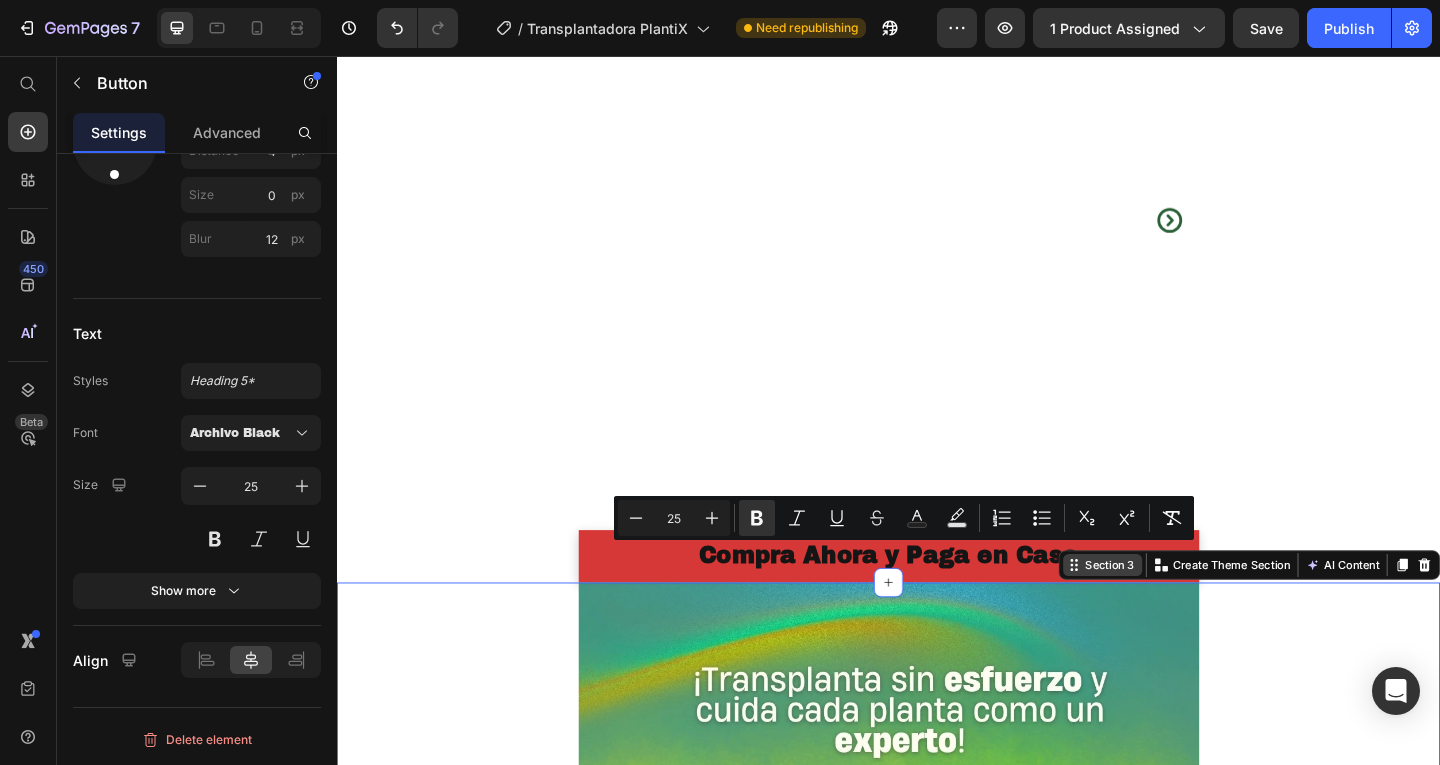 scroll, scrollTop: 0, scrollLeft: 0, axis: both 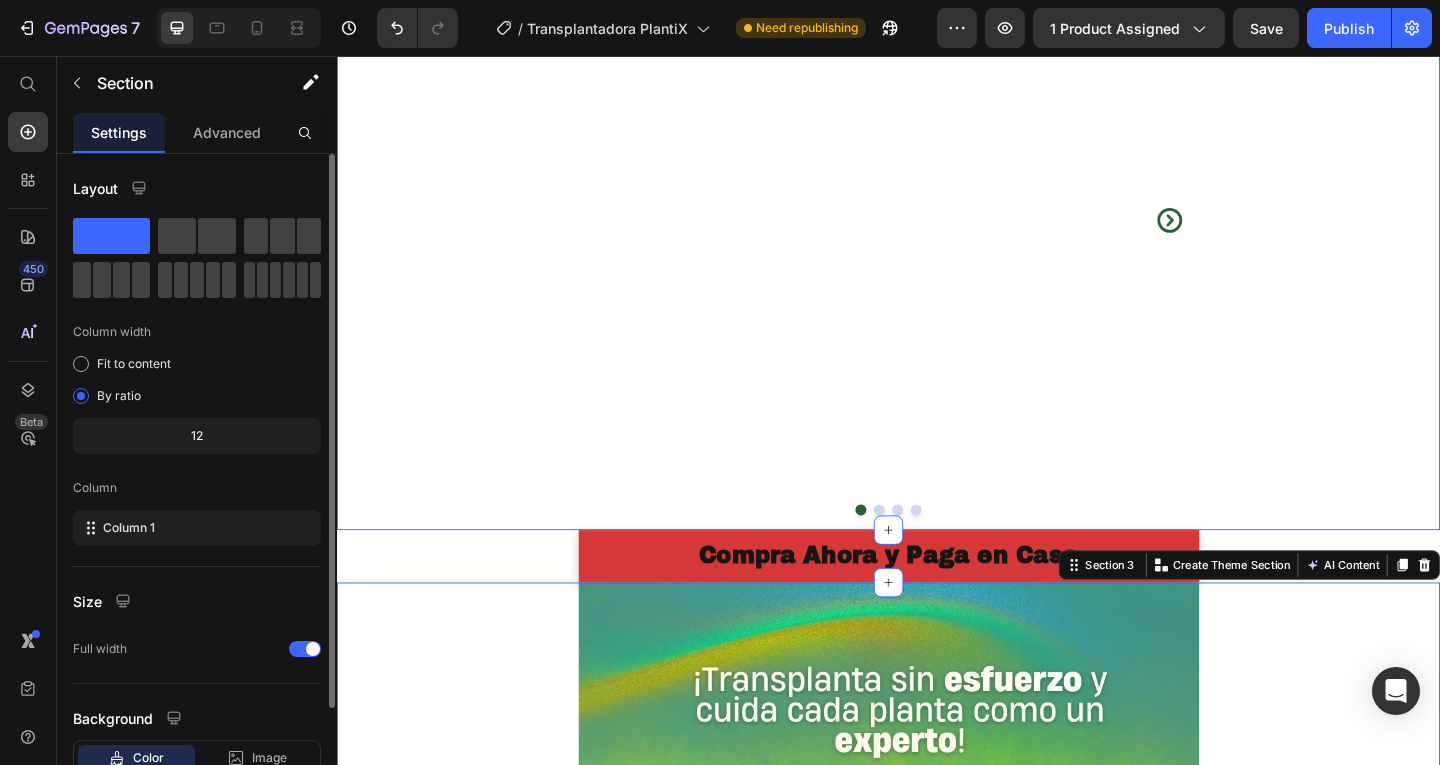 click on "Image Image Image Image
Carousel Row" at bounding box center (937, 234) 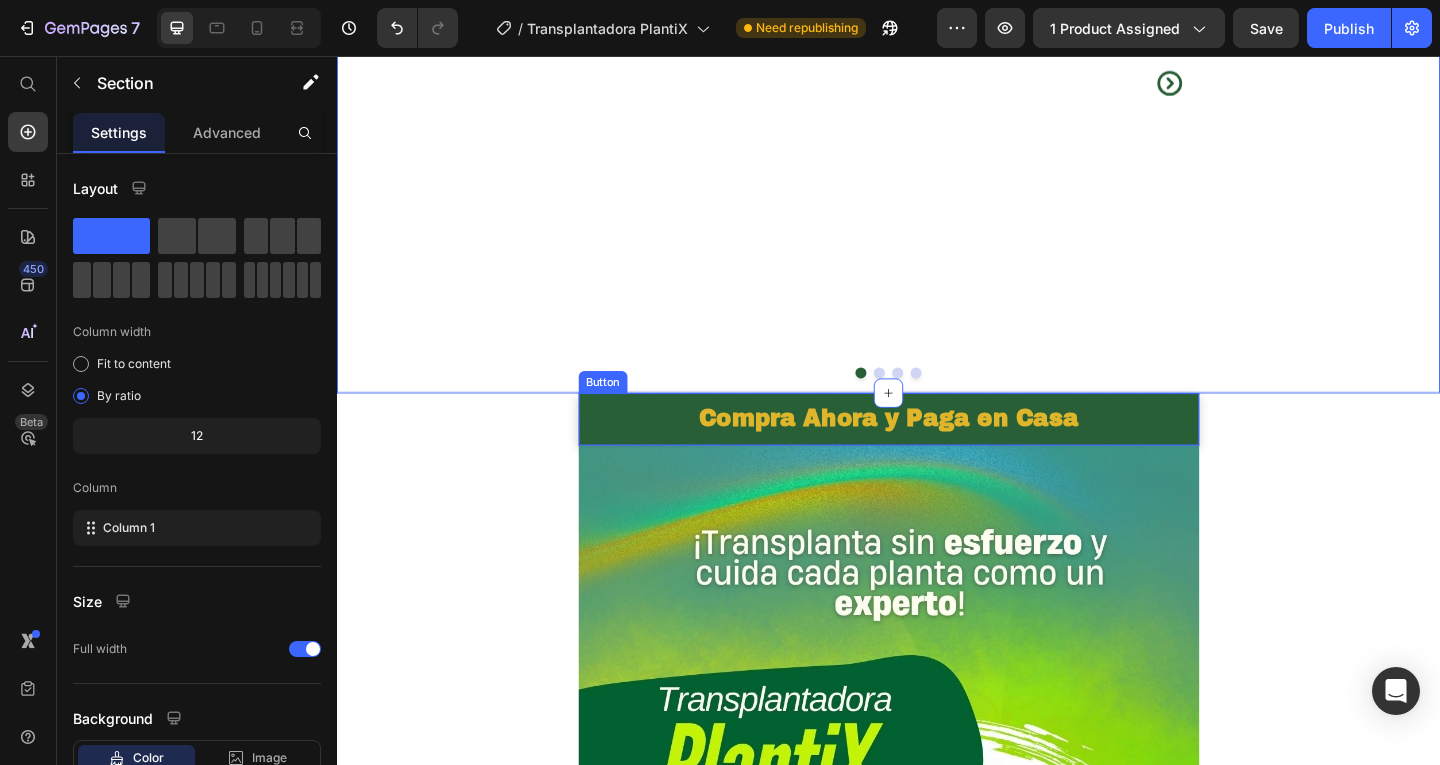 scroll, scrollTop: 300, scrollLeft: 0, axis: vertical 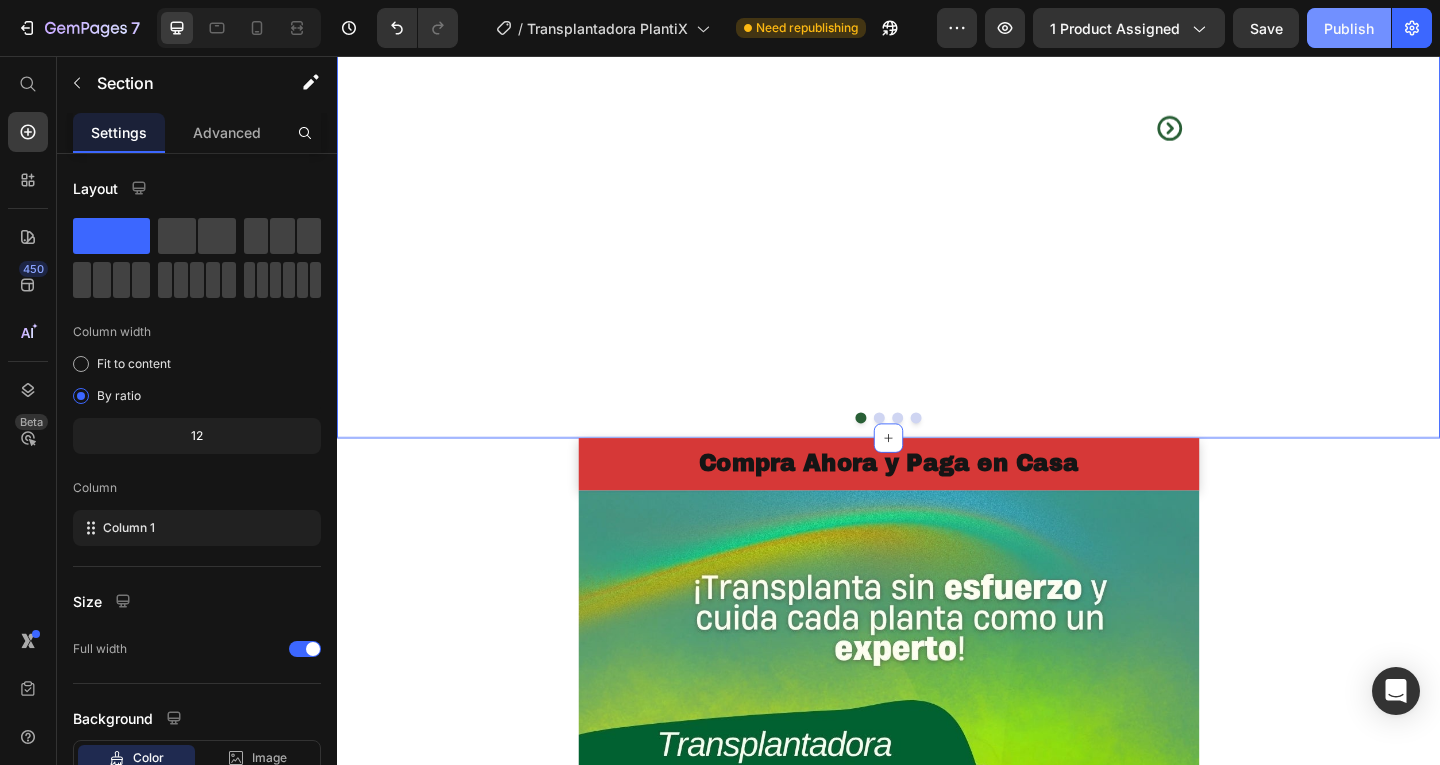 click on "Publish" at bounding box center (1349, 28) 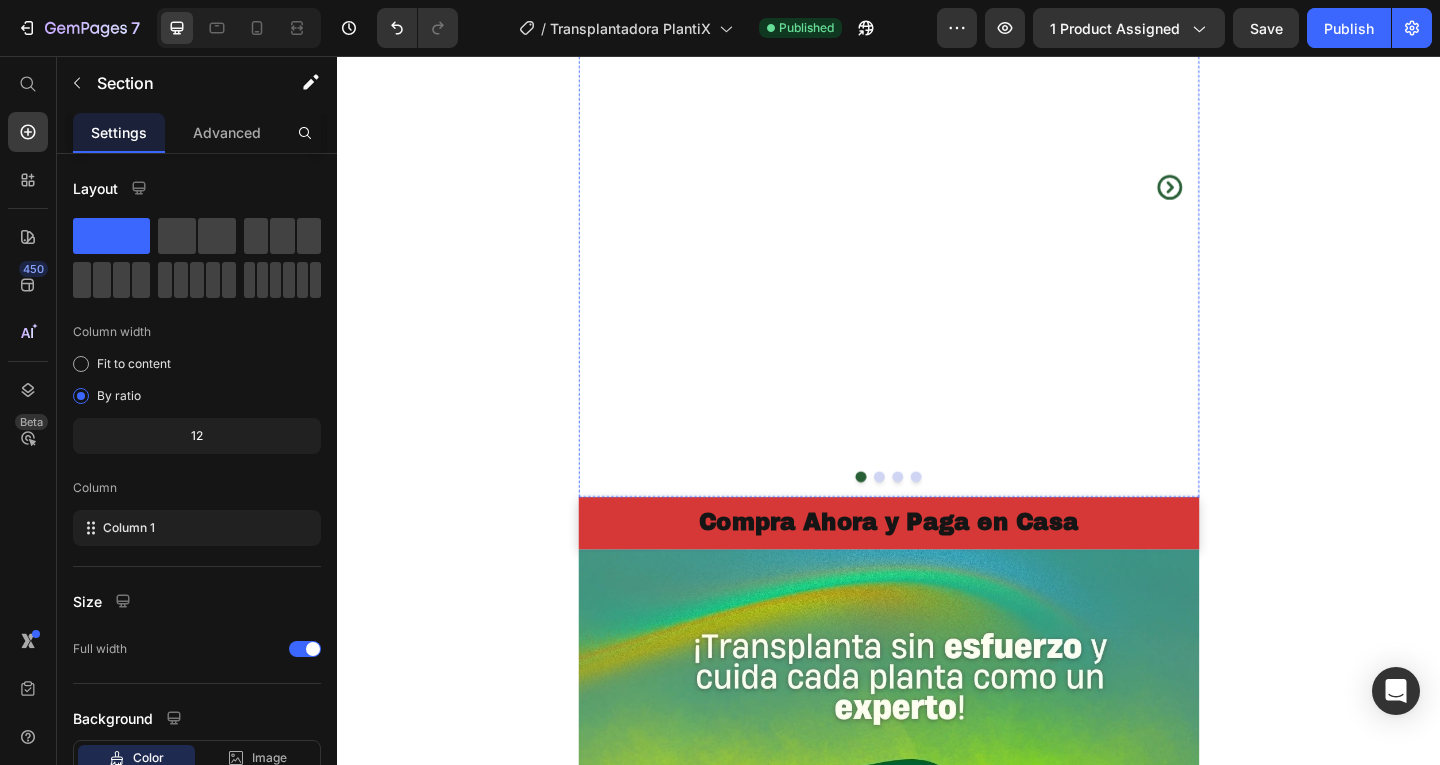 scroll, scrollTop: 0, scrollLeft: 0, axis: both 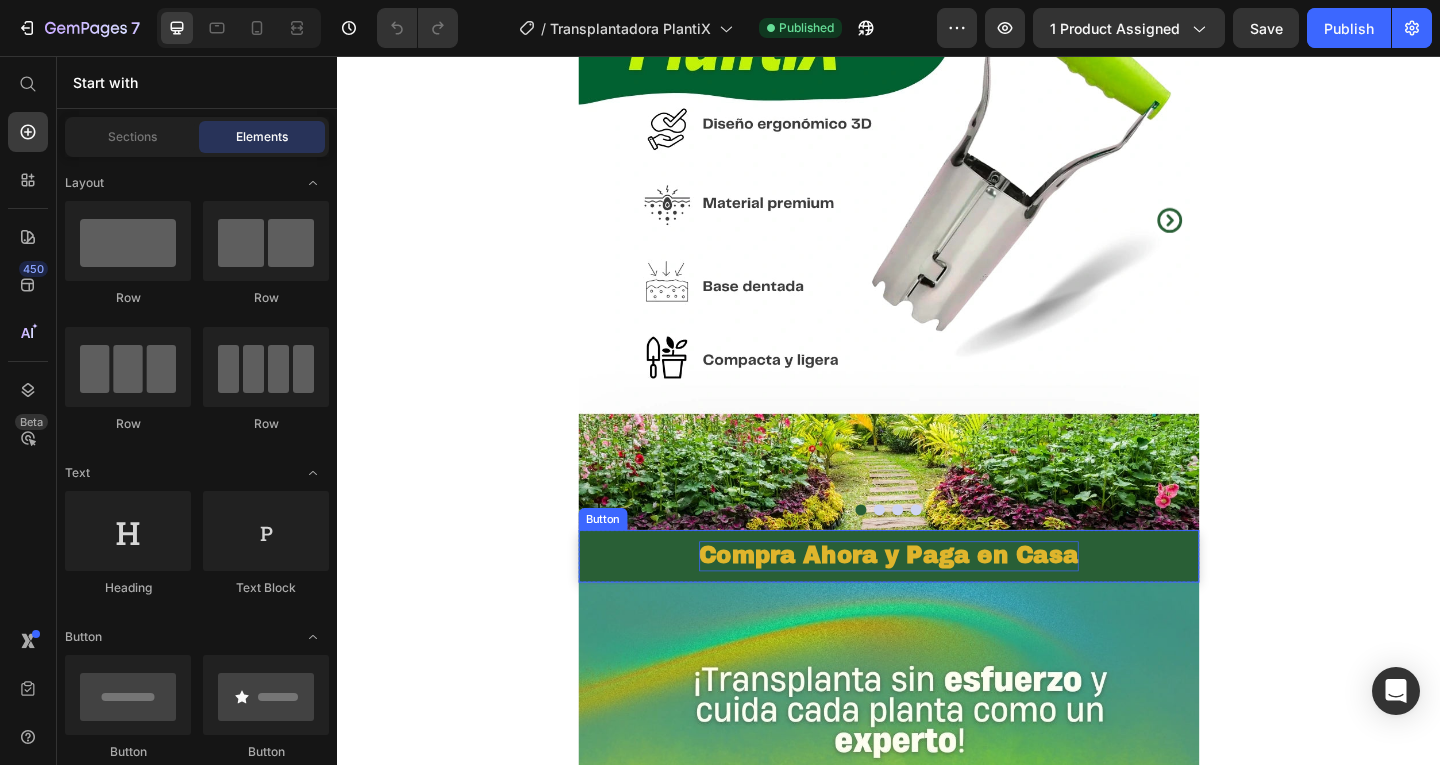 click on "Compra Ahora y Paga en Casa" at bounding box center (937, 599) 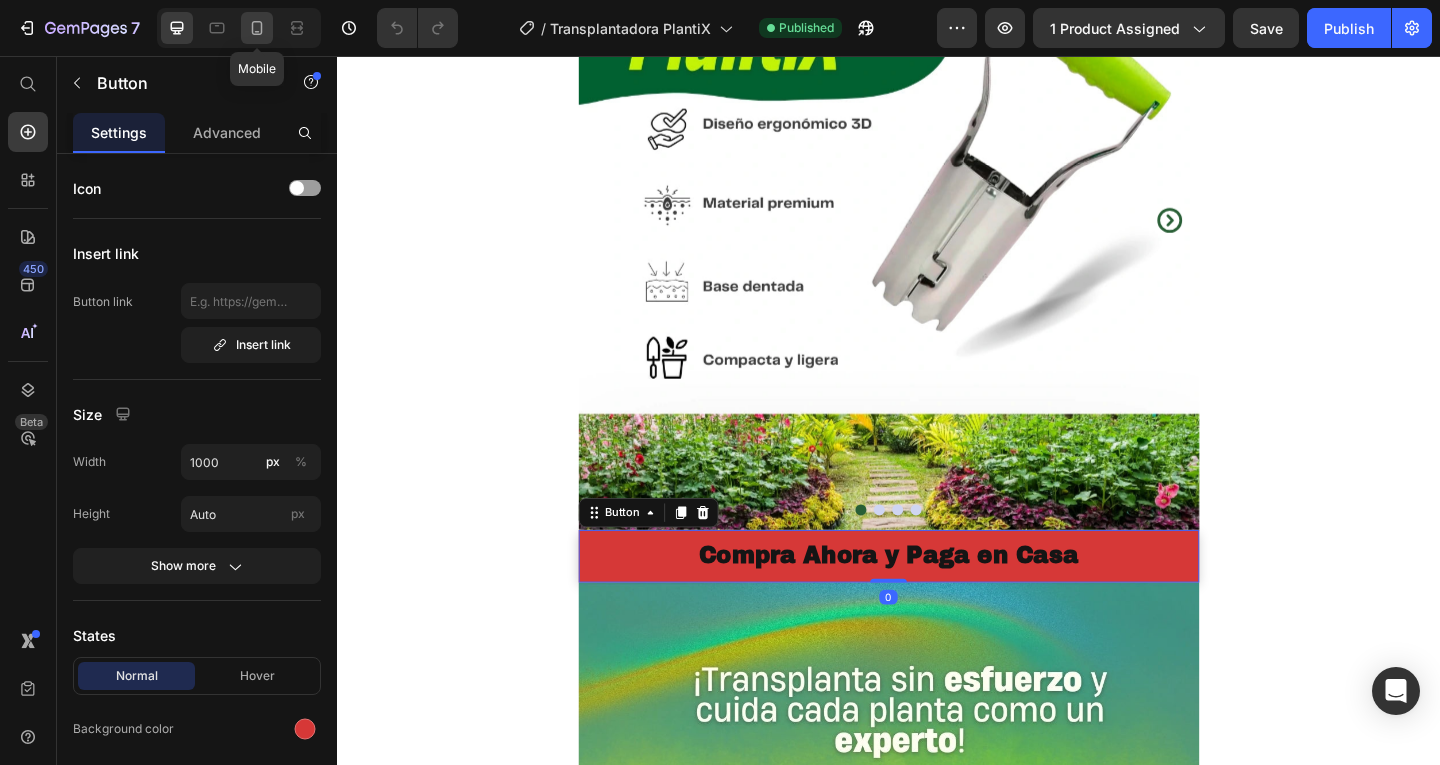 click 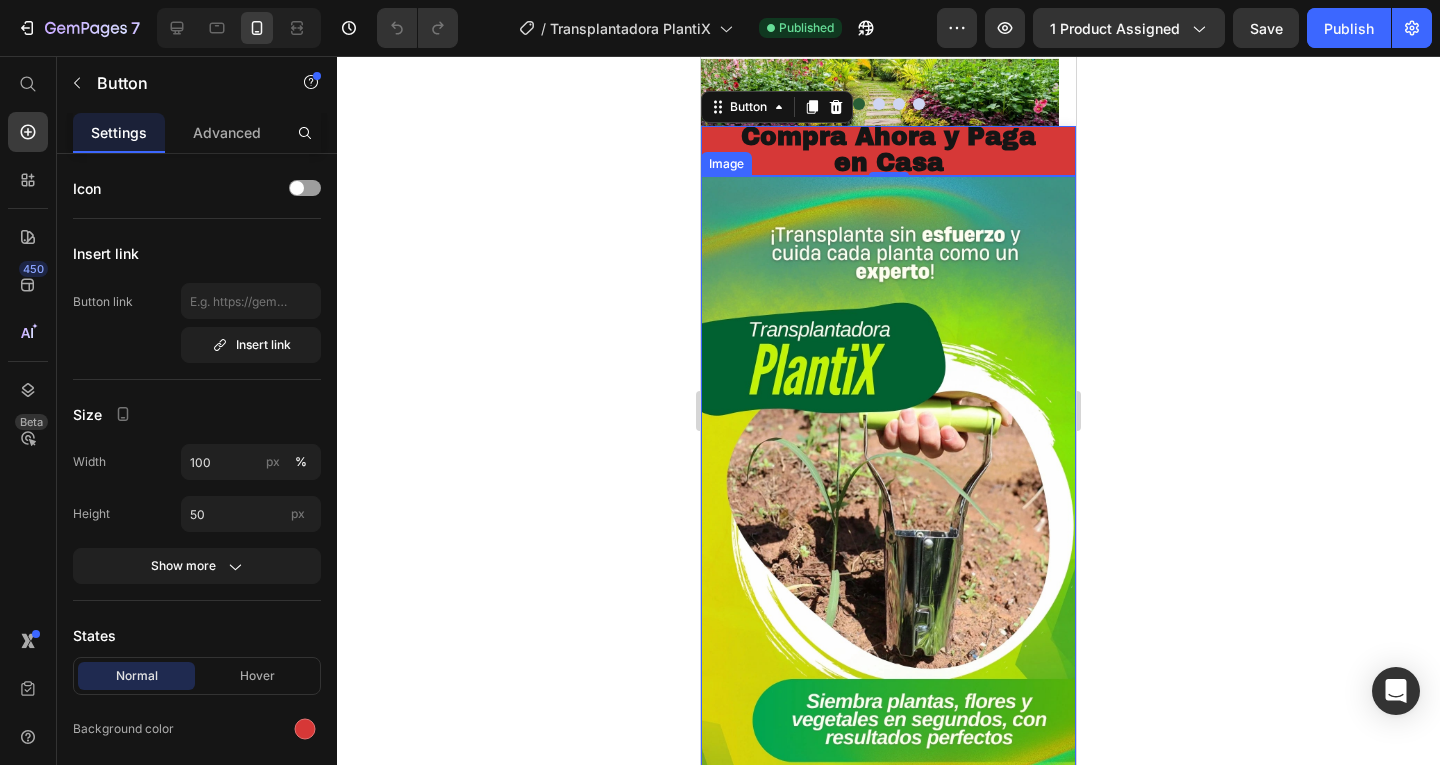scroll, scrollTop: 129, scrollLeft: 0, axis: vertical 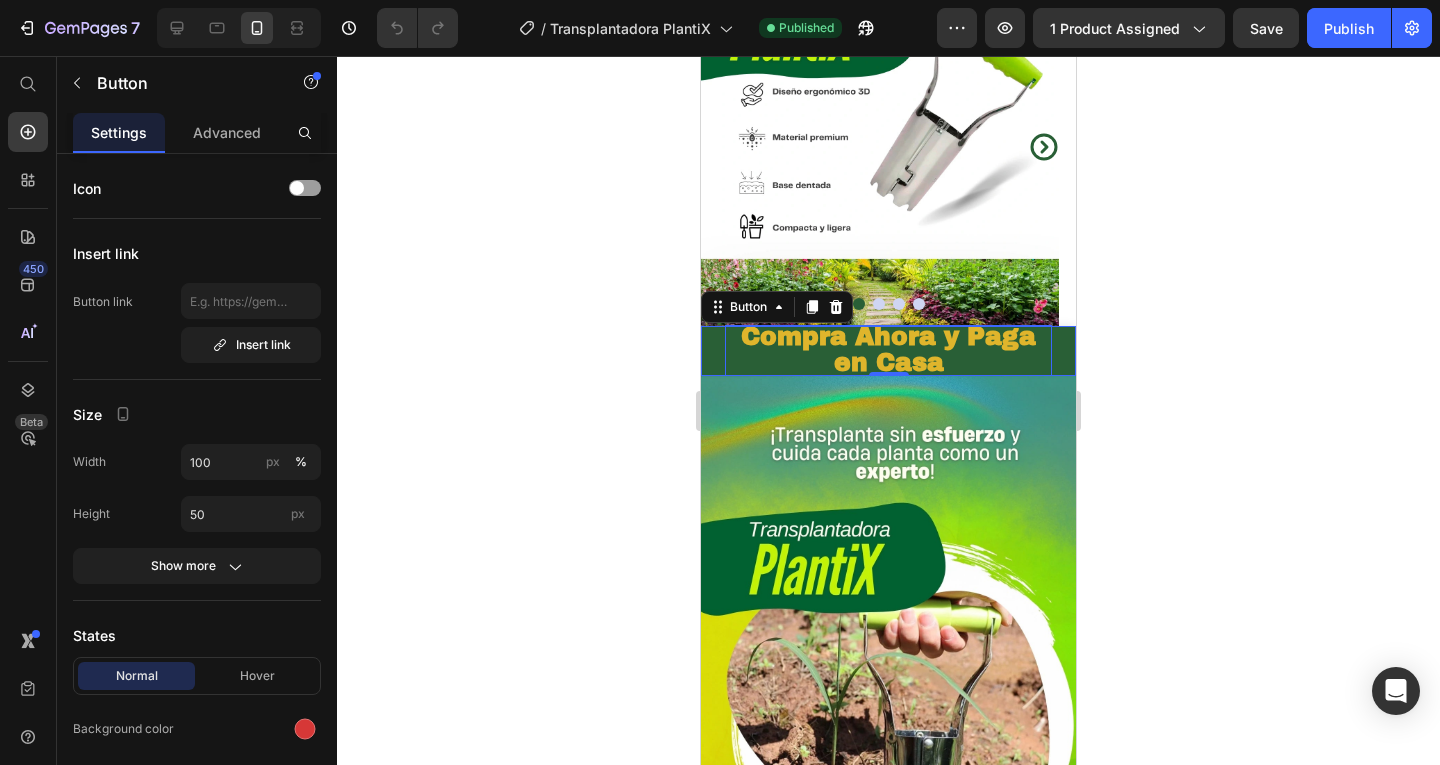 click on "Compra Ahora y Paga en Casa" at bounding box center (888, 349) 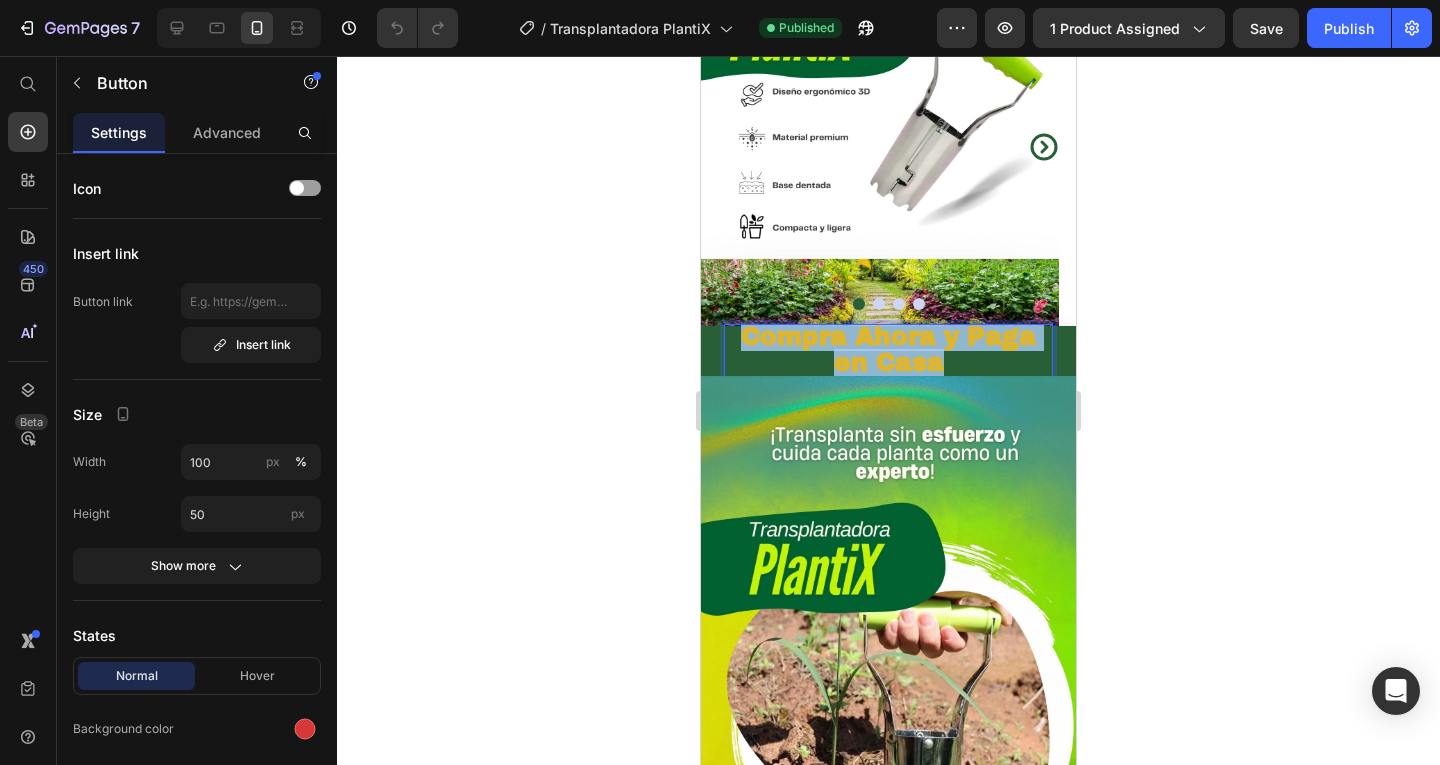 drag, startPoint x: 953, startPoint y: 362, endPoint x: 734, endPoint y: 336, distance: 220.53798 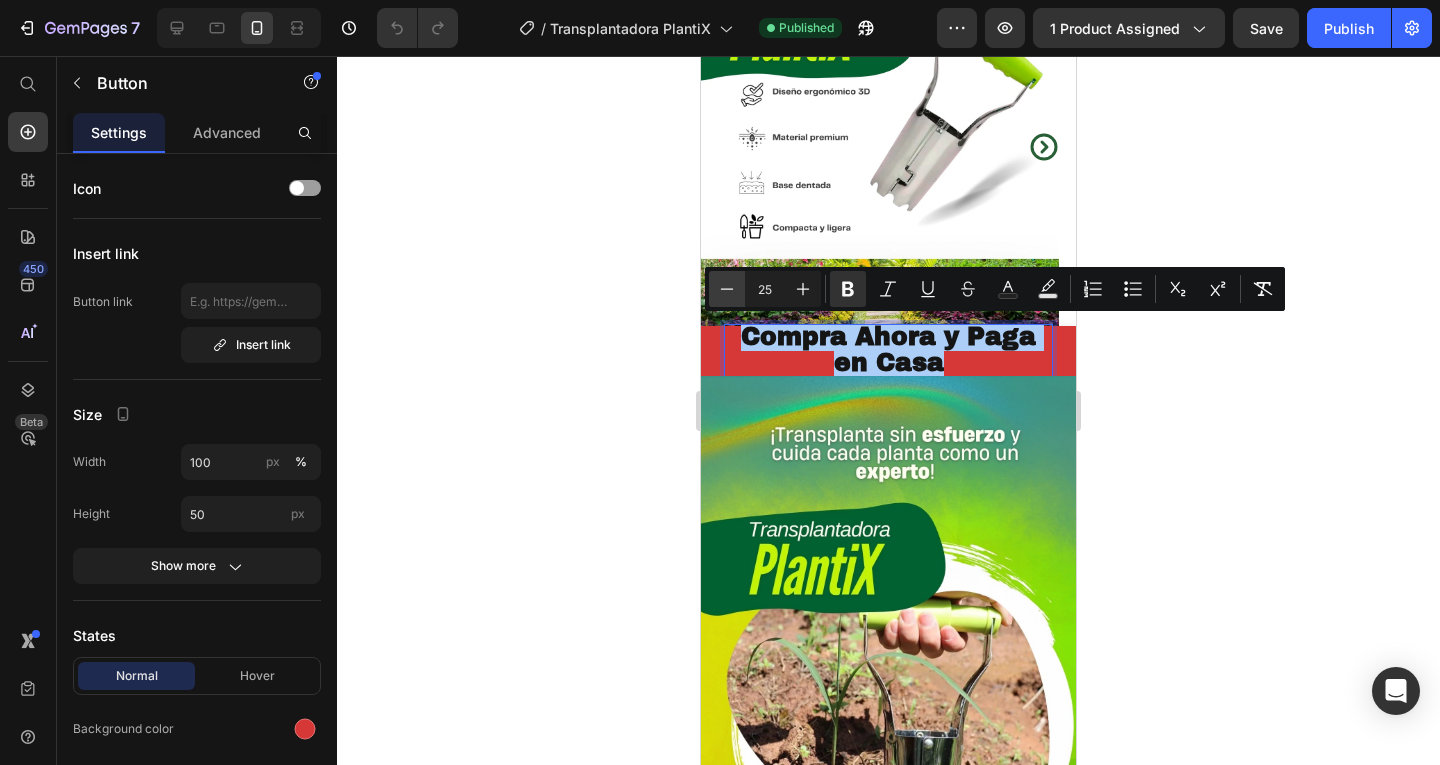 click 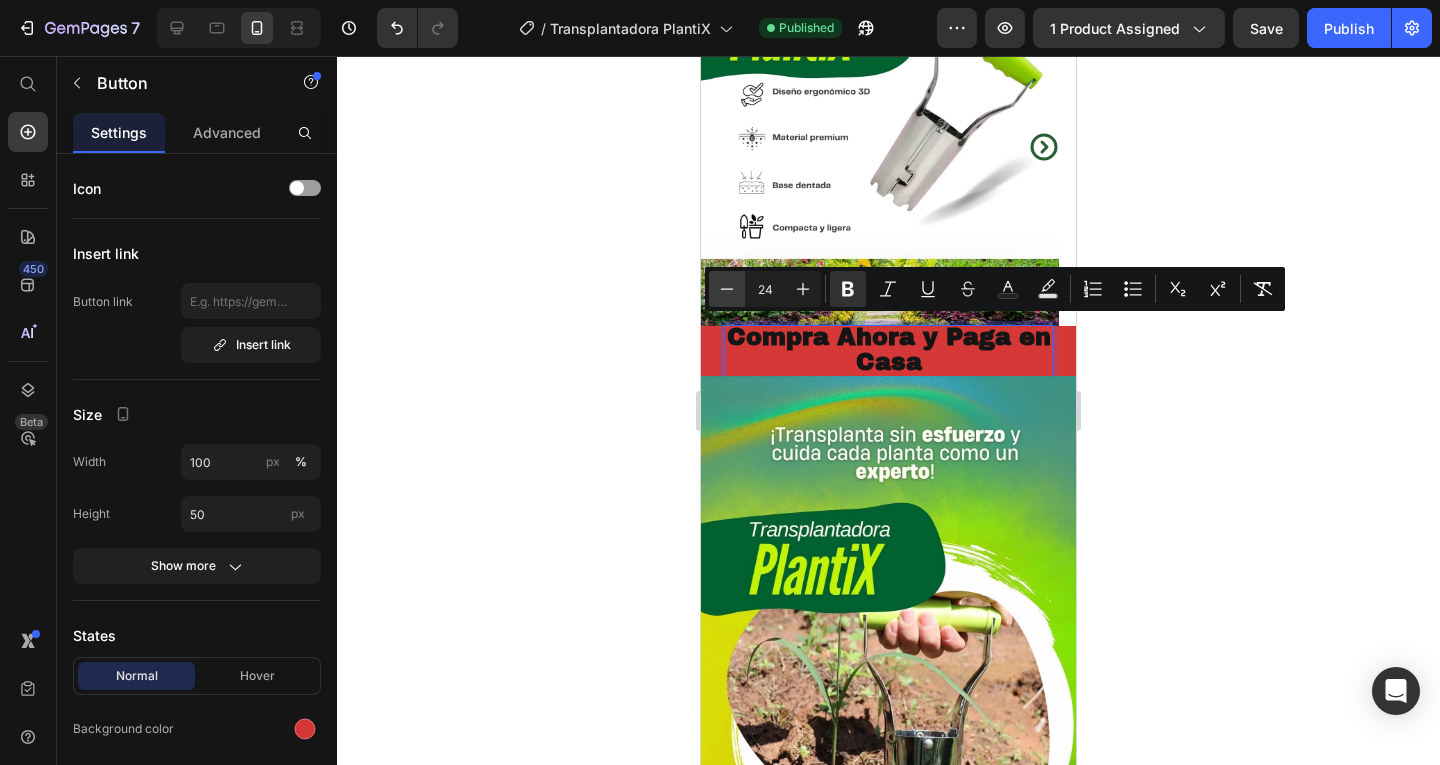 click 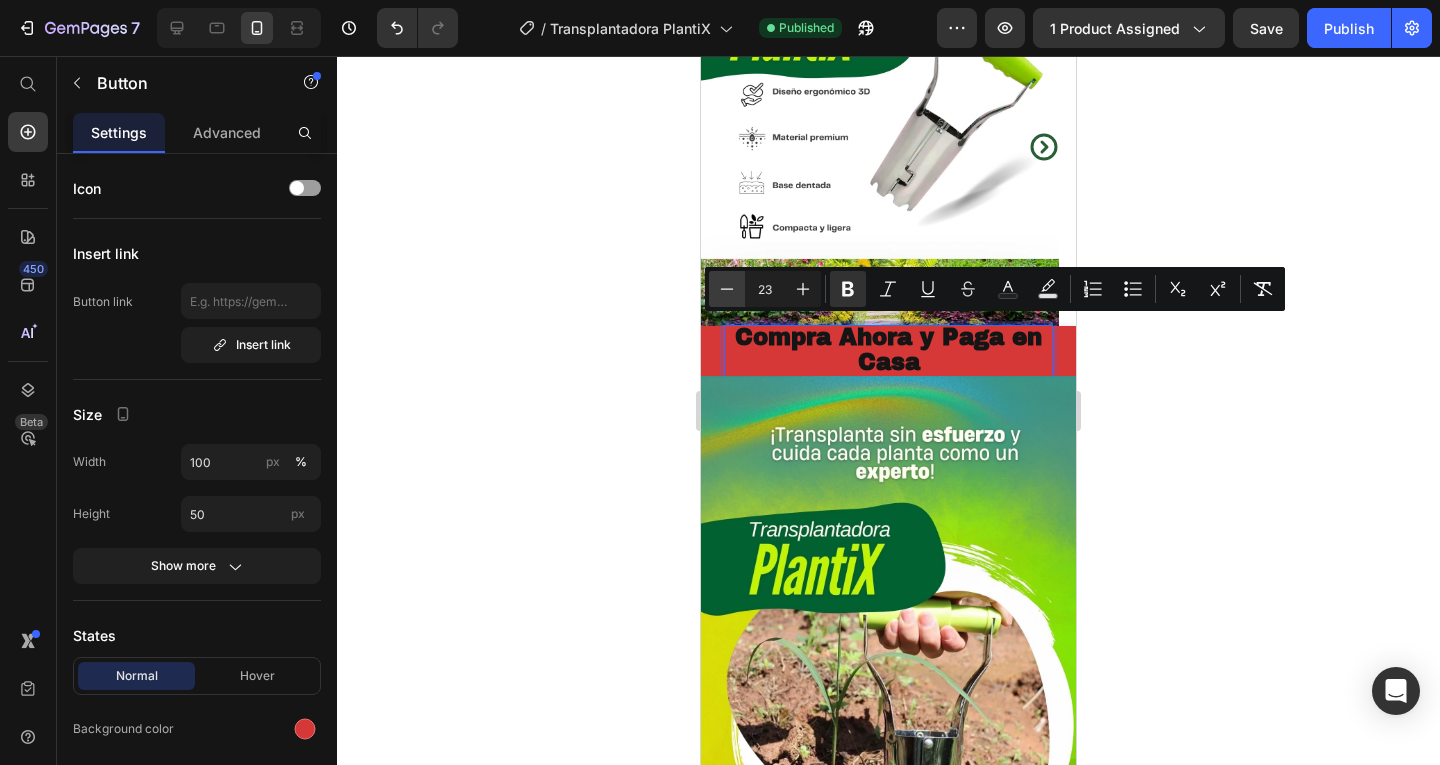 click 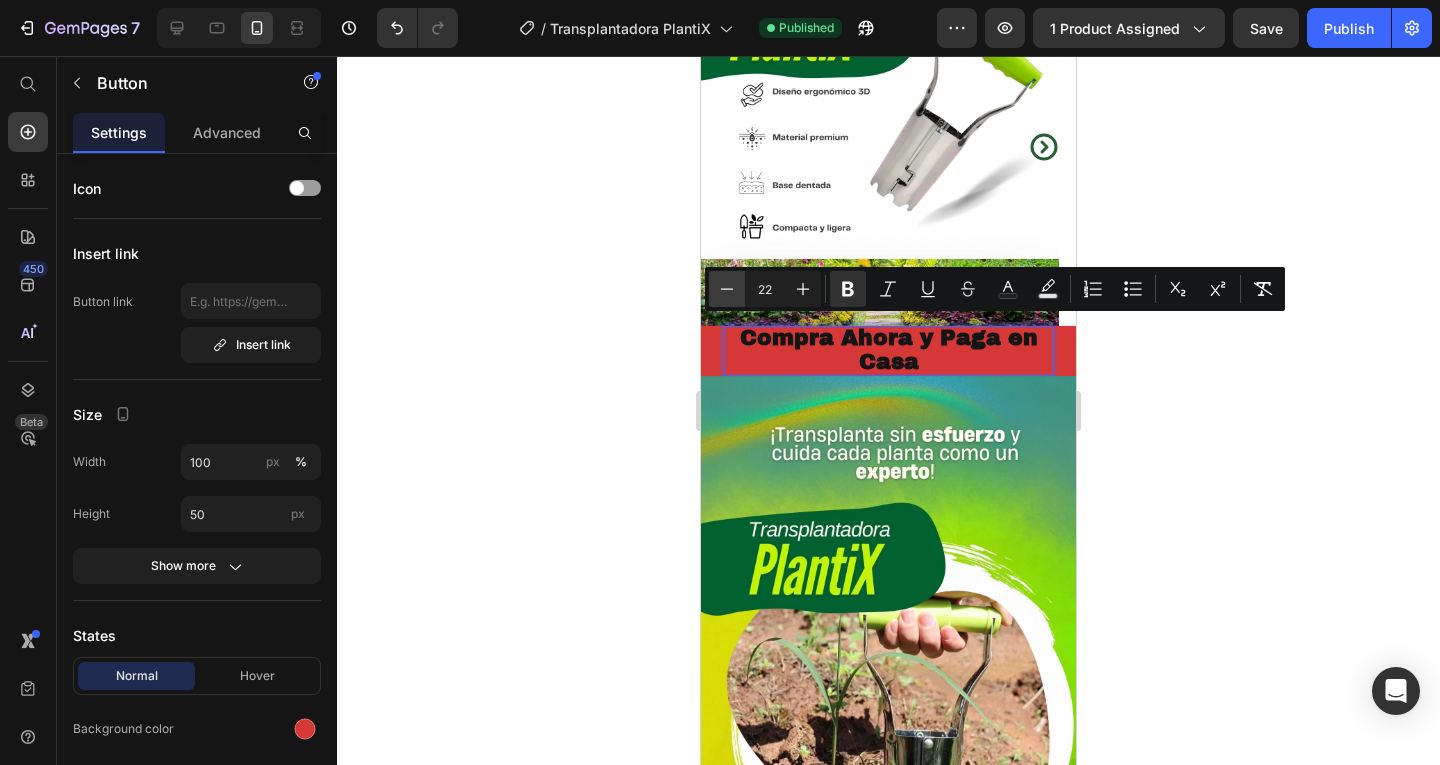 click 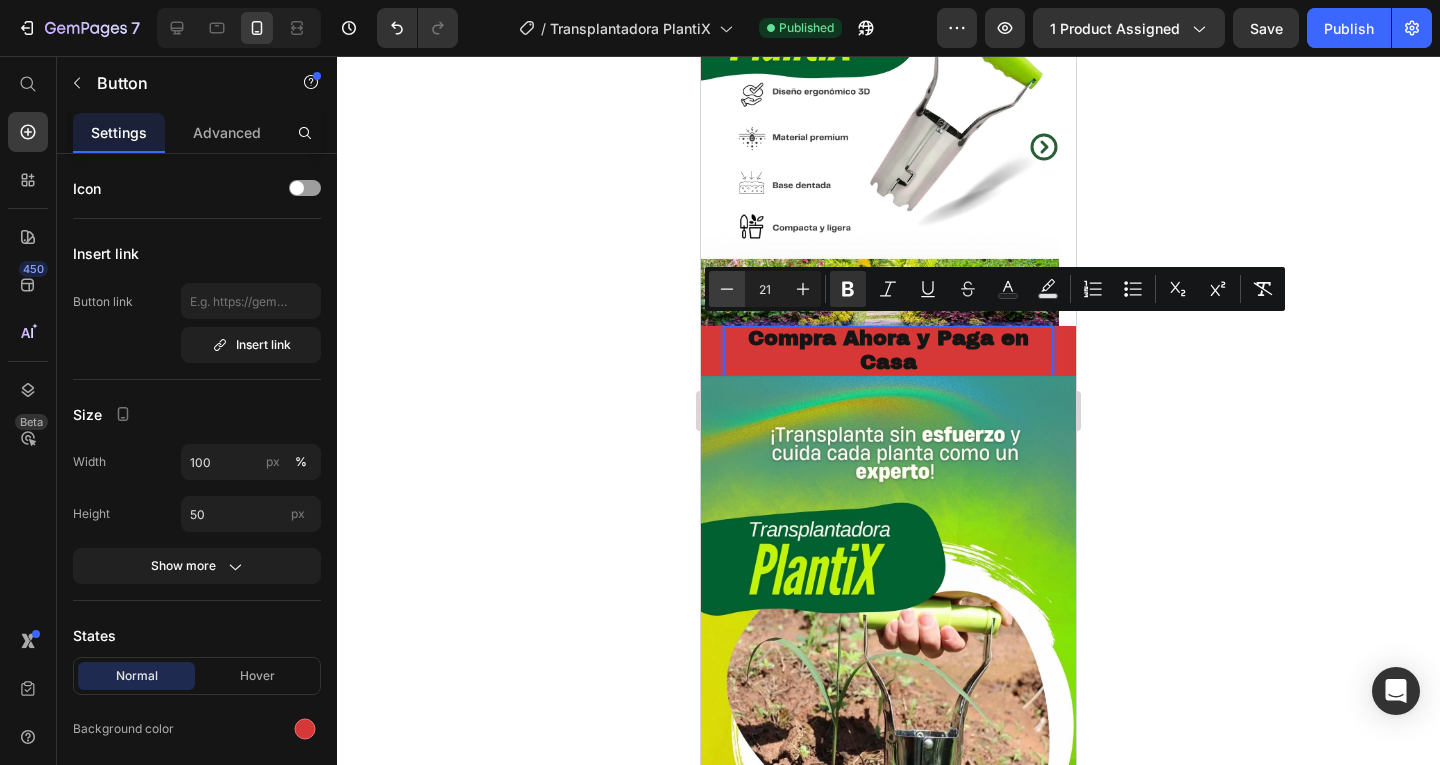 click 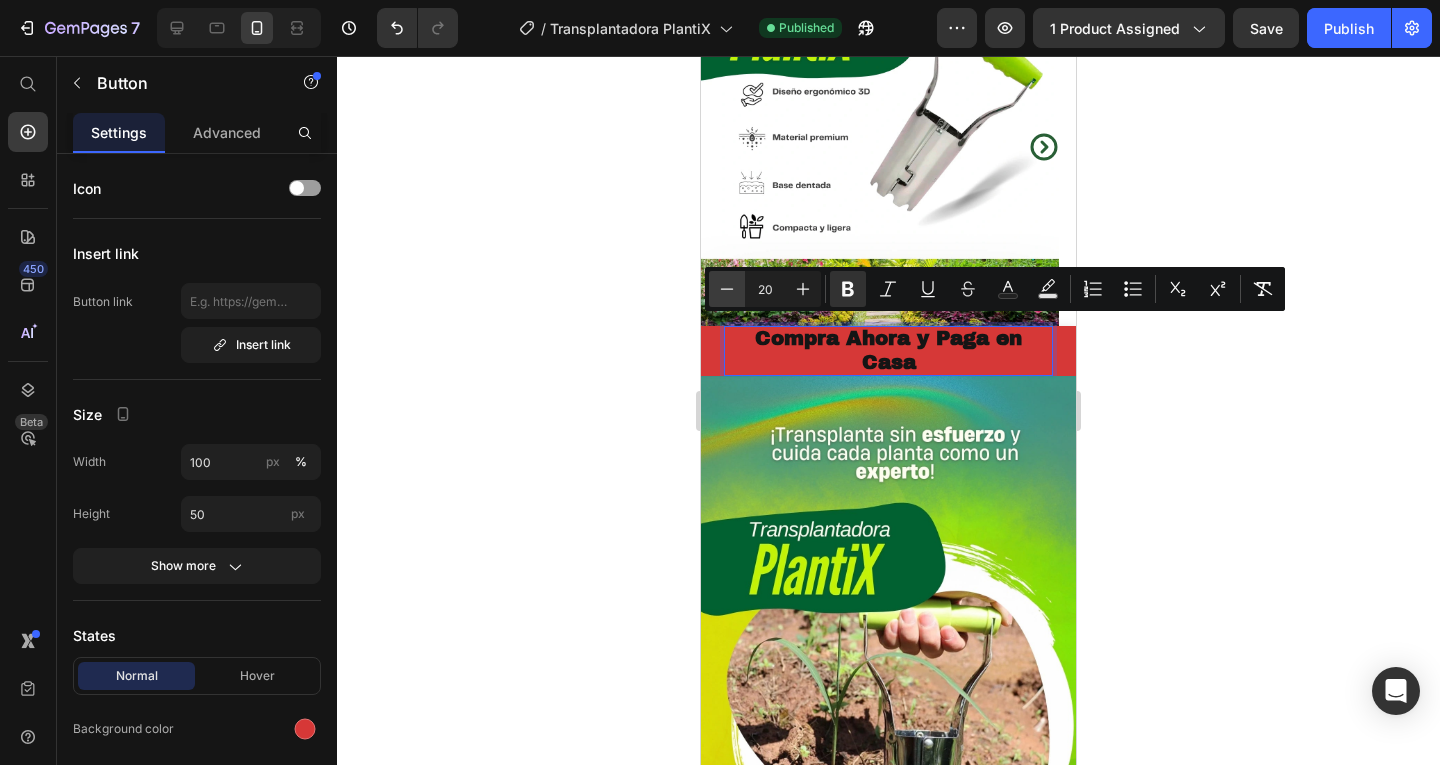 click 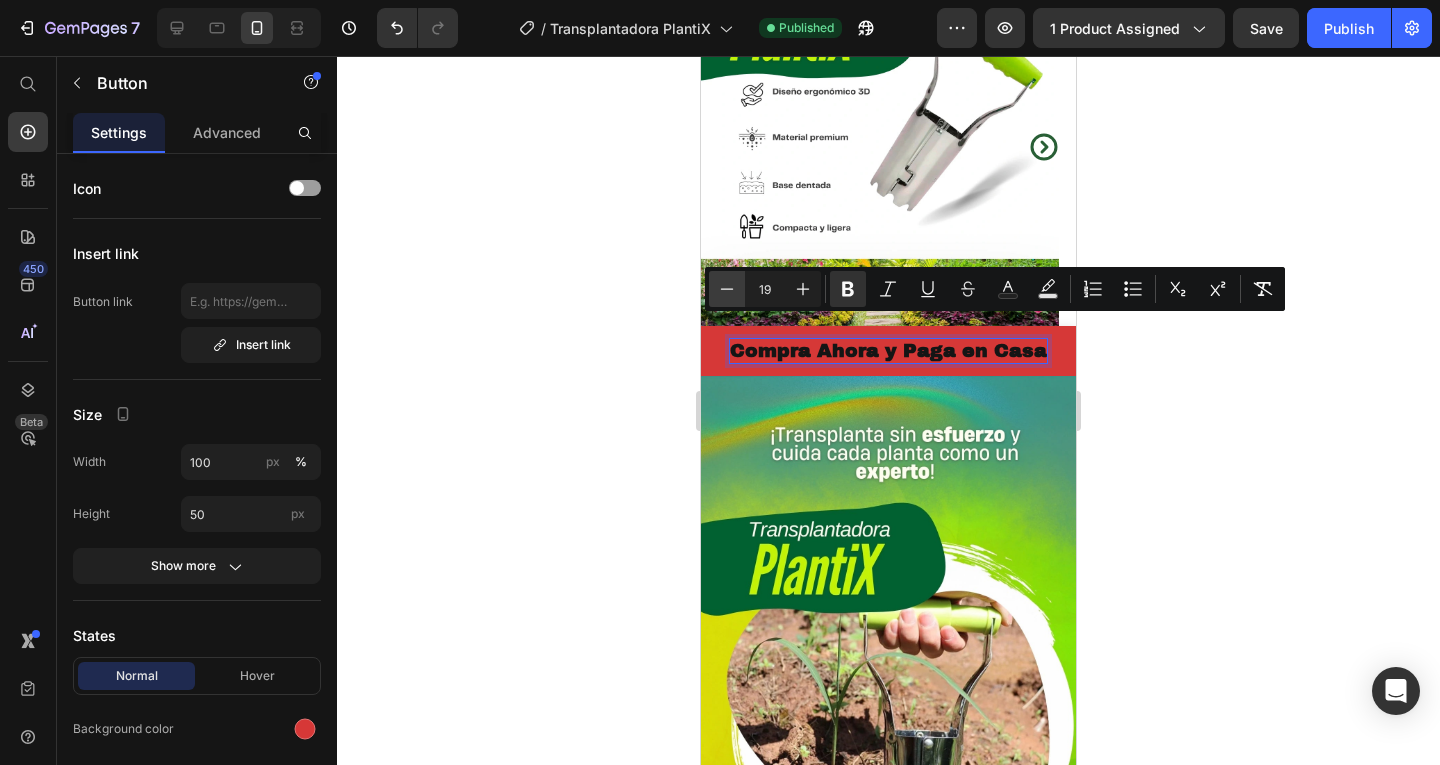 click 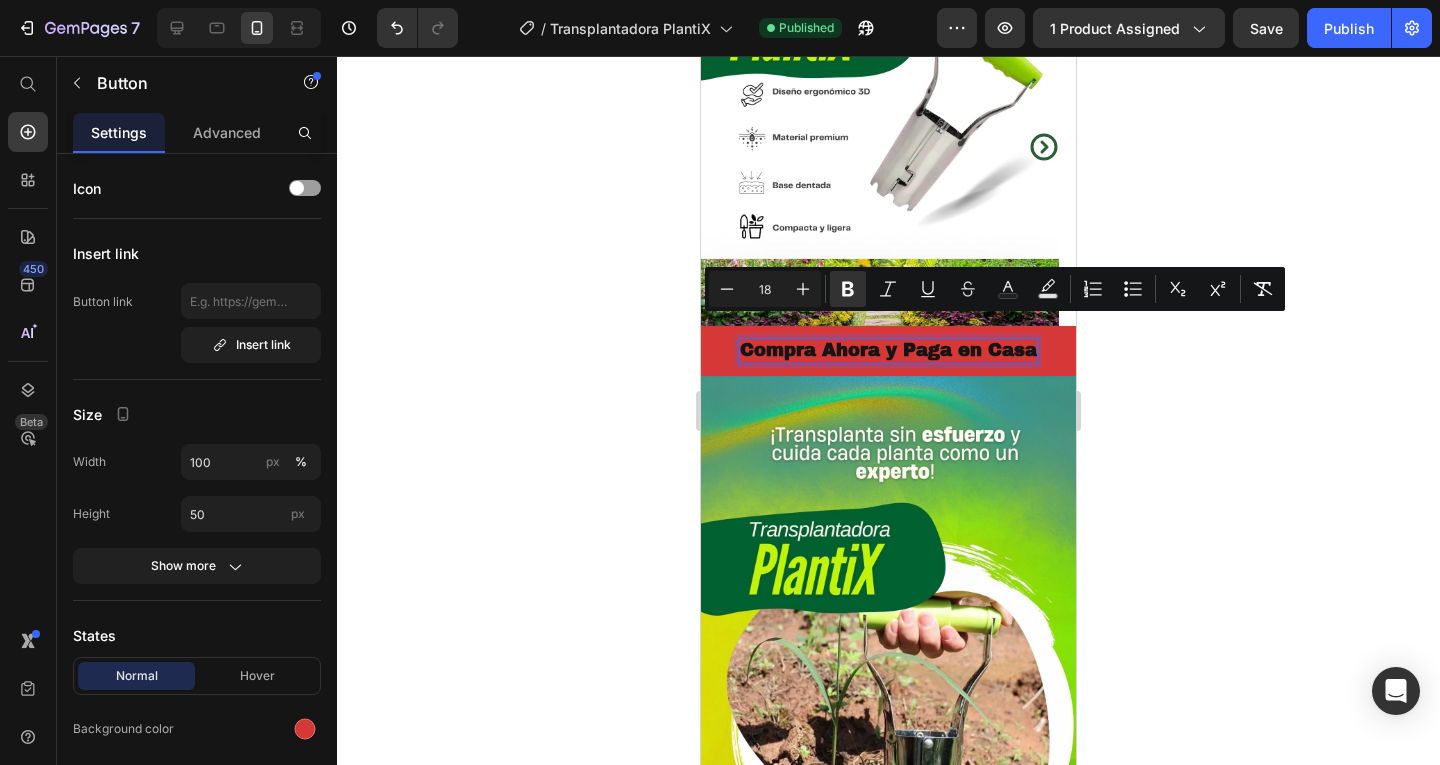 click 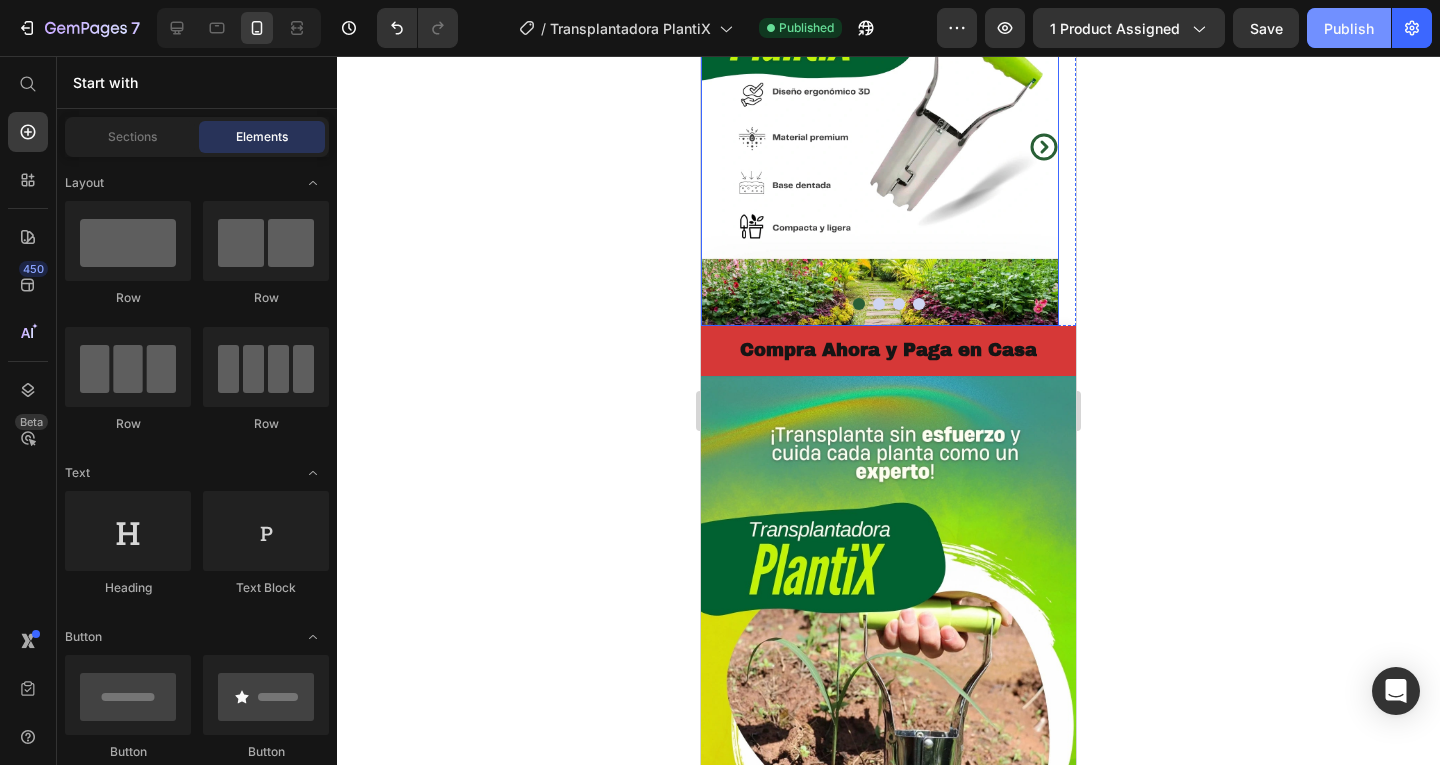 click on "Publish" at bounding box center [1349, 28] 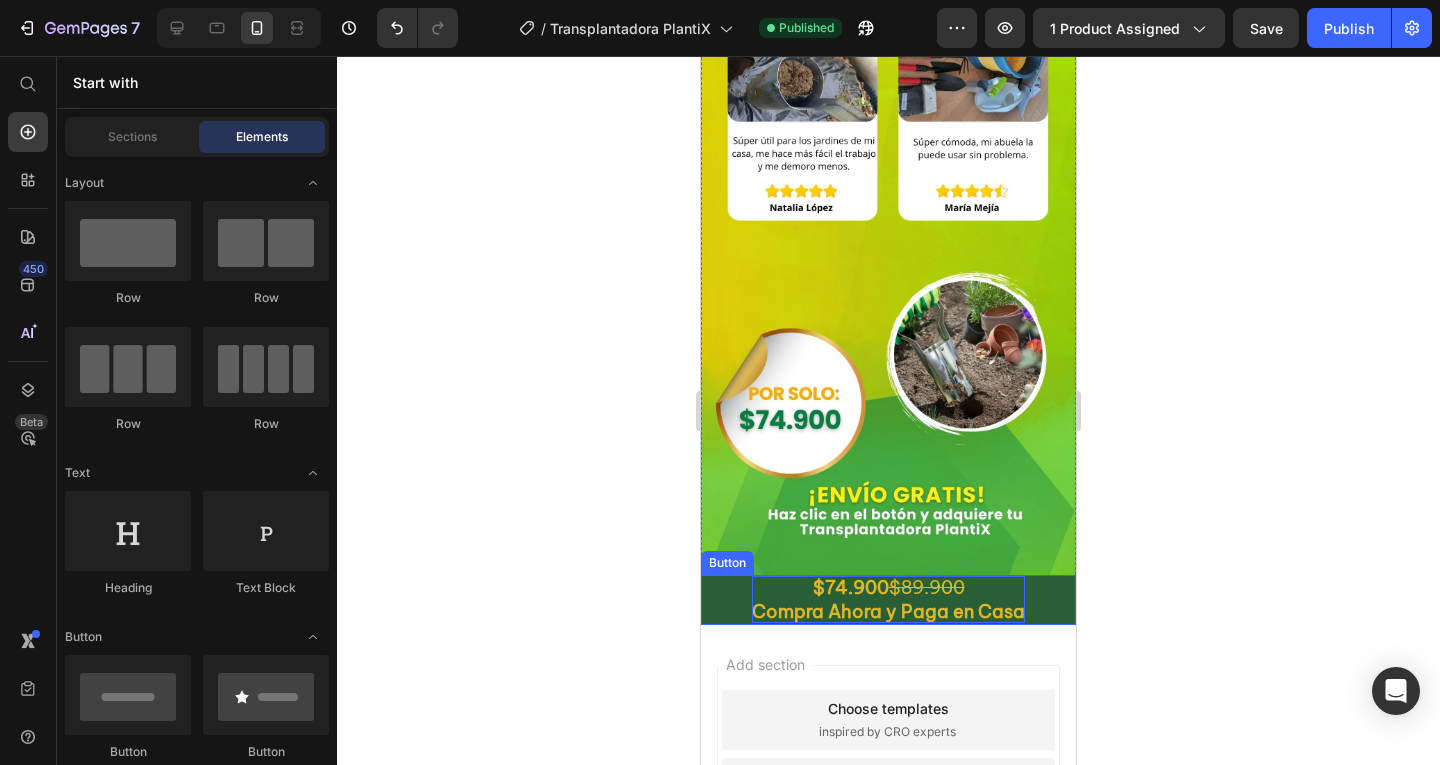 scroll, scrollTop: 4194, scrollLeft: 0, axis: vertical 